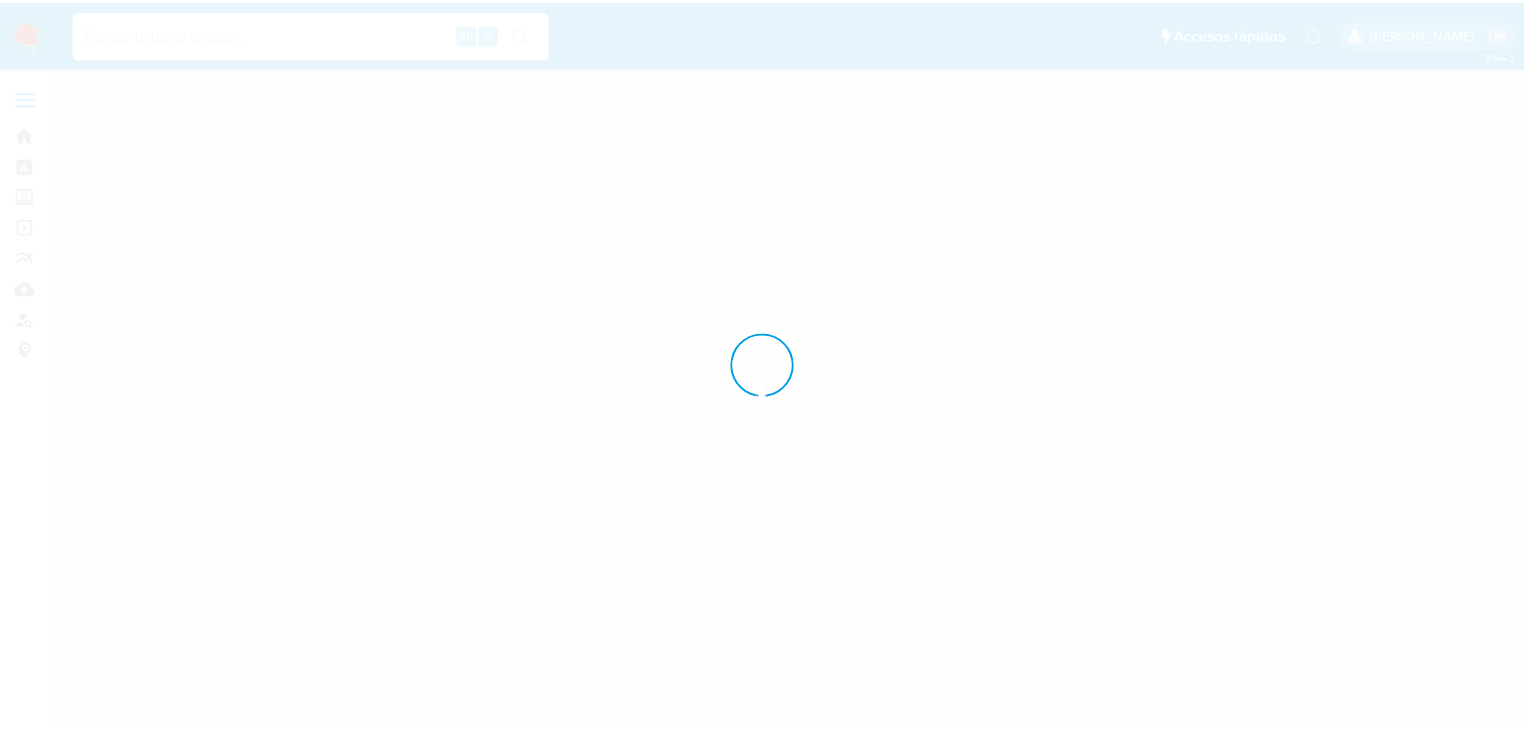 scroll, scrollTop: 0, scrollLeft: 0, axis: both 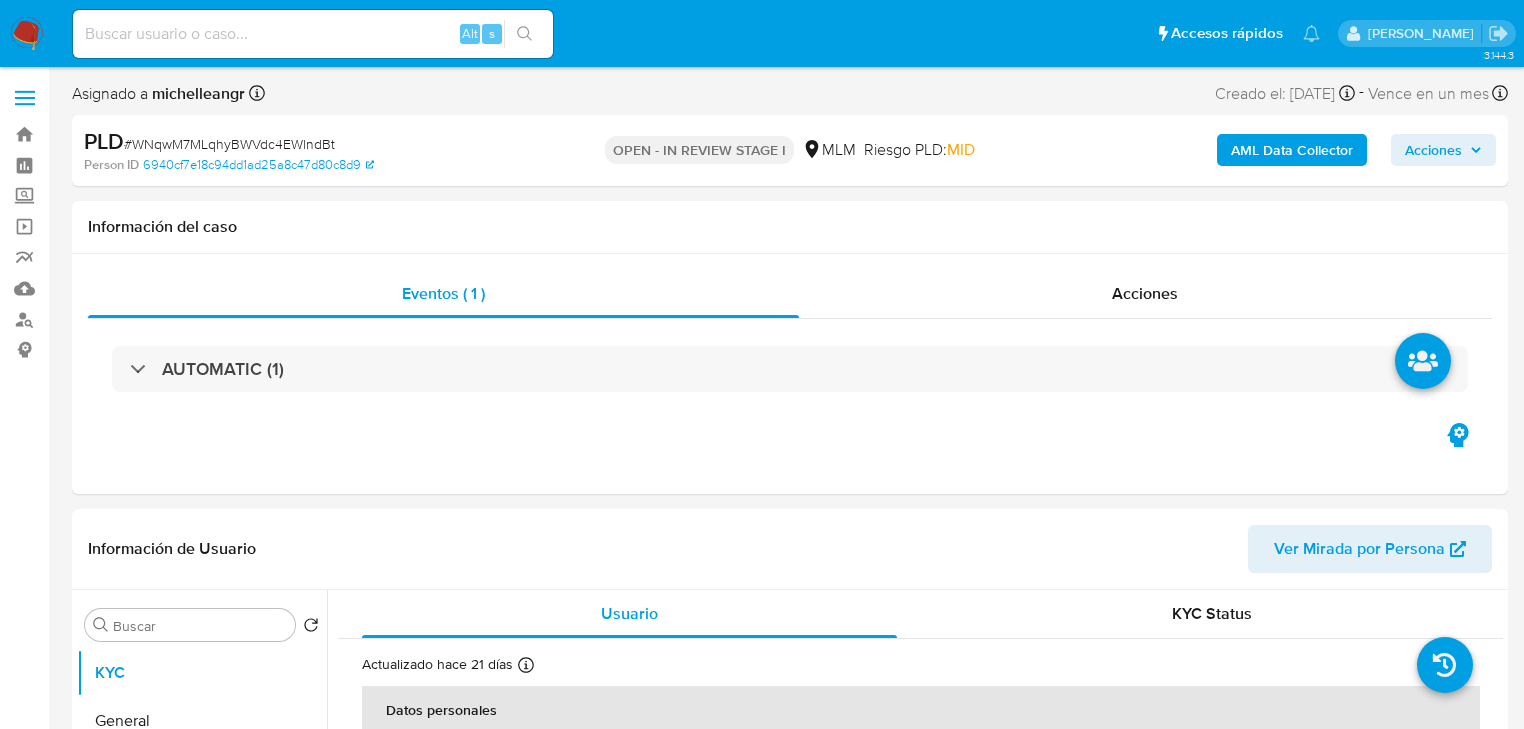 select on "10" 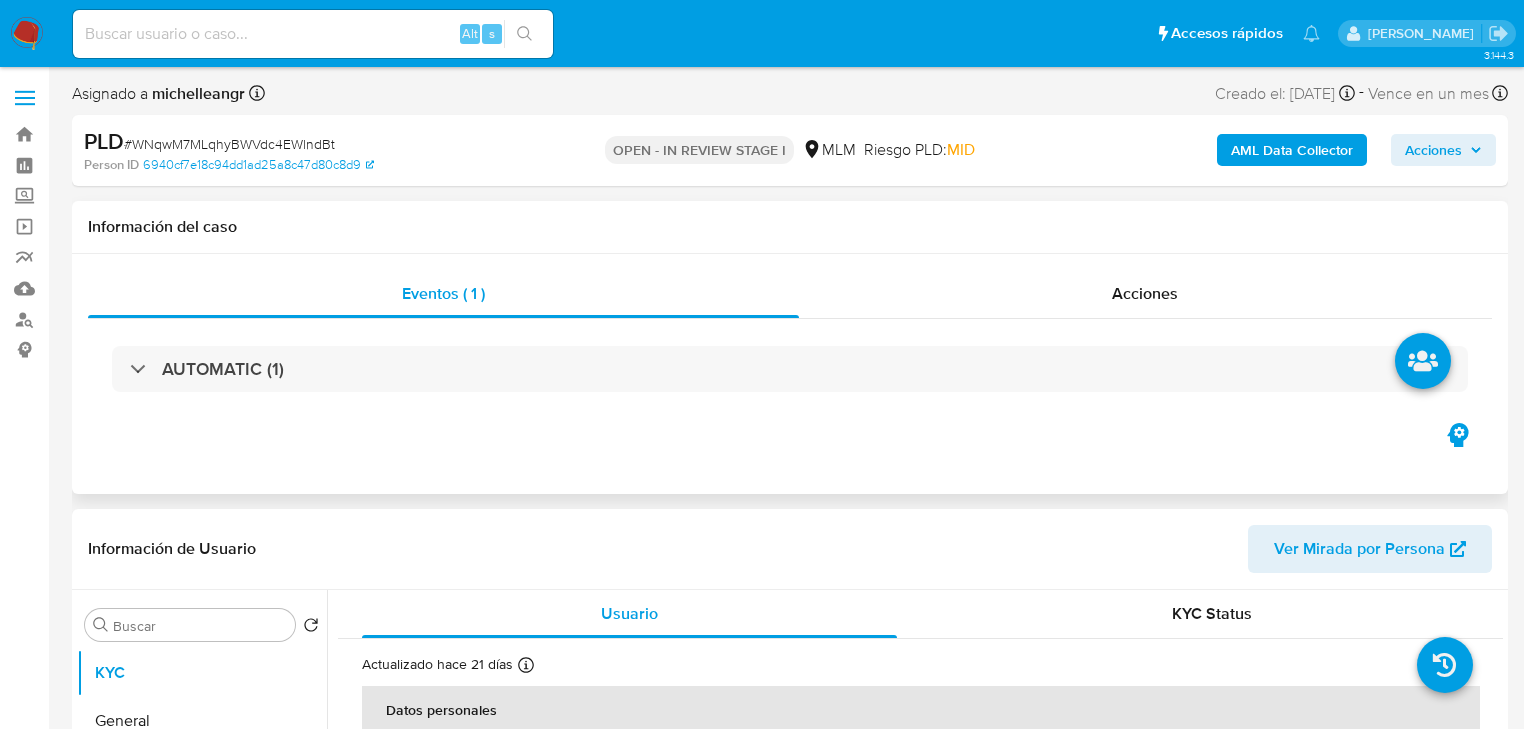 scroll, scrollTop: 240, scrollLeft: 0, axis: vertical 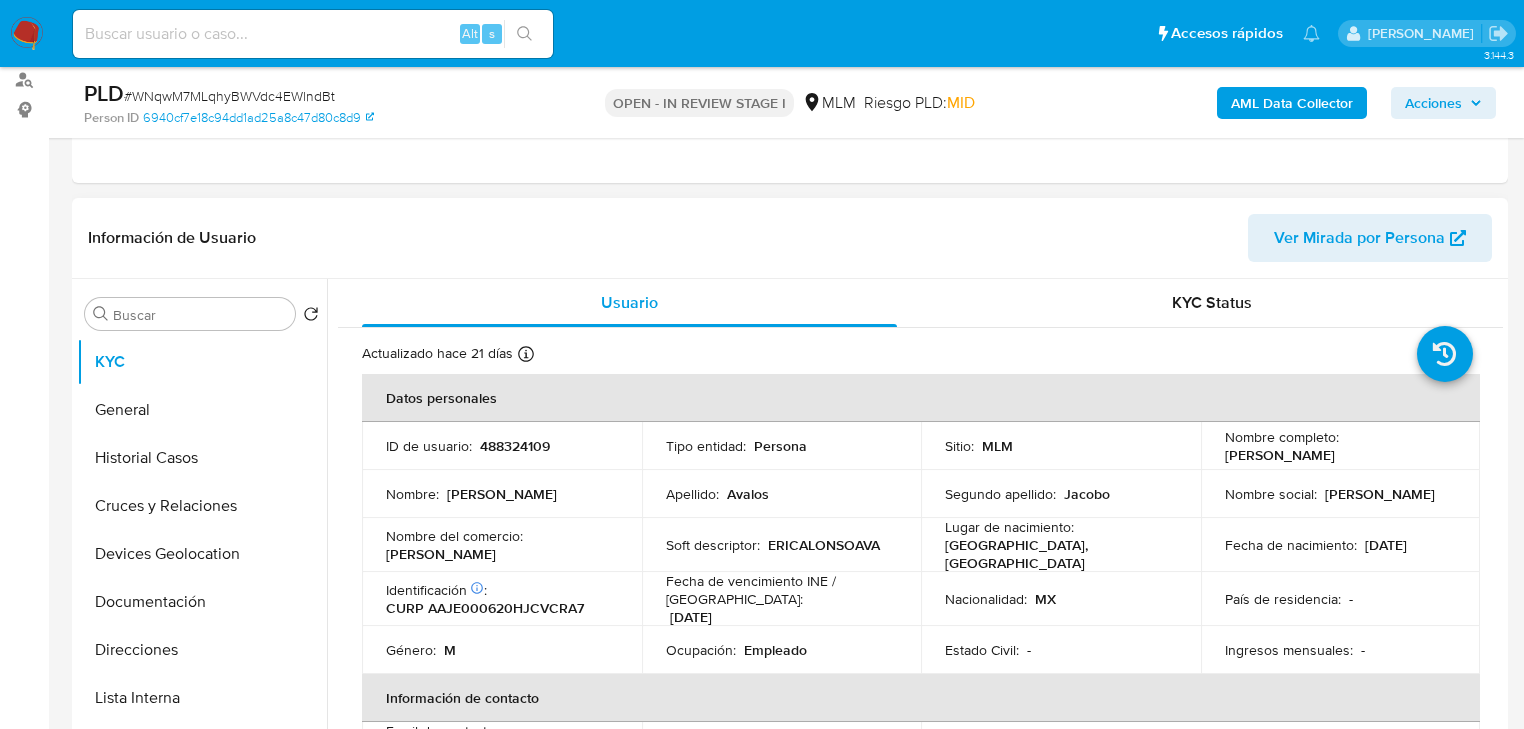 click on "País de residencia :    -" at bounding box center (1341, 599) 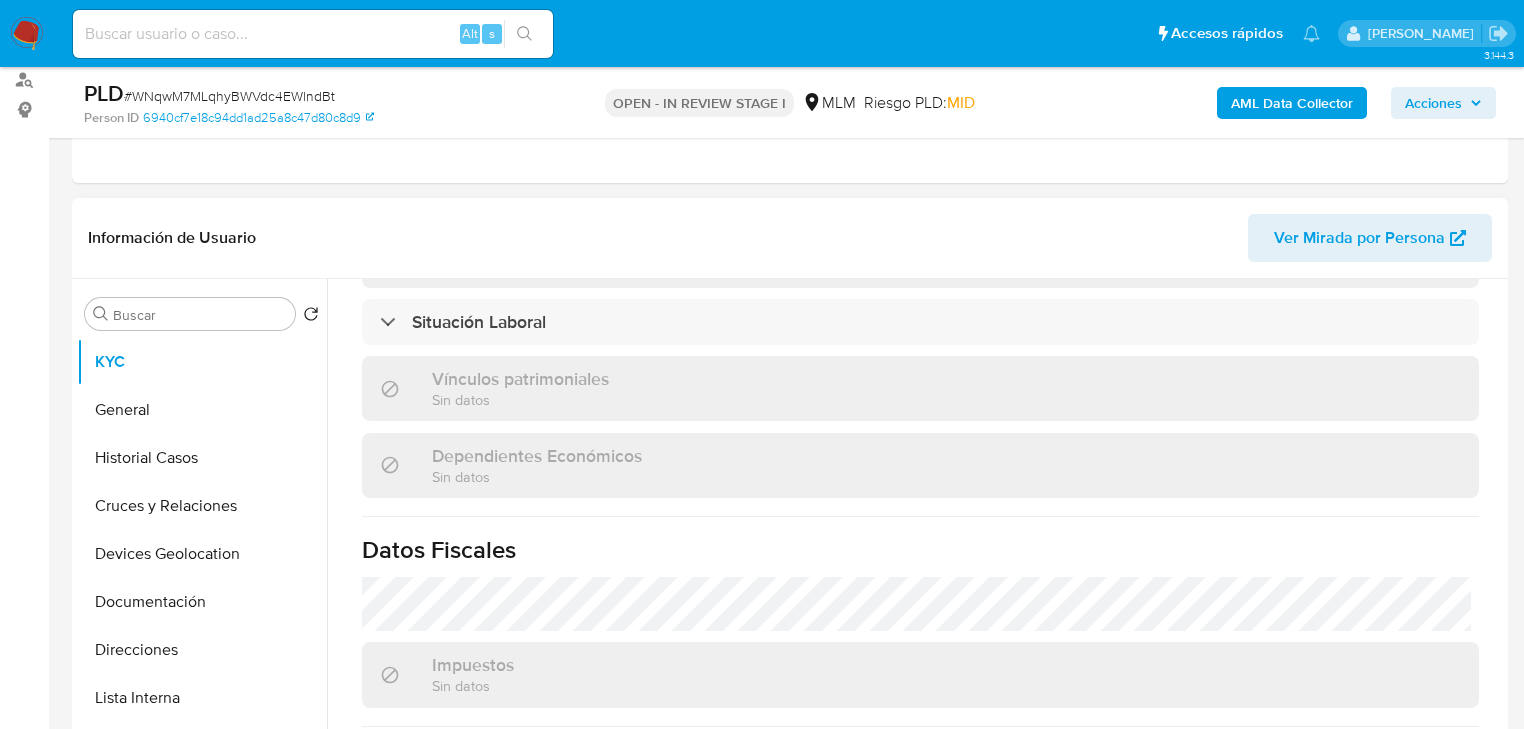 scroll, scrollTop: 1243, scrollLeft: 0, axis: vertical 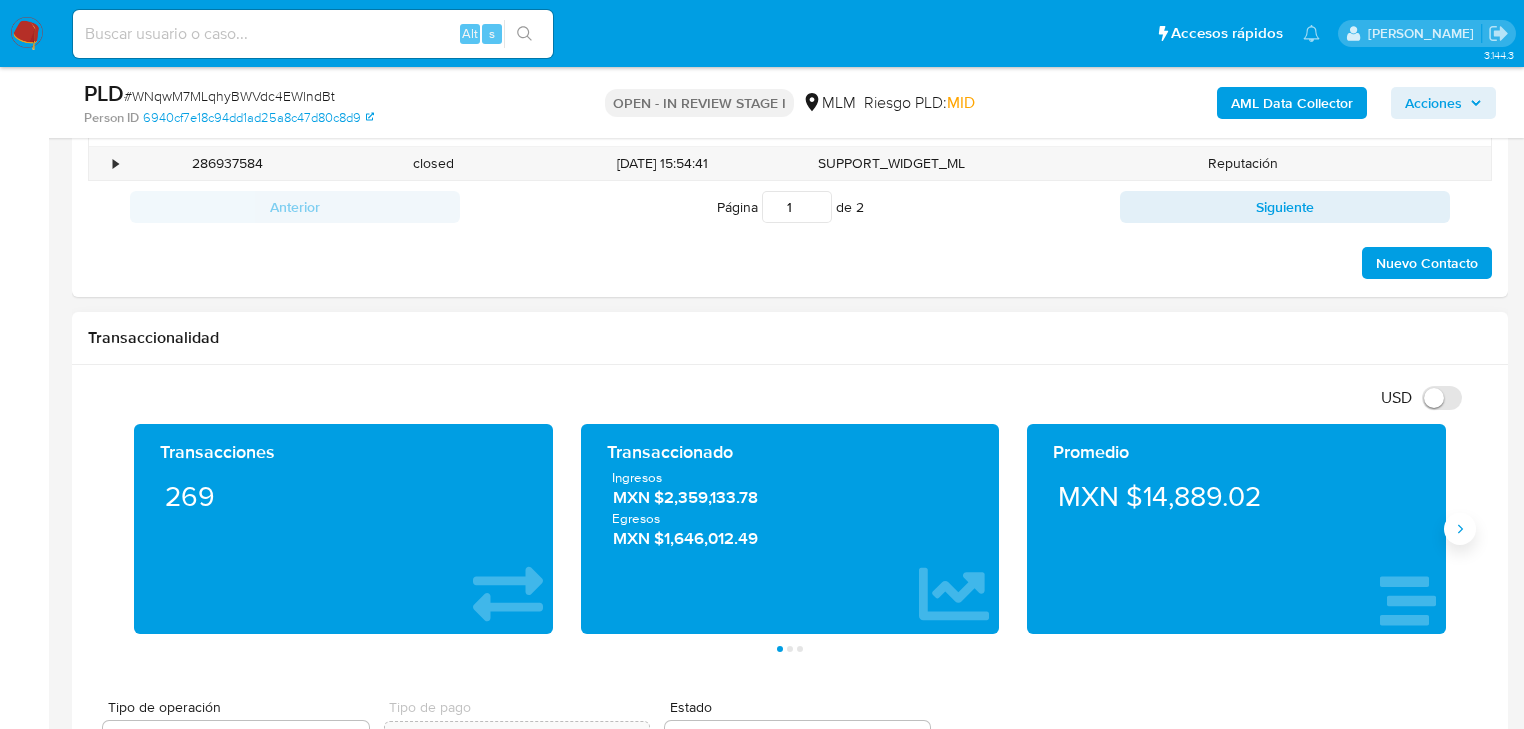 click 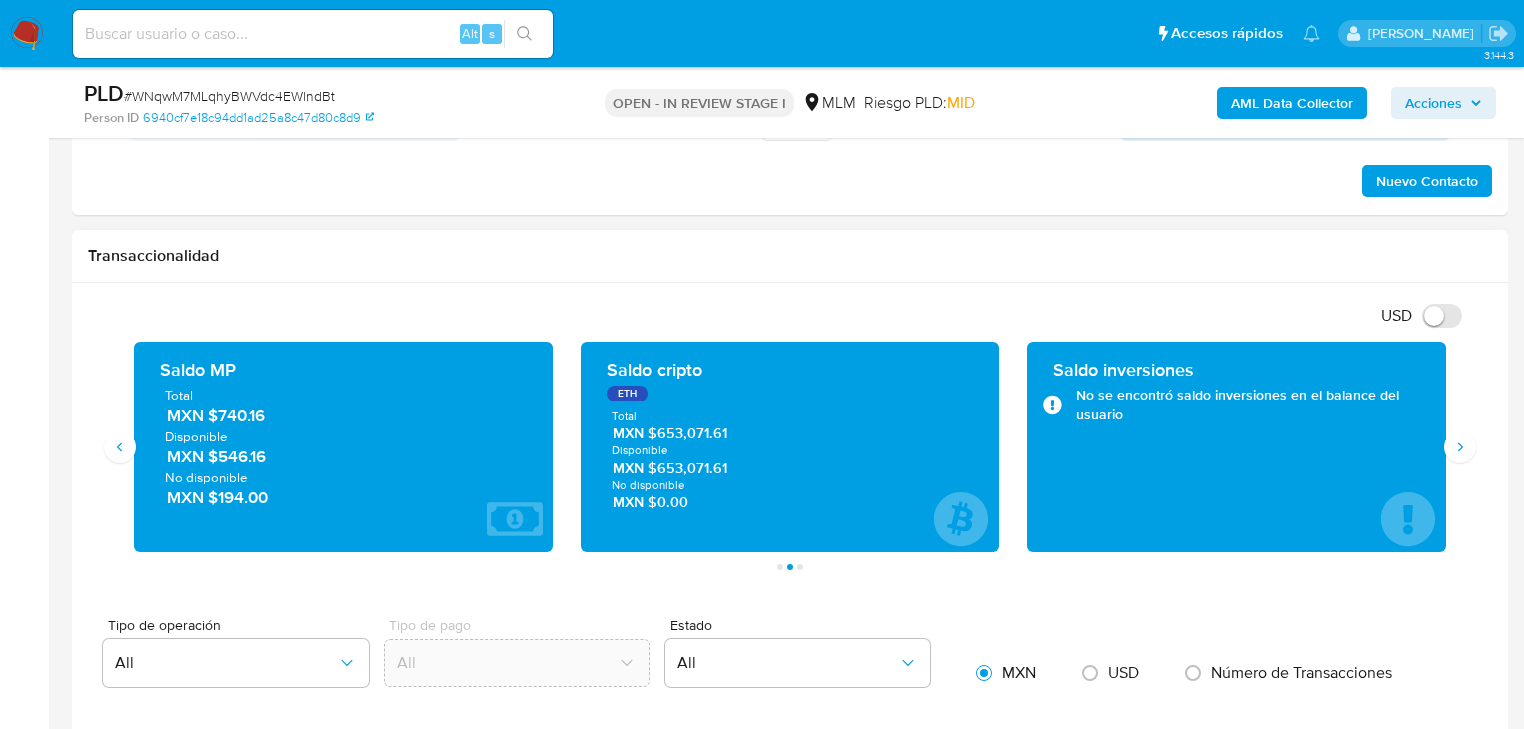 scroll, scrollTop: 1280, scrollLeft: 0, axis: vertical 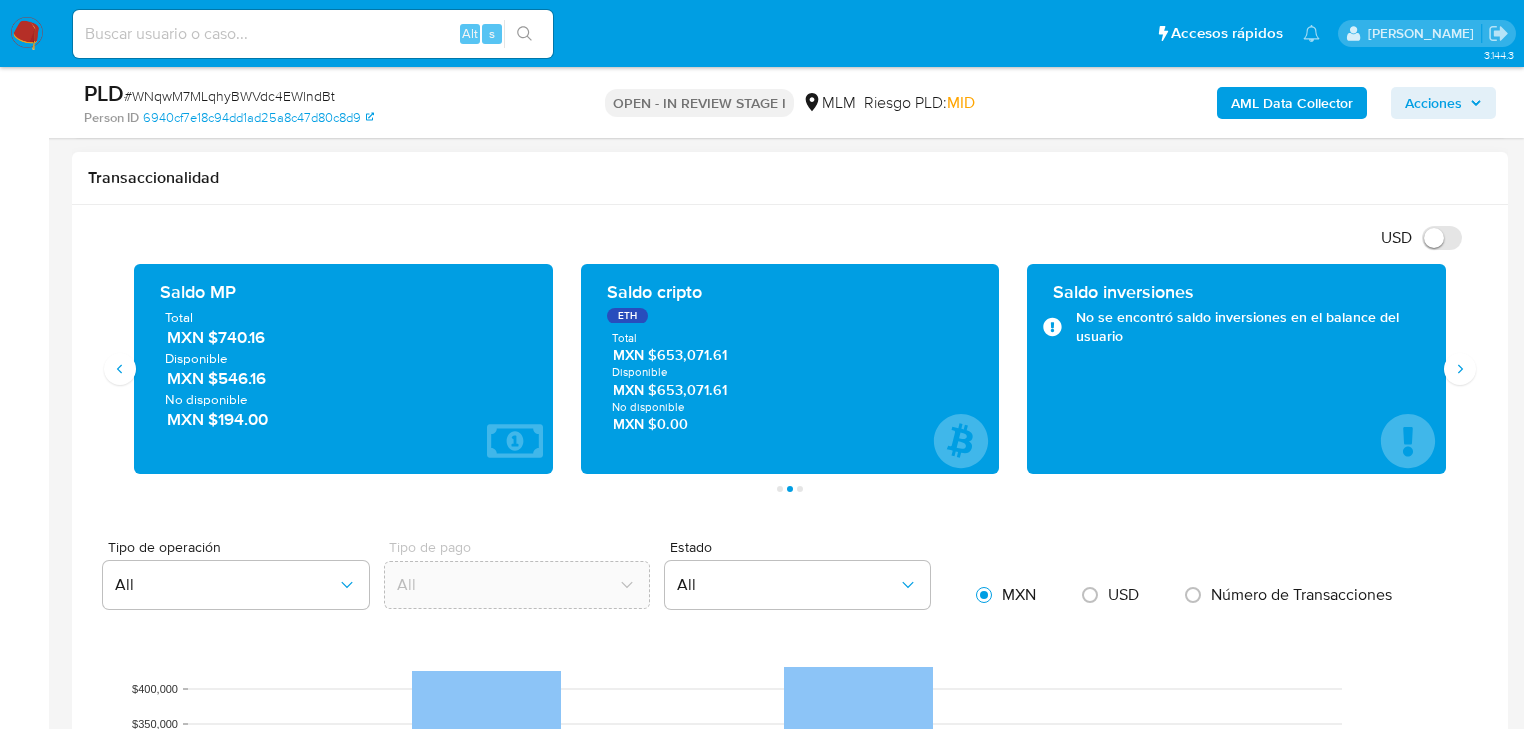 type 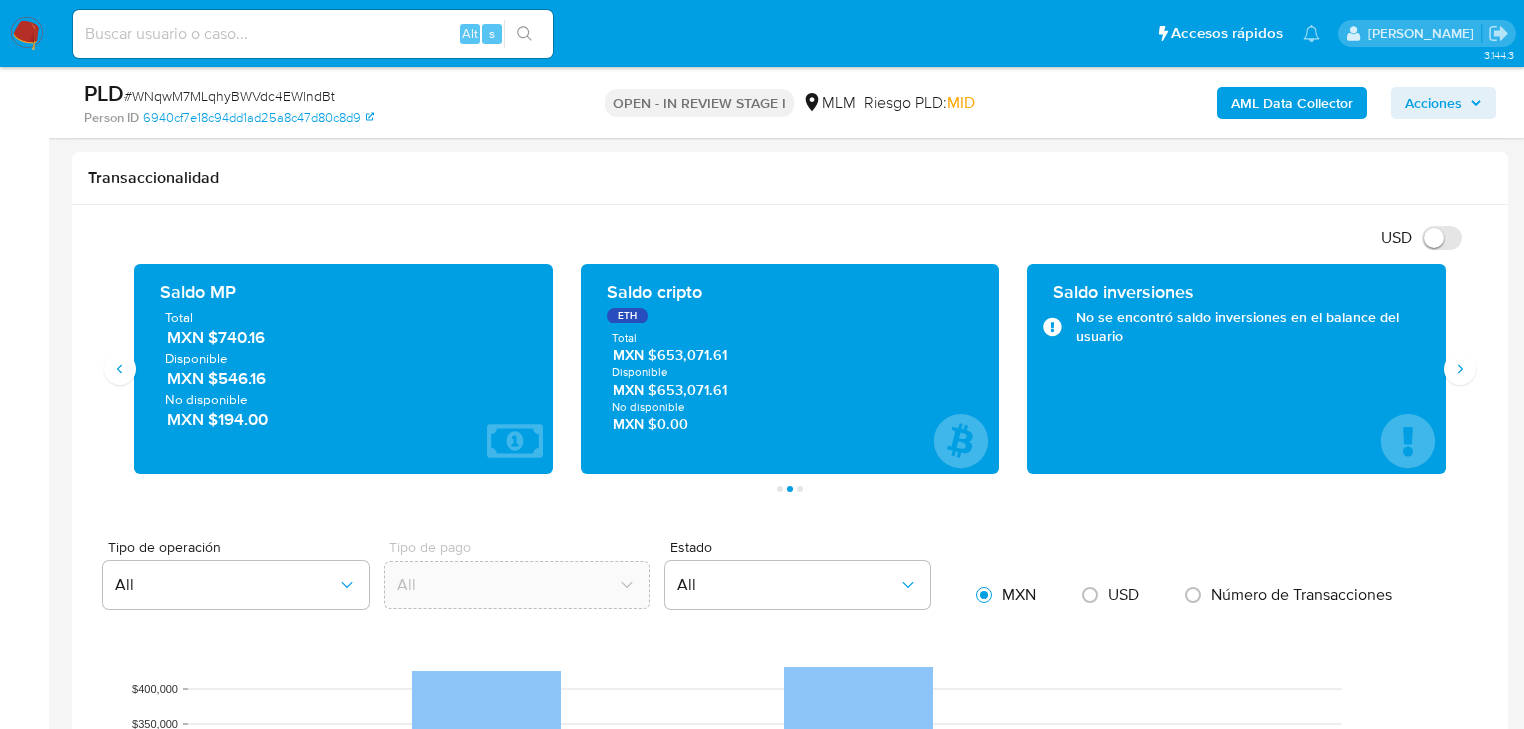 drag, startPoint x: 872, startPoint y: 12, endPoint x: 740, endPoint y: 86, distance: 151.32745 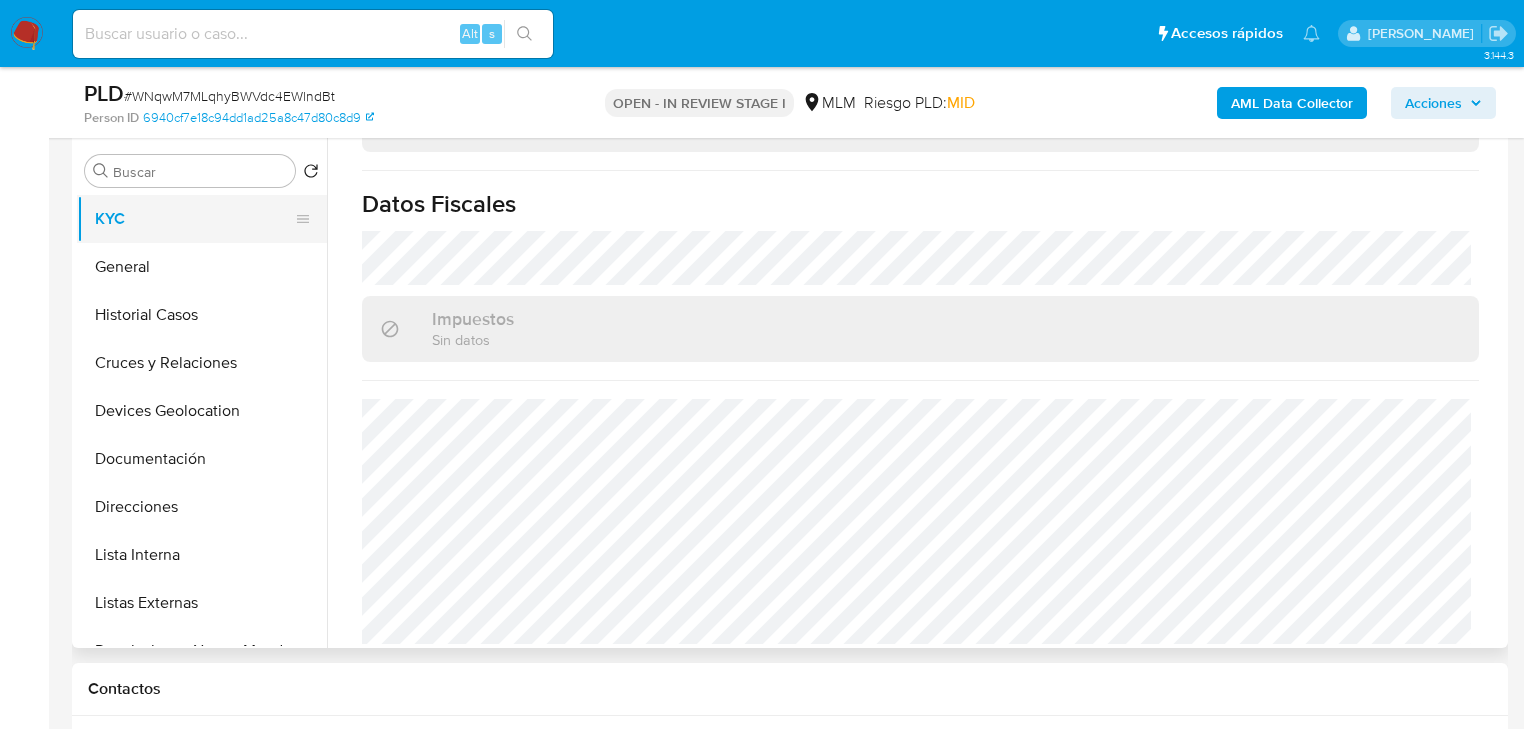 scroll, scrollTop: 240, scrollLeft: 0, axis: vertical 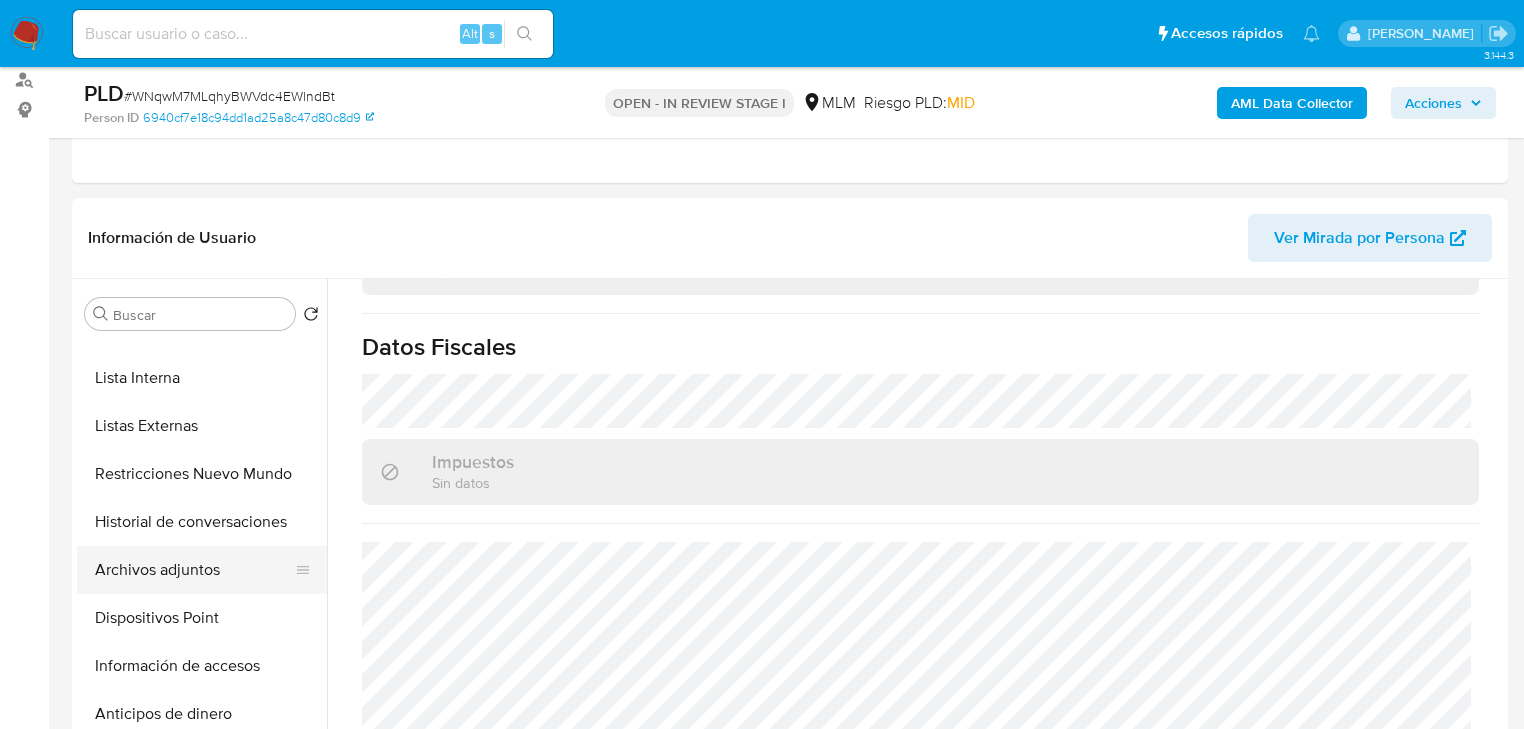 drag, startPoint x: 232, startPoint y: 568, endPoint x: 249, endPoint y: 568, distance: 17 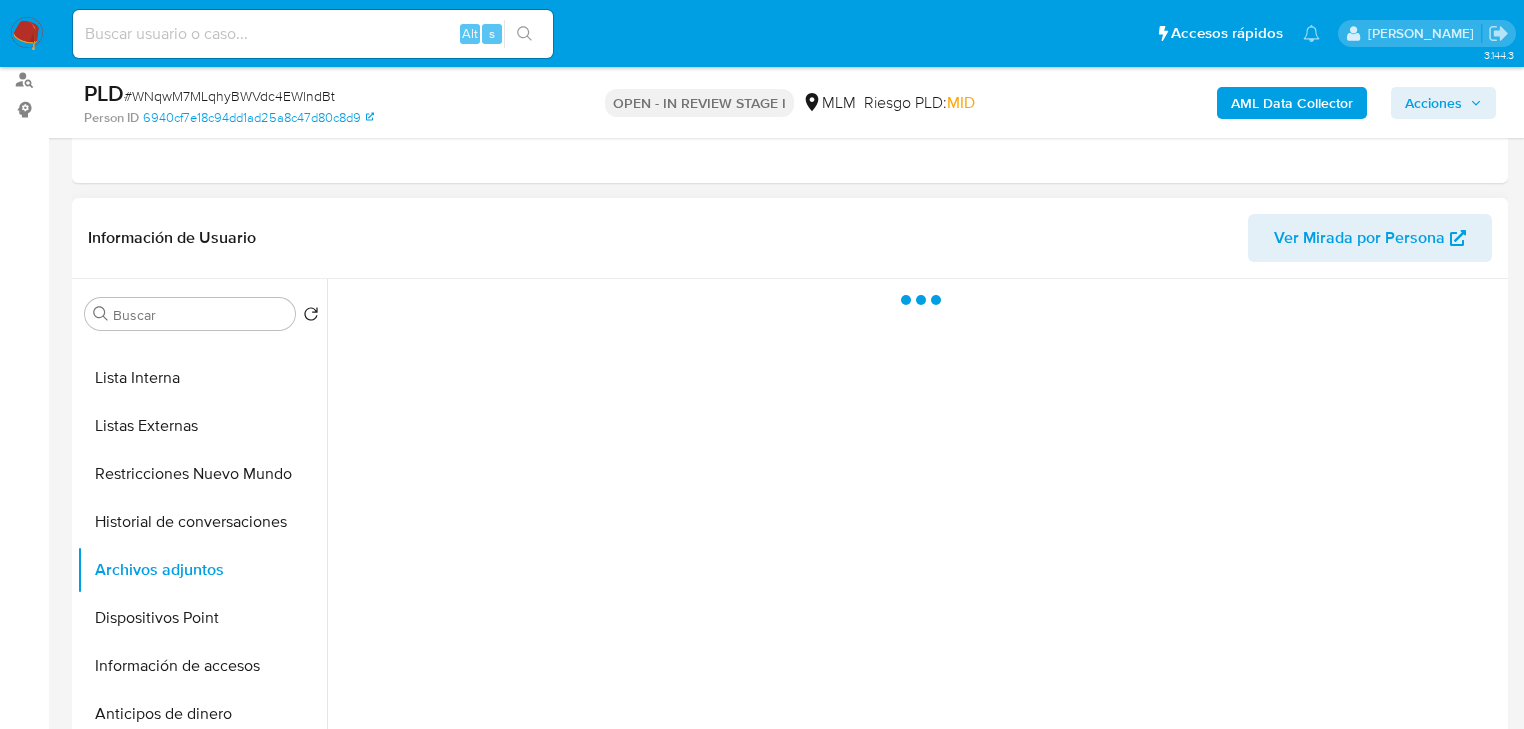 scroll, scrollTop: 0, scrollLeft: 0, axis: both 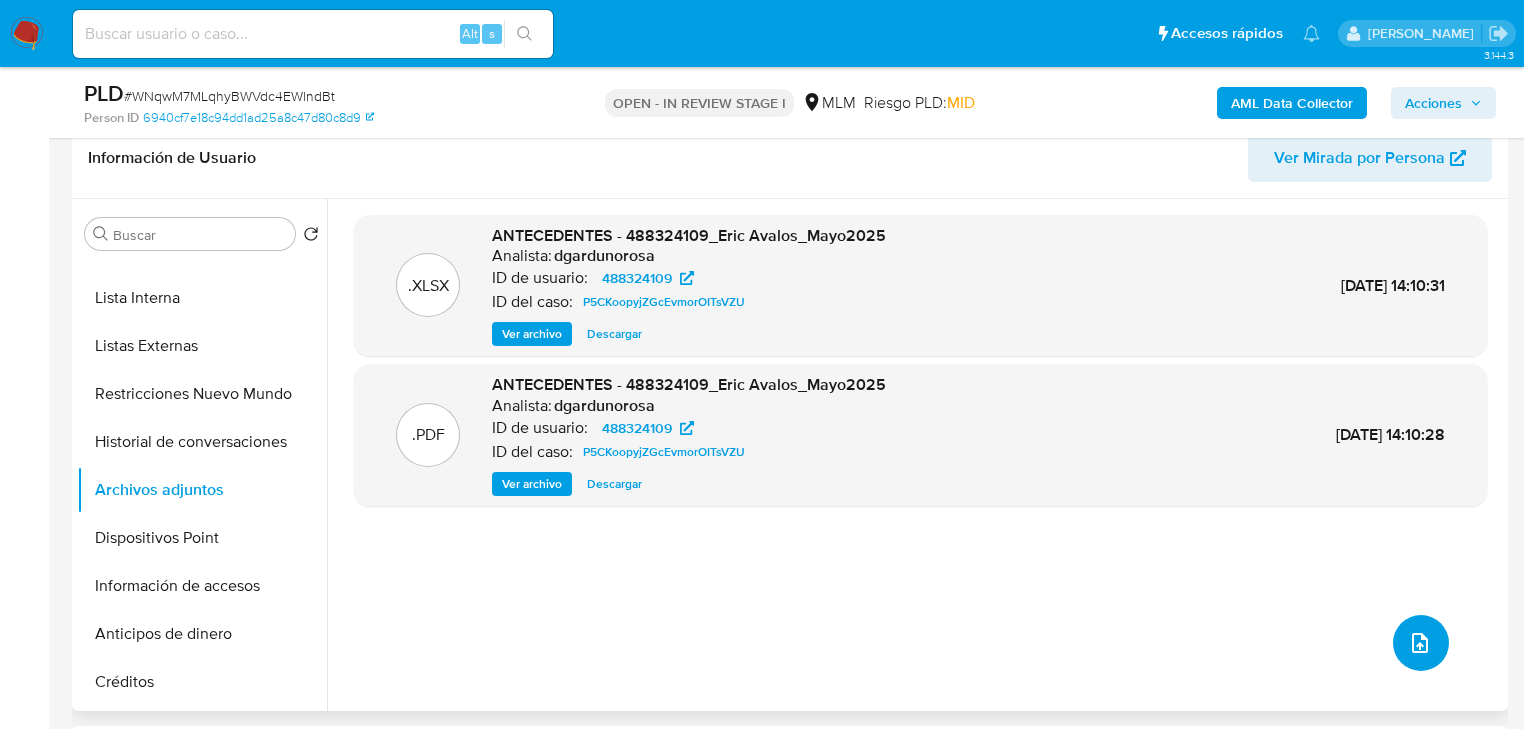 click 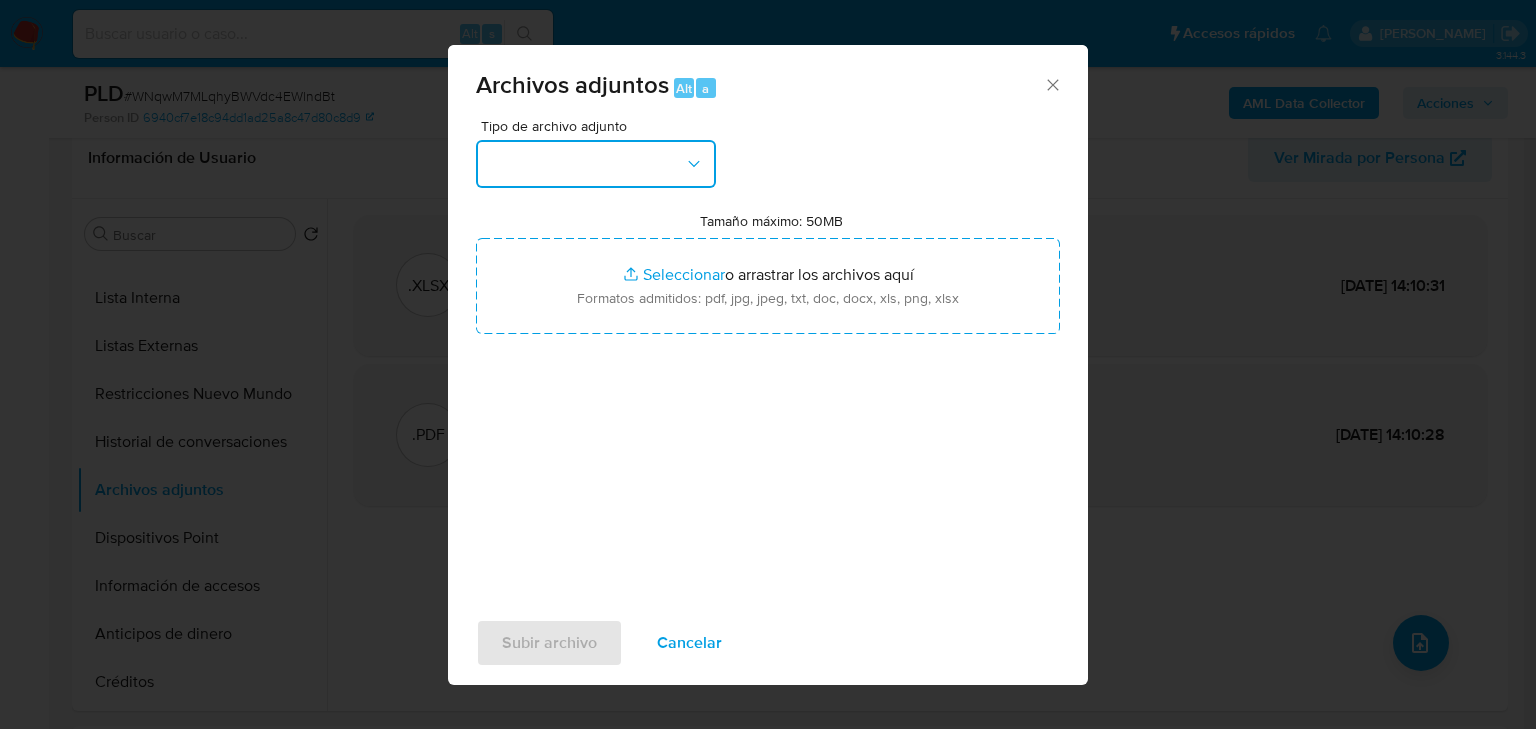 click at bounding box center [596, 164] 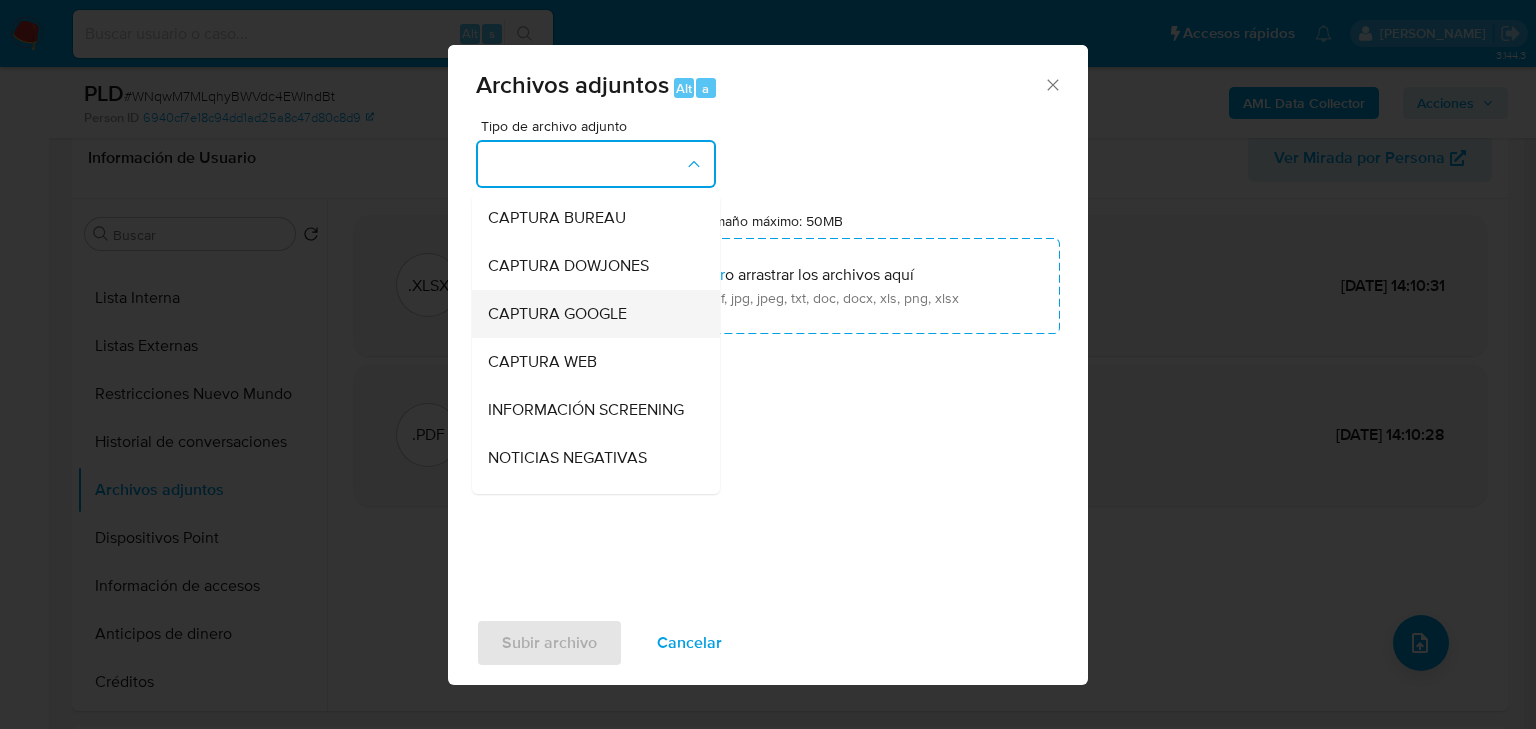 type 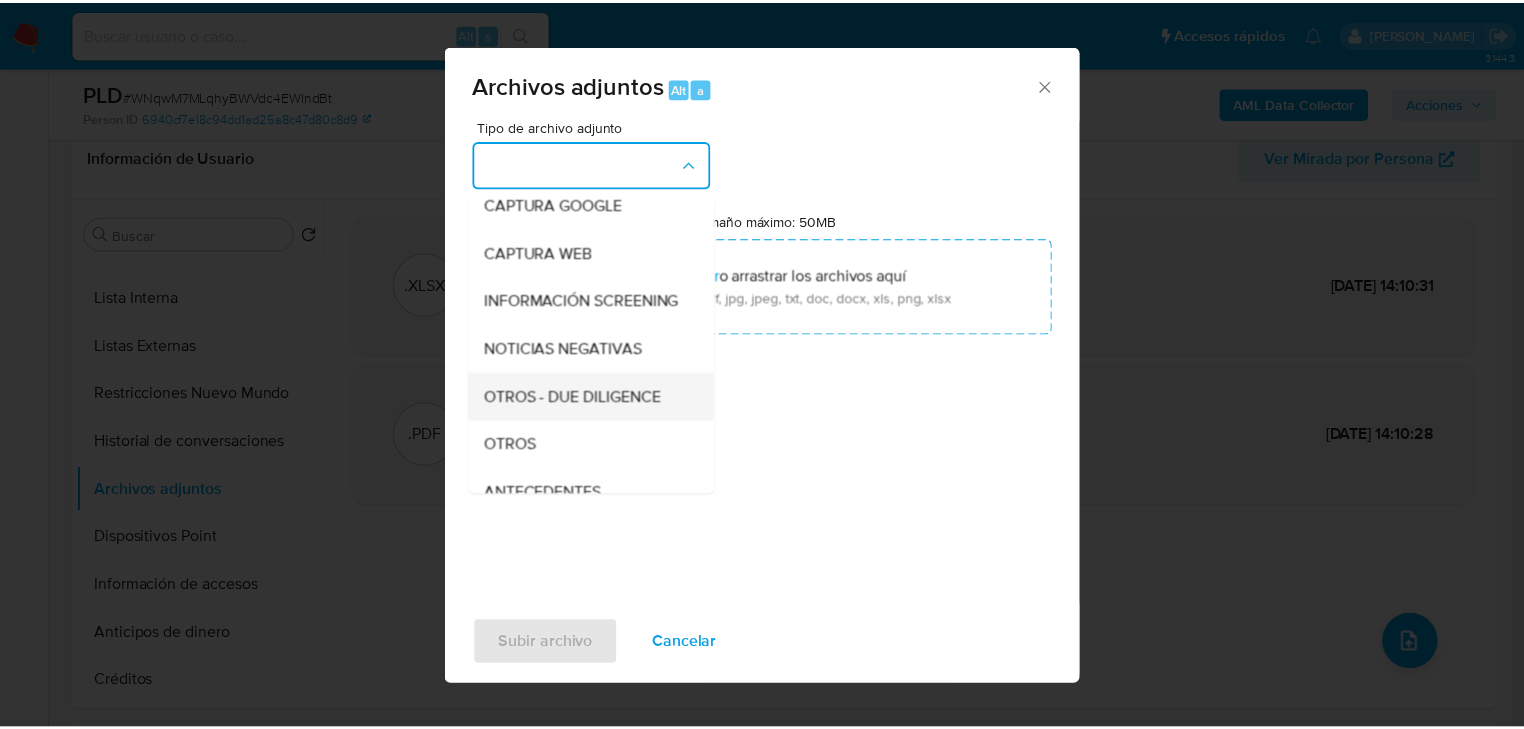 scroll, scrollTop: 136, scrollLeft: 0, axis: vertical 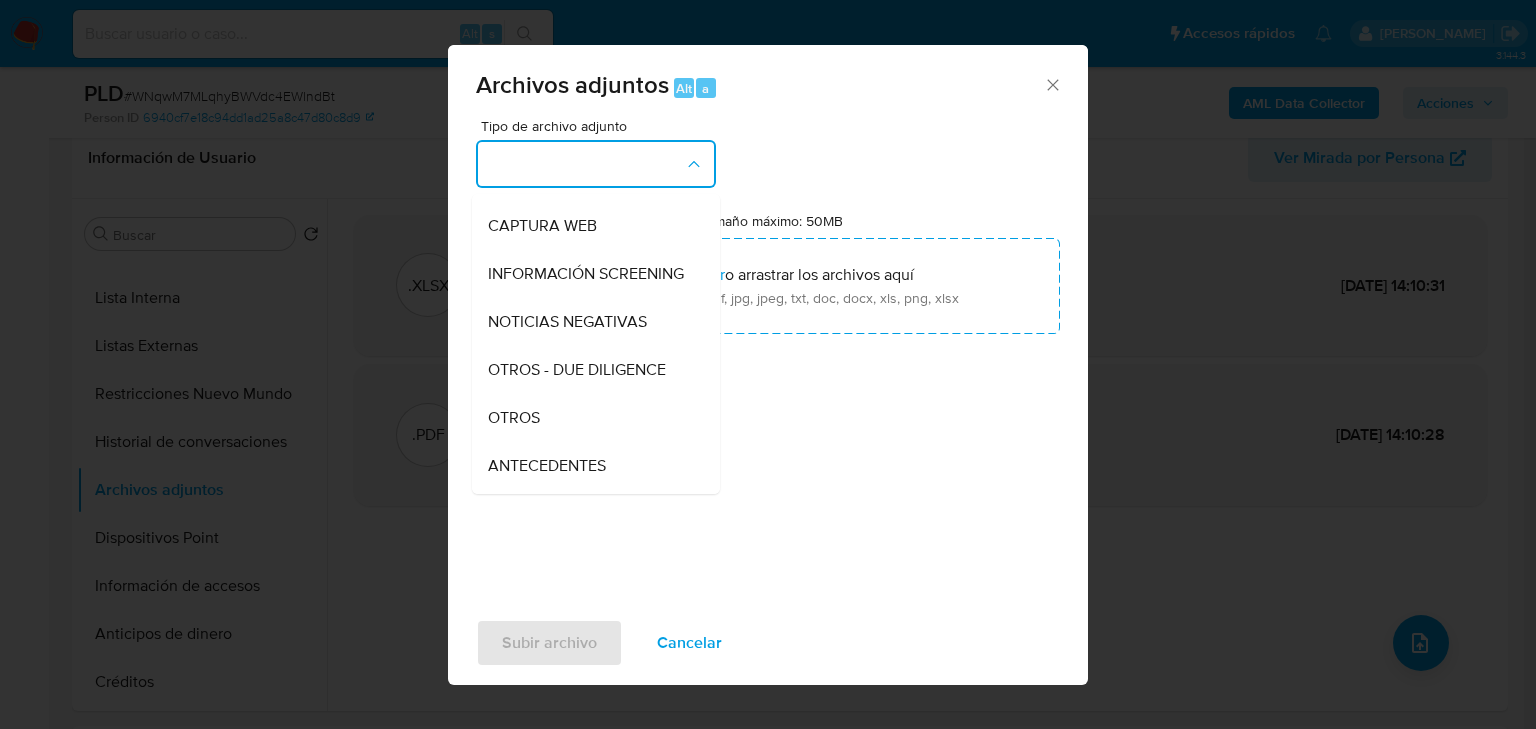 drag, startPoint x: 540, startPoint y: 434, endPoint x: 607, endPoint y: 448, distance: 68.44706 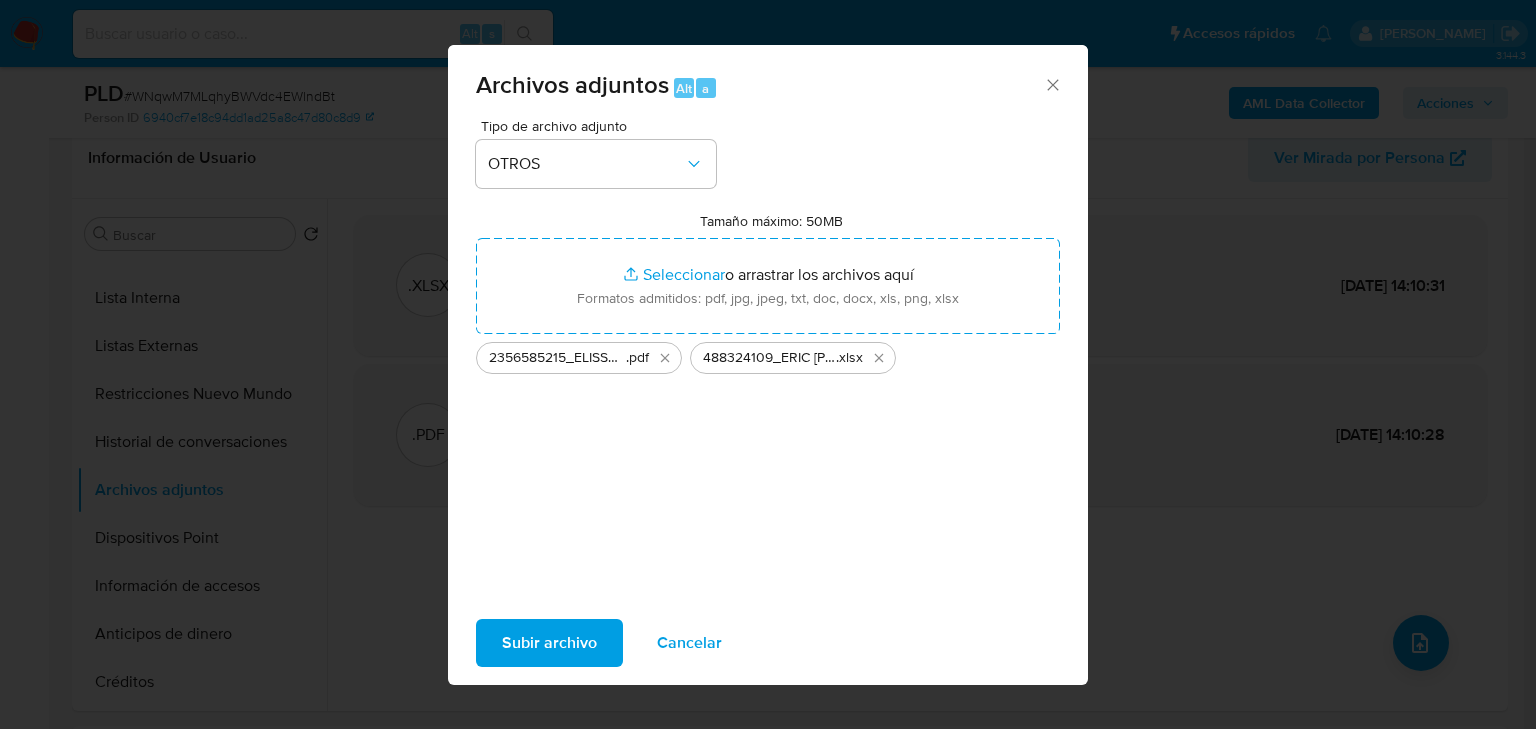 drag, startPoint x: 570, startPoint y: 635, endPoint x: 664, endPoint y: 462, distance: 196.88829 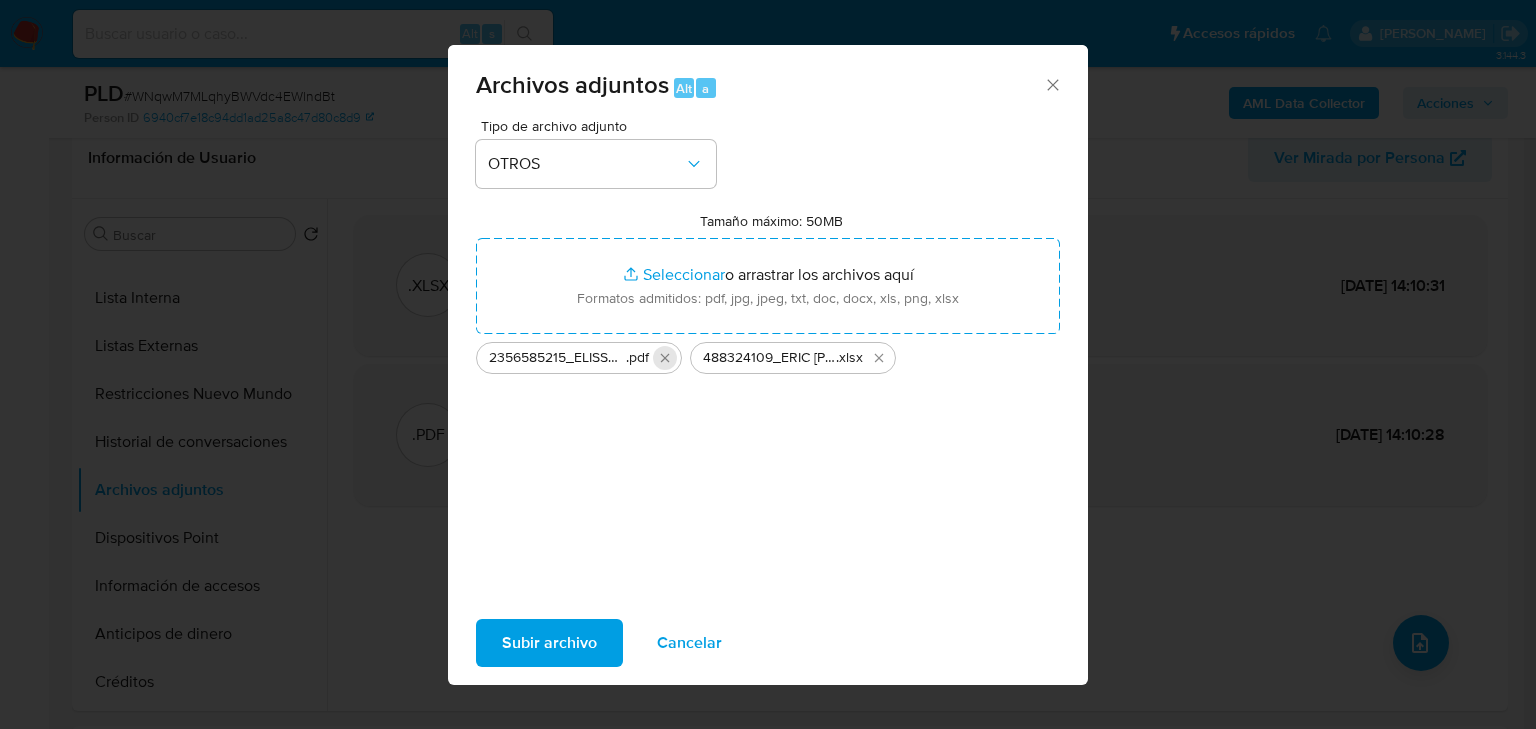 click 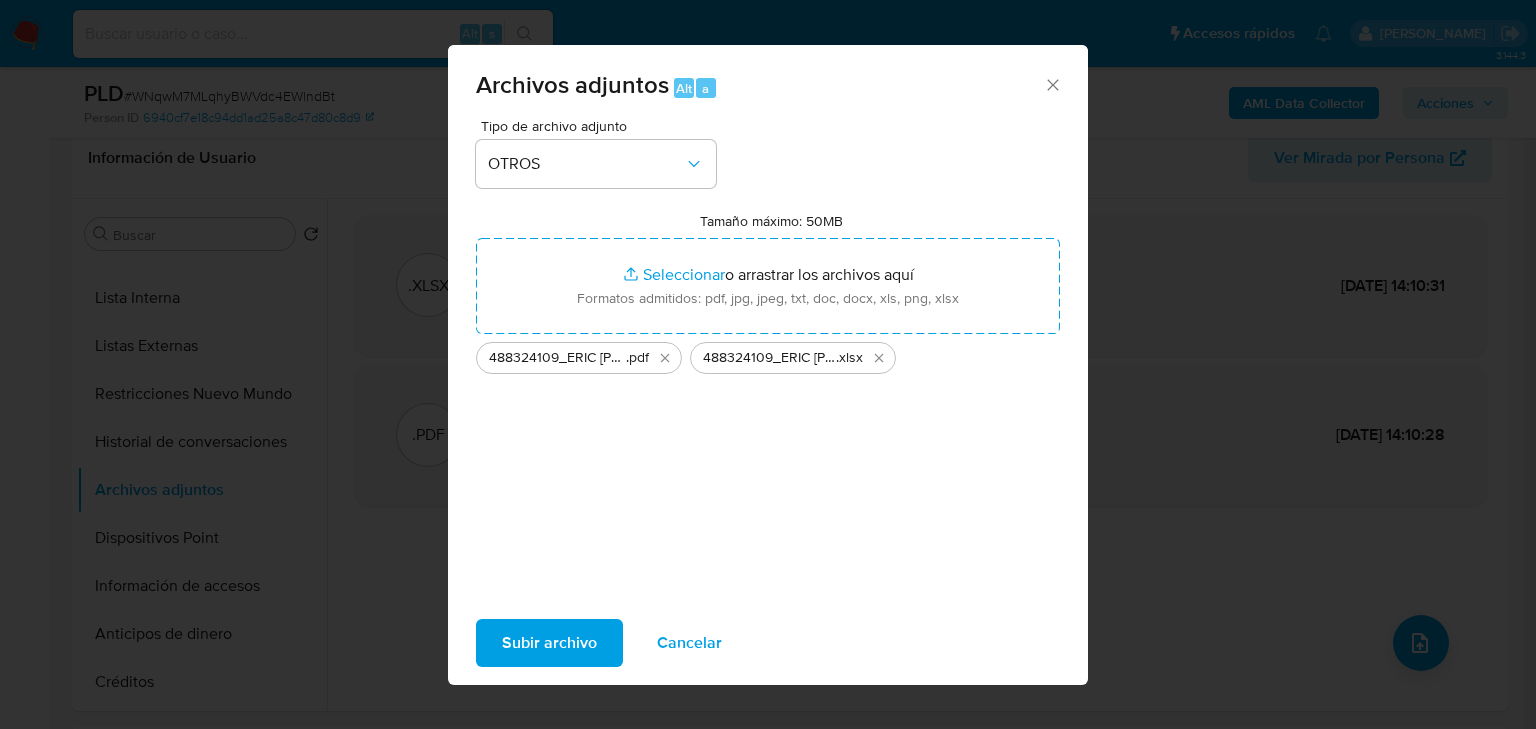 click on "Subir archivo" at bounding box center (549, 643) 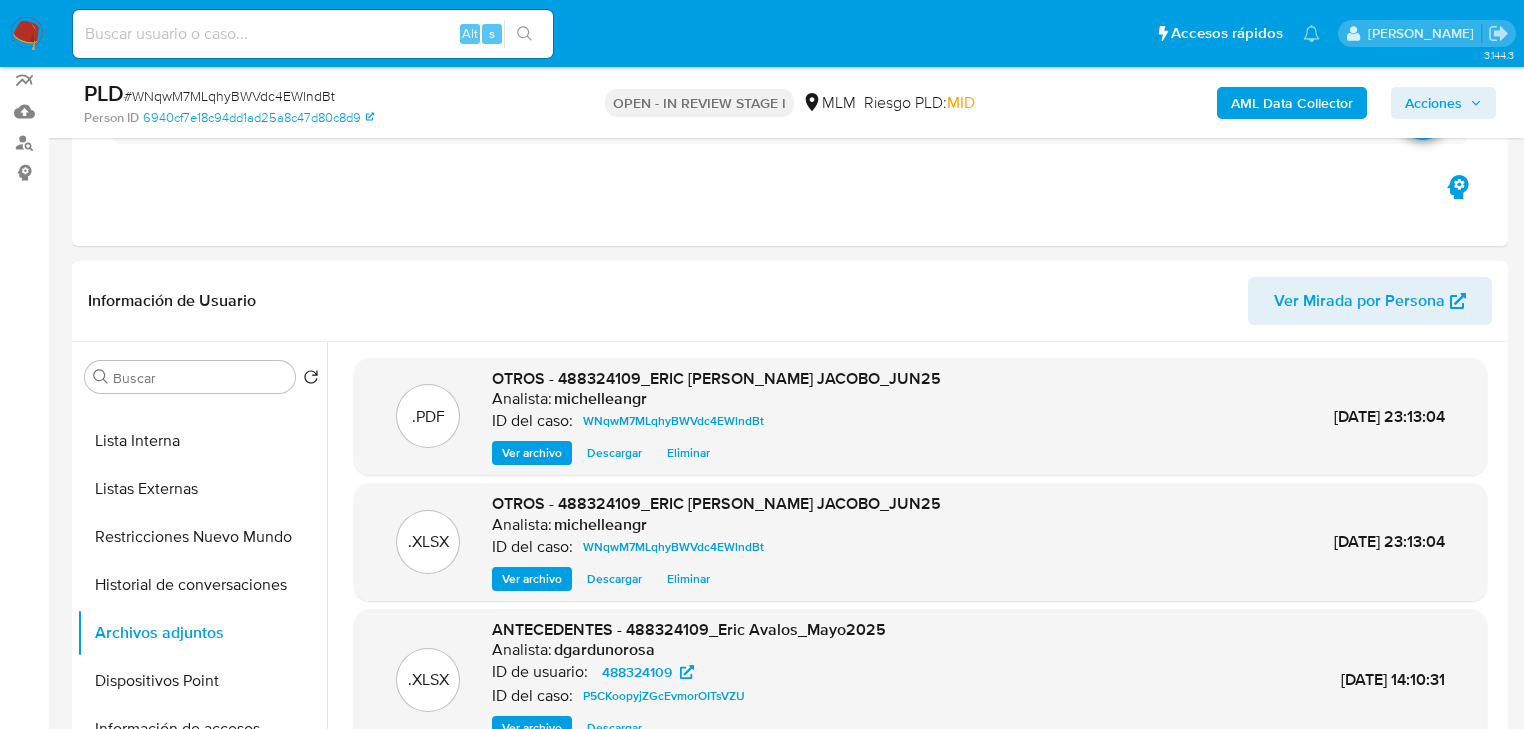 scroll, scrollTop: 0, scrollLeft: 0, axis: both 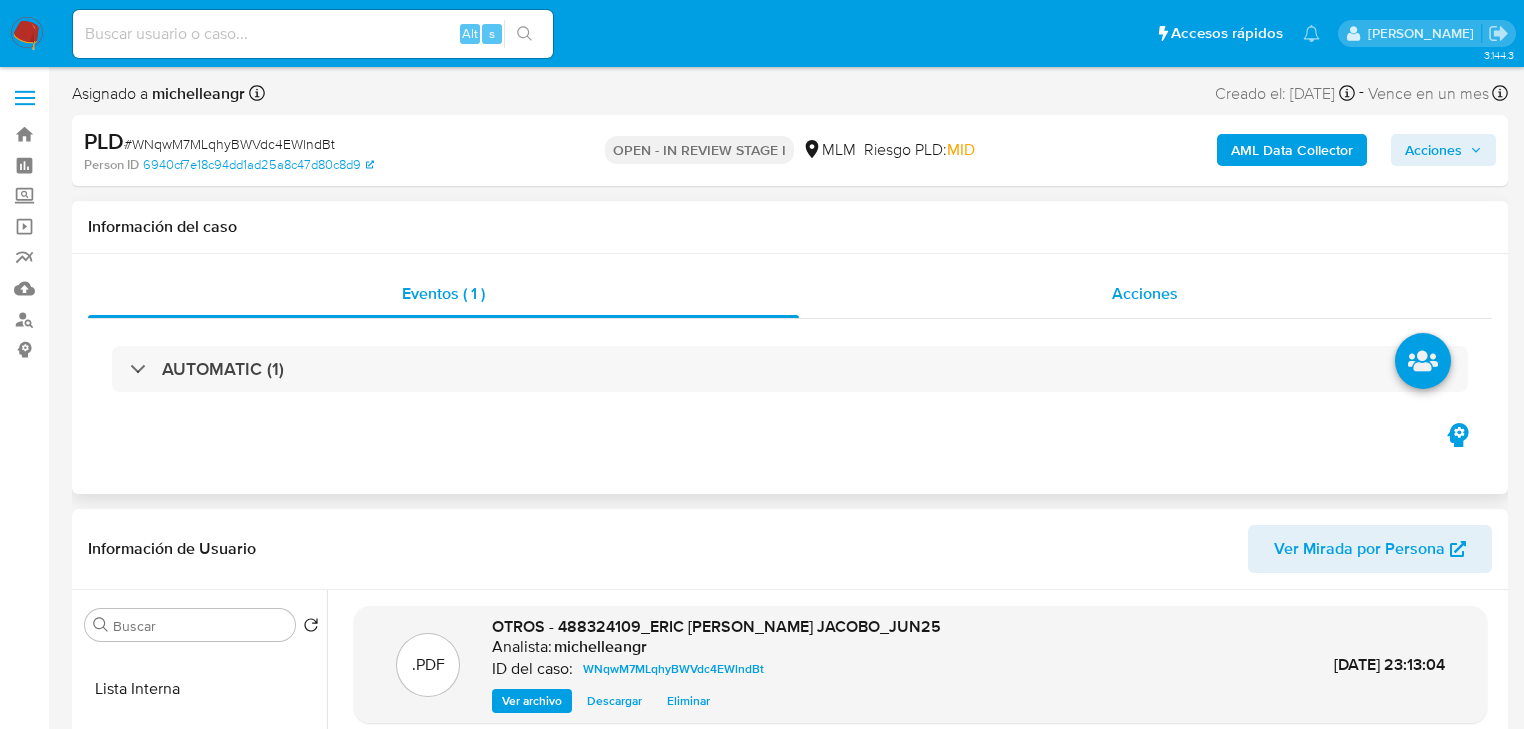 drag, startPoint x: 1154, startPoint y: 327, endPoint x: 1154, endPoint y: 313, distance: 14 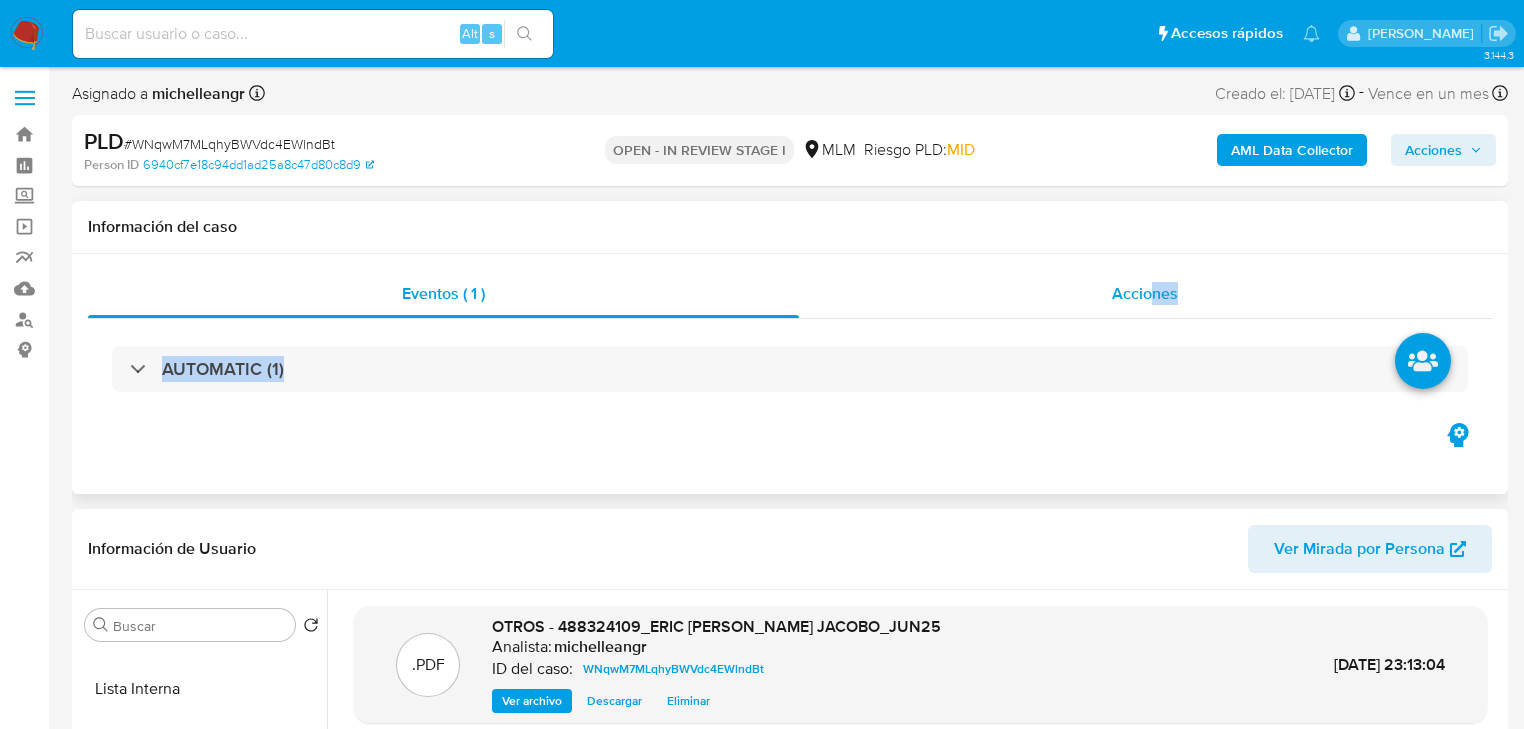 click on "Acciones" at bounding box center (1145, 293) 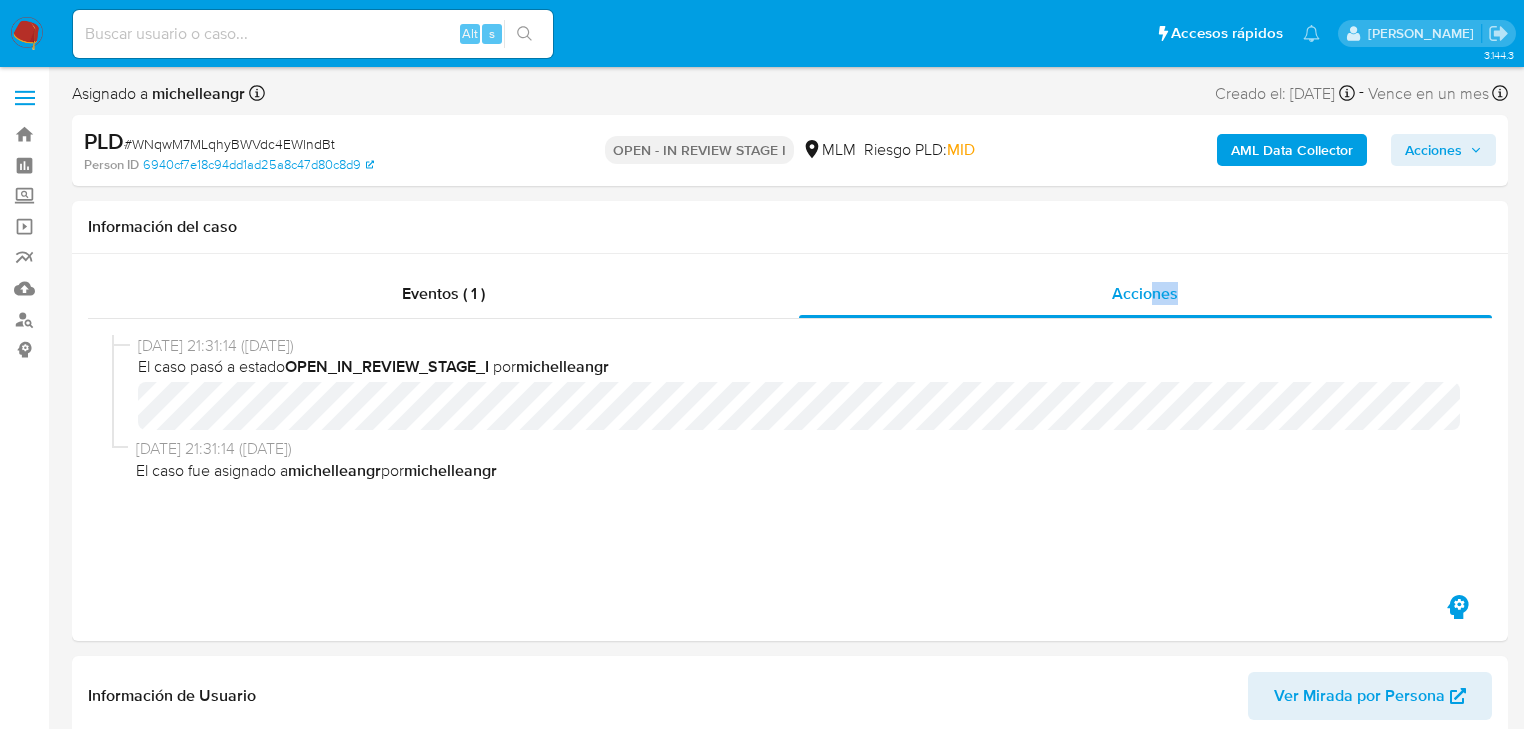 click on "Acciones" at bounding box center (1433, 150) 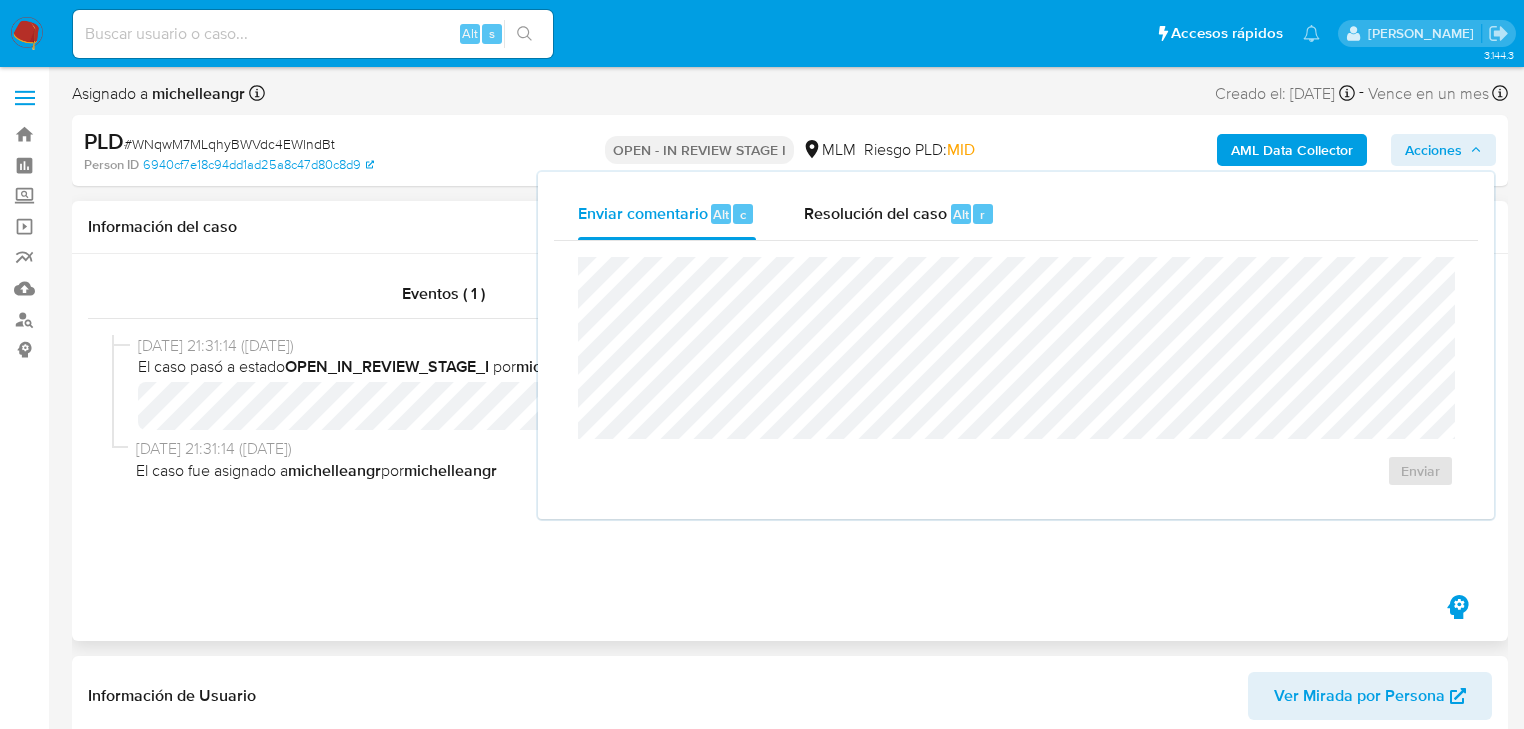 click on "OPEN_IN_REVIEW_STAGE_I" at bounding box center [387, 366] 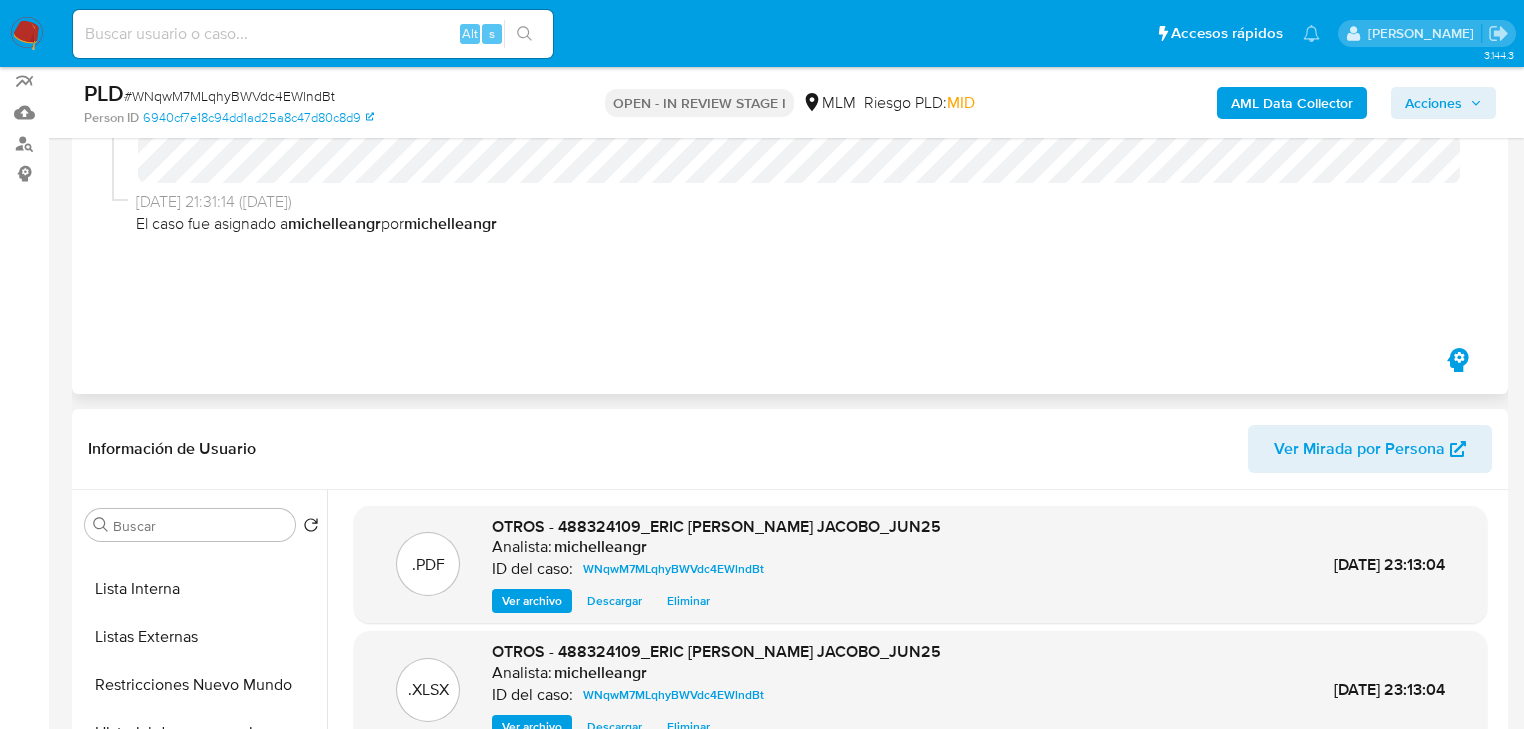 scroll, scrollTop: 240, scrollLeft: 0, axis: vertical 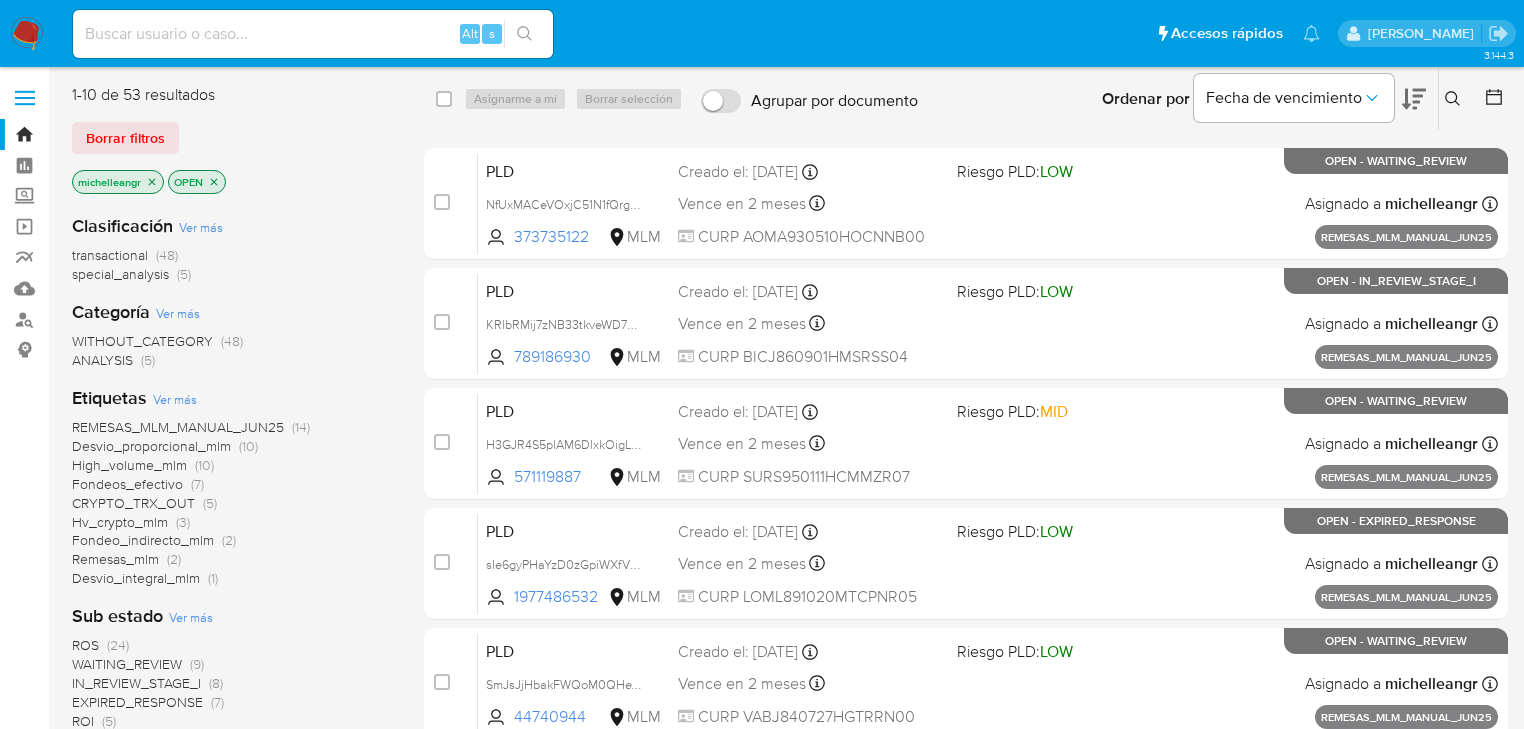 click 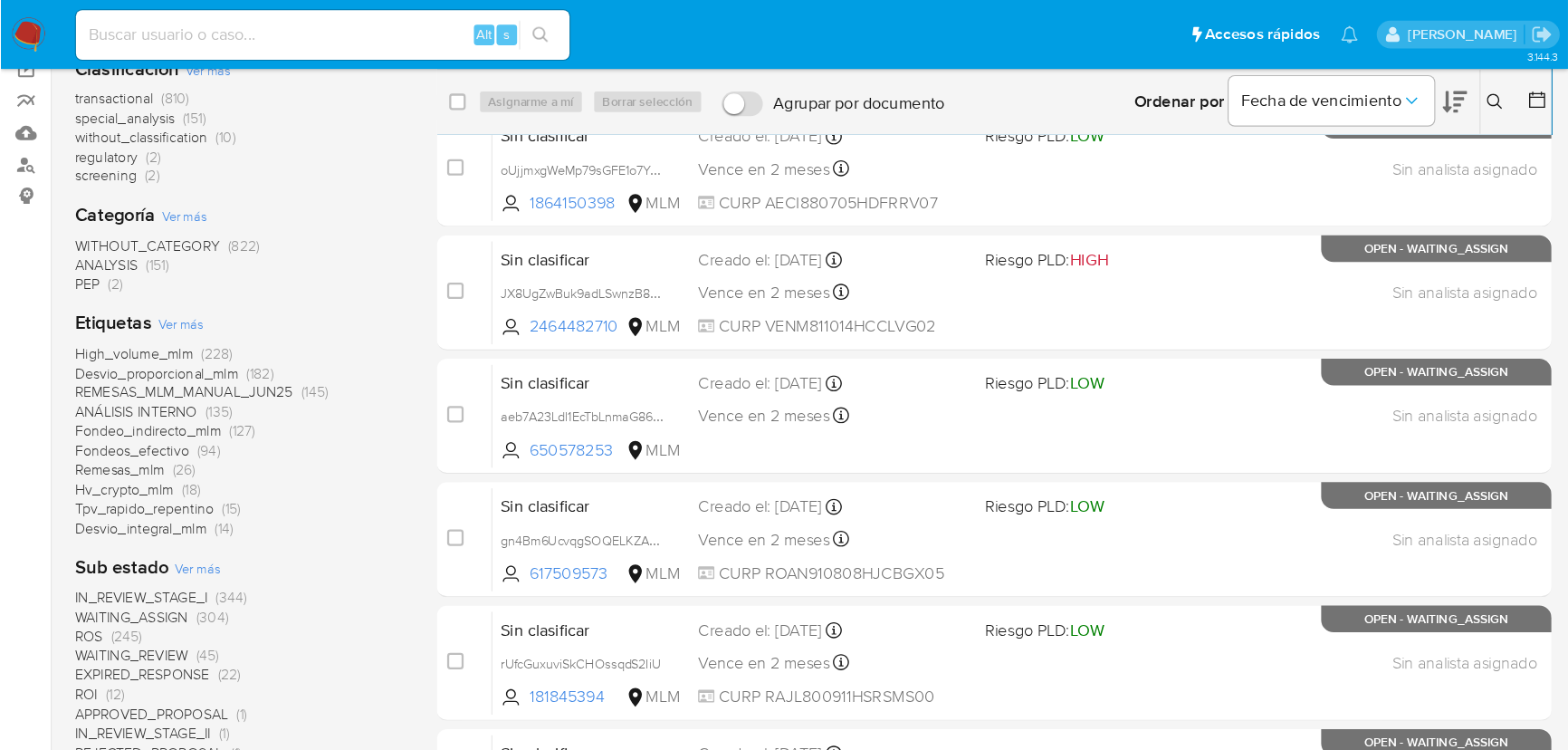 scroll, scrollTop: 145, scrollLeft: 0, axis: vertical 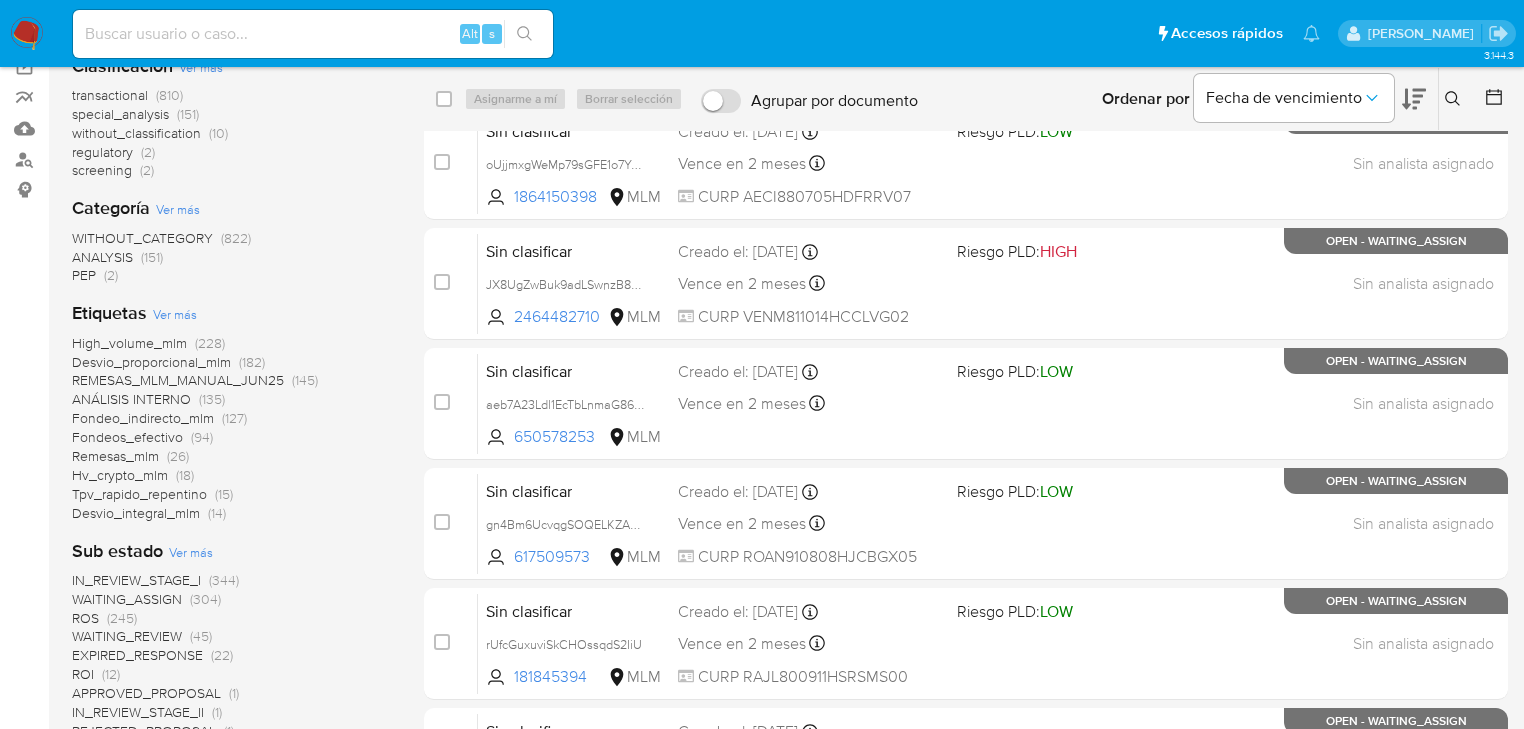 click on "EXPIRED_RESPONSE" at bounding box center [137, 655] 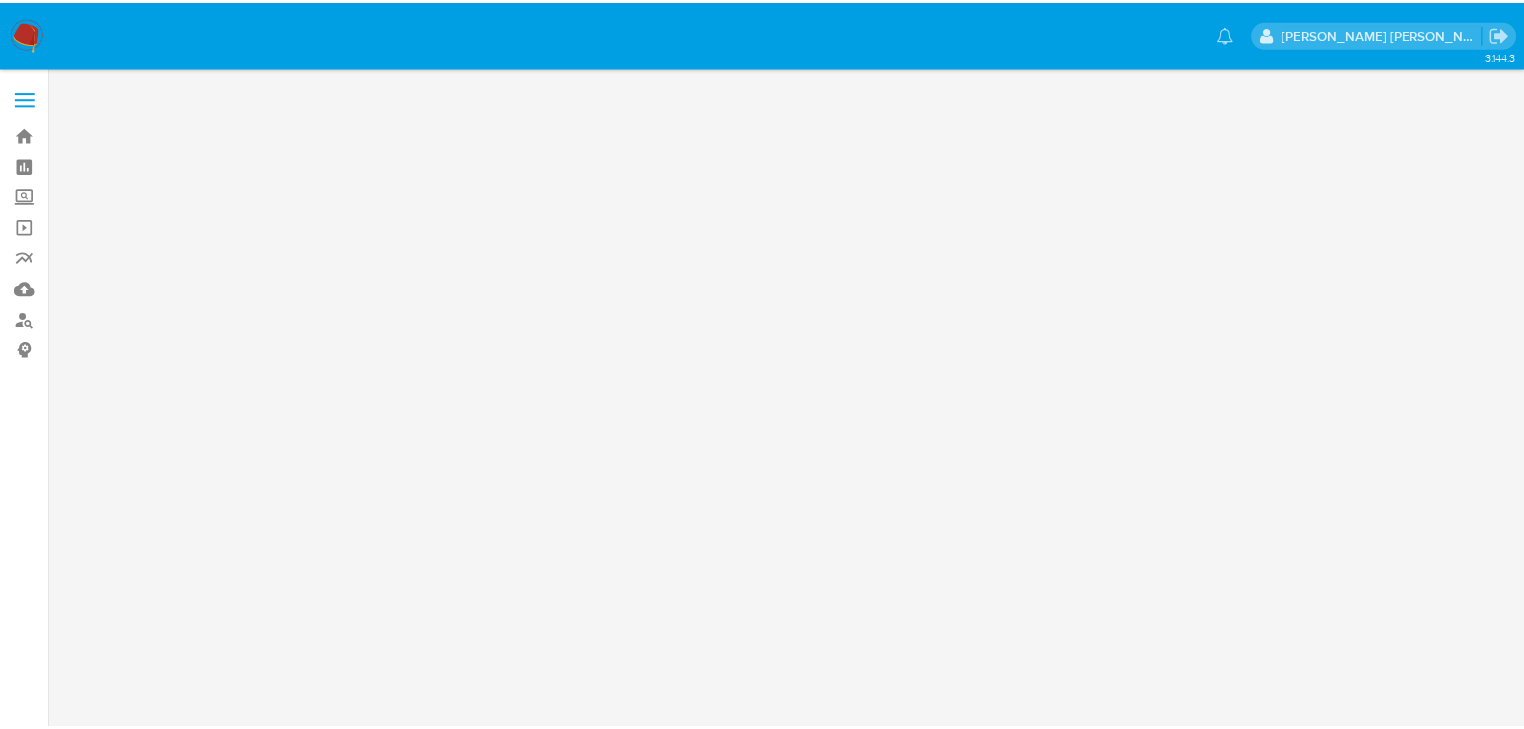 scroll, scrollTop: 0, scrollLeft: 0, axis: both 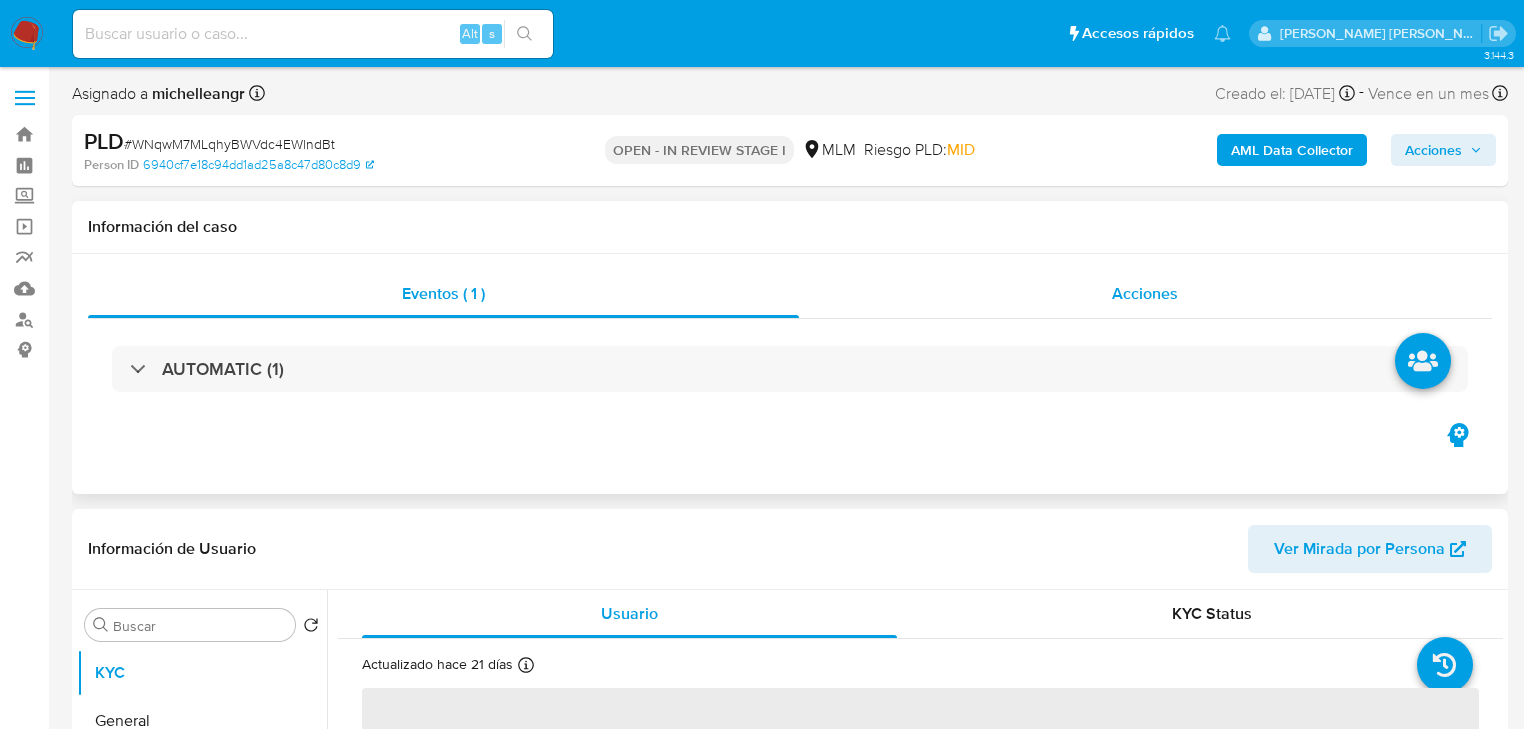 click on "Acciones" at bounding box center (1145, 293) 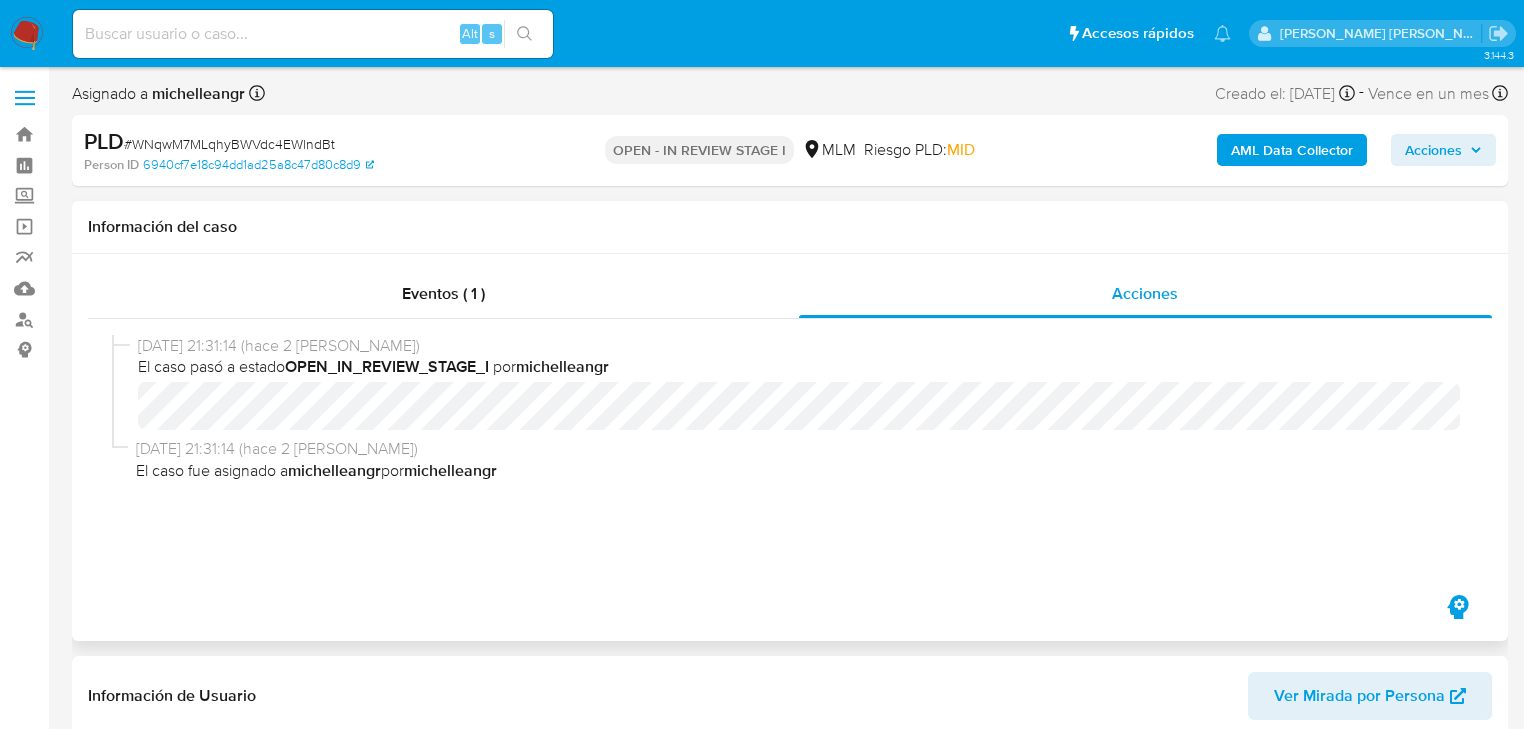select on "10" 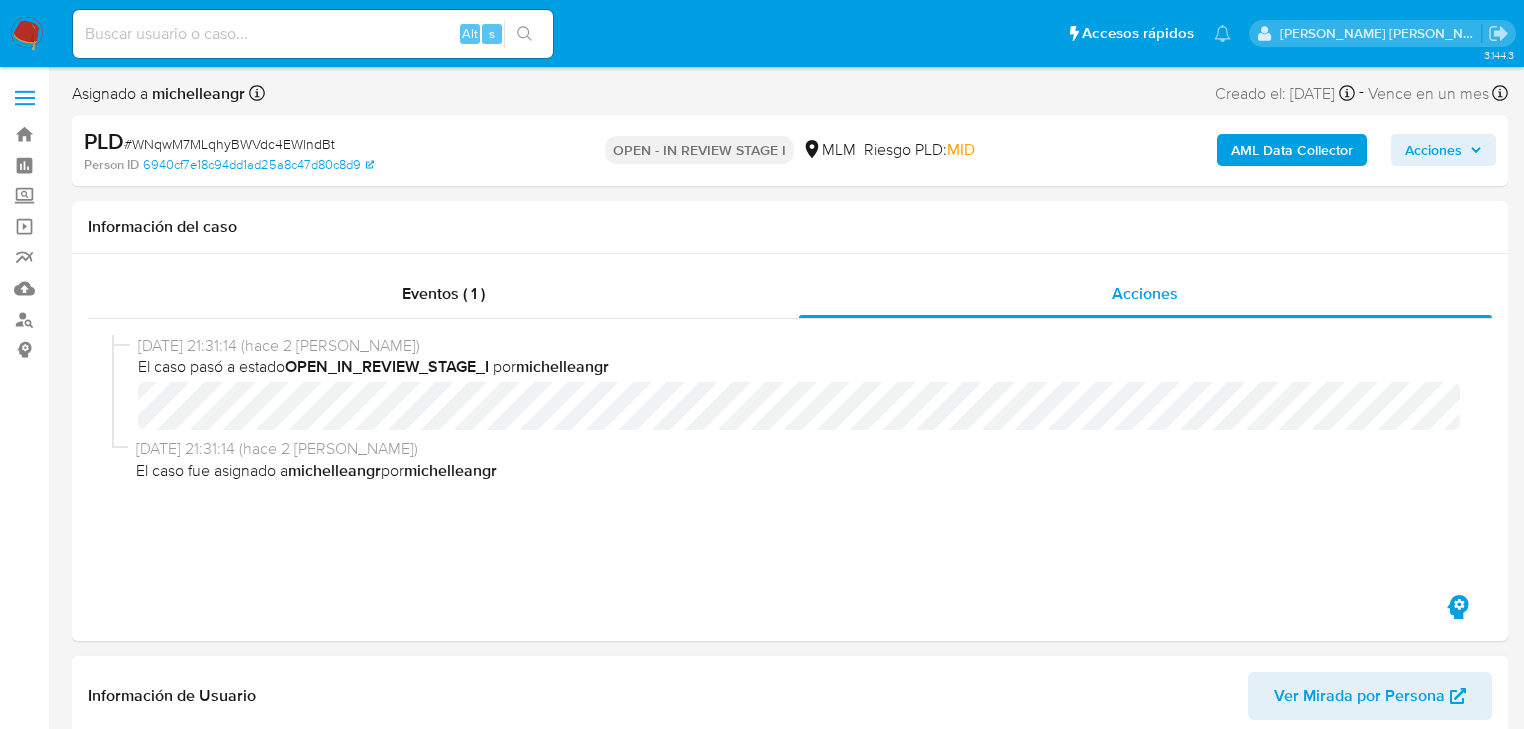 scroll, scrollTop: 320, scrollLeft: 0, axis: vertical 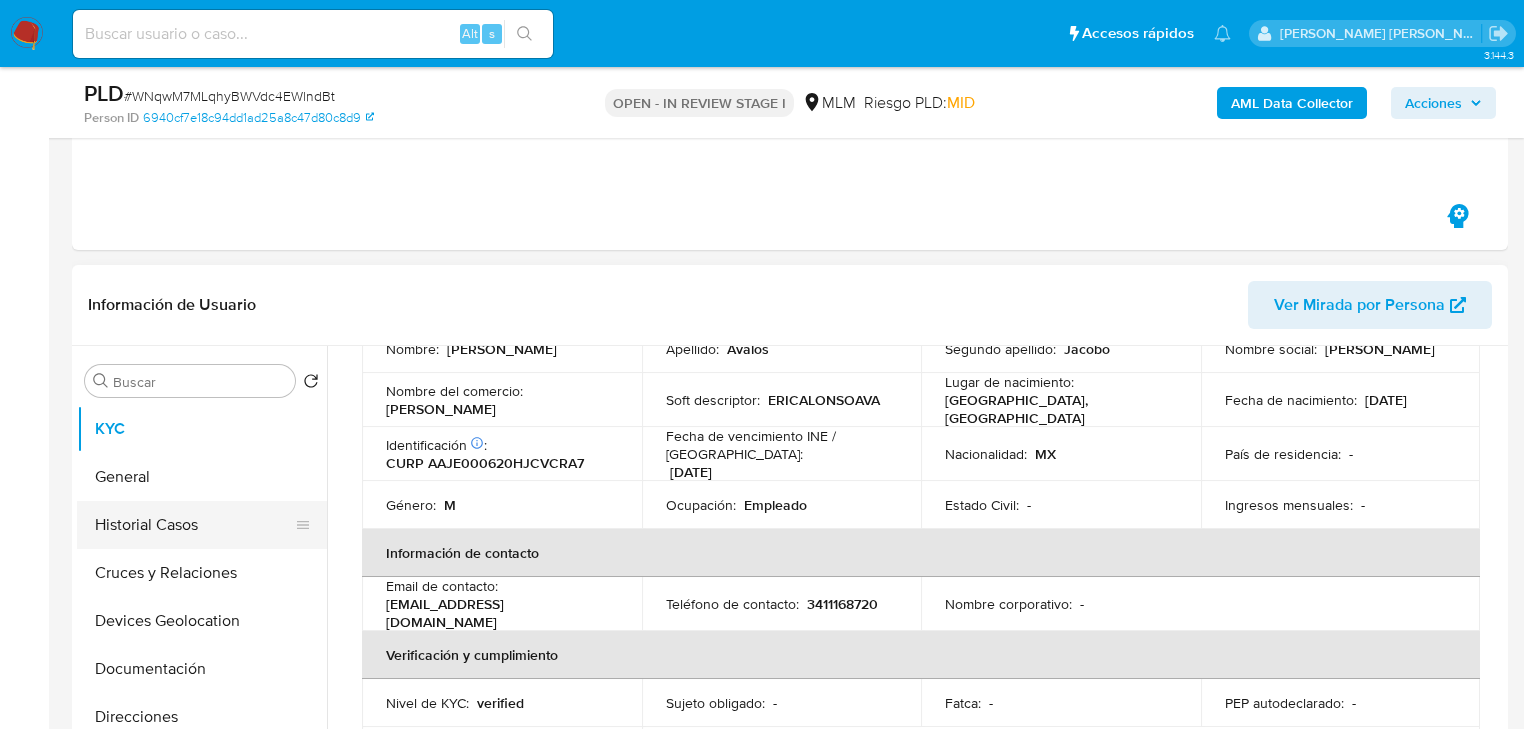 click on "Historial Casos" at bounding box center [194, 525] 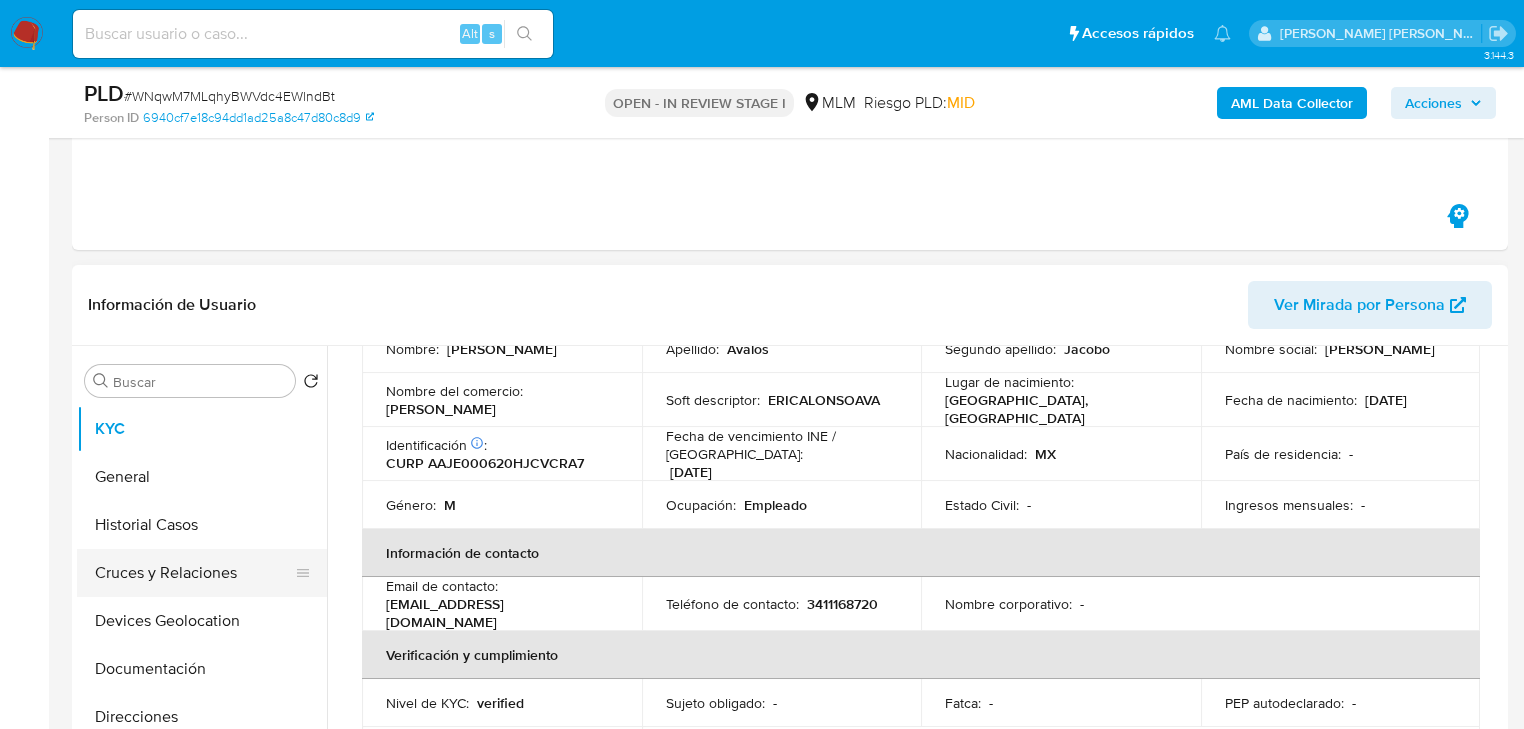 scroll, scrollTop: 0, scrollLeft: 0, axis: both 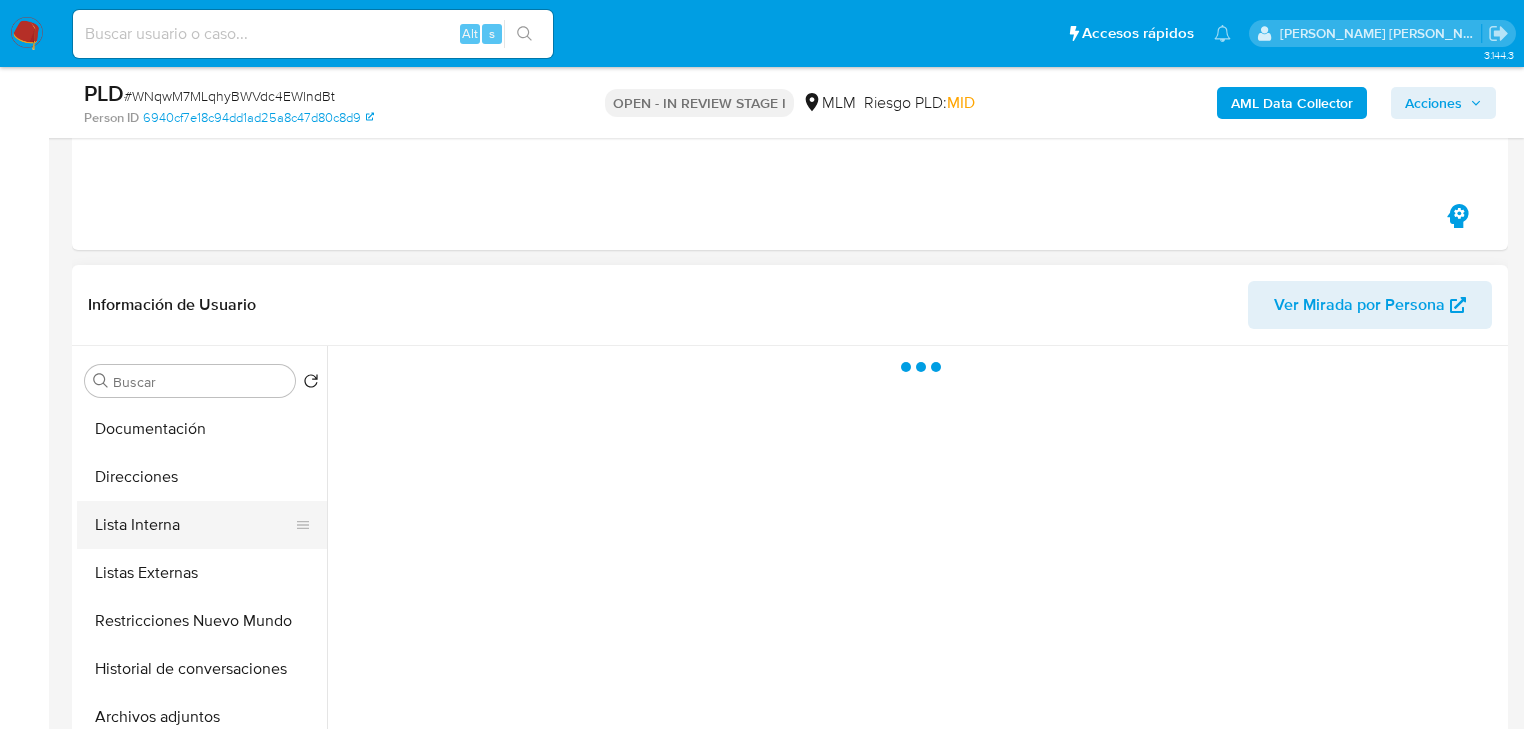 click on "KYC General Historial Casos Cruces y Relaciones Devices Geolocation Documentación Direcciones Lista Interna Listas Externas Restricciones Nuevo Mundo Historial de conversaciones Archivos adjuntos Dispositivos Point Información de accesos Anticipos de dinero Créditos Cuentas Bancarias Datos Modificados Fecha Compliant Historial Riesgo PLD IV Challenges Insurtech Items Marcas AML Perfiles Tarjetas" at bounding box center (202, 630) 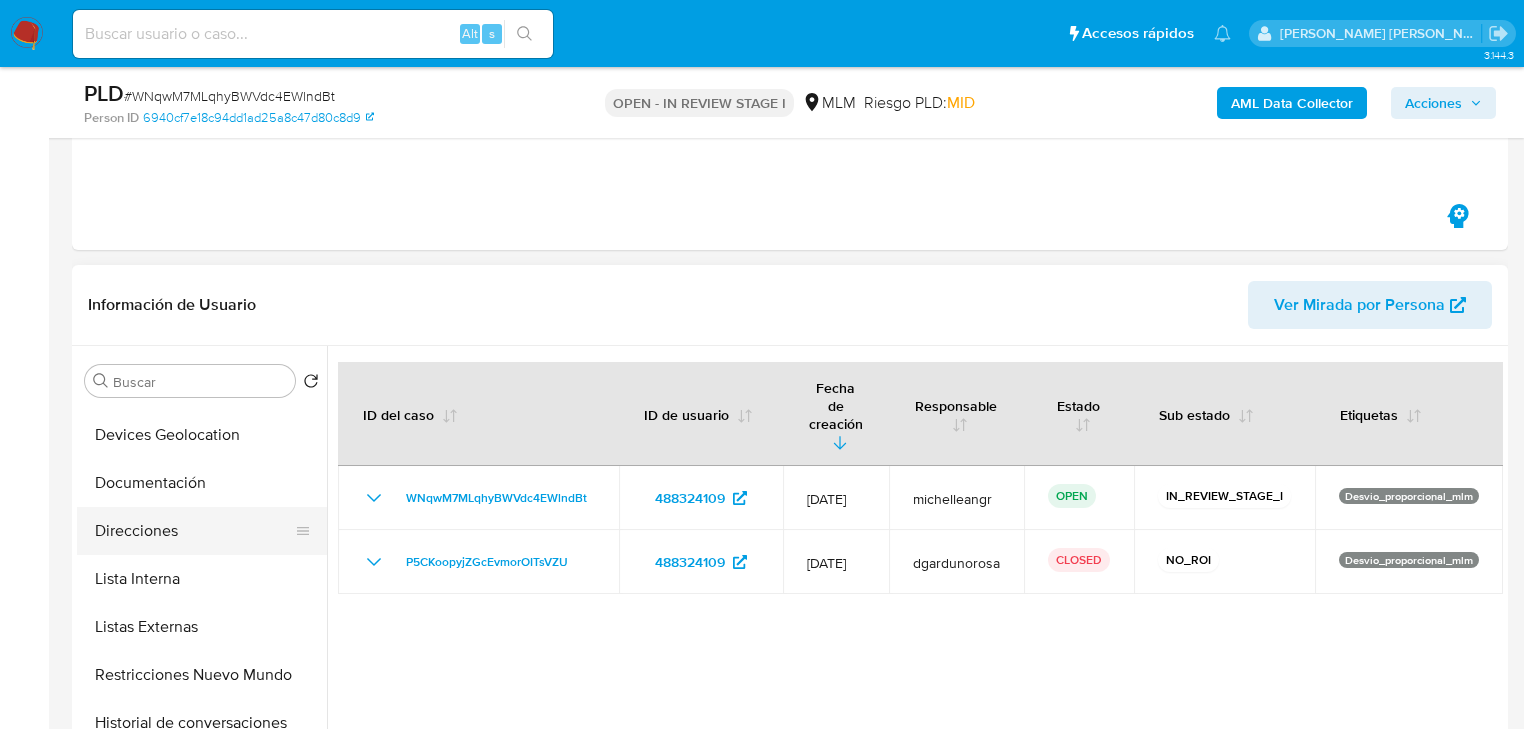 scroll, scrollTop: 160, scrollLeft: 0, axis: vertical 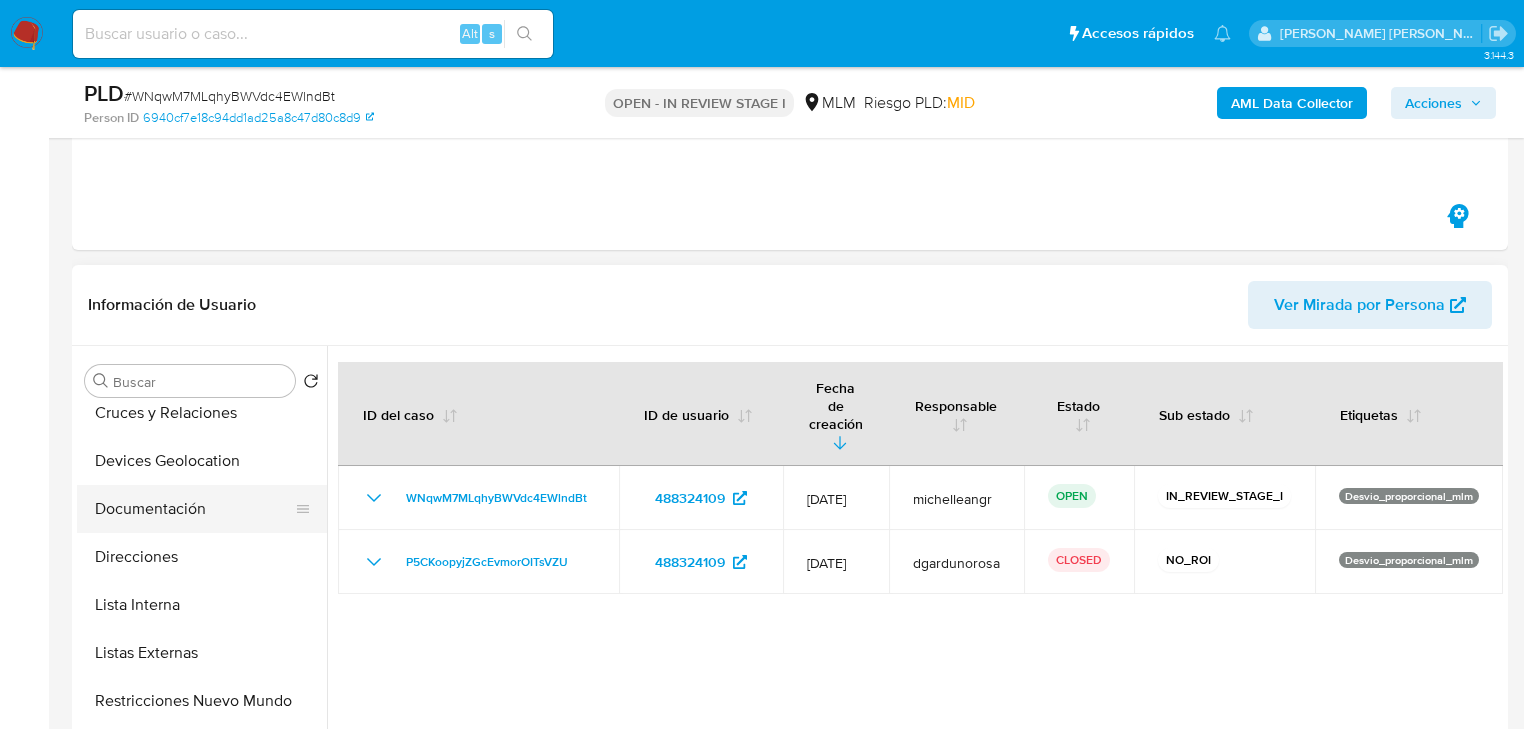 drag, startPoint x: 212, startPoint y: 532, endPoint x: 212, endPoint y: 521, distance: 11 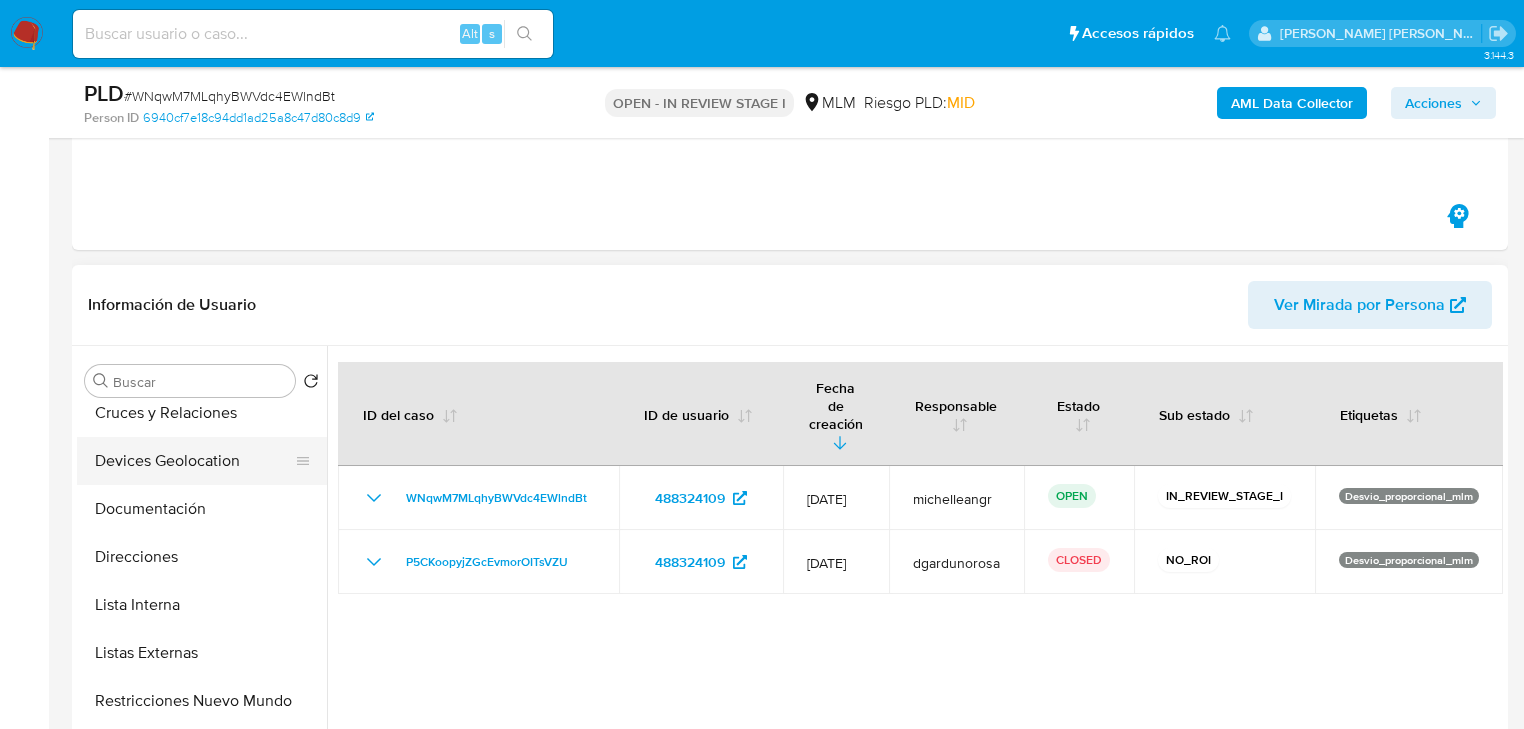 click on "Documentación" at bounding box center (202, 509) 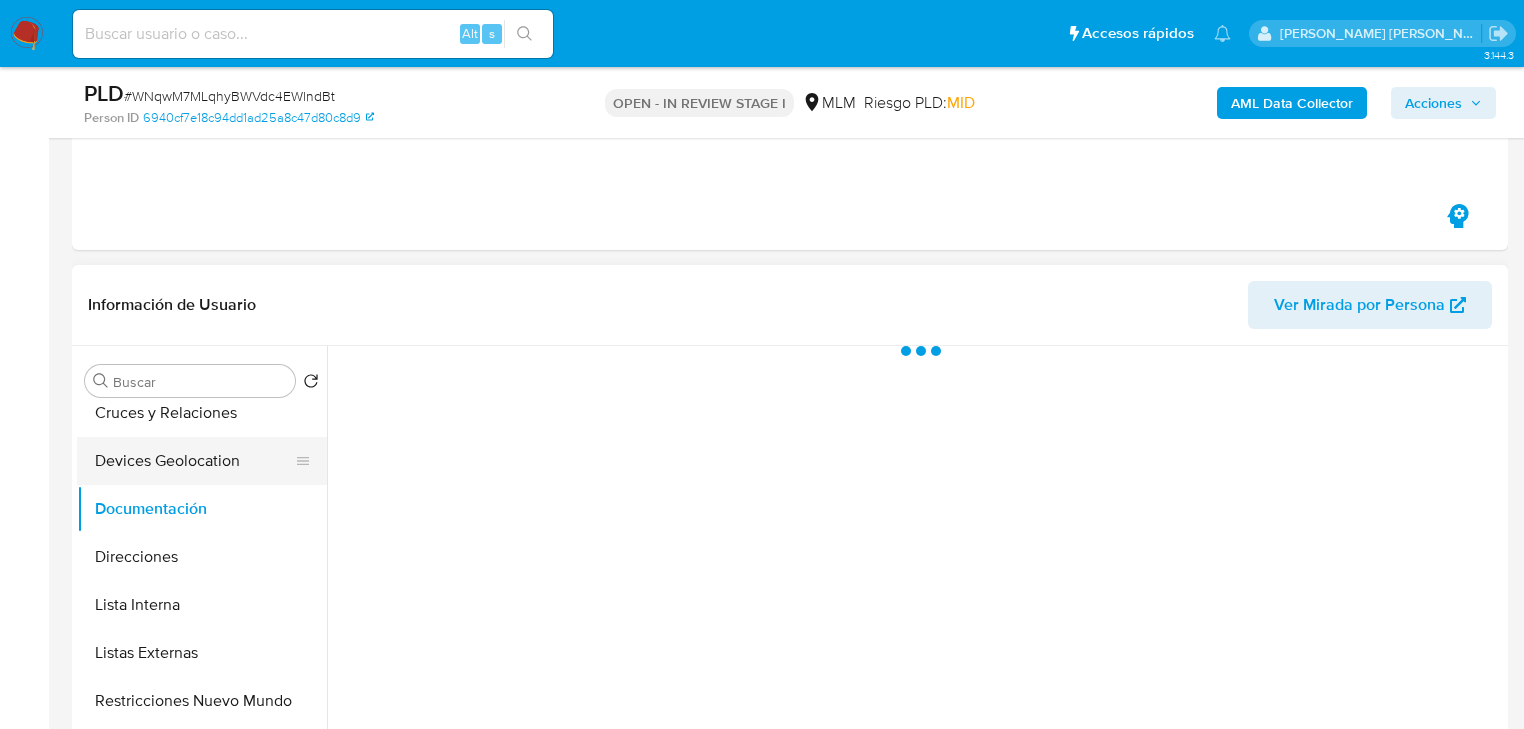 click on "Devices Geolocation" at bounding box center [194, 461] 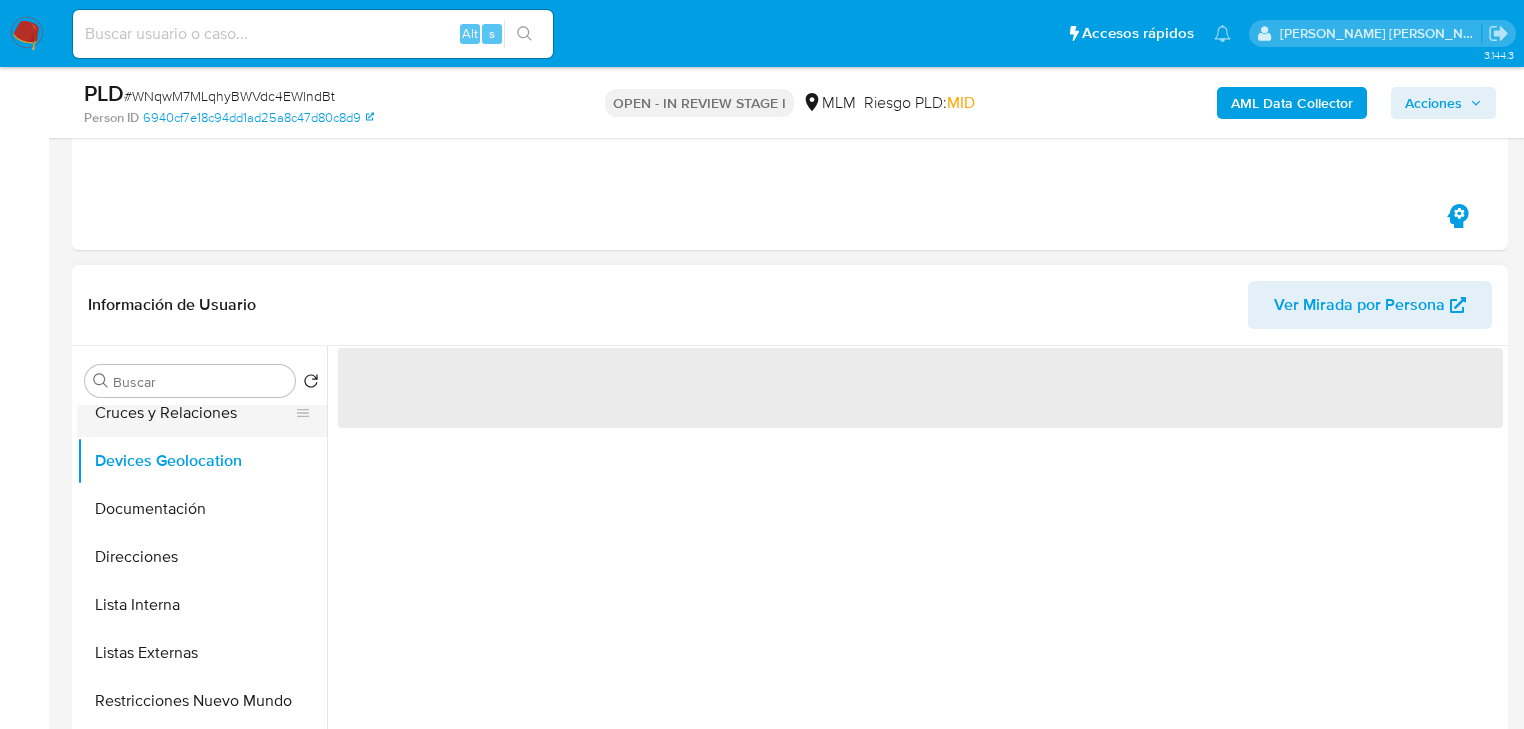 click on "Cruces y Relaciones" at bounding box center [194, 413] 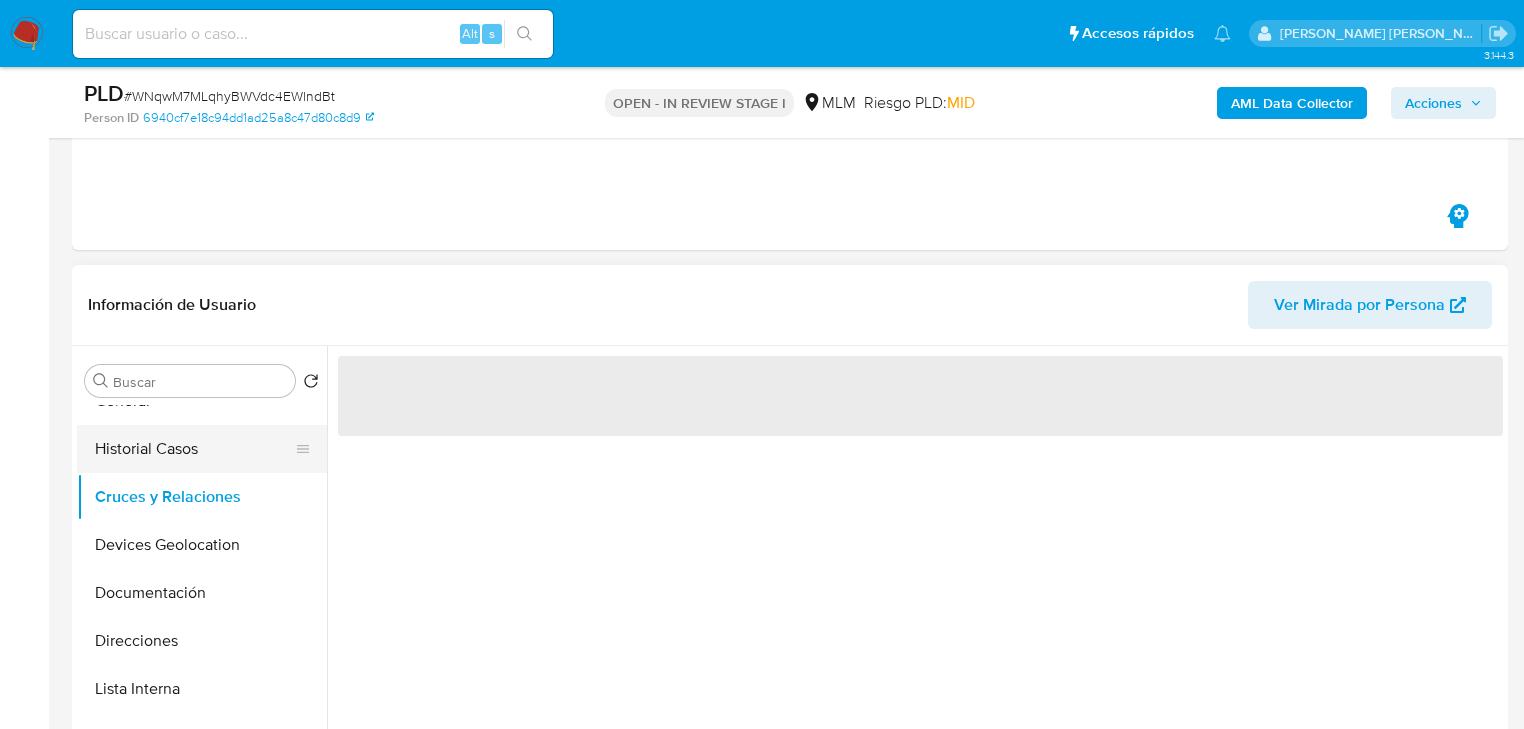 scroll, scrollTop: 0, scrollLeft: 0, axis: both 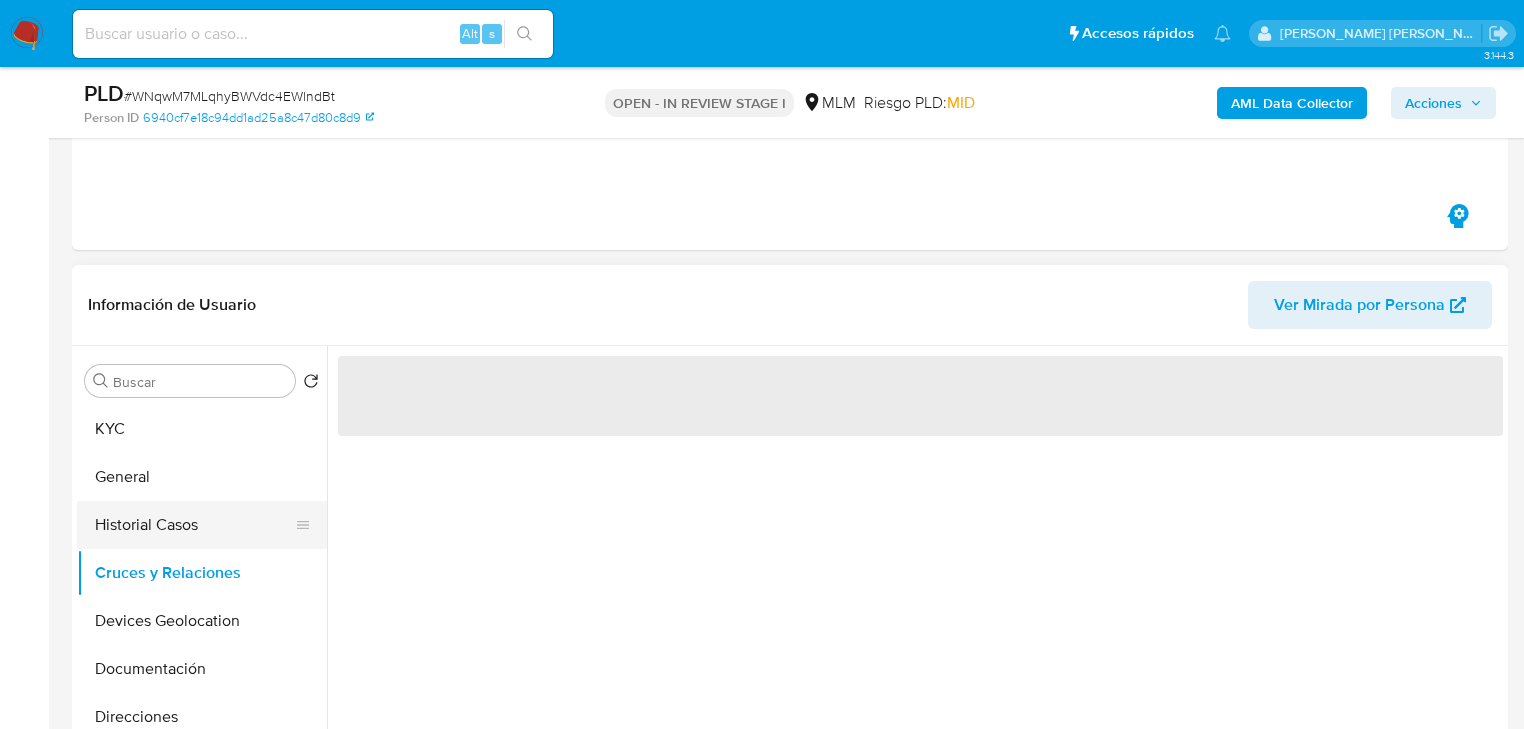 click on "Buscar   Volver al orden por defecto KYC General Historial Casos Cruces y Relaciones Devices Geolocation Documentación Direcciones Lista Interna Listas Externas Restricciones Nuevo Mundo Historial de conversaciones Archivos adjuntos Dispositivos Point Información de accesos Anticipos de dinero Créditos Cuentas Bancarias Datos Modificados Fecha Compliant Historial Riesgo PLD IV Challenges Insurtech Items Marcas AML Perfiles Tarjetas ‌" at bounding box center (790, 602) 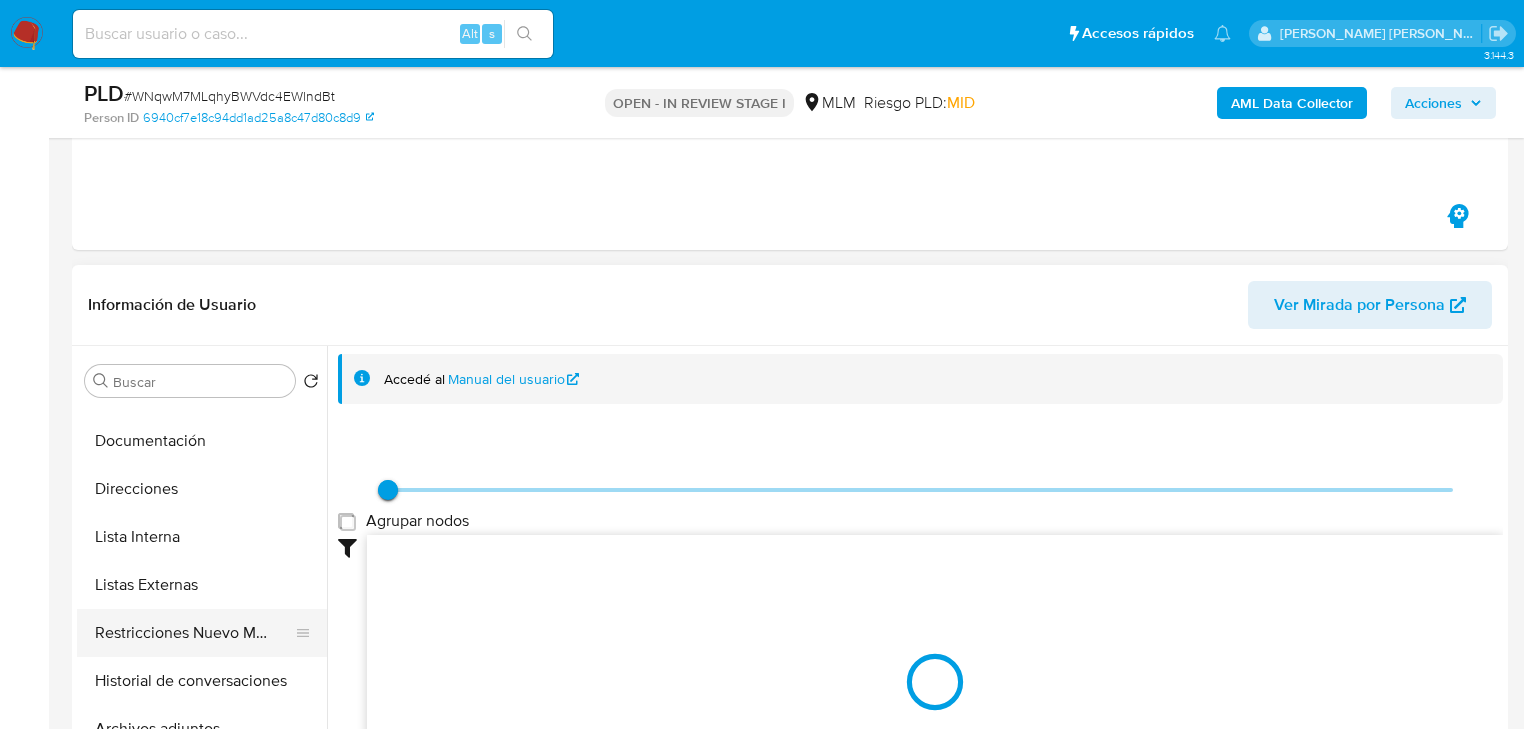 scroll, scrollTop: 320, scrollLeft: 0, axis: vertical 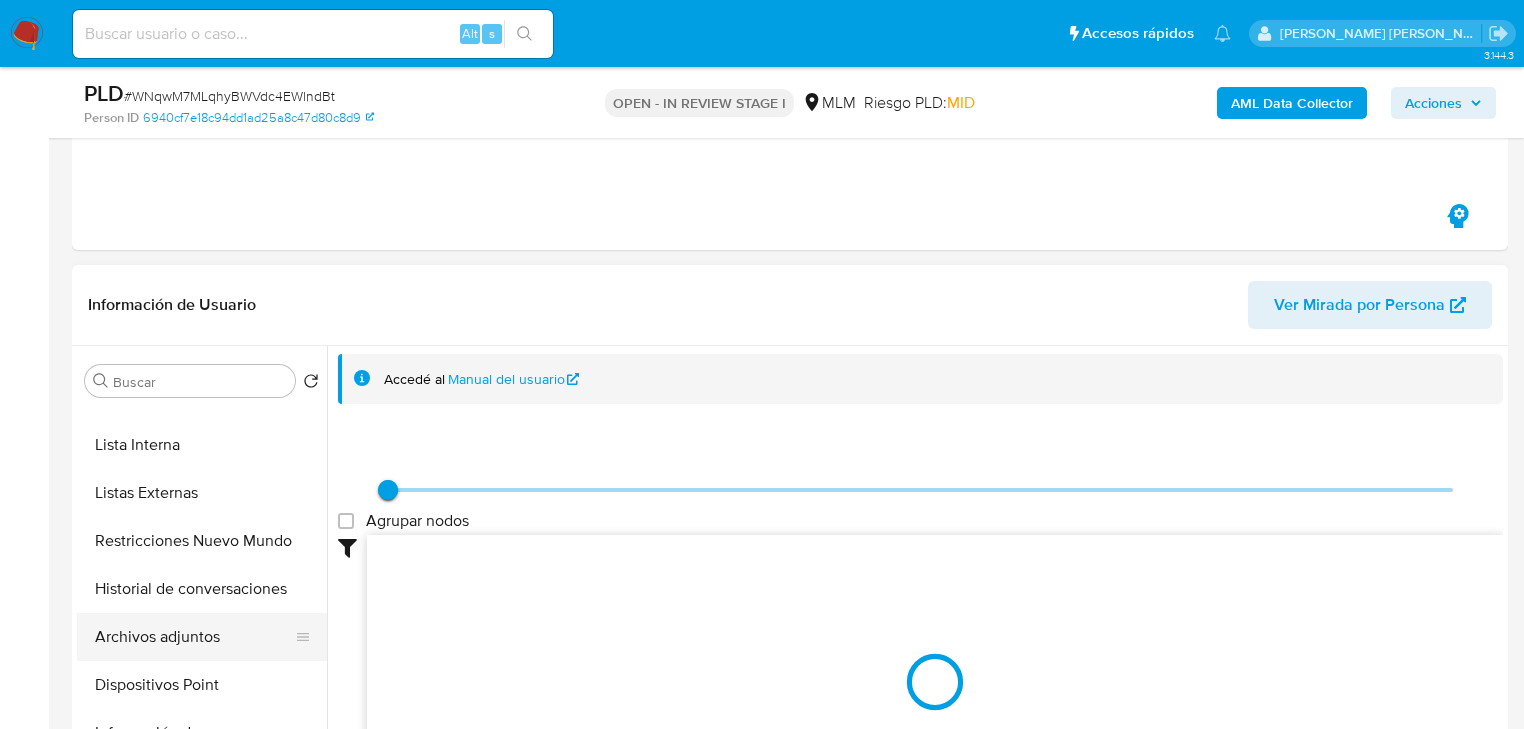 drag, startPoint x: 180, startPoint y: 648, endPoint x: 190, endPoint y: 640, distance: 12.806249 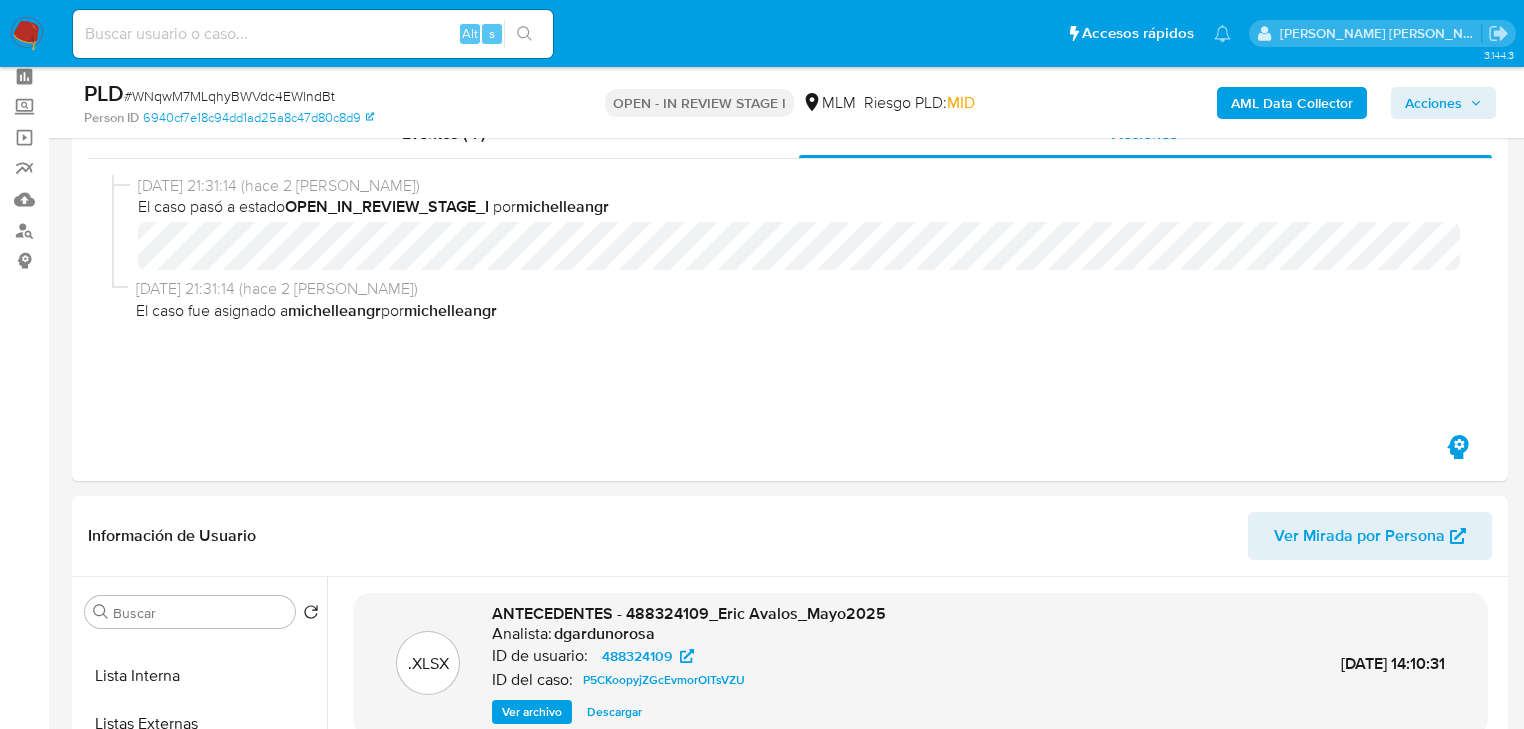 scroll, scrollTop: 80, scrollLeft: 0, axis: vertical 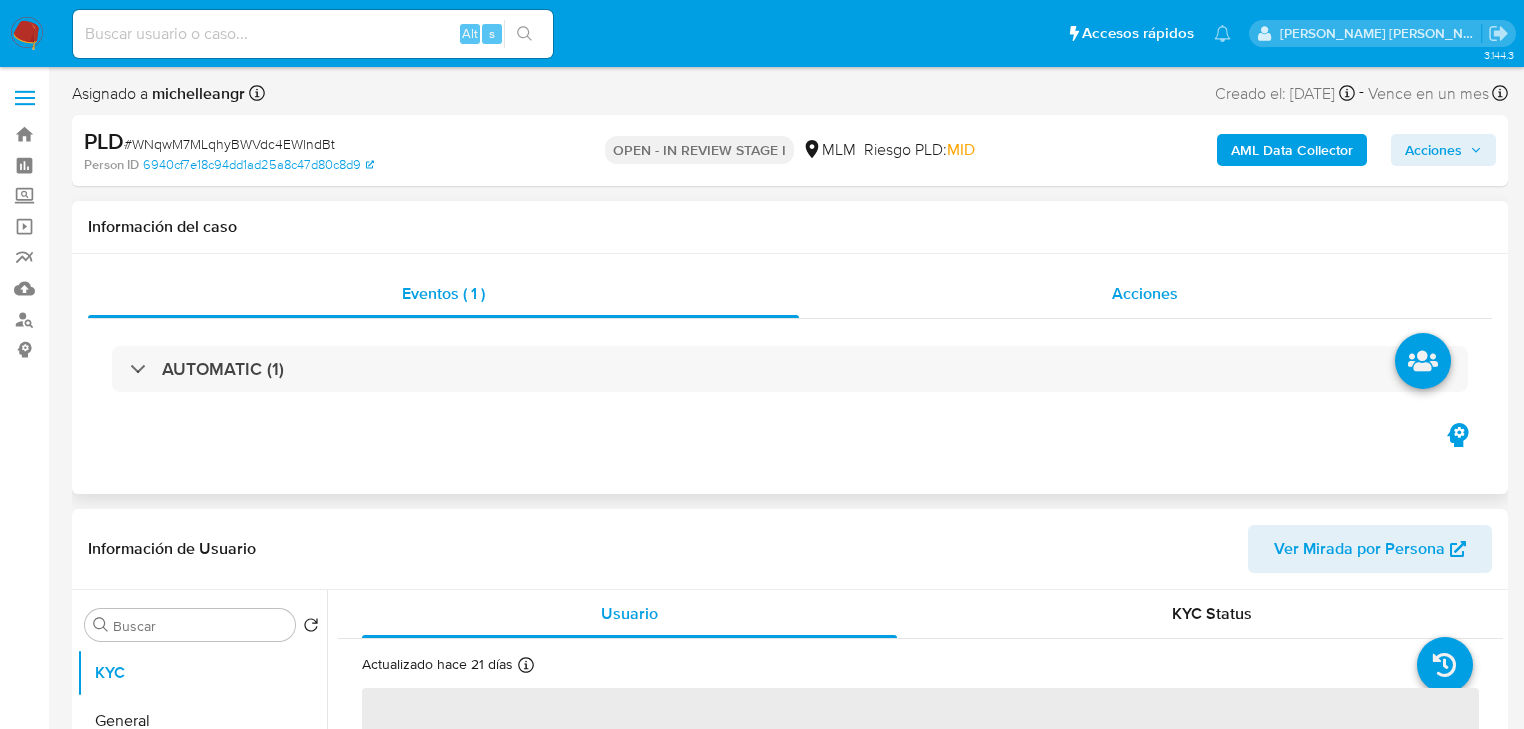 click on "Acciones" at bounding box center [1145, 293] 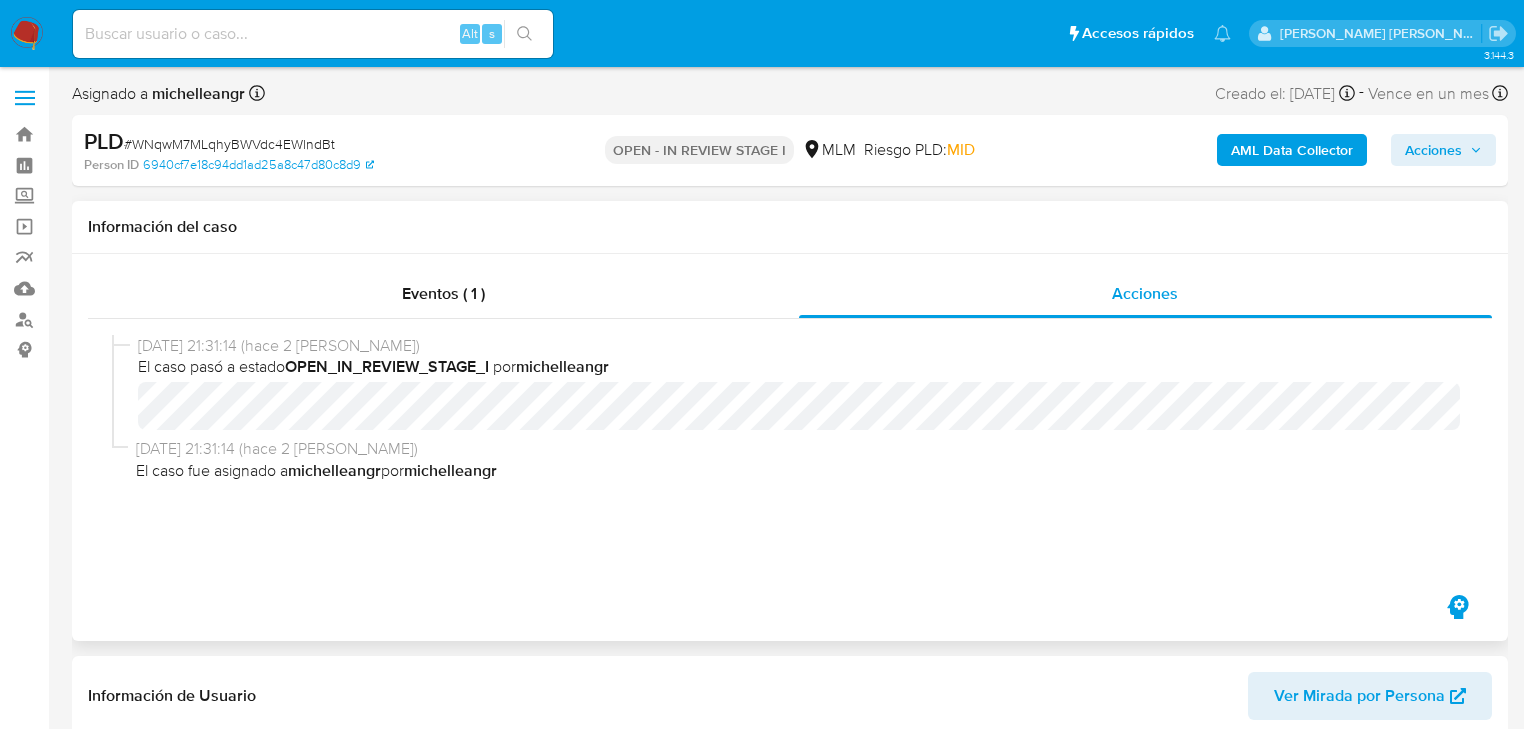 select on "10" 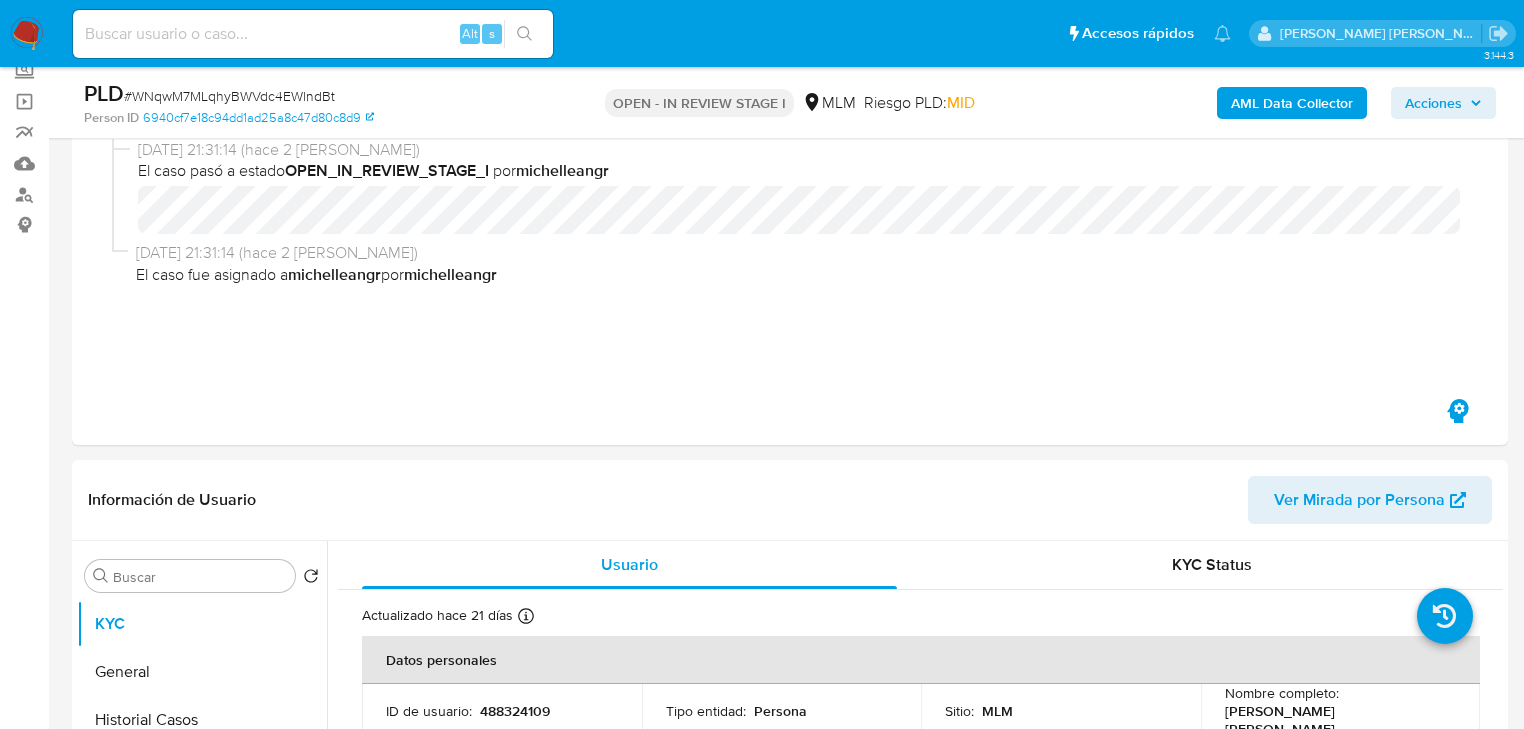 scroll, scrollTop: 400, scrollLeft: 0, axis: vertical 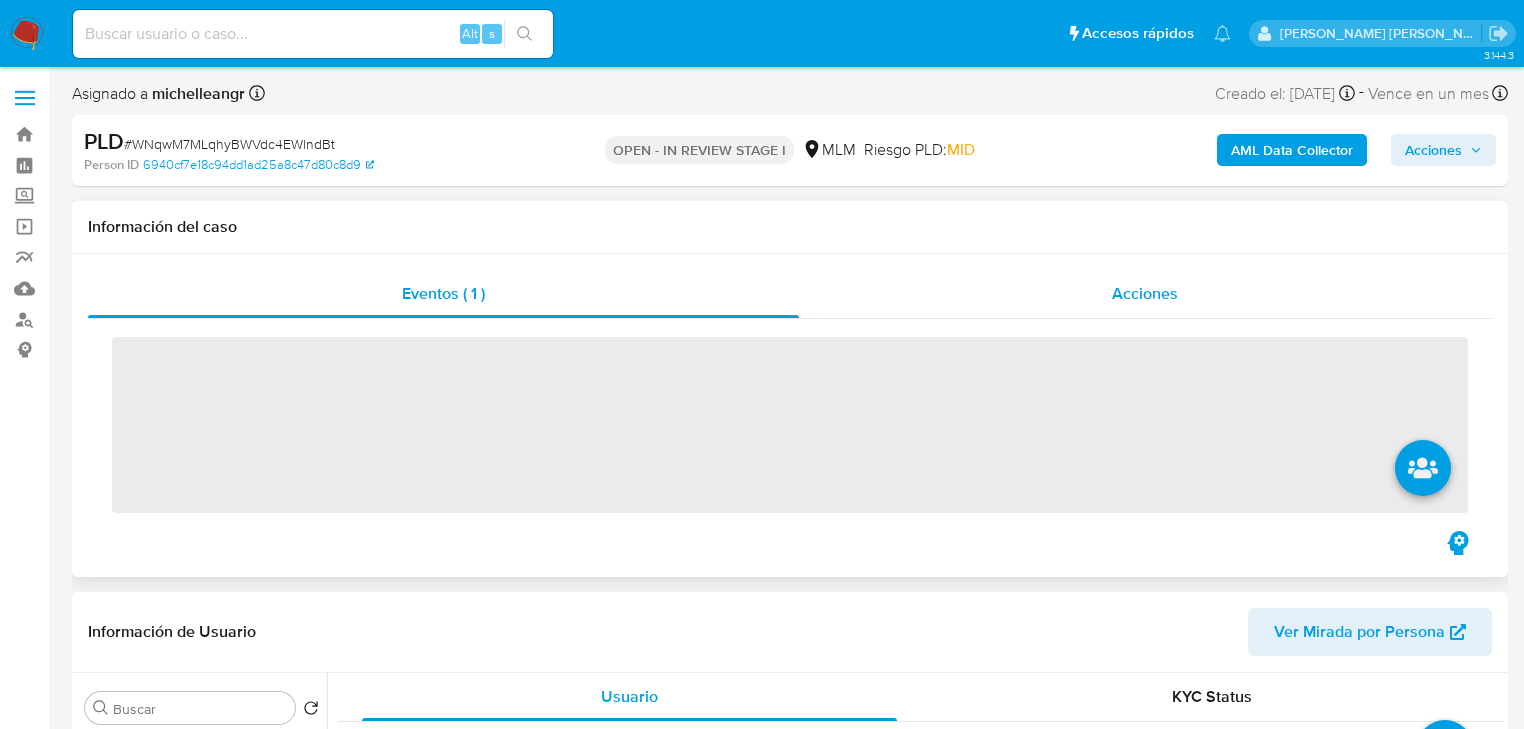 click on "Acciones" at bounding box center (1145, 293) 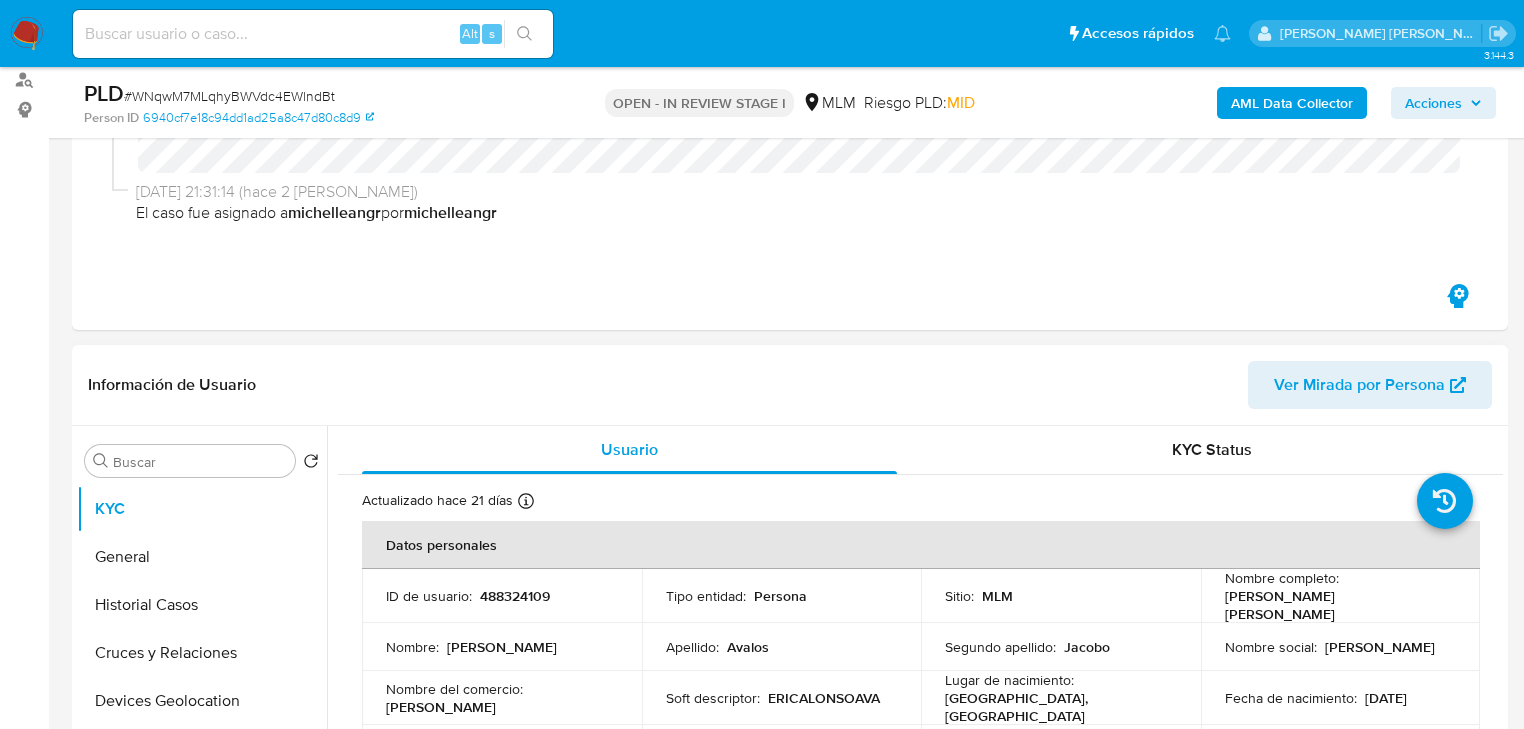 select on "10" 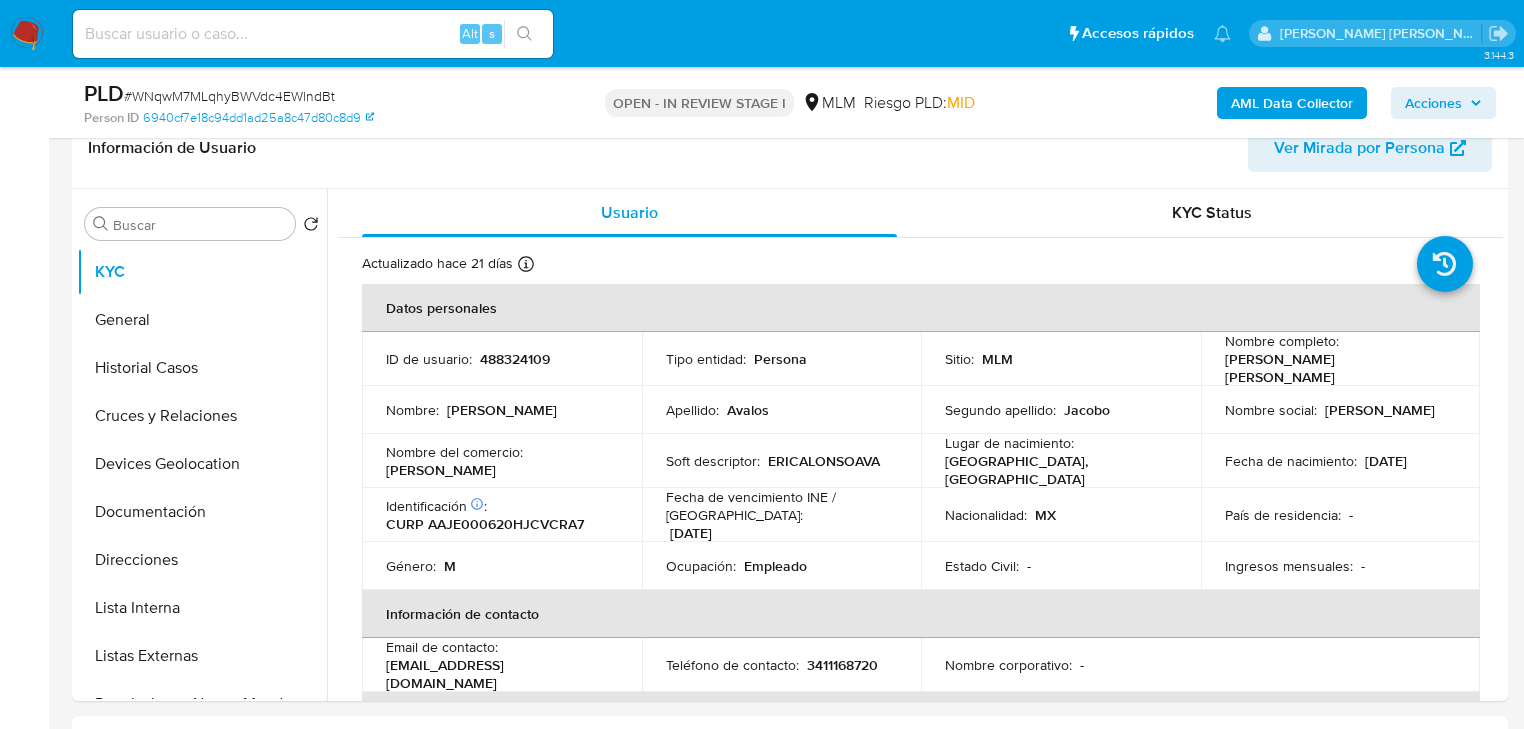 scroll, scrollTop: 320, scrollLeft: 0, axis: vertical 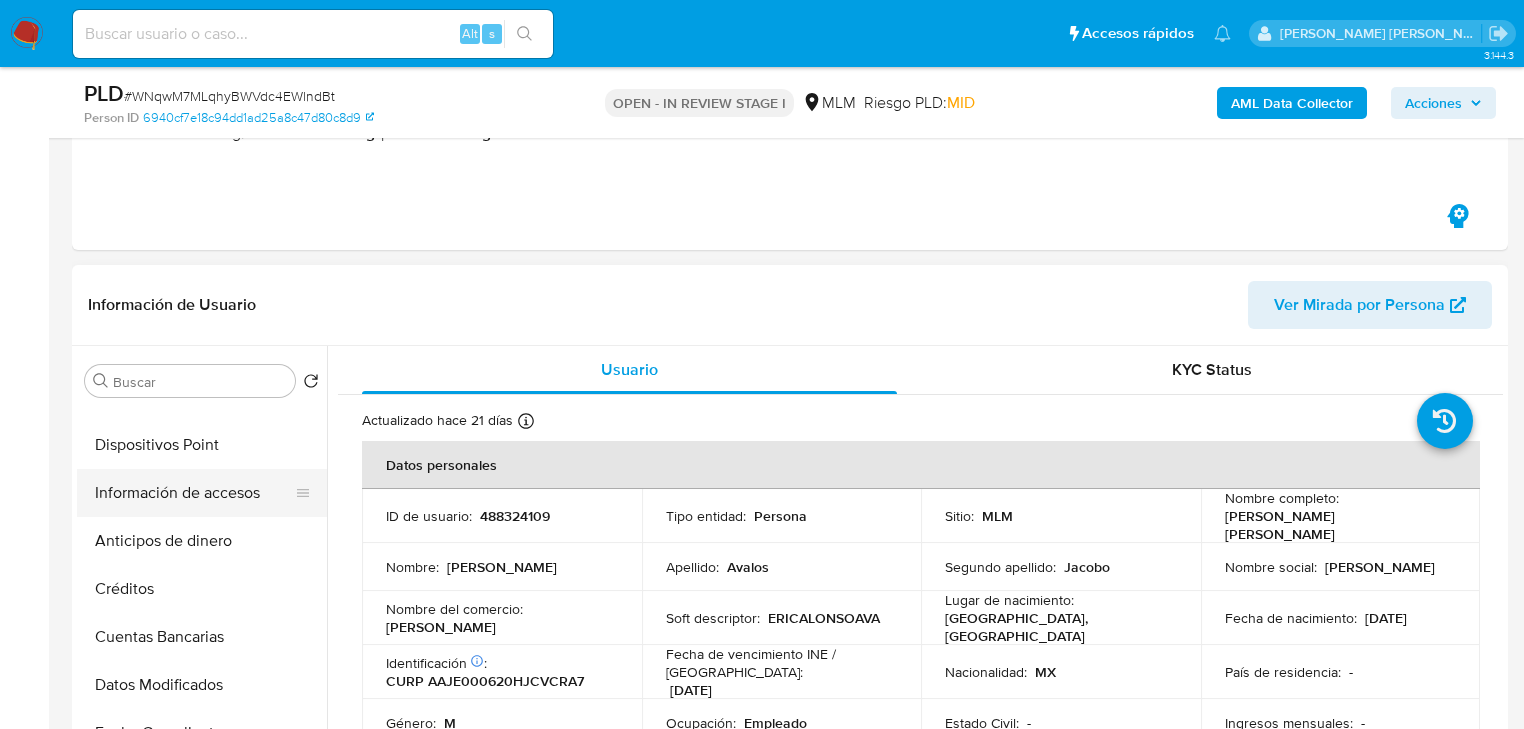 click on "Información de accesos" at bounding box center (194, 493) 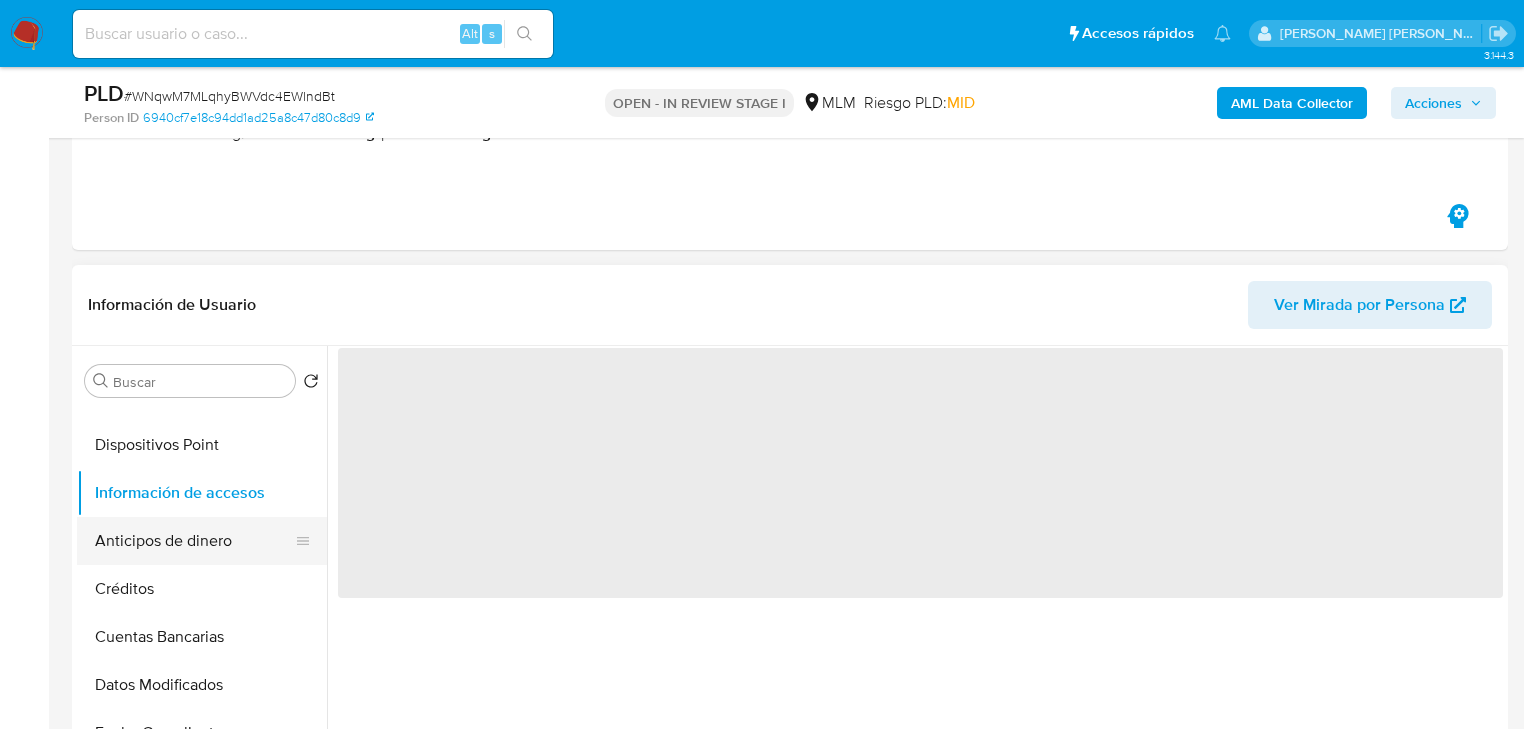click on "Anticipos de dinero" at bounding box center [194, 541] 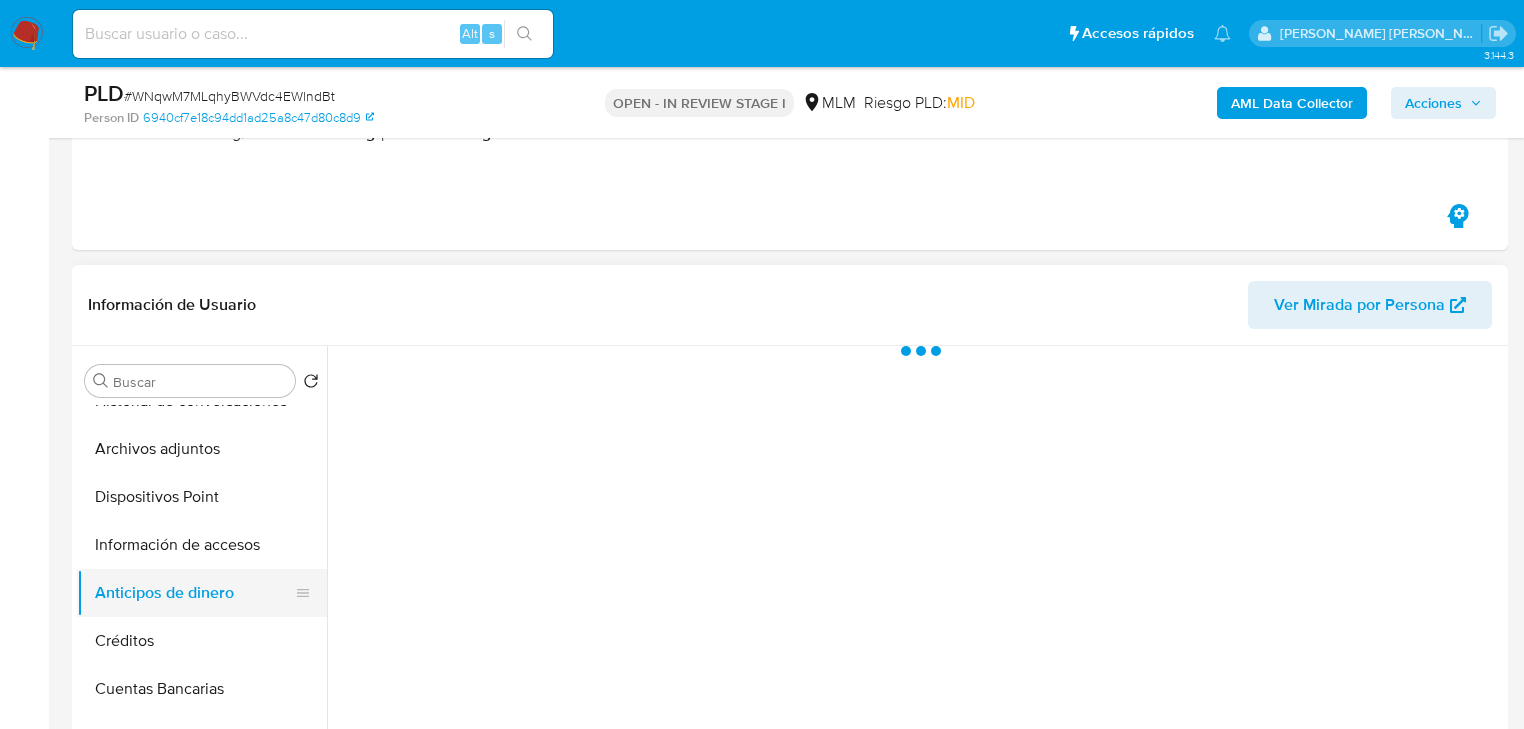 scroll, scrollTop: 480, scrollLeft: 0, axis: vertical 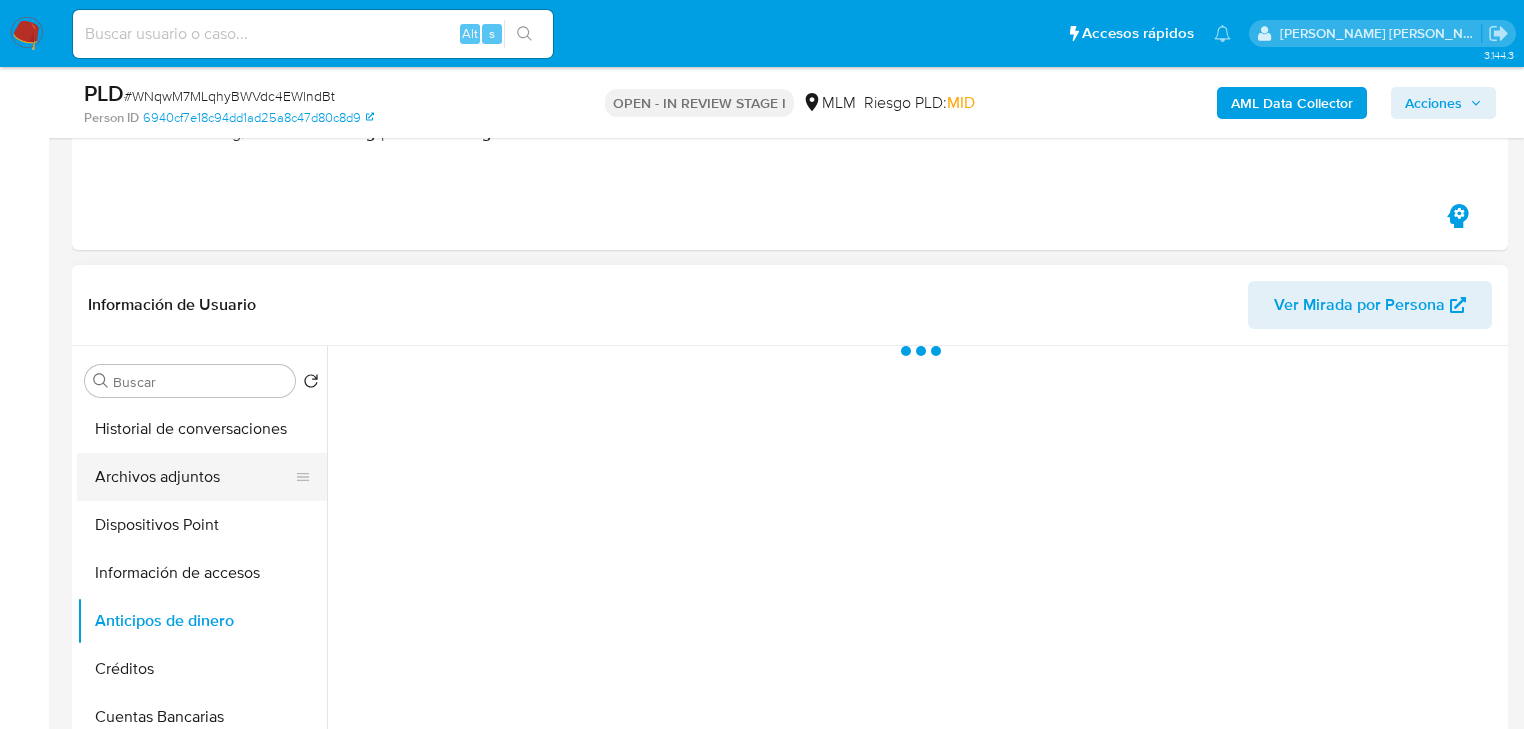 click on "Archivos adjuntos" at bounding box center (194, 477) 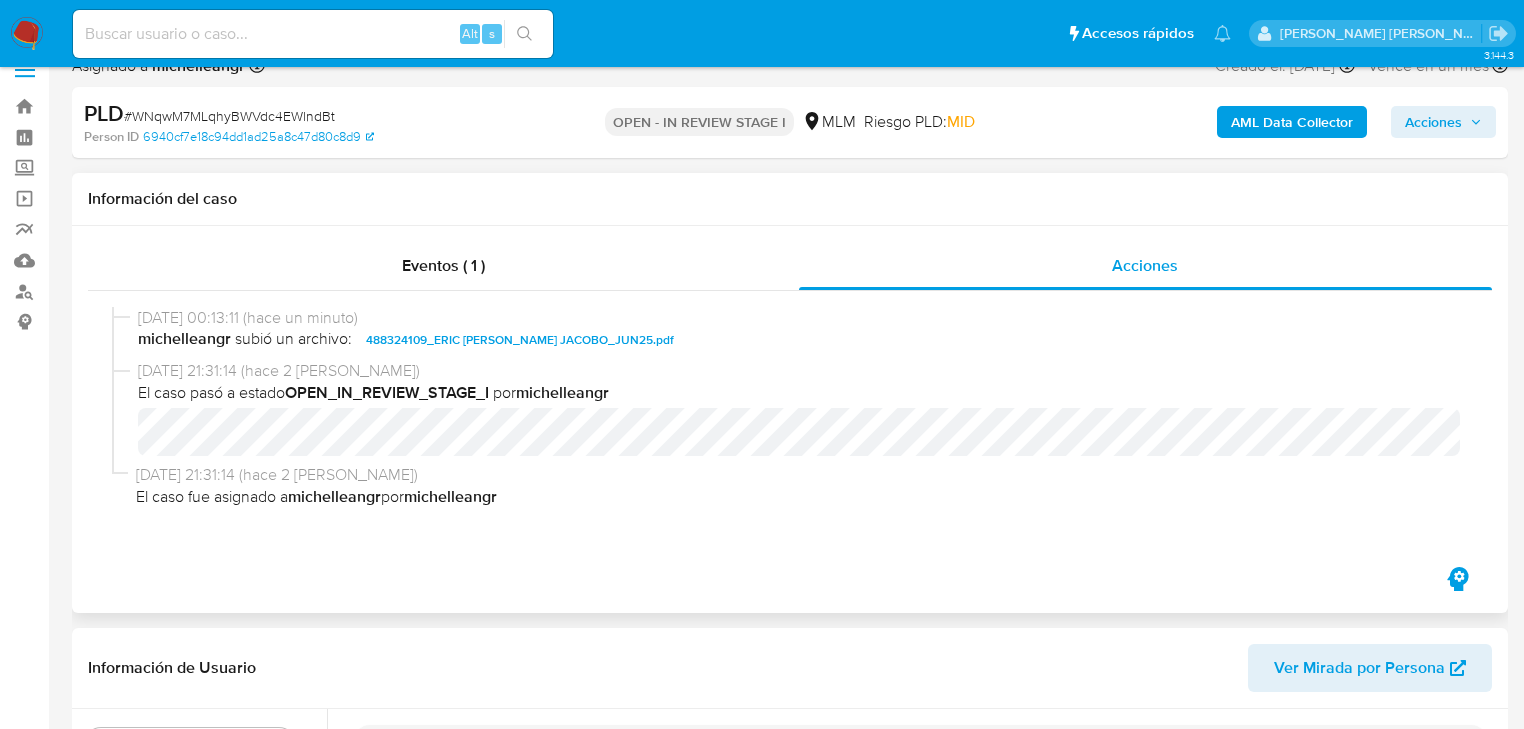 scroll, scrollTop: 0, scrollLeft: 0, axis: both 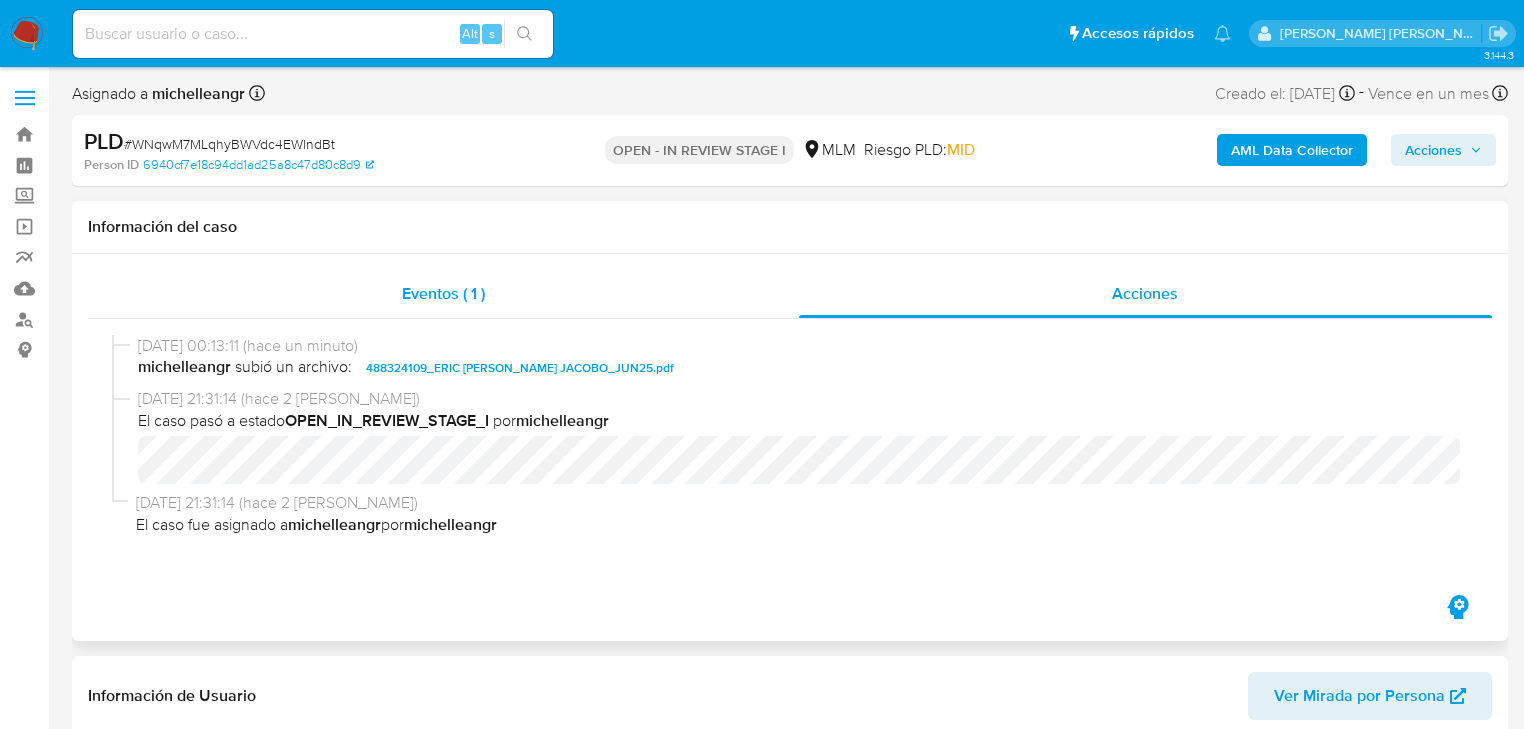 drag, startPoint x: 488, startPoint y: 292, endPoint x: 643, endPoint y: 285, distance: 155.15799 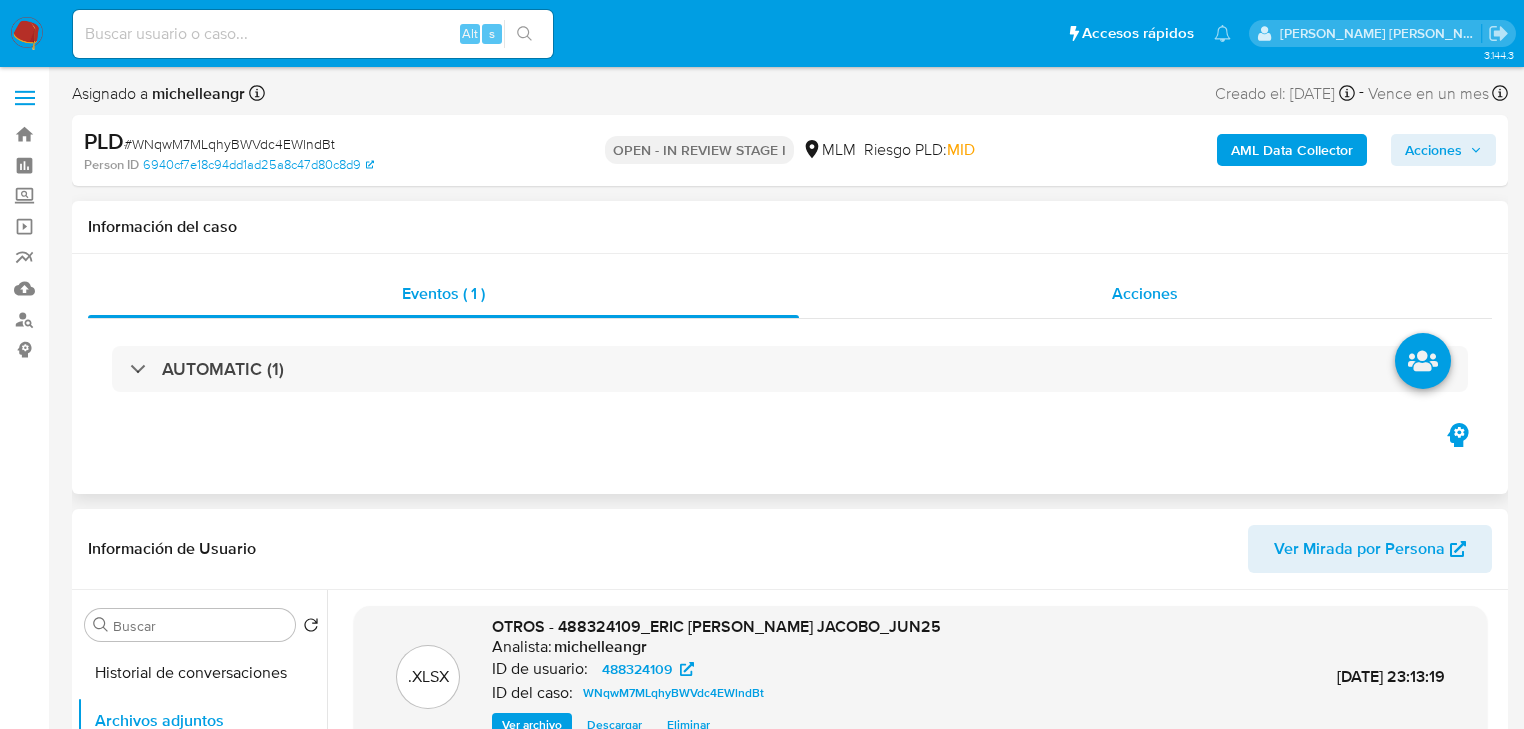 click on "Acciones" at bounding box center [1145, 293] 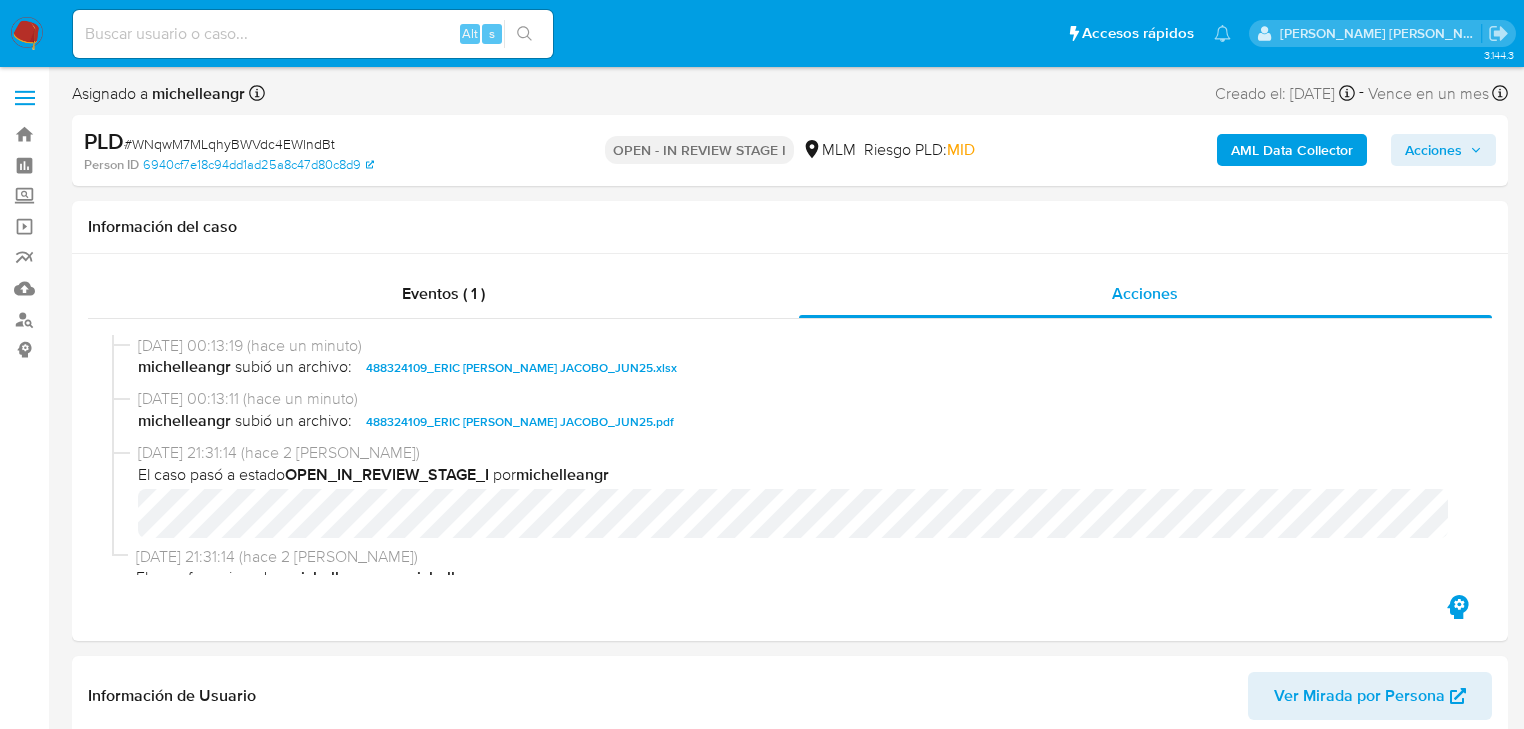 click on "Acciones" at bounding box center (1433, 150) 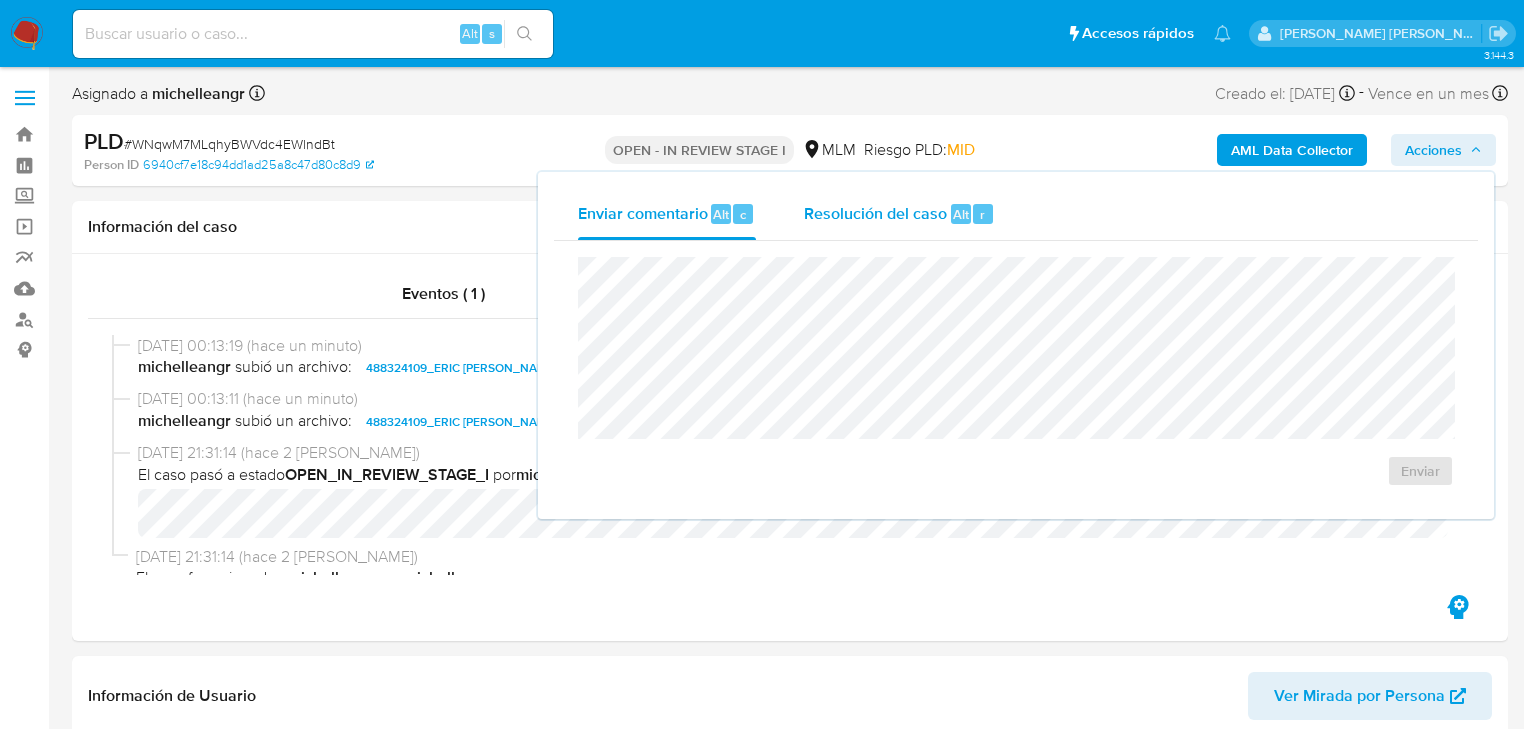 click on "Resolución del caso" at bounding box center (875, 213) 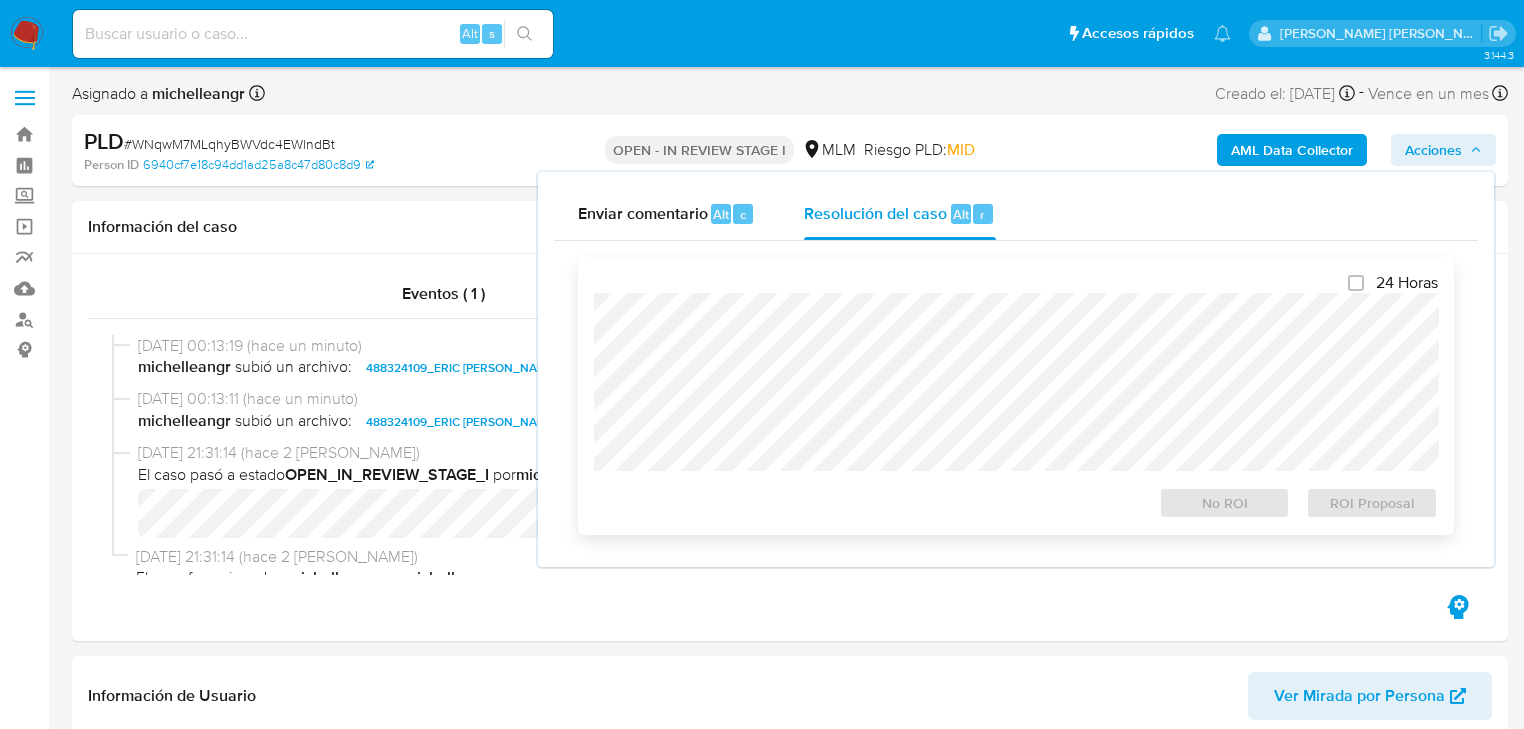 click on "24 Horas No ROI ROI Proposal" at bounding box center (1016, 396) 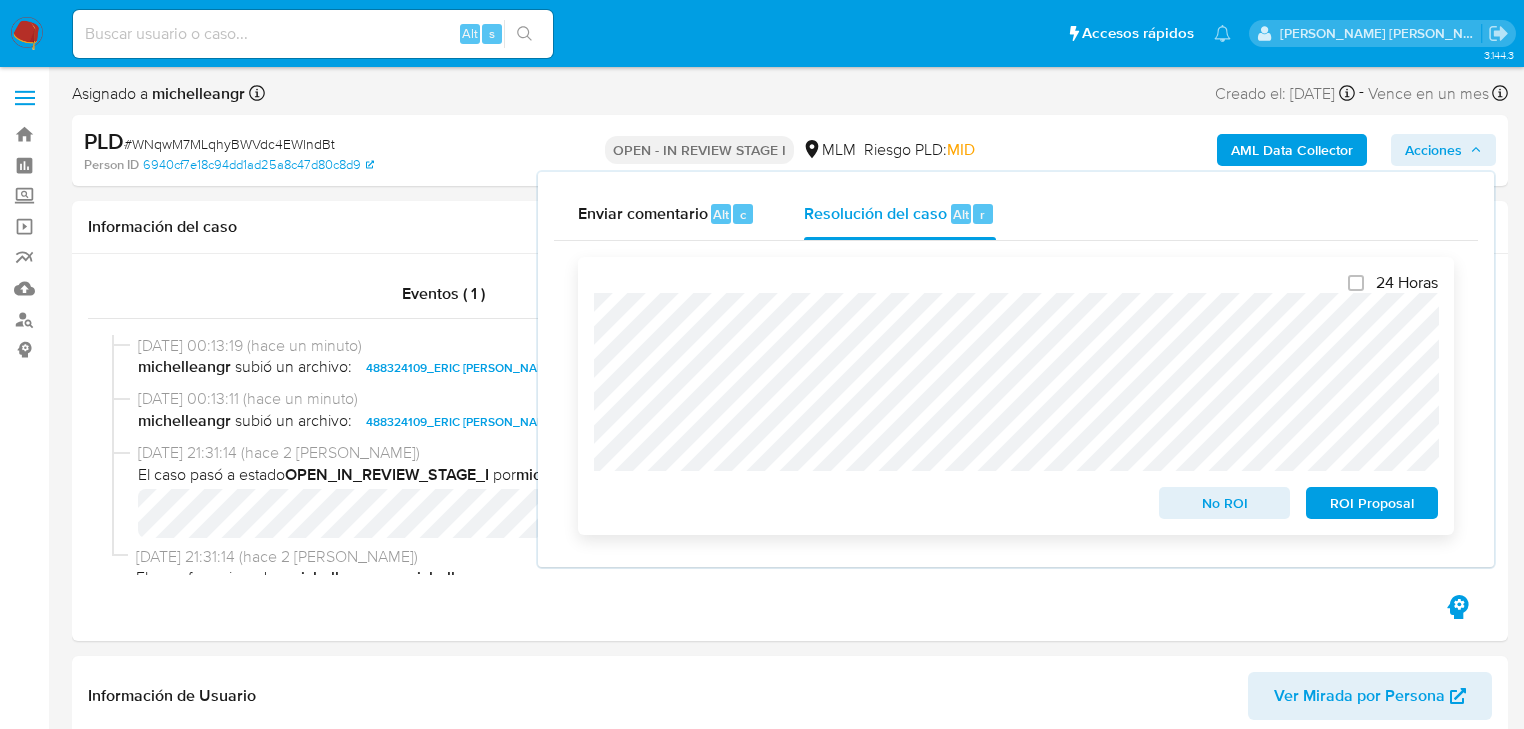 click on "No ROI" at bounding box center (1225, 503) 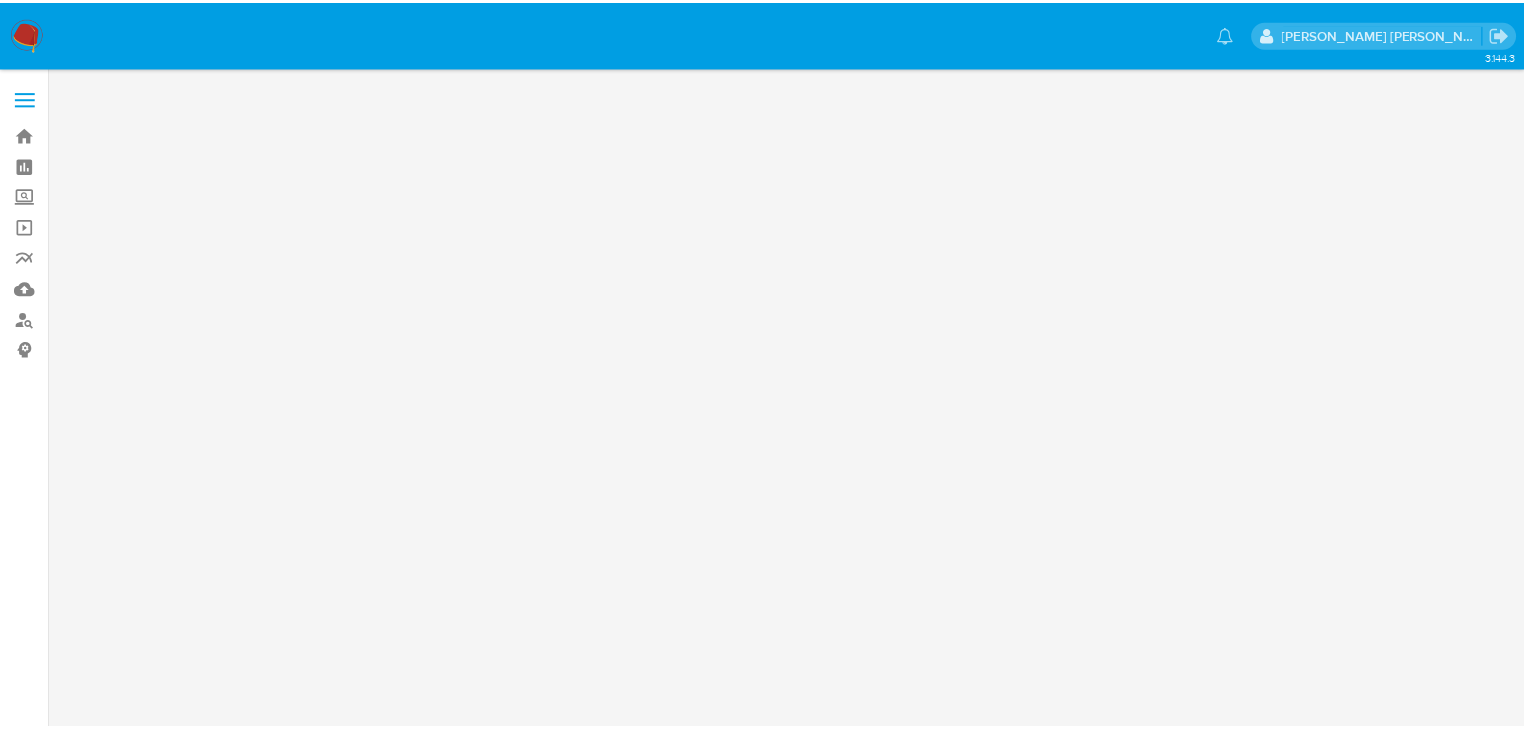 scroll, scrollTop: 0, scrollLeft: 0, axis: both 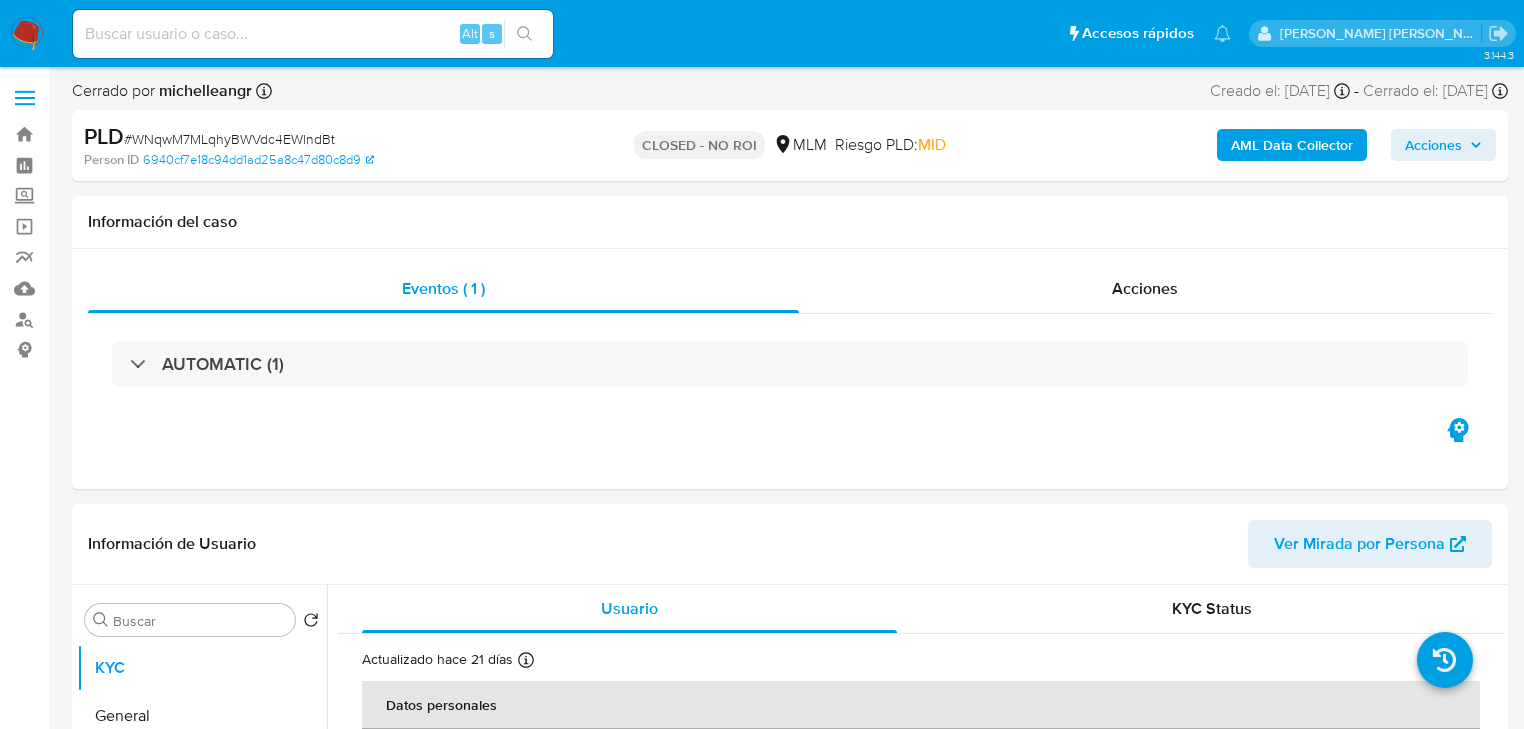 select on "10" 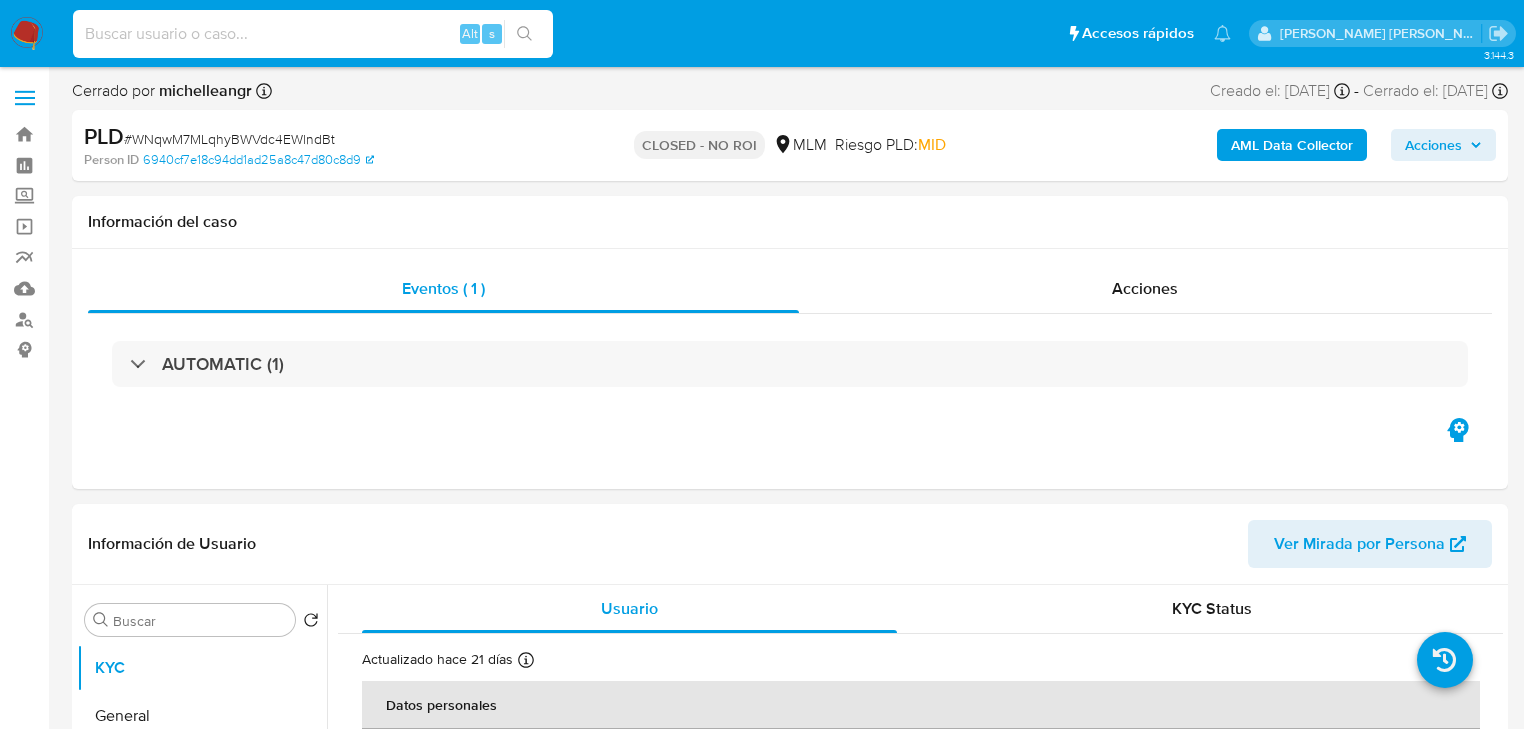 paste on "K1M4lJU8eD3zquUQxuoRdJho" 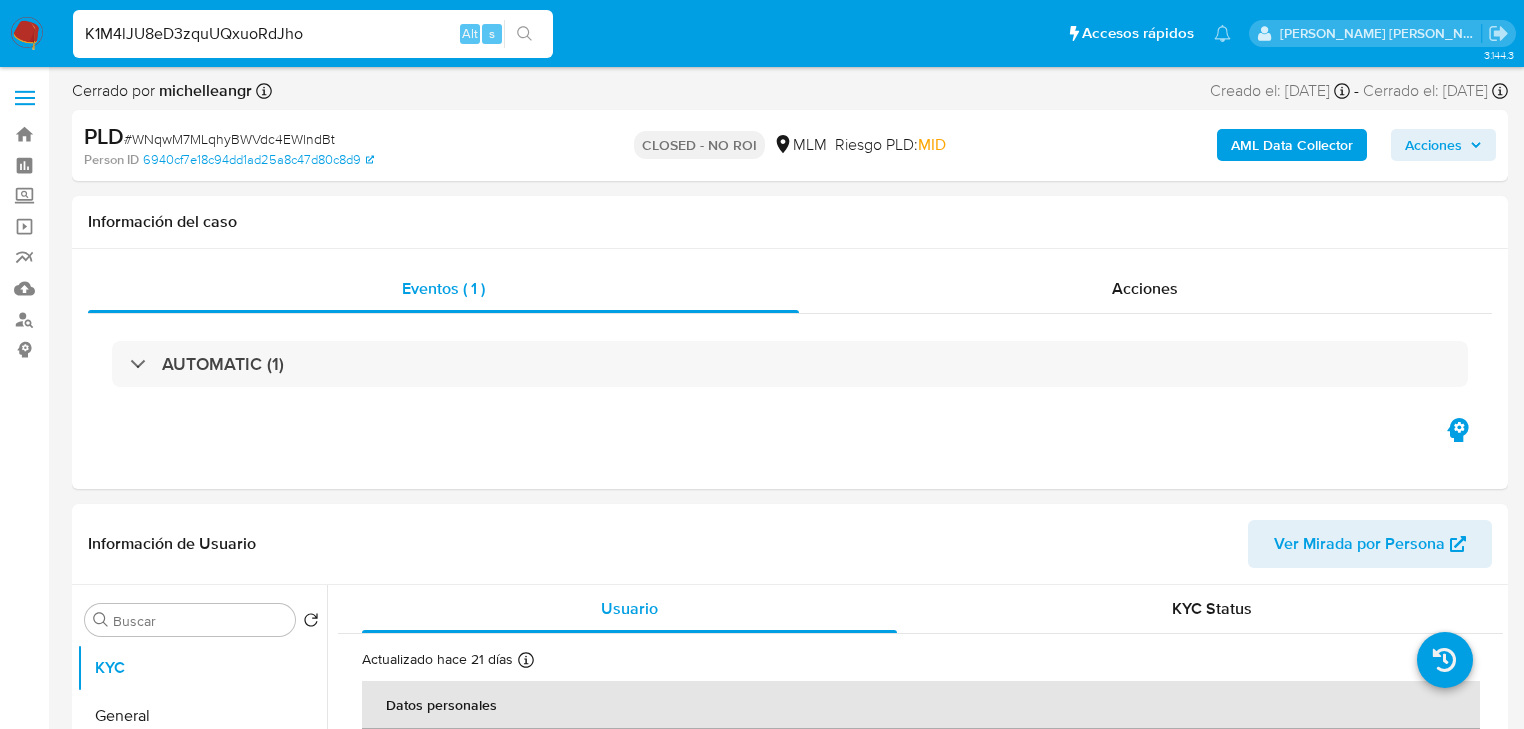 type on "K1M4lJU8eD3zquUQxuoRdJho" 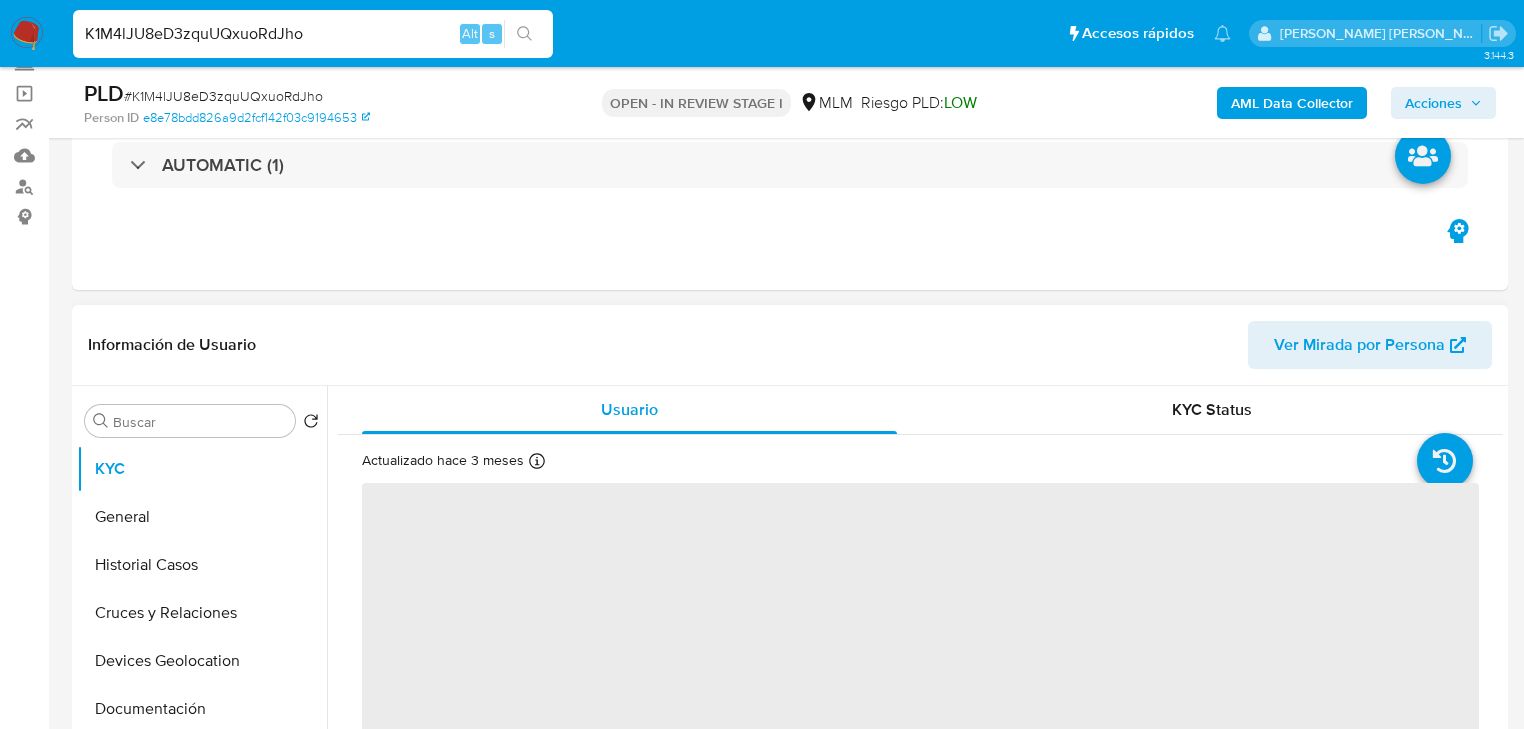 scroll, scrollTop: 240, scrollLeft: 0, axis: vertical 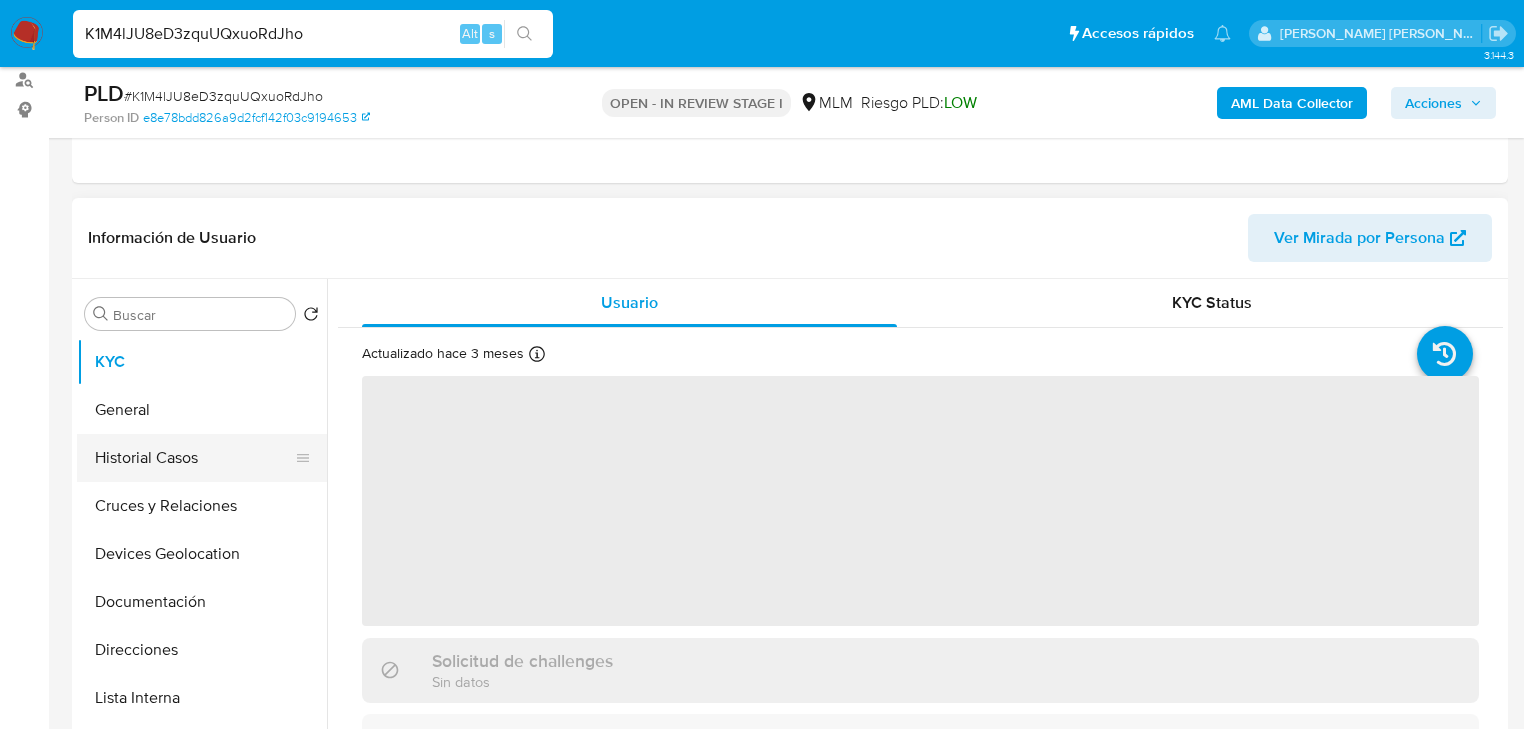 drag, startPoint x: 186, startPoint y: 452, endPoint x: 203, endPoint y: 445, distance: 18.384777 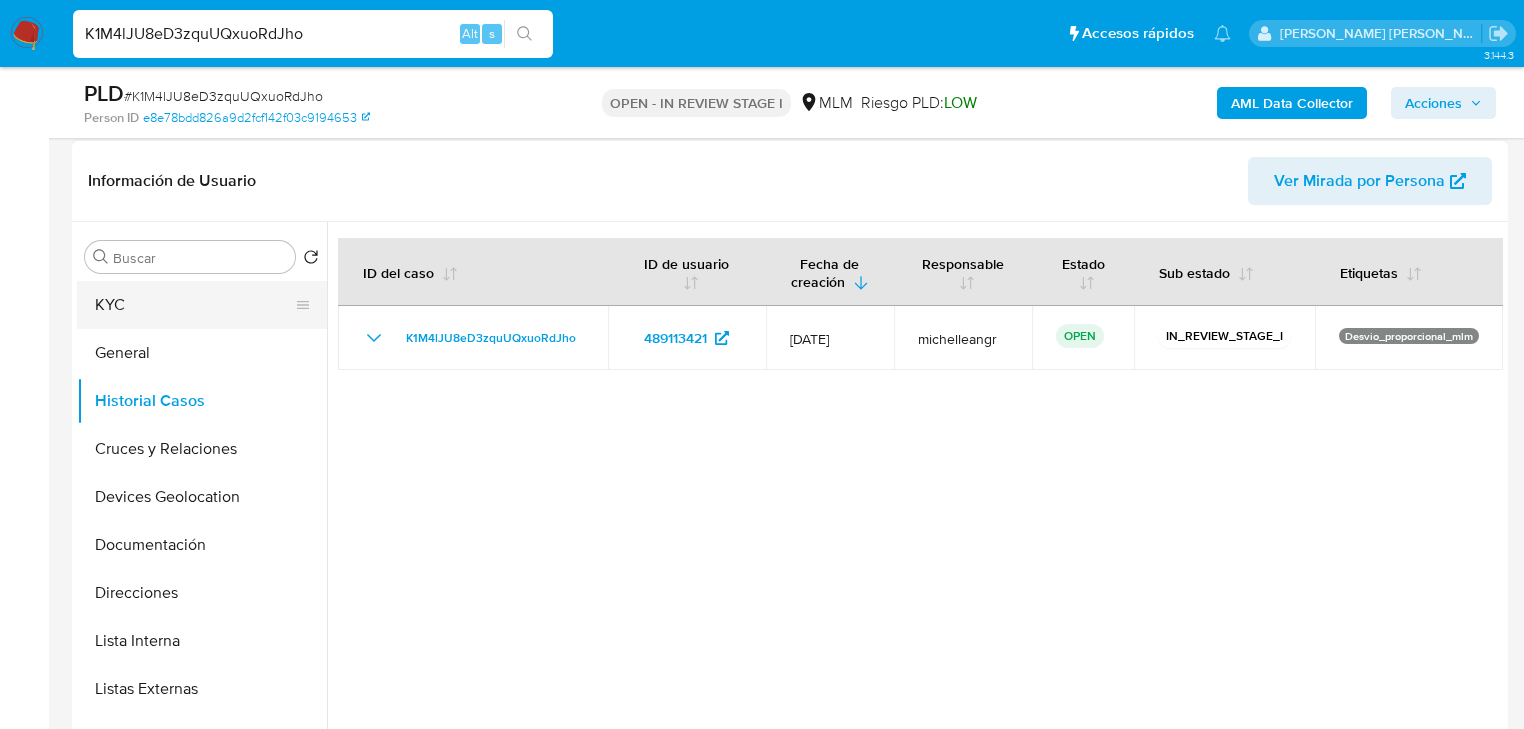 scroll, scrollTop: 160, scrollLeft: 0, axis: vertical 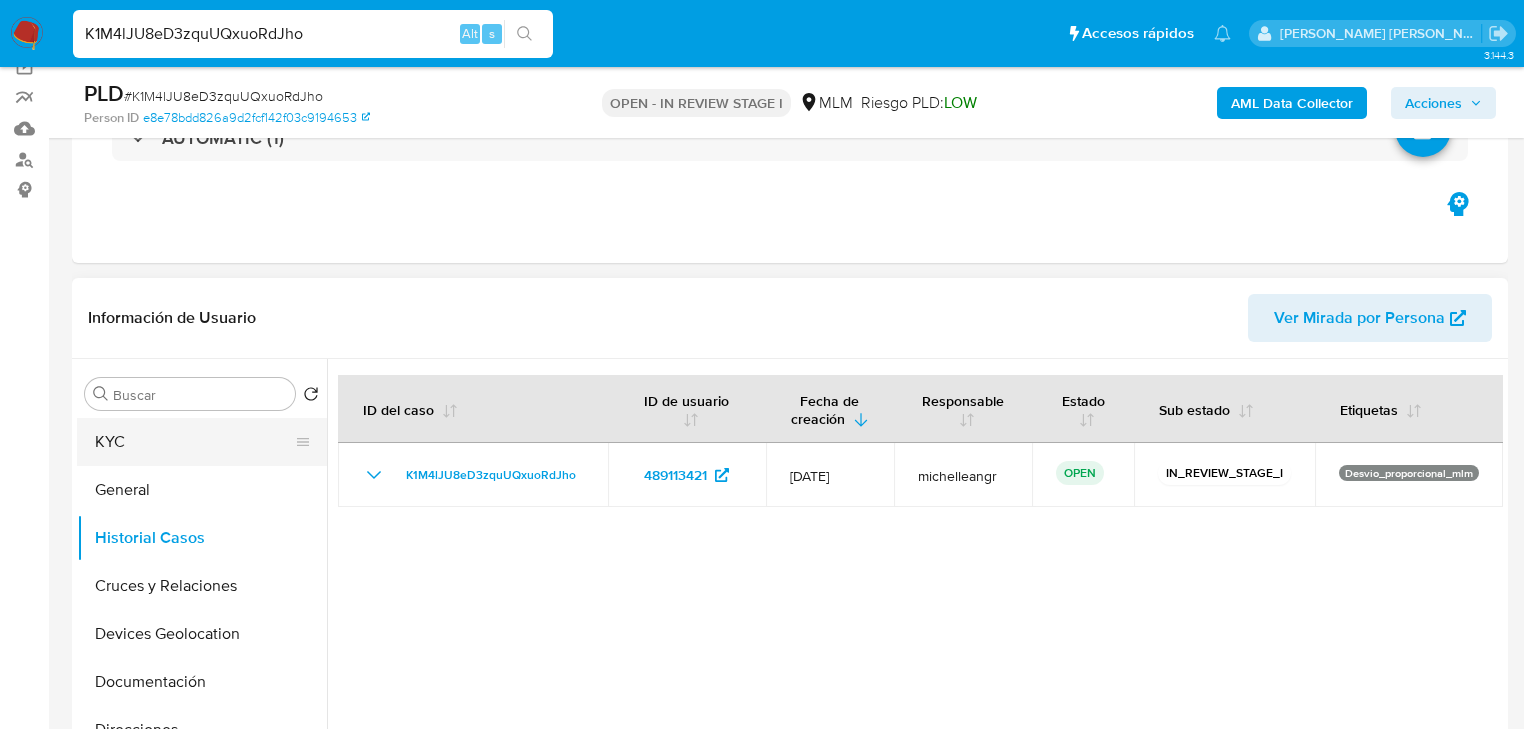 click on "KYC" at bounding box center (194, 442) 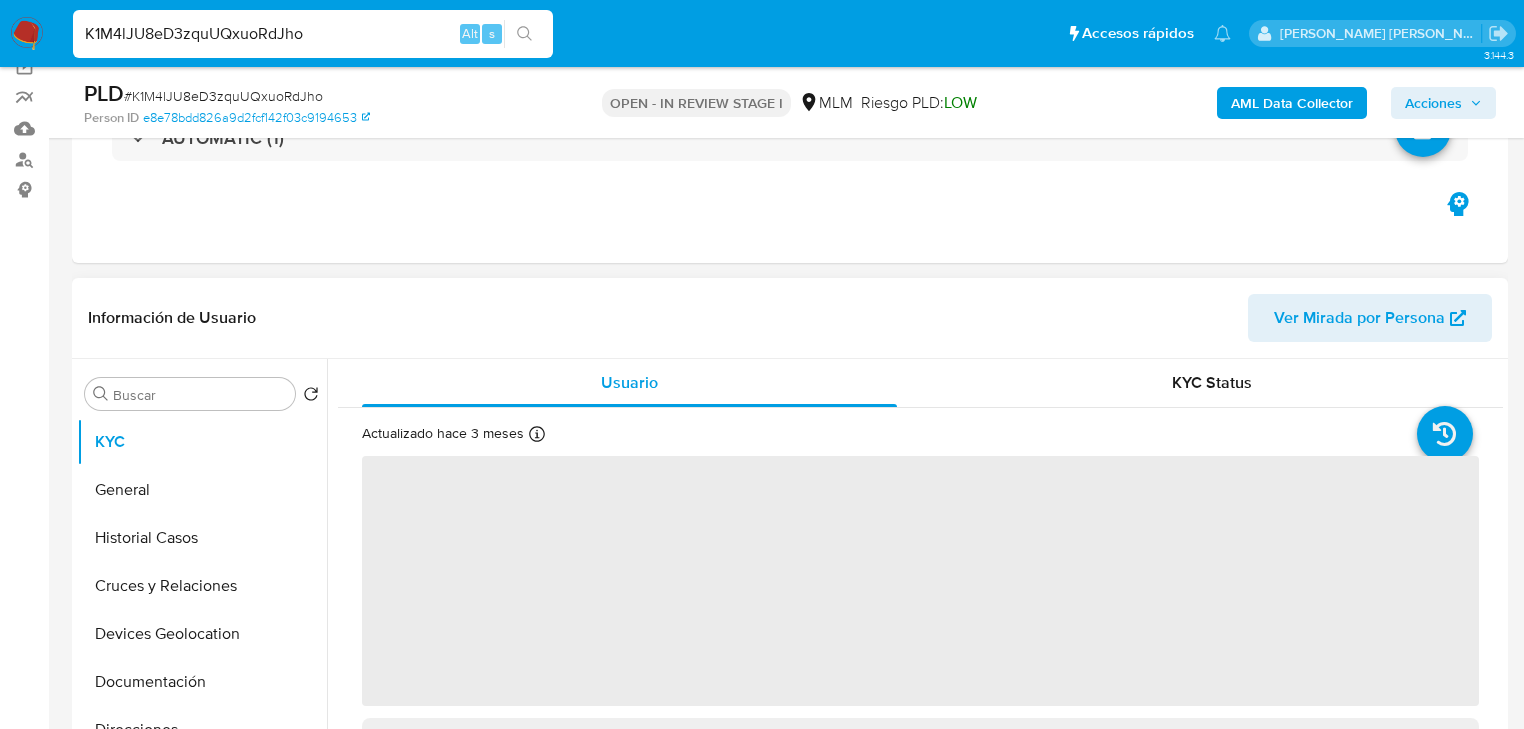 click on "‌" at bounding box center [920, 581] 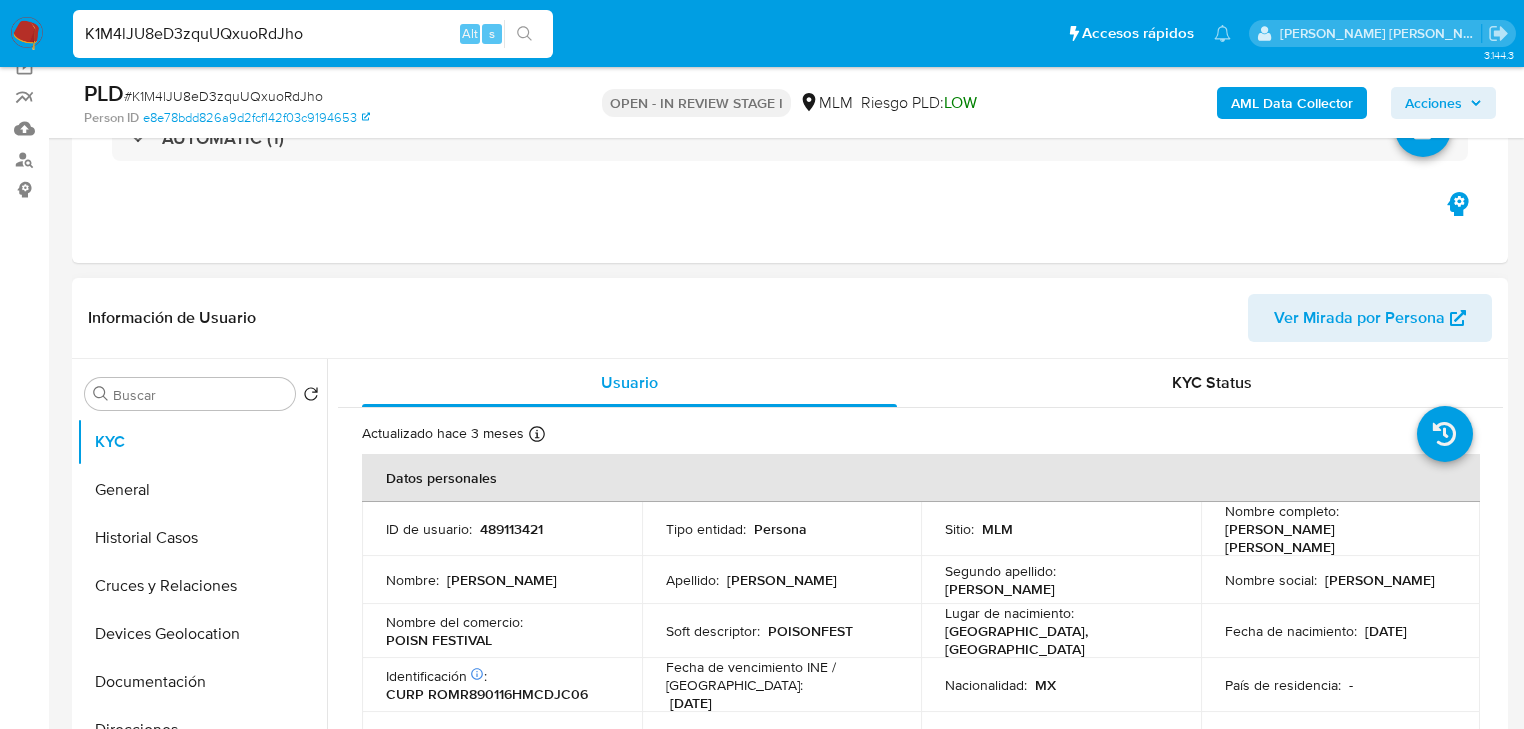click on "489113421" at bounding box center (511, 529) 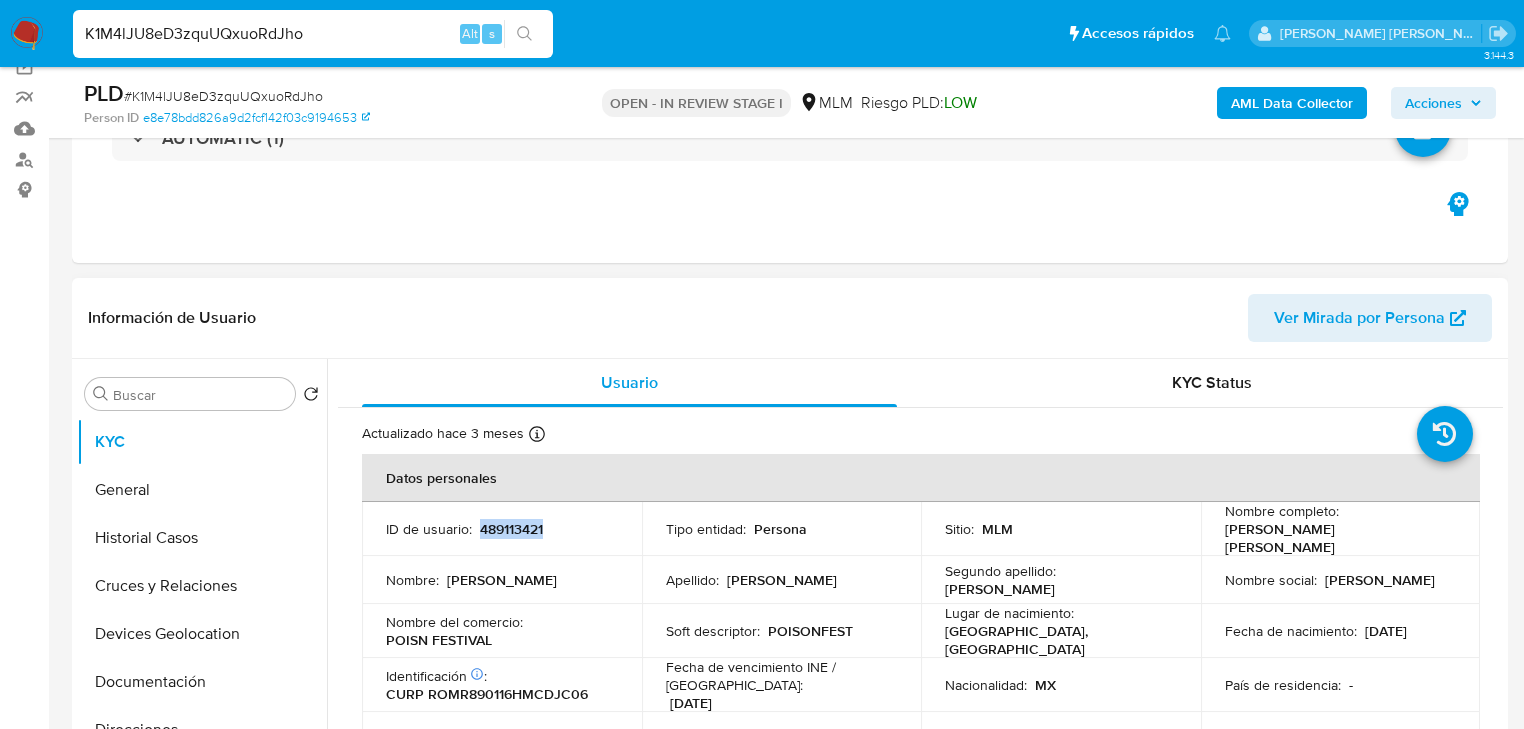 click on "489113421" at bounding box center [511, 529] 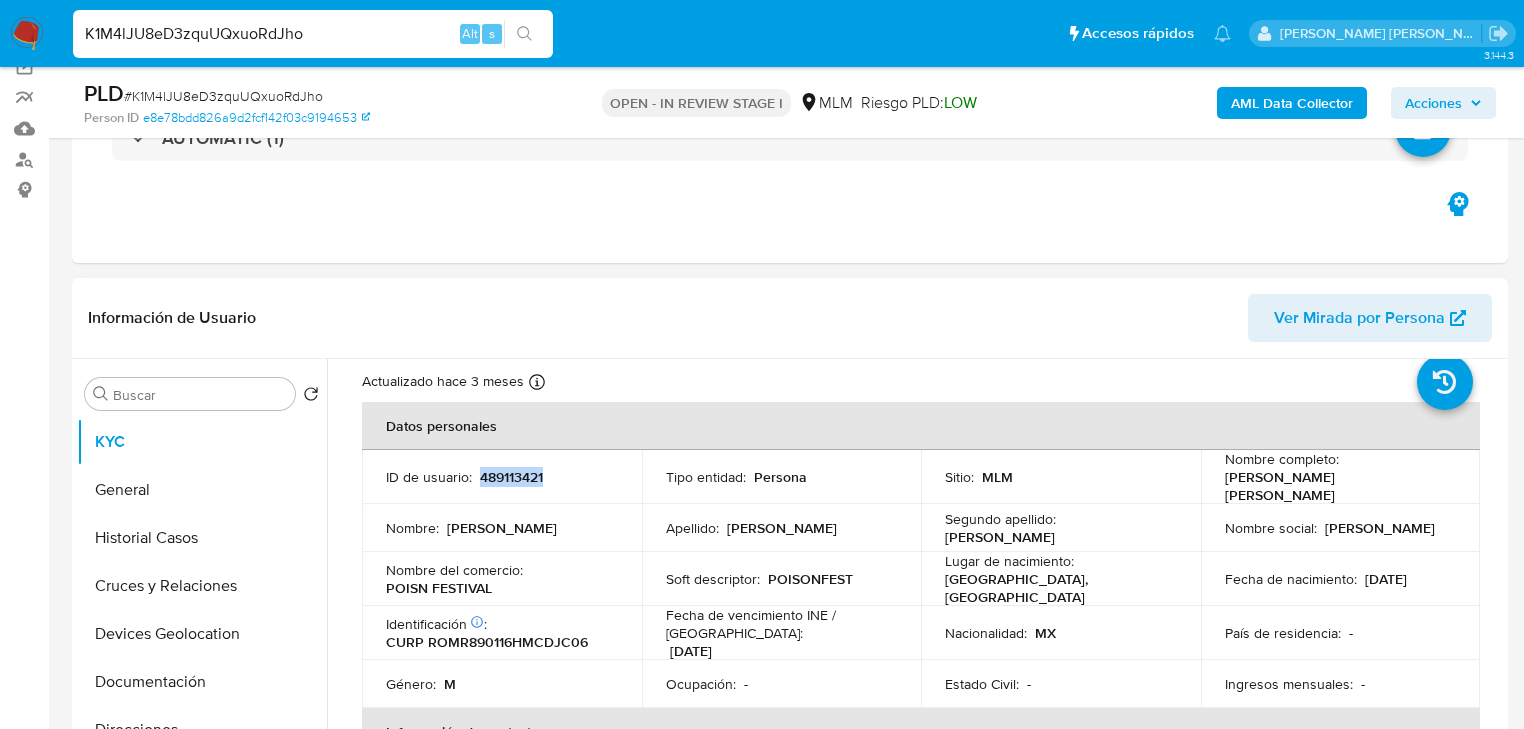 scroll, scrollTop: 80, scrollLeft: 0, axis: vertical 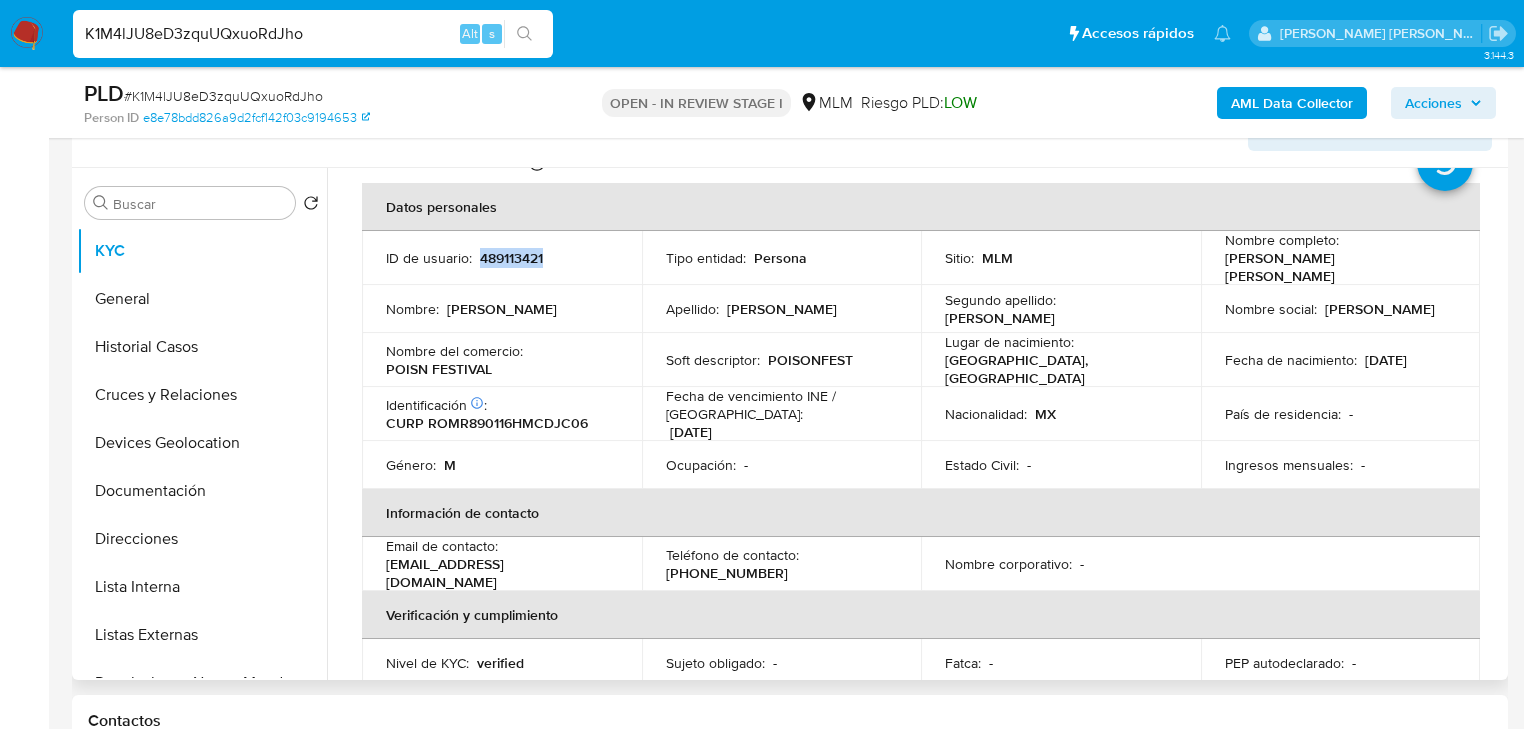 click on "Fecha de nacimiento :    16/01/1989" at bounding box center (1341, 360) 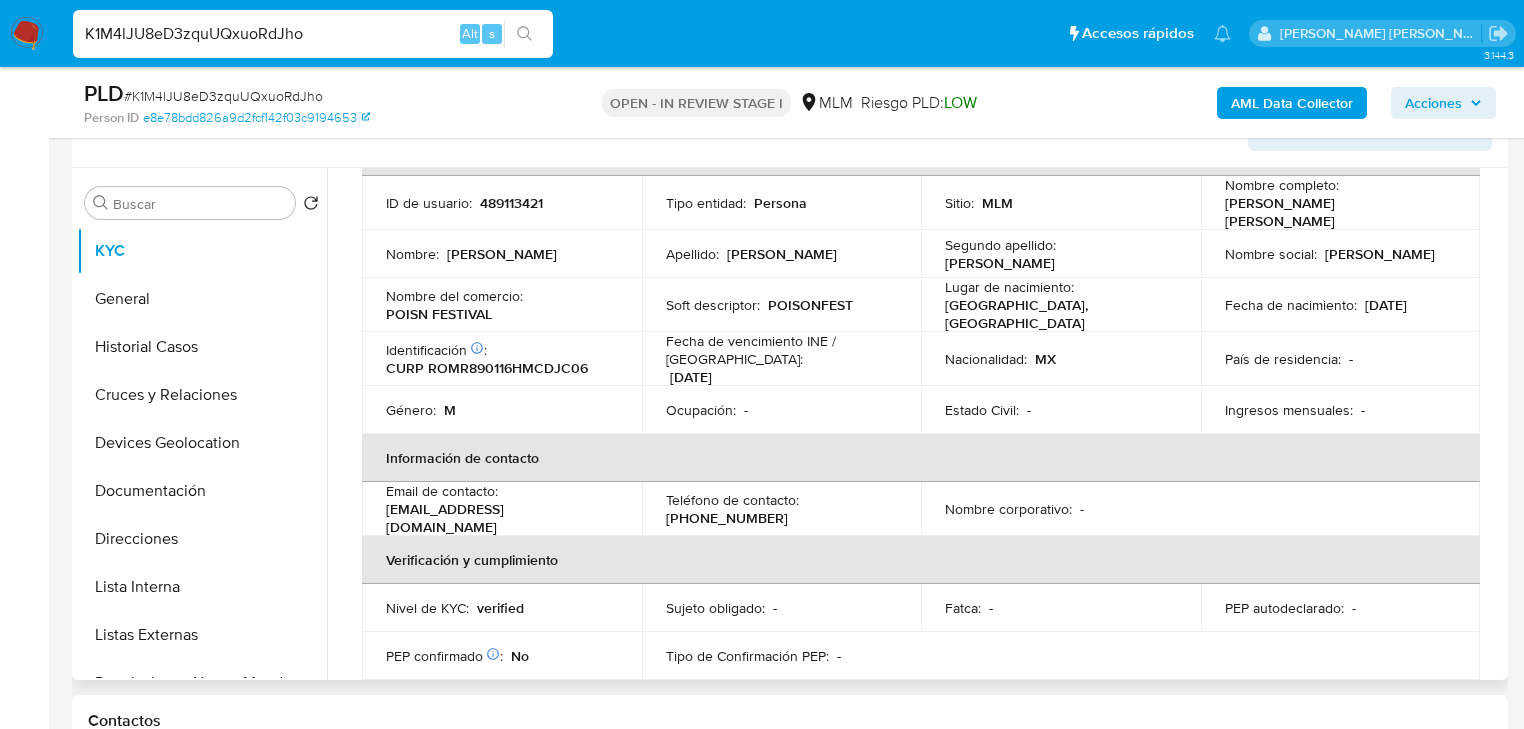 scroll, scrollTop: 43, scrollLeft: 0, axis: vertical 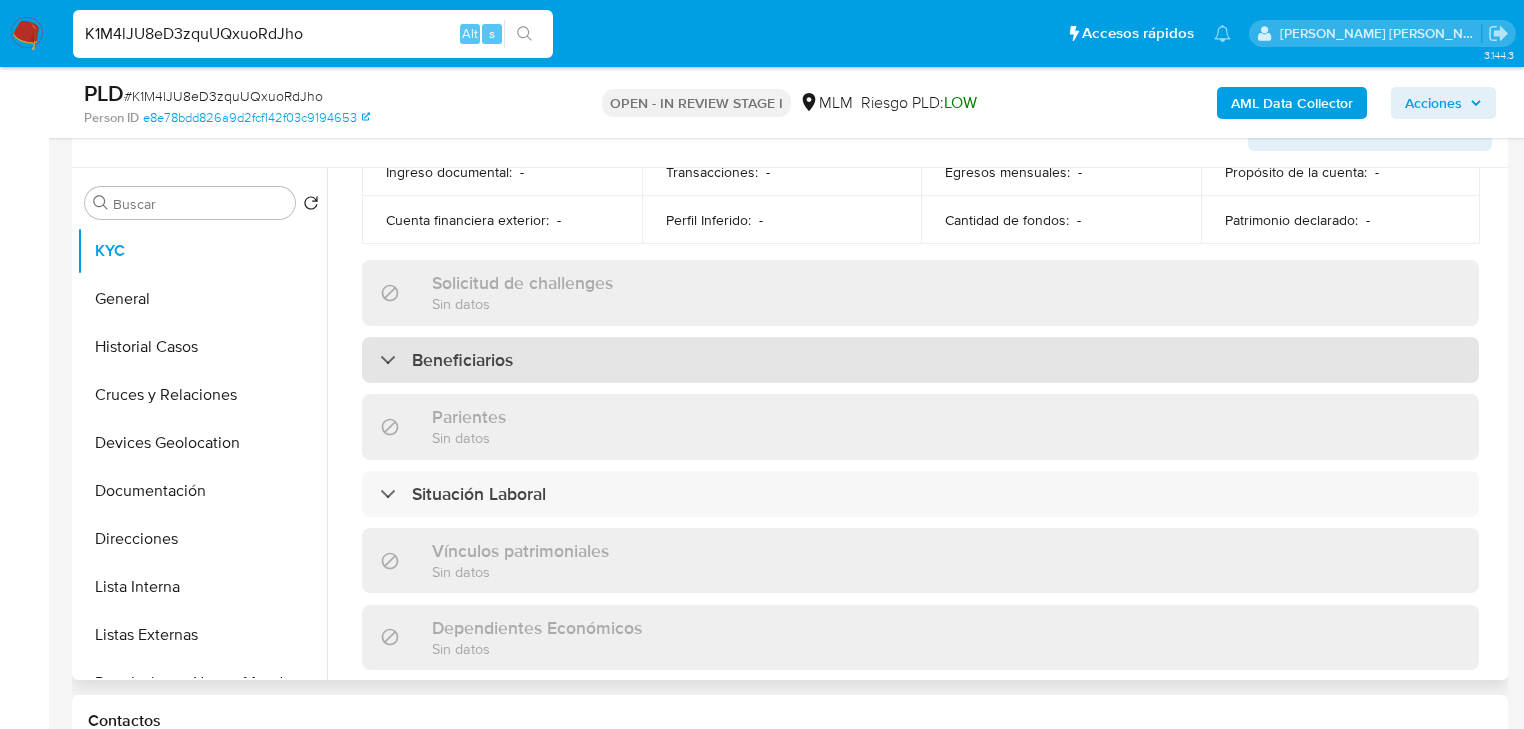 click on "Beneficiarios" at bounding box center [920, 360] 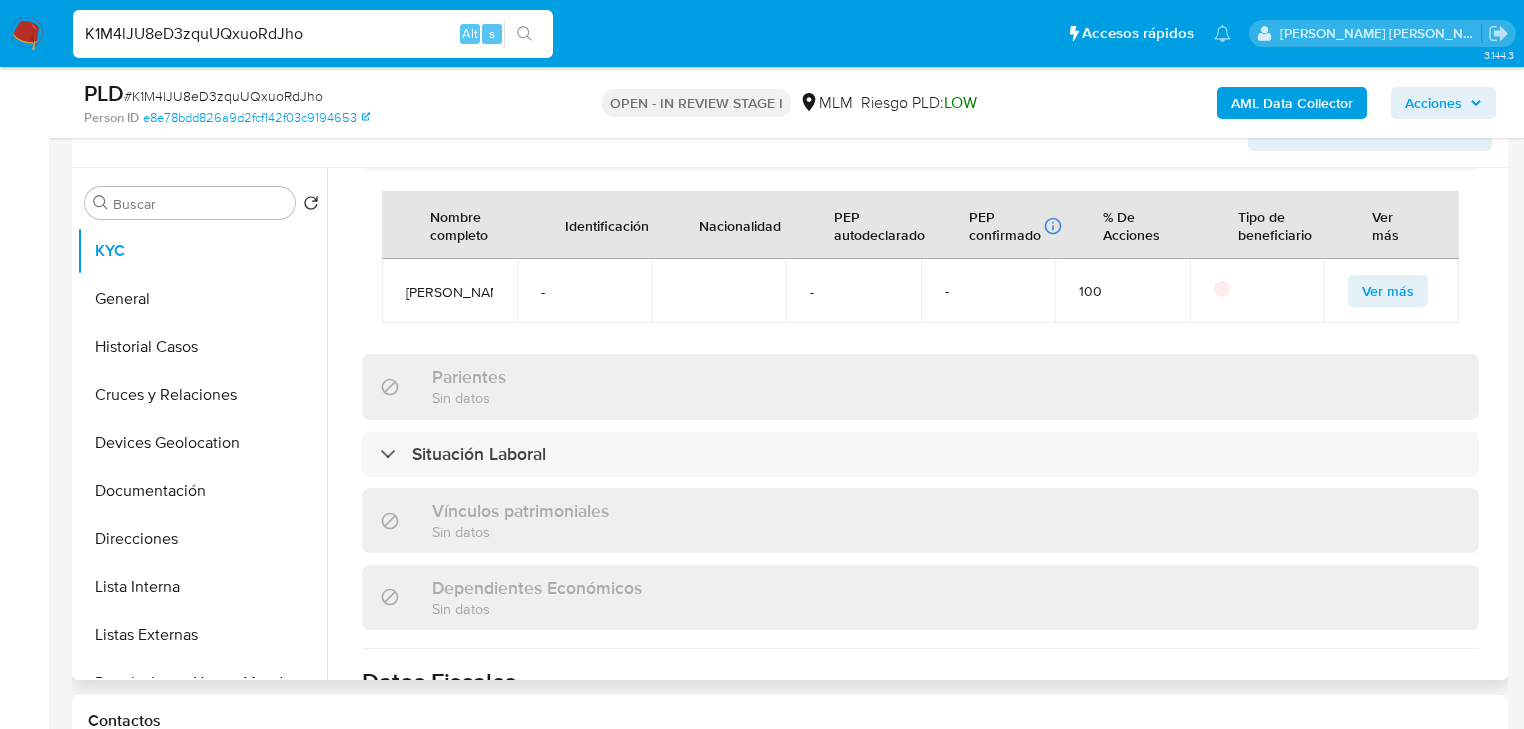 scroll, scrollTop: 1003, scrollLeft: 0, axis: vertical 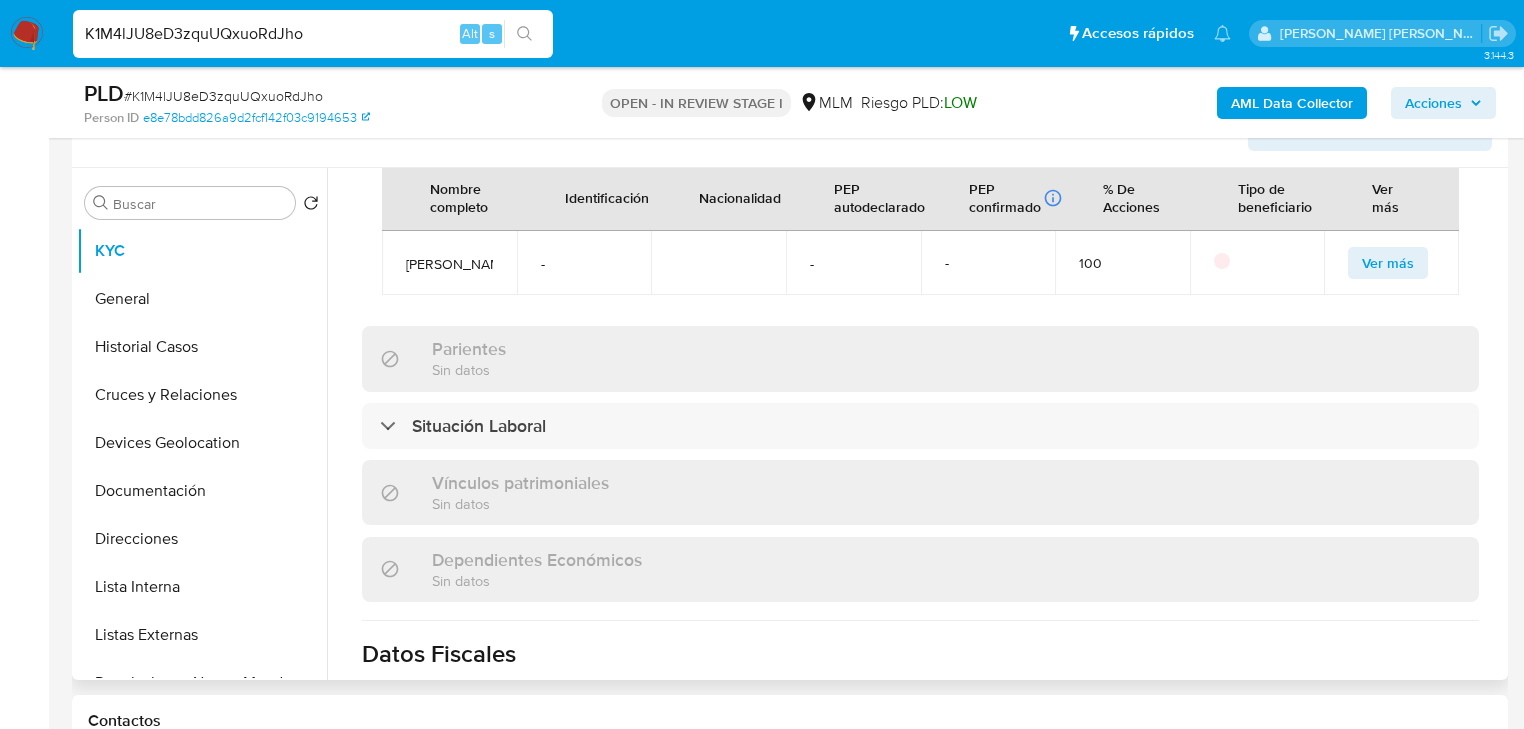 click on "Ver más" at bounding box center (1388, 263) 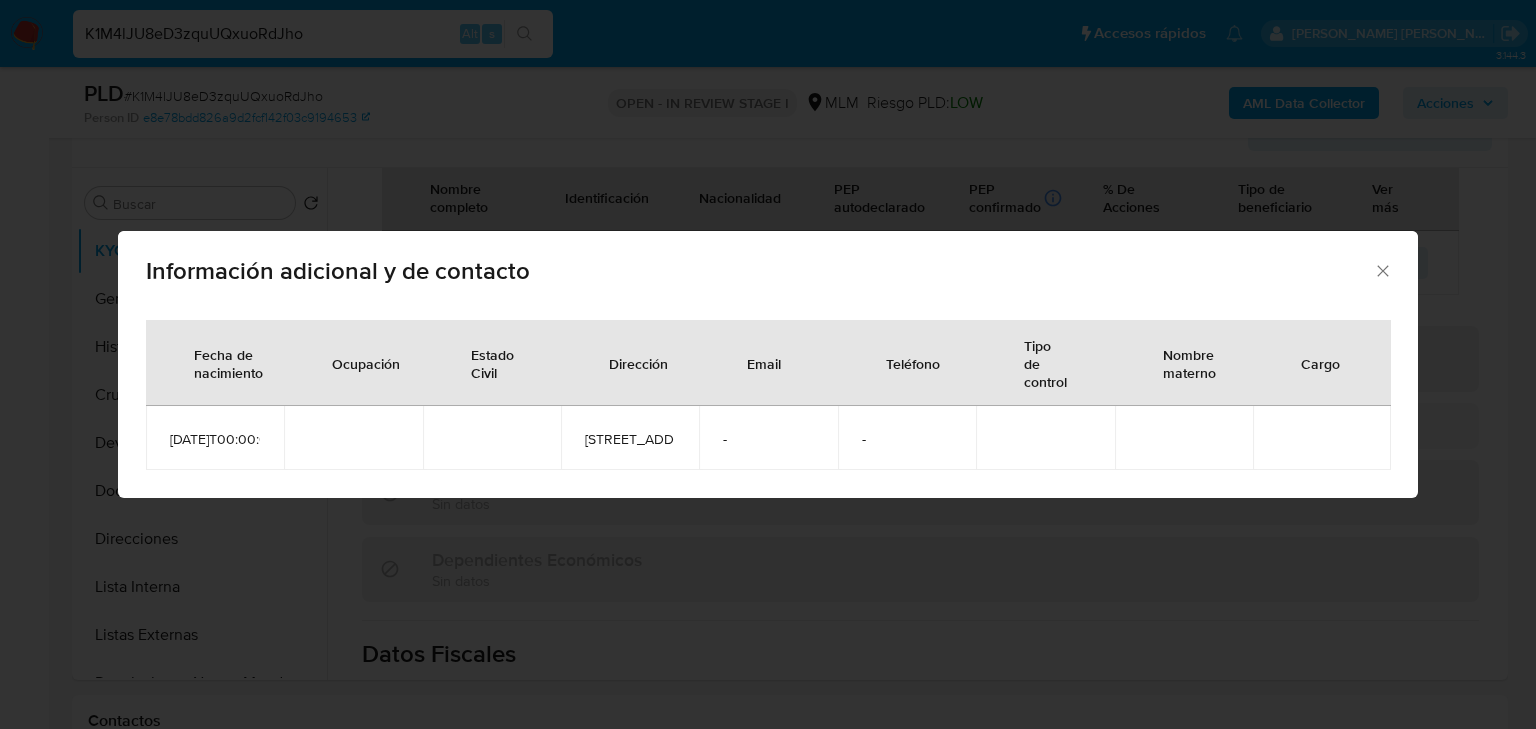 click 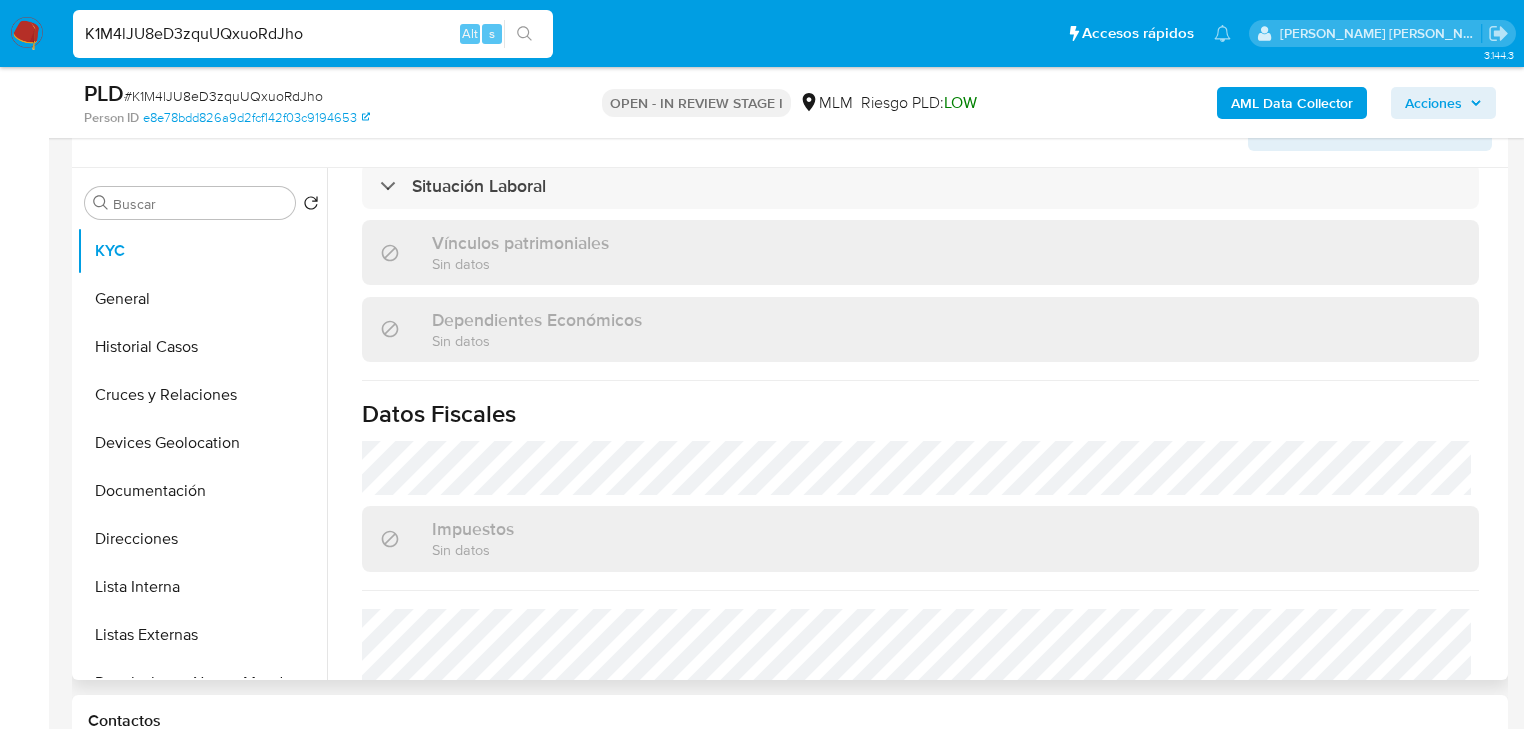 scroll, scrollTop: 1432, scrollLeft: 0, axis: vertical 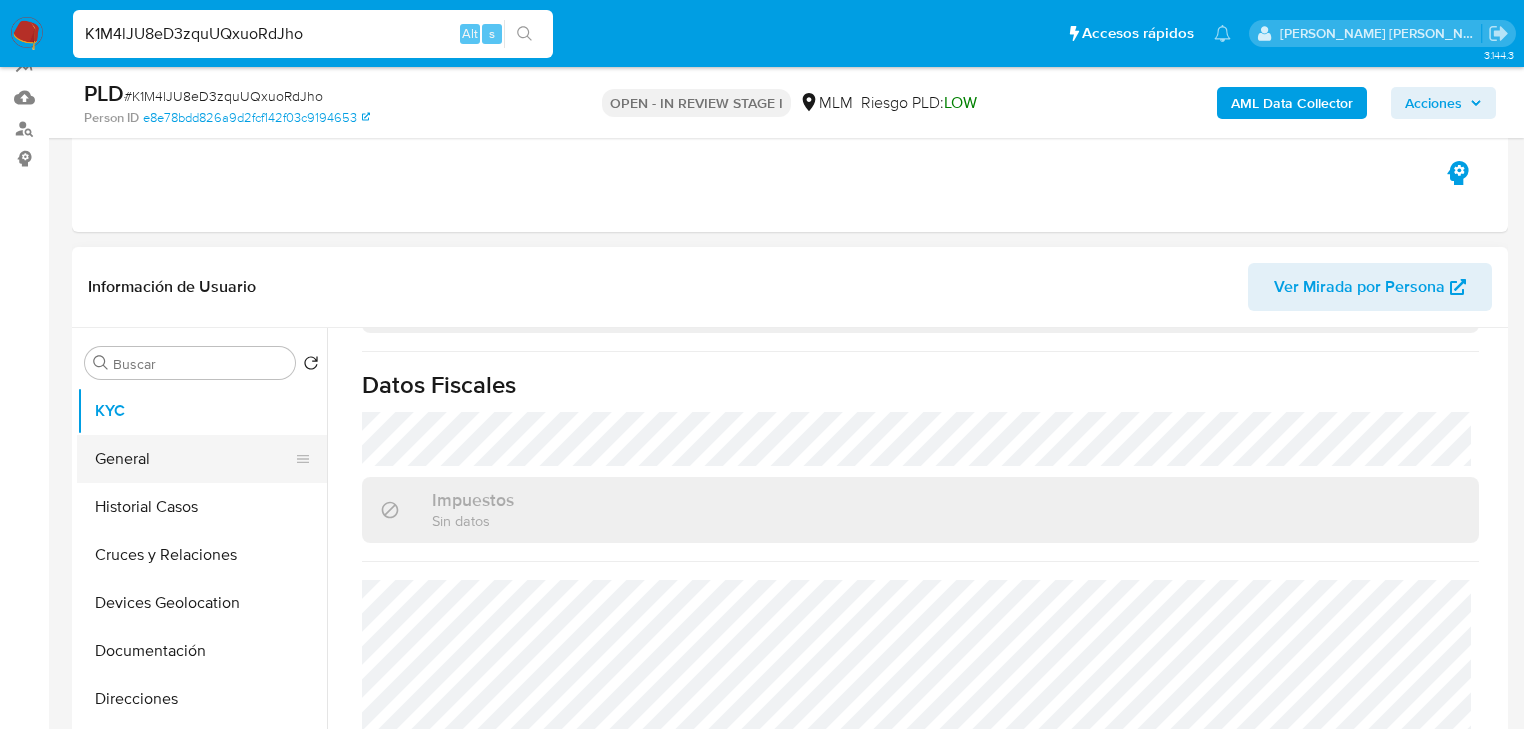 click on "General" at bounding box center (194, 459) 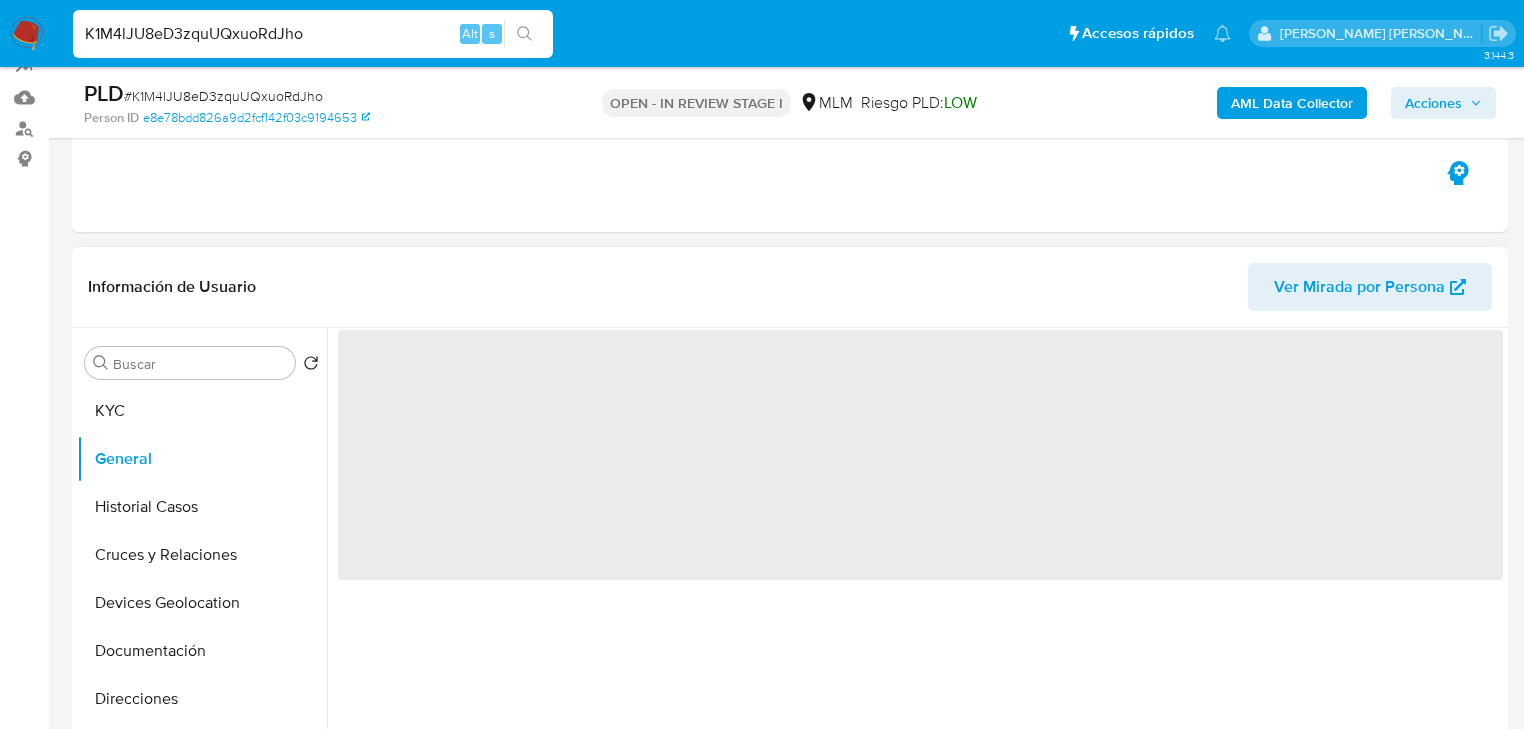 scroll, scrollTop: 0, scrollLeft: 0, axis: both 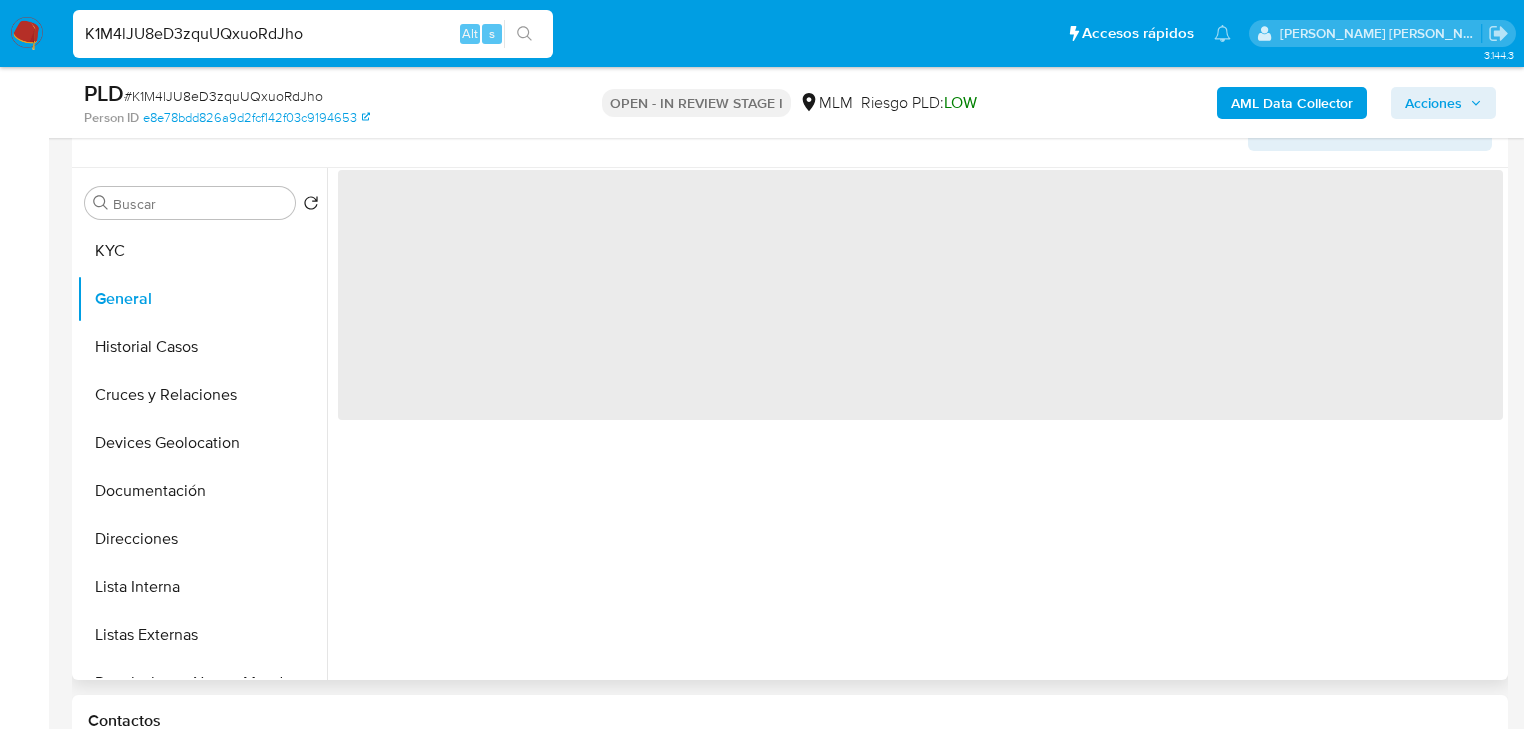type 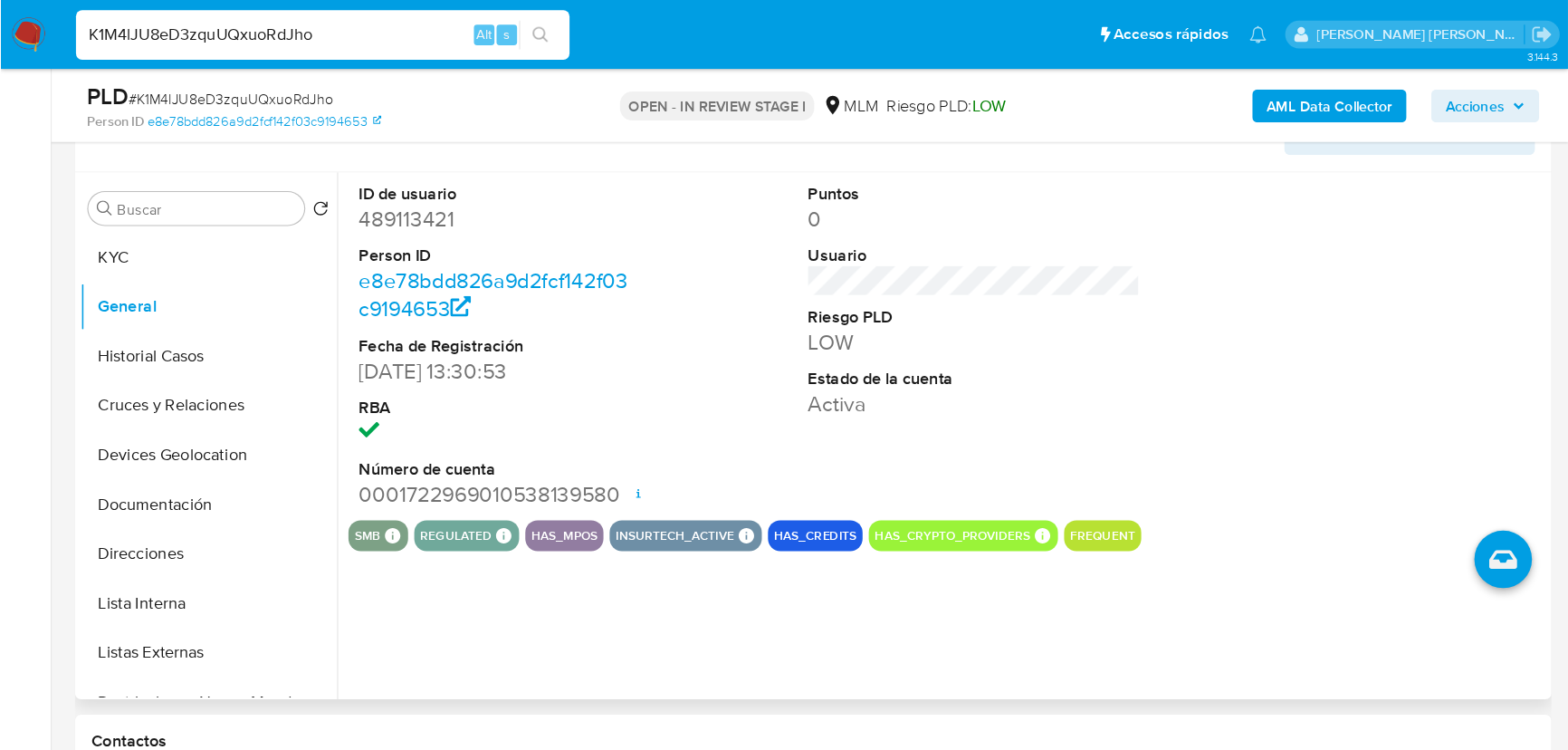 scroll, scrollTop: 317, scrollLeft: 0, axis: vertical 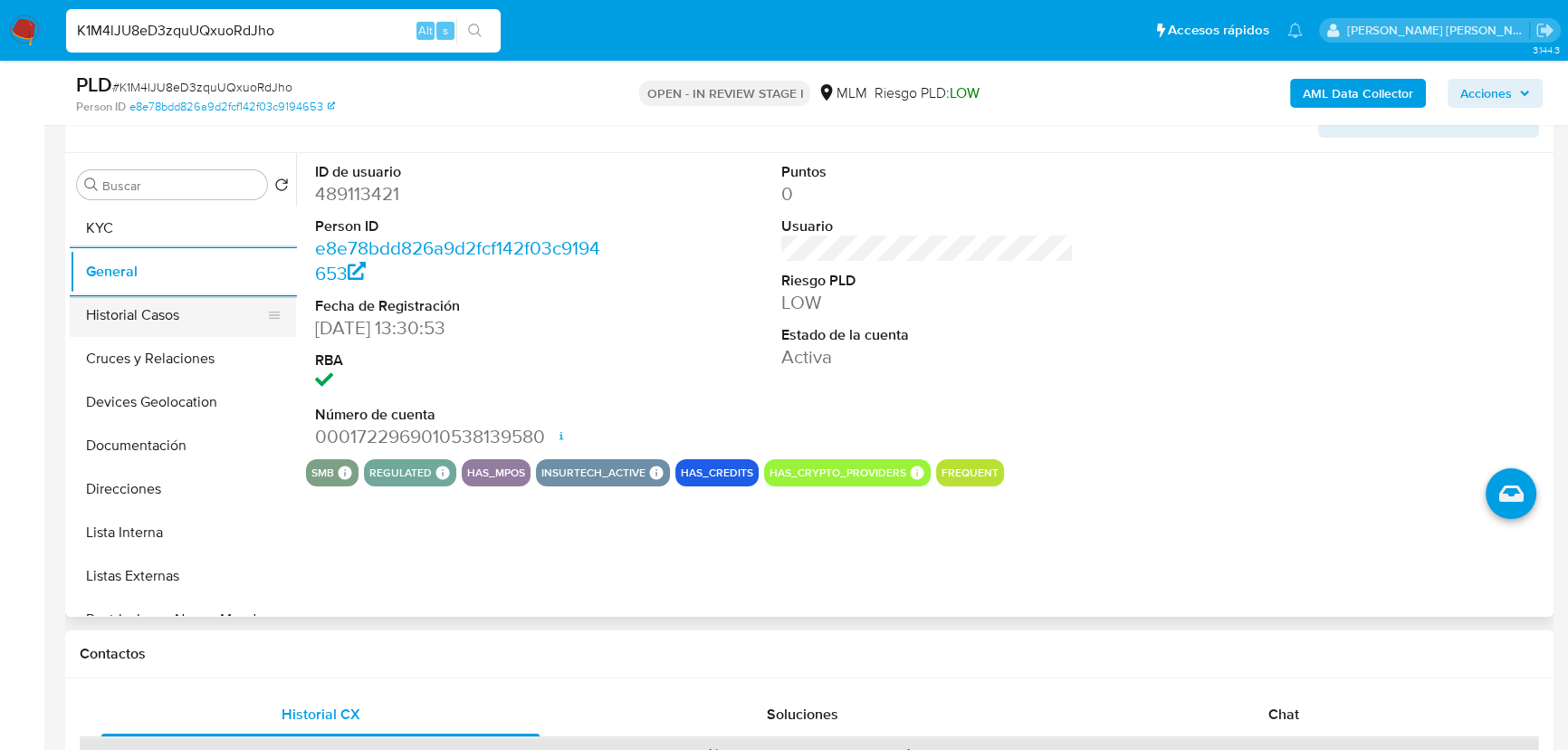 drag, startPoint x: 149, startPoint y: 324, endPoint x: 160, endPoint y: 306, distance: 21.095023 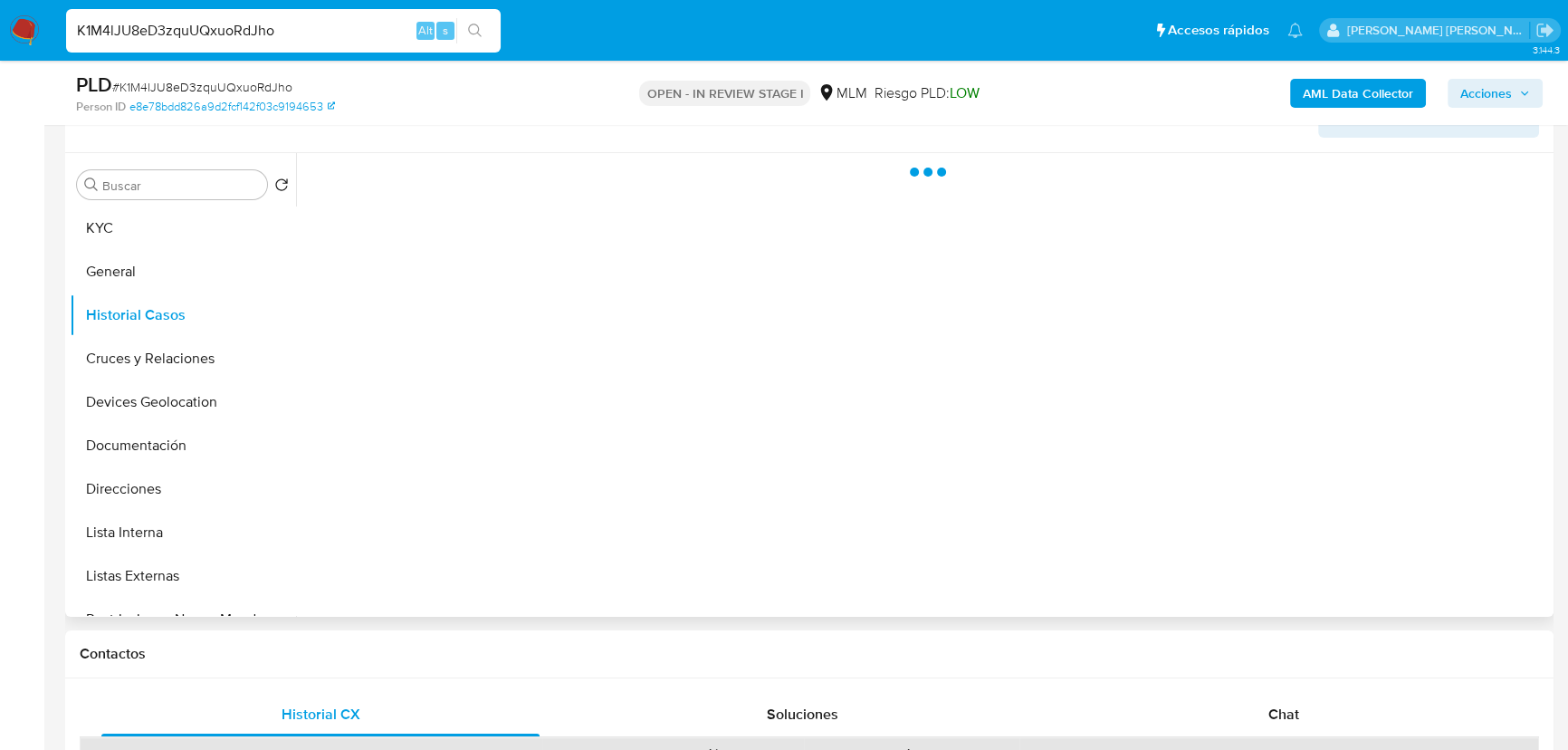 type 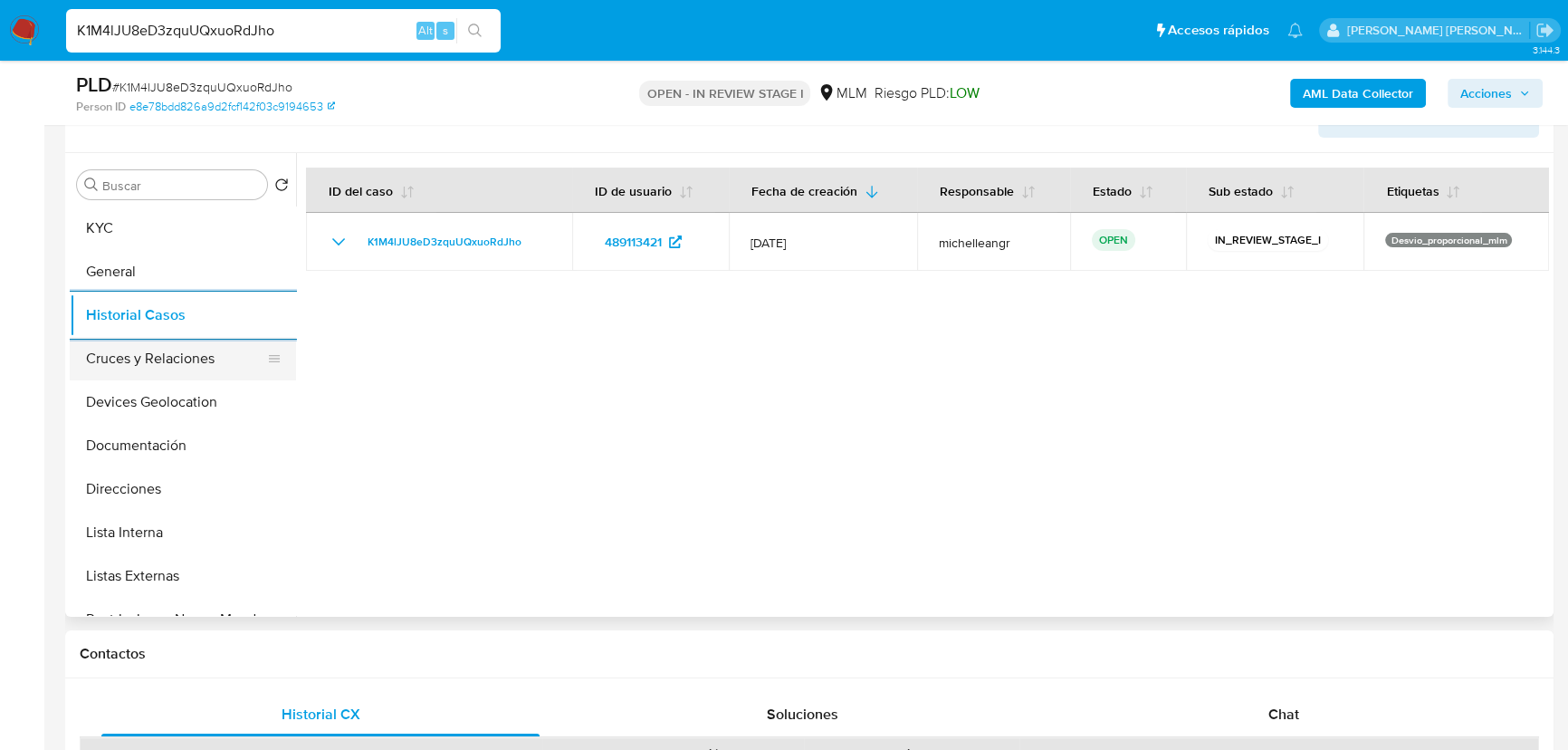 click on "Cruces y Relaciones" at bounding box center [176, 359] 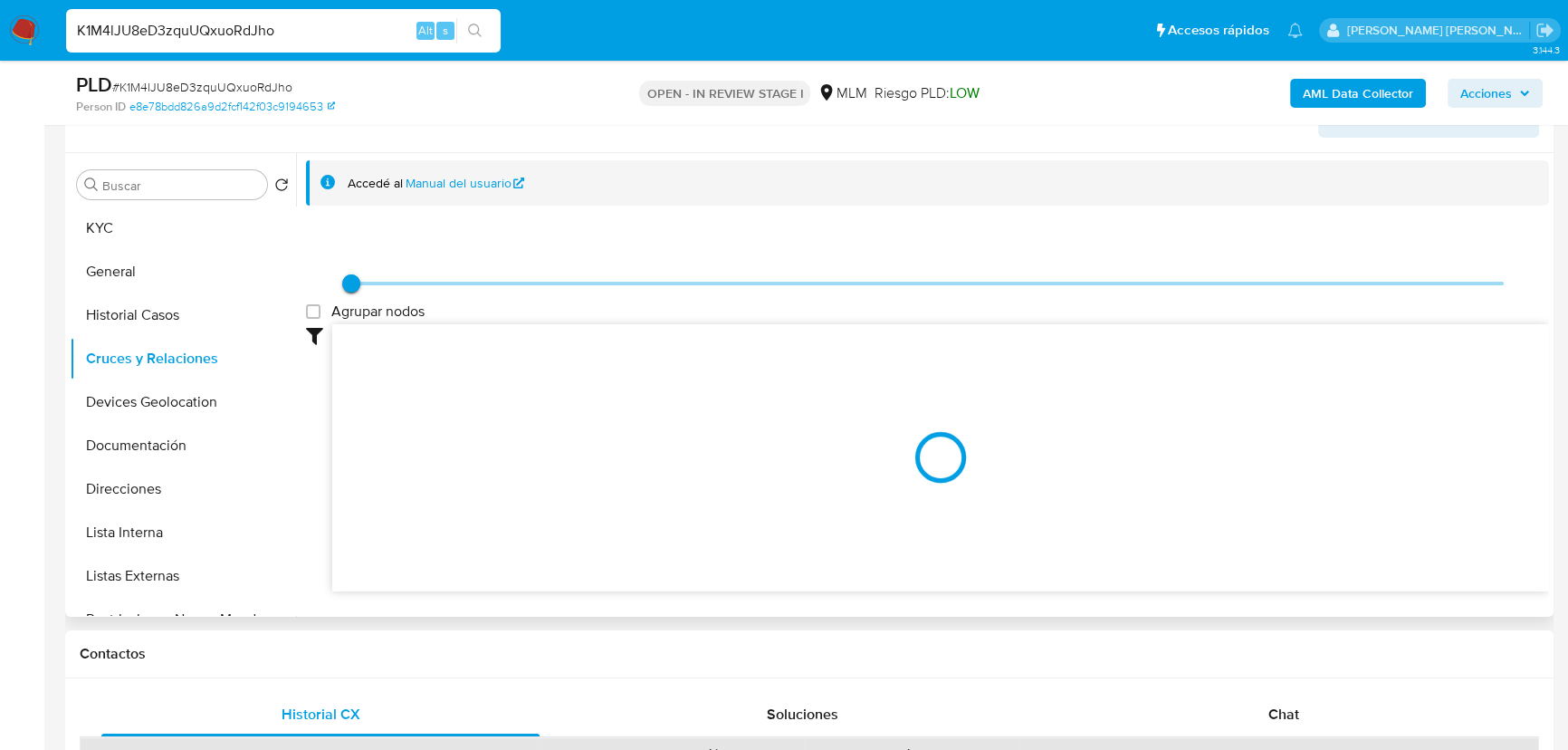 type 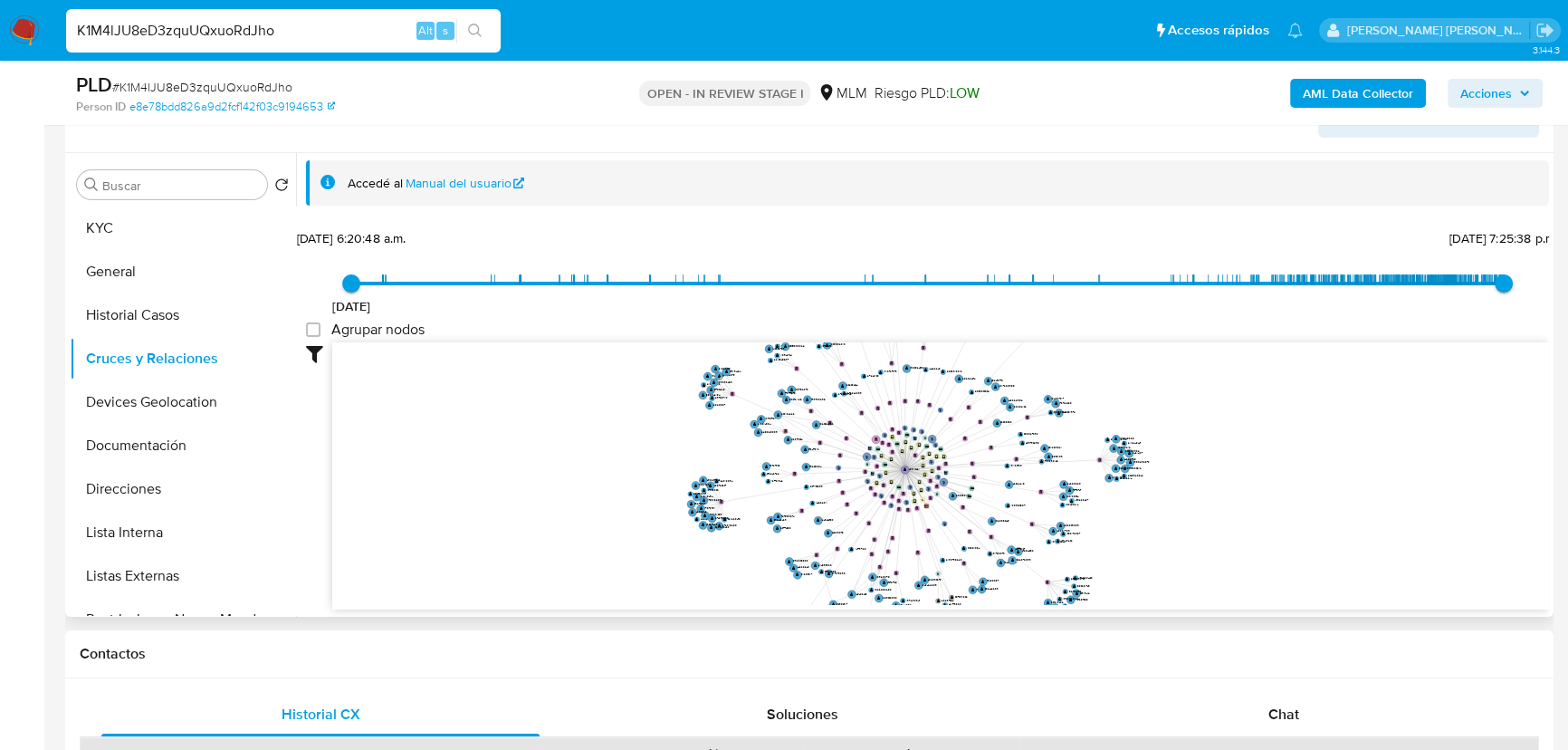 click on "Devices Geolocation" at bounding box center (183, 402) 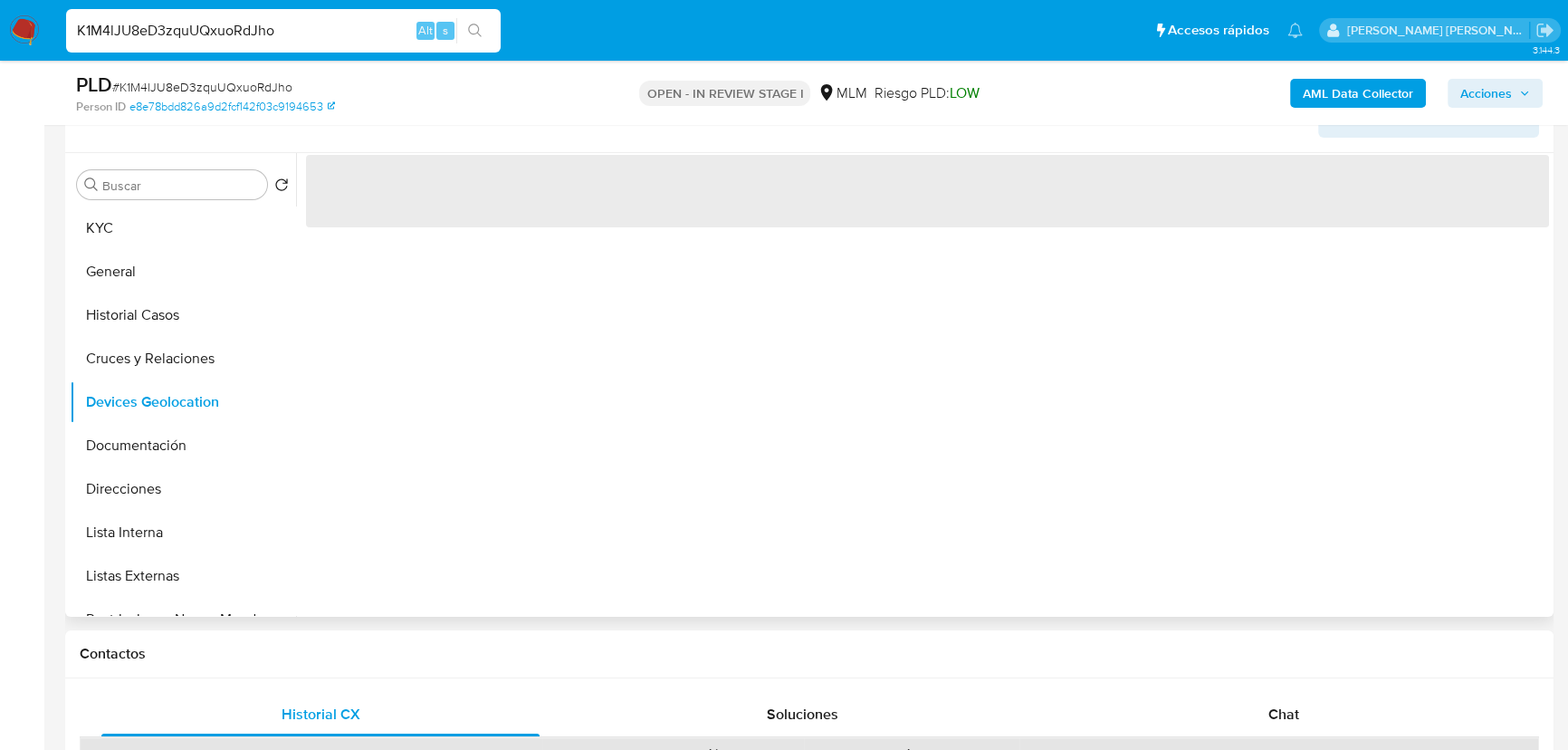 type 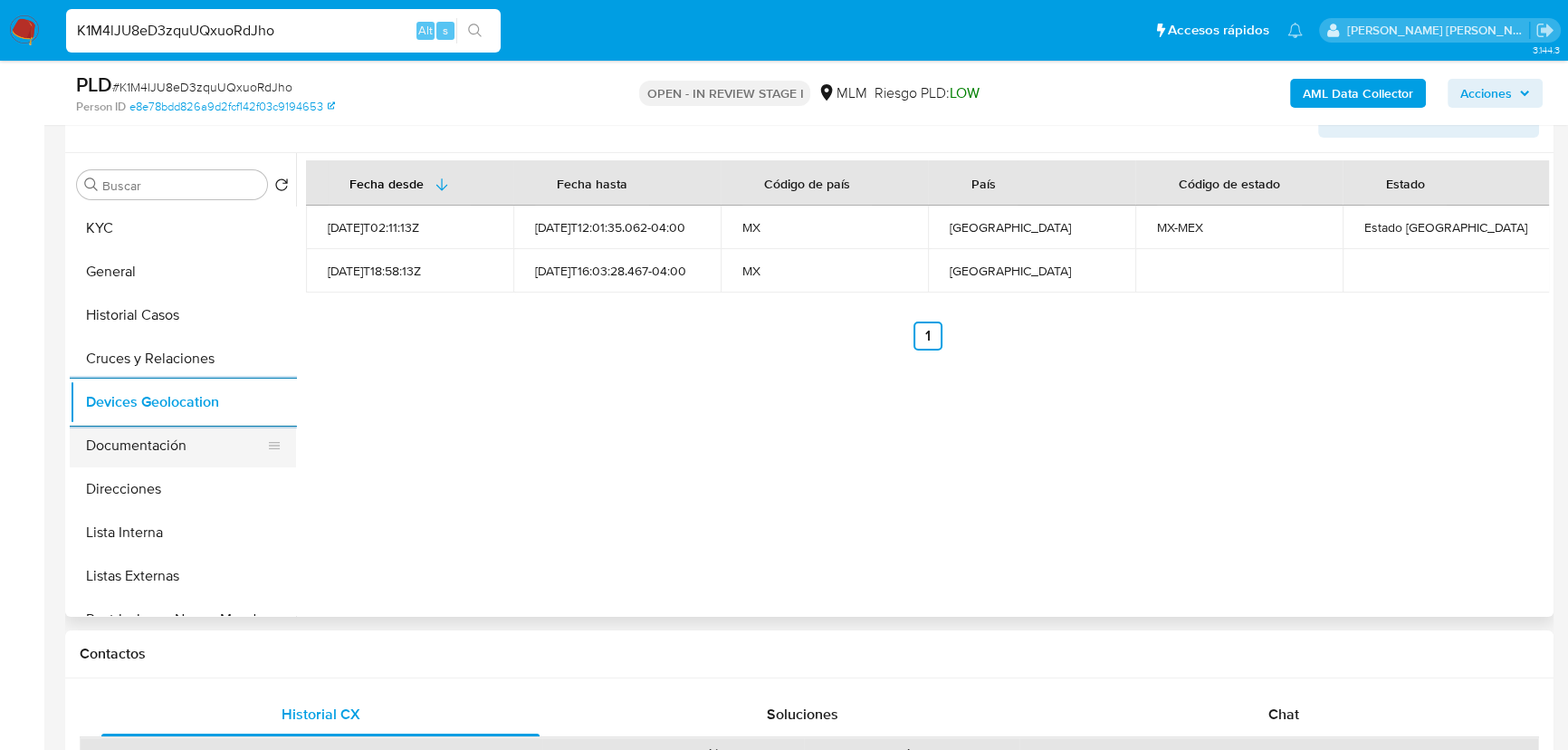 click on "Documentación" at bounding box center [176, 446] 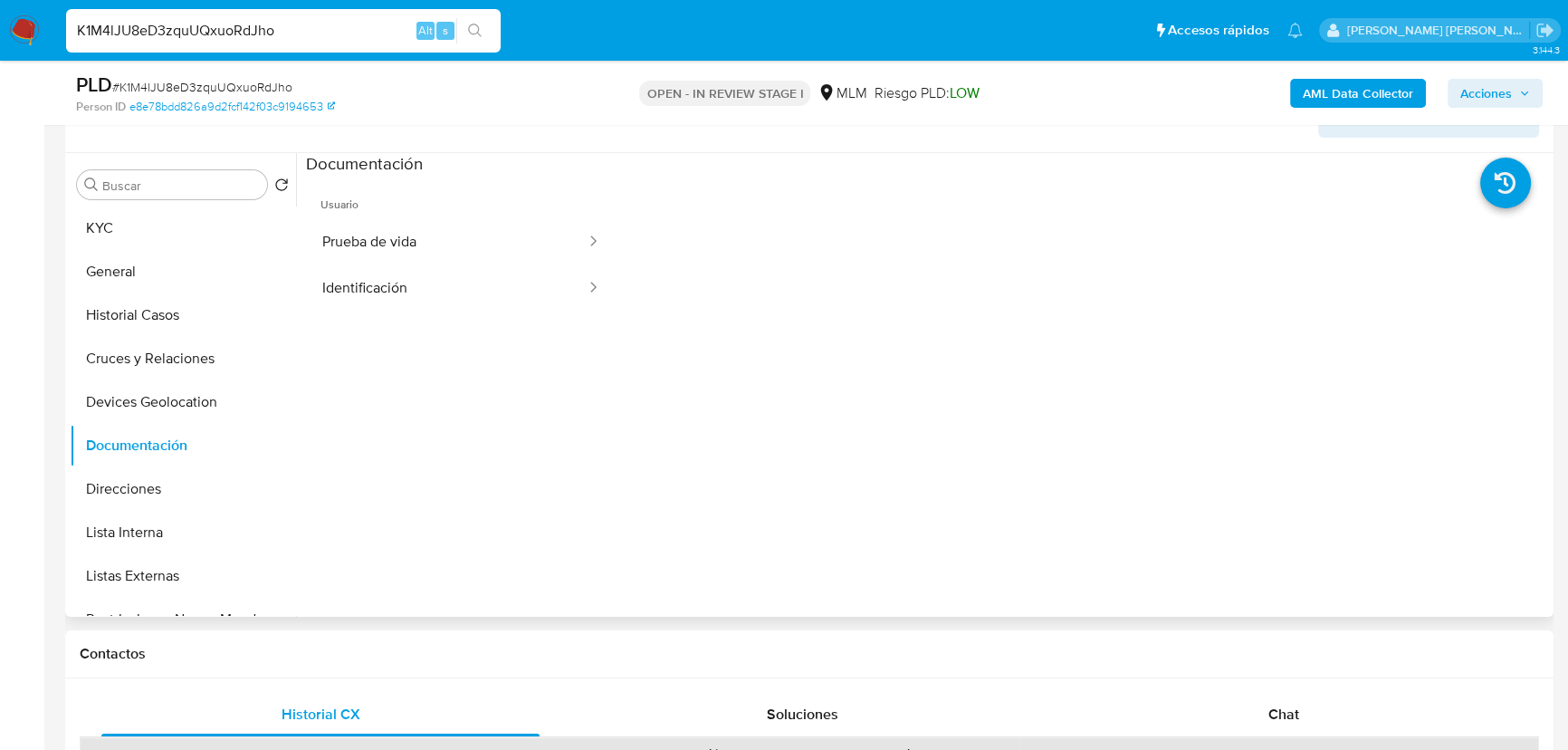 drag, startPoint x: 377, startPoint y: 248, endPoint x: 433, endPoint y: 316, distance: 88.090862 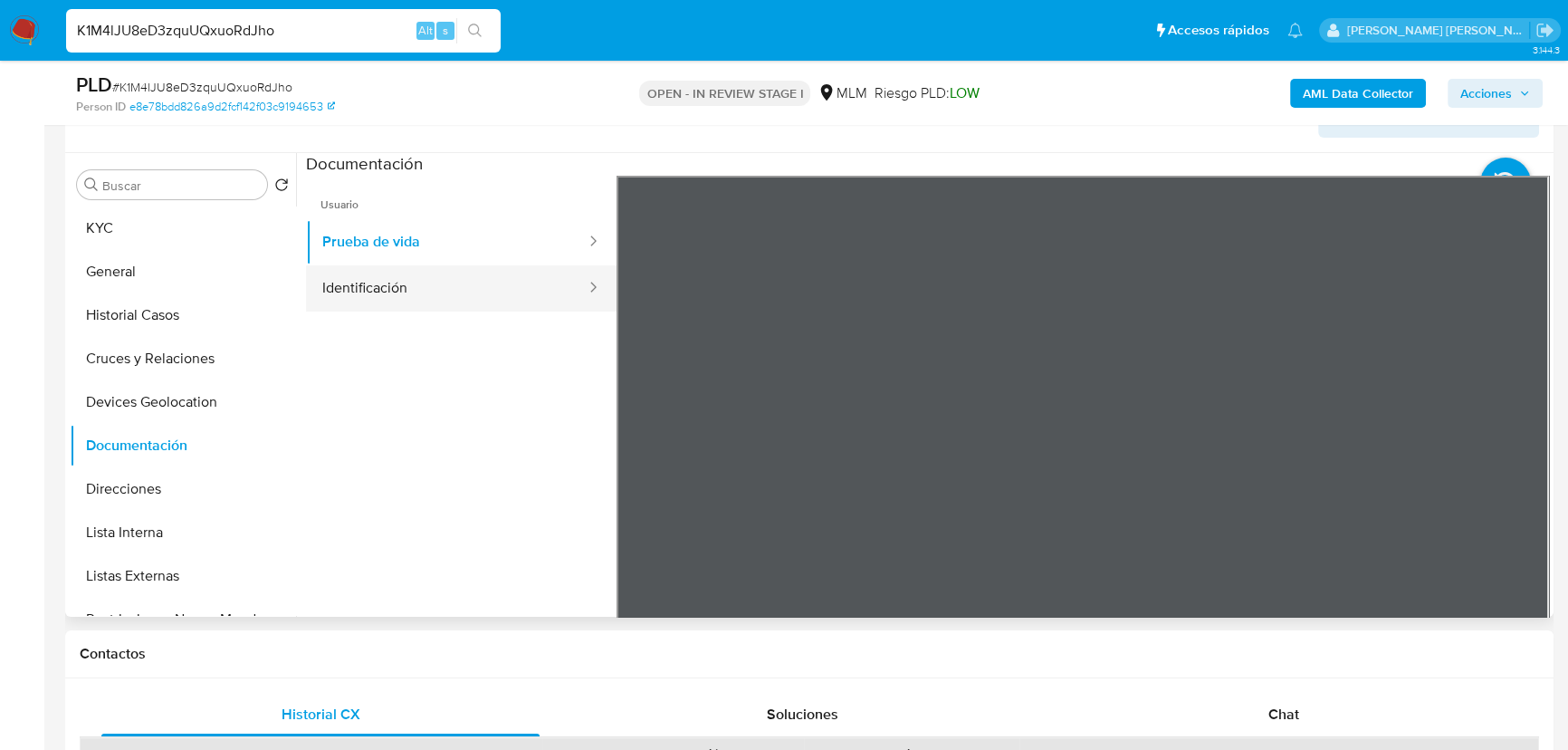 drag, startPoint x: 512, startPoint y: 281, endPoint x: 569, endPoint y: 281, distance: 57 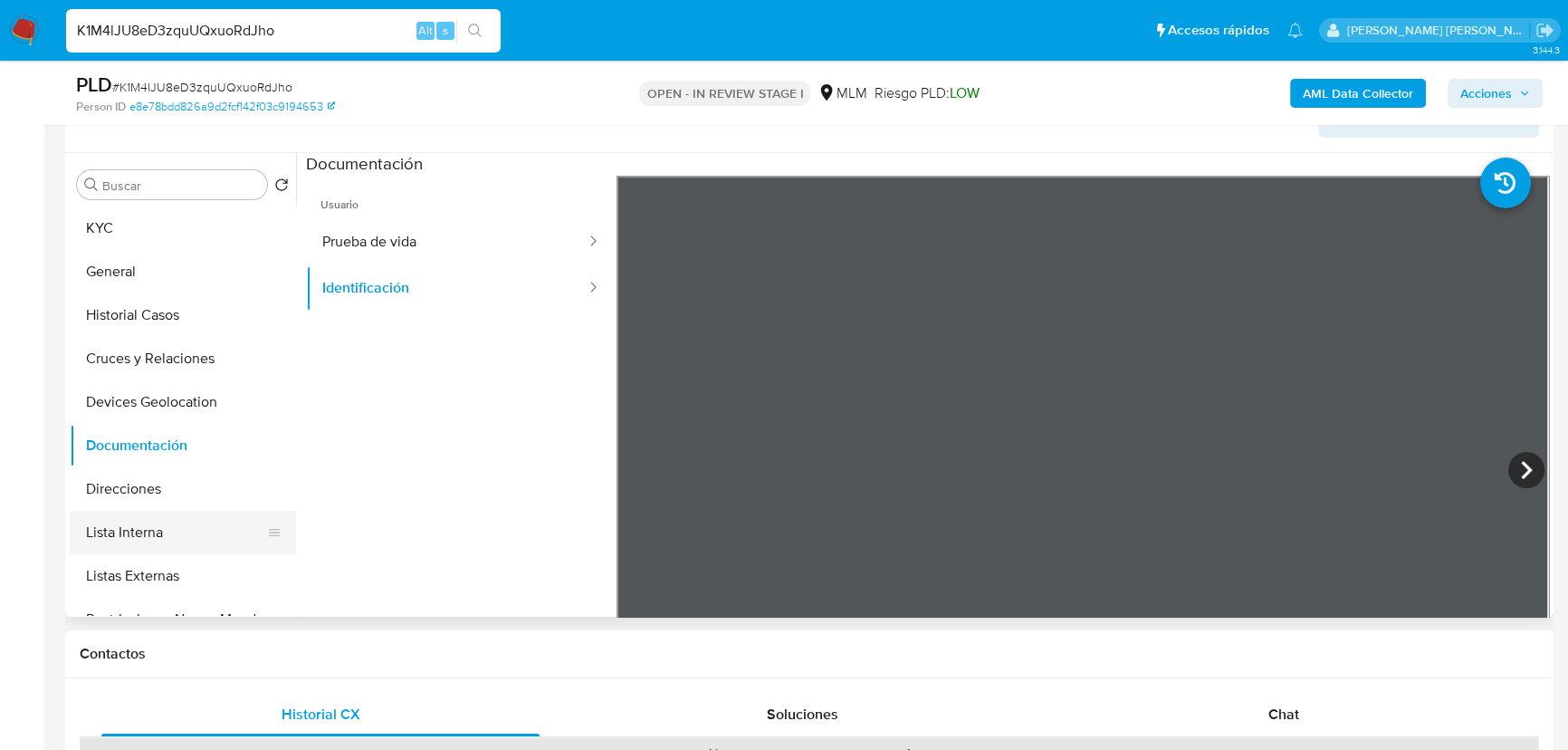 drag, startPoint x: 160, startPoint y: 508, endPoint x: 160, endPoint y: 543, distance: 35 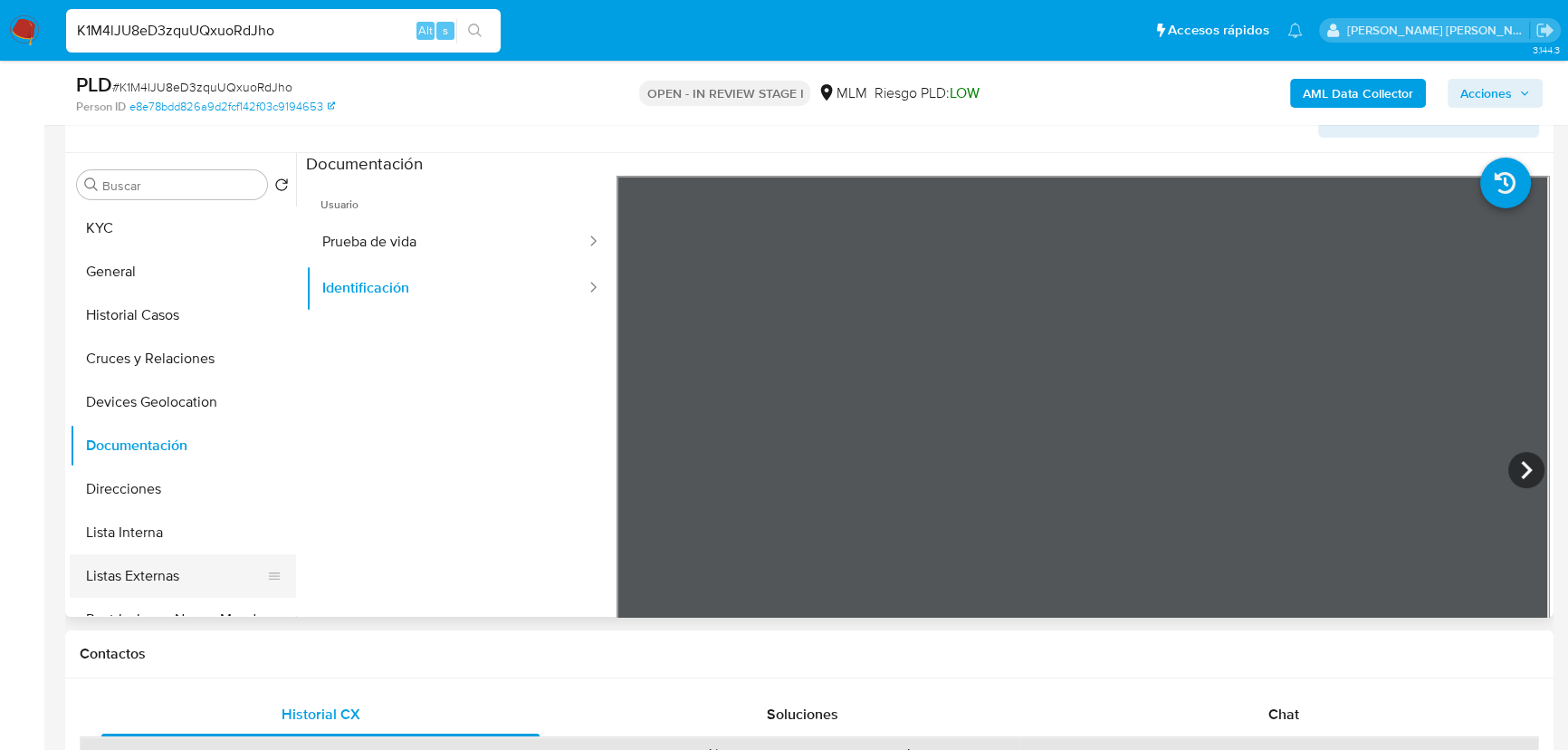 click on "Listas Externas" at bounding box center (176, 576) 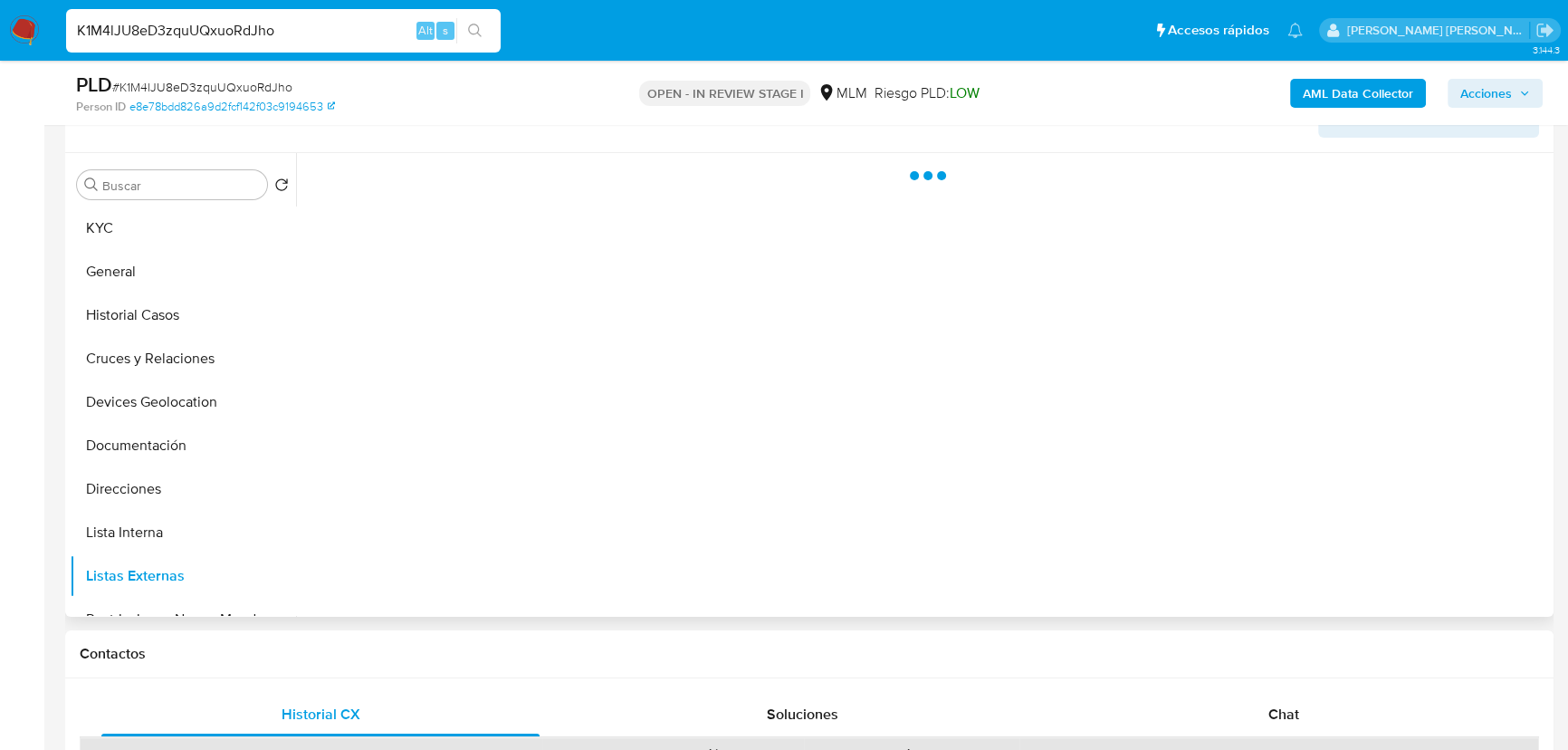 type 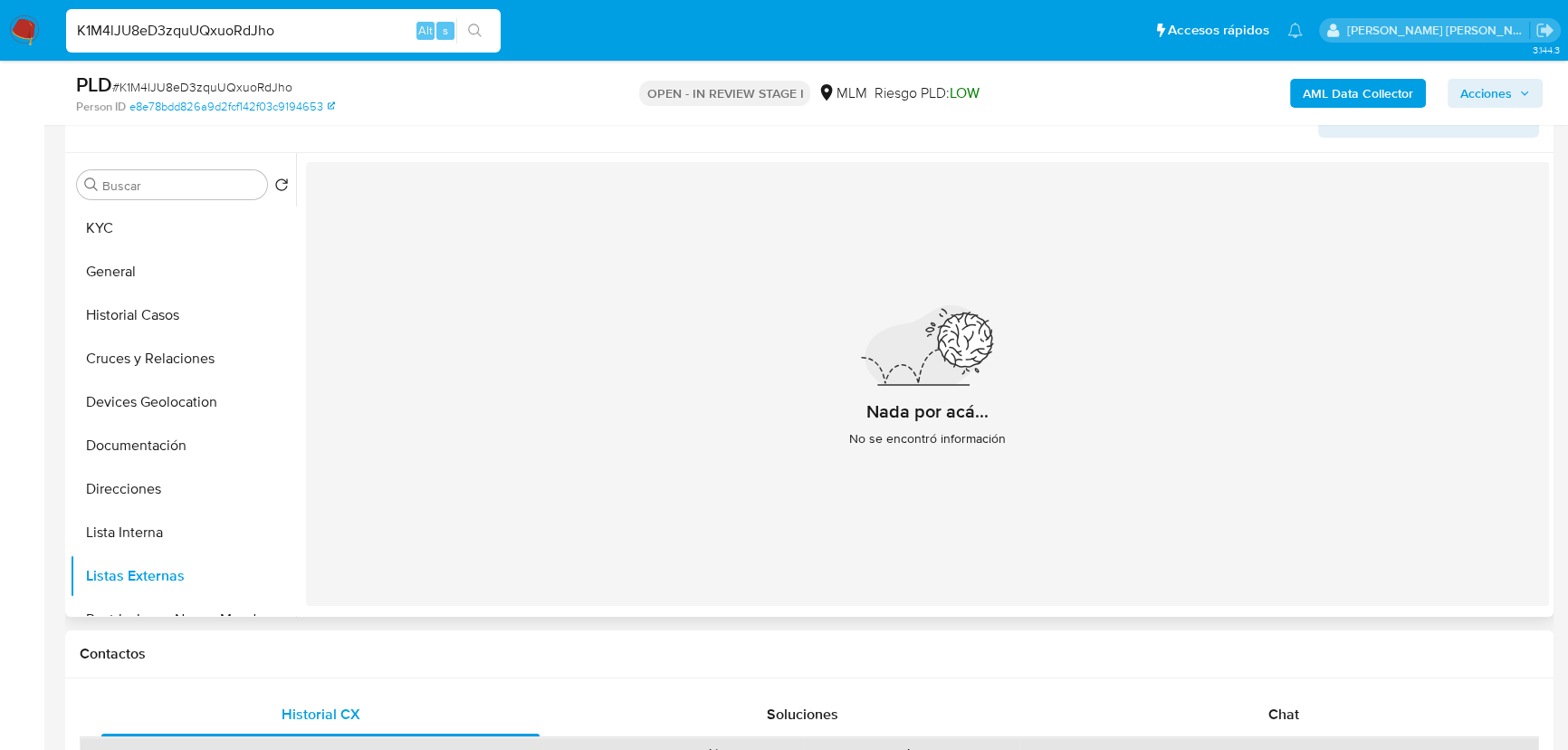 drag, startPoint x: 152, startPoint y: 228, endPoint x: 296, endPoint y: 229, distance: 144.00347 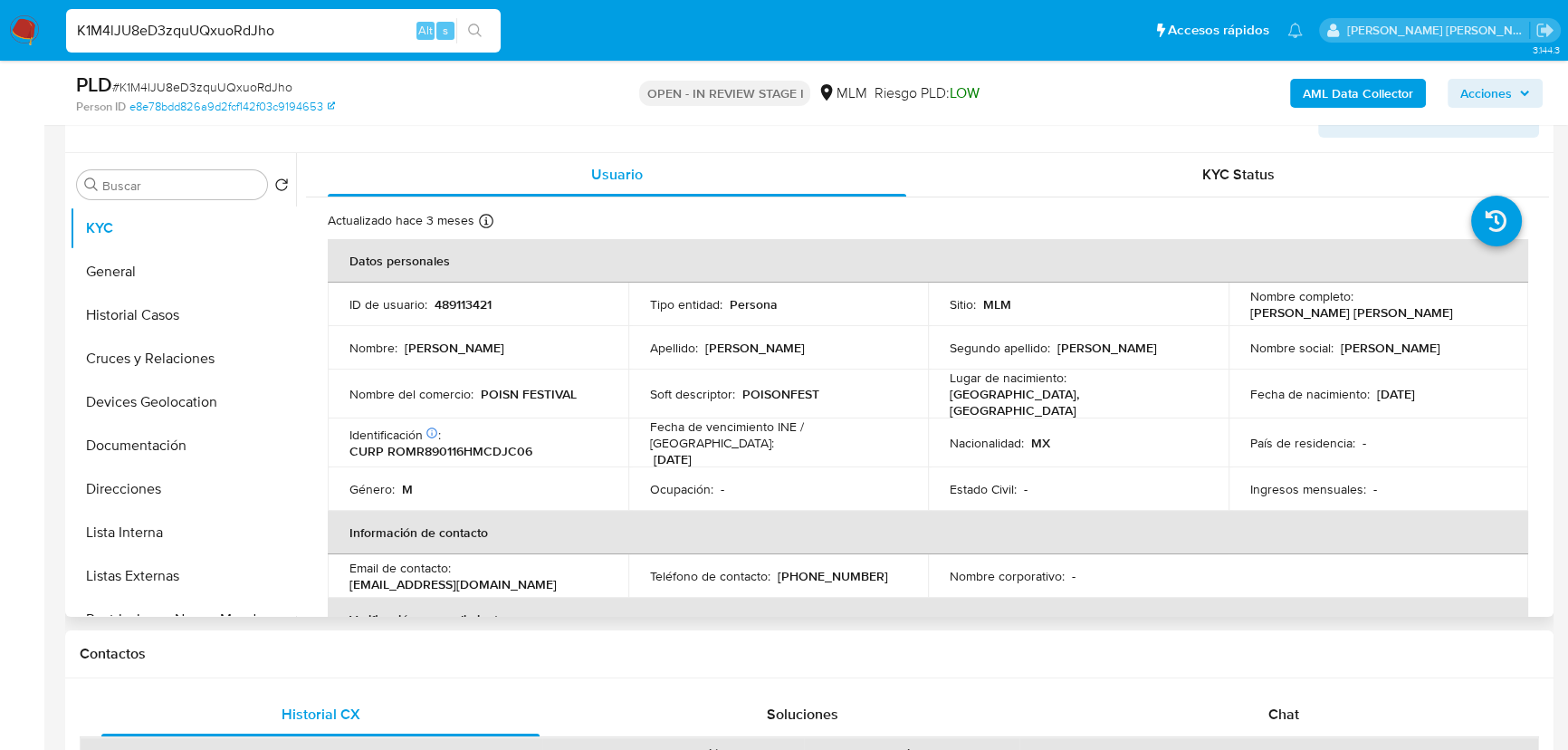 type 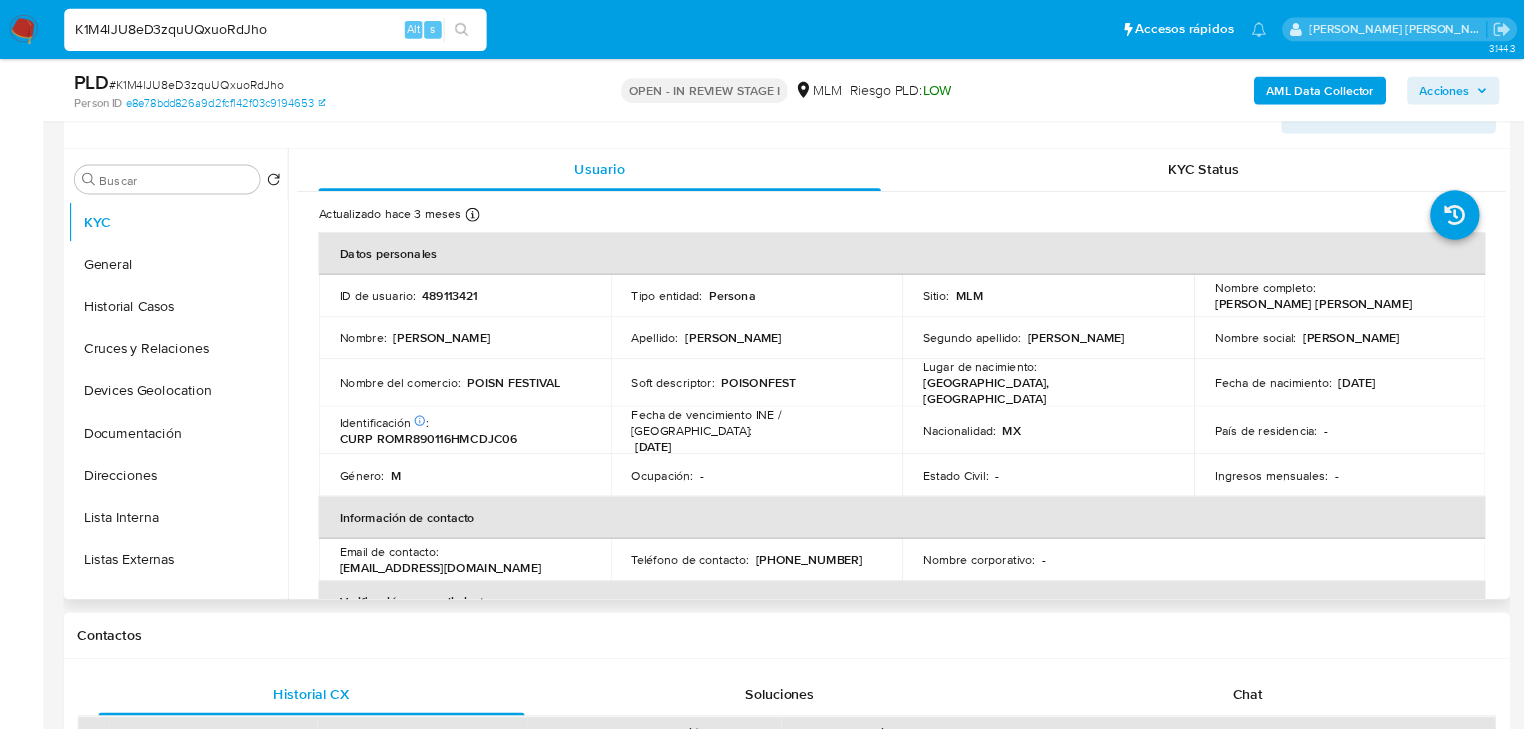 scroll, scrollTop: 351, scrollLeft: 0, axis: vertical 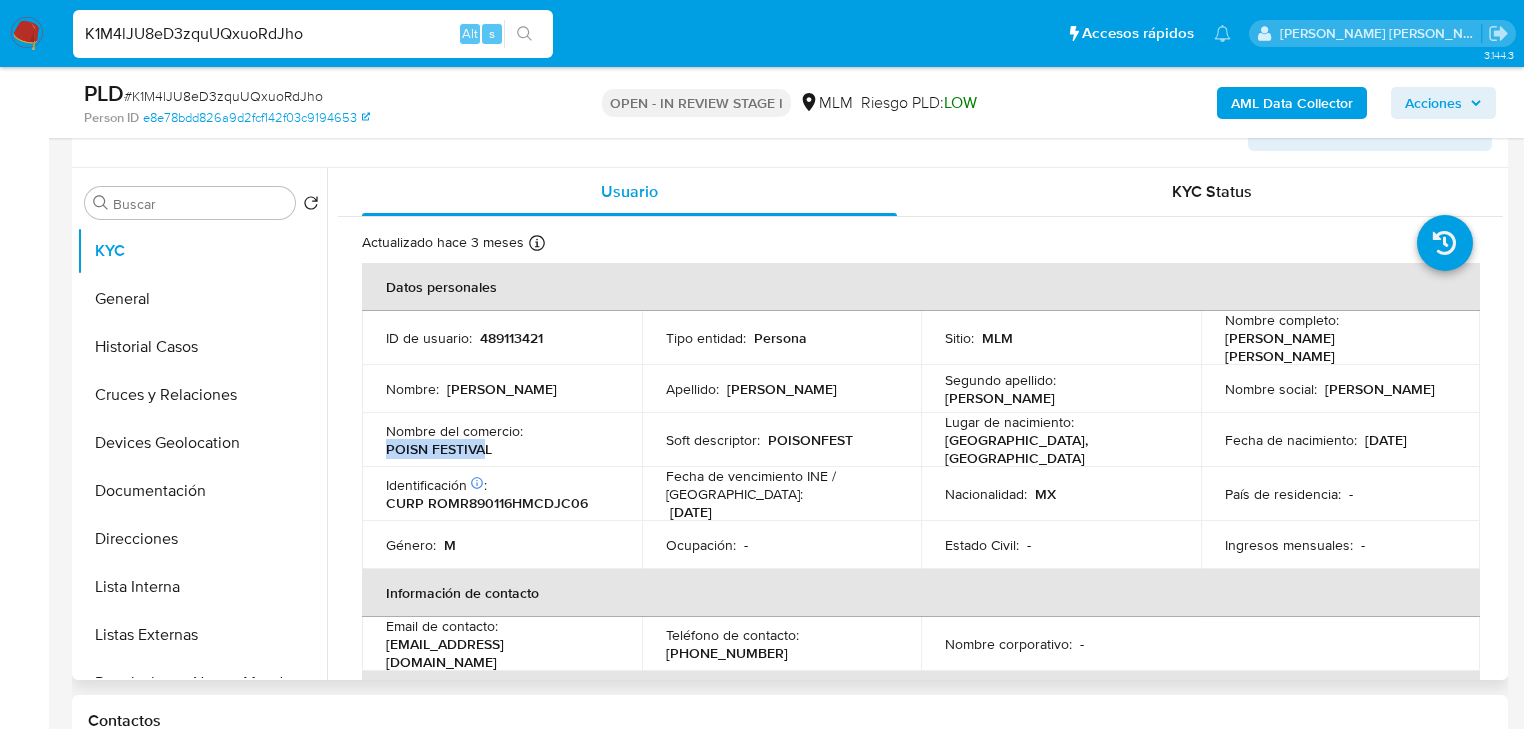 drag, startPoint x: 488, startPoint y: 437, endPoint x: 361, endPoint y: 439, distance: 127.01575 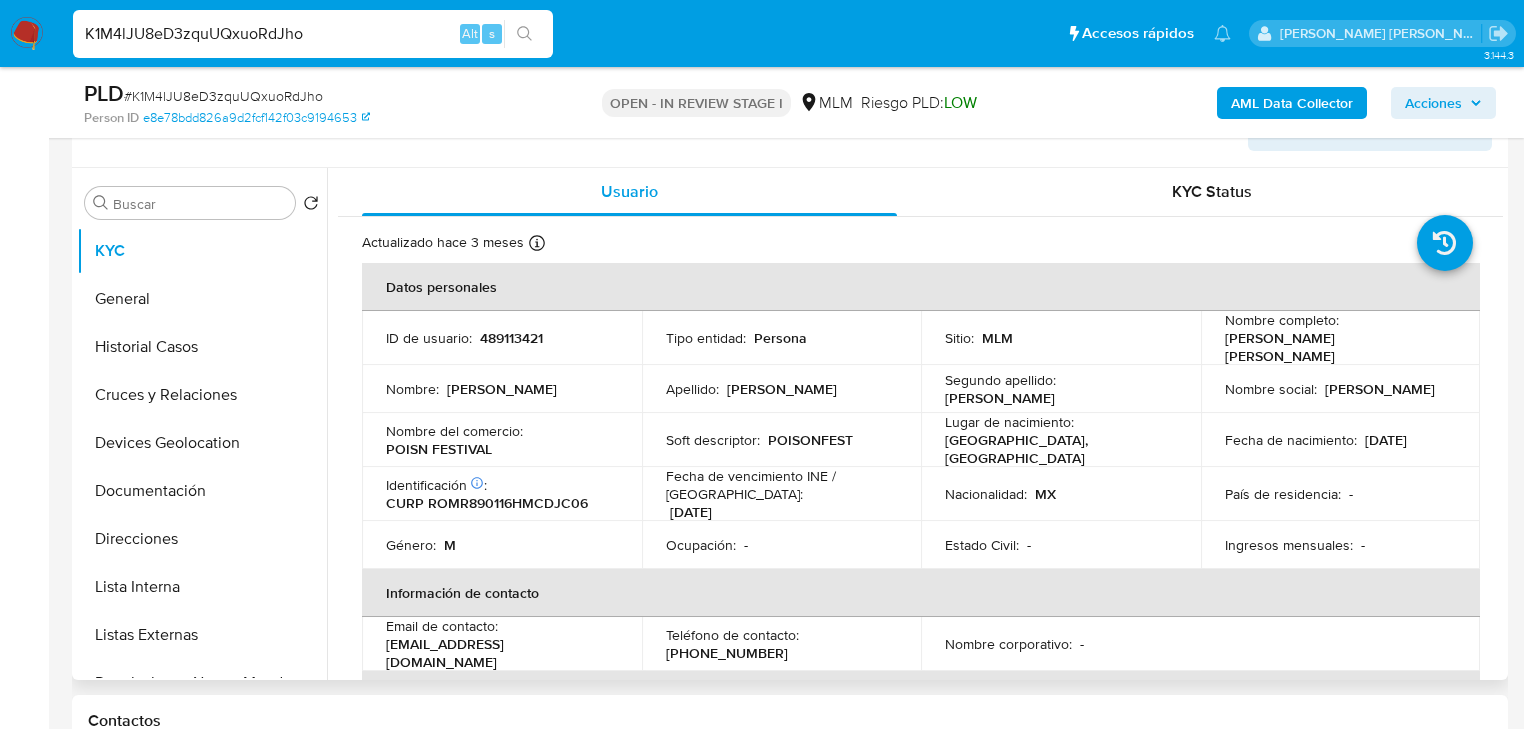 click on "Nombre del comercio :" at bounding box center [454, 431] 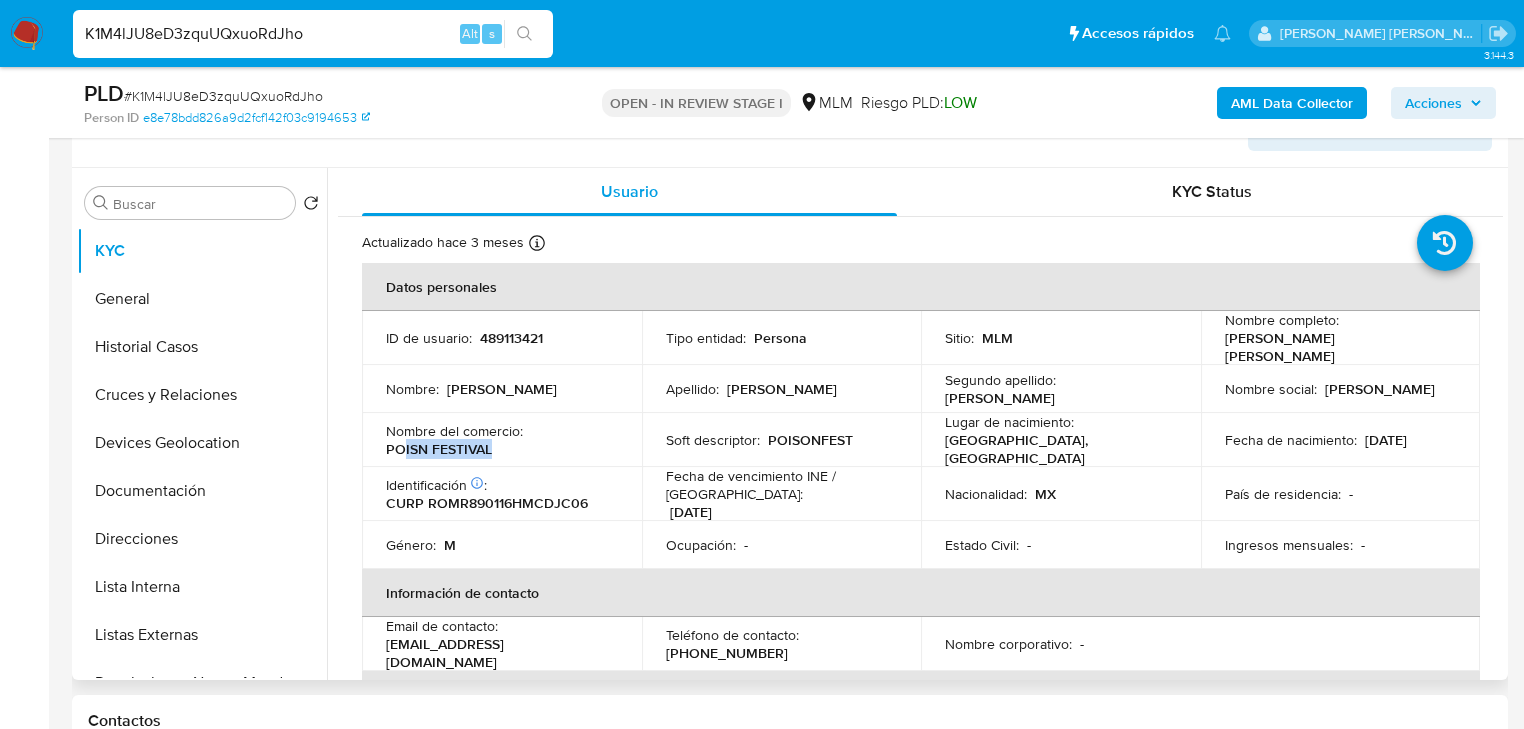 drag, startPoint x: 500, startPoint y: 442, endPoint x: 402, endPoint y: 445, distance: 98.045906 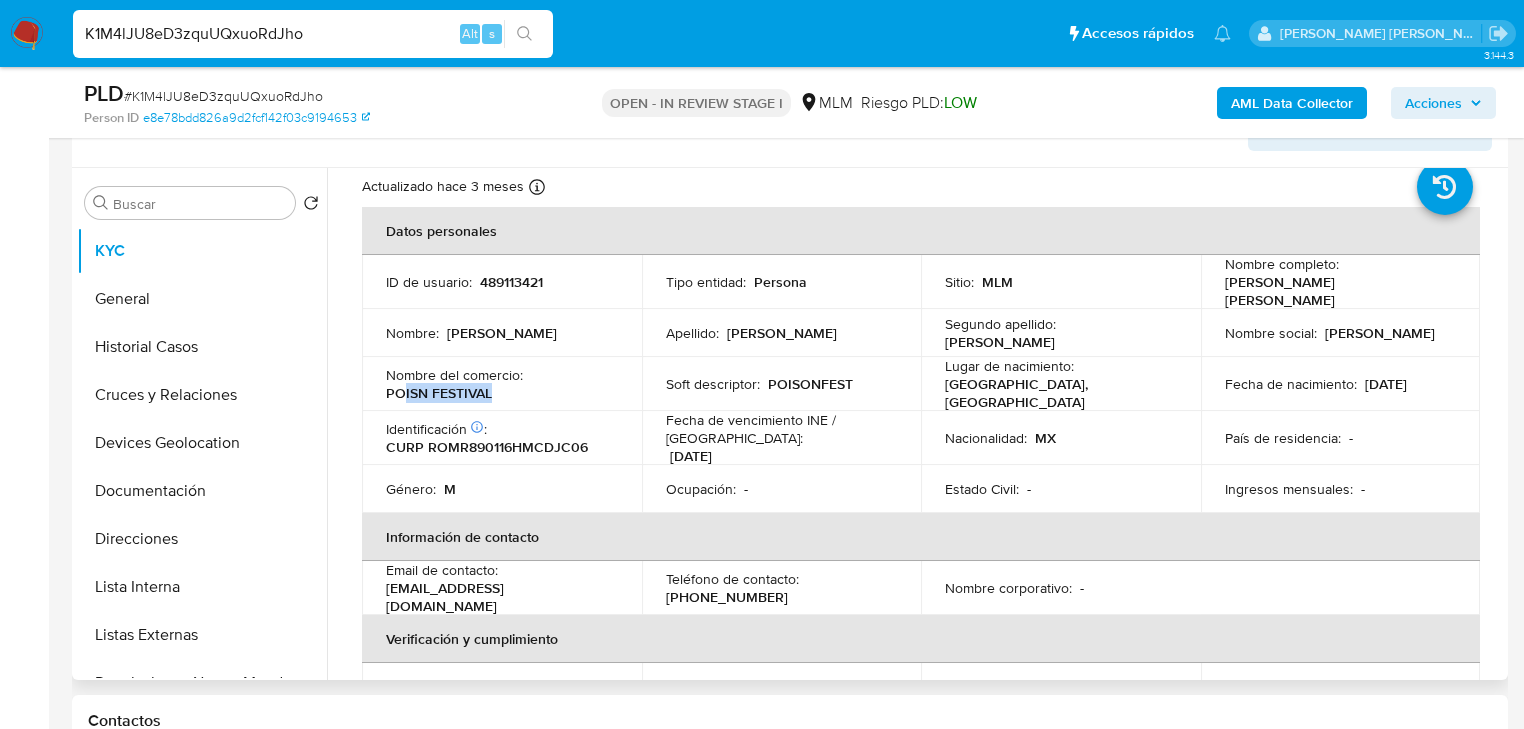 scroll, scrollTop: 80, scrollLeft: 0, axis: vertical 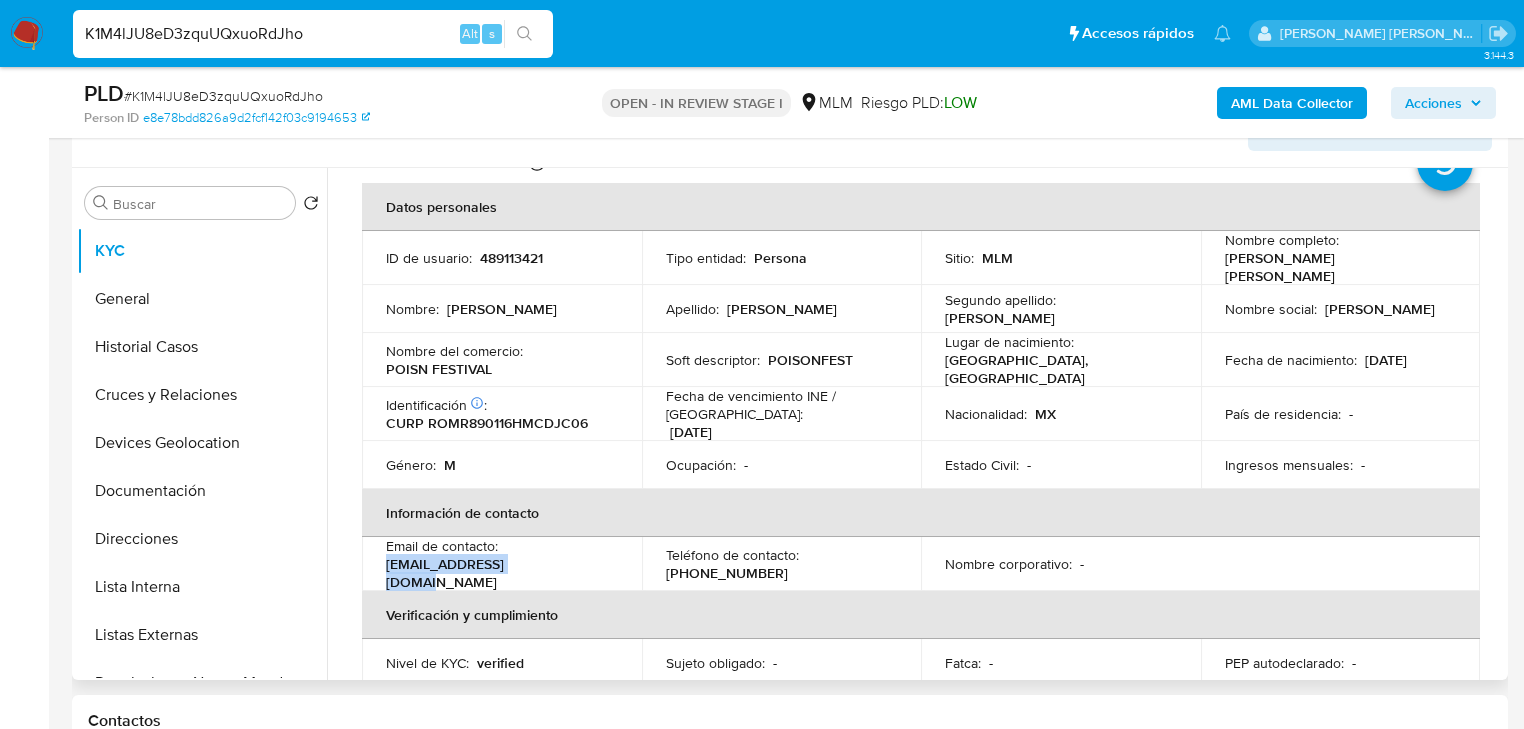 drag, startPoint x: 538, startPoint y: 560, endPoint x: 379, endPoint y: 561, distance: 159.00314 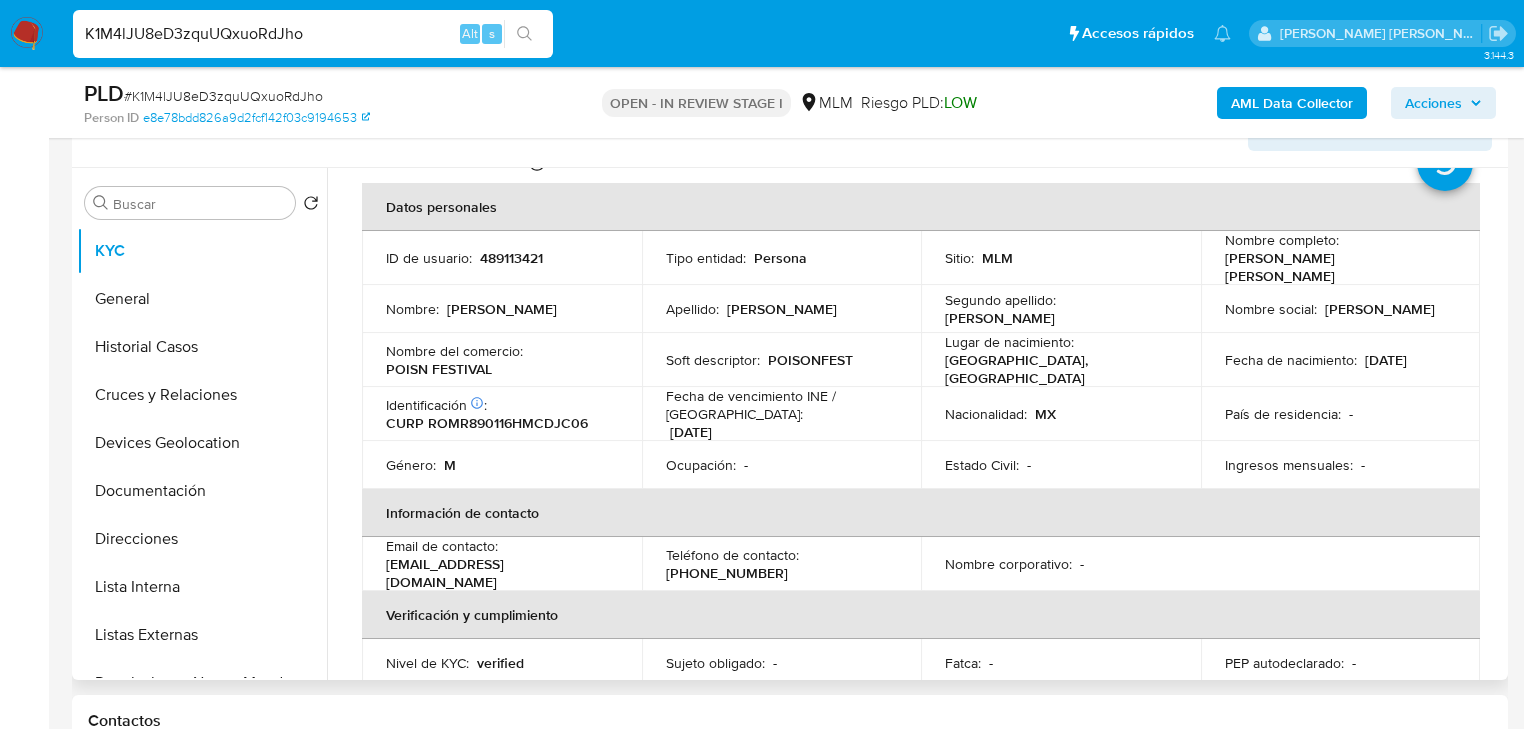 click on "(55) 31277636" at bounding box center (727, 573) 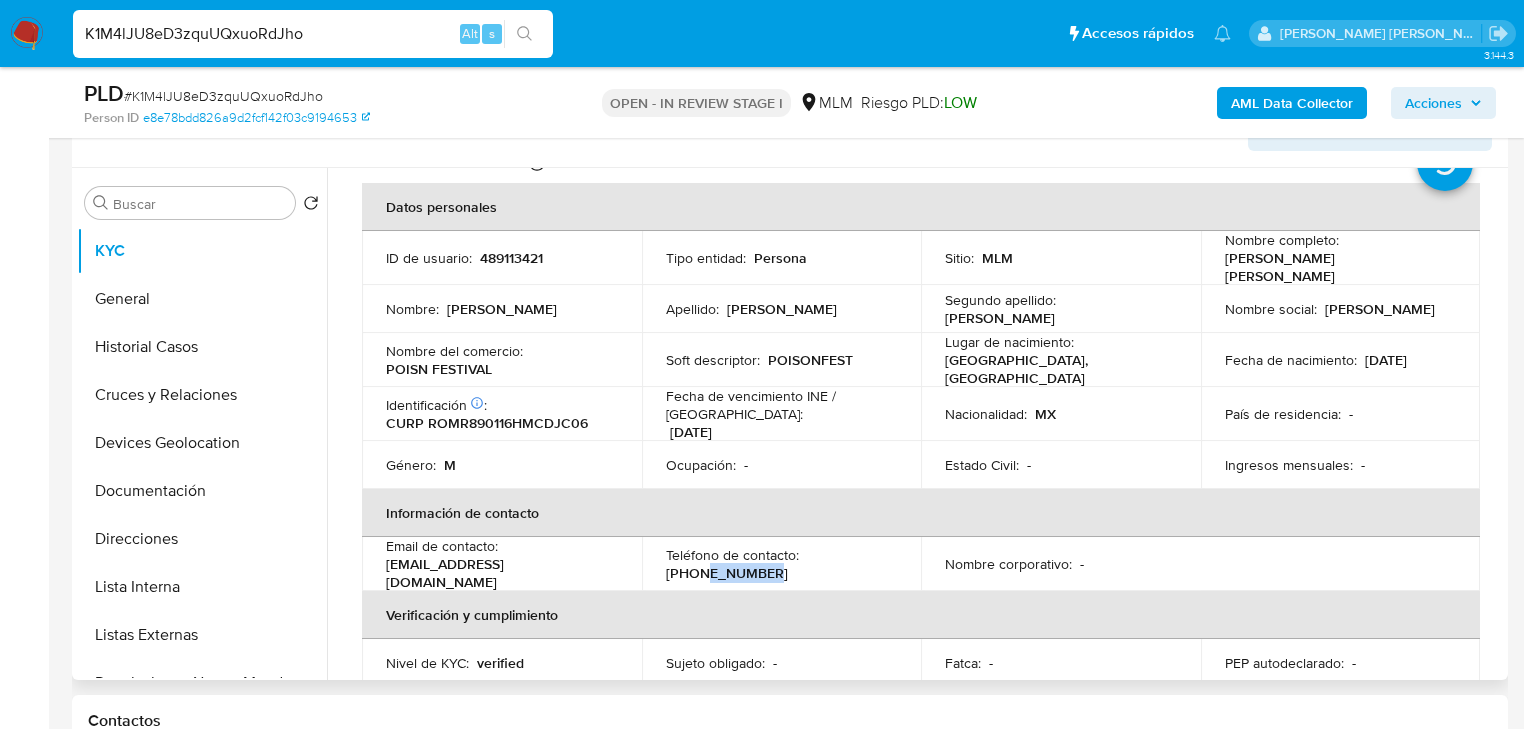 click on "(55) 31277636" at bounding box center (727, 573) 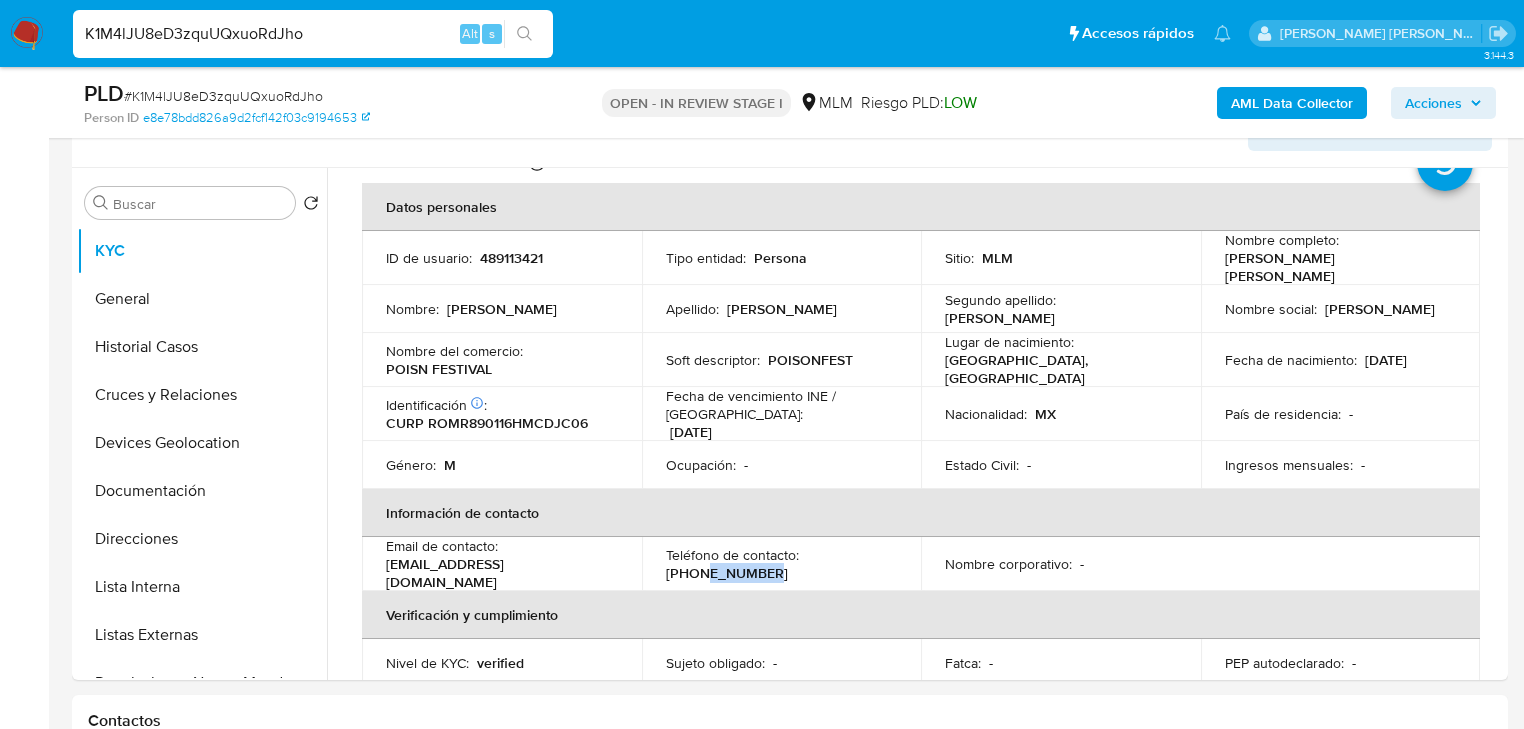 copy on "31277636" 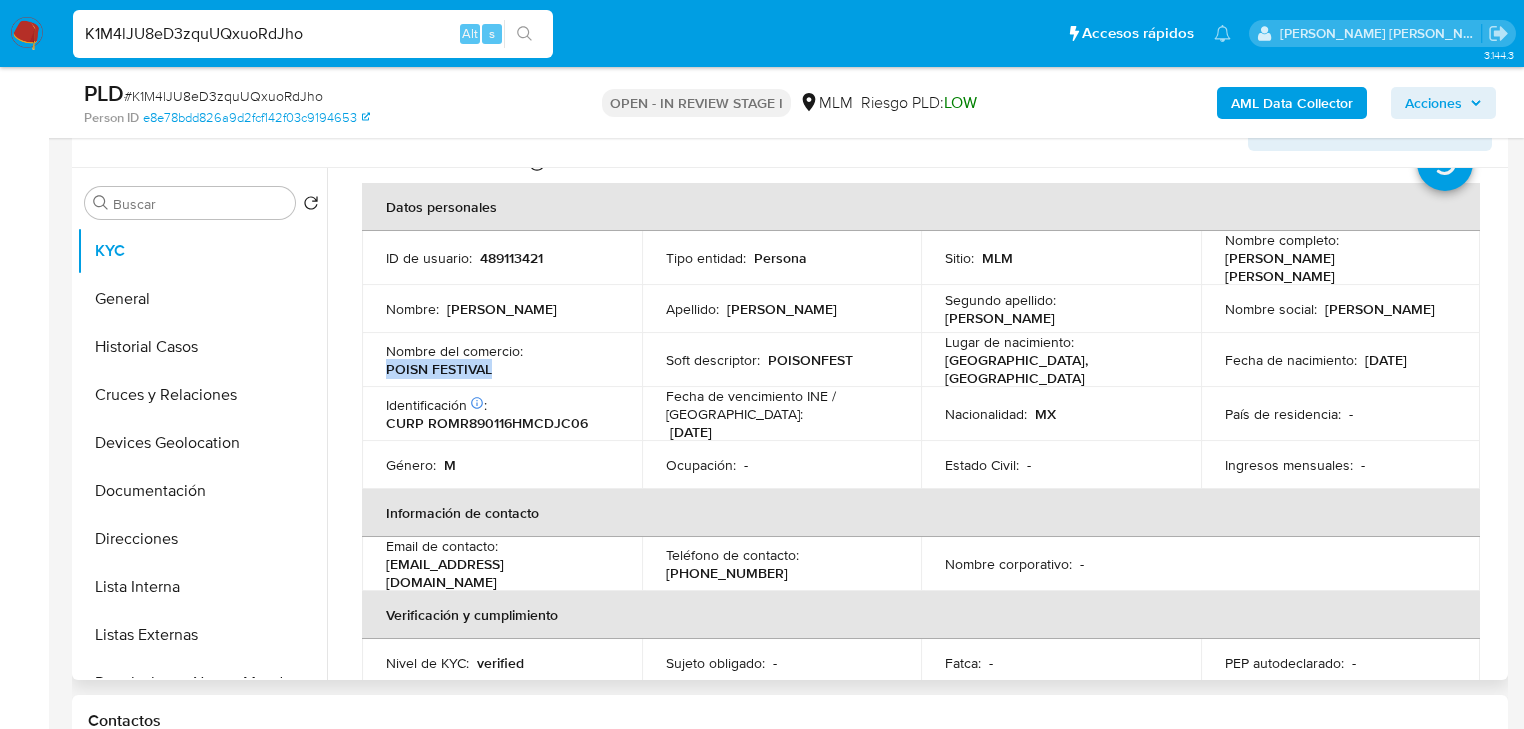 drag, startPoint x: 498, startPoint y: 358, endPoint x: 387, endPoint y: 346, distance: 111.64677 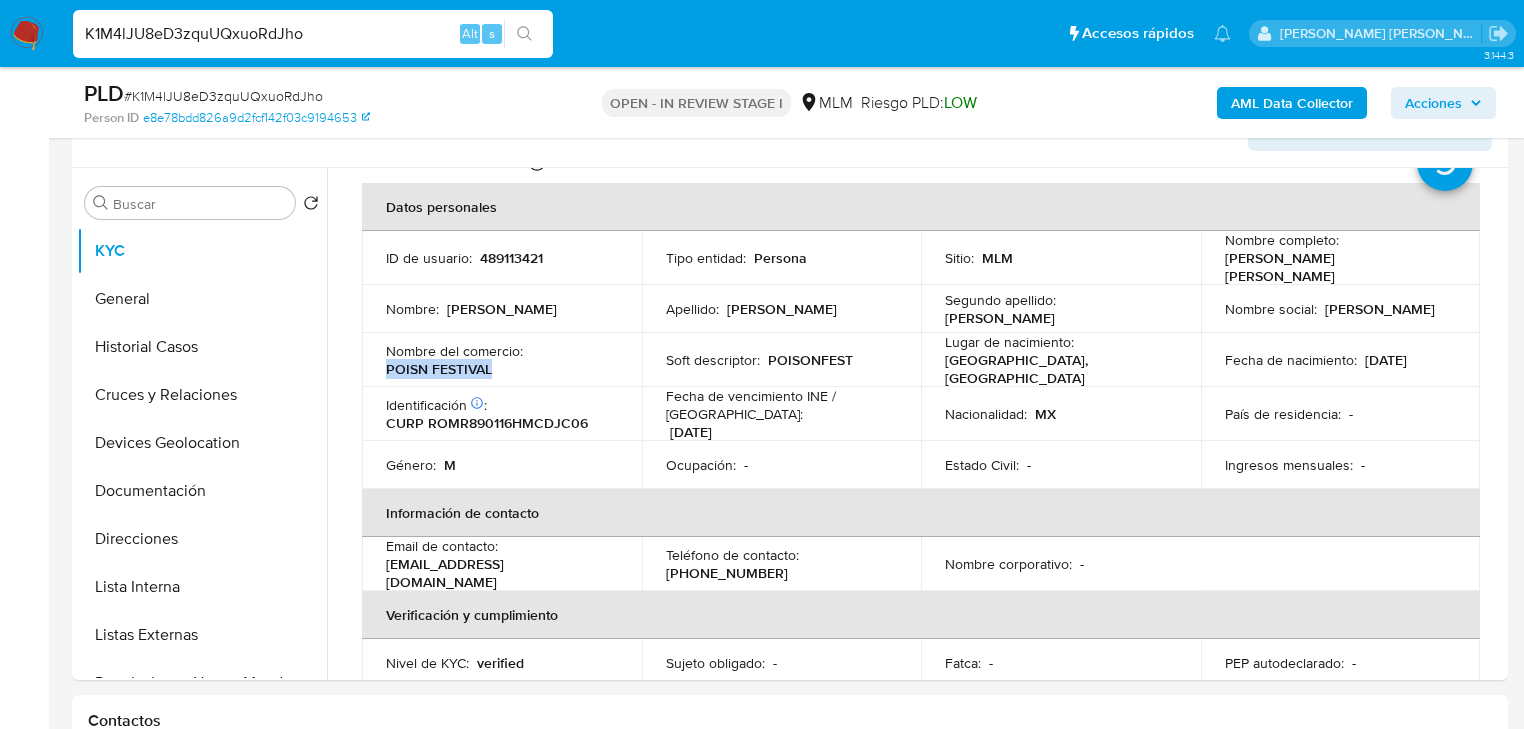 copy on "POISN FESTIVAL" 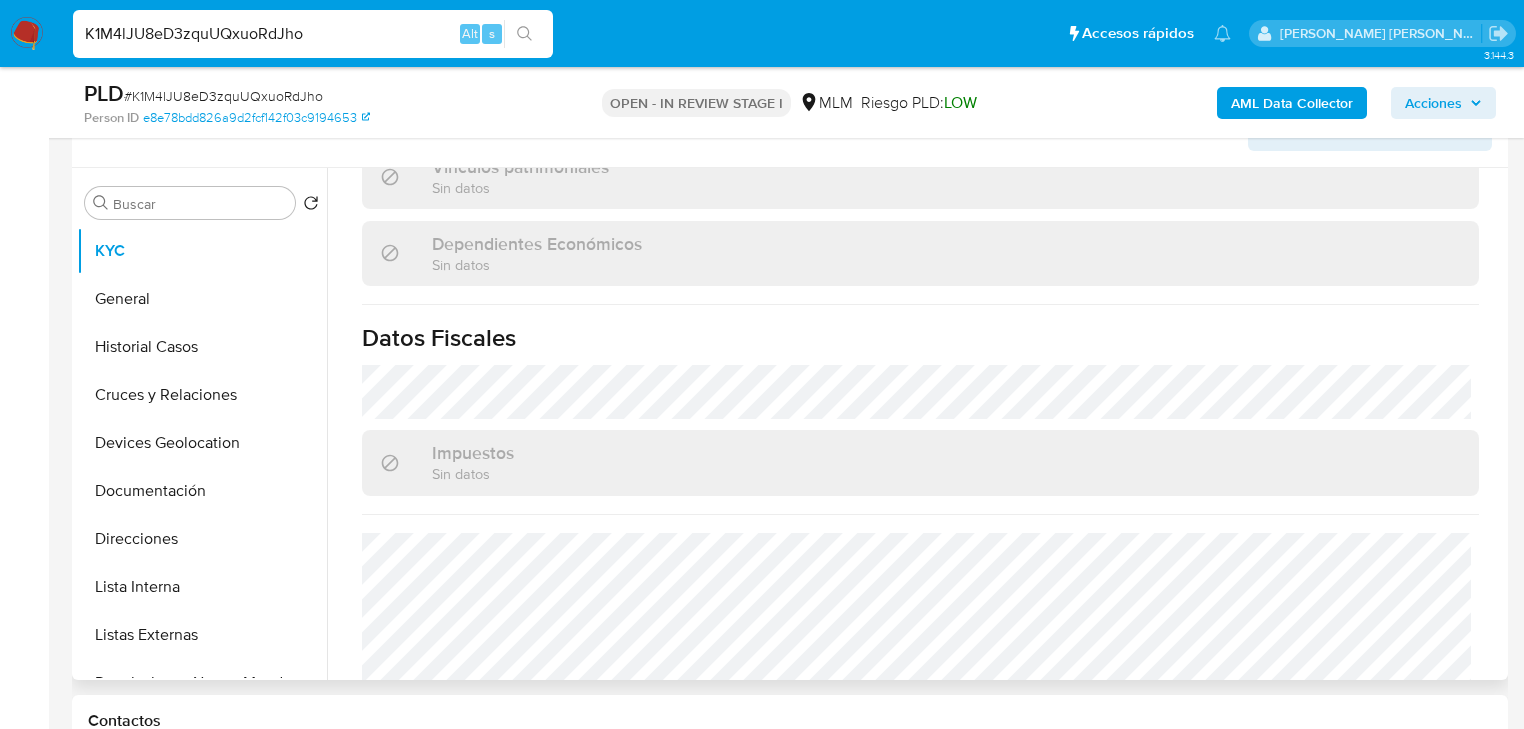 scroll, scrollTop: 1243, scrollLeft: 0, axis: vertical 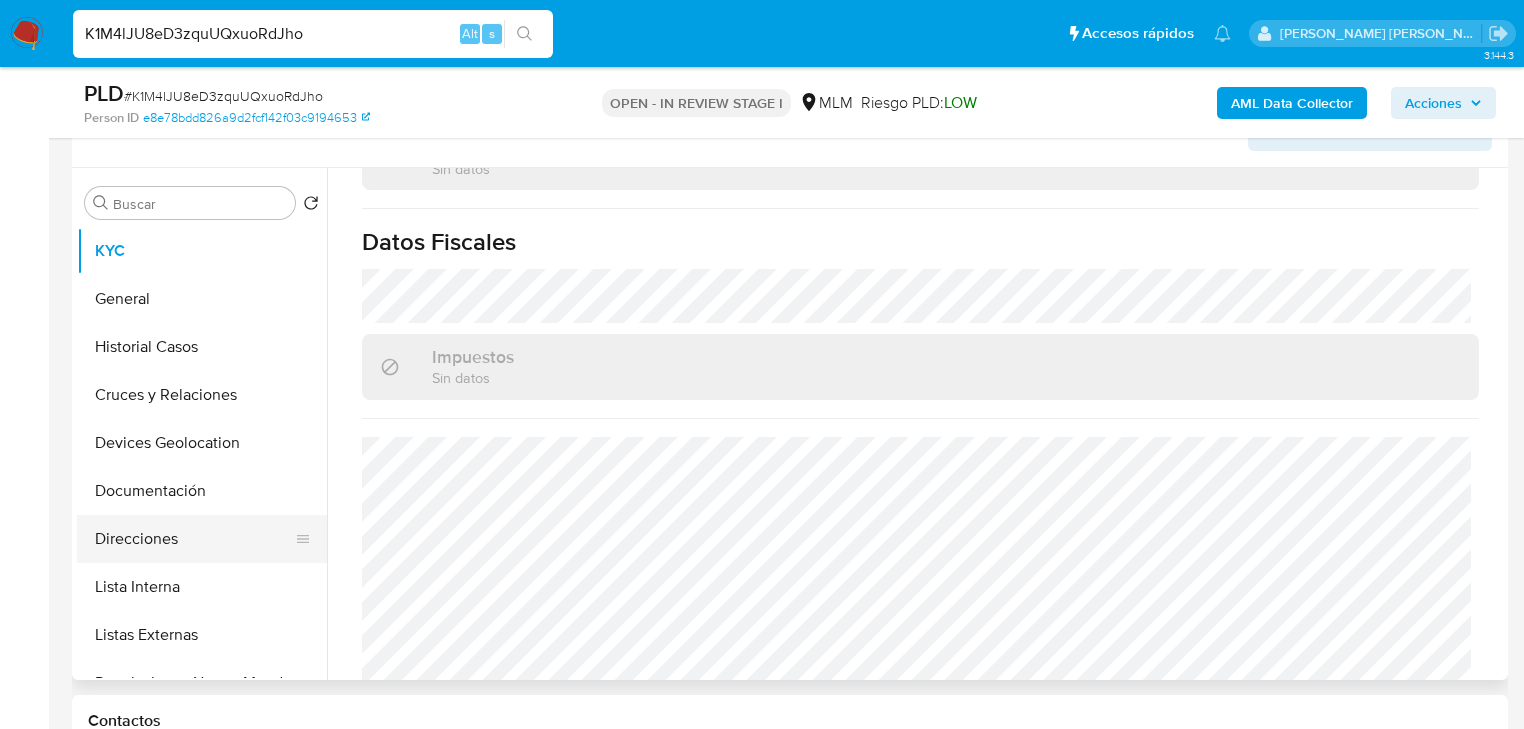 click on "Direcciones" at bounding box center (194, 539) 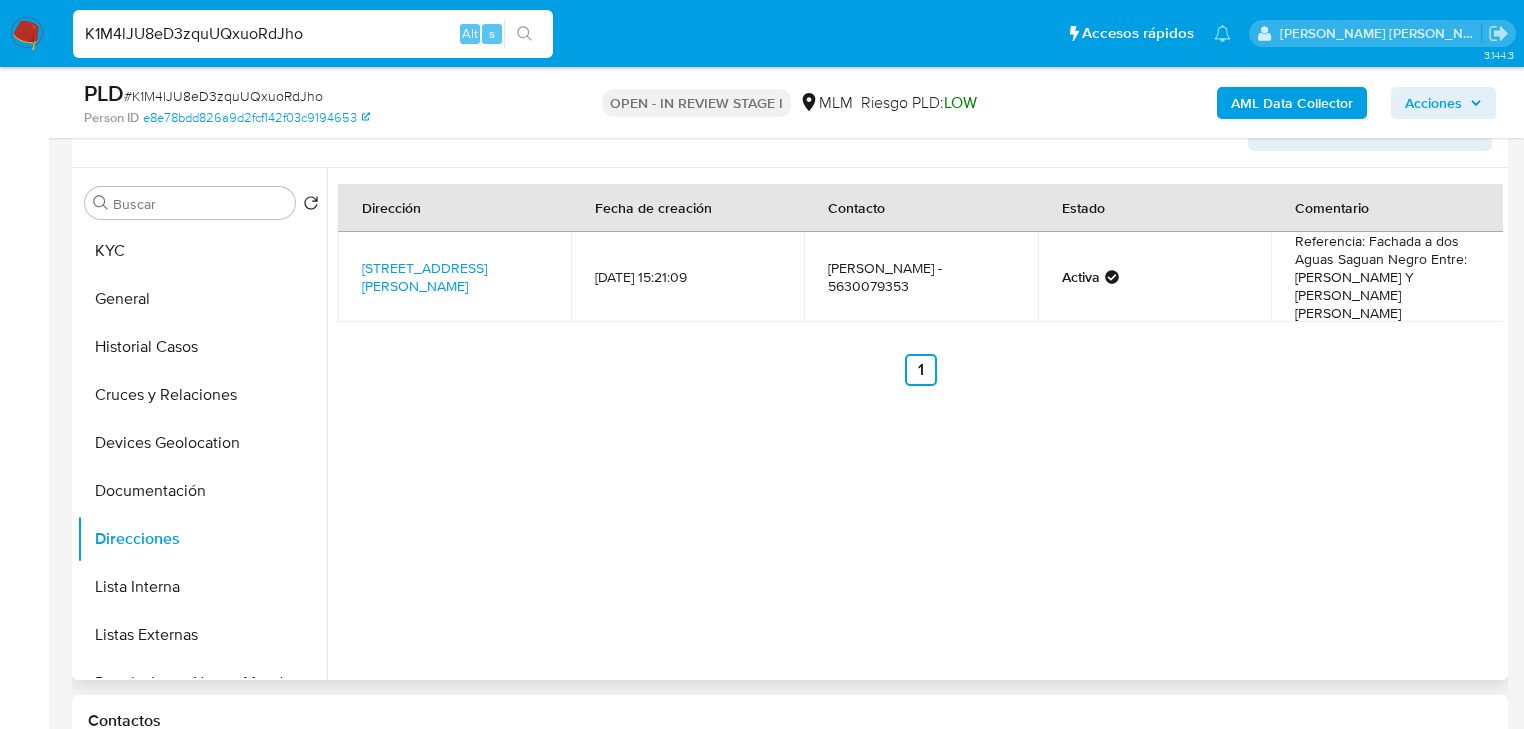 type 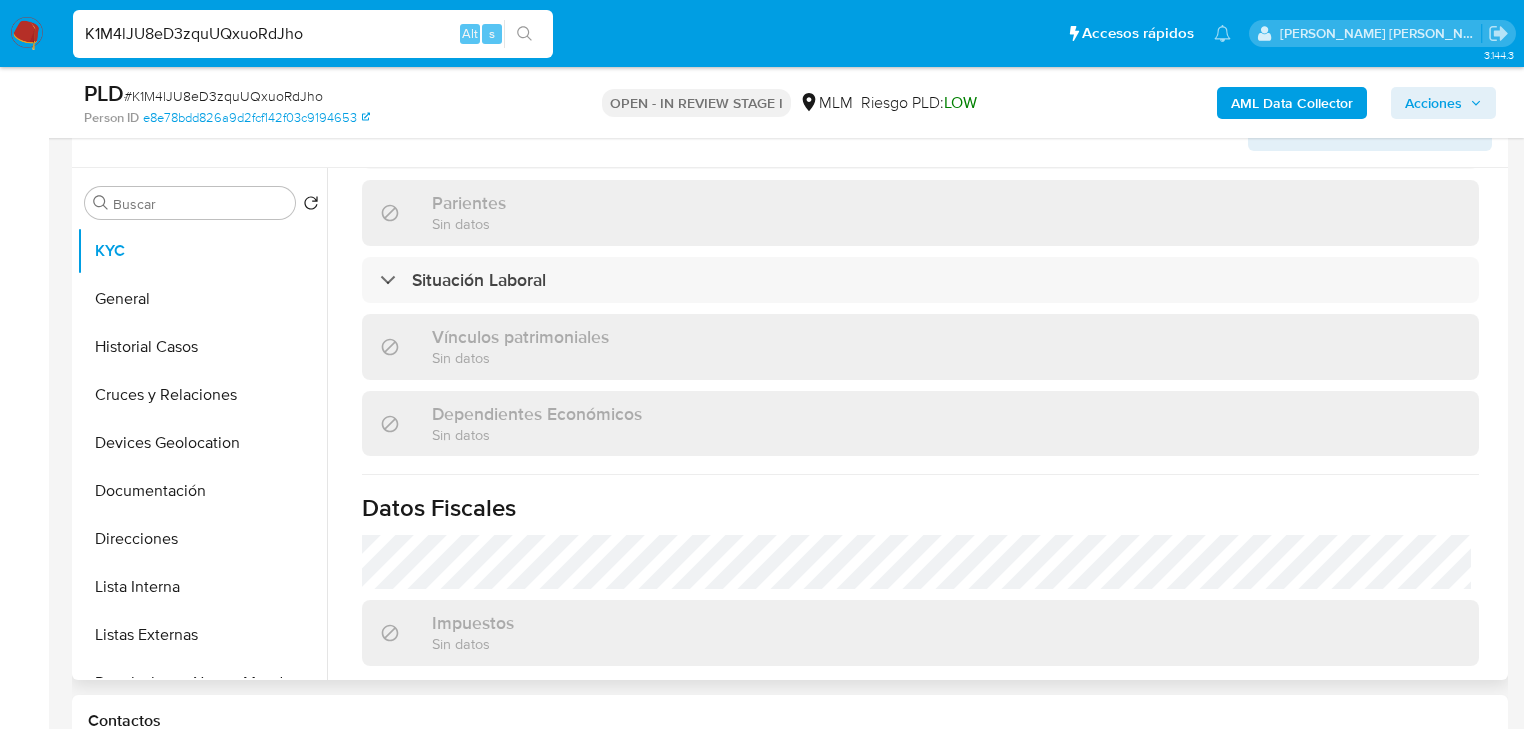 scroll, scrollTop: 765, scrollLeft: 0, axis: vertical 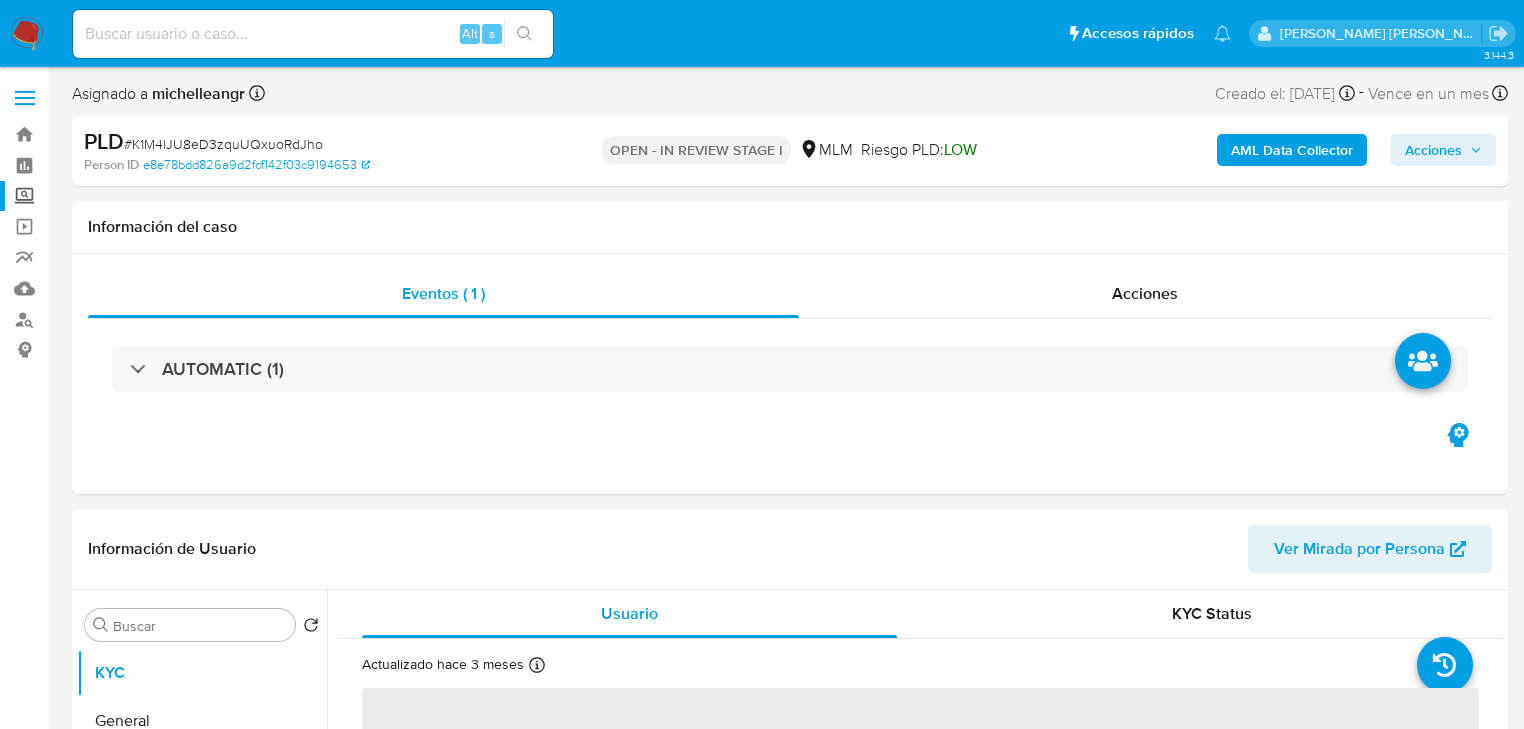 click on "Screening" at bounding box center (119, 196) 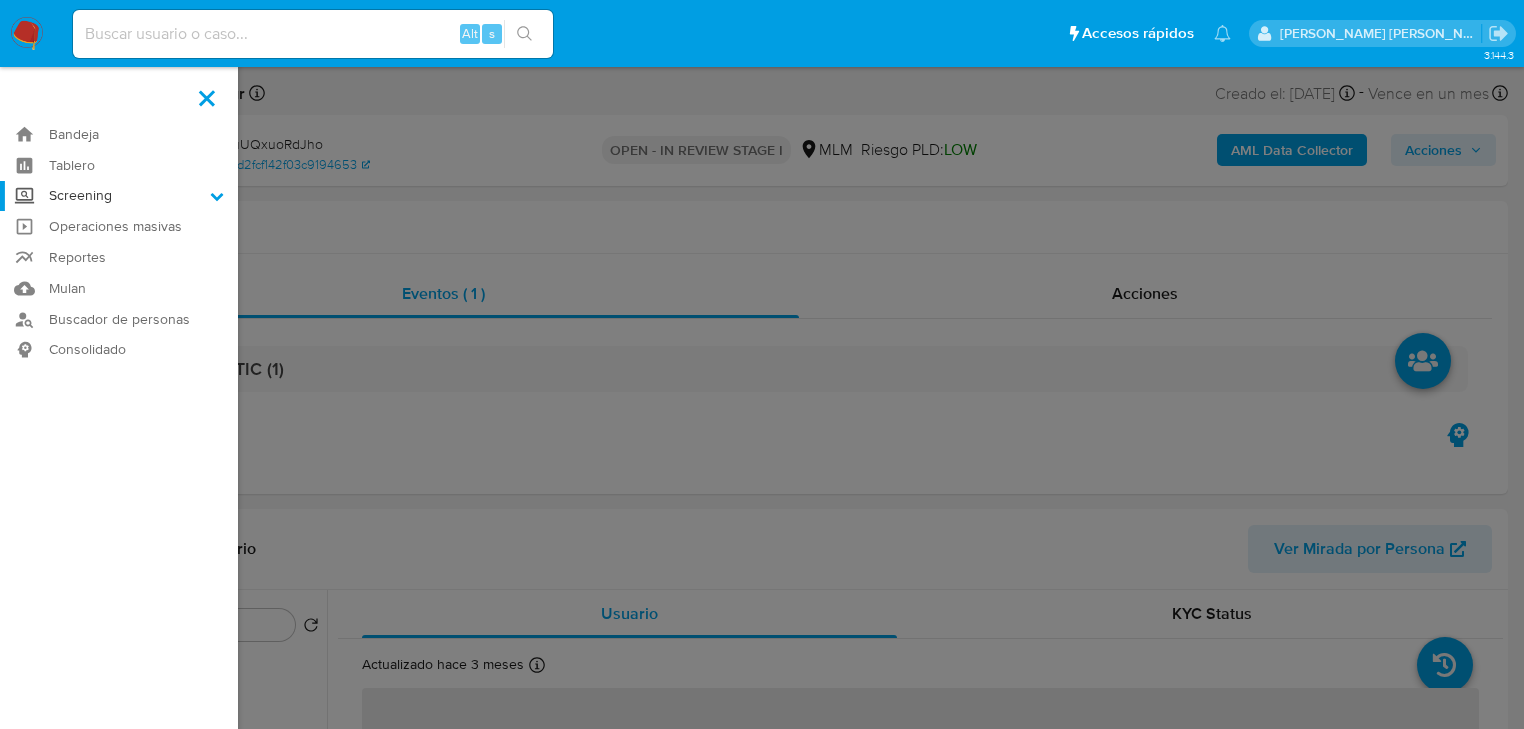 click on "Screening" at bounding box center [0, 0] 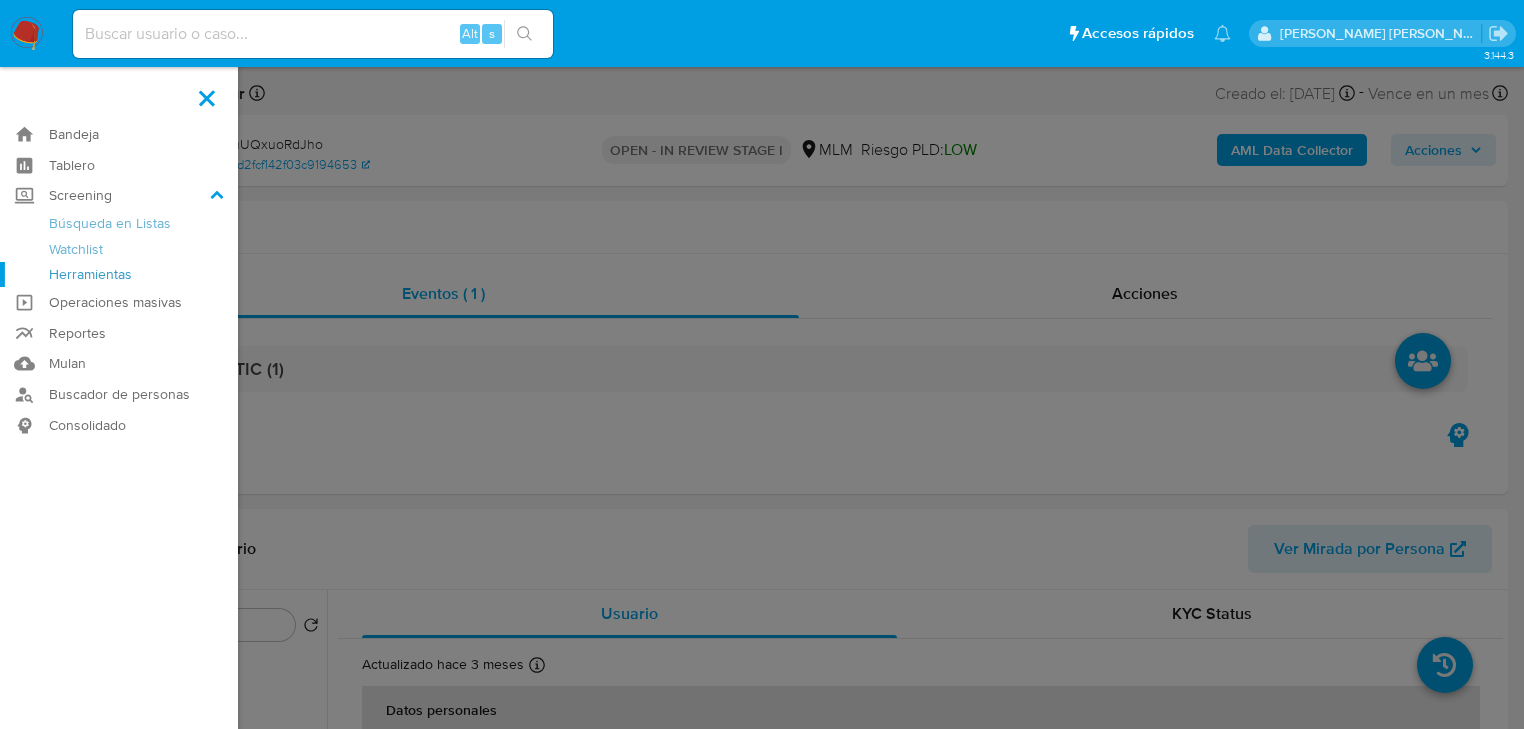 click on "Herramientas" at bounding box center [119, 274] 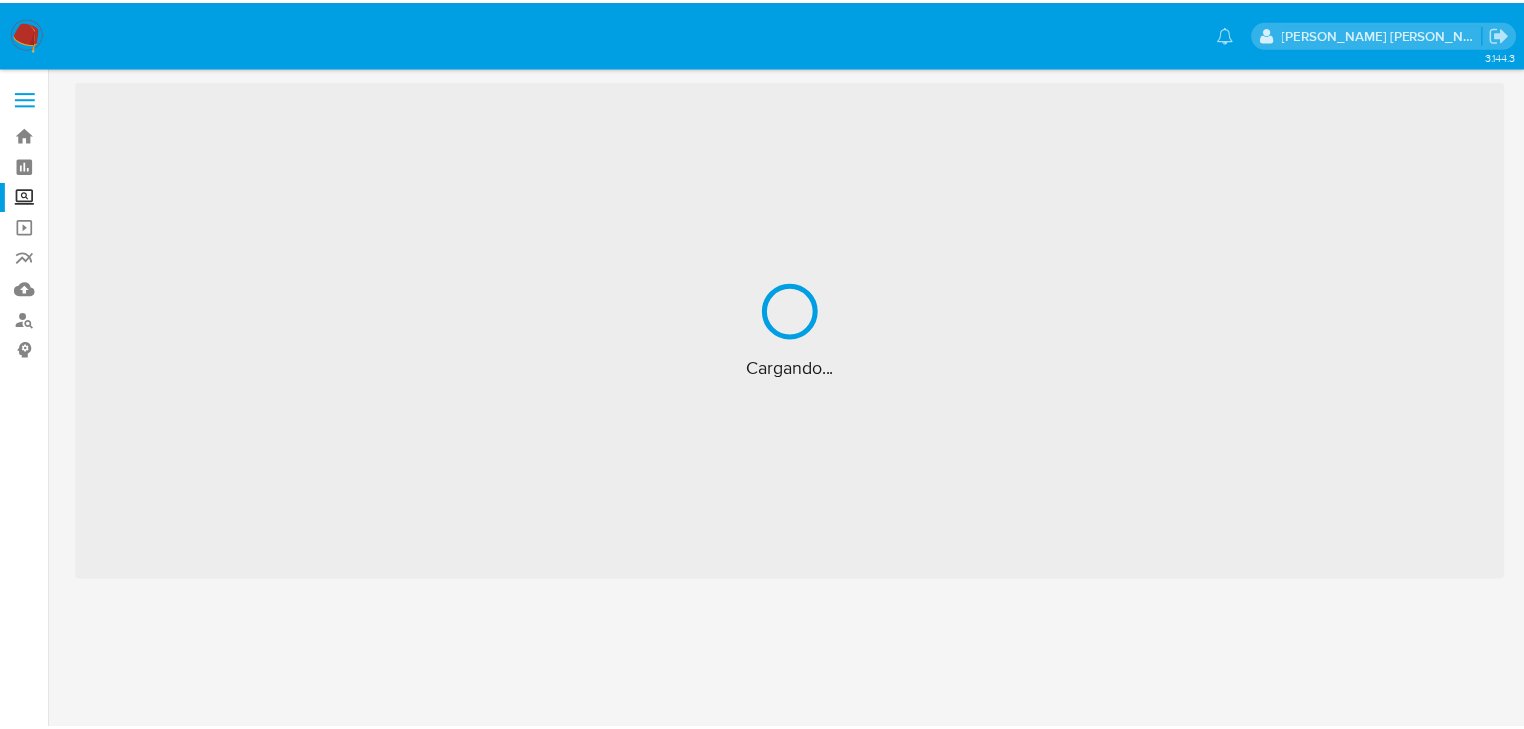 scroll, scrollTop: 0, scrollLeft: 0, axis: both 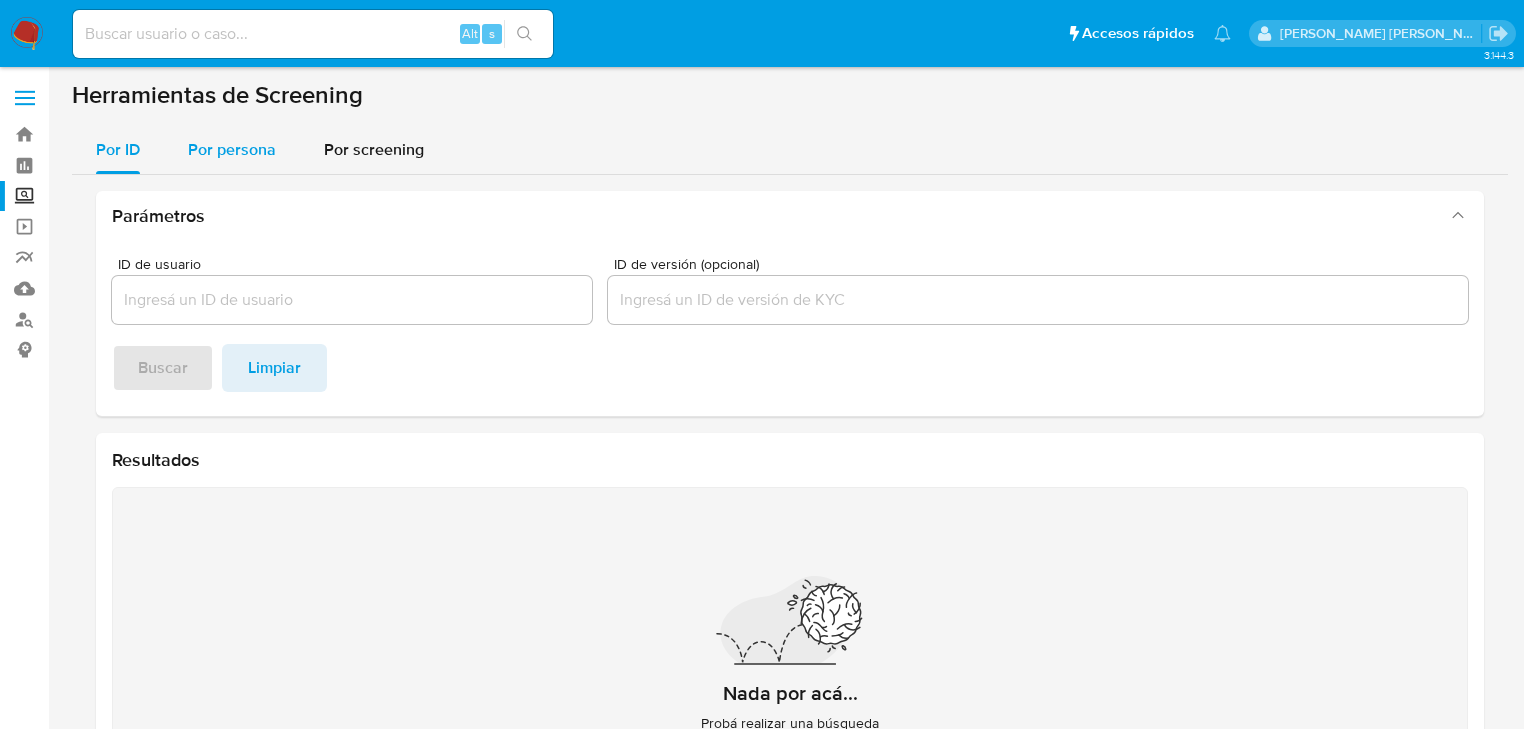 click on "Por persona" at bounding box center [232, 149] 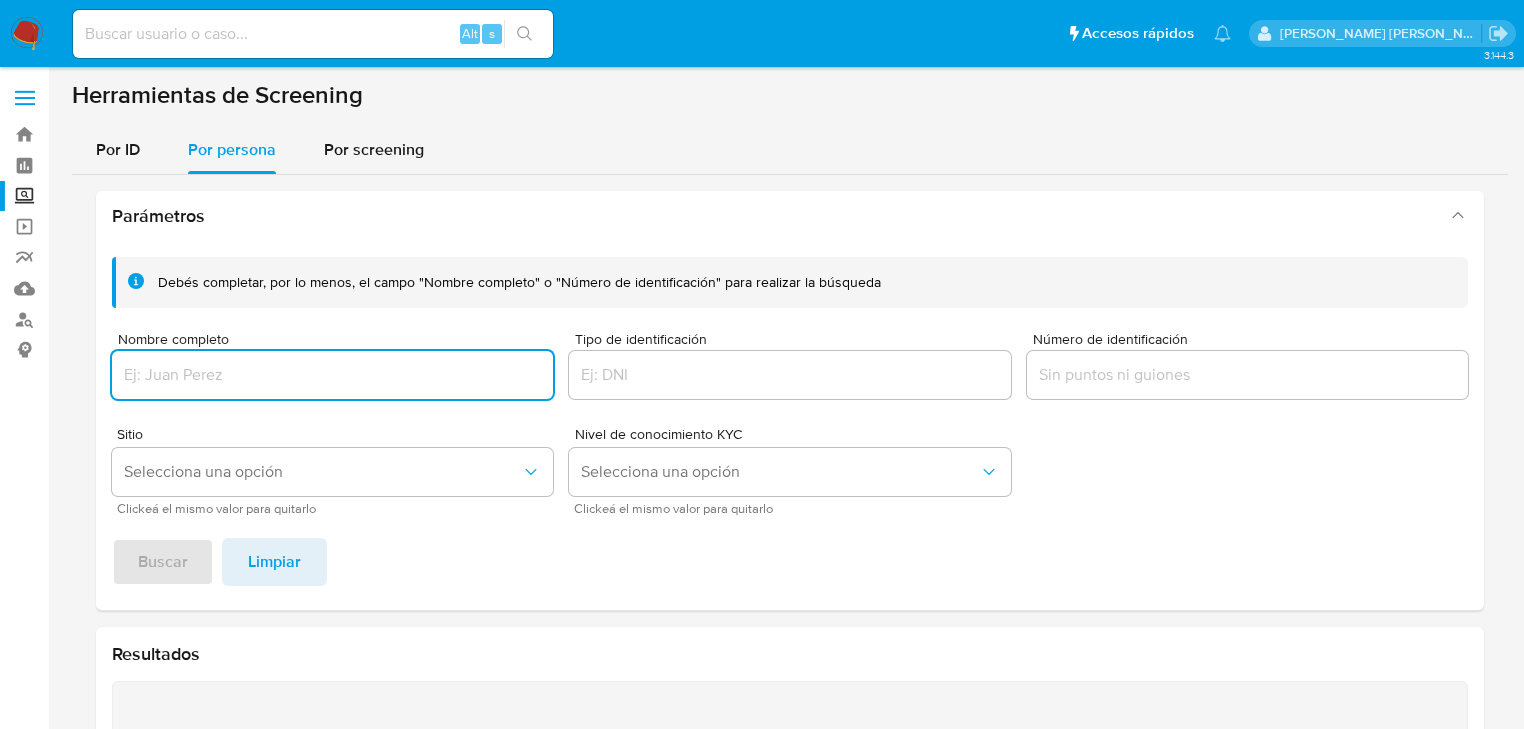 click at bounding box center (332, 375) 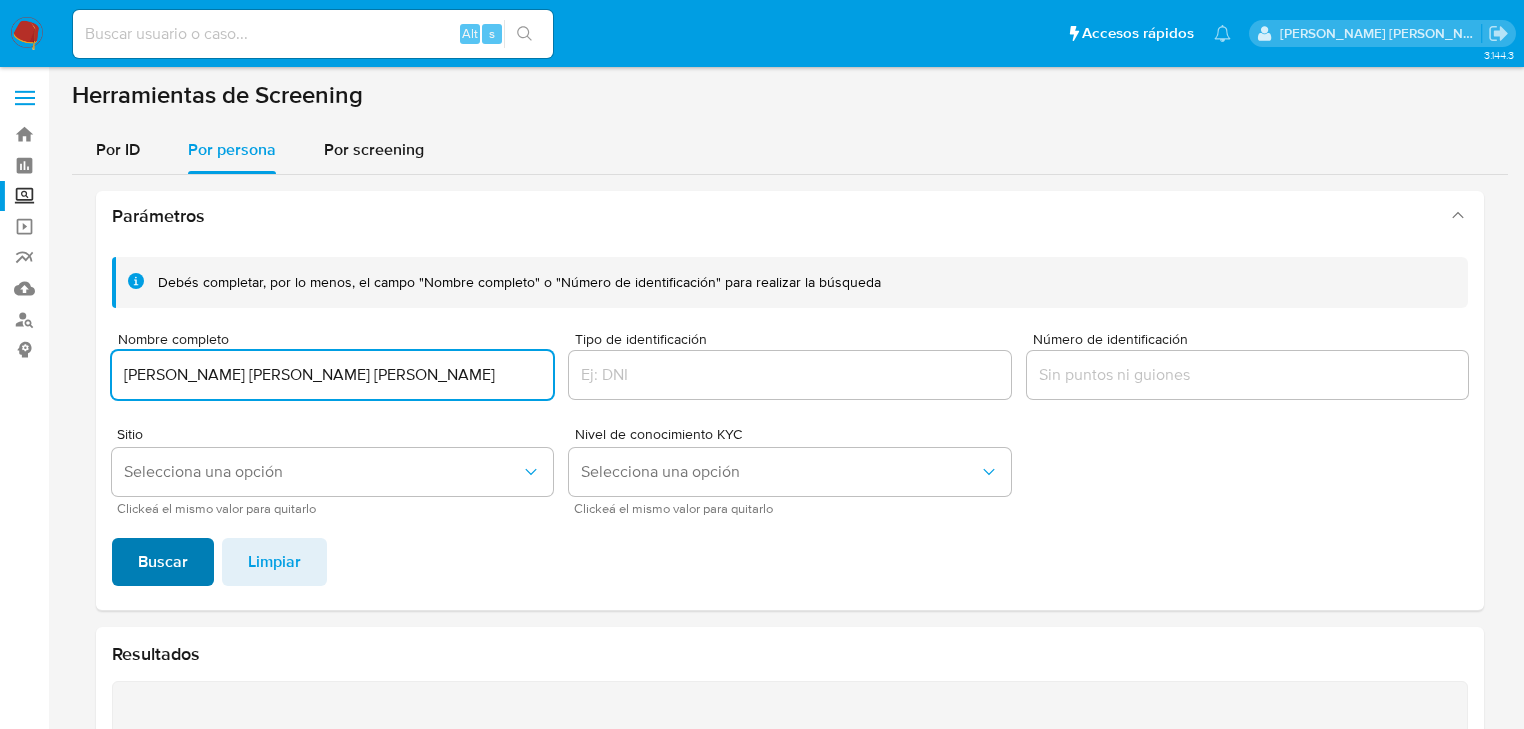 type on "[PERSON_NAME] [PERSON_NAME] [PERSON_NAME]" 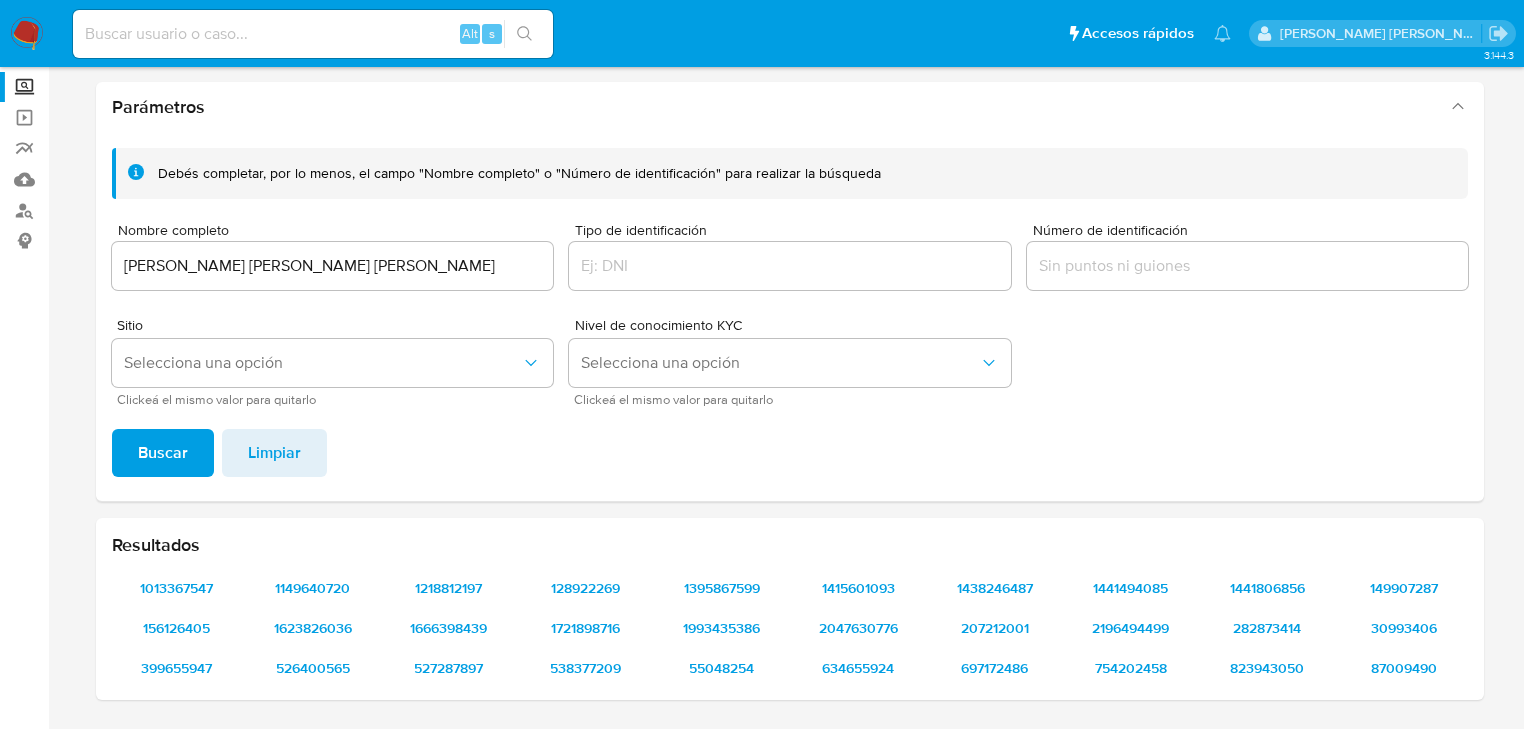 scroll, scrollTop: 108, scrollLeft: 0, axis: vertical 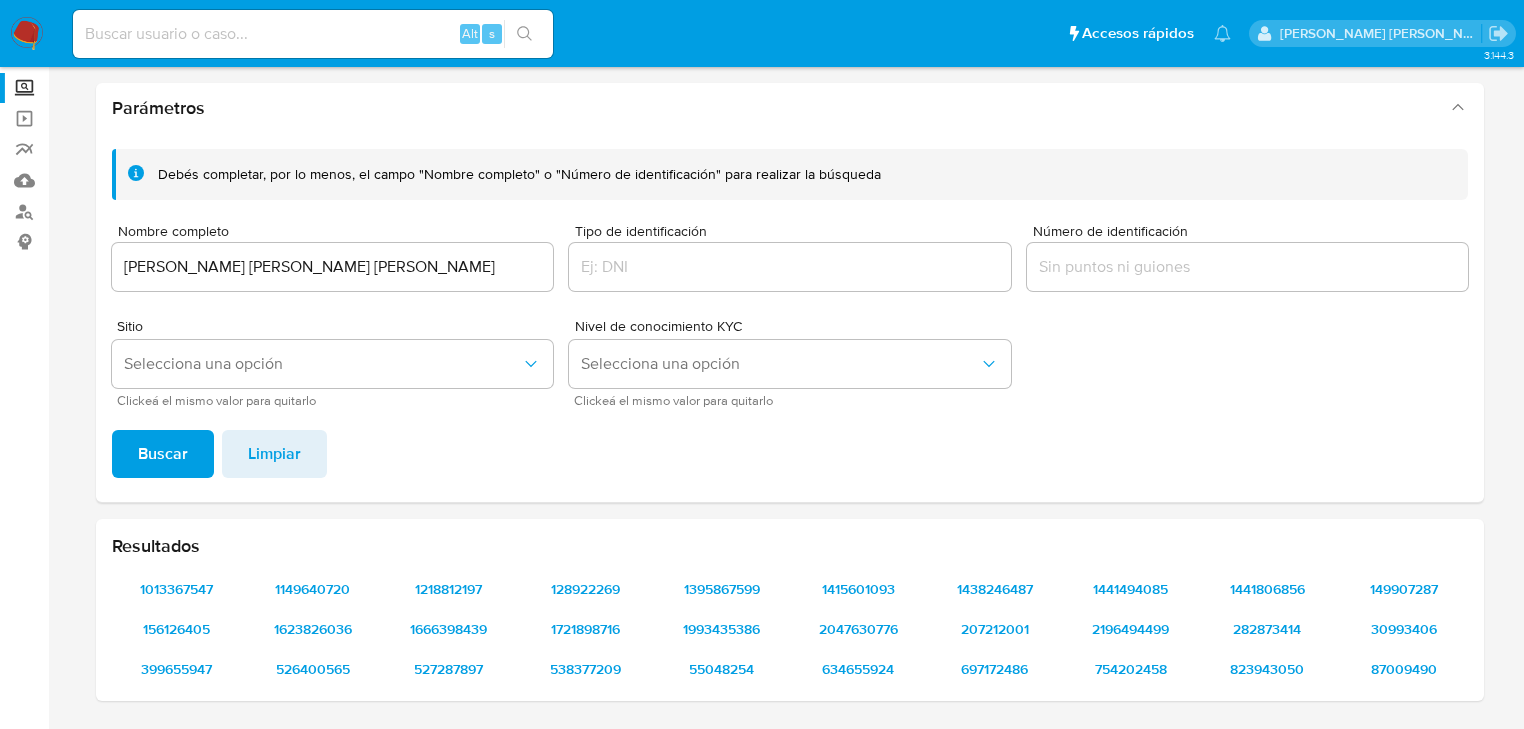 type 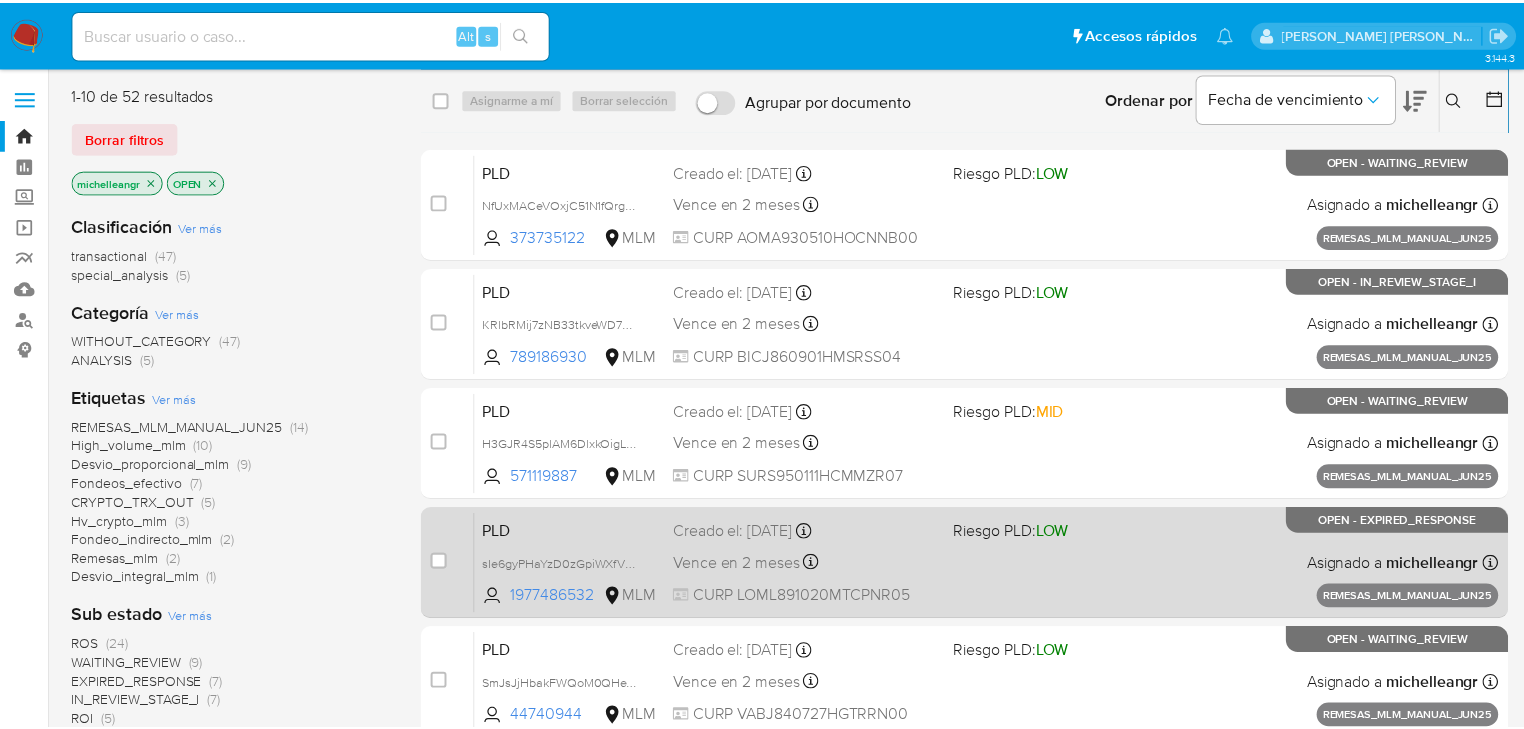 scroll, scrollTop: 0, scrollLeft: 0, axis: both 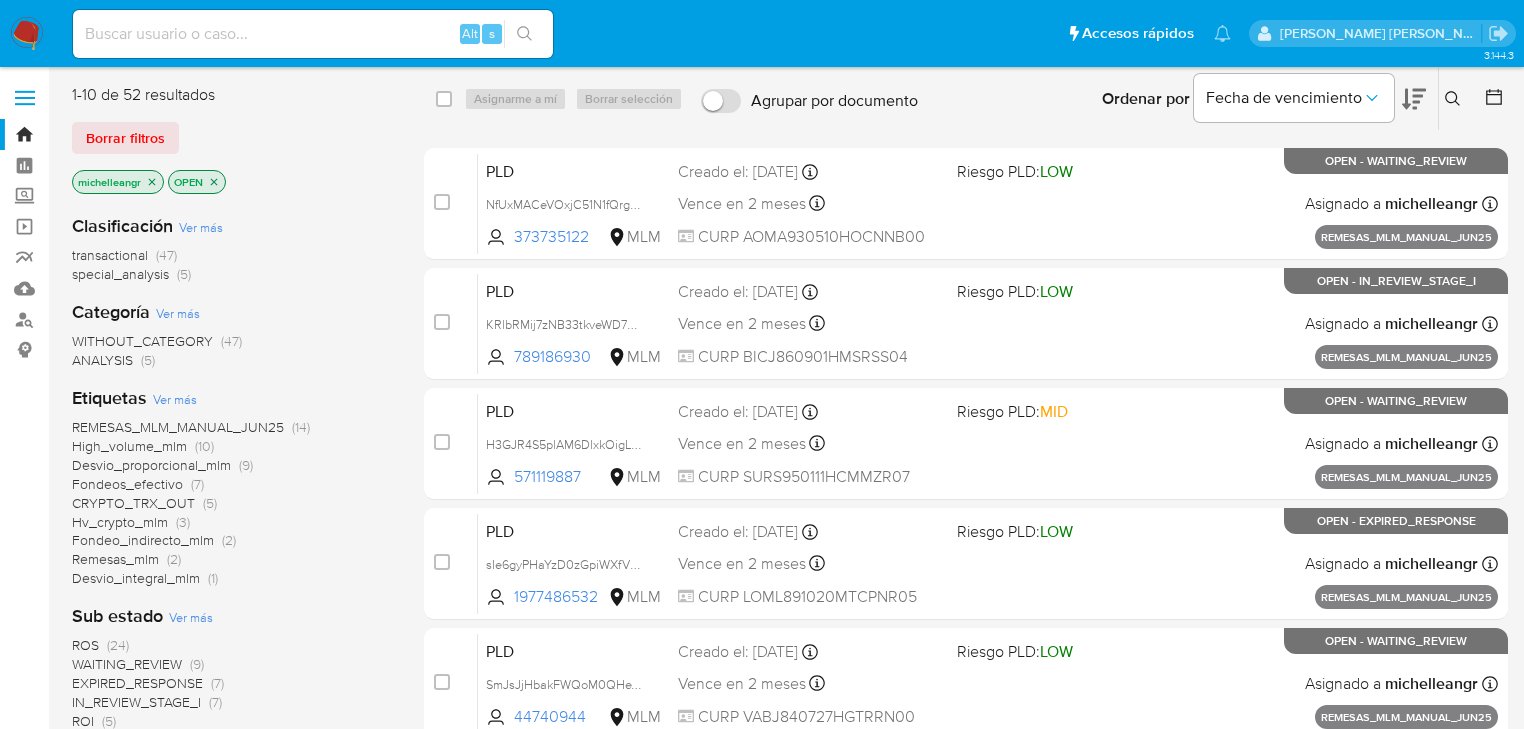 click at bounding box center (313, 34) 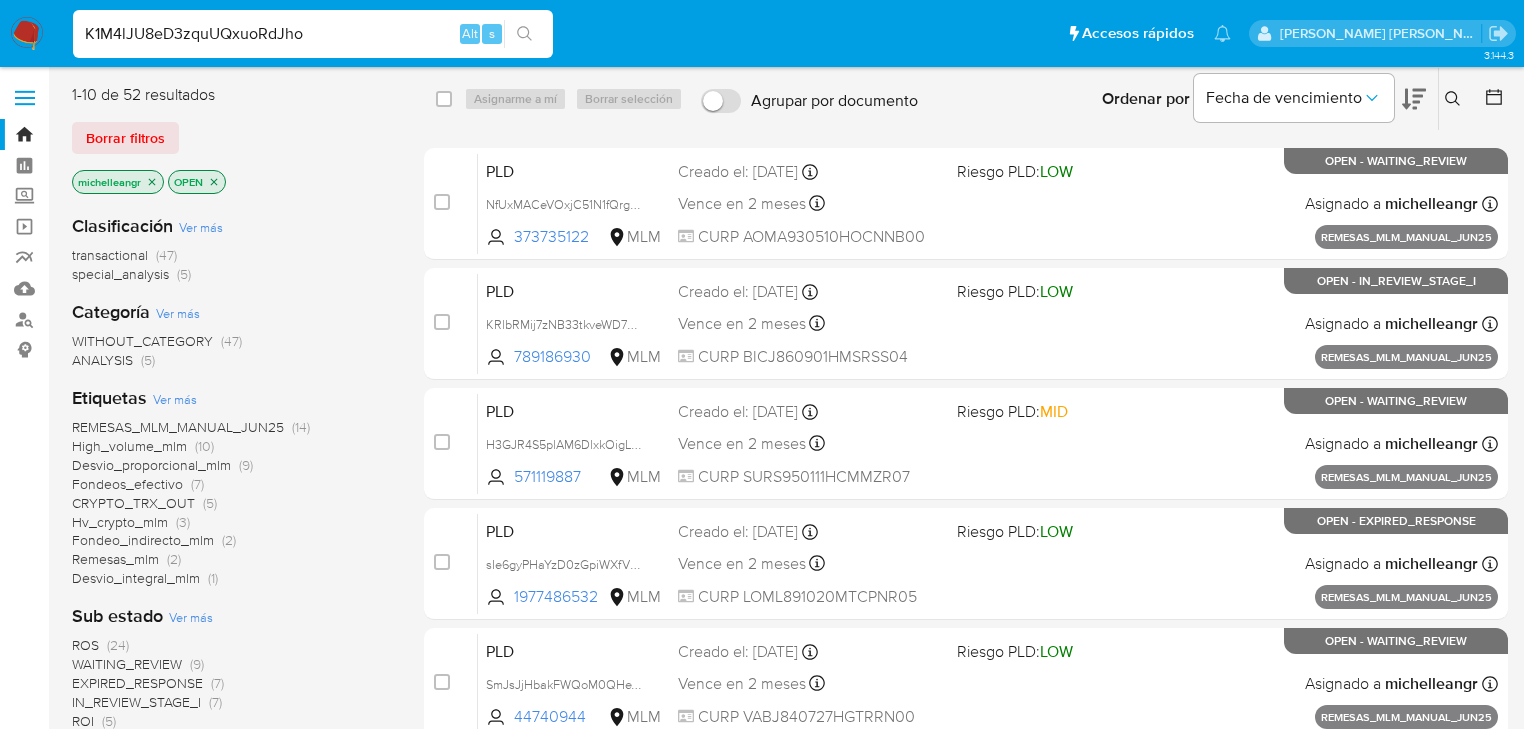 type on "K1M4lJU8eD3zquUQxuoRdJho" 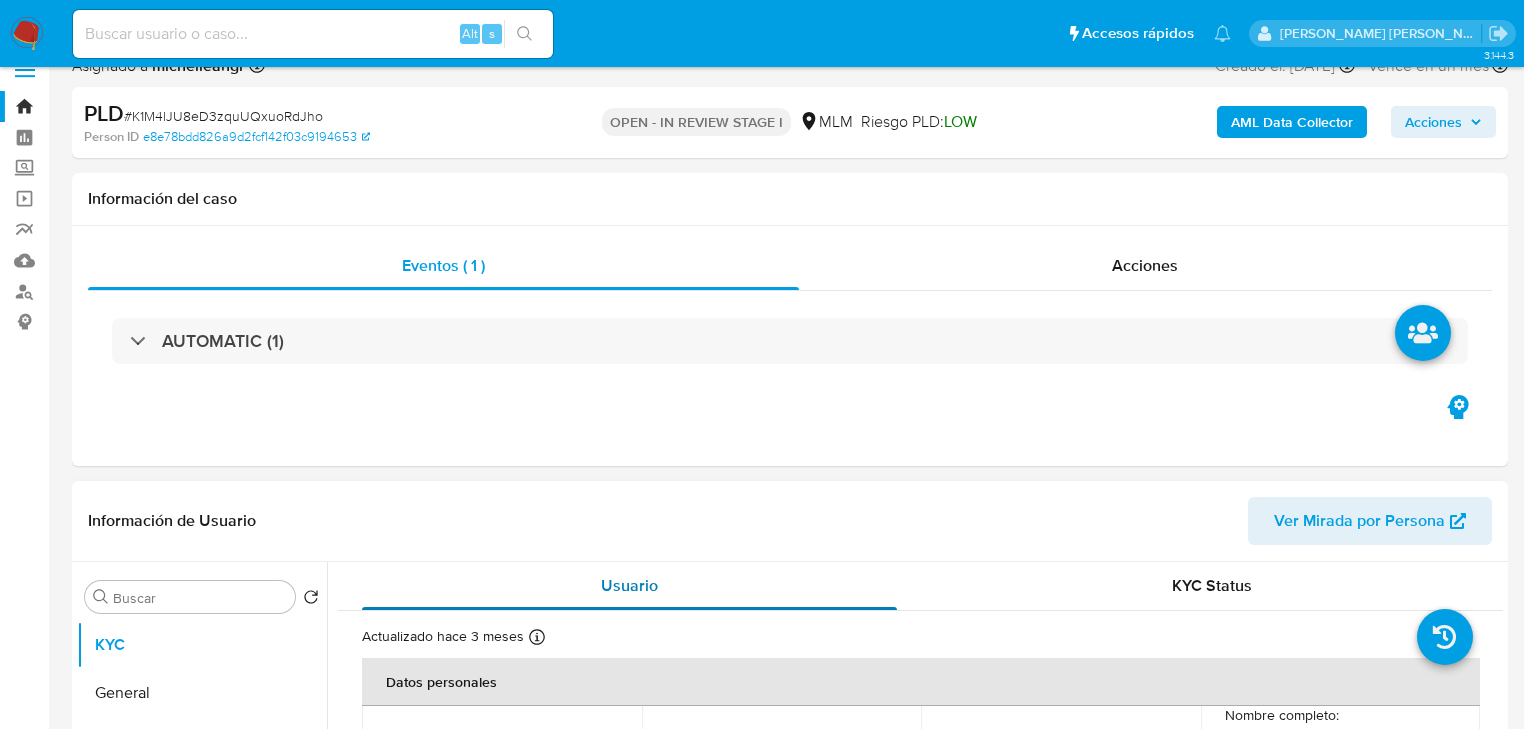 scroll, scrollTop: 80, scrollLeft: 0, axis: vertical 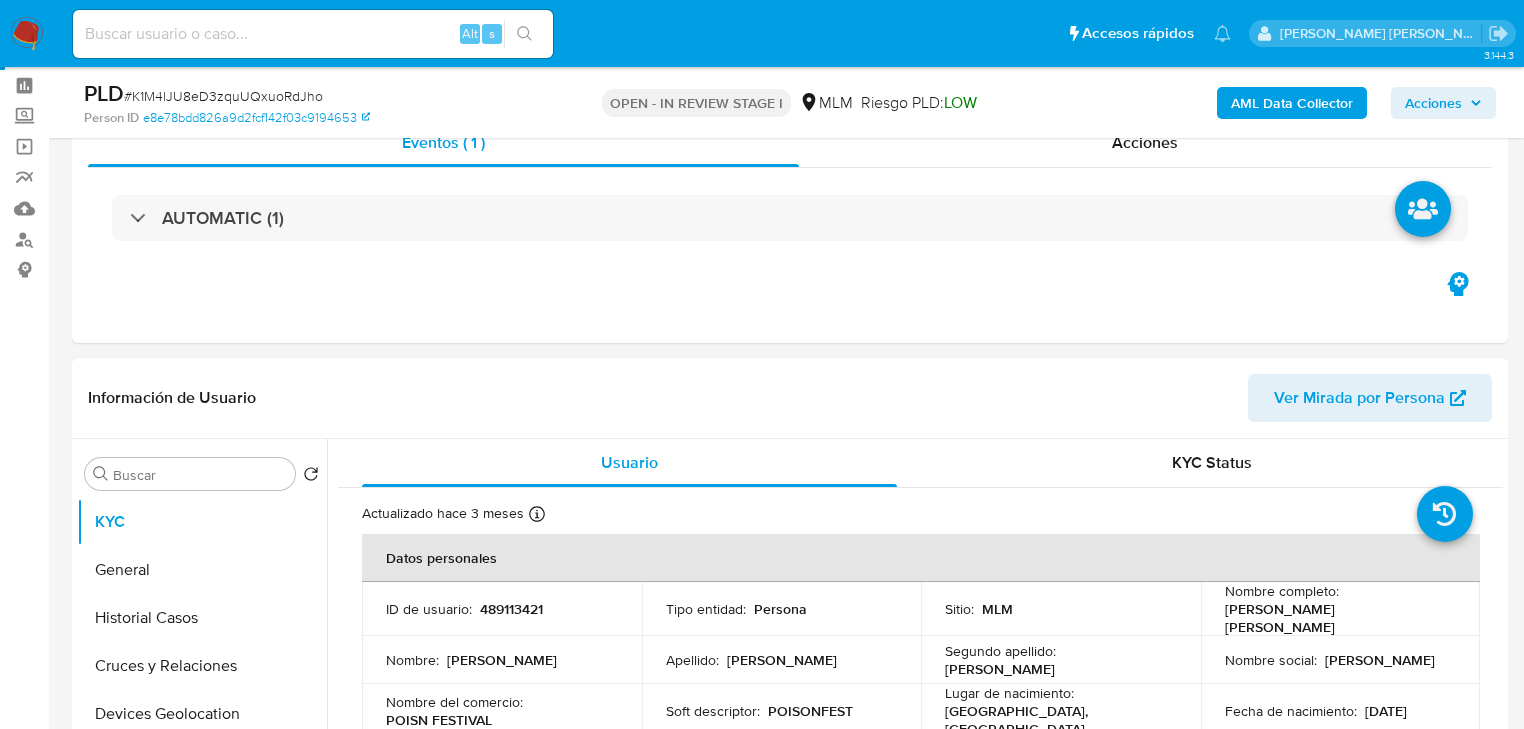 select on "10" 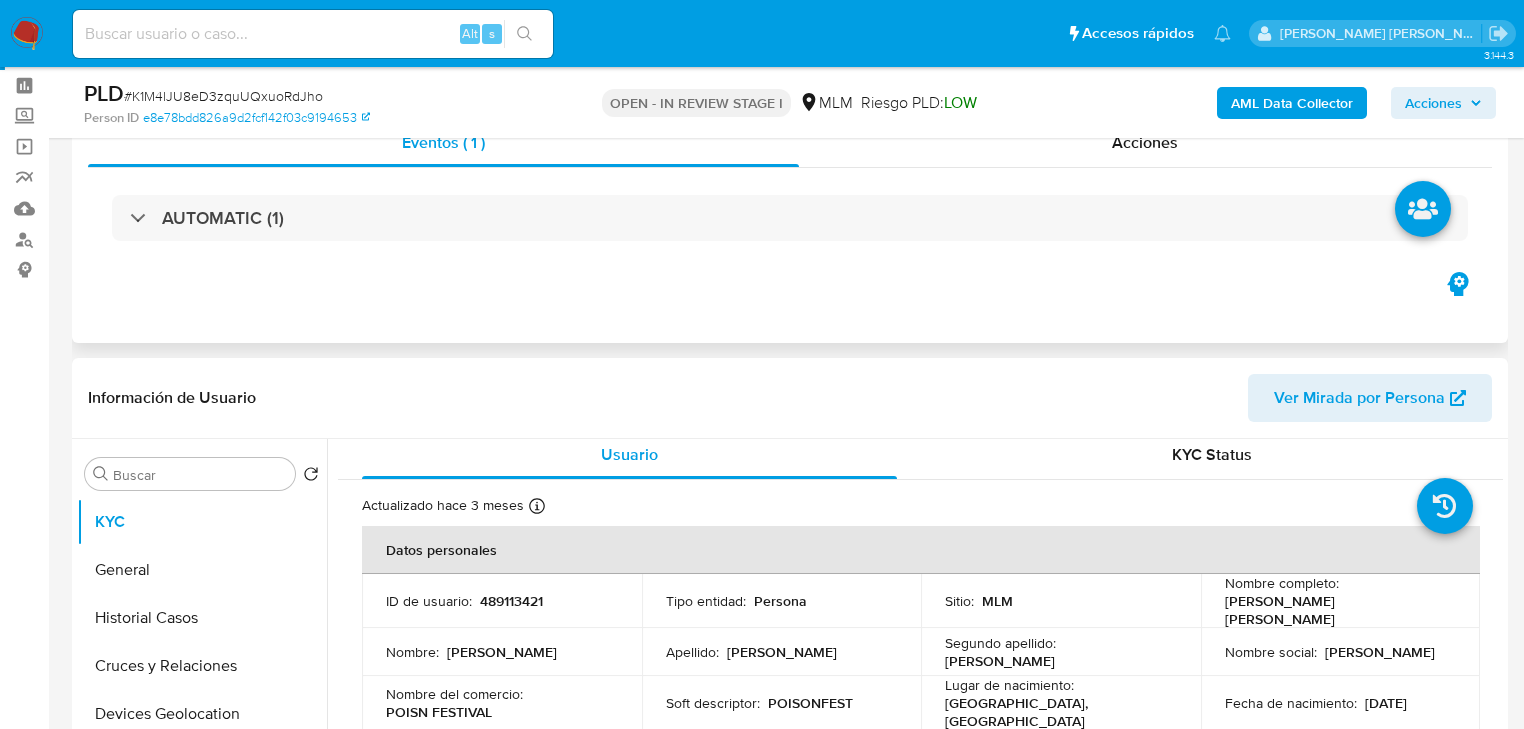 scroll, scrollTop: 0, scrollLeft: 0, axis: both 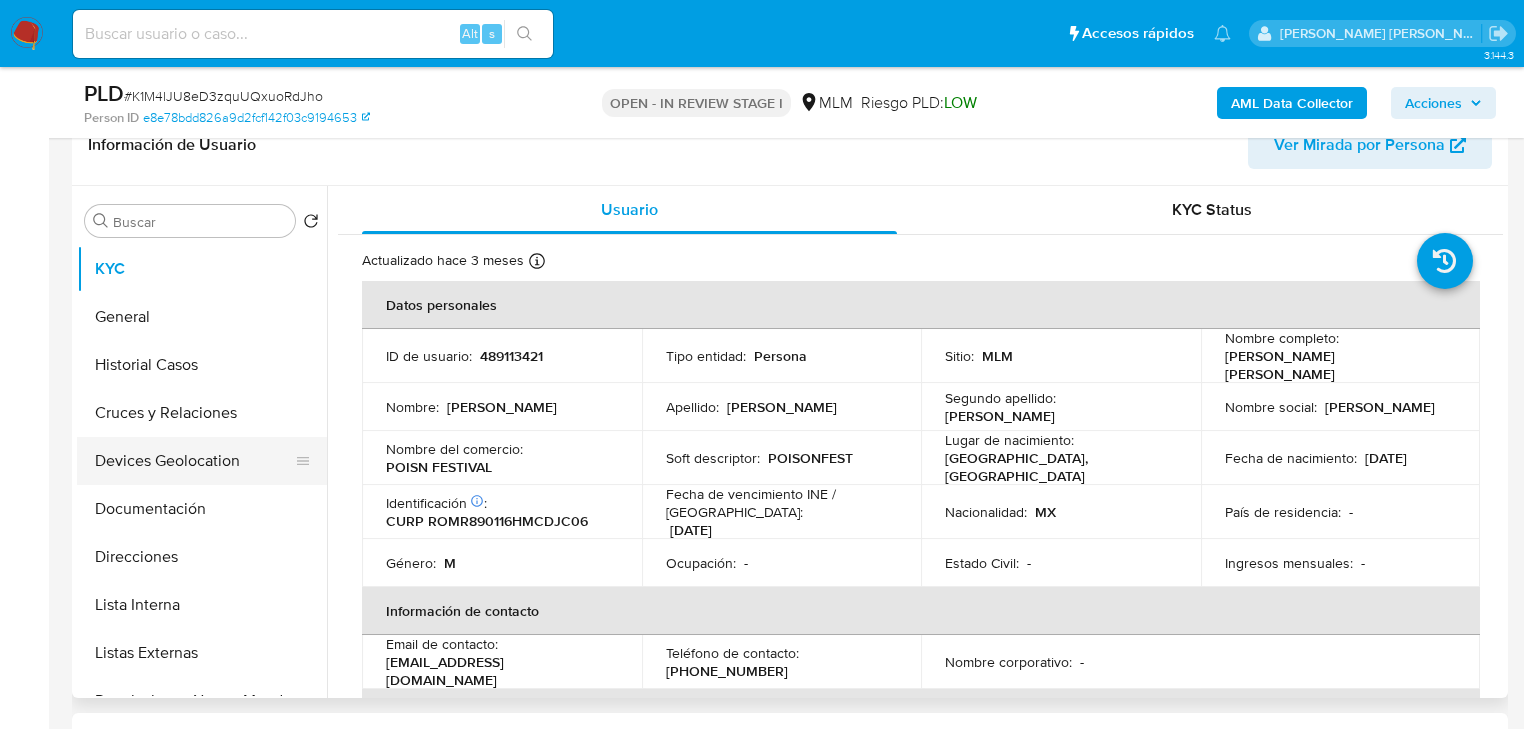 drag, startPoint x: 210, startPoint y: 414, endPoint x: 234, endPoint y: 436, distance: 32.55764 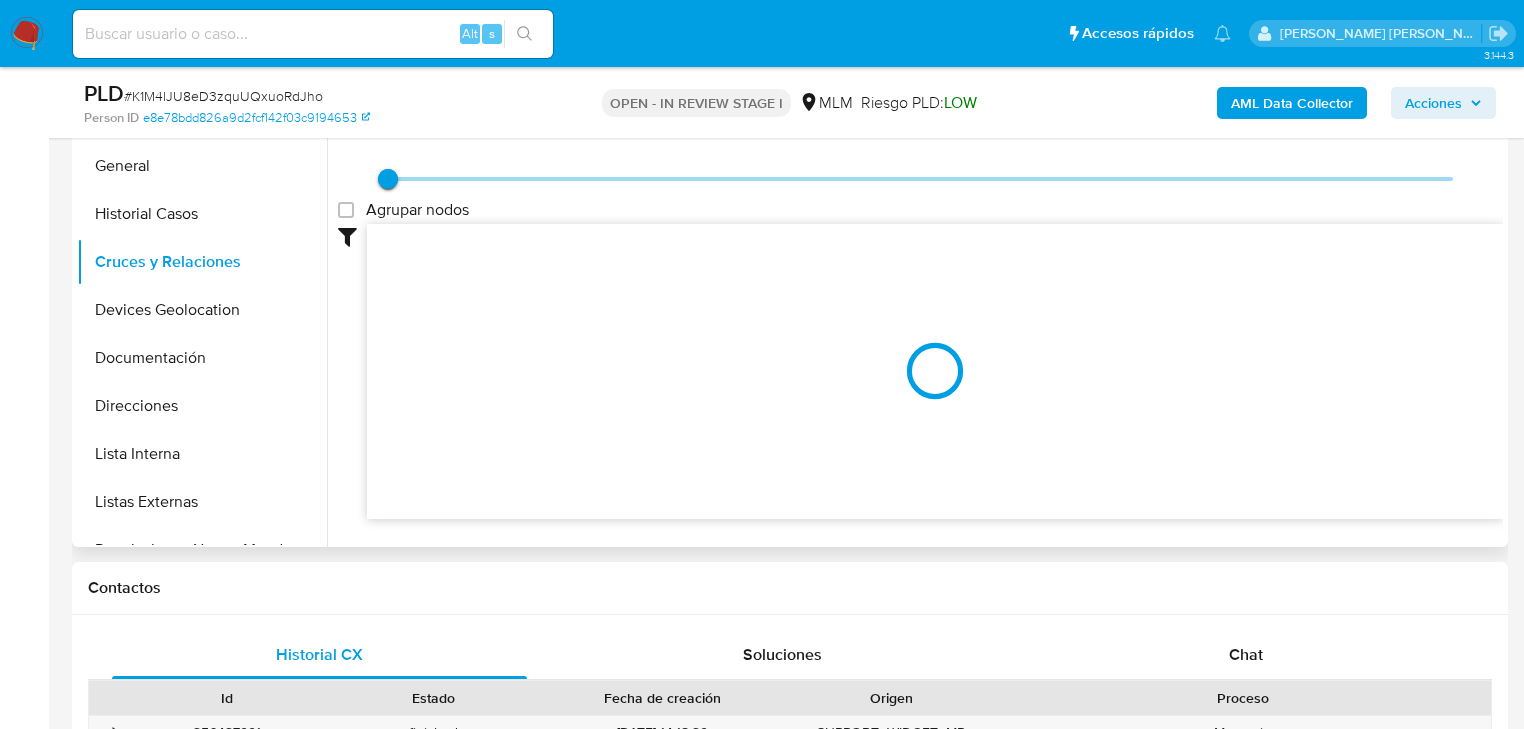 scroll, scrollTop: 493, scrollLeft: 0, axis: vertical 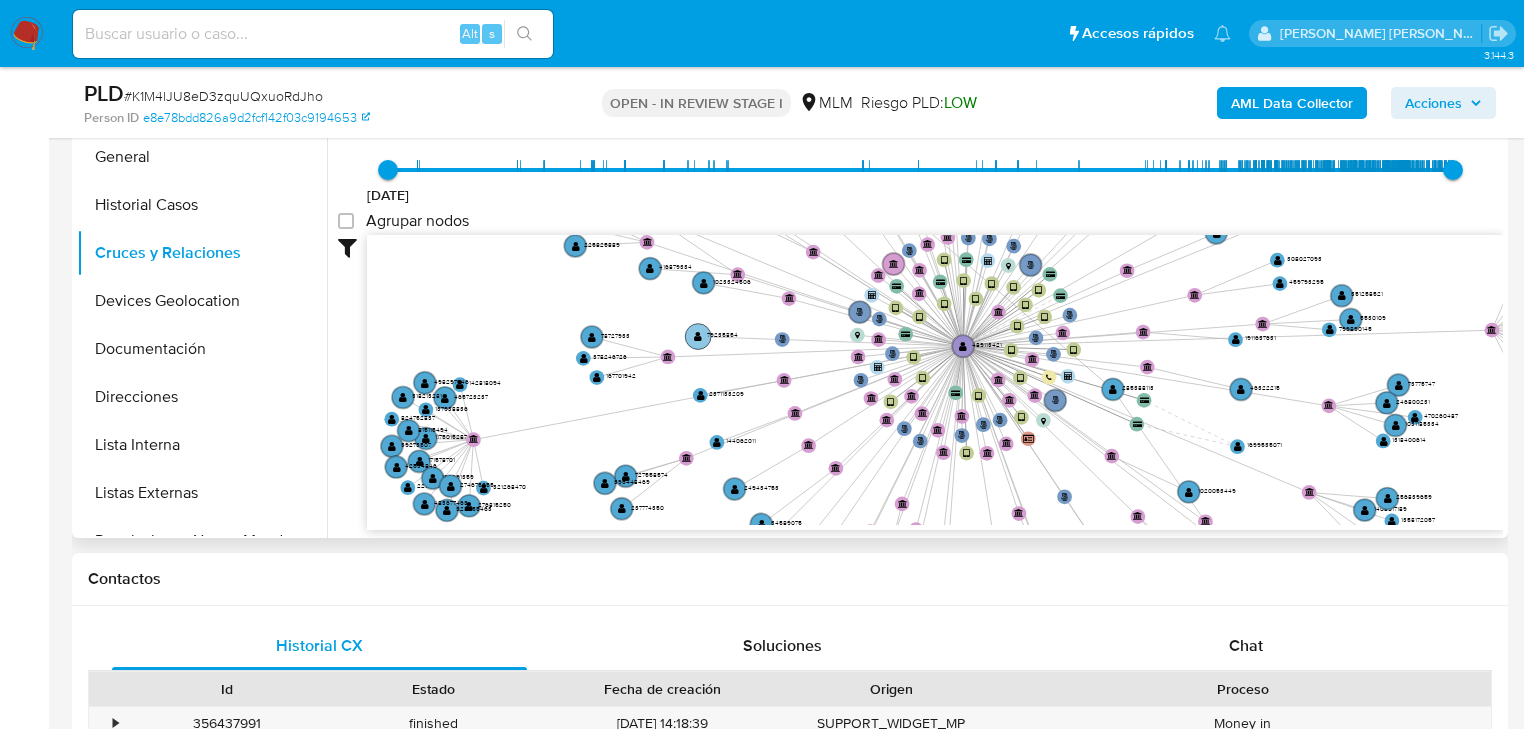 click 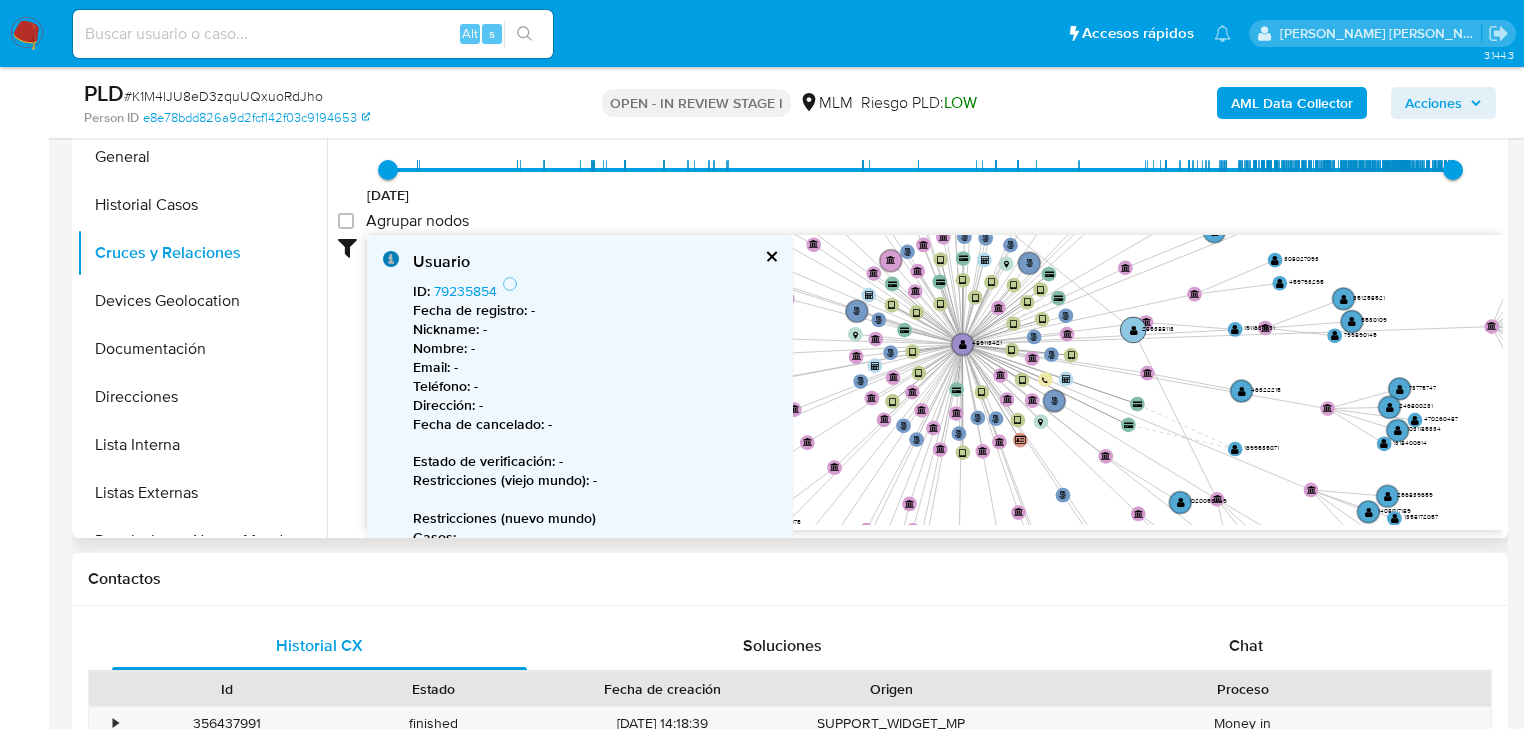 click 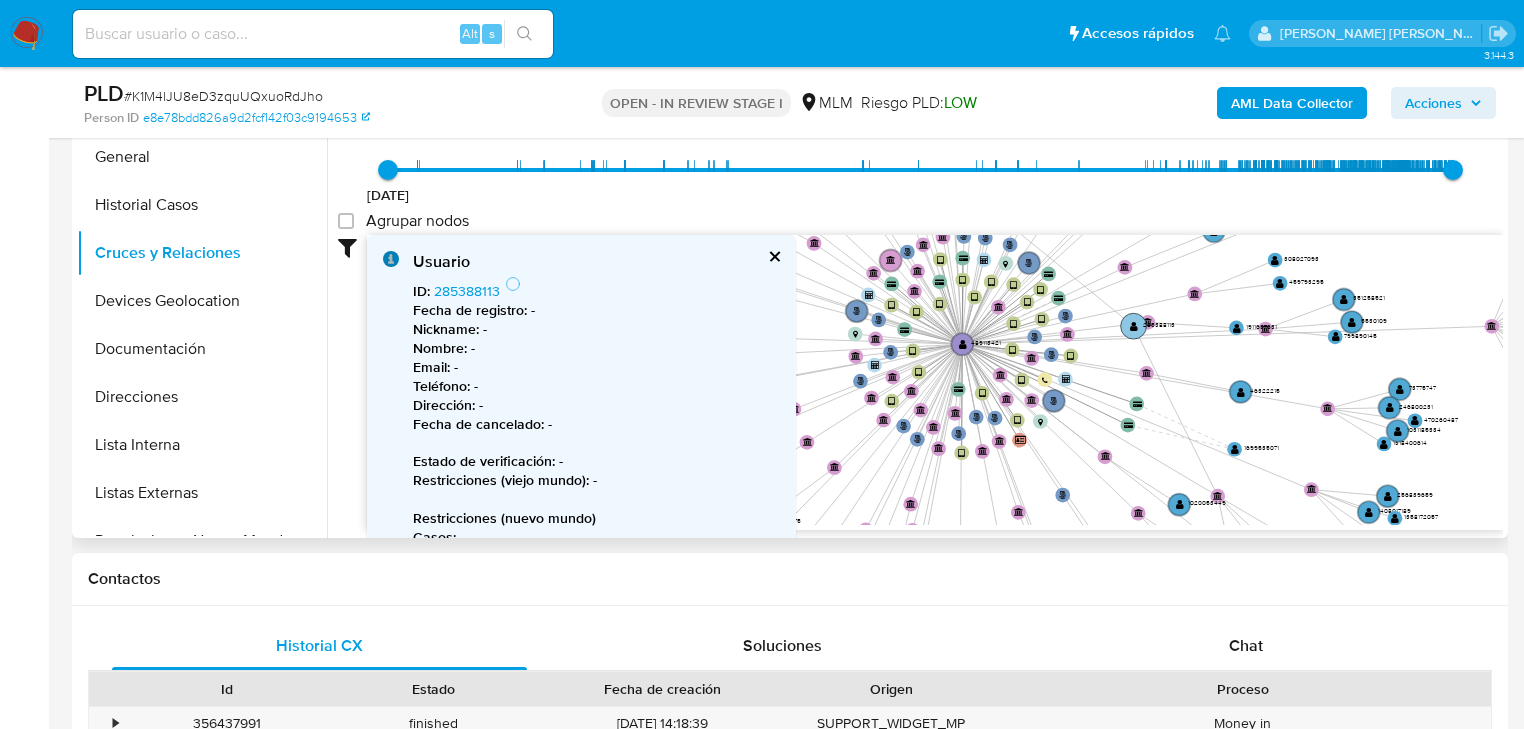 click on "" 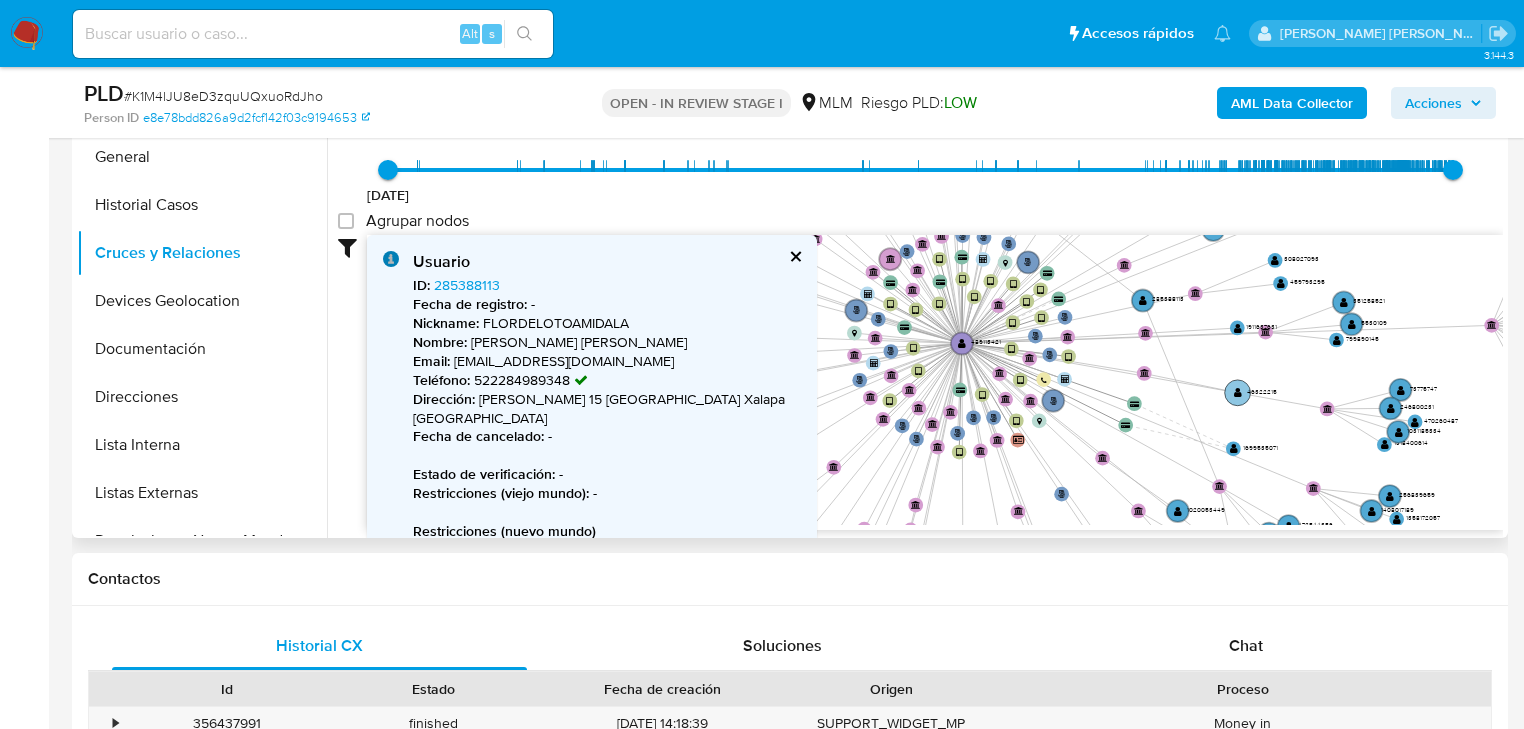 click on "" 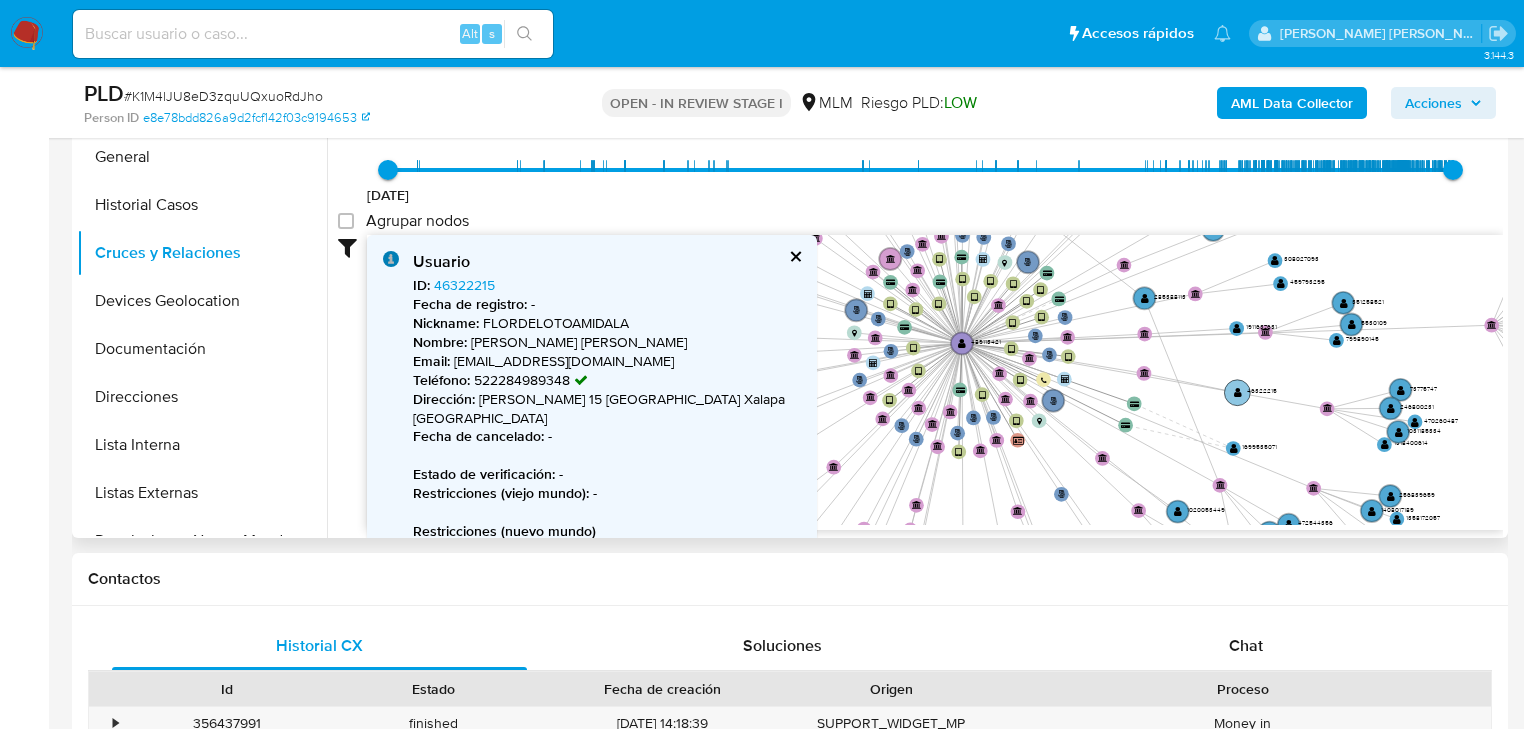 click on "" 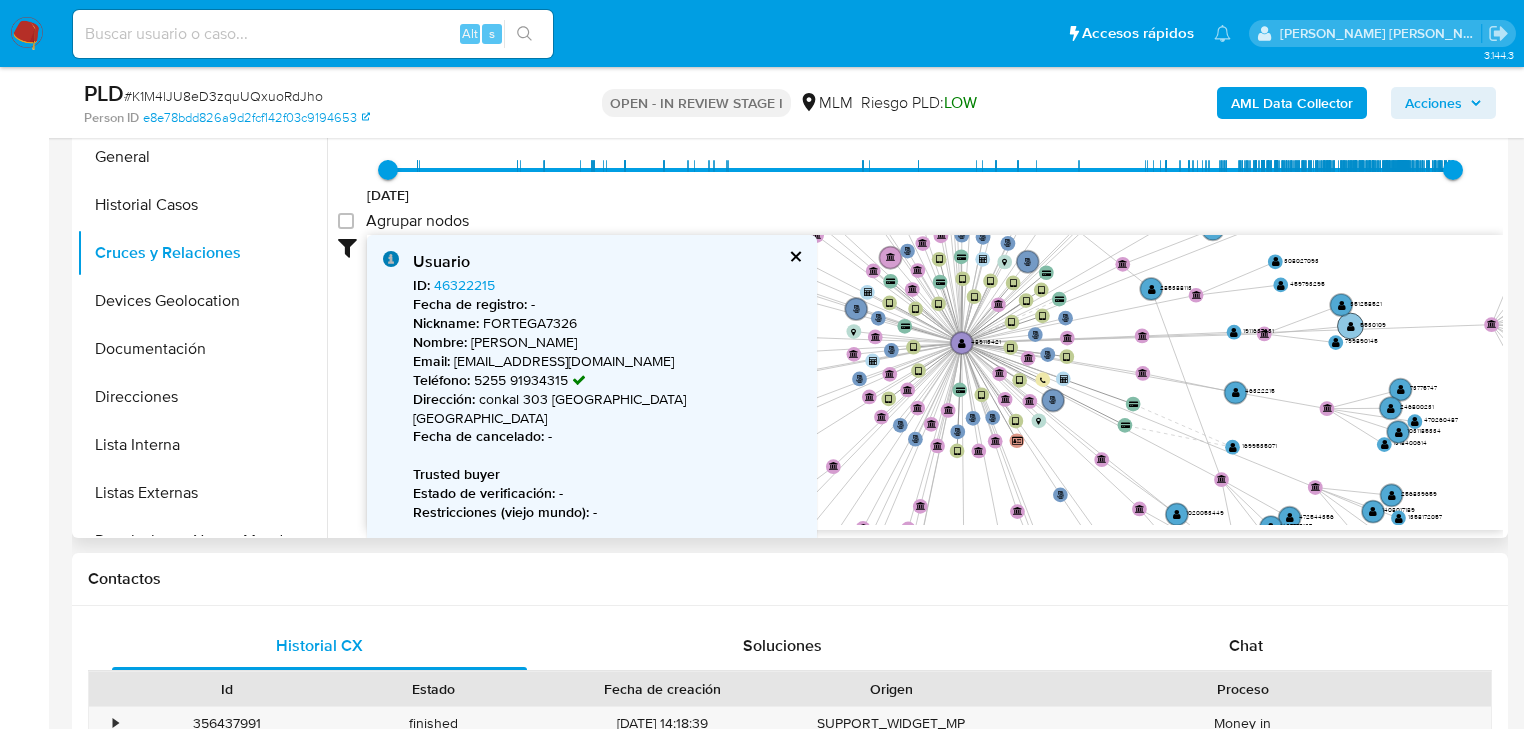 click on "" 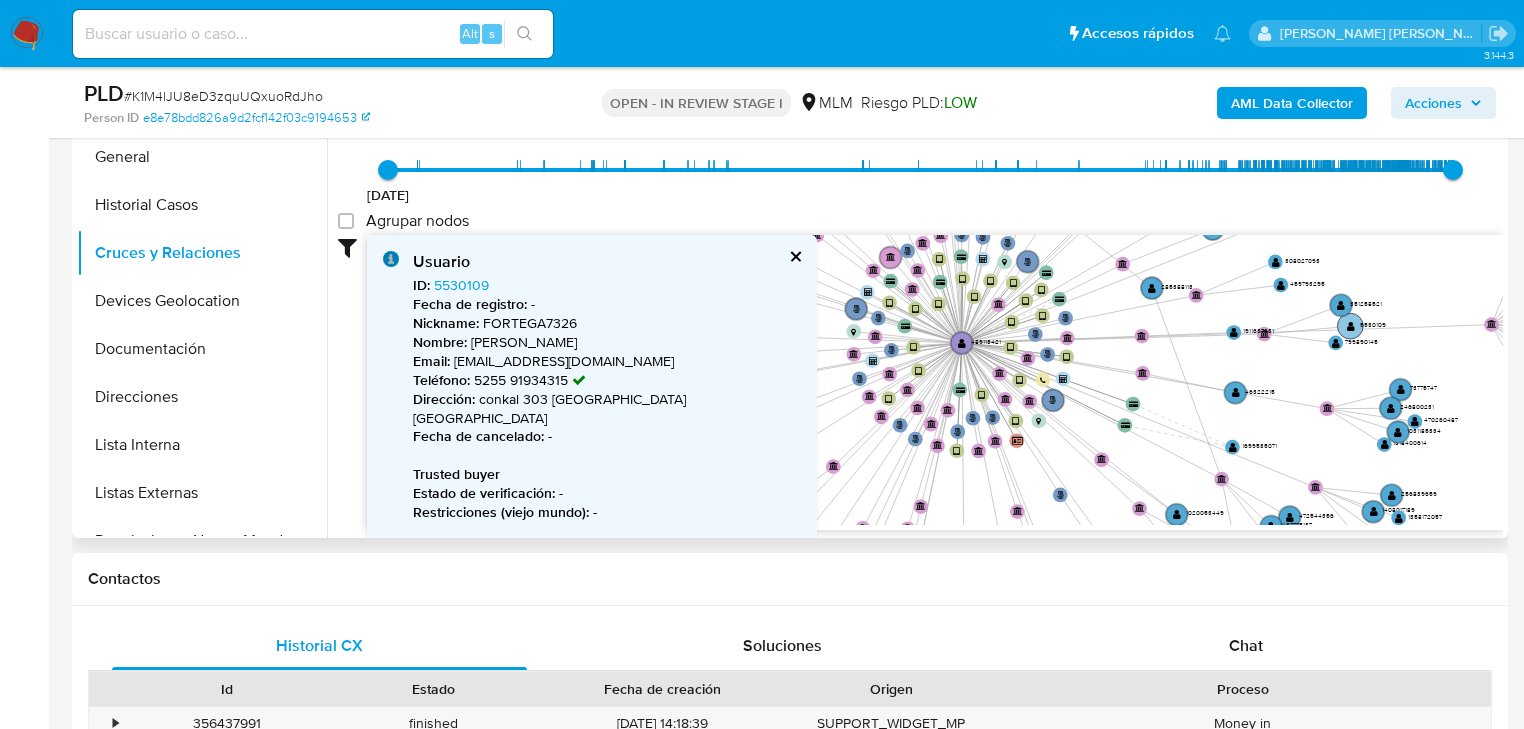click on "" 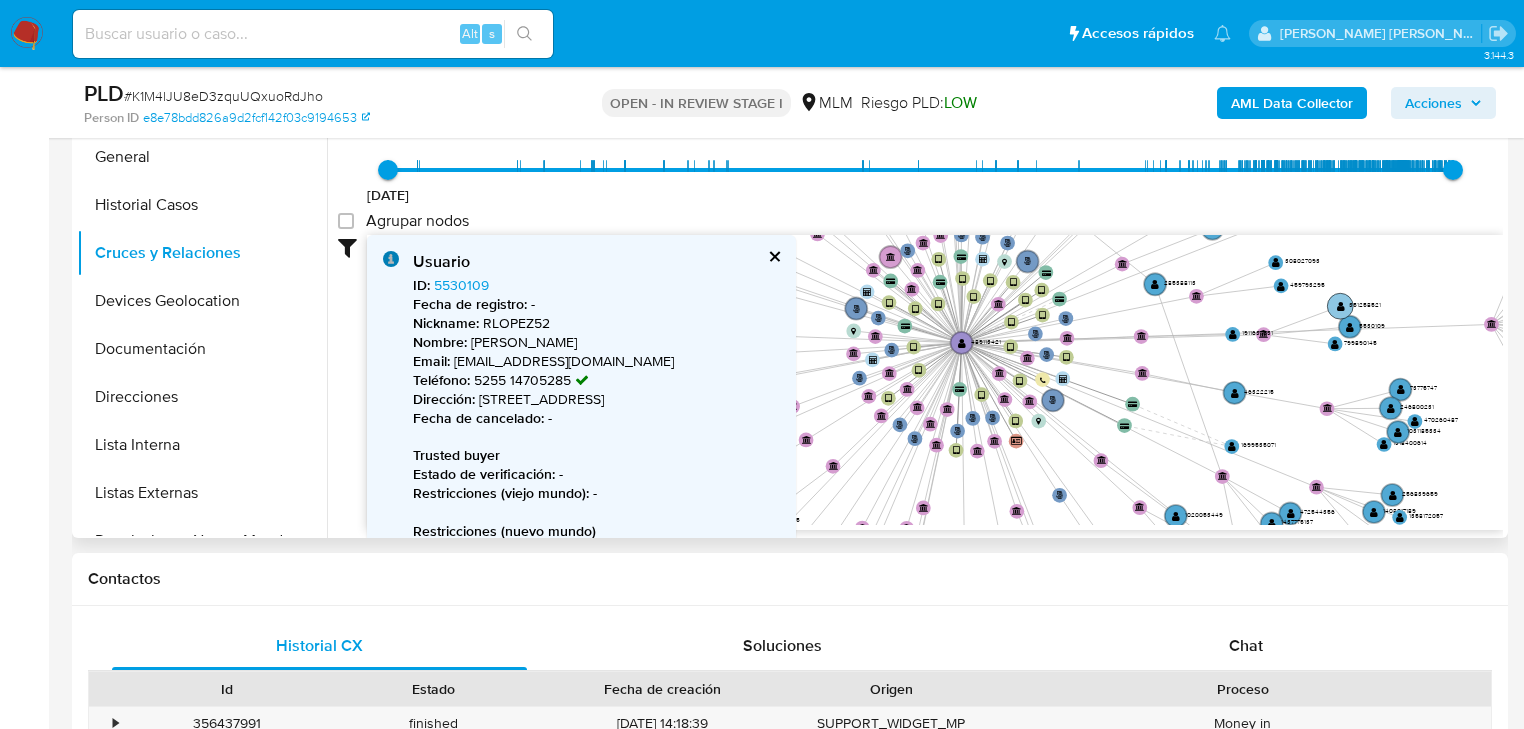 click on "" 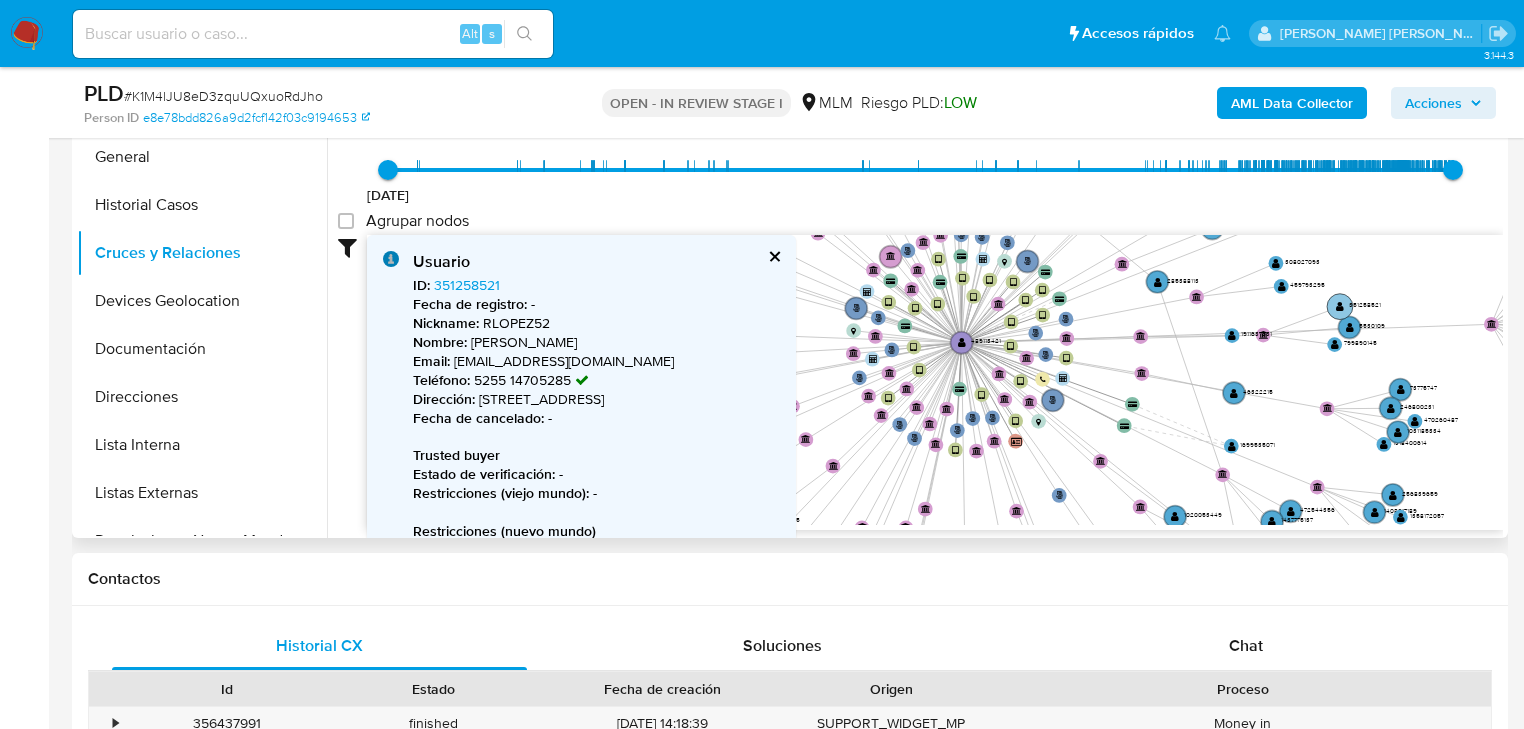 click on "" 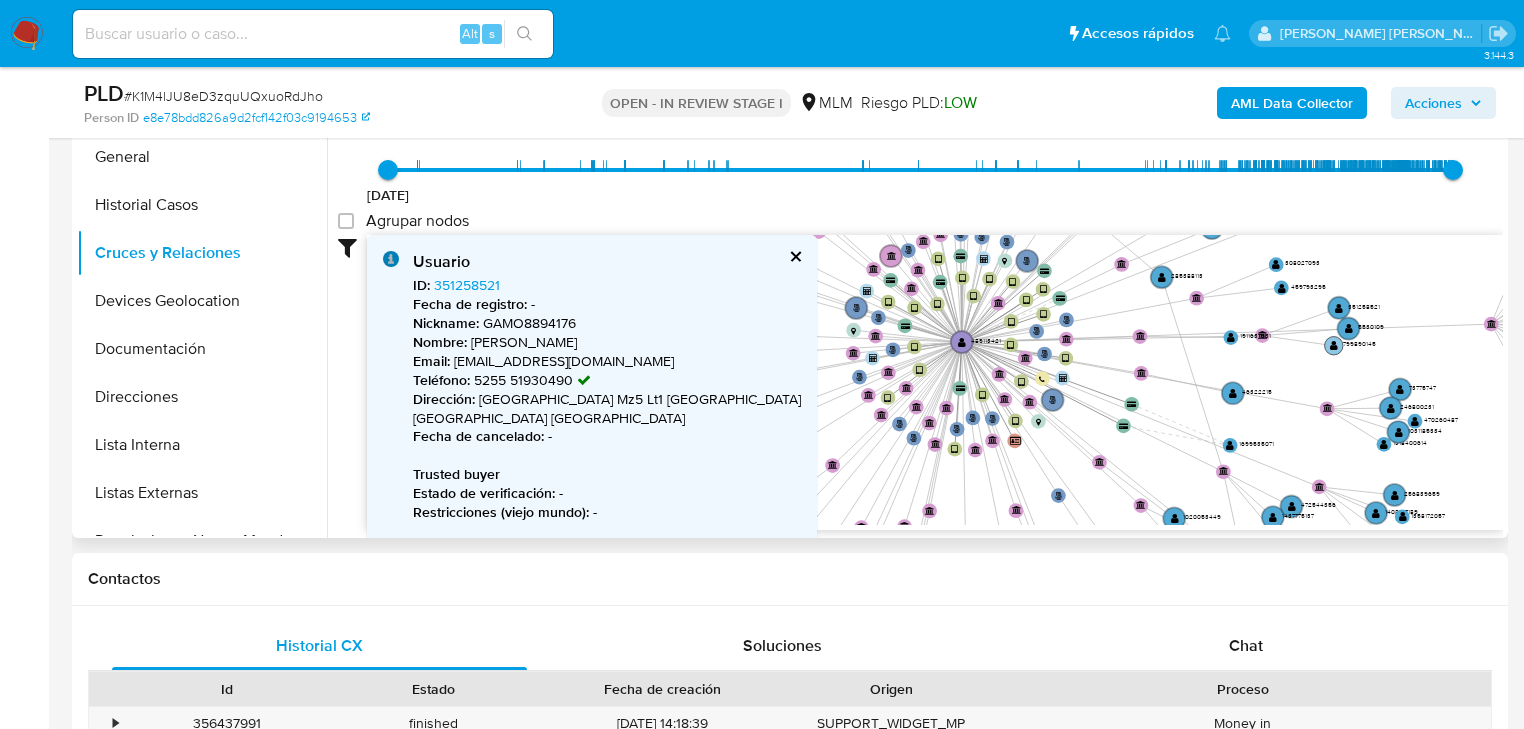 click on "" 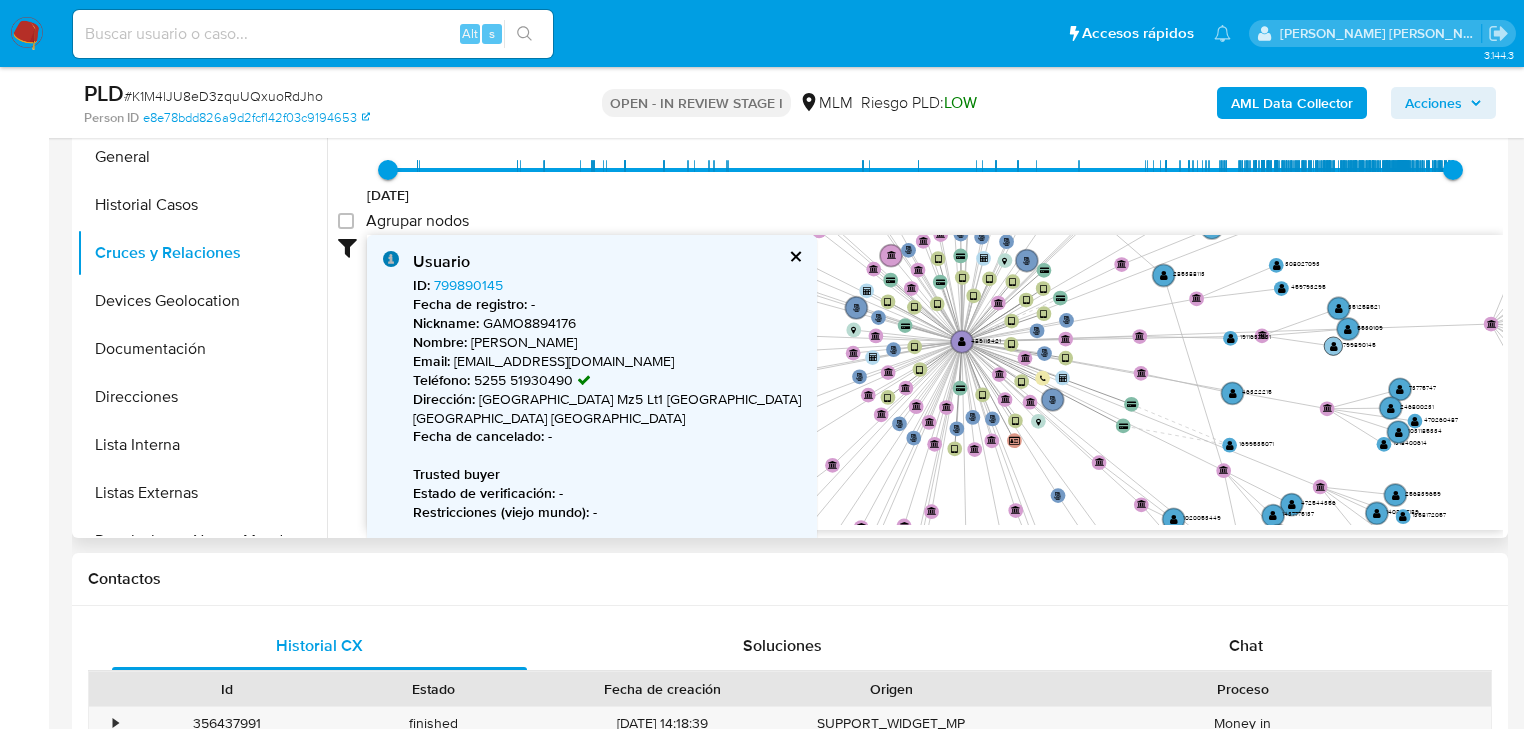 click on "" 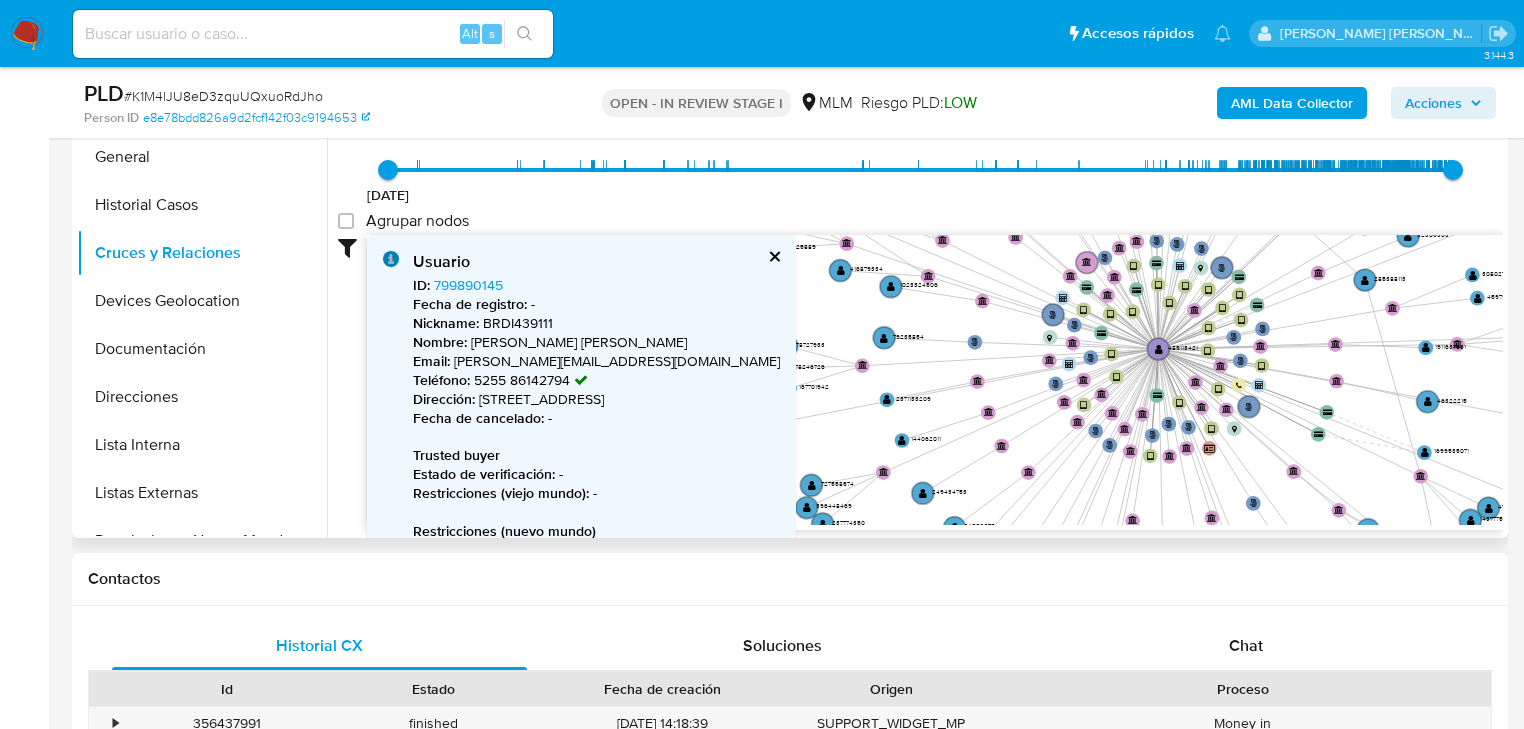 drag, startPoint x: 956, startPoint y: 397, endPoint x: 1151, endPoint y: 404, distance: 195.1256 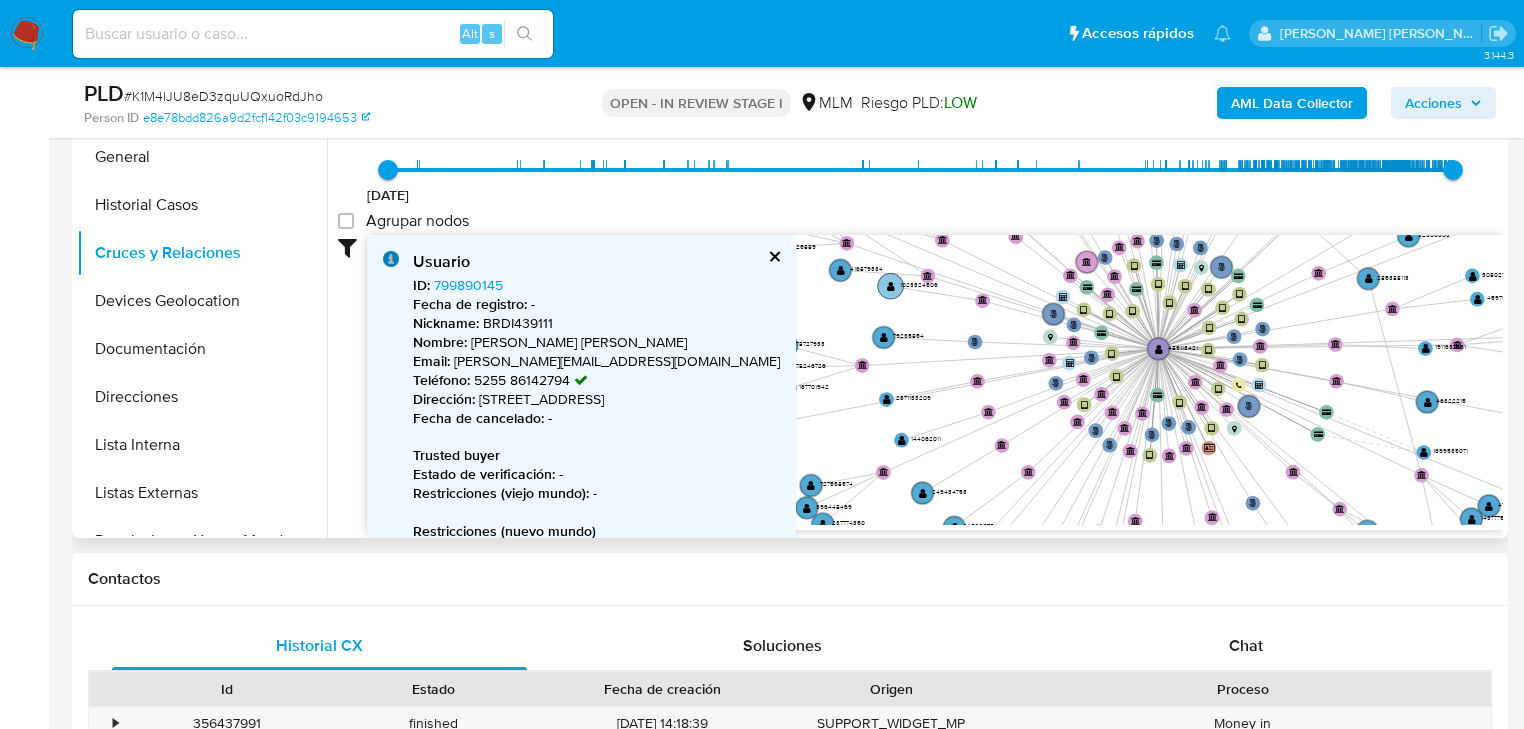 click 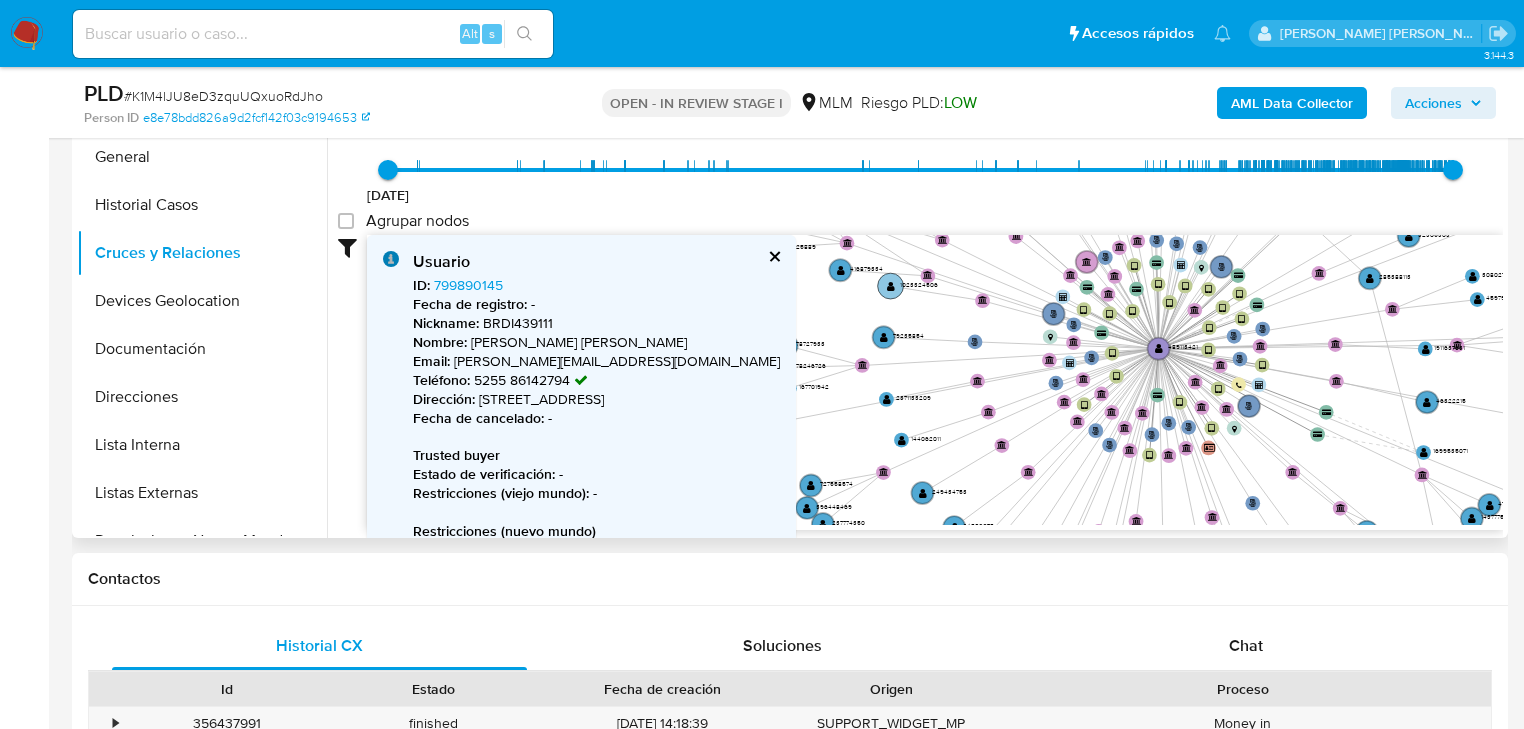 click on "" 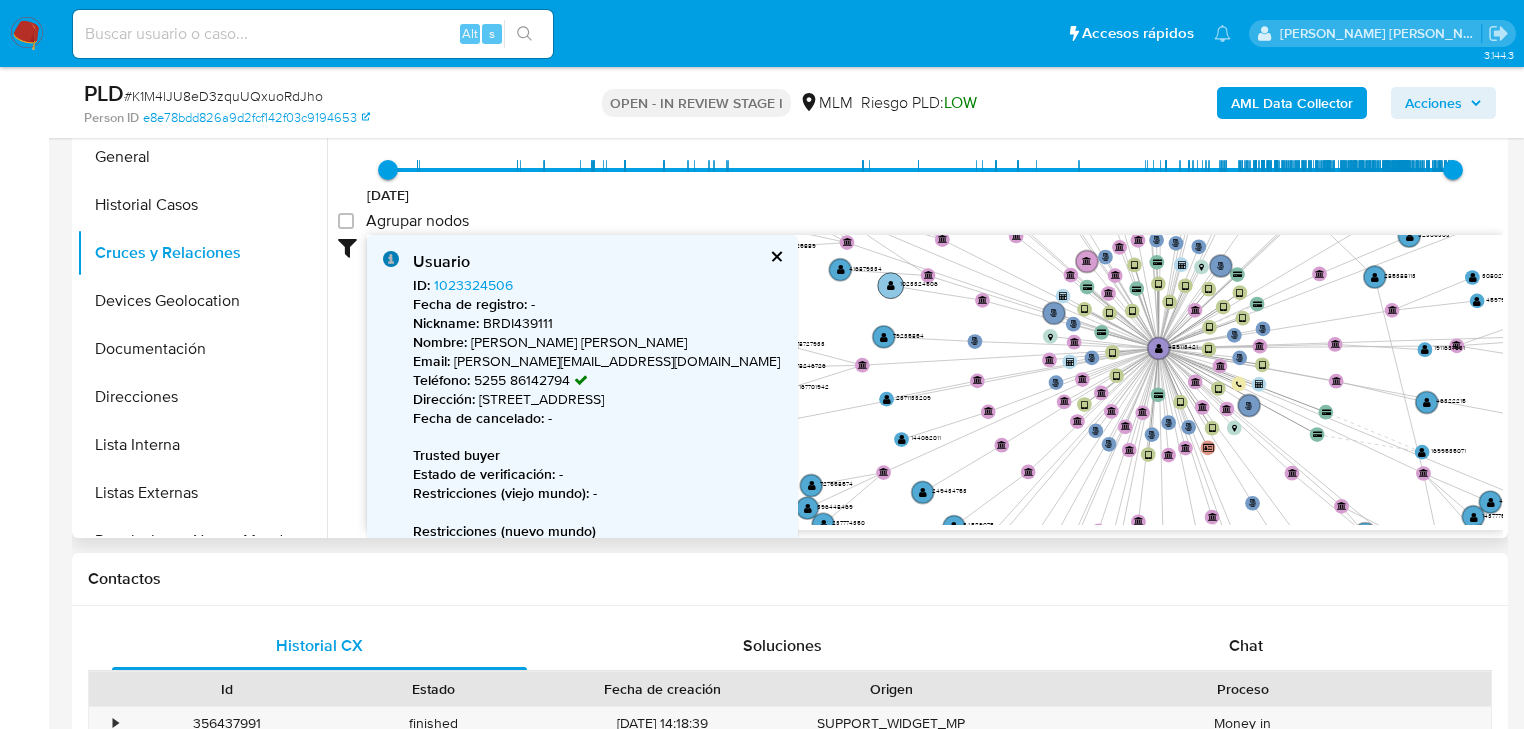 click on "" 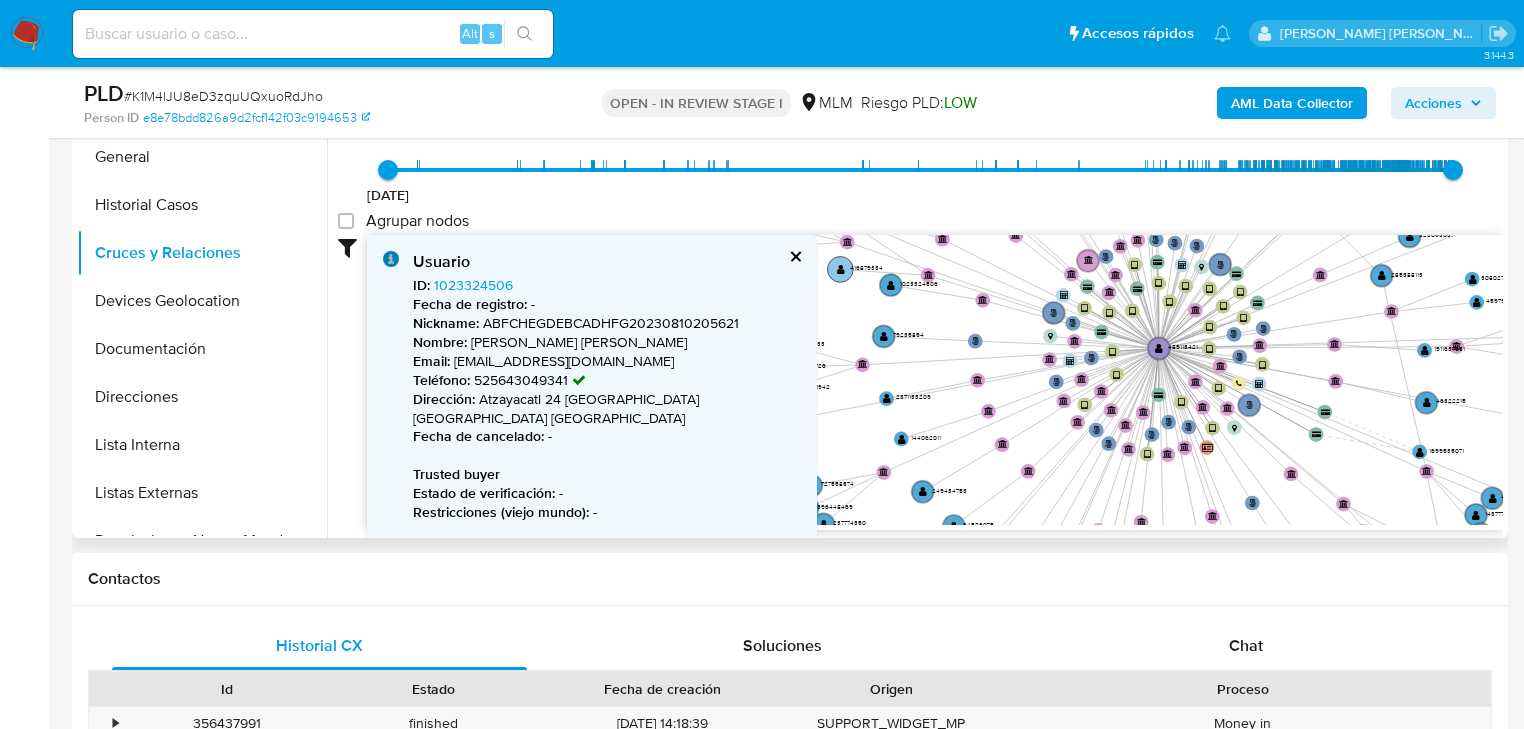click on "" 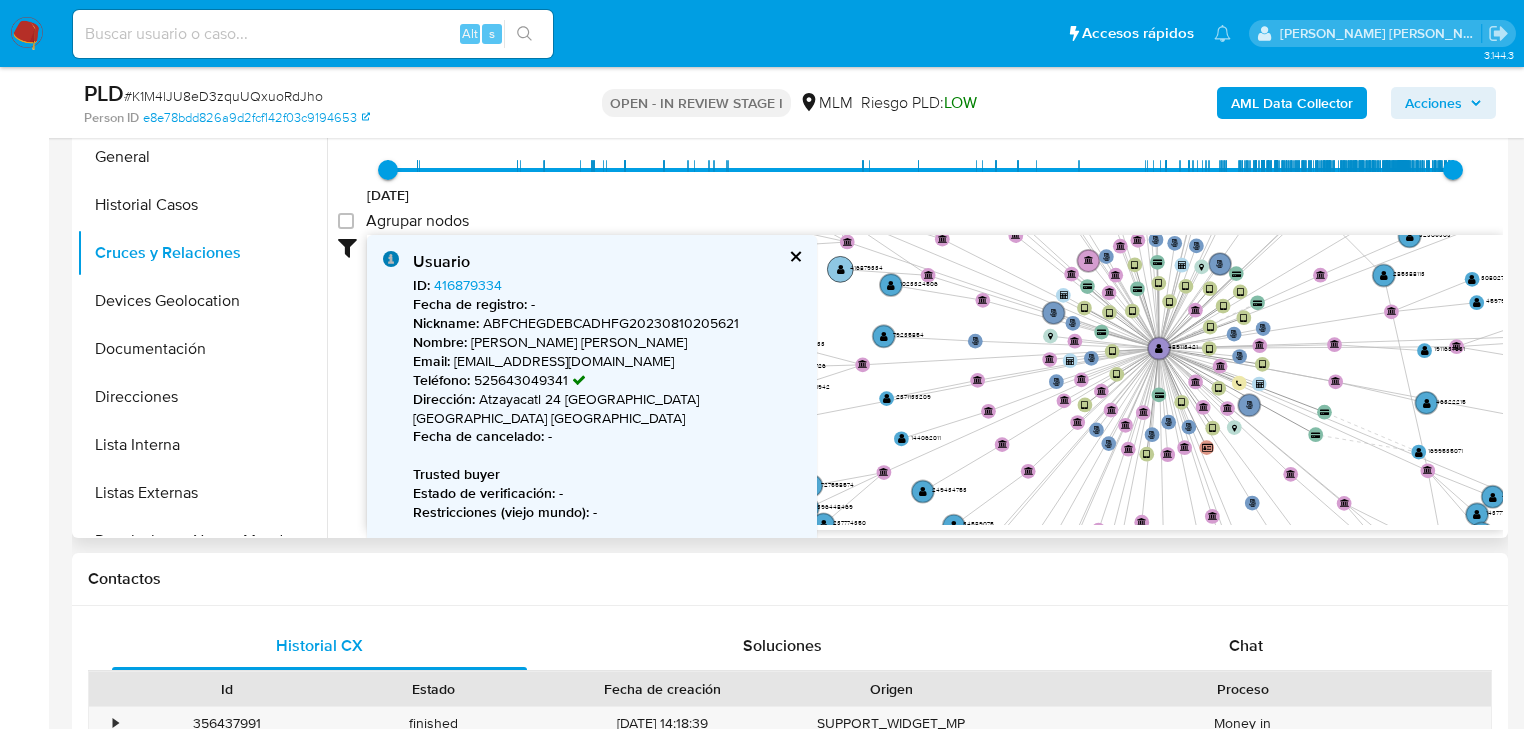 click on "" 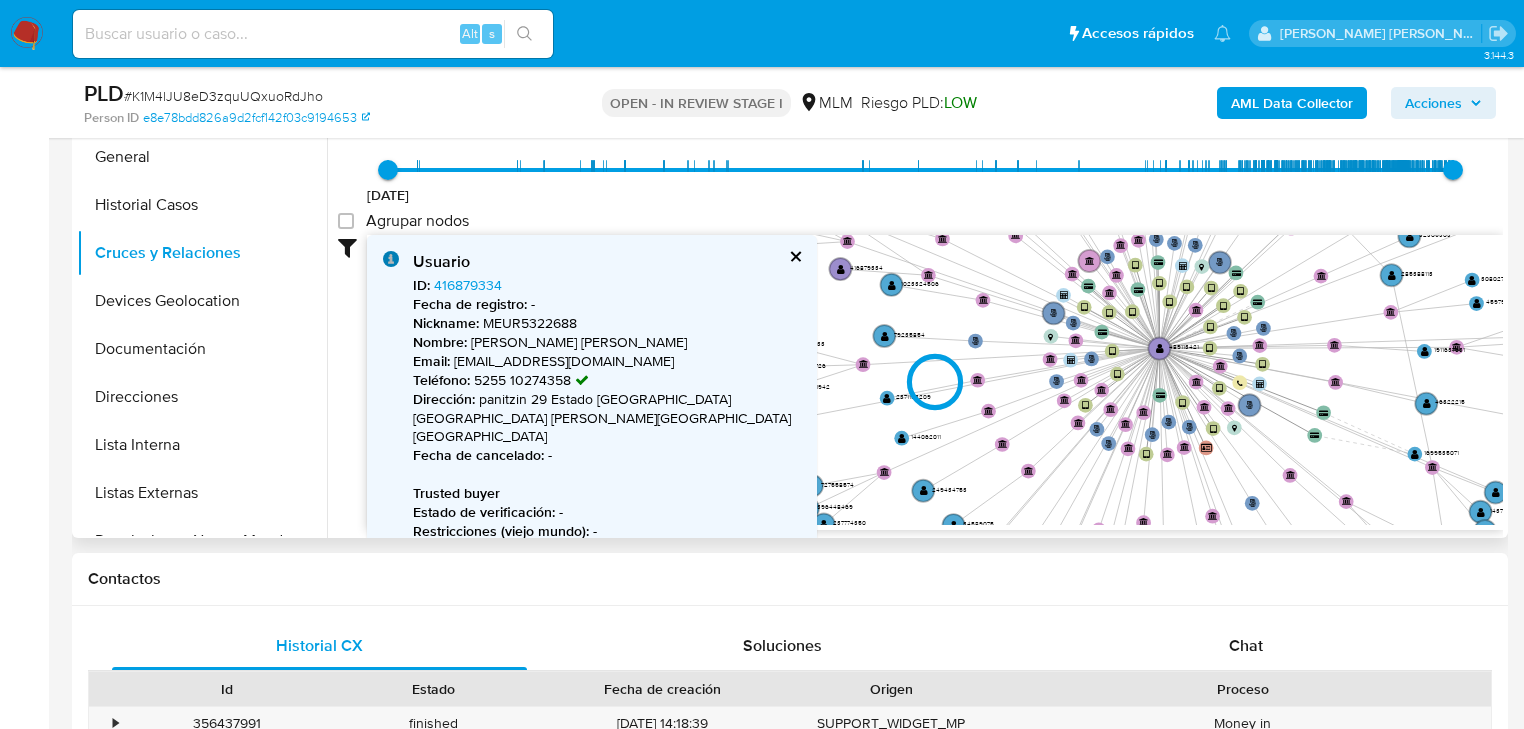 click at bounding box center [935, 383] 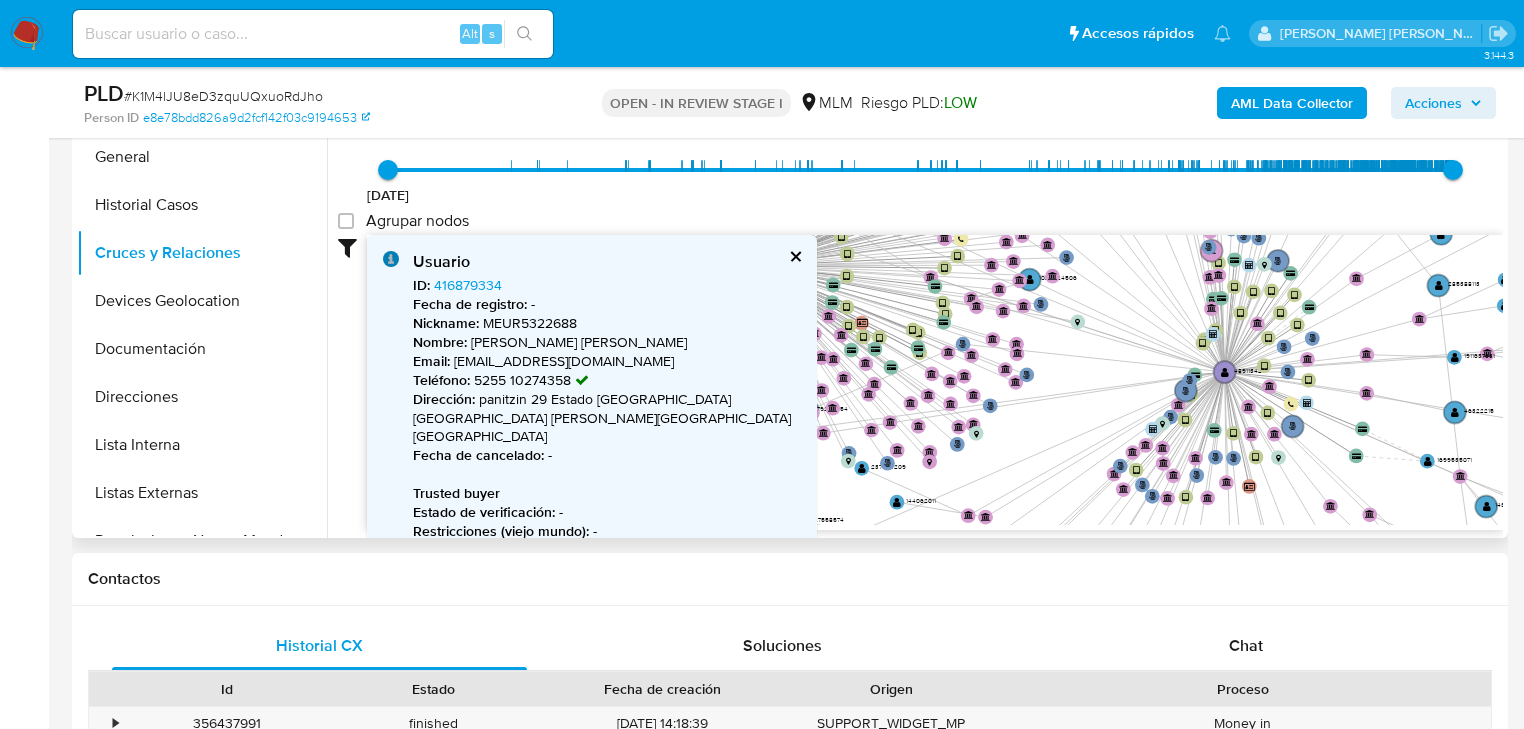 type on "1613365908000" 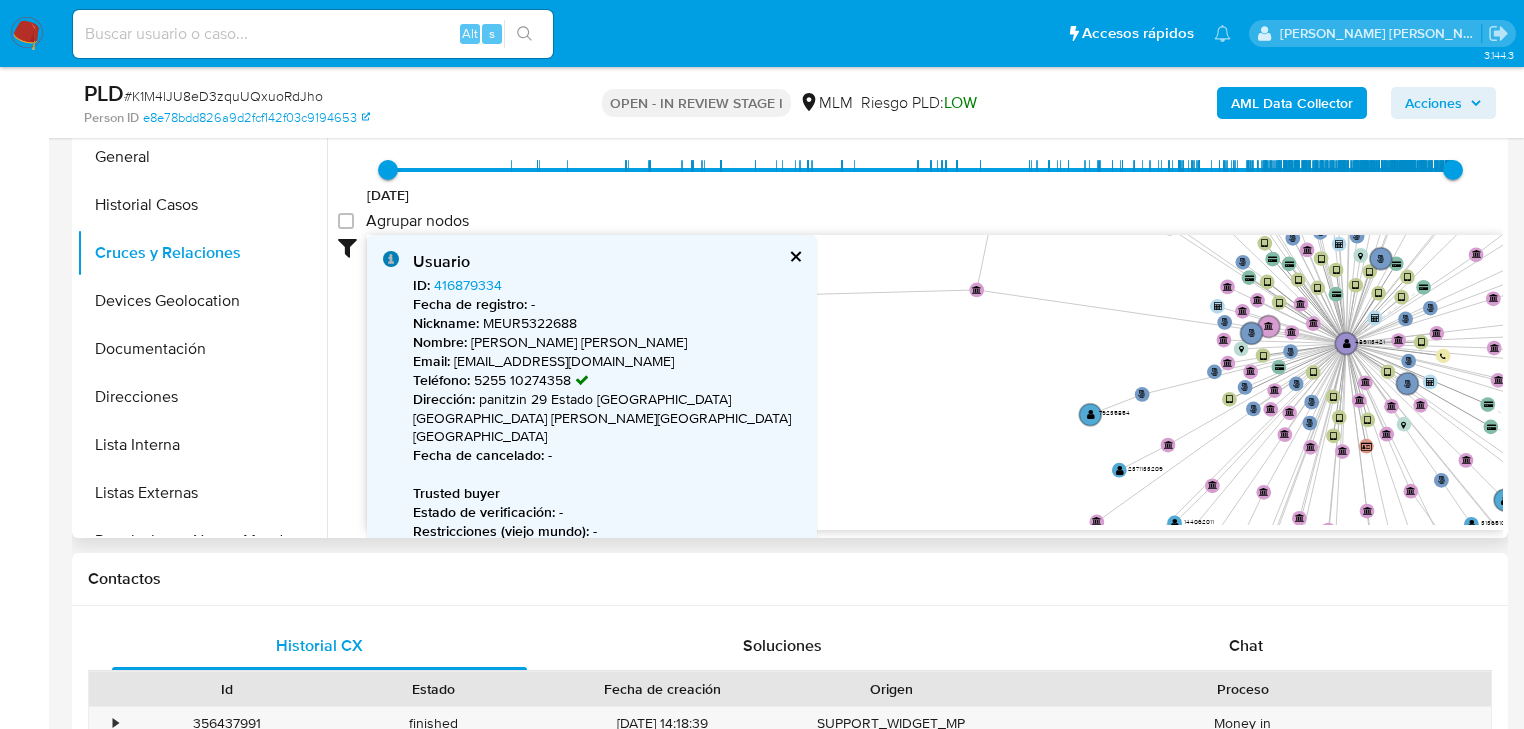 click at bounding box center [794, 256] 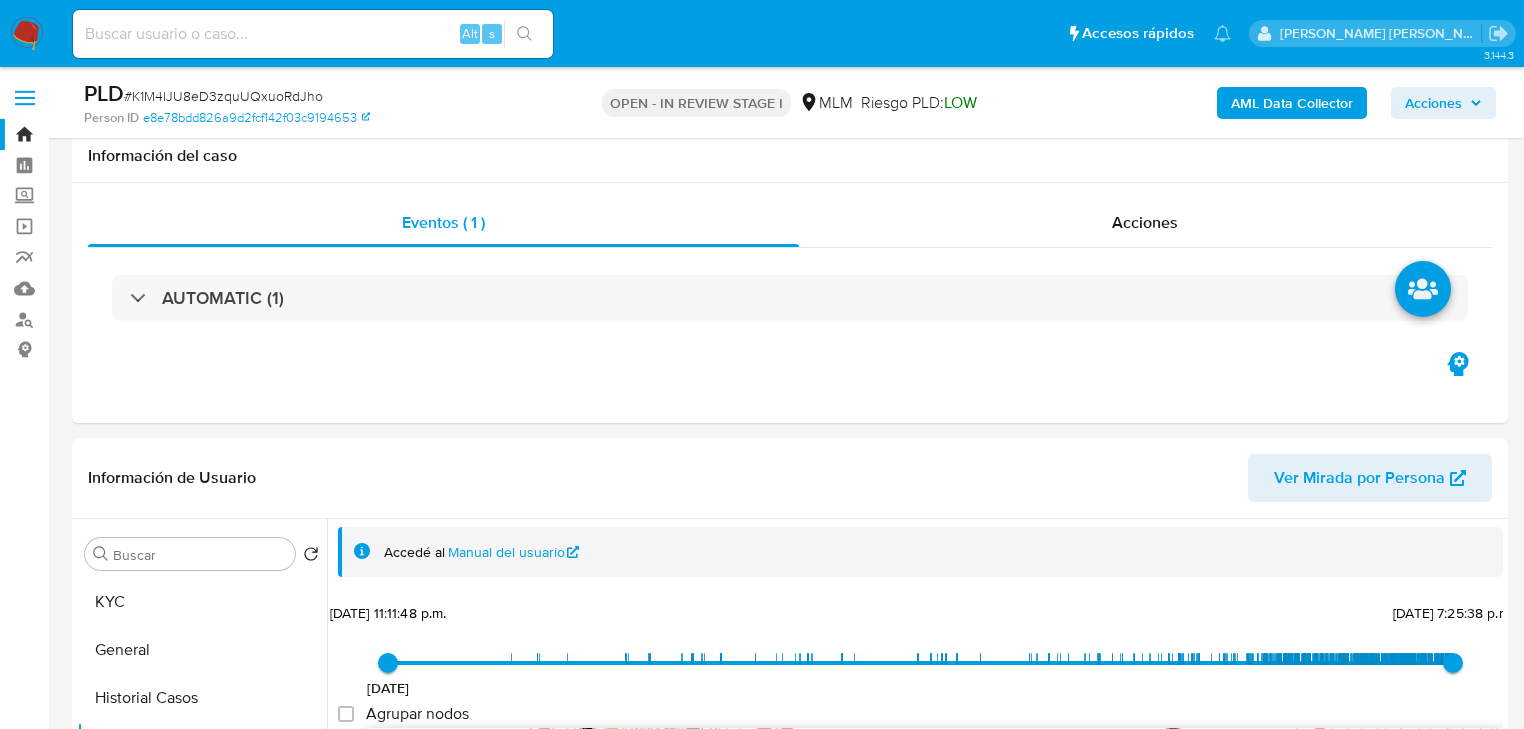 select on "10" 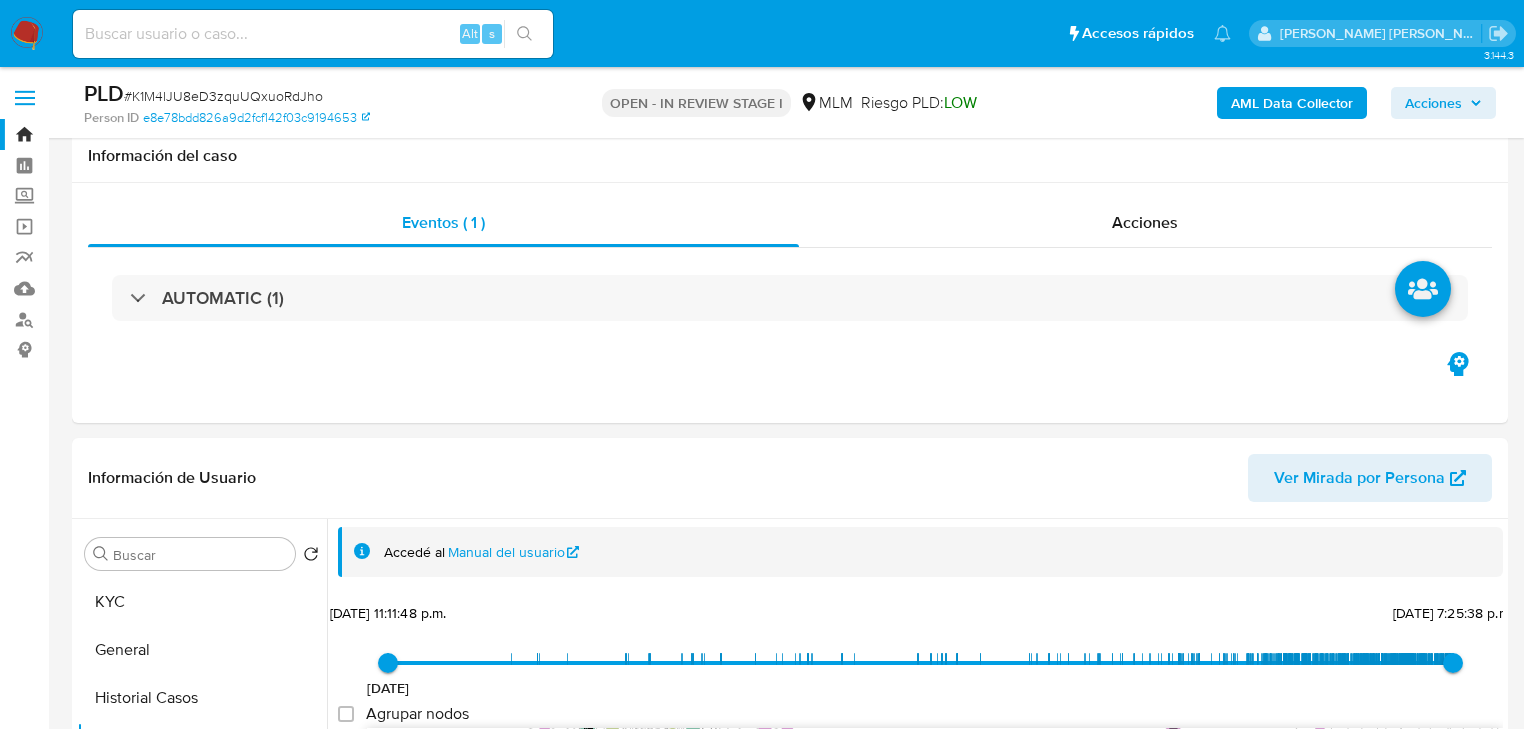 scroll, scrollTop: 493, scrollLeft: 0, axis: vertical 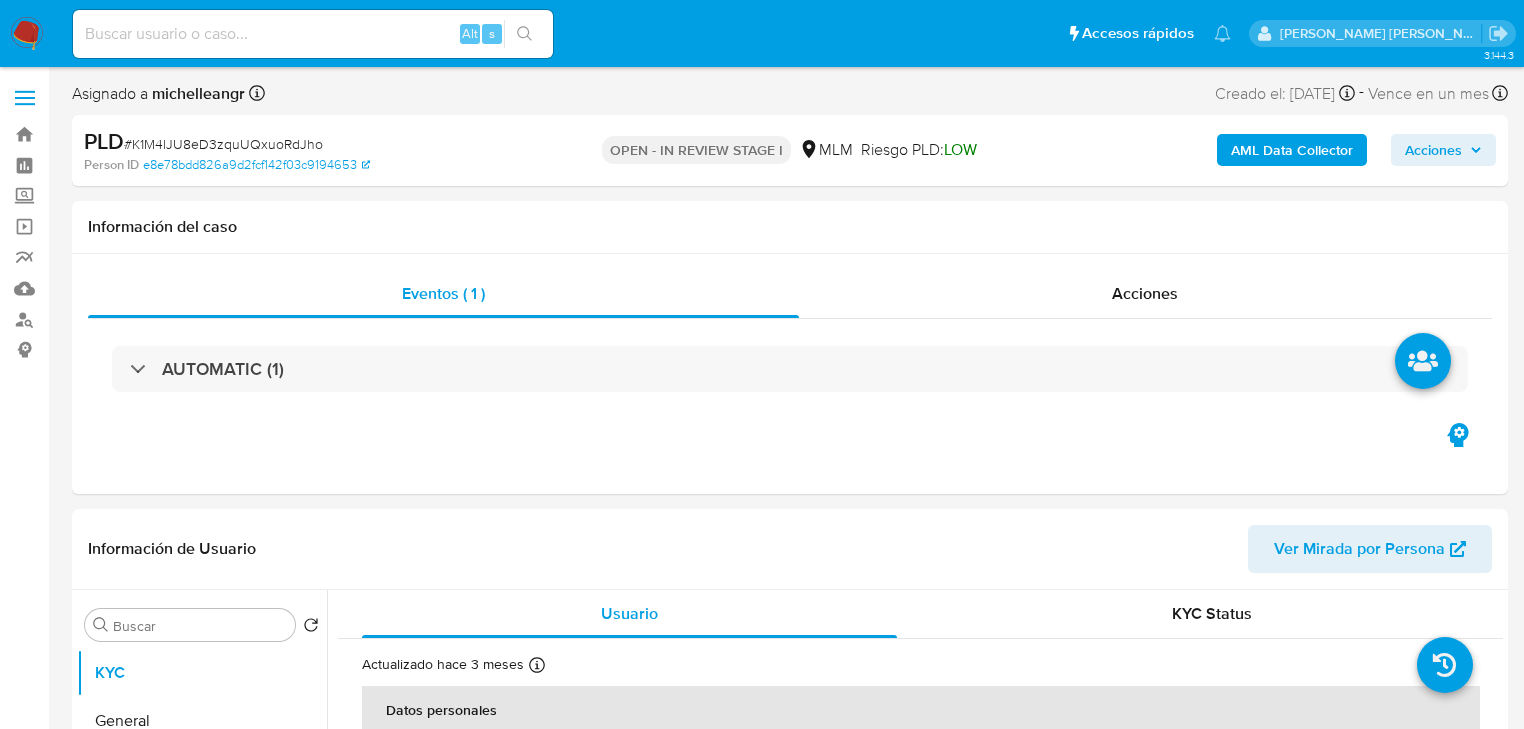 select on "10" 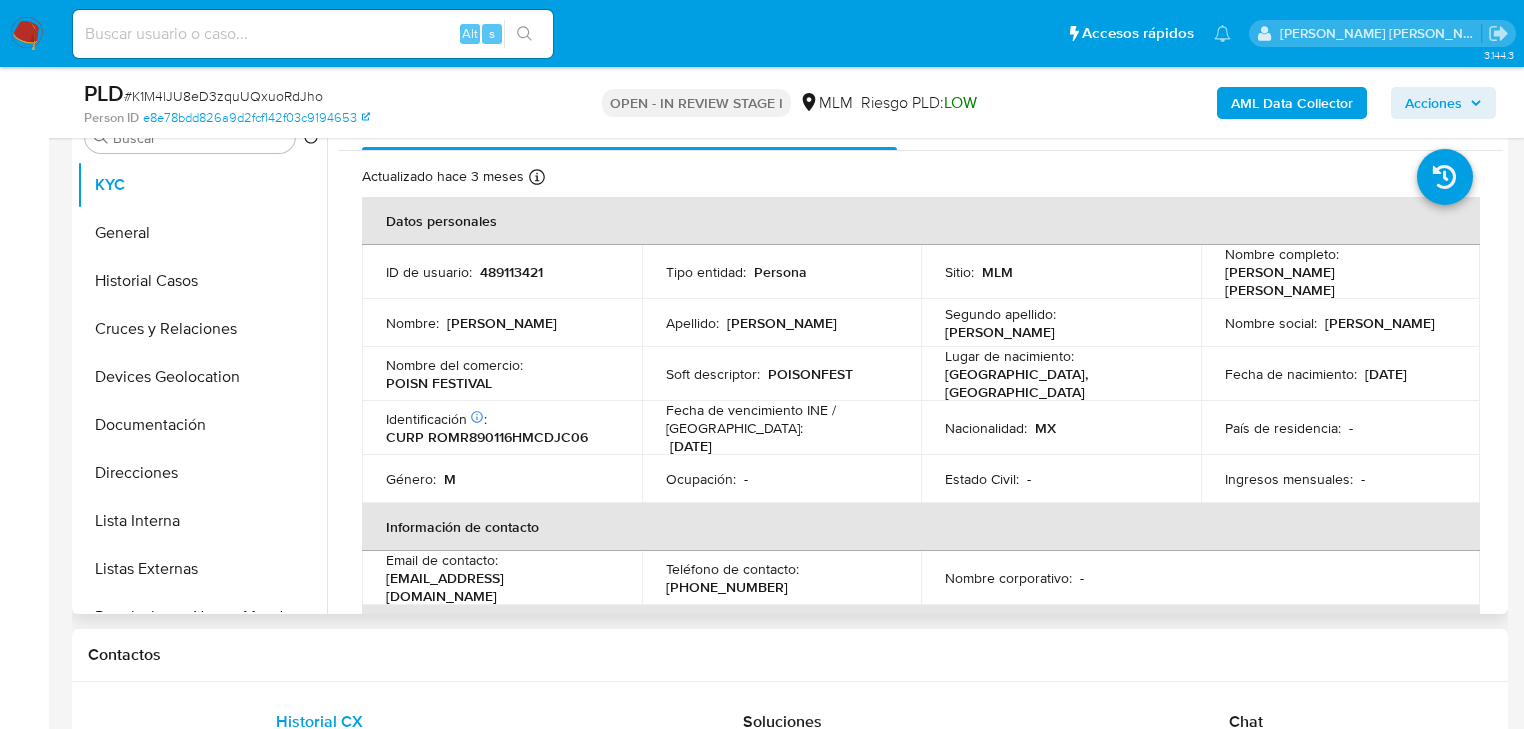 scroll, scrollTop: 480, scrollLeft: 0, axis: vertical 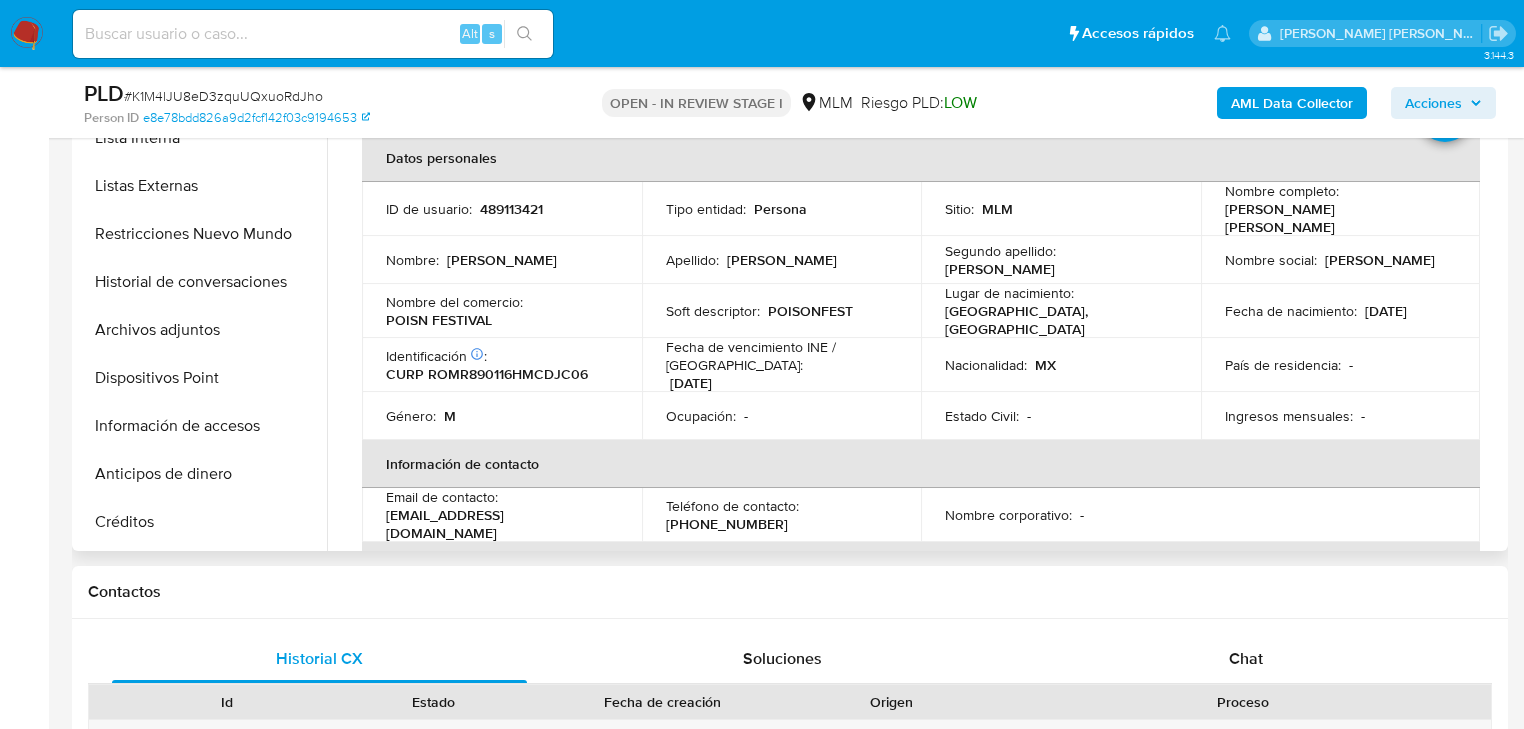 drag, startPoint x: 210, startPoint y: 378, endPoint x: 688, endPoint y: 380, distance: 478.00418 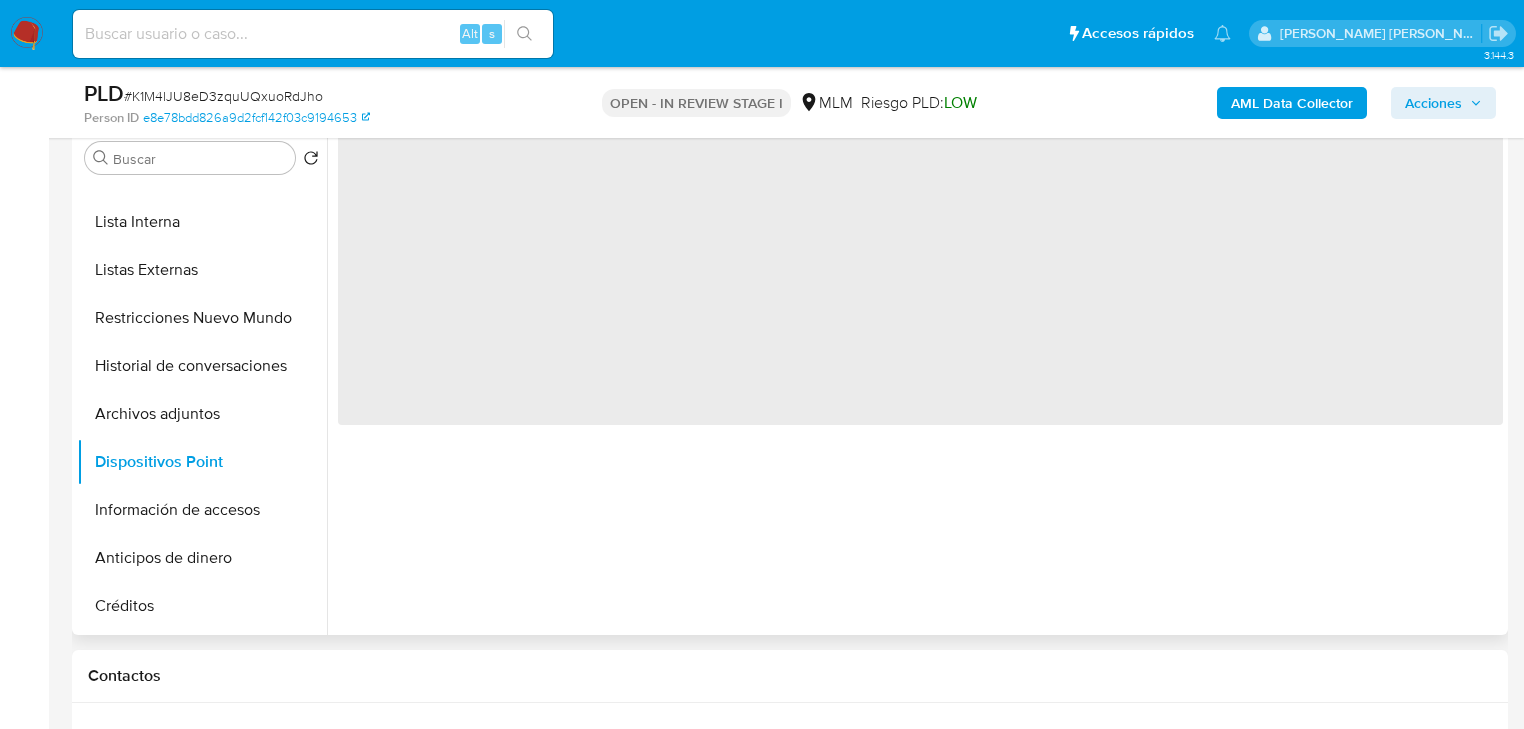 scroll, scrollTop: 320, scrollLeft: 0, axis: vertical 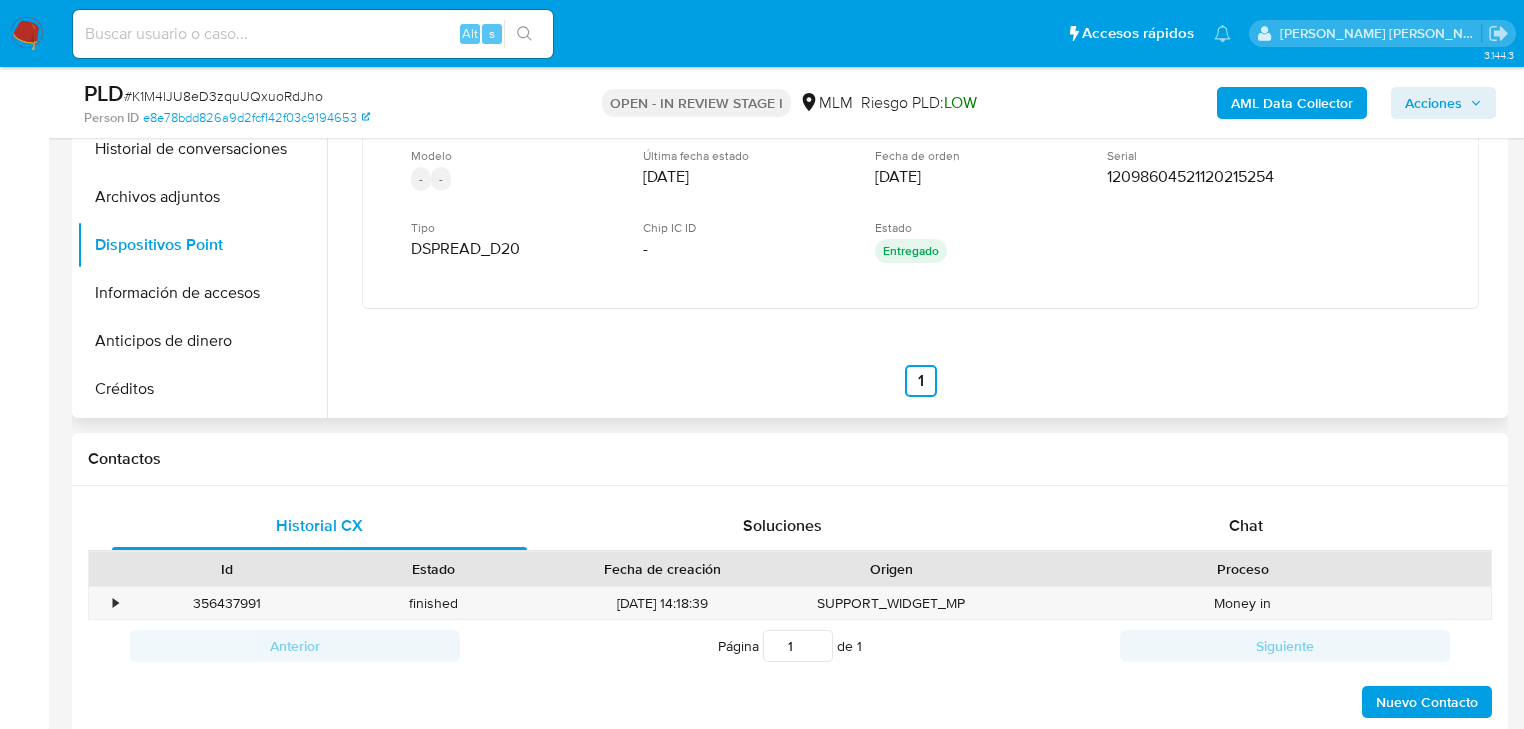 type 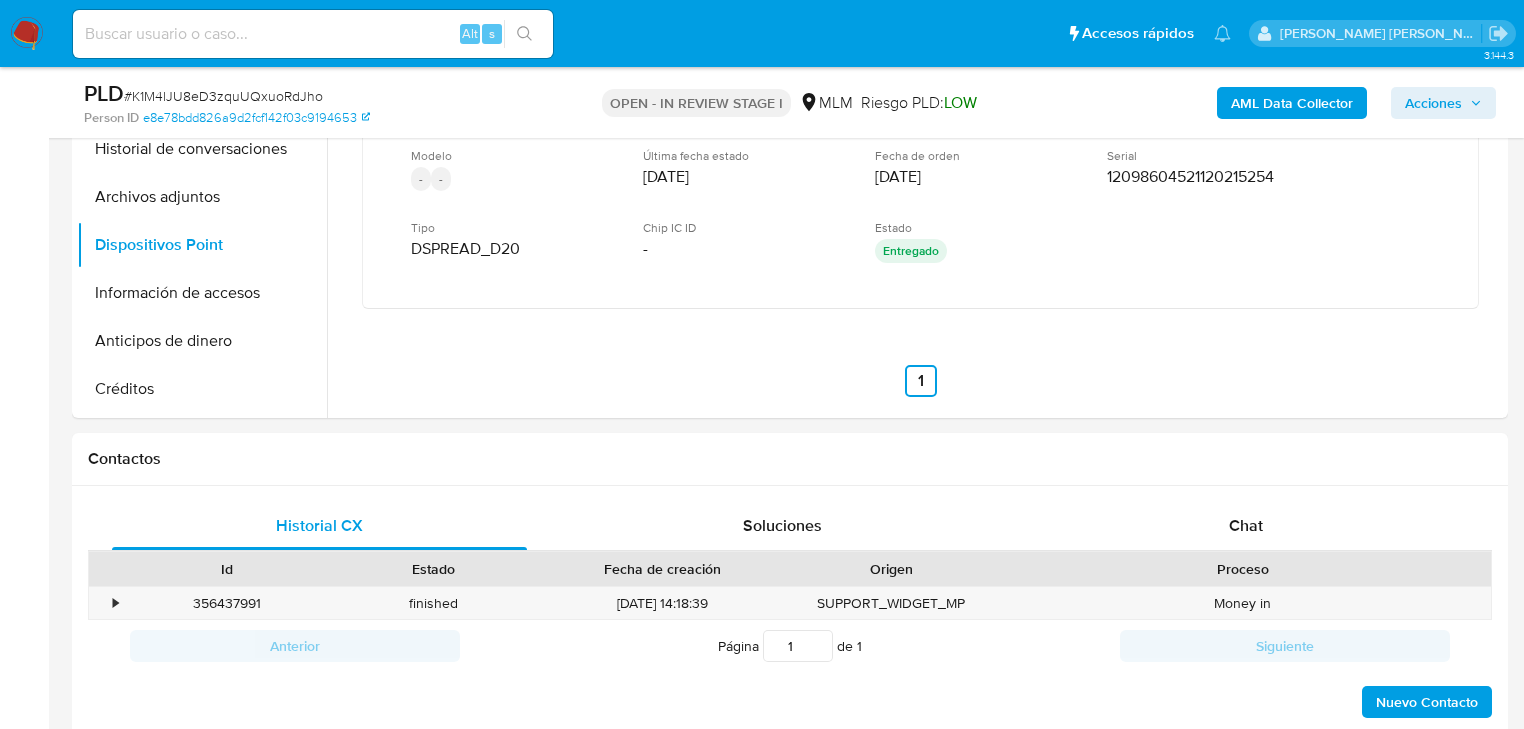 scroll, scrollTop: 640, scrollLeft: 0, axis: vertical 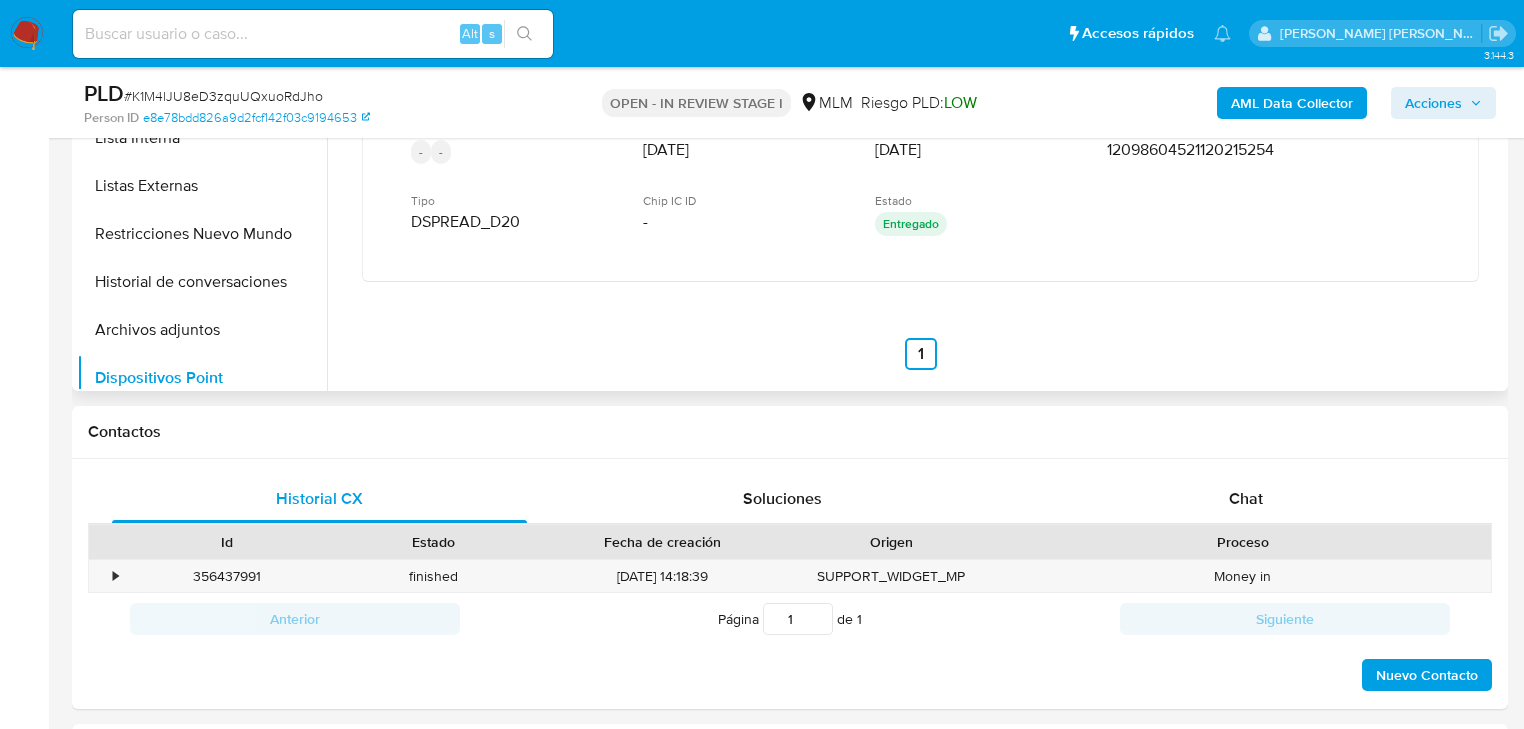 drag, startPoint x: 137, startPoint y: 269, endPoint x: 357, endPoint y: 167, distance: 242.49536 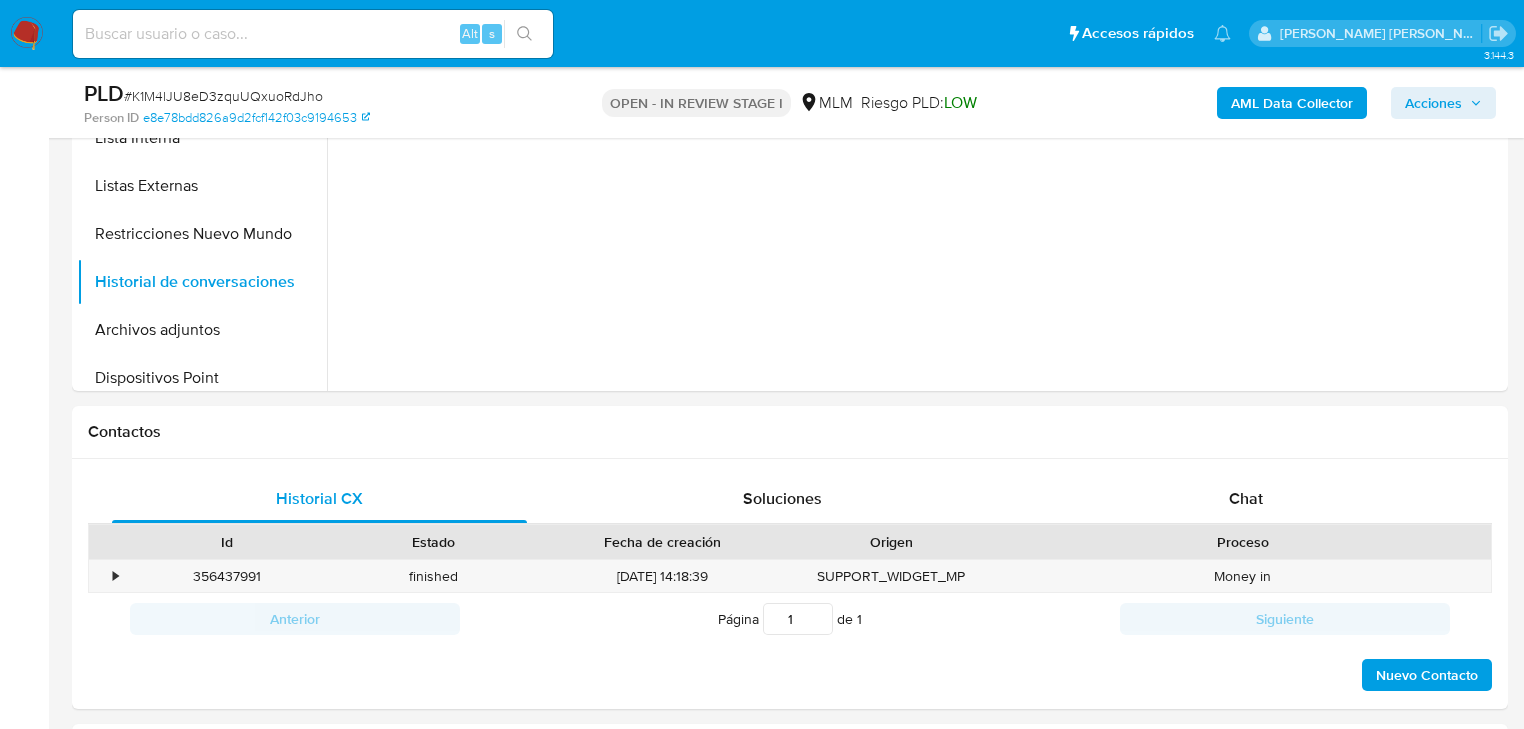 scroll, scrollTop: 0, scrollLeft: 0, axis: both 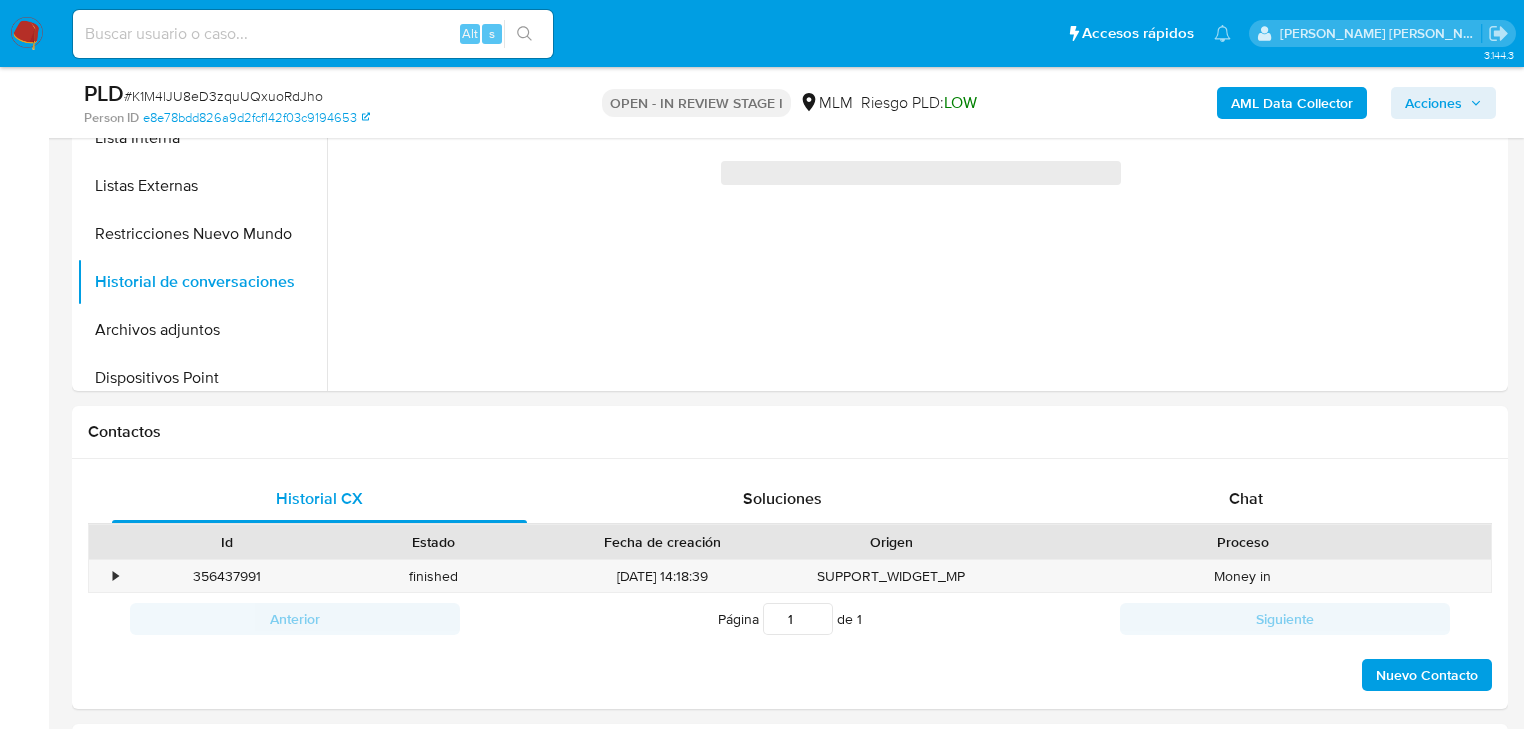 type 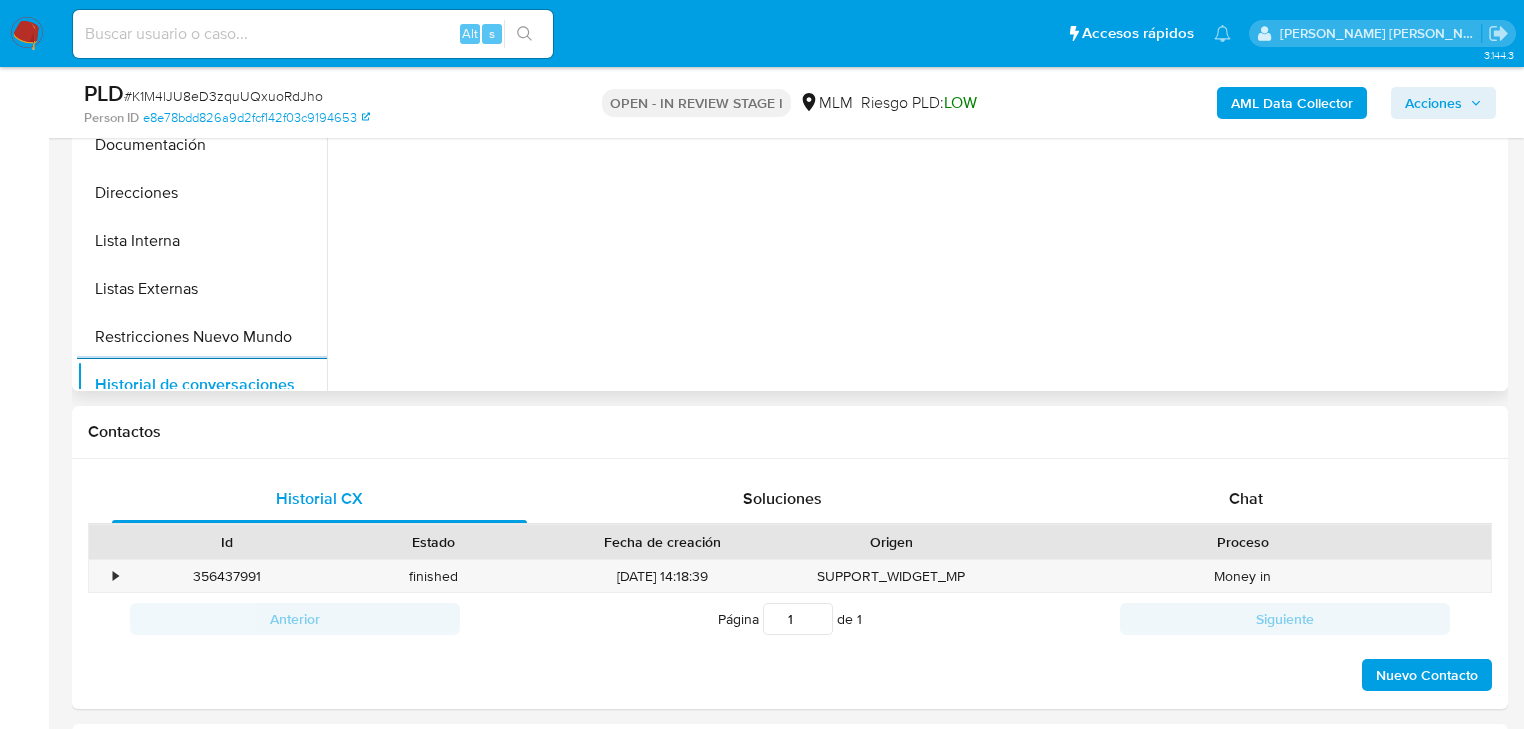 scroll, scrollTop: 0, scrollLeft: 0, axis: both 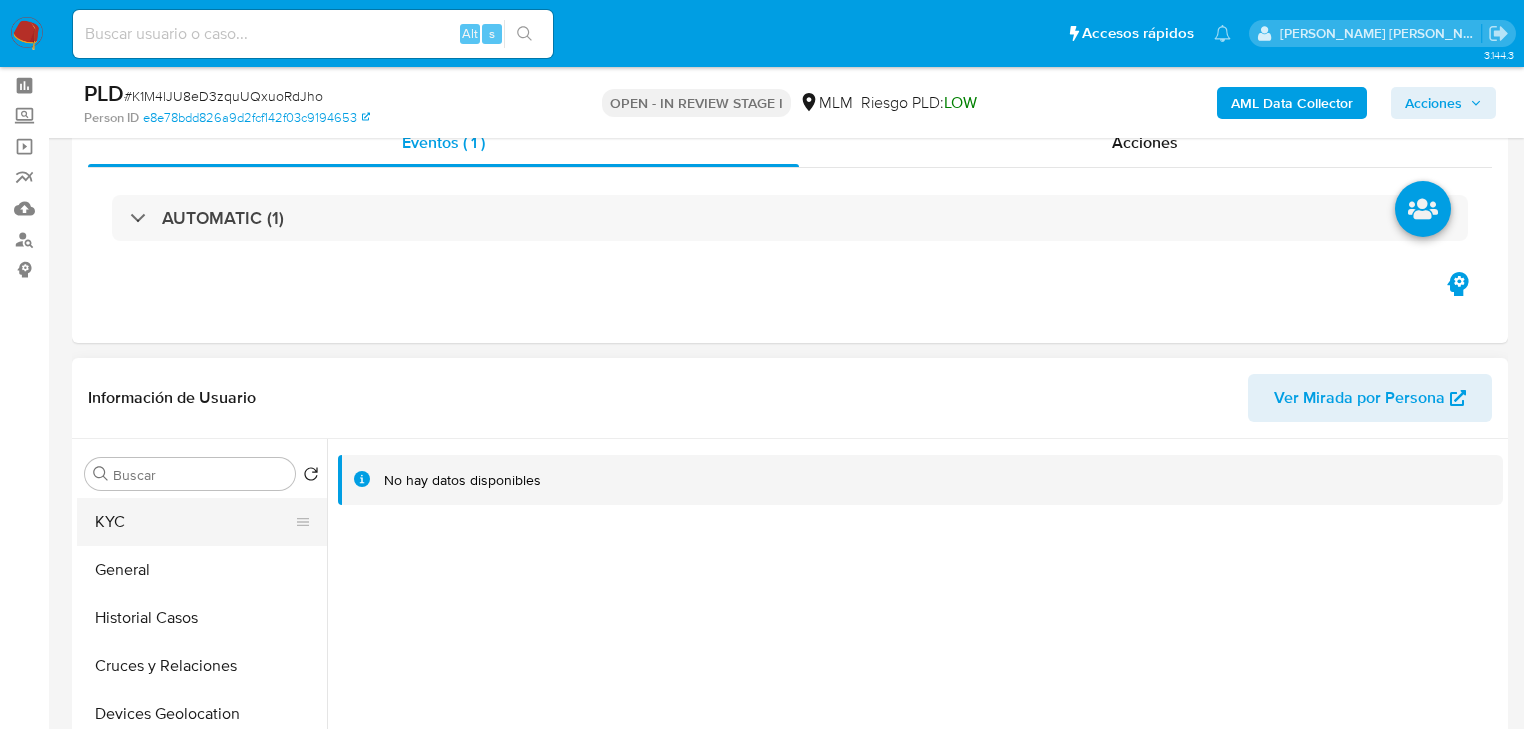 click on "KYC" at bounding box center (194, 522) 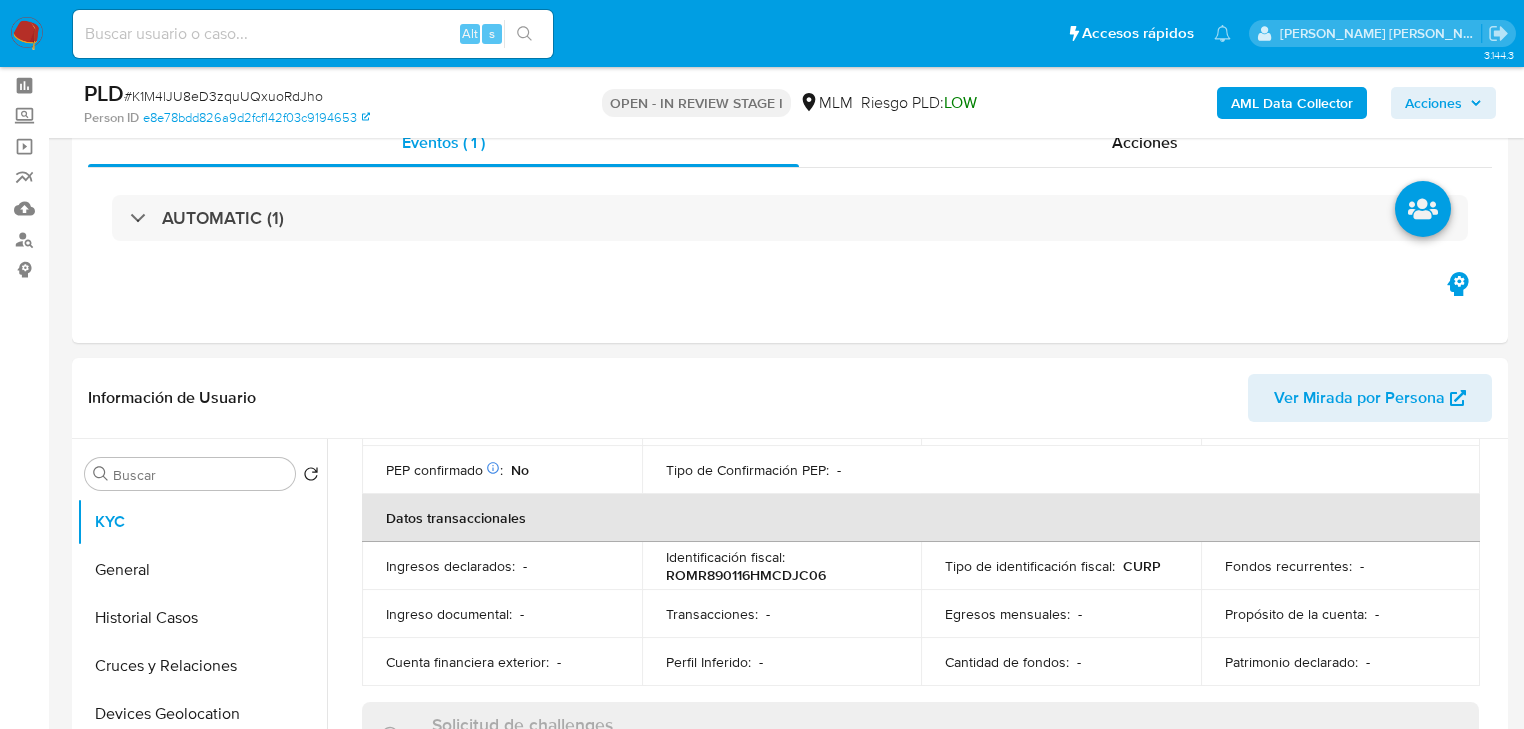 scroll, scrollTop: 720, scrollLeft: 0, axis: vertical 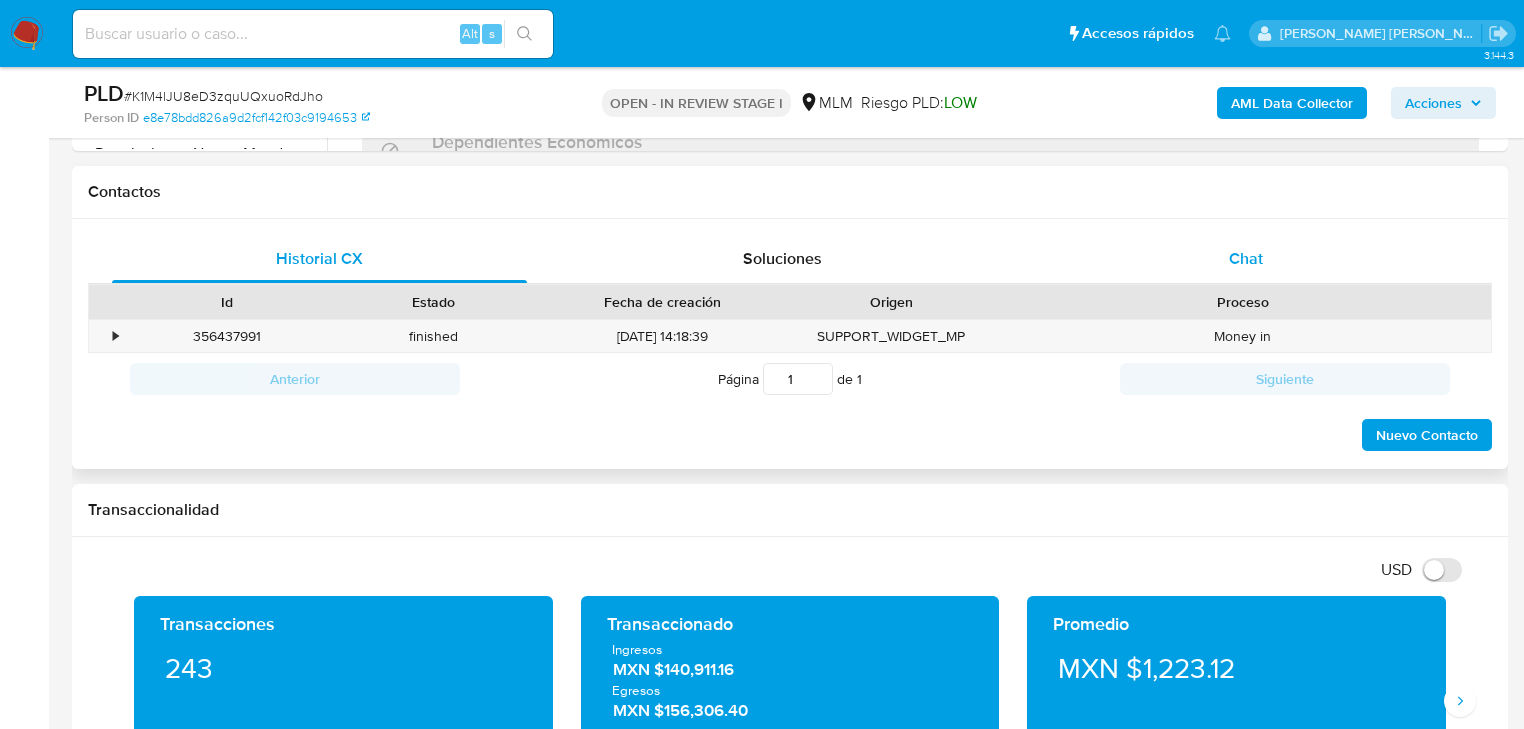 click on "Chat" at bounding box center [1246, 259] 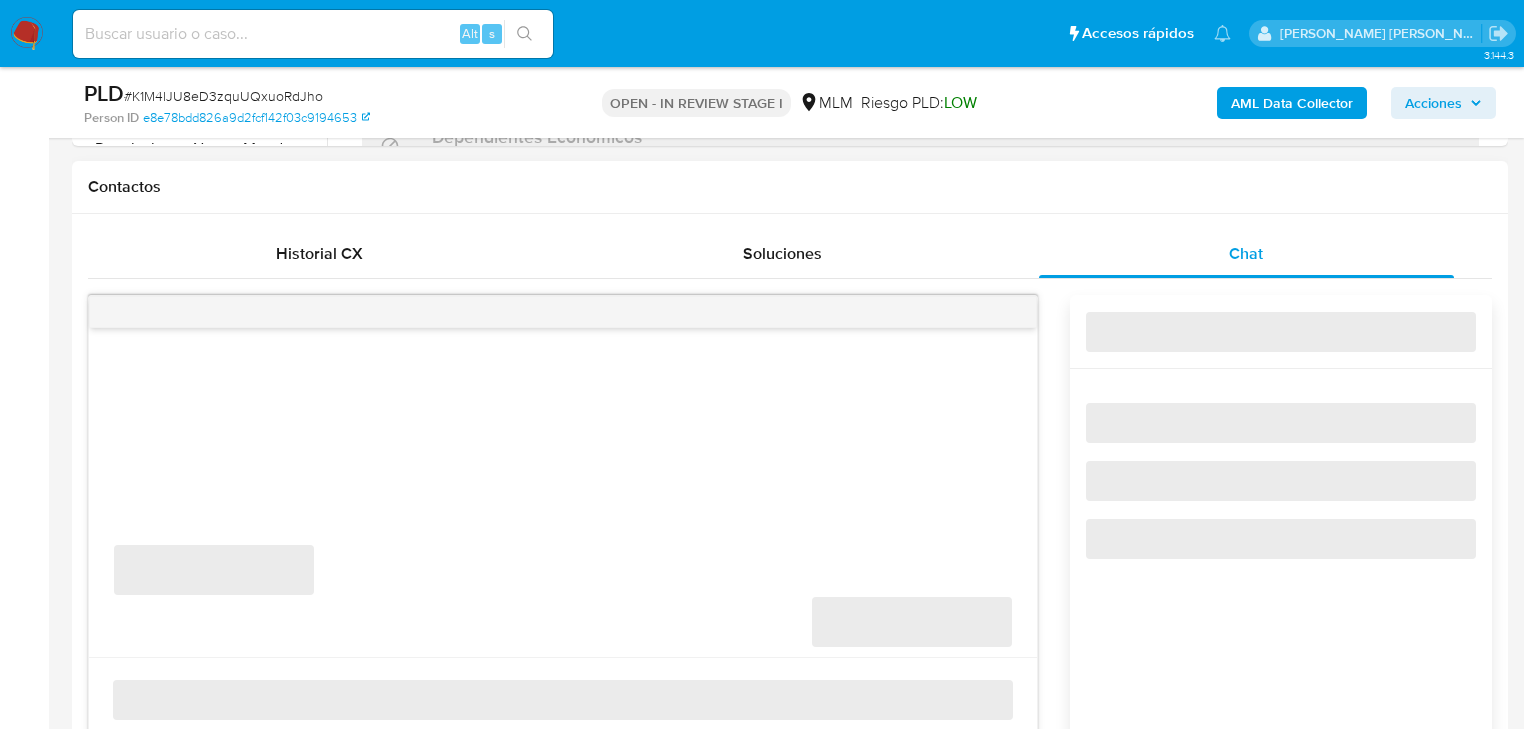 scroll, scrollTop: 1040, scrollLeft: 0, axis: vertical 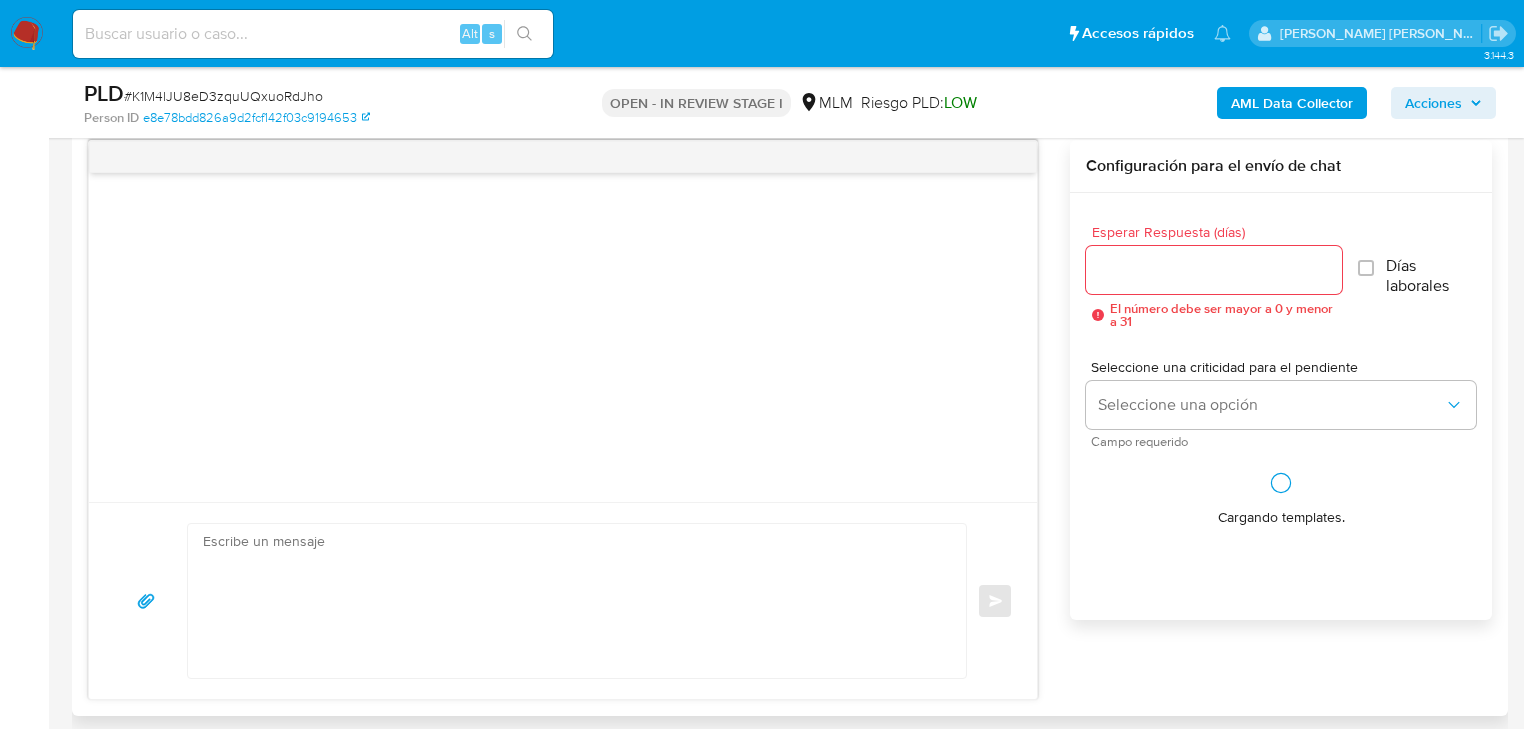 click at bounding box center [572, 601] 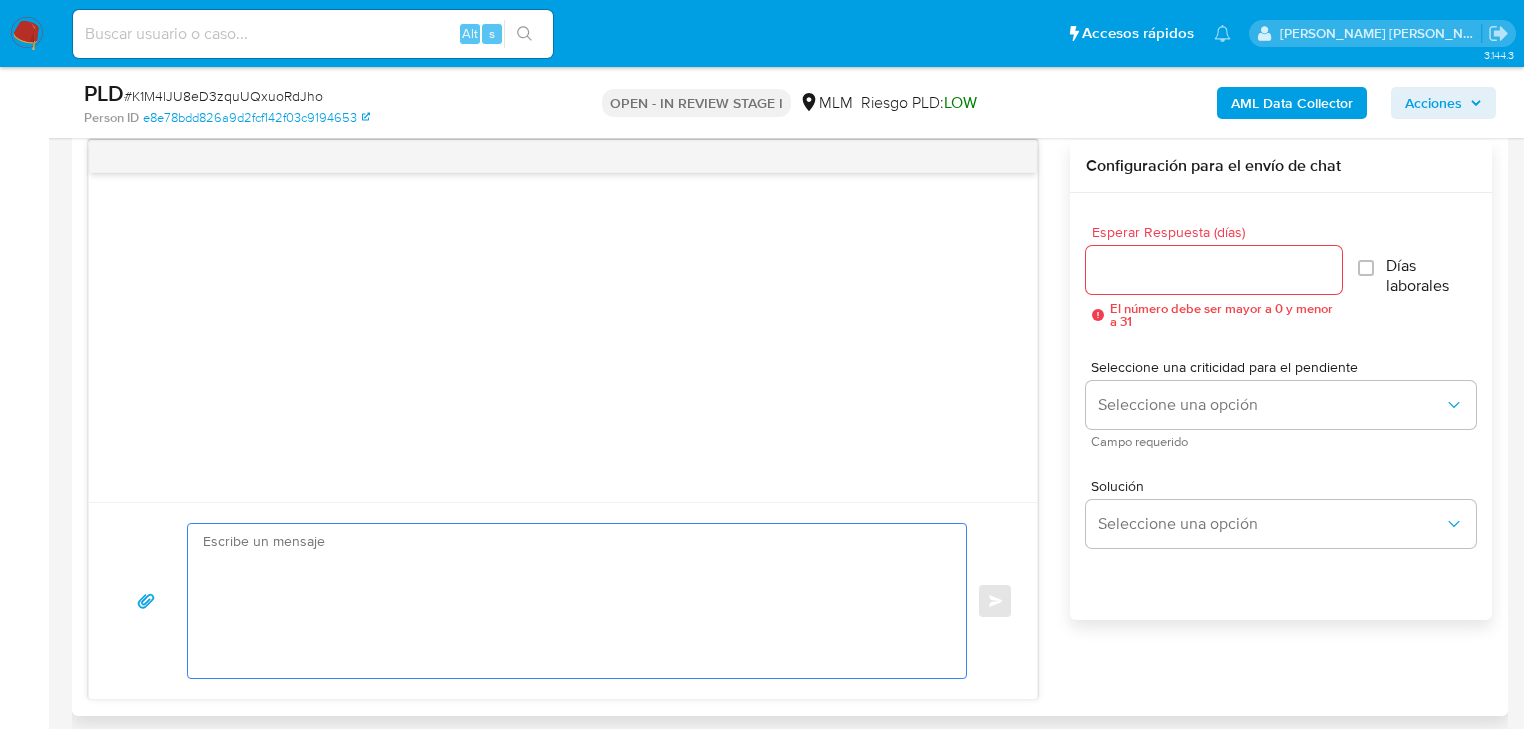 click at bounding box center (572, 601) 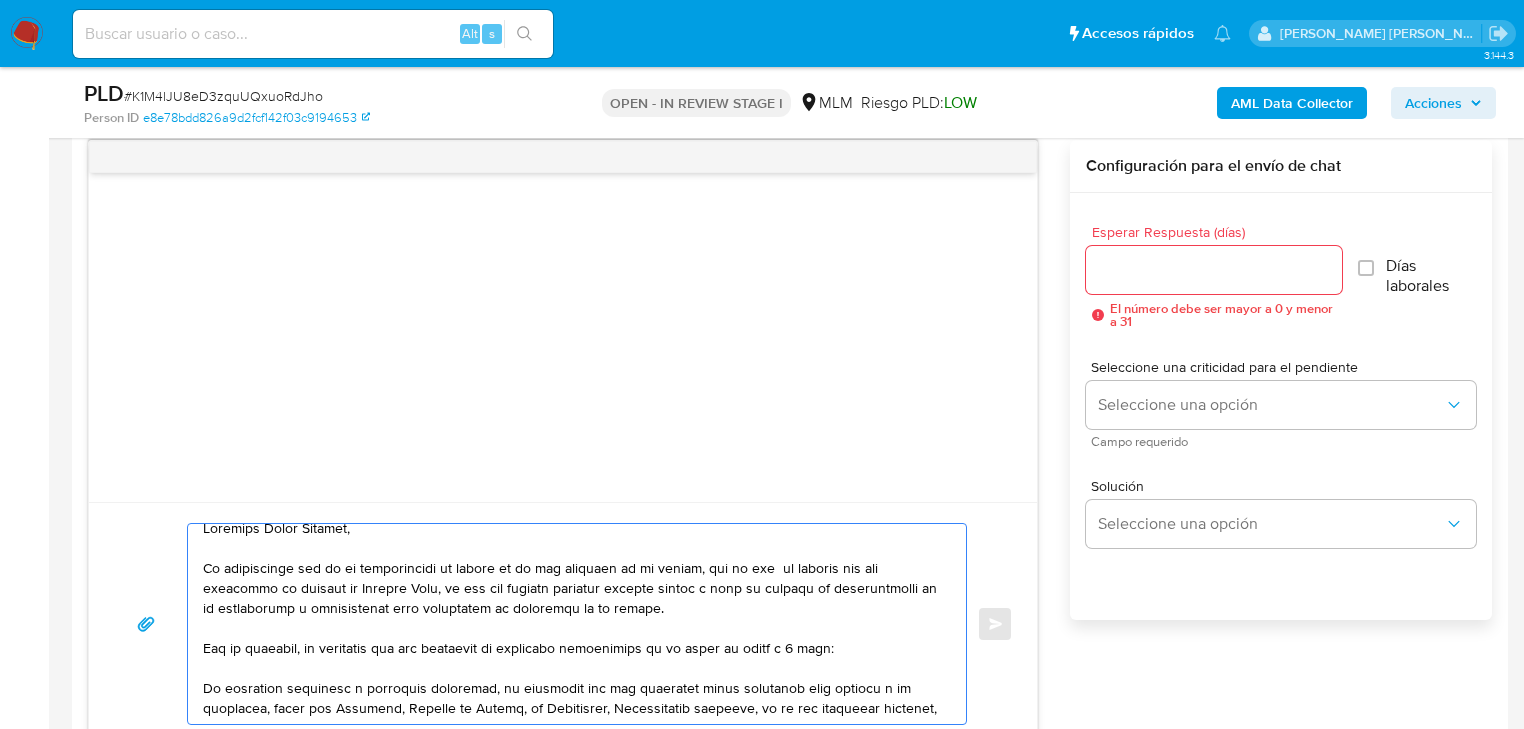 scroll, scrollTop: 0, scrollLeft: 0, axis: both 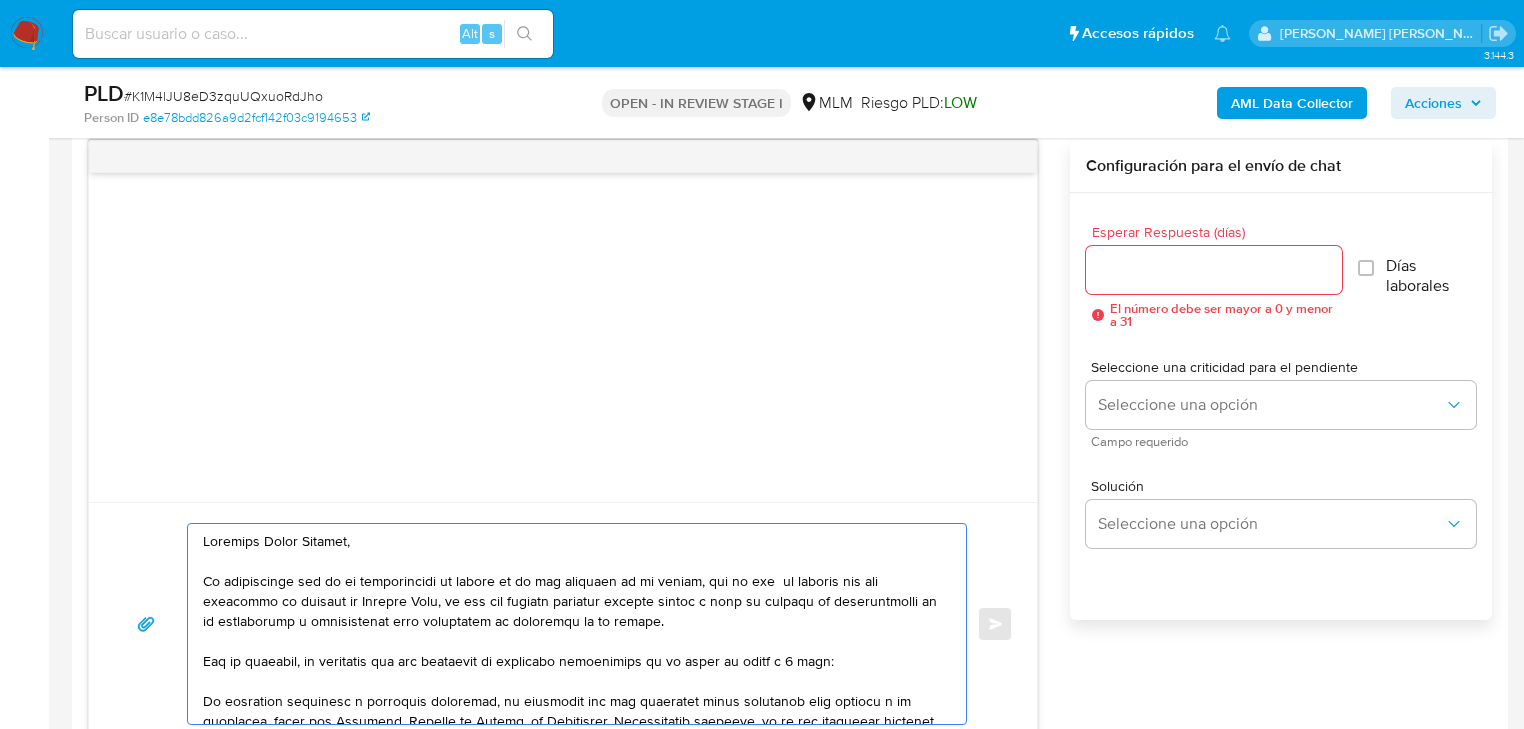 drag, startPoint x: 362, startPoint y: 548, endPoint x: 409, endPoint y: 540, distance: 47.67599 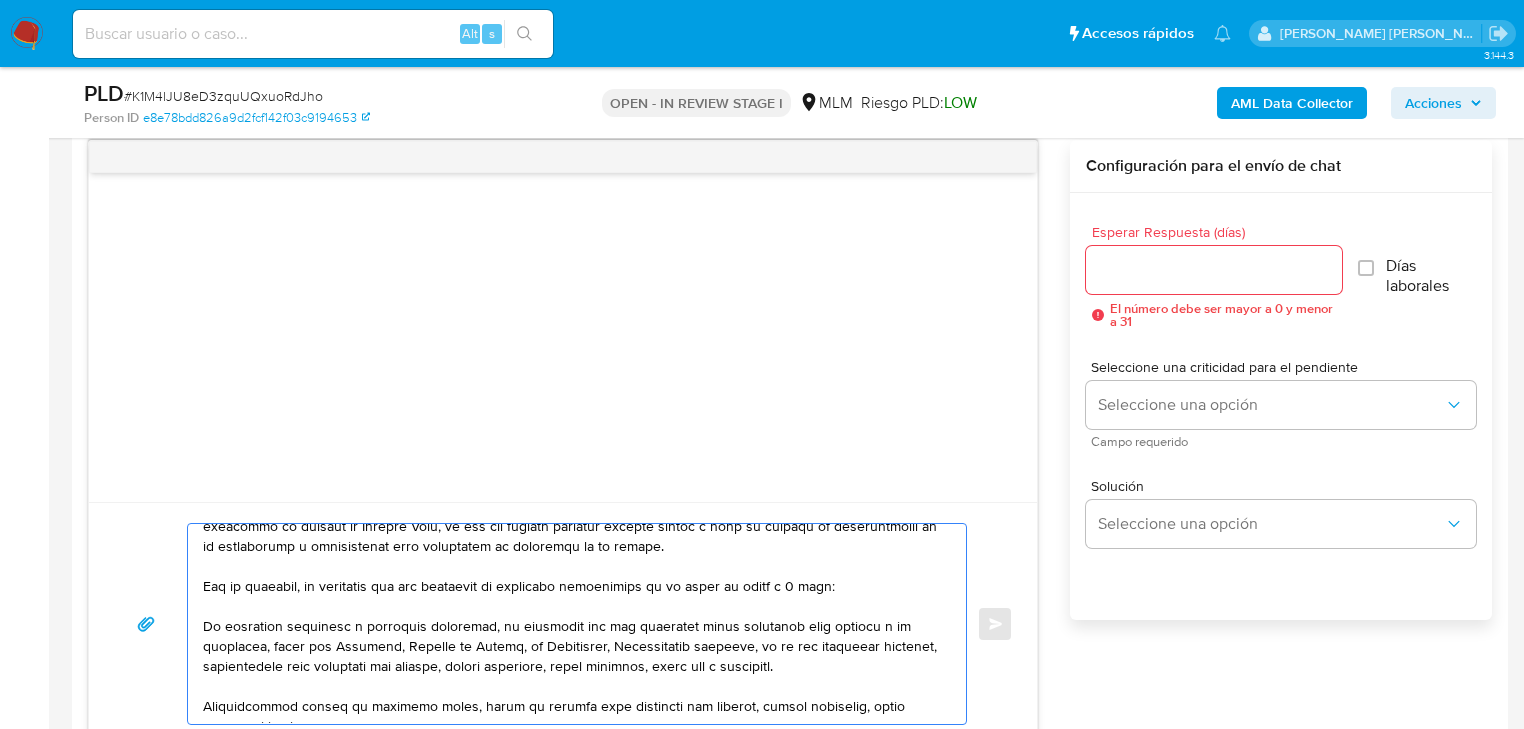 scroll, scrollTop: 160, scrollLeft: 0, axis: vertical 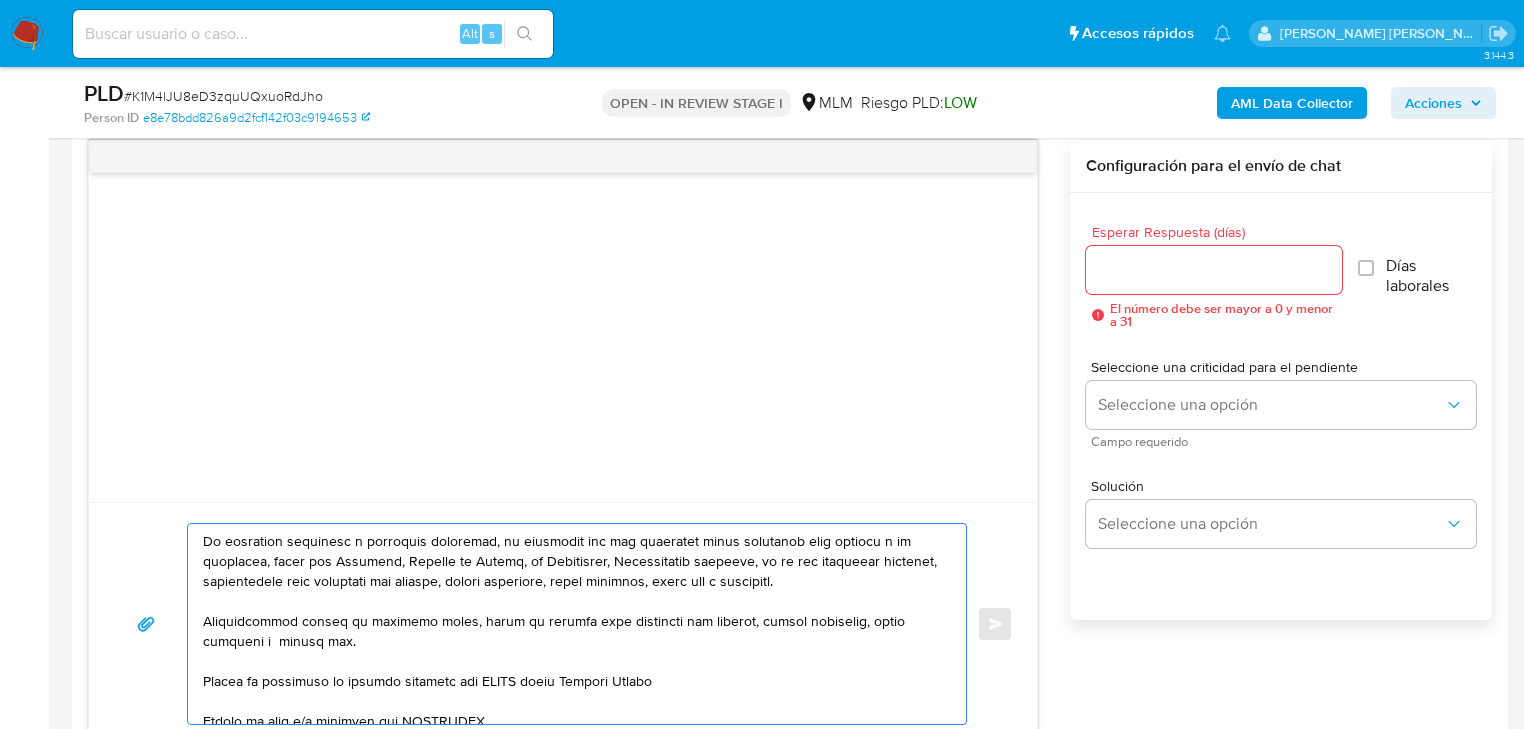 click at bounding box center [572, 624] 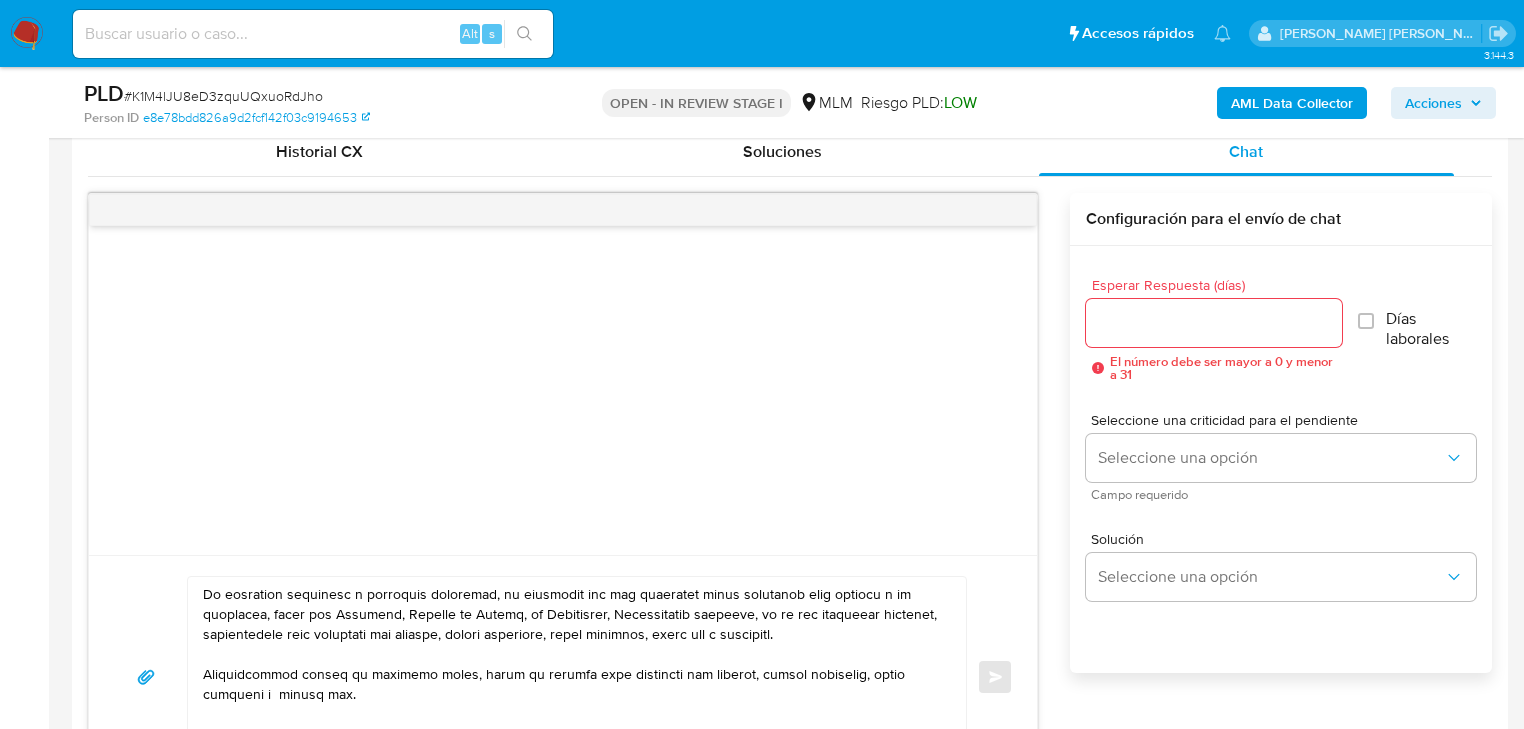 scroll, scrollTop: 960, scrollLeft: 0, axis: vertical 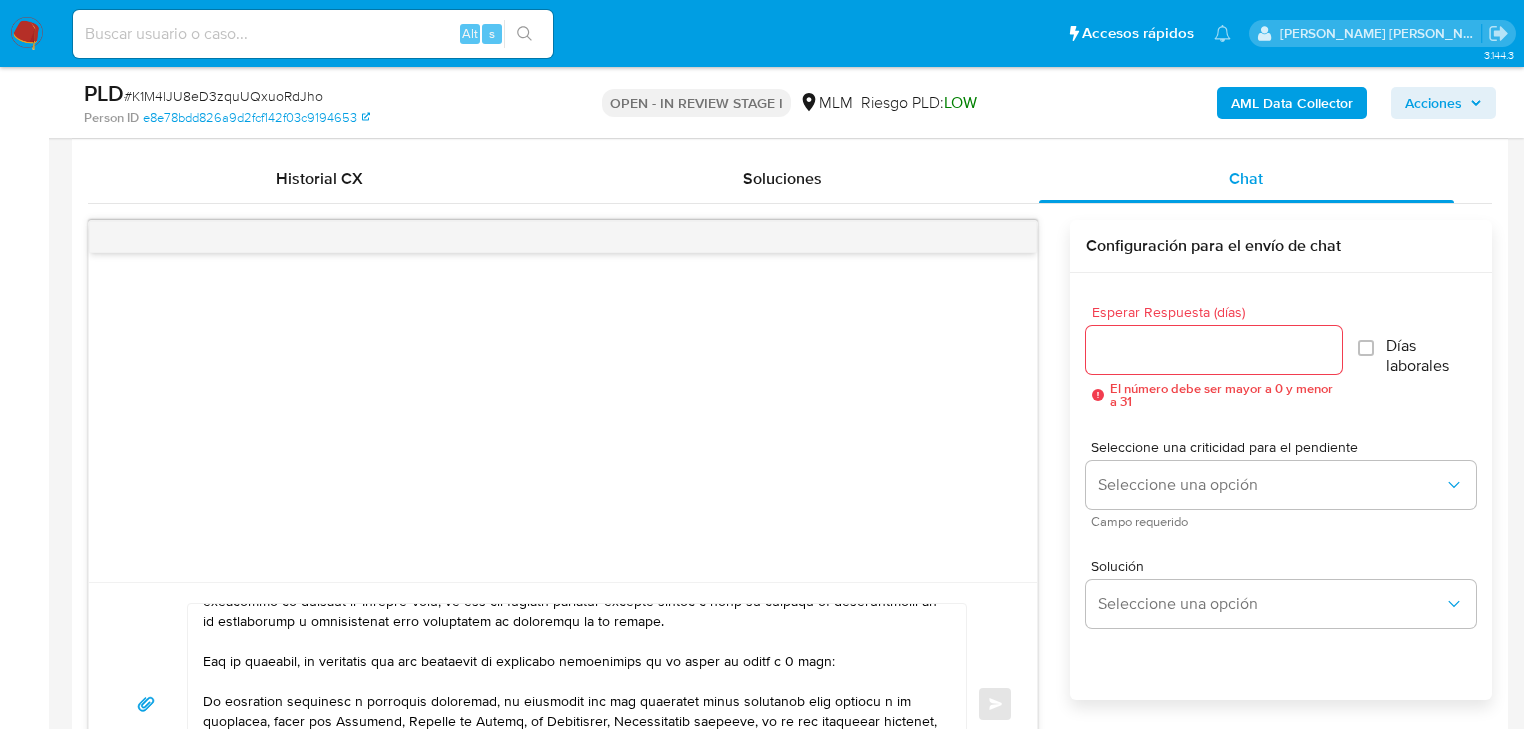 click at bounding box center (572, 704) 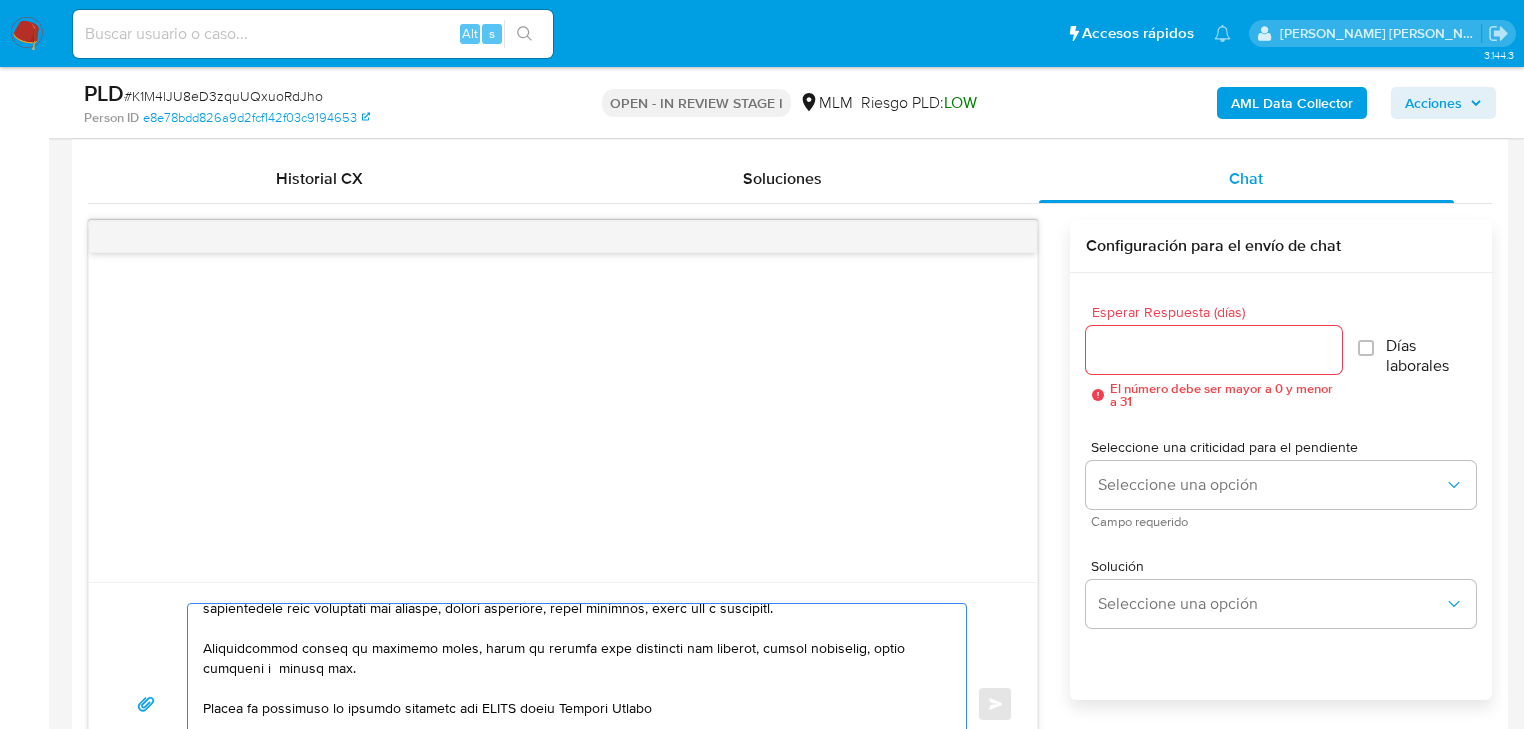 scroll, scrollTop: 240, scrollLeft: 0, axis: vertical 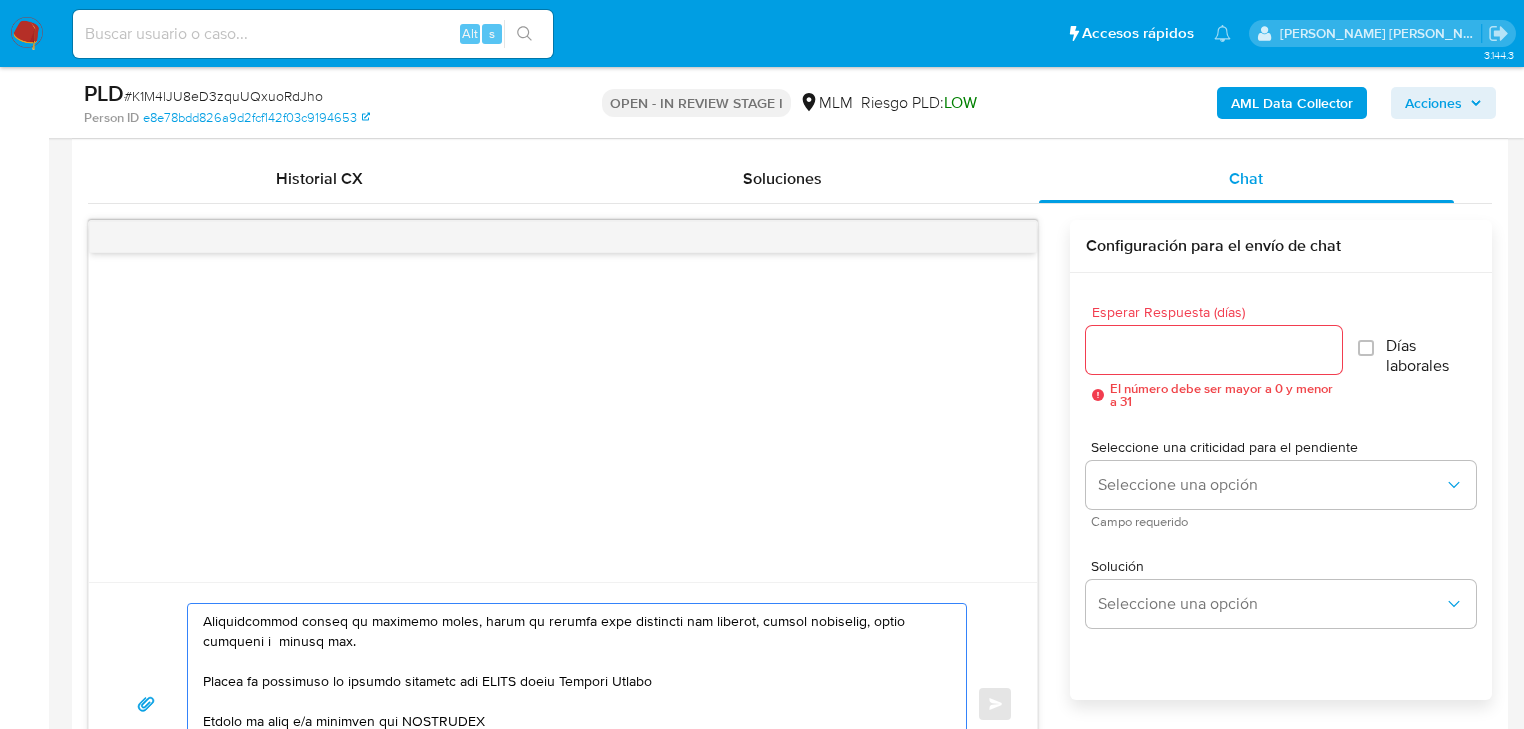 click at bounding box center (572, 704) 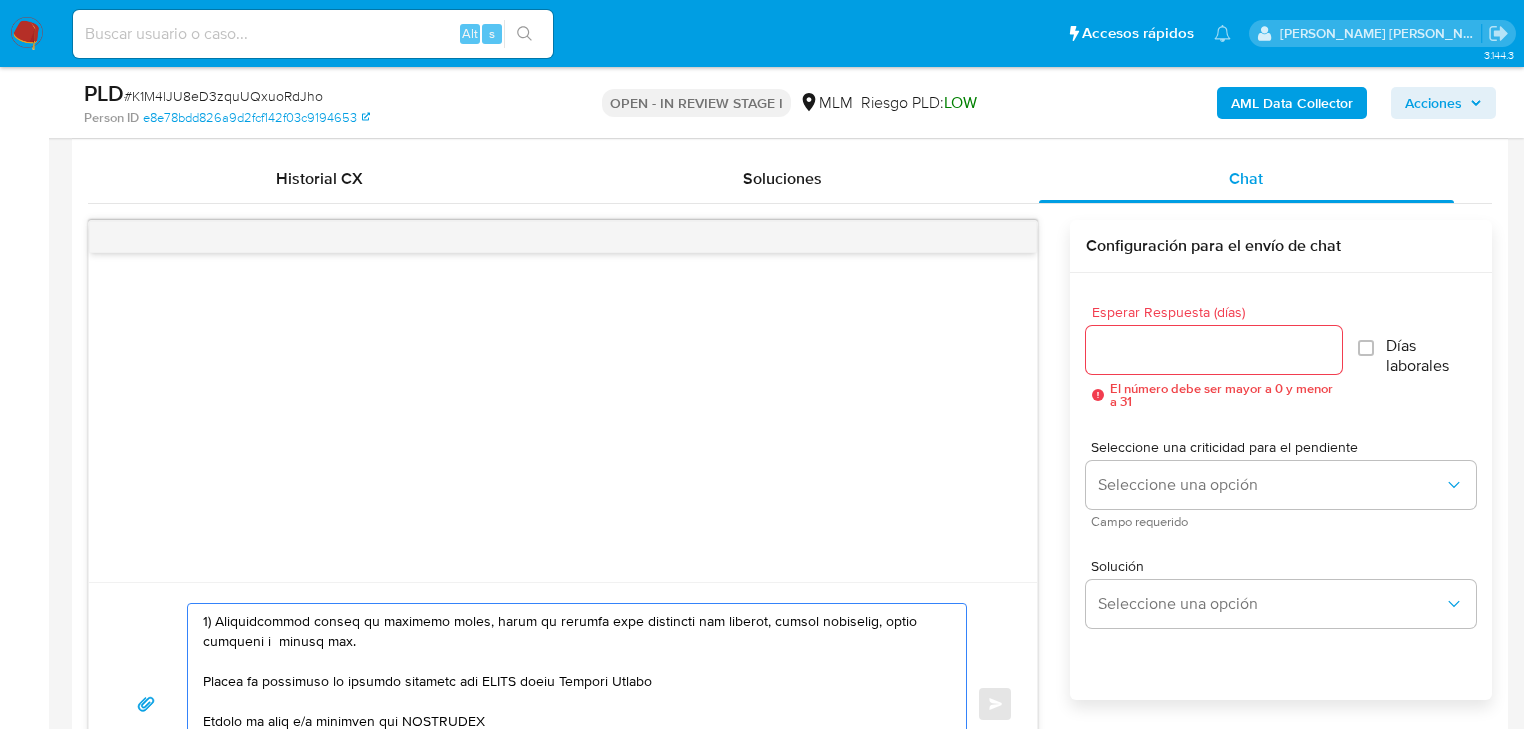 click at bounding box center [572, 704] 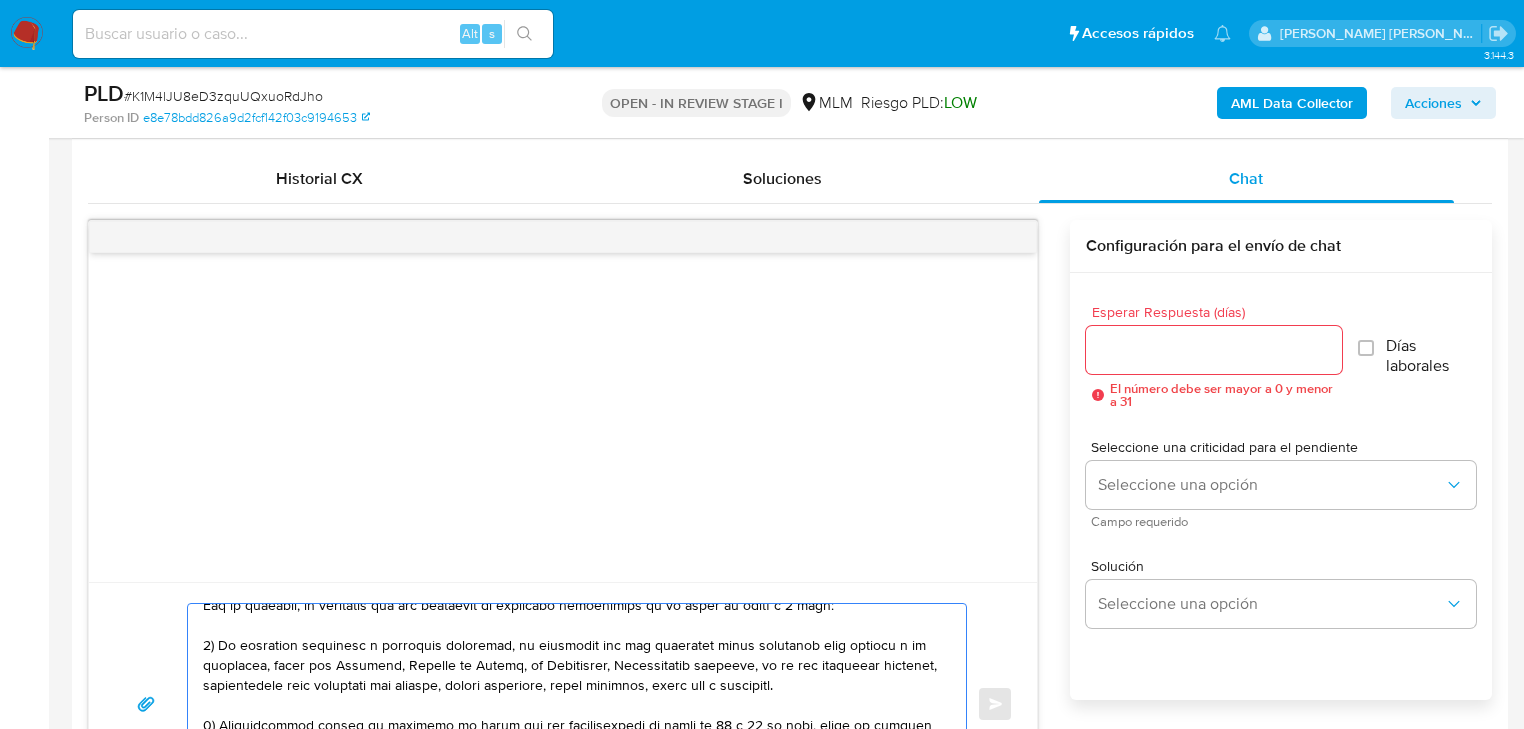 scroll, scrollTop: 160, scrollLeft: 0, axis: vertical 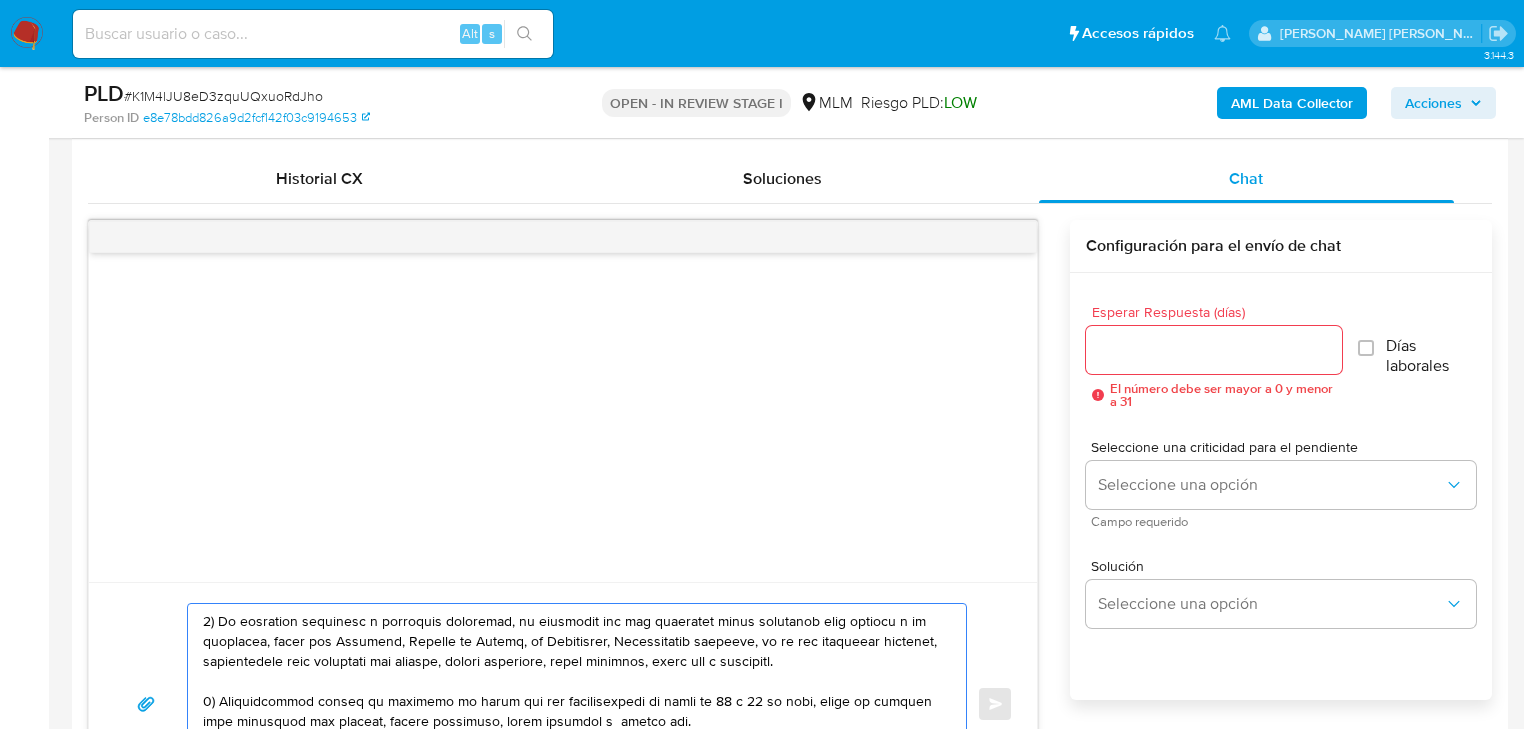 drag, startPoint x: 878, startPoint y: 657, endPoint x: 753, endPoint y: 633, distance: 127.28315 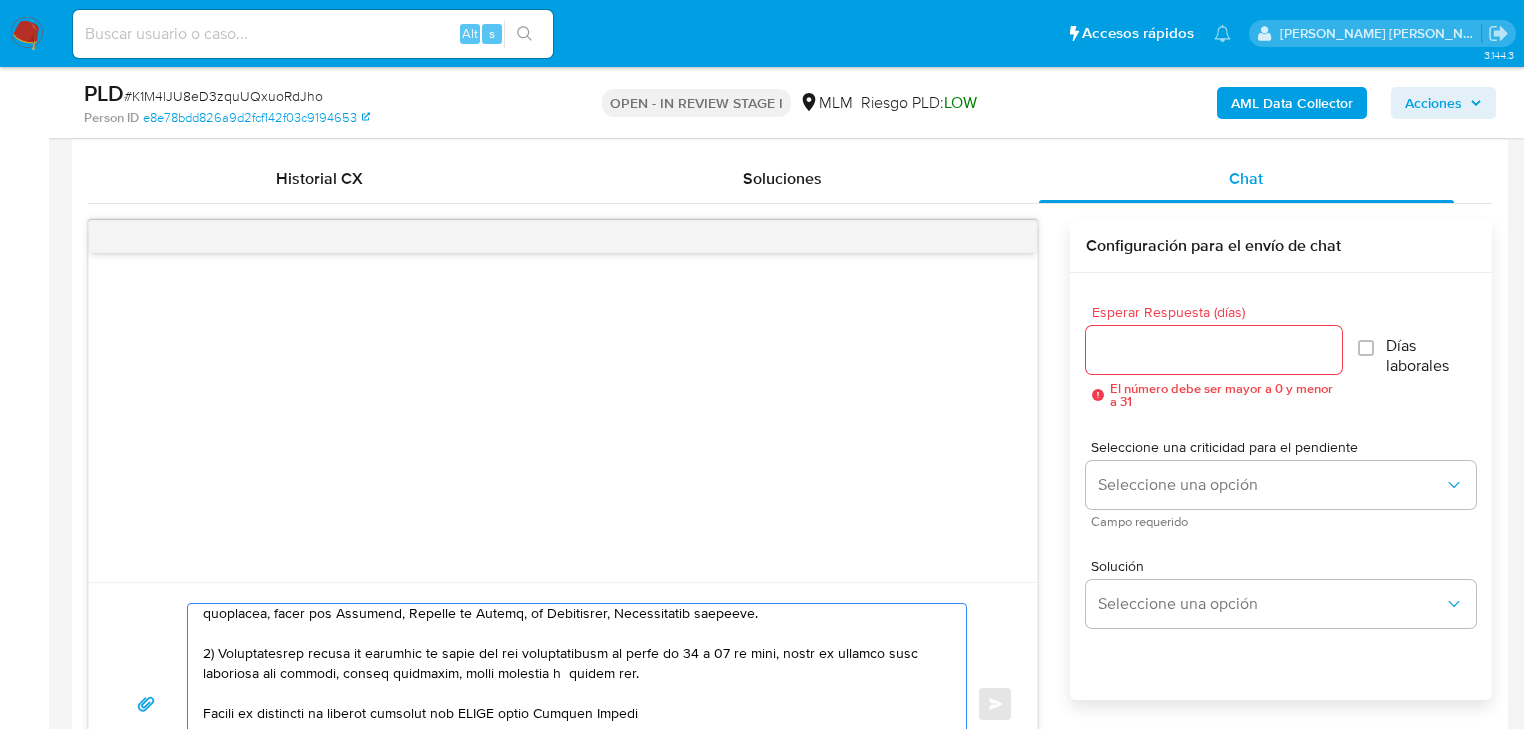 scroll, scrollTop: 160, scrollLeft: 0, axis: vertical 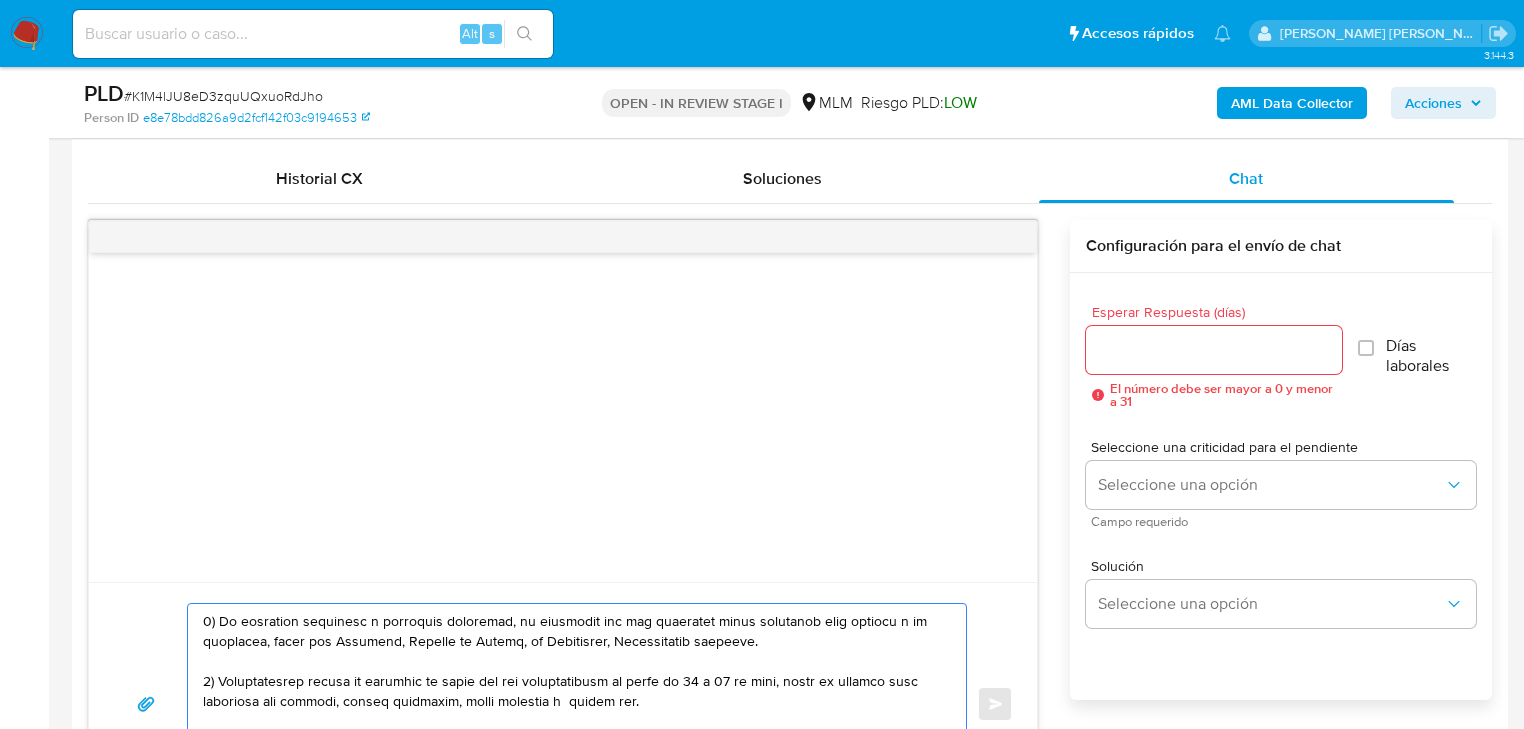 click at bounding box center [572, 704] 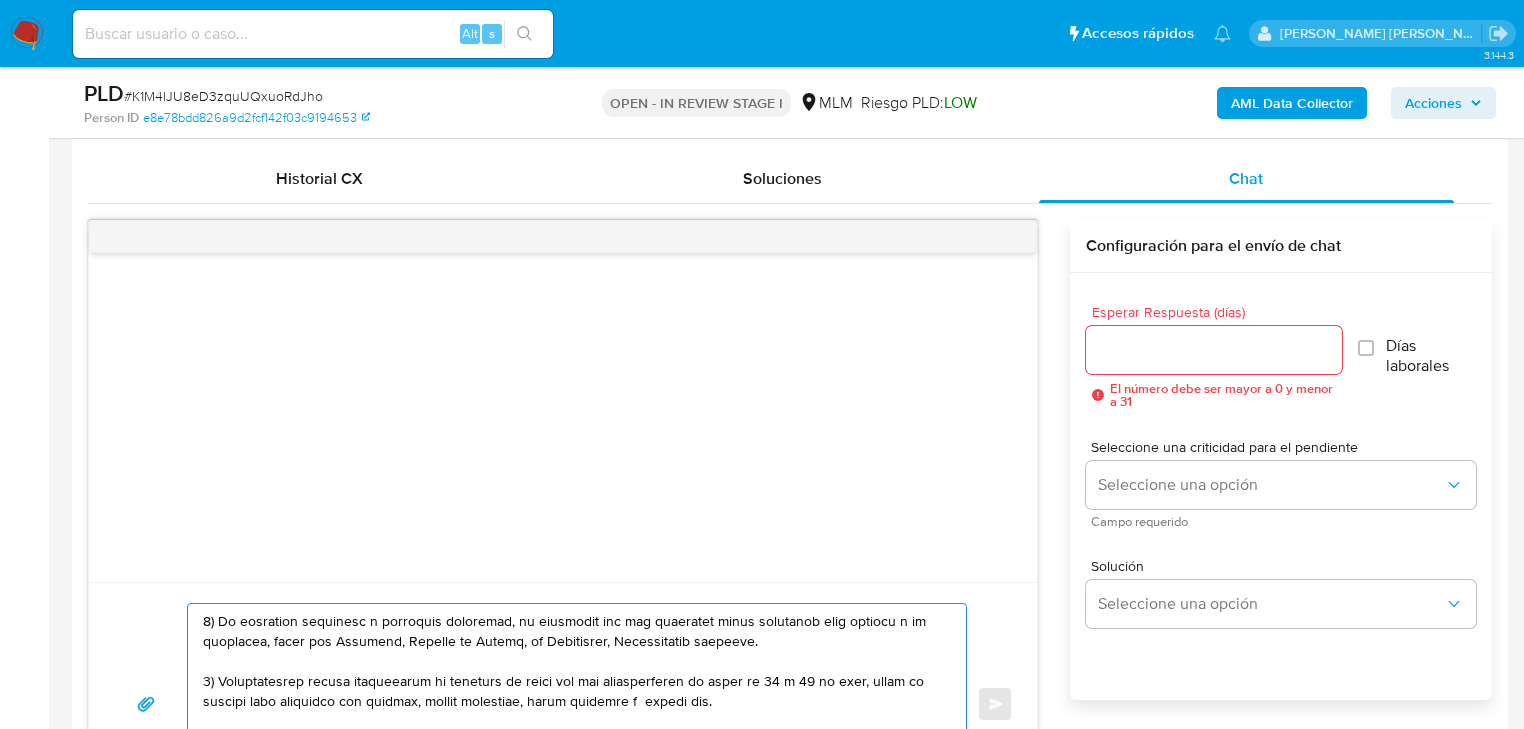 click at bounding box center [572, 704] 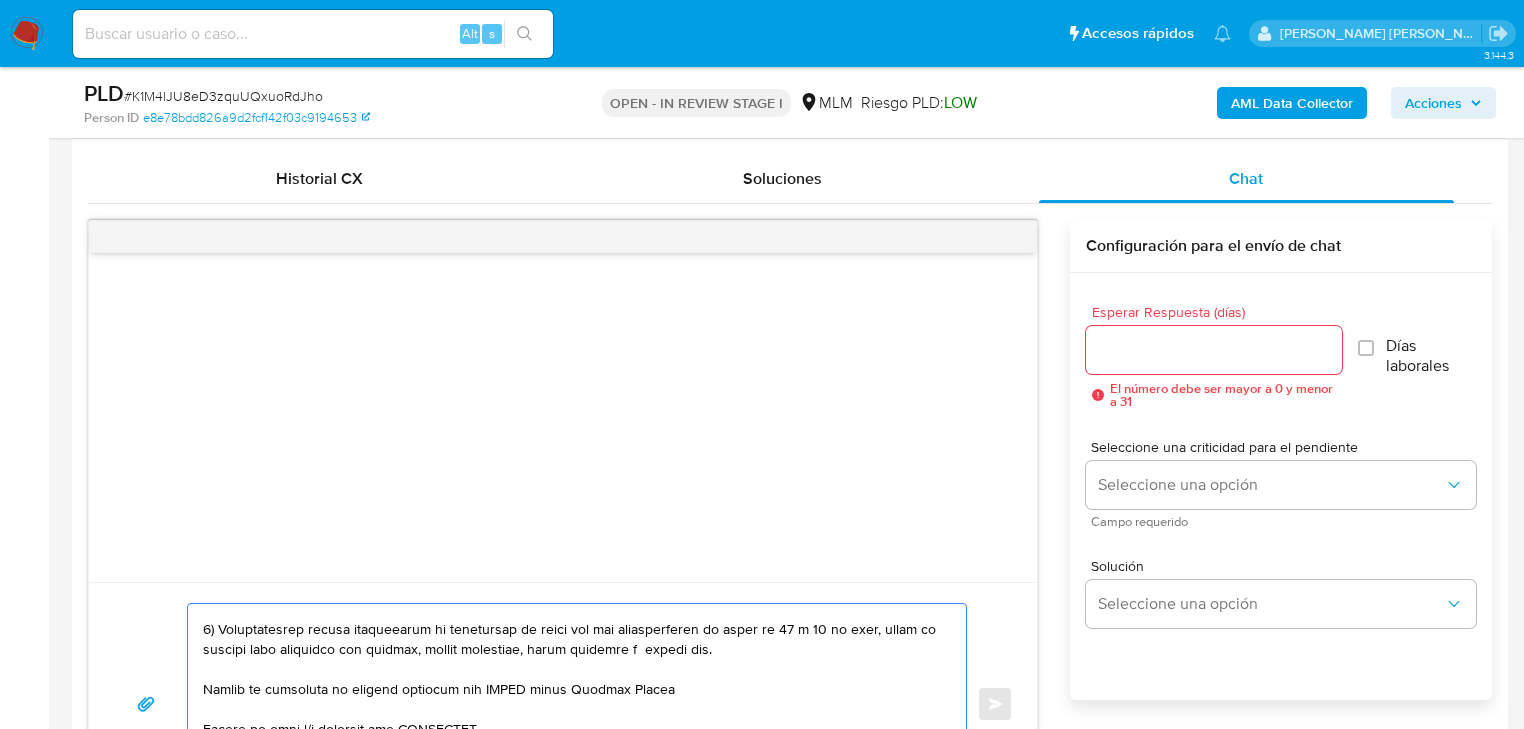 scroll, scrollTop: 240, scrollLeft: 0, axis: vertical 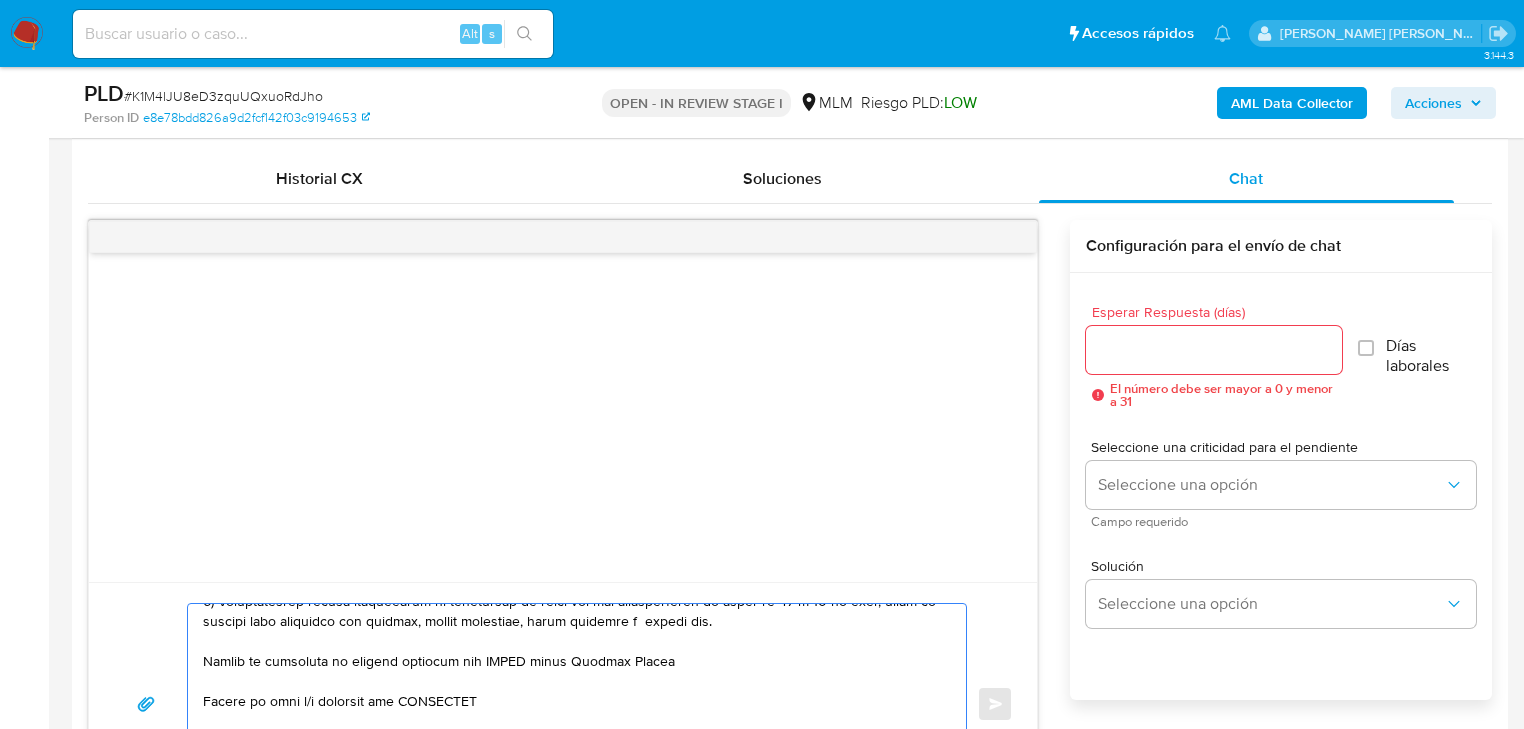 click at bounding box center [572, 704] 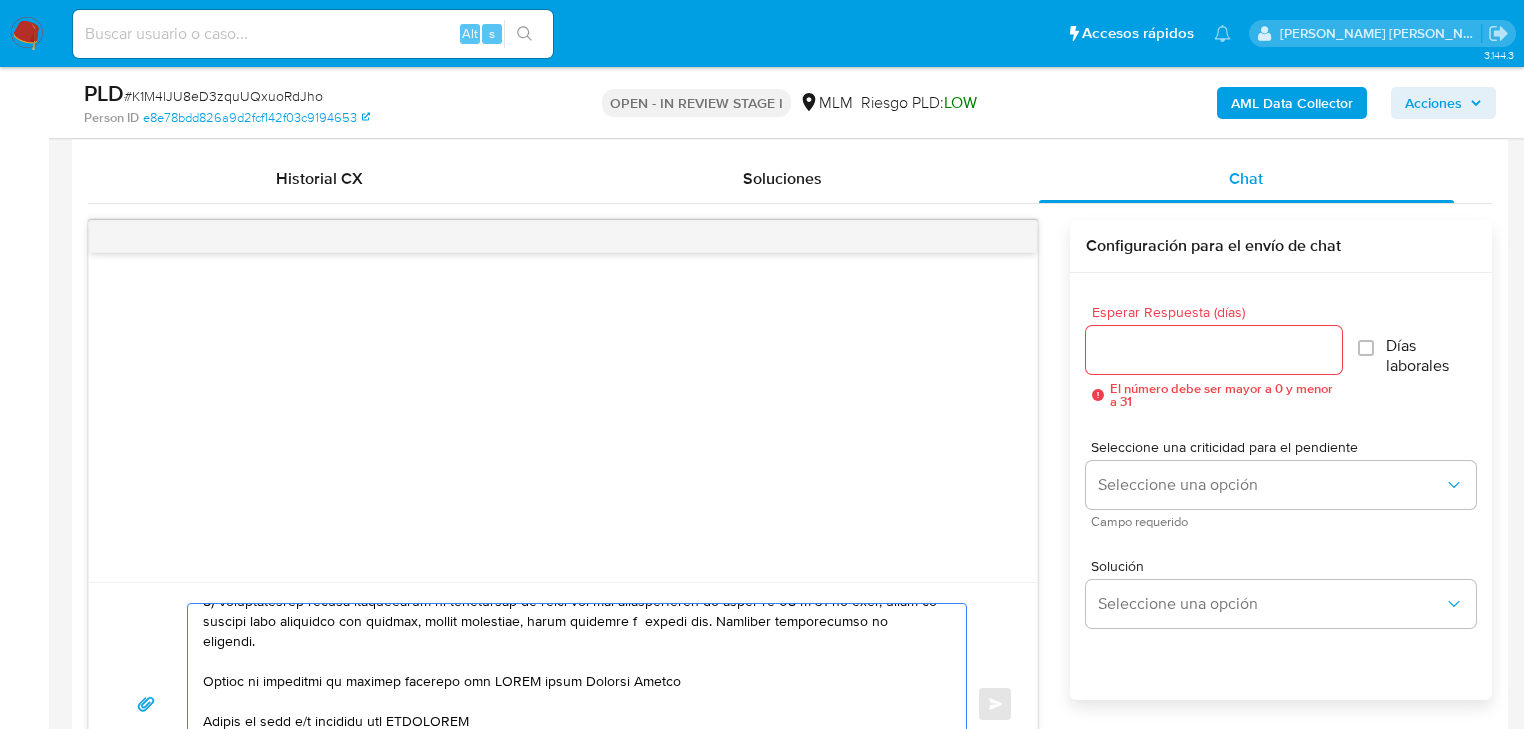 click at bounding box center (572, 704) 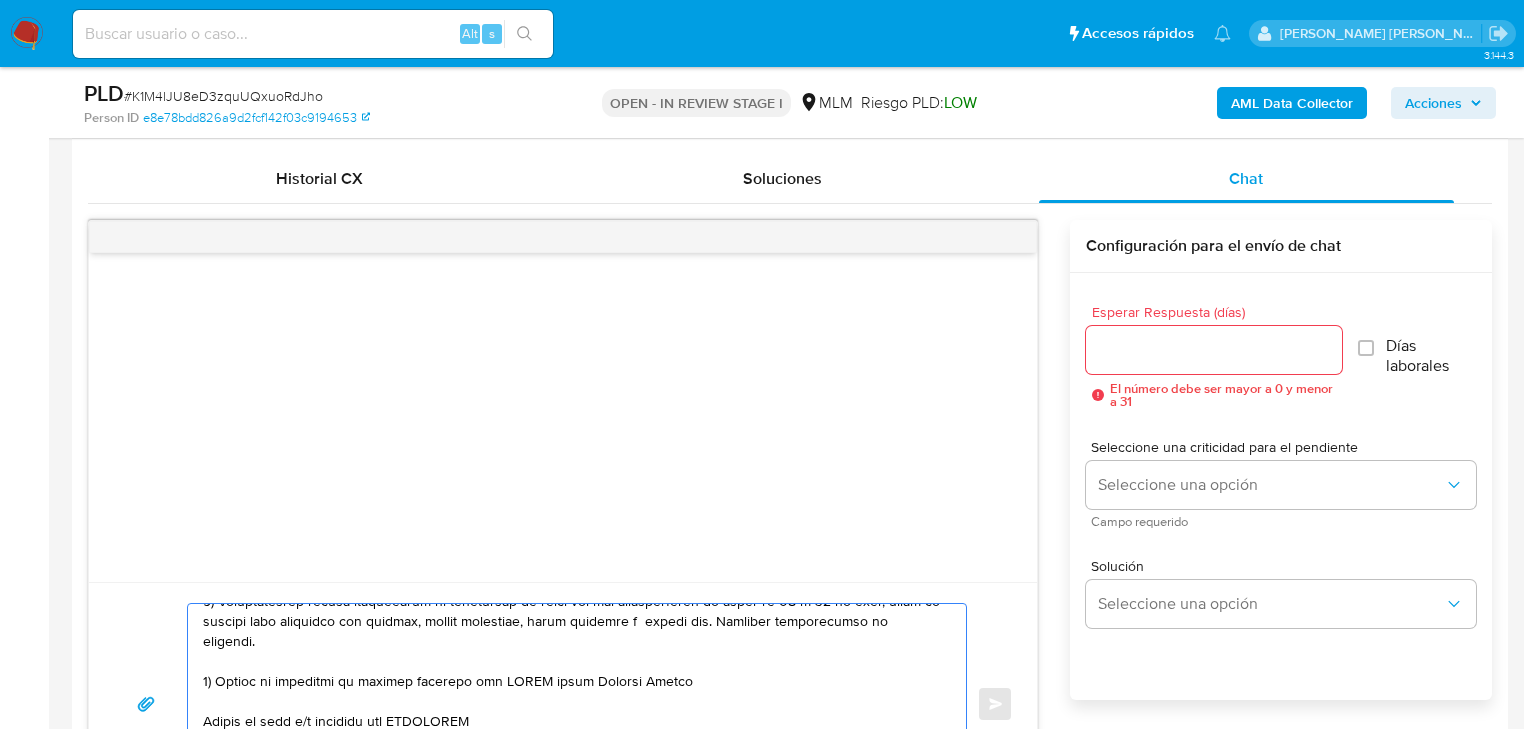 drag, startPoint x: 348, startPoint y: 680, endPoint x: 684, endPoint y: 669, distance: 336.18002 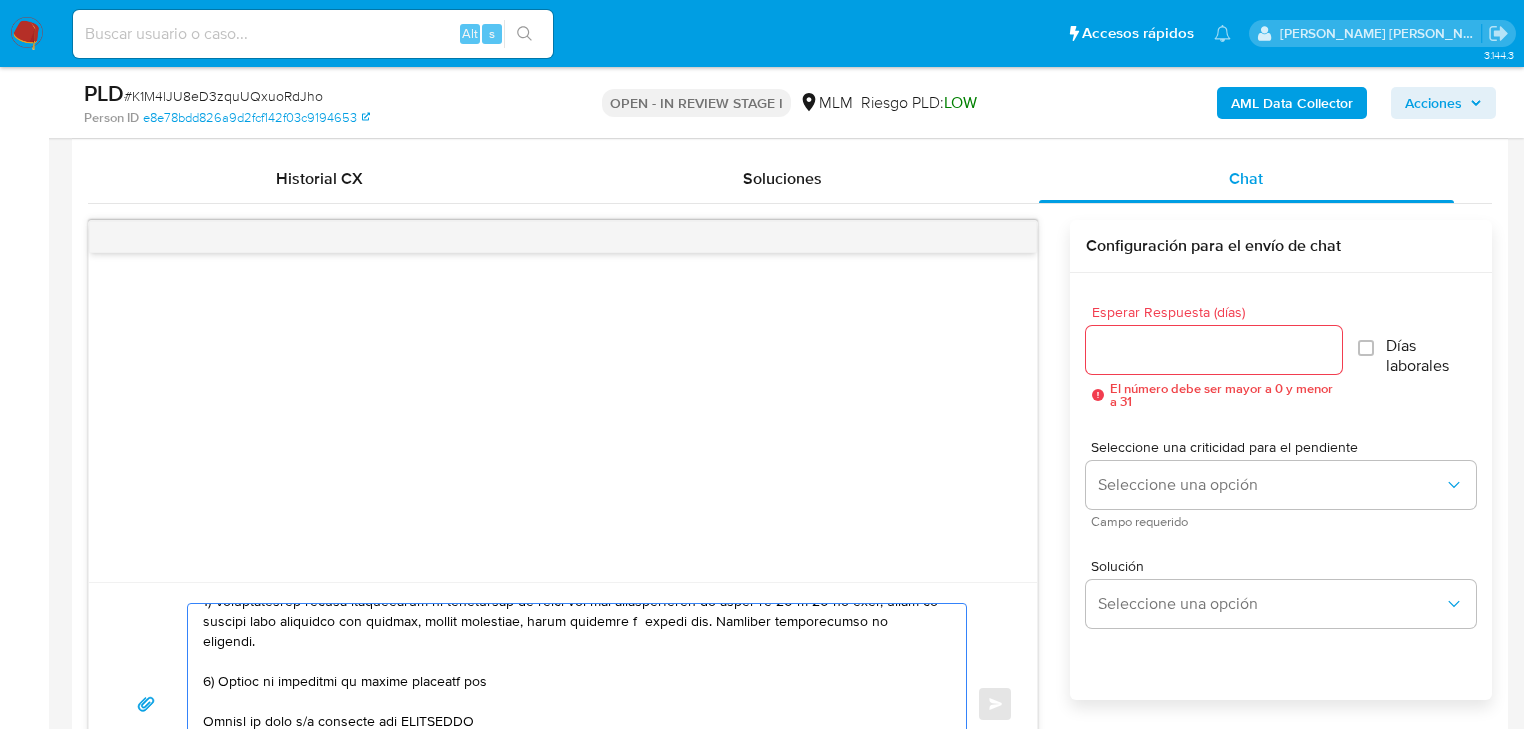 paste on "name: JUAN JOSE,RODRIGUEZ/SANCHEZ || alias:" 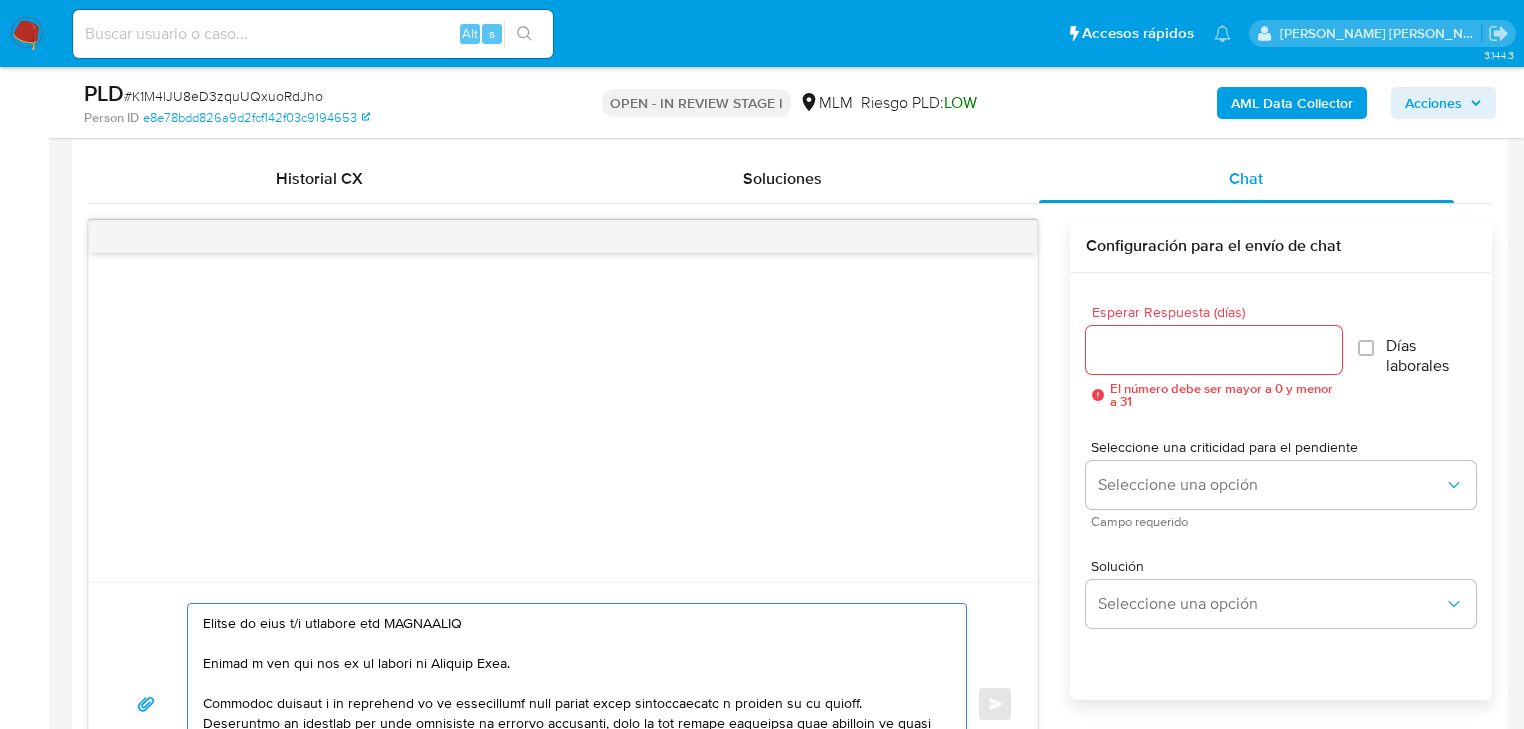 drag, startPoint x: 532, startPoint y: 679, endPoint x: 492, endPoint y: 679, distance: 40 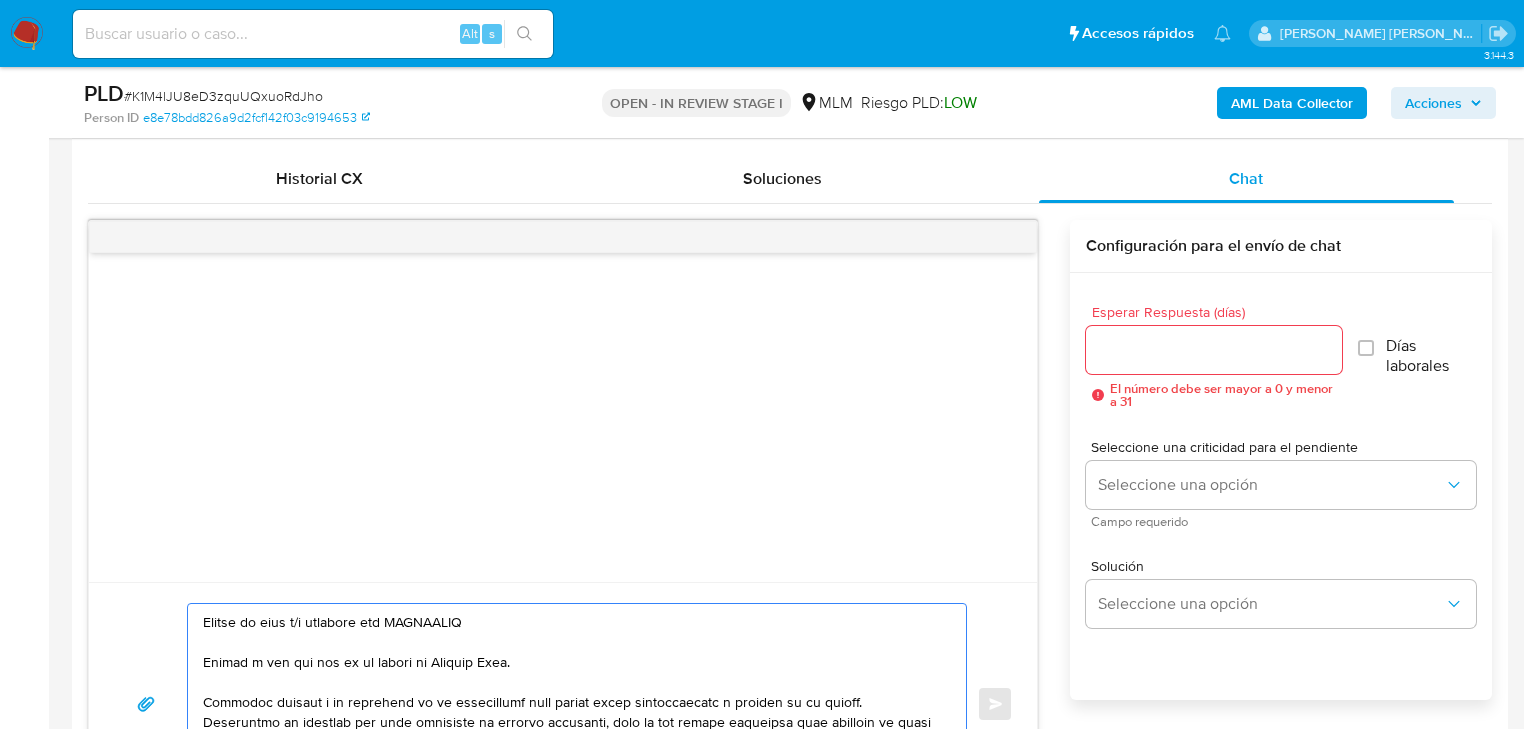 click at bounding box center [572, 704] 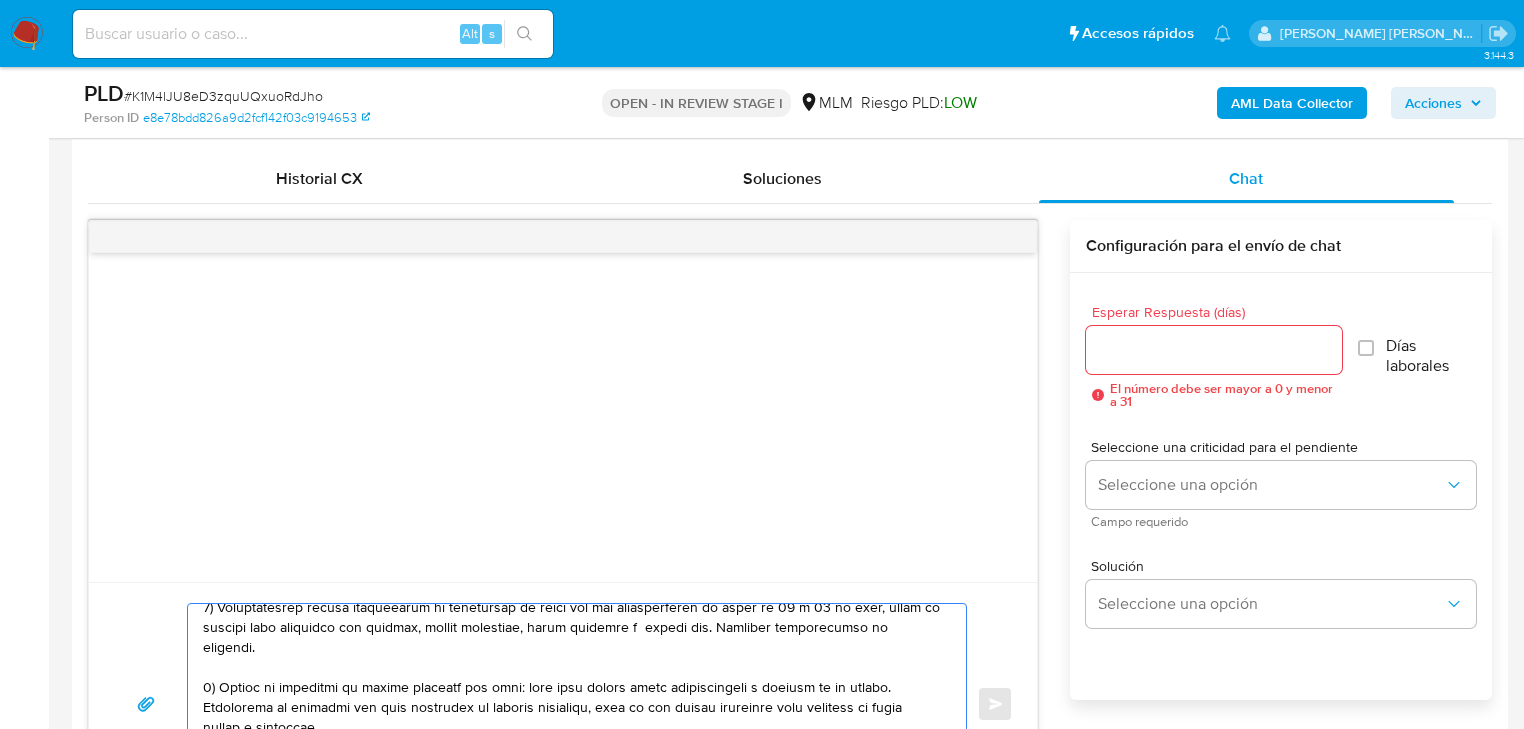 scroll, scrollTop: 254, scrollLeft: 0, axis: vertical 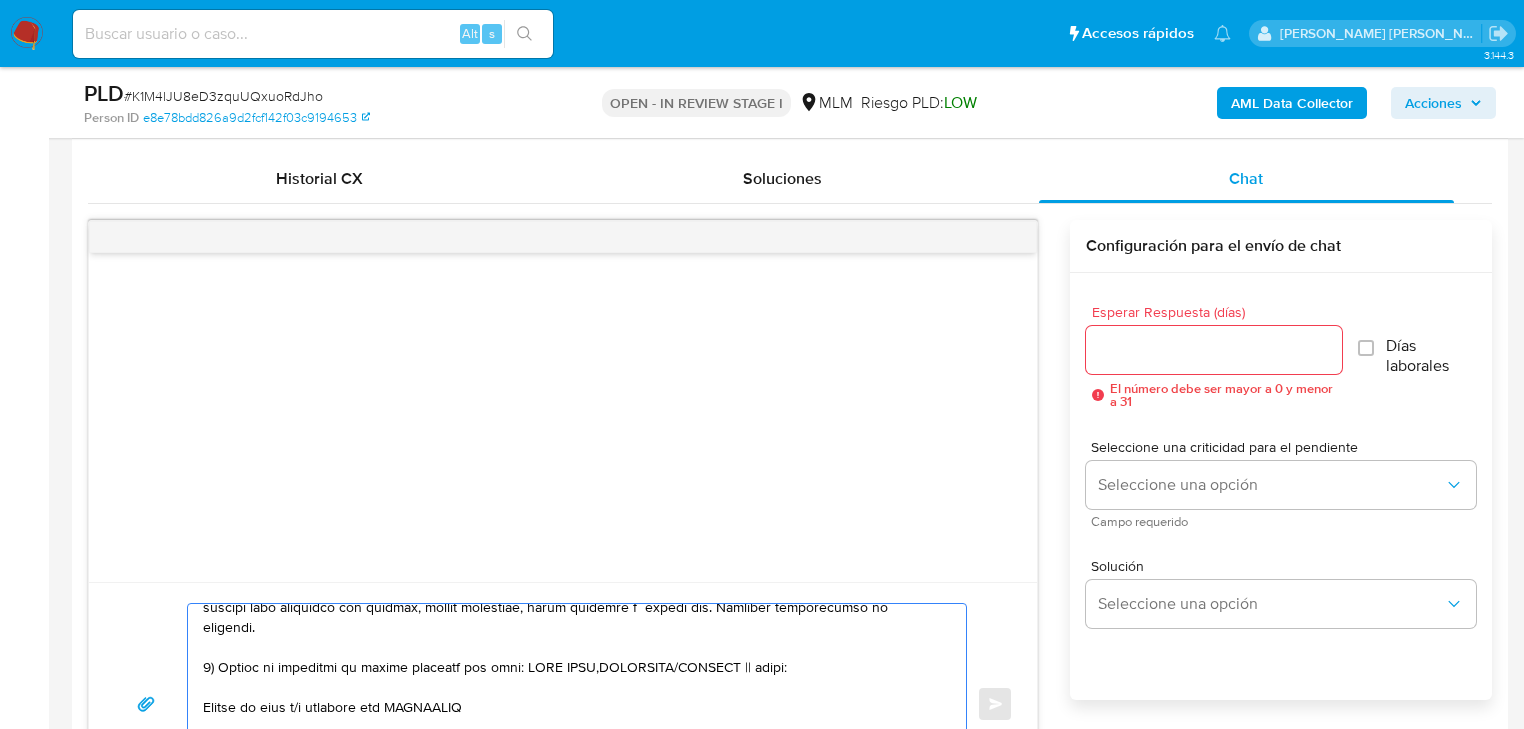 click at bounding box center (572, 704) 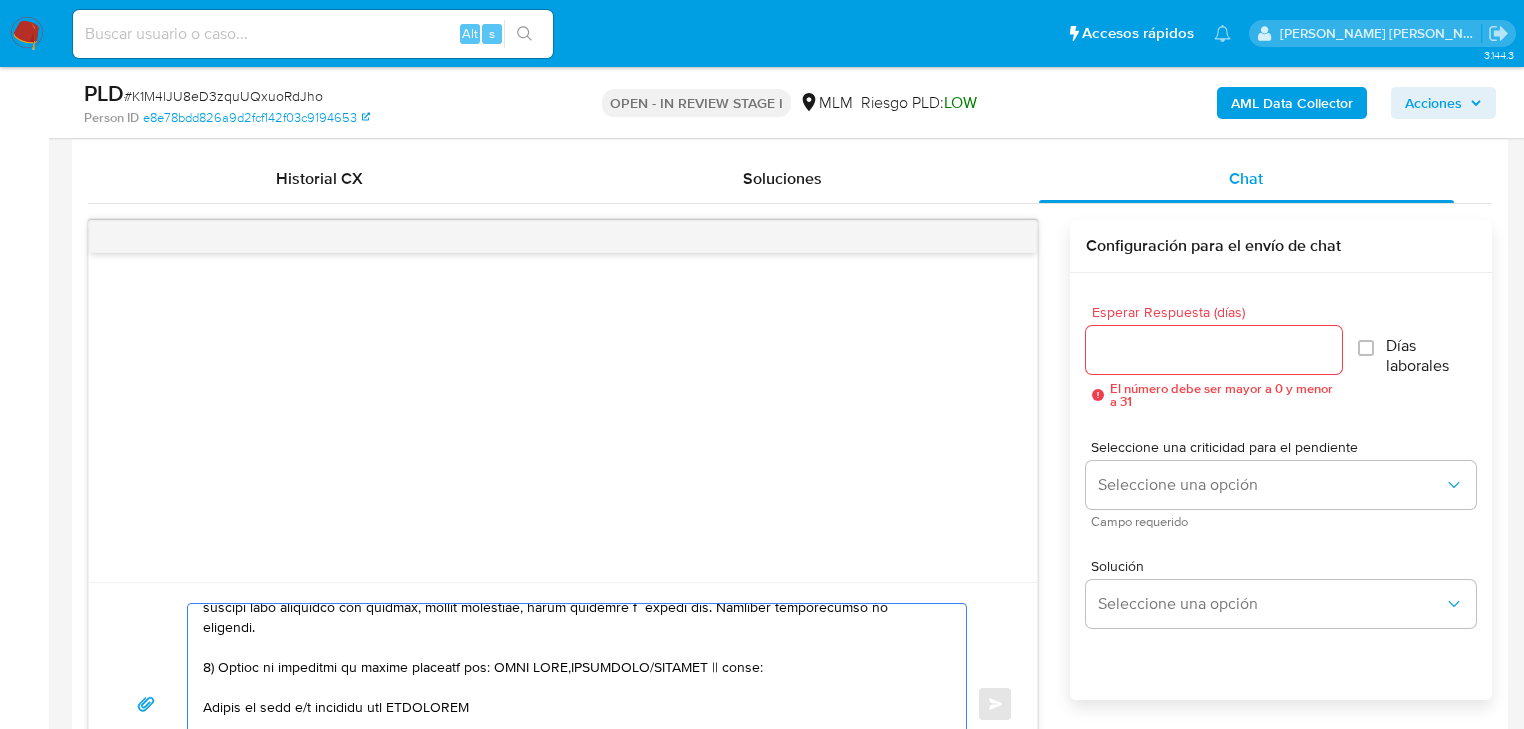 drag, startPoint x: 773, startPoint y: 660, endPoint x: 719, endPoint y: 661, distance: 54.00926 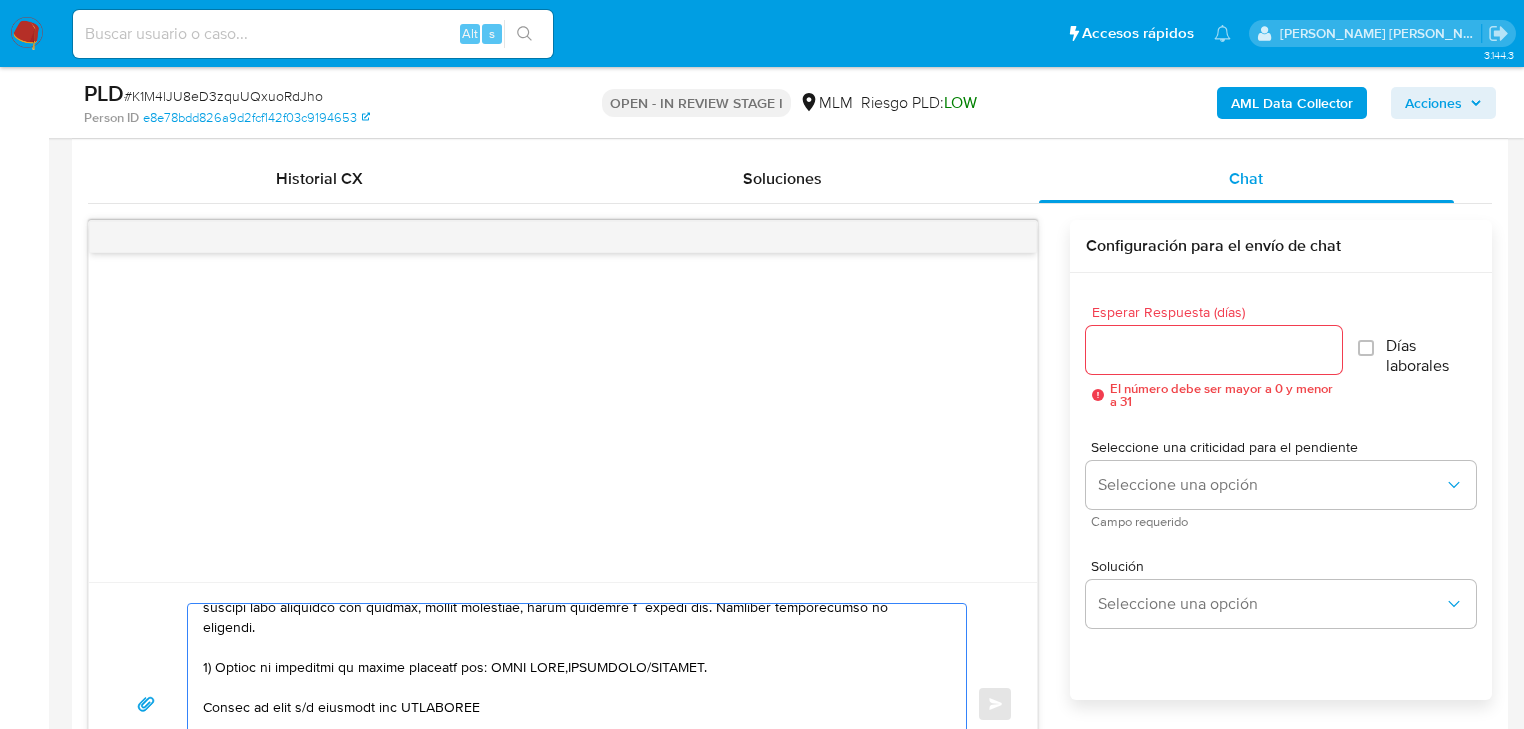 click at bounding box center [572, 704] 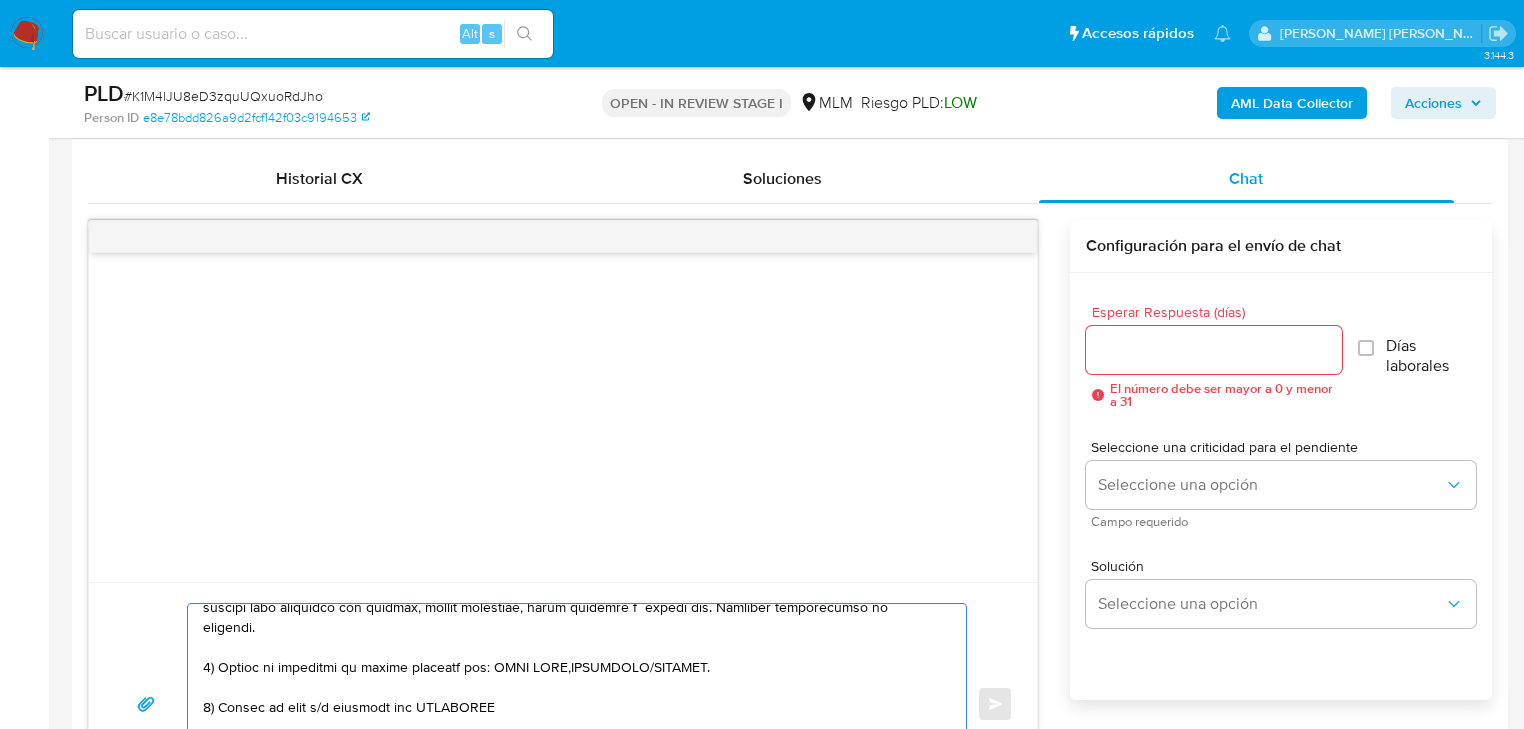 drag, startPoint x: 674, startPoint y: 659, endPoint x: 710, endPoint y: 664, distance: 36.345562 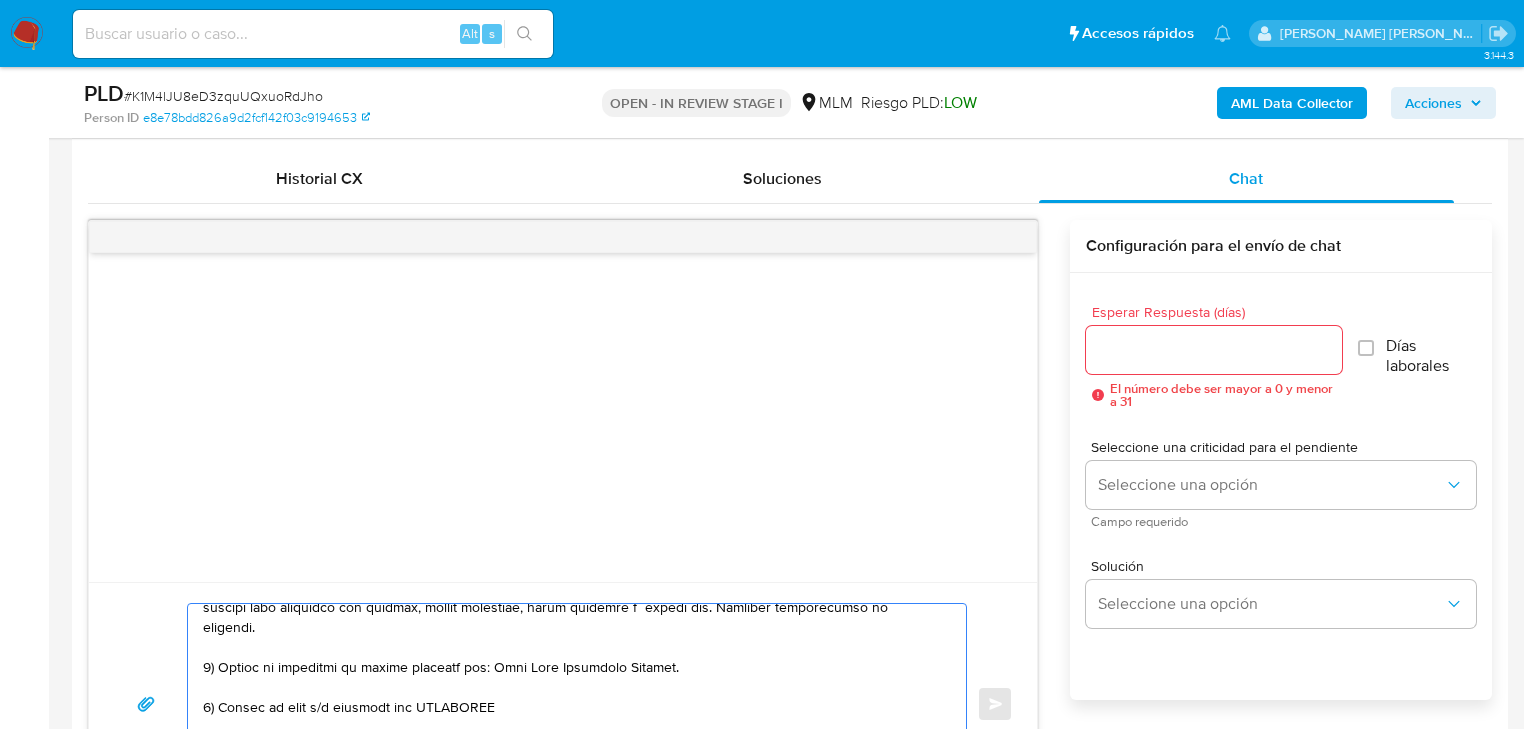 click at bounding box center [572, 704] 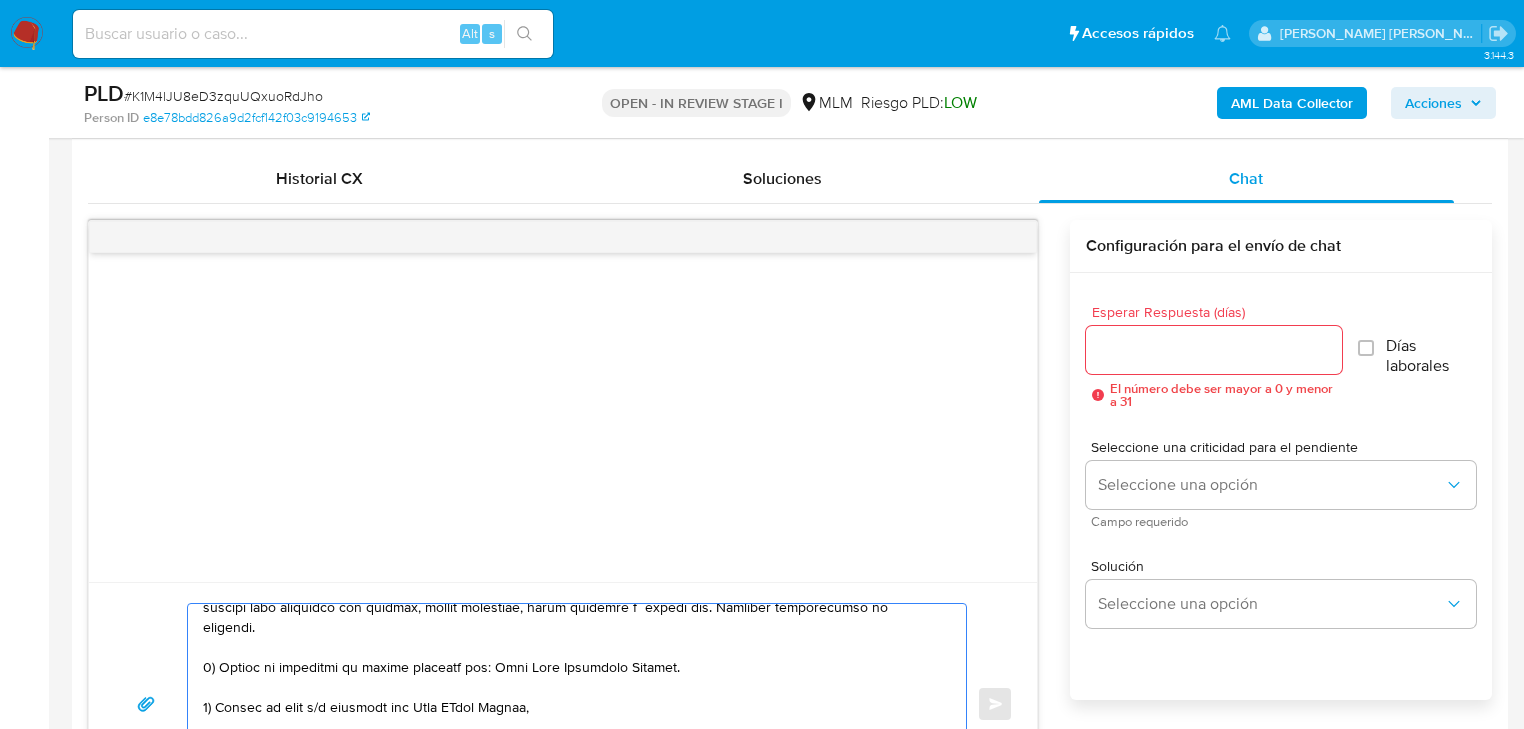 click at bounding box center [572, 704] 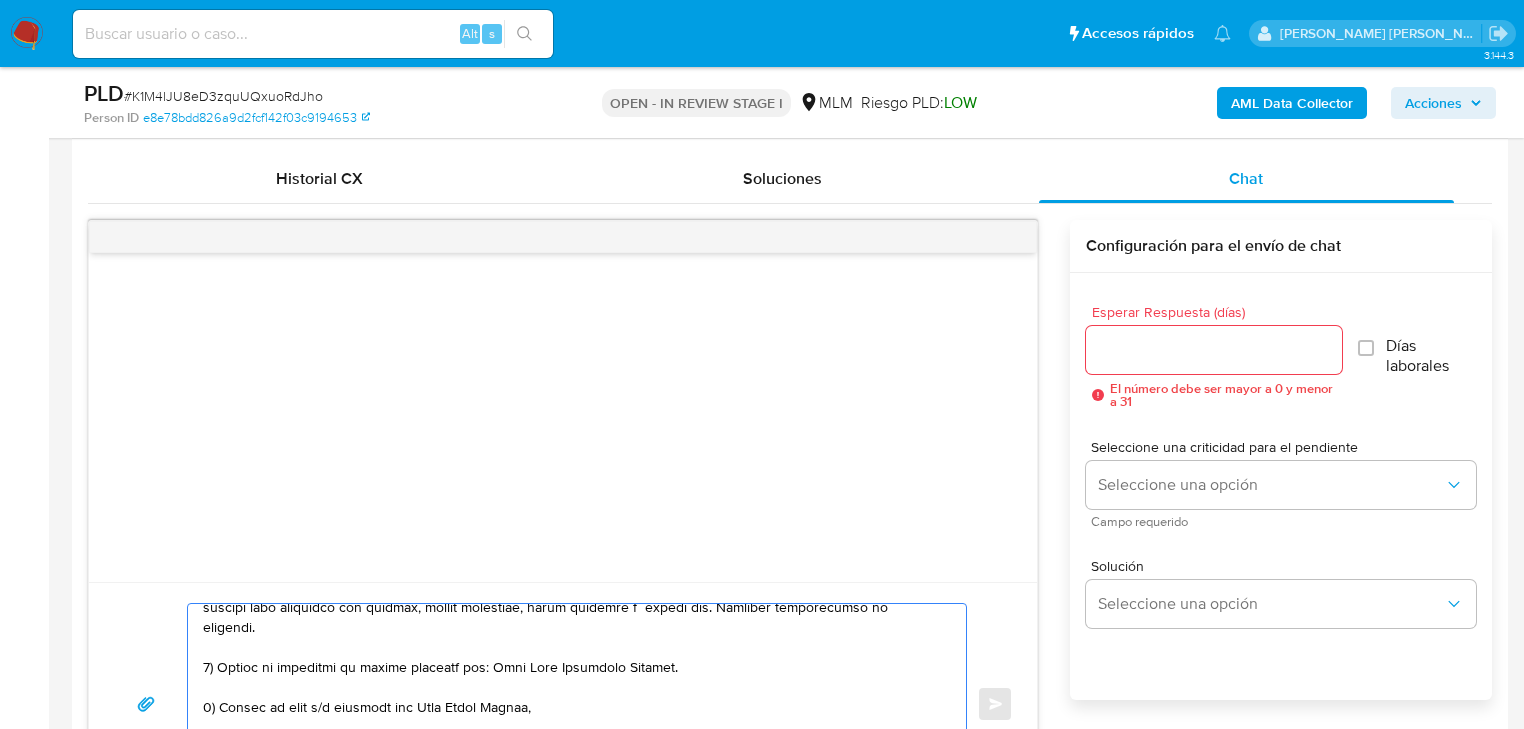 click at bounding box center (572, 704) 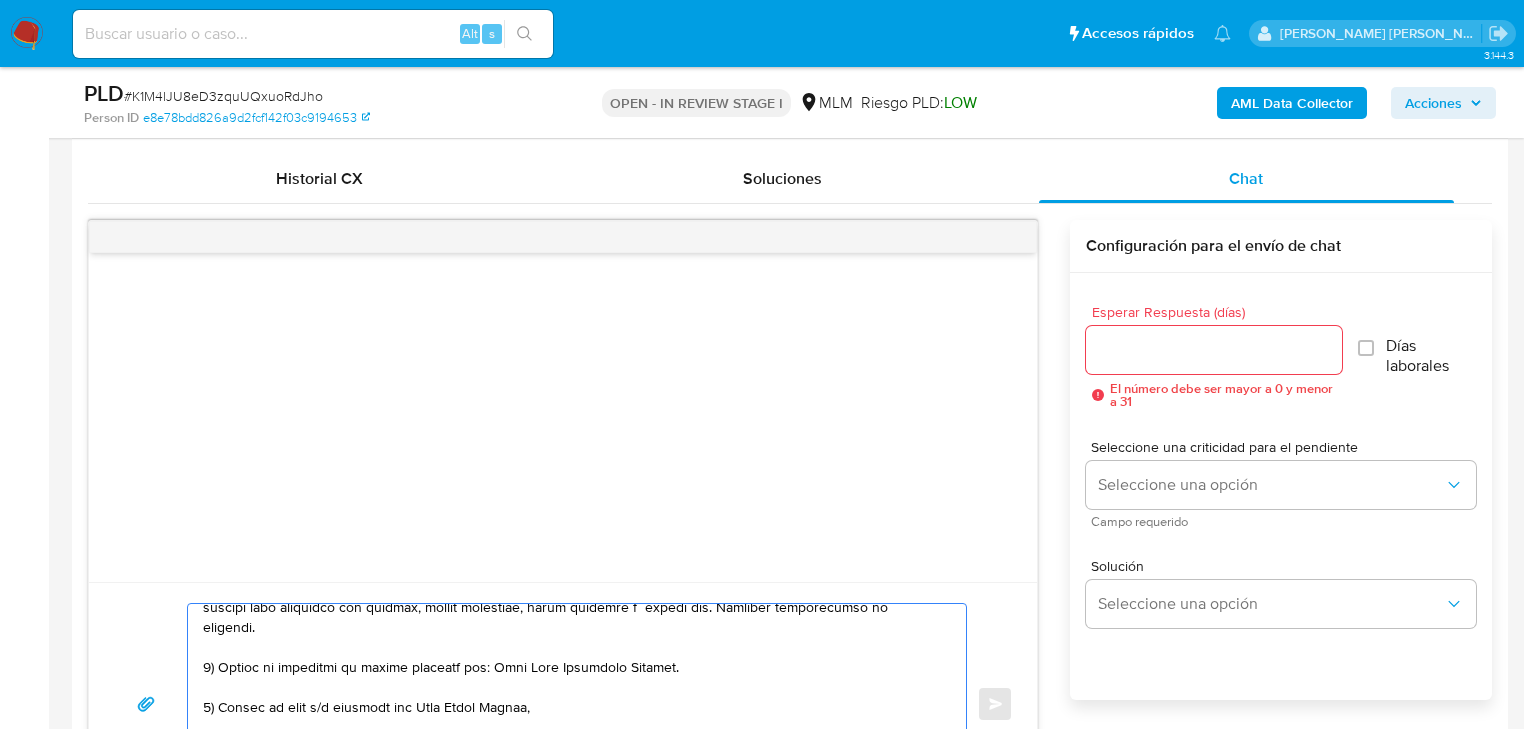 paste on "name: Nancy Hernandez Sanchez || alias:" 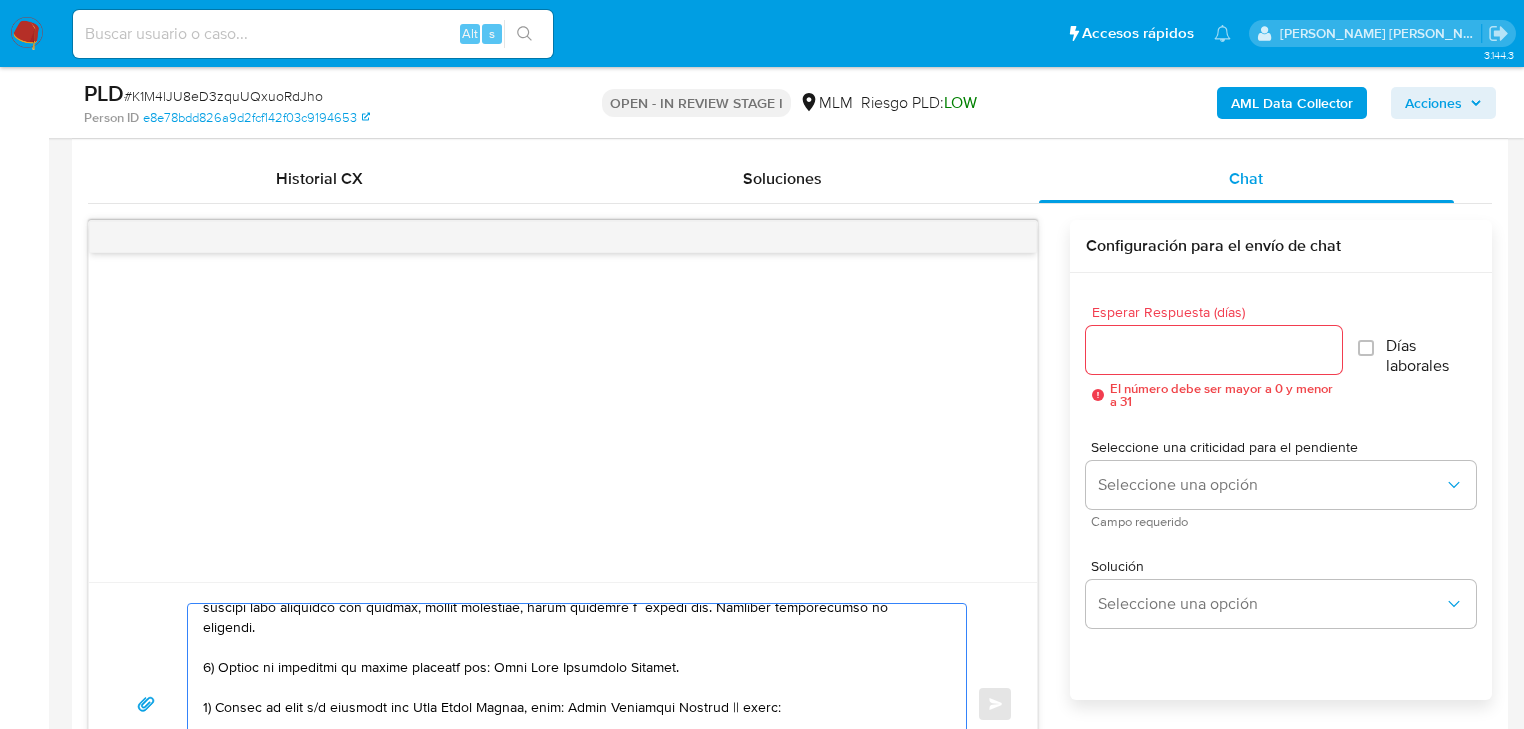 drag, startPoint x: 583, startPoint y: 700, endPoint x: 544, endPoint y: 696, distance: 39.20459 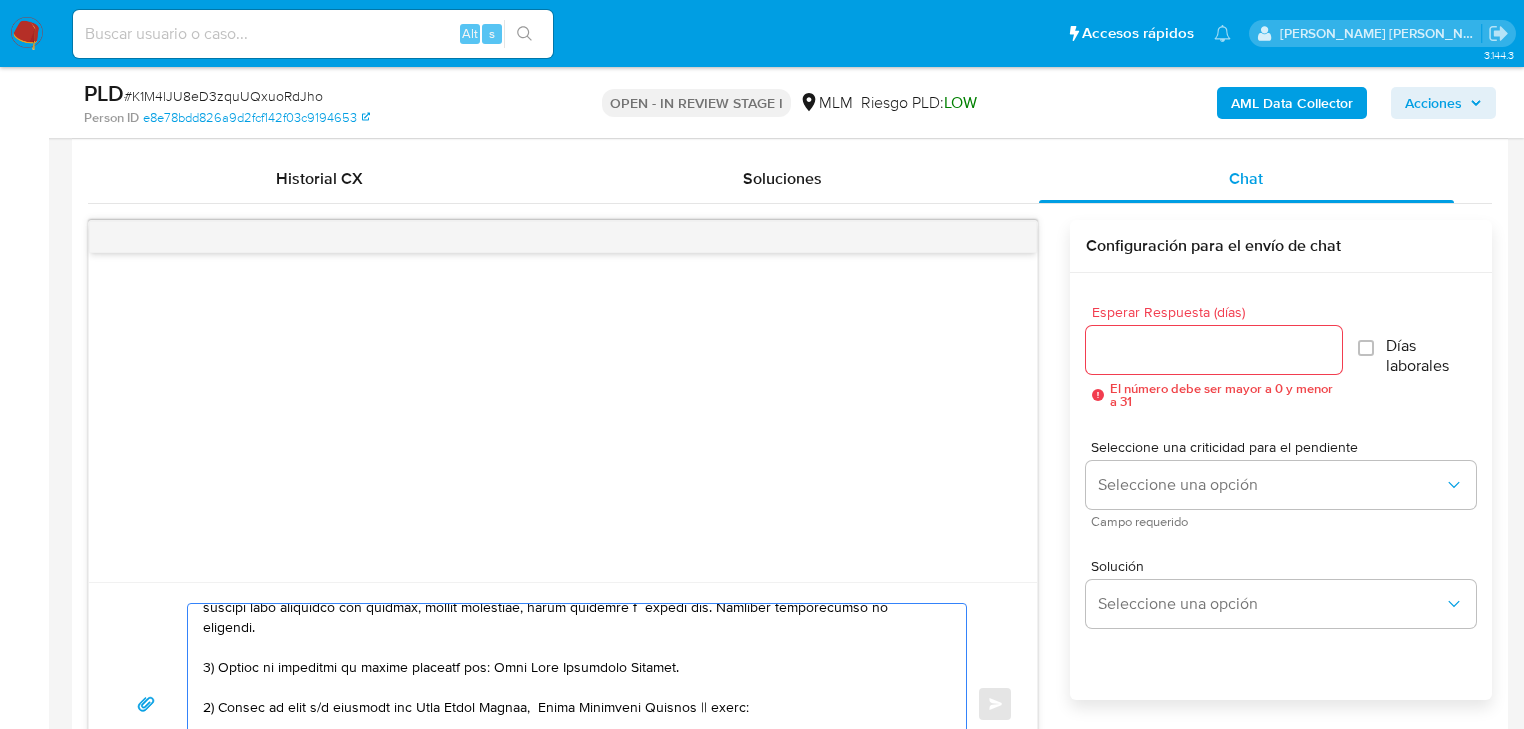 drag, startPoint x: 733, startPoint y: 701, endPoint x: 715, endPoint y: 701, distance: 18 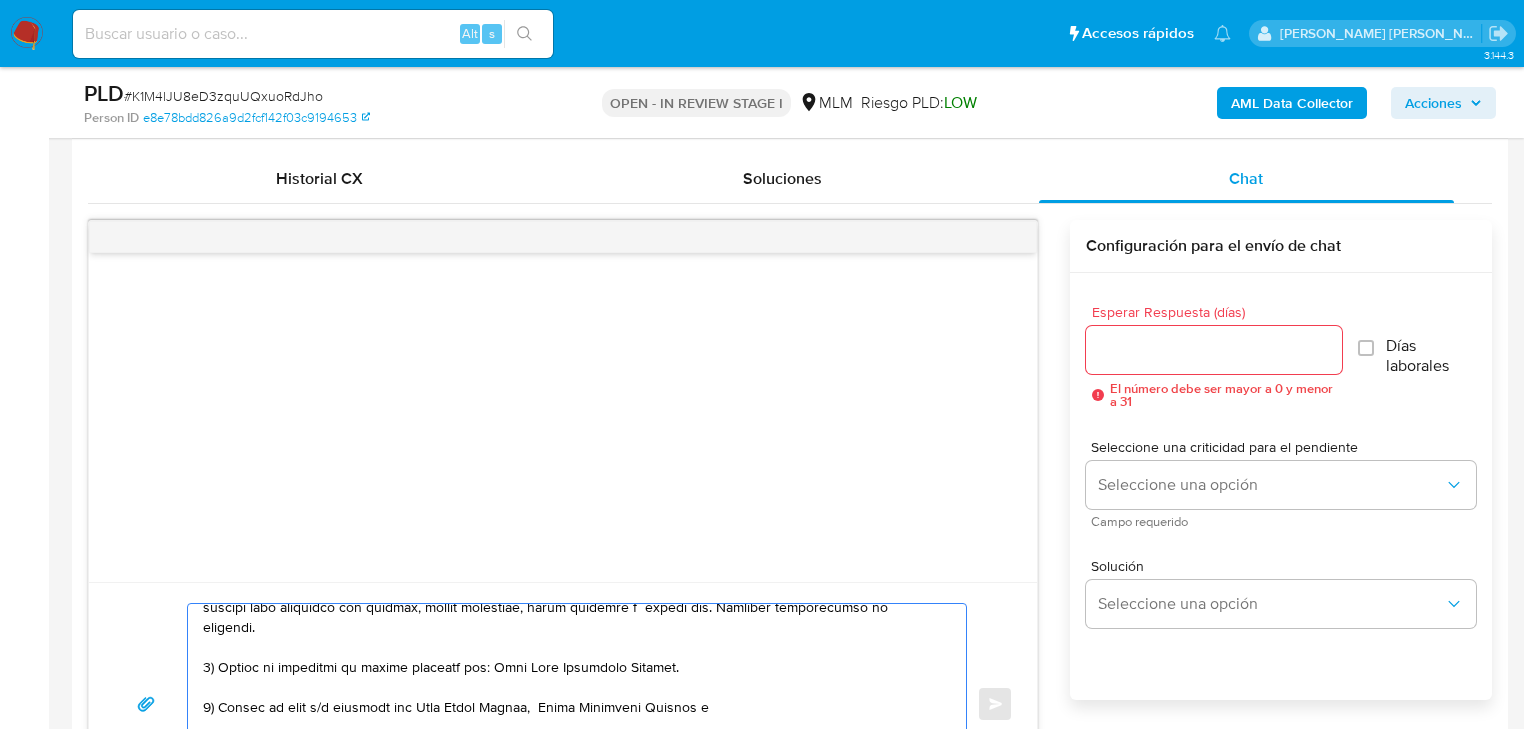 paste on "name: Sergio Montiel || alias:" 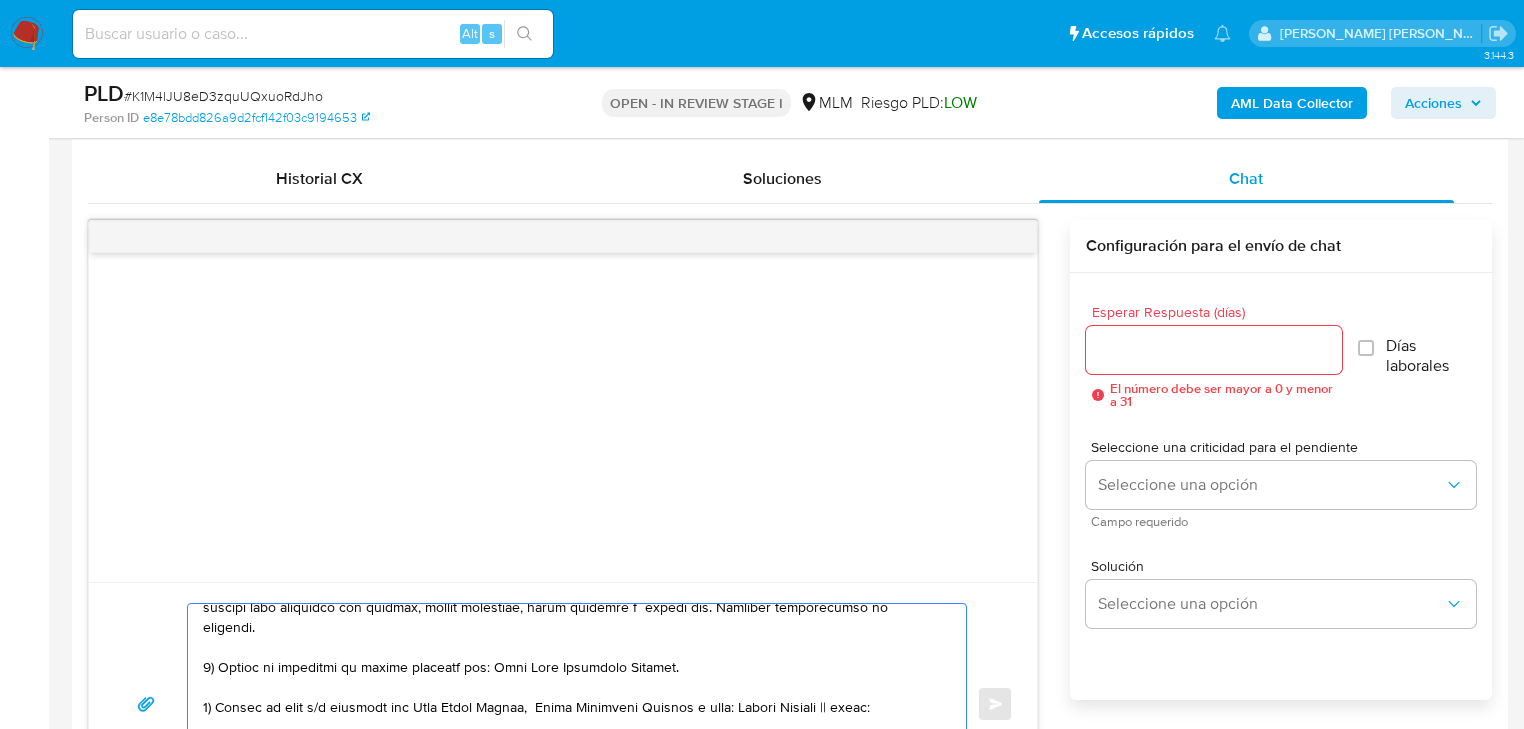 drag, startPoint x: 765, startPoint y: 703, endPoint x: 731, endPoint y: 700, distance: 34.132095 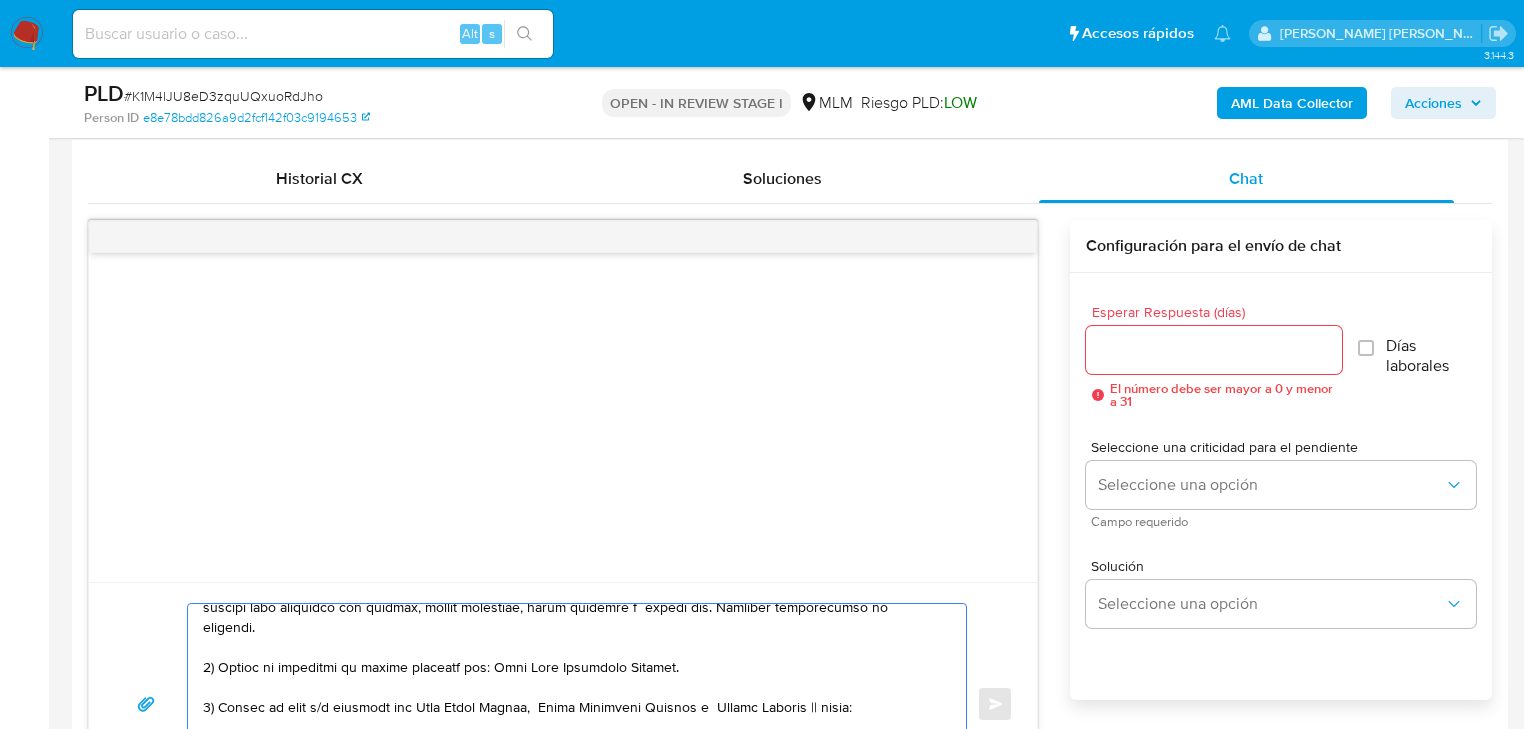click at bounding box center (572, 704) 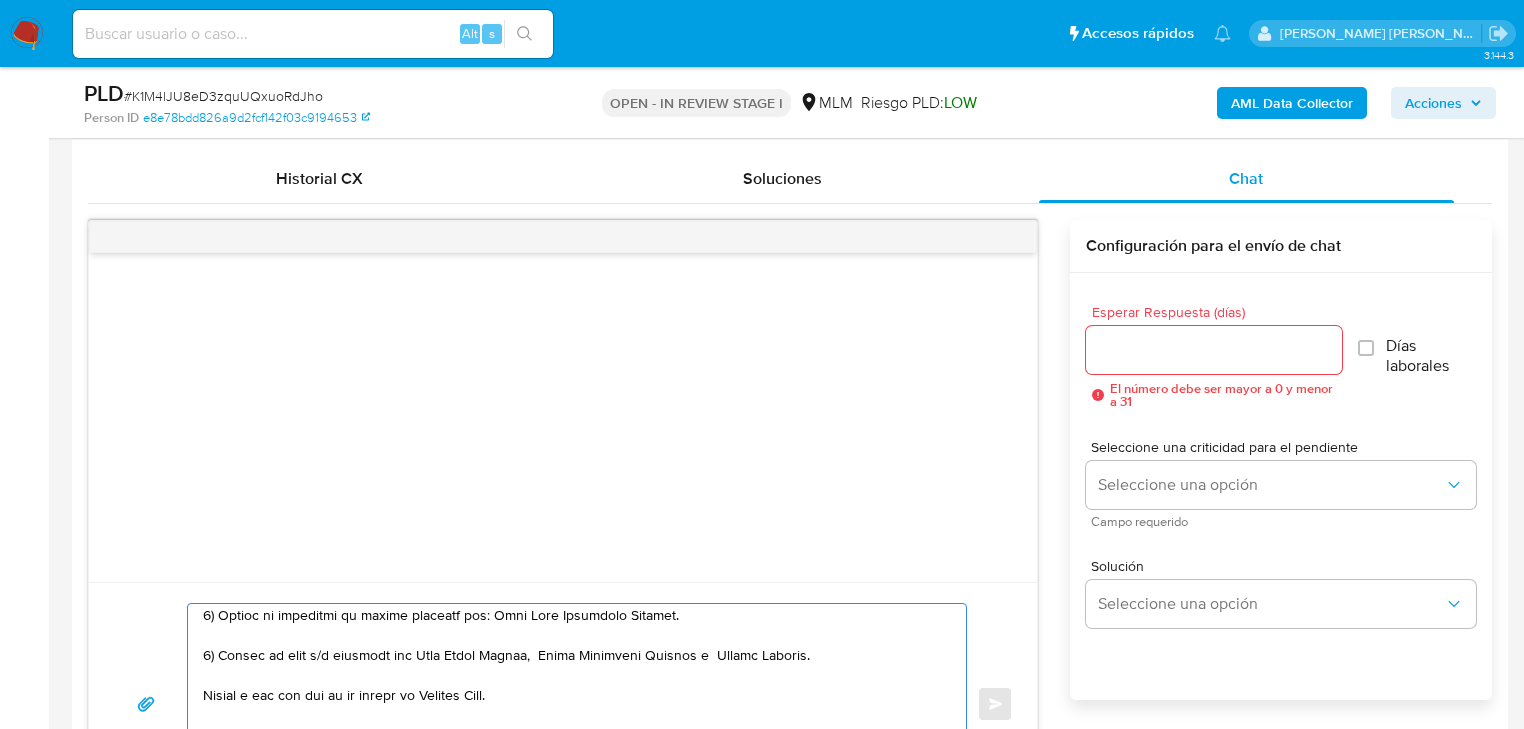scroll, scrollTop: 334, scrollLeft: 0, axis: vertical 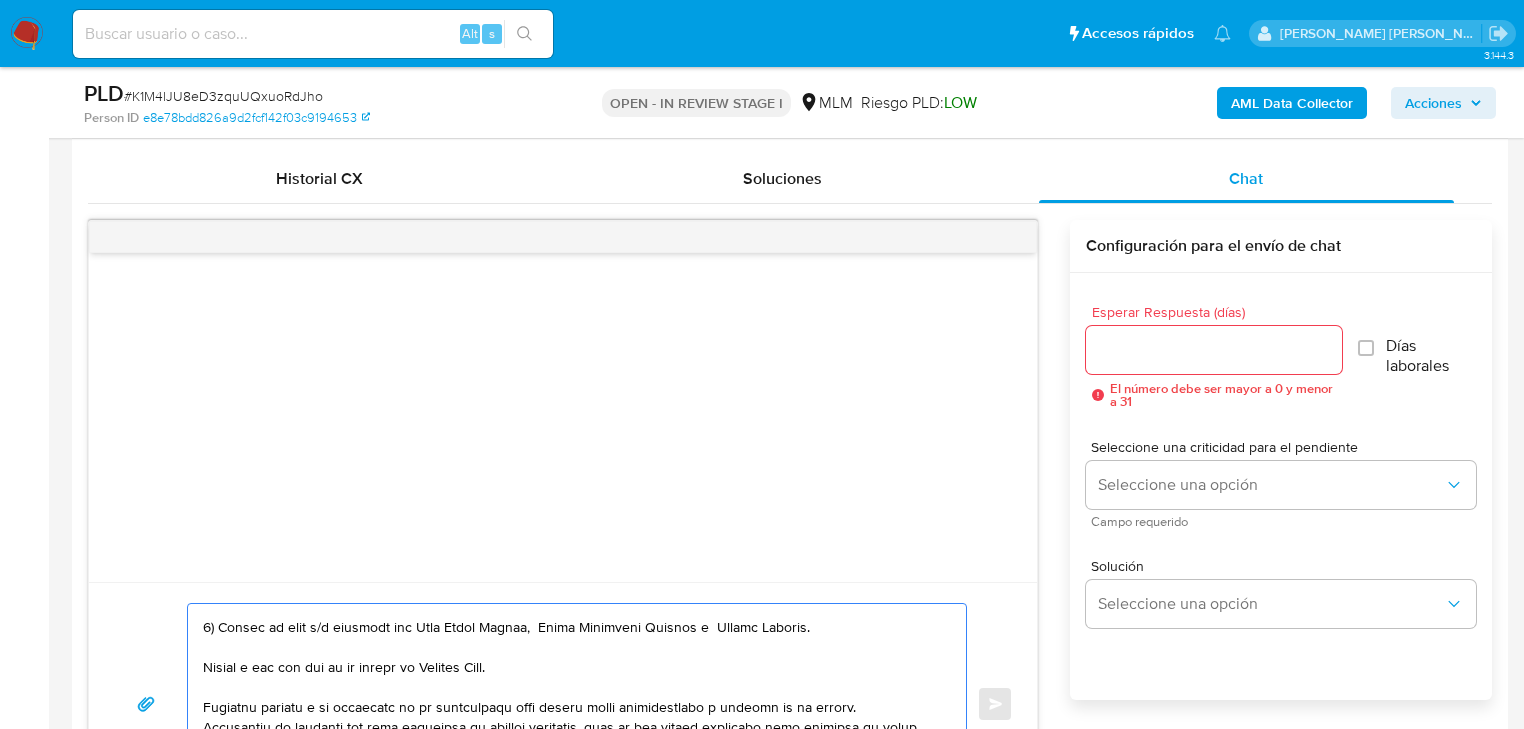 drag, startPoint x: 370, startPoint y: 646, endPoint x: 188, endPoint y: 660, distance: 182.53767 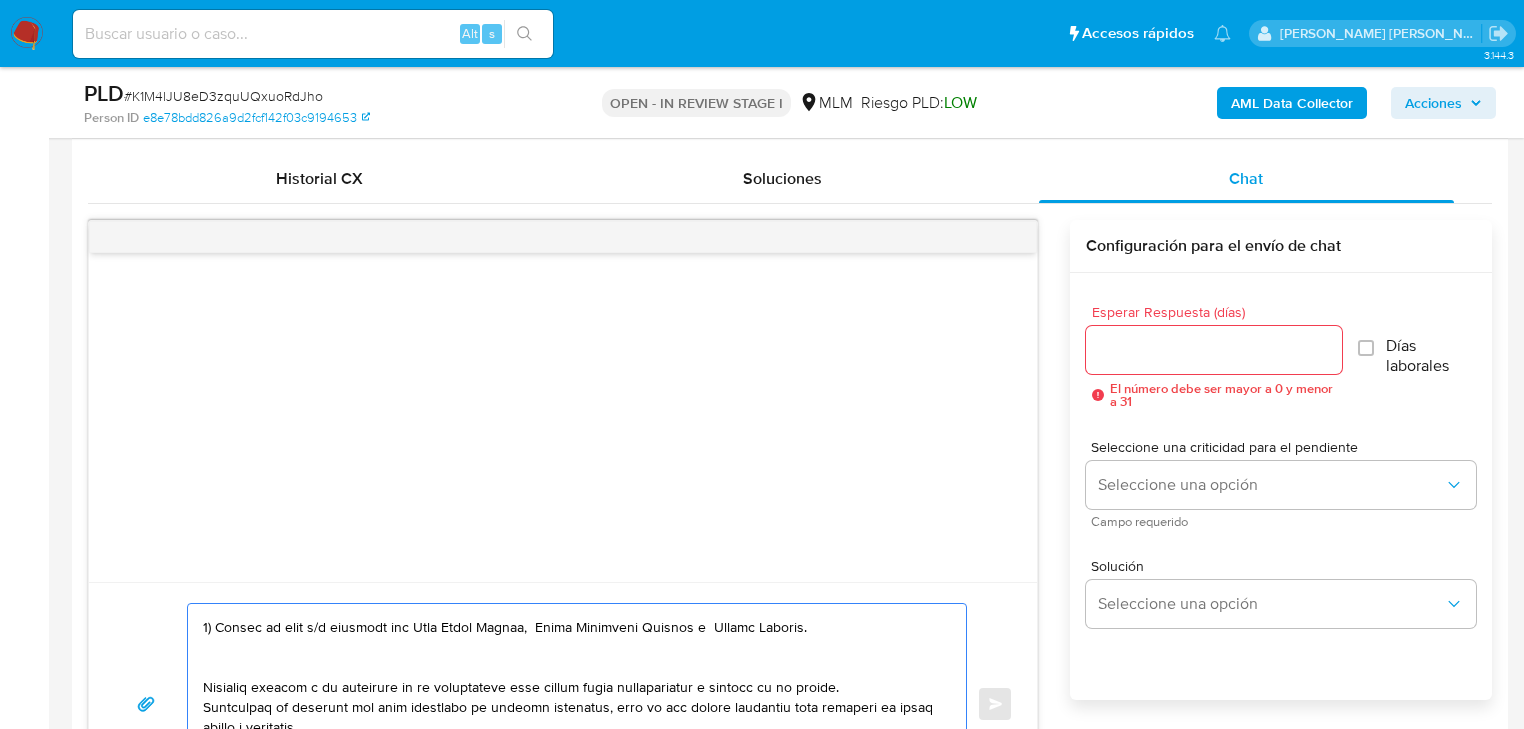scroll, scrollTop: 354, scrollLeft: 0, axis: vertical 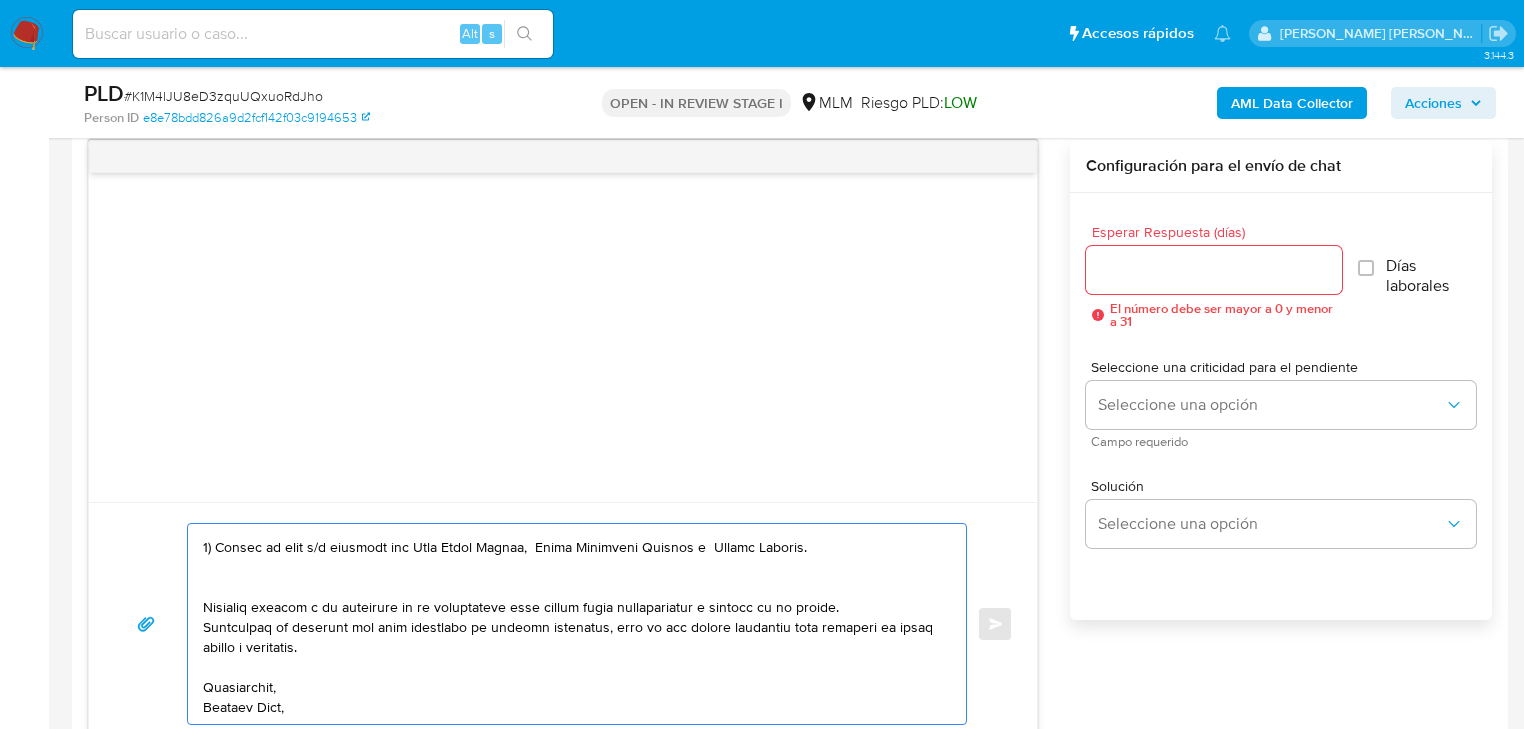 click at bounding box center (572, 624) 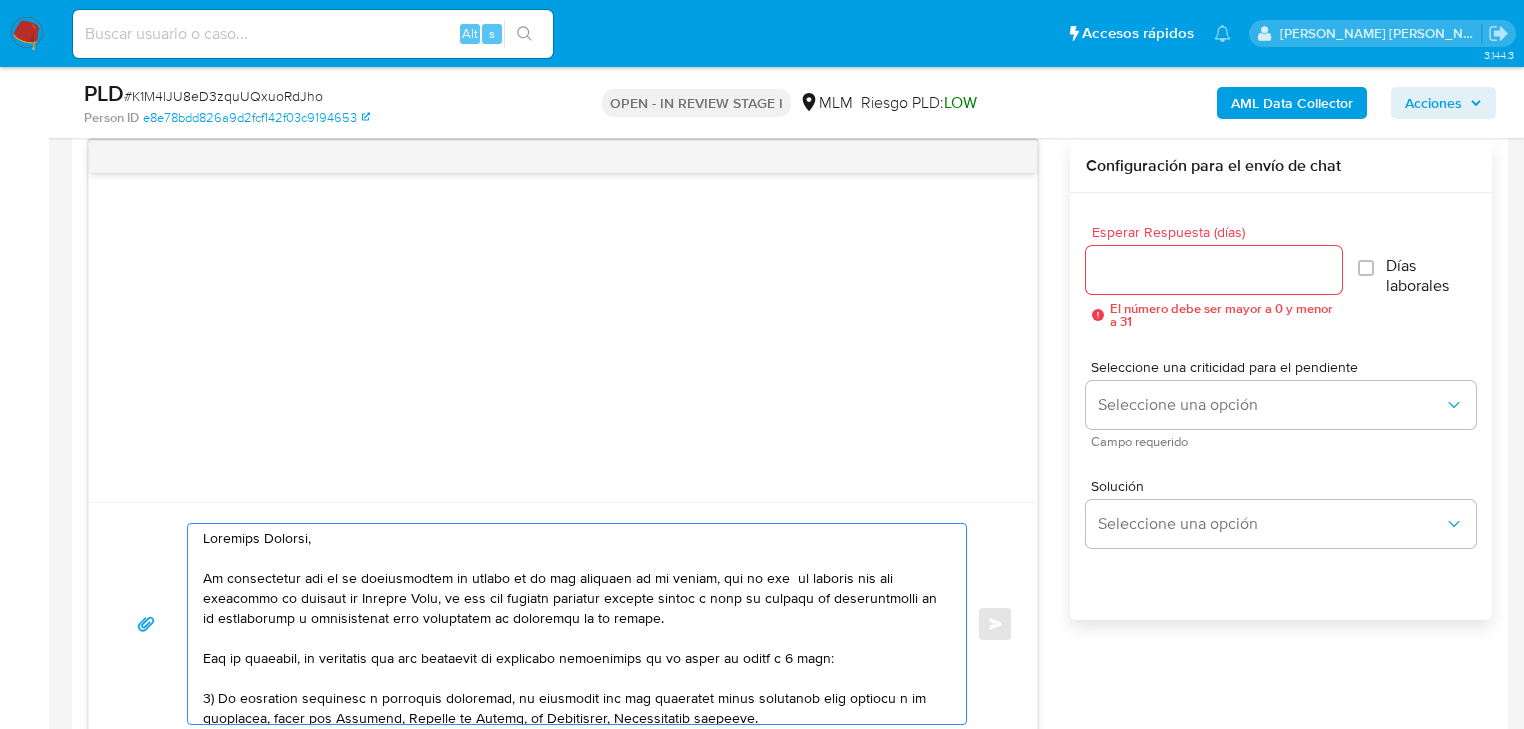 scroll, scrollTop: 0, scrollLeft: 0, axis: both 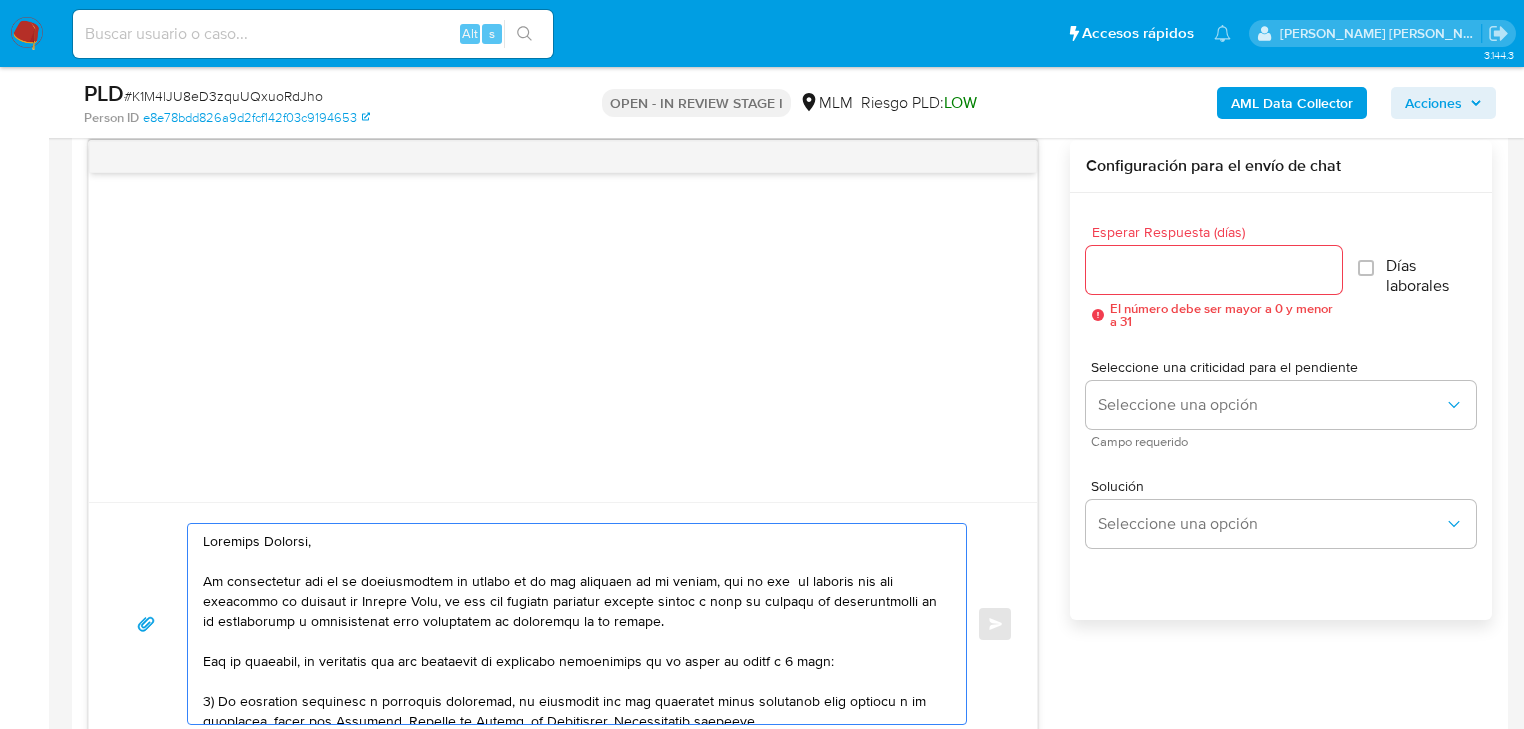 type on "Estimado Ricardo,
Te comunicamos que se ha identificado un cambio en el uso habitual de tu cuenta, por lo que  de acuerdo con las políticas de control de Mercado Pago, al ser una entidad regulada debemos llevar a cabo un proceso de actualización de tu información y verificación para garantizar la seguridad de tu cuenta.
Por lo anterior, es necesario que nos compartas la siguiente información en un plazo no mayor a 5 días:
1) Tu actividad económica u ocupación principal, es necesario que nos compartas algún documento como soporte a tu respuesta, puede ser Facturas, Recibos de Nómina, de Honorarios, Comprobantes fiscales.
2) Identificamos cargos recurrentes en terminales de venta con una concentración de pagos el 03 y 04 de mayo, favor de indicar giro económico del negocio, nombre comercial, redes sociales o  página web. Adjuntar comprobantes de ingresos.
3) Motivo de recepción de fondos emitidos por: Juan José Rodríguez Sánchez.
4) Motivo de pago y/o relación con Wise Pagos México,  Nancy Hernandez S..." 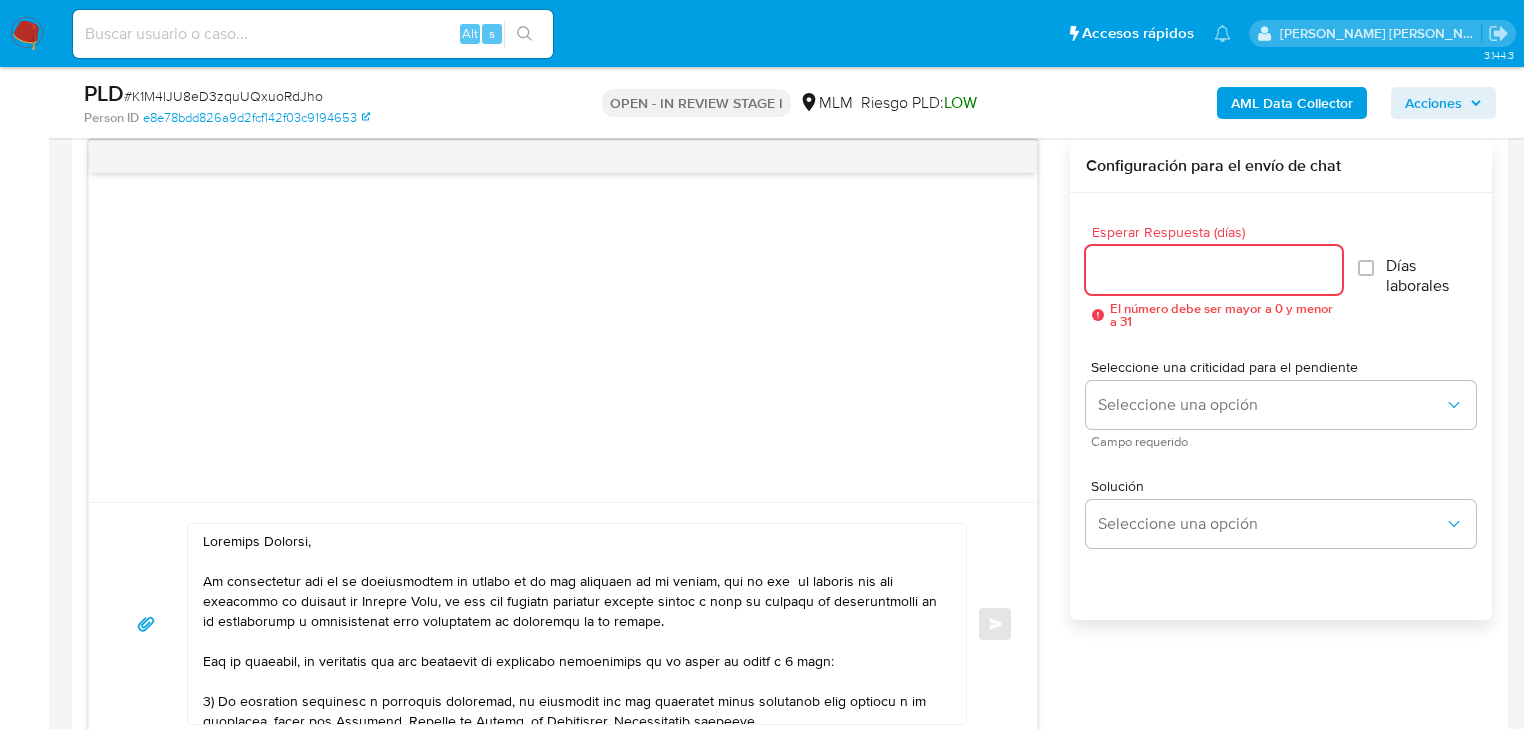 click on "Esperar Respuesta (días)" at bounding box center [1214, 270] 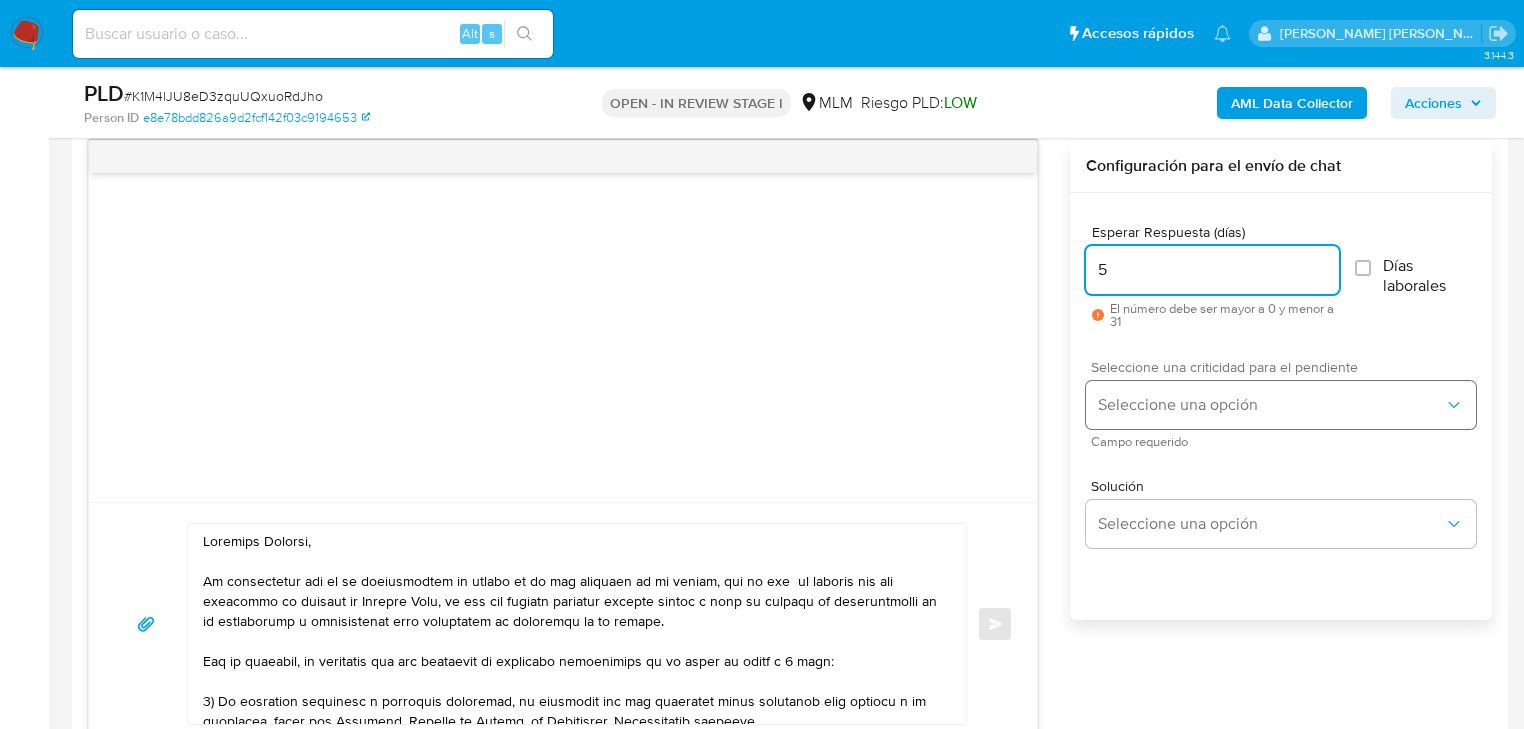 type on "5" 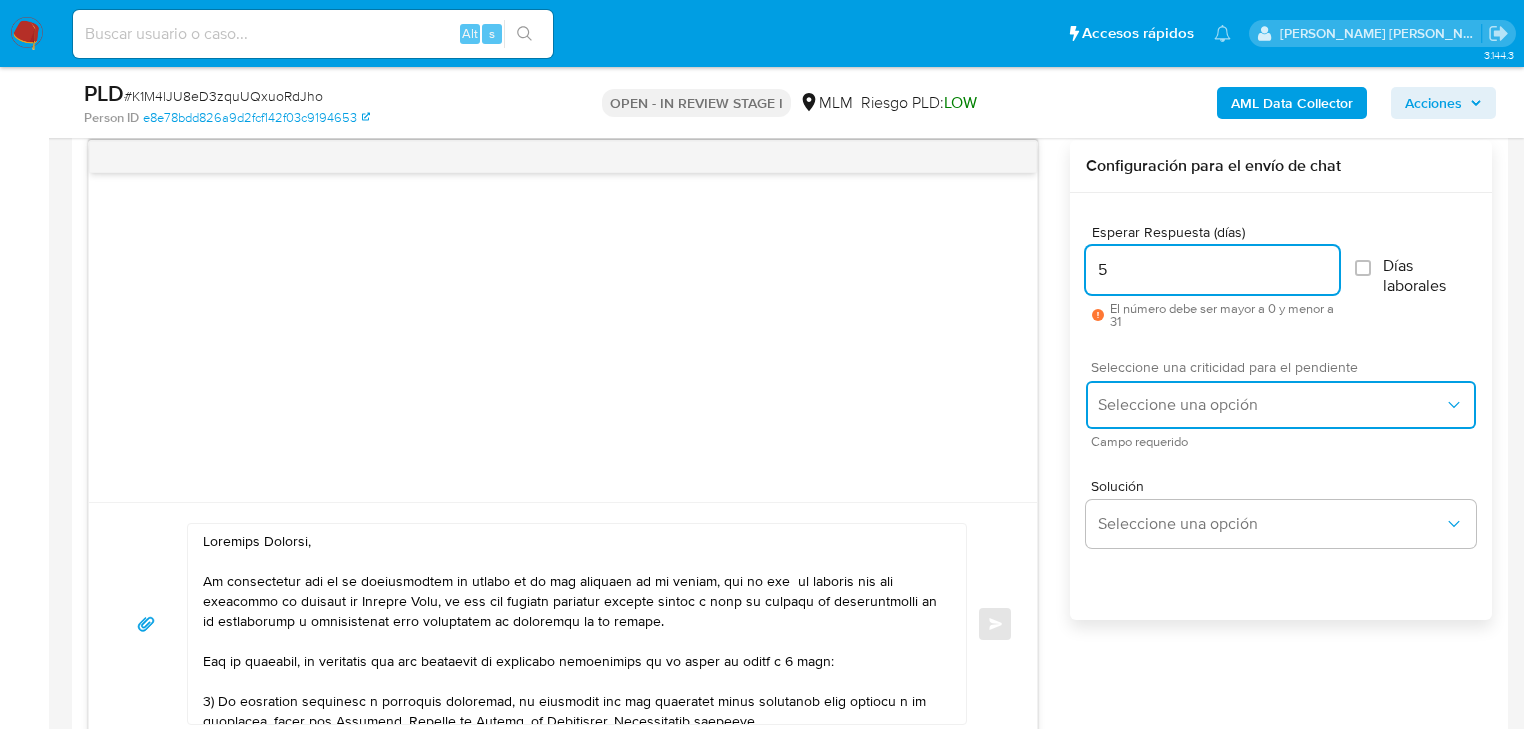 drag, startPoint x: 1140, startPoint y: 397, endPoint x: 1150, endPoint y: 412, distance: 18.027756 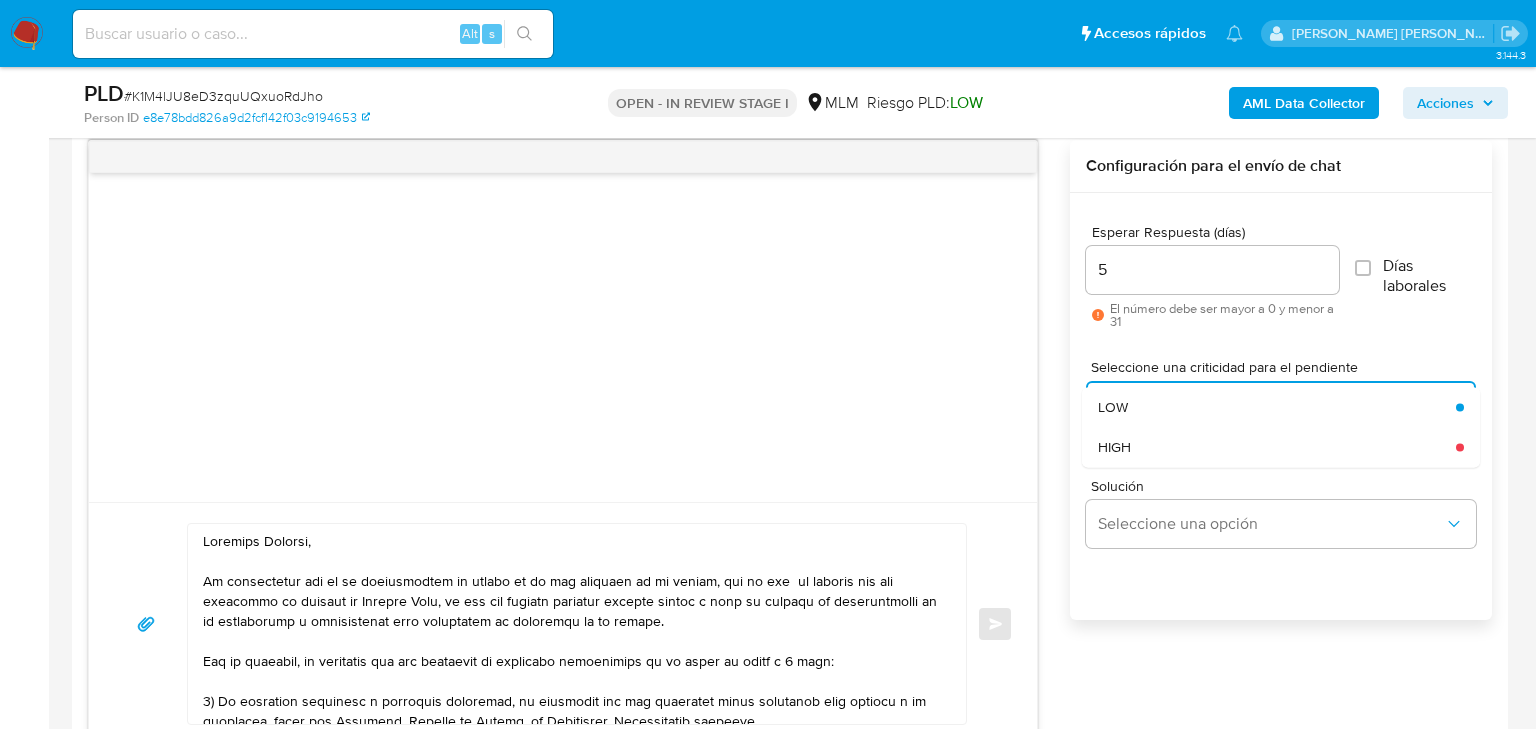 click on "HIGH" at bounding box center (1114, 447) 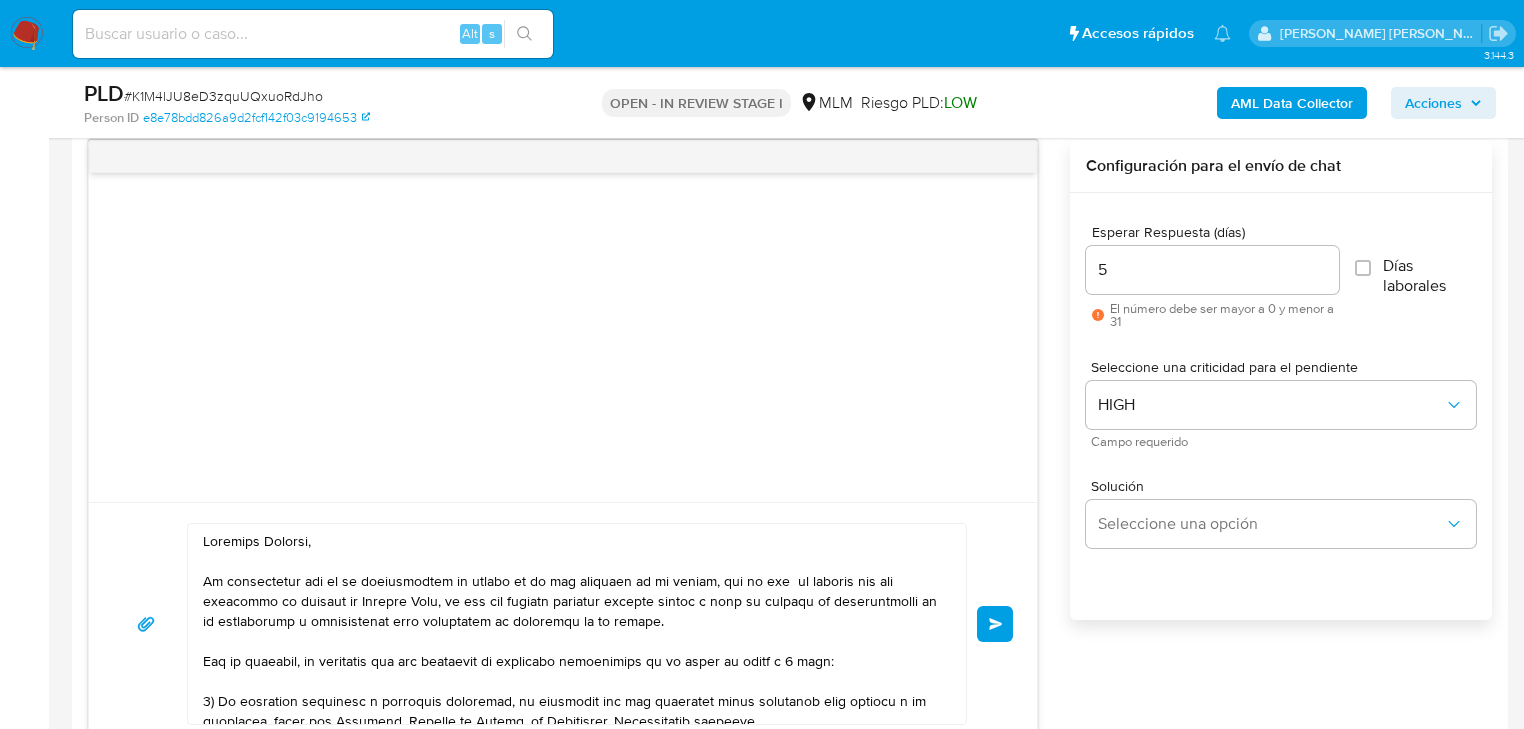 click on "Enviar" at bounding box center (996, 624) 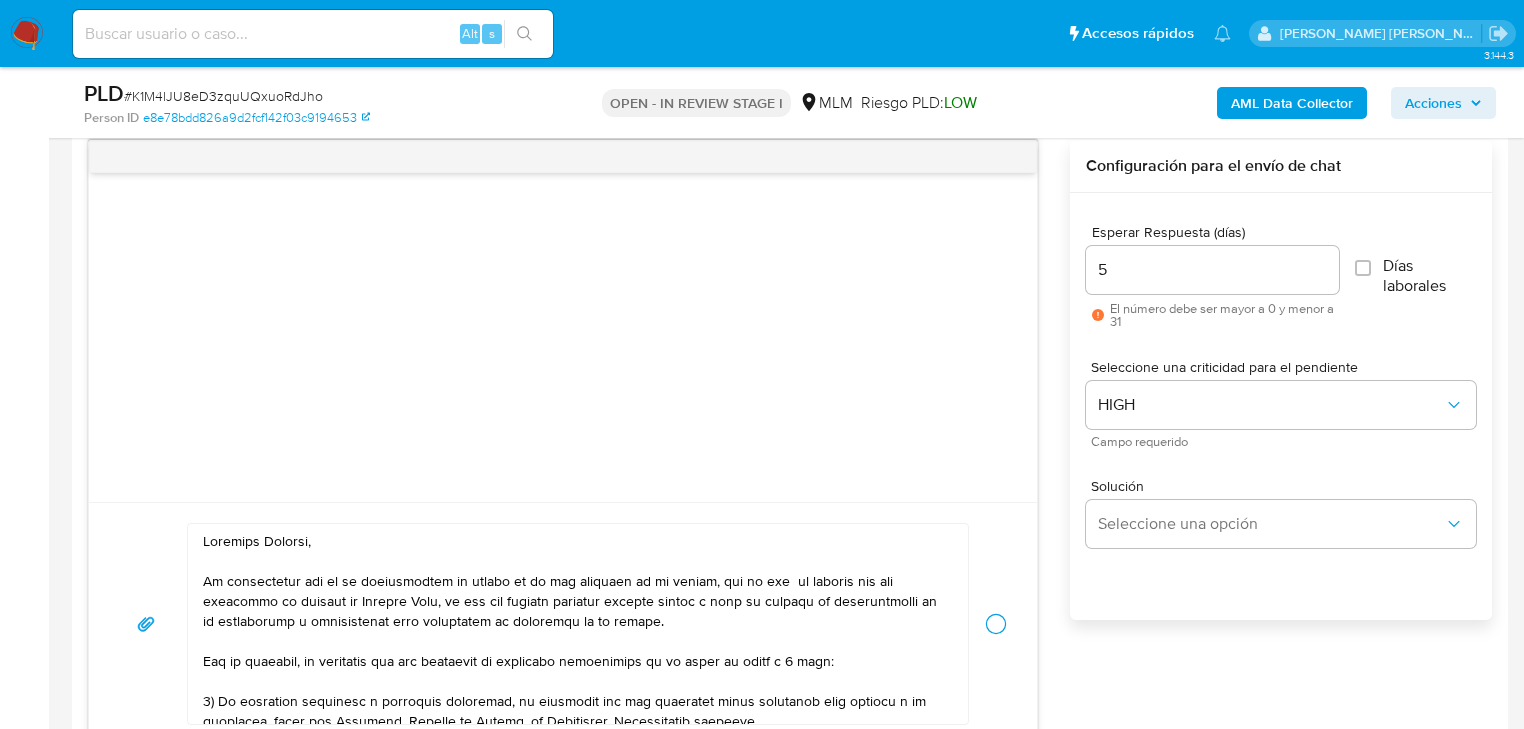 type 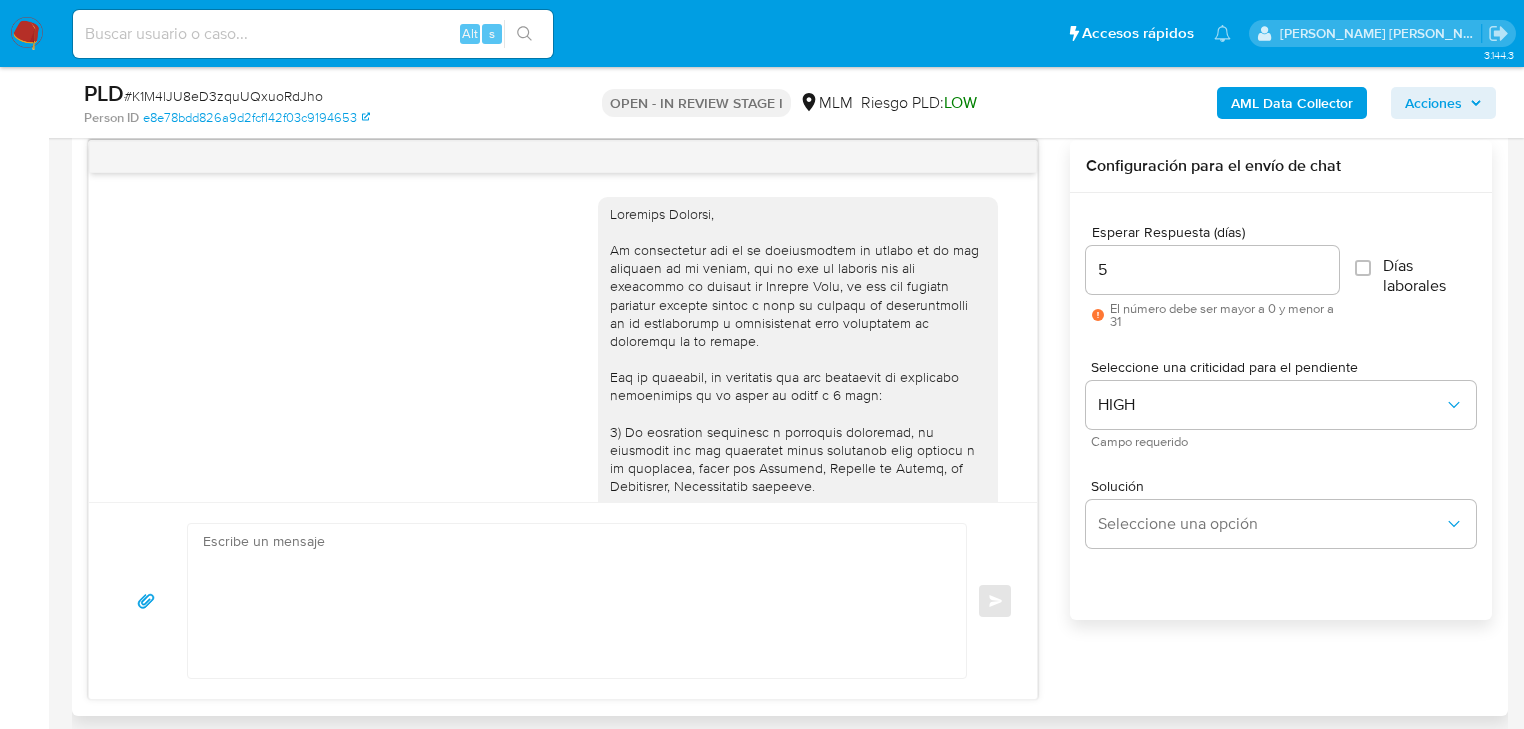scroll, scrollTop: 423, scrollLeft: 0, axis: vertical 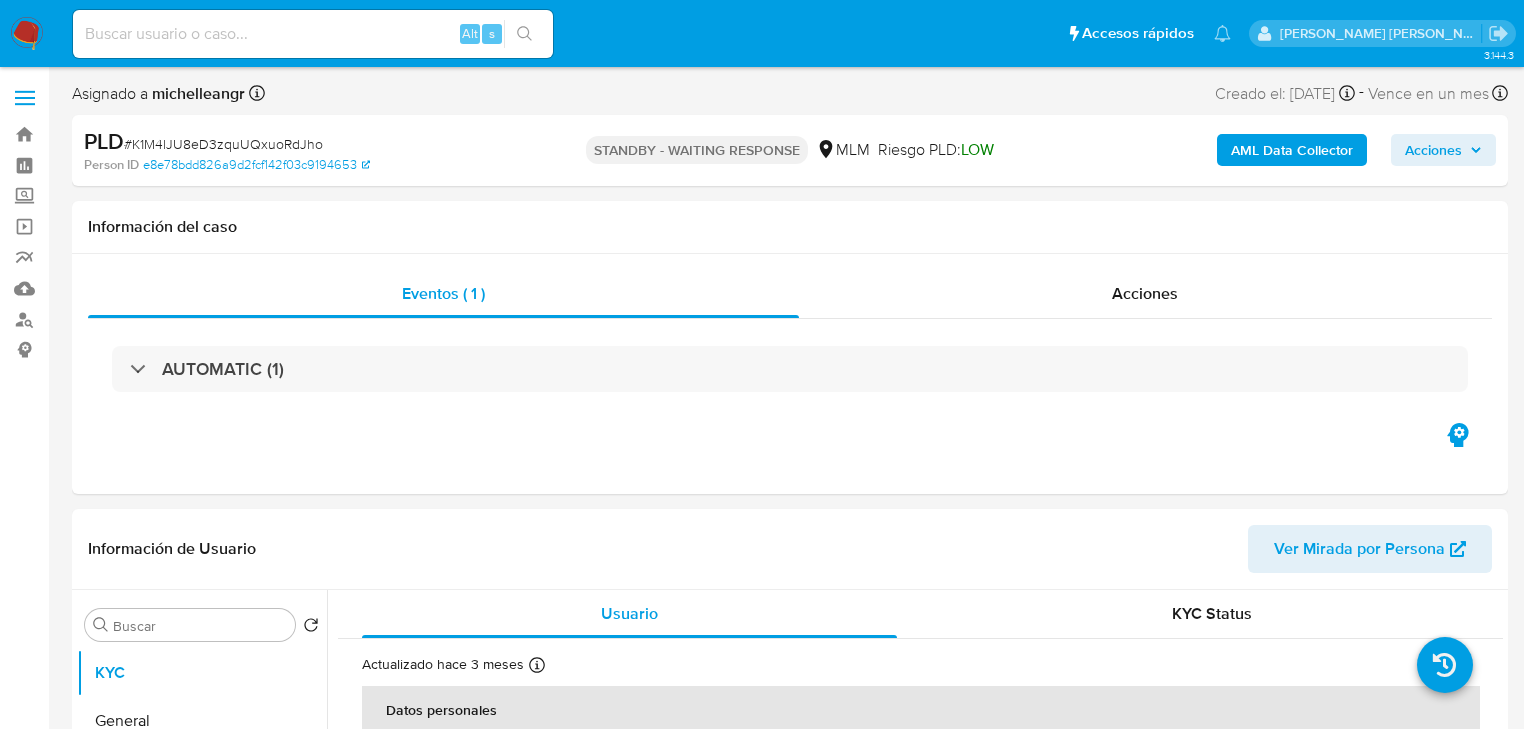 select on "10" 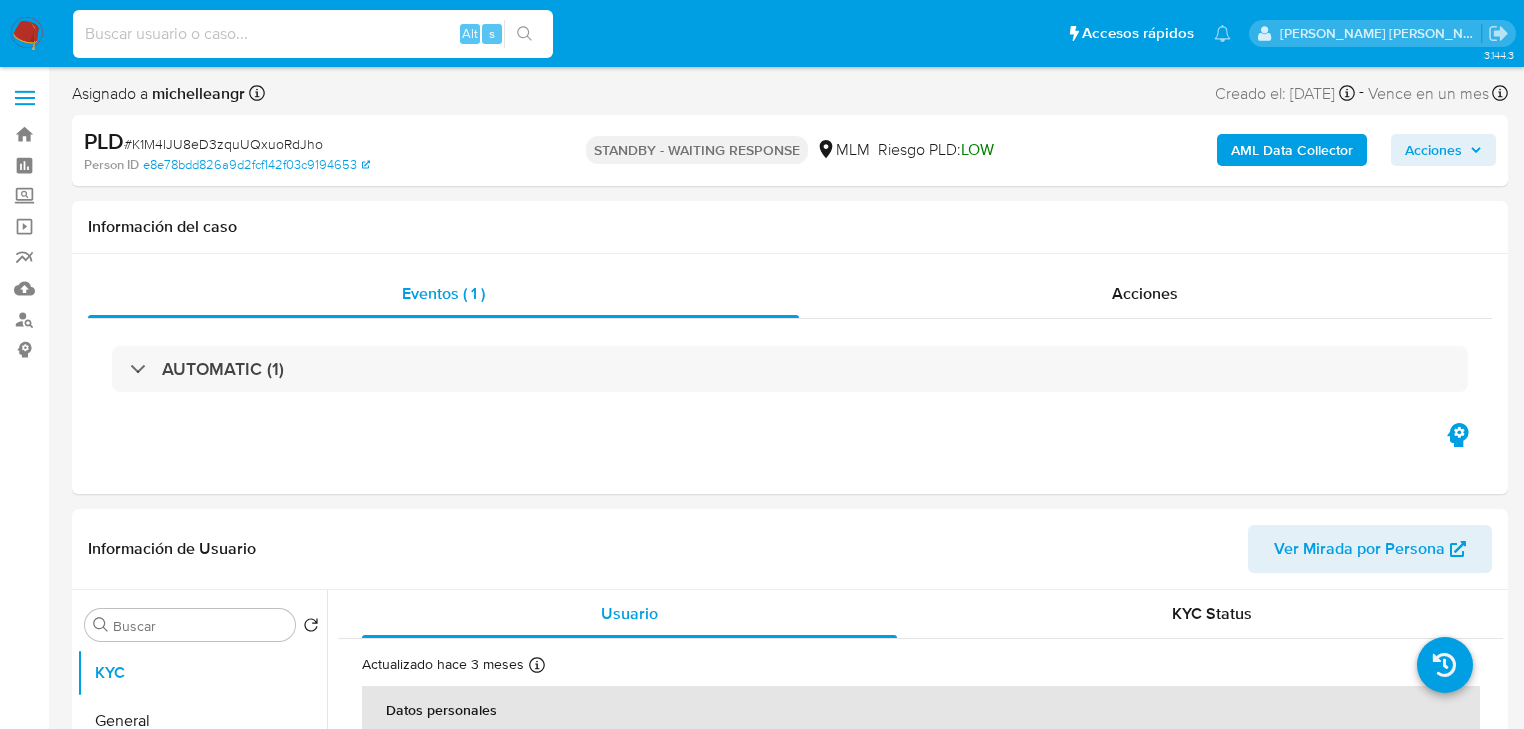 click at bounding box center [313, 34] 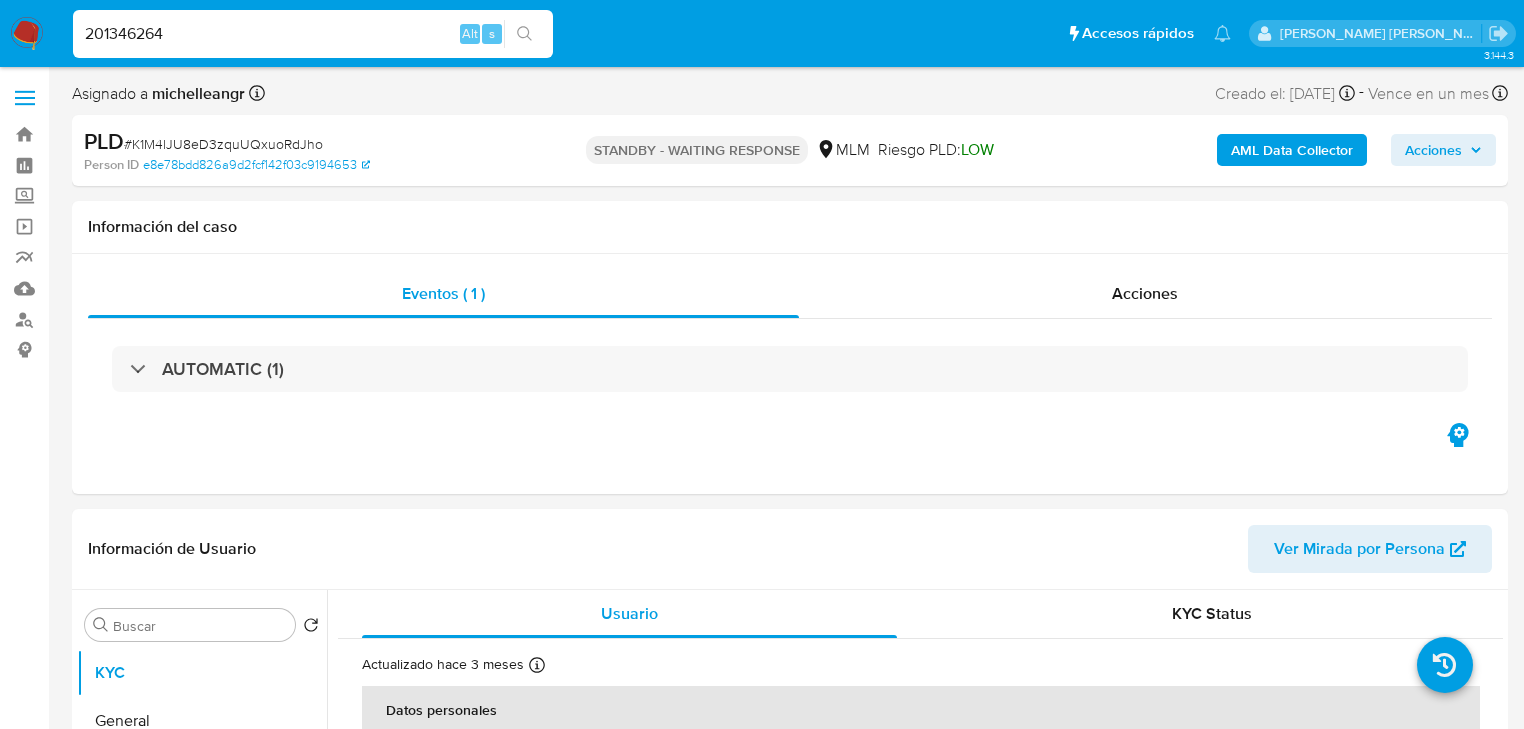 type on "201346264" 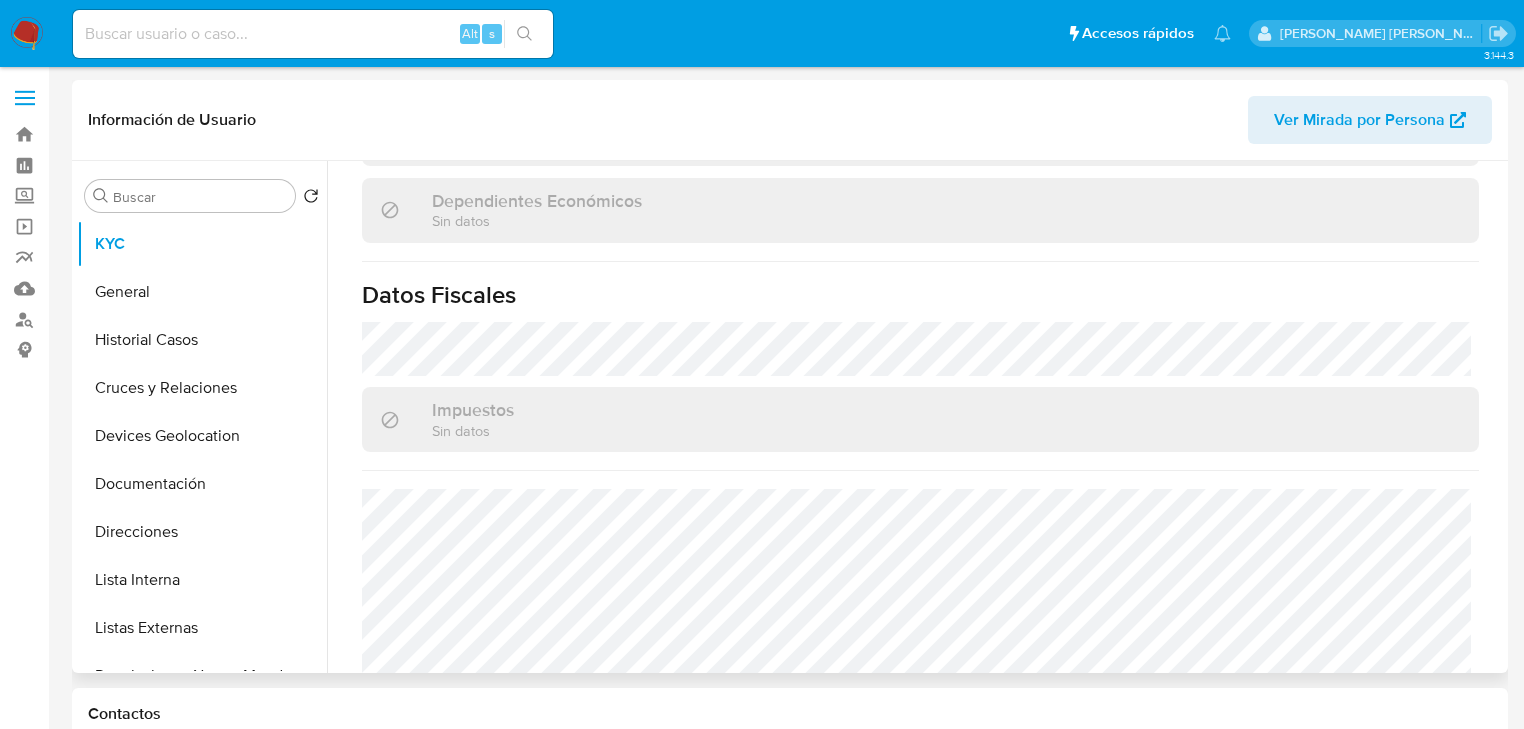 select on "10" 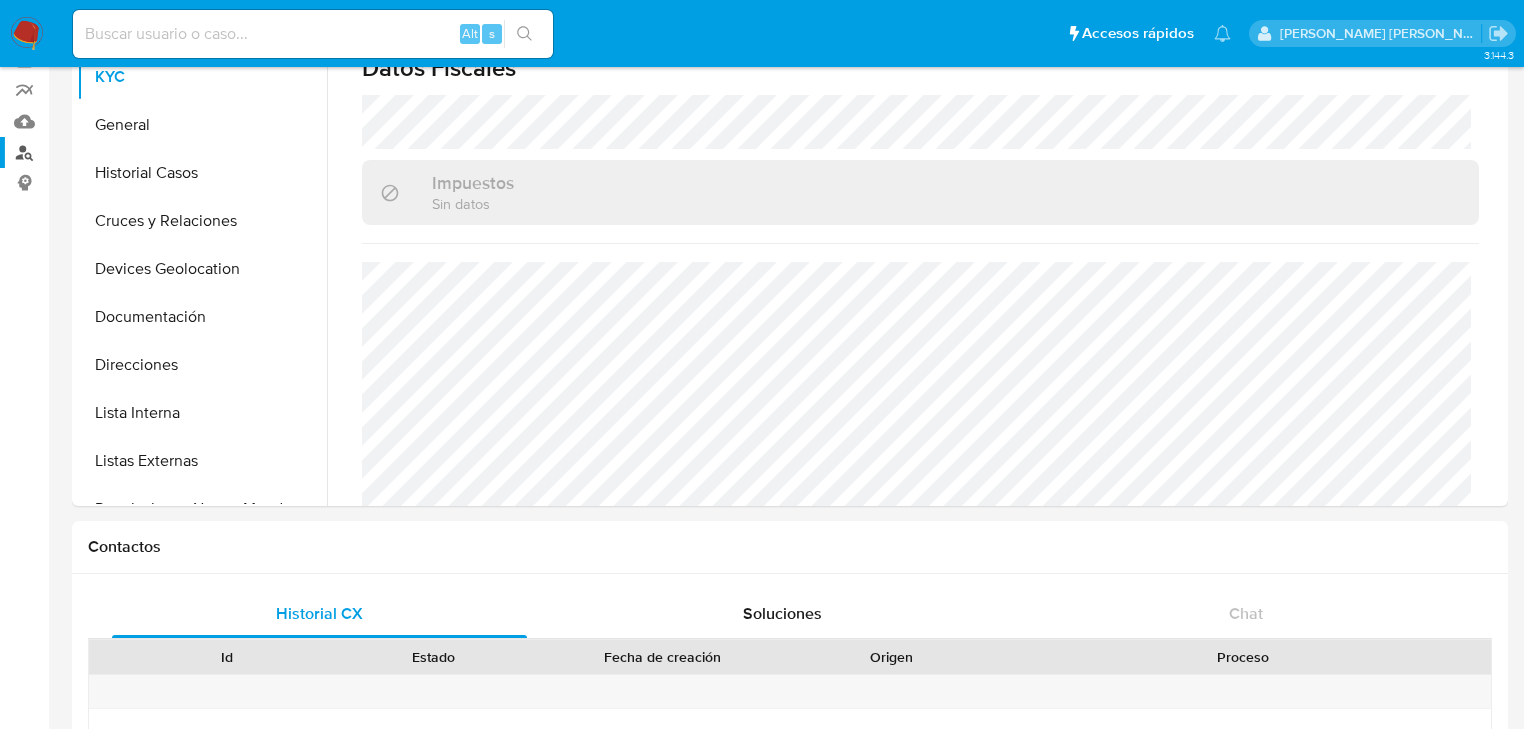scroll, scrollTop: 0, scrollLeft: 0, axis: both 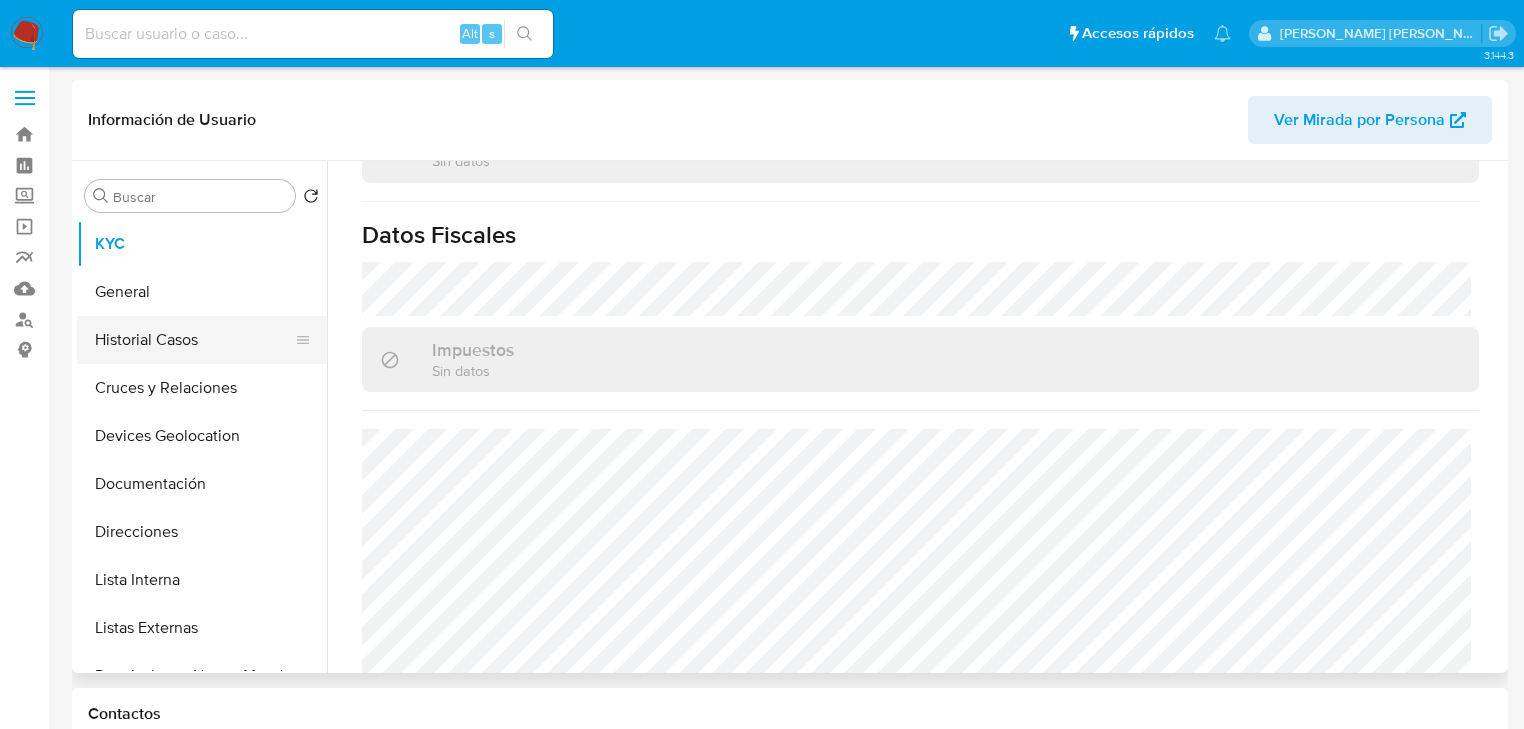 drag, startPoint x: 203, startPoint y: 344, endPoint x: 225, endPoint y: 353, distance: 23.769728 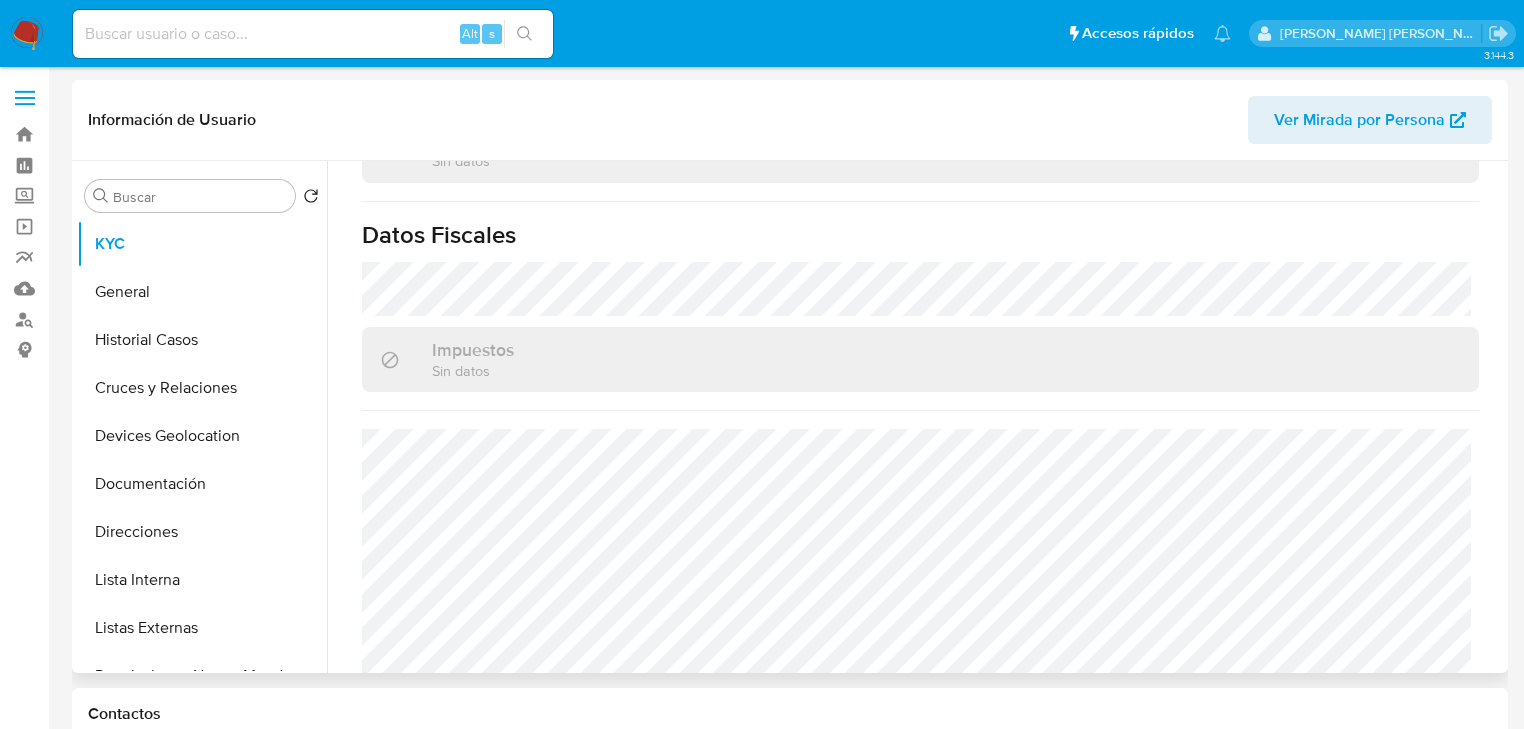 scroll, scrollTop: 0, scrollLeft: 0, axis: both 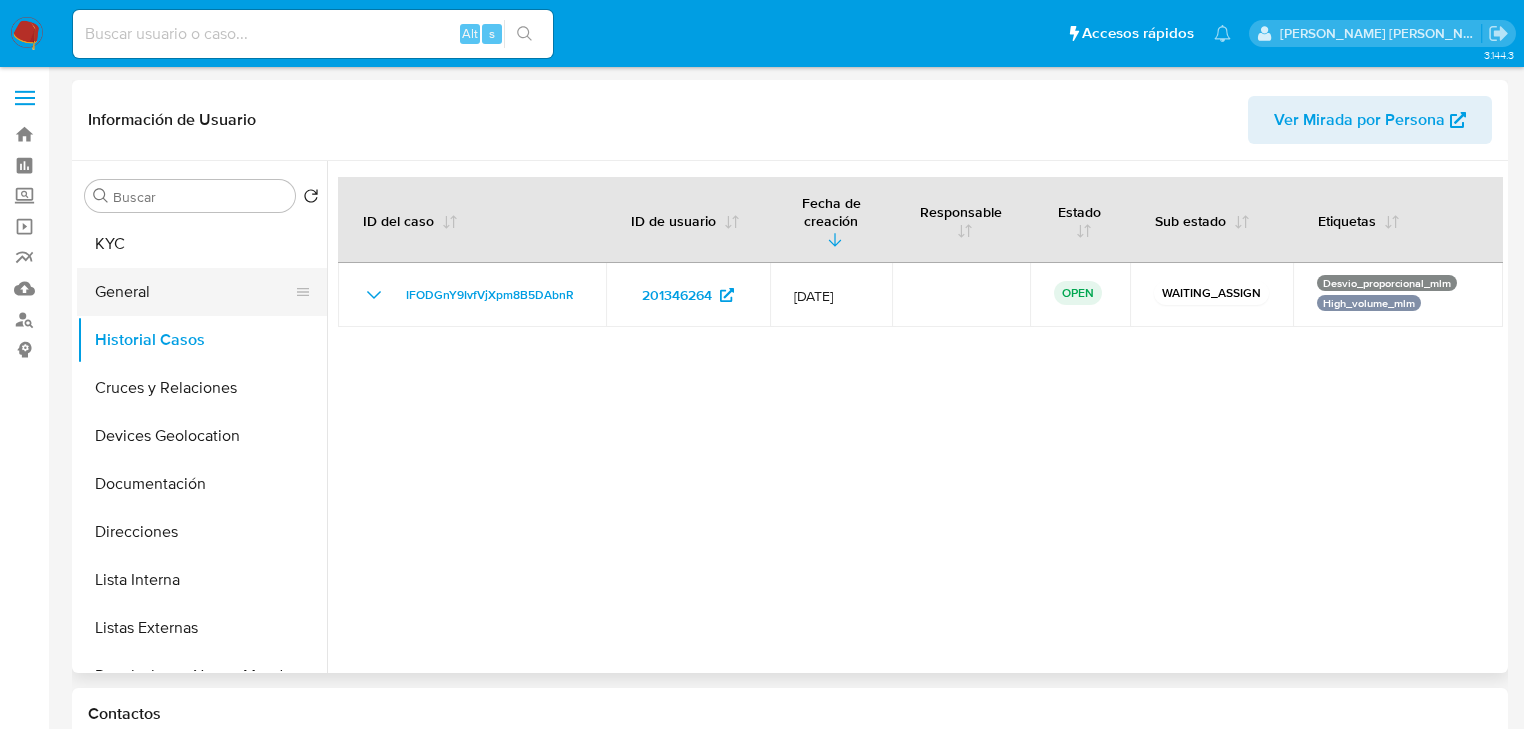 click on "General" at bounding box center [194, 292] 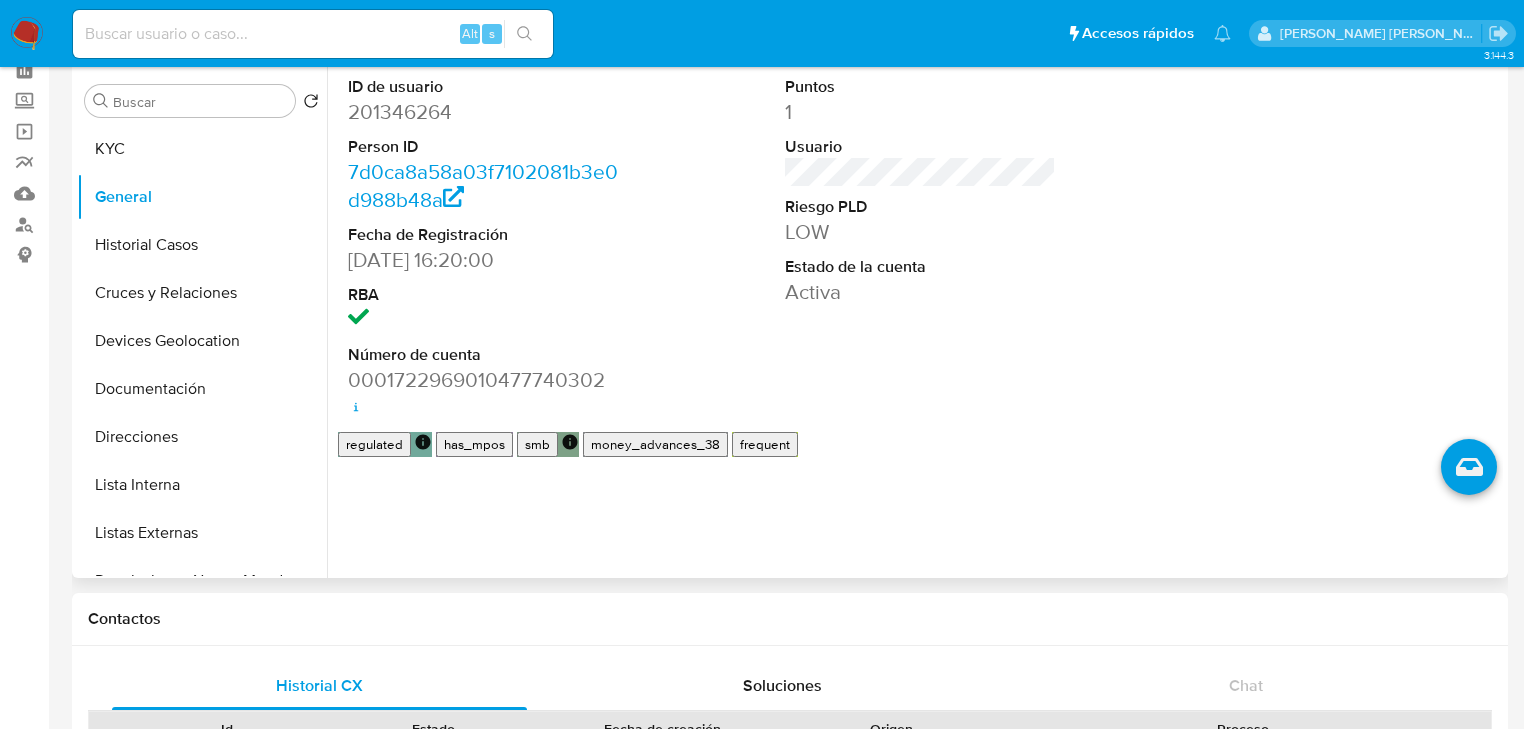 scroll, scrollTop: 160, scrollLeft: 0, axis: vertical 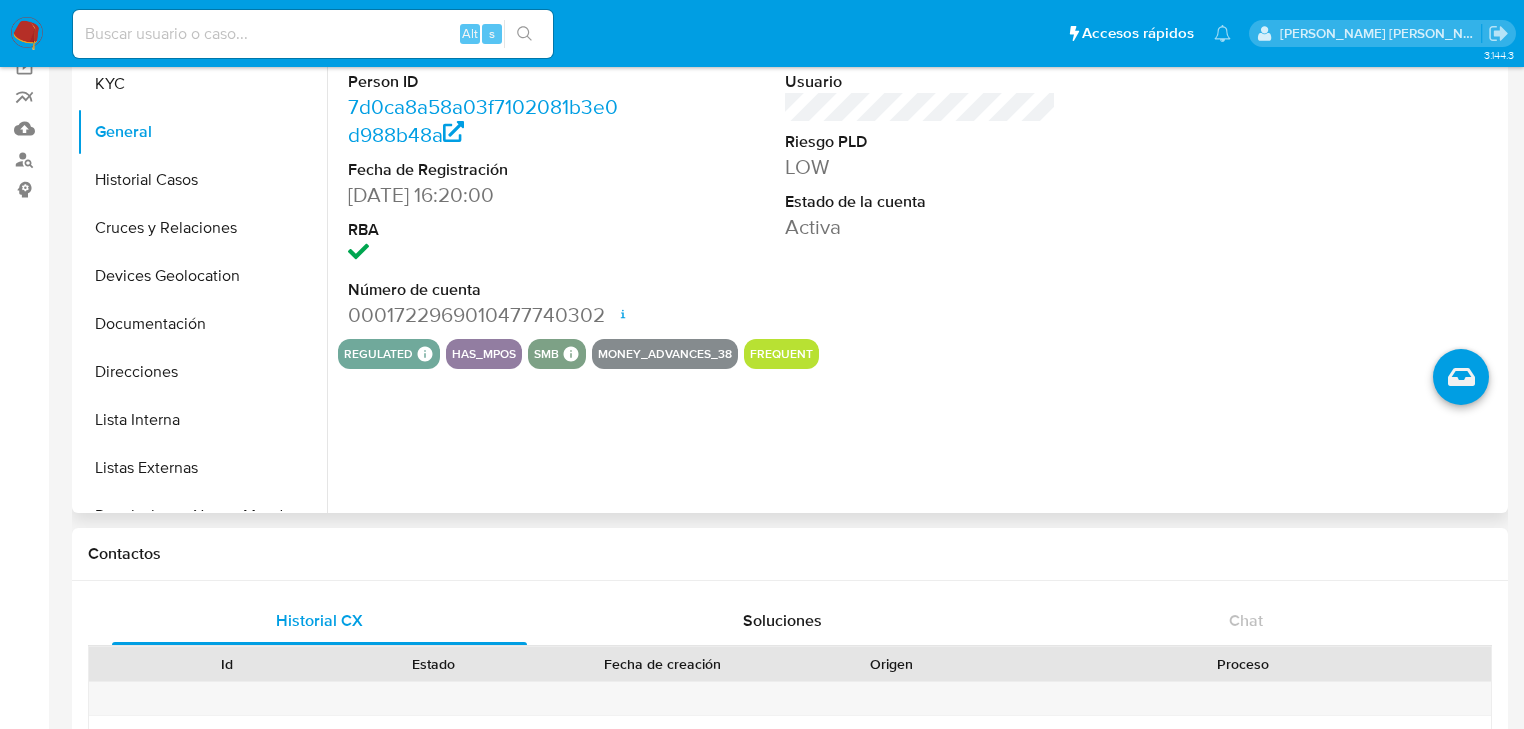 type 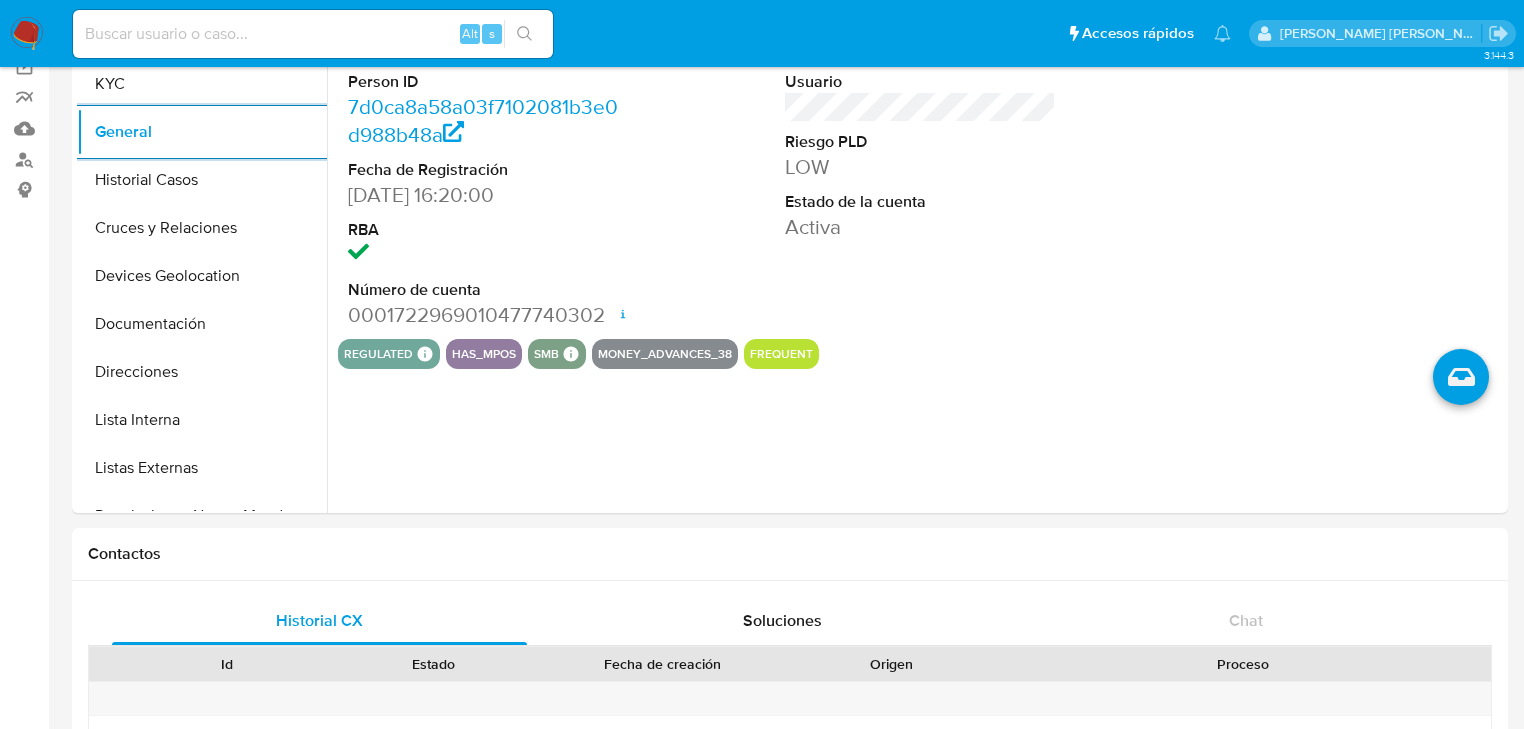 click at bounding box center [313, 34] 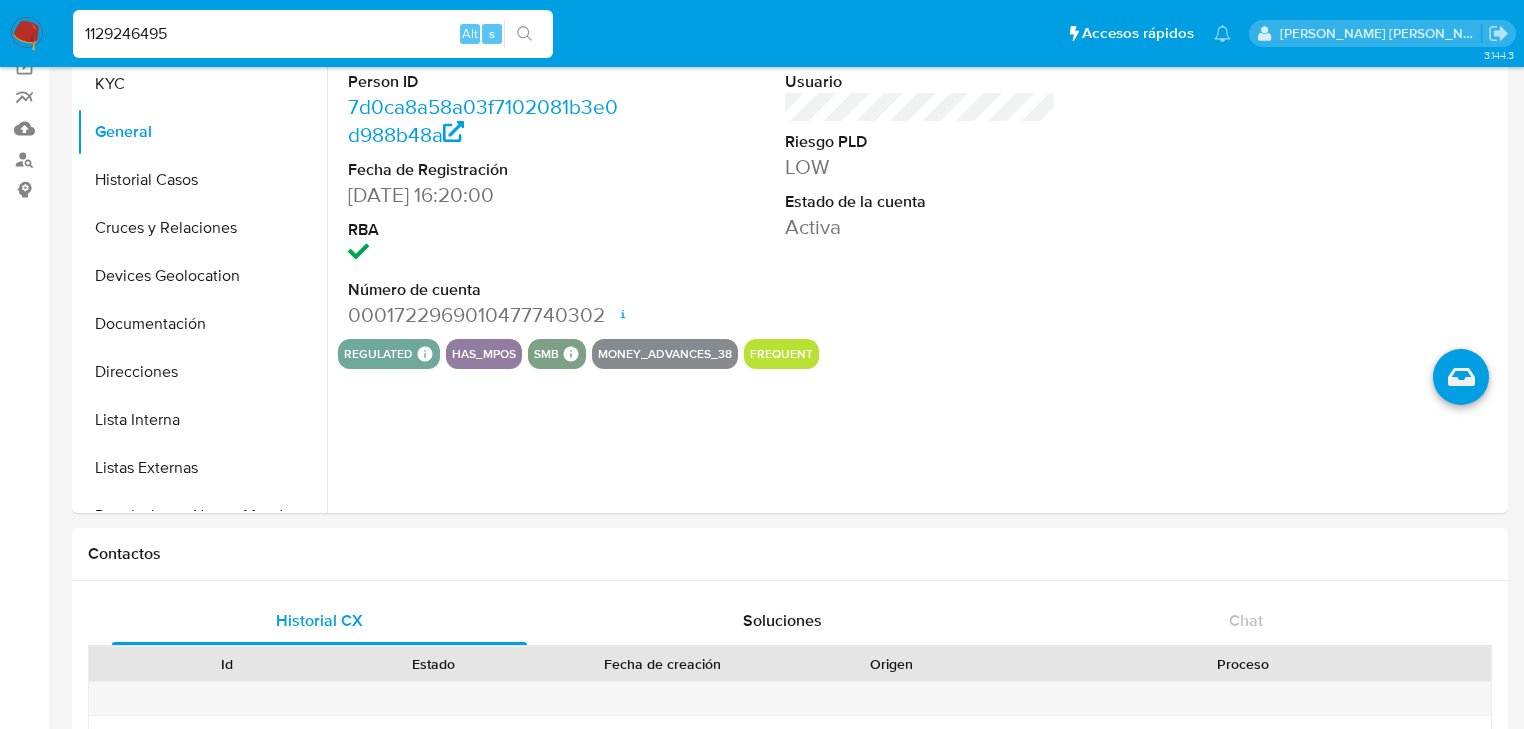 type on "1129246495" 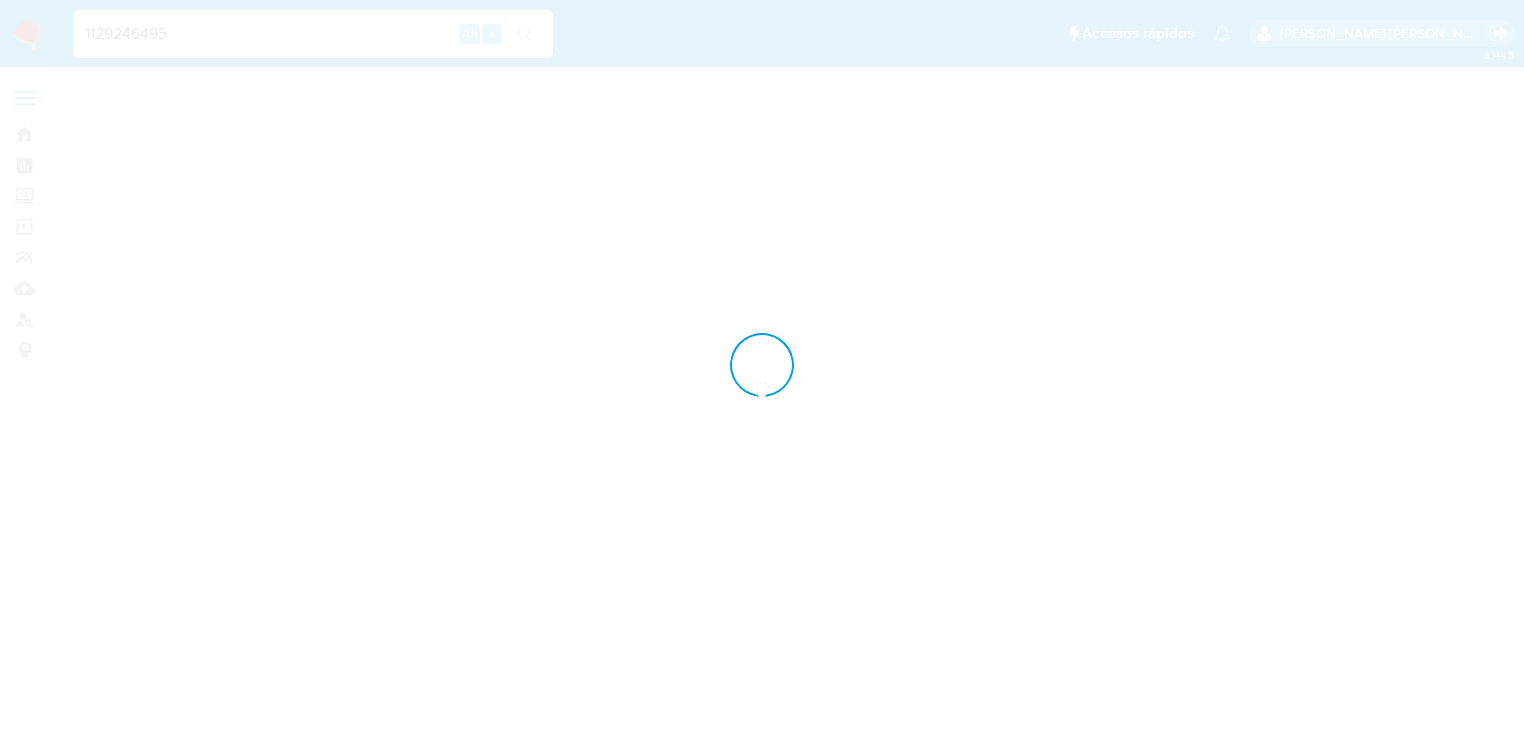 scroll, scrollTop: 0, scrollLeft: 0, axis: both 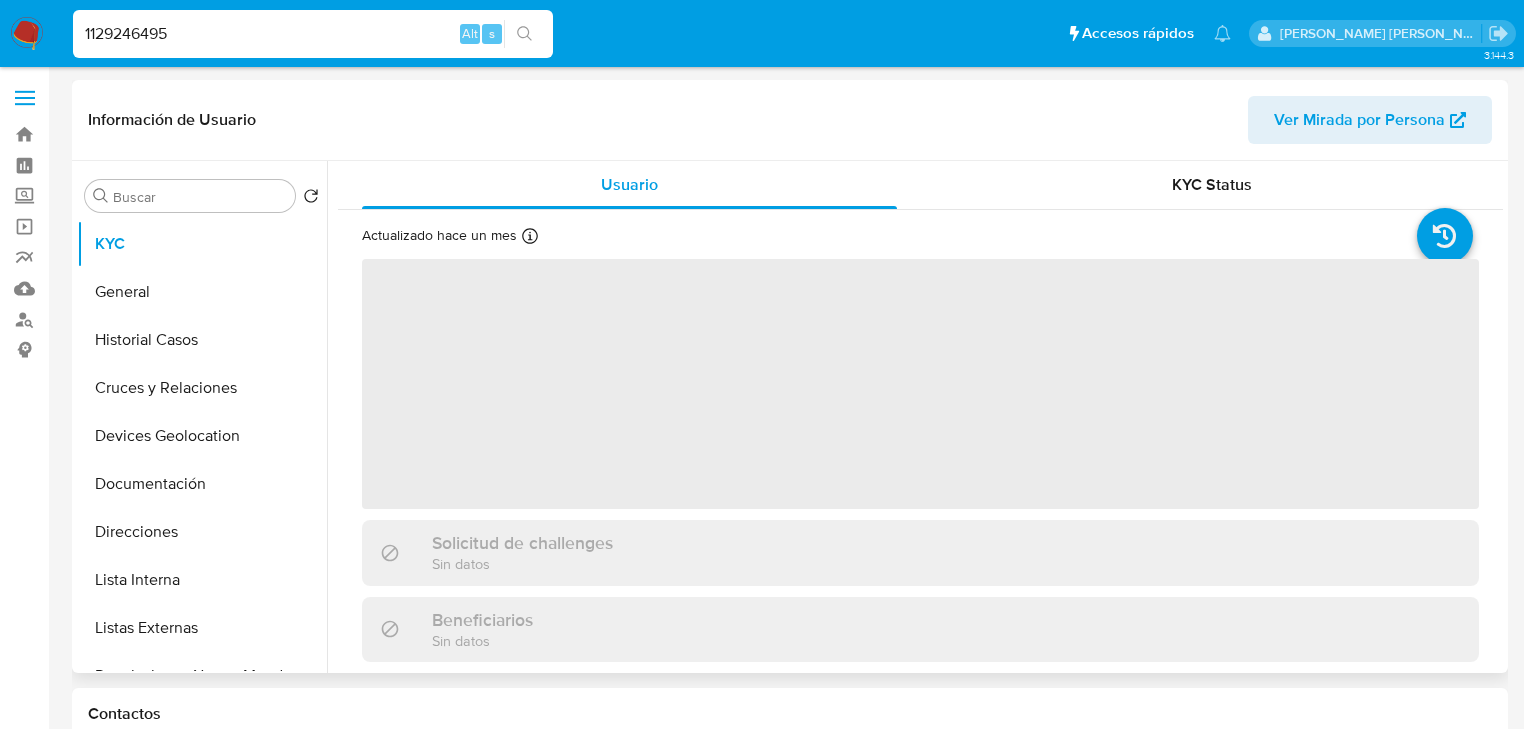 select on "10" 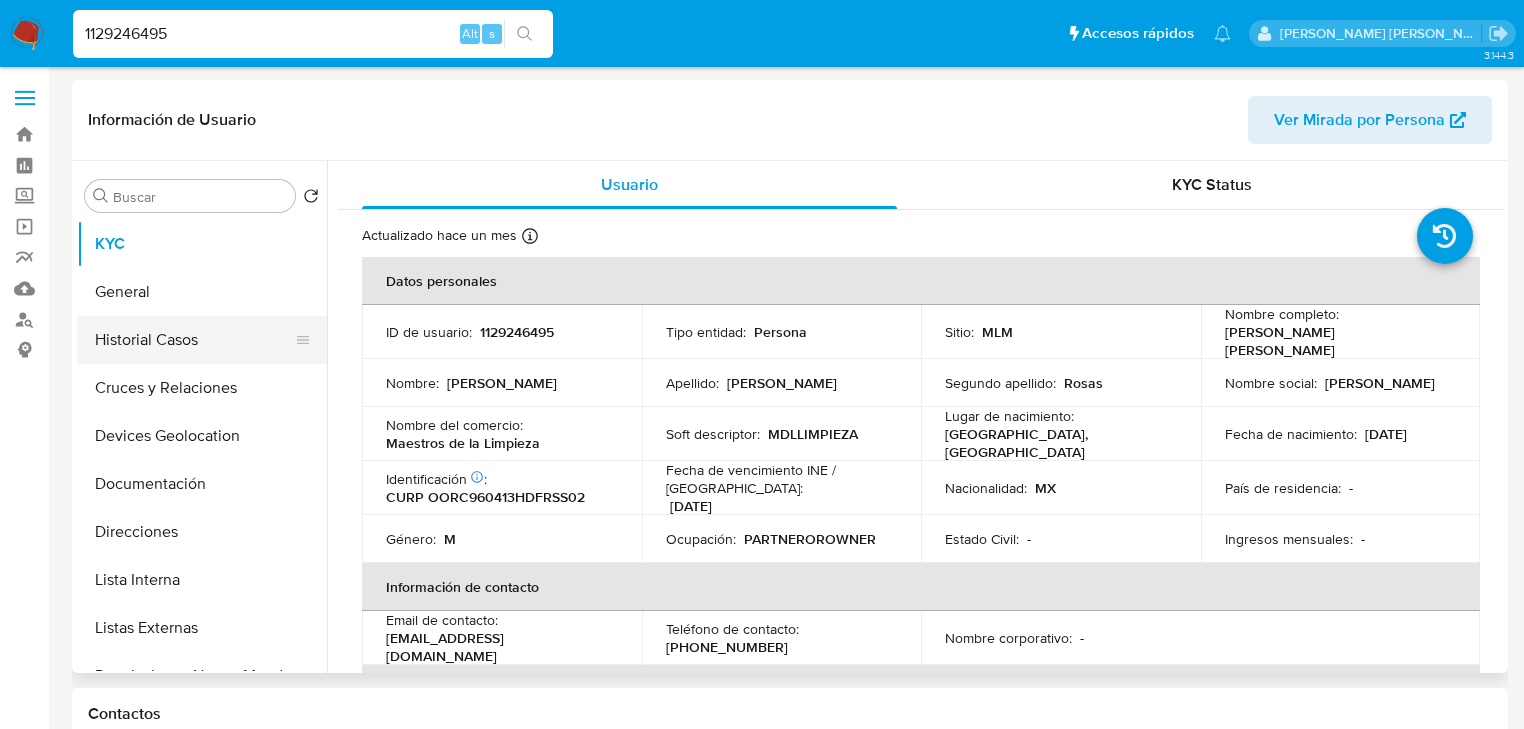 drag, startPoint x: 168, startPoint y: 339, endPoint x: 239, endPoint y: 337, distance: 71.02816 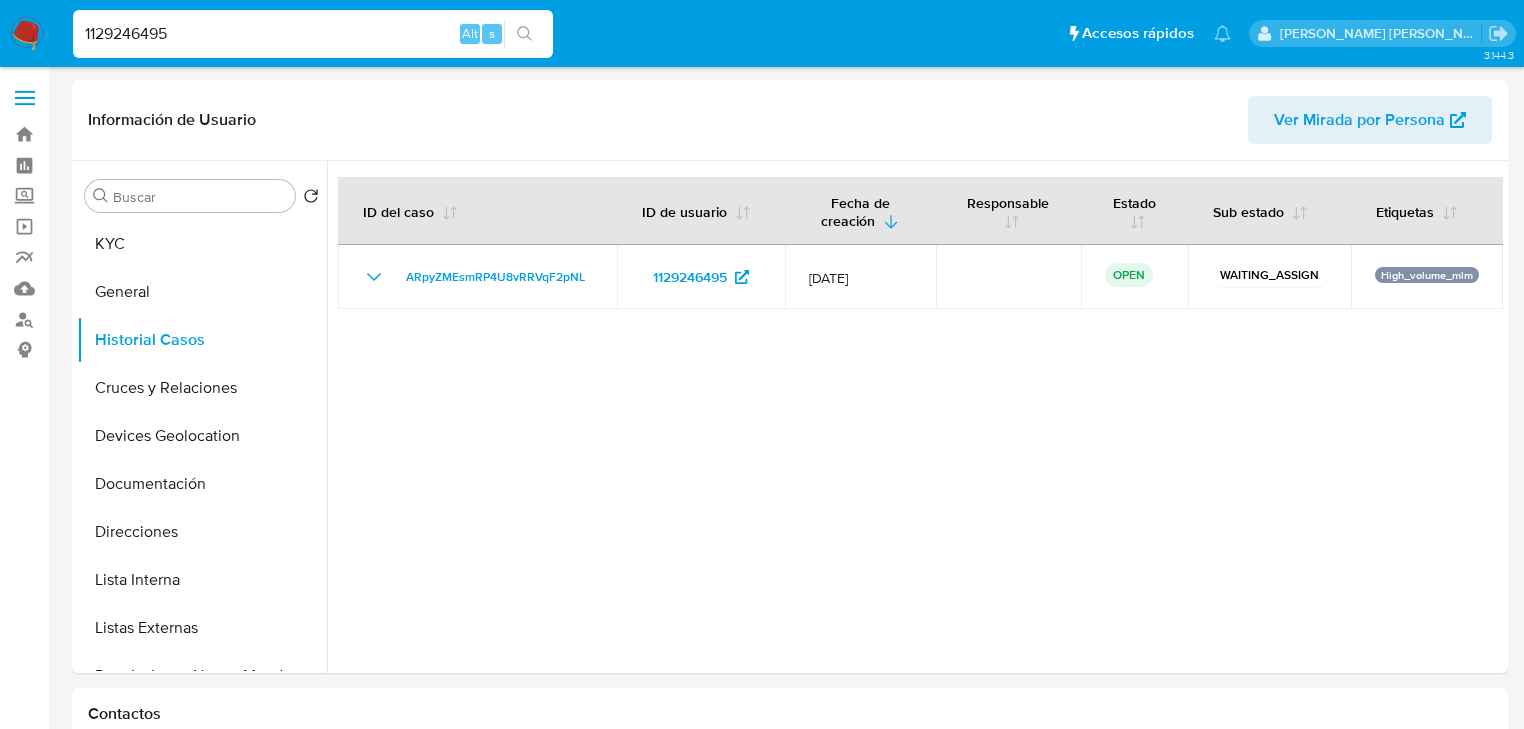 type 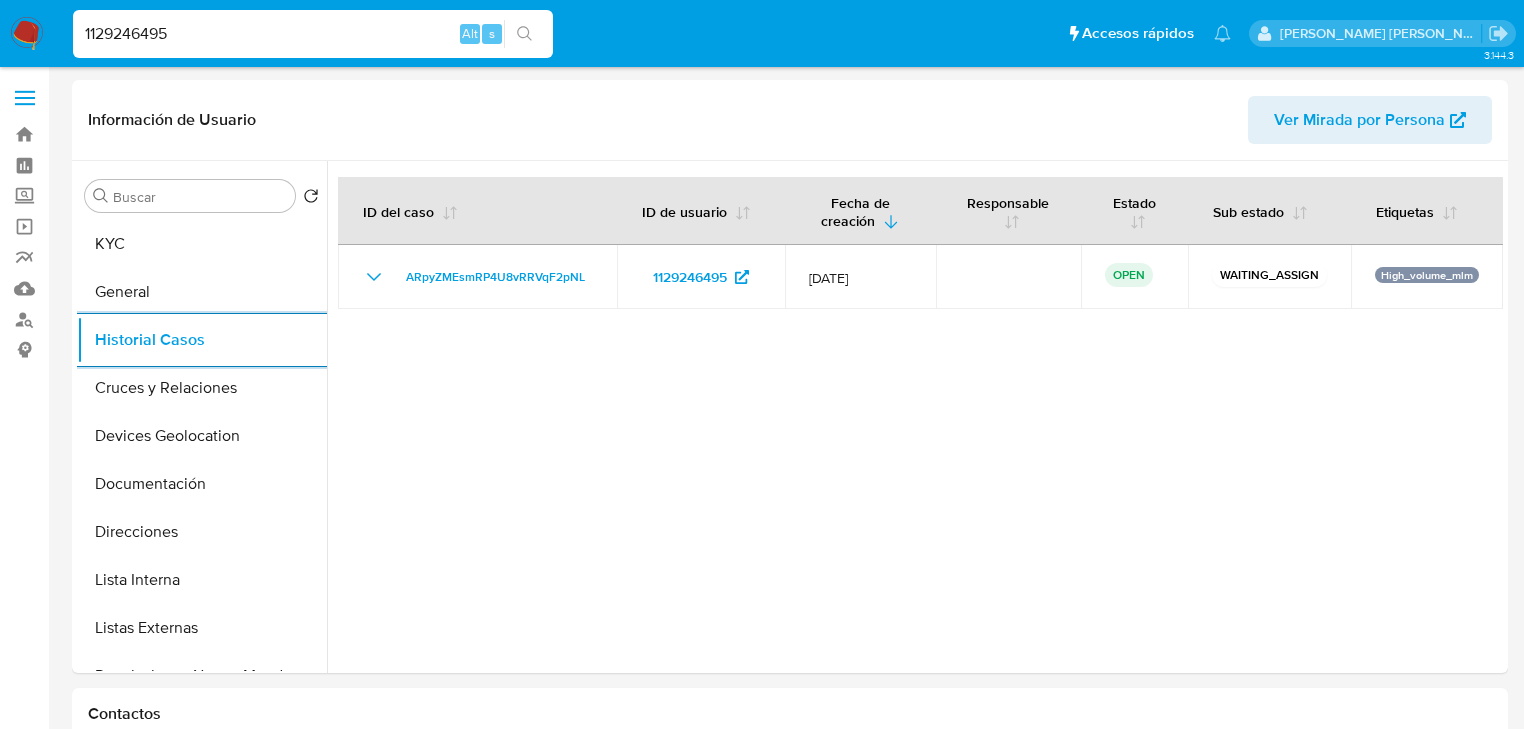 drag, startPoint x: 200, startPoint y: 36, endPoint x: 0, endPoint y: 1, distance: 203.0394 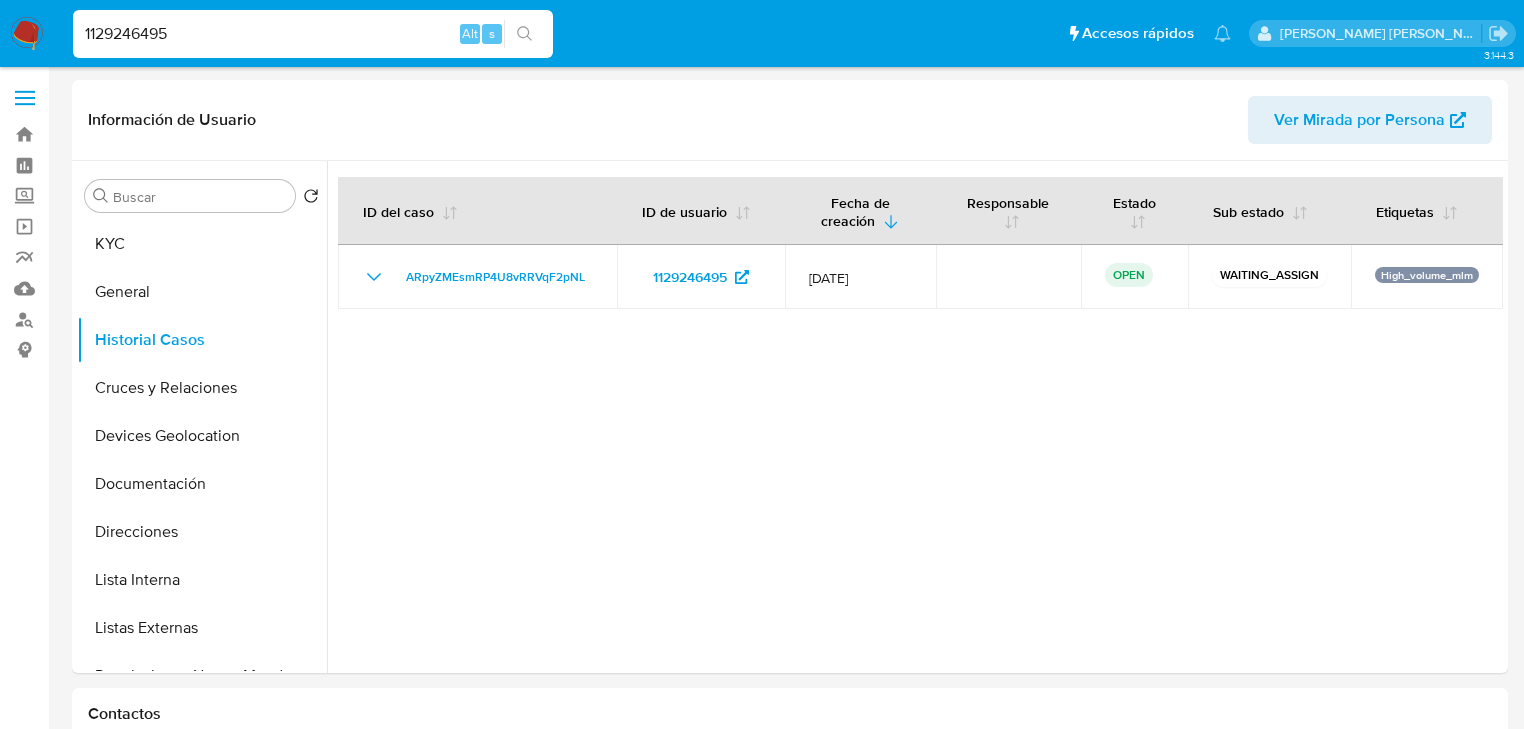 paste on "675200961" 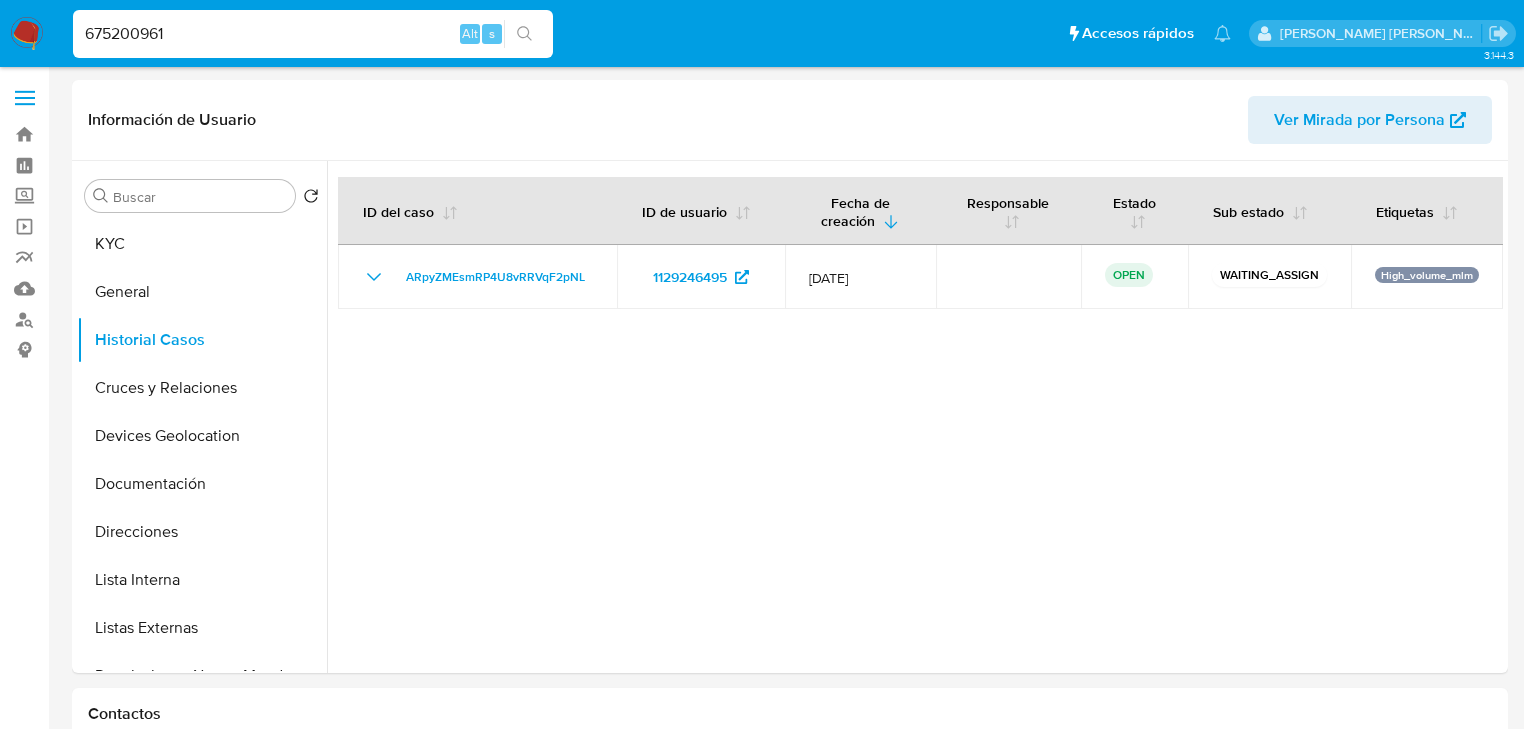 type on "675200961" 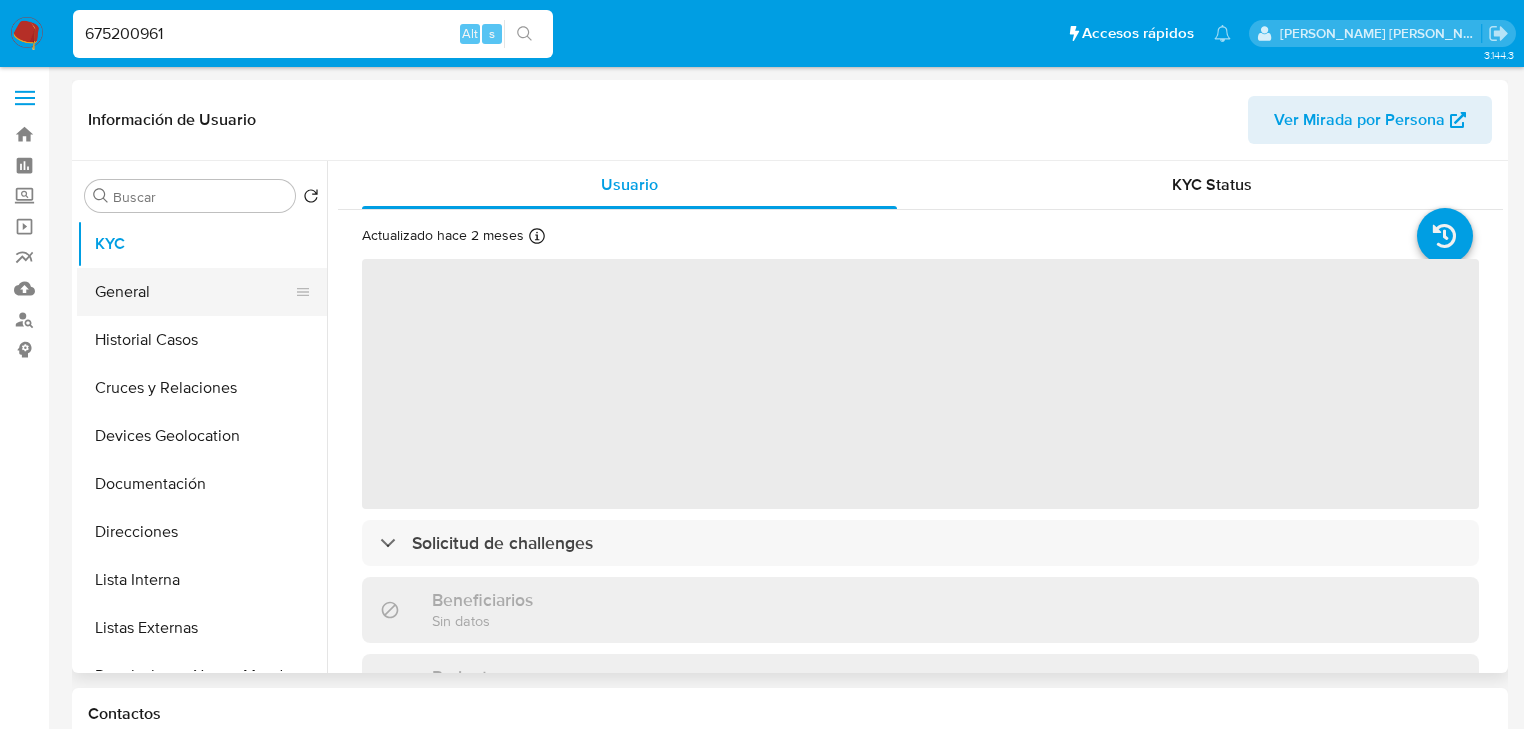 click on "General" at bounding box center (194, 292) 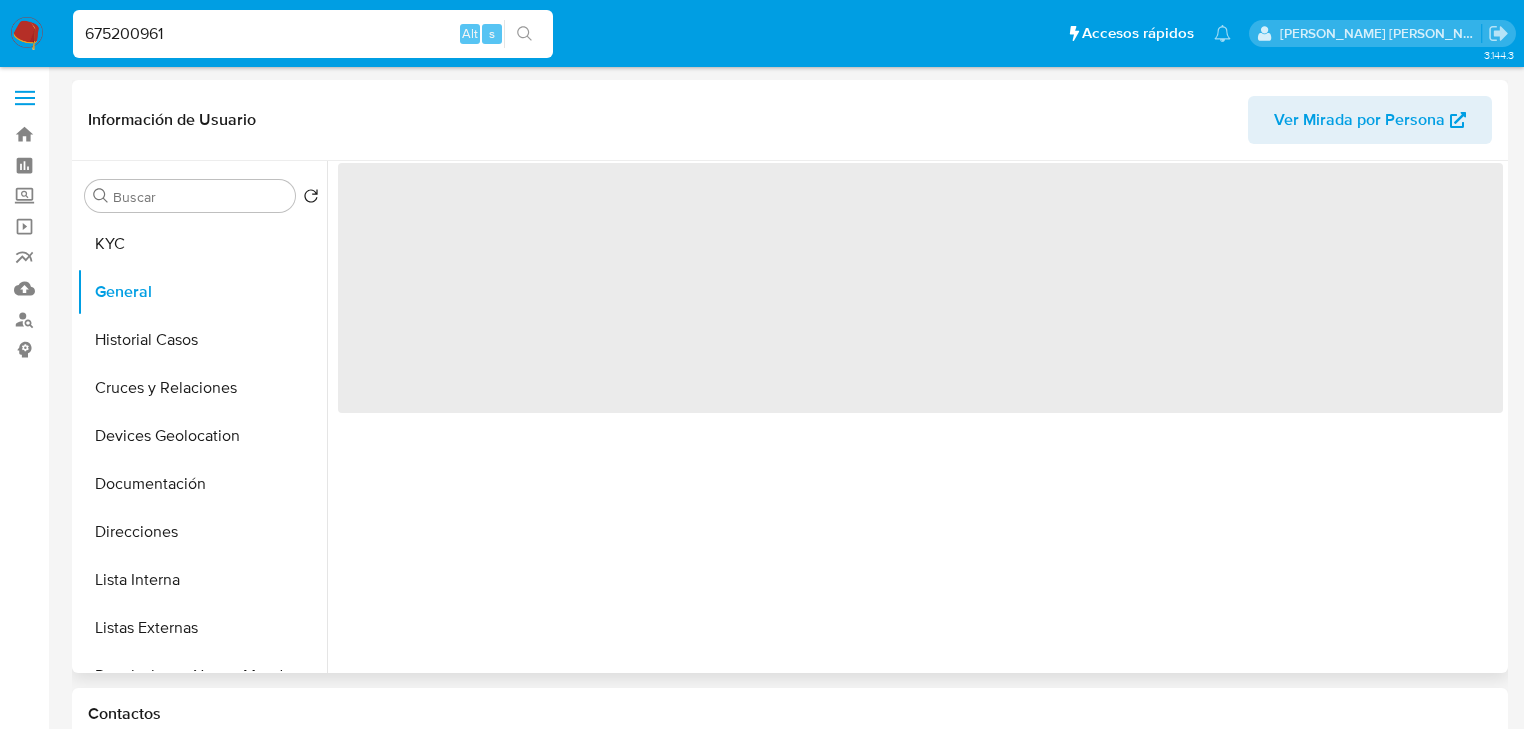select on "10" 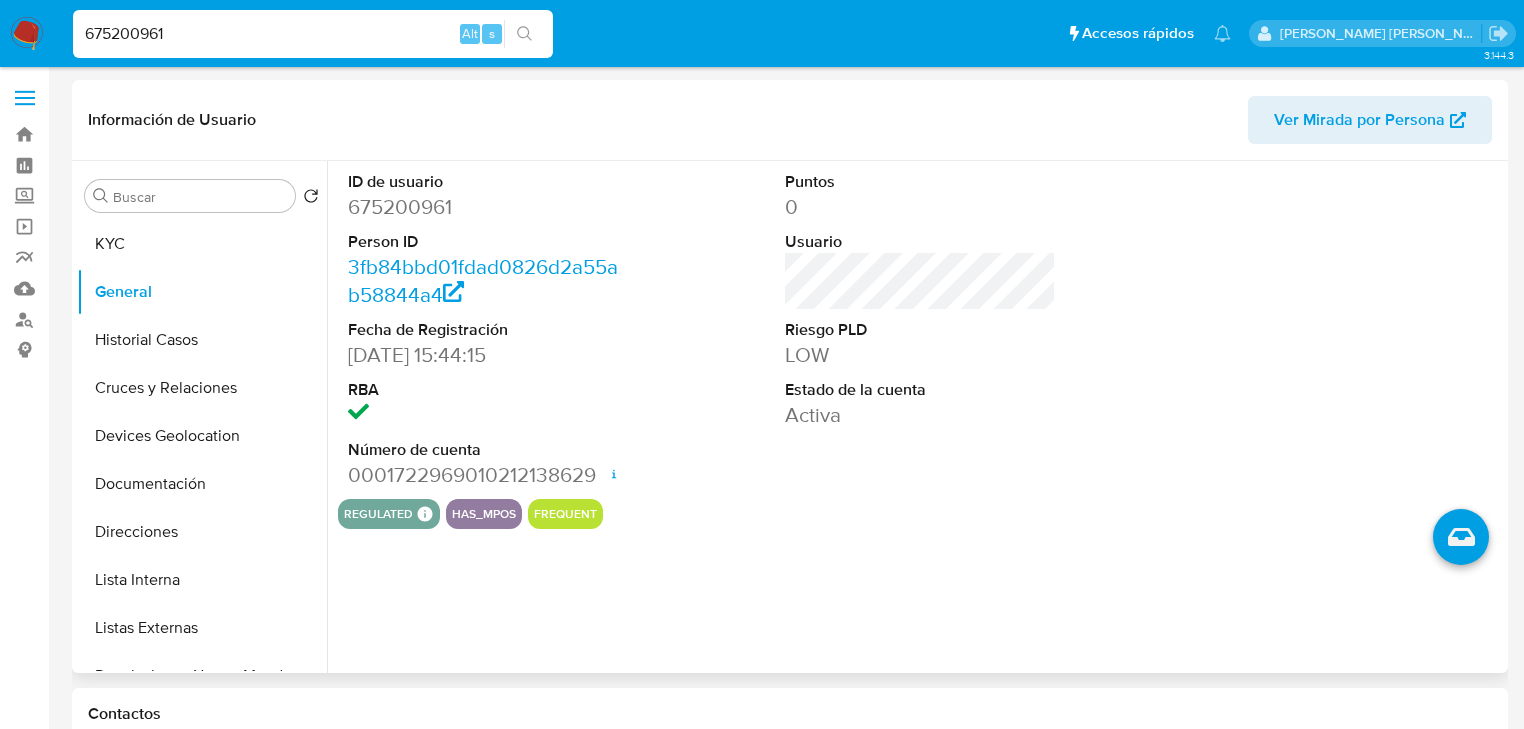 type 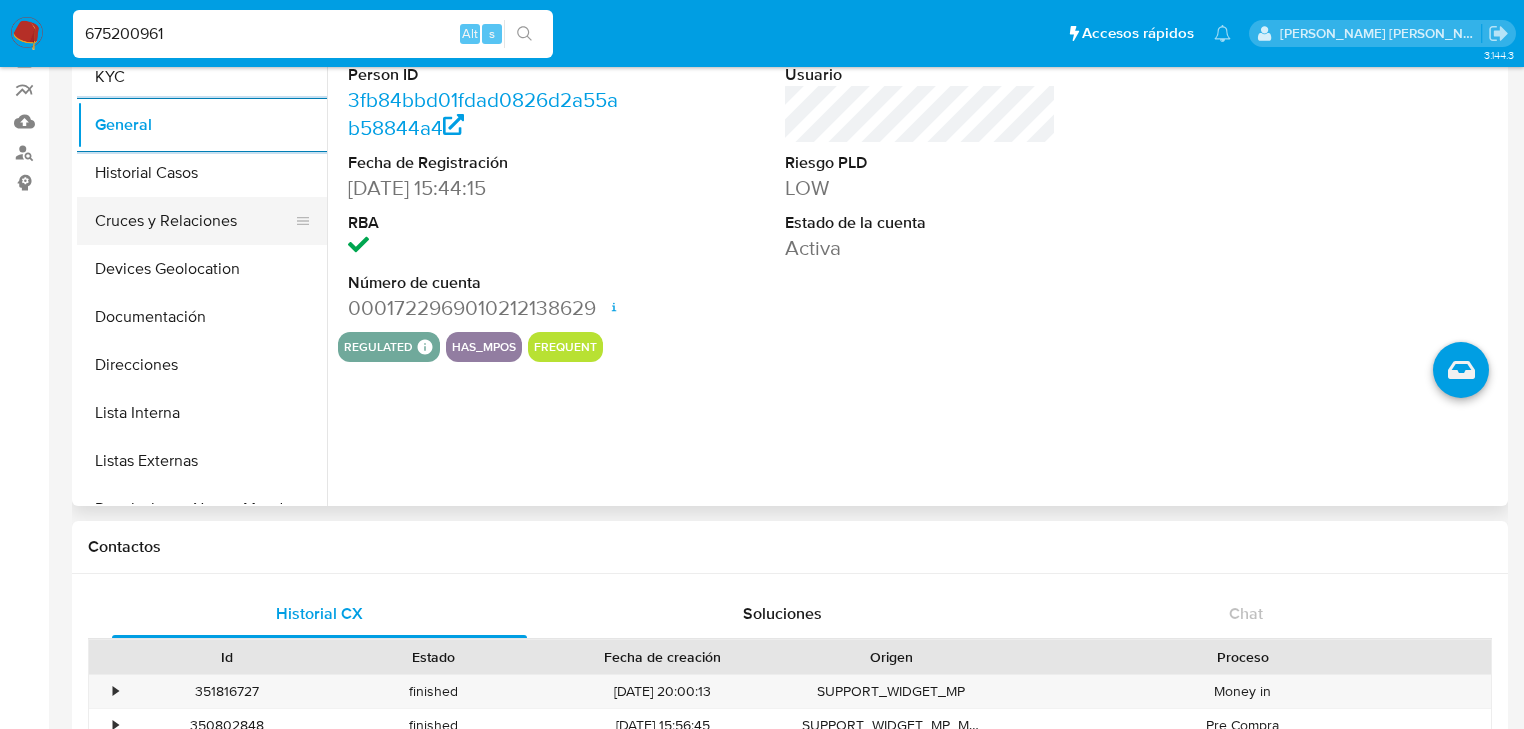 scroll, scrollTop: 80, scrollLeft: 0, axis: vertical 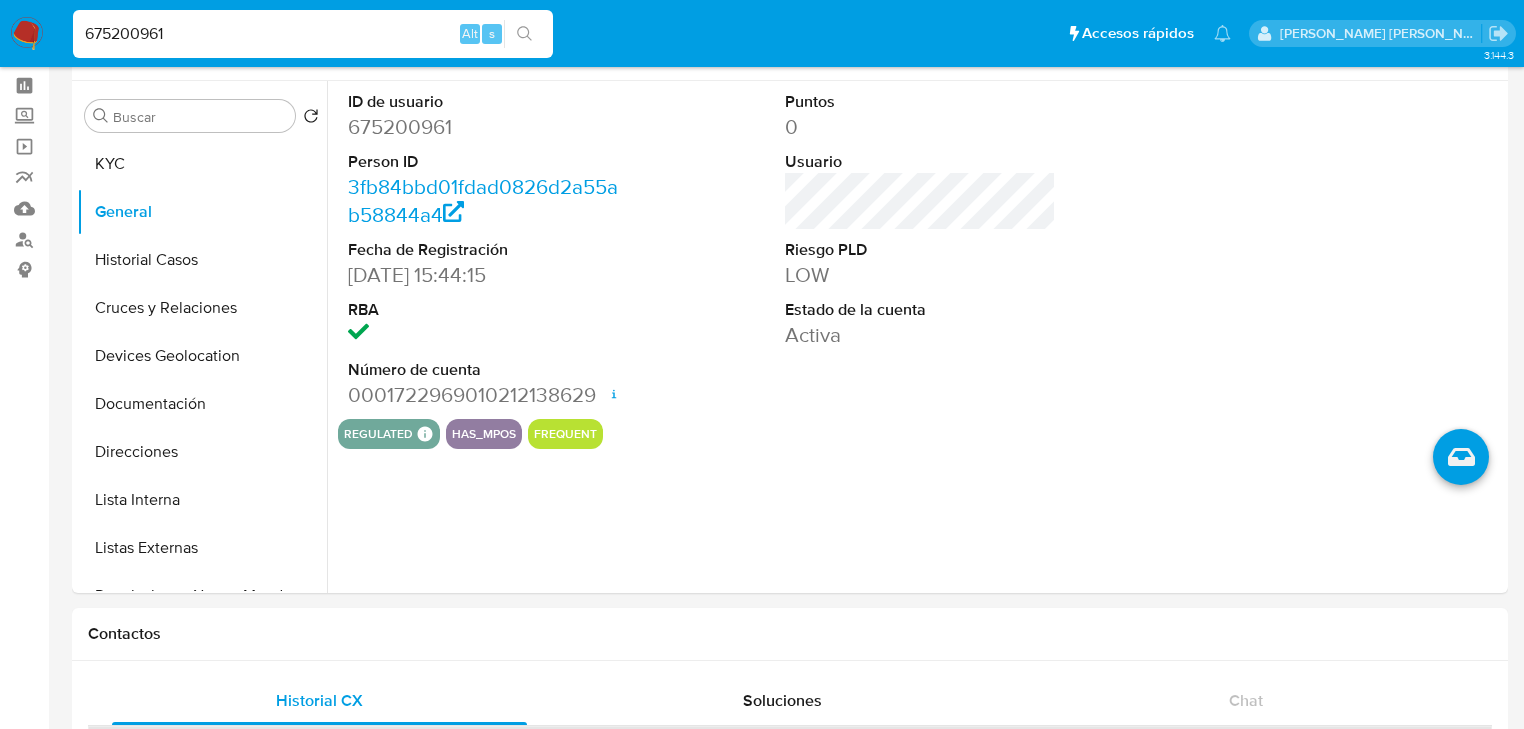 drag, startPoint x: 72, startPoint y: 23, endPoint x: 0, endPoint y: -22, distance: 84.90583 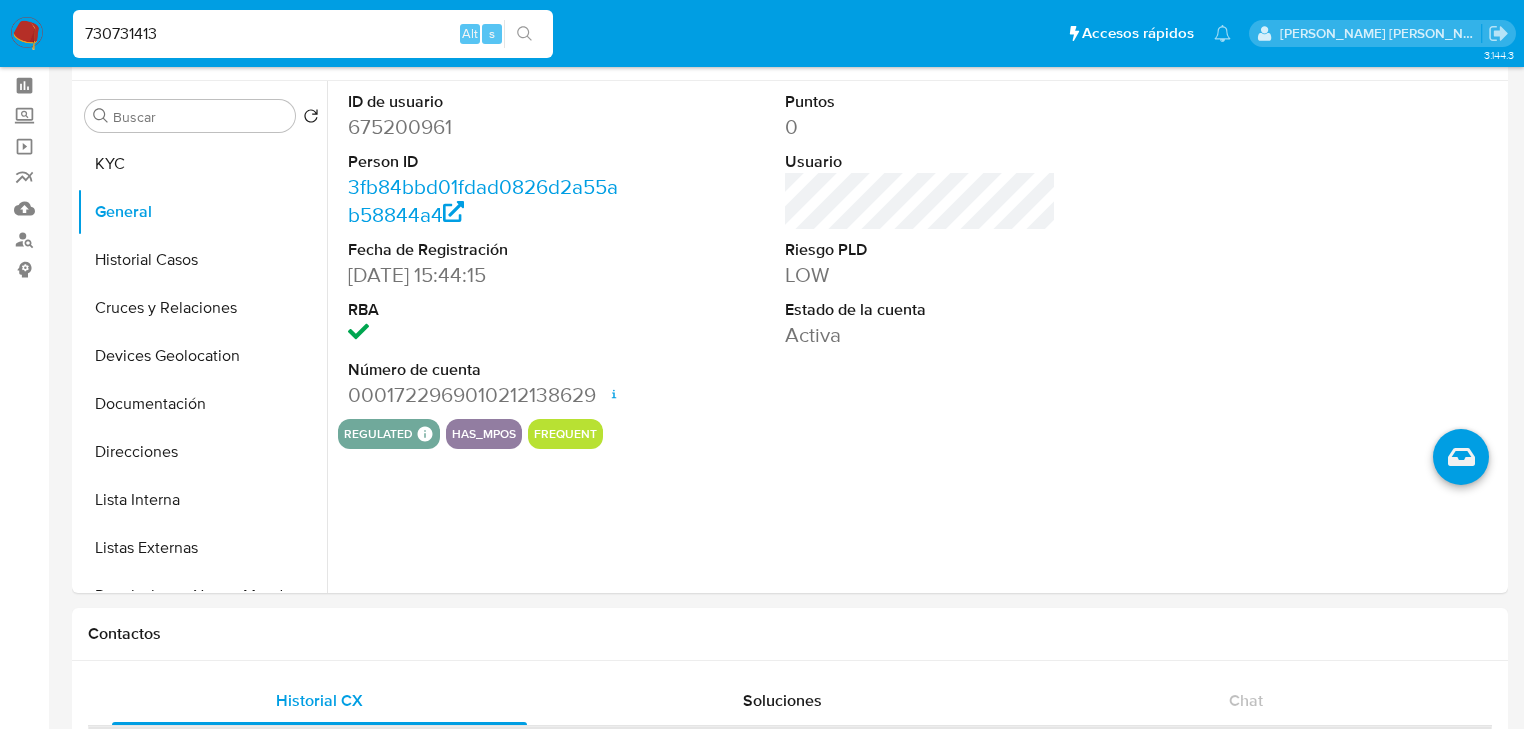 type on "730731413" 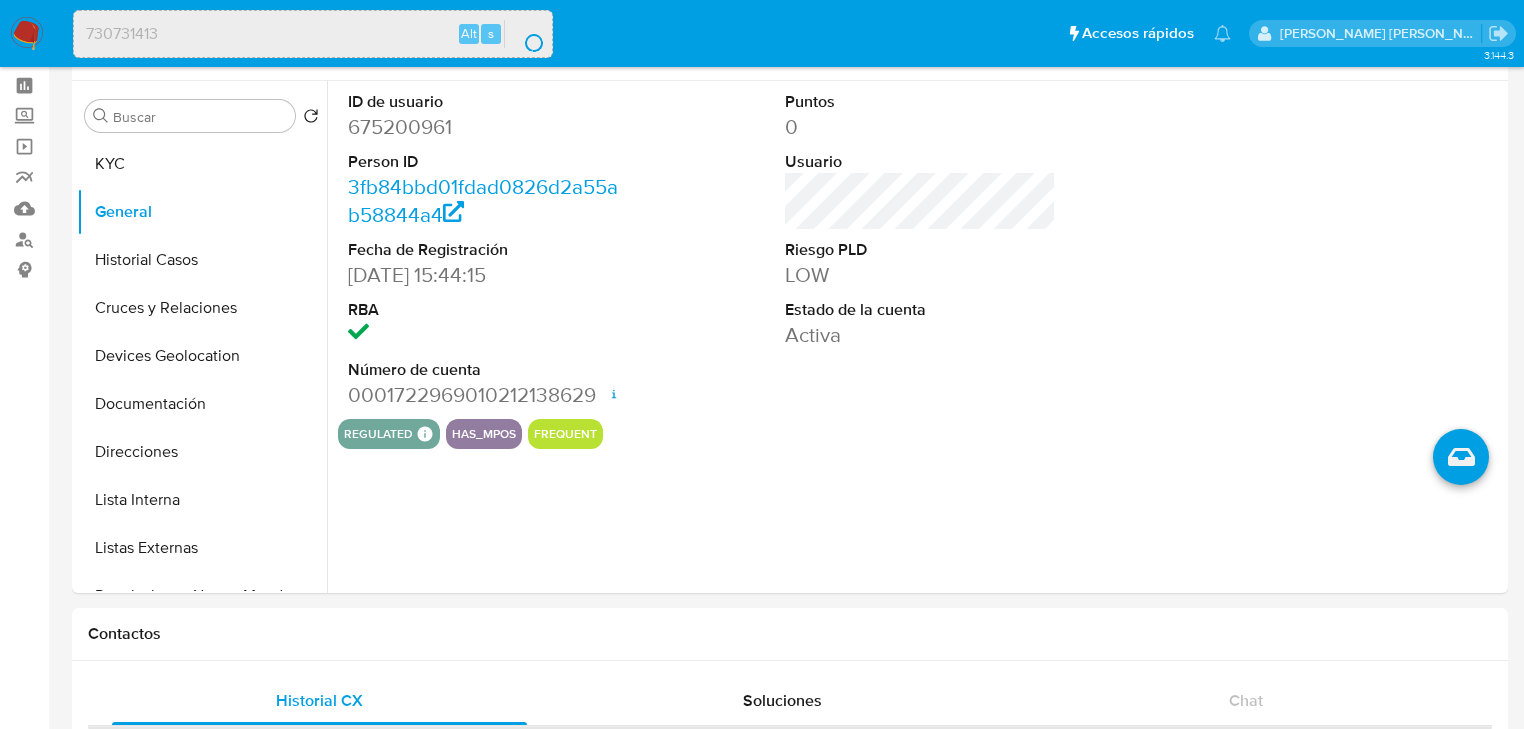 scroll, scrollTop: 0, scrollLeft: 0, axis: both 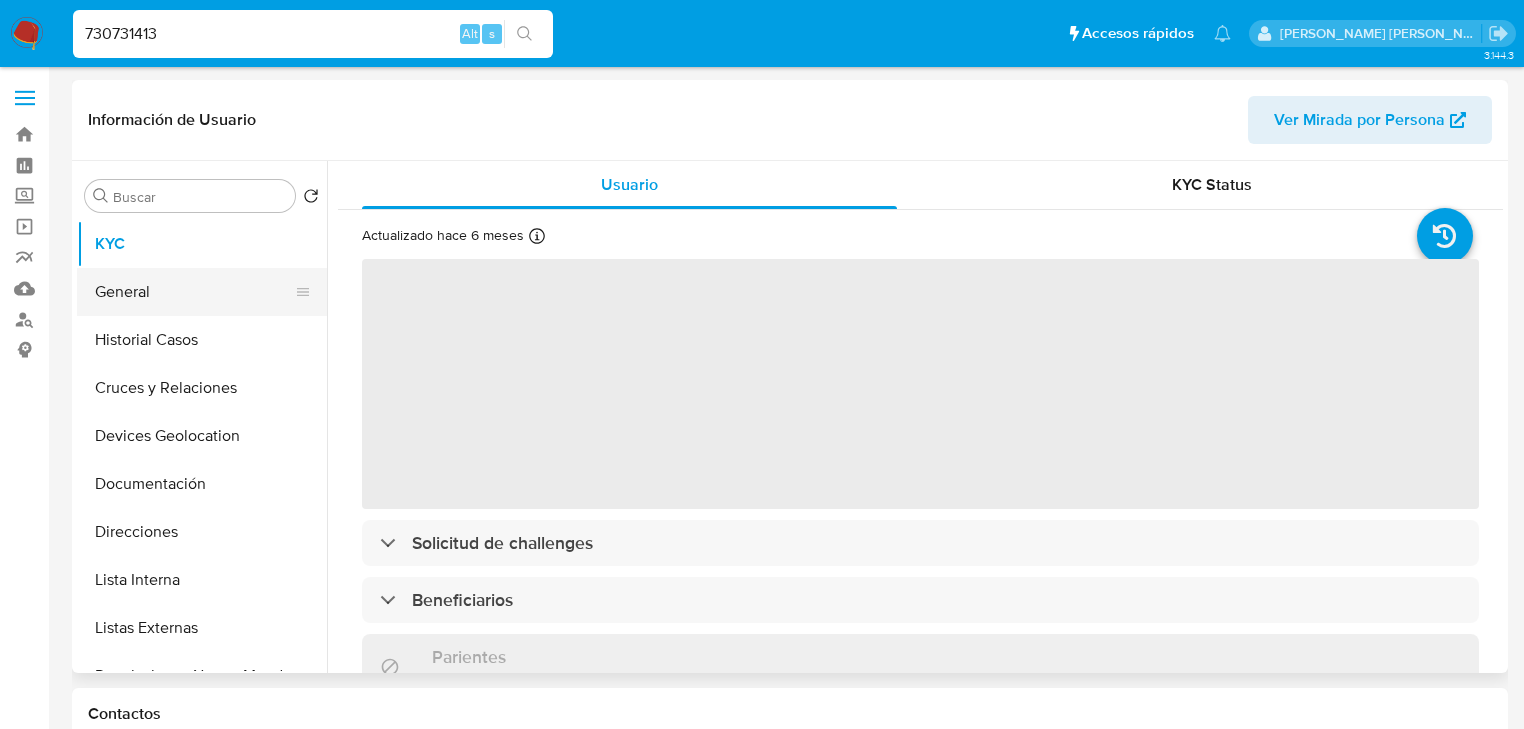 click on "General" at bounding box center [194, 292] 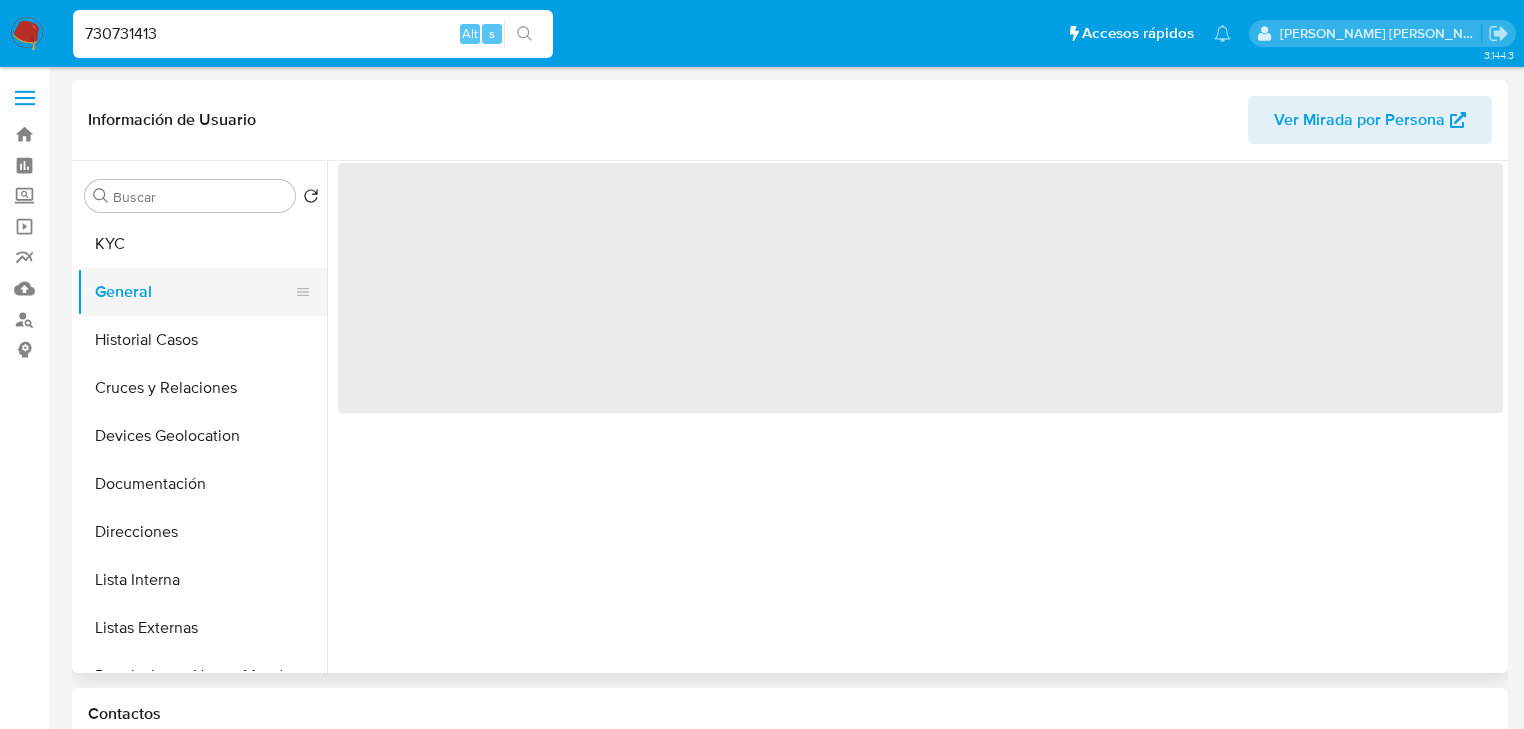 select on "10" 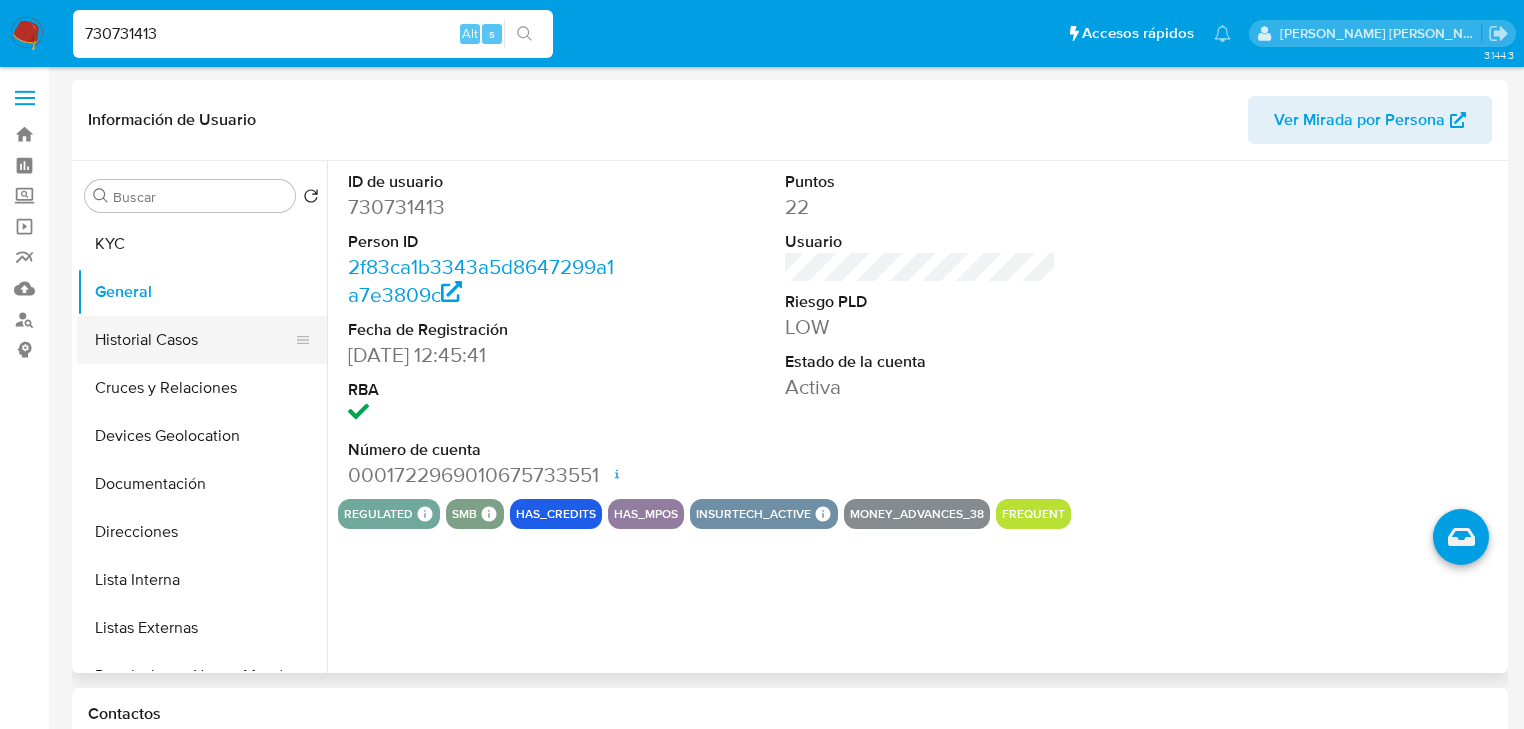 click on "Historial Casos" at bounding box center [194, 340] 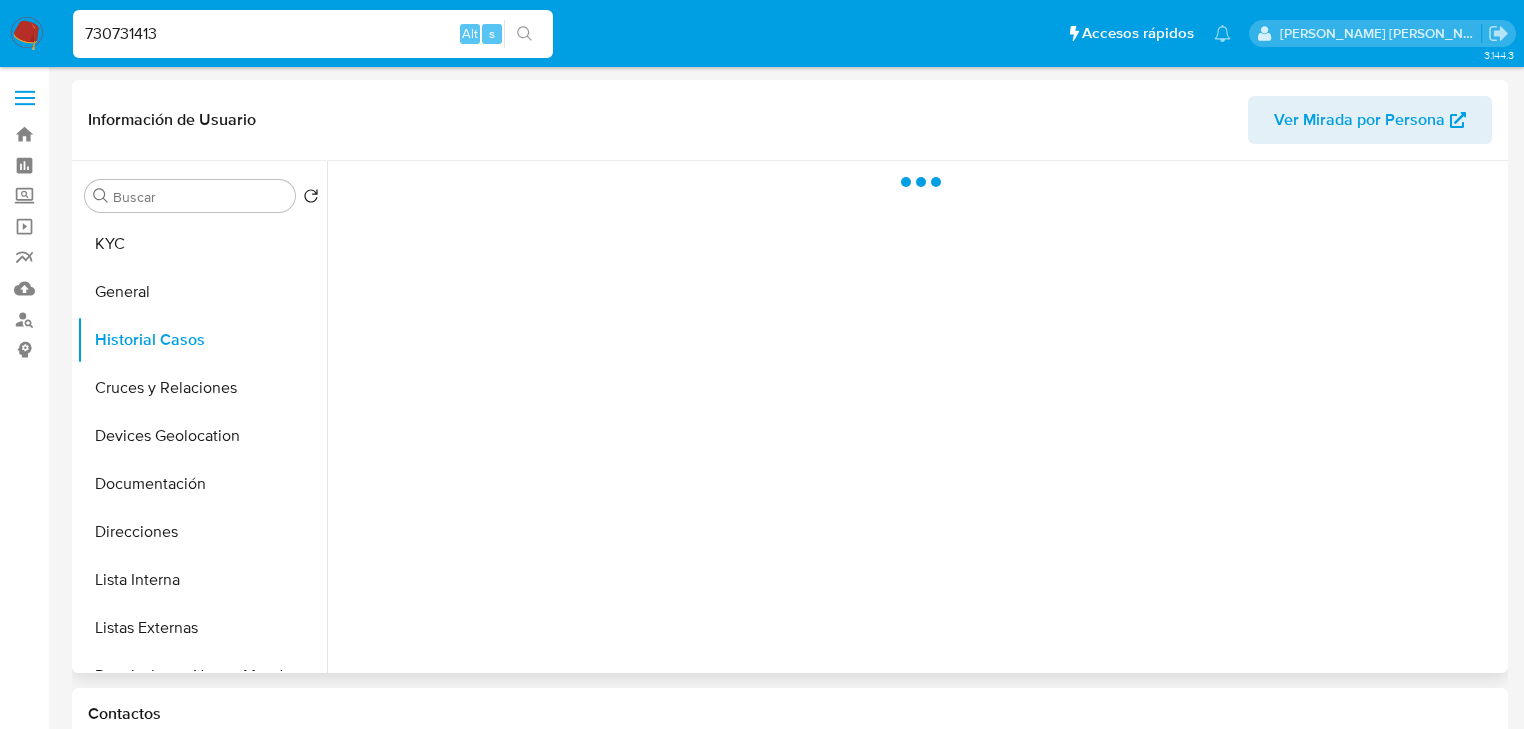 type 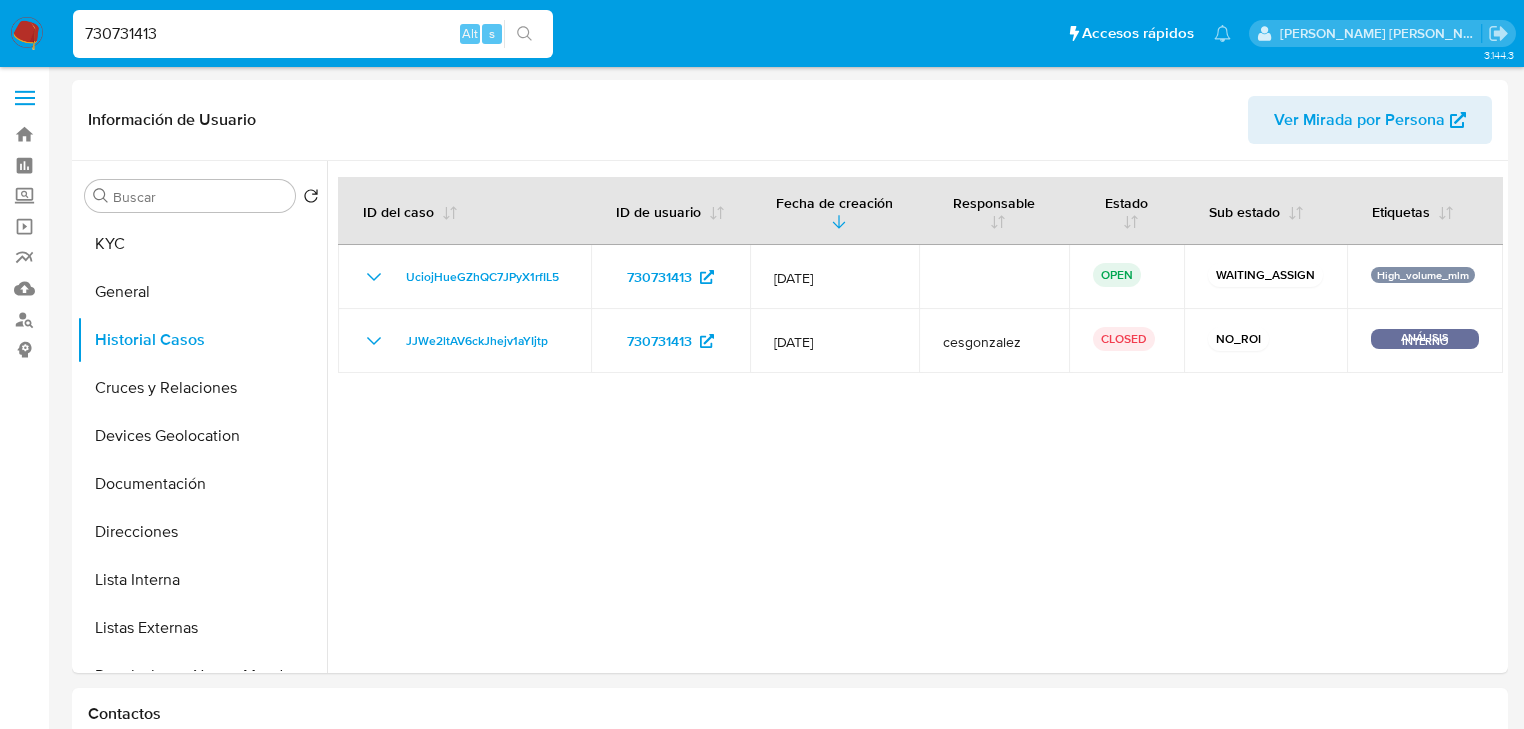 drag, startPoint x: 222, startPoint y: 28, endPoint x: 0, endPoint y: -22, distance: 227.56097 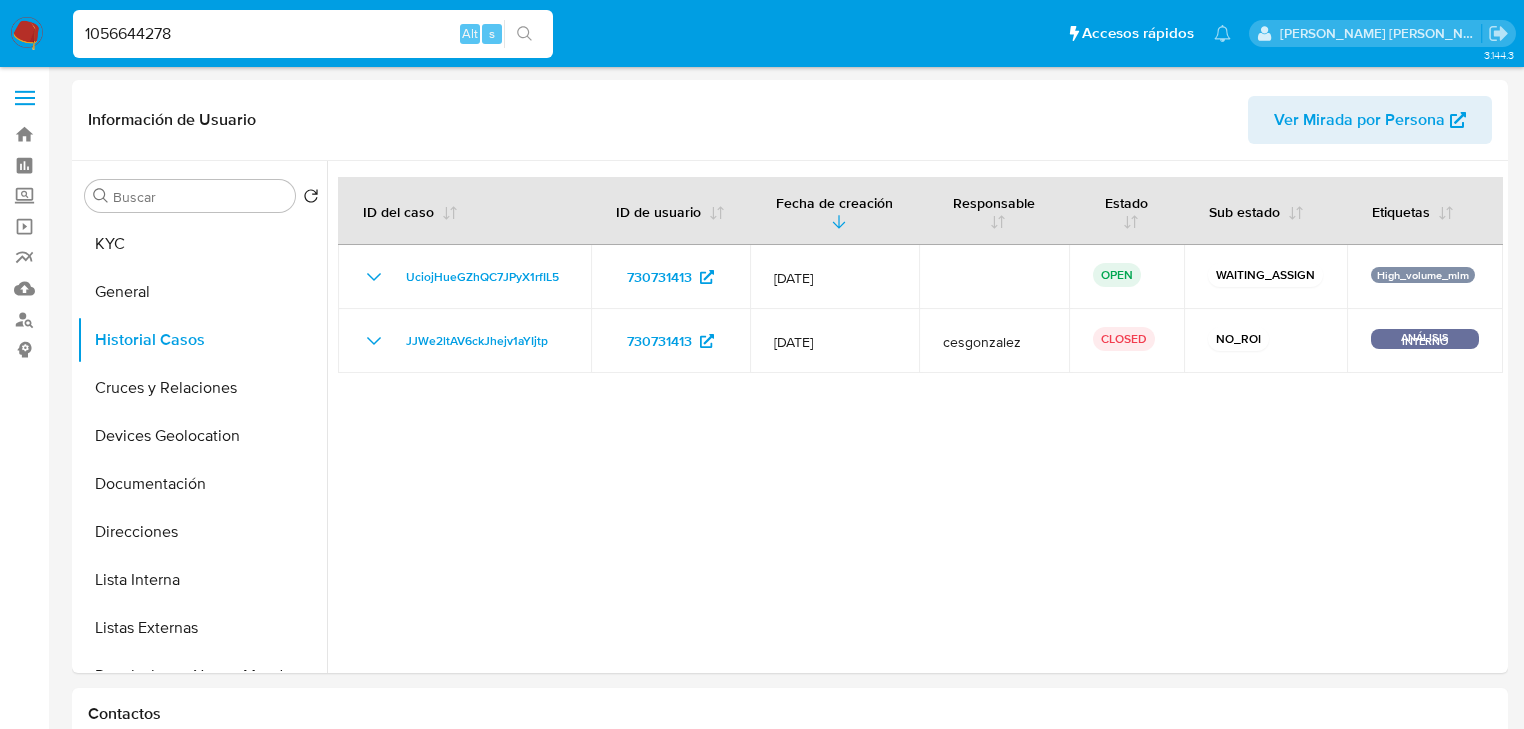 type on "1056644278" 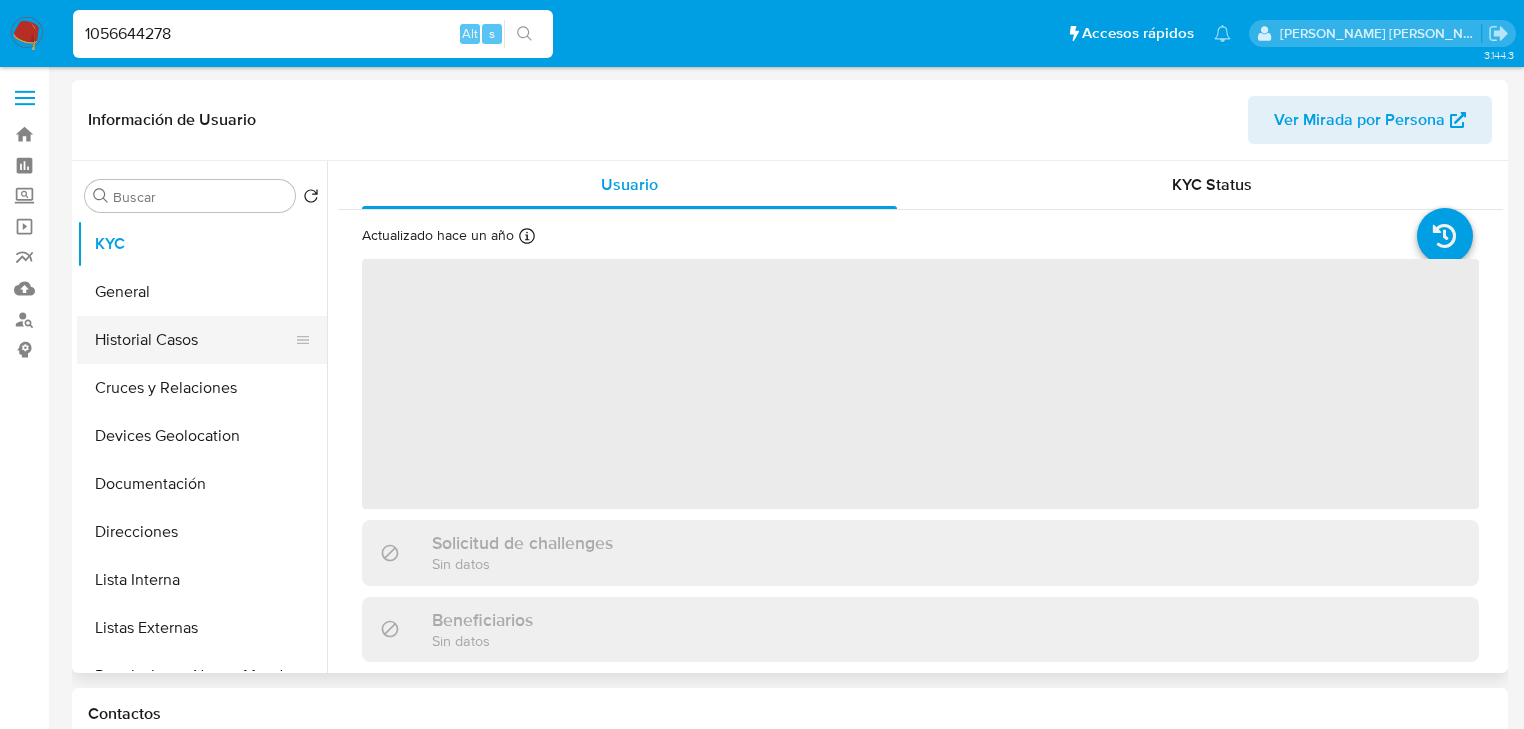 click on "Historial Casos" at bounding box center [194, 340] 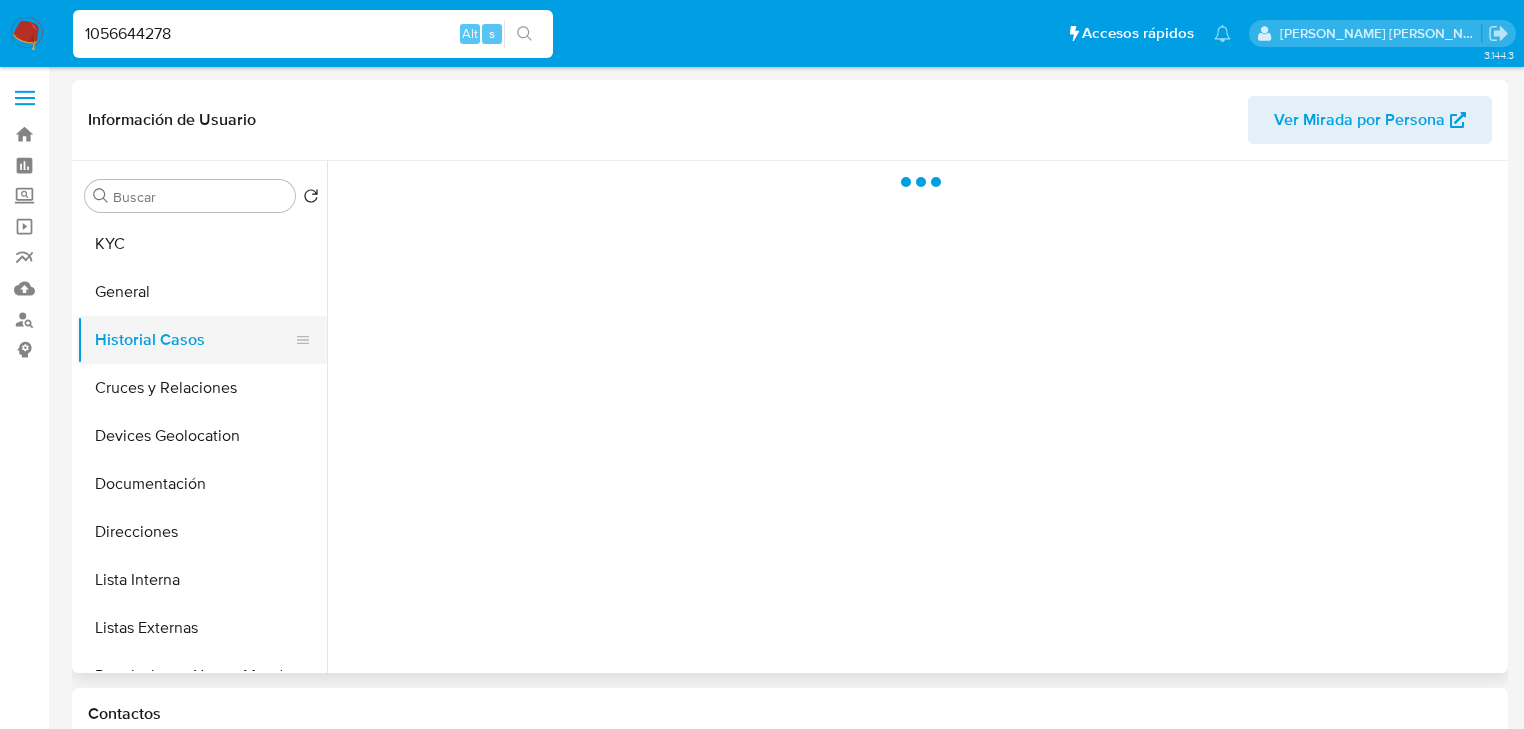 select on "10" 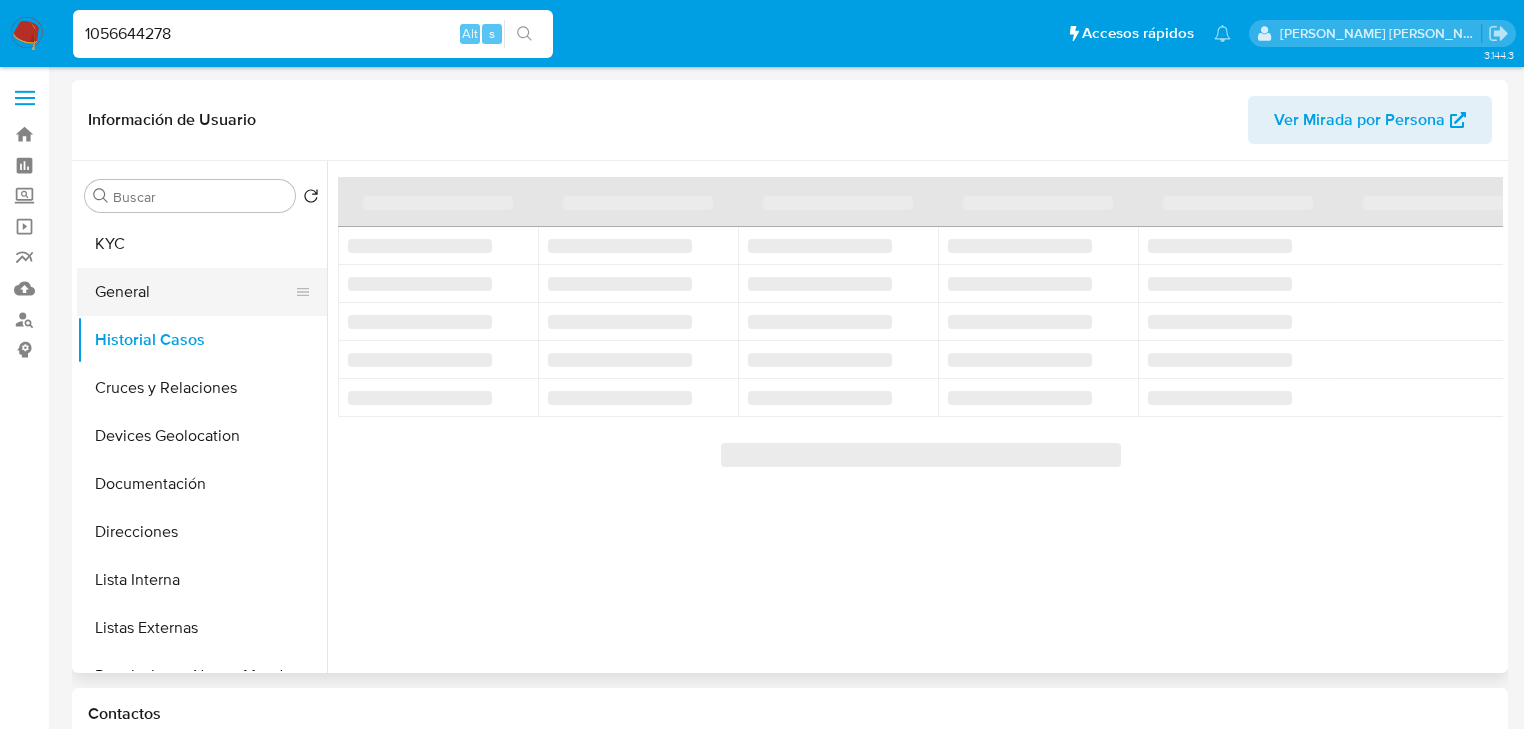 click on "General" at bounding box center (194, 292) 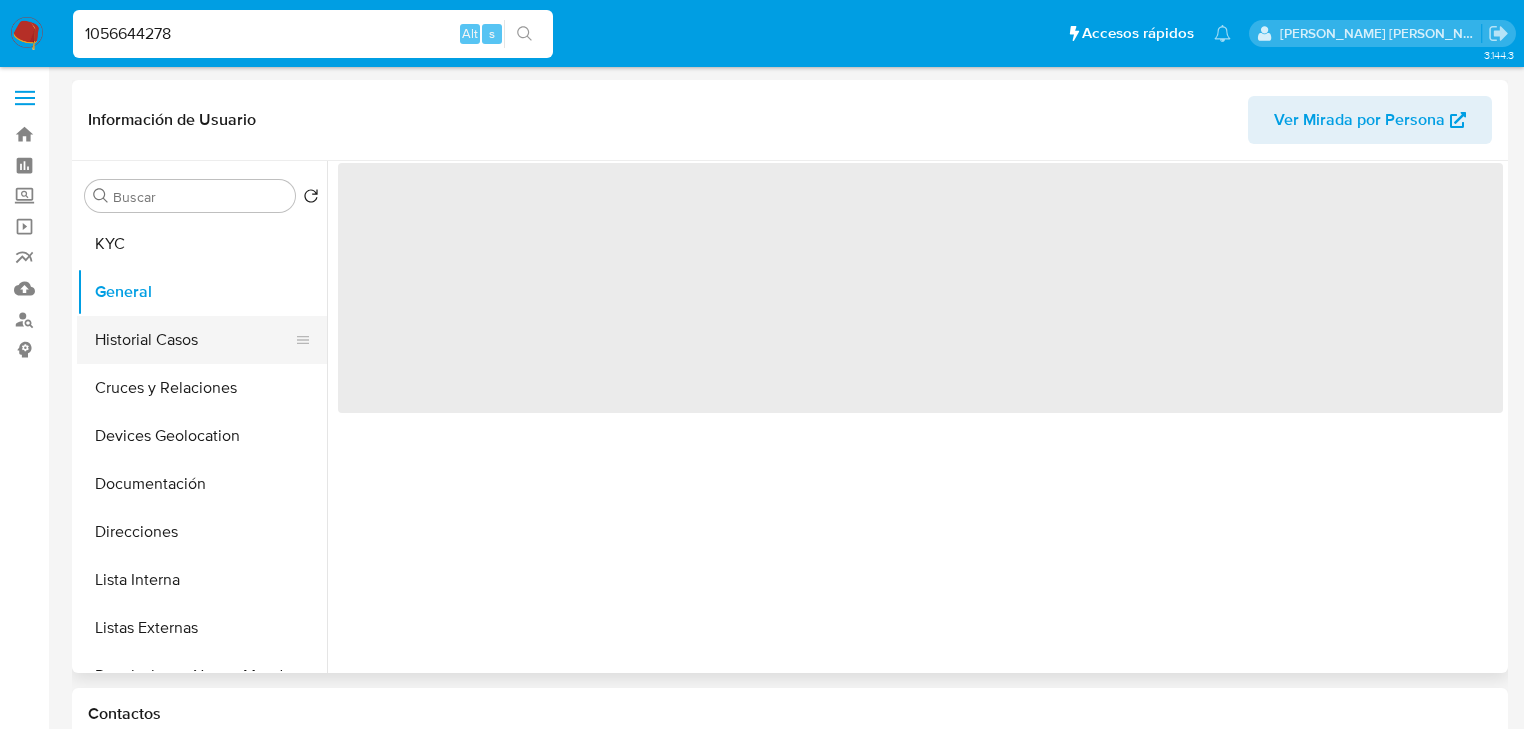 click on "Historial Casos" at bounding box center [194, 340] 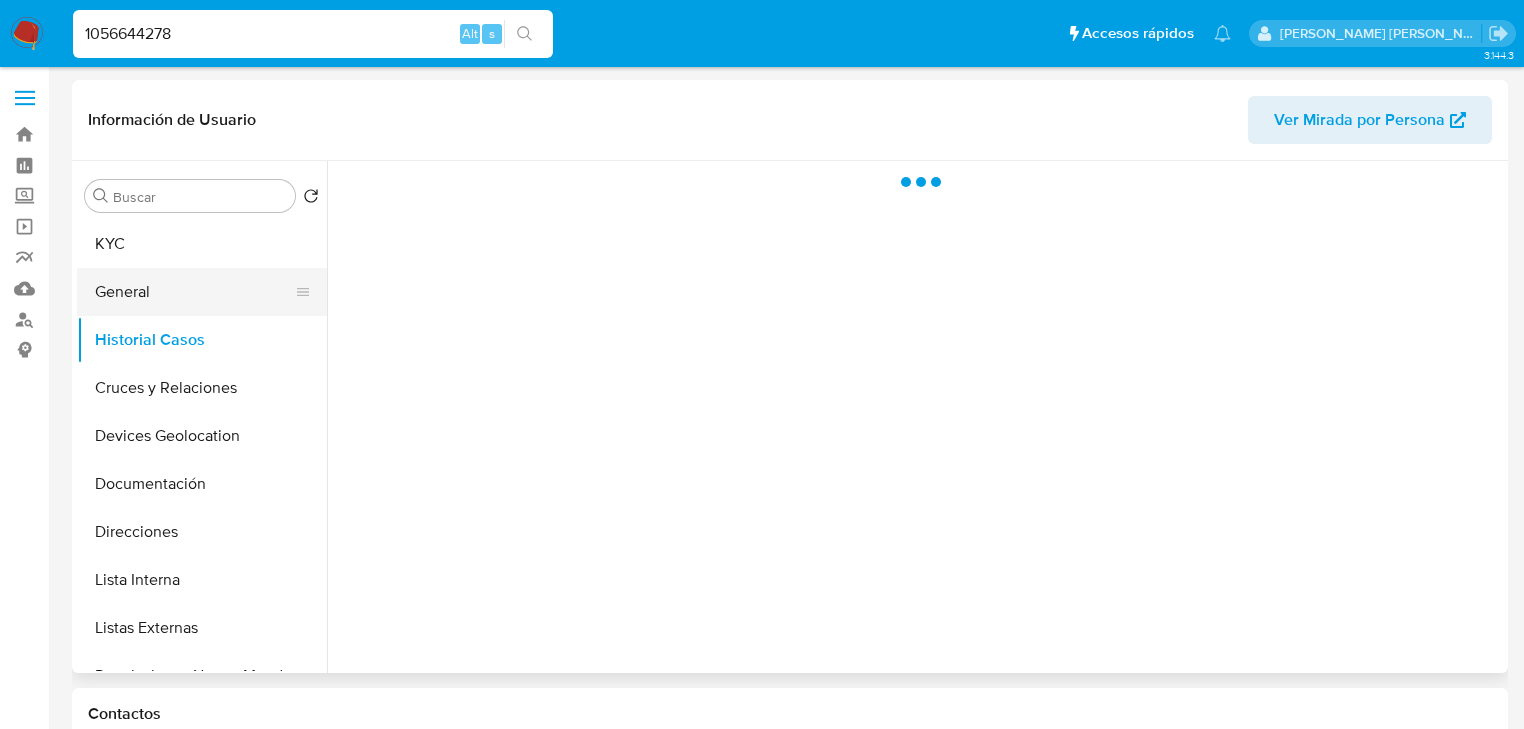 click on "General" at bounding box center (194, 292) 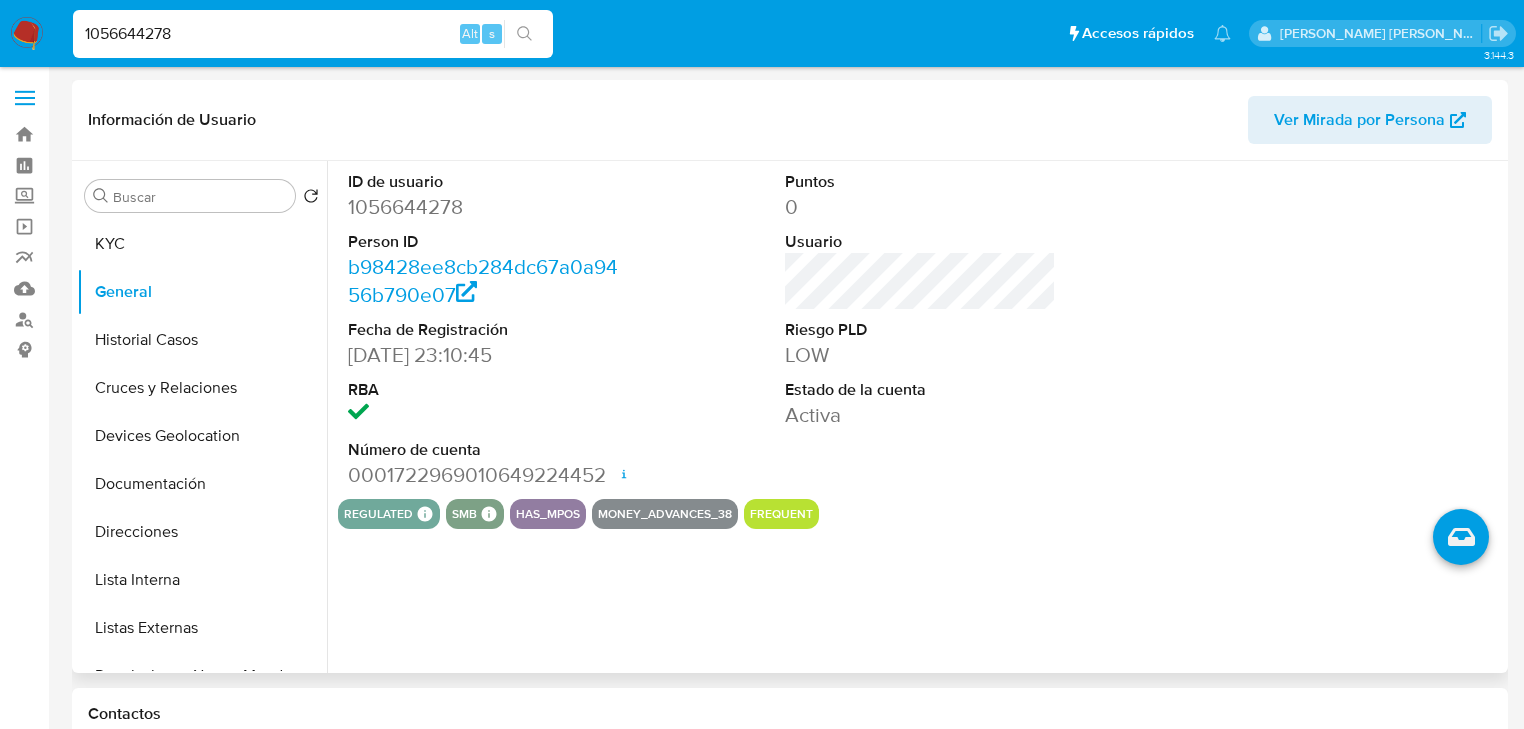 type 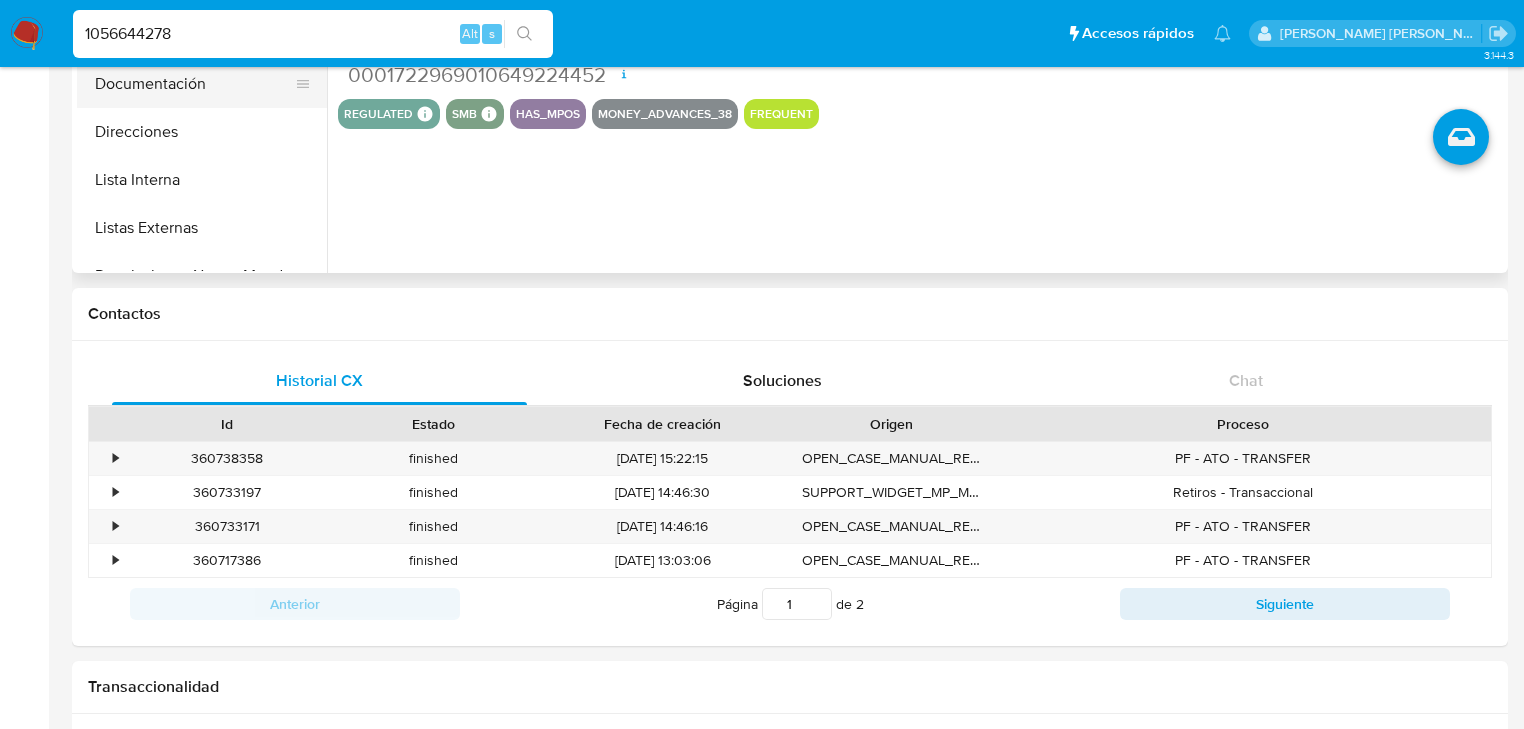 scroll, scrollTop: 160, scrollLeft: 0, axis: vertical 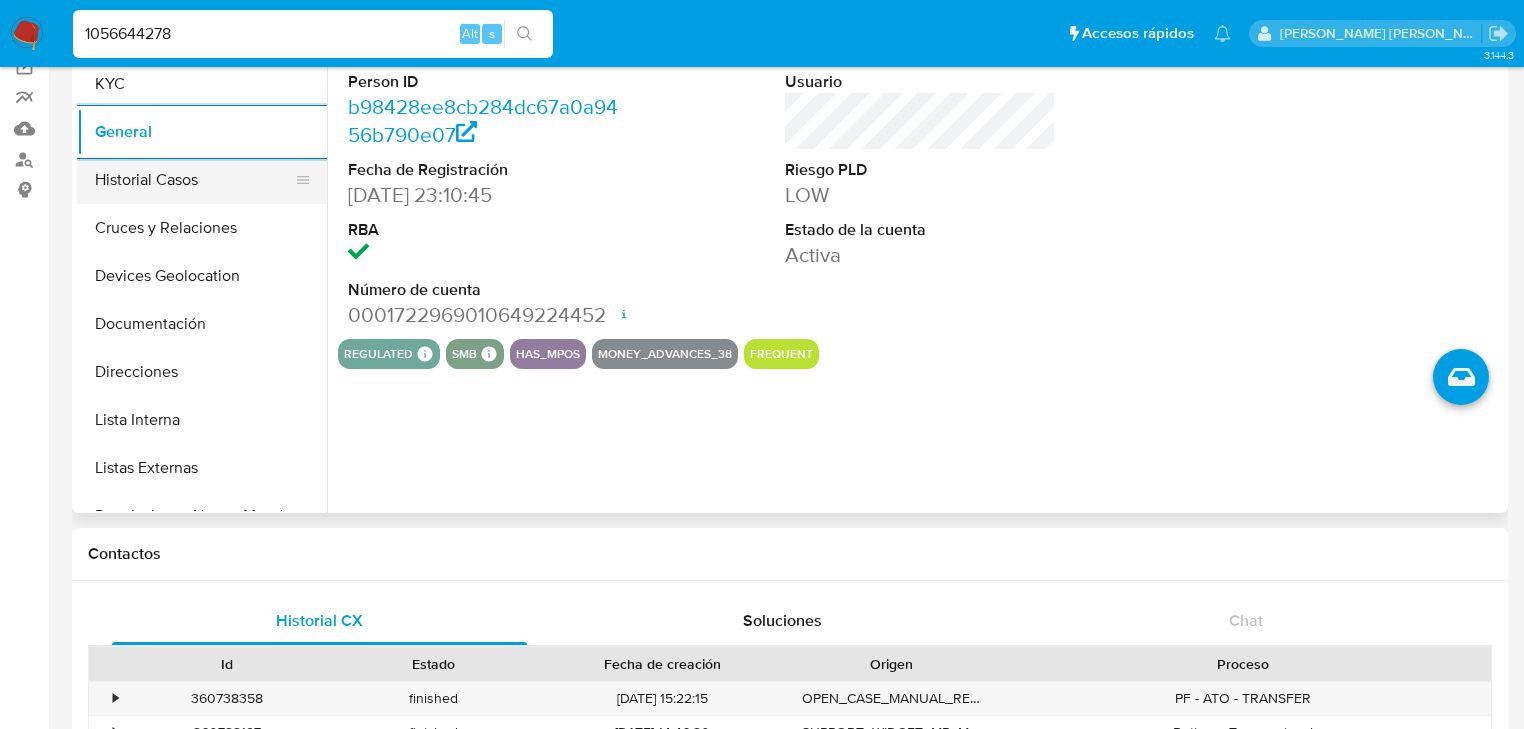 click on "Historial Casos" at bounding box center (194, 180) 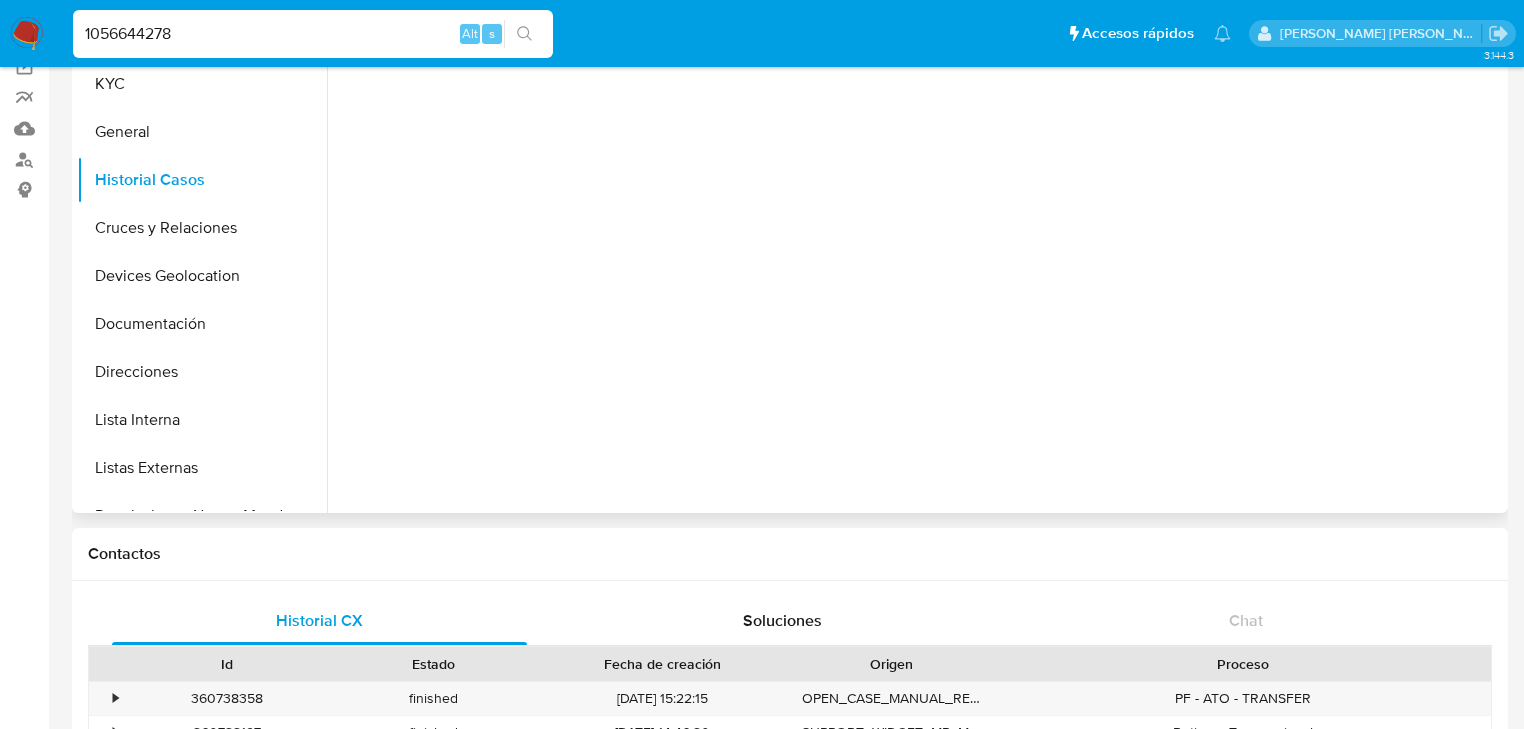 scroll, scrollTop: 0, scrollLeft: 0, axis: both 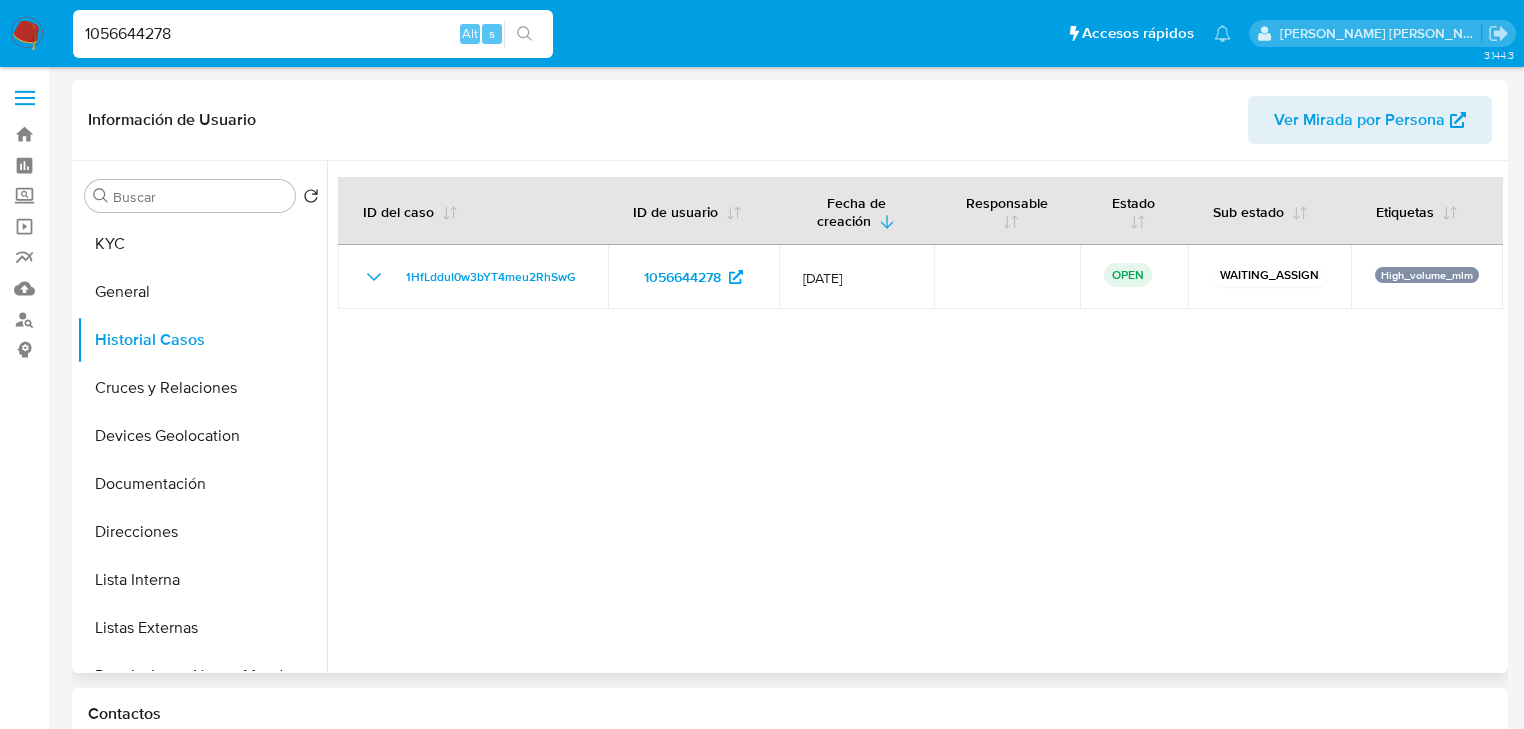 type 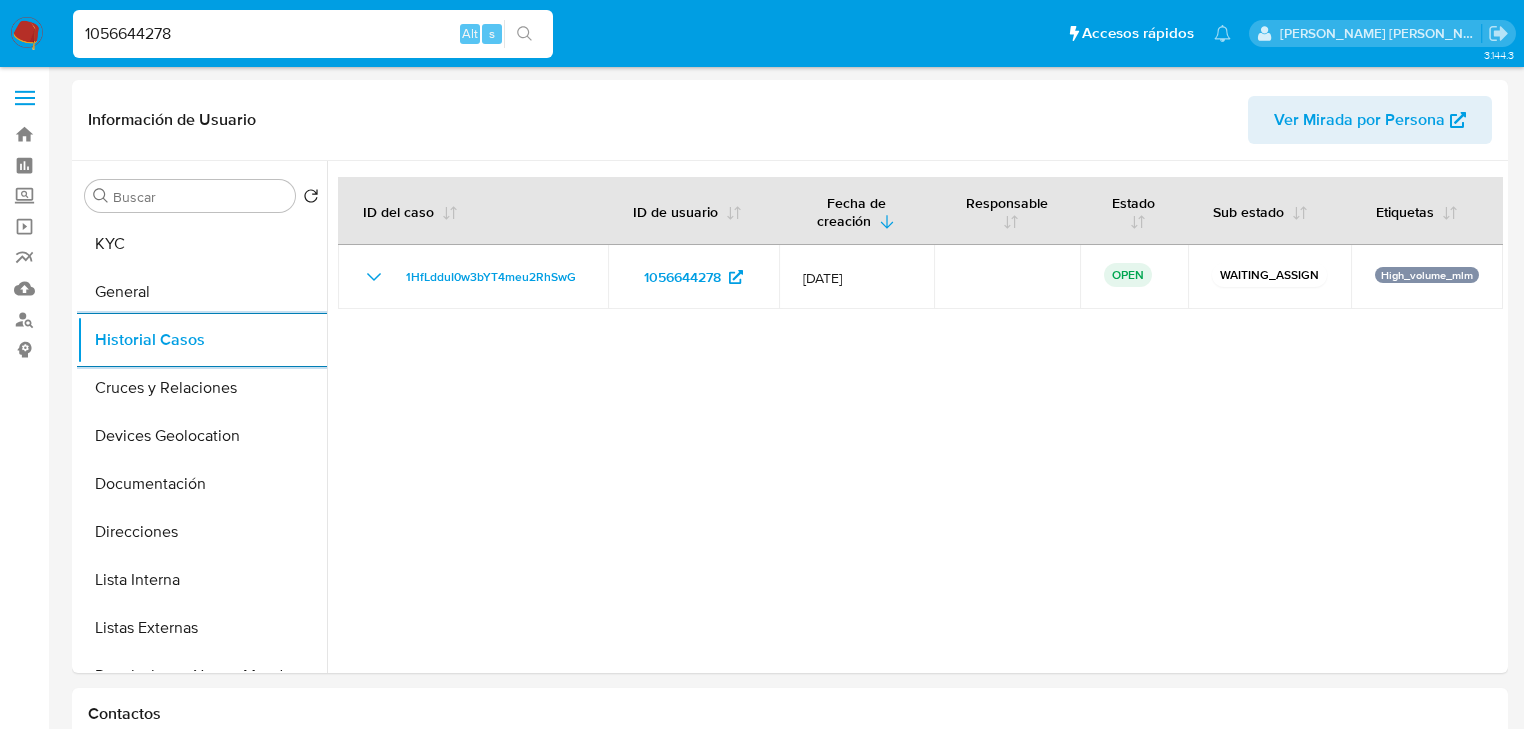 drag, startPoint x: 0, startPoint y: 2, endPoint x: 0, endPoint y: -20, distance: 22 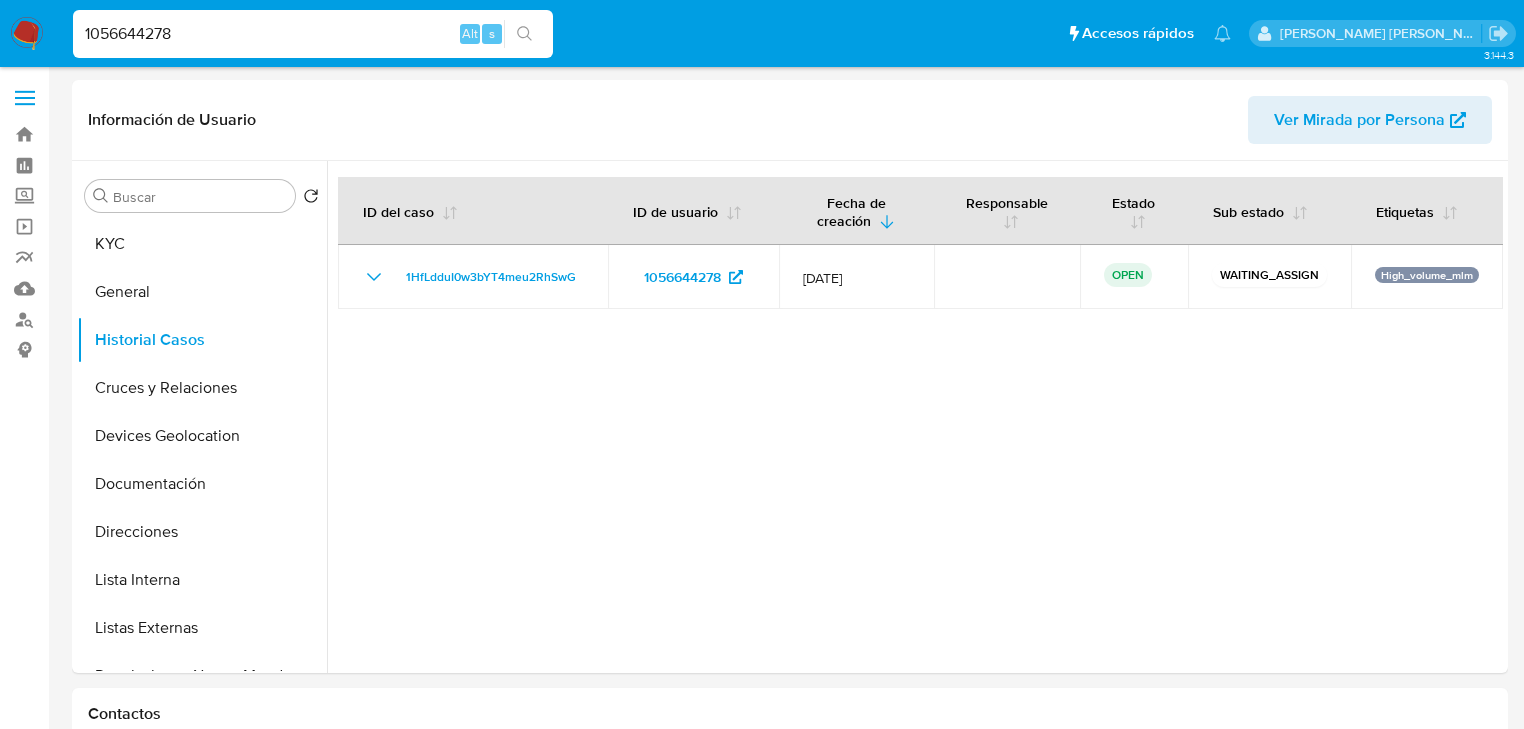 paste on "25780460" 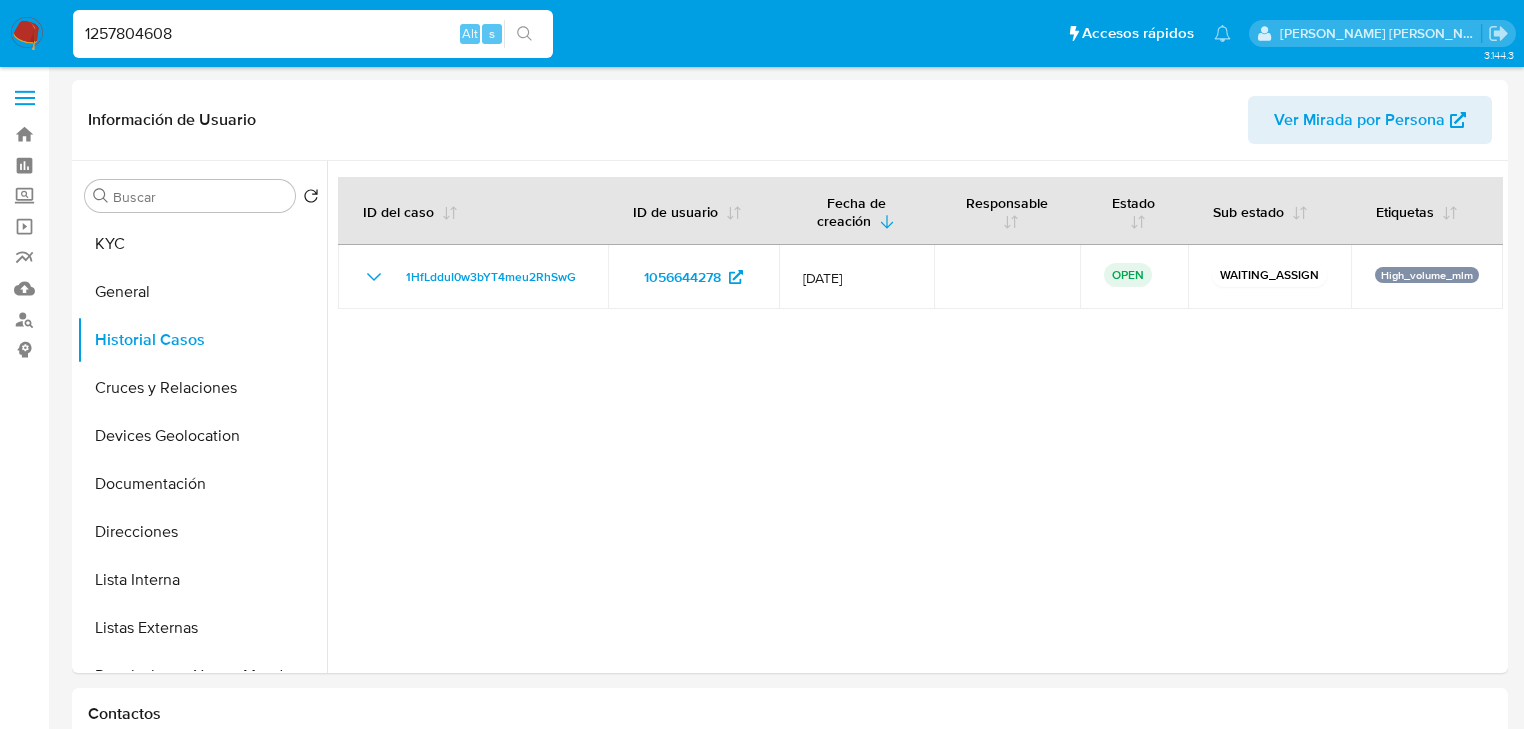 type on "1257804608" 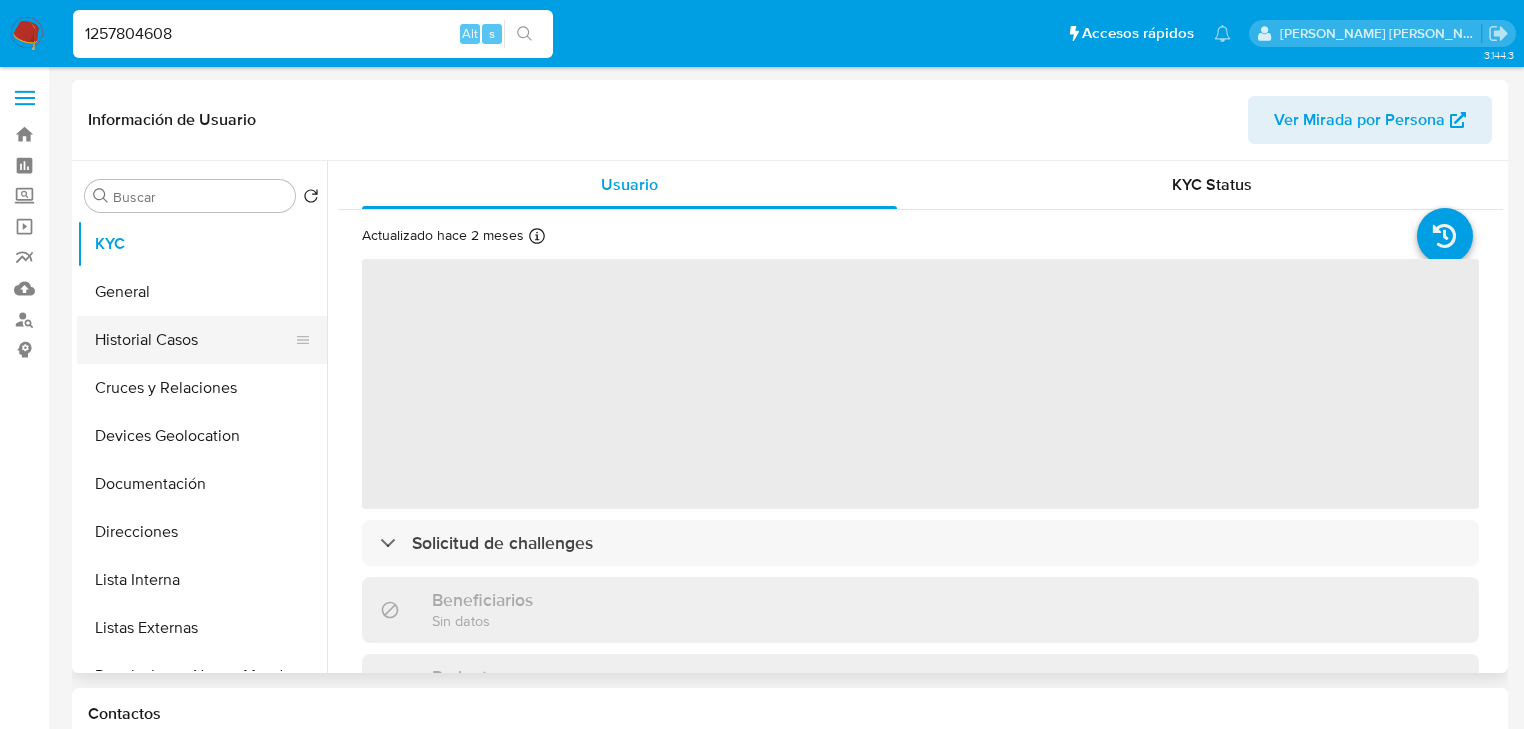 click on "Historial Casos" at bounding box center [194, 340] 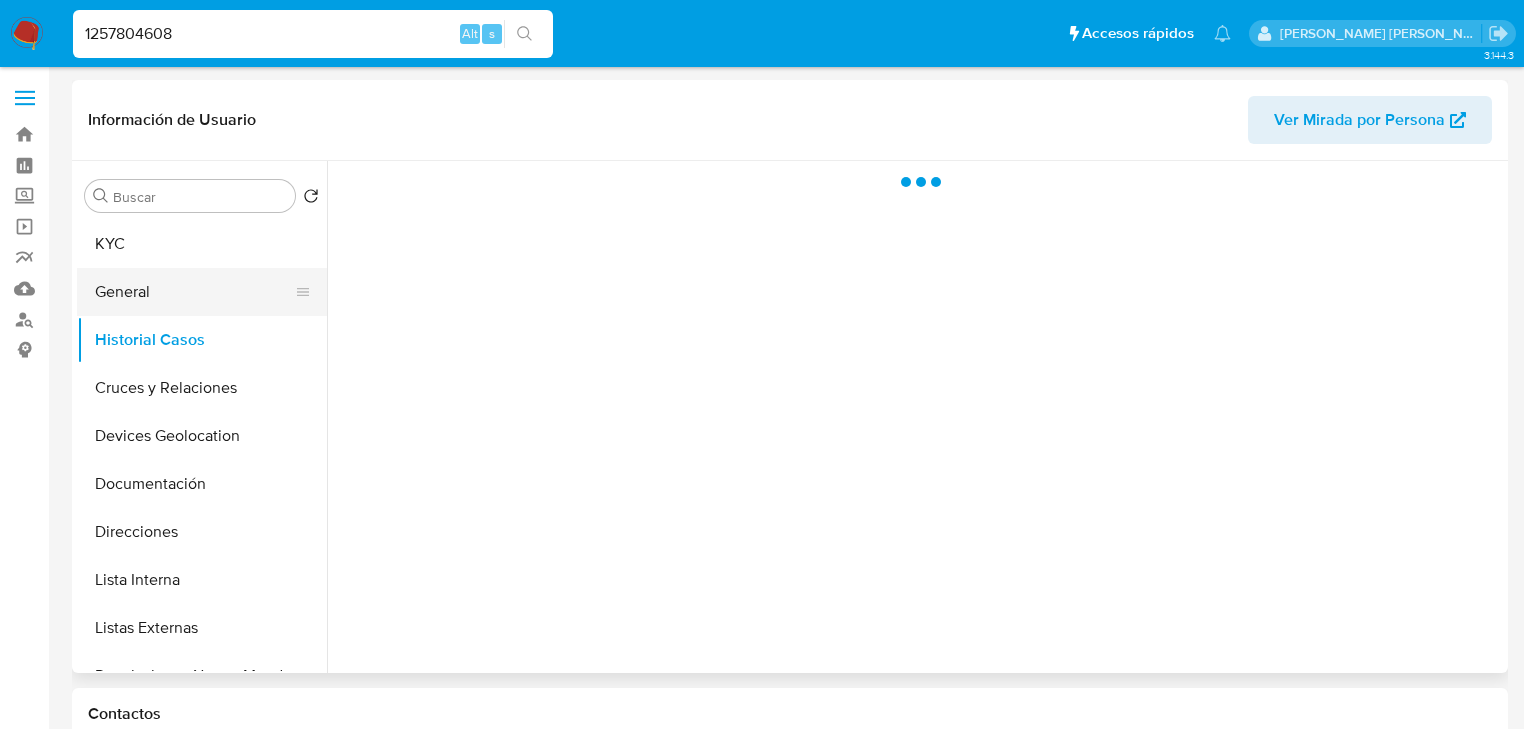 click on "General" at bounding box center (194, 292) 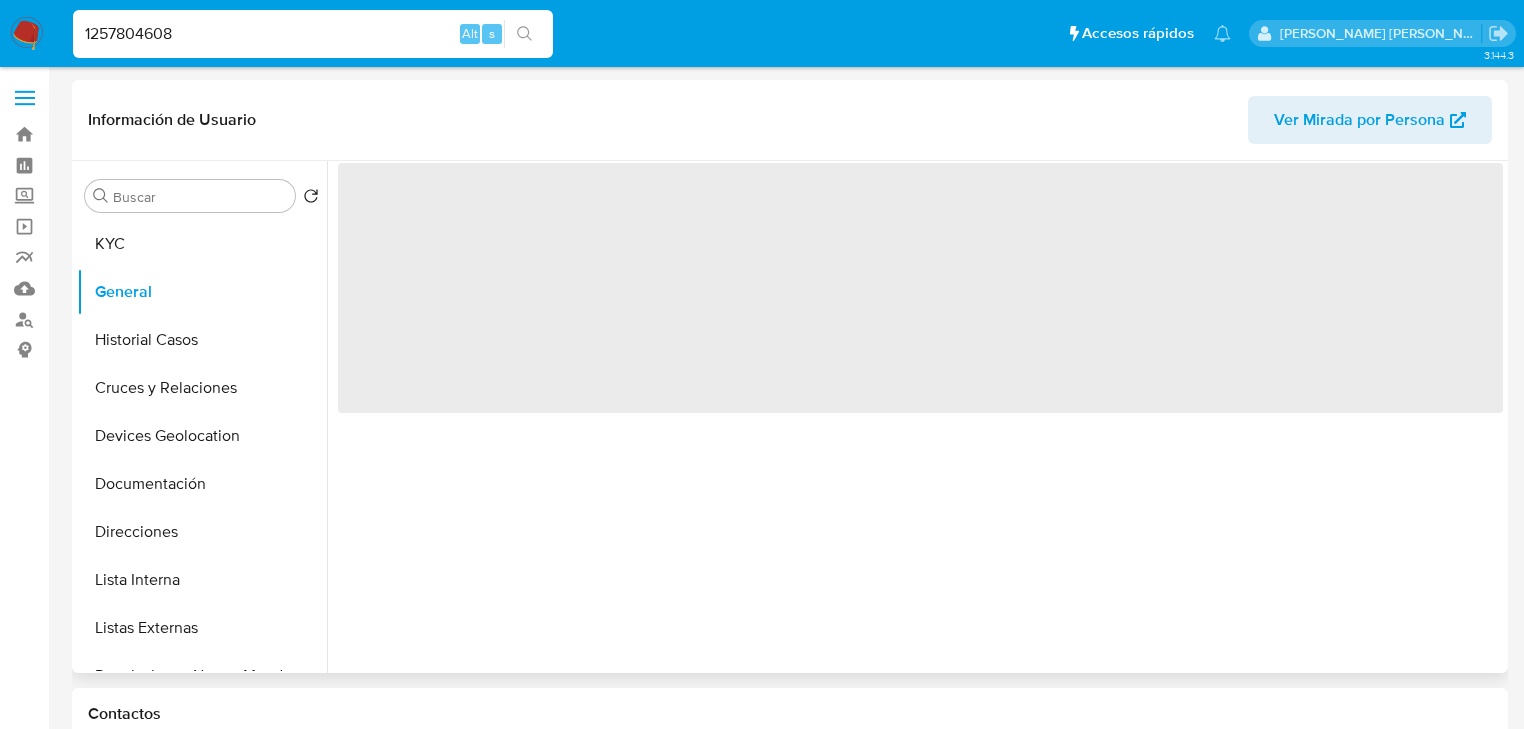 select on "10" 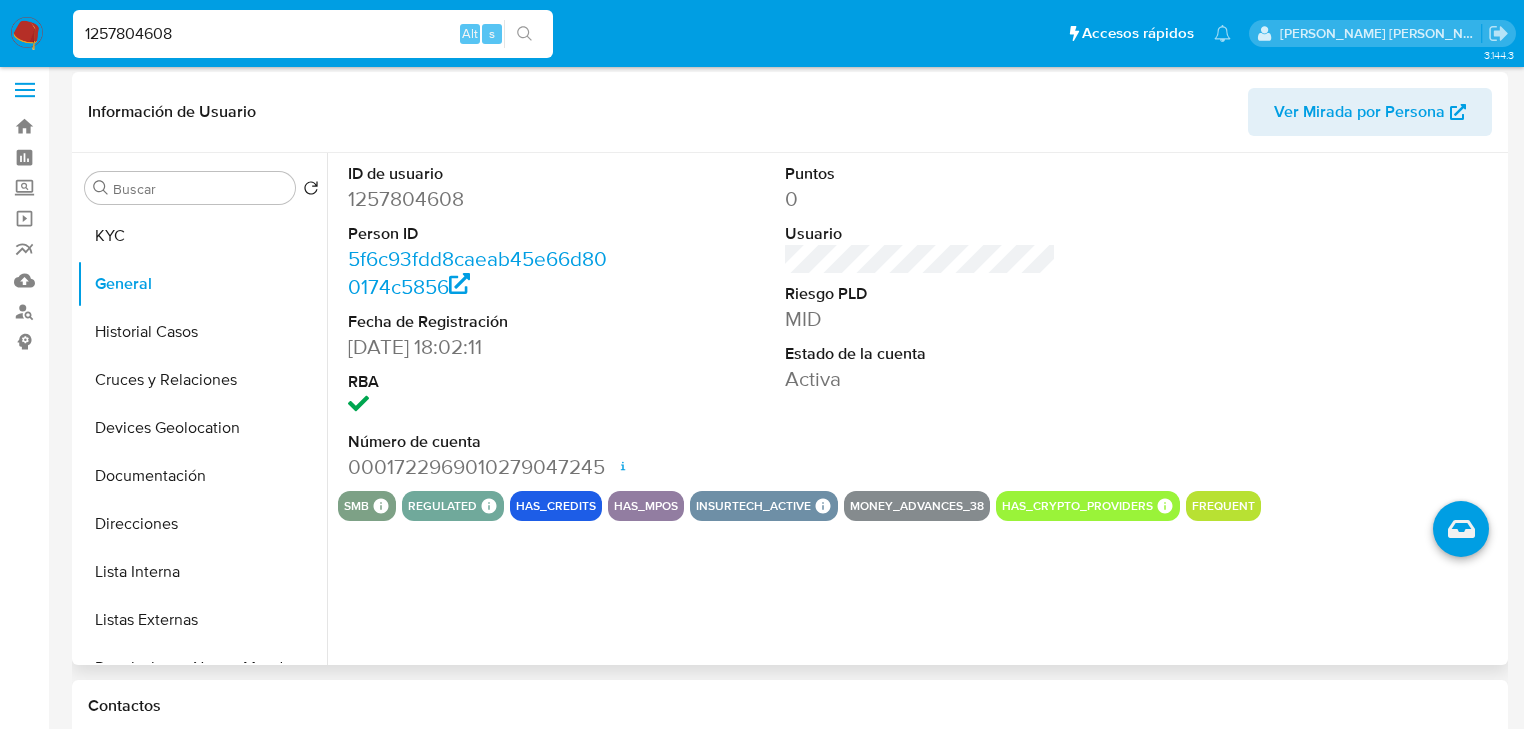 scroll, scrollTop: 0, scrollLeft: 0, axis: both 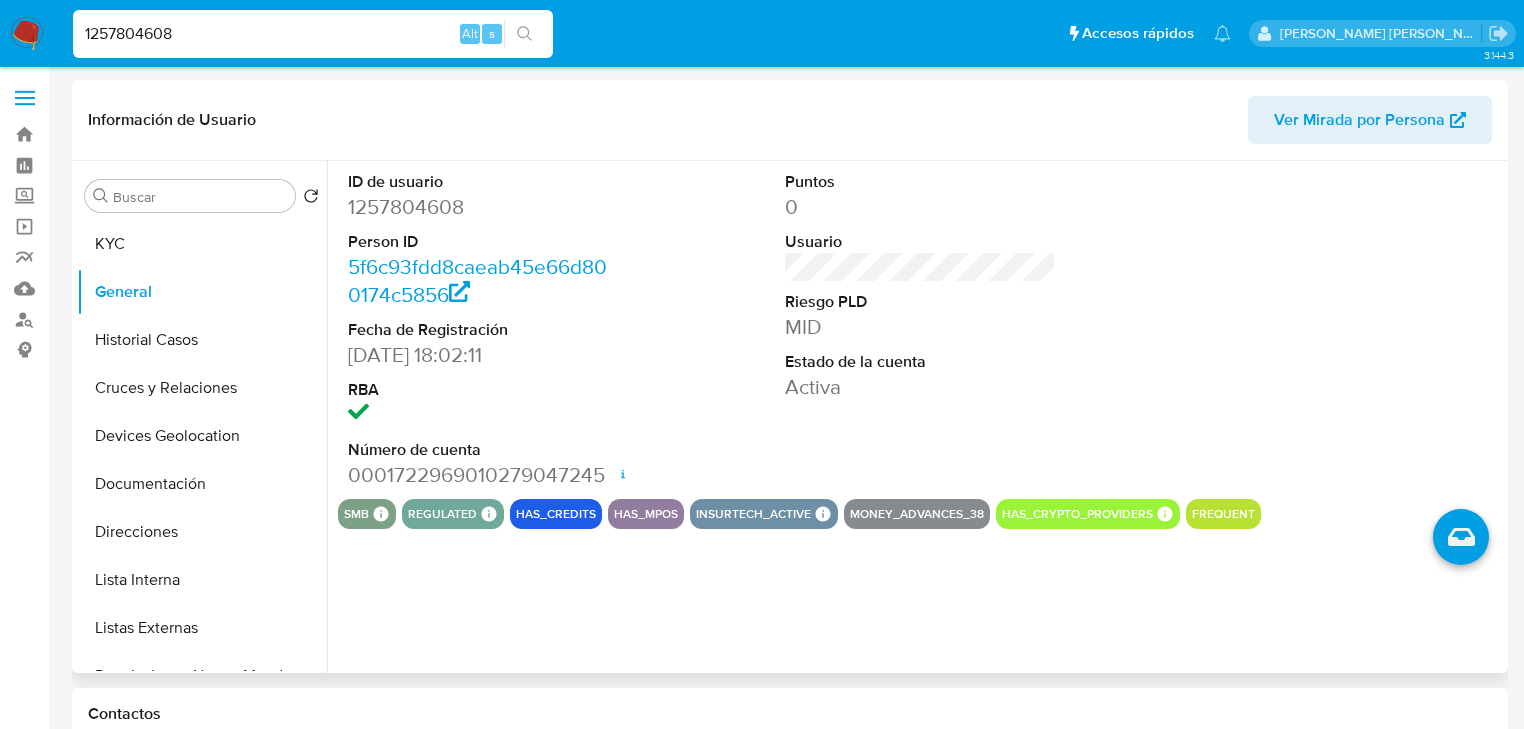 type 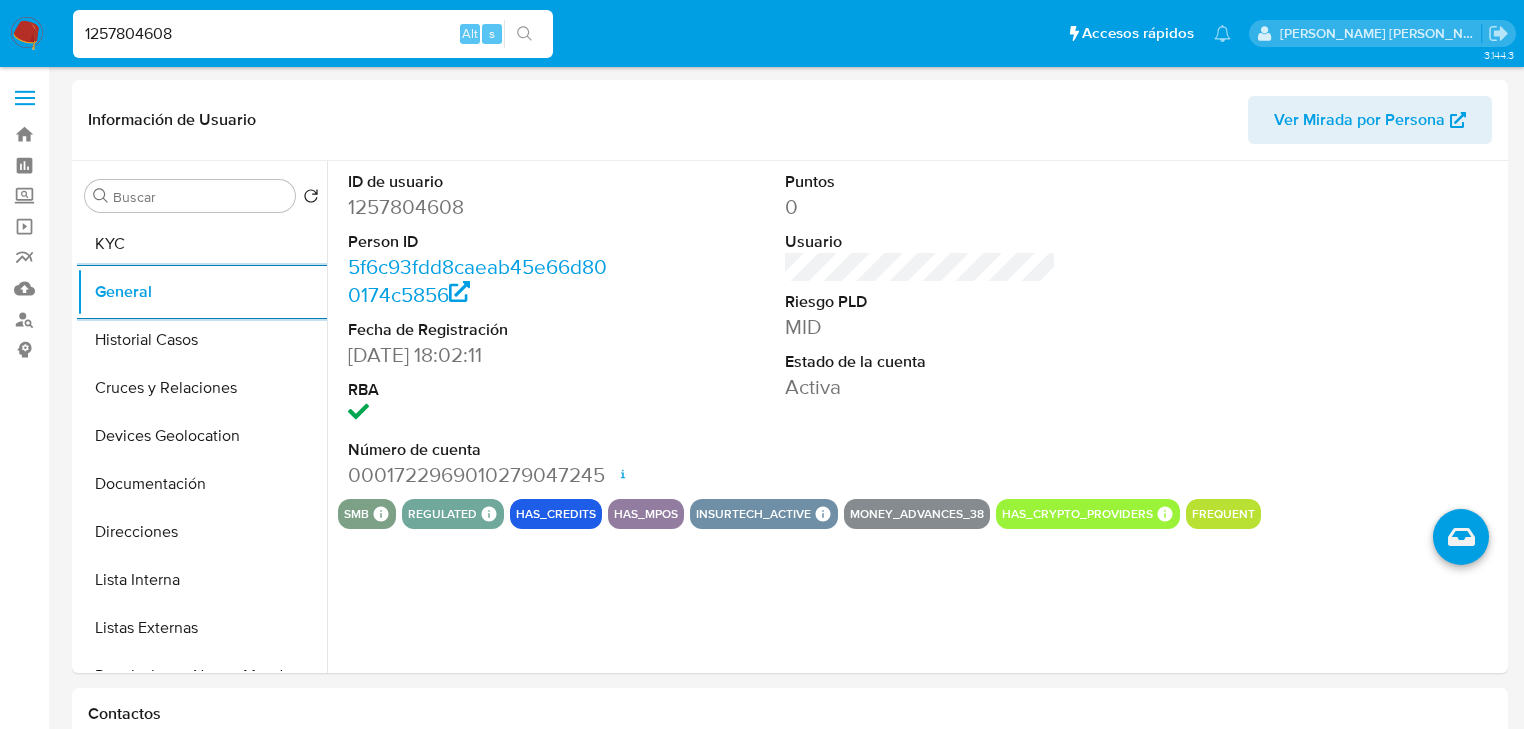 drag, startPoint x: 92, startPoint y: 20, endPoint x: 0, endPoint y: -46, distance: 113.22544 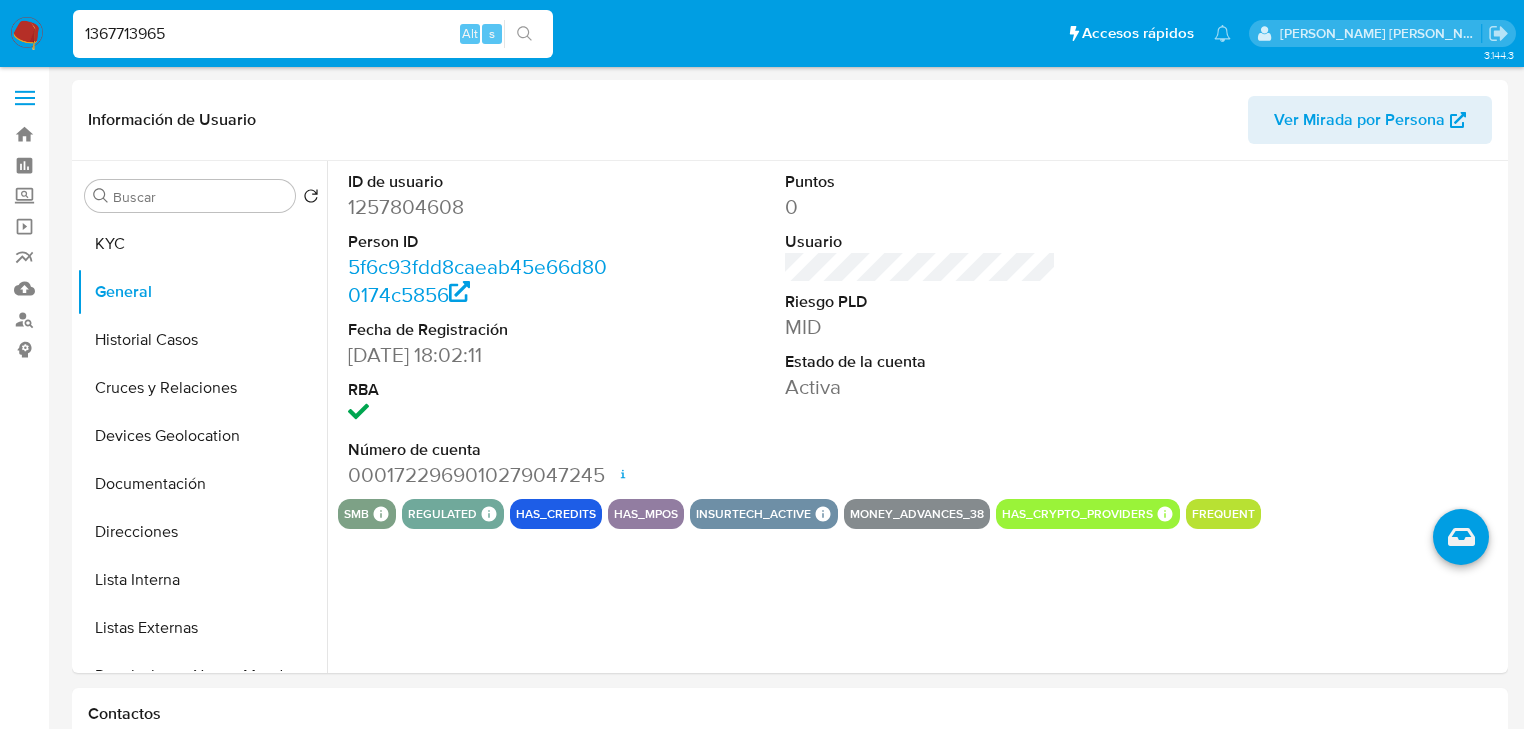 type on "1367713965" 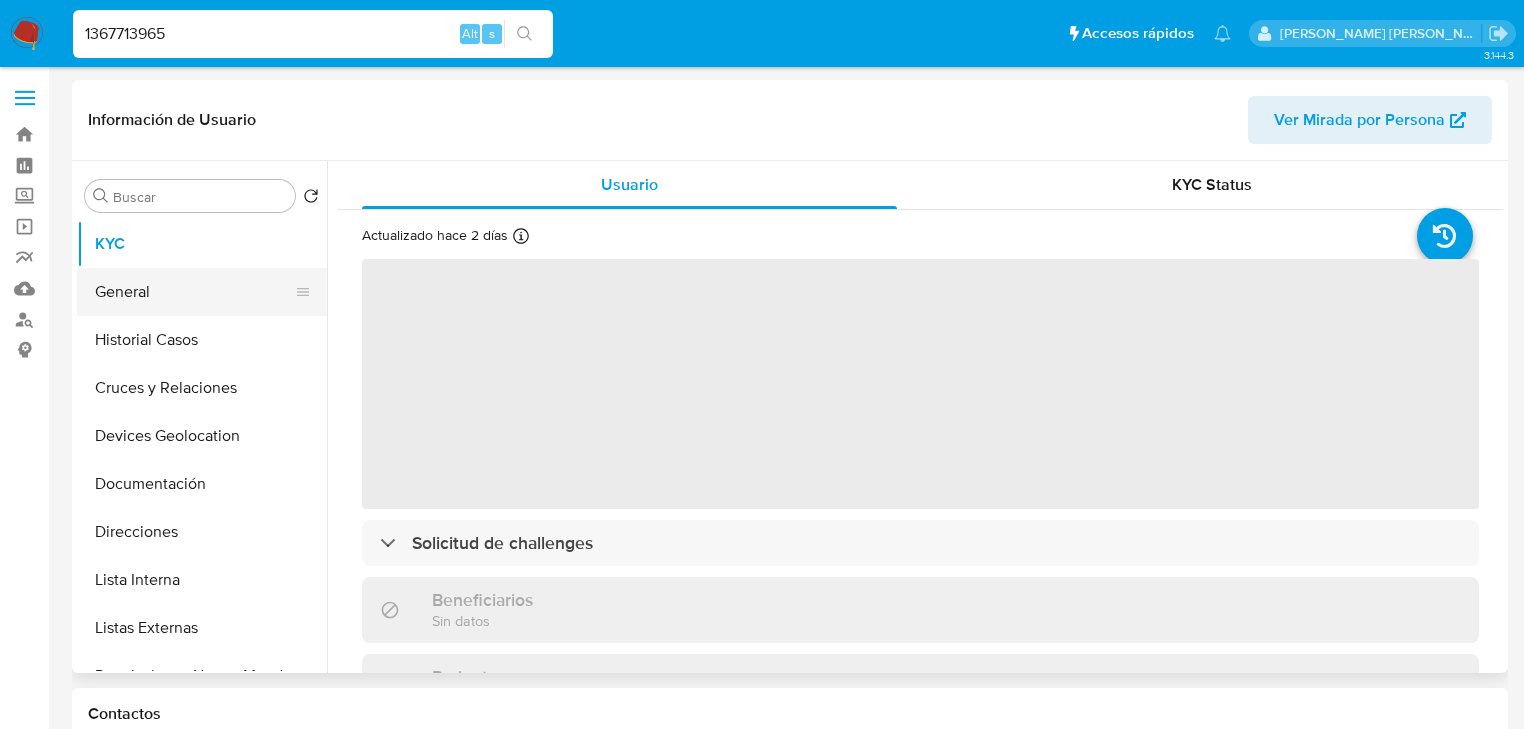 click on "General" at bounding box center [194, 292] 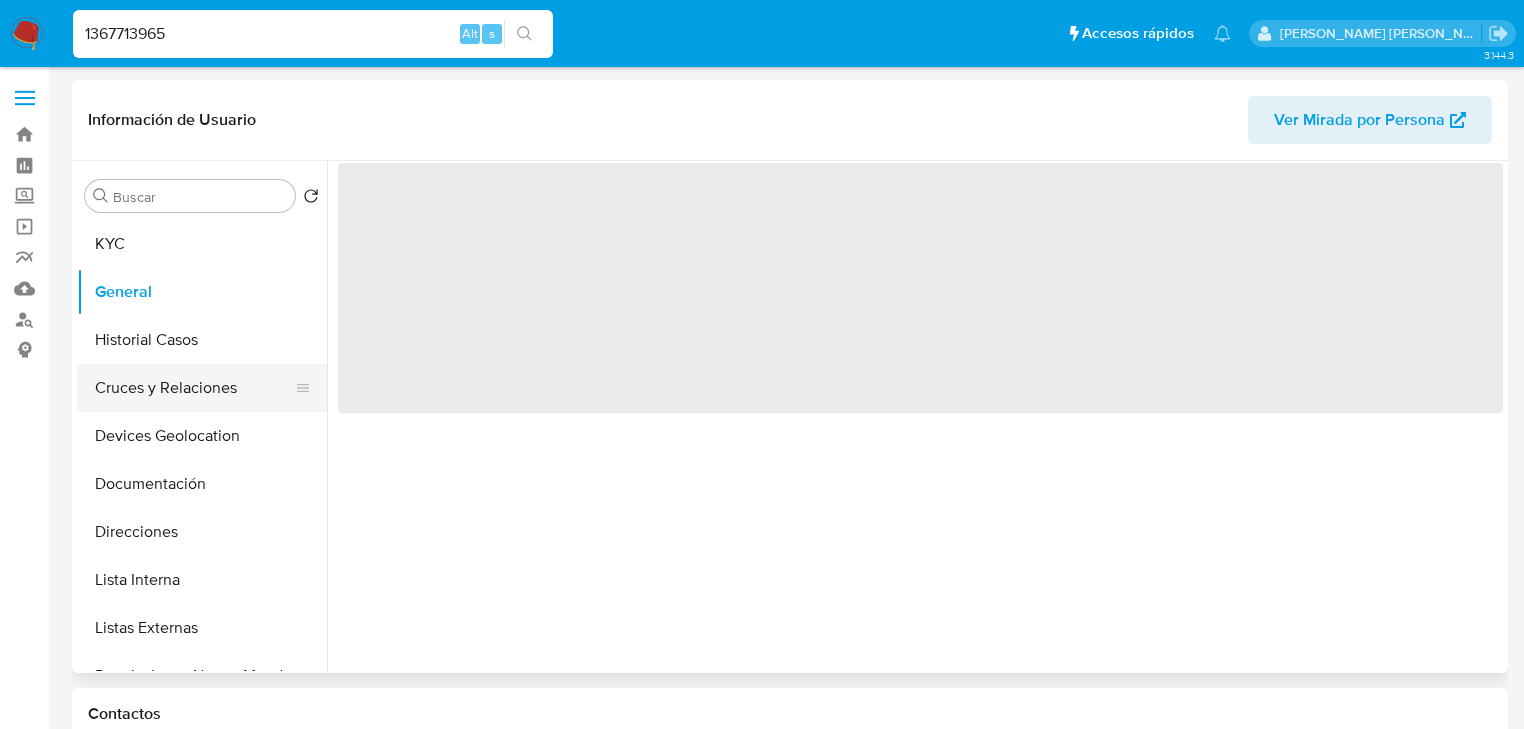 select on "10" 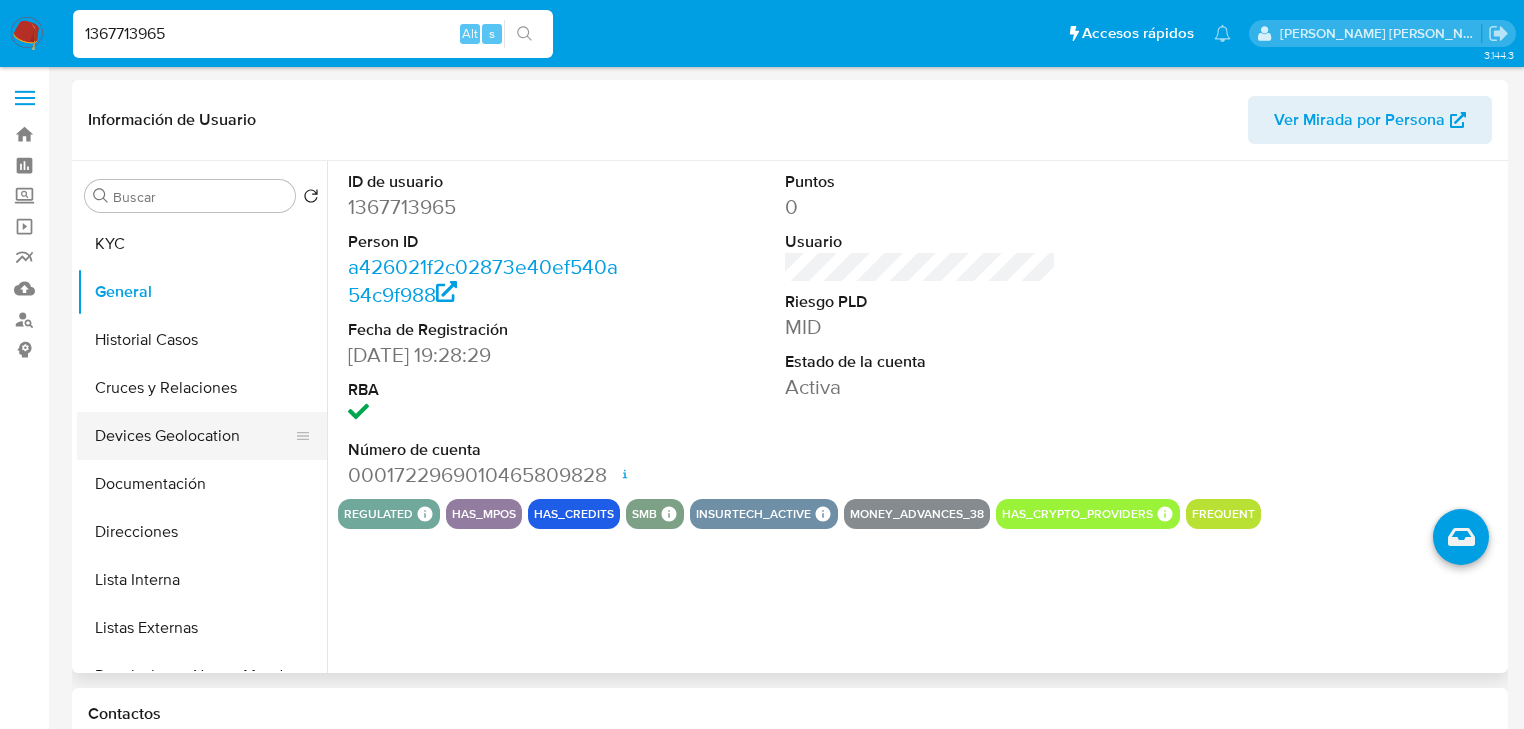 type 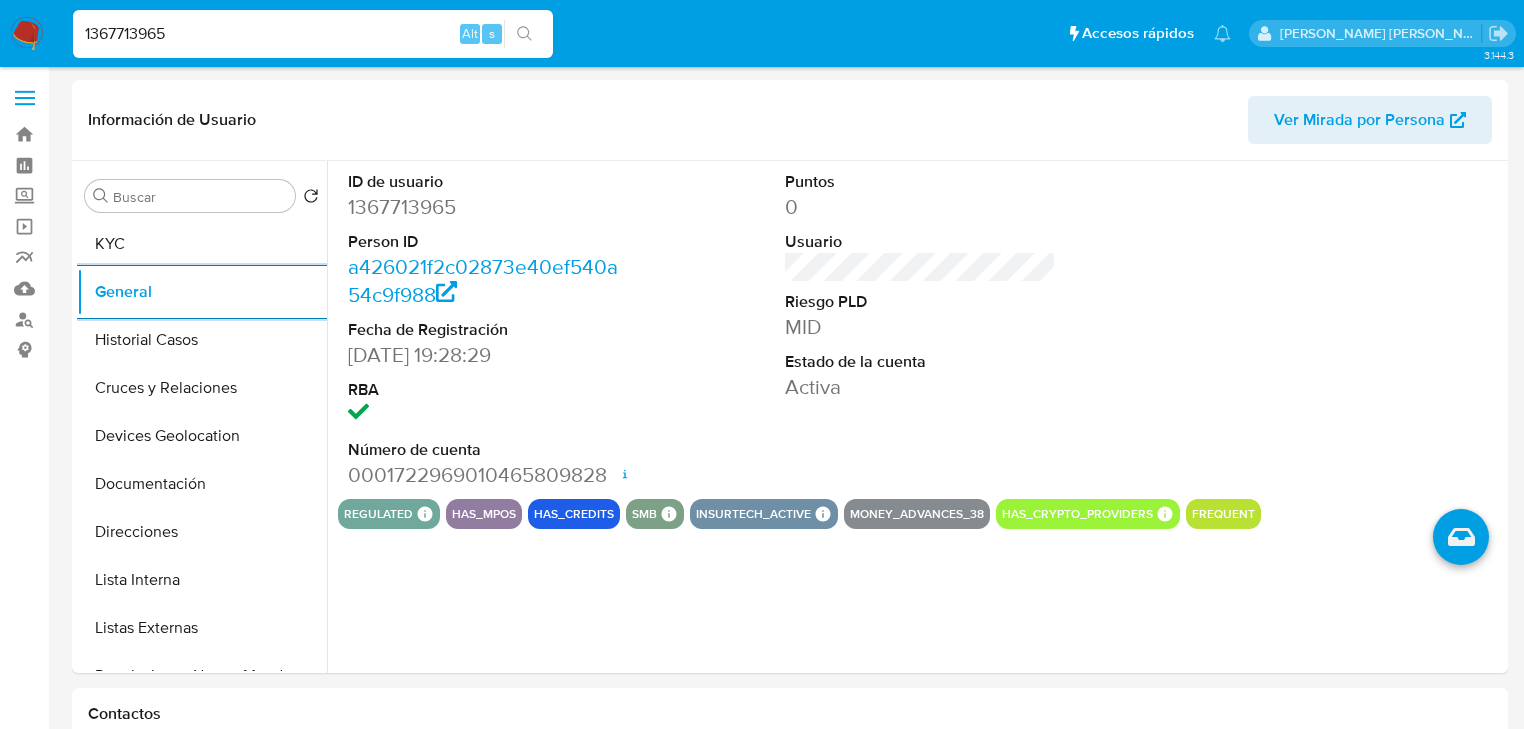 drag, startPoint x: 76, startPoint y: 15, endPoint x: 0, endPoint y: -34, distance: 90.426765 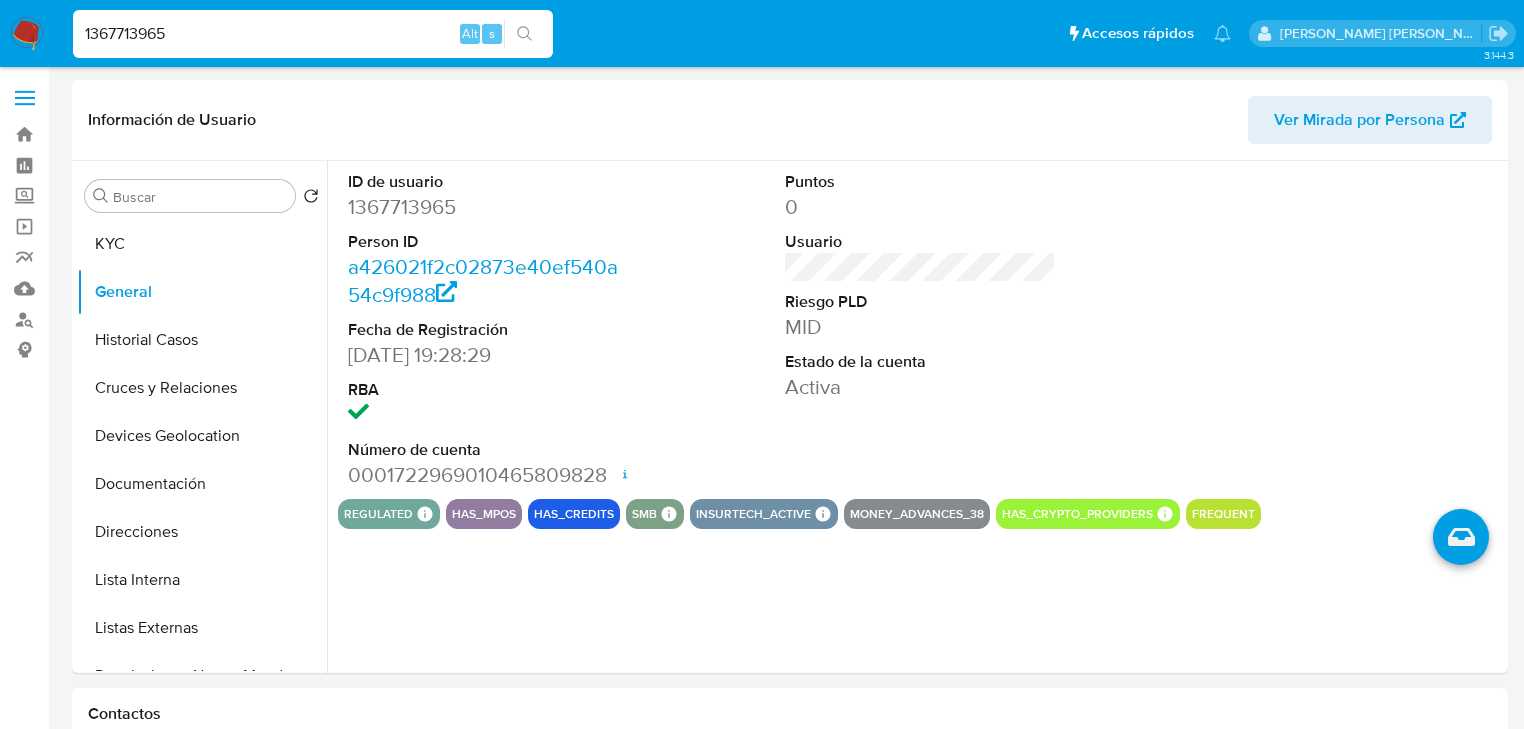 paste on "497967749" 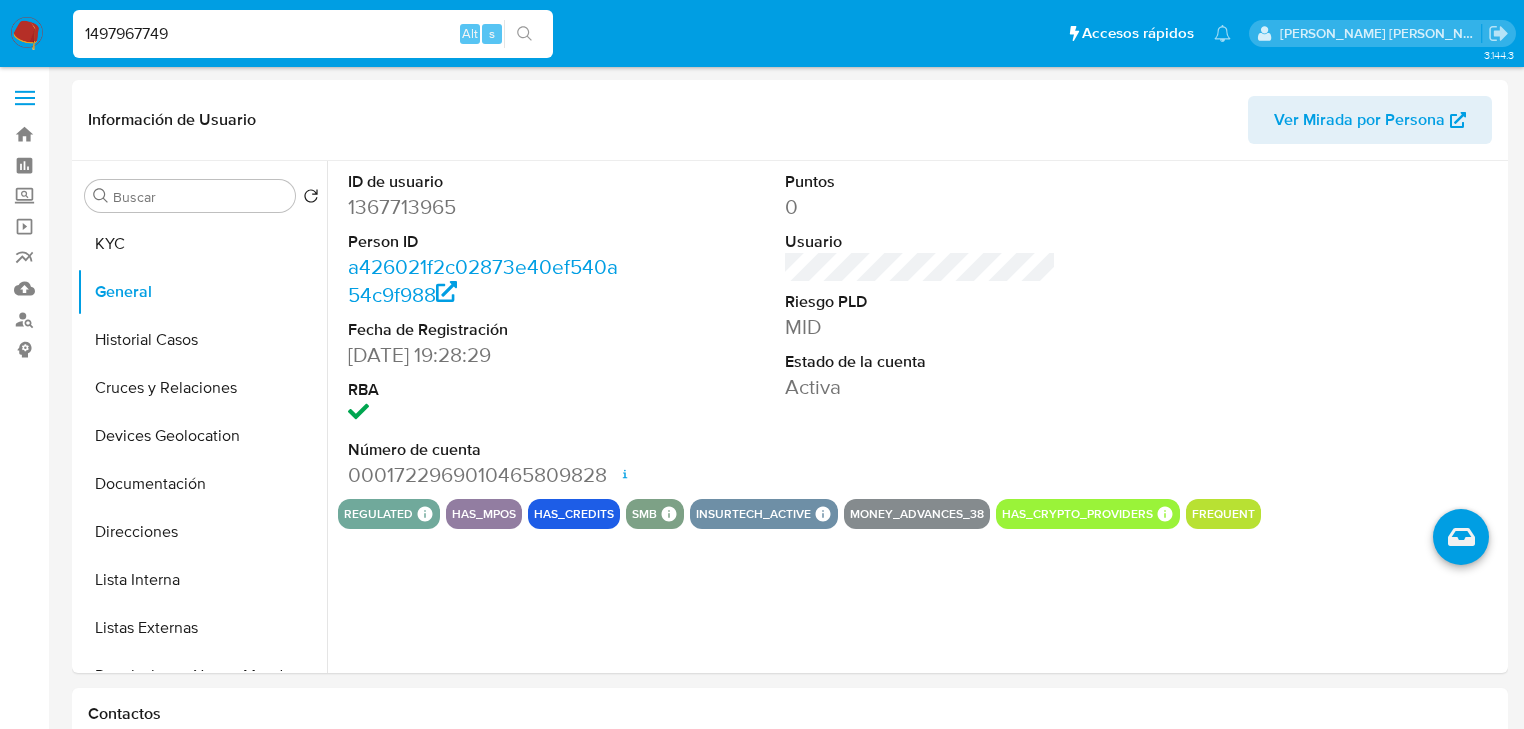 type on "1497967749" 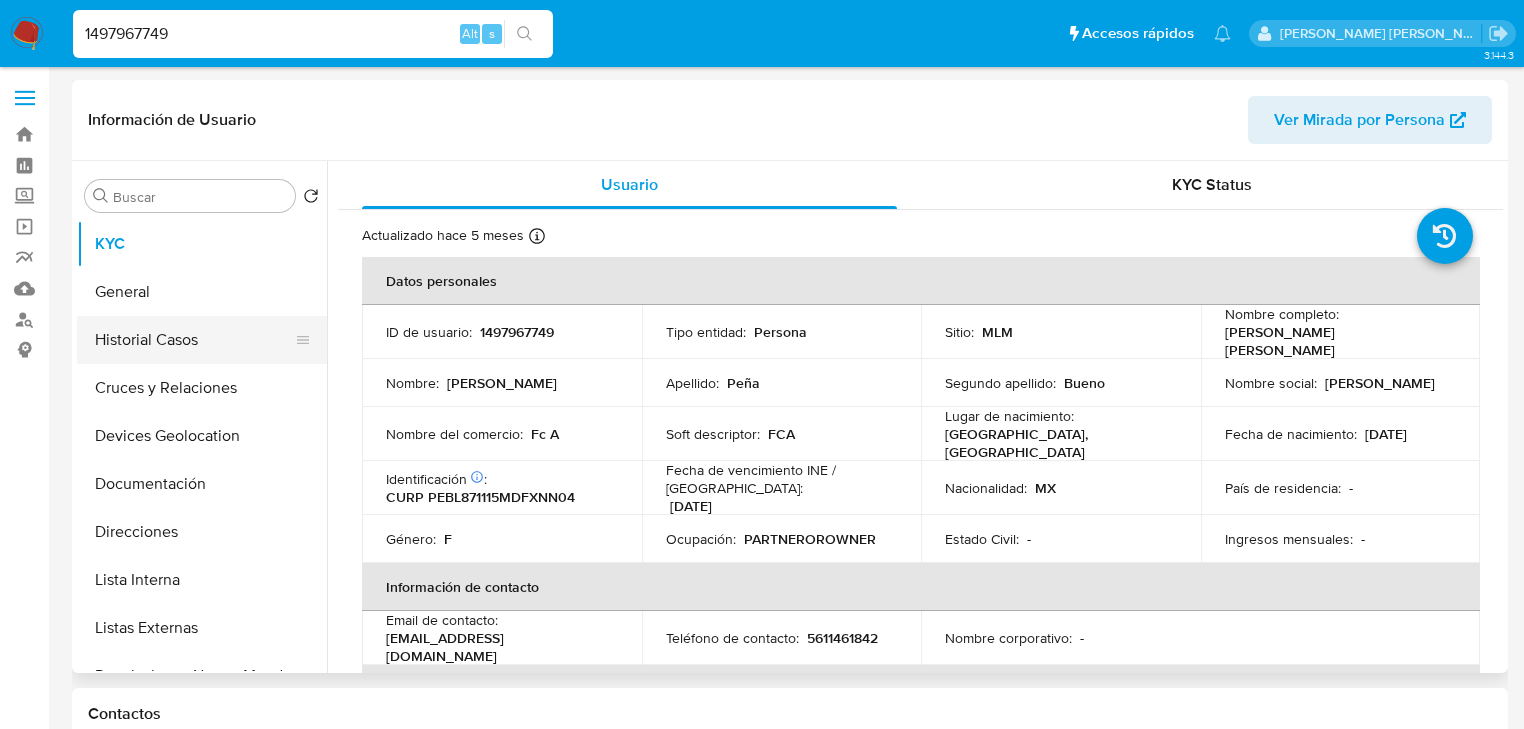 select on "10" 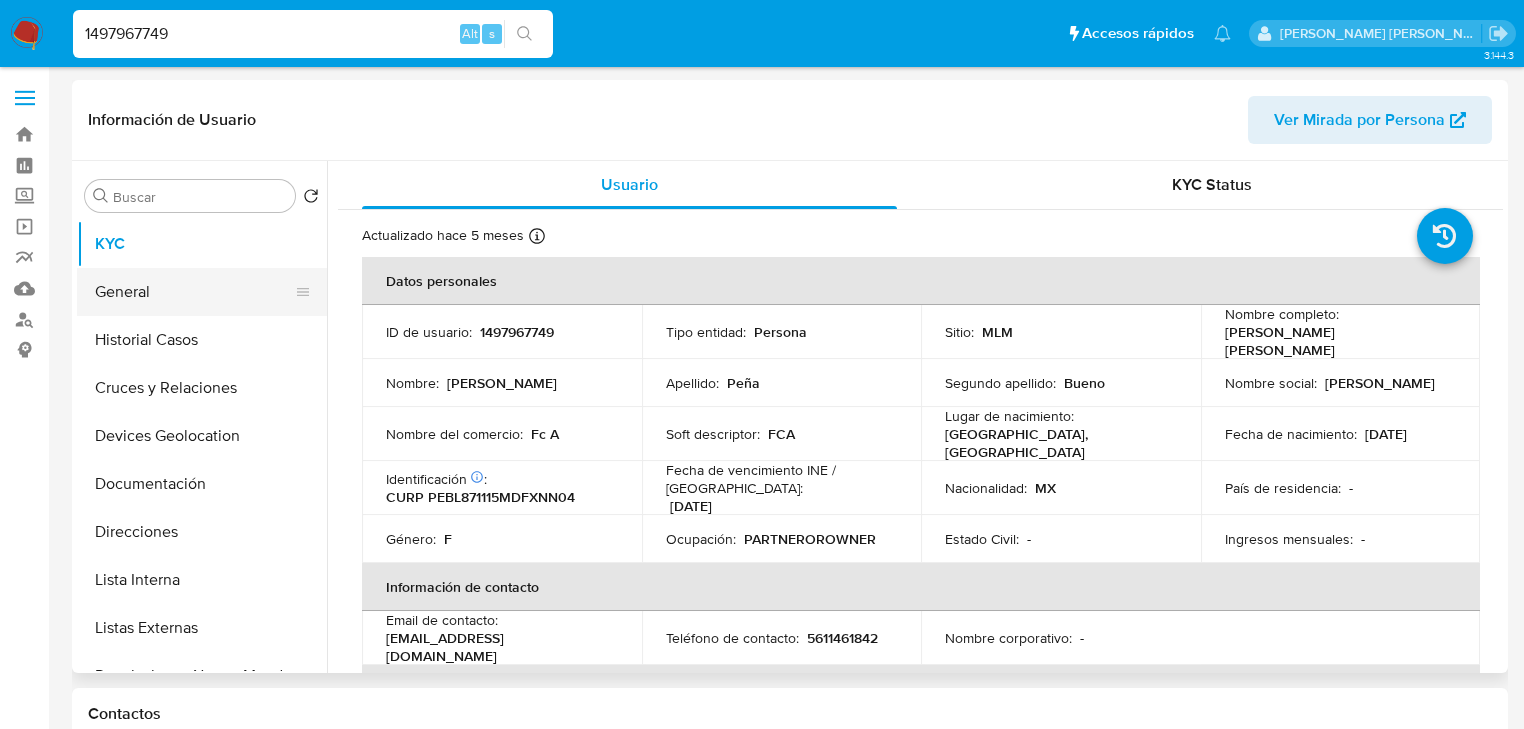 click on "General" at bounding box center [194, 292] 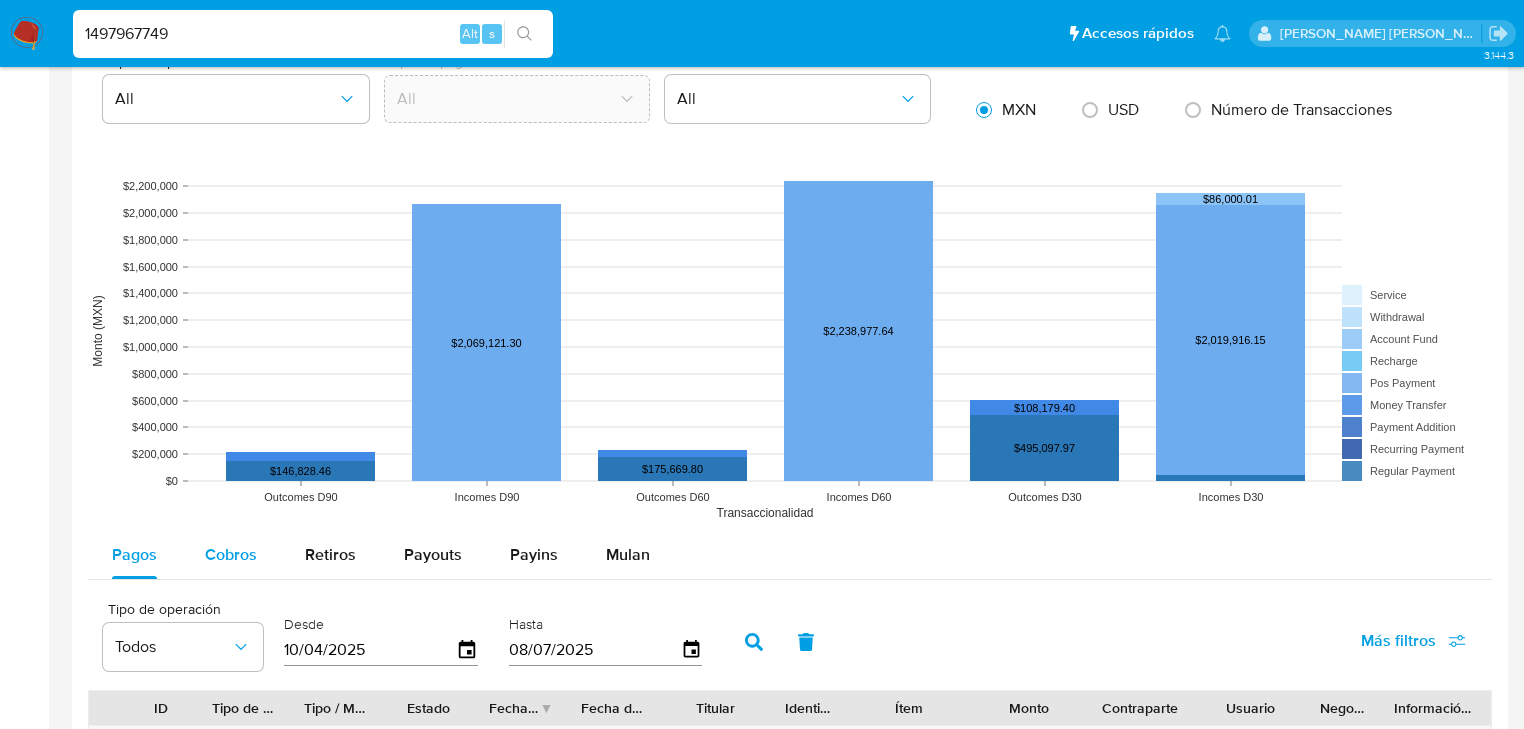 click on "Cobros" at bounding box center [231, 554] 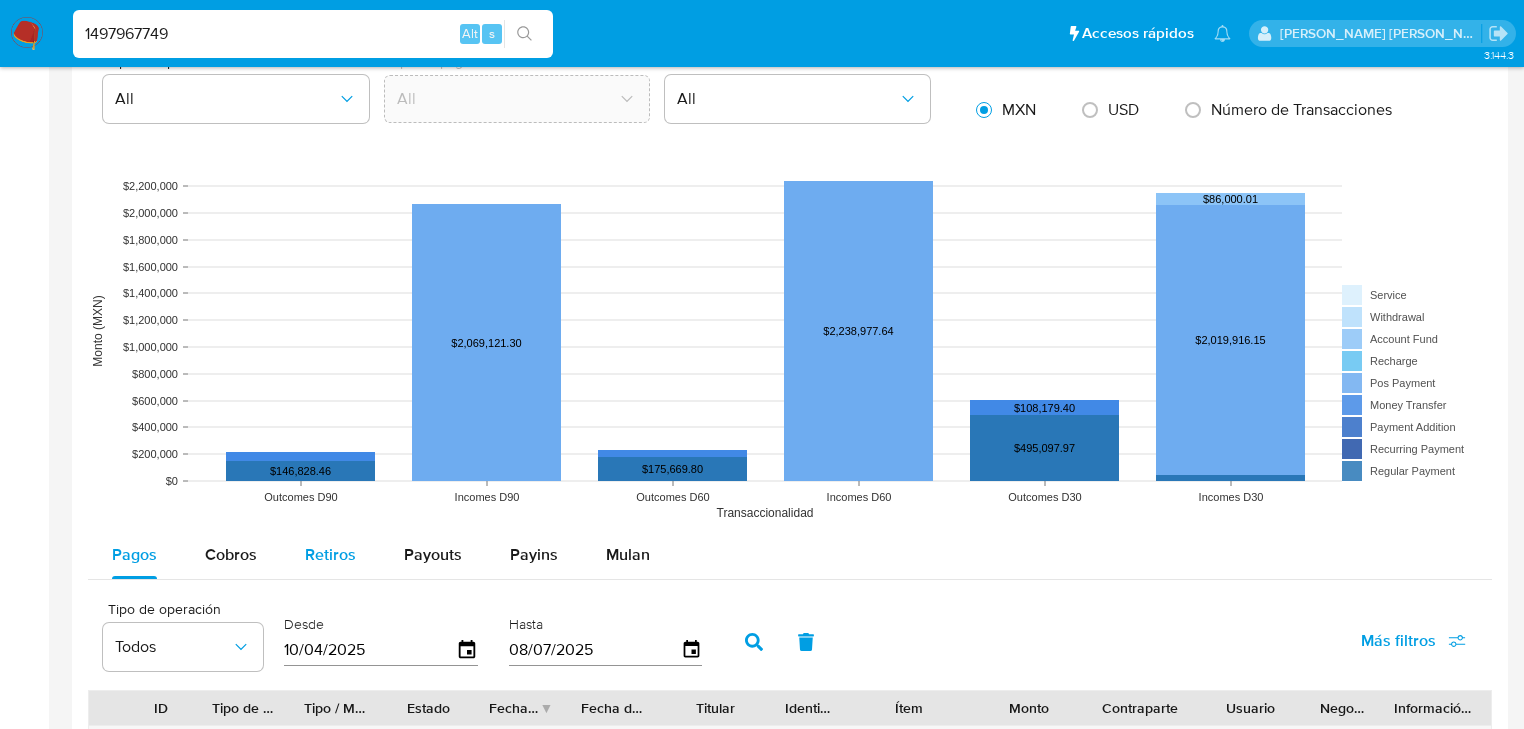 select on "10" 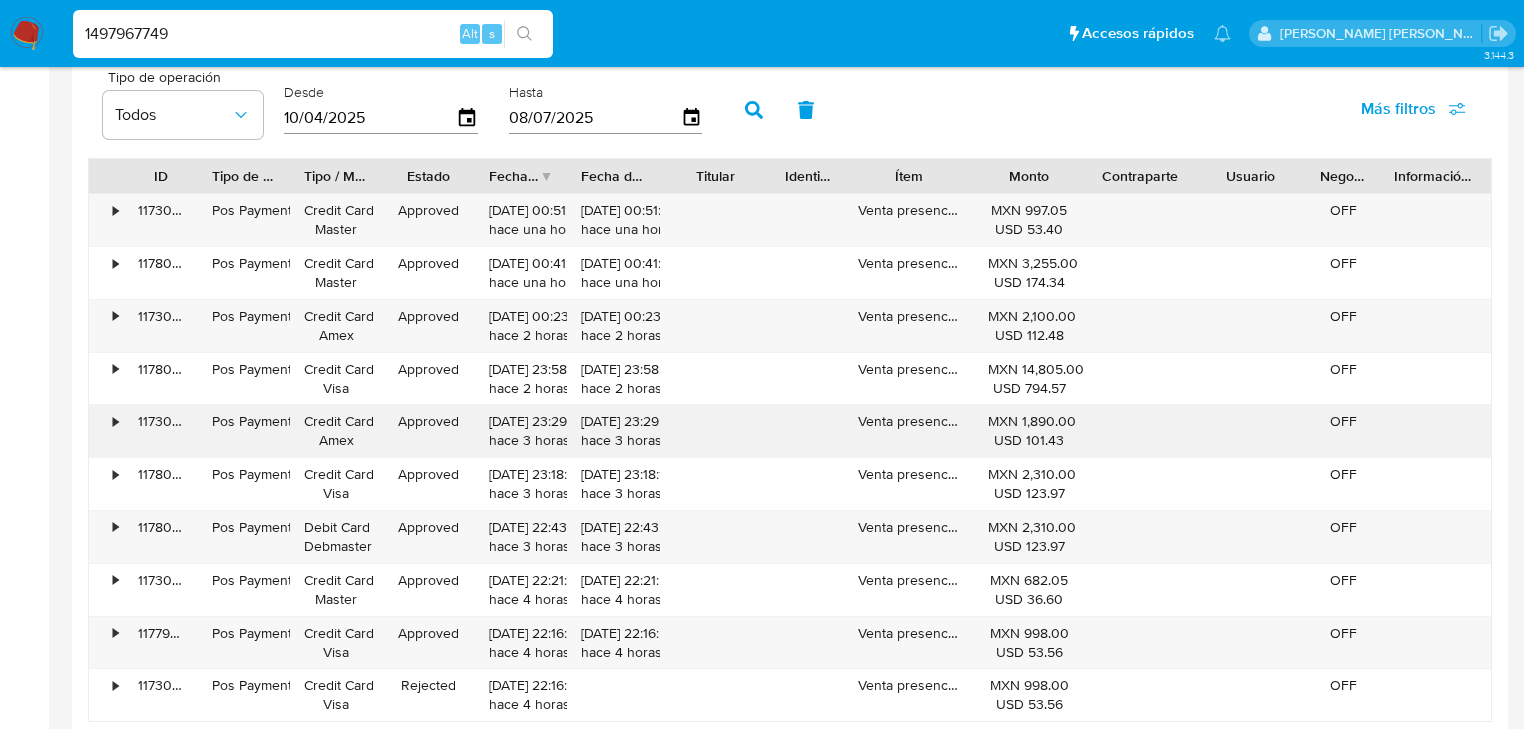 scroll, scrollTop: 1920, scrollLeft: 0, axis: vertical 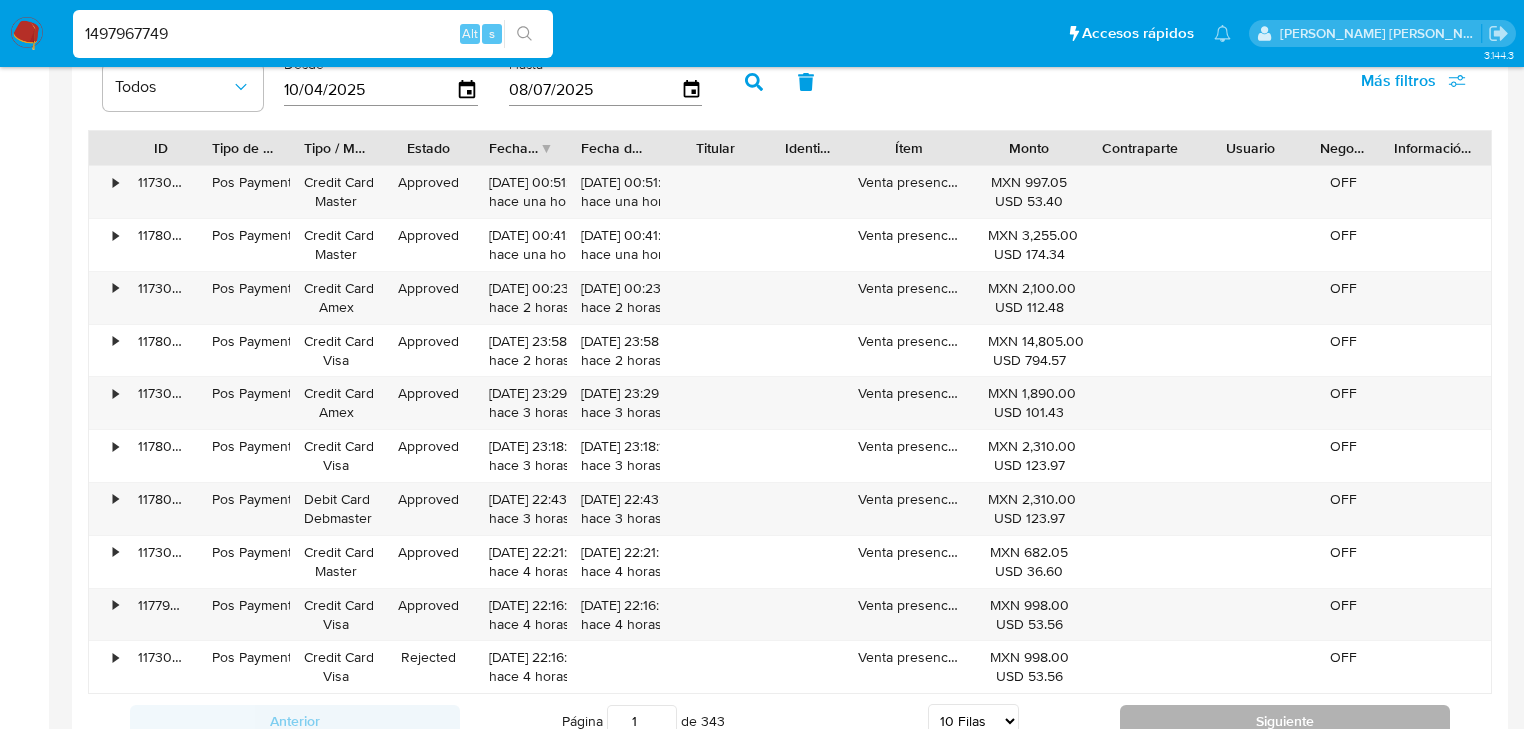 click on "Siguiente" at bounding box center [1285, 721] 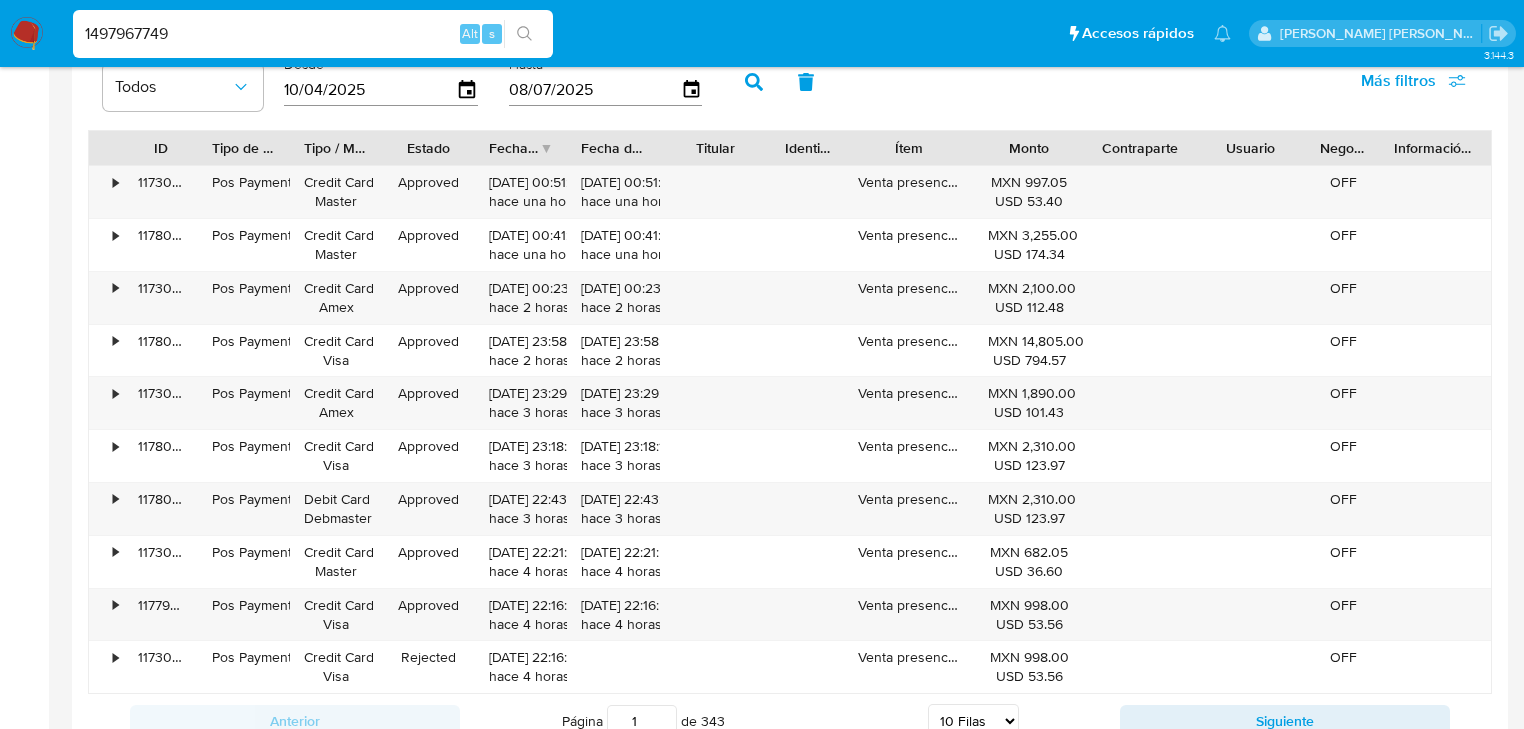 type on "2" 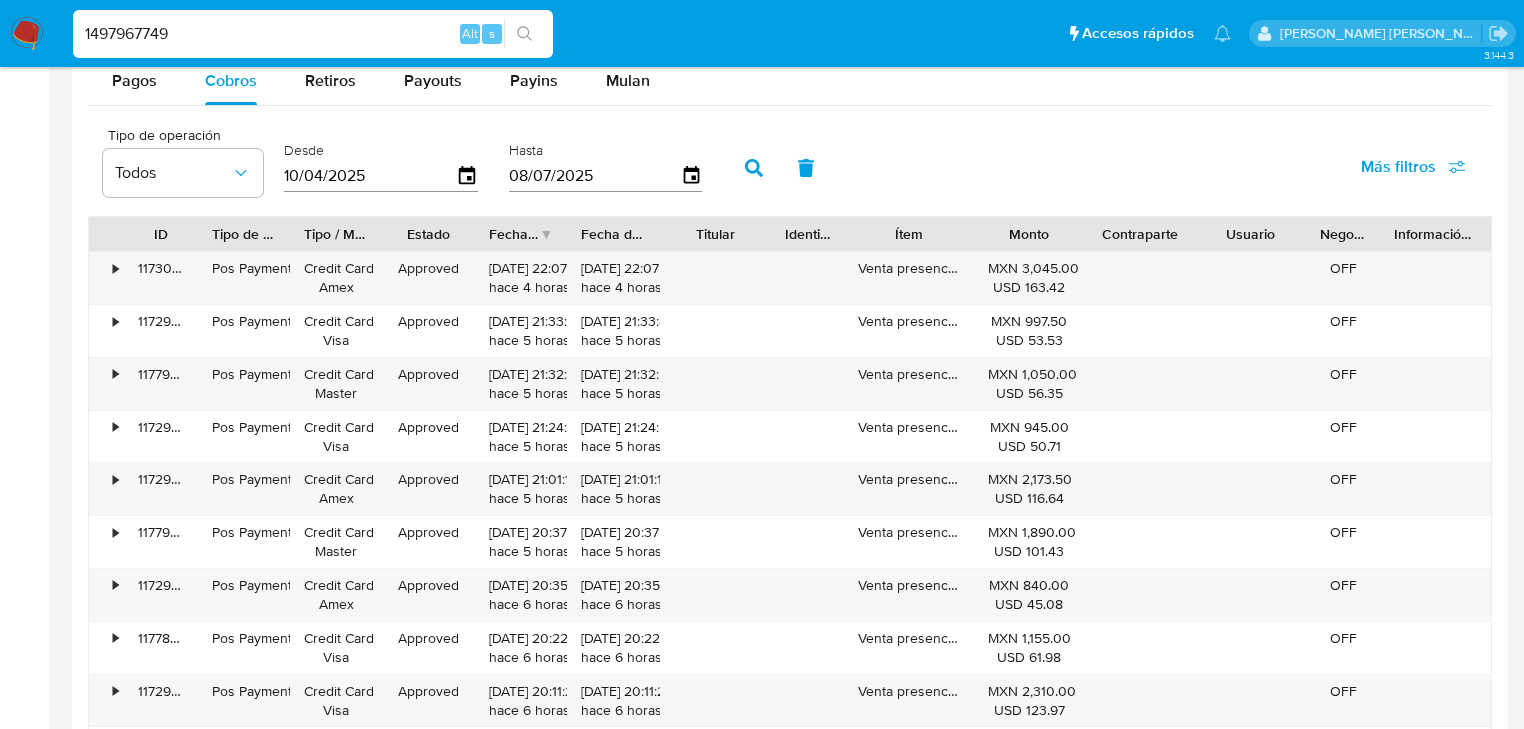 scroll, scrollTop: 1760, scrollLeft: 0, axis: vertical 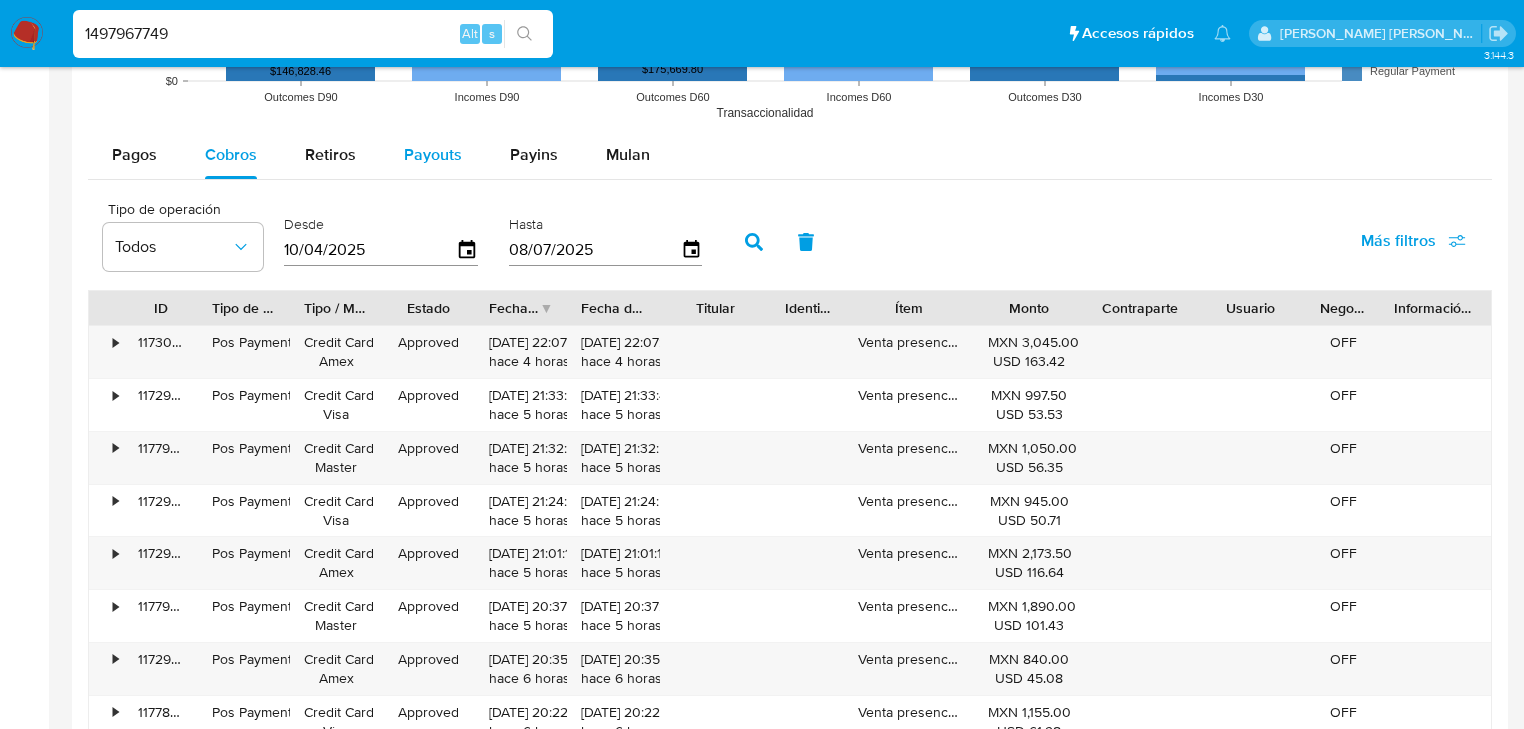 click on "Payouts" at bounding box center [433, 154] 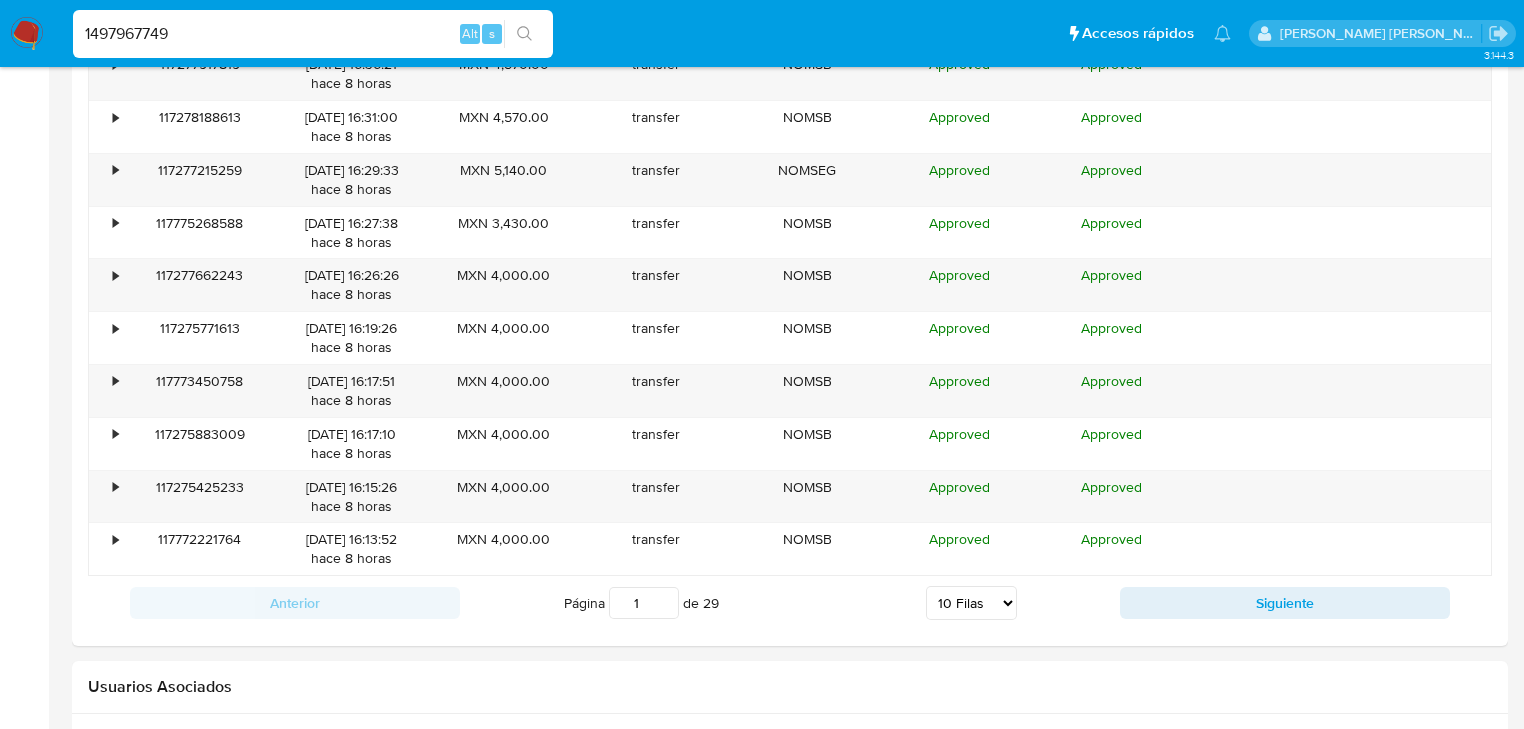 scroll, scrollTop: 2160, scrollLeft: 0, axis: vertical 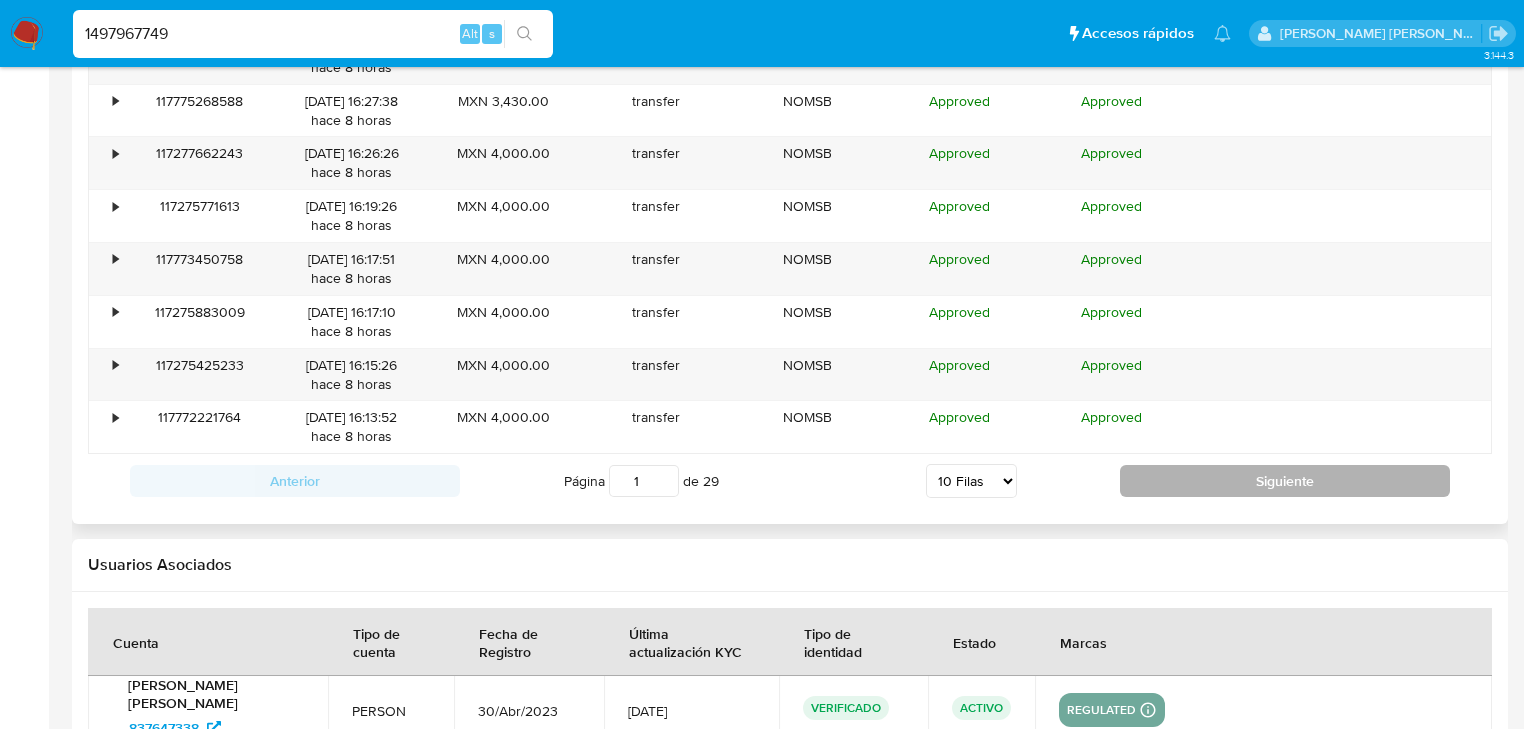 click on "Siguiente" at bounding box center [1285, 481] 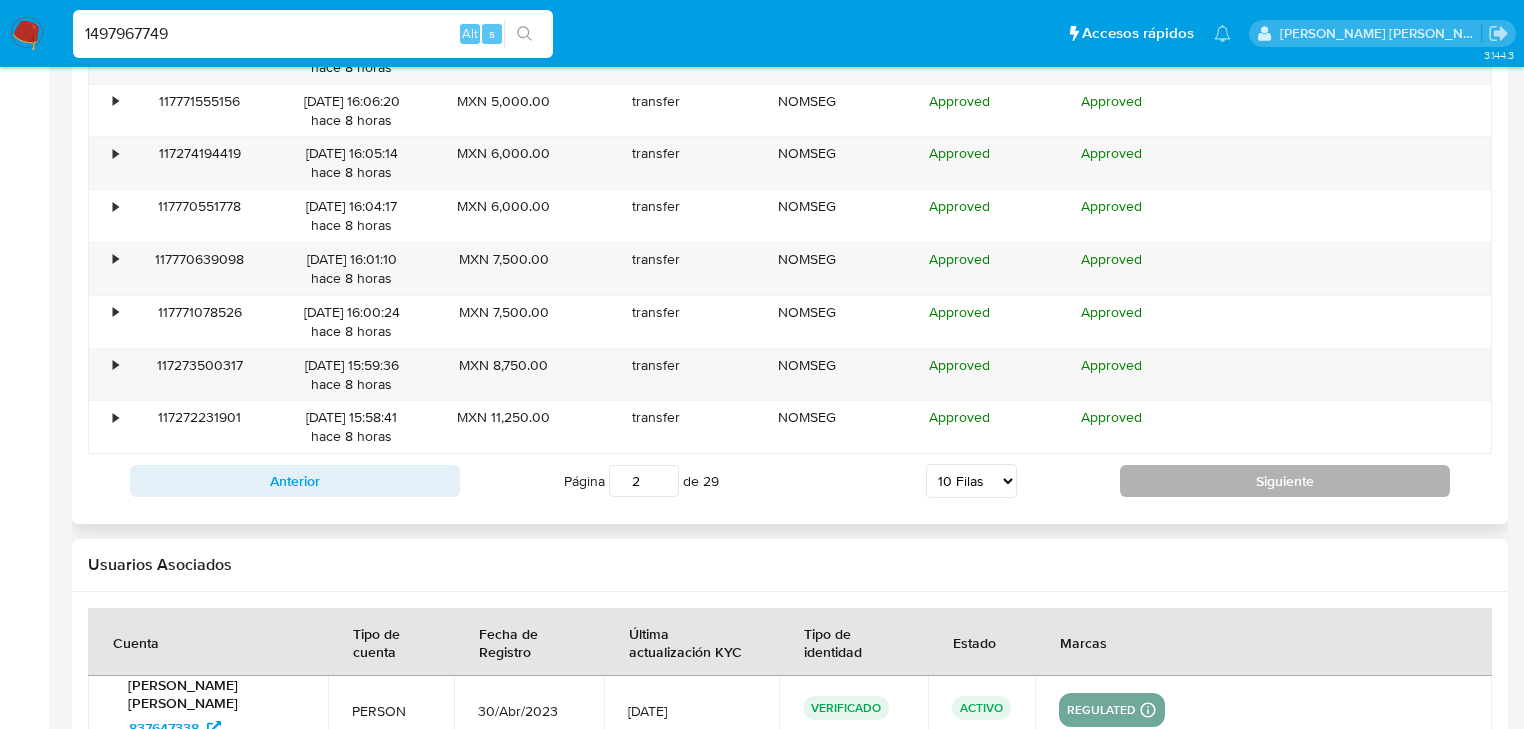 click on "Siguiente" at bounding box center [1285, 481] 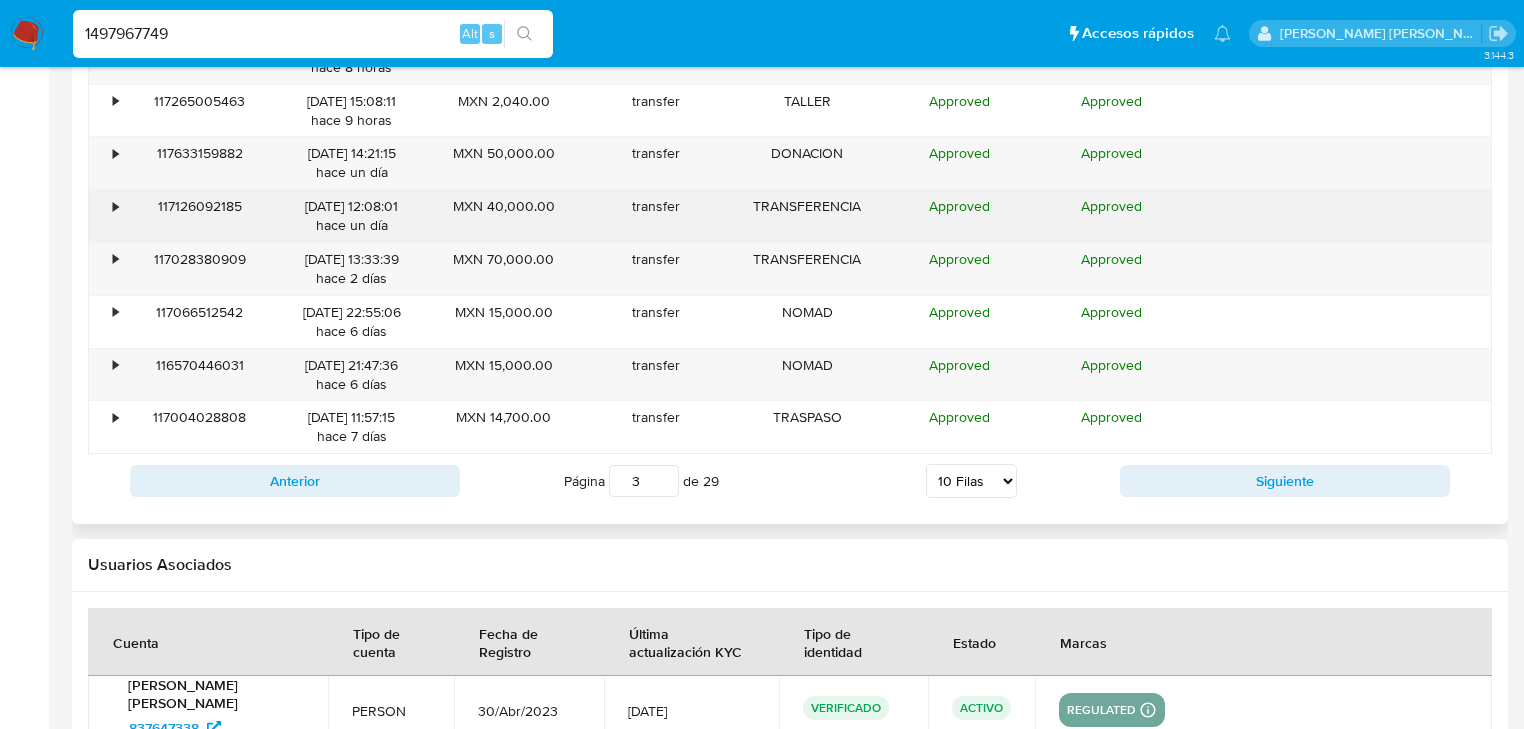 click on "•" at bounding box center [115, 206] 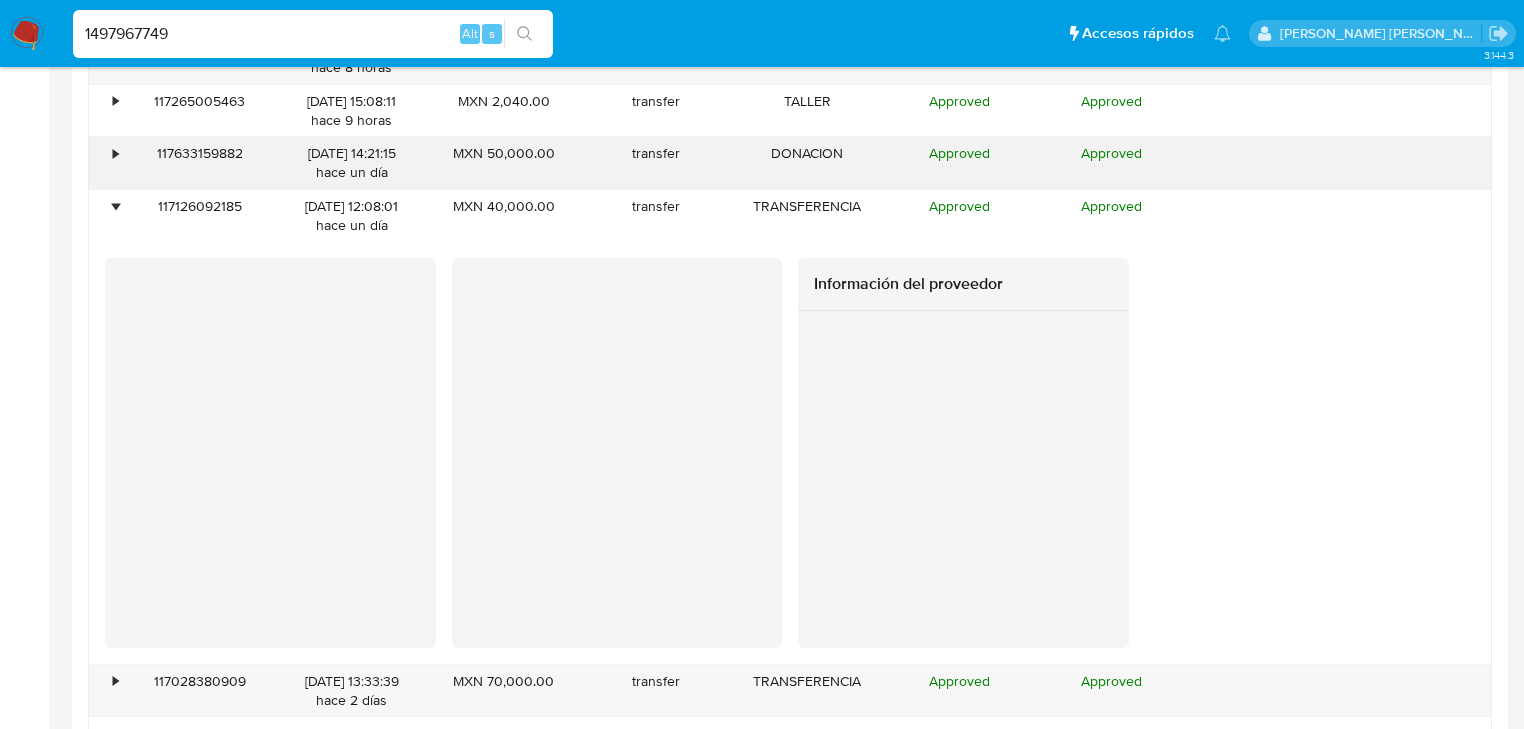 click on "•" at bounding box center [106, 163] 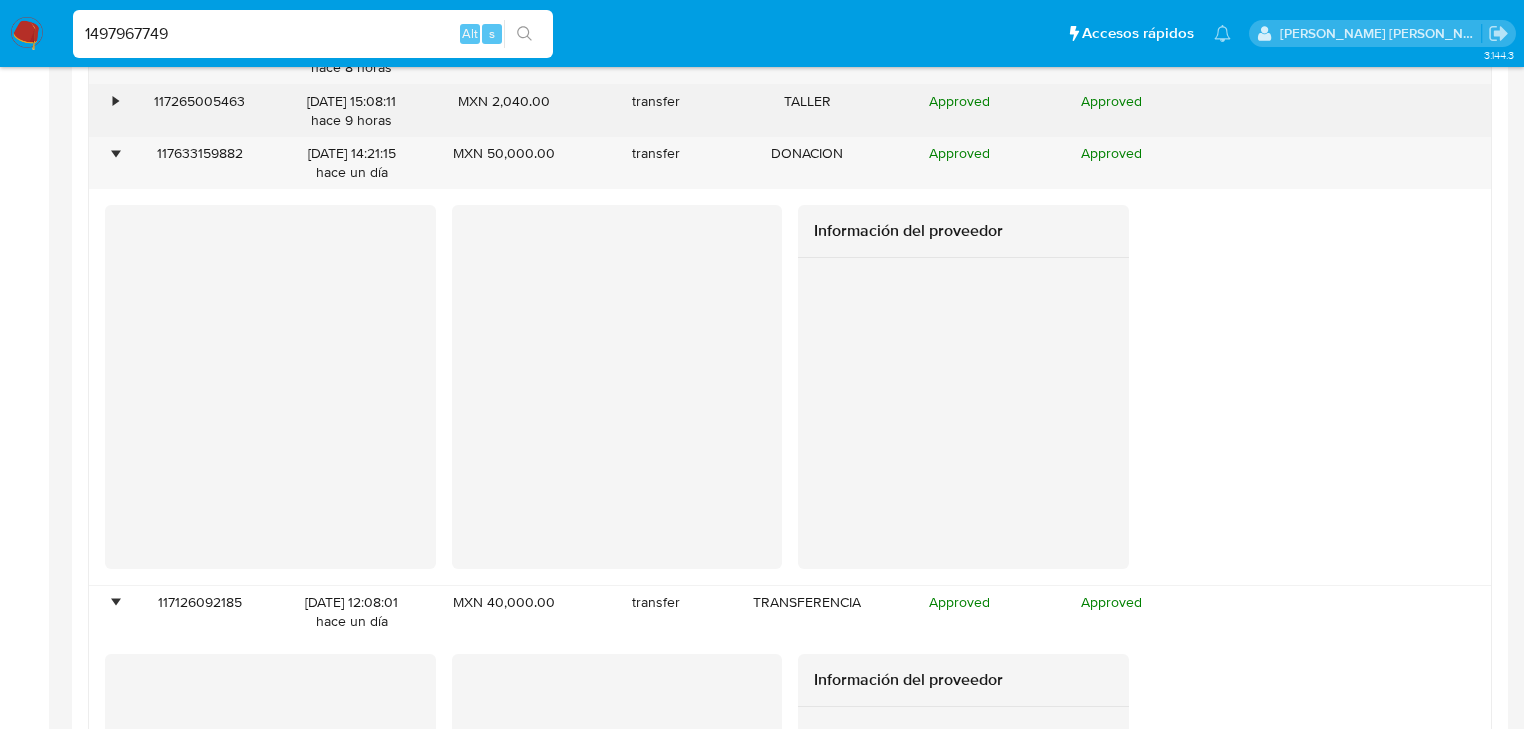 click on "•" at bounding box center [106, 111] 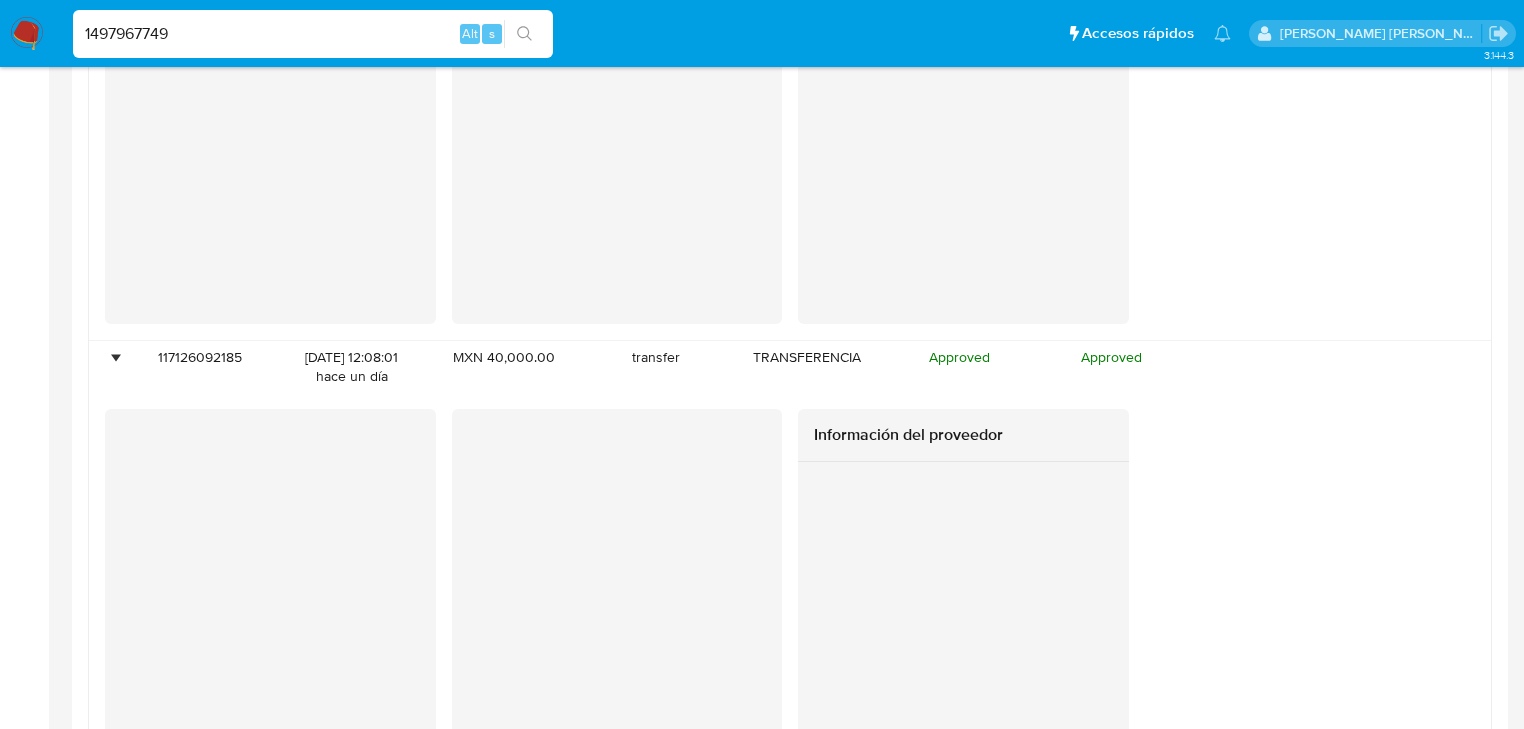 scroll, scrollTop: 3200, scrollLeft: 0, axis: vertical 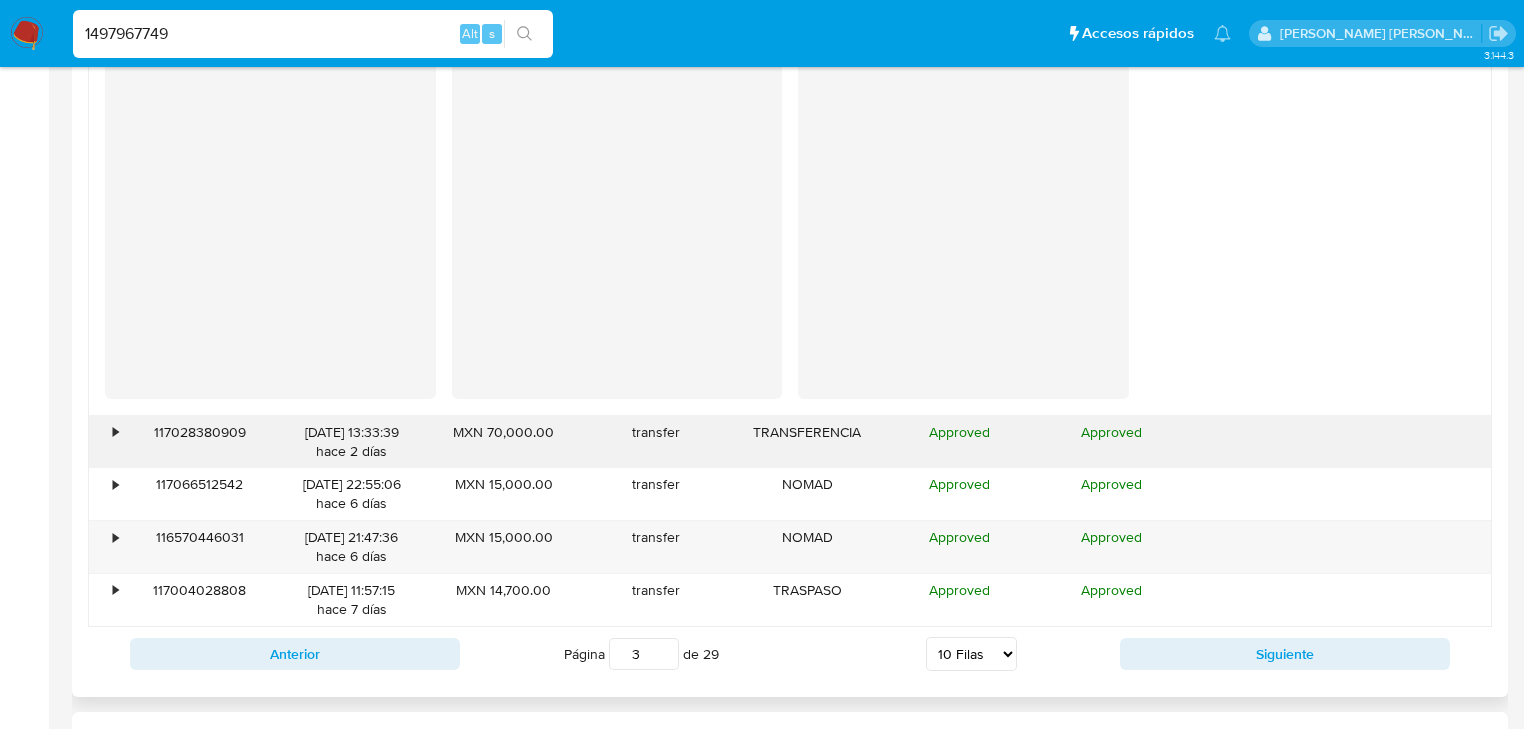 click on "•" at bounding box center [106, 442] 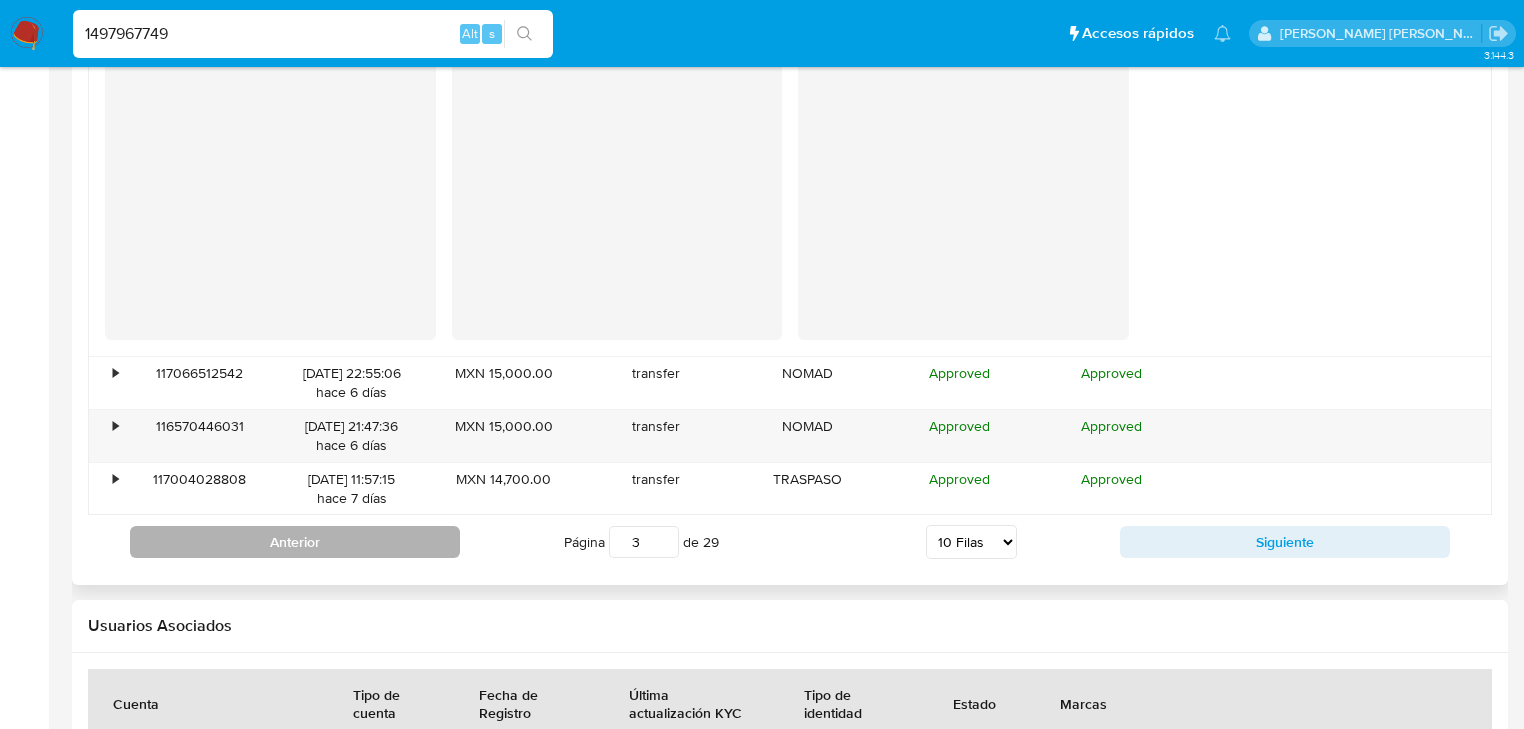 scroll, scrollTop: 3840, scrollLeft: 0, axis: vertical 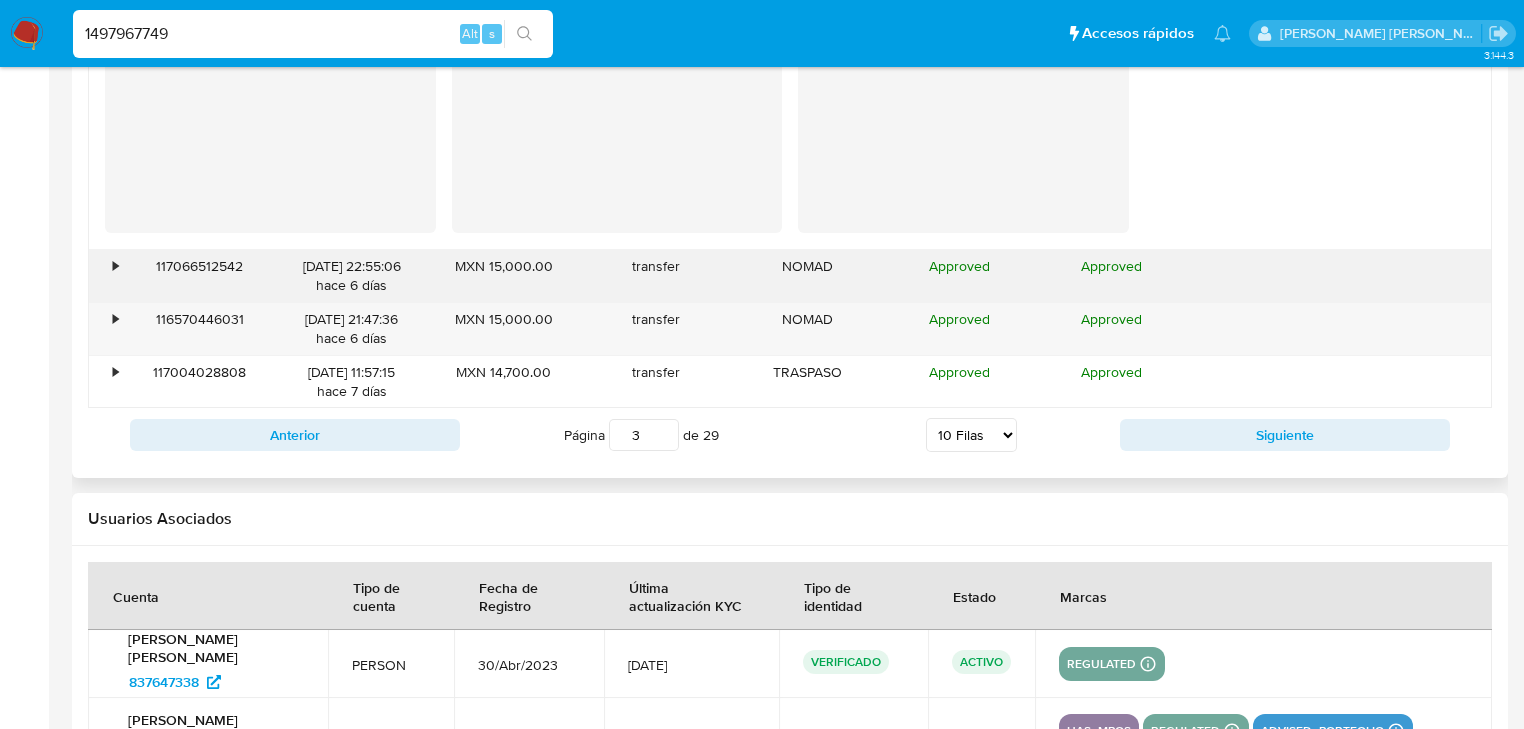 click on "•" at bounding box center [106, 276] 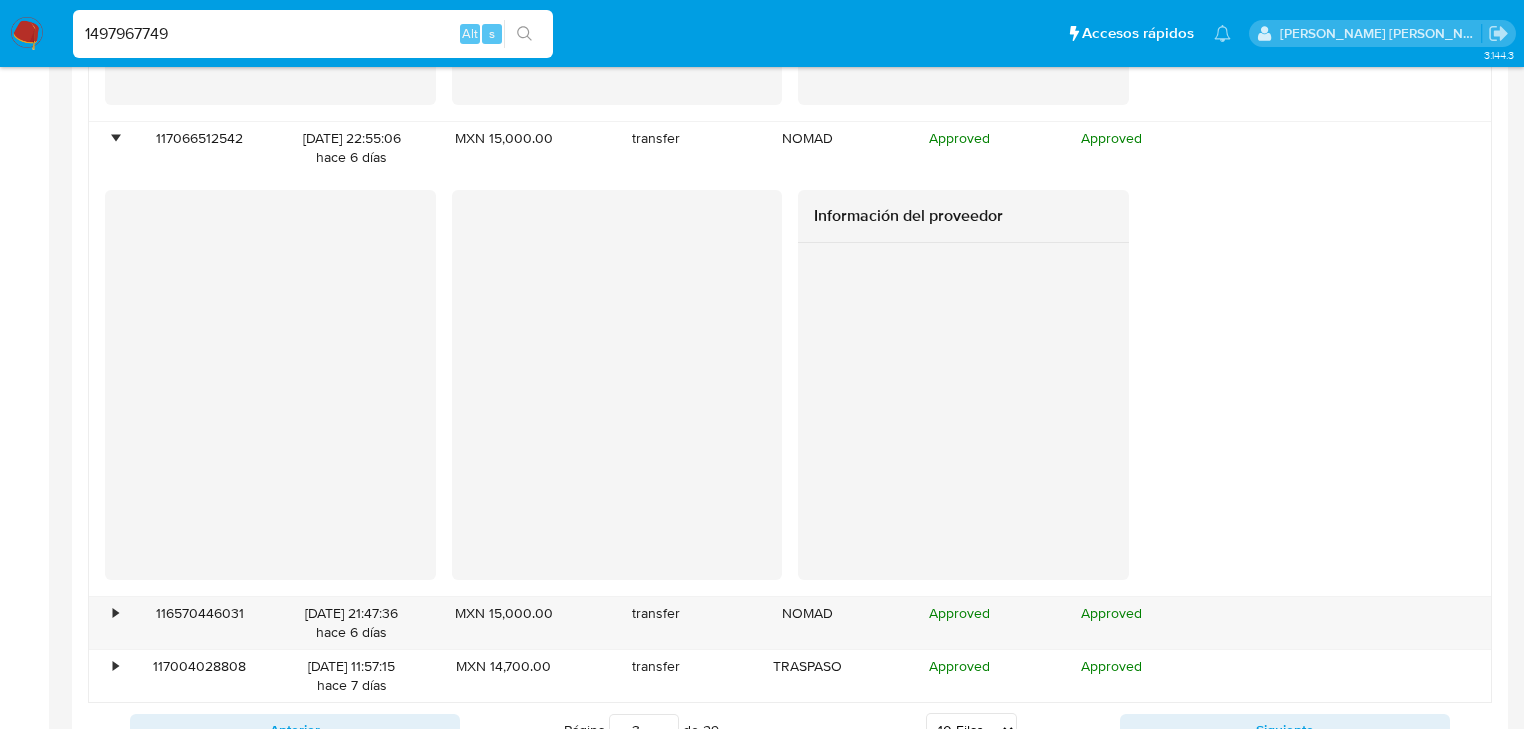 scroll, scrollTop: 4080, scrollLeft: 0, axis: vertical 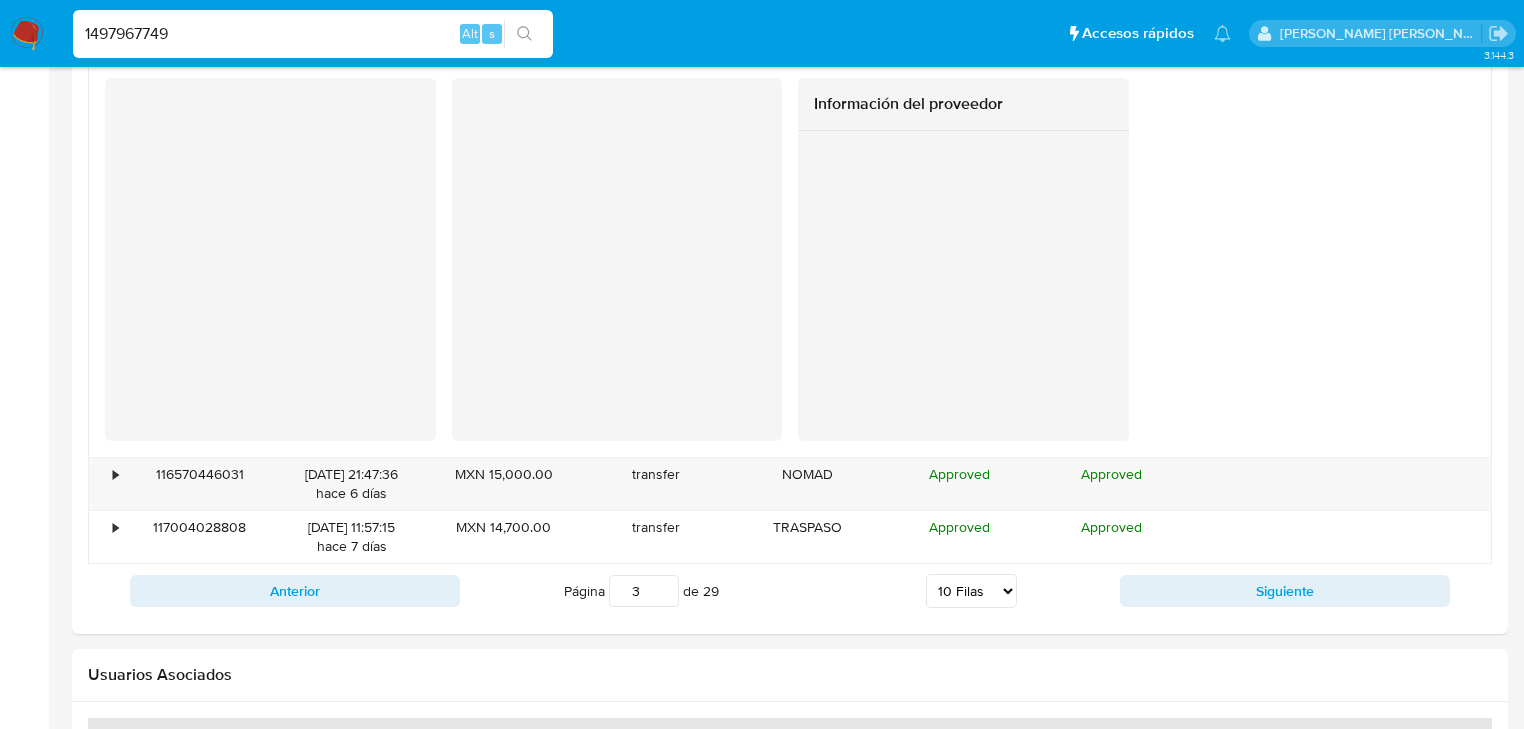 drag, startPoint x: 48, startPoint y: 11, endPoint x: 0, endPoint y: -41, distance: 70.76723 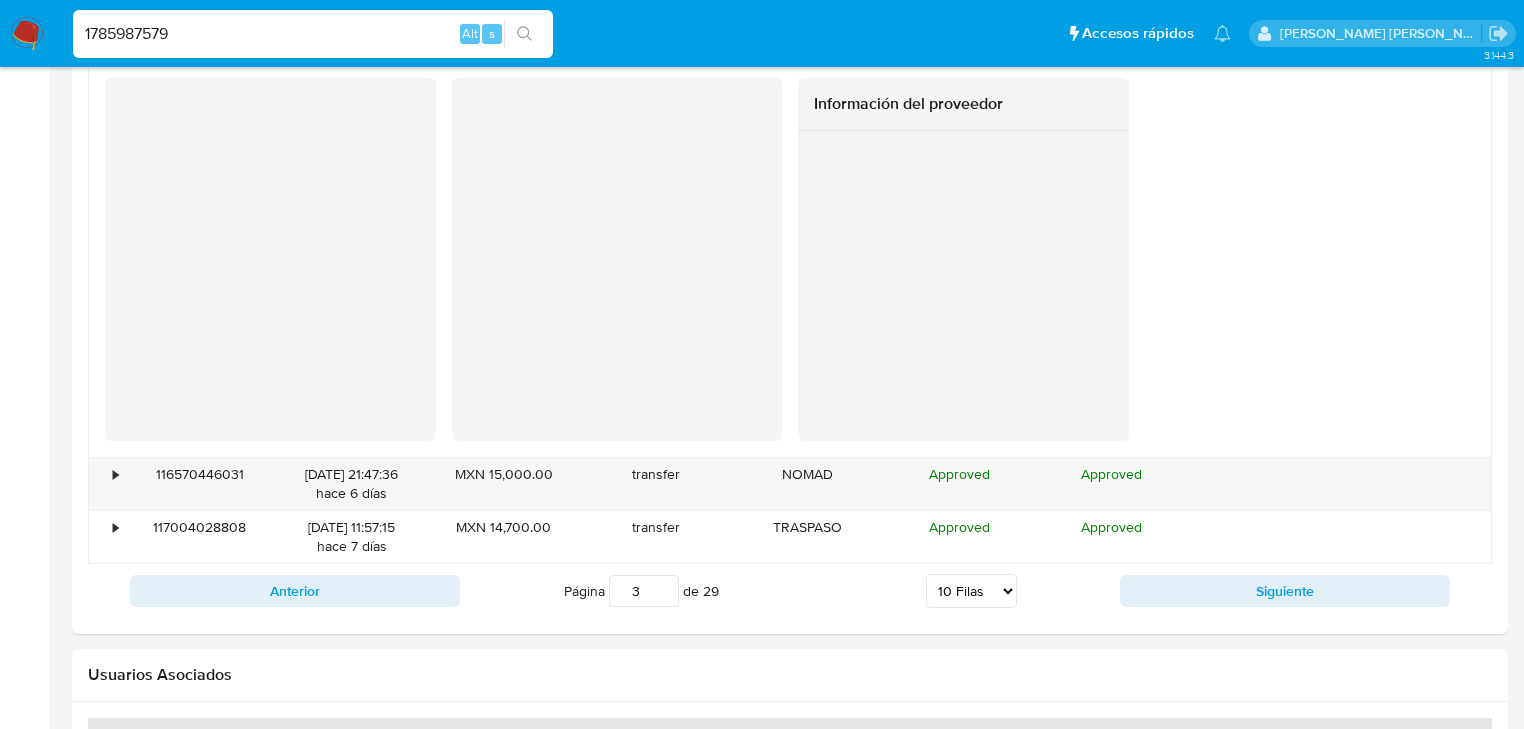 type on "1785987579" 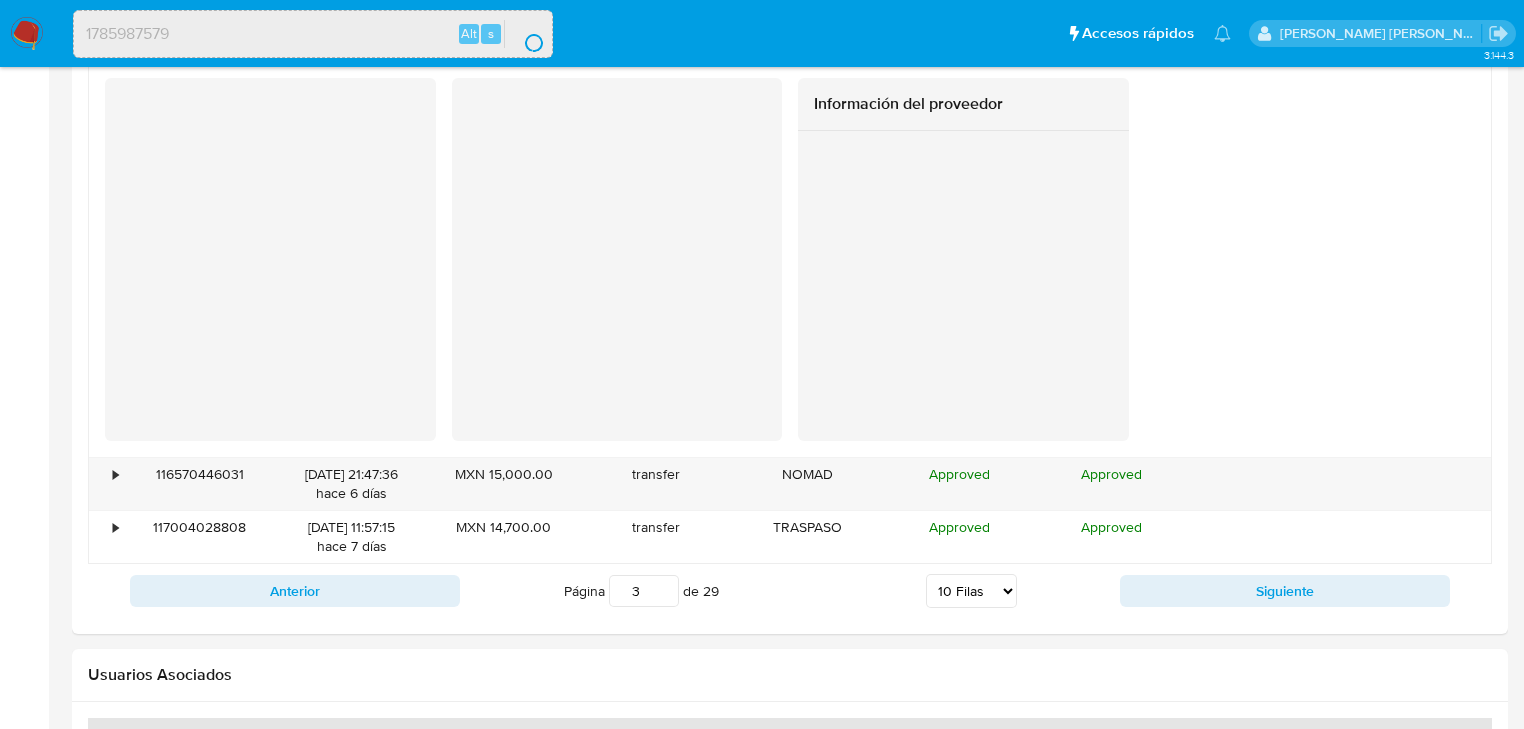 scroll, scrollTop: 0, scrollLeft: 0, axis: both 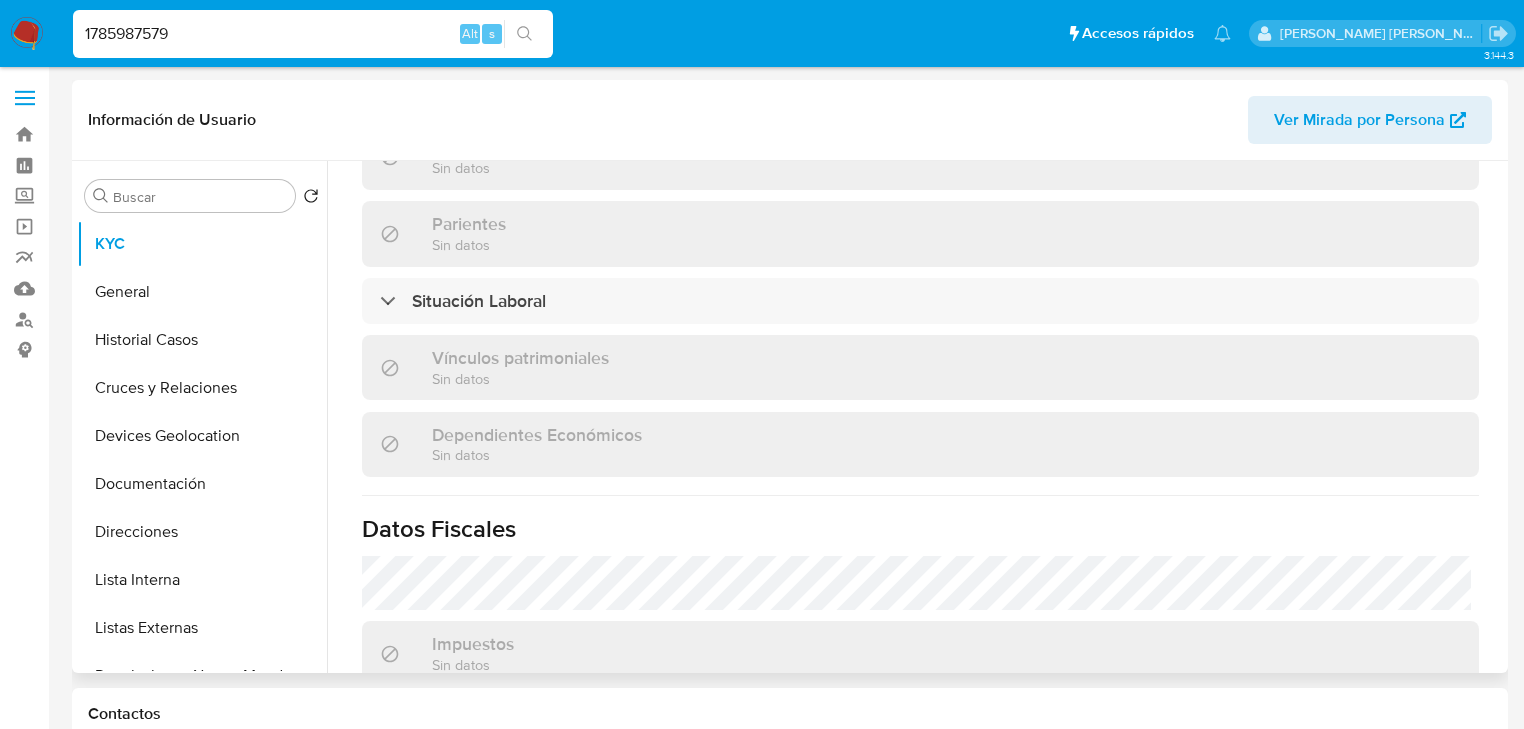 select on "10" 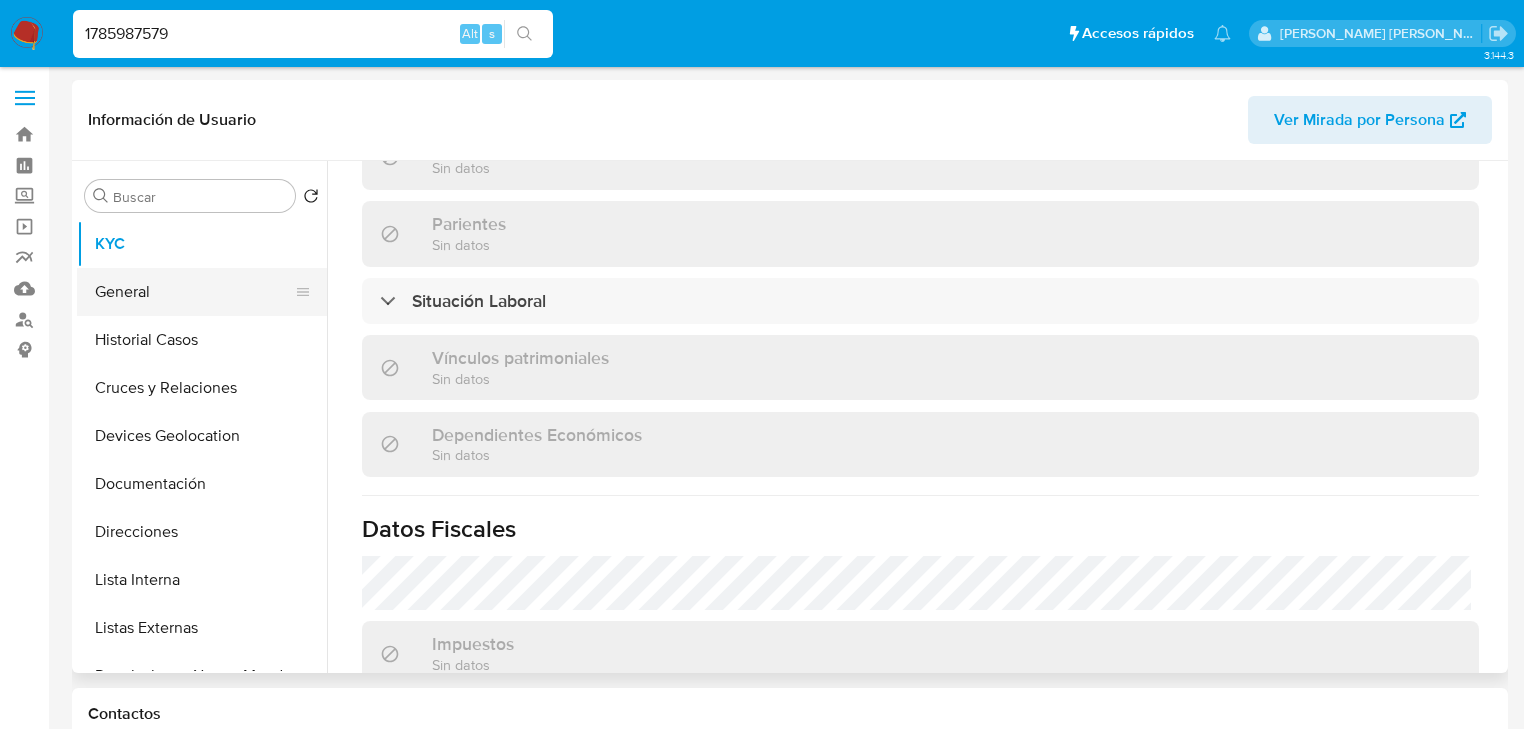 click on "General" at bounding box center (194, 292) 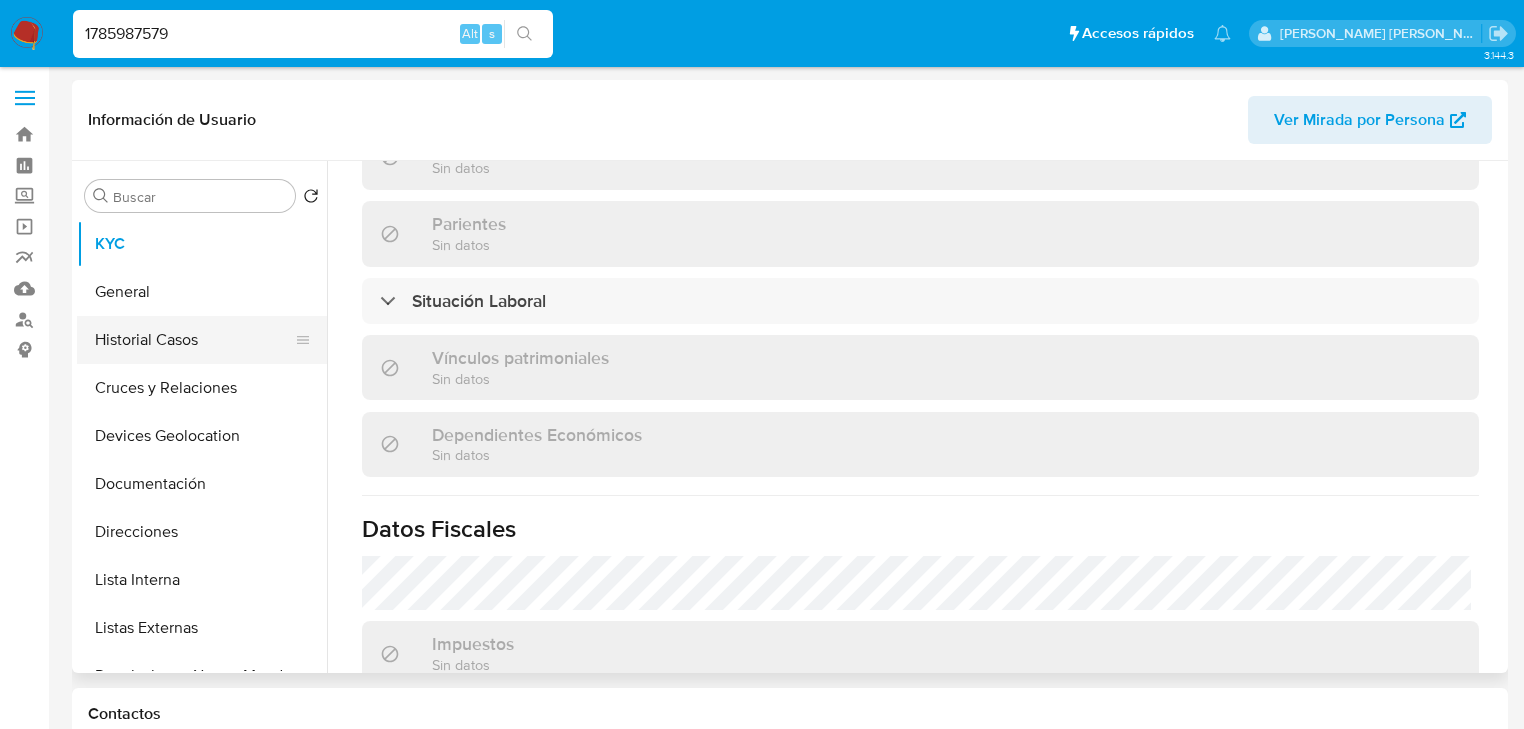 scroll, scrollTop: 0, scrollLeft: 0, axis: both 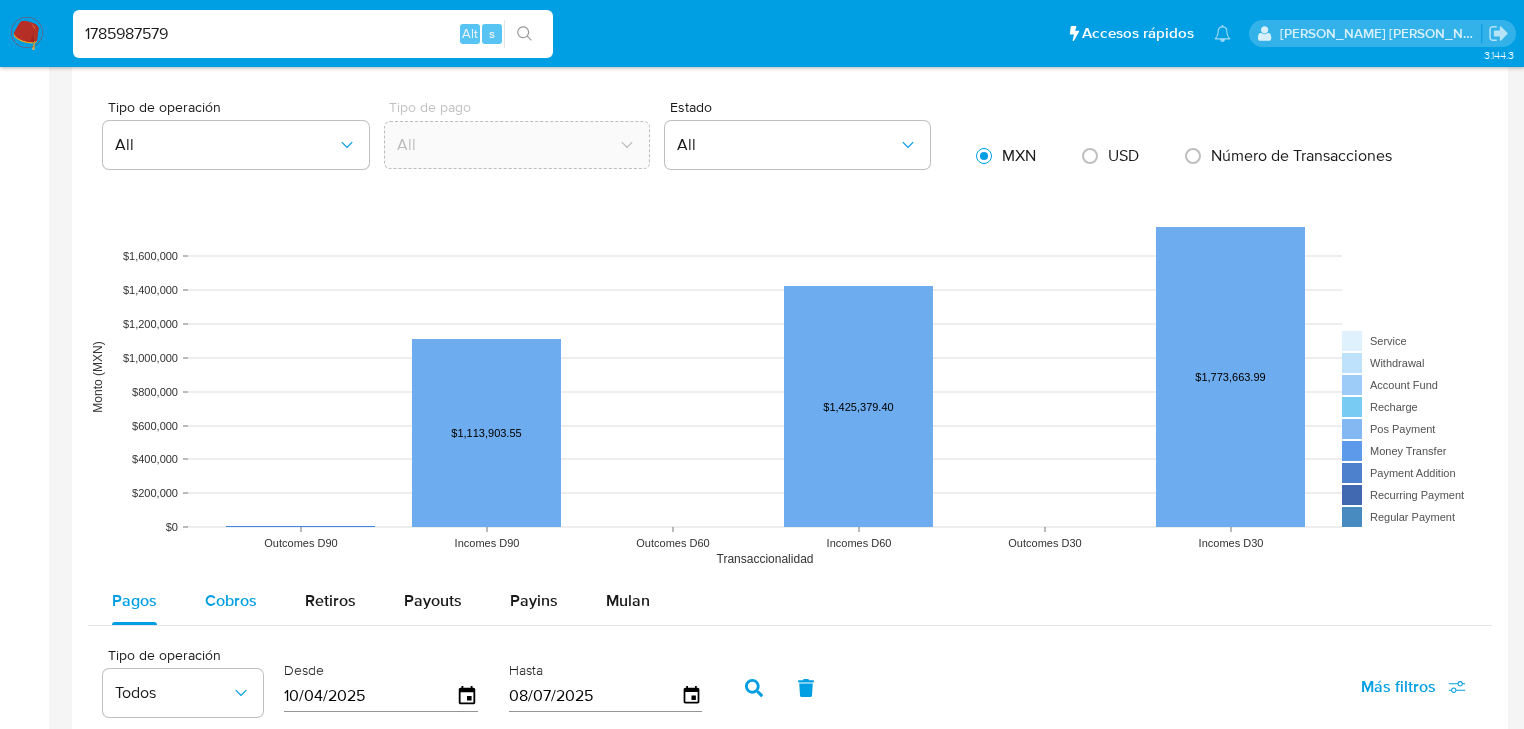 click on "Cobros" at bounding box center [231, 600] 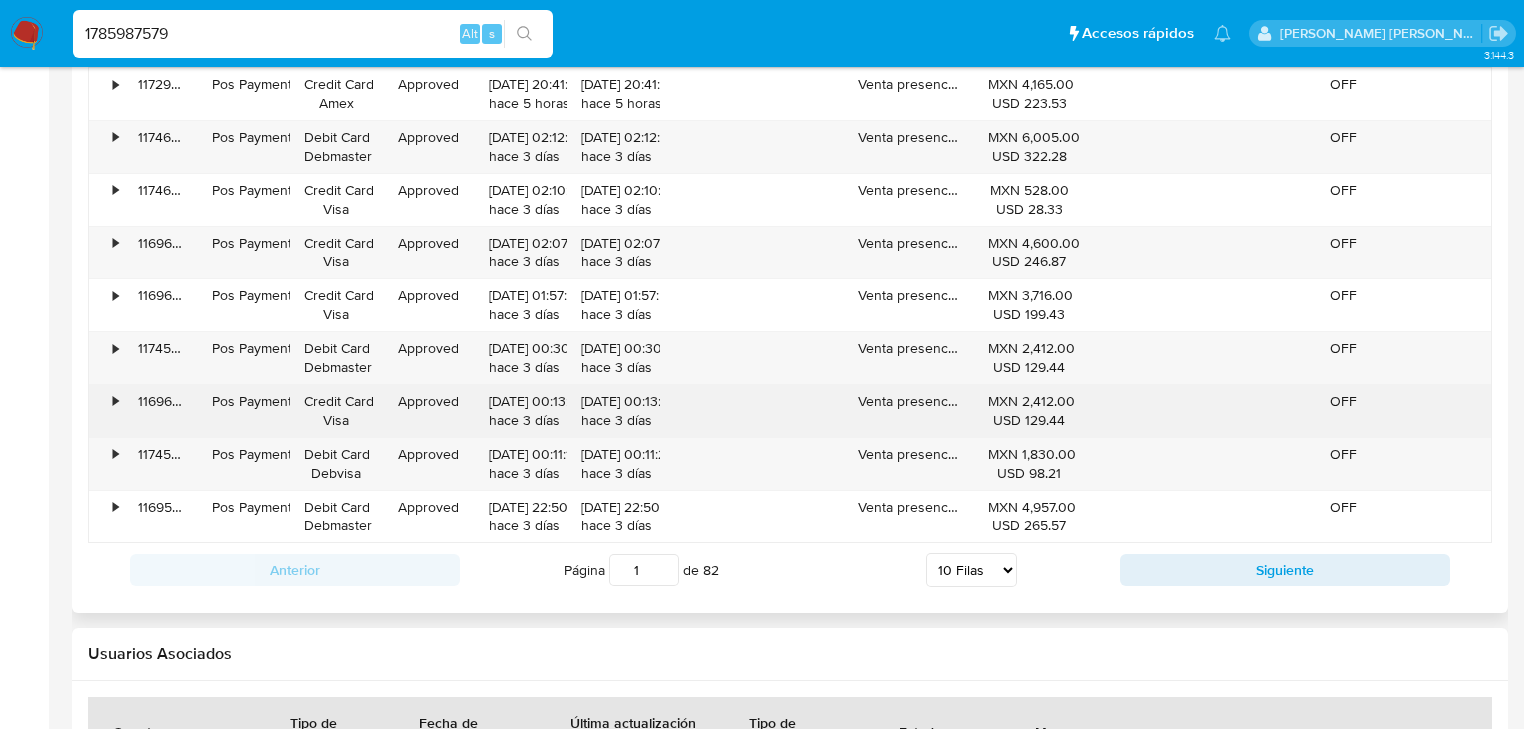scroll, scrollTop: 2080, scrollLeft: 0, axis: vertical 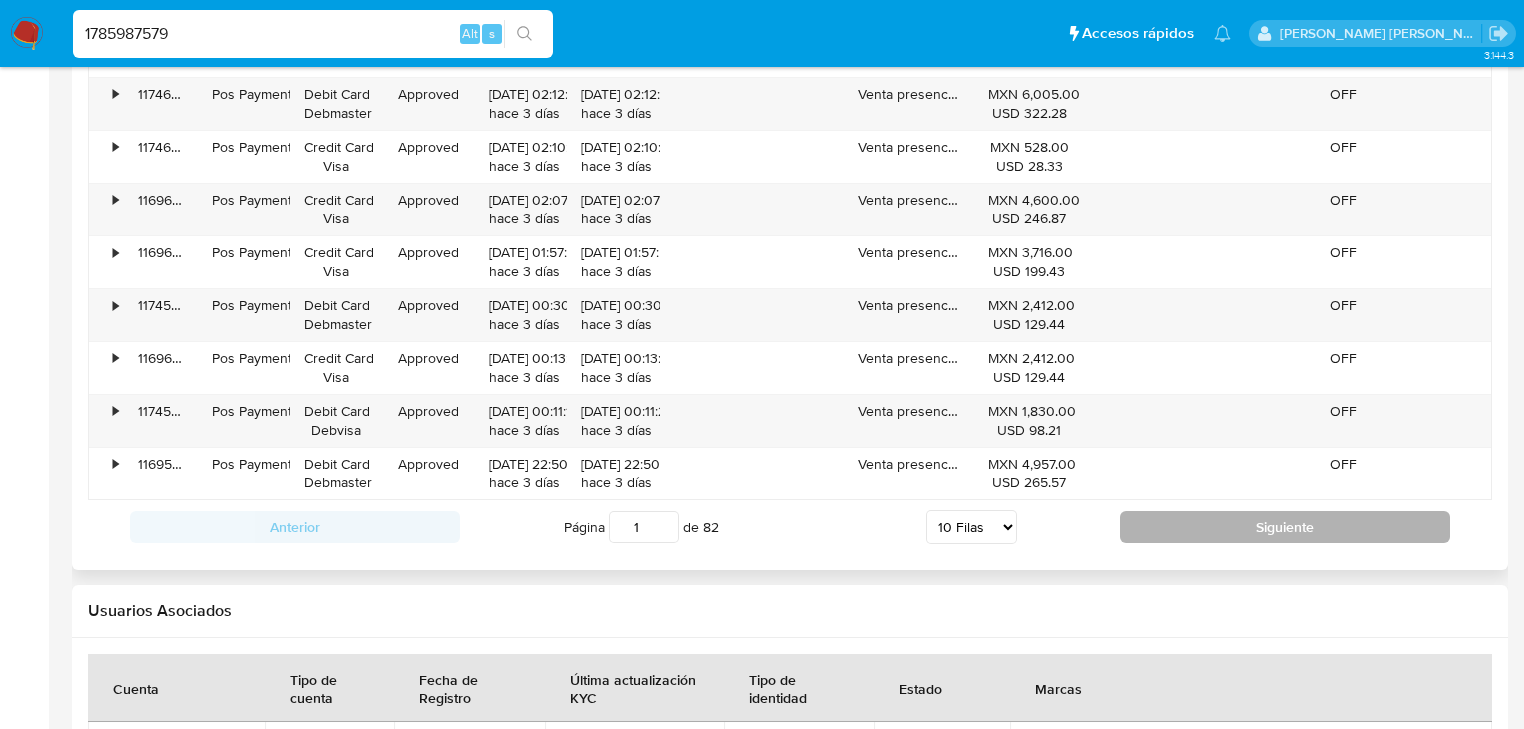 drag, startPoint x: 1185, startPoint y: 544, endPoint x: 1151, endPoint y: 534, distance: 35.44009 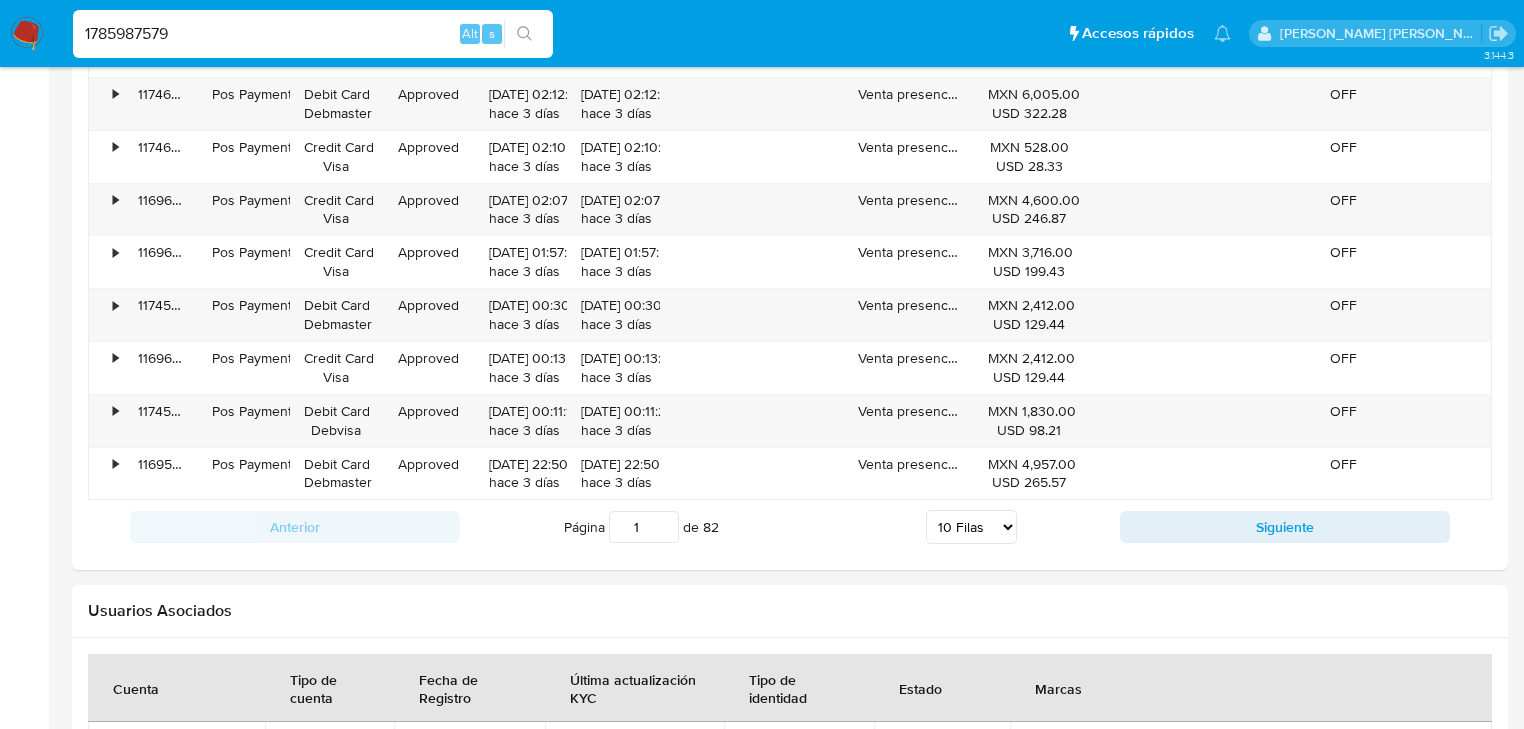 drag, startPoint x: 175, startPoint y: 26, endPoint x: 0, endPoint y: -28, distance: 183.14203 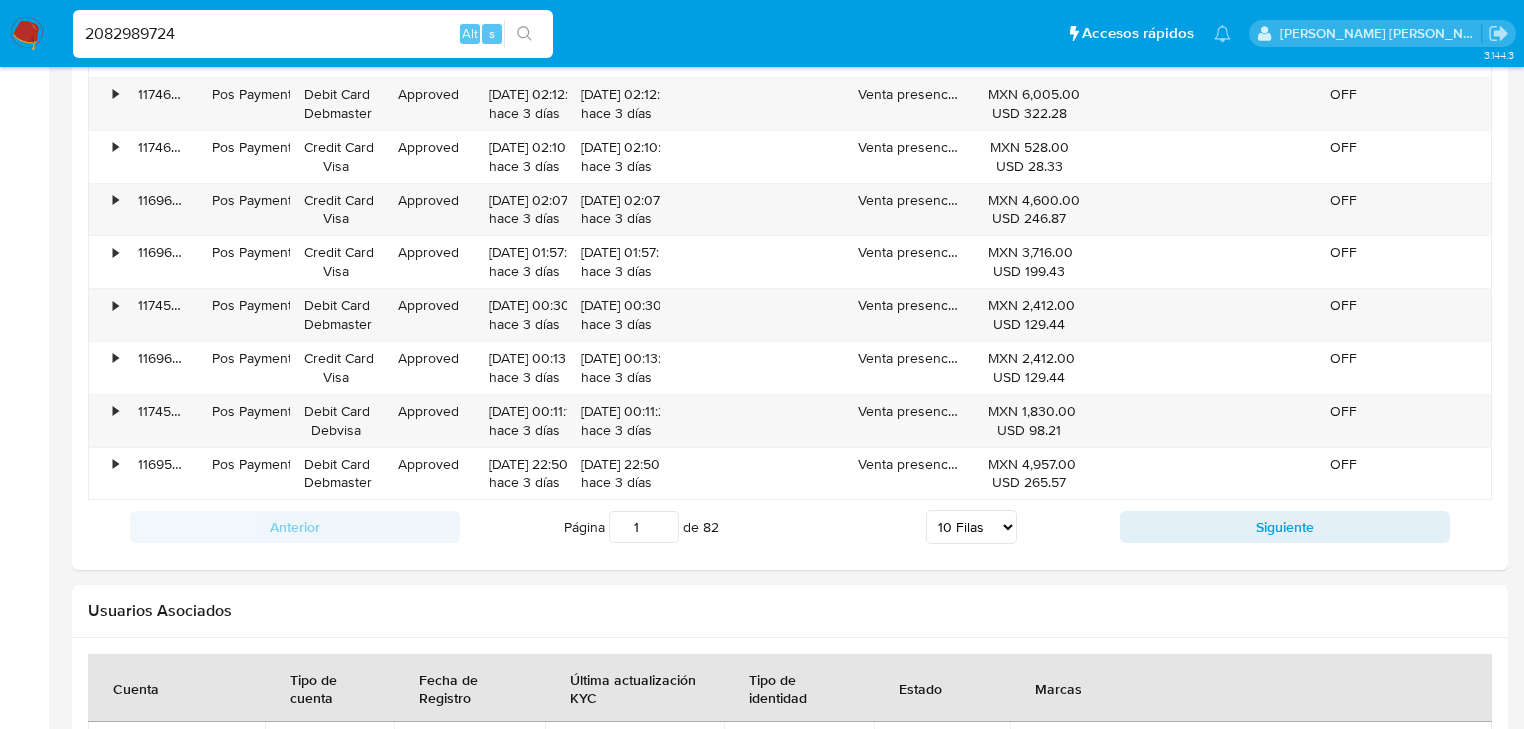 type on "2082989724" 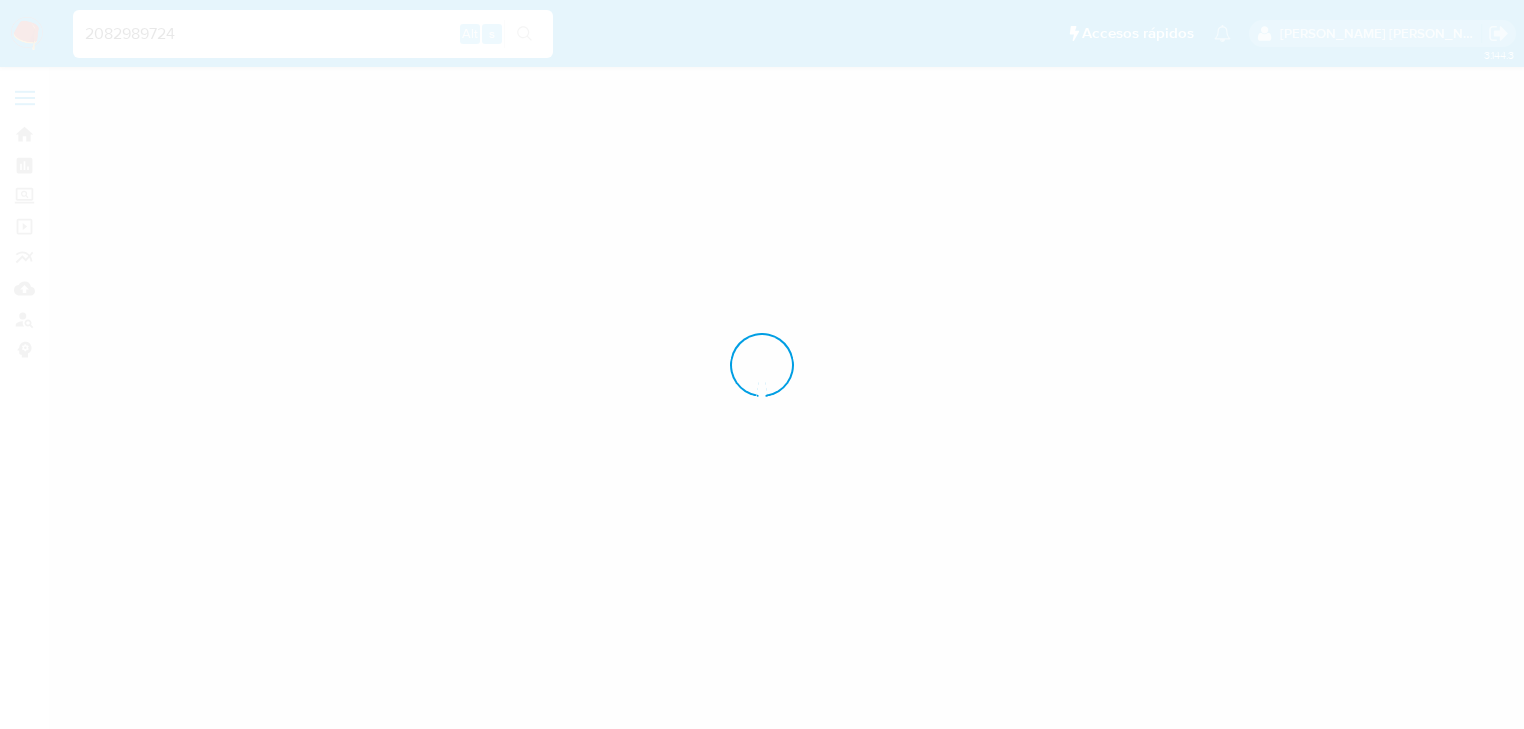 scroll, scrollTop: 0, scrollLeft: 0, axis: both 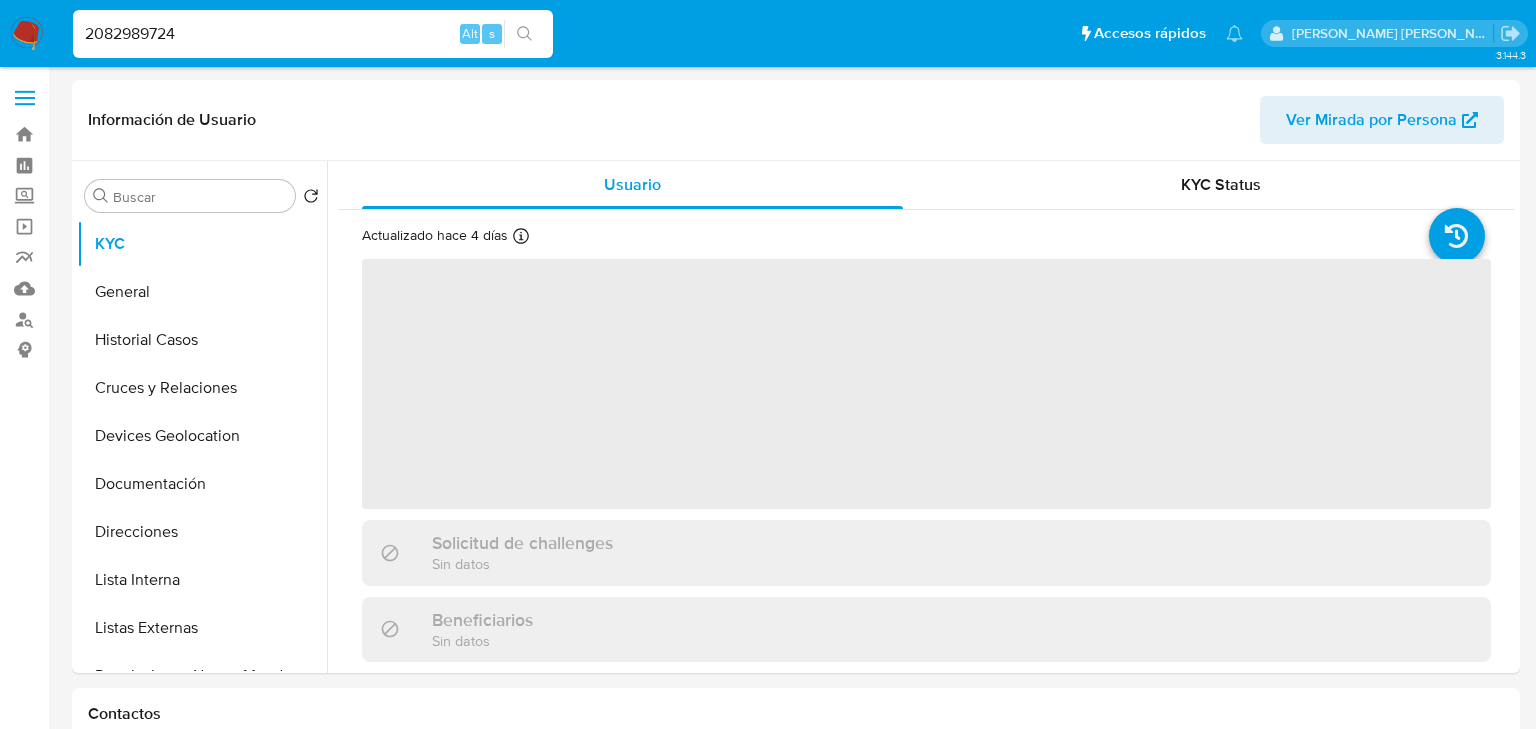 select on "10" 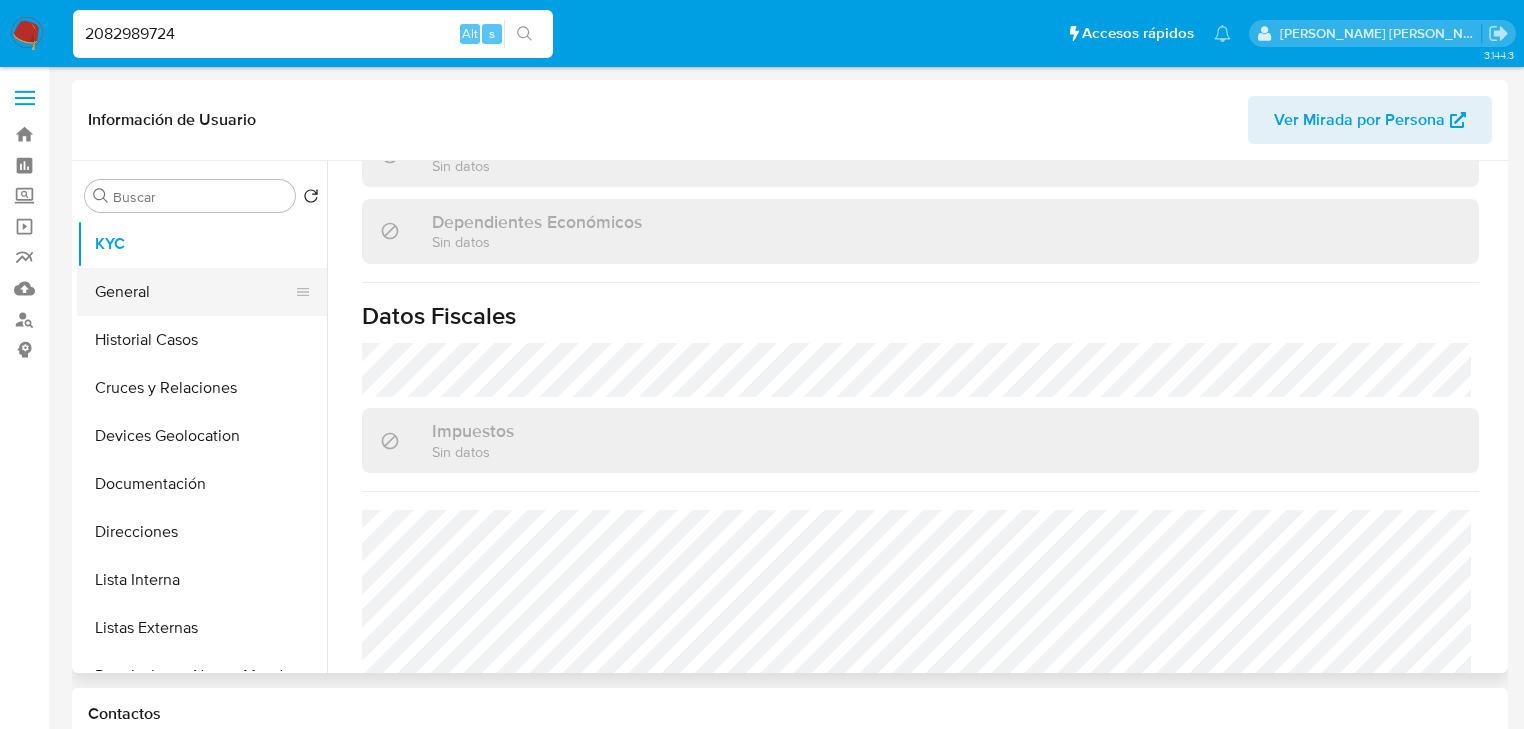 scroll, scrollTop: 1263, scrollLeft: 0, axis: vertical 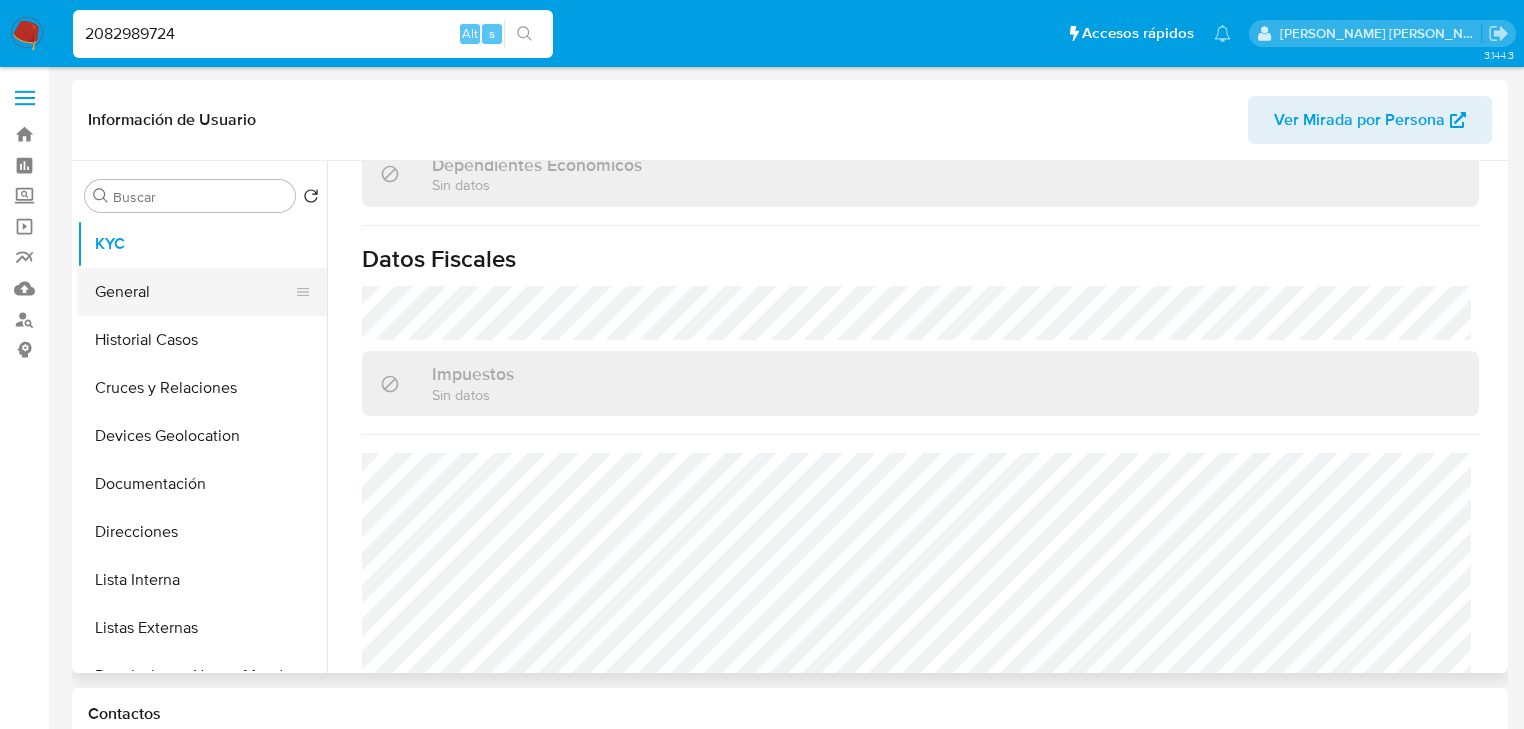 click on "General" at bounding box center [194, 292] 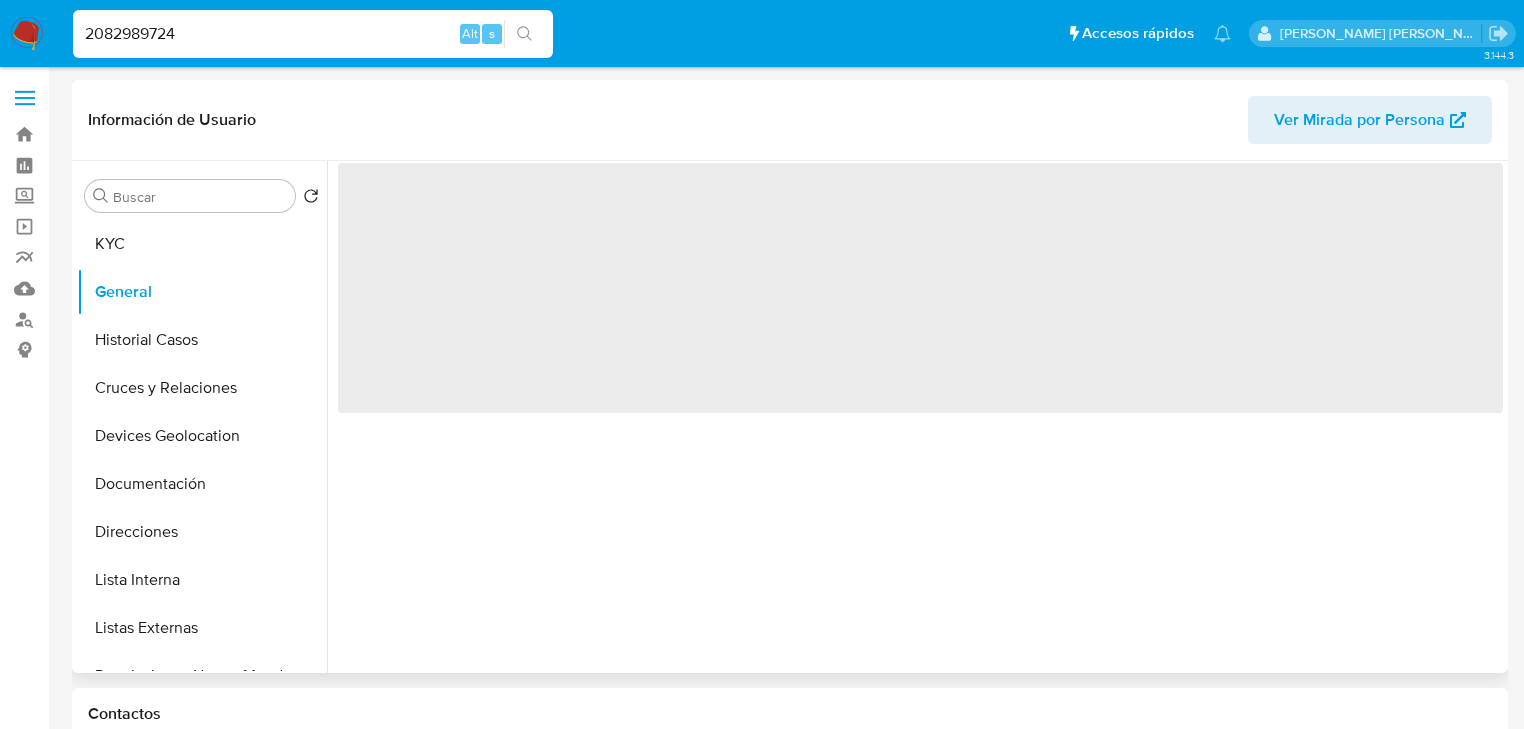scroll, scrollTop: 0, scrollLeft: 0, axis: both 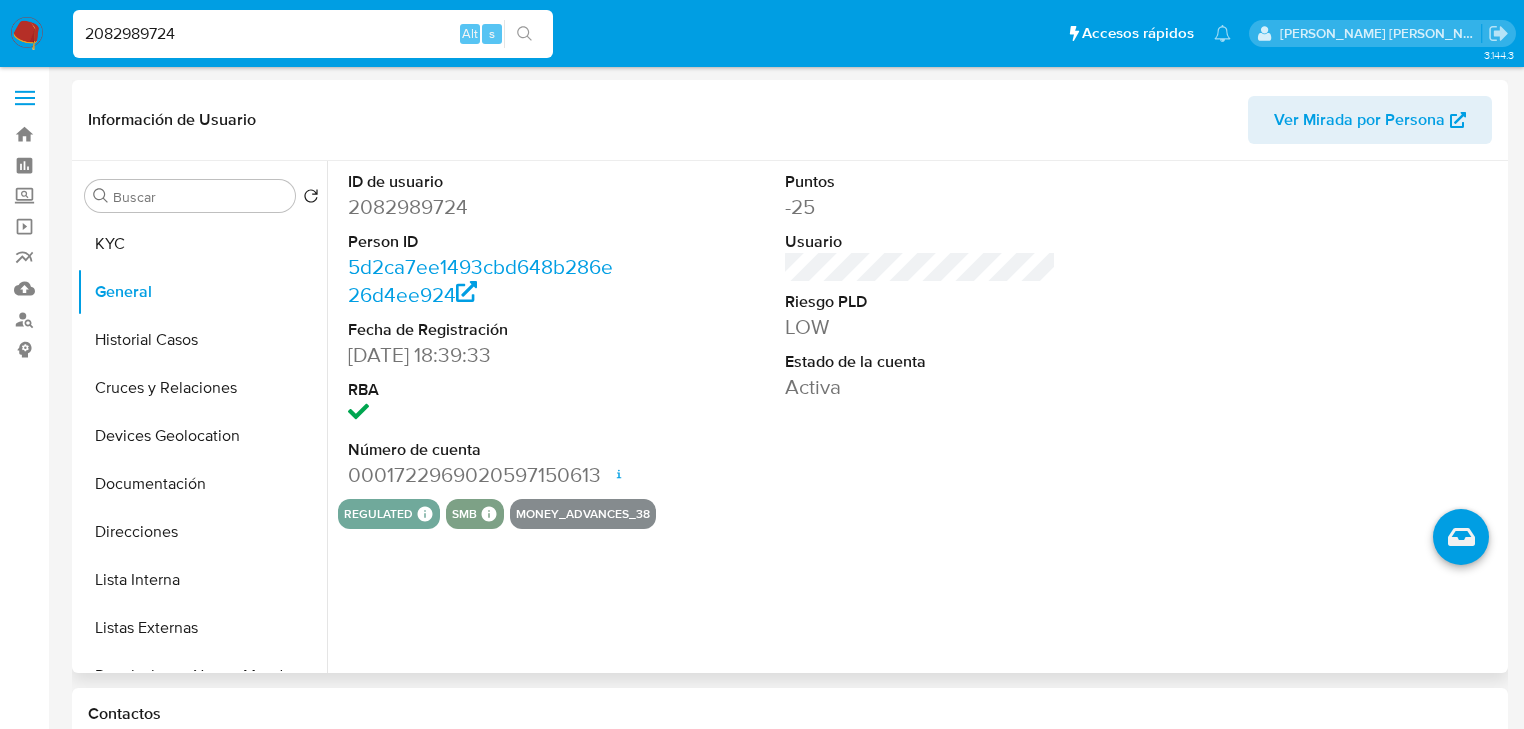 type 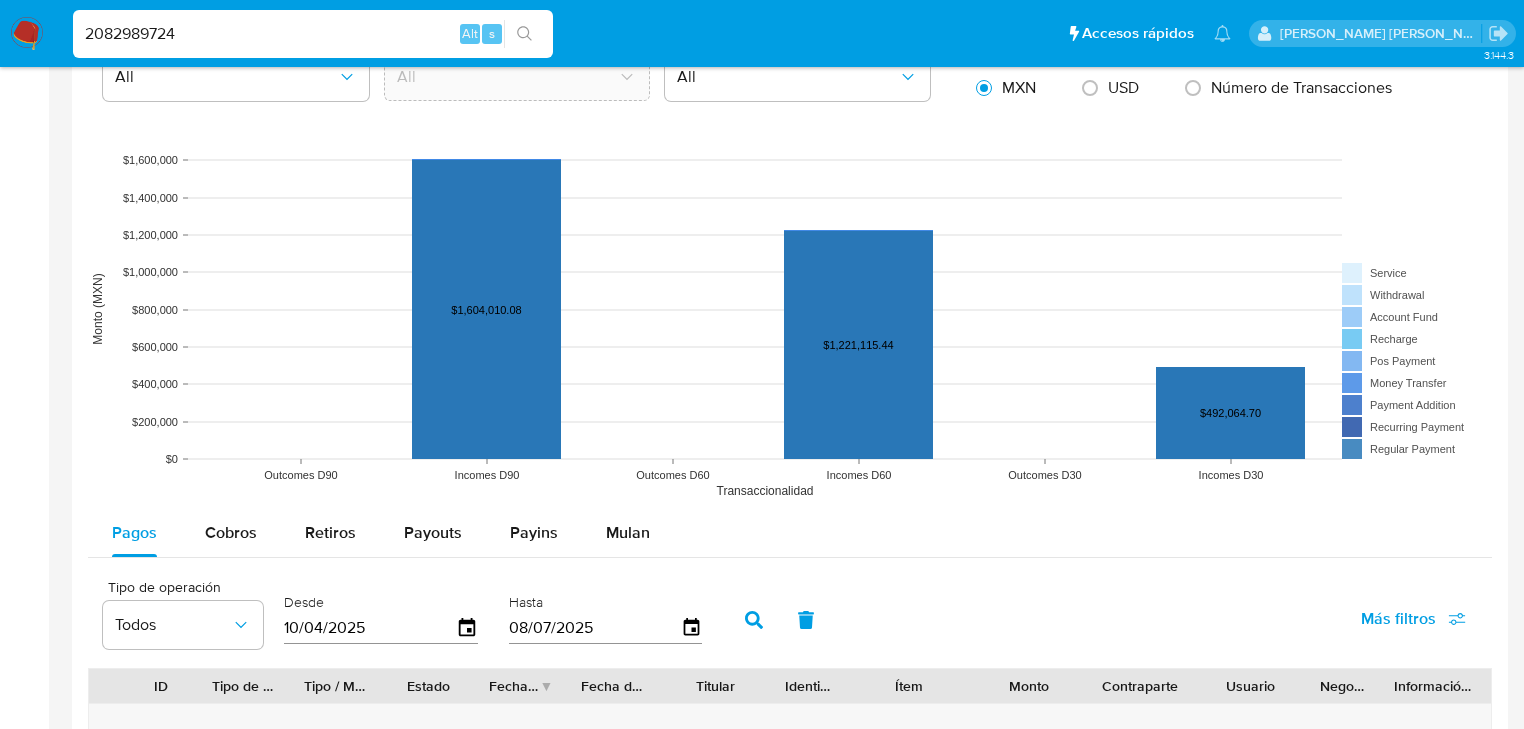 scroll, scrollTop: 1520, scrollLeft: 0, axis: vertical 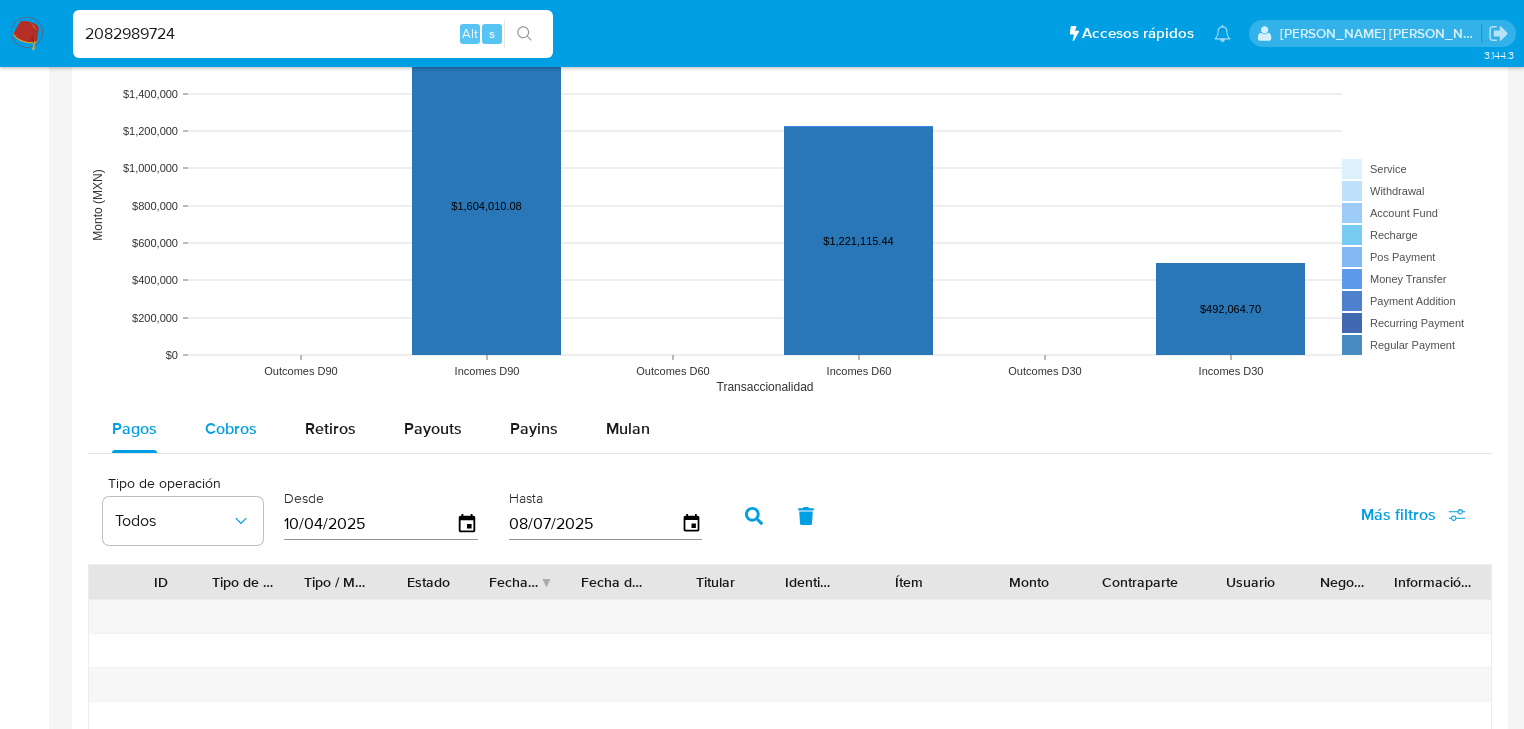 click on "Cobros" at bounding box center [231, 428] 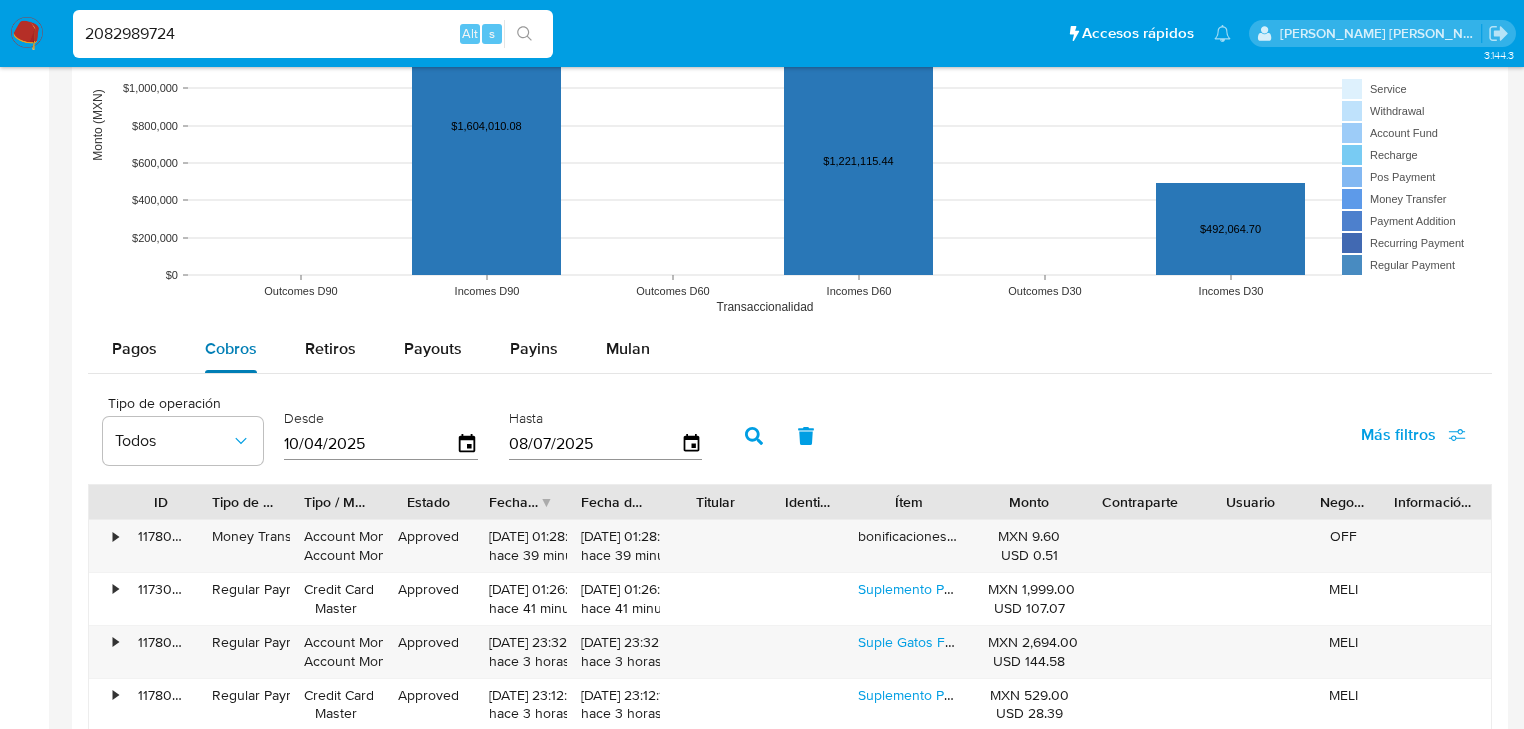 click on "Cobros" at bounding box center (231, 349) 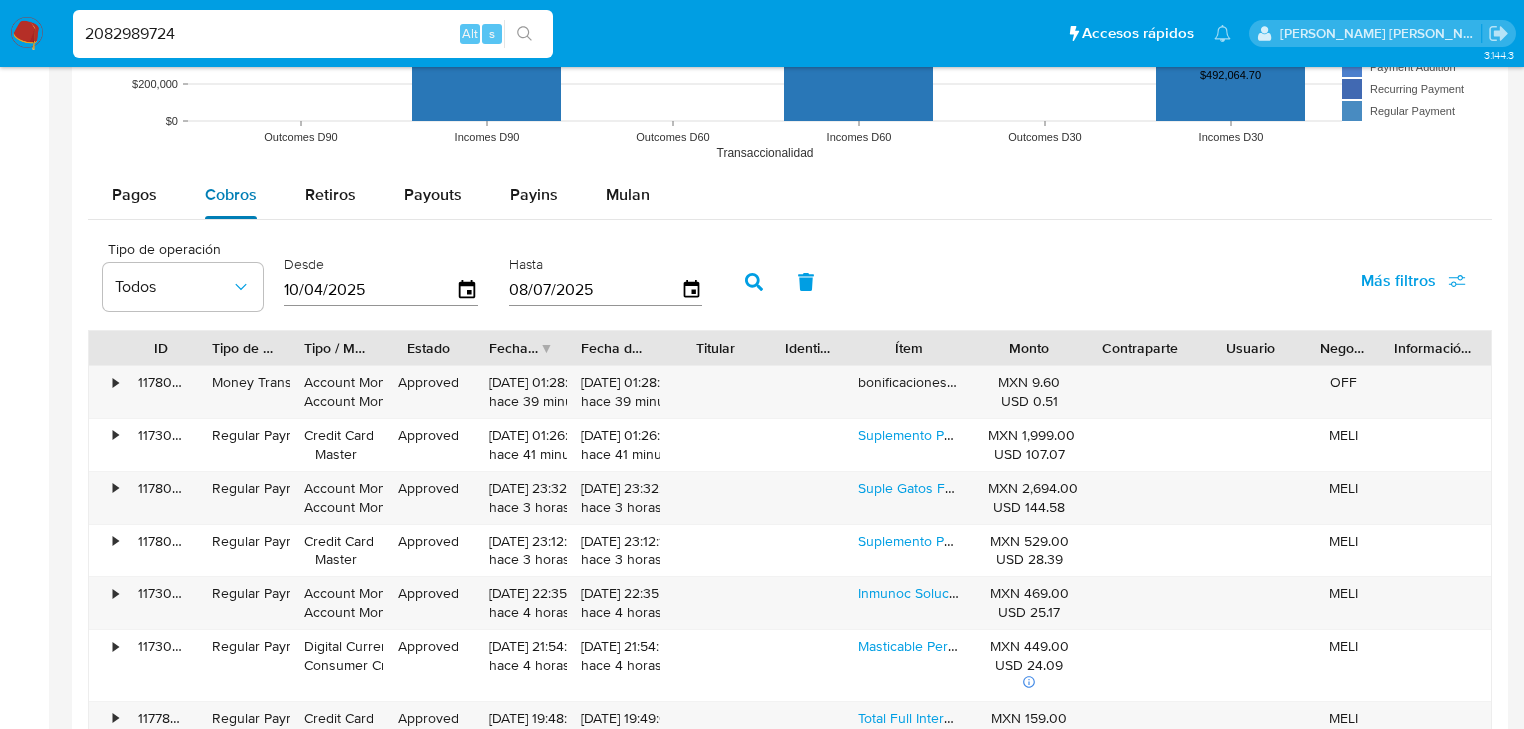scroll, scrollTop: 1760, scrollLeft: 0, axis: vertical 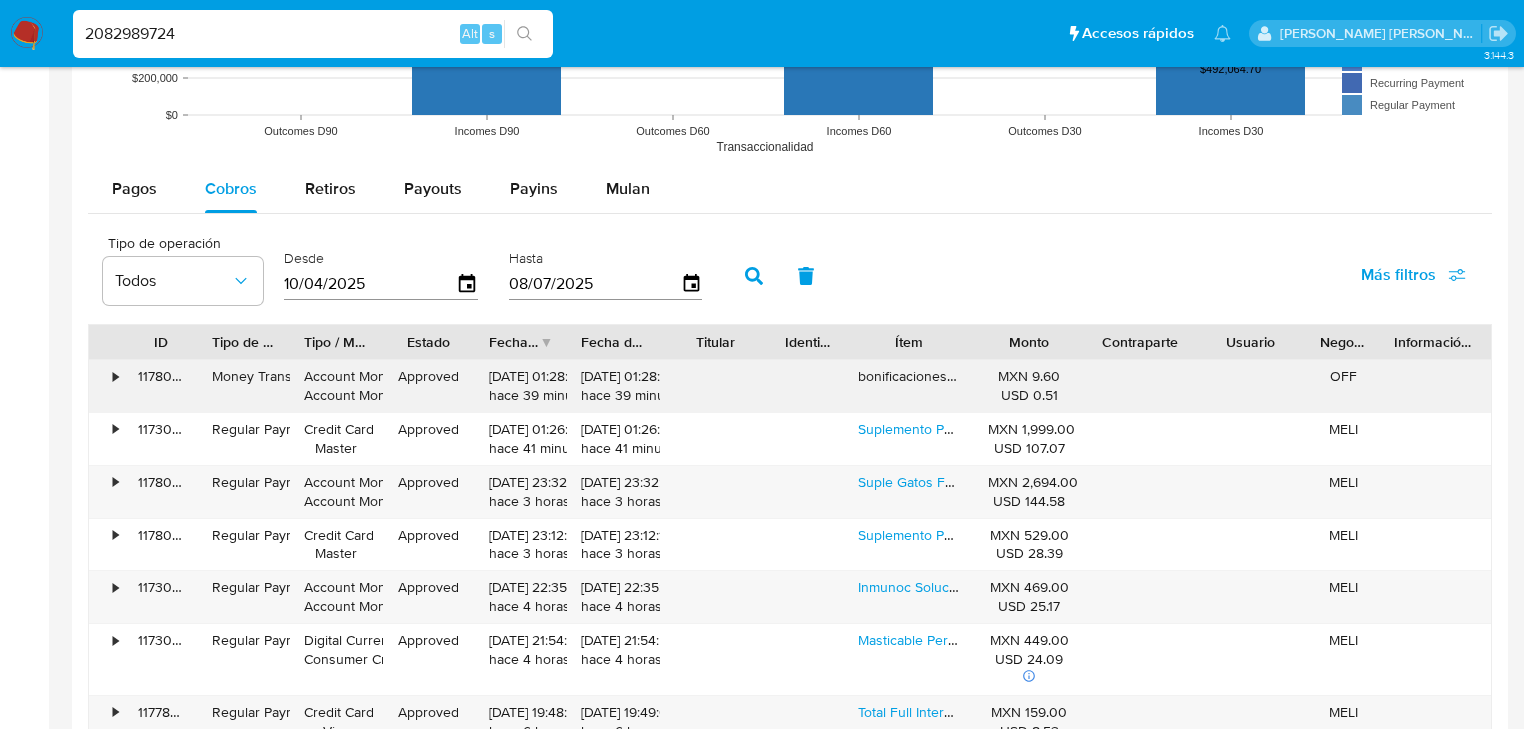 type 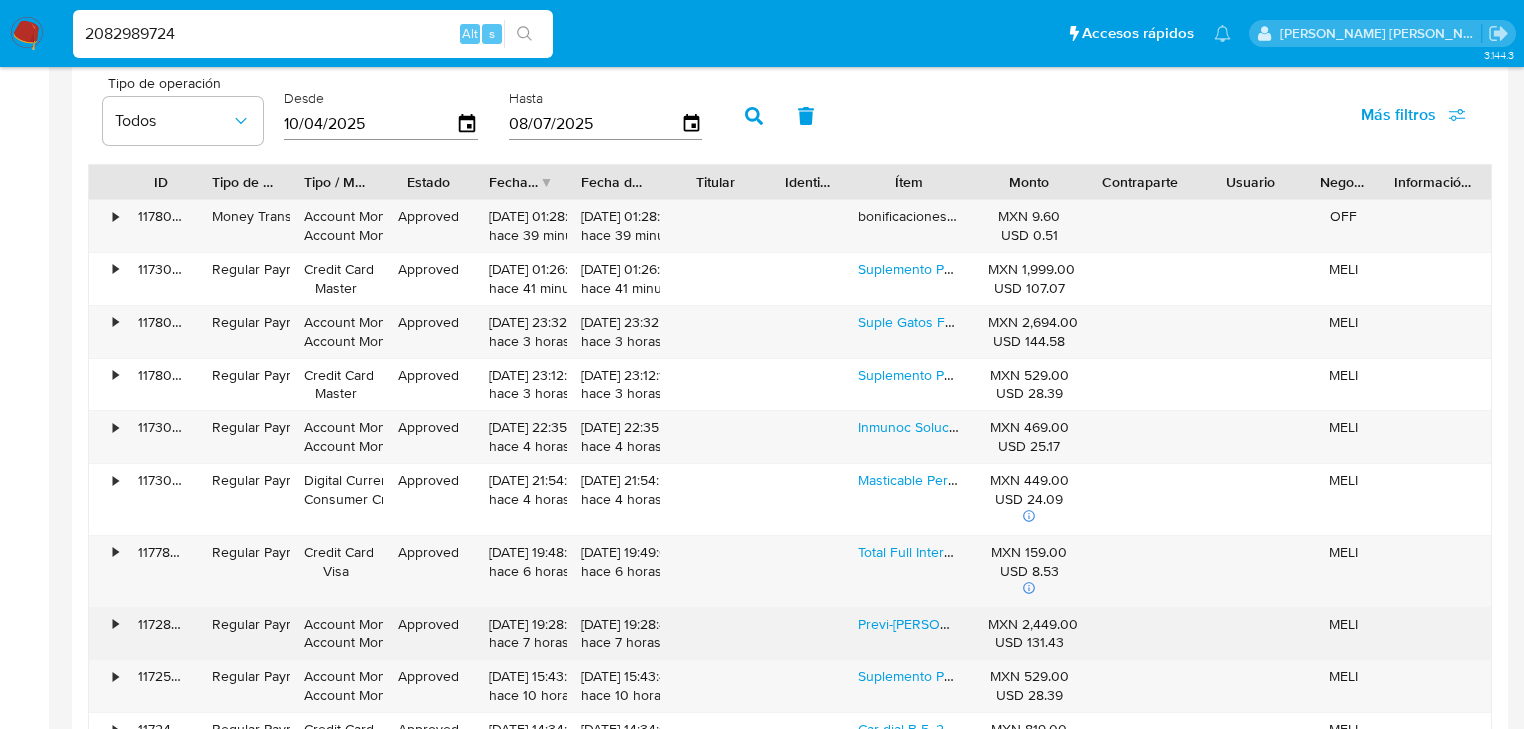 scroll, scrollTop: 2240, scrollLeft: 0, axis: vertical 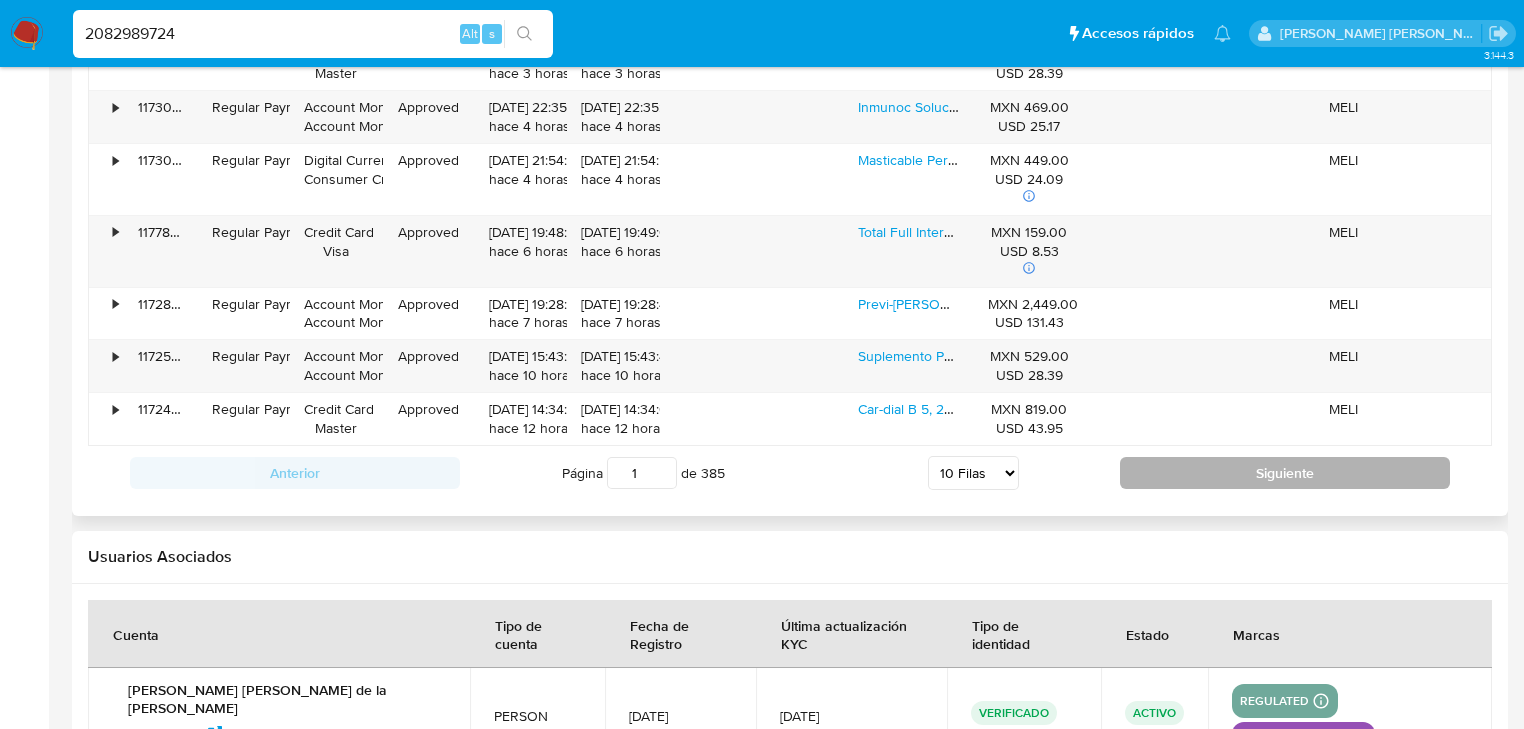 click on "Siguiente" at bounding box center (1285, 473) 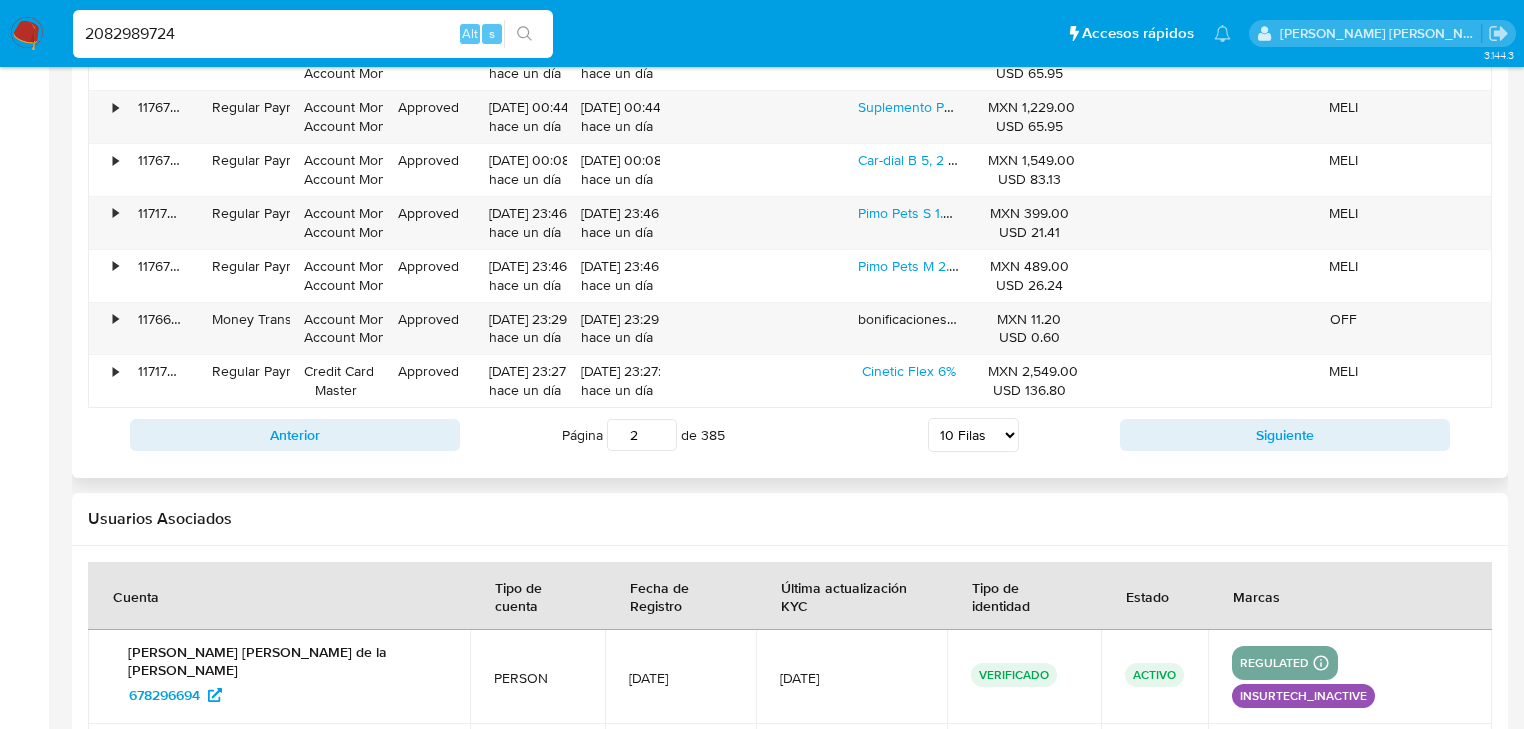 scroll, scrollTop: 2080, scrollLeft: 0, axis: vertical 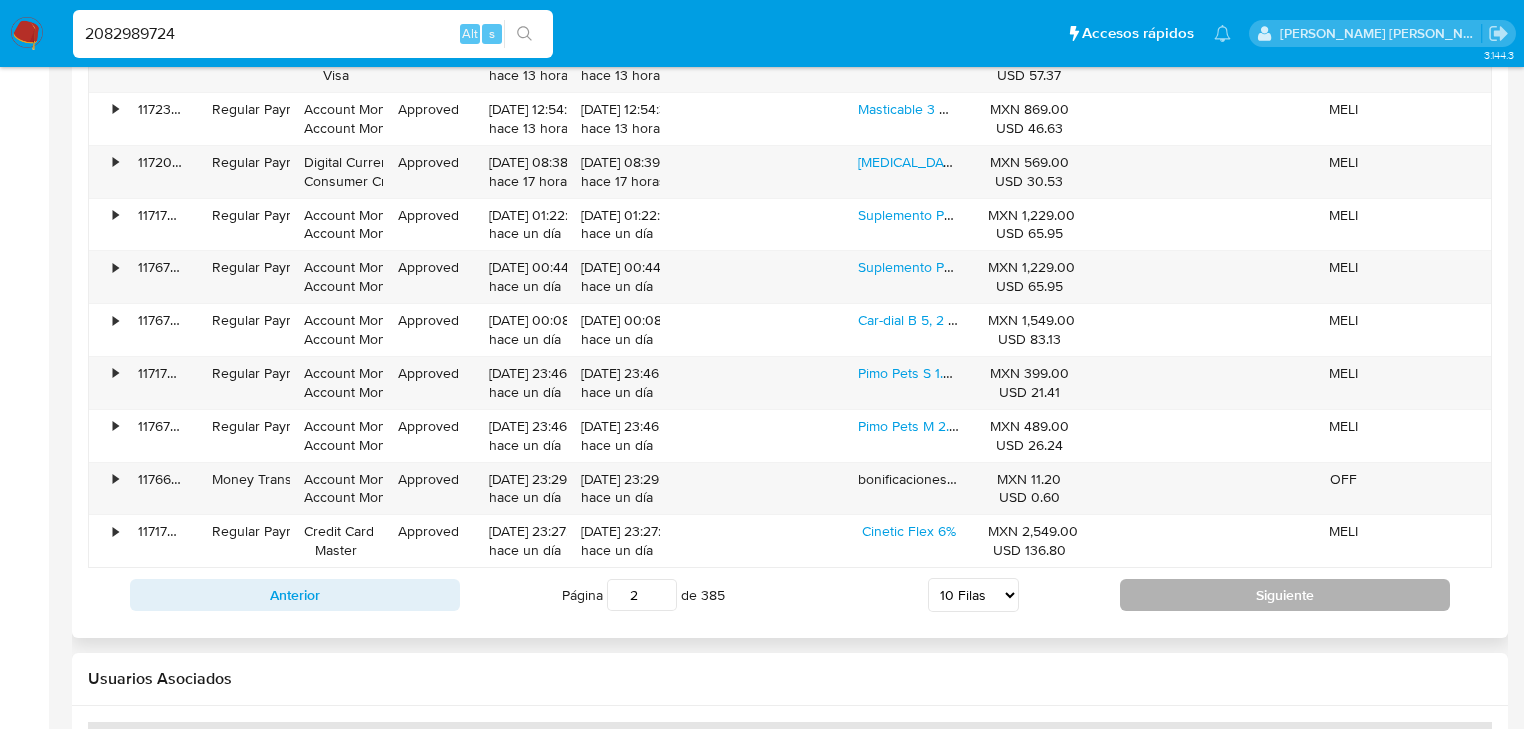 click on "Siguiente" at bounding box center [1285, 595] 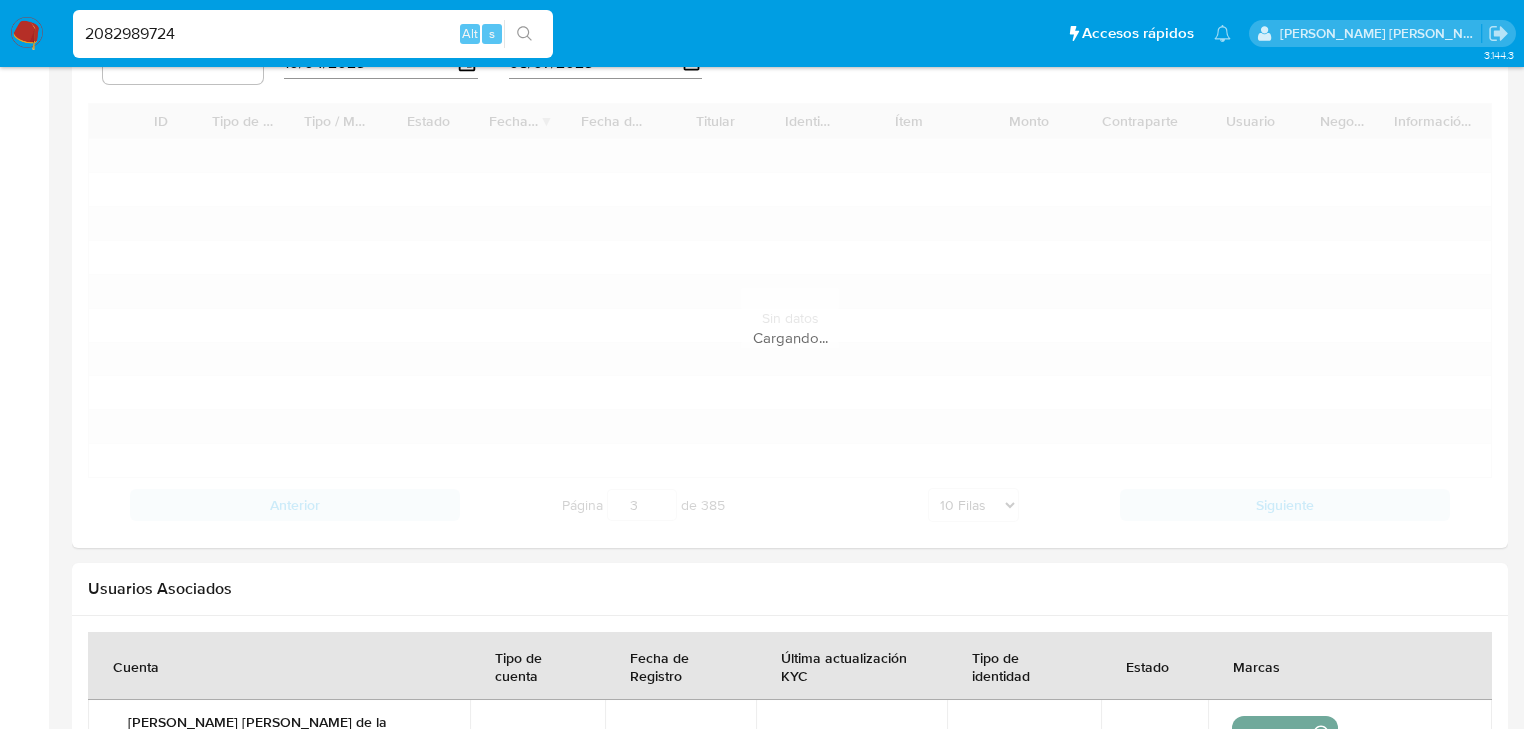 scroll, scrollTop: 1840, scrollLeft: 0, axis: vertical 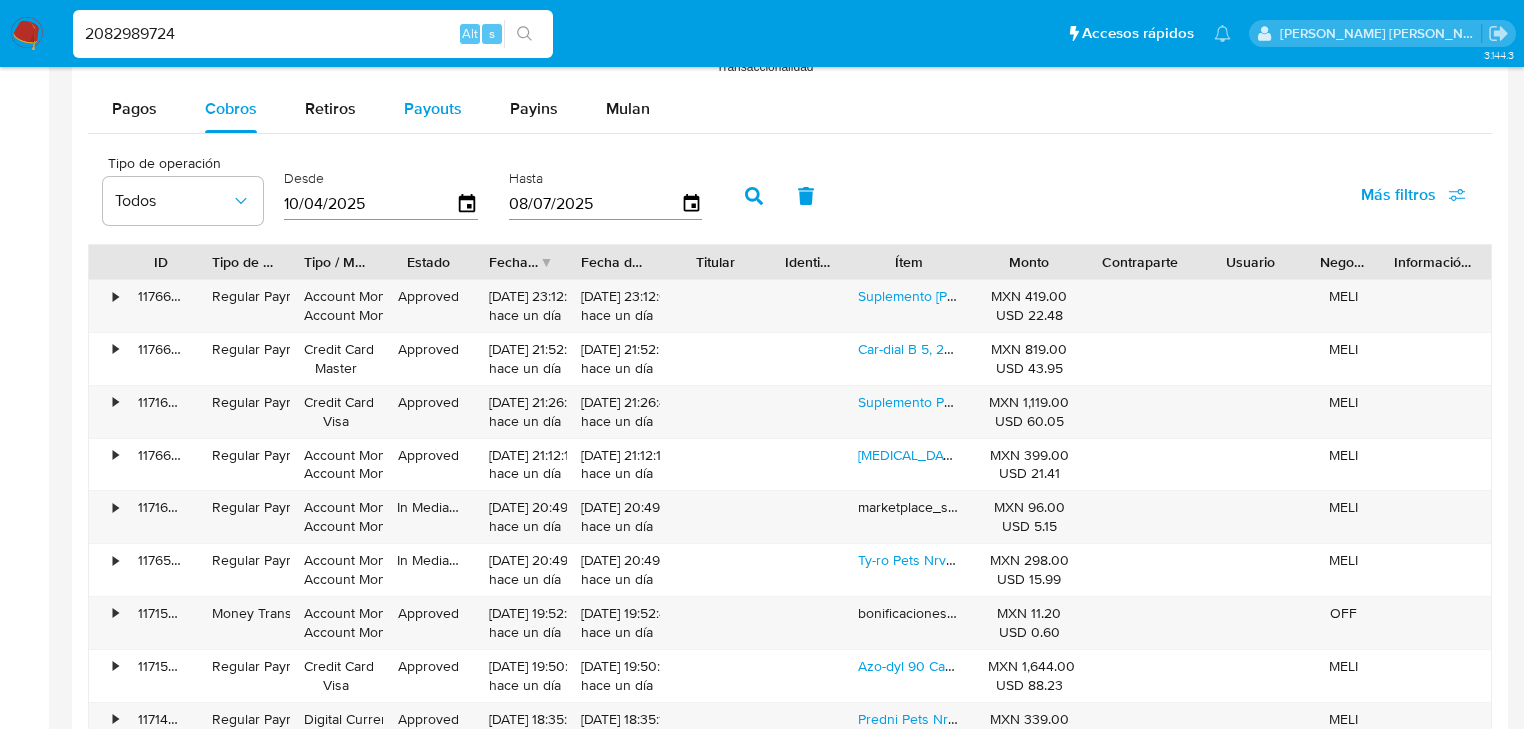click on "Payouts" at bounding box center [433, 108] 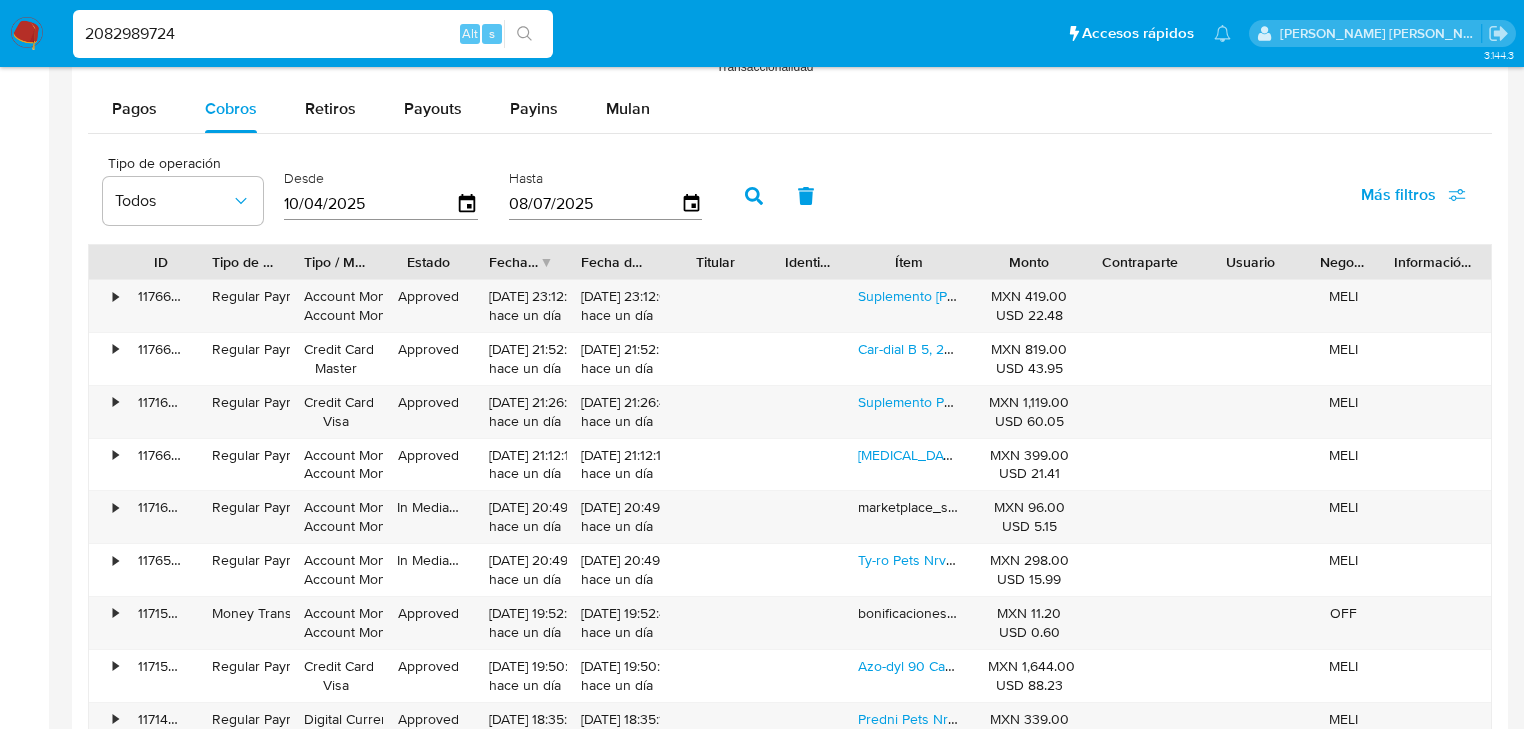 select on "10" 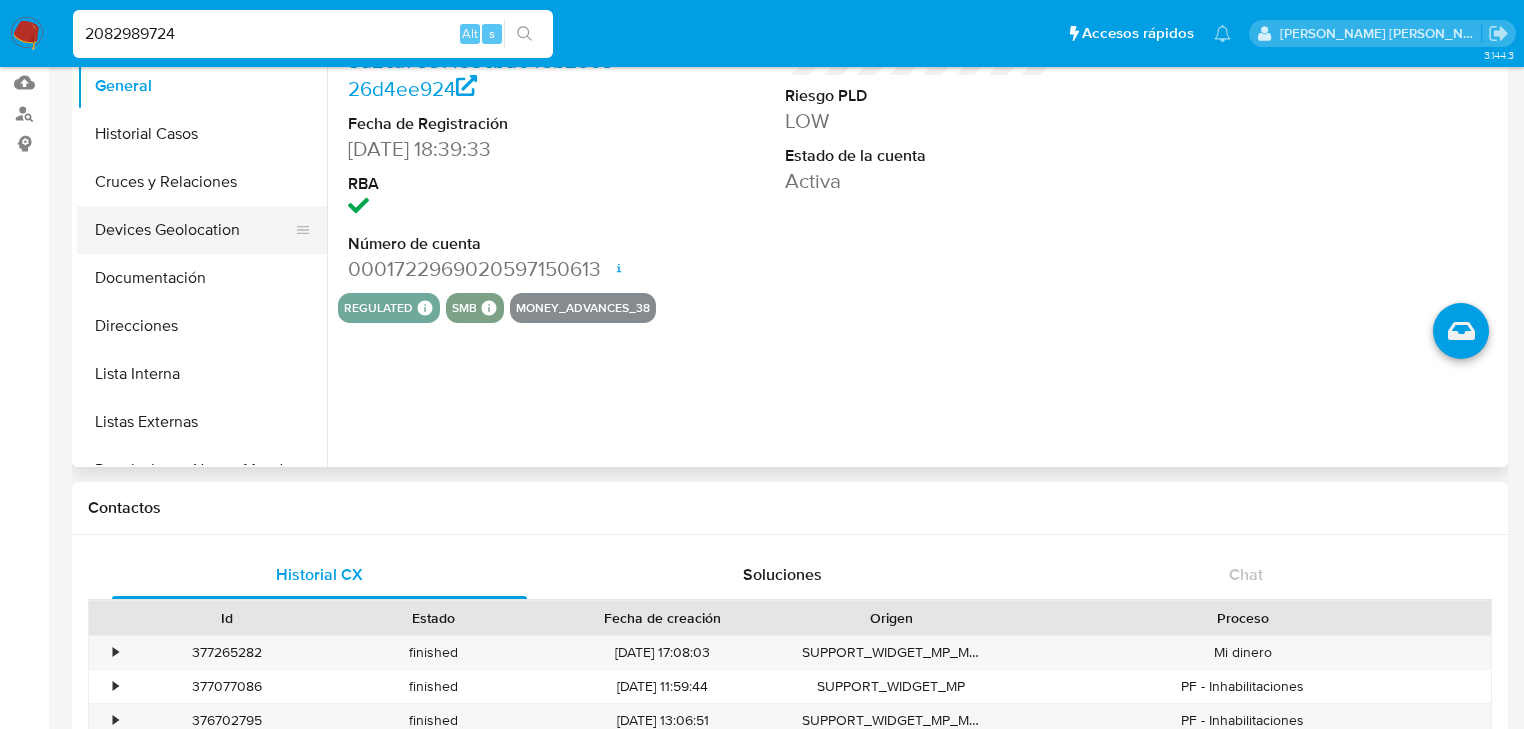 scroll, scrollTop: 80, scrollLeft: 0, axis: vertical 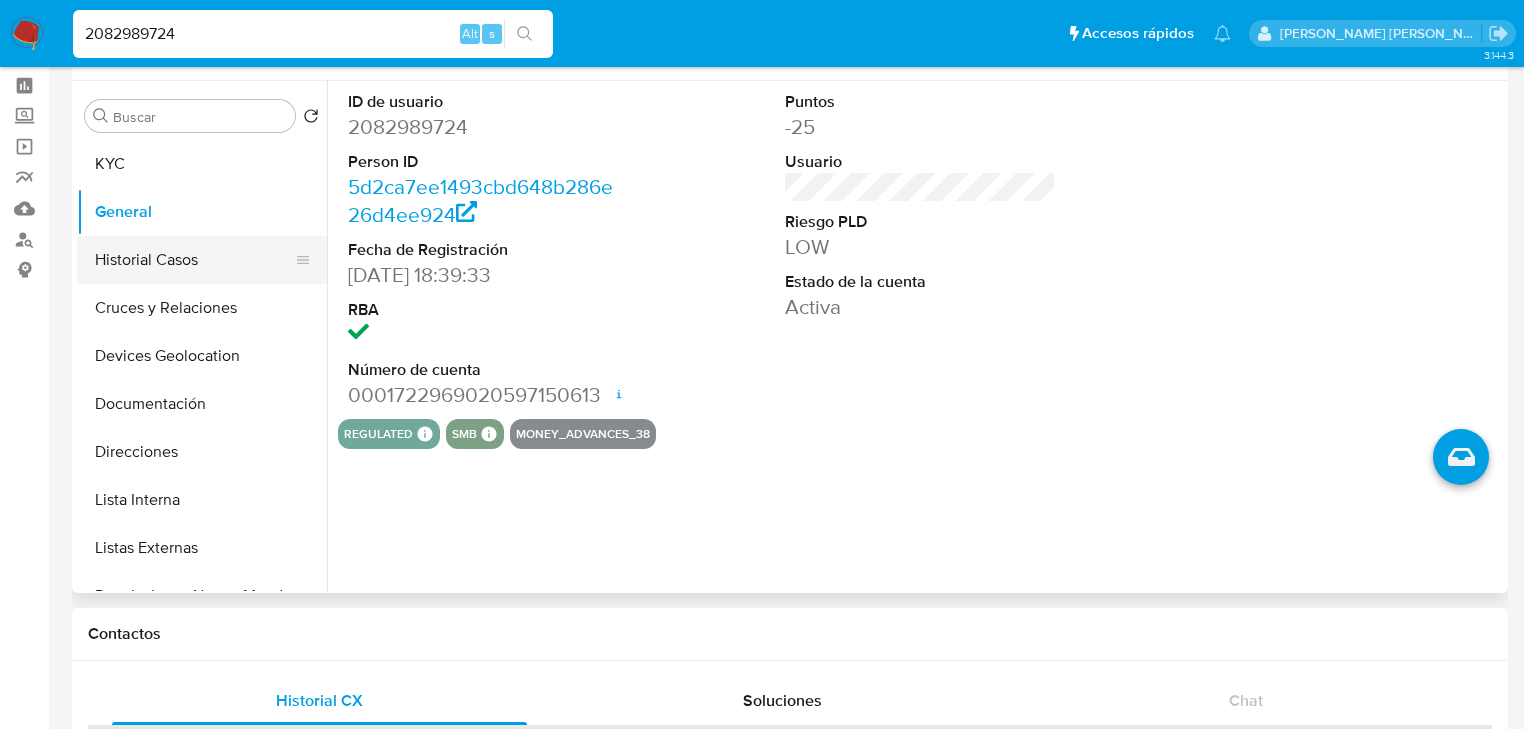 drag, startPoint x: 184, startPoint y: 261, endPoint x: 261, endPoint y: 274, distance: 78.08969 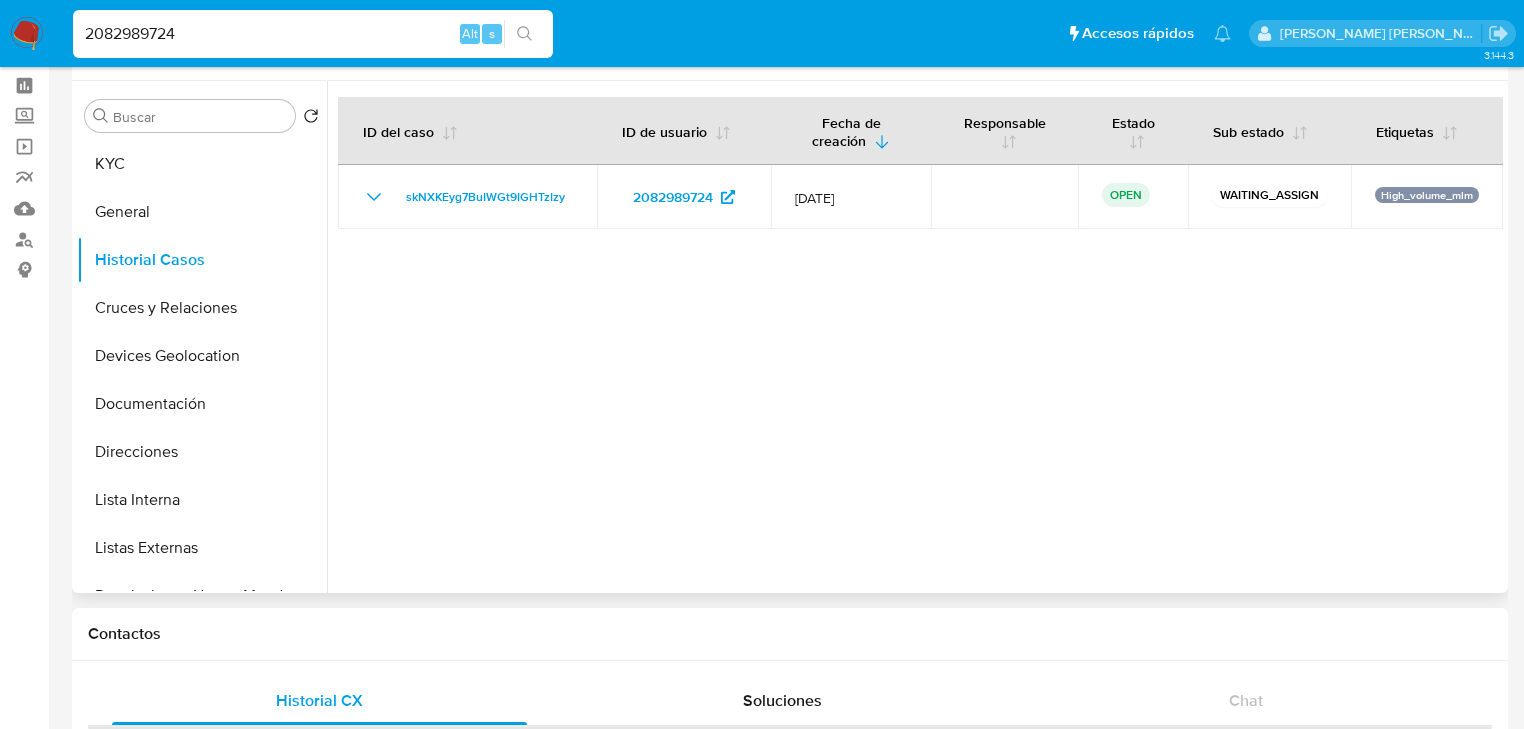 type 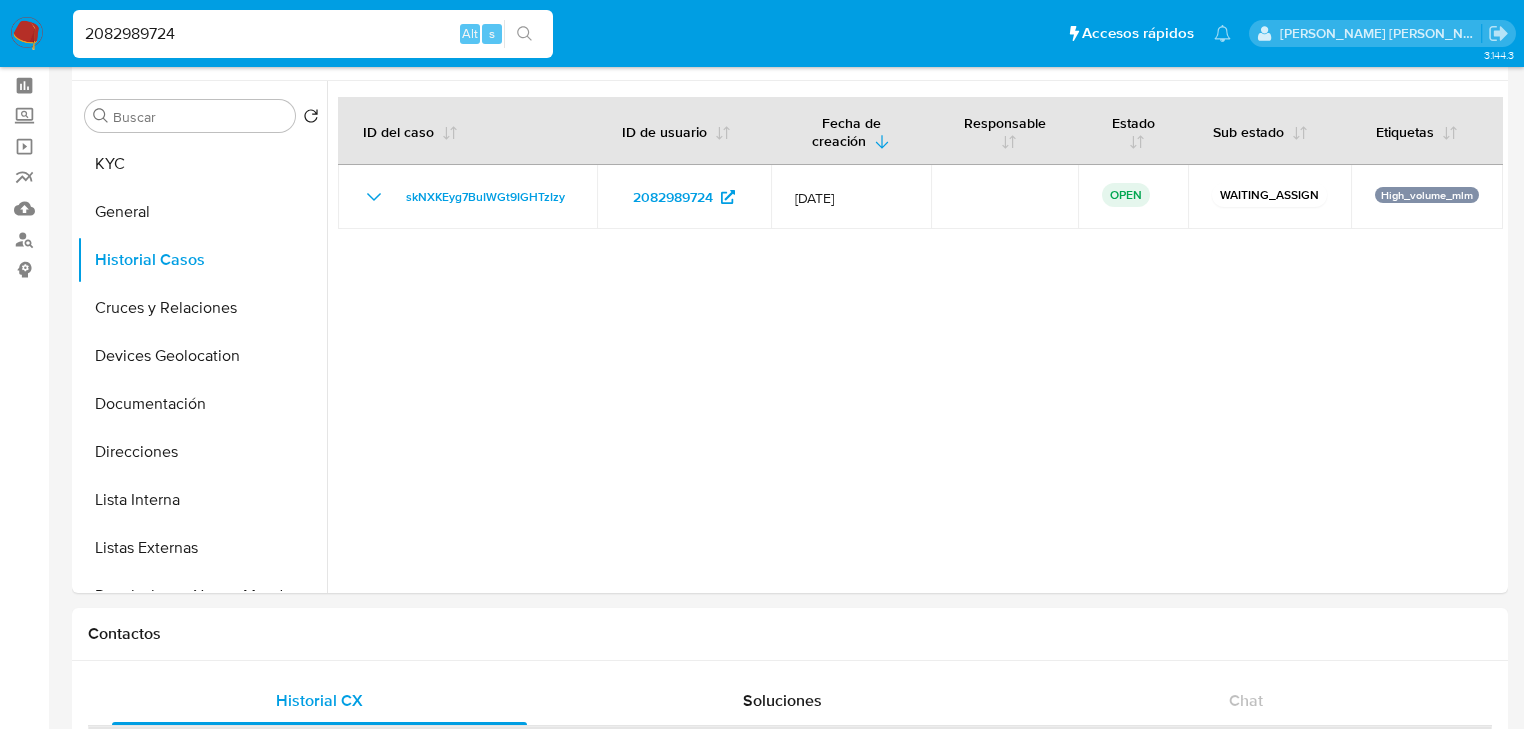 drag, startPoint x: 0, startPoint y: 16, endPoint x: 0, endPoint y: -5, distance: 21 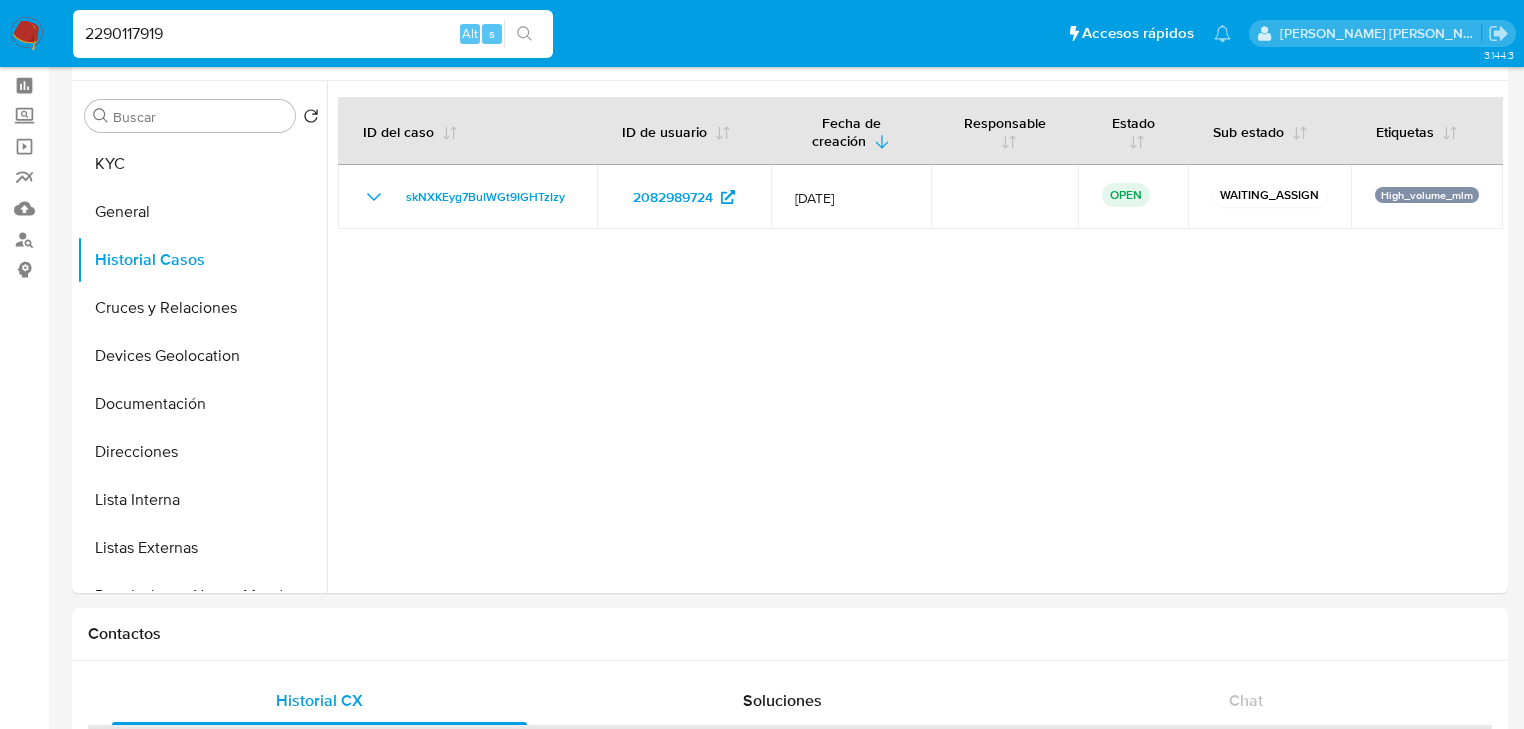 type on "2290117919" 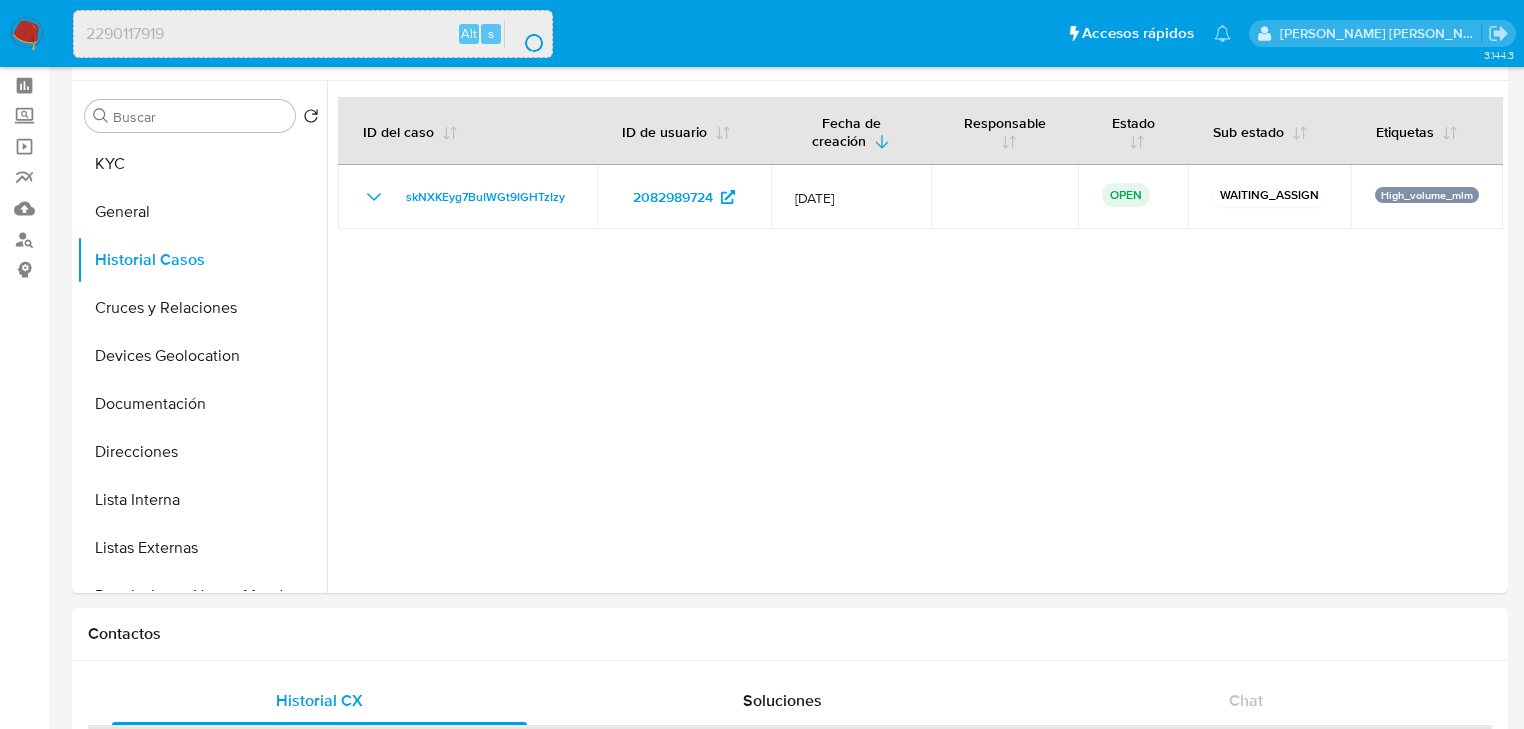 scroll, scrollTop: 0, scrollLeft: 0, axis: both 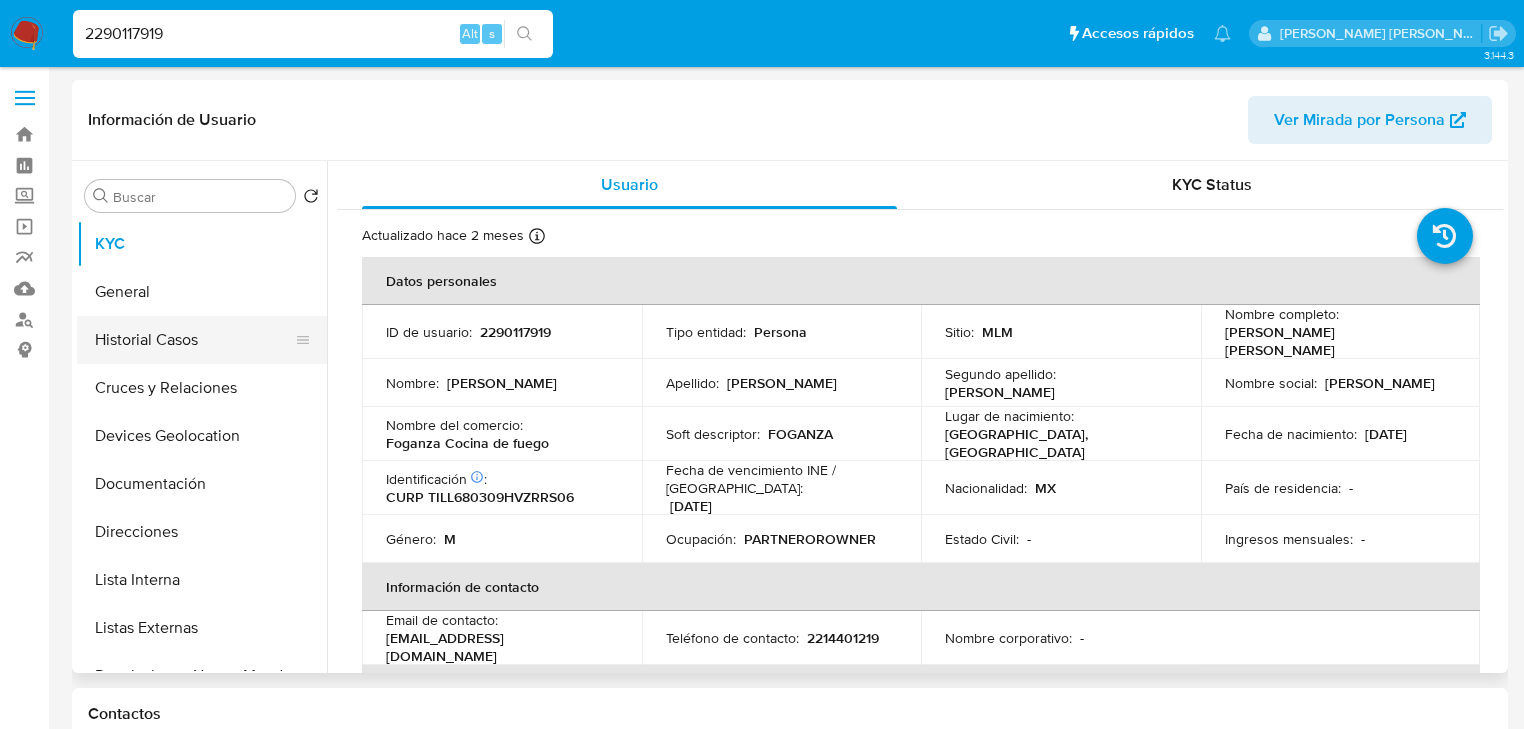 select on "10" 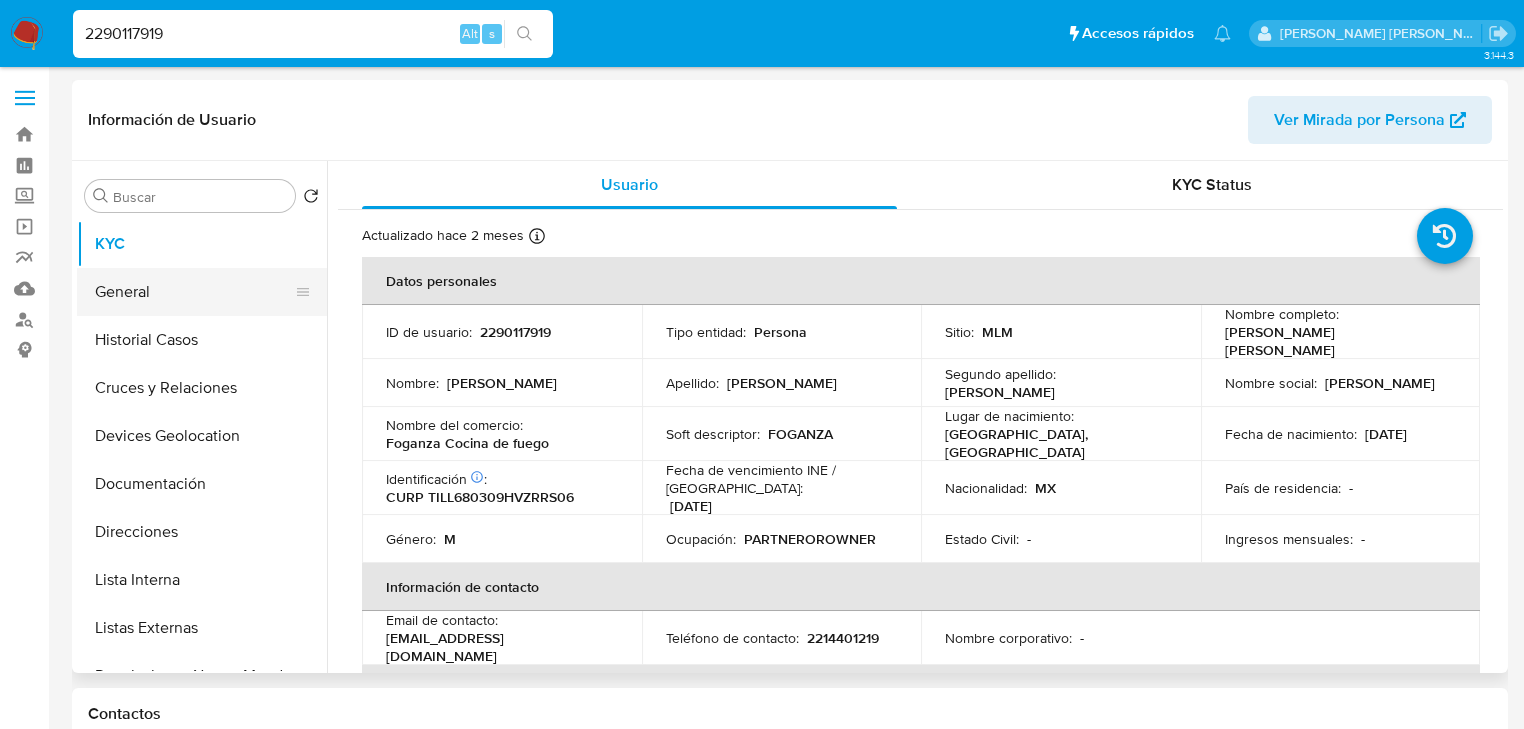 click on "General" at bounding box center [194, 292] 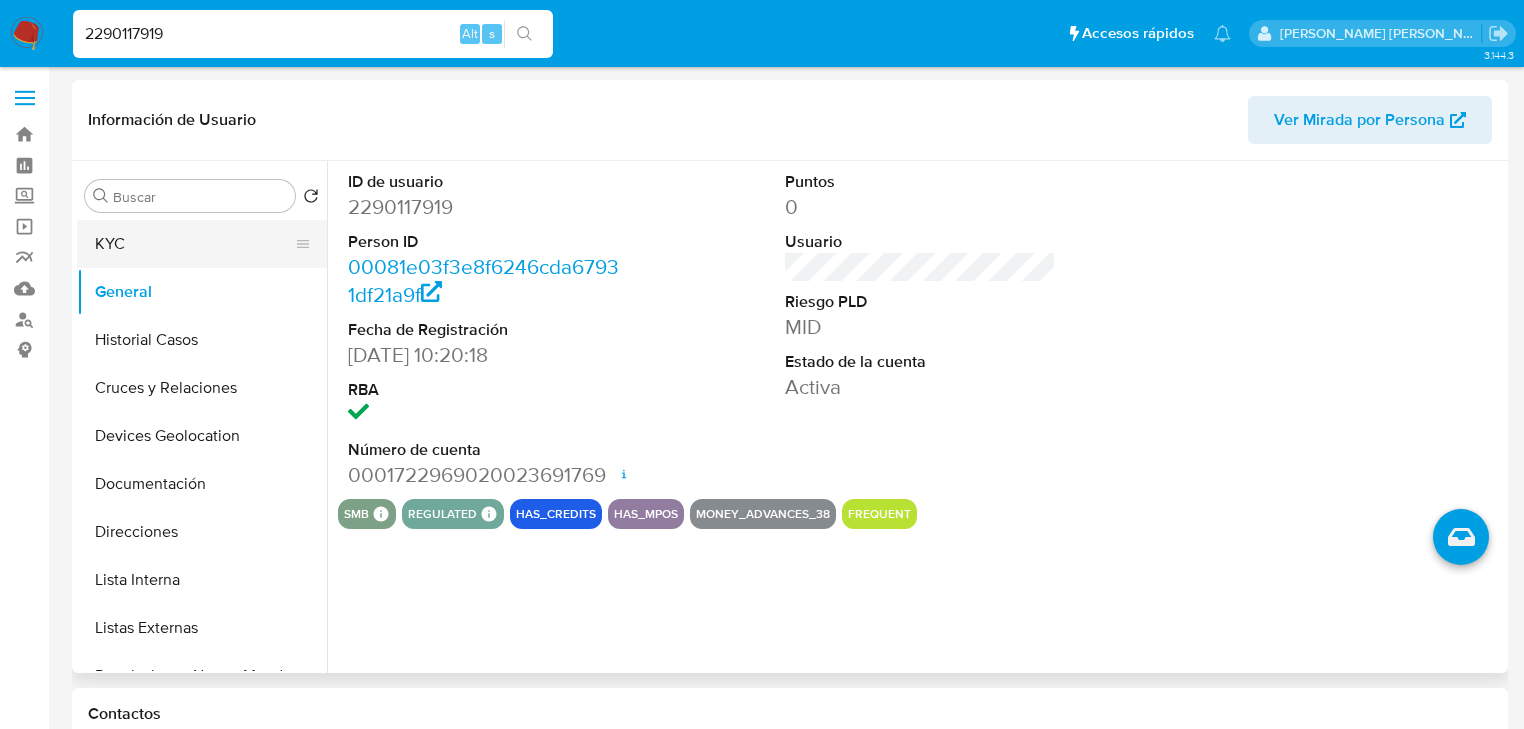 click on "KYC" at bounding box center (194, 244) 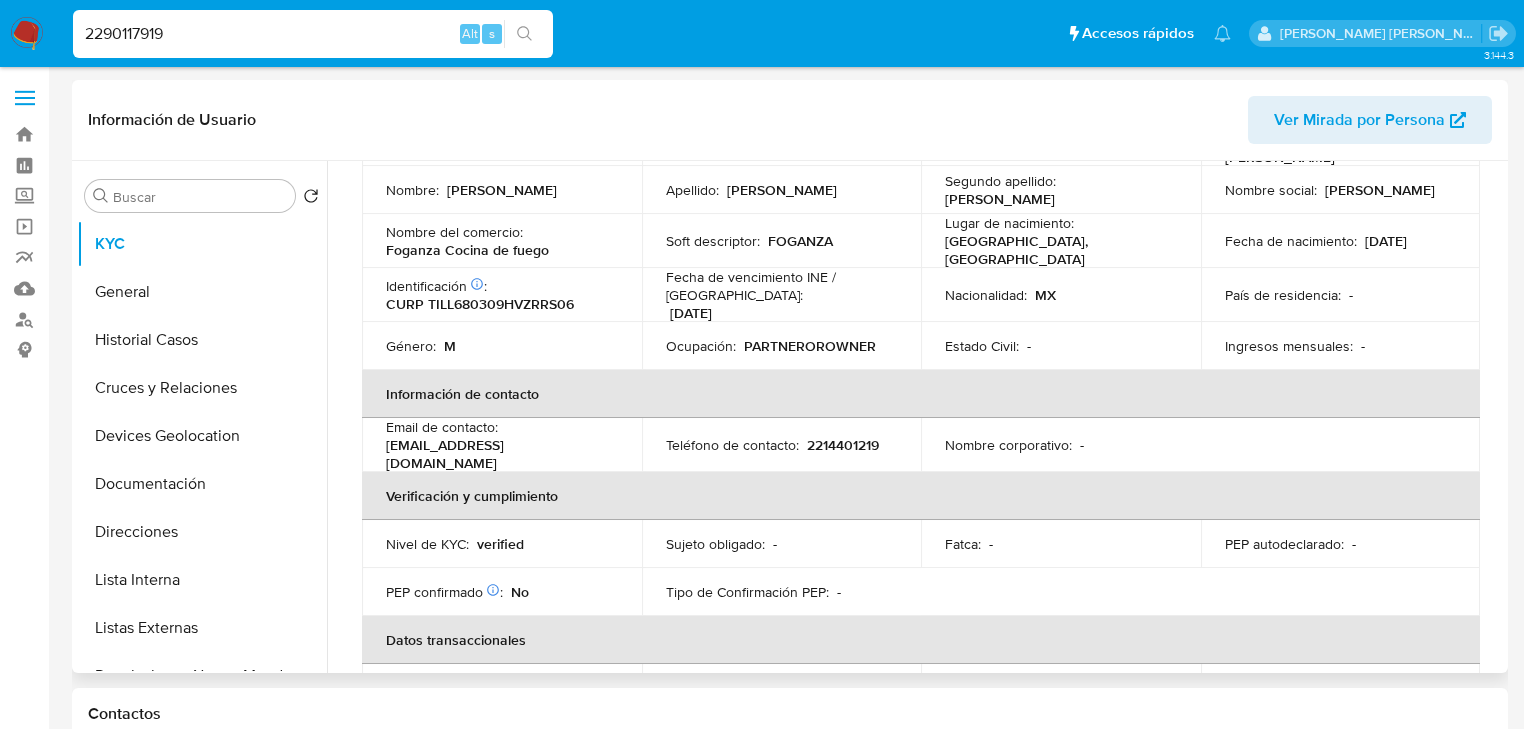 type 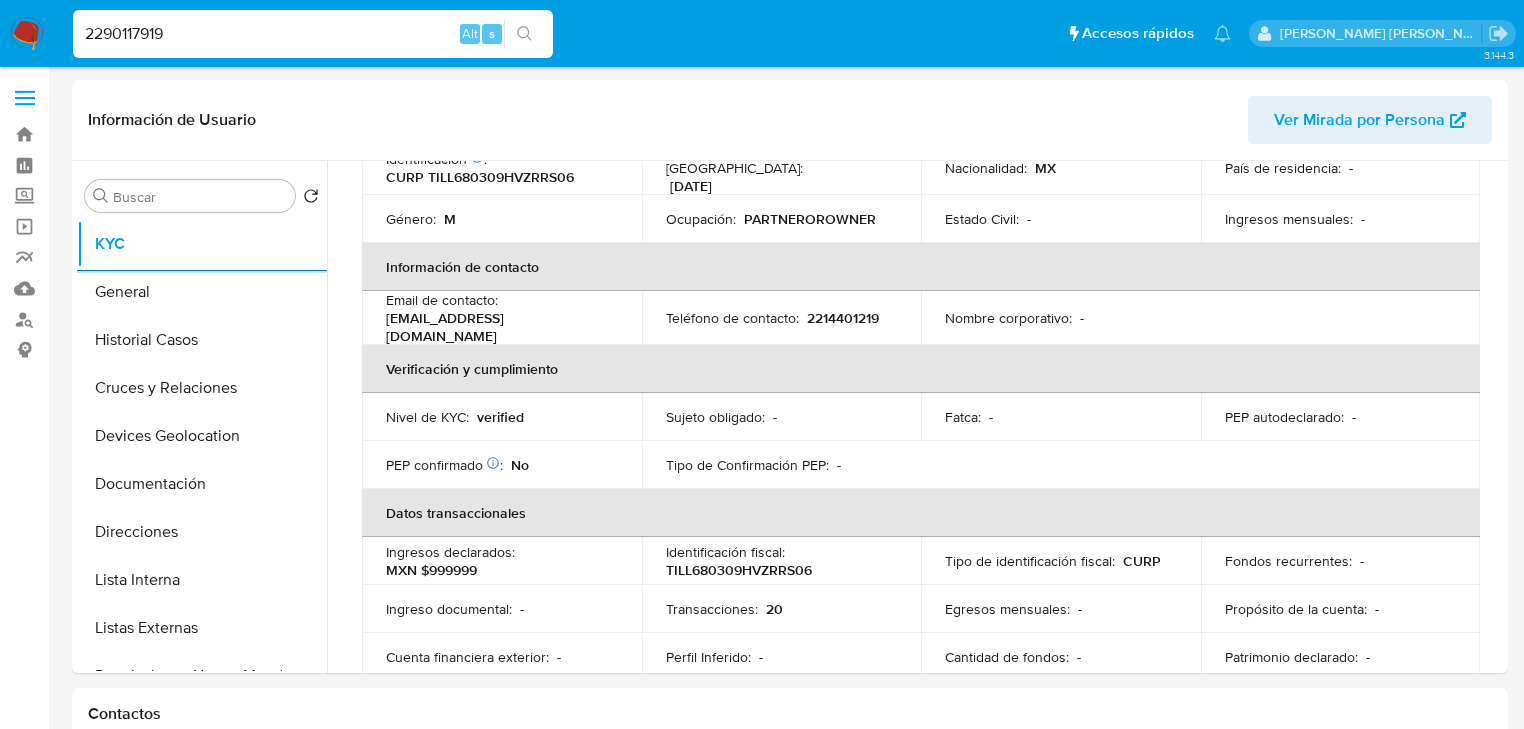 drag, startPoint x: 282, startPoint y: 32, endPoint x: 0, endPoint y: -60, distance: 296.62772 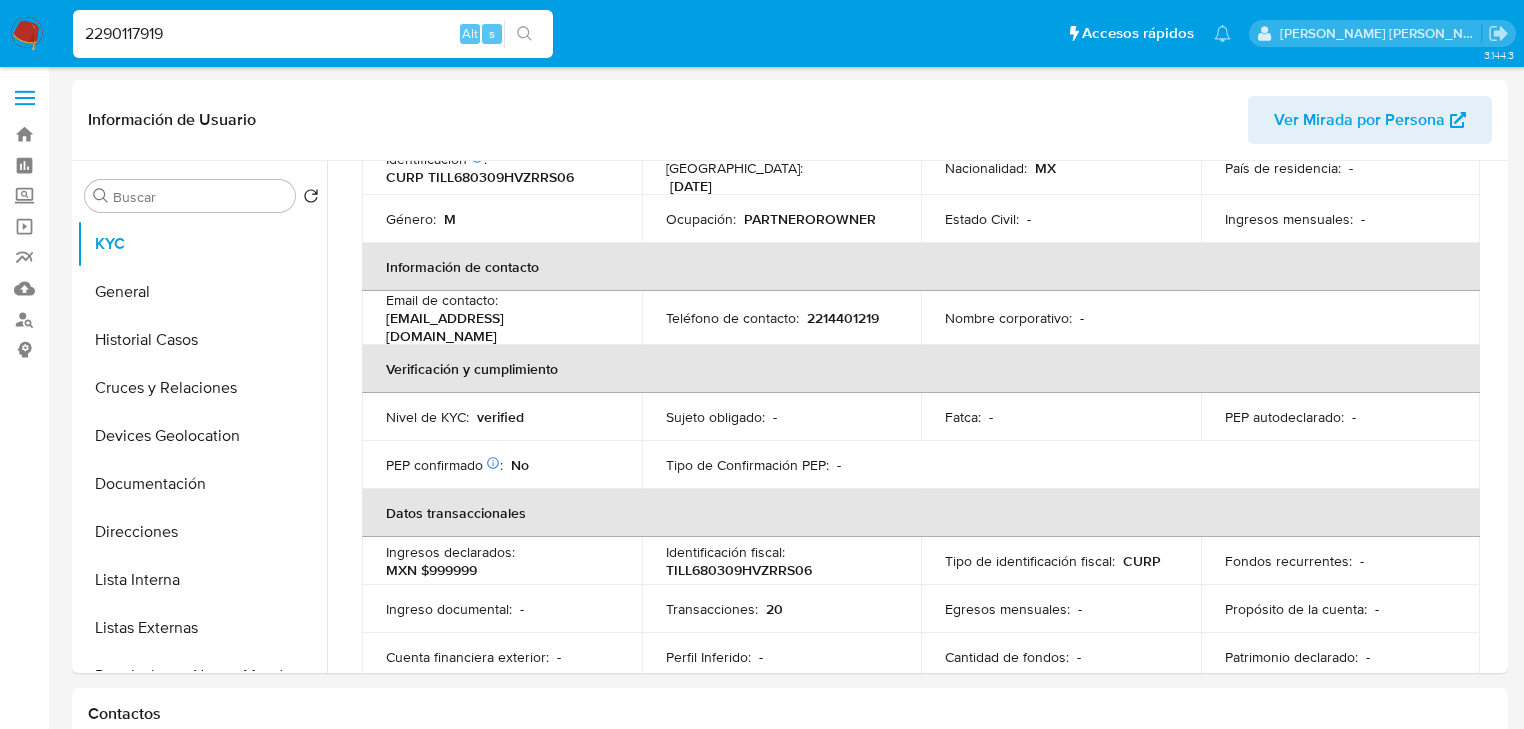 paste on "404430450" 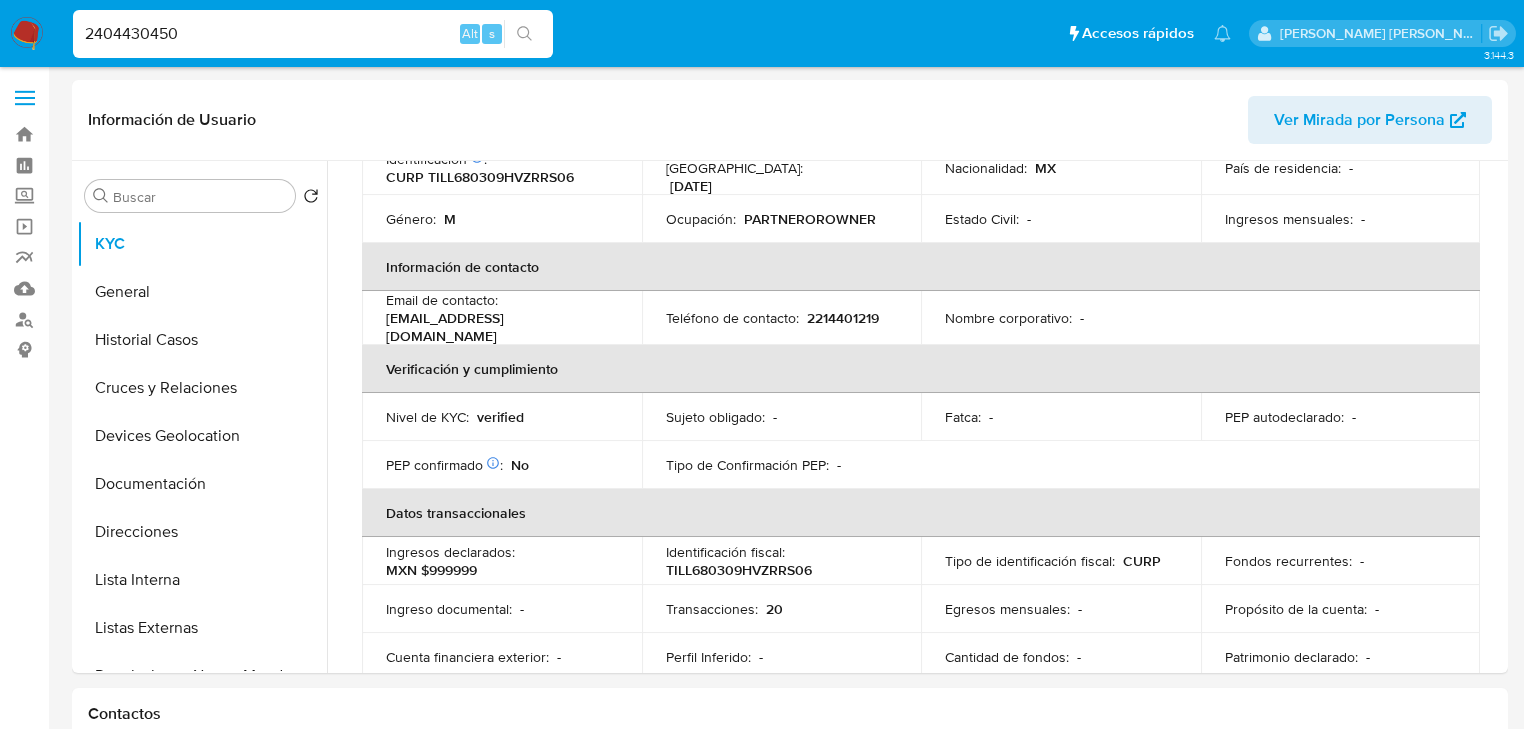 type on "2404430450" 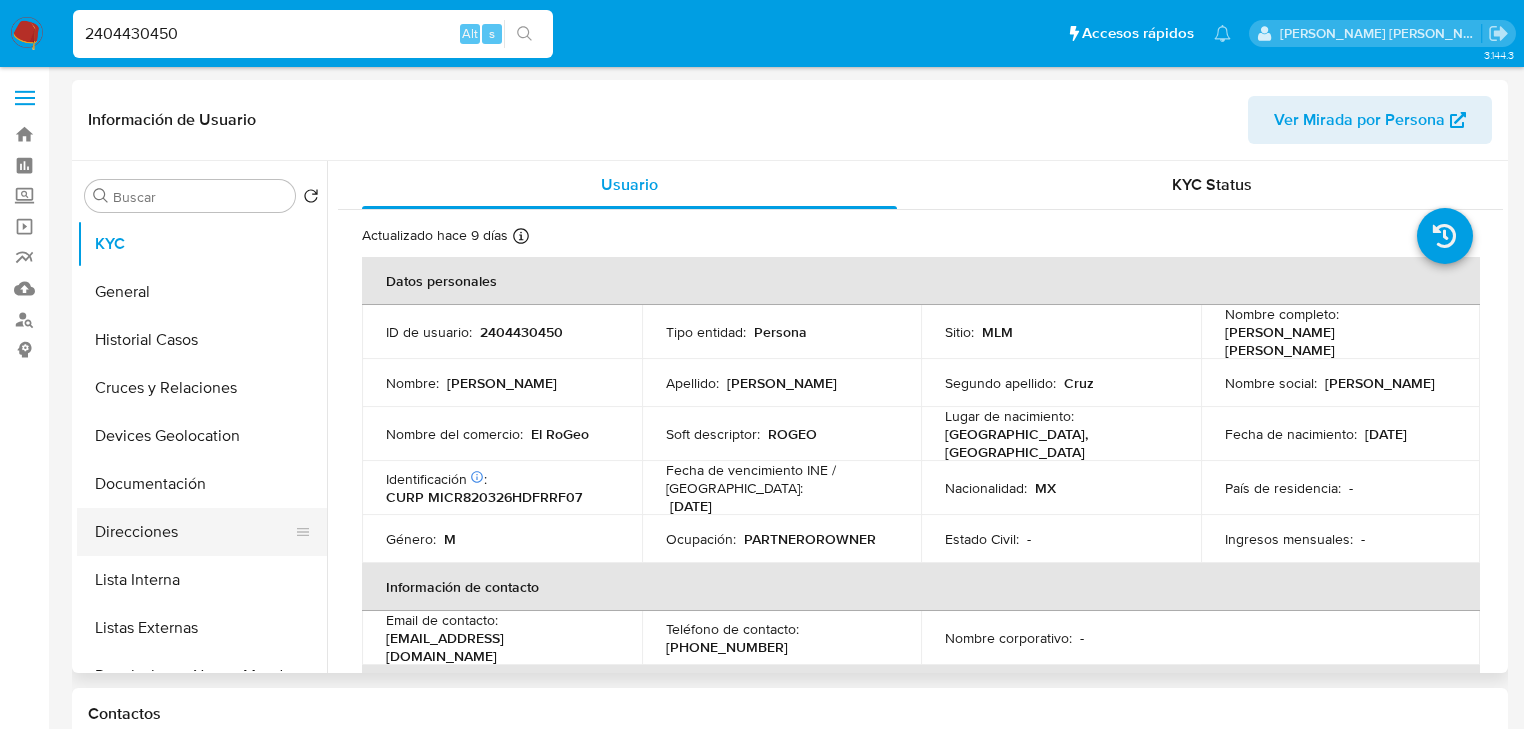 select on "10" 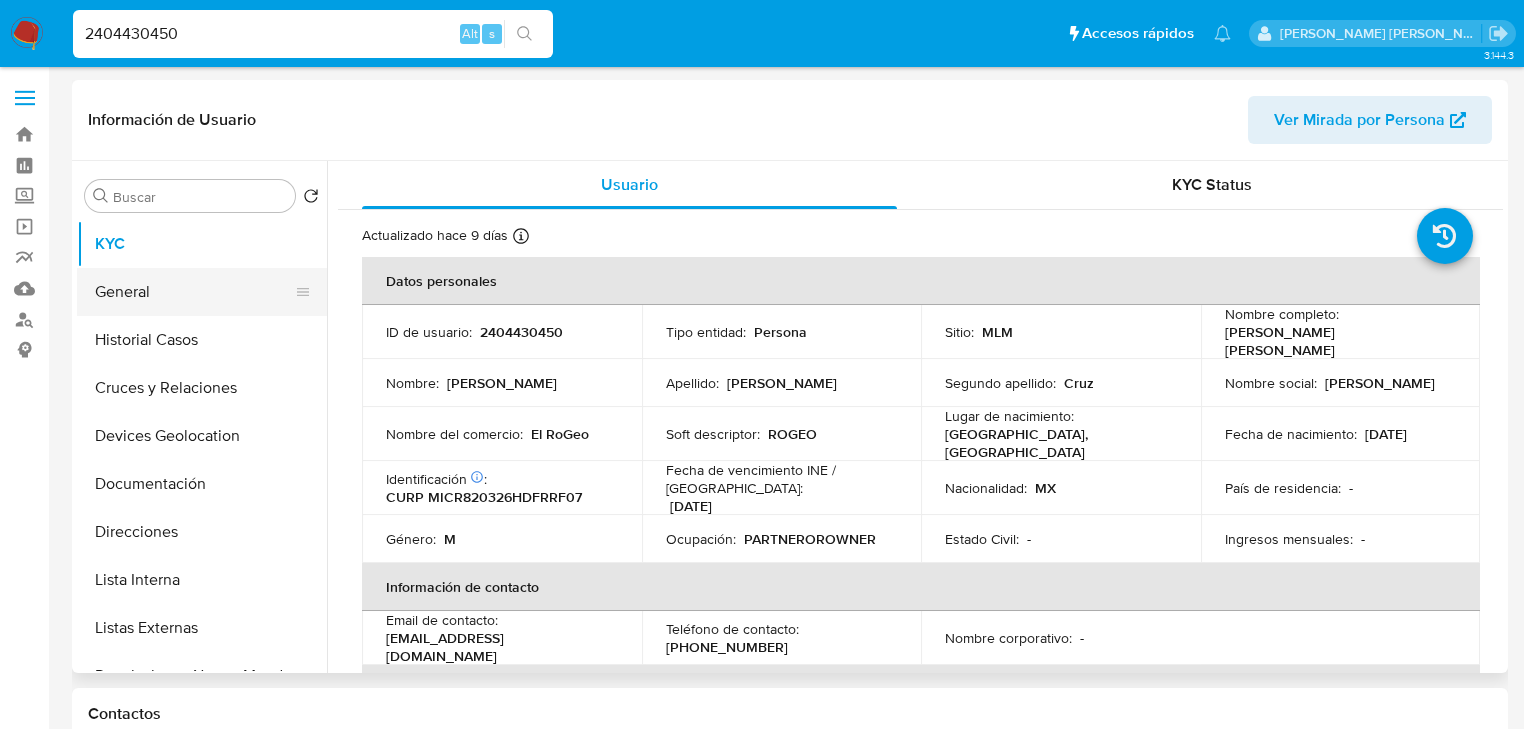 click on "General" at bounding box center [194, 292] 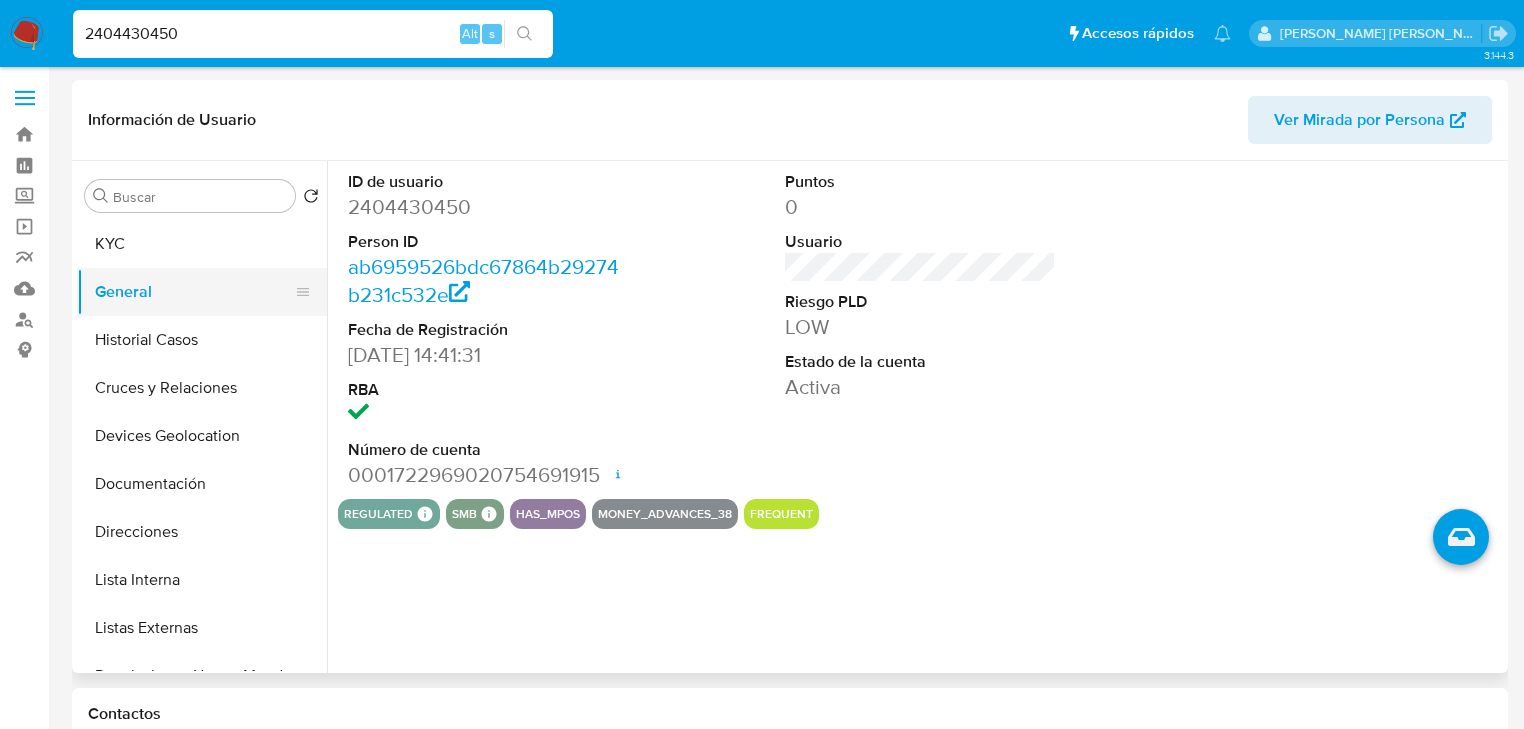 type 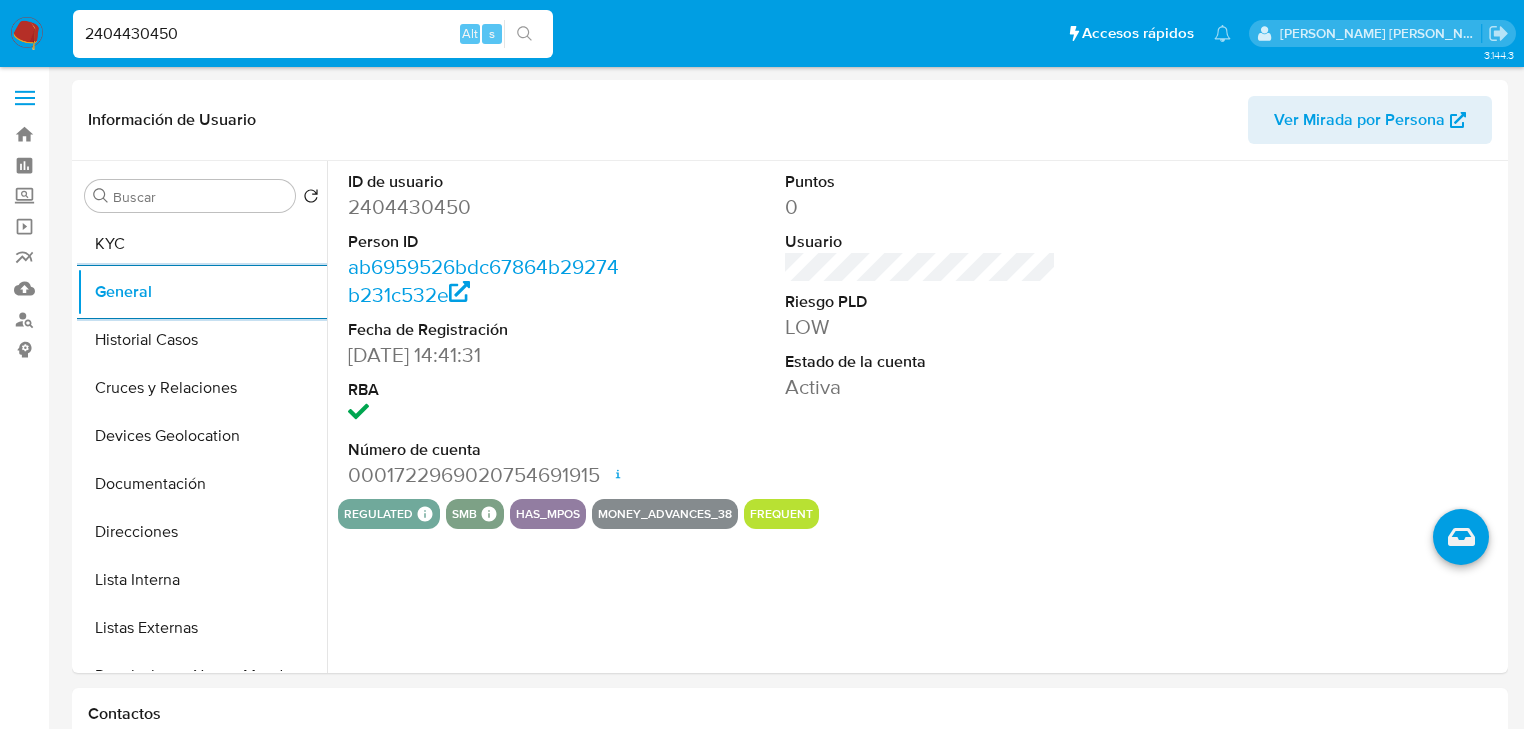 drag, startPoint x: 152, startPoint y: 31, endPoint x: 0, endPoint y: 6, distance: 154.0422 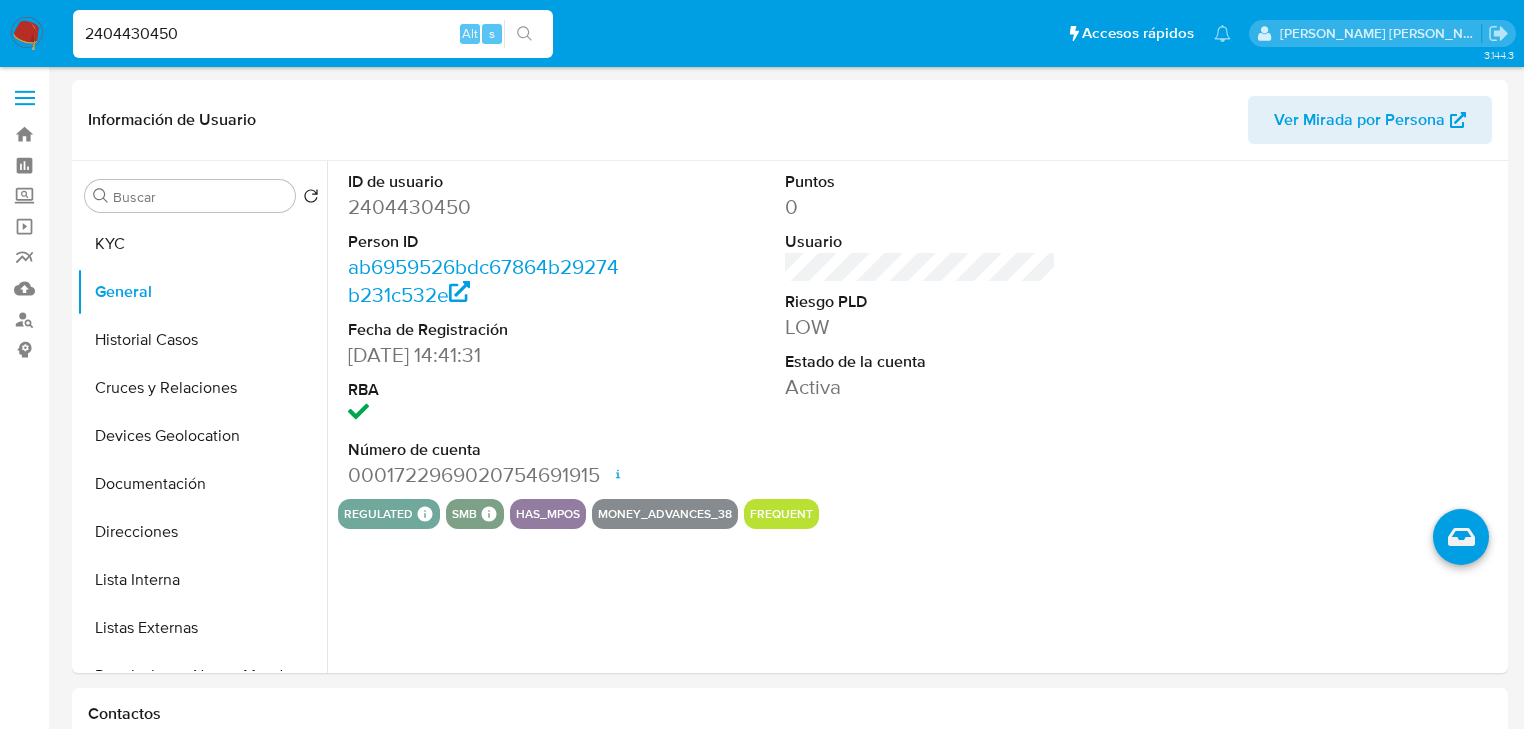 paste on "01346264" 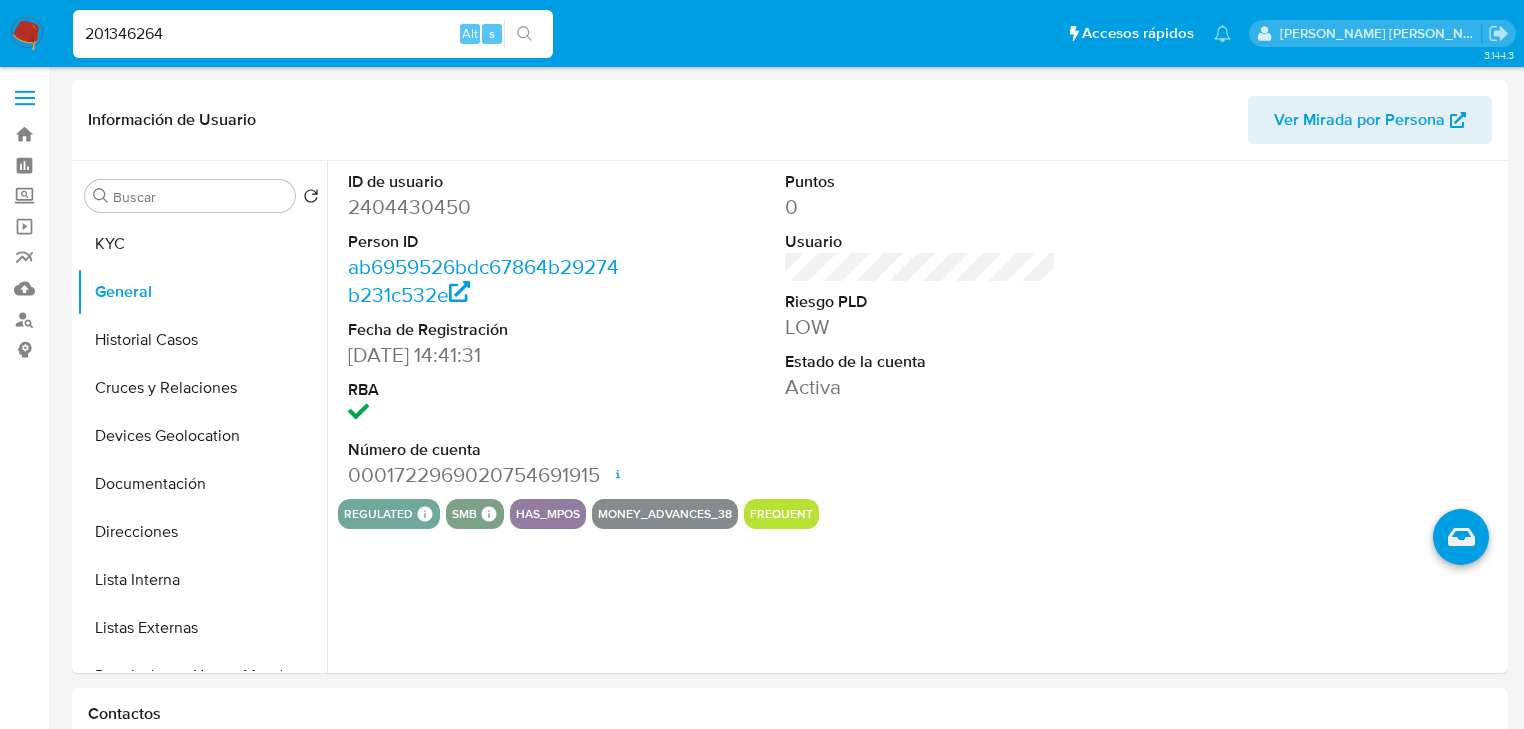type on "201346264" 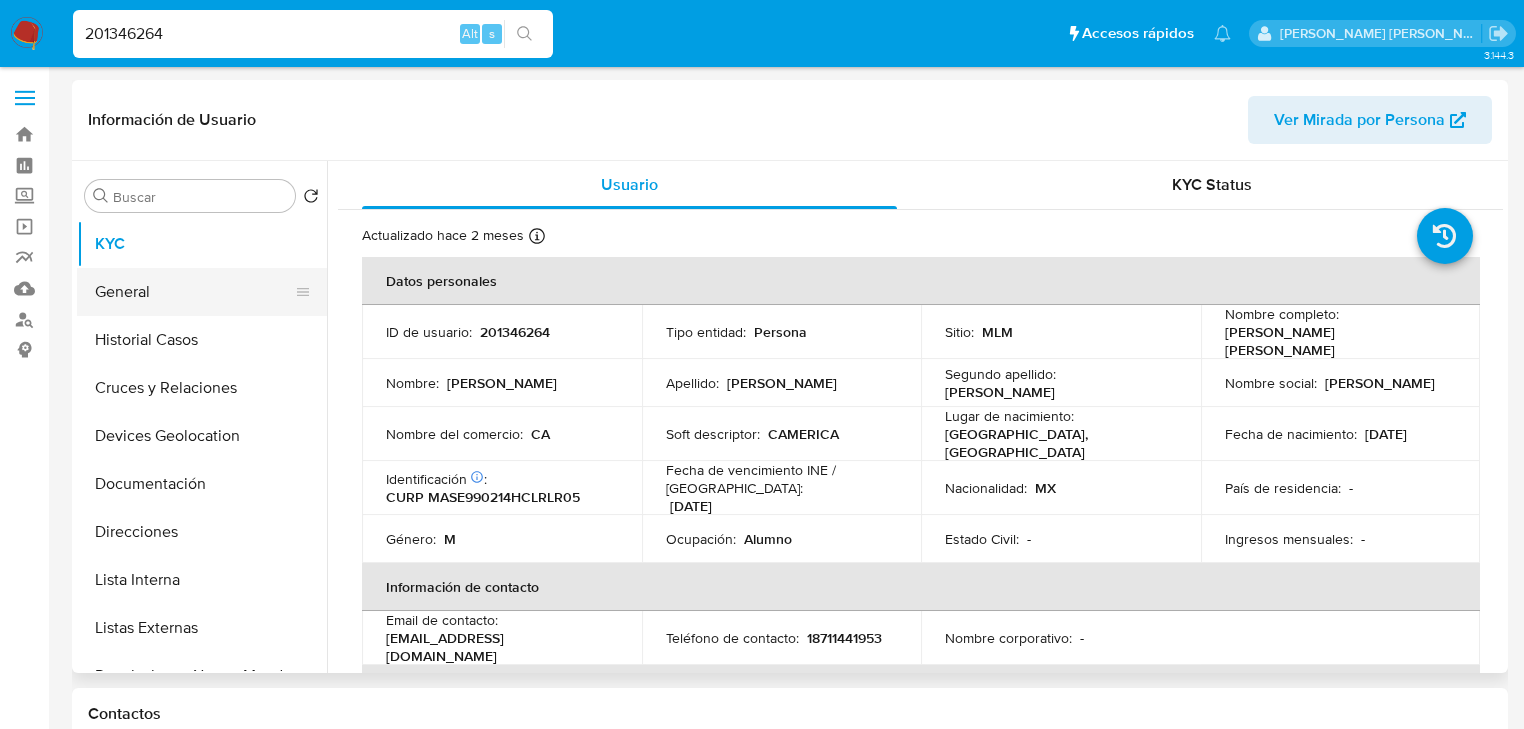 select on "10" 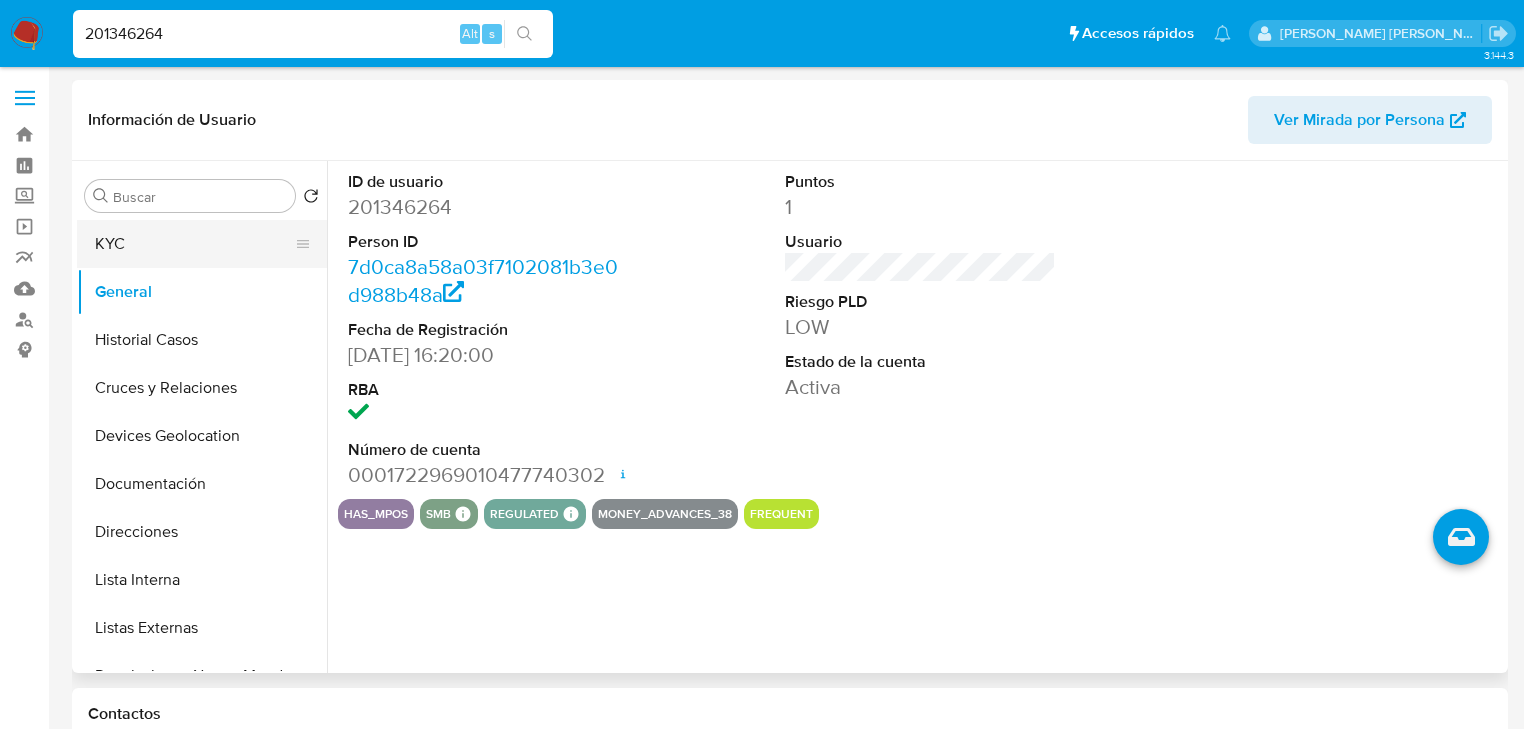 click on "KYC" at bounding box center [194, 244] 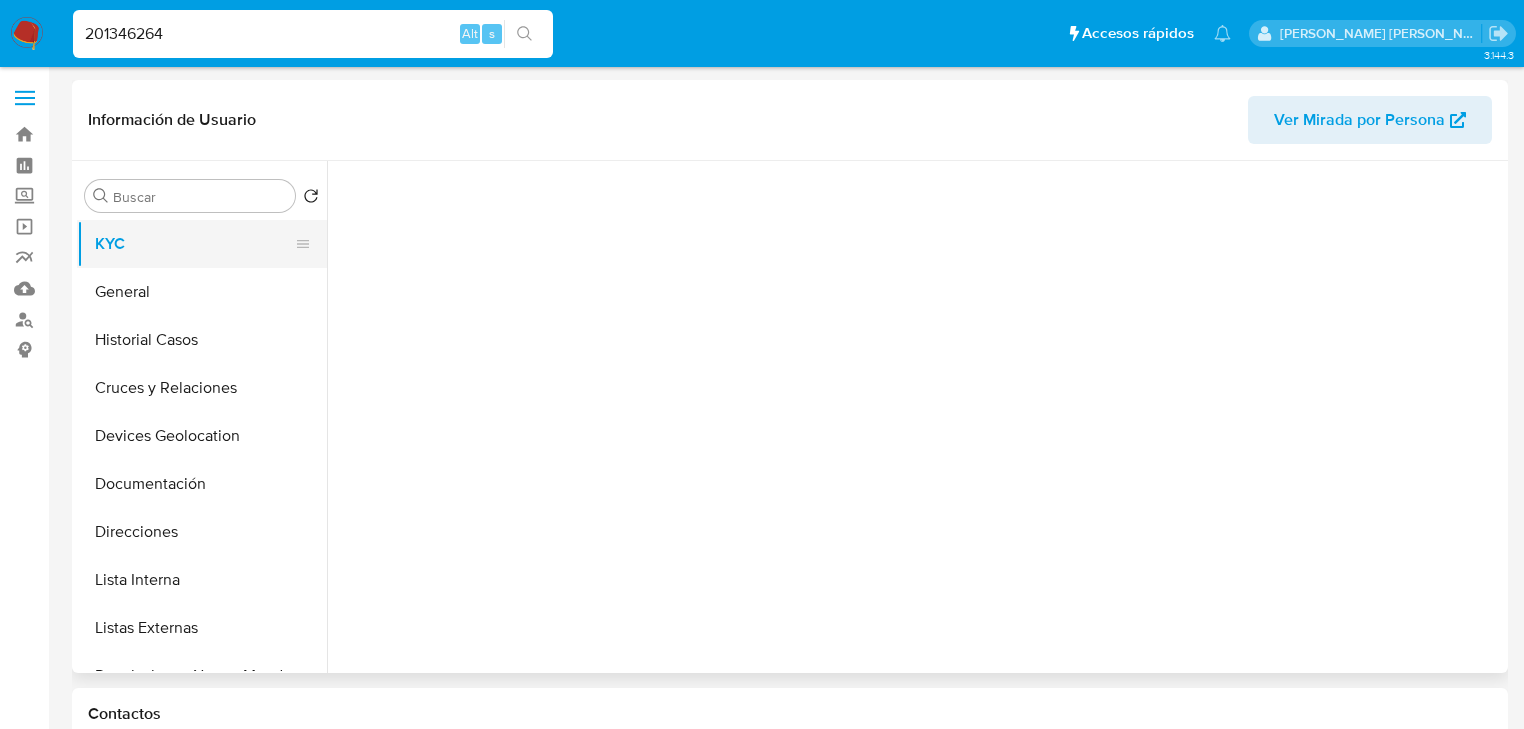 type 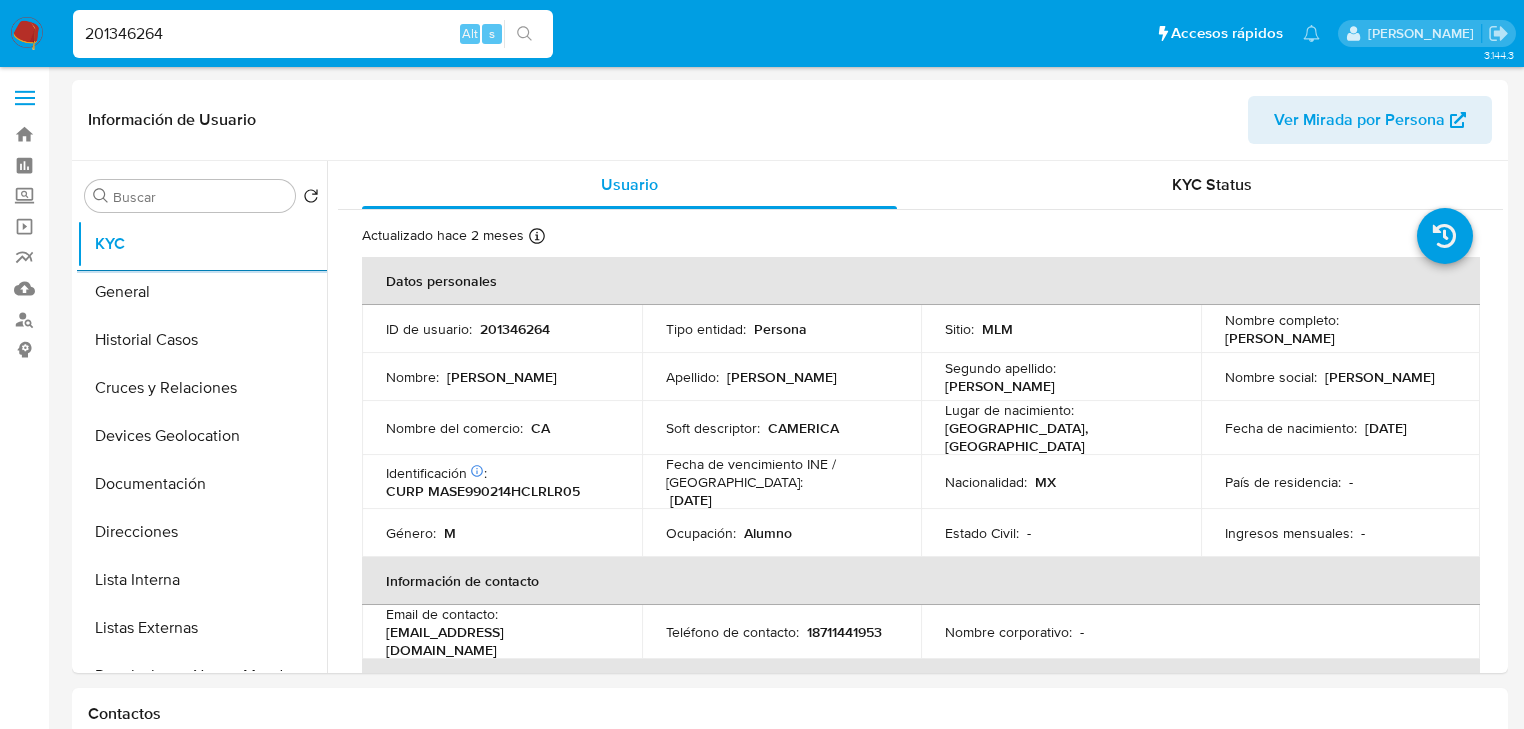 select on "10" 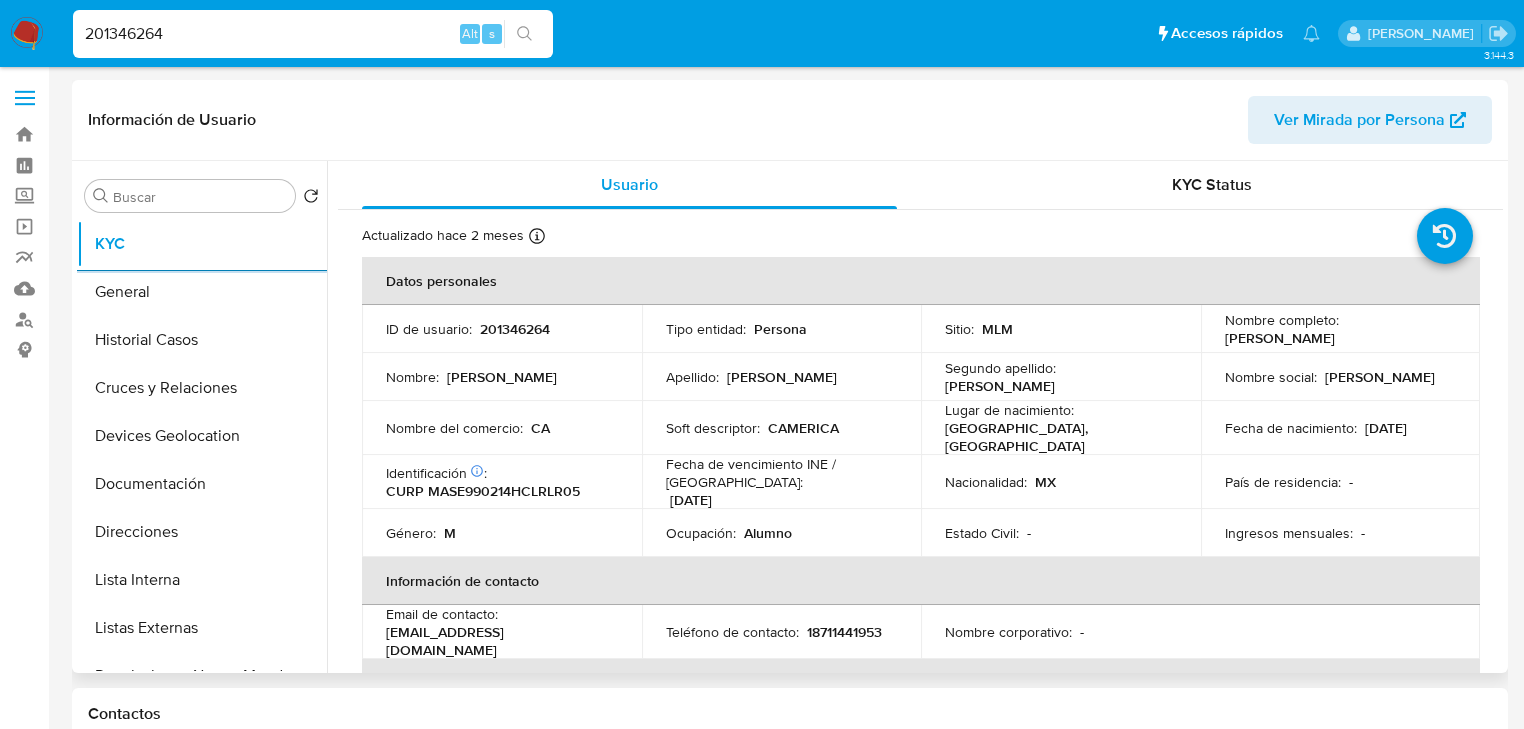 scroll, scrollTop: 0, scrollLeft: 0, axis: both 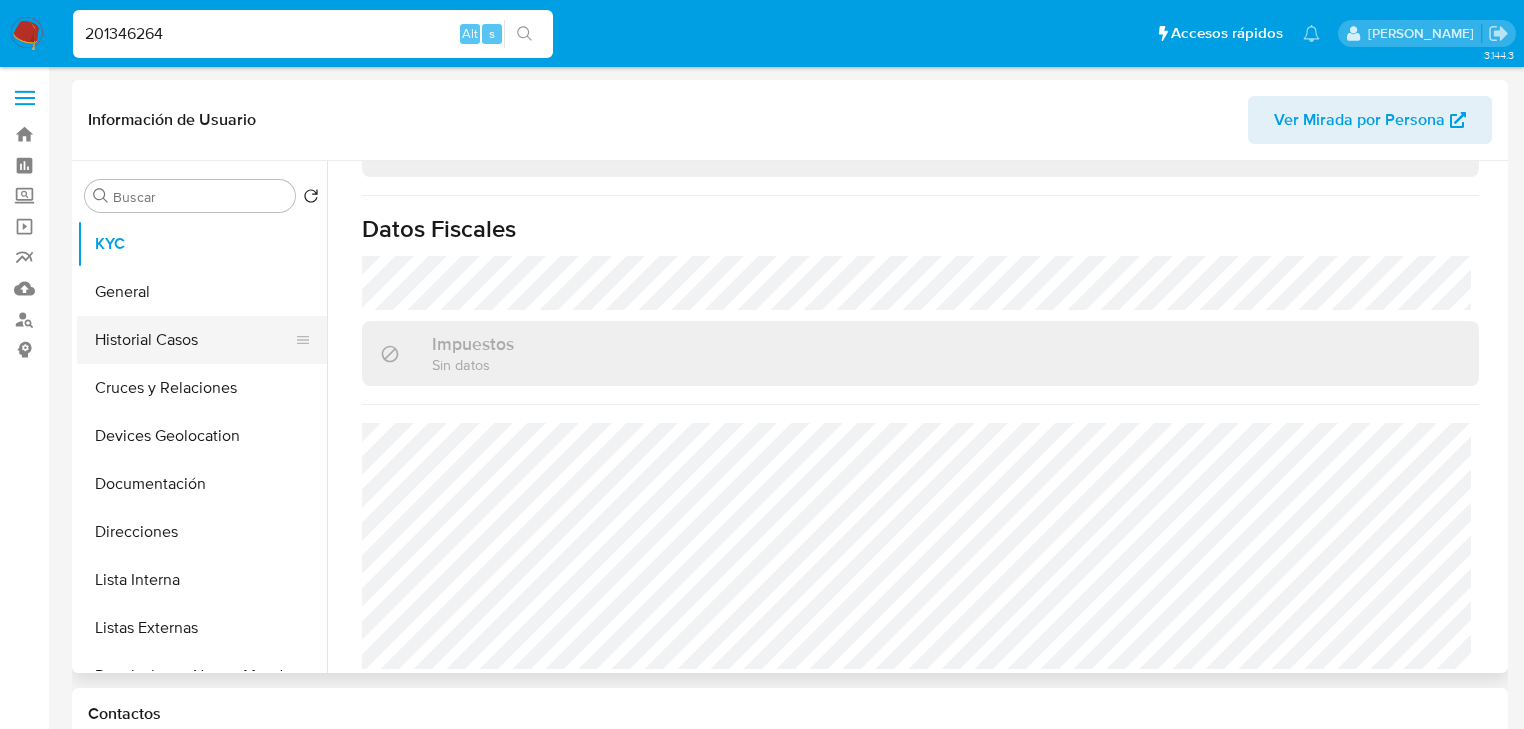 drag, startPoint x: 240, startPoint y: 352, endPoint x: 240, endPoint y: 338, distance: 14 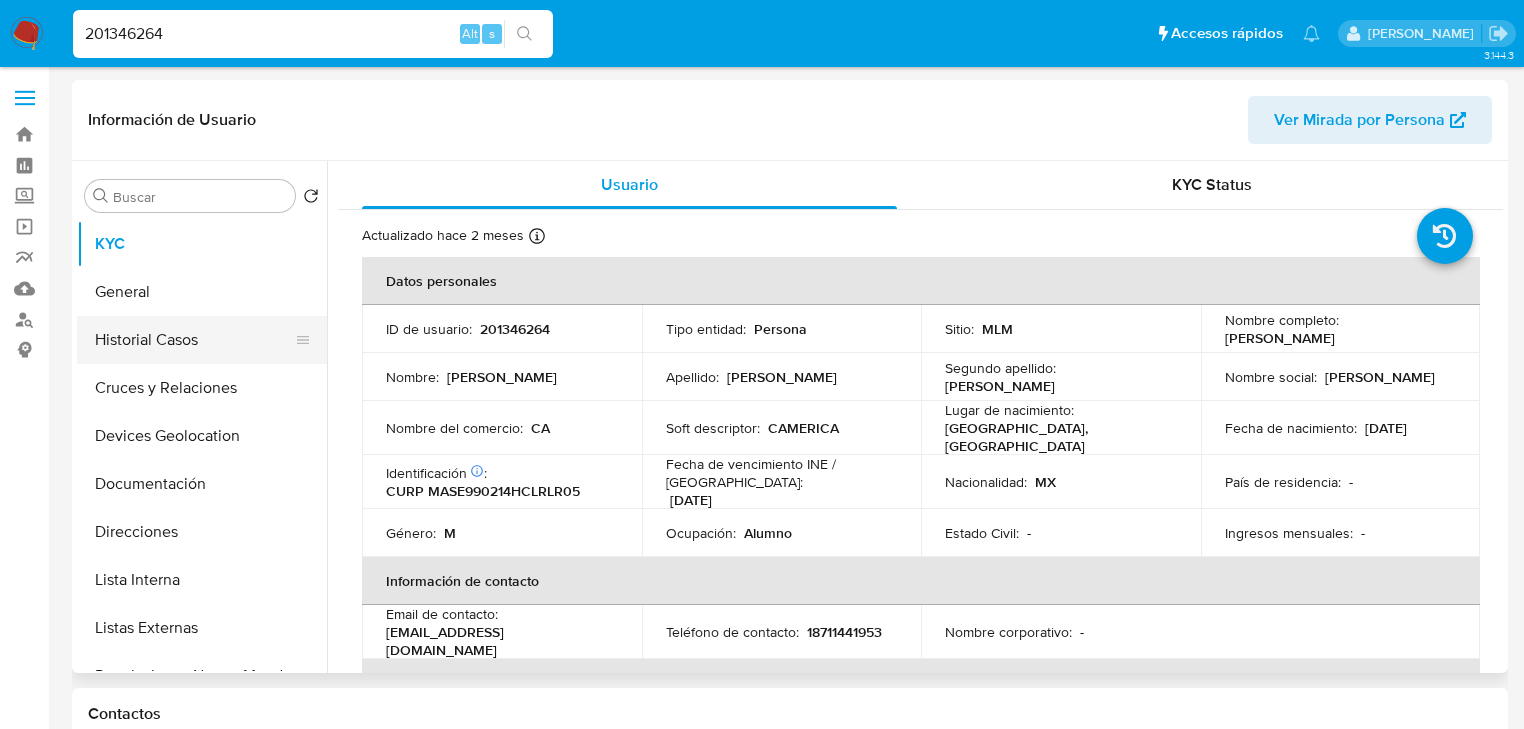 type 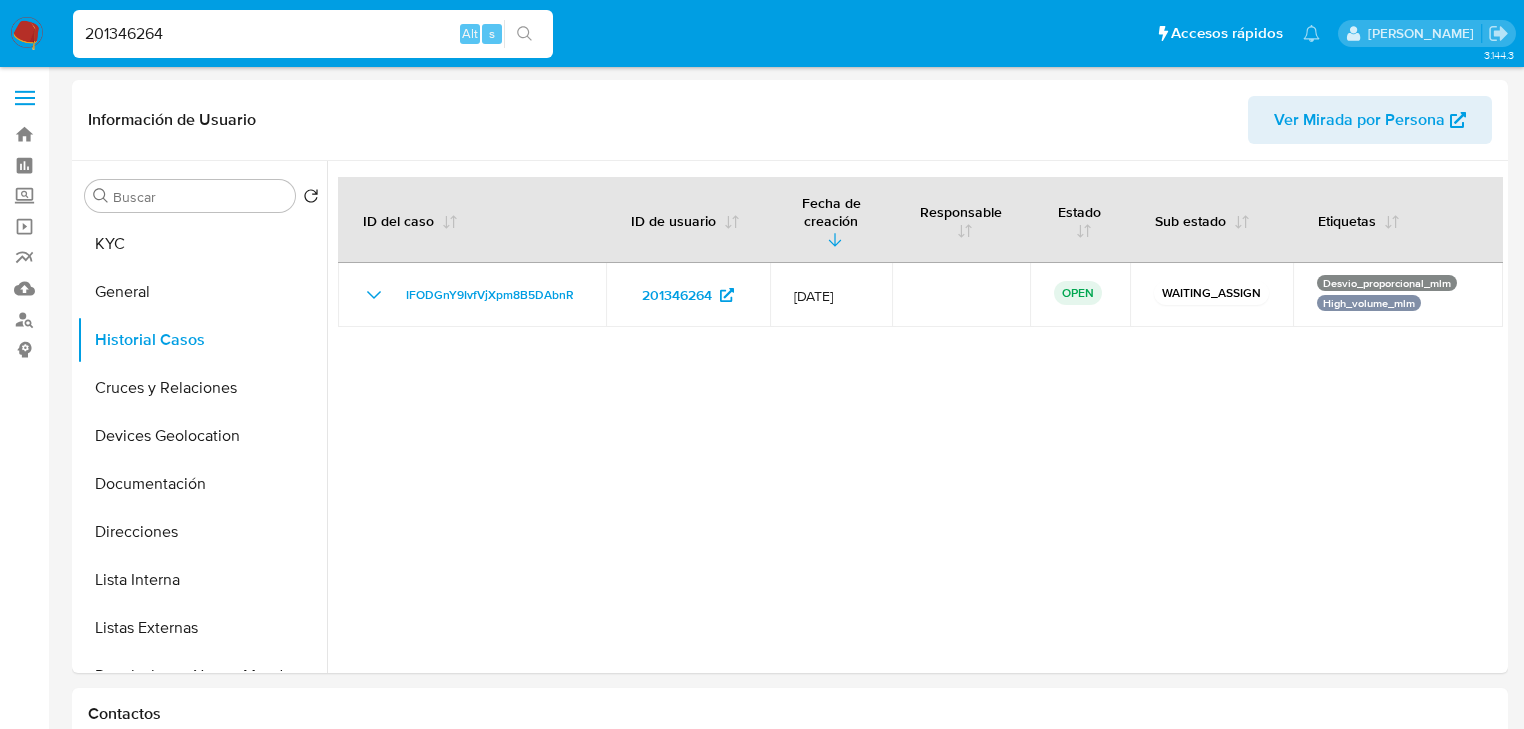 drag, startPoint x: 209, startPoint y: 36, endPoint x: 0, endPoint y: -35, distance: 220.7306 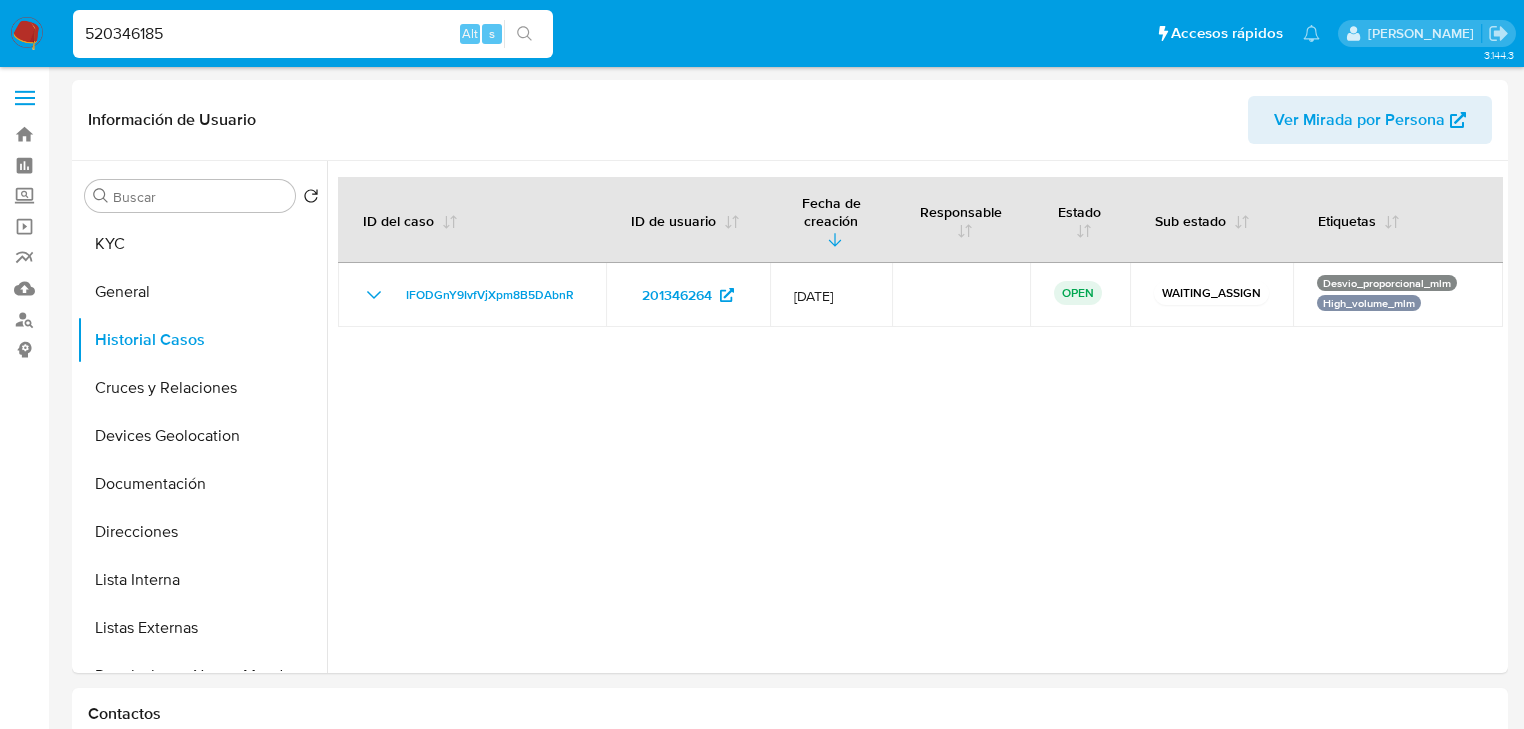type on "520346185" 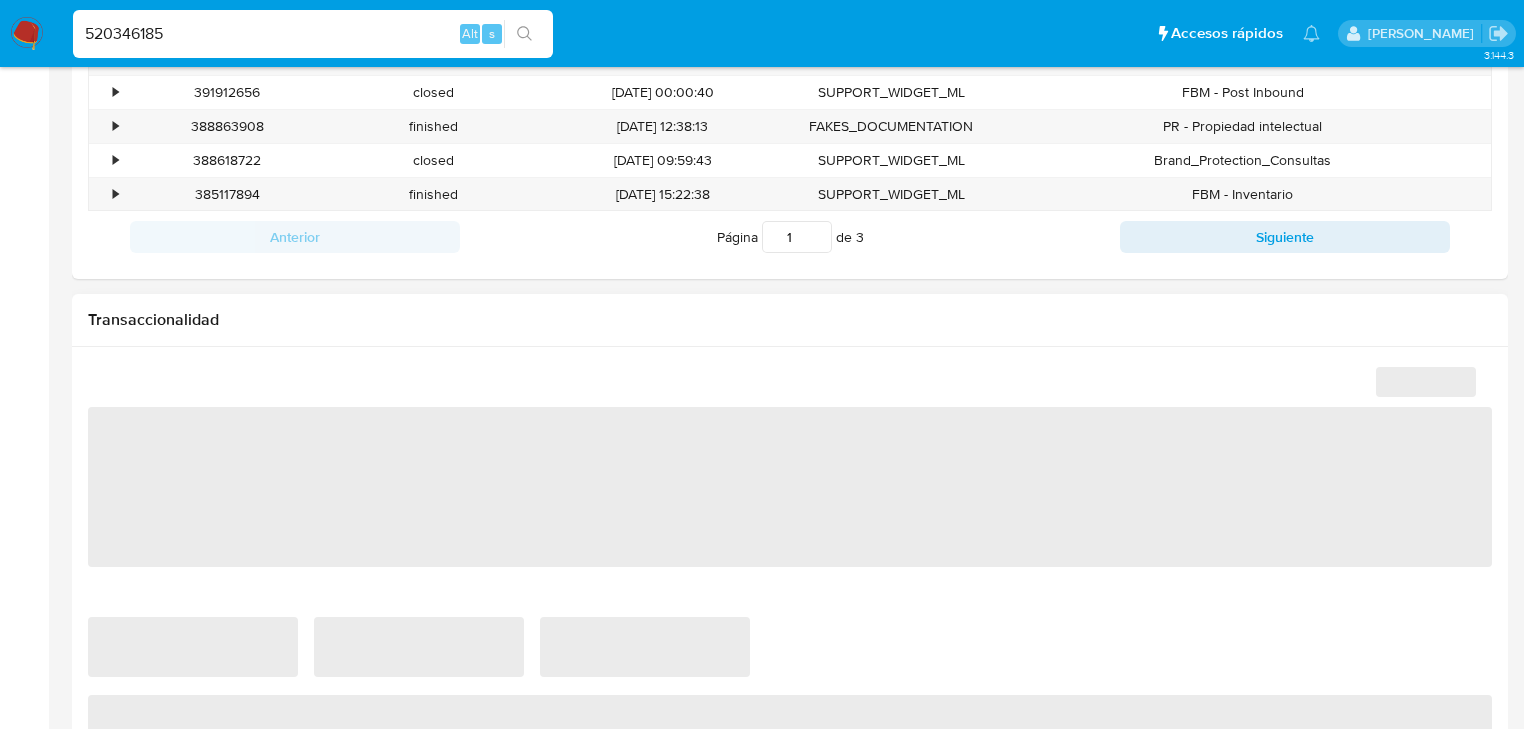 select on "10" 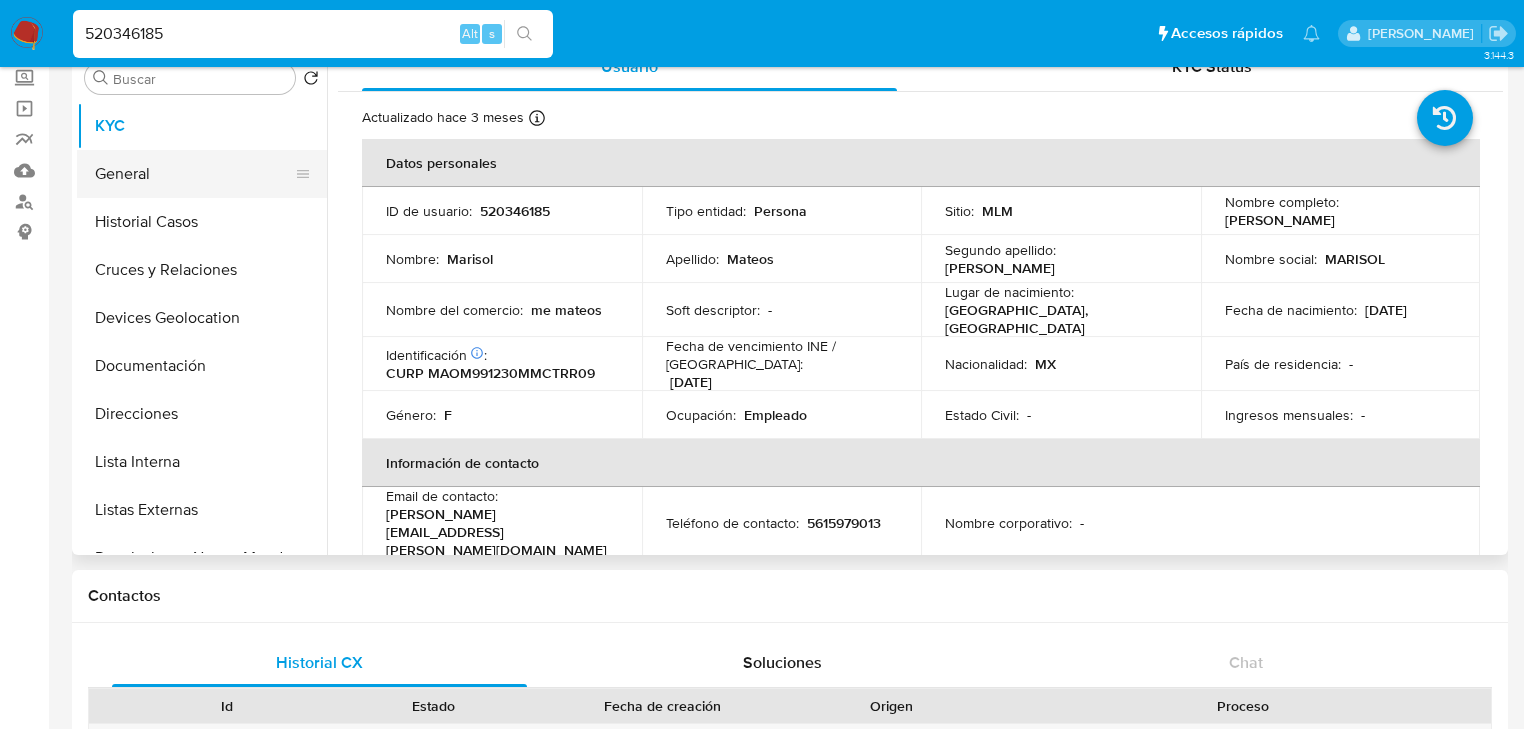 scroll, scrollTop: 0, scrollLeft: 0, axis: both 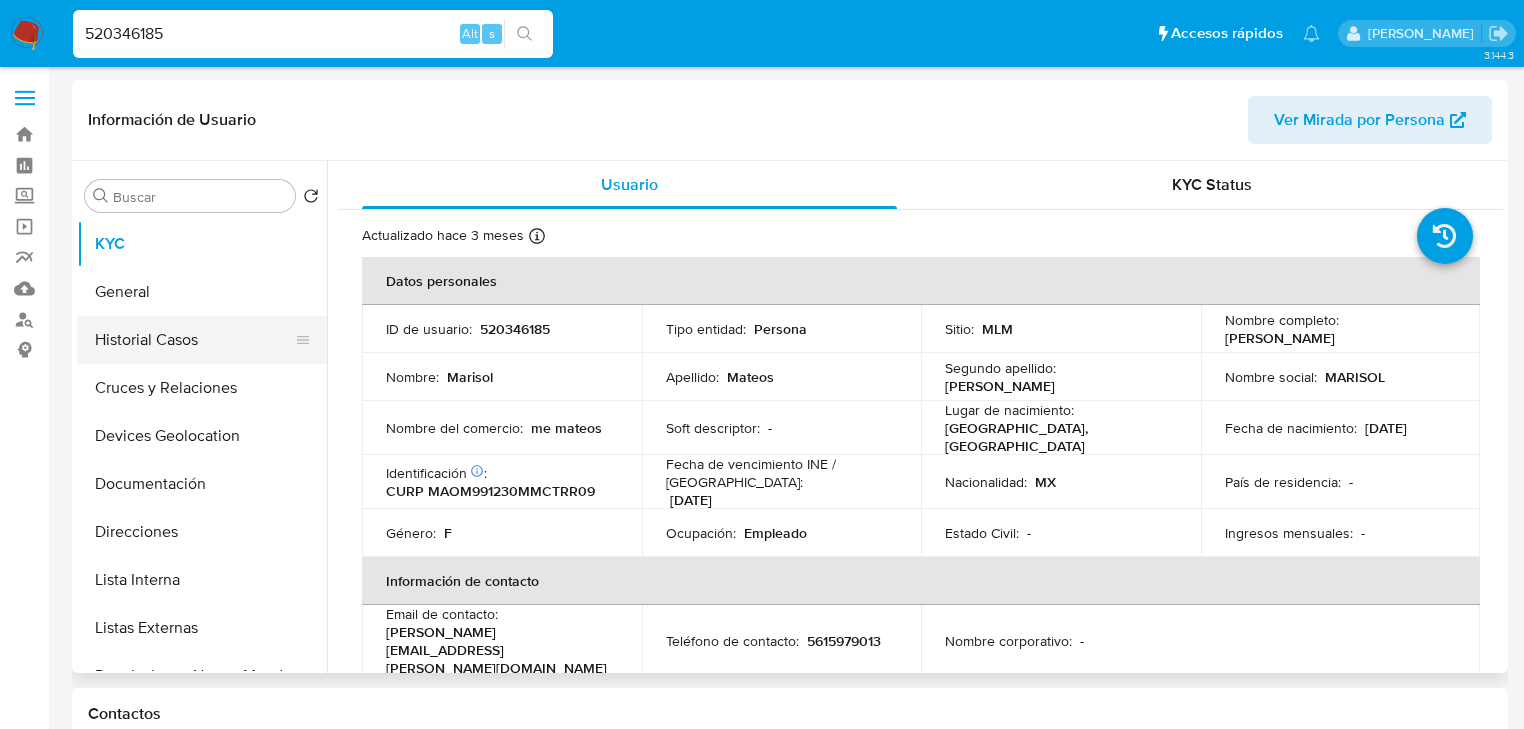 click on "Historial Casos" at bounding box center (194, 340) 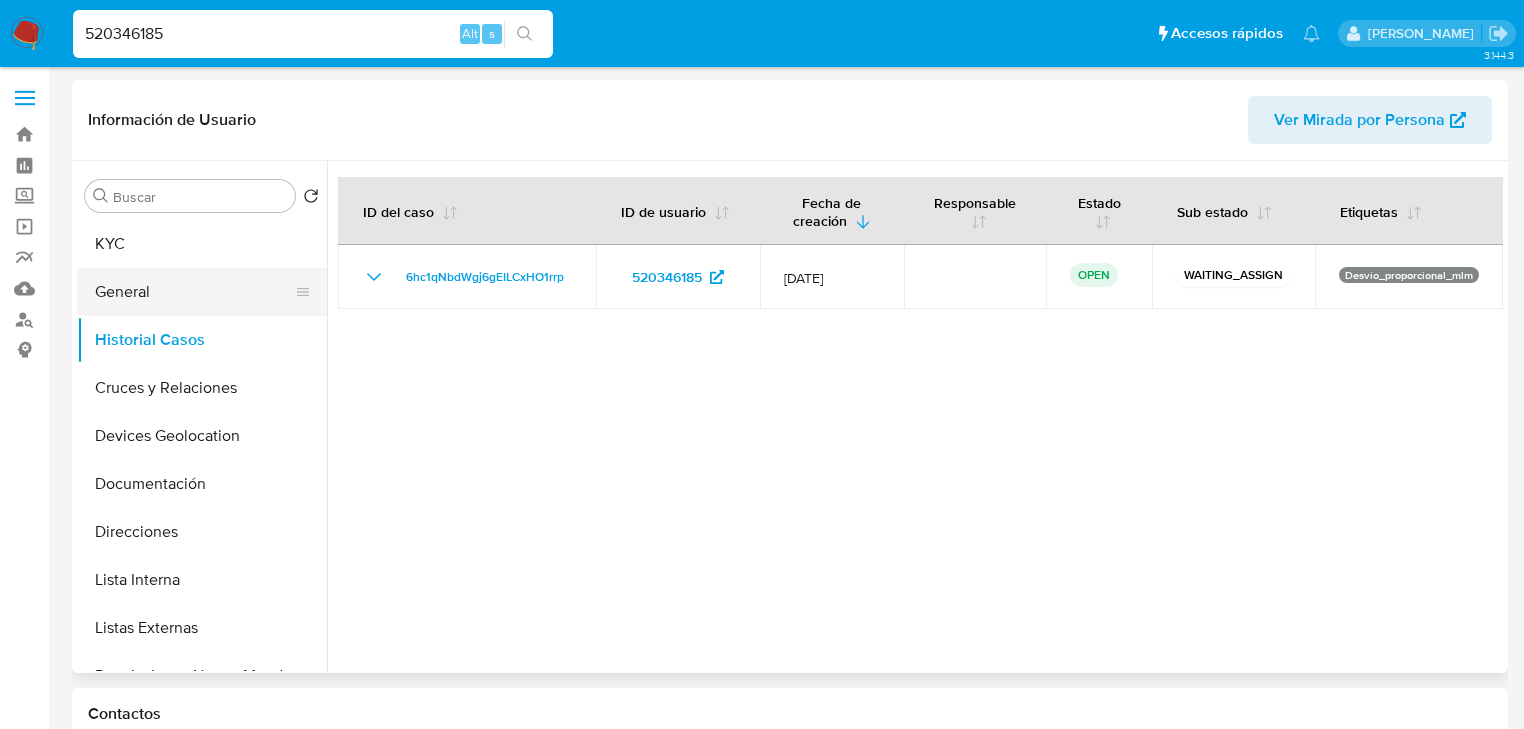 click on "General" at bounding box center (194, 292) 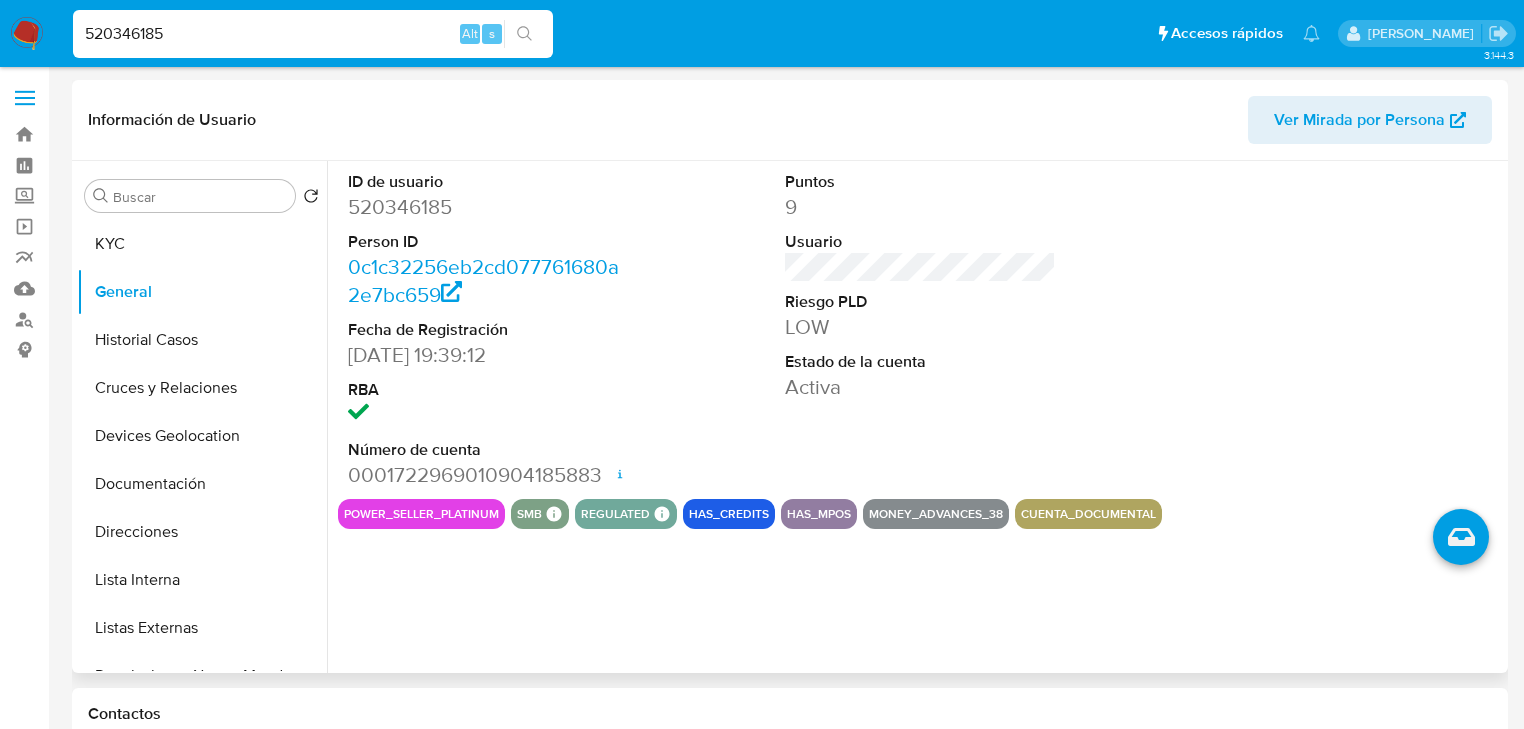 type 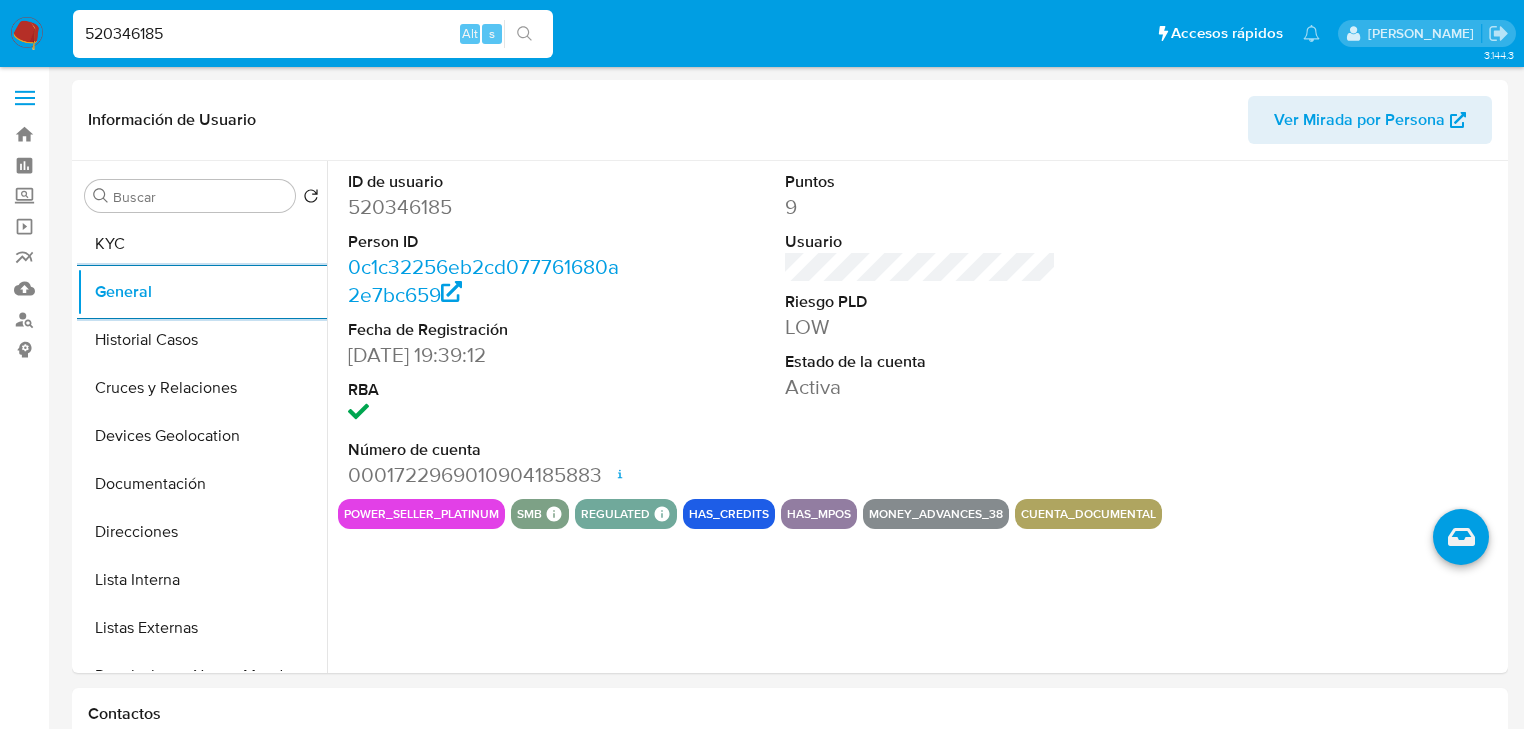 drag, startPoint x: 152, startPoint y: 28, endPoint x: 0, endPoint y: -35, distance: 164.53874 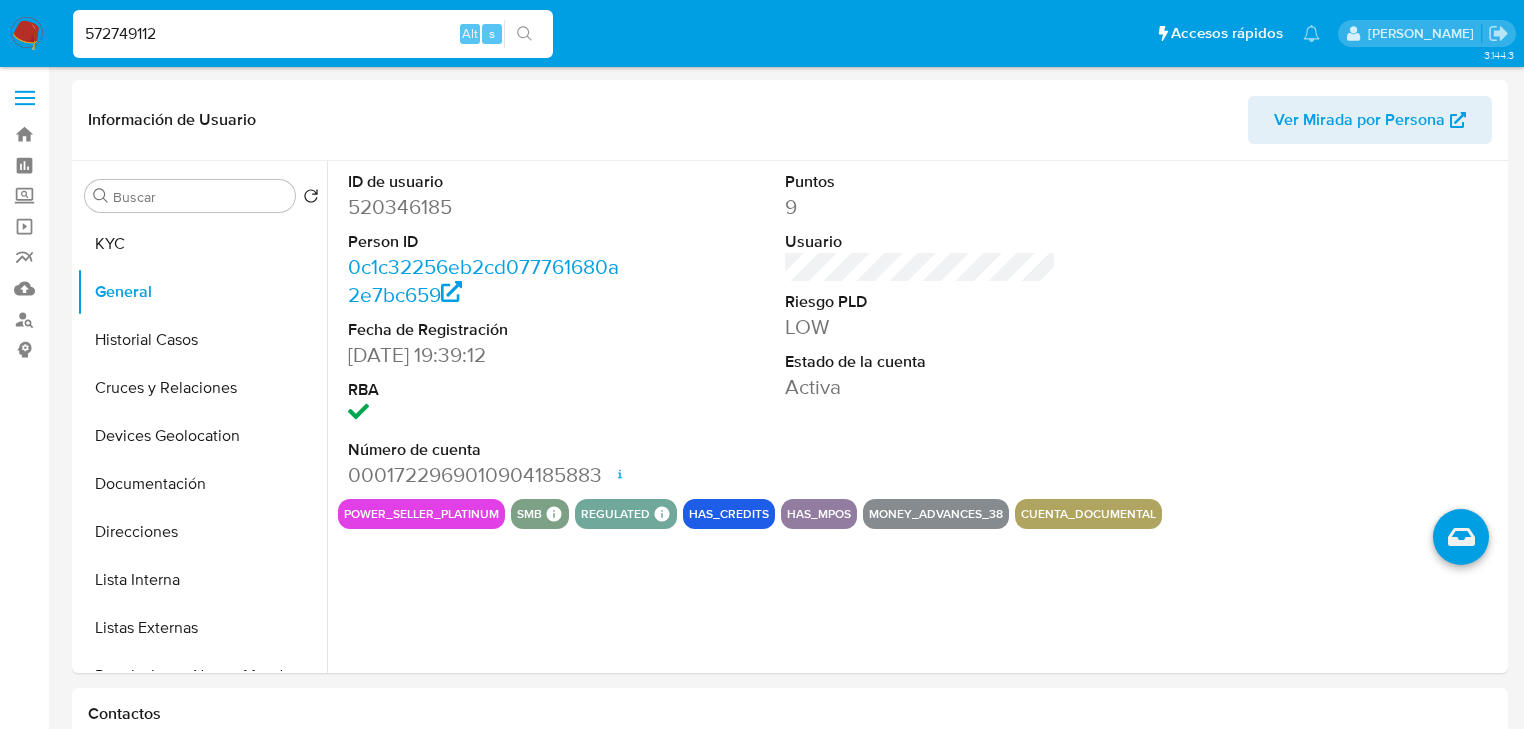 type on "572749112" 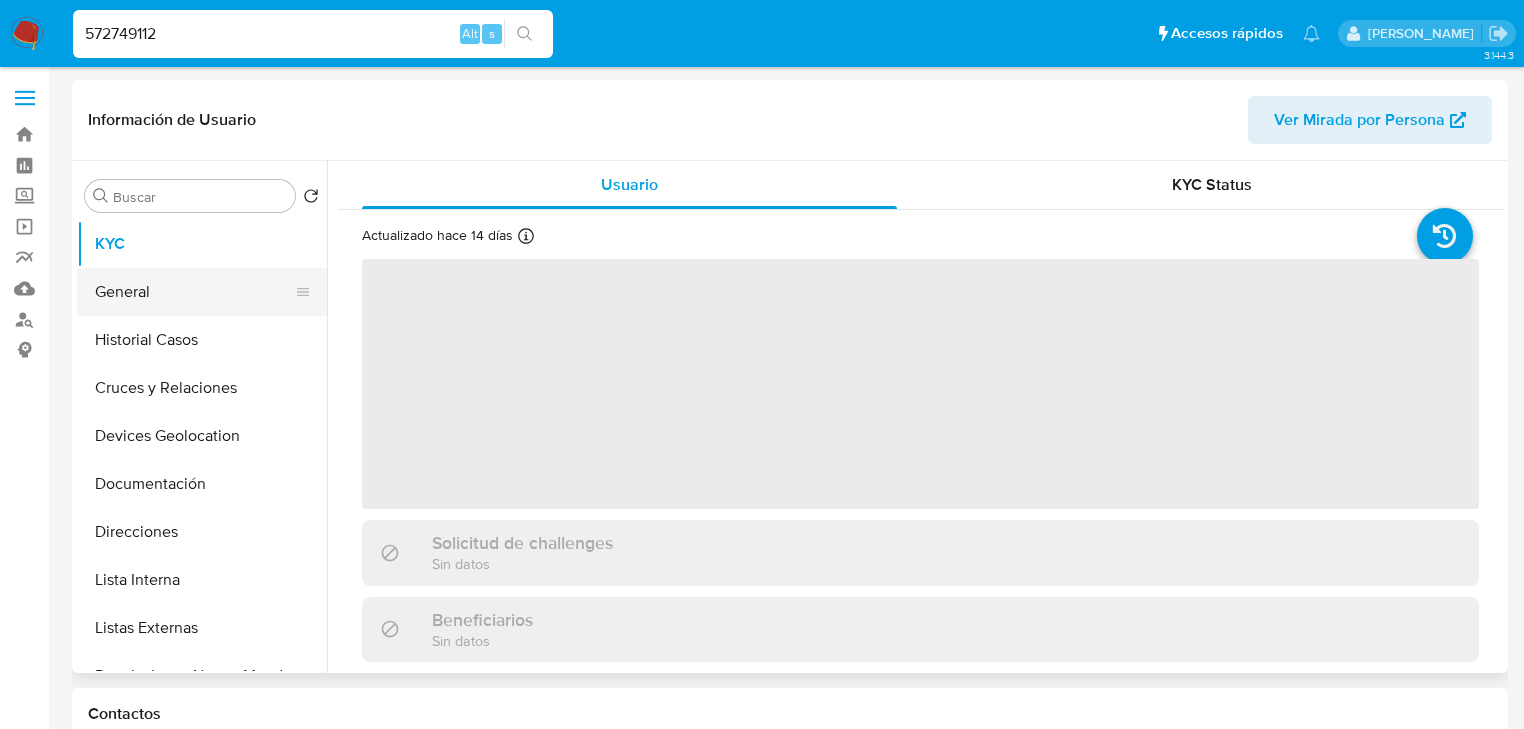 click on "General" at bounding box center (194, 292) 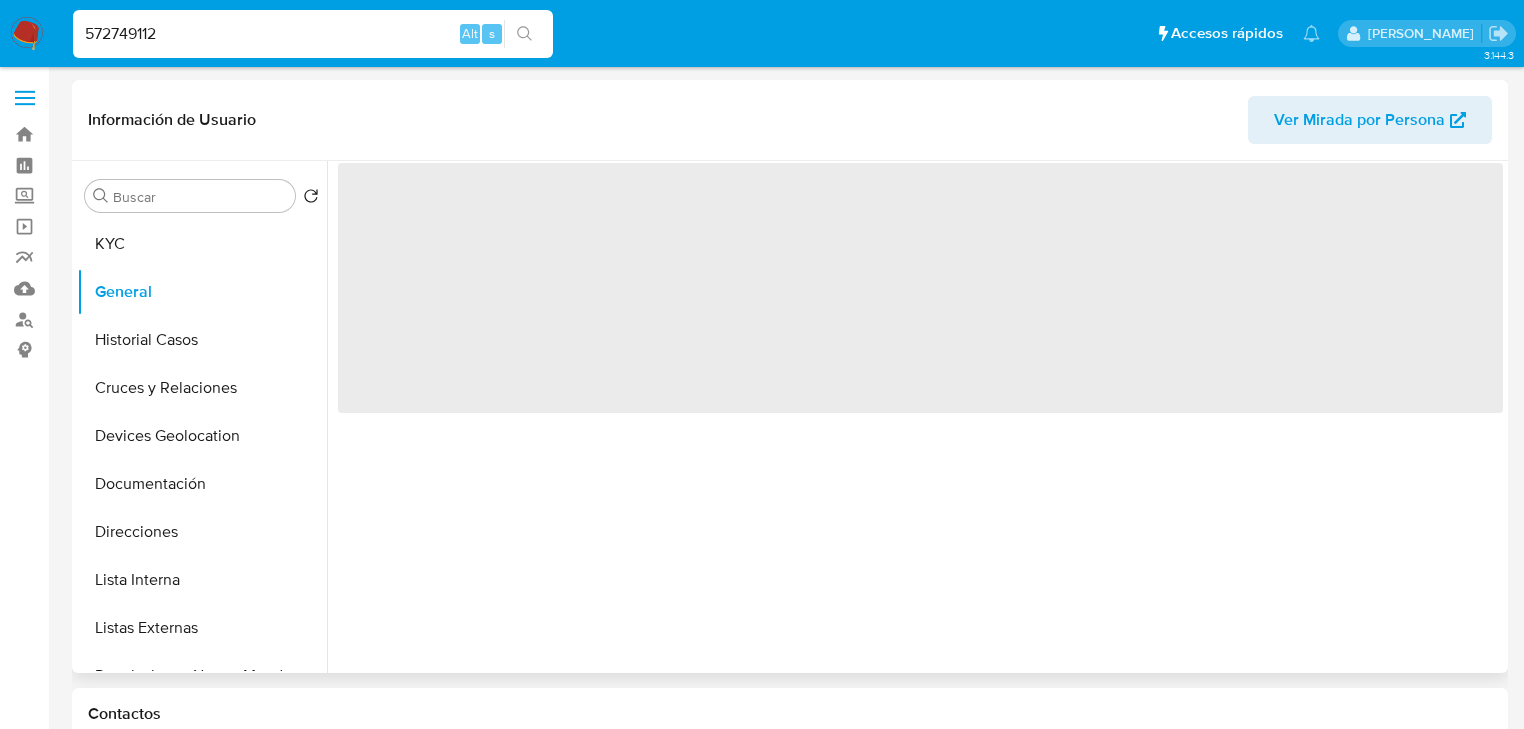 select on "10" 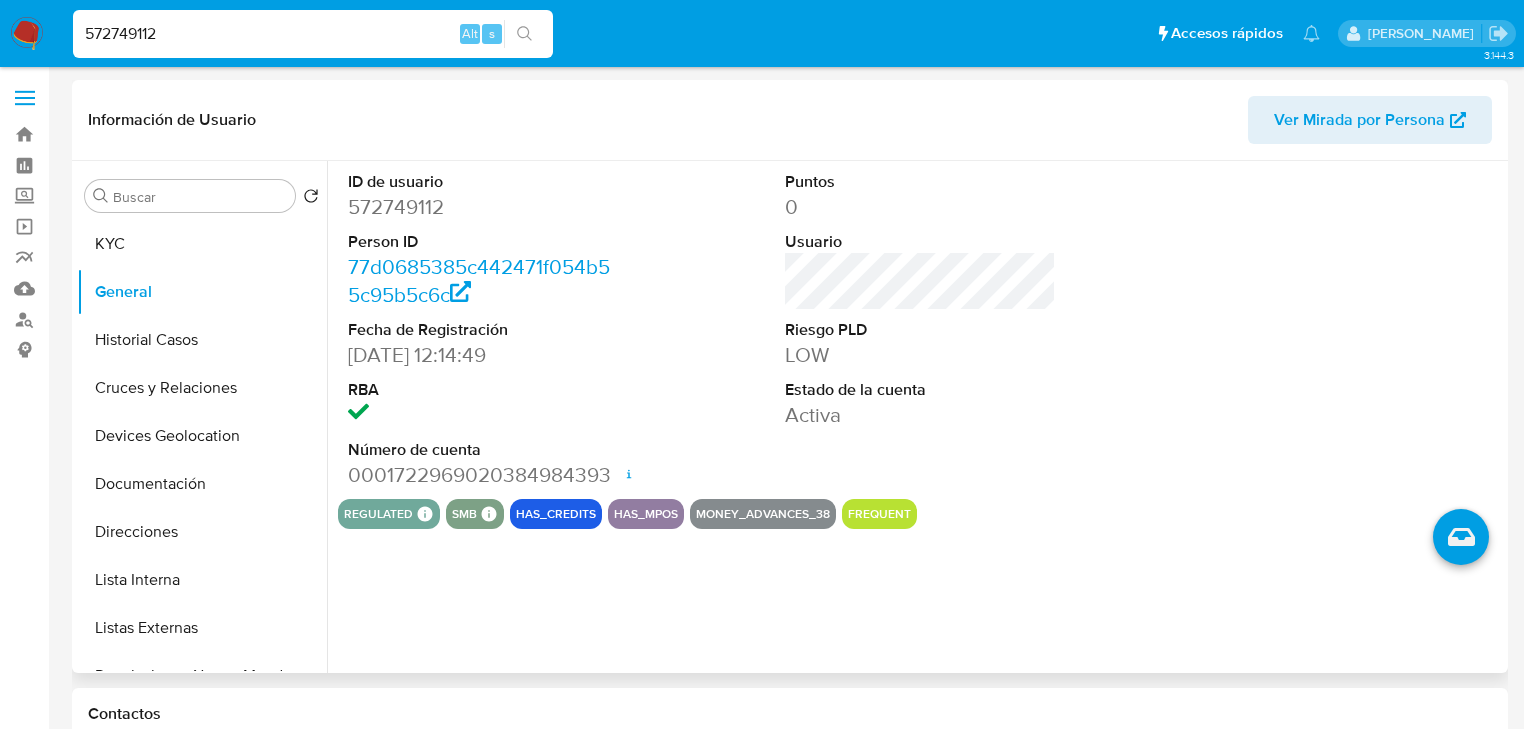 type 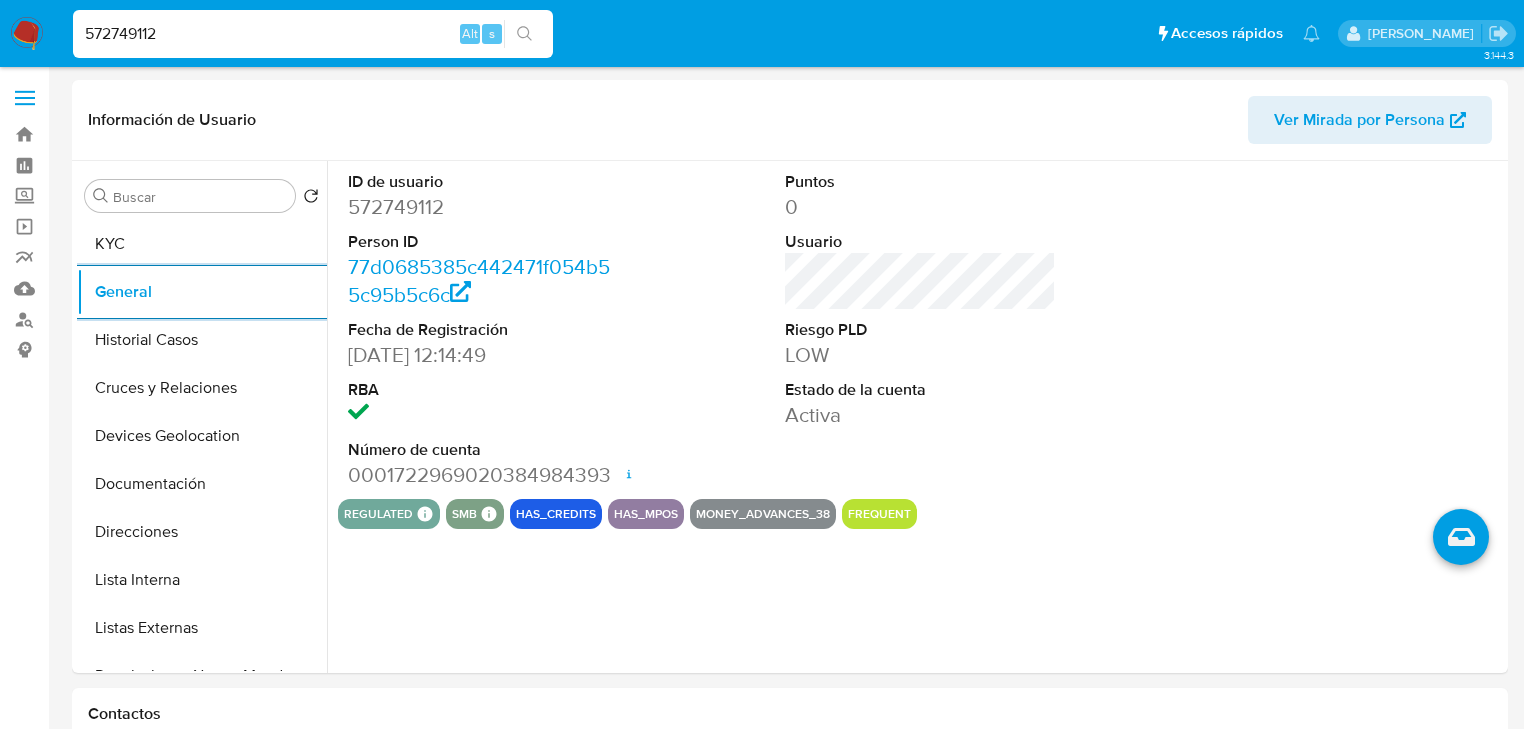 drag, startPoint x: 217, startPoint y: 41, endPoint x: 0, endPoint y: -21, distance: 225.68341 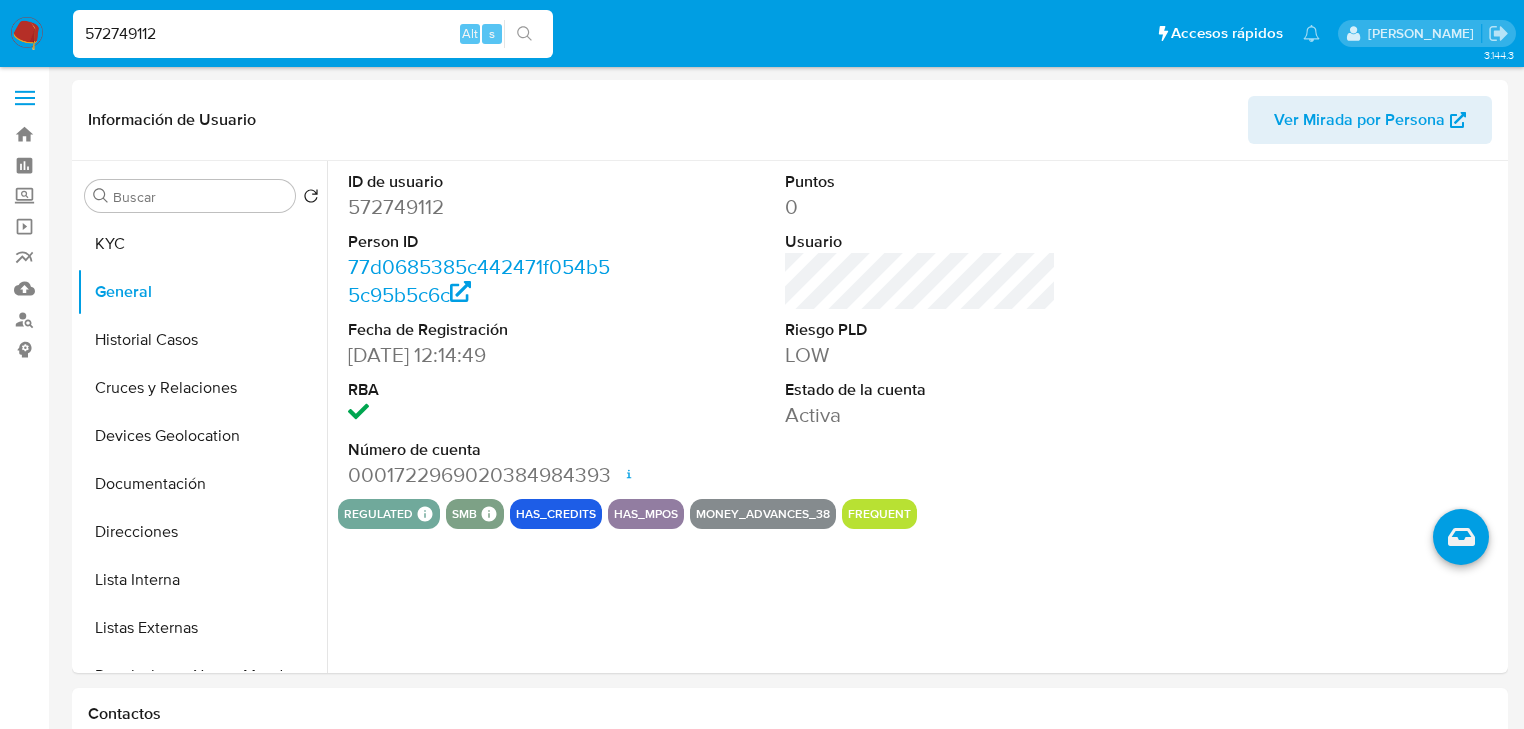 paste on "645093601" 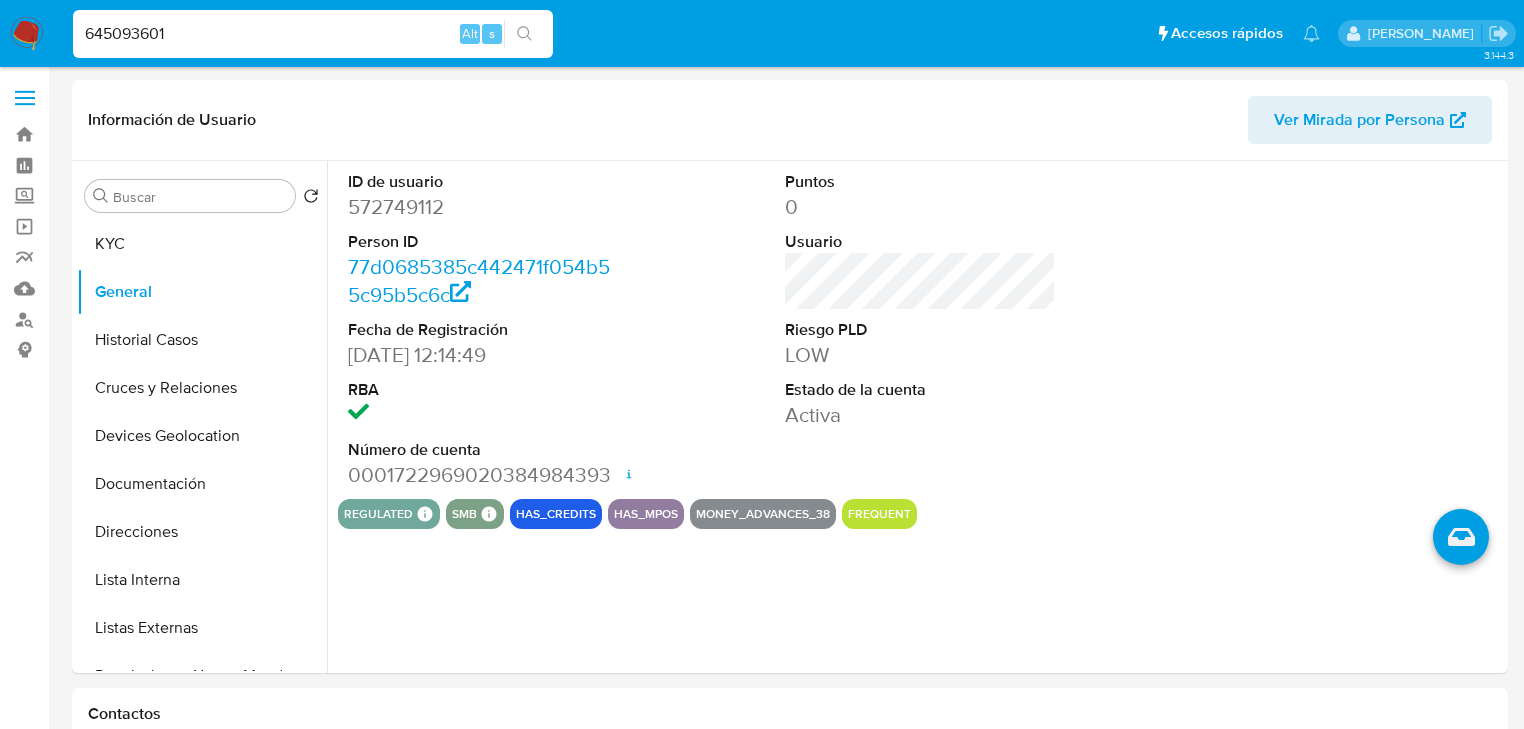 type on "645093601" 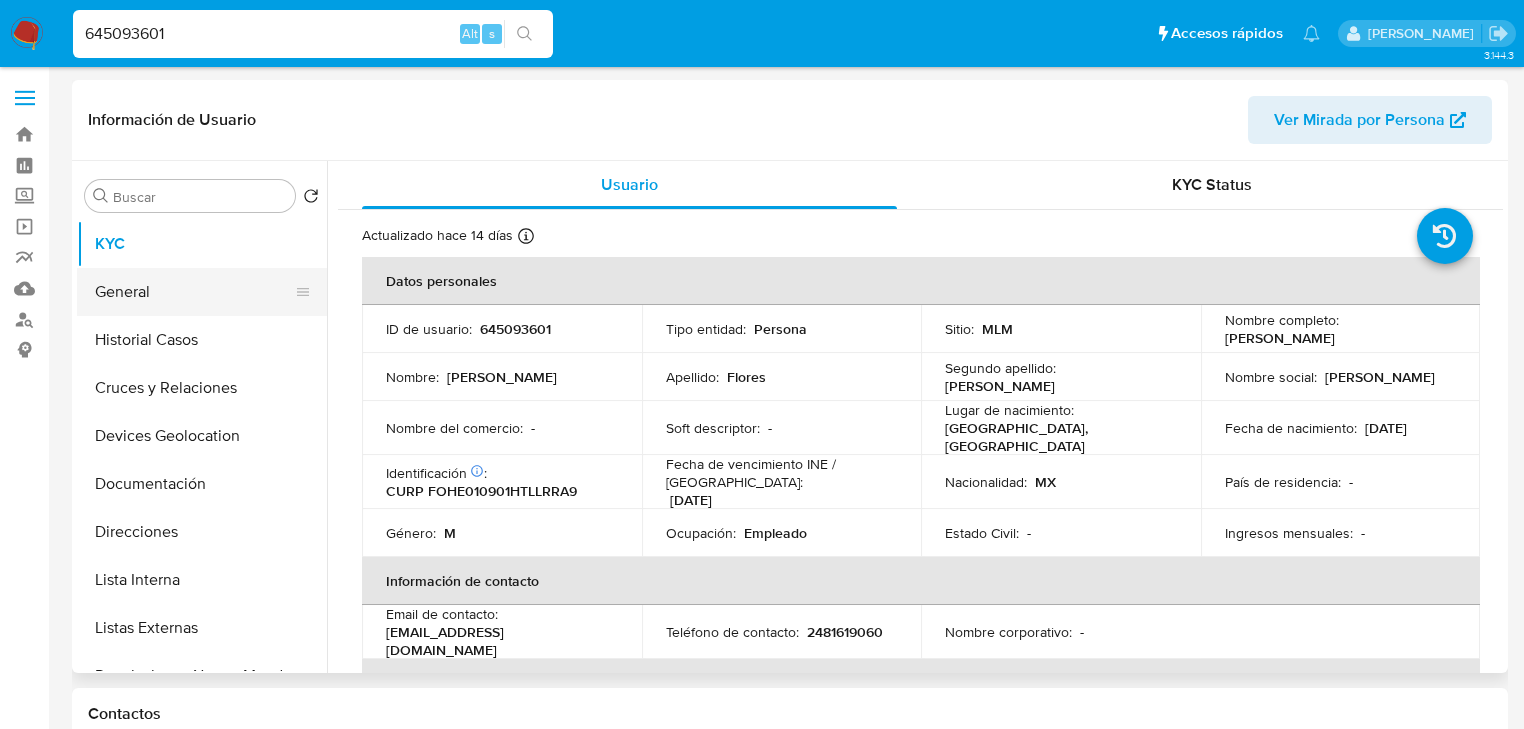 click on "General" at bounding box center (194, 292) 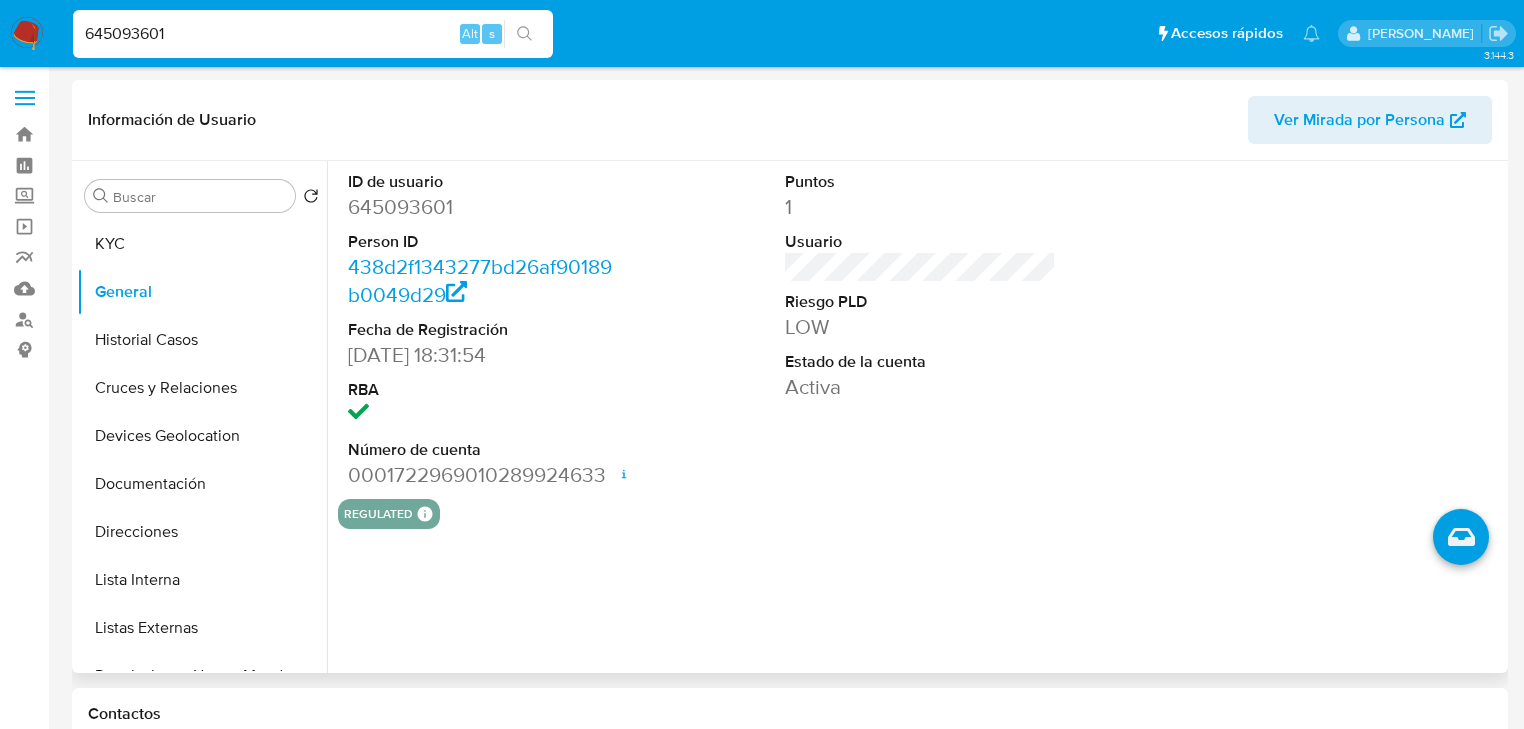 type 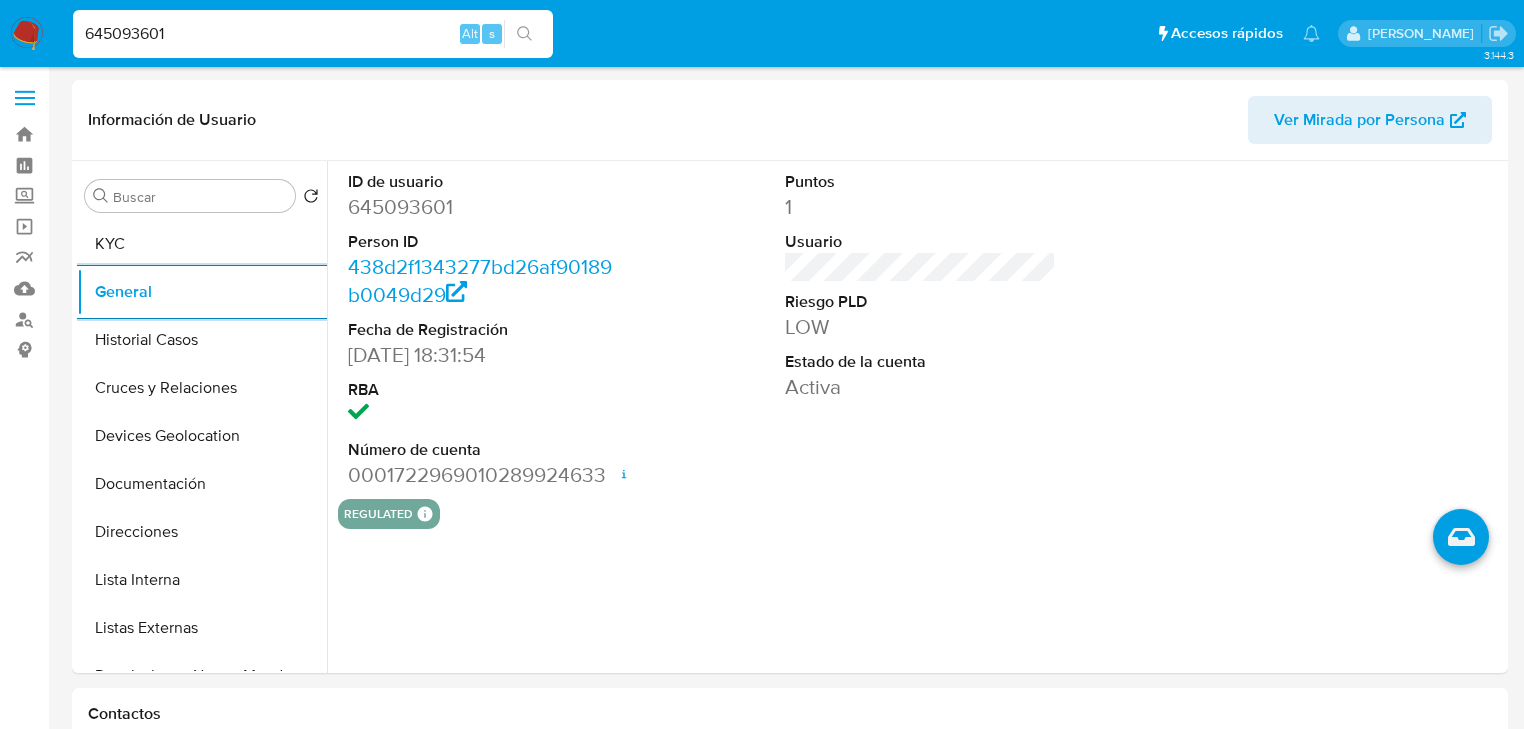 drag, startPoint x: 164, startPoint y: 33, endPoint x: 36, endPoint y: 24, distance: 128.31601 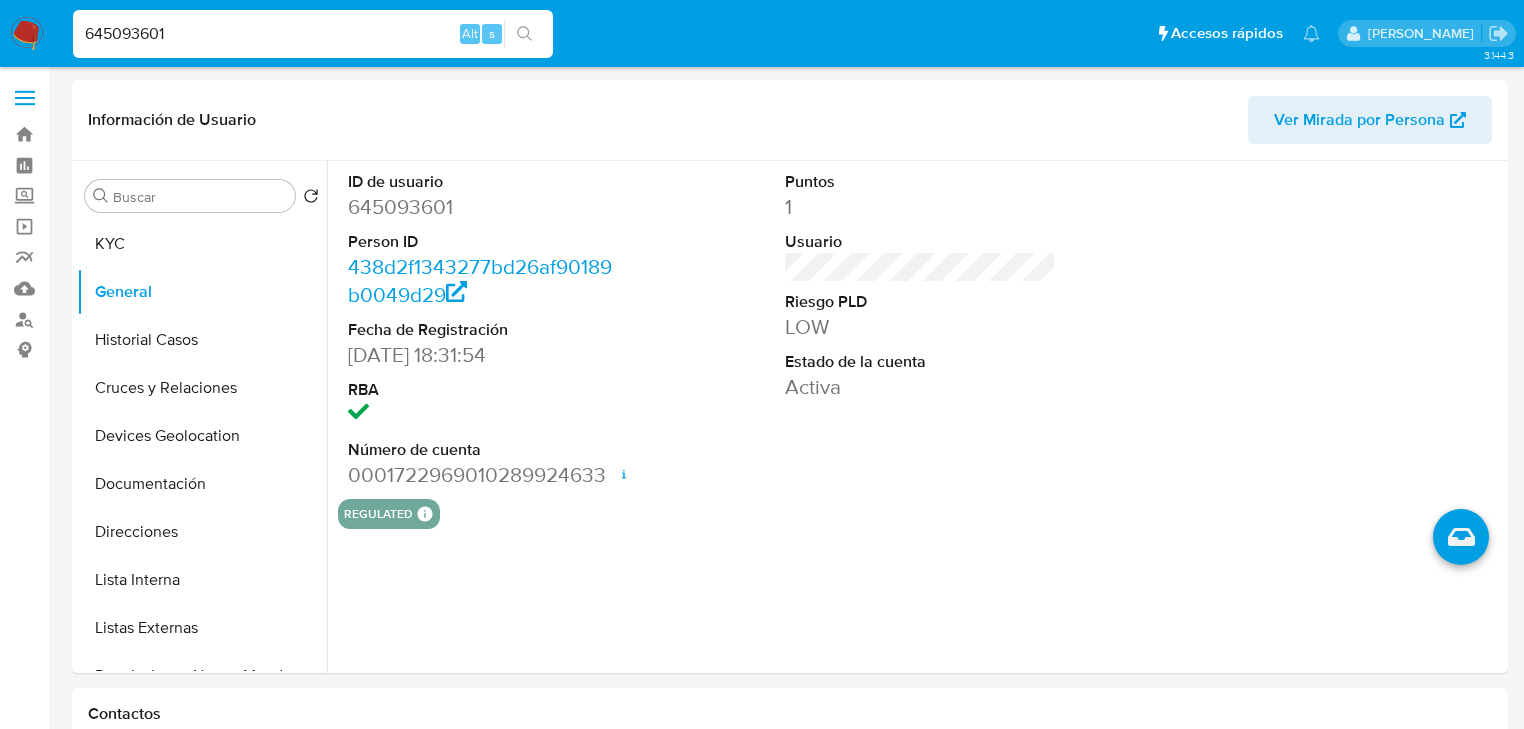 paste on "1369746185" 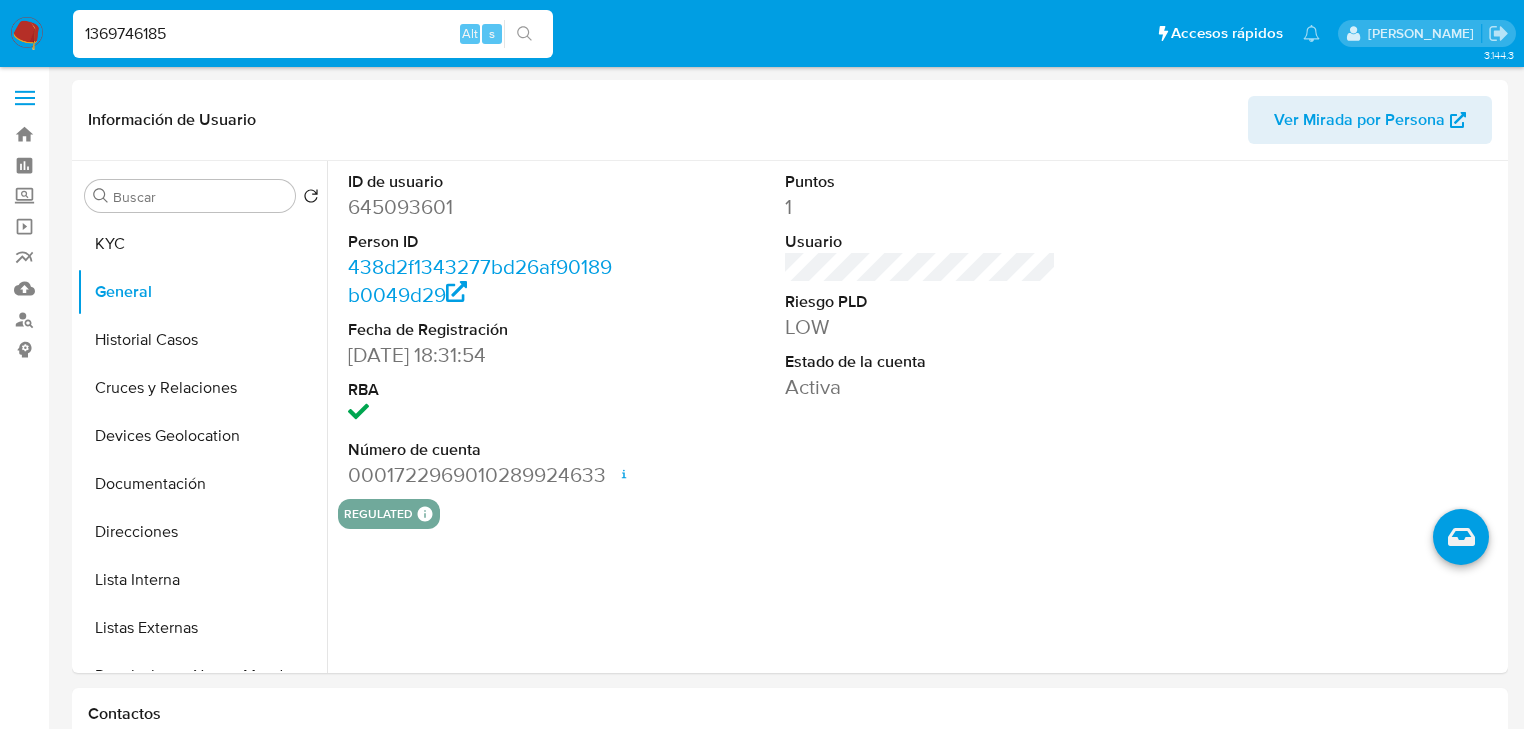 type on "1369746185" 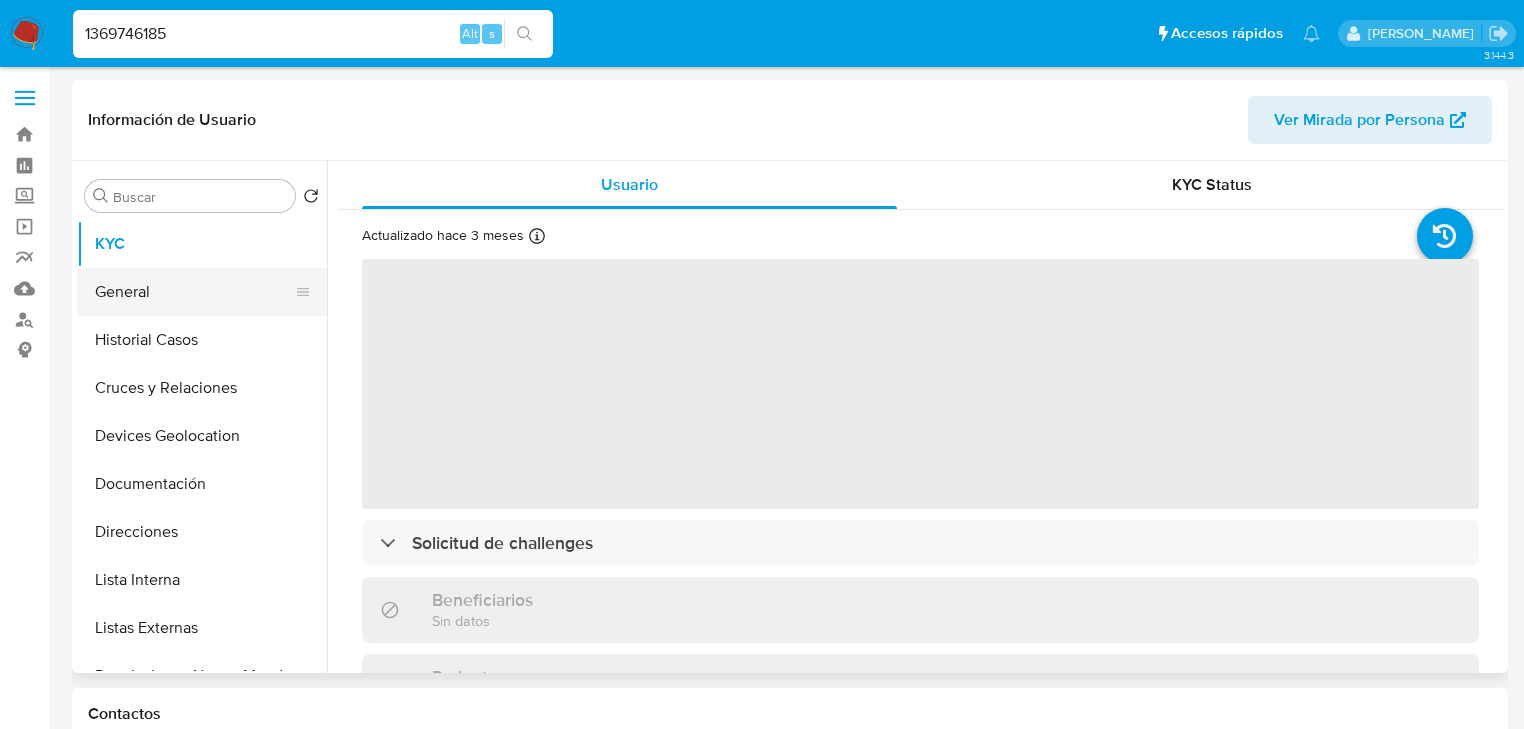 click on "General" at bounding box center (194, 292) 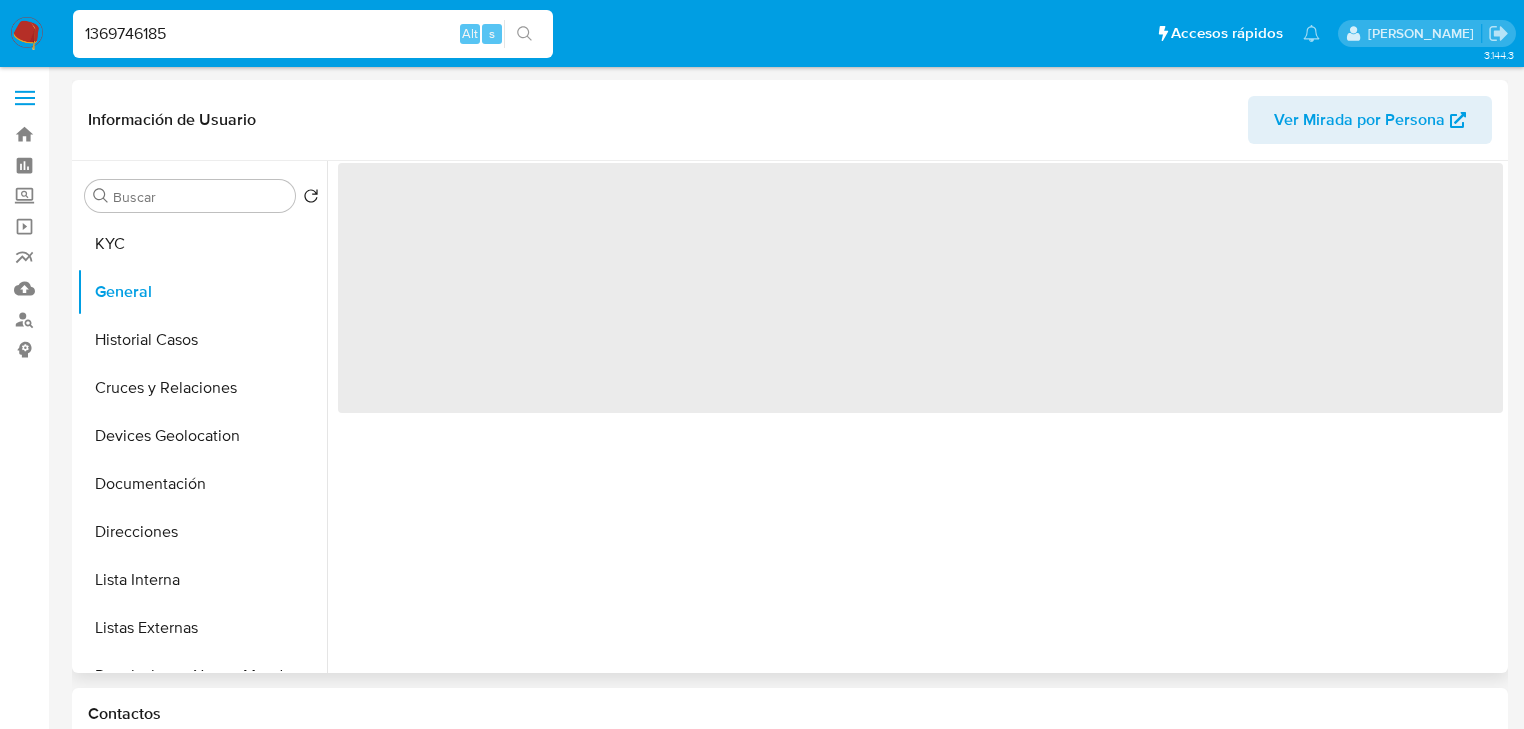 select on "10" 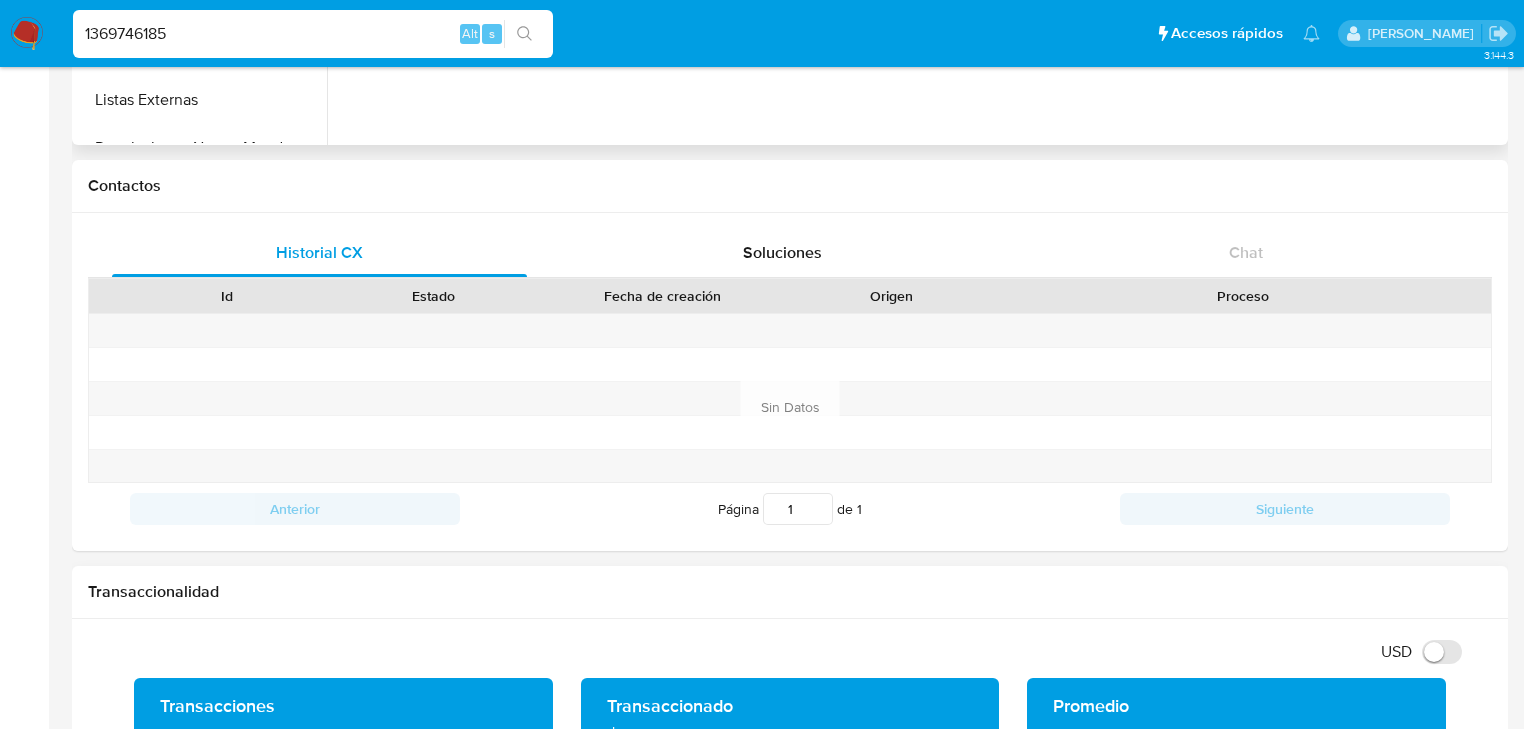 scroll, scrollTop: 720, scrollLeft: 0, axis: vertical 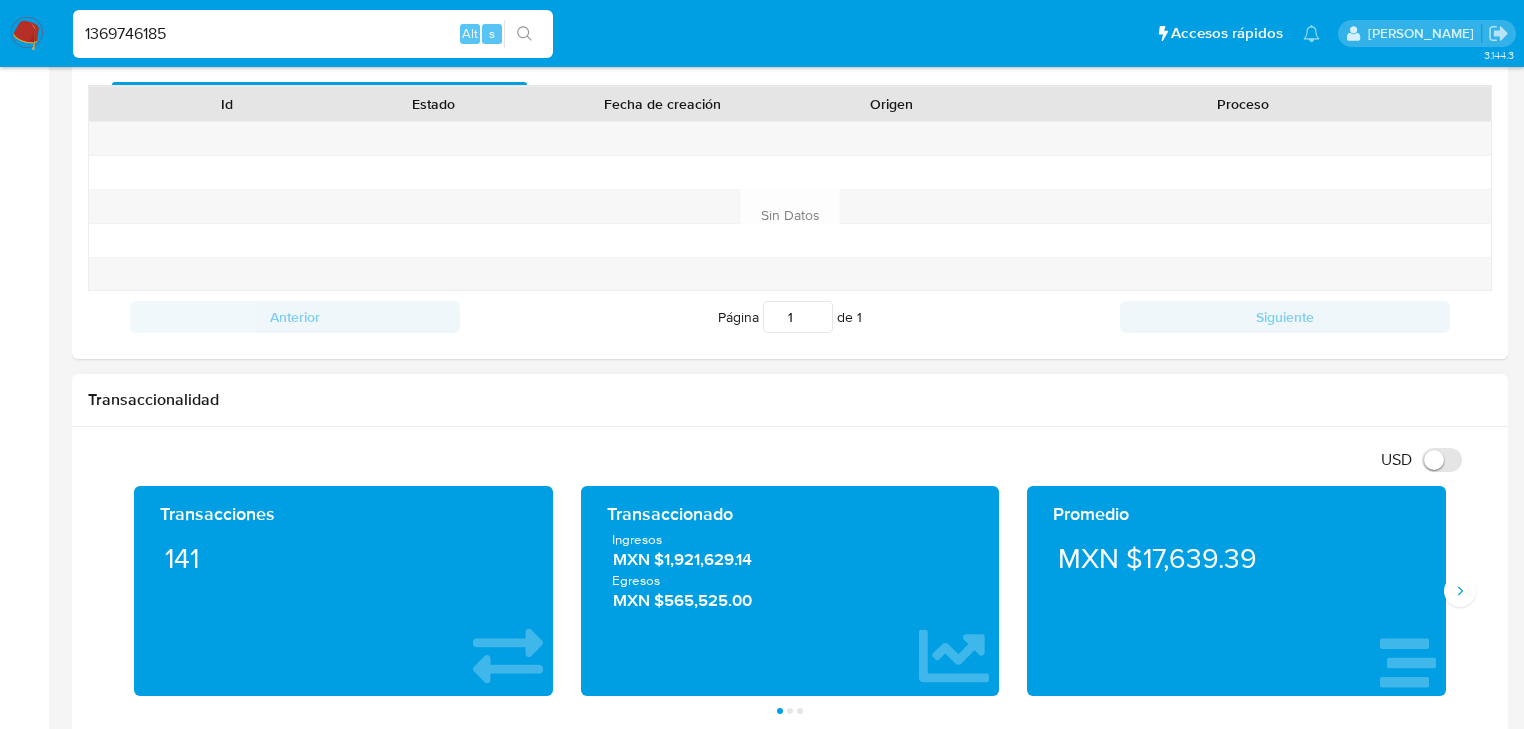 type 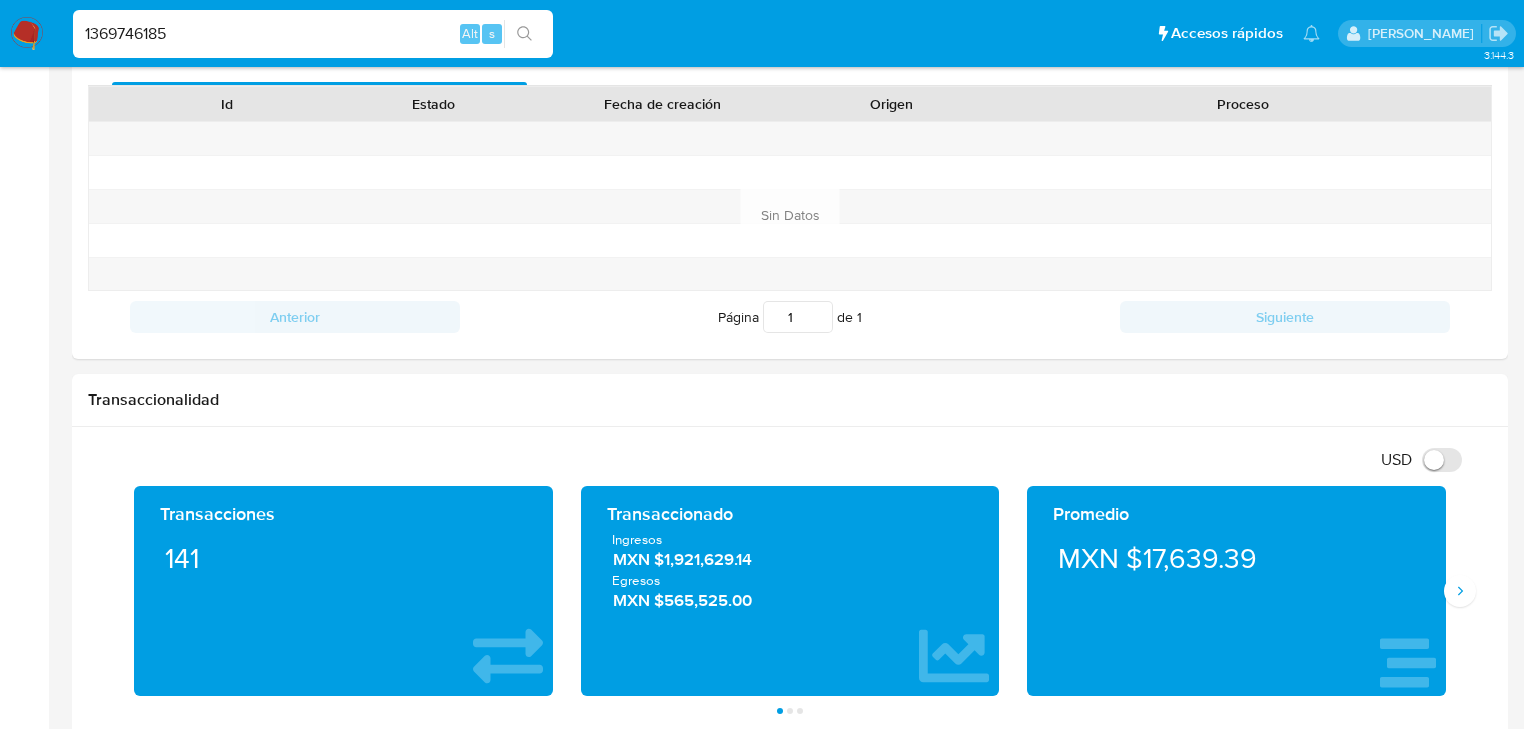 click on "Pausado Ver notificaciones 1369746185 Alt s Accesos rápidos   Presiona las siguientes teclas para acceder a algunas de las funciones Buscar caso o usuario Alt s Volver al home Alt h Agregar un archivo adjunto Alt a [PERSON_NAME] Bandeja Tablero Screening Búsqueda en Listas Watchlist Herramientas Operaciones masivas Reportes Mulan Buscador de personas Consolidado 3.144.3 Información de Usuario Ver Mirada por Persona Buscar   Volver al orden por defecto KYC General Historial Casos Cruces y Relaciones Devices Geolocation Documentación Direcciones Lista Interna Listas Externas Restricciones Nuevo Mundo Historial de conversaciones Archivos adjuntos Dispositivos Point Información de accesos Anticipos de dinero Créditos Cuentas Bancarias Datos Modificados Fecha Compliant Historial Riesgo PLD IV Challenges Insurtech Items Marcas AML Perfiles Tarjetas ID de usuario 1369746185 Person ID 92704ebbc0b3fb2e53465018719221a5 Fecha de Registración [DATE] 16:33:20 RBA Número de cuenta   Estado ACTIVE" at bounding box center (762, 810) 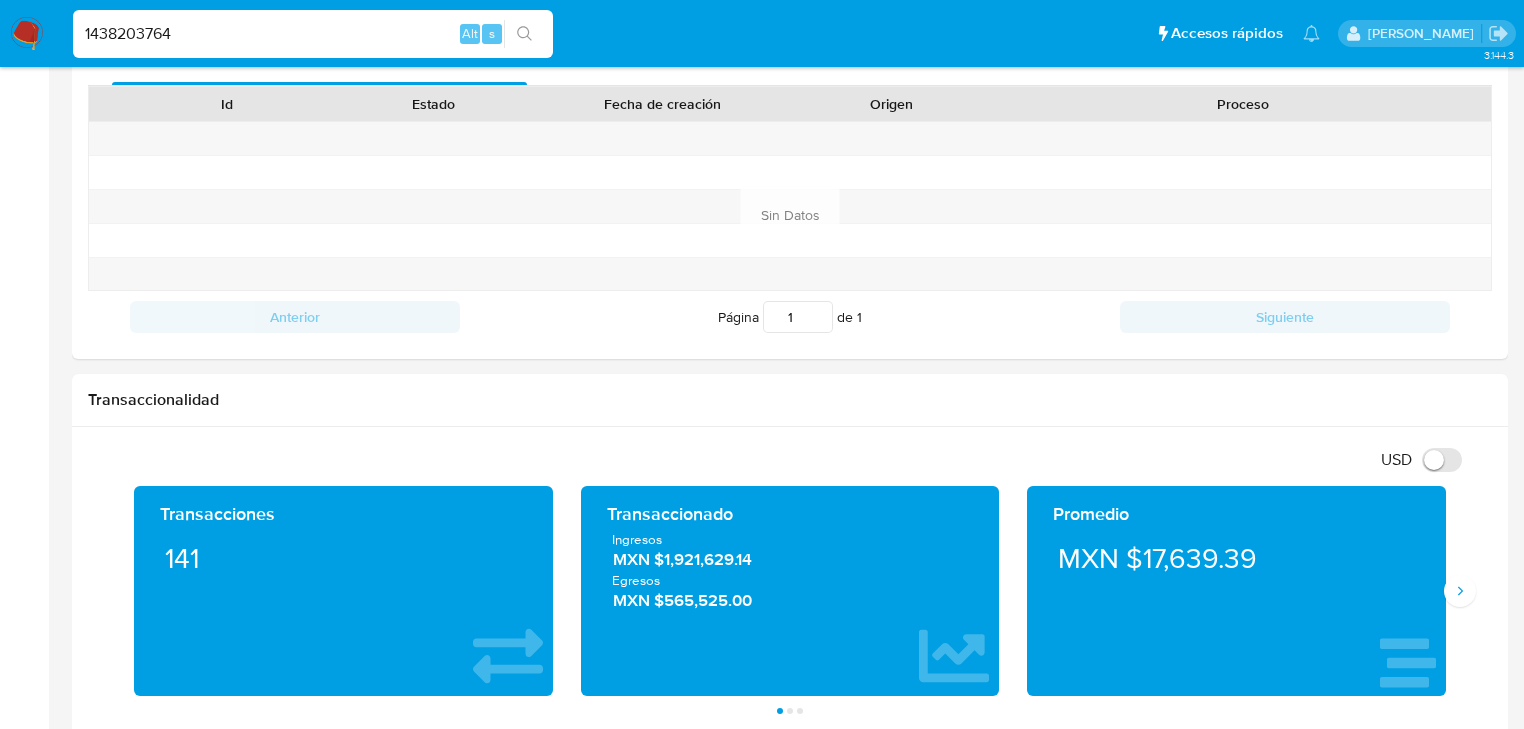type on "1438203764" 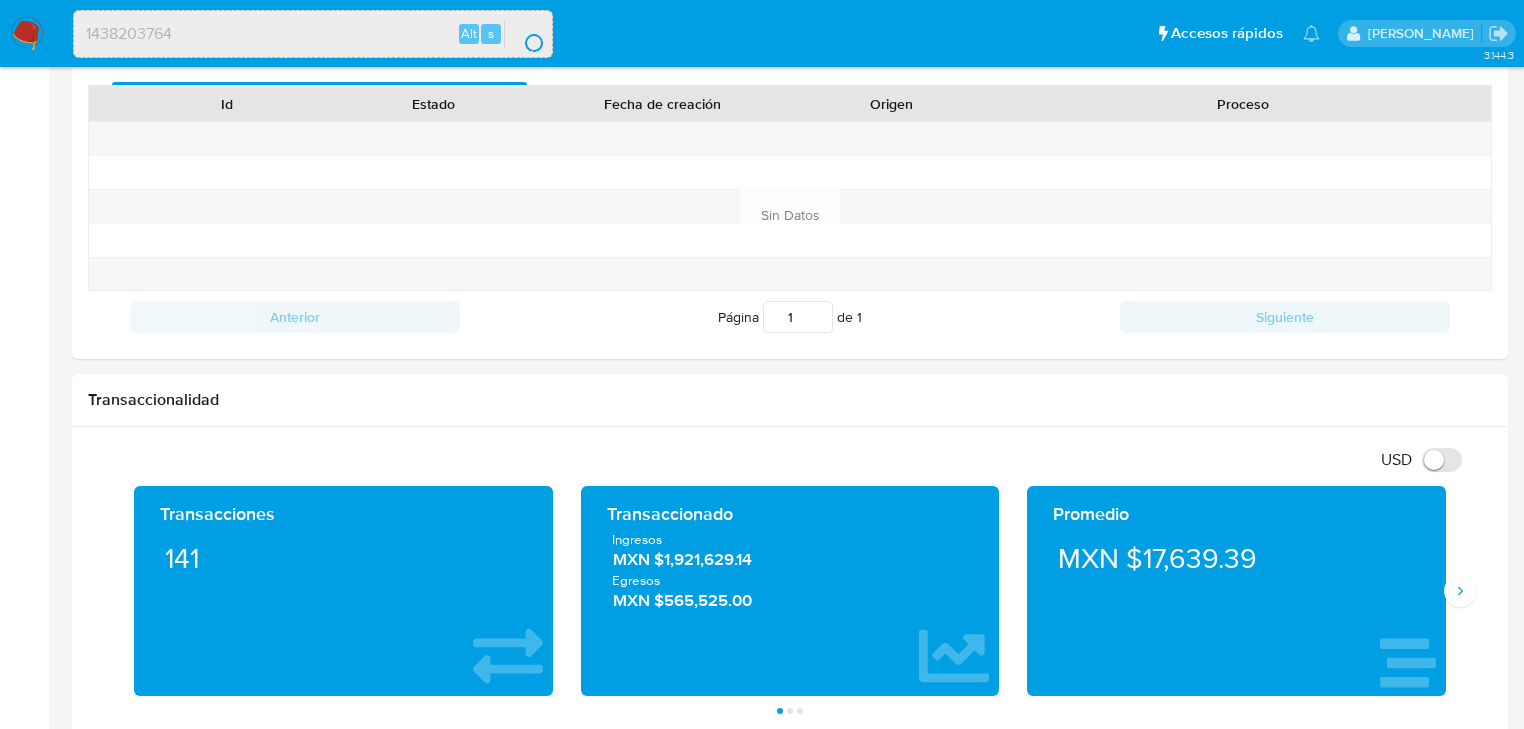 scroll, scrollTop: 0, scrollLeft: 0, axis: both 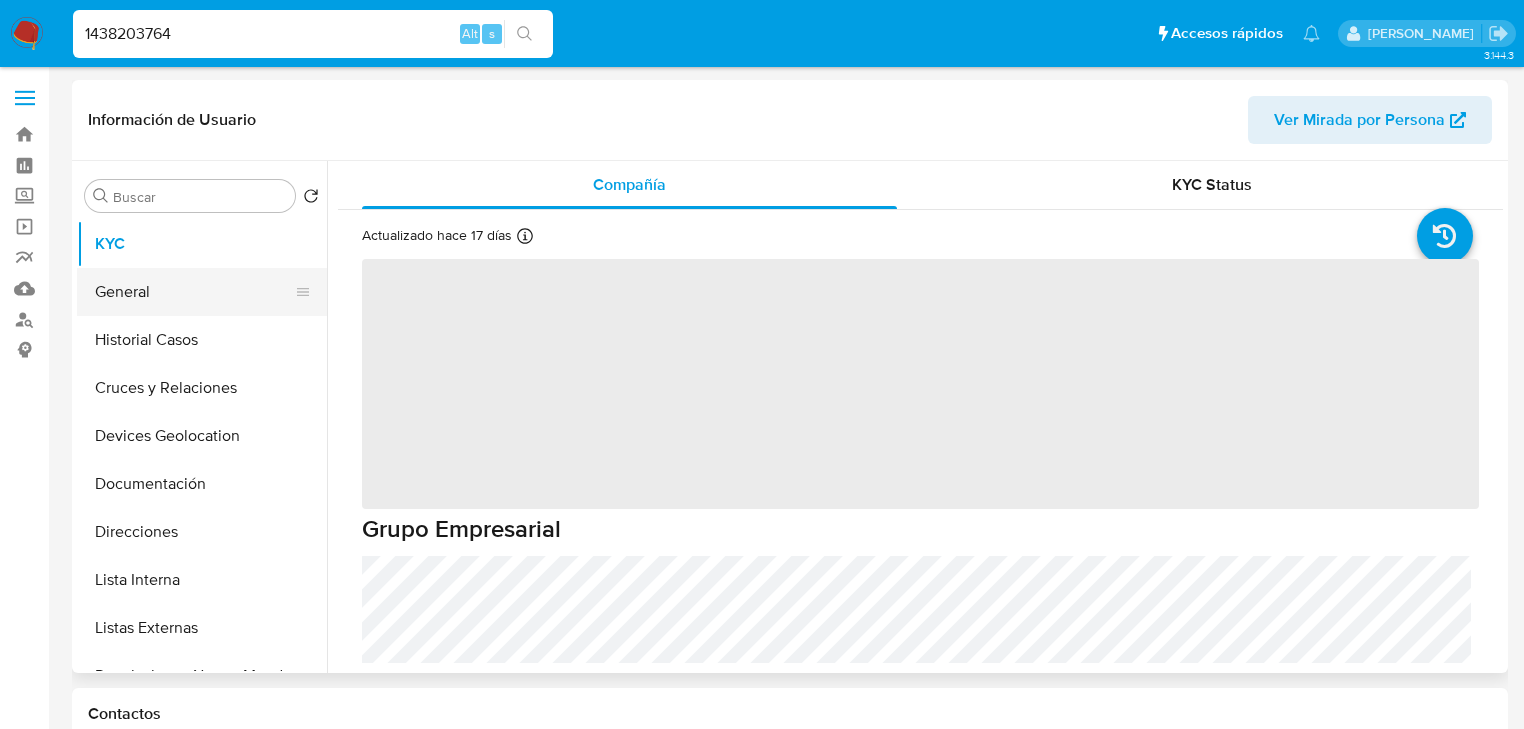 click on "General" at bounding box center [194, 292] 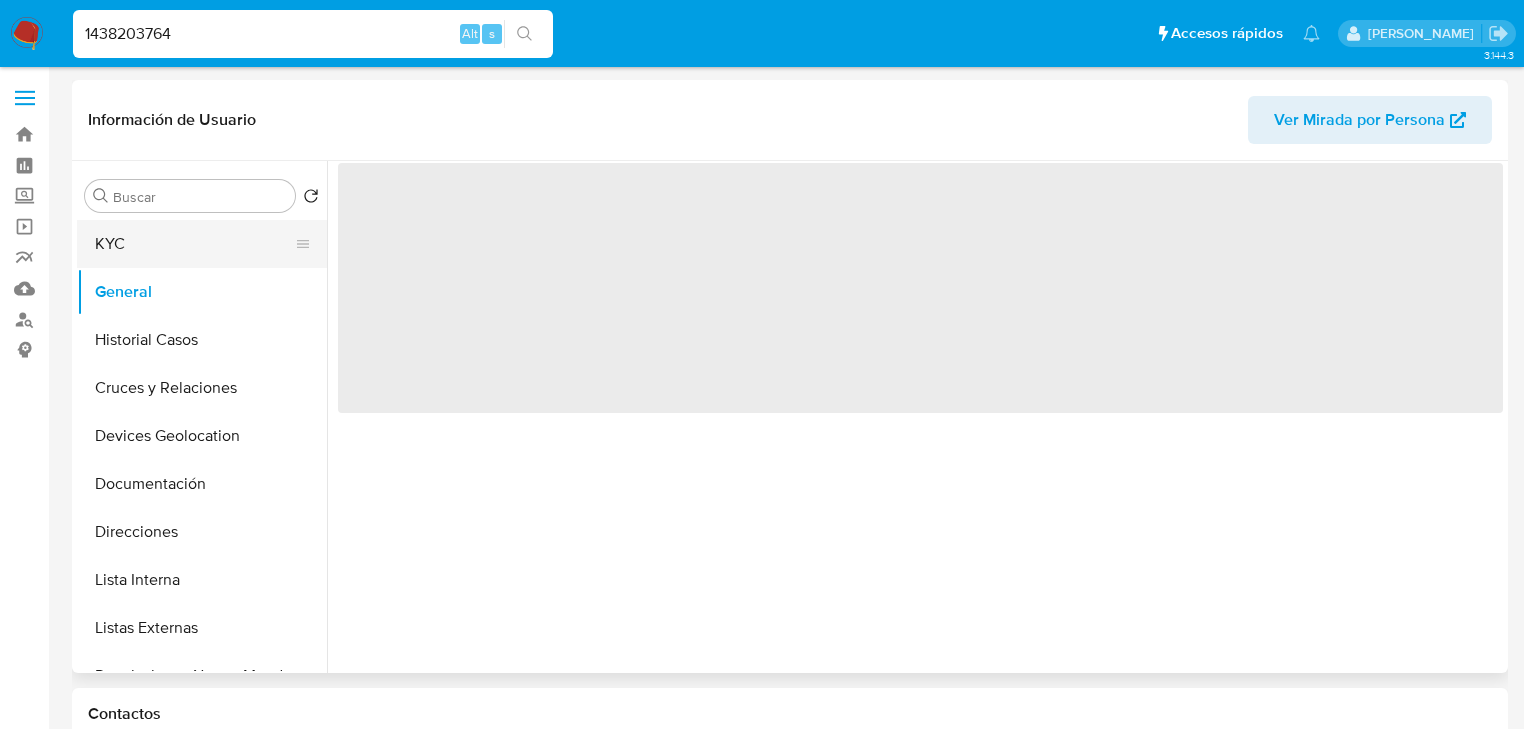 select on "10" 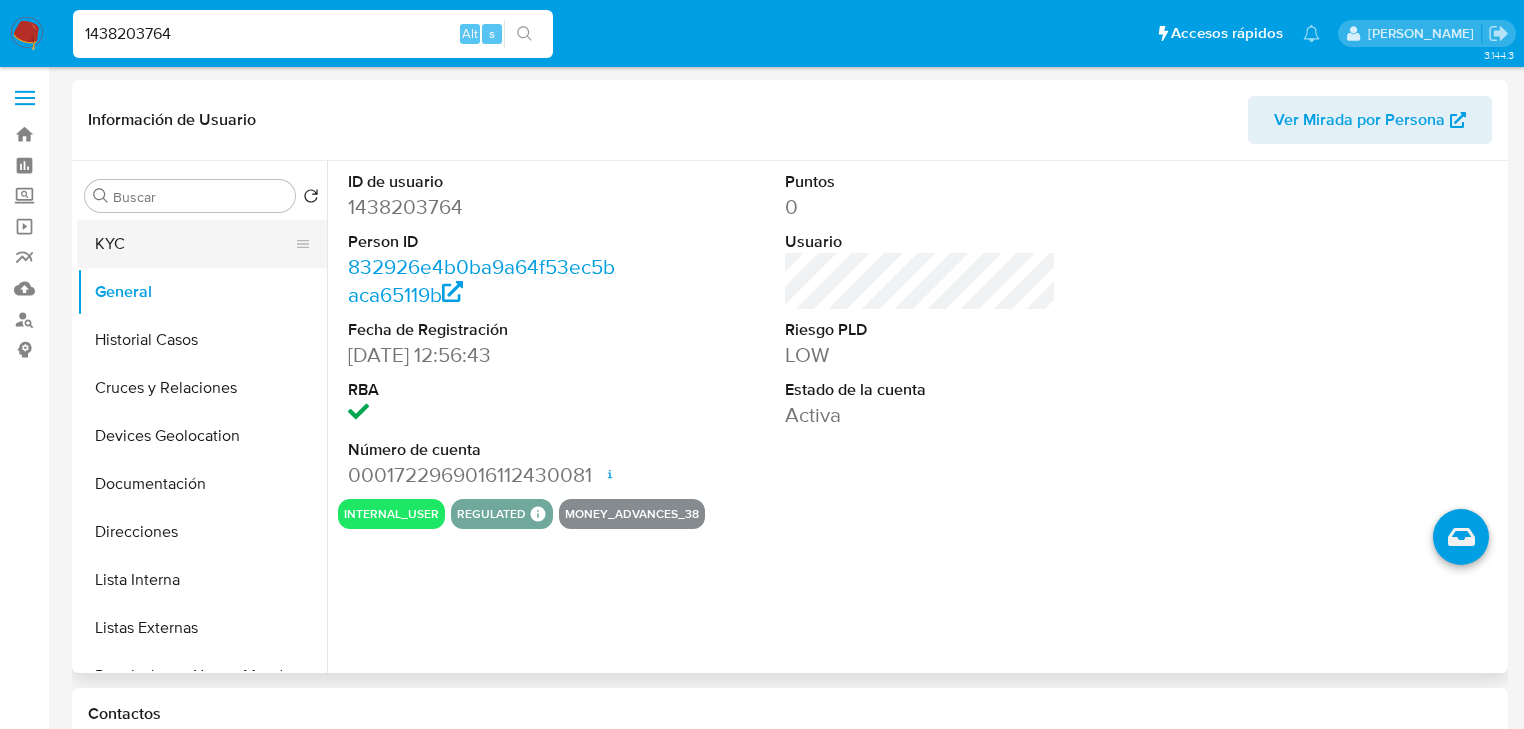 click on "KYC" at bounding box center (194, 244) 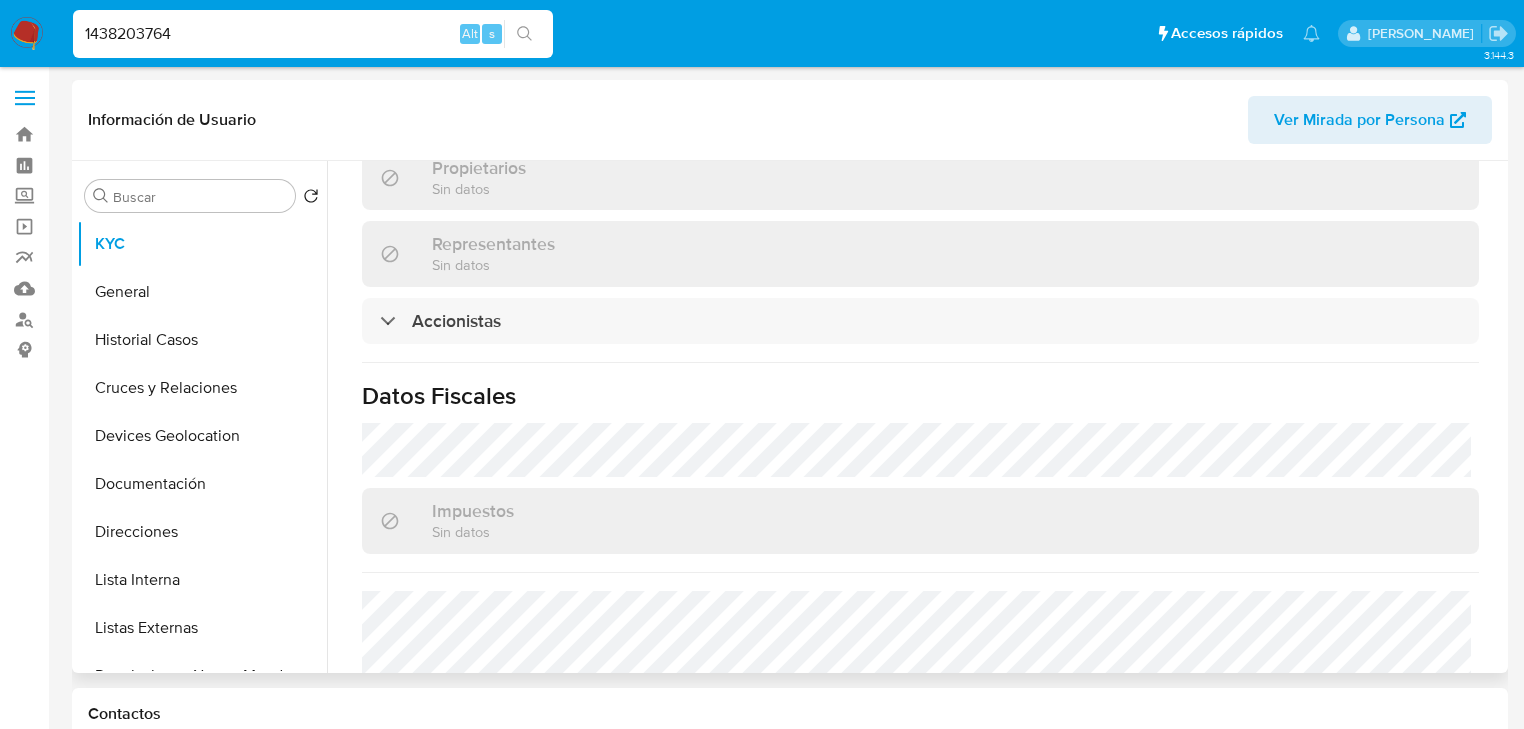 scroll, scrollTop: 1487, scrollLeft: 0, axis: vertical 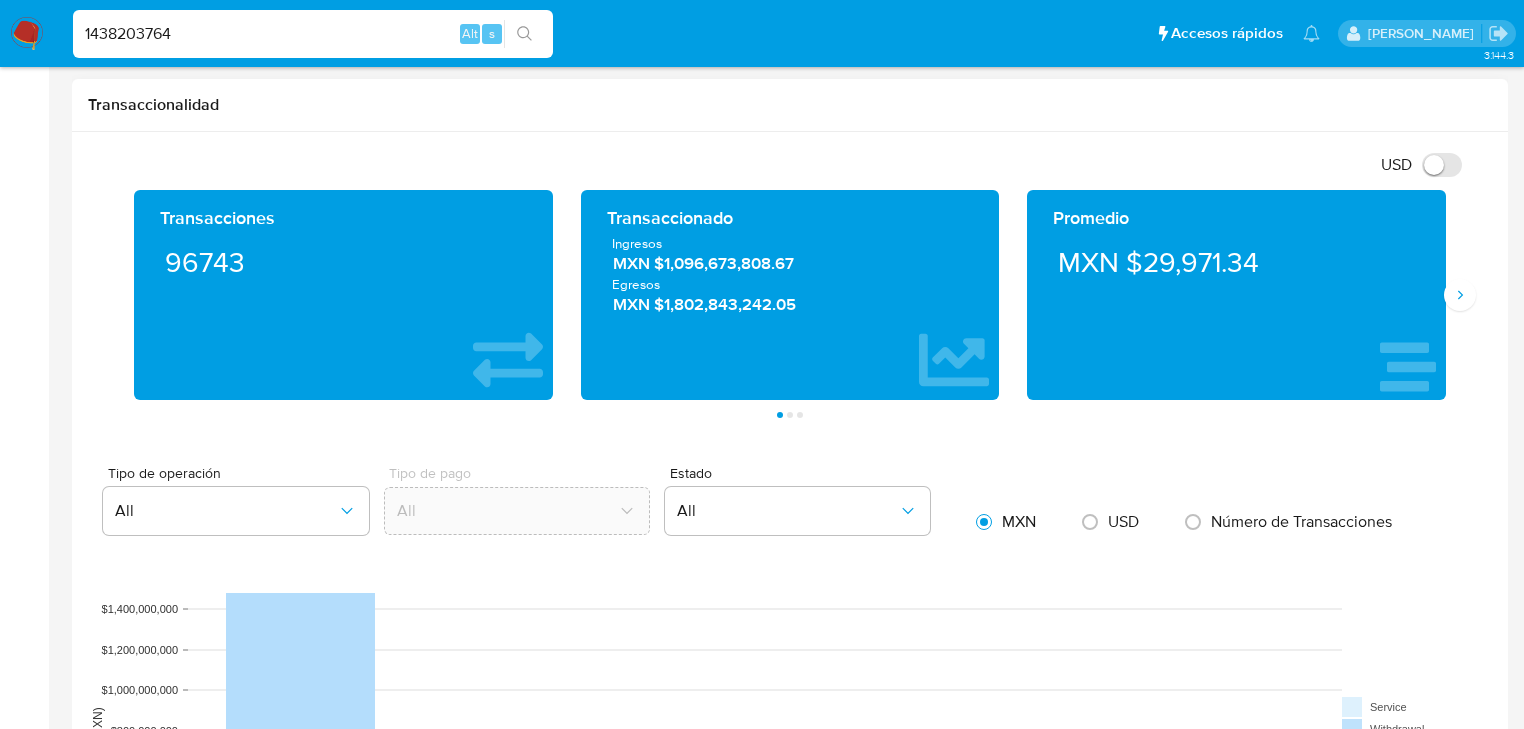 type 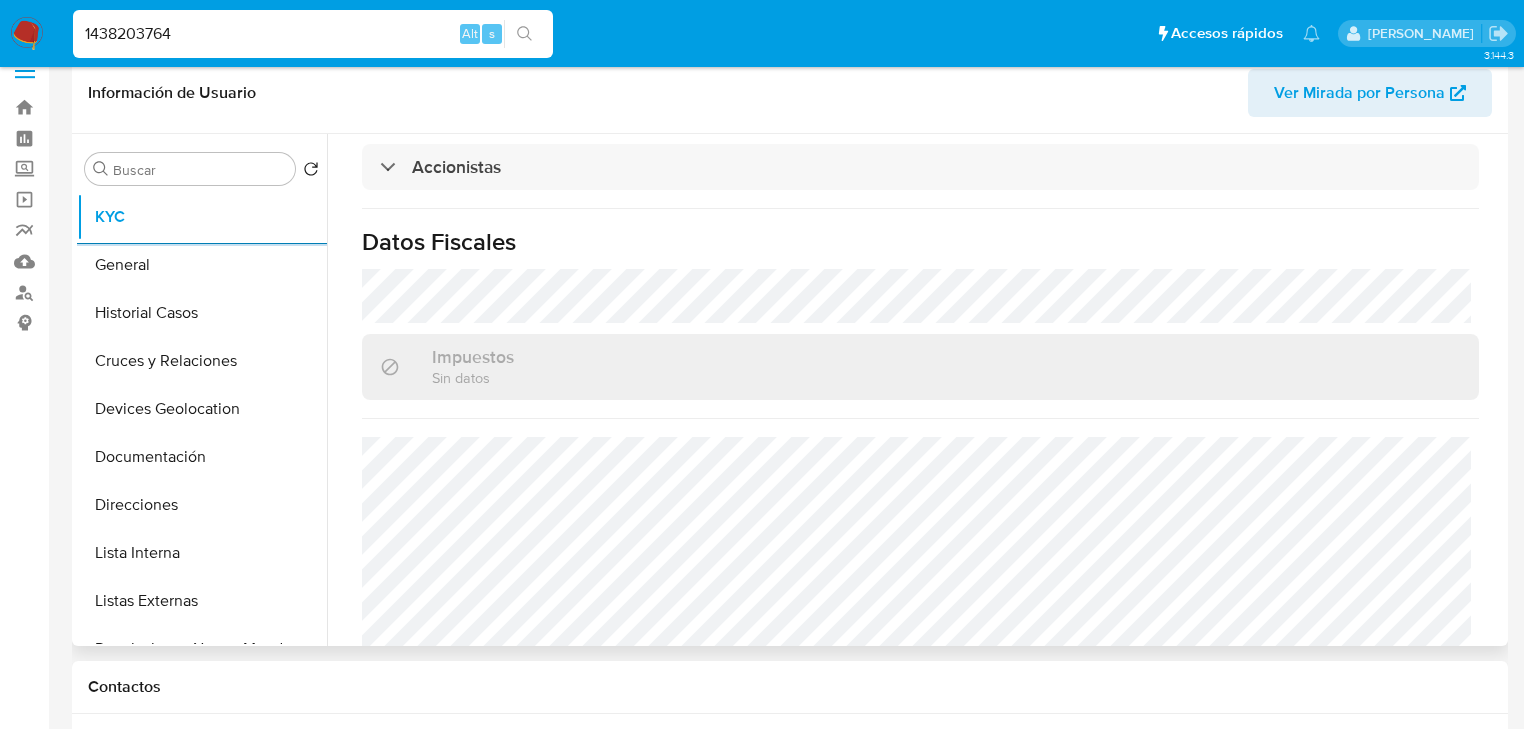 scroll, scrollTop: 0, scrollLeft: 0, axis: both 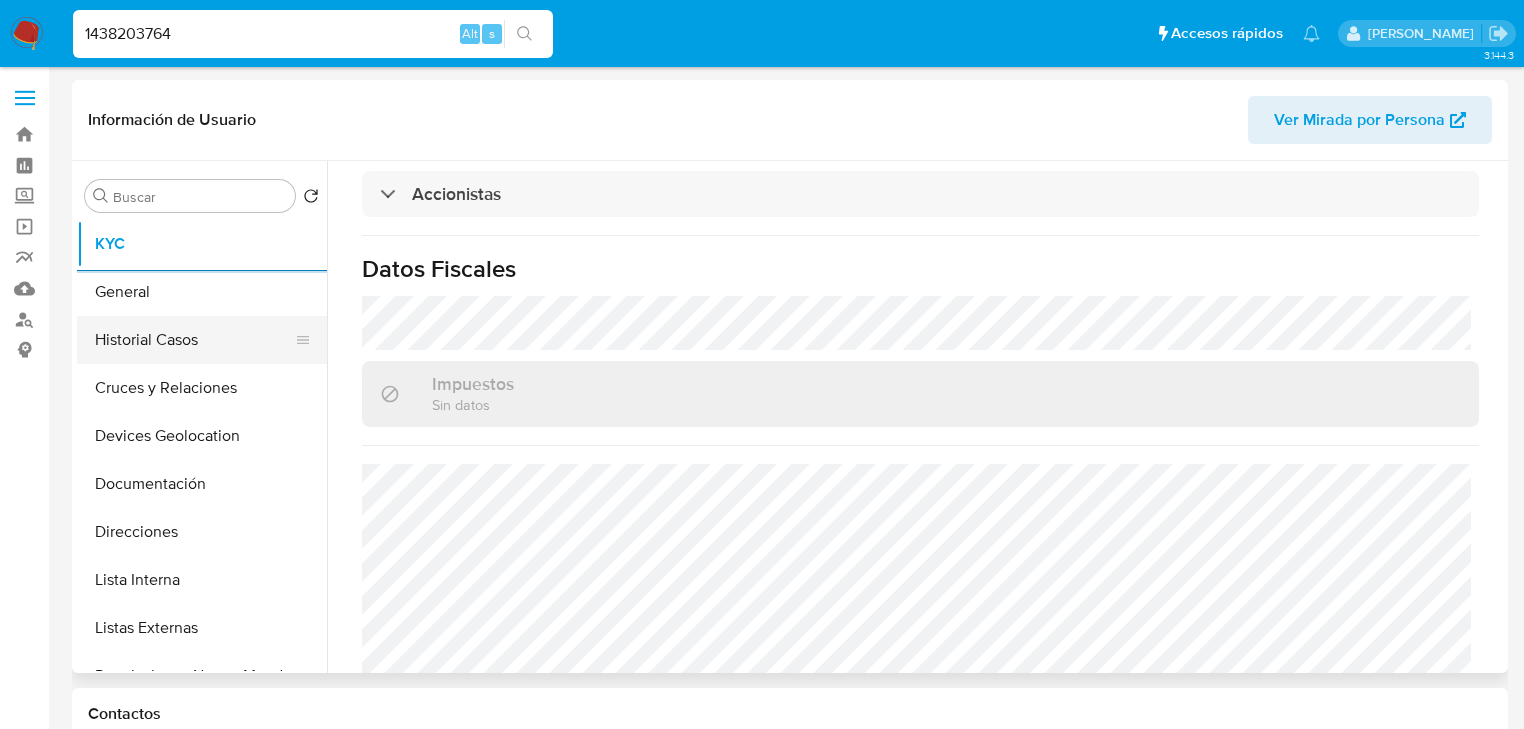 click on "Historial Casos" at bounding box center (194, 340) 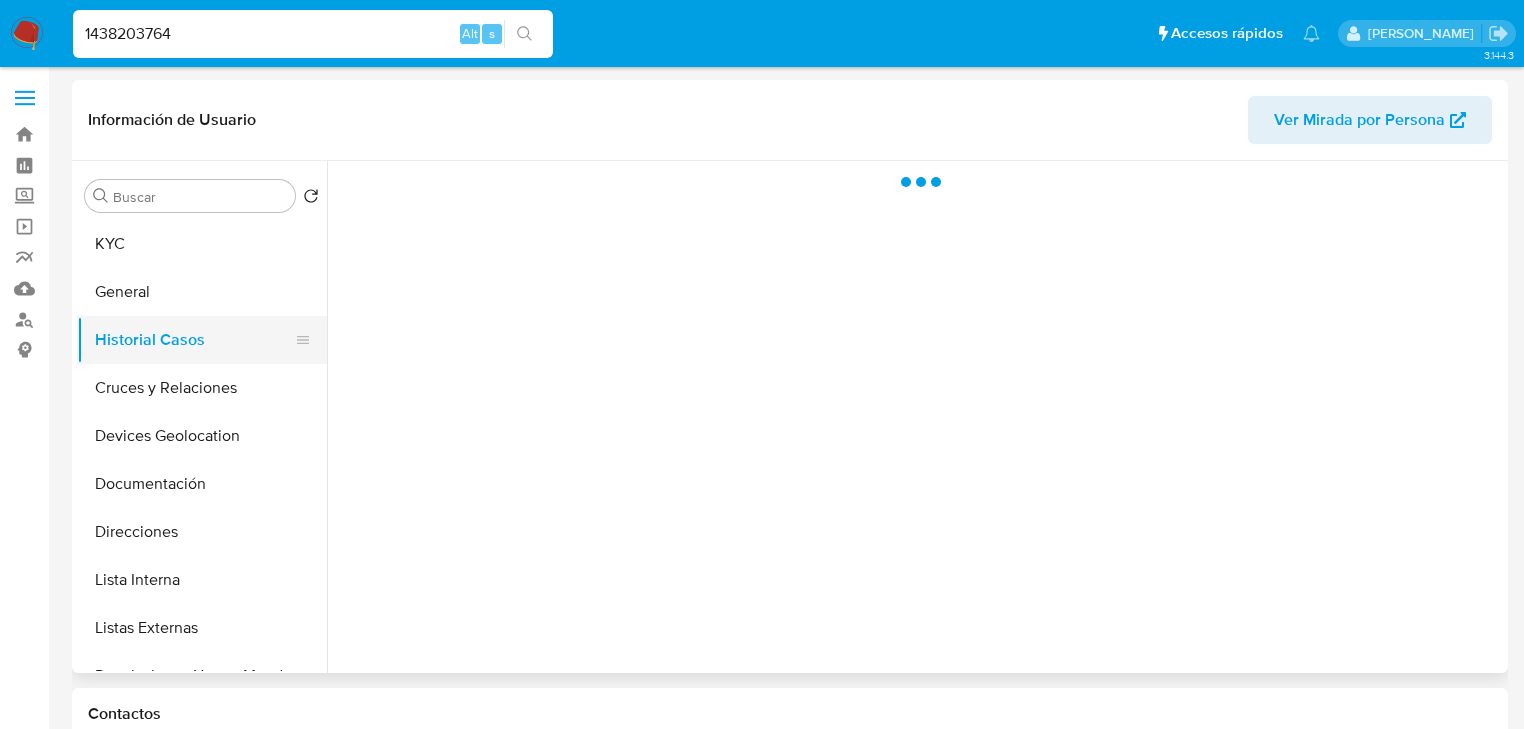 scroll, scrollTop: 0, scrollLeft: 0, axis: both 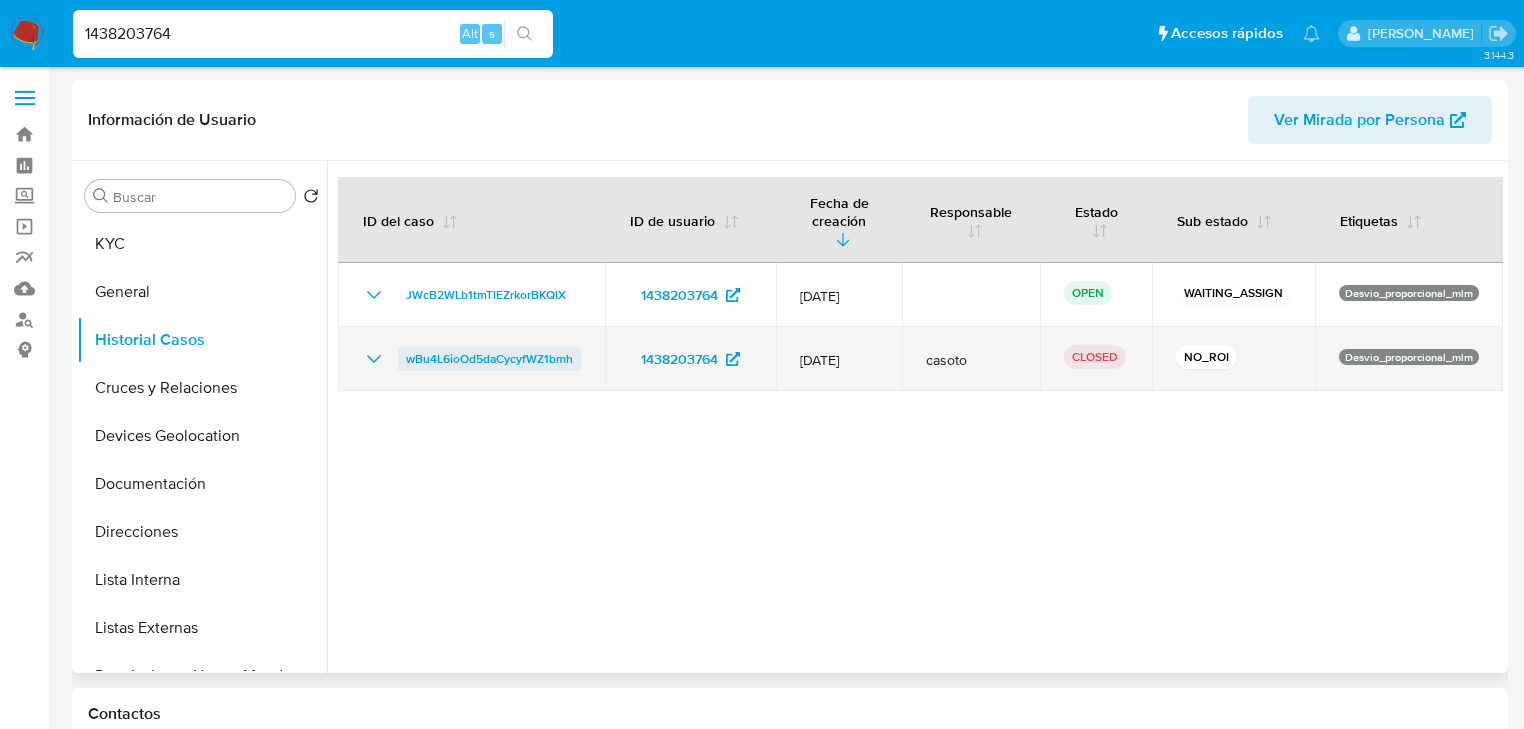 drag, startPoint x: 368, startPoint y: 337, endPoint x: 416, endPoint y: 340, distance: 48.09366 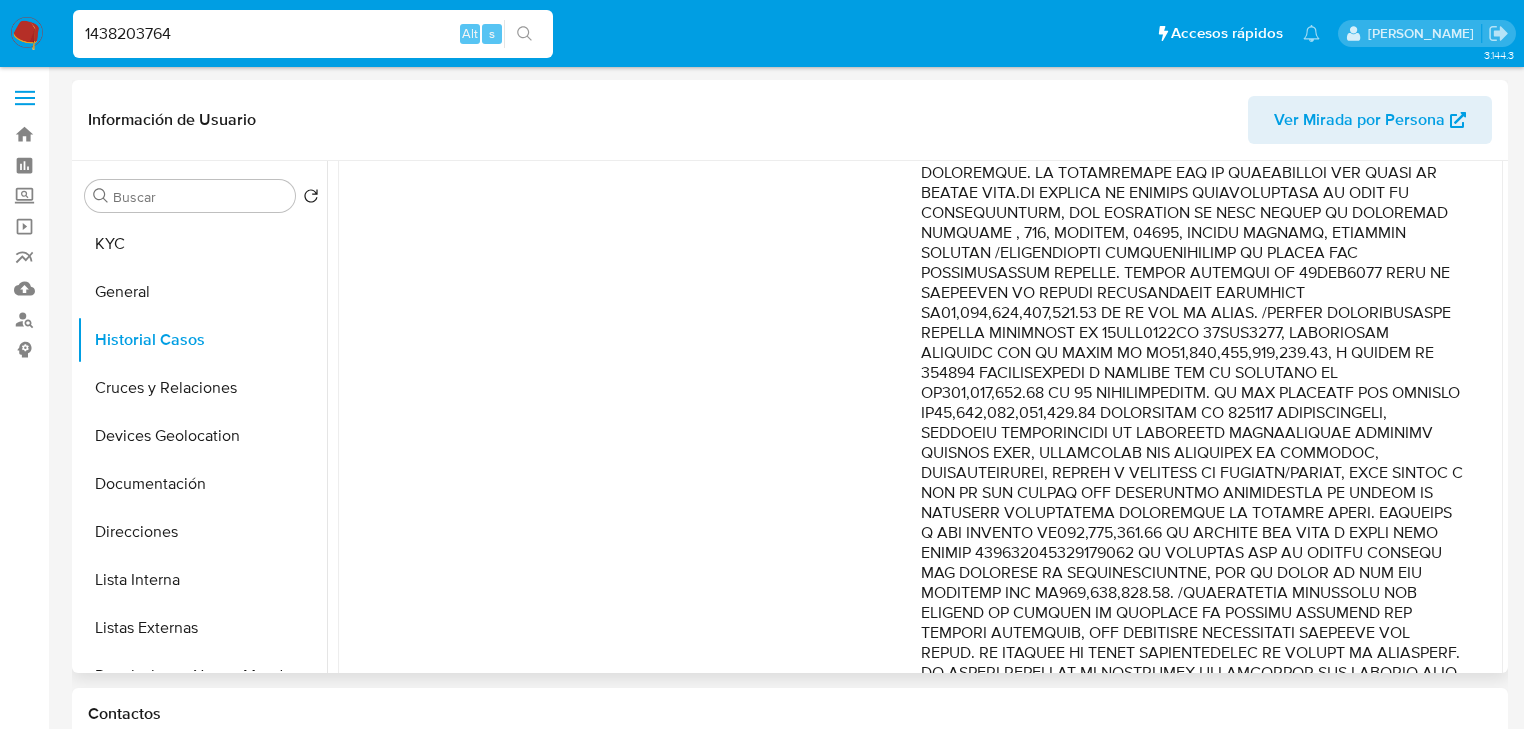 scroll, scrollTop: 400, scrollLeft: 0, axis: vertical 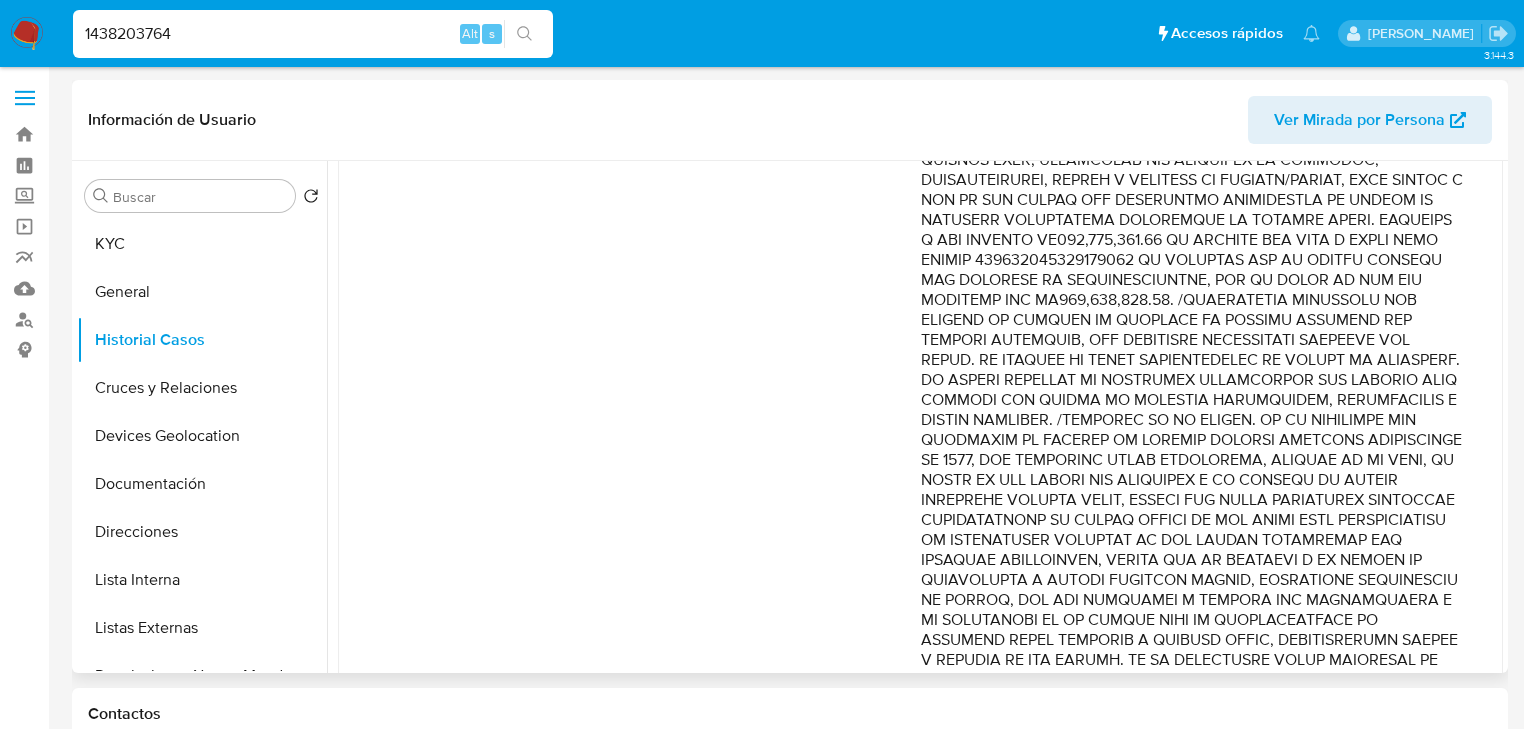 drag, startPoint x: 1274, startPoint y: 292, endPoint x: 1438, endPoint y: 540, distance: 297.32138 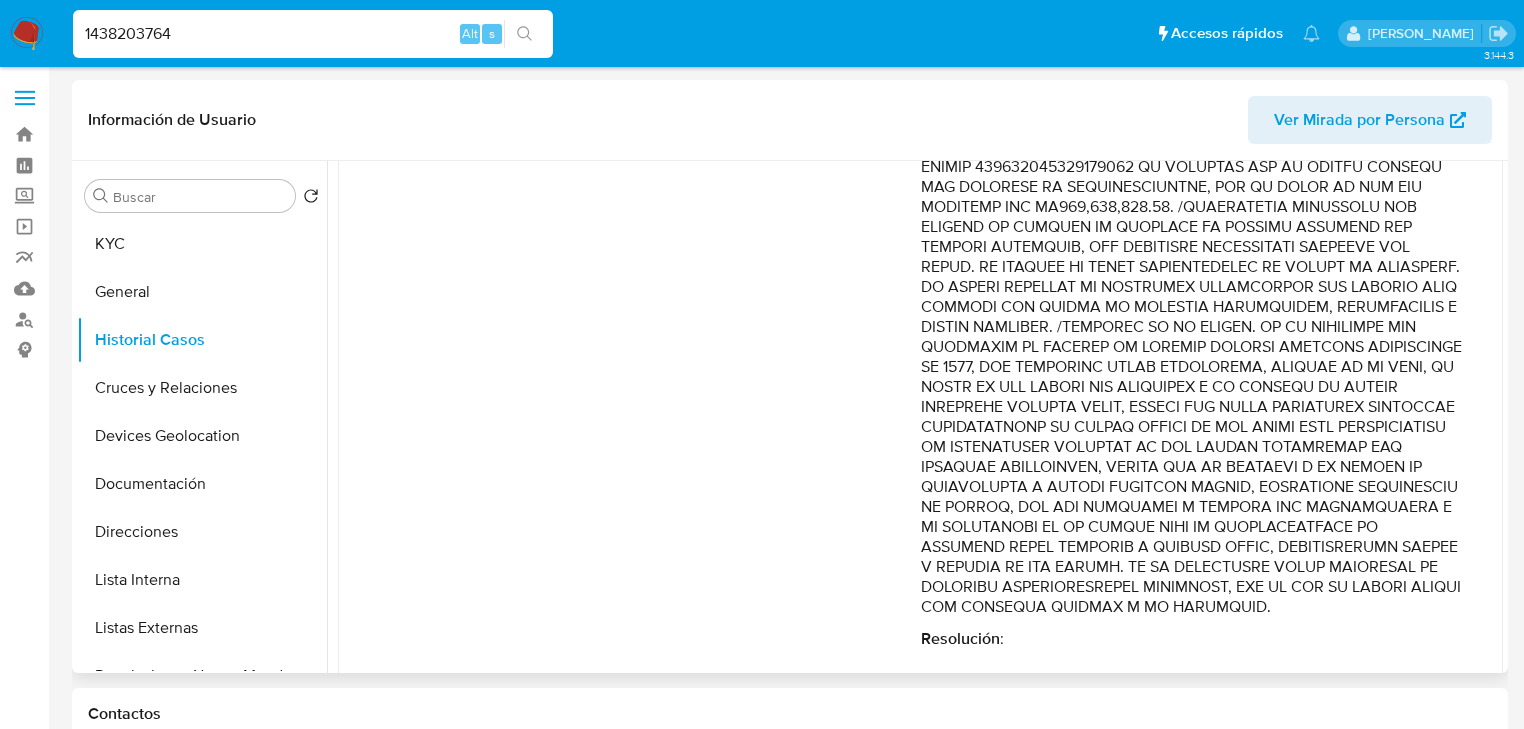 scroll, scrollTop: 808, scrollLeft: 0, axis: vertical 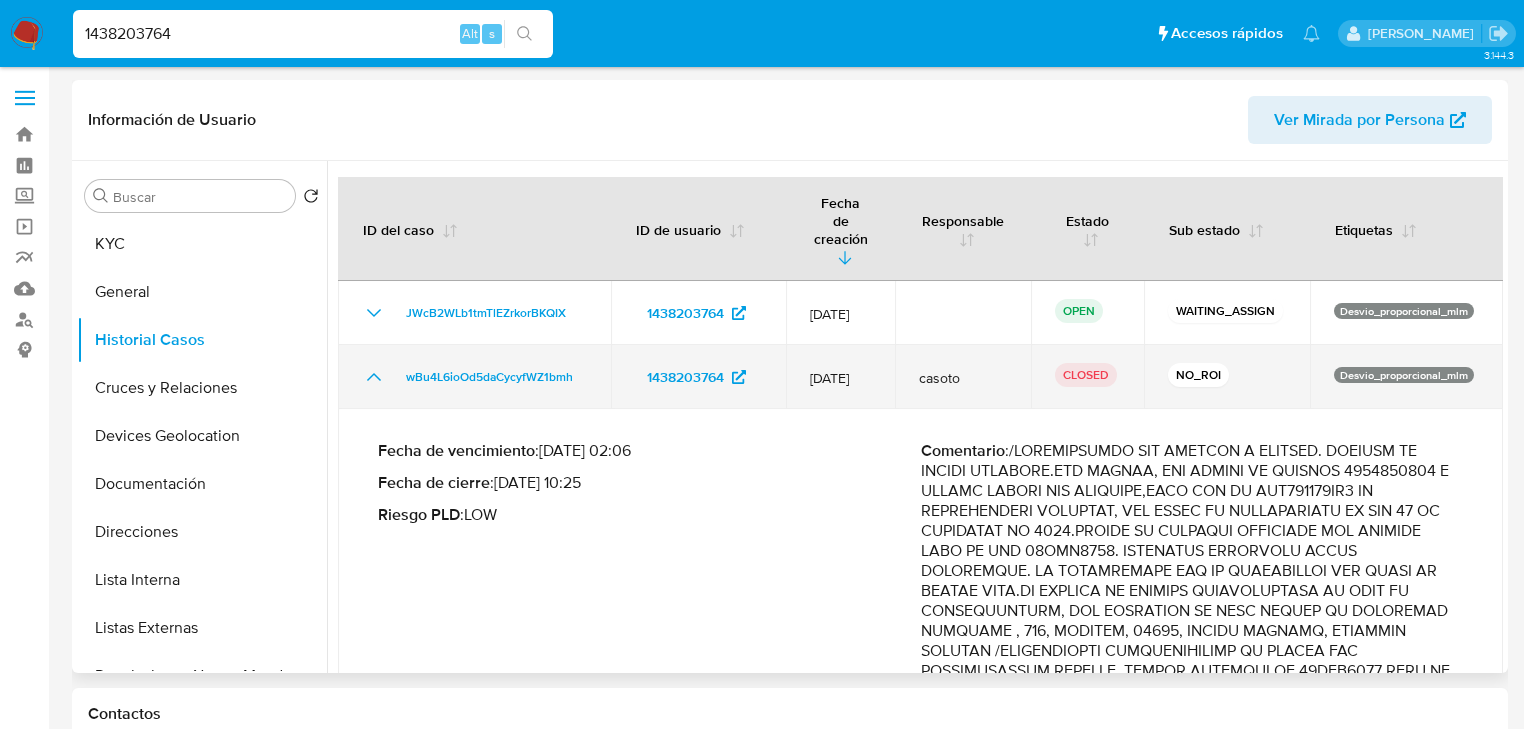 click 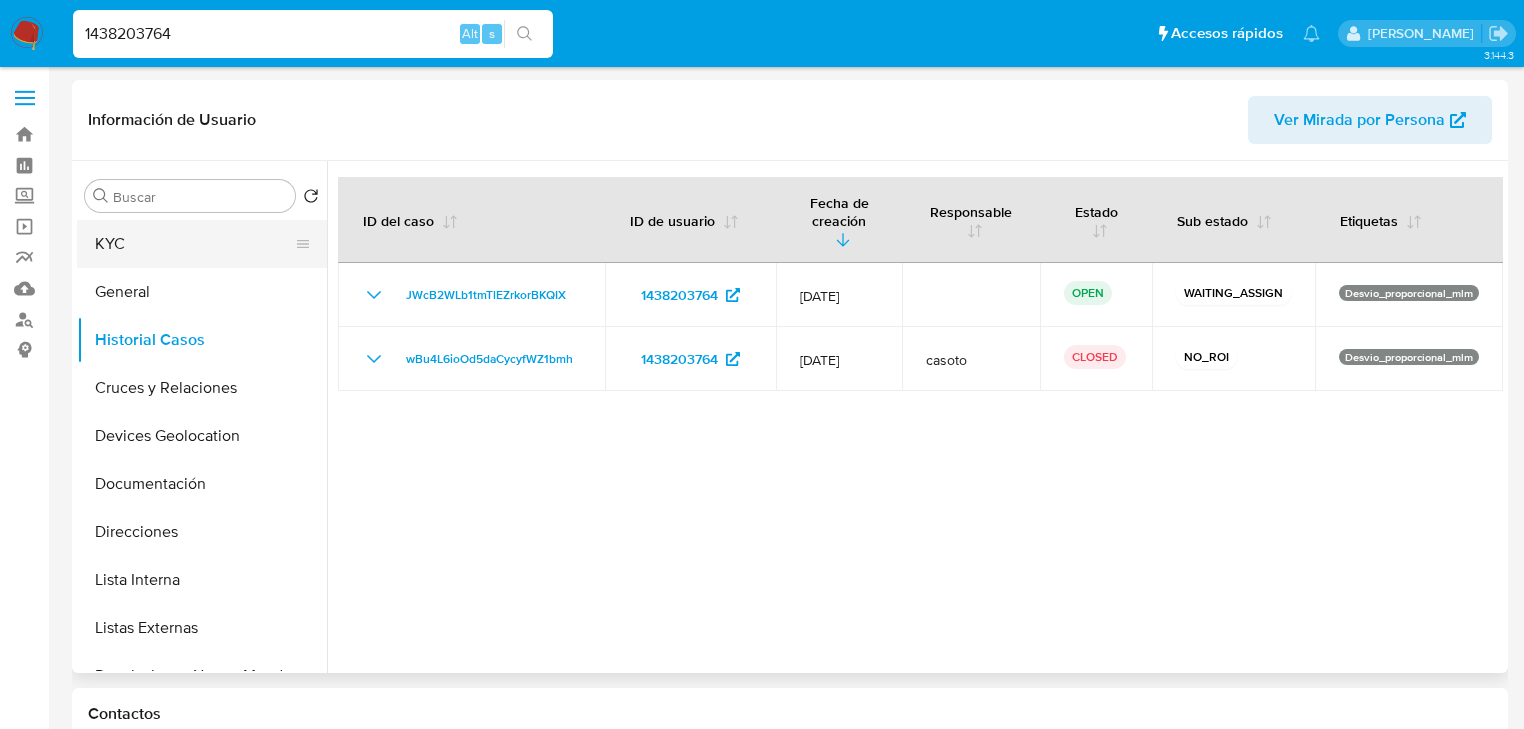 drag, startPoint x: 159, startPoint y: 248, endPoint x: 193, endPoint y: 248, distance: 34 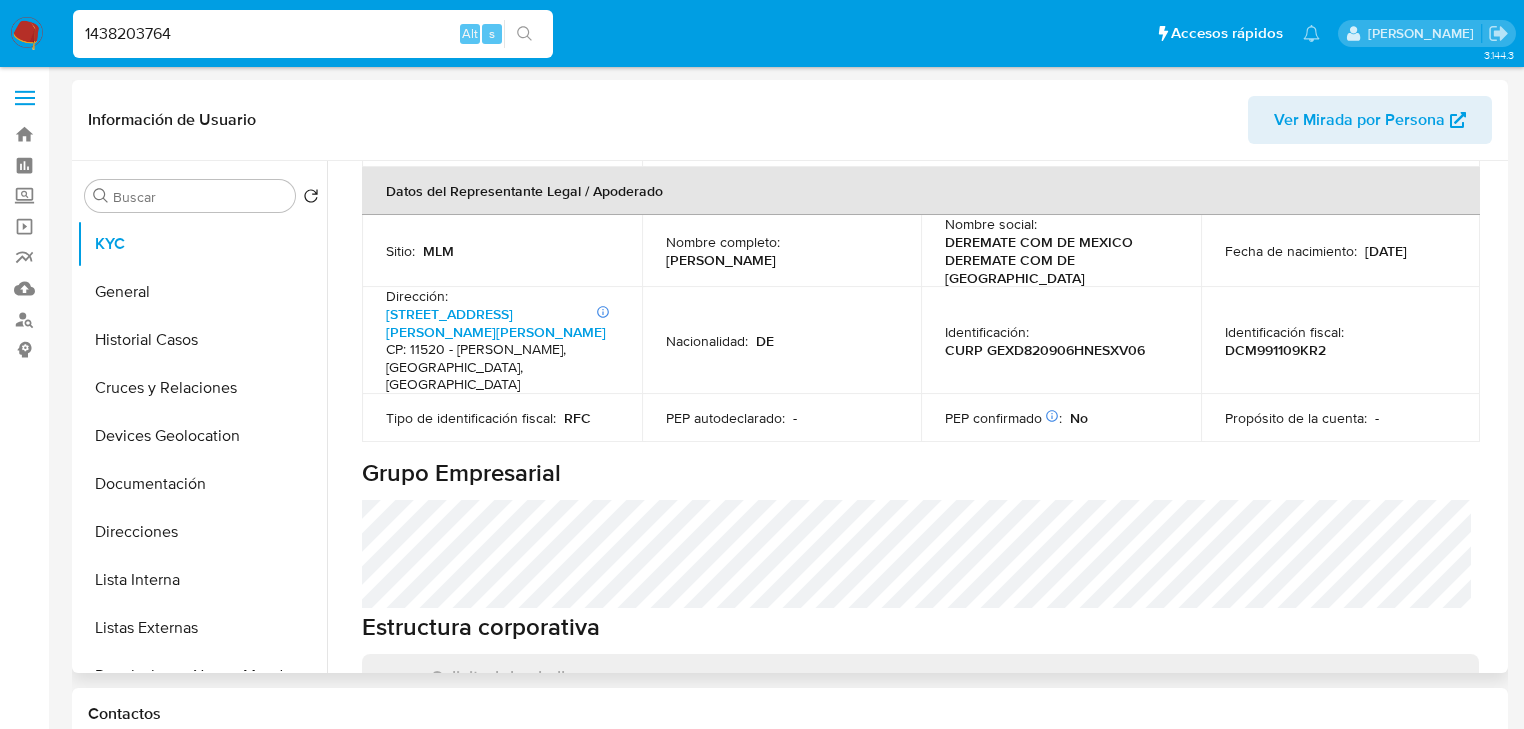 scroll, scrollTop: 880, scrollLeft: 0, axis: vertical 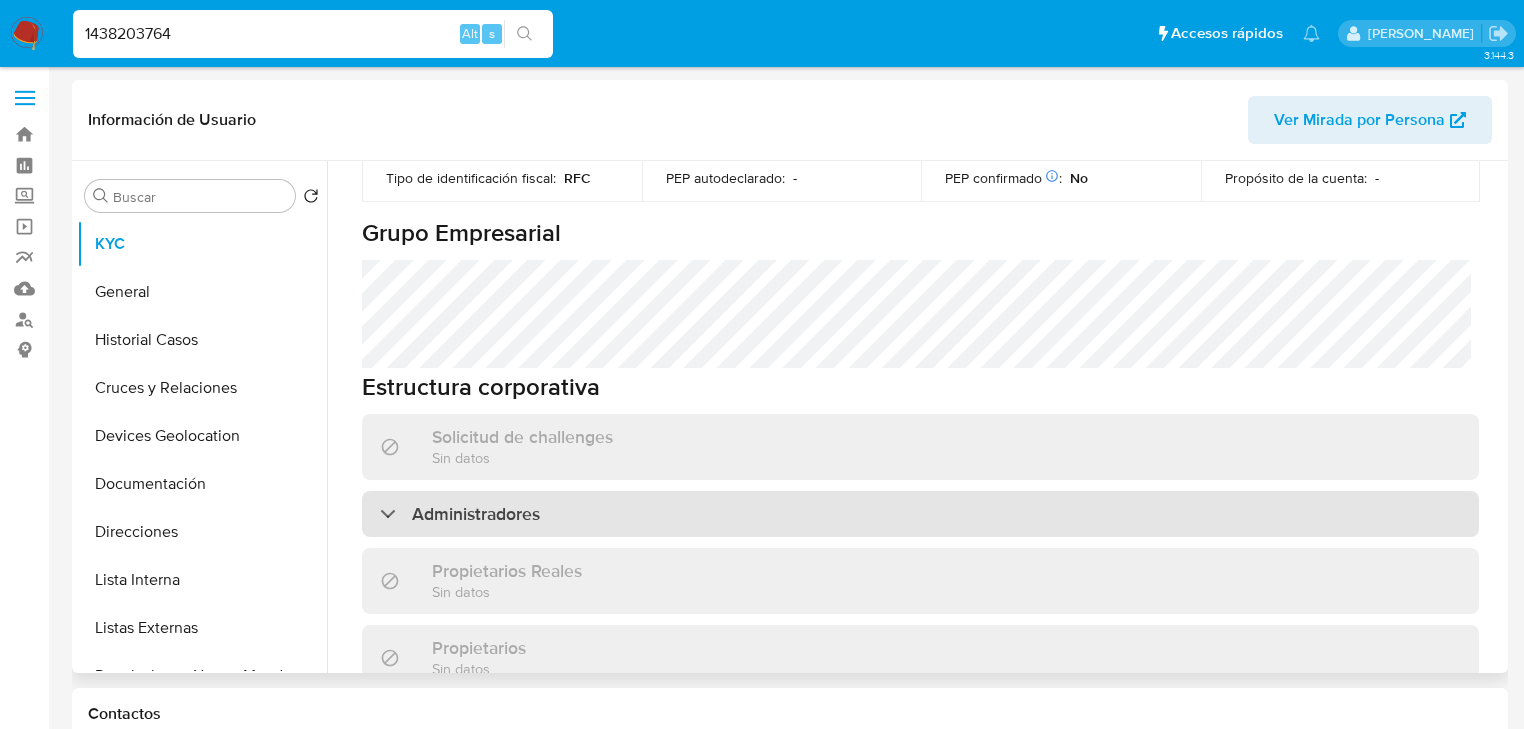 click on "Administradores" at bounding box center (460, 514) 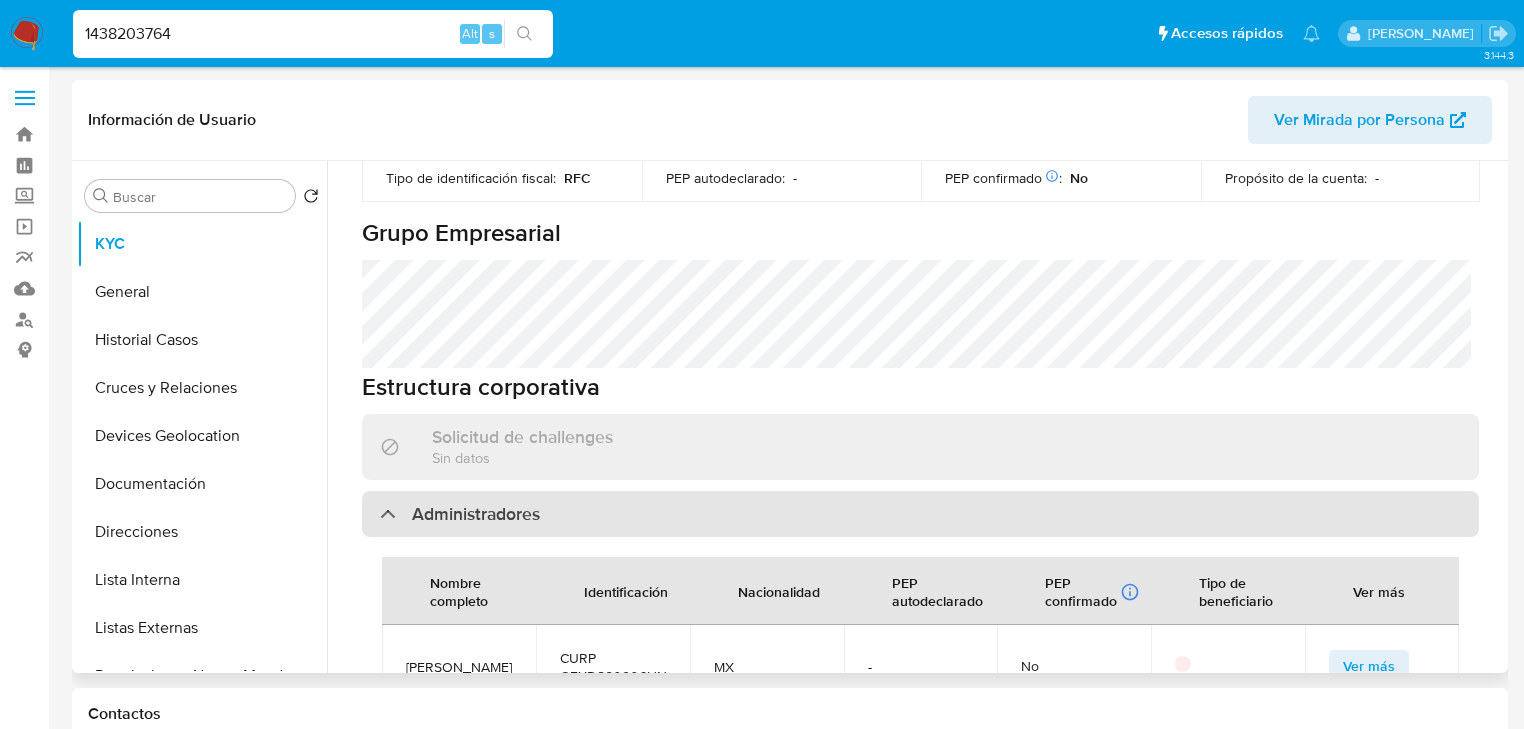 click on "Administradores" at bounding box center [460, 514] 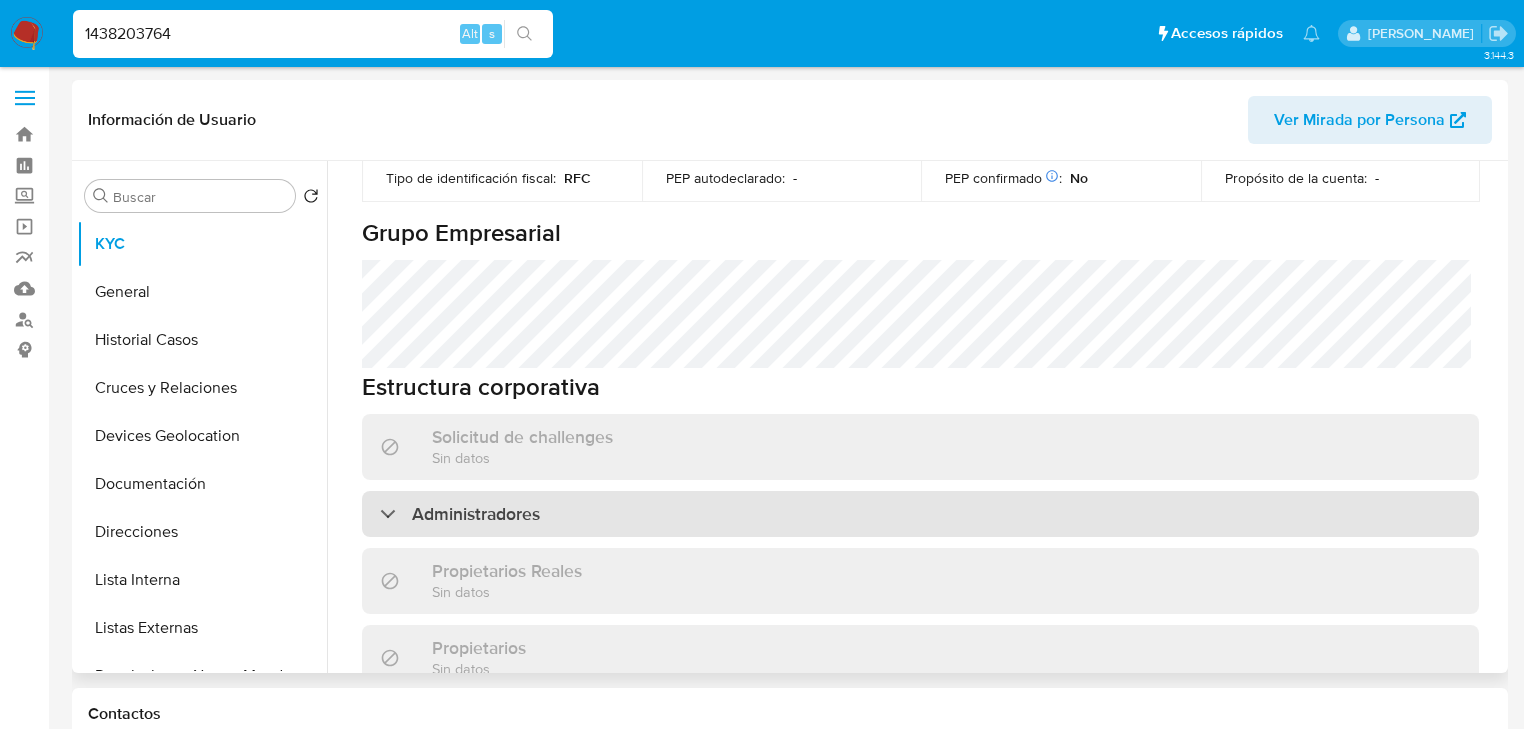 click on "Administradores" at bounding box center [460, 514] 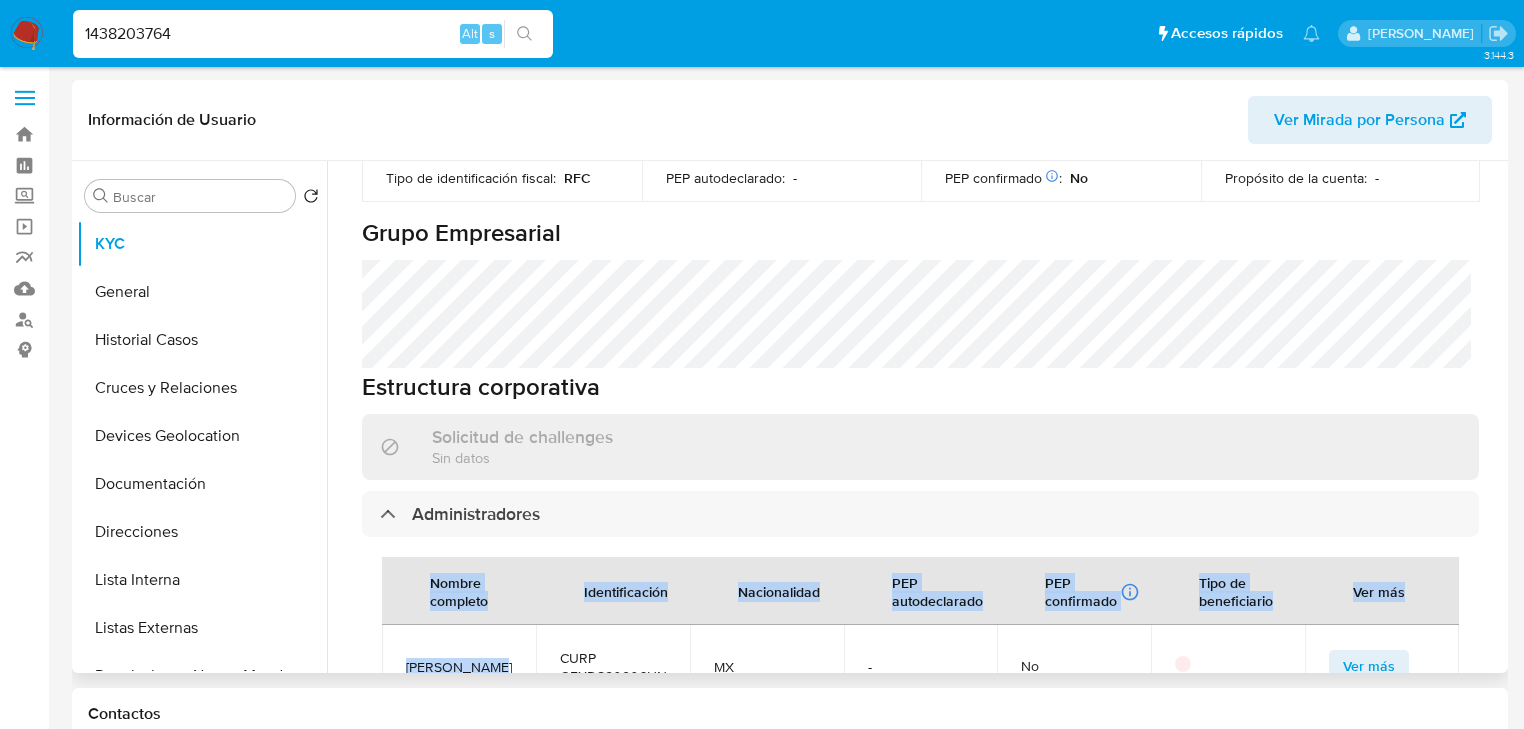 drag, startPoint x: 504, startPoint y: 612, endPoint x: 364, endPoint y: 600, distance: 140.51335 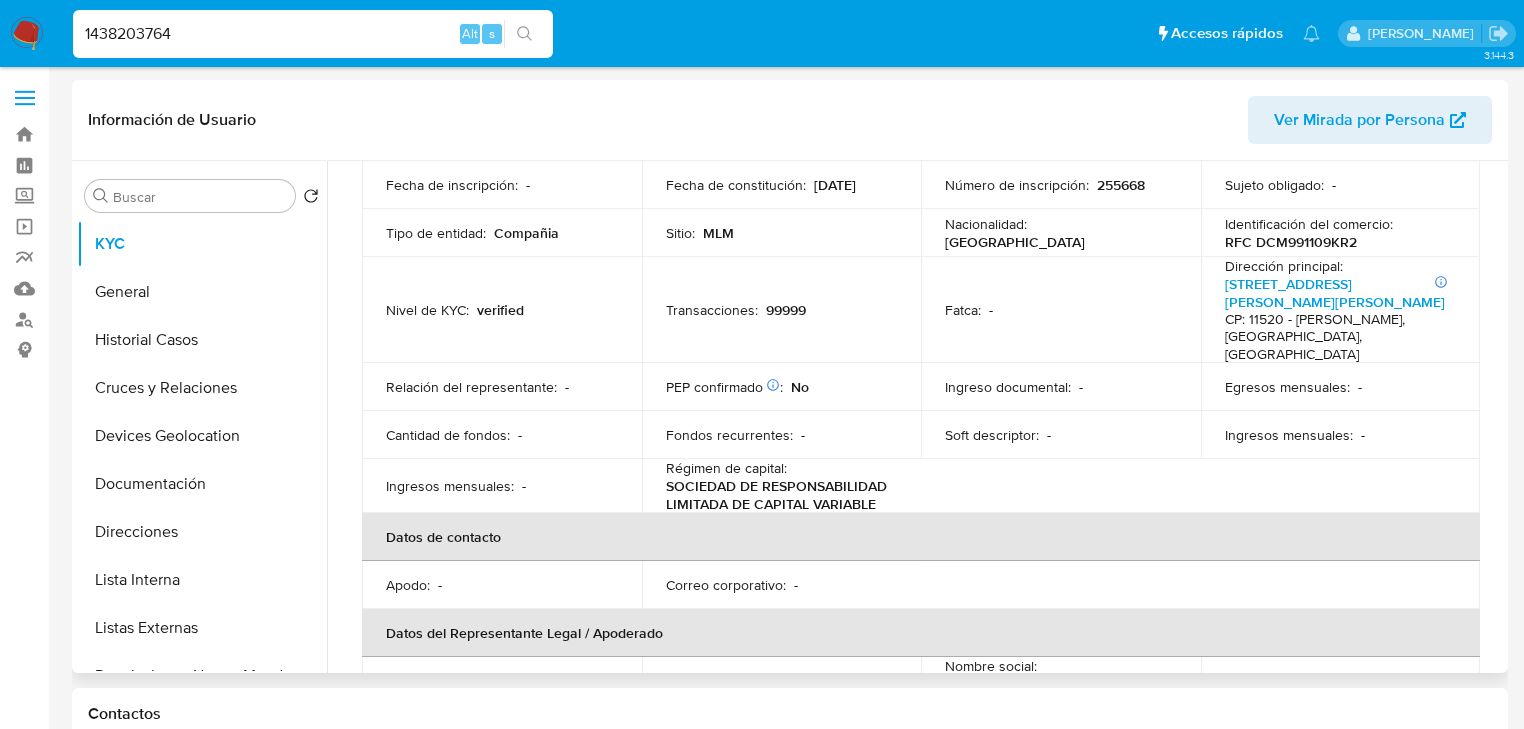 scroll, scrollTop: 76, scrollLeft: 0, axis: vertical 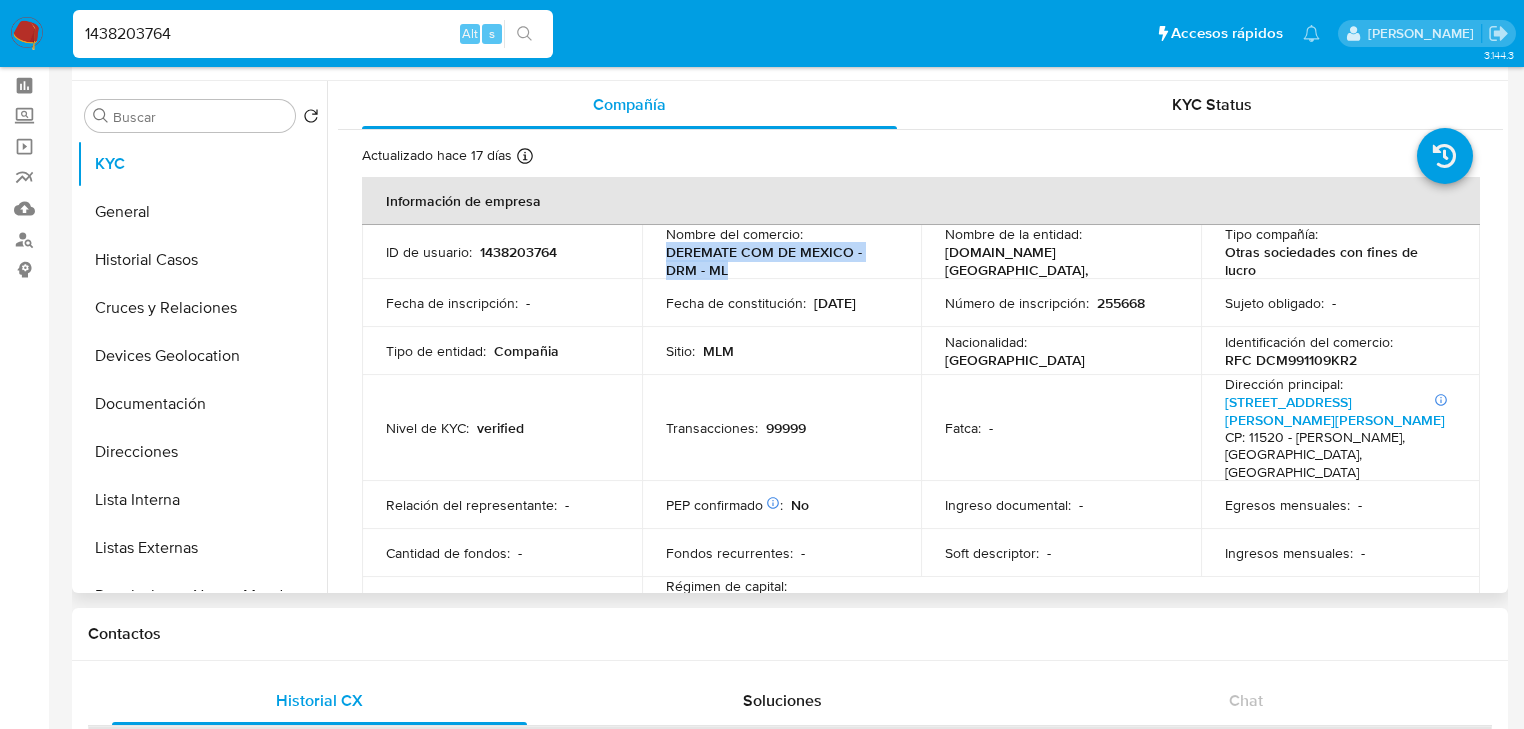 drag, startPoint x: 660, startPoint y: 248, endPoint x: 750, endPoint y: 268, distance: 92.19544 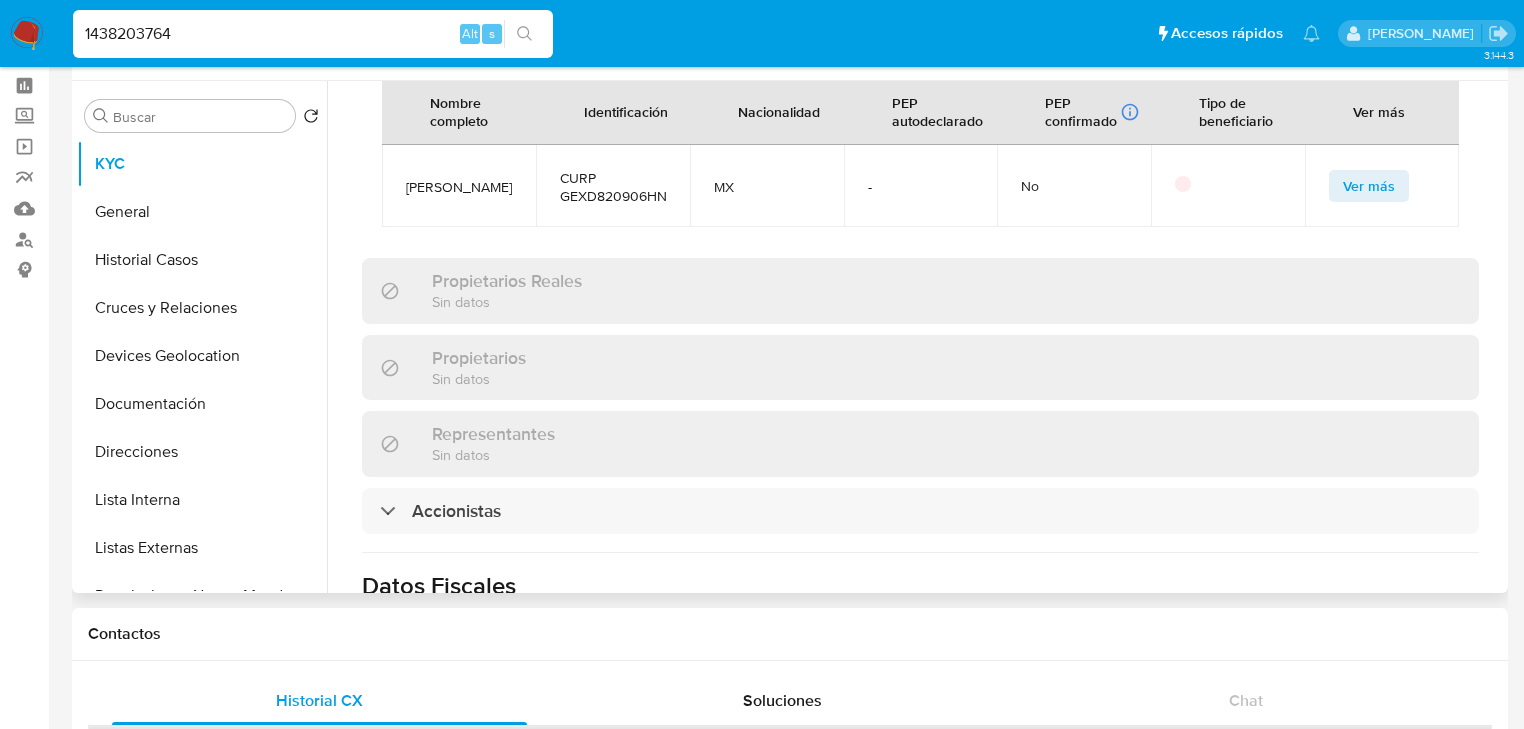 scroll, scrollTop: 1676, scrollLeft: 0, axis: vertical 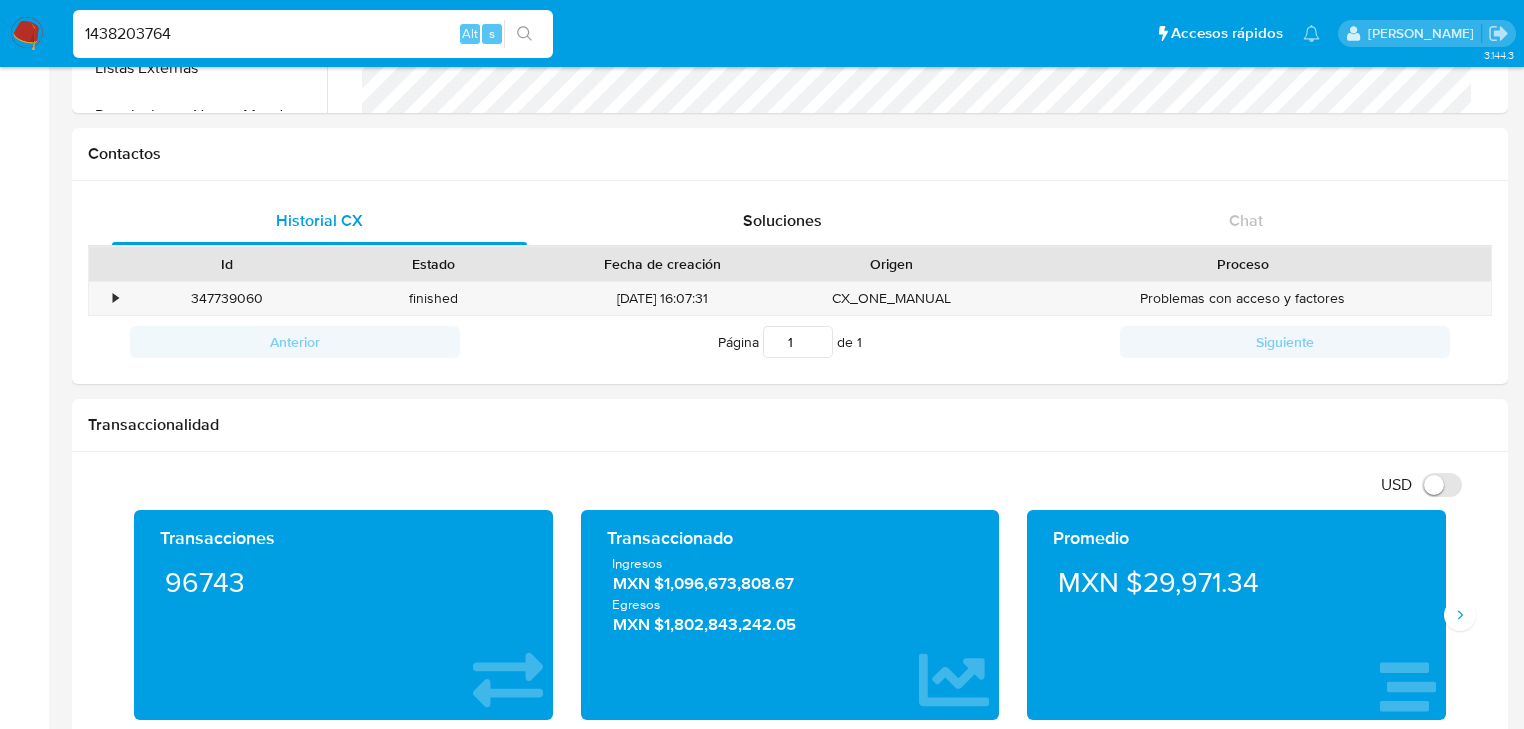 click on "1438203764" at bounding box center (313, 34) 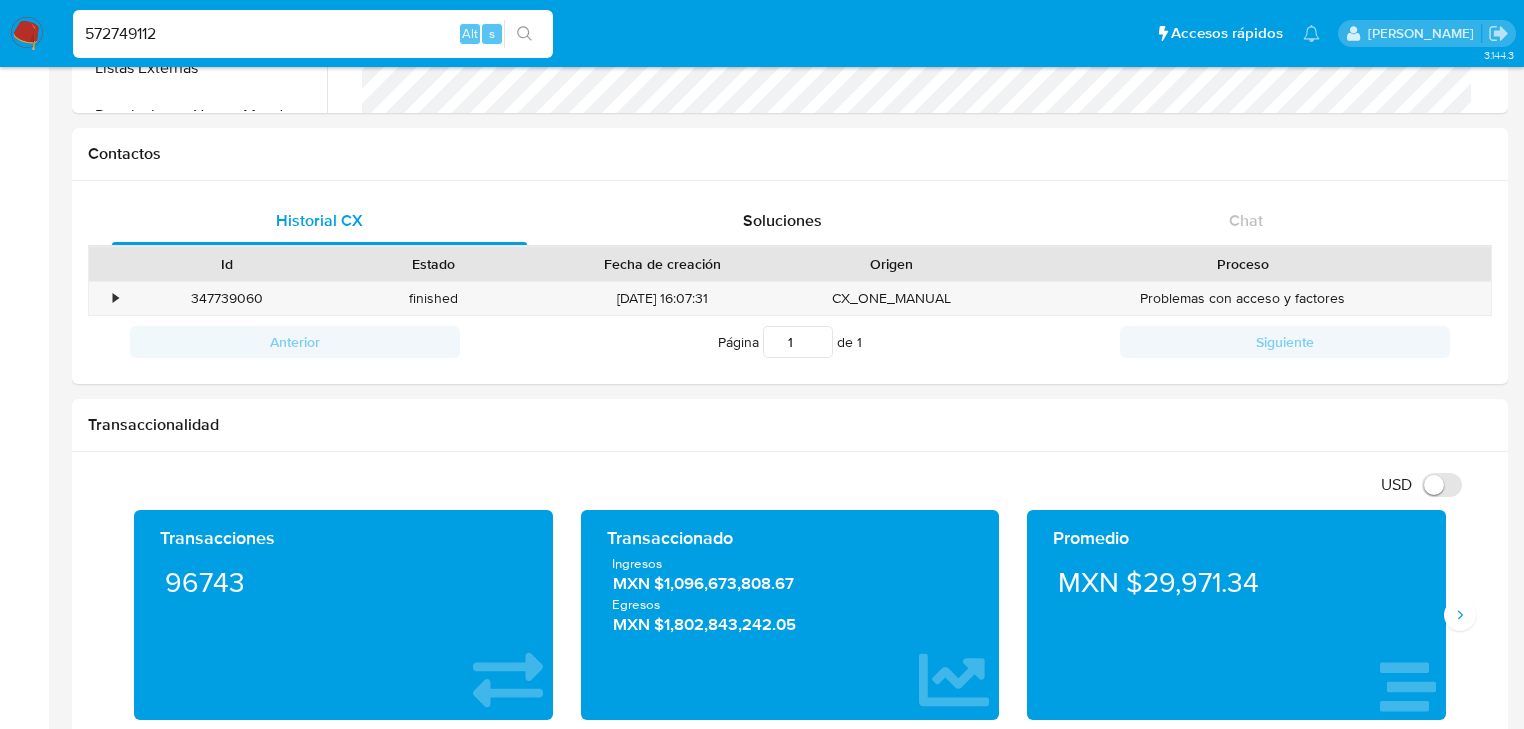 type on "572749112" 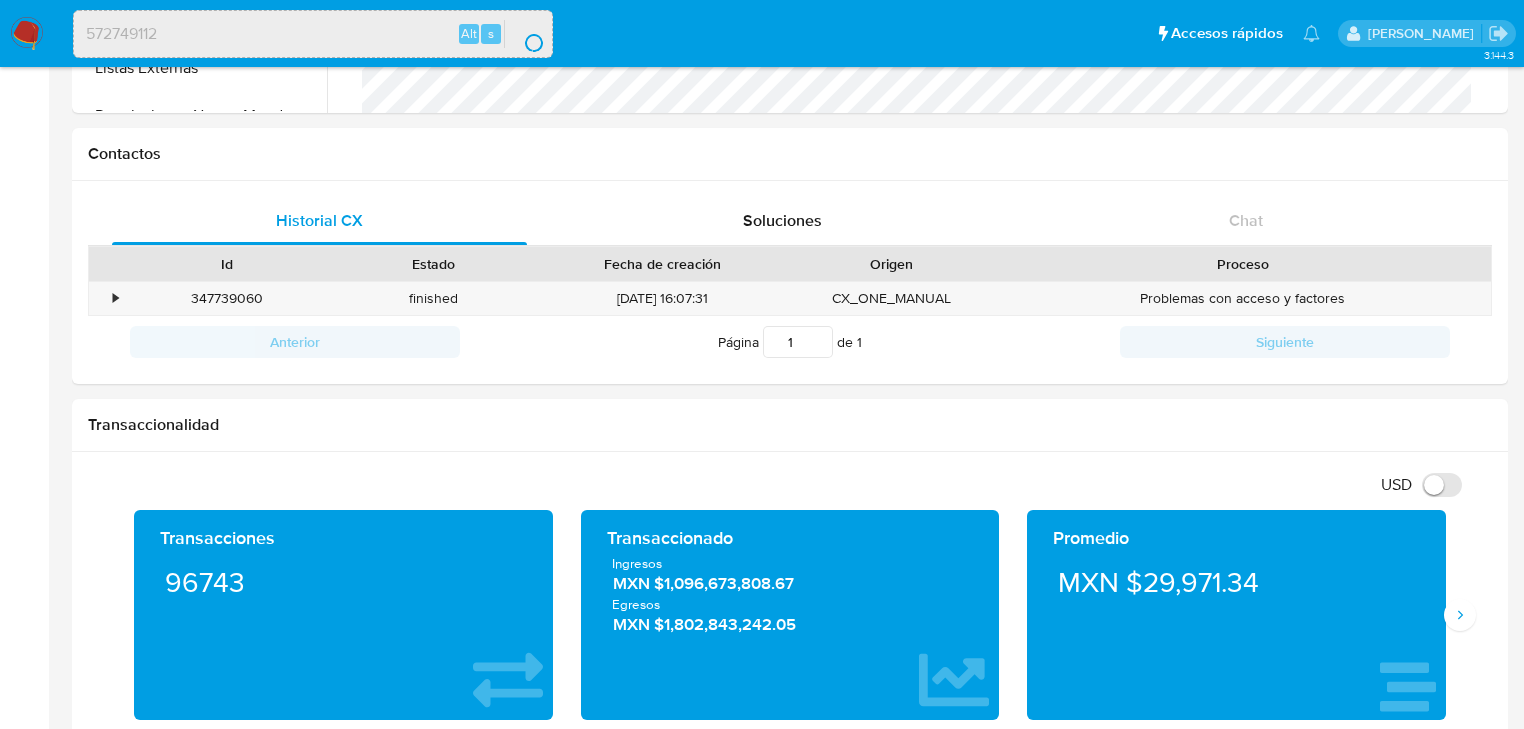 scroll, scrollTop: 0, scrollLeft: 0, axis: both 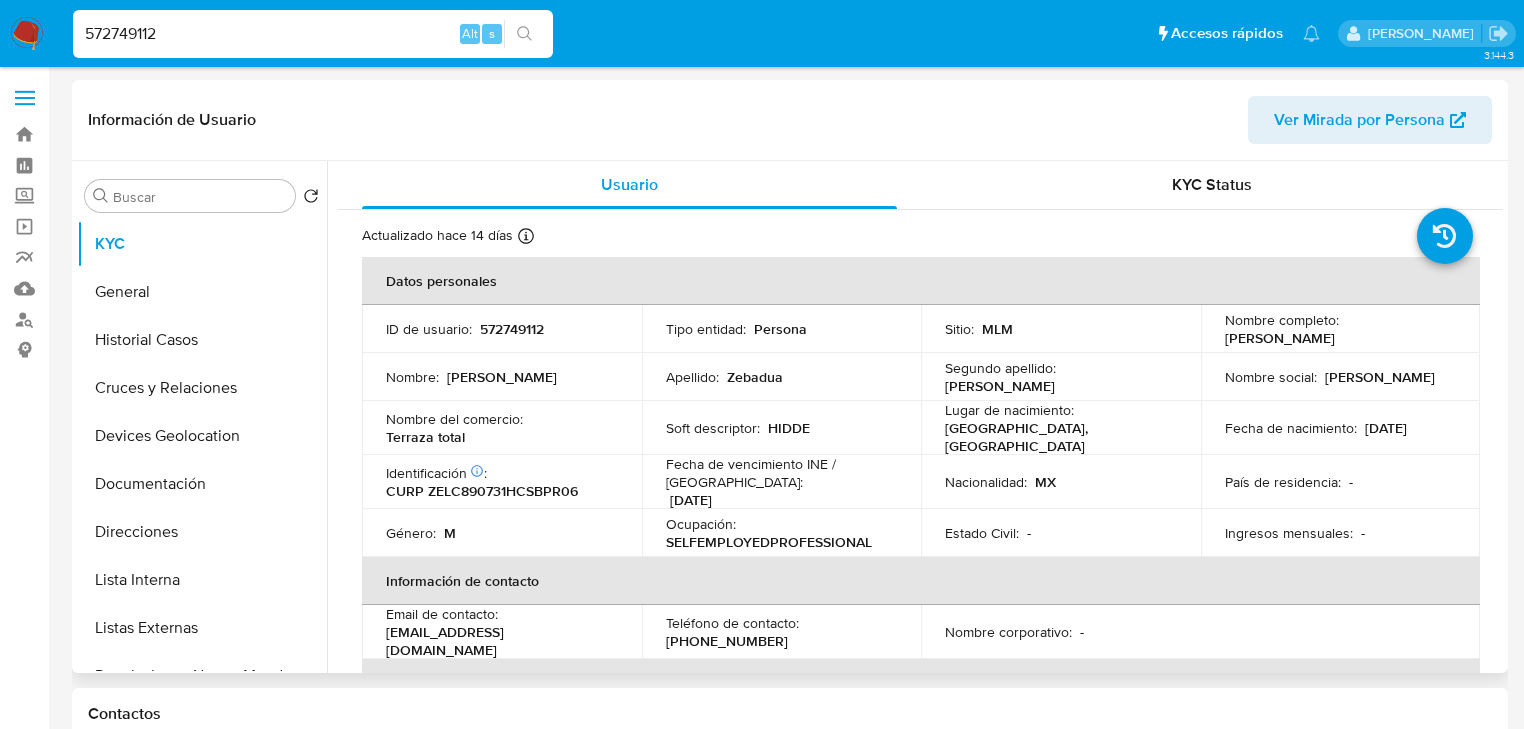 select on "10" 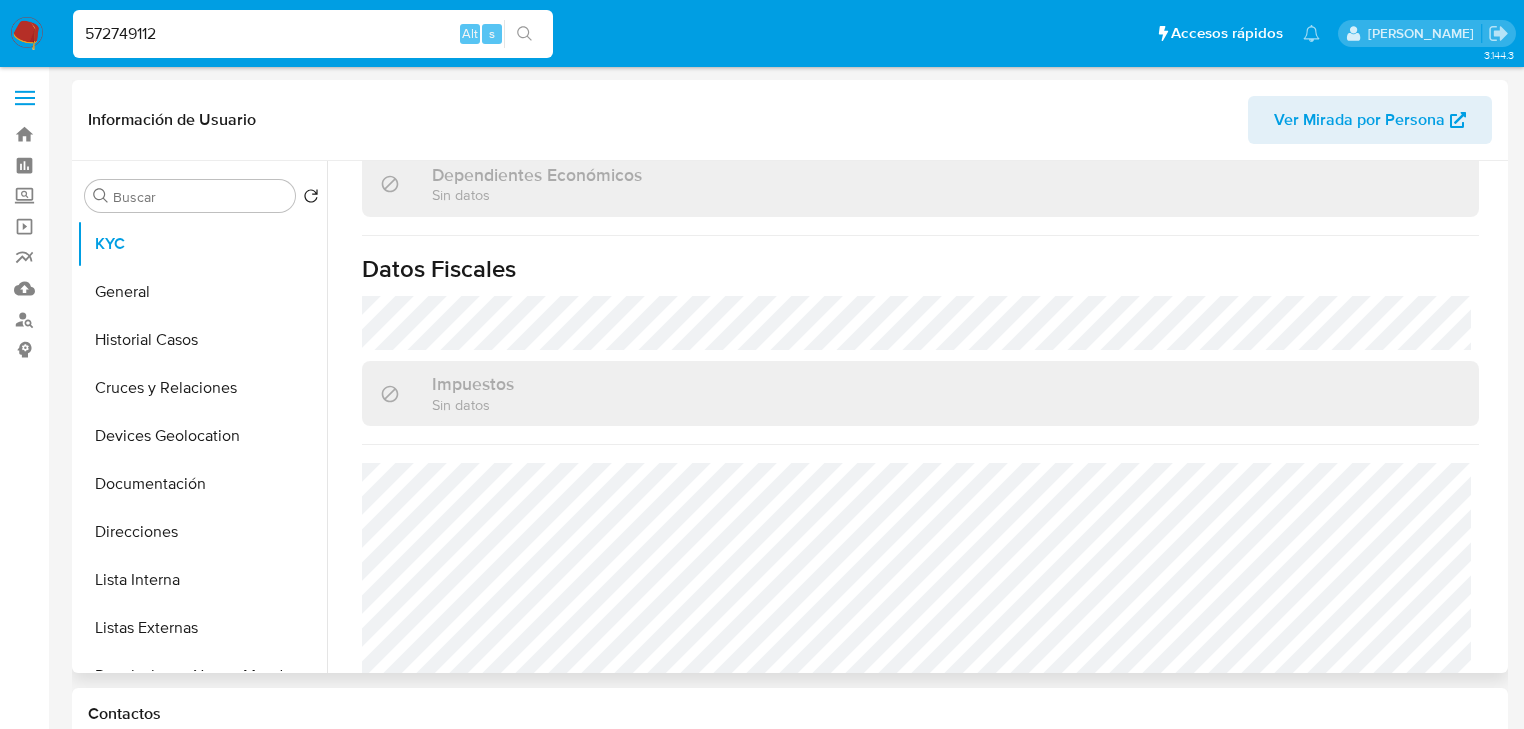 scroll, scrollTop: 1263, scrollLeft: 0, axis: vertical 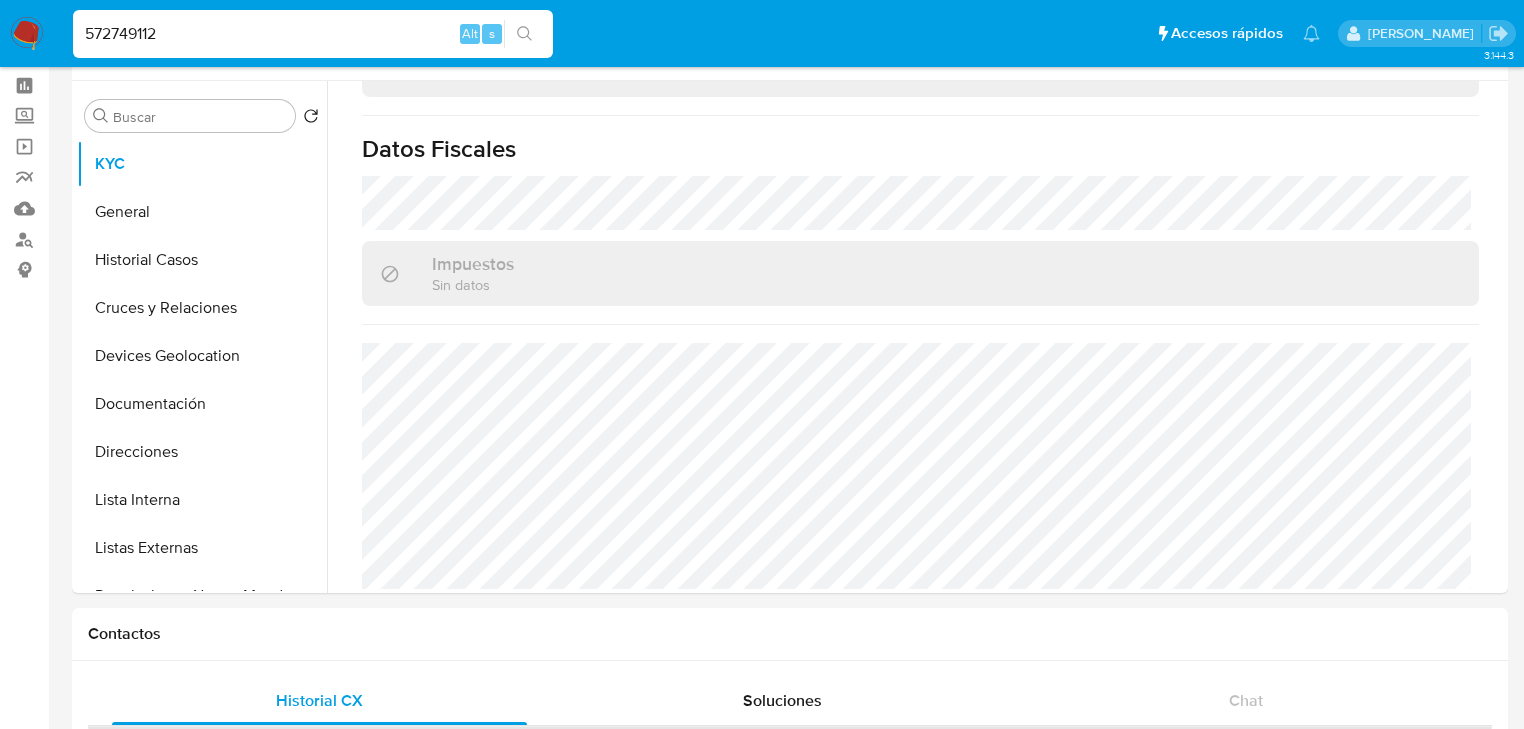 drag, startPoint x: 237, startPoint y: 44, endPoint x: 0, endPoint y: -37, distance: 250.45958 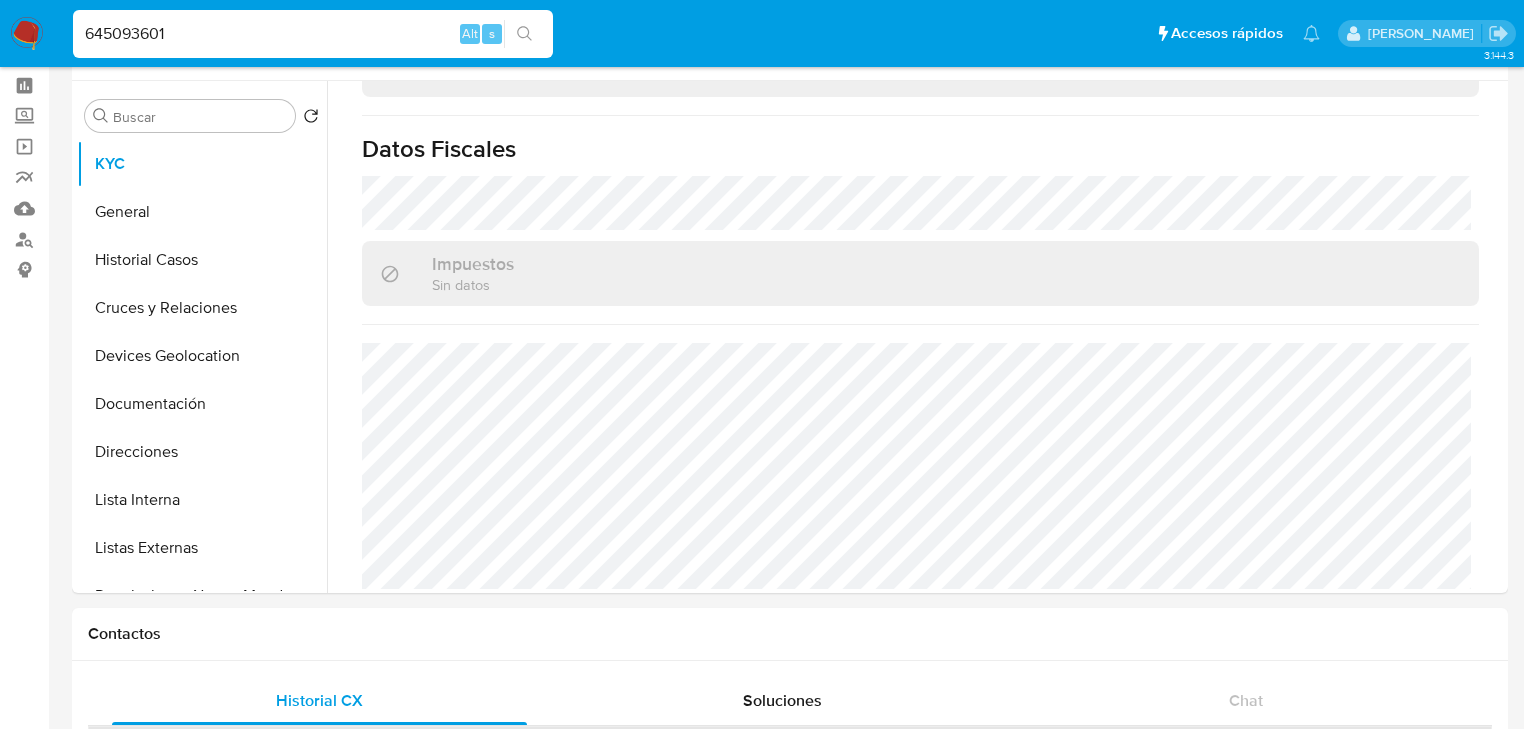 type on "645093601" 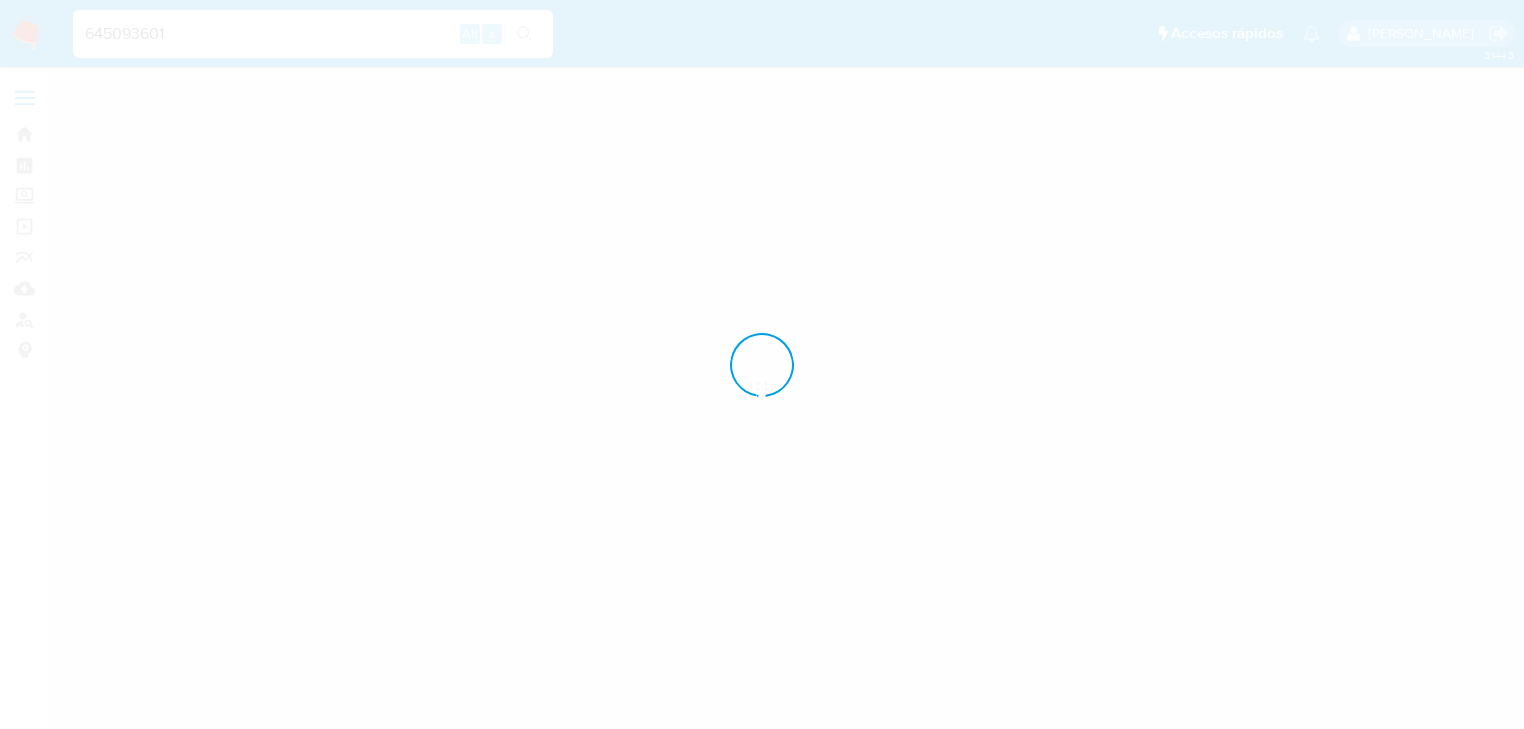 scroll, scrollTop: 0, scrollLeft: 0, axis: both 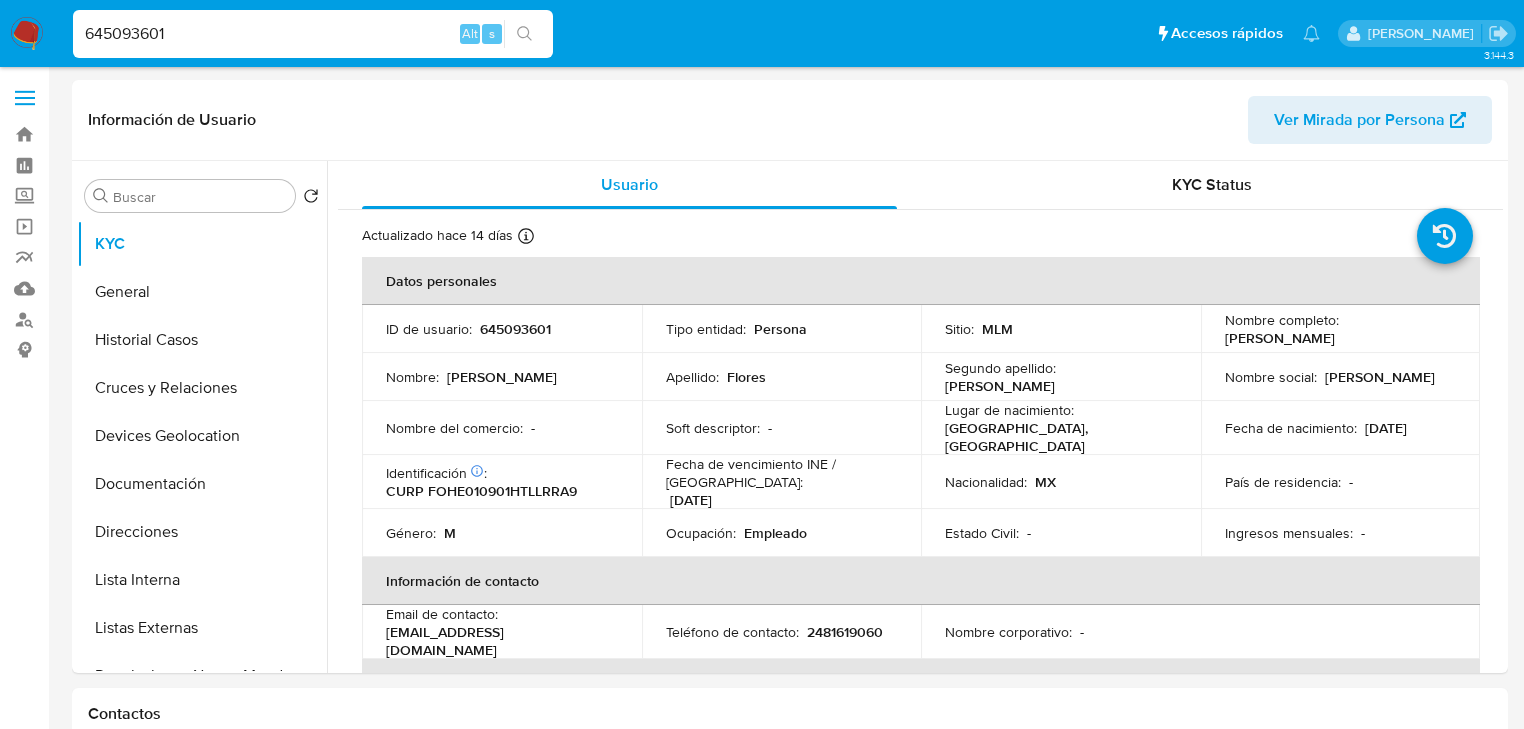 select on "10" 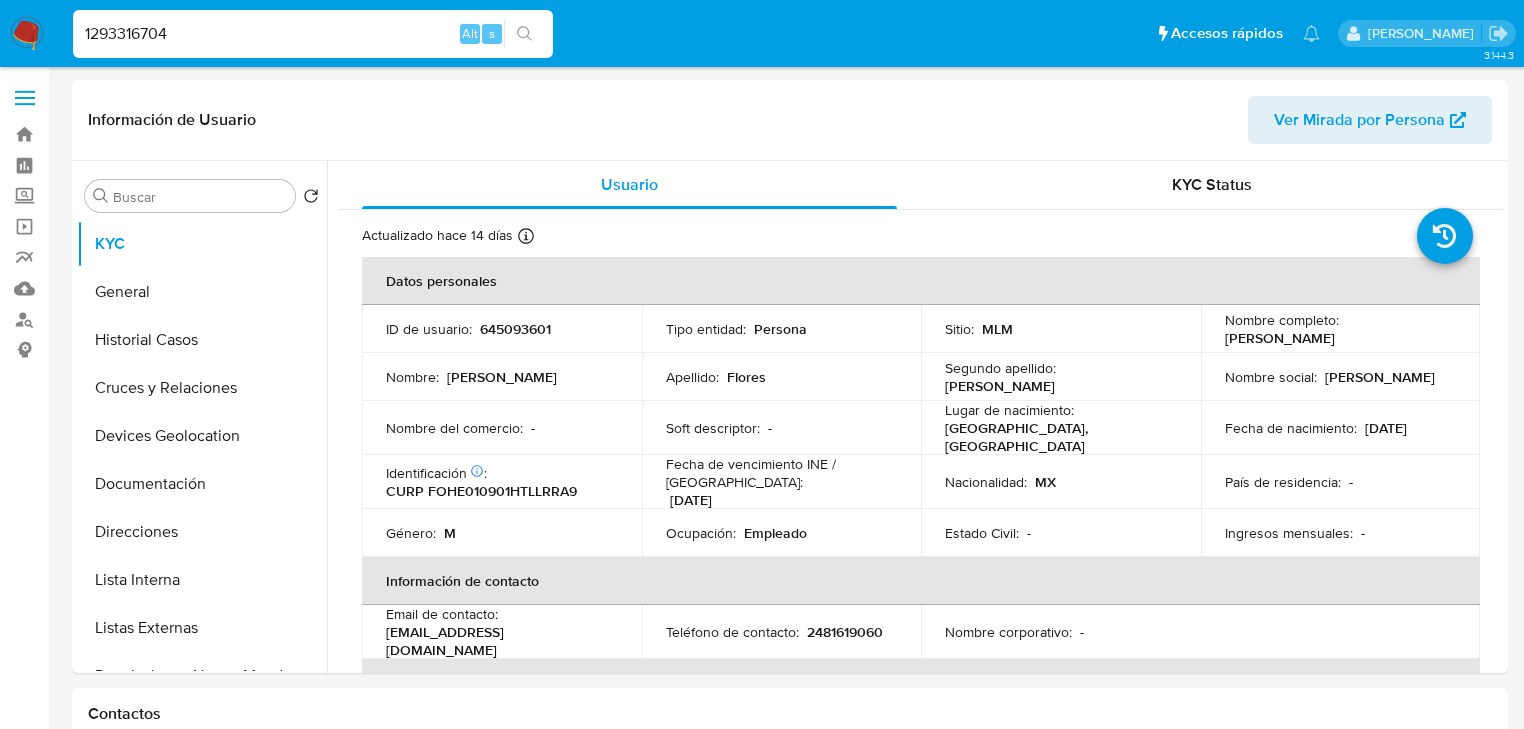 type on "1293316704" 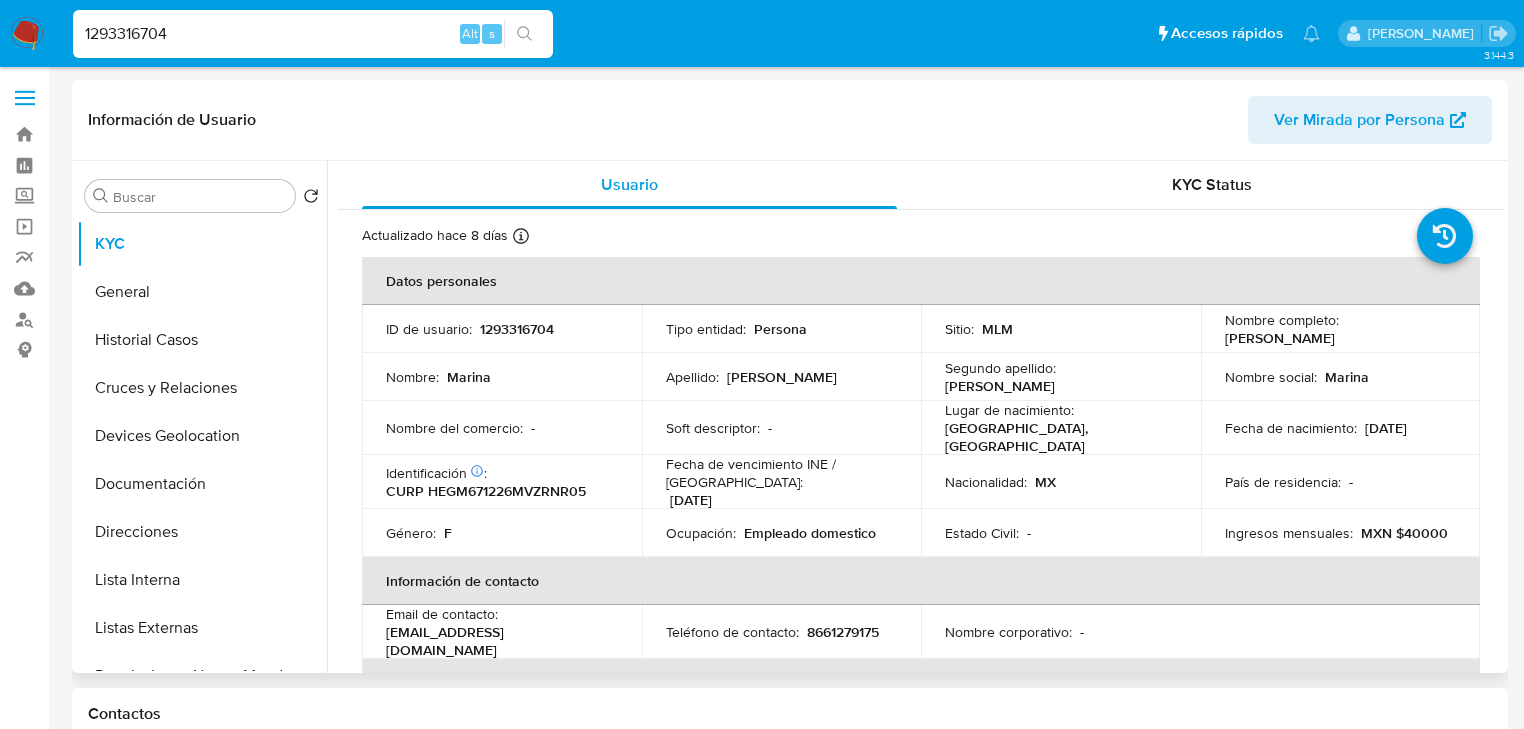 select on "10" 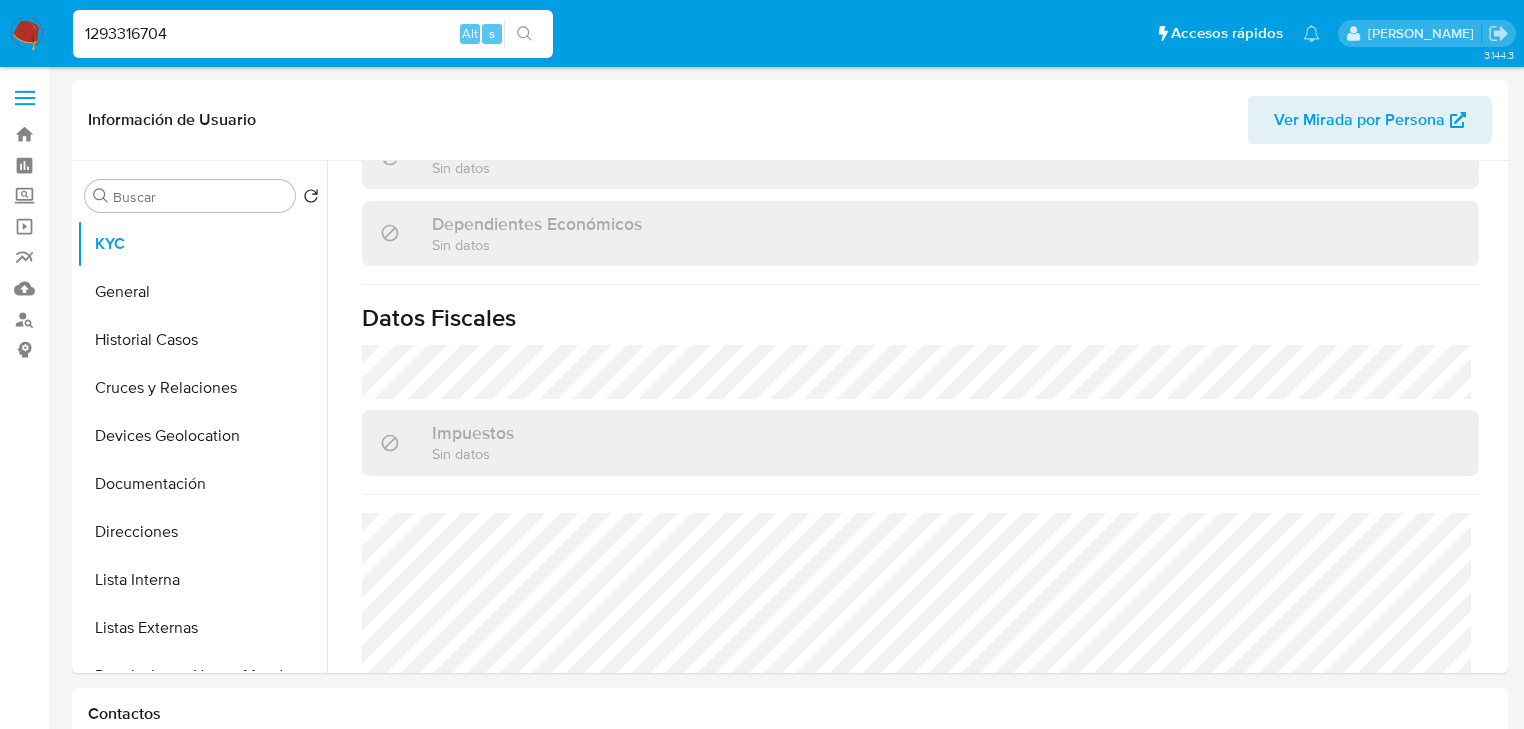 scroll, scrollTop: 1224, scrollLeft: 0, axis: vertical 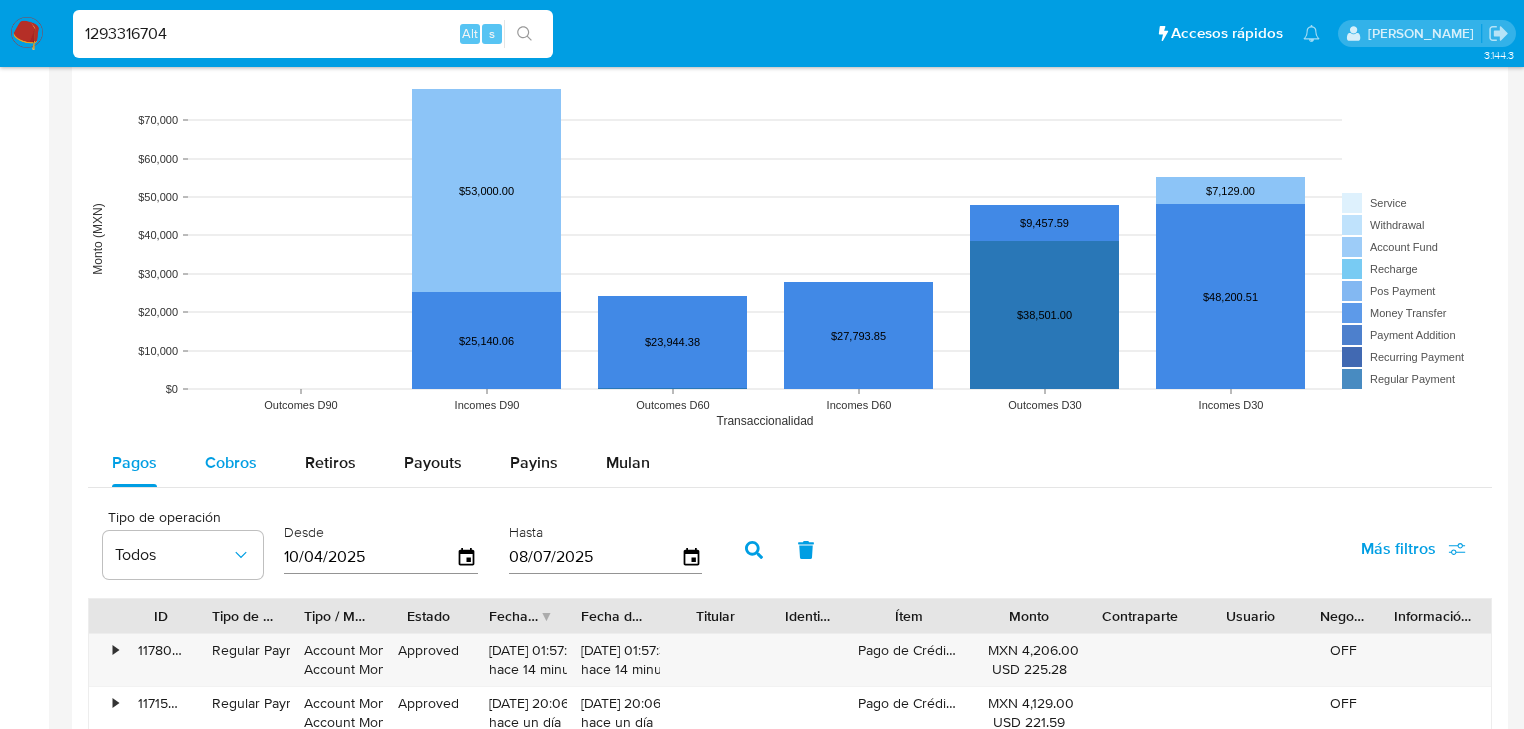 click on "Cobros" at bounding box center [231, 462] 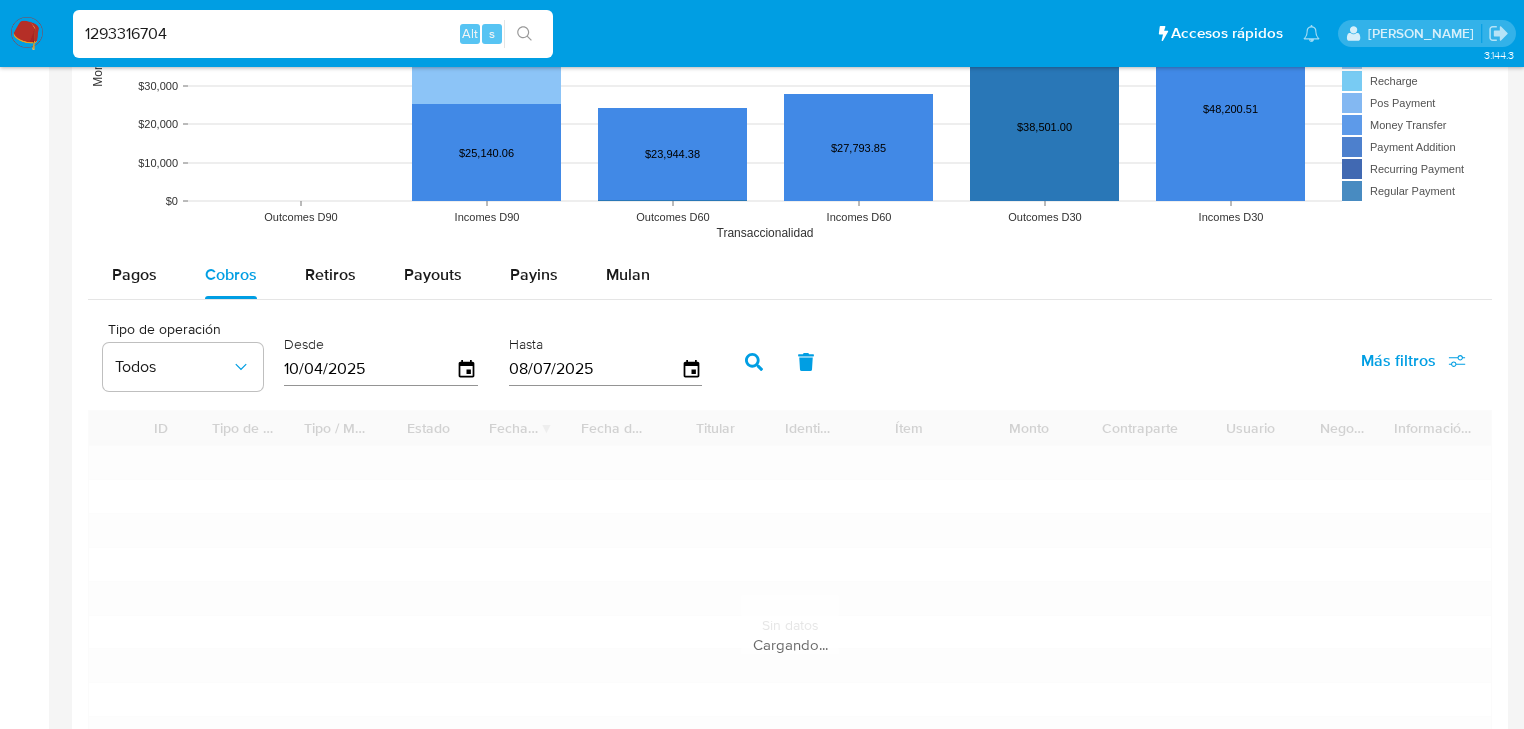 scroll, scrollTop: 1840, scrollLeft: 0, axis: vertical 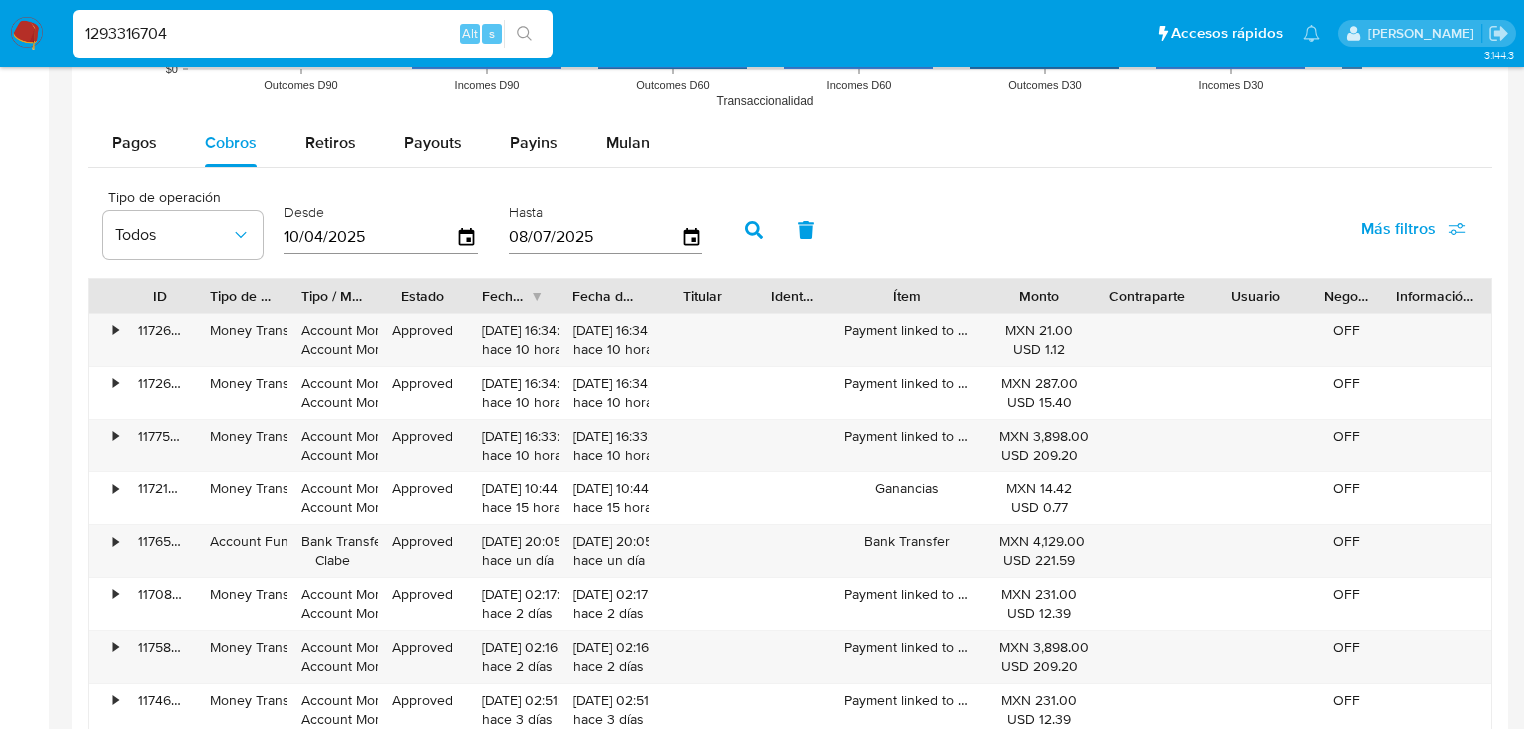 drag, startPoint x: 974, startPoint y: 286, endPoint x: 993, endPoint y: 291, distance: 19.646883 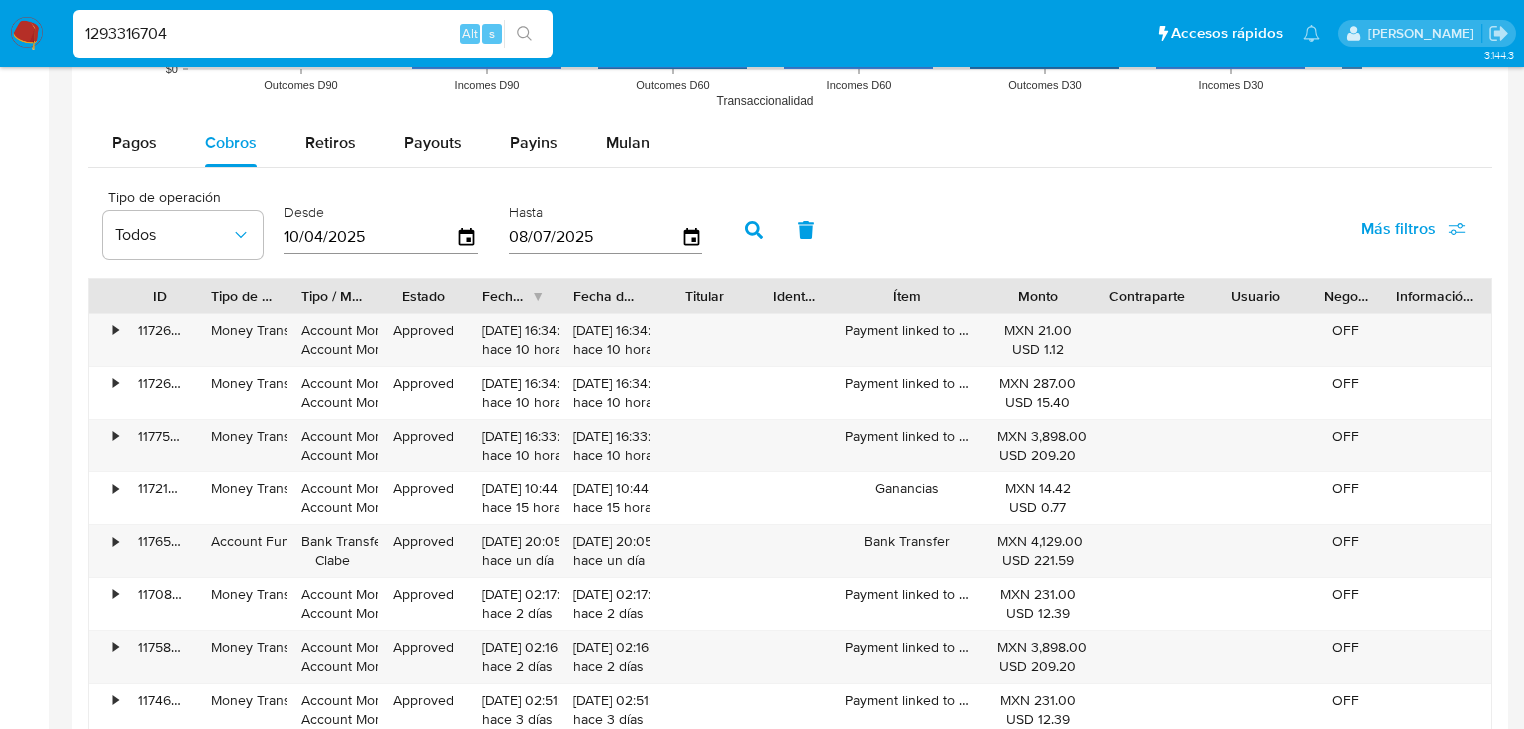 drag, startPoint x: 237, startPoint y: 44, endPoint x: 0, endPoint y: 5, distance: 240.18742 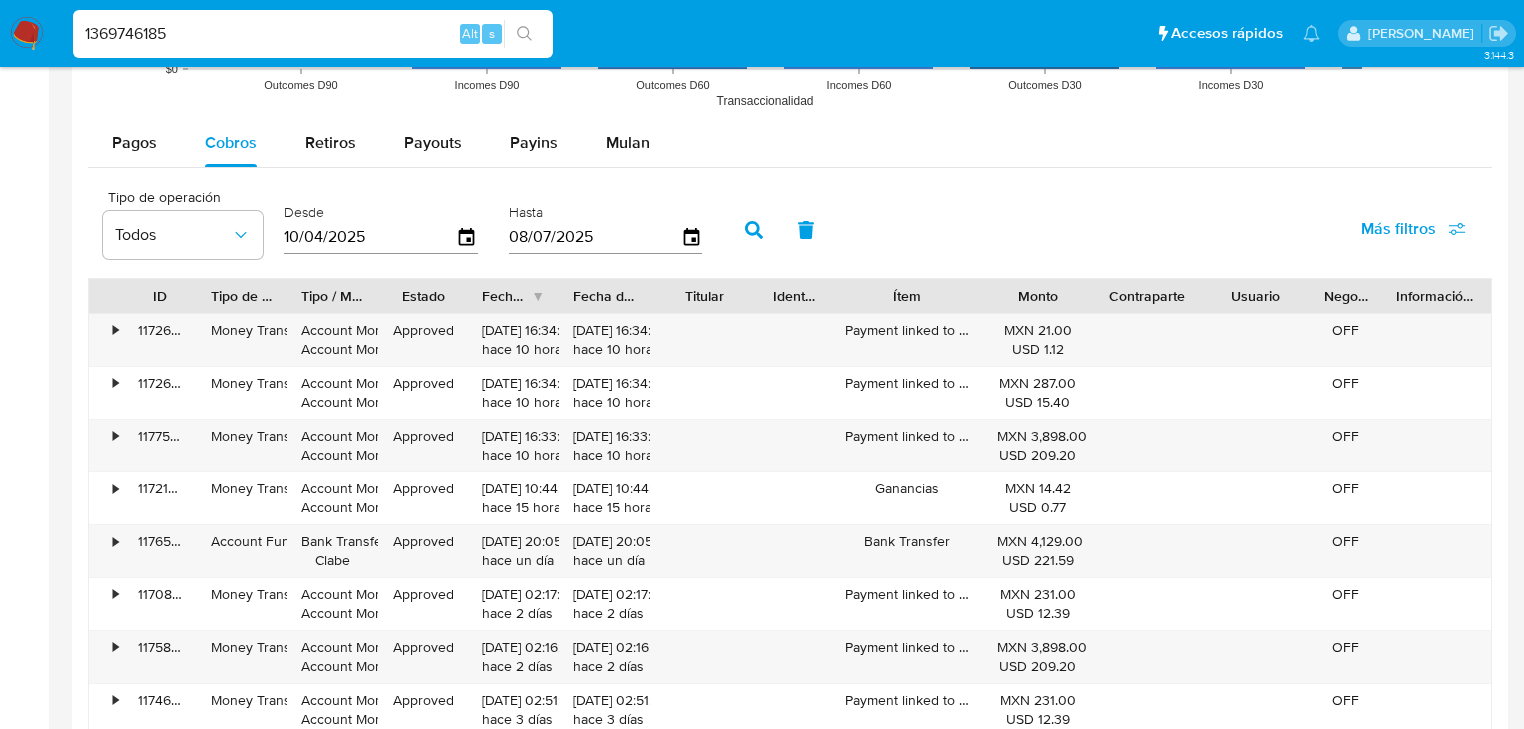 type on "1369746185" 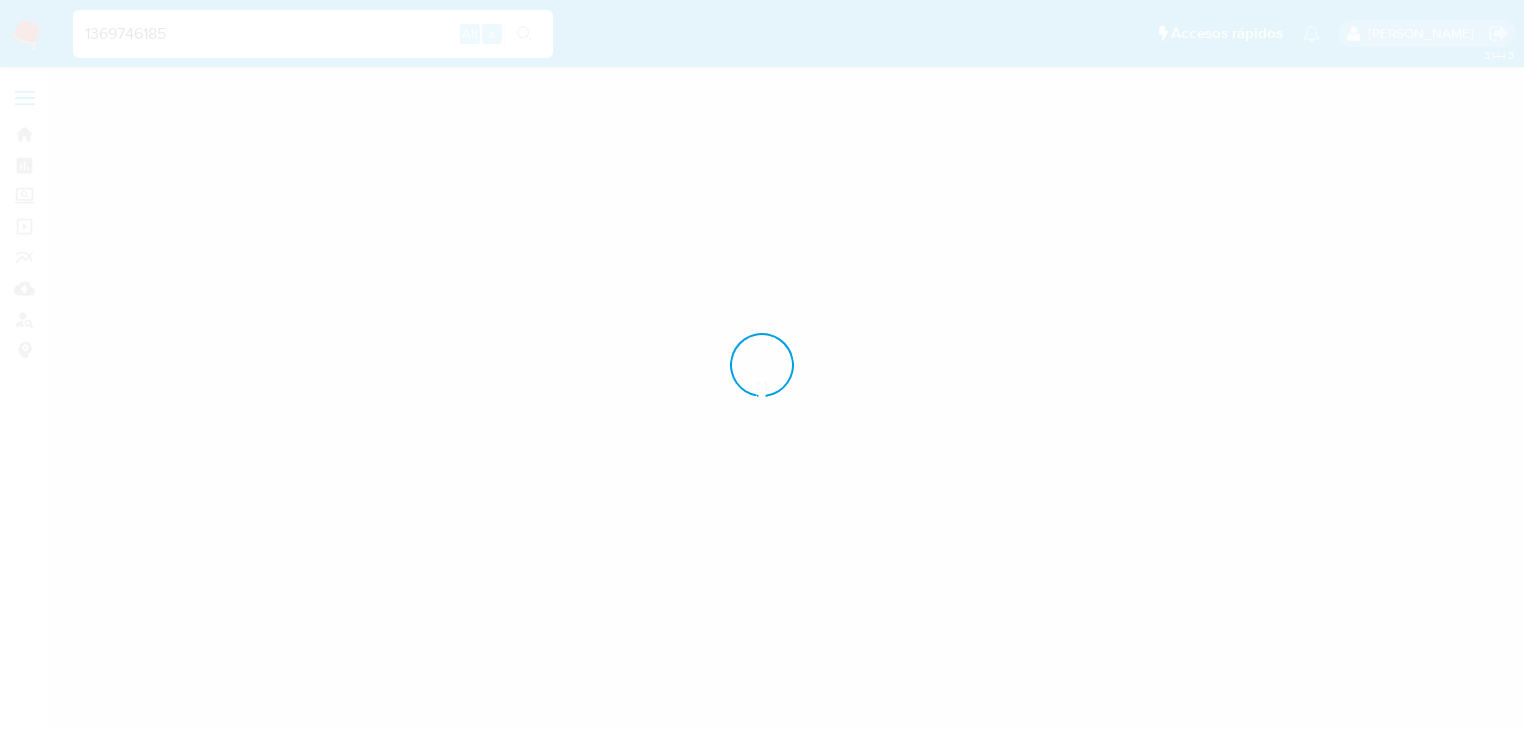 scroll, scrollTop: 0, scrollLeft: 0, axis: both 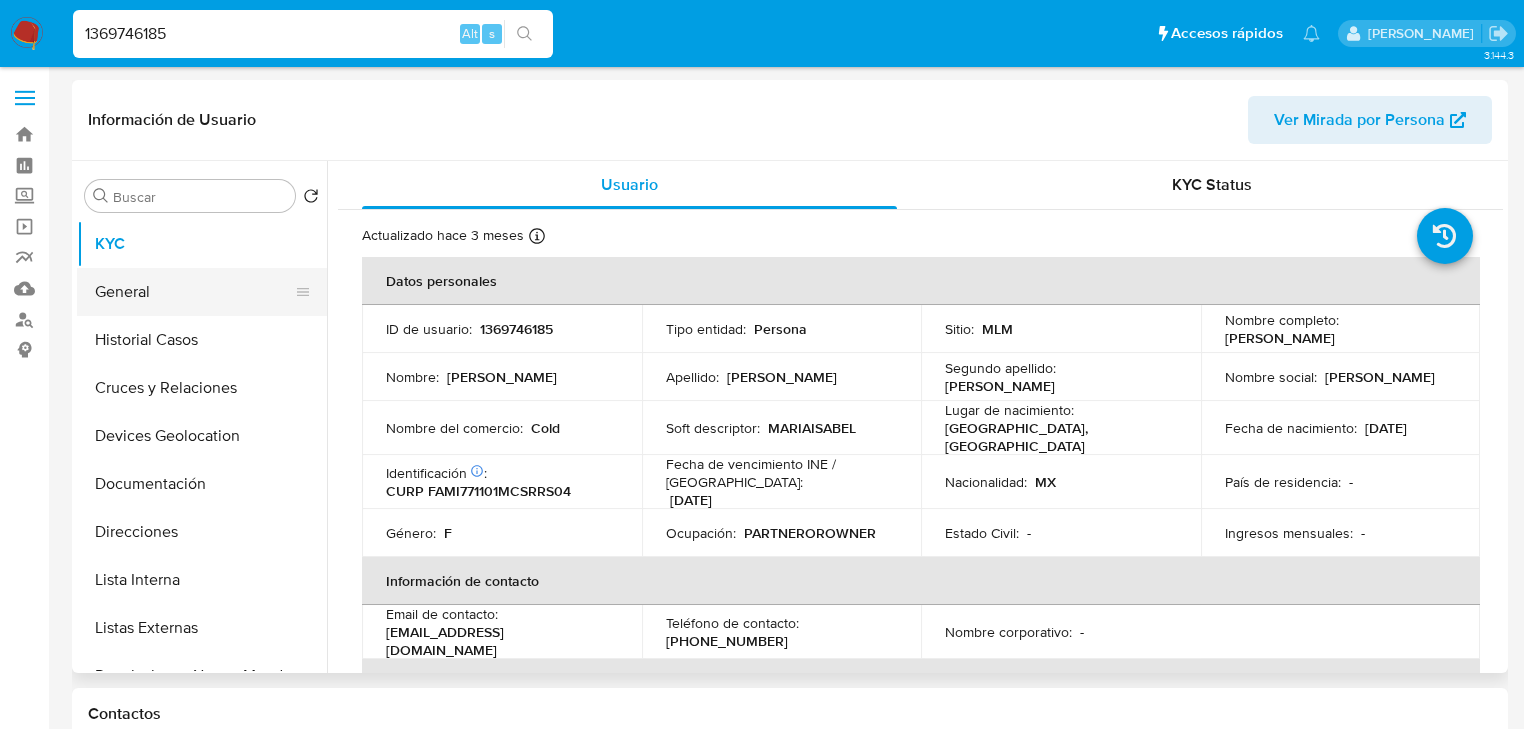 select on "10" 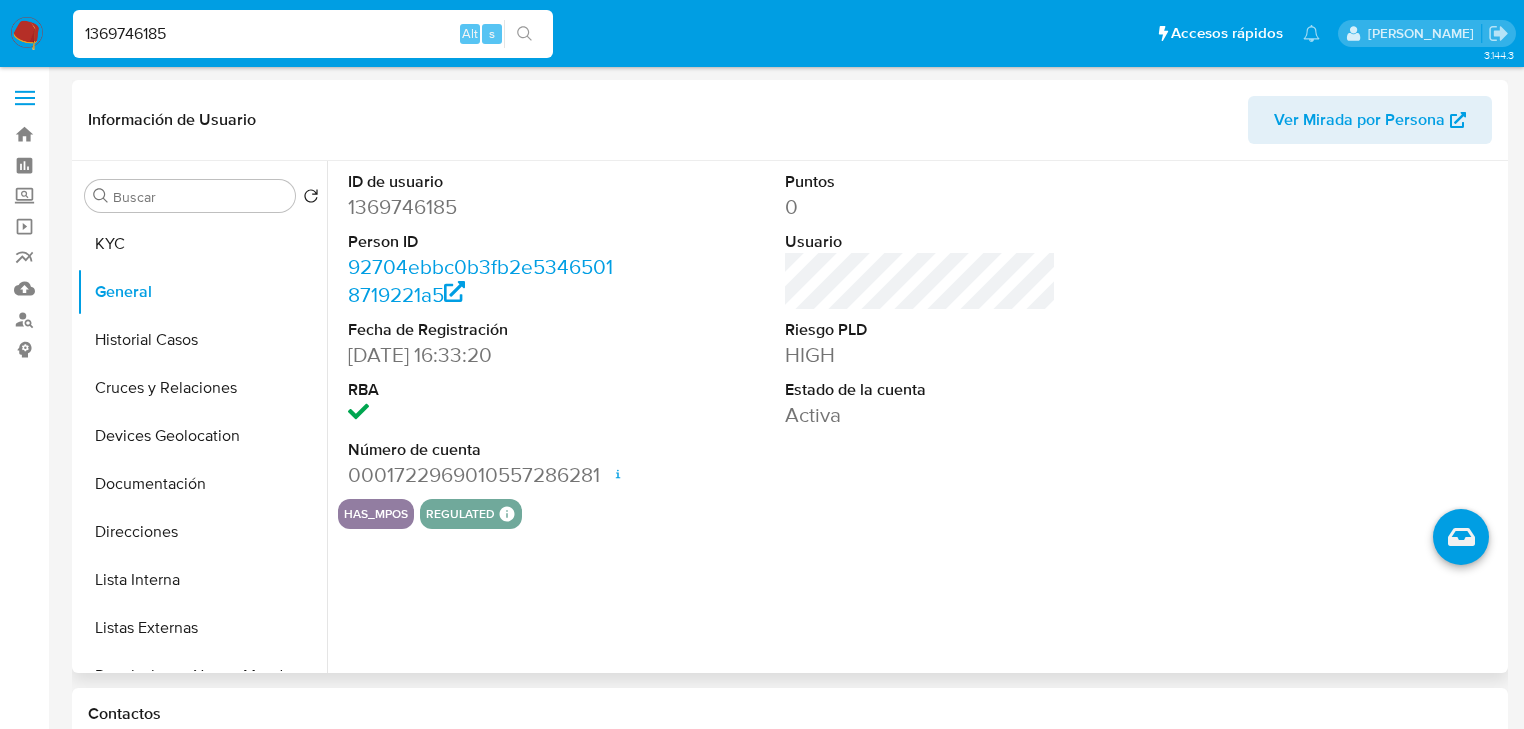 type 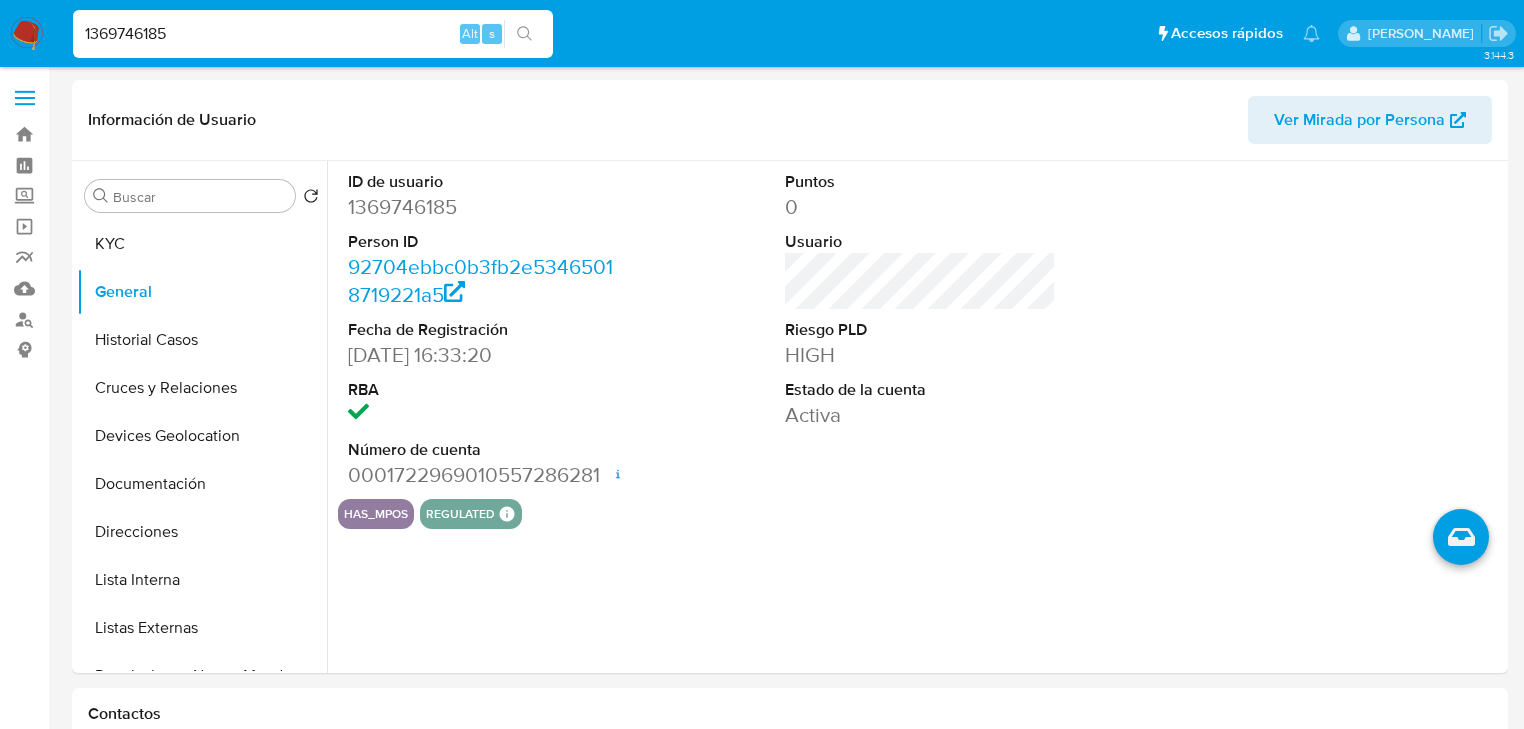 drag, startPoint x: 182, startPoint y: 37, endPoint x: 0, endPoint y: -8, distance: 187.48067 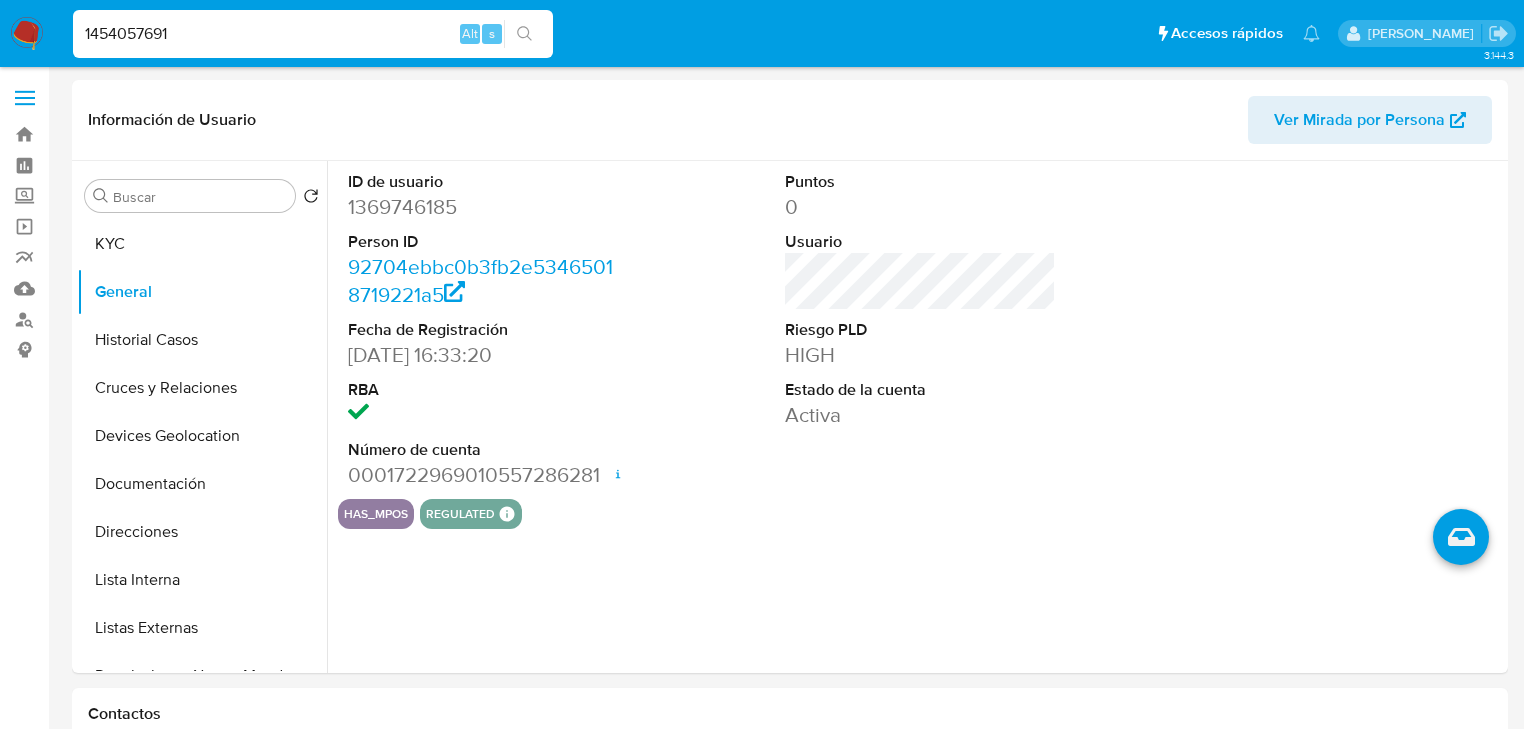 type on "1454057691" 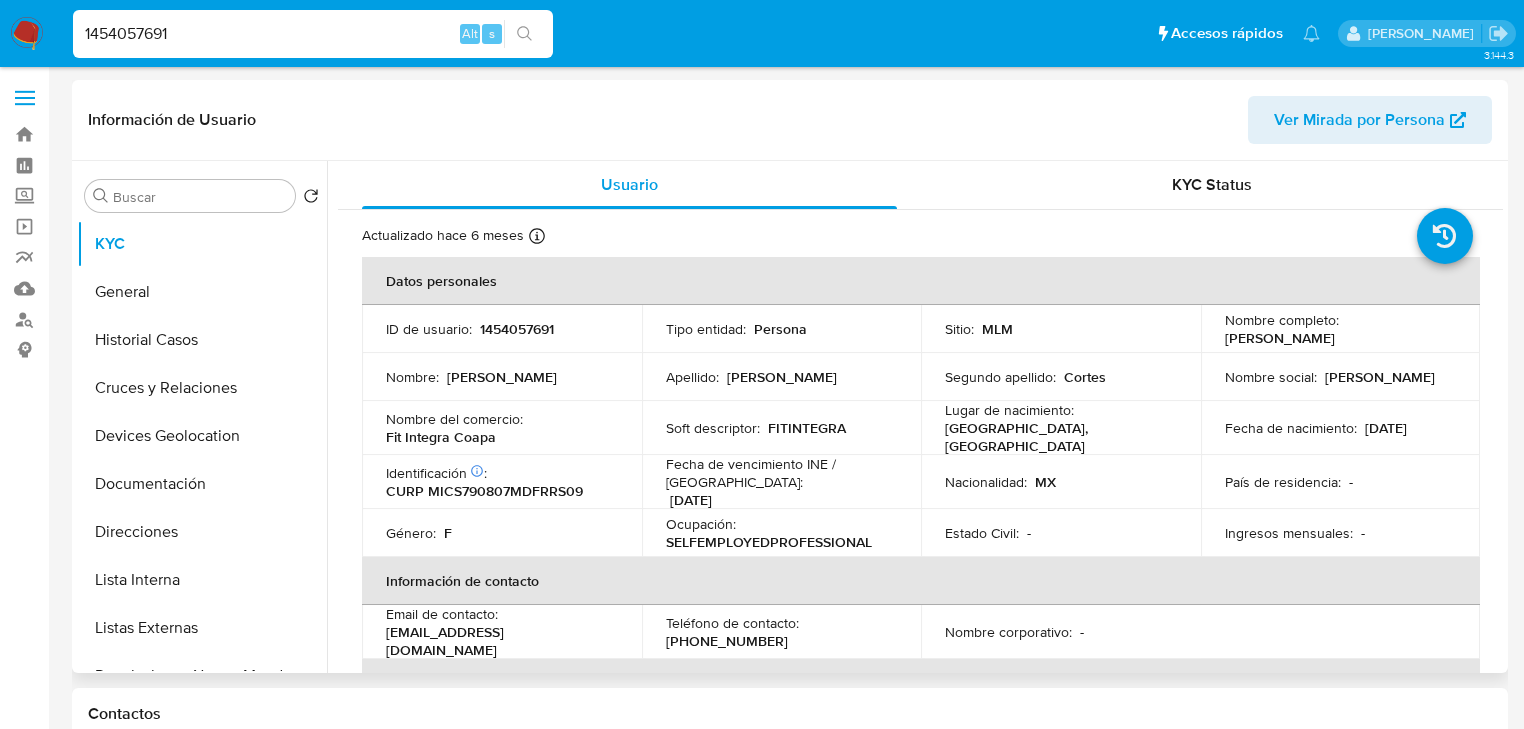 select on "10" 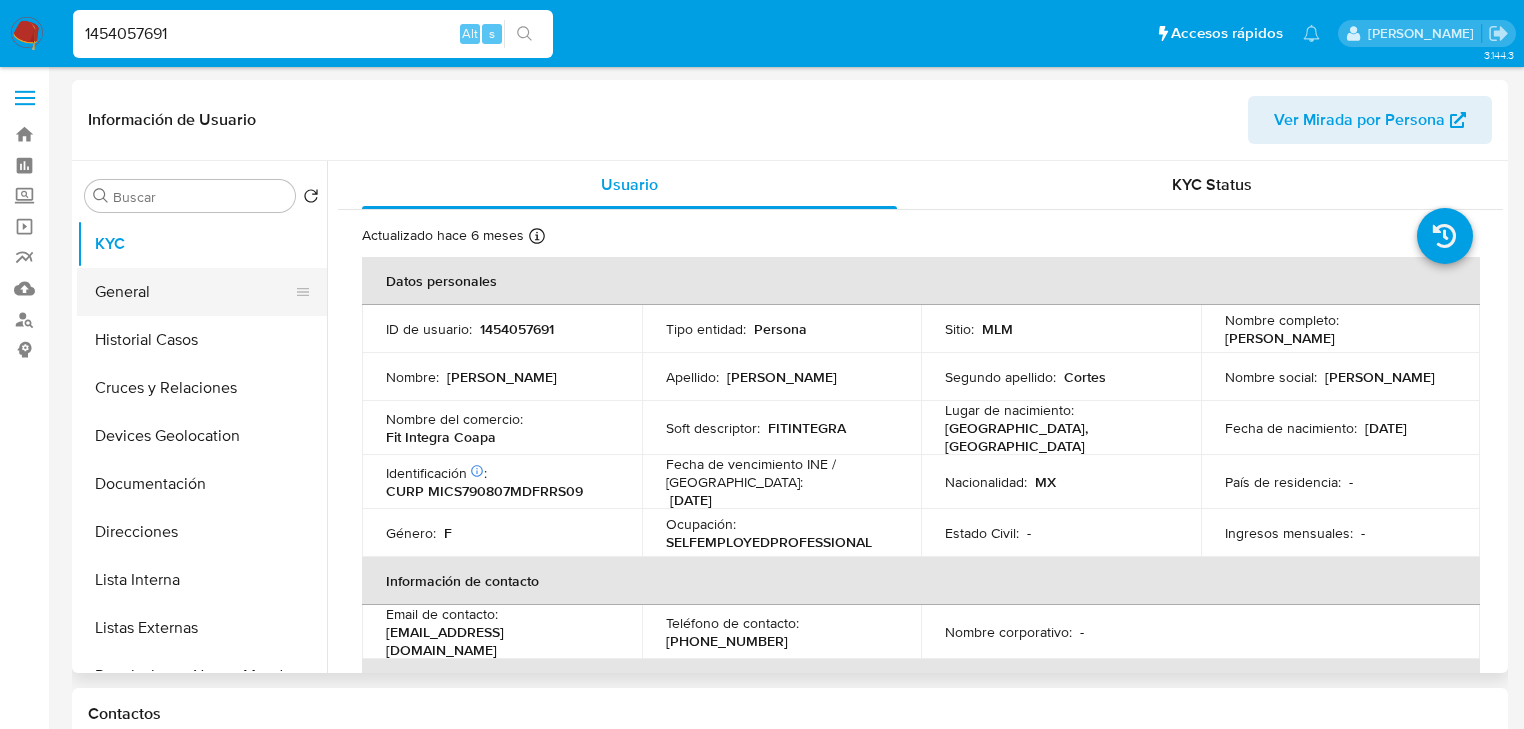 click on "General" at bounding box center (194, 292) 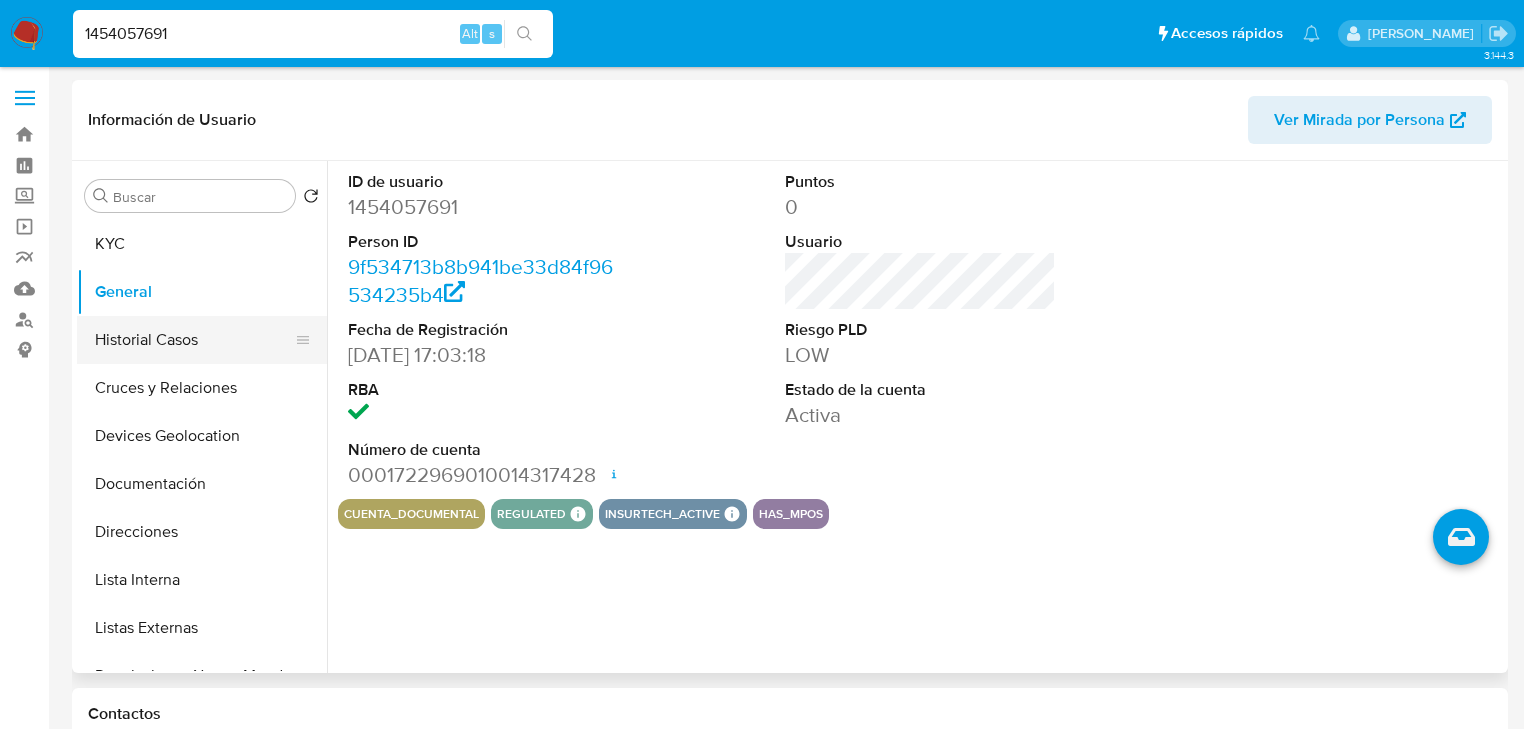 click on "Historial Casos" at bounding box center (194, 340) 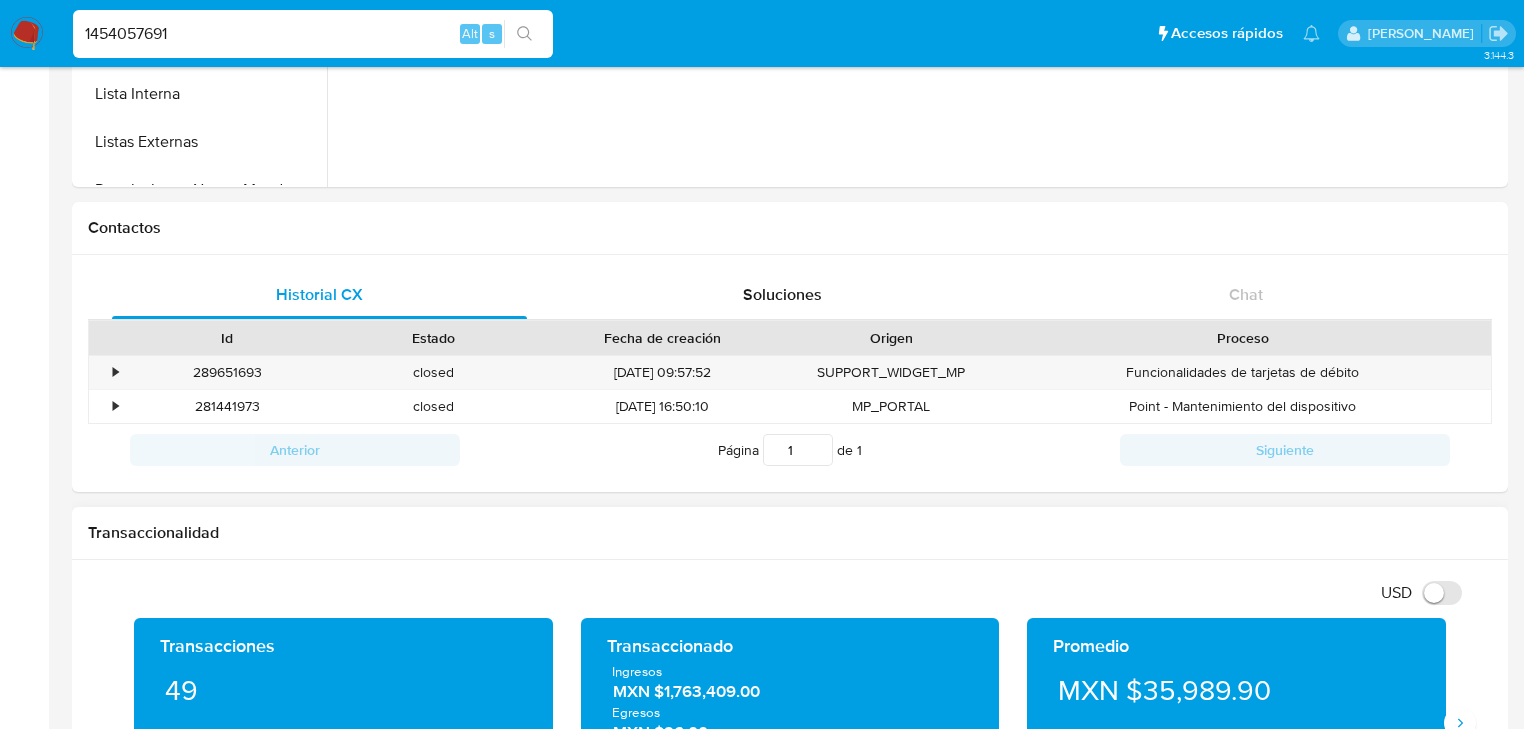 scroll, scrollTop: 560, scrollLeft: 0, axis: vertical 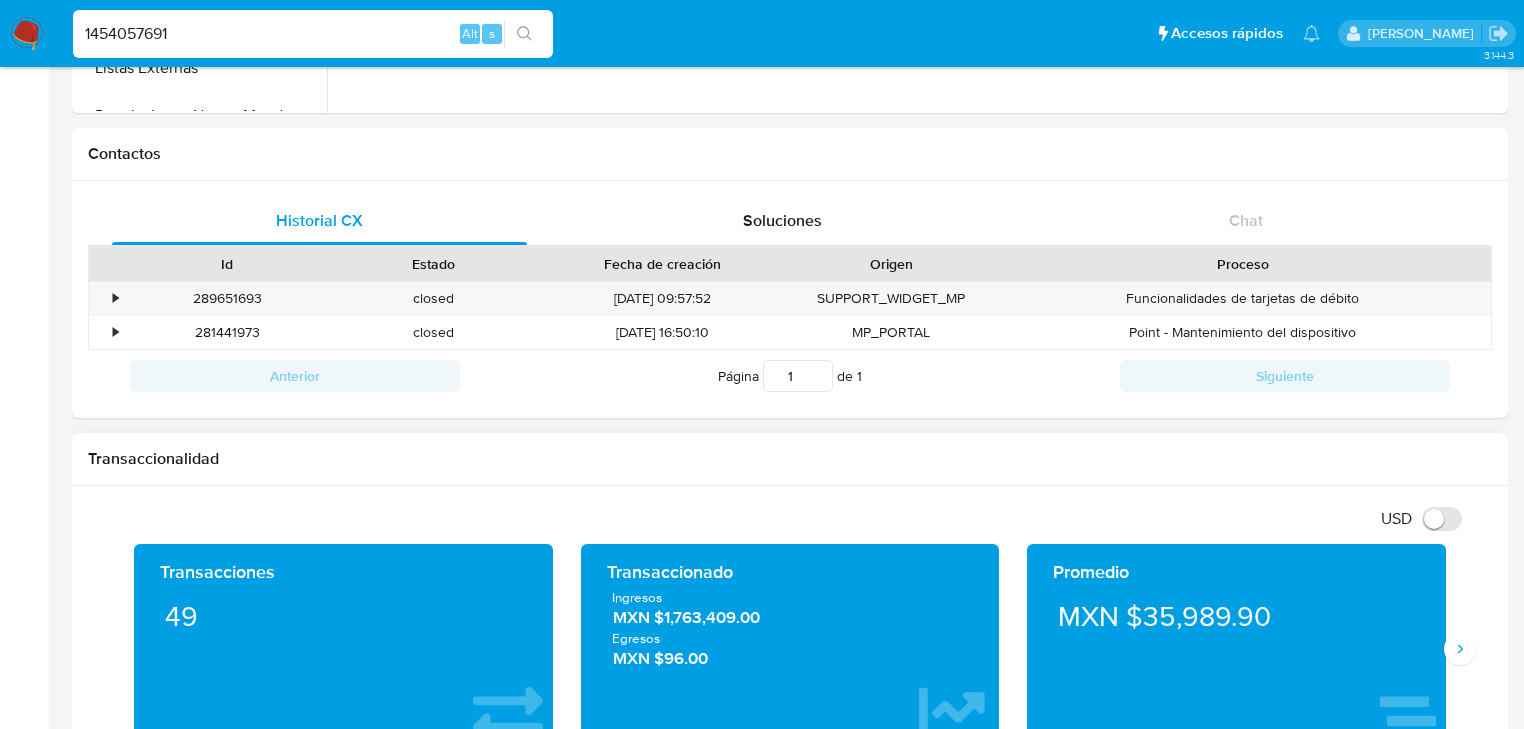 type 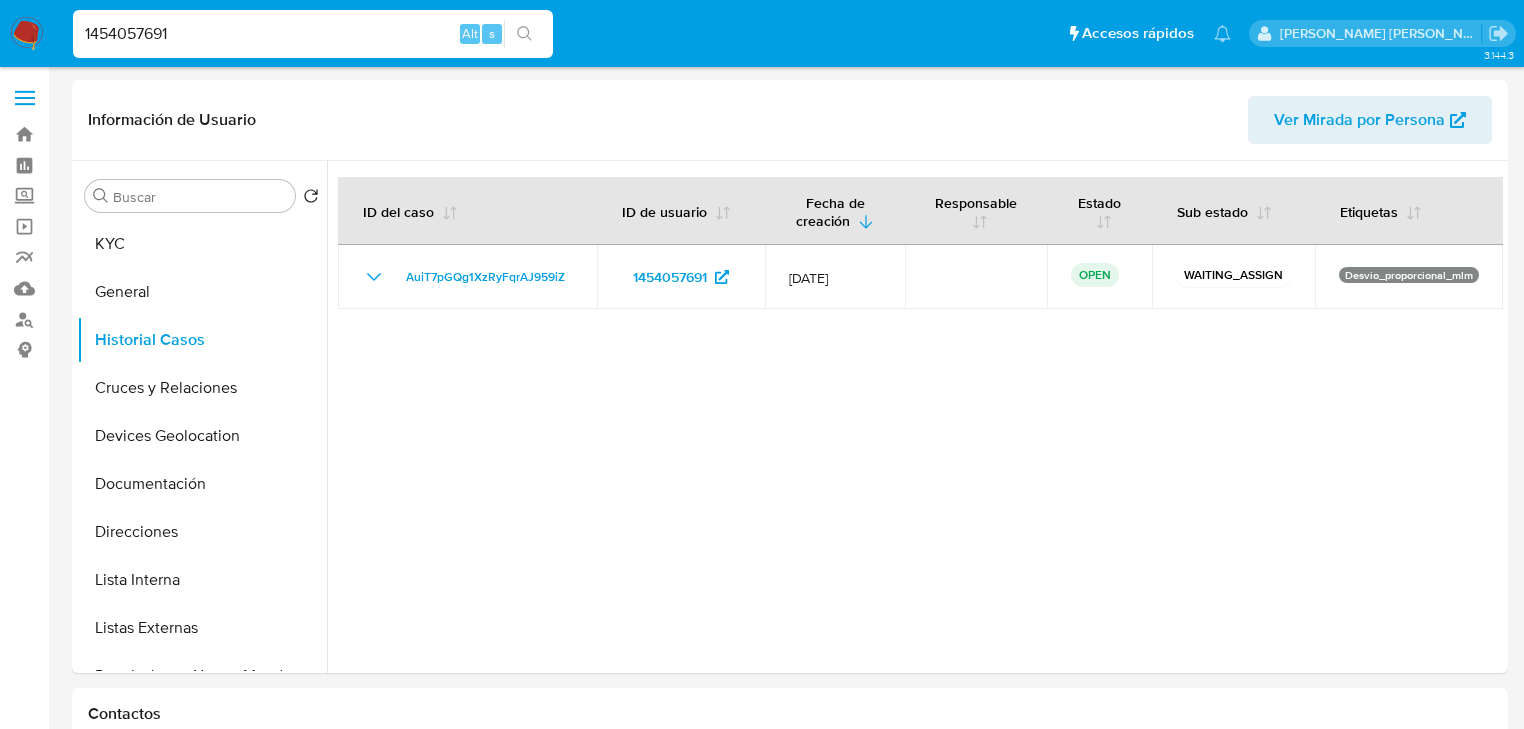 select on "10" 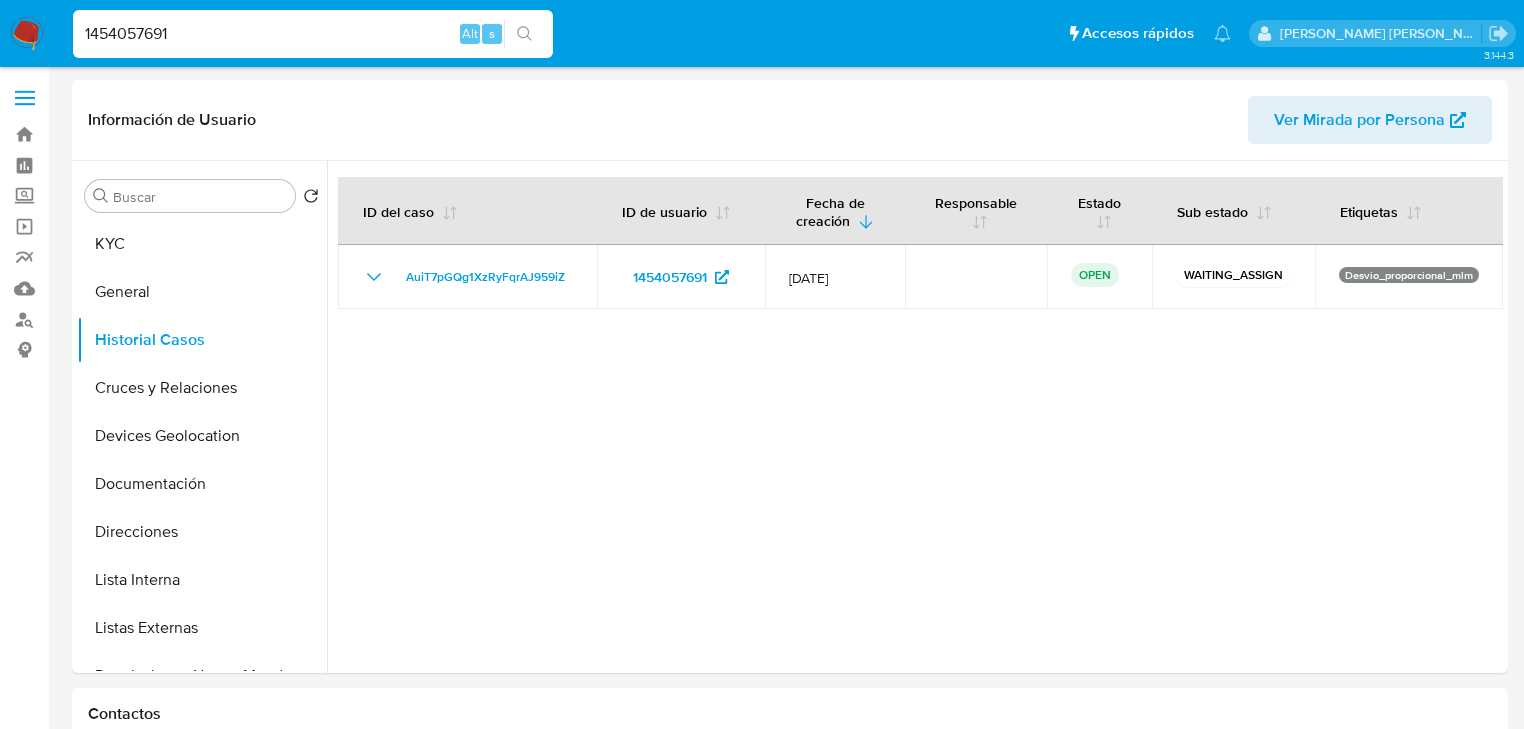 type 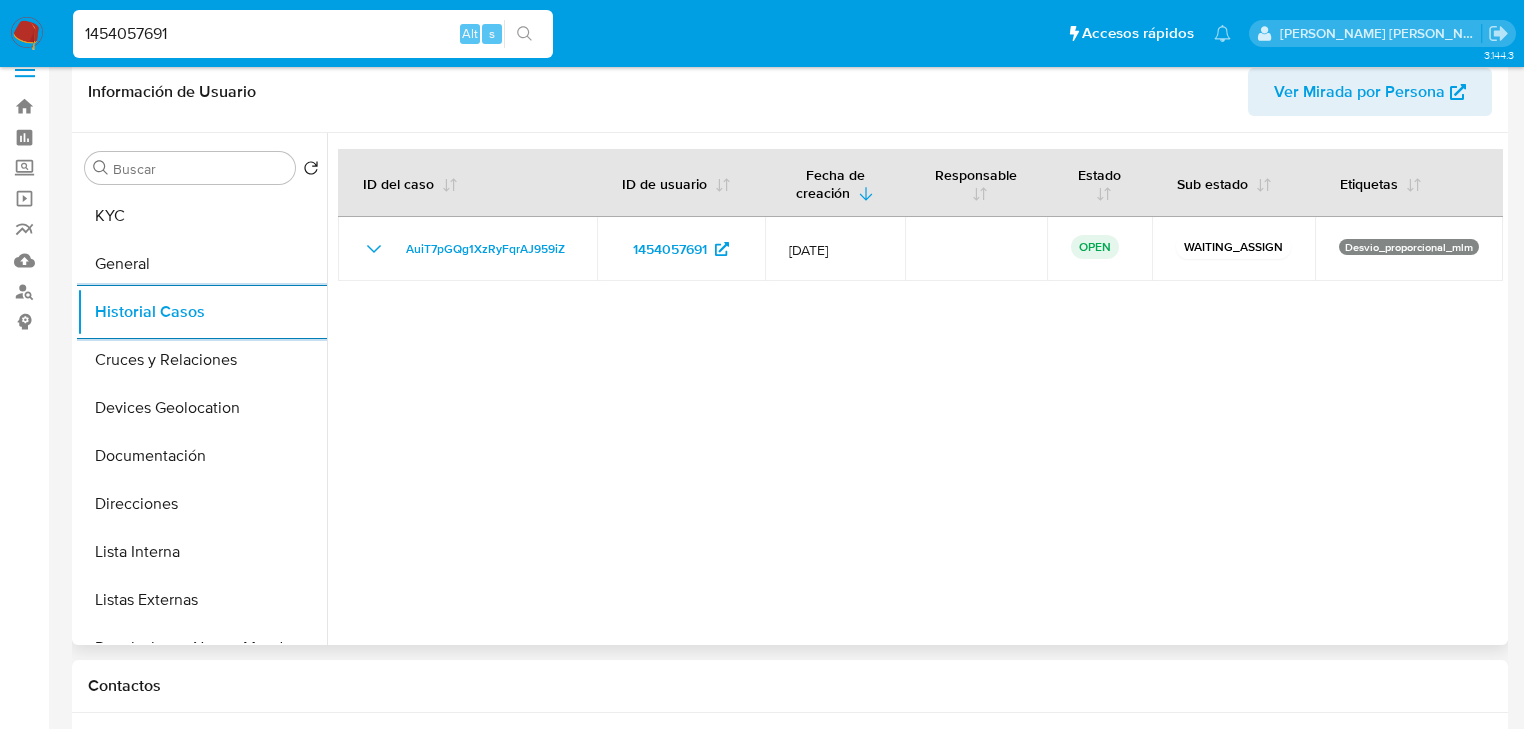 scroll, scrollTop: 0, scrollLeft: 0, axis: both 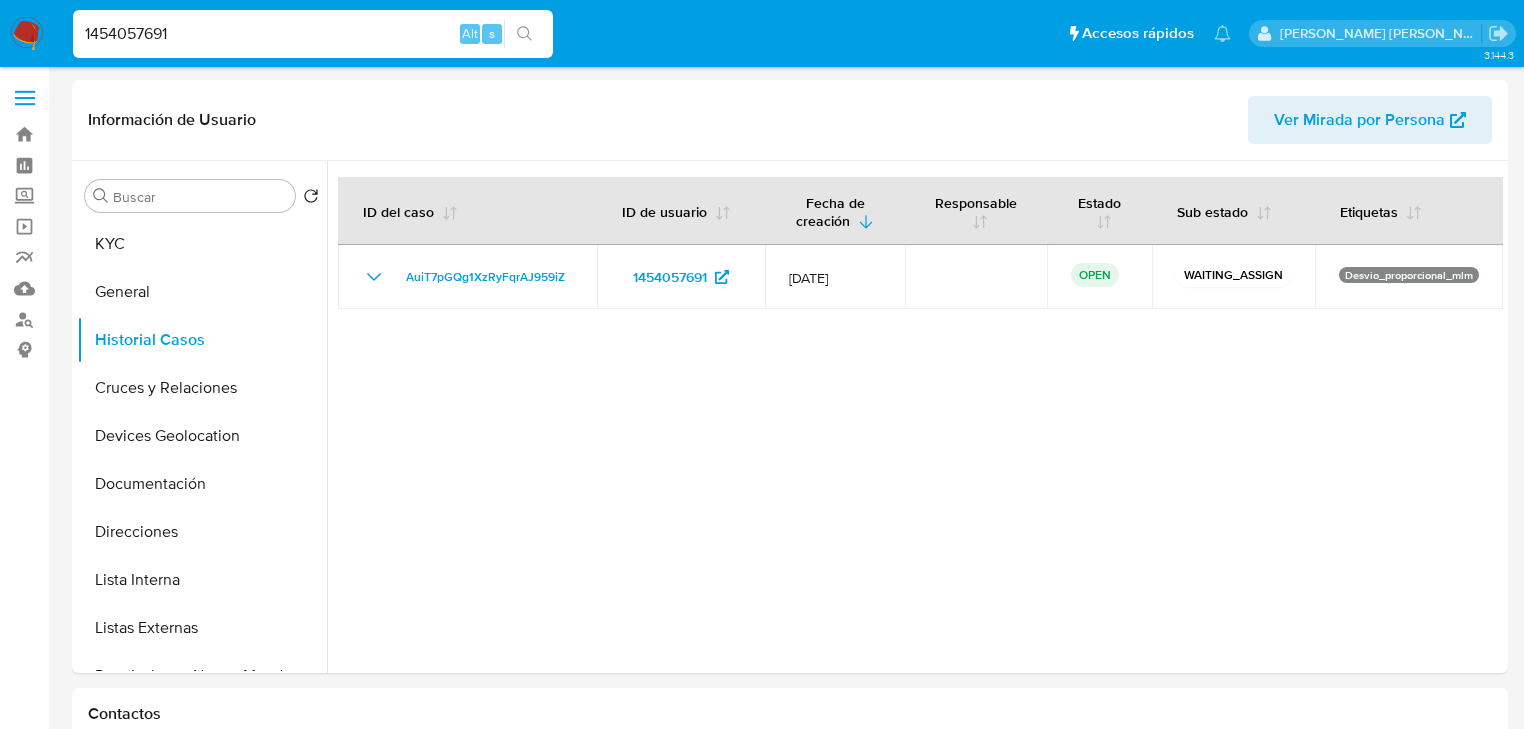 drag, startPoint x: 158, startPoint y: 29, endPoint x: 30, endPoint y: 0, distance: 131.24405 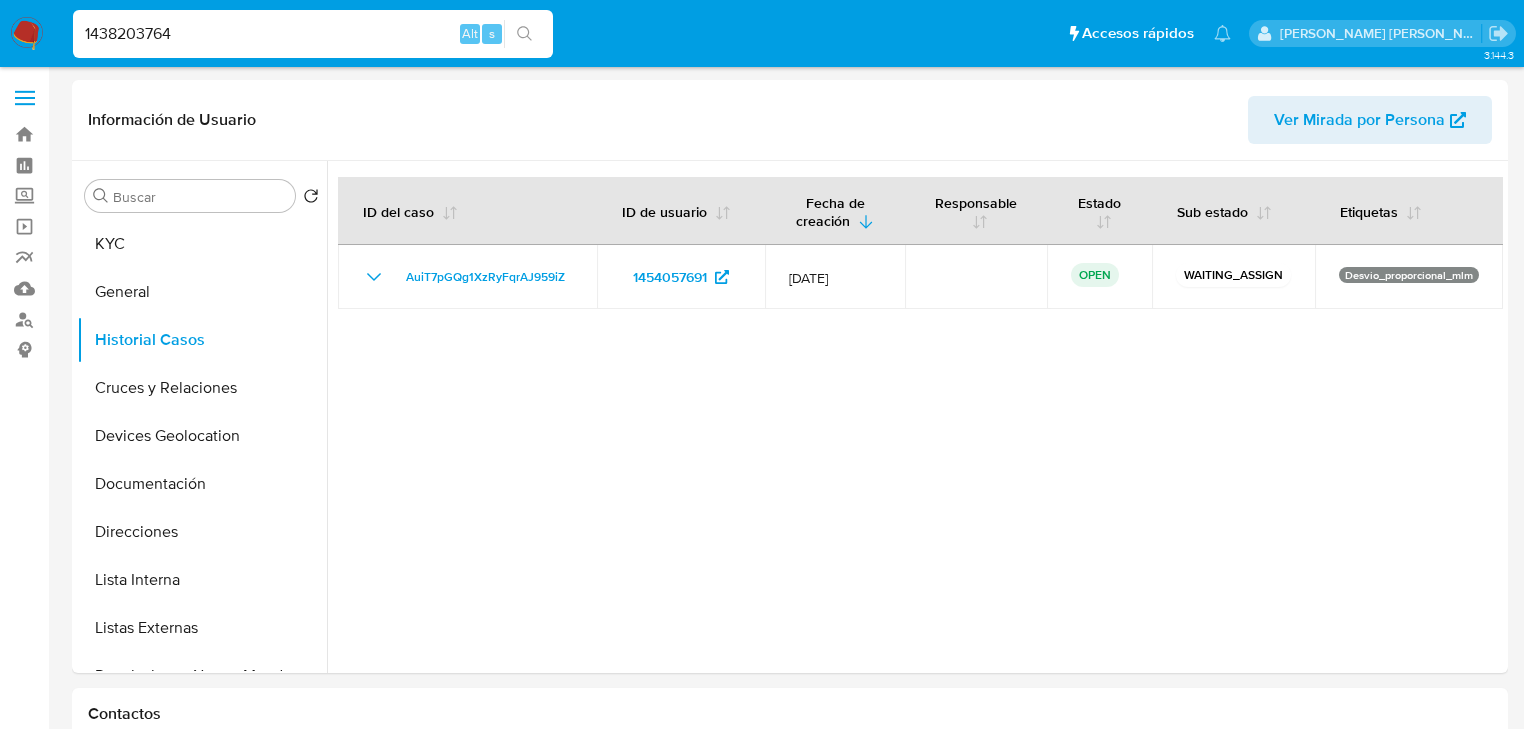 type on "1438203764" 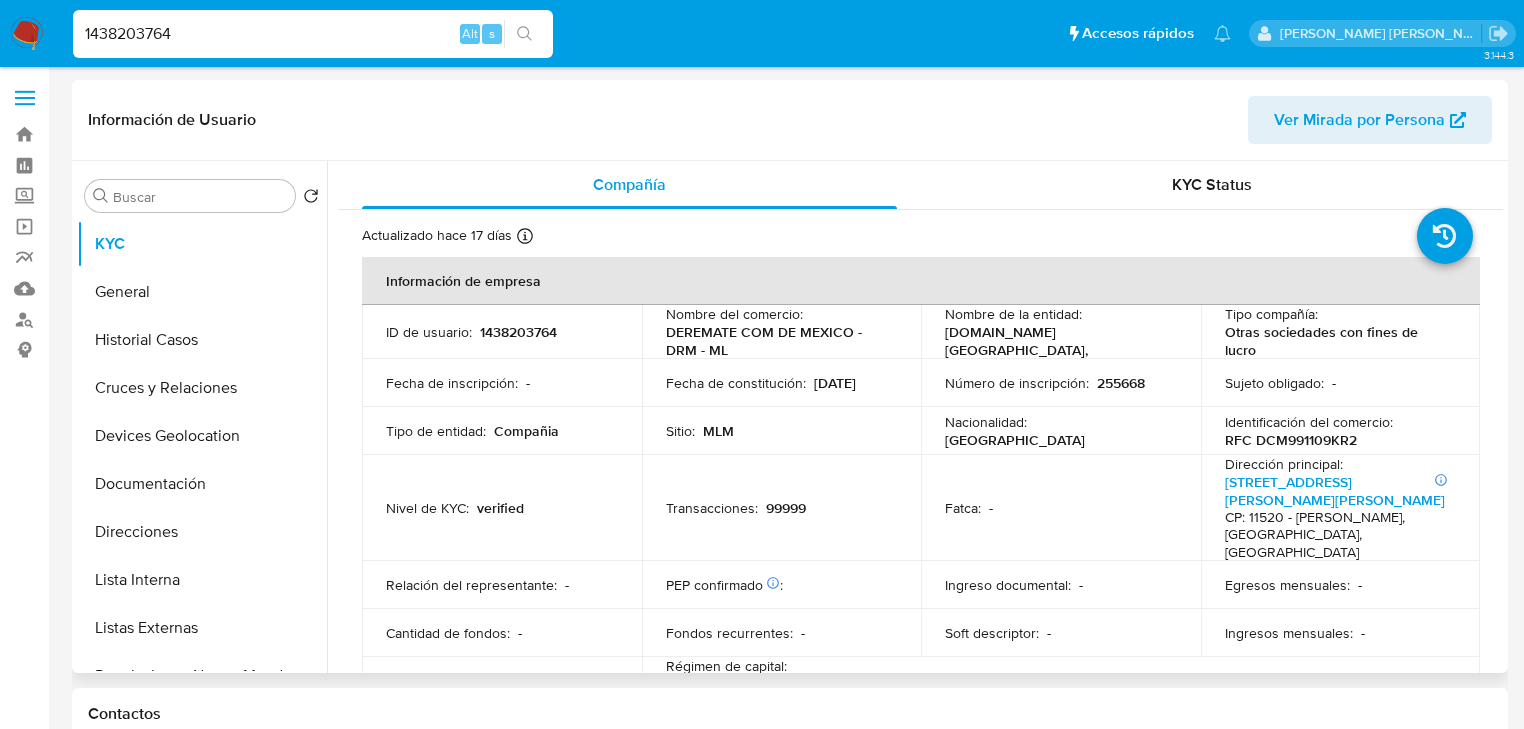 select on "10" 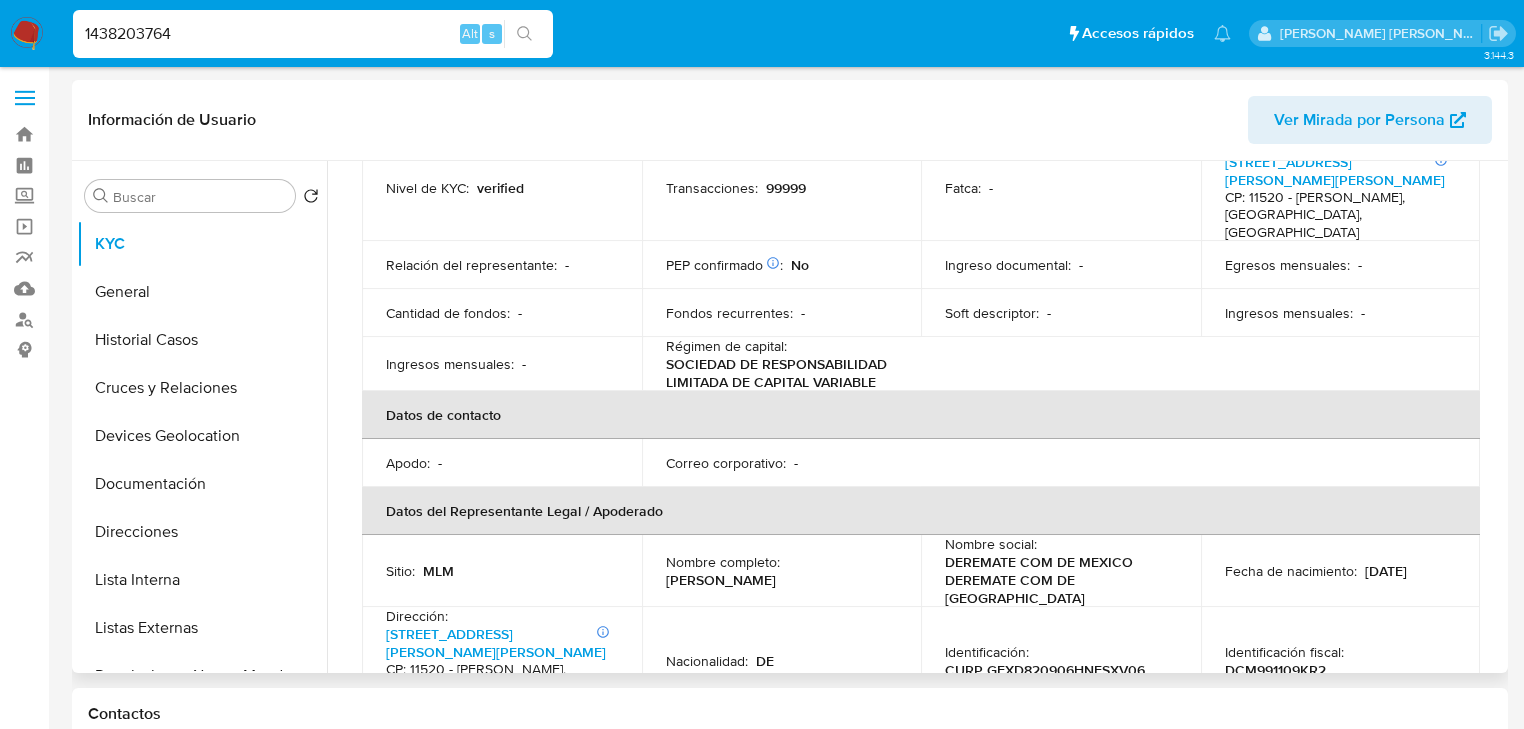 scroll, scrollTop: 400, scrollLeft: 0, axis: vertical 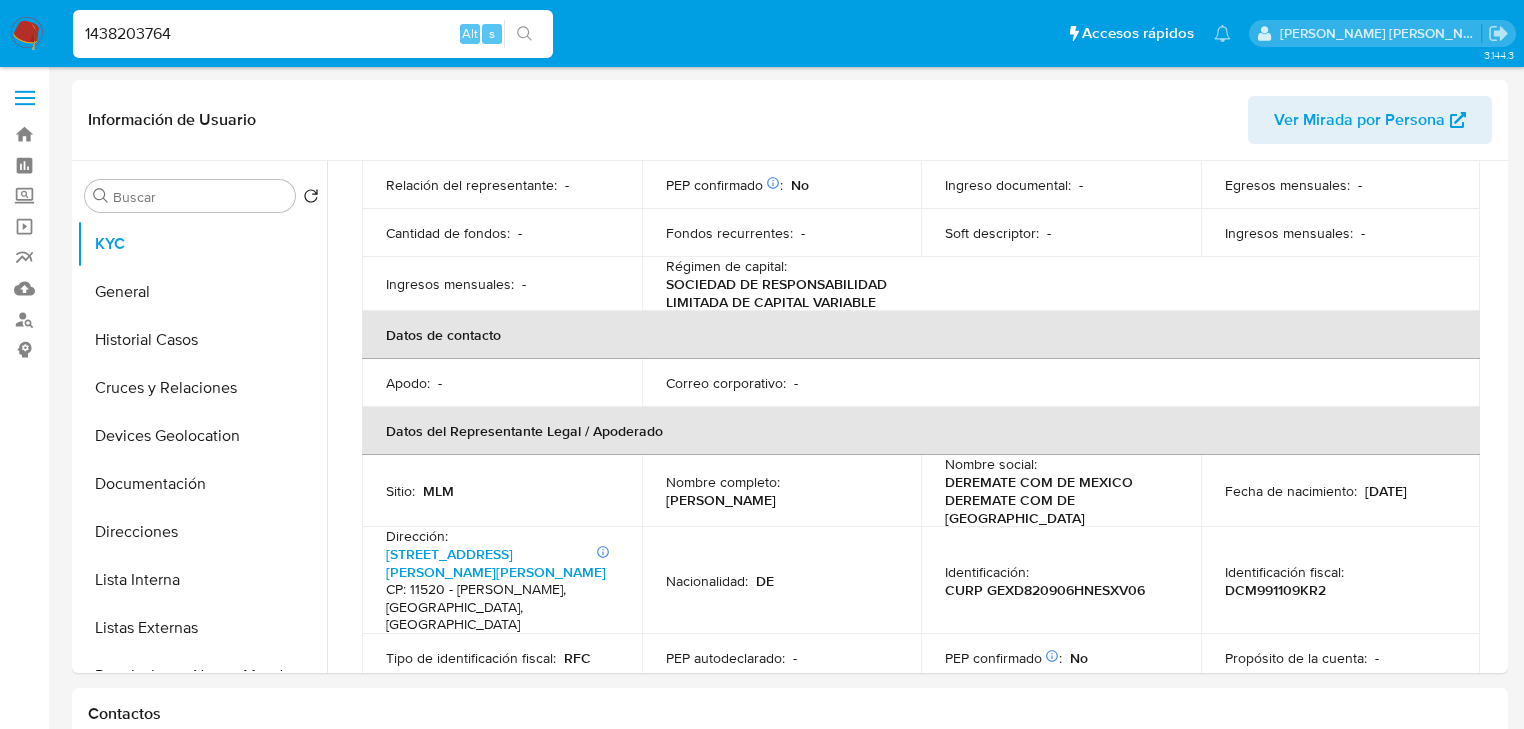 click at bounding box center [27, 34] 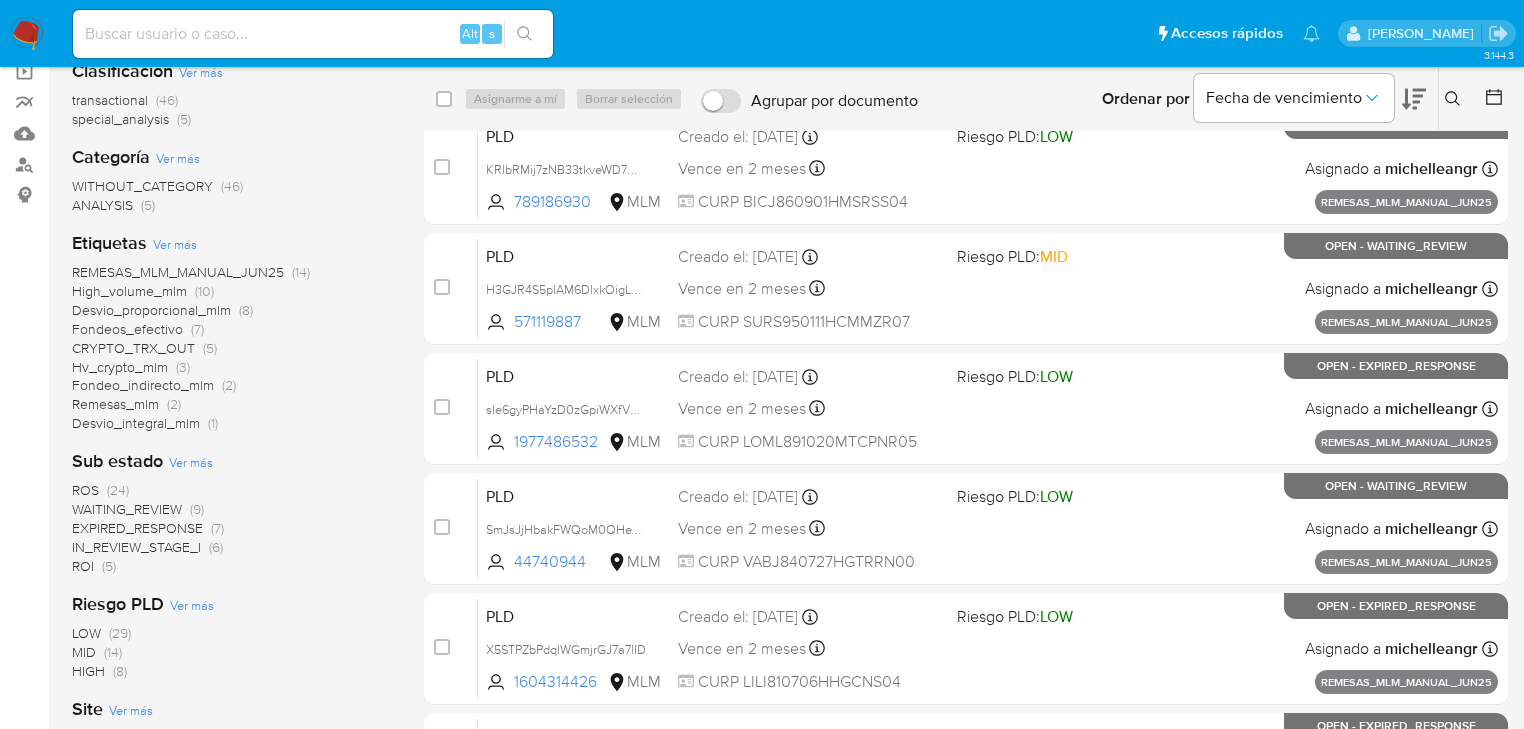 scroll, scrollTop: 160, scrollLeft: 0, axis: vertical 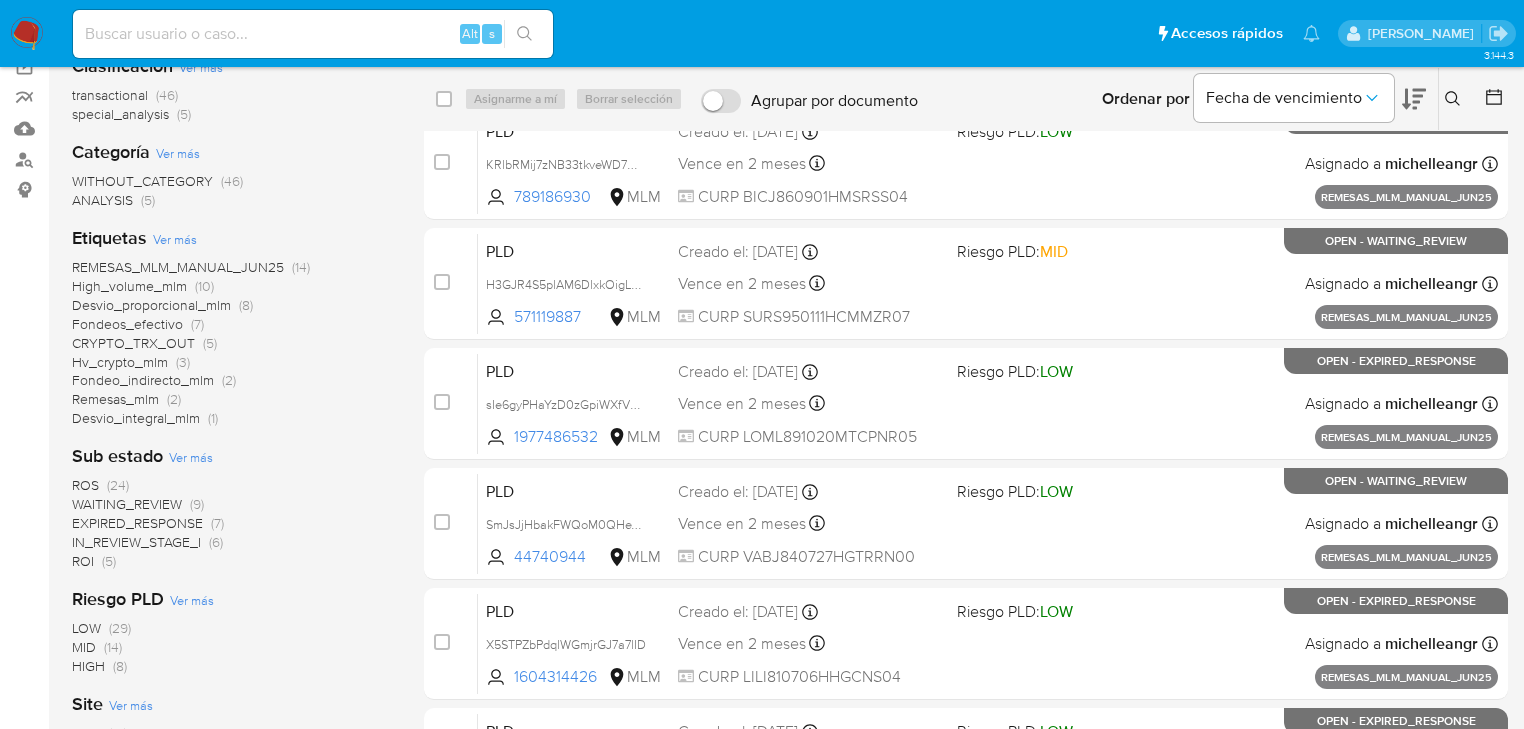click on "IN_REVIEW_STAGE_I" at bounding box center (136, 542) 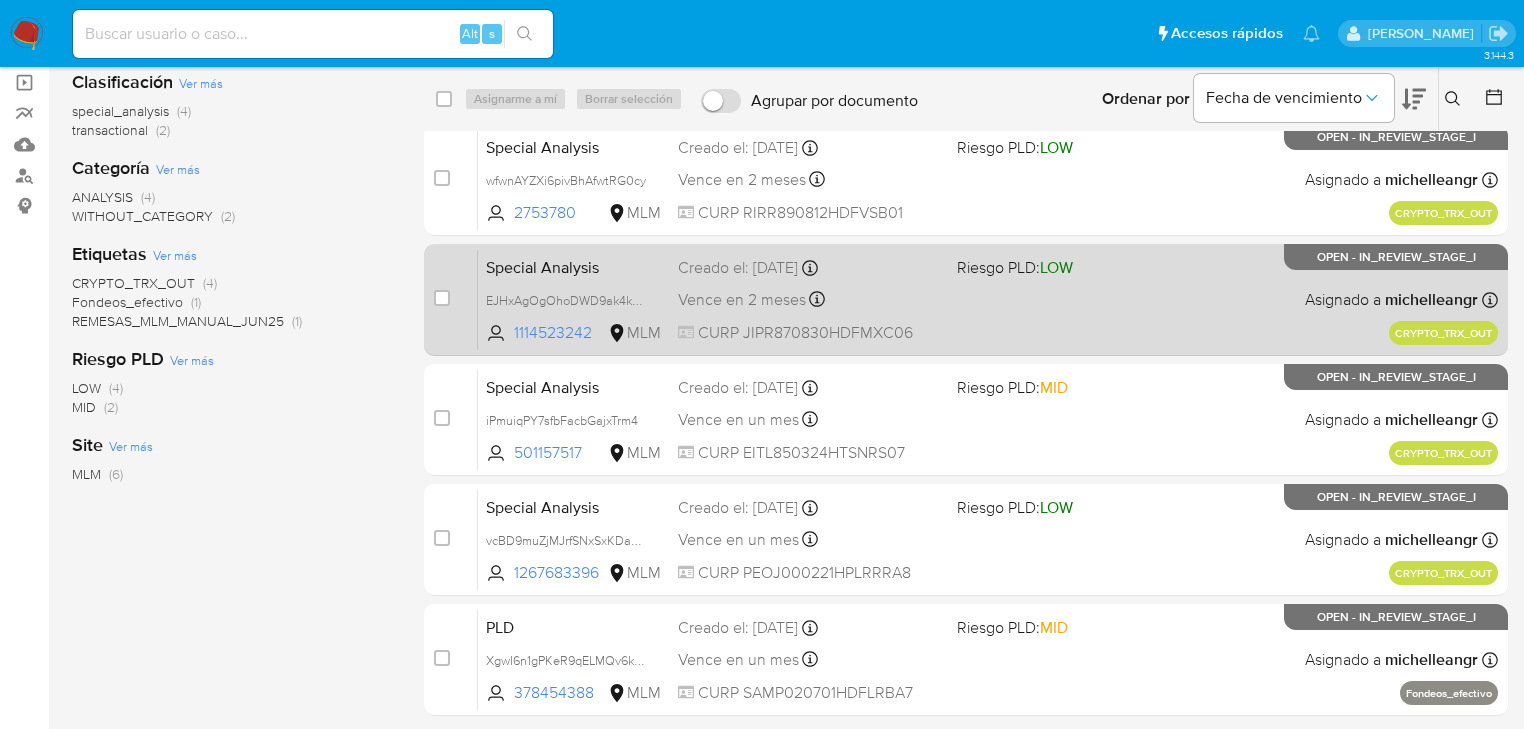 scroll, scrollTop: 240, scrollLeft: 0, axis: vertical 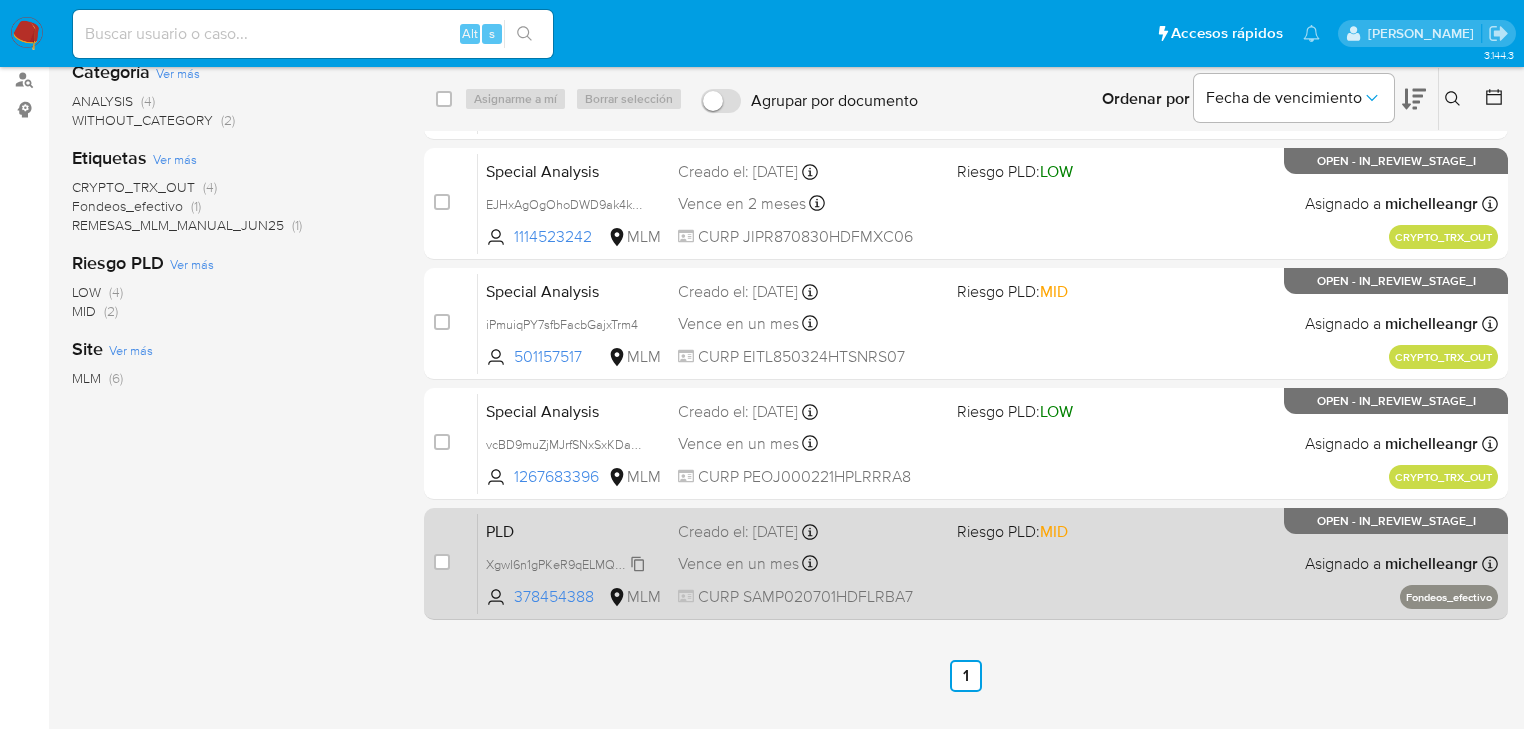 click on "XgwI6n1gPKeR9qELMQv6kS1B" at bounding box center (569, 563) 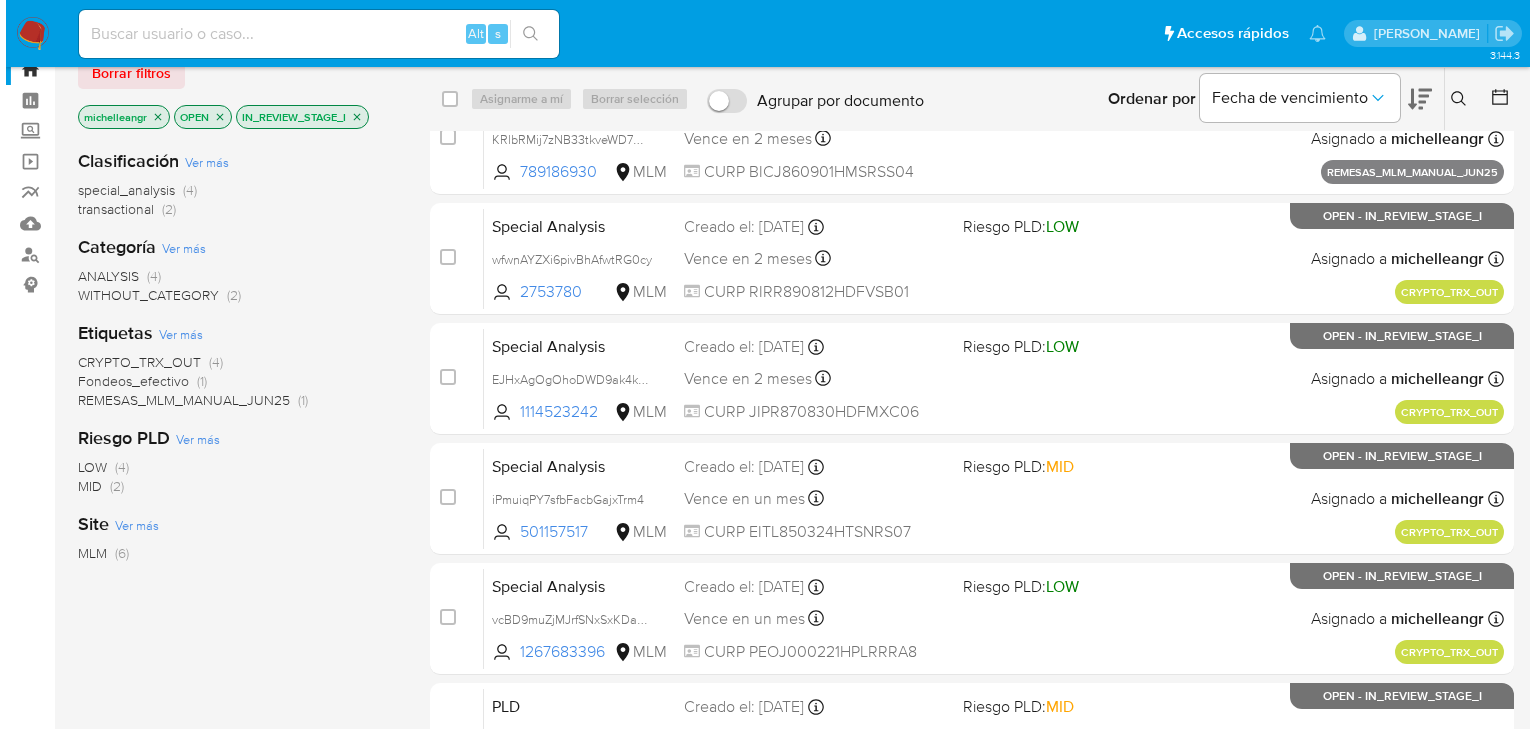 scroll, scrollTop: 0, scrollLeft: 0, axis: both 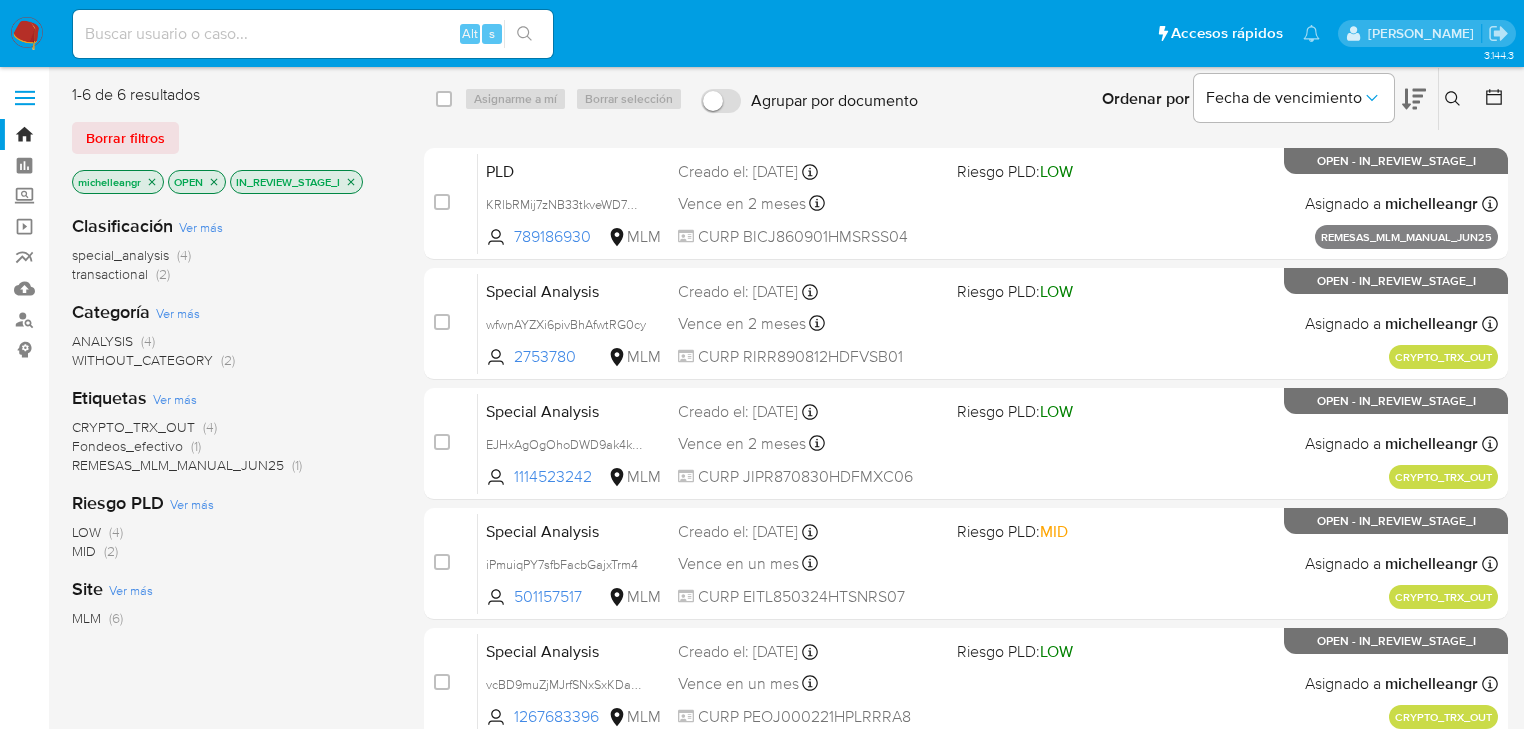 click 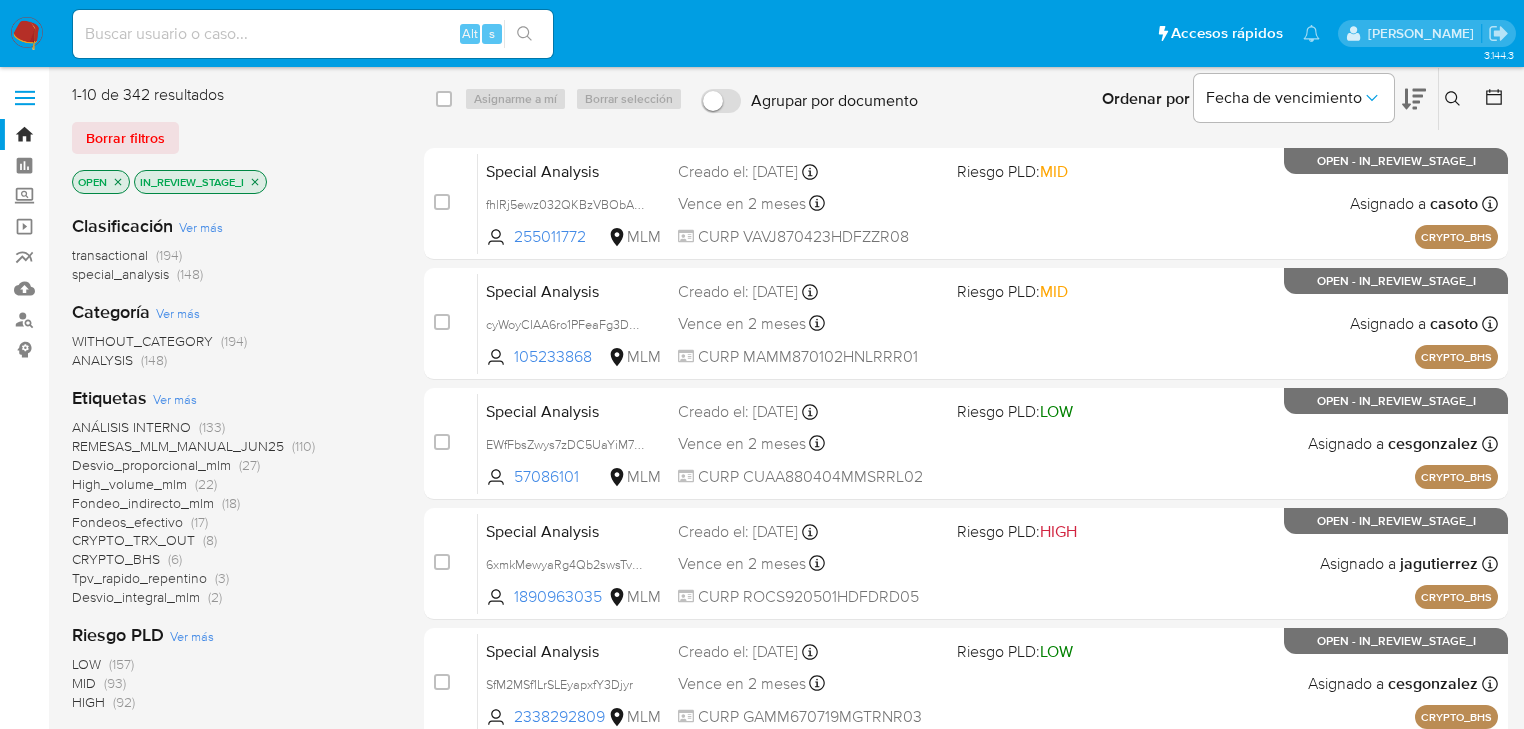 click 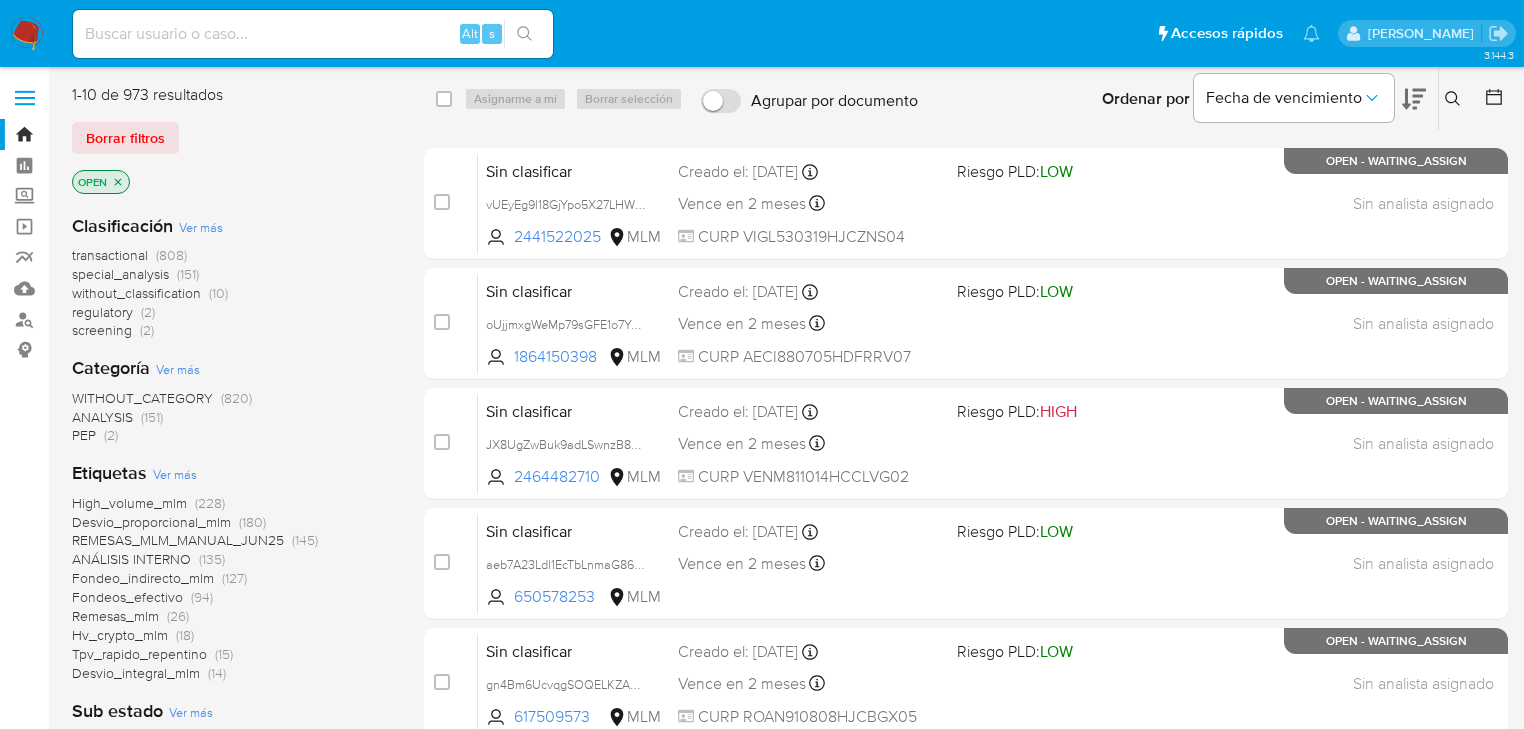 click 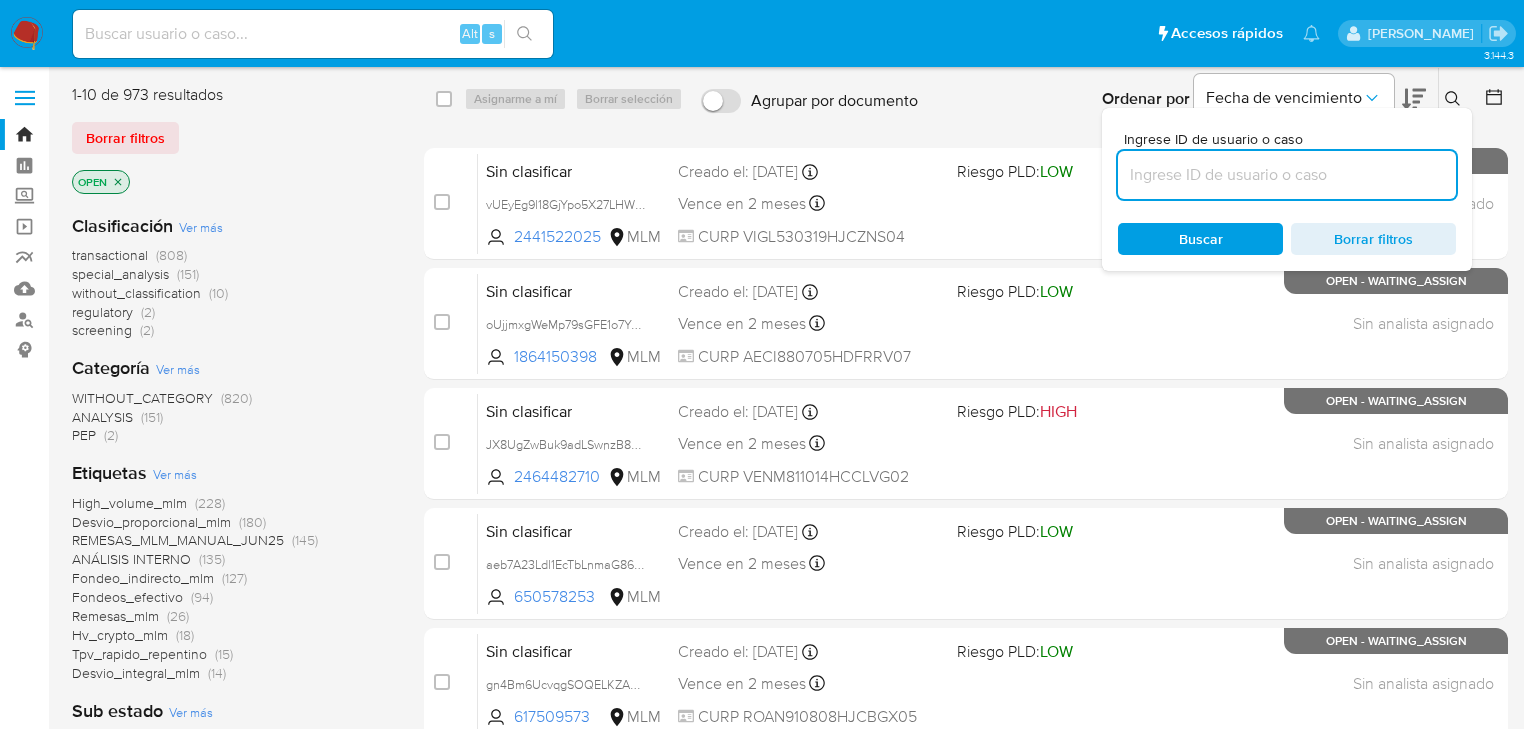 click at bounding box center (1287, 175) 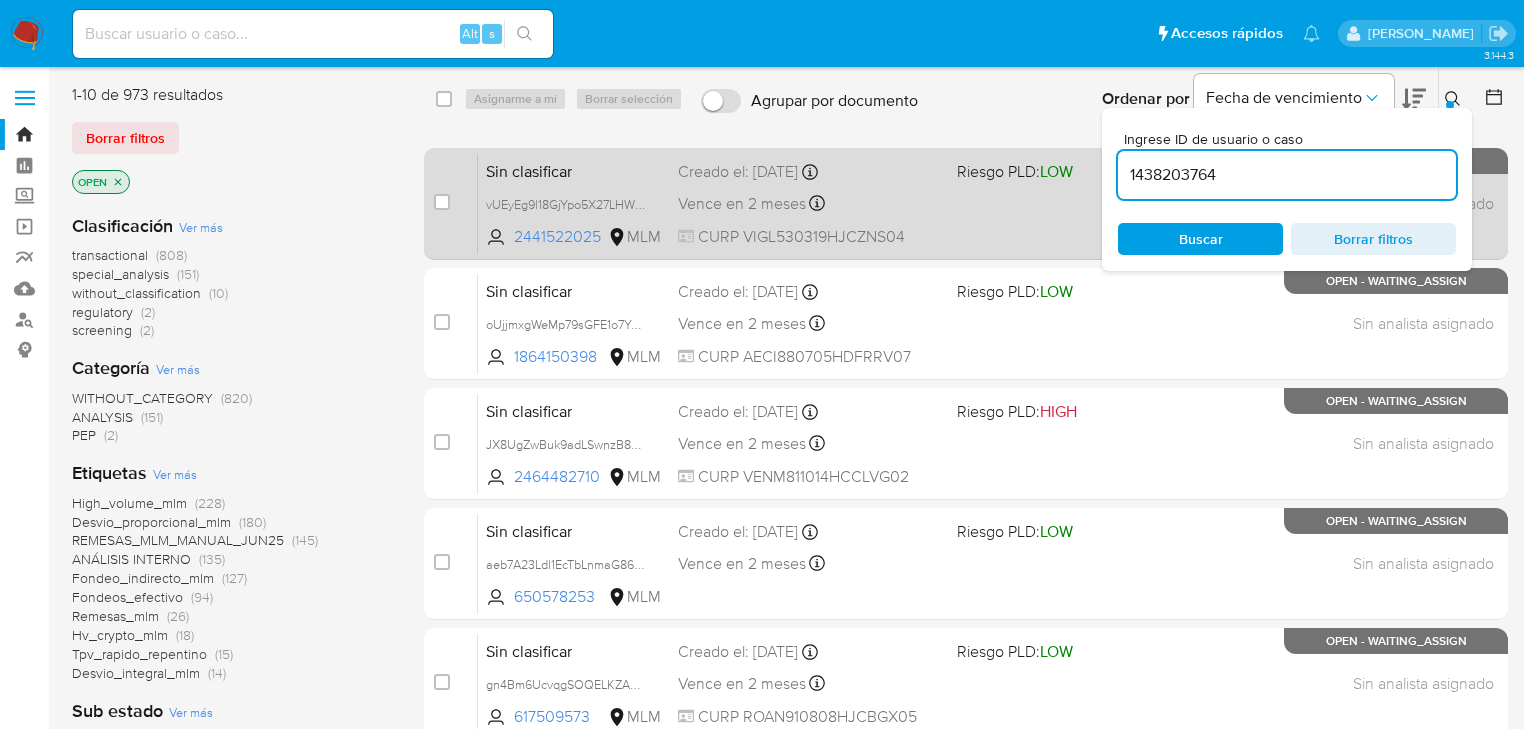 type on "1438203764" 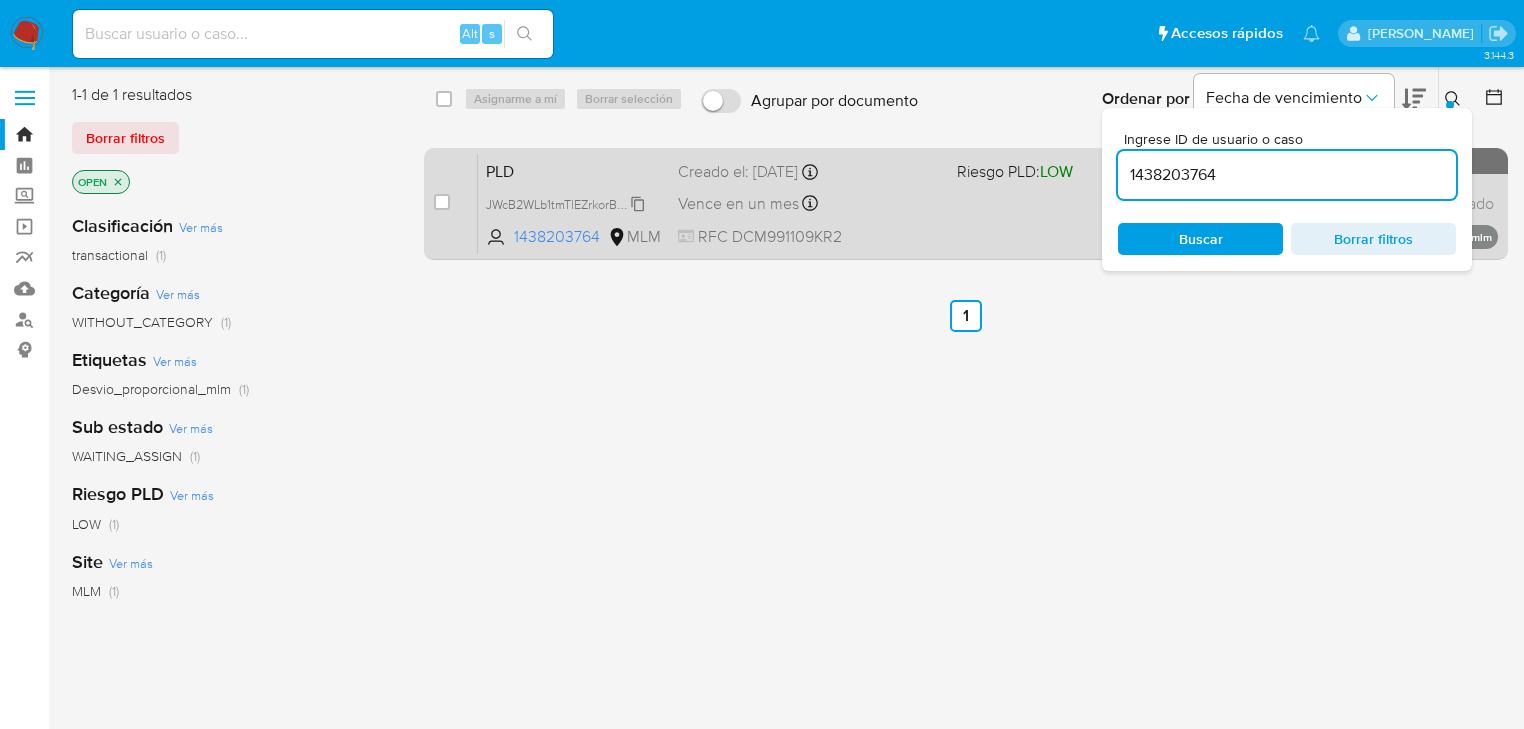 click on "JWcB2WLb1tmTlEZrkorBKQIX" at bounding box center [565, 203] 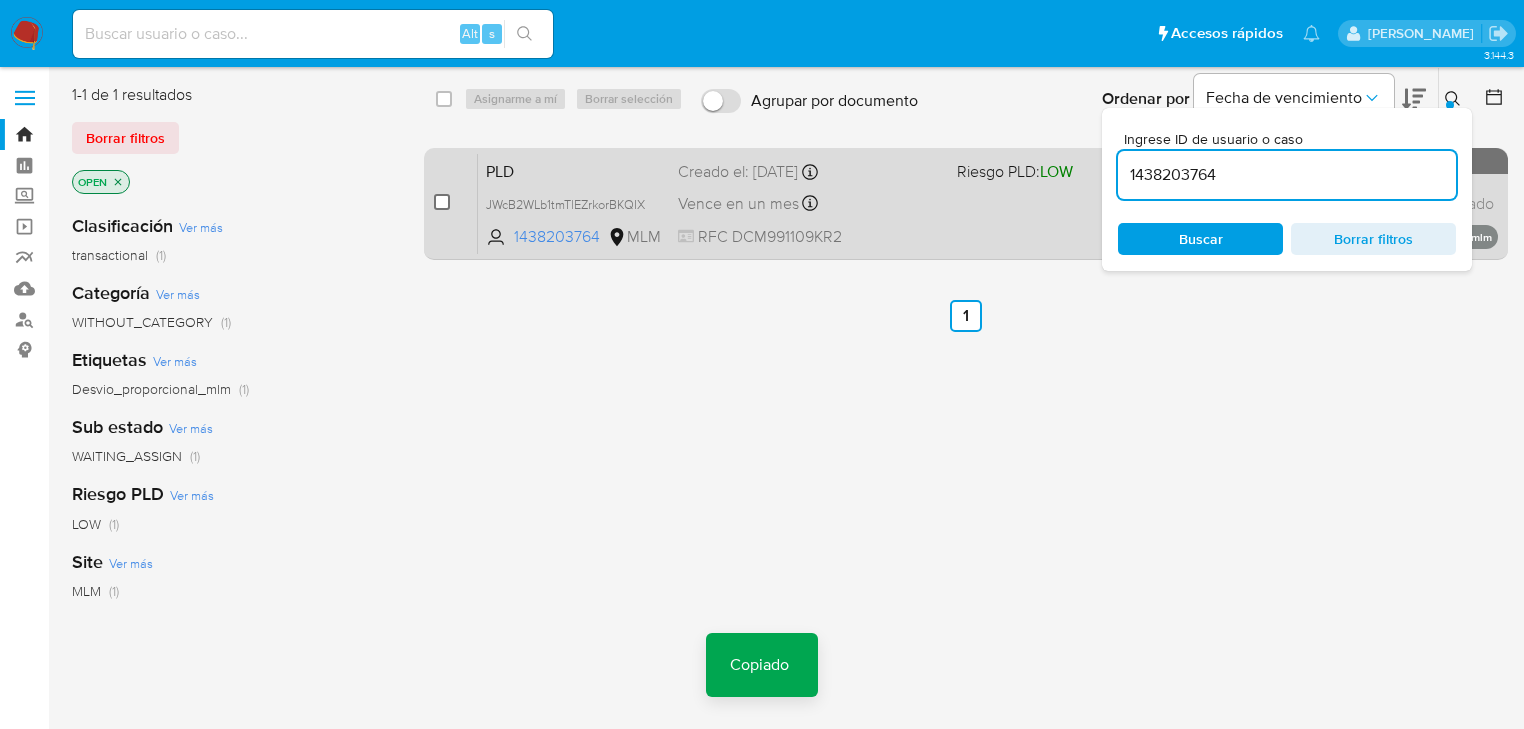 click at bounding box center [442, 202] 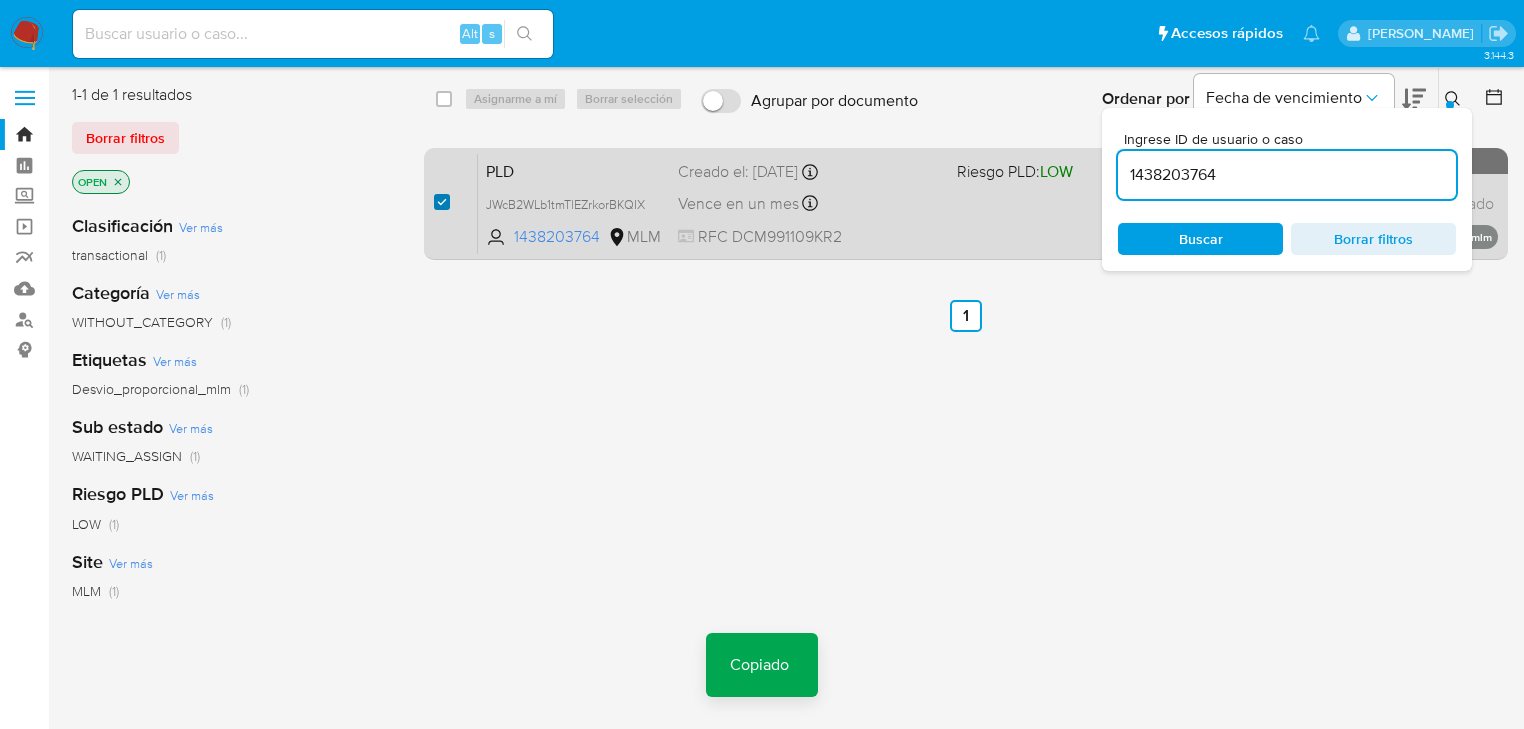 checkbox on "true" 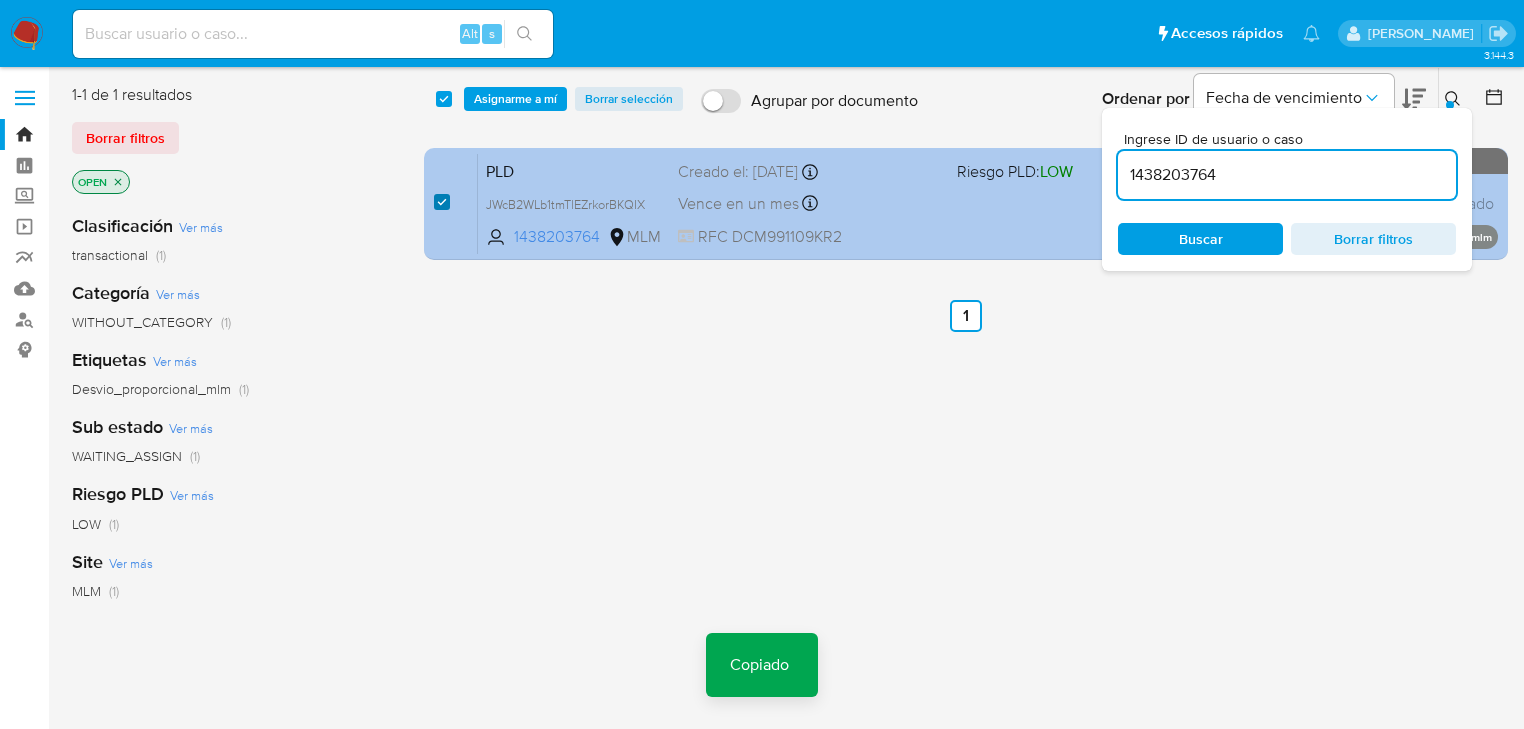 checkbox on "true" 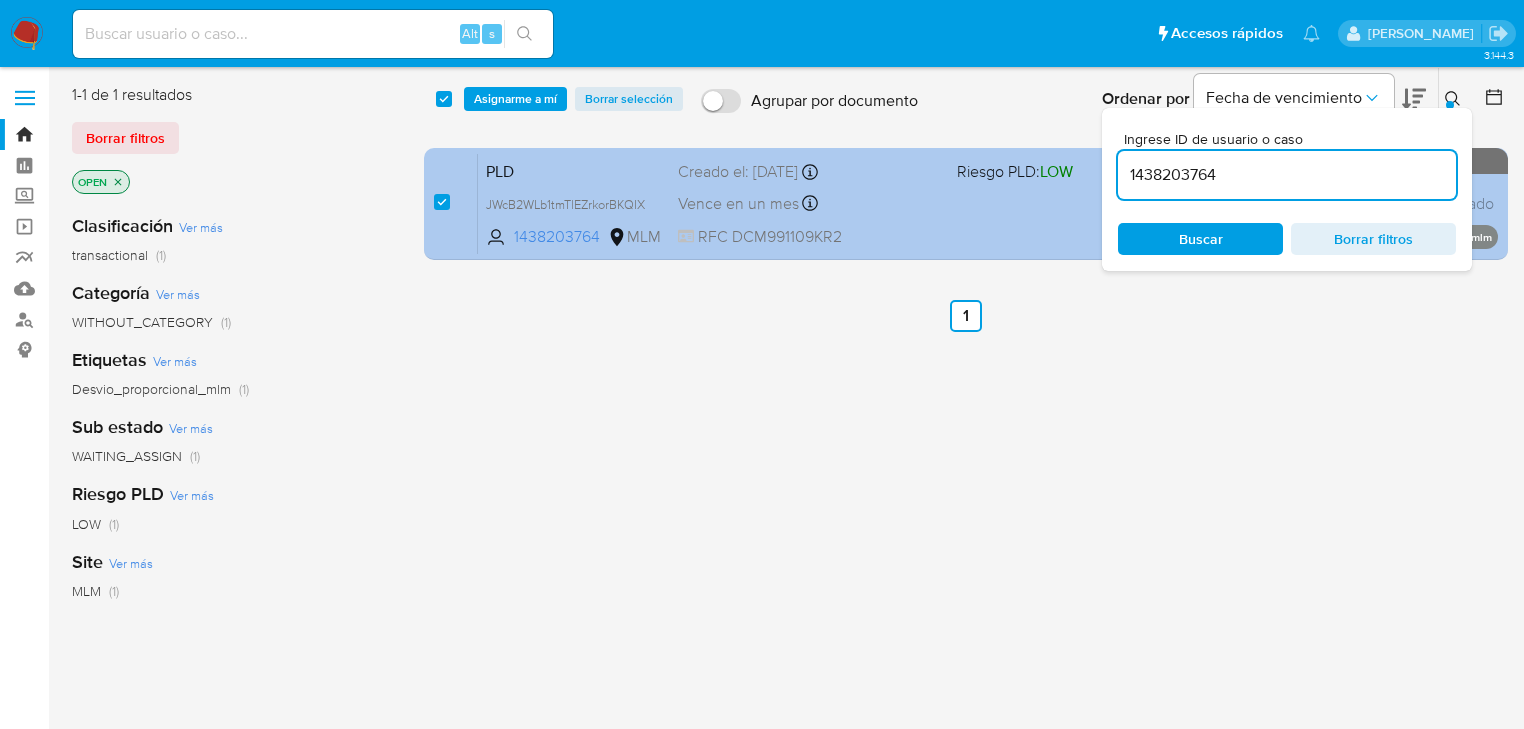 drag, startPoint x: 1109, startPoint y: 170, endPoint x: 985, endPoint y: 163, distance: 124.197426 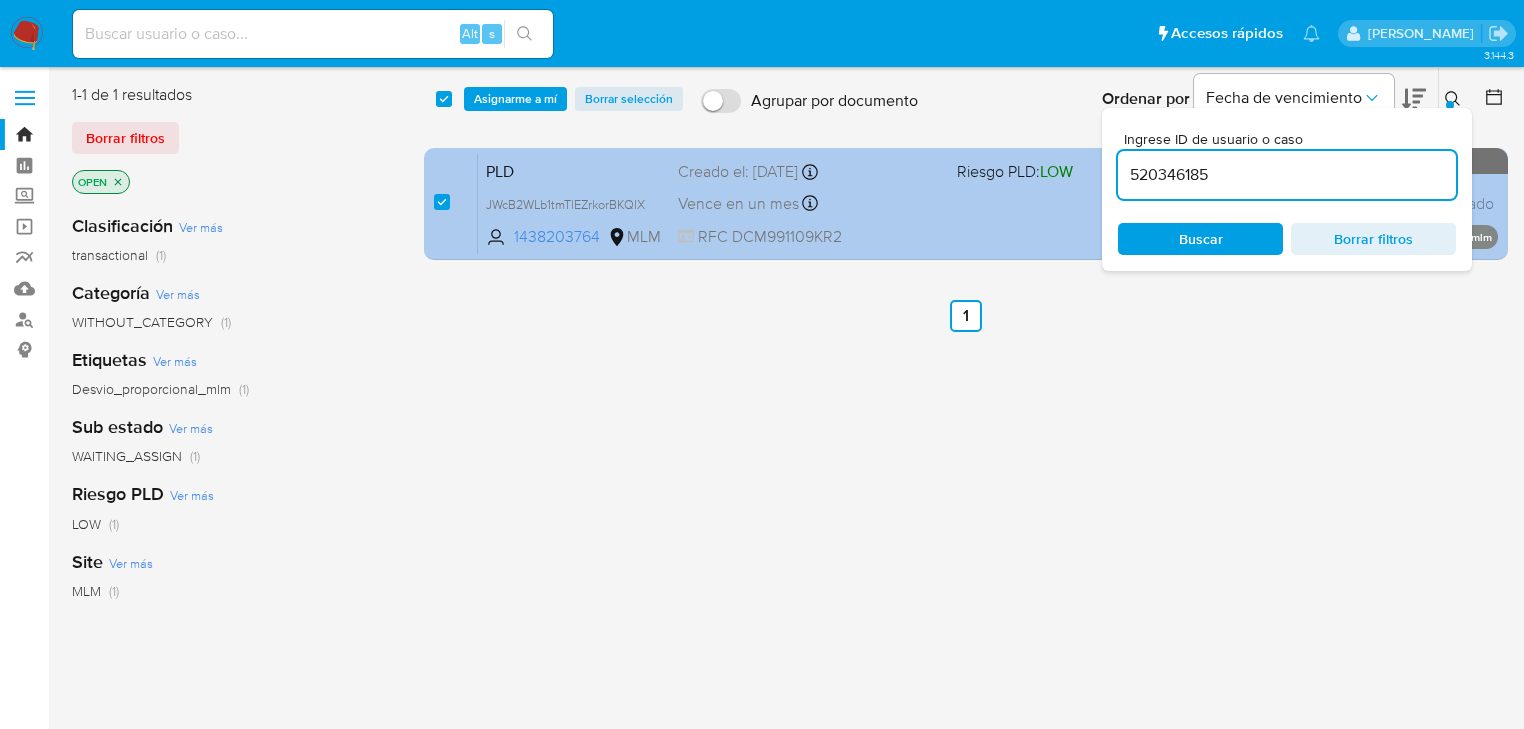 type on "520346185" 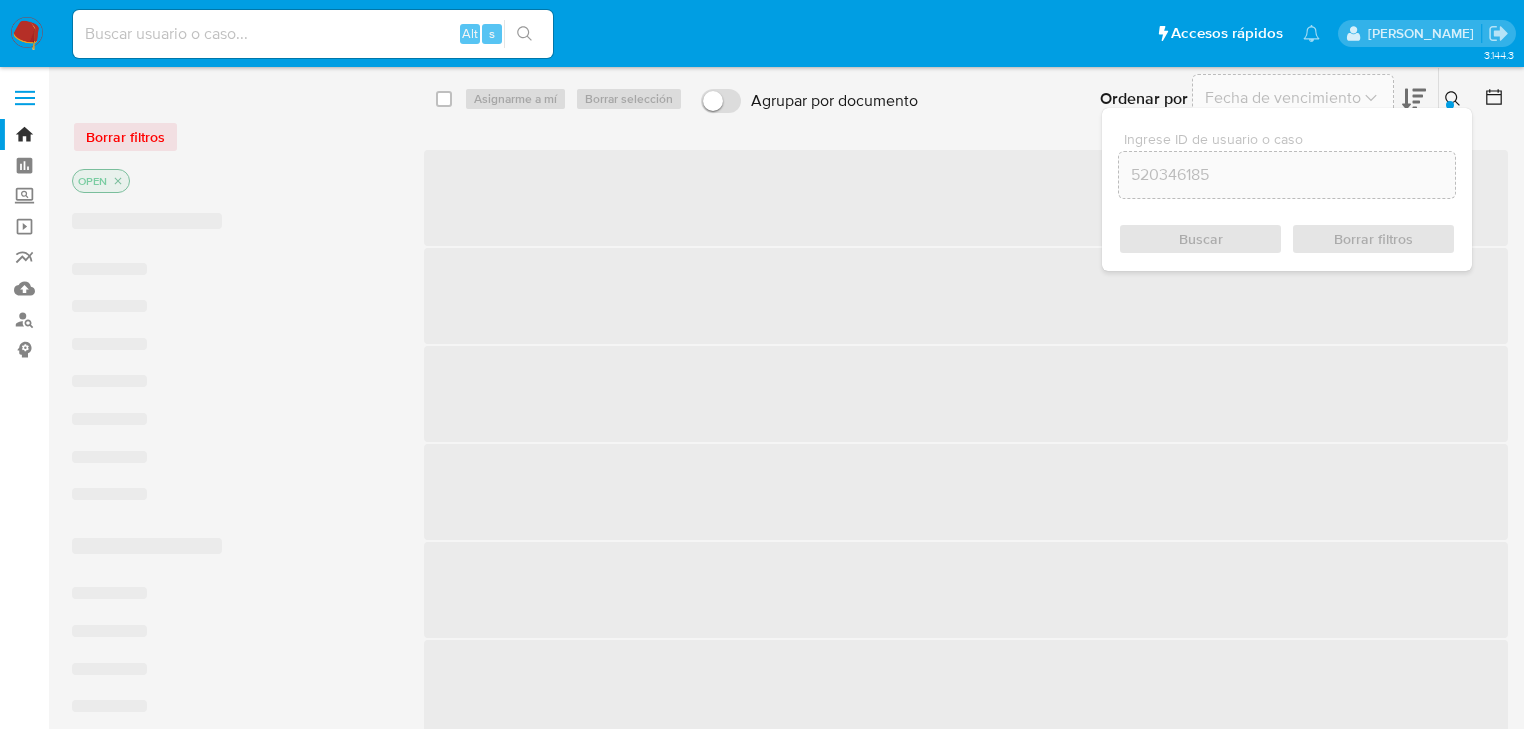 checkbox on "false" 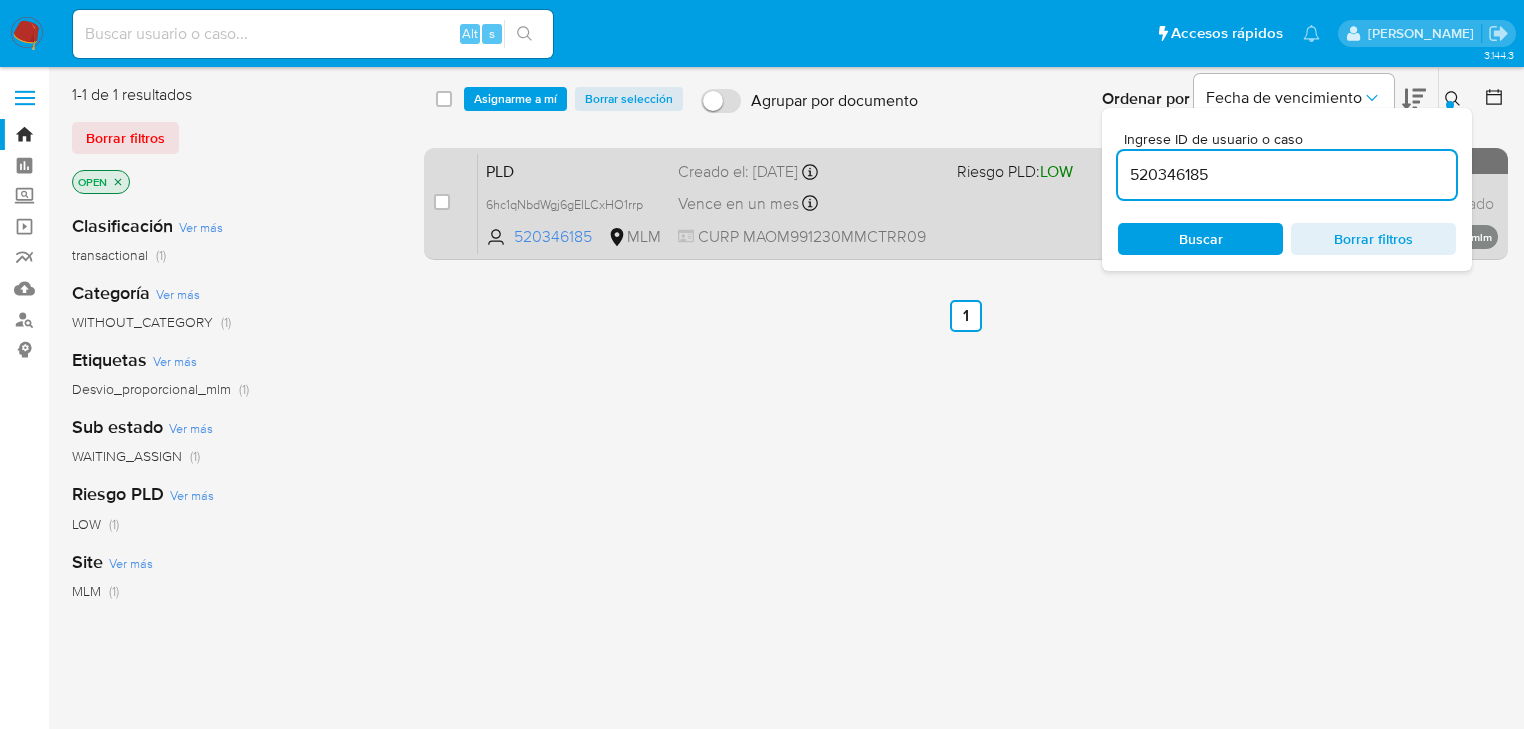 click on "6hc1qNbdWgj6gEILCxHO1rrp" at bounding box center (574, 204) 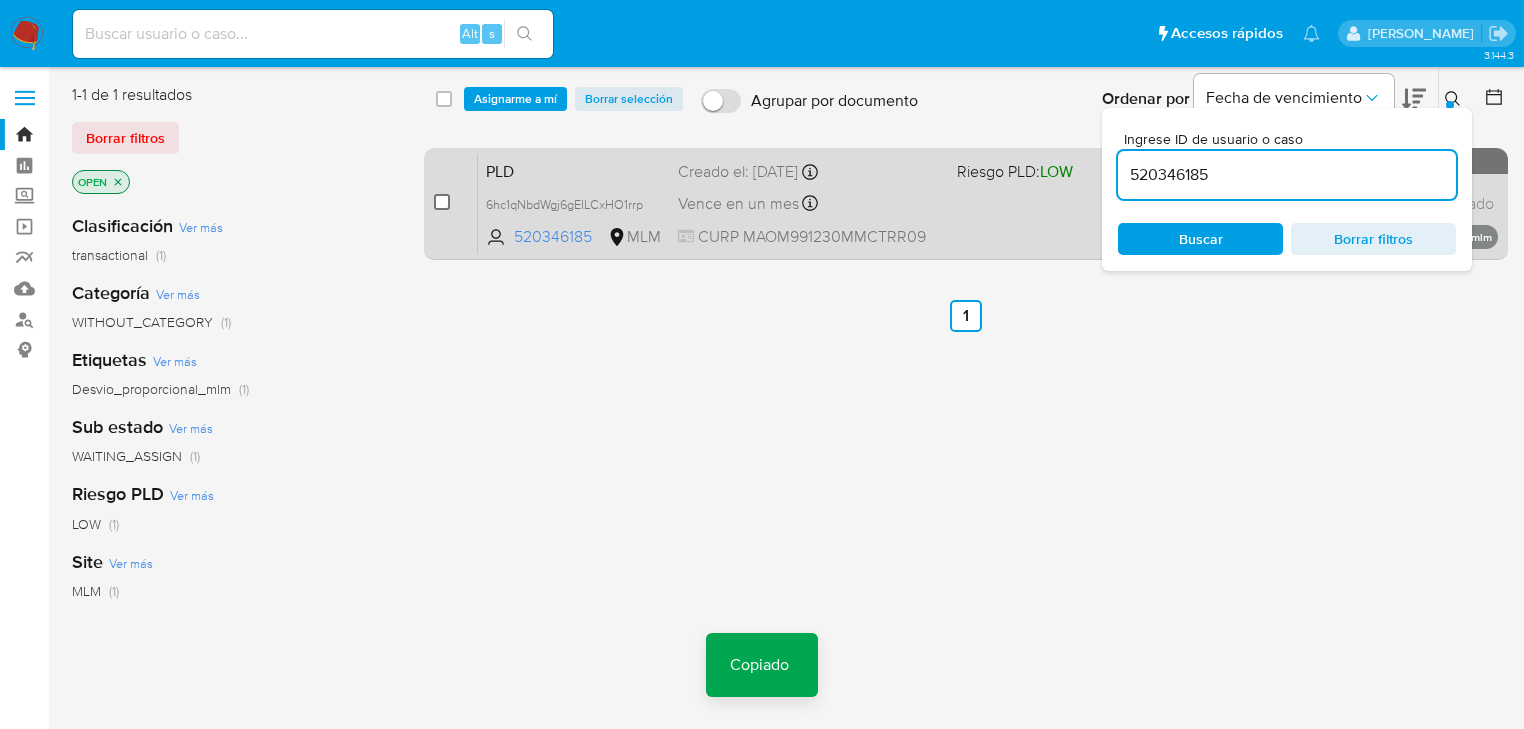 click at bounding box center (442, 202) 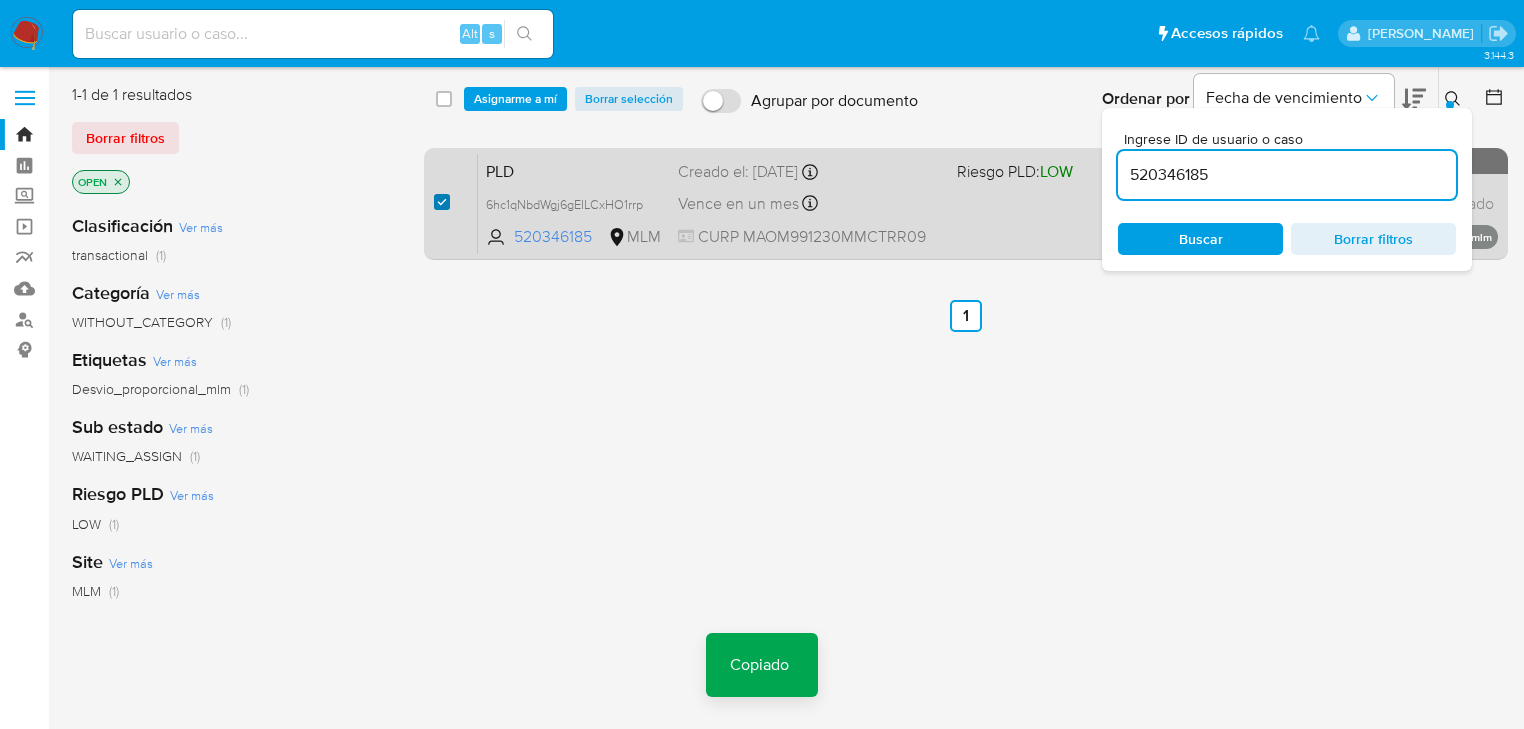 checkbox on "true" 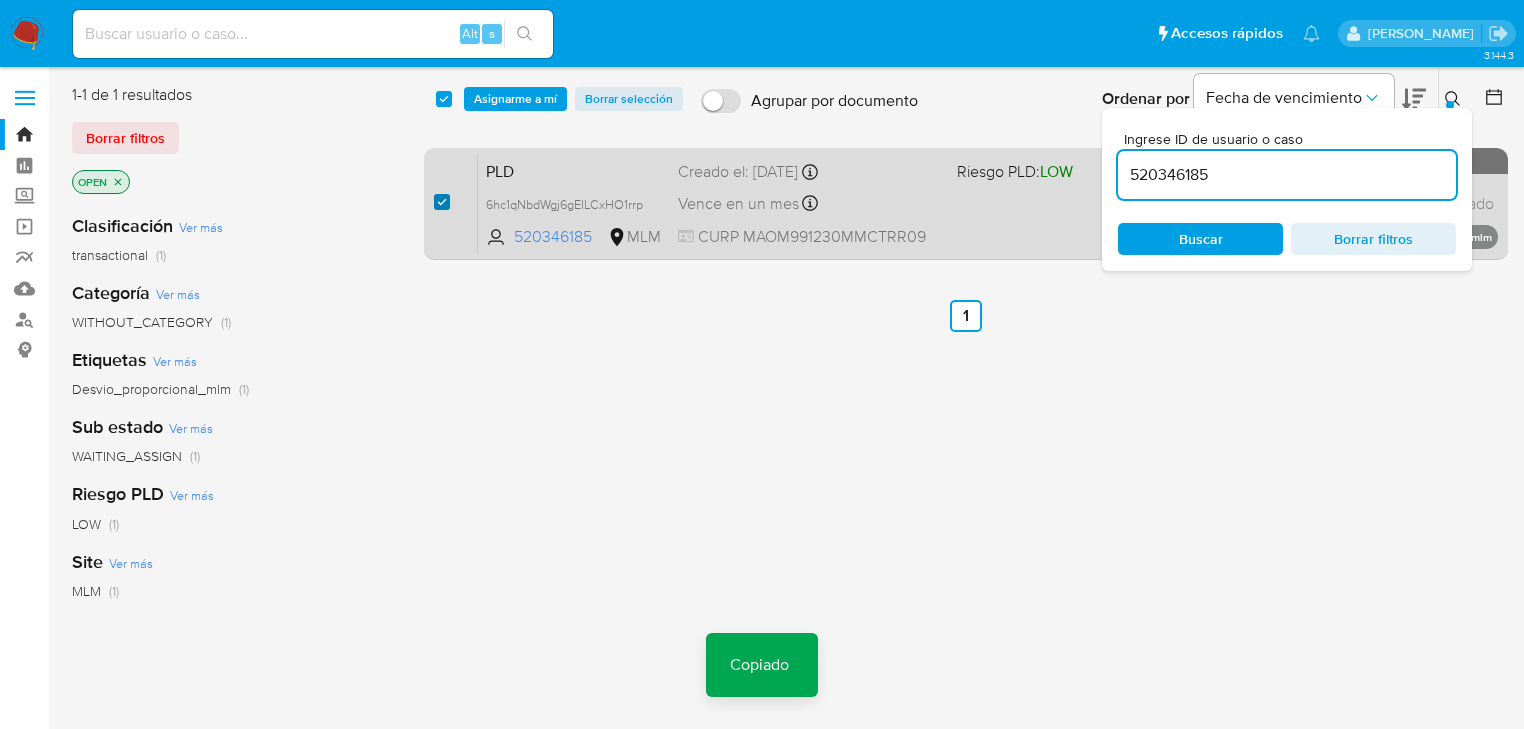 checkbox on "true" 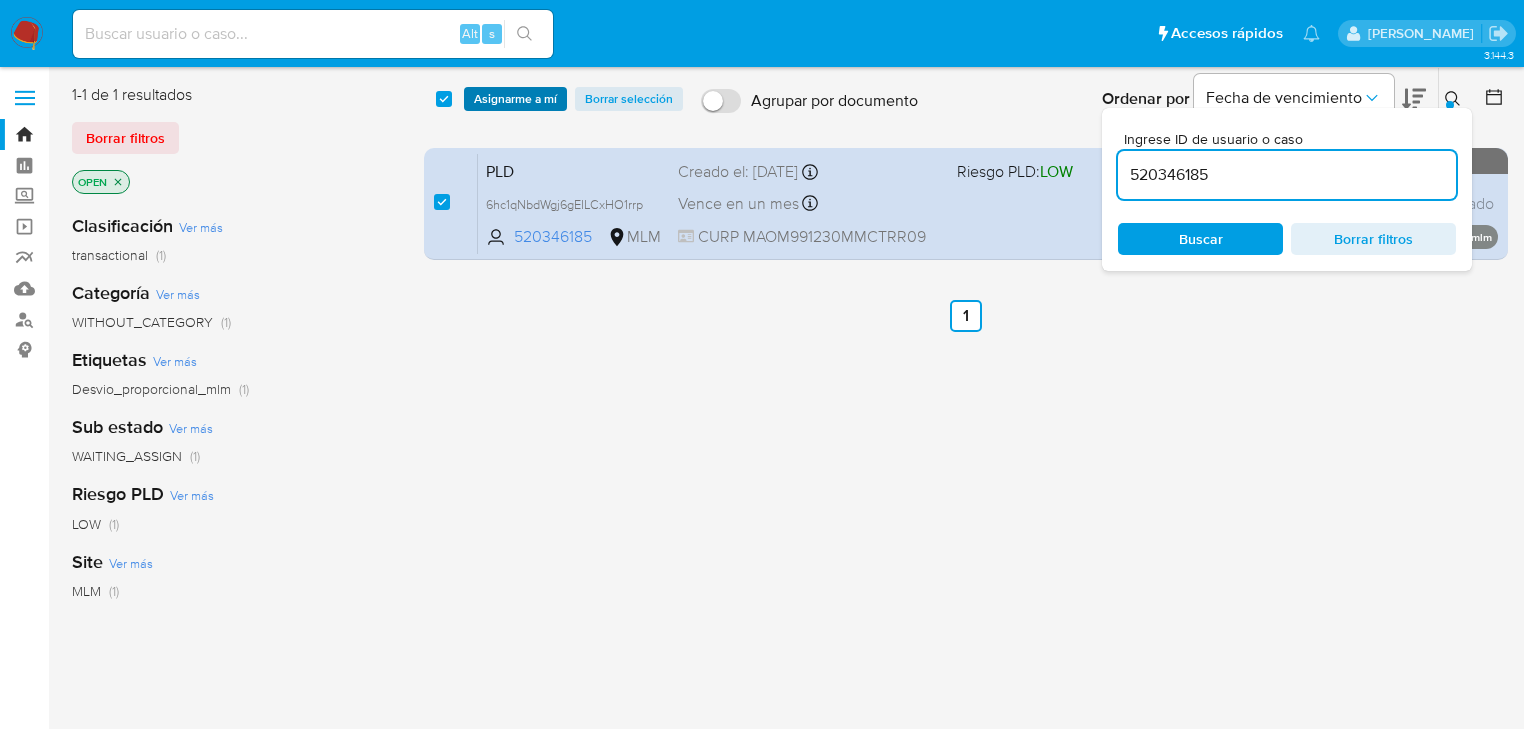 click on "Asignarme a mí" at bounding box center [515, 99] 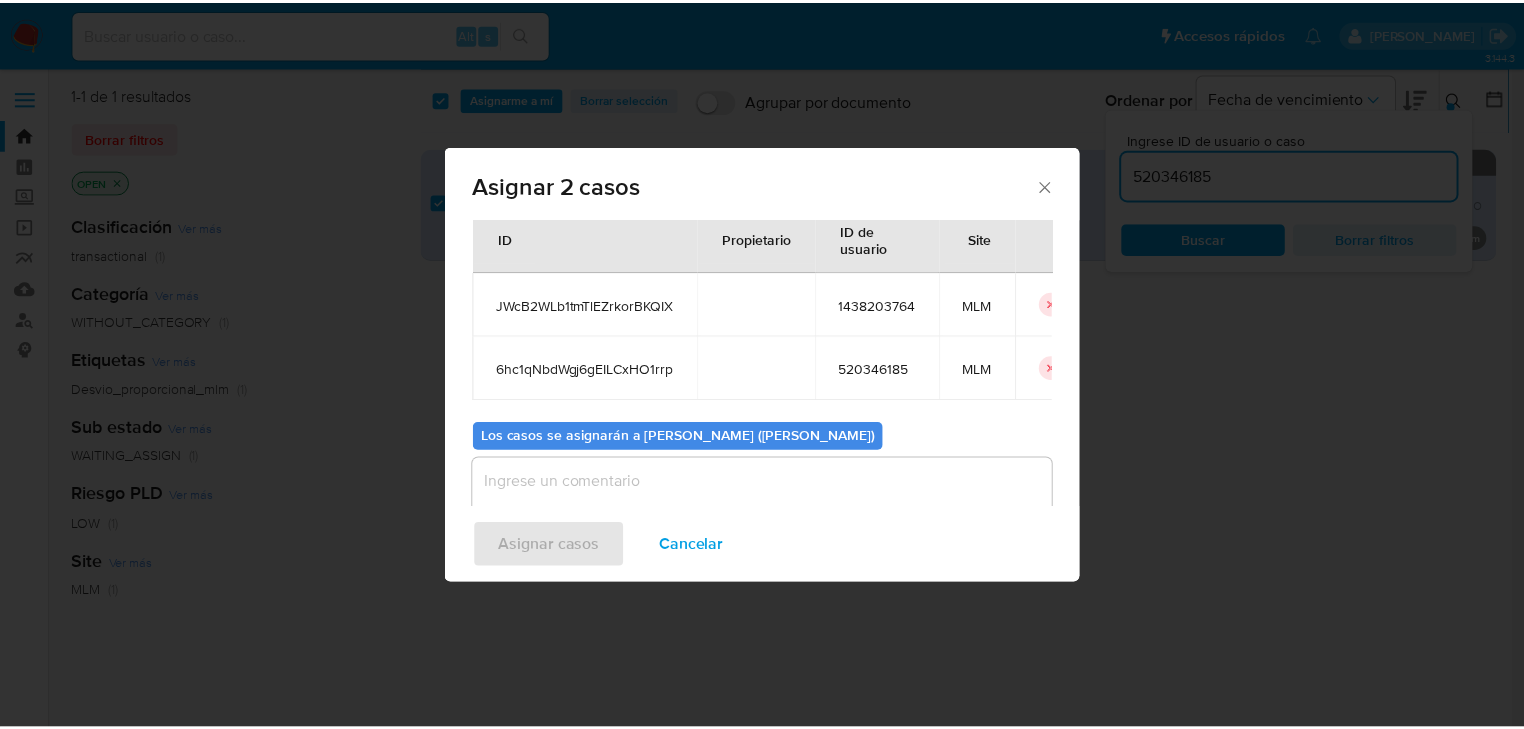 scroll, scrollTop: 80, scrollLeft: 0, axis: vertical 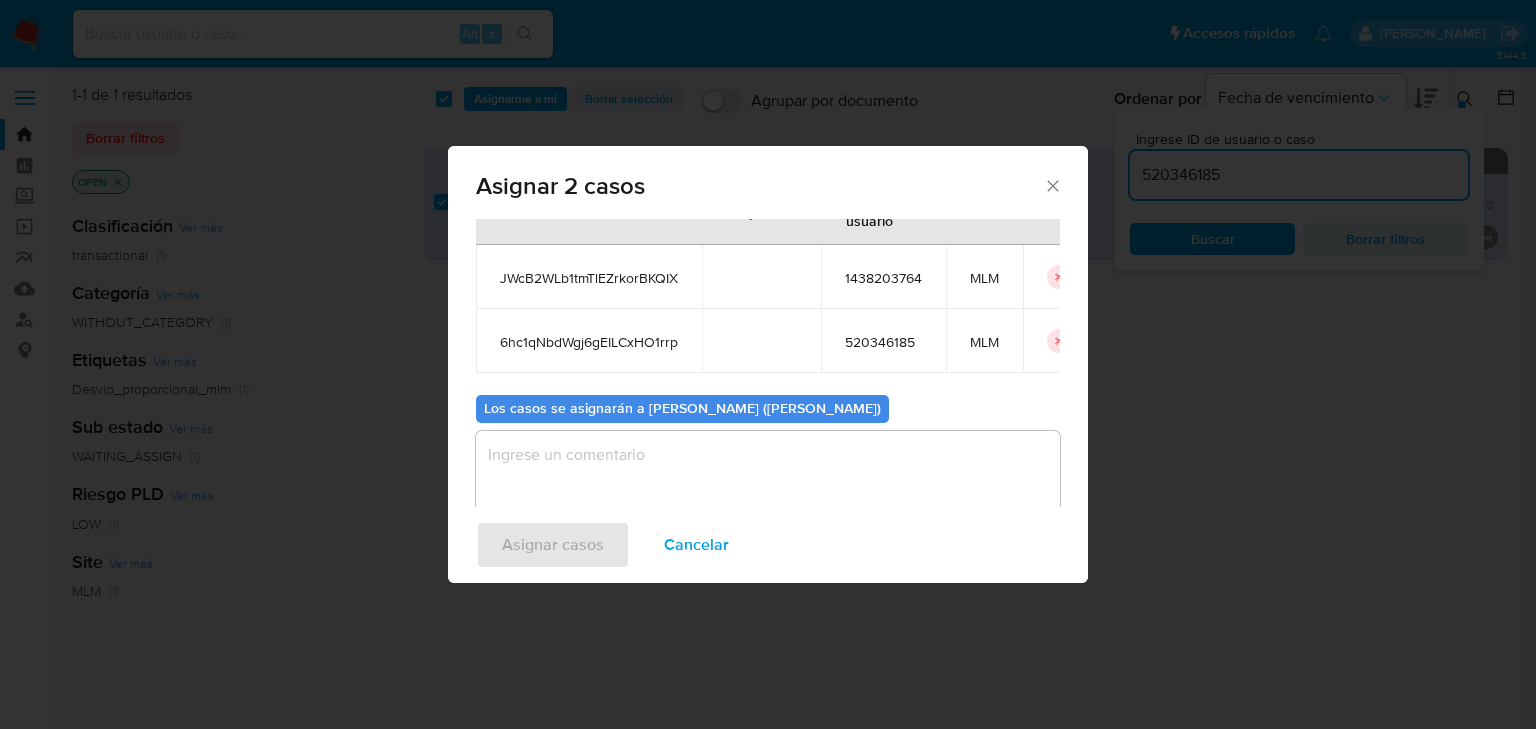 click at bounding box center (768, 471) 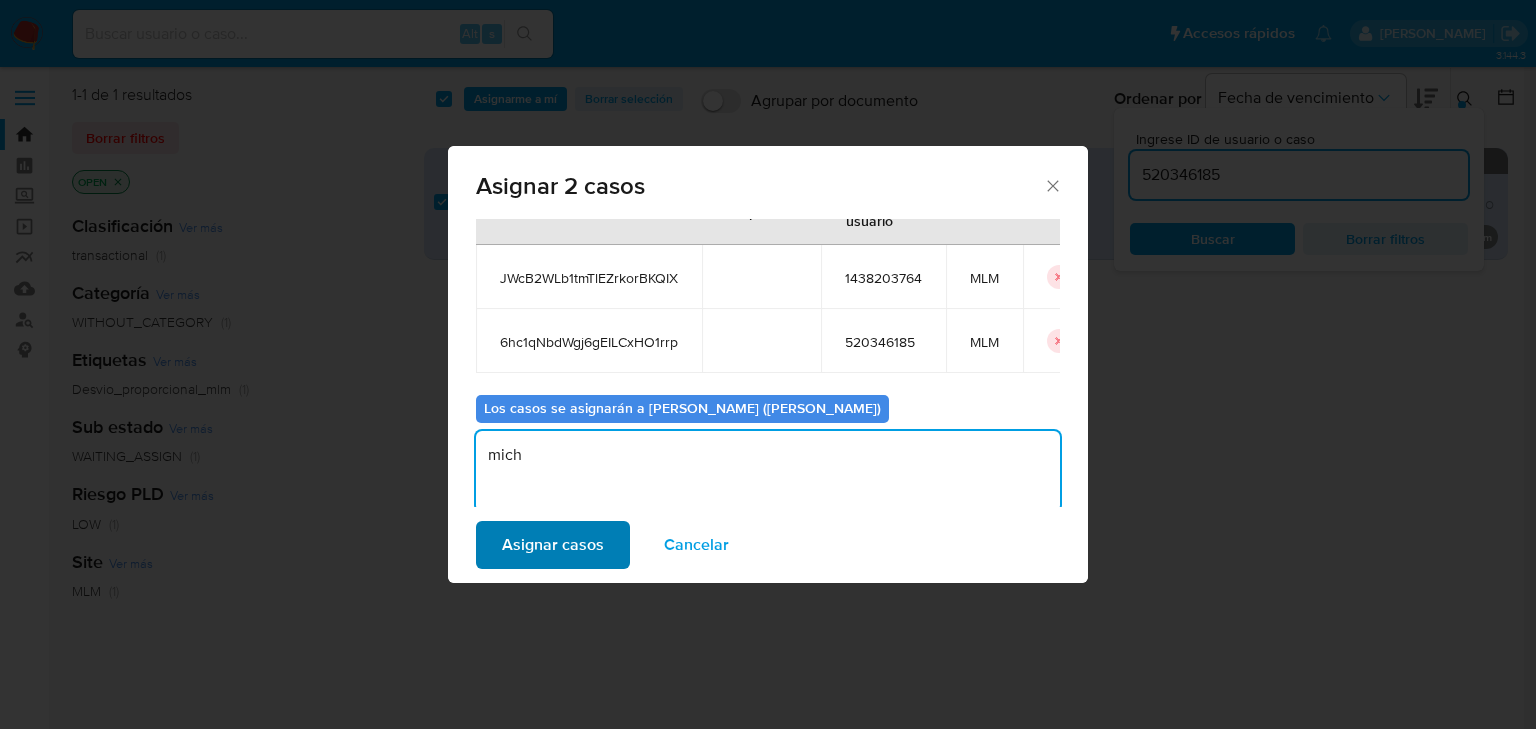 type on "mich" 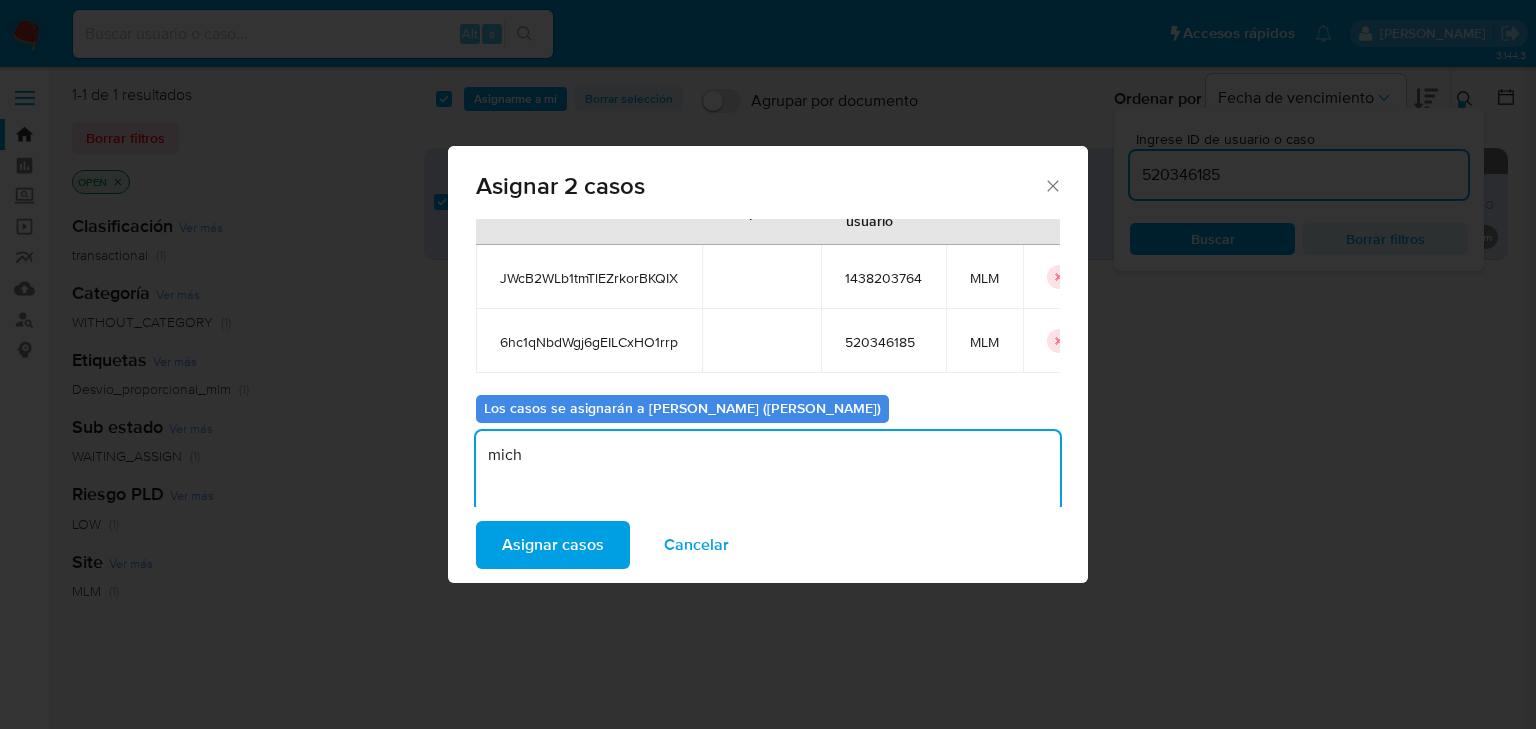 click on "Asignar casos" at bounding box center [553, 545] 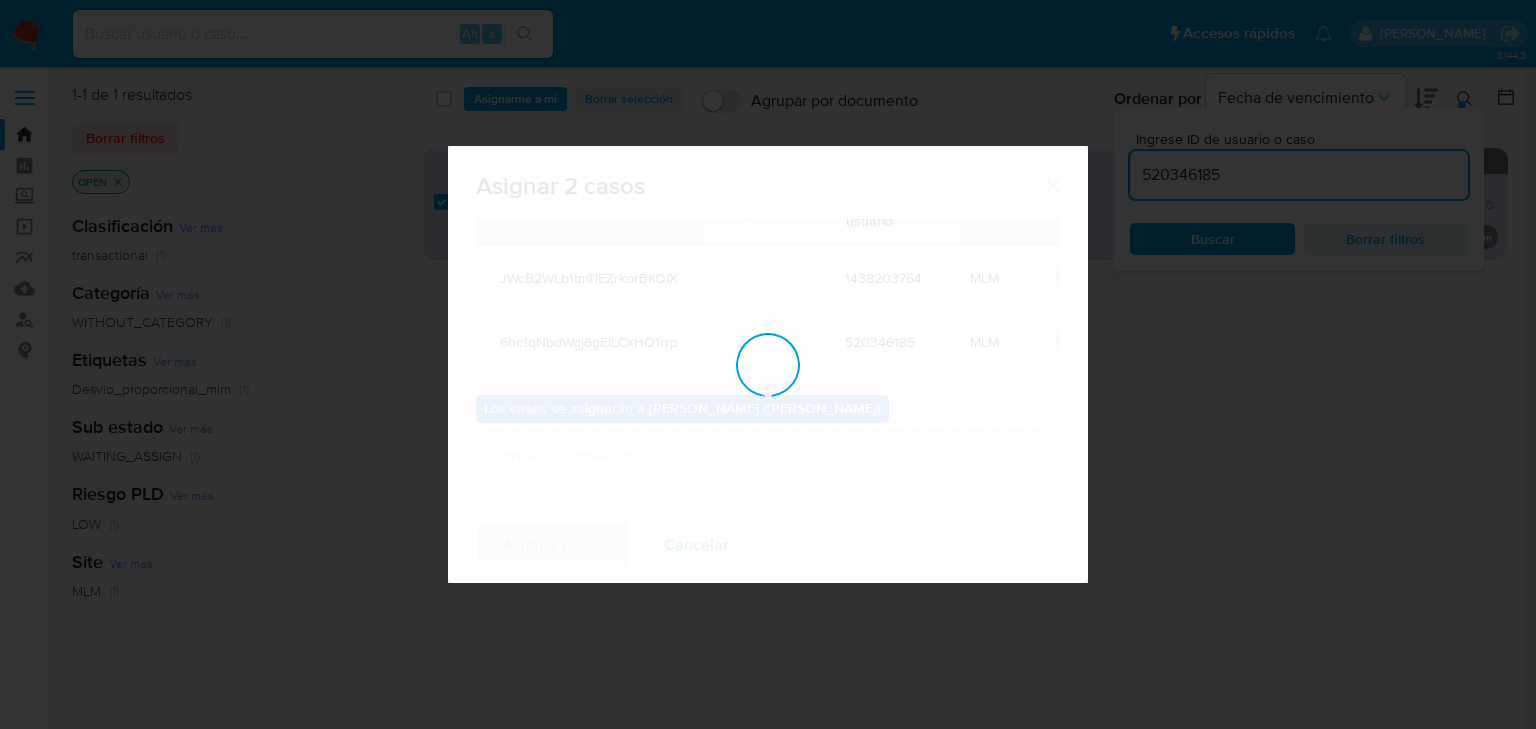 checkbox on "false" 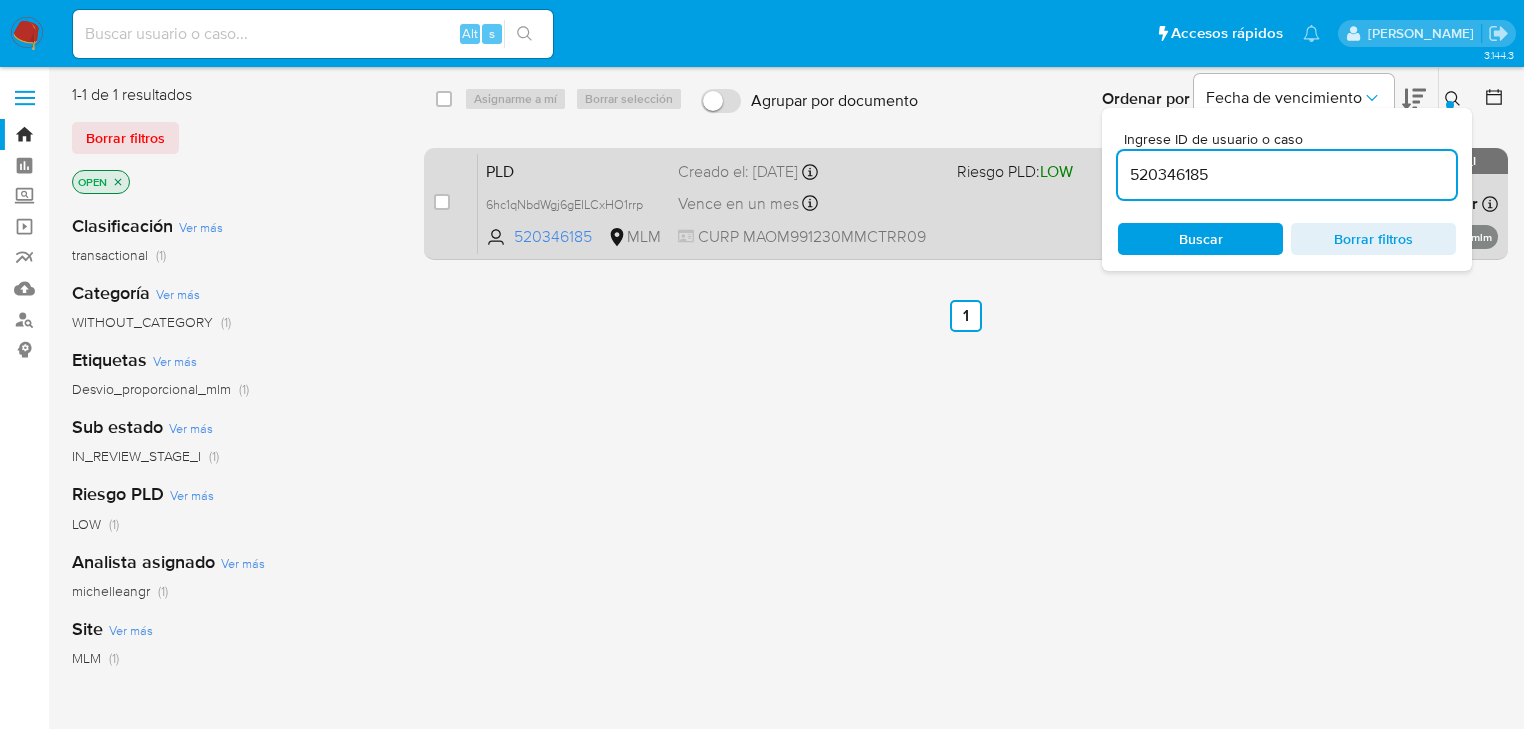 click on "PLD 6hc1qNbdWgj6gEILCxHO1rrp 520346185 MLM Riesgo PLD:  LOW Creado el: 12/06/2025   Creado el: 12/06/2025 02:05:19 Vence en un mes   Vence el 11/08/2025 02:05:19 CURP   MAOM991230MMCTRR09 Asignado a   michelleangr   Asignado el: 08/07/2025 00:15:32 Desvio_proporcional_mlm OPEN - IN_REVIEW_STAGE_I" at bounding box center [988, 203] 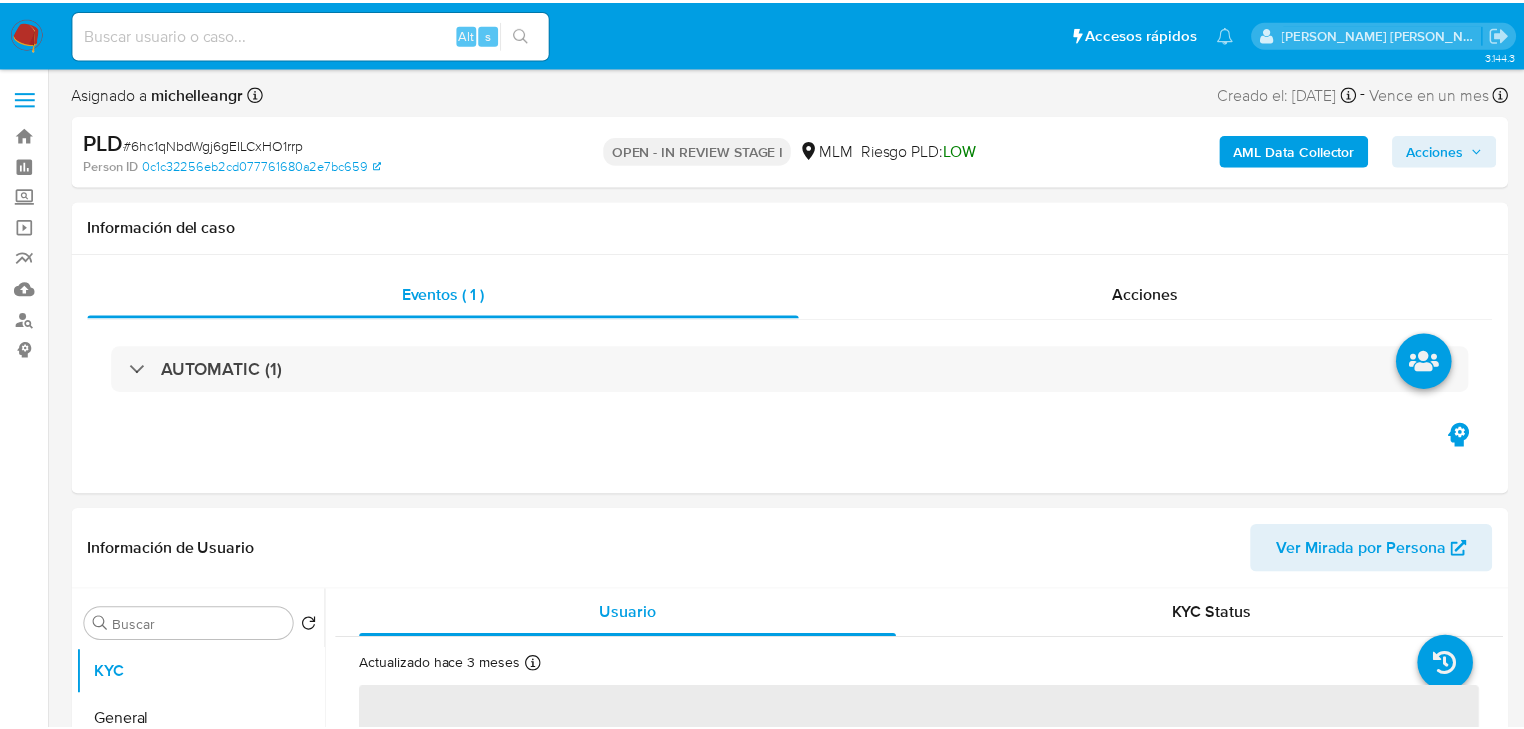 scroll, scrollTop: 0, scrollLeft: 0, axis: both 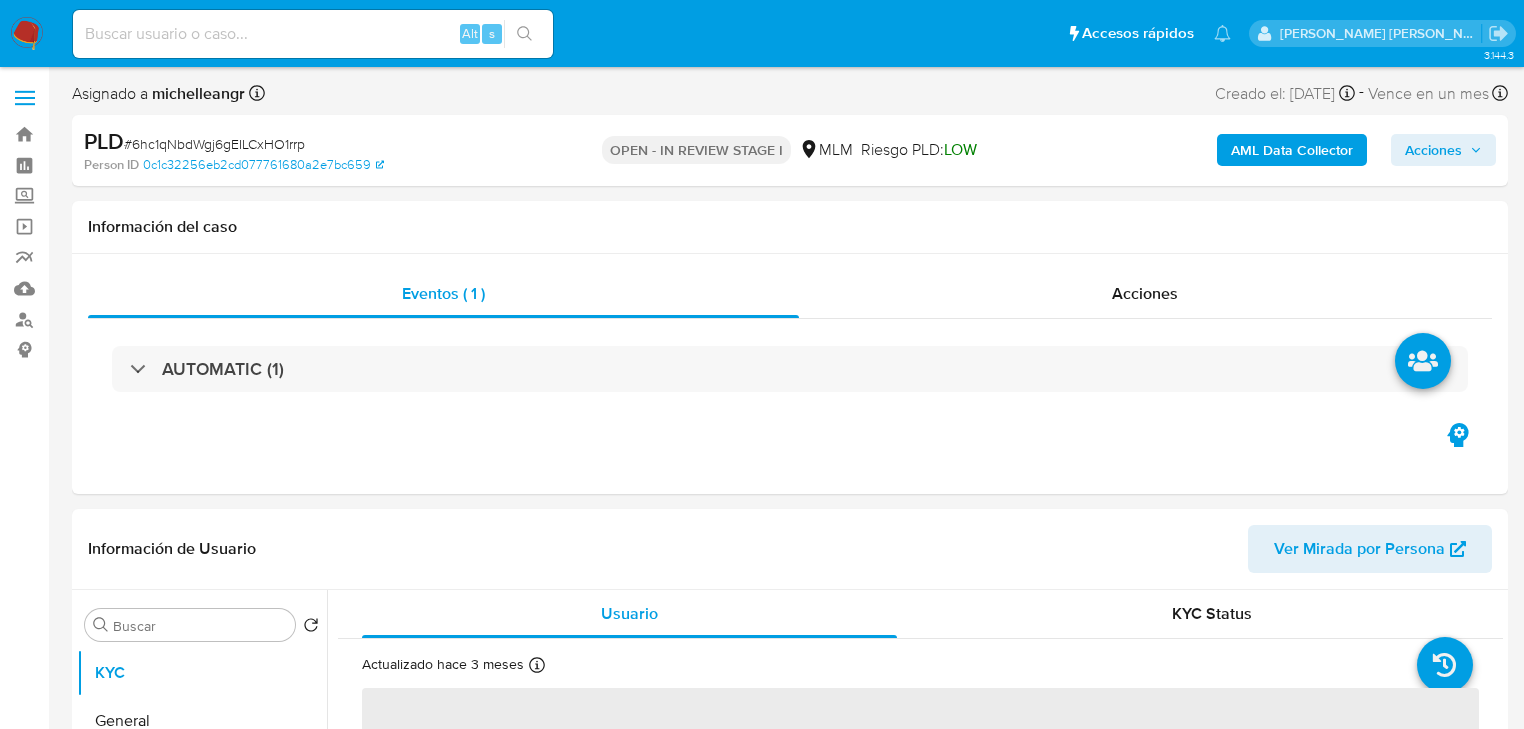 select on "10" 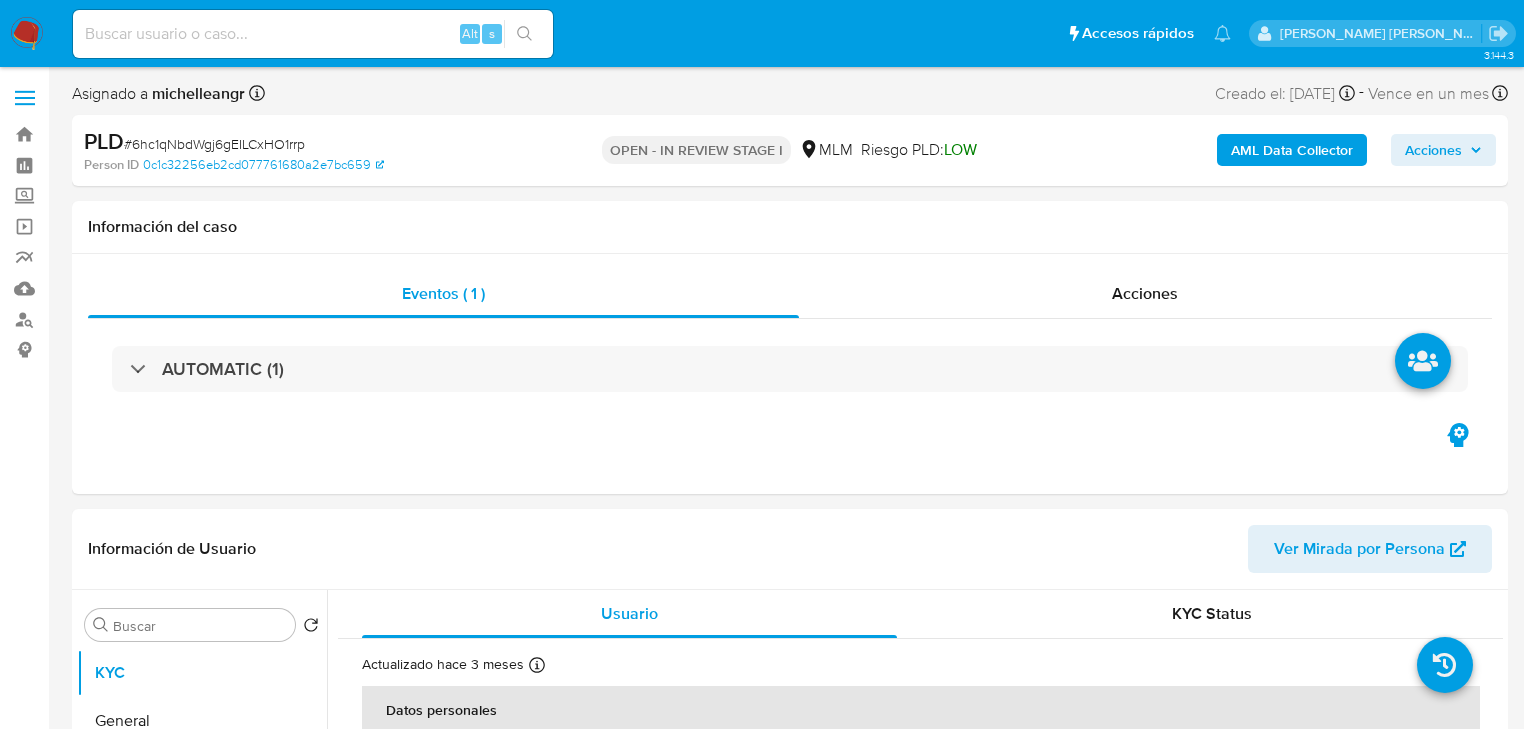 click at bounding box center (313, 34) 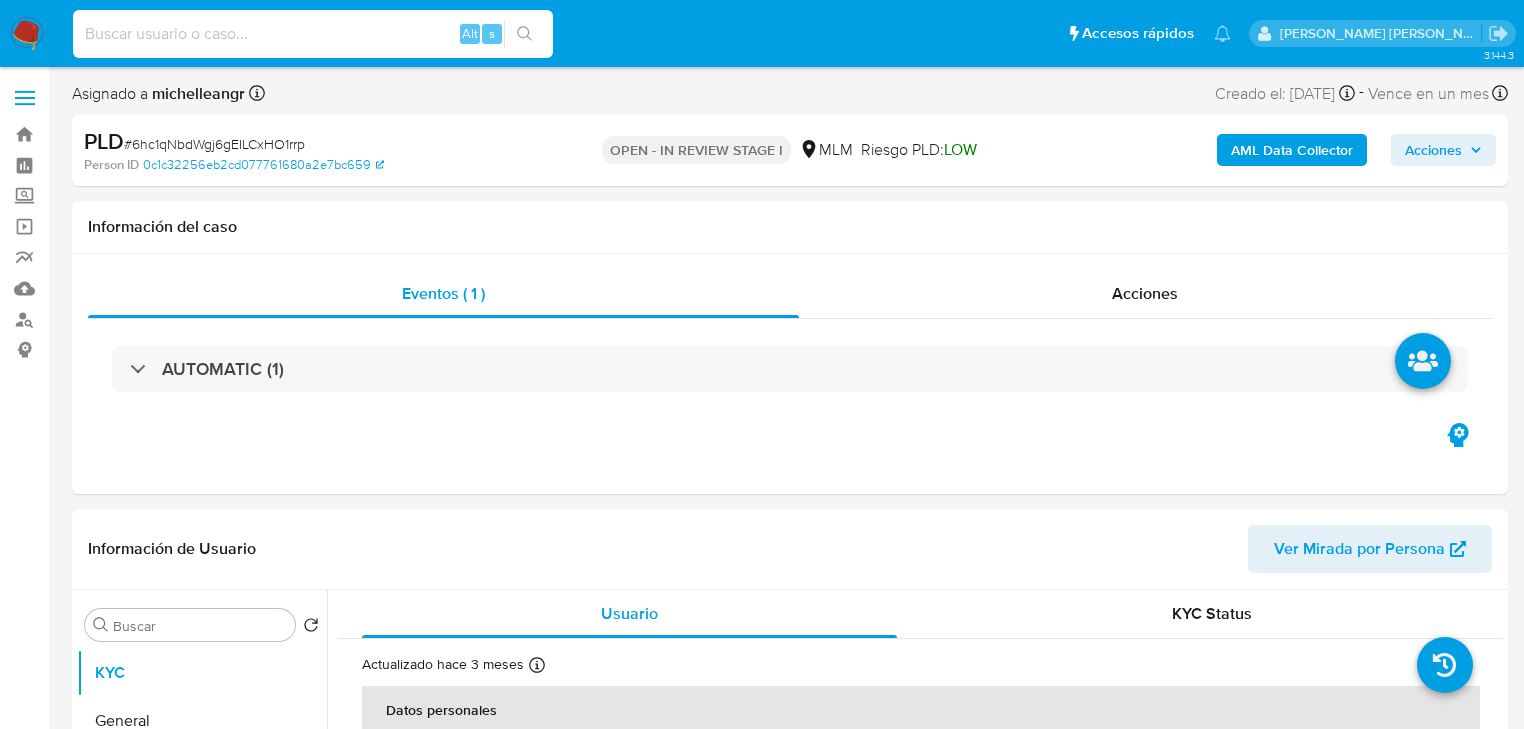 paste on "JWcB2WLb1tmTlEZrkorBKQIX" 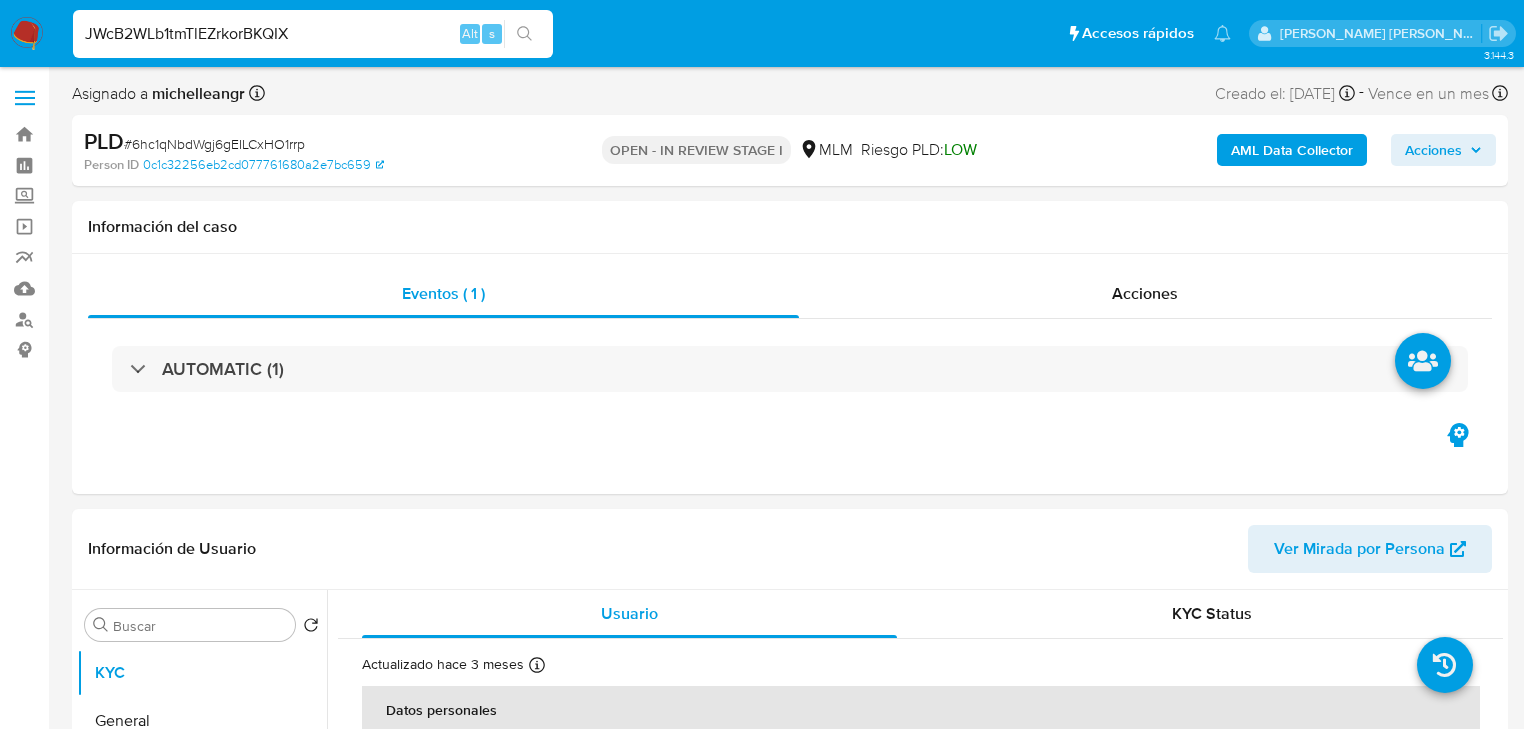 type on "JWcB2WLb1tmTlEZrkorBKQIX" 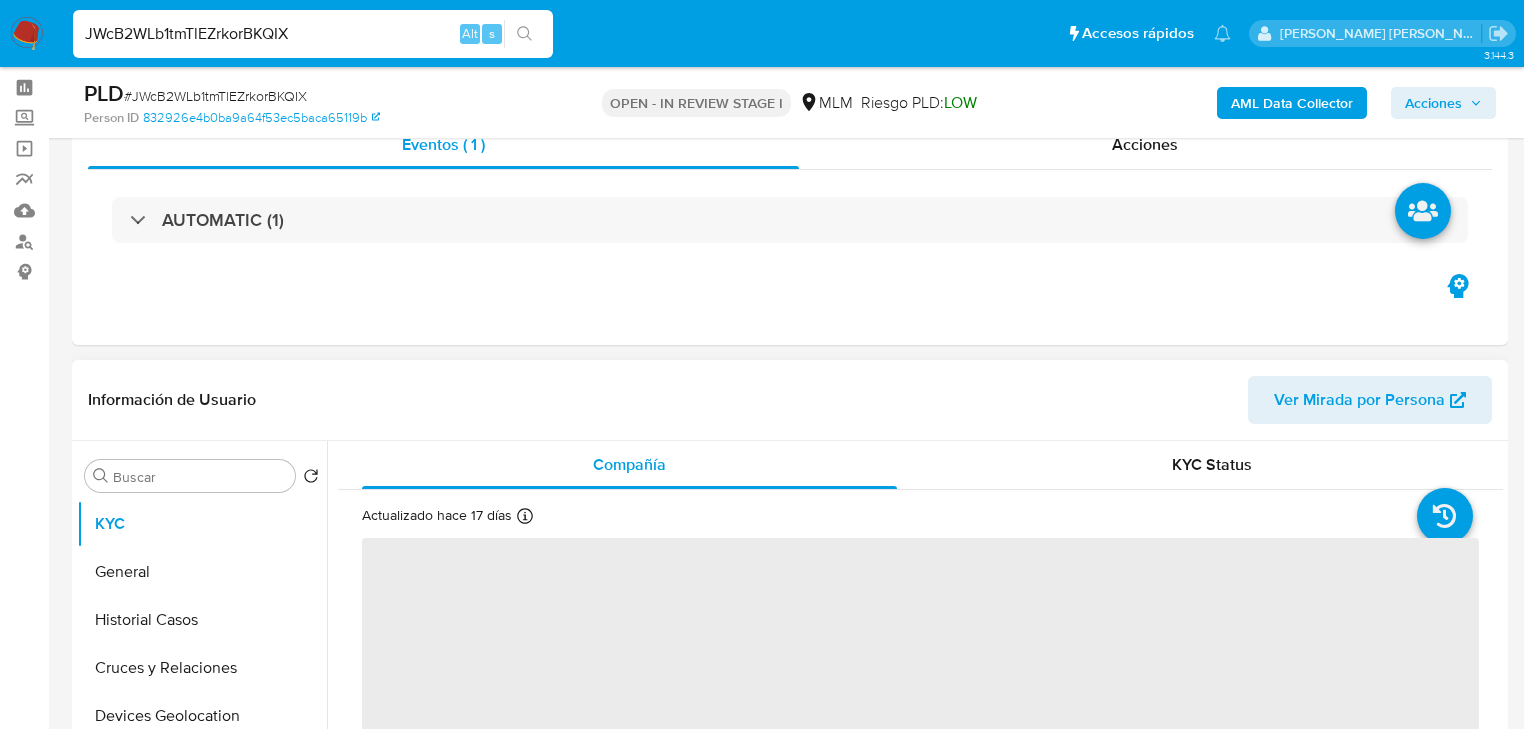 scroll, scrollTop: 240, scrollLeft: 0, axis: vertical 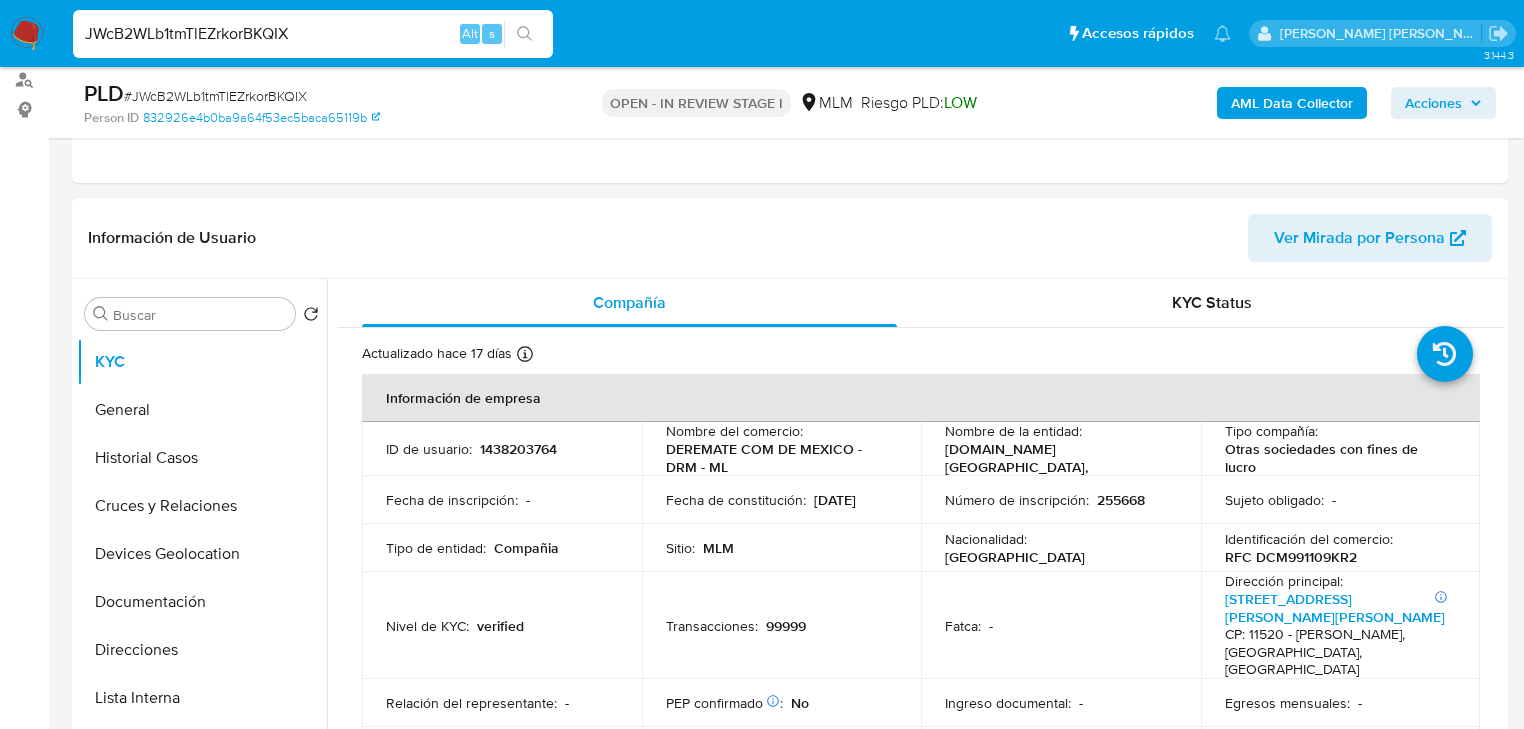 select on "10" 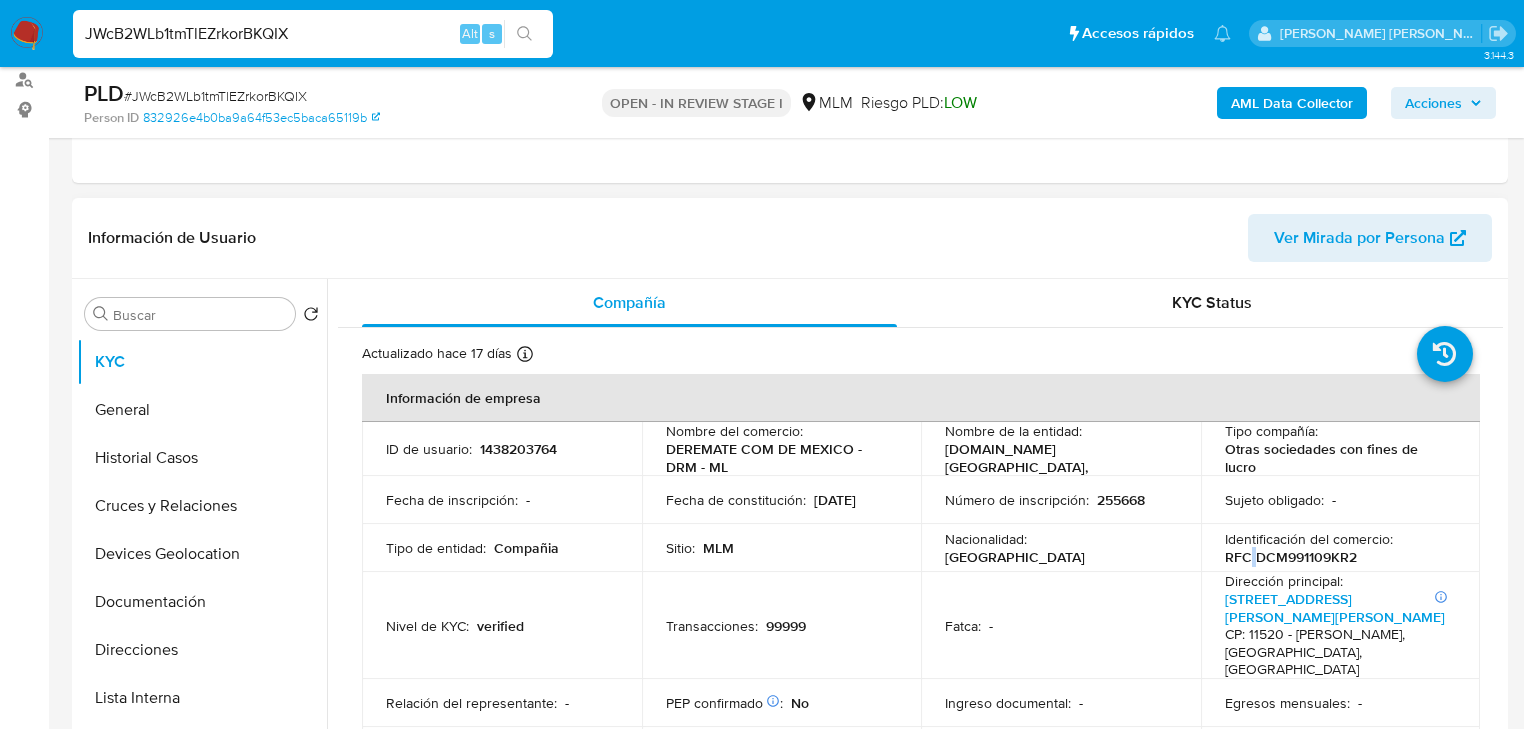 click on "RFC DCM991109KR2" at bounding box center (1291, 557) 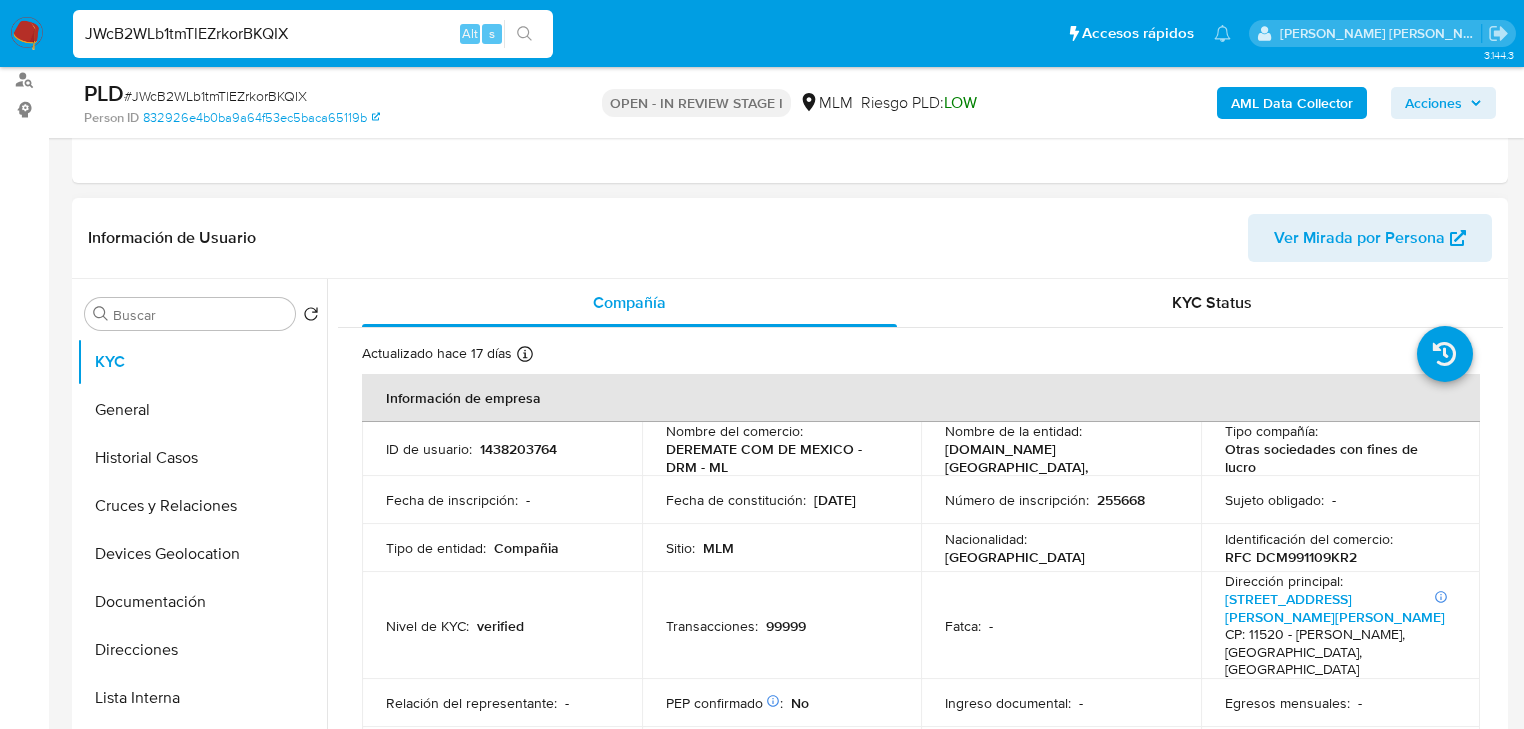 click on "RFC DCM991109KR2" at bounding box center (1291, 557) 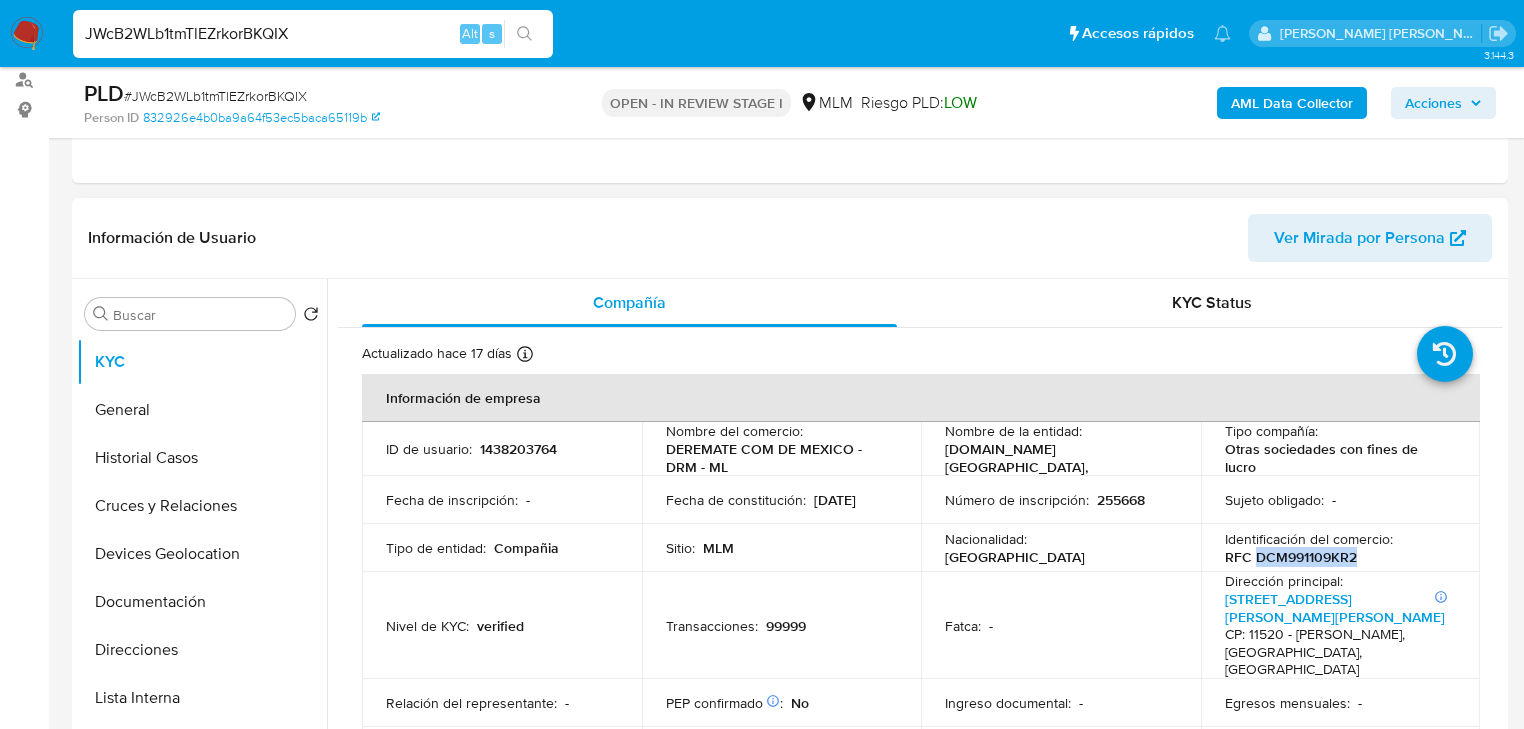 click on "RFC DCM991109KR2" at bounding box center (1291, 557) 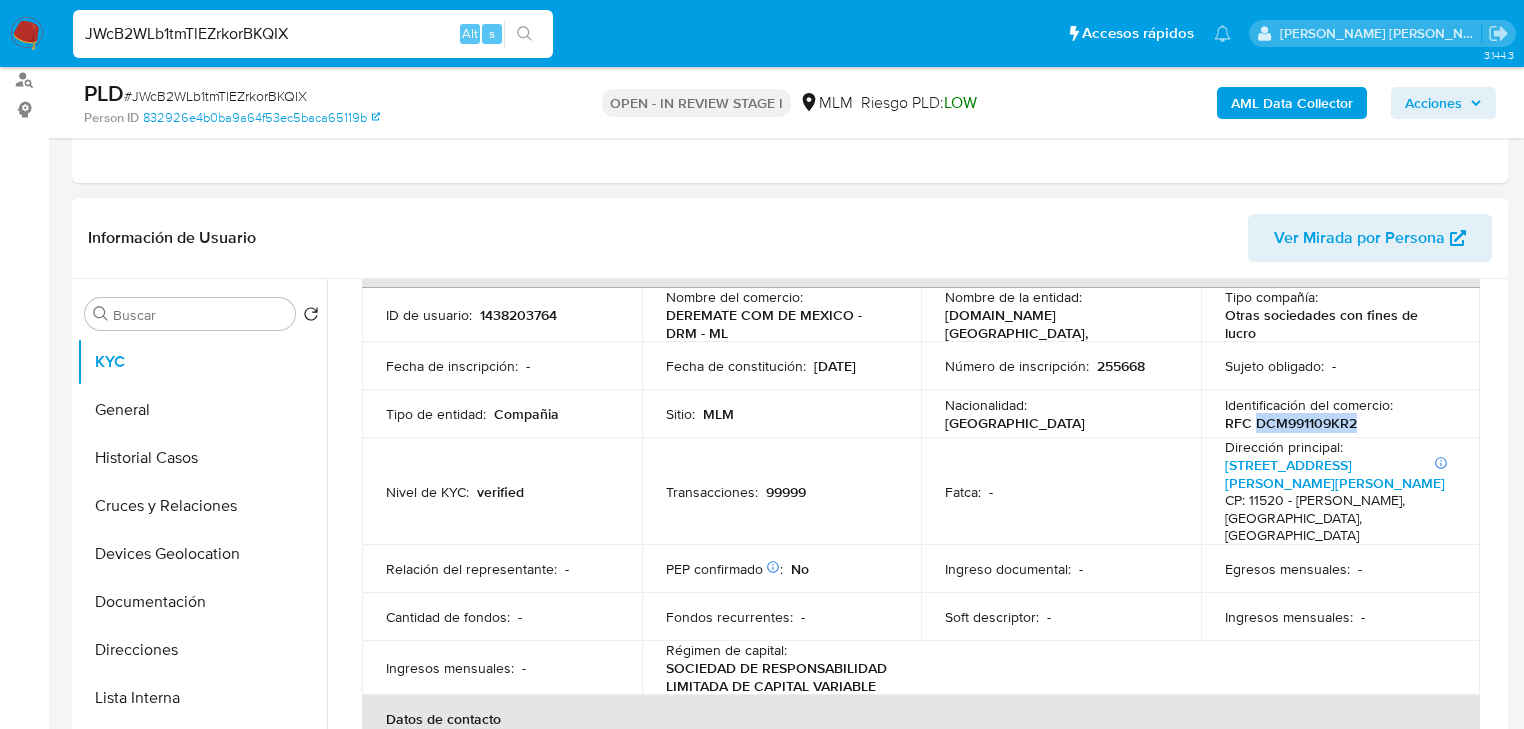 scroll, scrollTop: 160, scrollLeft: 0, axis: vertical 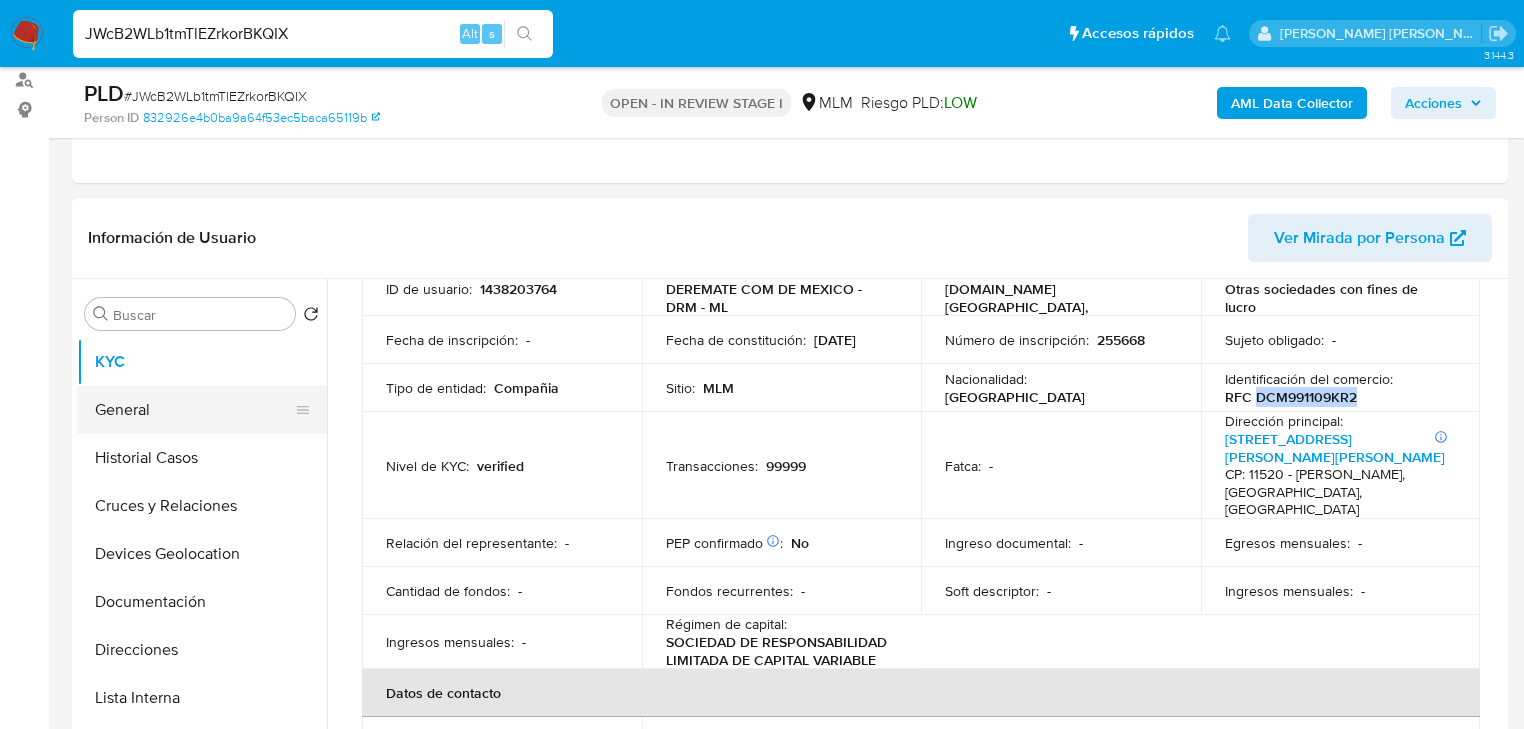 click on "General" at bounding box center (194, 410) 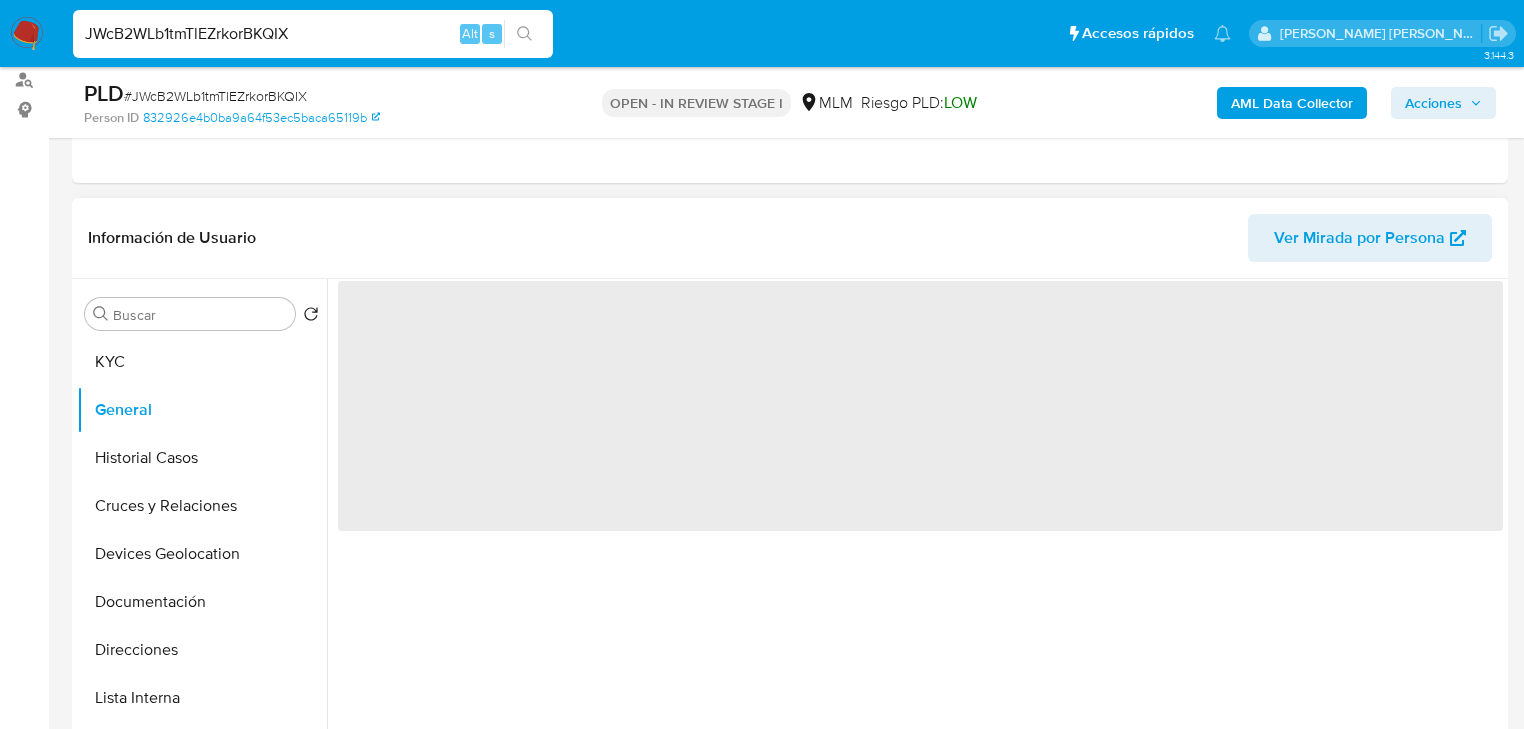 scroll, scrollTop: 0, scrollLeft: 0, axis: both 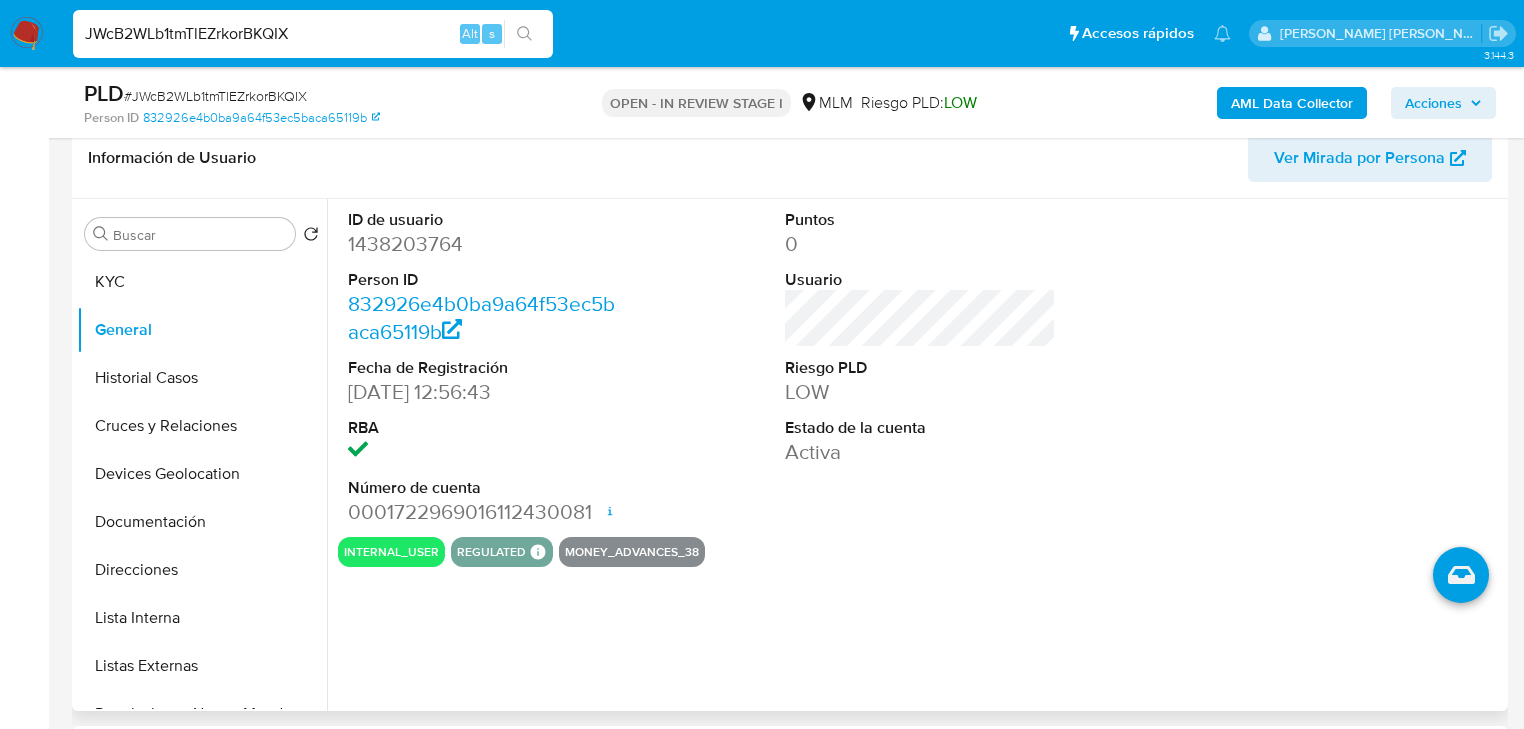 type 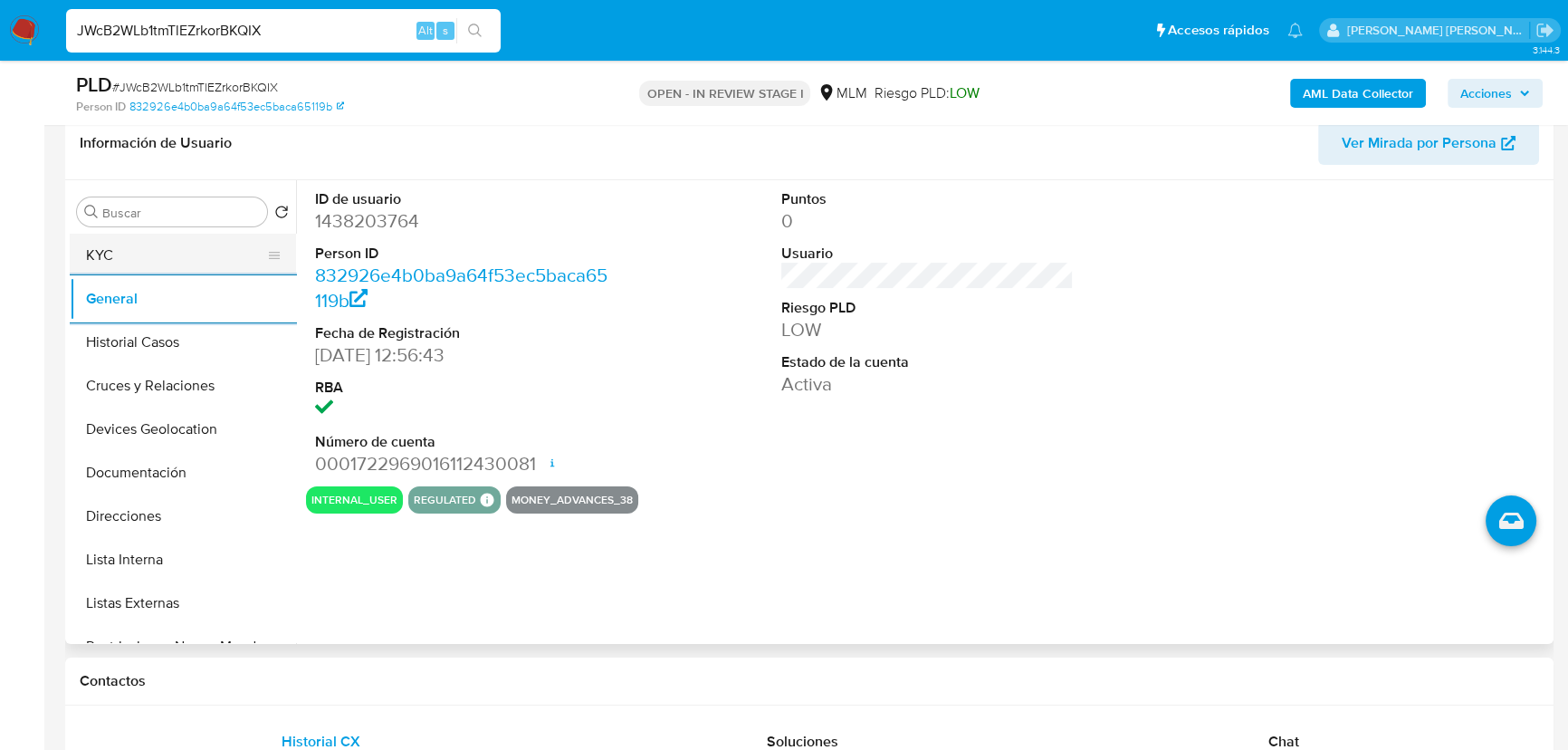 click on "KYC" at bounding box center [176, 255] 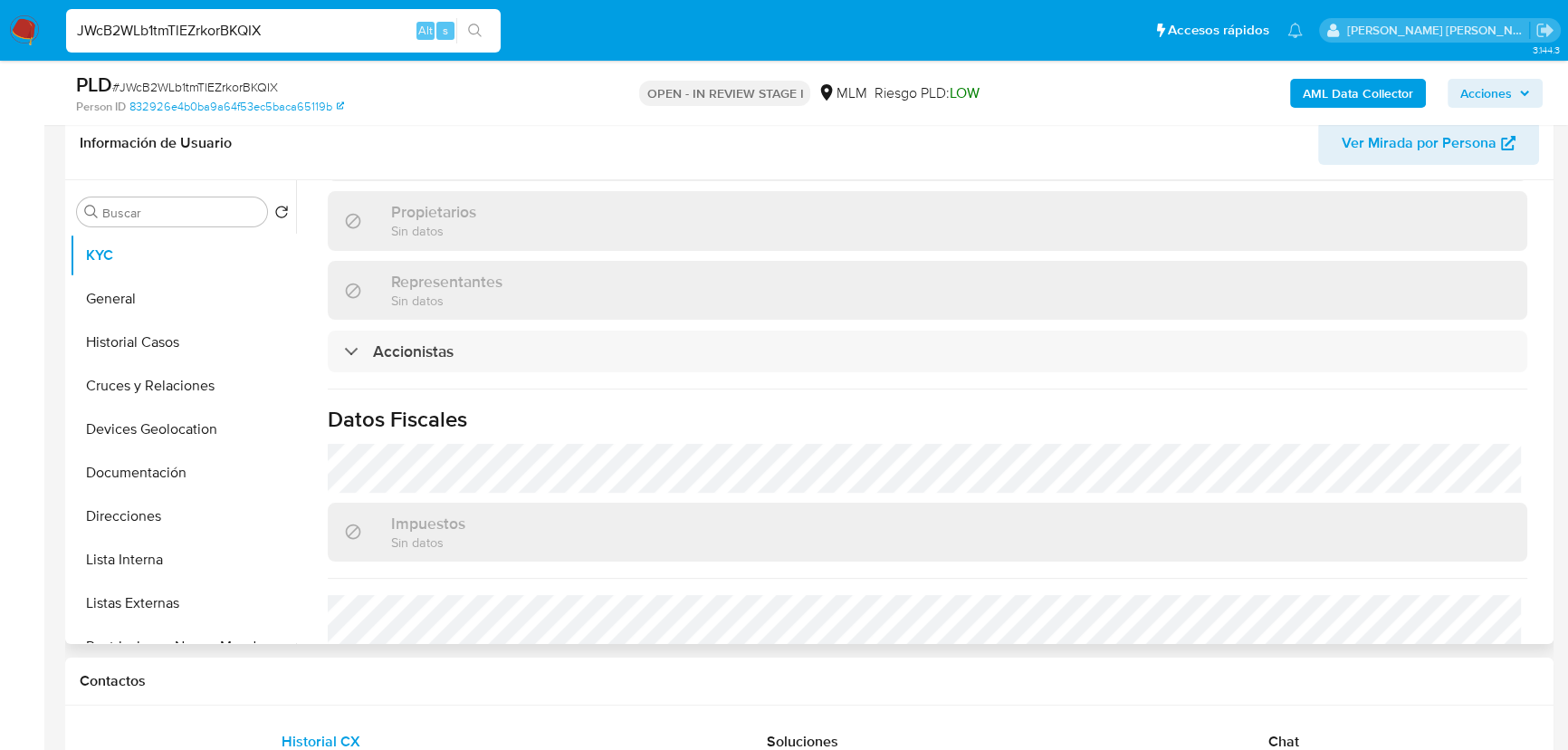scroll, scrollTop: 1341, scrollLeft: 0, axis: vertical 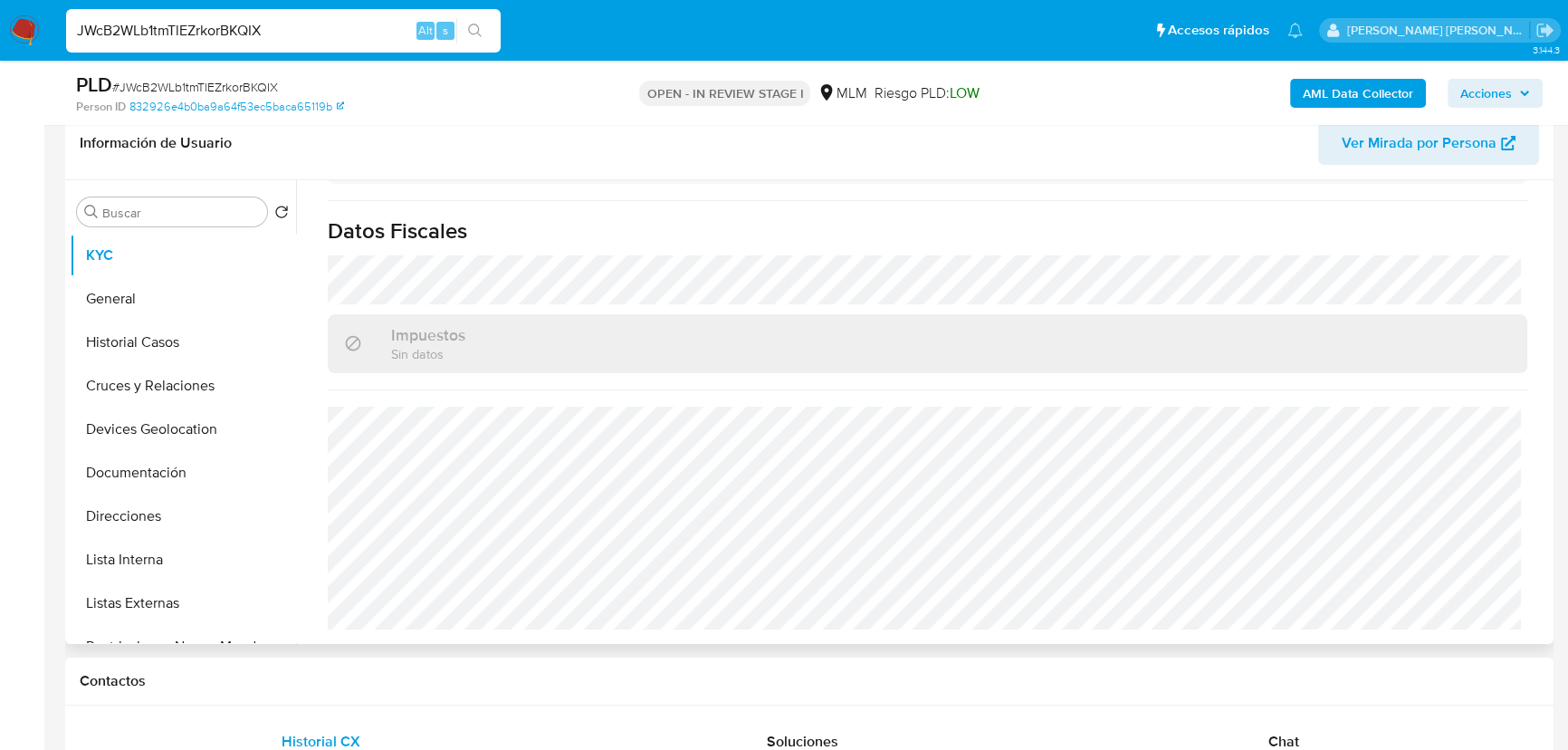 type 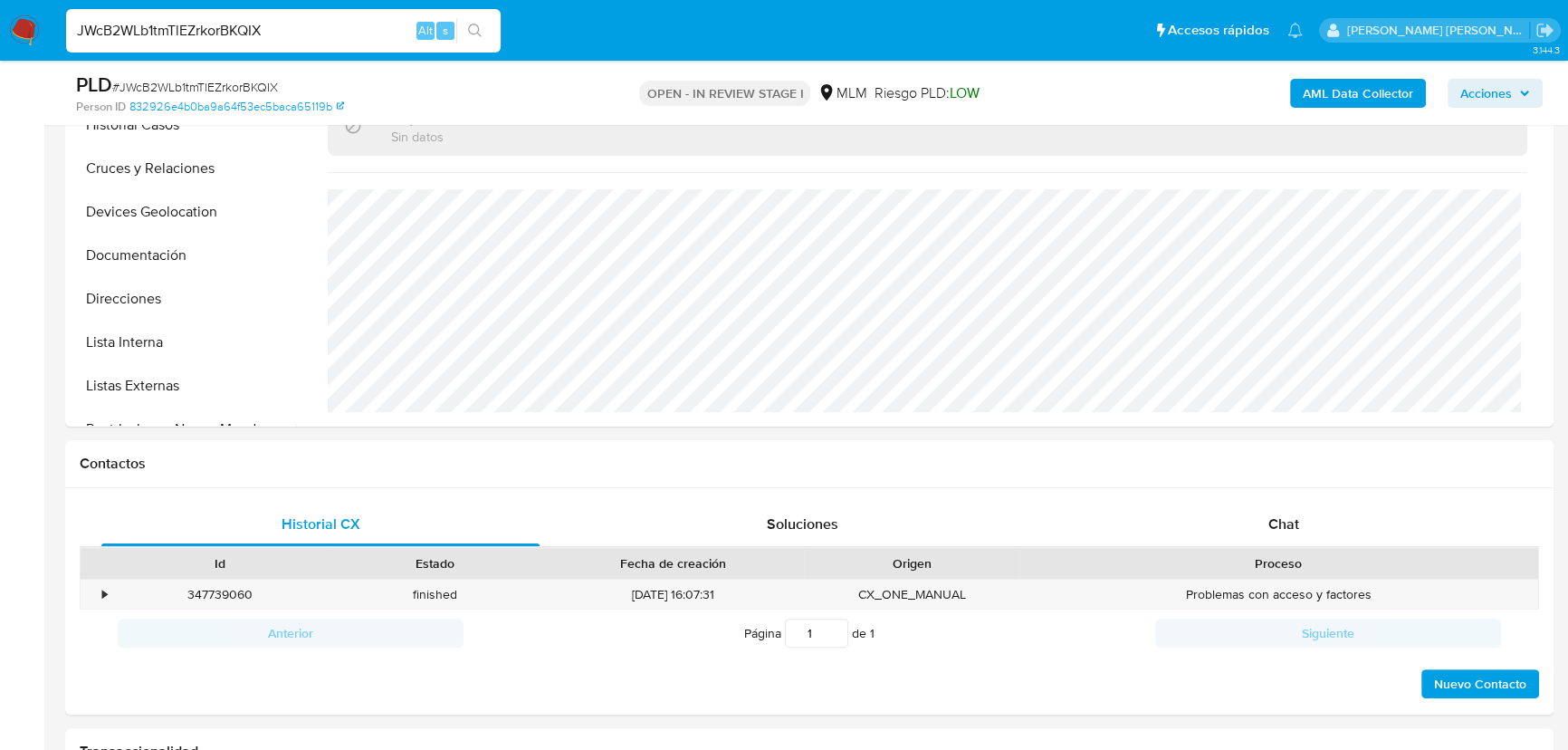 scroll, scrollTop: 536, scrollLeft: 0, axis: vertical 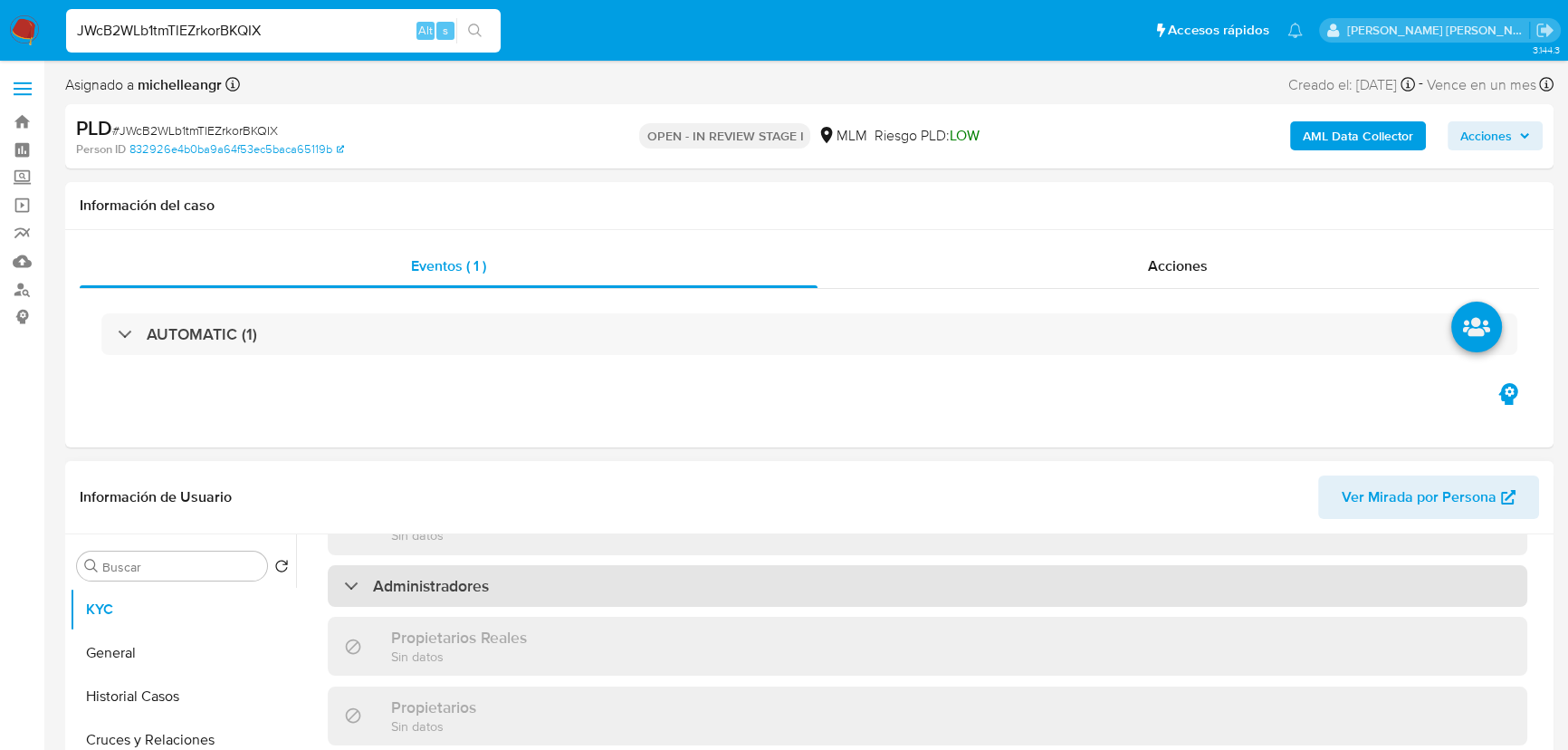 click on "Administradores" at bounding box center [927, 586] 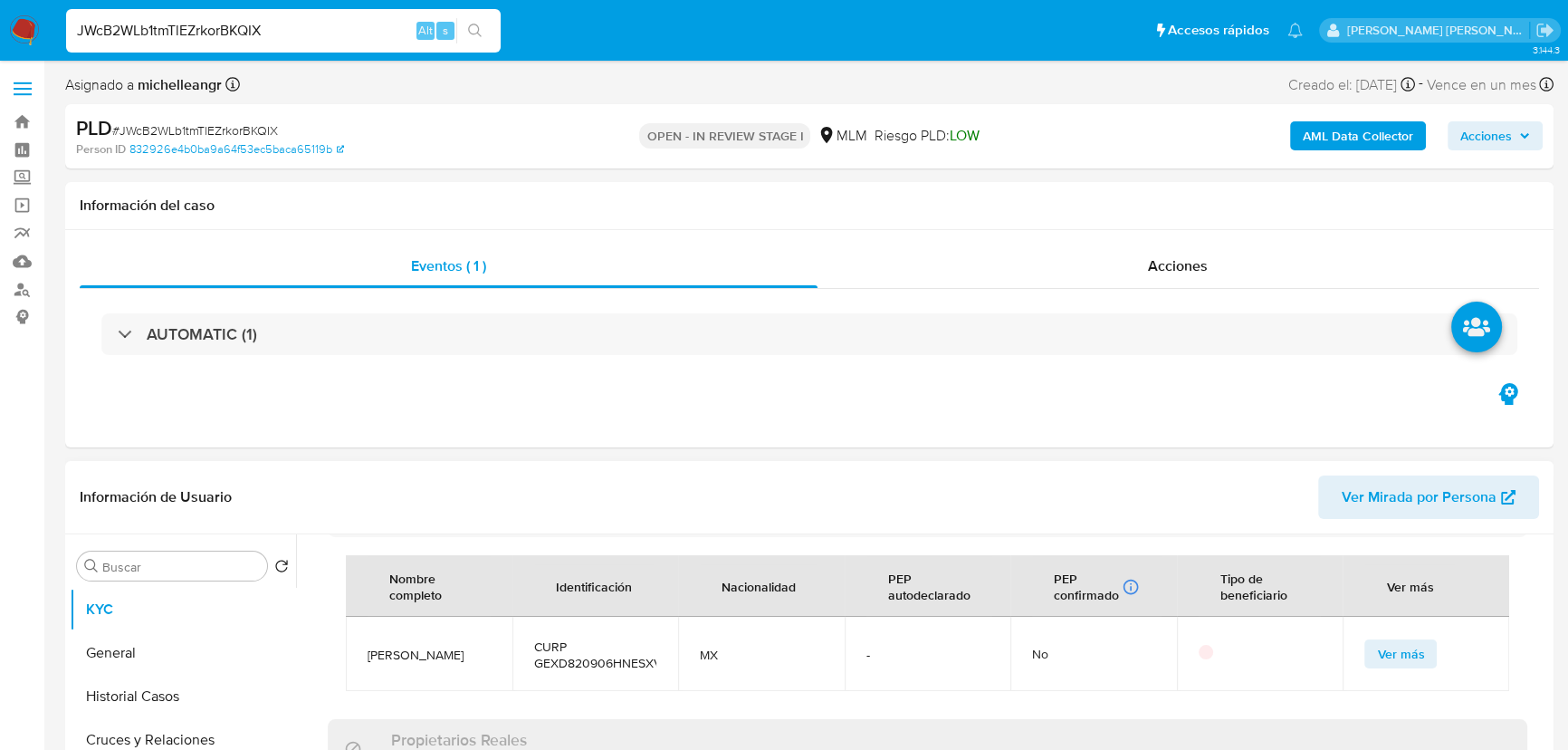 scroll, scrollTop: 1177, scrollLeft: 0, axis: vertical 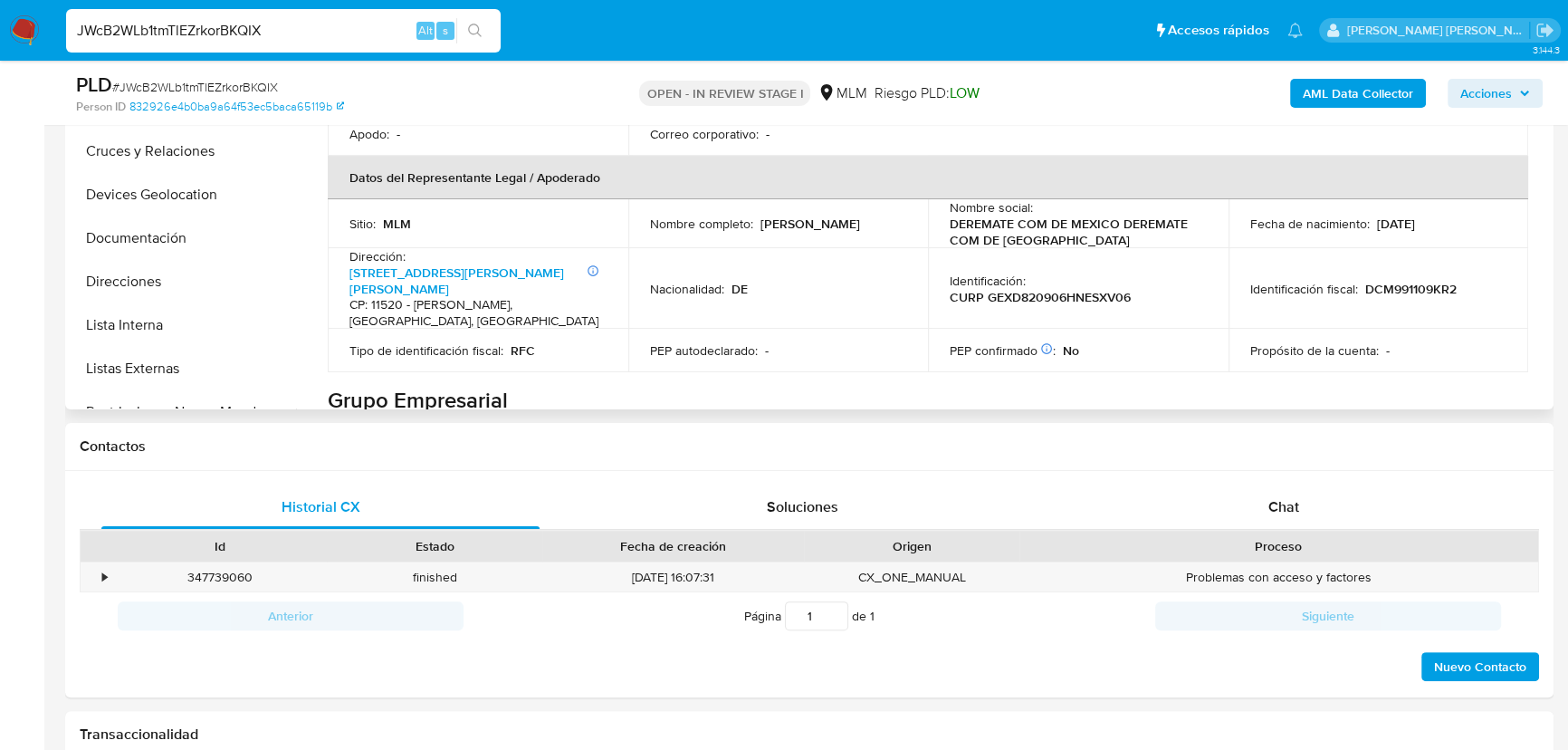 click on "CURP GEXD820906HNESXV06" at bounding box center (1040, 297) 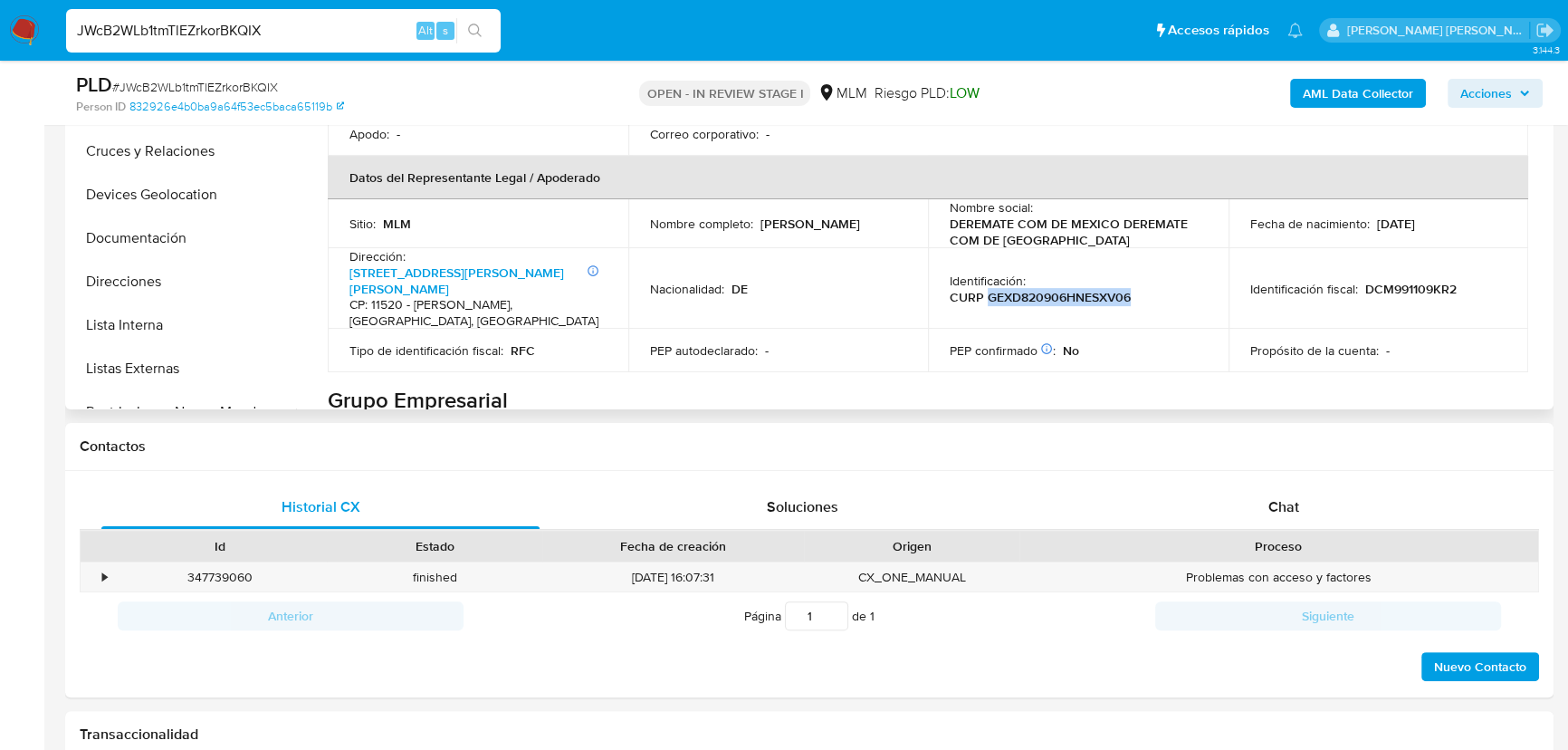 click on "CURP GEXD820906HNESXV06" at bounding box center [1040, 297] 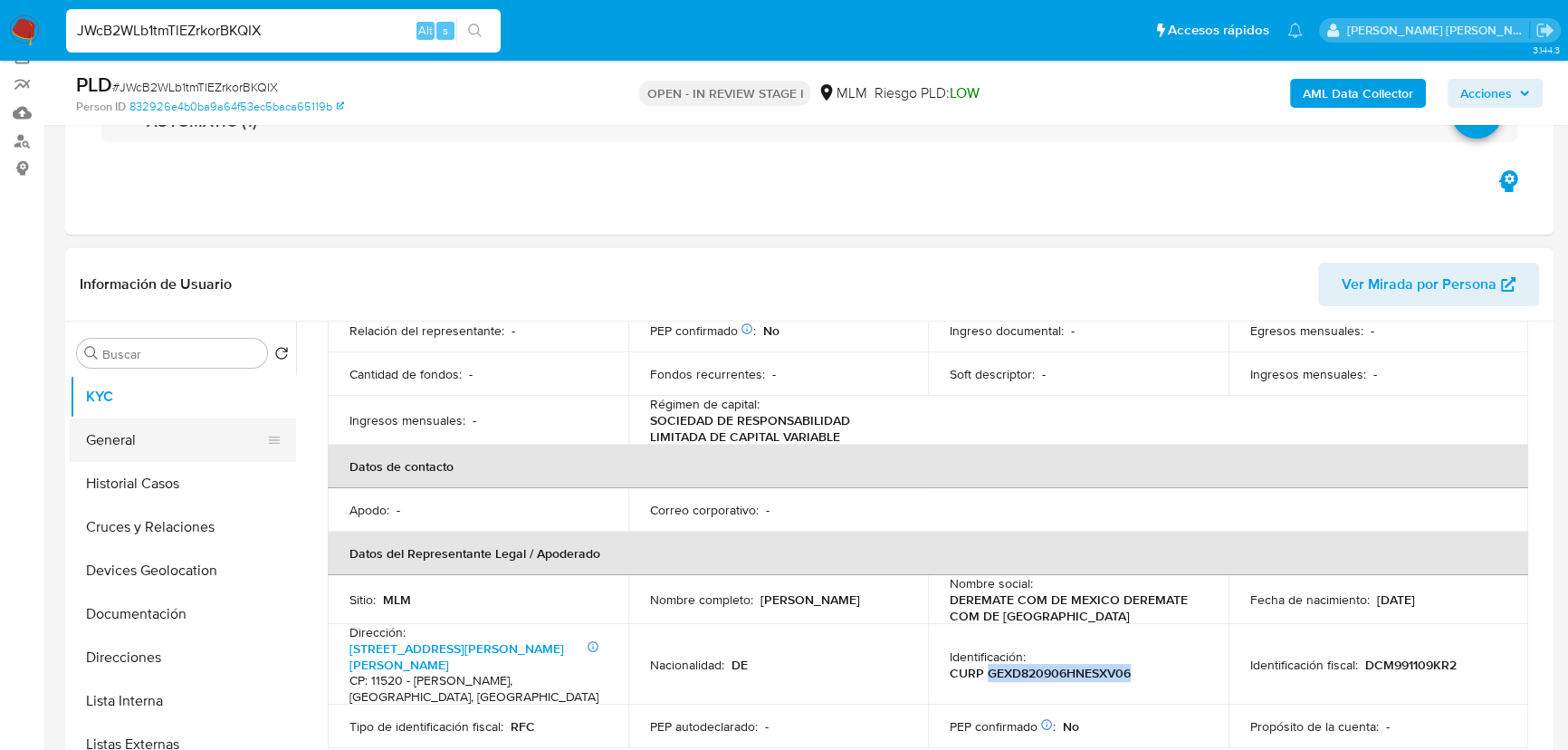 scroll, scrollTop: 112, scrollLeft: 0, axis: vertical 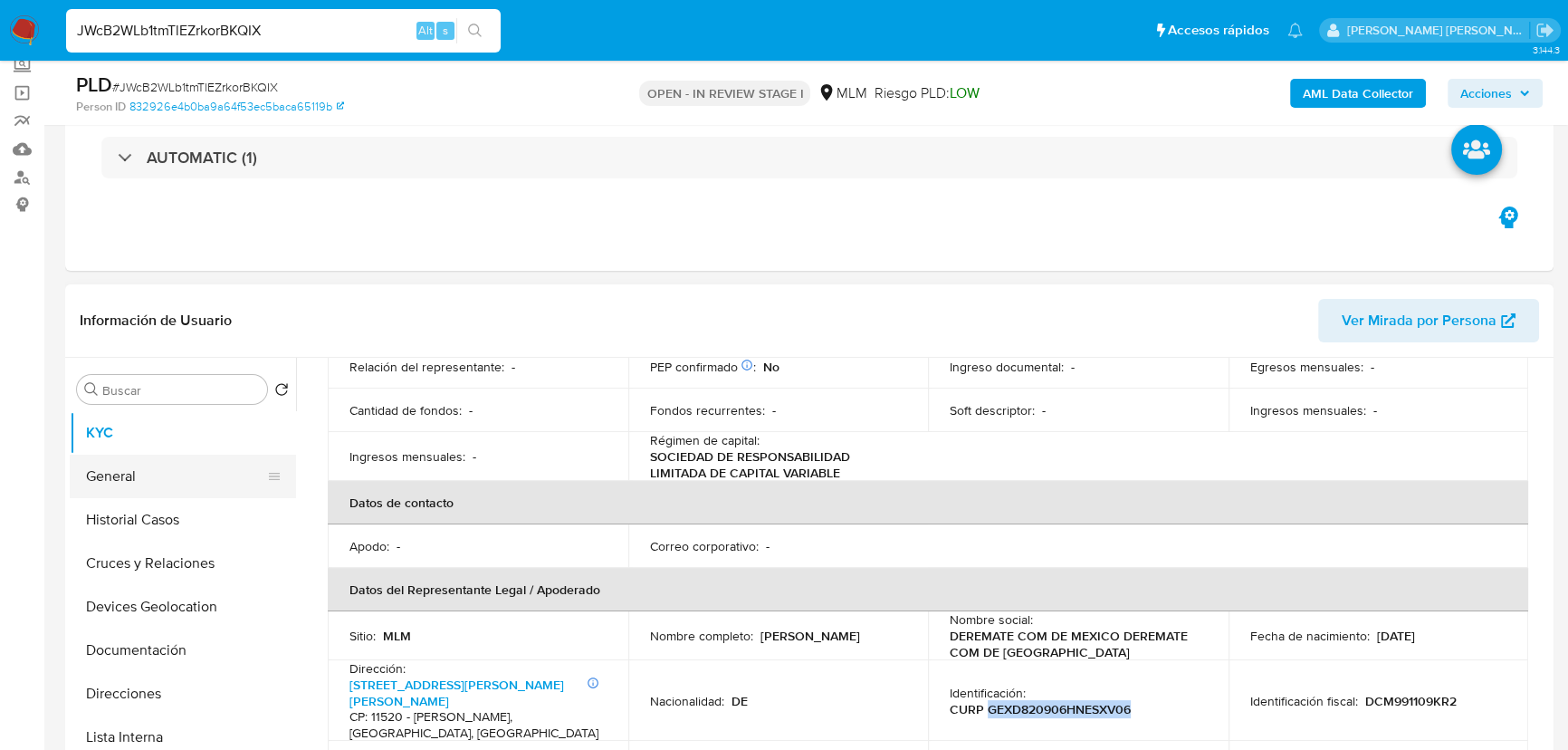 click on "Historial Casos" at bounding box center [183, 520] 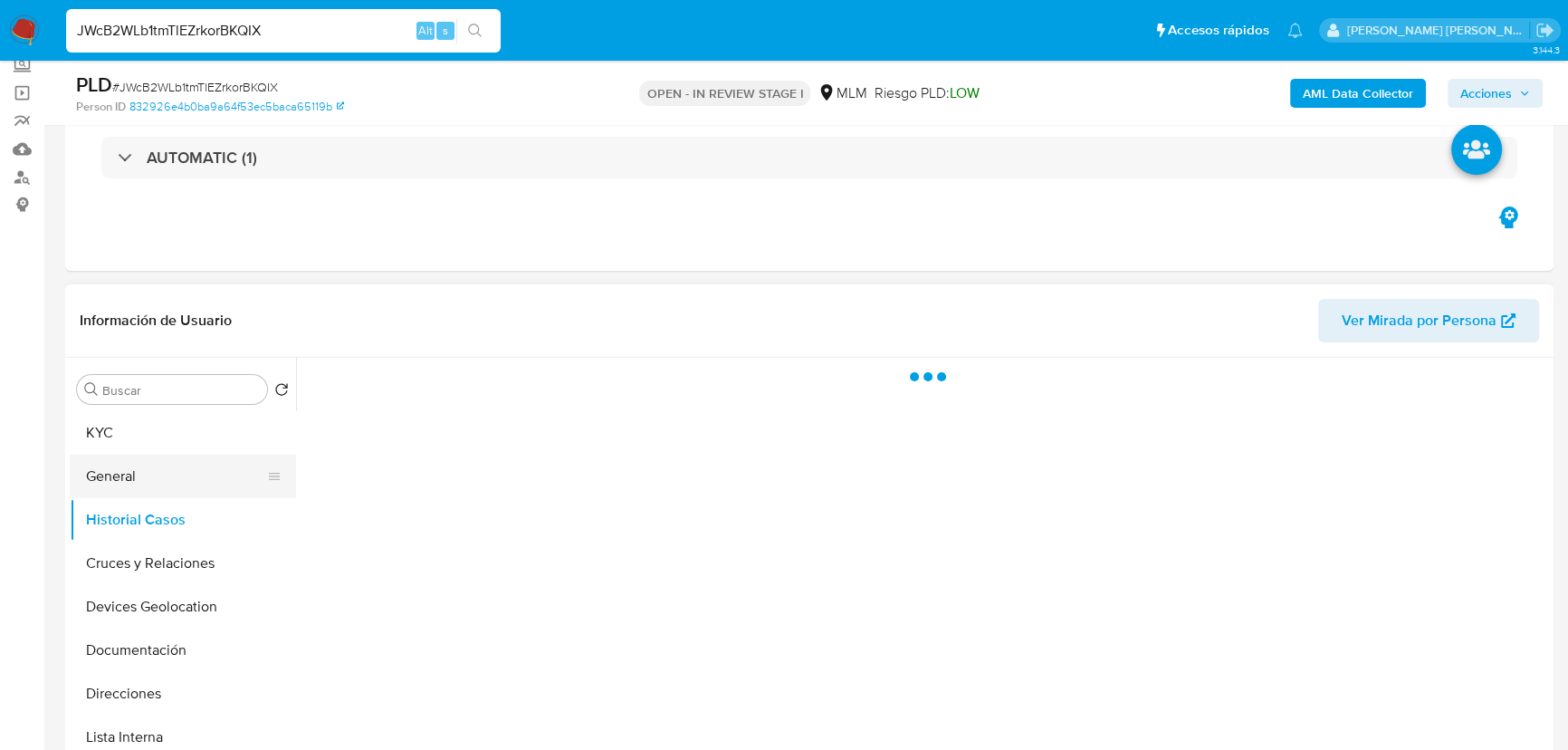 scroll, scrollTop: 0, scrollLeft: 0, axis: both 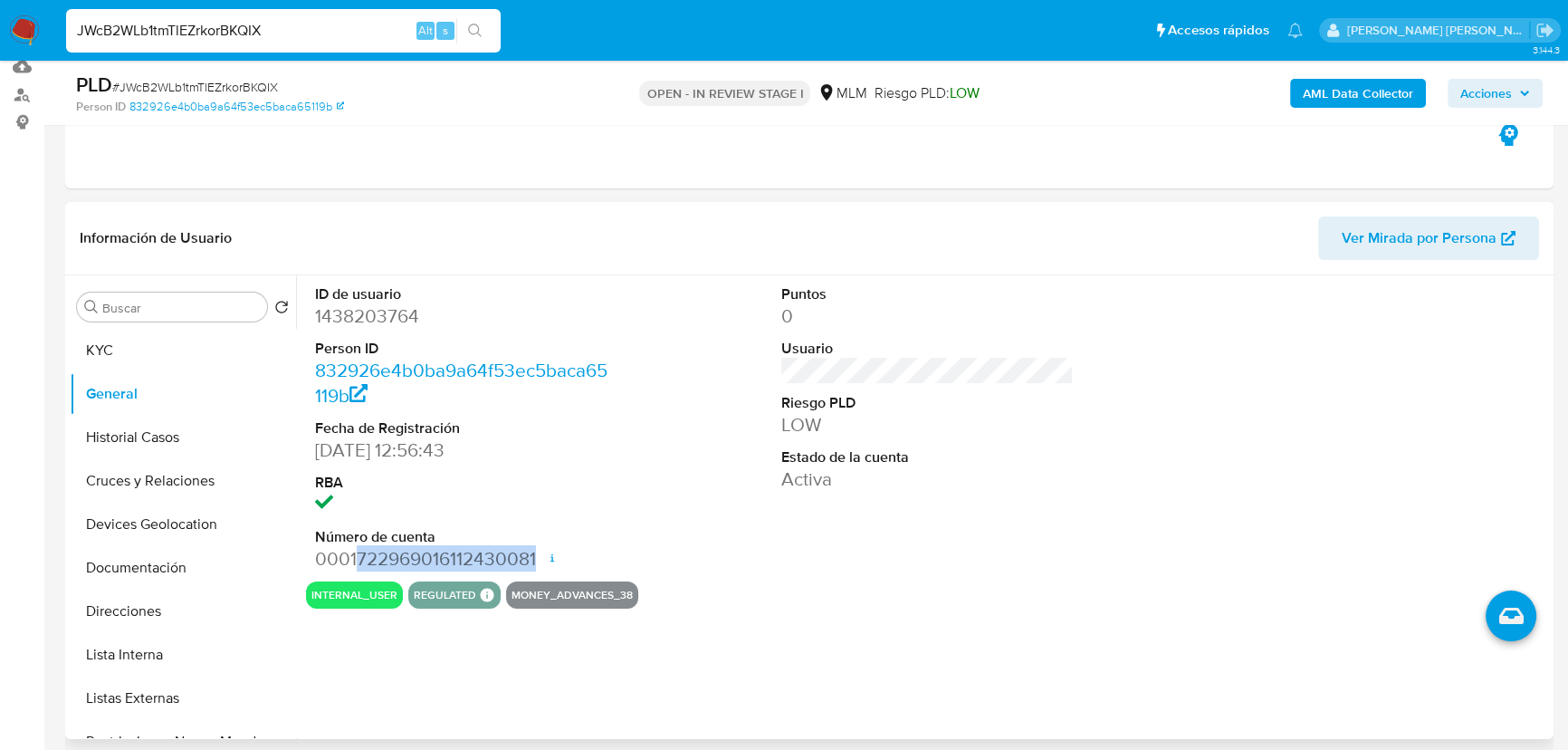 drag, startPoint x: 533, startPoint y: 560, endPoint x: 354, endPoint y: 561, distance: 179.00279 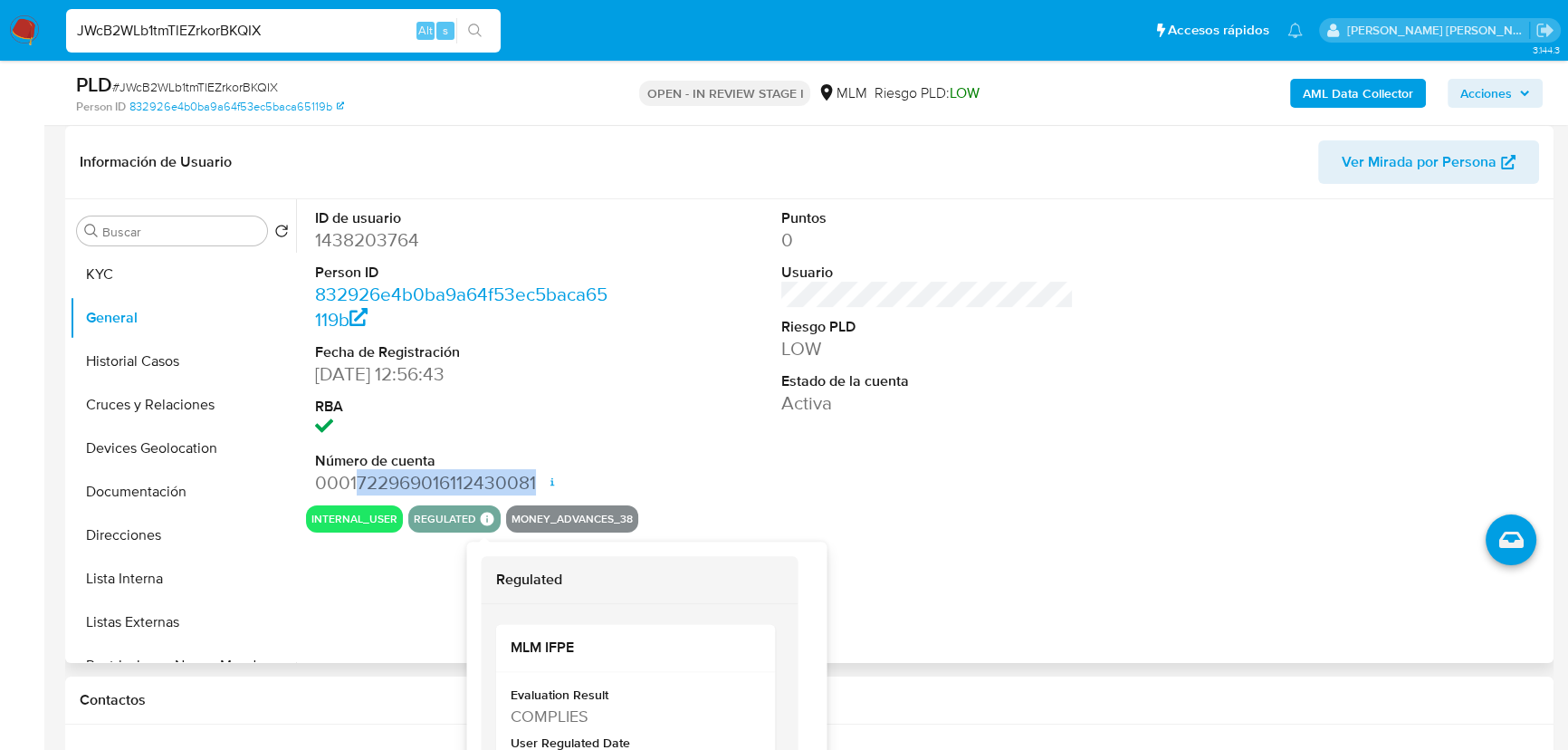scroll, scrollTop: 360, scrollLeft: 0, axis: vertical 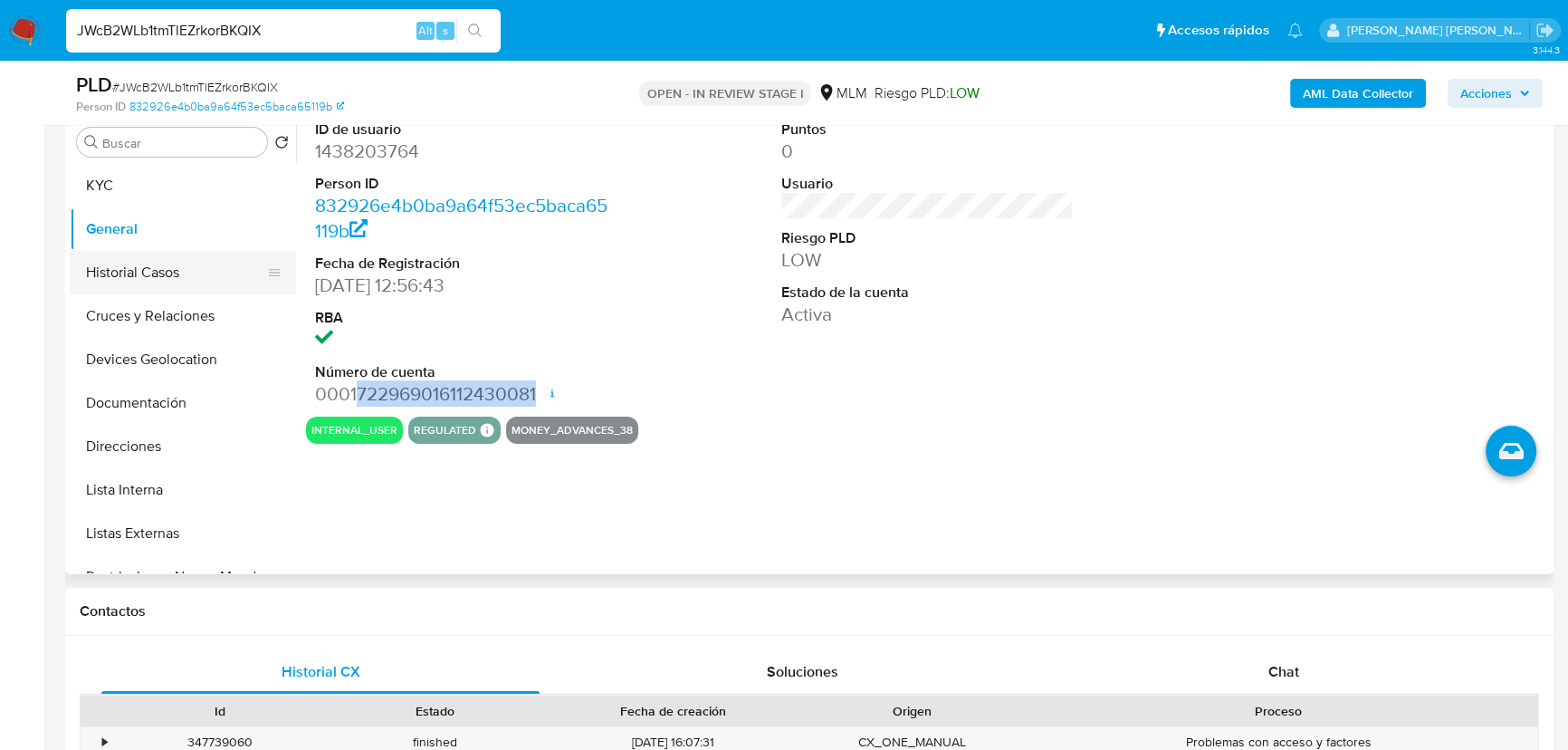 click on "Historial Casos" at bounding box center [176, 273] 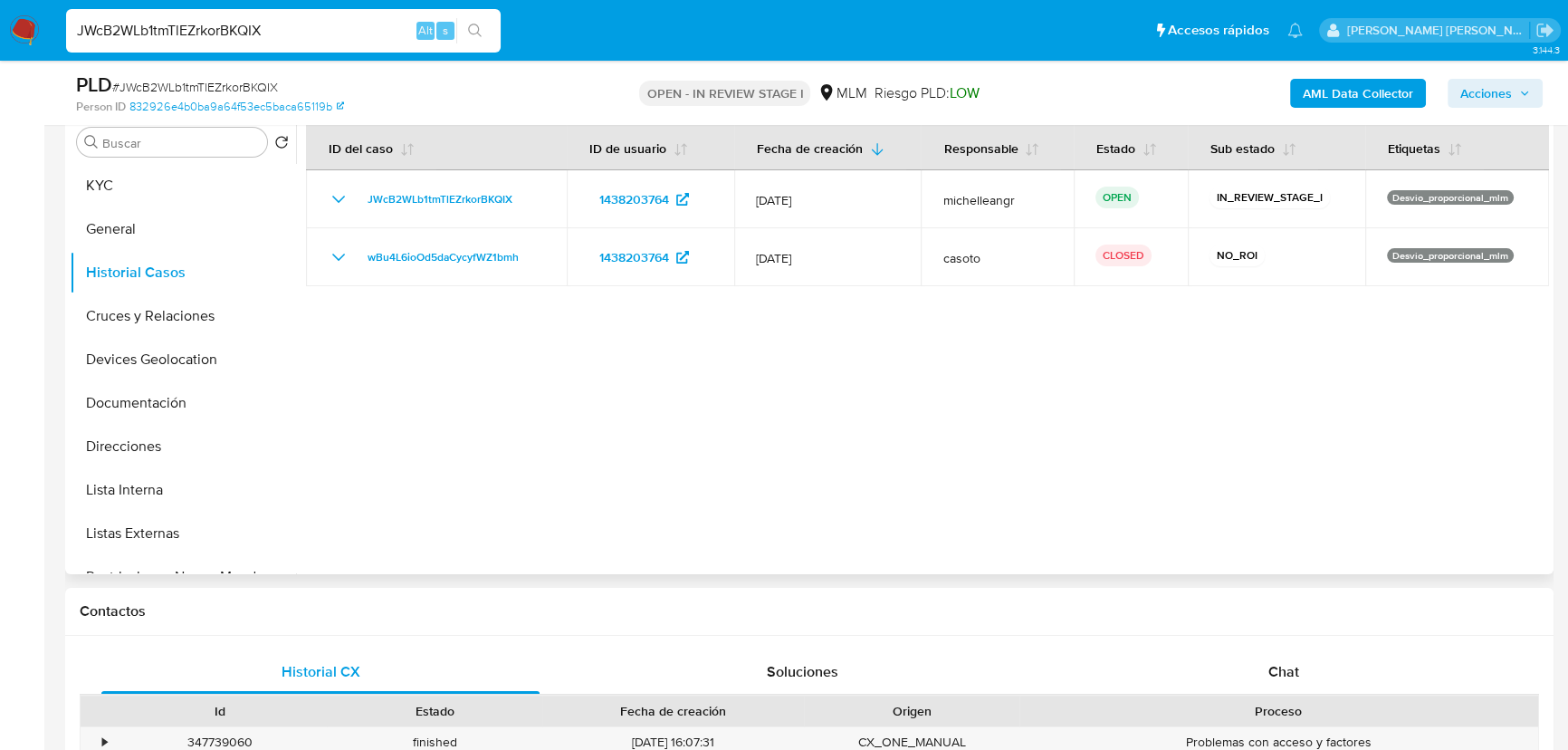 type 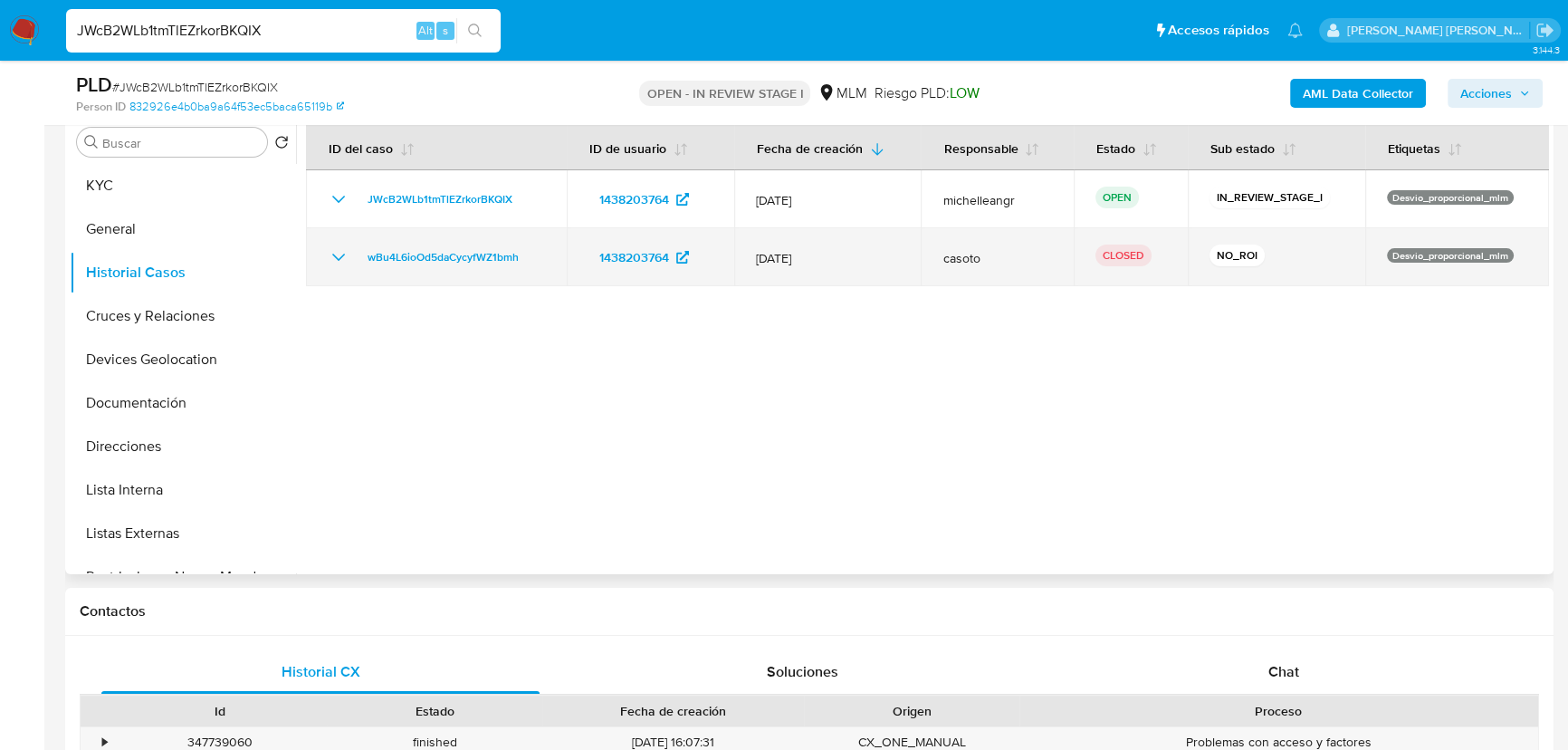 drag, startPoint x: 344, startPoint y: 216, endPoint x: 371, endPoint y: 237, distance: 34.205263 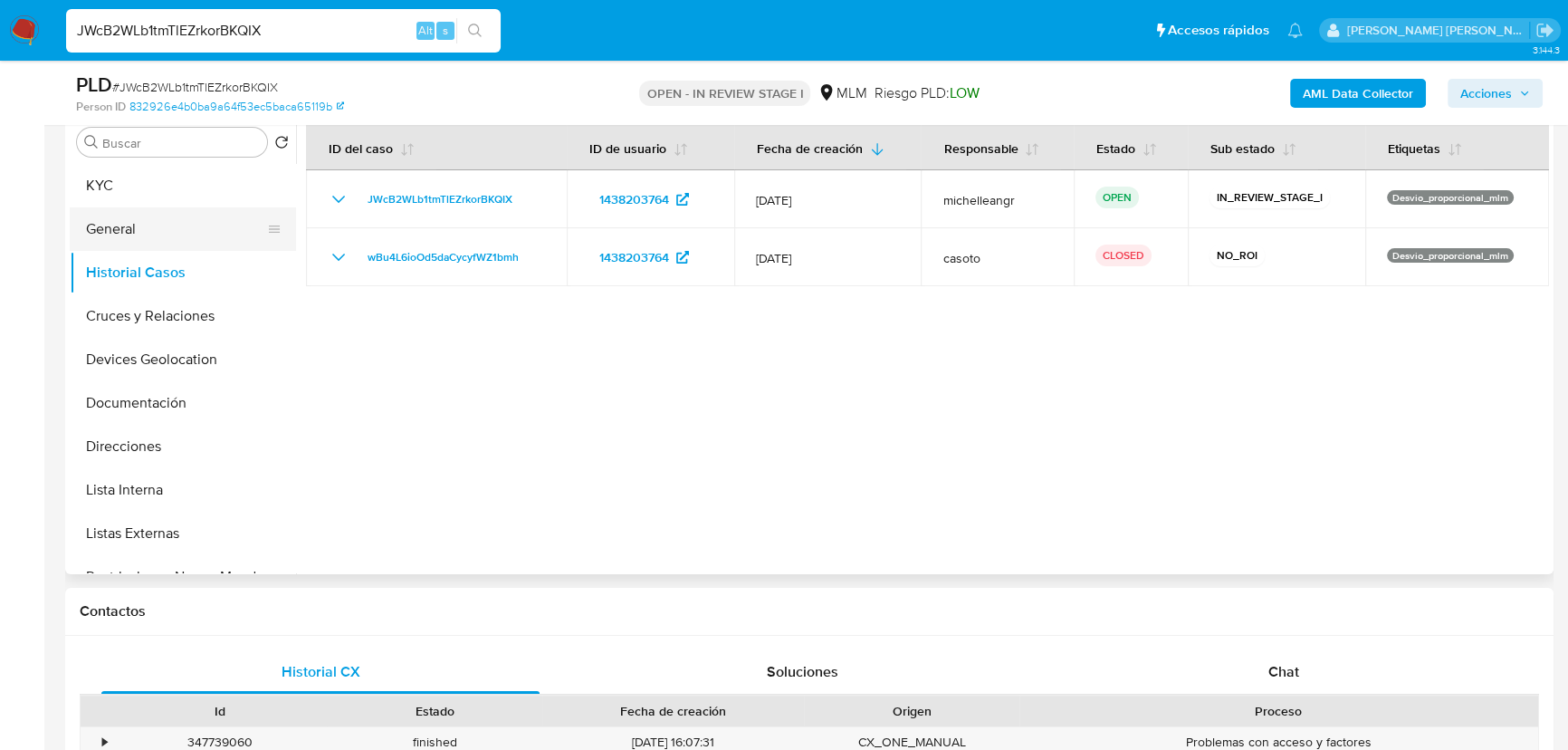 click on "KYC" at bounding box center [183, 186] 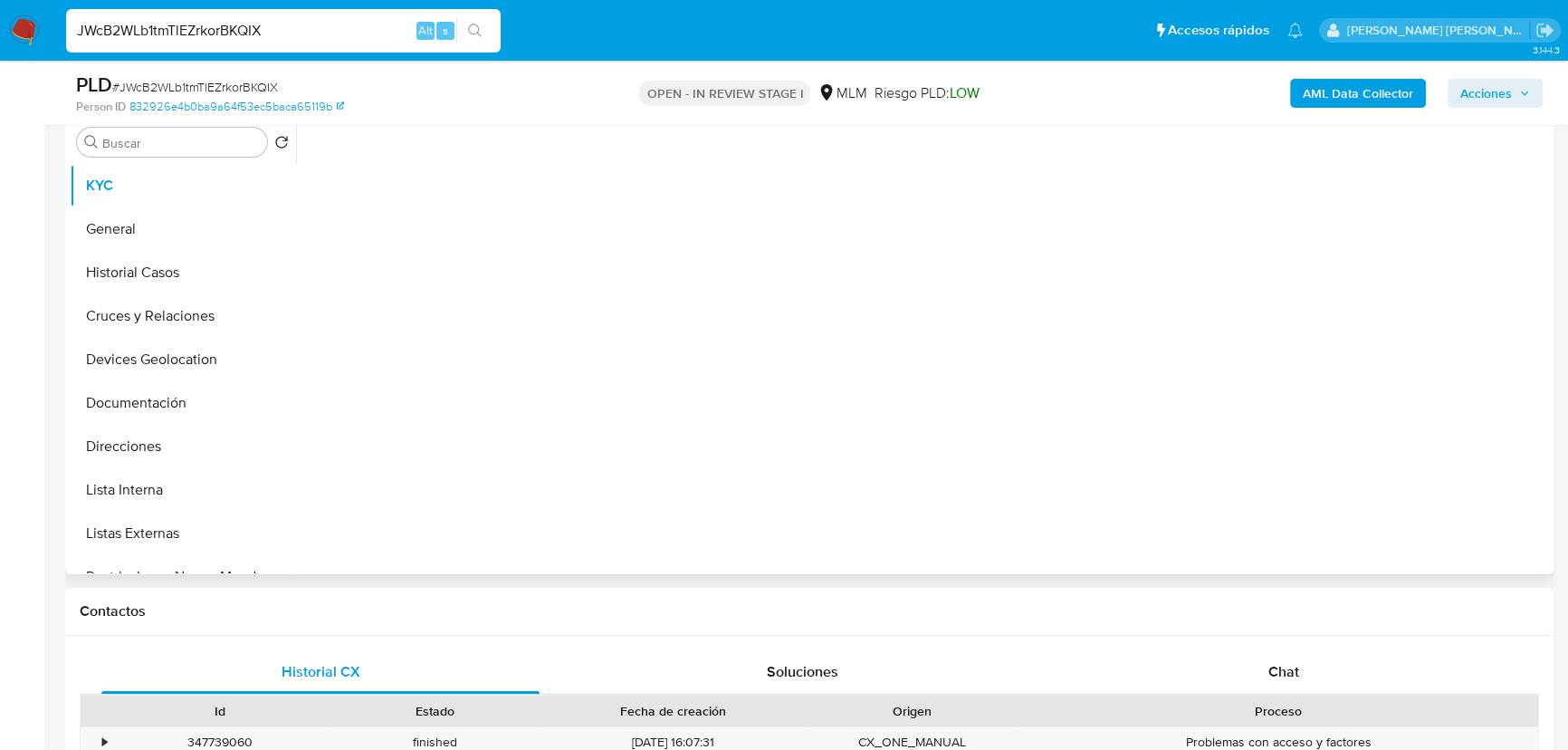 click at bounding box center (927, 338) 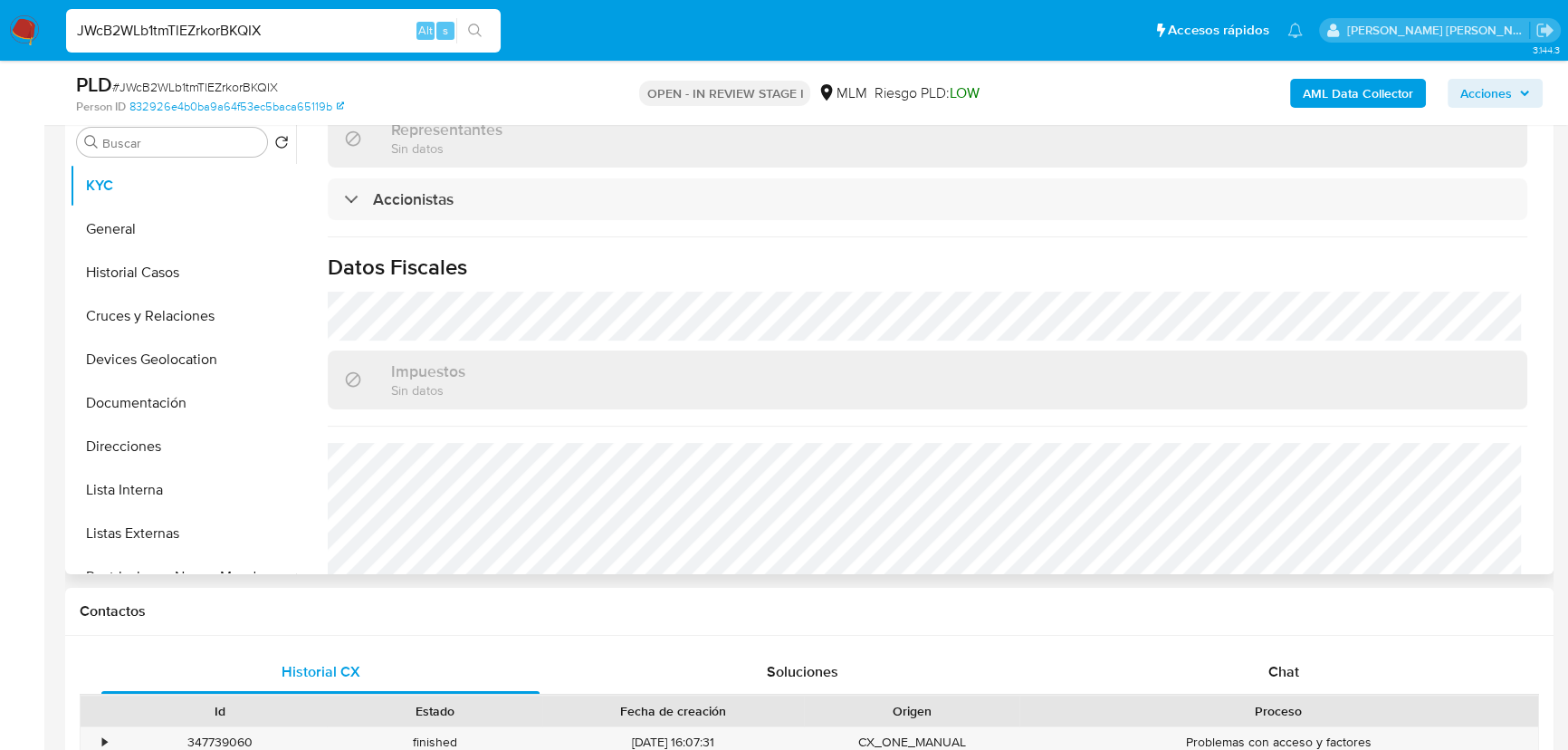 scroll, scrollTop: 1317, scrollLeft: 0, axis: vertical 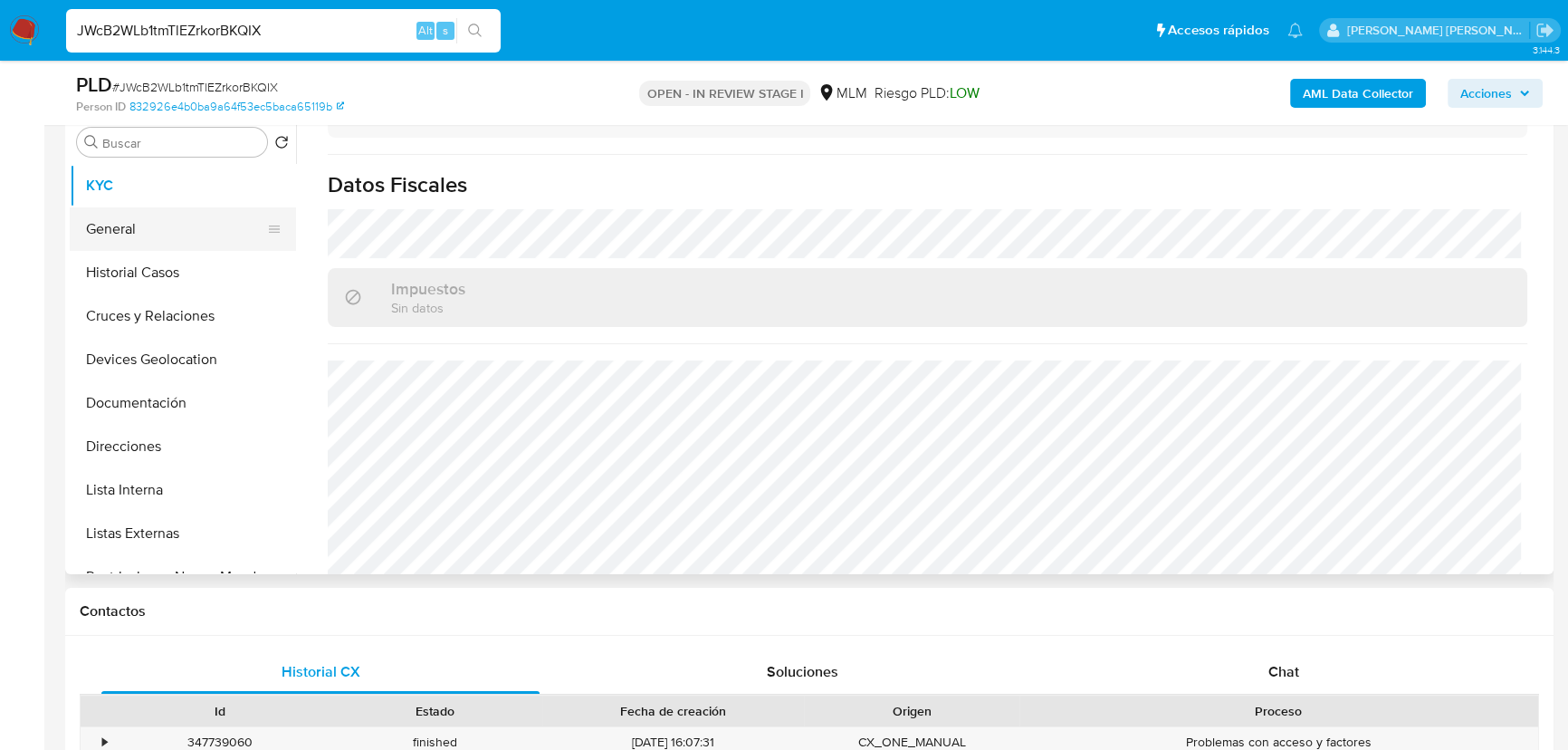 click on "General" at bounding box center (176, 229) 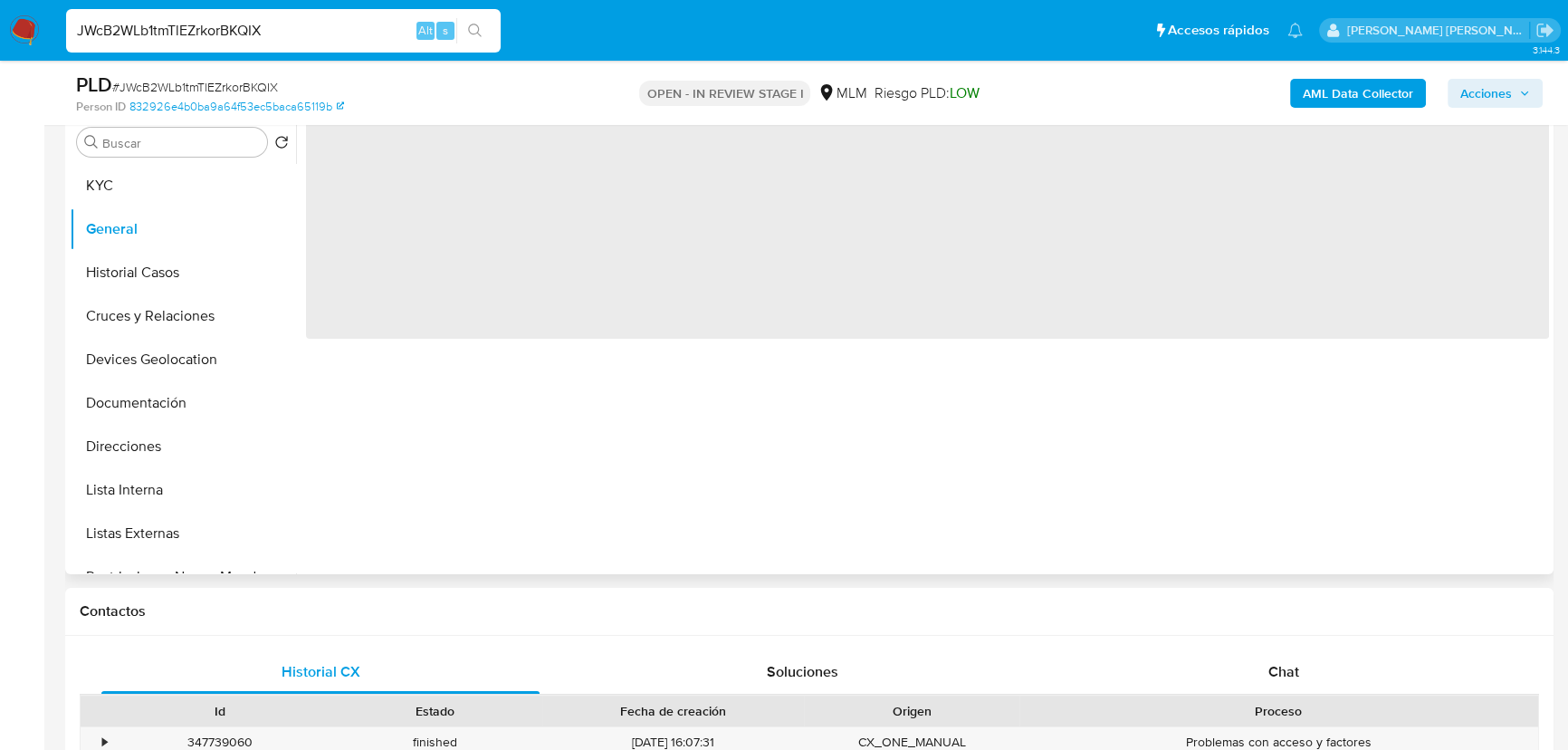 scroll, scrollTop: 0, scrollLeft: 0, axis: both 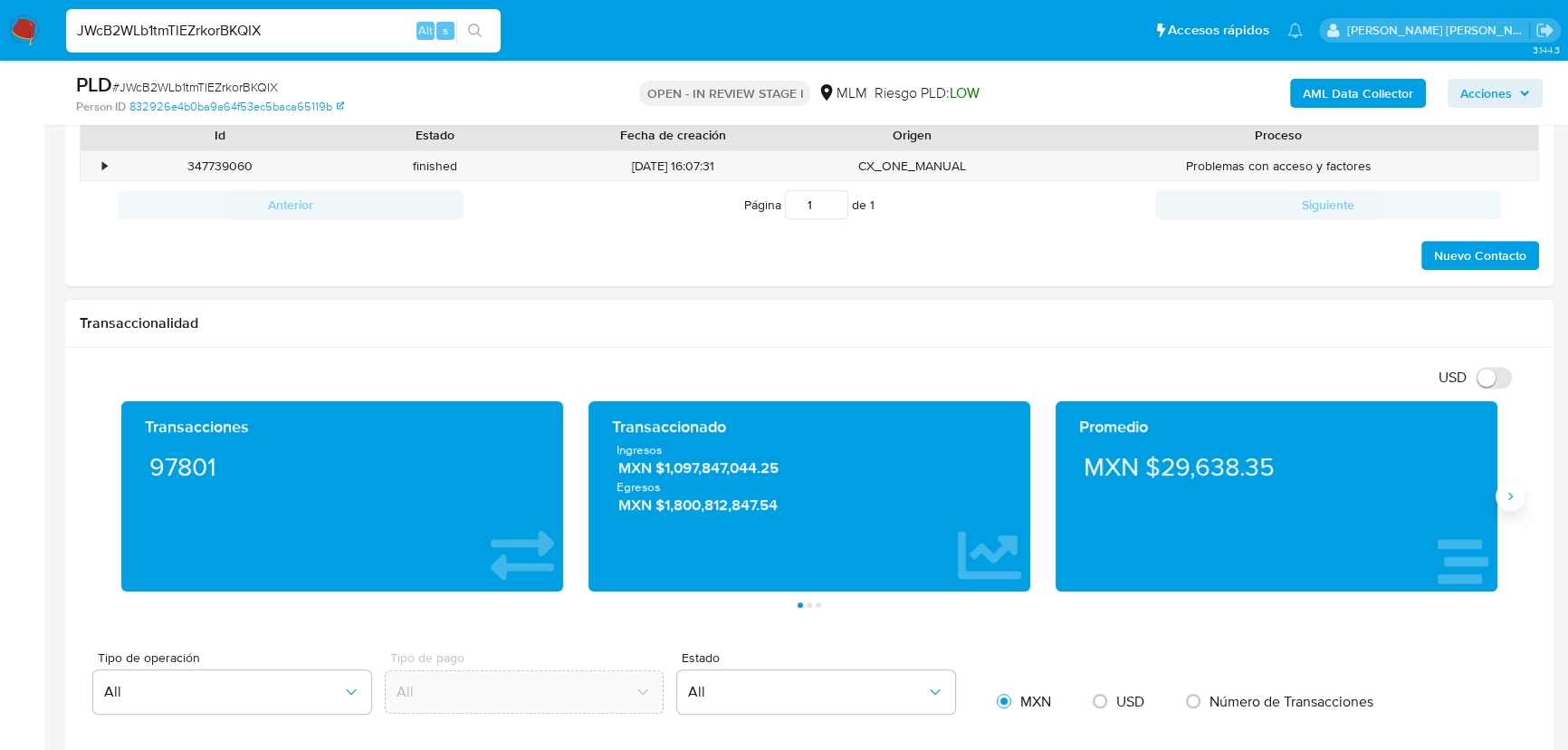 click 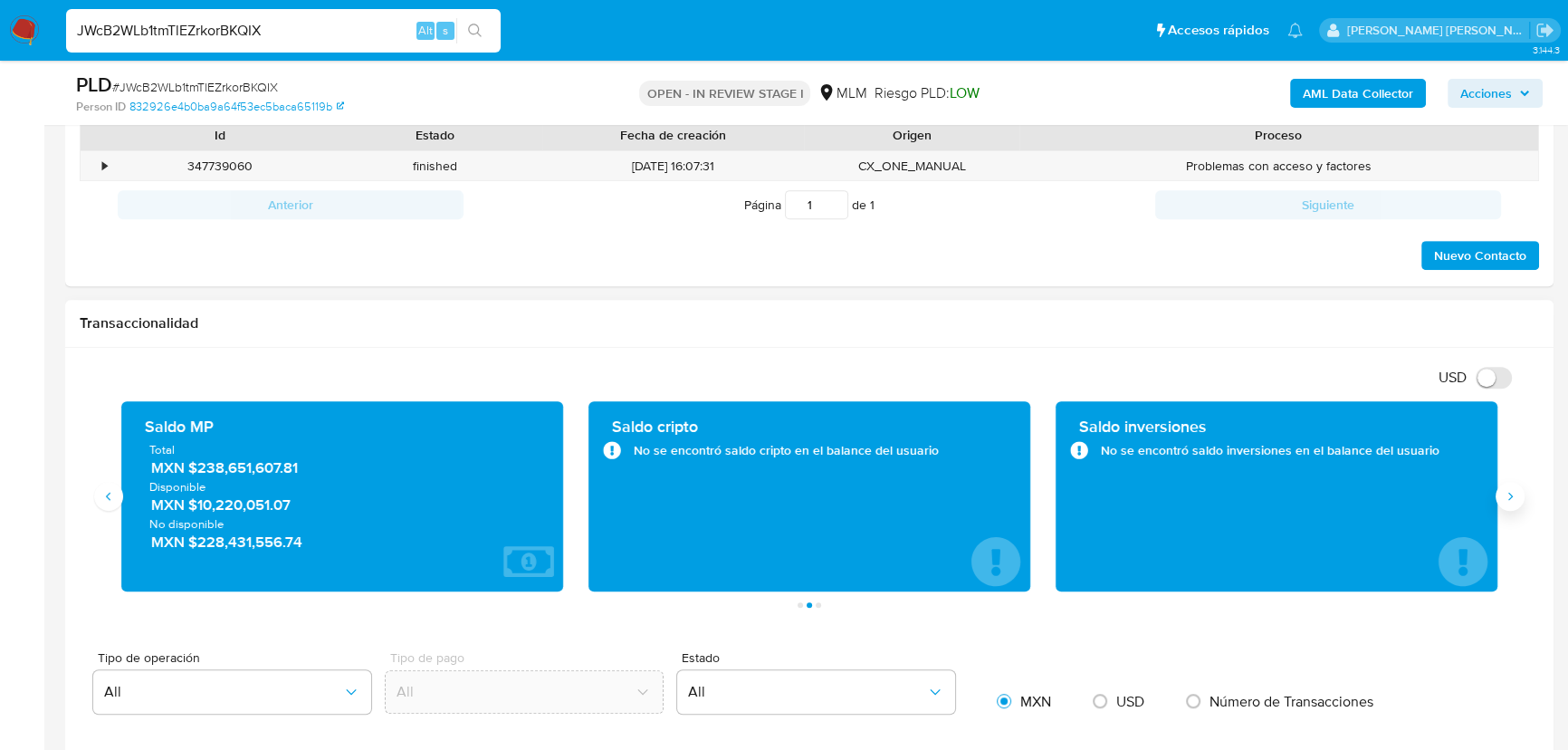 type 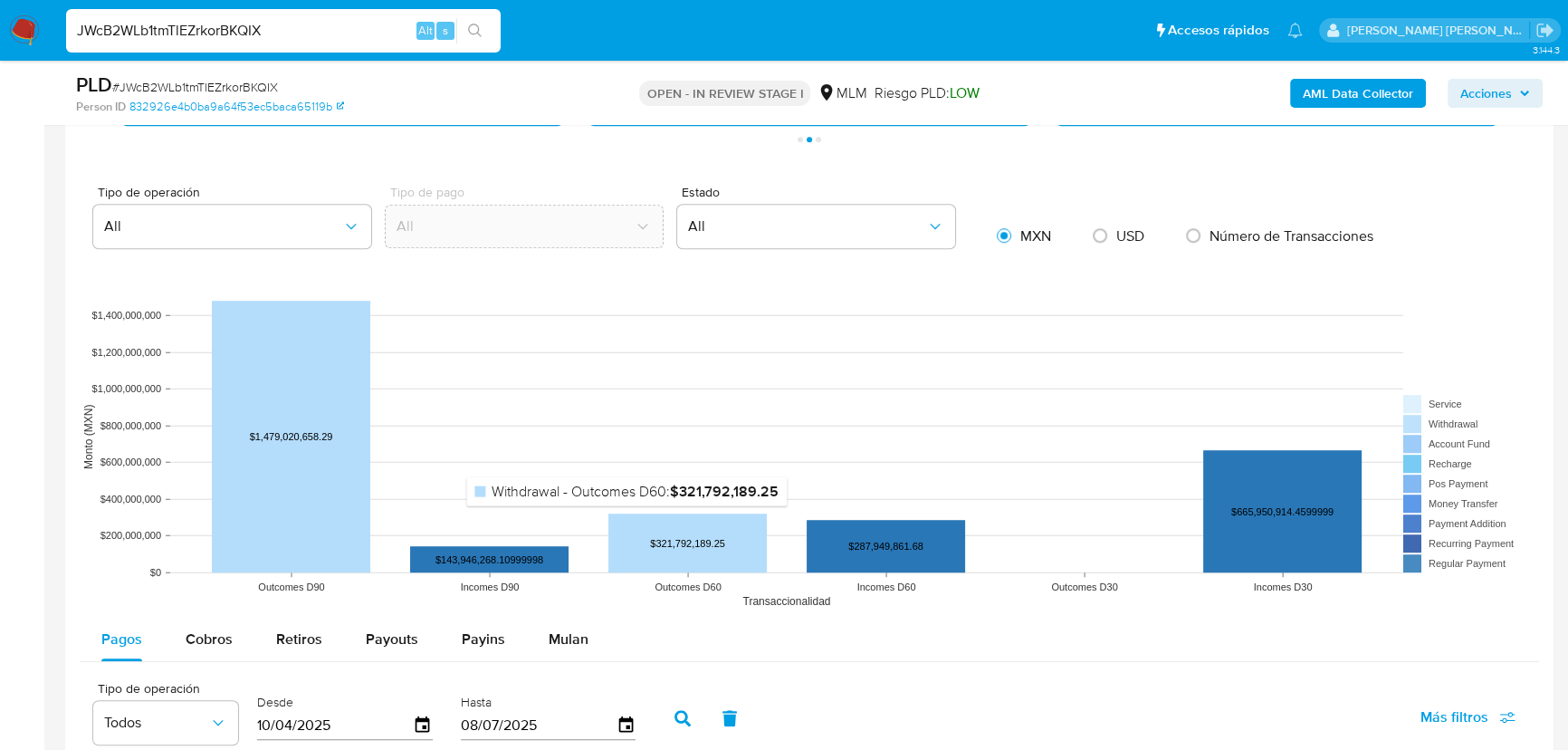 scroll, scrollTop: 1430, scrollLeft: 0, axis: vertical 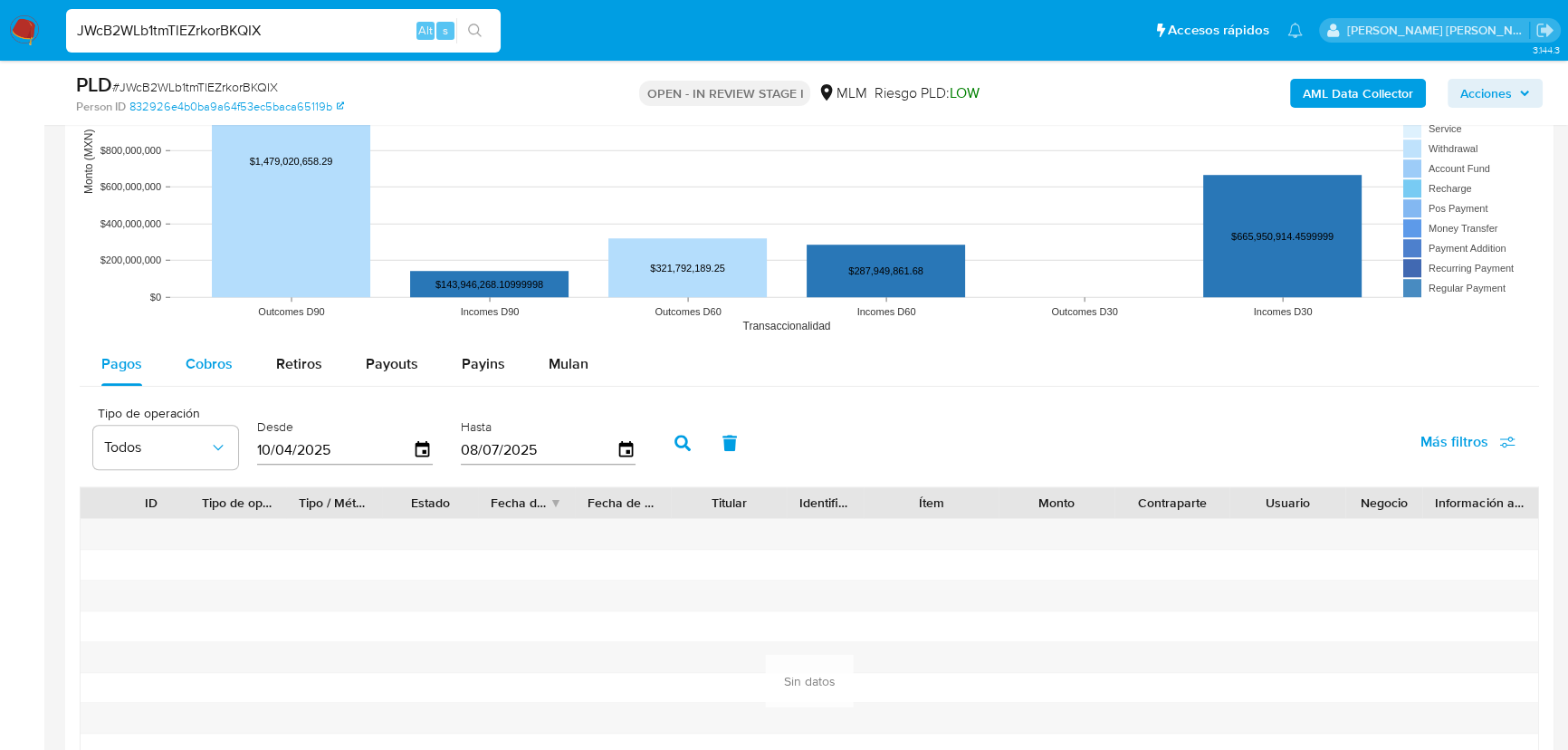 click on "Cobros" at bounding box center (209, 364) 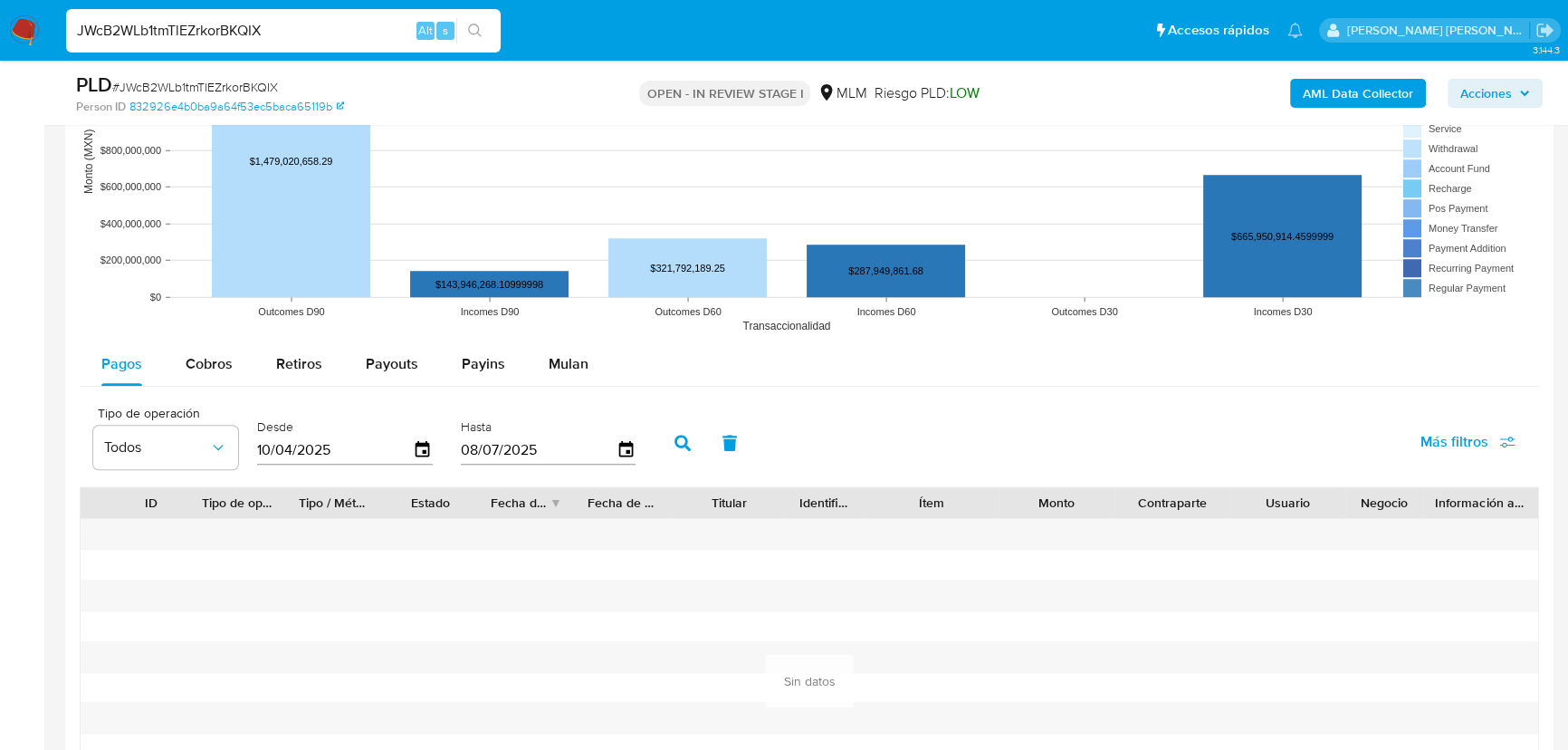 select on "10" 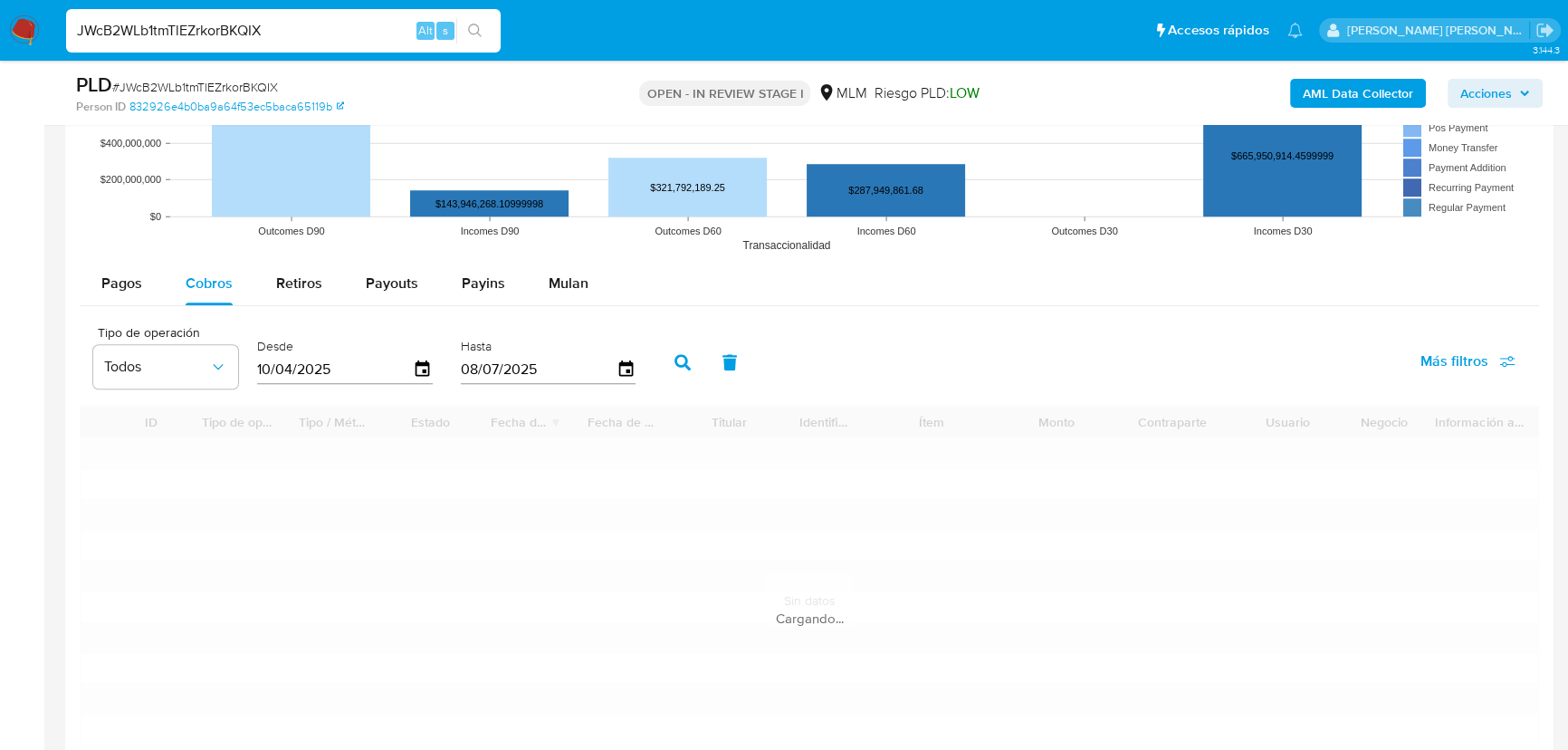 scroll, scrollTop: 1924, scrollLeft: 0, axis: vertical 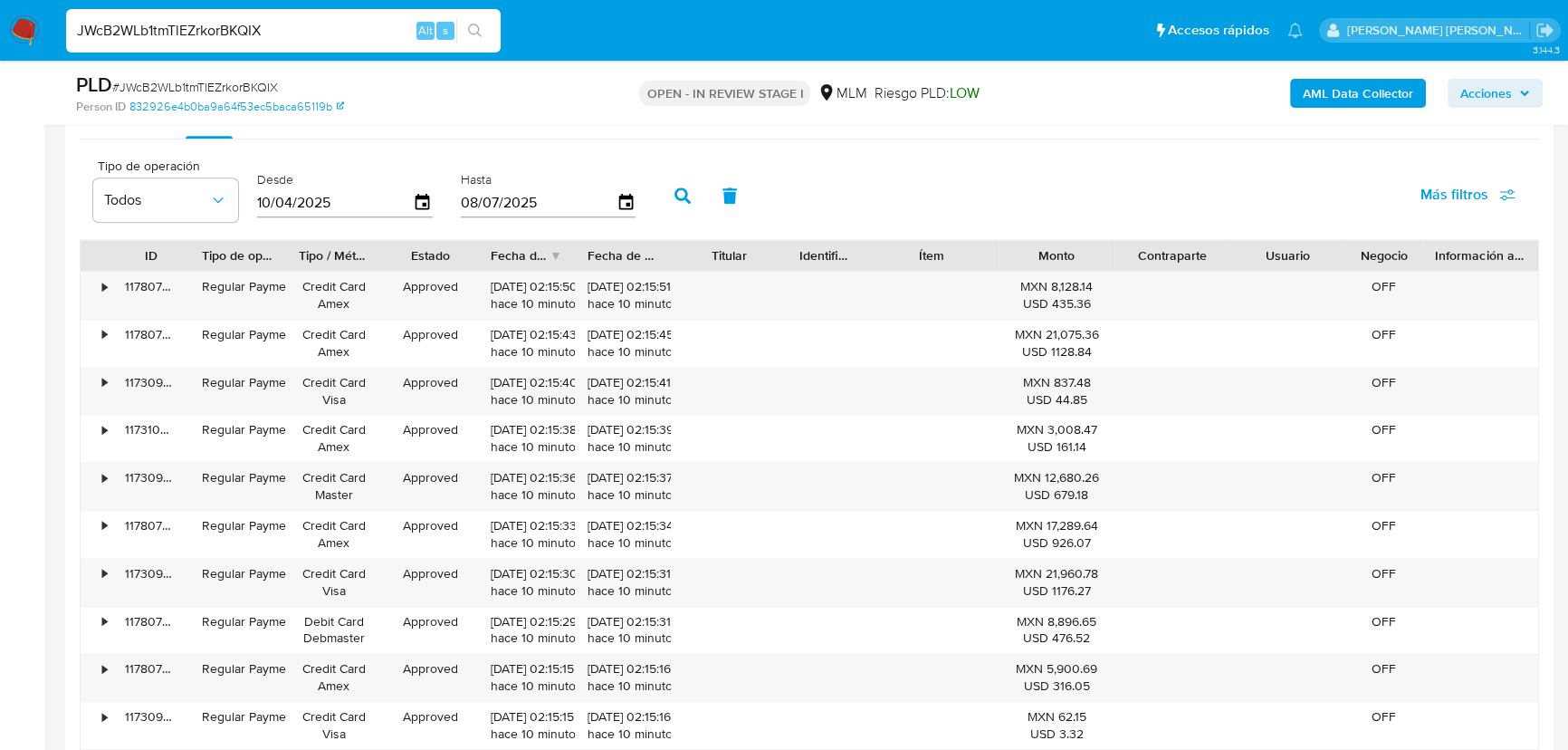type 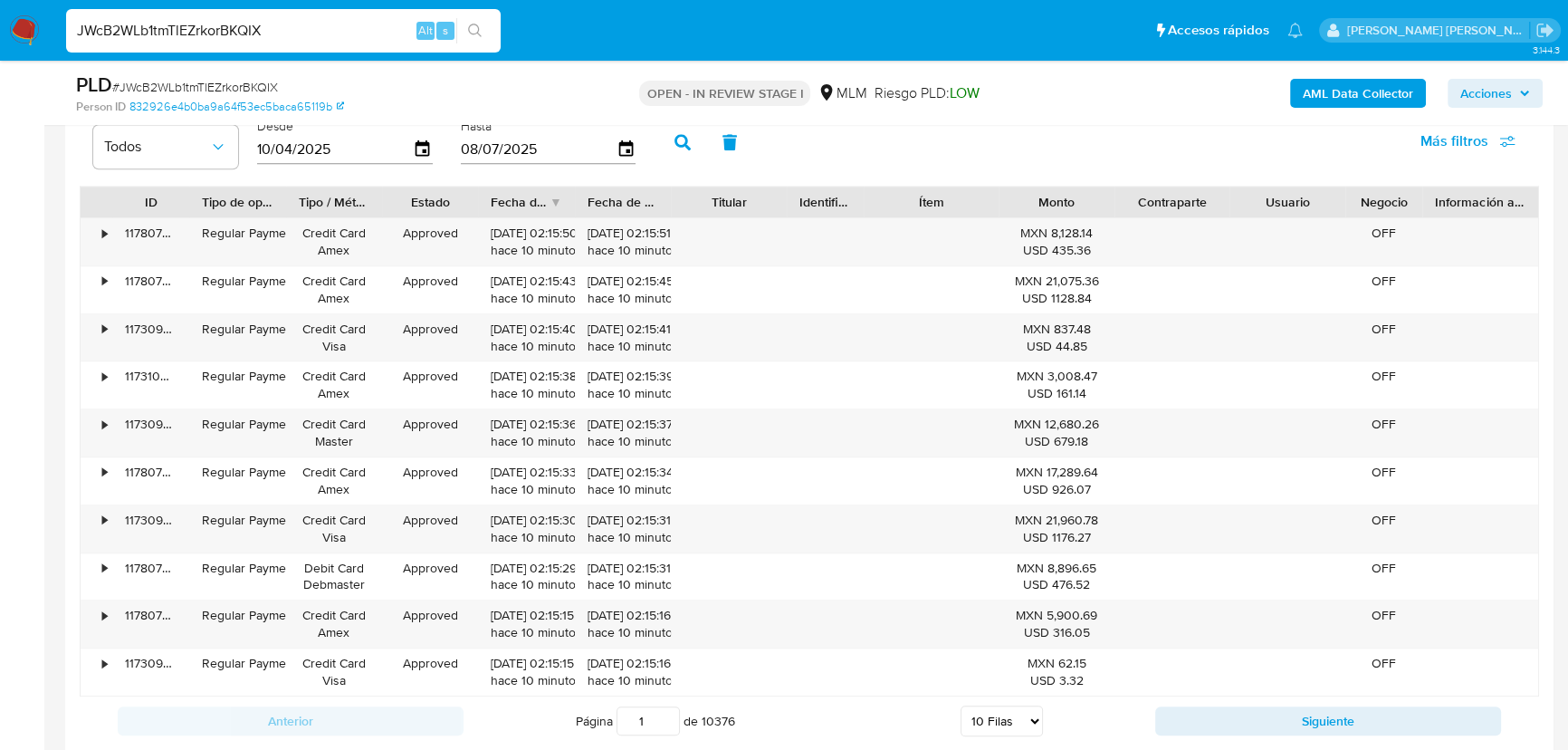 scroll, scrollTop: 2006, scrollLeft: 0, axis: vertical 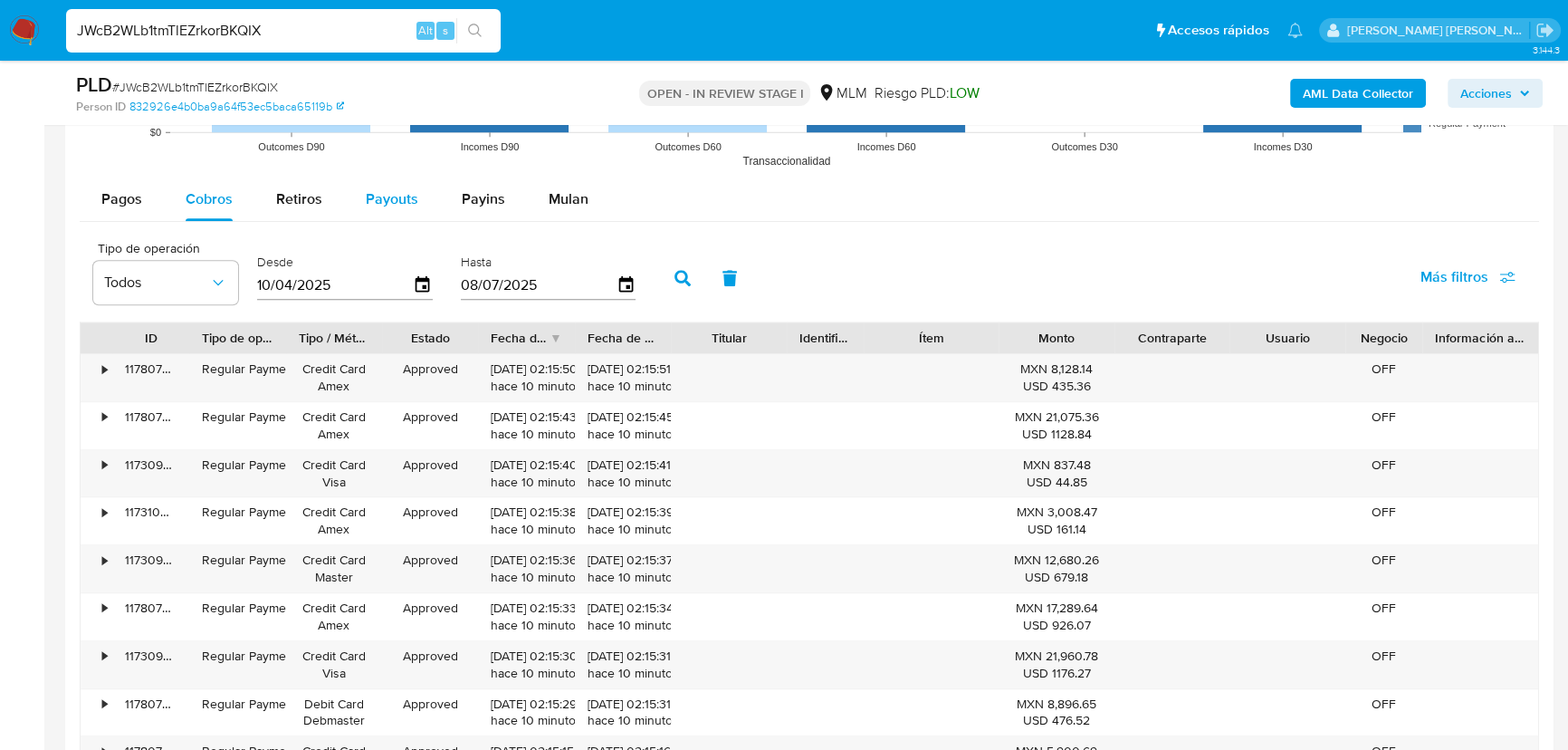 click on "Payouts" at bounding box center [392, 198] 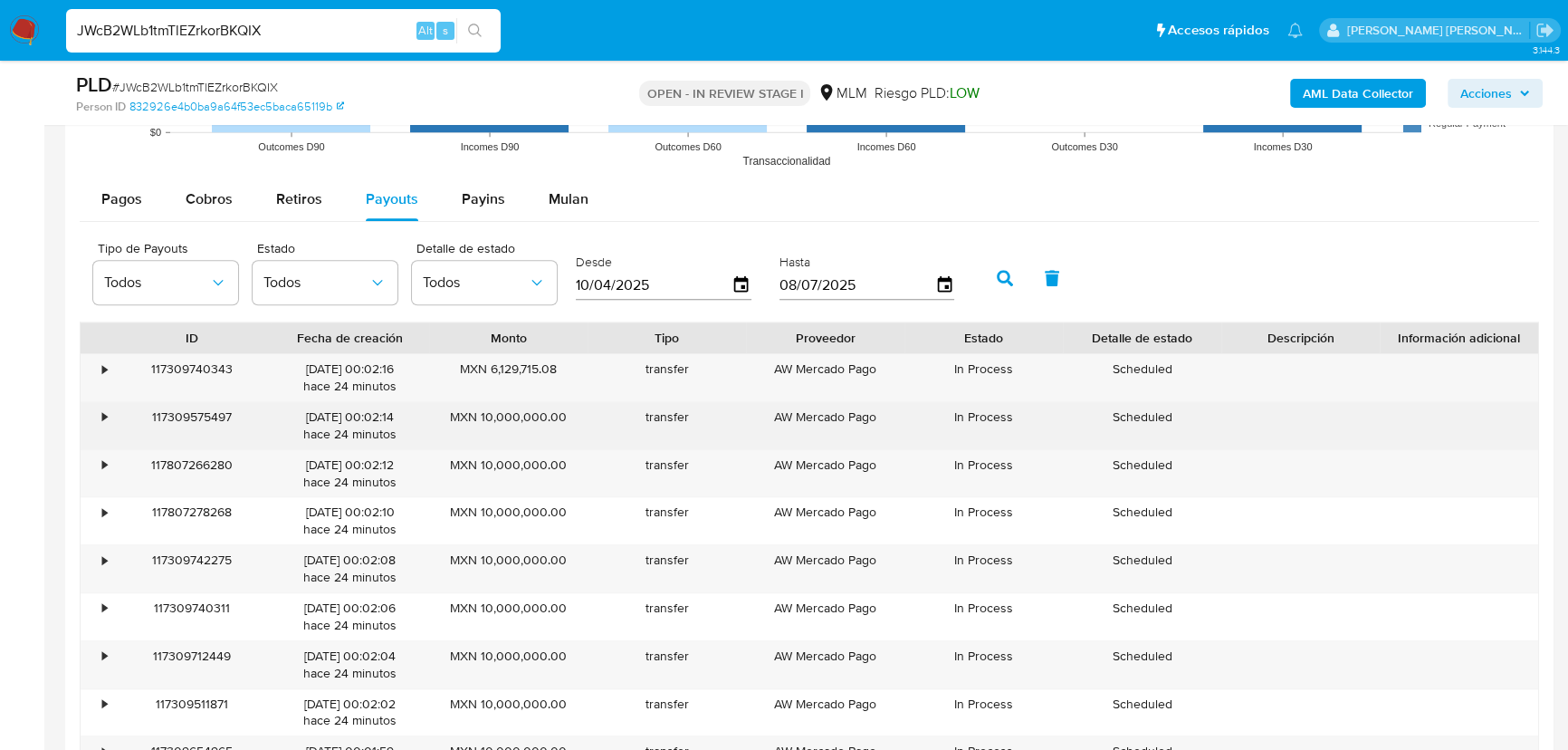 click on "•" at bounding box center [96, 426] 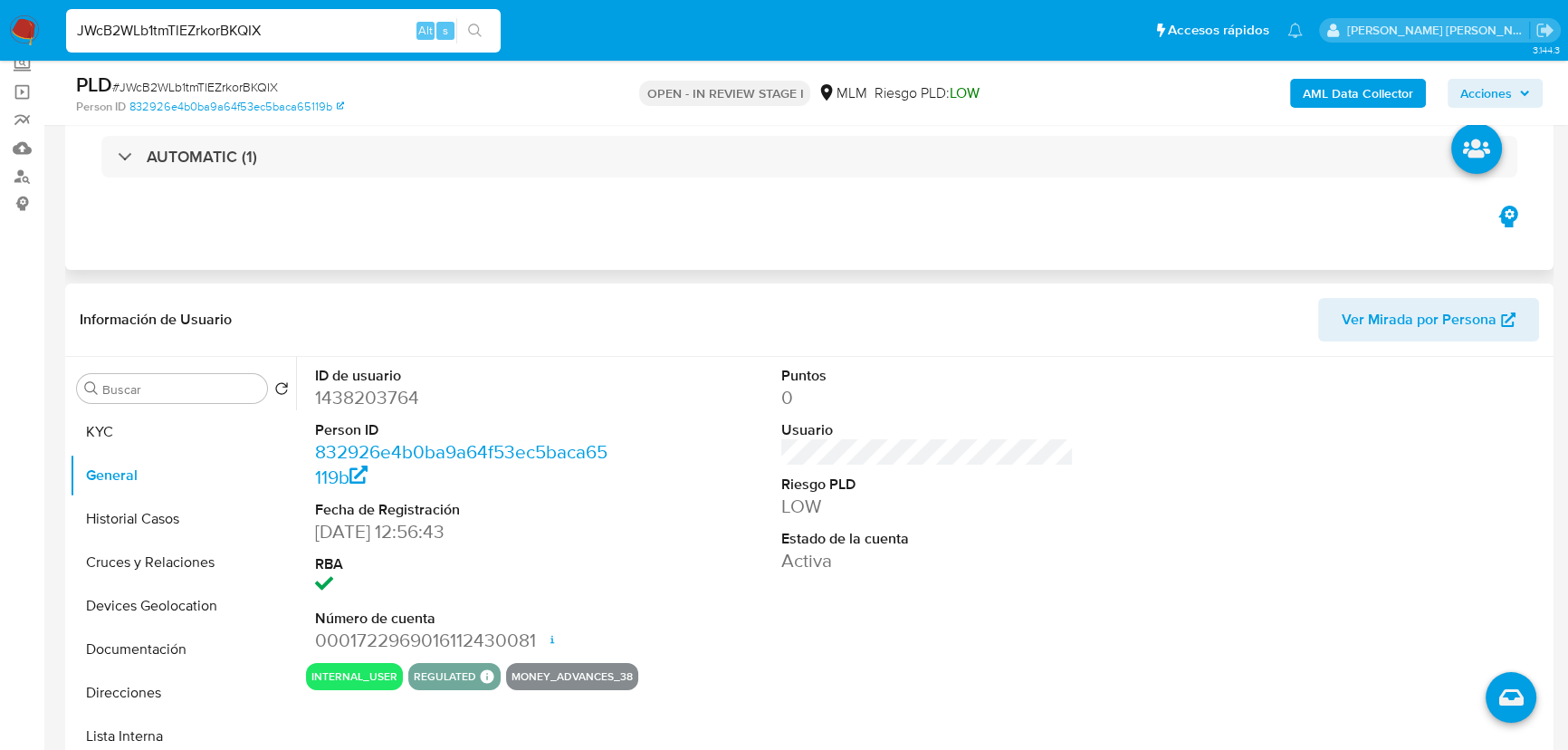 scroll, scrollTop: 0, scrollLeft: 0, axis: both 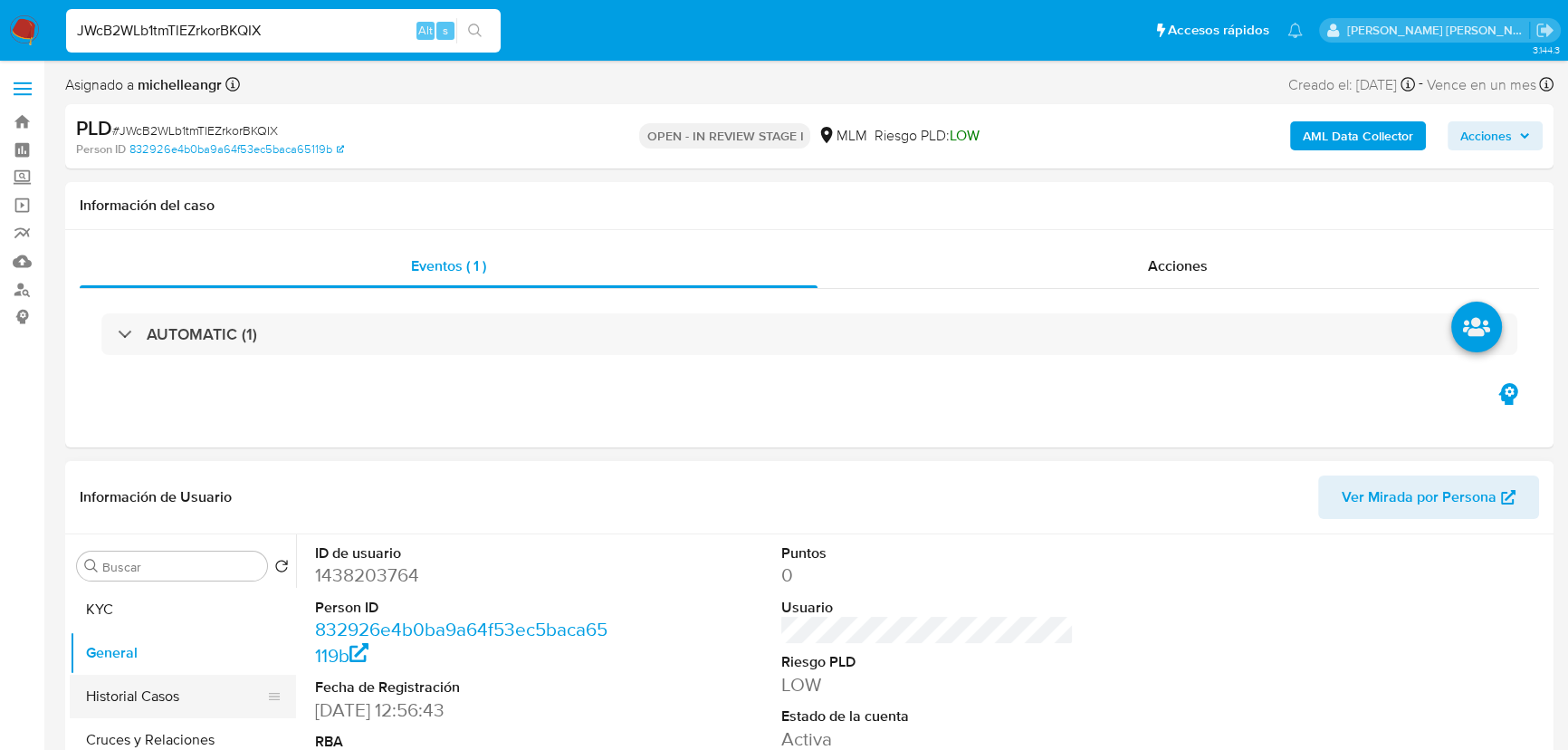 drag, startPoint x: 216, startPoint y: 704, endPoint x: 234, endPoint y: 691, distance: 22.203603 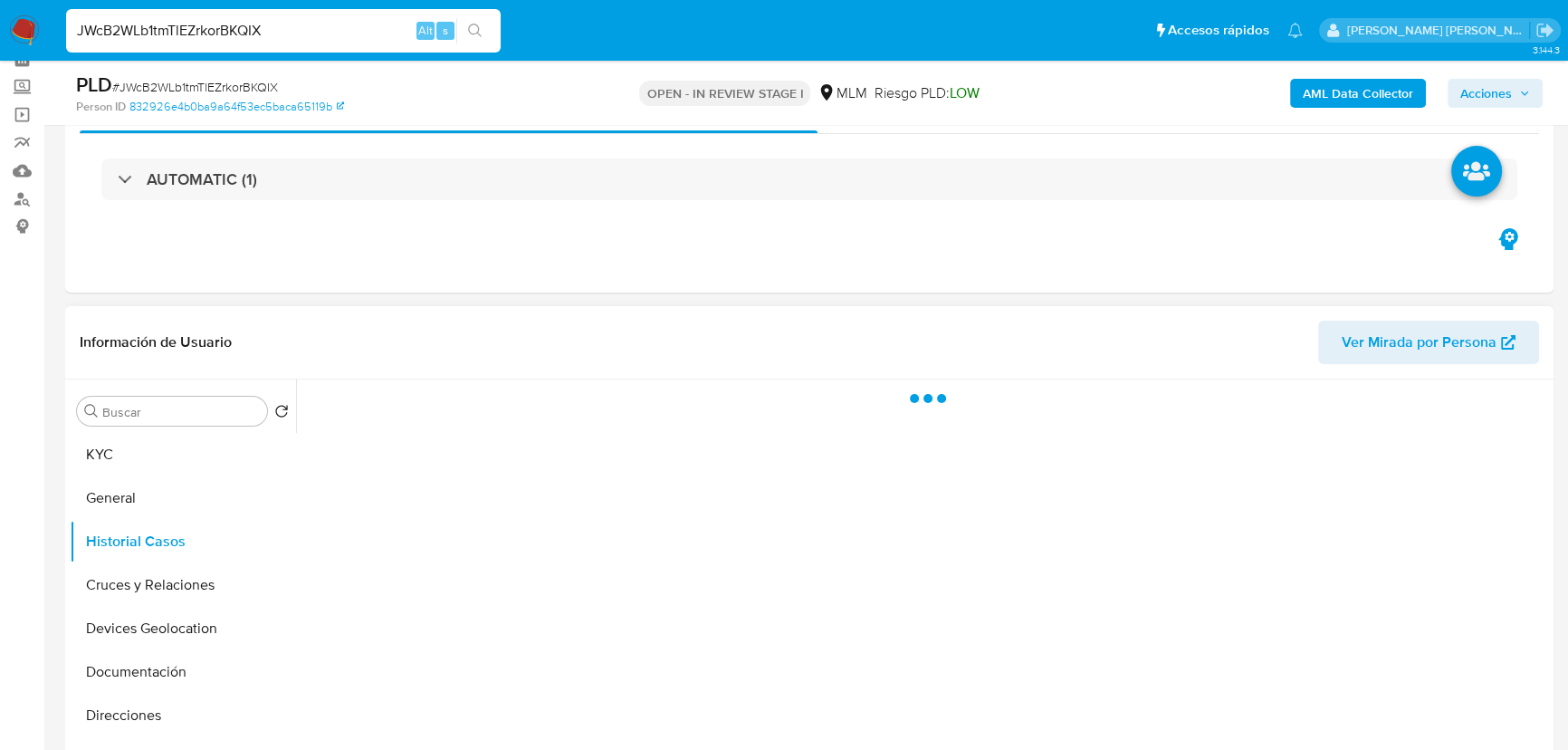 scroll, scrollTop: 164, scrollLeft: 0, axis: vertical 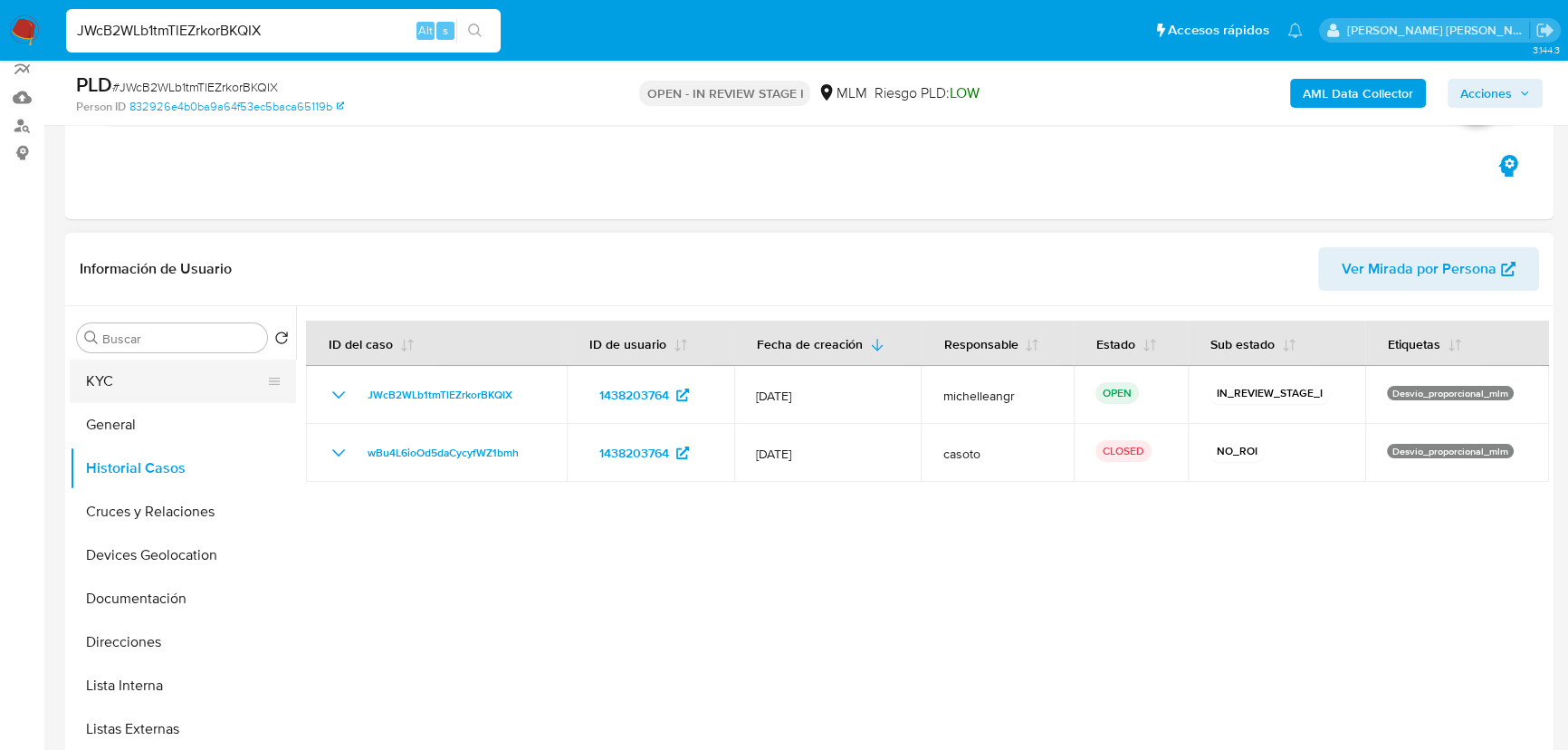 click on "KYC" at bounding box center [176, 381] 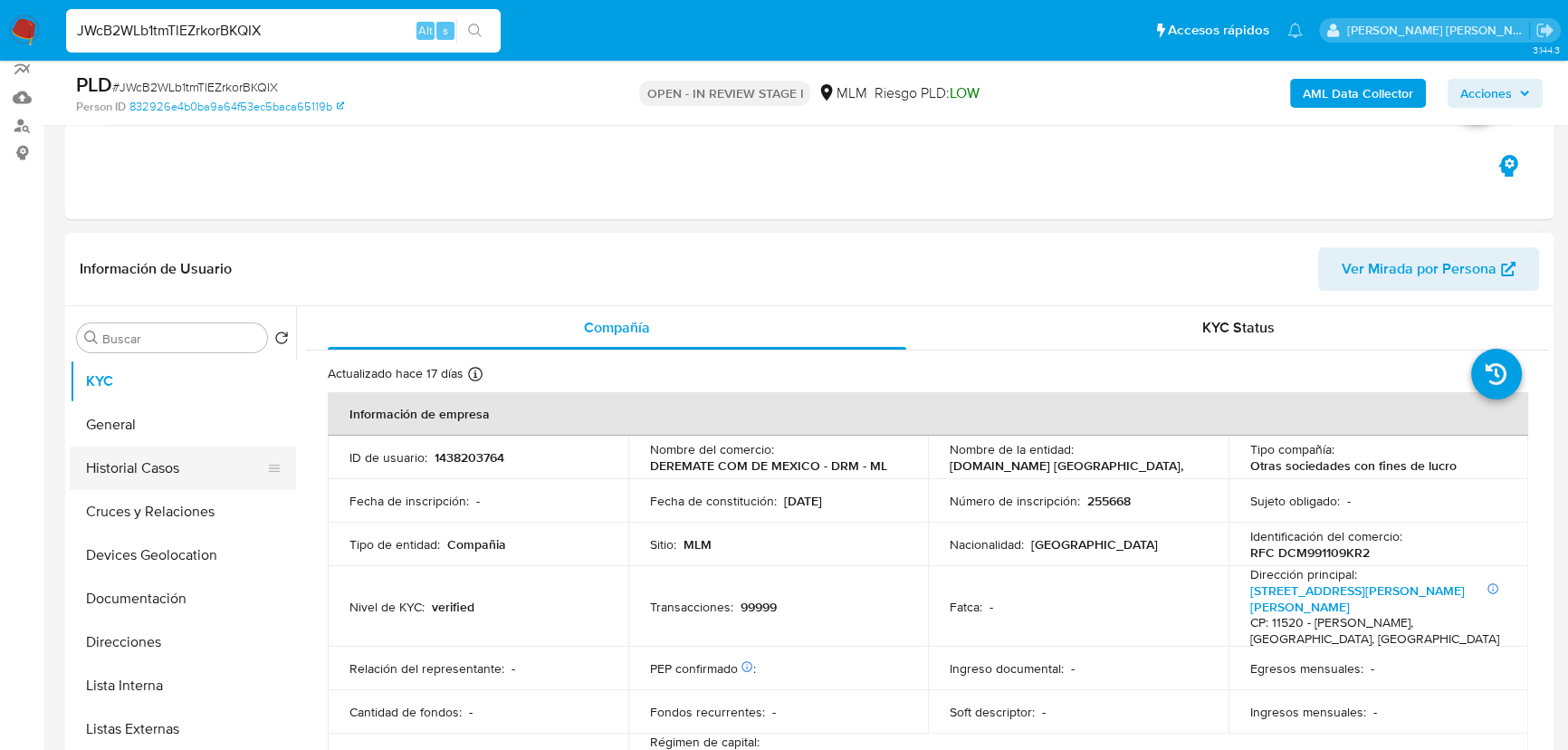 click on "Historial Casos" at bounding box center [176, 468] 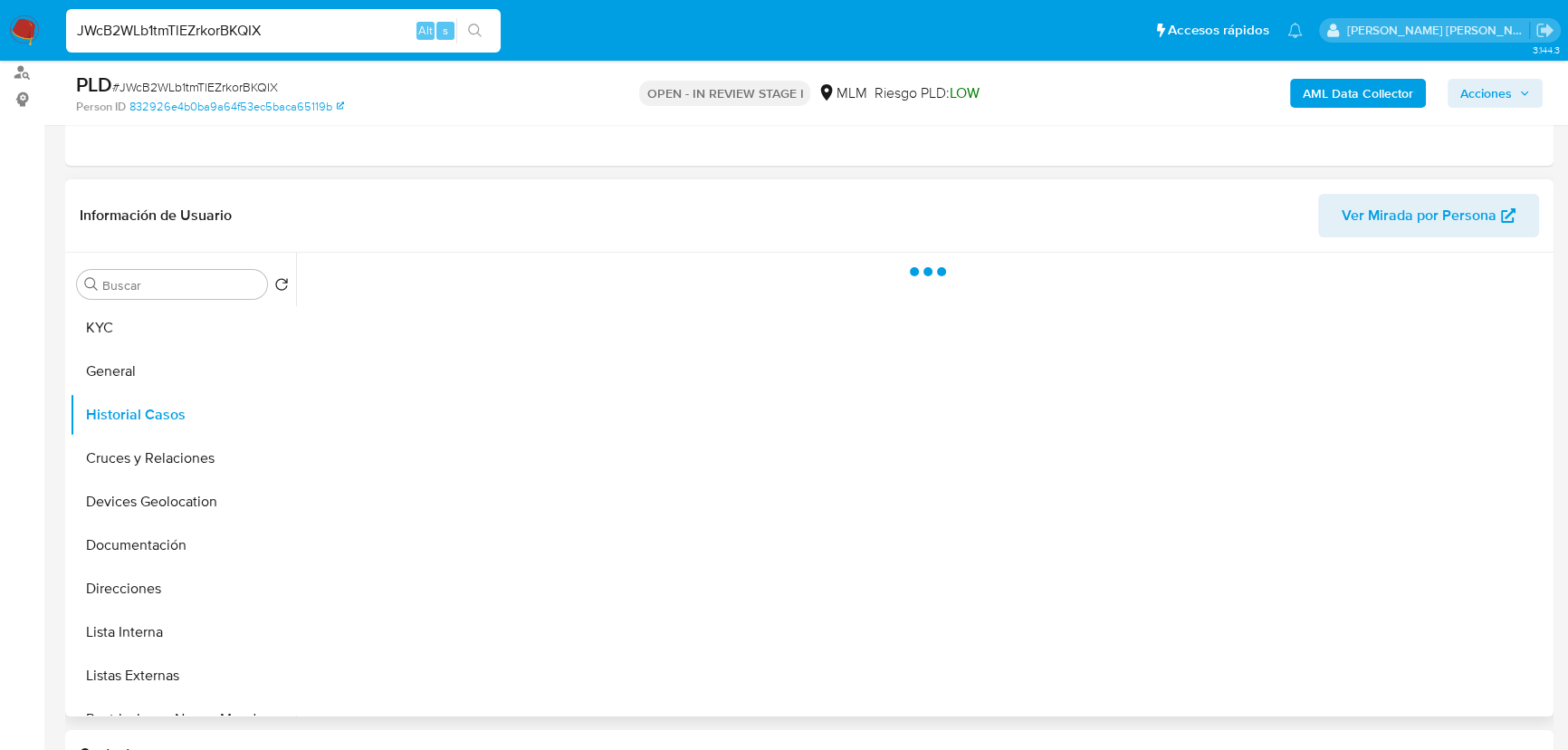 scroll, scrollTop: 246, scrollLeft: 0, axis: vertical 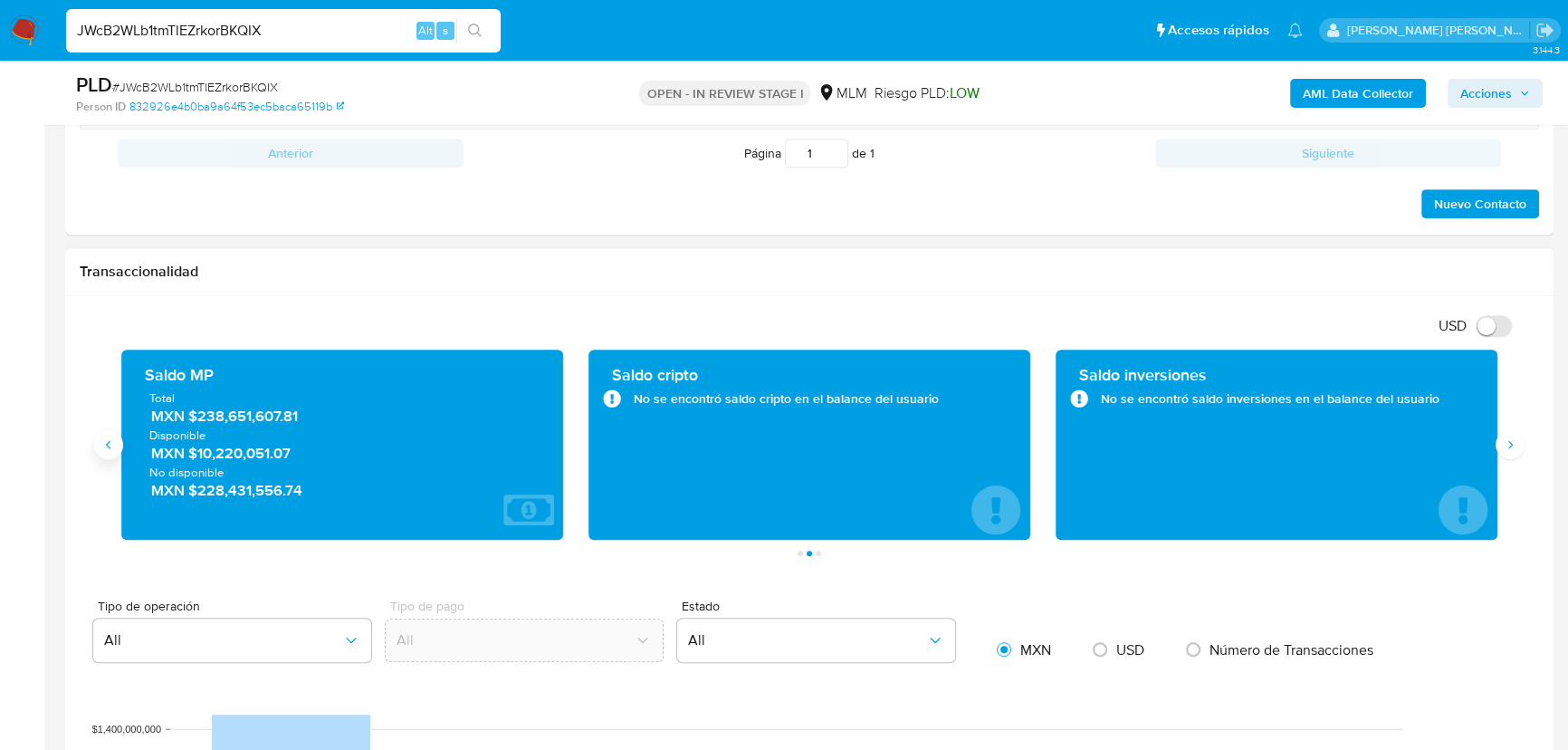 click at bounding box center [109, 445] 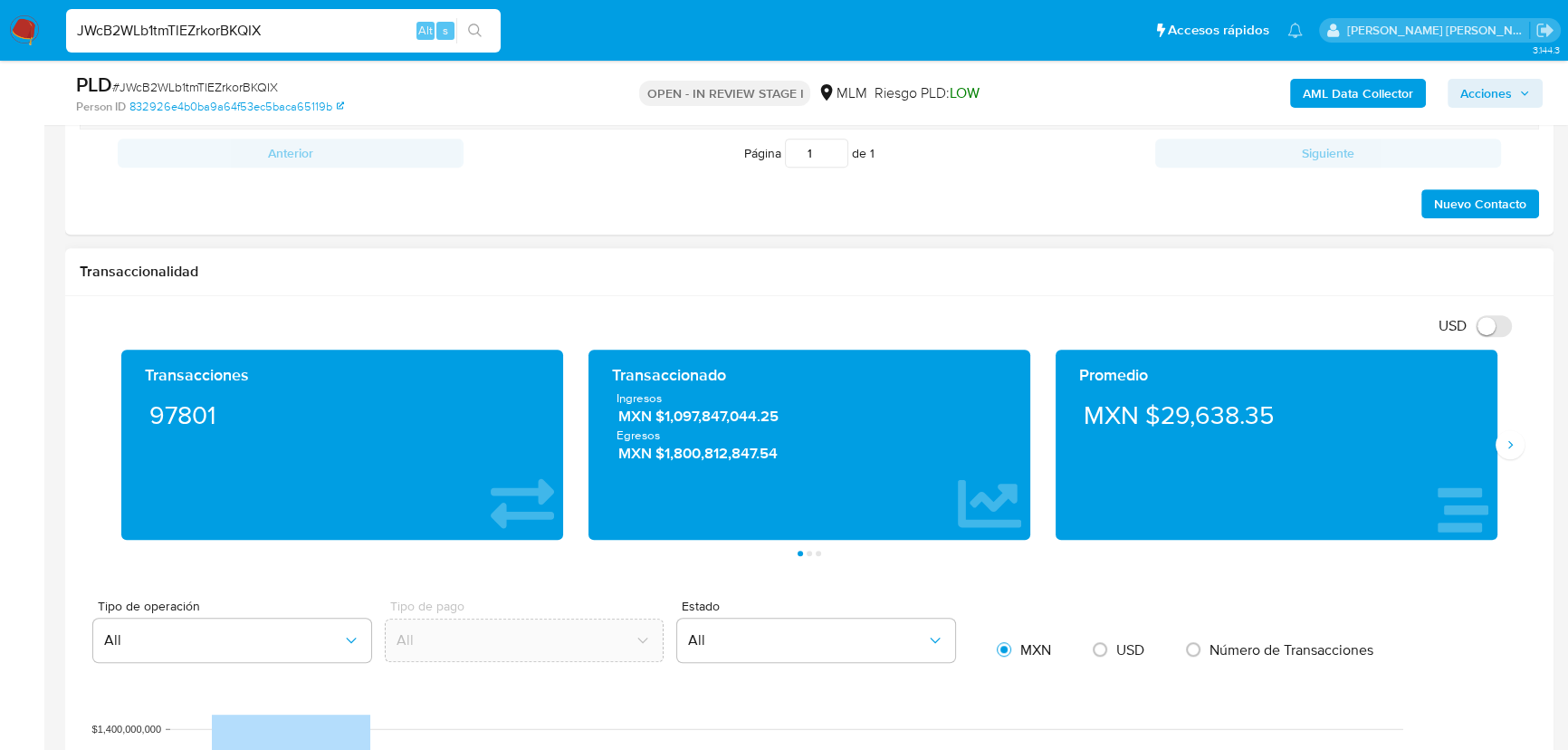 drag, startPoint x: 788, startPoint y: 416, endPoint x: 666, endPoint y: 420, distance: 122.06556 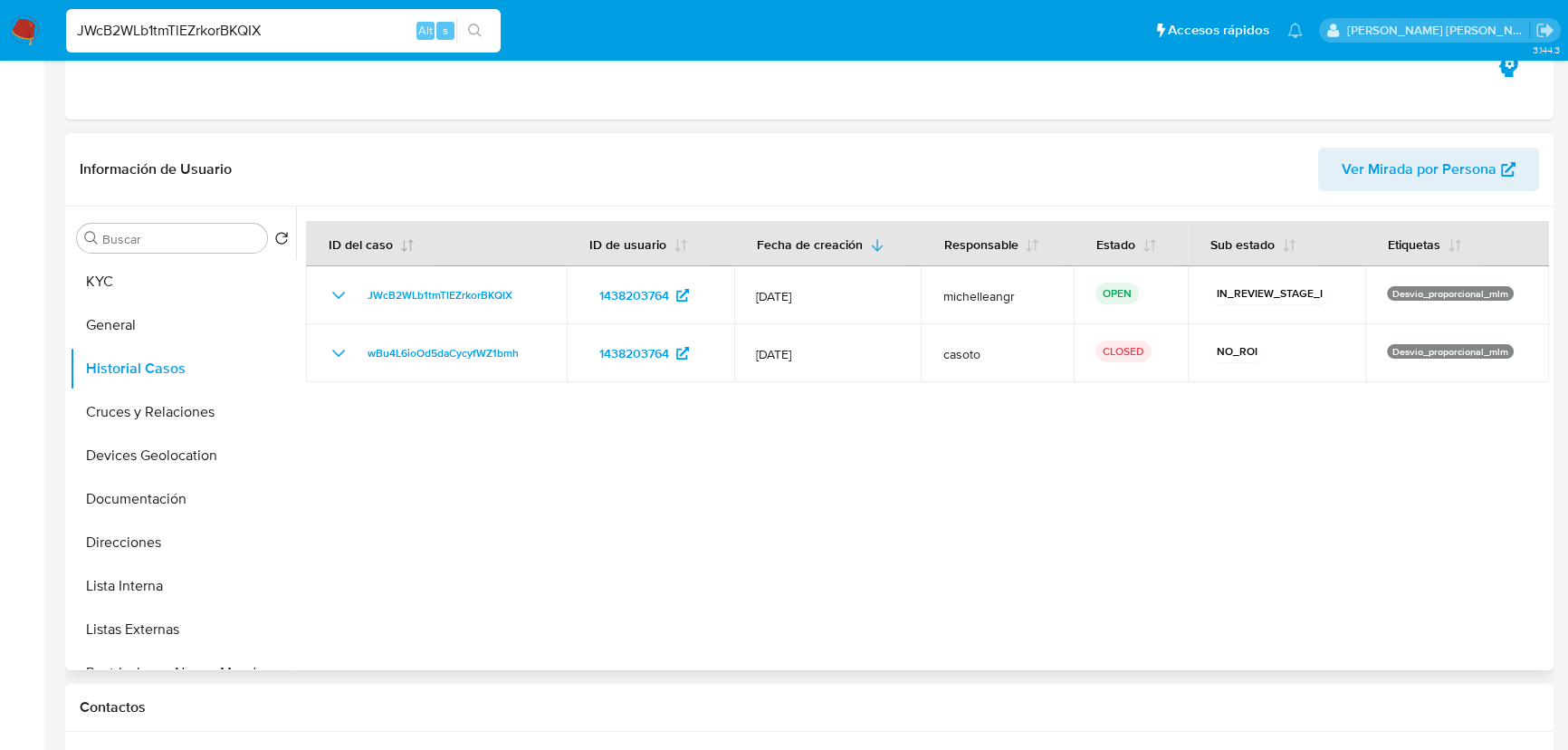 scroll, scrollTop: 411, scrollLeft: 0, axis: vertical 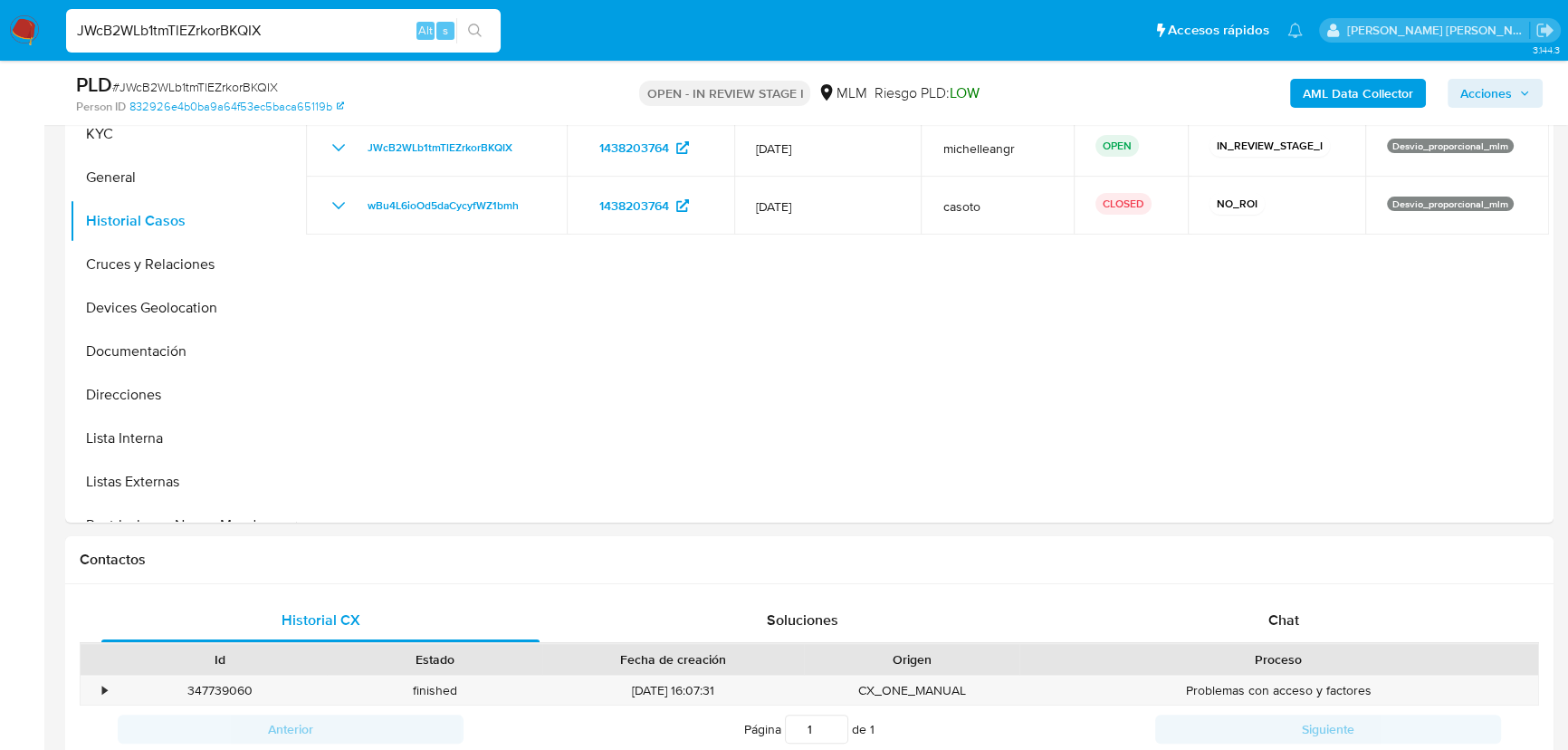click on "PLD # JWcB2WLb1tmTlEZrkorBKQIX Person ID 832926e4b0ba9a64f53ec5baca65119b OPEN - IN REVIEW STAGE I  MLM Riesgo PLD:  LOW AML Data Collector Acciones" at bounding box center (809, 92) 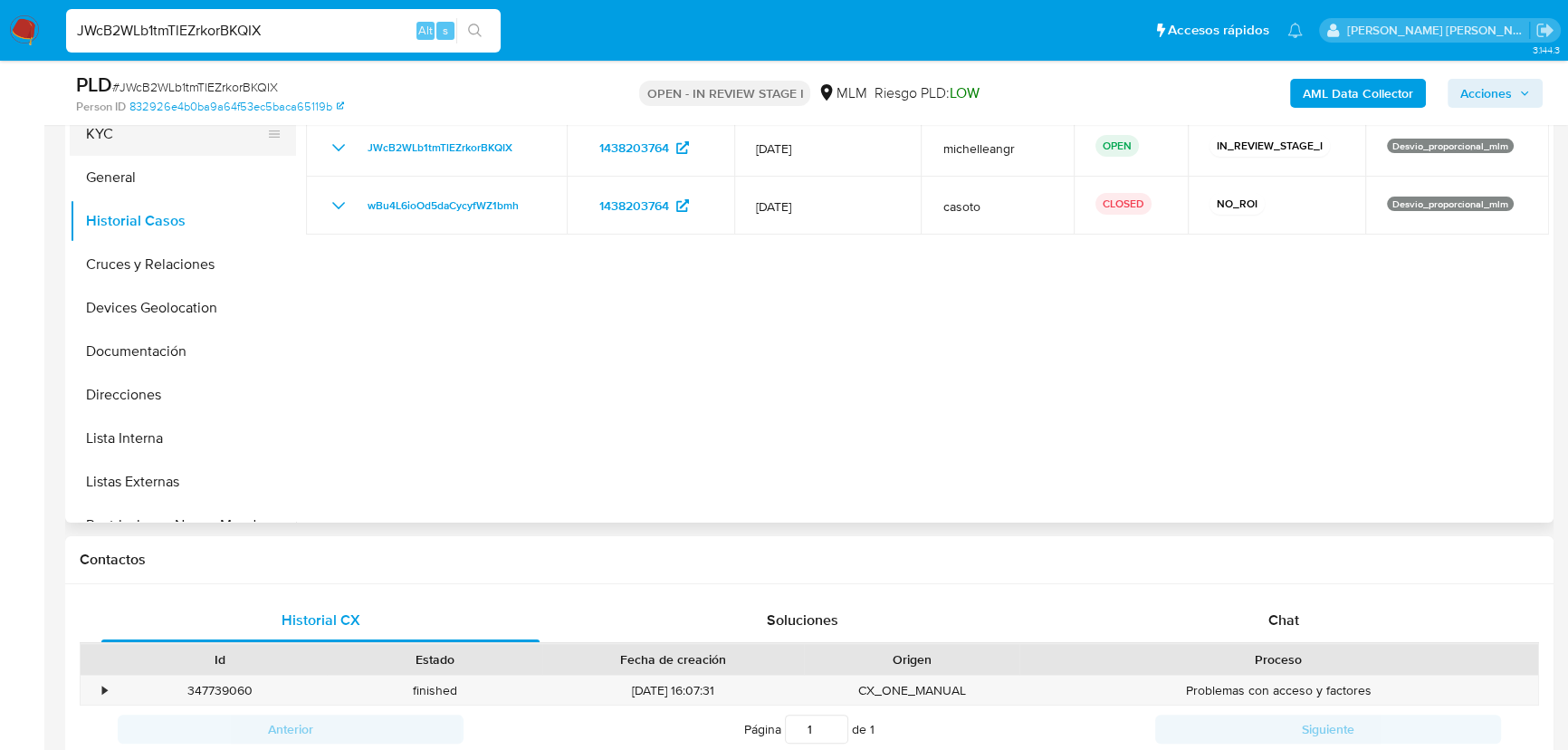 click on "KYC" at bounding box center [176, 134] 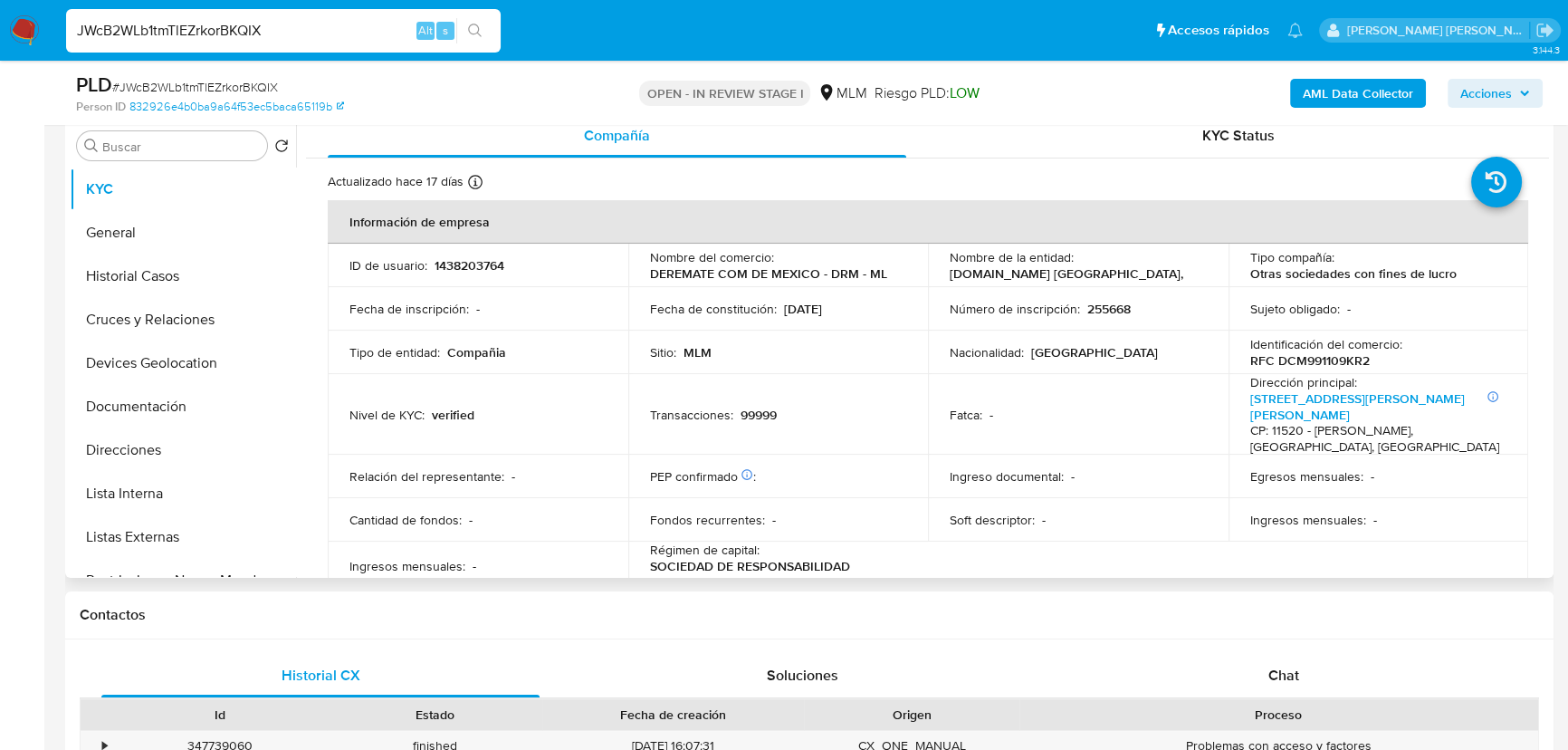 scroll, scrollTop: 329, scrollLeft: 0, axis: vertical 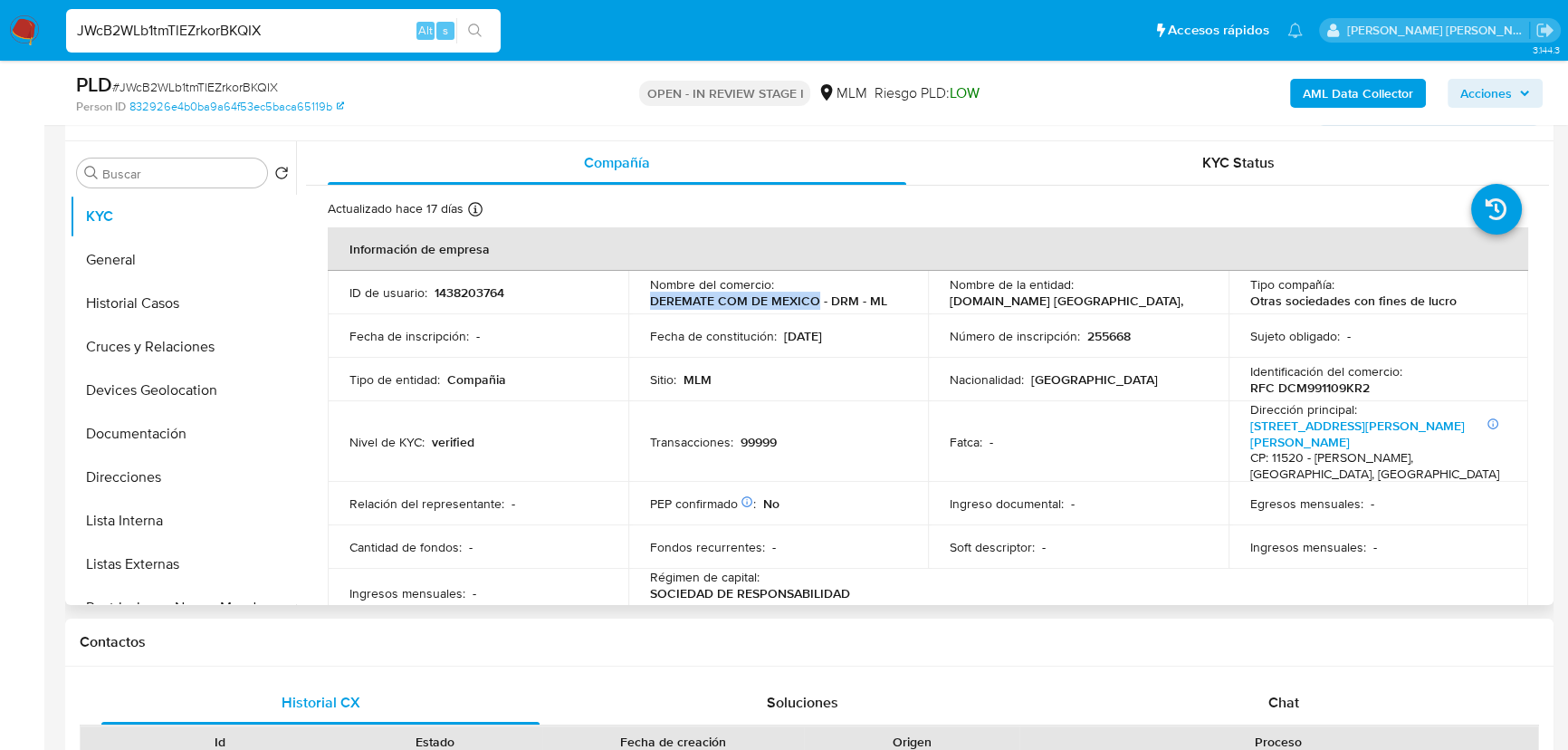 drag, startPoint x: 649, startPoint y: 303, endPoint x: 809, endPoint y: 297, distance: 160.11246 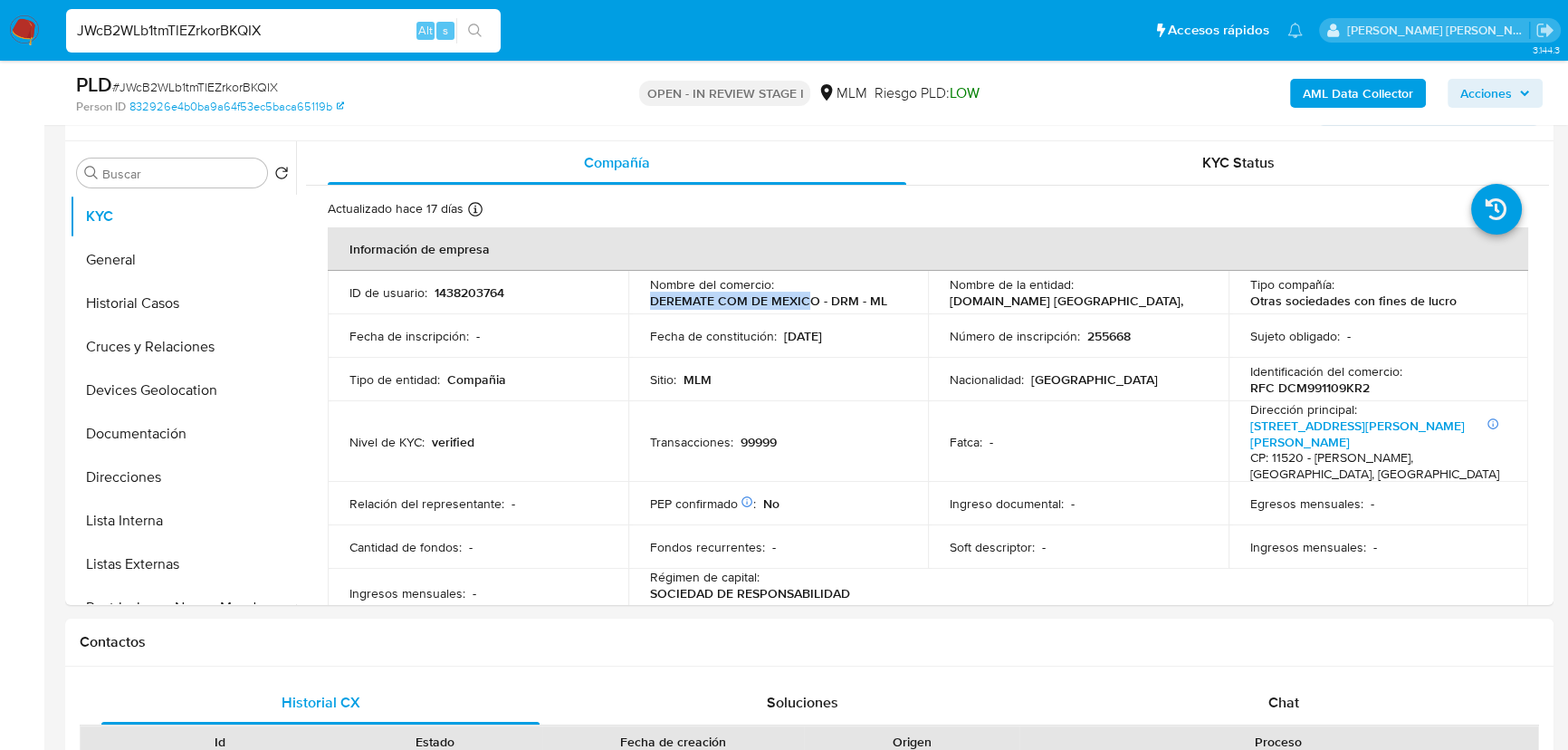 copy on "DEREMATE COM DE MEXIC" 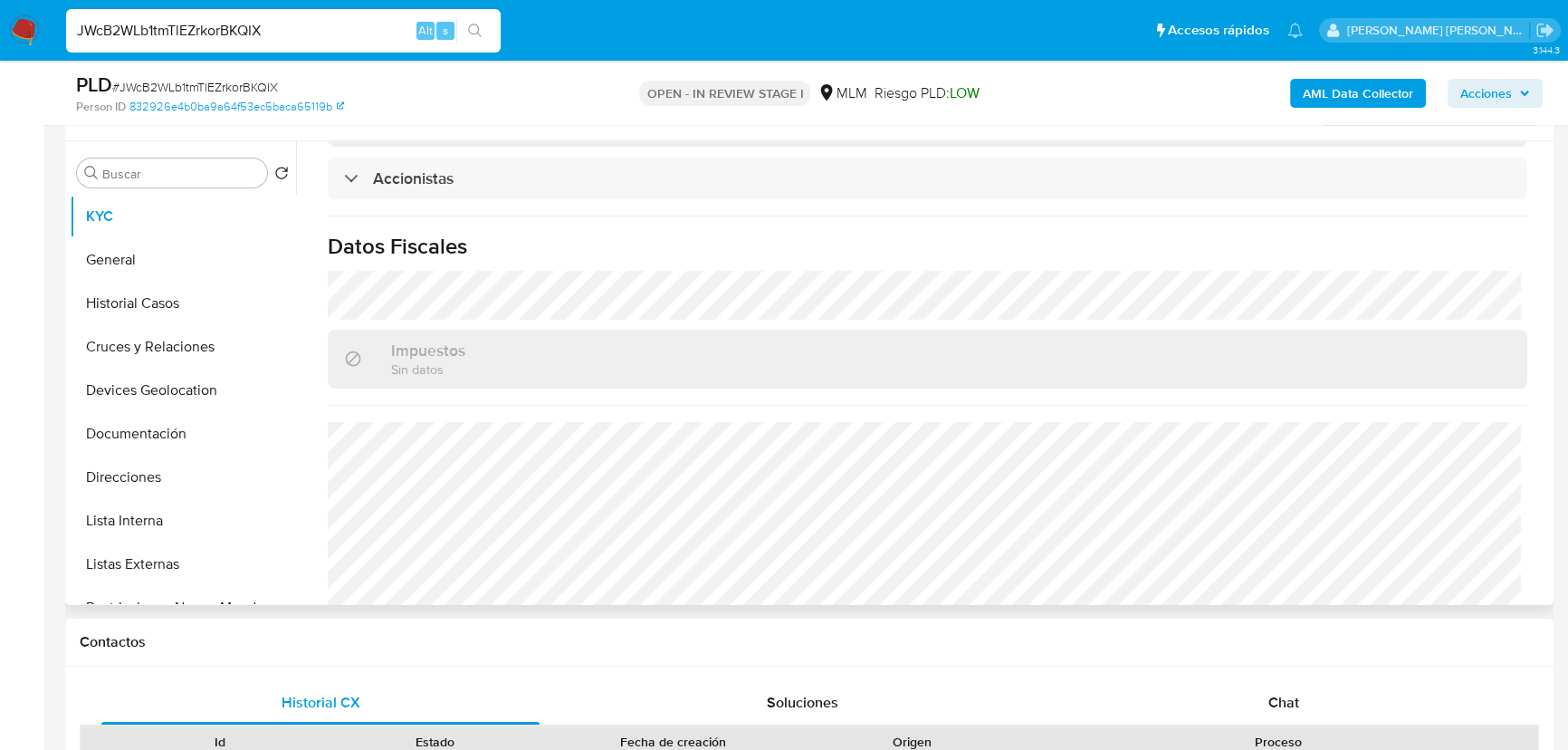 scroll, scrollTop: 1341, scrollLeft: 0, axis: vertical 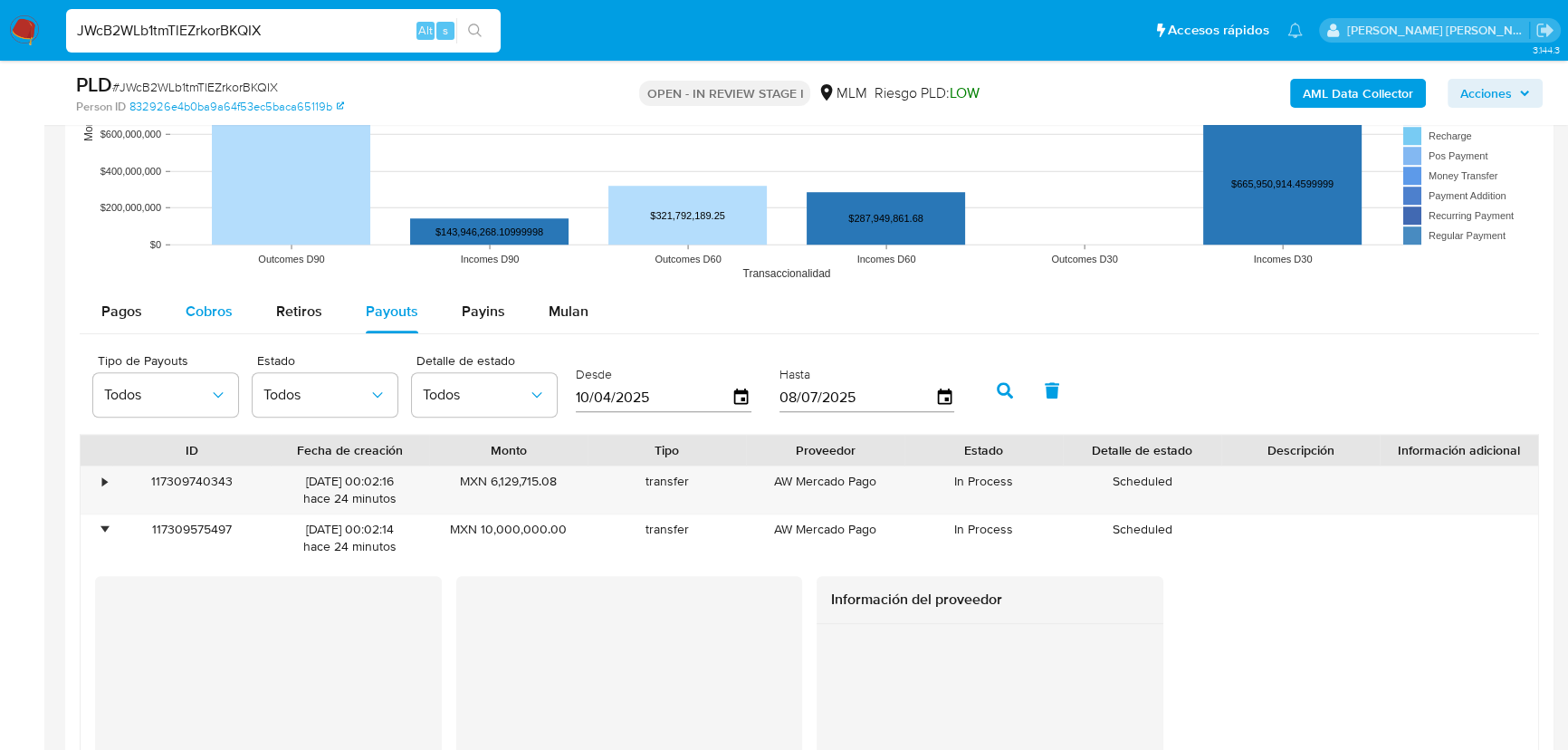click on "Cobros" at bounding box center (209, 311) 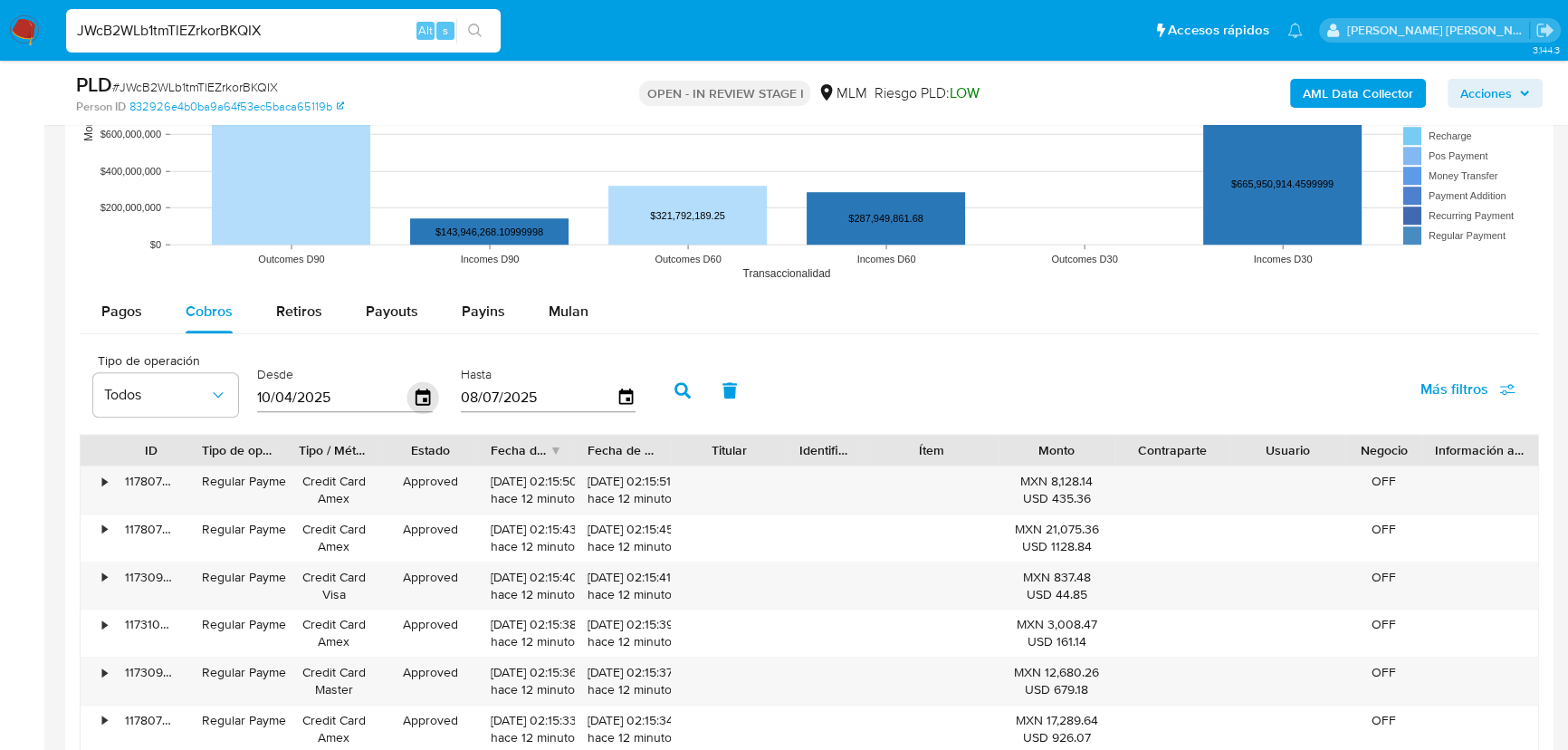 scroll, scrollTop: 1976, scrollLeft: 0, axis: vertical 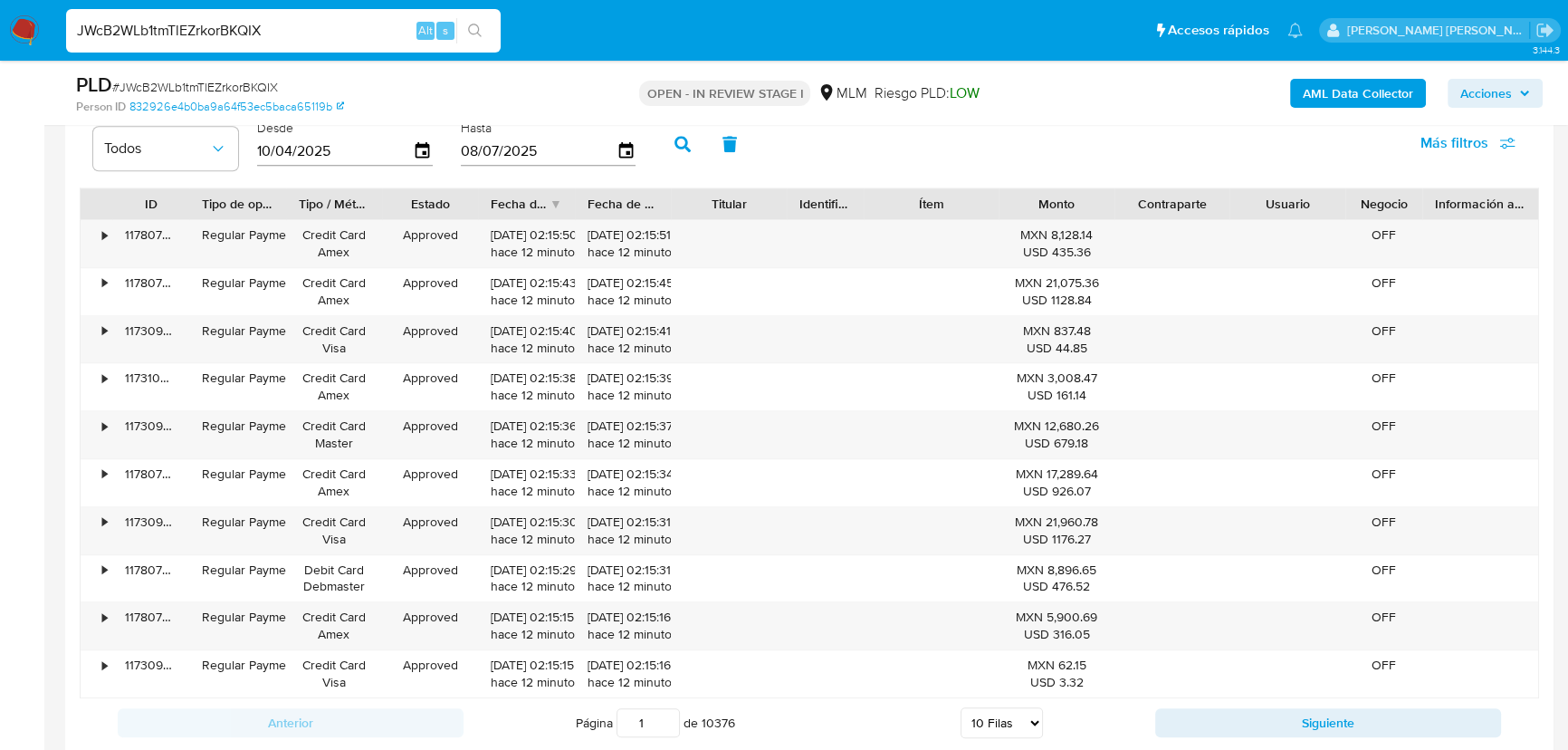 click on "Siguiente" at bounding box center (1328, 723) 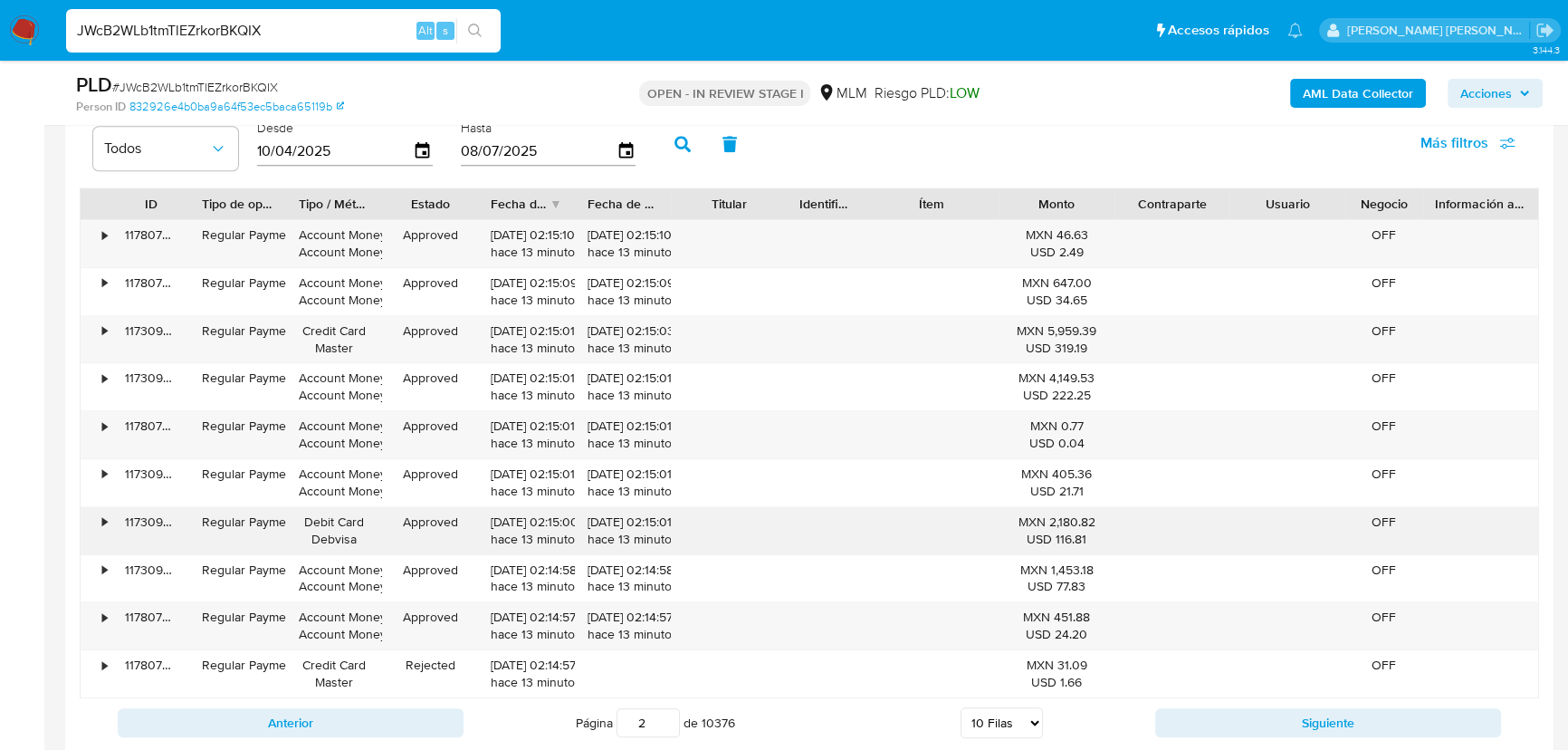 type 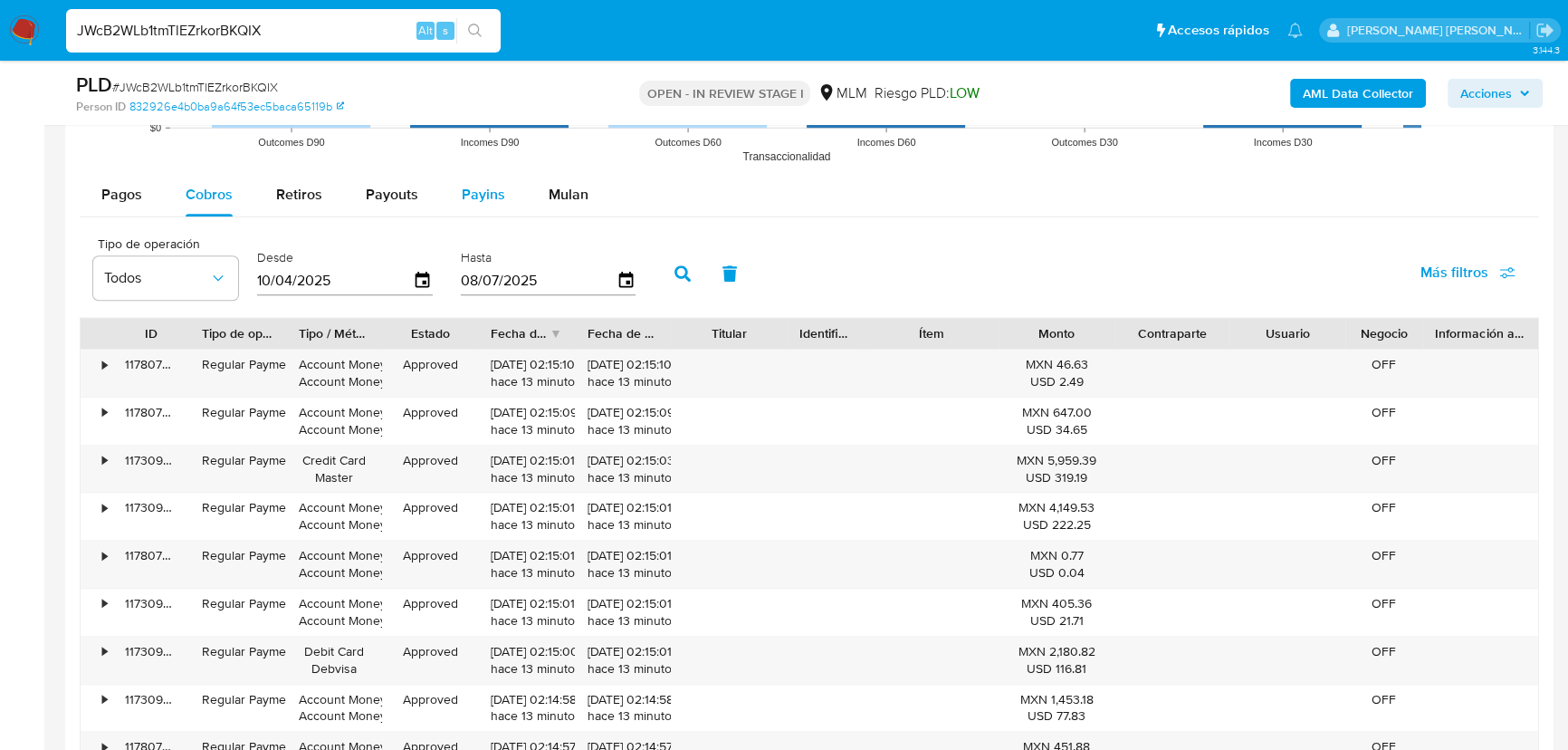 scroll, scrollTop: 1812, scrollLeft: 0, axis: vertical 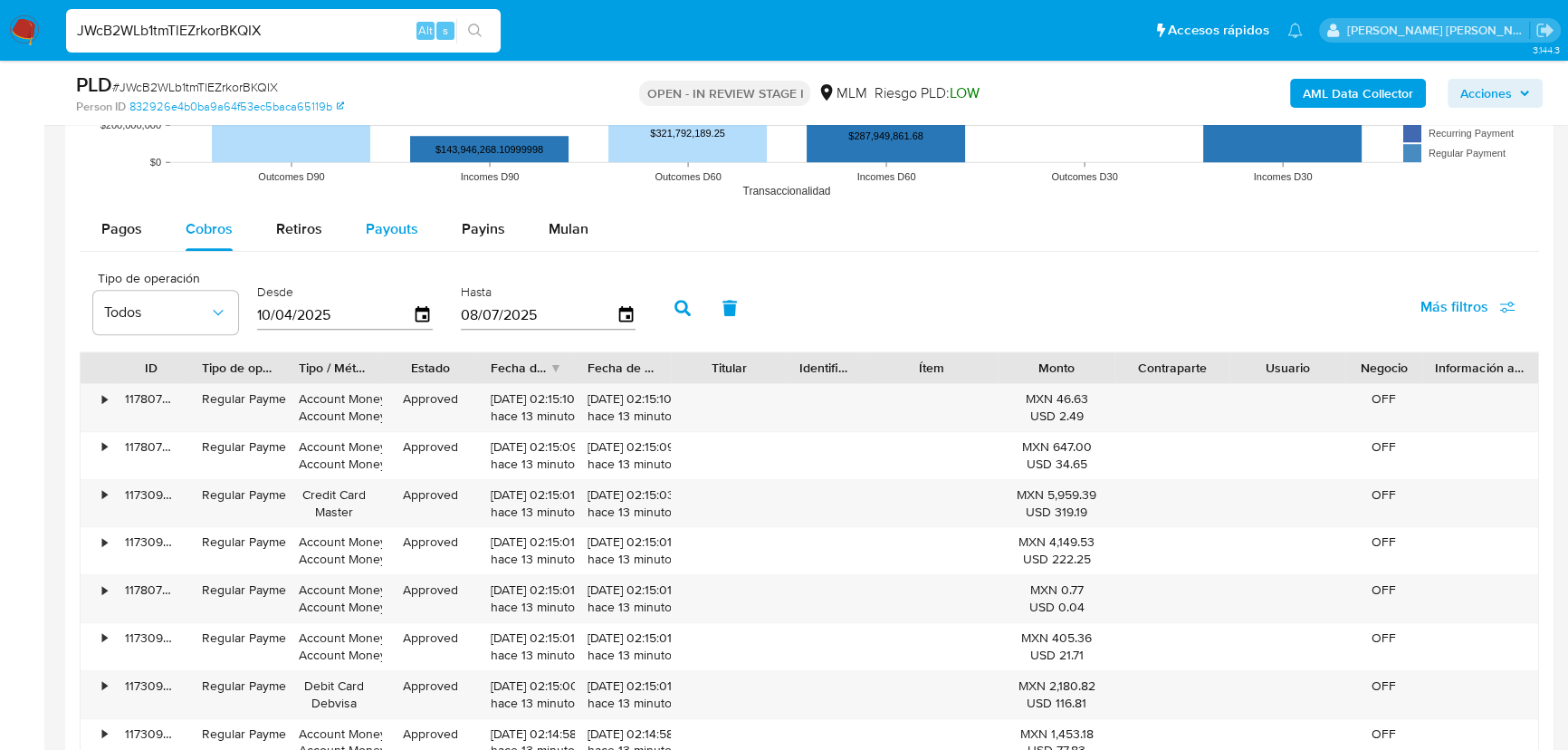 click on "Payouts" at bounding box center (392, 228) 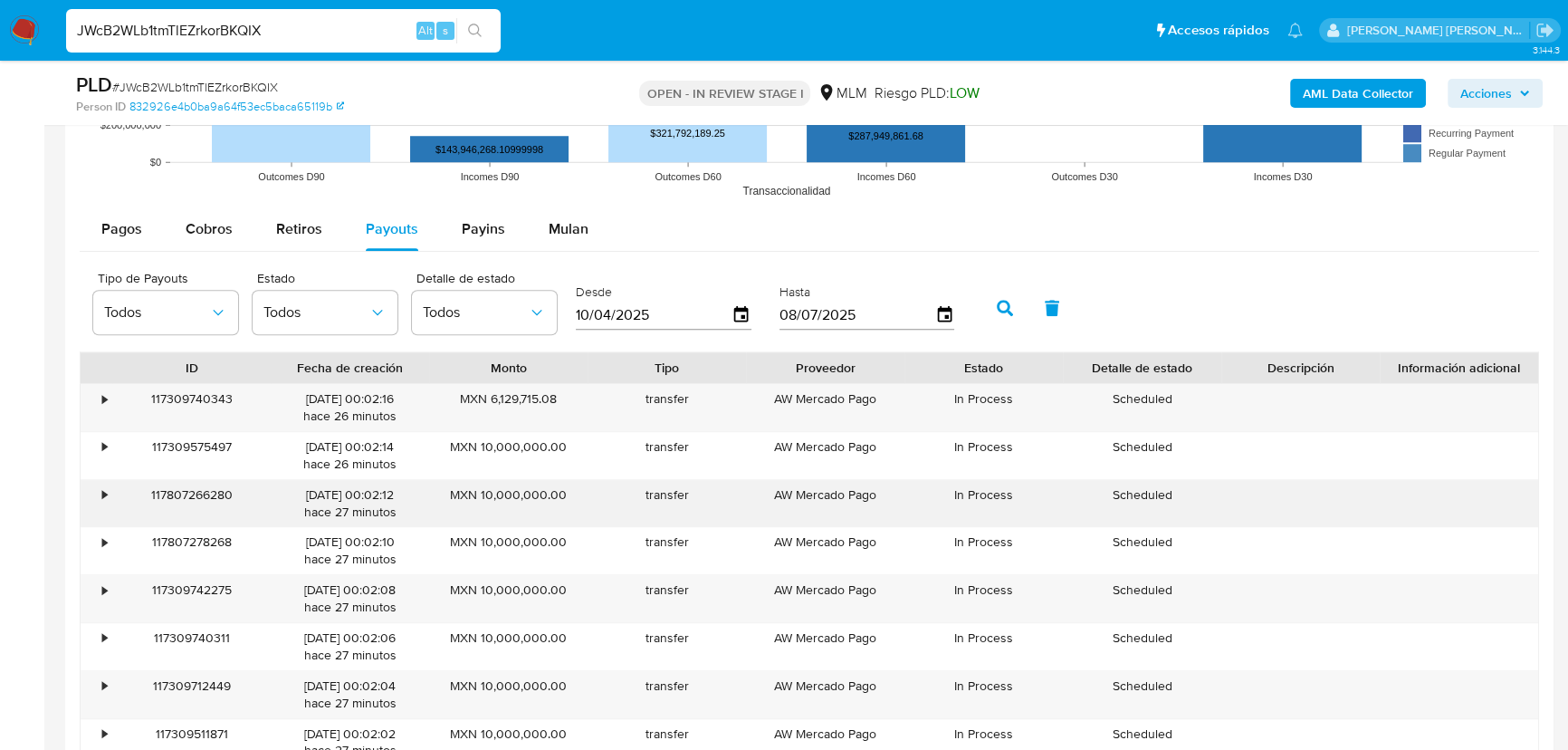 drag, startPoint x: 106, startPoint y: 528, endPoint x: 106, endPoint y: 489, distance: 39 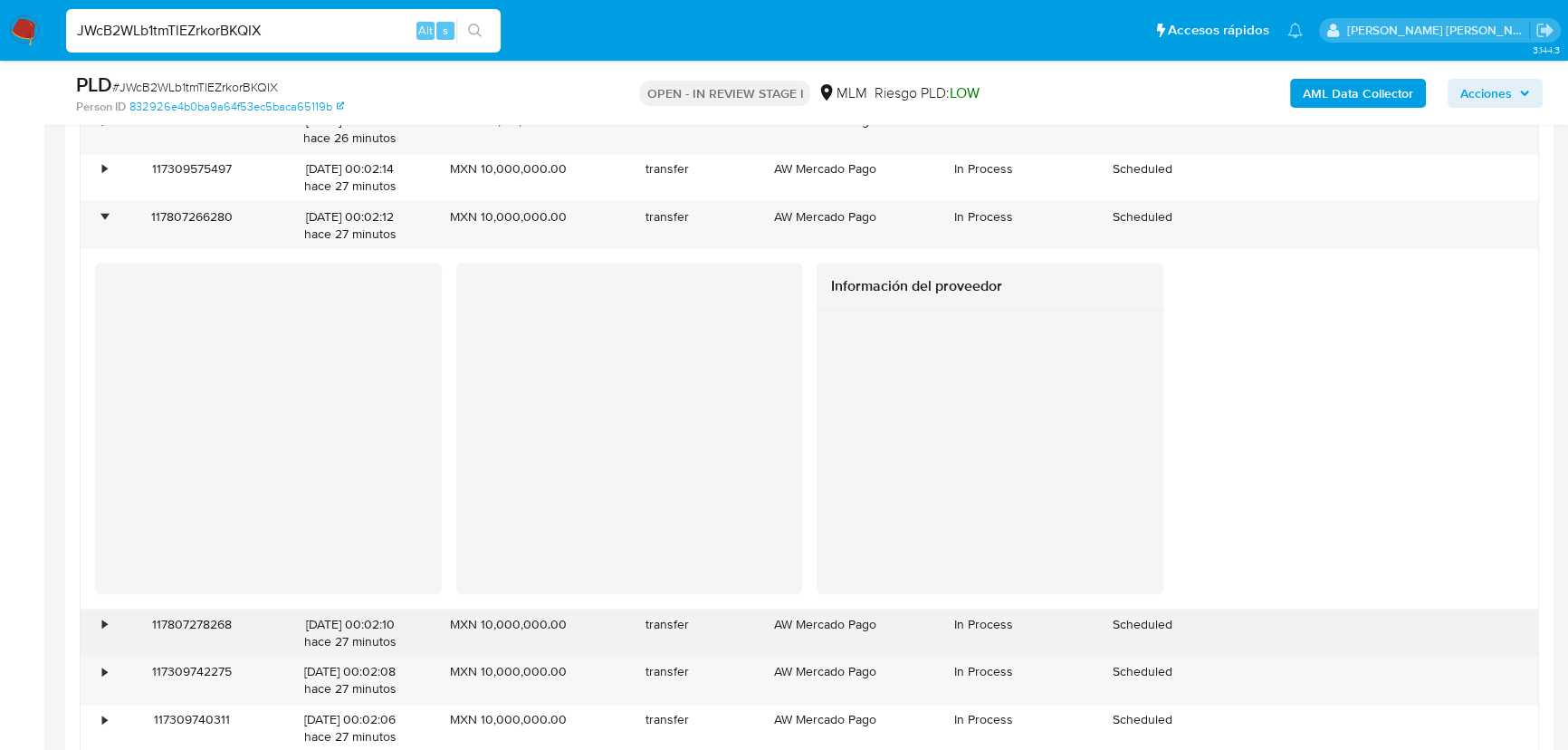 scroll, scrollTop: 2223, scrollLeft: 0, axis: vertical 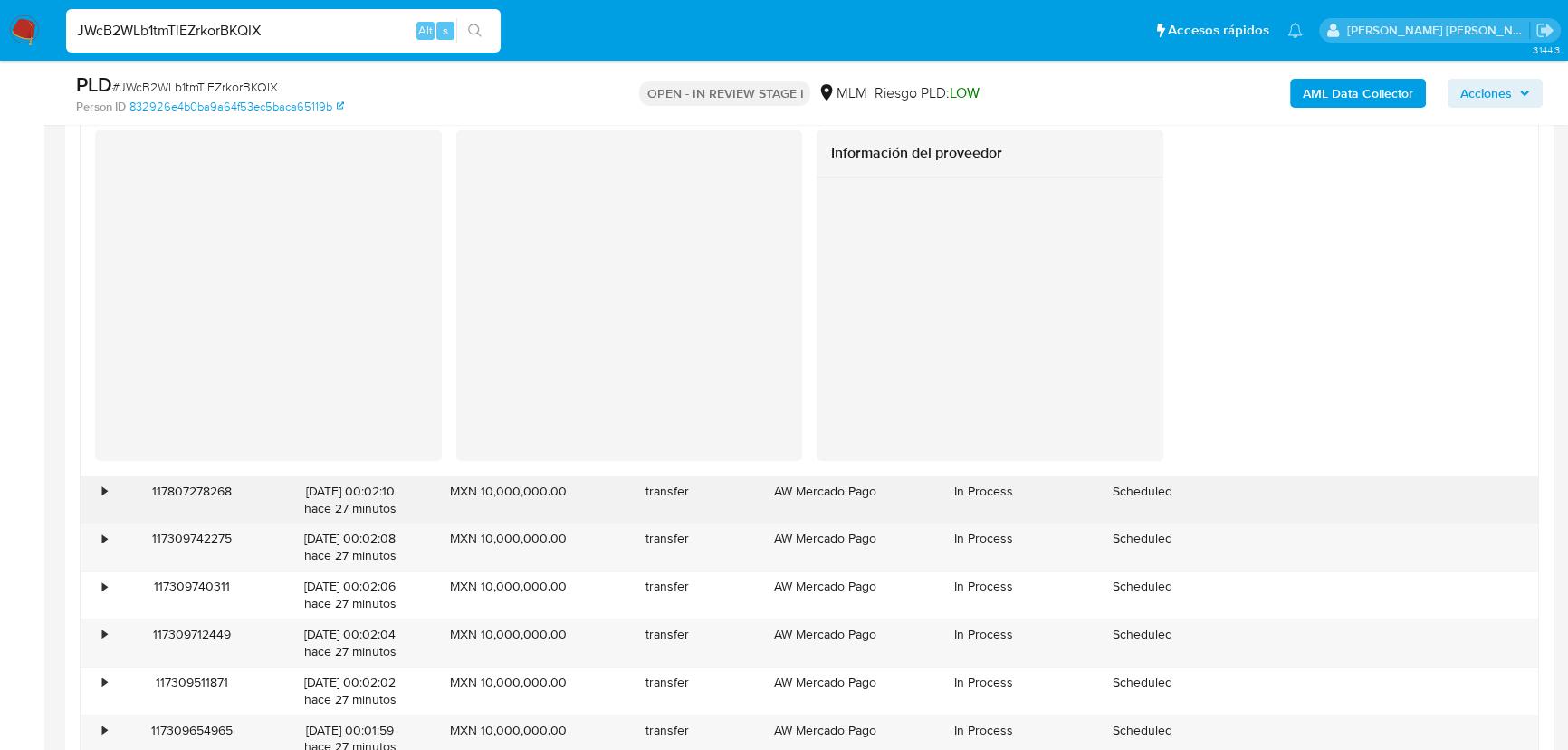 click on "•" at bounding box center [96, 547] 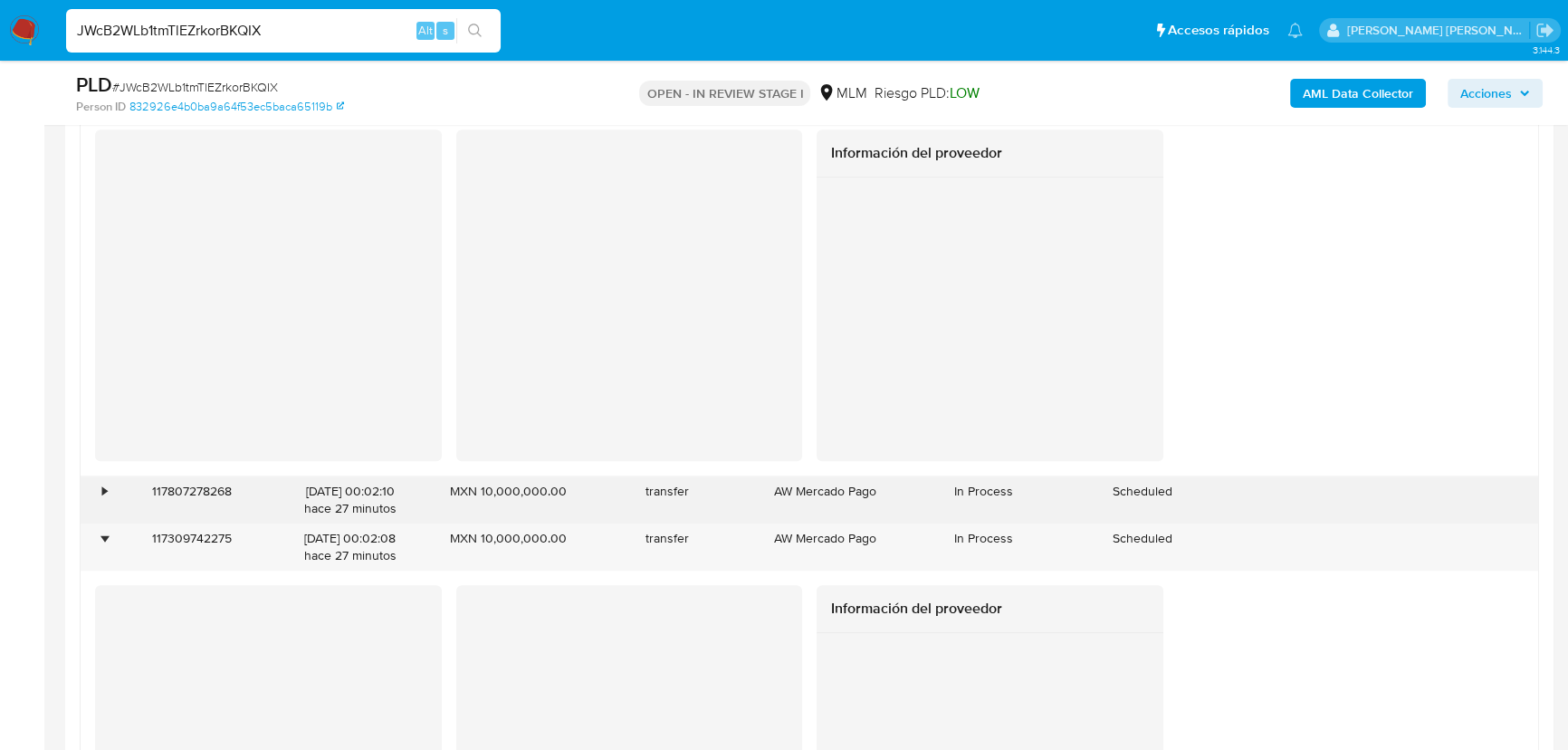 drag, startPoint x: 96, startPoint y: 496, endPoint x: 108, endPoint y: 498, distance: 12.165525 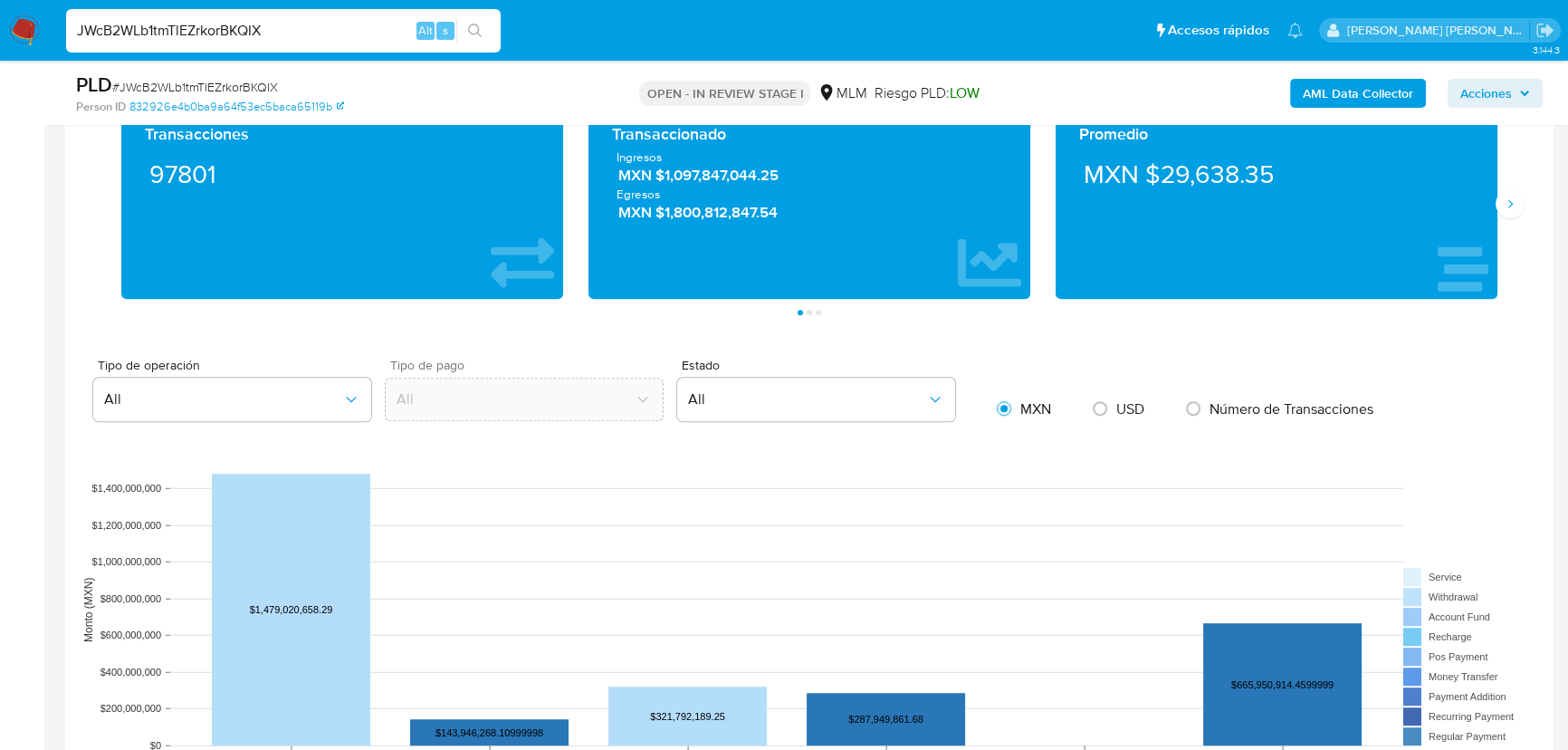 scroll, scrollTop: 987, scrollLeft: 0, axis: vertical 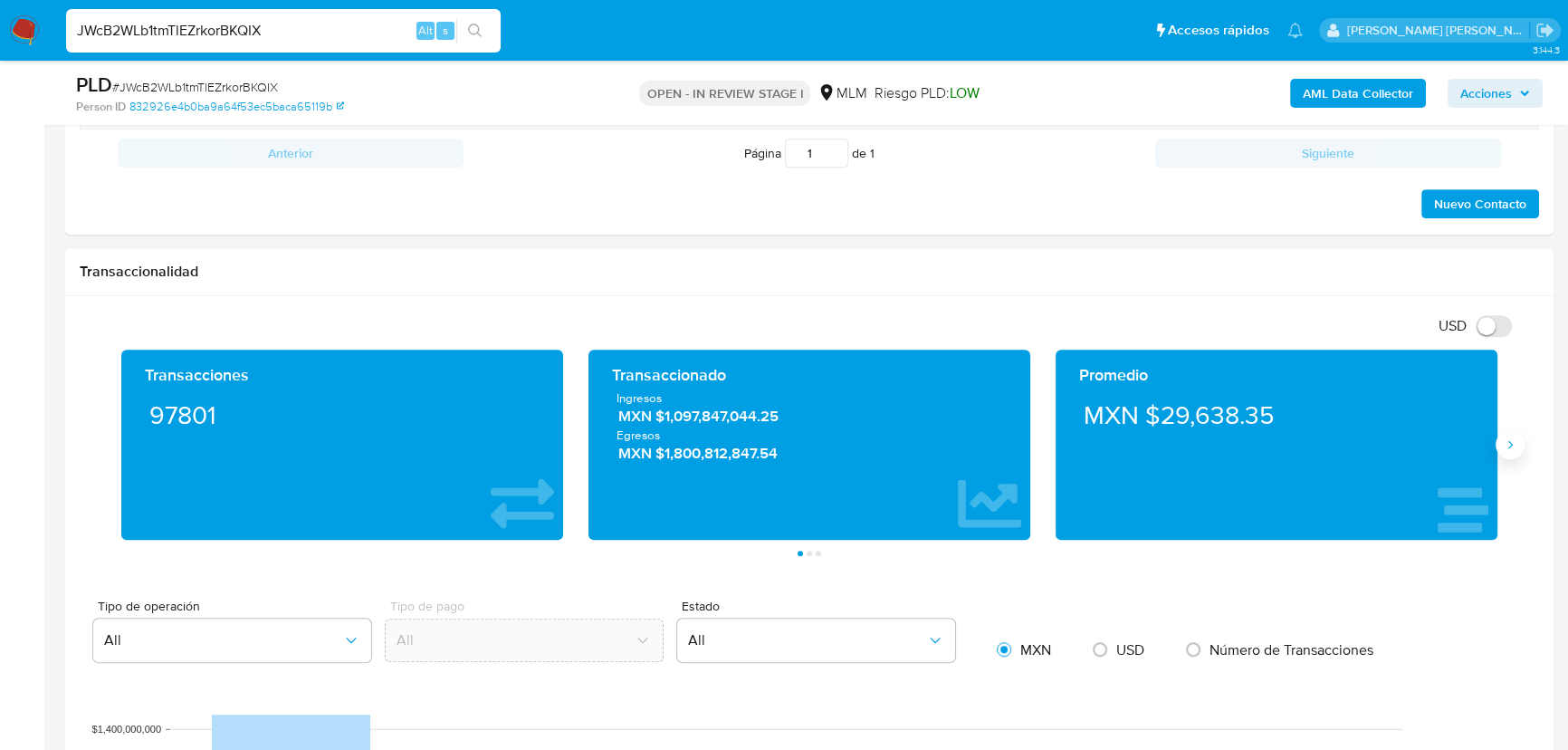 click 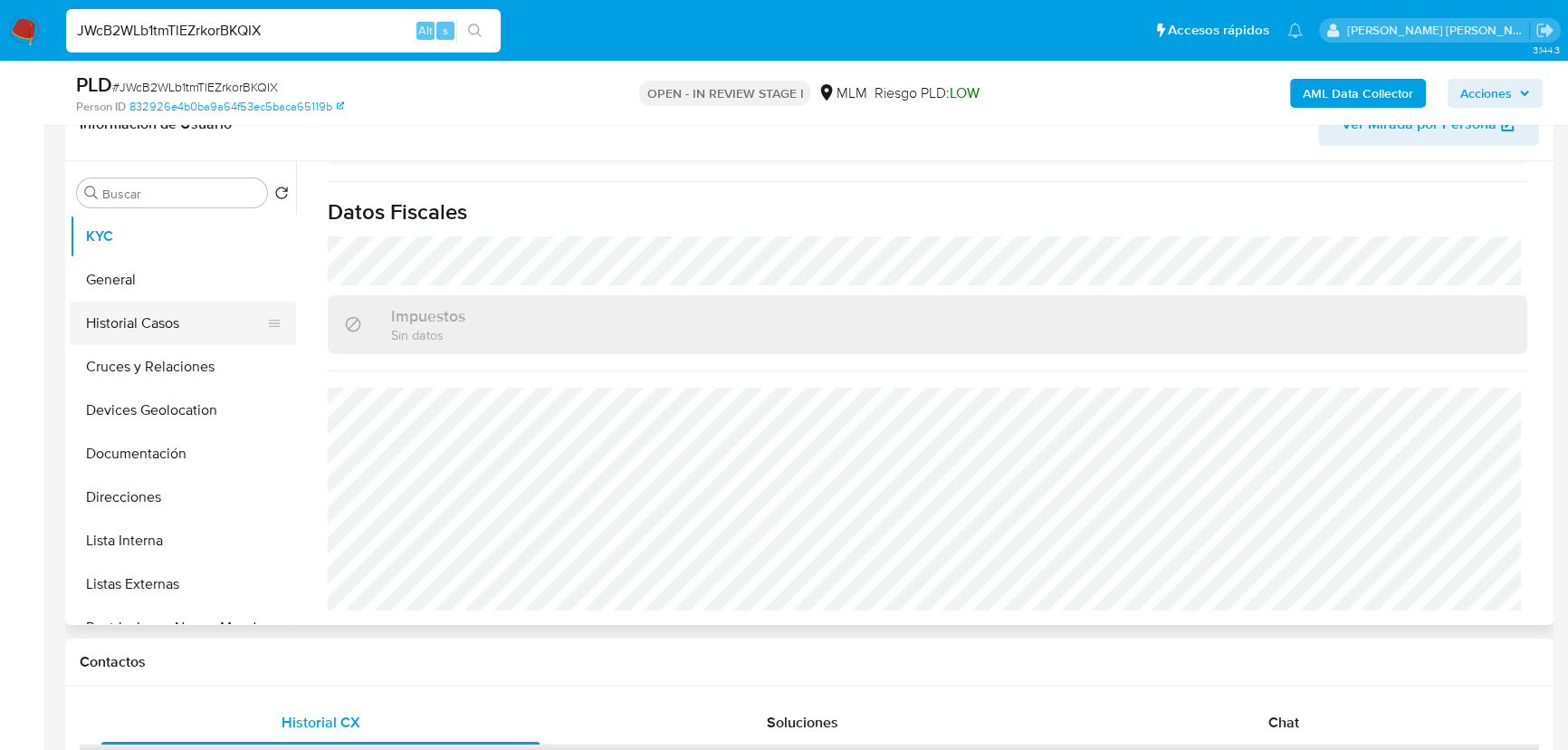 scroll, scrollTop: 411, scrollLeft: 0, axis: vertical 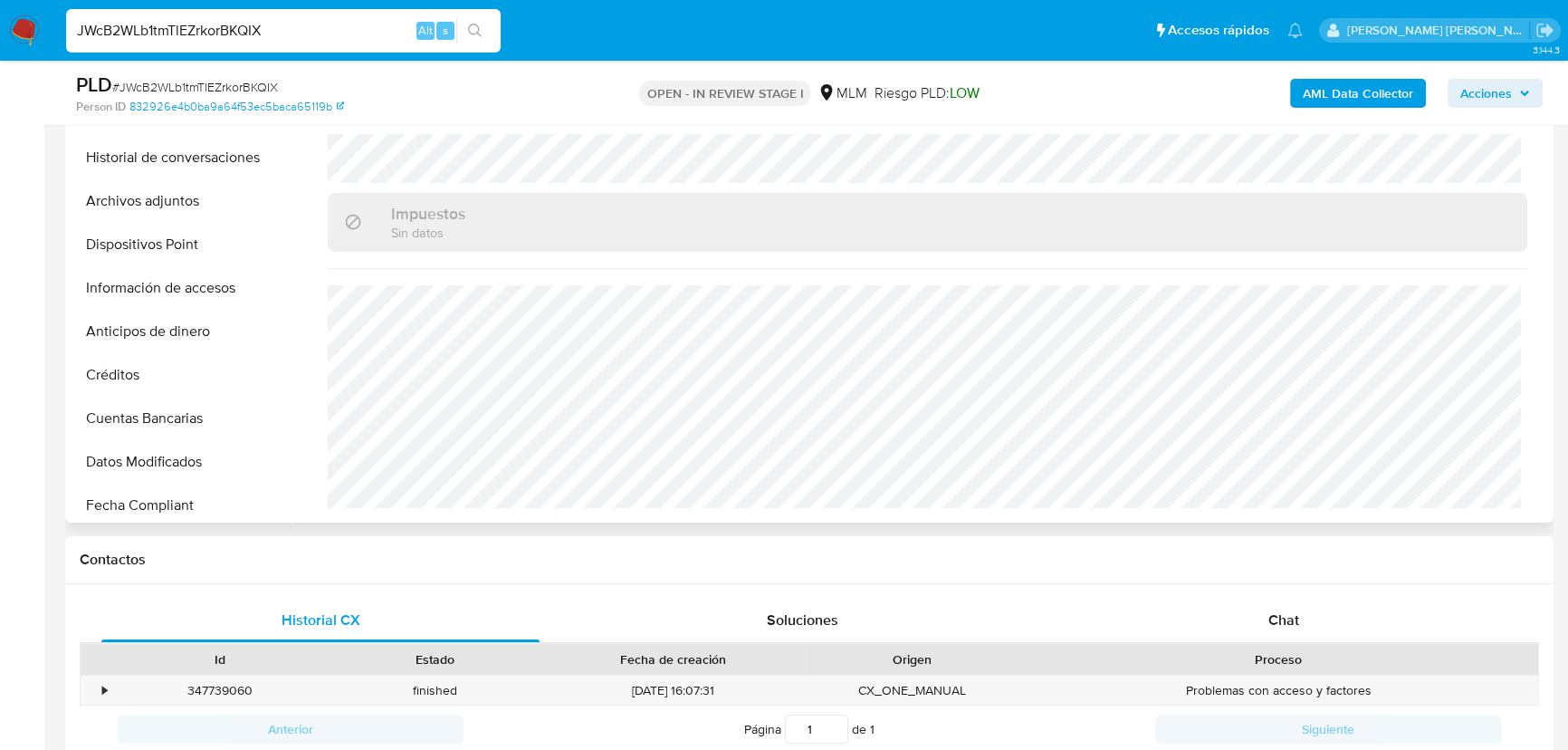 drag, startPoint x: 213, startPoint y: 200, endPoint x: 369, endPoint y: 203, distance: 156.02884 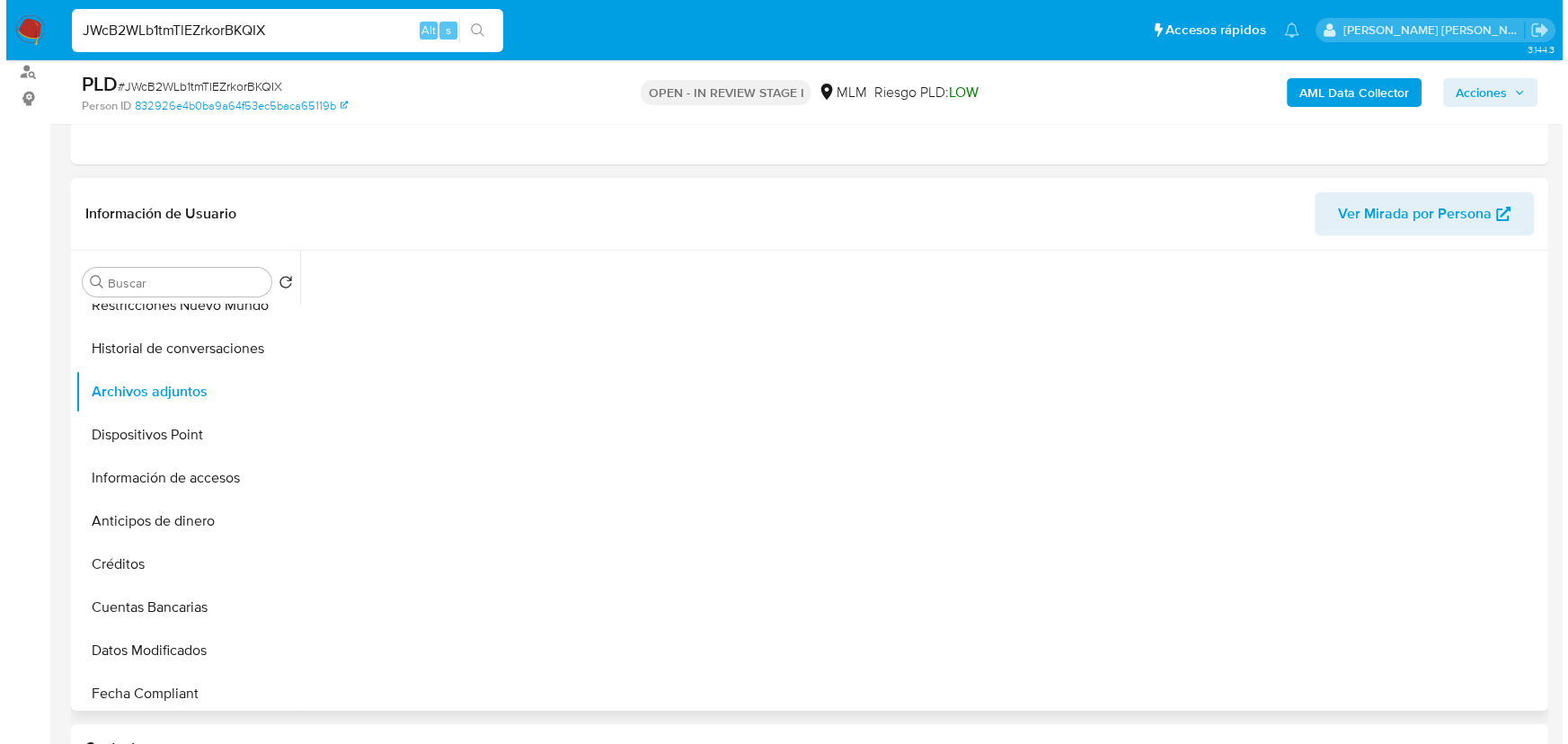 scroll, scrollTop: 244, scrollLeft: 0, axis: vertical 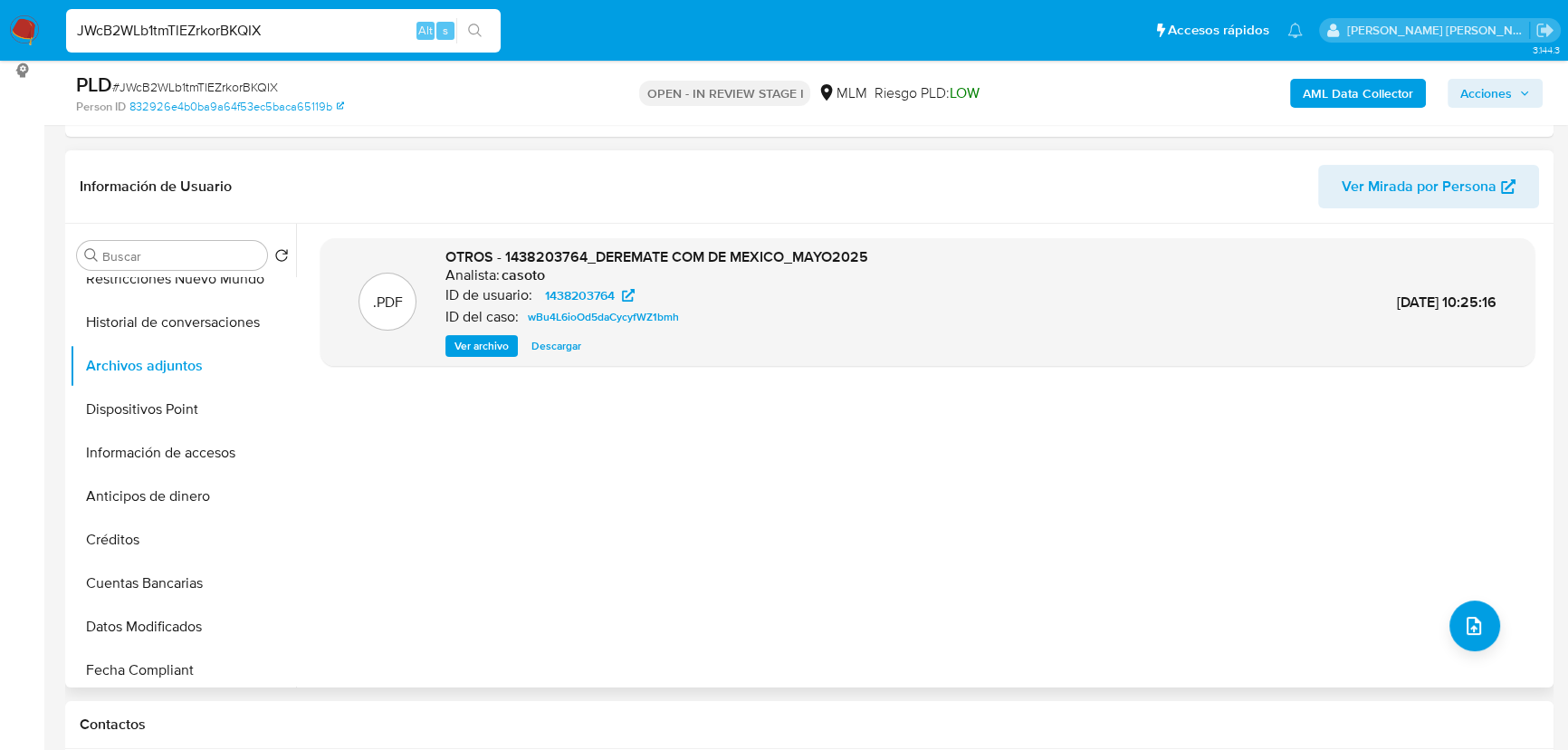 type 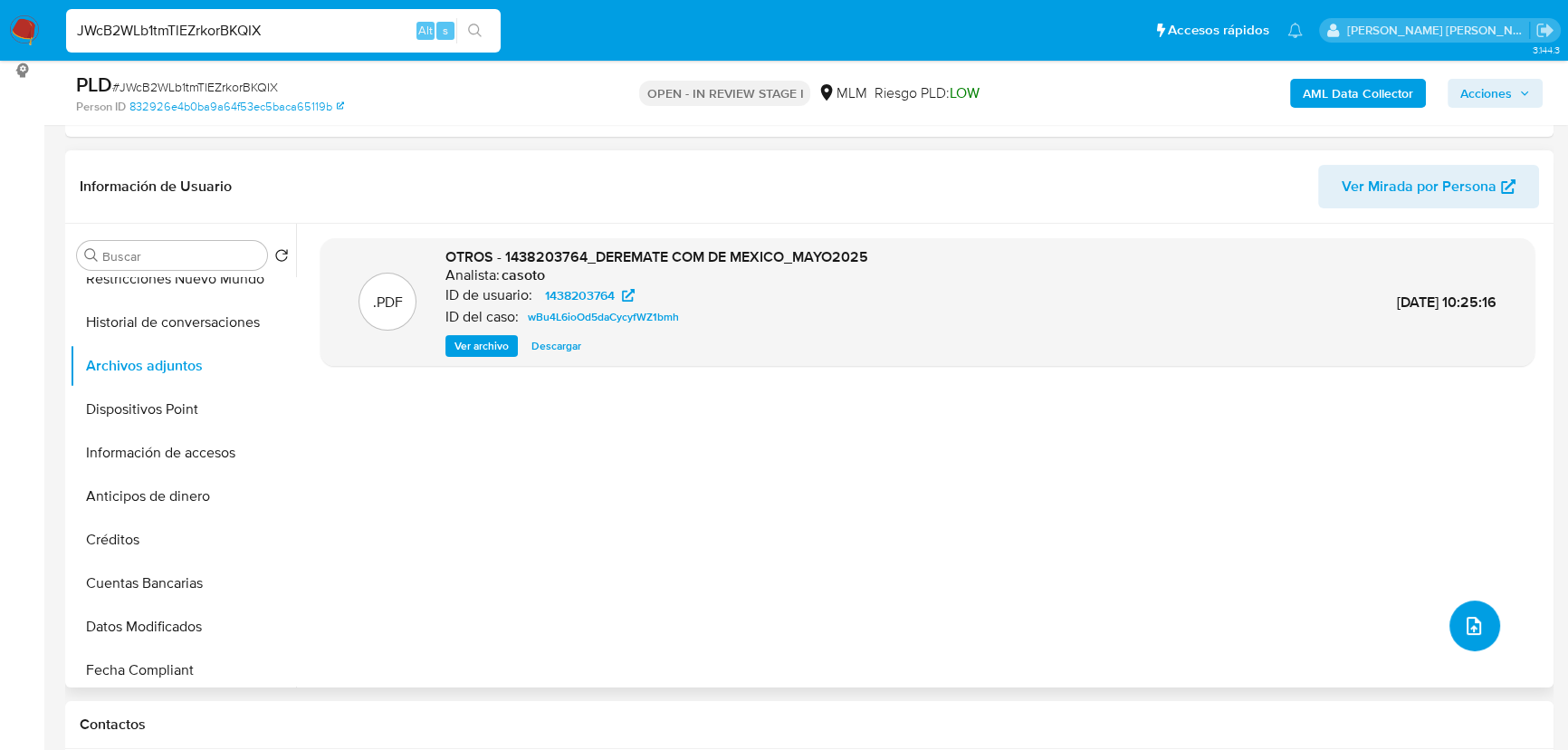 click at bounding box center (1475, 626) 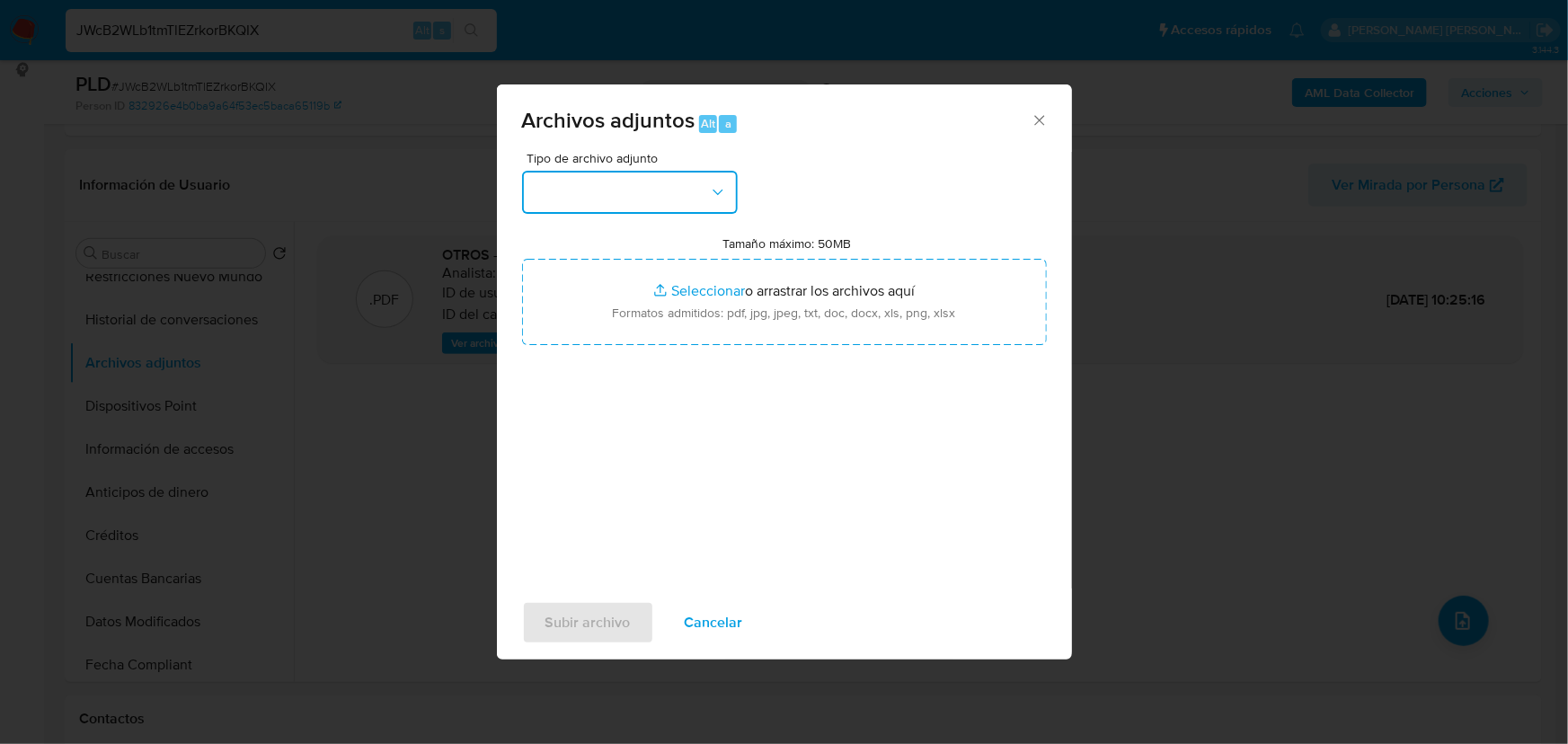 click at bounding box center [630, 192] 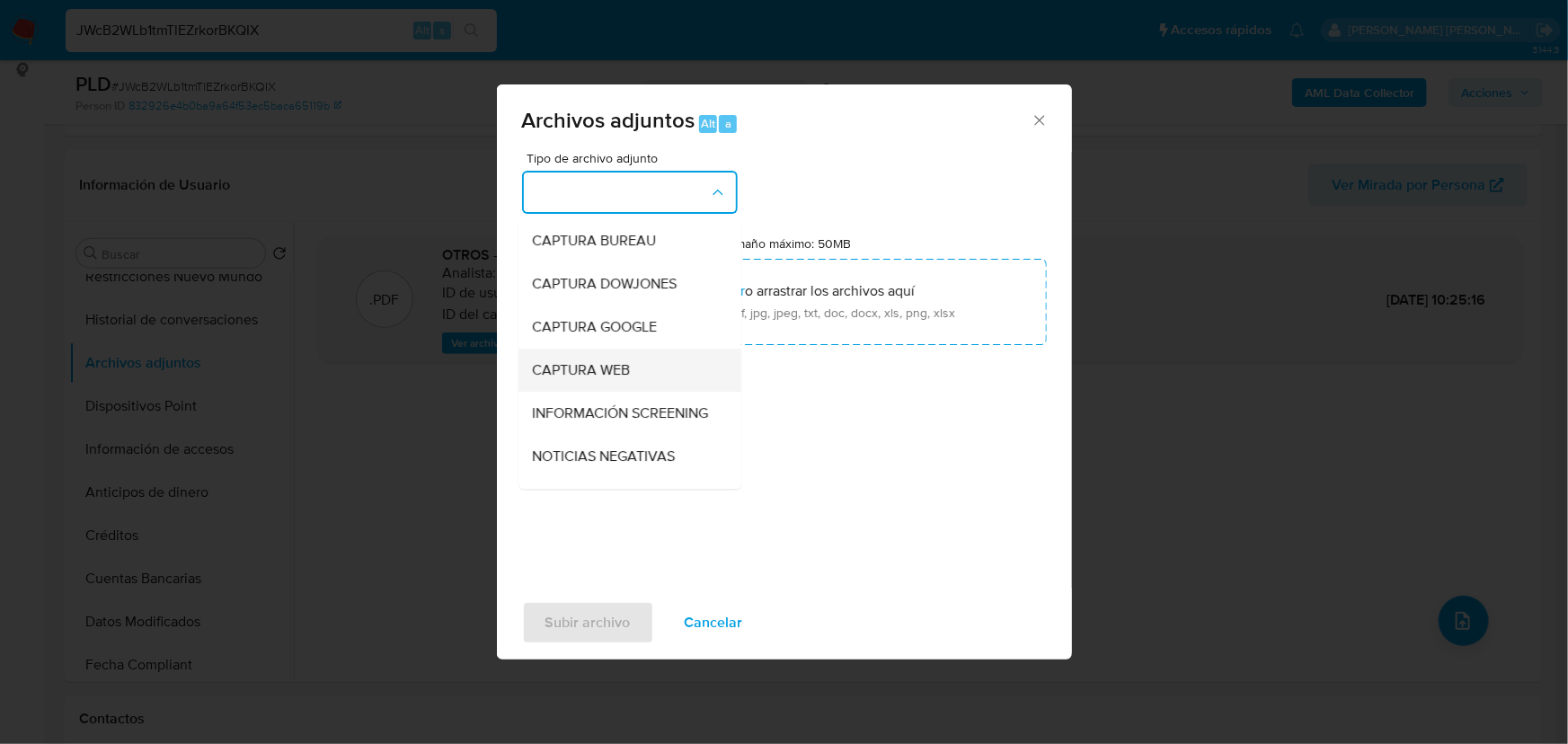 type 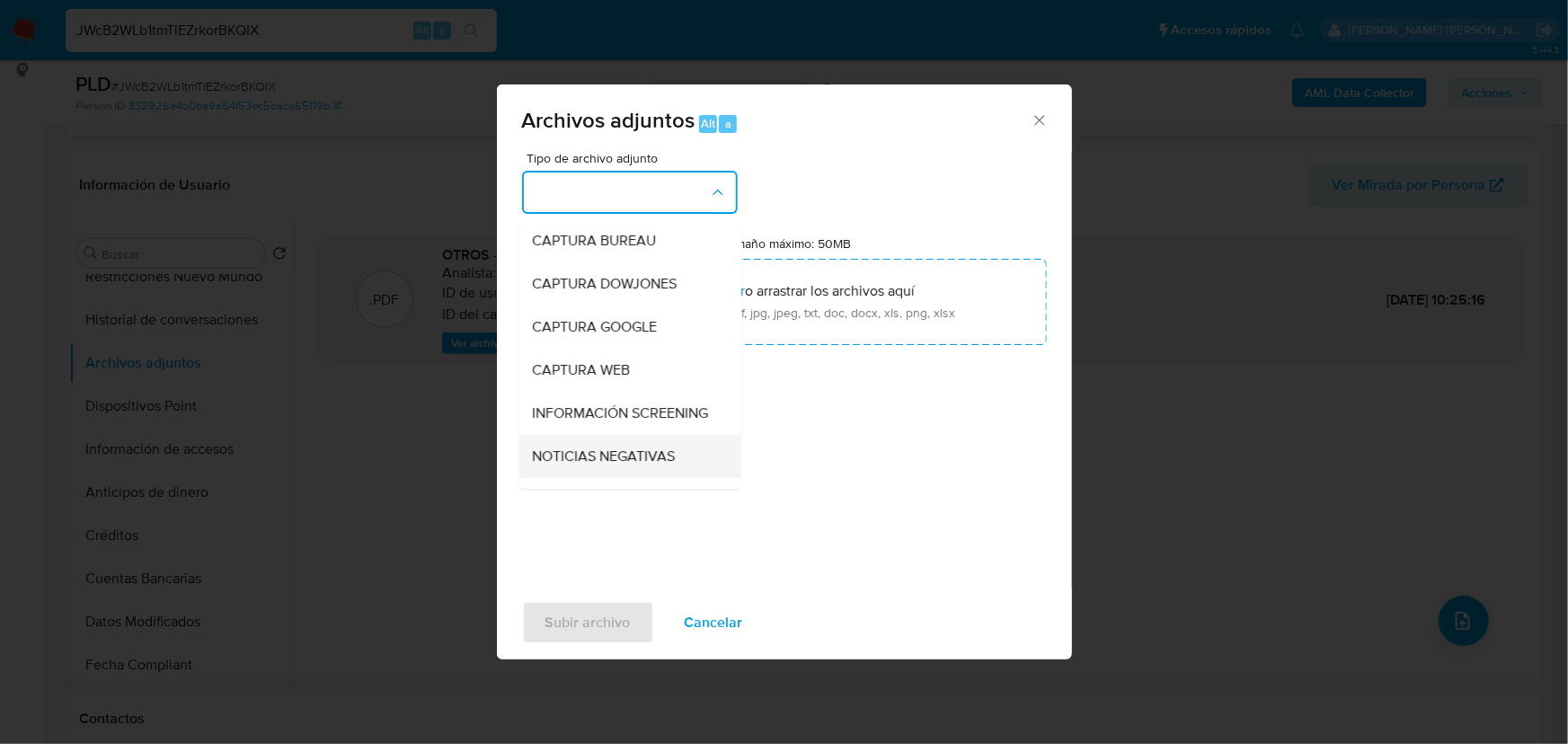 type 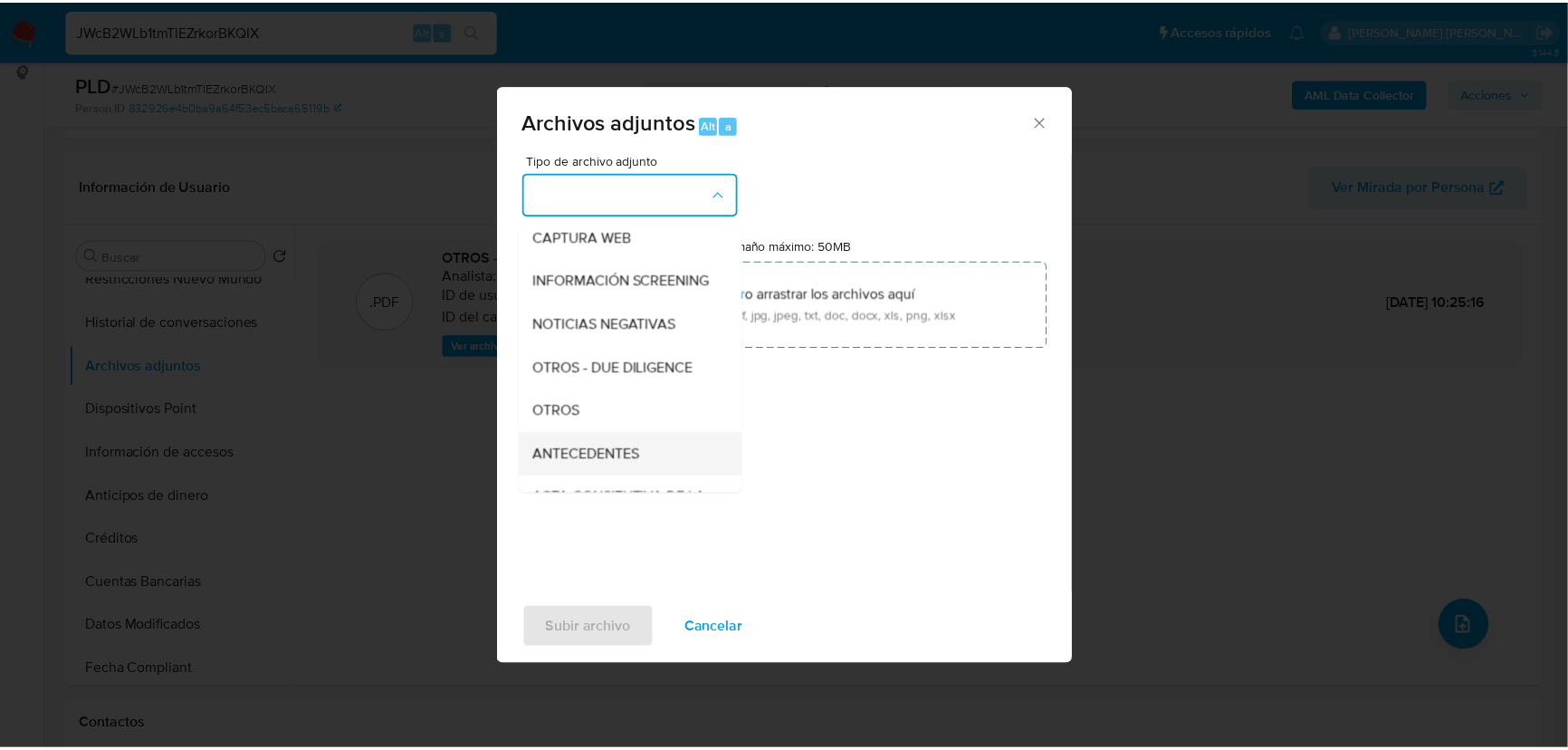 scroll, scrollTop: 216, scrollLeft: 0, axis: vertical 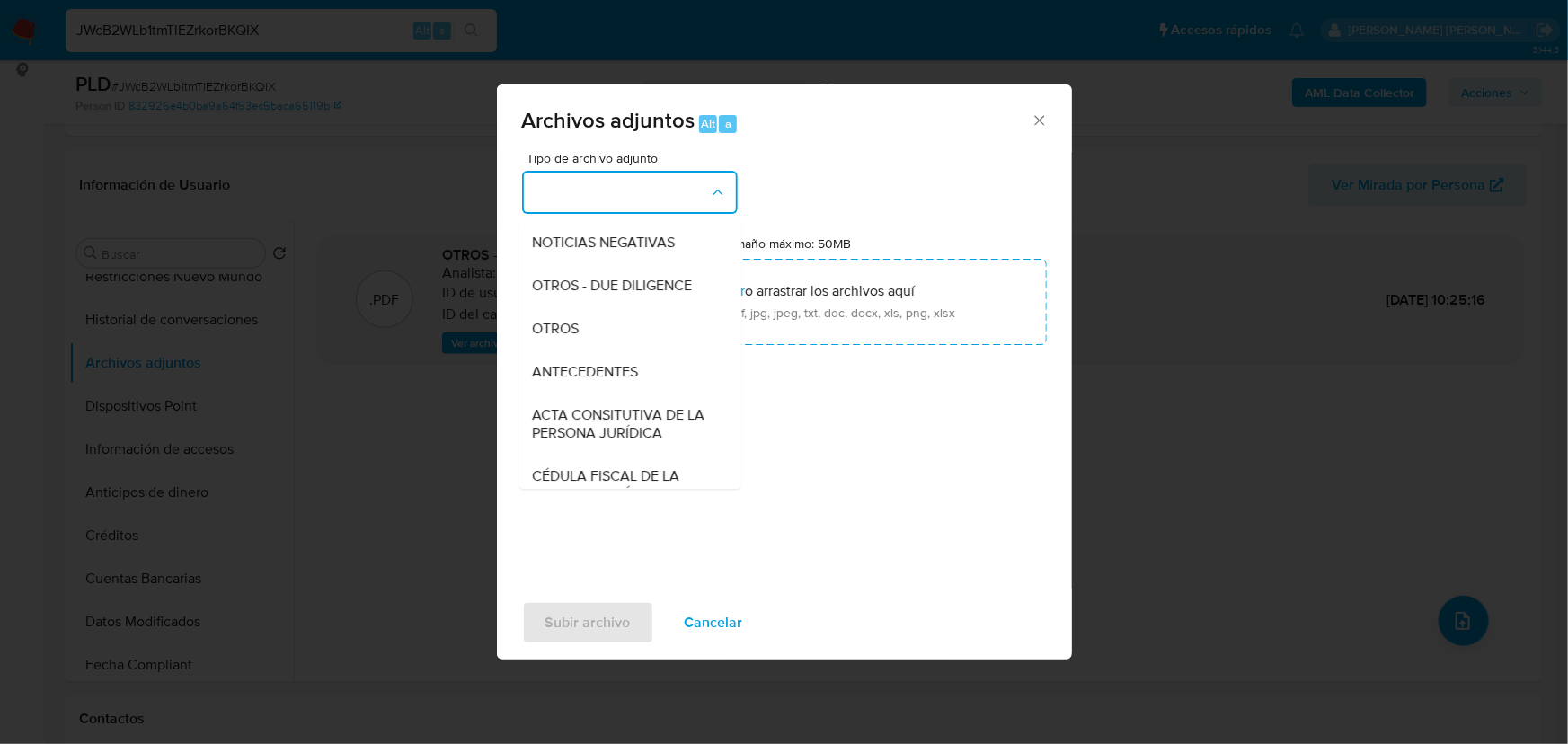 drag, startPoint x: 580, startPoint y: 359, endPoint x: 675, endPoint y: 454, distance: 134.3503 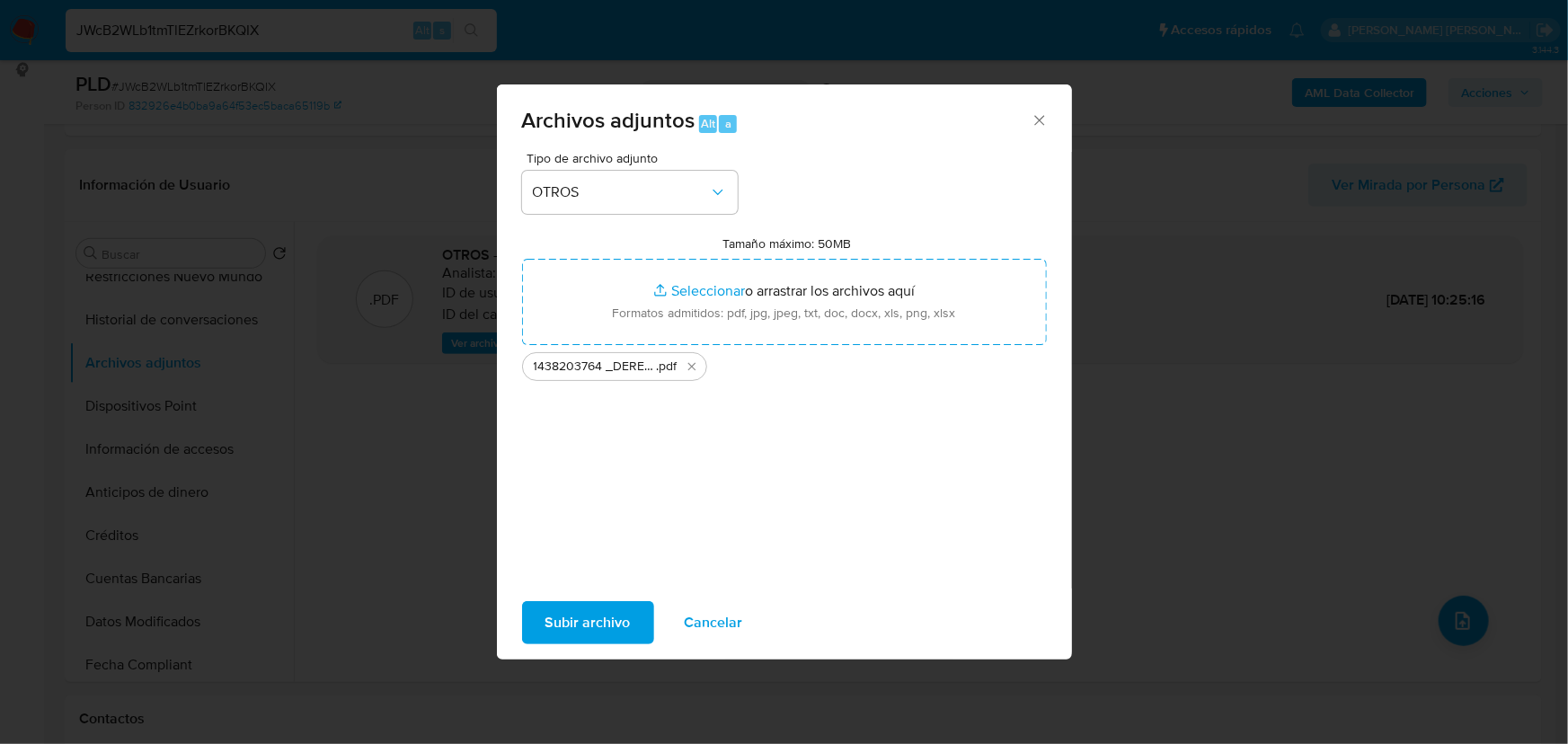 click on "Subir archivo" at bounding box center (588, 623) 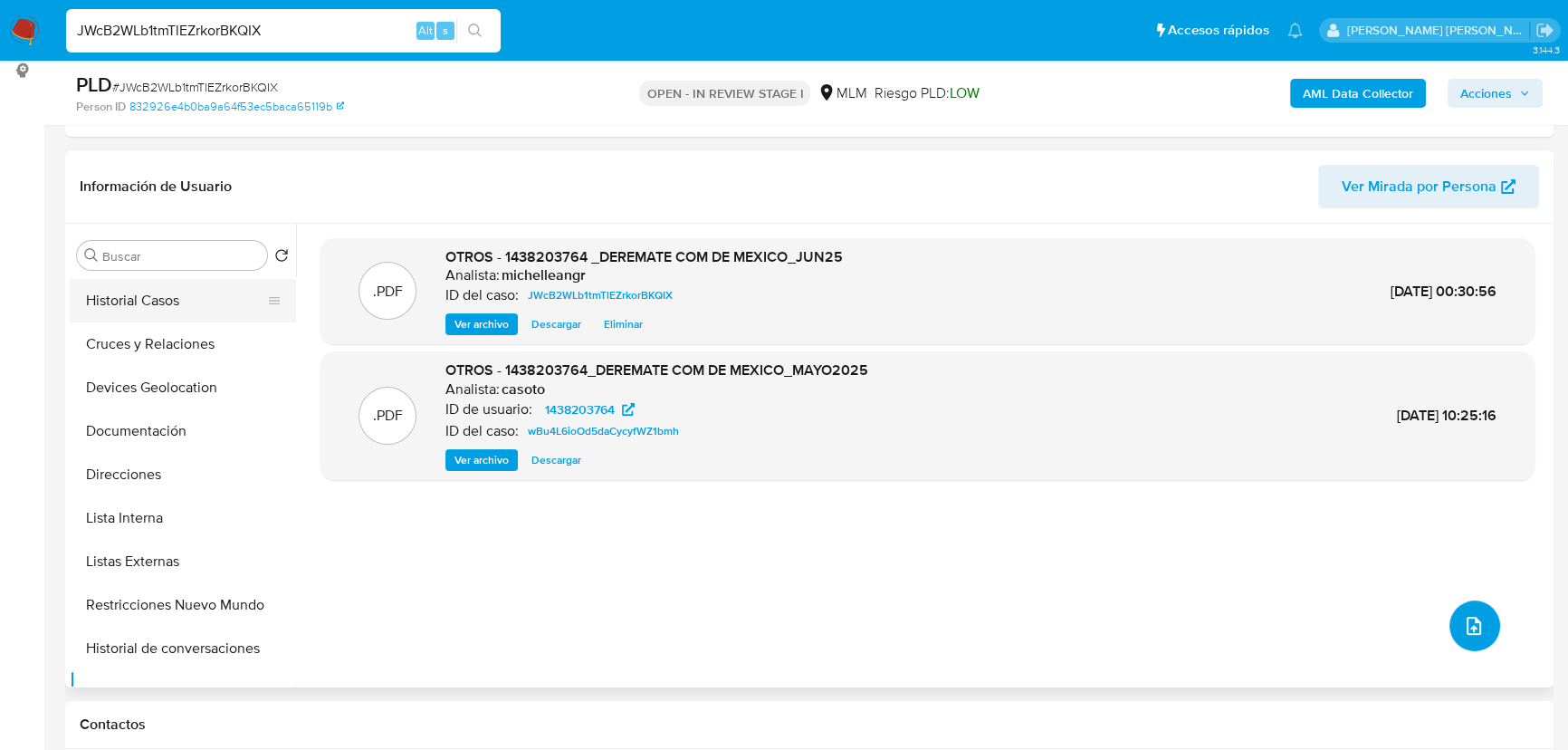 scroll, scrollTop: 0, scrollLeft: 0, axis: both 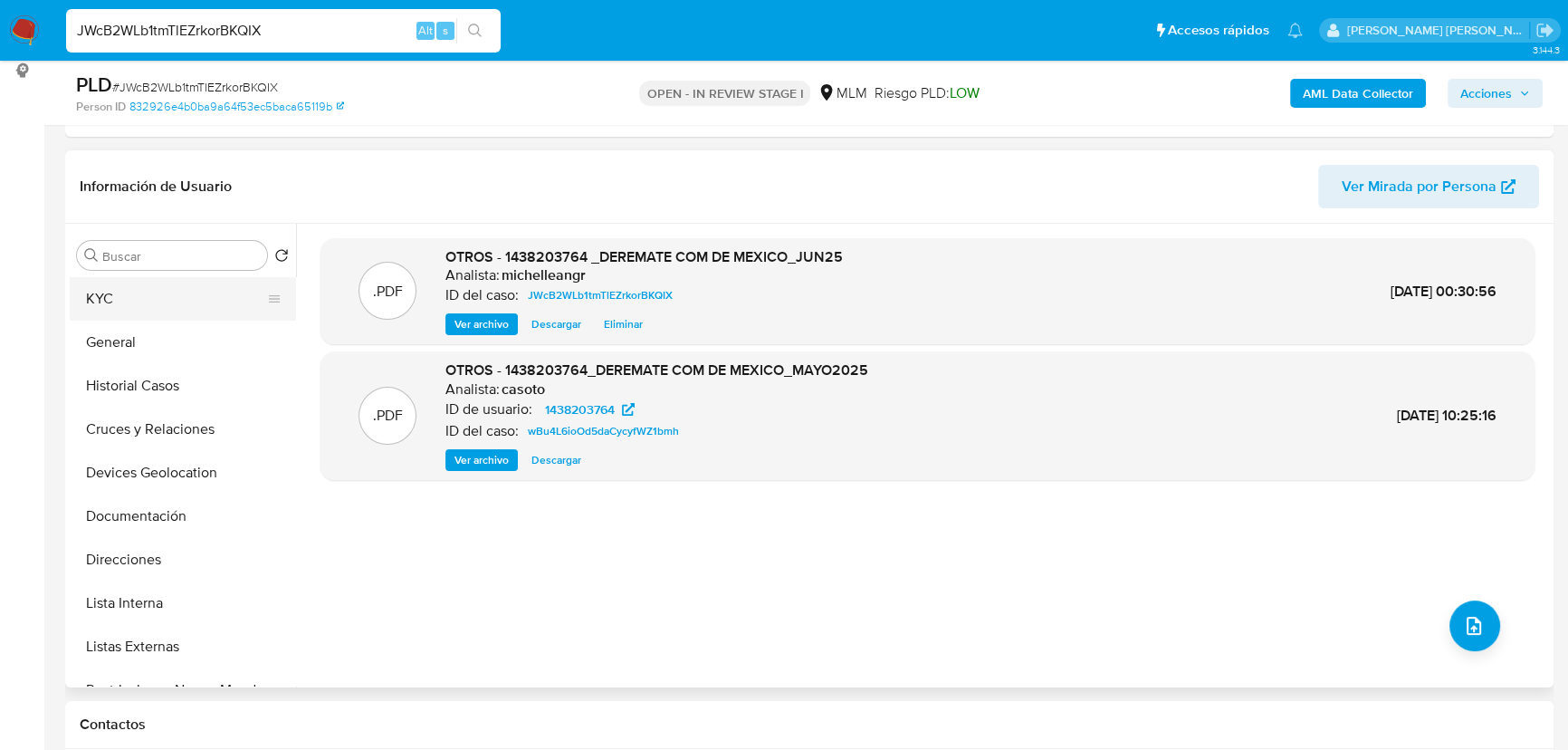 click on "KYC" at bounding box center (176, 299) 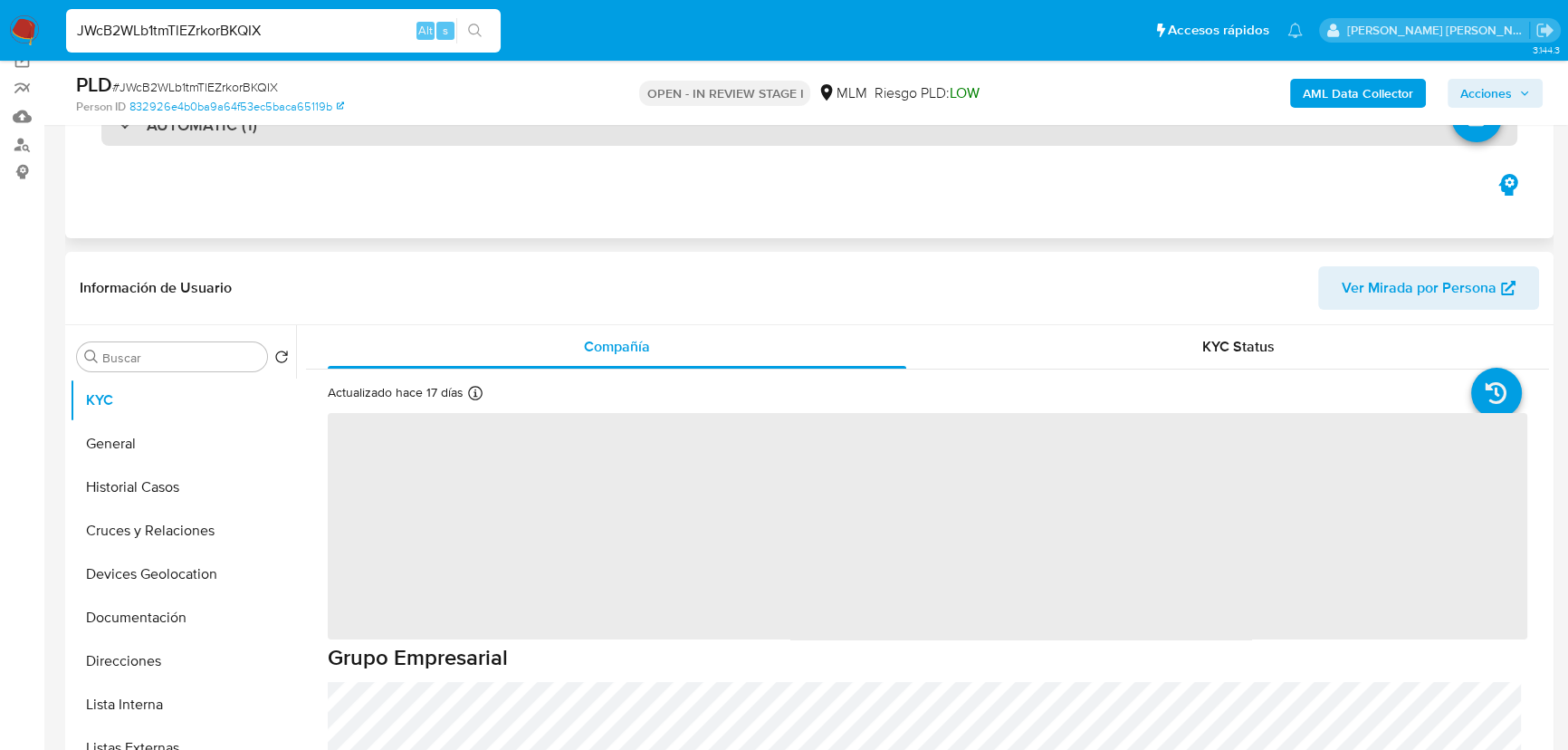 scroll, scrollTop: 0, scrollLeft: 0, axis: both 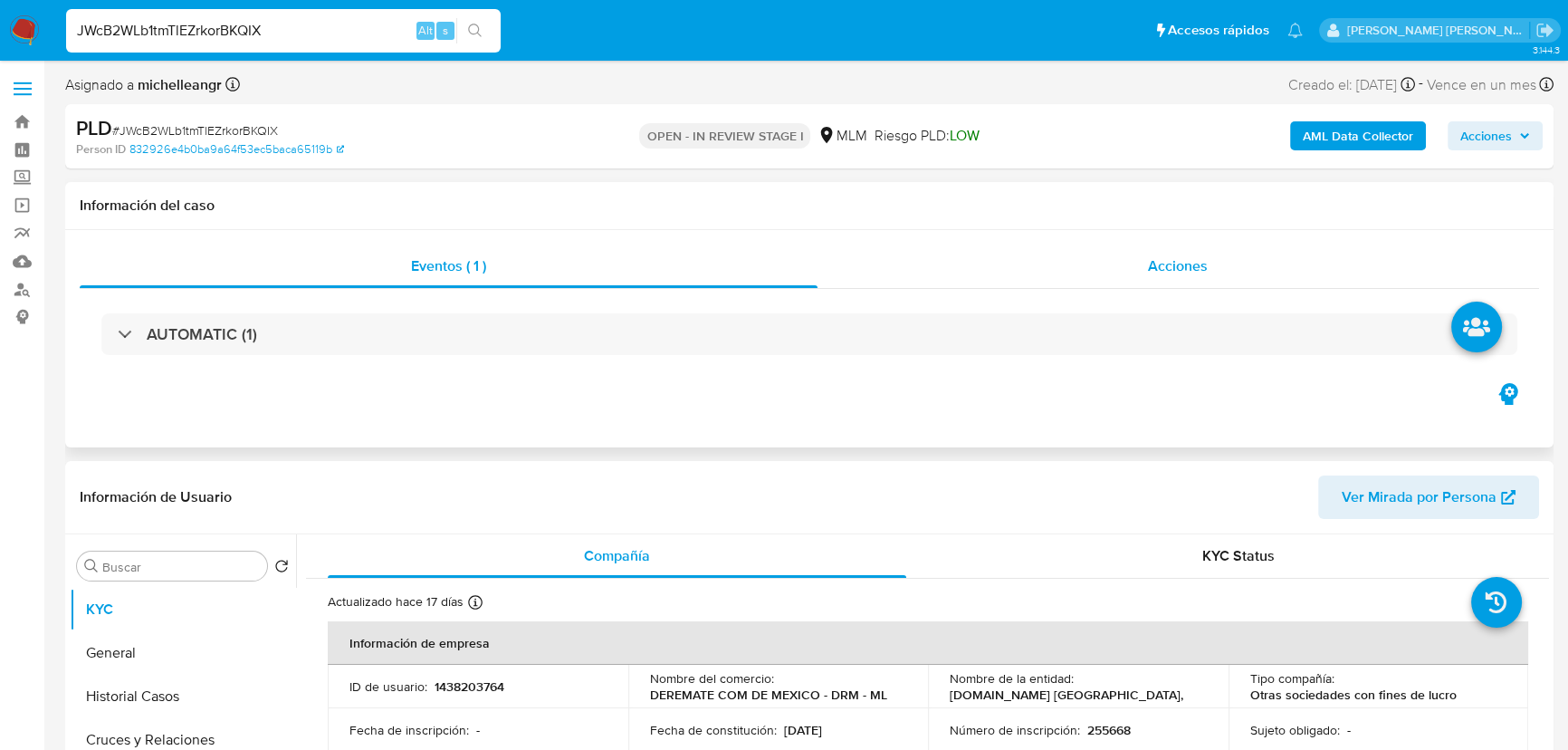 drag, startPoint x: 1178, startPoint y: 265, endPoint x: 1189, endPoint y: 264, distance: 11.045361 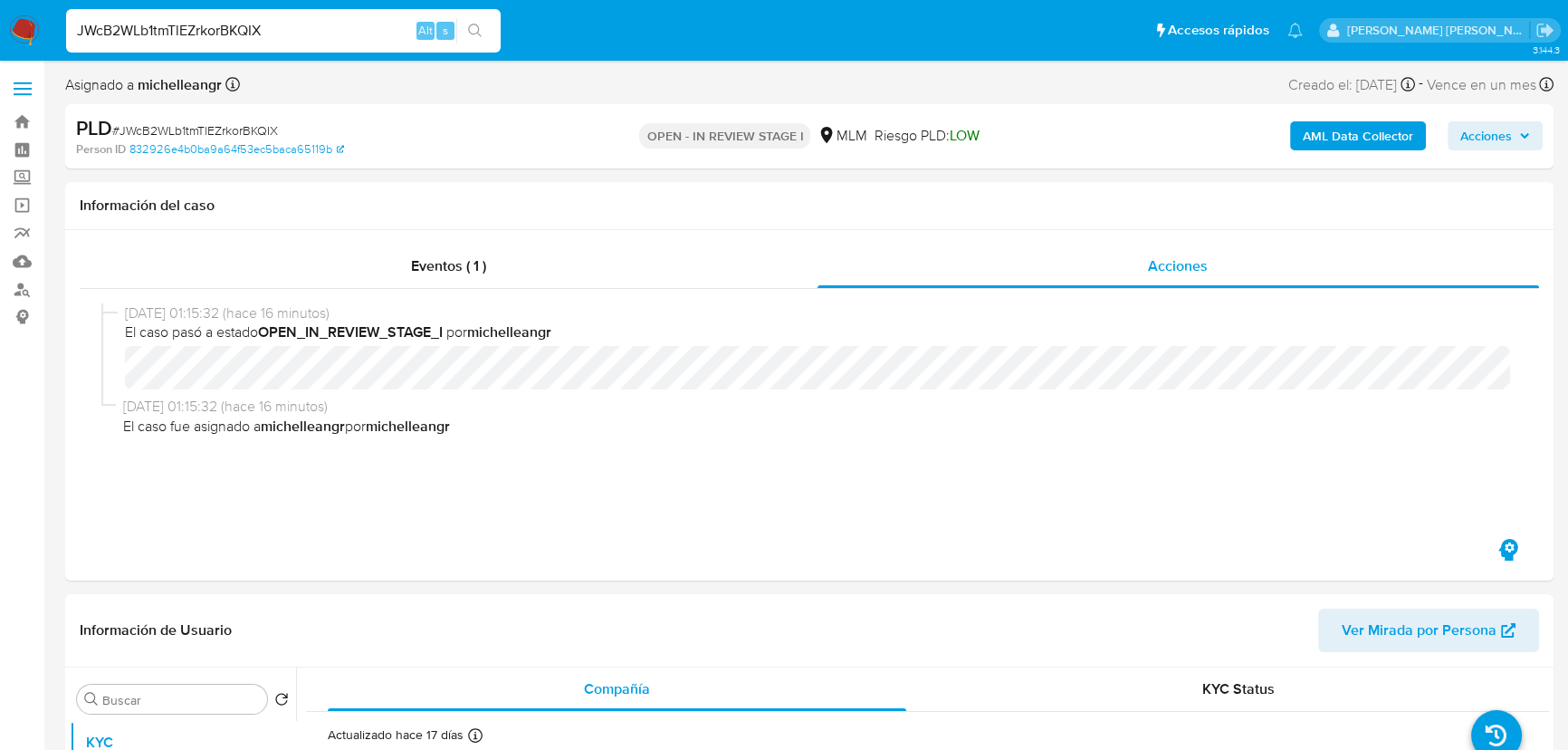 click on "Acciones" at bounding box center [1486, 136] 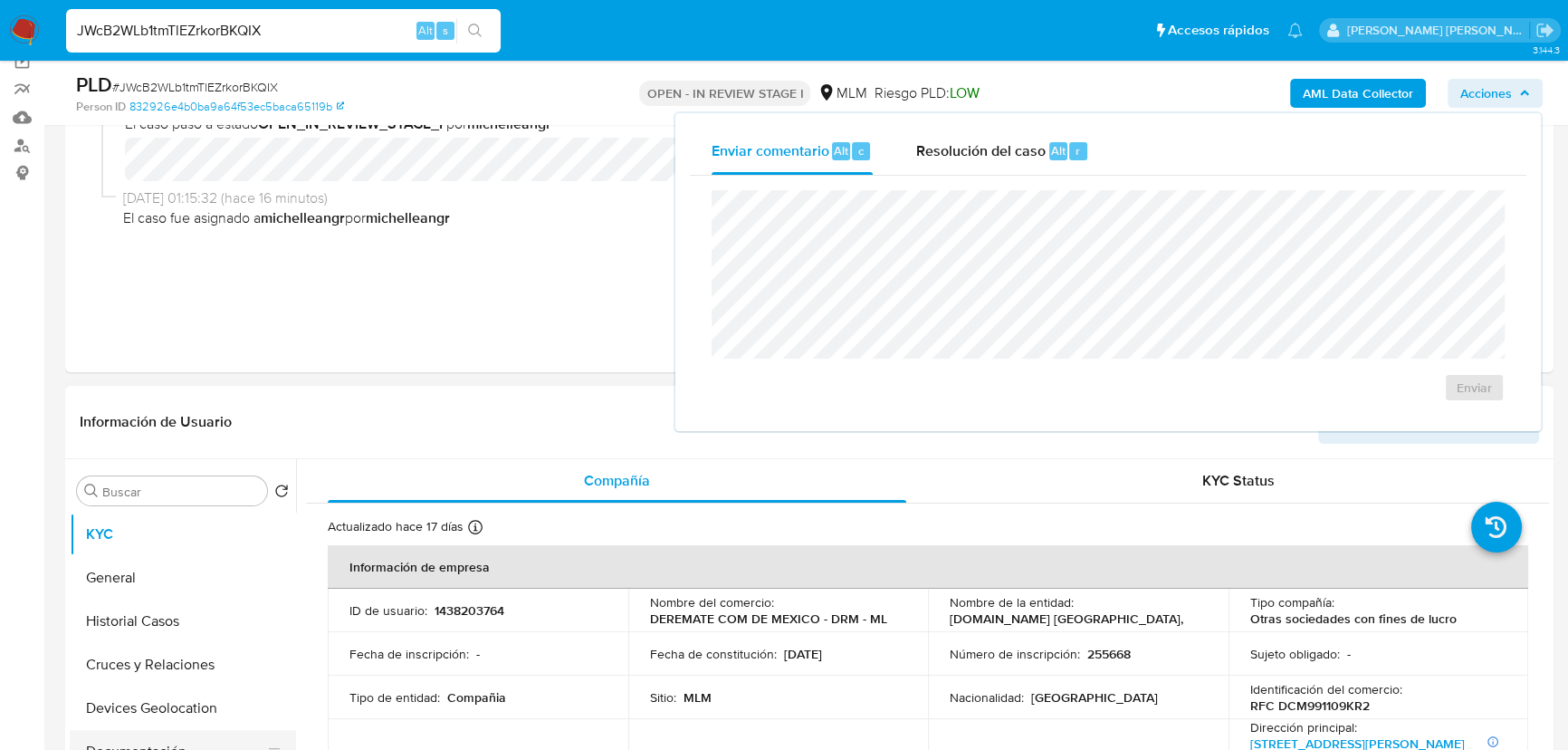 scroll, scrollTop: 329, scrollLeft: 0, axis: vertical 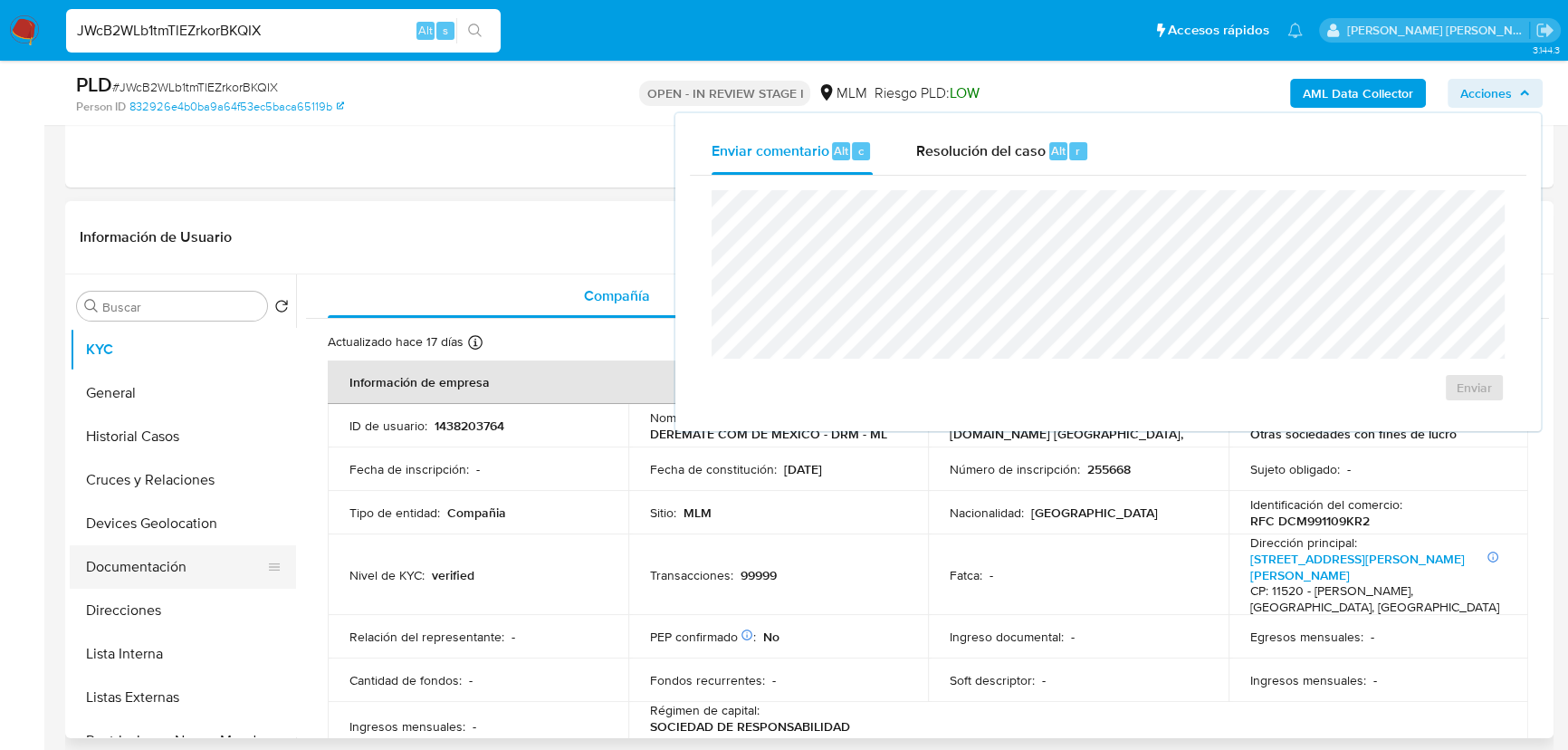 drag, startPoint x: 196, startPoint y: 588, endPoint x: 206, endPoint y: 571, distance: 19.723083 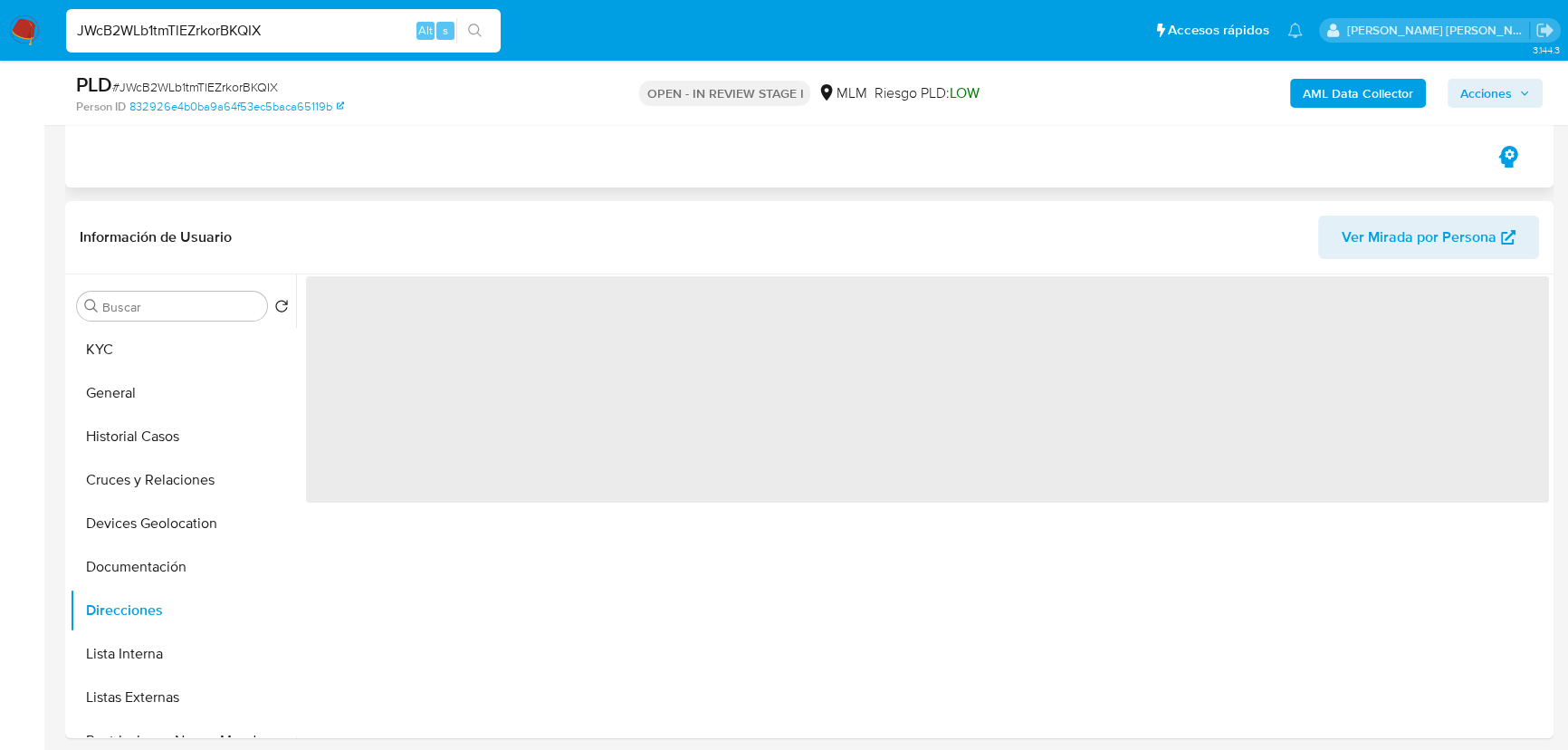 scroll, scrollTop: 0, scrollLeft: 0, axis: both 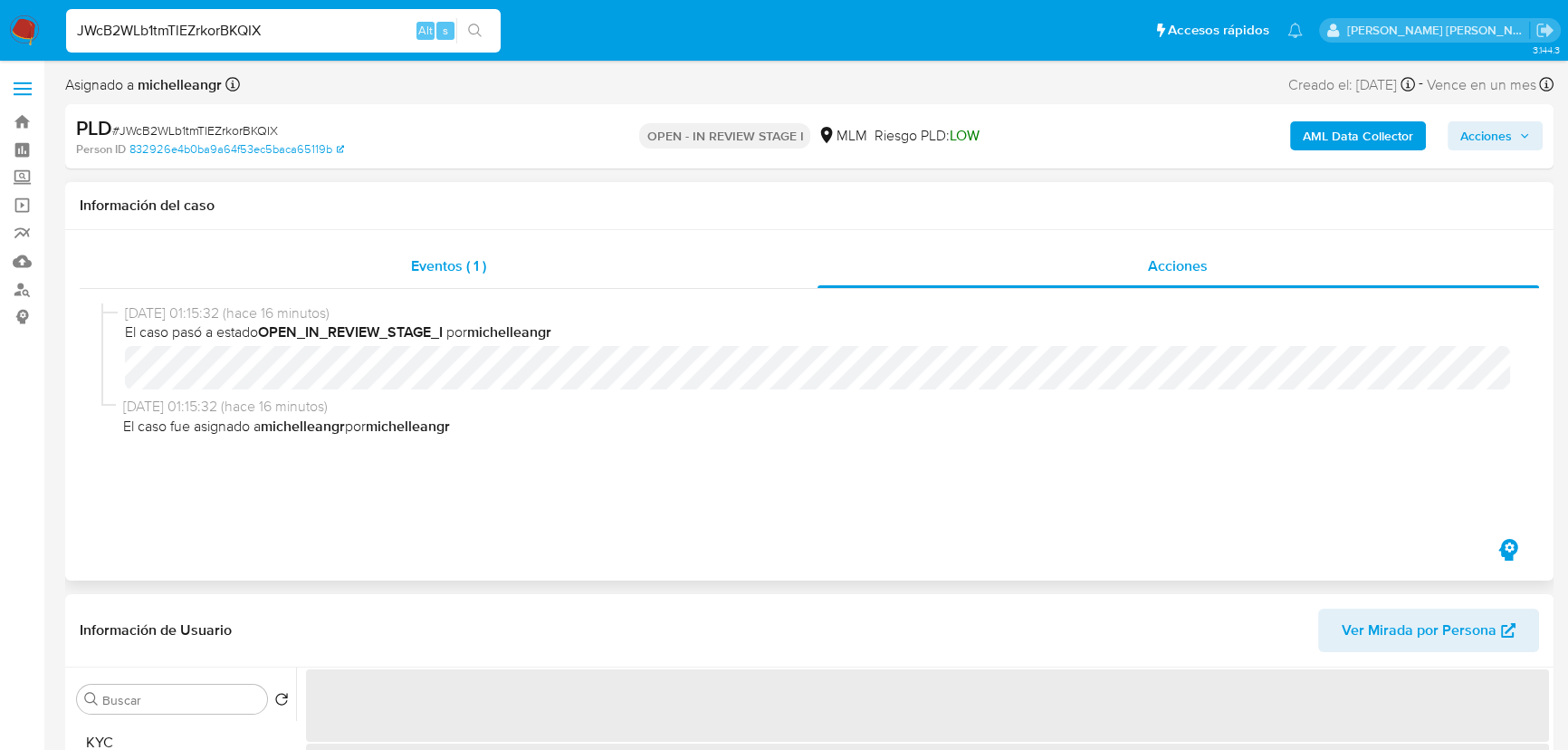 drag, startPoint x: 432, startPoint y: 281, endPoint x: 457, endPoint y: 273, distance: 26.248809 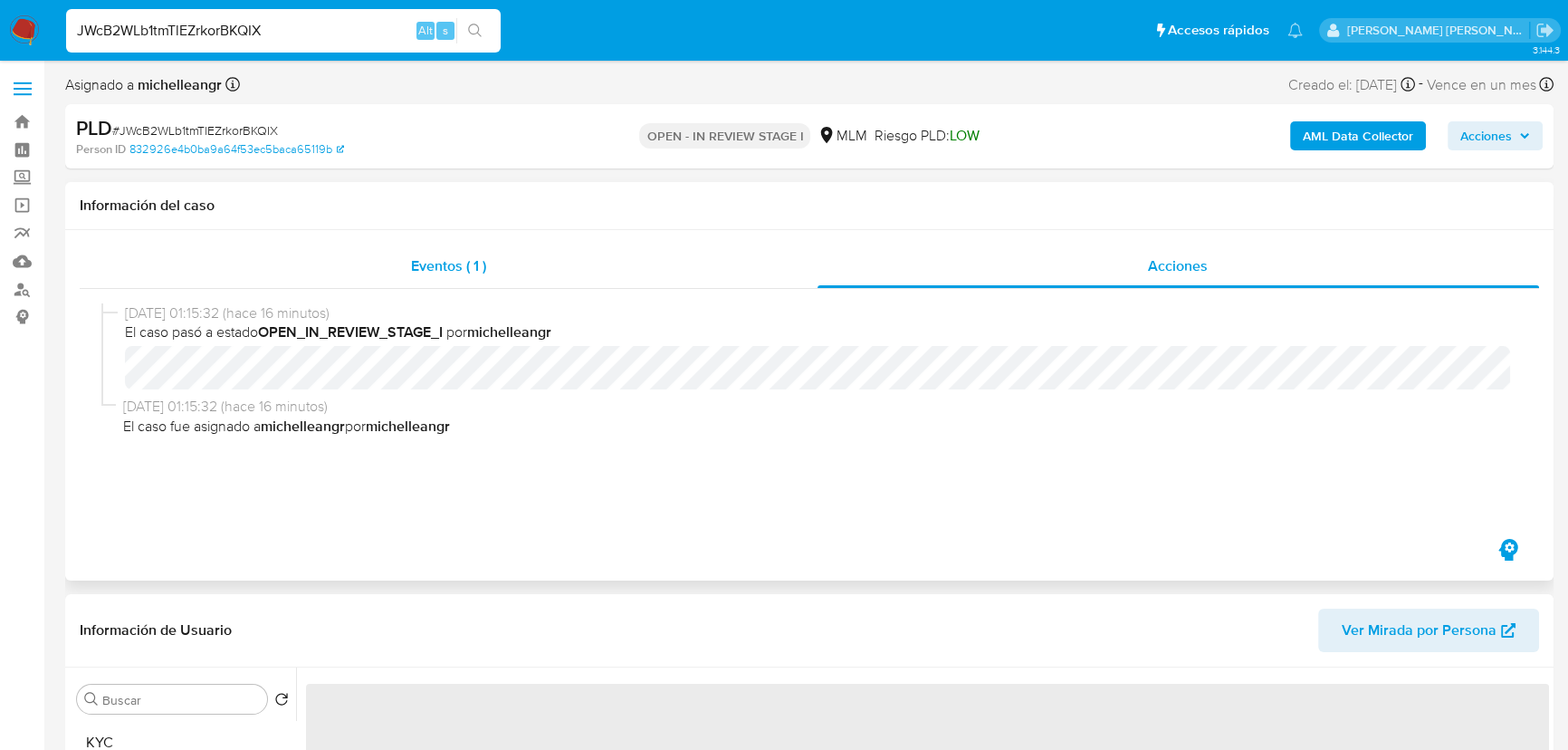 click on "Eventos ( 1 )" at bounding box center (448, 266) 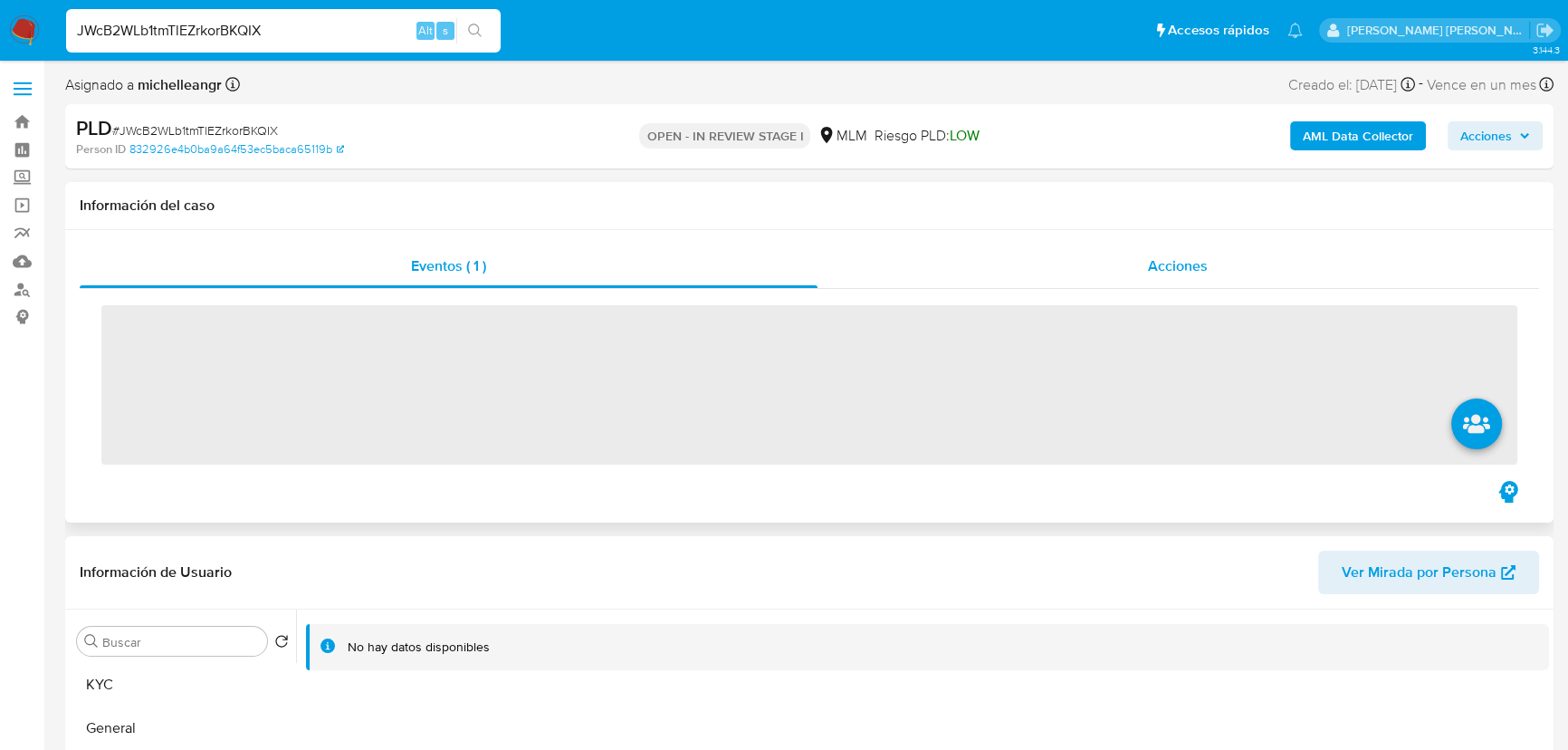 click on "Acciones" at bounding box center (1178, 265) 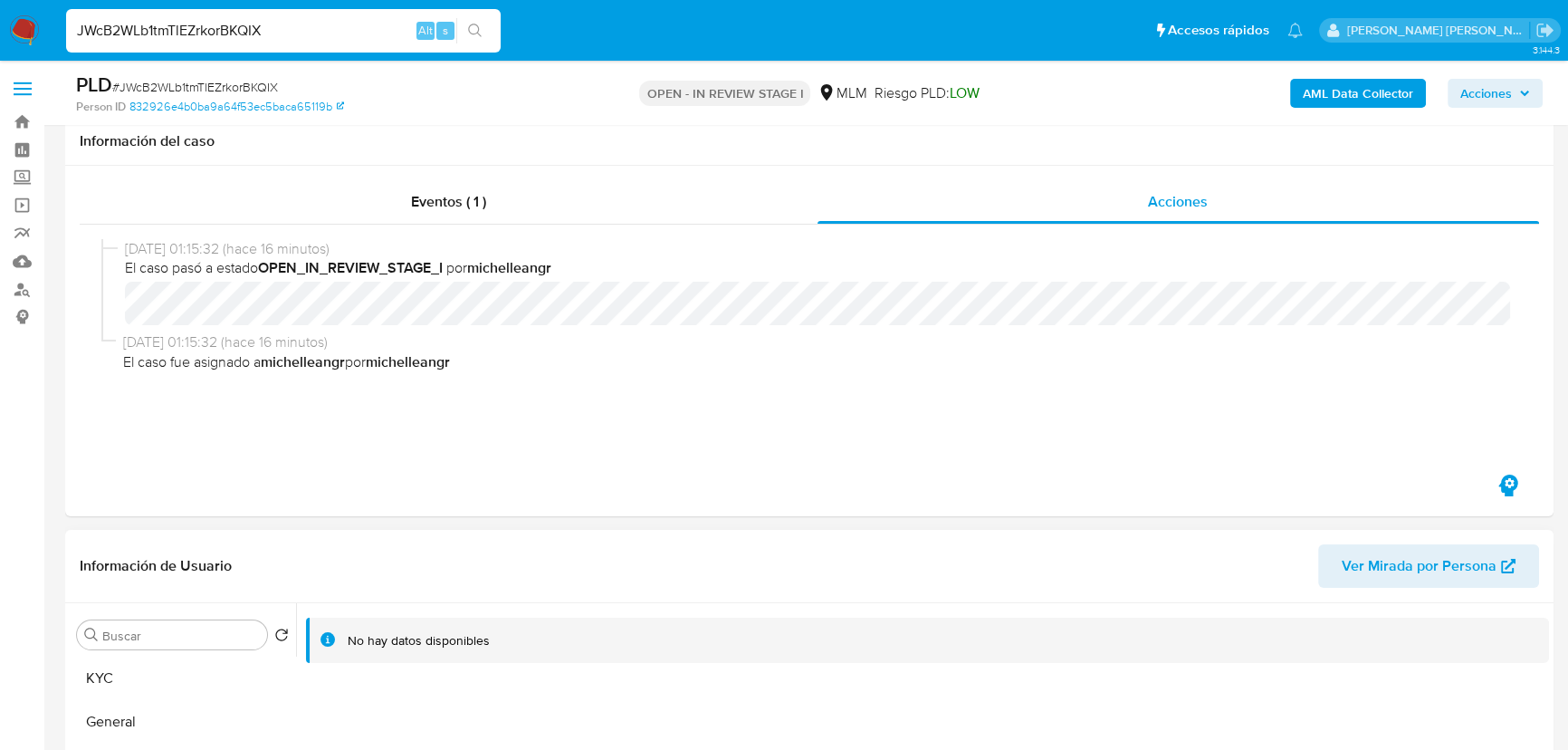 scroll, scrollTop: 246, scrollLeft: 0, axis: vertical 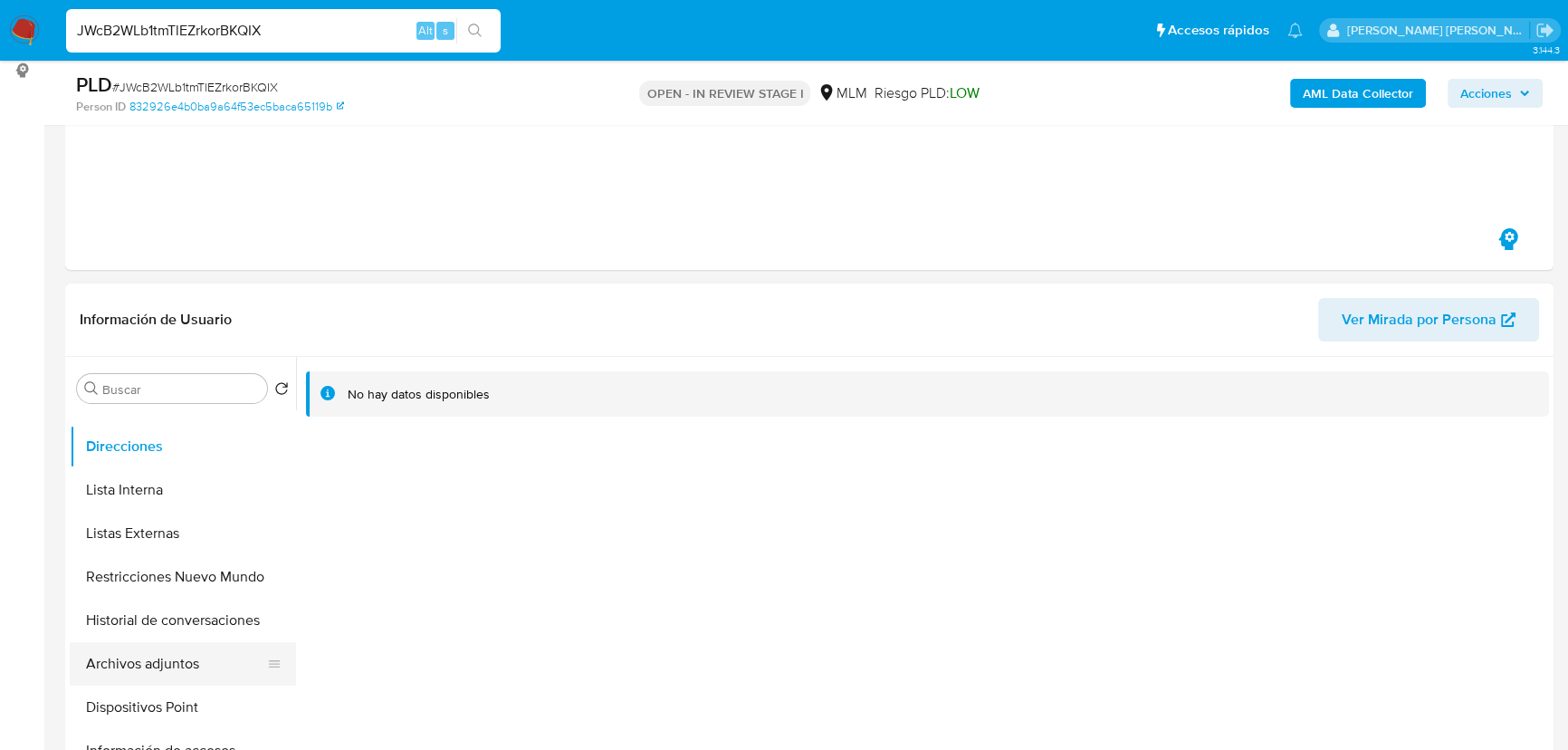 click on "Archivos adjuntos" at bounding box center (176, 664) 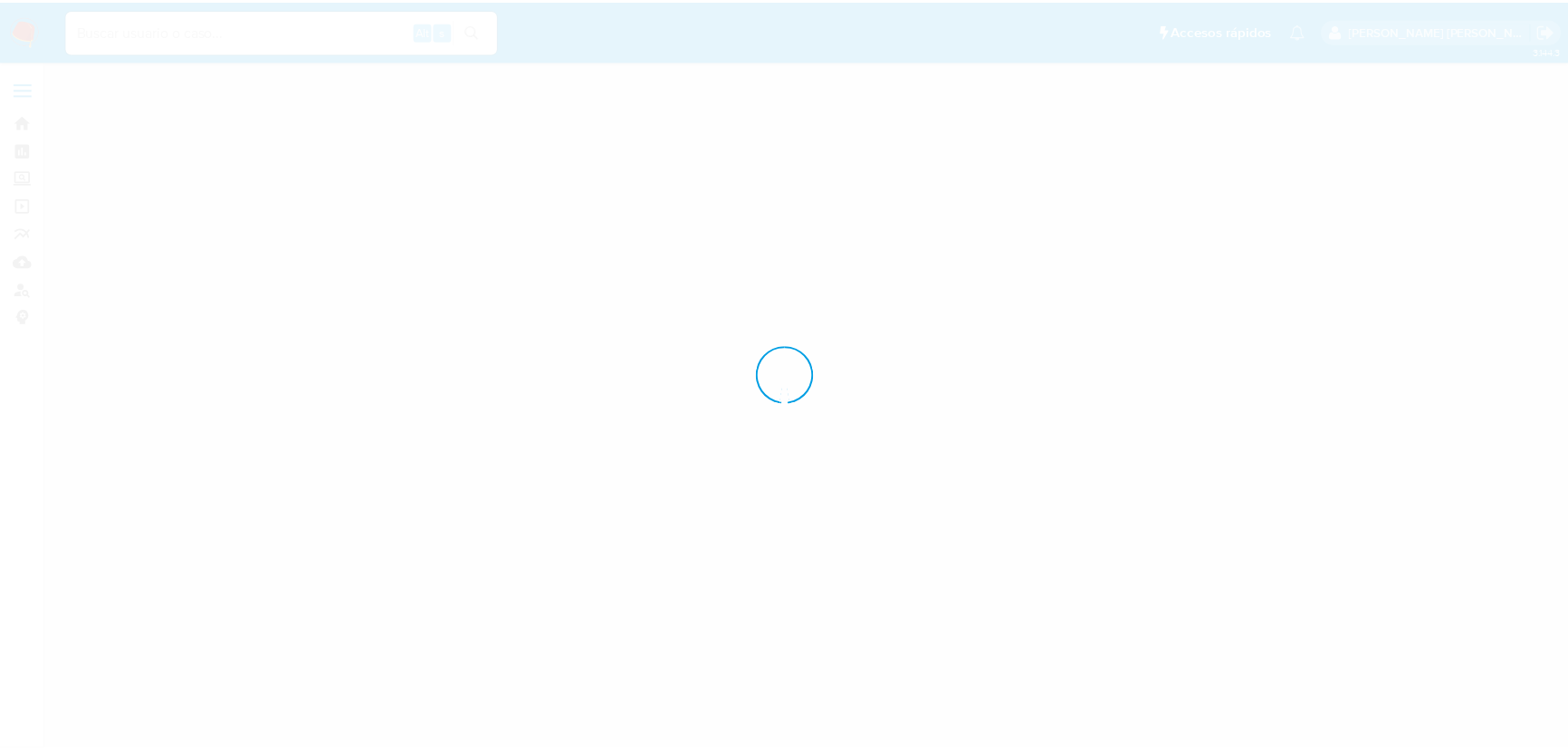 scroll, scrollTop: 0, scrollLeft: 0, axis: both 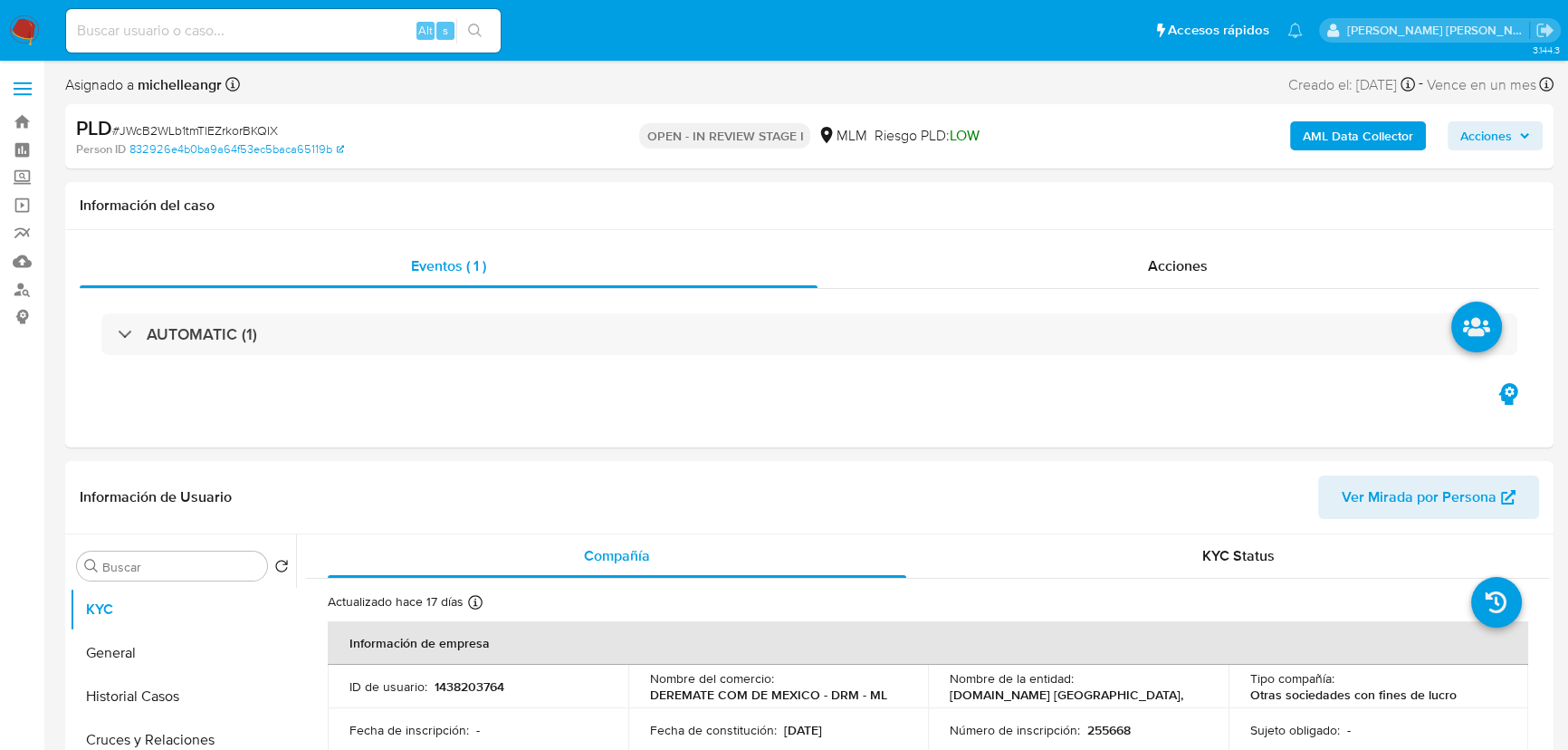select on "10" 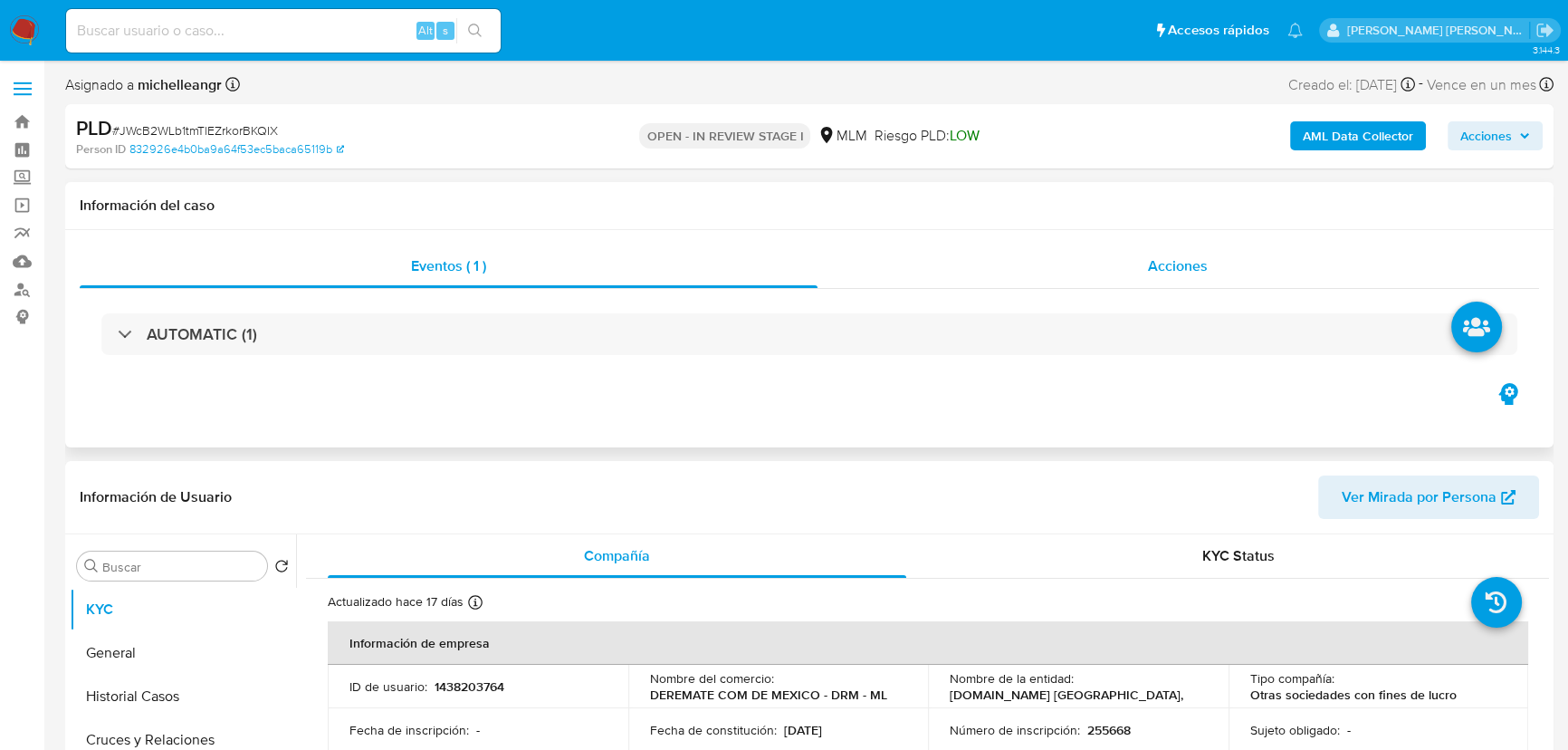 click on "Acciones" at bounding box center (1178, 265) 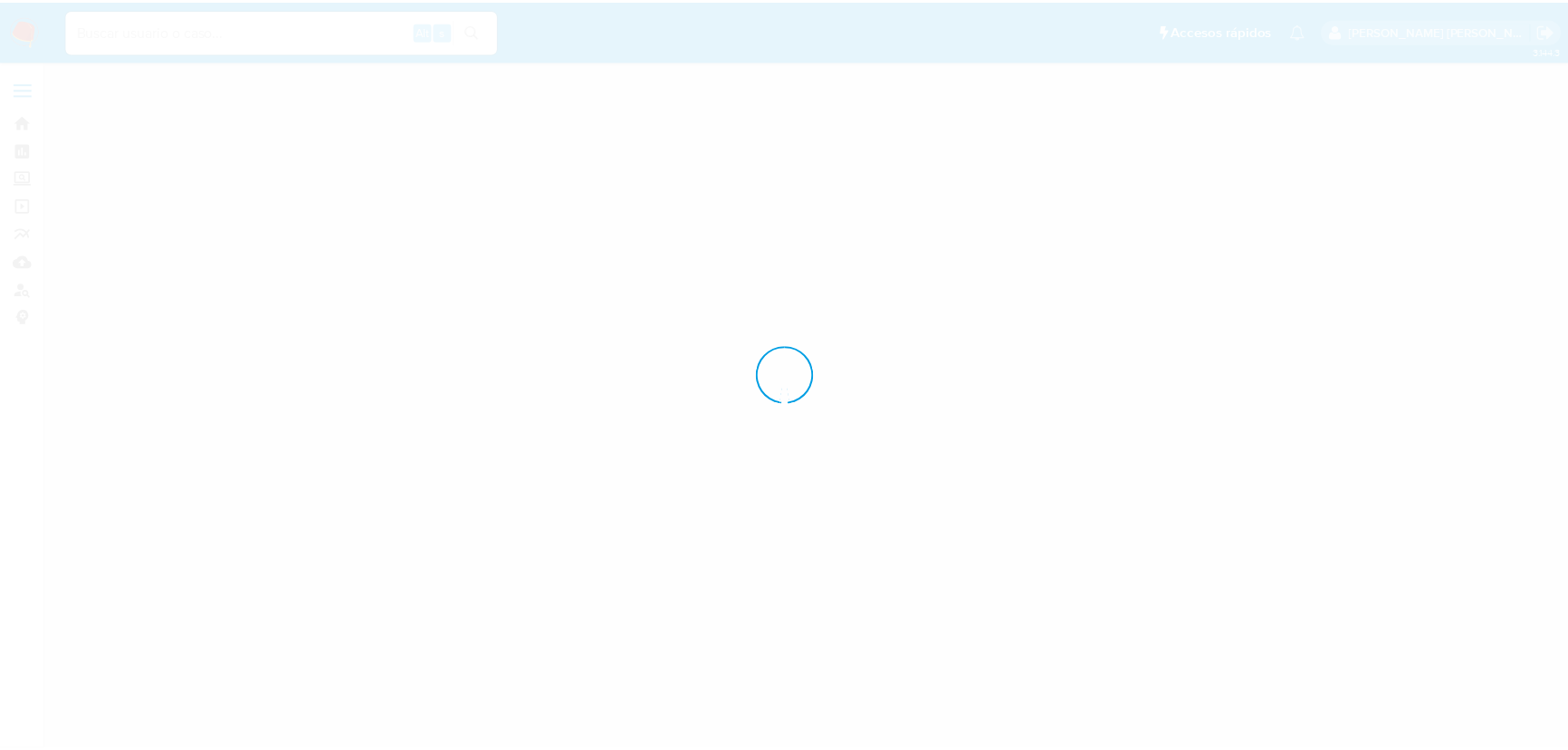 scroll, scrollTop: 0, scrollLeft: 0, axis: both 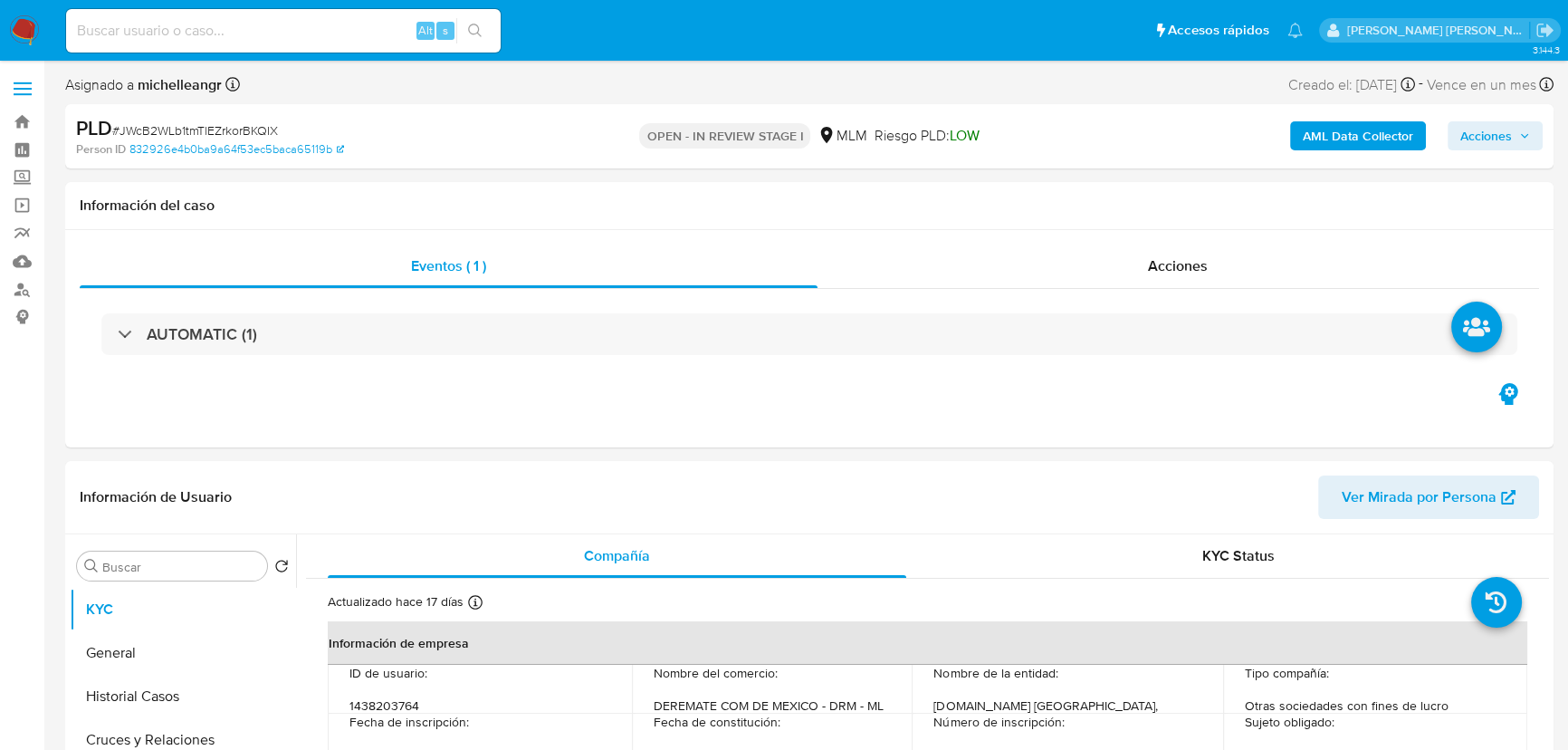 select on "10" 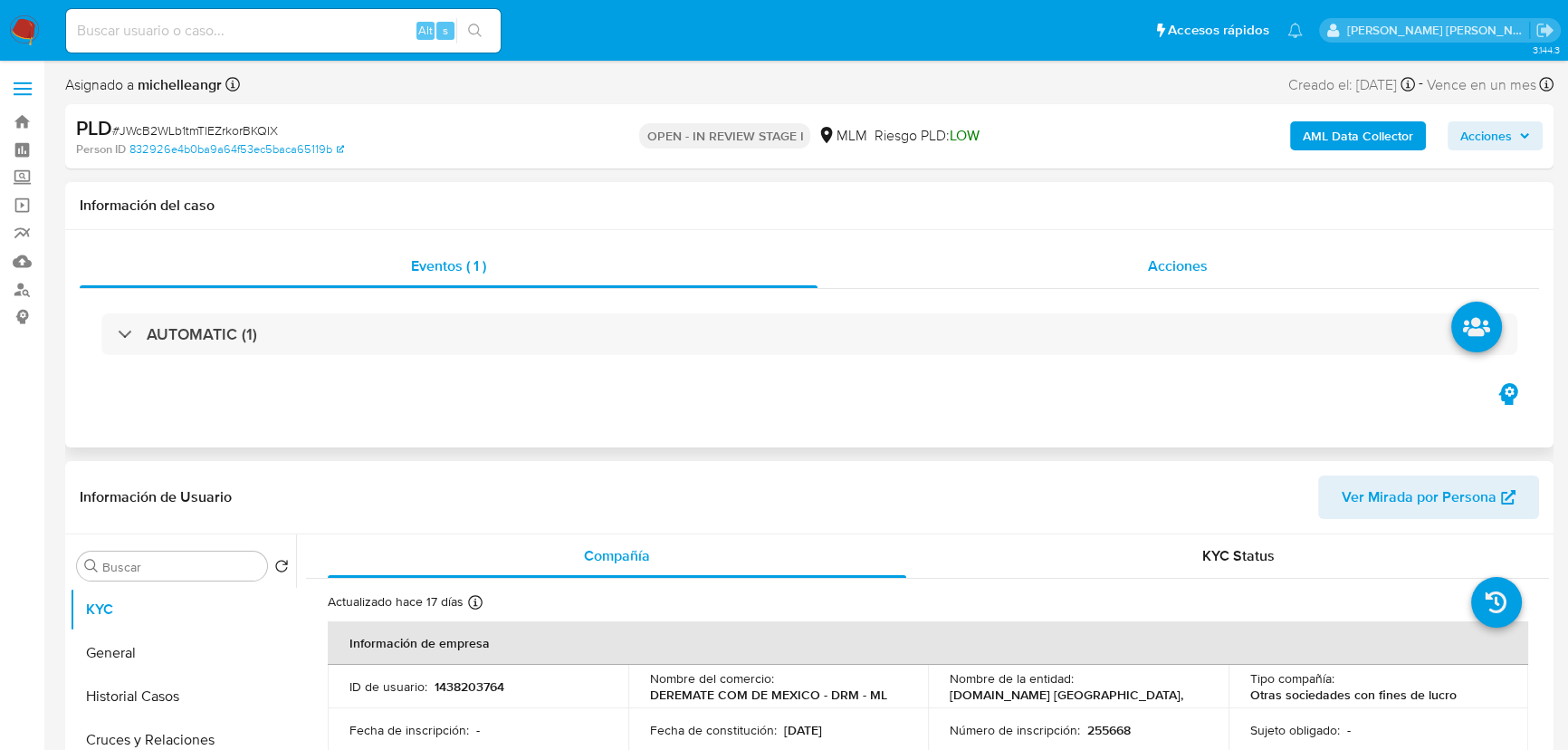 click on "Acciones" at bounding box center (1178, 265) 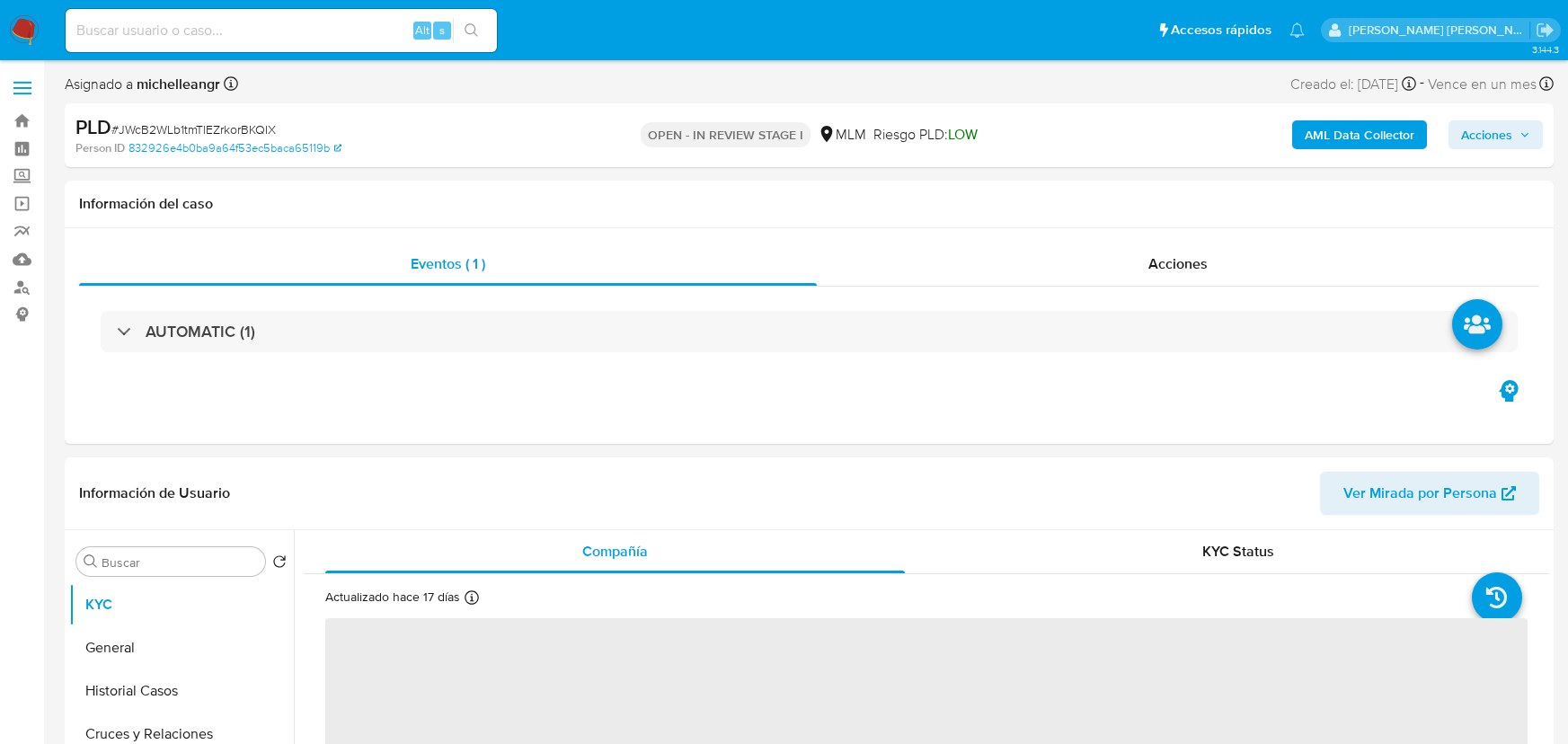 select on "10" 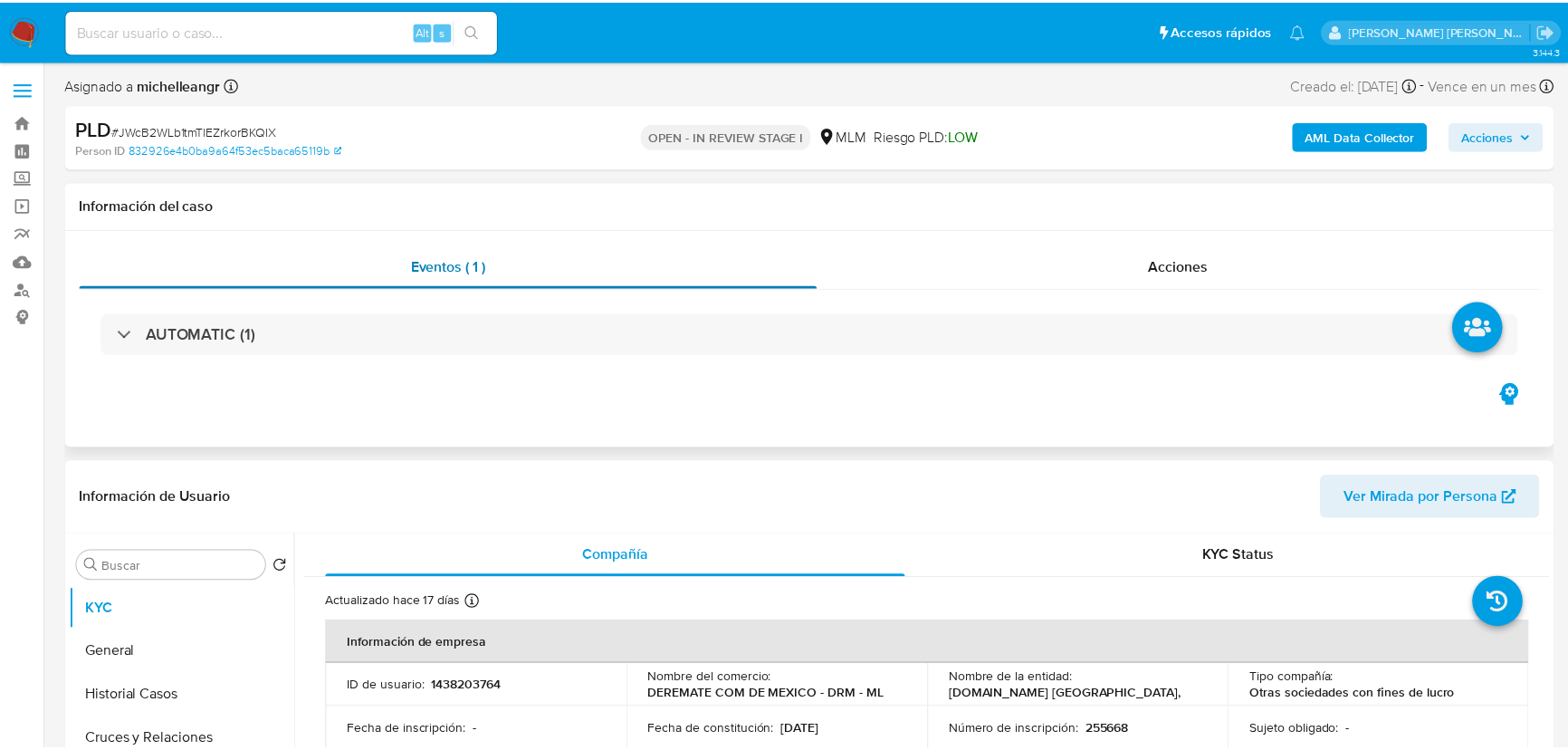 scroll, scrollTop: 0, scrollLeft: 0, axis: both 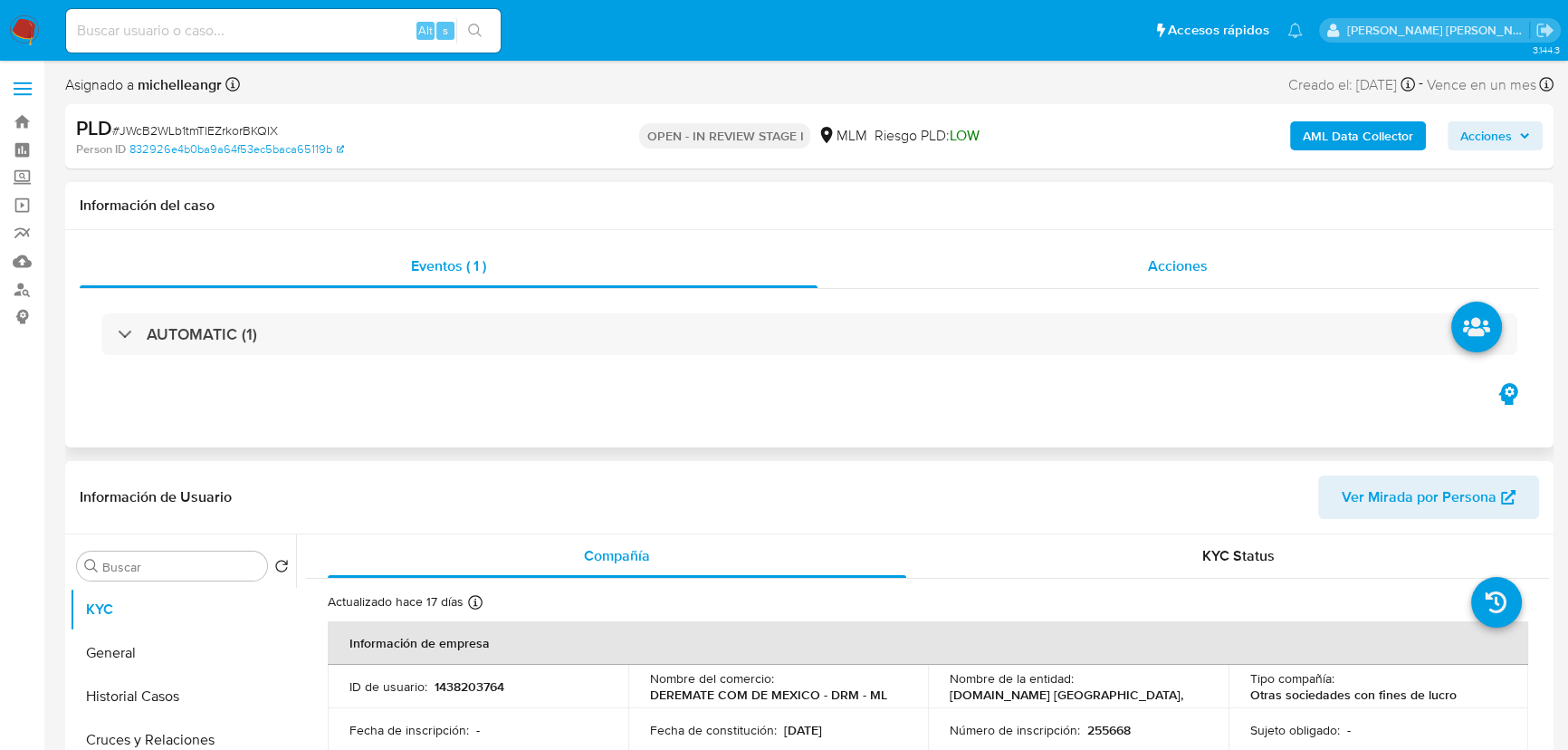 click on "Acciones" at bounding box center [1178, 265] 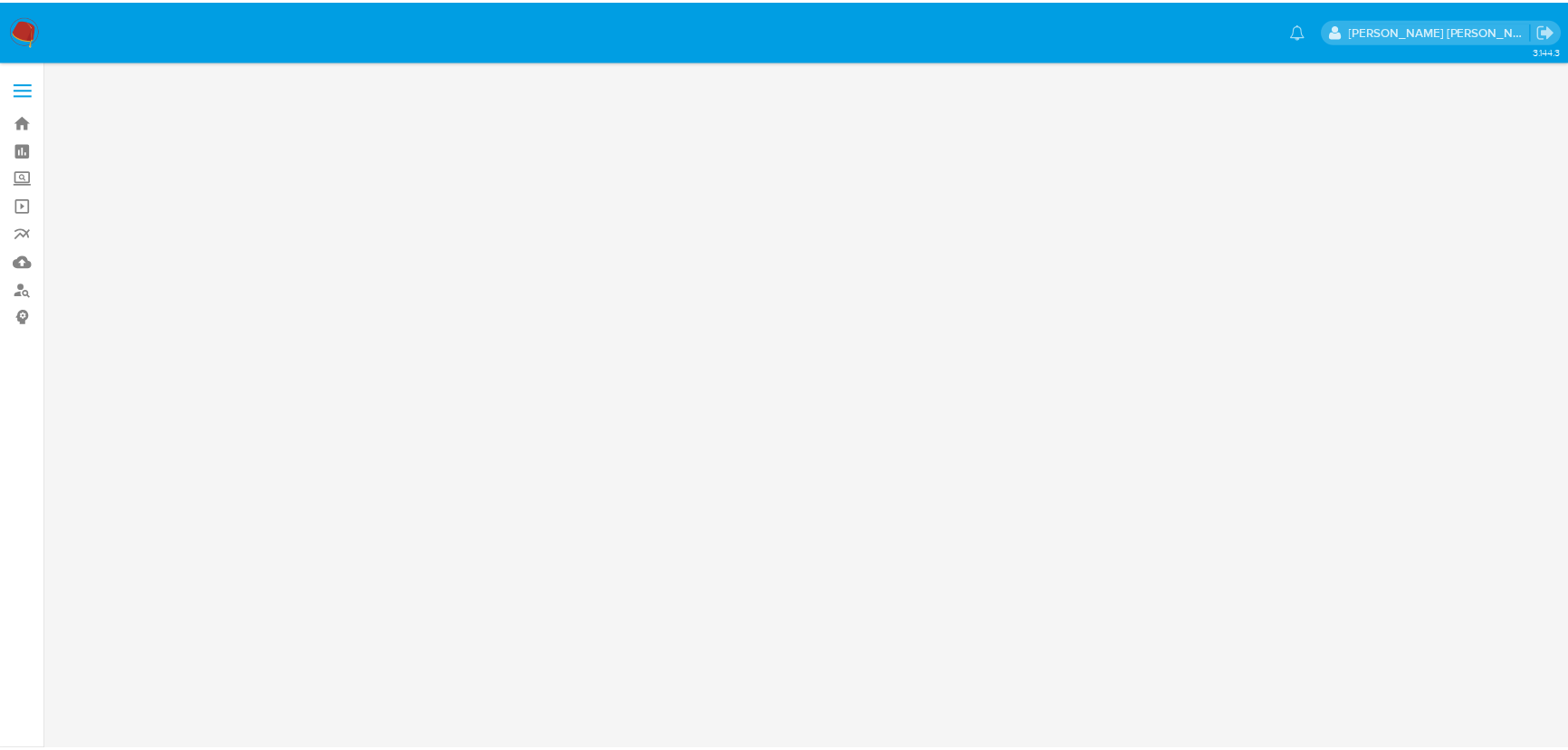scroll, scrollTop: 0, scrollLeft: 0, axis: both 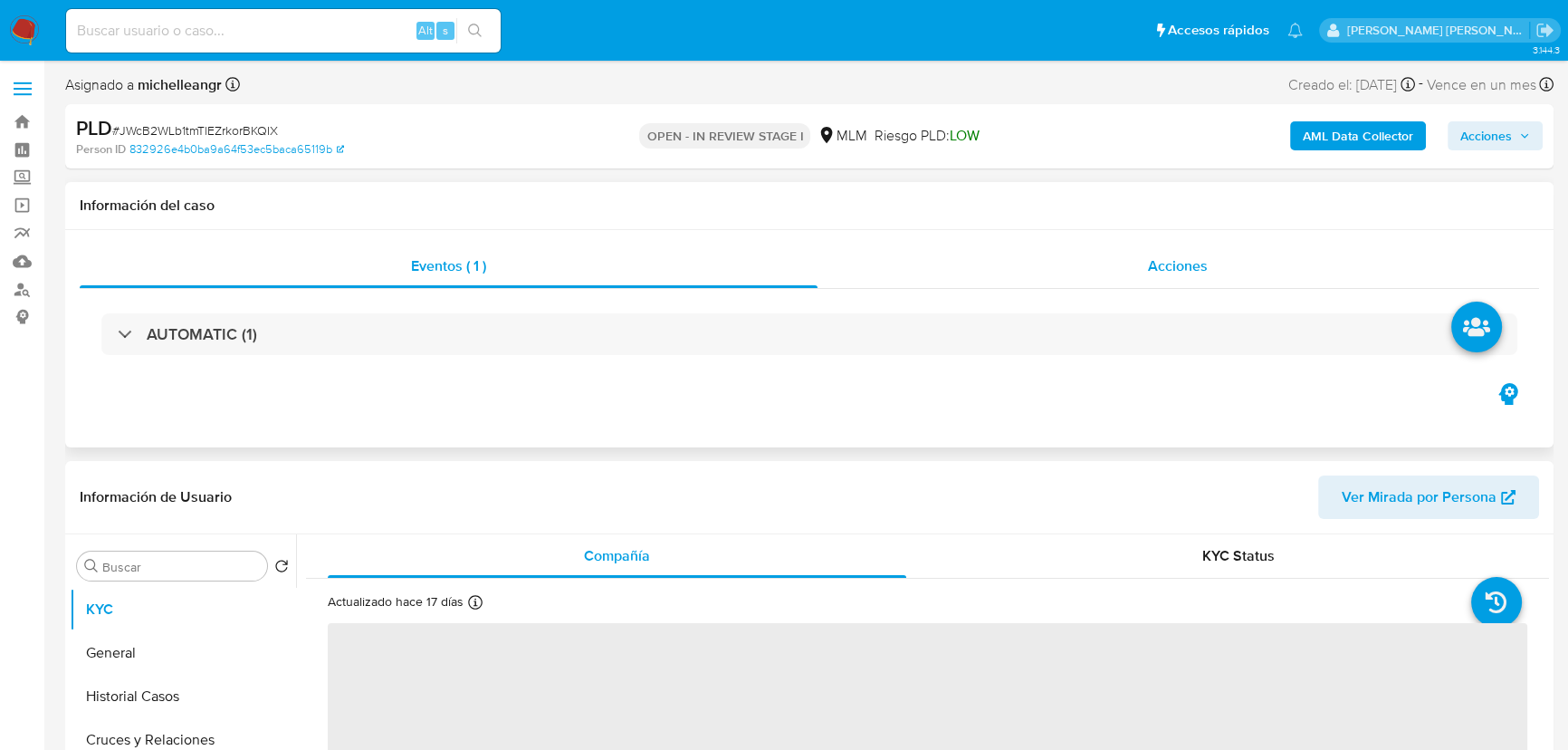 click on "Acciones" at bounding box center [1179, 266] 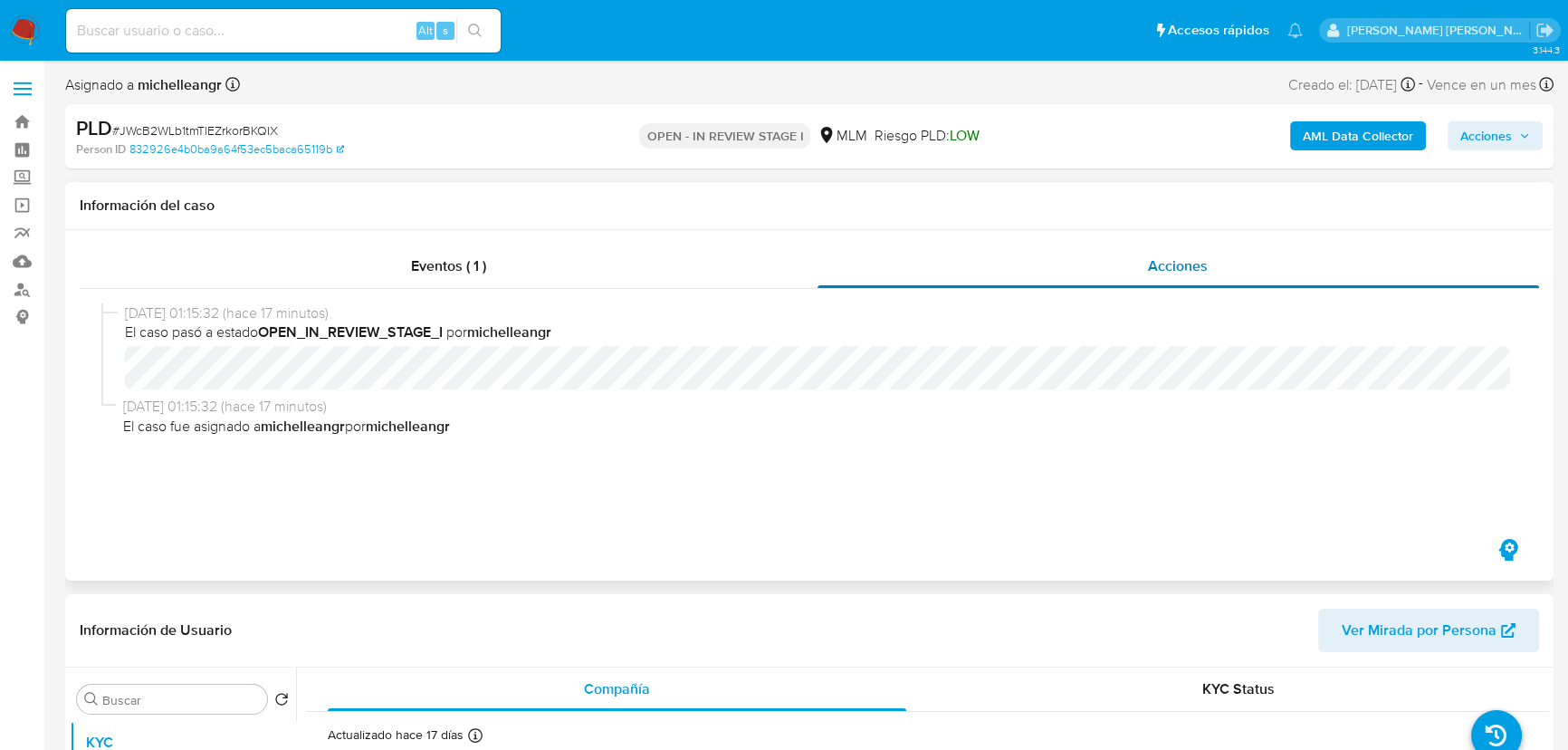 select on "10" 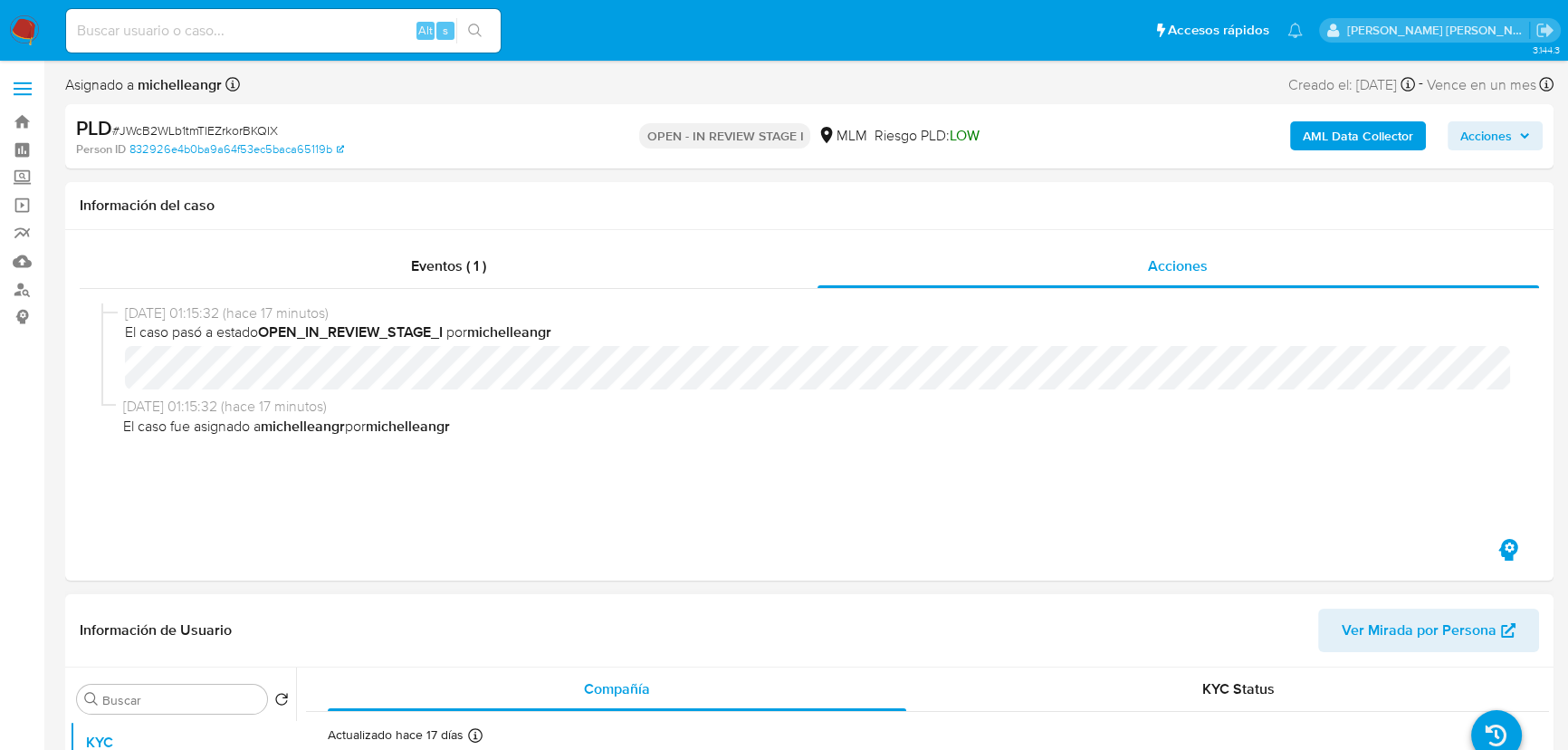 scroll, scrollTop: 411, scrollLeft: 0, axis: vertical 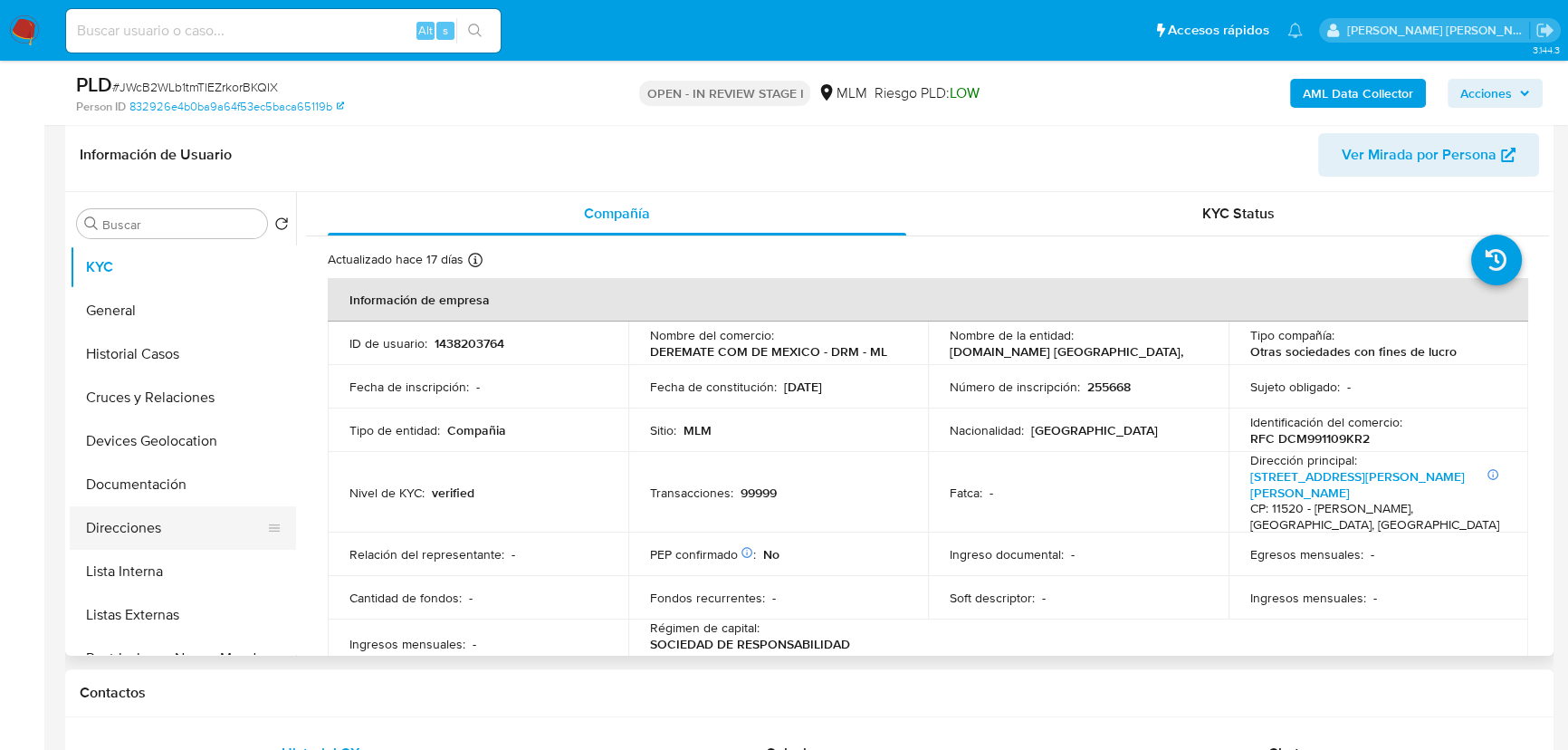 click on "Direcciones" at bounding box center (176, 528) 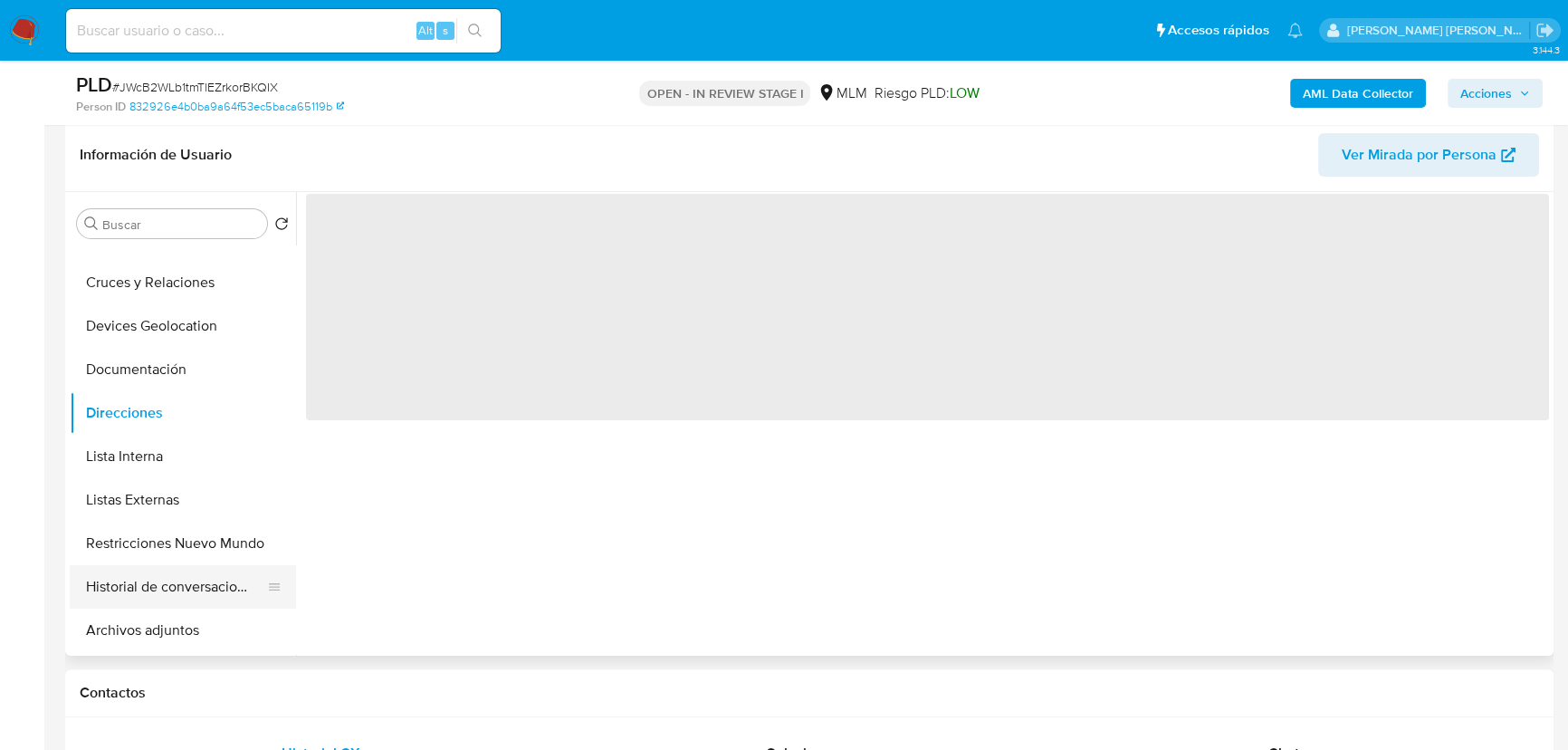 scroll, scrollTop: 246, scrollLeft: 0, axis: vertical 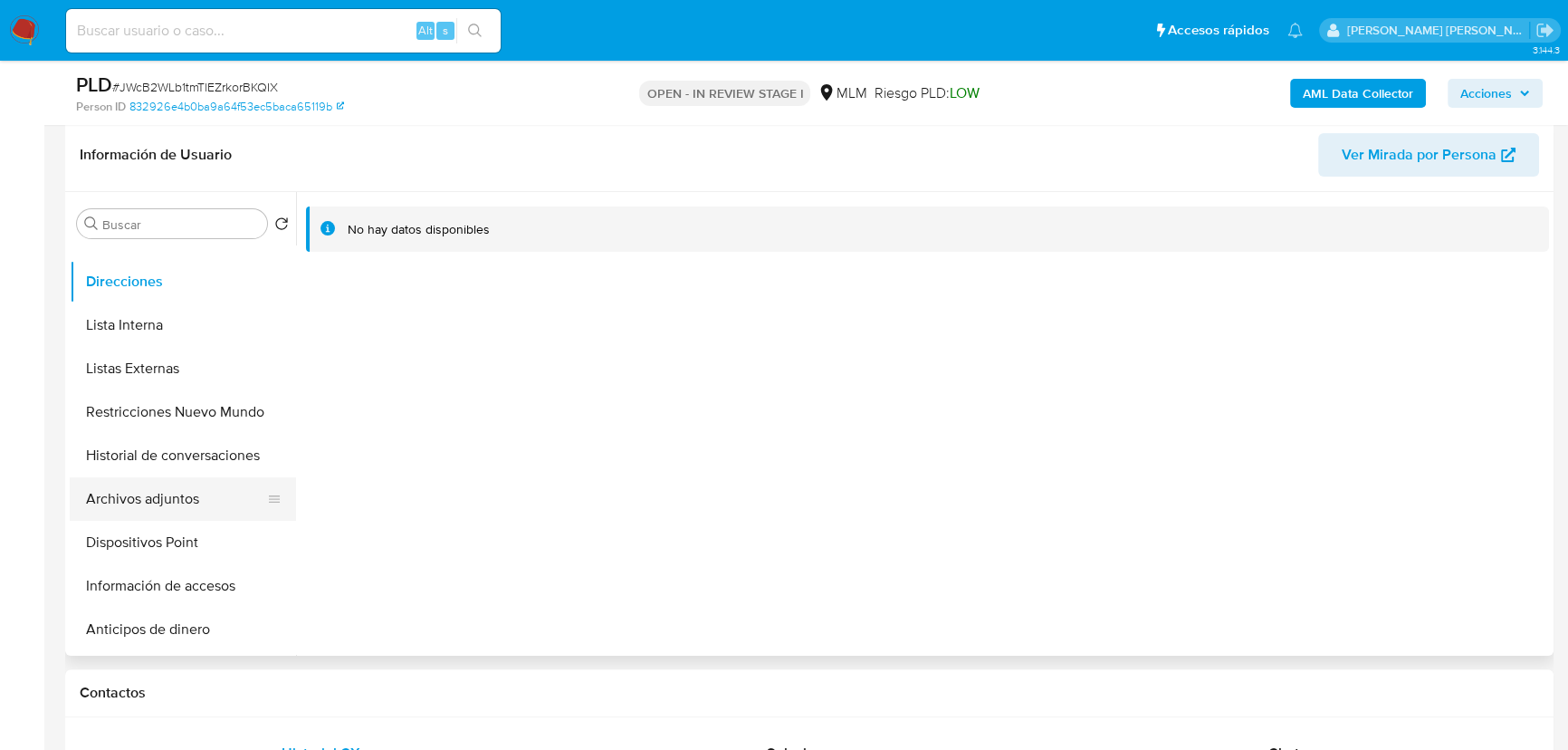 click on "Archivos adjuntos" at bounding box center (176, 499) 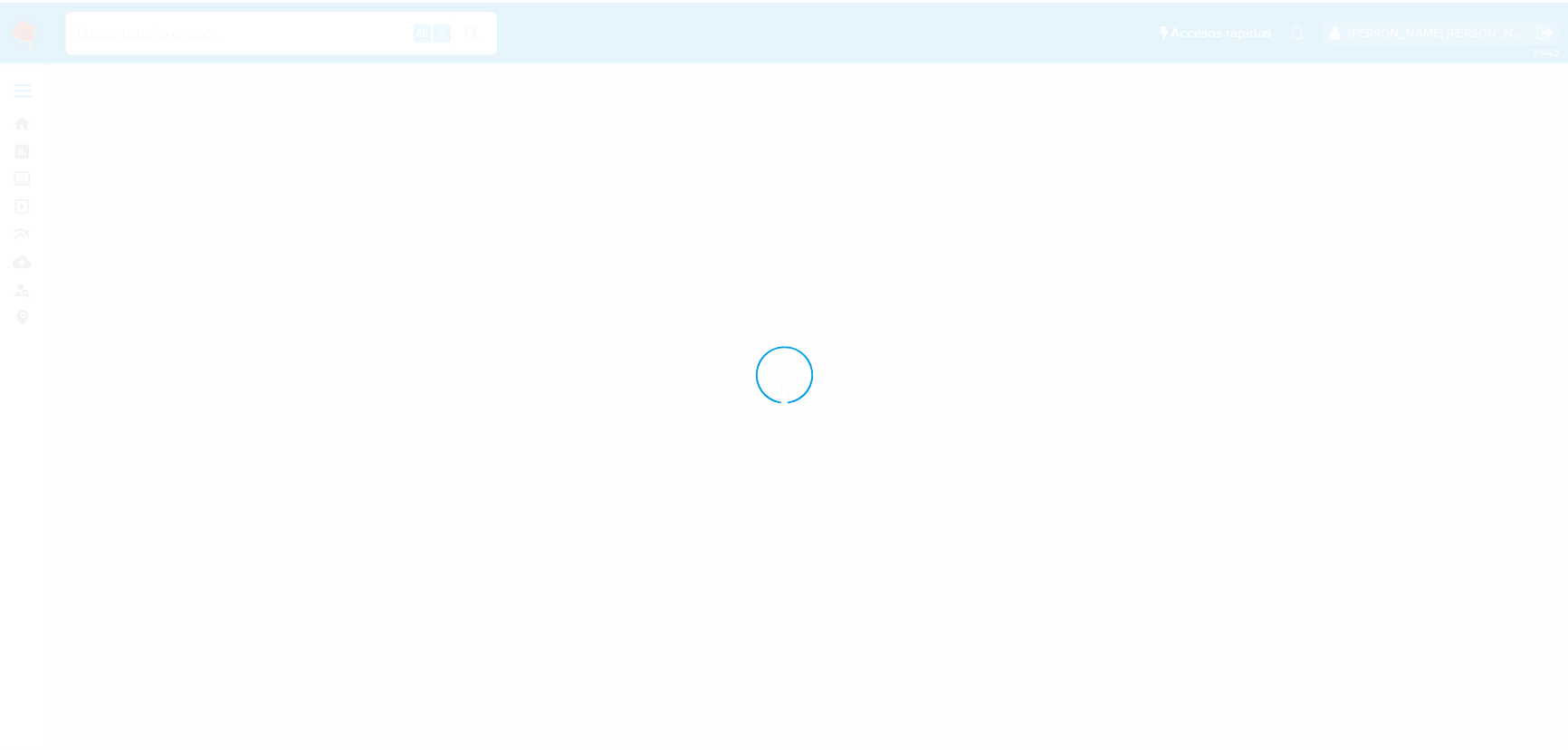 scroll, scrollTop: 0, scrollLeft: 0, axis: both 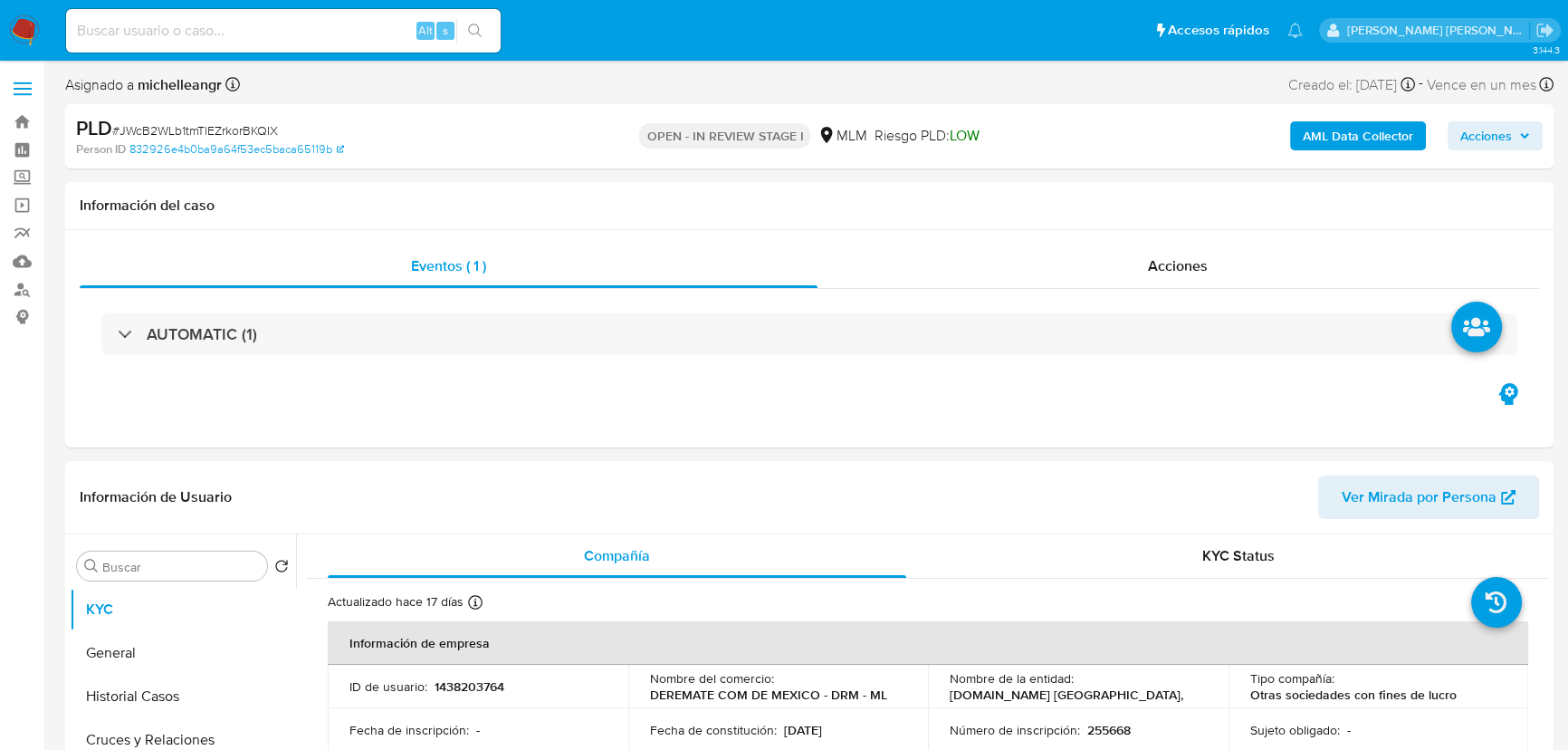 select on "10" 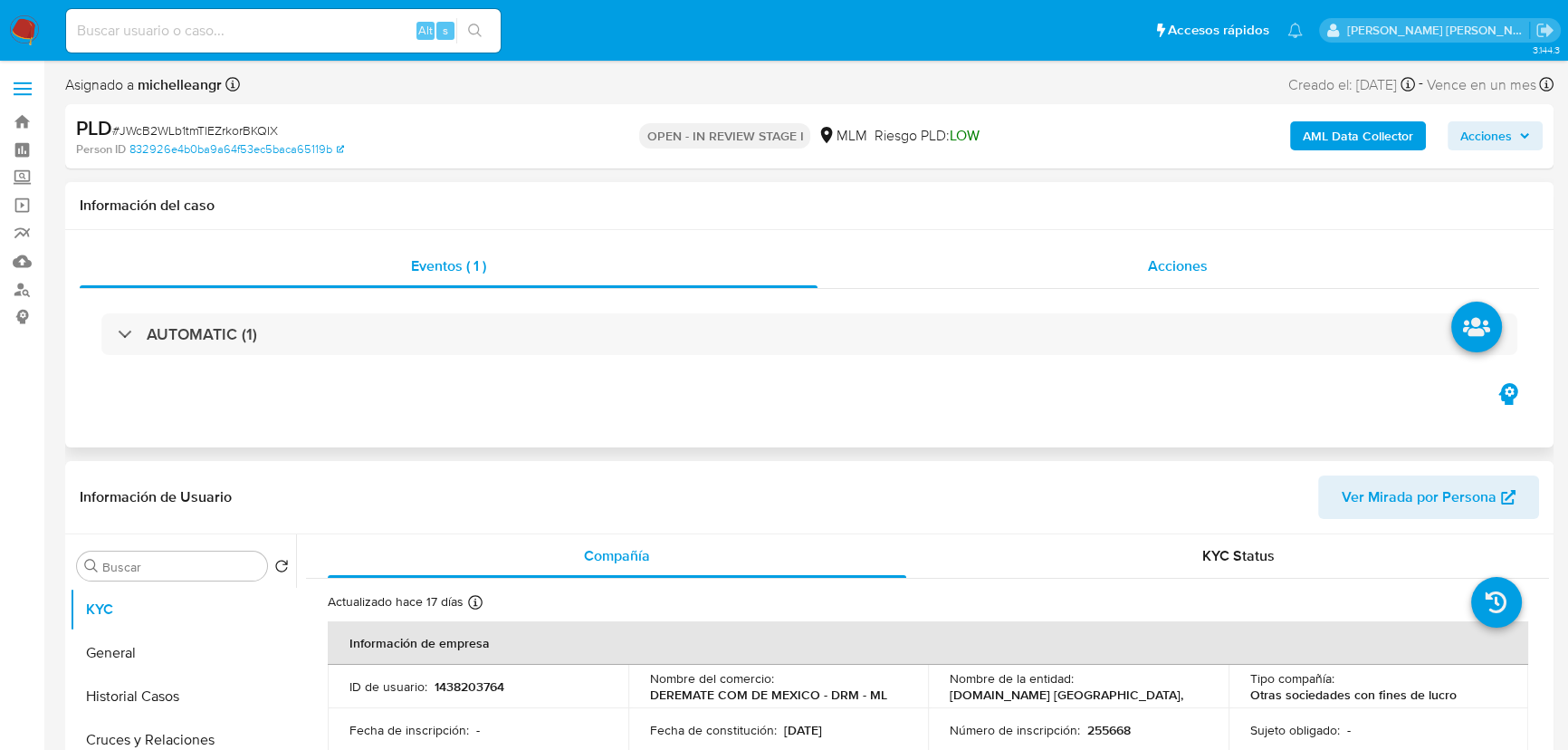 click on "Acciones" at bounding box center (1178, 265) 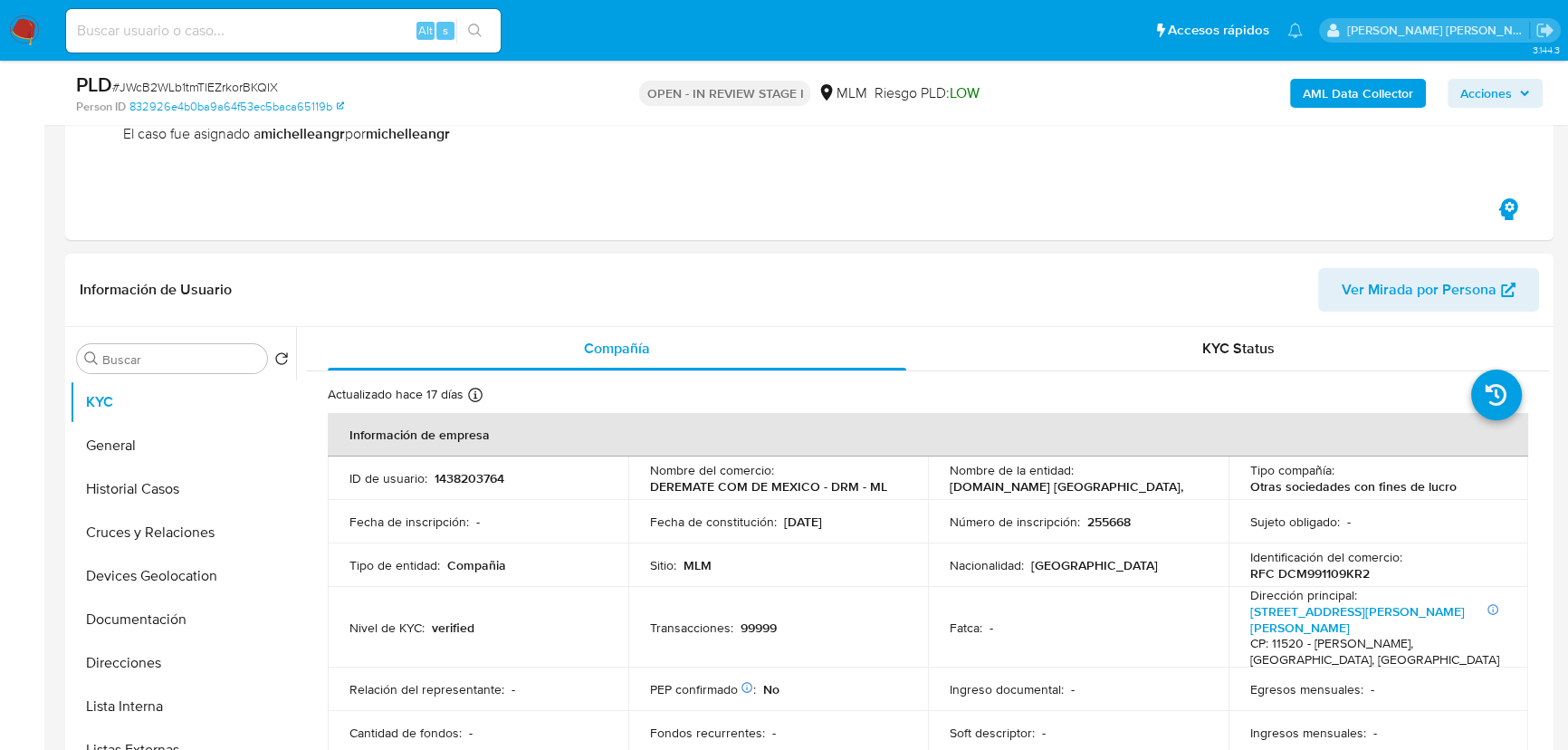 scroll, scrollTop: 411, scrollLeft: 0, axis: vertical 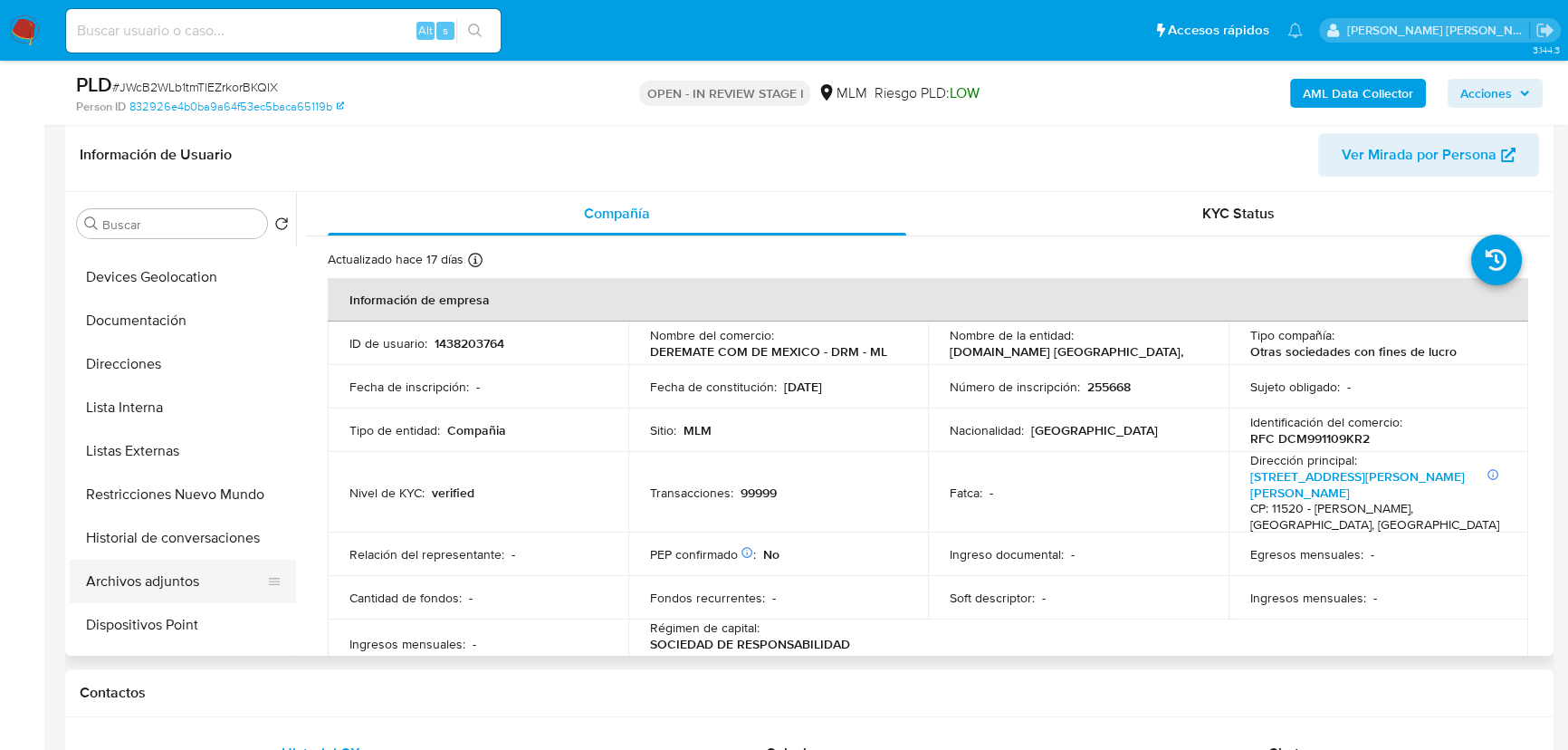 click on "Archivos adjuntos" at bounding box center [176, 582] 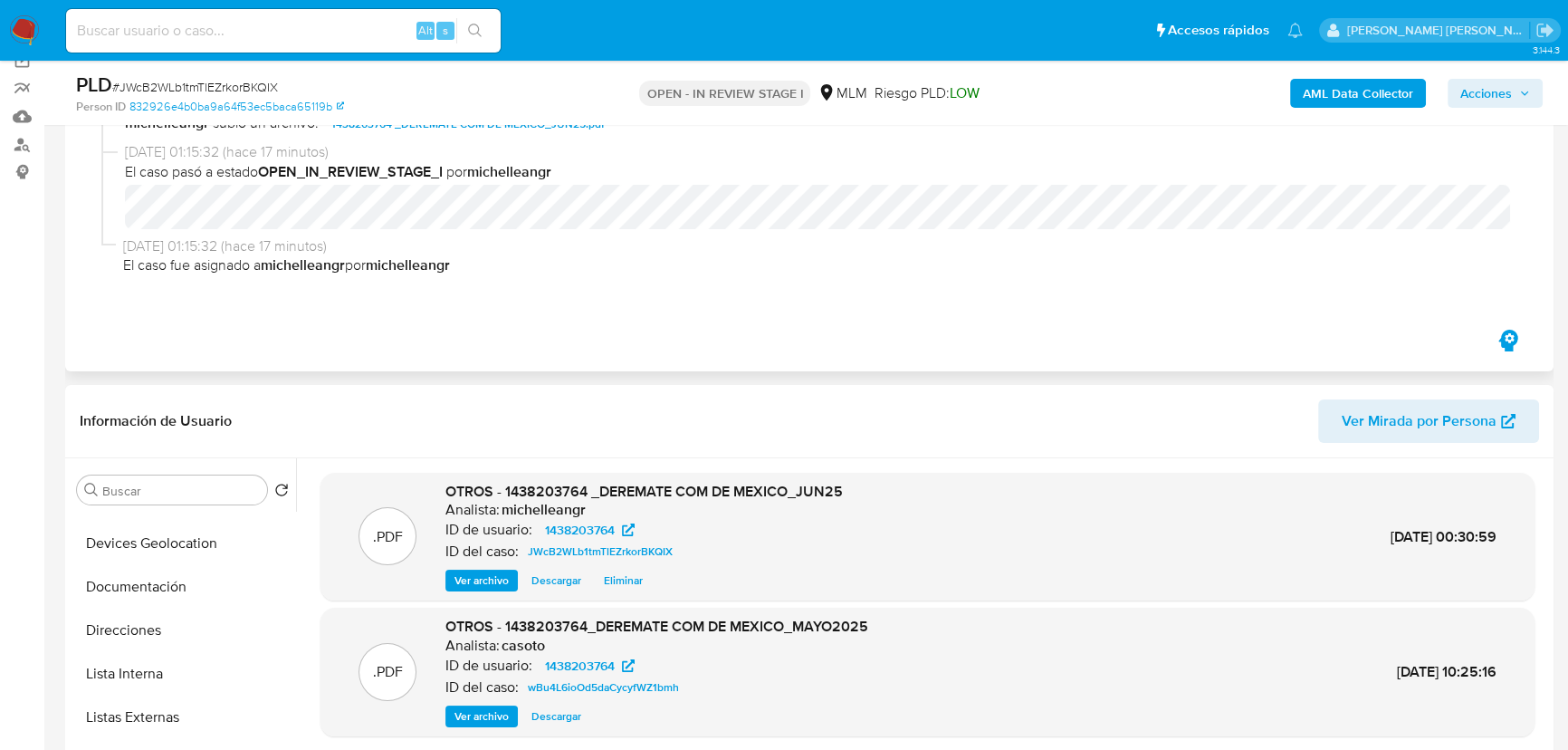 scroll, scrollTop: 0, scrollLeft: 0, axis: both 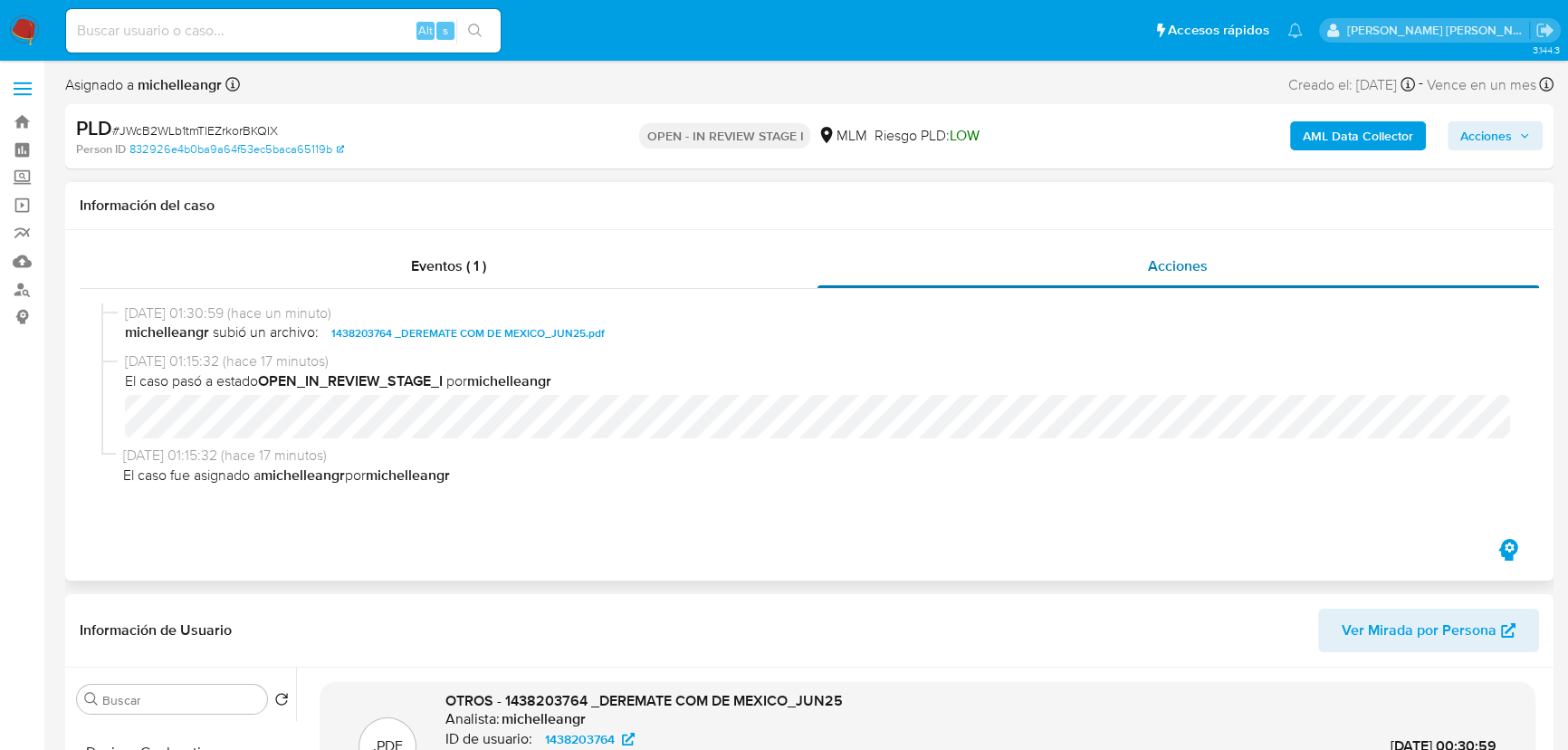 click on "Acciones" at bounding box center [1178, 265] 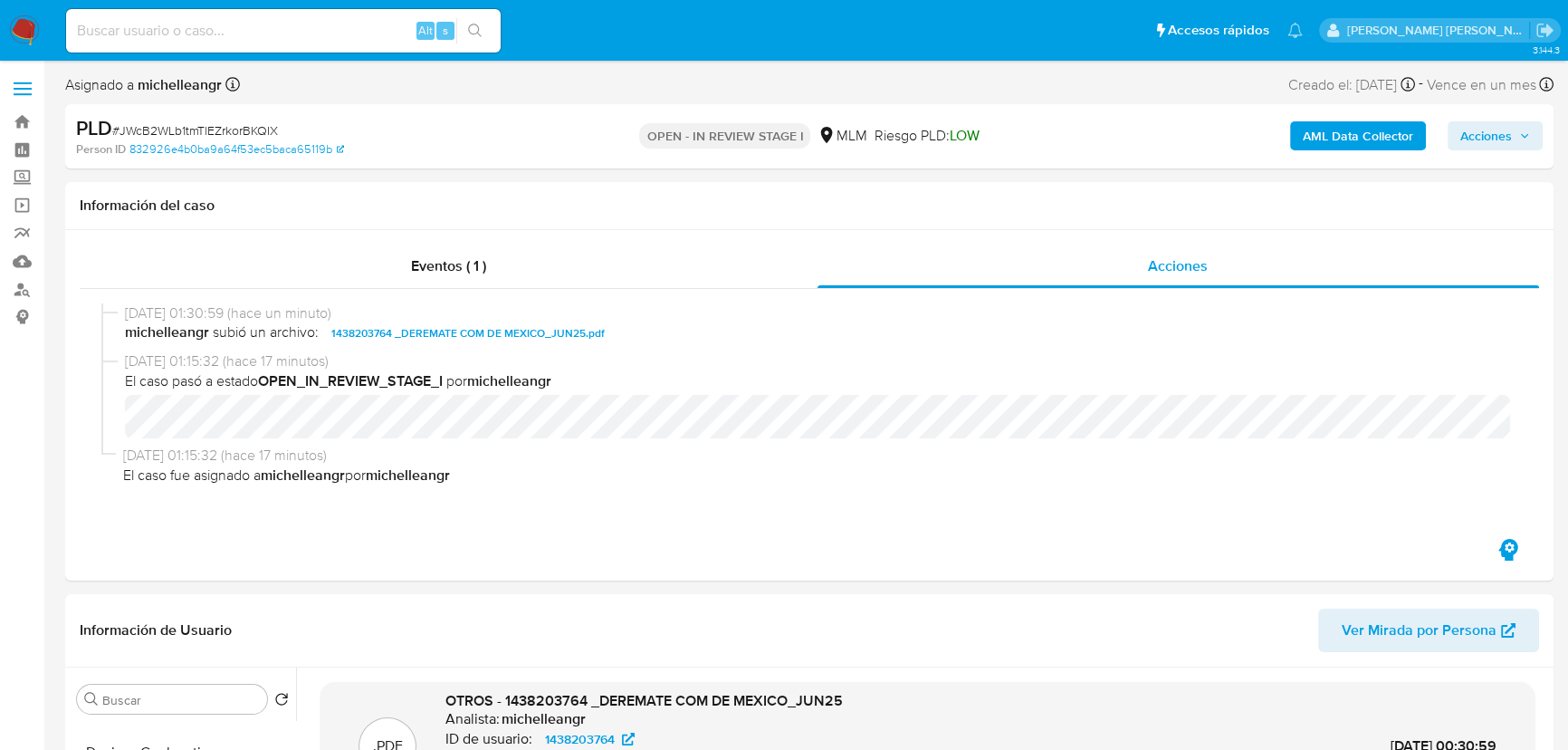 click on "Acciones" at bounding box center (1486, 136) 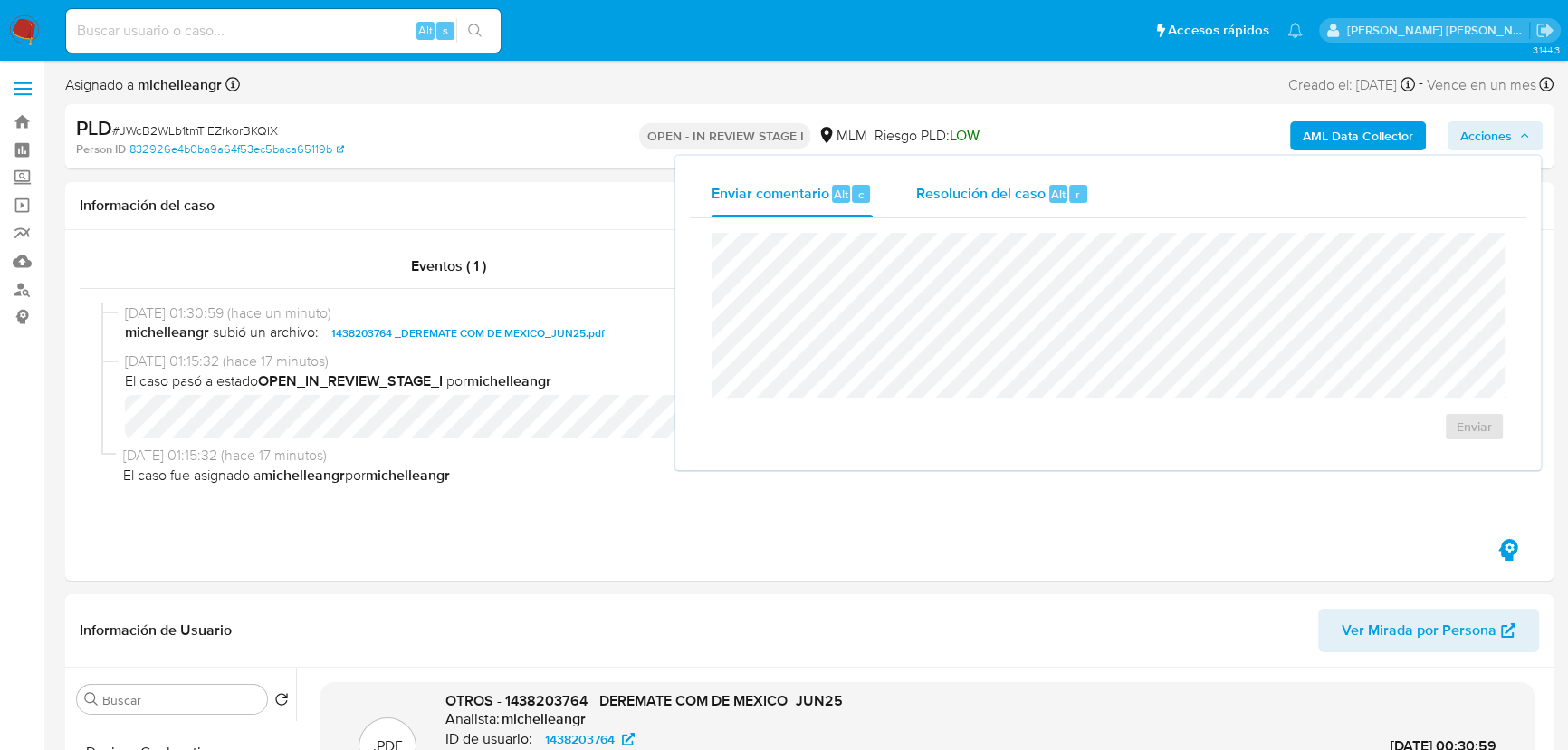 click on "Resolución del caso" at bounding box center (980, 193) 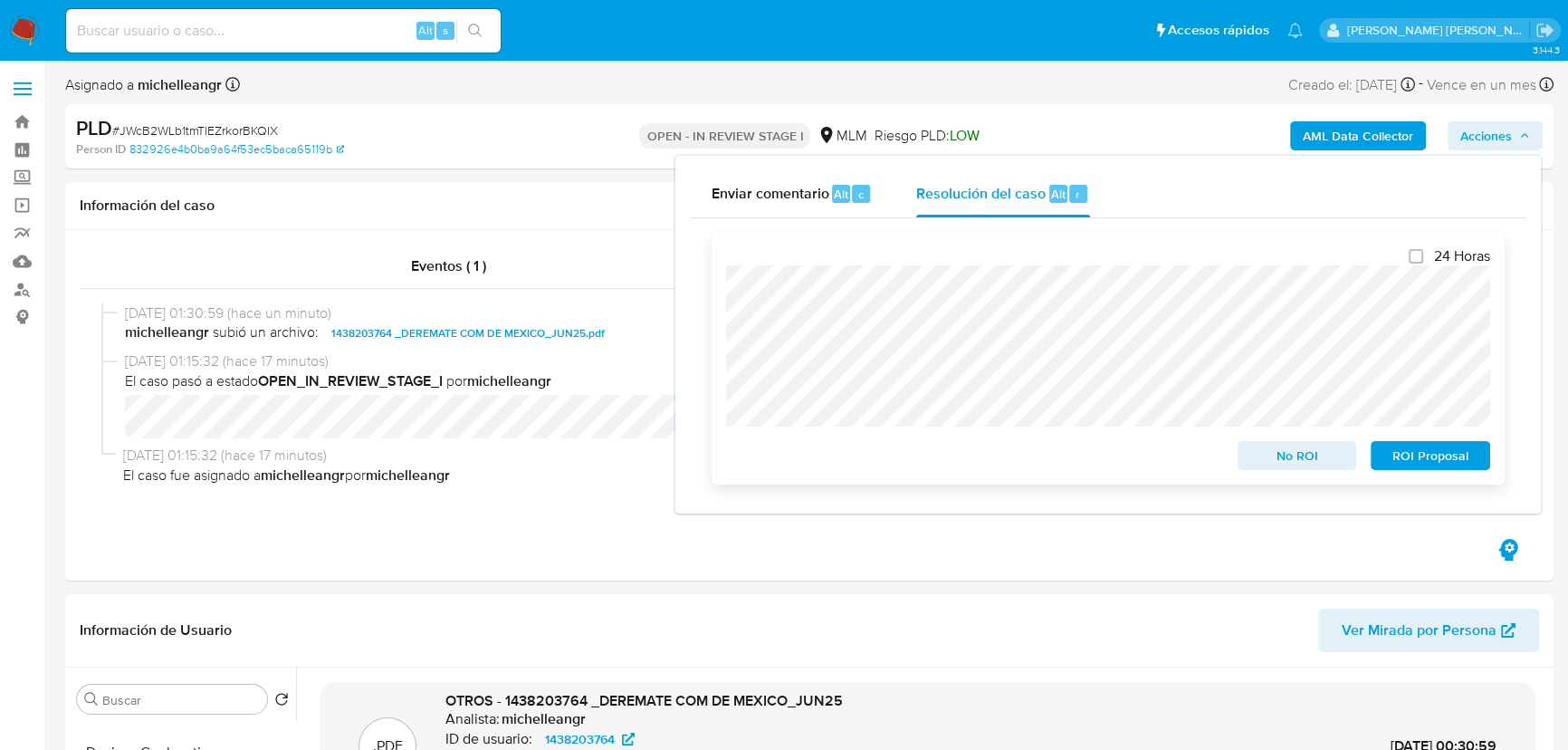 click on "No ROI" at bounding box center (1297, 456) 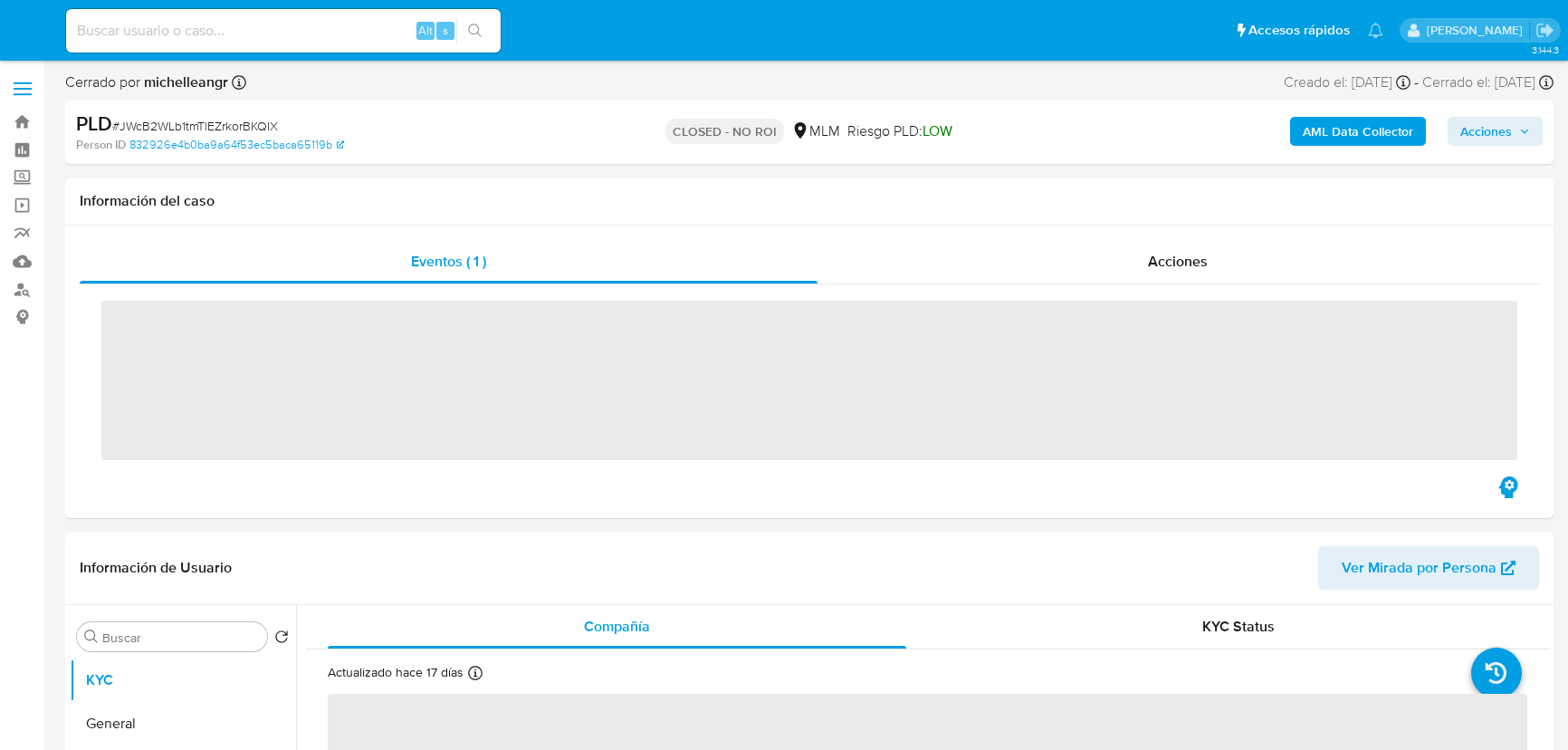 scroll, scrollTop: 0, scrollLeft: 0, axis: both 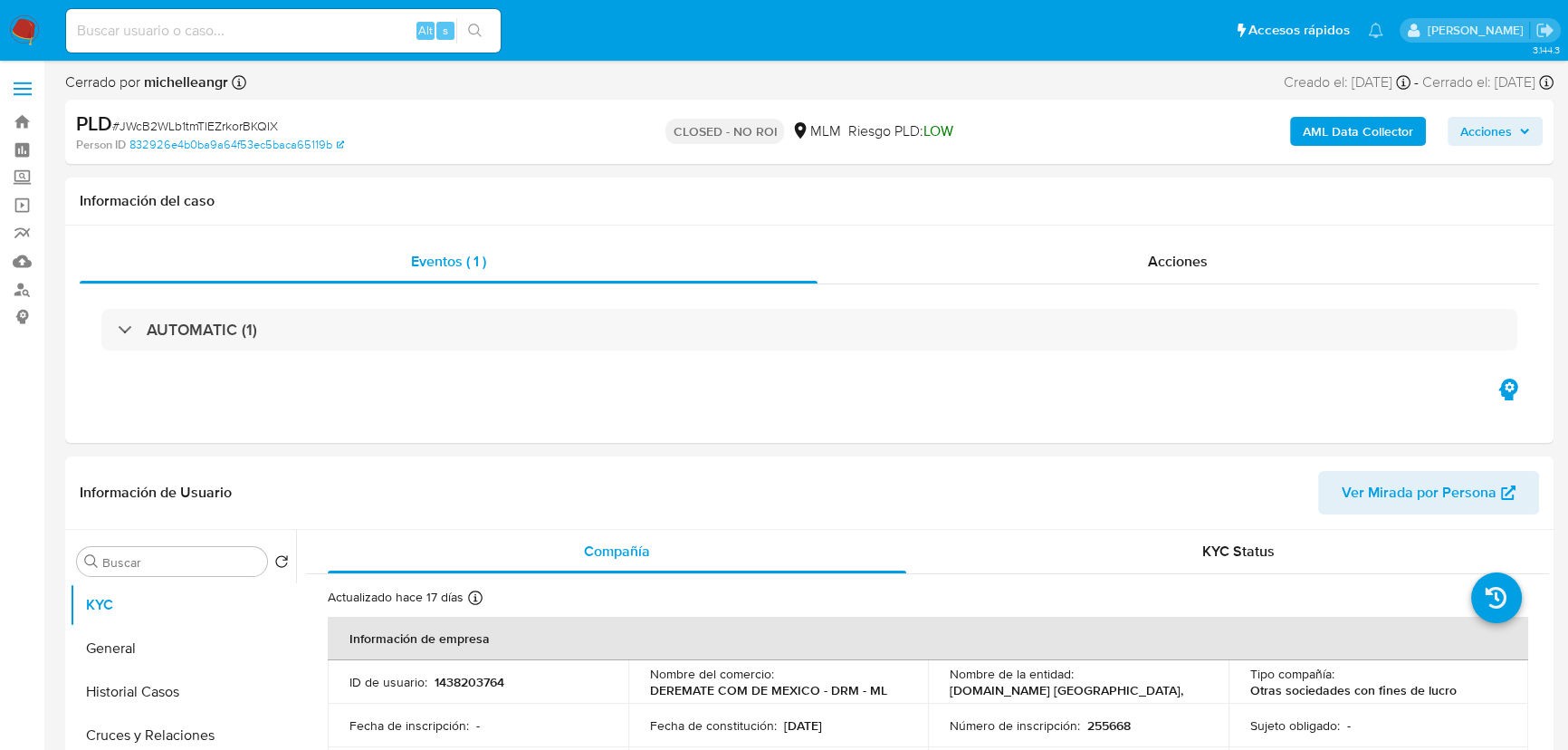 select on "10" 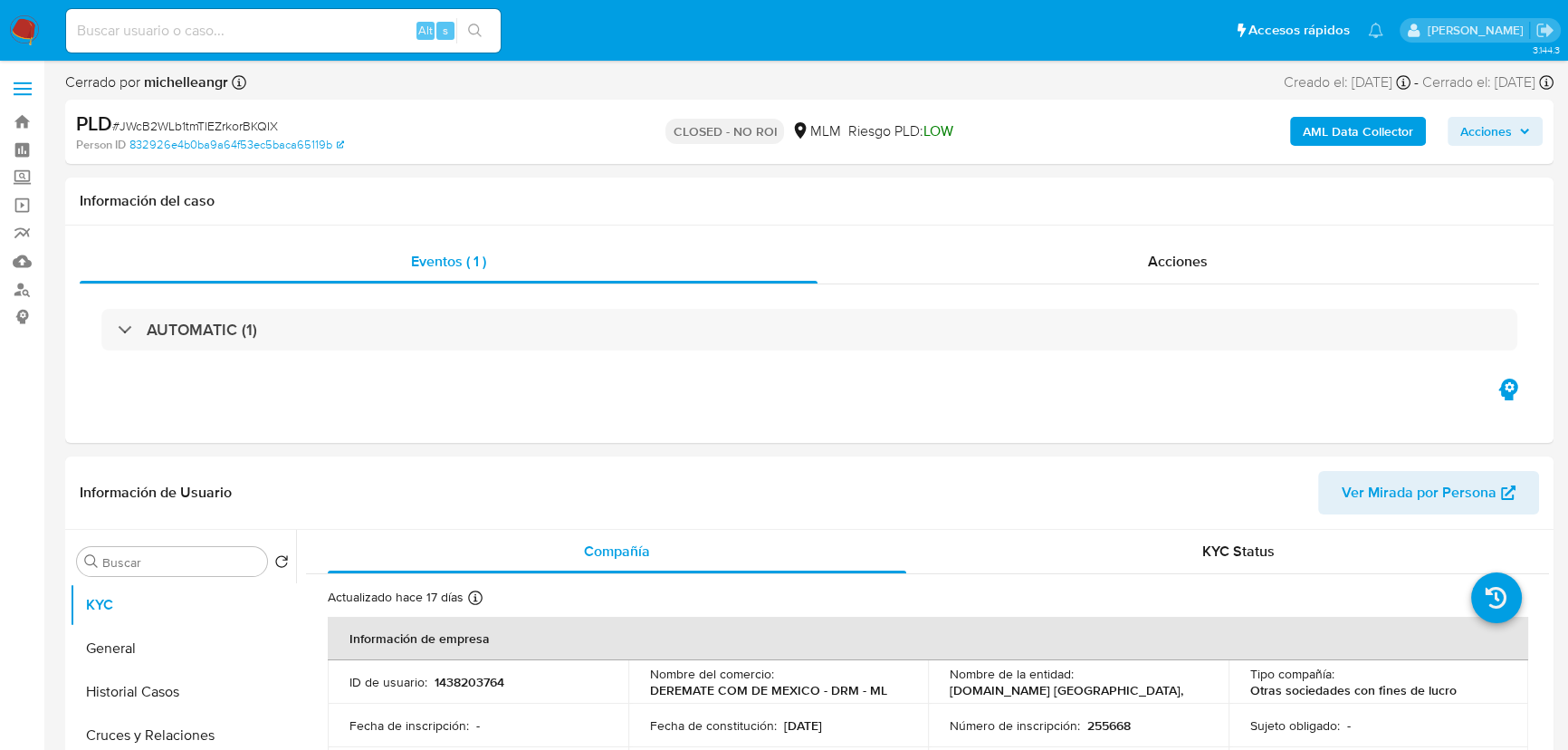 click at bounding box center (283, 31) 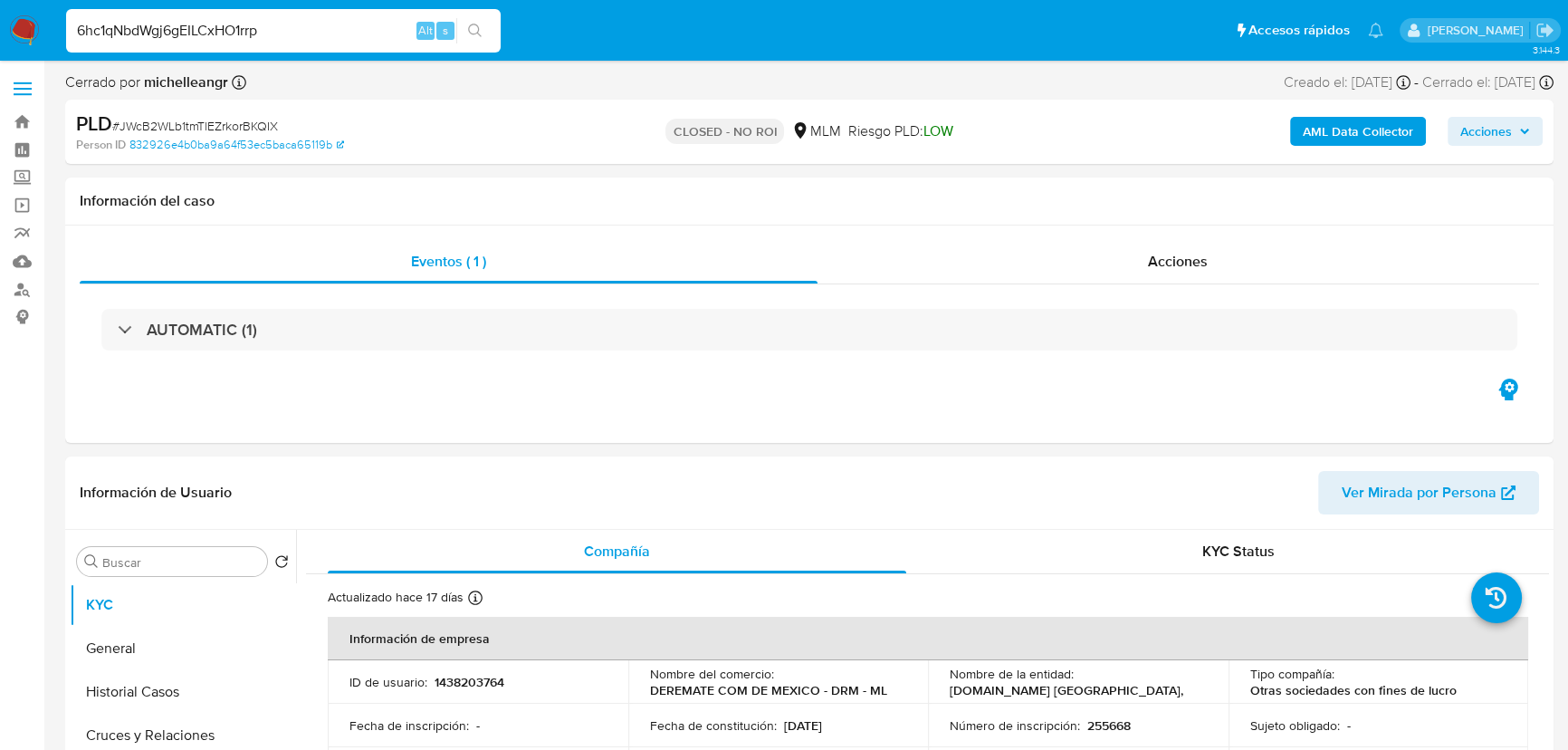 type on "6hc1qNbdWgj6gEILCxHO1rrp" 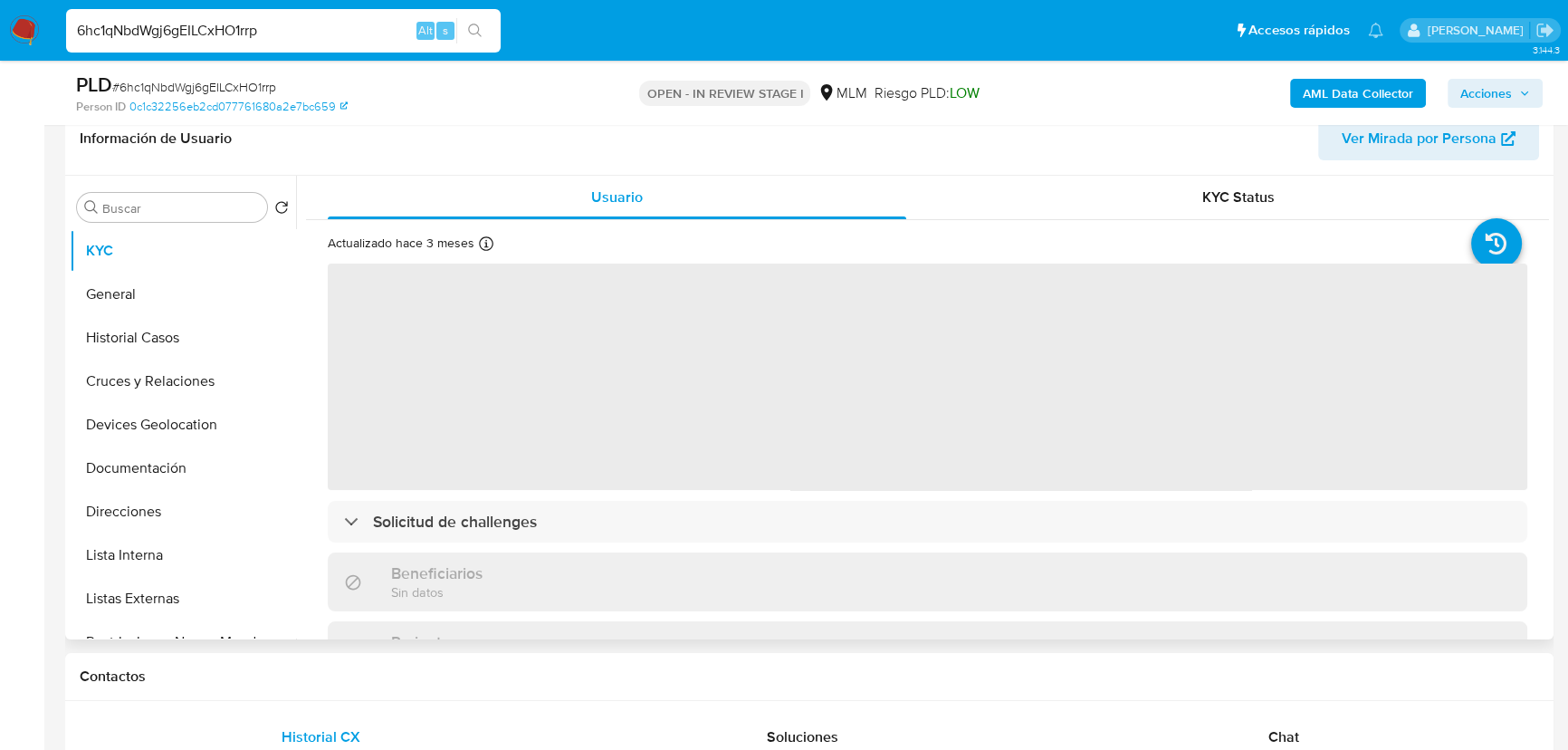 scroll, scrollTop: 329, scrollLeft: 0, axis: vertical 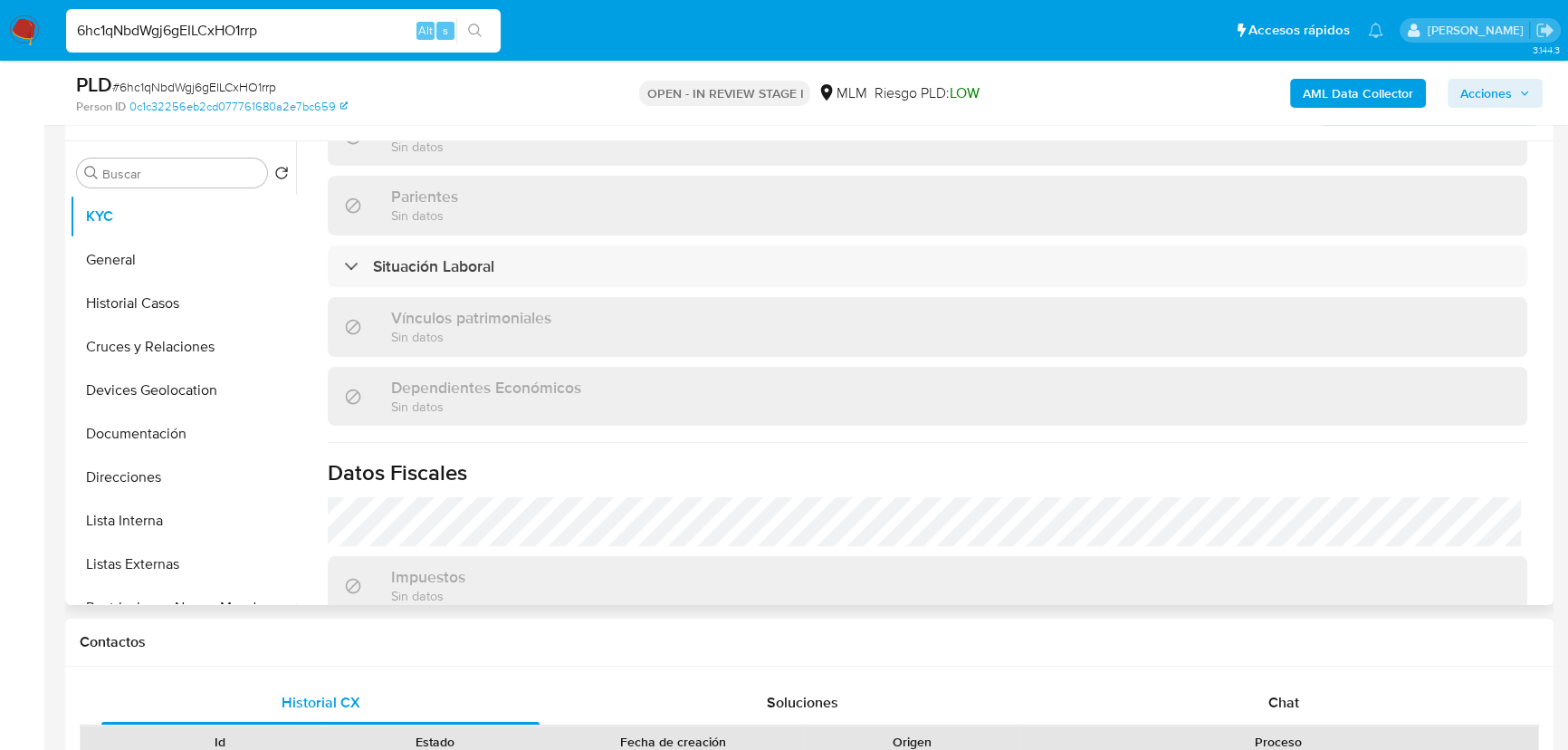 select on "10" 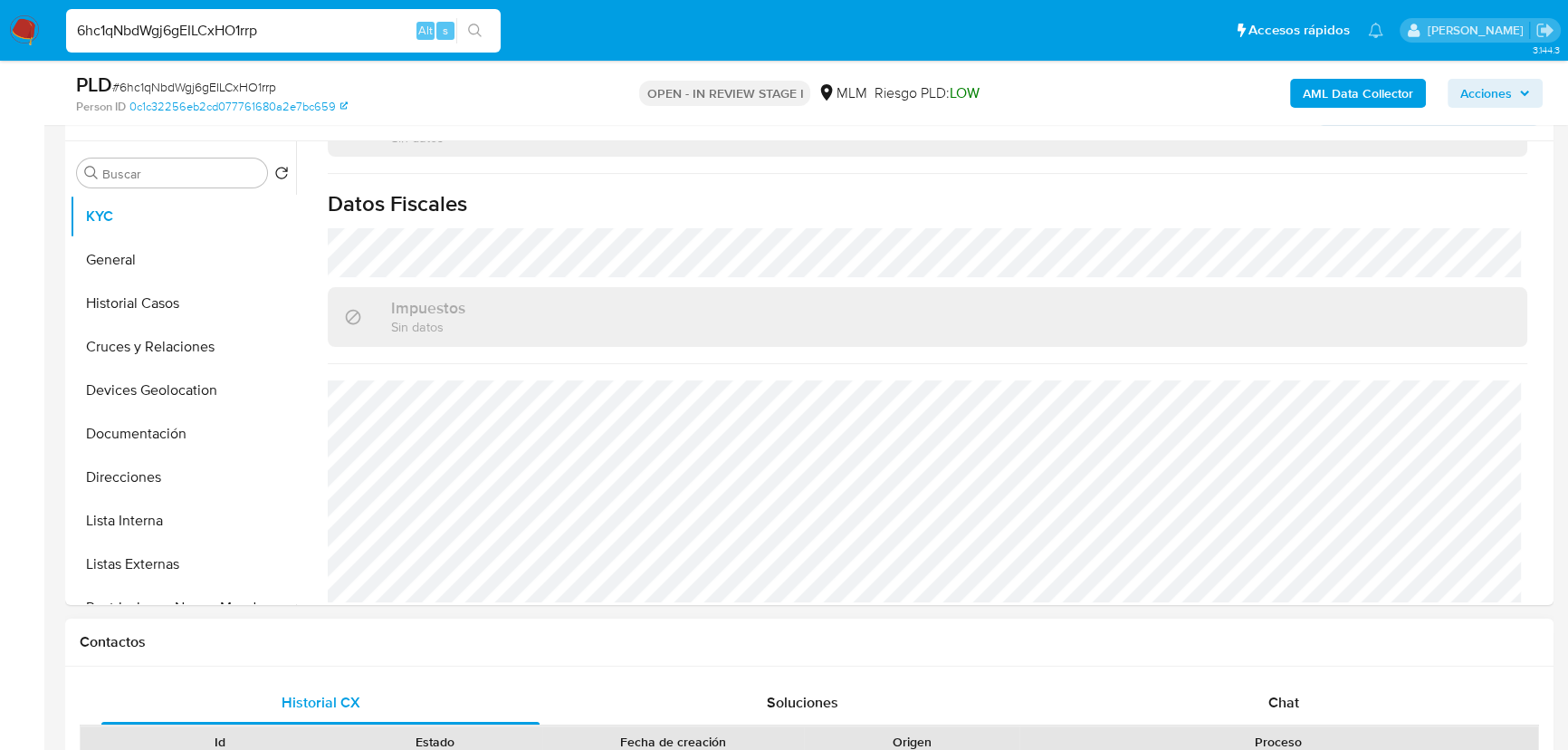 scroll, scrollTop: 1120, scrollLeft: 0, axis: vertical 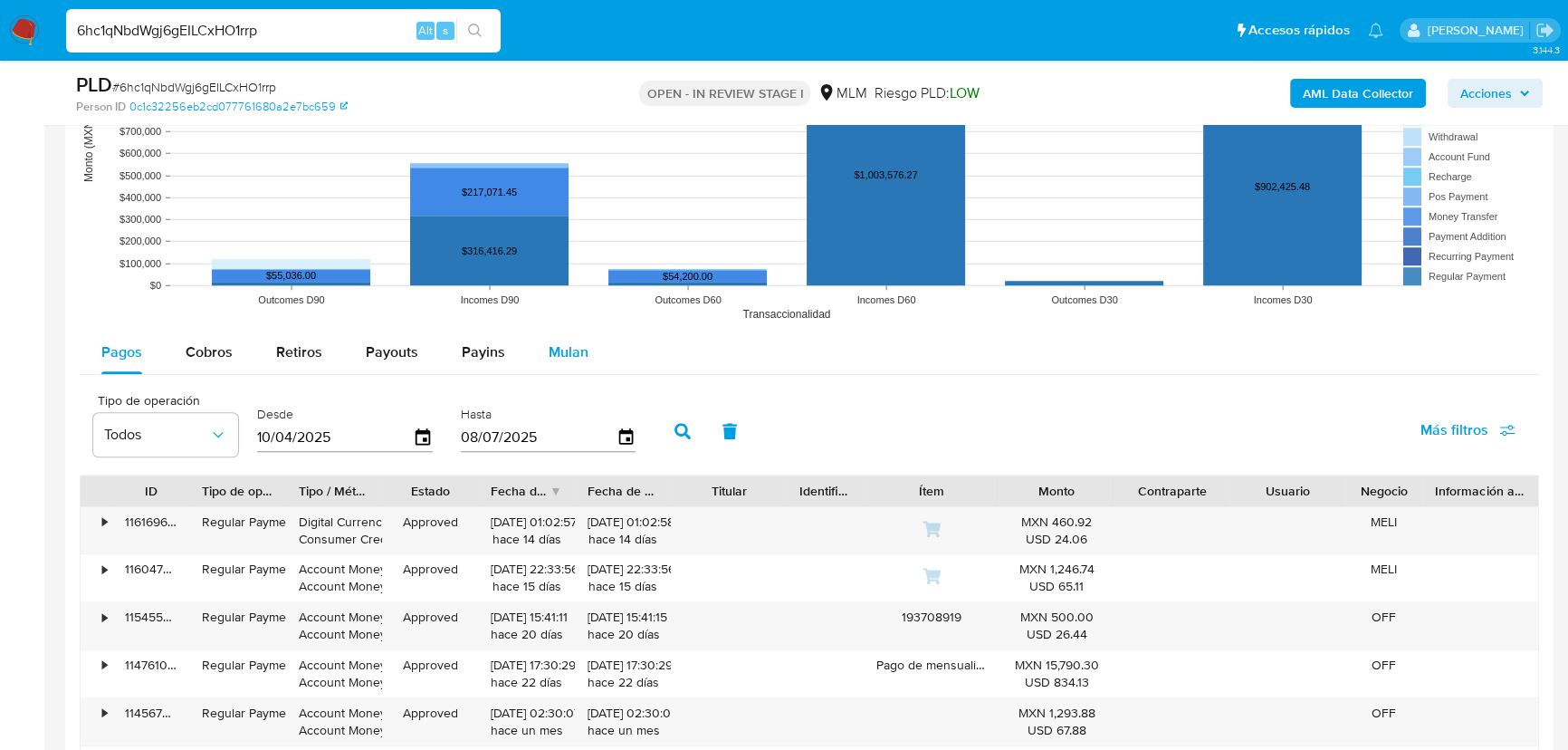 click on "Mulan" at bounding box center (569, 351) 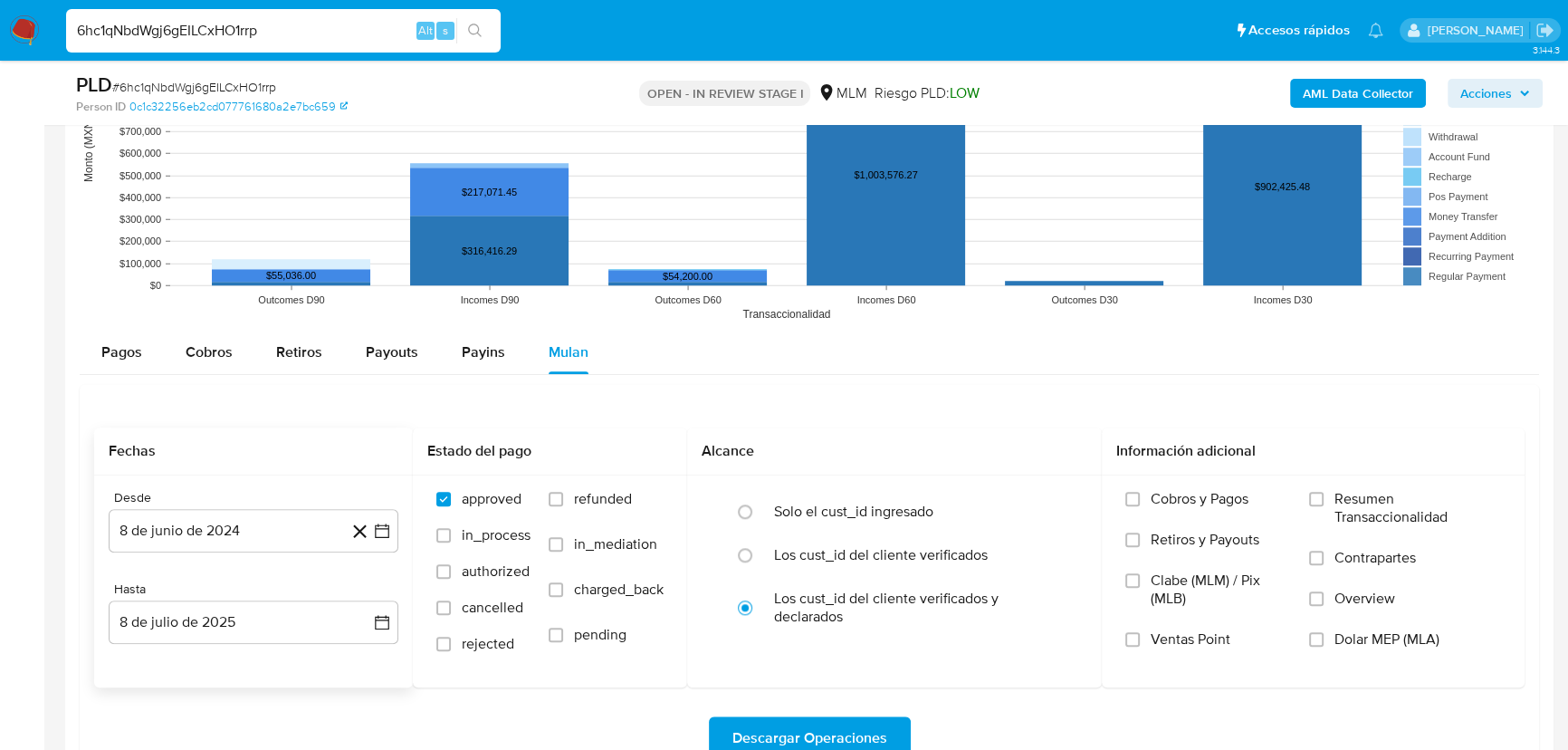 drag, startPoint x: 276, startPoint y: 528, endPoint x: 277, endPoint y: 503, distance: 25.01999 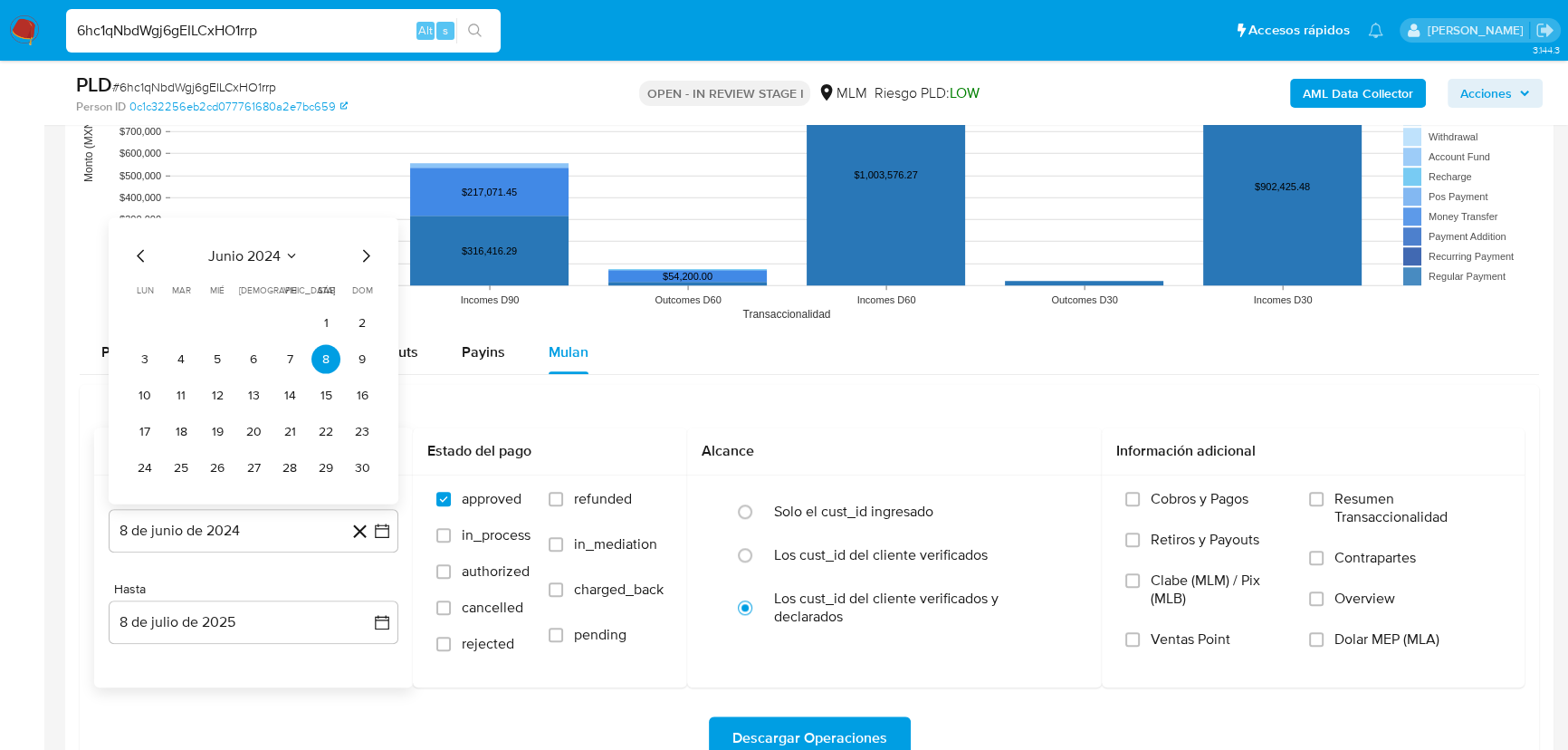 click on "junio 2024" at bounding box center (244, 255) 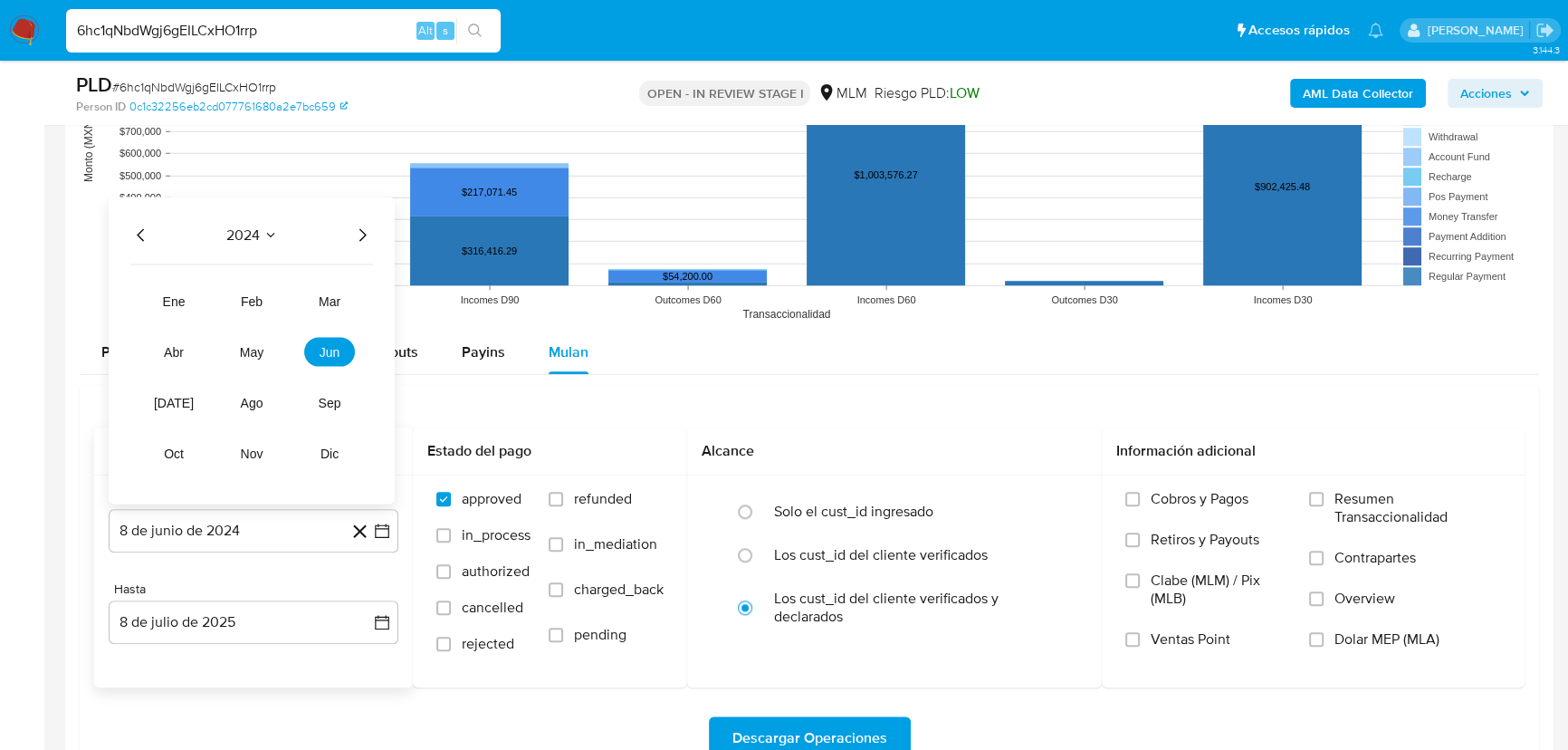click 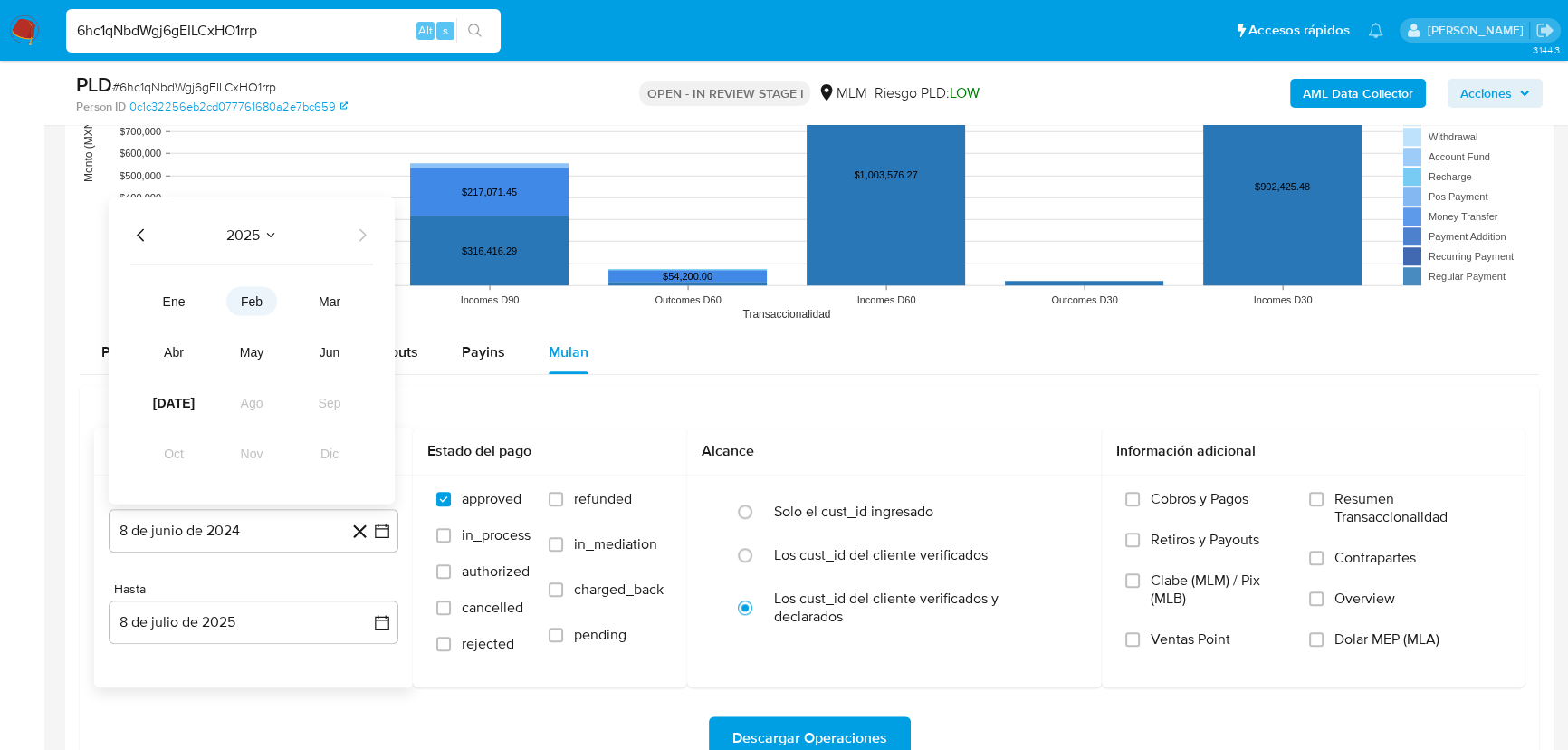 click on "feb" at bounding box center [252, 301] 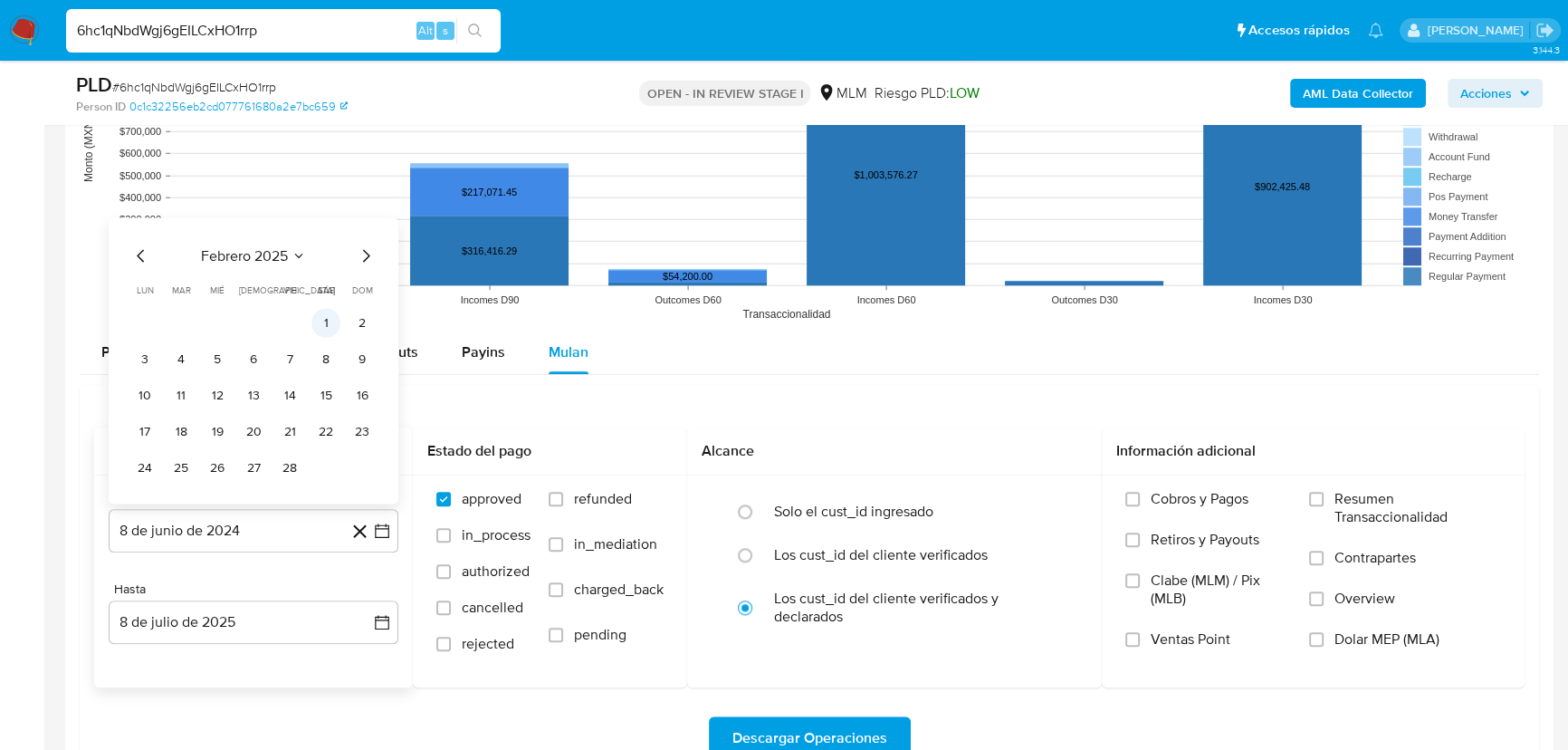 click on "1" at bounding box center (326, 322) 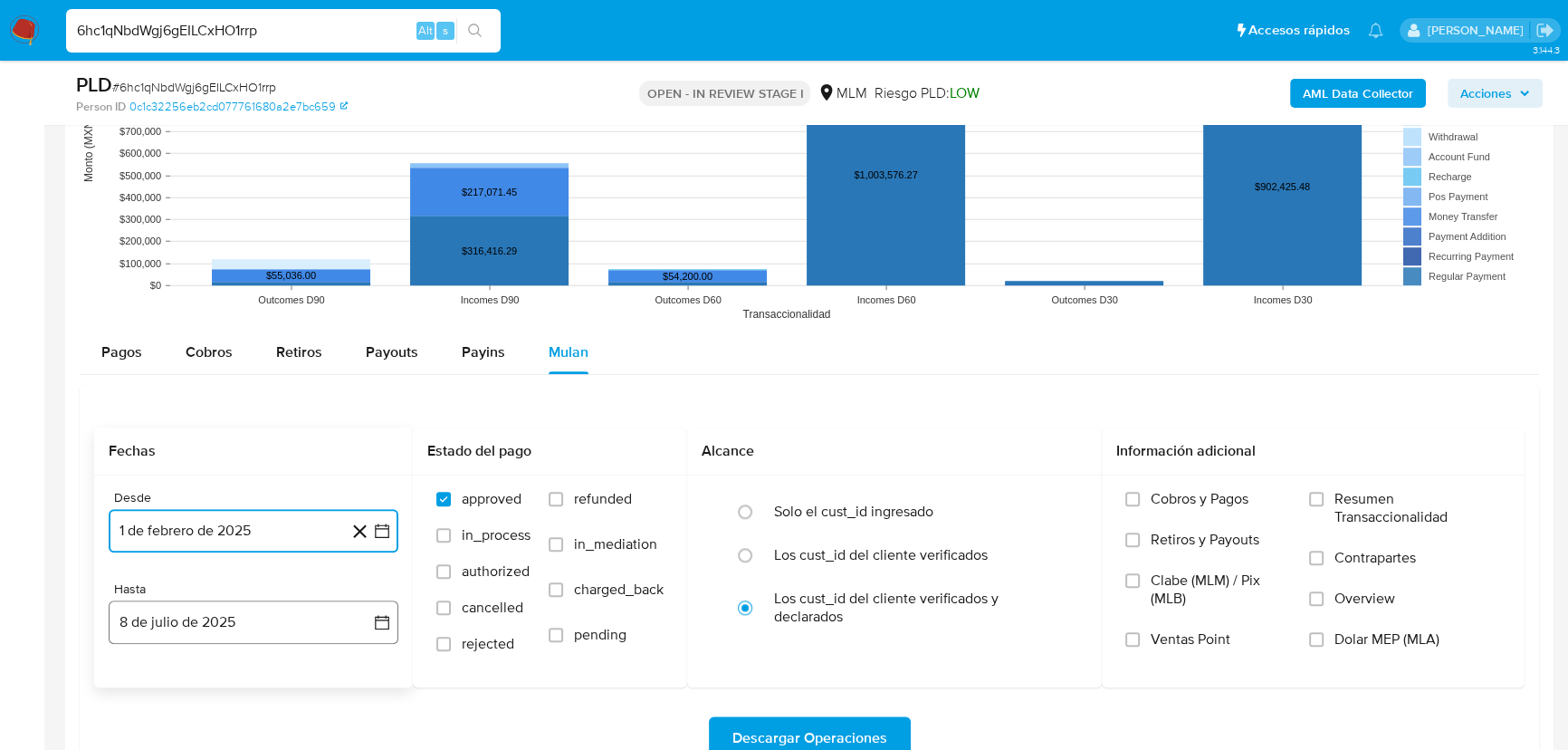click on "8 de julio de 2025" at bounding box center [253, 622] 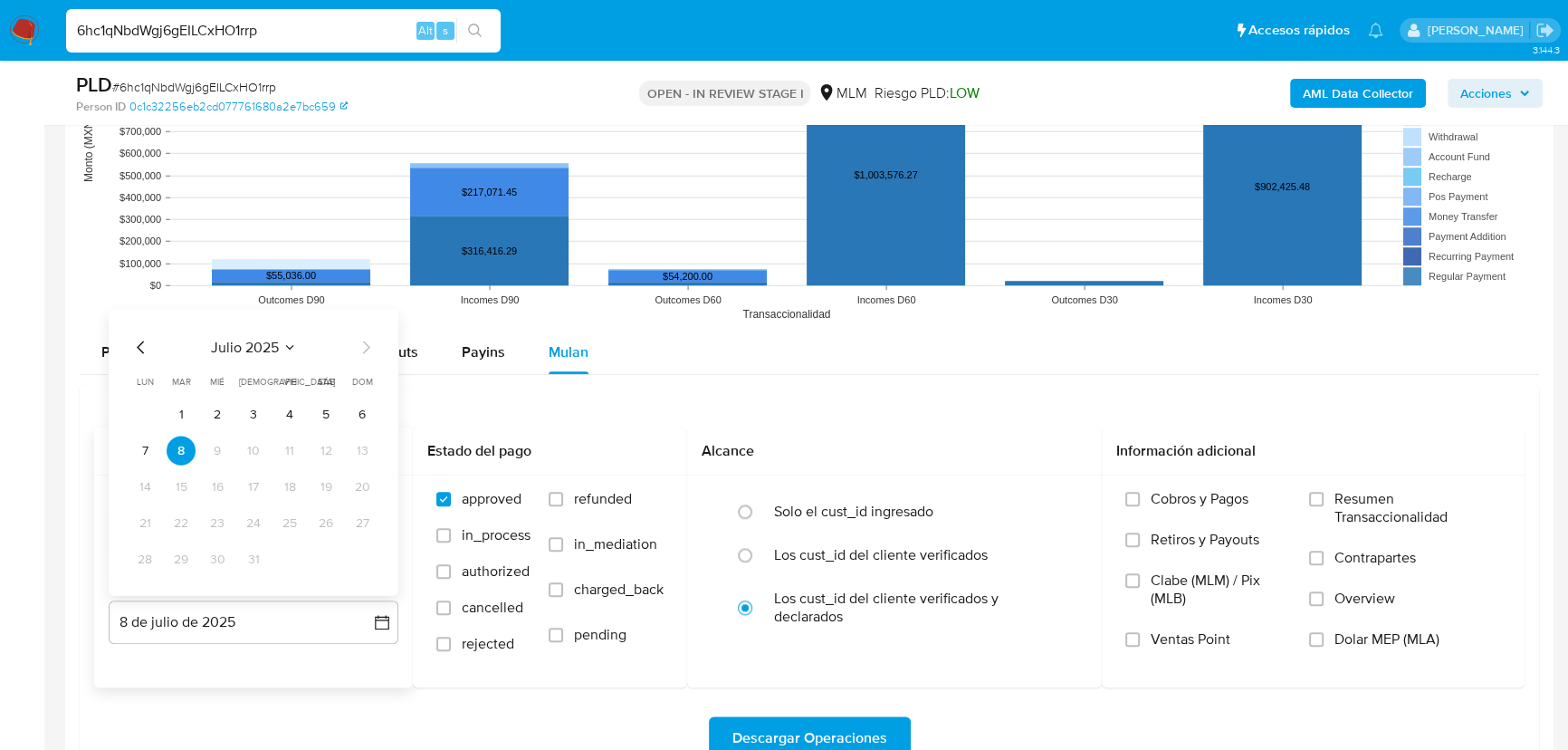 click 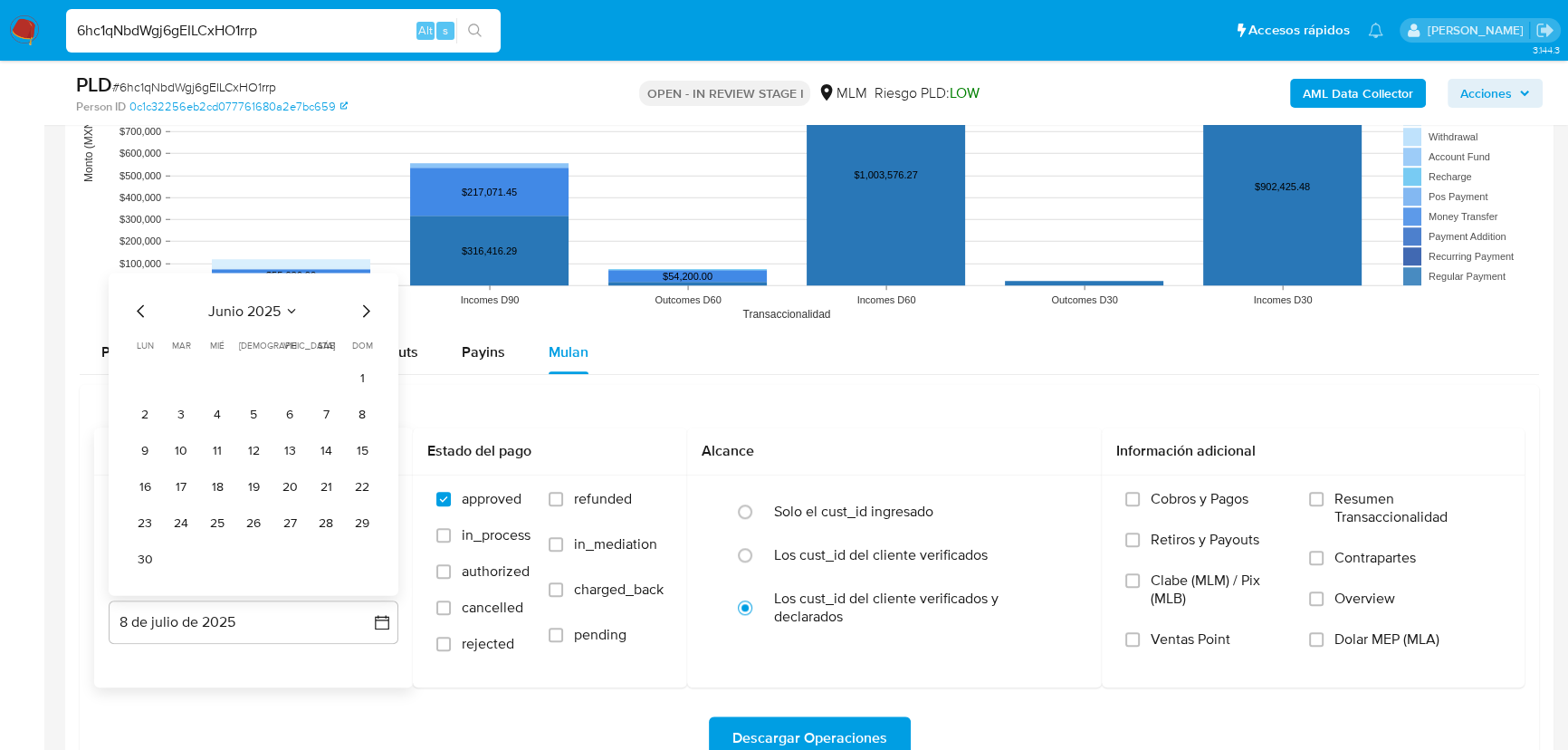 click 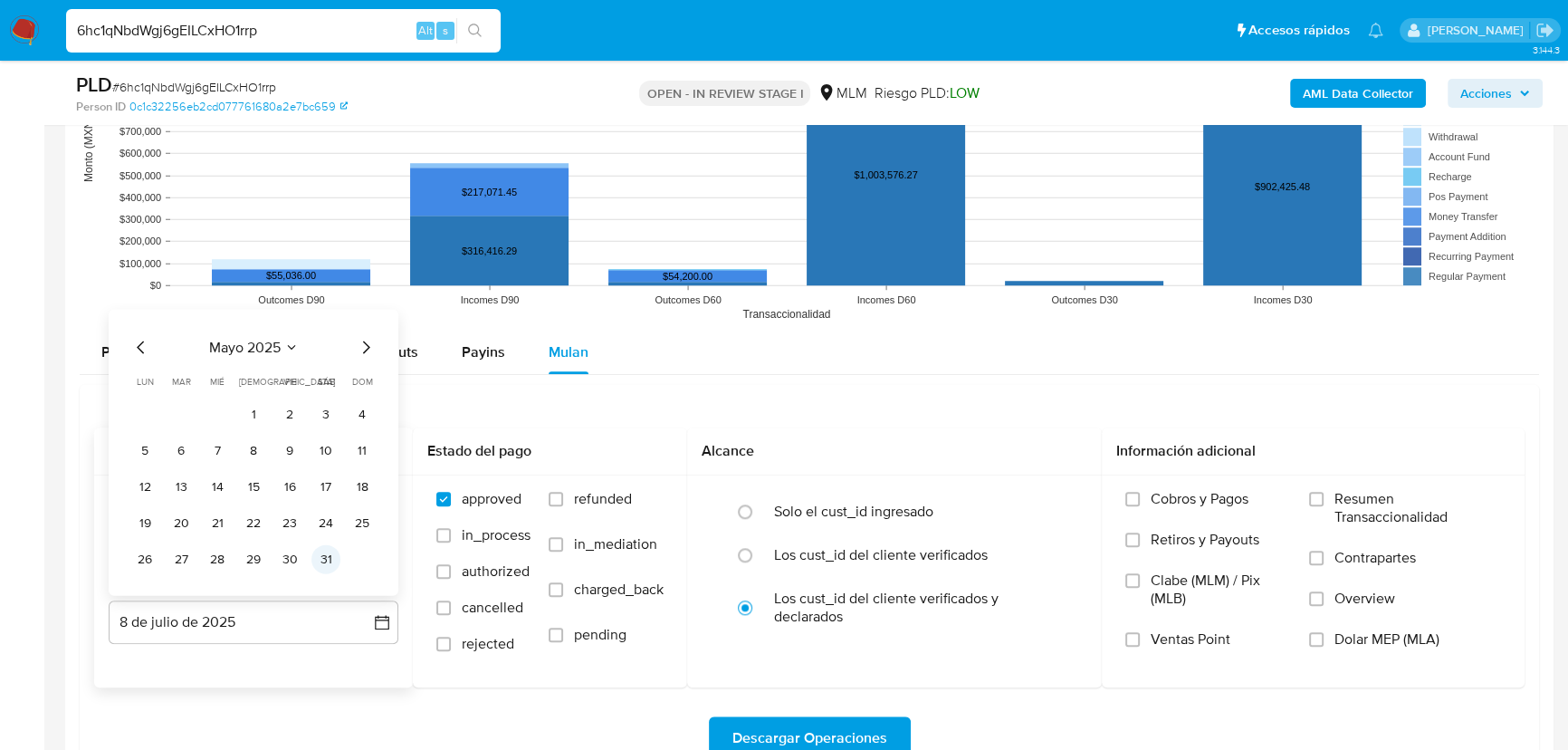 click on "31" at bounding box center (326, 559) 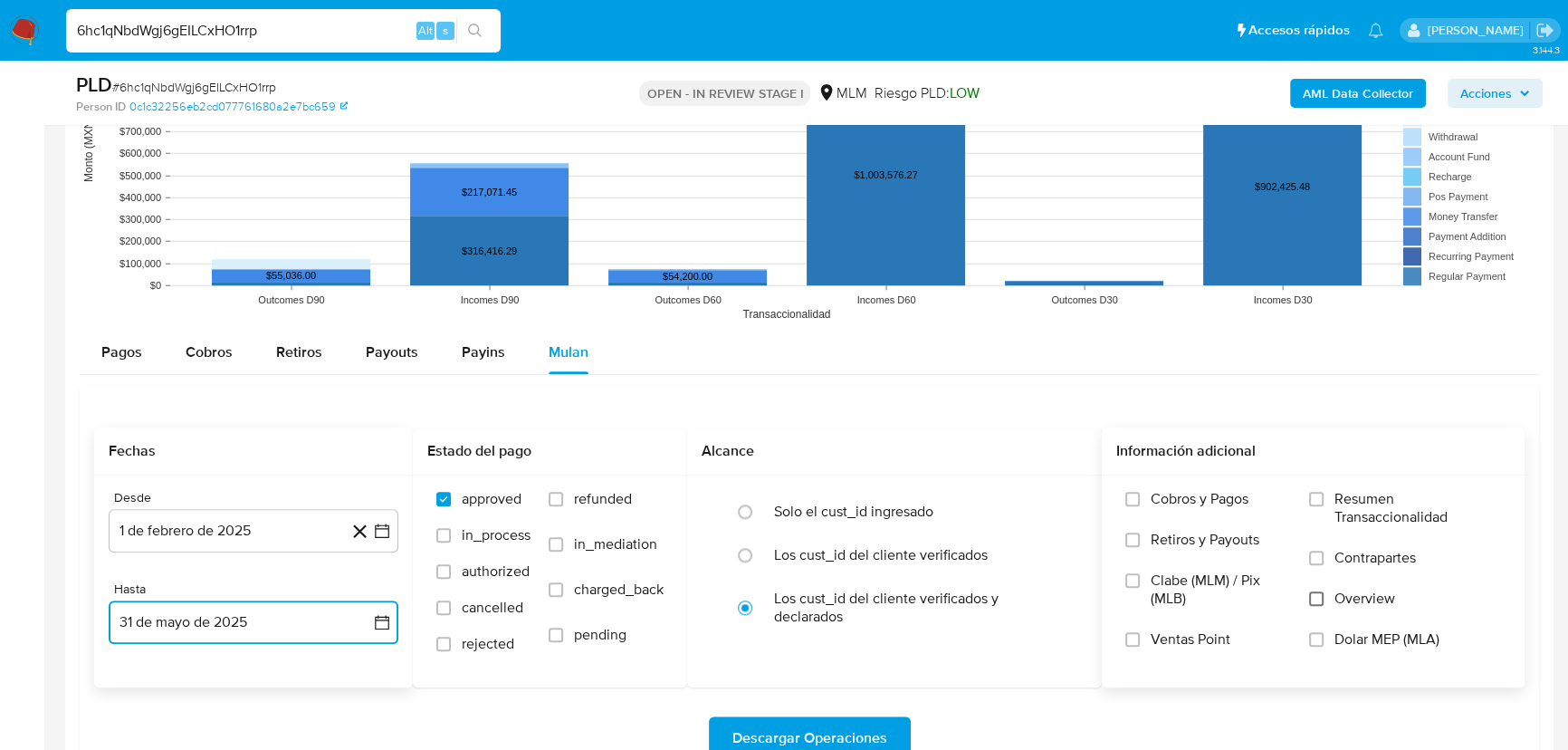 click on "Overview" at bounding box center [1316, 599] 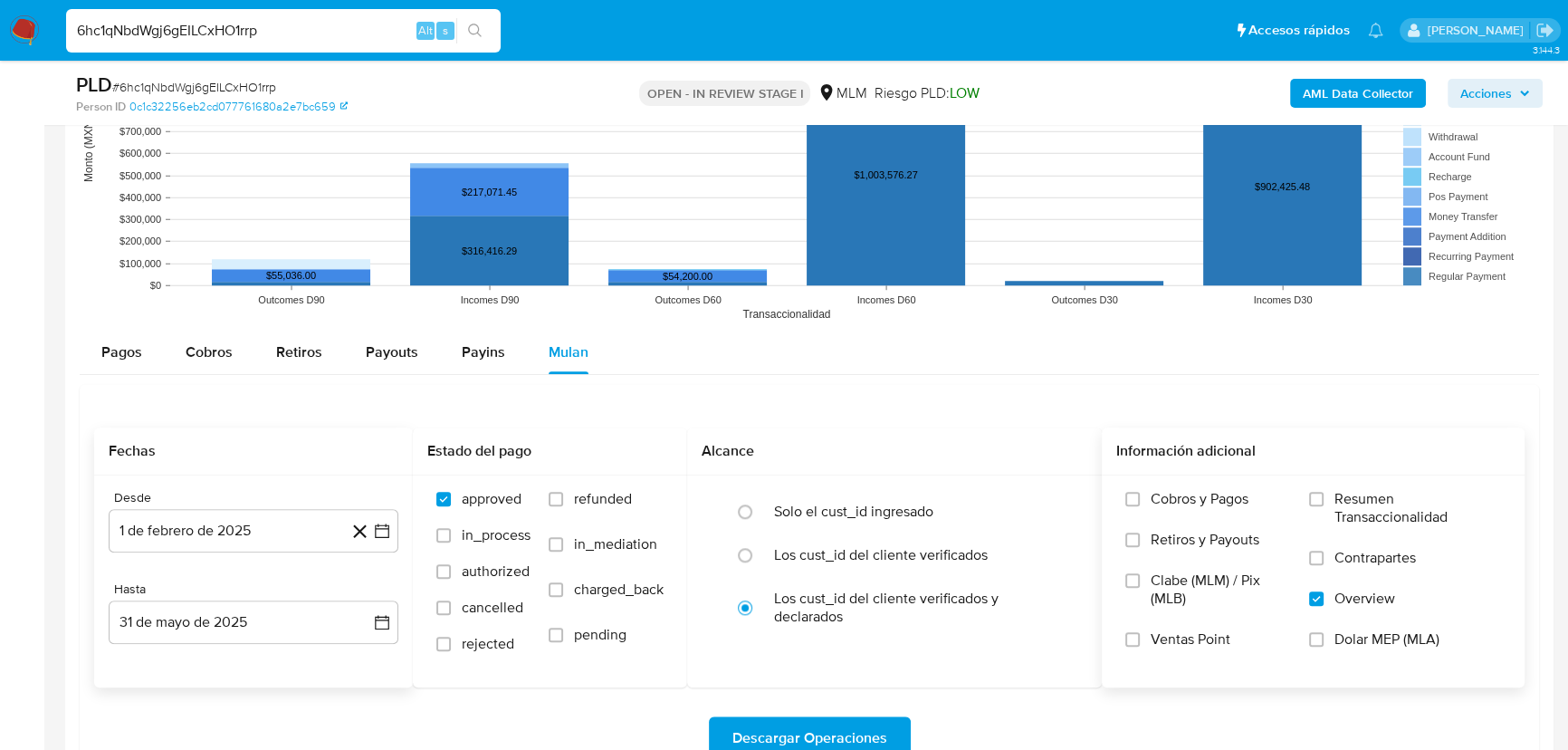 click on "Descargar Operaciones" at bounding box center (809, 738) 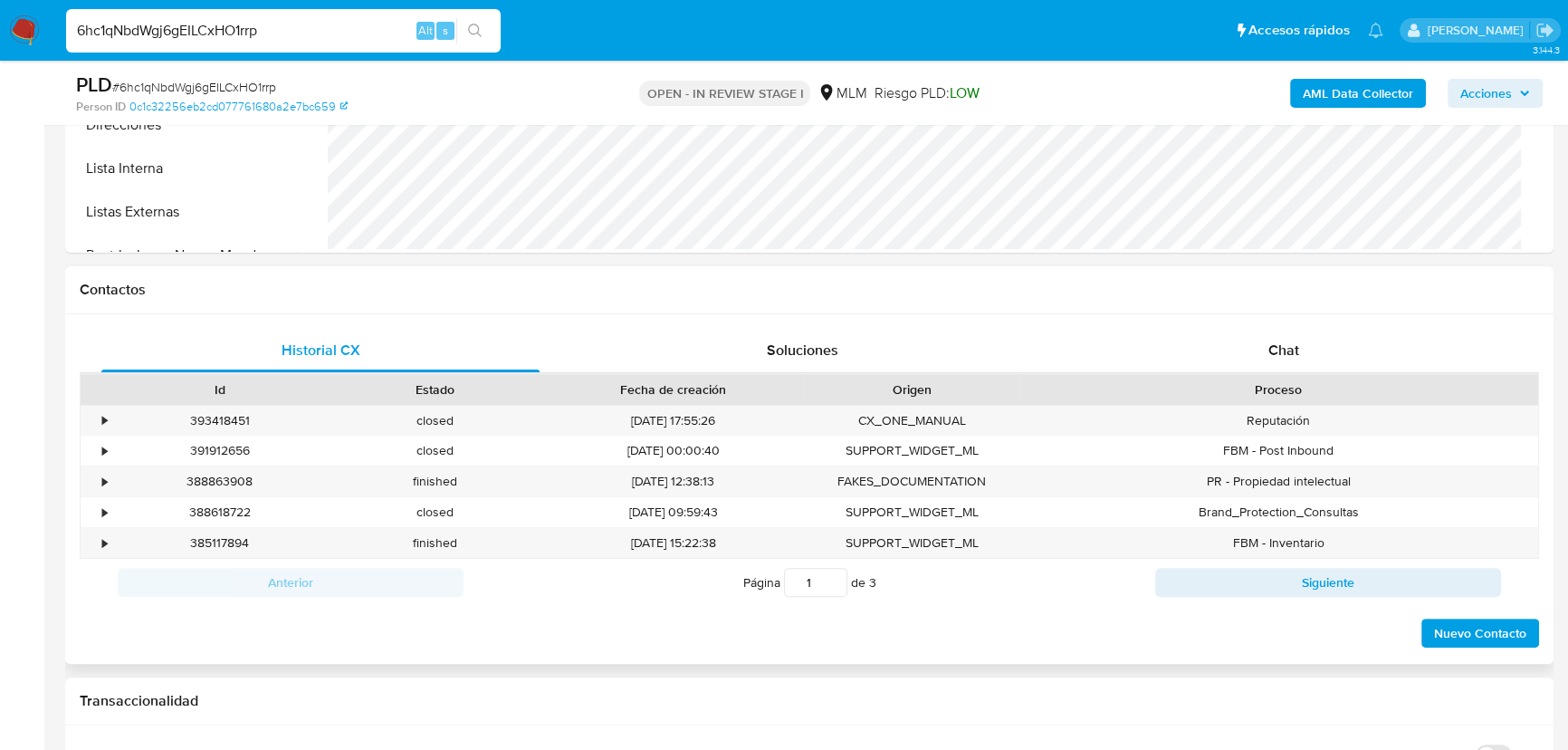 scroll, scrollTop: 576, scrollLeft: 0, axis: vertical 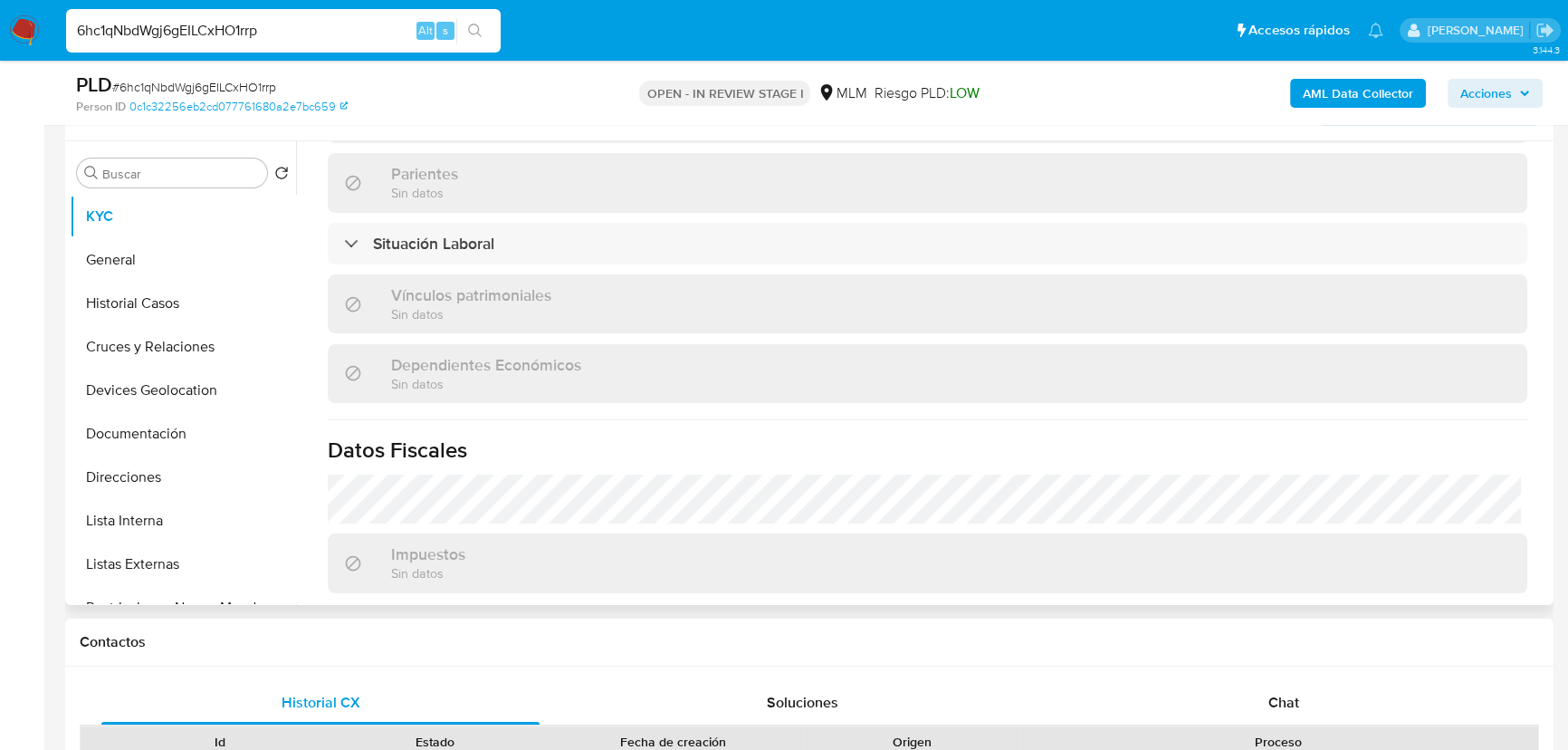 drag, startPoint x: 189, startPoint y: 226, endPoint x: 474, endPoint y: 283, distance: 290.64411 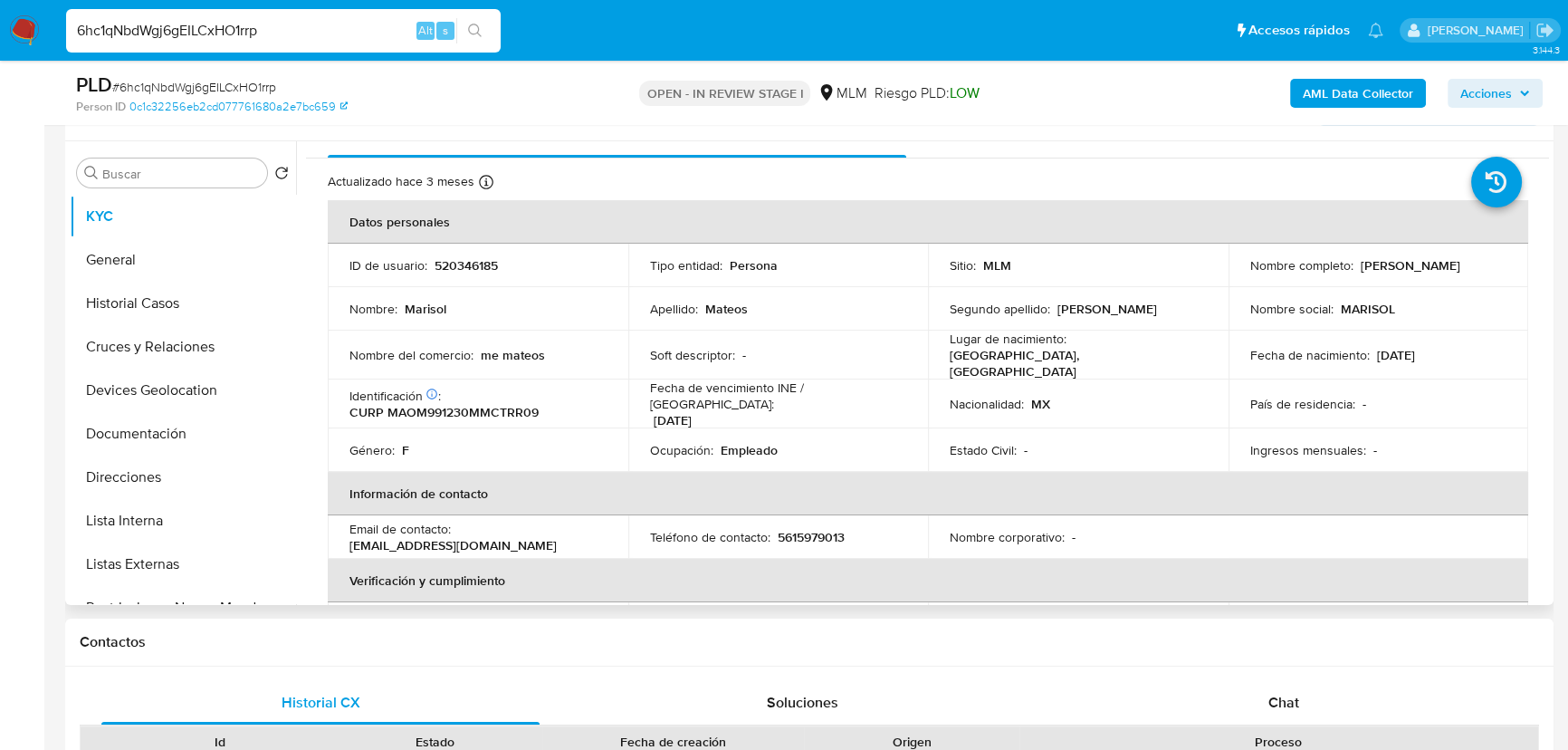 scroll, scrollTop: 0, scrollLeft: 0, axis: both 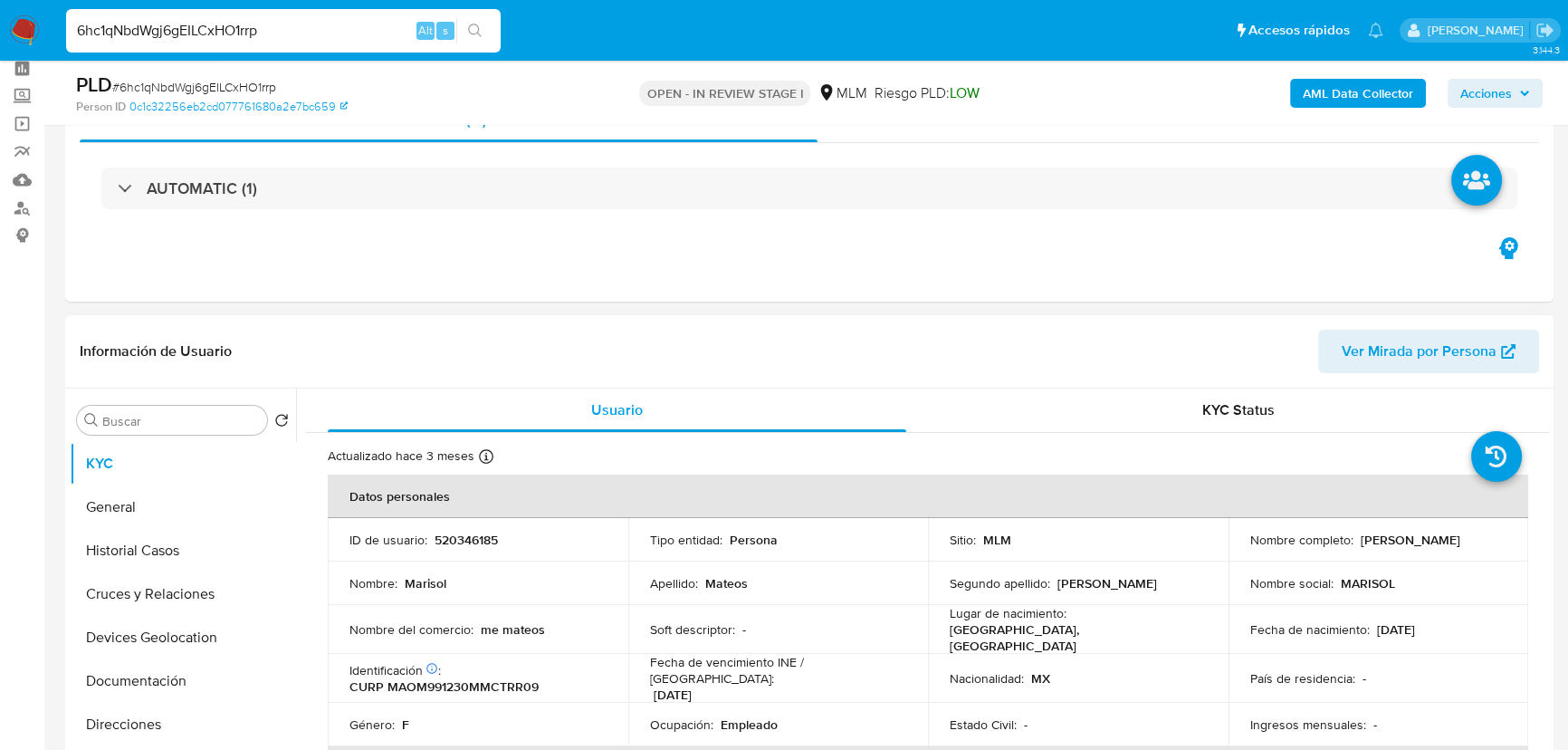 click on "520346185" at bounding box center [466, 540] 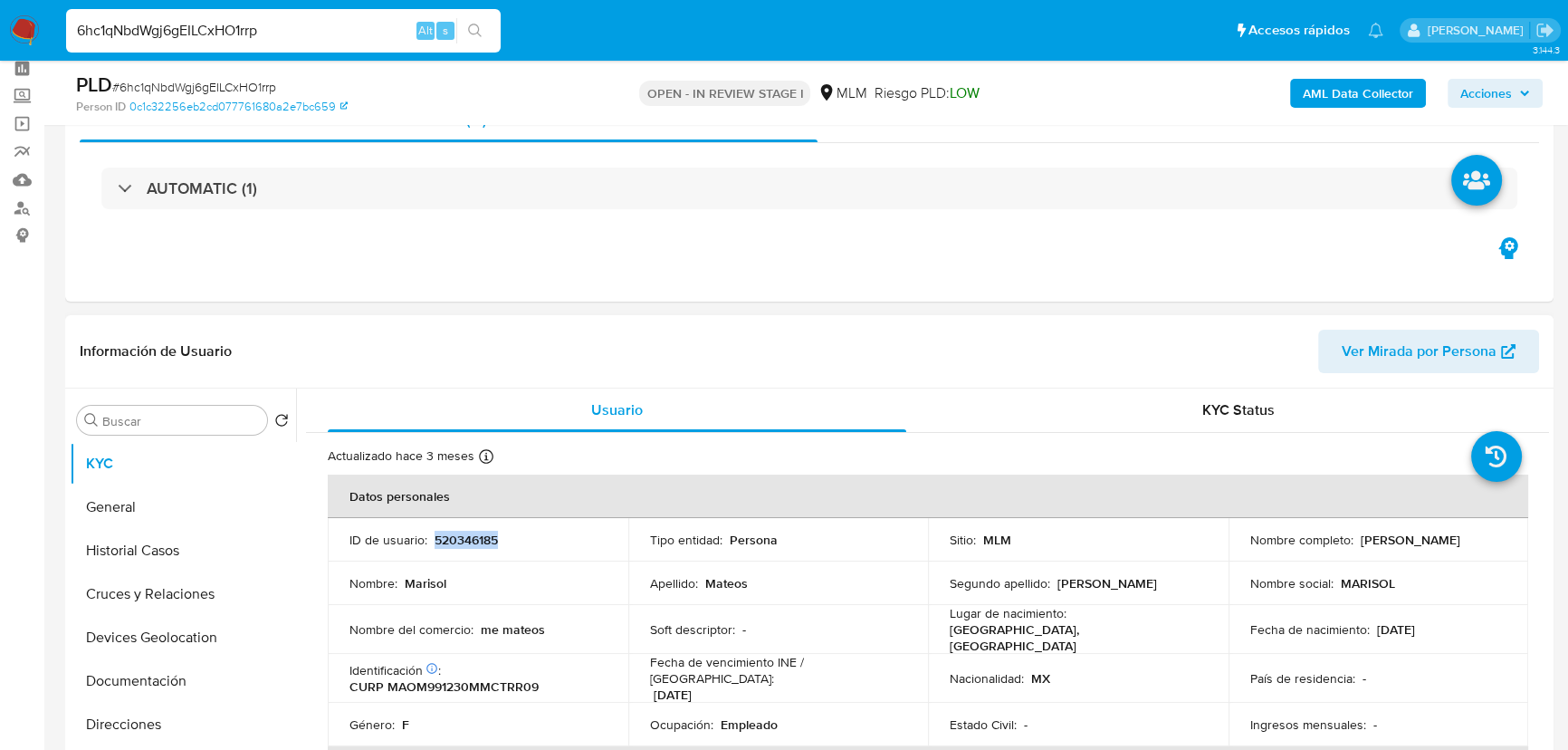 click on "520346185" at bounding box center [466, 540] 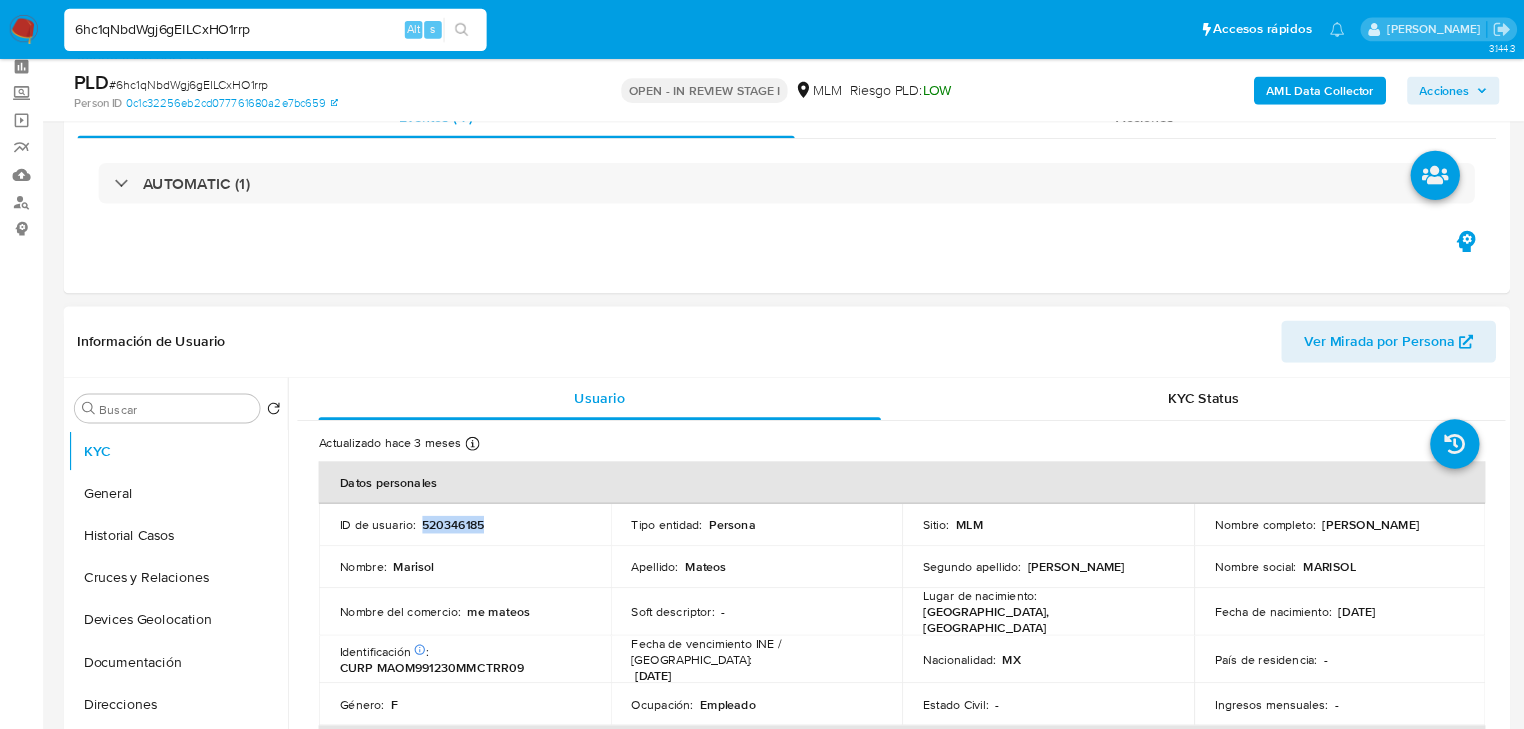 scroll, scrollTop: 91, scrollLeft: 0, axis: vertical 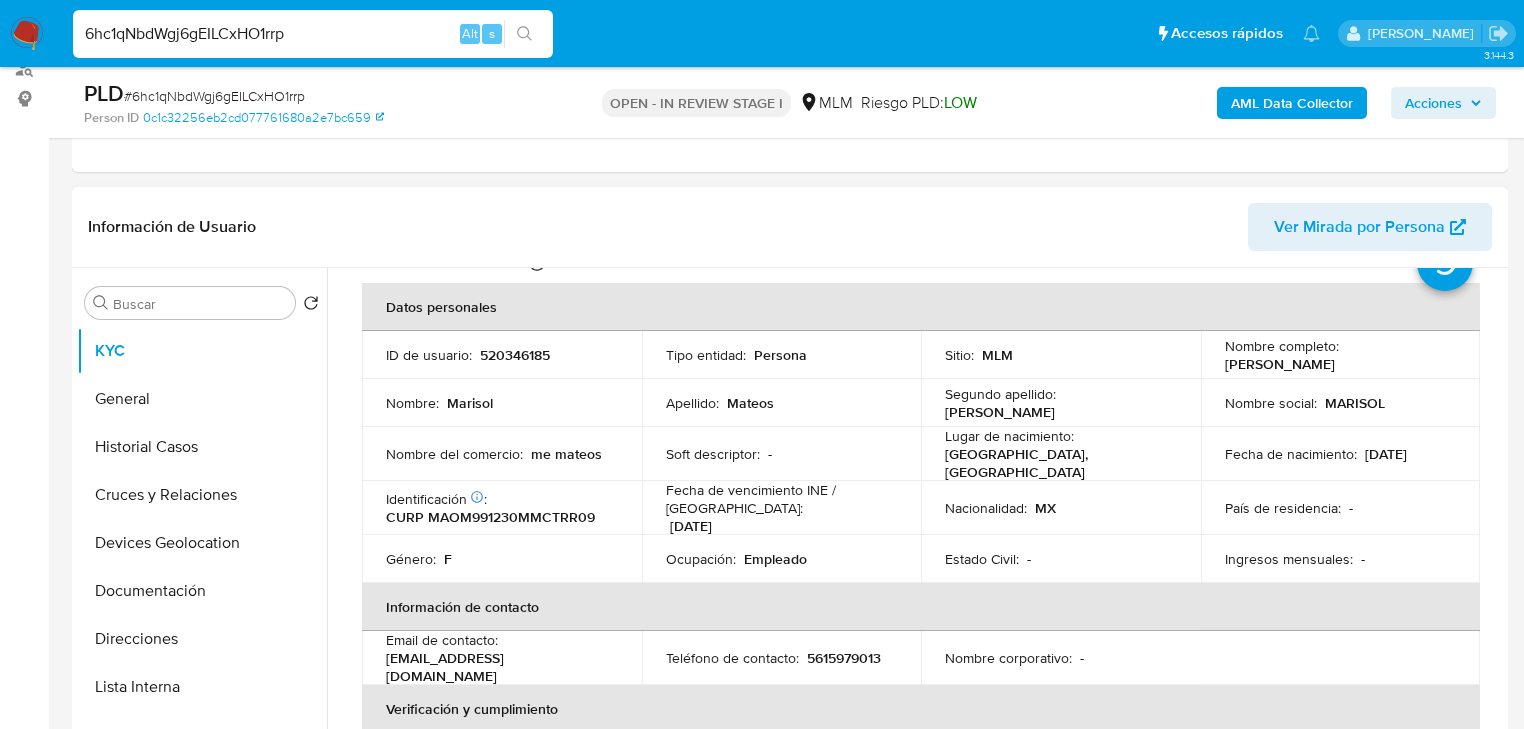 click on "30/12/1999" at bounding box center [1386, 454] 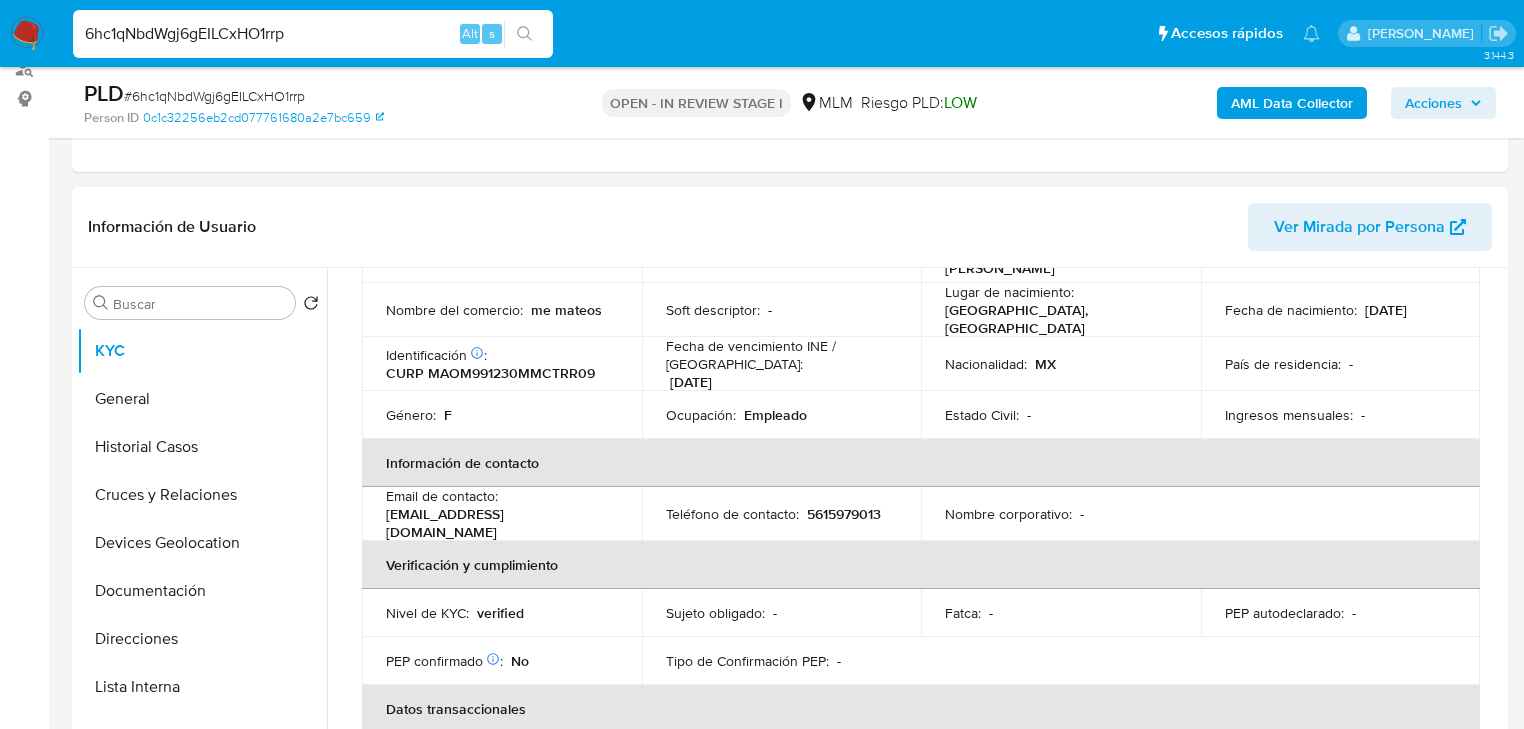 scroll, scrollTop: 288, scrollLeft: 0, axis: vertical 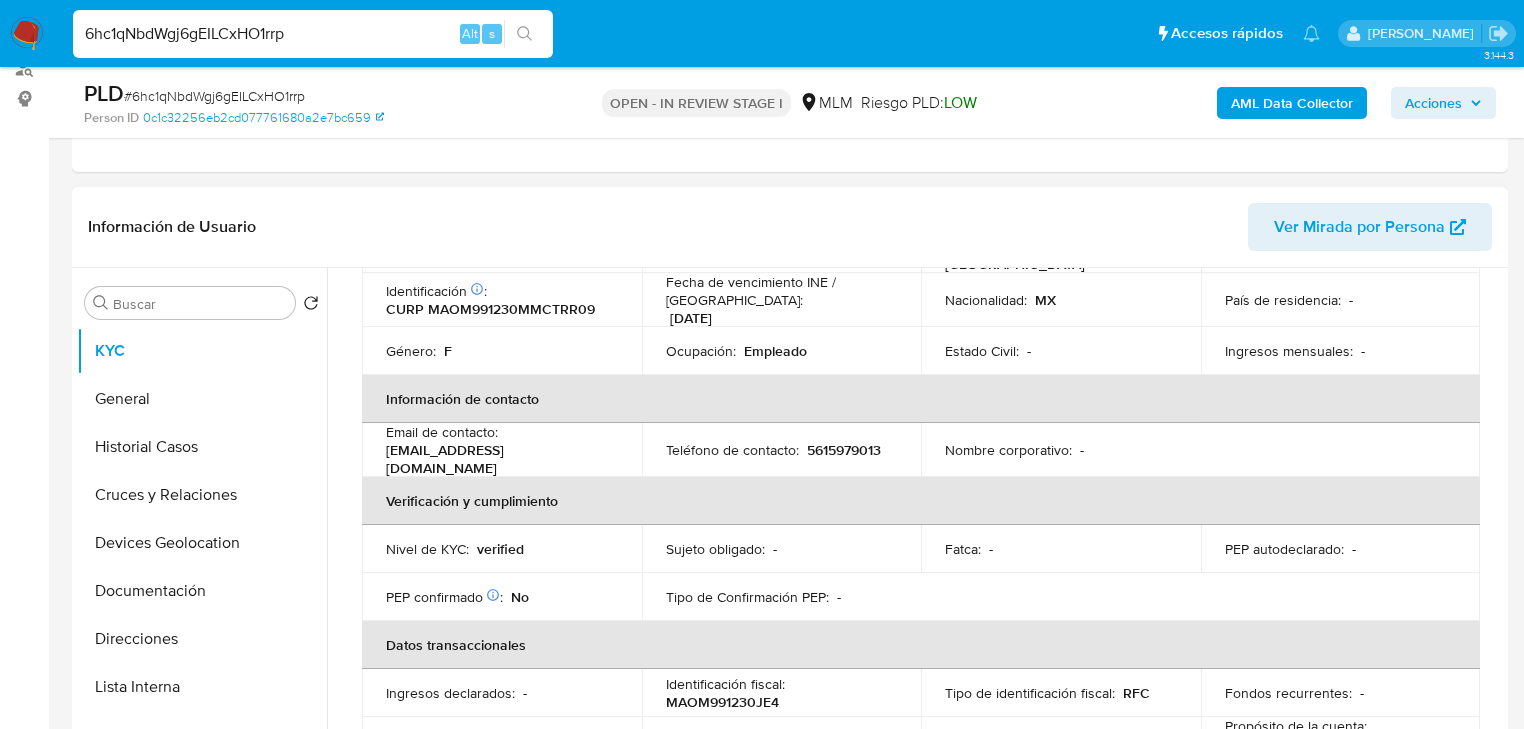 click on "Información de contacto" at bounding box center [921, 399] 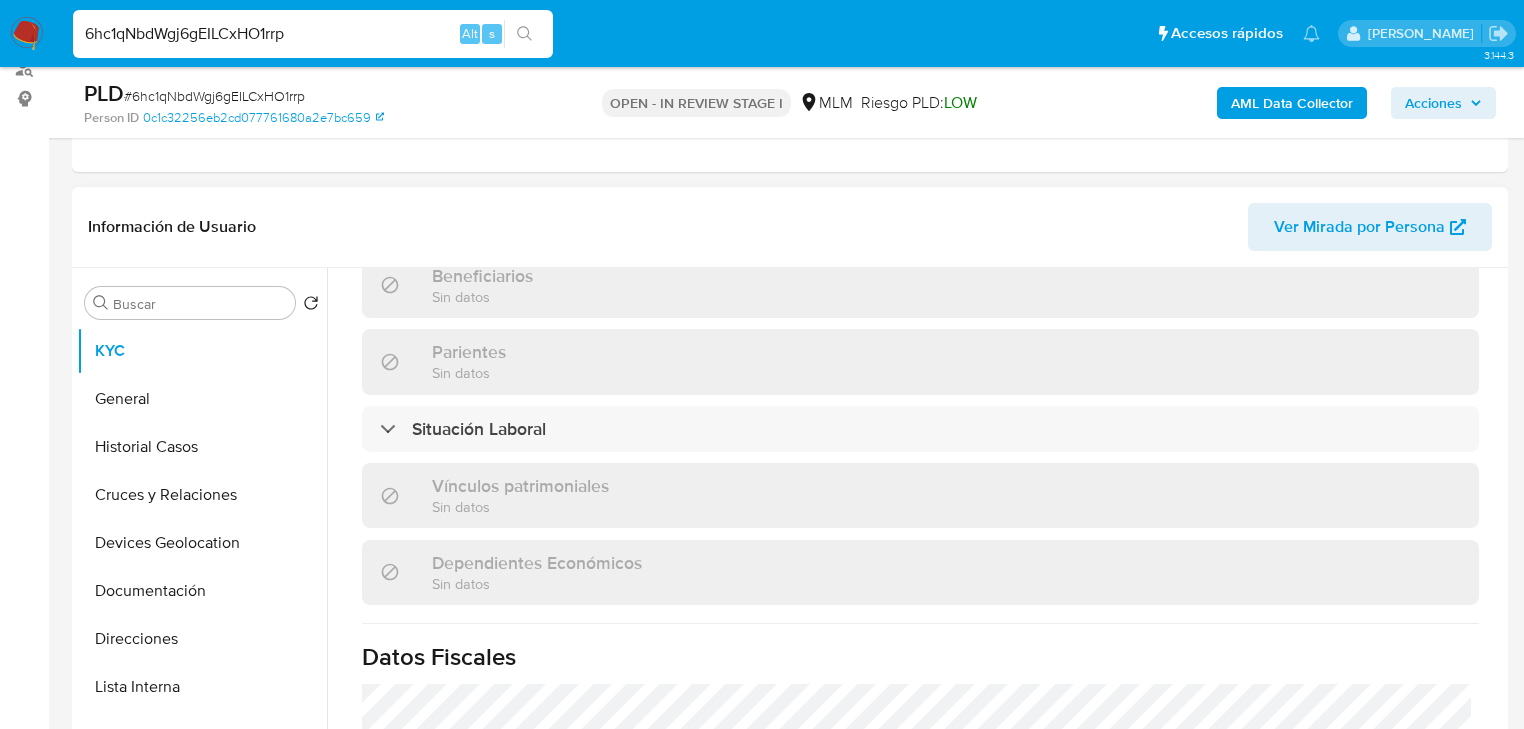 scroll, scrollTop: 768, scrollLeft: 0, axis: vertical 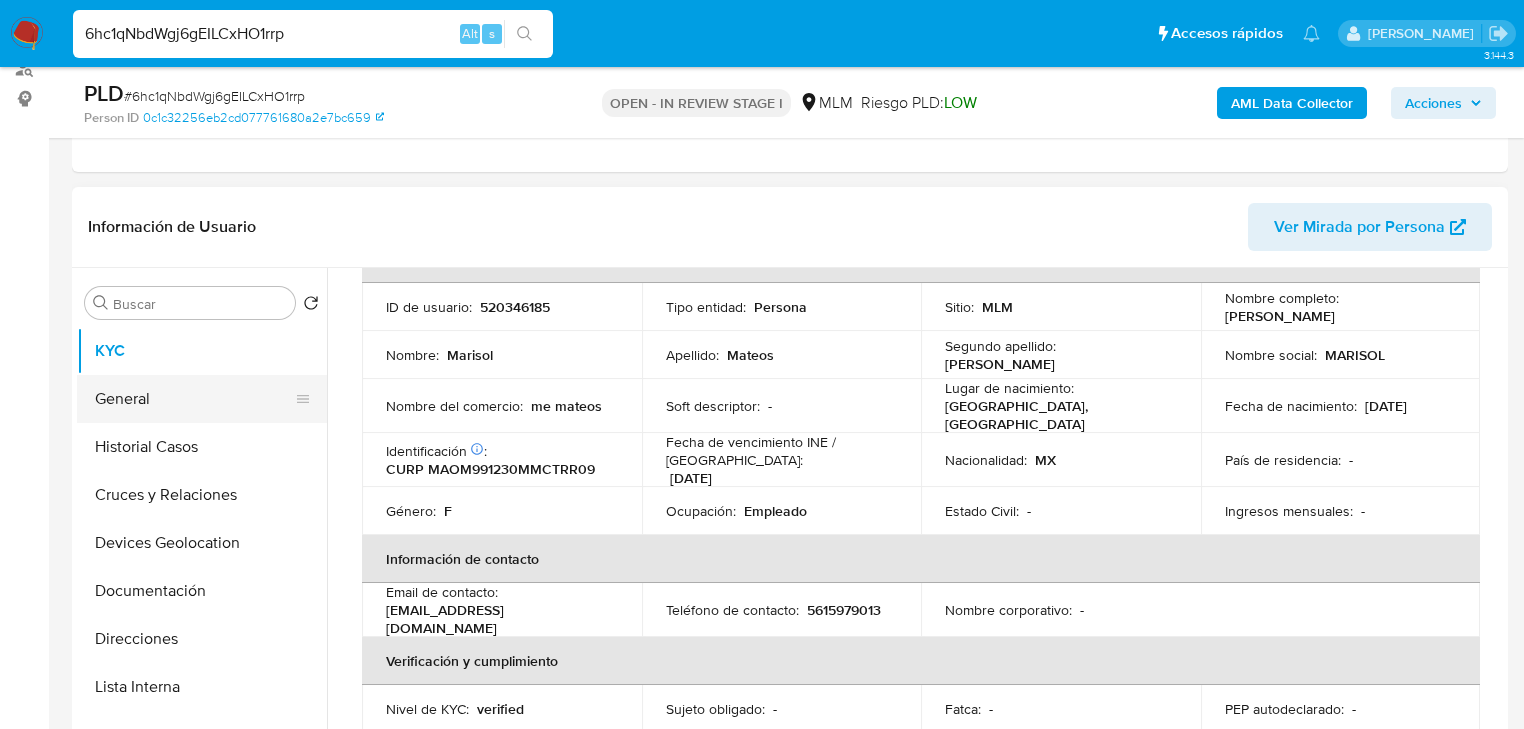 click on "General" at bounding box center [194, 399] 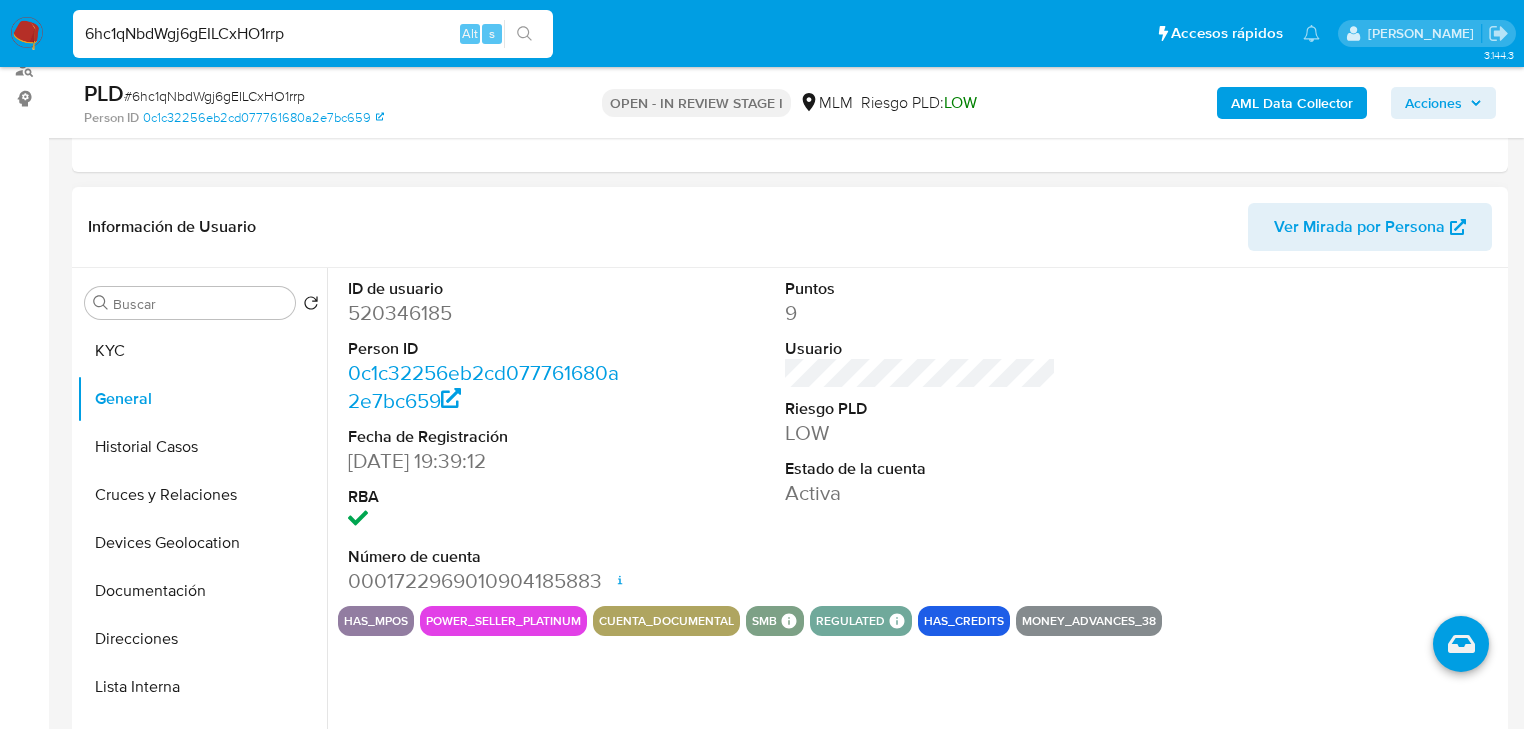 type 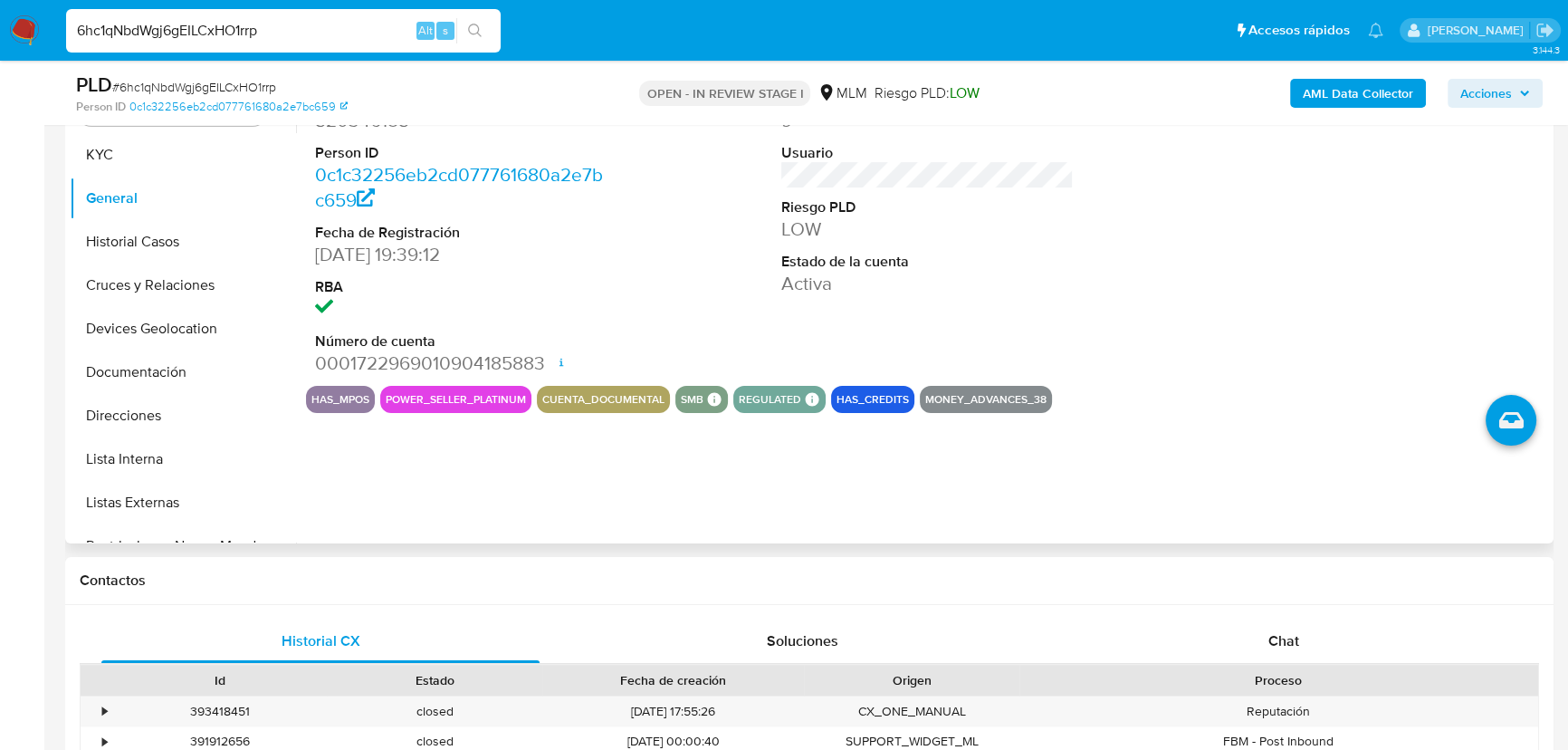 scroll, scrollTop: 391, scrollLeft: 0, axis: vertical 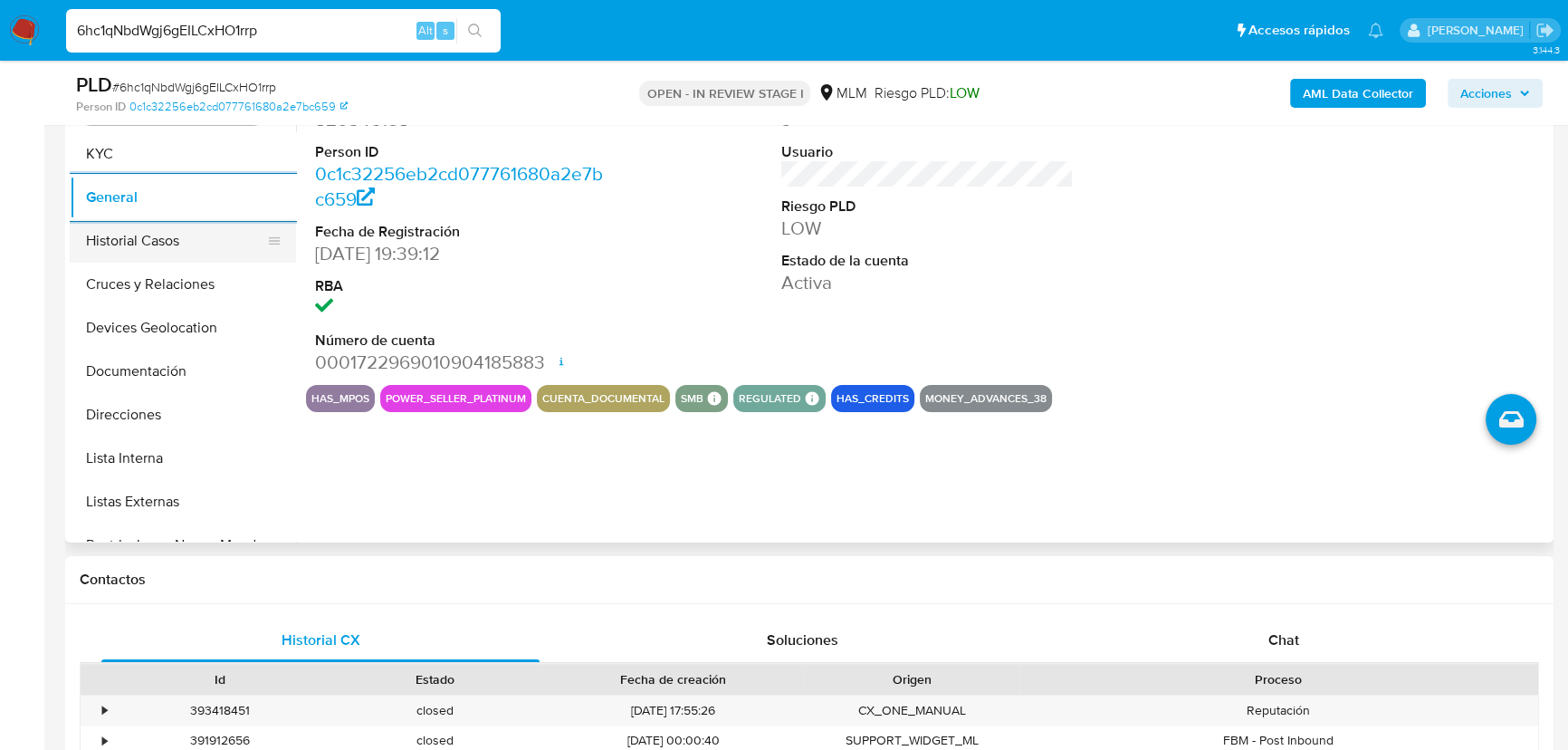 click on "Historial Casos" at bounding box center [176, 241] 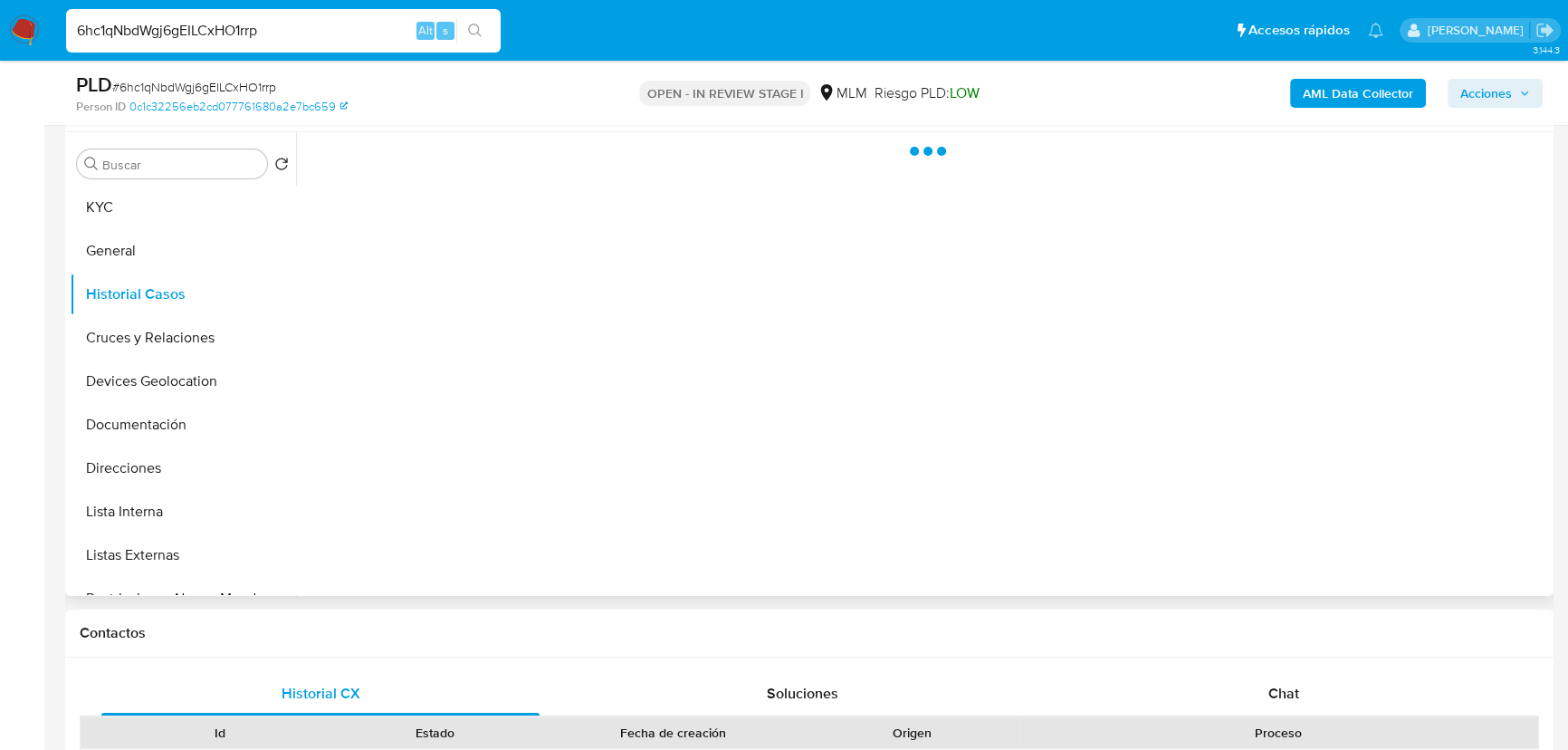 scroll, scrollTop: 309, scrollLeft: 0, axis: vertical 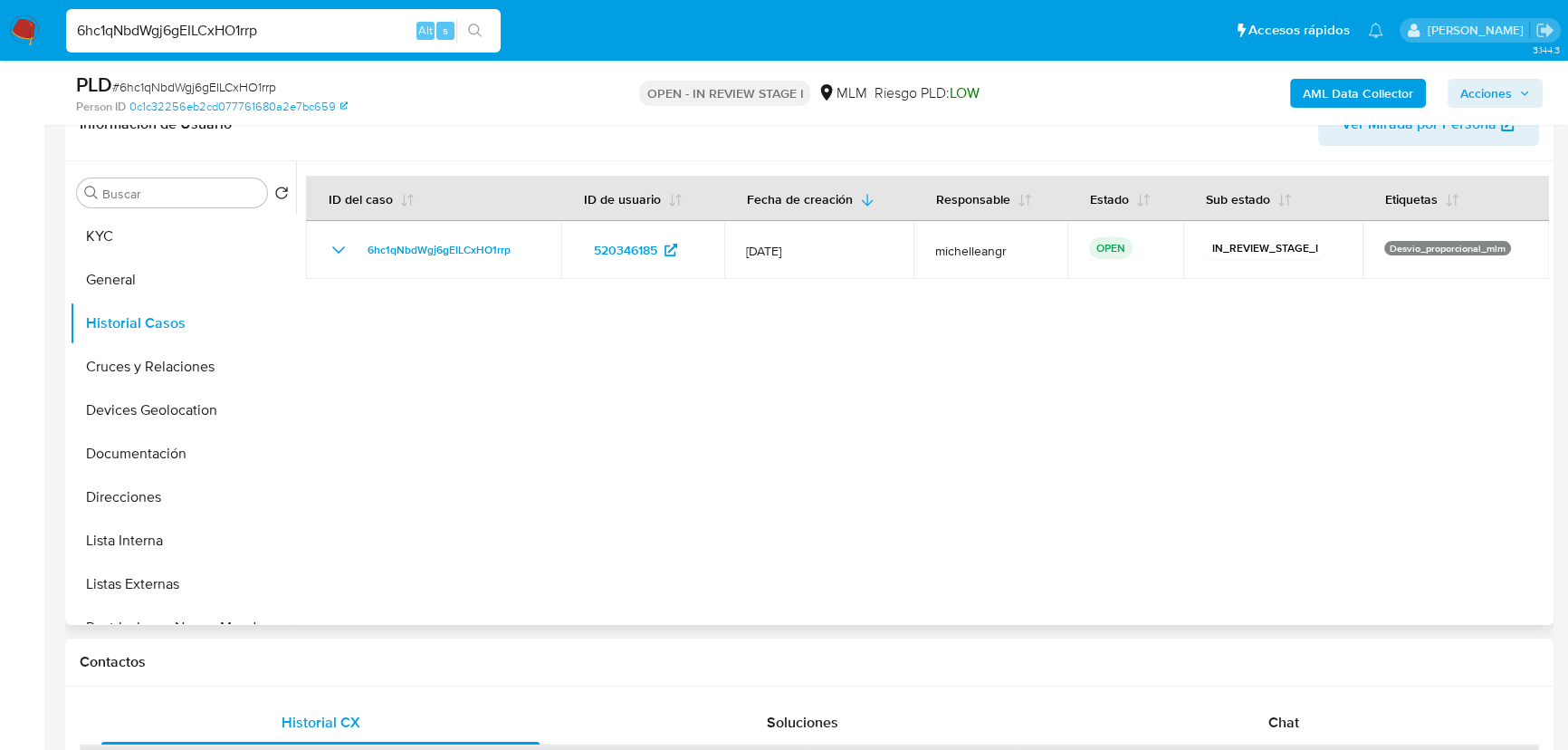 type 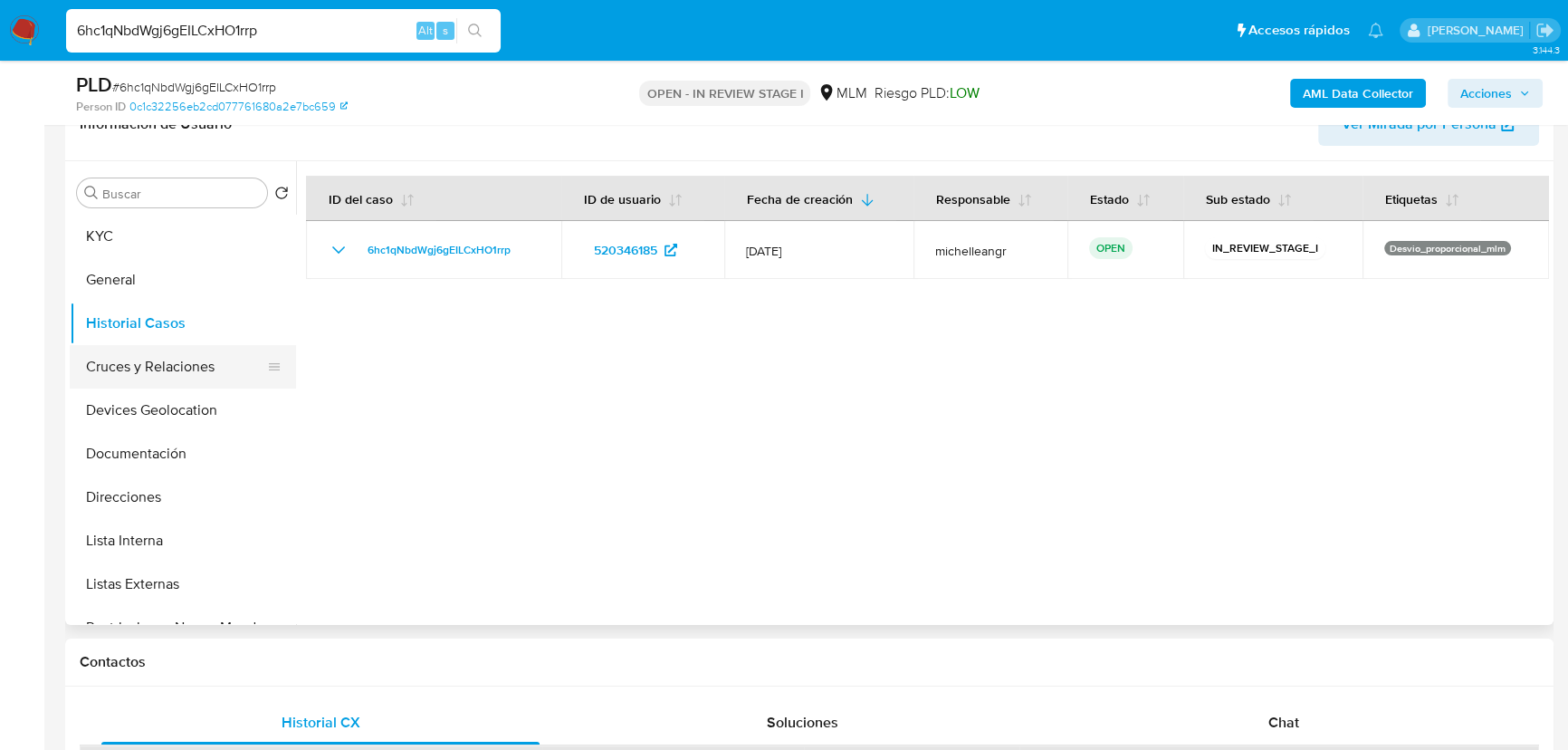 click on "Cruces y Relaciones" at bounding box center [176, 367] 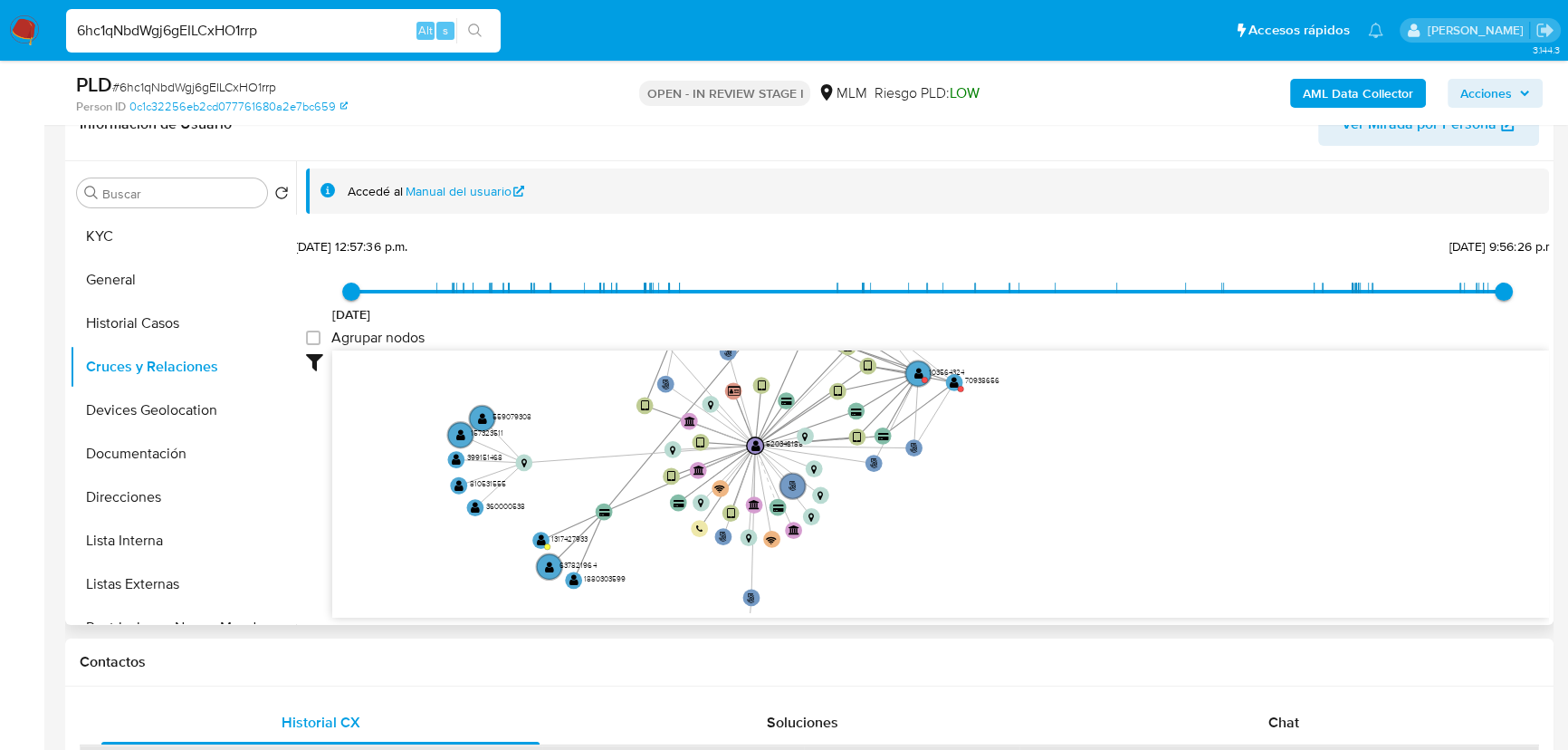 drag, startPoint x: 804, startPoint y: 399, endPoint x: 767, endPoint y: 531, distance: 137.0876 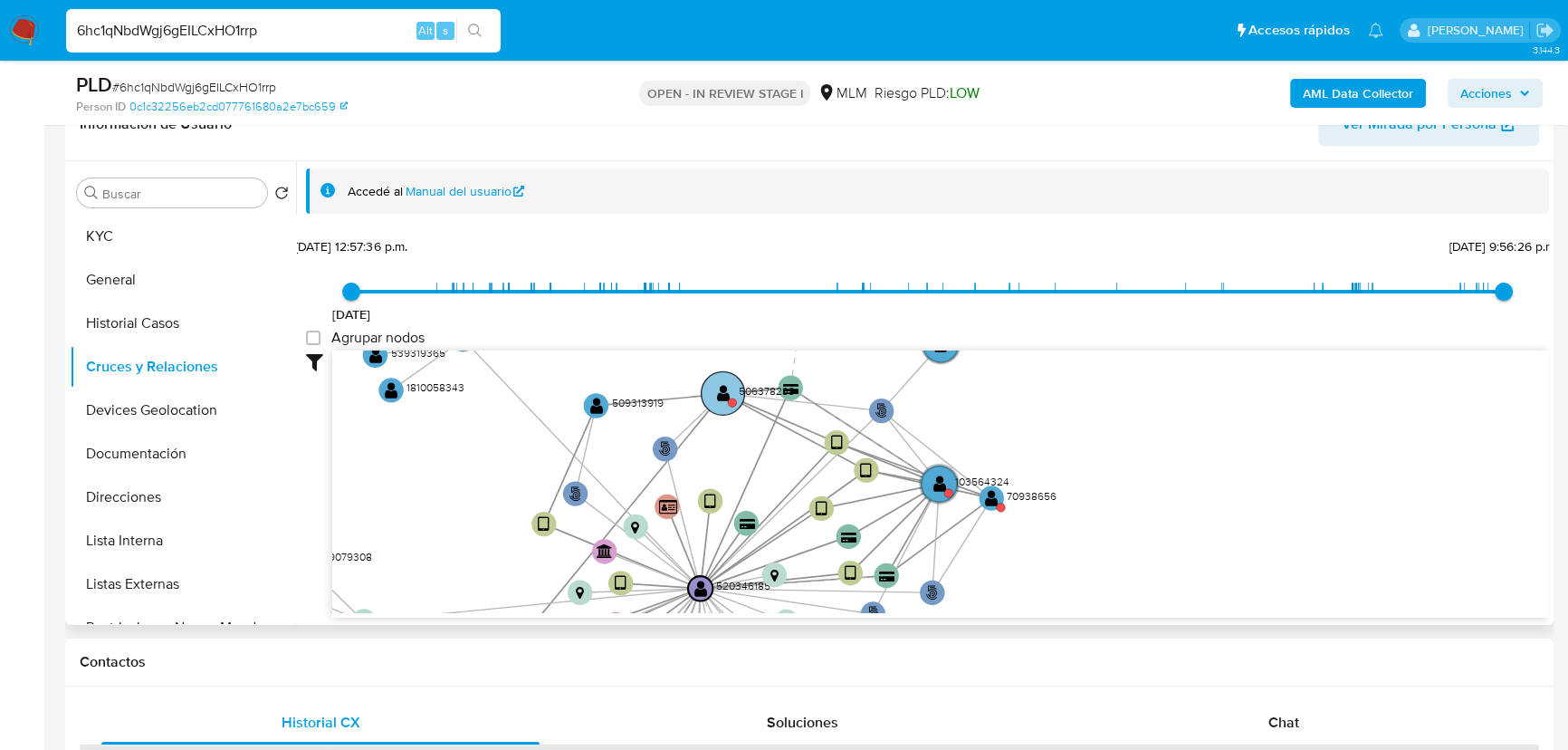 click on "" 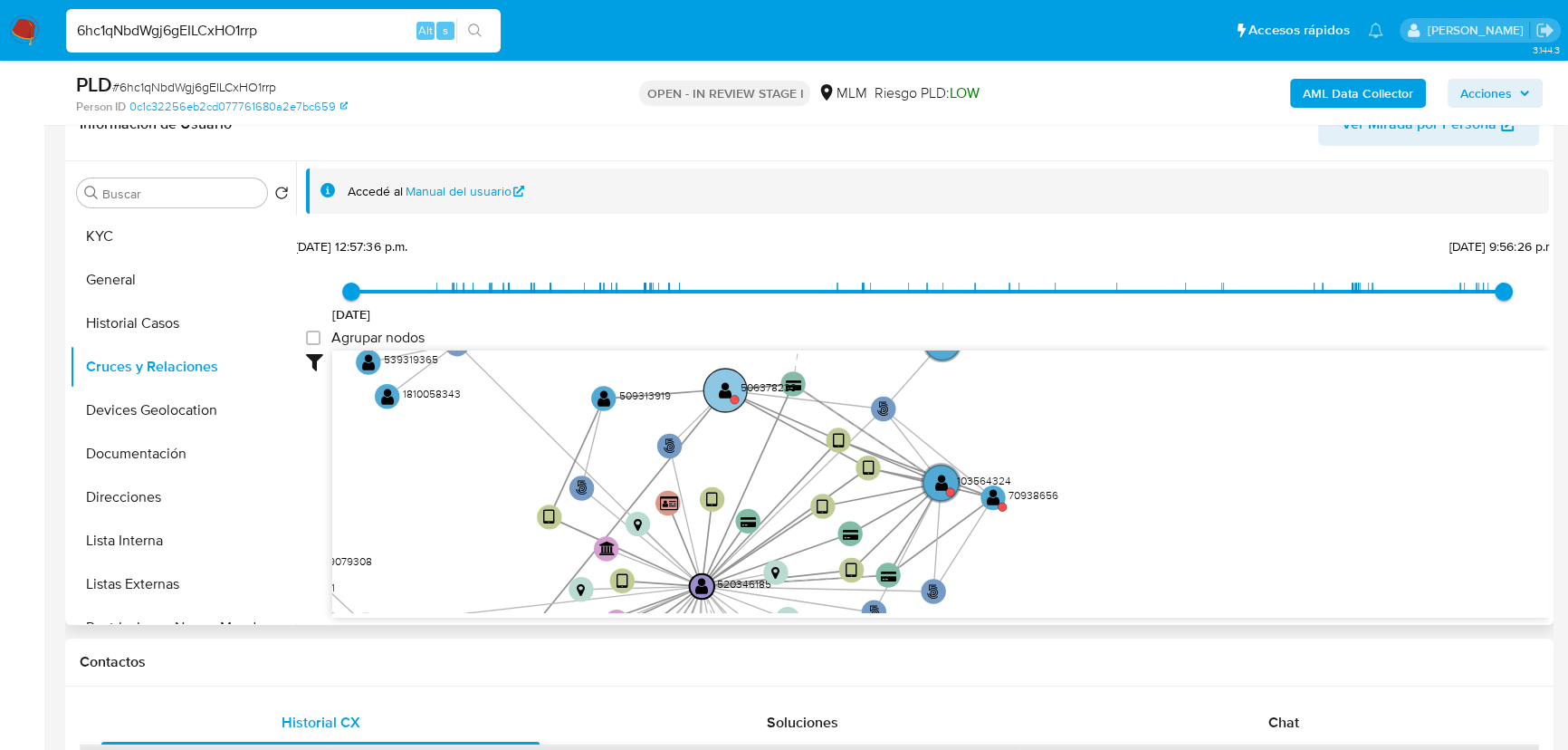 click on "user-506378233  506378233" 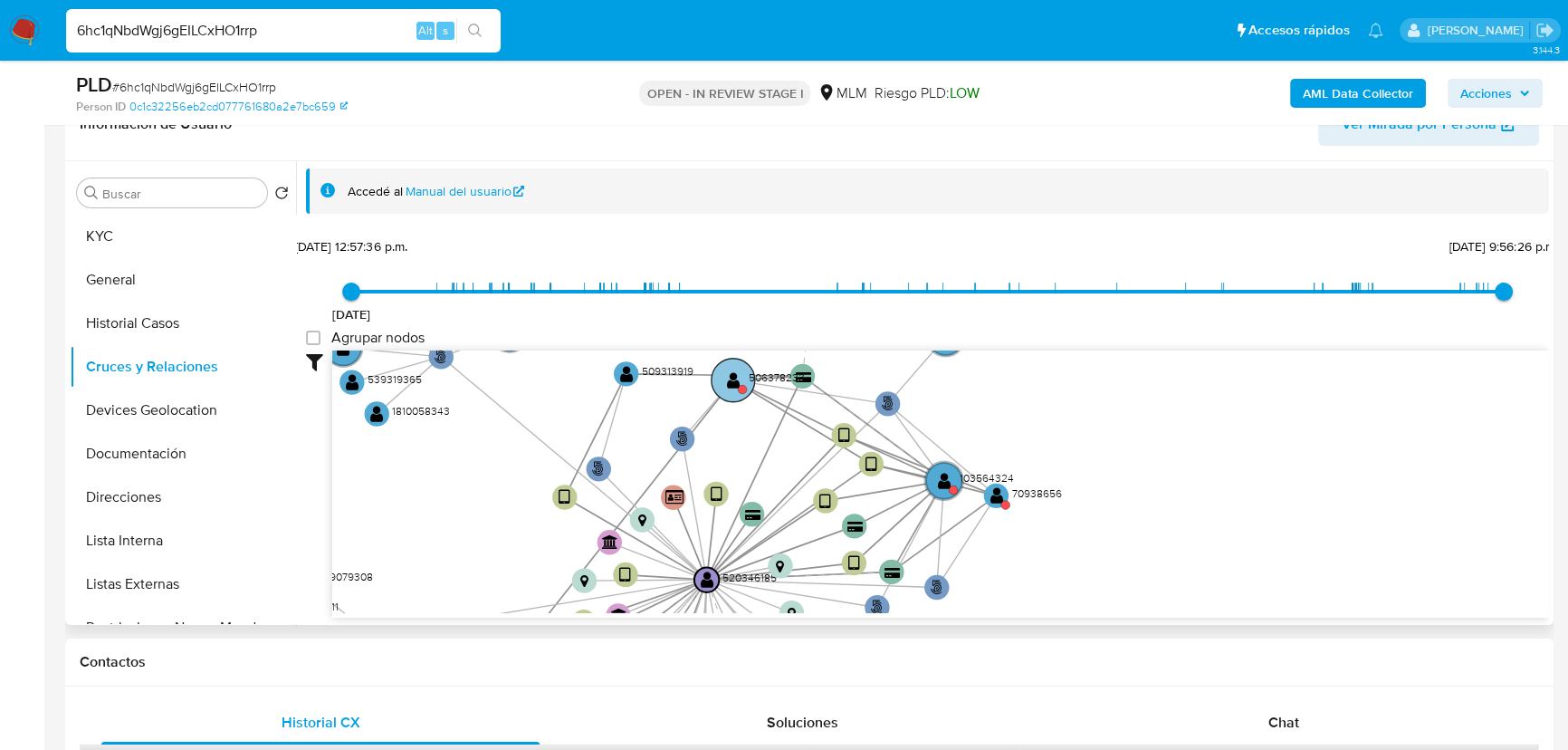 click on "" 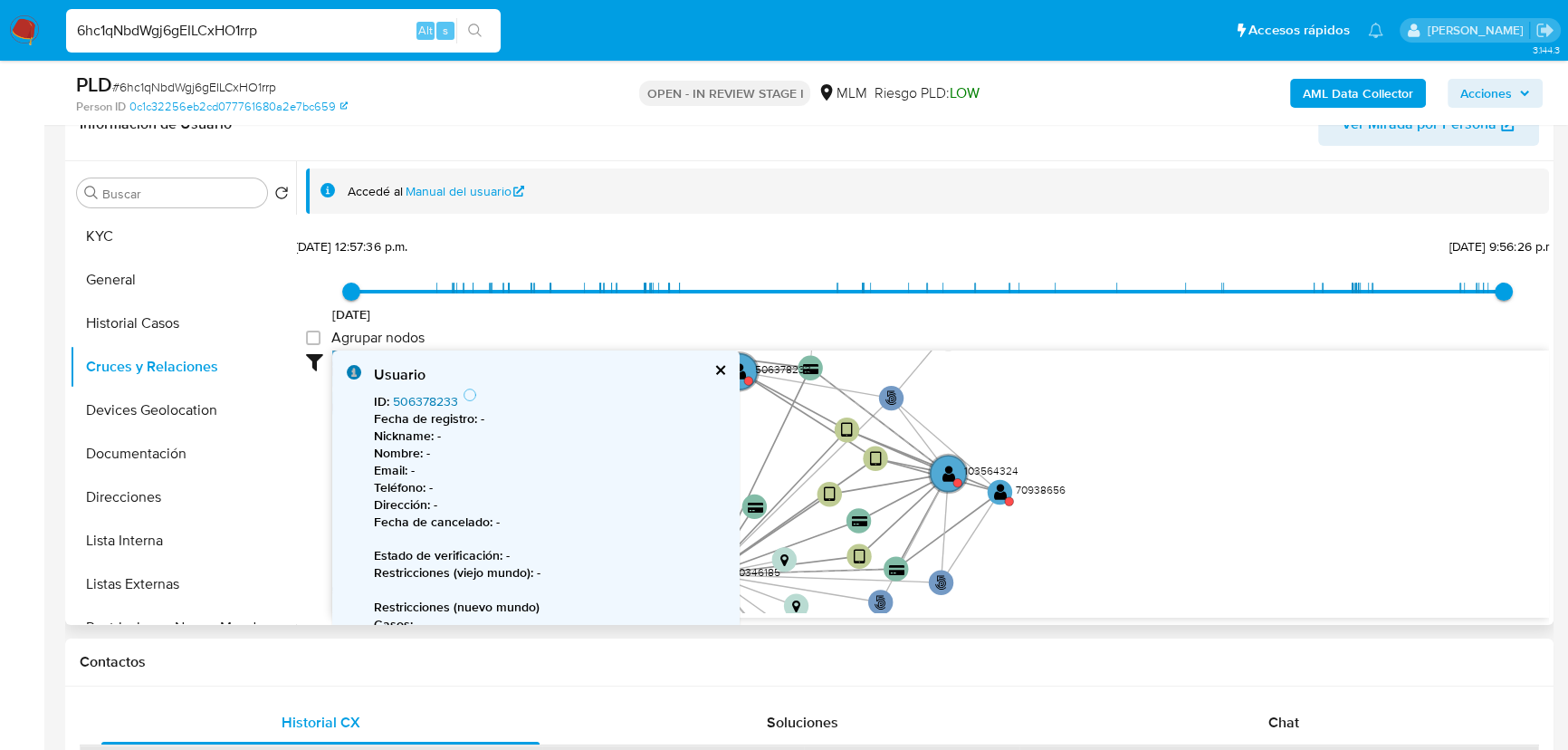 click on "506378233" at bounding box center (425, 401) 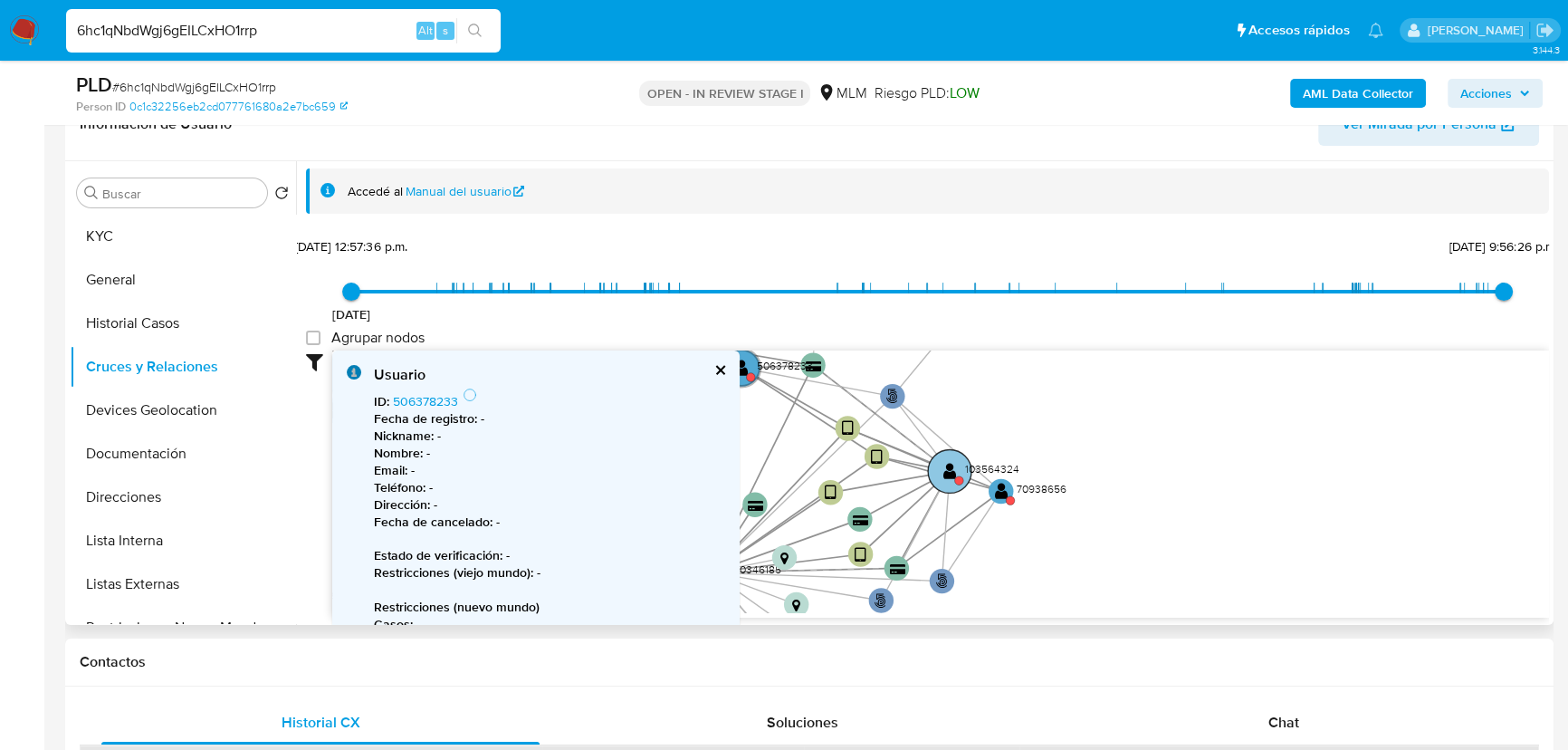 click on "" 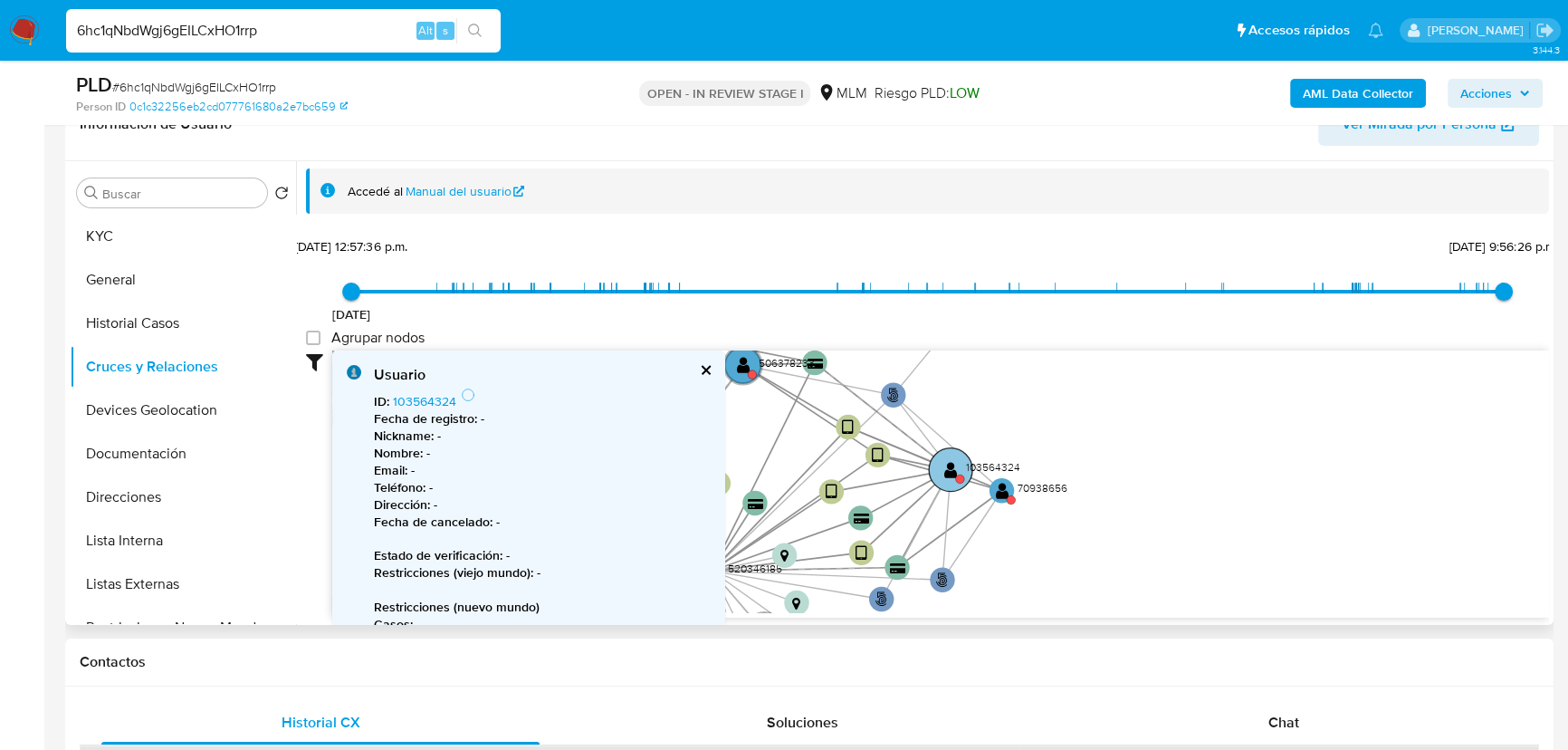 click on "" 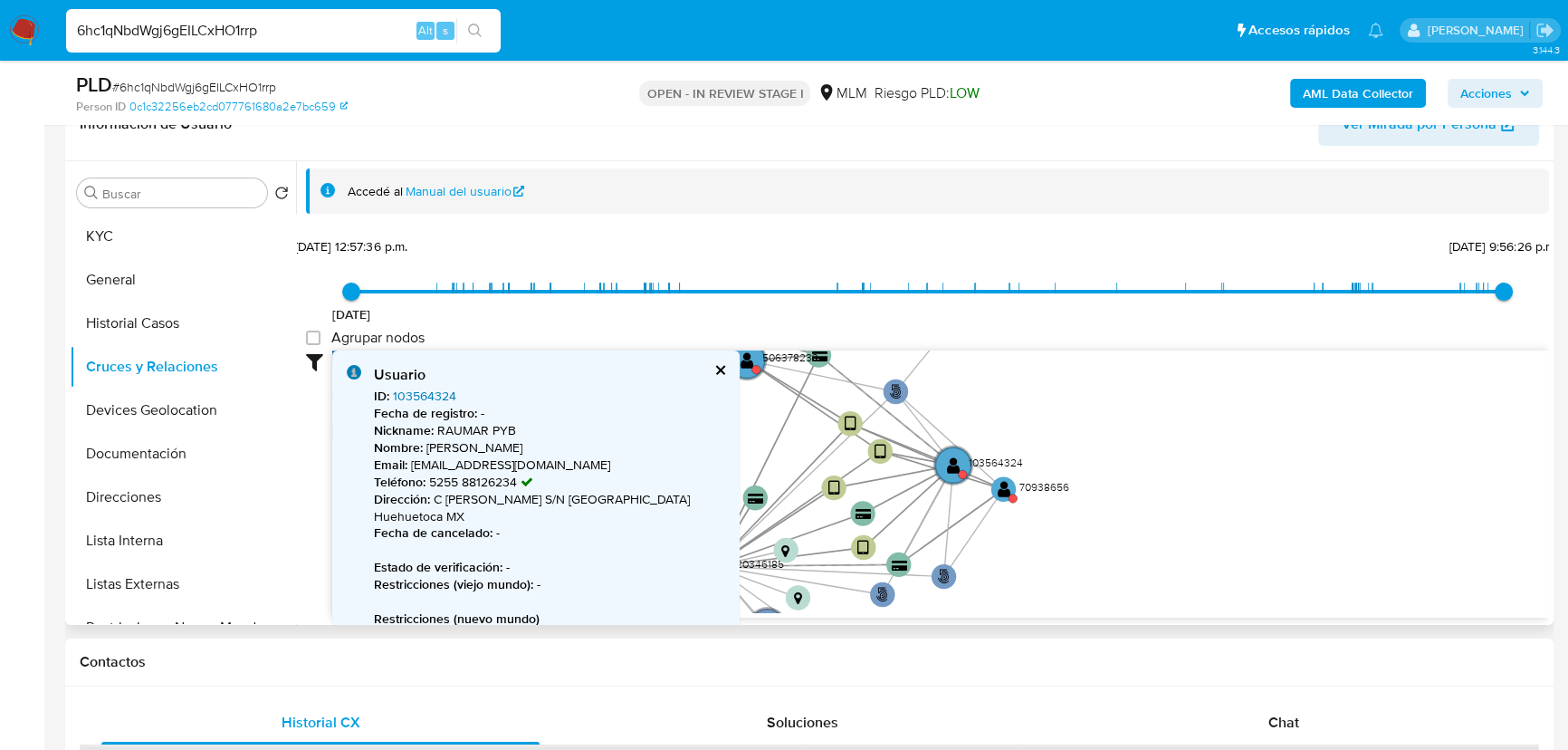 click on "103564324" at bounding box center (425, 396) 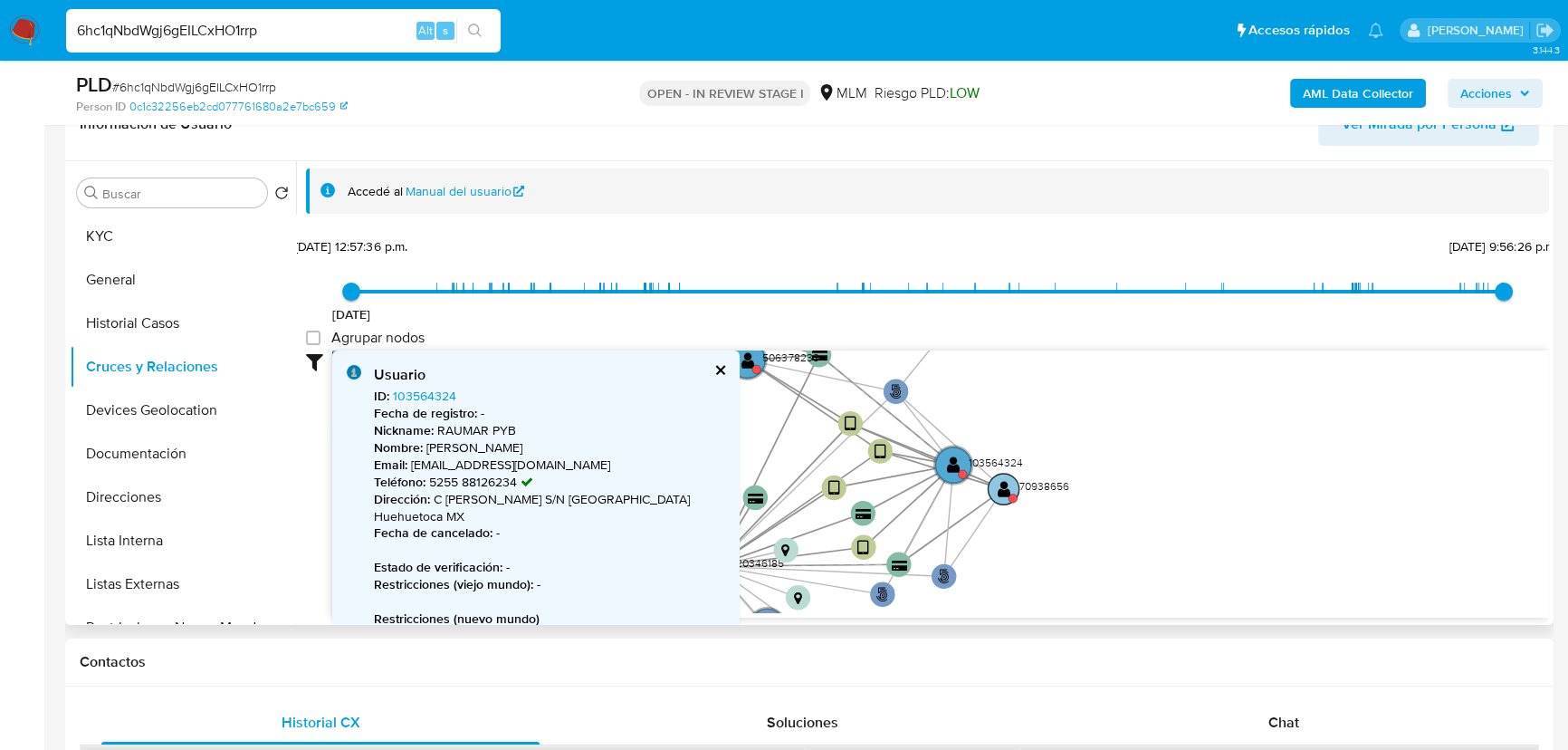 click 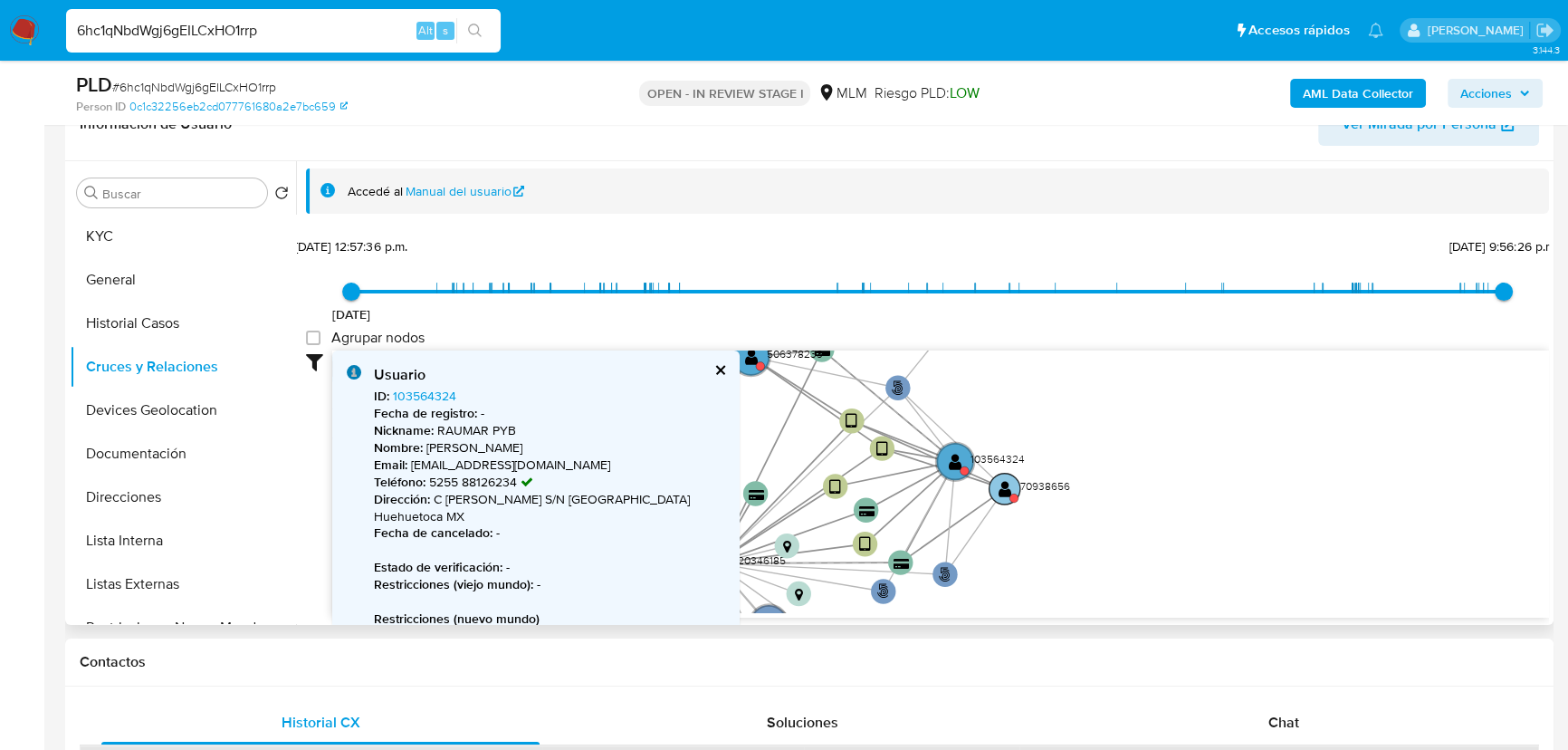 click on "" 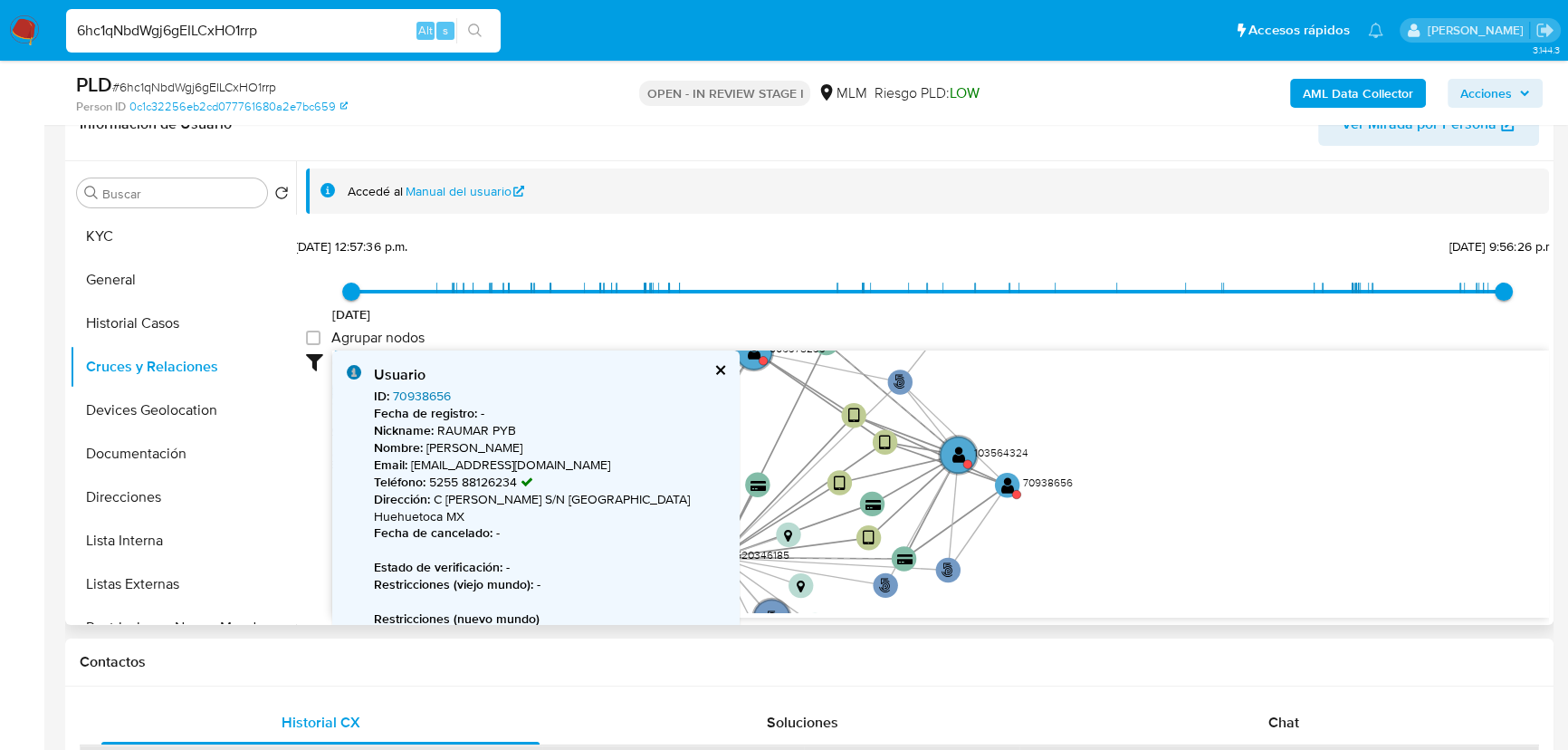 click on "70938656" at bounding box center [422, 396] 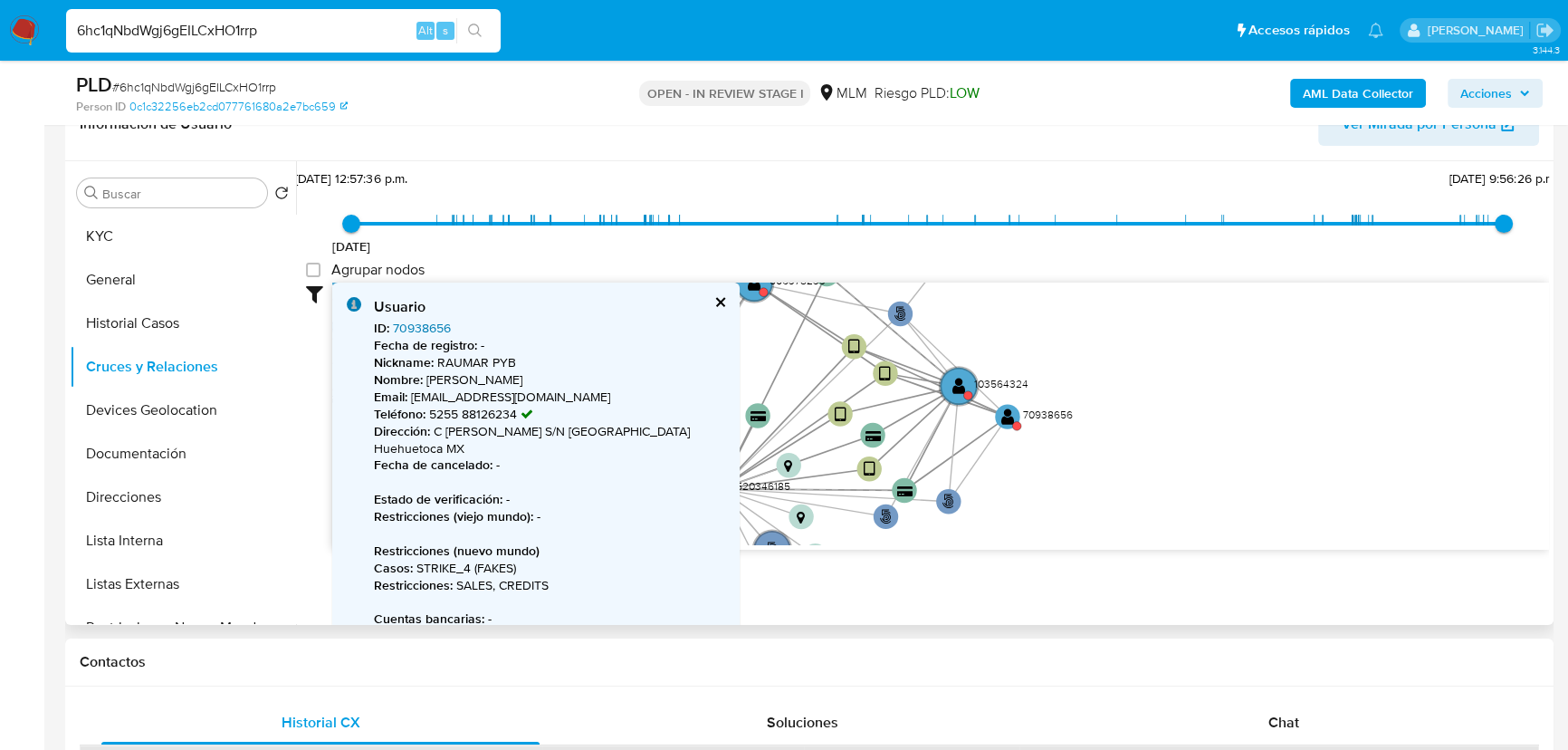scroll, scrollTop: 2, scrollLeft: 0, axis: vertical 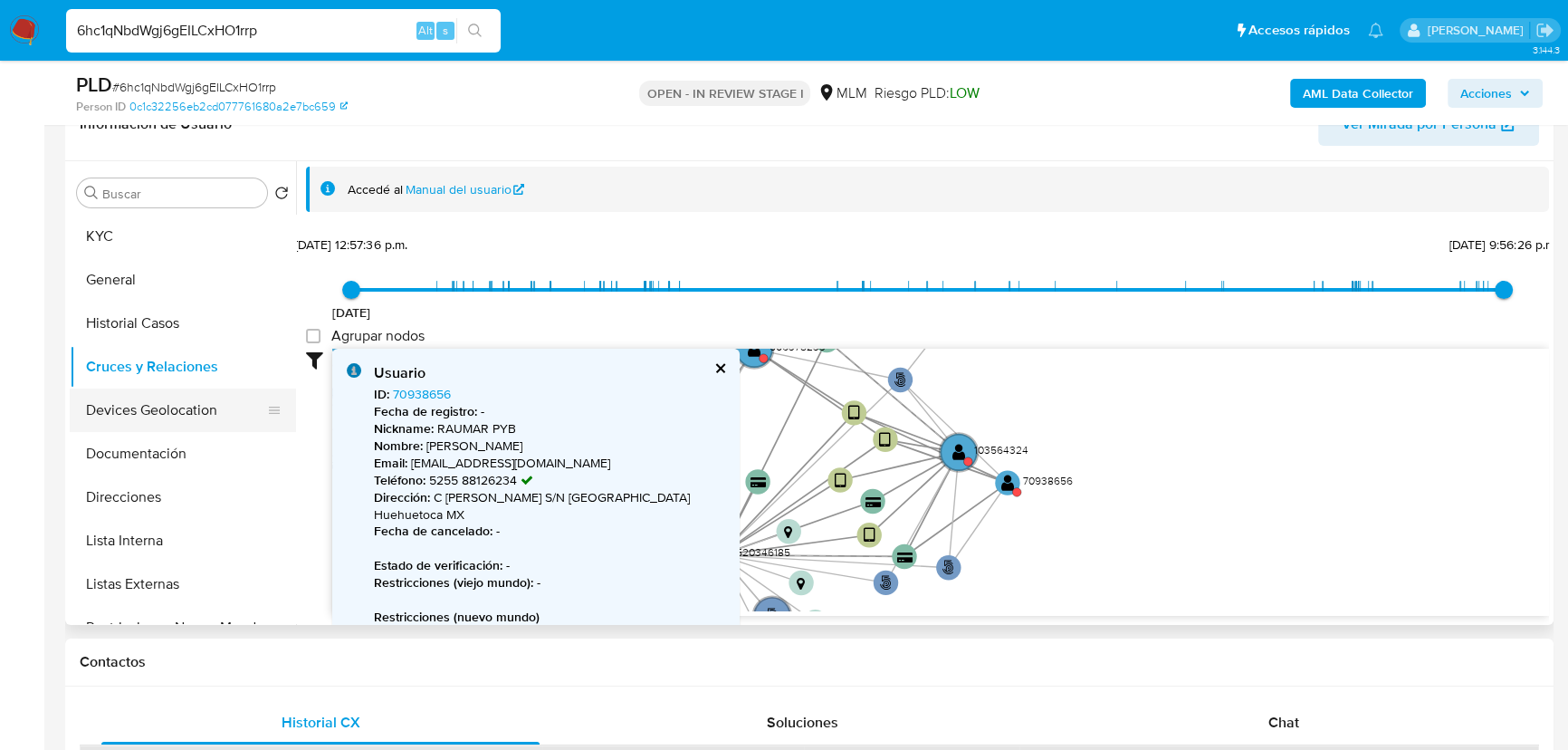 drag, startPoint x: 178, startPoint y: 443, endPoint x: 193, endPoint y: 423, distance: 25 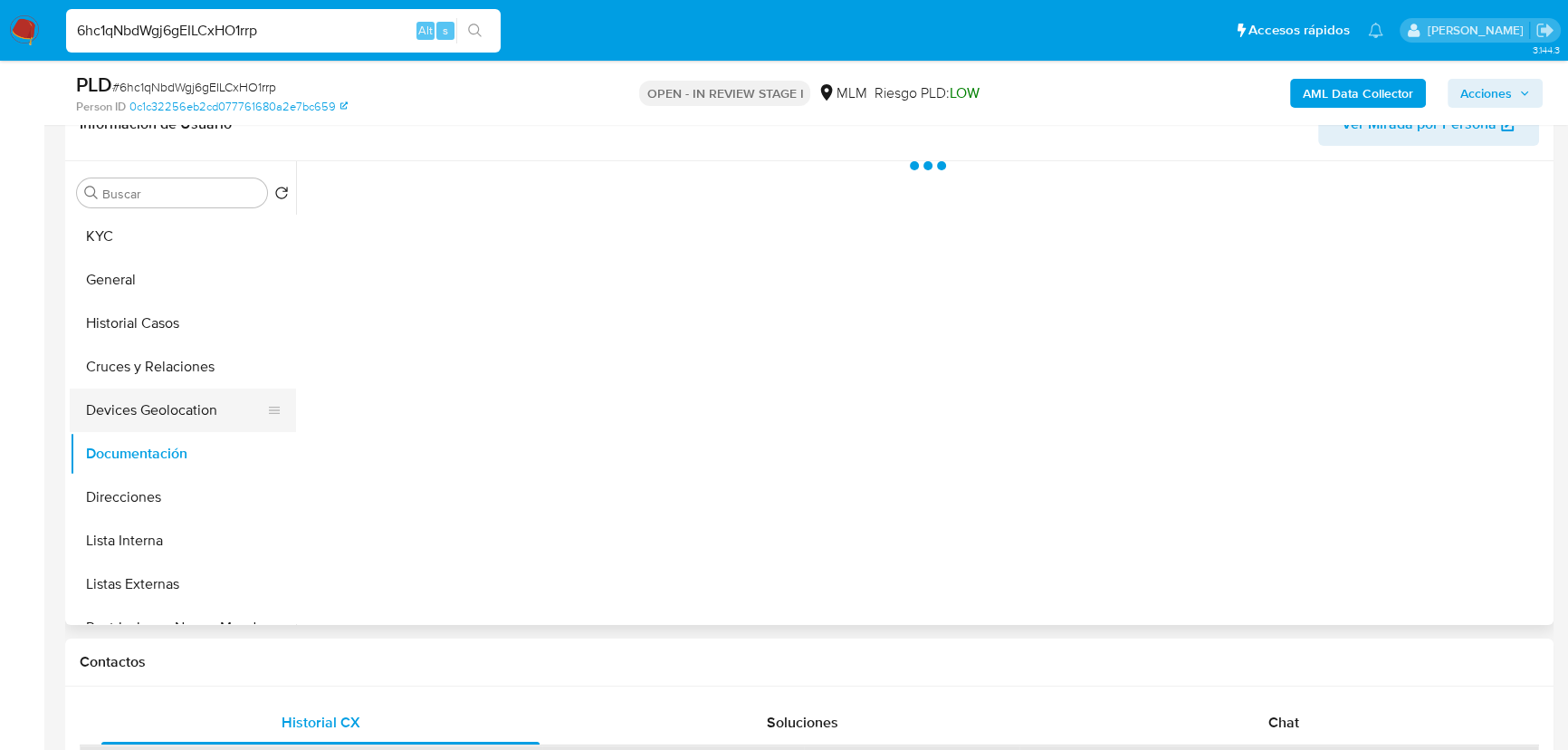 click on "Devices Geolocation" at bounding box center [176, 410] 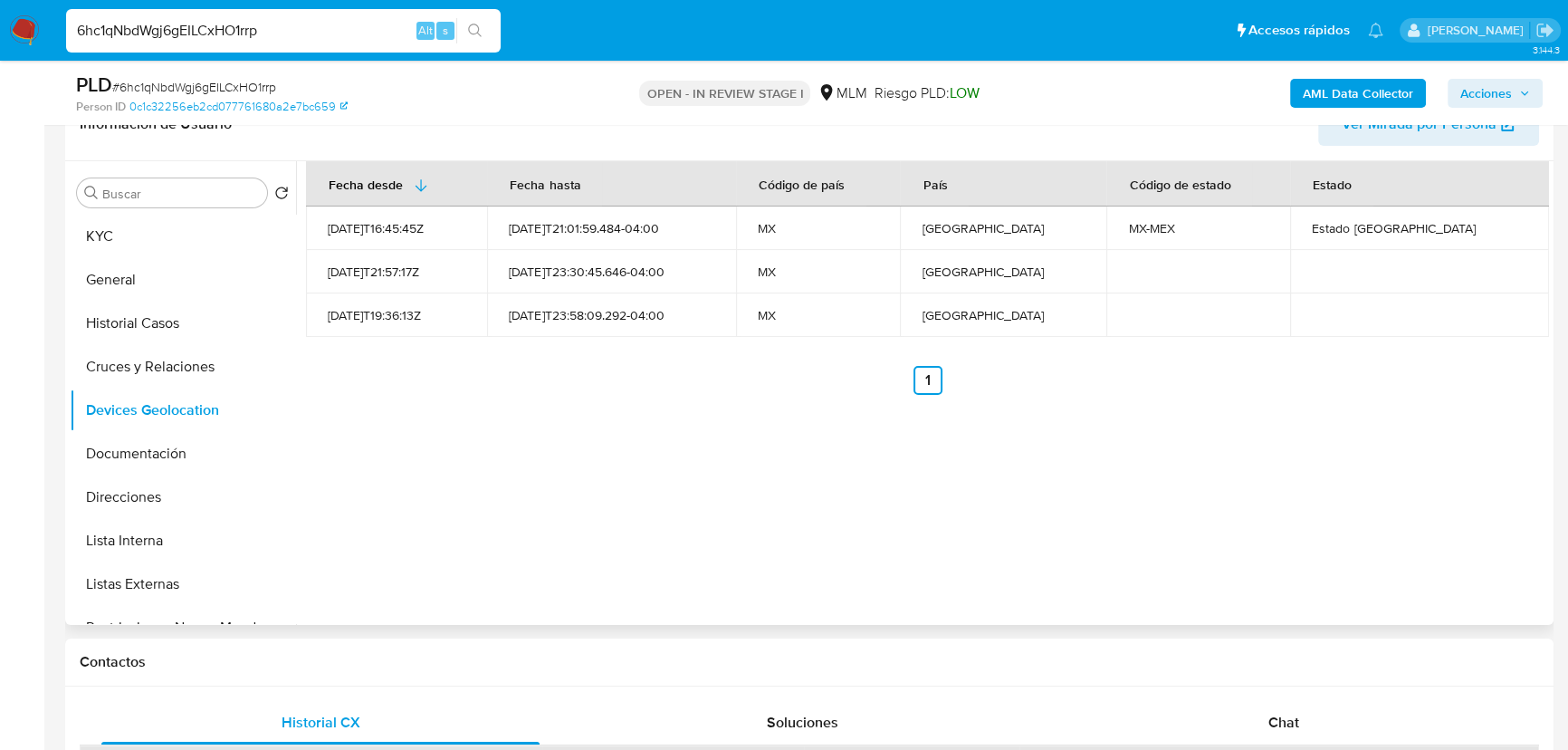 type 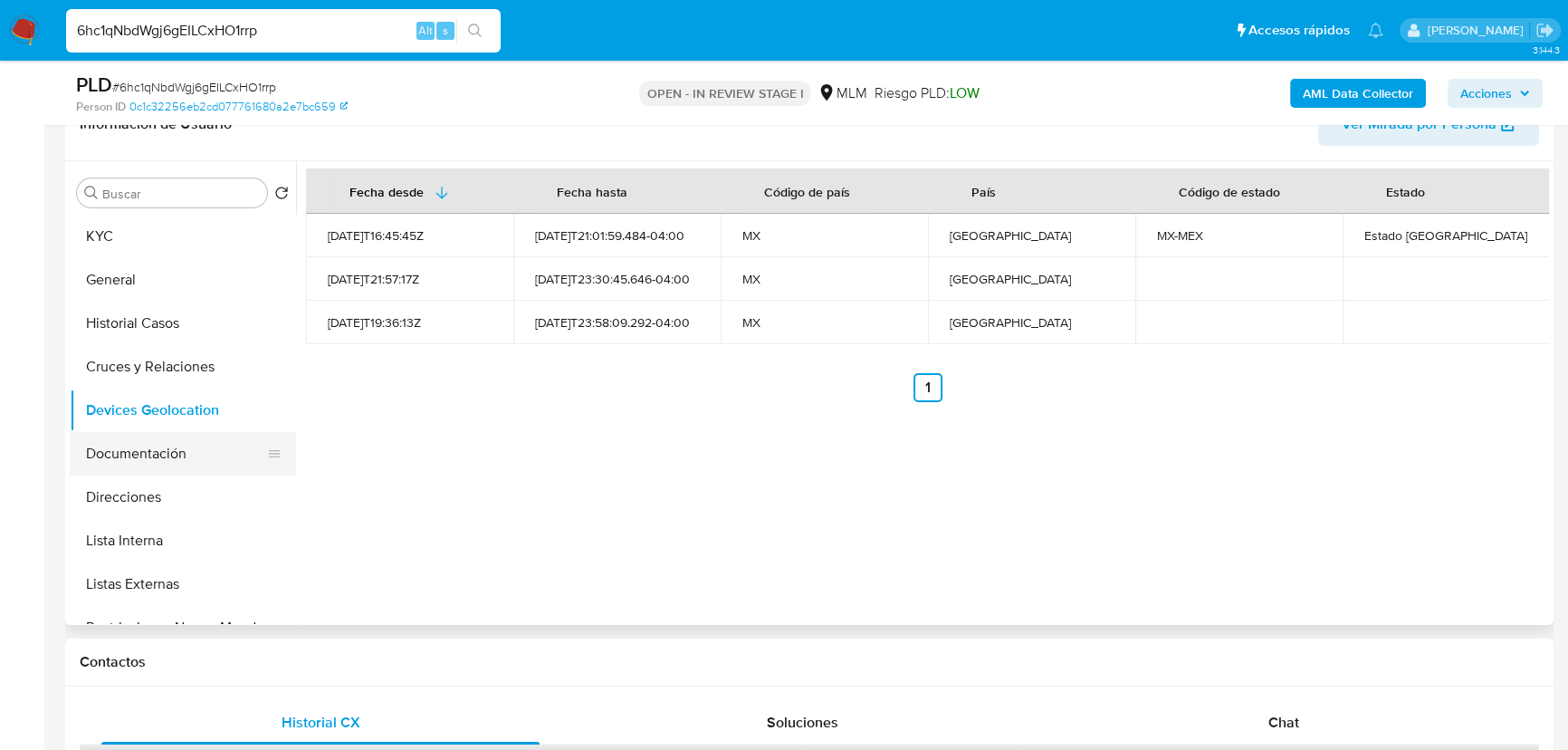 drag, startPoint x: 218, startPoint y: 452, endPoint x: 288, endPoint y: 414, distance: 79.64923 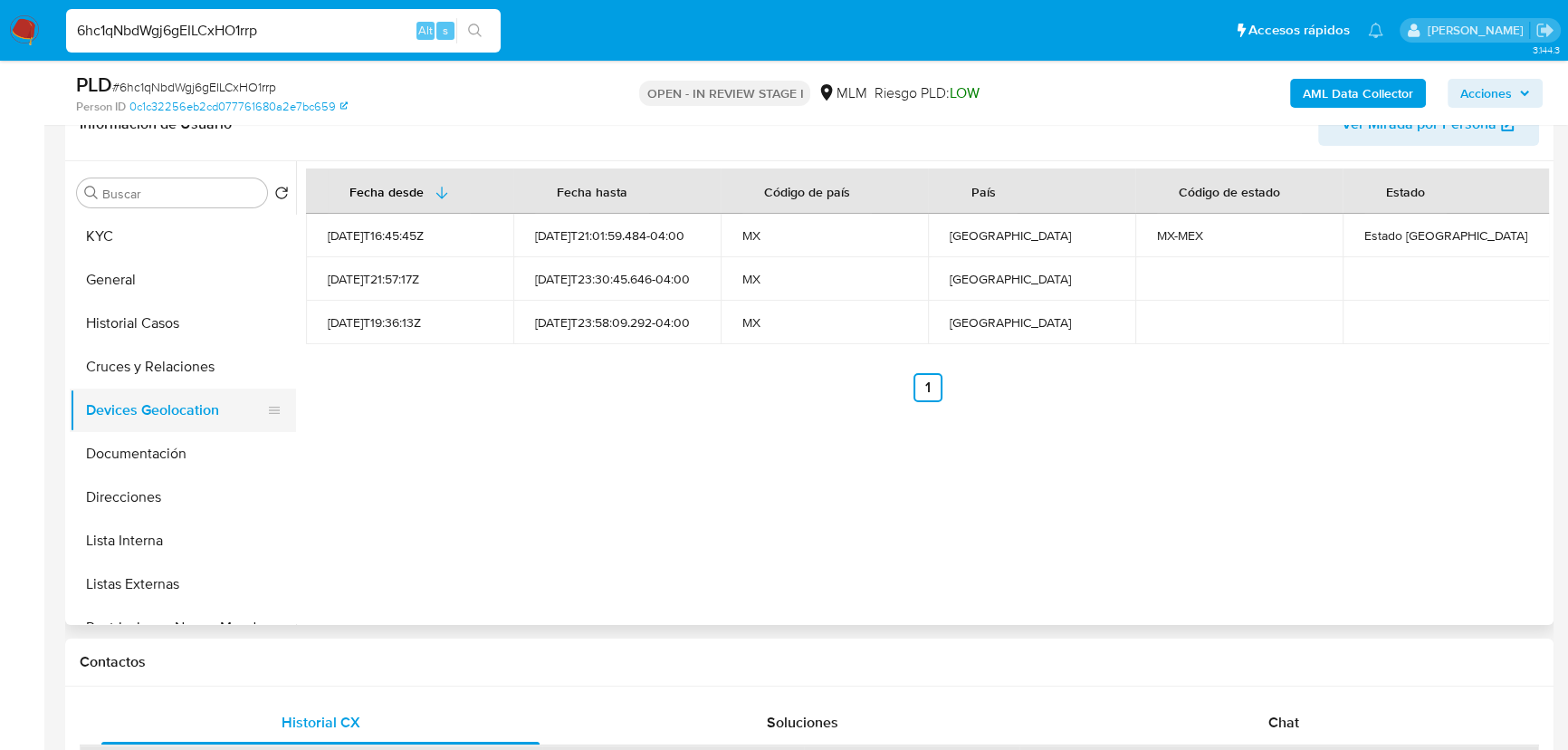 click on "Documentación" at bounding box center [183, 454] 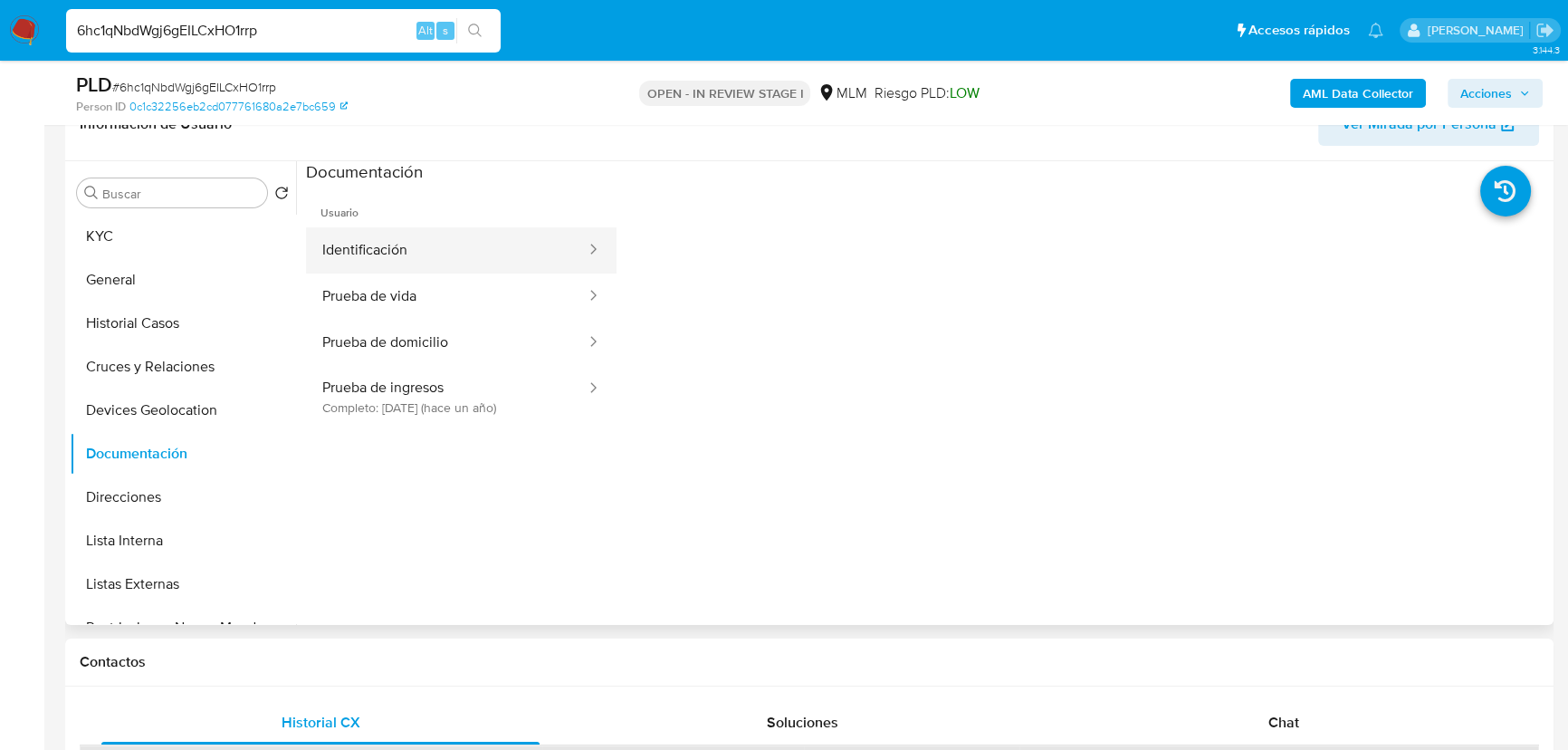 click on "Identificación" at bounding box center (446, 250) 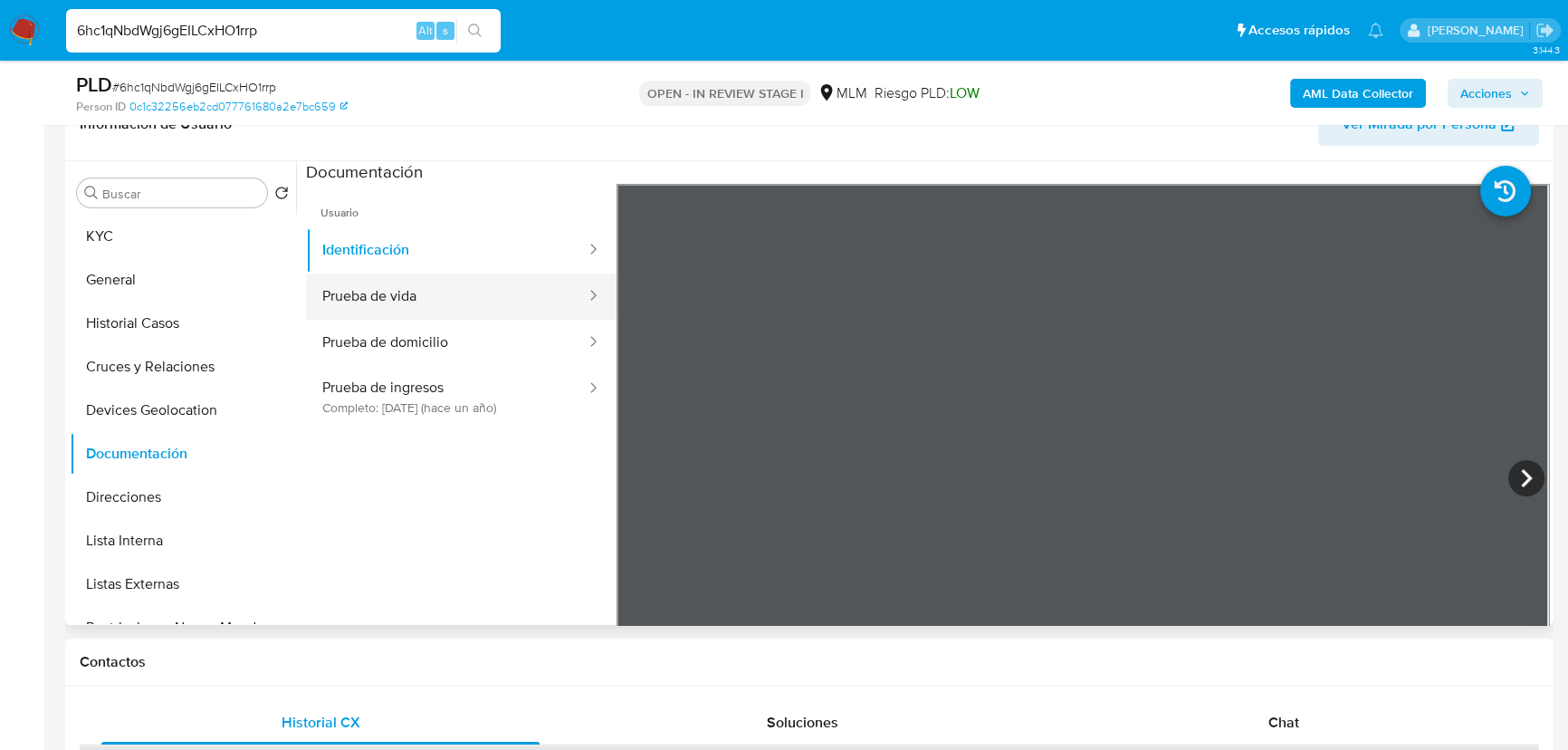 click on "Prueba de vida" at bounding box center [446, 296] 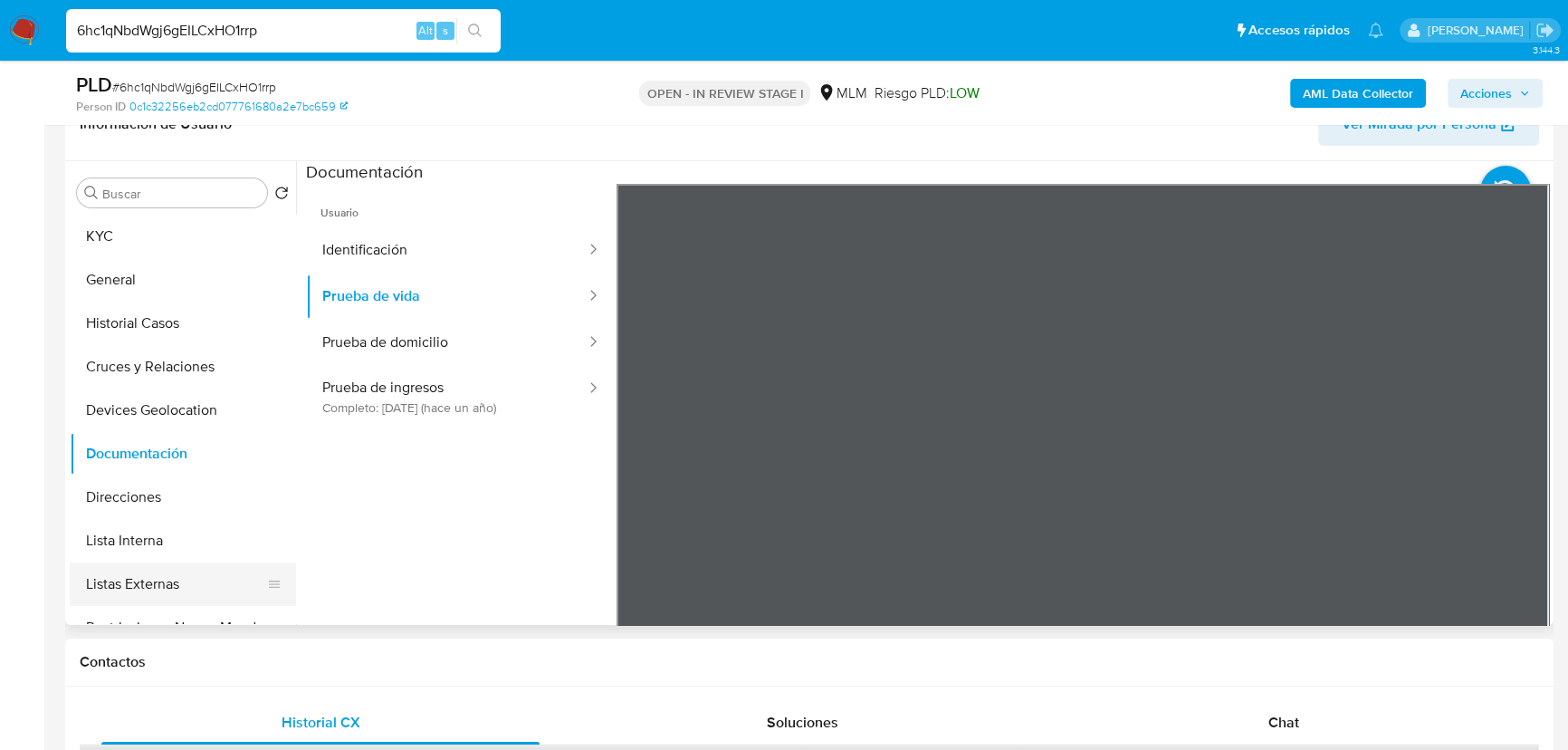 drag, startPoint x: 163, startPoint y: 581, endPoint x: 187, endPoint y: 566, distance: 28.30194 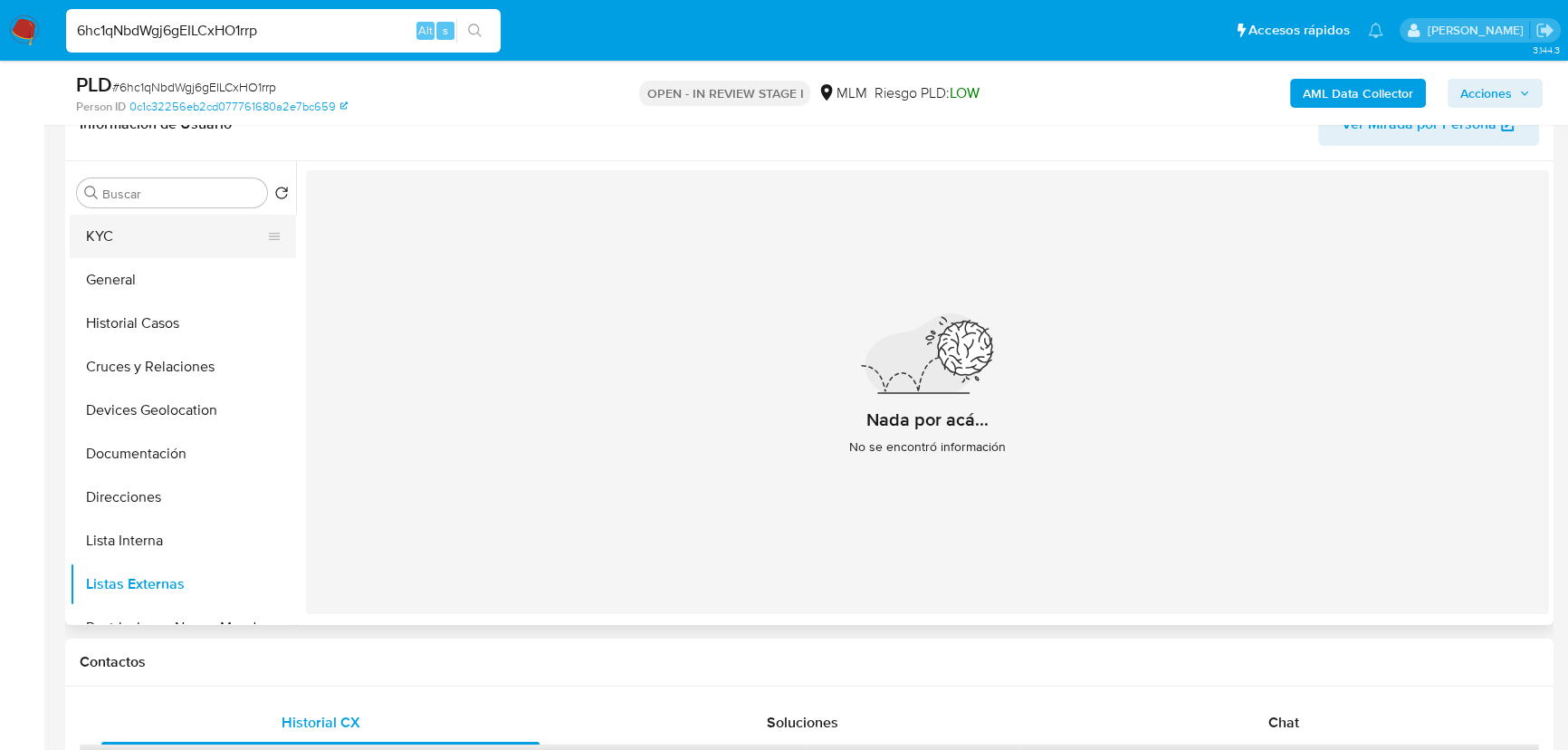 click on "KYC" at bounding box center [176, 236] 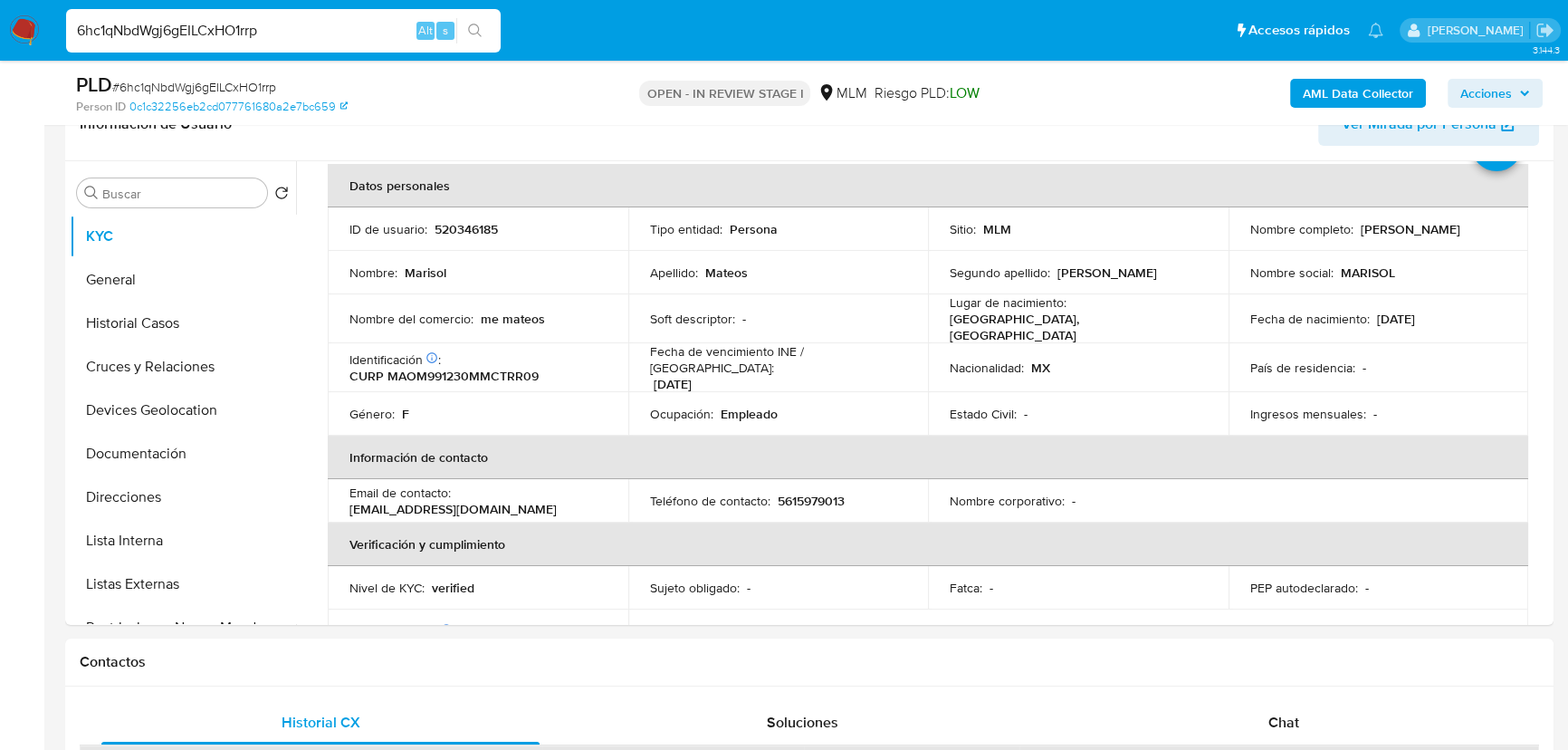 scroll, scrollTop: 164, scrollLeft: 0, axis: vertical 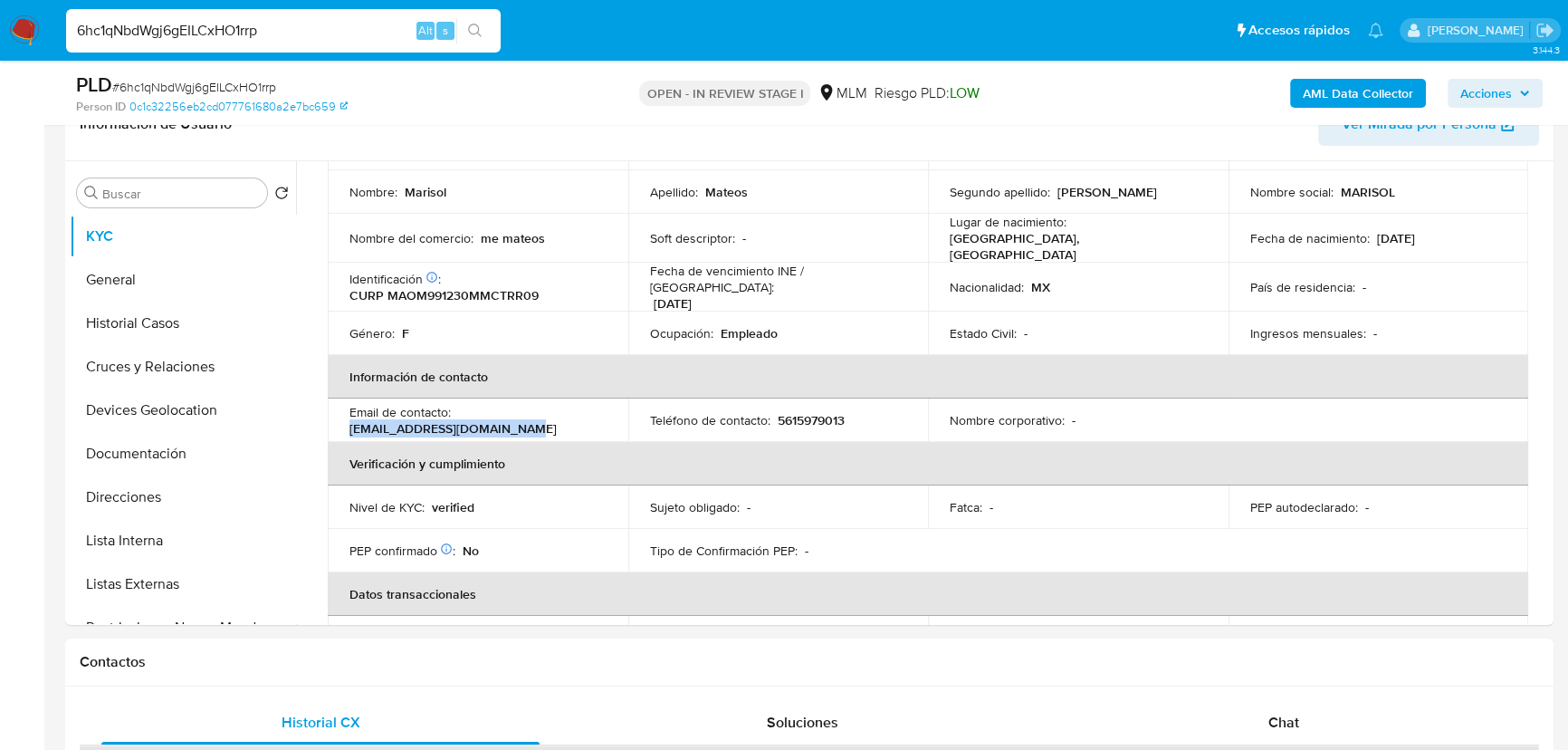 drag, startPoint x: 531, startPoint y: 416, endPoint x: 349, endPoint y: 417, distance: 182.00275 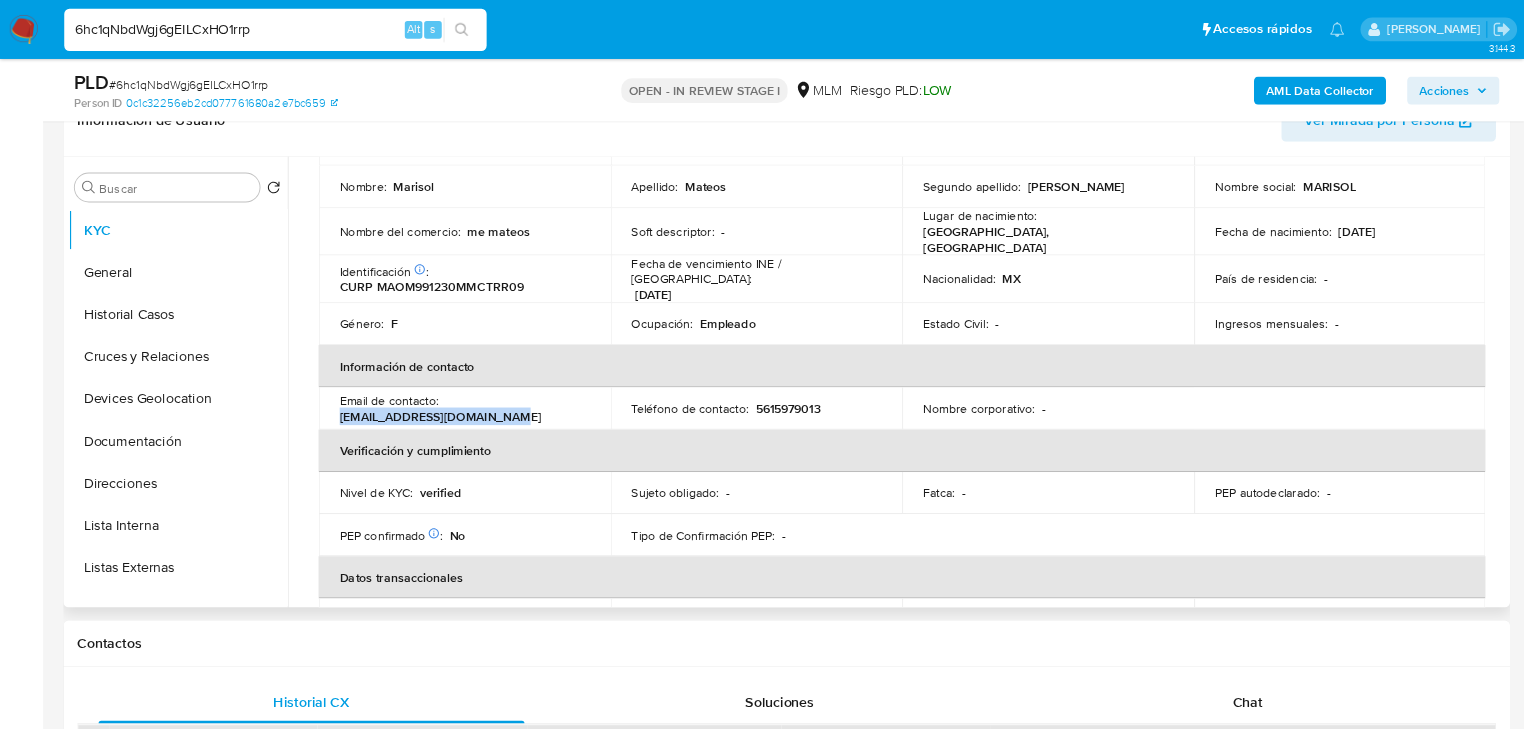 scroll, scrollTop: 341, scrollLeft: 0, axis: vertical 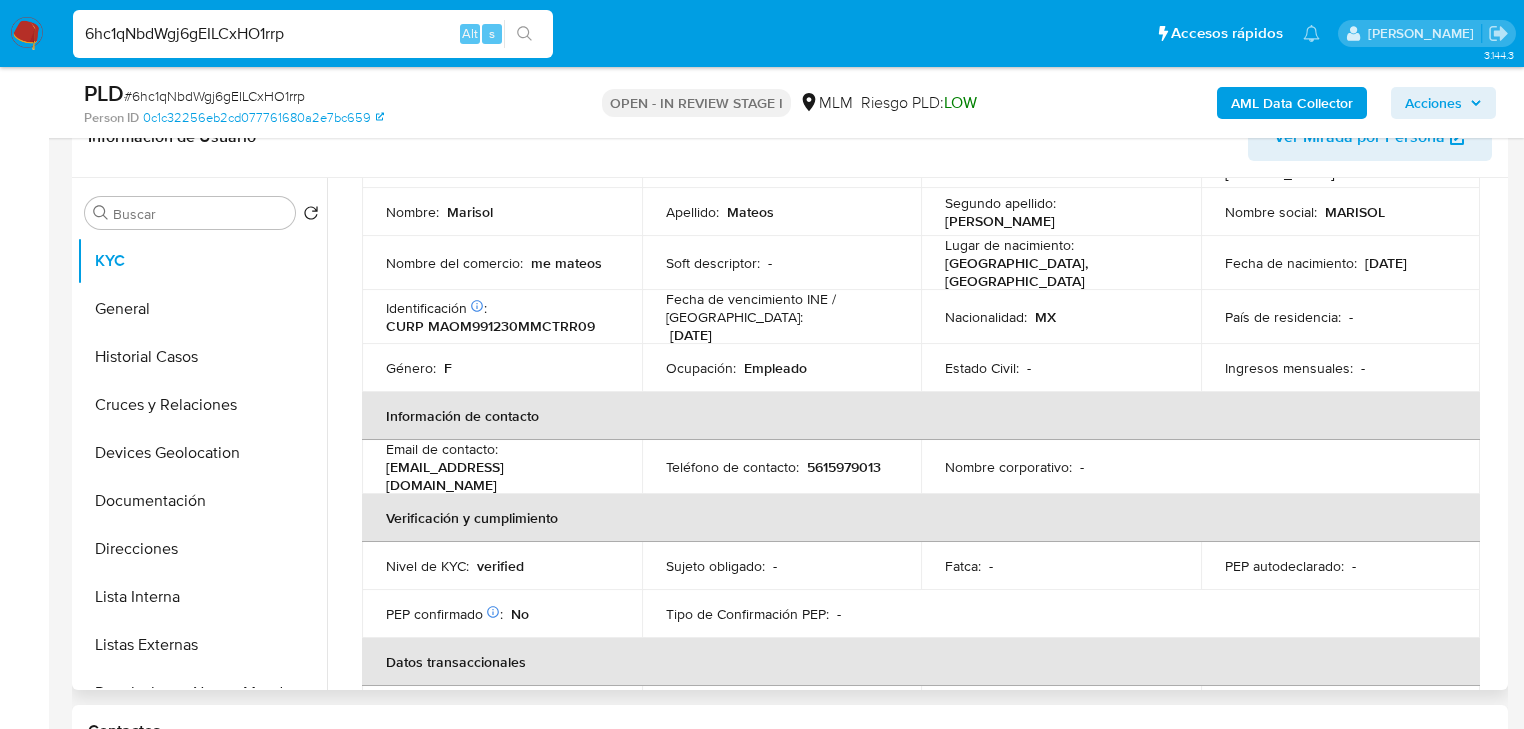 click on "5615979013" at bounding box center (844, 467) 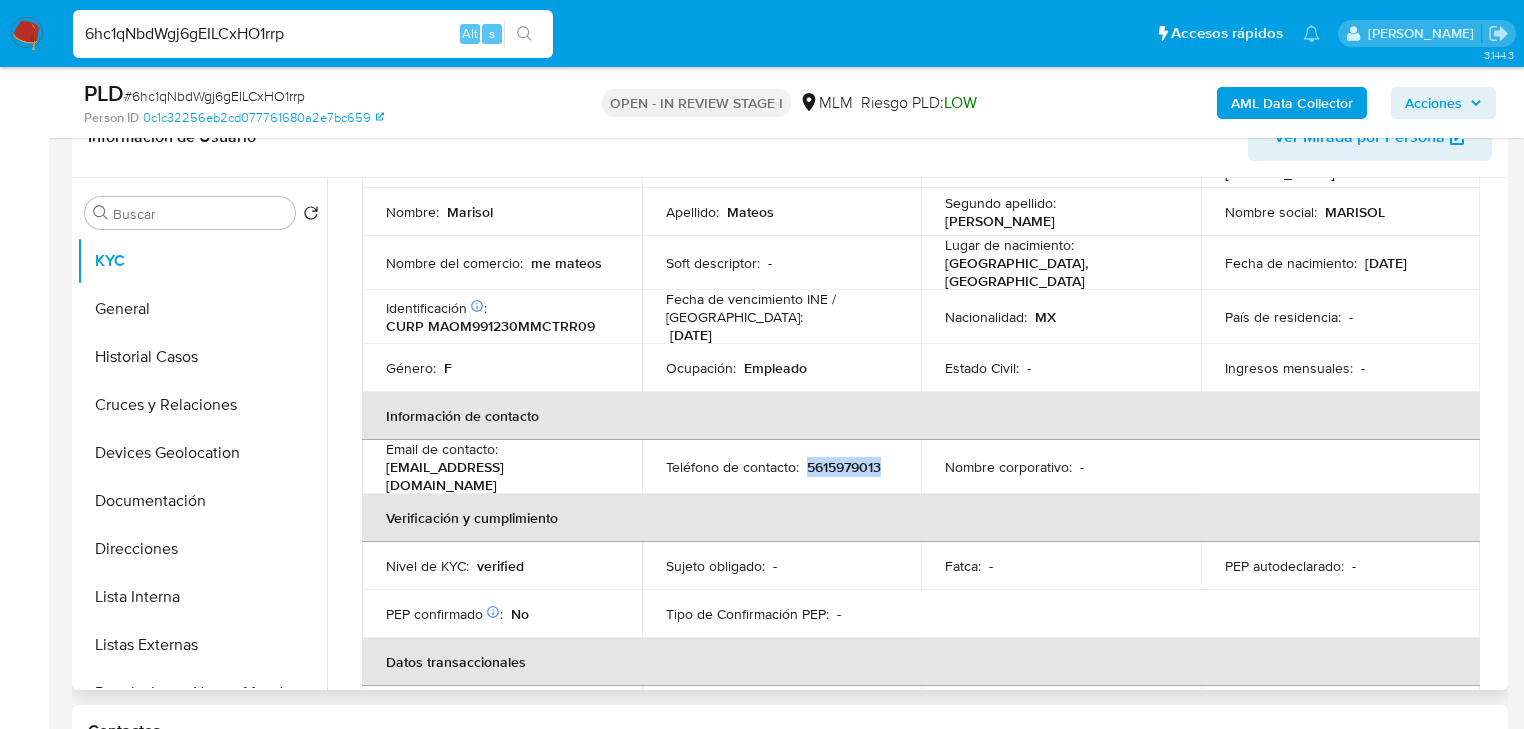 click on "5615979013" at bounding box center [844, 467] 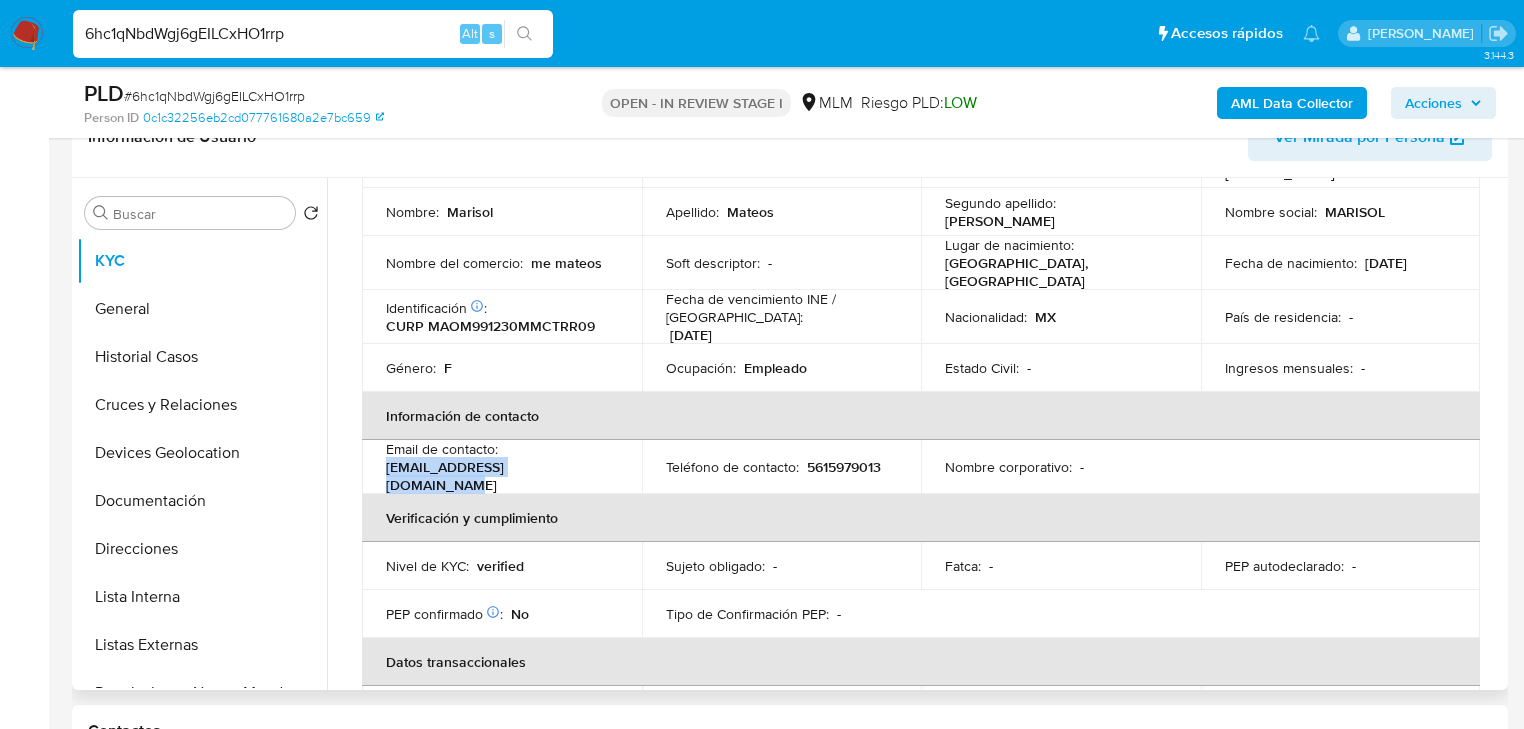 drag, startPoint x: 584, startPoint y: 464, endPoint x: 384, endPoint y: 470, distance: 200.08998 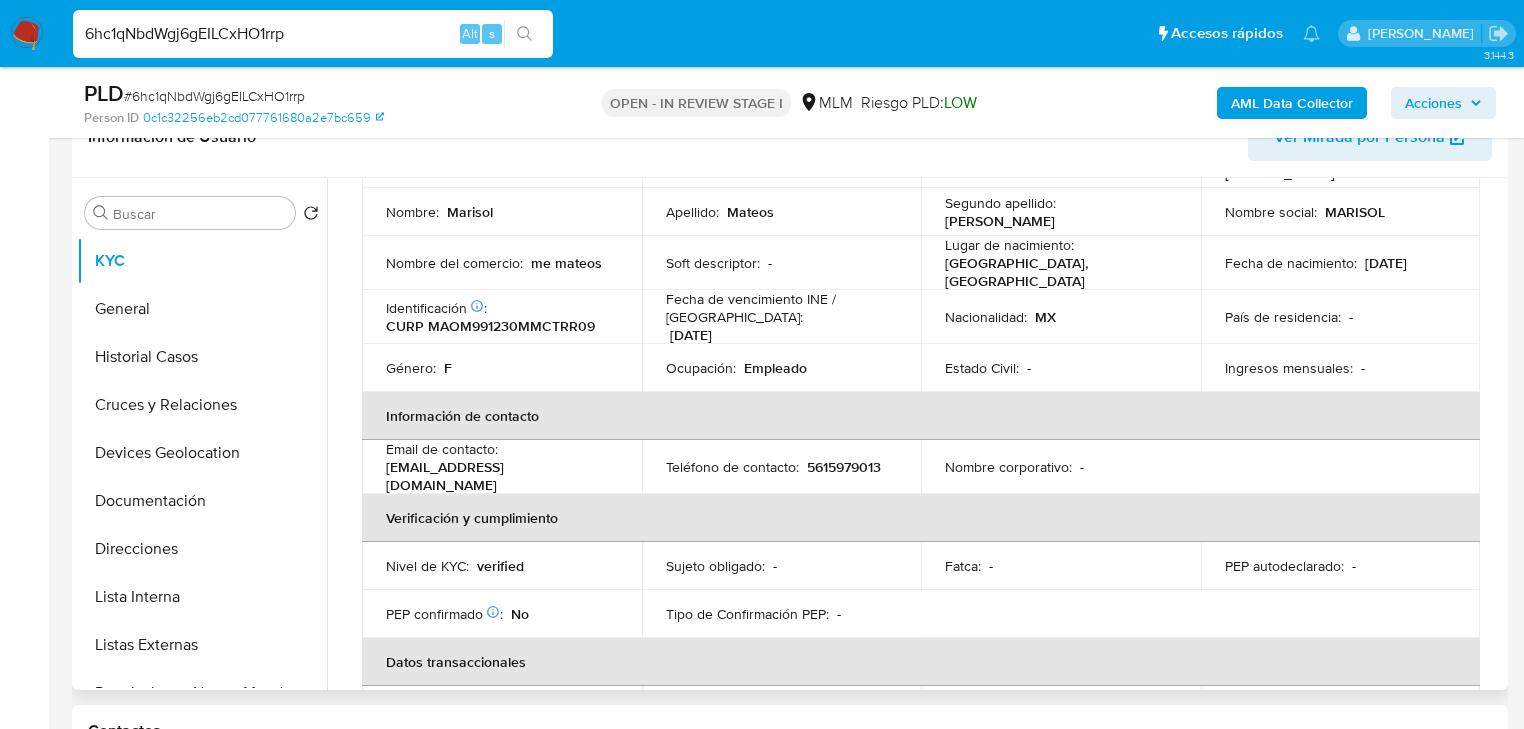 click on "5615979013" at bounding box center (844, 467) 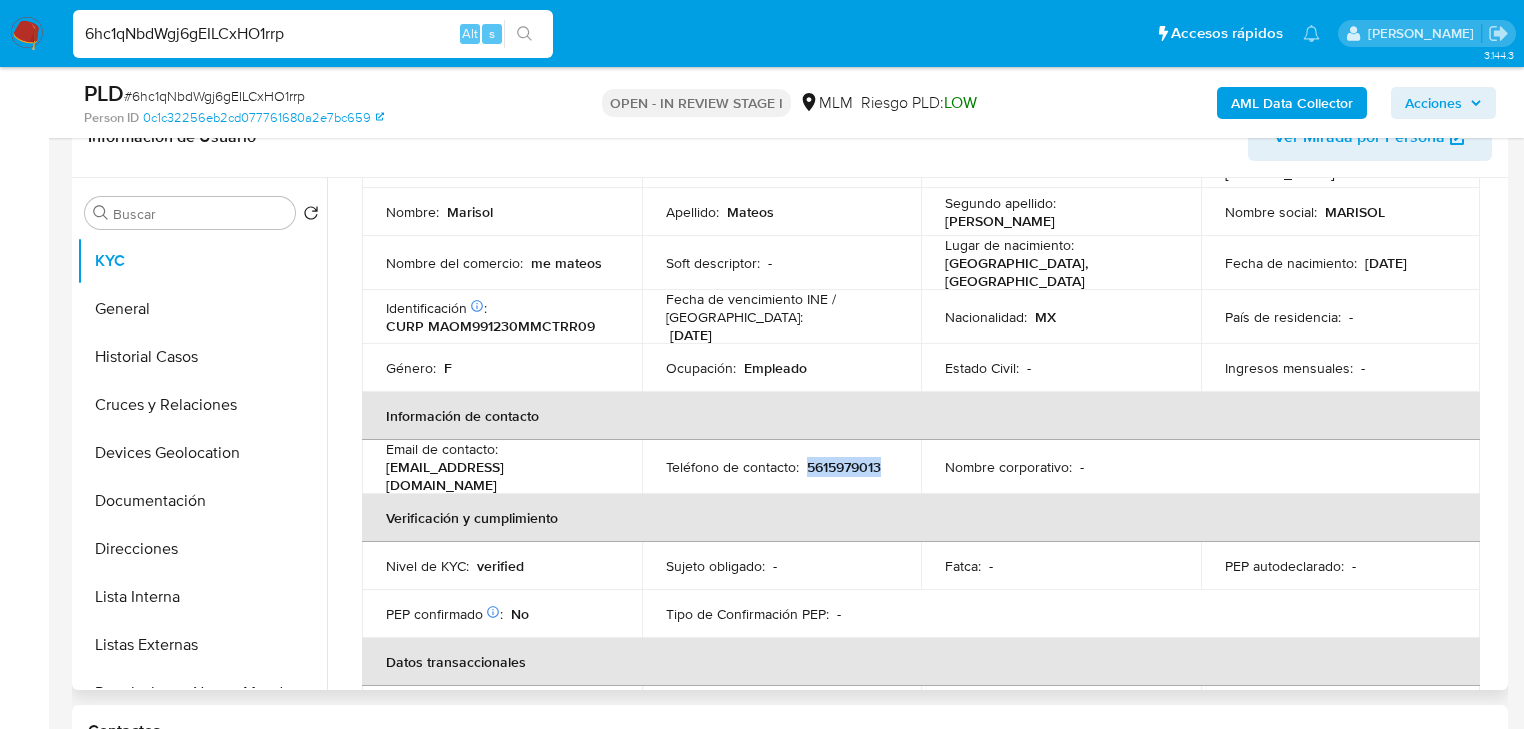 click on "5615979013" at bounding box center [844, 467] 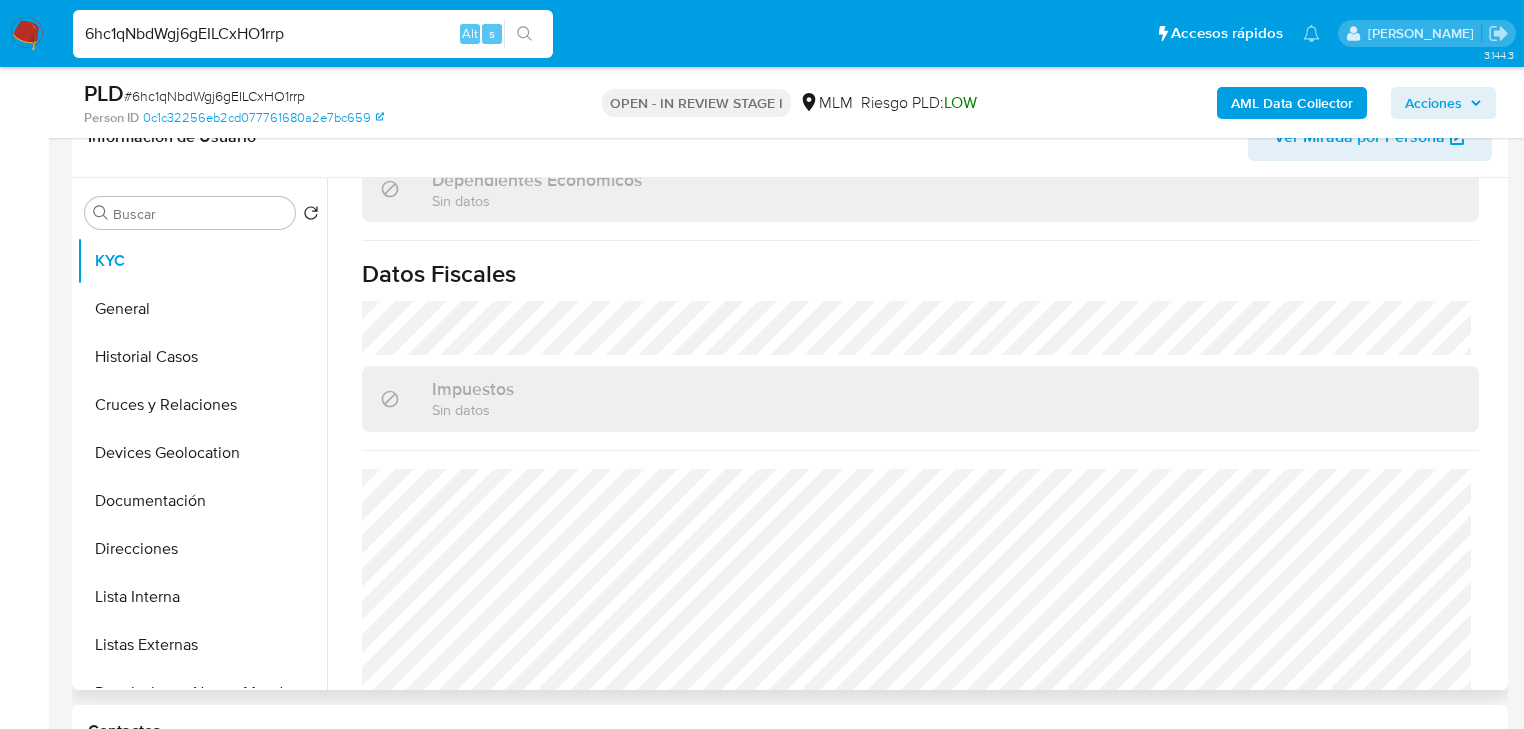 scroll, scrollTop: 1248, scrollLeft: 0, axis: vertical 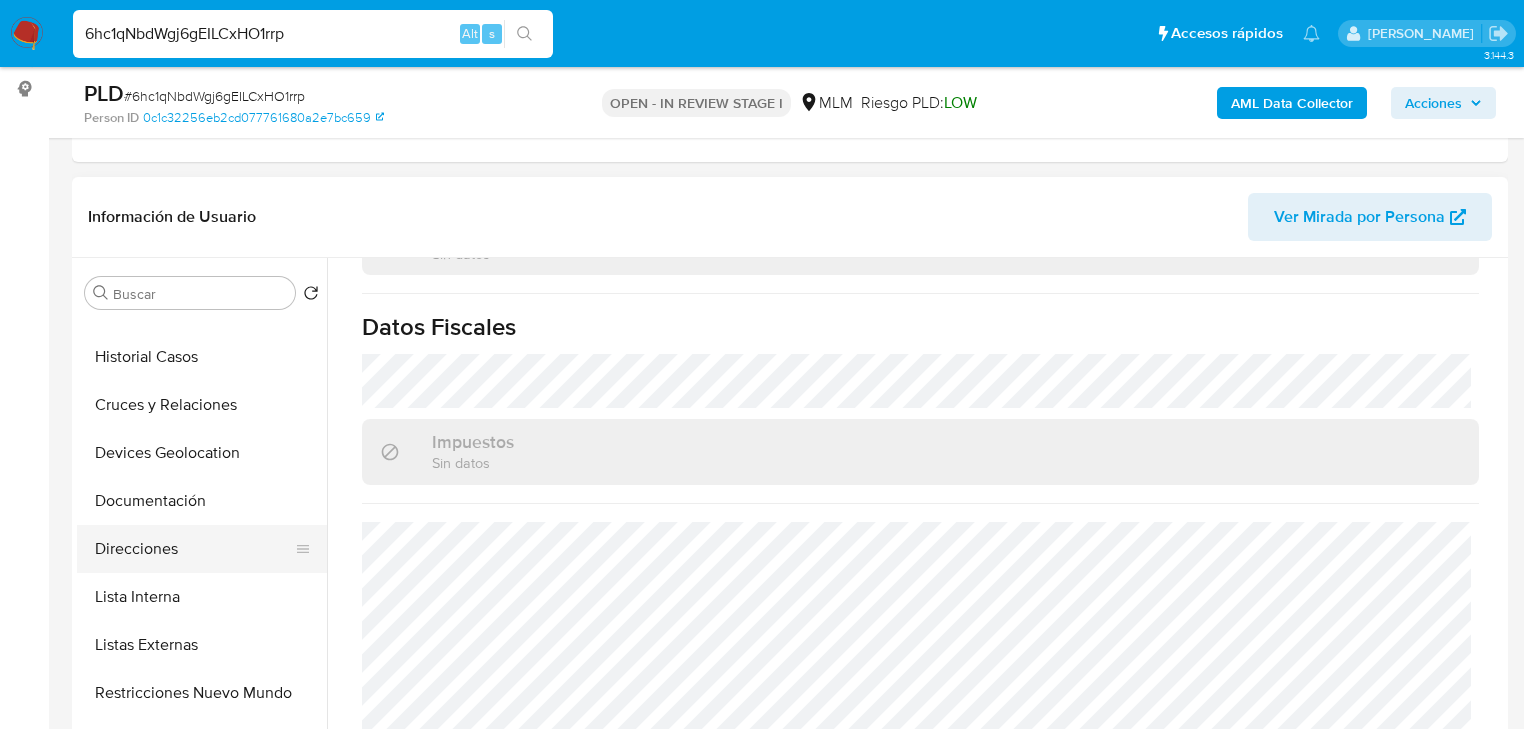 click on "Direcciones" at bounding box center (194, 549) 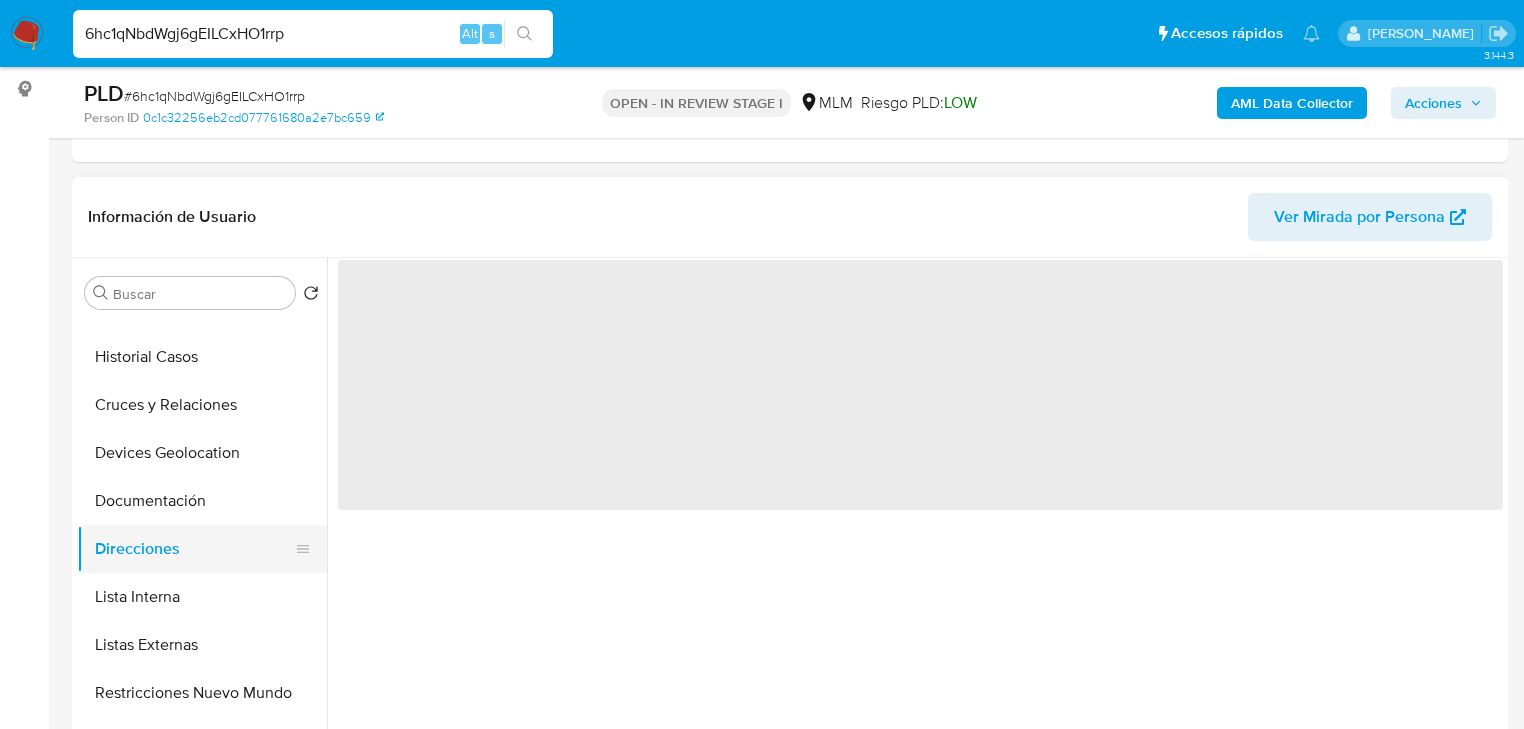 scroll, scrollTop: 0, scrollLeft: 0, axis: both 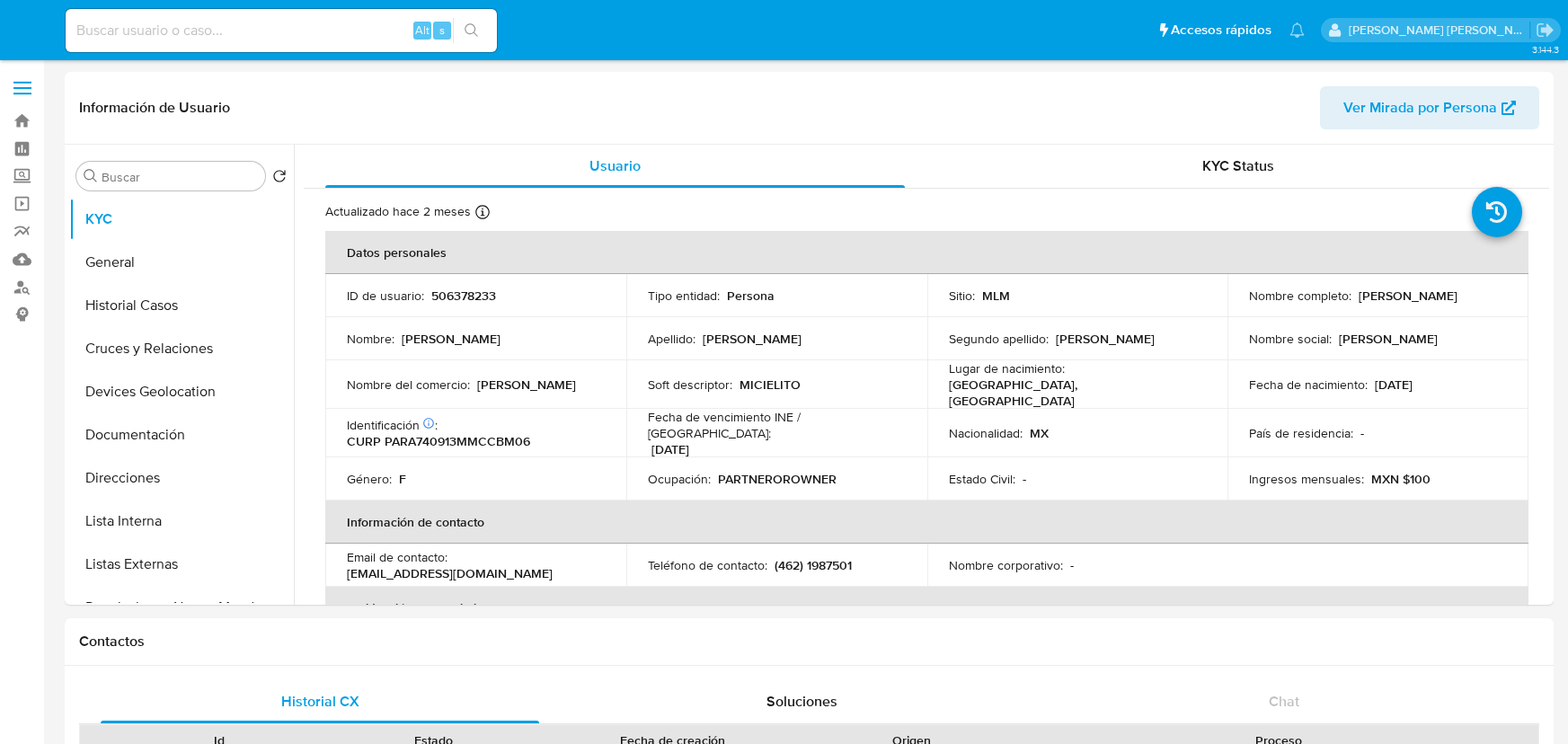 select on "10" 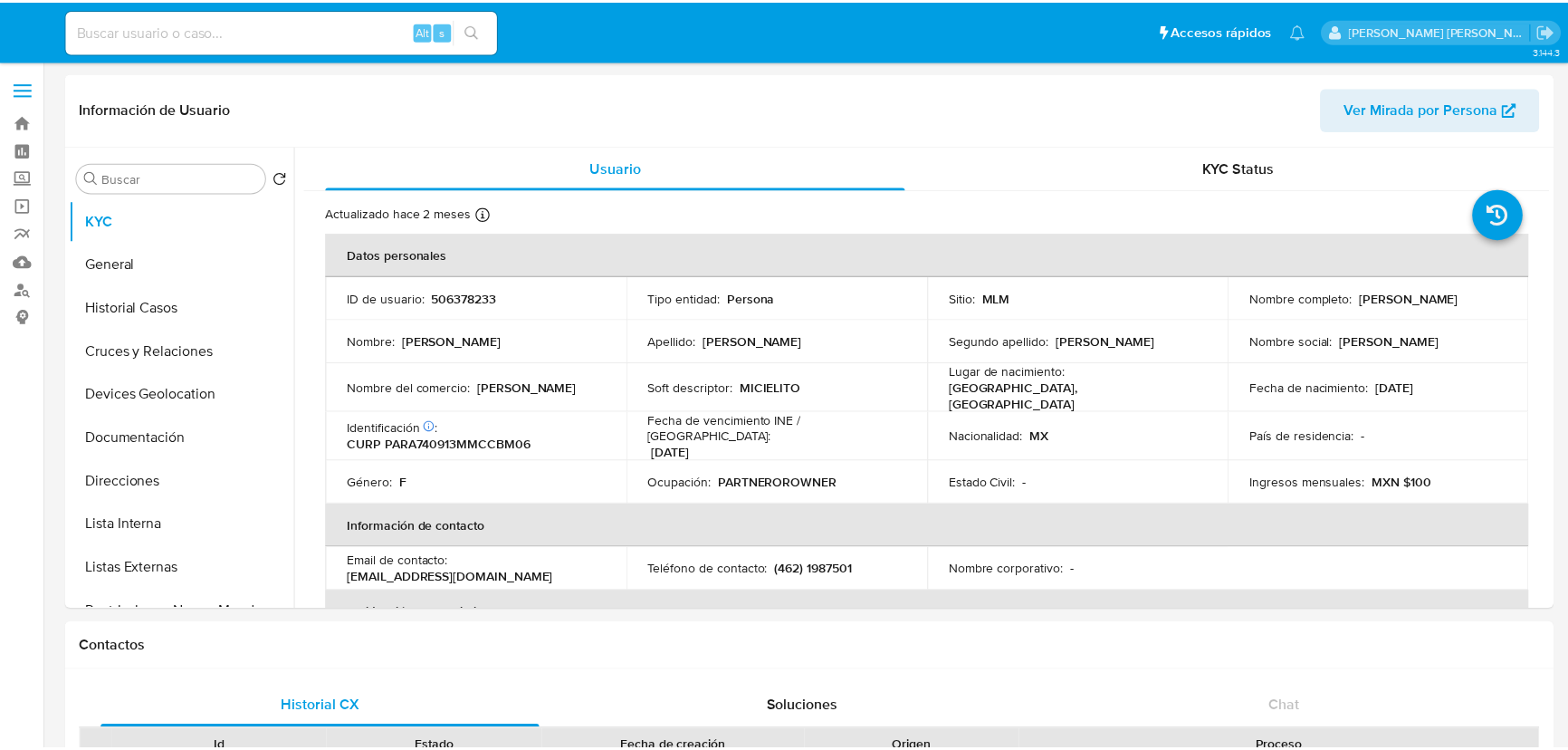 scroll, scrollTop: 0, scrollLeft: 0, axis: both 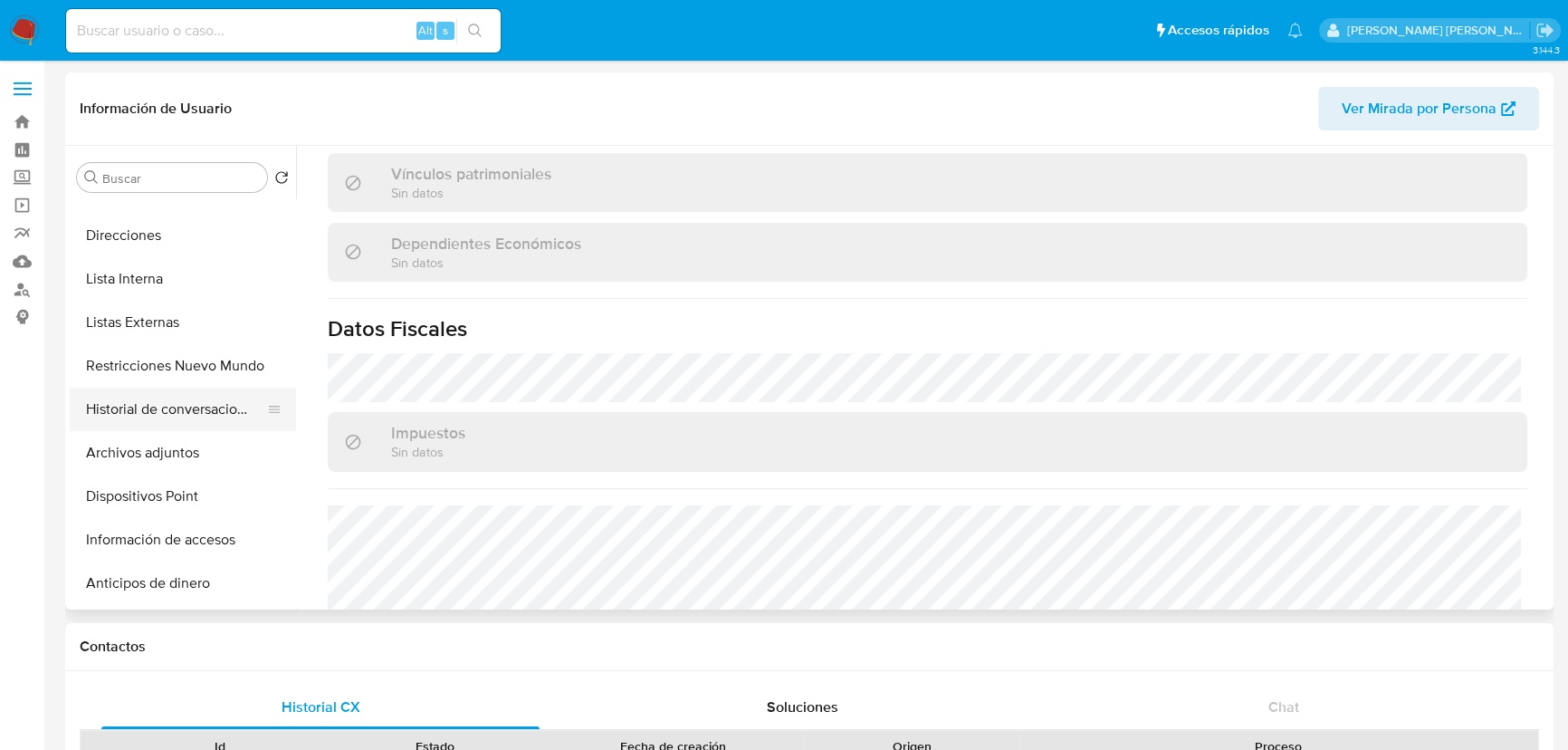 click on "Restricciones Nuevo Mundo" at bounding box center (183, 366) 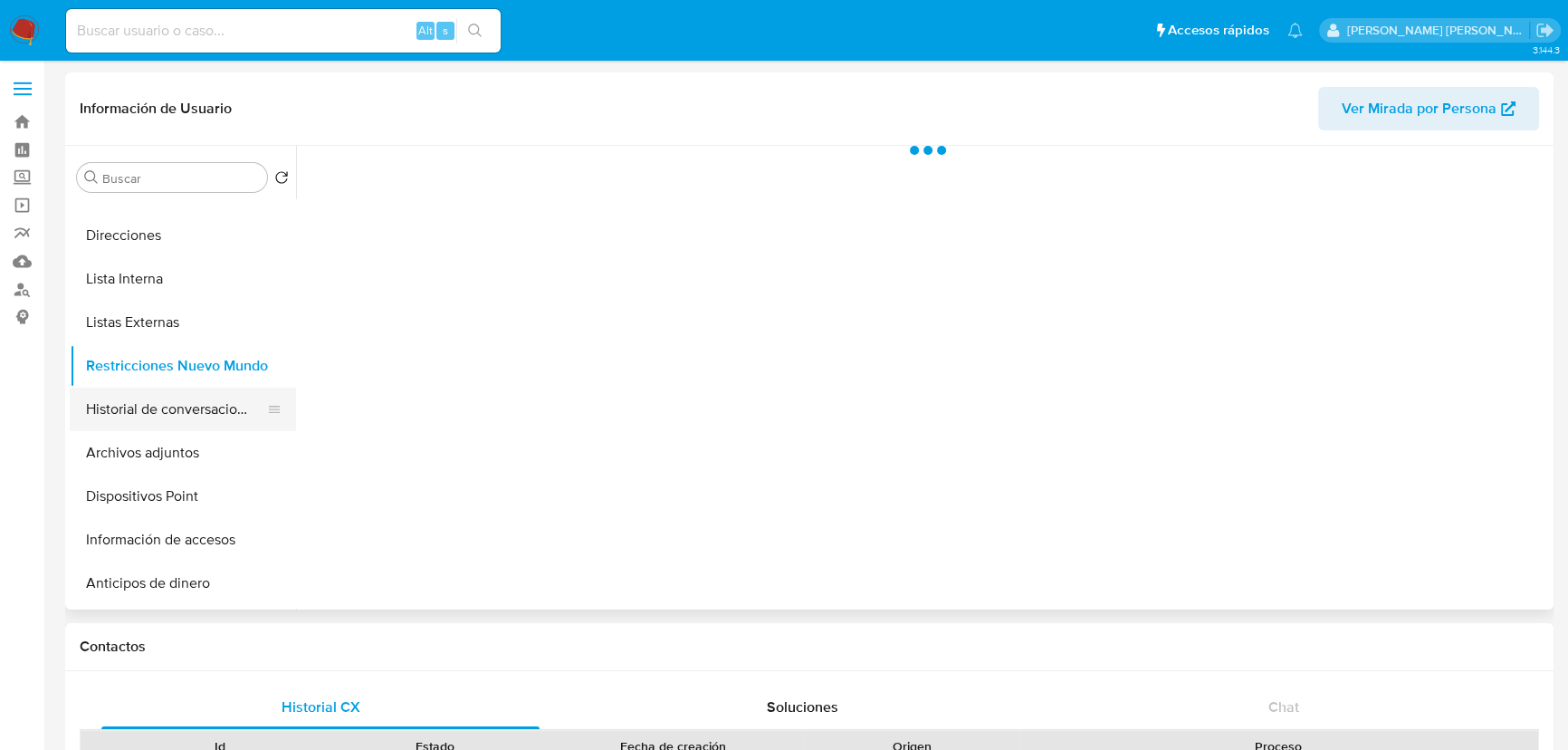 scroll, scrollTop: 0, scrollLeft: 0, axis: both 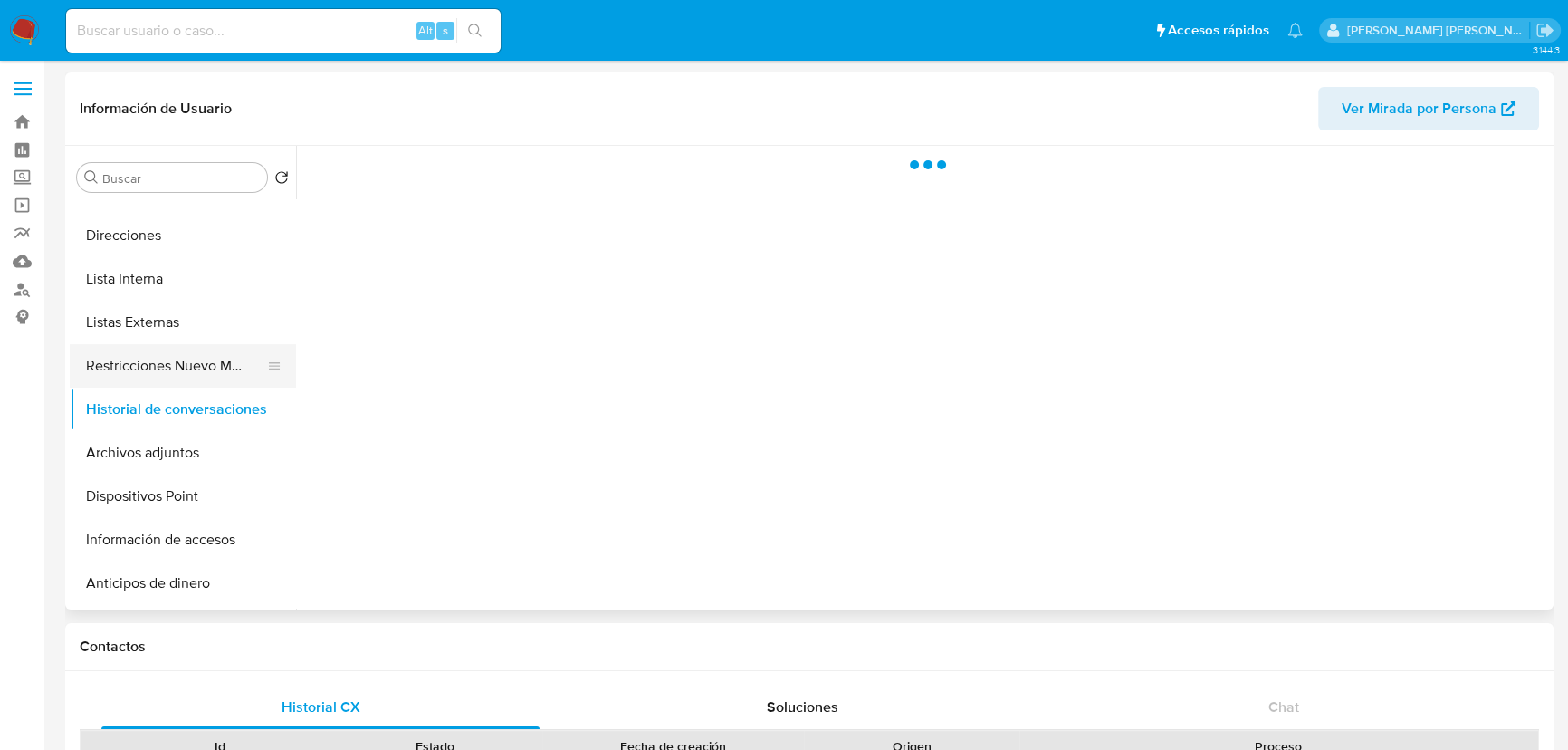 click on "Restricciones Nuevo Mundo" at bounding box center (176, 366) 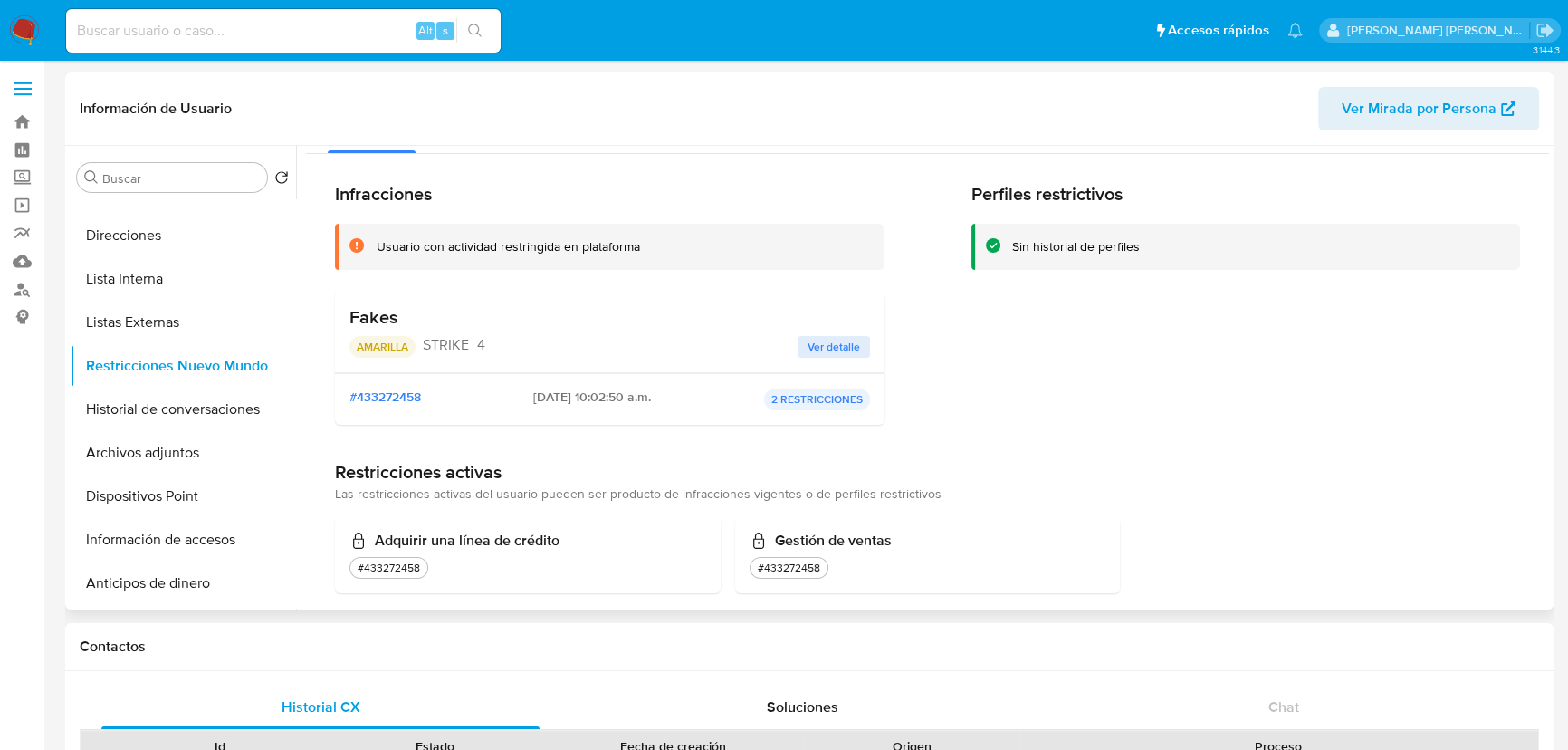scroll, scrollTop: 62, scrollLeft: 0, axis: vertical 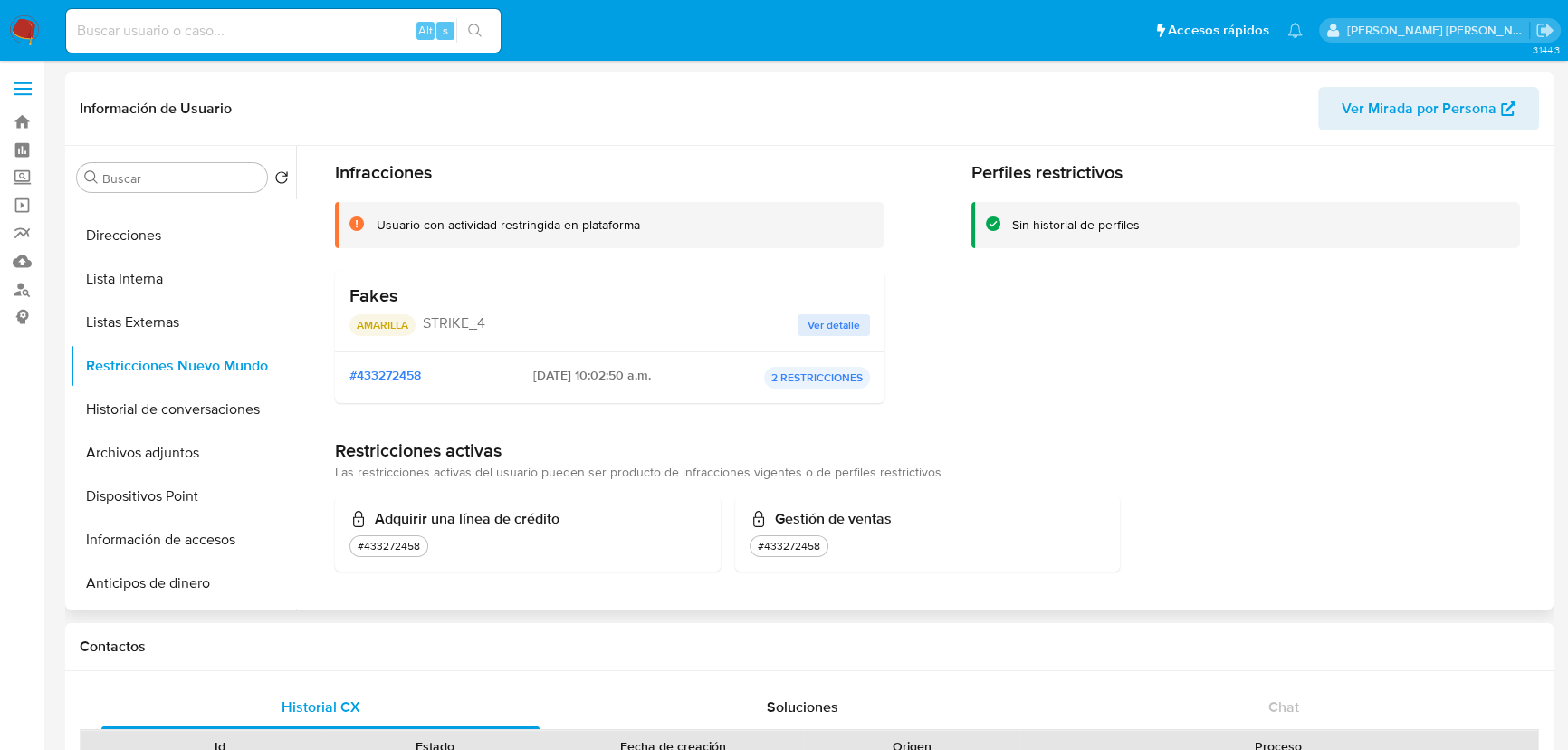 click on "Ver detalle" at bounding box center [834, 325] 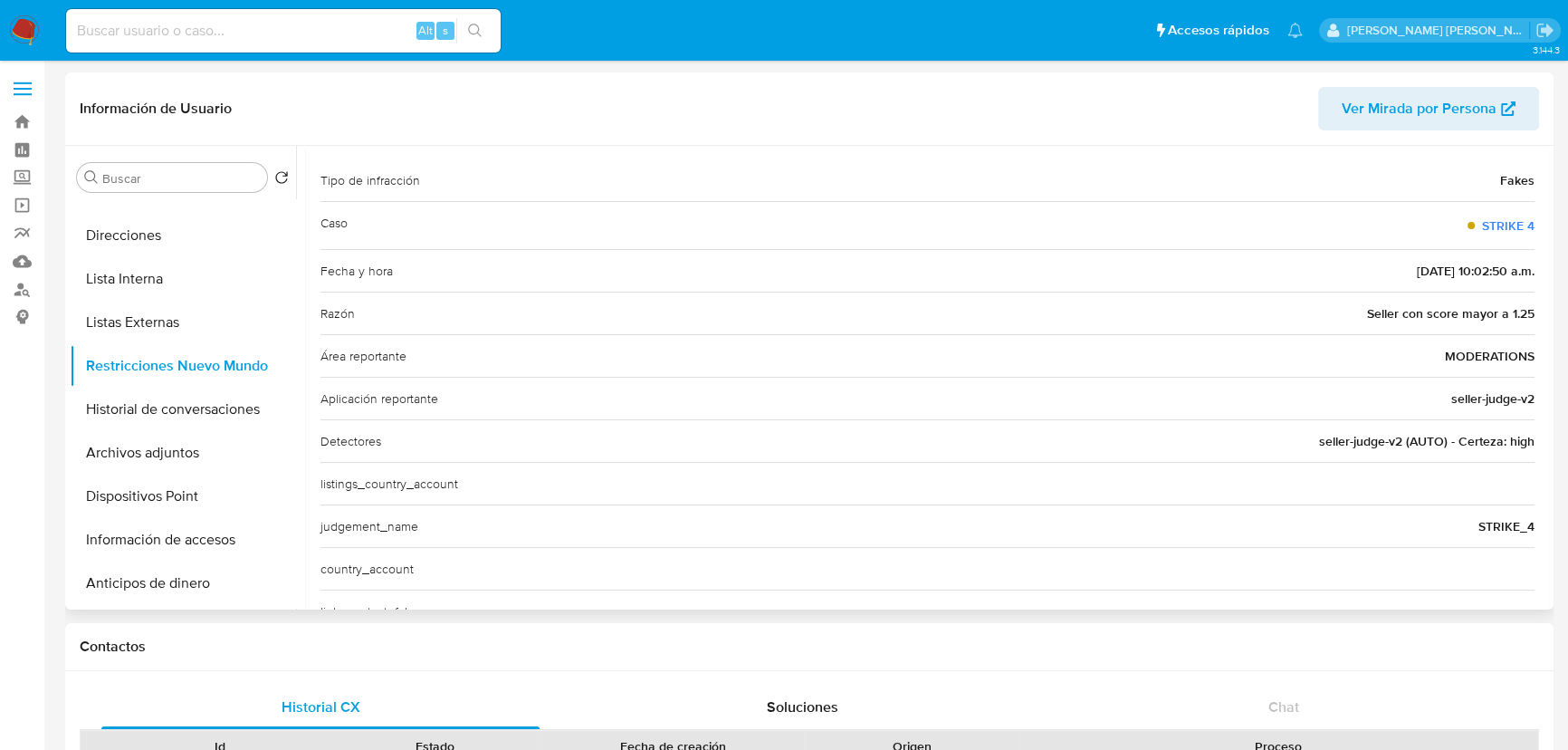 scroll, scrollTop: 0, scrollLeft: 0, axis: both 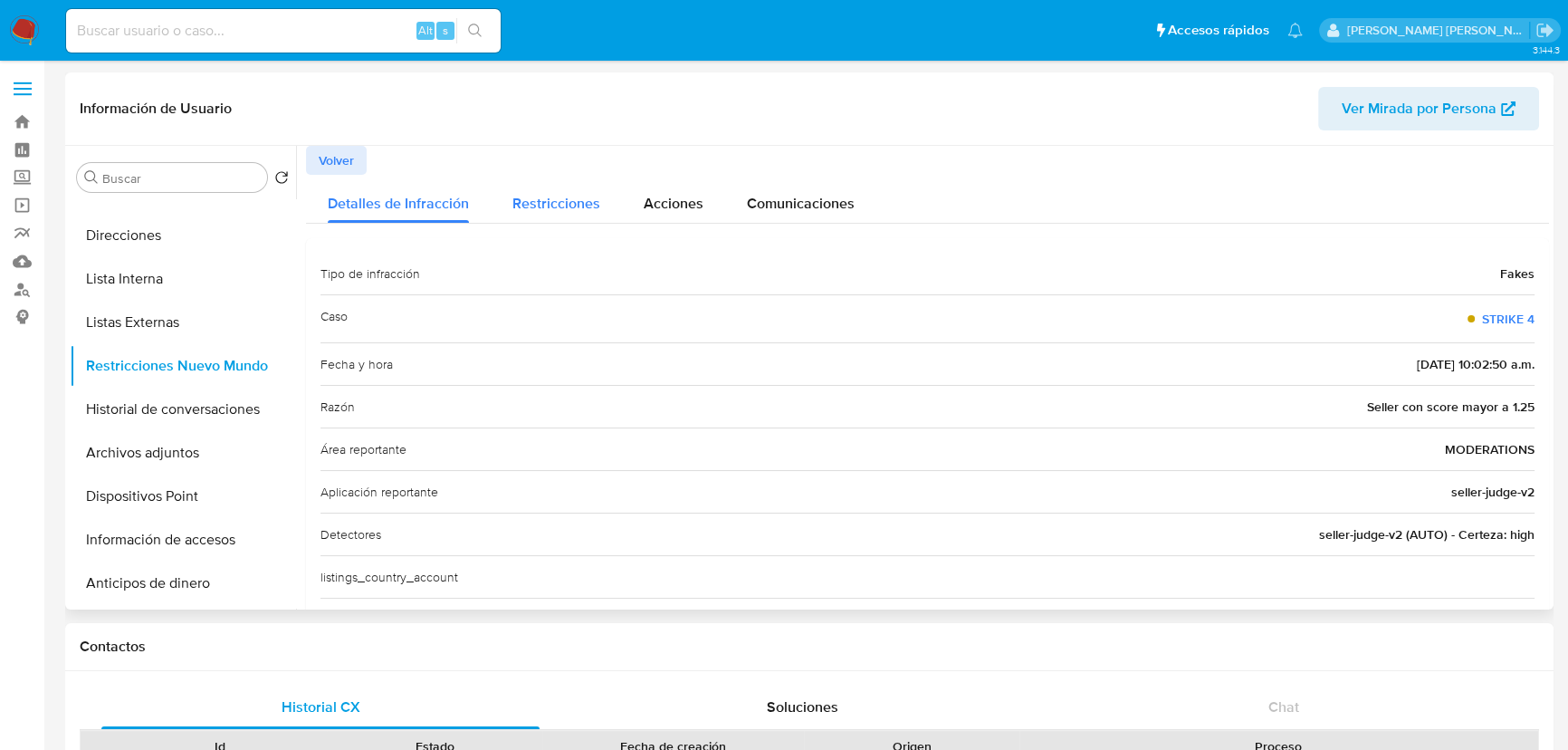 click on "Detalles de Infracción Restricciones Acciones Comunicaciones Tipo de infracción Fakes Caso STRIKE 4 Fecha y hora [DATE] 10:02:50 a.m. Razón Seller con score mayor a 1.25 Área reportante MODERATIONS Aplicación reportante seller-judge-v2 Detectores seller-judge-v2 (AUTO) - Certeza: high listings_country_account judgement_name STRIKE_4 country_account link_contact_fakes evidence_id 10416188 suspend_expiration_date_en judgement_type_id 8" at bounding box center (927, 521) 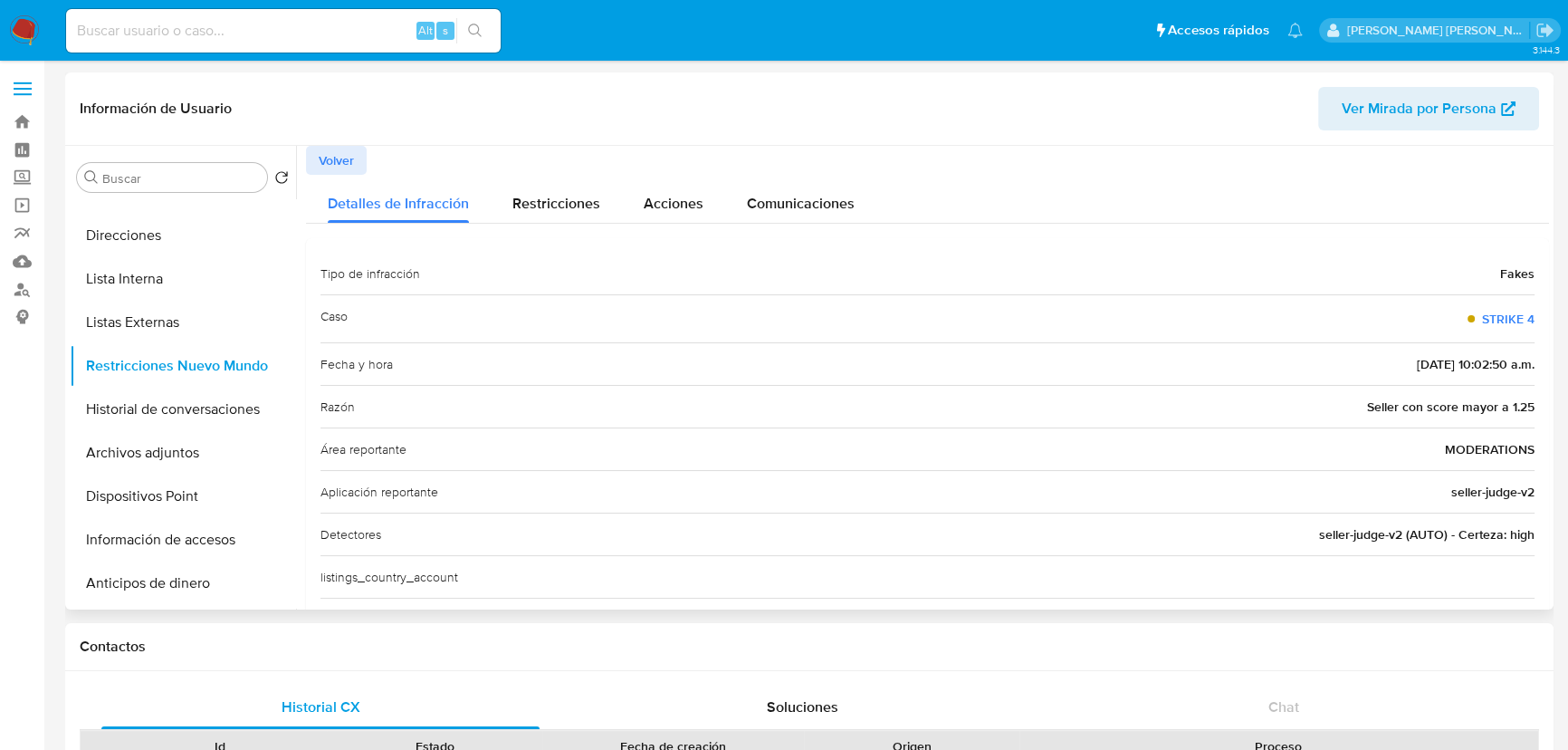 click on "Detalles de Infracción Restricciones Acciones Comunicaciones Tipo de infracción Fakes Caso STRIKE 4 Fecha y hora [DATE] 10:02:50 a.m. Razón Seller con score mayor a 1.25 Área reportante MODERATIONS Aplicación reportante seller-judge-v2 Detectores seller-judge-v2 (AUTO) - Certeza: high listings_country_account judgement_name STRIKE_4 country_account link_contact_fakes evidence_id 10416188 suspend_expiration_date_en judgement_type_id 8" at bounding box center [927, 521] 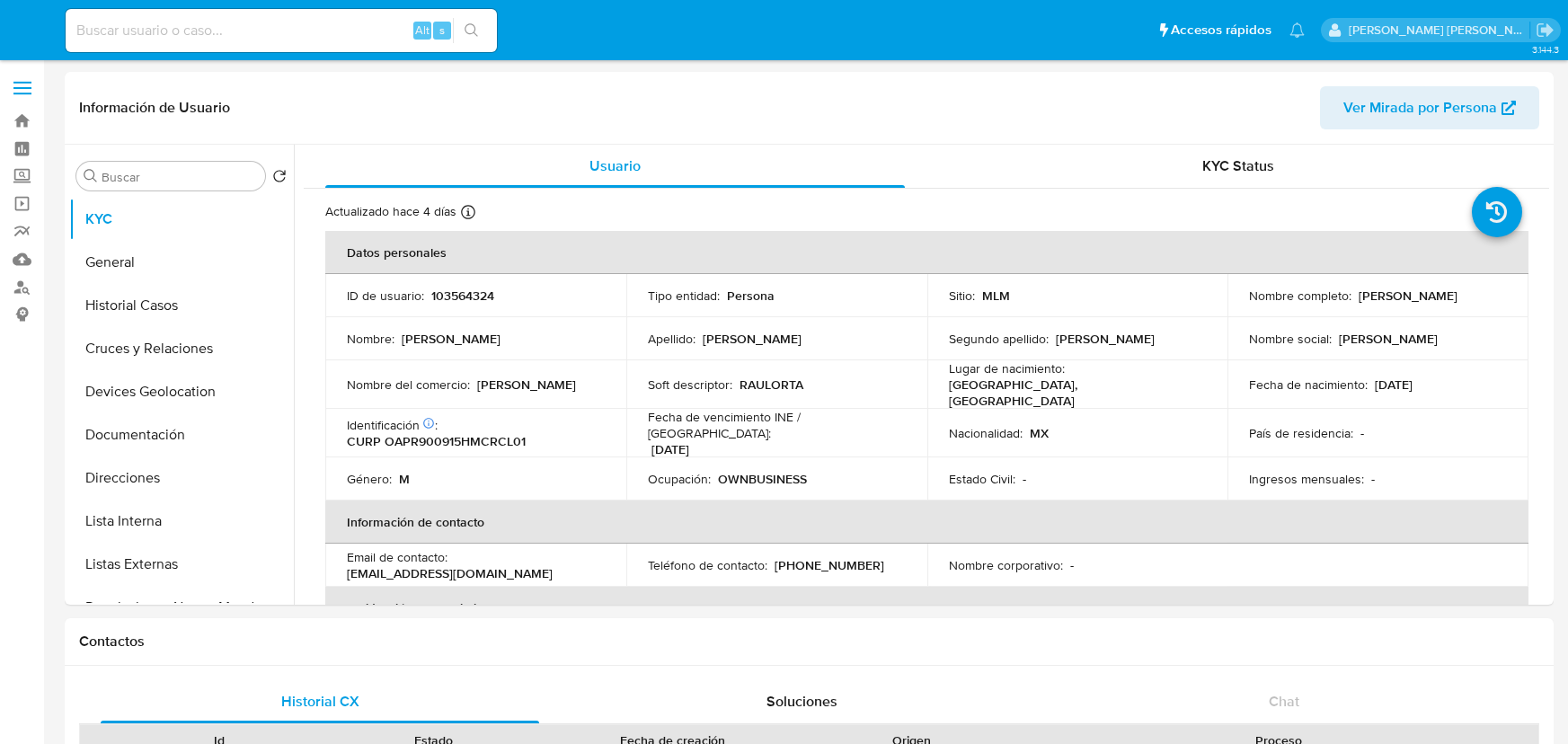 select on "10" 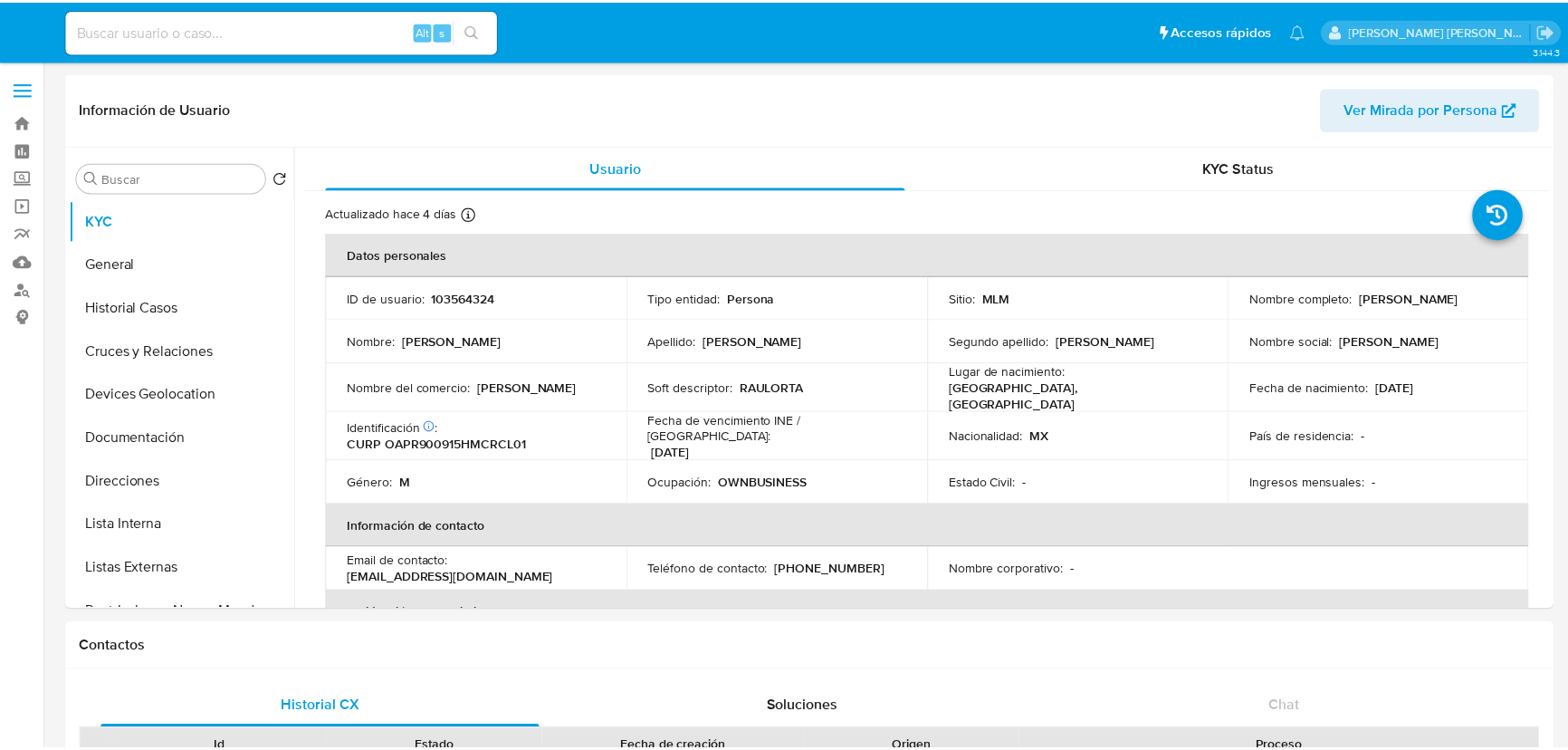 scroll, scrollTop: 0, scrollLeft: 0, axis: both 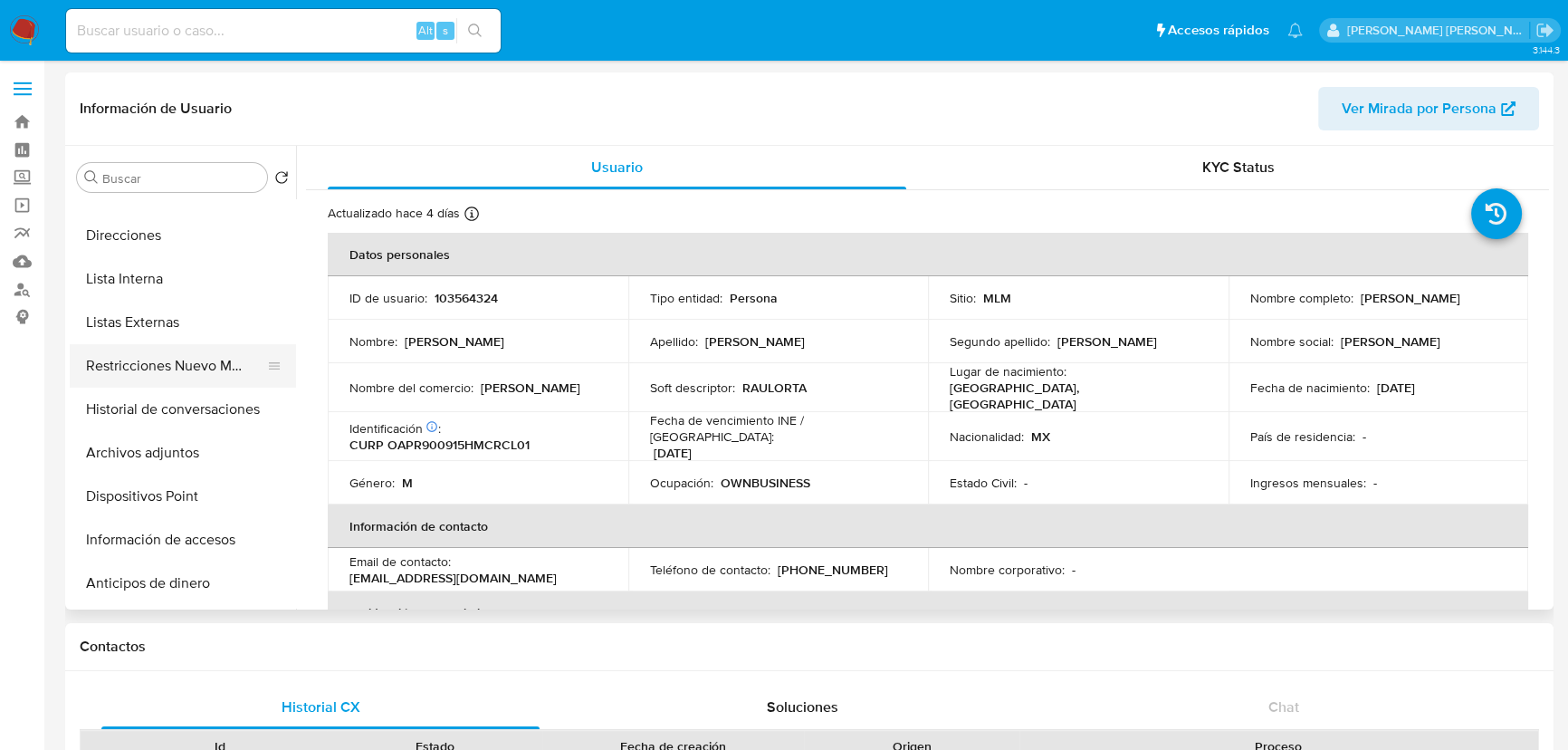 click on "Restricciones Nuevo Mundo" at bounding box center (176, 366) 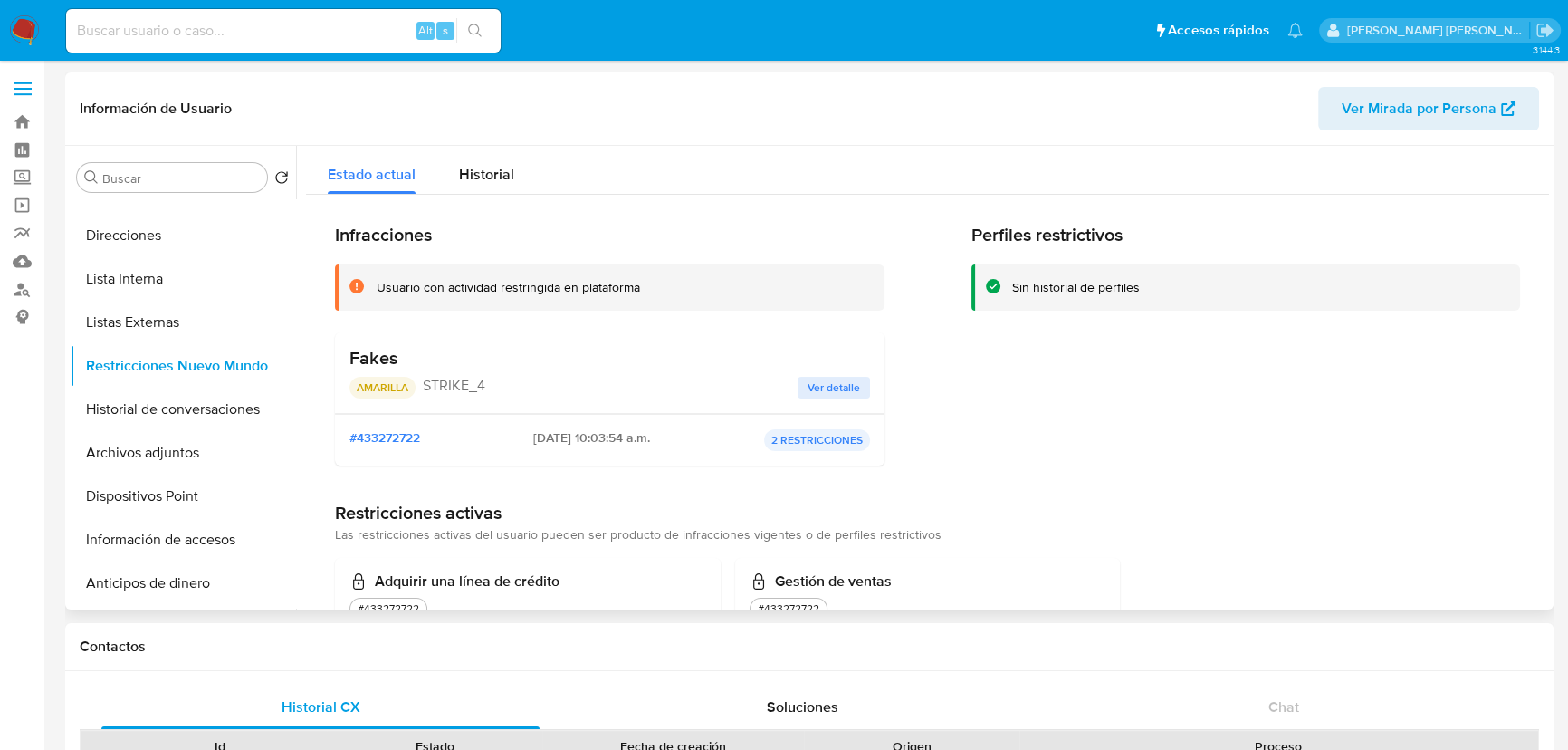 click on "Ver detalle" at bounding box center (834, 388) 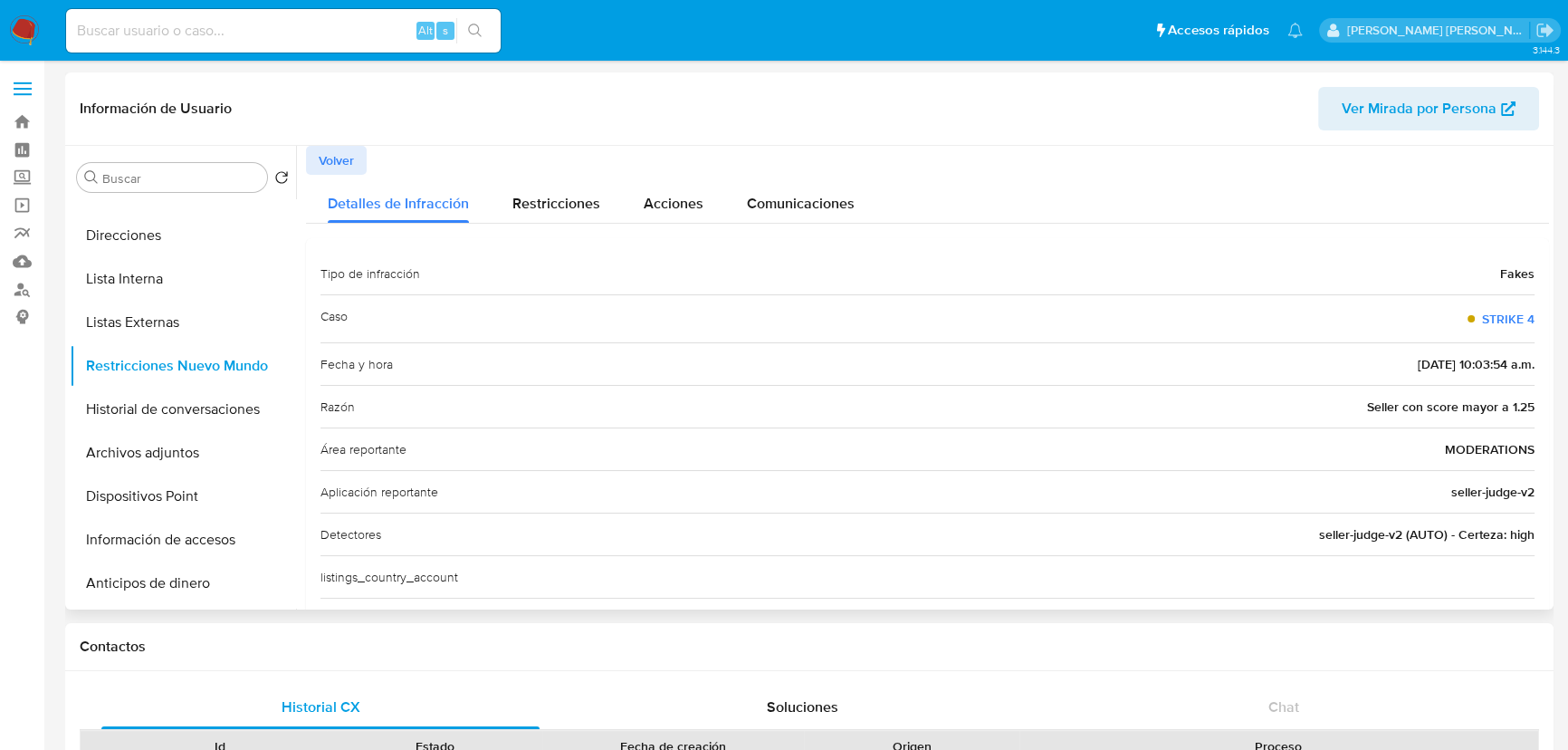 drag, startPoint x: 1367, startPoint y: 404, endPoint x: 1455, endPoint y: 401, distance: 88.05112 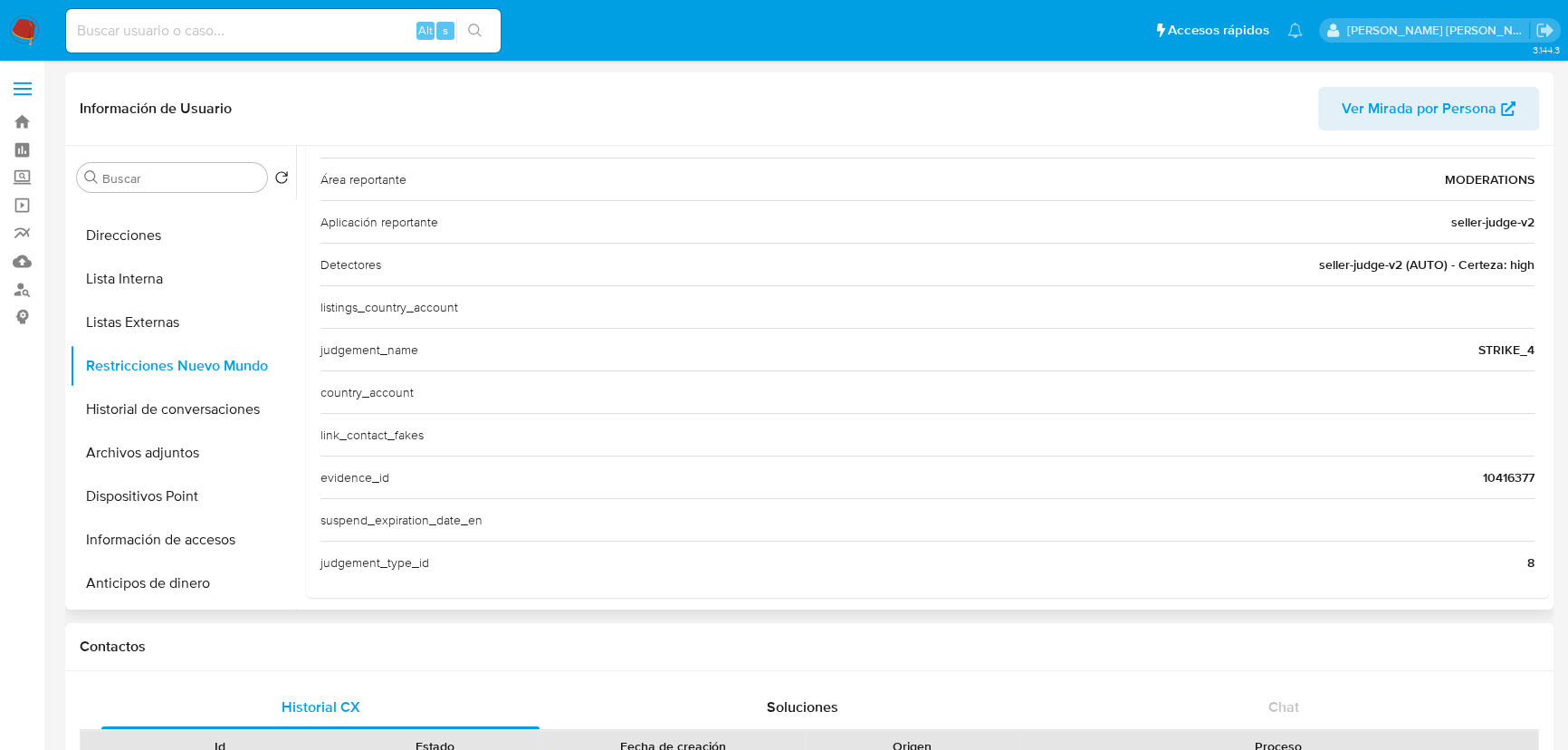 scroll, scrollTop: 281, scrollLeft: 0, axis: vertical 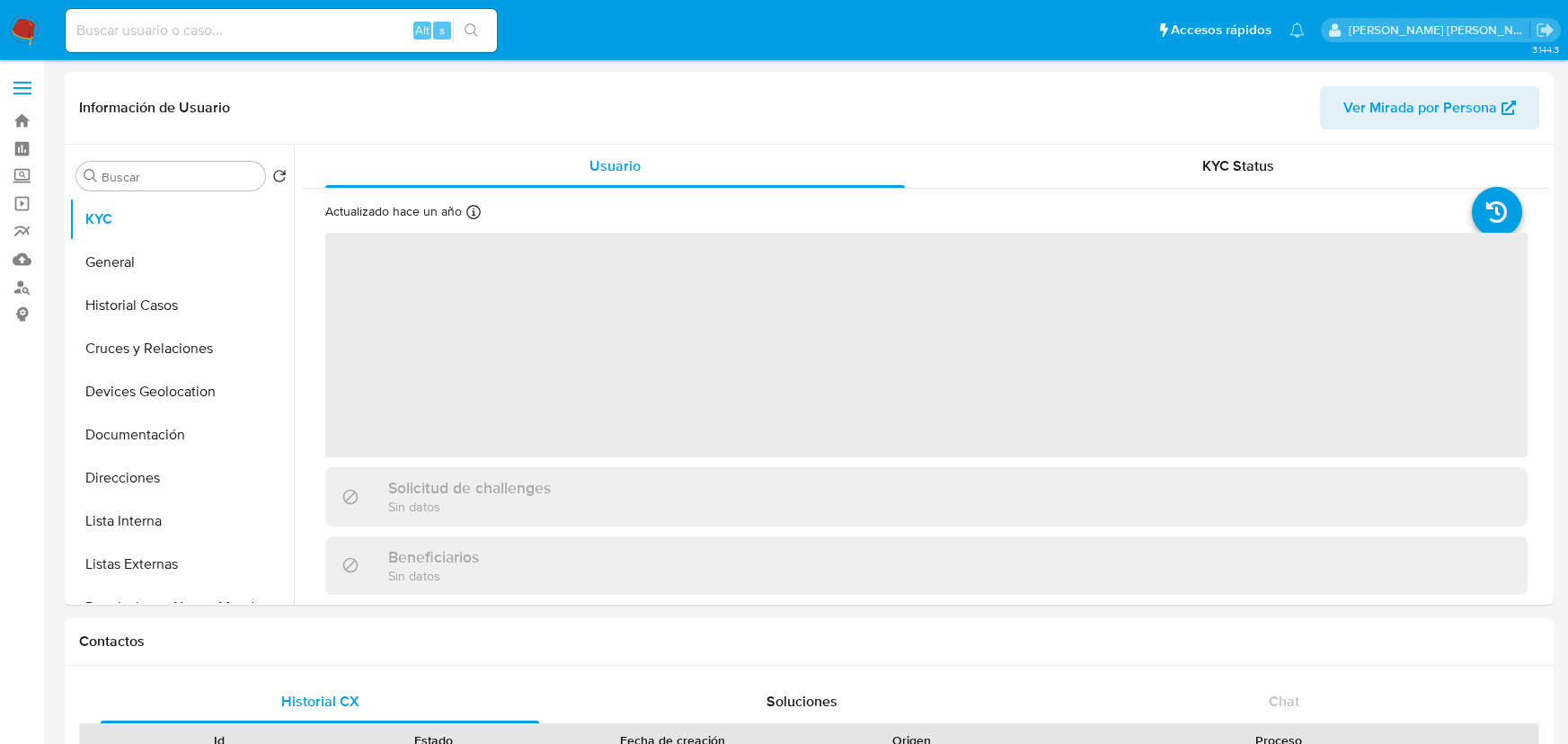 select on "10" 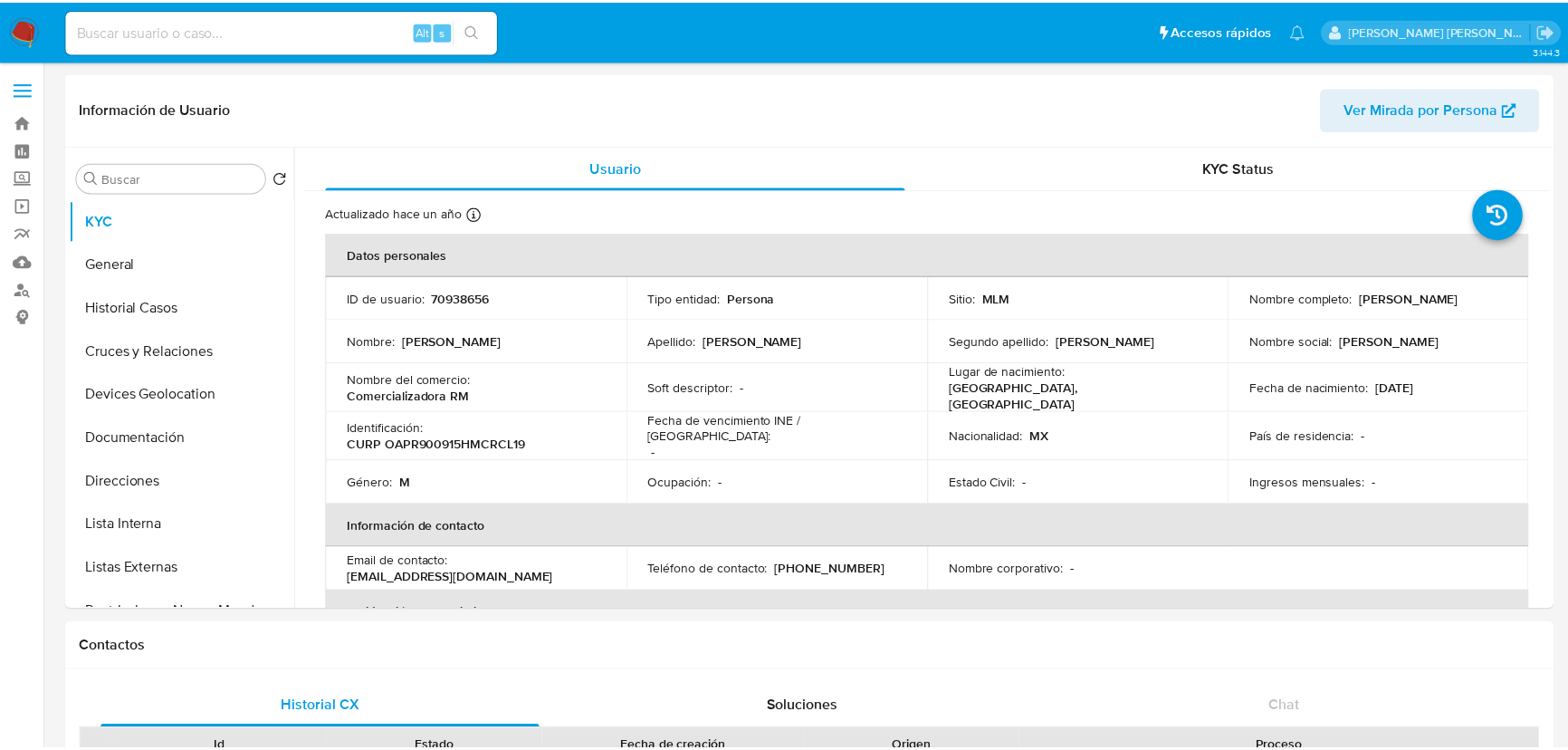 scroll, scrollTop: 0, scrollLeft: 0, axis: both 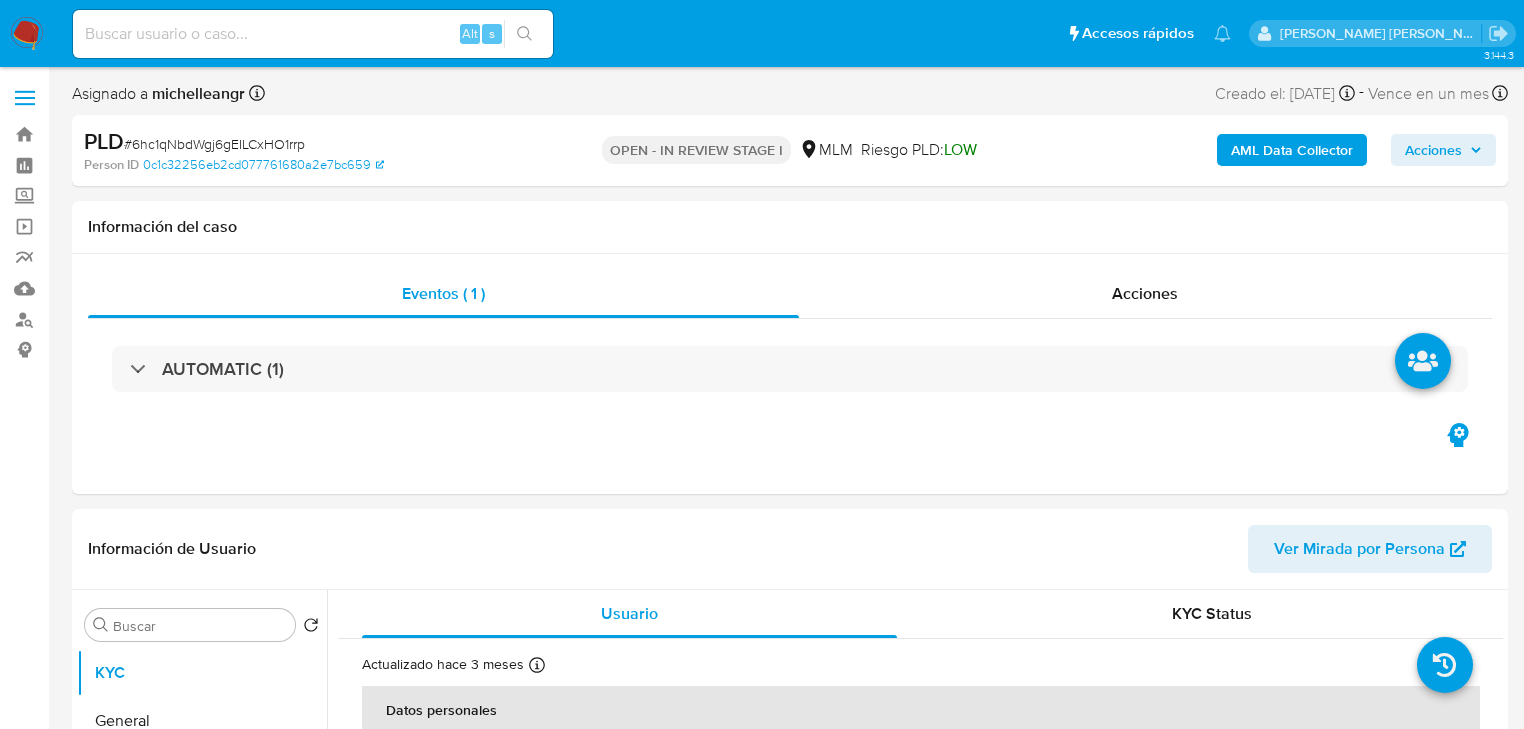 select on "10" 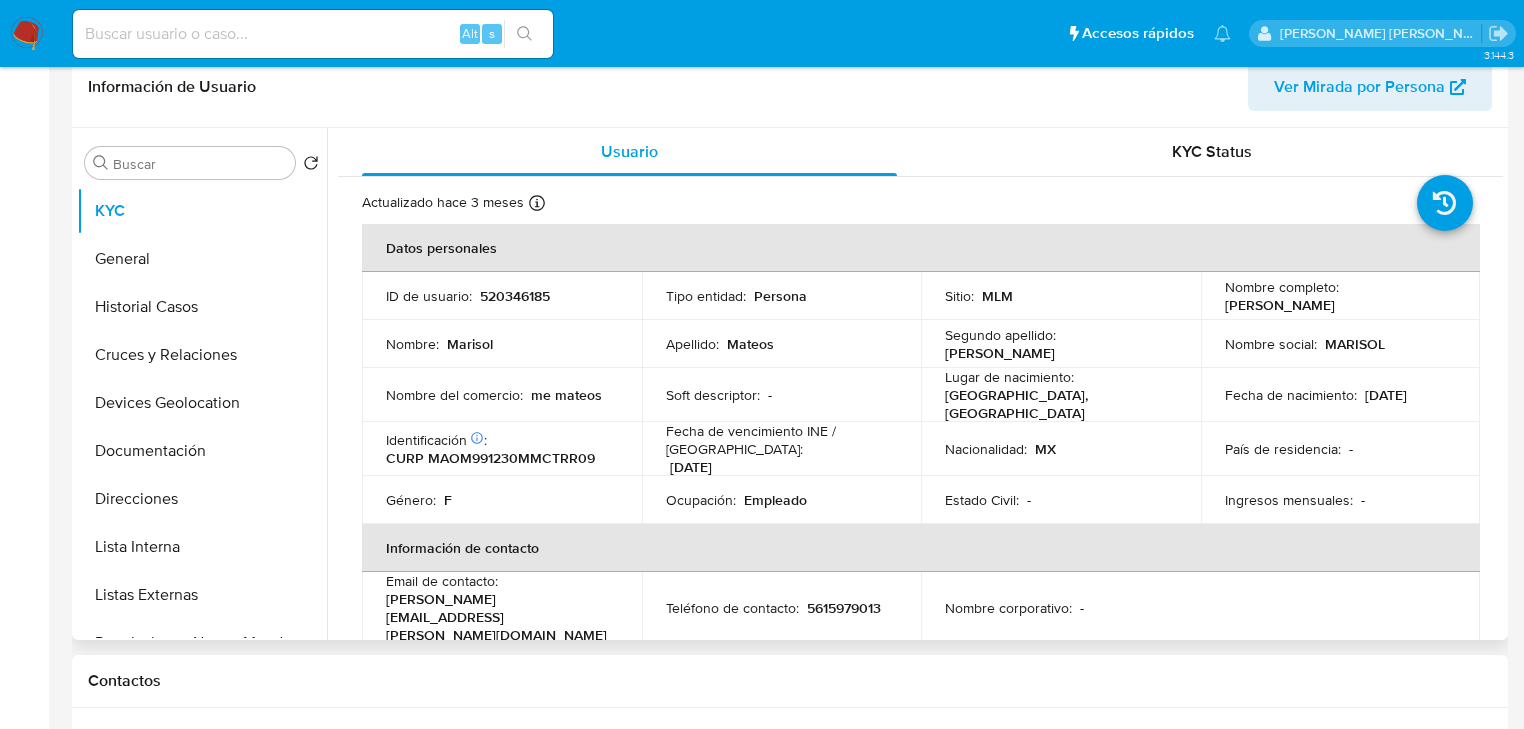 scroll, scrollTop: 480, scrollLeft: 0, axis: vertical 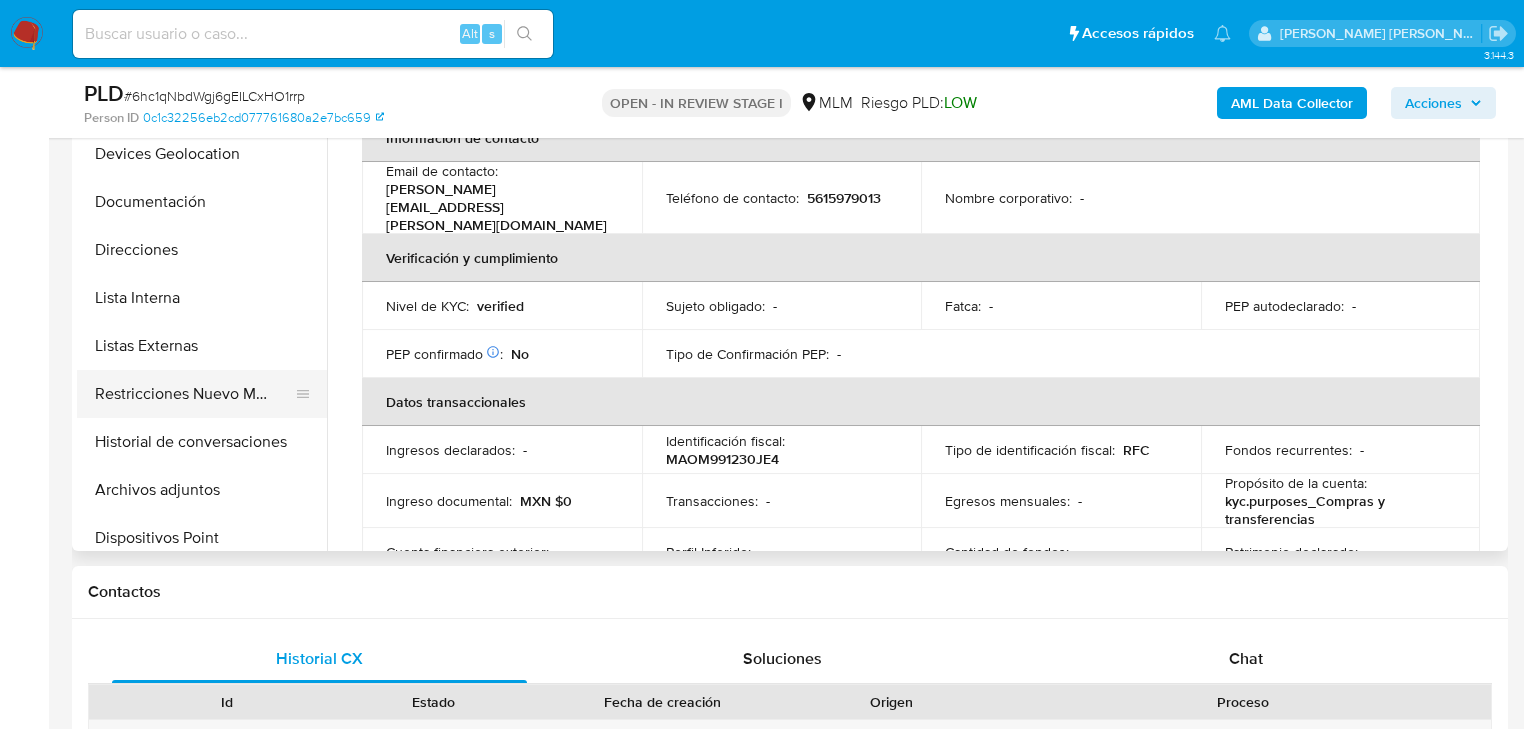 click on "Restricciones Nuevo Mundo" at bounding box center (194, 394) 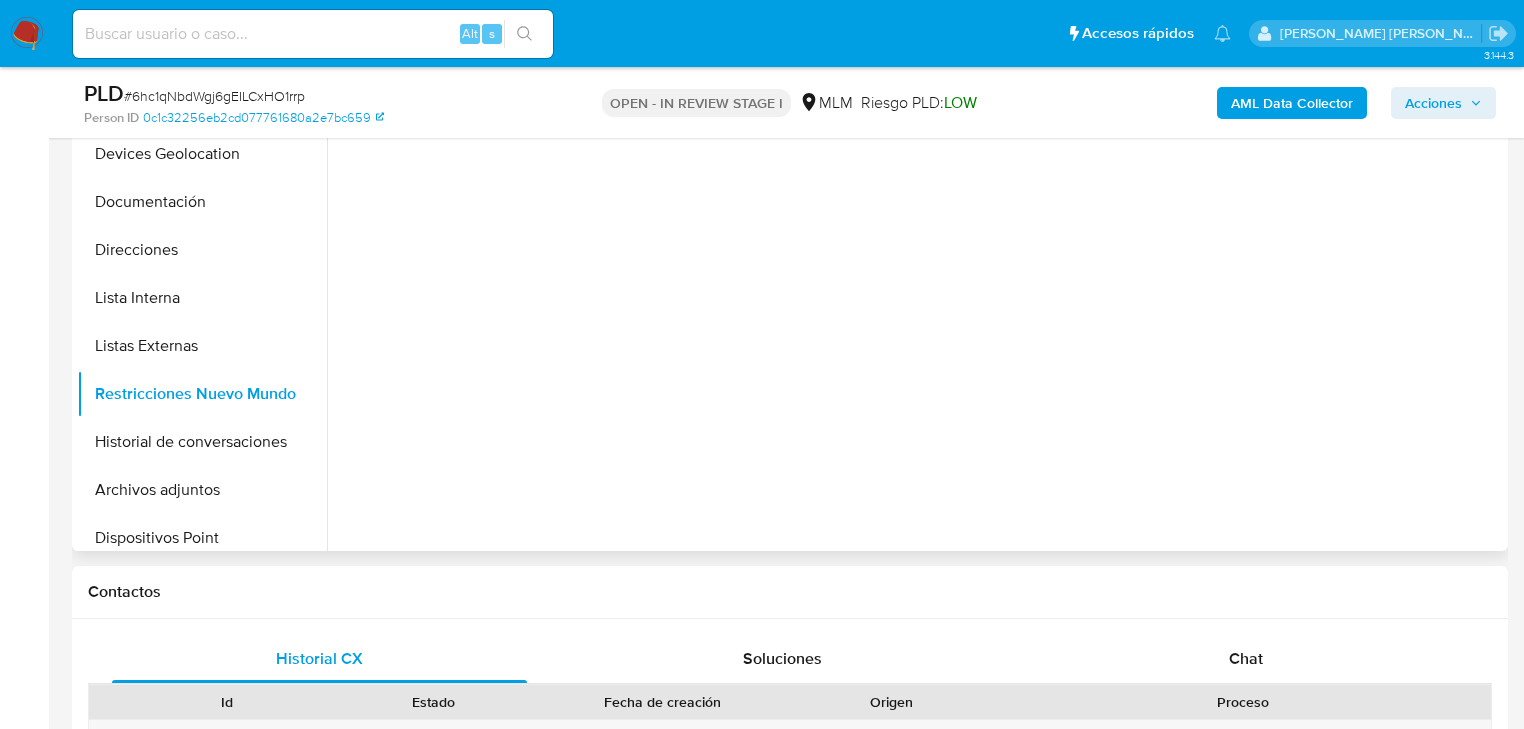scroll, scrollTop: 0, scrollLeft: 0, axis: both 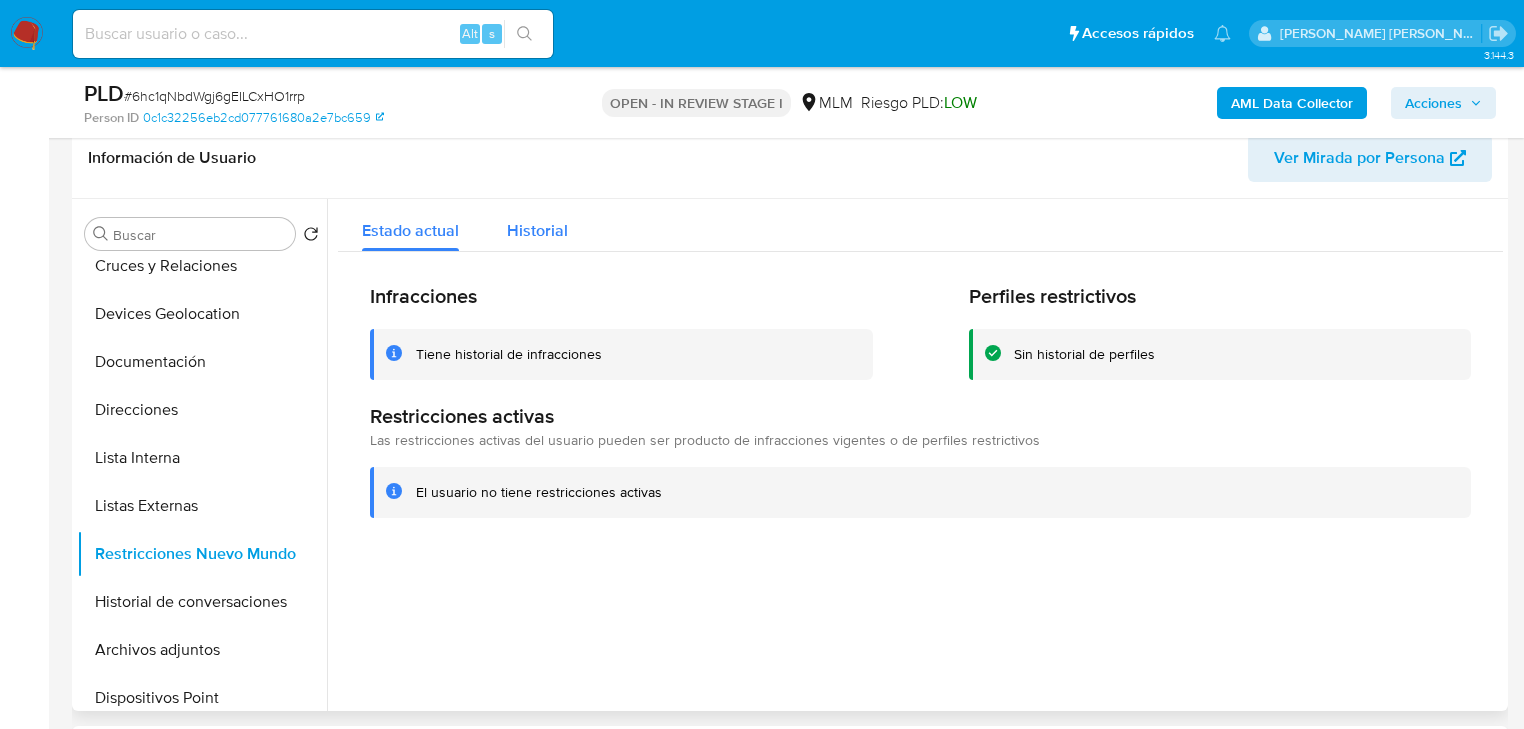 click on "Historial" at bounding box center (537, 230) 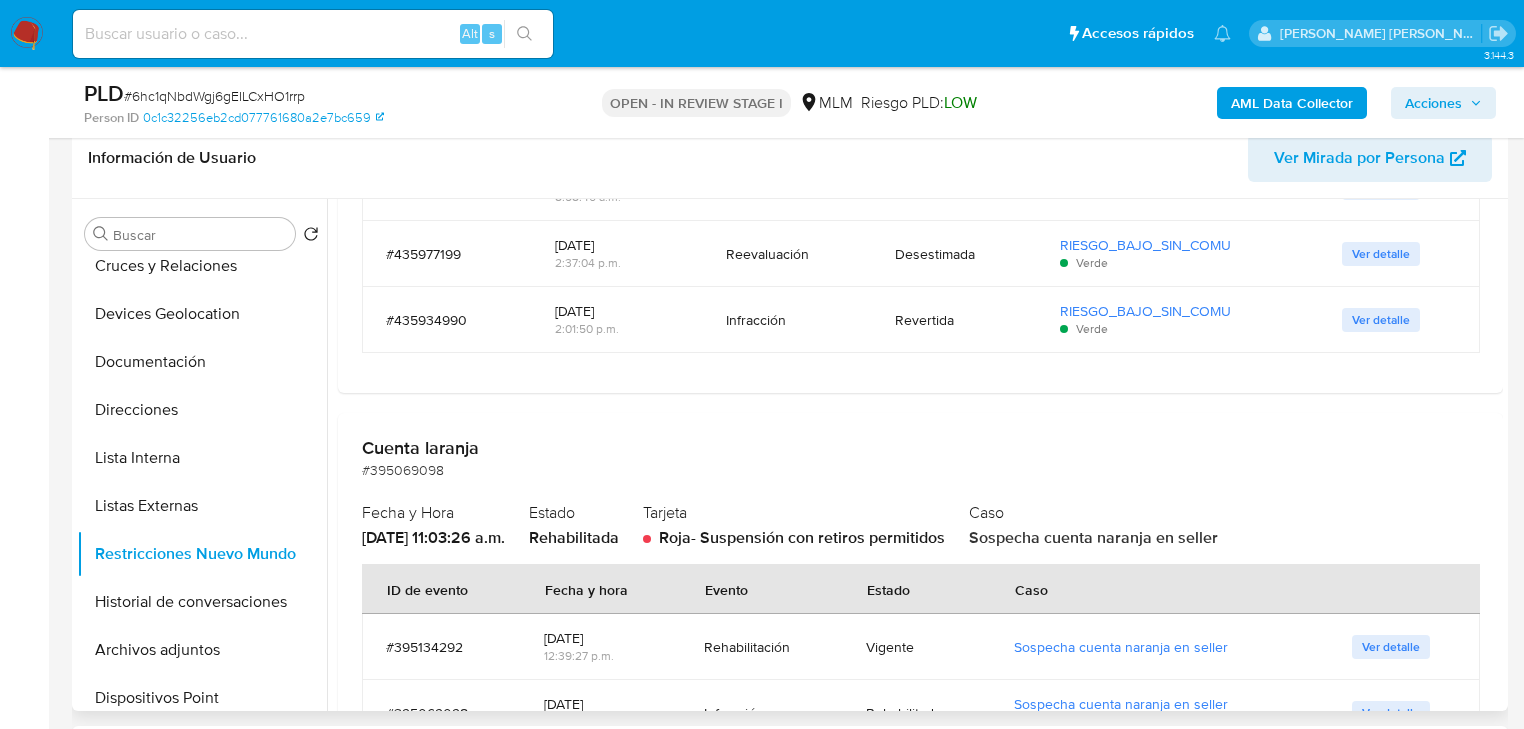 scroll, scrollTop: 1192, scrollLeft: 0, axis: vertical 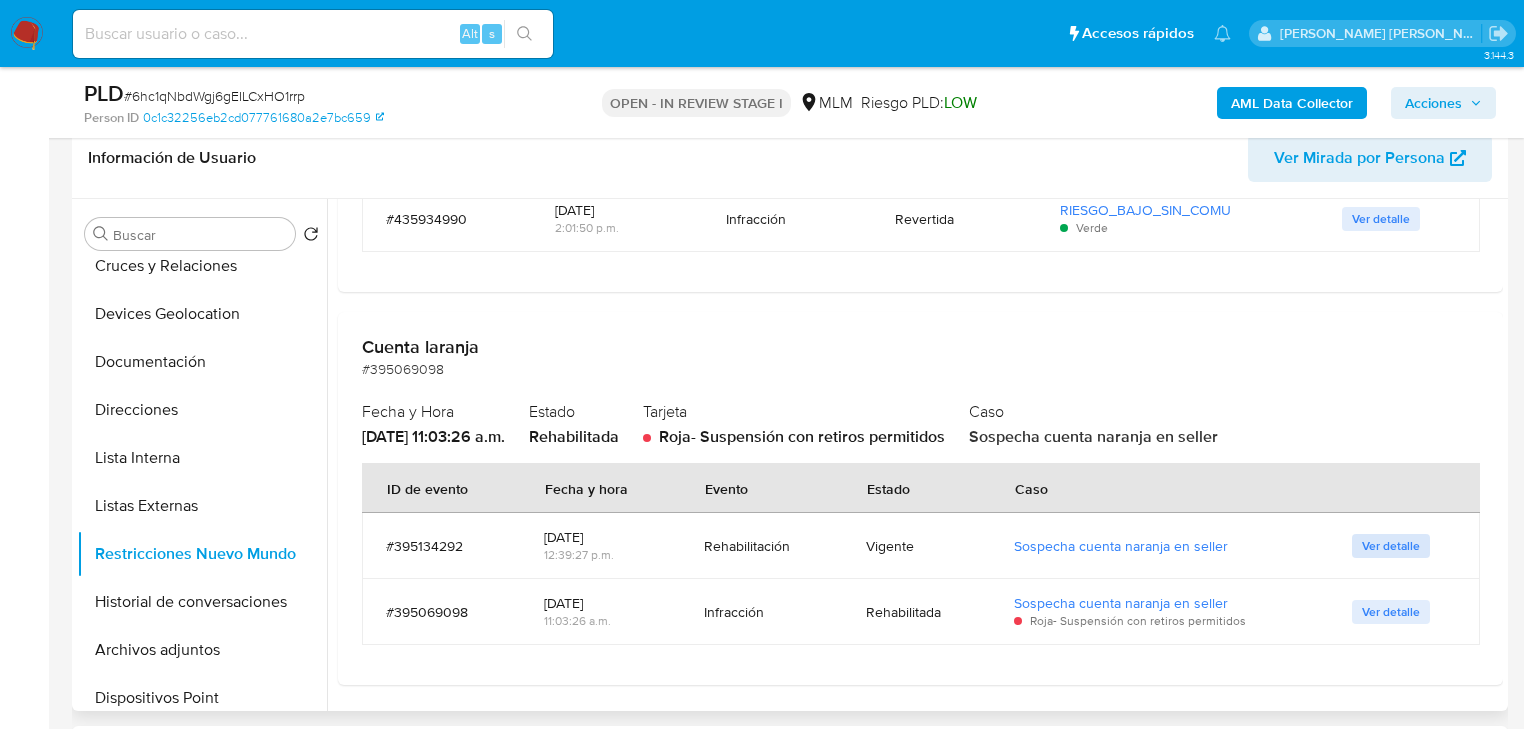 click on "Ver detalle" at bounding box center (1391, 546) 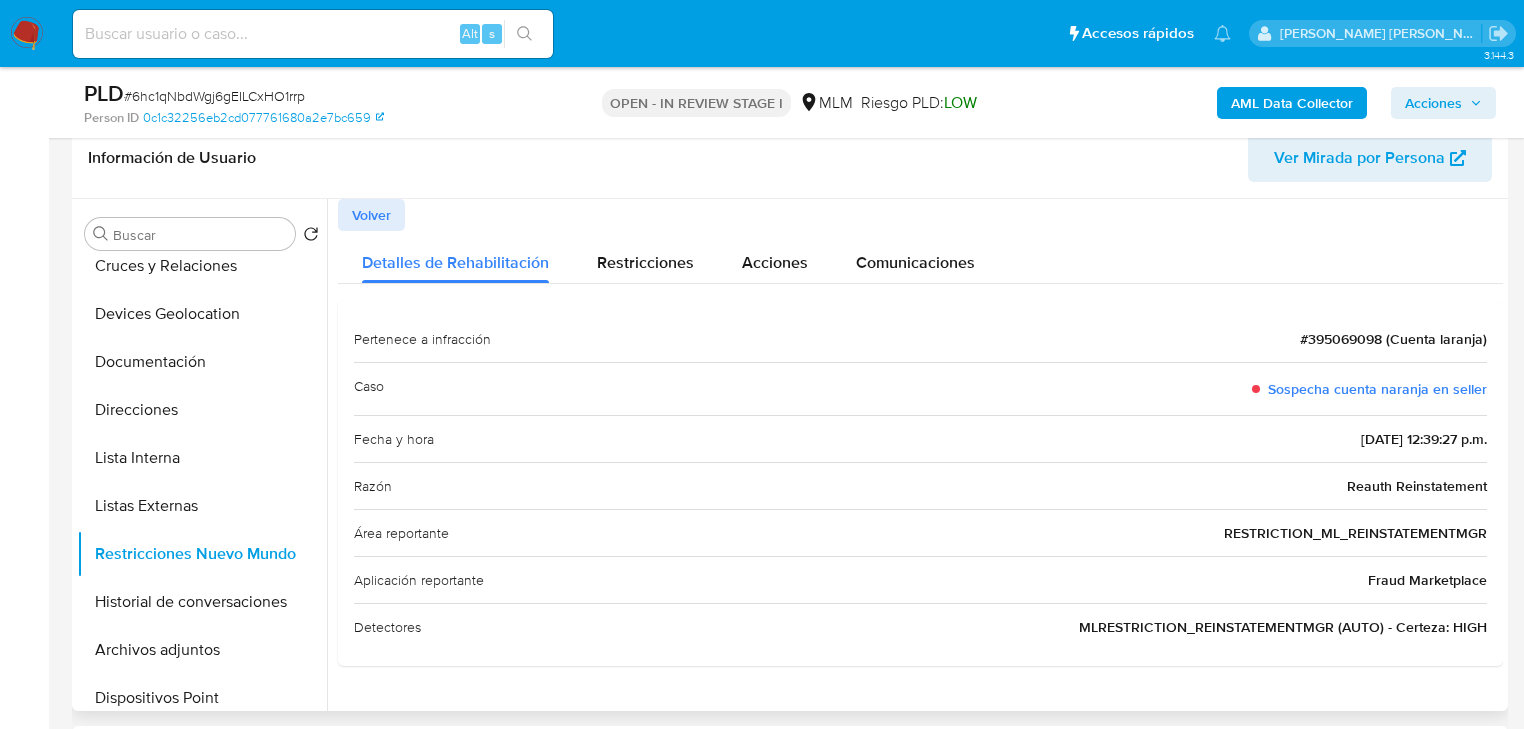 drag, startPoint x: 366, startPoint y: 227, endPoint x: 1012, endPoint y: 415, distance: 672.8001 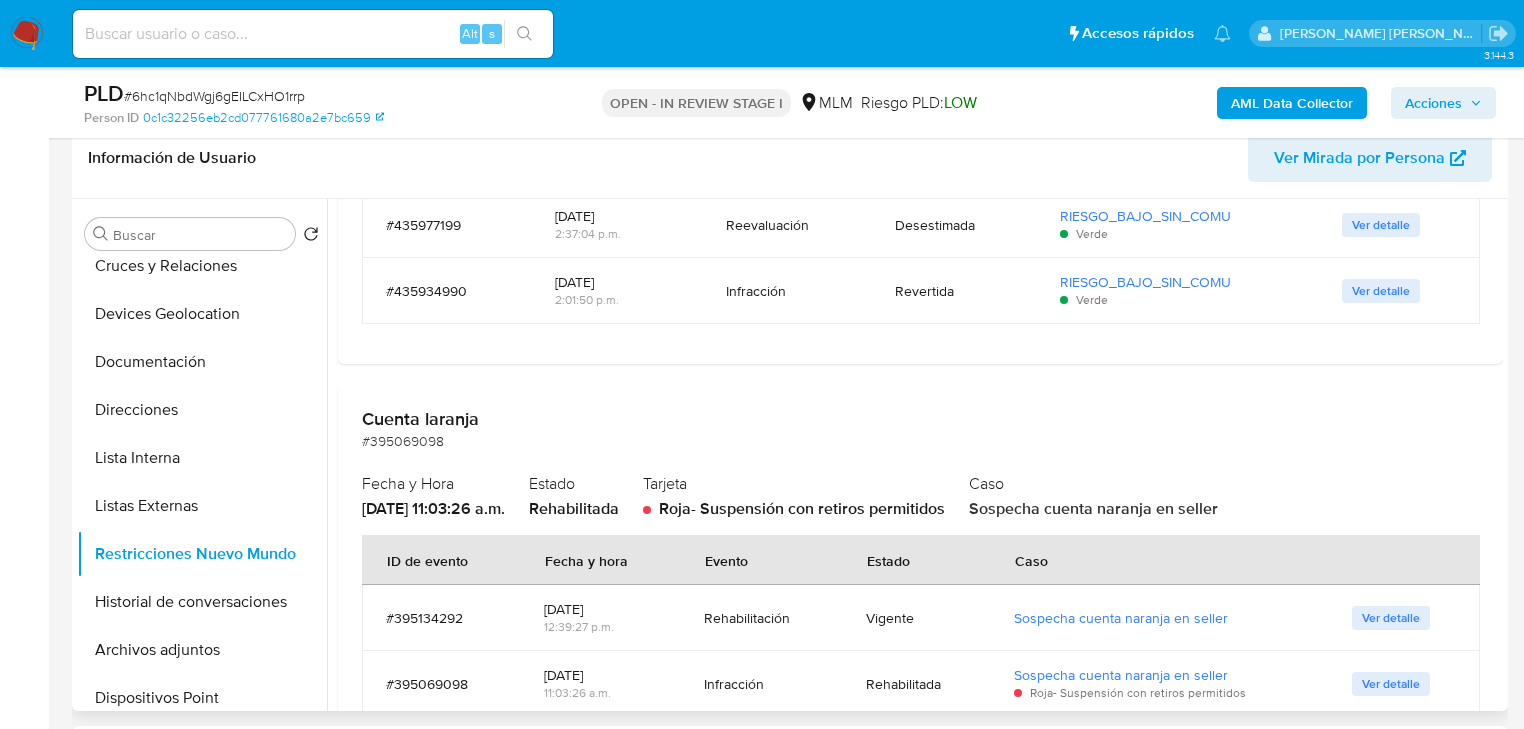 scroll, scrollTop: 1192, scrollLeft: 0, axis: vertical 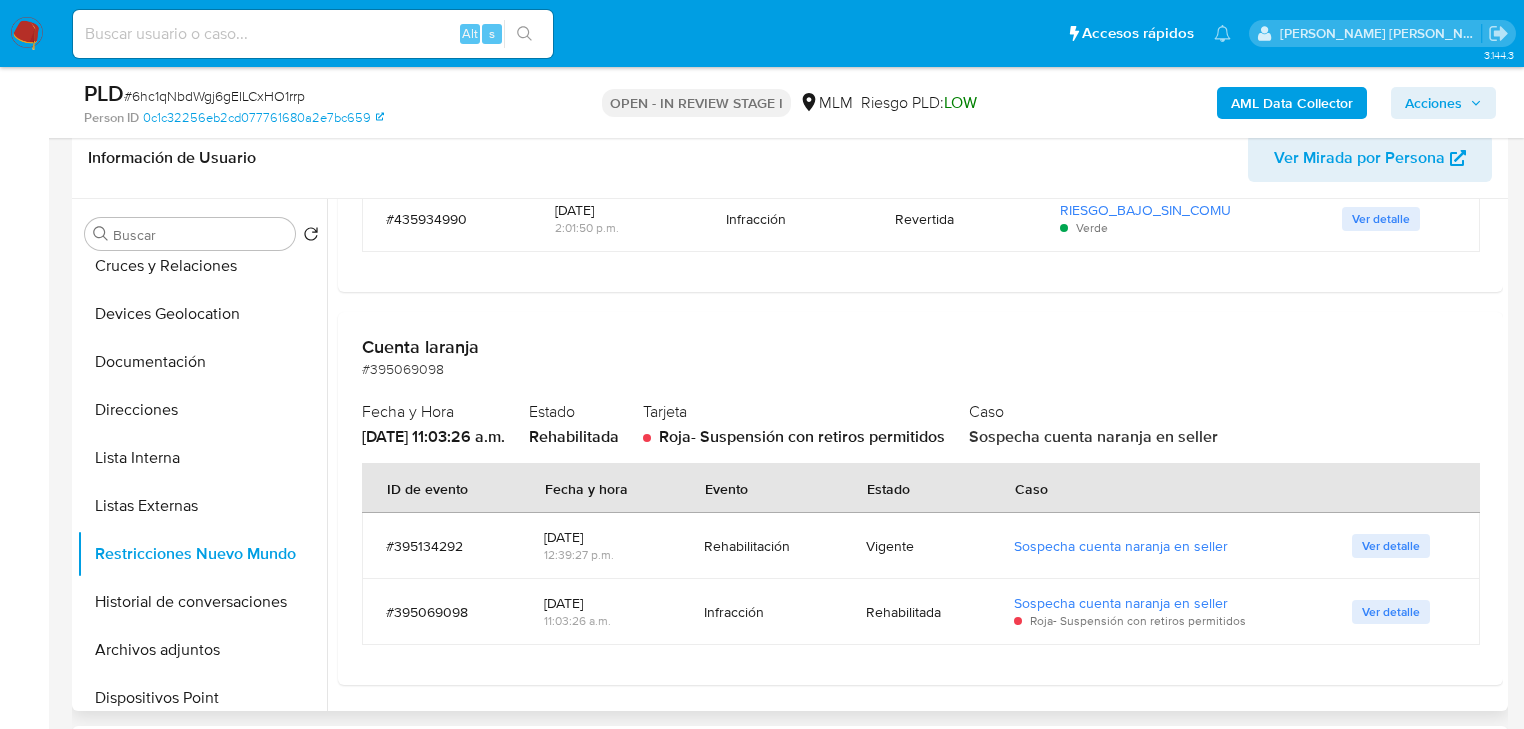 click on "Ver detalle" at bounding box center [1391, 612] 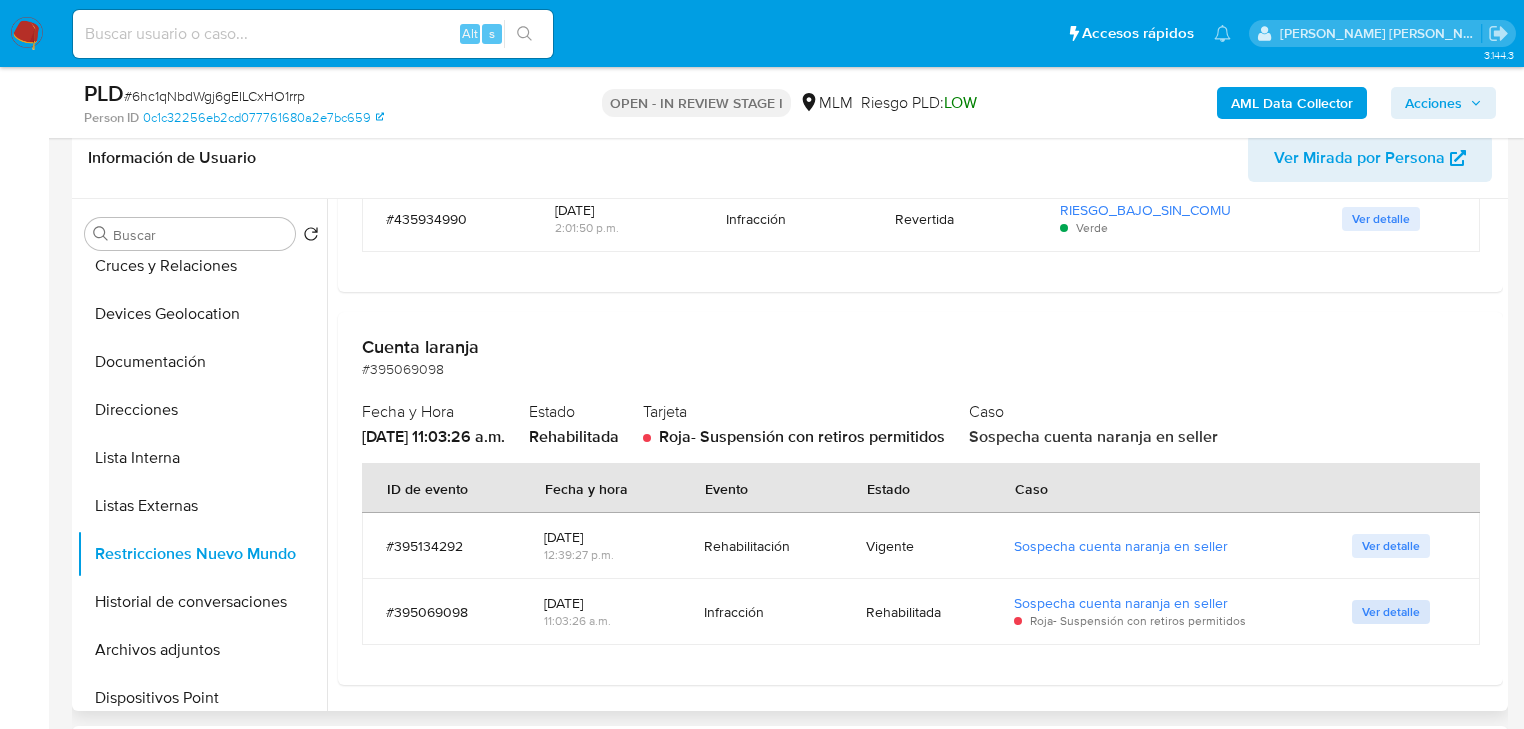 scroll, scrollTop: 0, scrollLeft: 0, axis: both 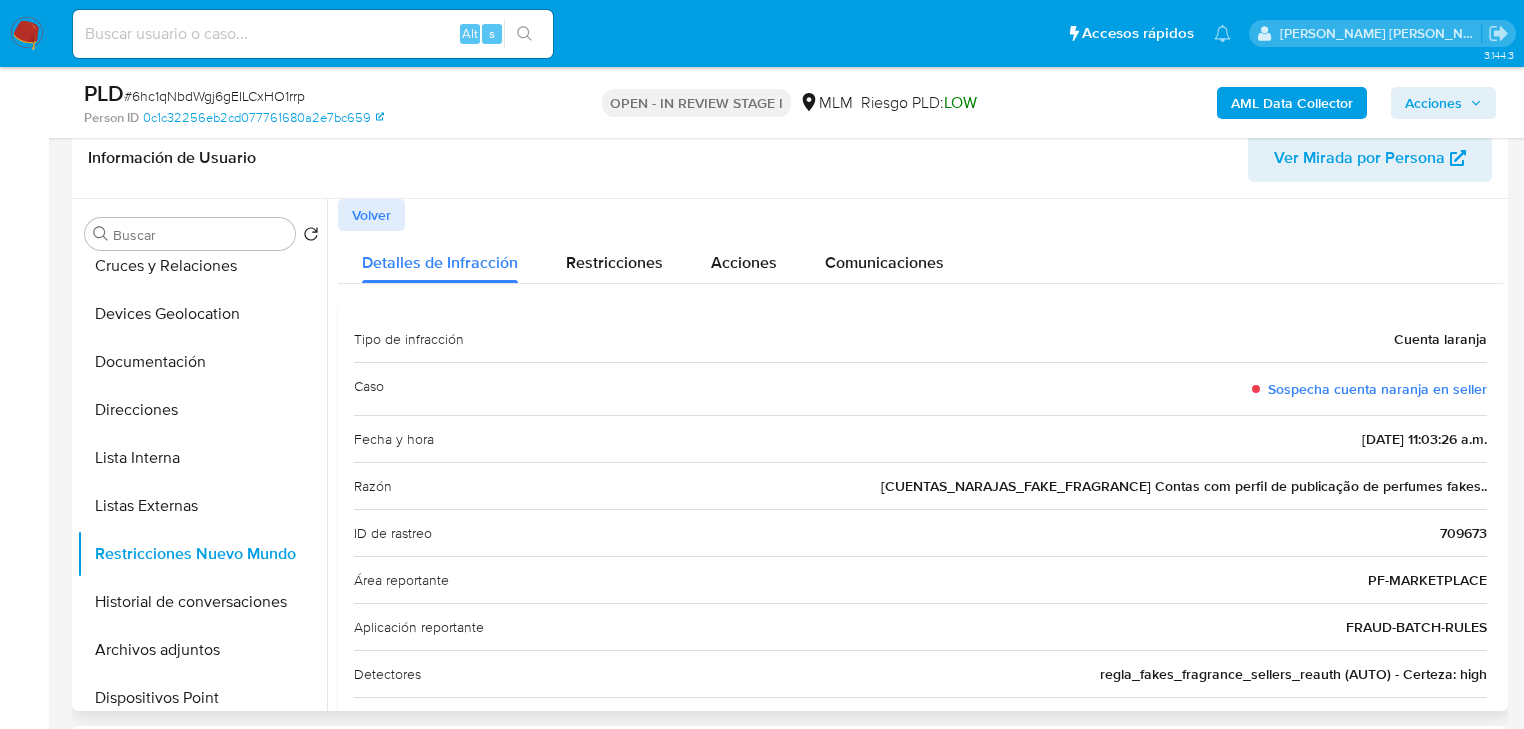 click on "Volver" at bounding box center (371, 215) 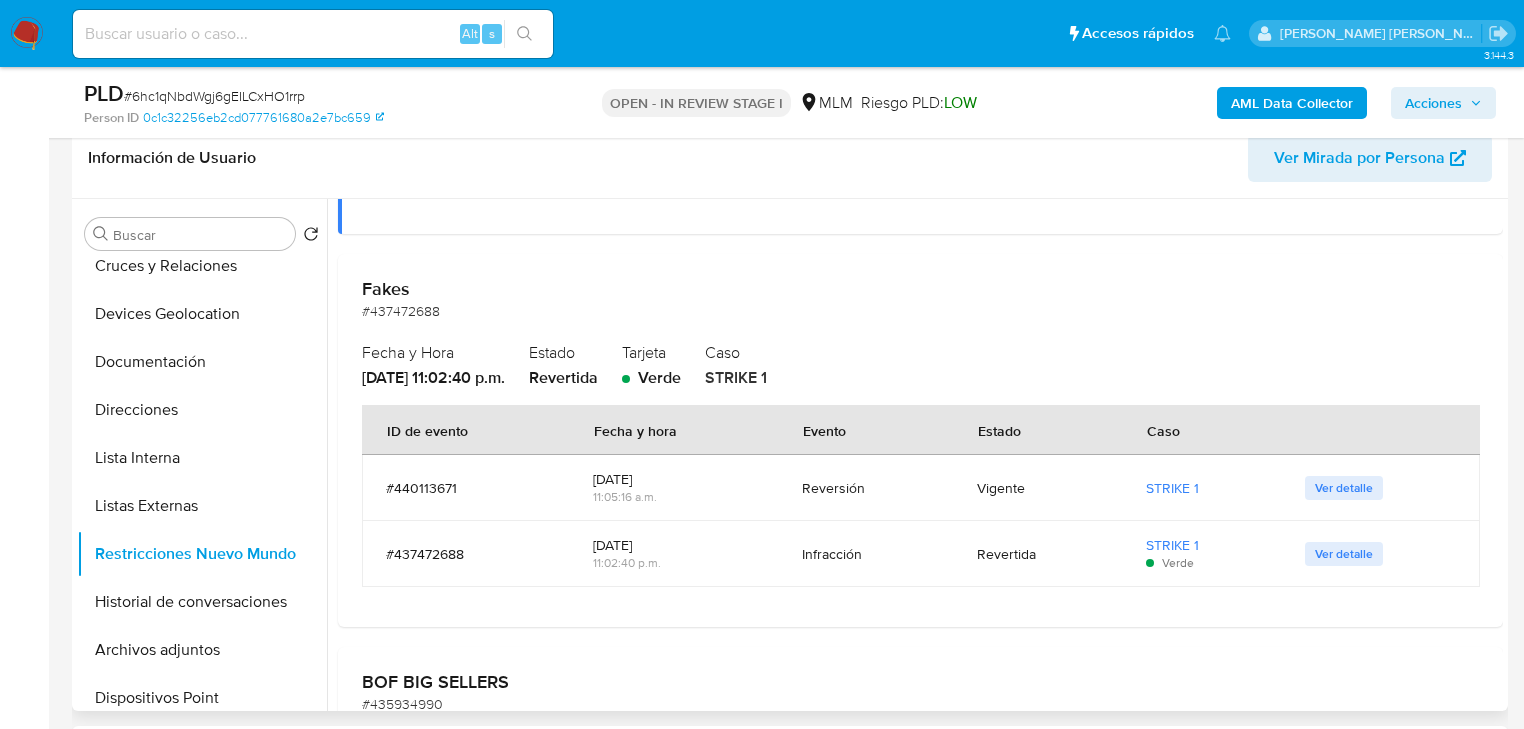 scroll, scrollTop: 560, scrollLeft: 0, axis: vertical 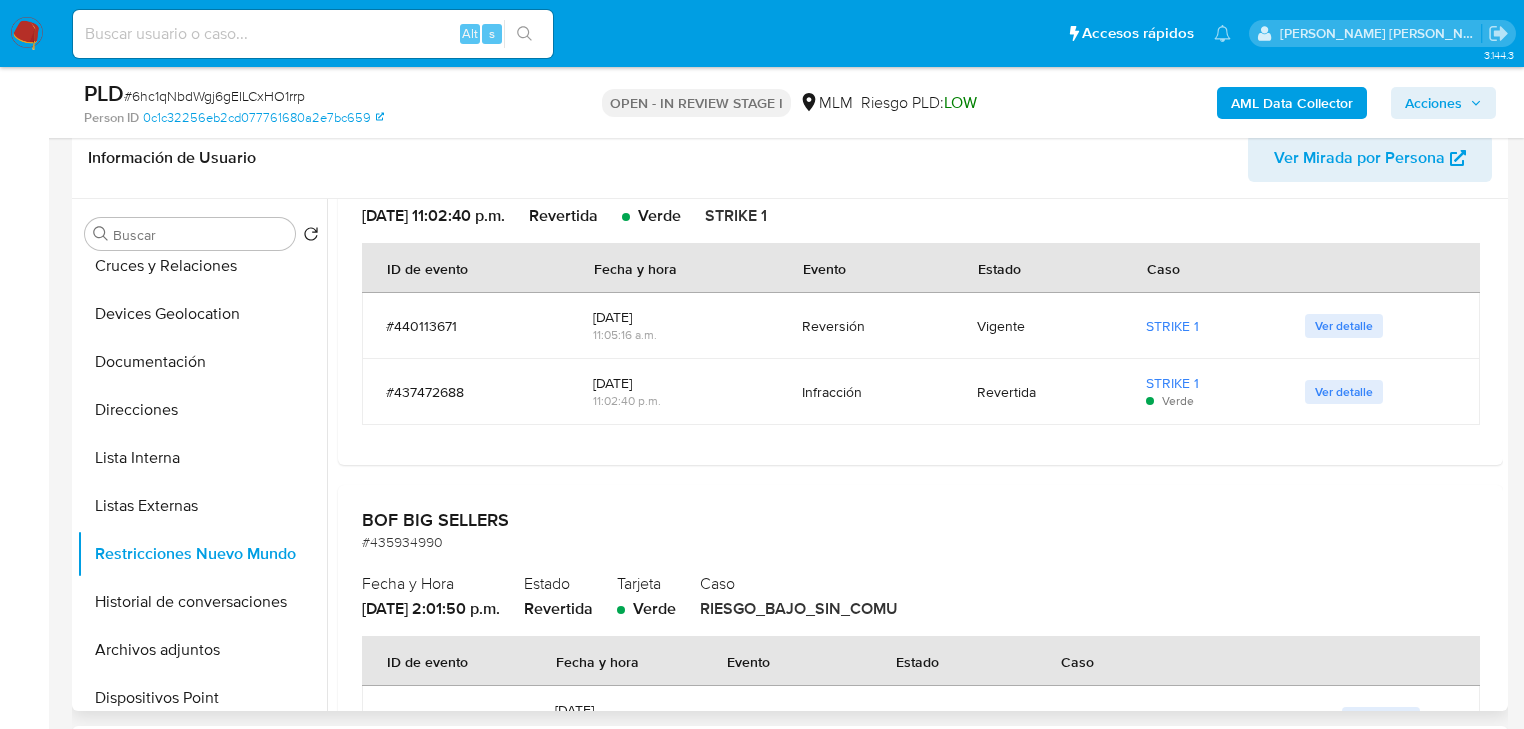 click on "Ver detalle" at bounding box center (1344, 392) 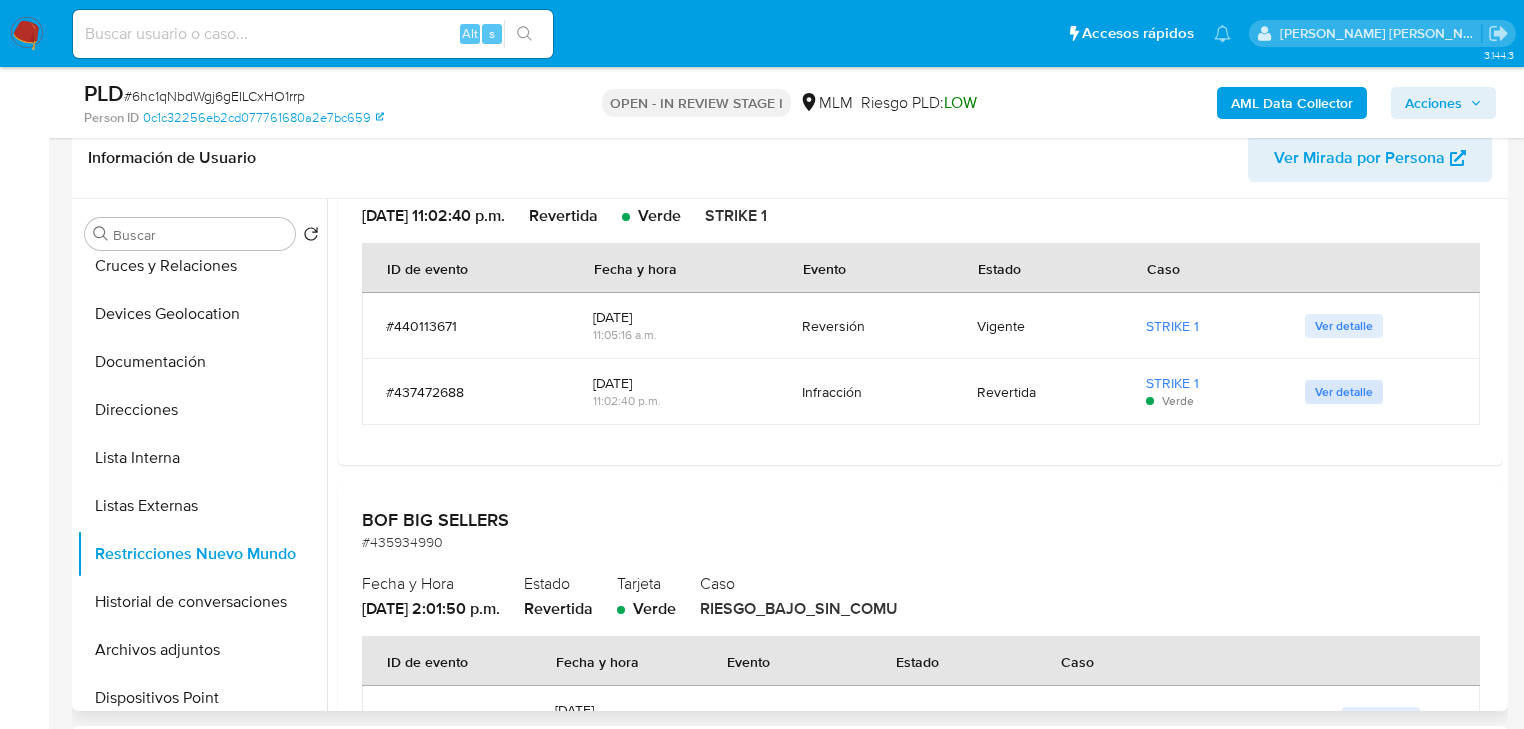 scroll, scrollTop: 0, scrollLeft: 0, axis: both 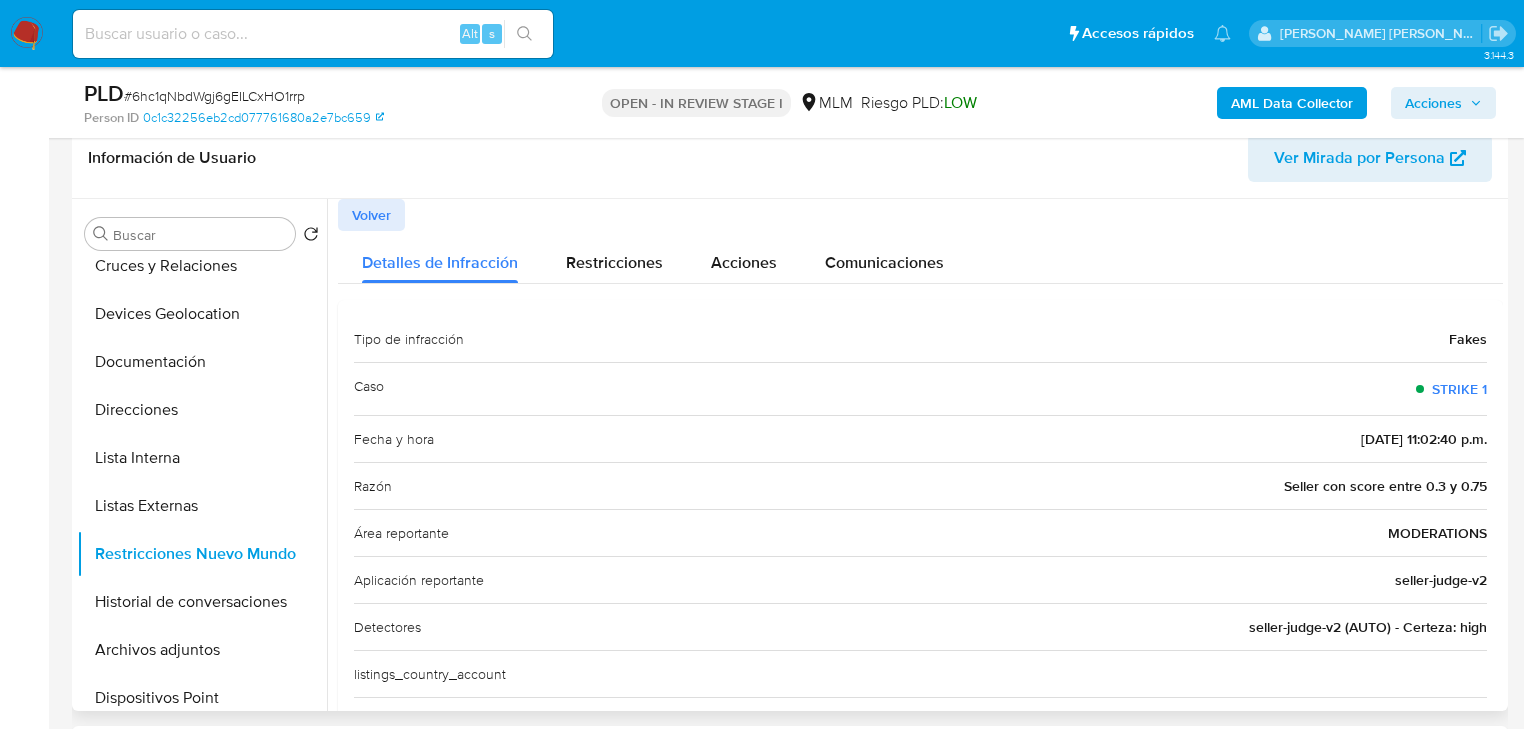 drag, startPoint x: 371, startPoint y: 218, endPoint x: 392, endPoint y: 226, distance: 22.472204 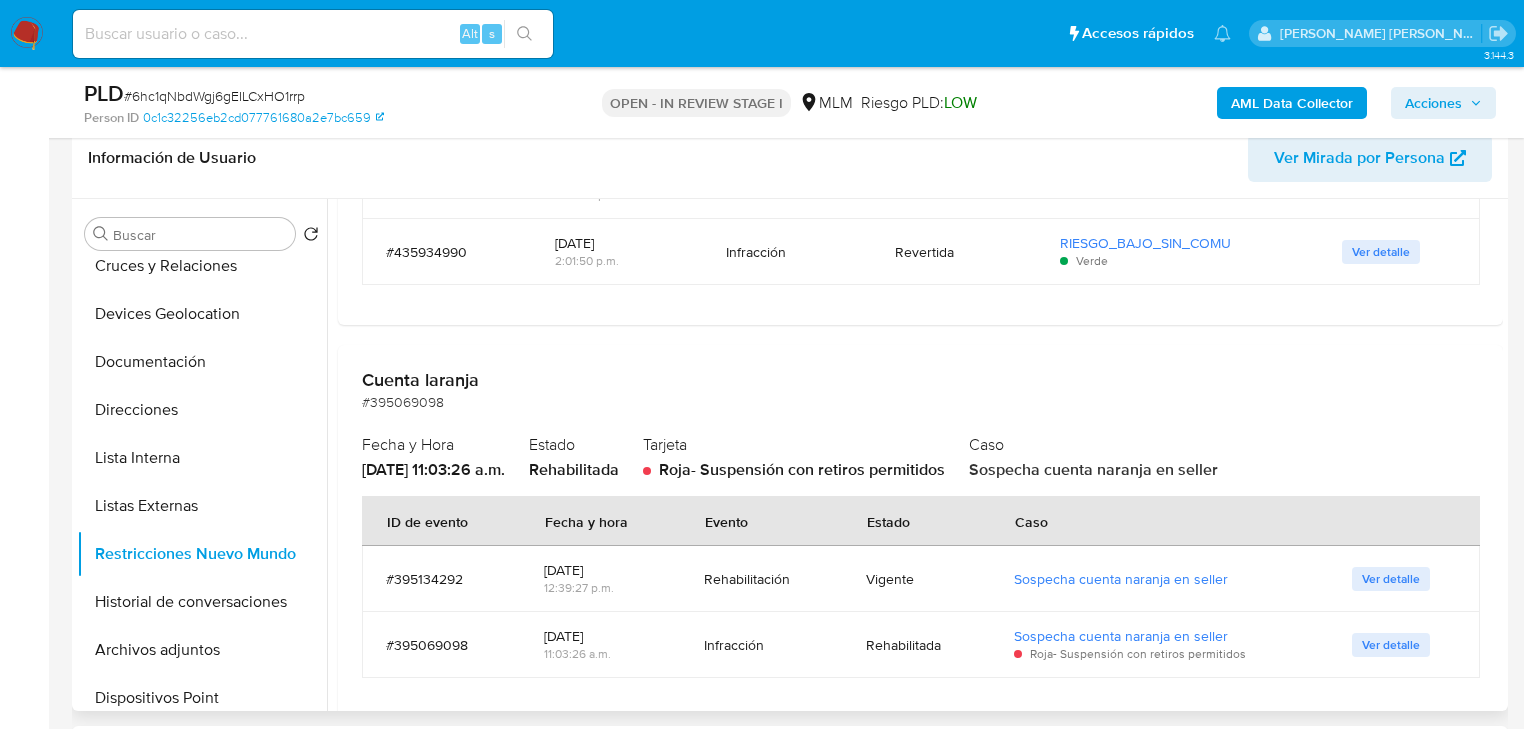 scroll, scrollTop: 1192, scrollLeft: 0, axis: vertical 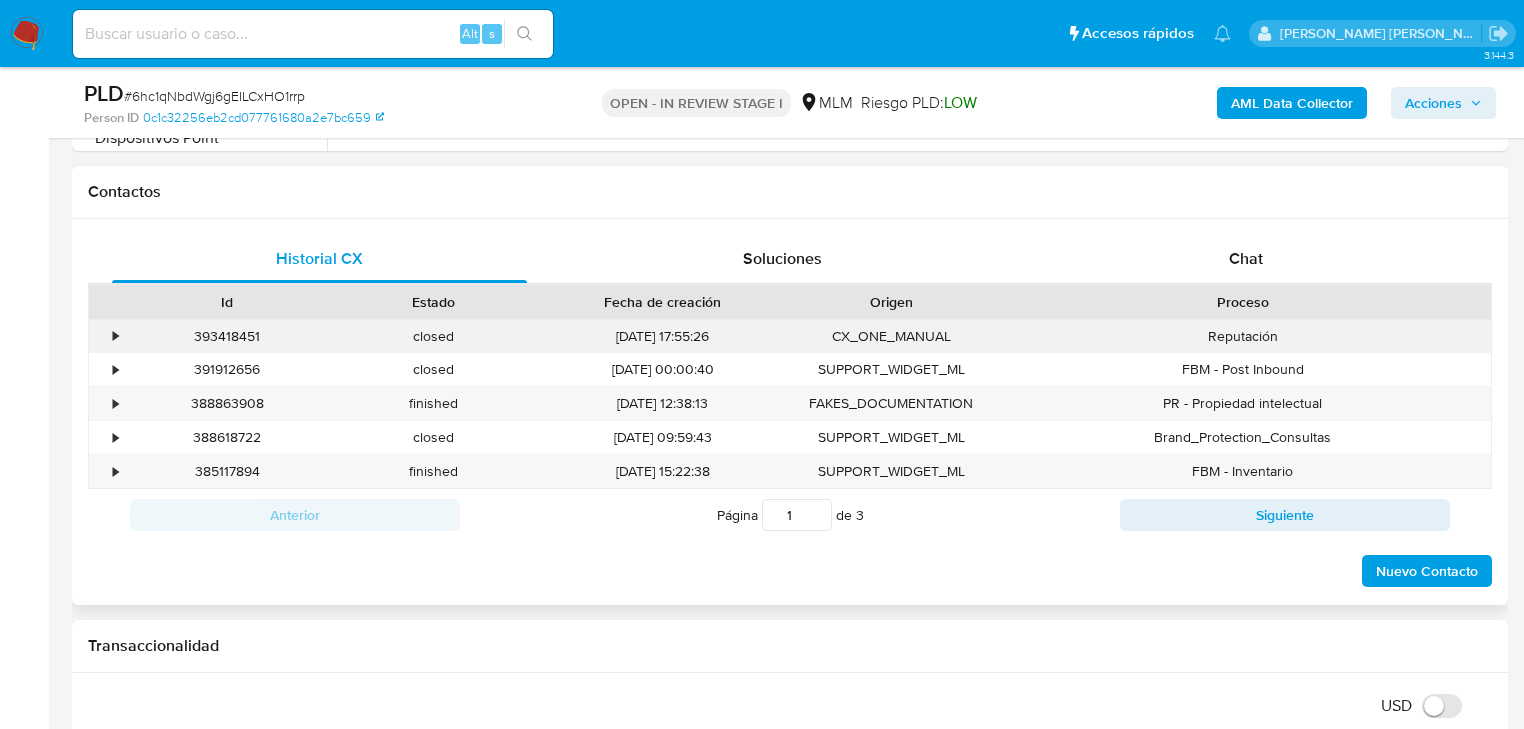 click on "•" at bounding box center [106, 336] 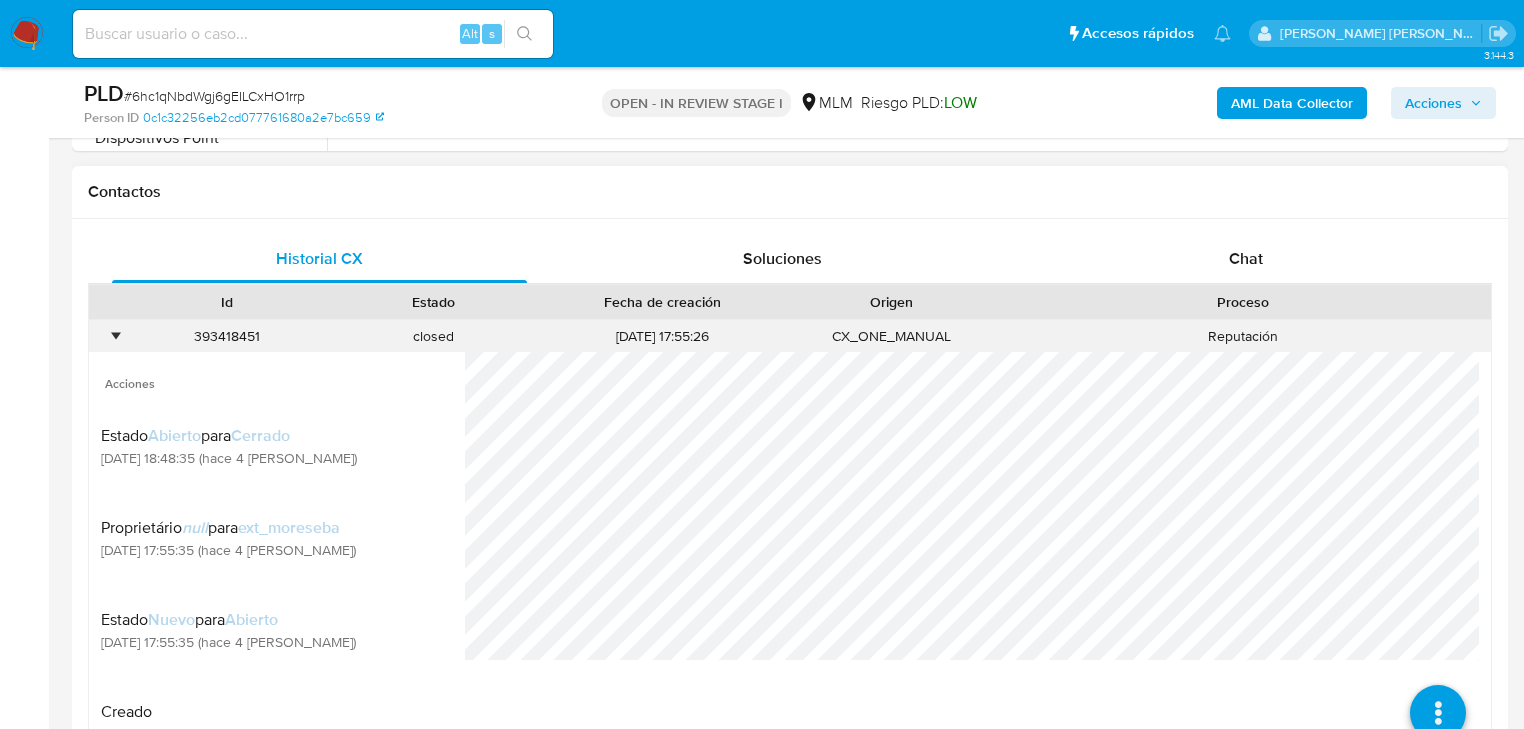 click on "•" at bounding box center [115, 336] 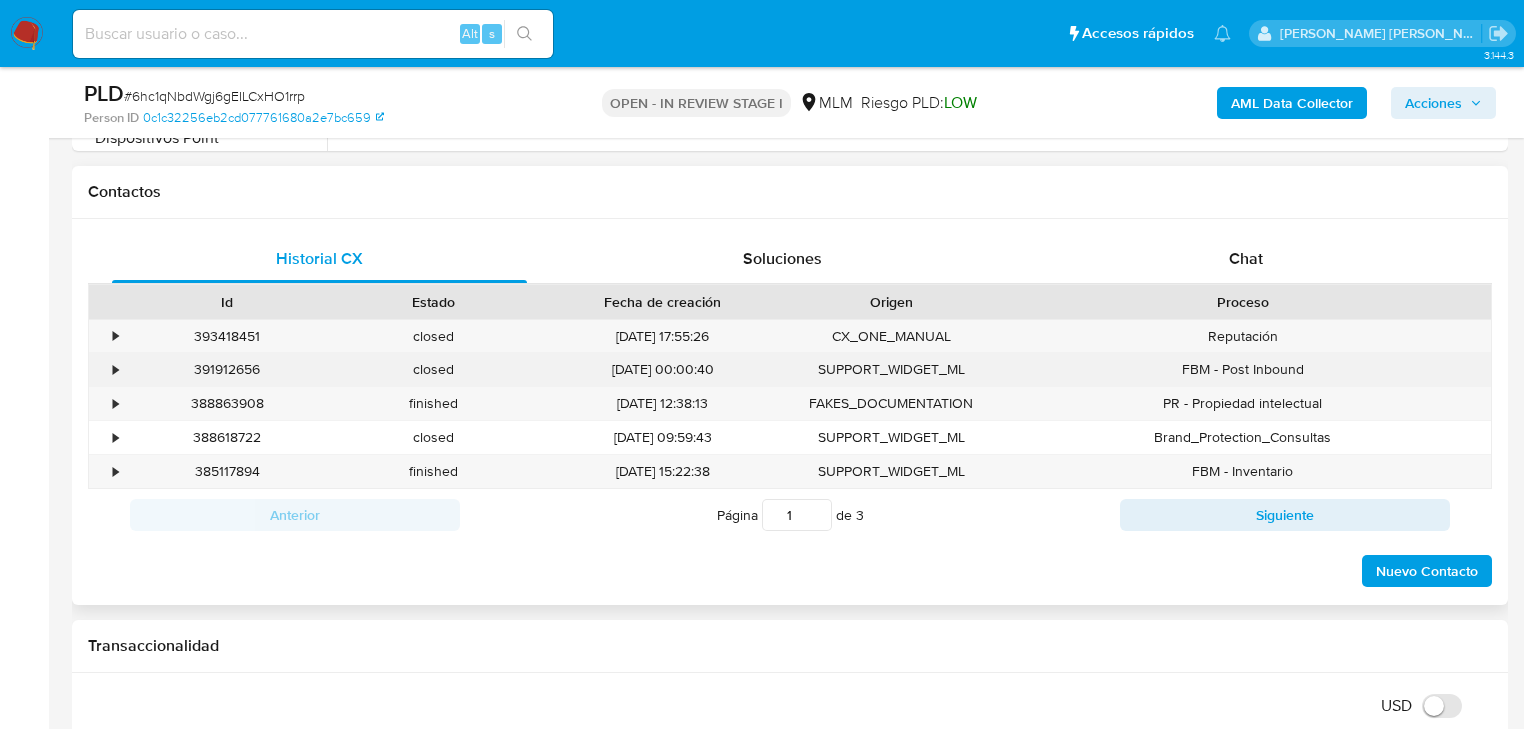 click on "•" at bounding box center [106, 369] 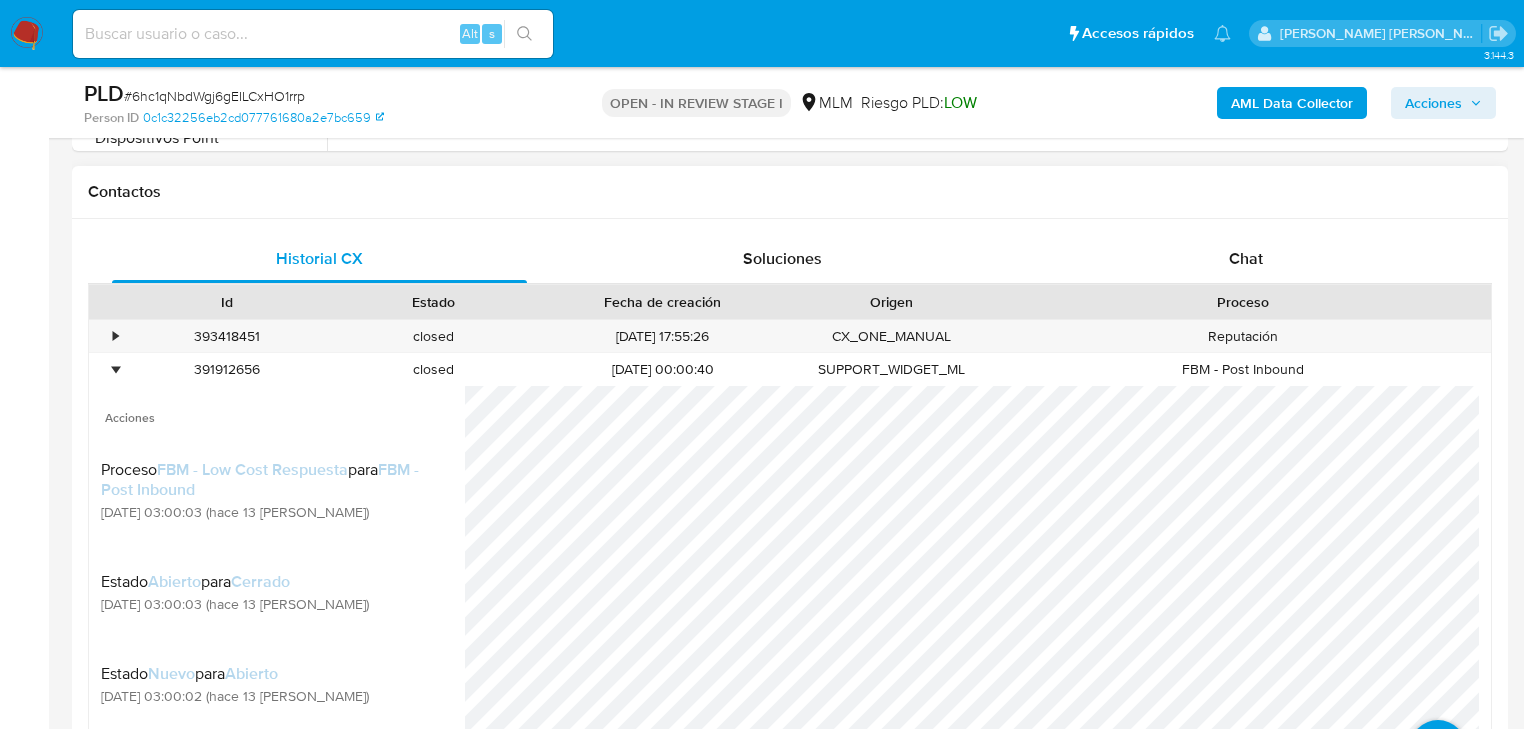 scroll, scrollTop: 146, scrollLeft: 0, axis: vertical 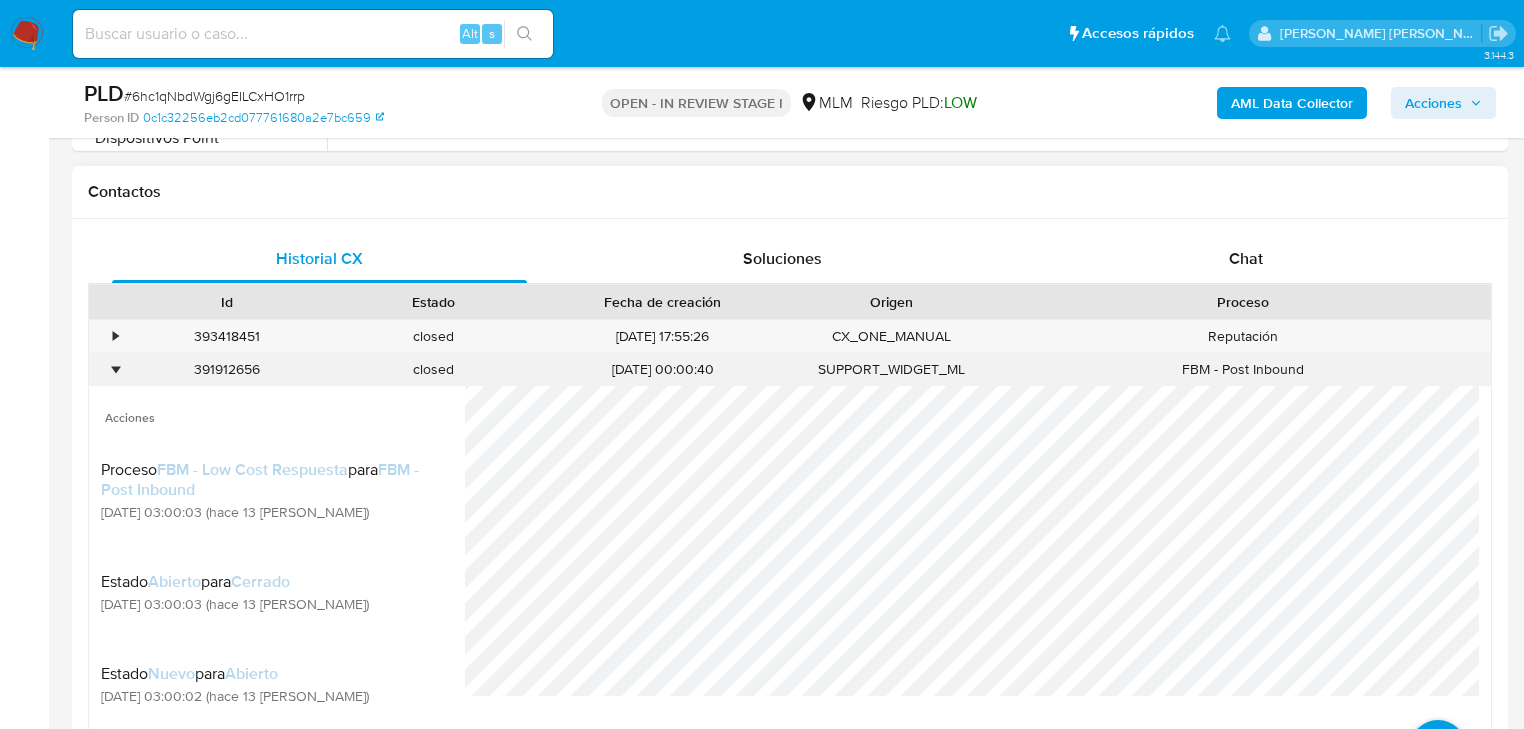 click on "•" at bounding box center (115, 369) 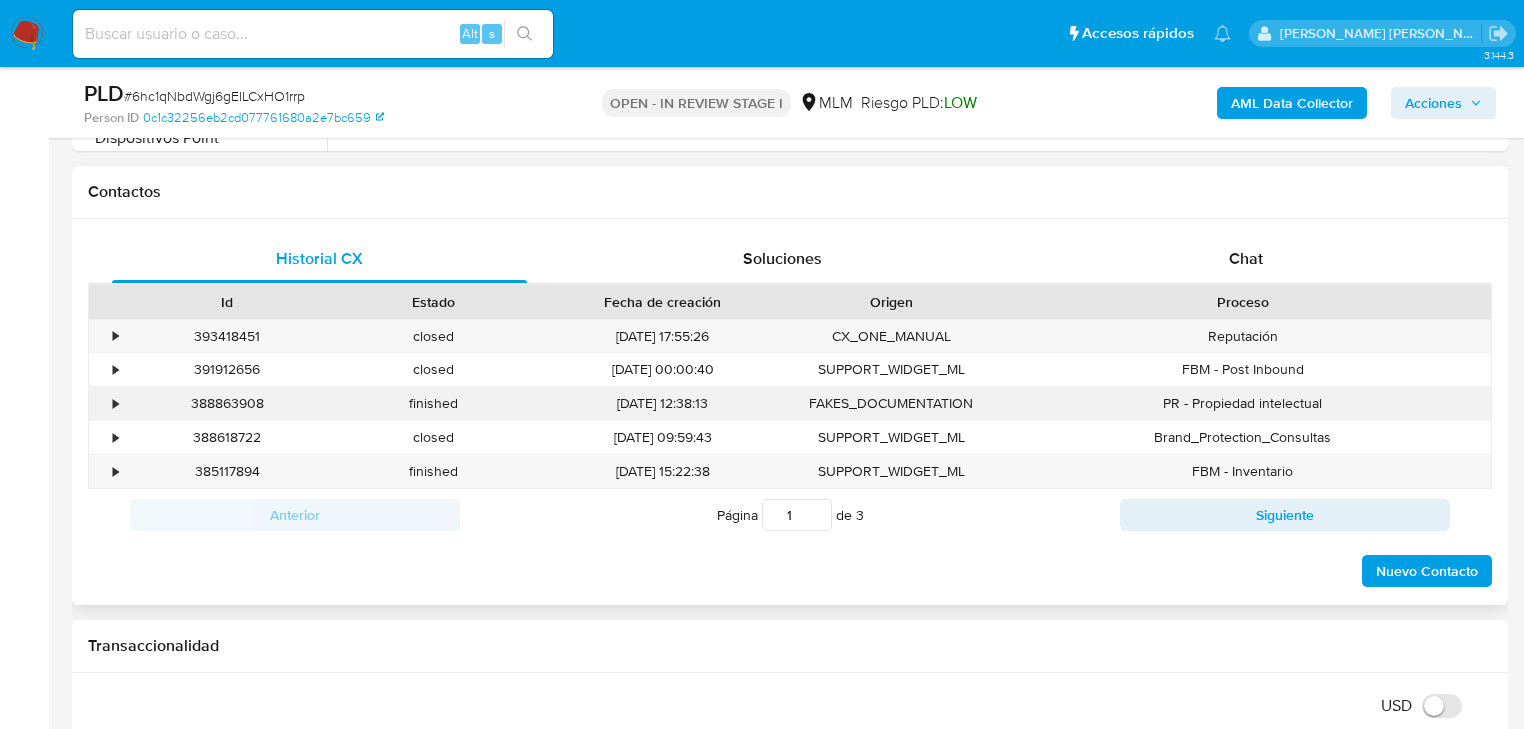 click on "•" at bounding box center [106, 403] 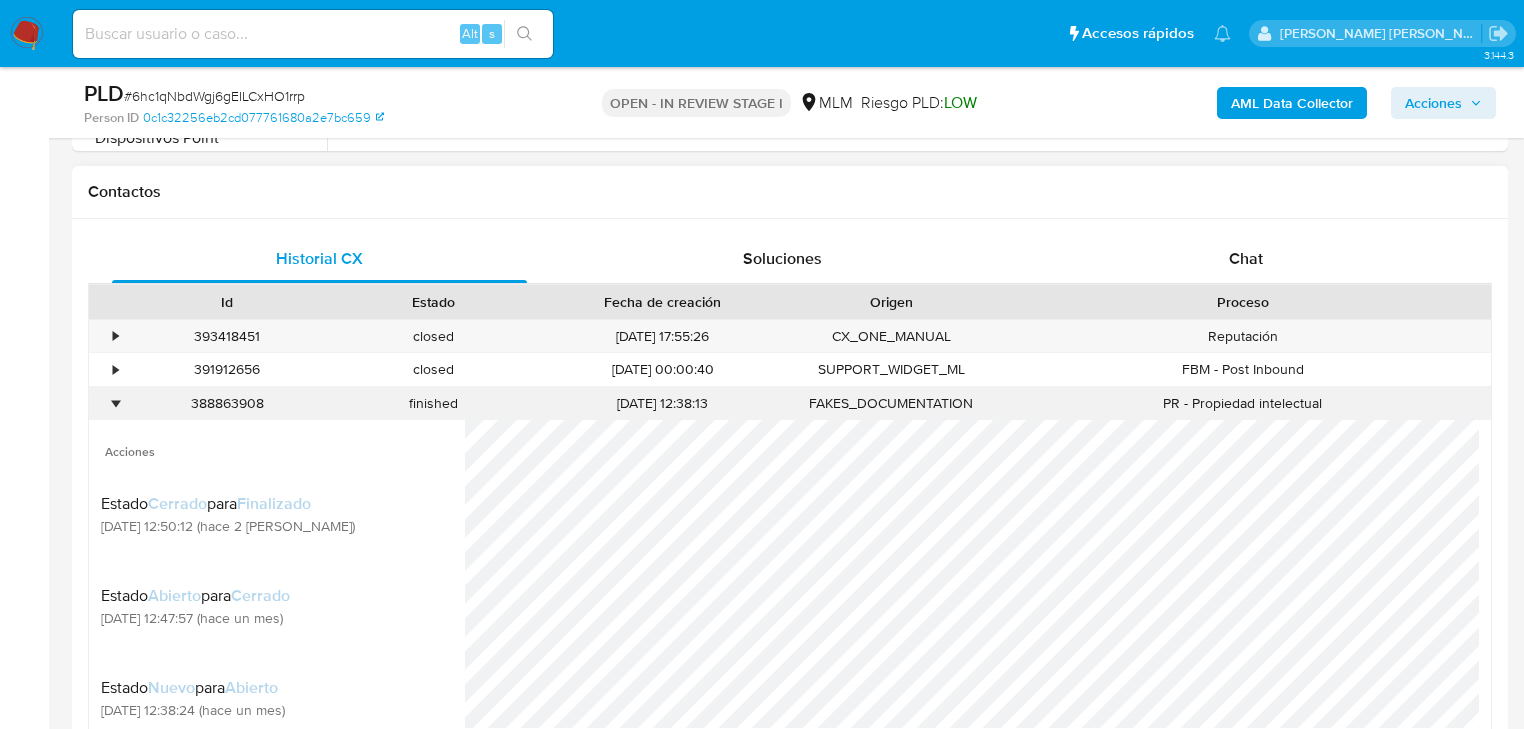 click on "•" at bounding box center [106, 403] 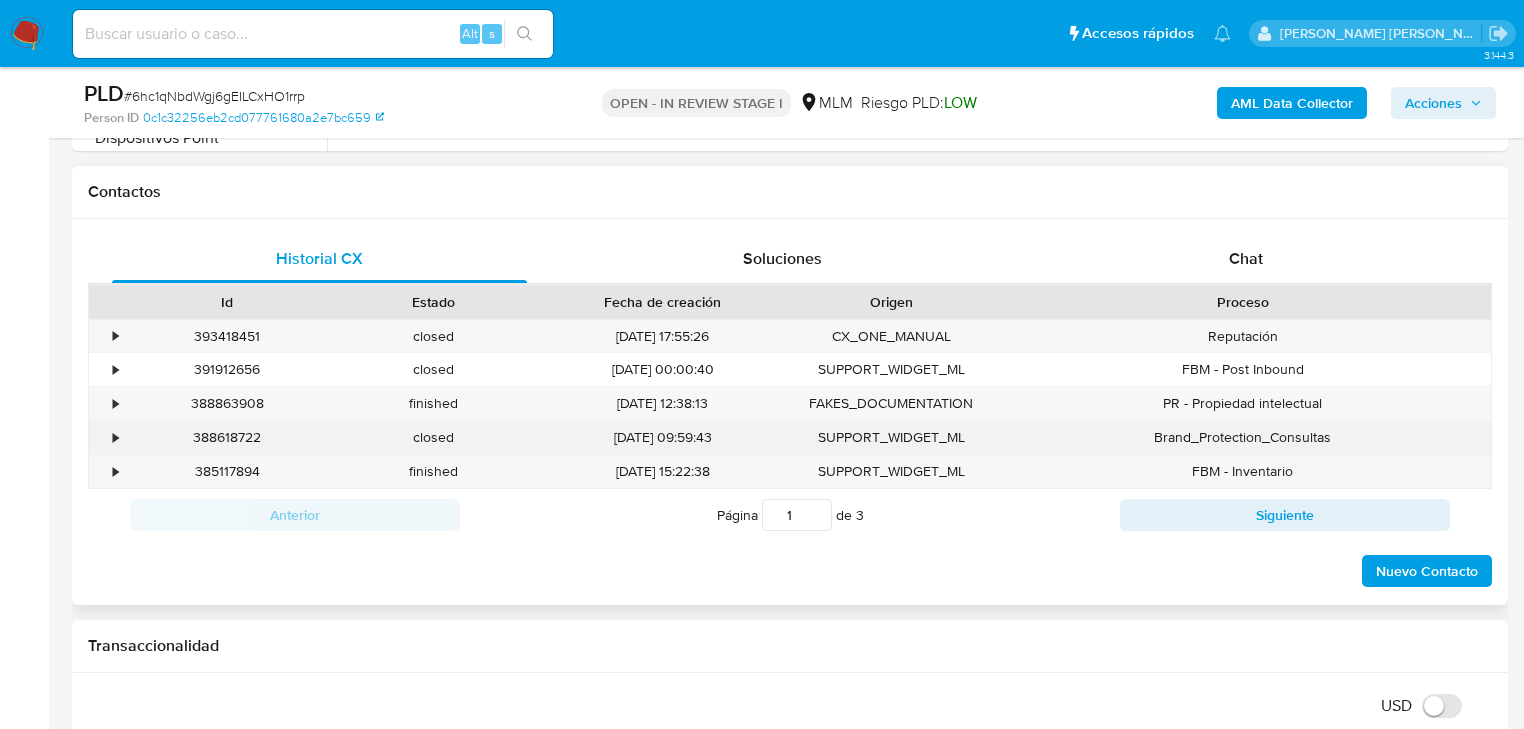 click on "•" at bounding box center (106, 437) 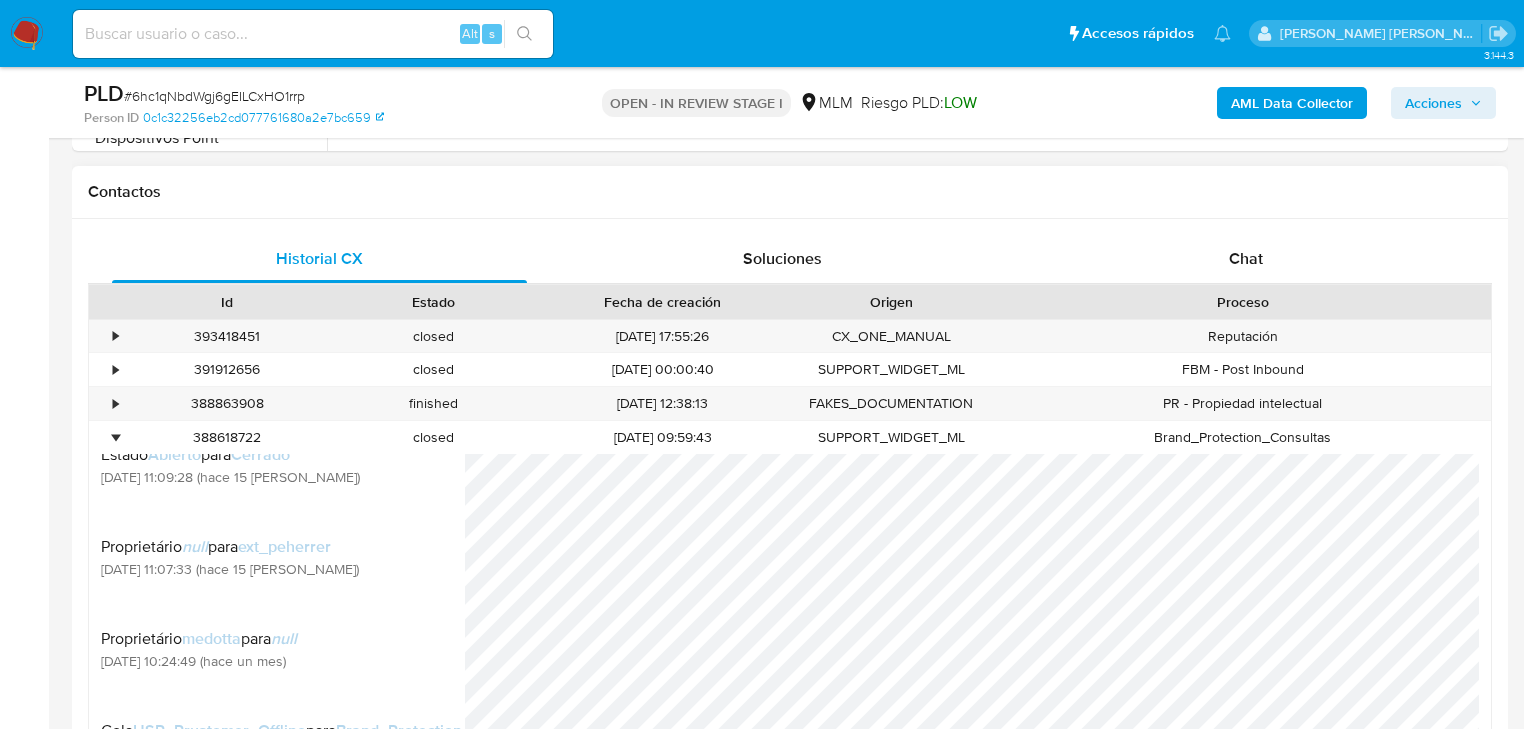 scroll, scrollTop: 160, scrollLeft: 0, axis: vertical 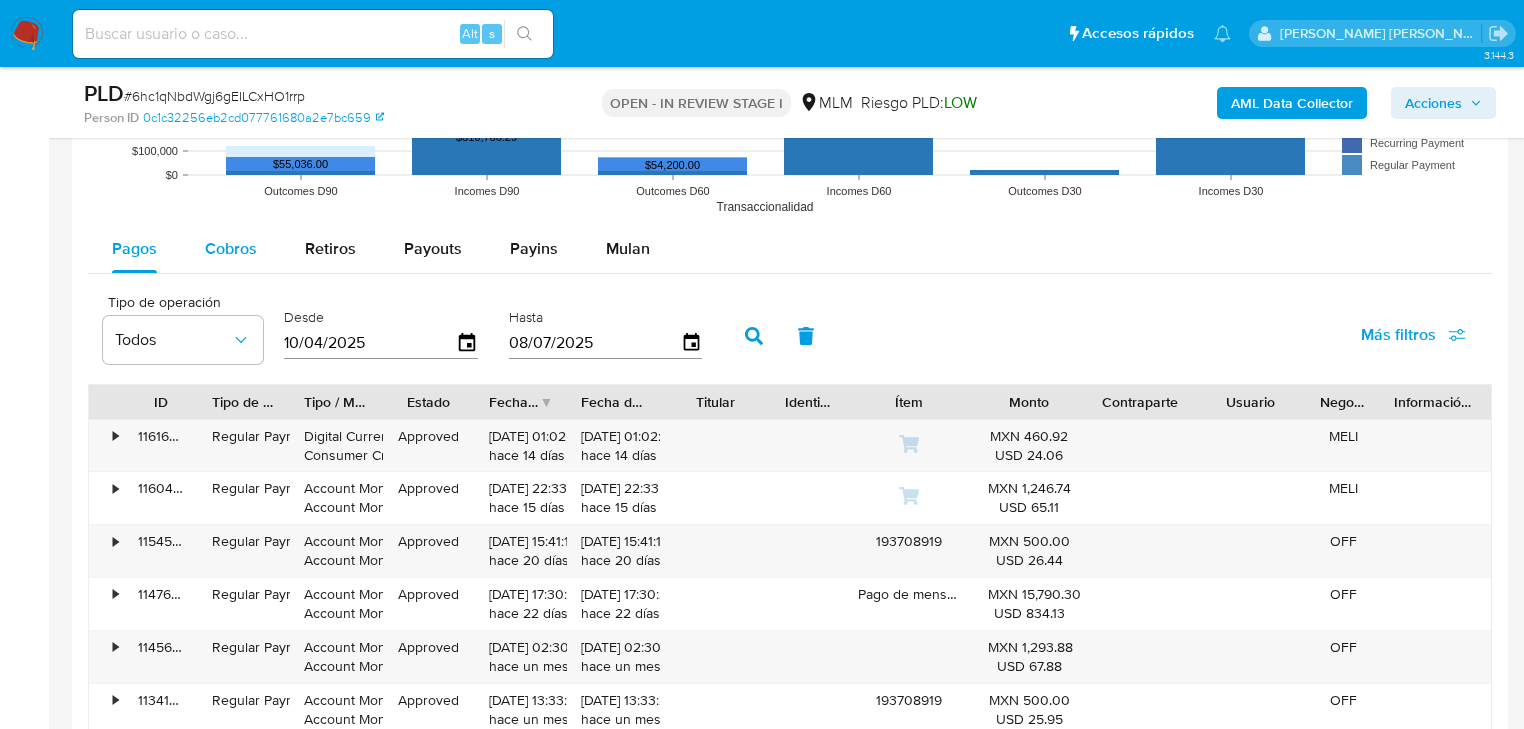click on "Cobros" at bounding box center (231, 249) 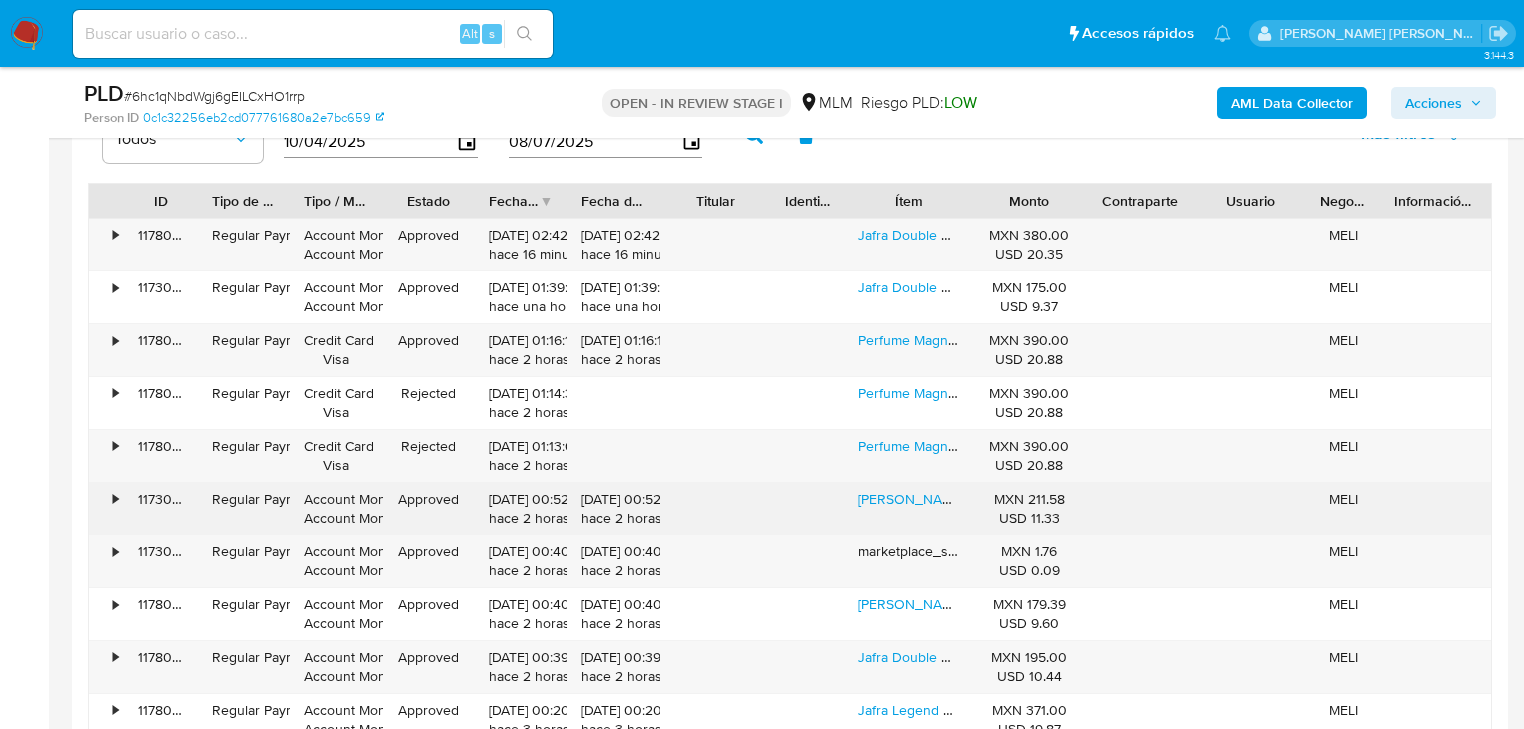 scroll, scrollTop: 2800, scrollLeft: 0, axis: vertical 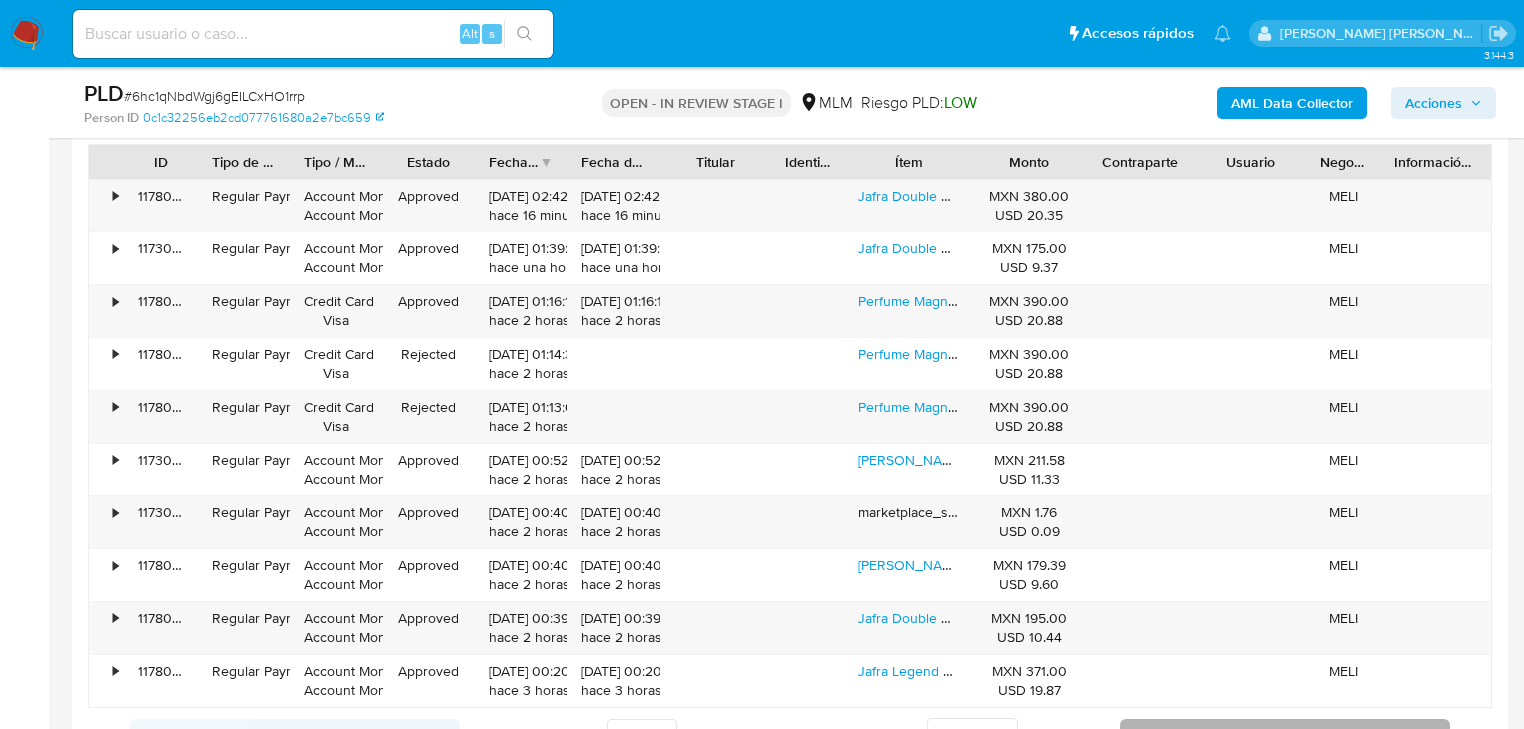 click on "Siguiente" at bounding box center [1285, 735] 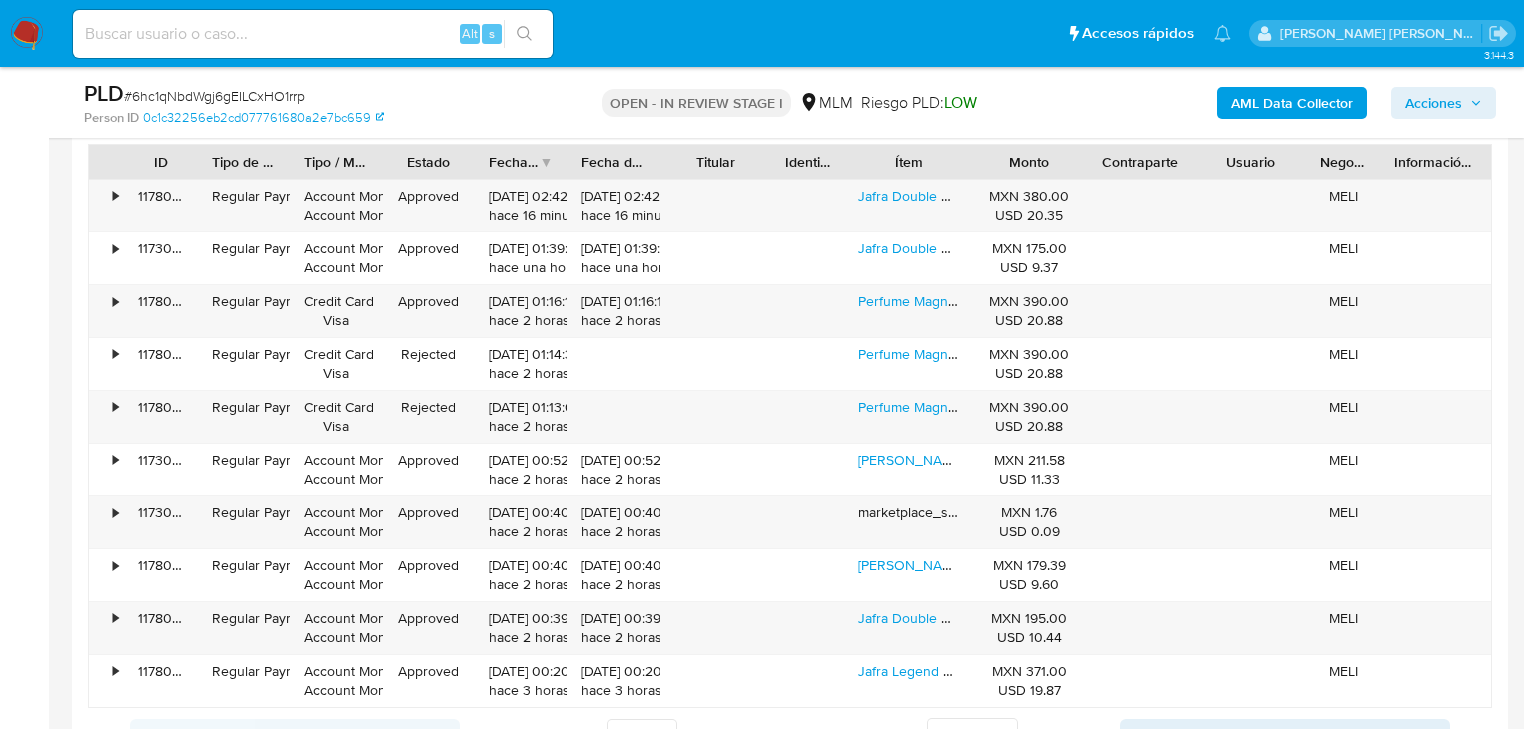 type on "2" 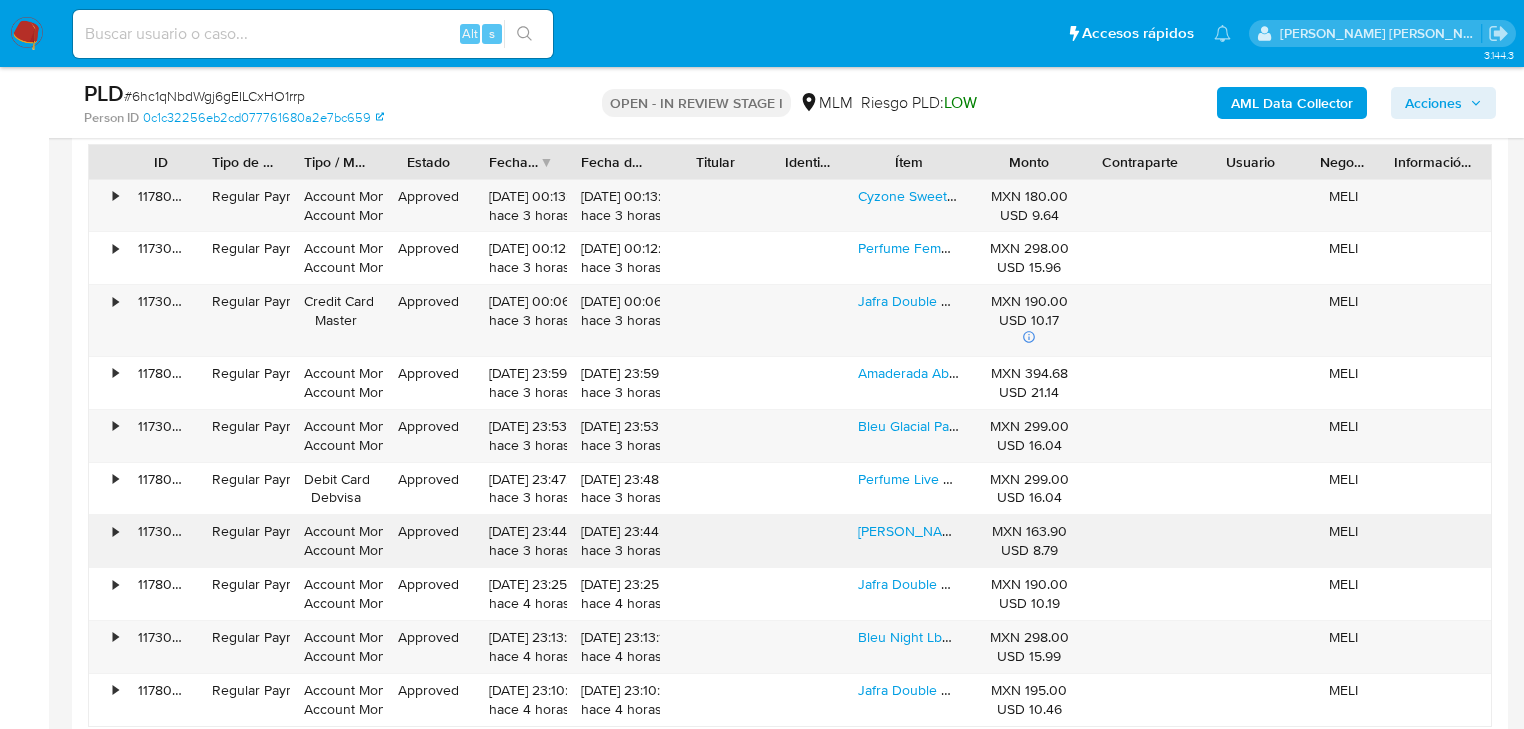 type 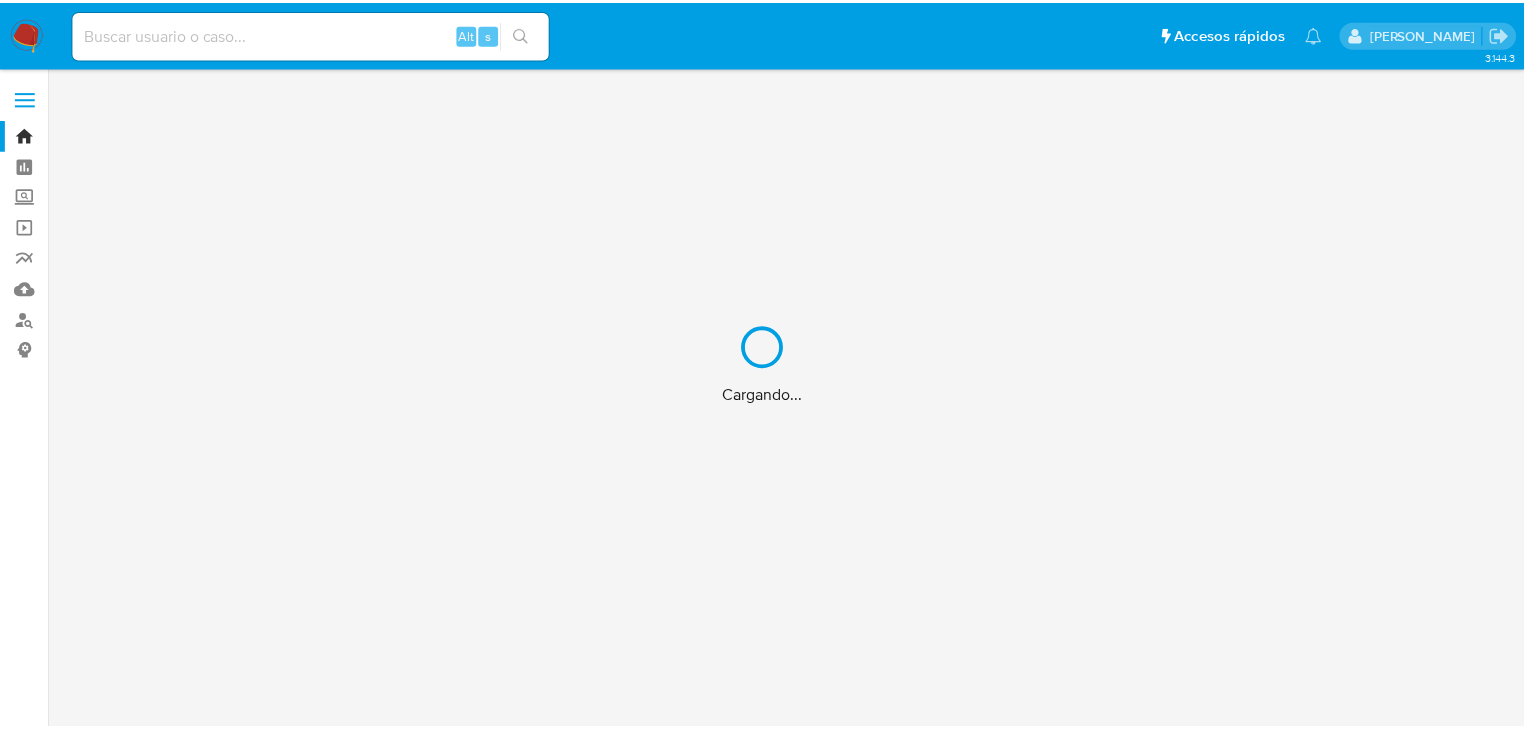 scroll, scrollTop: 0, scrollLeft: 0, axis: both 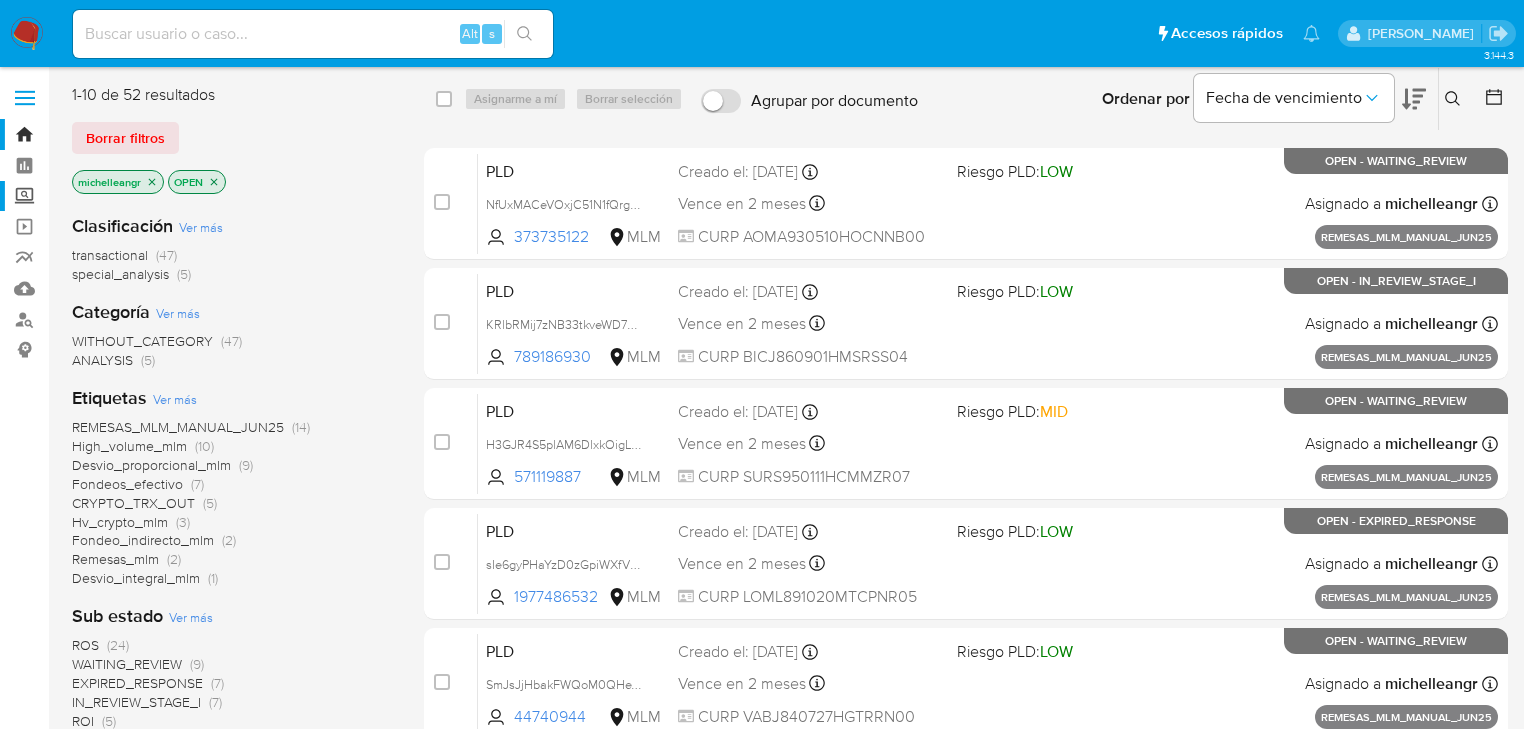 click on "Screening" at bounding box center (119, 196) 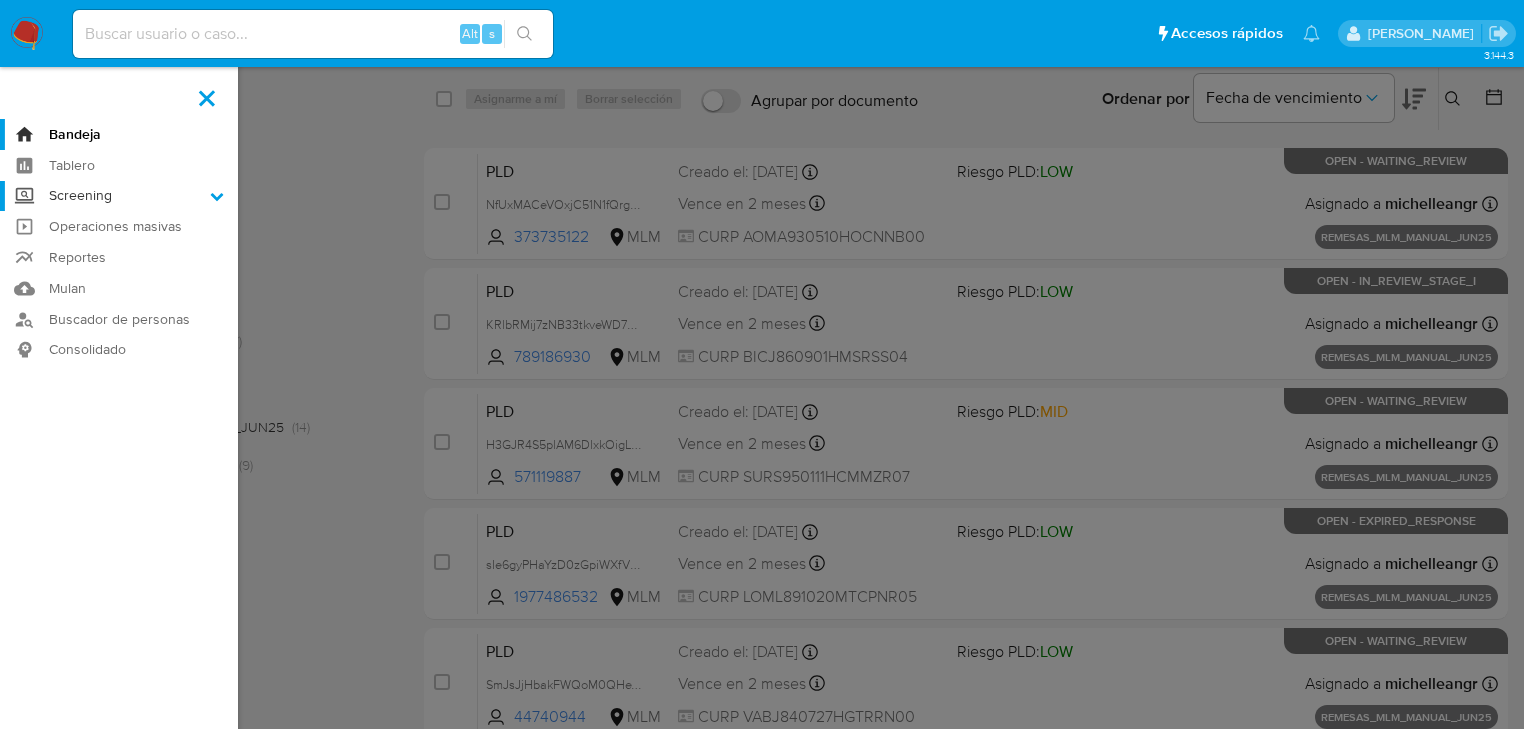 click on "Screening" at bounding box center [0, 0] 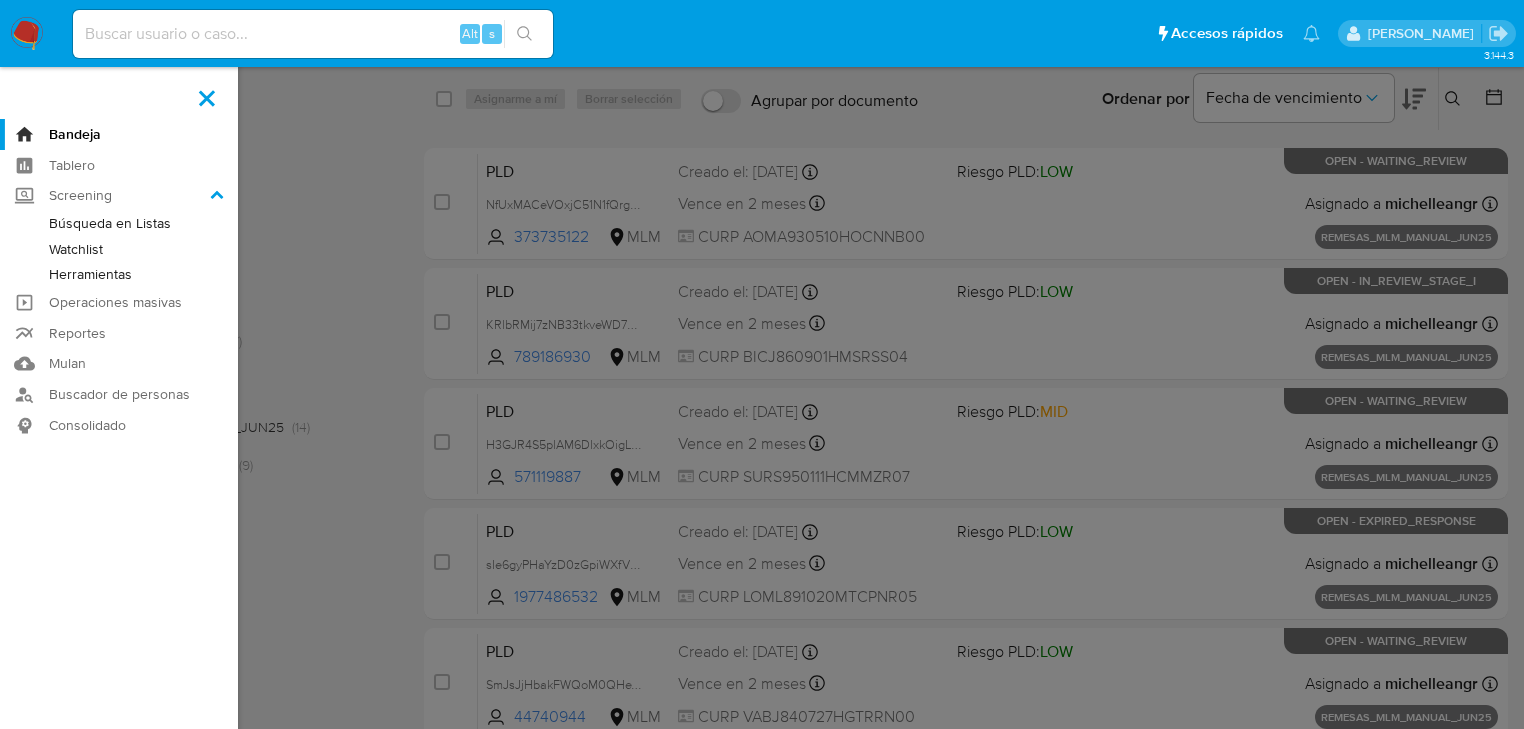click on "Herramientas" at bounding box center [119, 274] 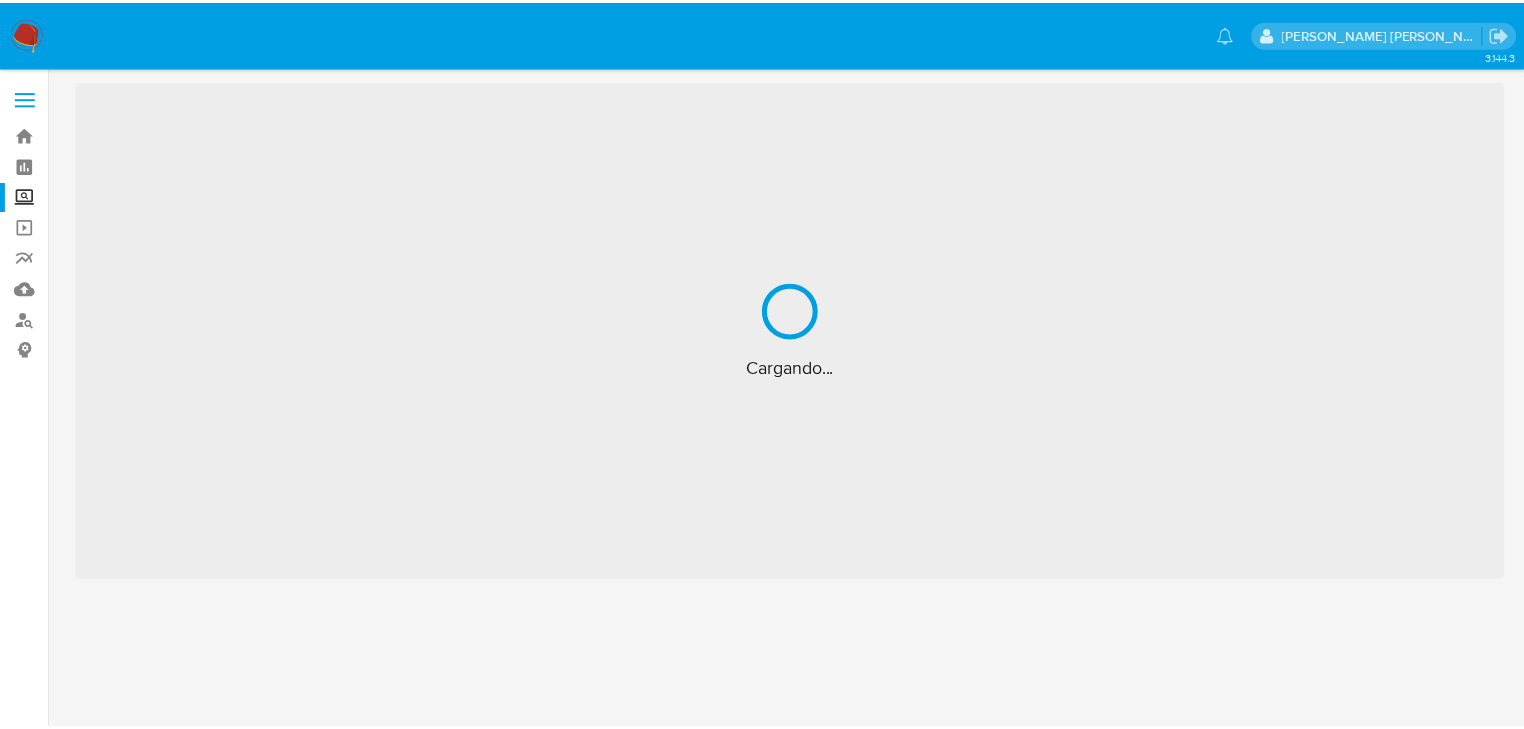 scroll, scrollTop: 0, scrollLeft: 0, axis: both 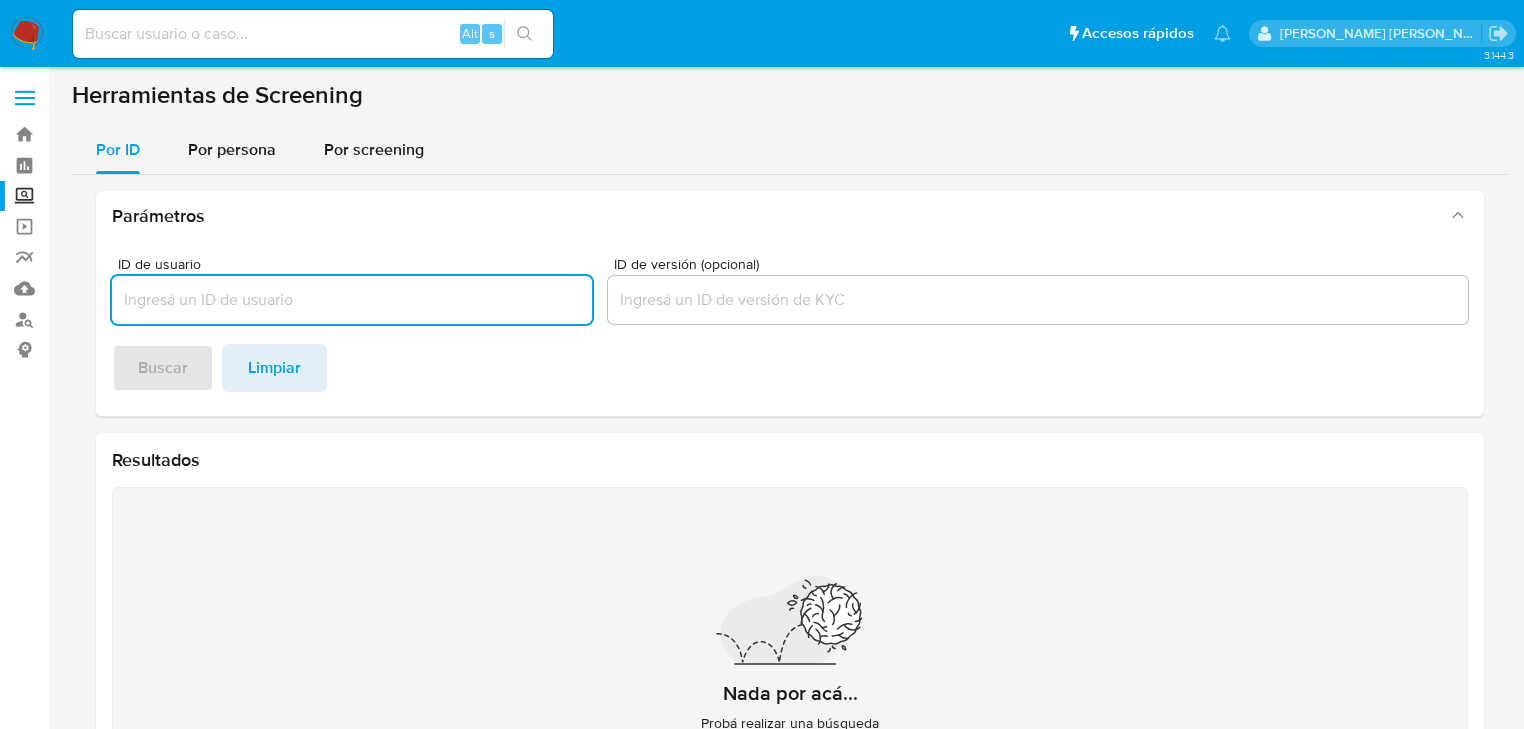 drag, startPoint x: 222, startPoint y: 164, endPoint x: 241, endPoint y: 186, distance: 29.068884 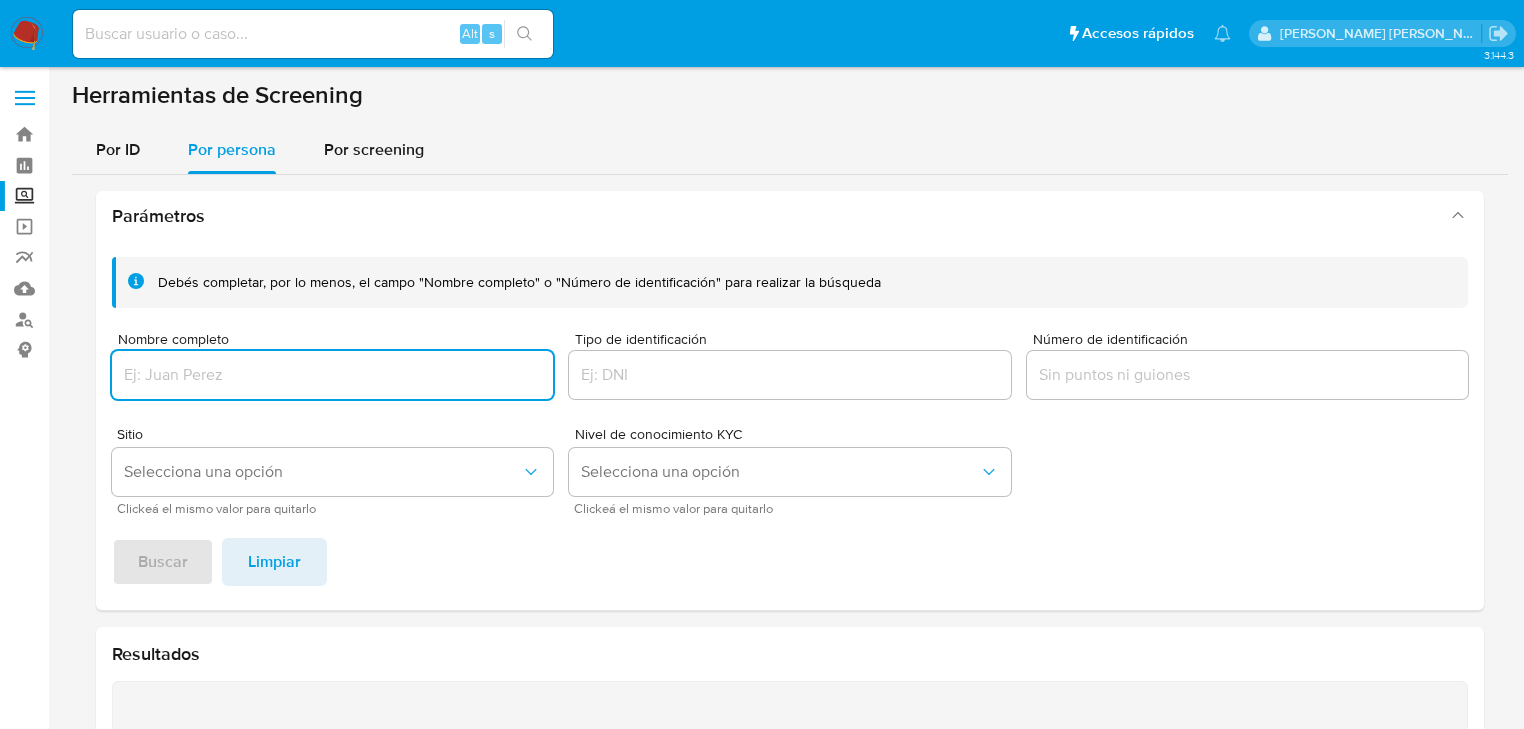 click at bounding box center [332, 375] 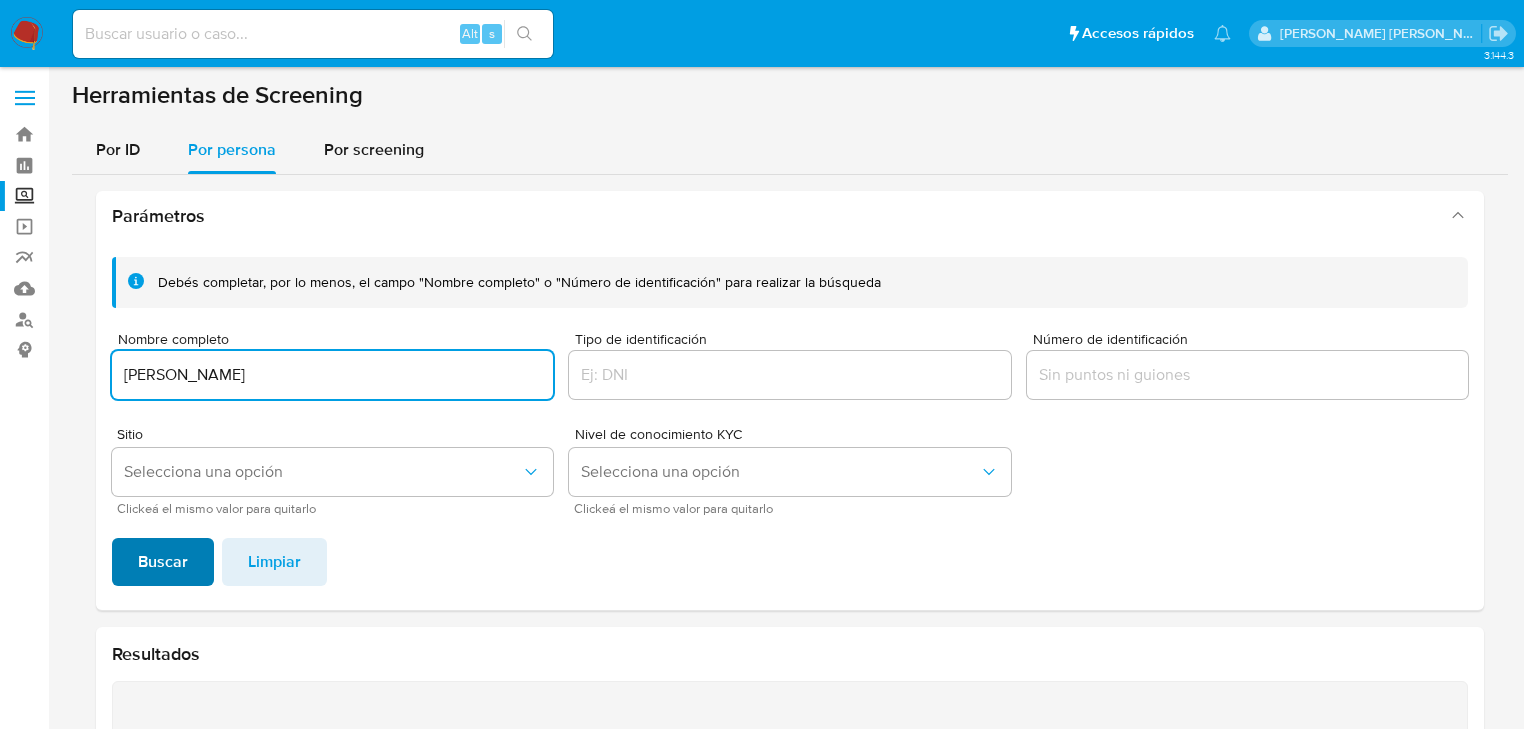type on "[PERSON_NAME]" 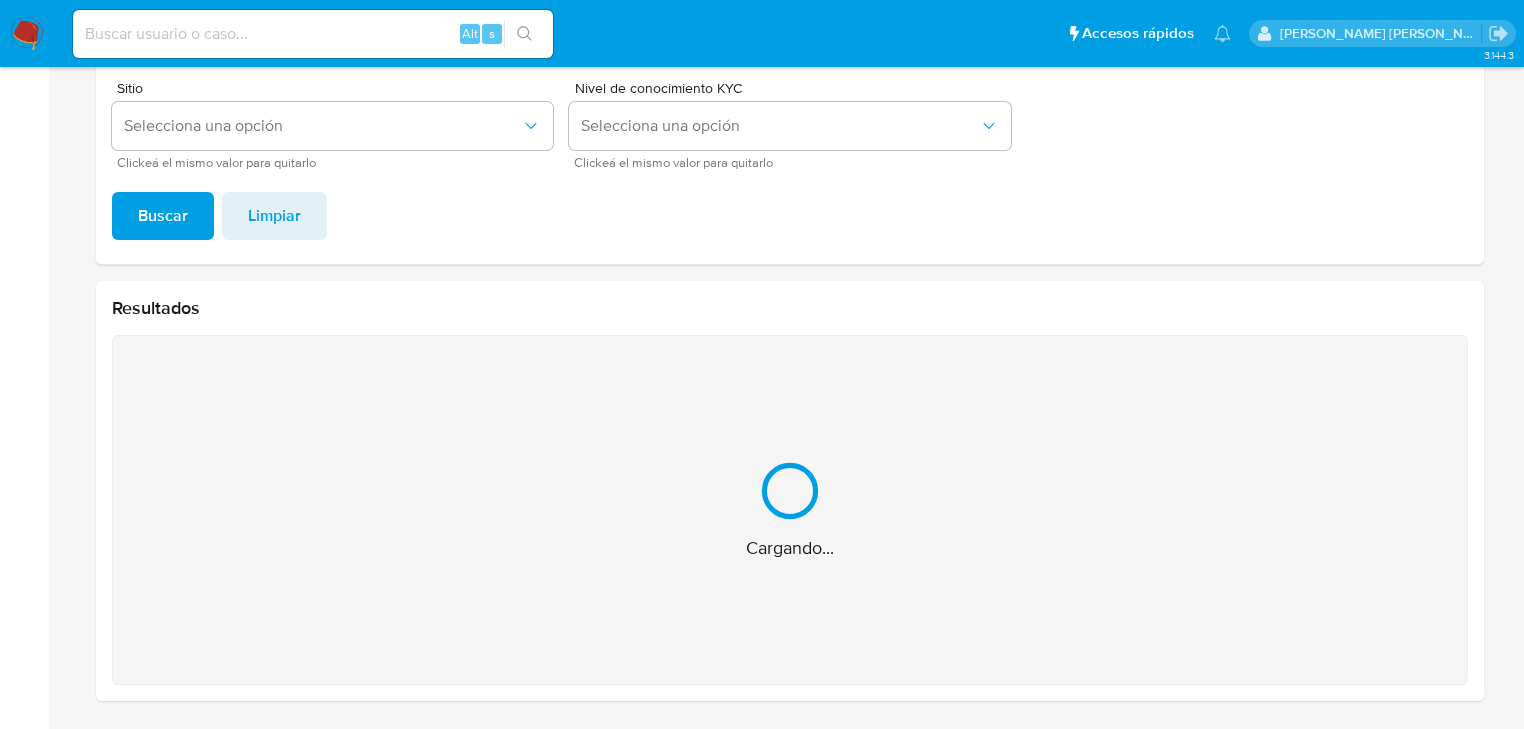 scroll, scrollTop: 28, scrollLeft: 0, axis: vertical 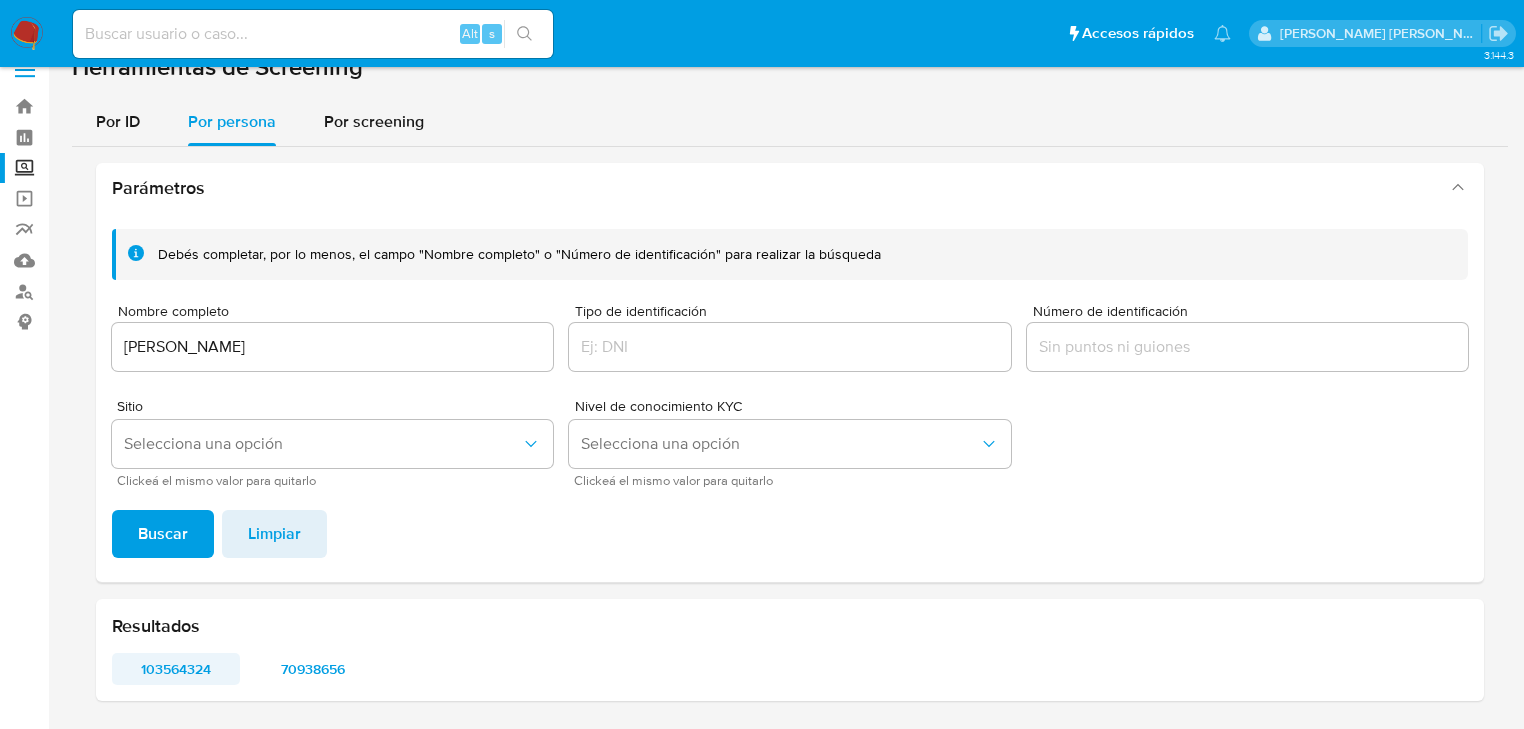 click on "103564324" at bounding box center [176, 669] 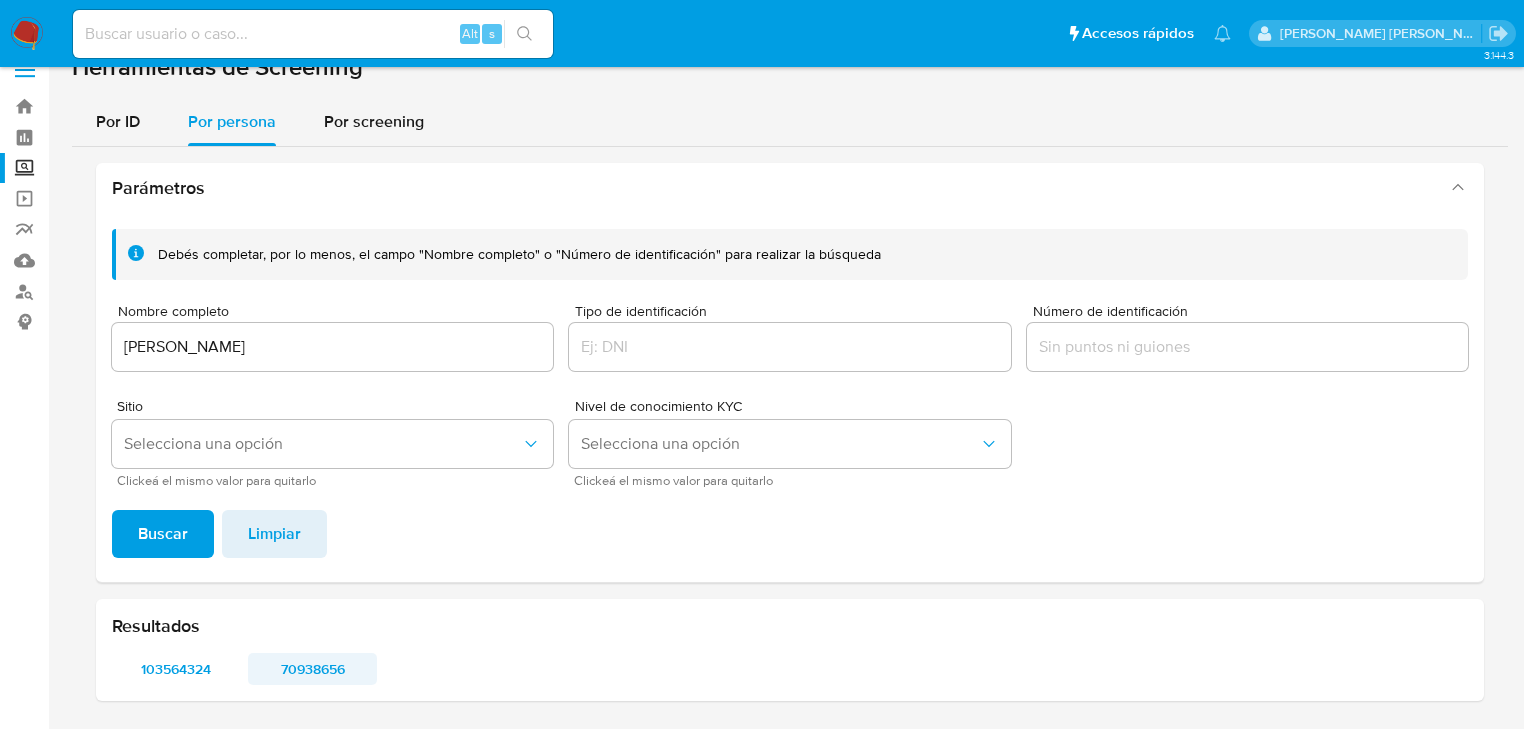 click on "70938656" at bounding box center [312, 669] 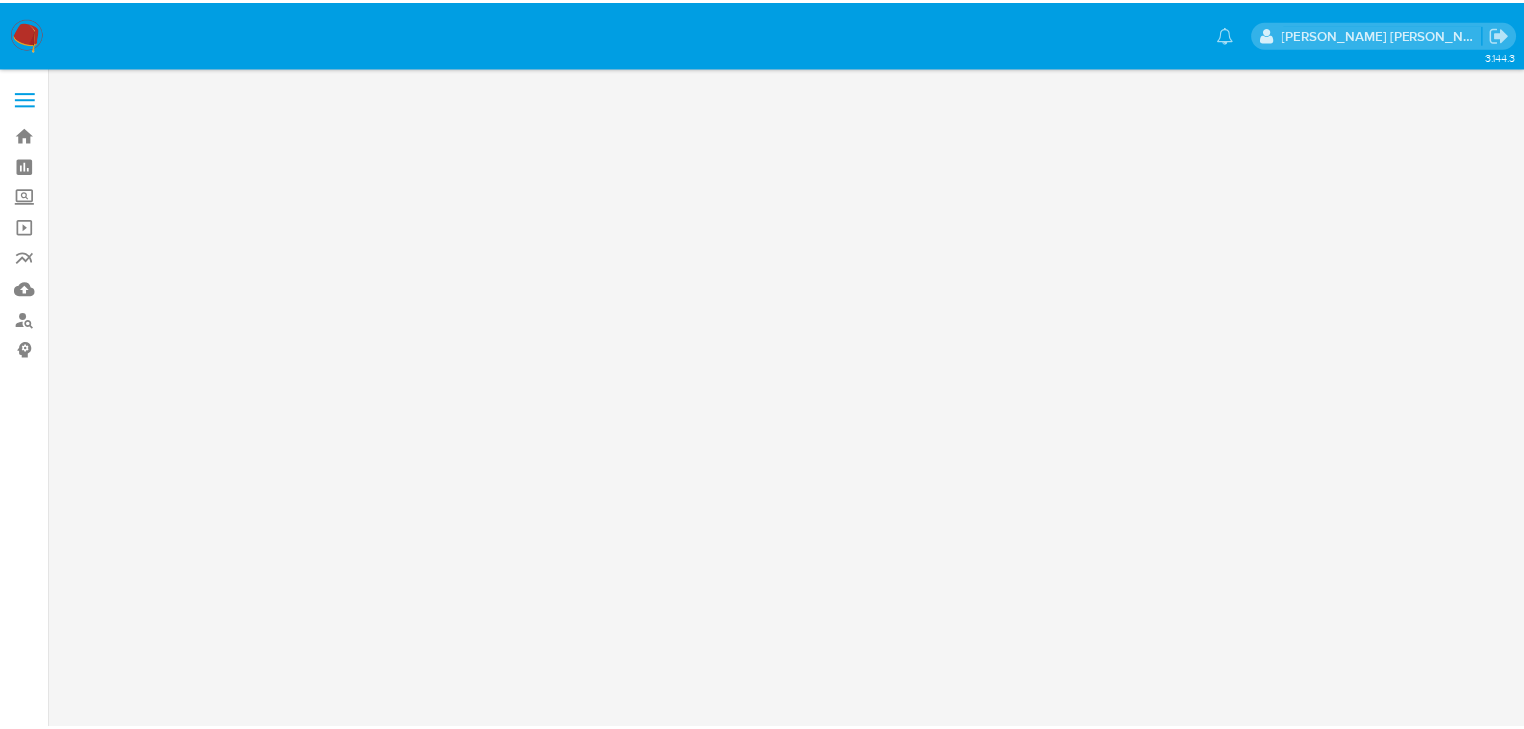 scroll, scrollTop: 0, scrollLeft: 0, axis: both 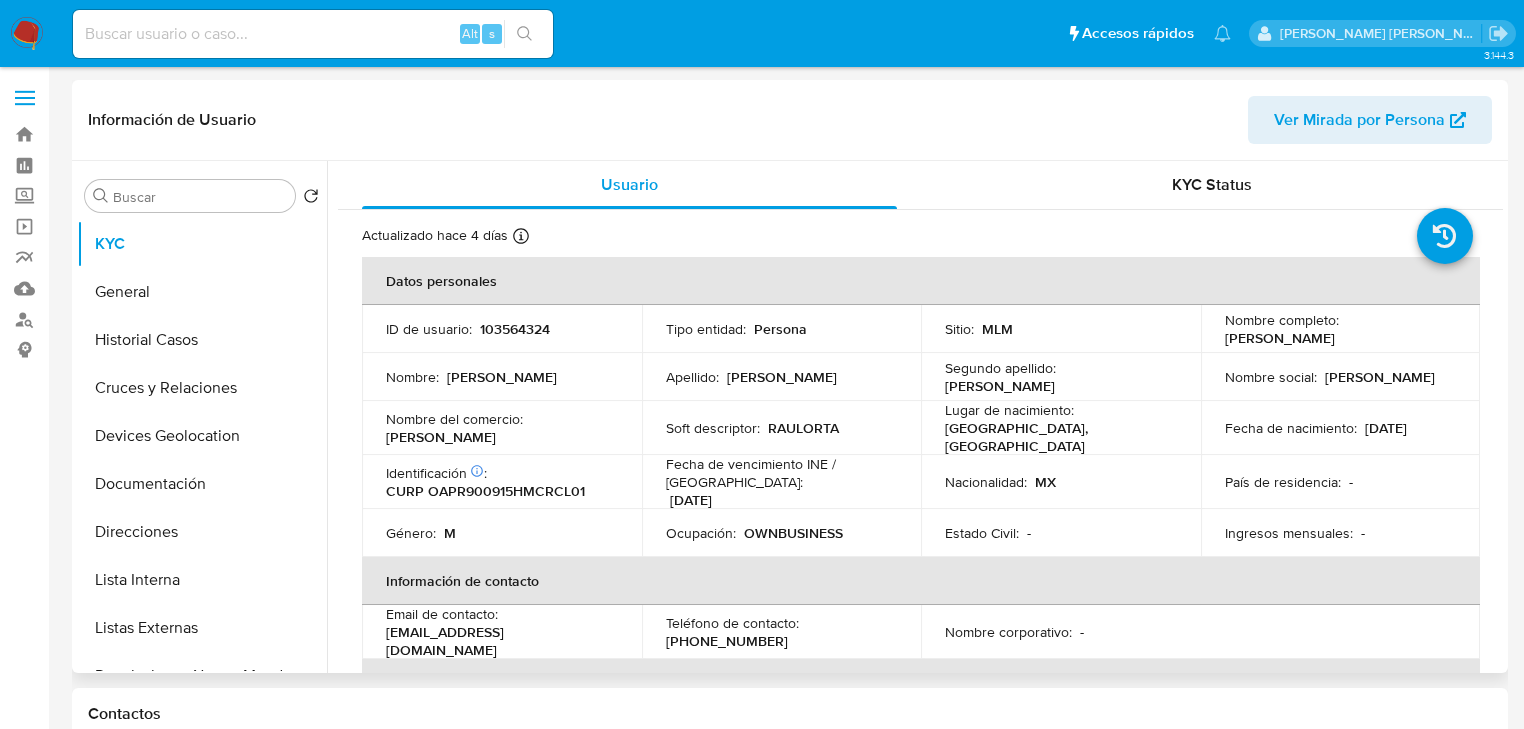 select on "10" 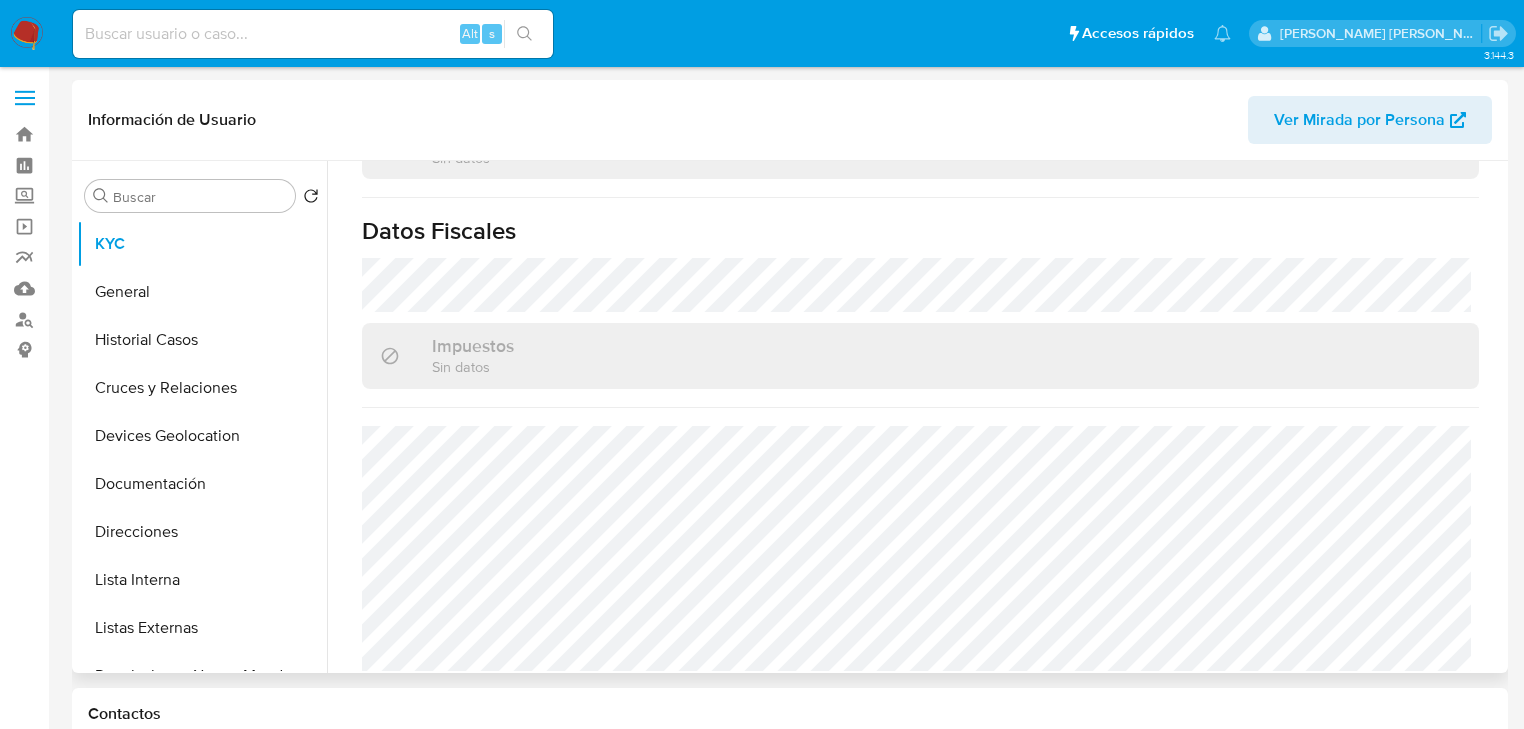 scroll, scrollTop: 1224, scrollLeft: 0, axis: vertical 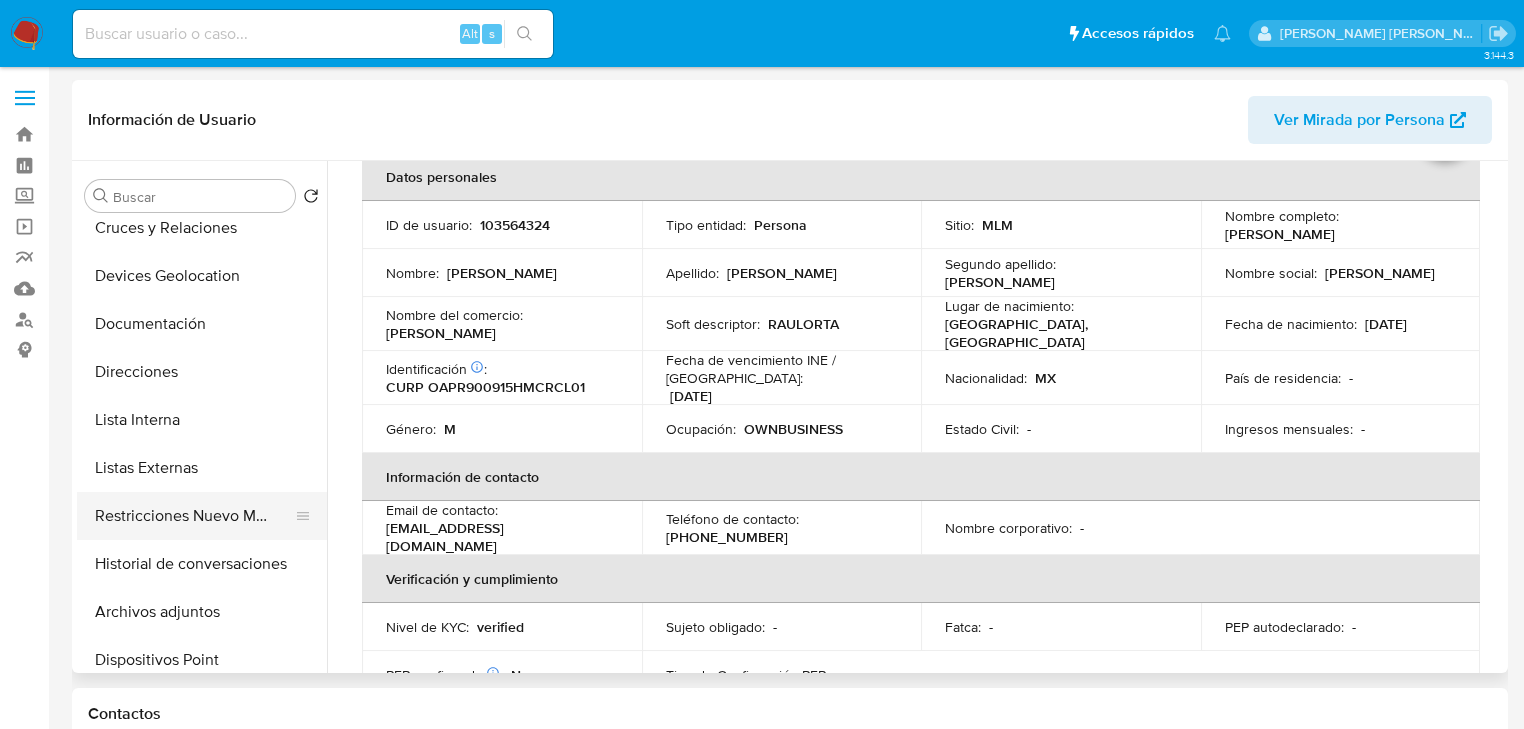 click on "Restricciones Nuevo Mundo" at bounding box center (194, 516) 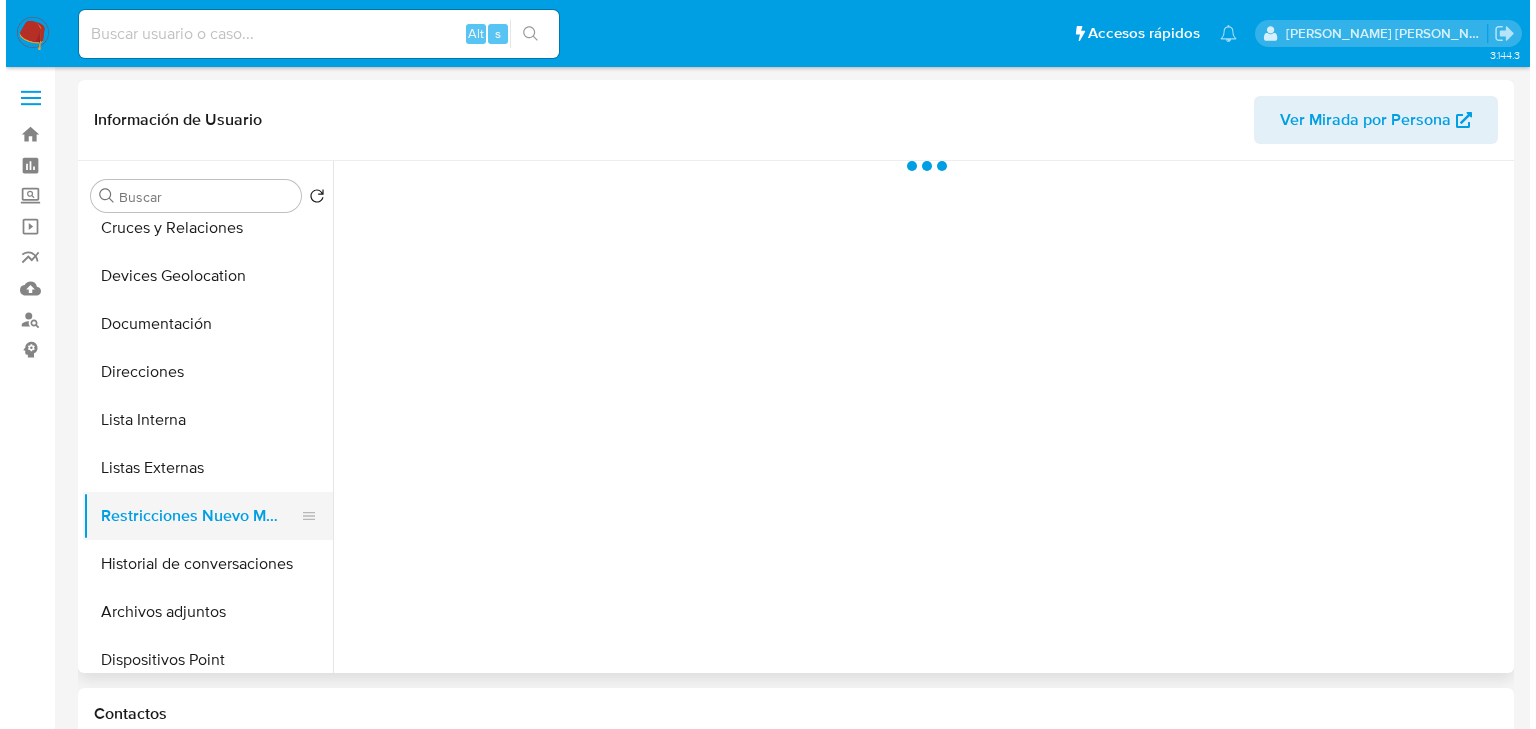 scroll, scrollTop: 0, scrollLeft: 0, axis: both 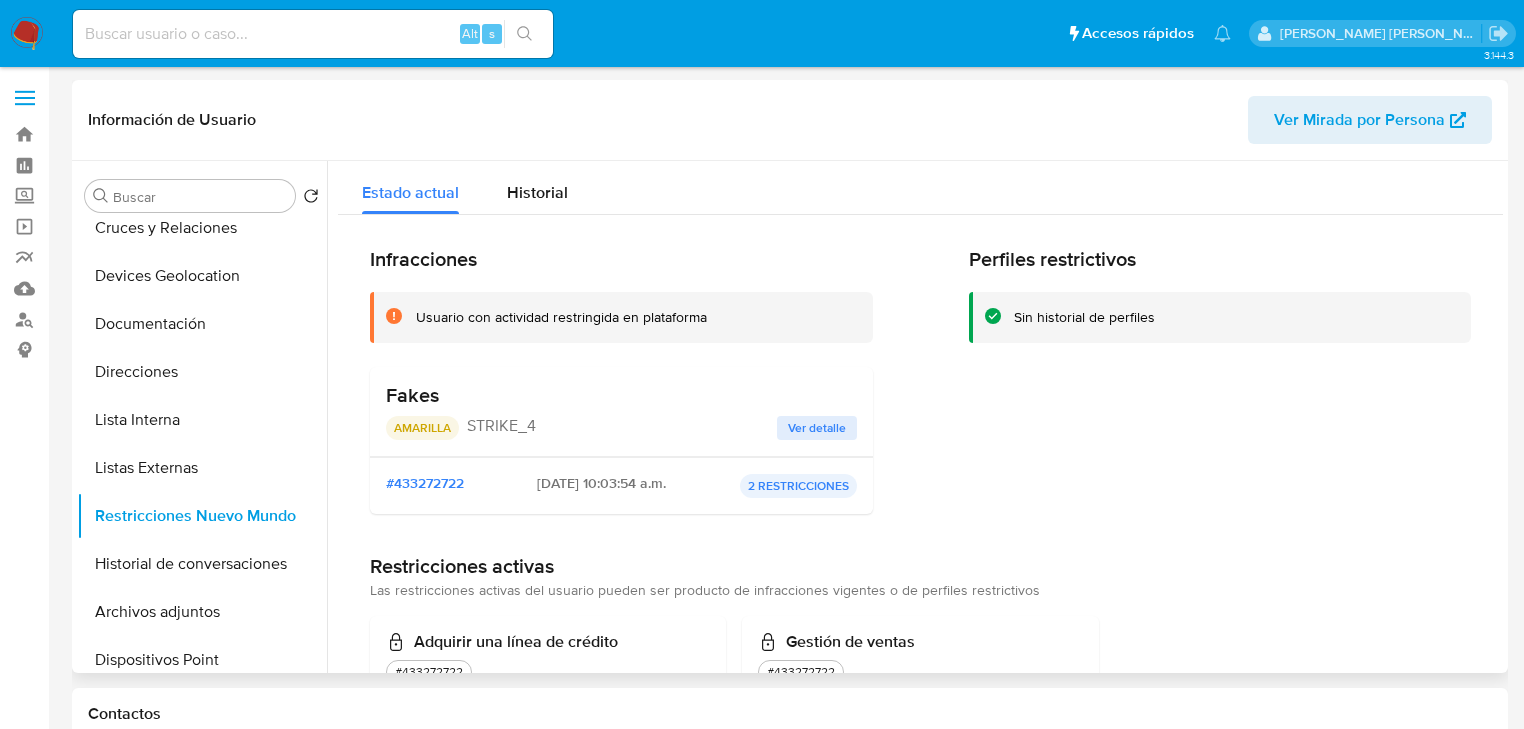 drag, startPoint x: 791, startPoint y: 424, endPoint x: 786, endPoint y: 411, distance: 13.928389 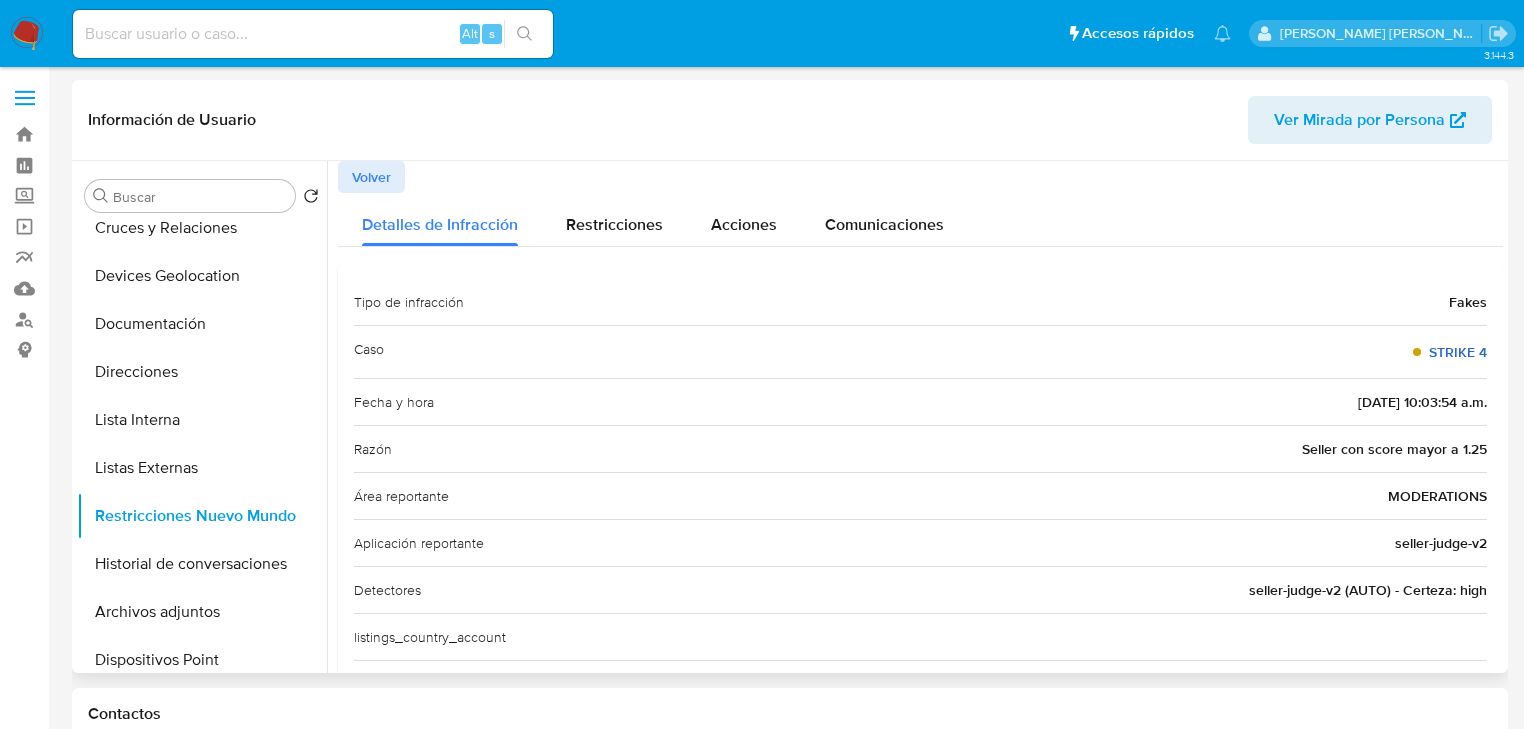 click on "STRIKE 4" at bounding box center (1458, 352) 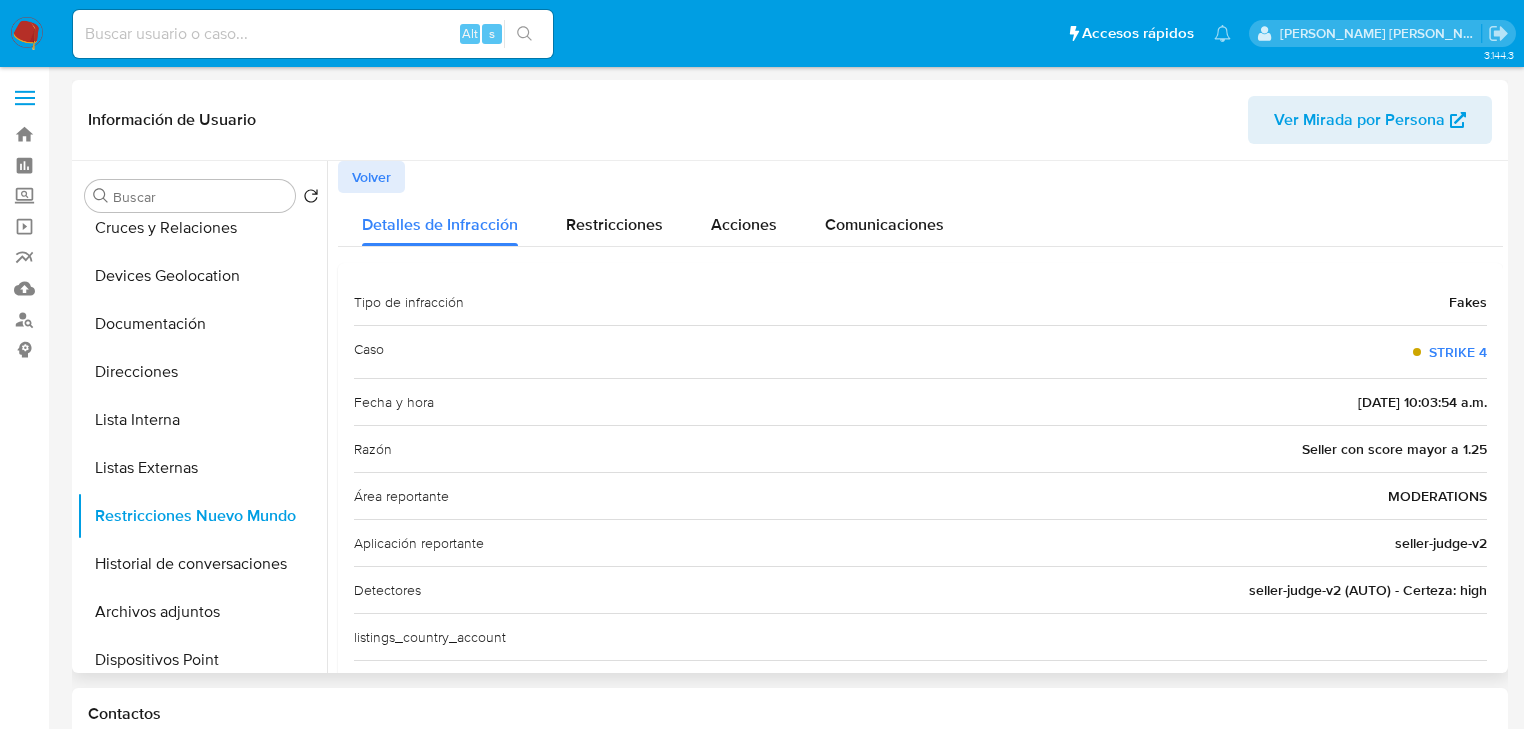 click on "Detalles de Infracción Restricciones Acciones Comunicaciones Tipo de infracción Fakes Caso STRIKE 4 Fecha y hora 2025-04-22 - 10:03:54 a.m. Razón Seller con score mayor a 1.25 Área reportante MODERATIONS Aplicación reportante seller-judge-v2 Detectores seller-judge-v2 (AUTO) - Certeza: high listings_country_account judgement_name STRIKE_4 country_account link_contact_fakes evidence_id 10416377 suspend_expiration_date_en judgement_type_id 8" at bounding box center (920, 575) 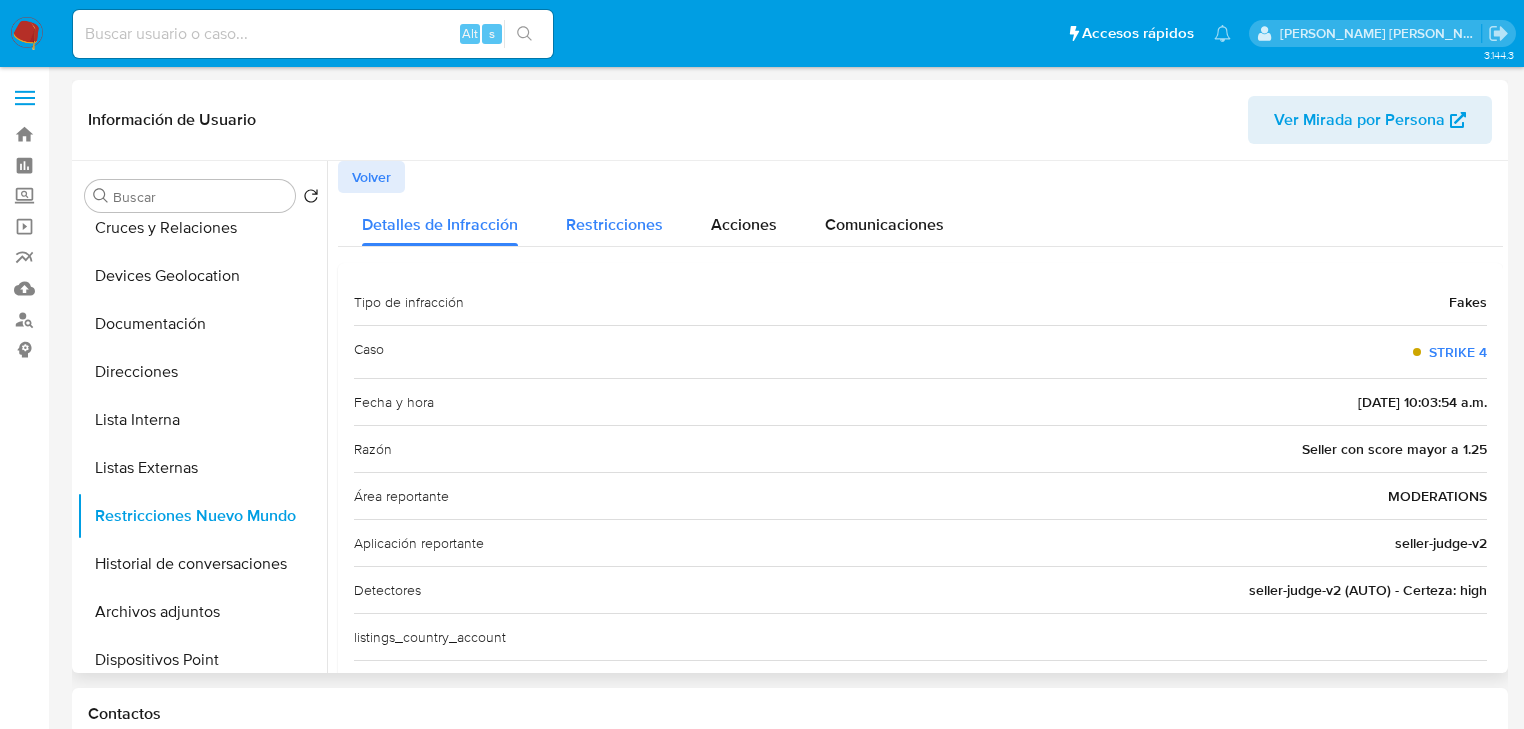 drag, startPoint x: 587, startPoint y: 228, endPoint x: 679, endPoint y: 219, distance: 92.43917 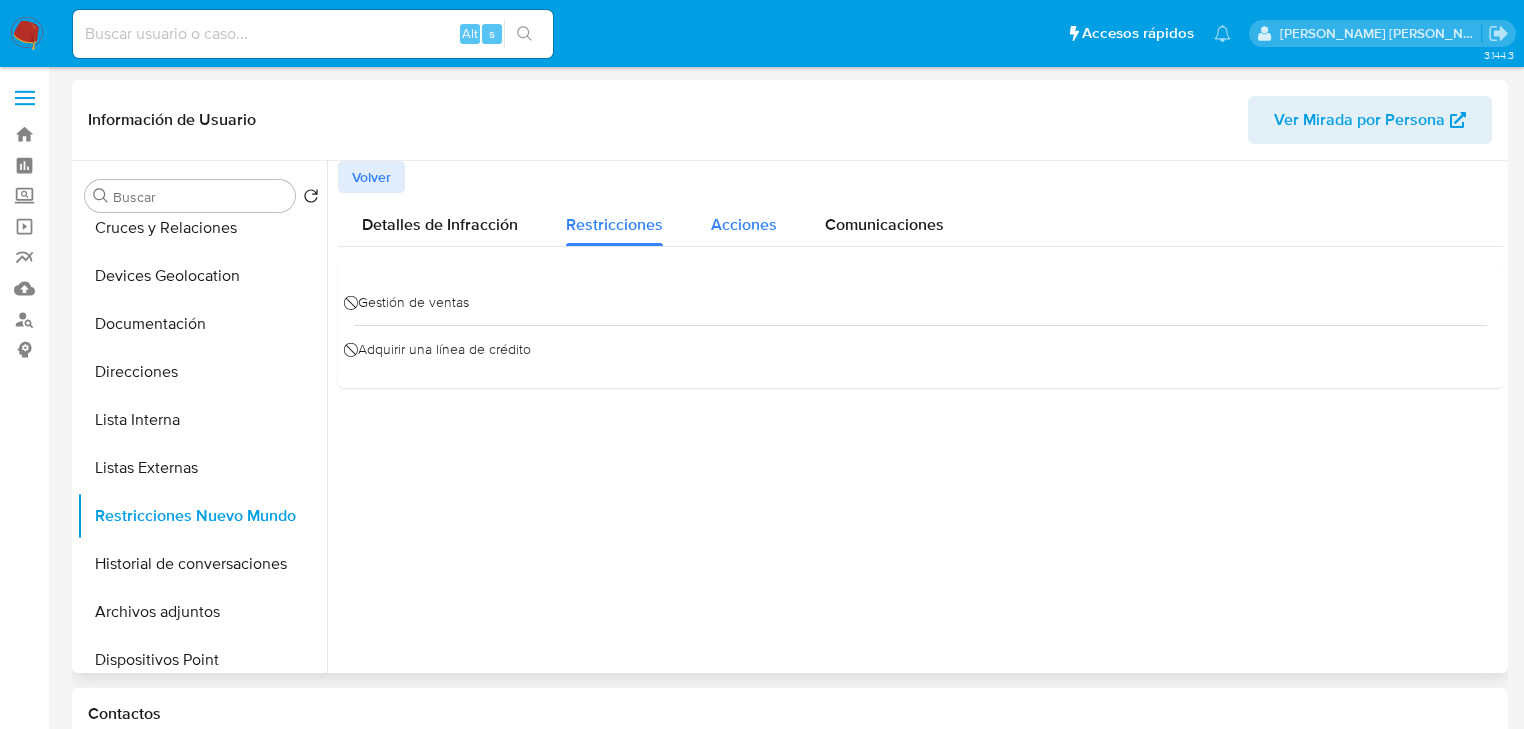 drag, startPoint x: 715, startPoint y: 220, endPoint x: 738, endPoint y: 224, distance: 23.345236 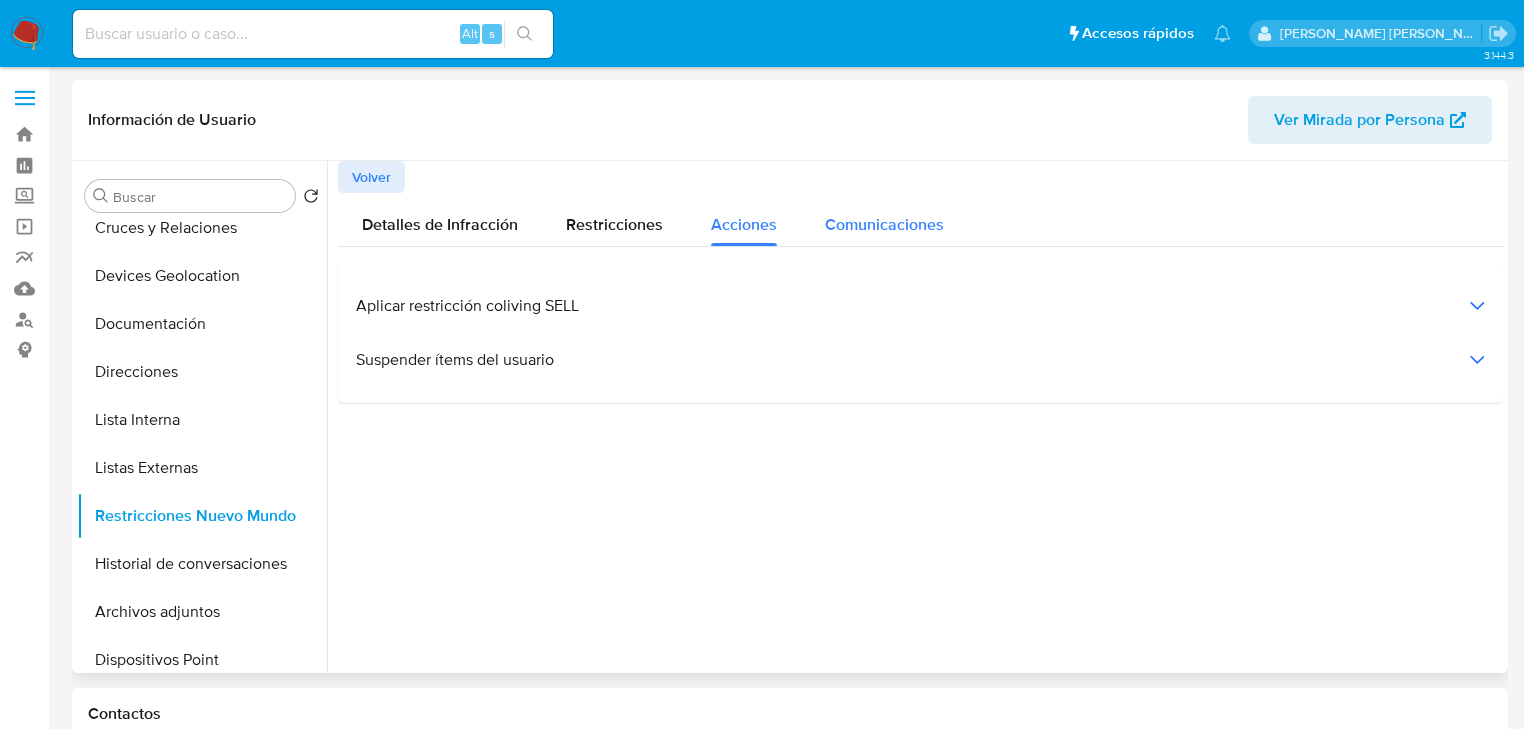 click on "Comunicaciones" at bounding box center [884, 224] 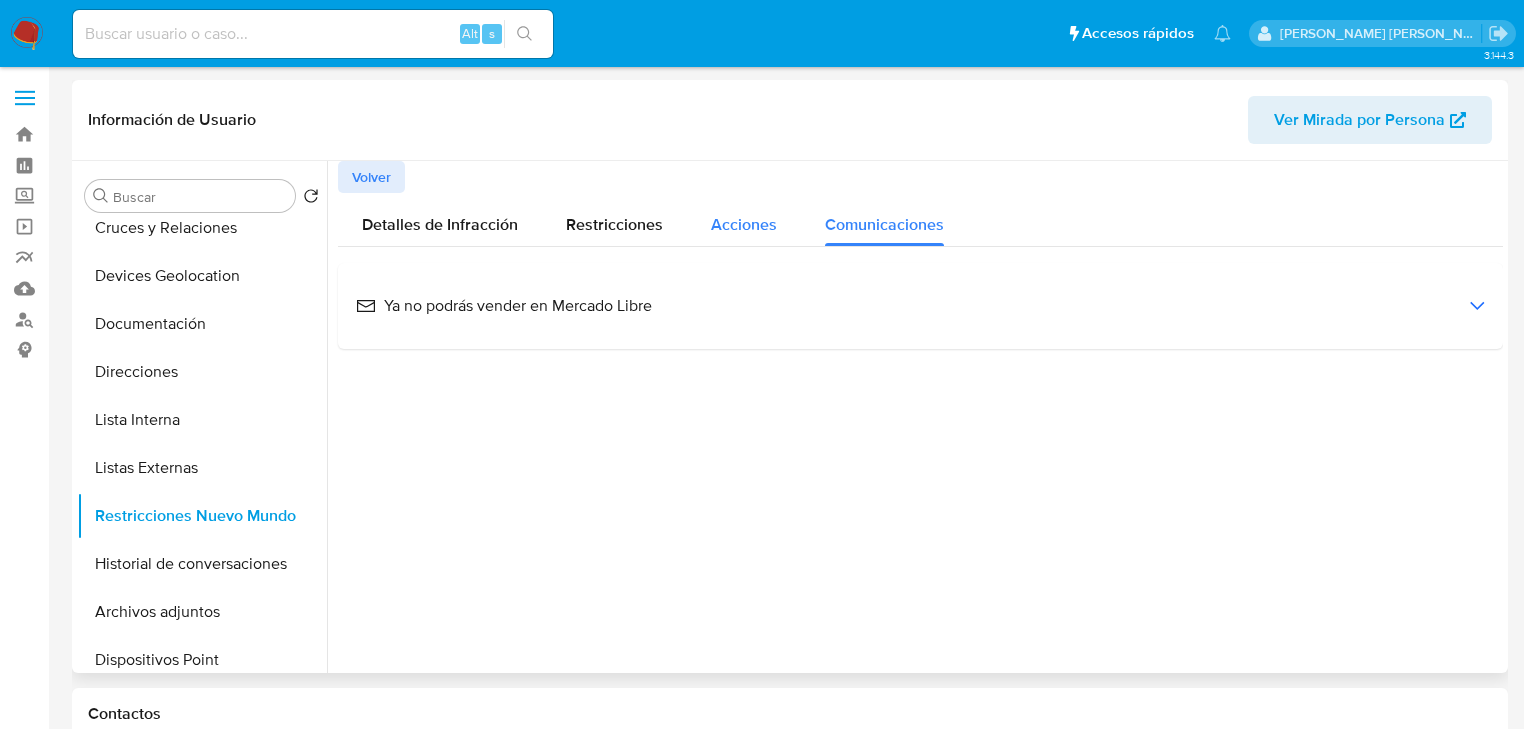 click on "Acciones" at bounding box center [744, 219] 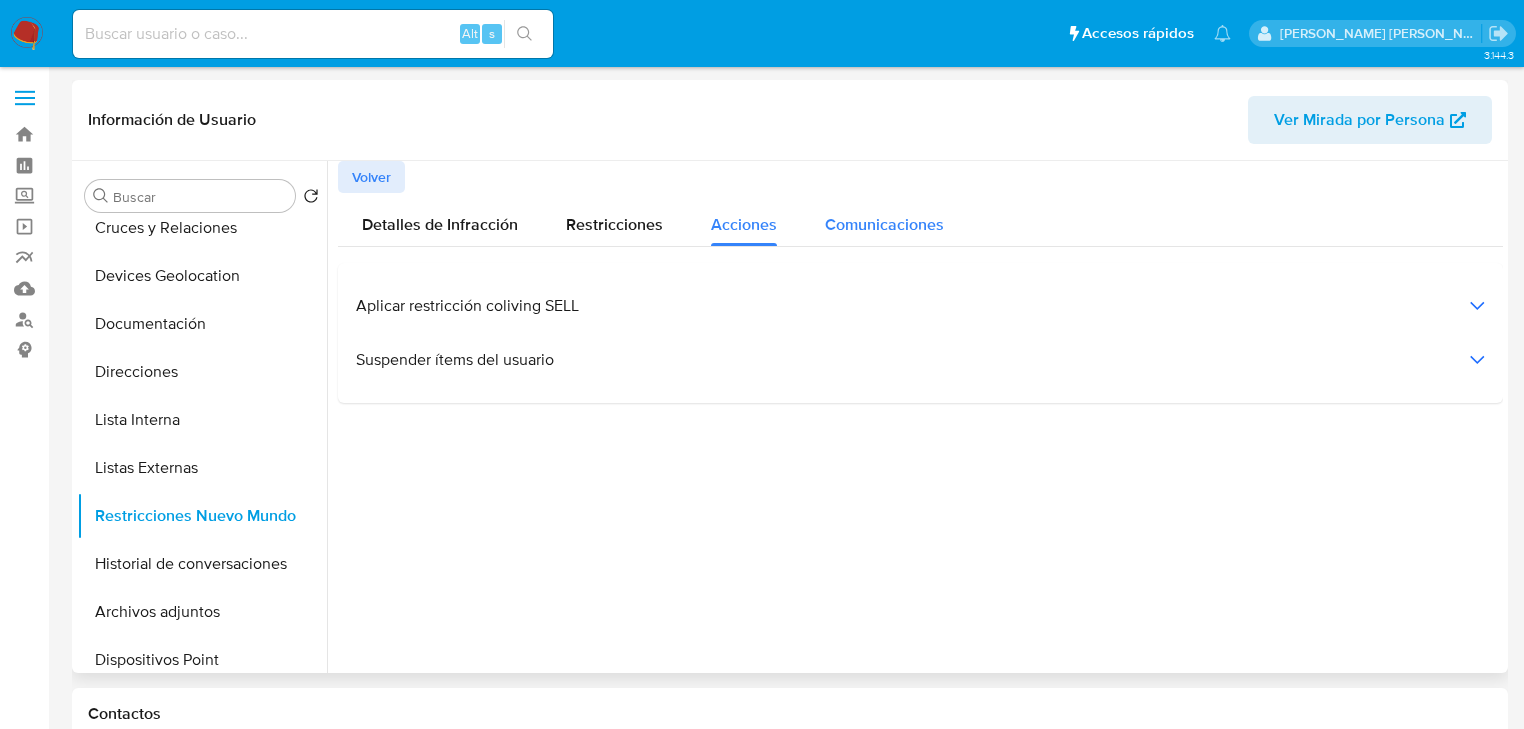 click on "Comunicaciones" at bounding box center [884, 224] 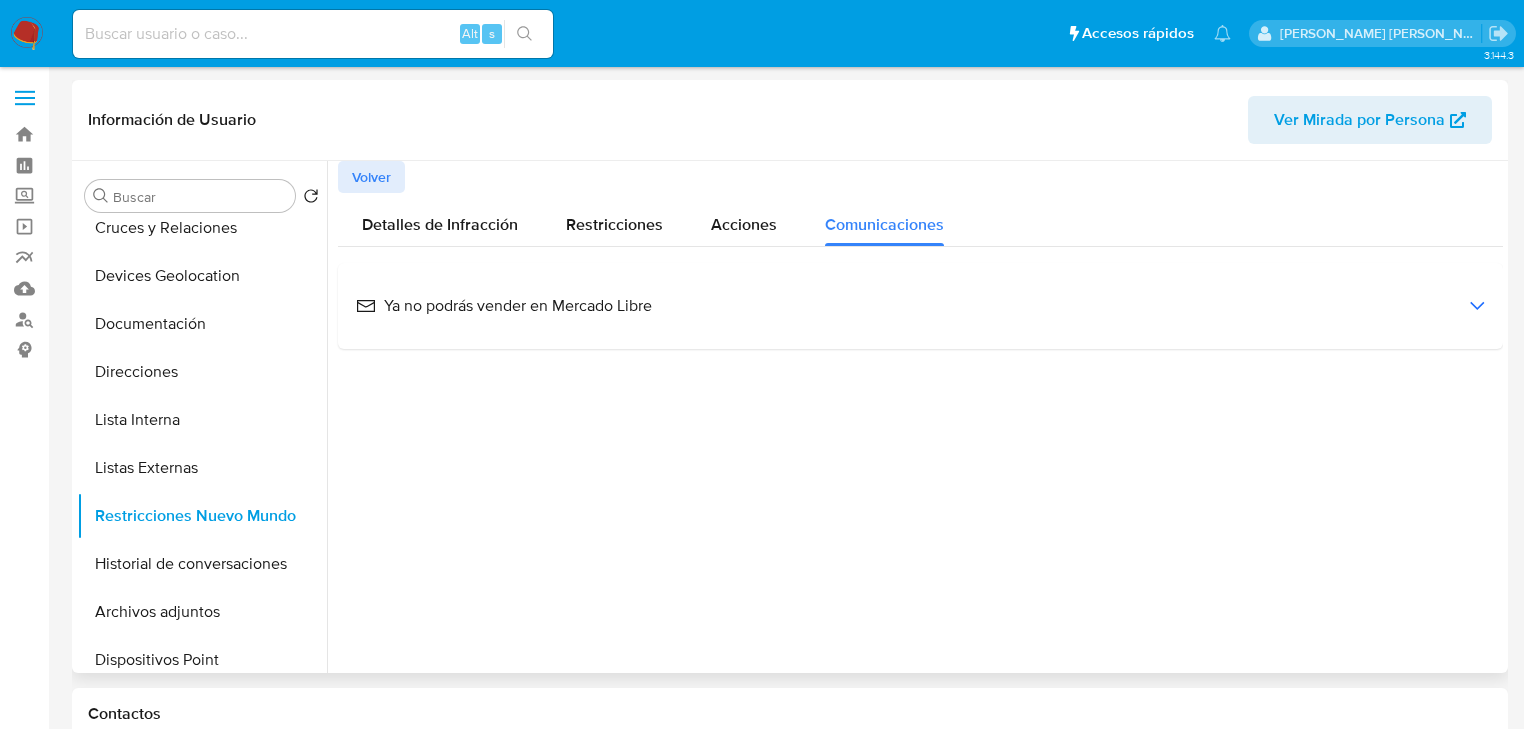 click on "Ya no podrás vender en Mercado Libre" at bounding box center [504, 306] 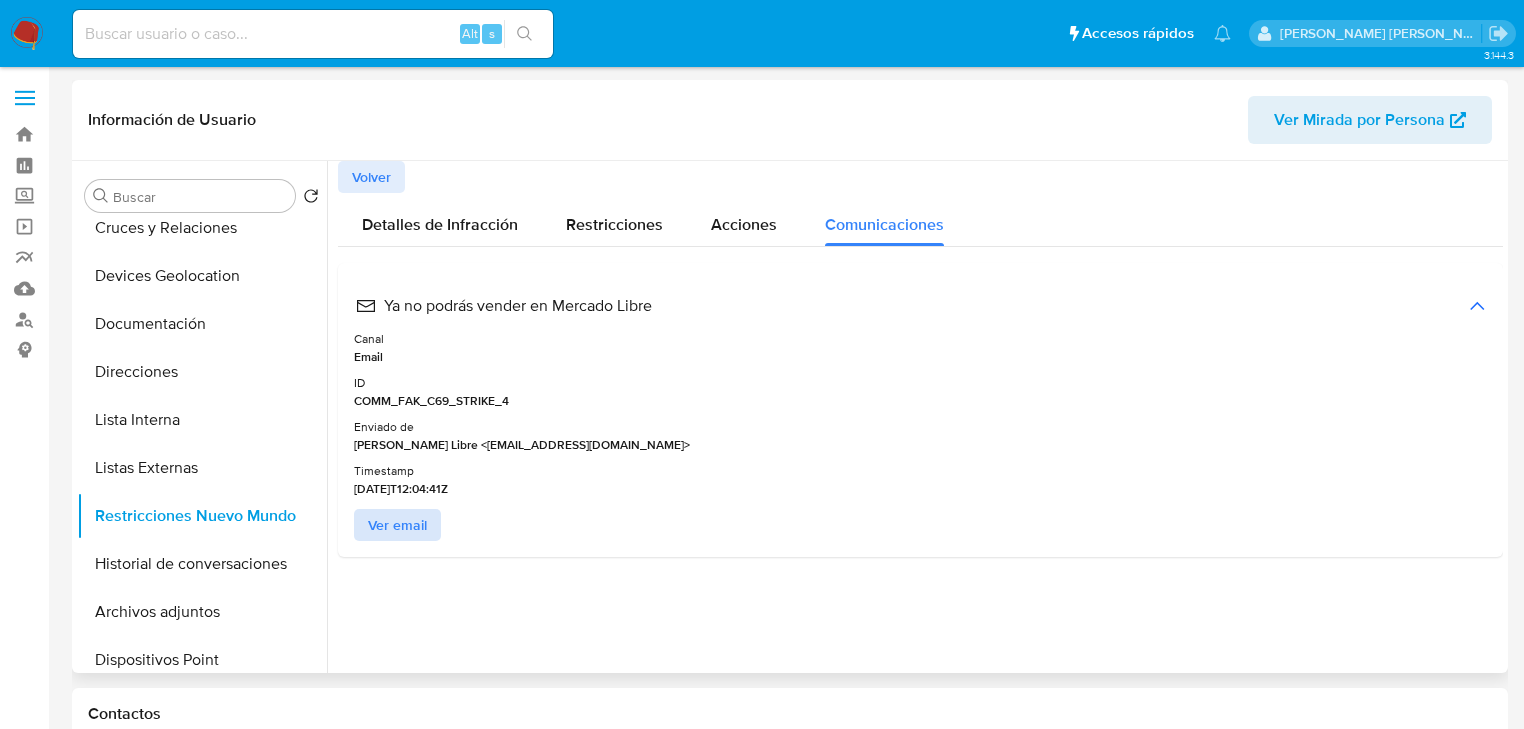 click on "Ver email" at bounding box center [397, 525] 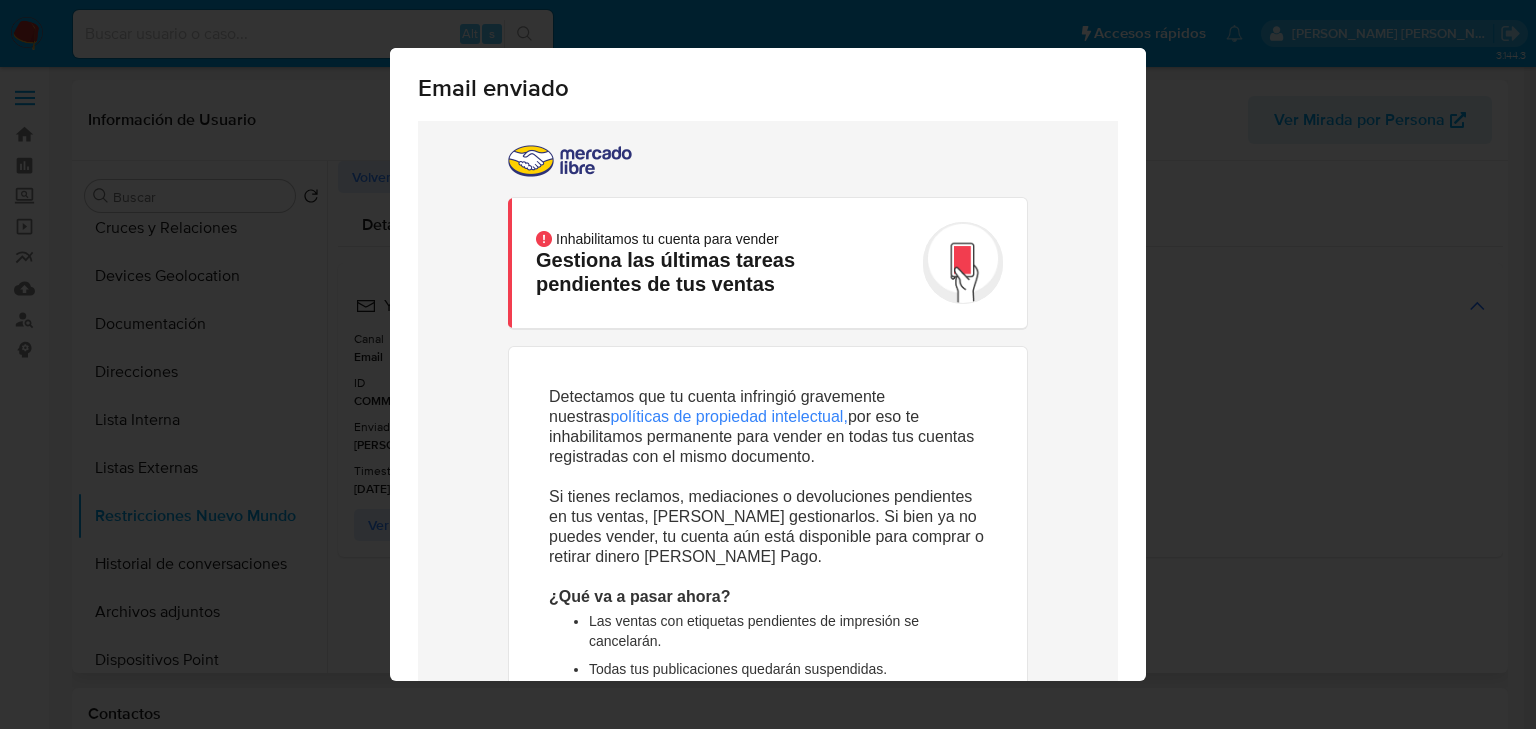 scroll, scrollTop: 0, scrollLeft: 0, axis: both 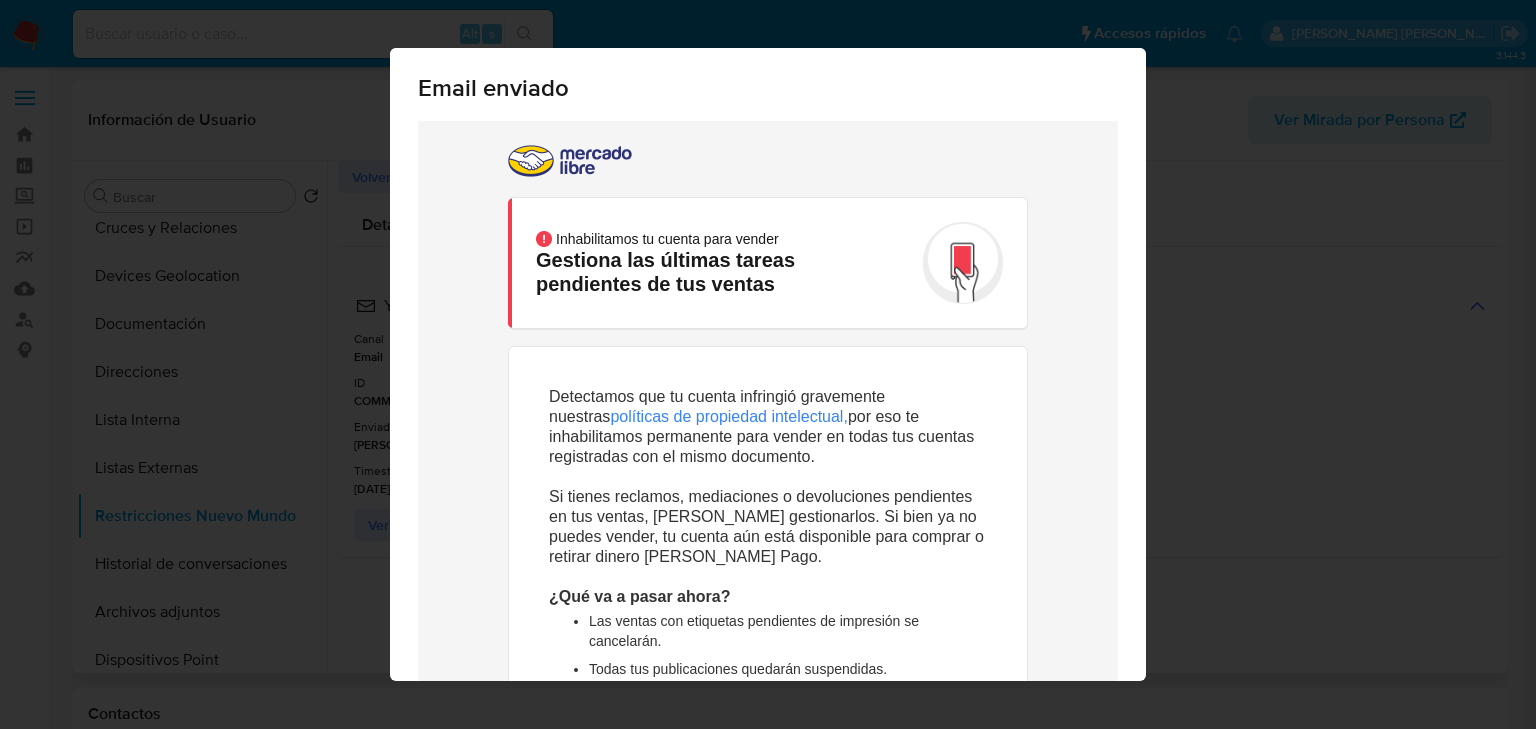 click on "políticas de propiedad intelectual," at bounding box center [729, 416] 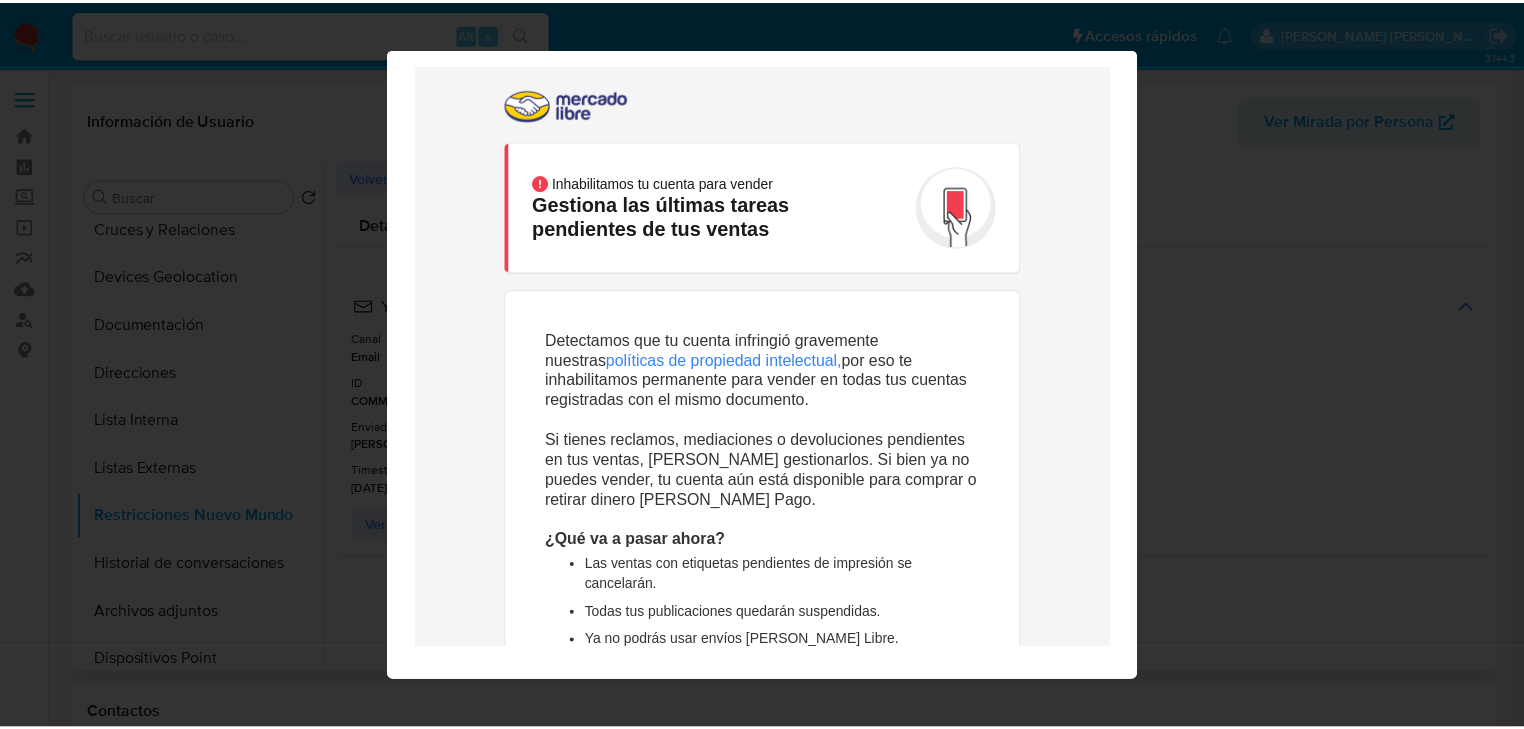scroll, scrollTop: 96, scrollLeft: 0, axis: vertical 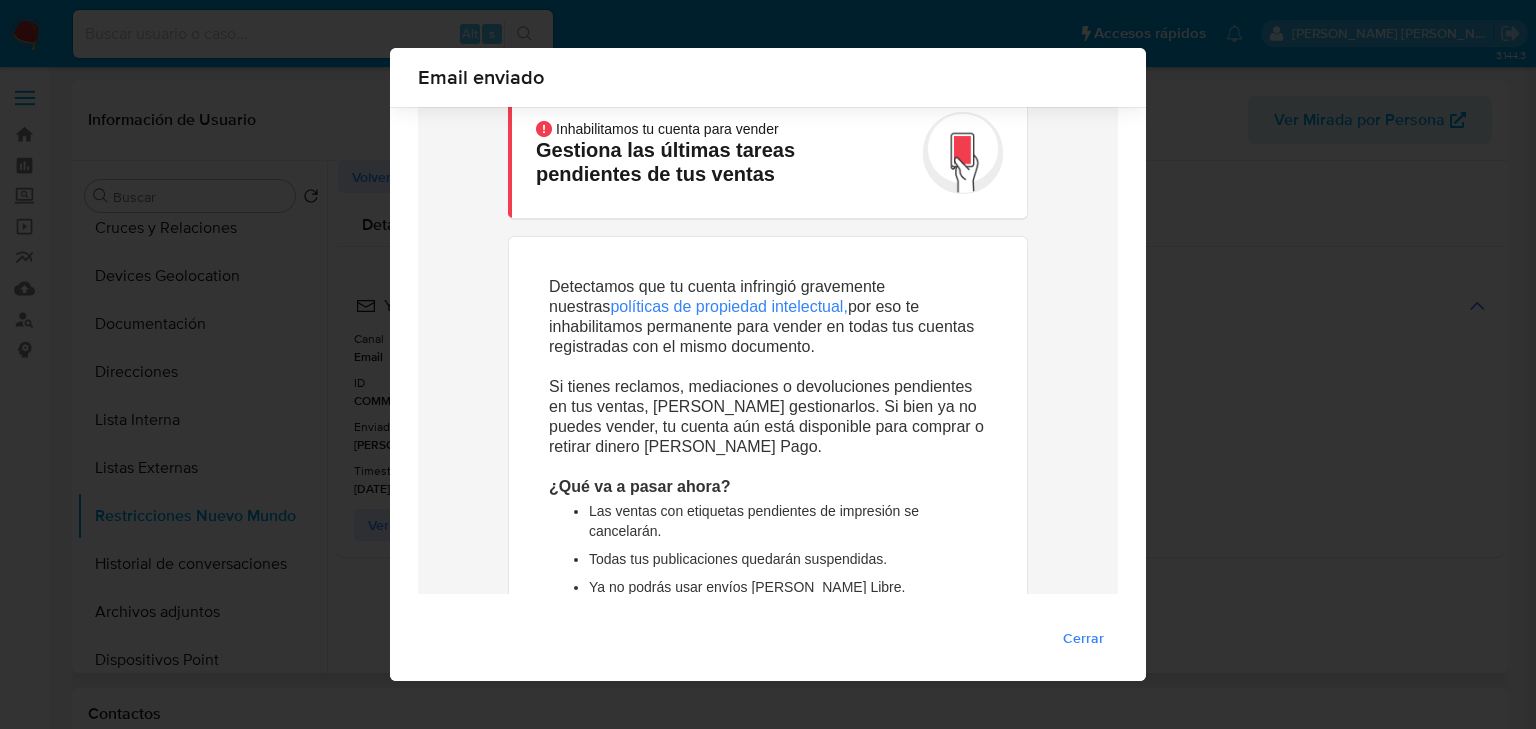 click on "Cerrar" at bounding box center (1083, 638) 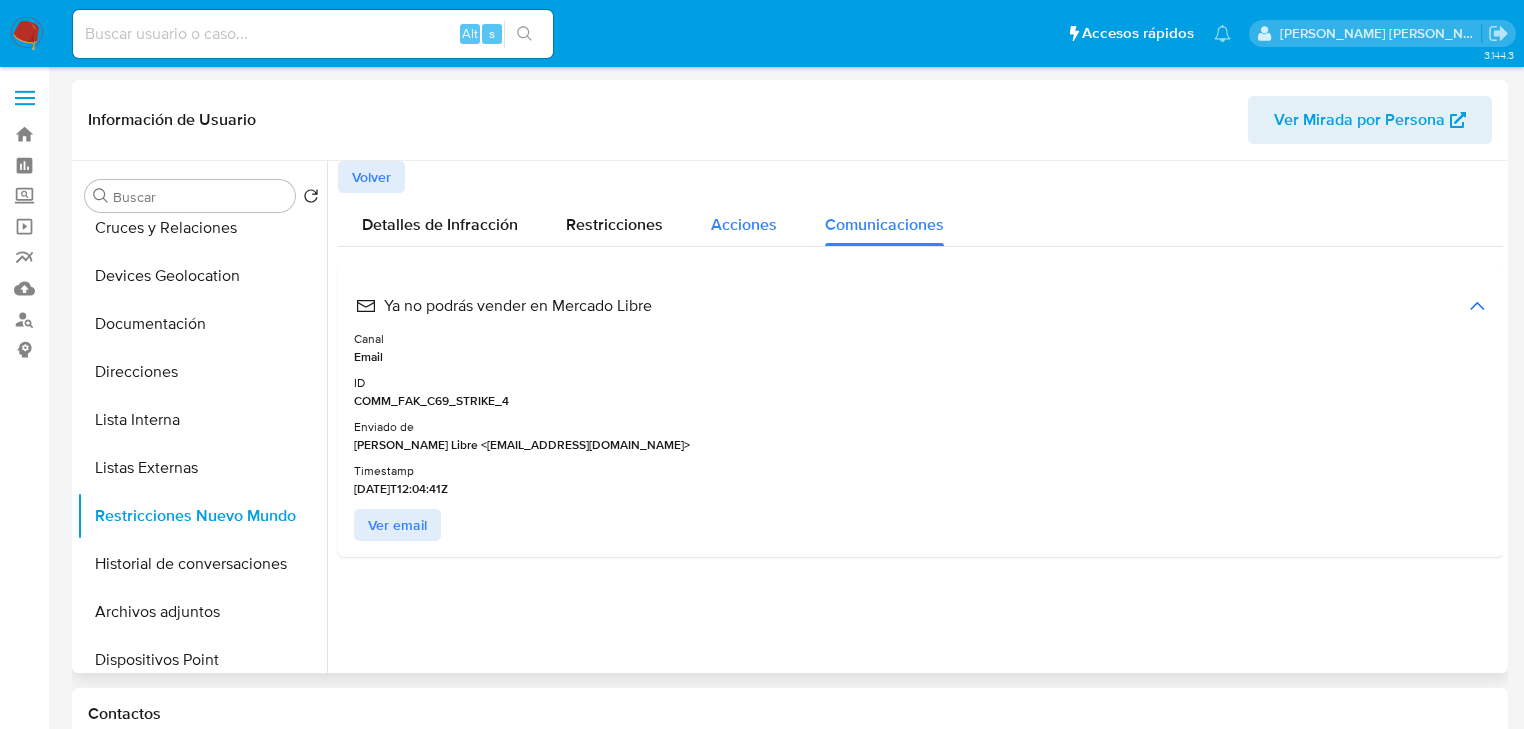 click on "Acciones" at bounding box center (744, 224) 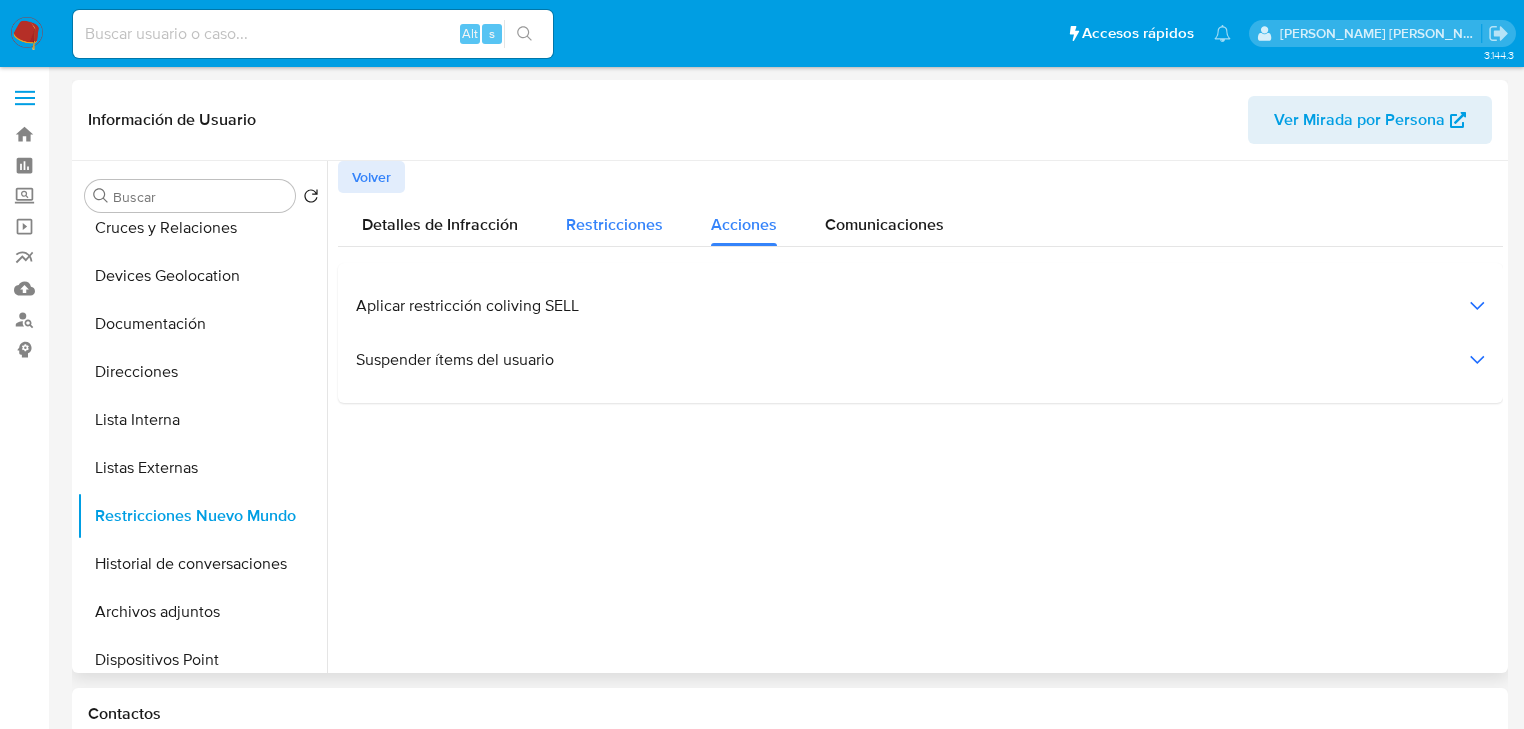 click on "Restricciones" at bounding box center (614, 224) 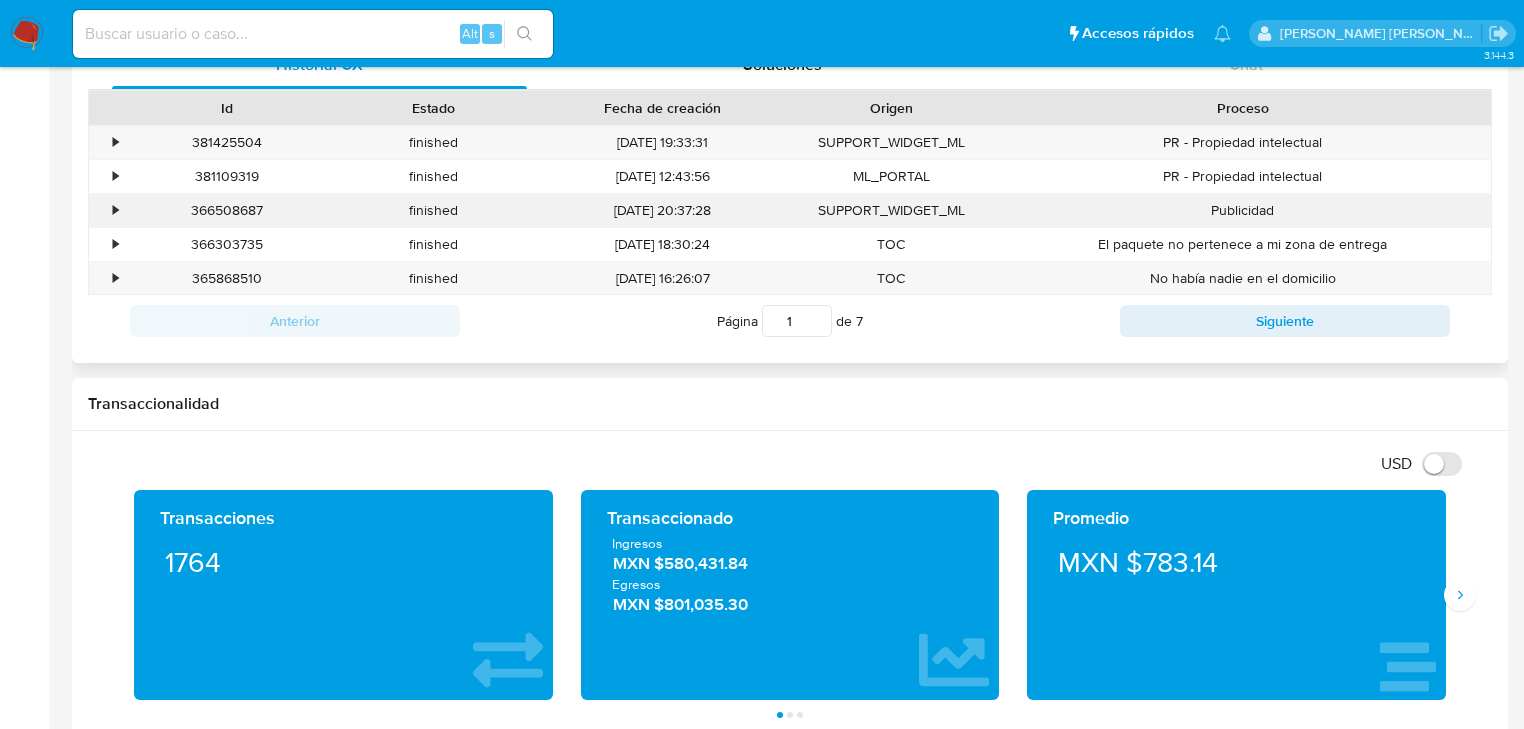 scroll, scrollTop: 560, scrollLeft: 0, axis: vertical 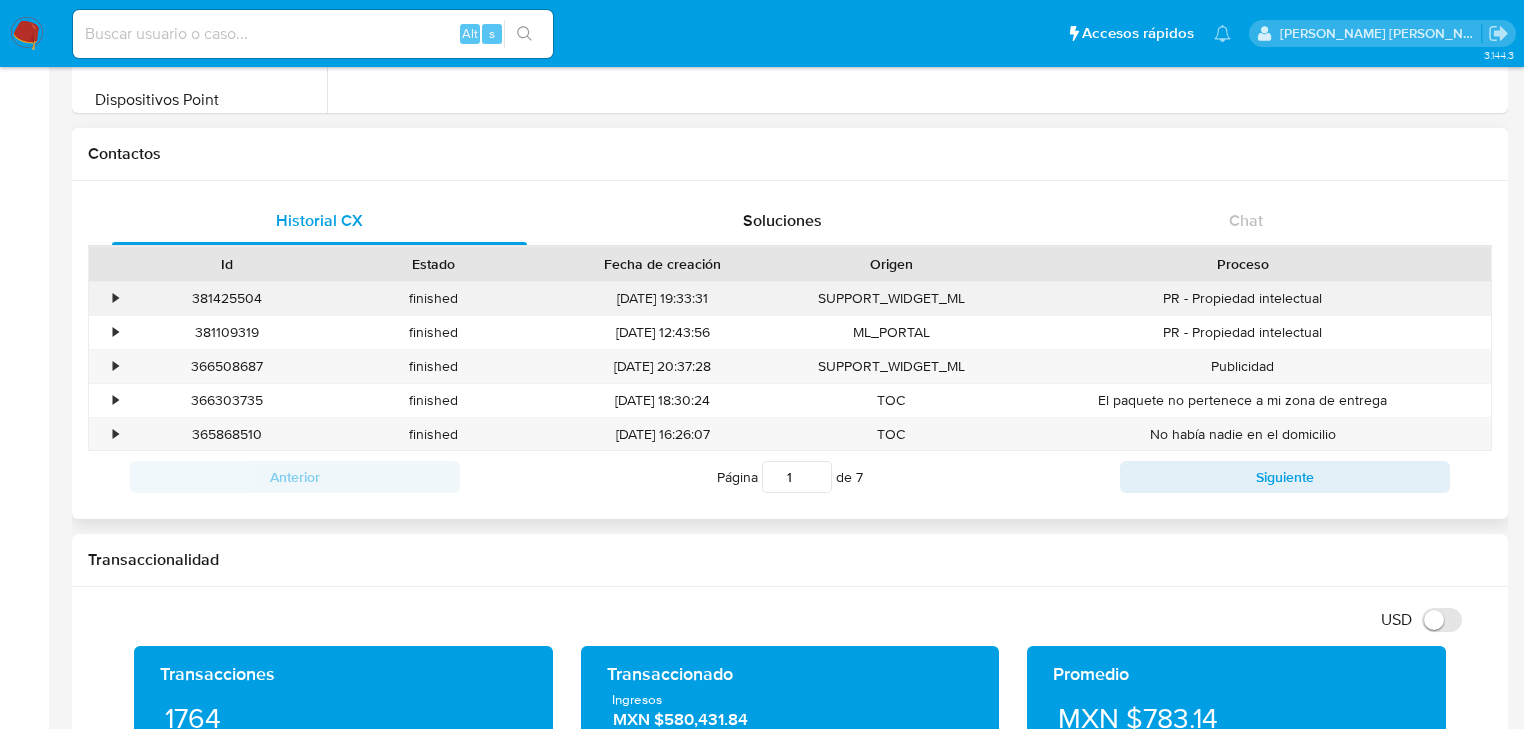 click on "•" at bounding box center (115, 298) 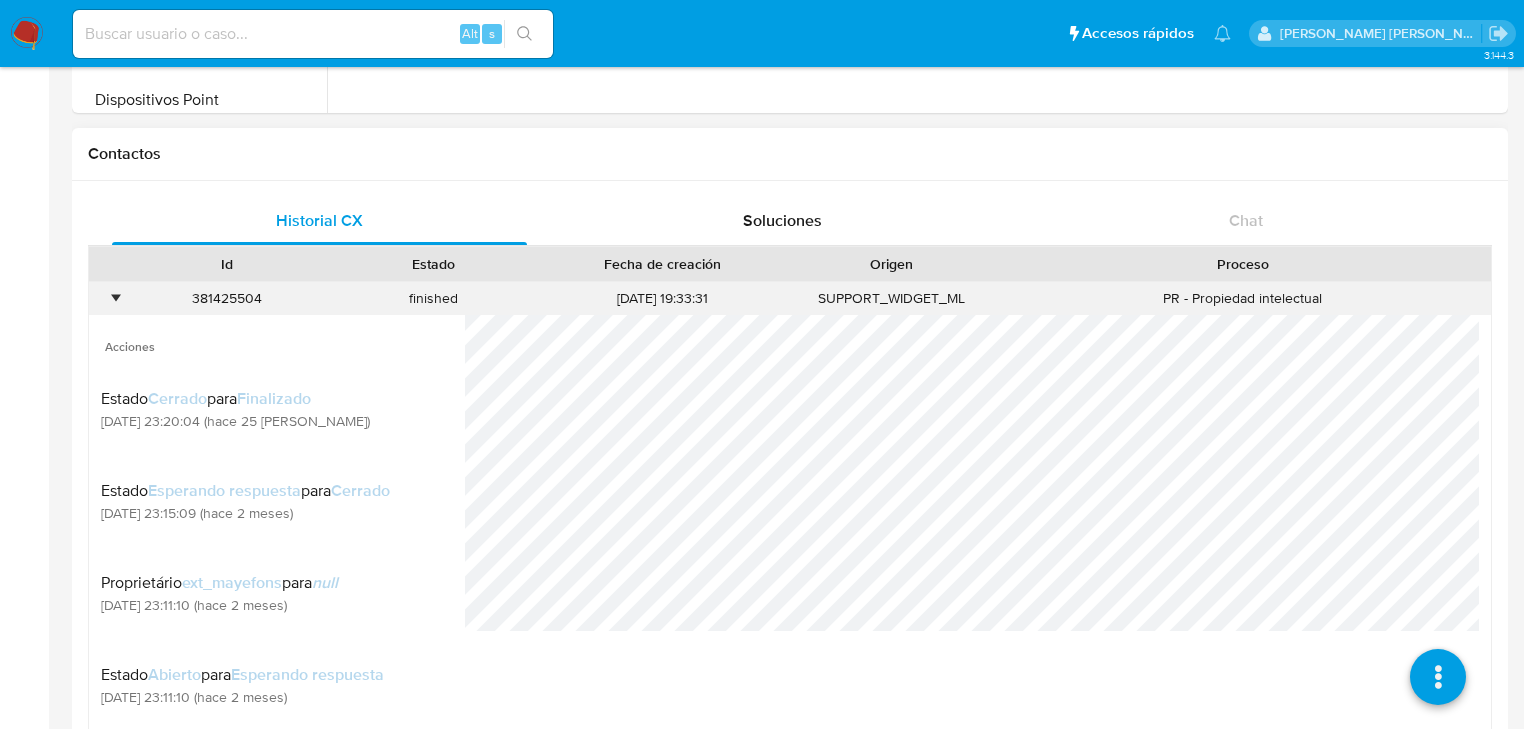 scroll, scrollTop: 306, scrollLeft: 0, axis: vertical 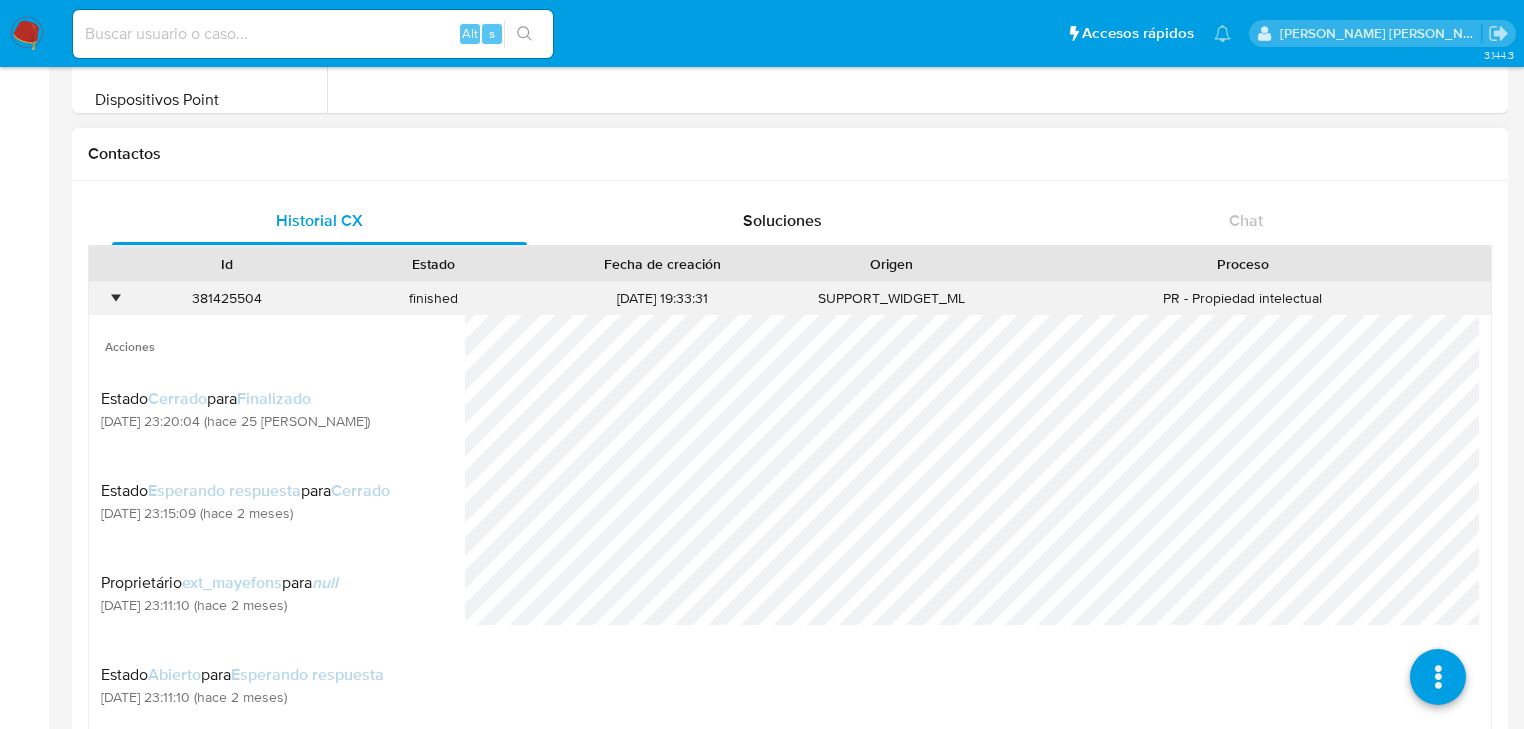 click on "•" at bounding box center (106, 298) 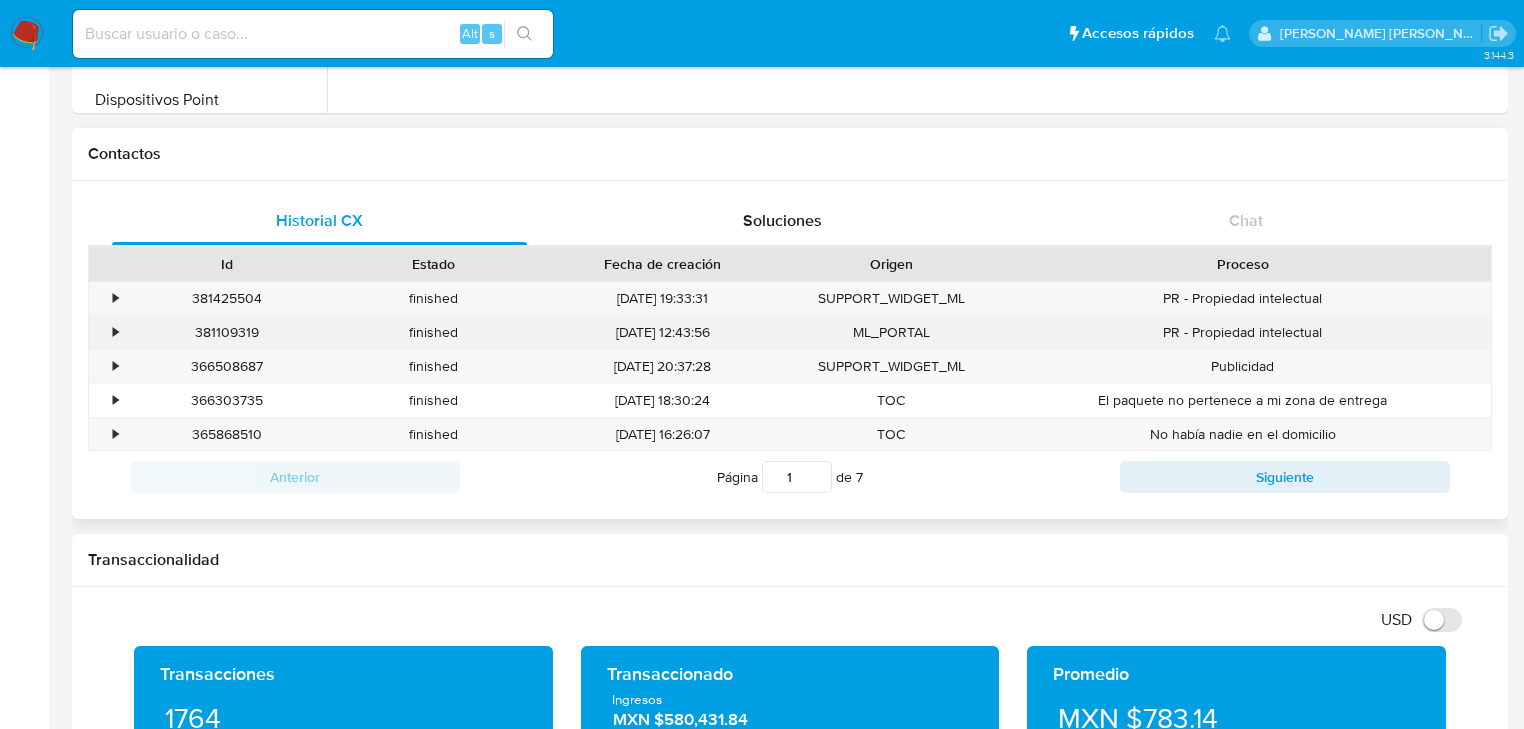 click on "•" at bounding box center (106, 332) 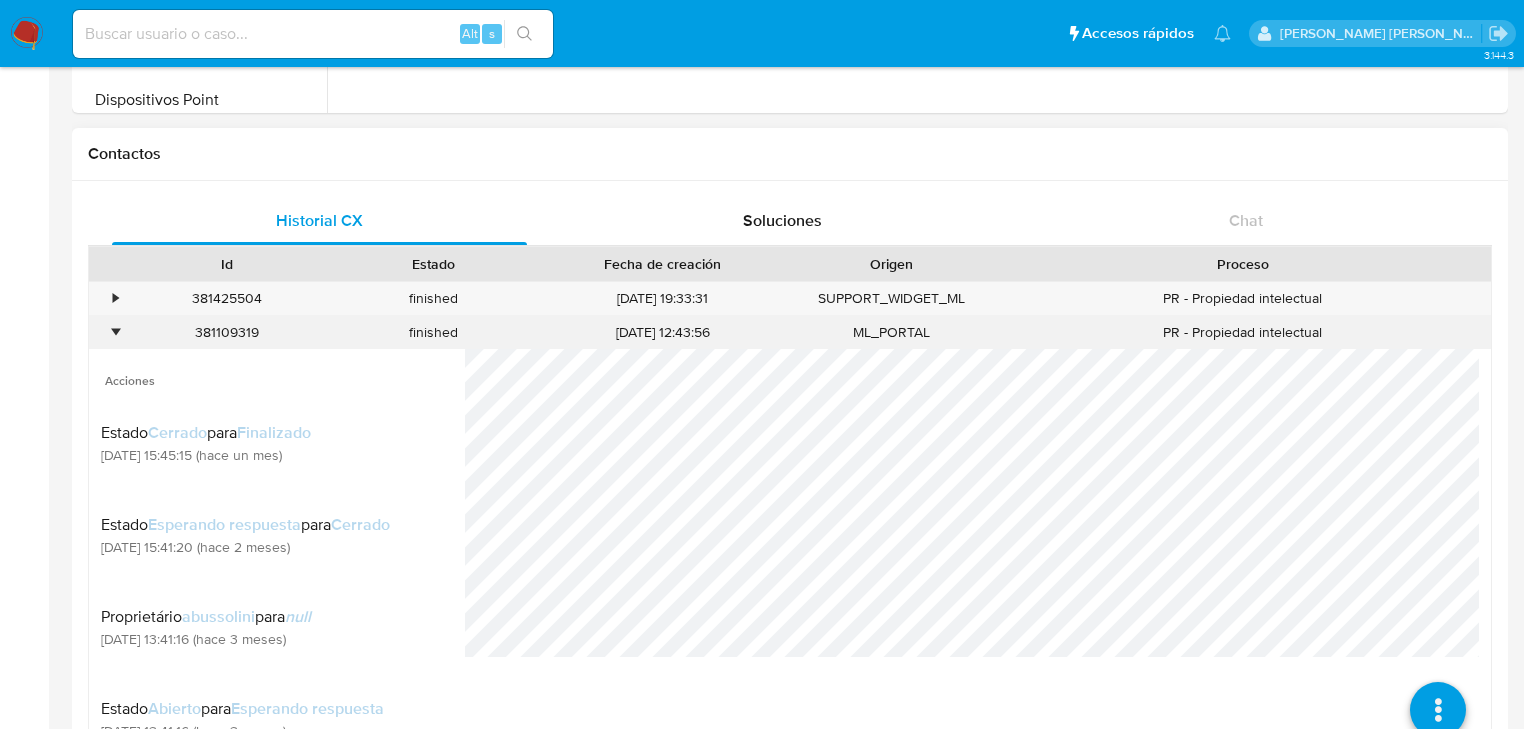 click on "381109319" at bounding box center [227, 332] 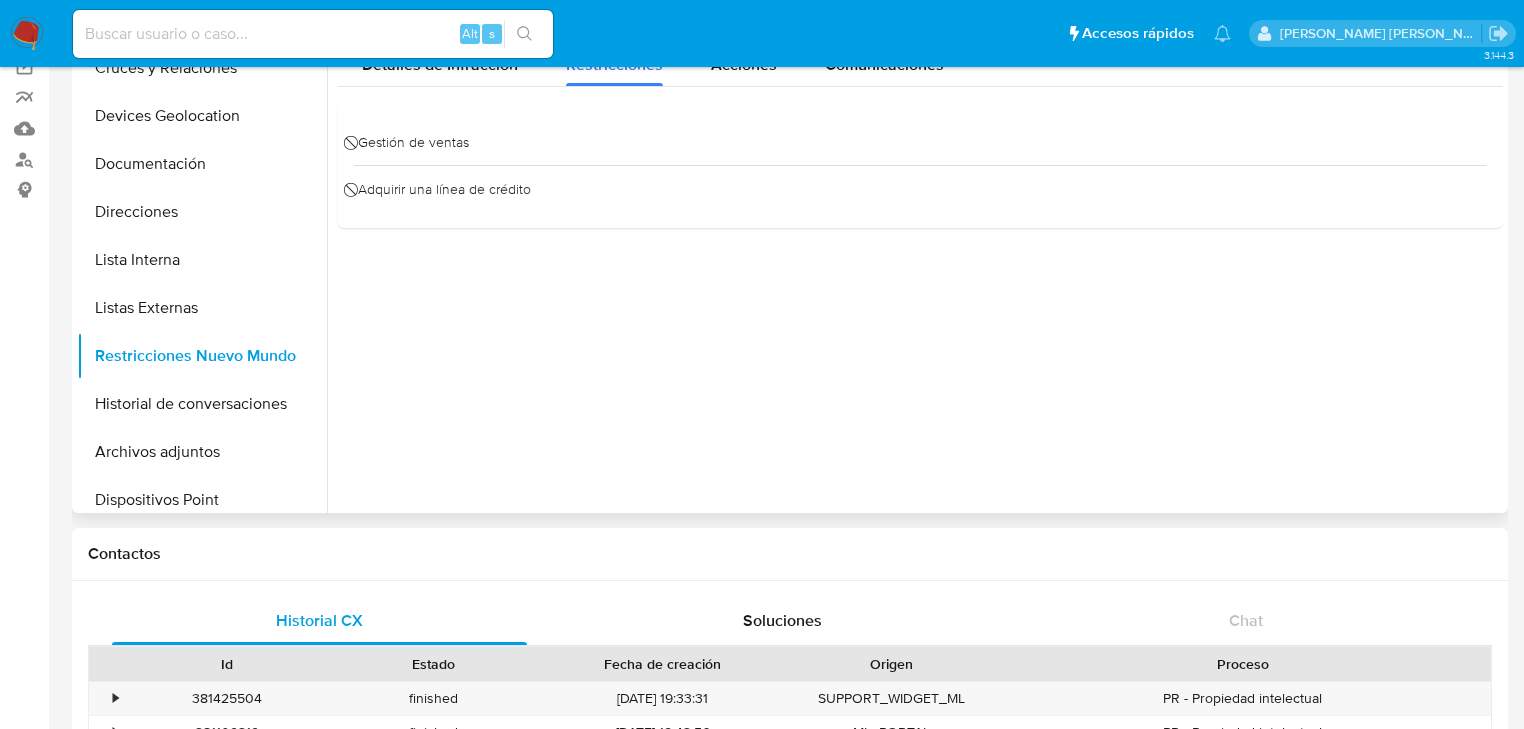 scroll, scrollTop: 0, scrollLeft: 0, axis: both 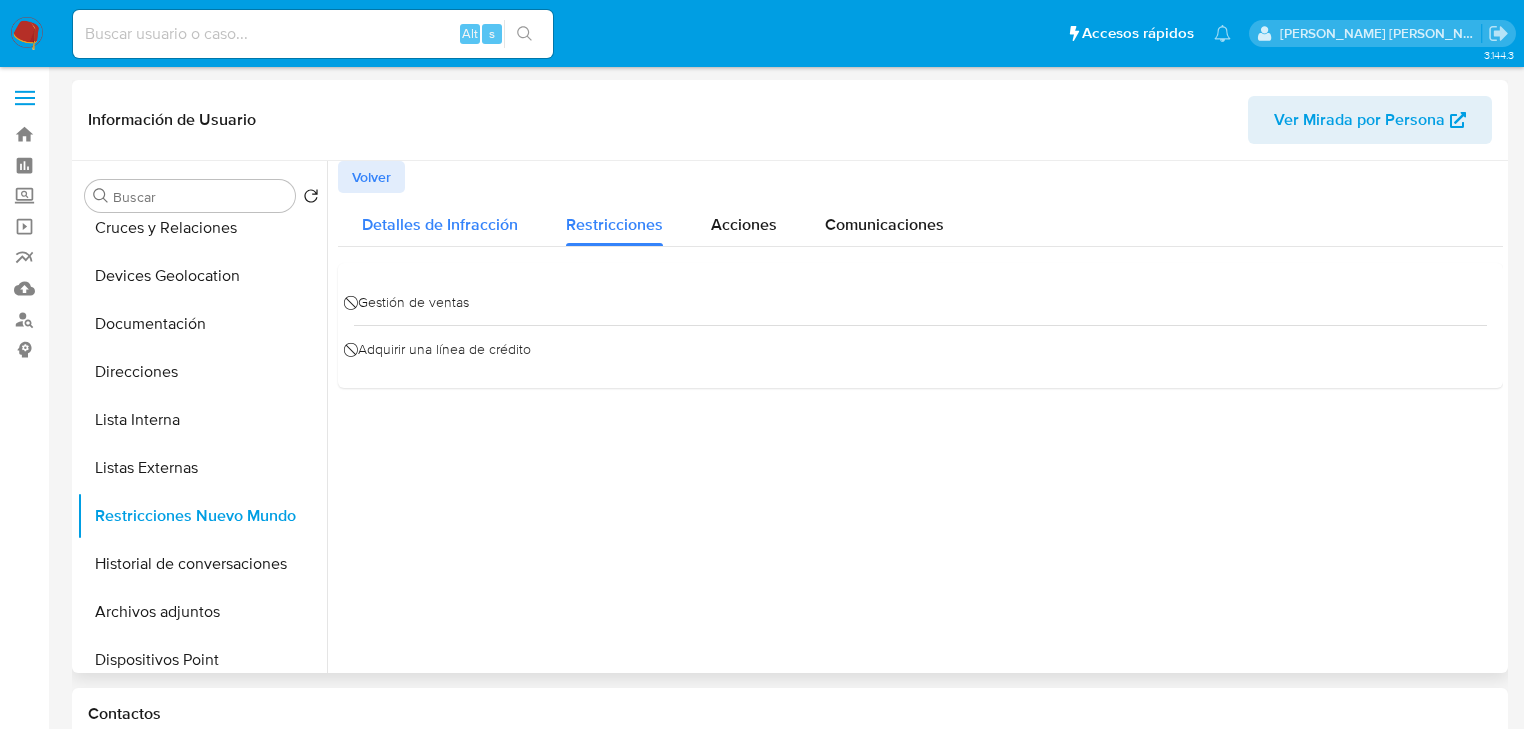 click on "Detalles de Infracción" at bounding box center (440, 224) 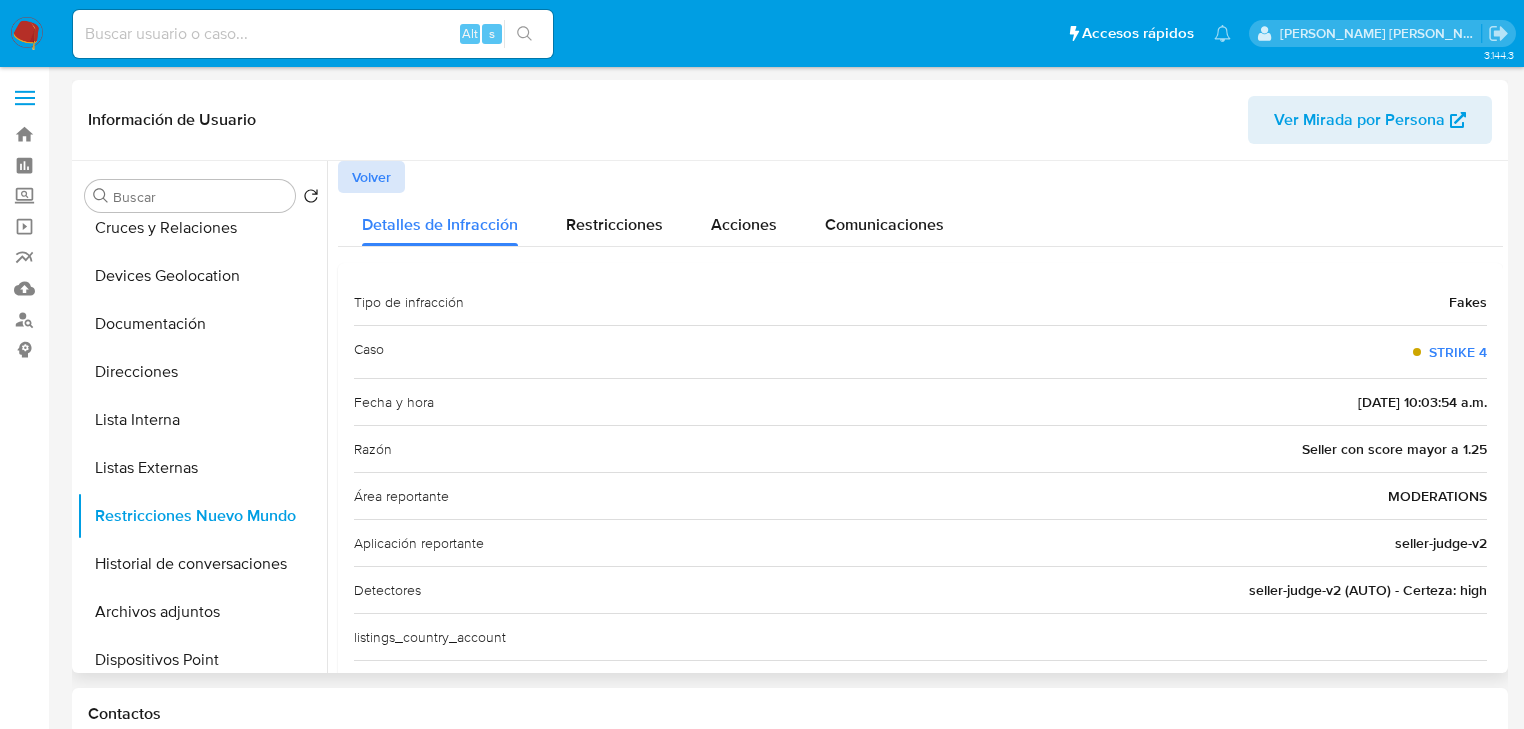 click on "Volver" at bounding box center (371, 177) 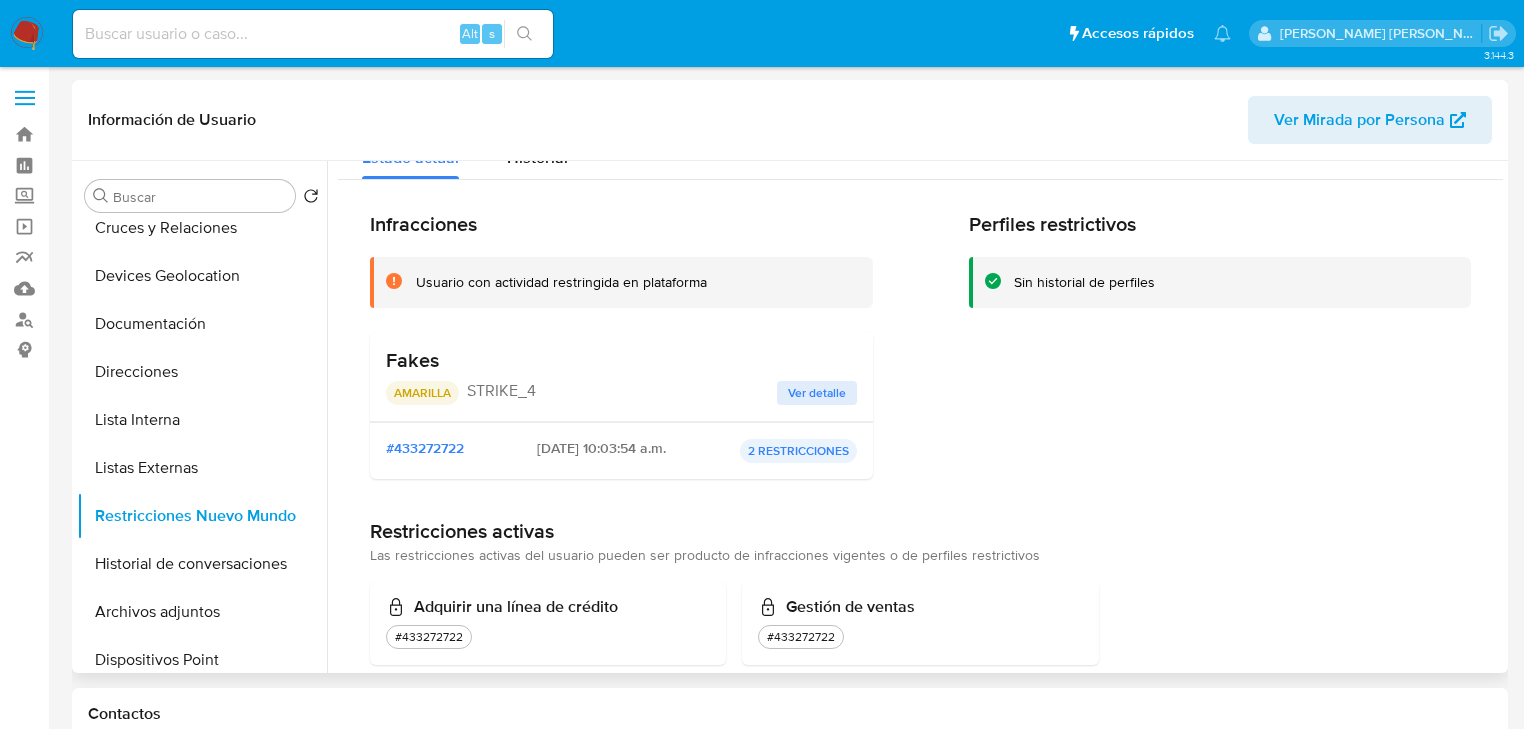 scroll, scrollTop: 68, scrollLeft: 0, axis: vertical 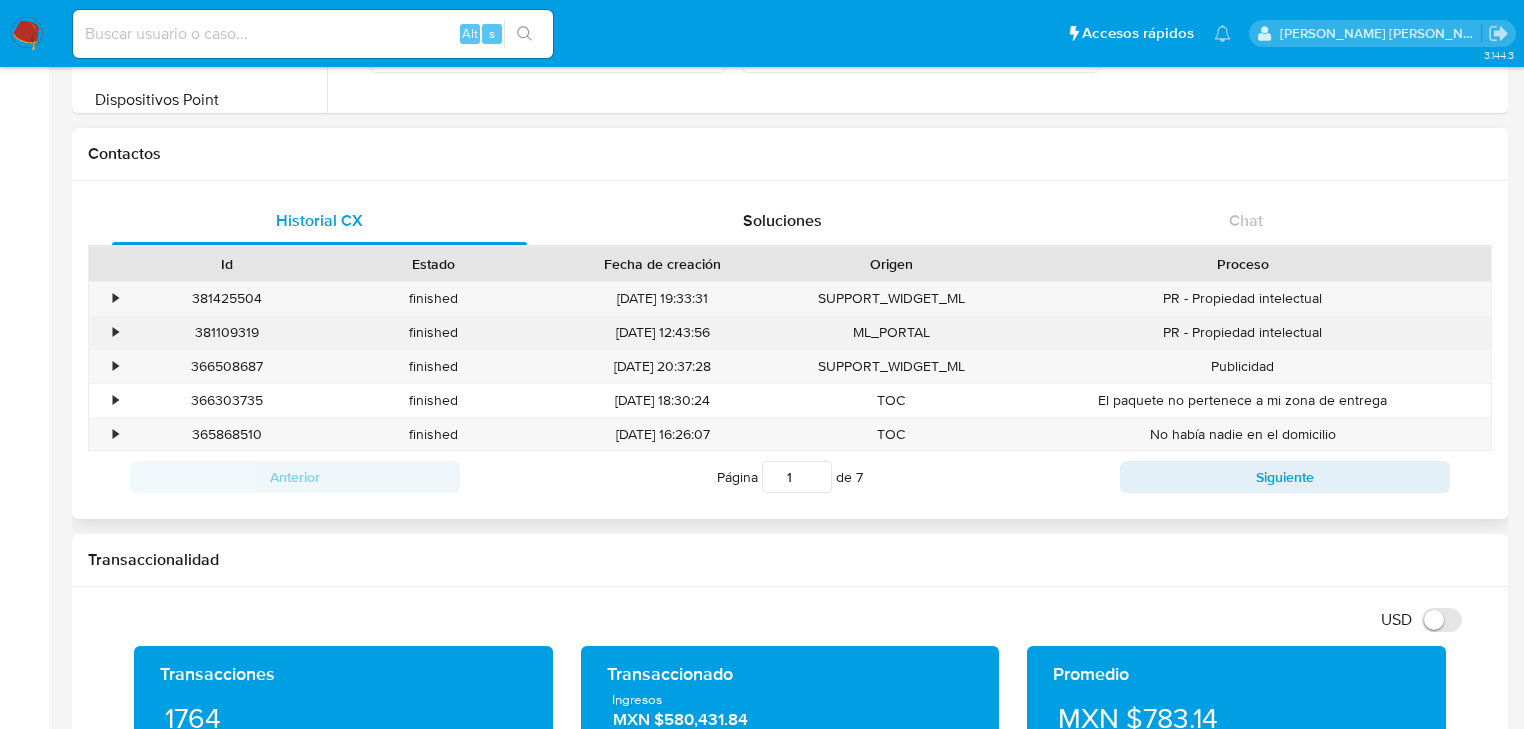 click on "•" at bounding box center (106, 332) 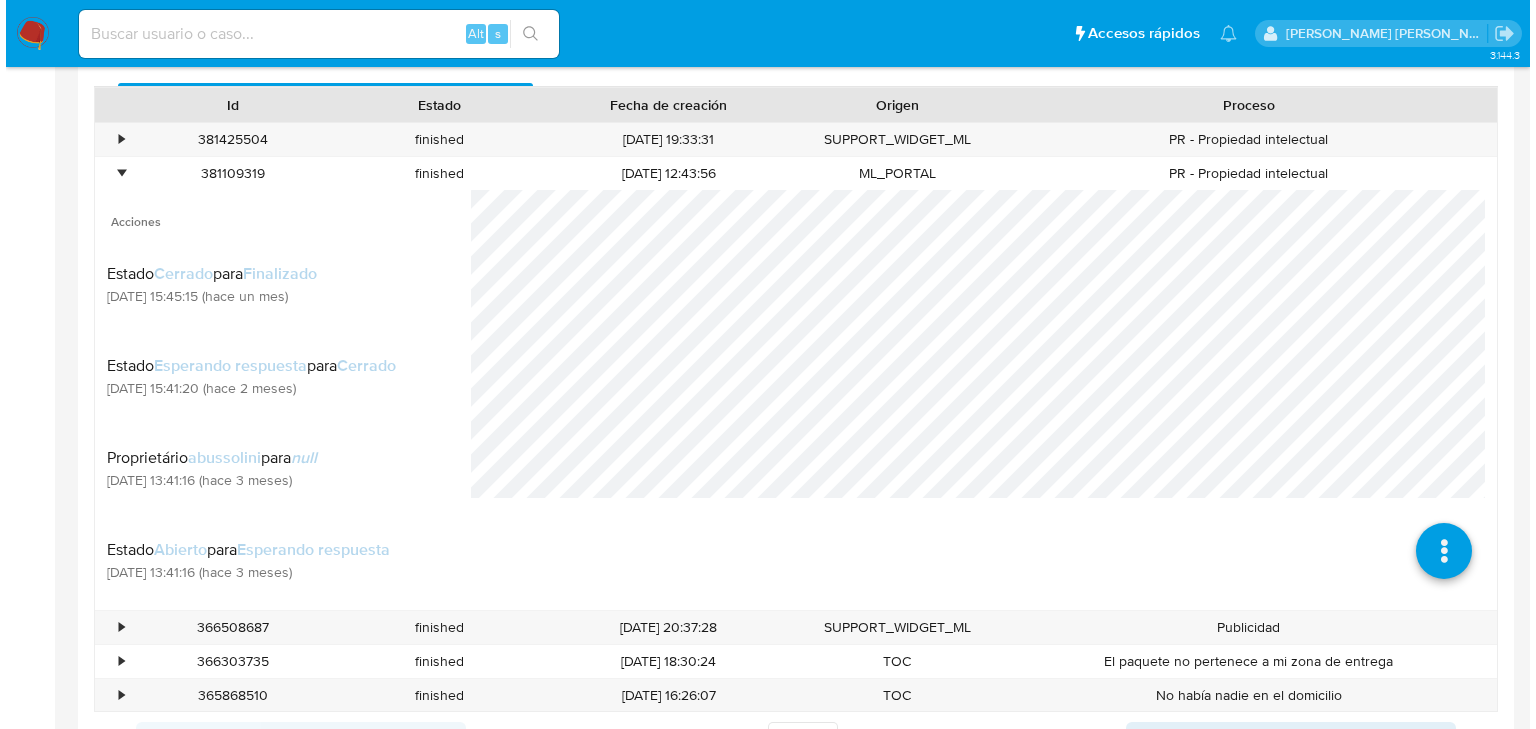 scroll, scrollTop: 720, scrollLeft: 0, axis: vertical 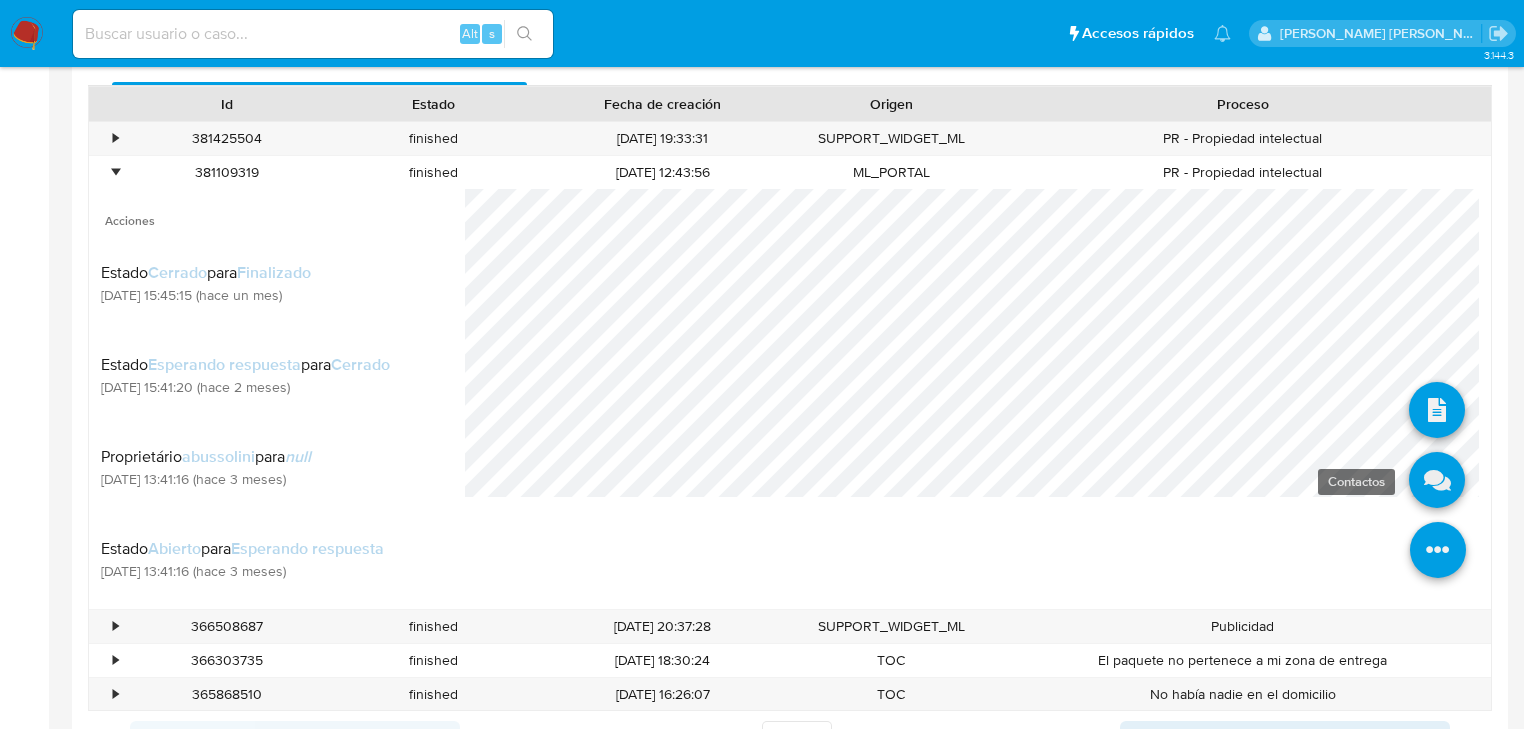 click at bounding box center [1437, 480] 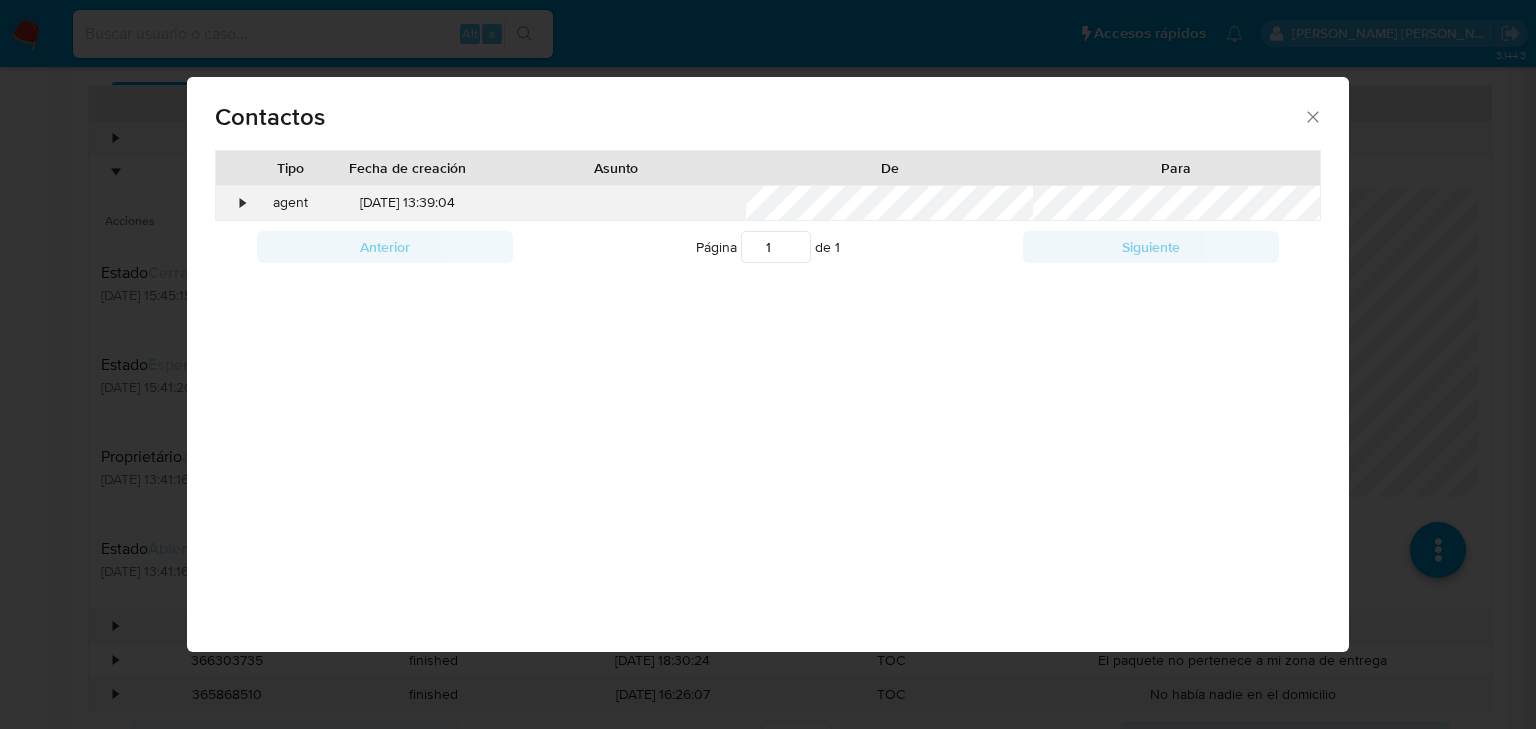 click on "•" at bounding box center (233, 203) 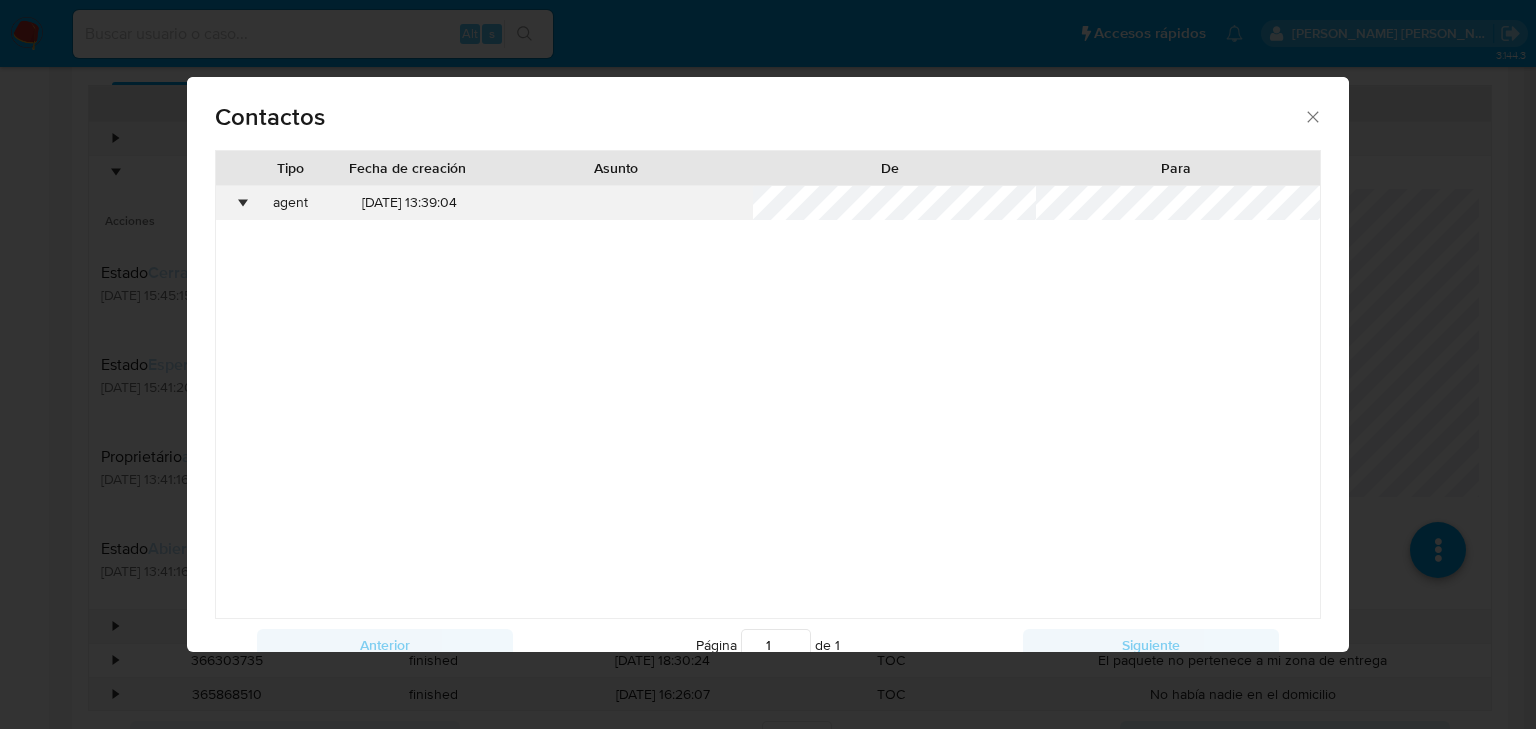 click on "•" at bounding box center [242, 203] 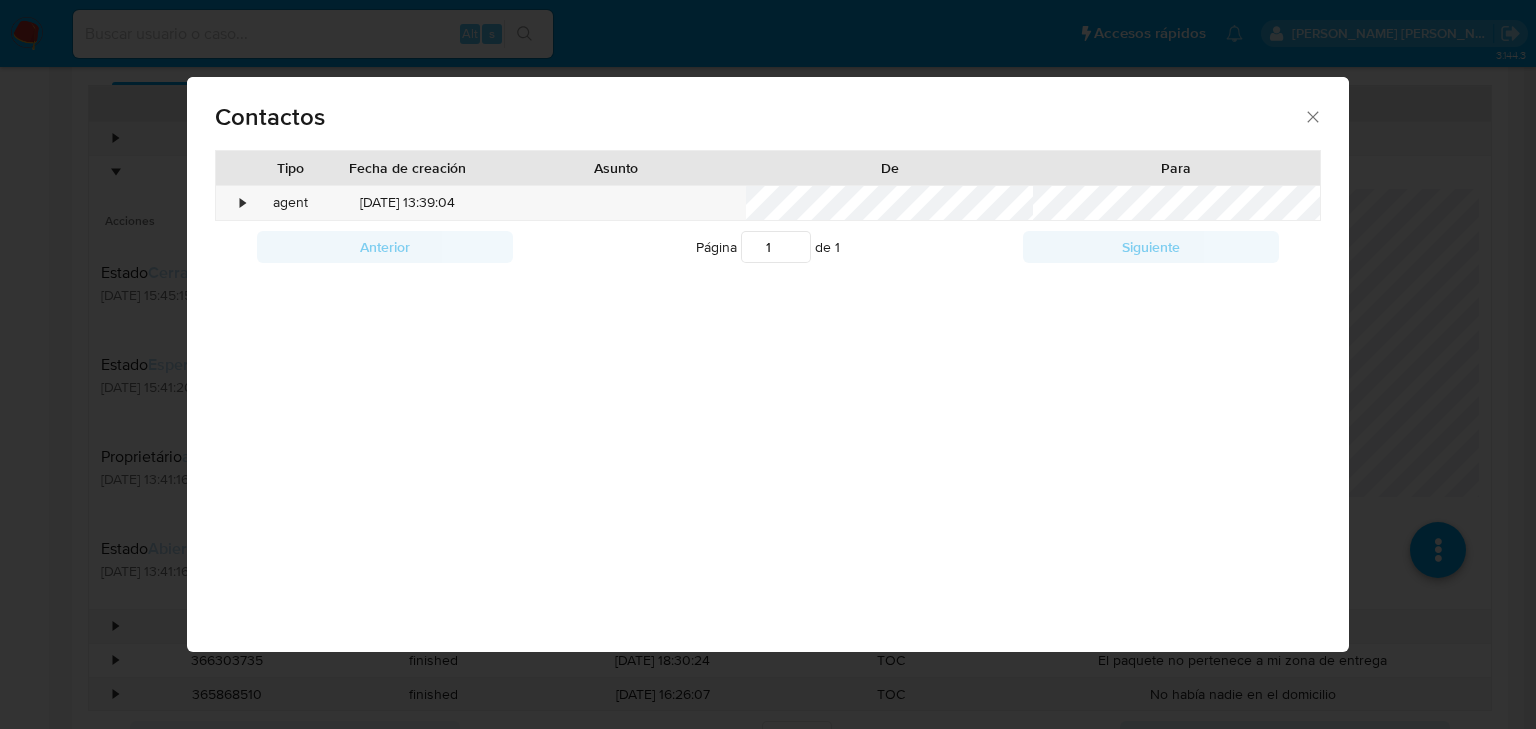 click 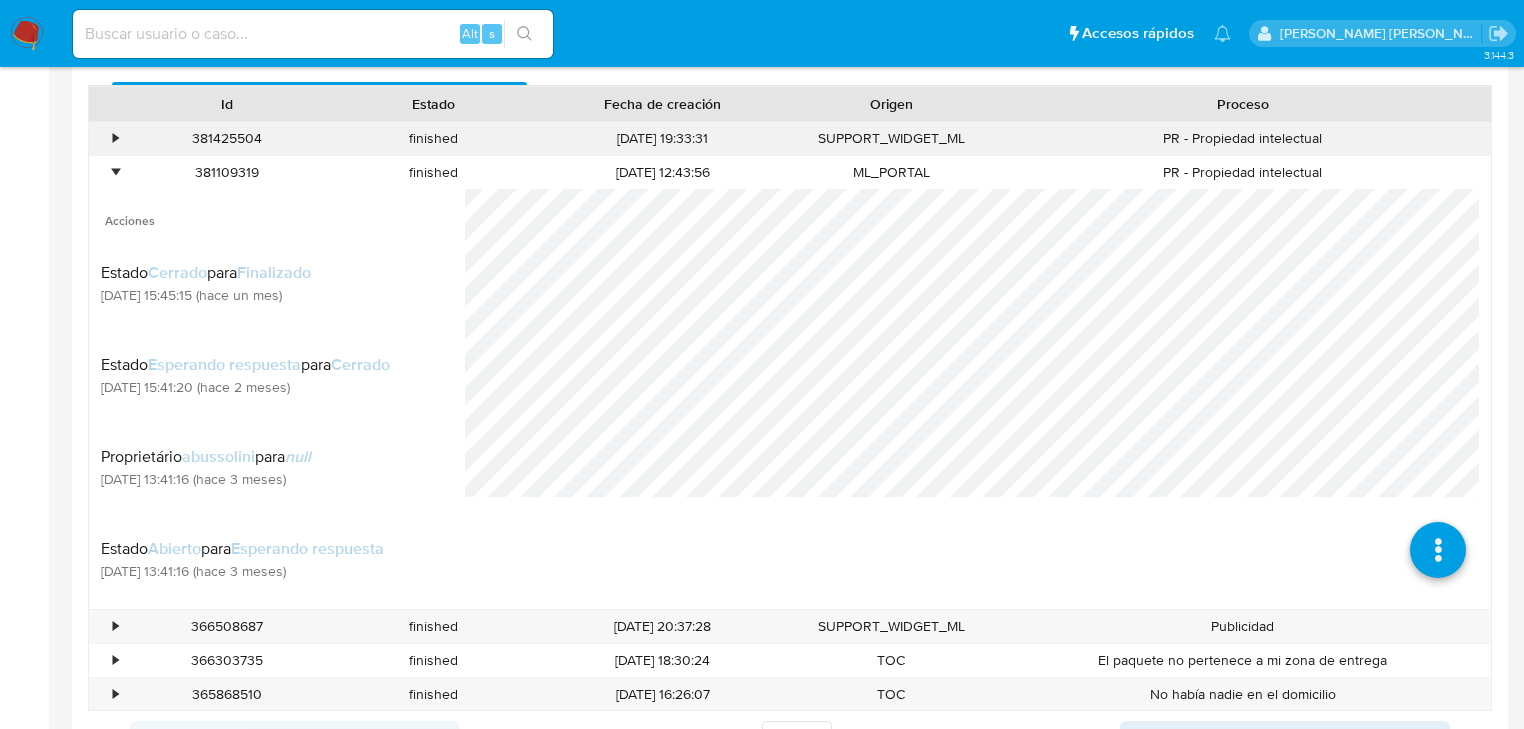click on "23/04/2025 19:33:31" at bounding box center (662, 138) 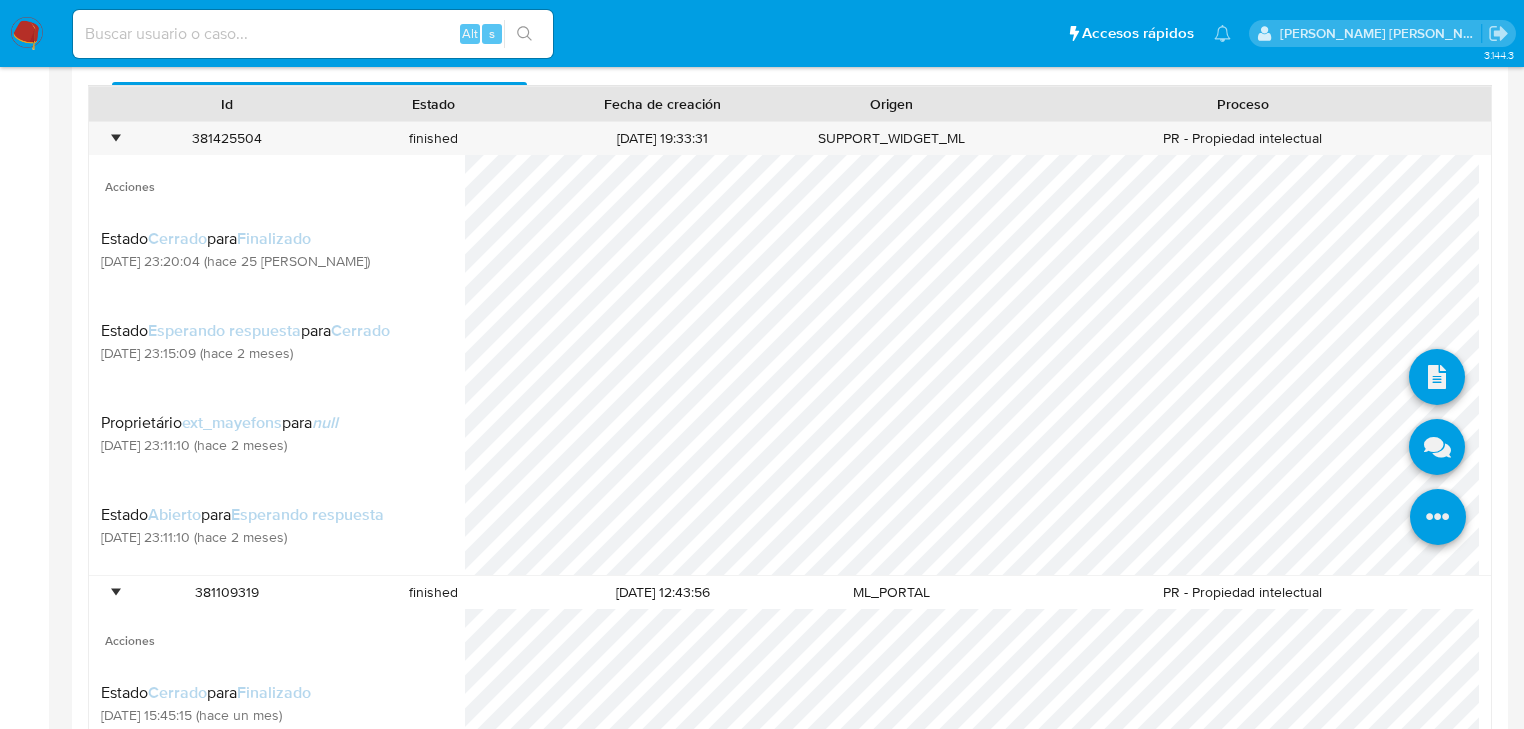 click at bounding box center (1438, 517) 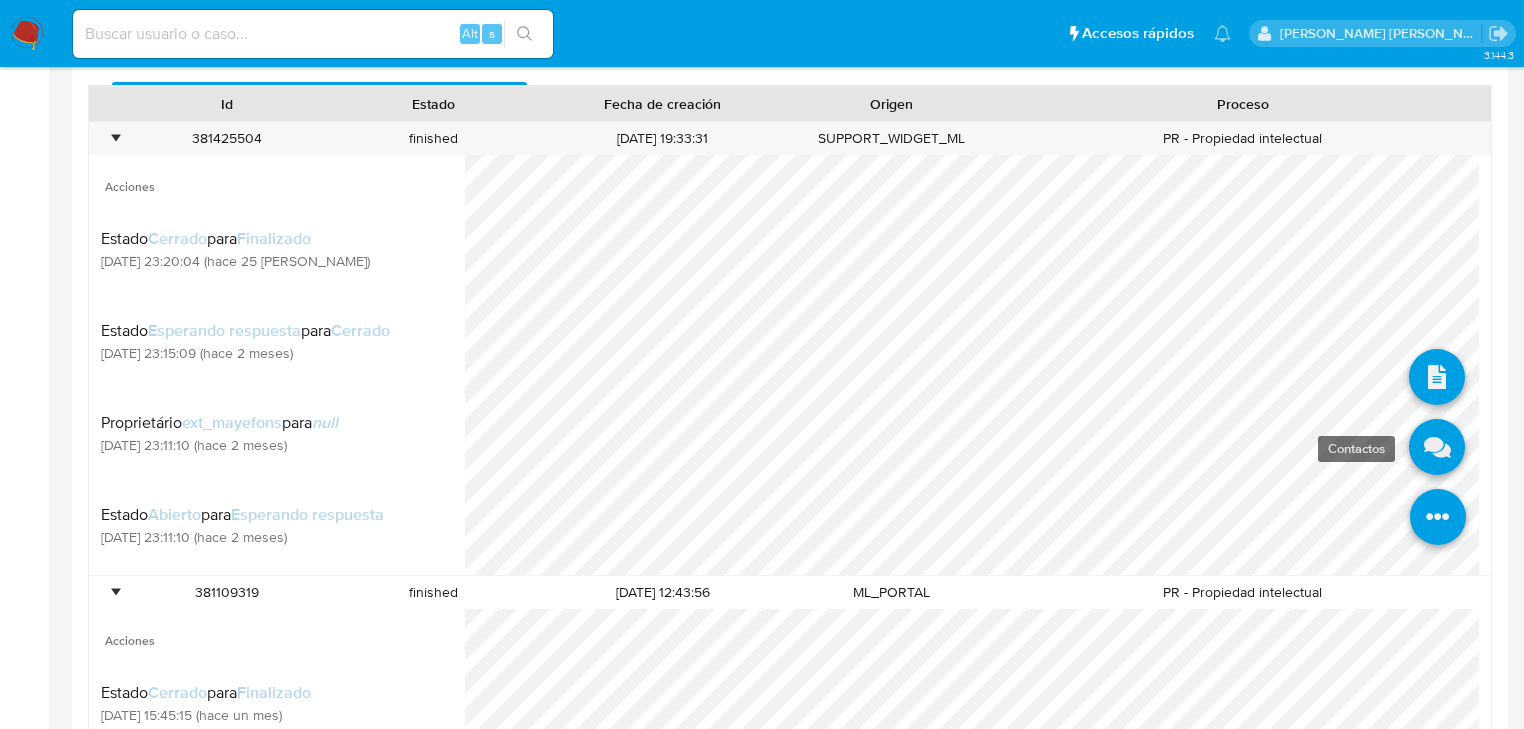 click at bounding box center [1437, 447] 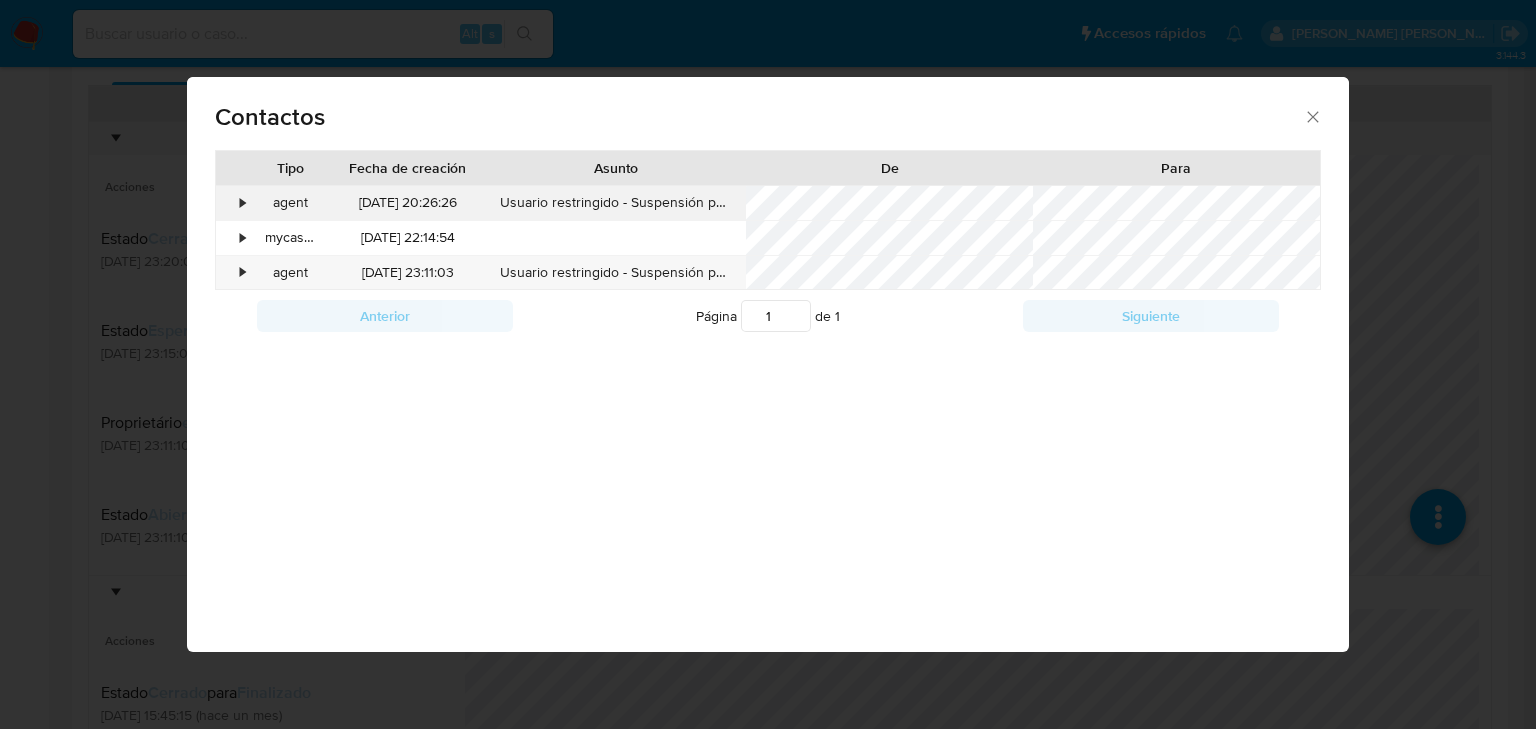 click on "•" at bounding box center [233, 203] 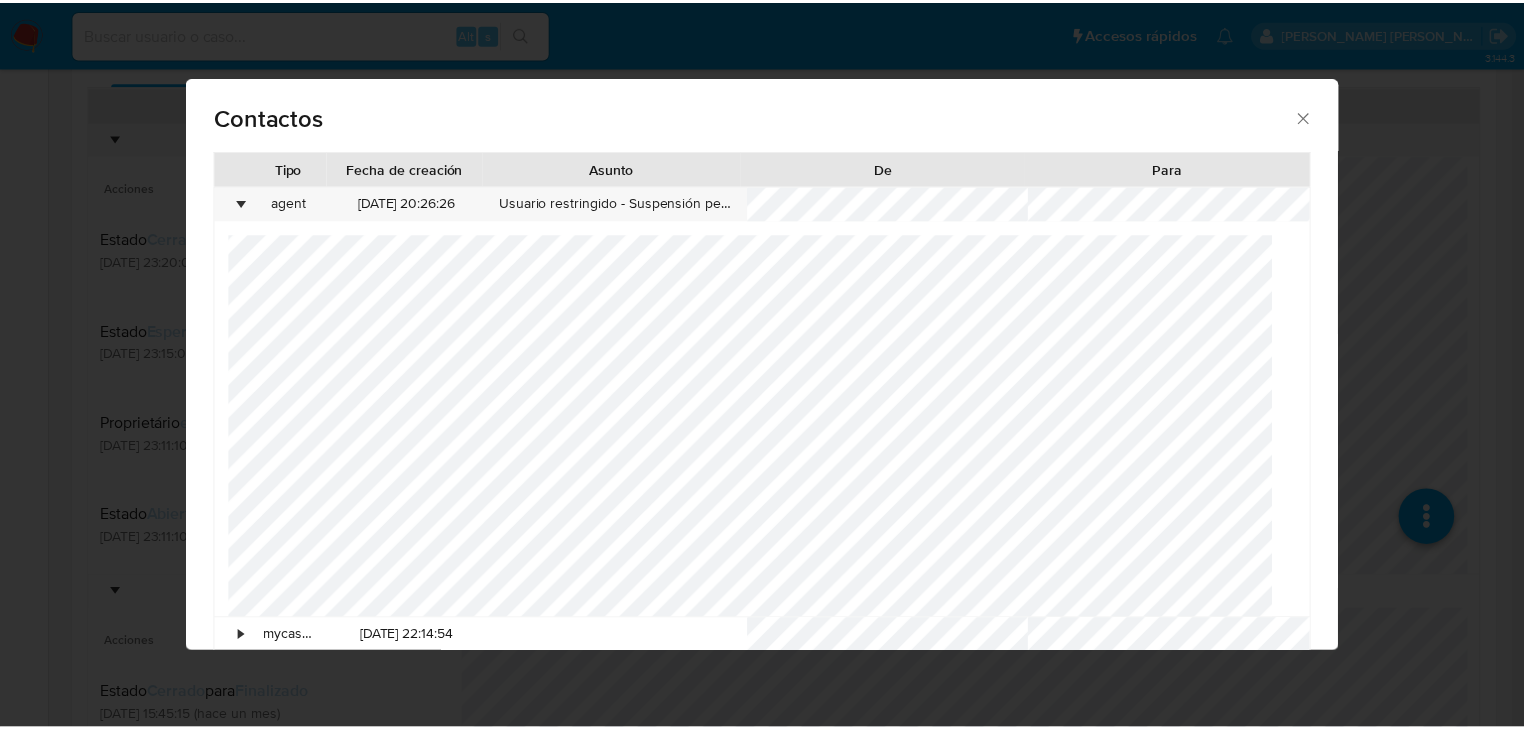 scroll, scrollTop: 0, scrollLeft: 0, axis: both 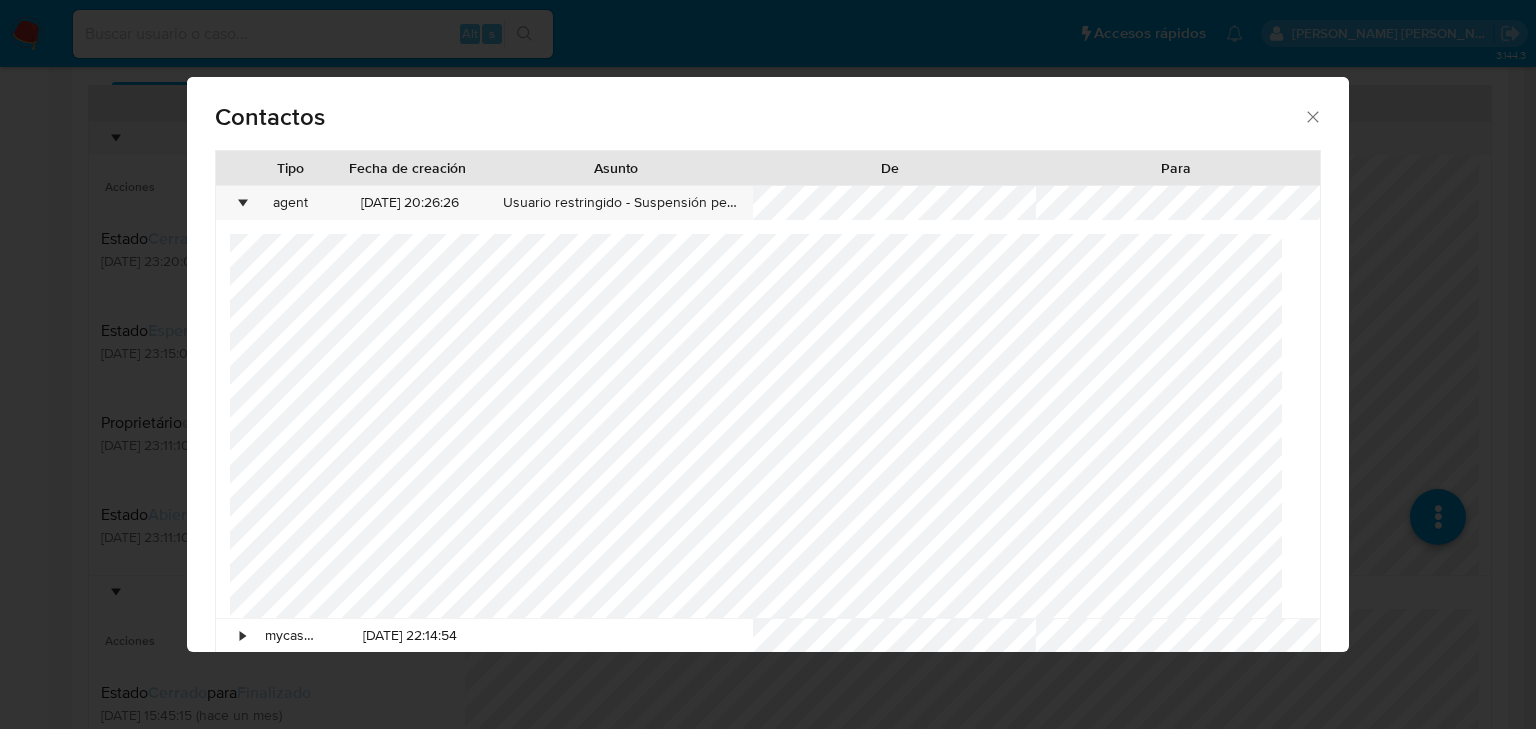 click 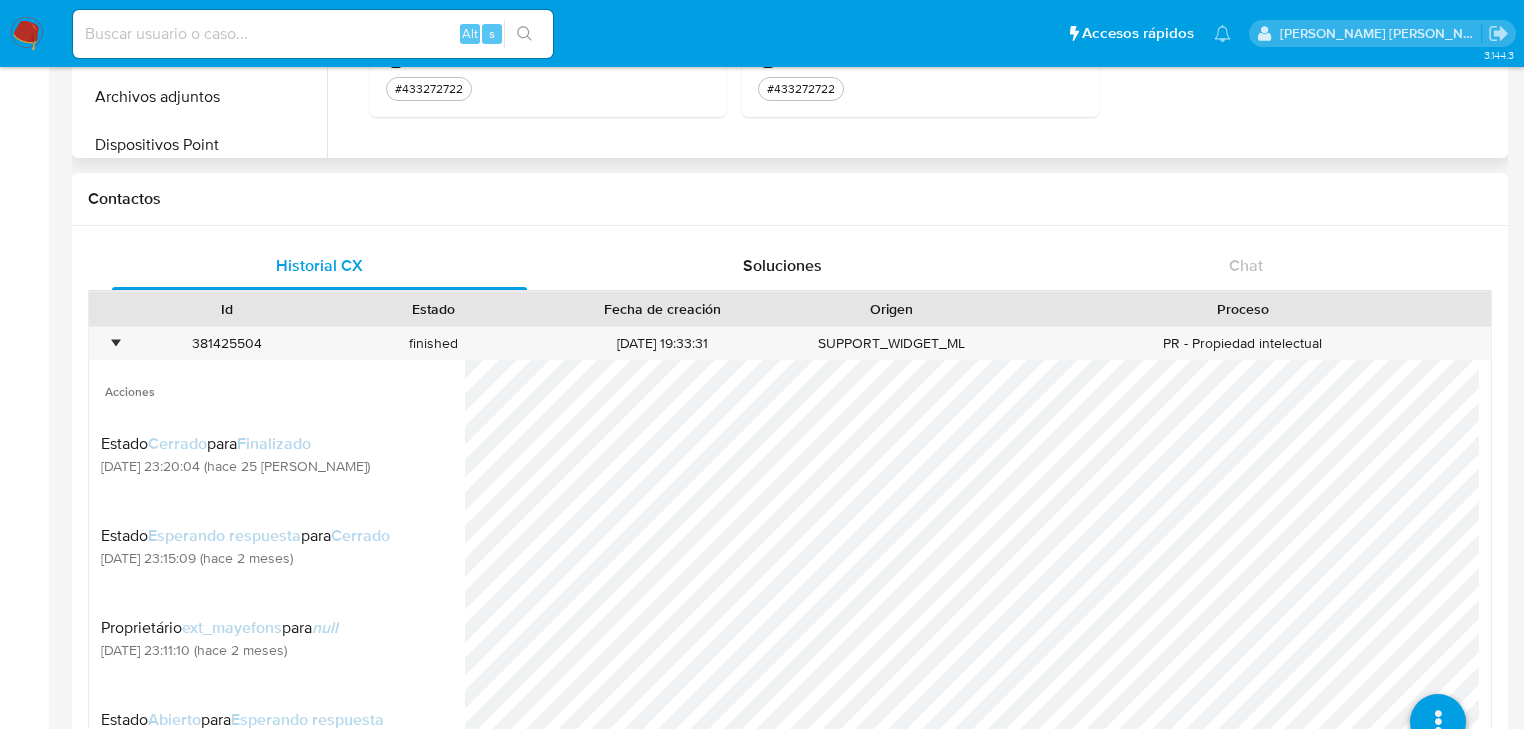 scroll, scrollTop: 160, scrollLeft: 0, axis: vertical 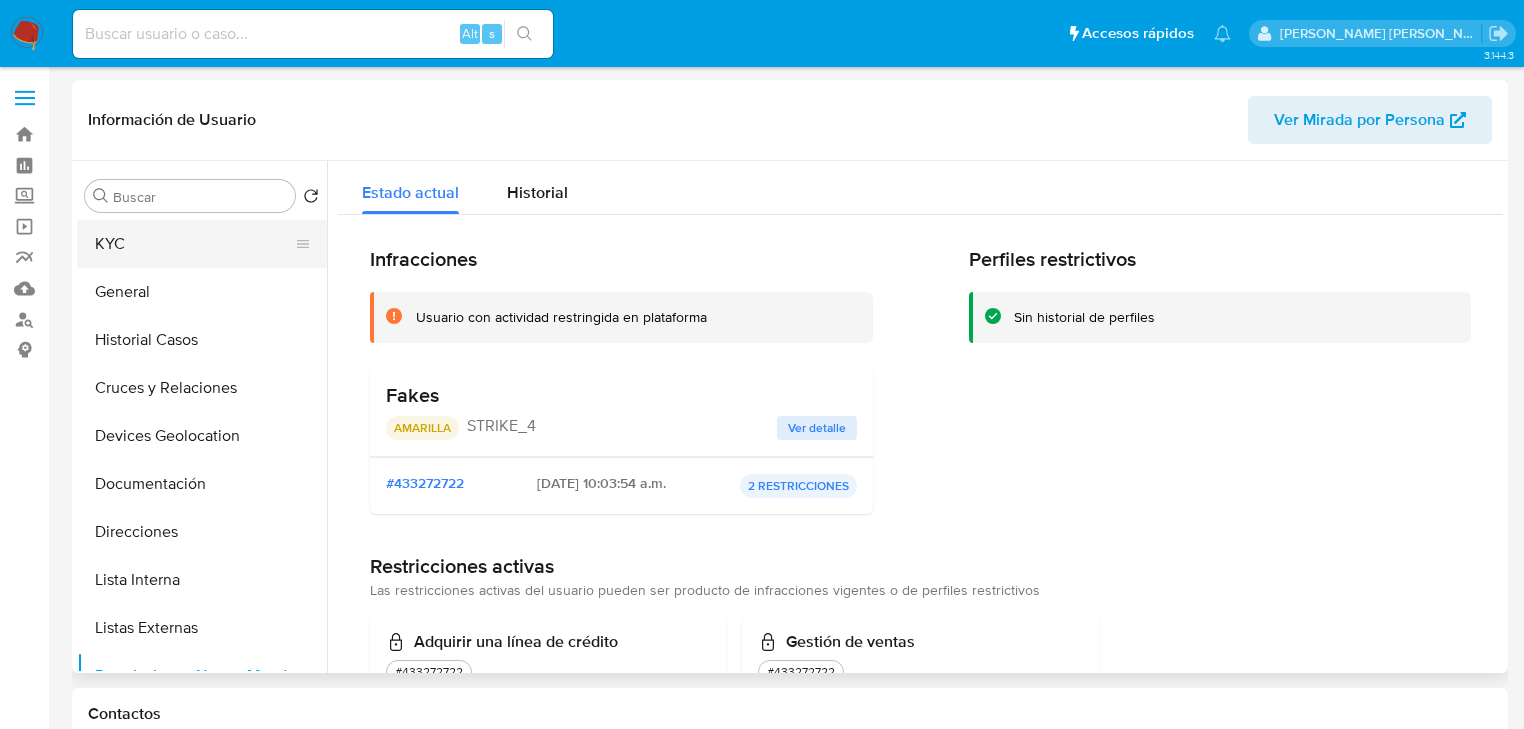 click on "KYC" at bounding box center (194, 244) 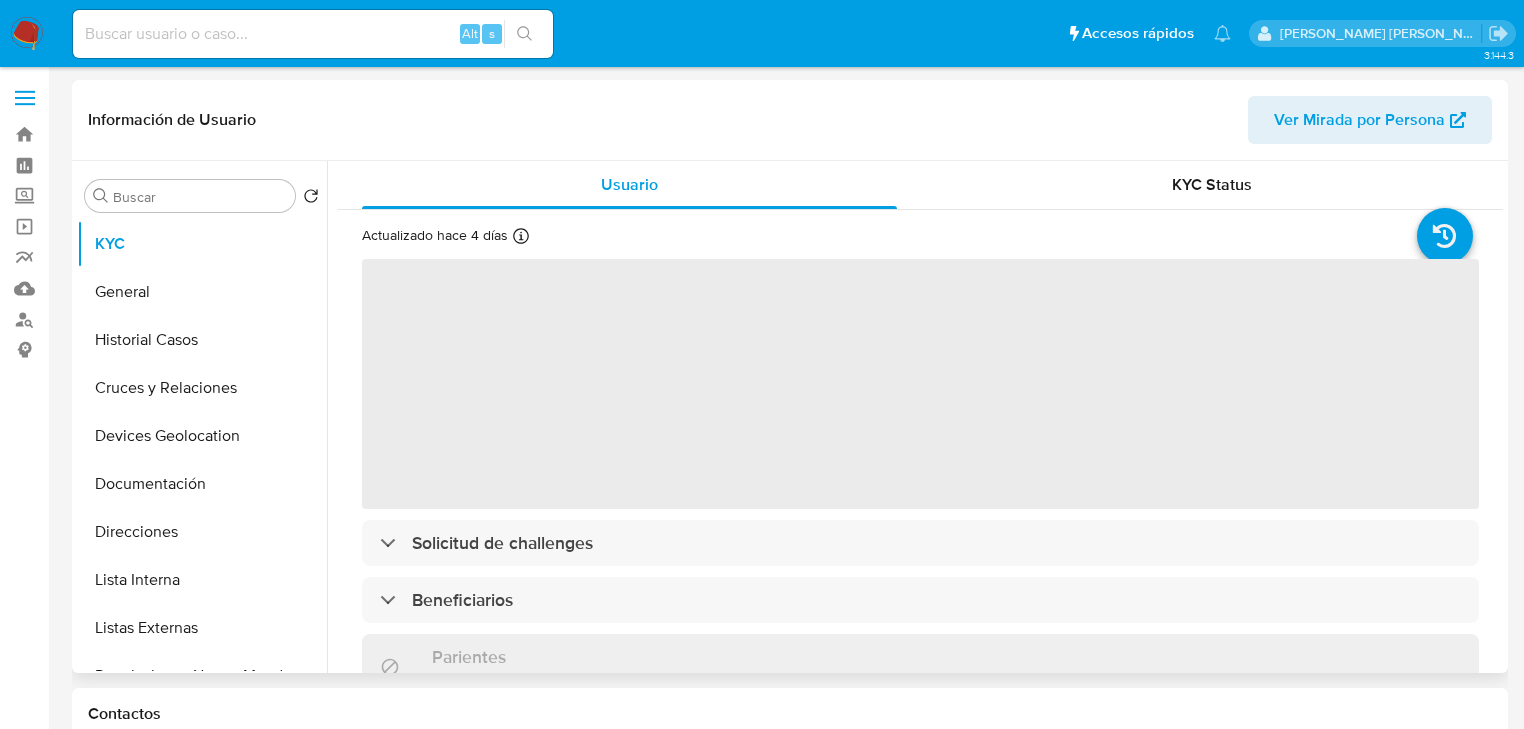 type 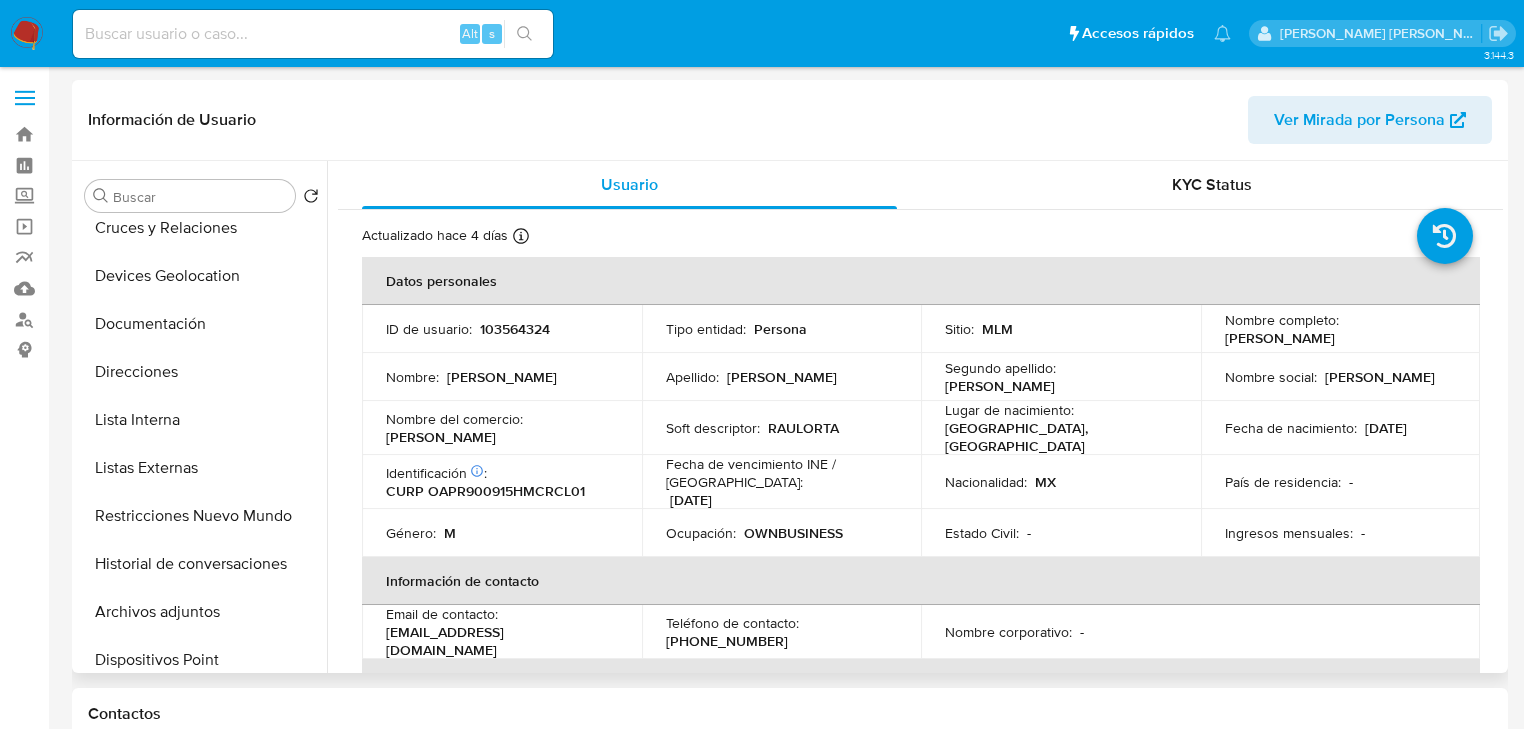 scroll, scrollTop: 320, scrollLeft: 0, axis: vertical 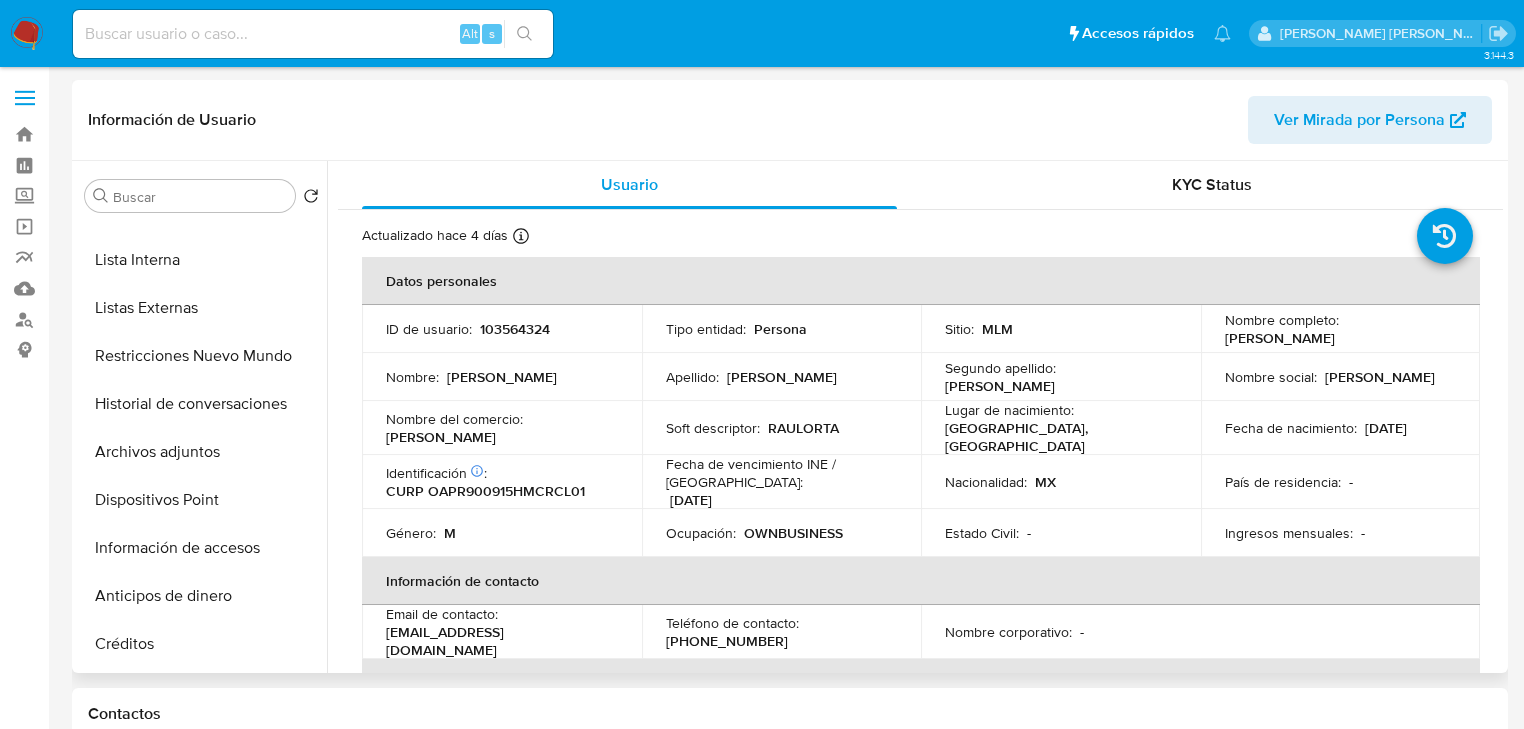 drag, startPoint x: 254, startPoint y: 366, endPoint x: 392, endPoint y: 416, distance: 146.77875 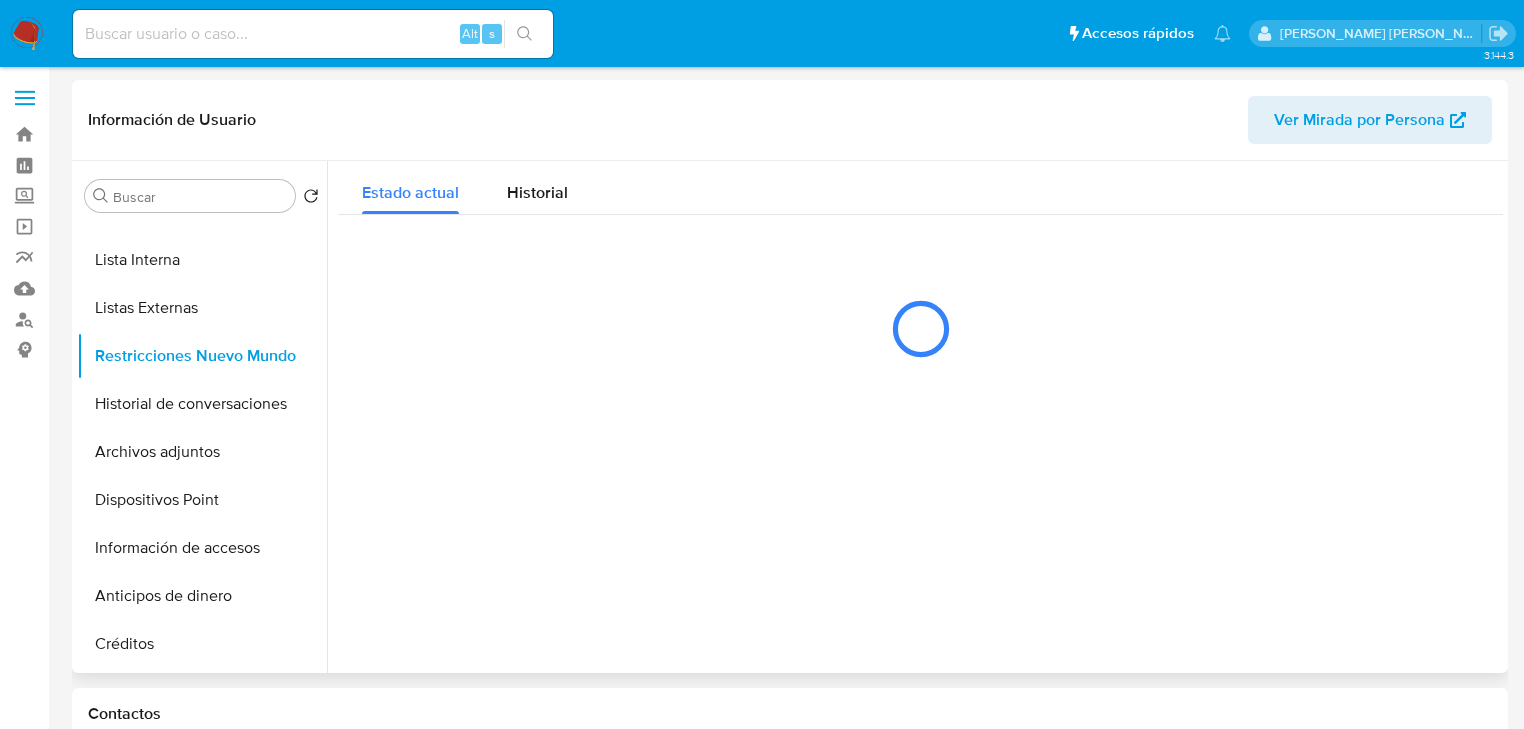type 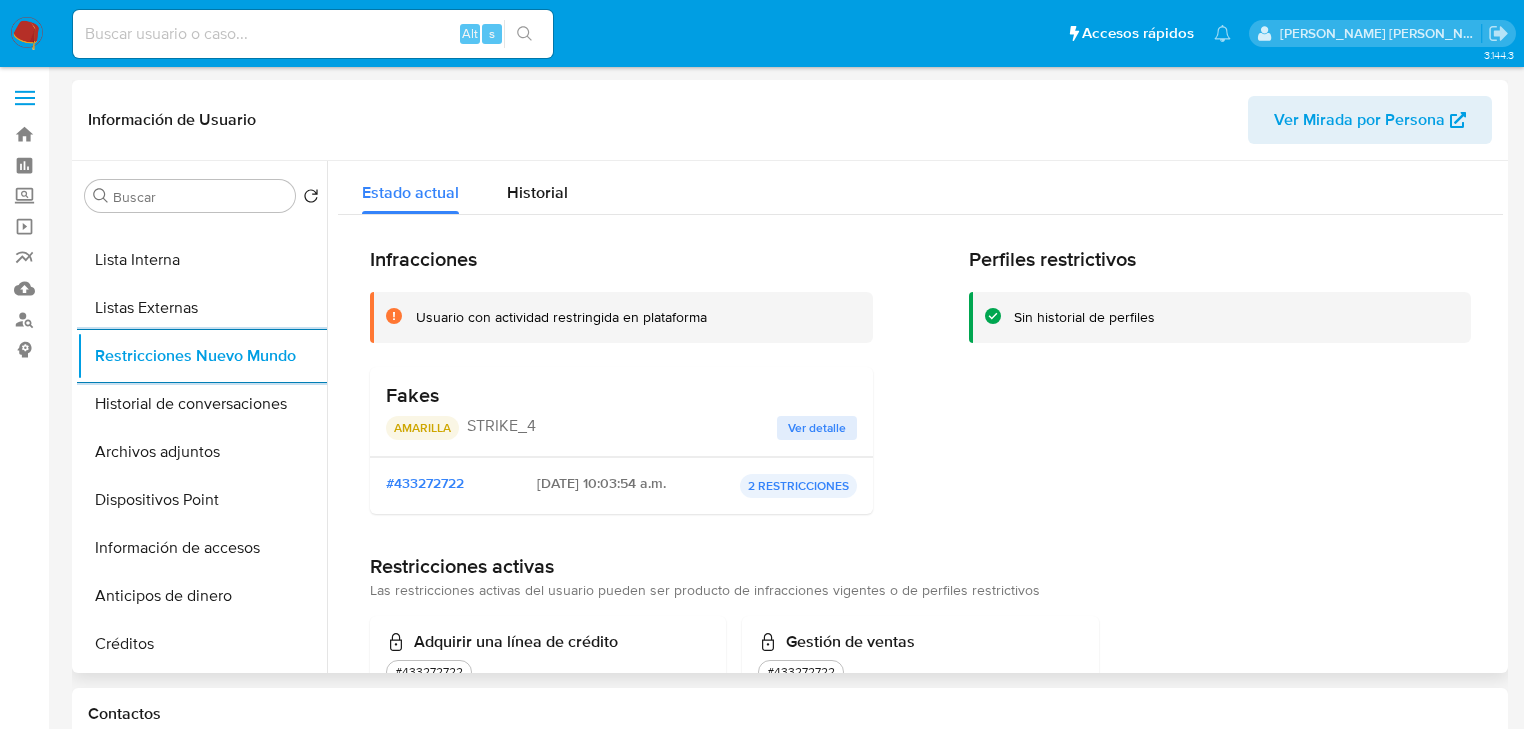 click on "Ver detalle" at bounding box center (817, 428) 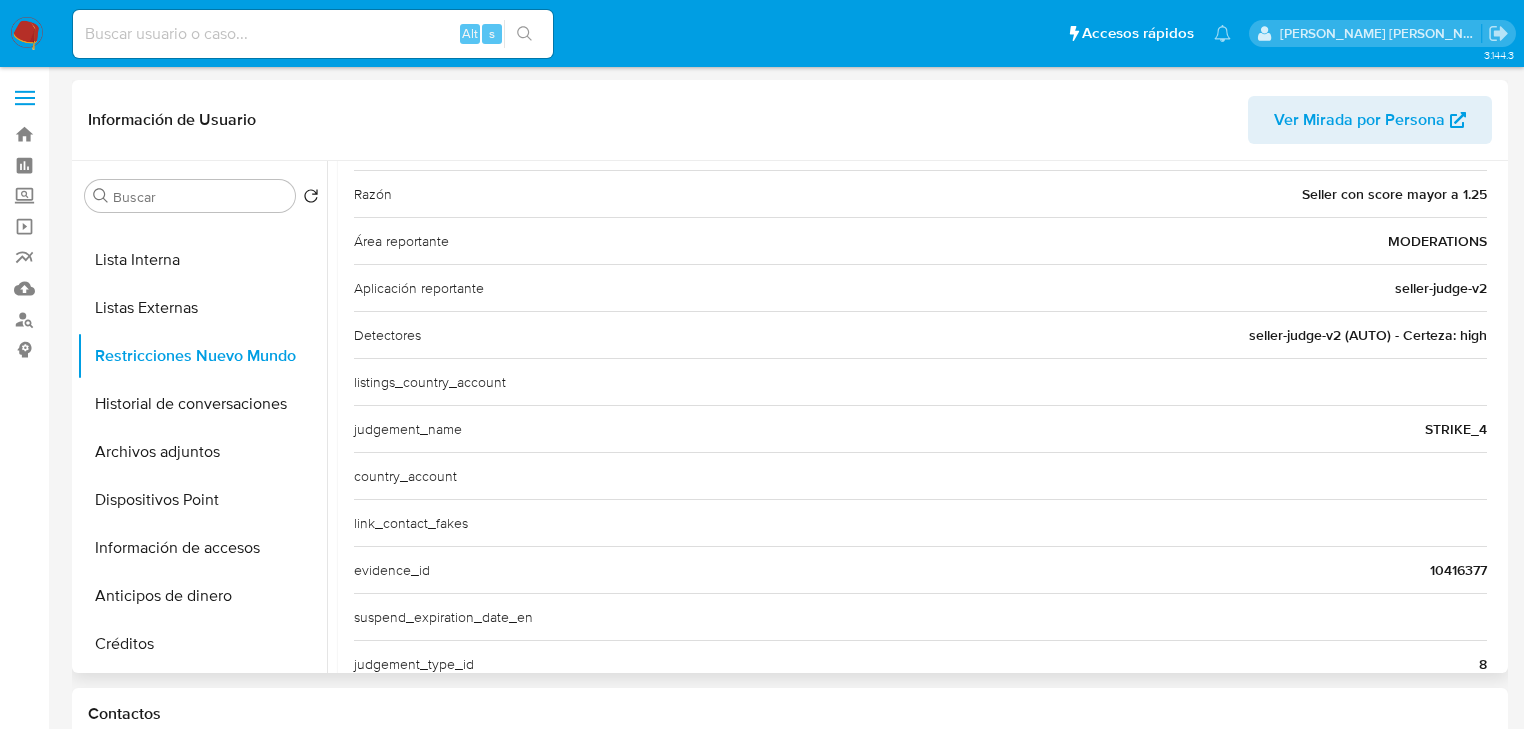 scroll, scrollTop: 308, scrollLeft: 0, axis: vertical 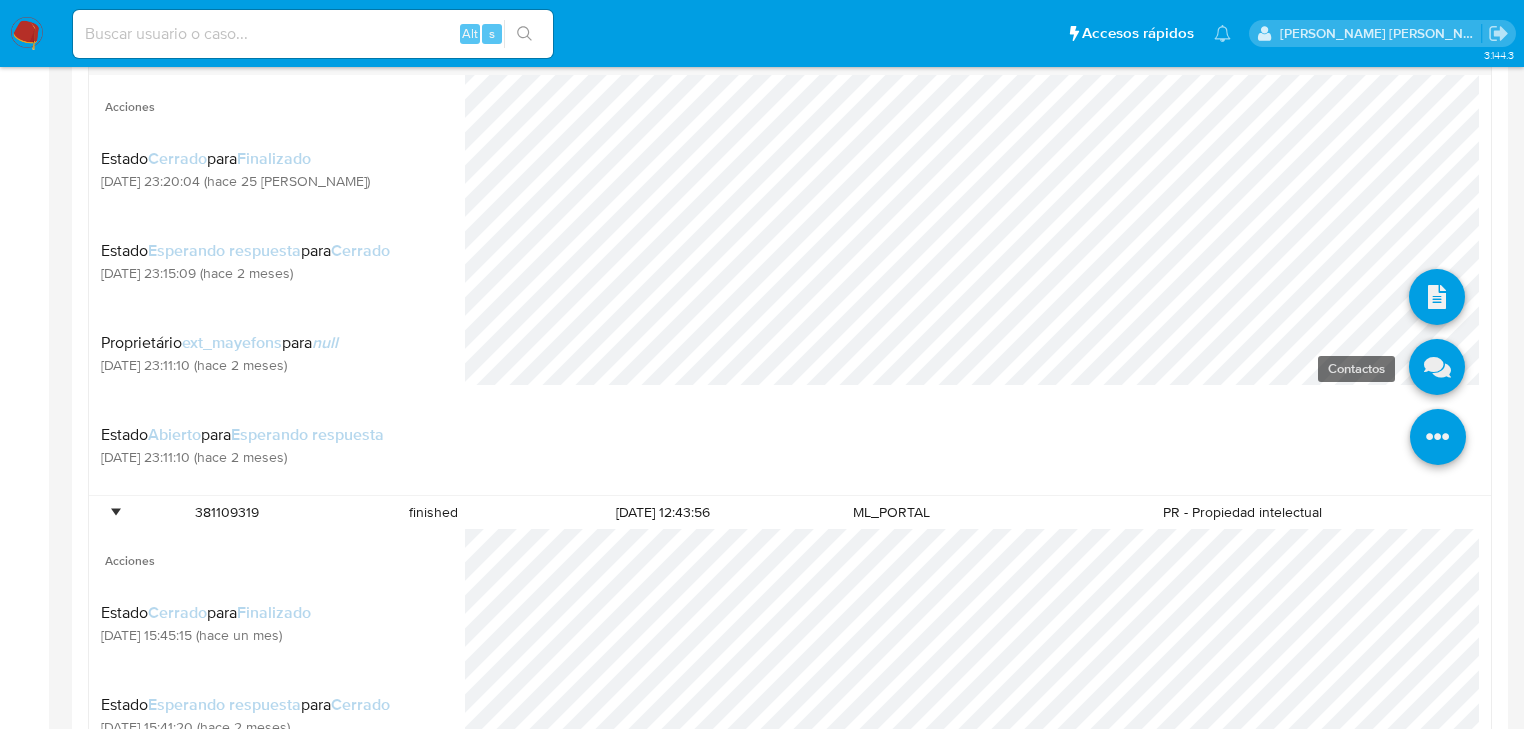 click at bounding box center [1437, 367] 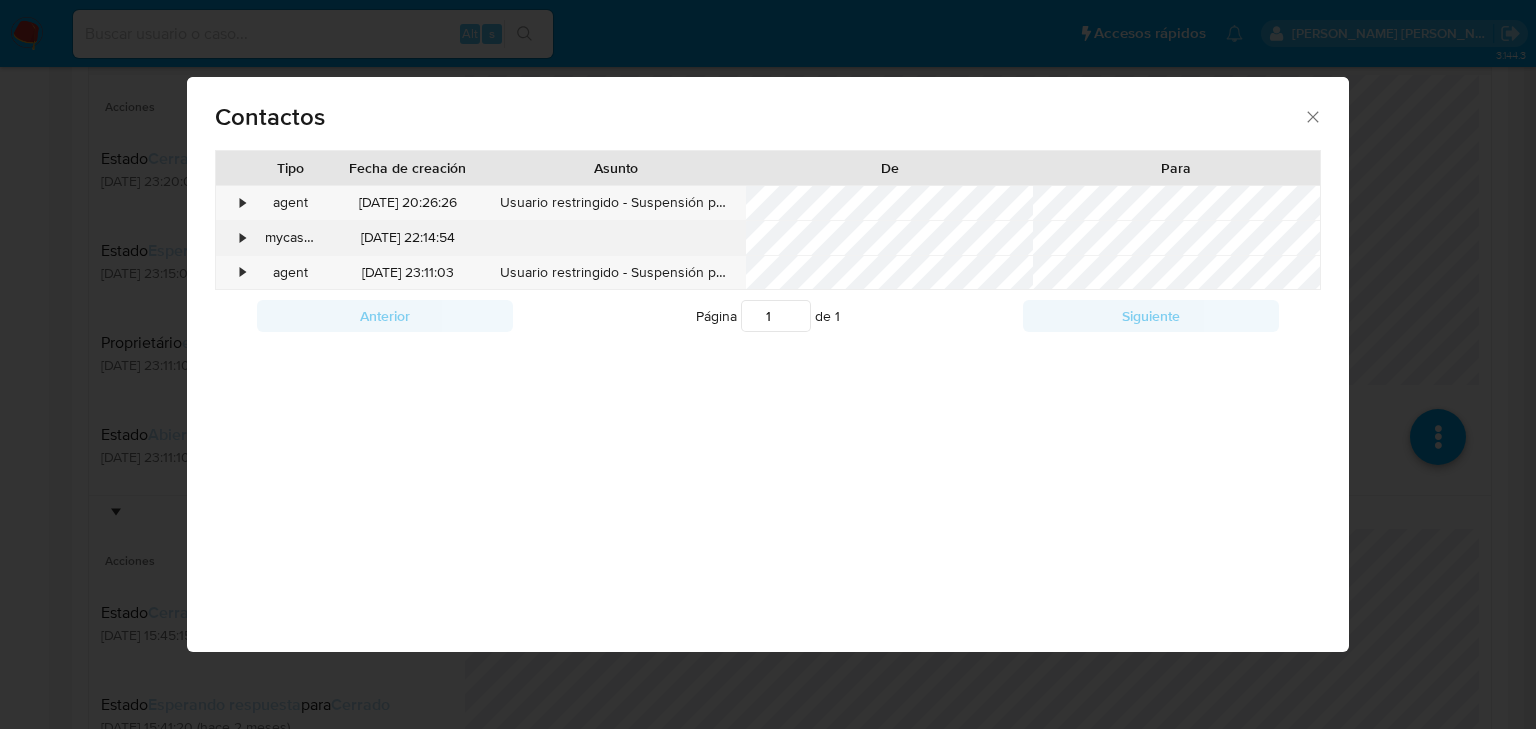 click on "•" at bounding box center [233, 238] 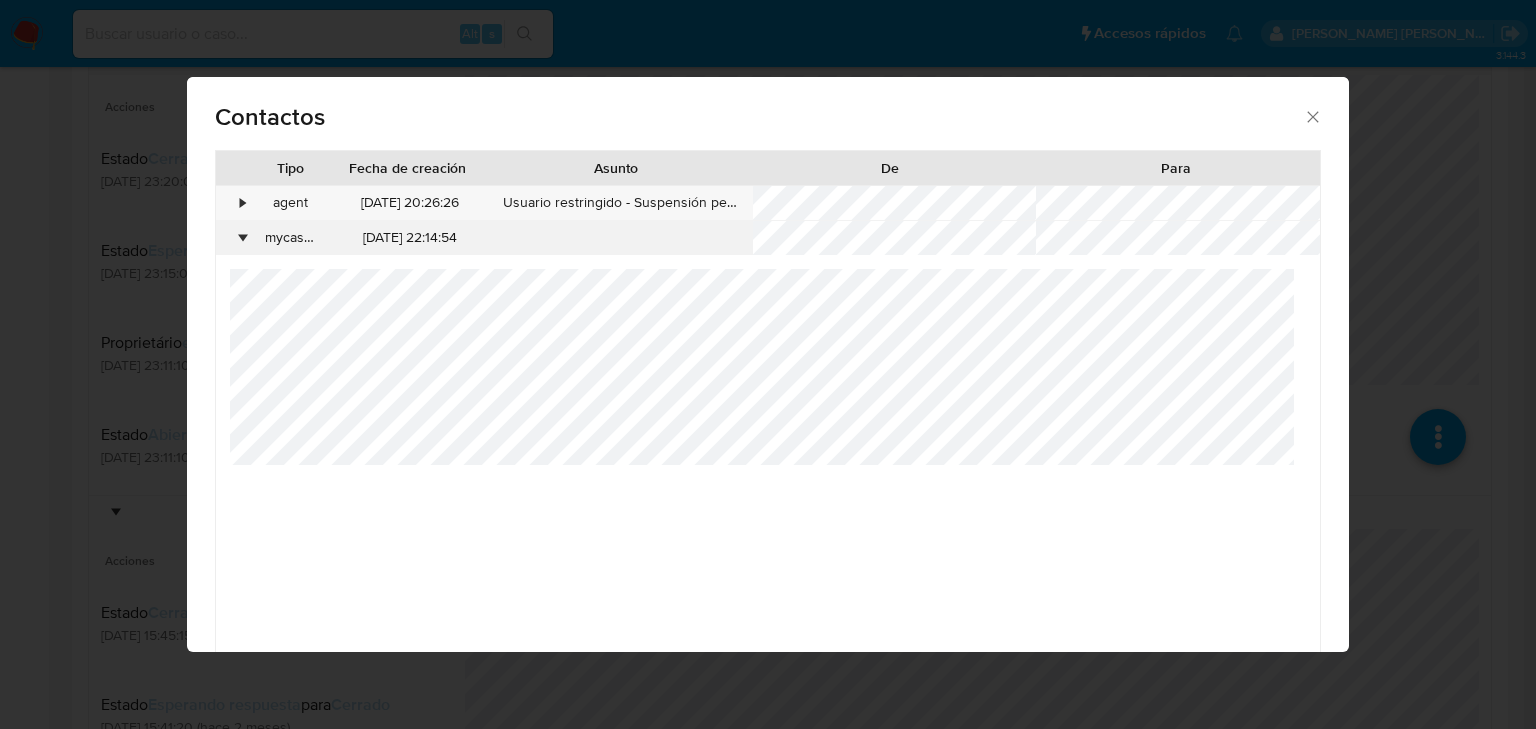 click on "•" at bounding box center [233, 238] 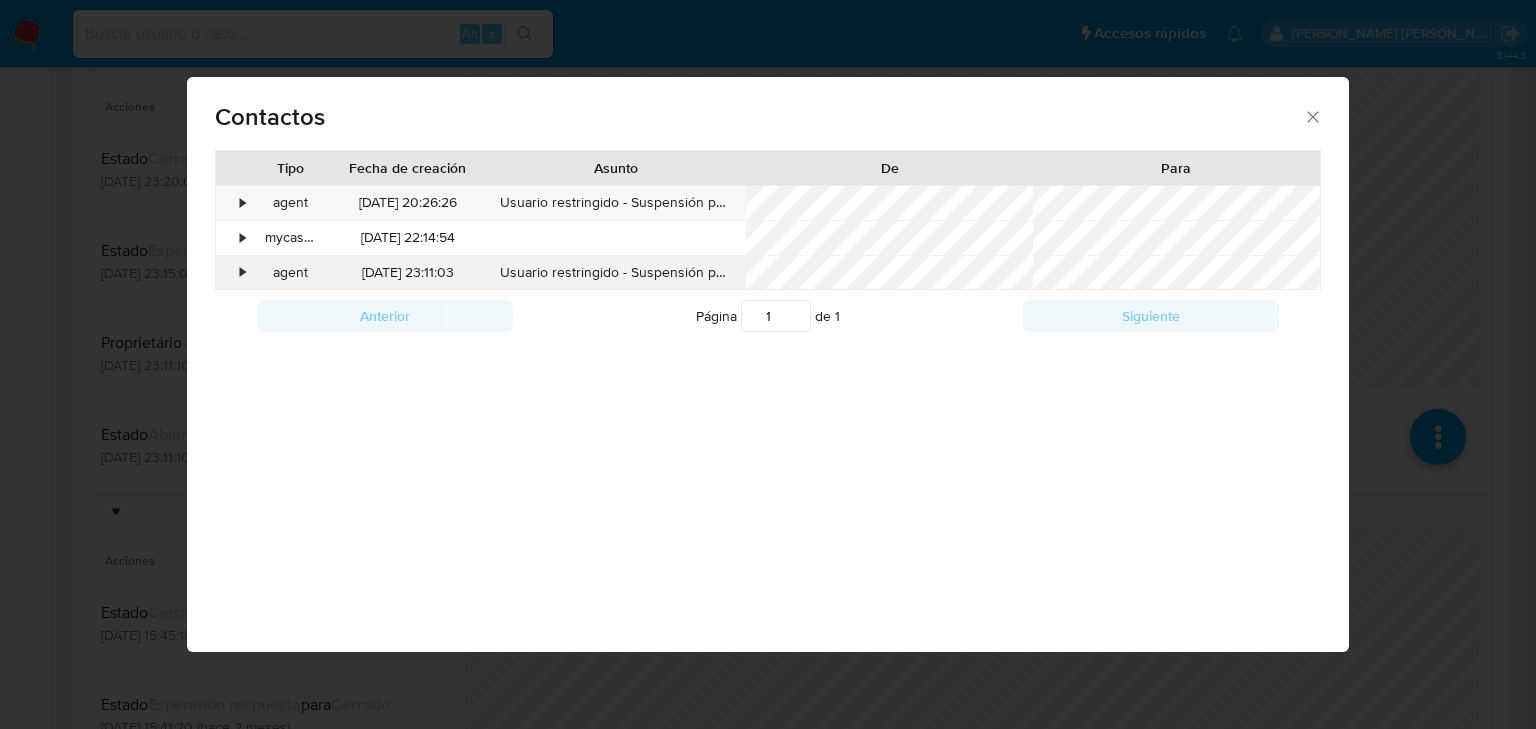 click on "•" at bounding box center (233, 273) 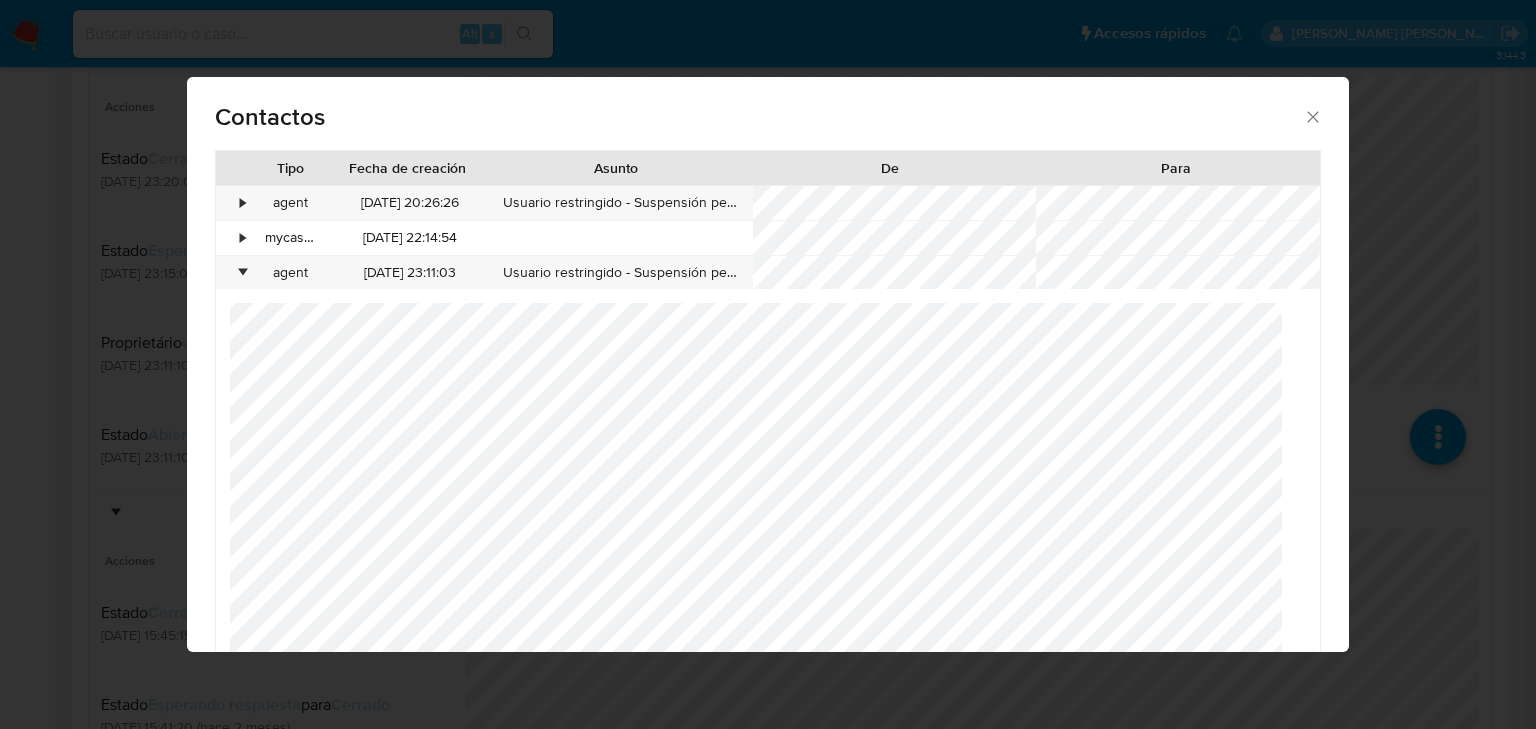 scroll, scrollTop: 0, scrollLeft: 0, axis: both 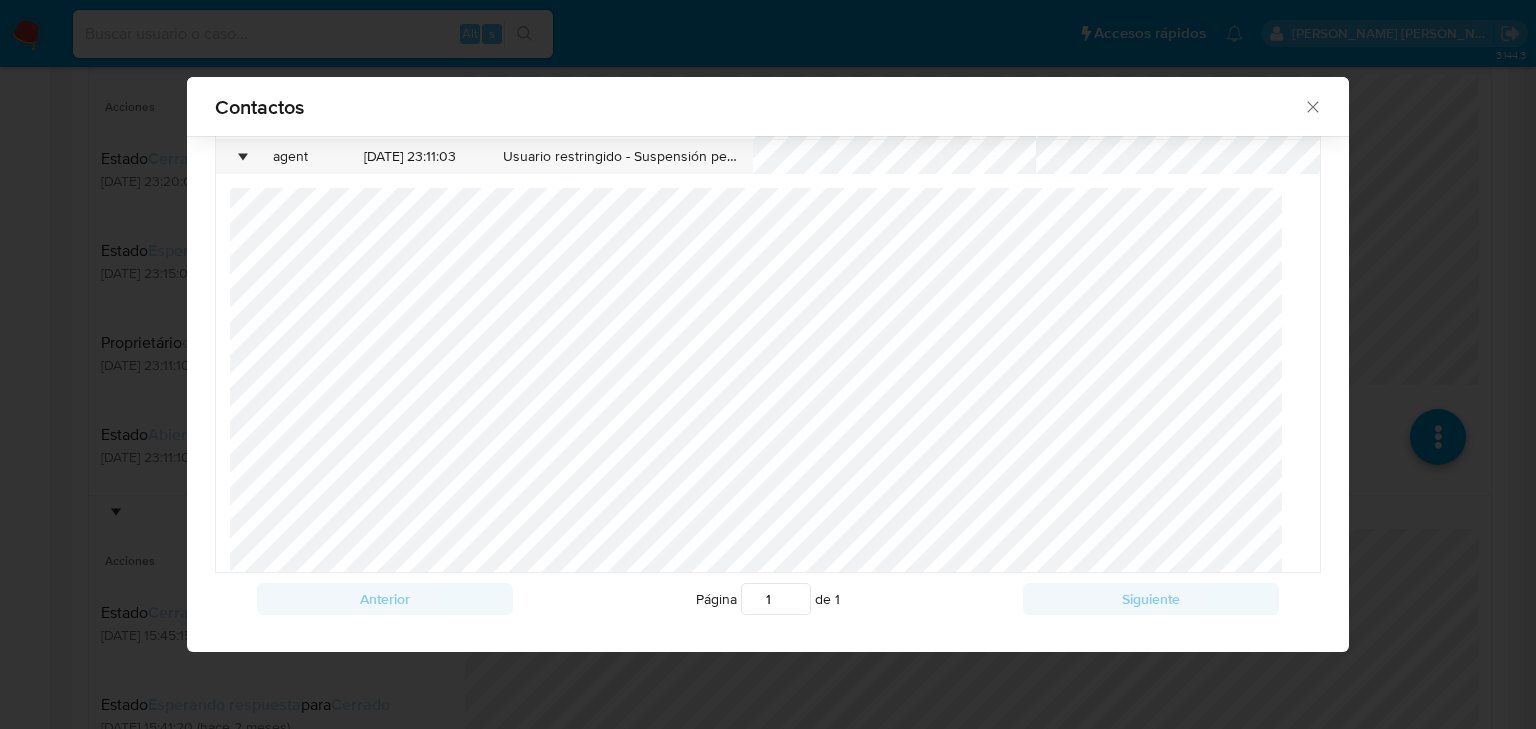 click 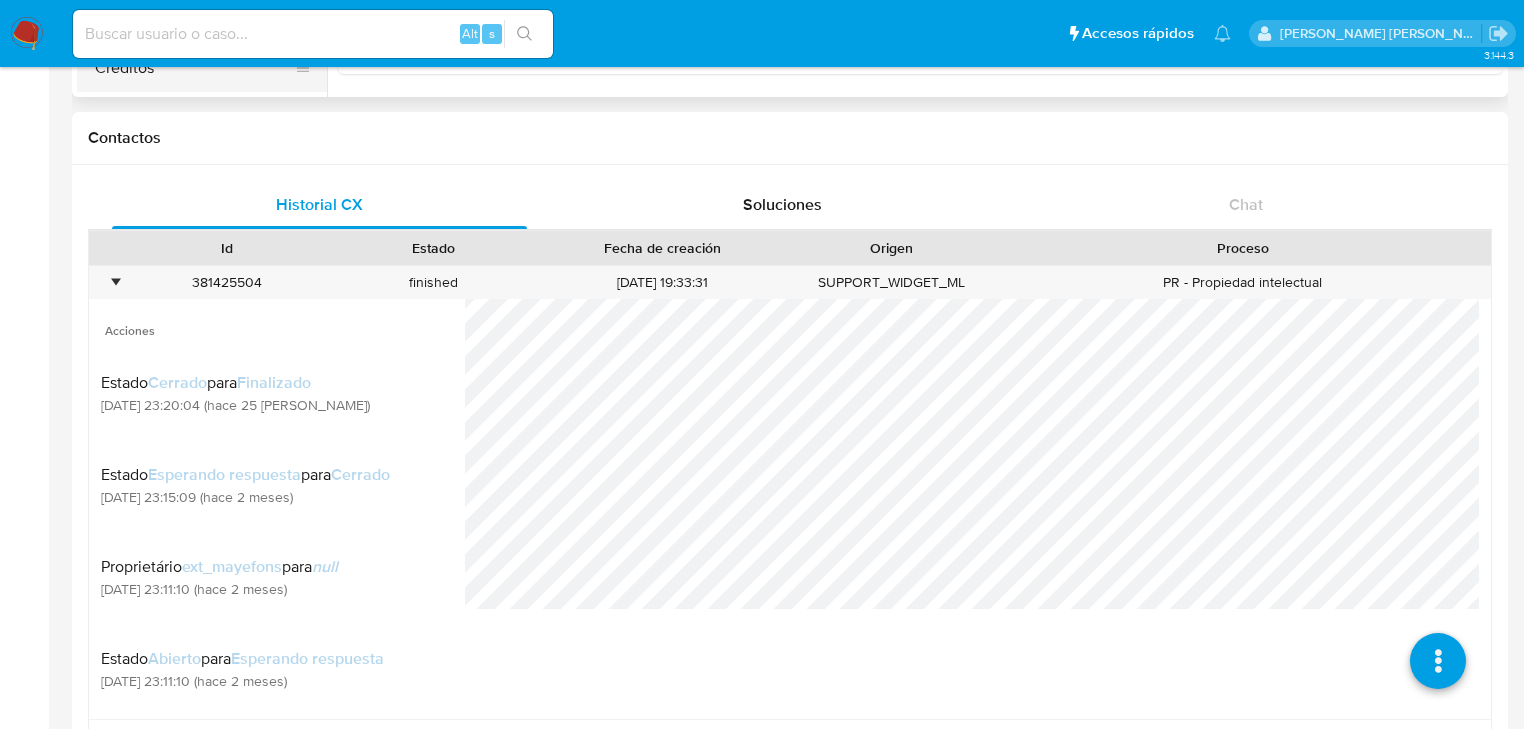 scroll, scrollTop: 320, scrollLeft: 0, axis: vertical 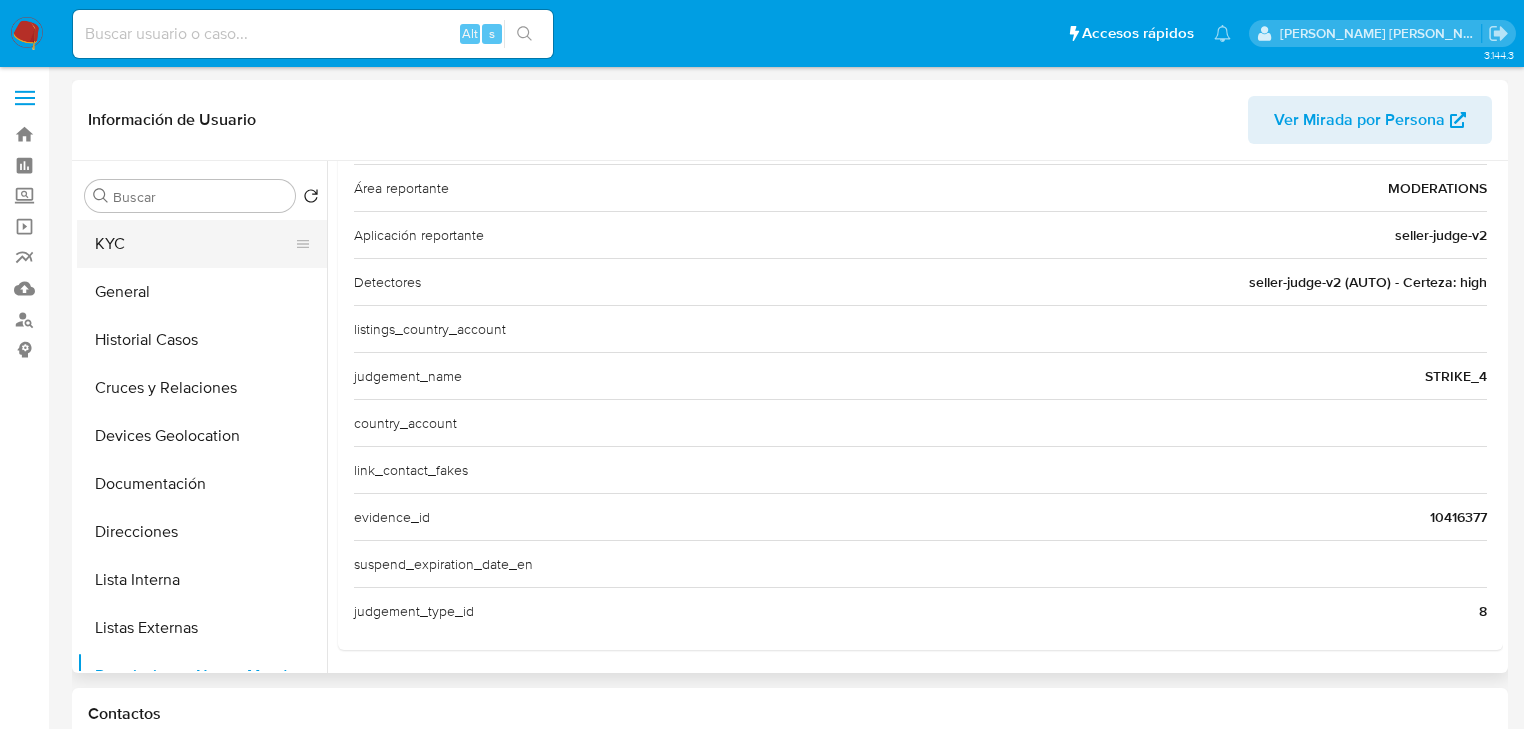 click on "KYC" at bounding box center [194, 244] 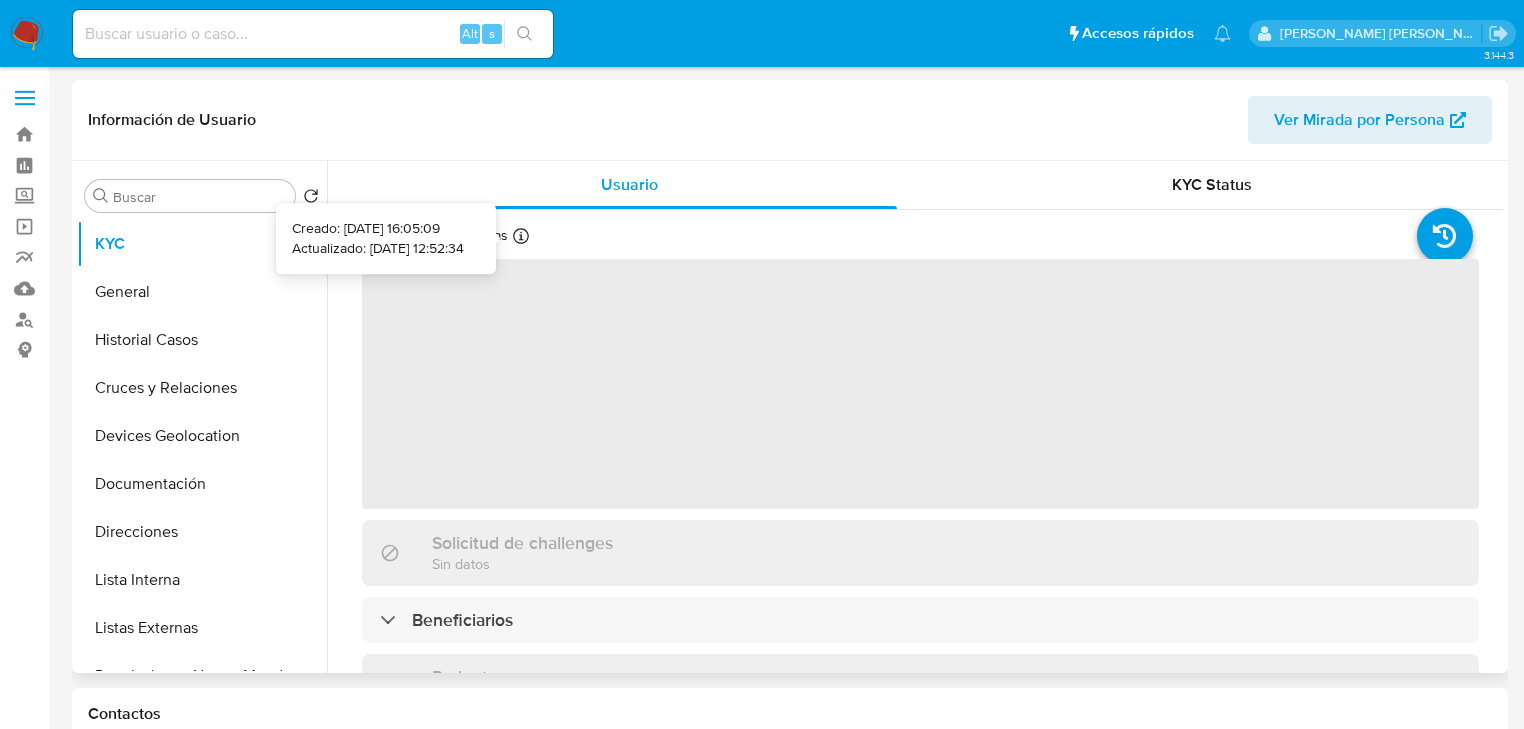 click on "‌" at bounding box center [920, 384] 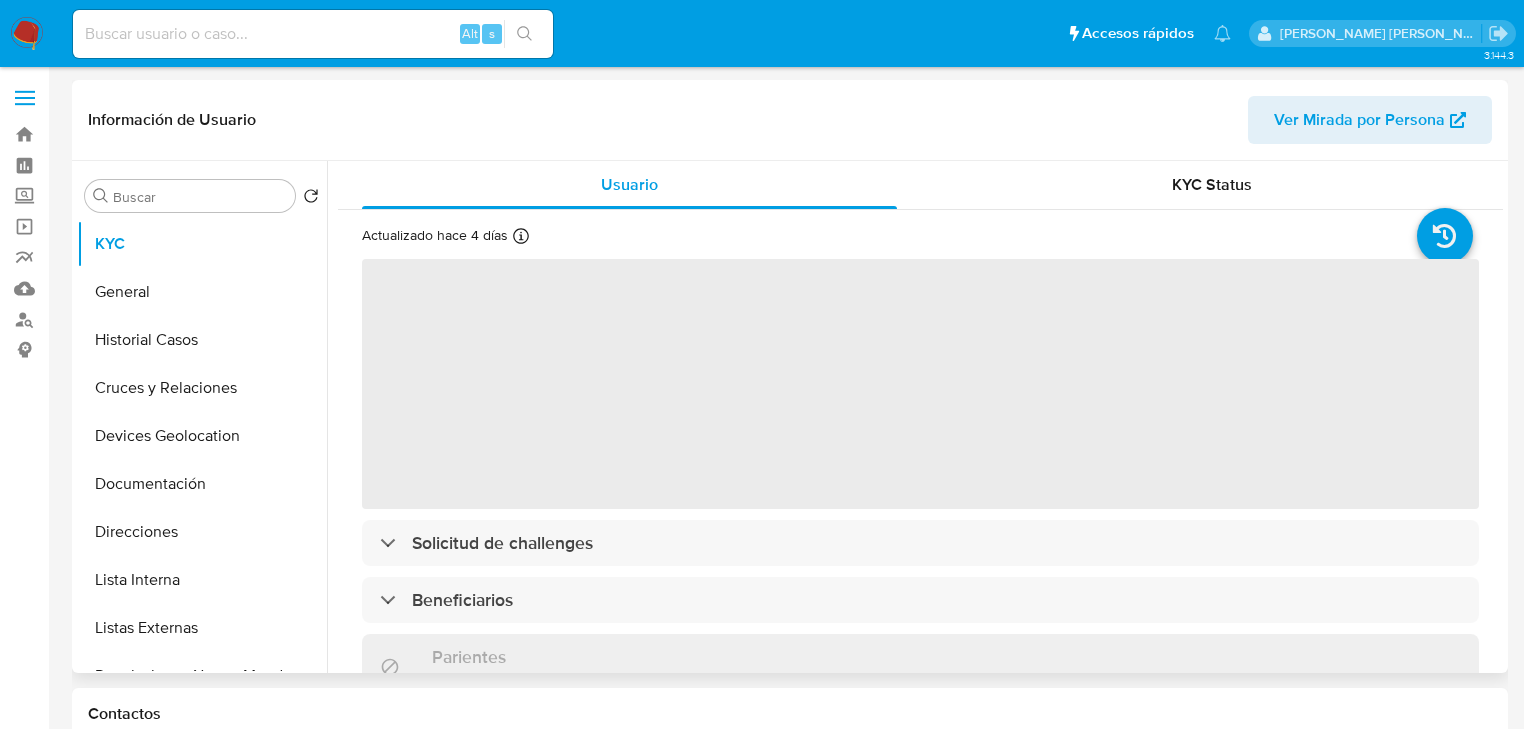 click on "‌" at bounding box center [920, 384] 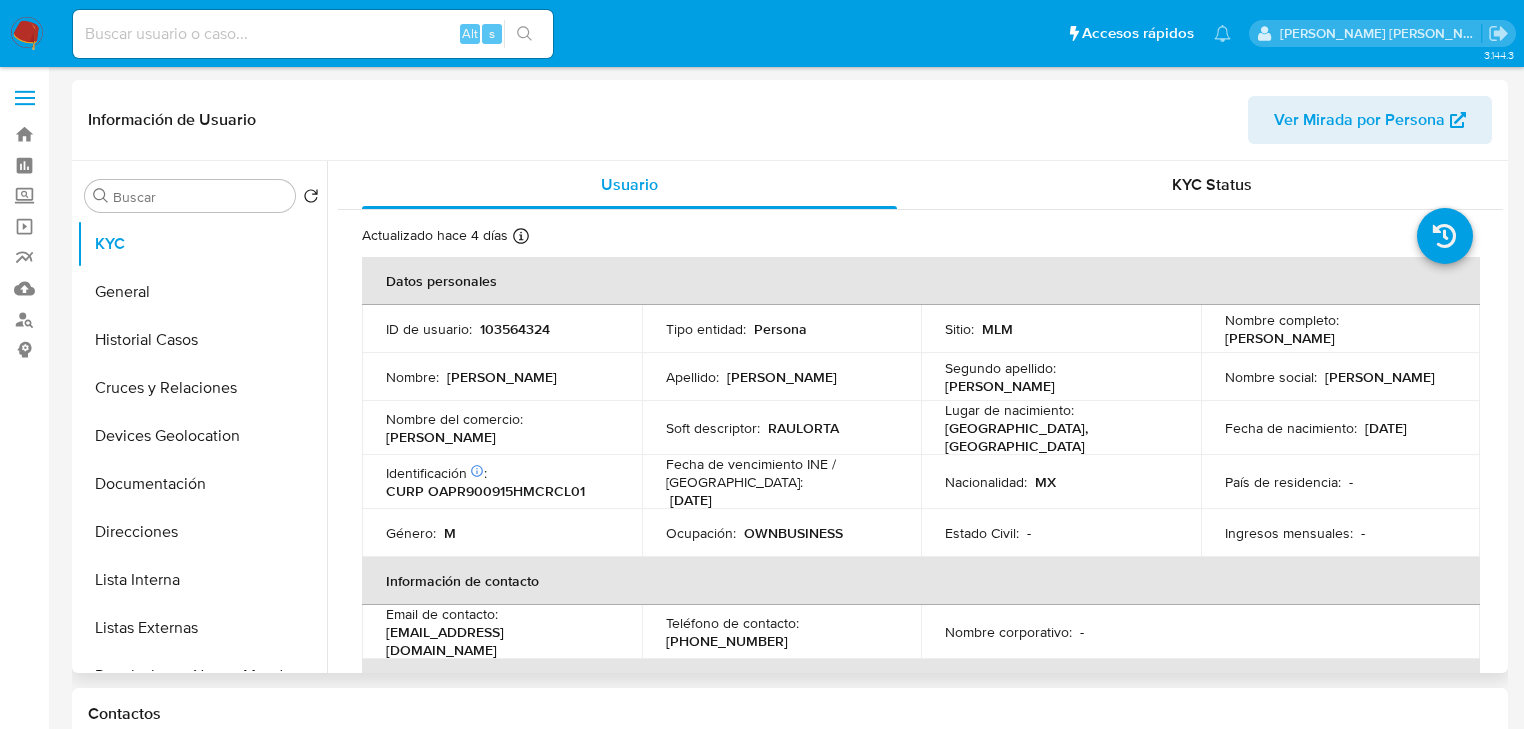 click on "103564324" at bounding box center [515, 329] 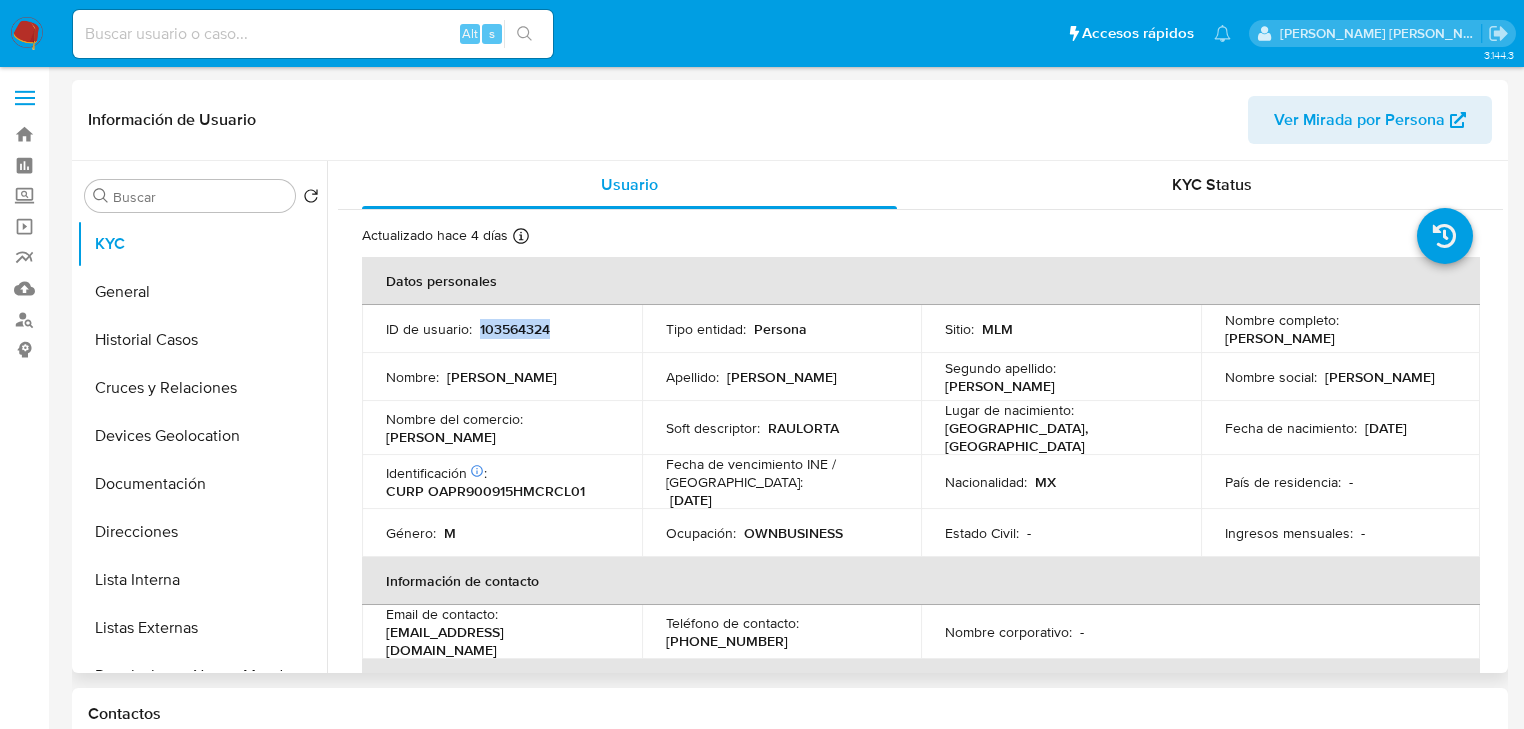 click on "103564324" at bounding box center [515, 329] 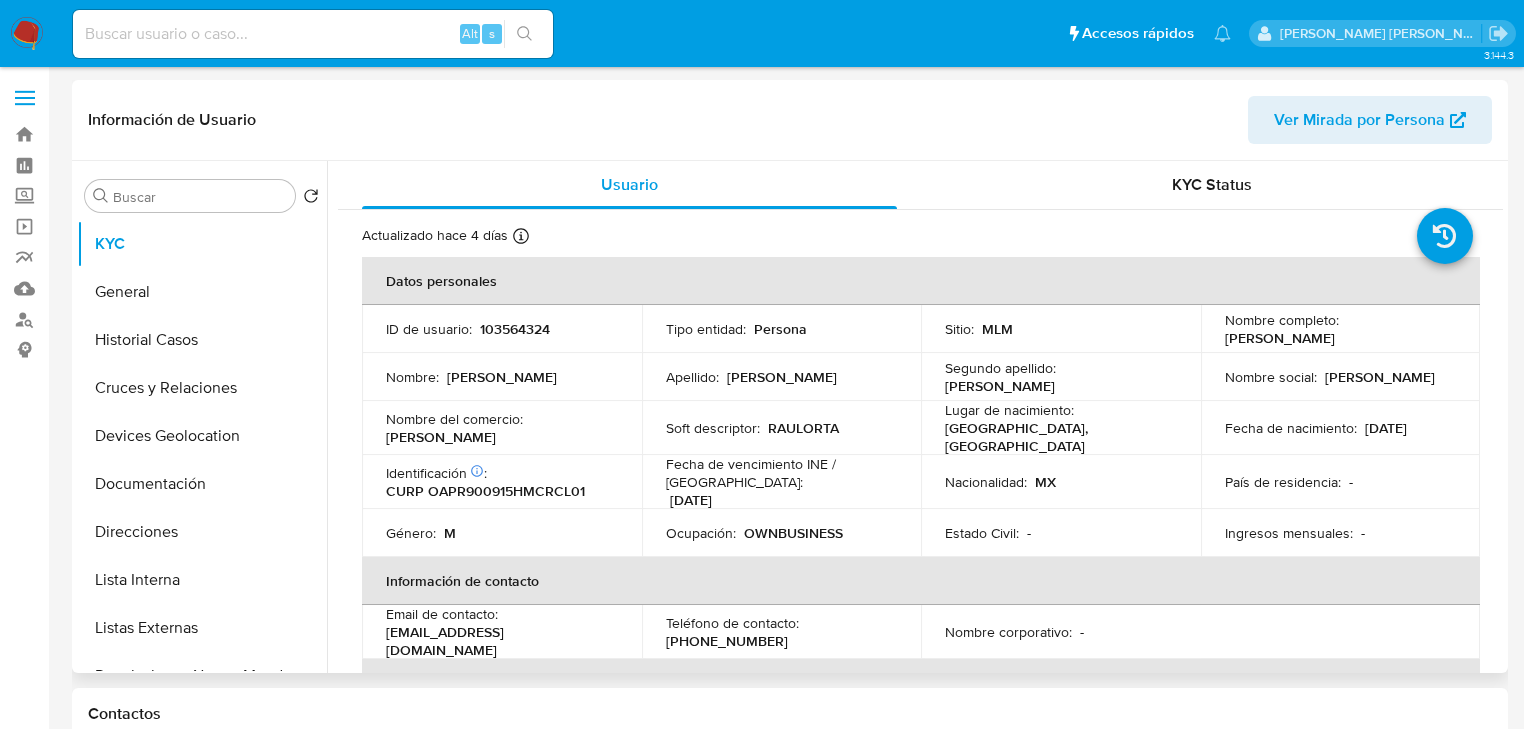 click on "CURP OAPR900915HMCRCL01" at bounding box center (485, 491) 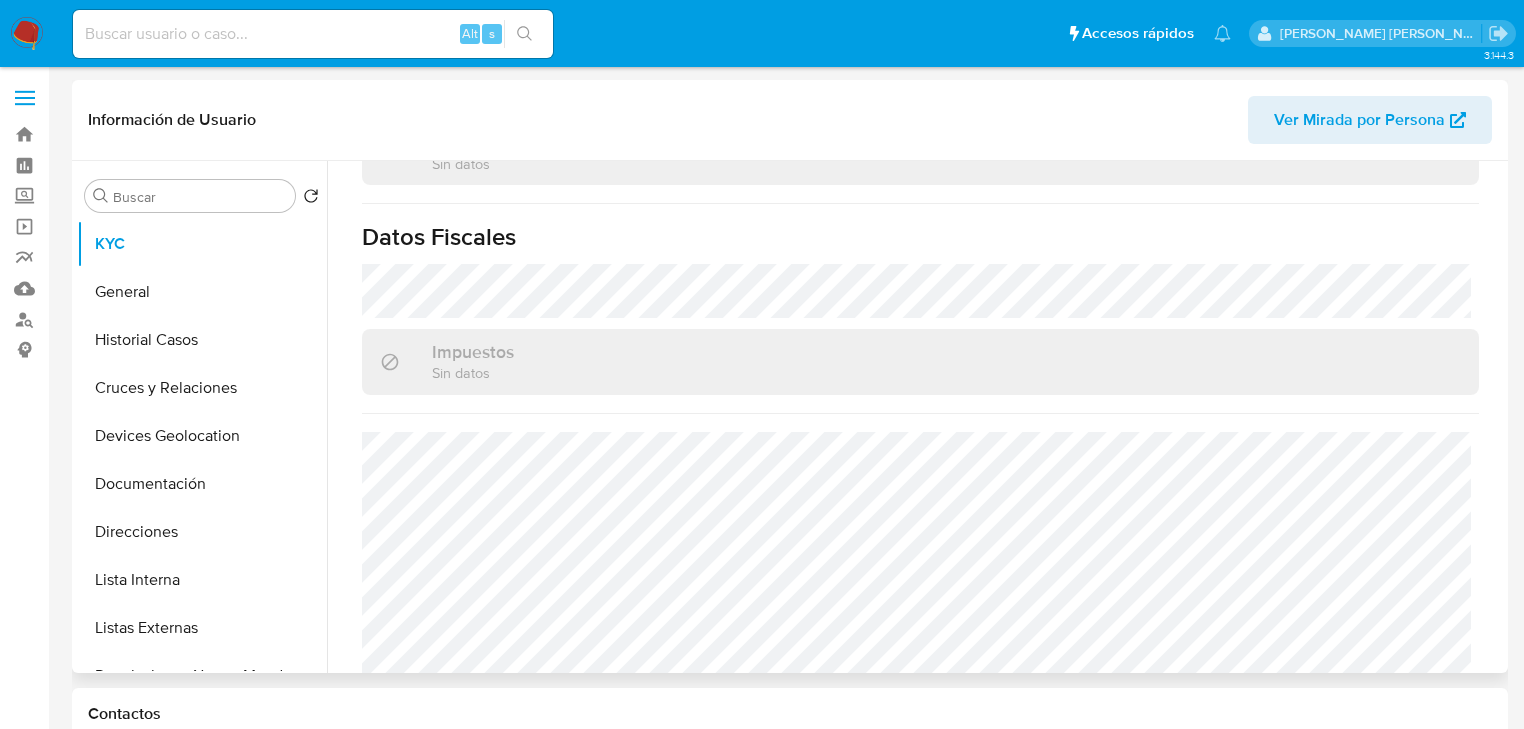 scroll, scrollTop: 1224, scrollLeft: 0, axis: vertical 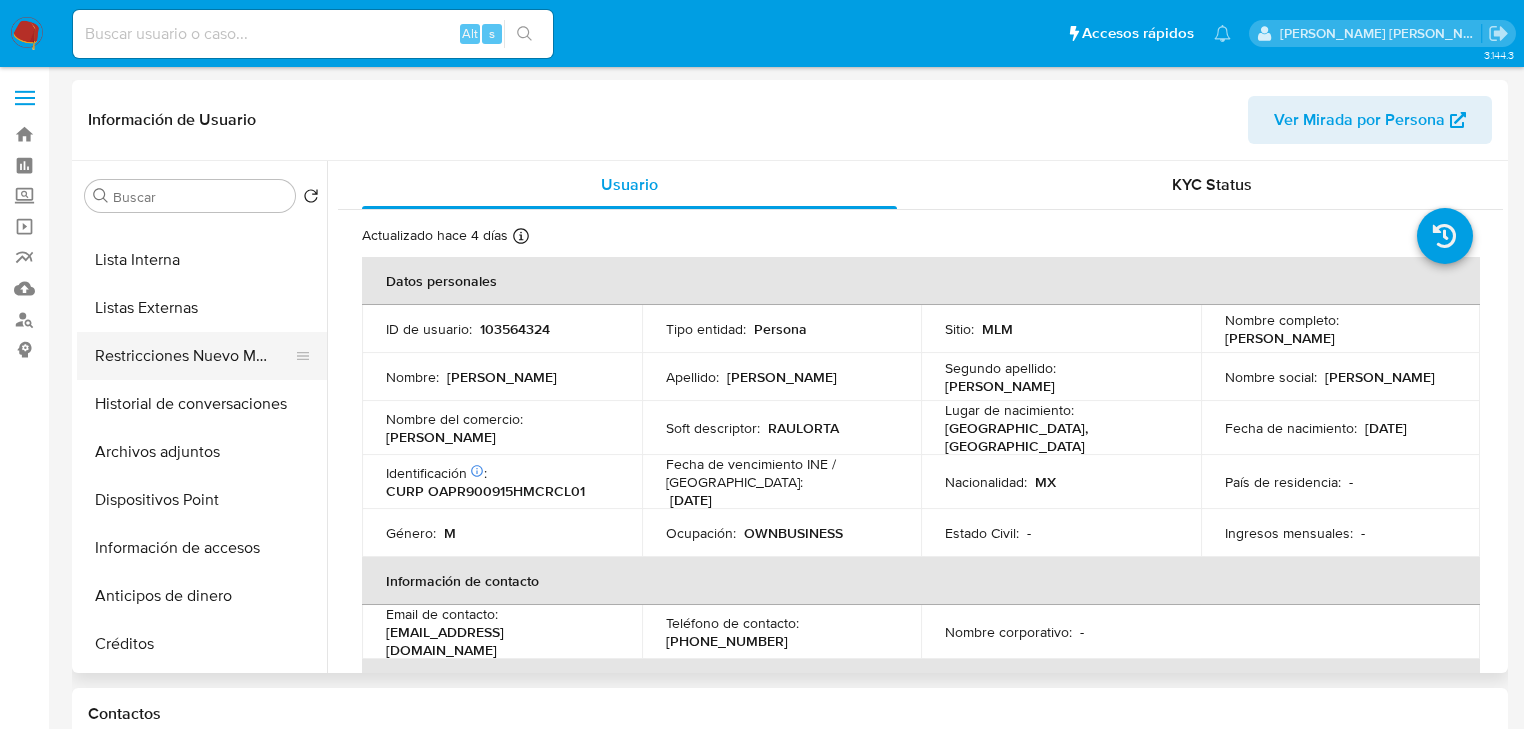 click on "Restricciones Nuevo Mundo" at bounding box center (194, 356) 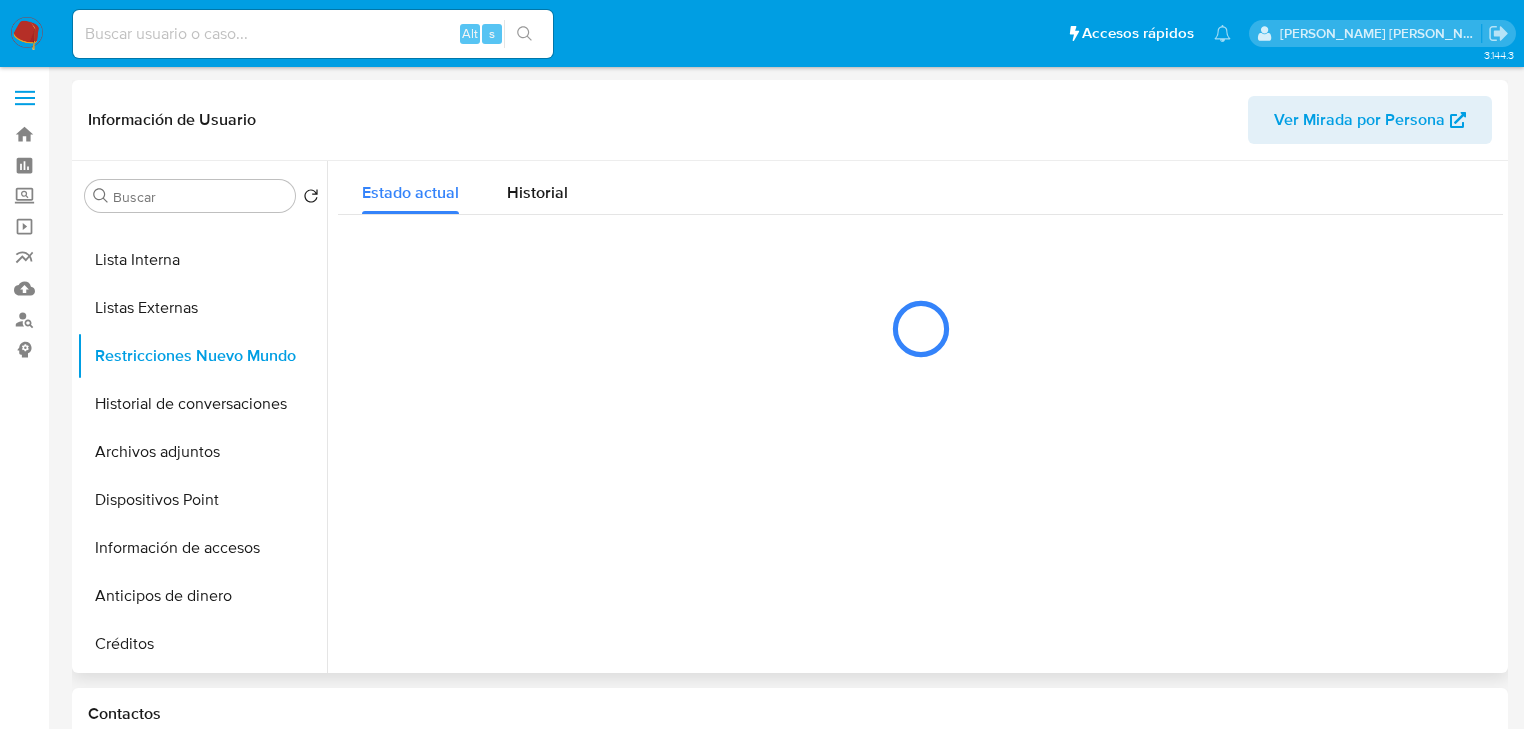 drag, startPoint x: 522, startPoint y: 176, endPoint x: 645, endPoint y: 232, distance: 135.14807 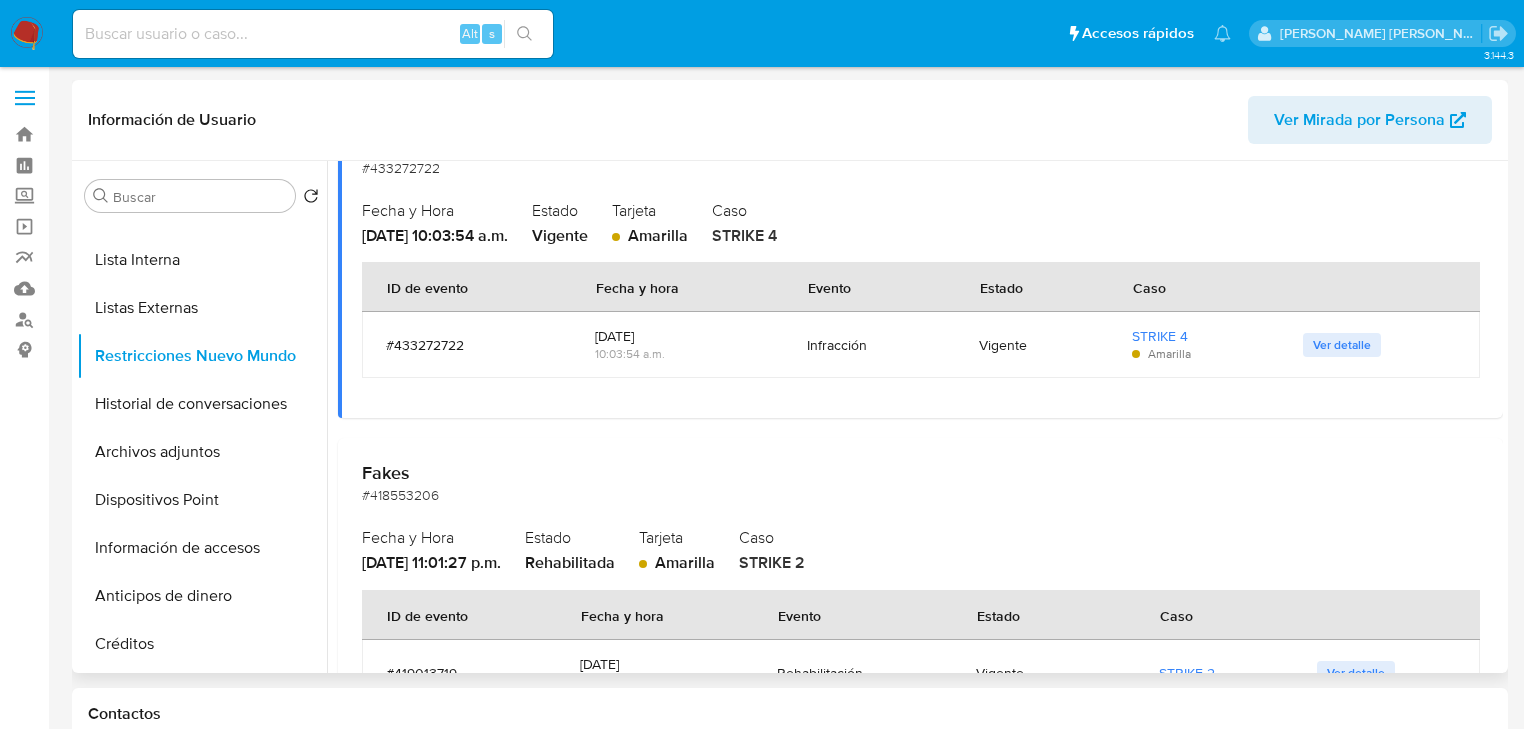 scroll, scrollTop: 960, scrollLeft: 0, axis: vertical 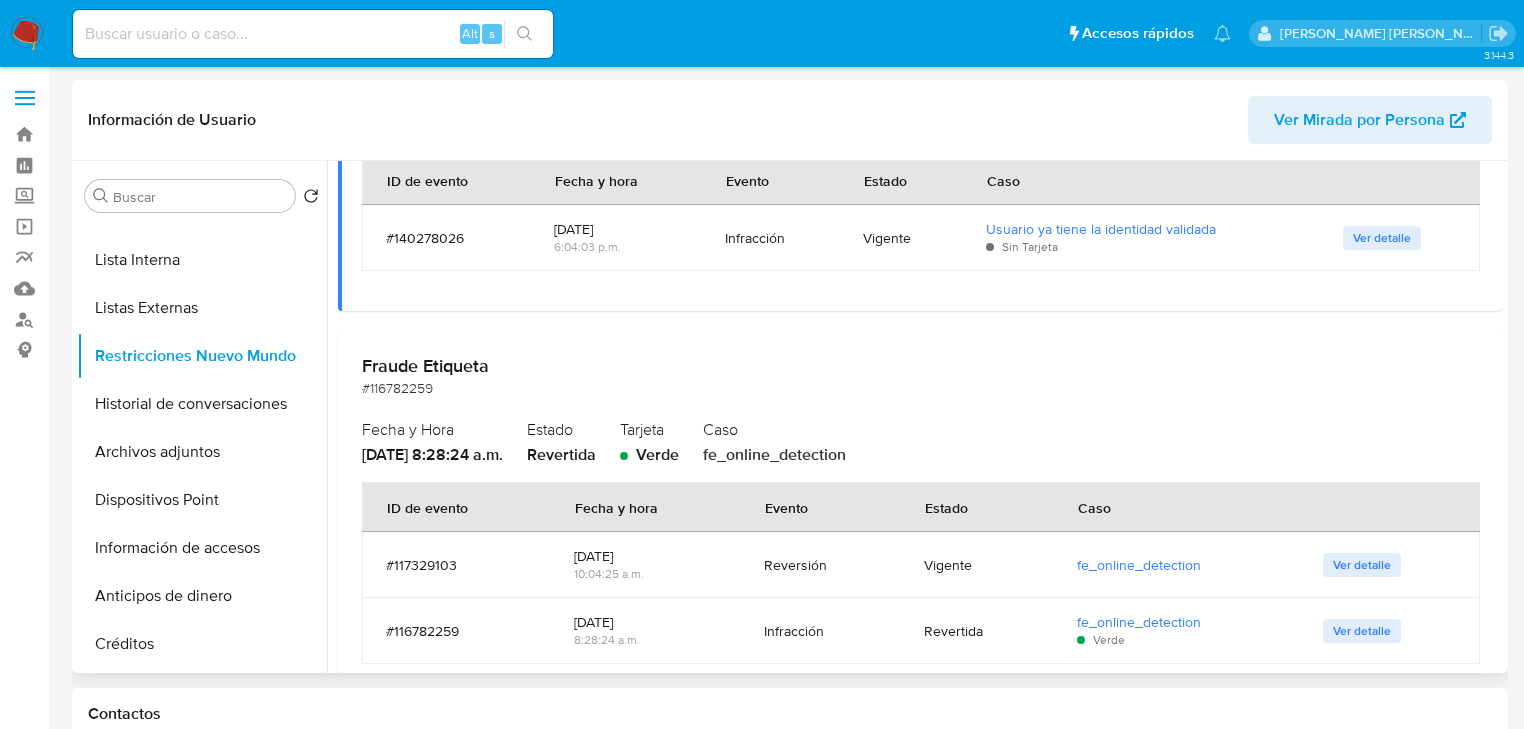 type 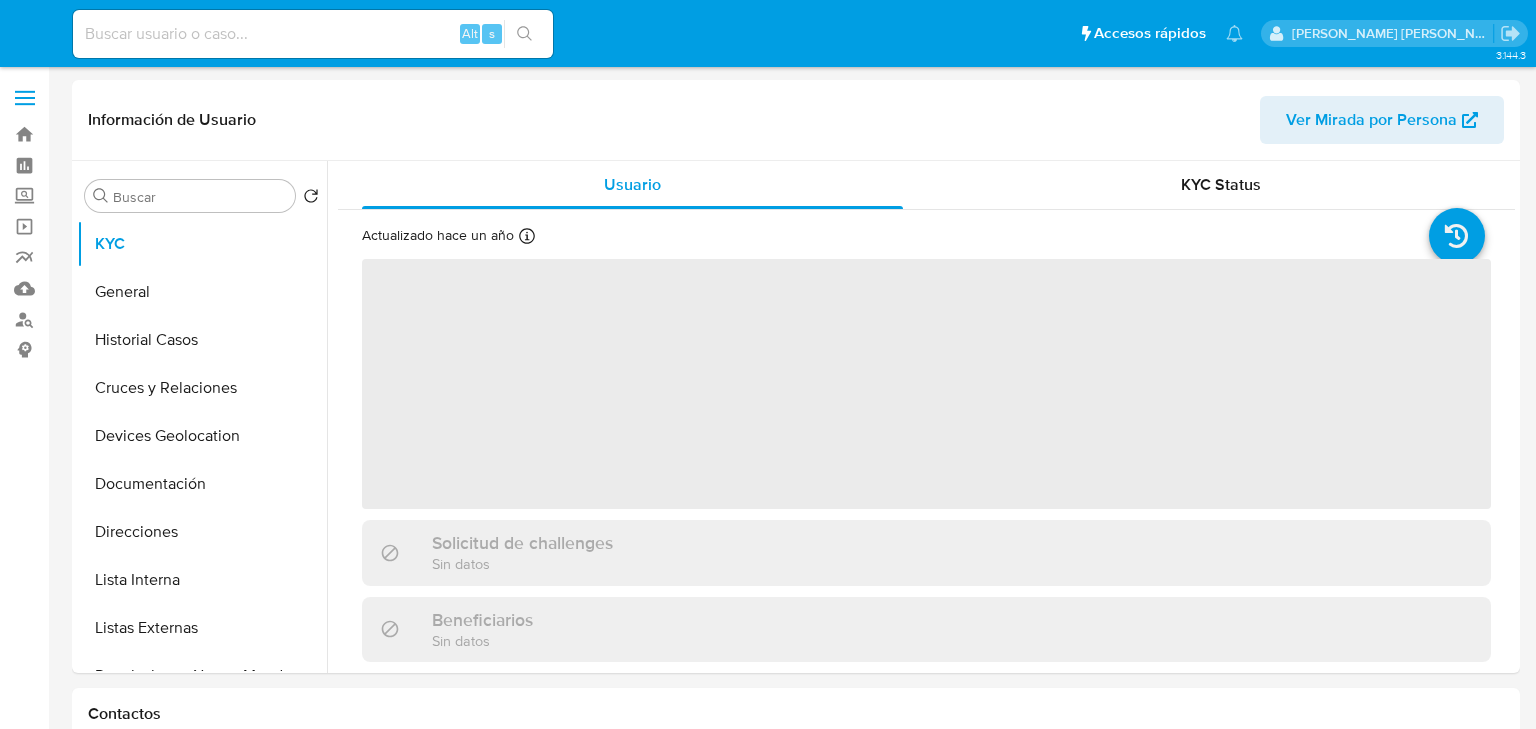 select on "10" 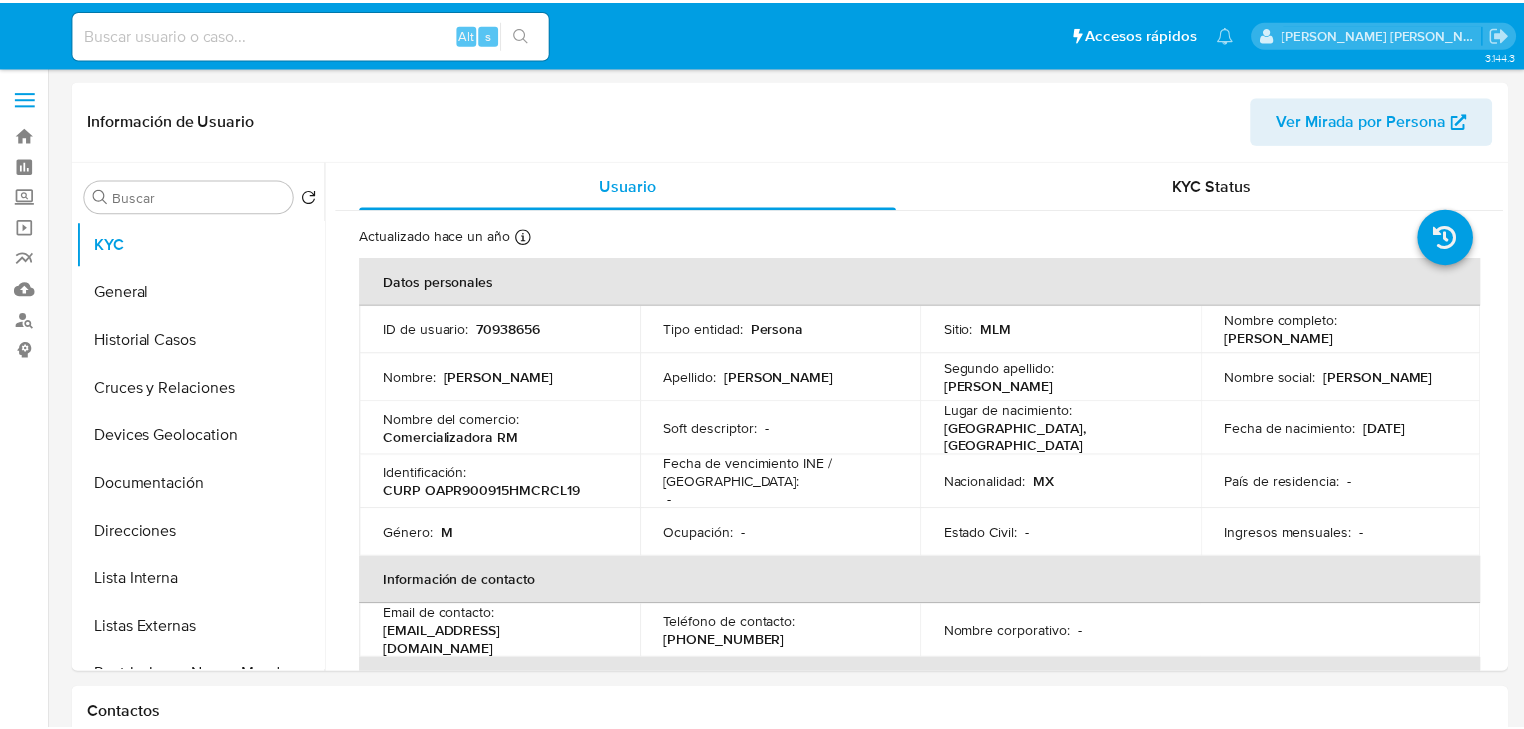 scroll, scrollTop: 0, scrollLeft: 0, axis: both 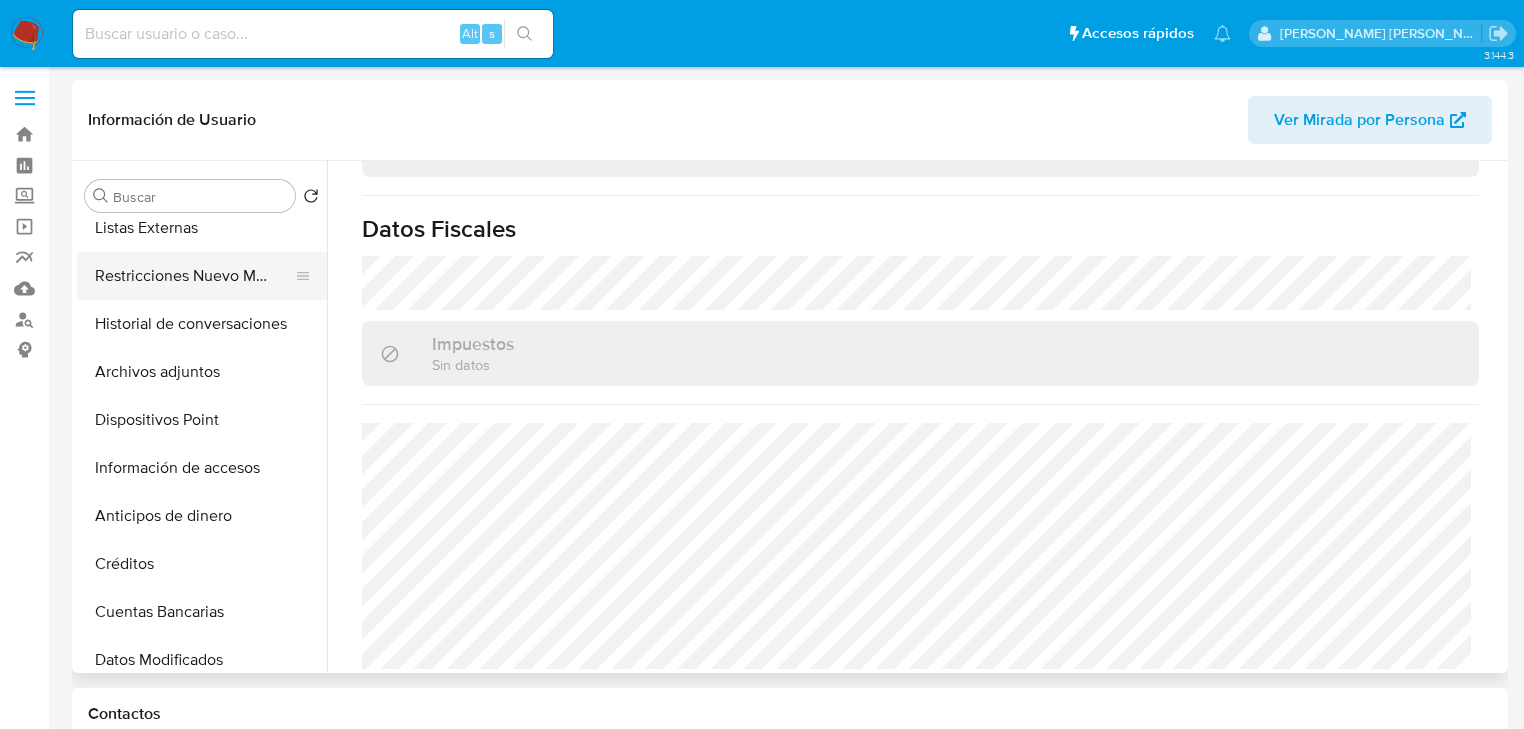 click on "Restricciones Nuevo Mundo" at bounding box center (194, 276) 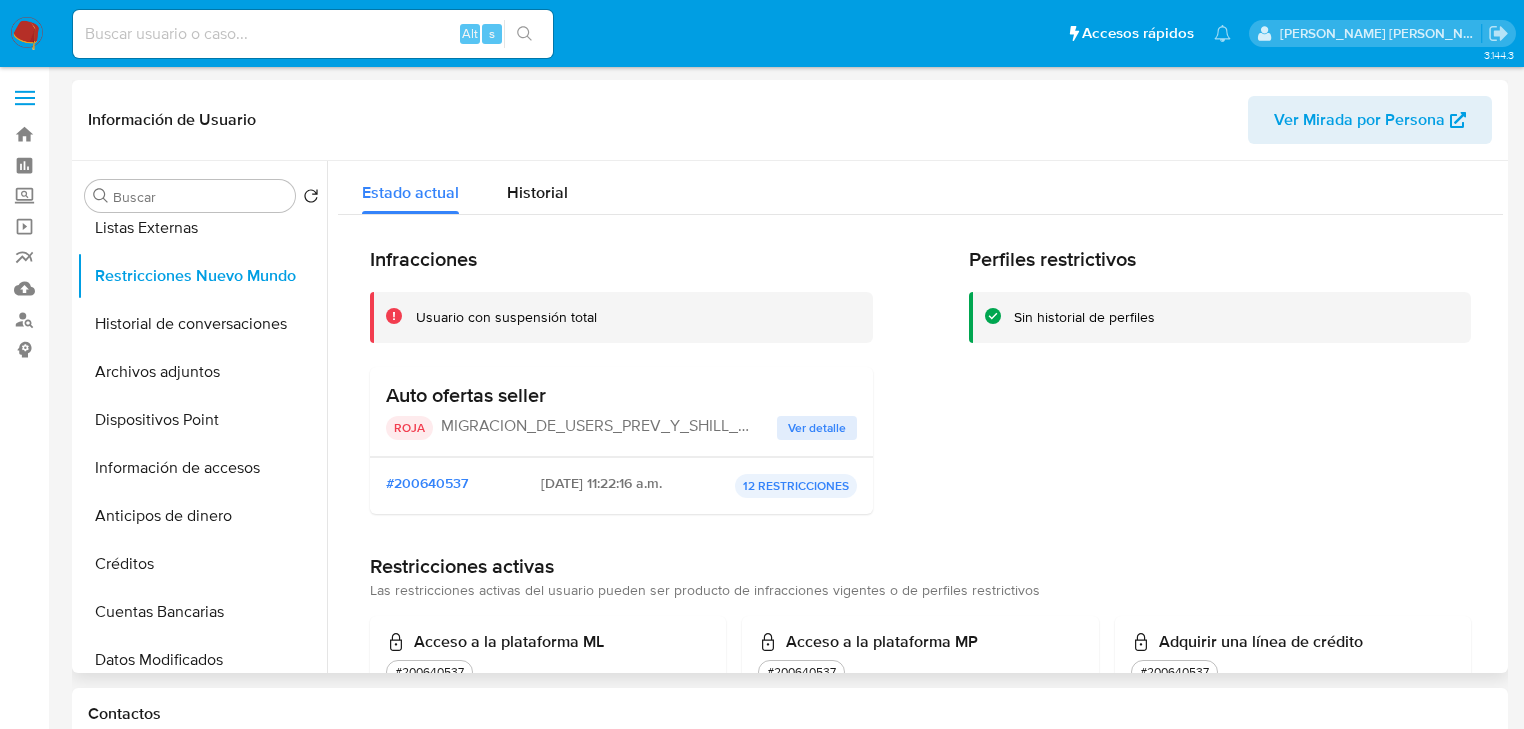 click on "Ver detalle" at bounding box center (817, 428) 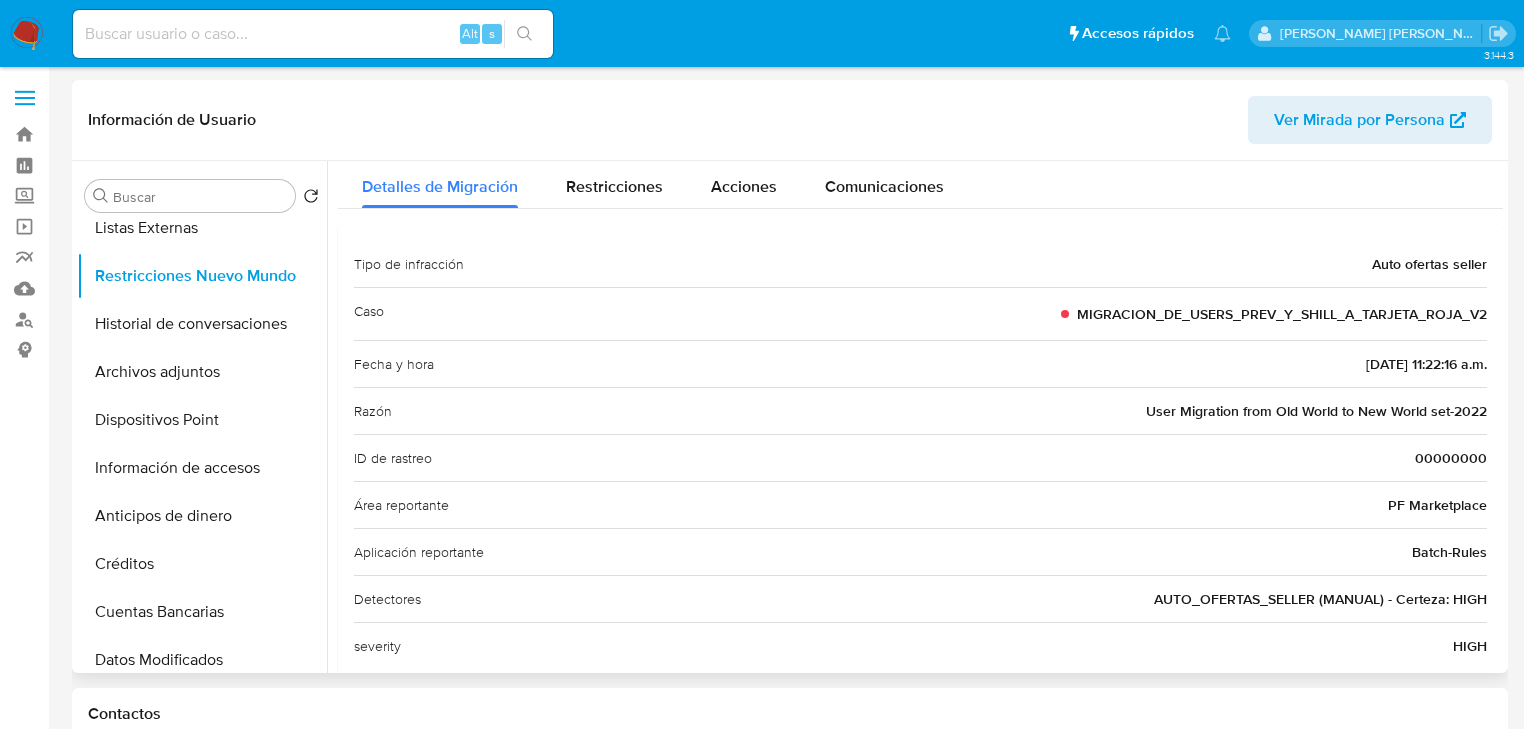 scroll, scrollTop: 74, scrollLeft: 0, axis: vertical 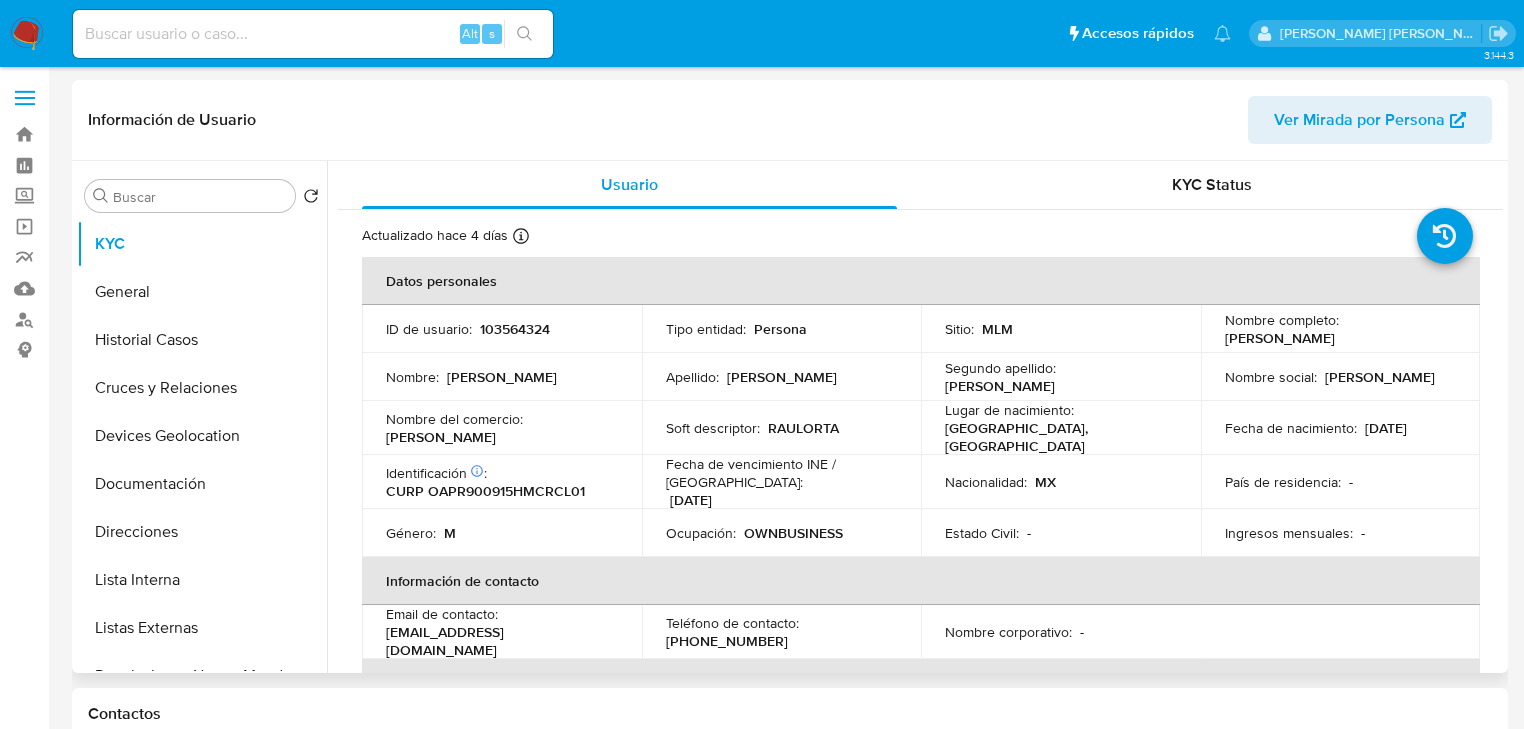 select on "10" 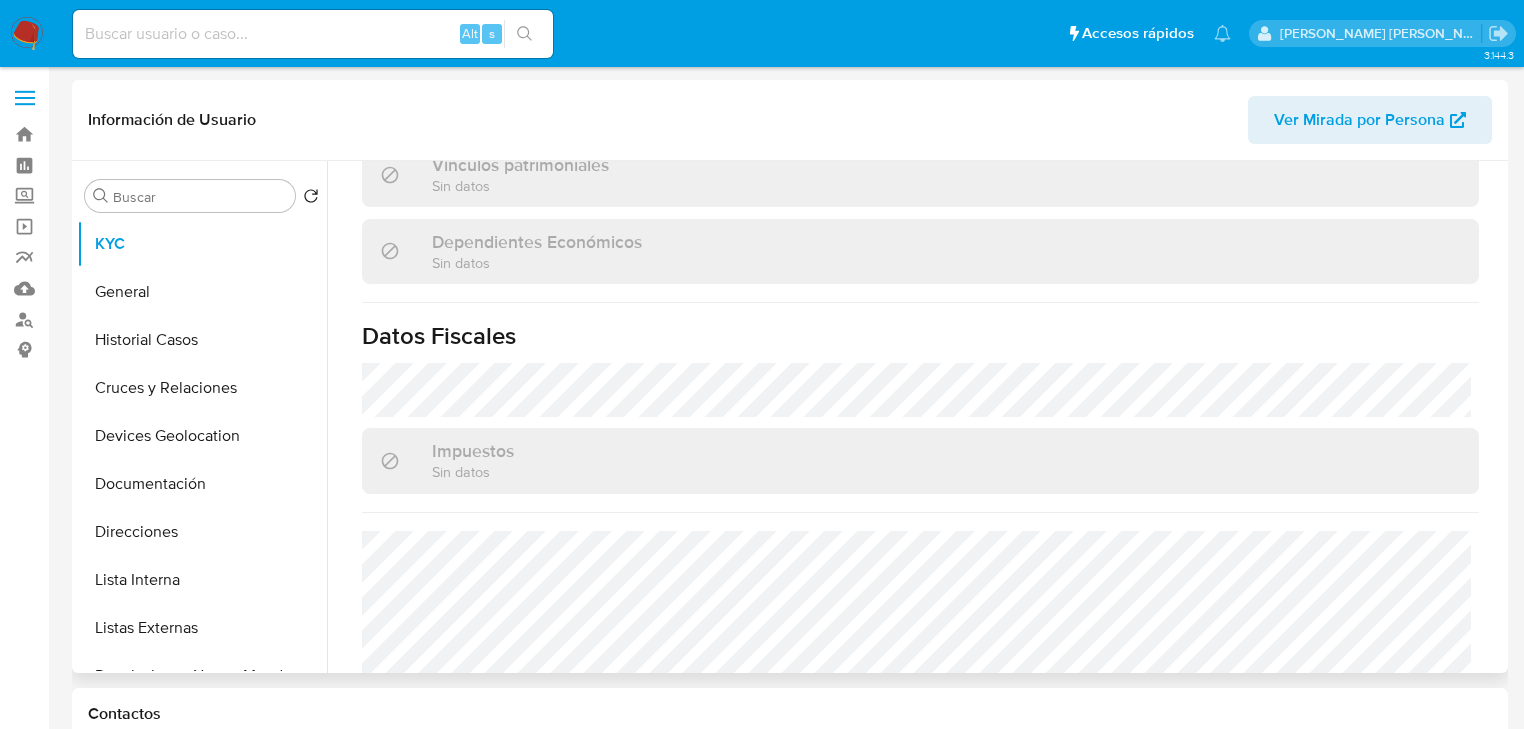 scroll, scrollTop: 1224, scrollLeft: 0, axis: vertical 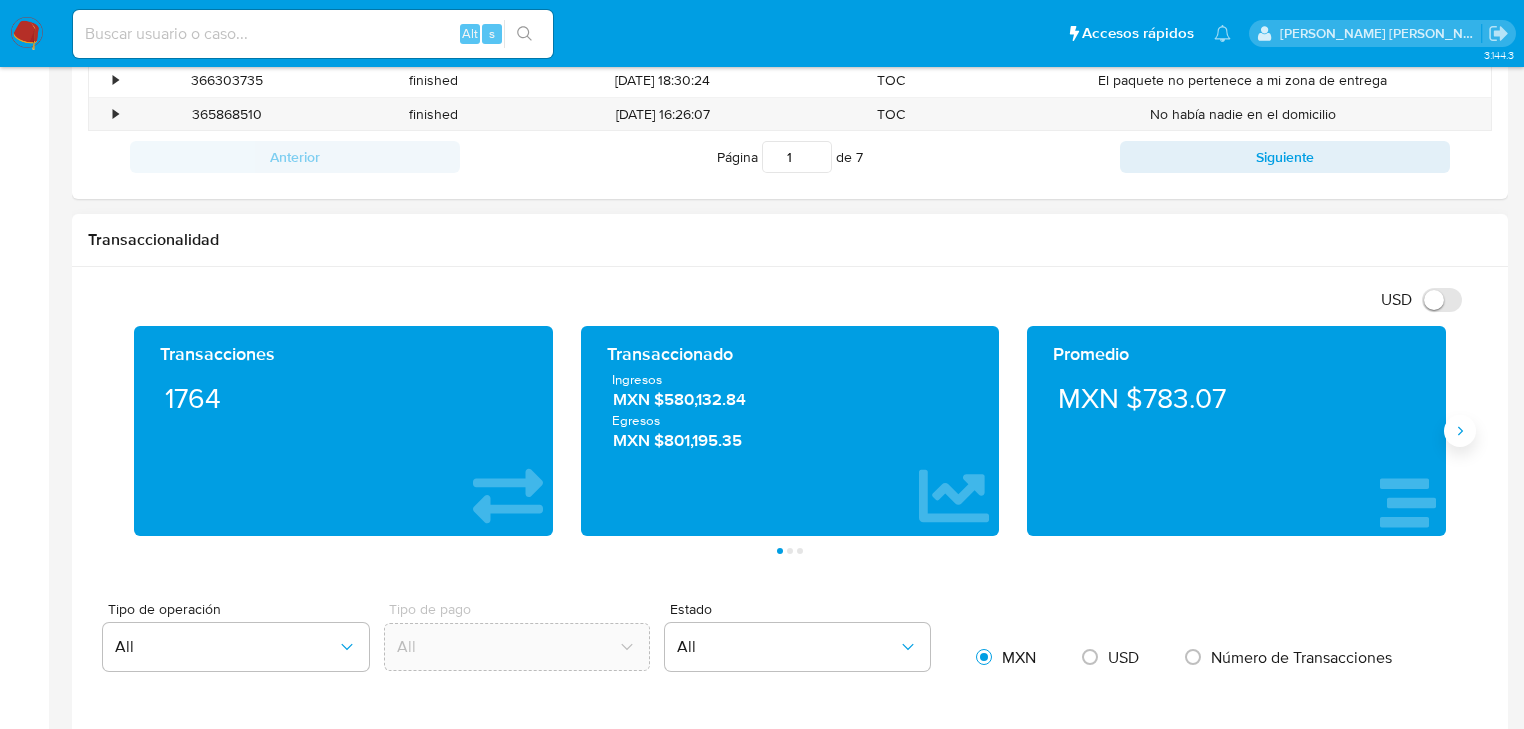 click 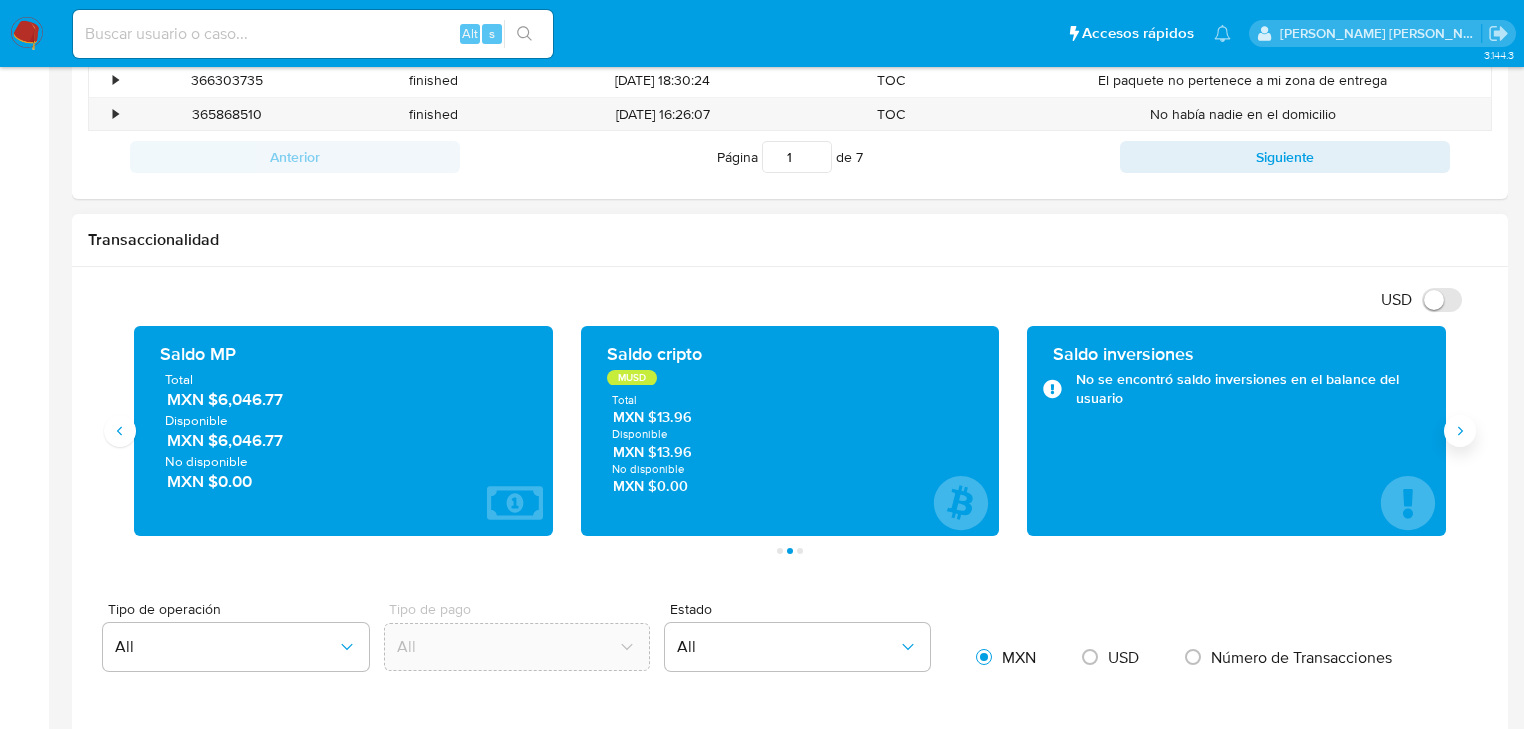 type 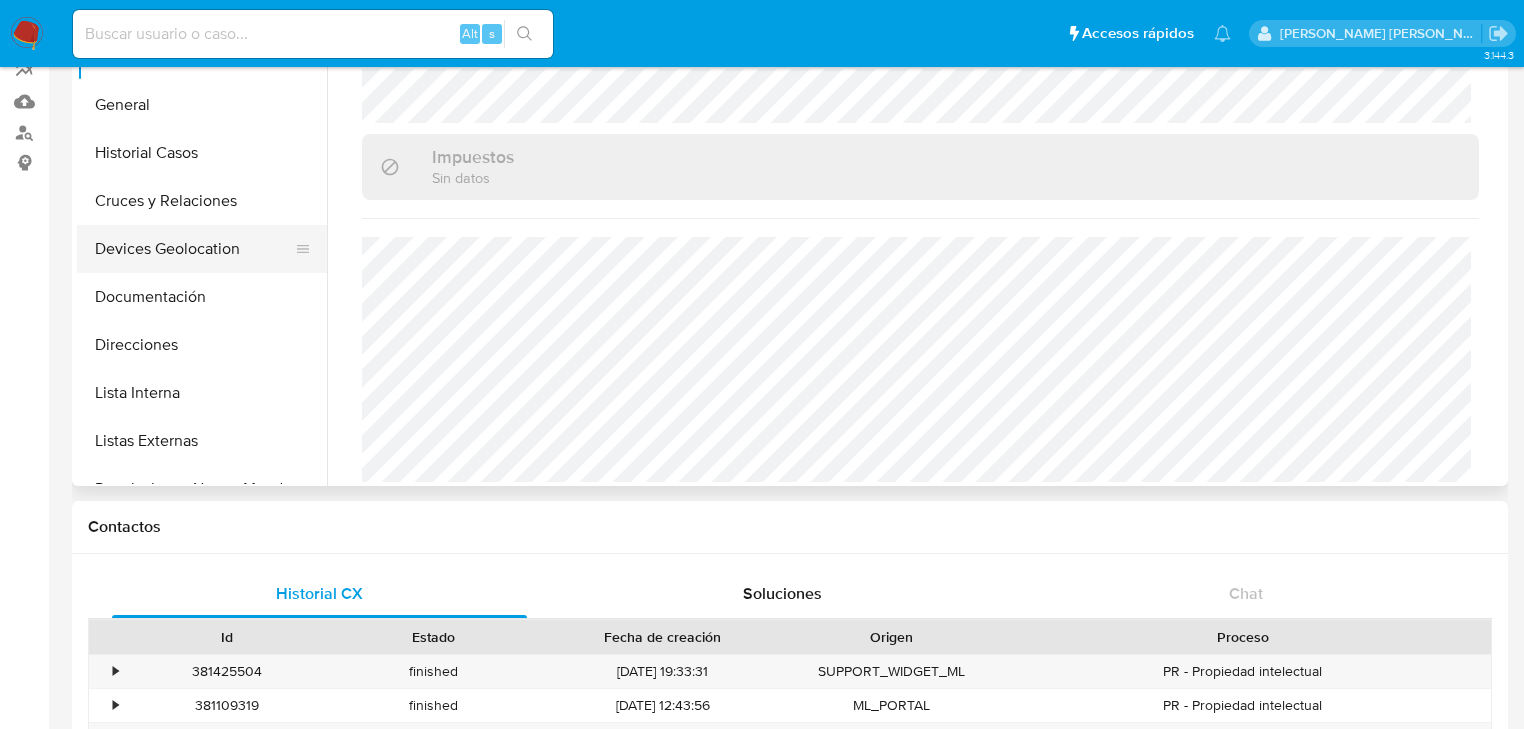 scroll, scrollTop: 0, scrollLeft: 0, axis: both 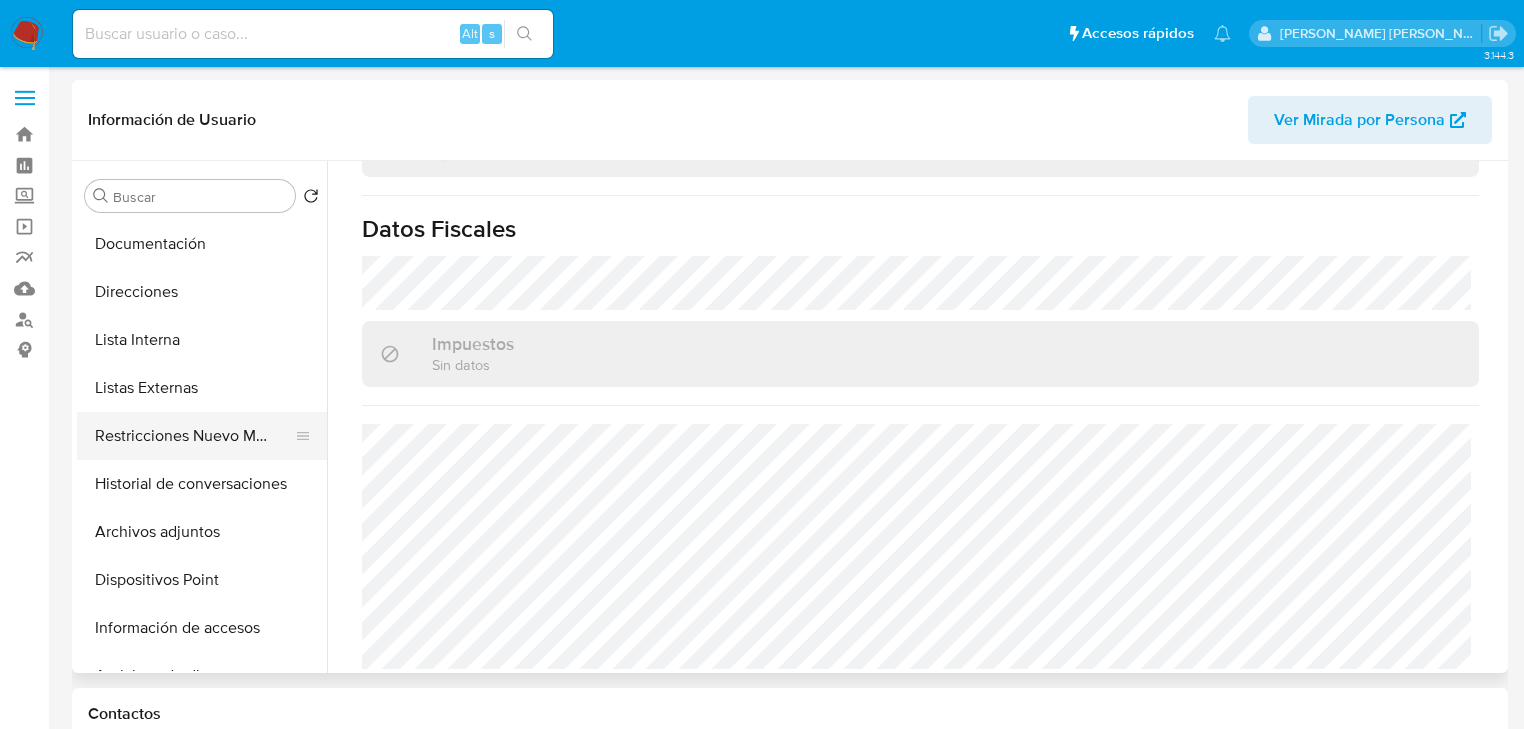 click on "Restricciones Nuevo Mundo" at bounding box center [194, 436] 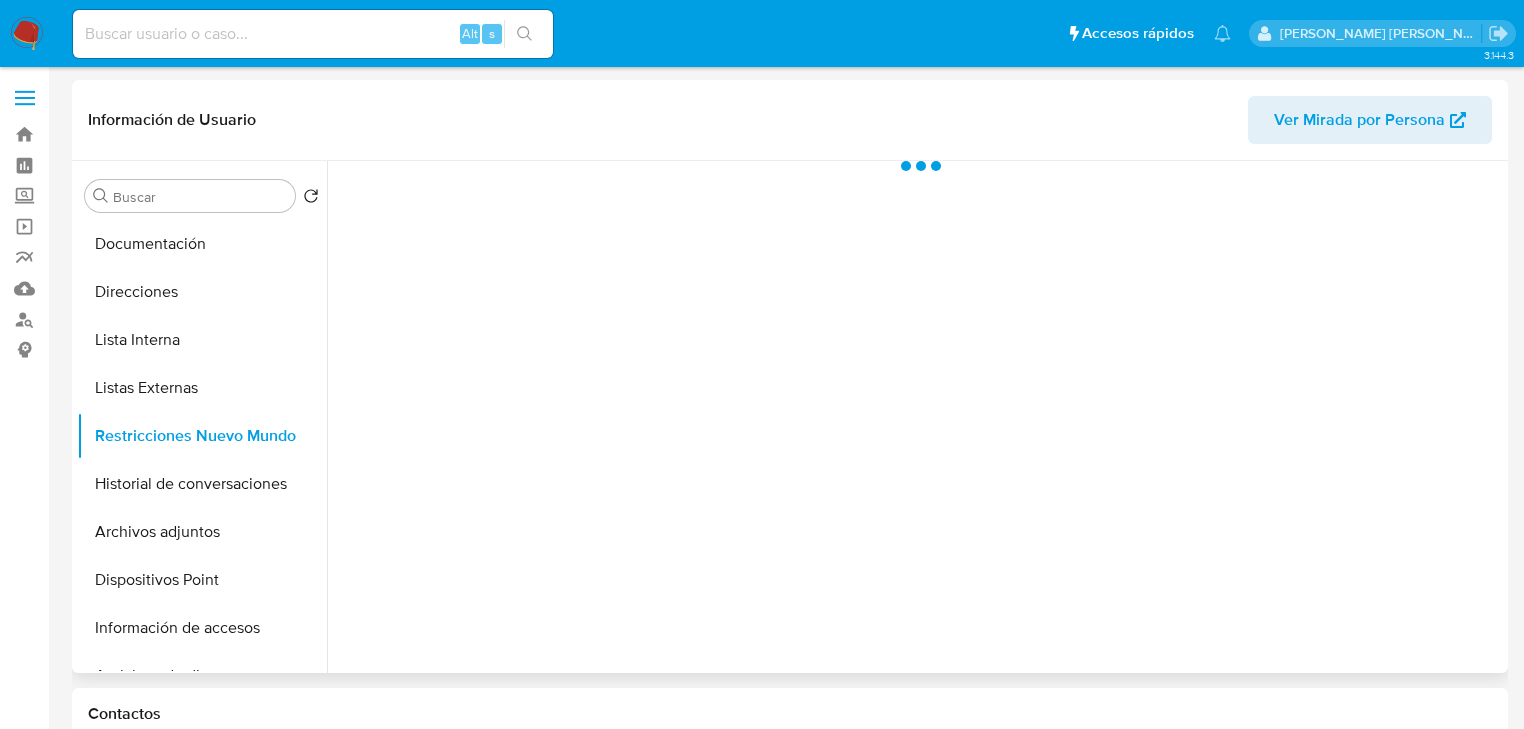 scroll, scrollTop: 0, scrollLeft: 0, axis: both 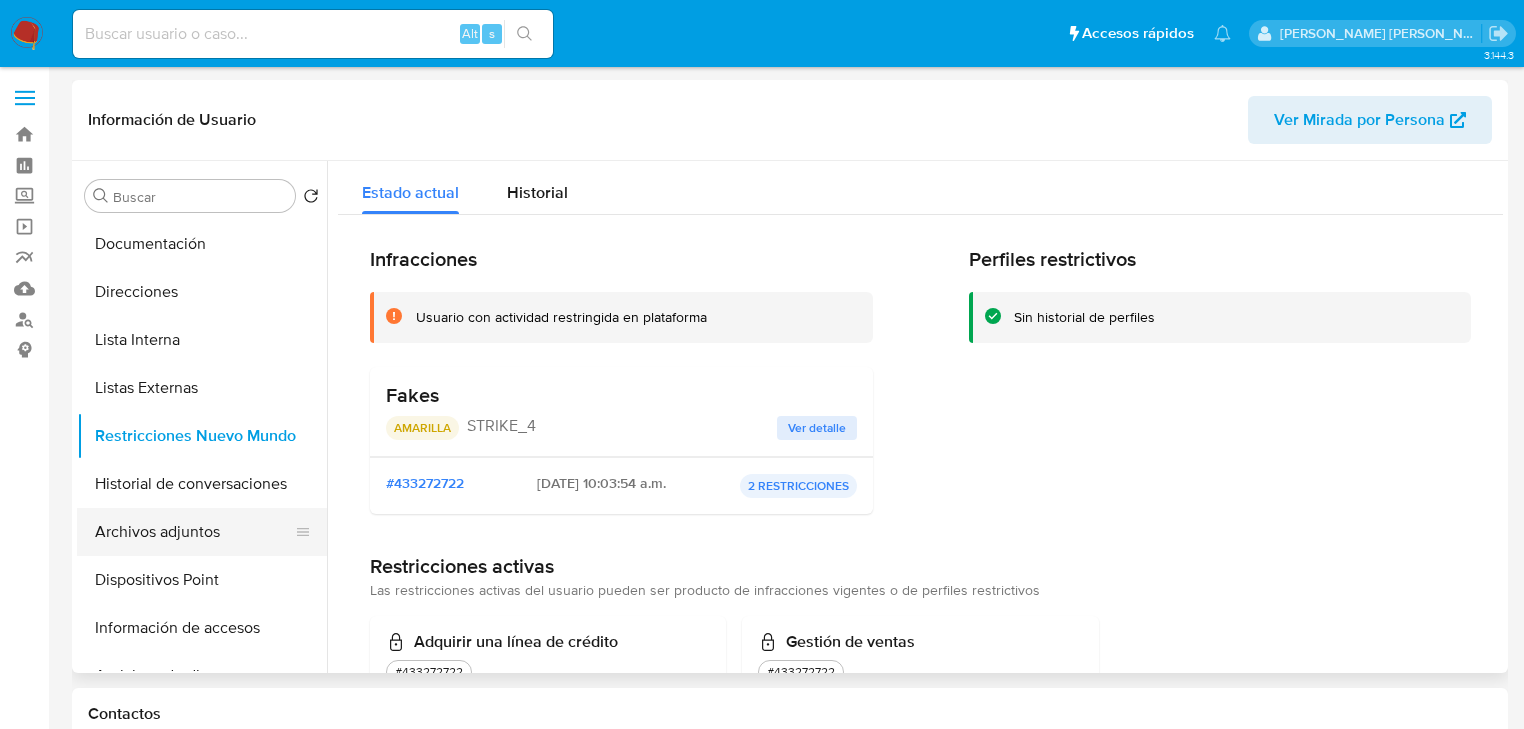 click on "Archivos adjuntos" at bounding box center (194, 532) 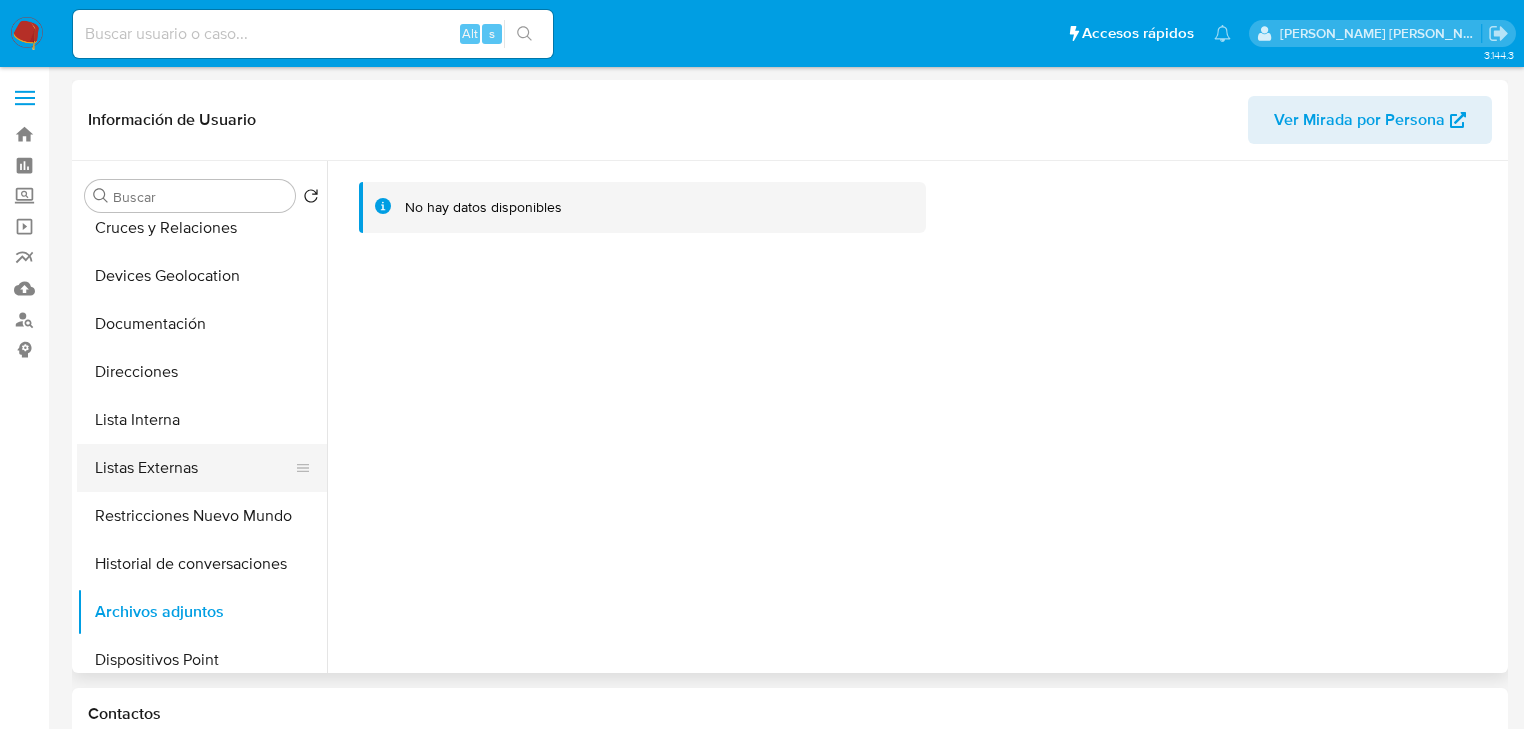 scroll, scrollTop: 0, scrollLeft: 0, axis: both 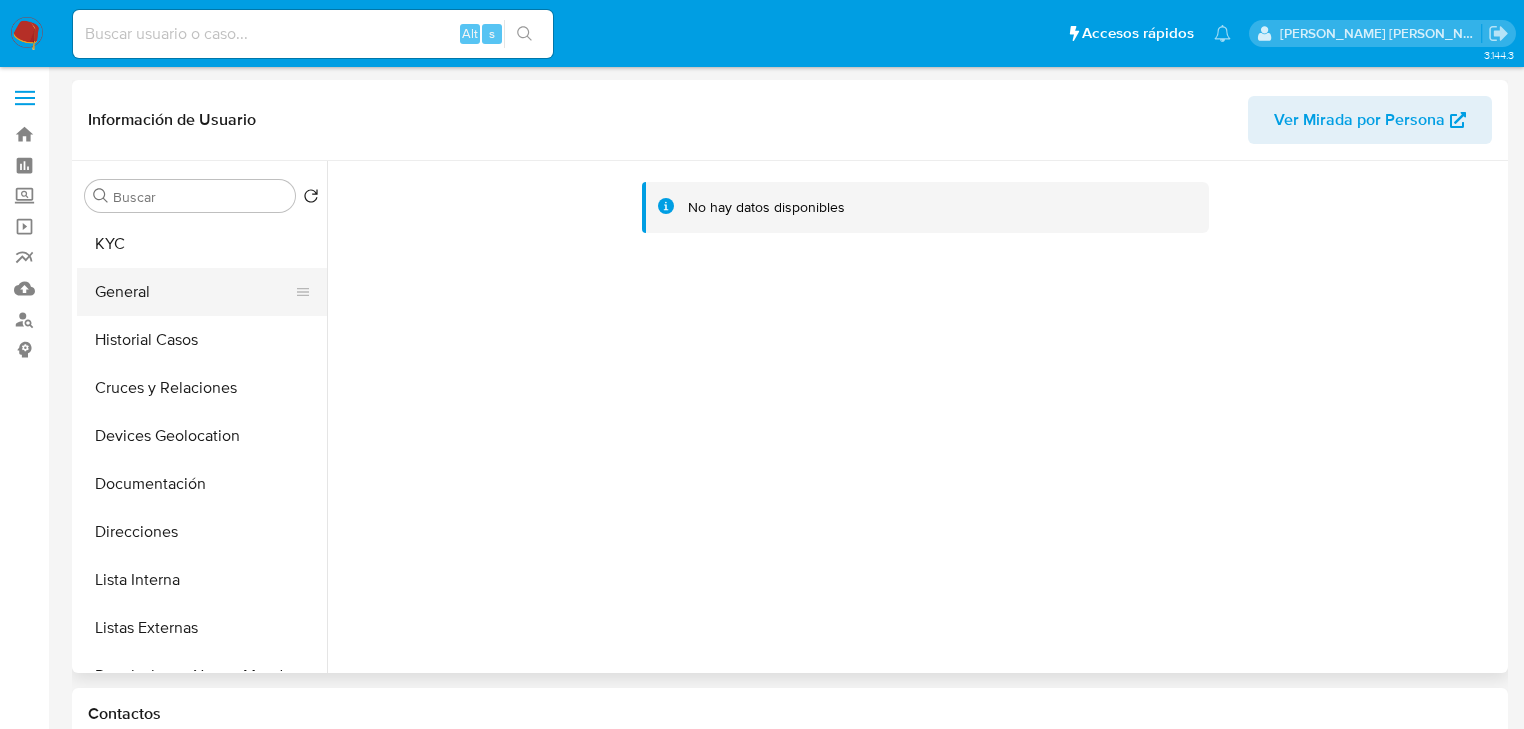 click on "General" at bounding box center [194, 292] 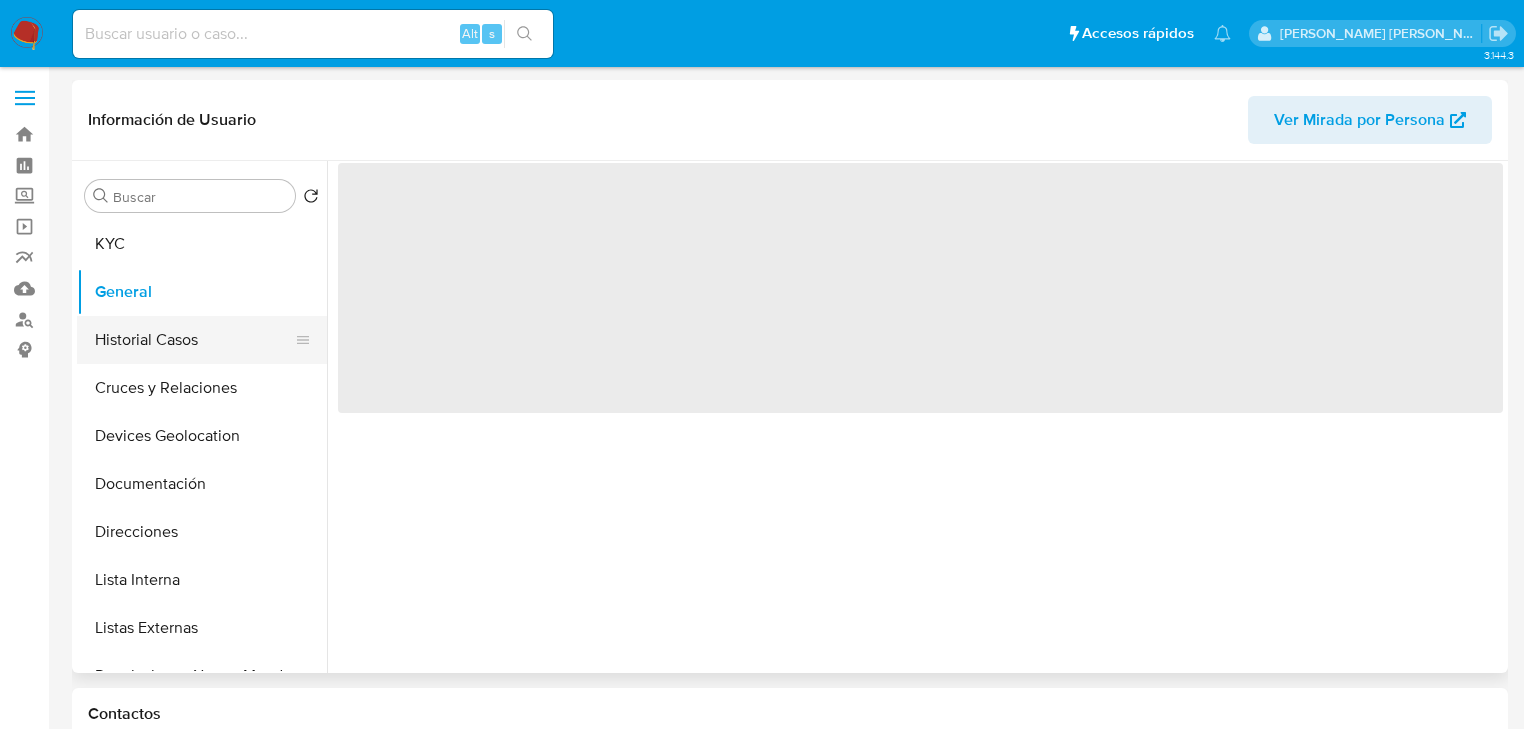 click on "Historial Casos" at bounding box center (194, 340) 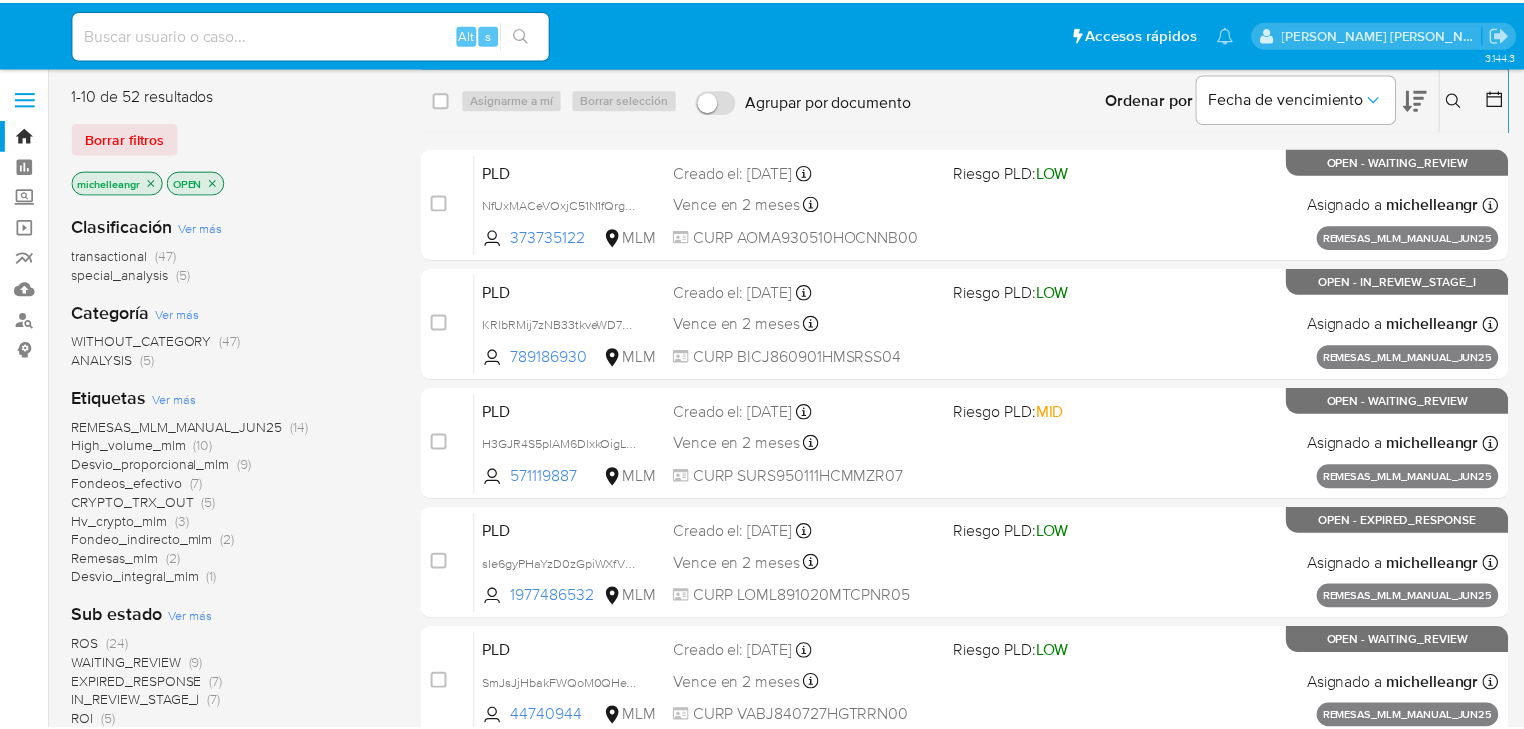 scroll, scrollTop: 0, scrollLeft: 0, axis: both 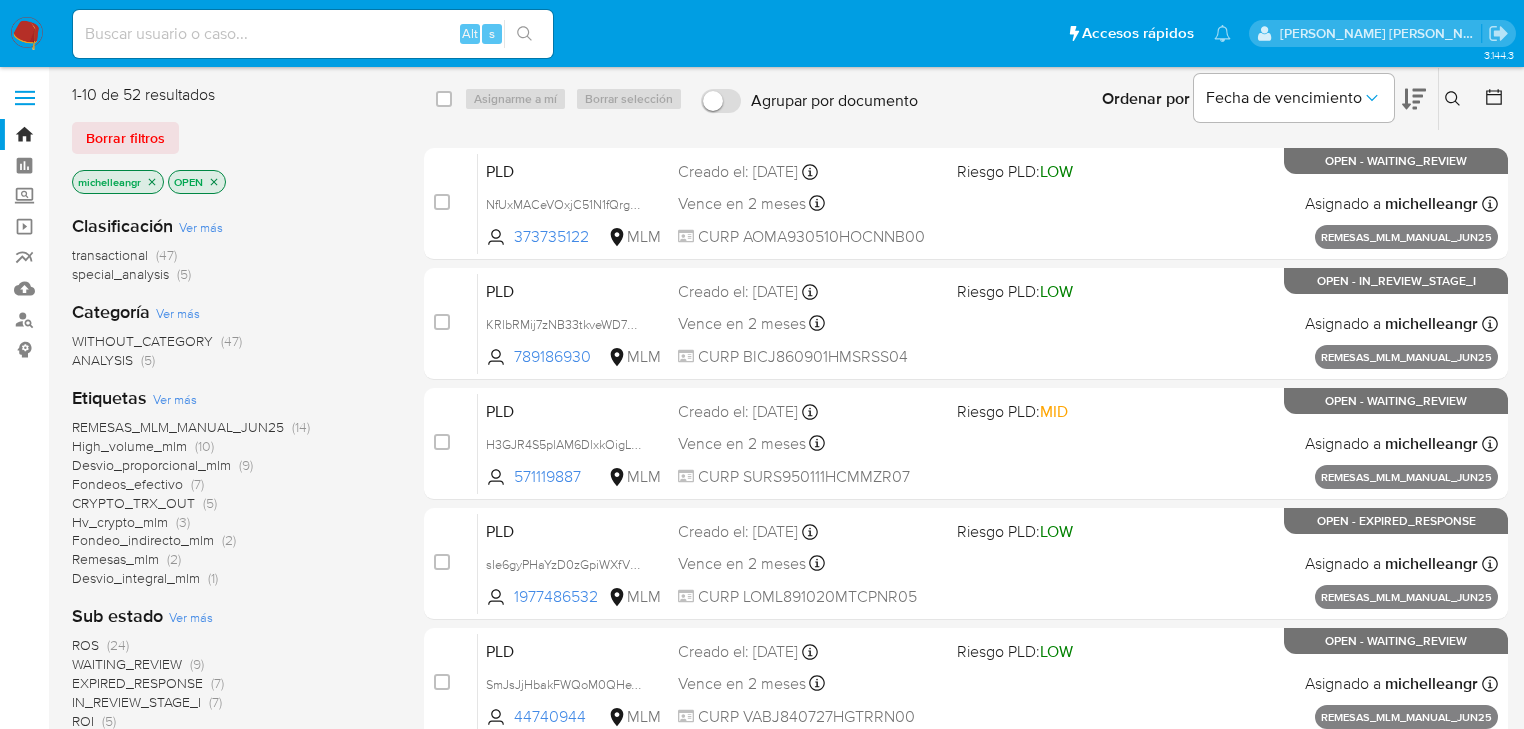 click on "Alt s" at bounding box center [313, 34] 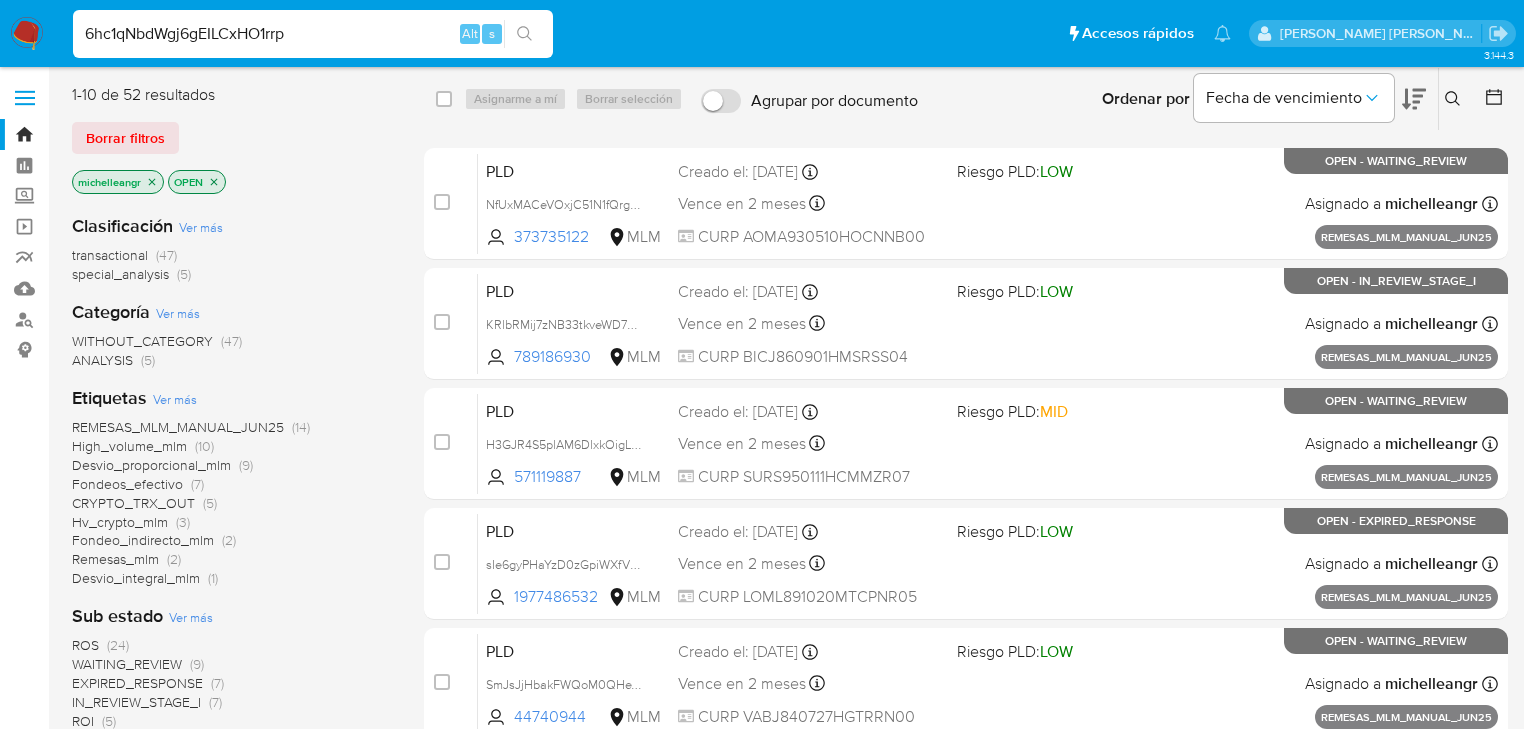 type on "6hc1qNbdWgj6gEILCxHO1rrp" 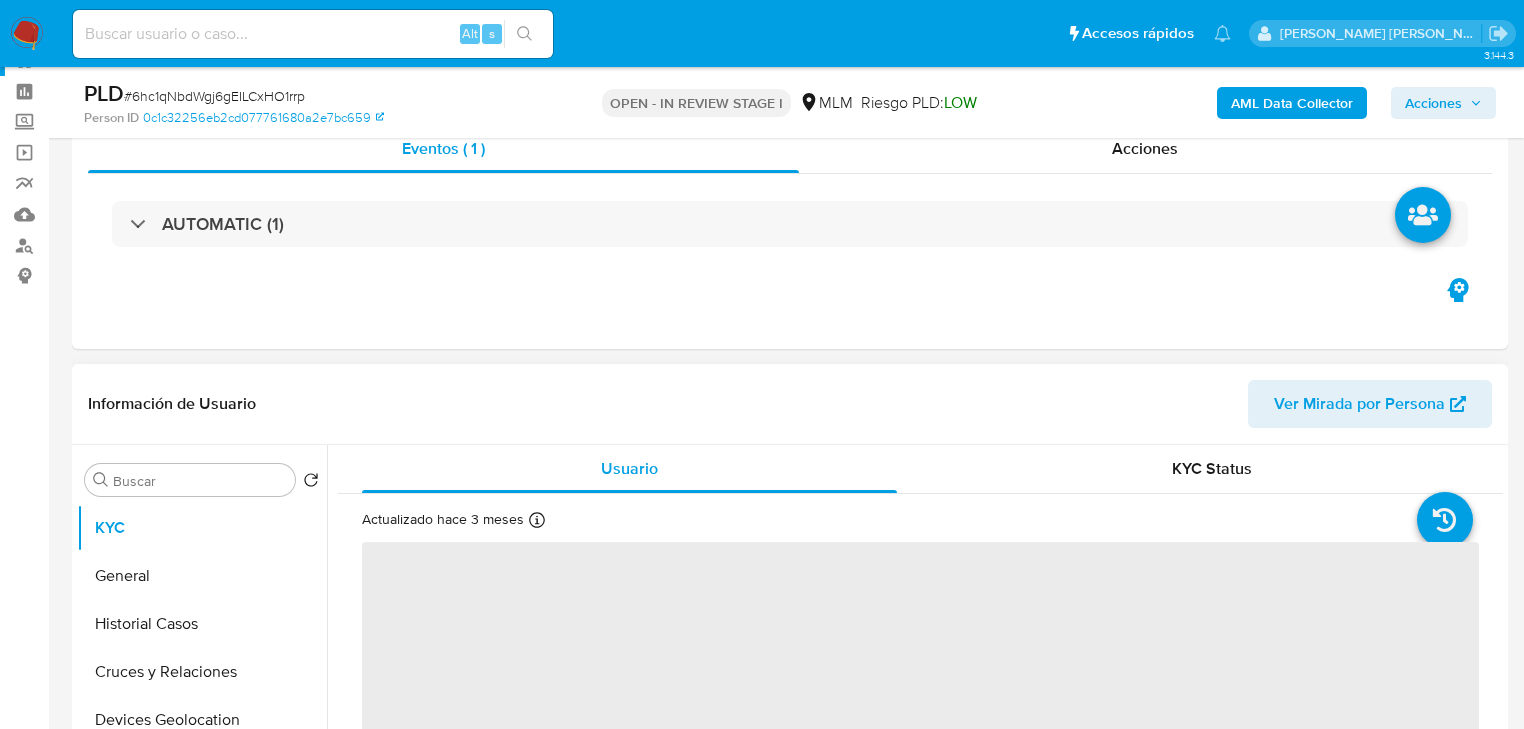 scroll, scrollTop: 160, scrollLeft: 0, axis: vertical 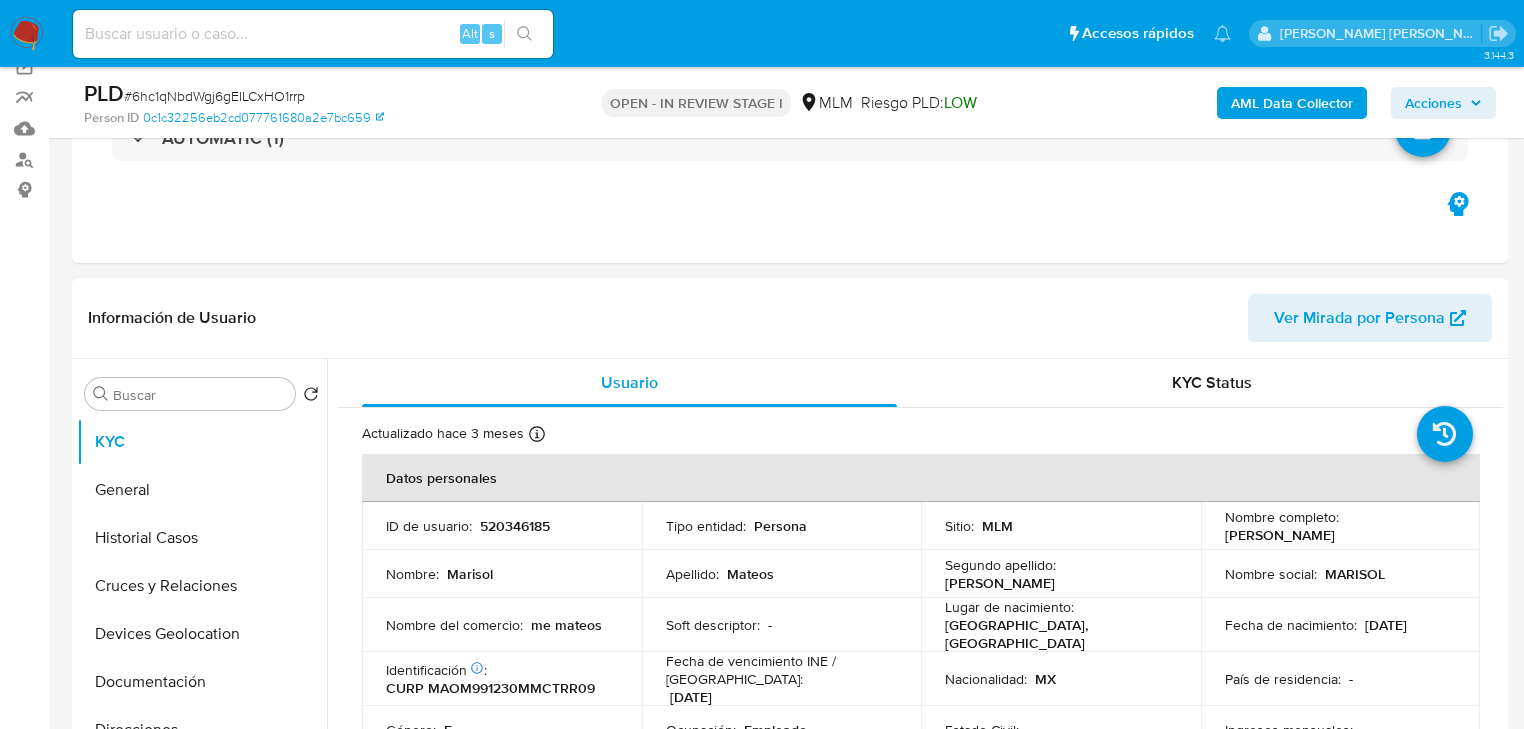 select on "10" 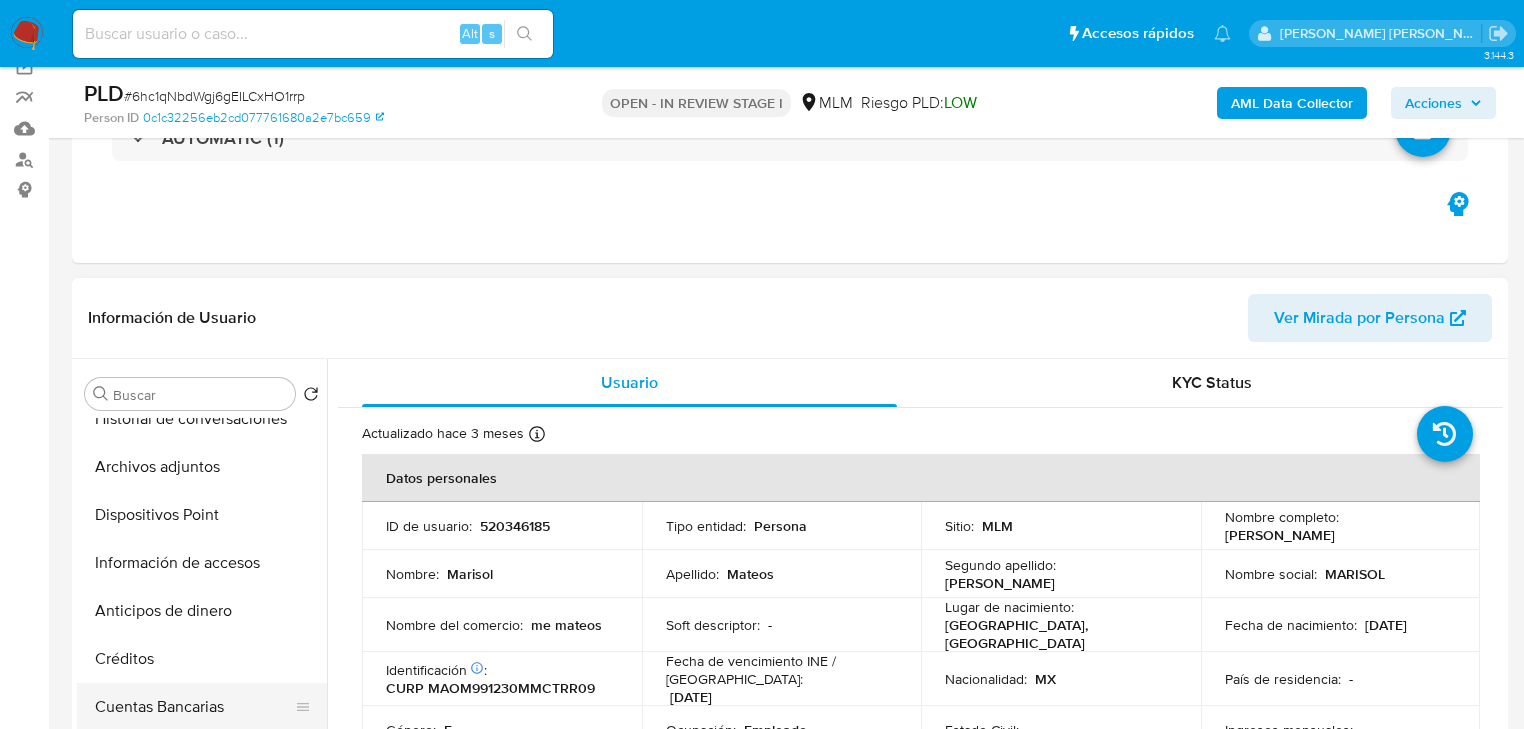 scroll, scrollTop: 640, scrollLeft: 0, axis: vertical 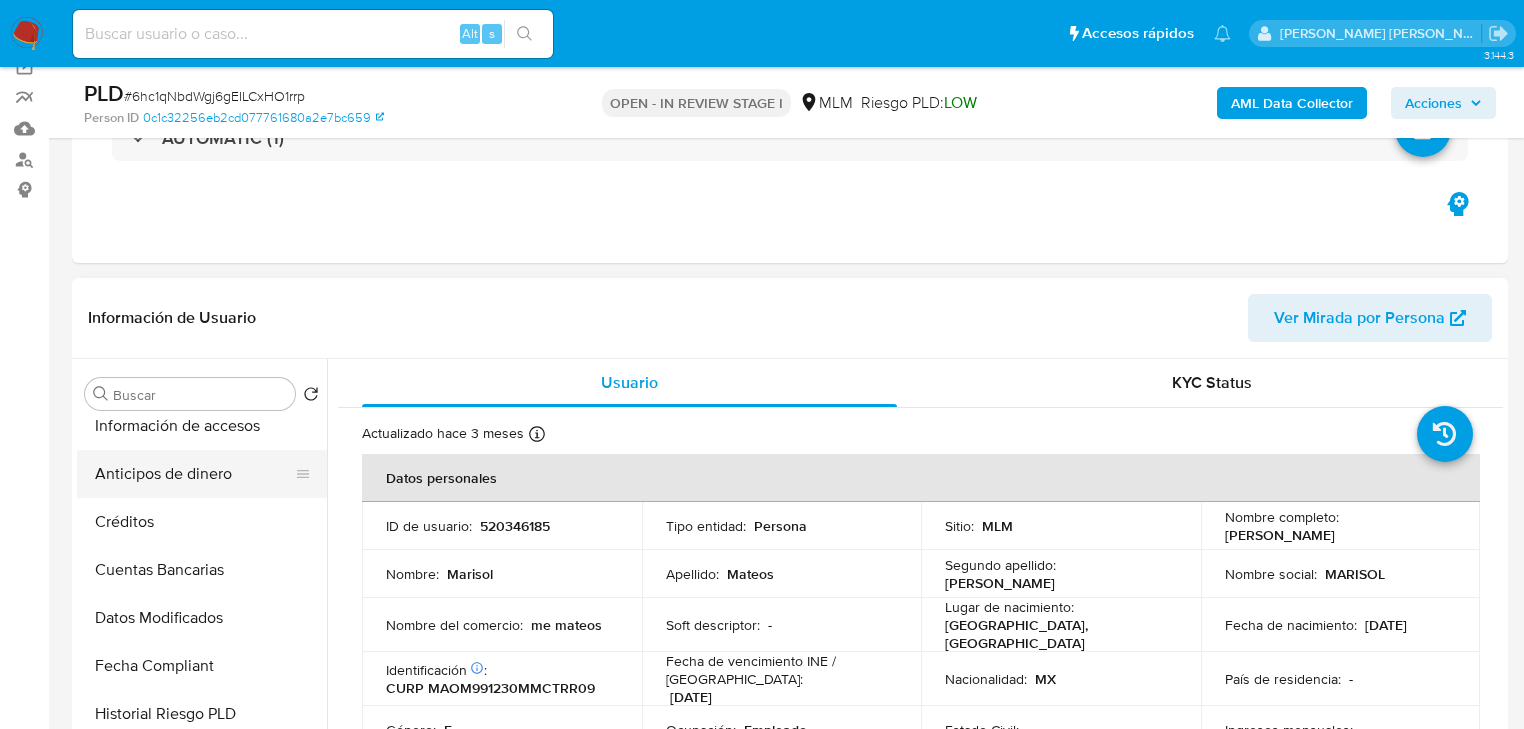 click on "Anticipos de dinero" at bounding box center [194, 474] 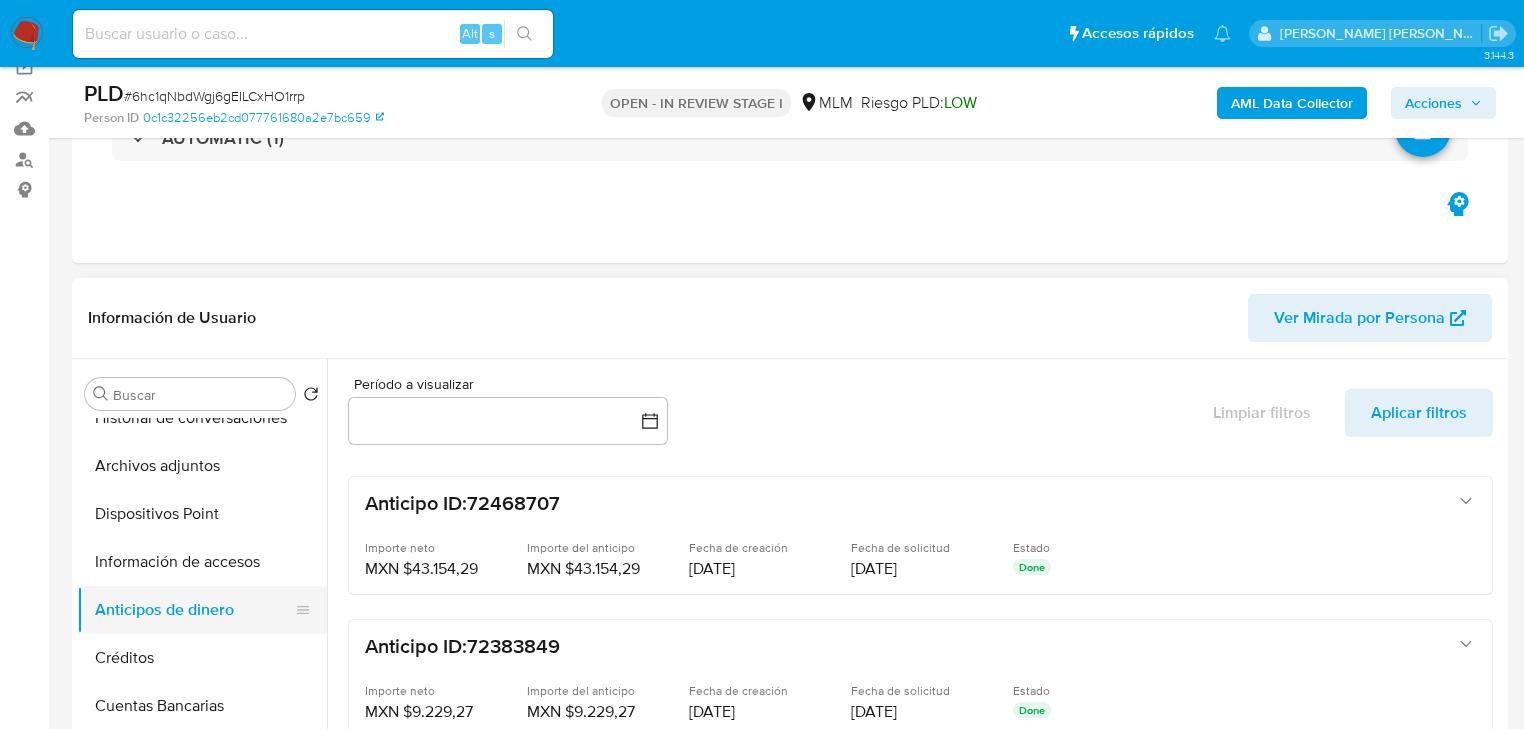 scroll, scrollTop: 396, scrollLeft: 0, axis: vertical 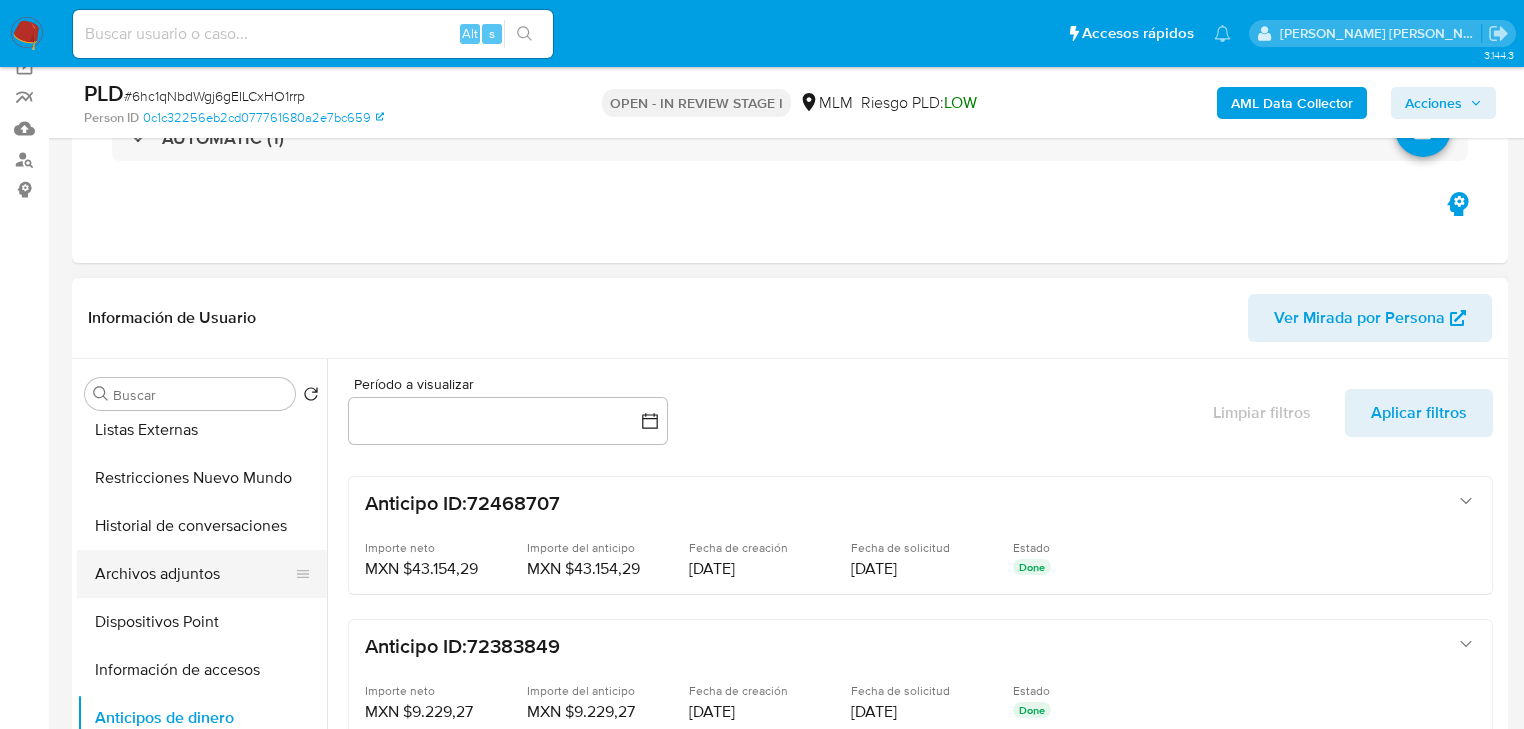 click on "Archivos adjuntos" at bounding box center [194, 574] 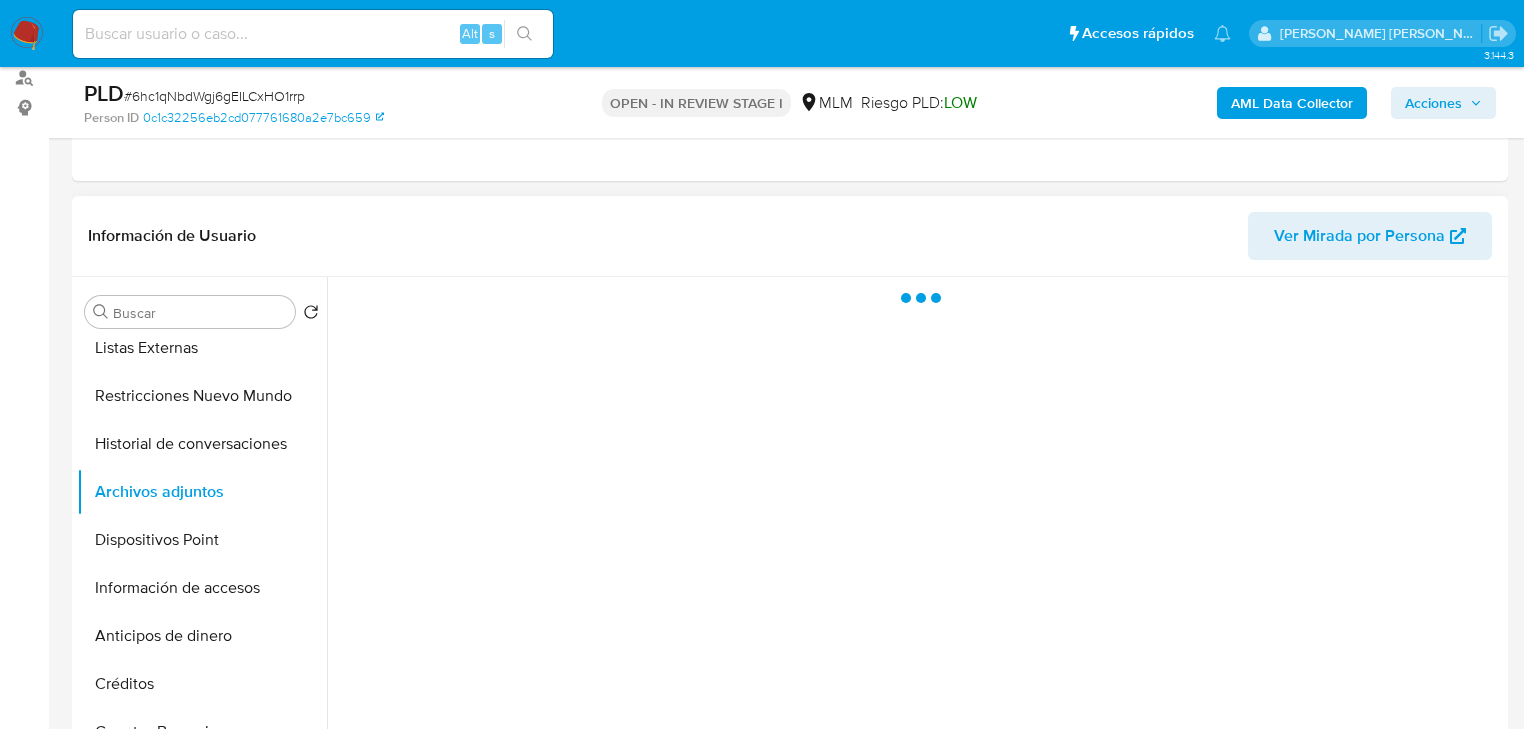 scroll, scrollTop: 320, scrollLeft: 0, axis: vertical 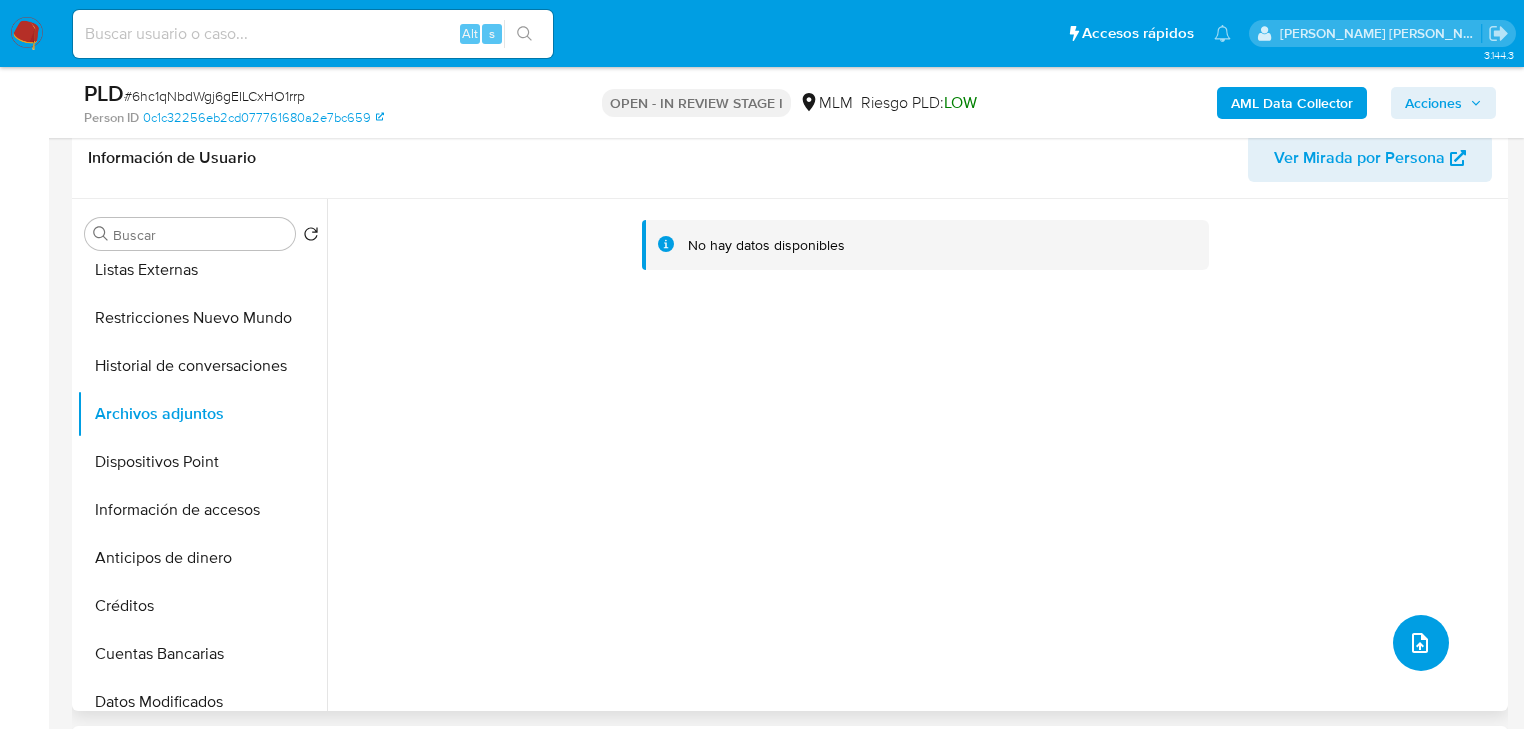drag, startPoint x: 1410, startPoint y: 636, endPoint x: 388, endPoint y: 368, distance: 1056.5548 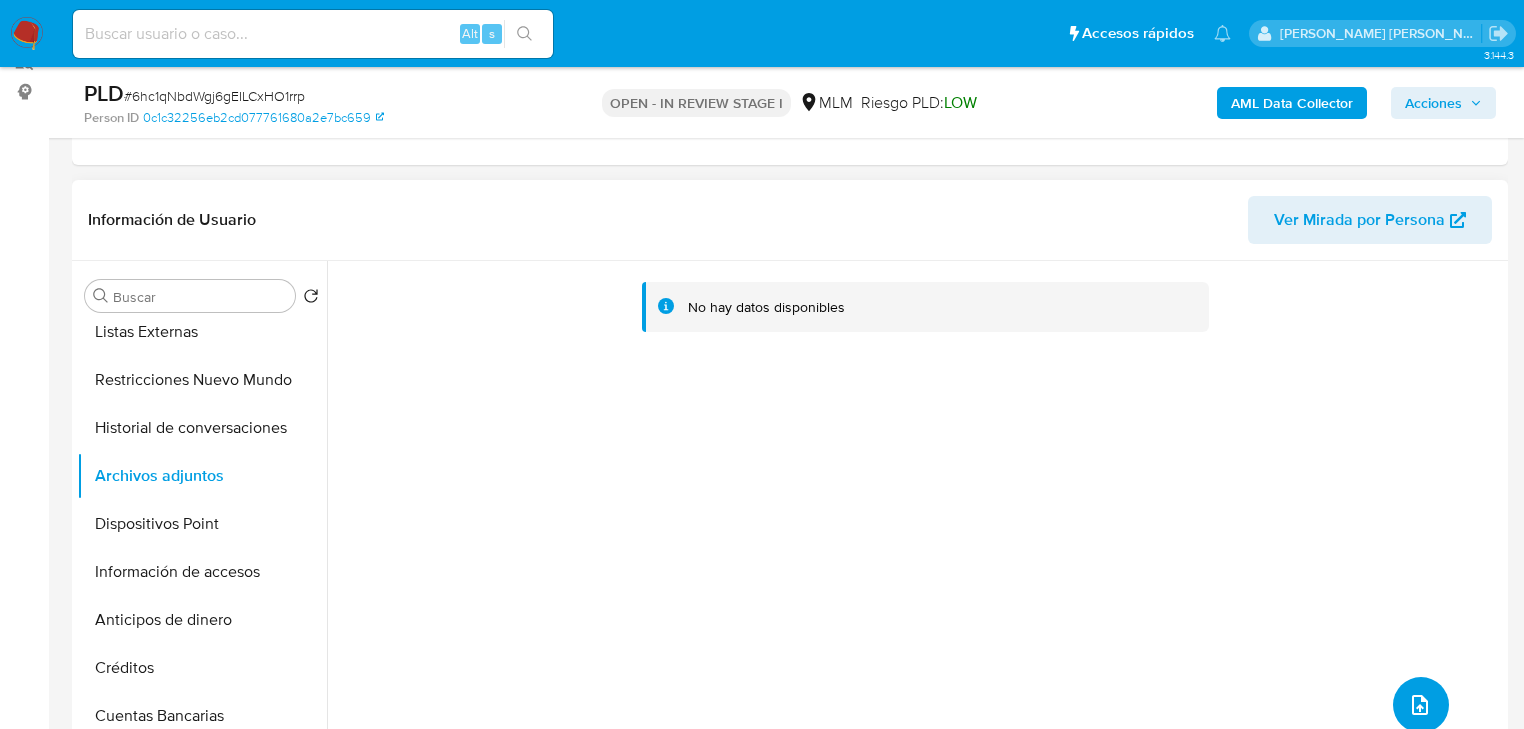 scroll, scrollTop: 240, scrollLeft: 0, axis: vertical 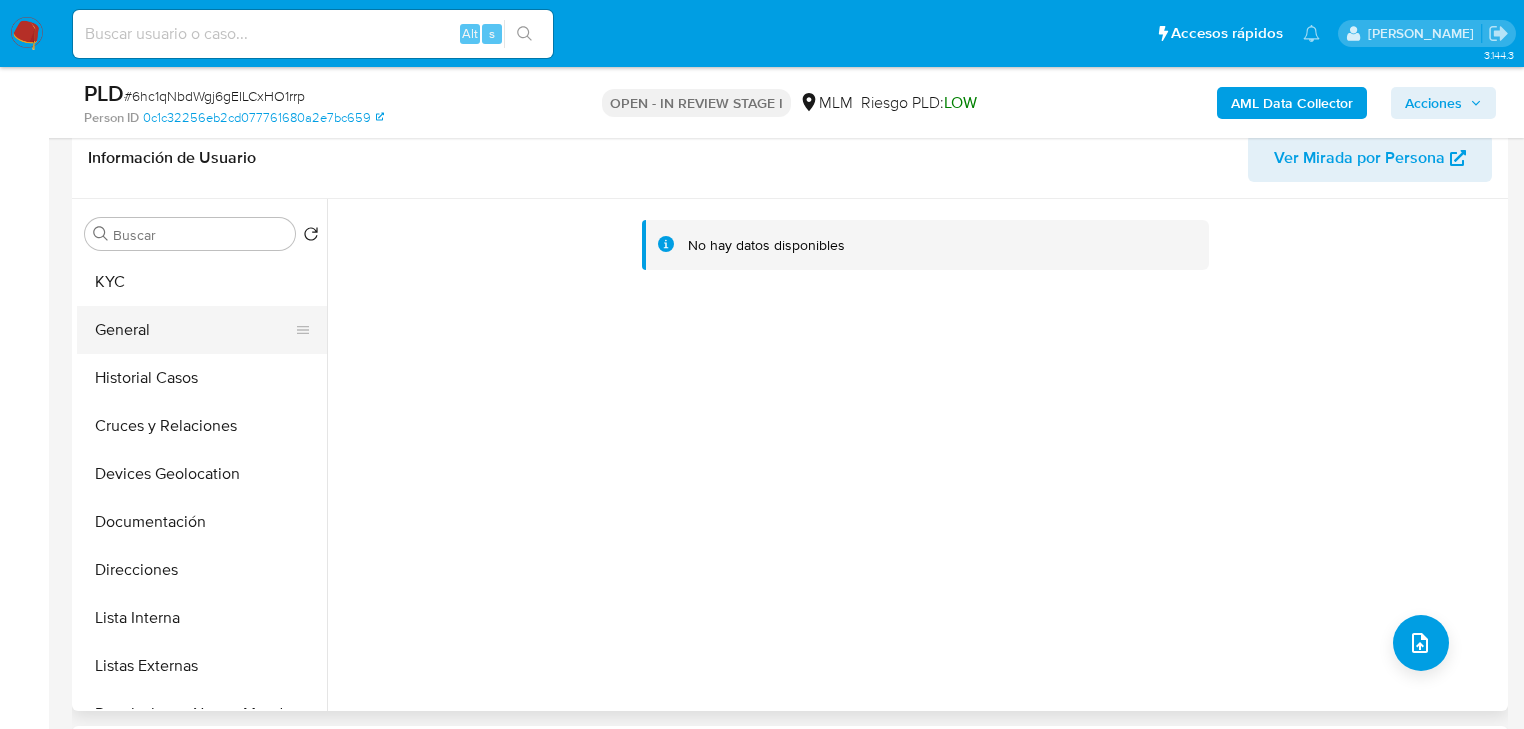 click on "General" 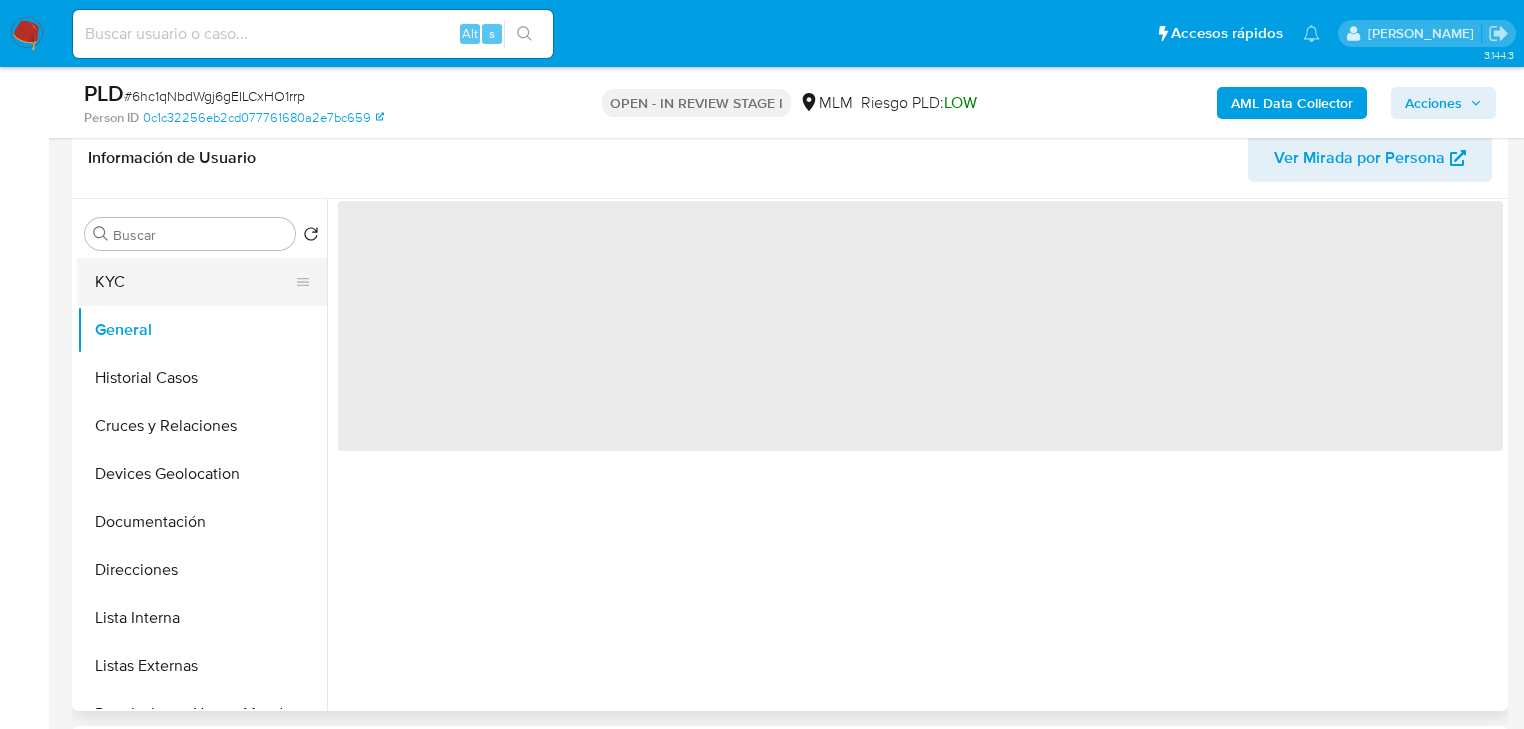 click on "KYC" 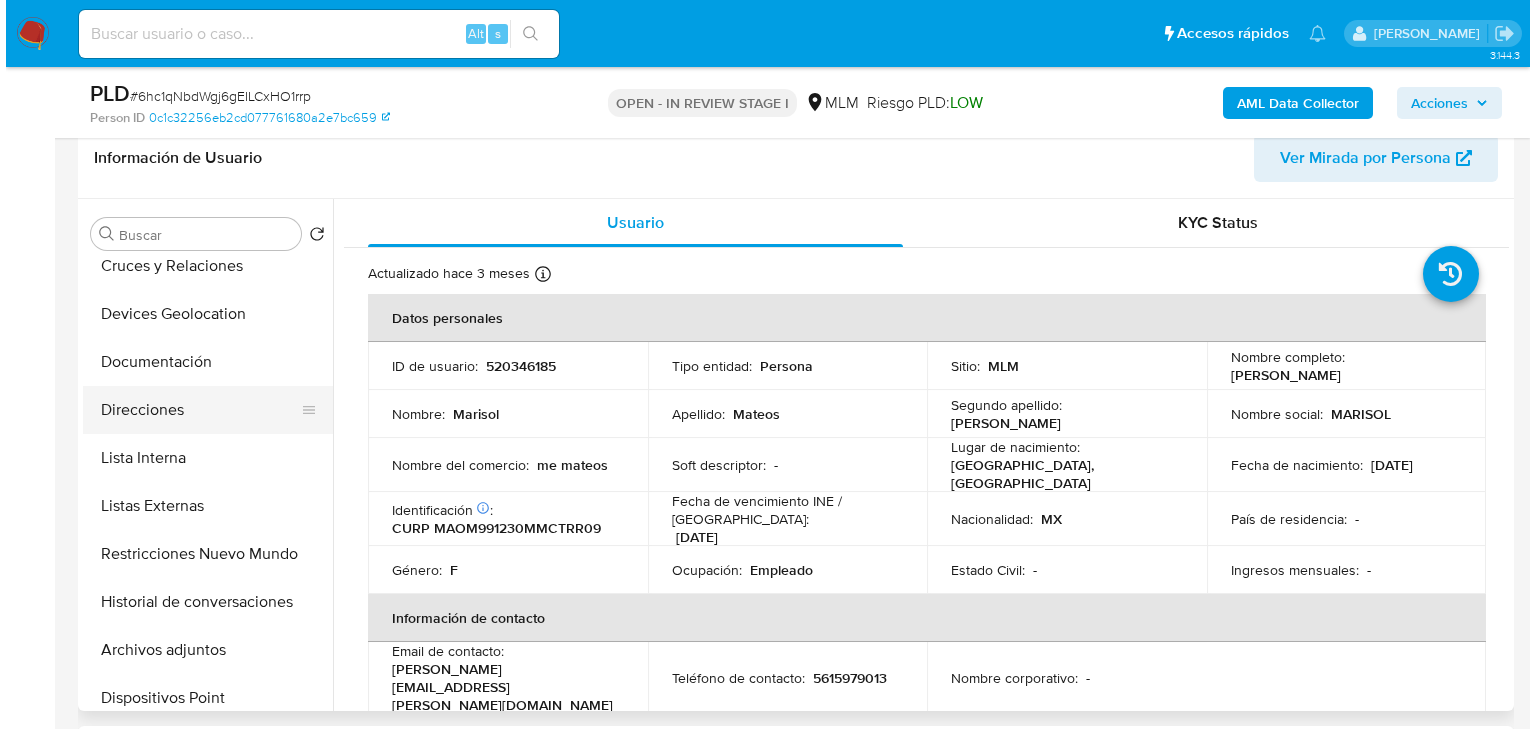 scroll, scrollTop: 240, scrollLeft: 0, axis: vertical 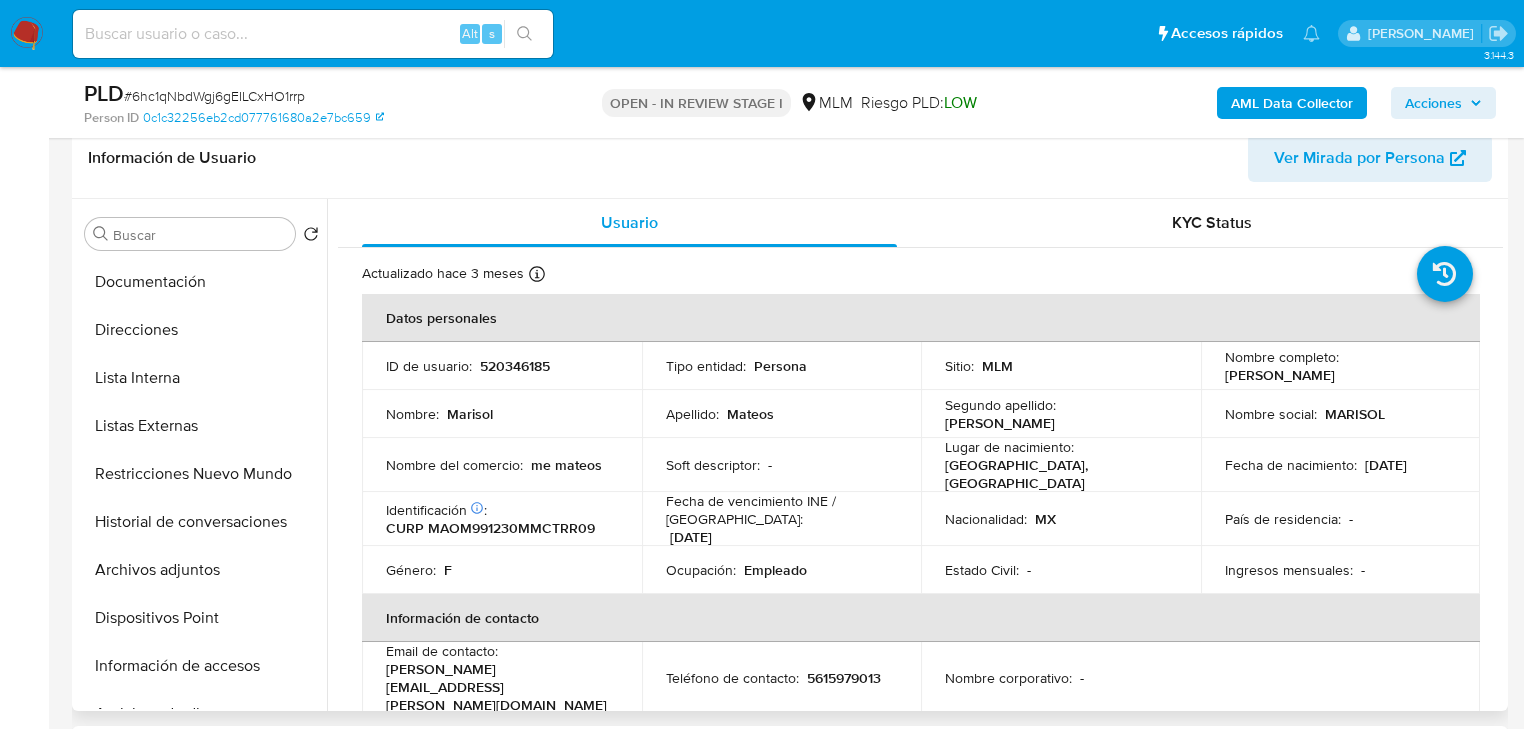 drag, startPoint x: 237, startPoint y: 560, endPoint x: 1021, endPoint y: 567, distance: 784.03125 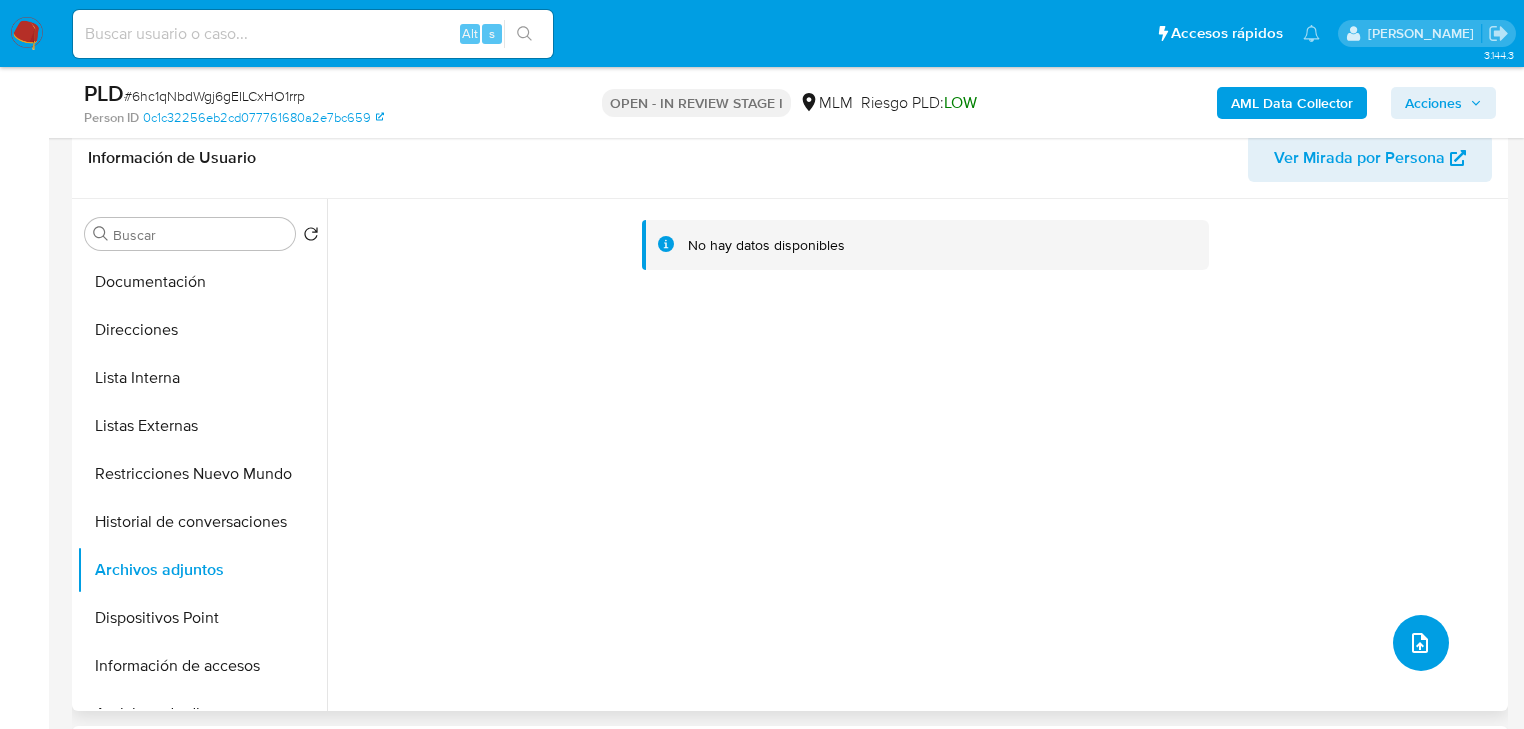 click 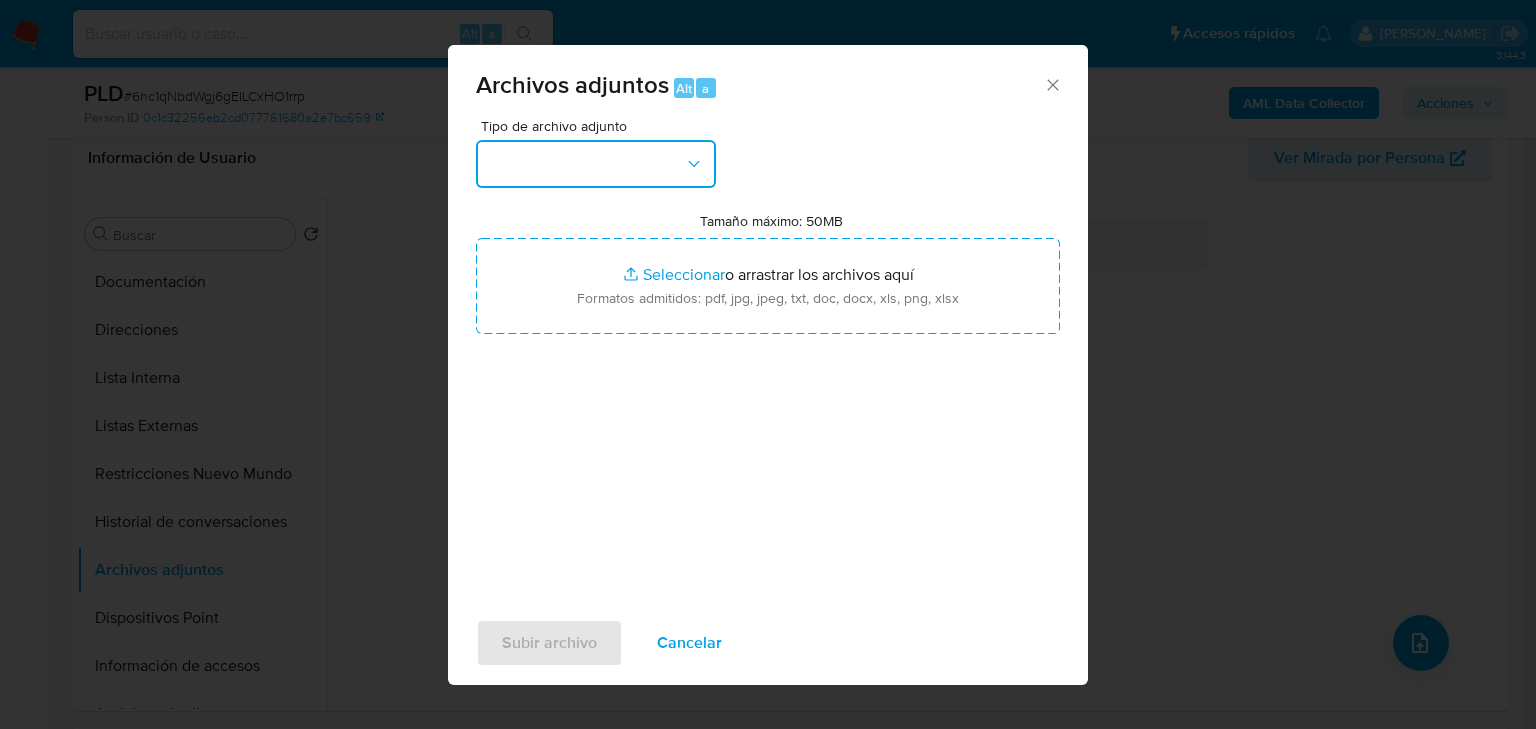 click 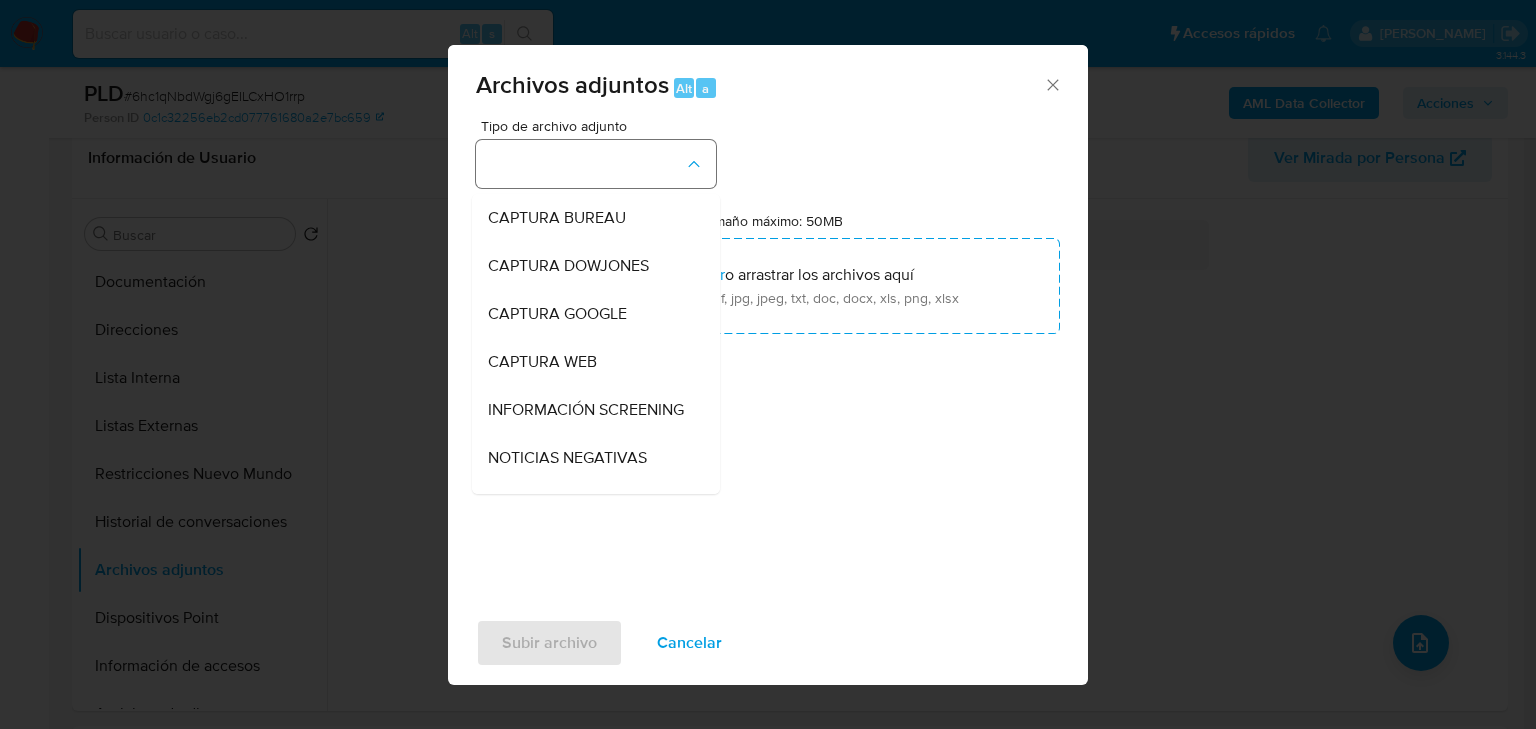 type 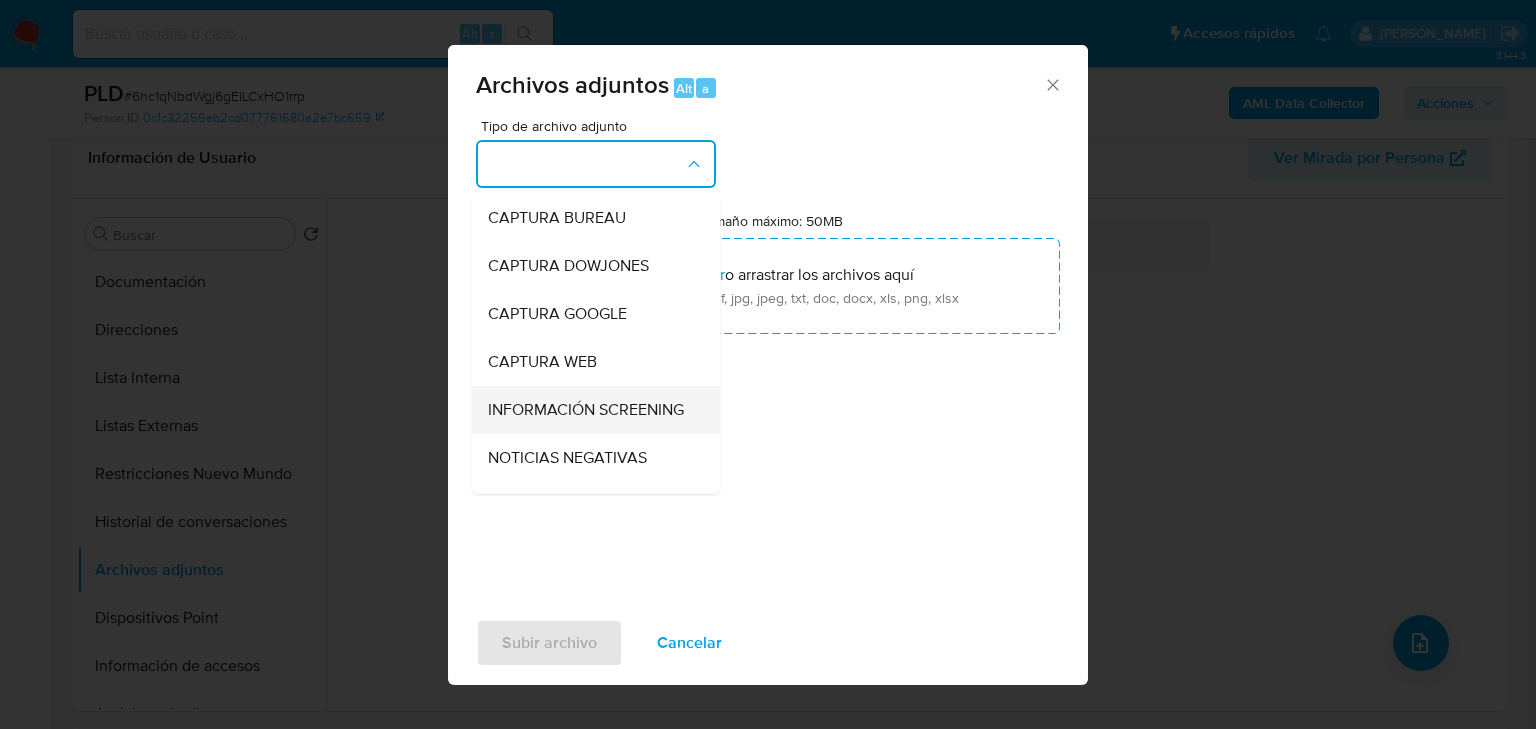 type 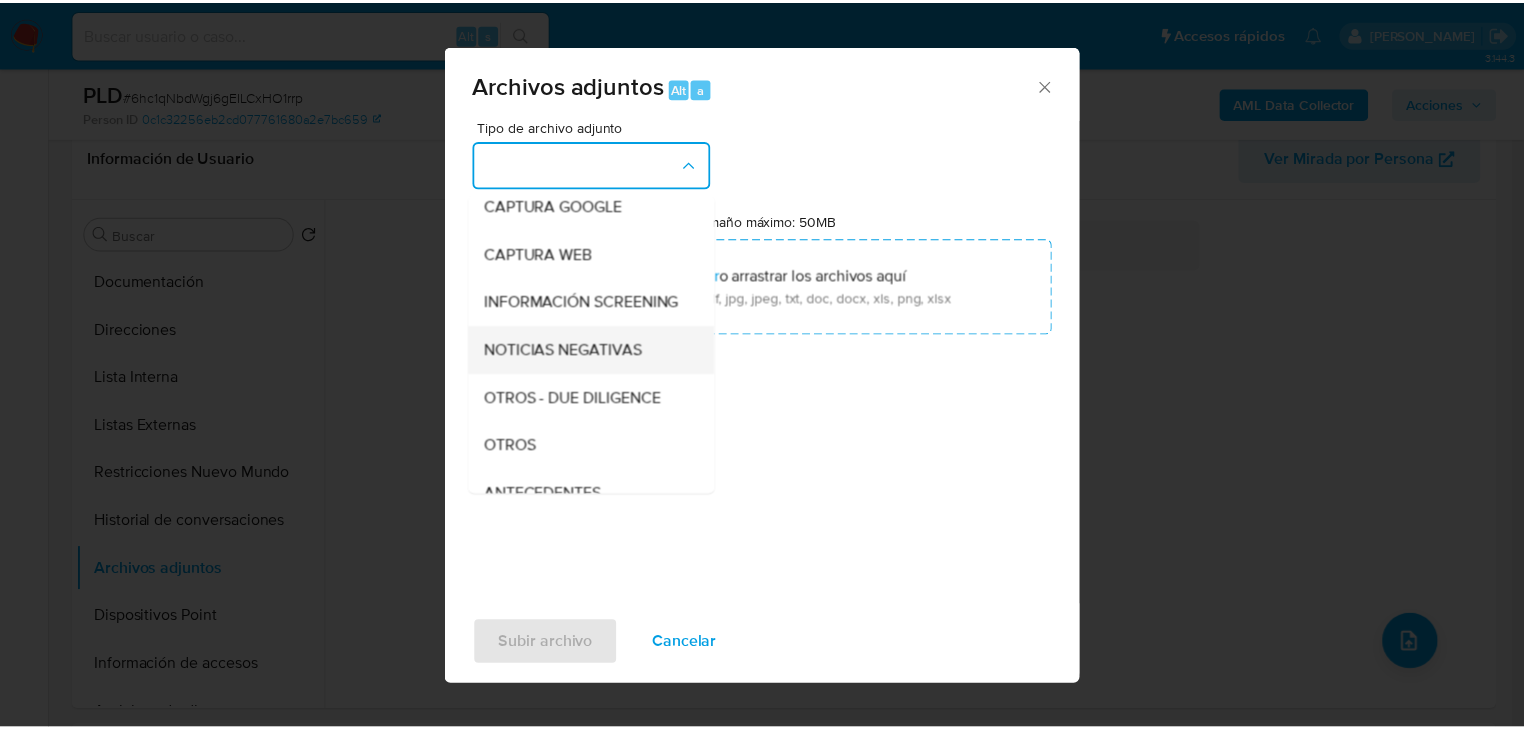scroll, scrollTop: 136, scrollLeft: 0, axis: vertical 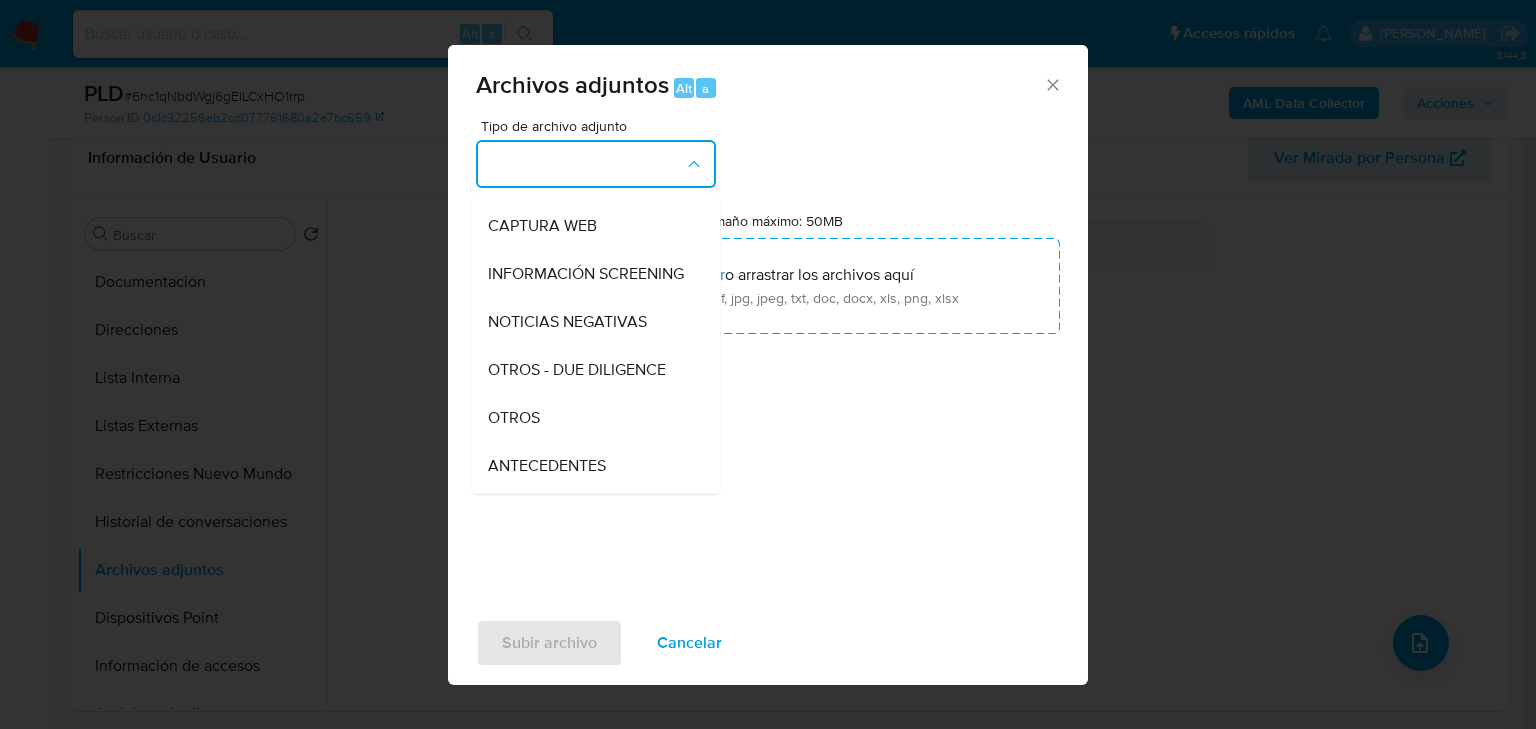 drag, startPoint x: 561, startPoint y: 444, endPoint x: 551, endPoint y: 416, distance: 29.732138 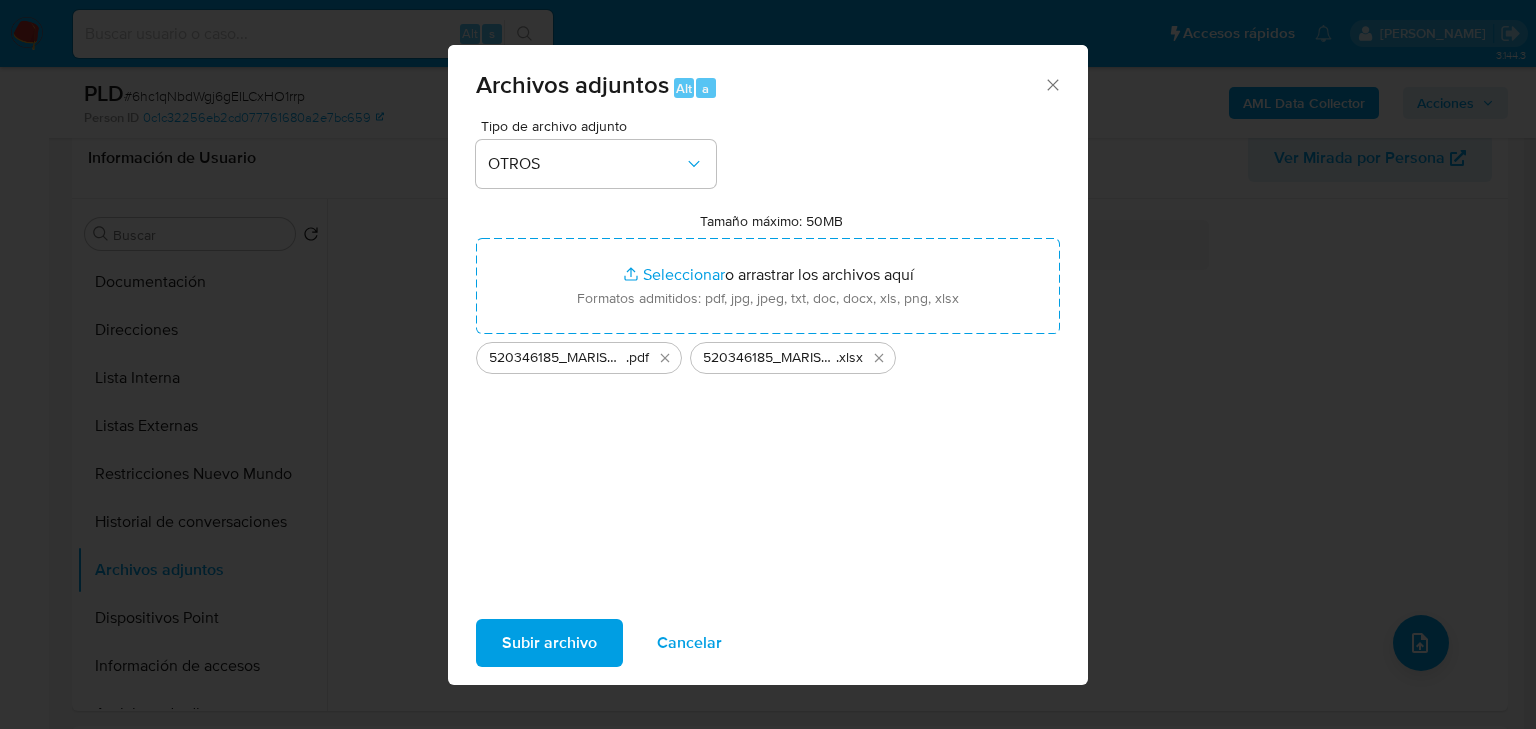 click on "Subir archivo" 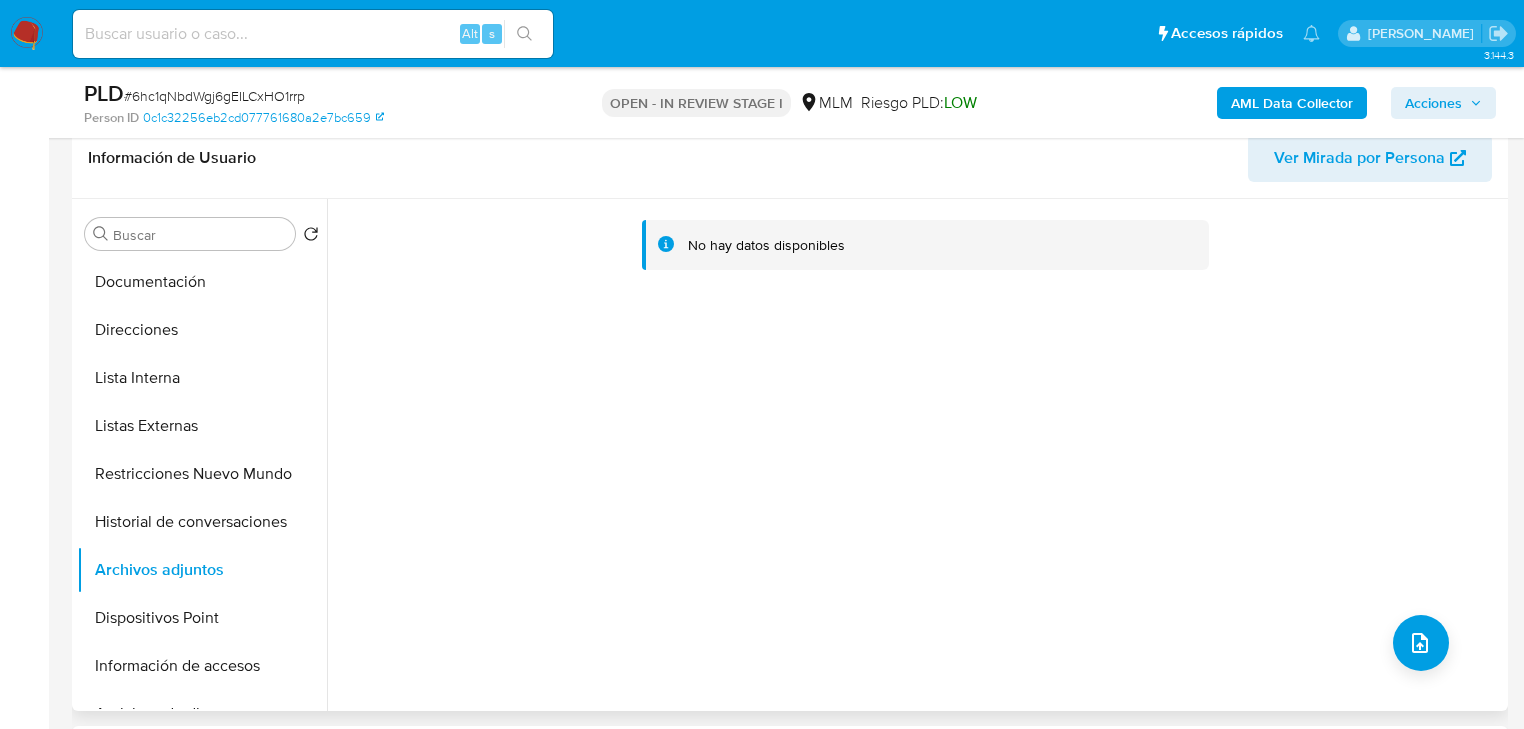 click on "No hay datos disponibles" 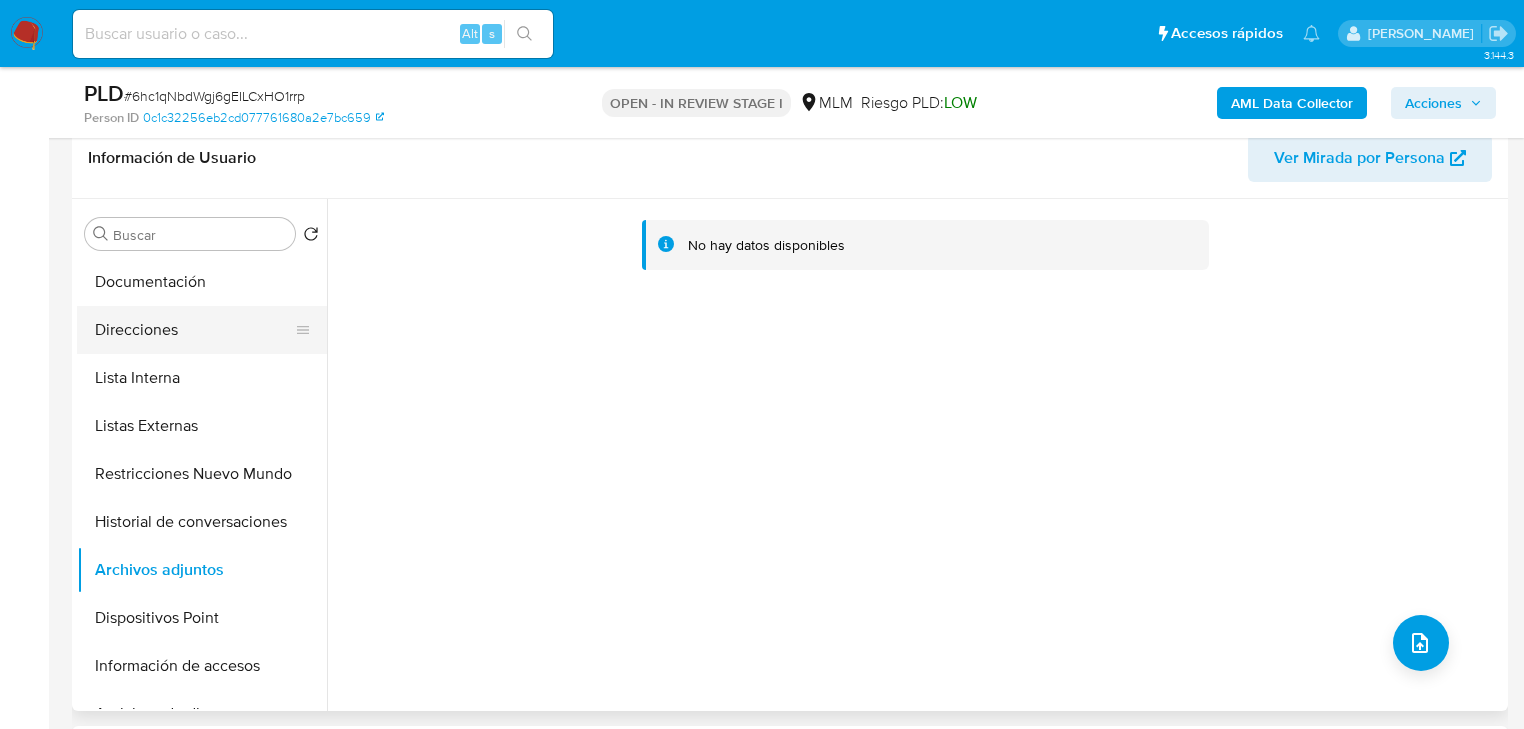 drag, startPoint x: 212, startPoint y: 352, endPoint x: 203, endPoint y: 319, distance: 34.20526 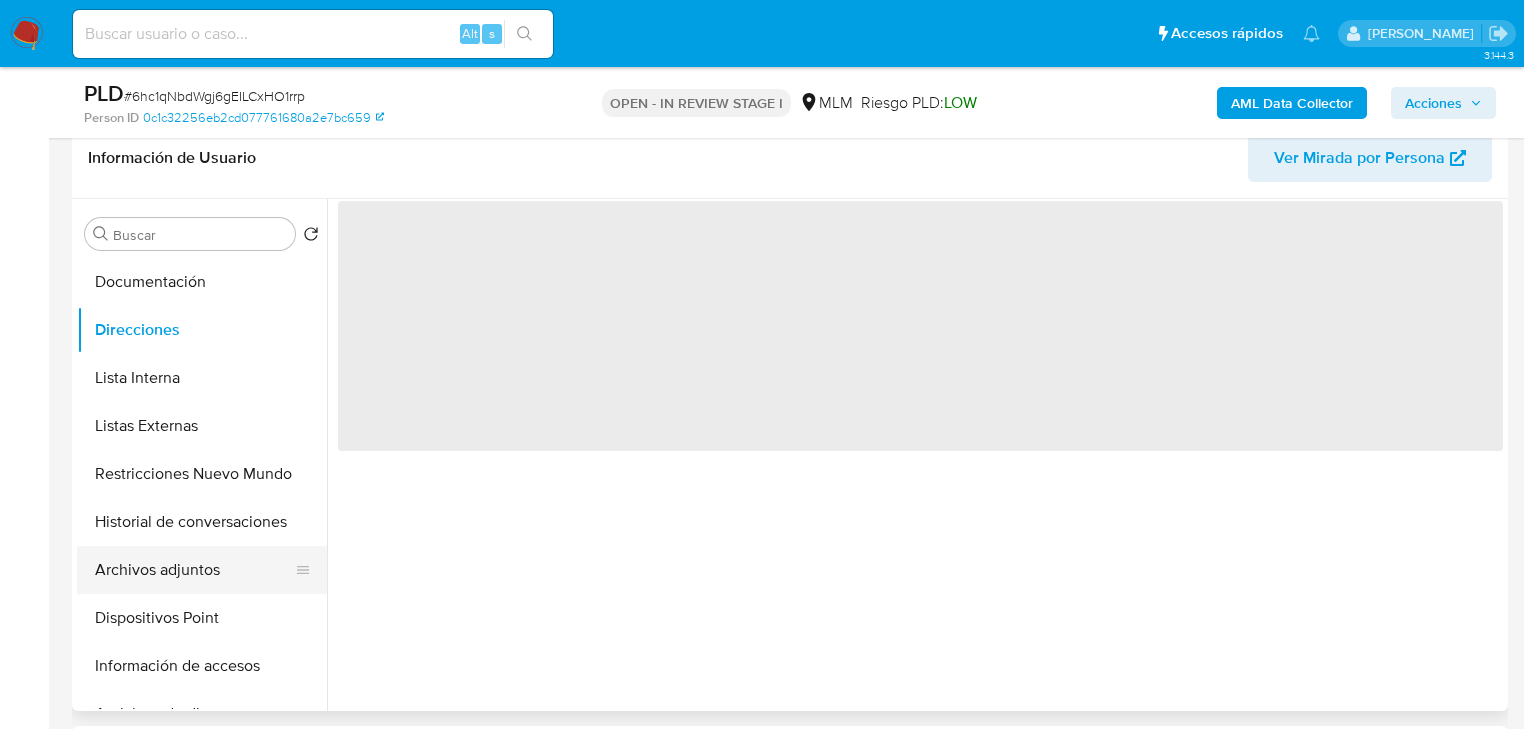 click on "Archivos adjuntos" 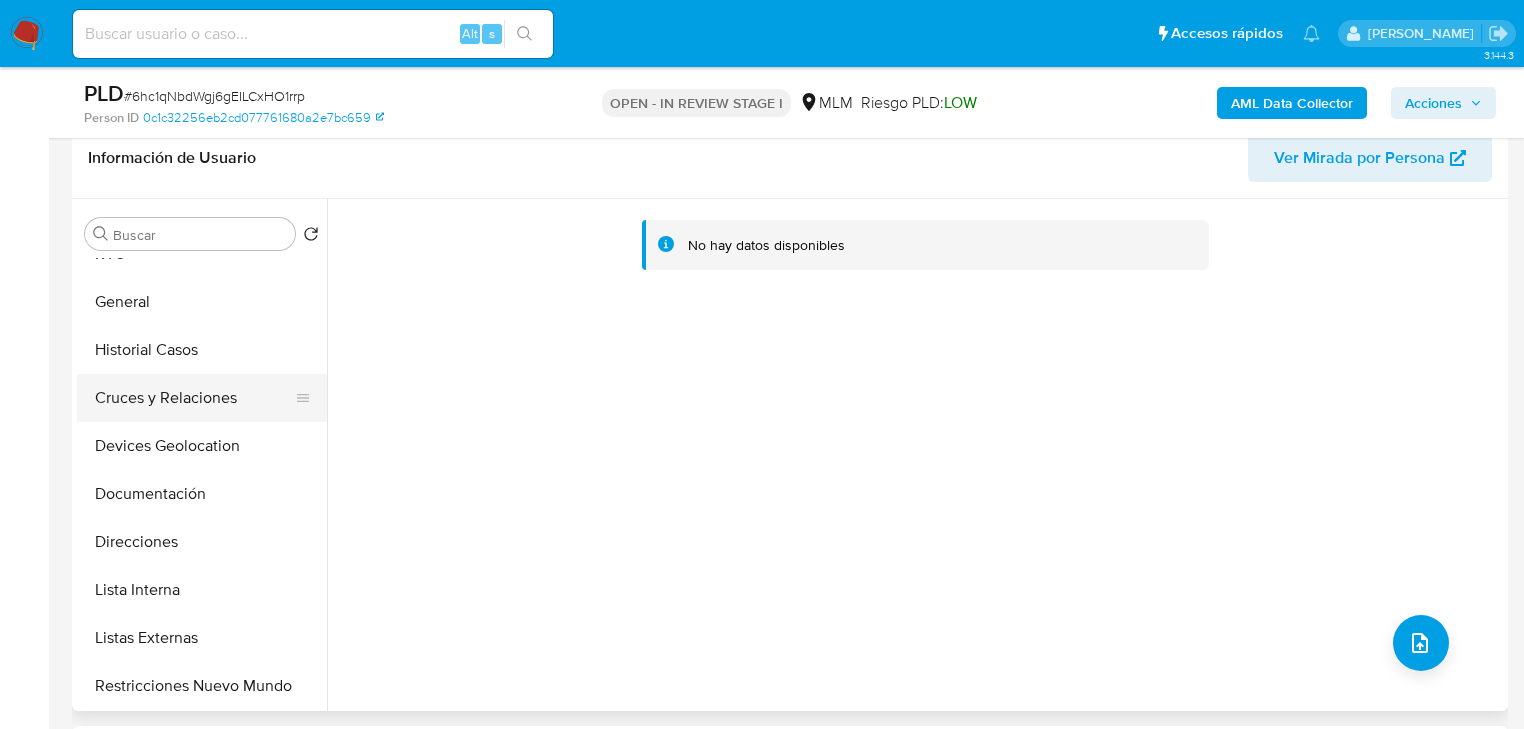 scroll, scrollTop: 0, scrollLeft: 0, axis: both 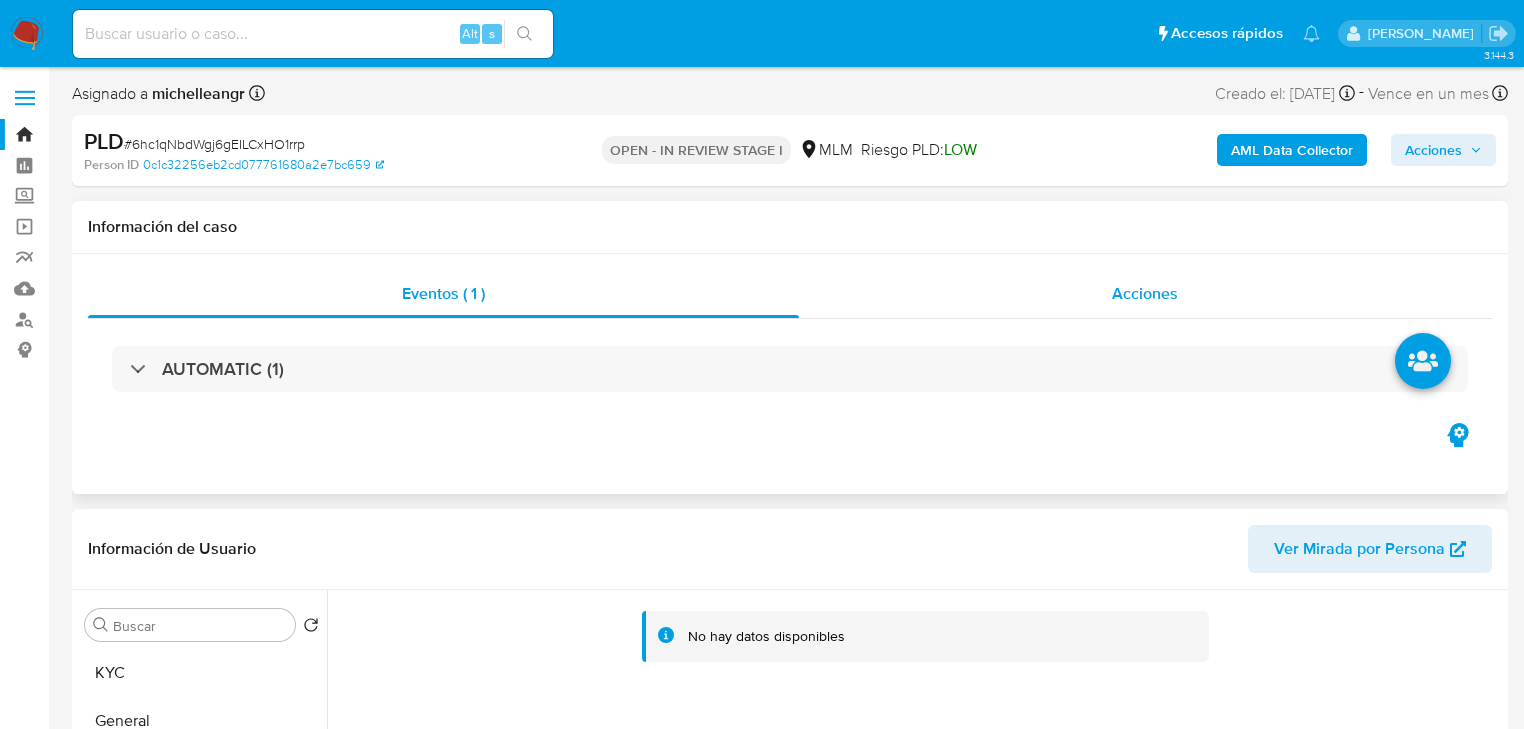 click on "Acciones" 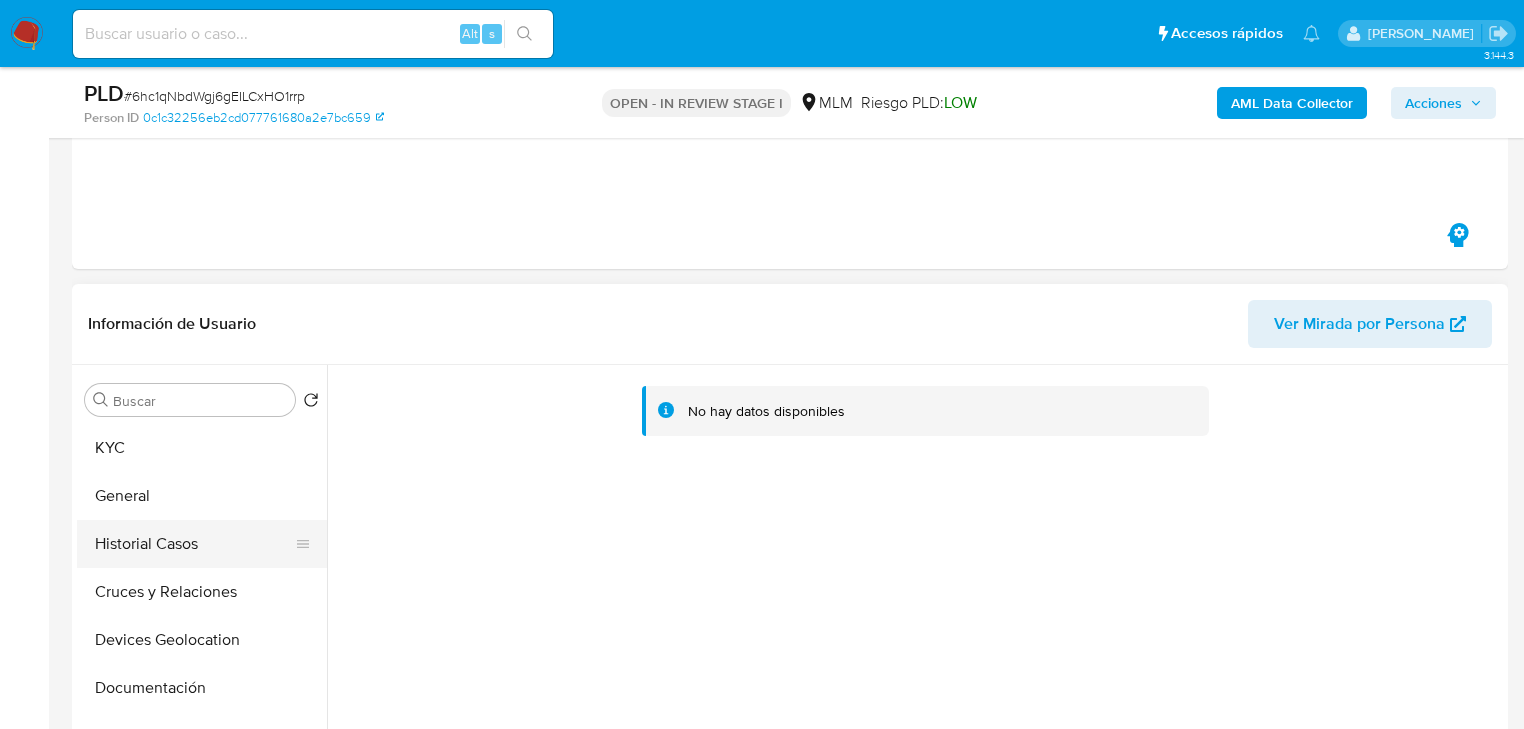 scroll, scrollTop: 320, scrollLeft: 0, axis: vertical 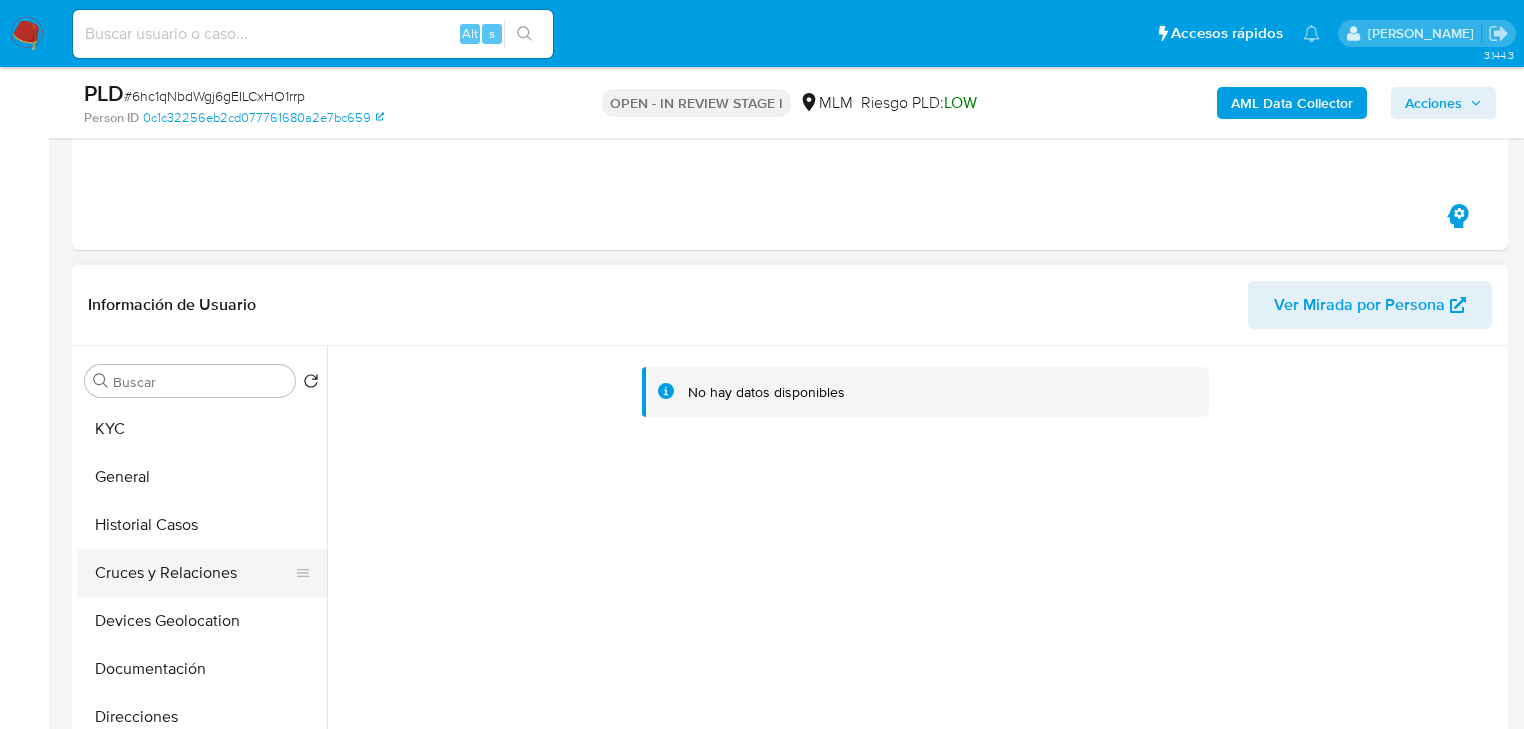 drag, startPoint x: 207, startPoint y: 568, endPoint x: 197, endPoint y: 560, distance: 12.806249 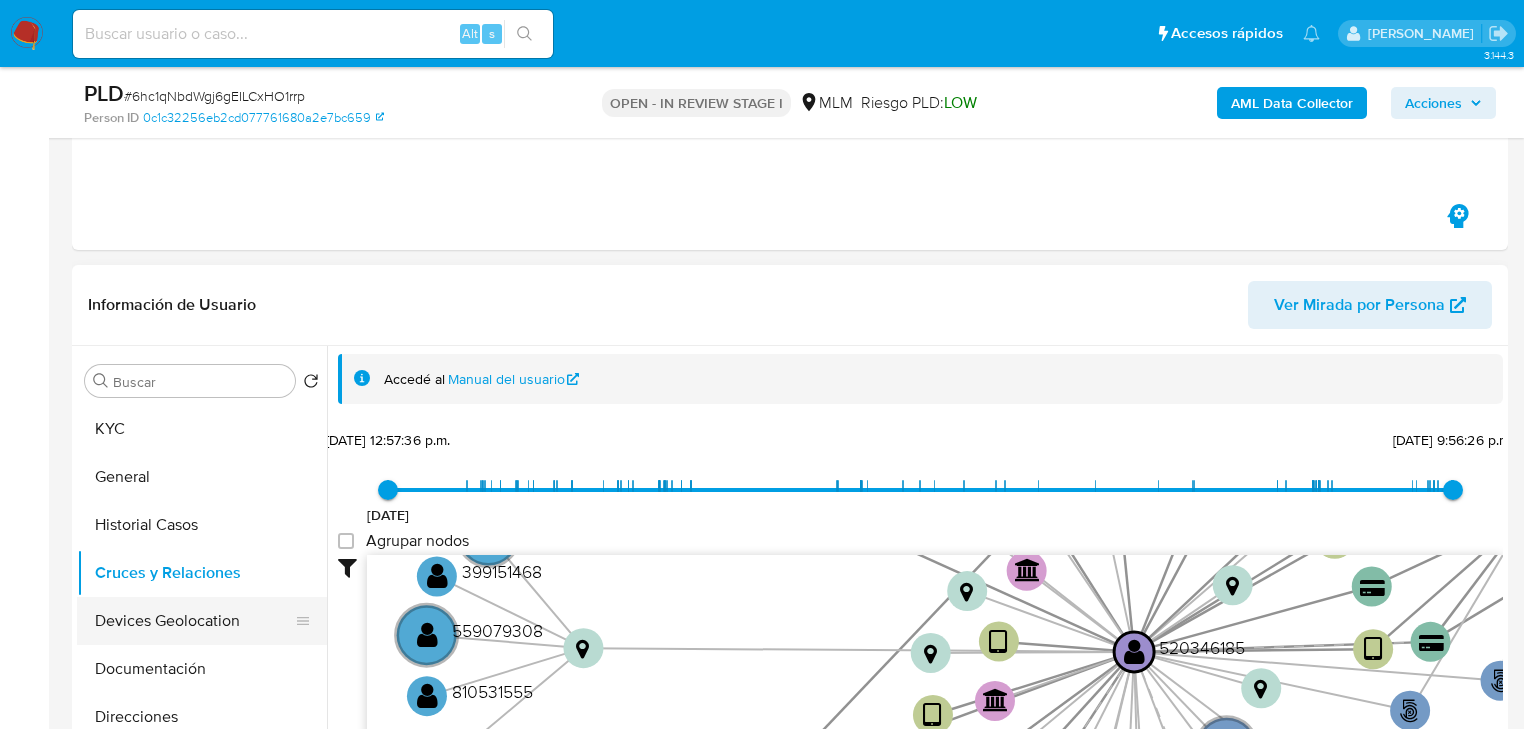 click on "Devices Geolocation" 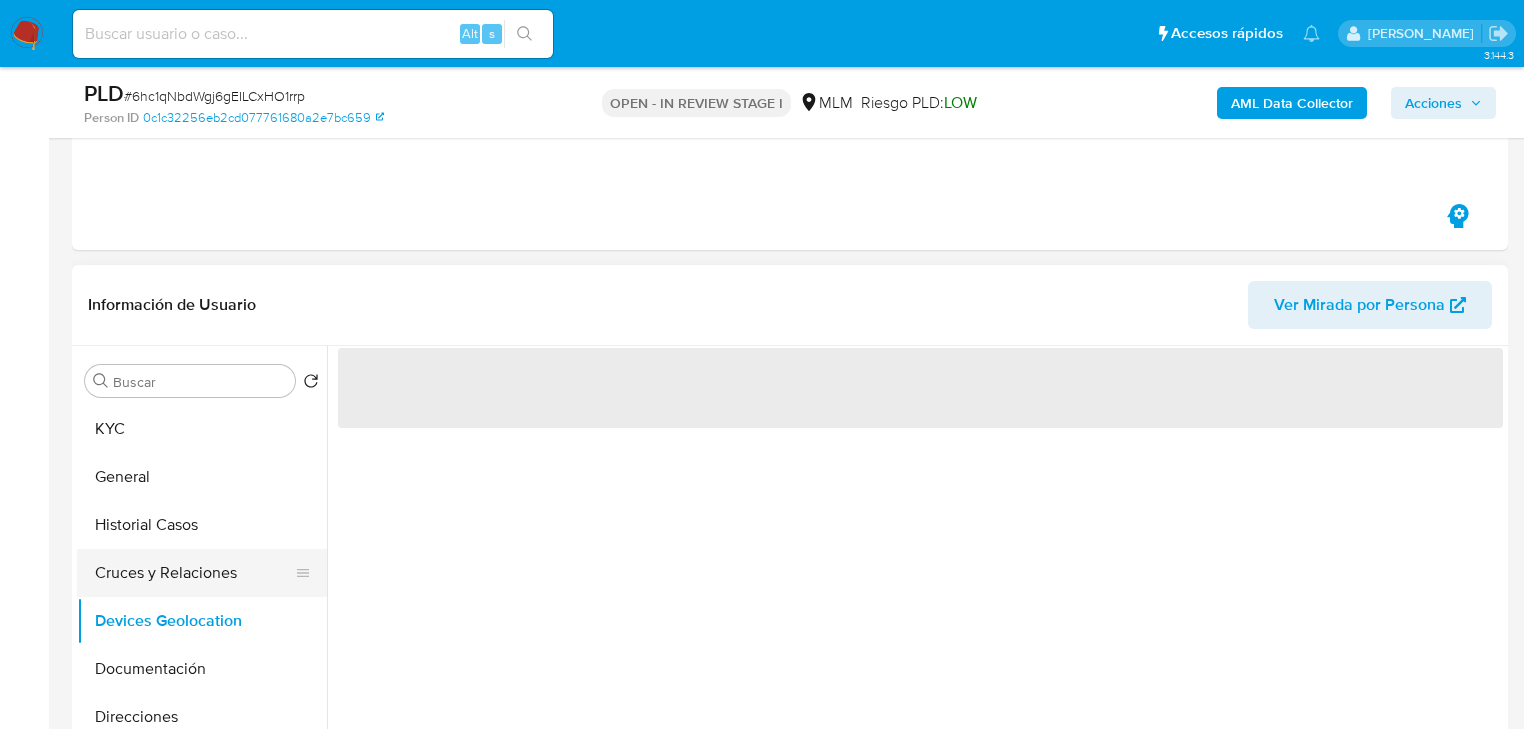 click on "Cruces y Relaciones" 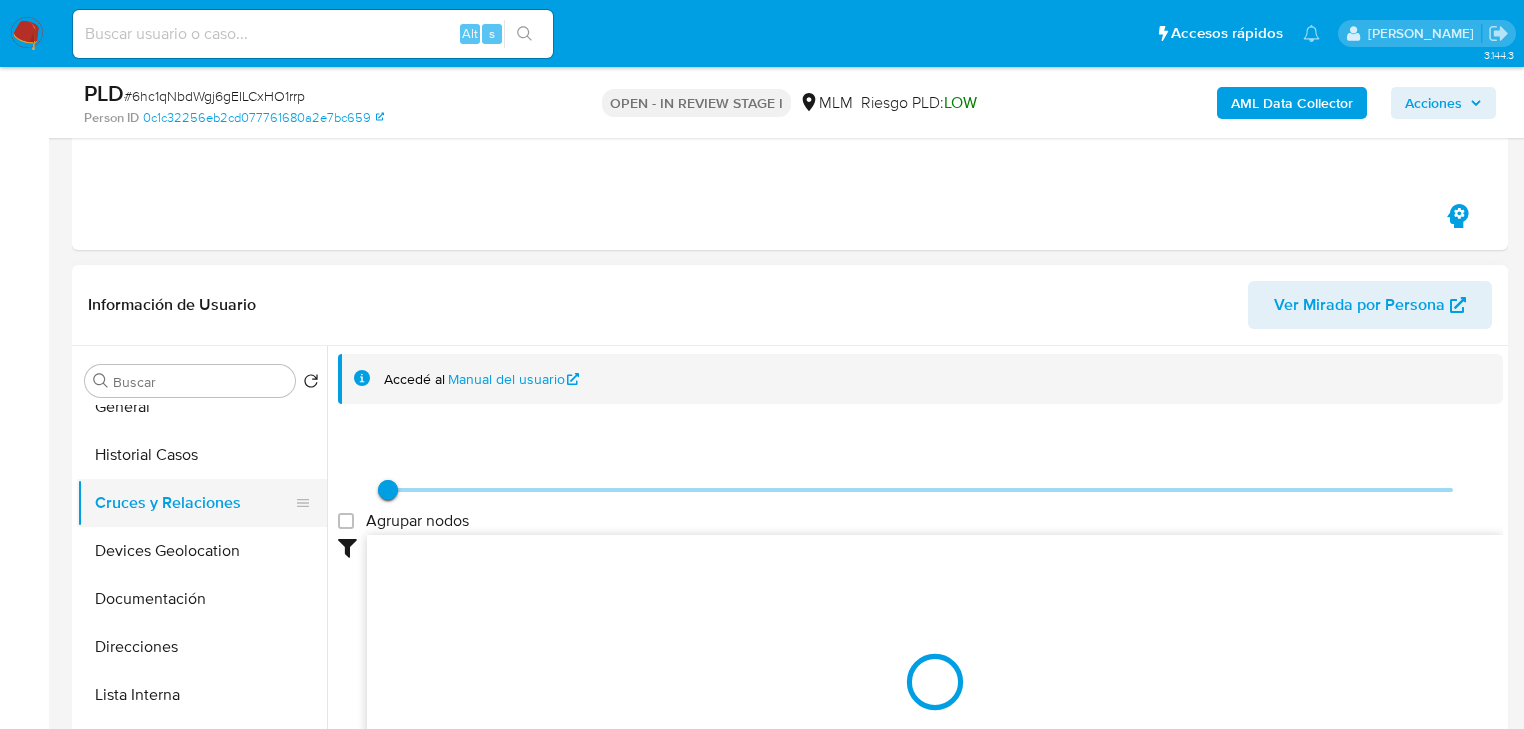 scroll, scrollTop: 80, scrollLeft: 0, axis: vertical 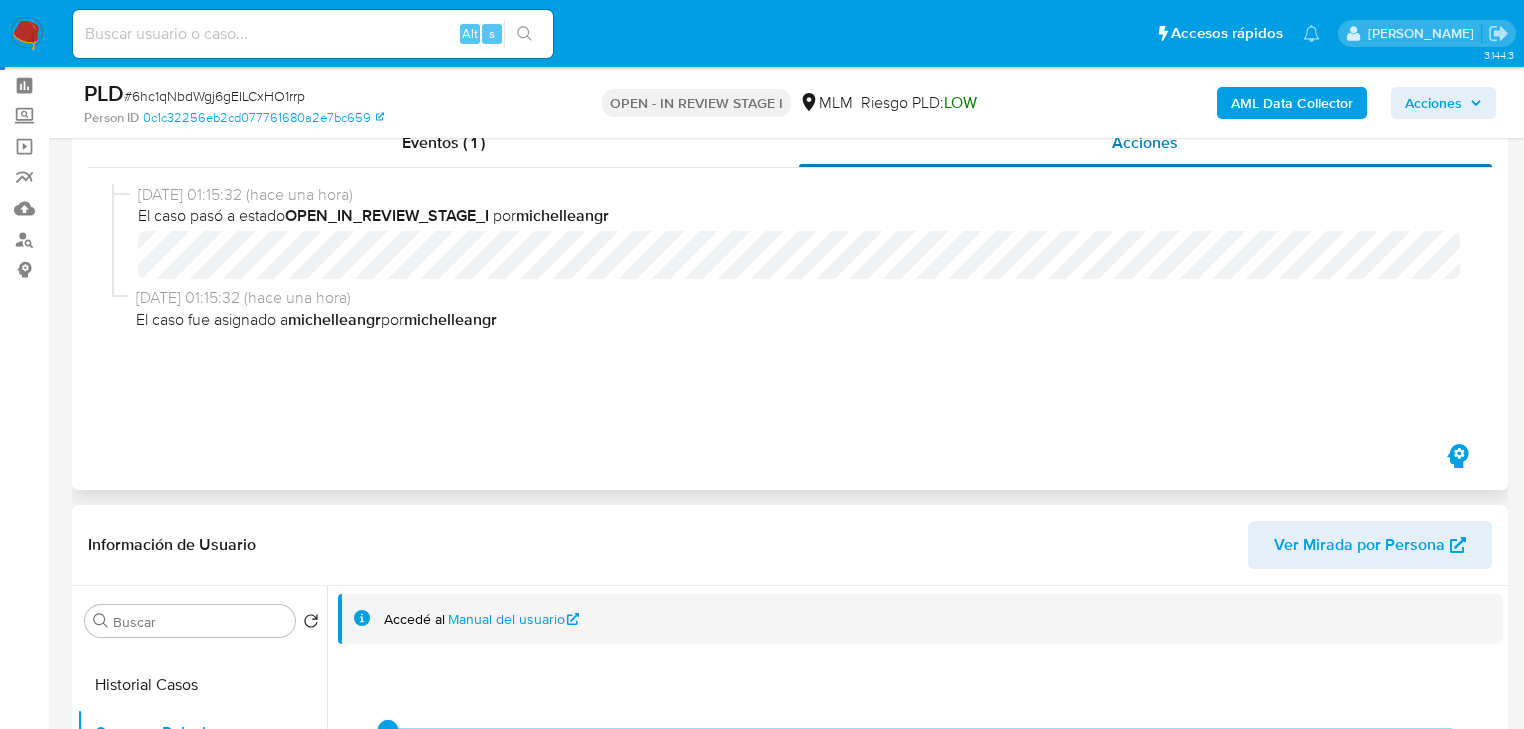 click on "Acciones" 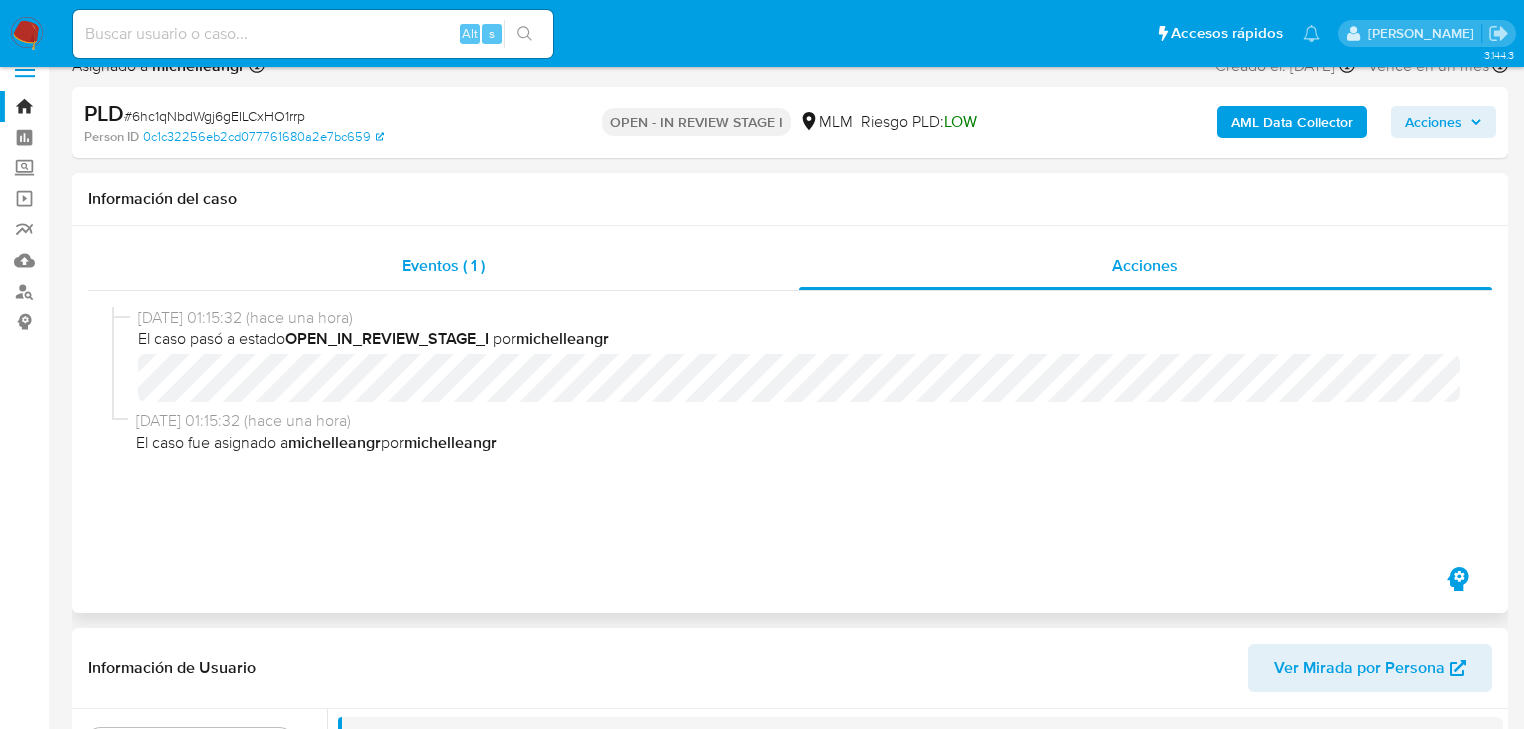 scroll, scrollTop: 0, scrollLeft: 0, axis: both 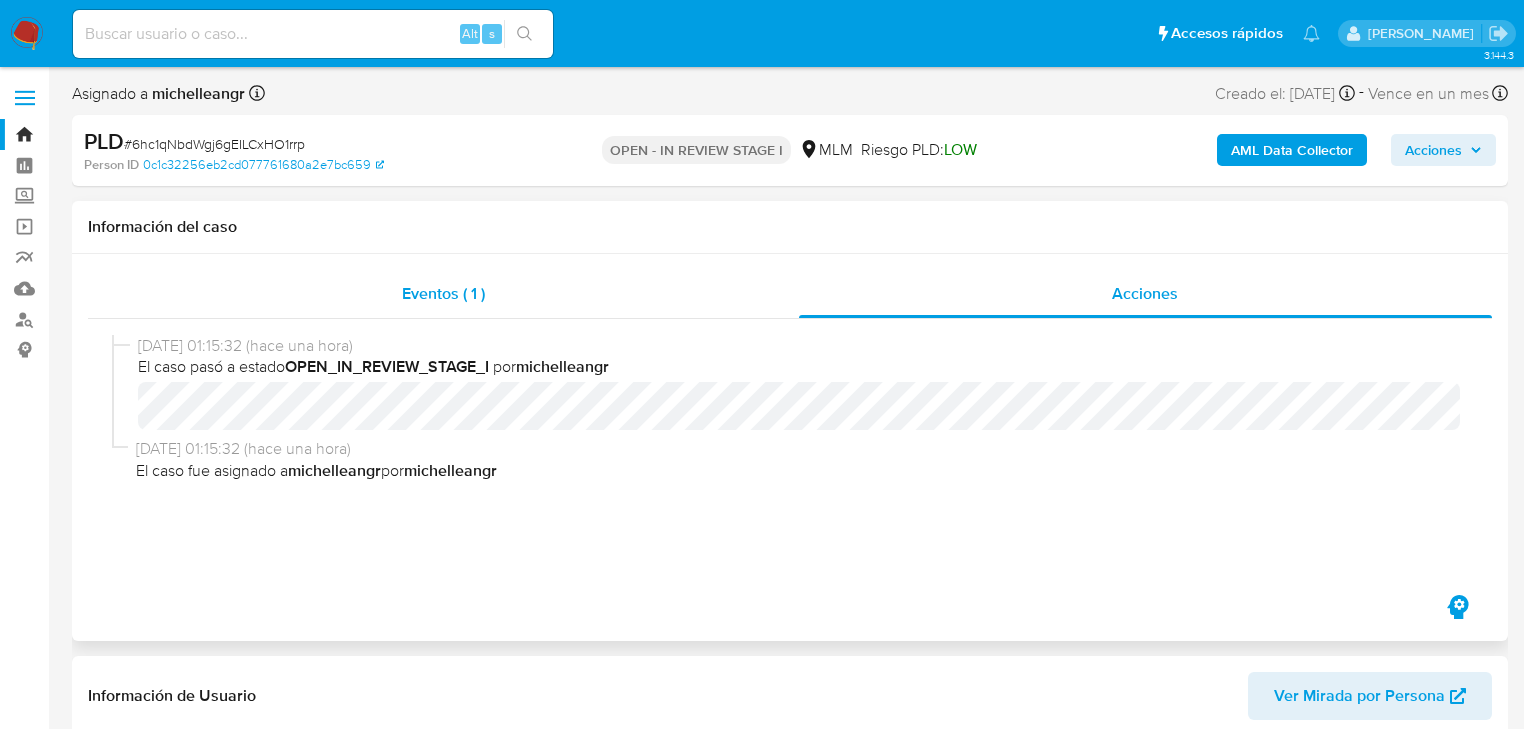 click on "Eventos ( 1 )" 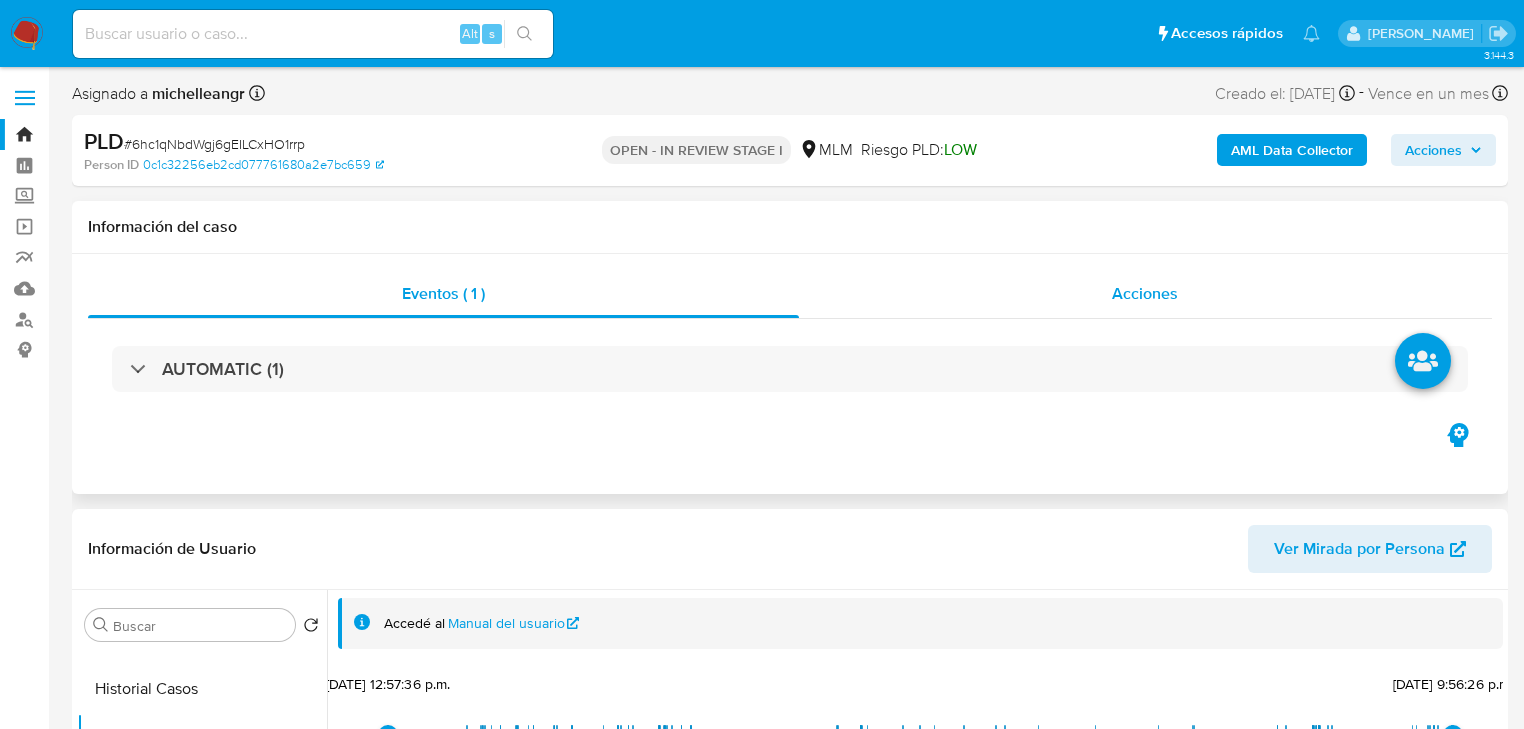 click on "Acciones" 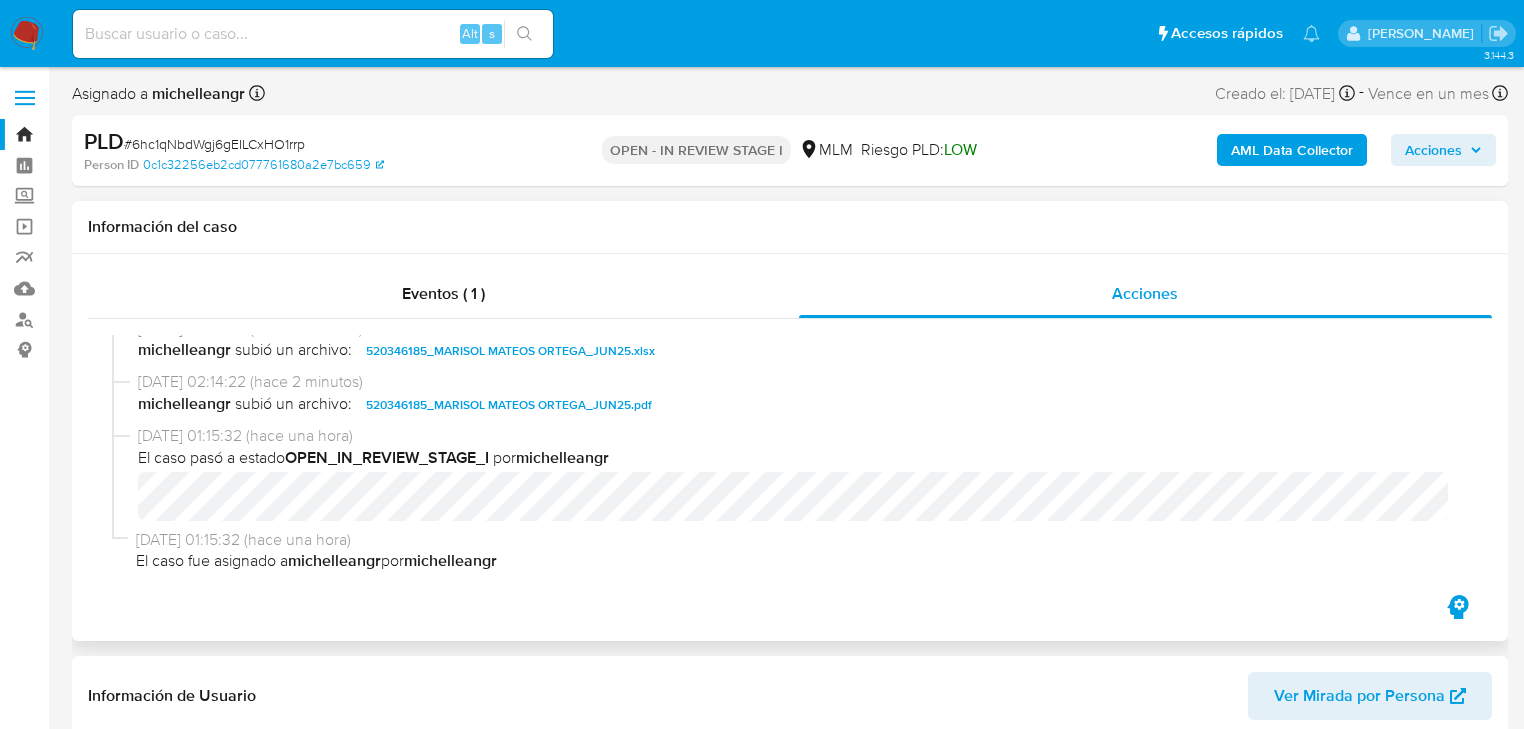 scroll, scrollTop: 22, scrollLeft: 0, axis: vertical 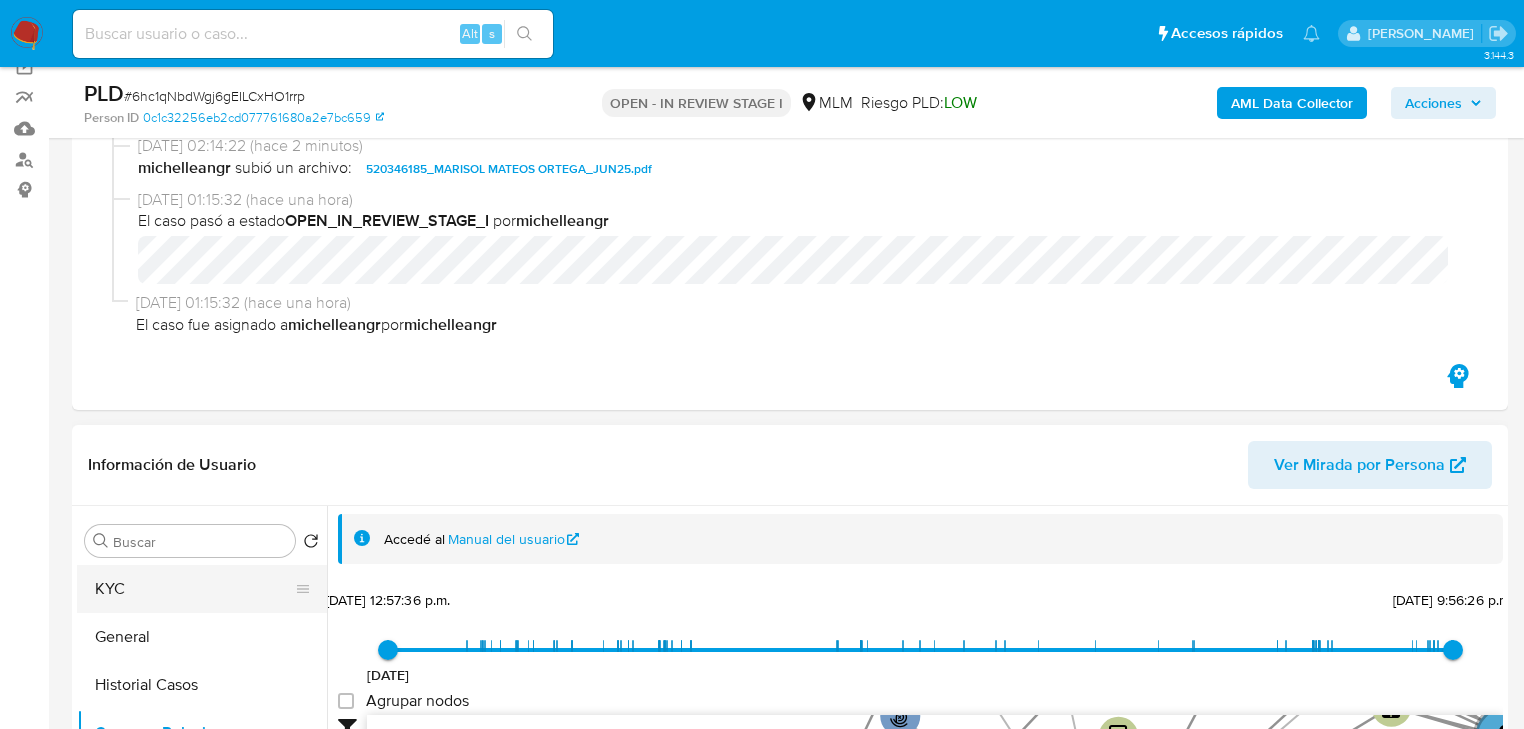 click on "KYC" 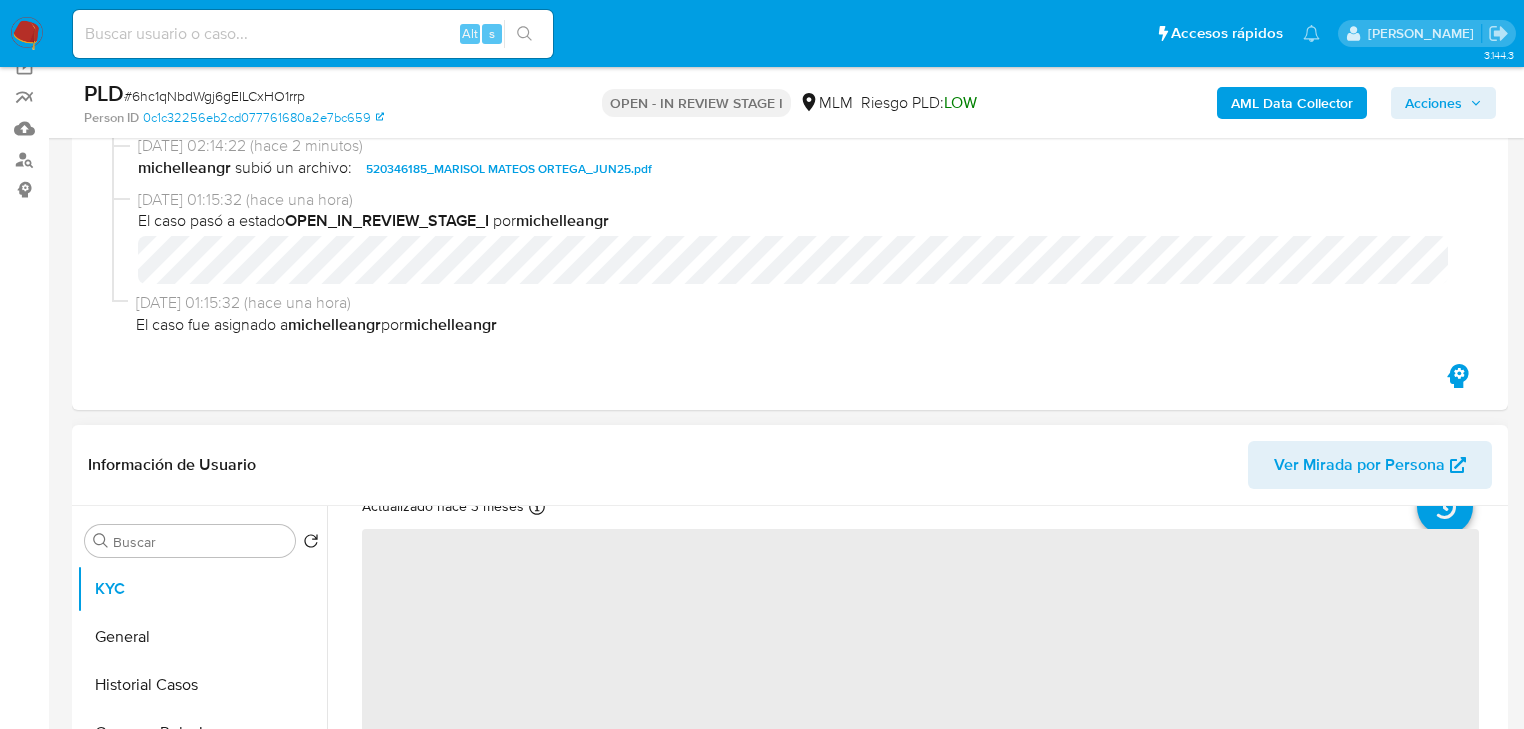 scroll, scrollTop: 981, scrollLeft: 0, axis: vertical 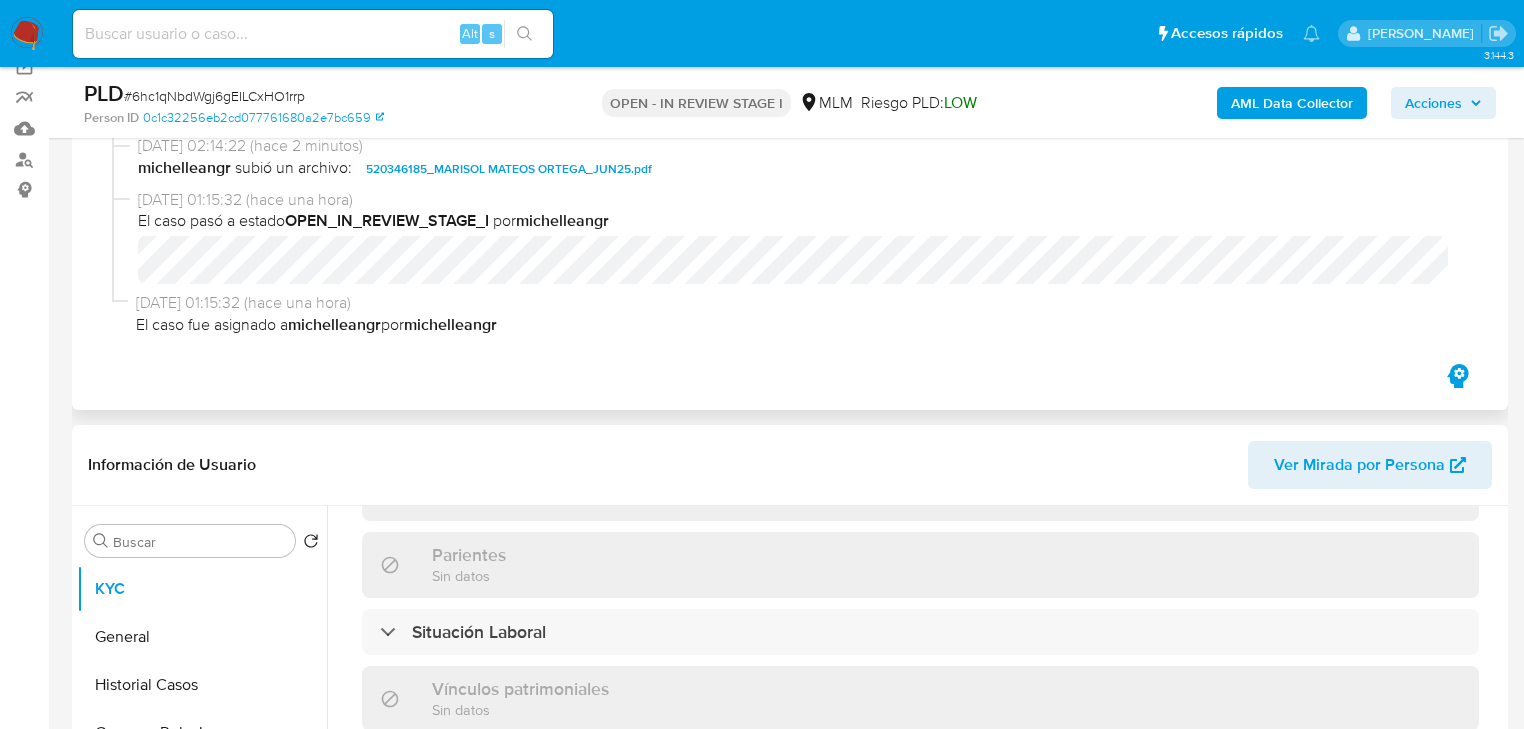 click on "08/07/2025 01:15:32 (hace una hora) El caso pasó a estado  OPEN_IN_REVIEW_STAGE_I      por  michelleangr" 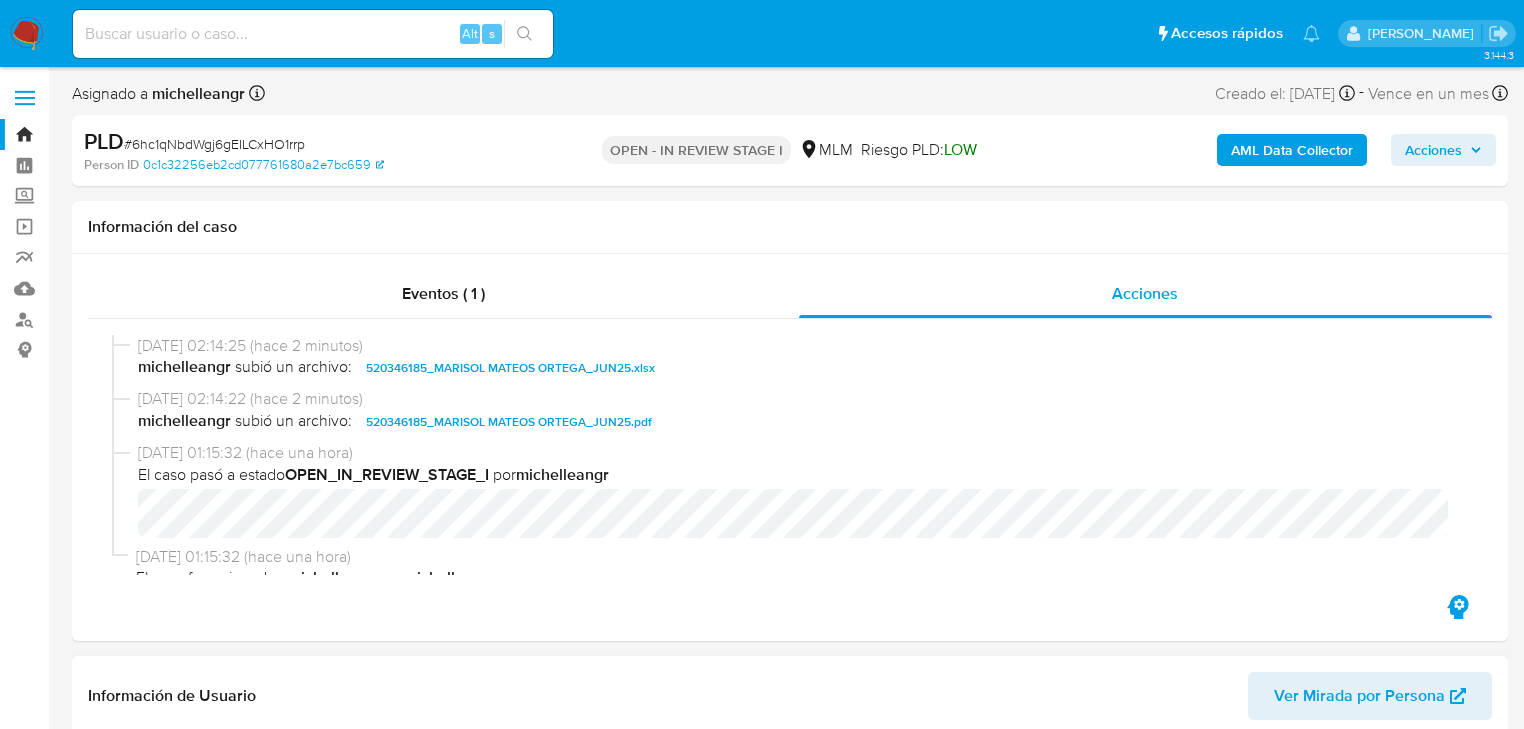 scroll, scrollTop: 320, scrollLeft: 0, axis: vertical 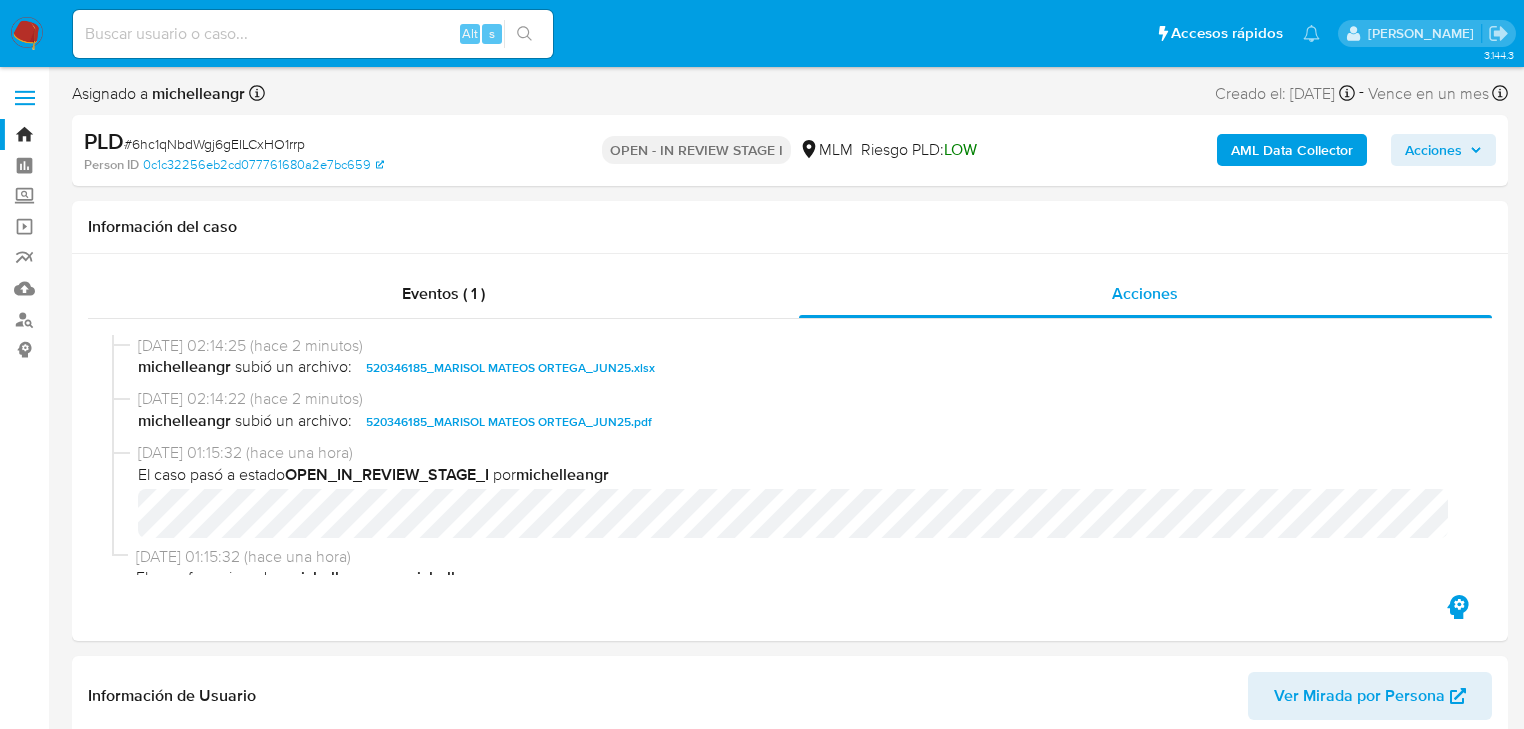 click on "Acciones" 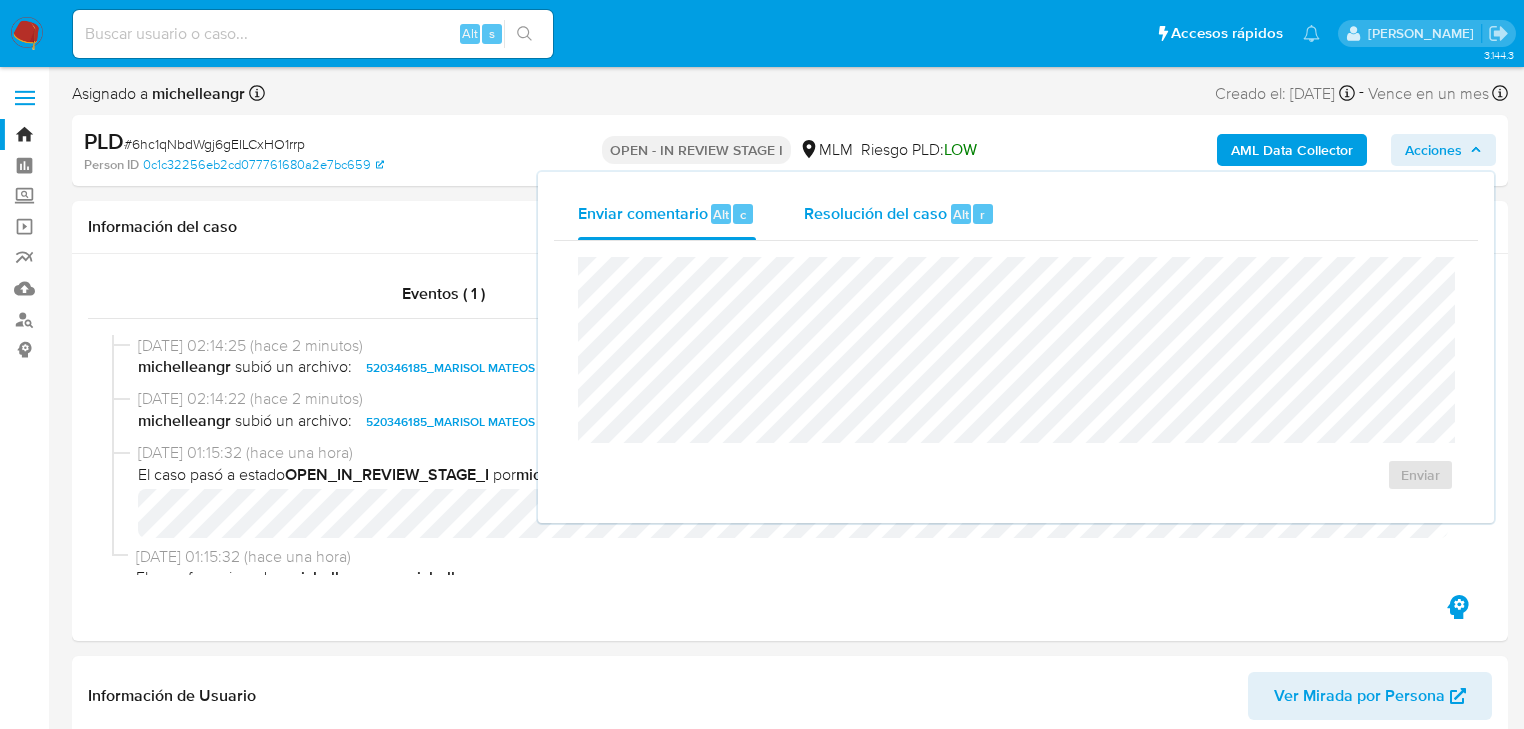 click on "Resolución del caso" 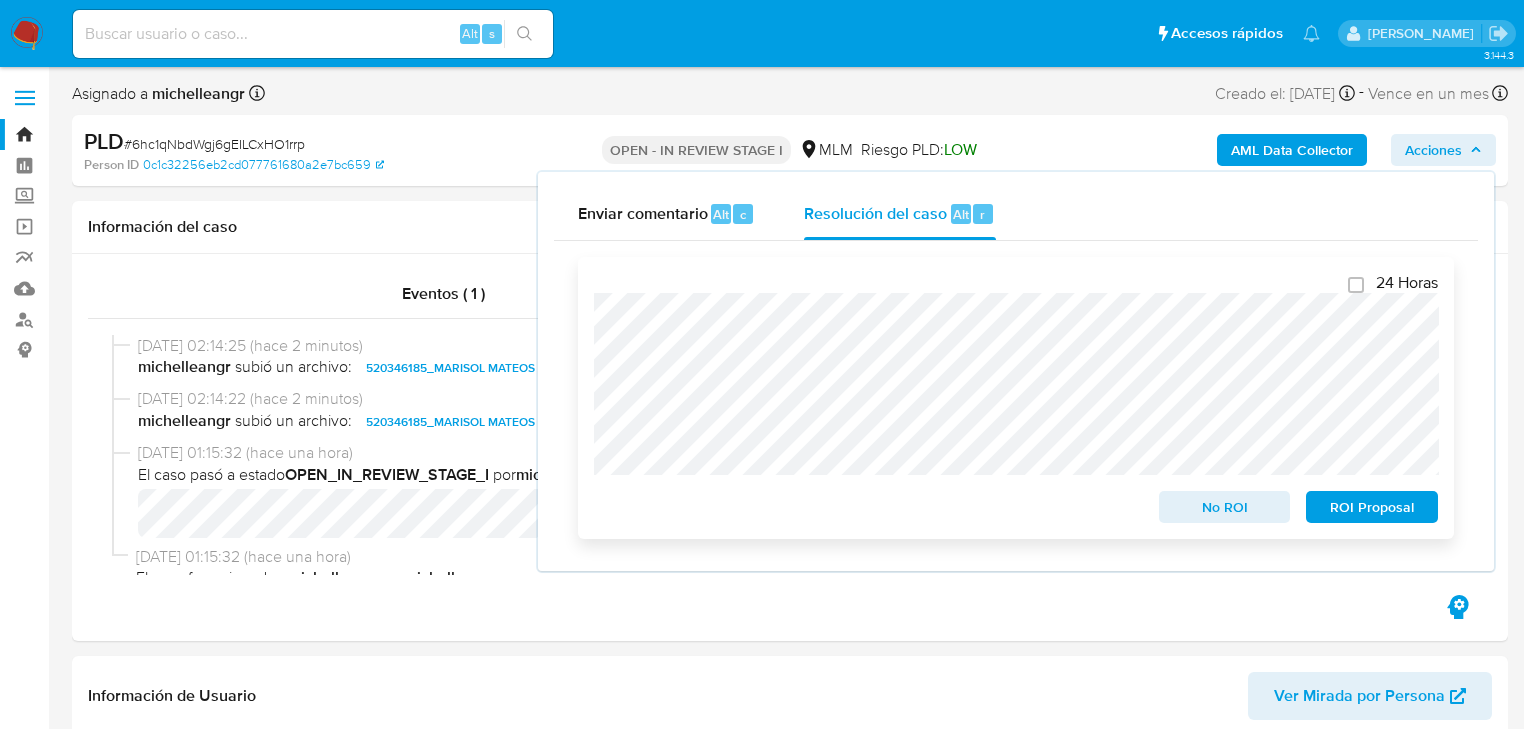 click on "ROI Proposal" 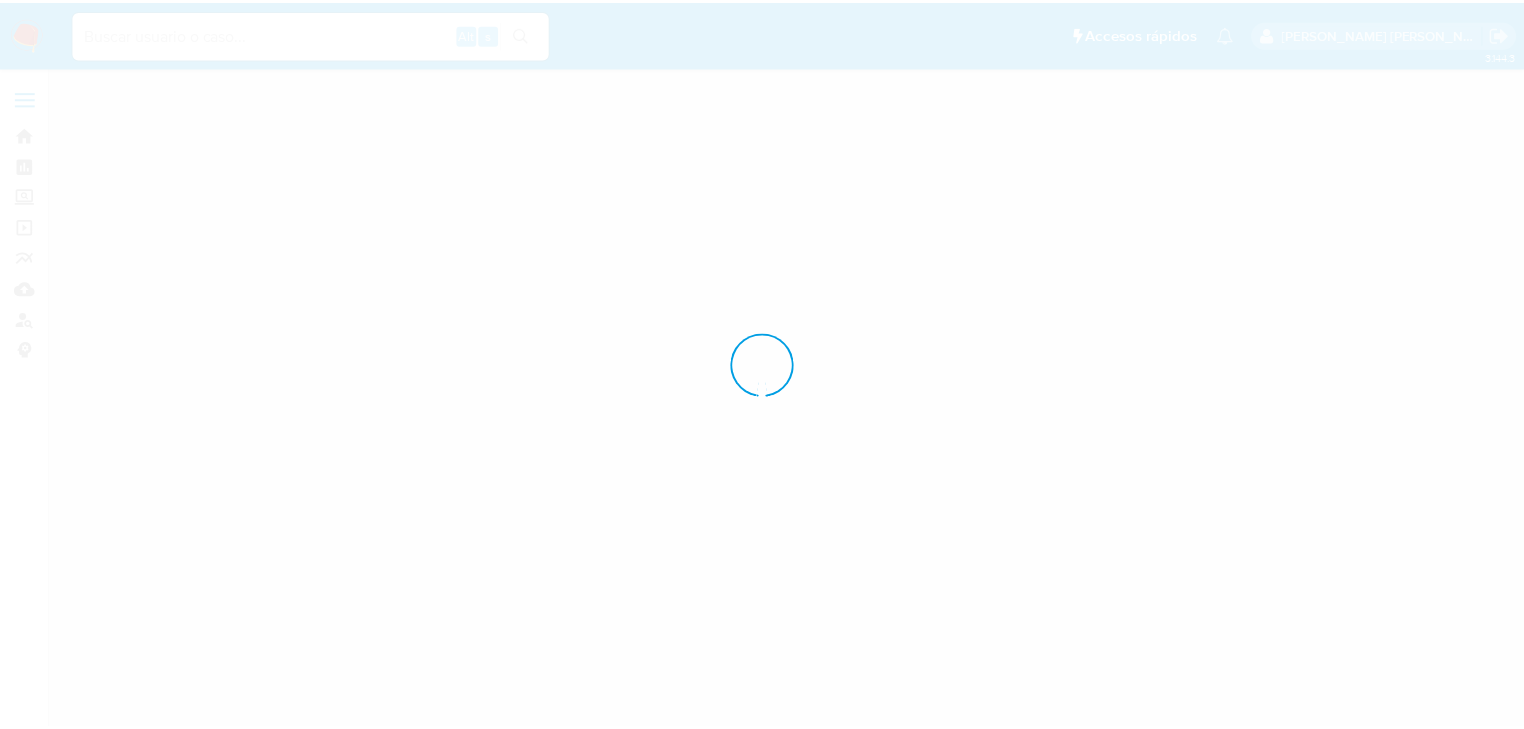 scroll, scrollTop: 0, scrollLeft: 0, axis: both 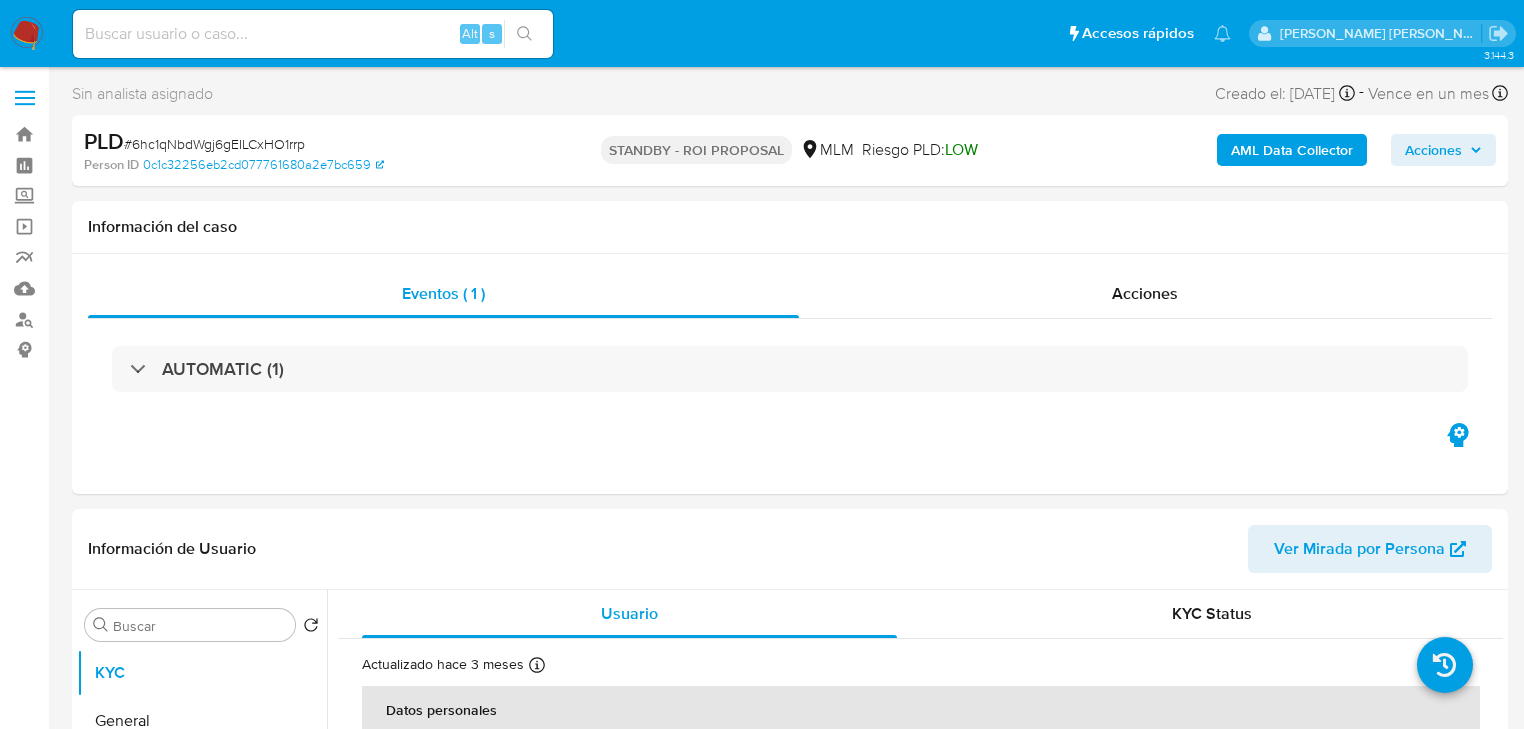 select on "10" 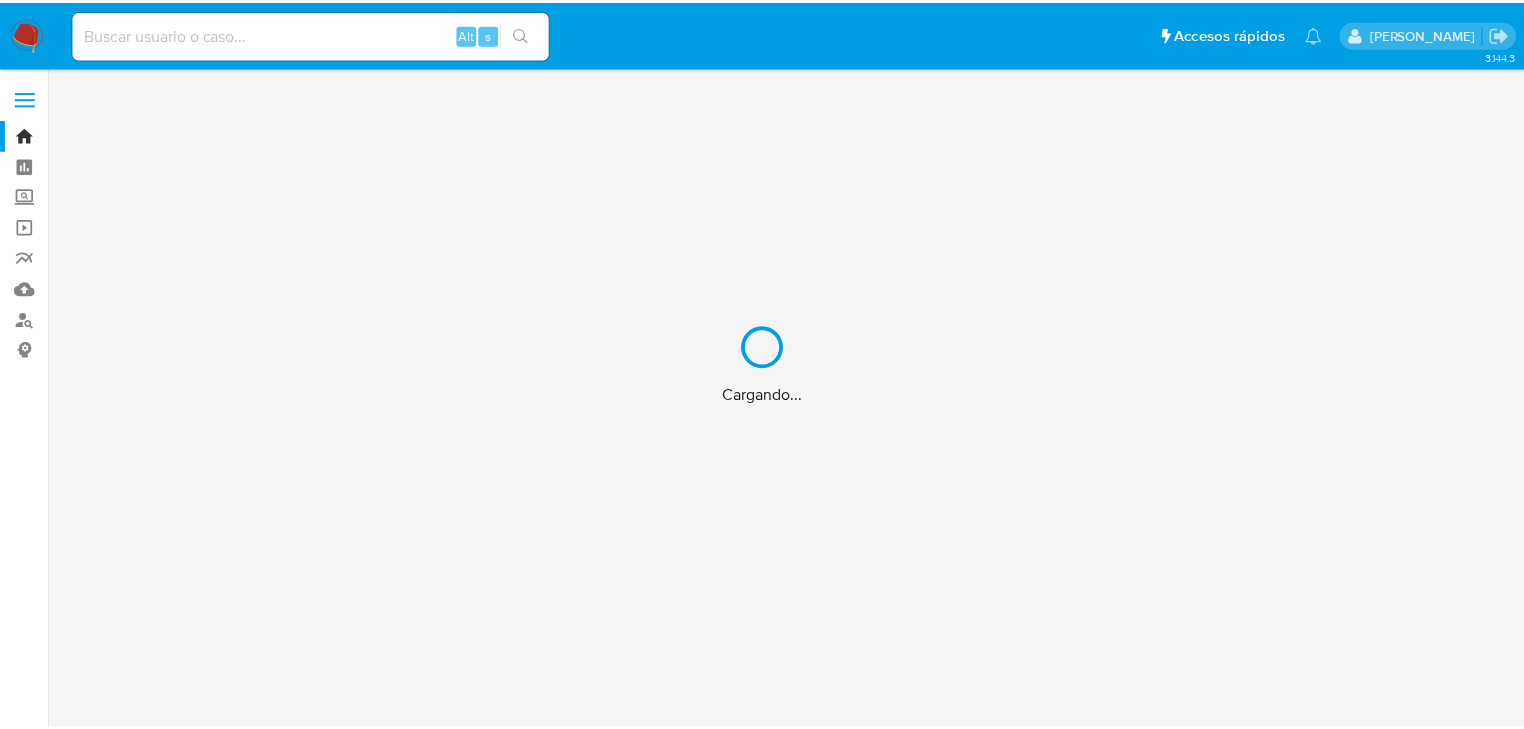 scroll, scrollTop: 0, scrollLeft: 0, axis: both 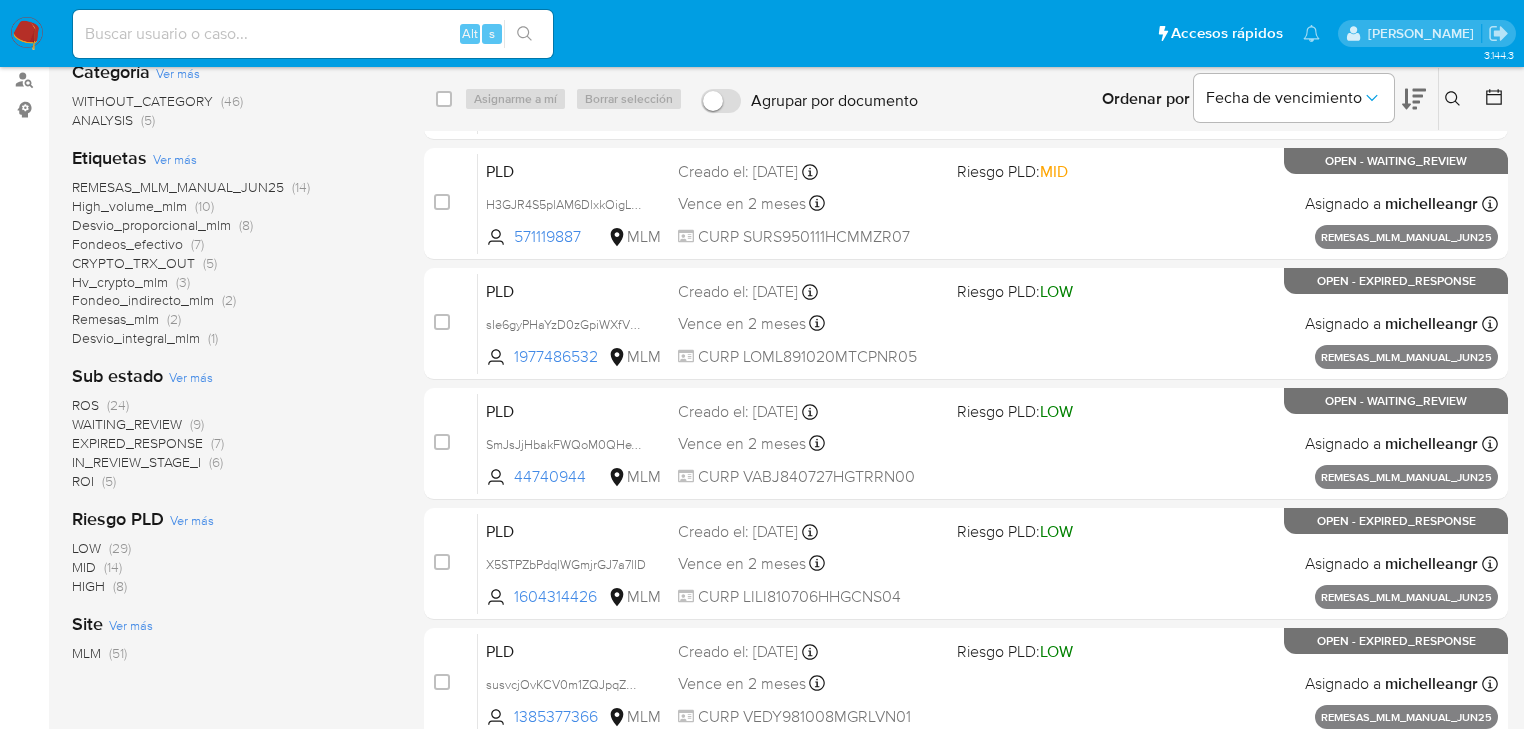 click on "IN_REVIEW_STAGE_I" at bounding box center [136, 462] 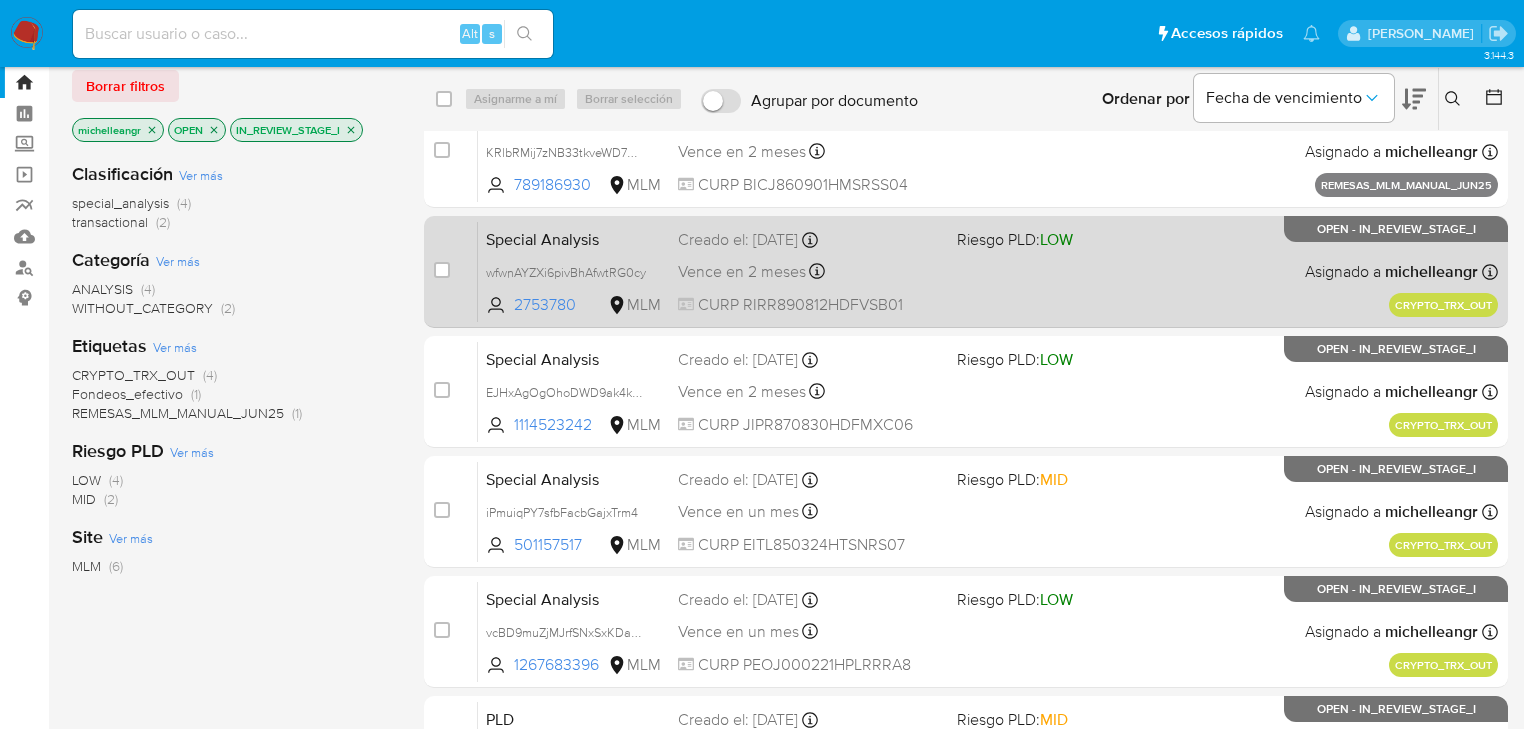 scroll, scrollTop: 80, scrollLeft: 0, axis: vertical 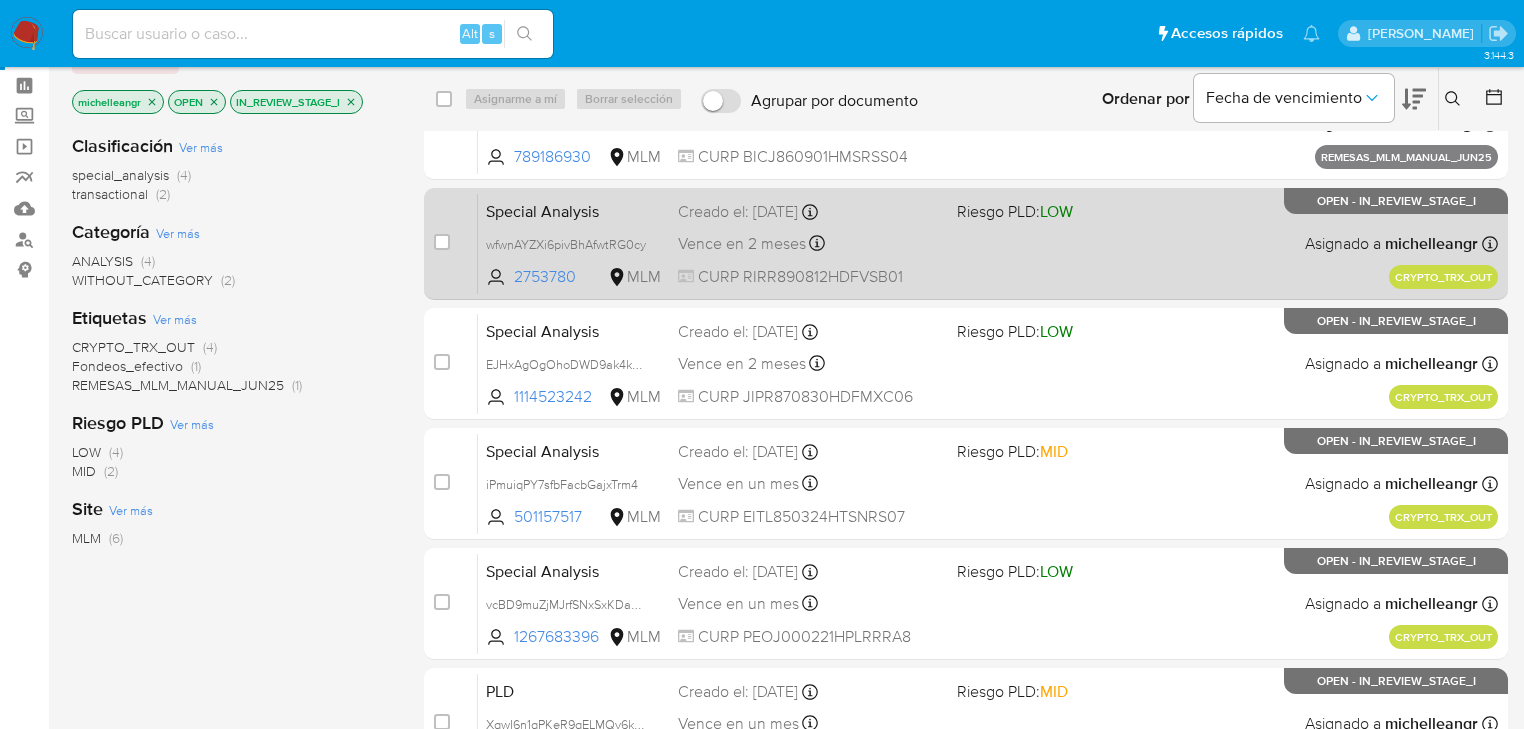 click on "Special Analysis" at bounding box center [574, 210] 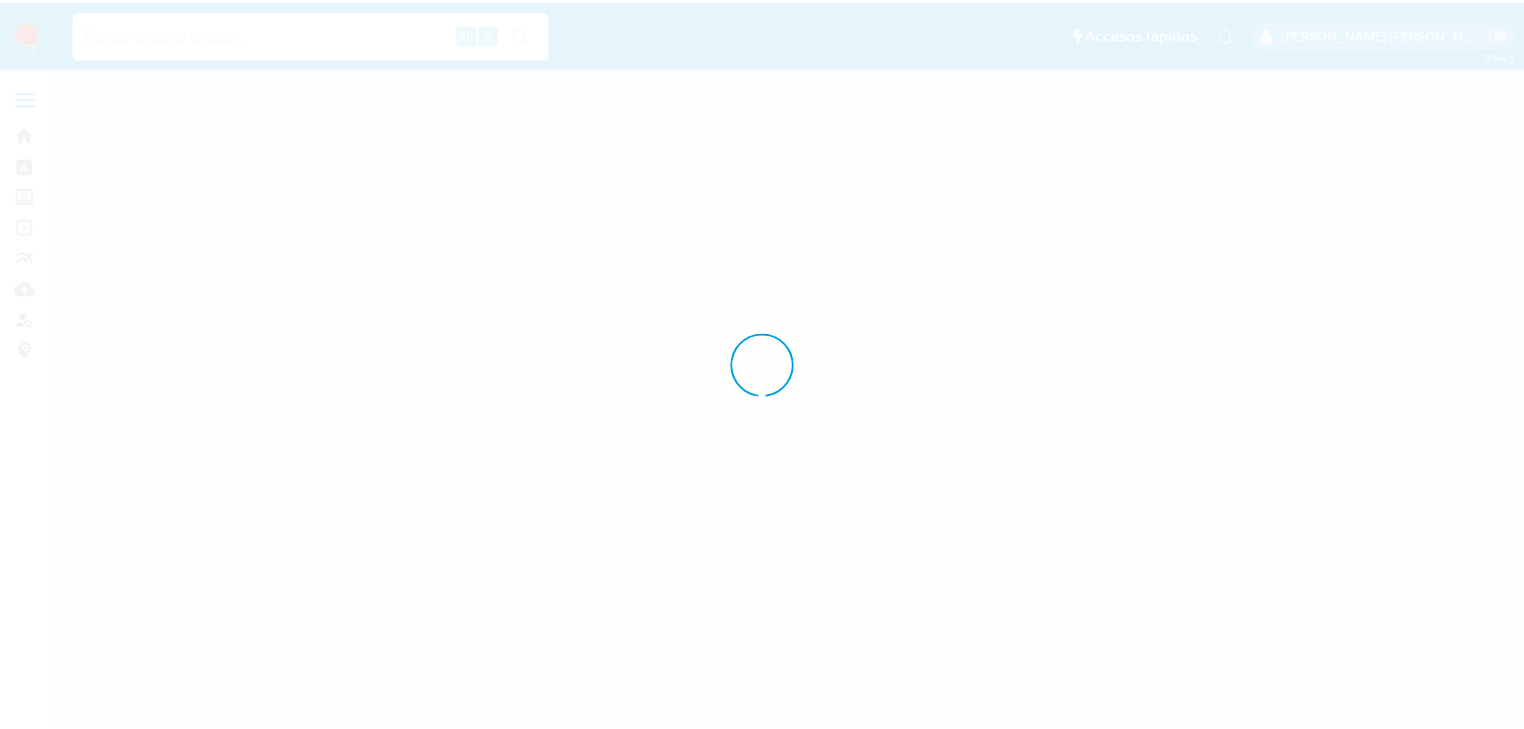 scroll, scrollTop: 0, scrollLeft: 0, axis: both 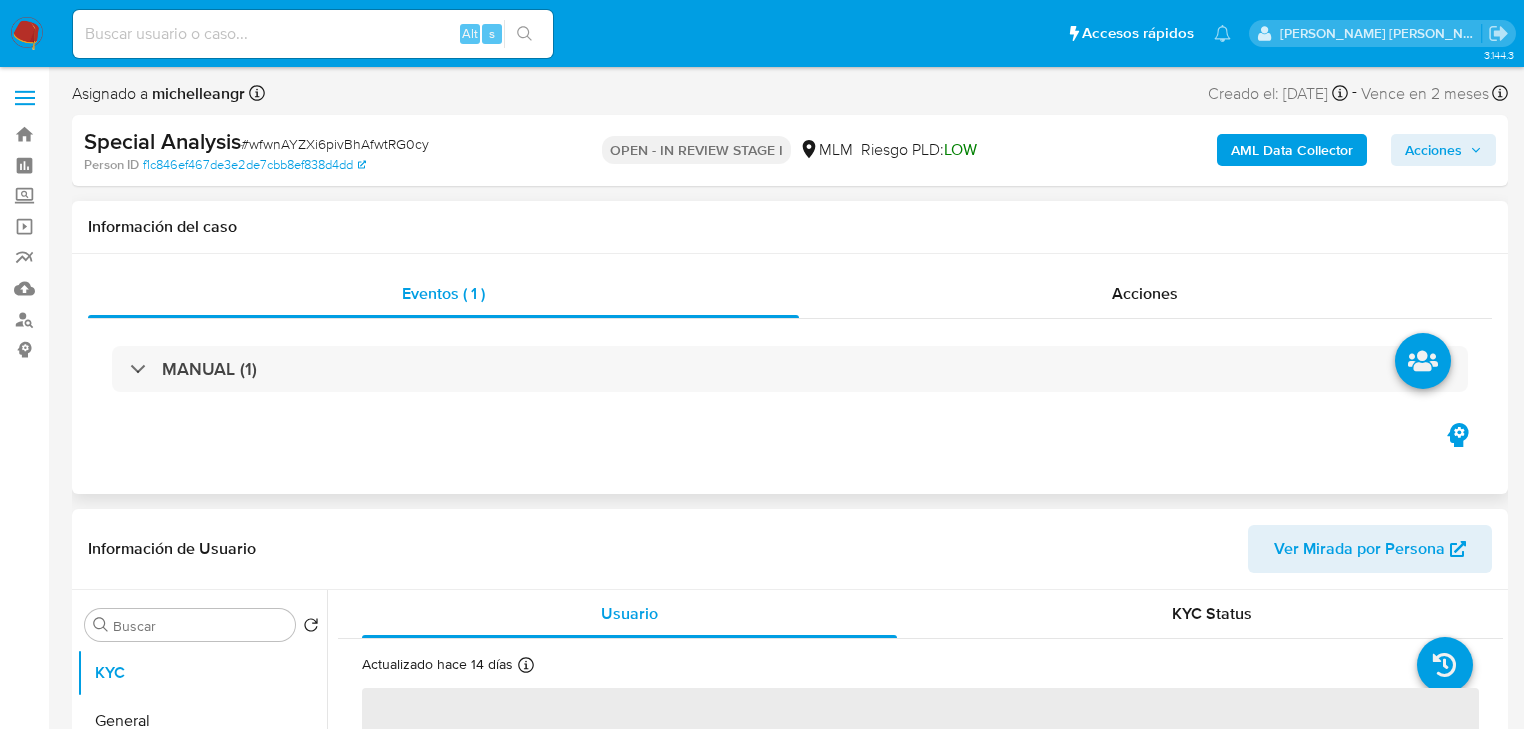 select on "10" 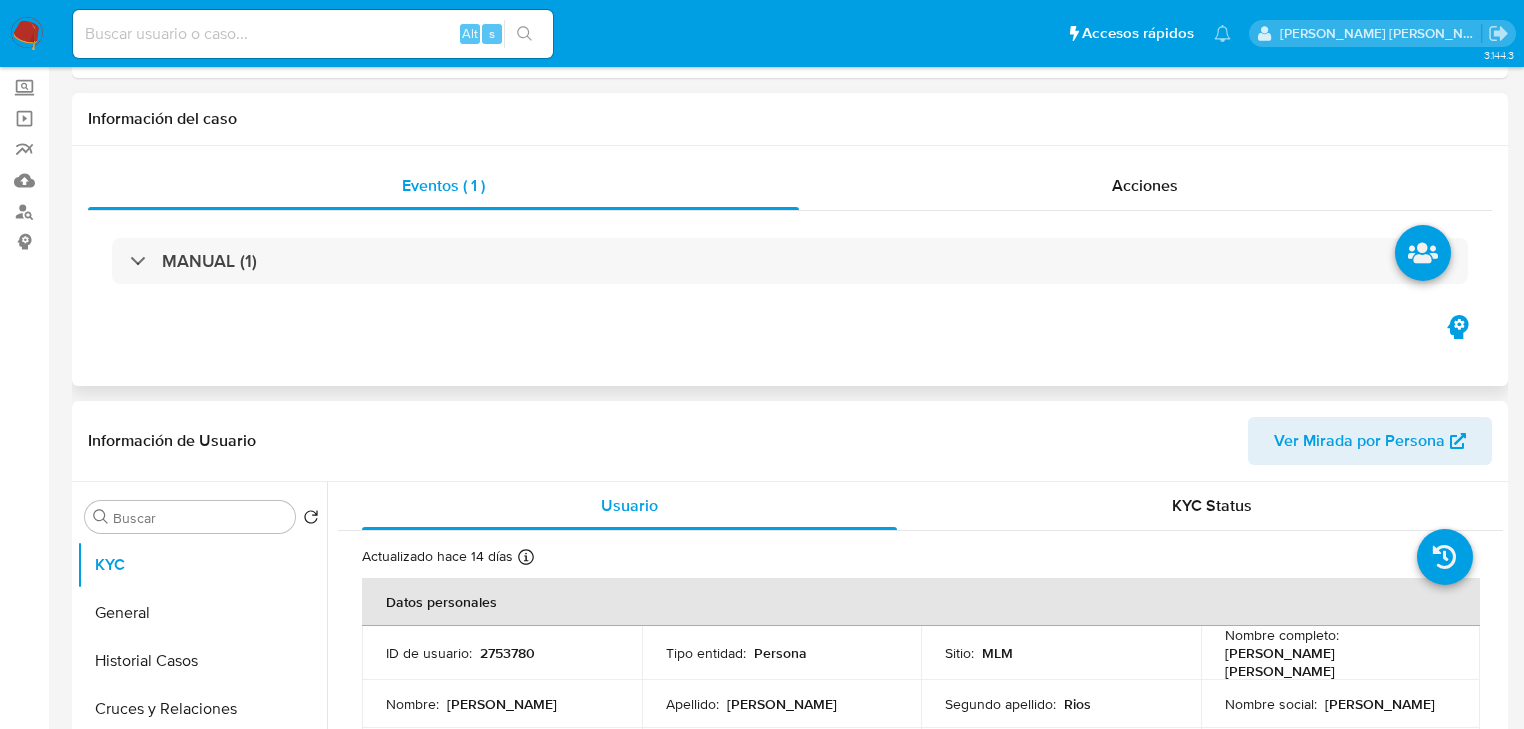scroll, scrollTop: 320, scrollLeft: 0, axis: vertical 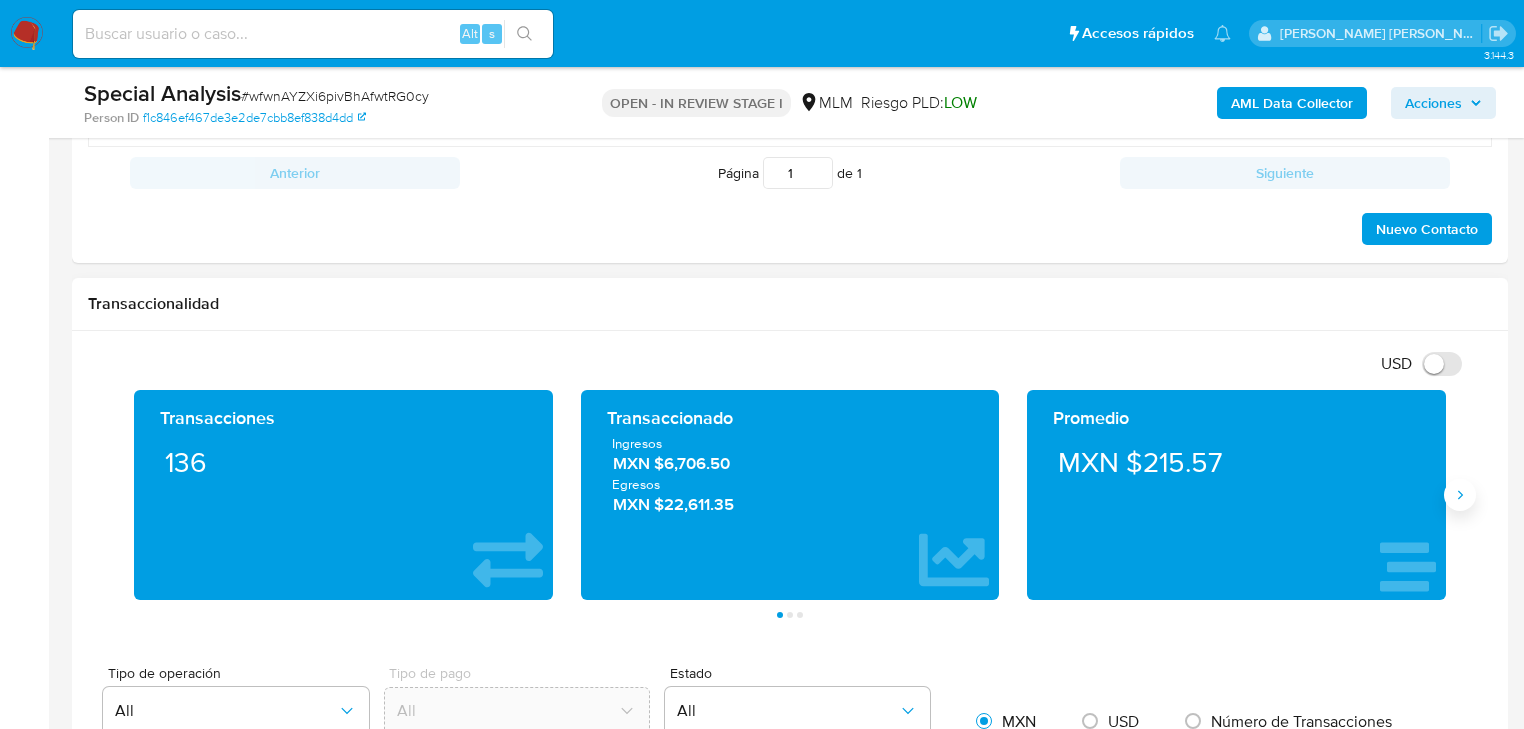 click at bounding box center [1460, 495] 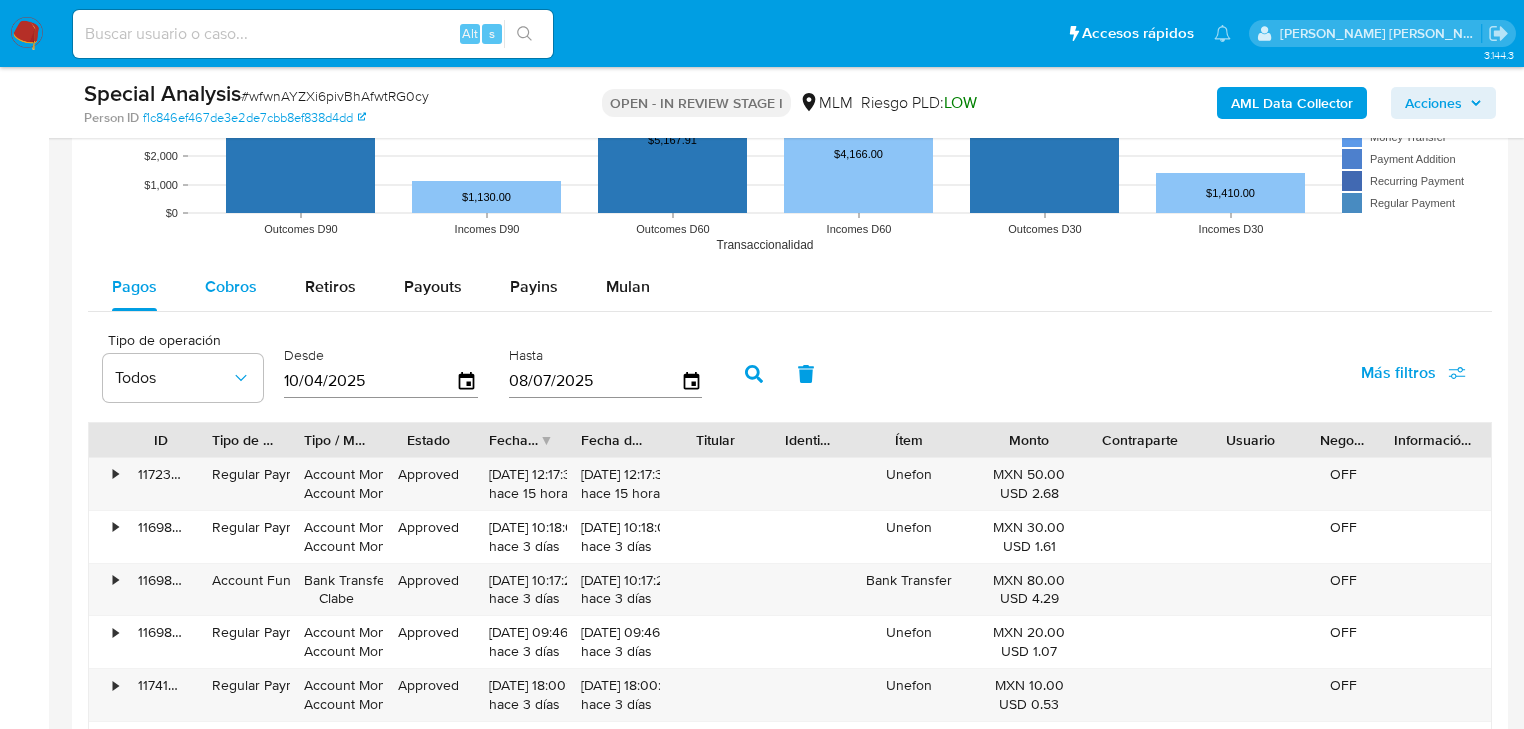 click on "Cobros" at bounding box center (231, 287) 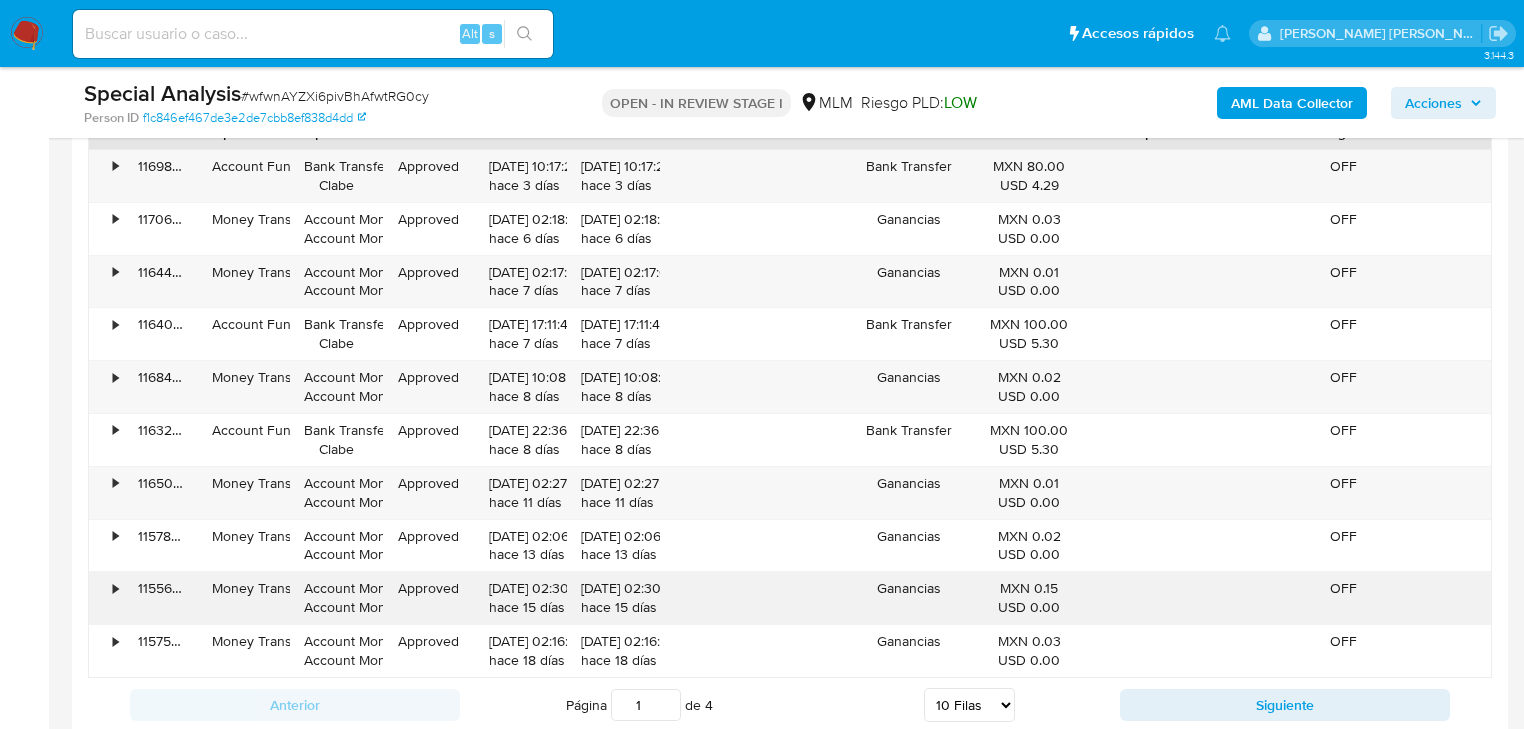 scroll, scrollTop: 2400, scrollLeft: 0, axis: vertical 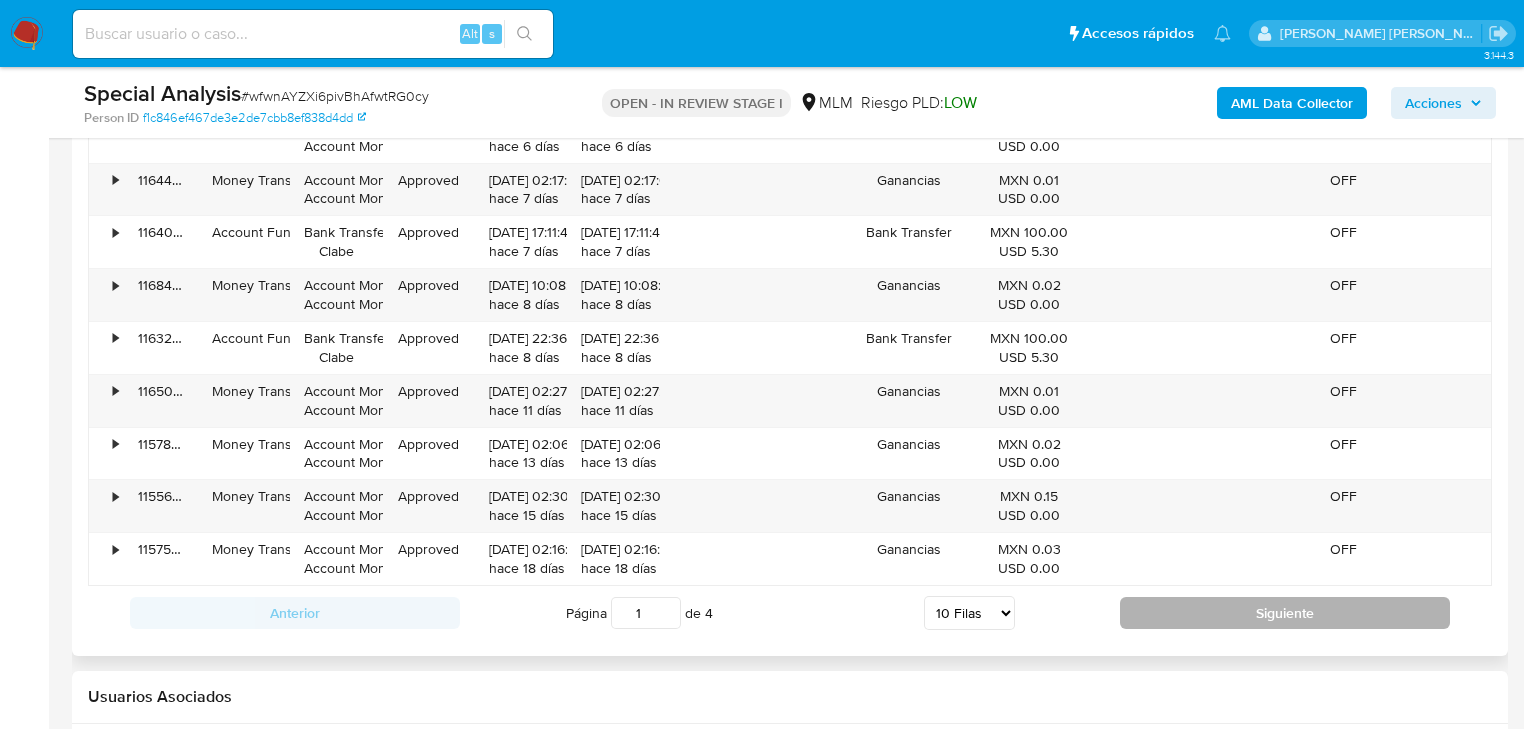click on "Siguiente" at bounding box center (1285, 613) 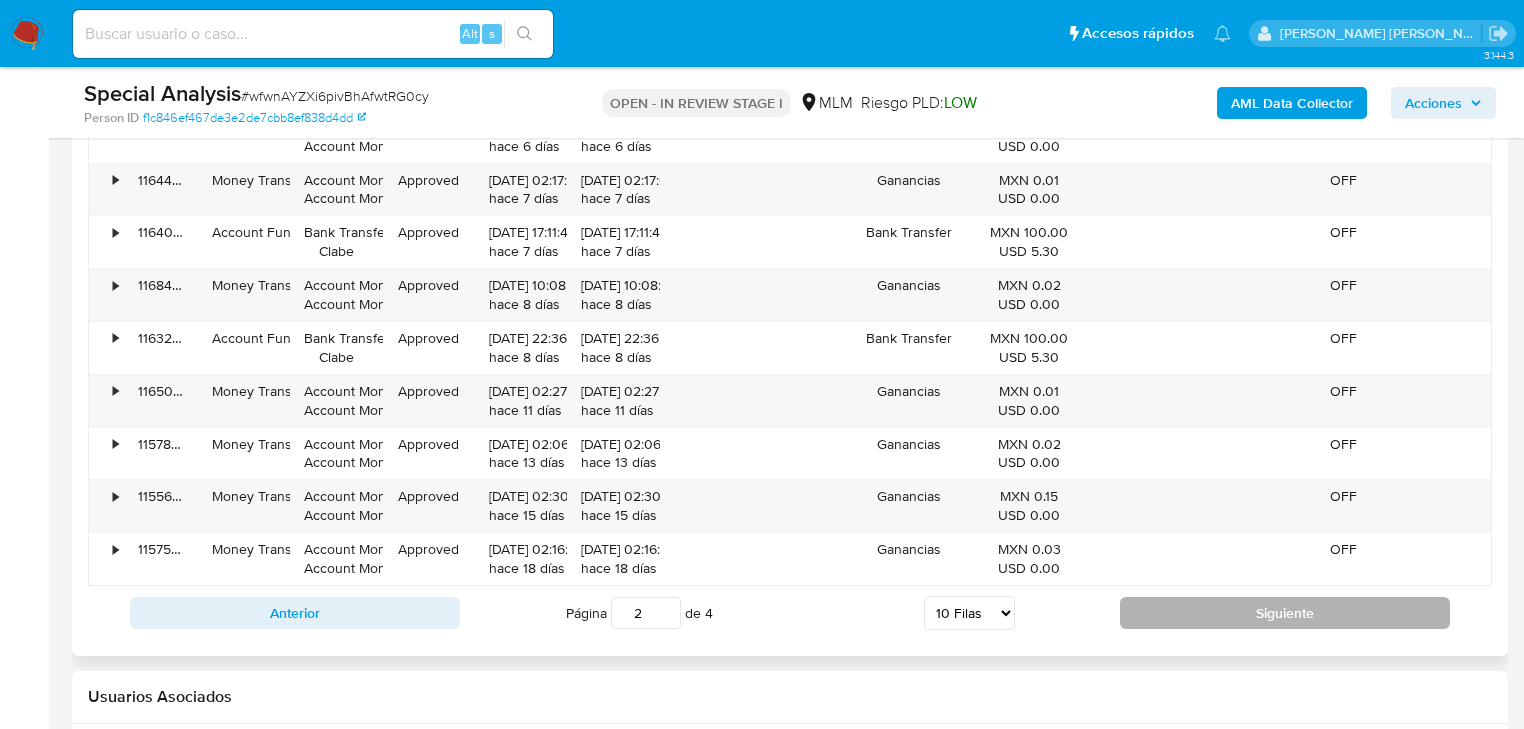 type on "2" 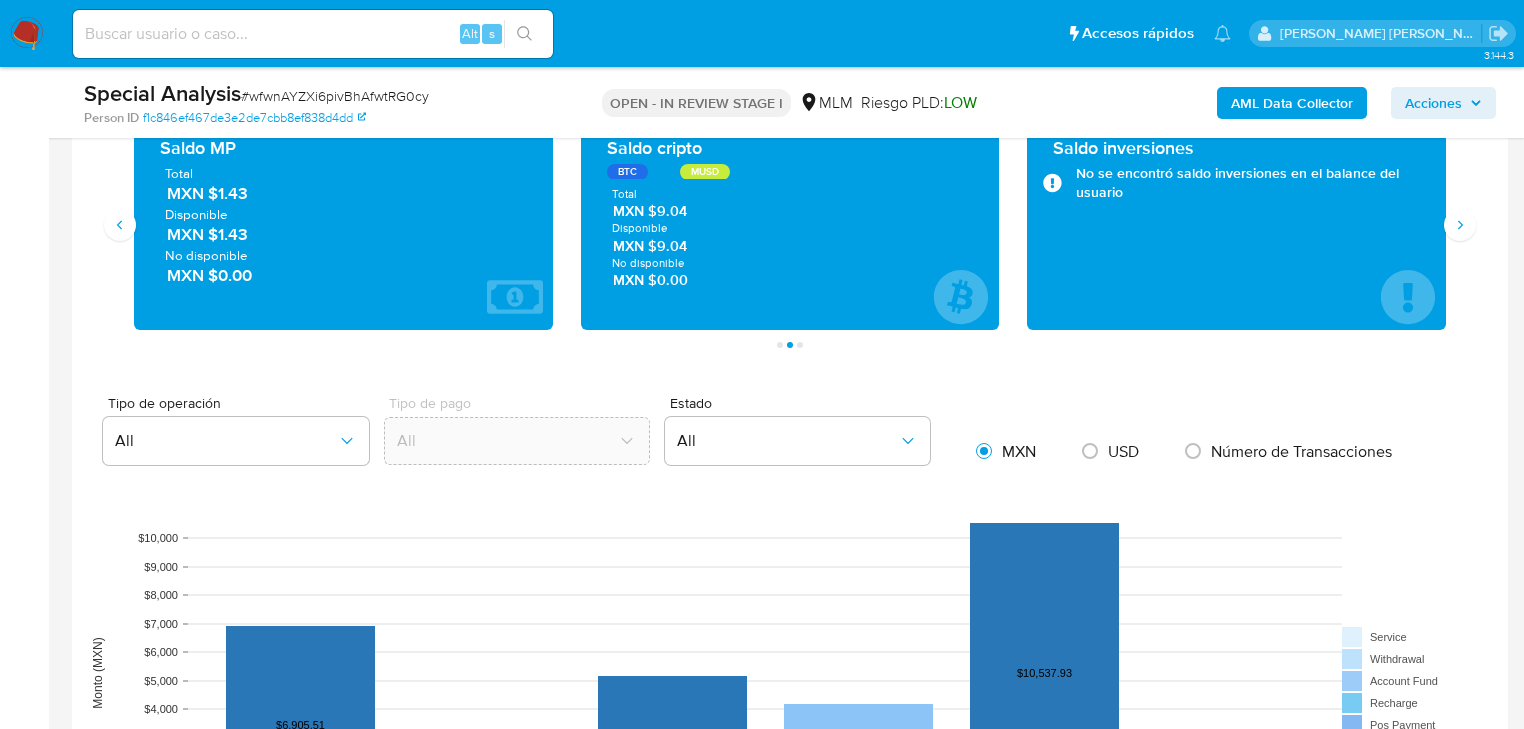 scroll, scrollTop: 1280, scrollLeft: 0, axis: vertical 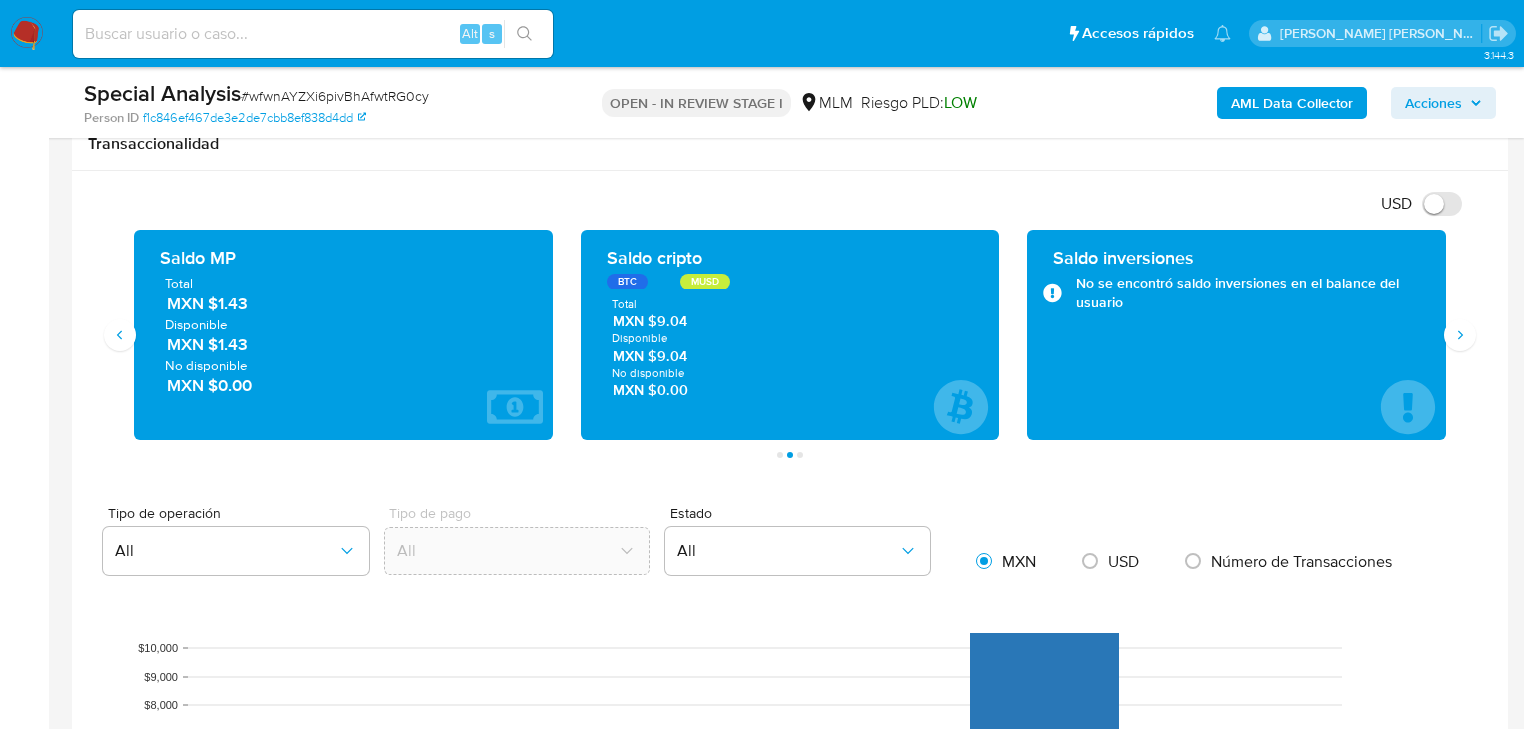 type 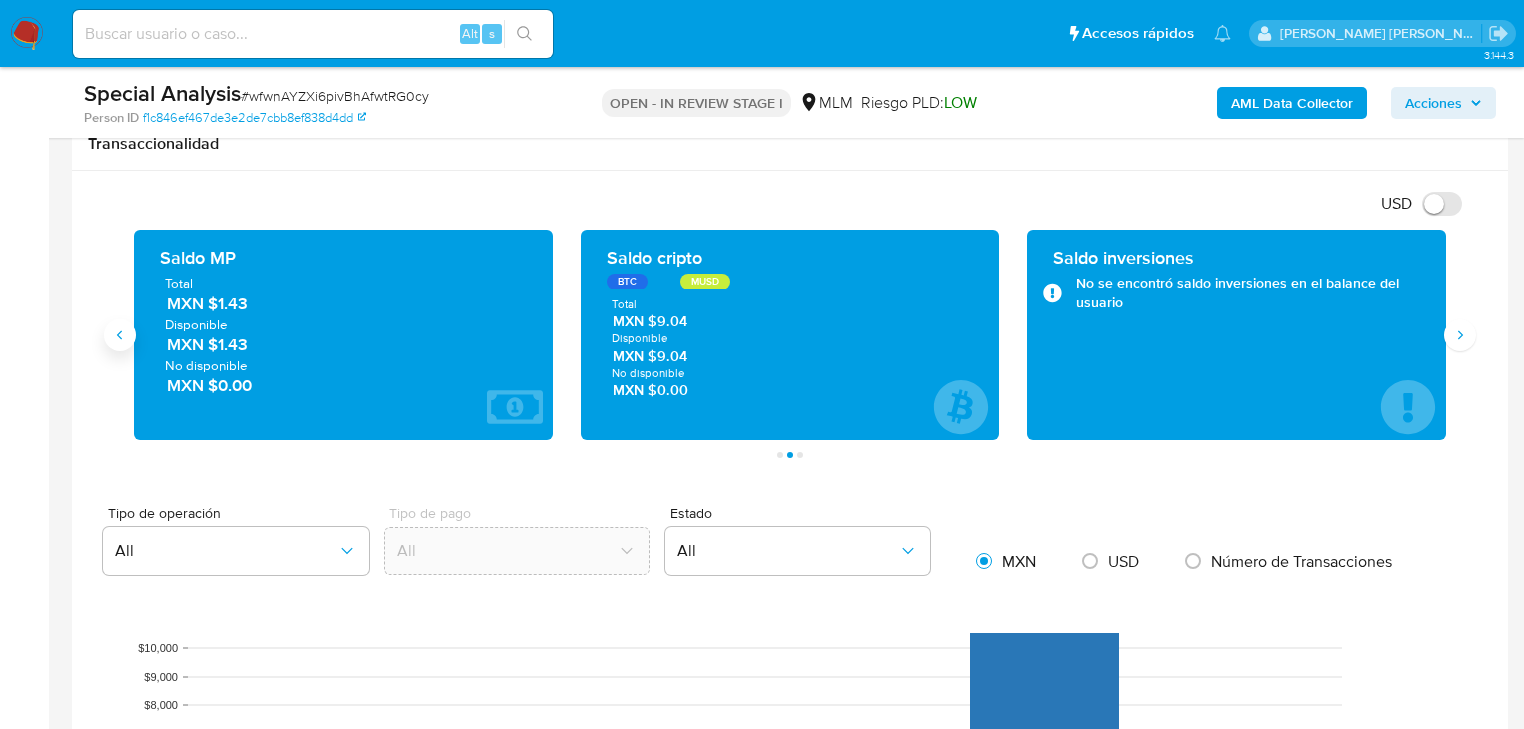 drag, startPoint x: 124, startPoint y: 333, endPoint x: 274, endPoint y: 340, distance: 150.16324 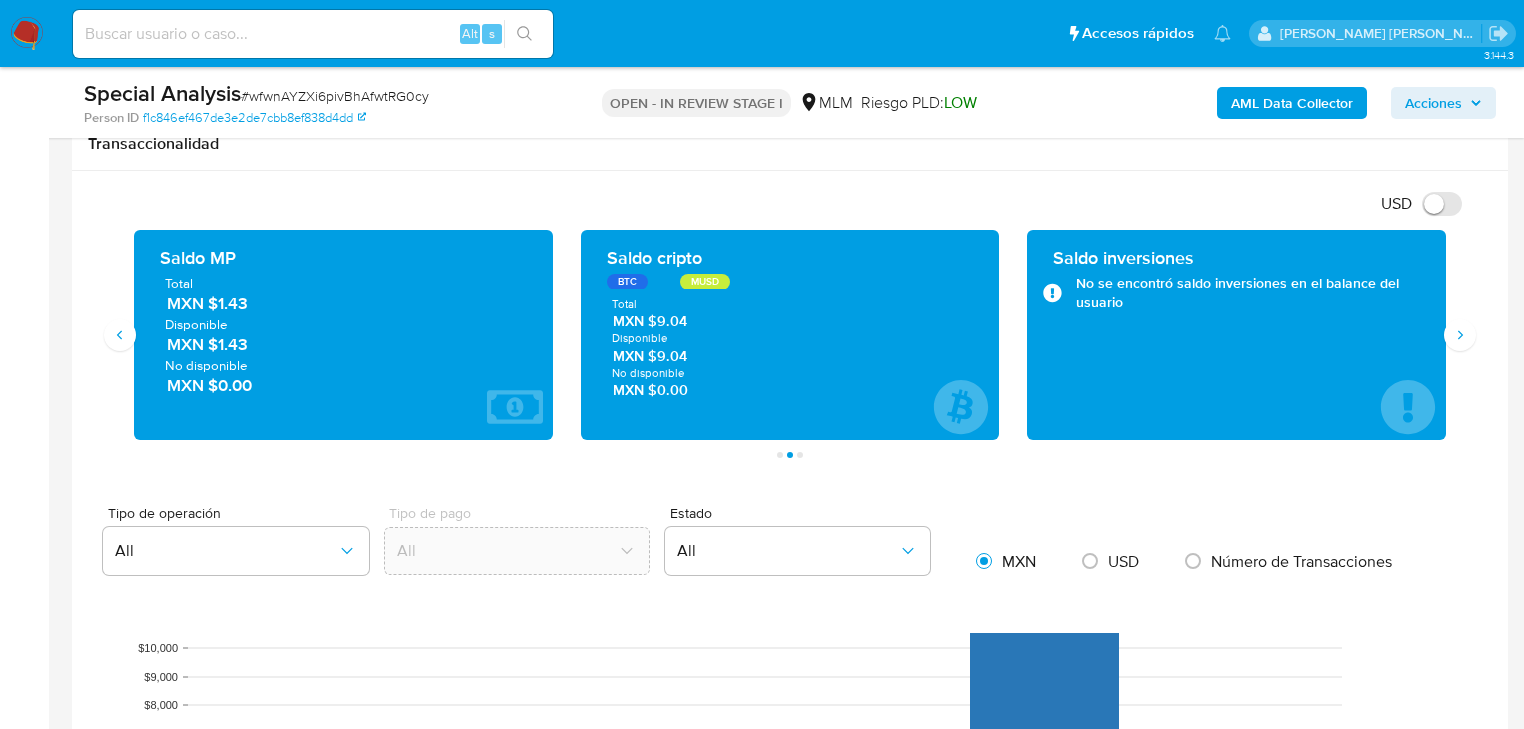click 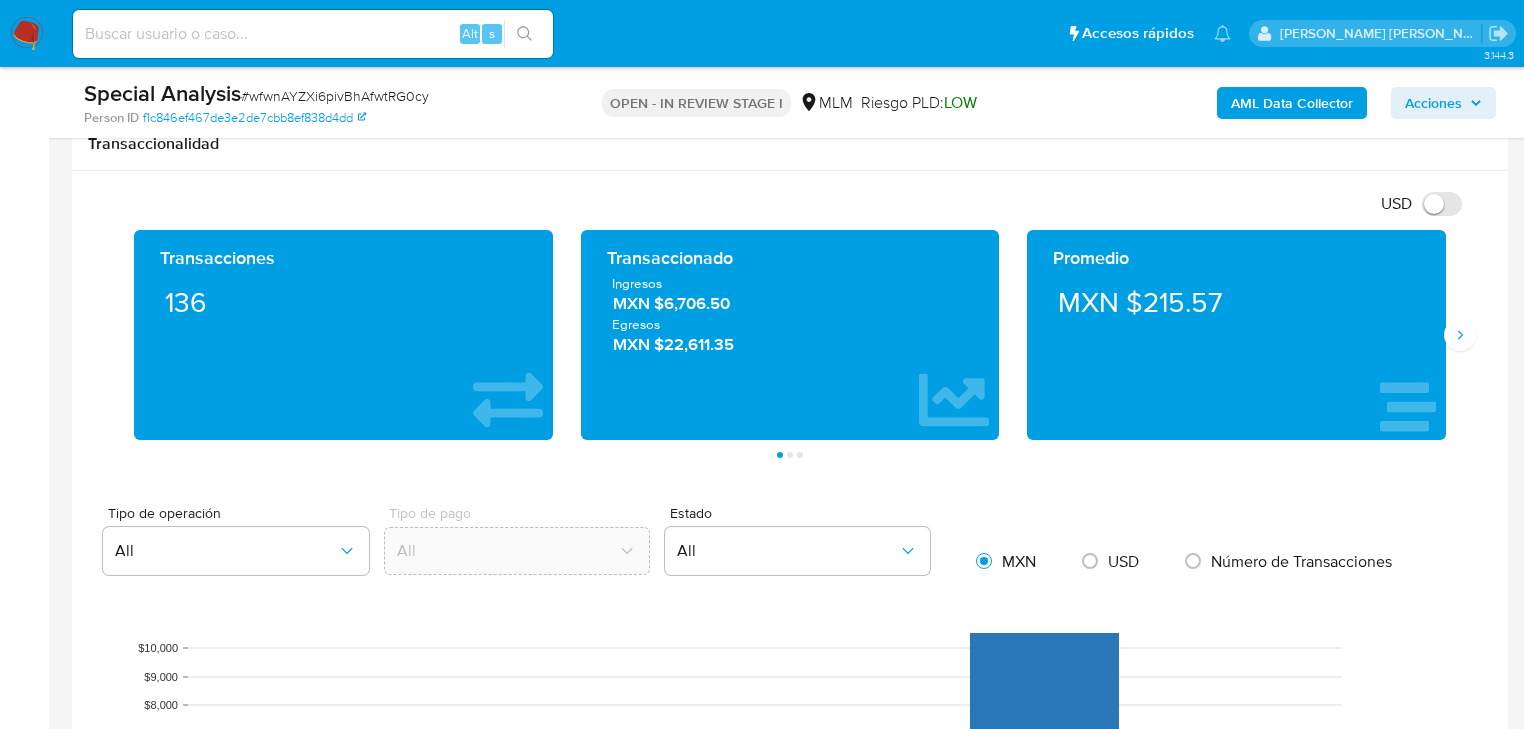 drag, startPoint x: 738, startPoint y: 313, endPoint x: 670, endPoint y: 312, distance: 68.007355 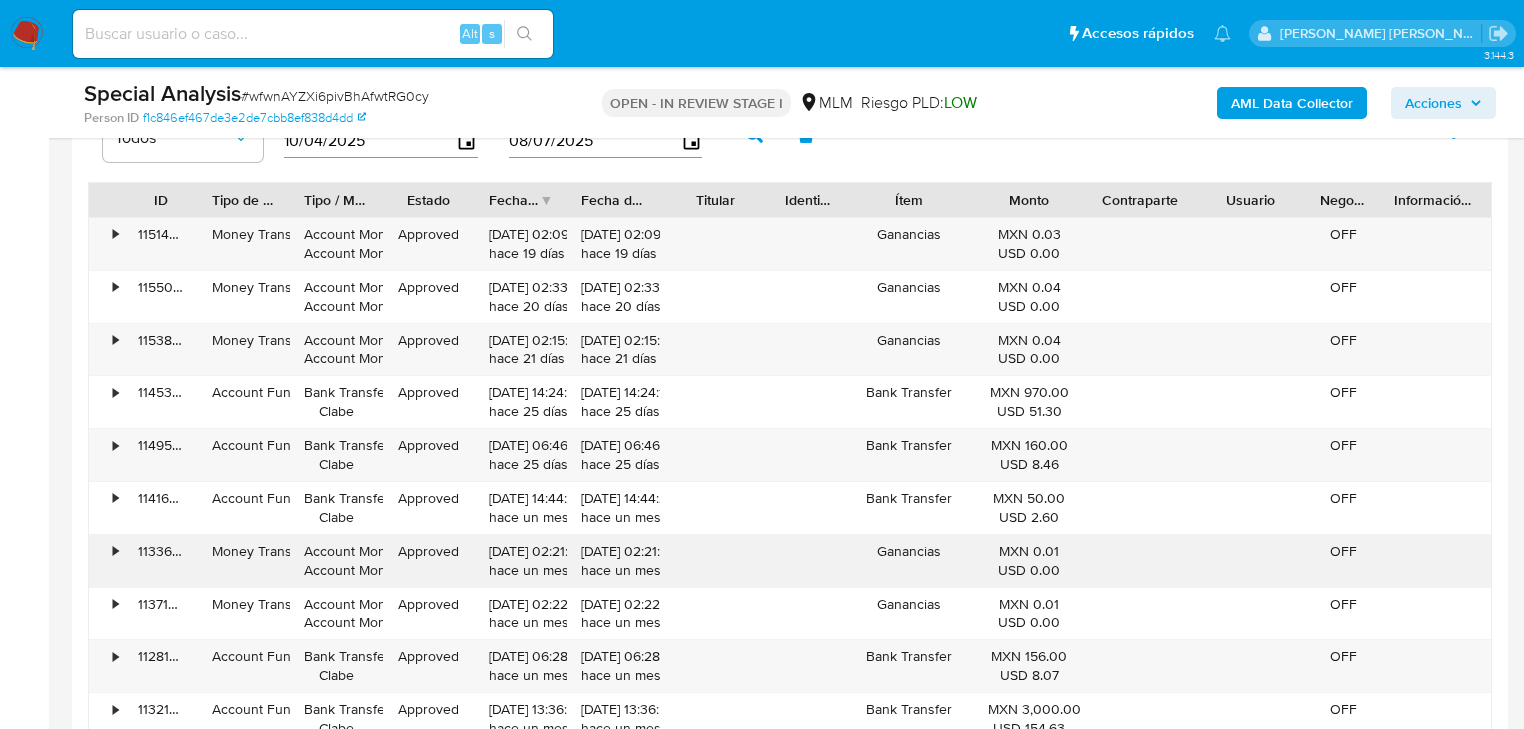 scroll, scrollTop: 2320, scrollLeft: 0, axis: vertical 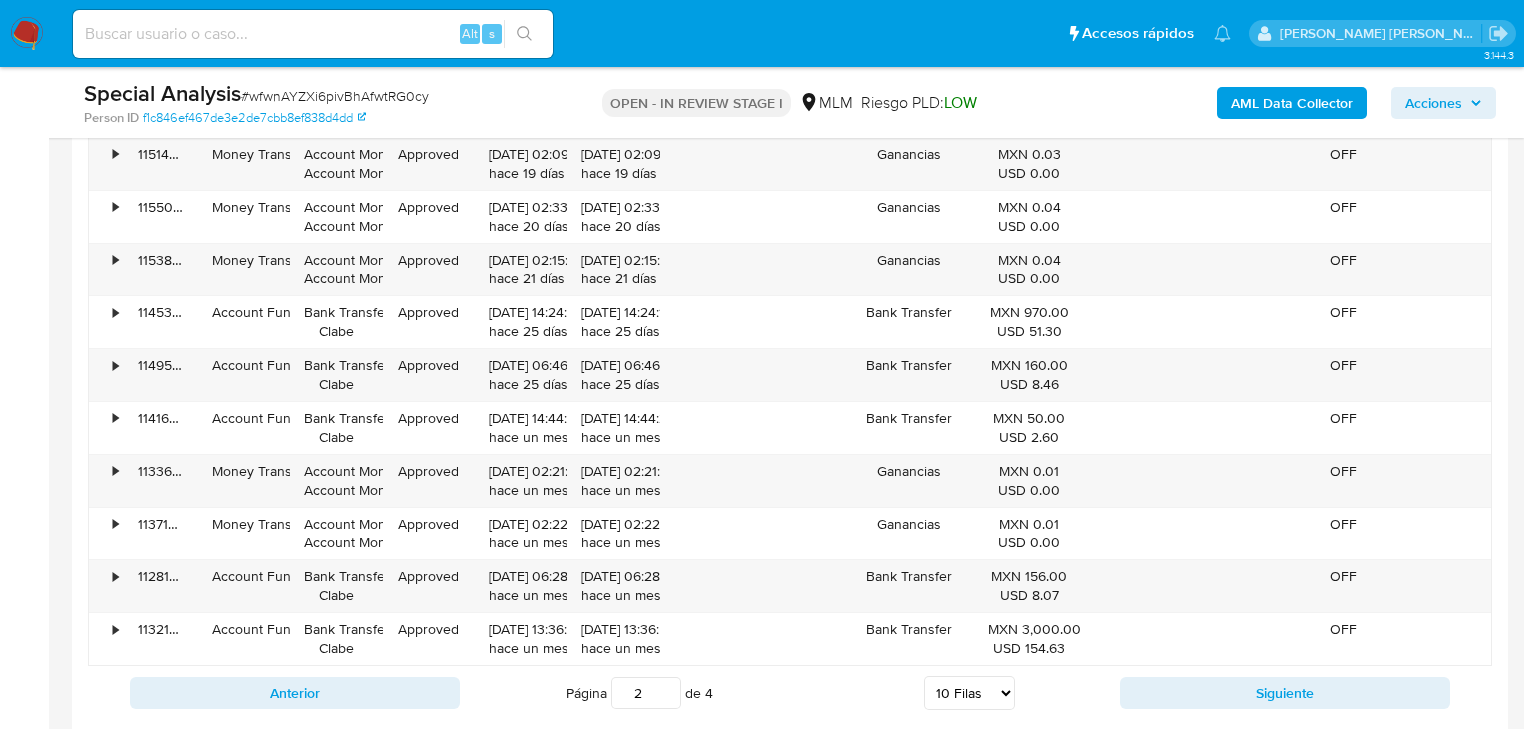 click on "Siguiente" at bounding box center (1285, 693) 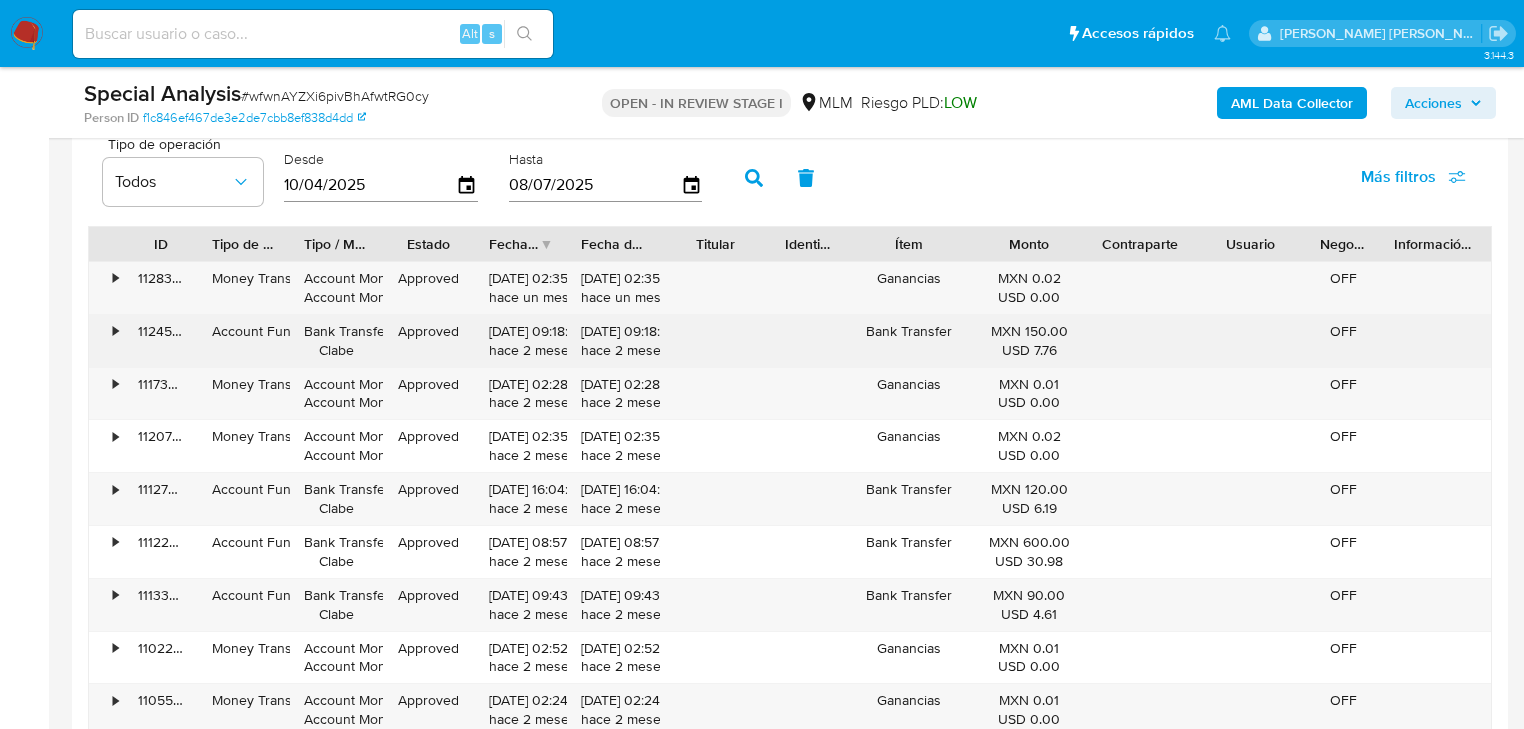 scroll, scrollTop: 2080, scrollLeft: 0, axis: vertical 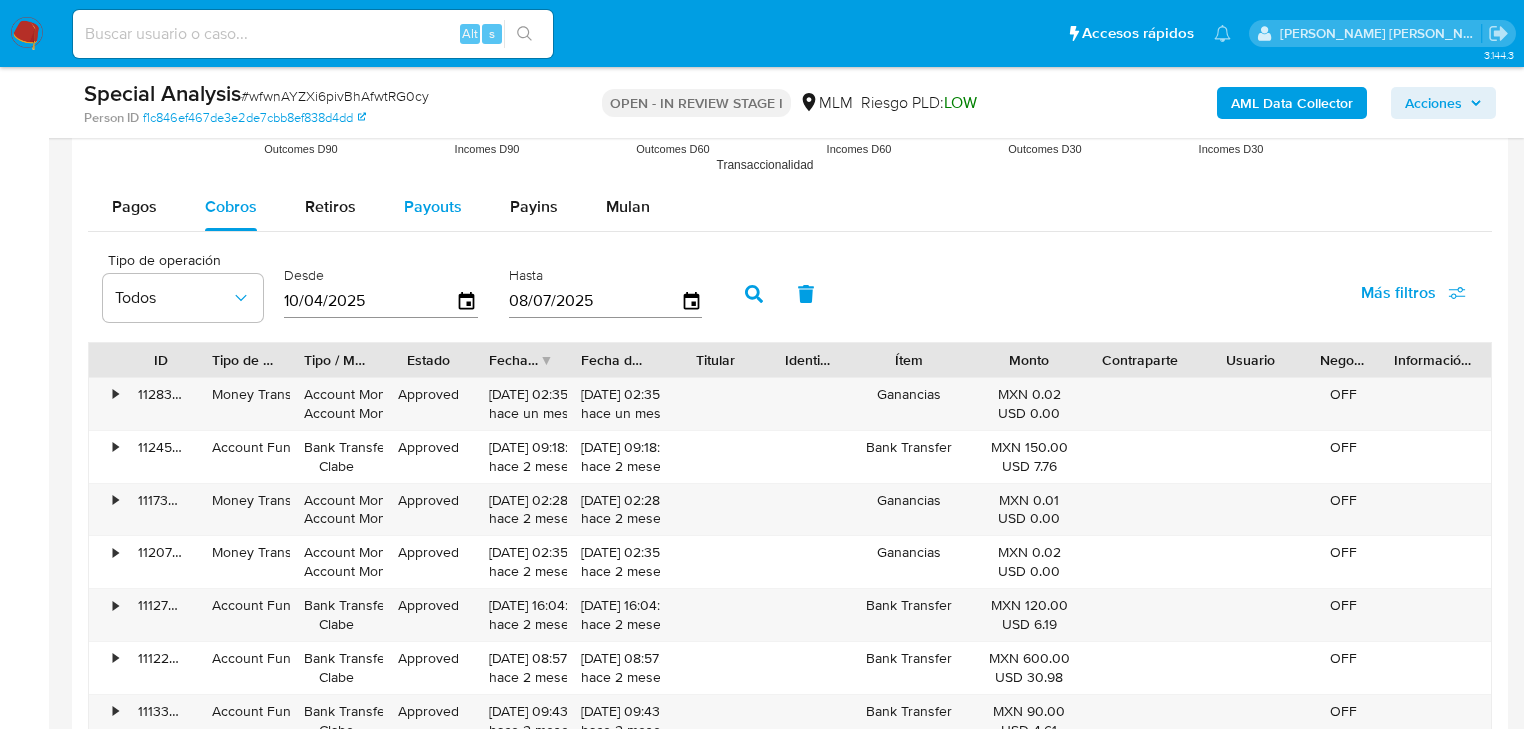 click on "Payouts" at bounding box center (433, 206) 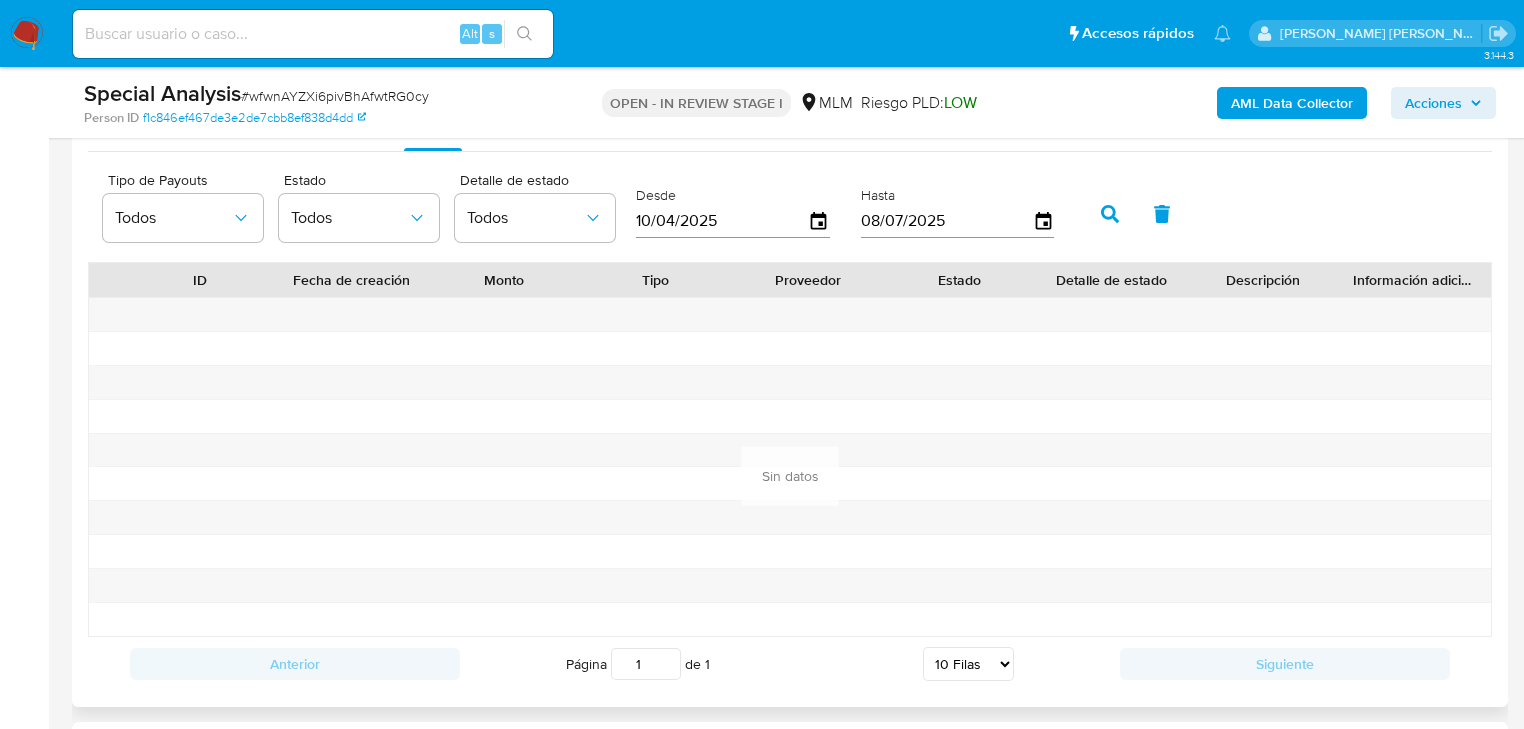 scroll, scrollTop: 2000, scrollLeft: 0, axis: vertical 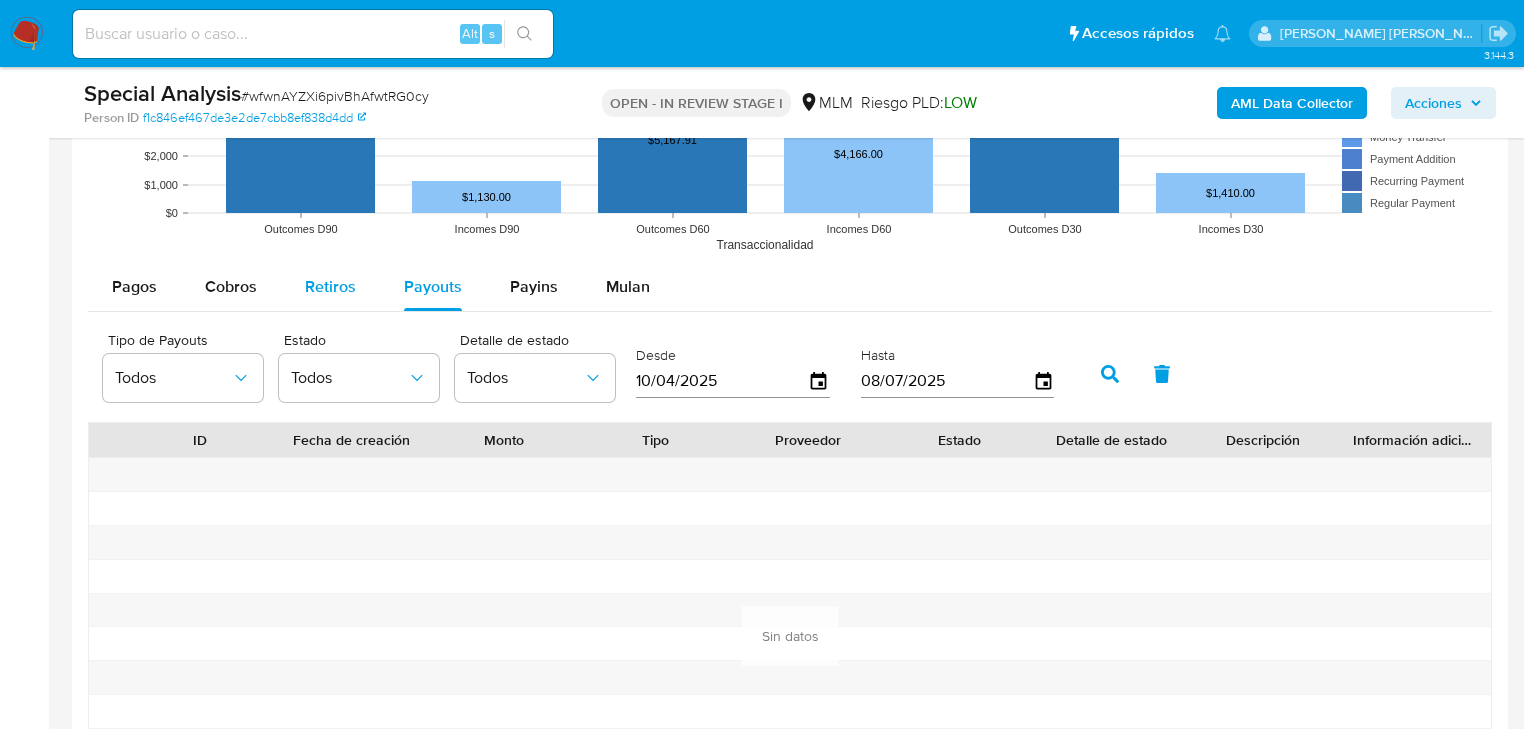 click on "Retiros" at bounding box center (330, 286) 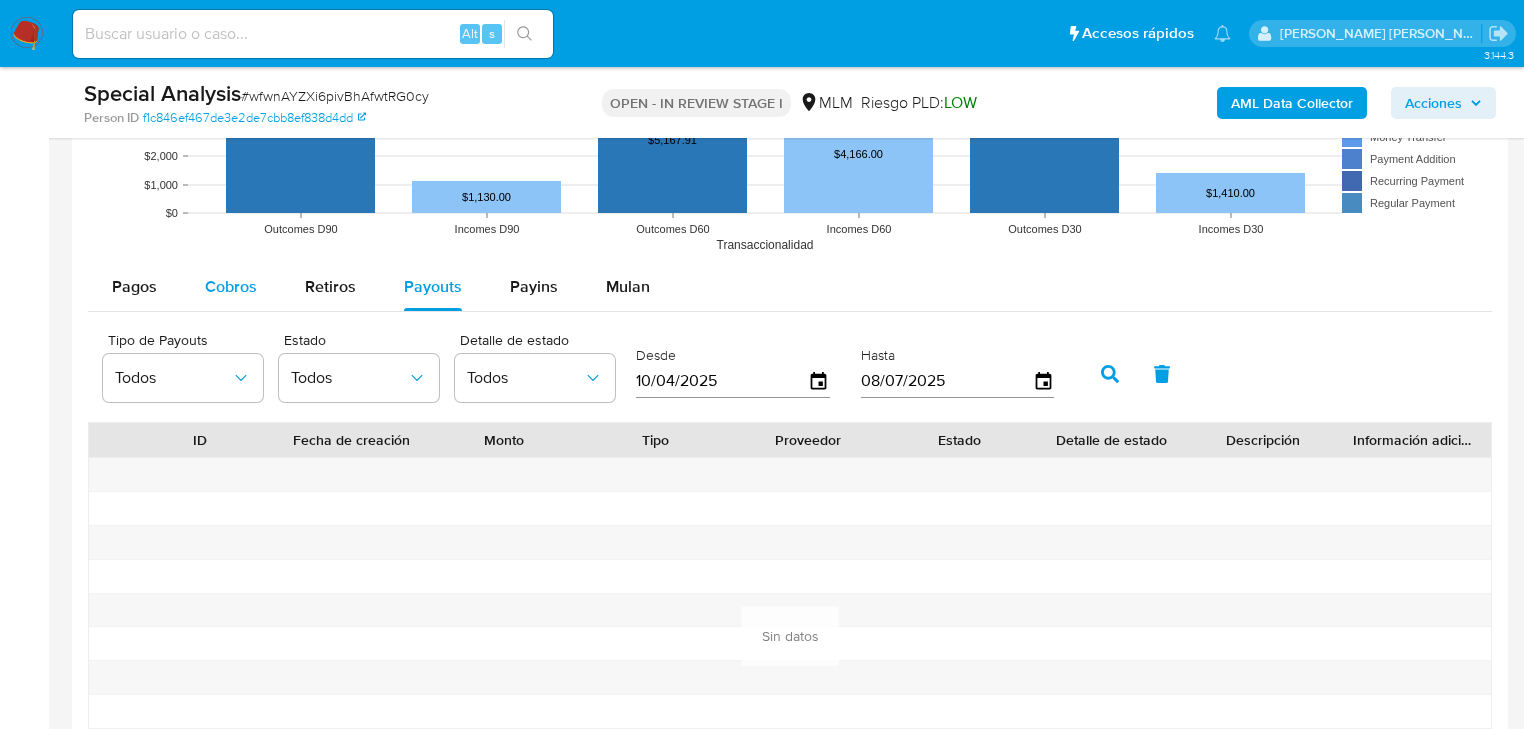 select on "10" 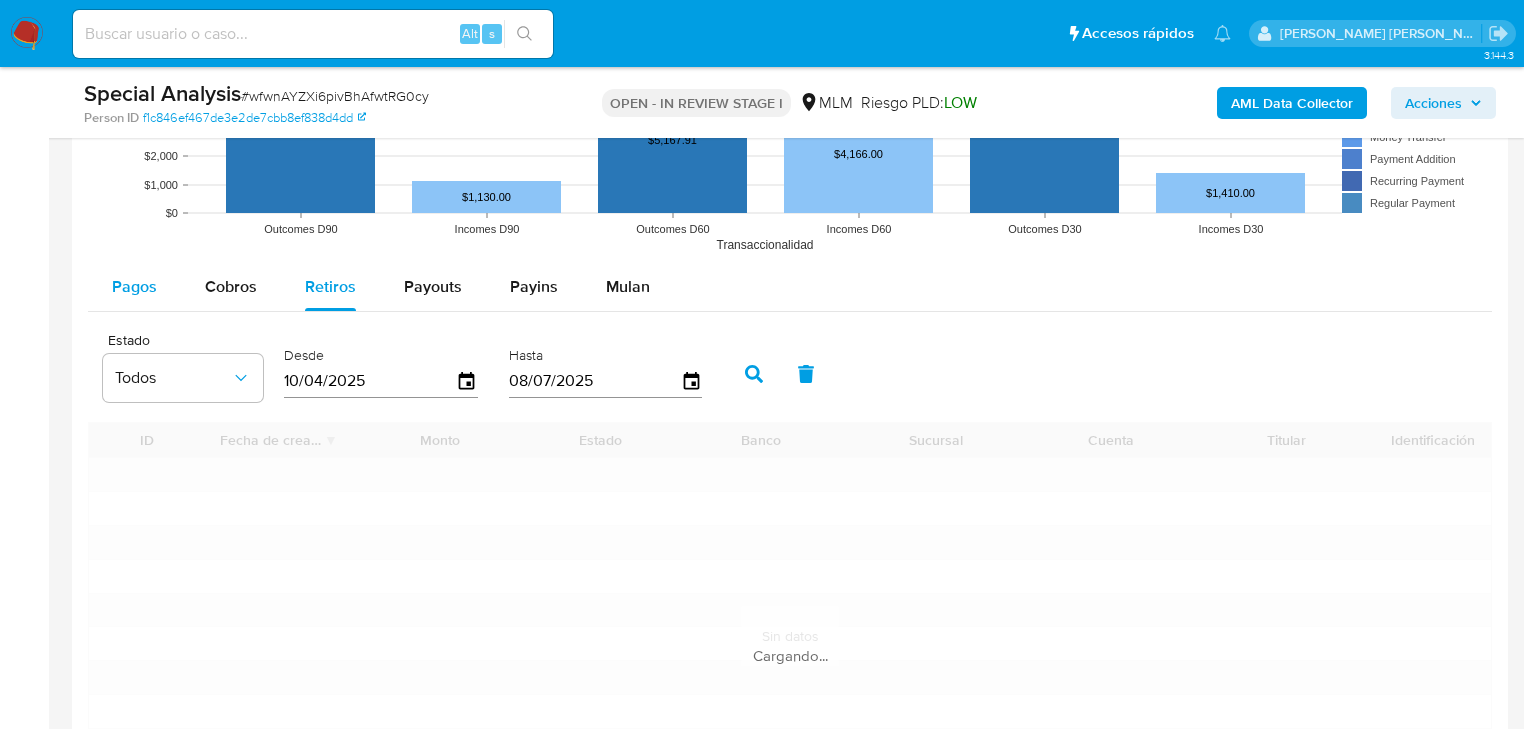 drag, startPoint x: 208, startPoint y: 279, endPoint x: 148, endPoint y: 280, distance: 60.00833 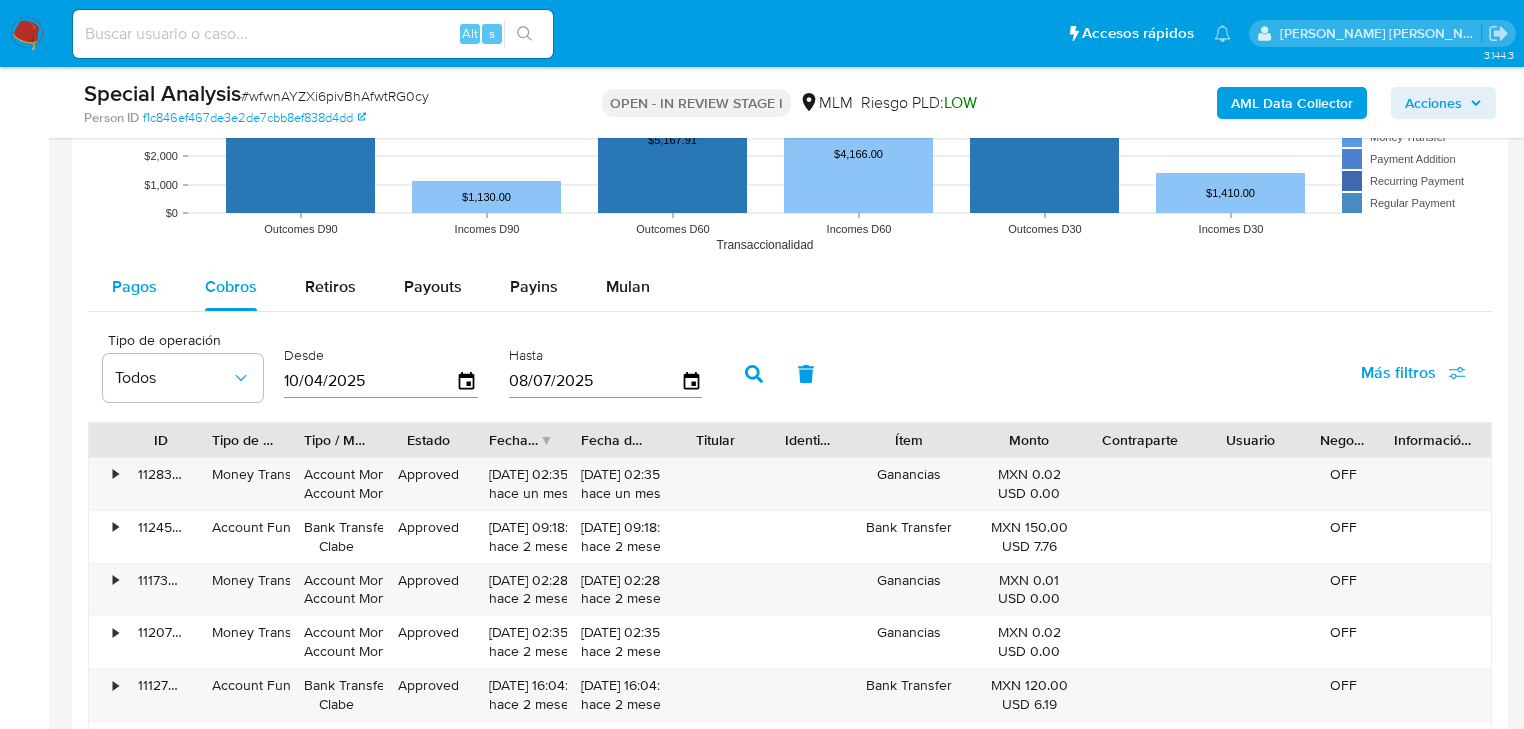 click on "Pagos" at bounding box center [134, 286] 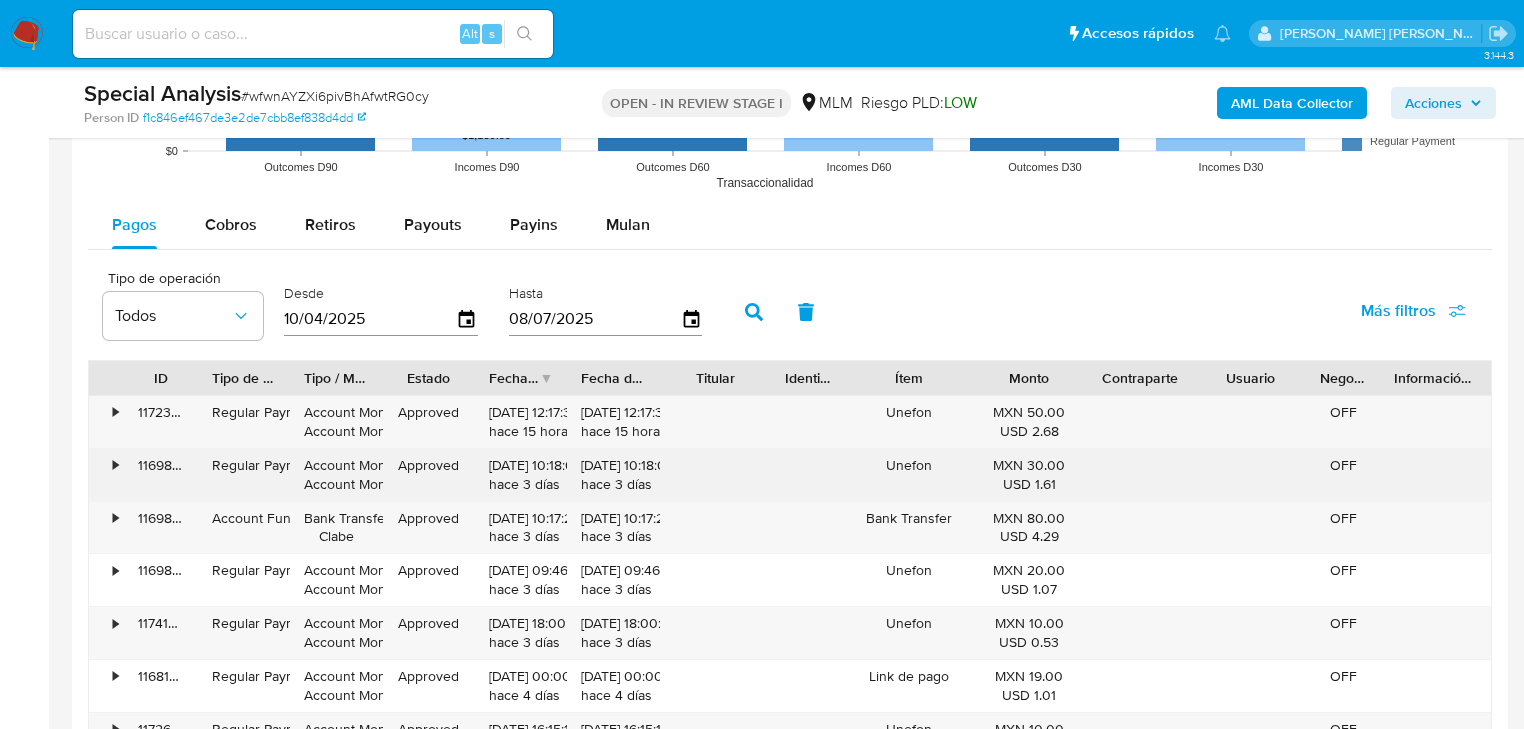 scroll, scrollTop: 2320, scrollLeft: 0, axis: vertical 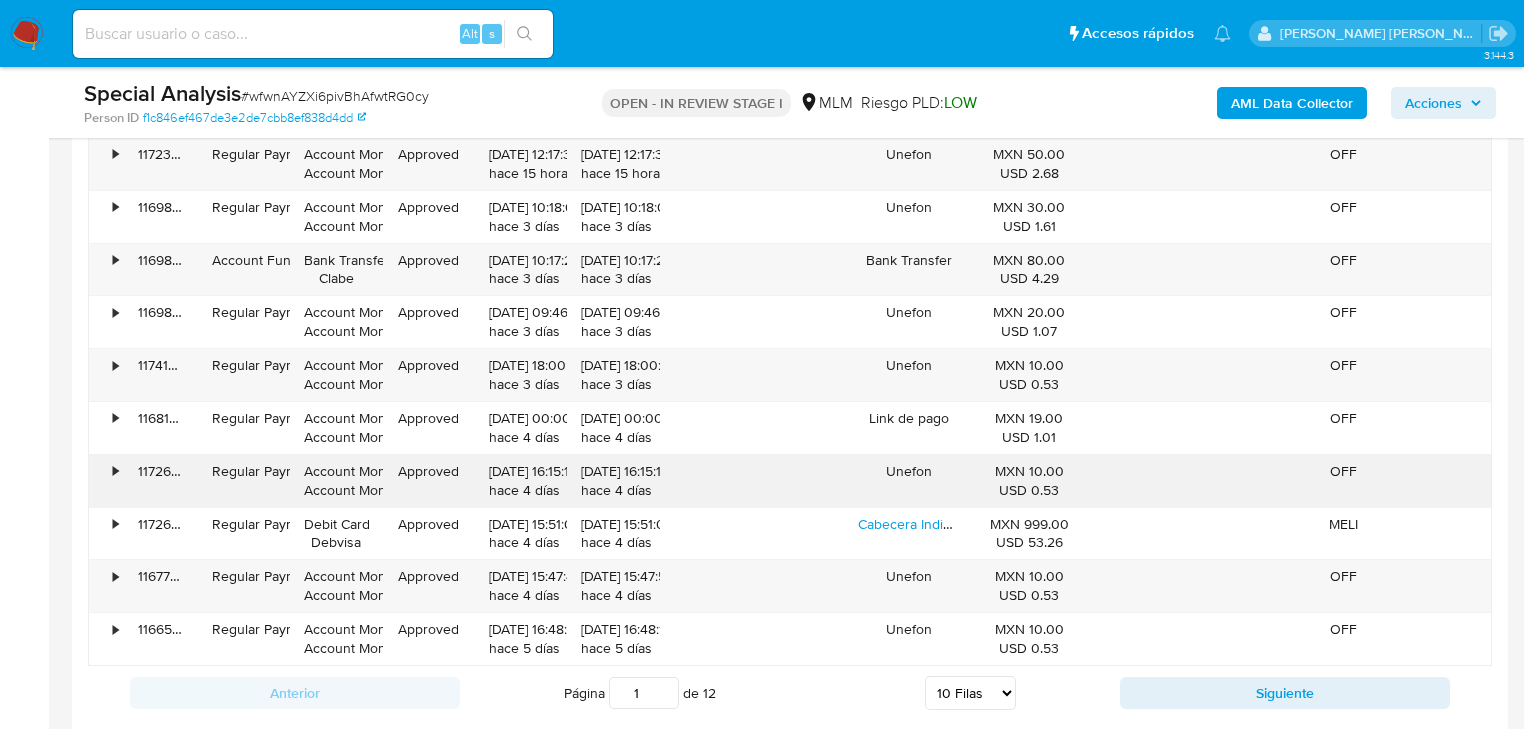 type 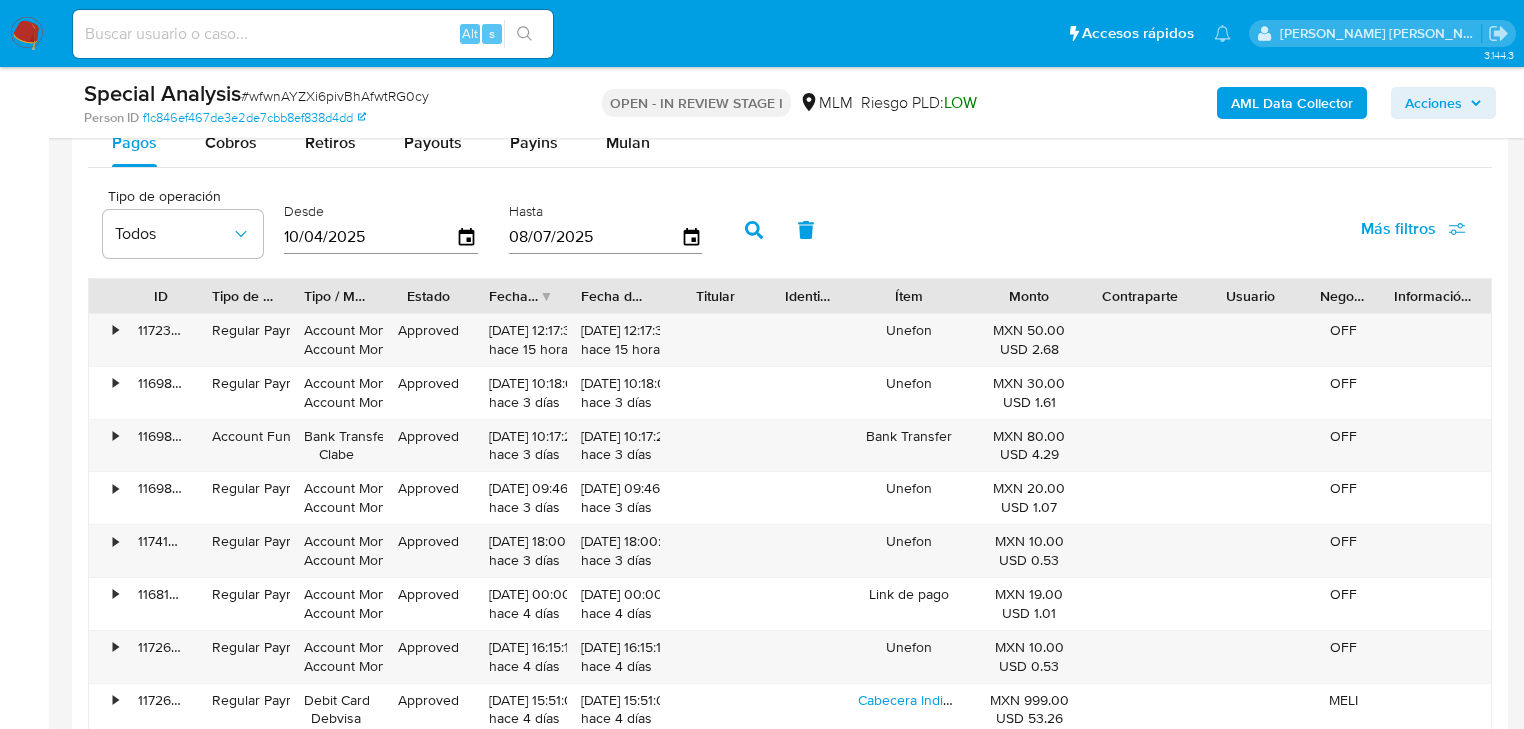 scroll, scrollTop: 2000, scrollLeft: 0, axis: vertical 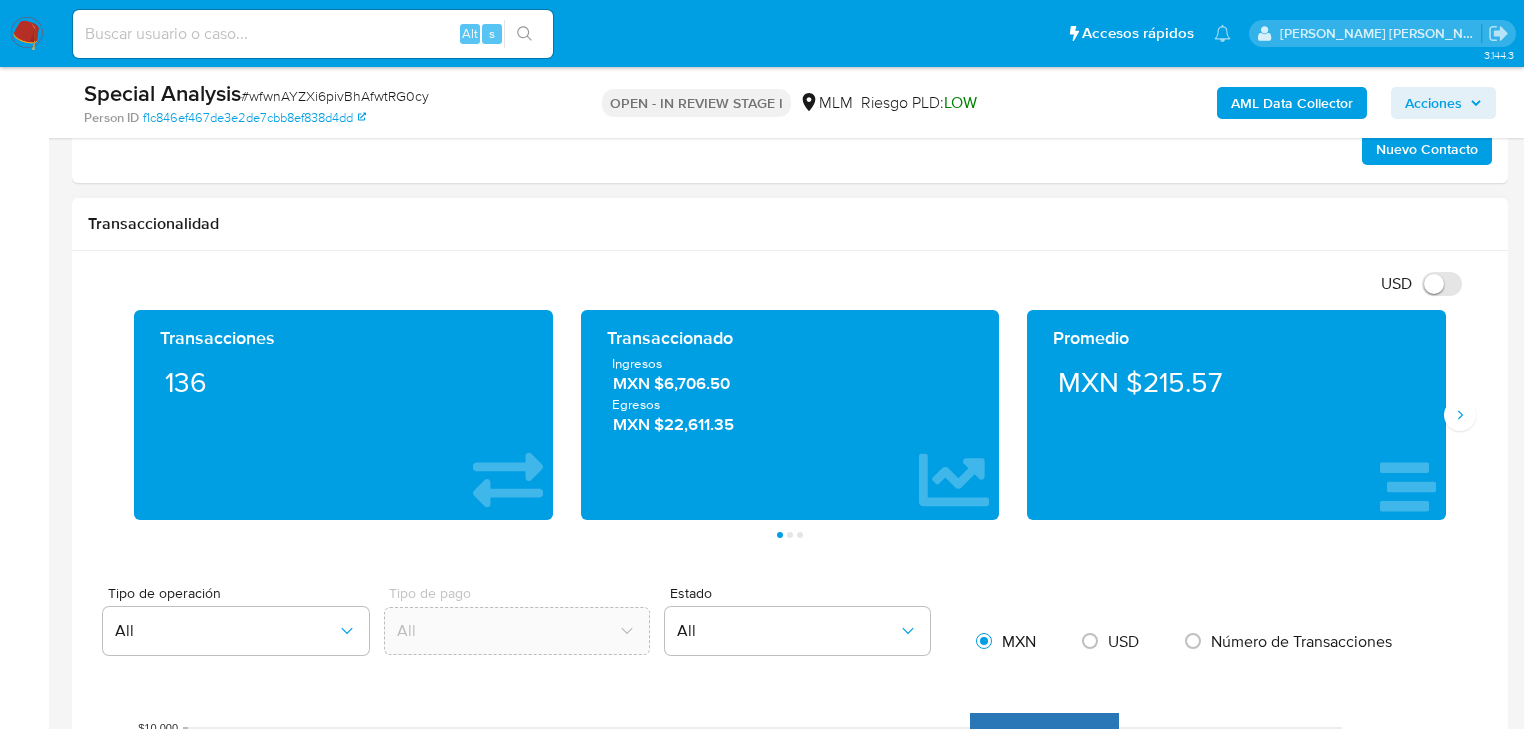click on "Egresos" at bounding box center (790, 404) 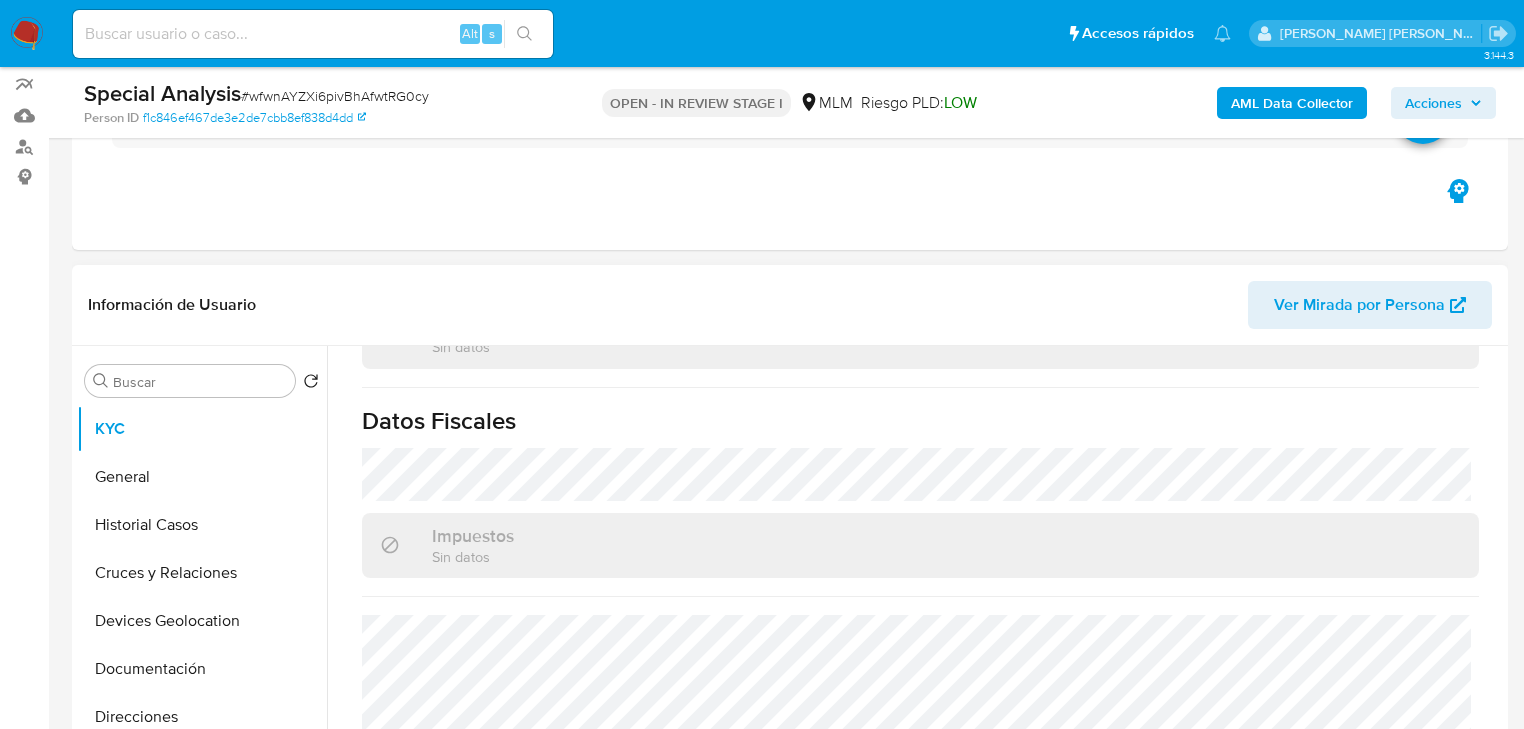 scroll, scrollTop: 80, scrollLeft: 0, axis: vertical 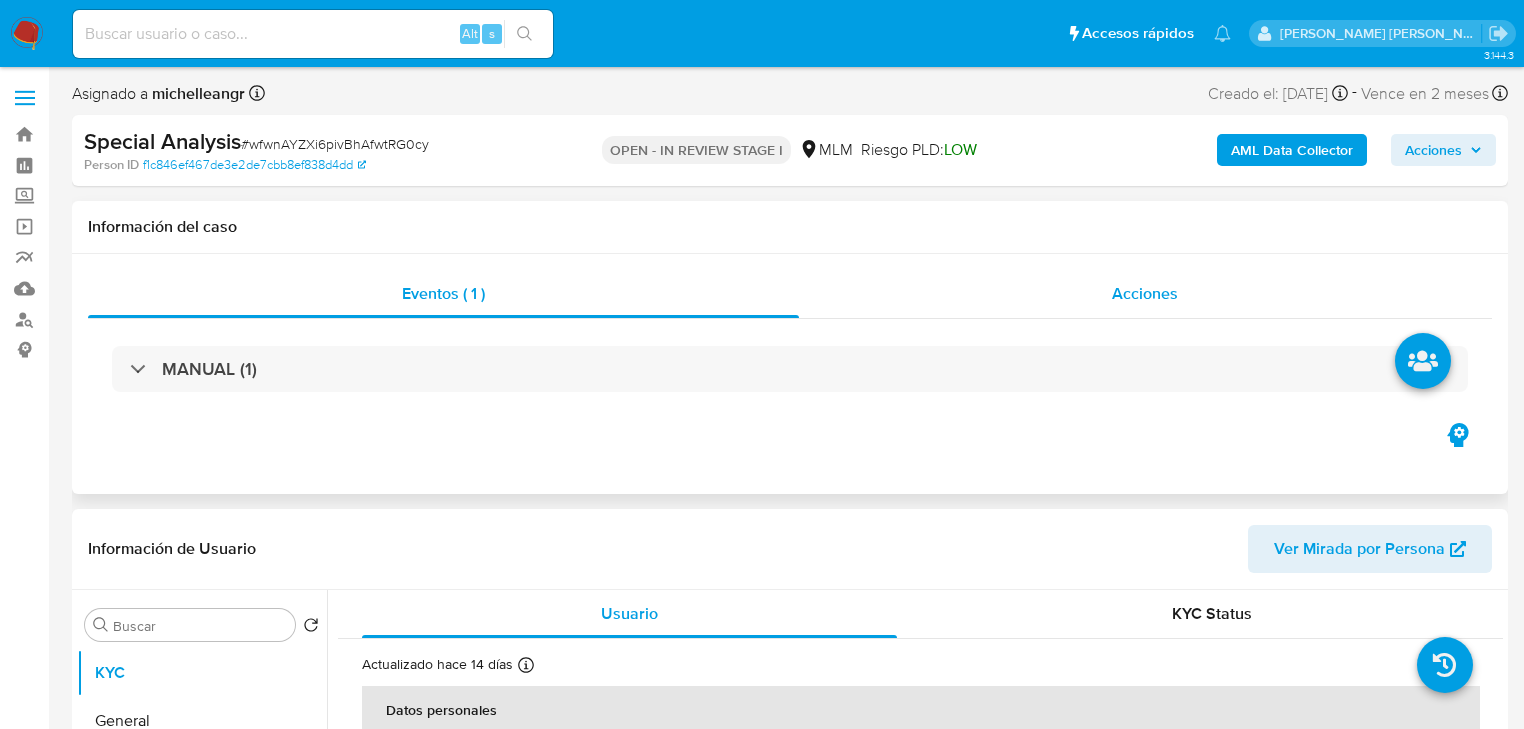 click on "Acciones" at bounding box center (1145, 293) 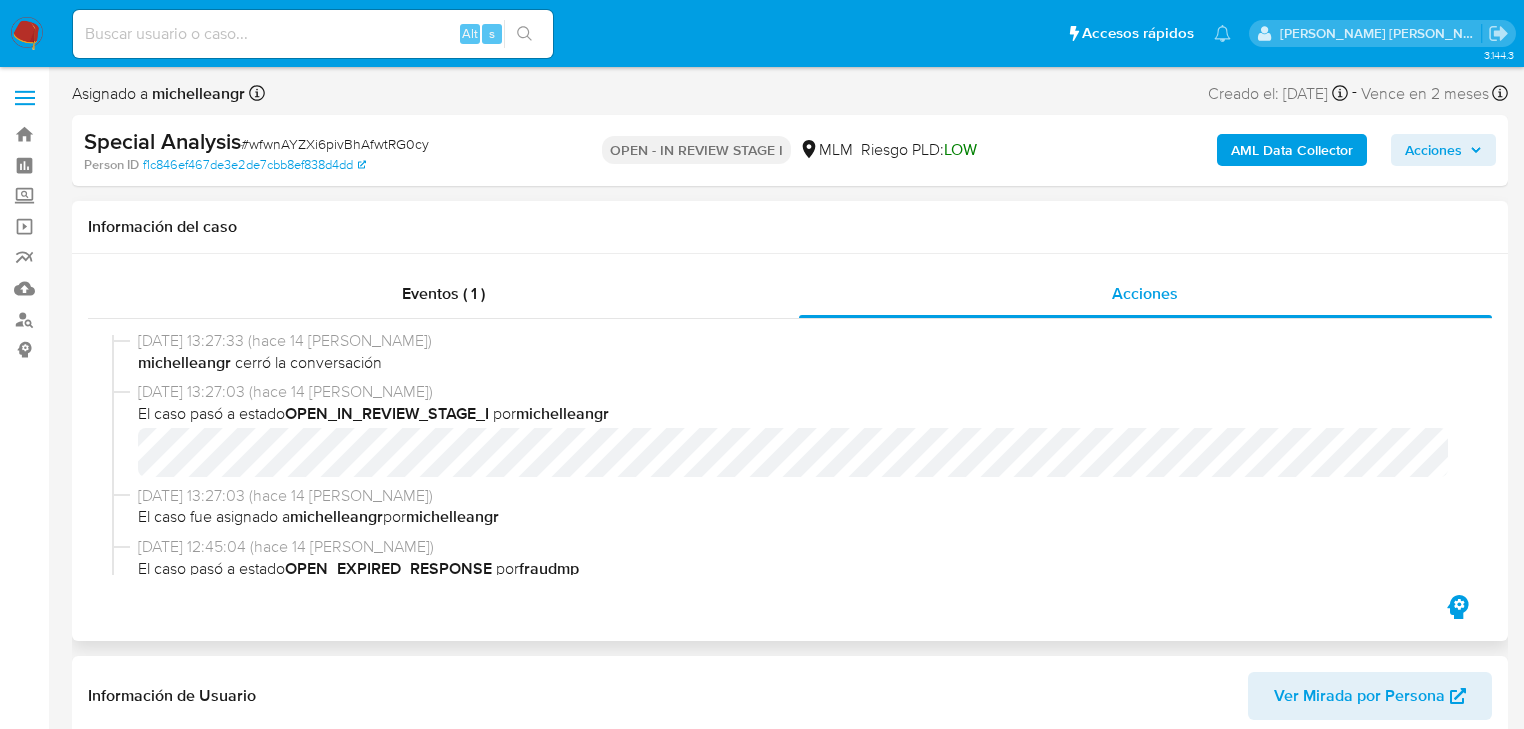 scroll, scrollTop: 0, scrollLeft: 0, axis: both 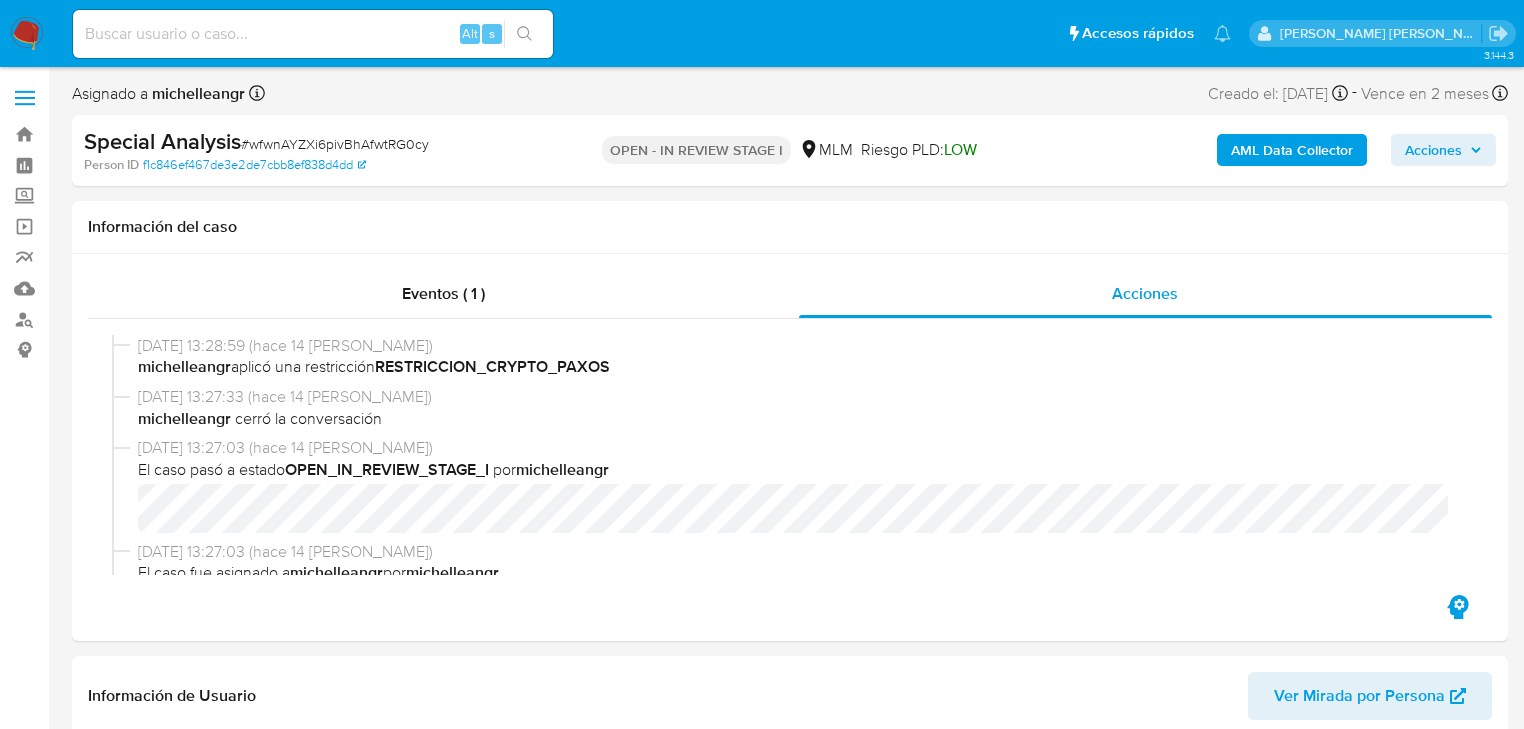 click on "Acciones" at bounding box center [1433, 150] 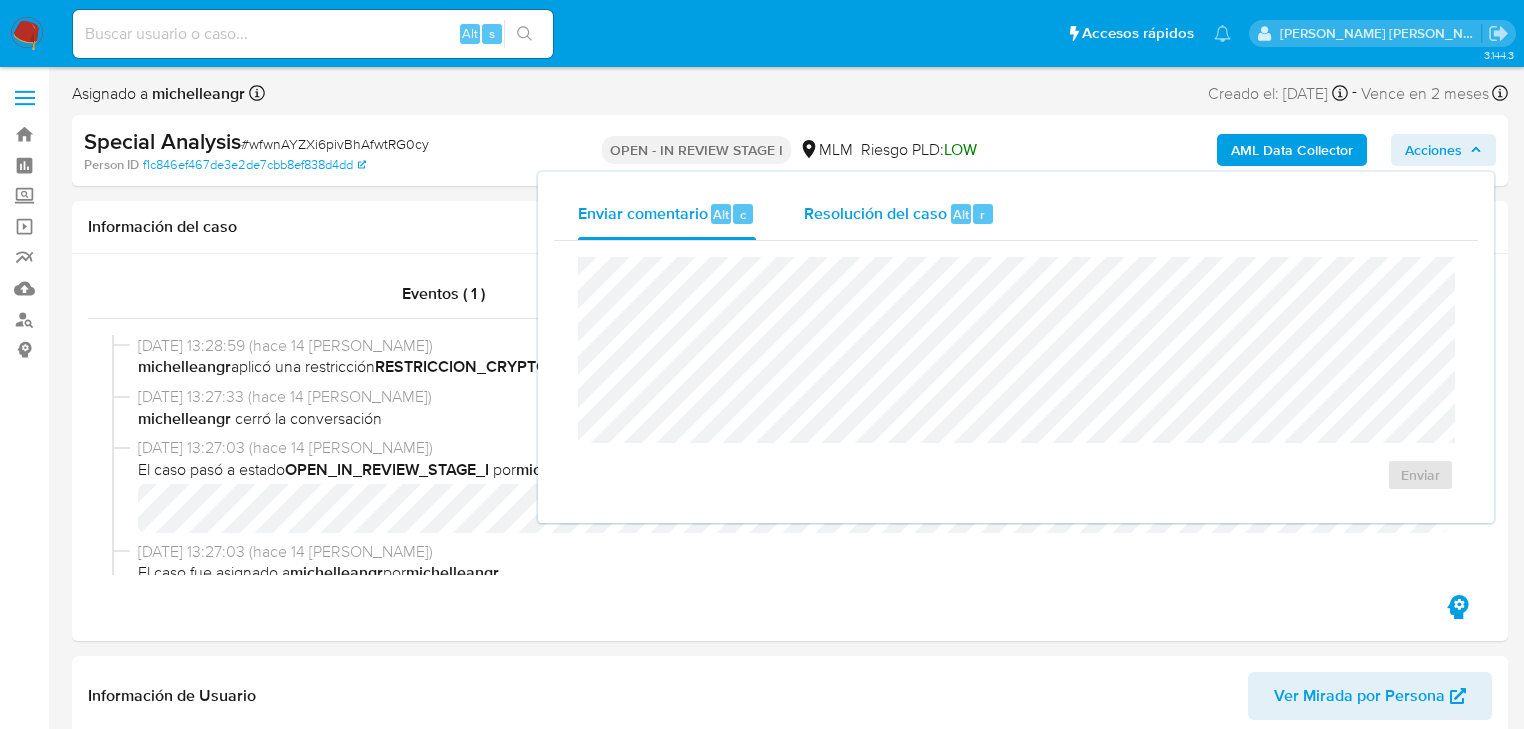 click on "Alt" at bounding box center [961, 214] 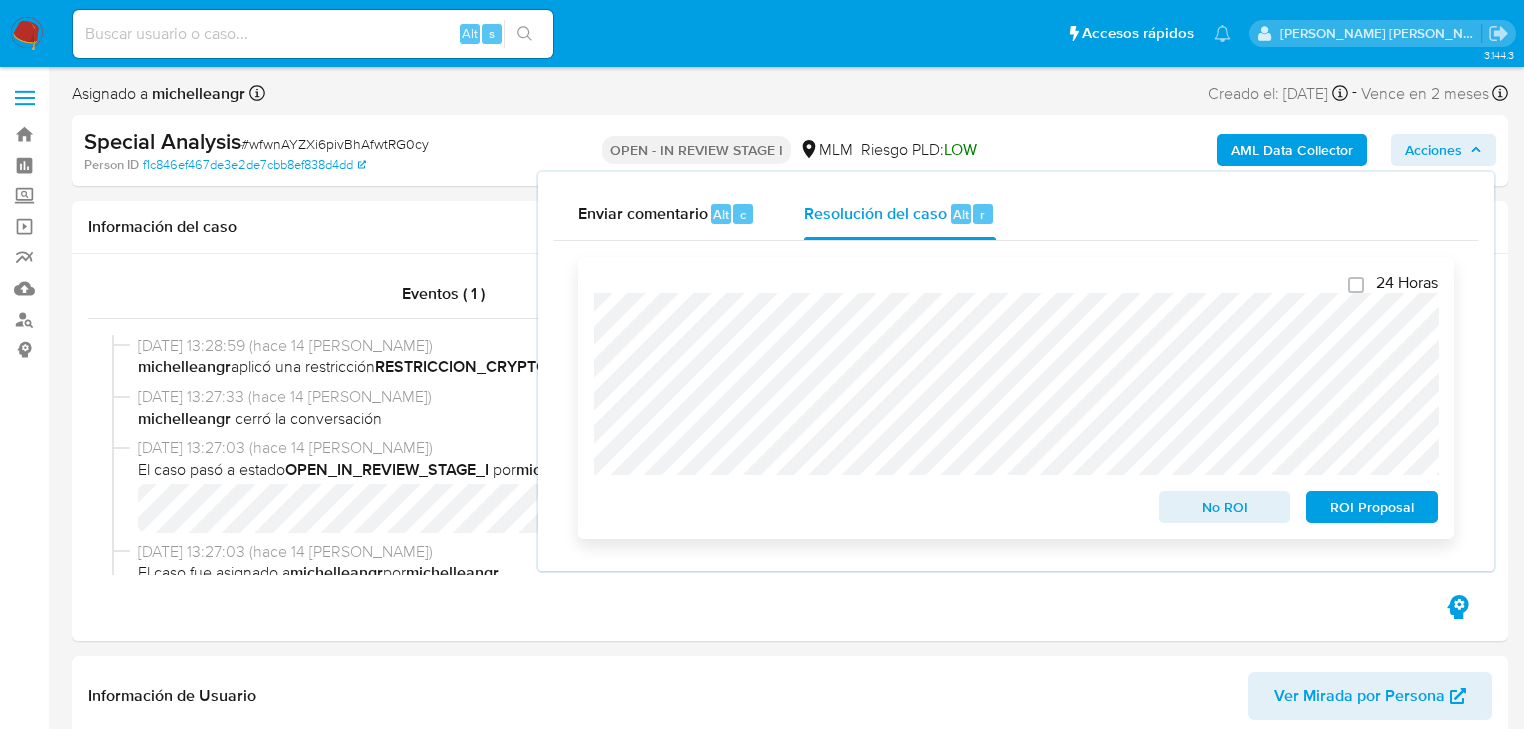 click on "24 Horas No ROI ROI Proposal" at bounding box center [1016, 398] 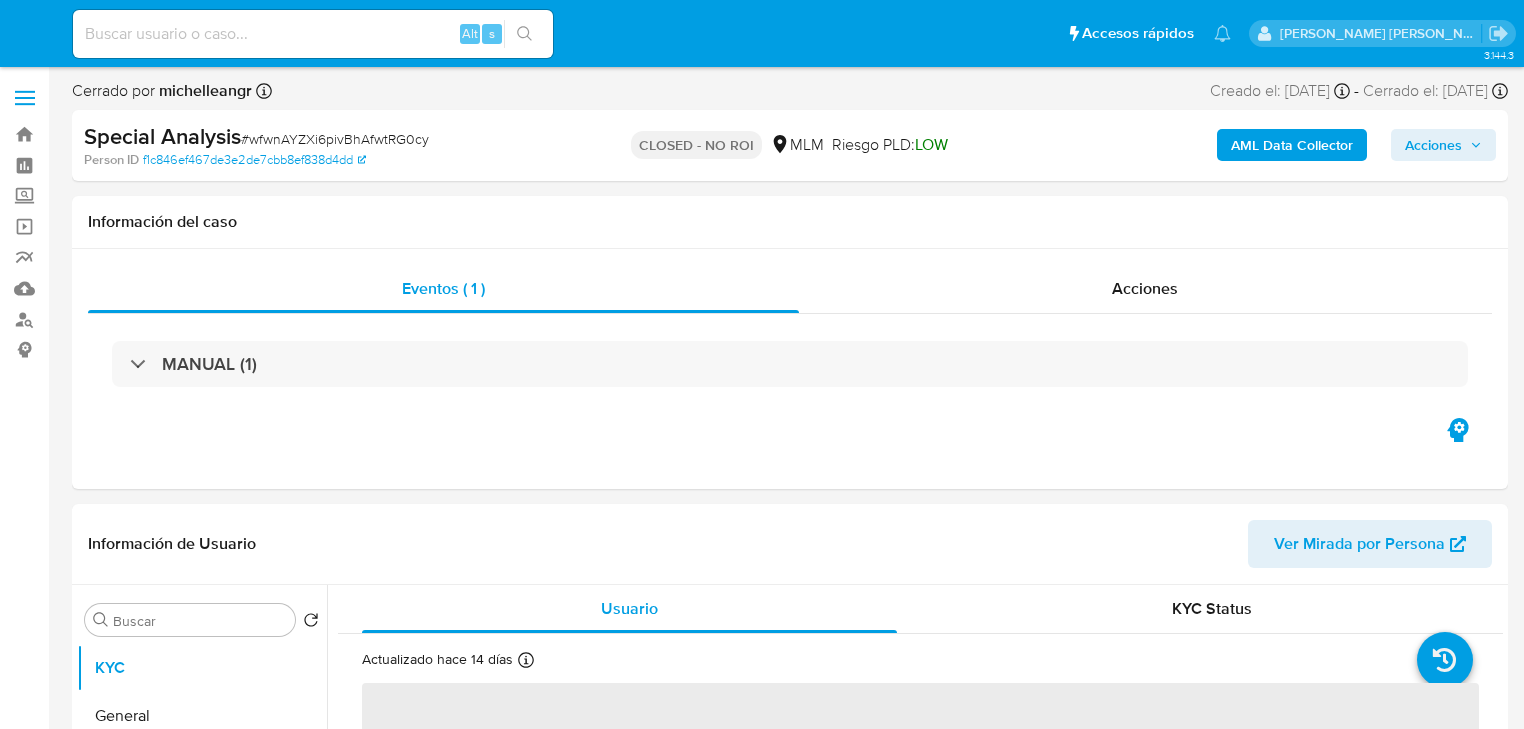 select on "10" 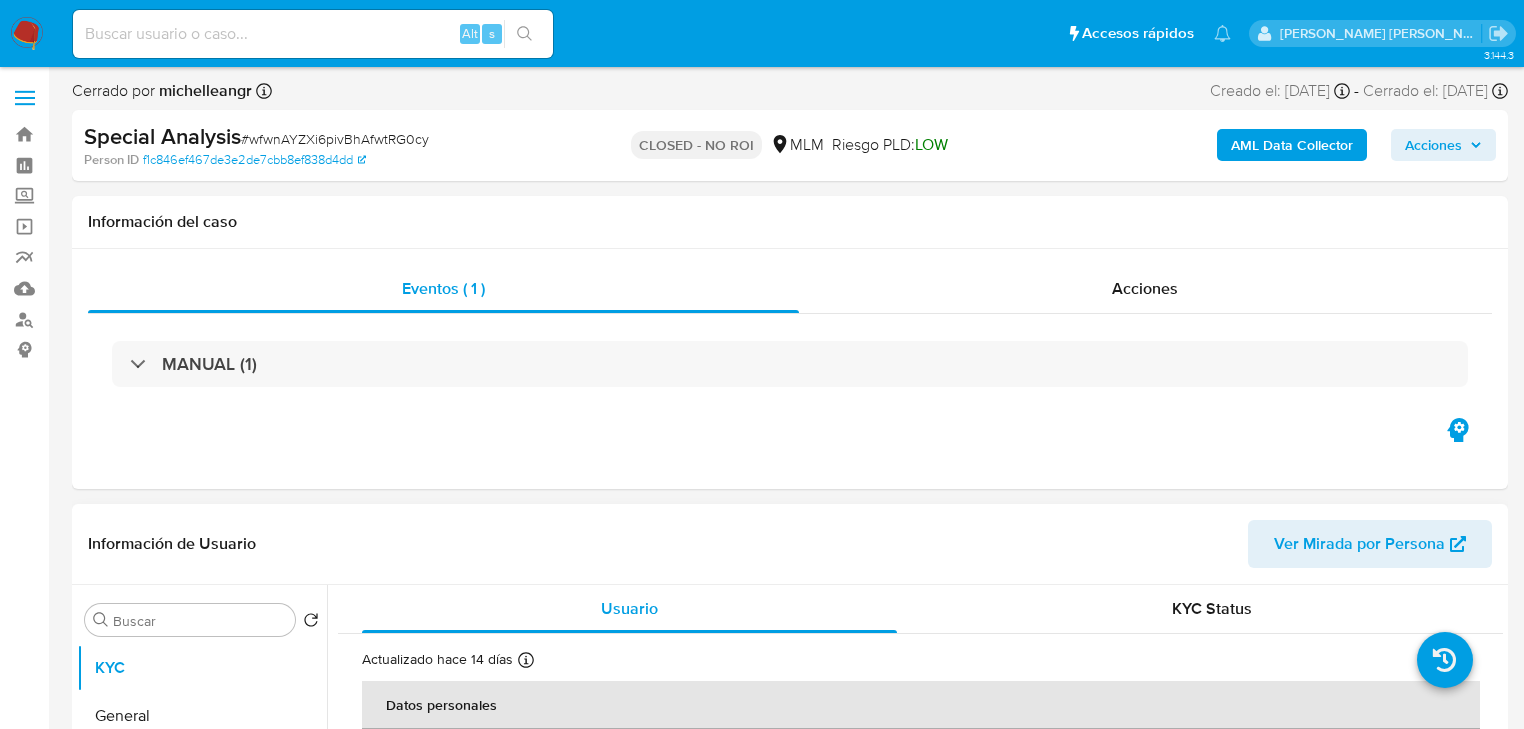 scroll, scrollTop: 0, scrollLeft: 0, axis: both 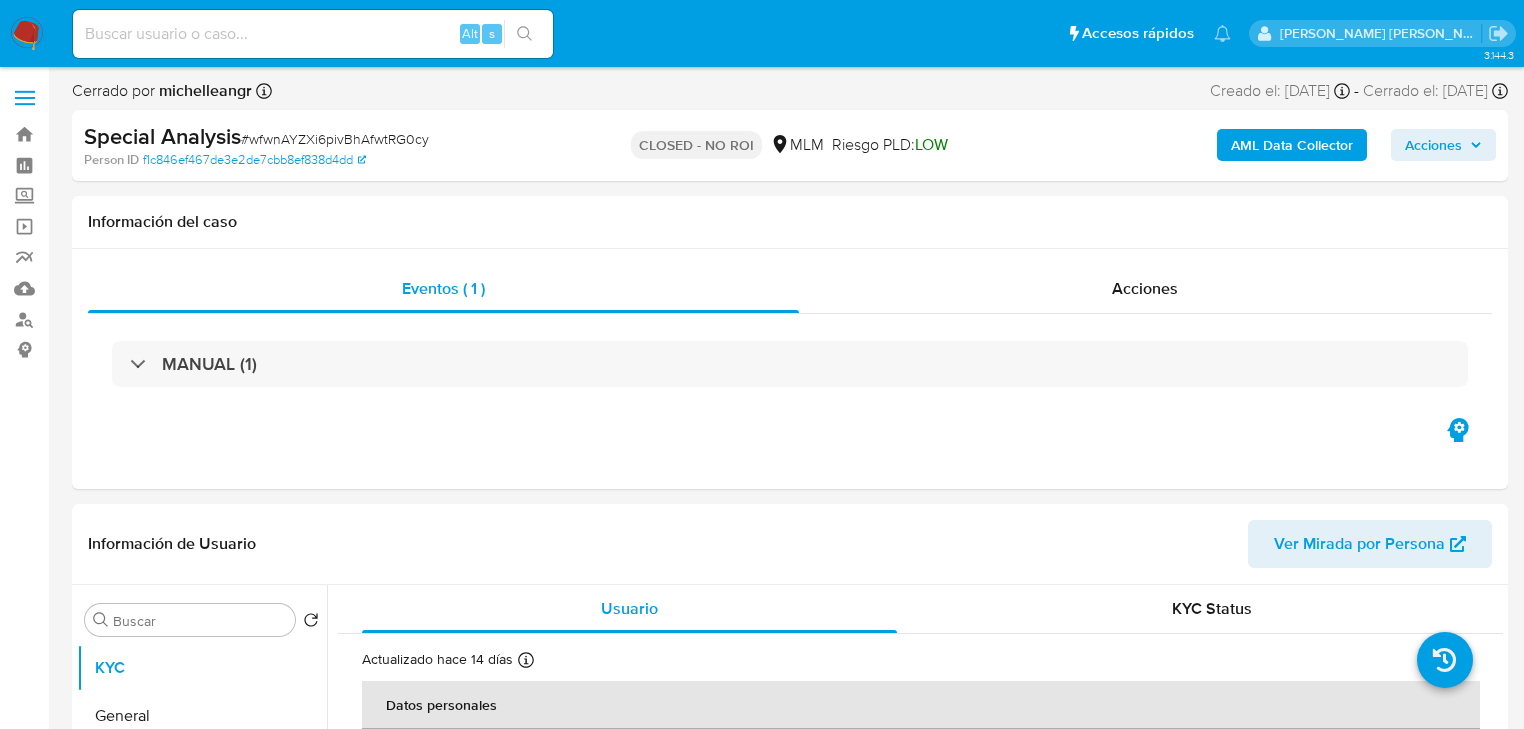click at bounding box center (313, 34) 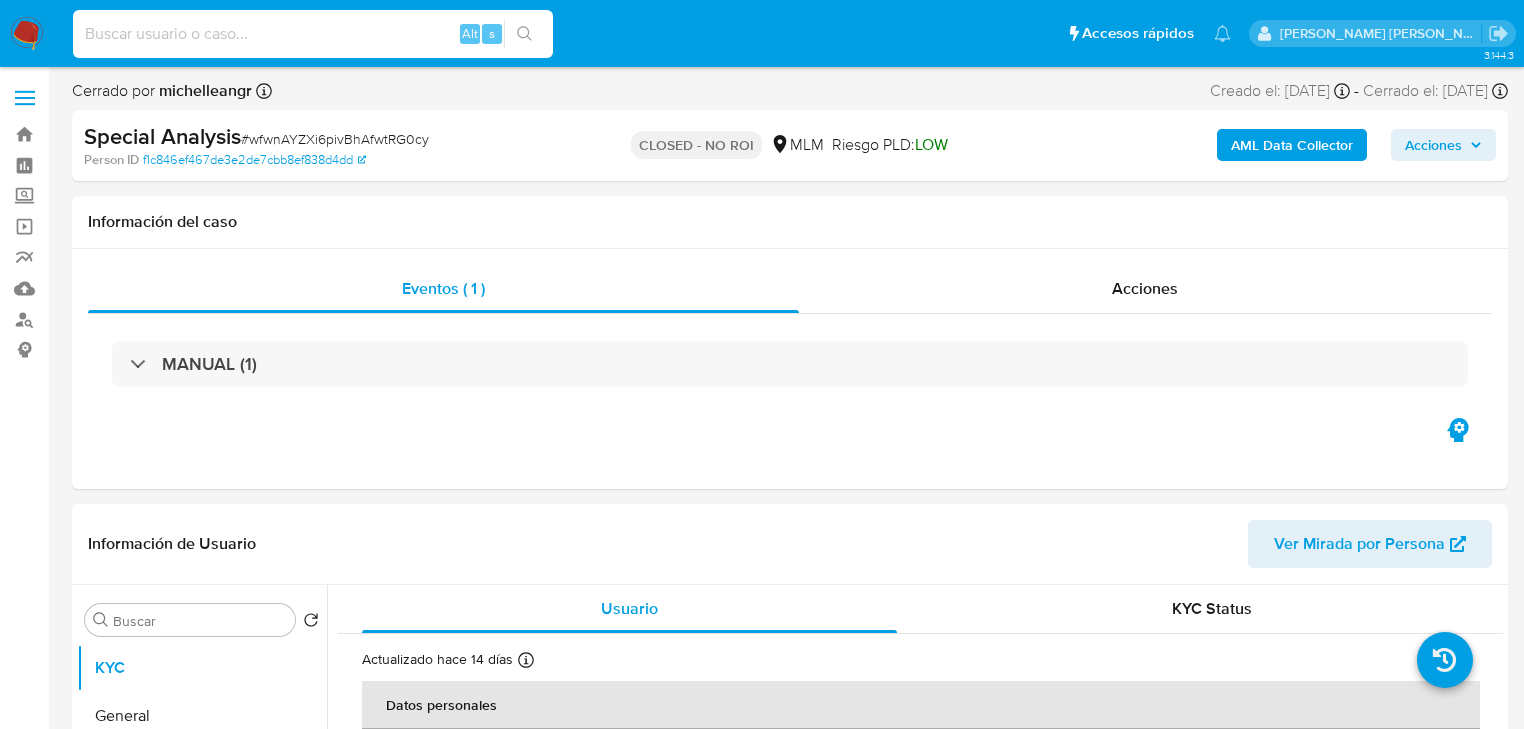 paste on "501157517" 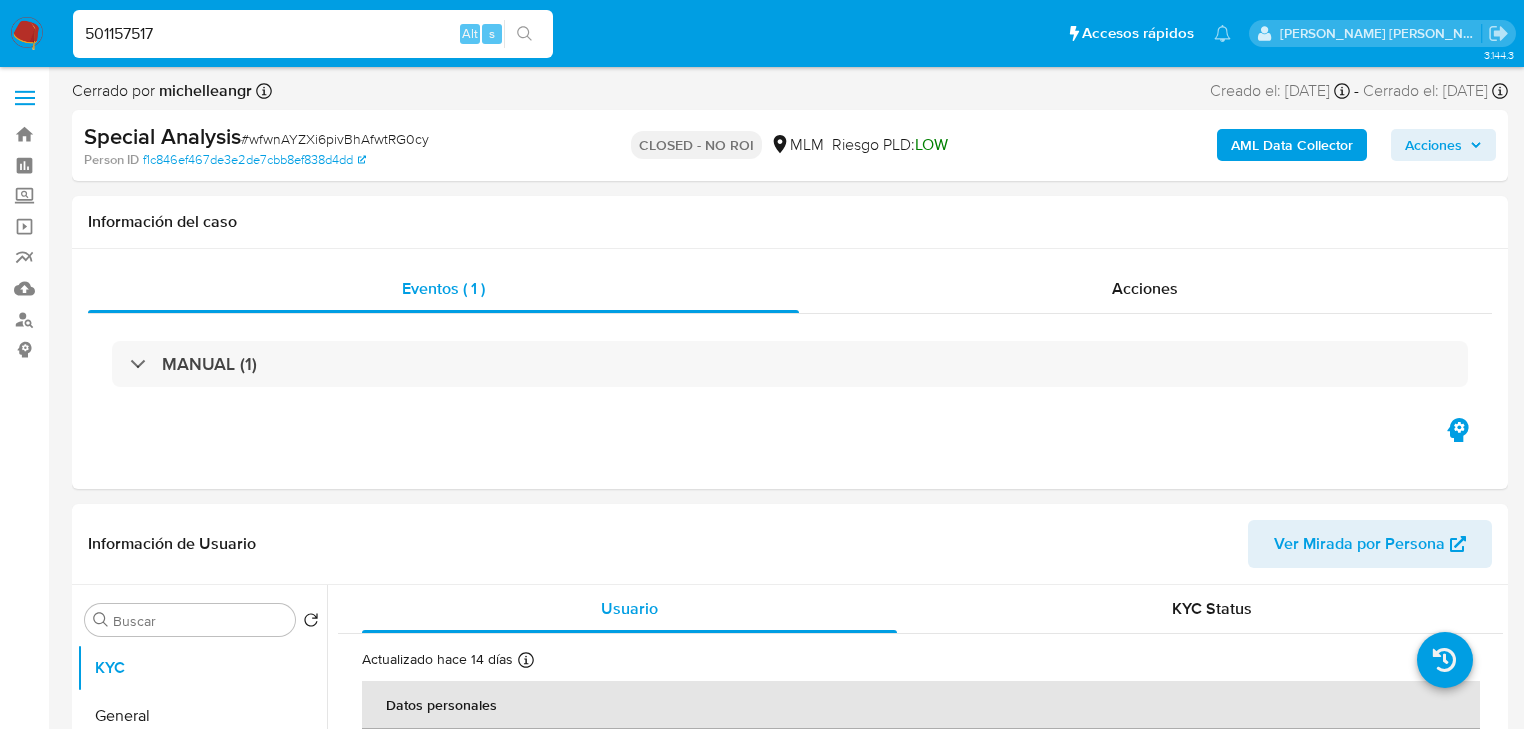 type on "501157517" 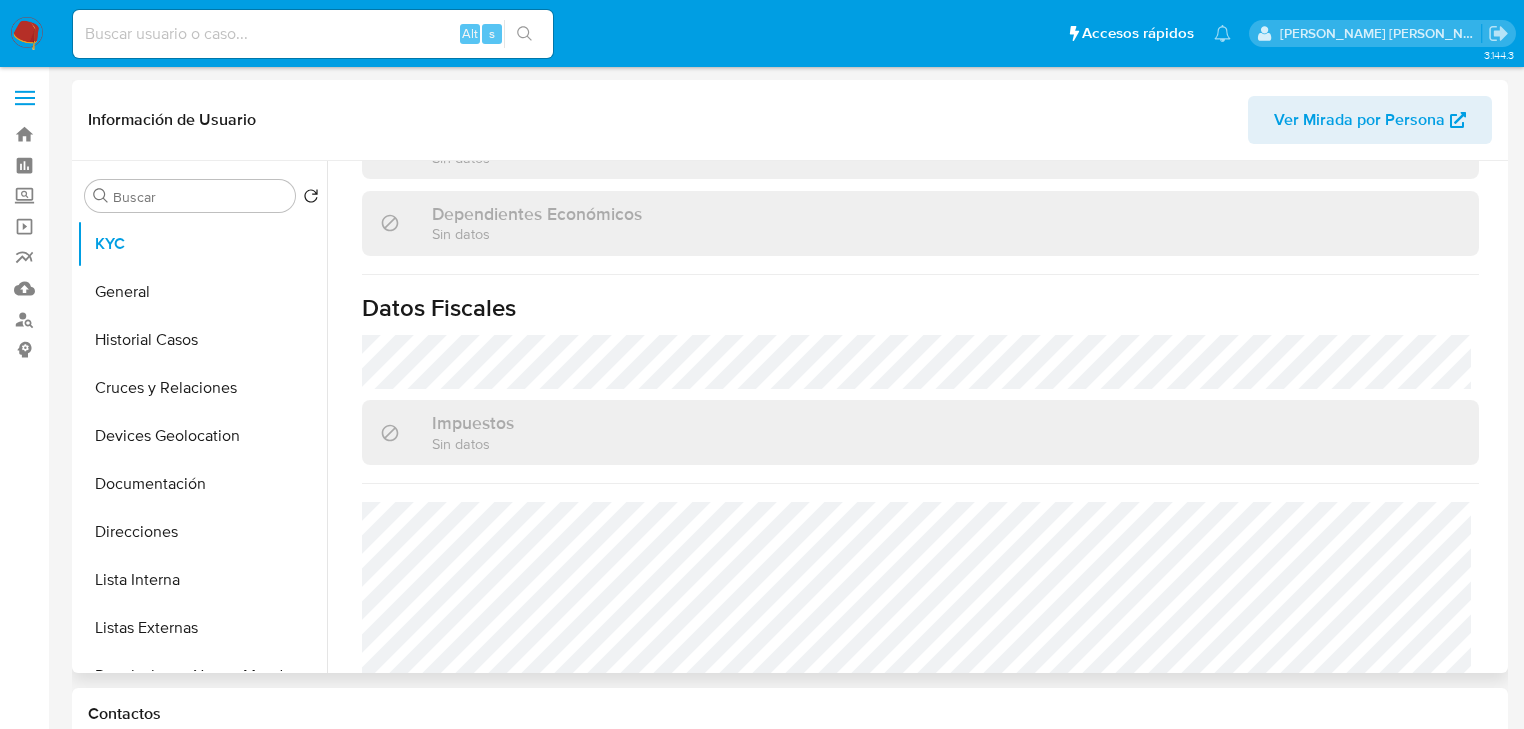 scroll, scrollTop: 1263, scrollLeft: 0, axis: vertical 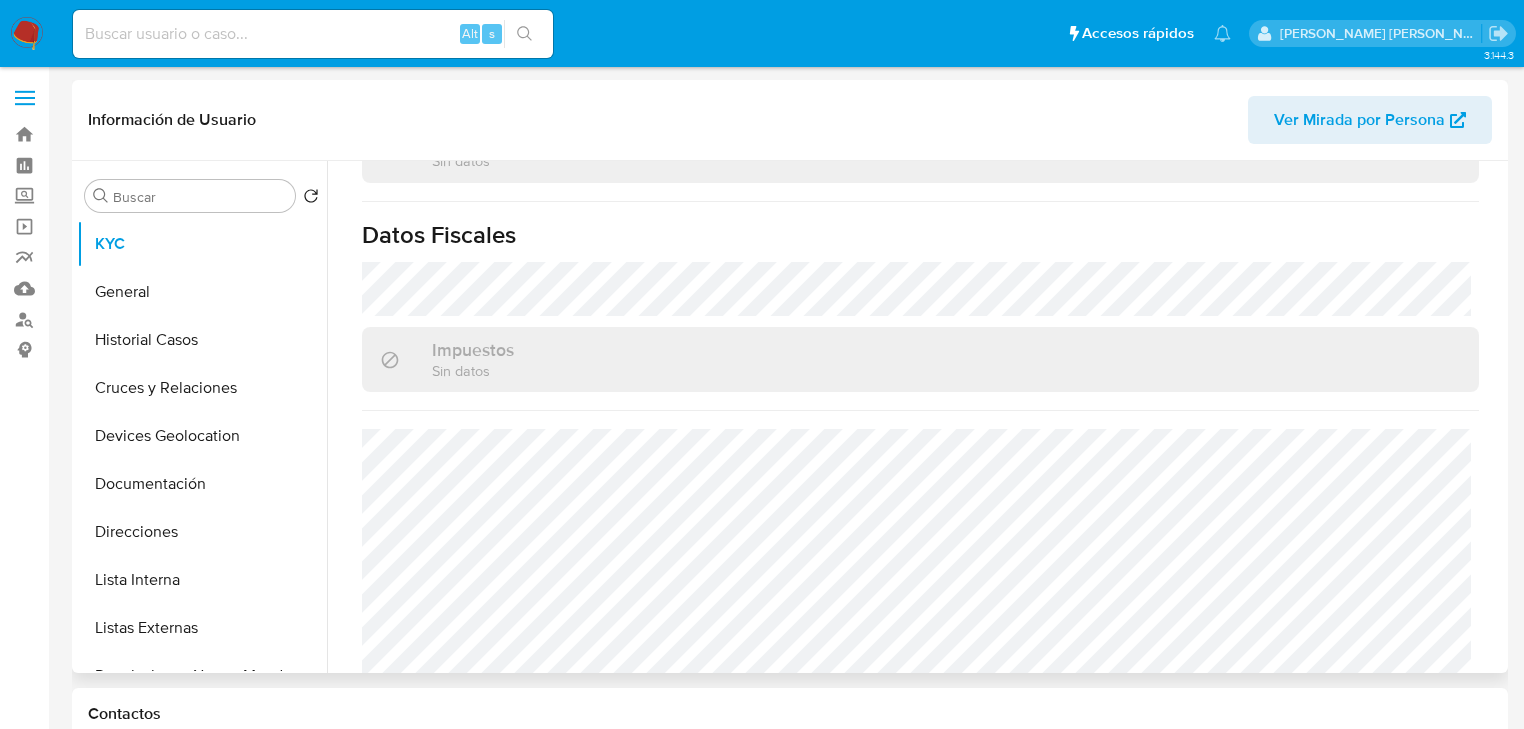 select on "10" 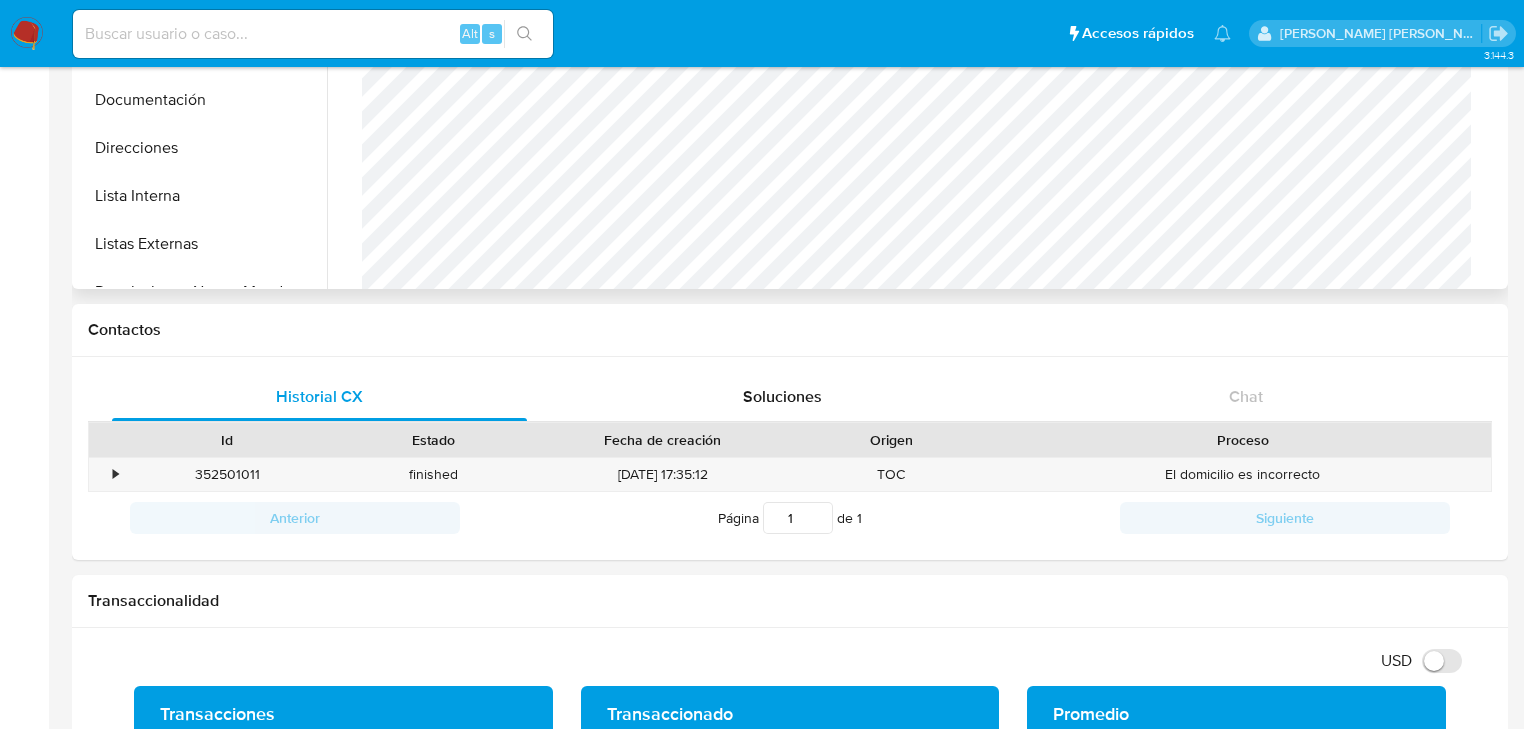 scroll, scrollTop: 80, scrollLeft: 0, axis: vertical 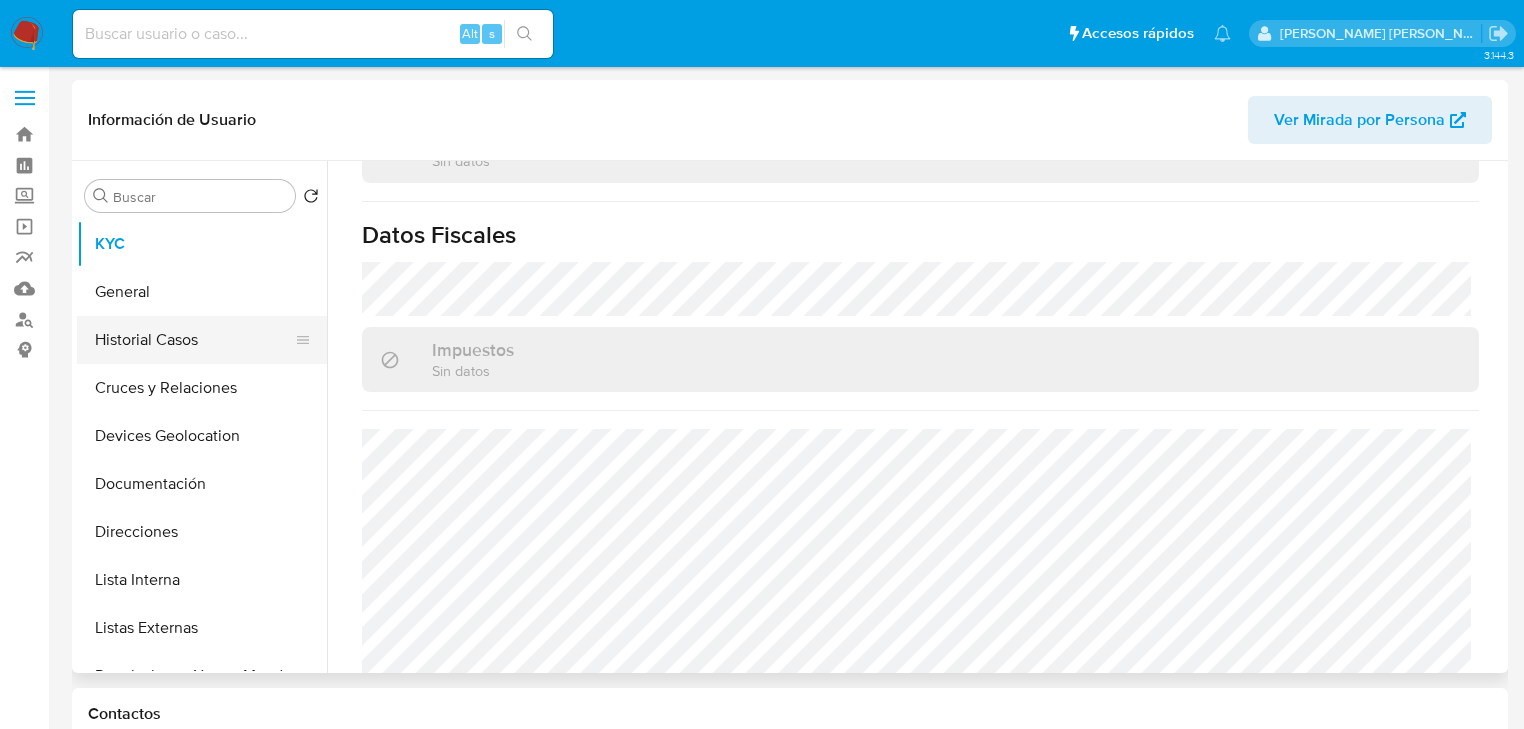 click on "Historial Casos" at bounding box center (194, 340) 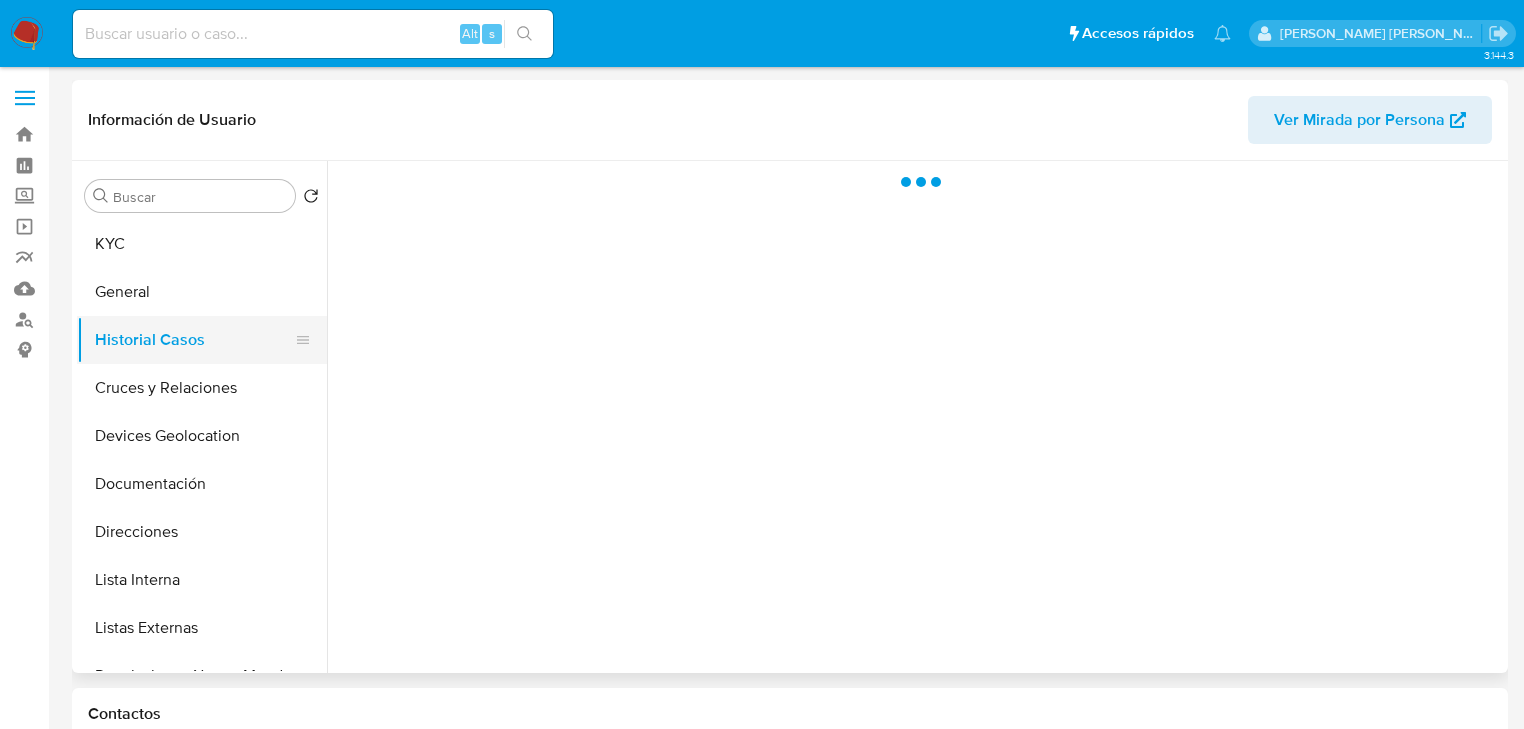 scroll, scrollTop: 0, scrollLeft: 0, axis: both 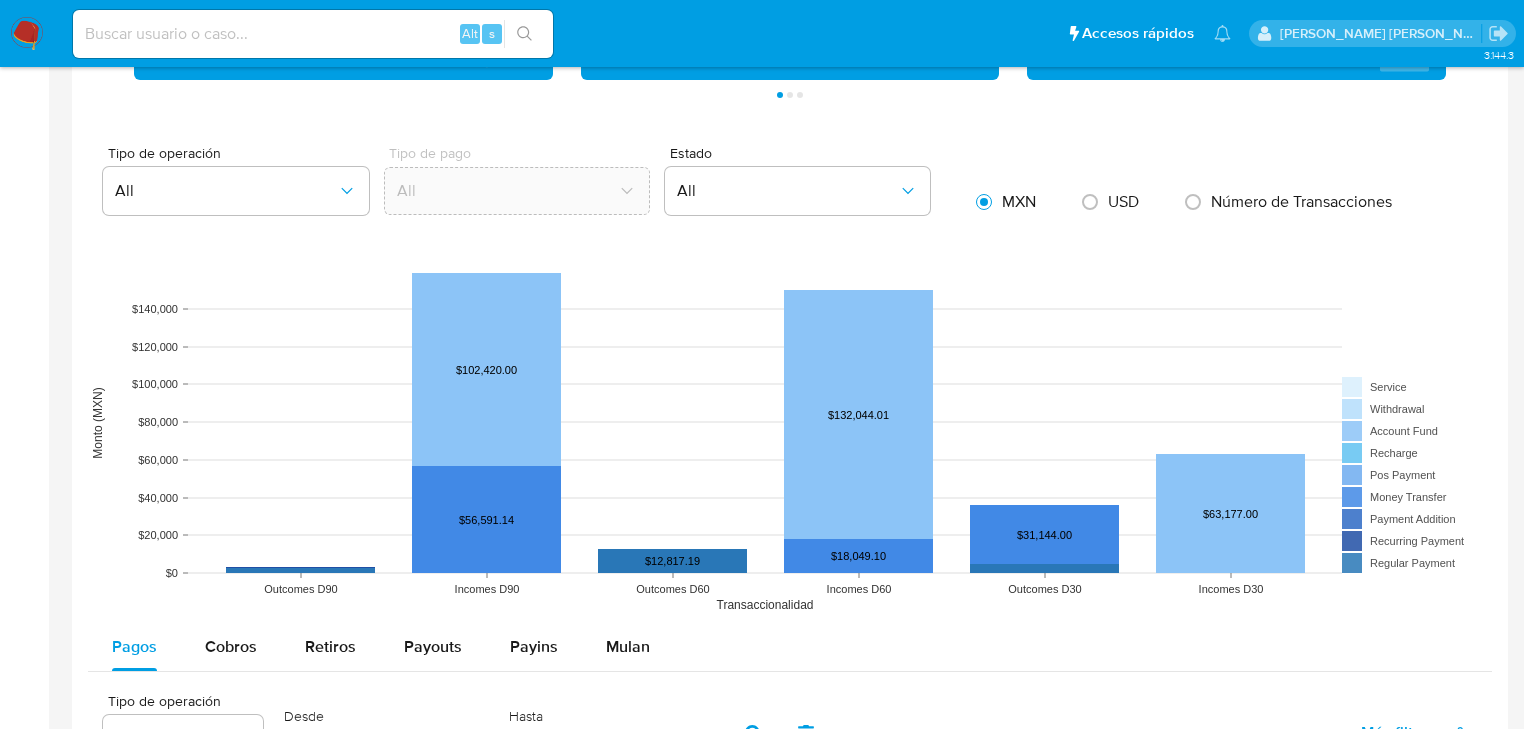 type 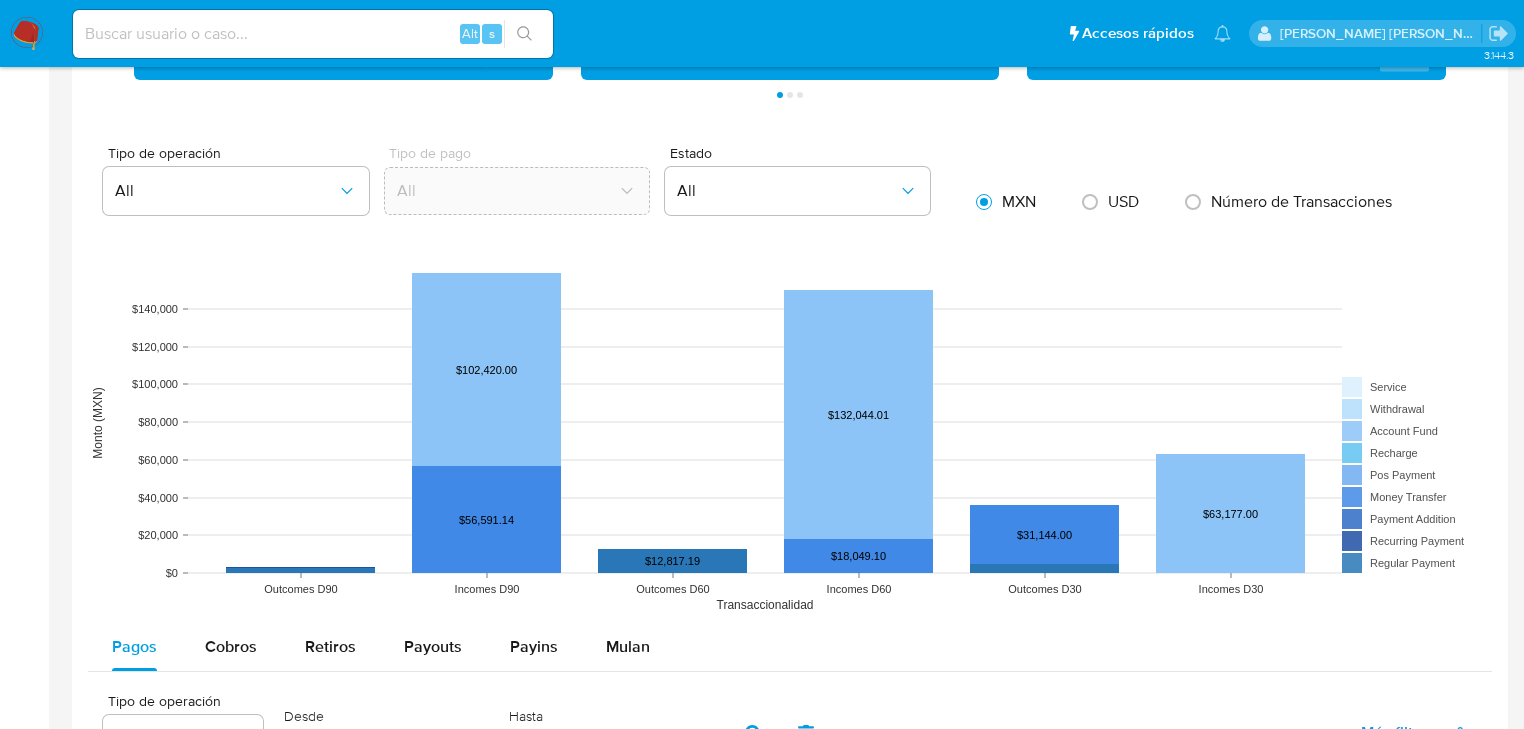 click at bounding box center (313, 34) 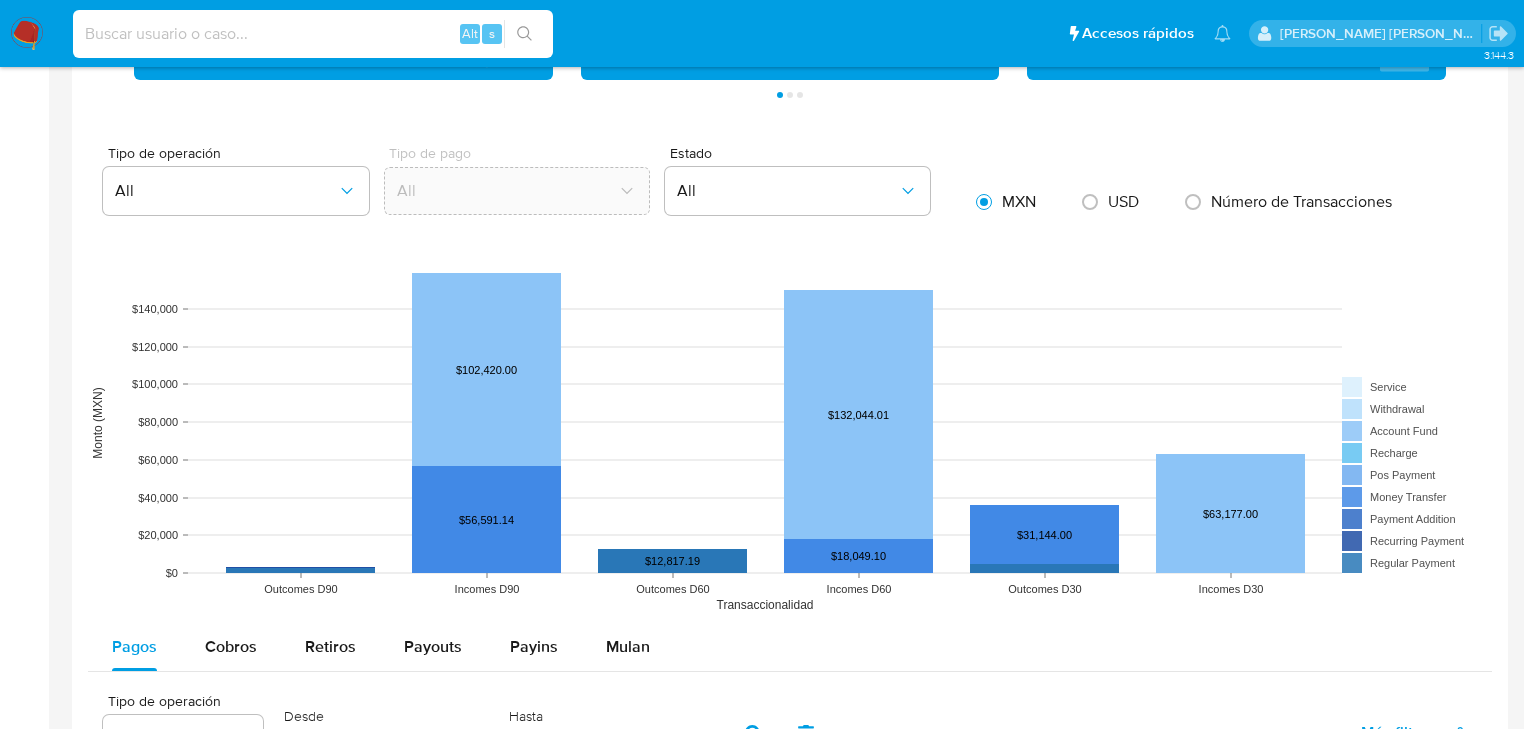paste on "EJHxAgOgOhoDWD9ak4kpgvoR" 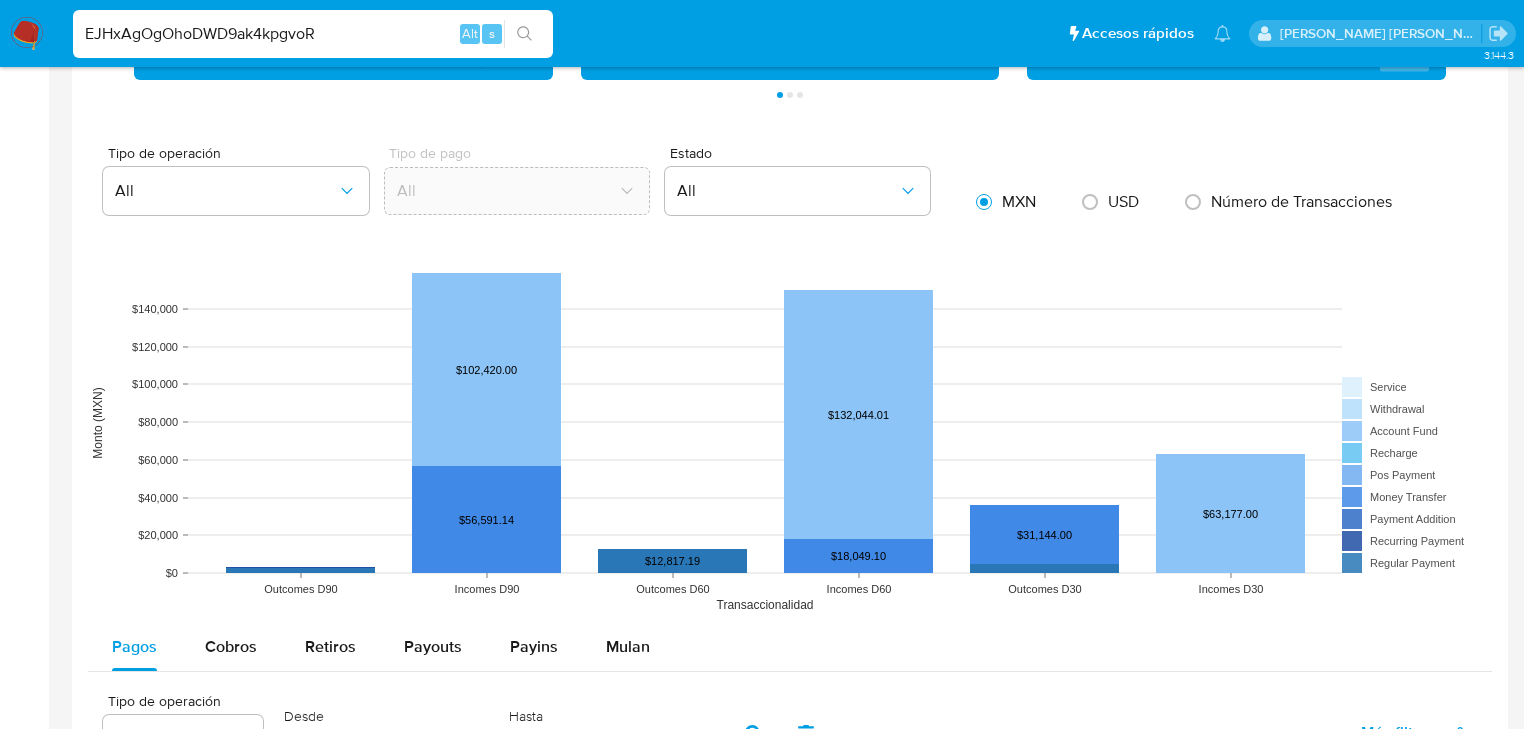 type on "EJHxAgOgOhoDWD9ak4kpgvoR" 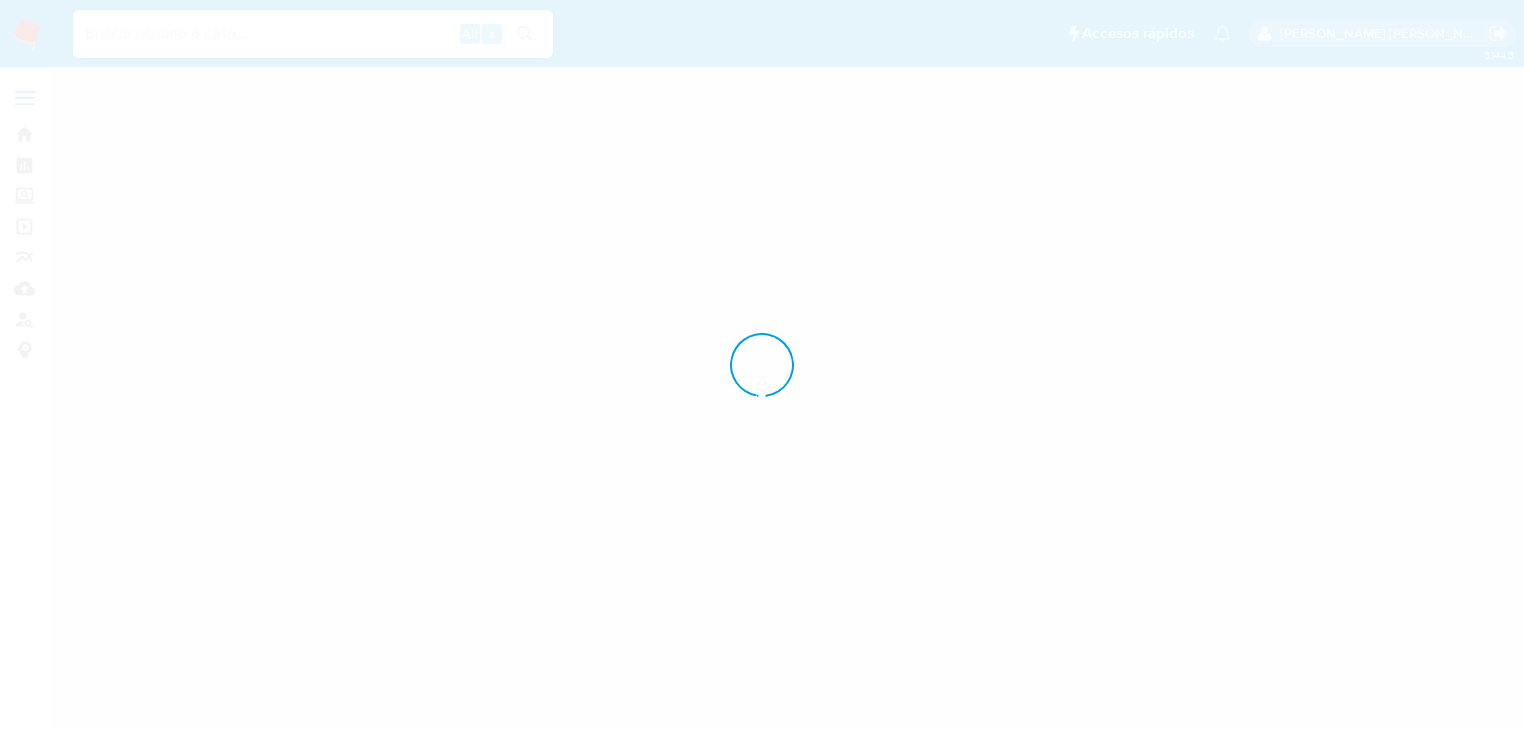 scroll, scrollTop: 0, scrollLeft: 0, axis: both 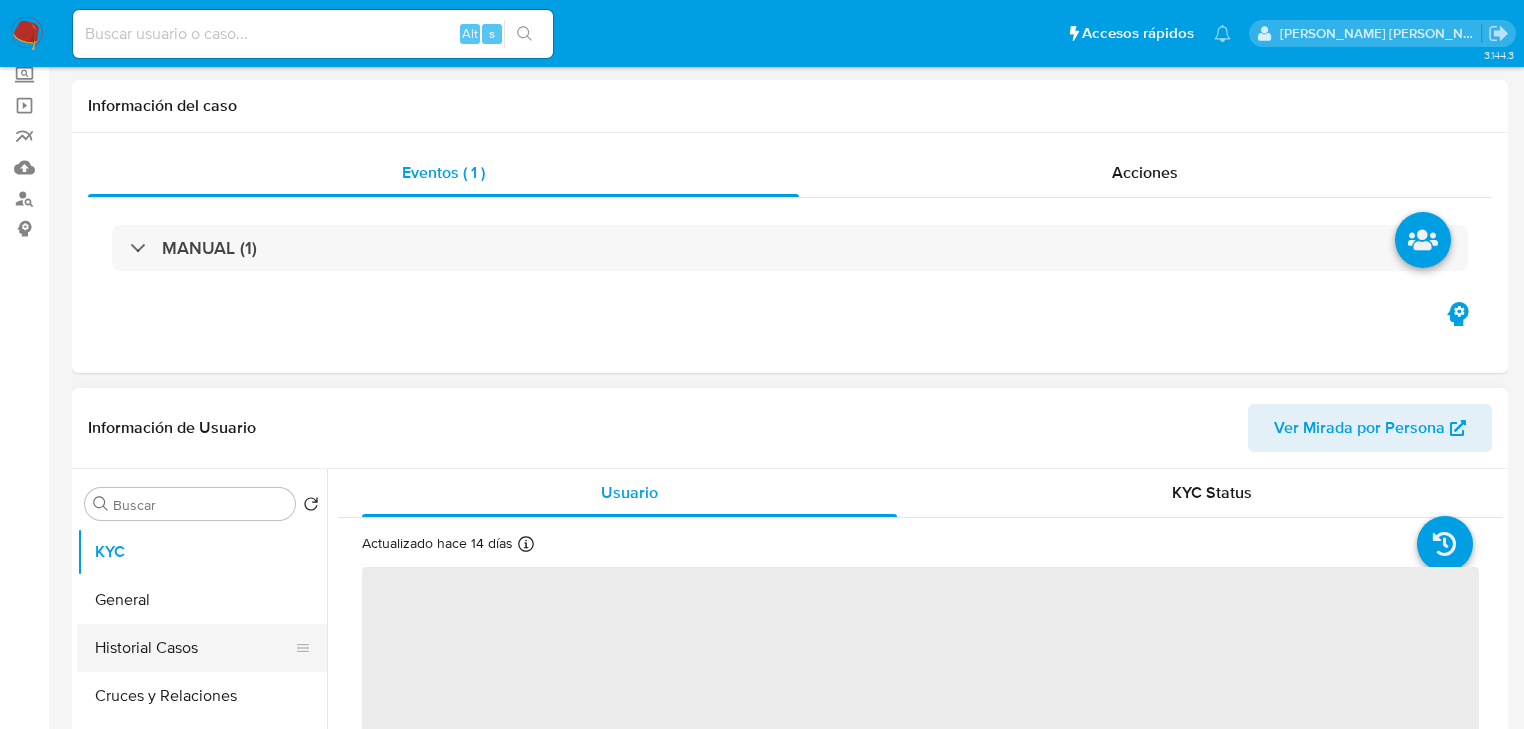 select on "10" 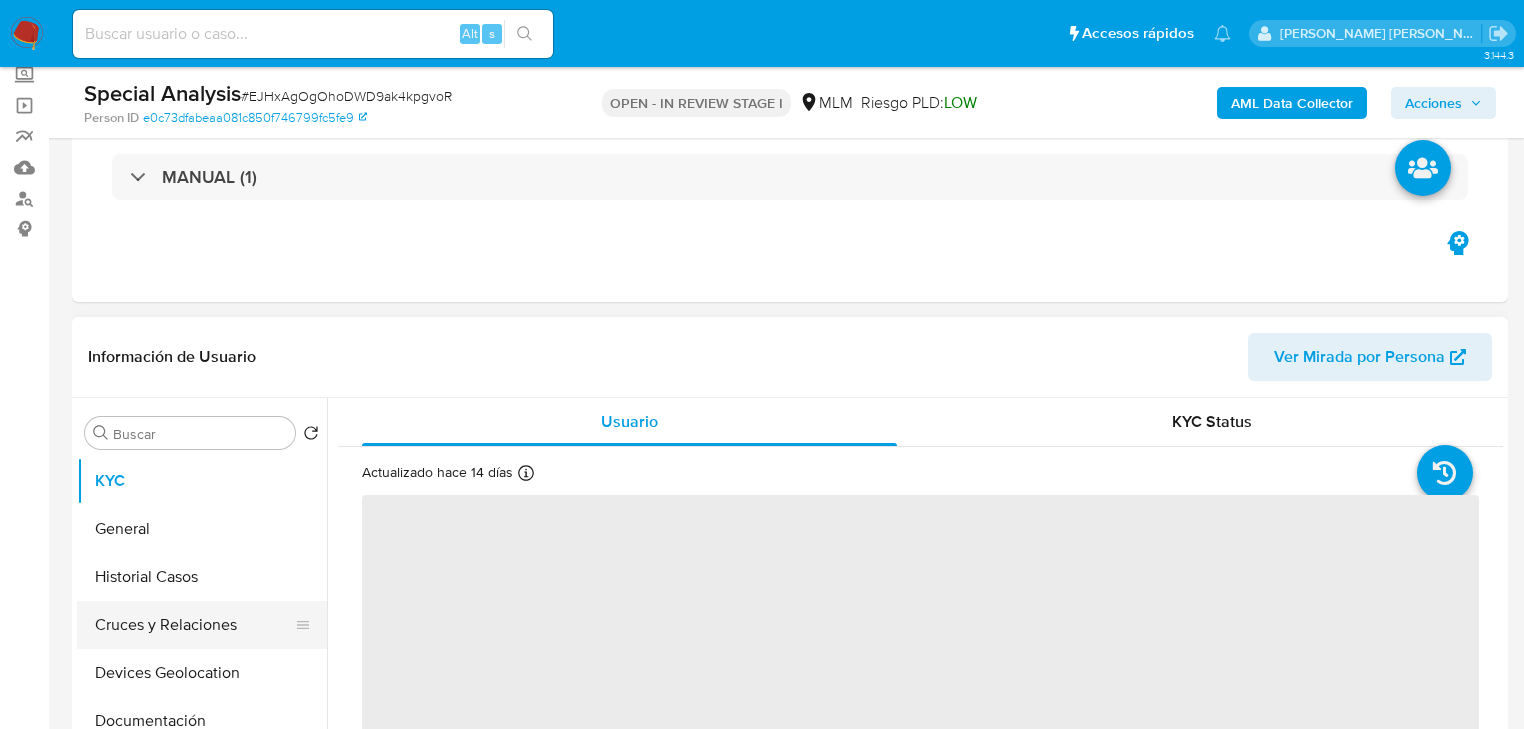 scroll, scrollTop: 160, scrollLeft: 0, axis: vertical 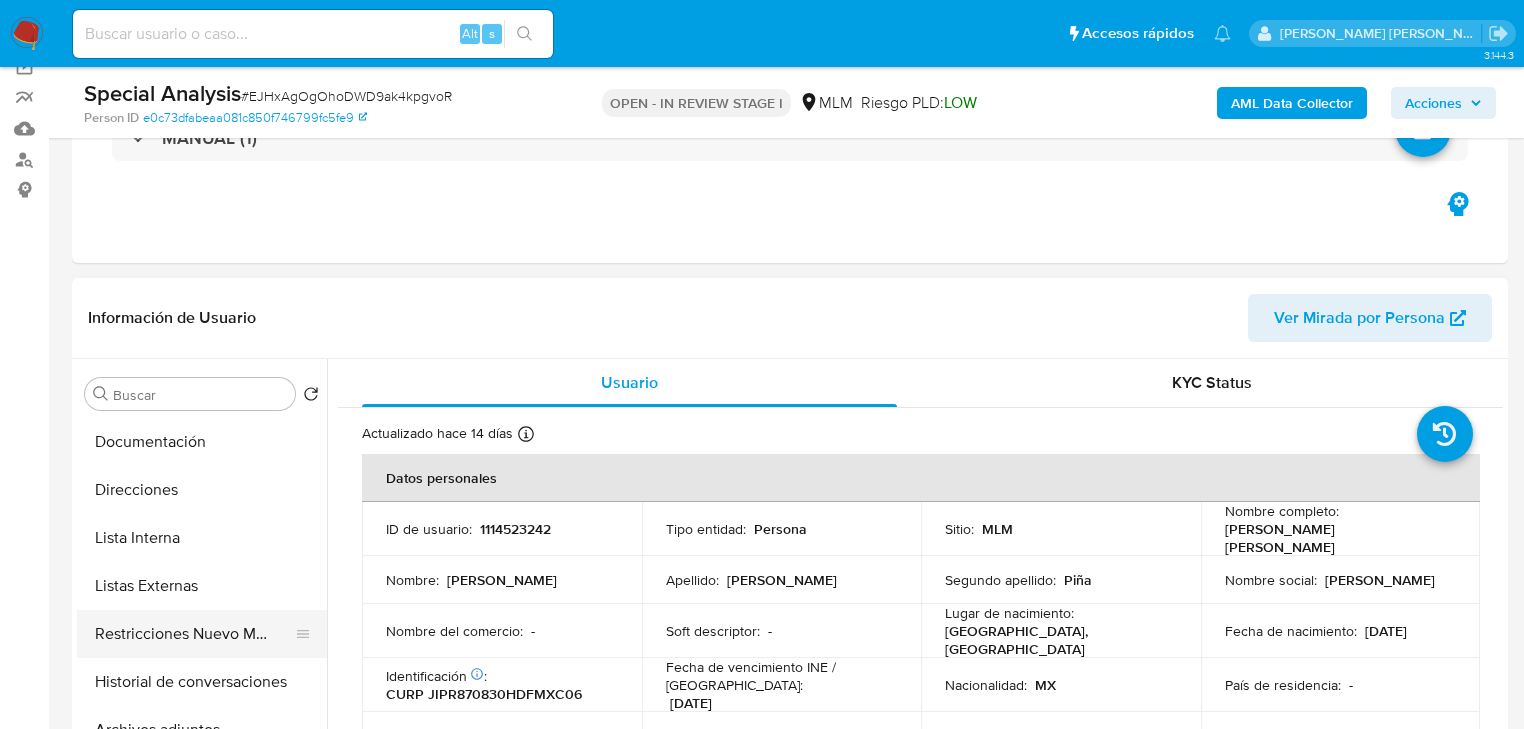 click on "Restricciones Nuevo Mundo" at bounding box center (194, 634) 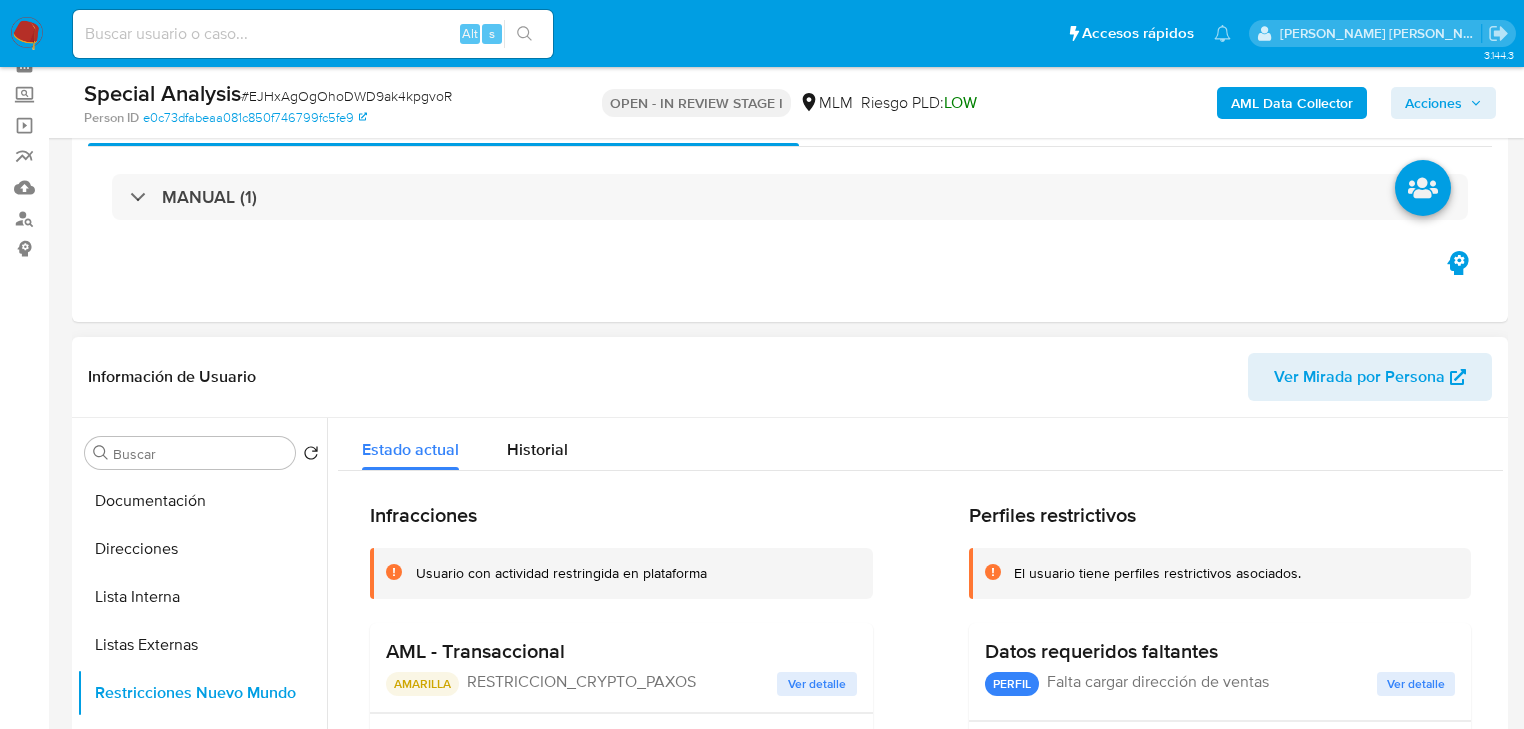 scroll, scrollTop: 80, scrollLeft: 0, axis: vertical 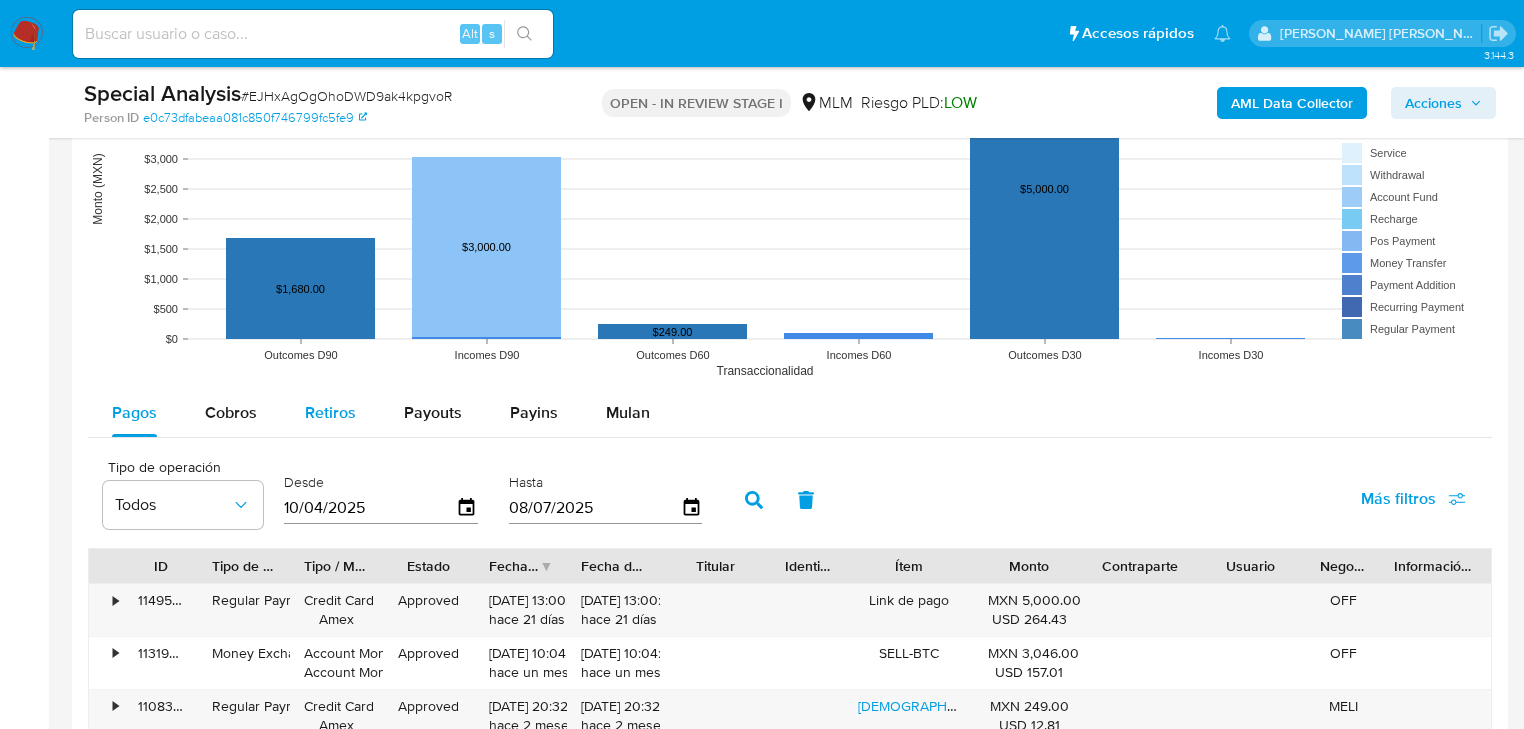 click on "Cobros" at bounding box center [231, 412] 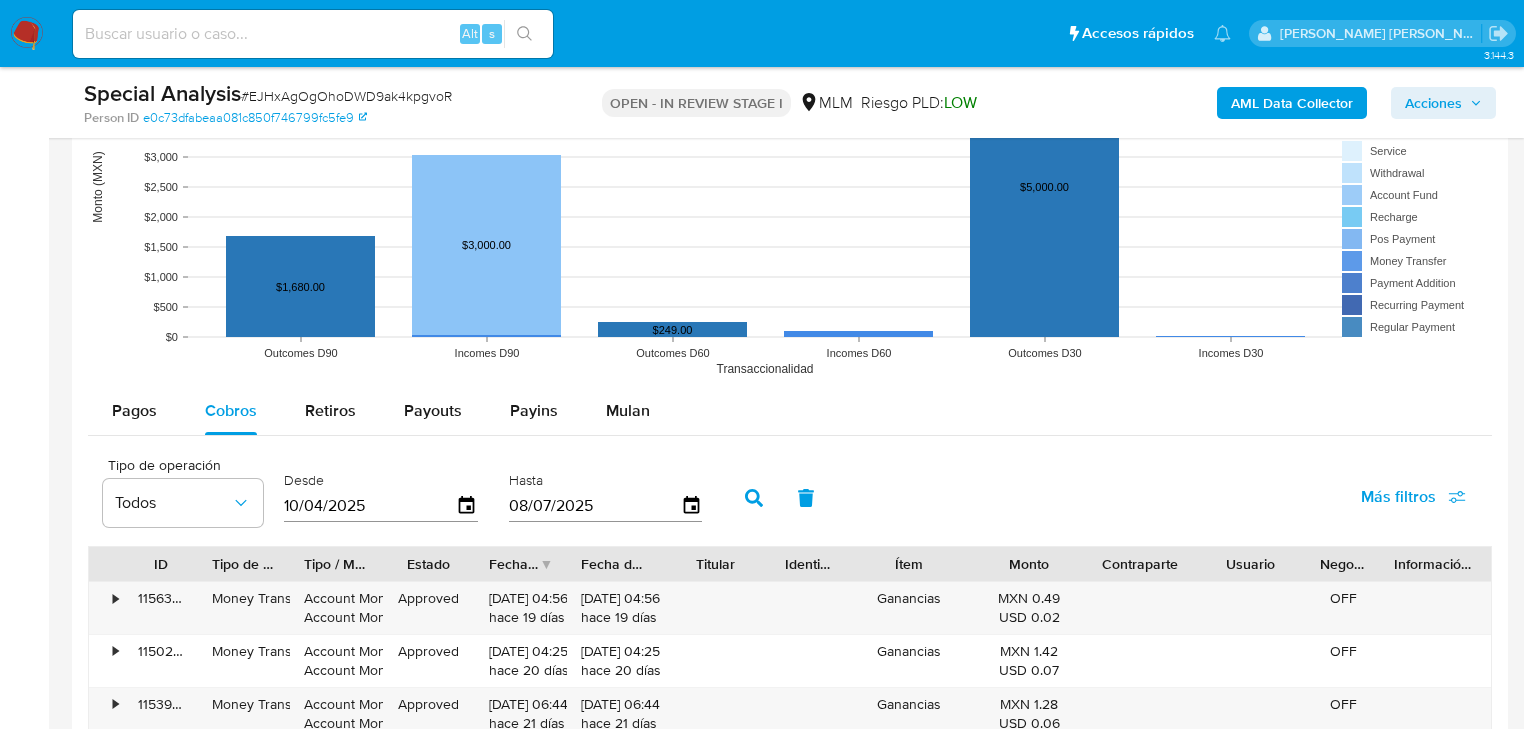 scroll, scrollTop: 1680, scrollLeft: 0, axis: vertical 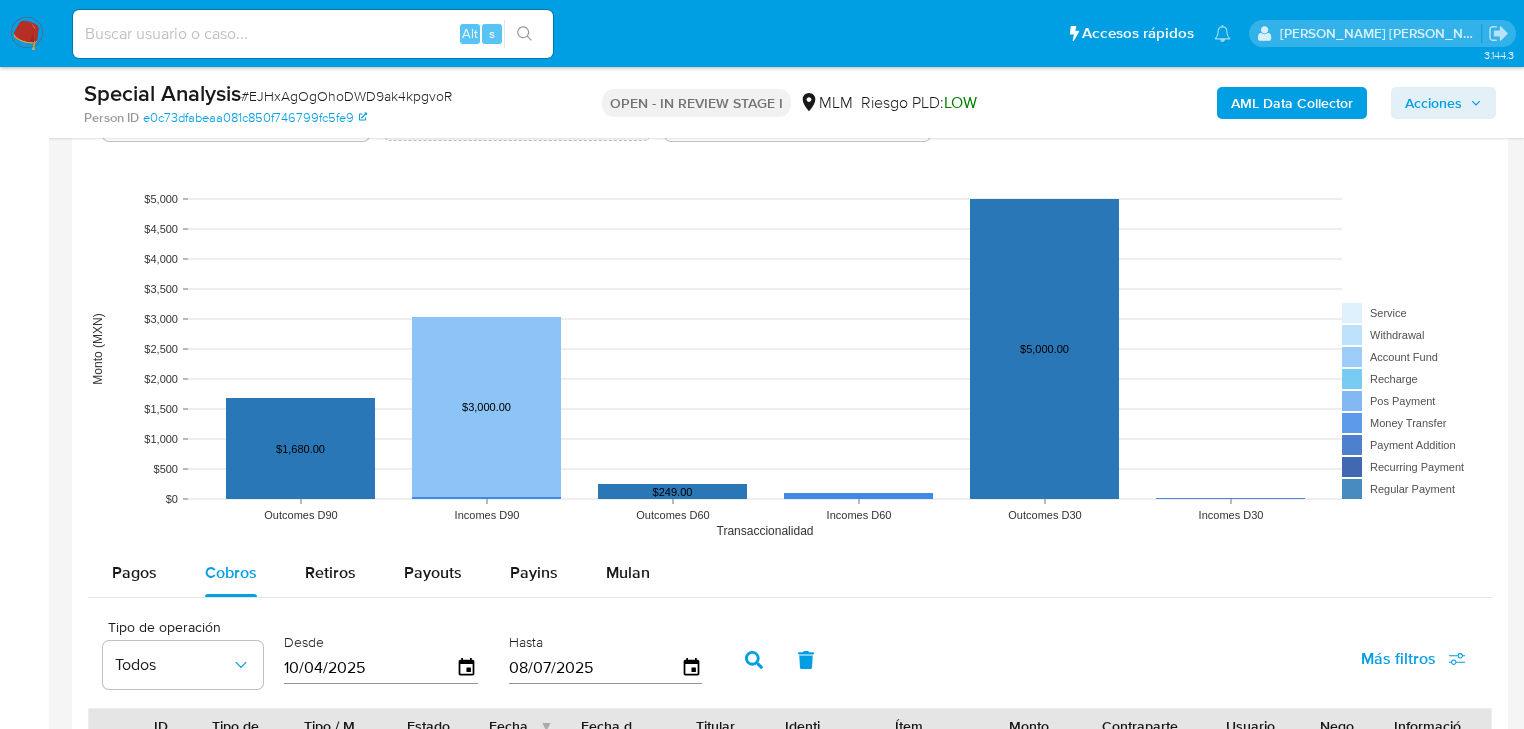 type 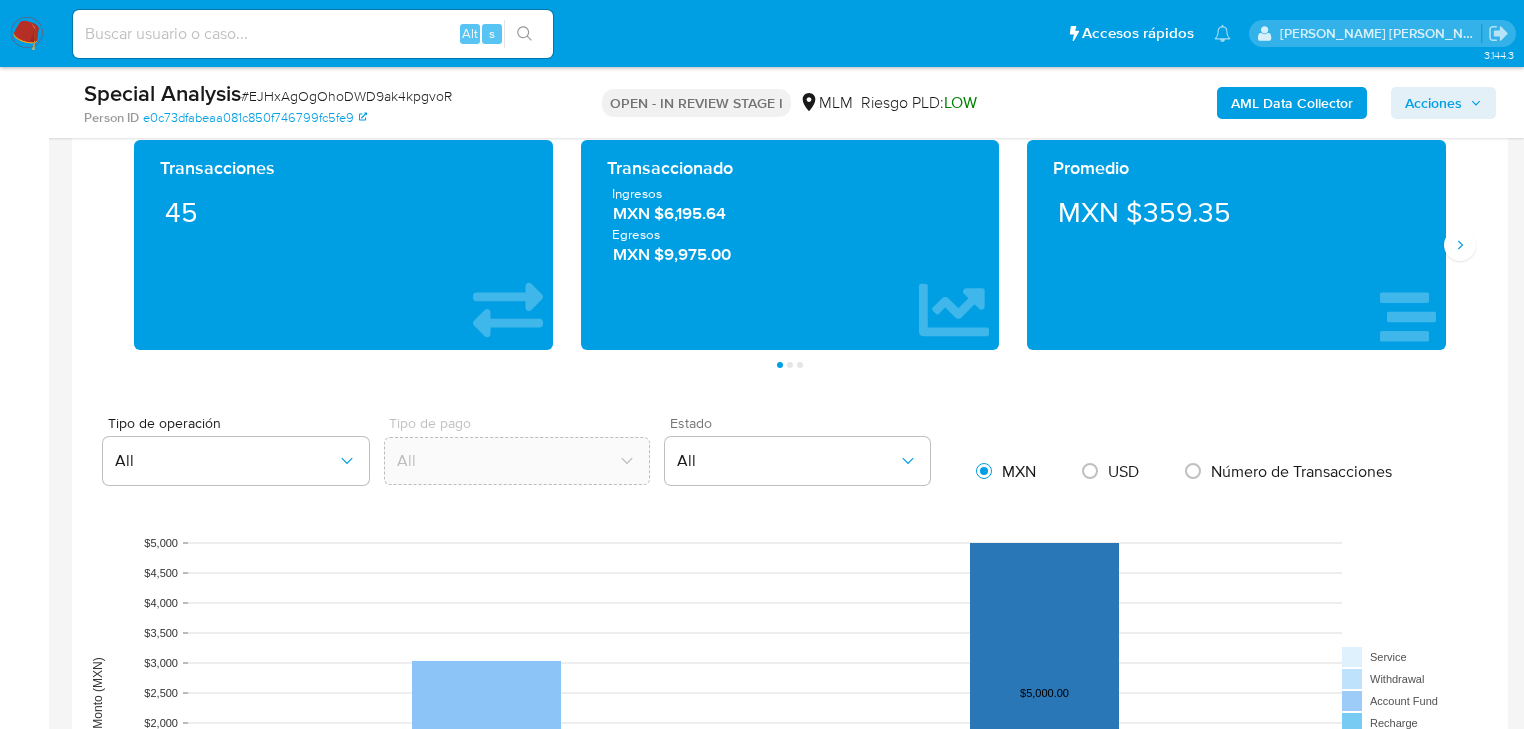 scroll, scrollTop: 1200, scrollLeft: 0, axis: vertical 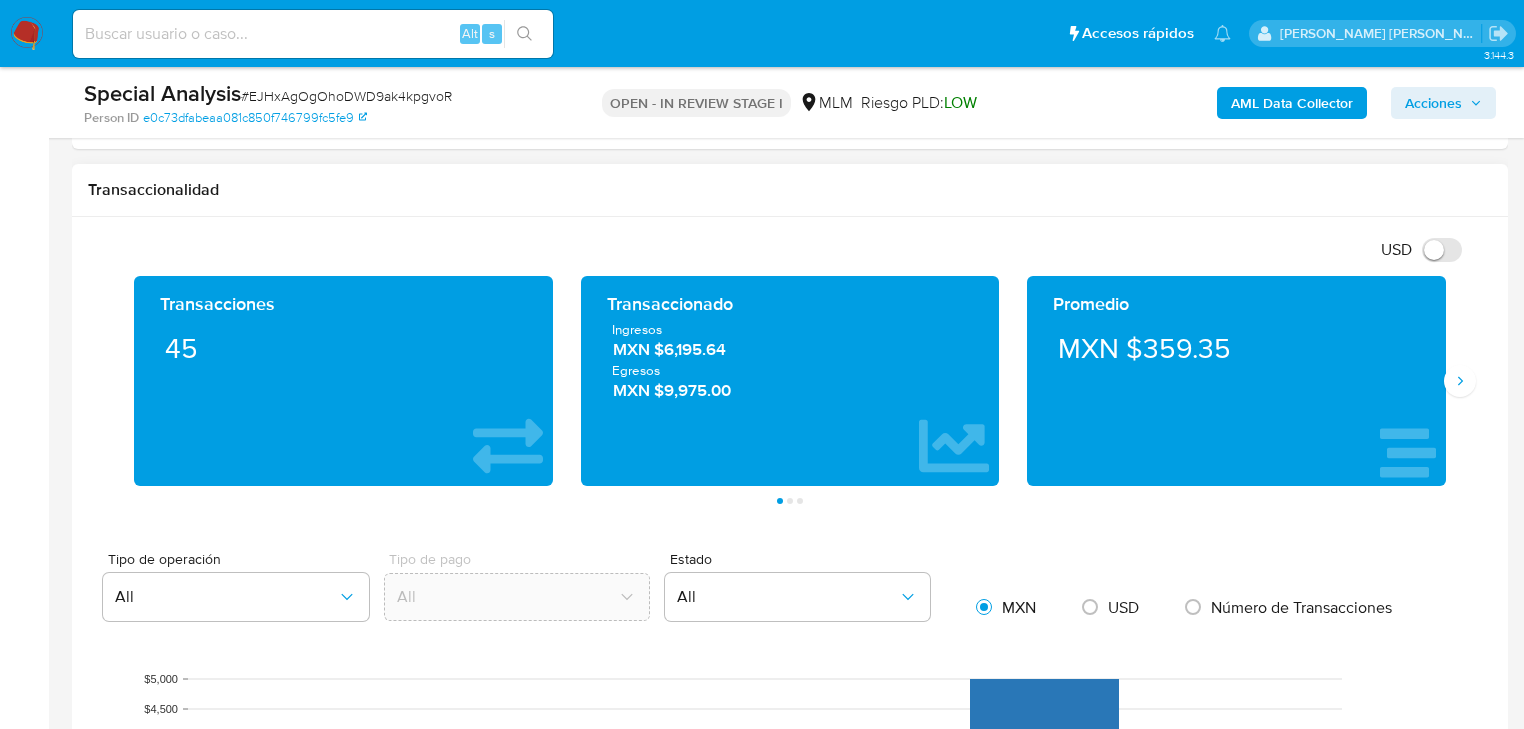drag, startPoint x: 736, startPoint y: 352, endPoint x: 670, endPoint y: 356, distance: 66.1211 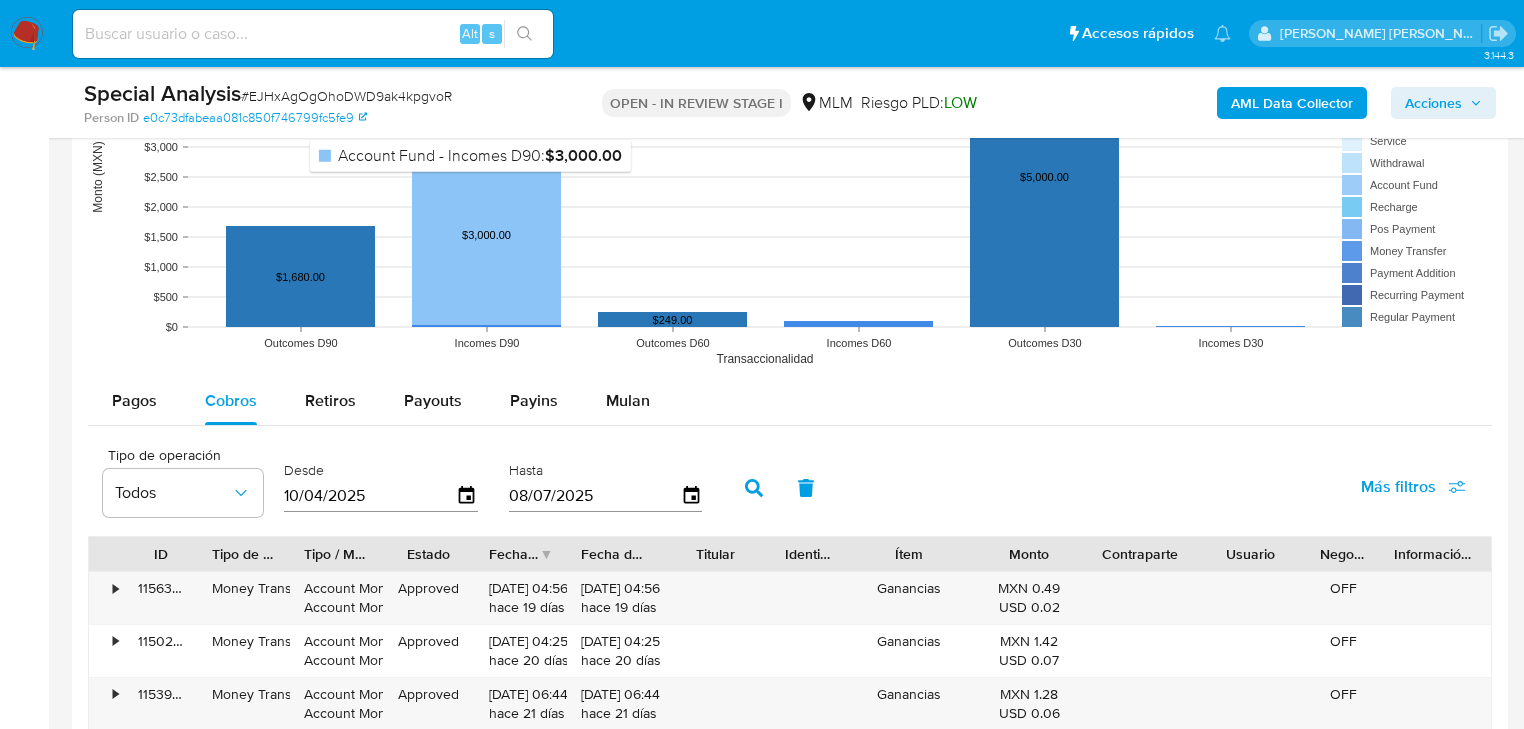 scroll, scrollTop: 1920, scrollLeft: 0, axis: vertical 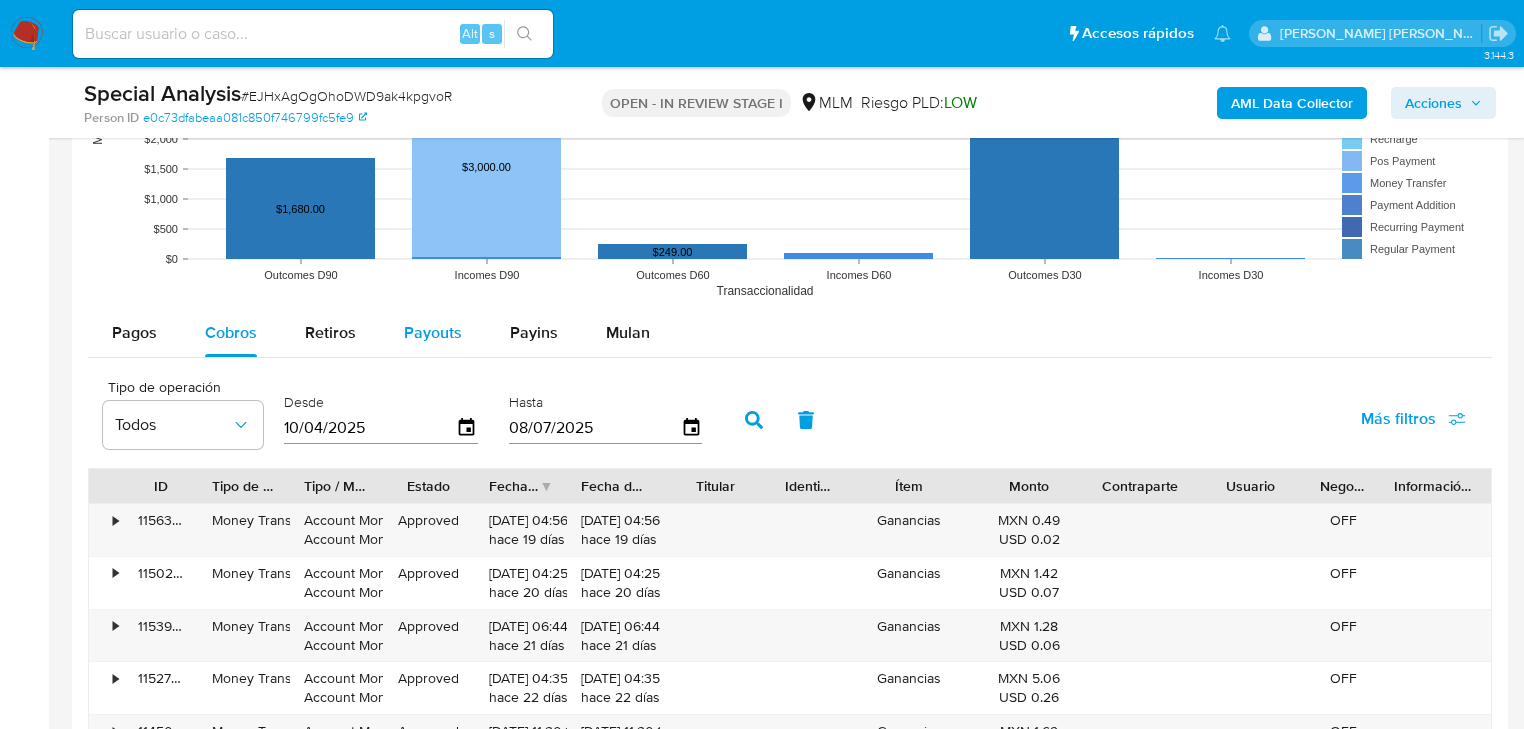 click on "Payouts" at bounding box center [433, 332] 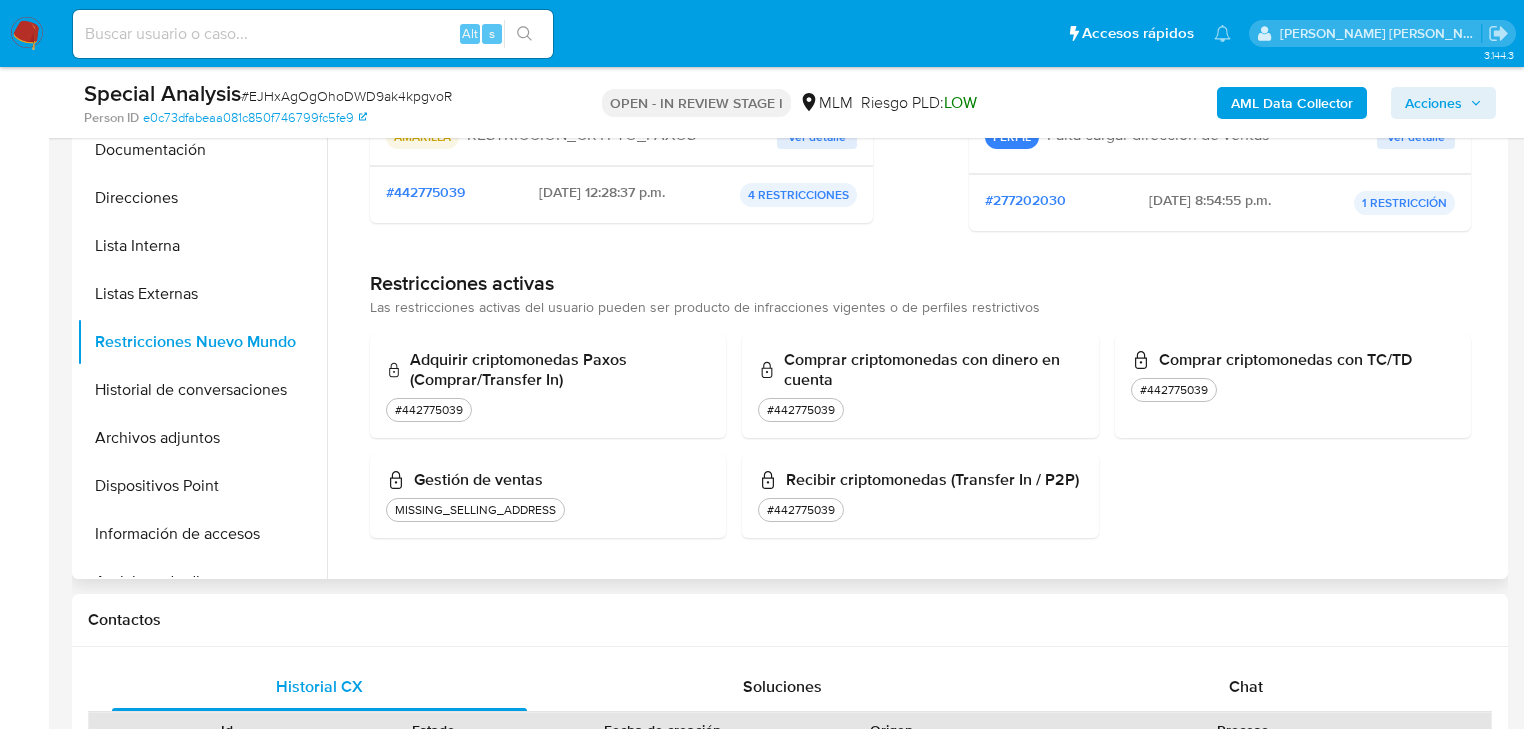scroll, scrollTop: 320, scrollLeft: 0, axis: vertical 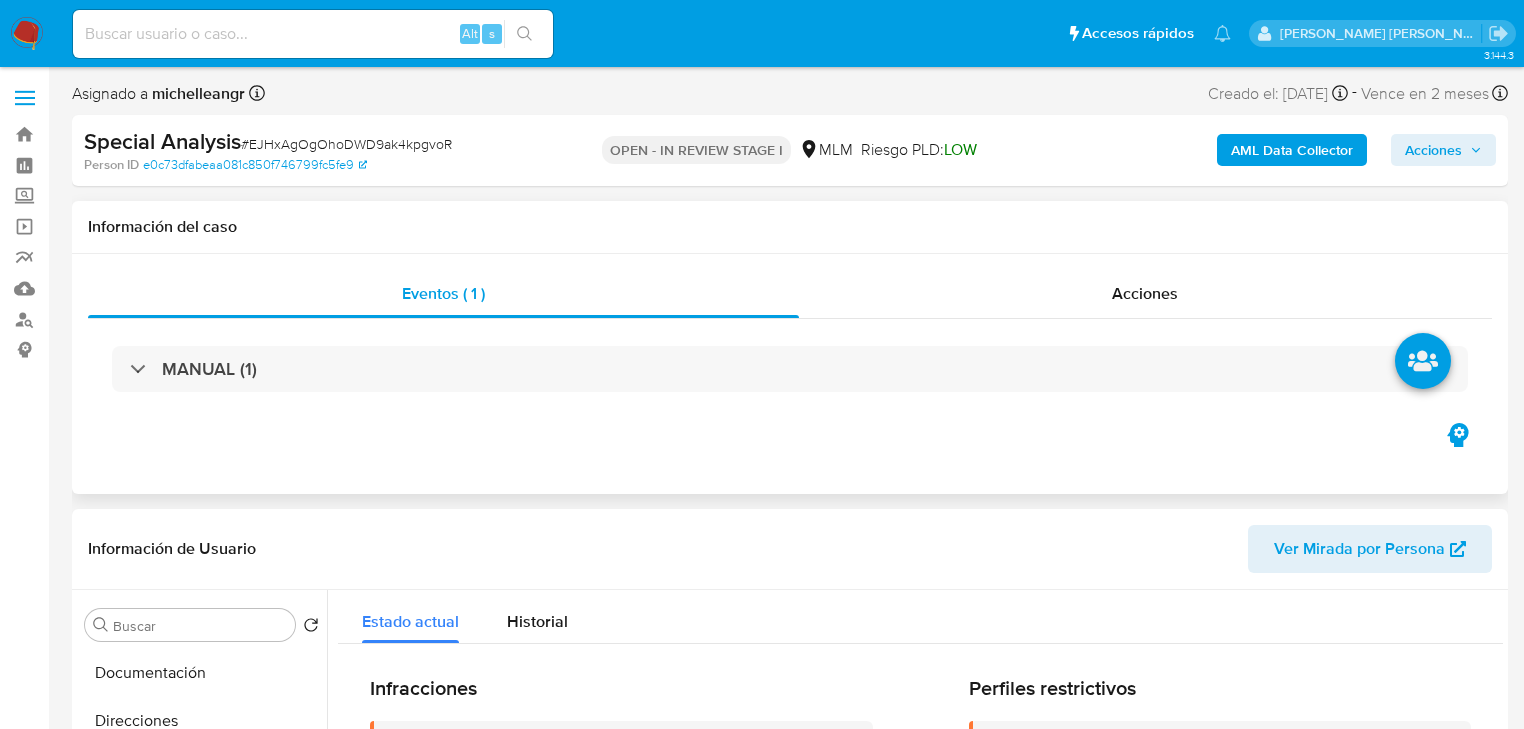 drag, startPoint x: 1156, startPoint y: 290, endPoint x: 1456, endPoint y: 220, distance: 308.05844 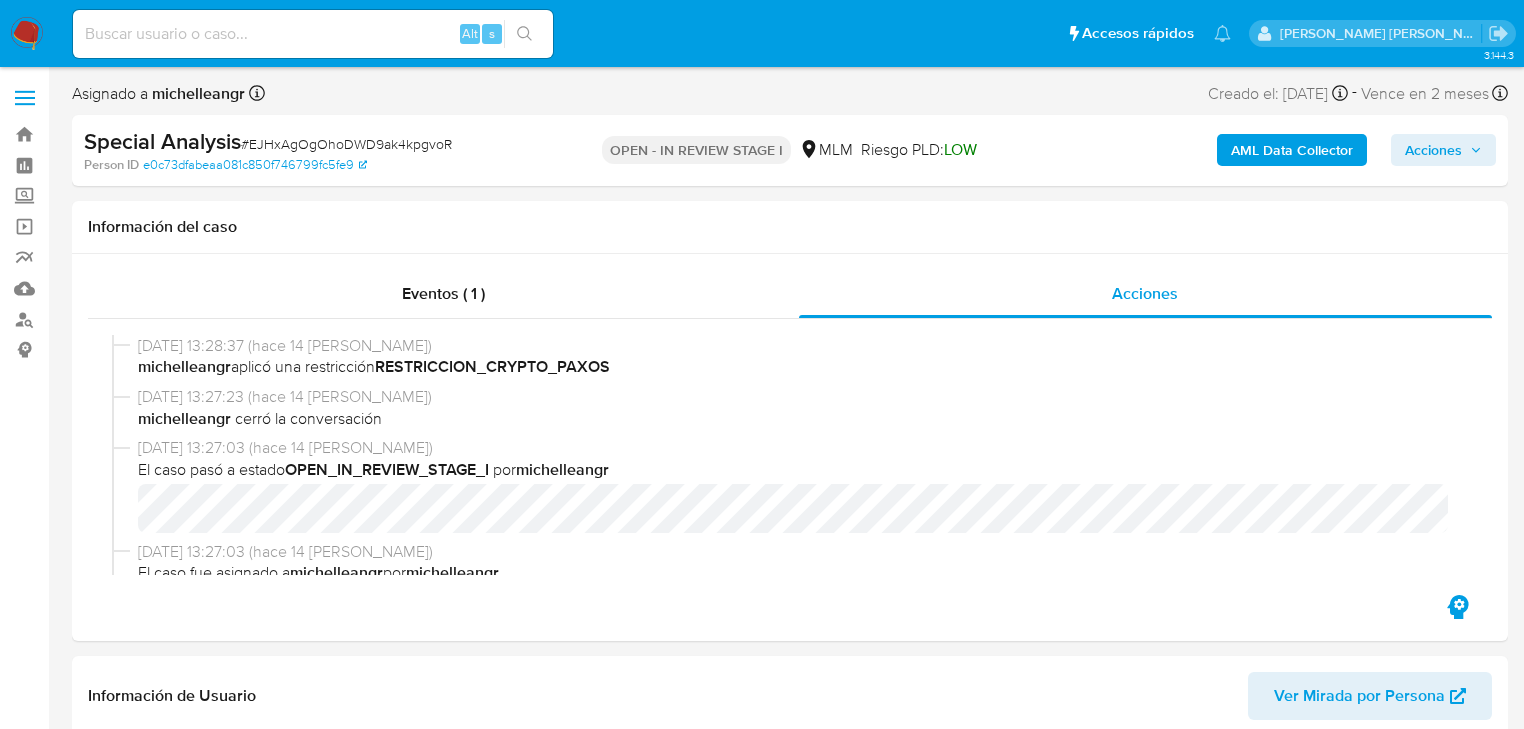 click on "Special Analysis # EJHxAgOgOhoDWD9ak4kpgvoR Person ID e0c73dfabeaa081c850f746799fc5fe9 OPEN - IN REVIEW STAGE I  MLM Riesgo PLD:  LOW AML Data Collector Acciones" at bounding box center [790, 150] 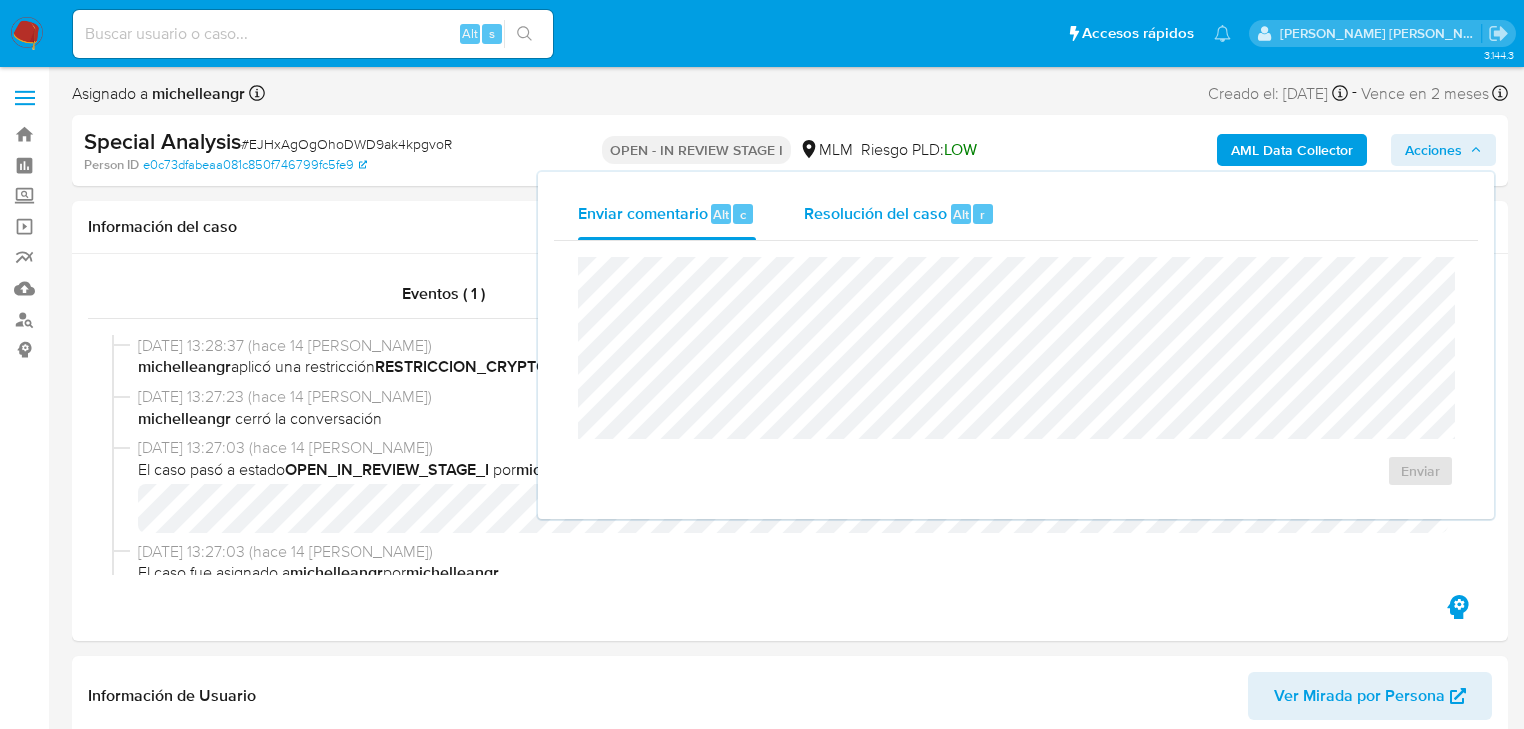 drag, startPoint x: 900, startPoint y: 223, endPoint x: 913, endPoint y: 248, distance: 28.178005 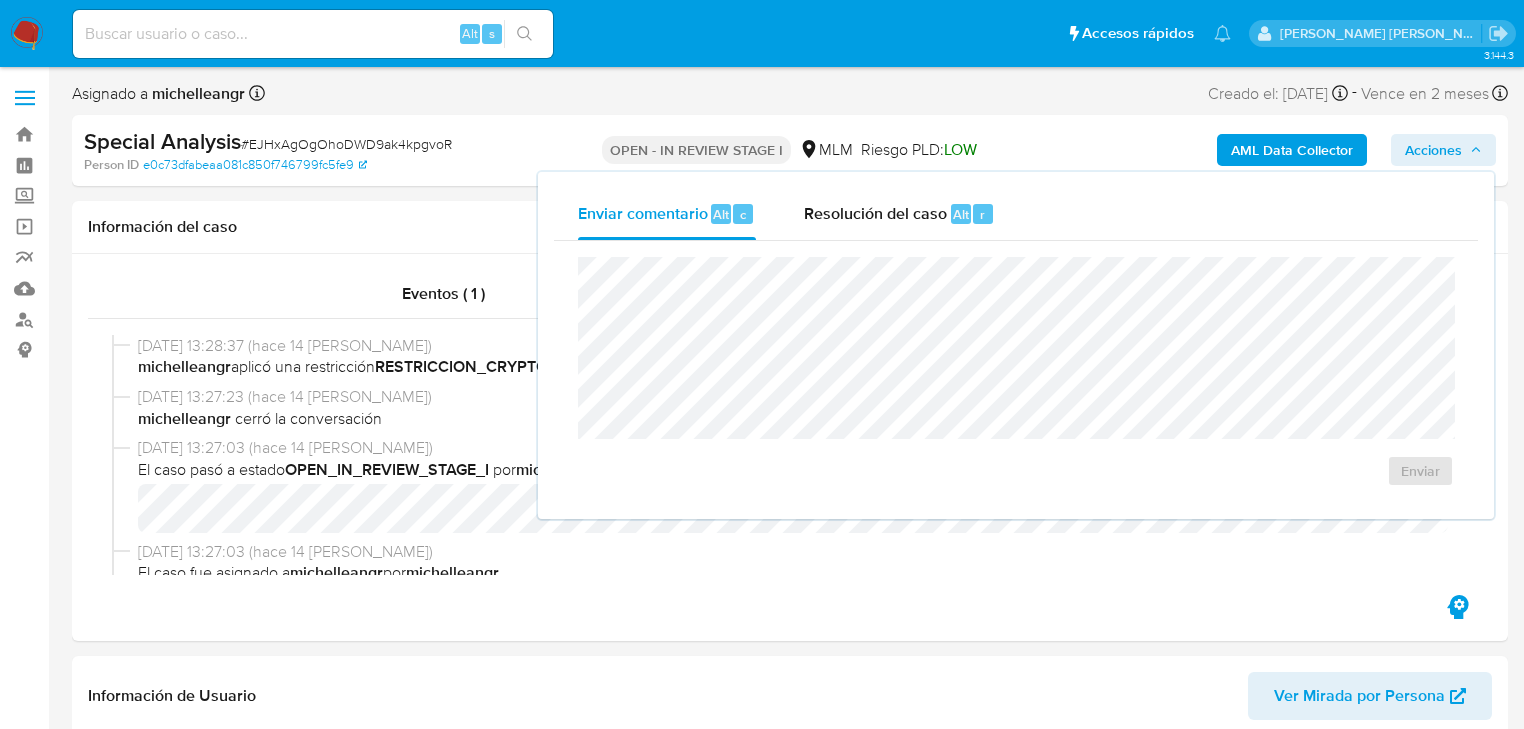 click on "Resolución del caso" at bounding box center (875, 213) 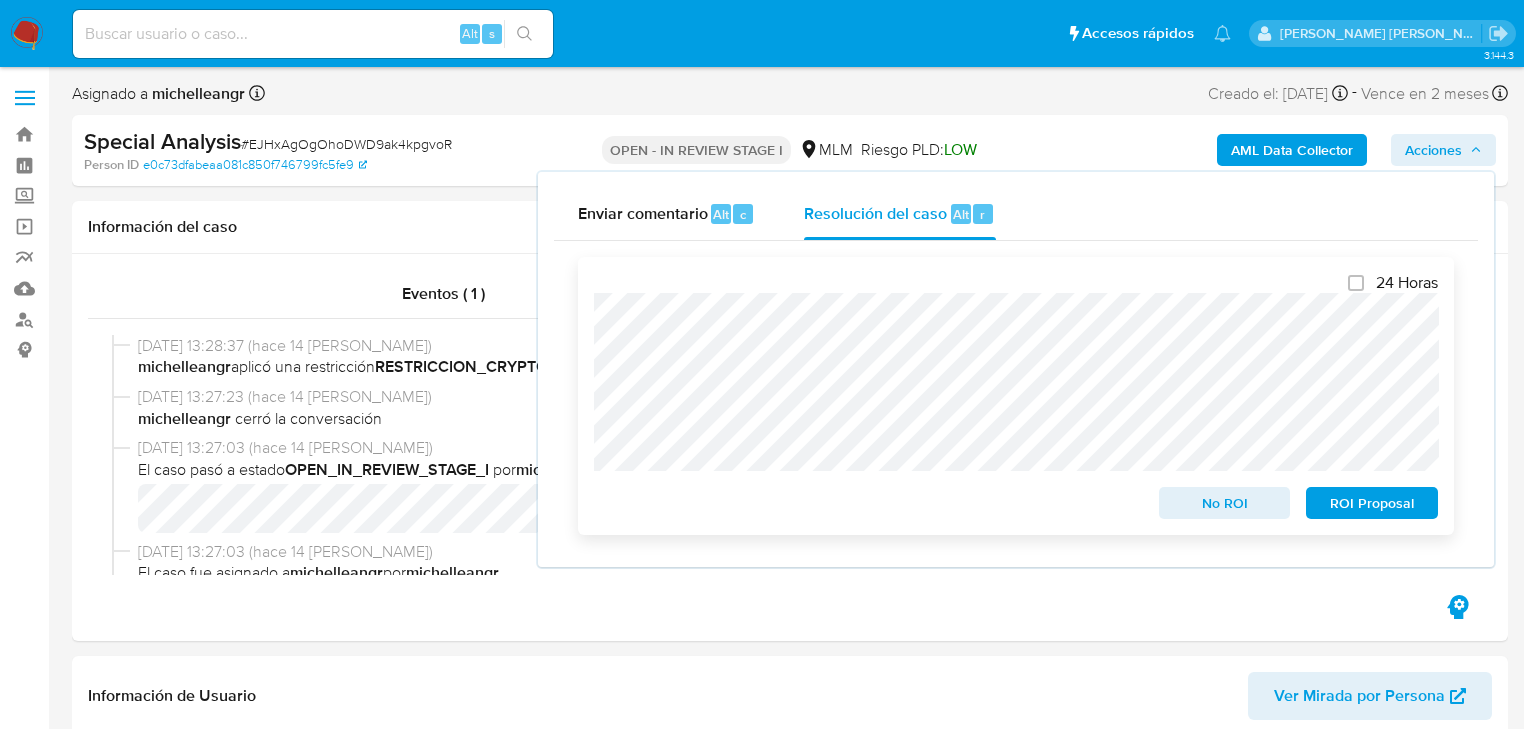 click on "No ROI" at bounding box center (1225, 503) 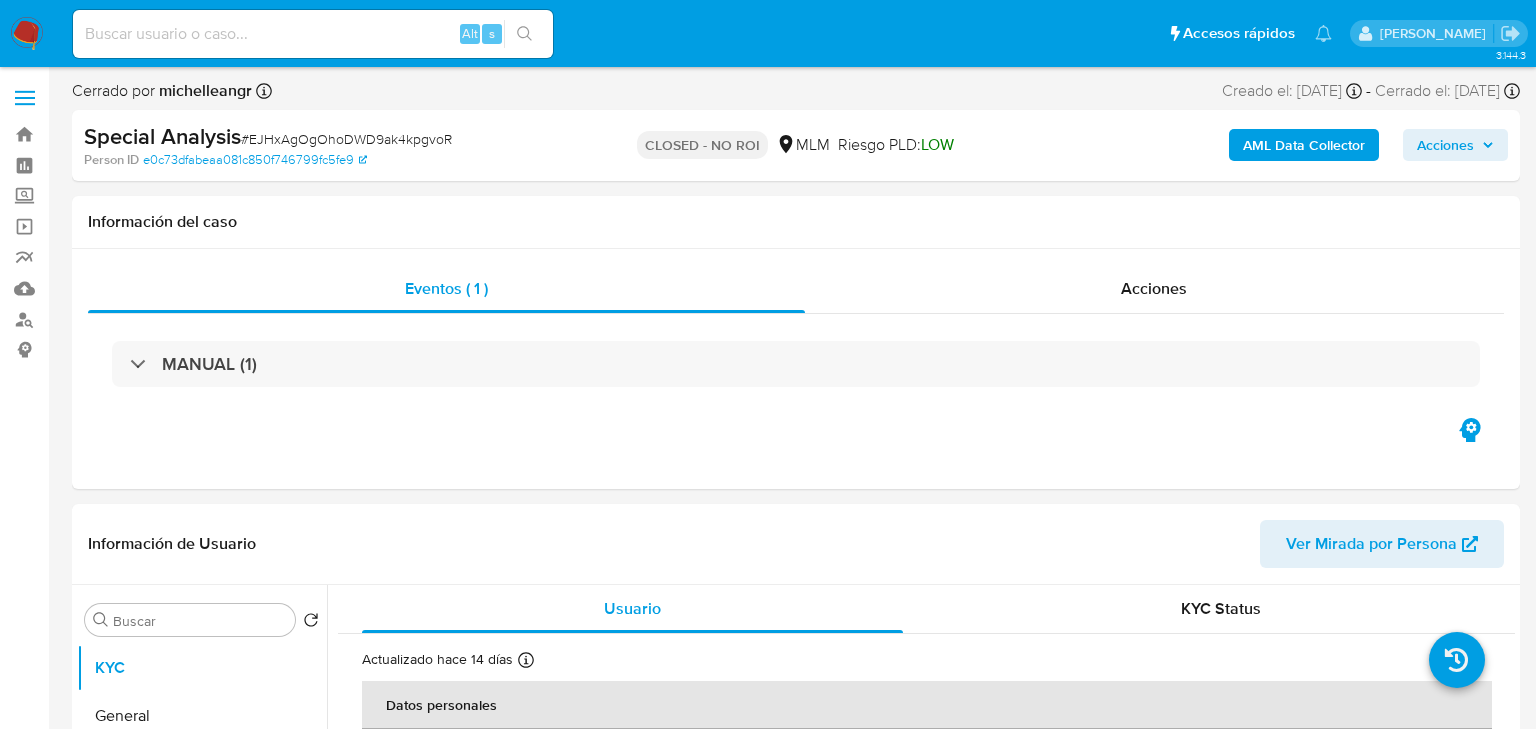 select on "10" 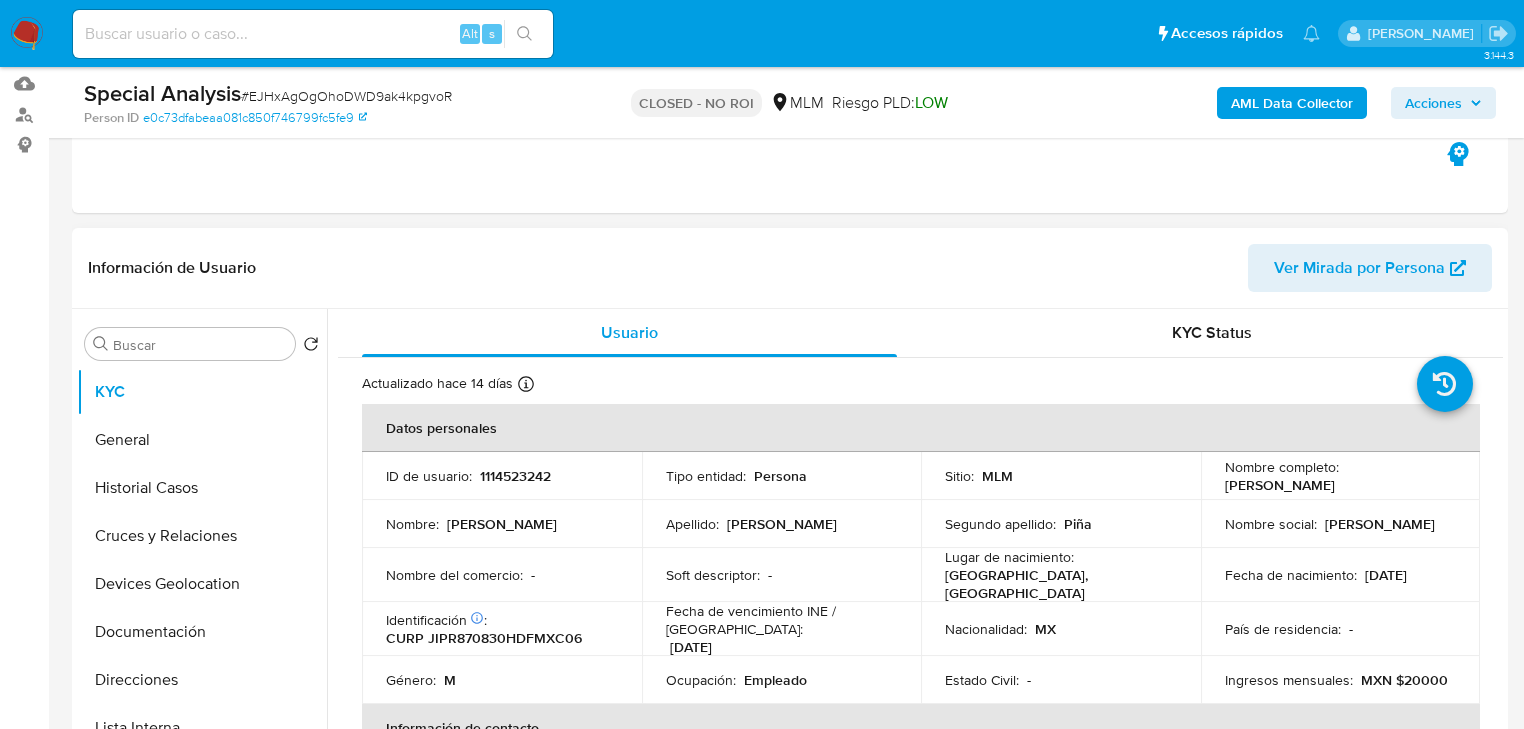 scroll, scrollTop: 320, scrollLeft: 0, axis: vertical 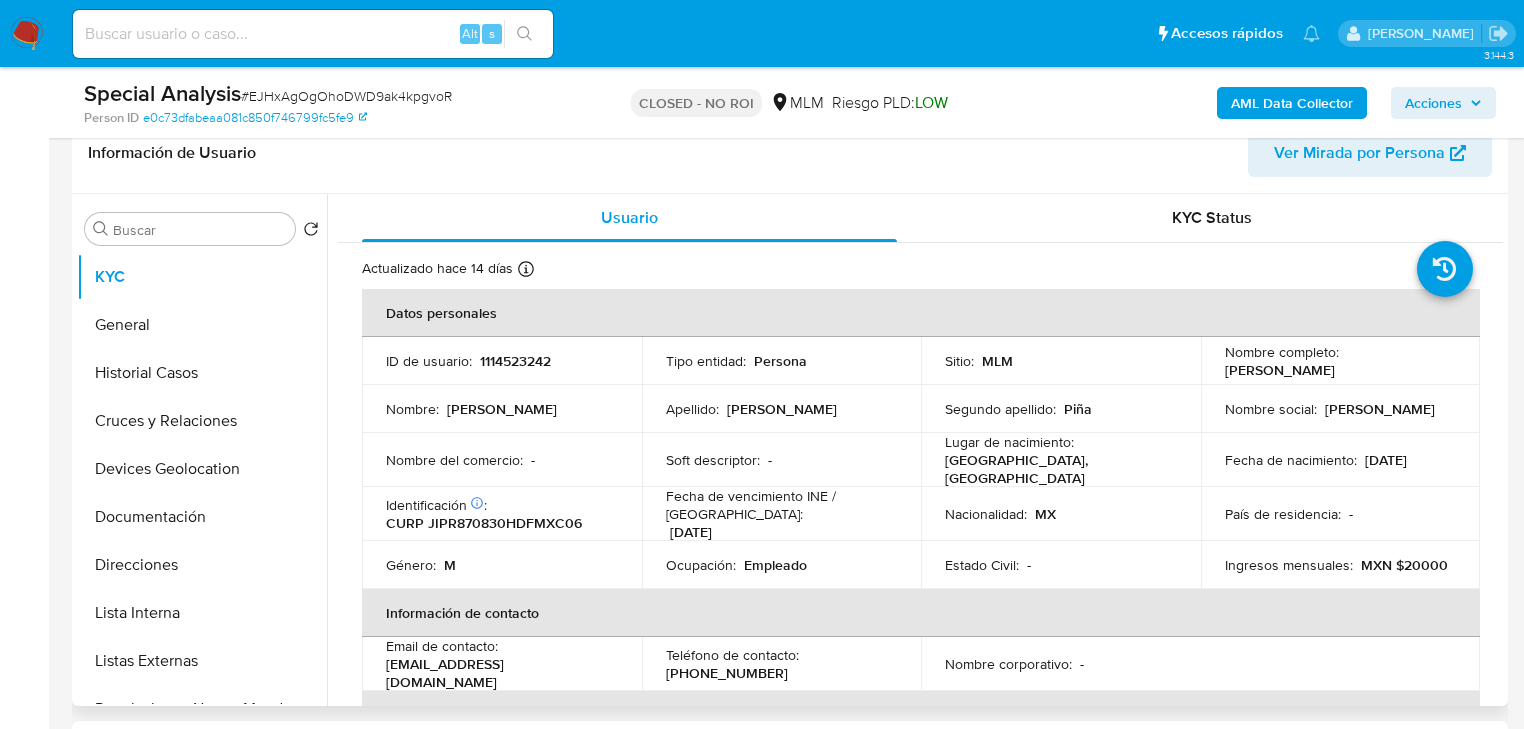 click on "1114523242" at bounding box center (515, 361) 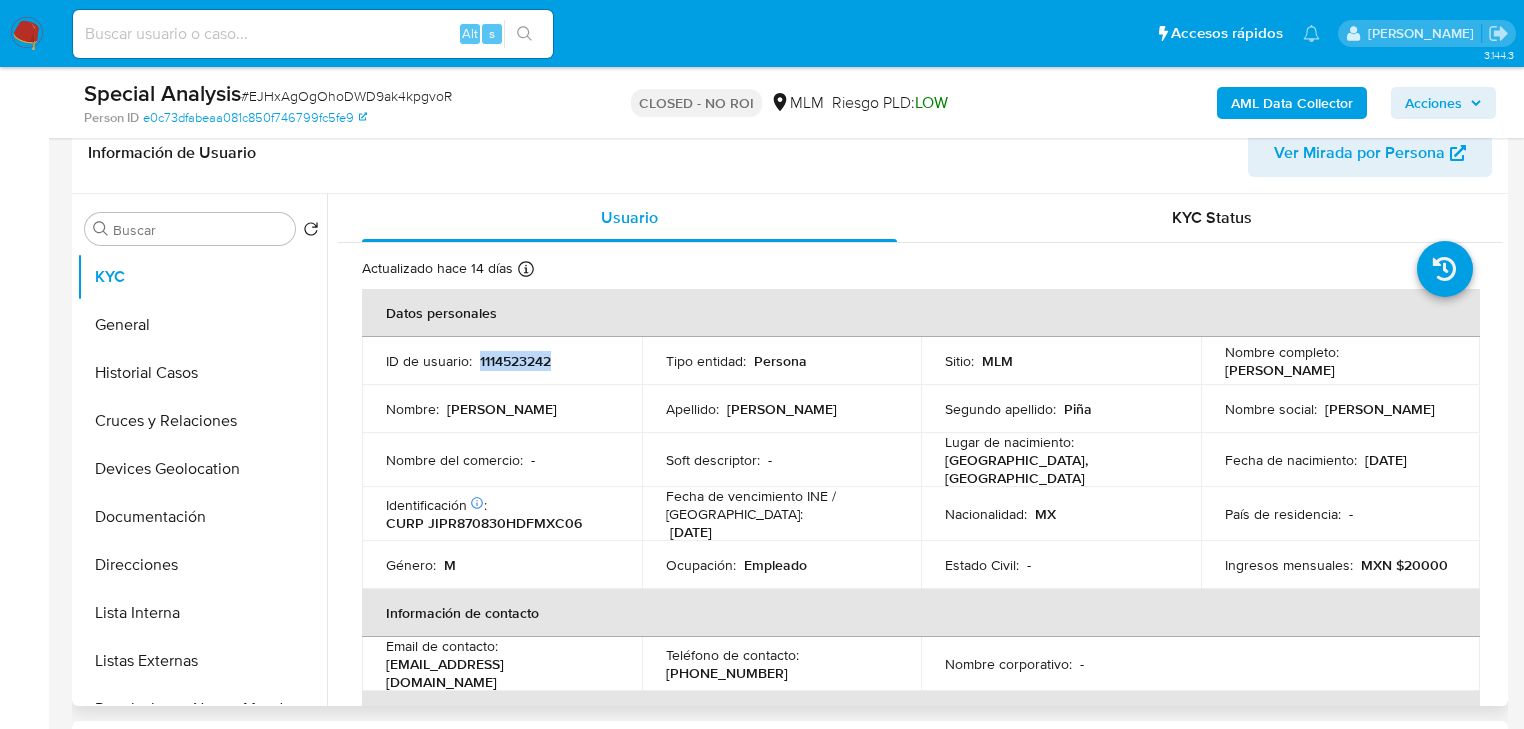 click on "1114523242" at bounding box center (515, 361) 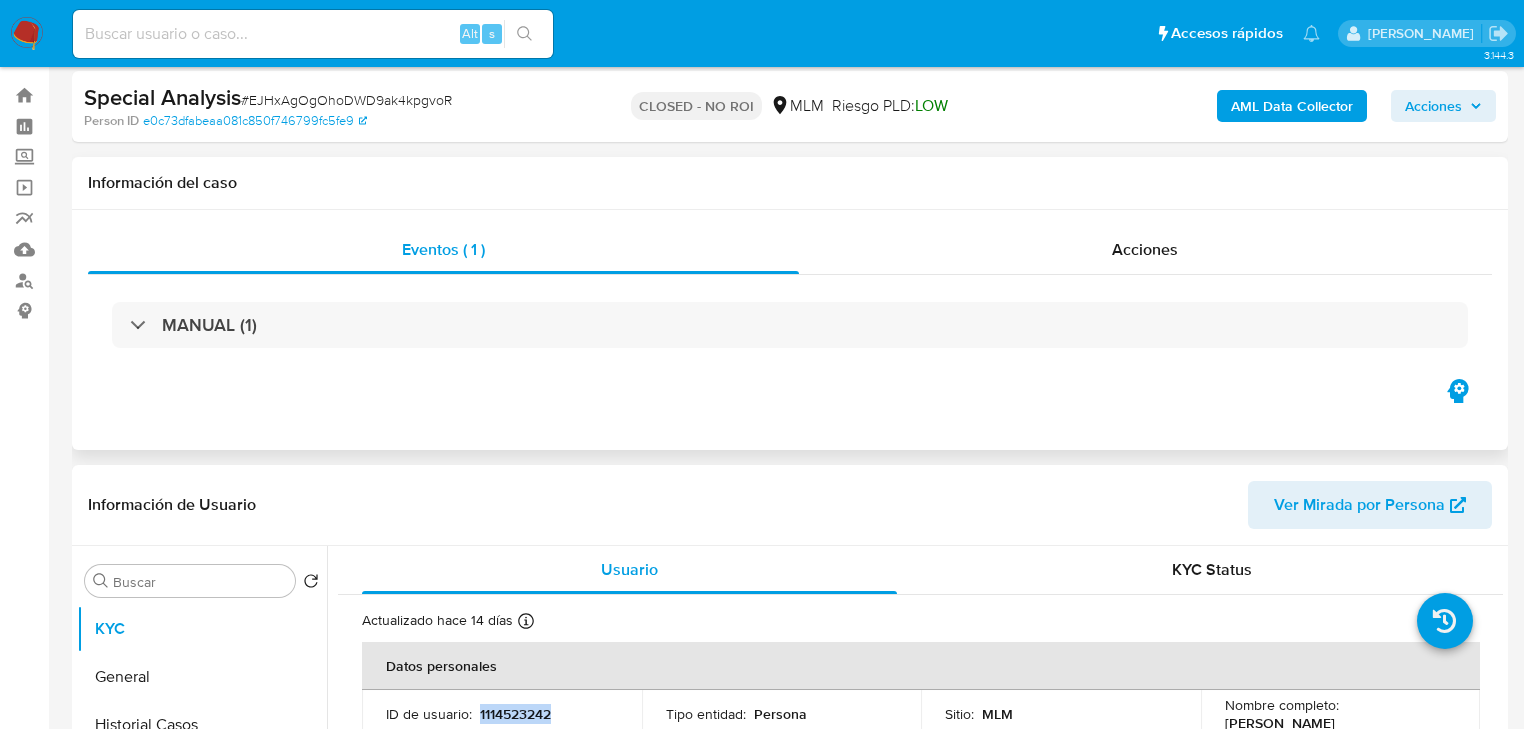 scroll, scrollTop: 0, scrollLeft: 0, axis: both 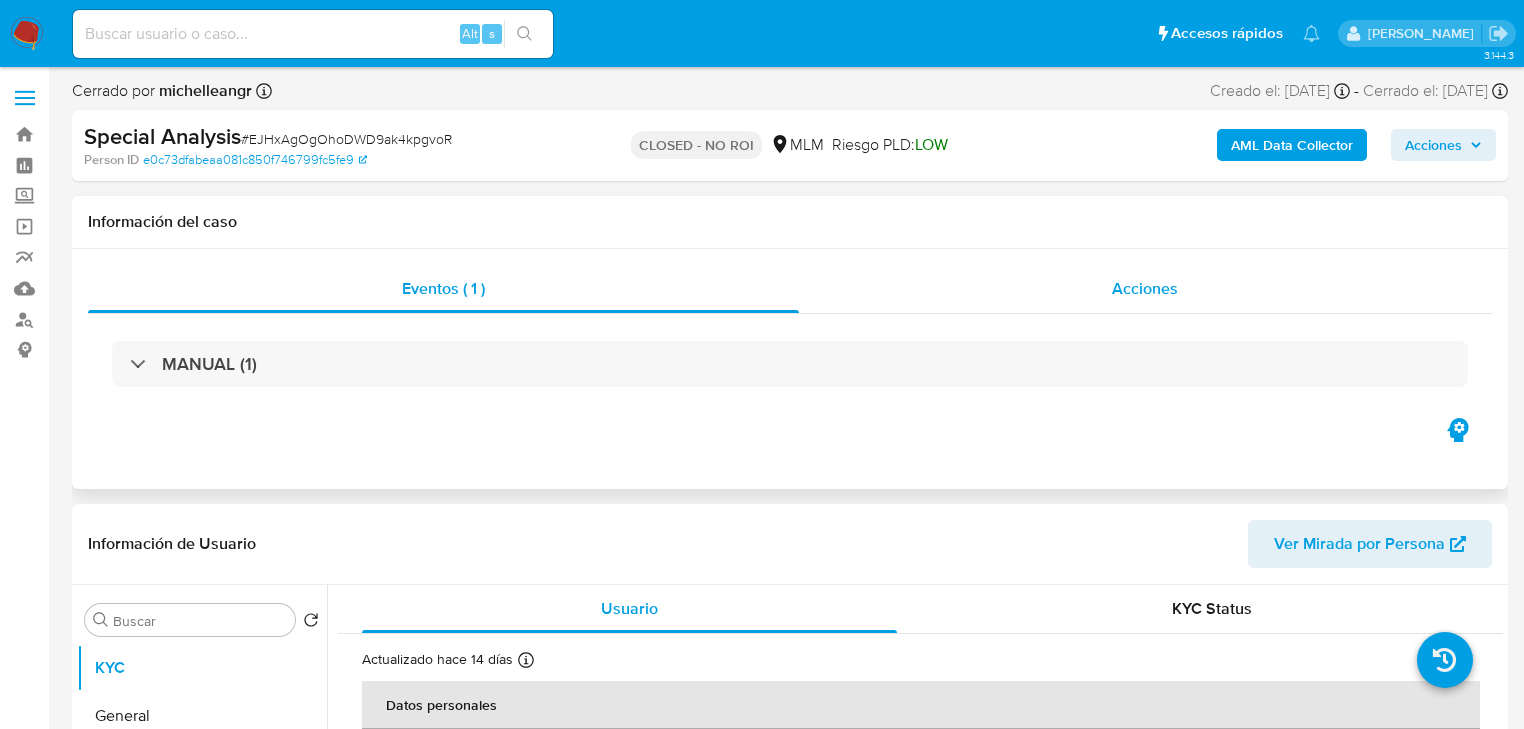 click on "Acciones" at bounding box center [1145, 288] 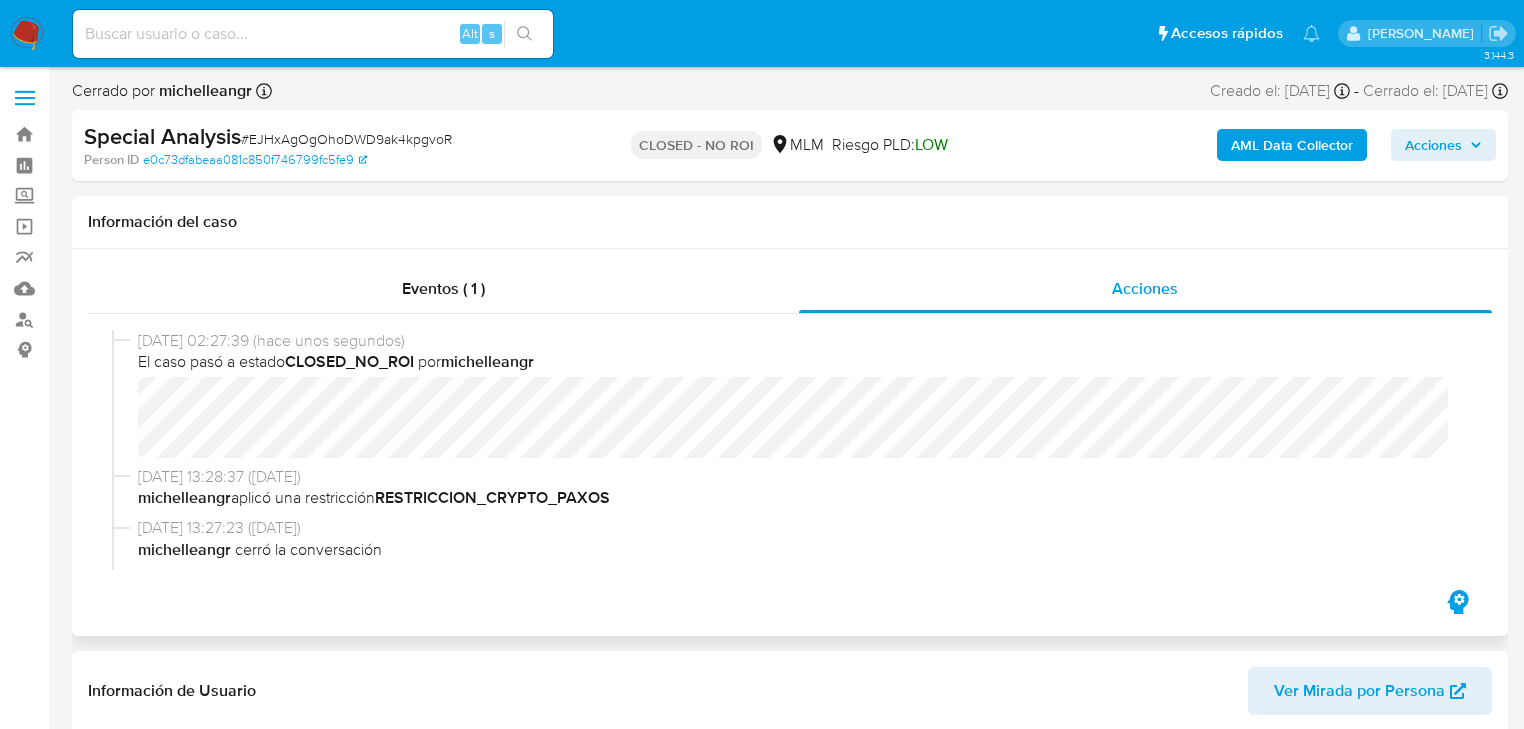 type 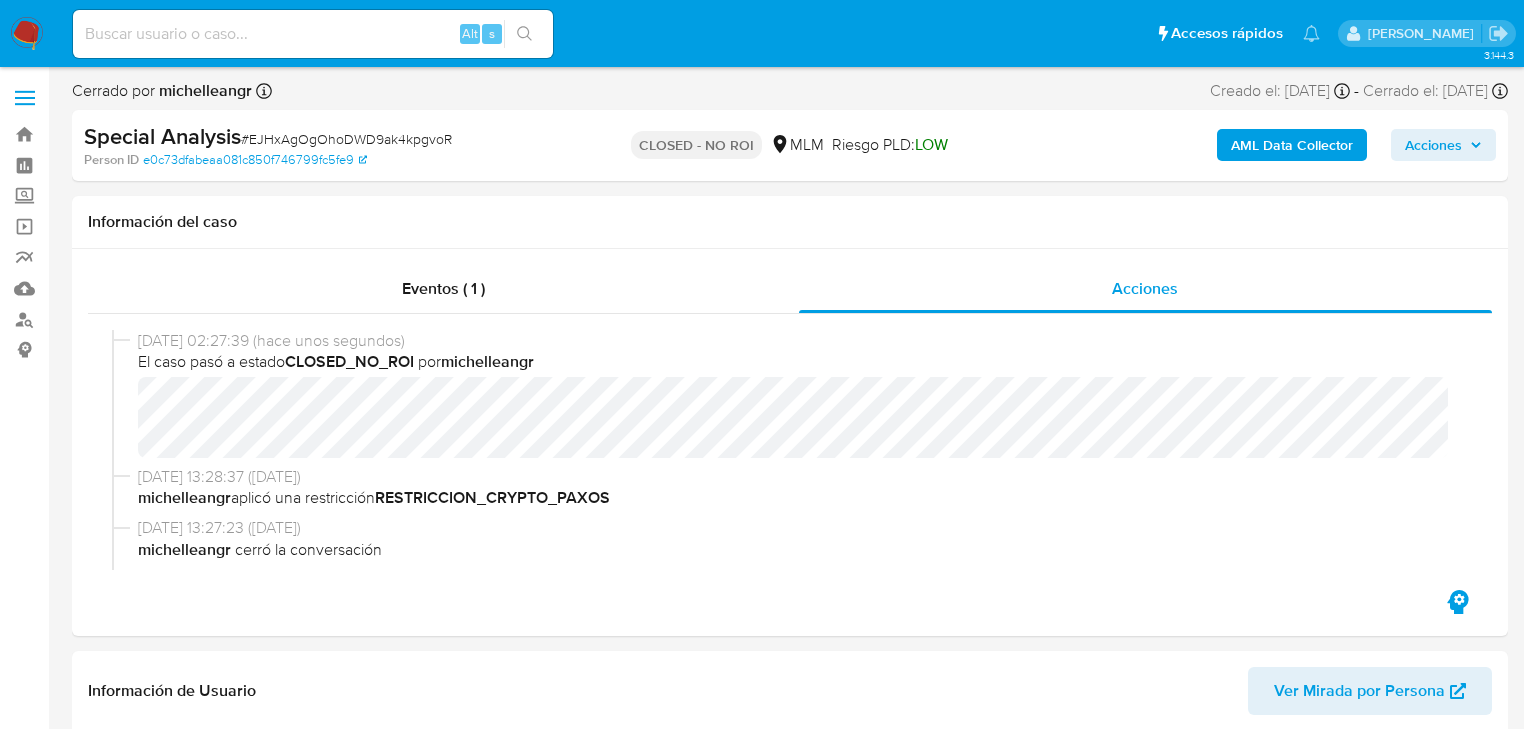click at bounding box center [313, 34] 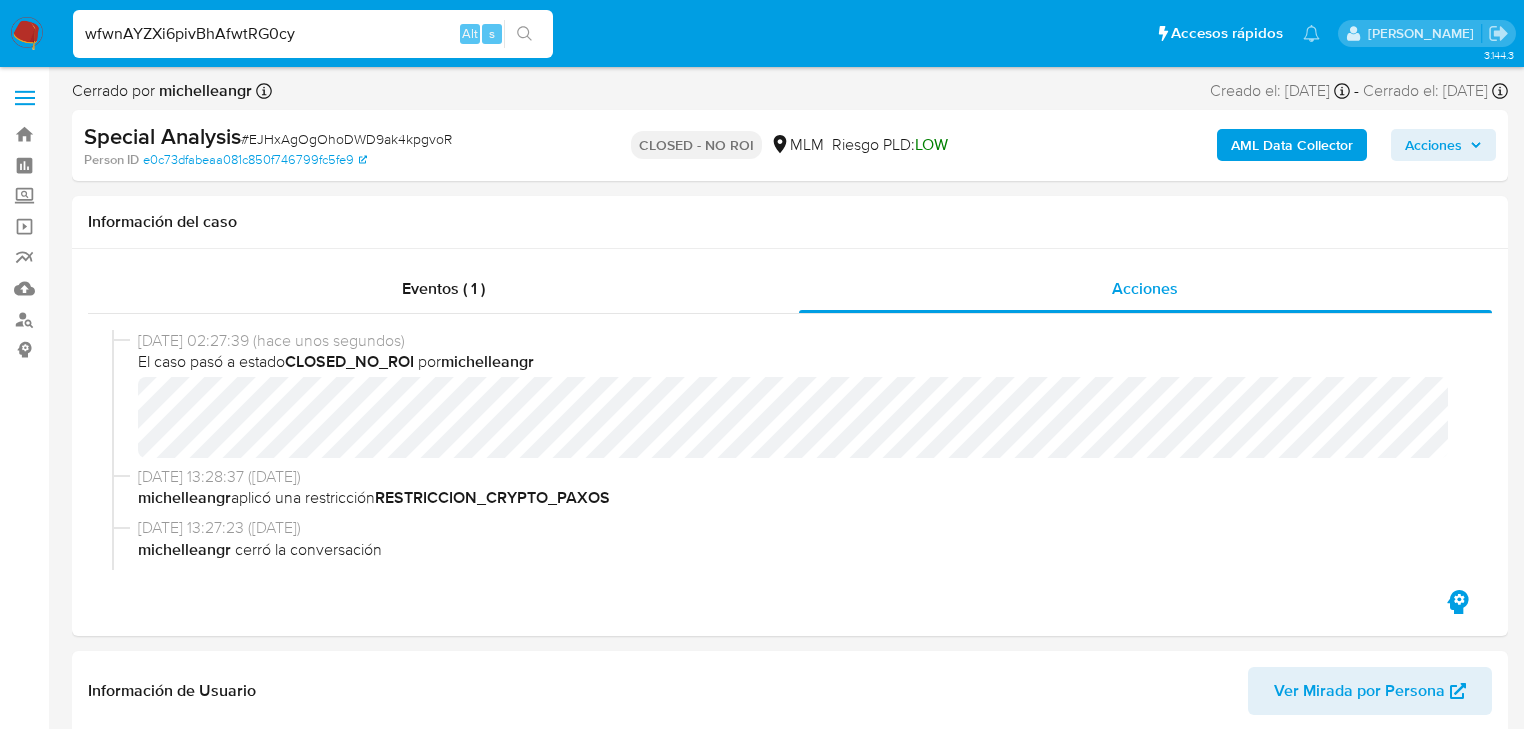 type on "wfwnAYZXi6pivBhAfwtRG0cy" 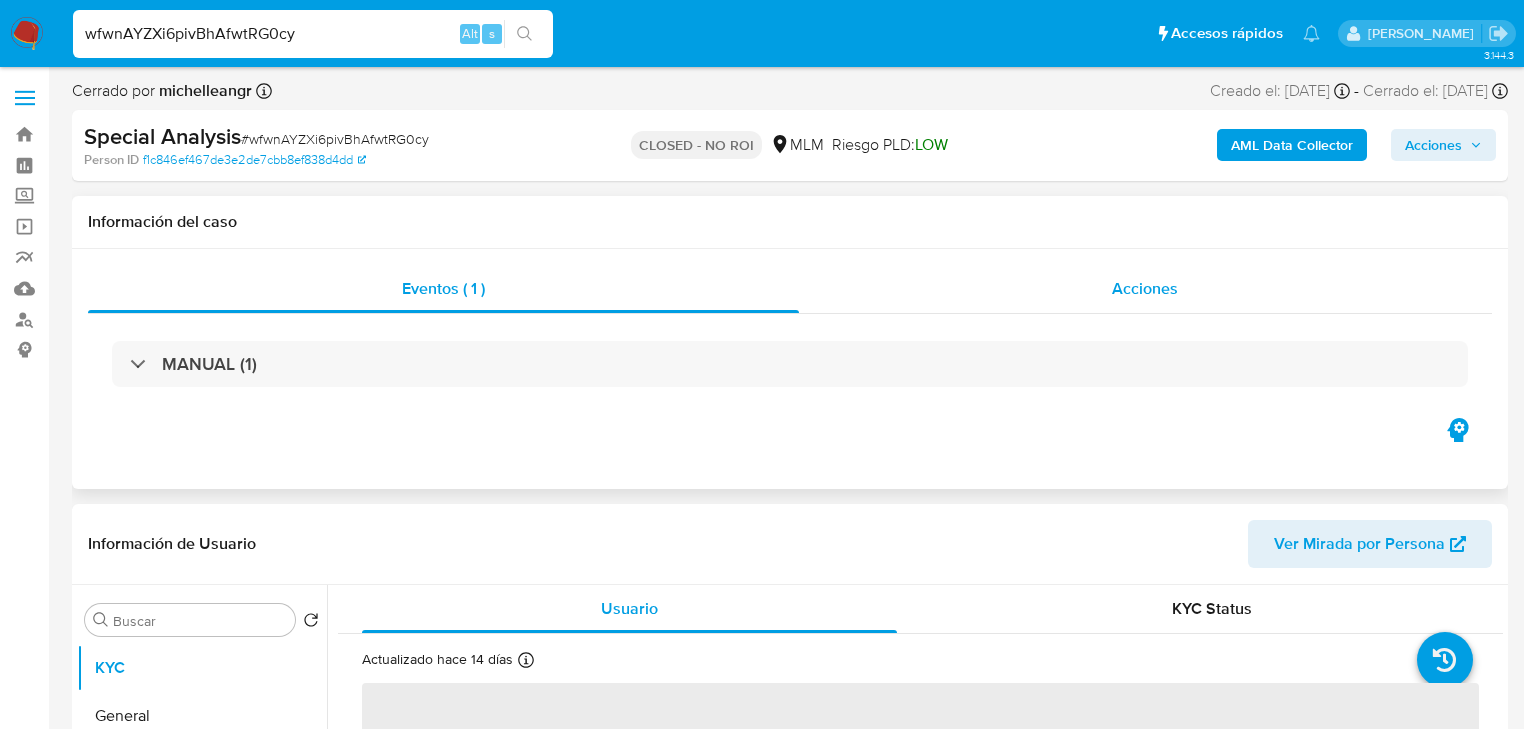 click on "Acciones" at bounding box center (1145, 288) 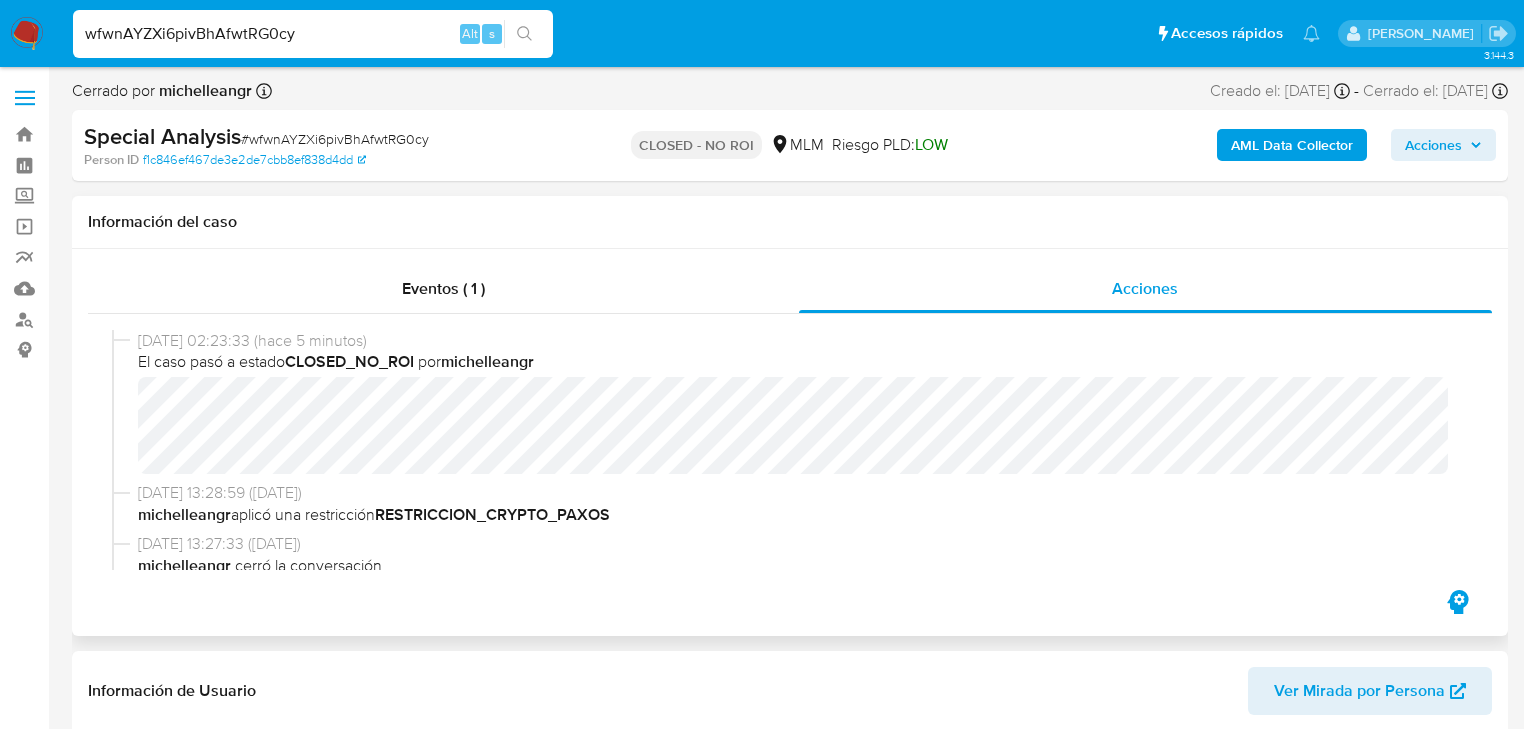 type 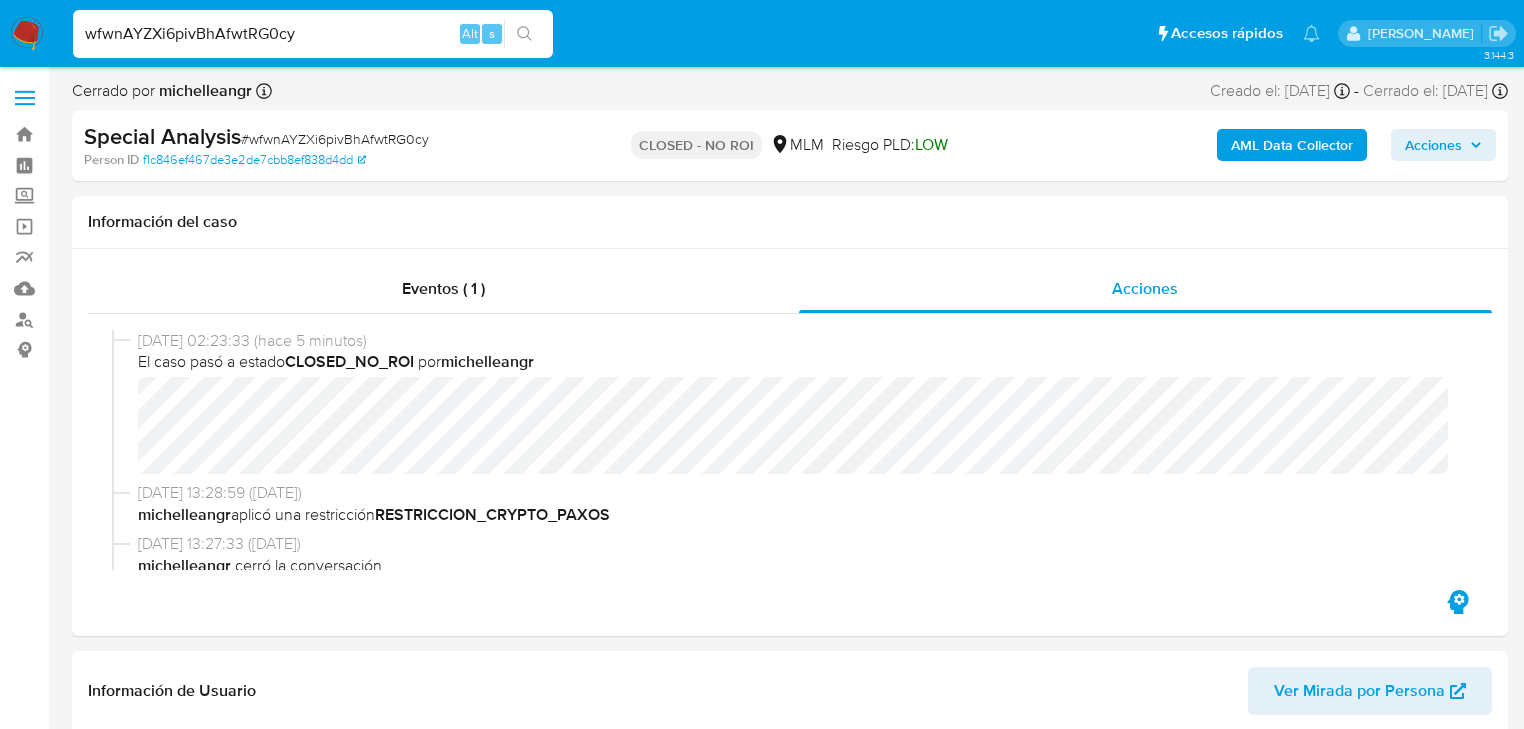 click at bounding box center [27, 34] 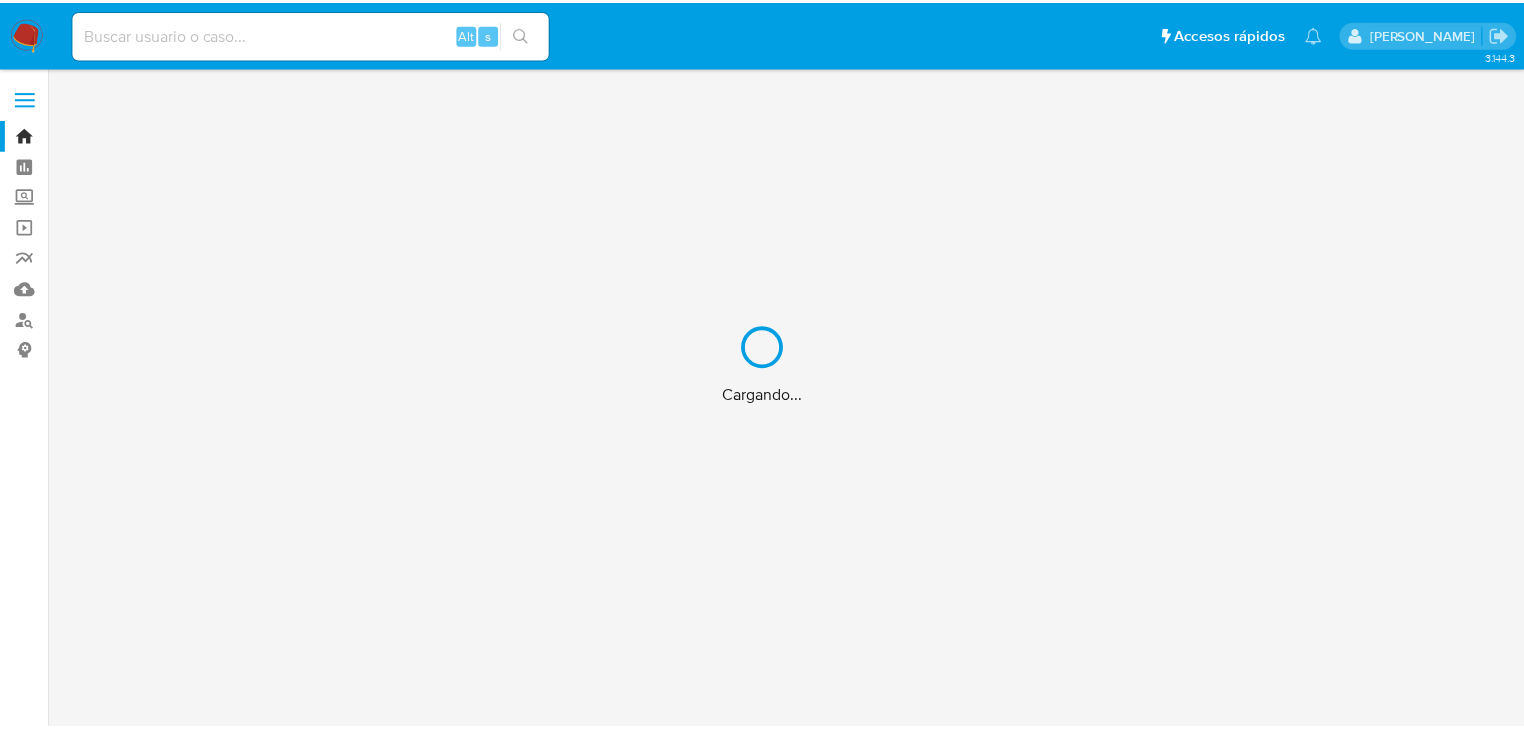 scroll, scrollTop: 0, scrollLeft: 0, axis: both 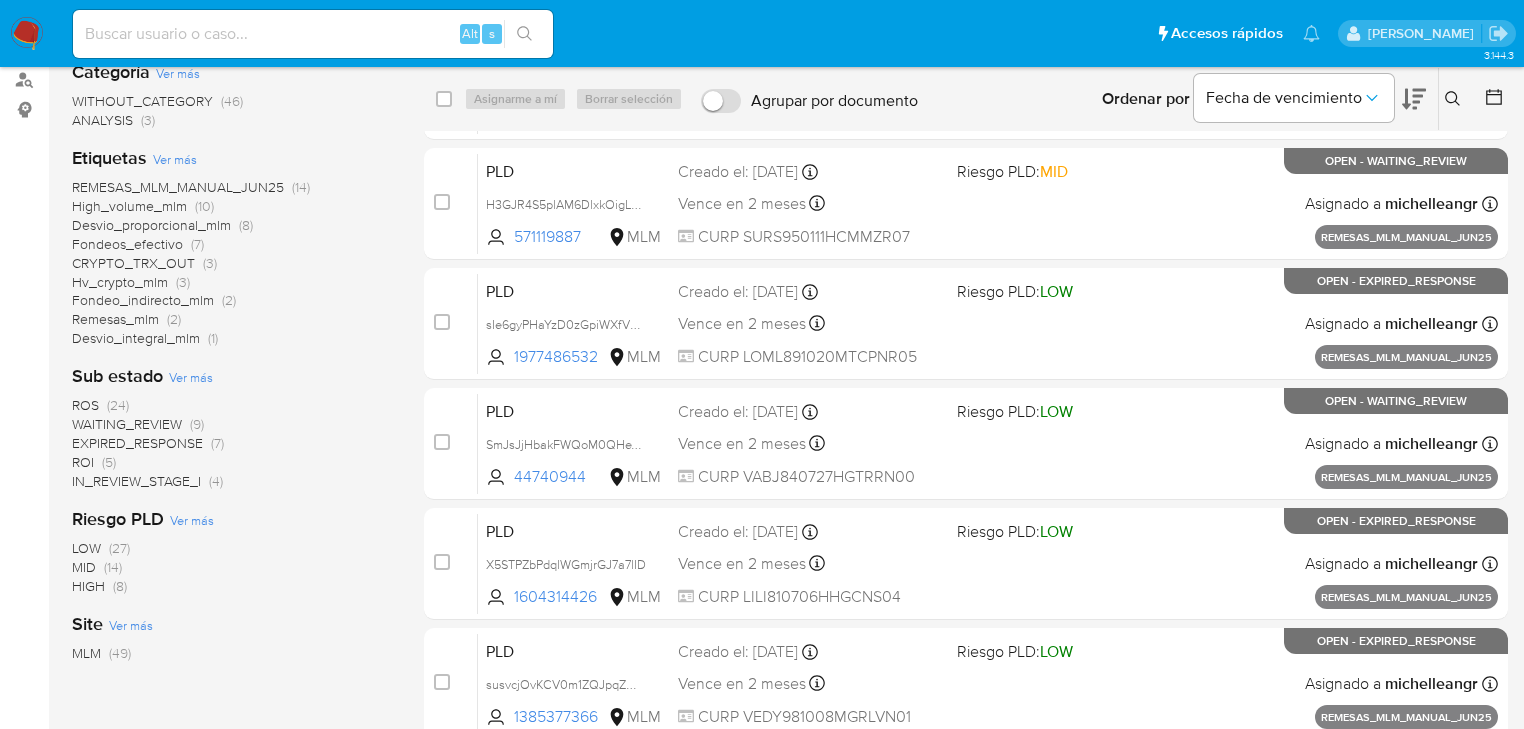 click on "IN_REVIEW_STAGE_I" at bounding box center (136, 481) 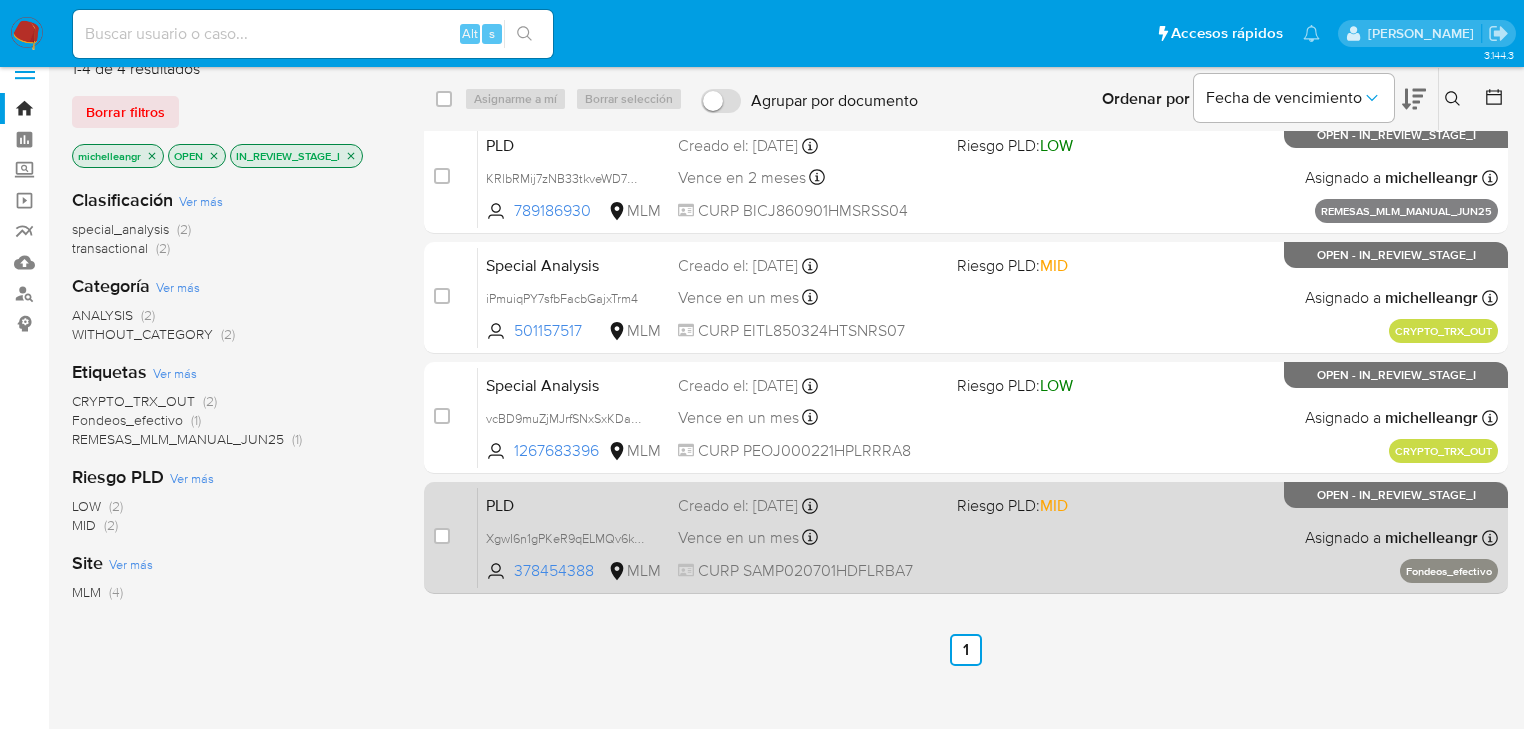 scroll, scrollTop: 0, scrollLeft: 0, axis: both 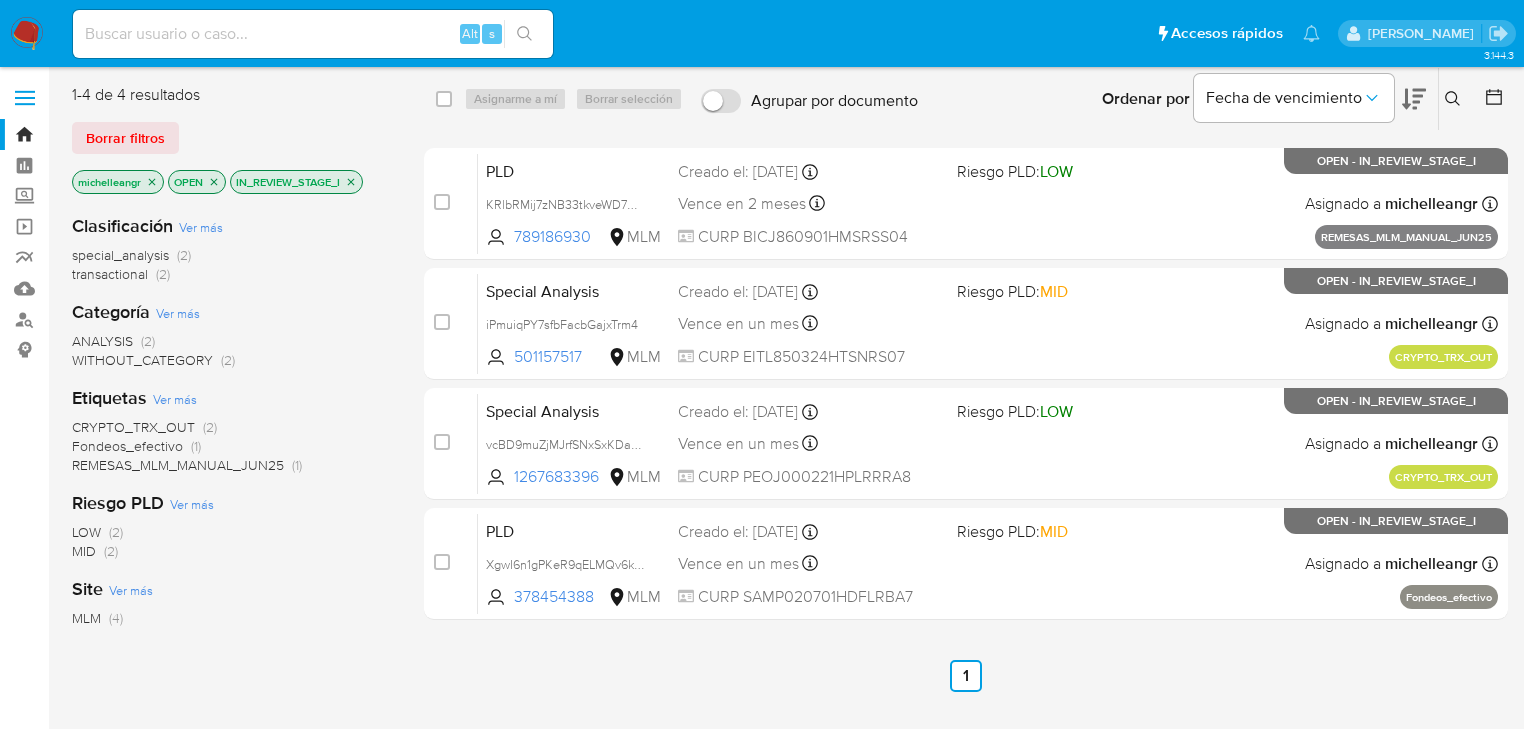 click 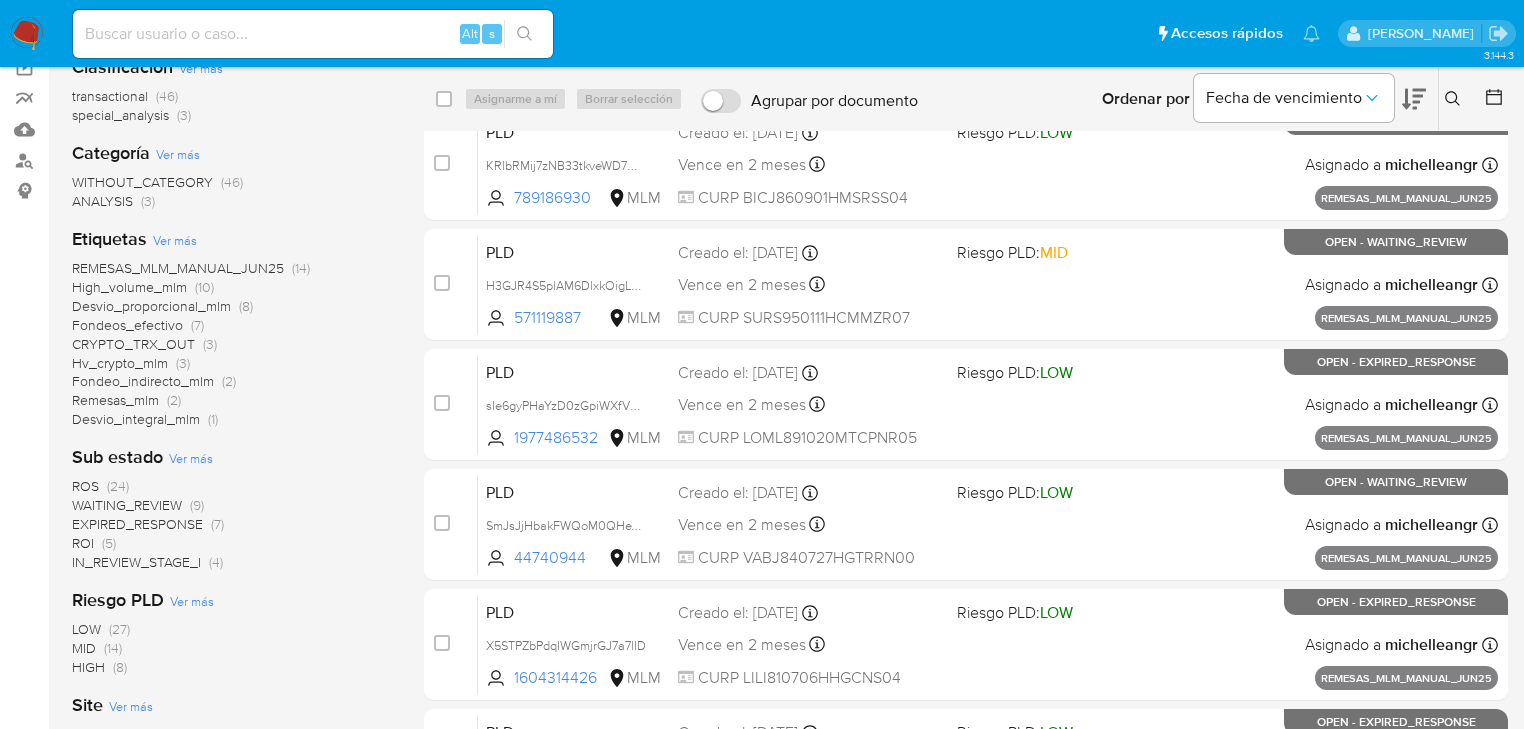 scroll, scrollTop: 160, scrollLeft: 0, axis: vertical 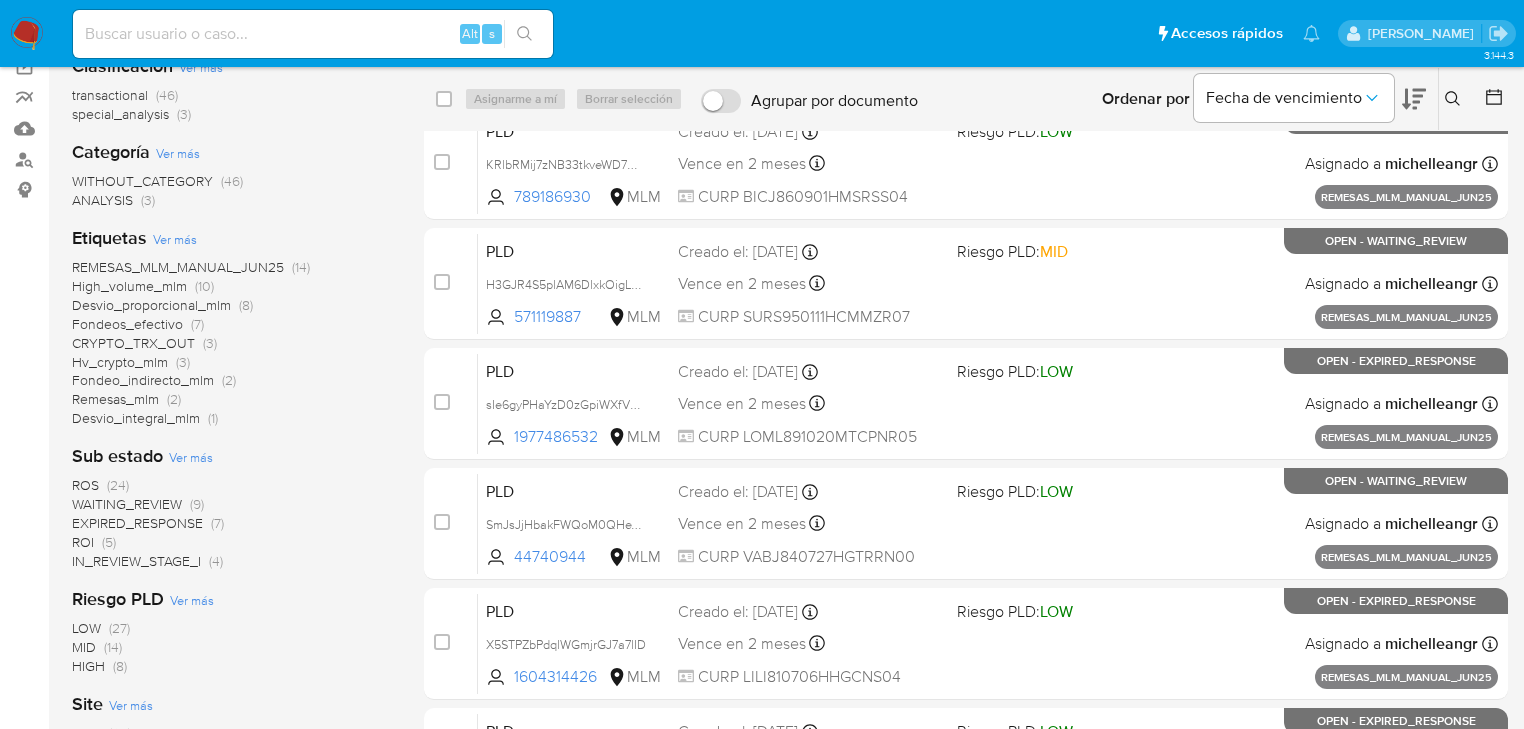 click on "ROI" at bounding box center [83, 542] 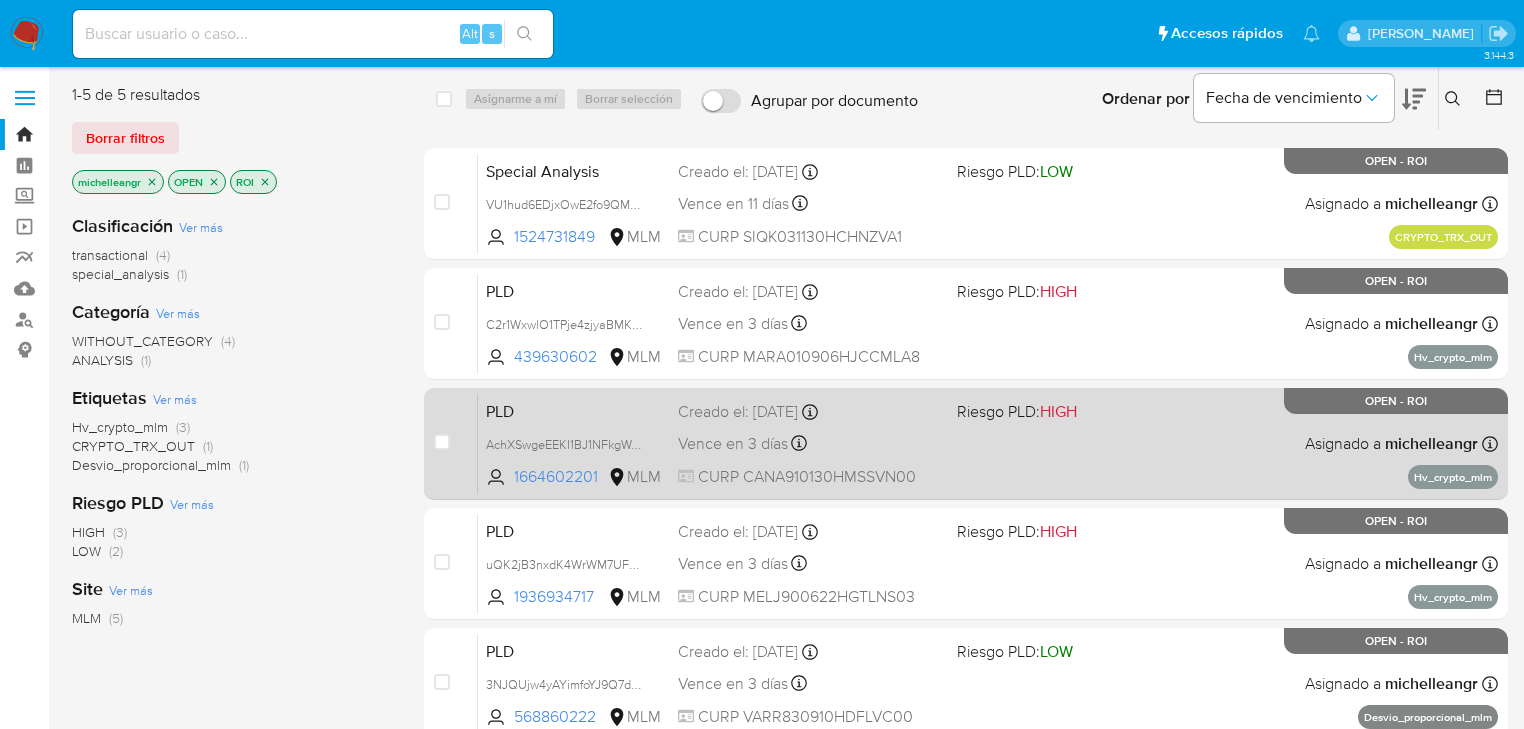 scroll, scrollTop: 0, scrollLeft: 0, axis: both 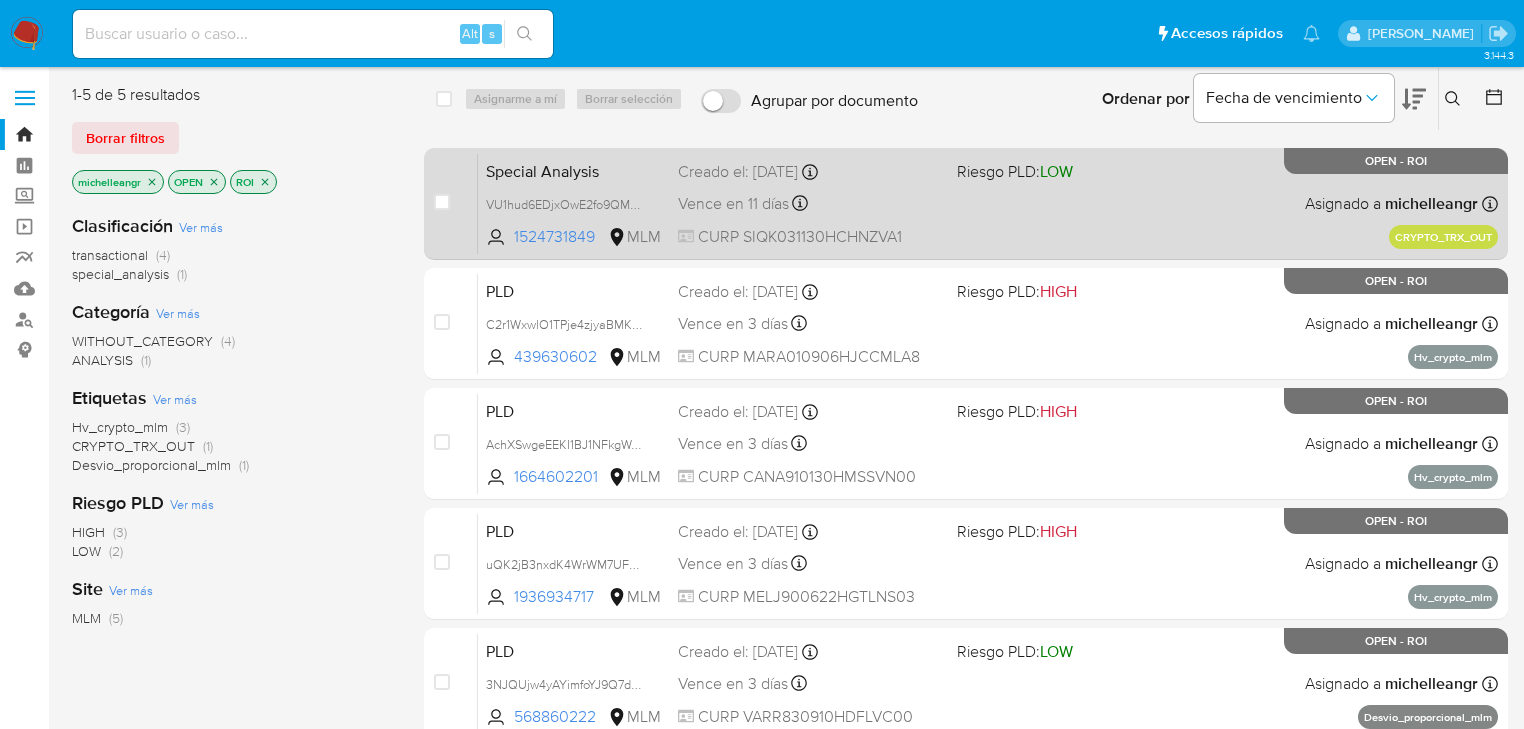 click on "Special Analysis VU1hud6EDjxOwE2fo9QMz5sp 1524731849 MLM Riesgo PLD:  LOW Creado el: 19/05/2025   Creado el: 19/05/2025 16:33:58 Vence en 11 días   Vence el 18/07/2025 16:33:58 CURP   SIQK031130HCHNZVA1 Asignado a   michelleangr   Asignado el: 19/05/2025 16:33:58 CRYPTO_TRX_OUT OPEN - ROI" at bounding box center (988, 203) 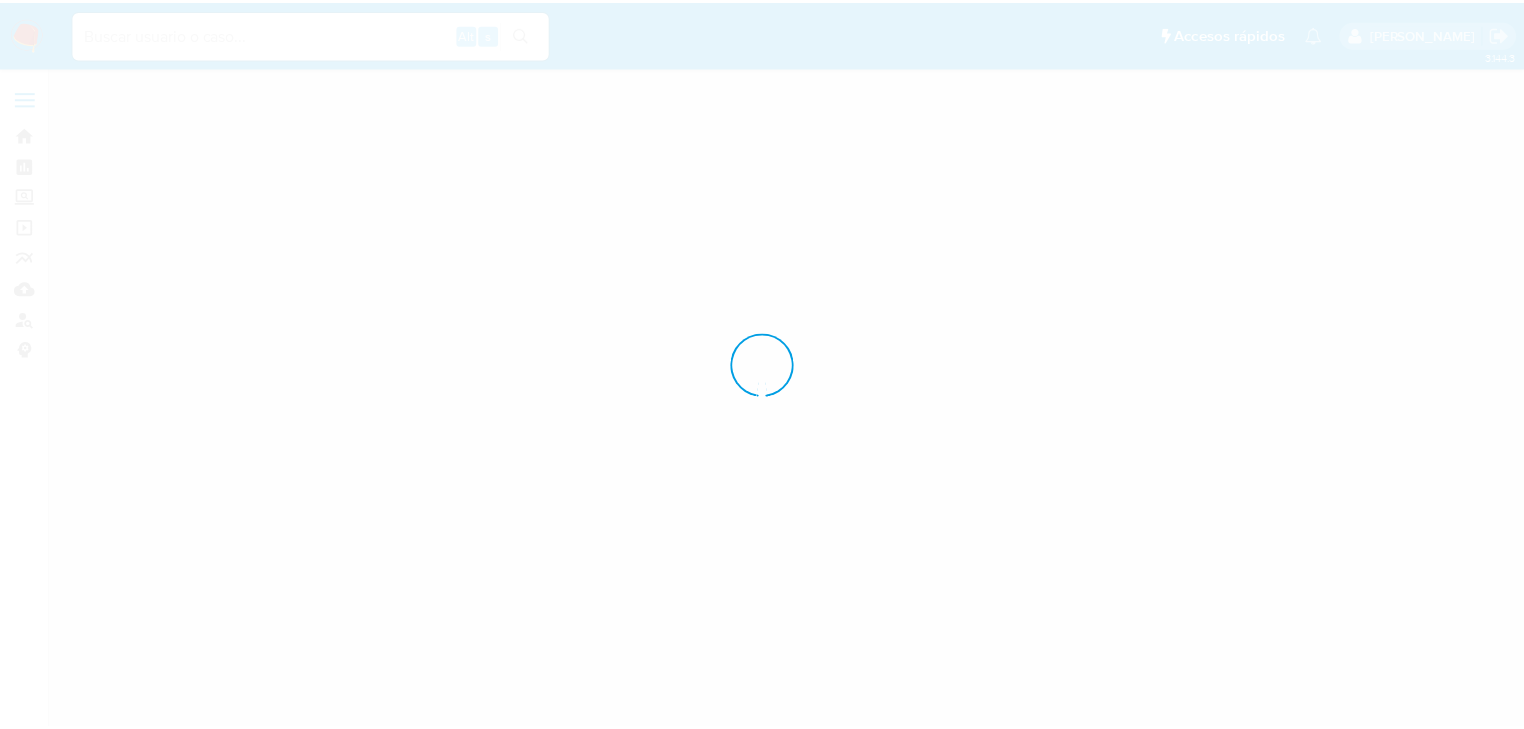 scroll, scrollTop: 0, scrollLeft: 0, axis: both 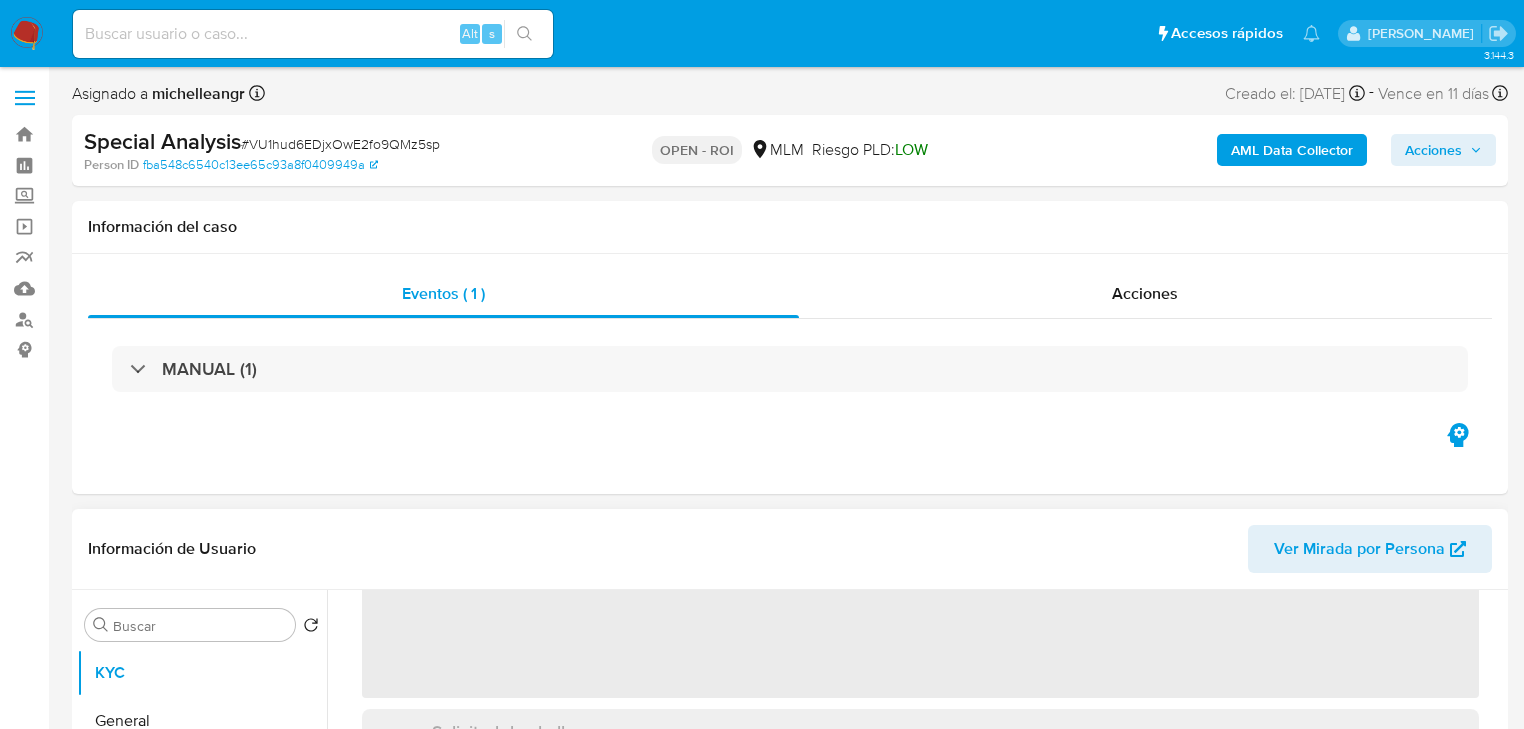 select on "10" 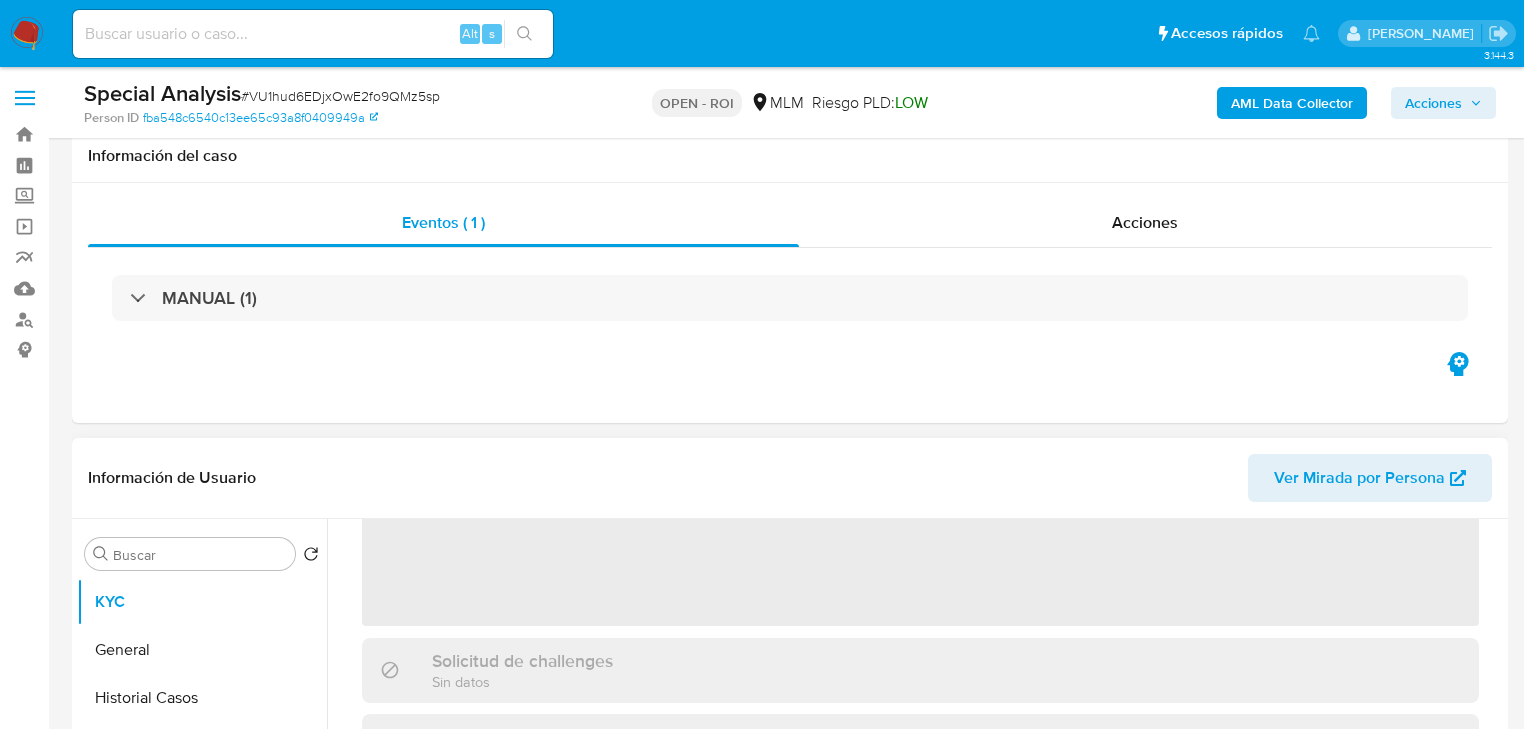 scroll, scrollTop: 400, scrollLeft: 0, axis: vertical 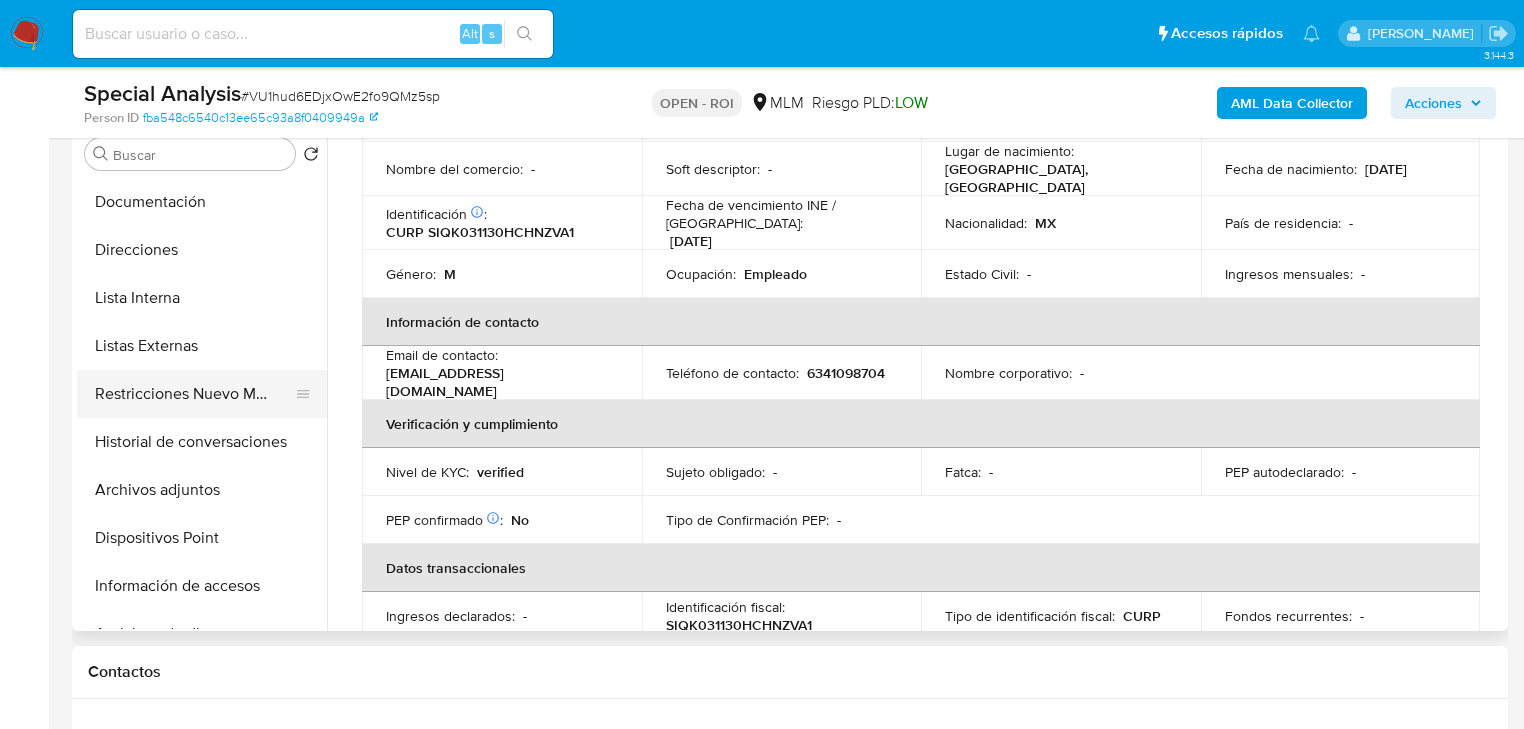 click on "Restricciones Nuevo Mundo" at bounding box center [194, 394] 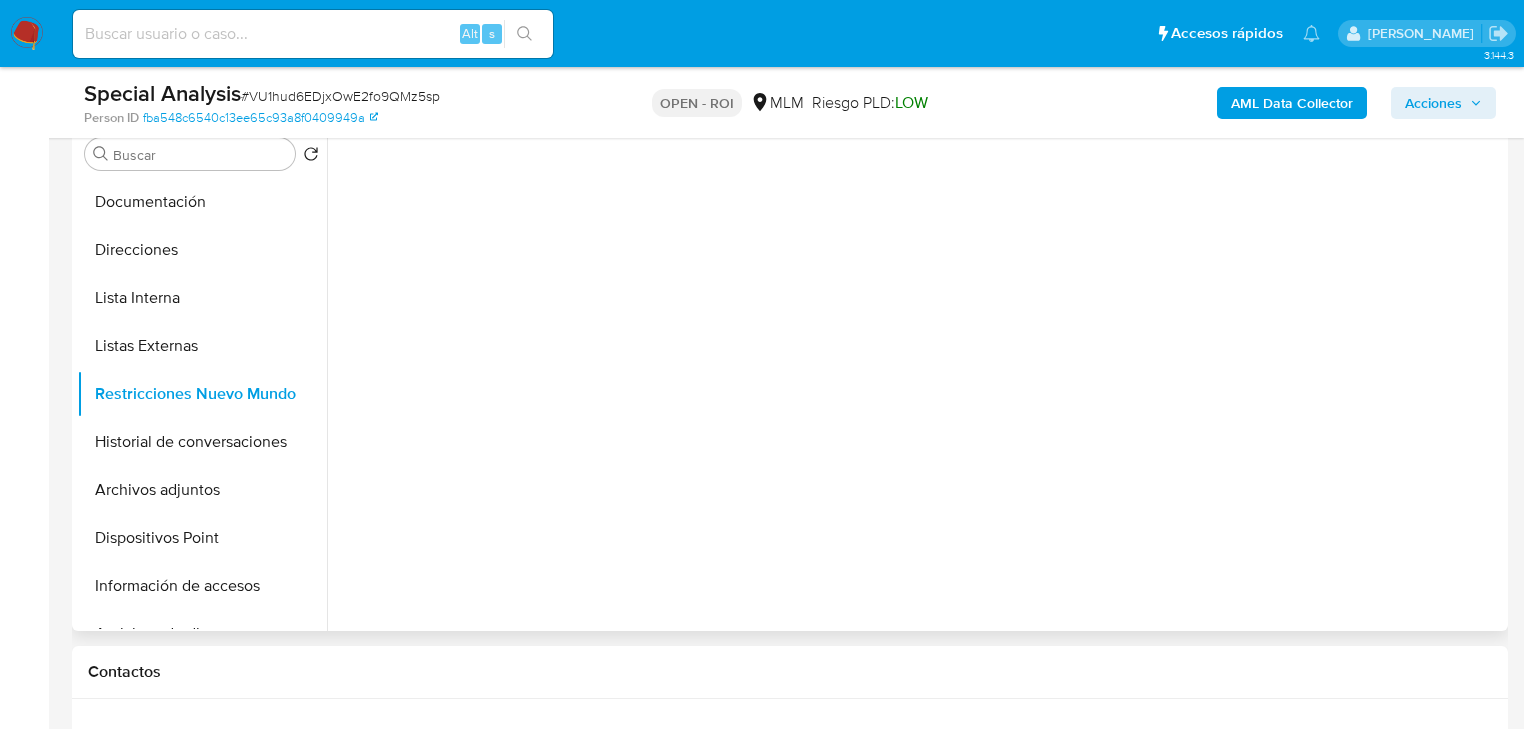 scroll, scrollTop: 0, scrollLeft: 0, axis: both 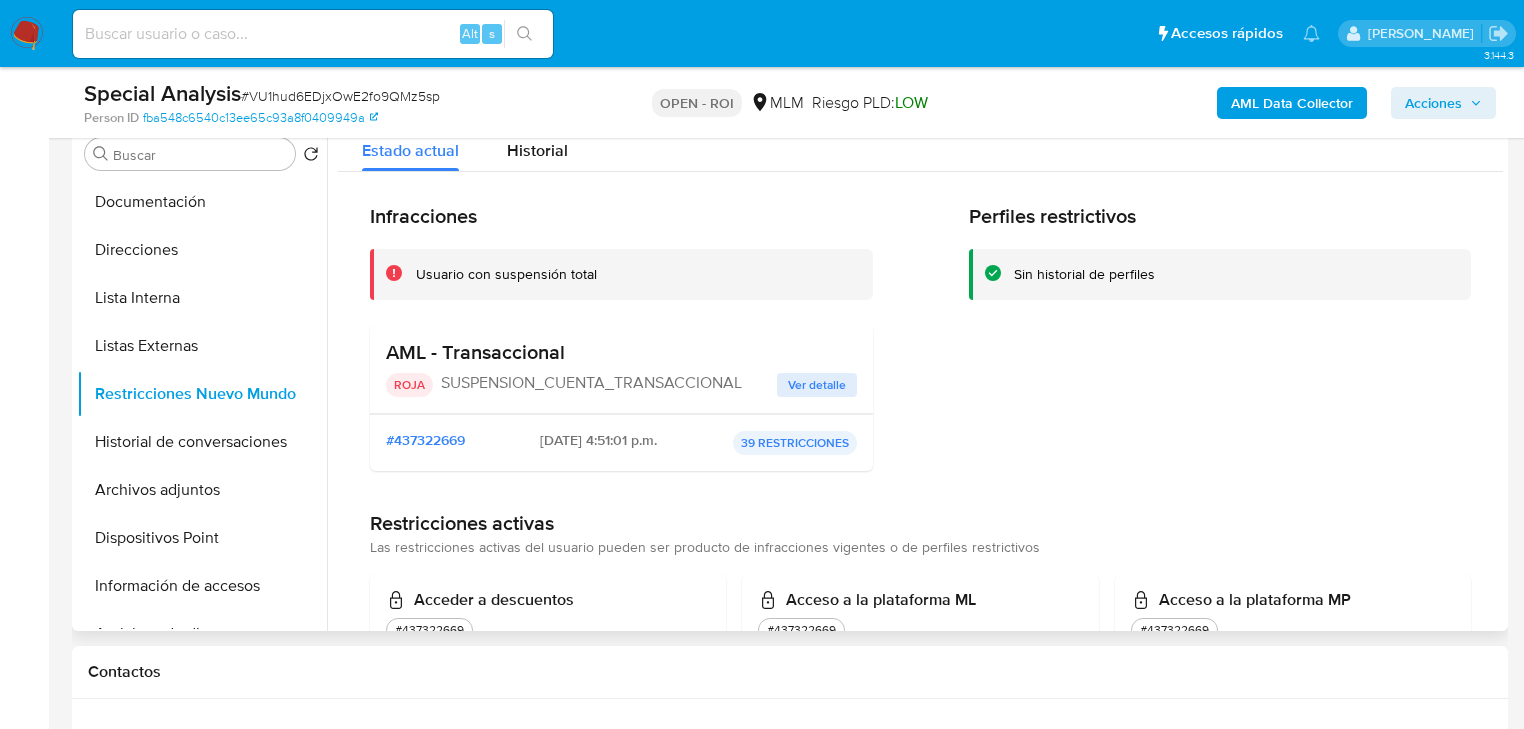 click on "Ver detalle" at bounding box center [817, 385] 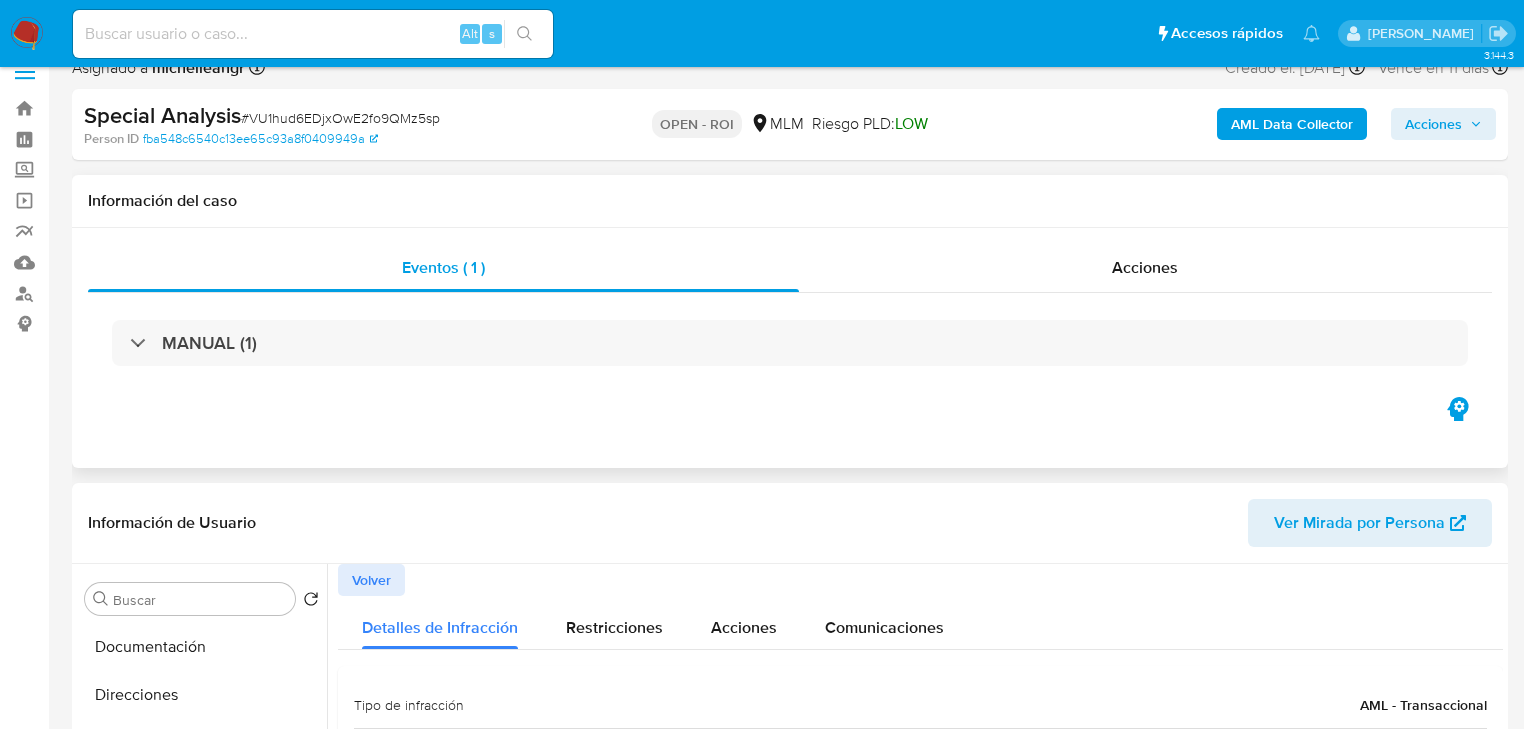 scroll, scrollTop: 0, scrollLeft: 0, axis: both 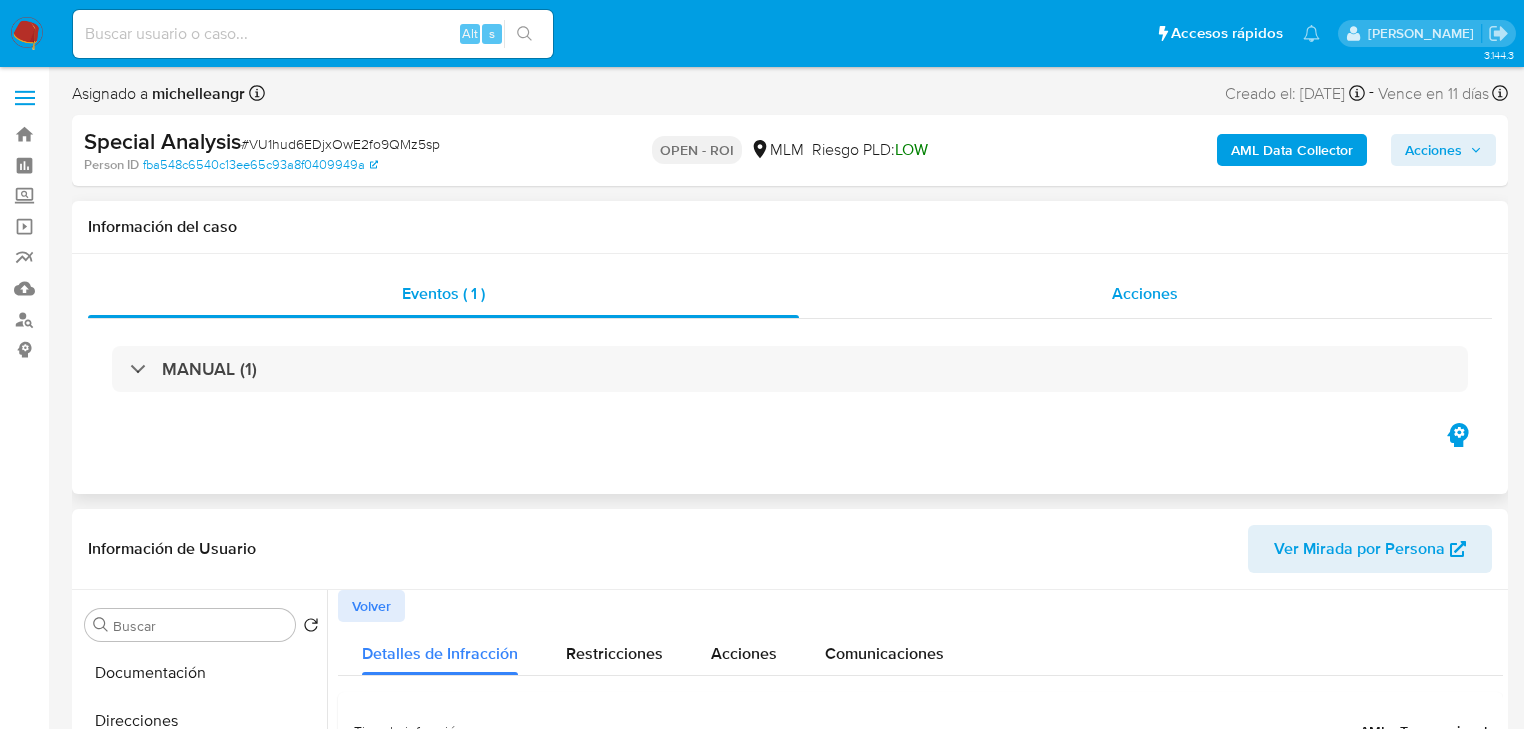 click on "Acciones" at bounding box center [1145, 293] 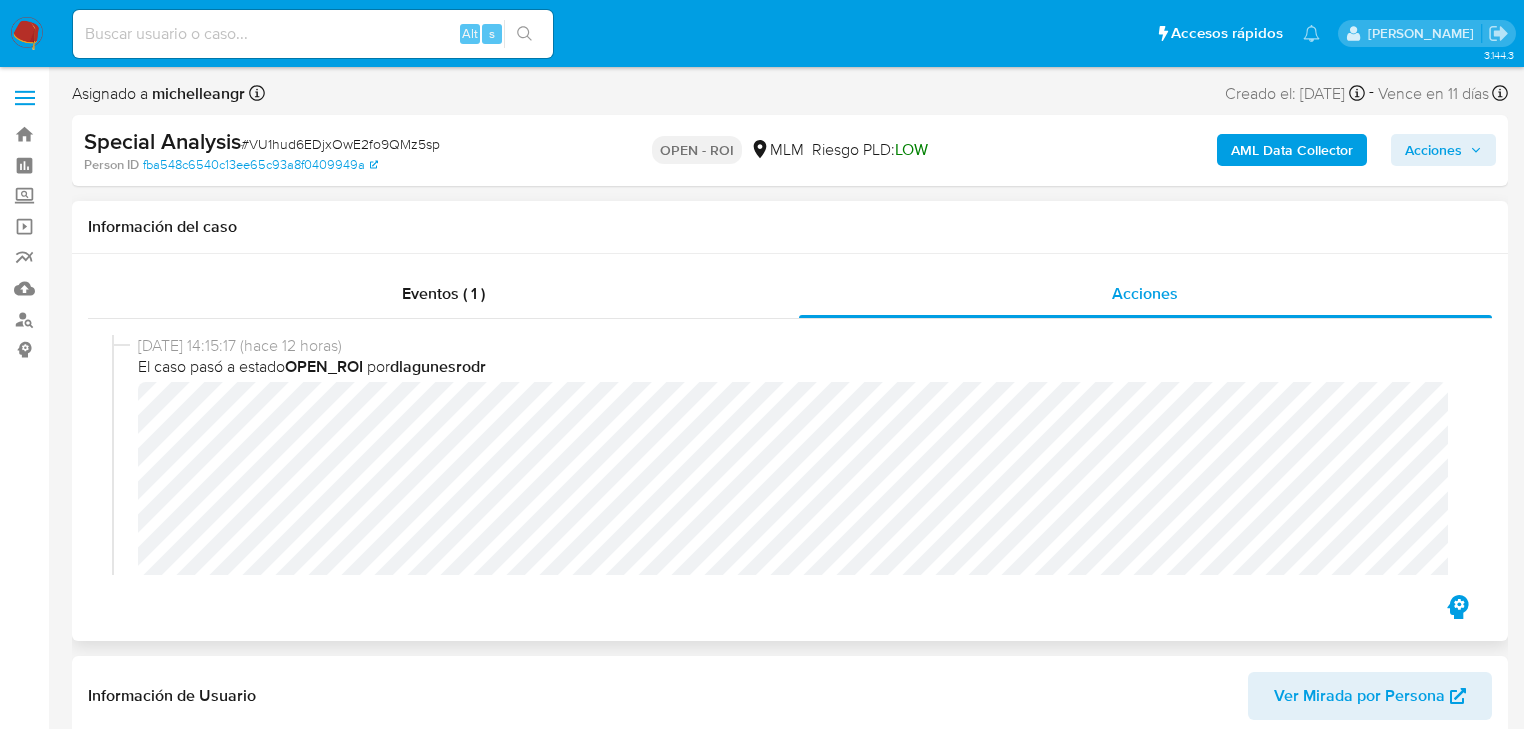 scroll, scrollTop: 80, scrollLeft: 0, axis: vertical 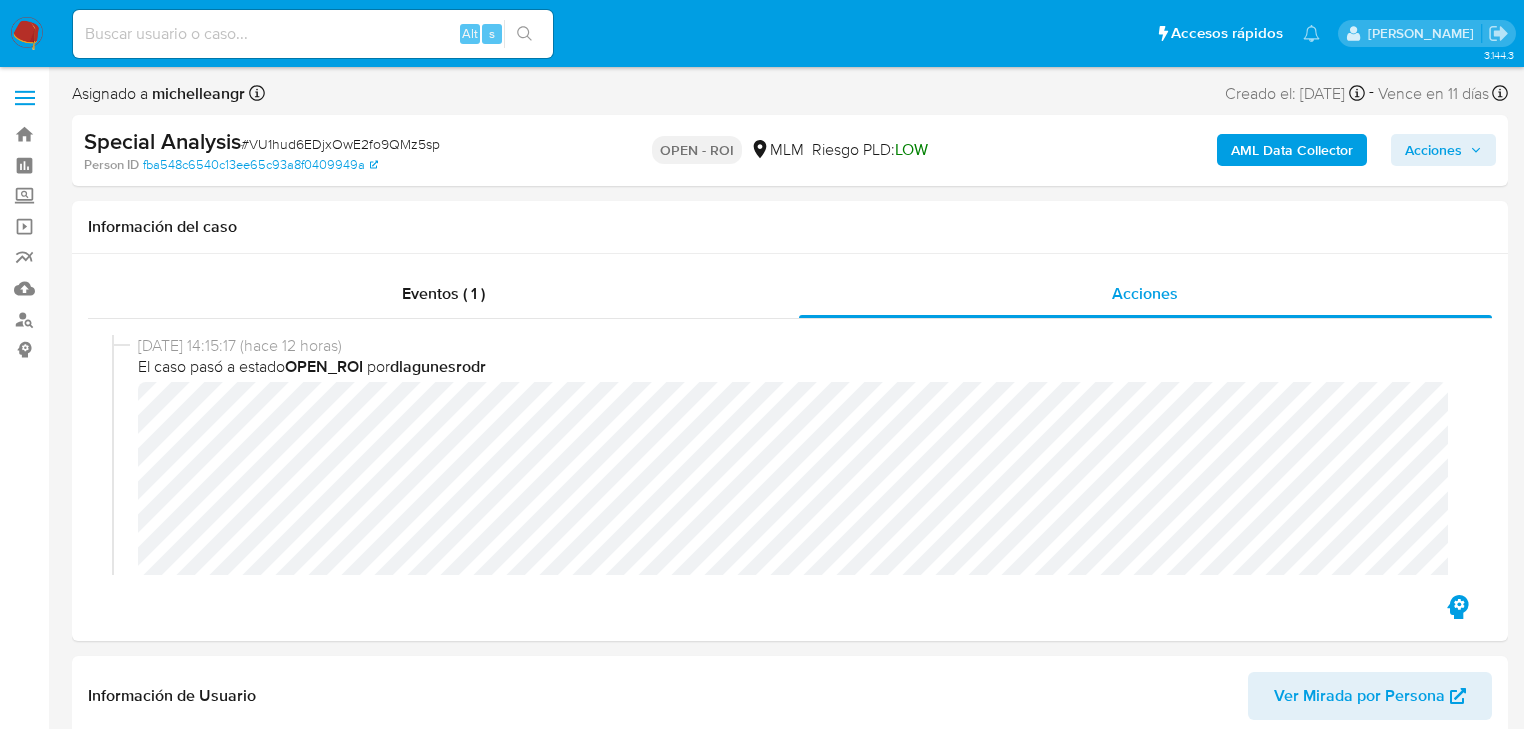 click on "Acciones" at bounding box center [1433, 150] 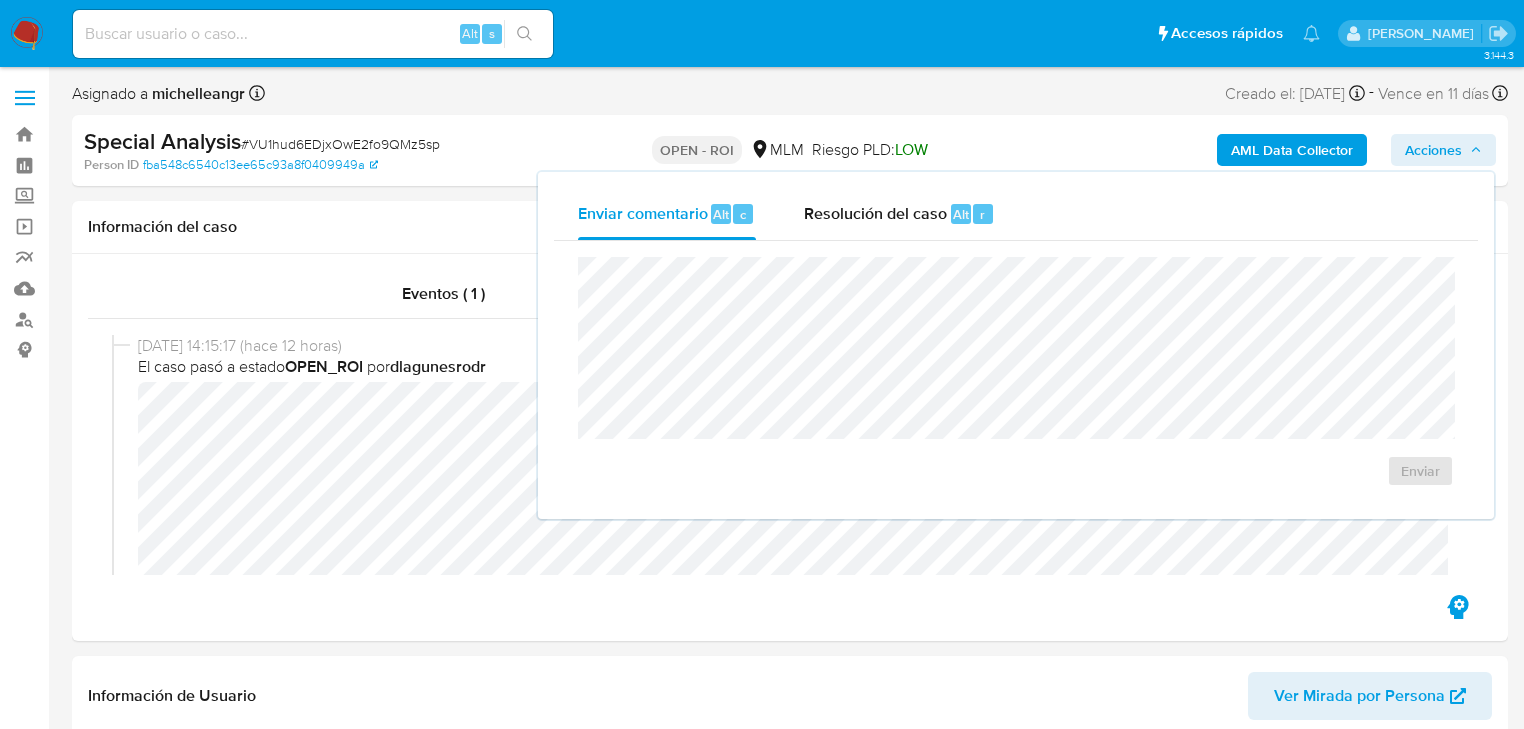 drag, startPoint x: 891, startPoint y: 214, endPoint x: 883, endPoint y: 252, distance: 38.832977 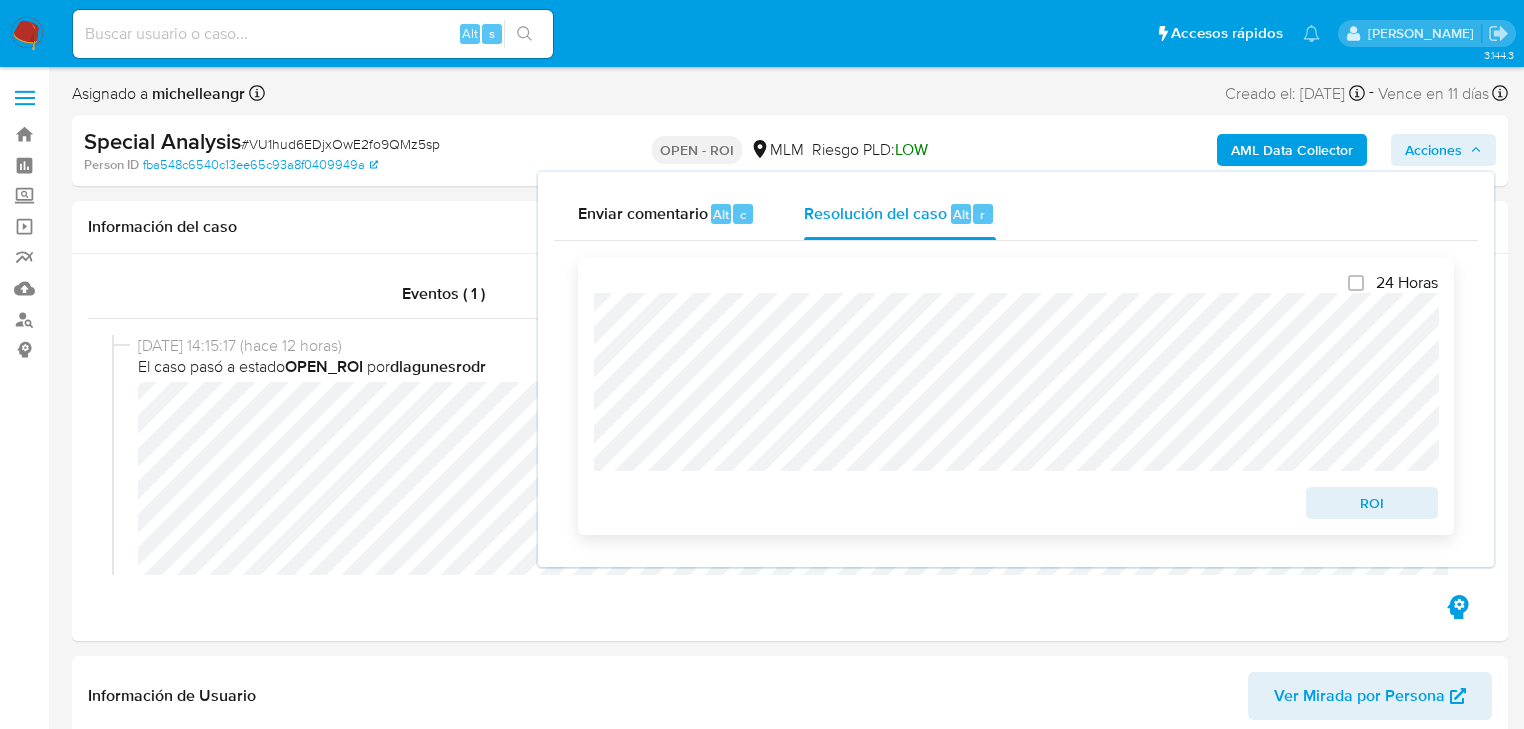 click on "ROI" at bounding box center [1372, 503] 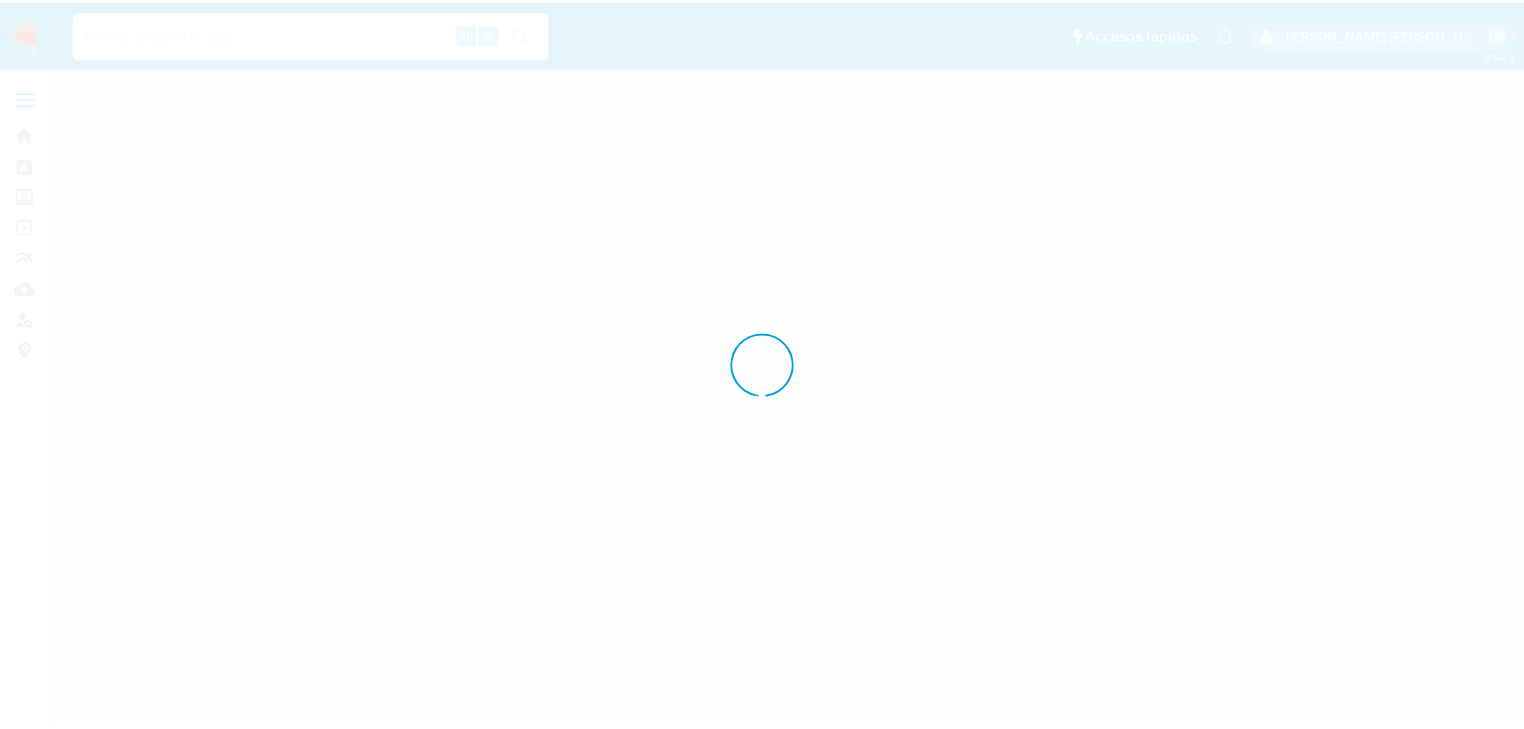scroll, scrollTop: 0, scrollLeft: 0, axis: both 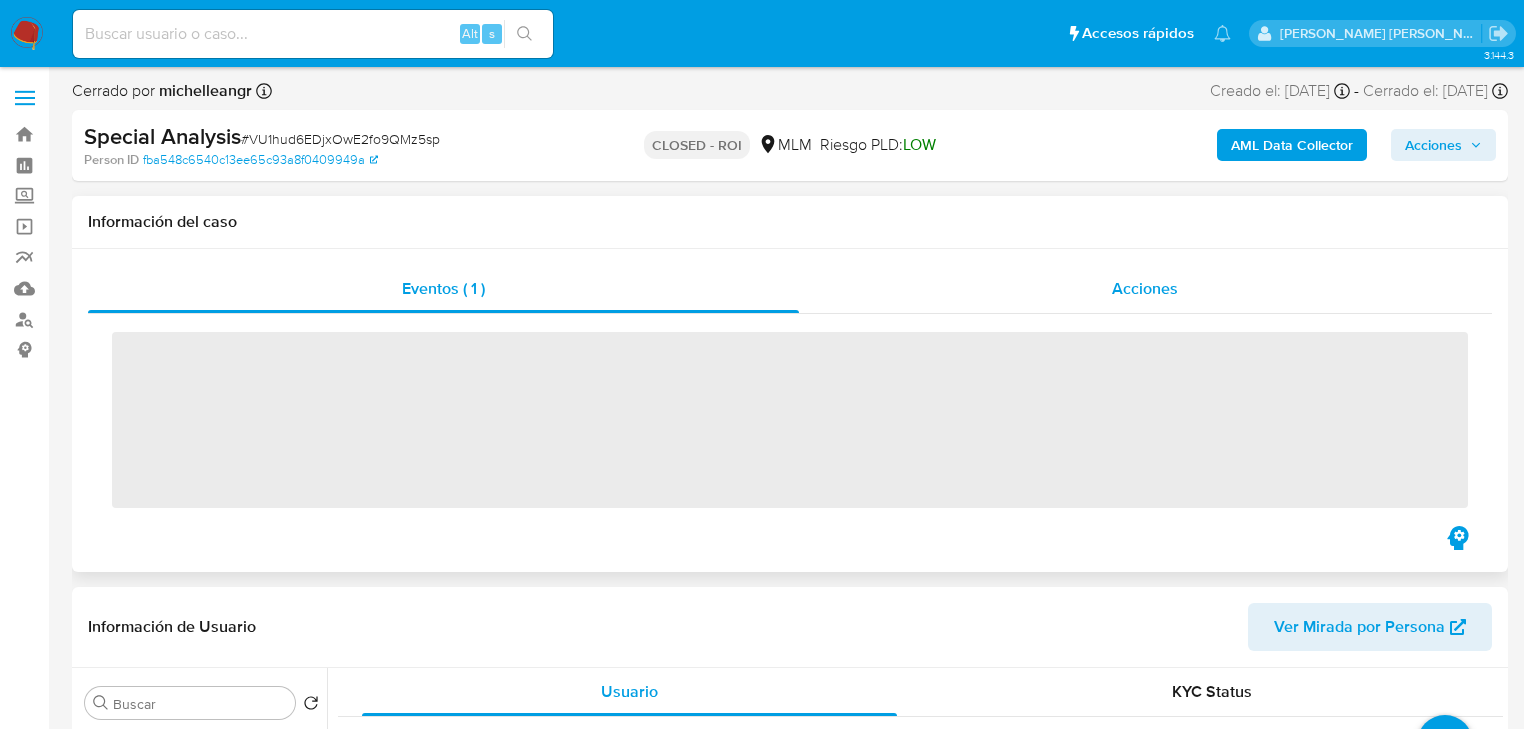 click on "Acciones" at bounding box center [1145, 288] 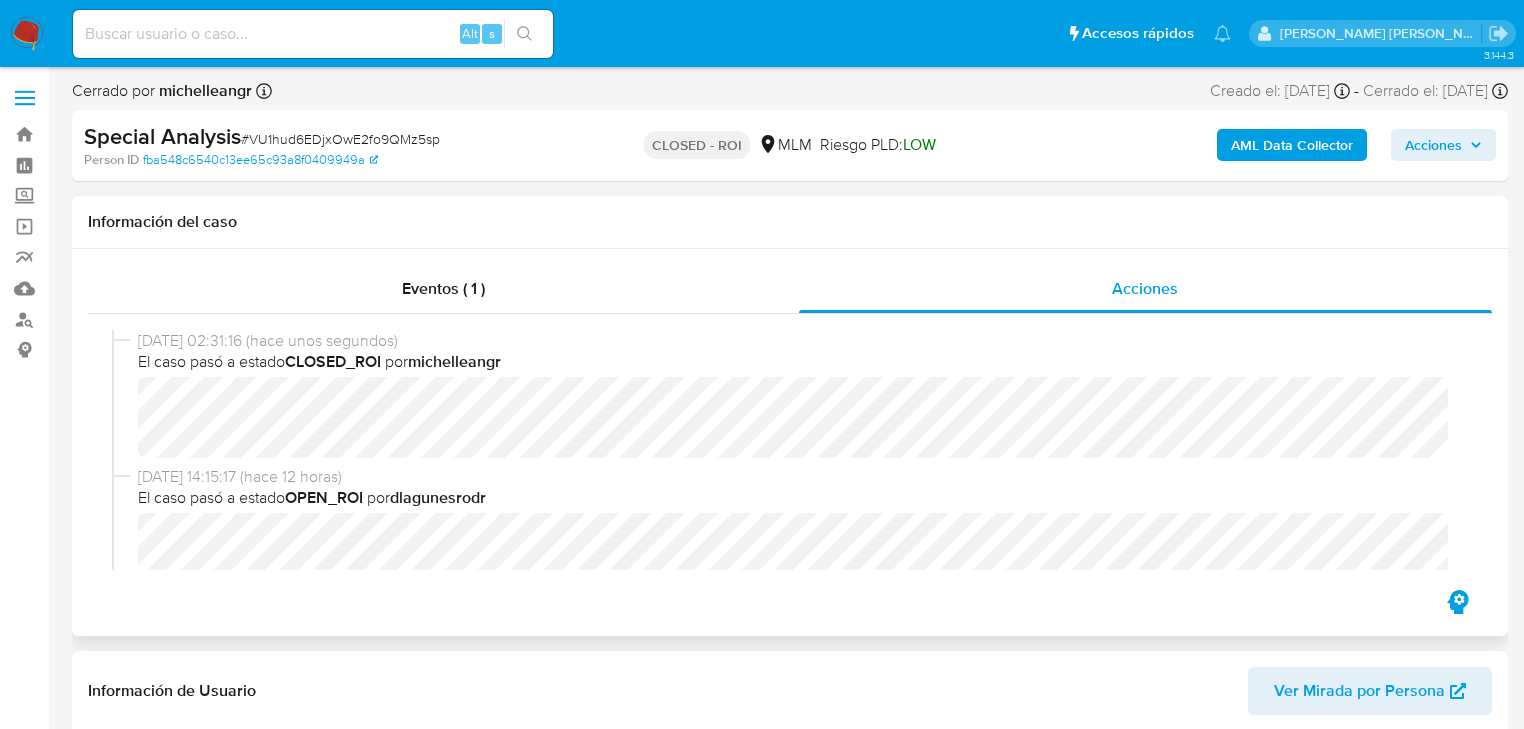 select on "10" 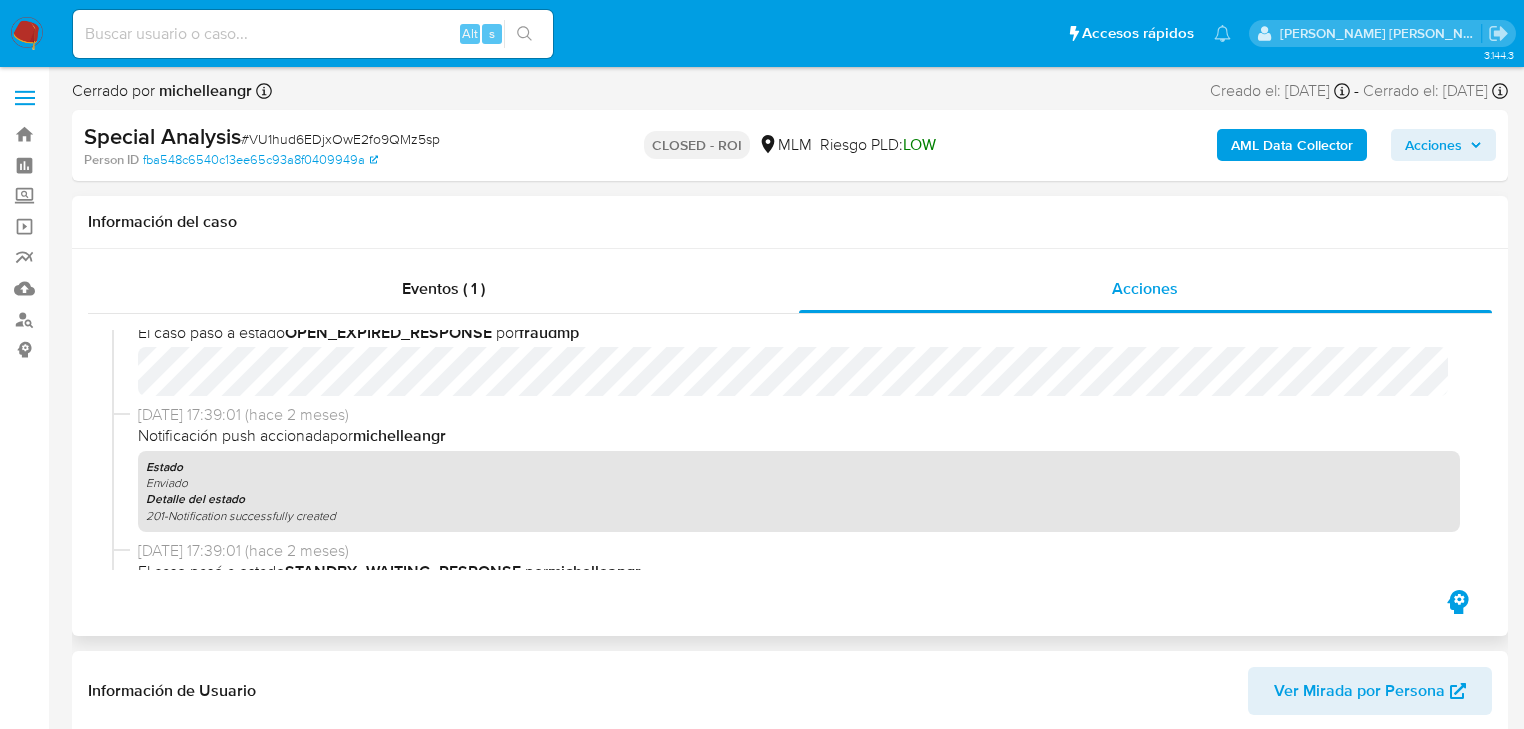 scroll, scrollTop: 1600, scrollLeft: 0, axis: vertical 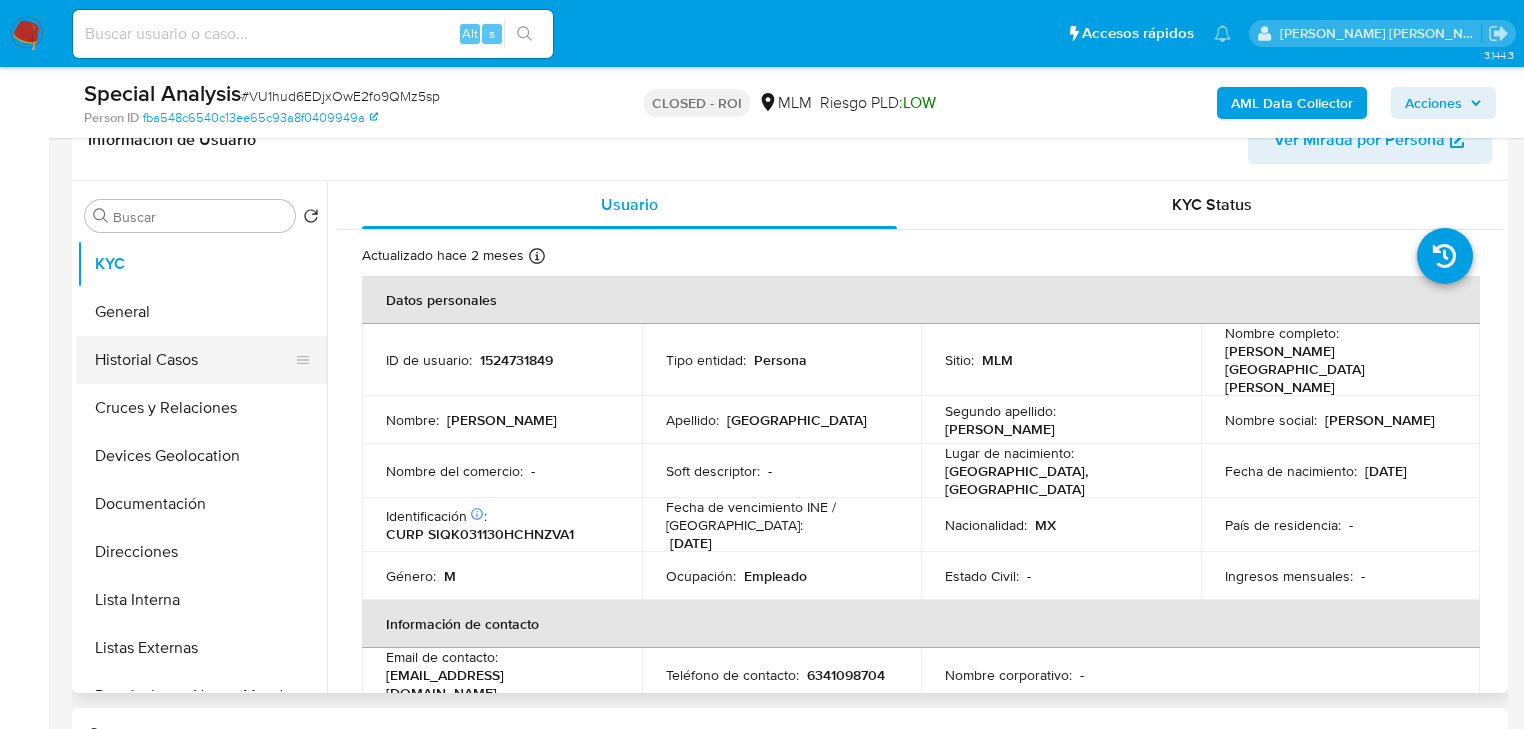 click on "Historial Casos" at bounding box center (194, 360) 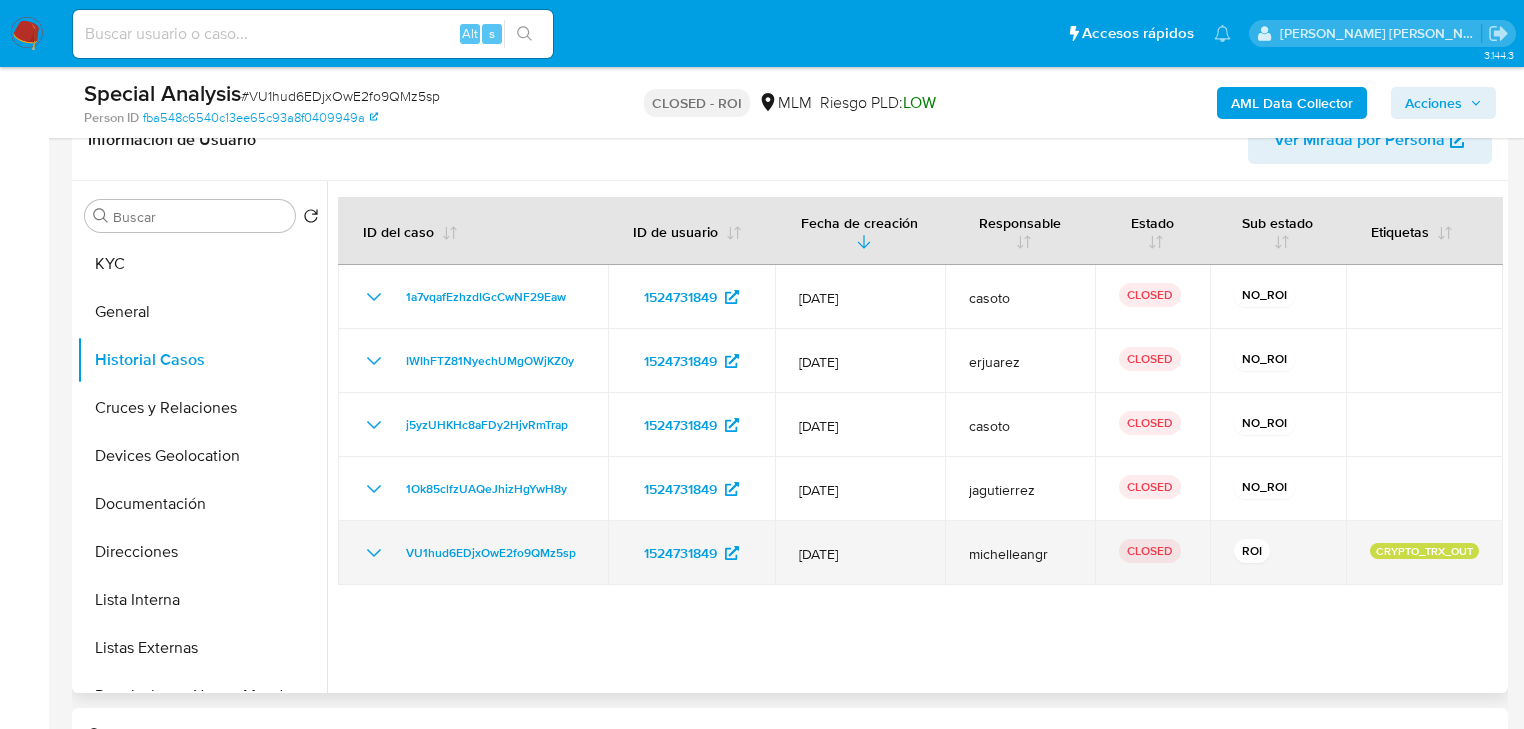 click 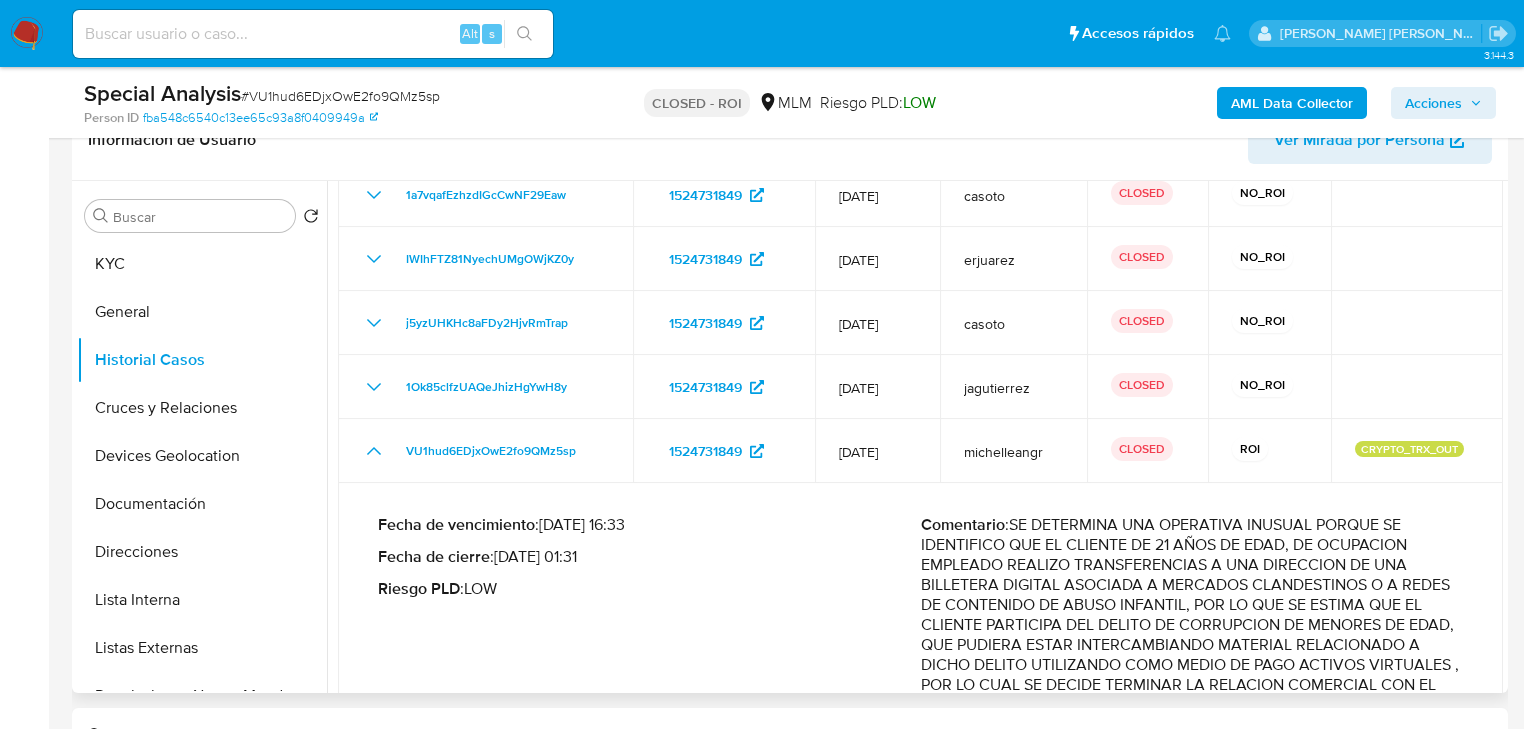 scroll, scrollTop: 40, scrollLeft: 0, axis: vertical 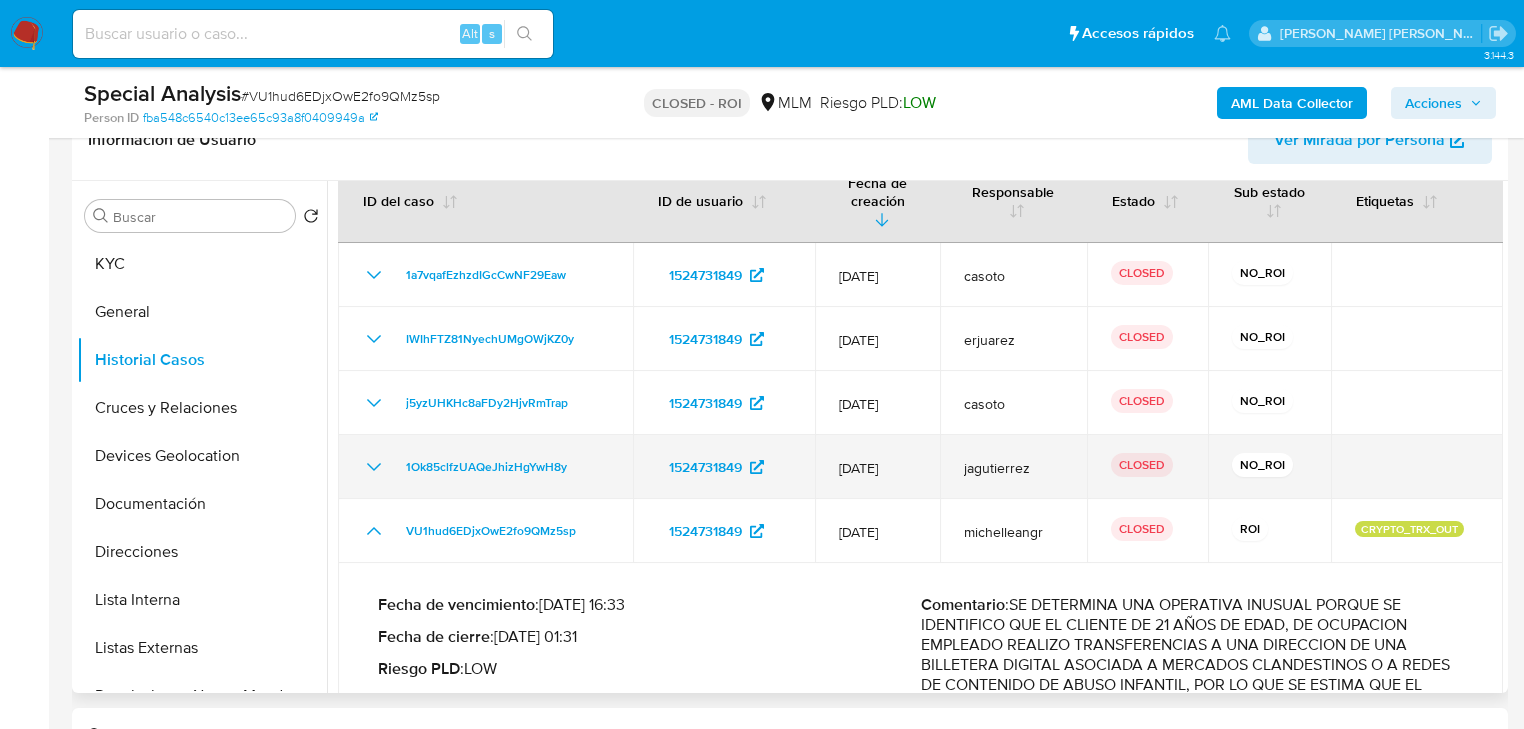 click 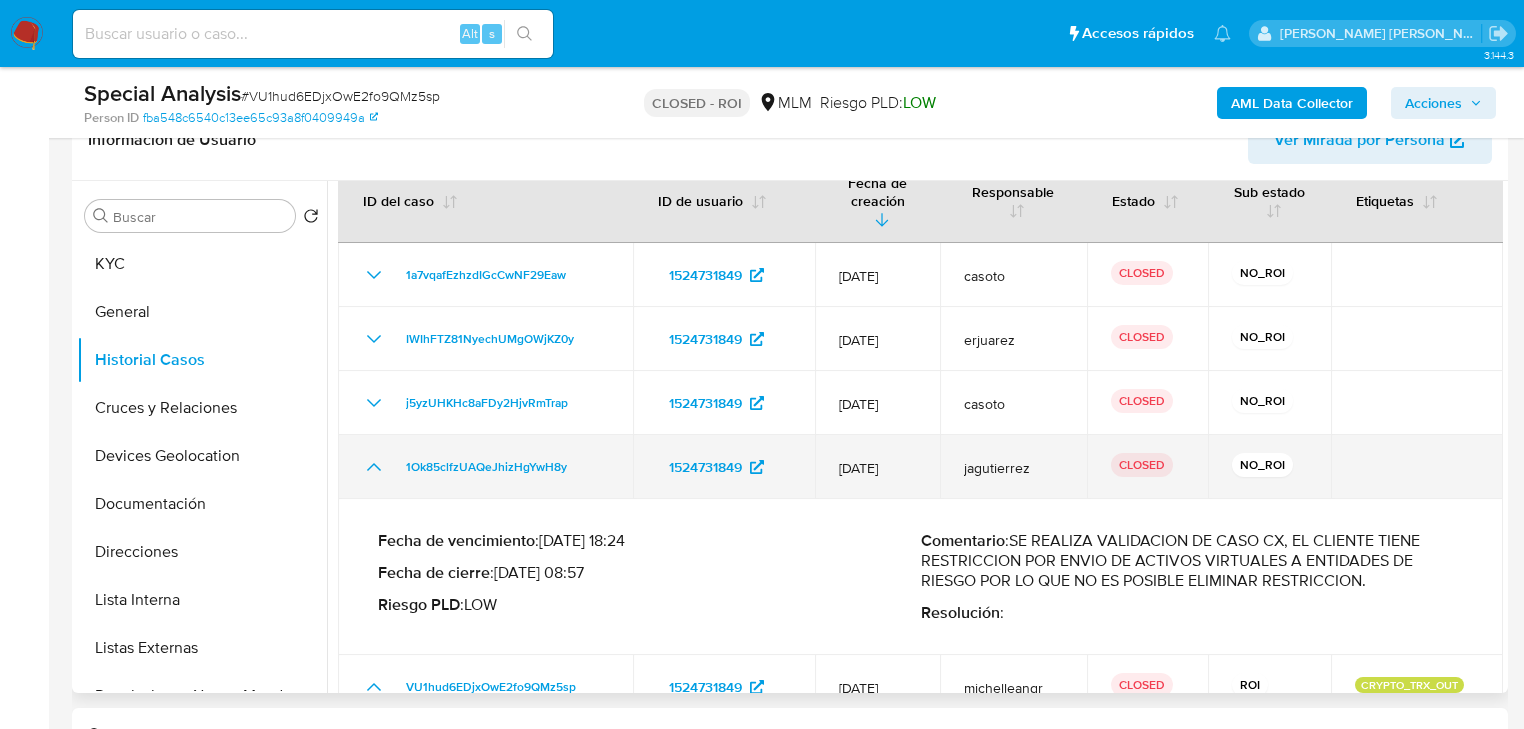 click 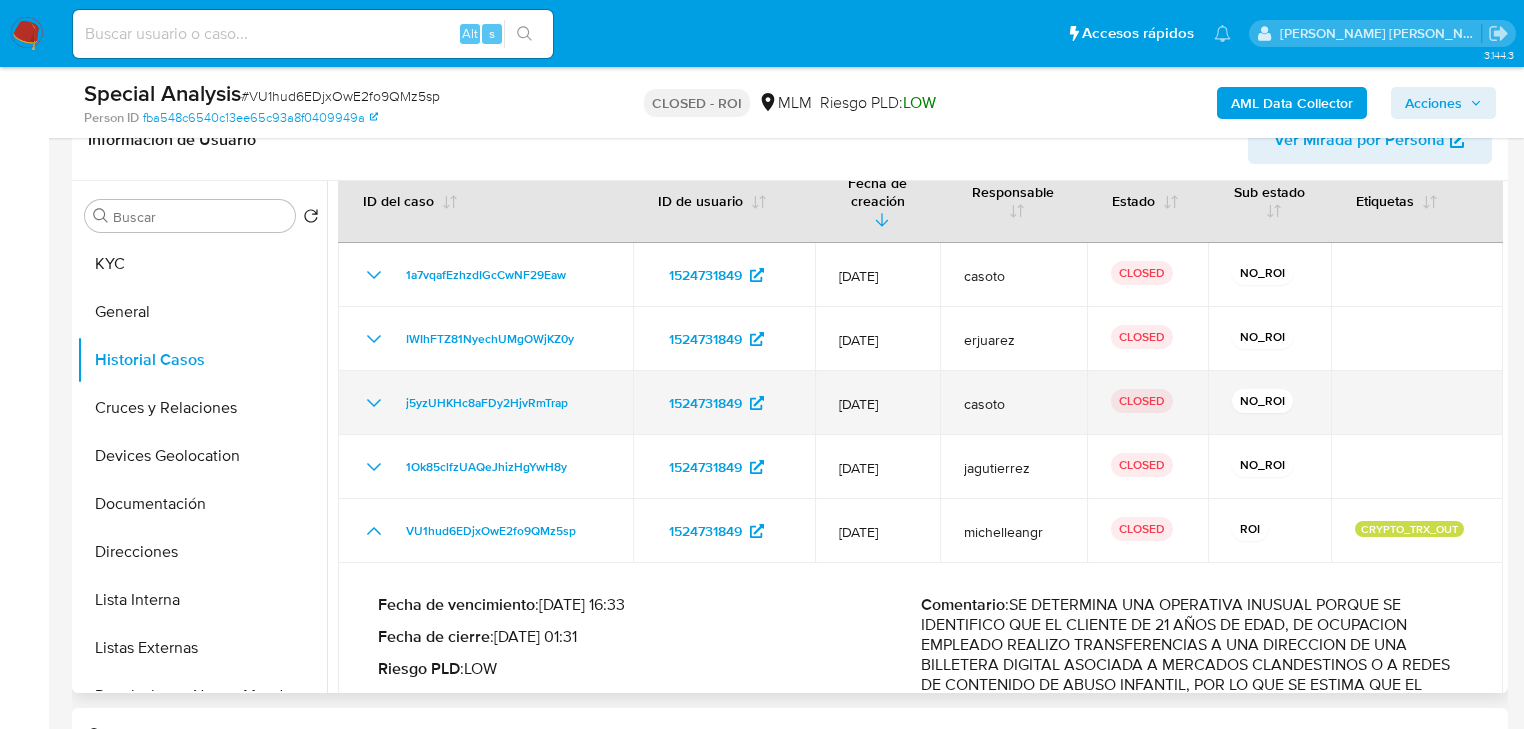 click 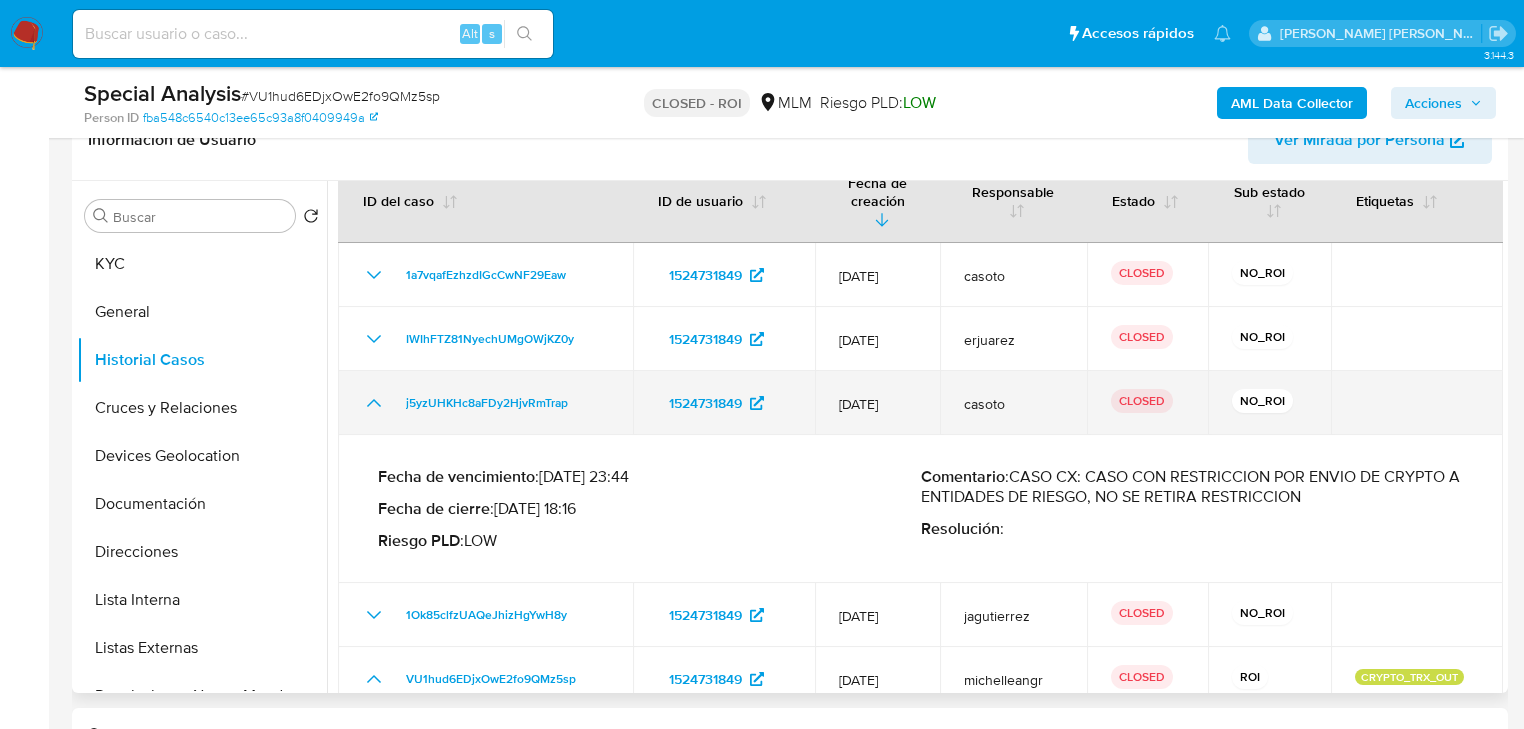 click 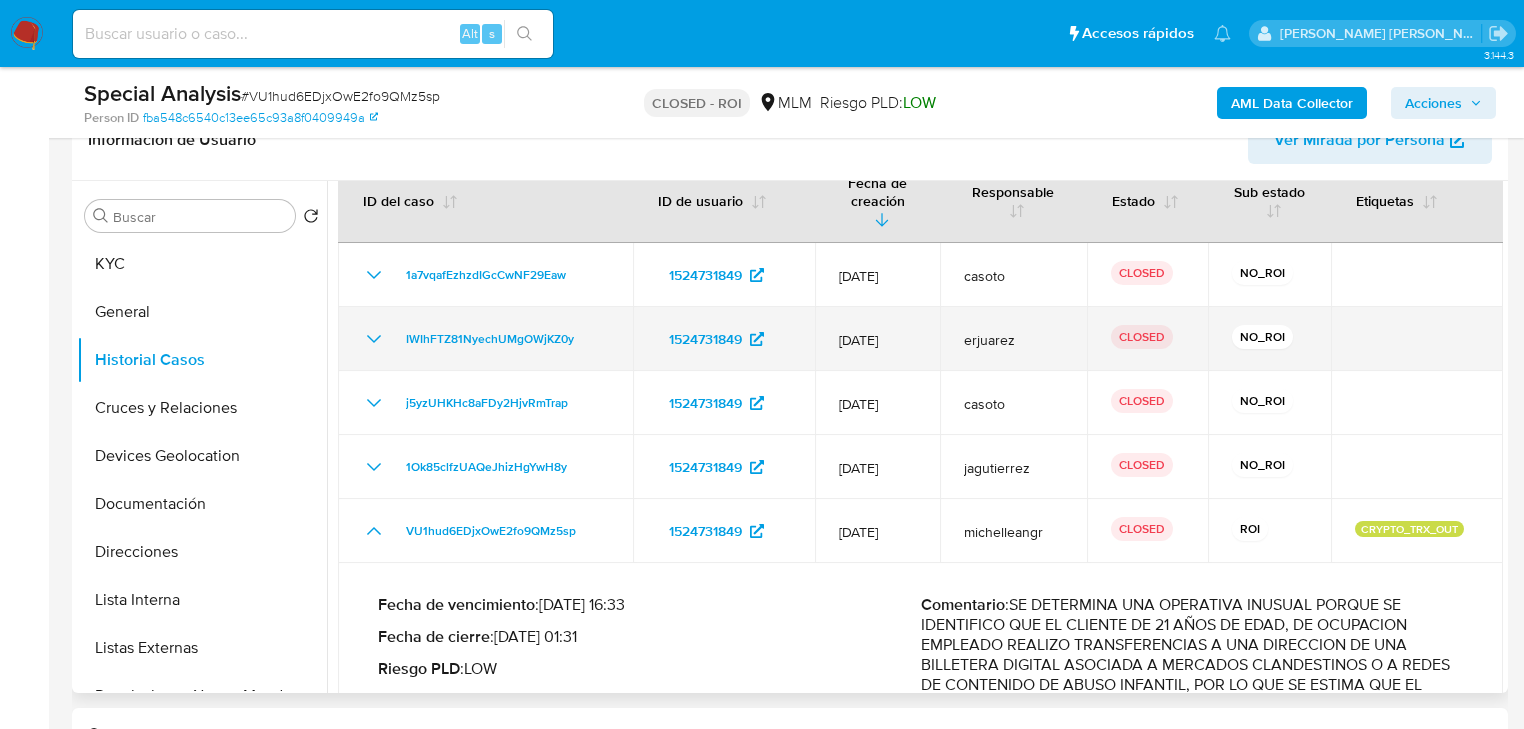 click 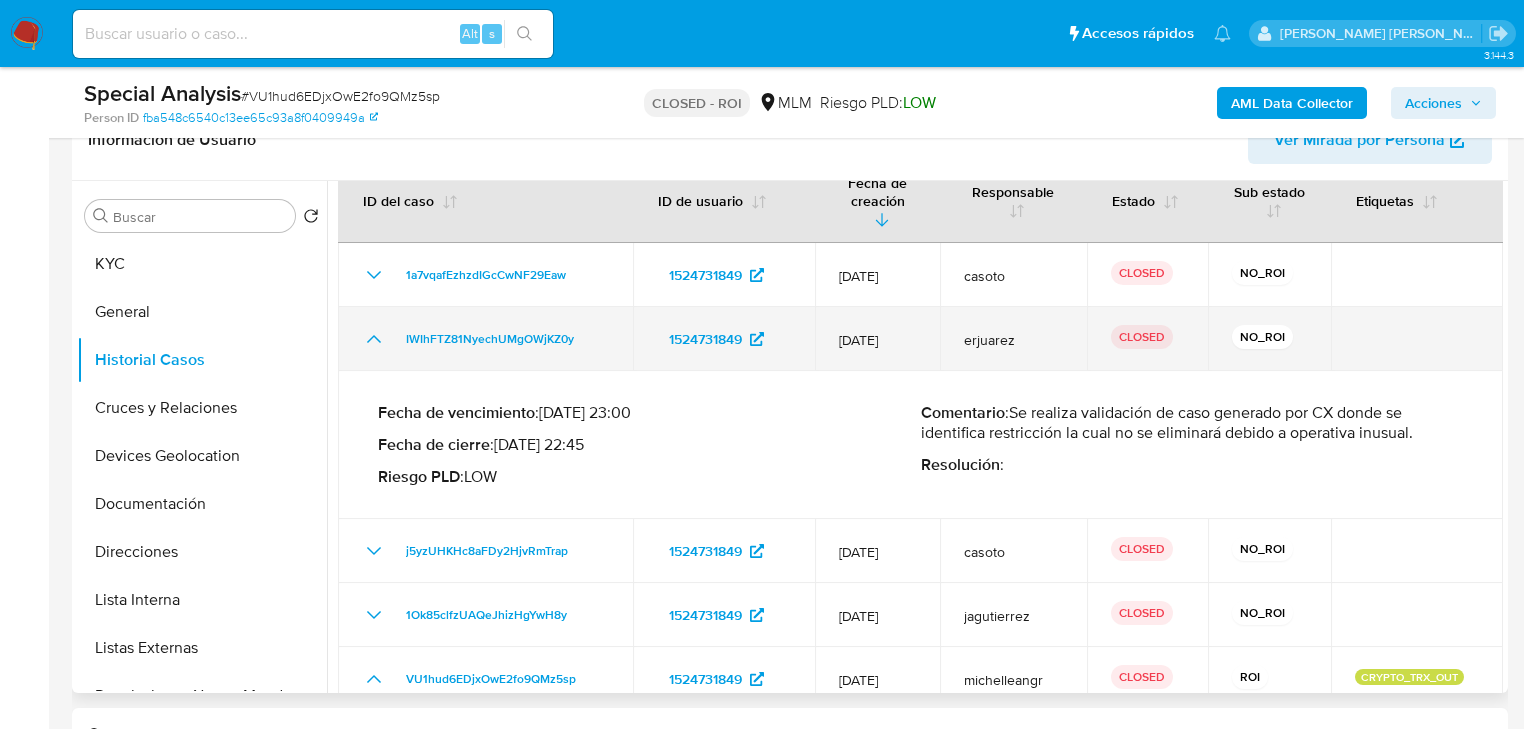 click 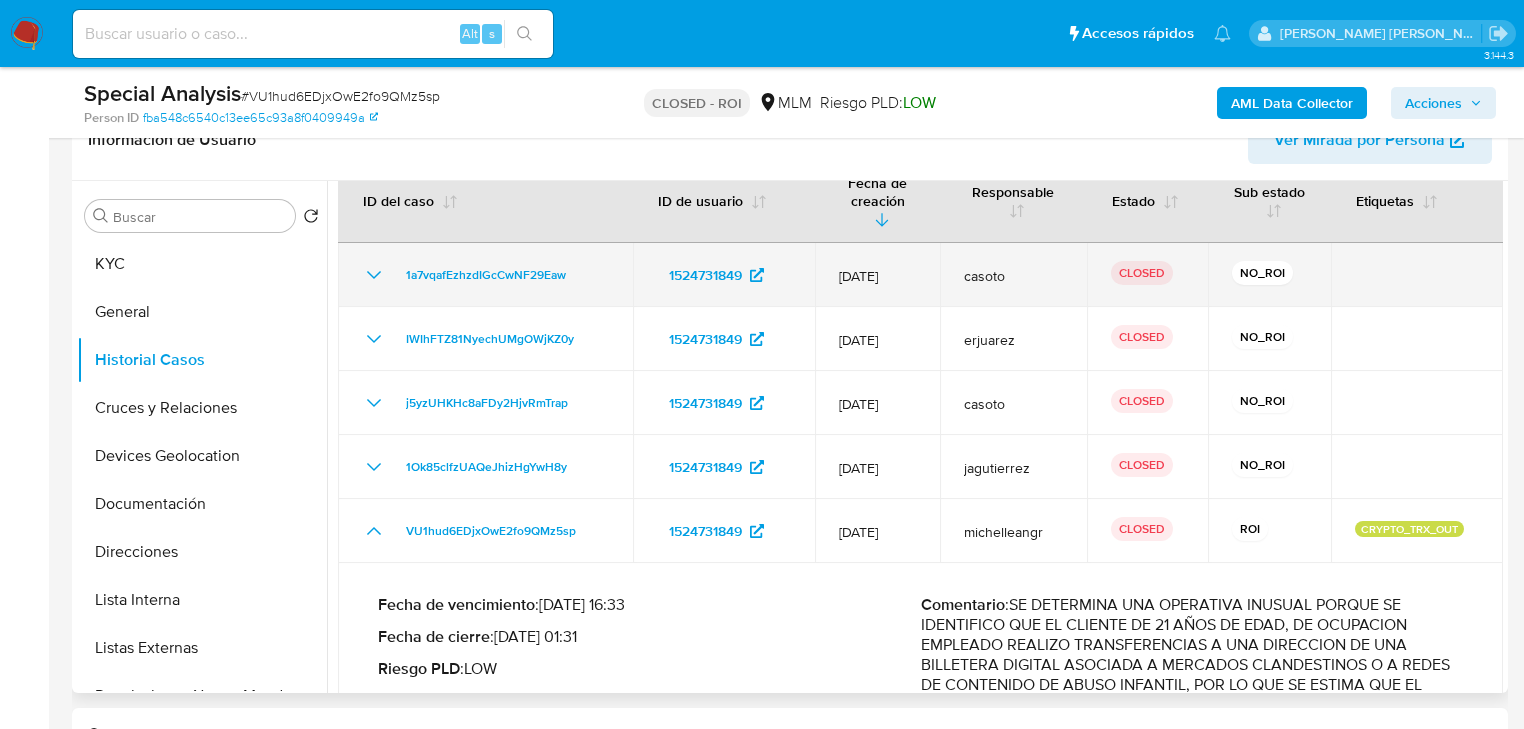 click 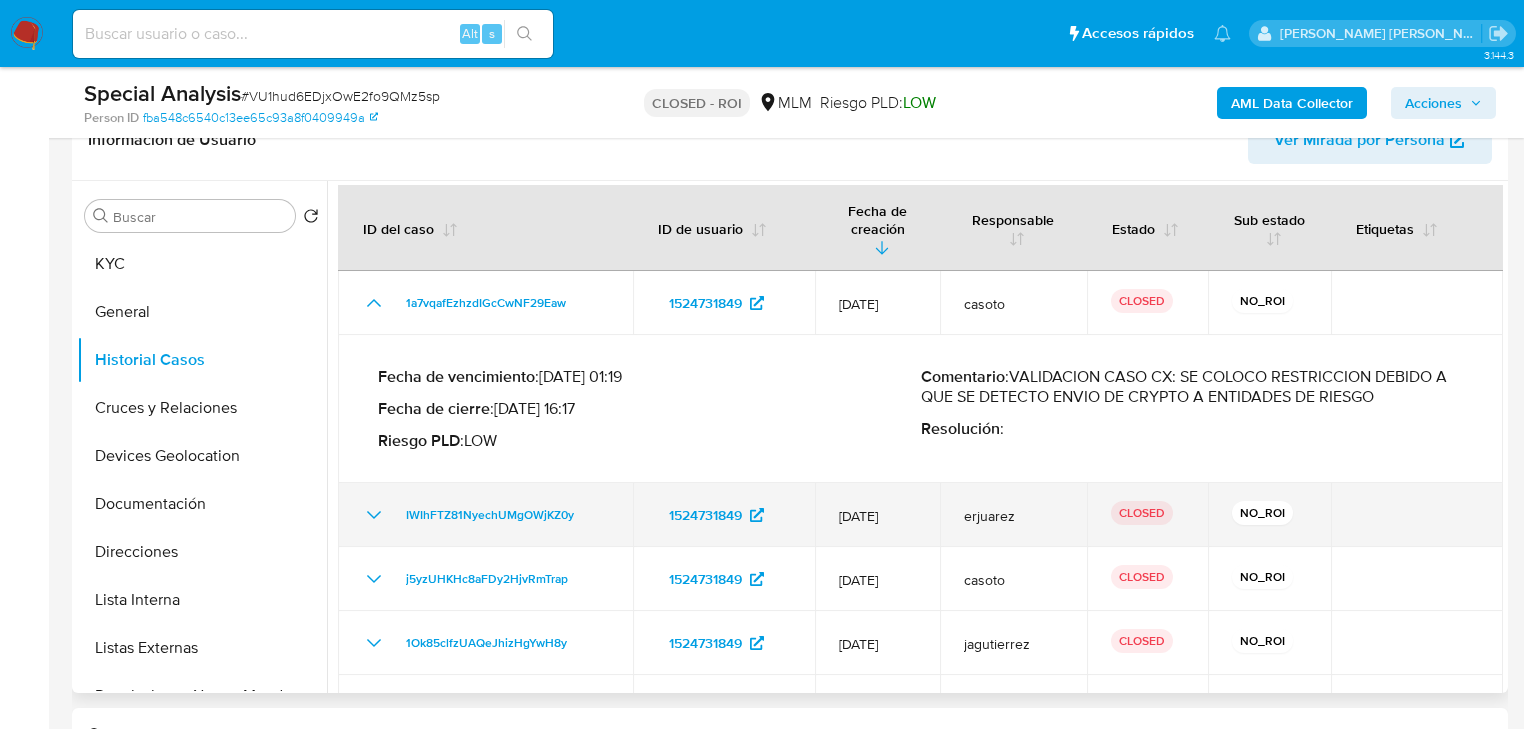 scroll, scrollTop: 0, scrollLeft: 0, axis: both 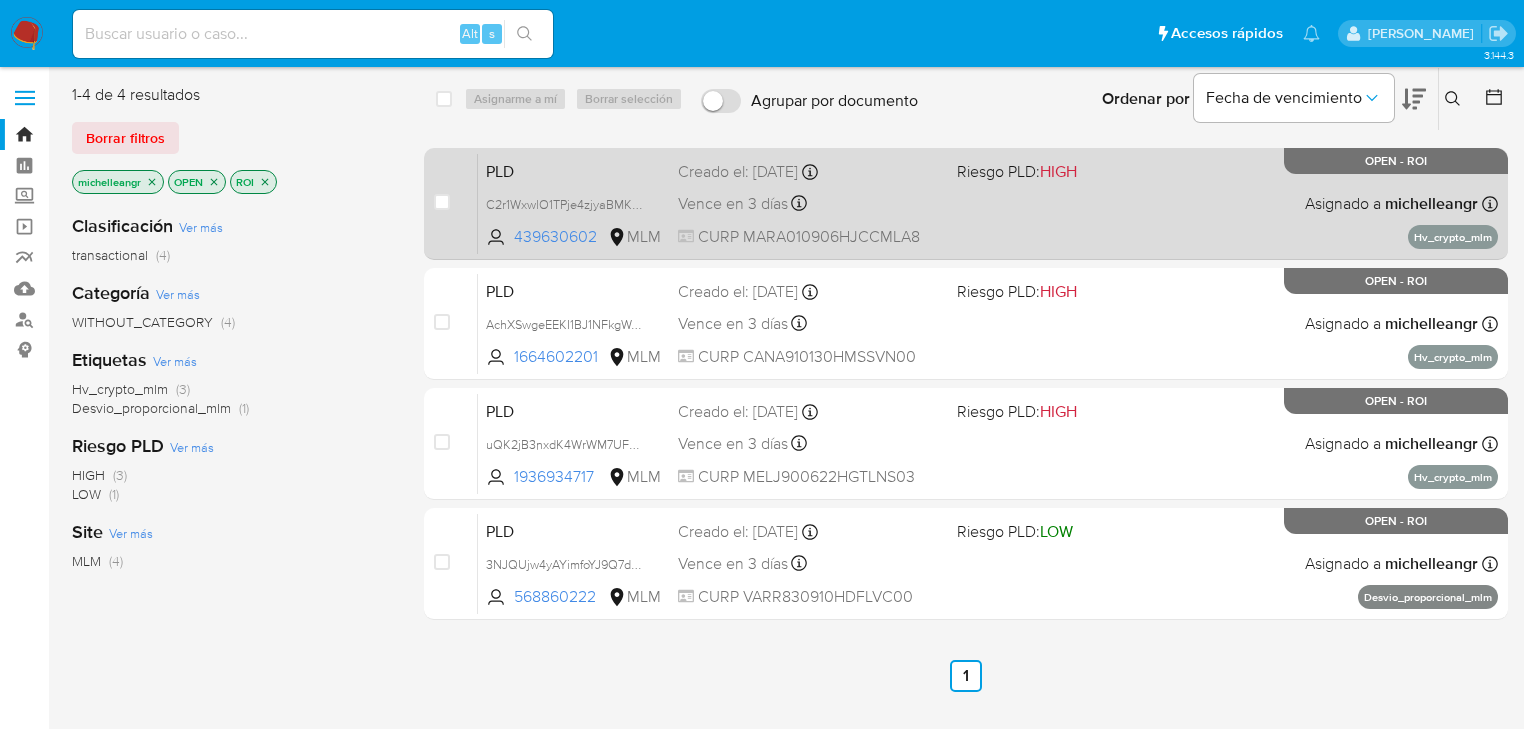 click on "PLD" at bounding box center (574, 170) 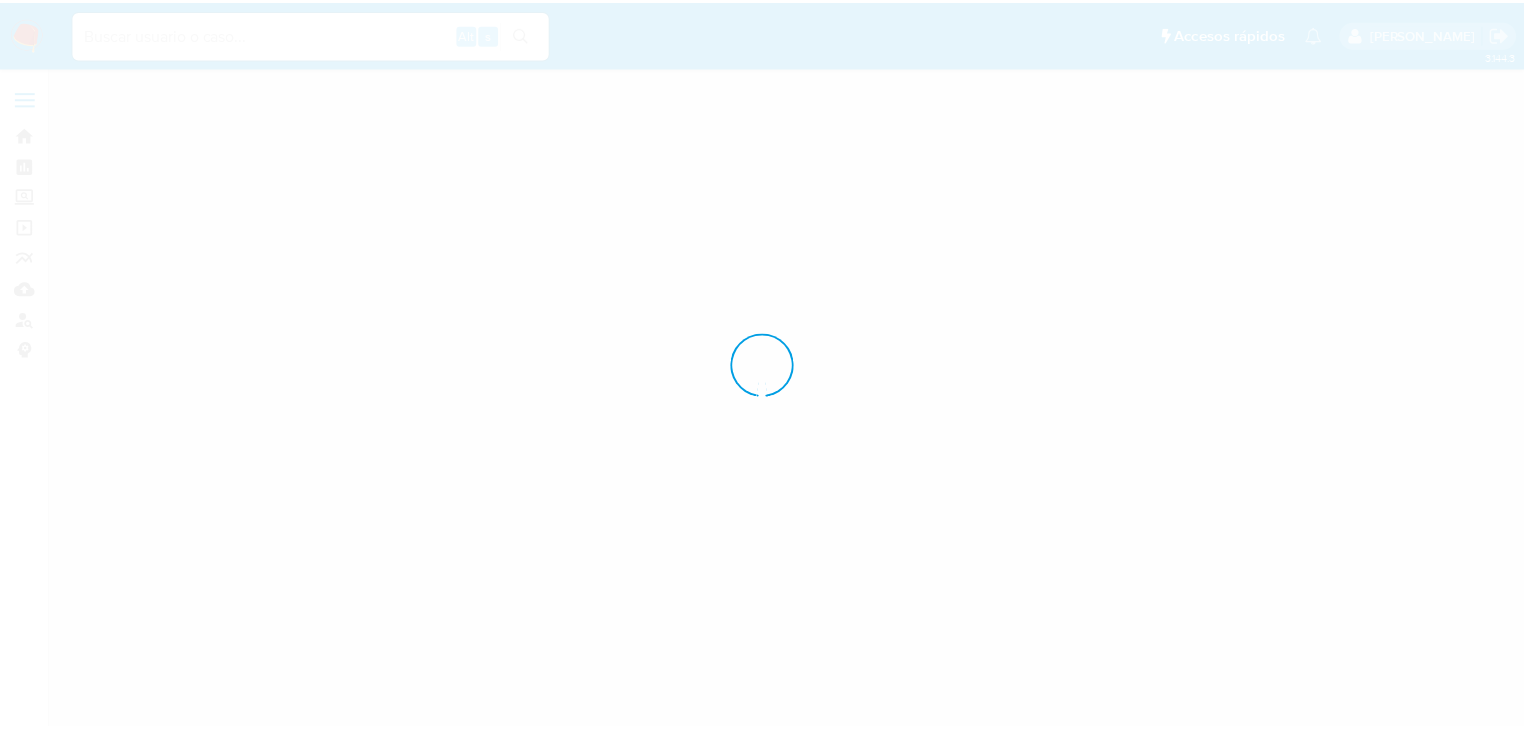 scroll, scrollTop: 0, scrollLeft: 0, axis: both 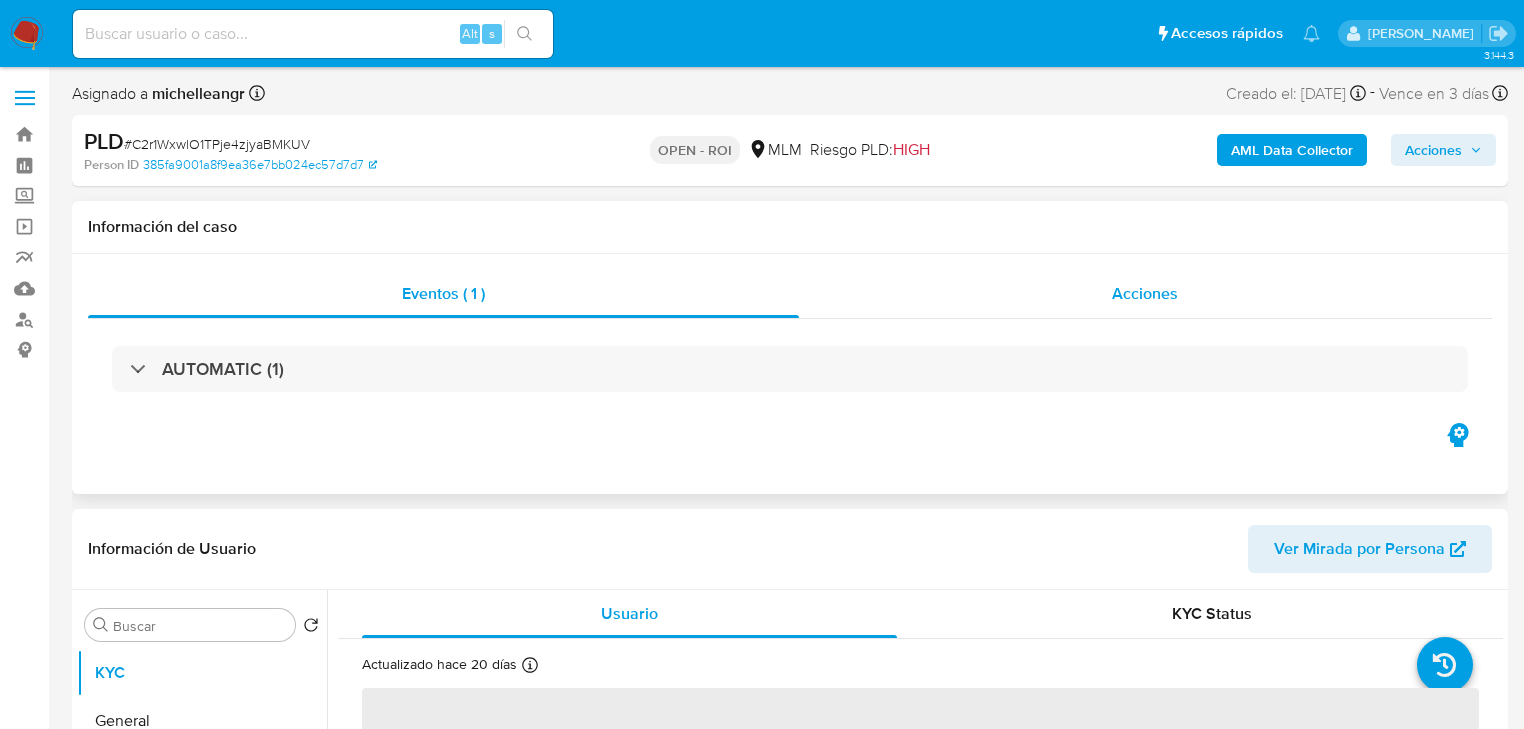 click on "Acciones" at bounding box center [1145, 293] 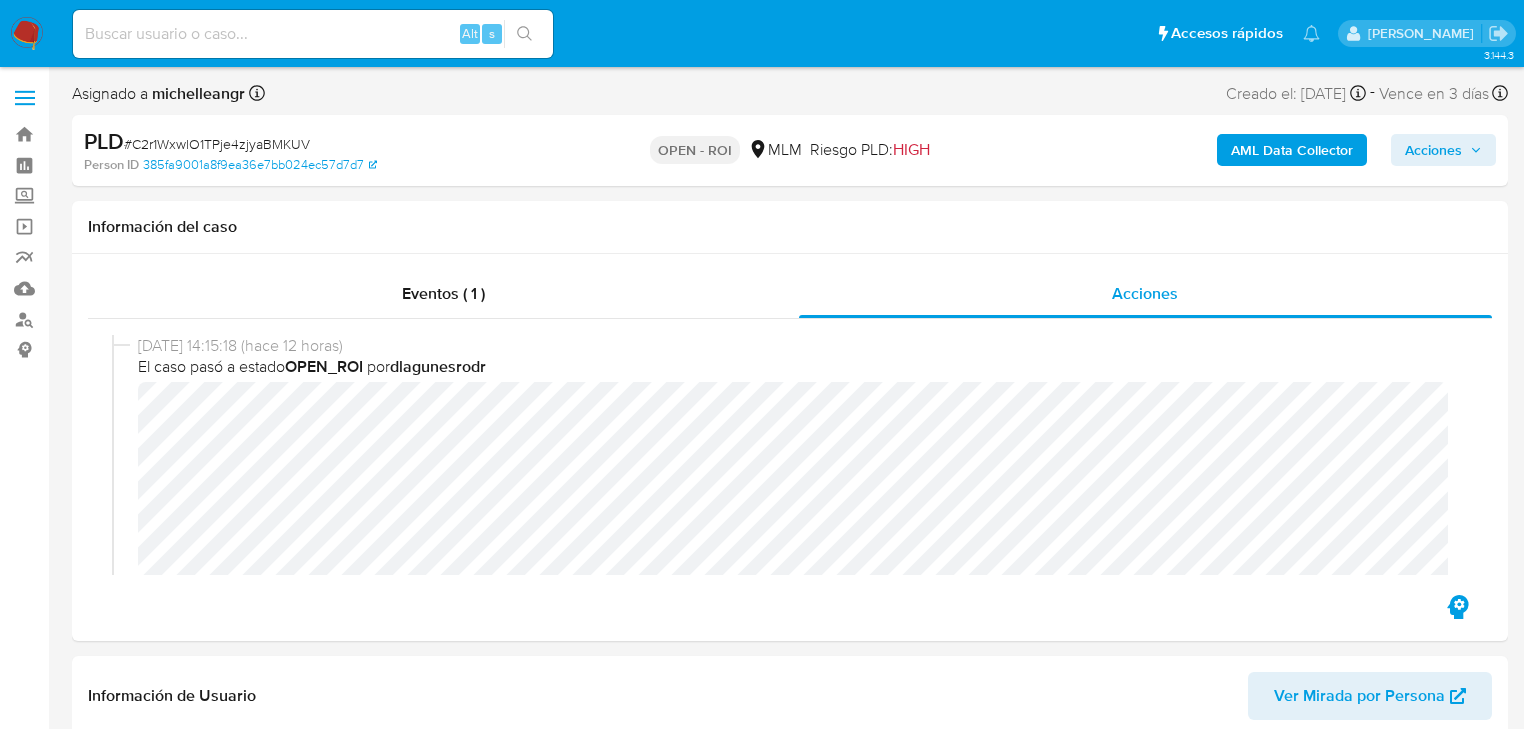 select on "10" 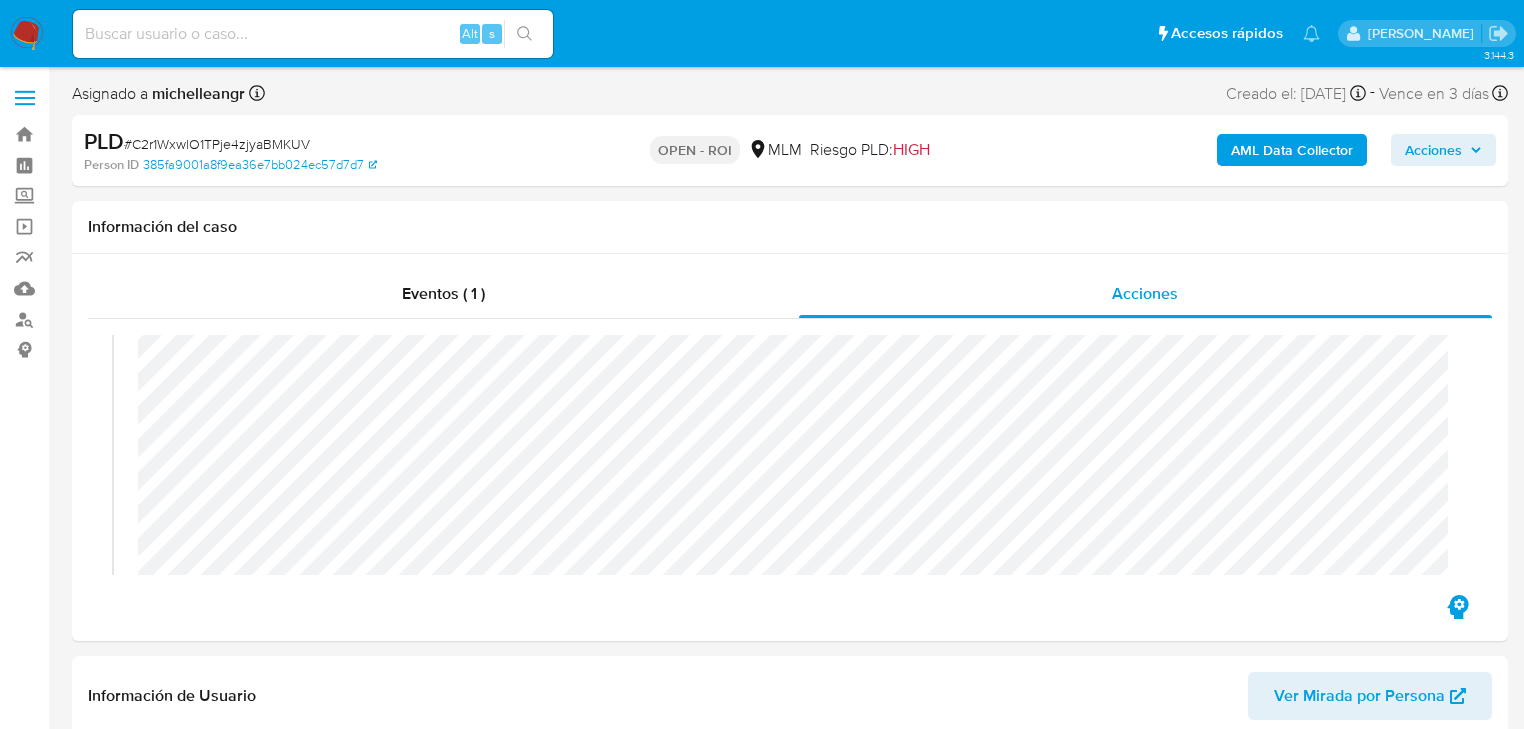 scroll, scrollTop: 320, scrollLeft: 0, axis: vertical 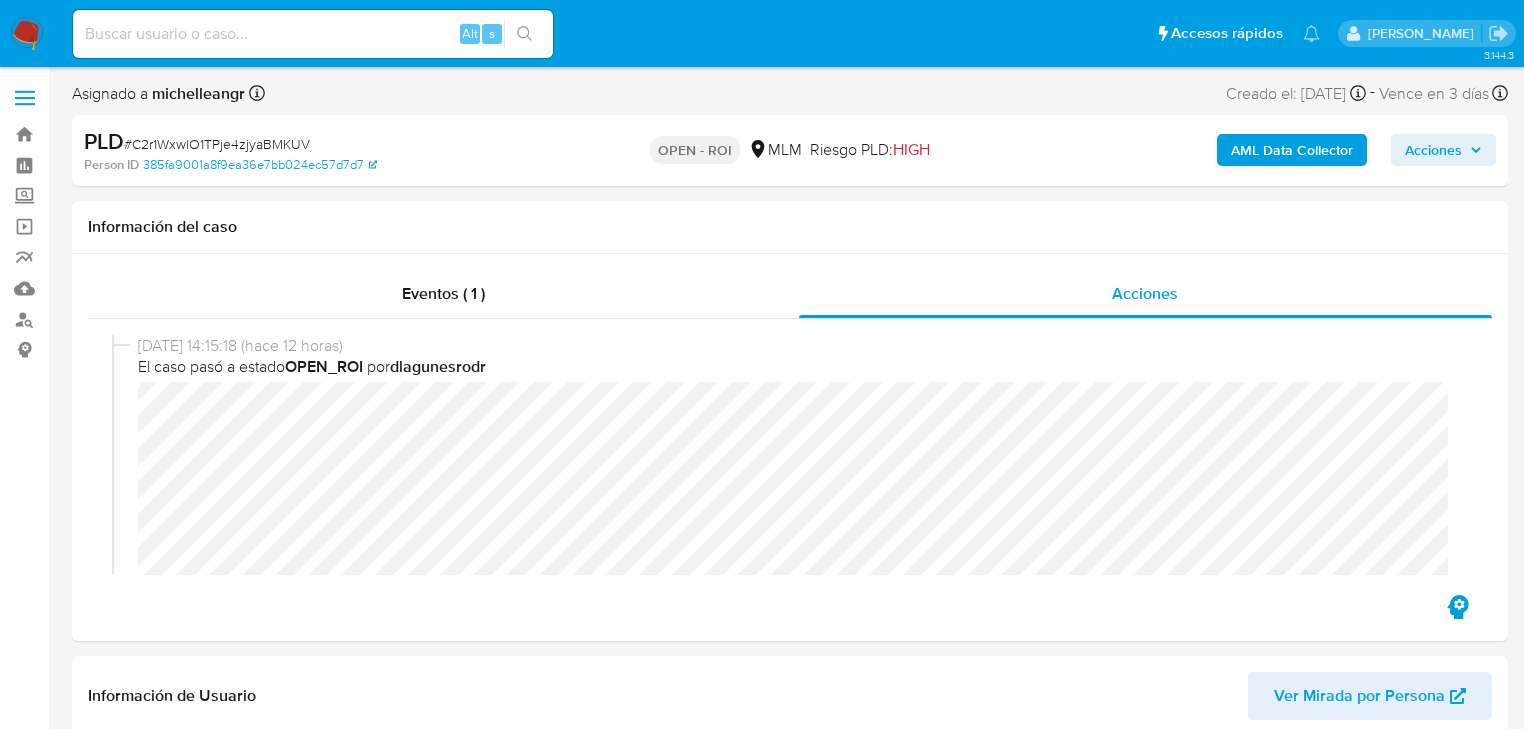 click on "Acciones" at bounding box center [1433, 150] 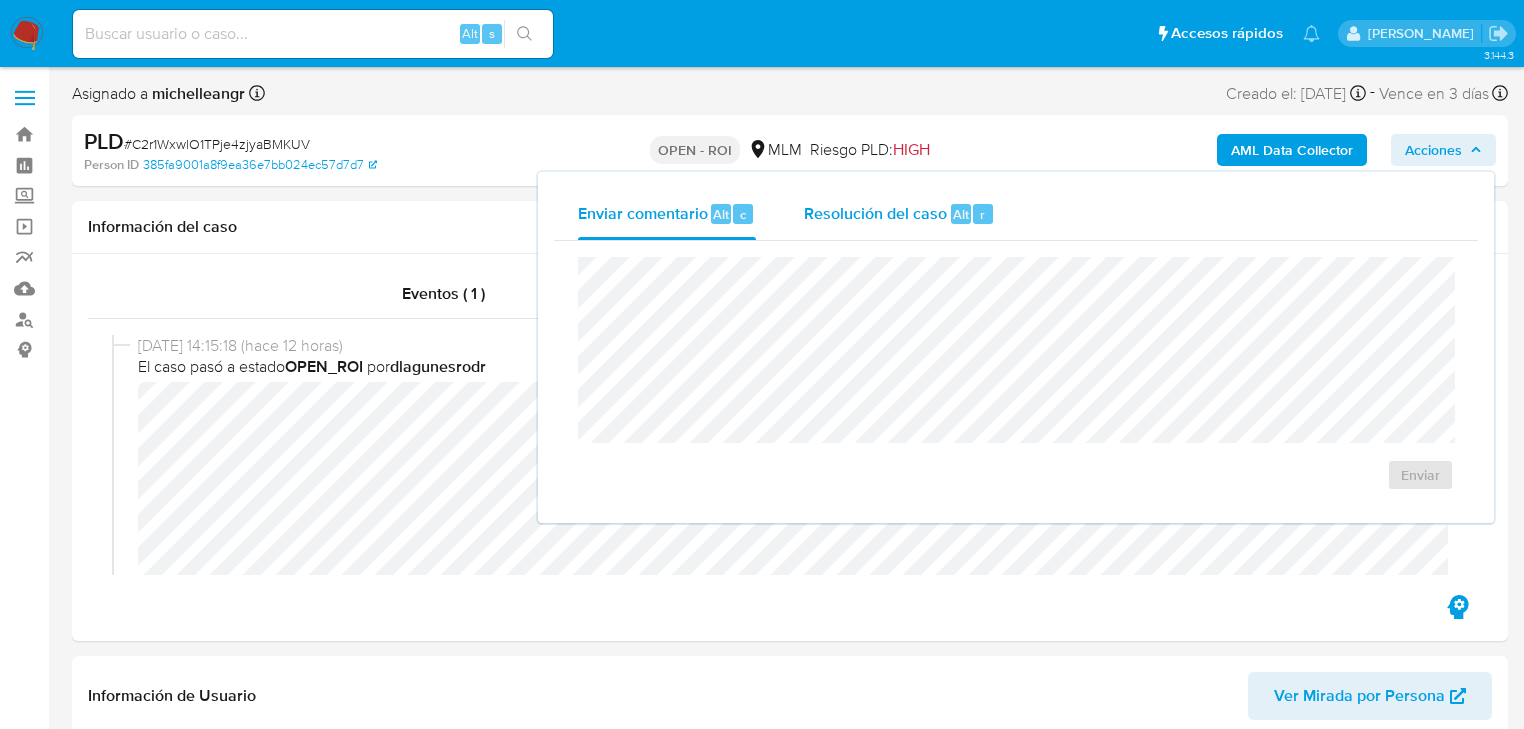 click on "Resolución del caso" at bounding box center [875, 213] 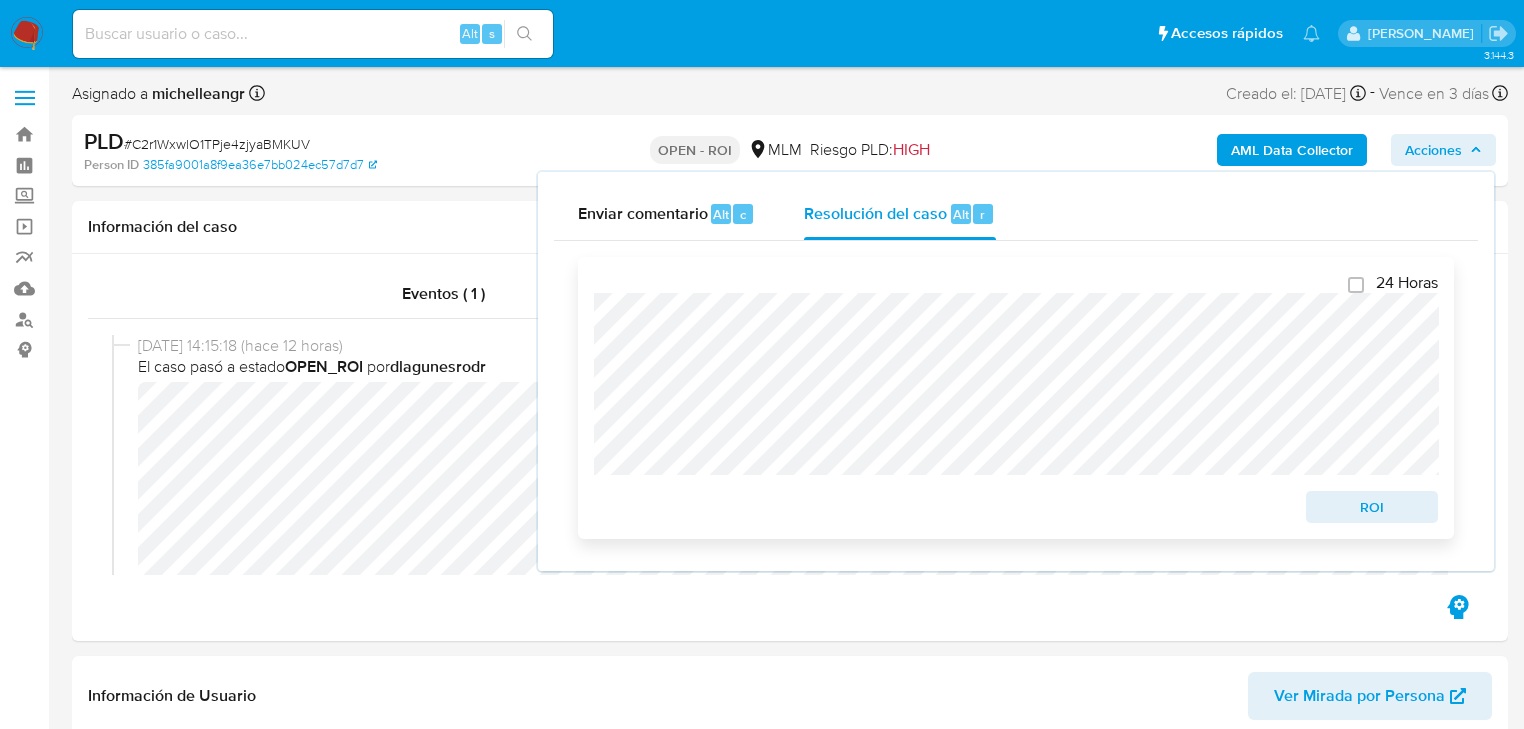 click on "ROI" at bounding box center (1372, 507) 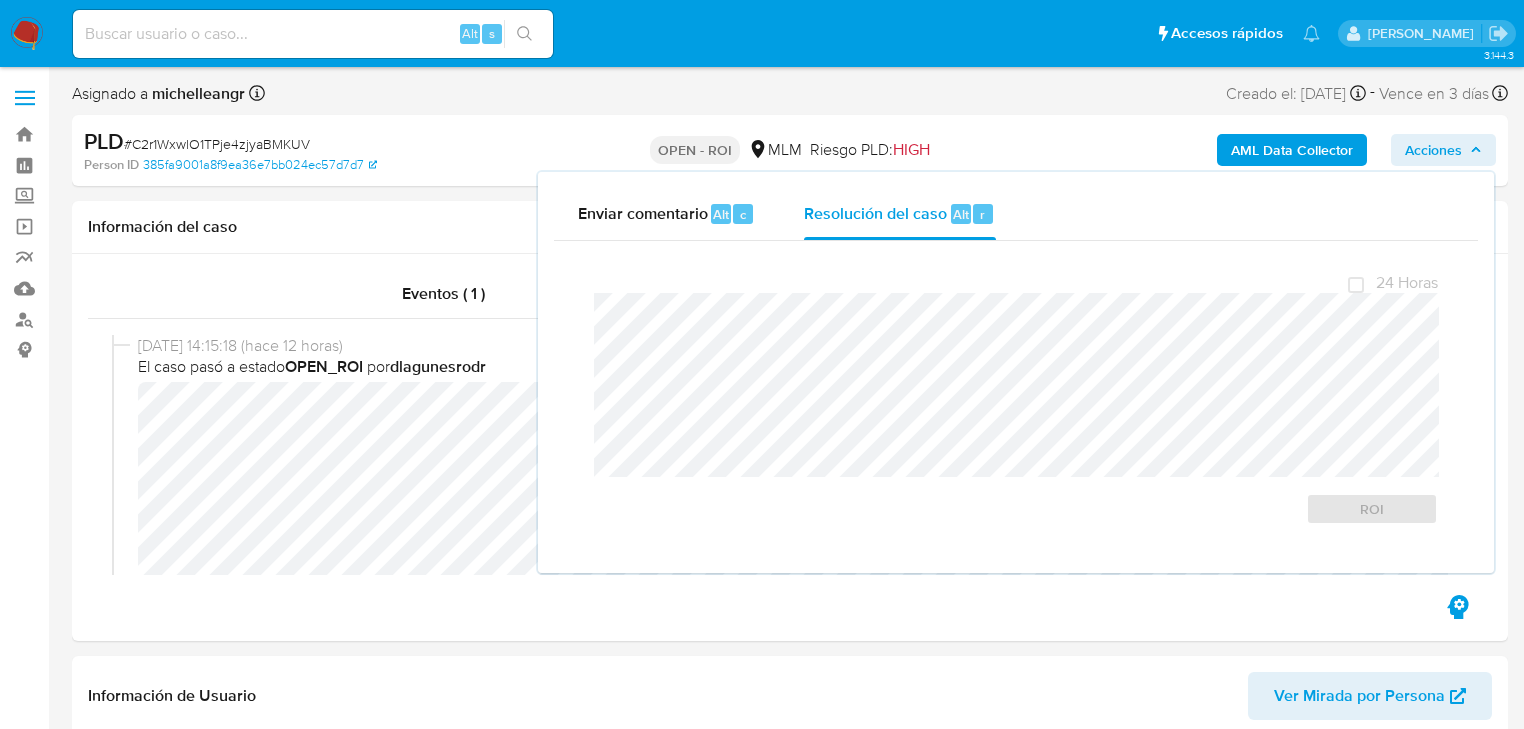 scroll, scrollTop: 40, scrollLeft: 0, axis: vertical 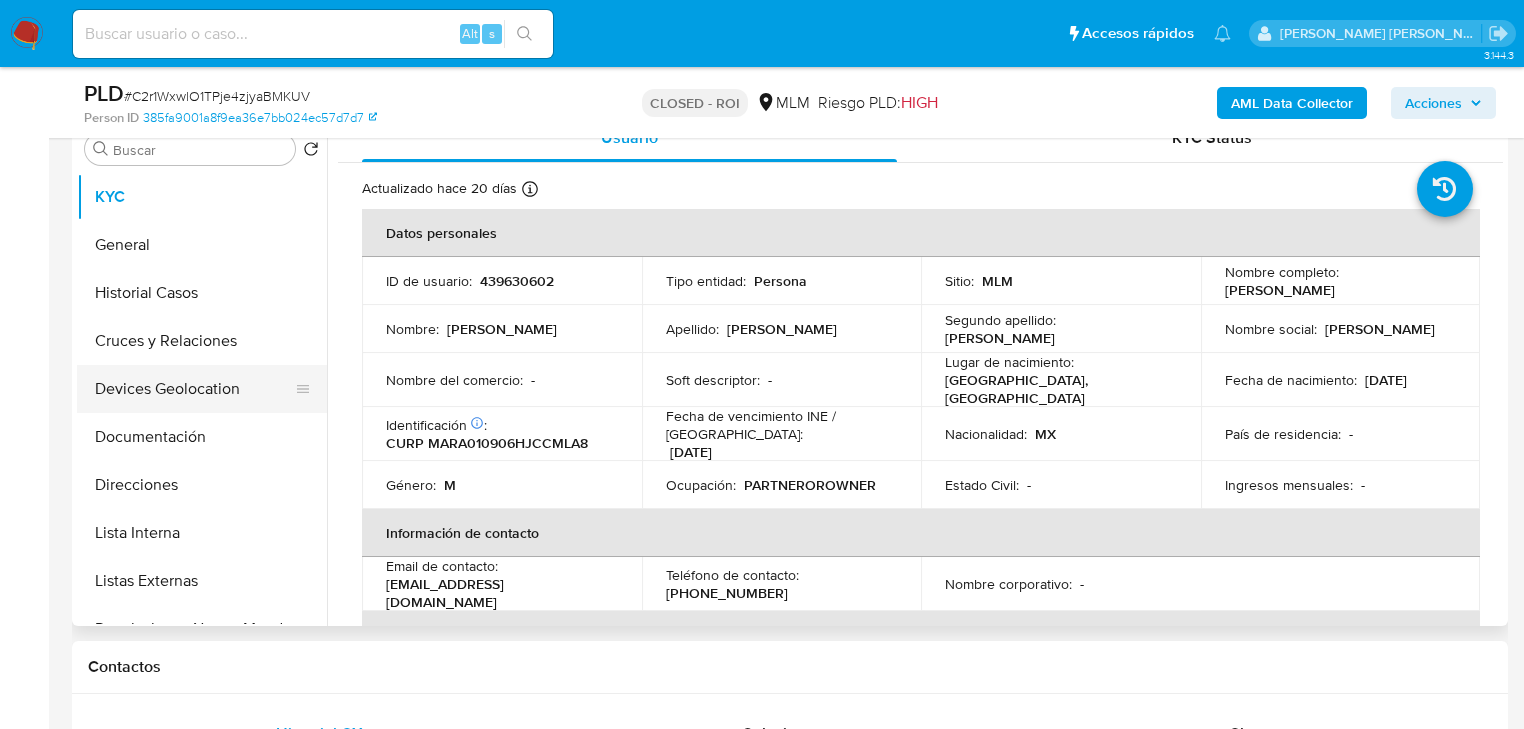 select on "10" 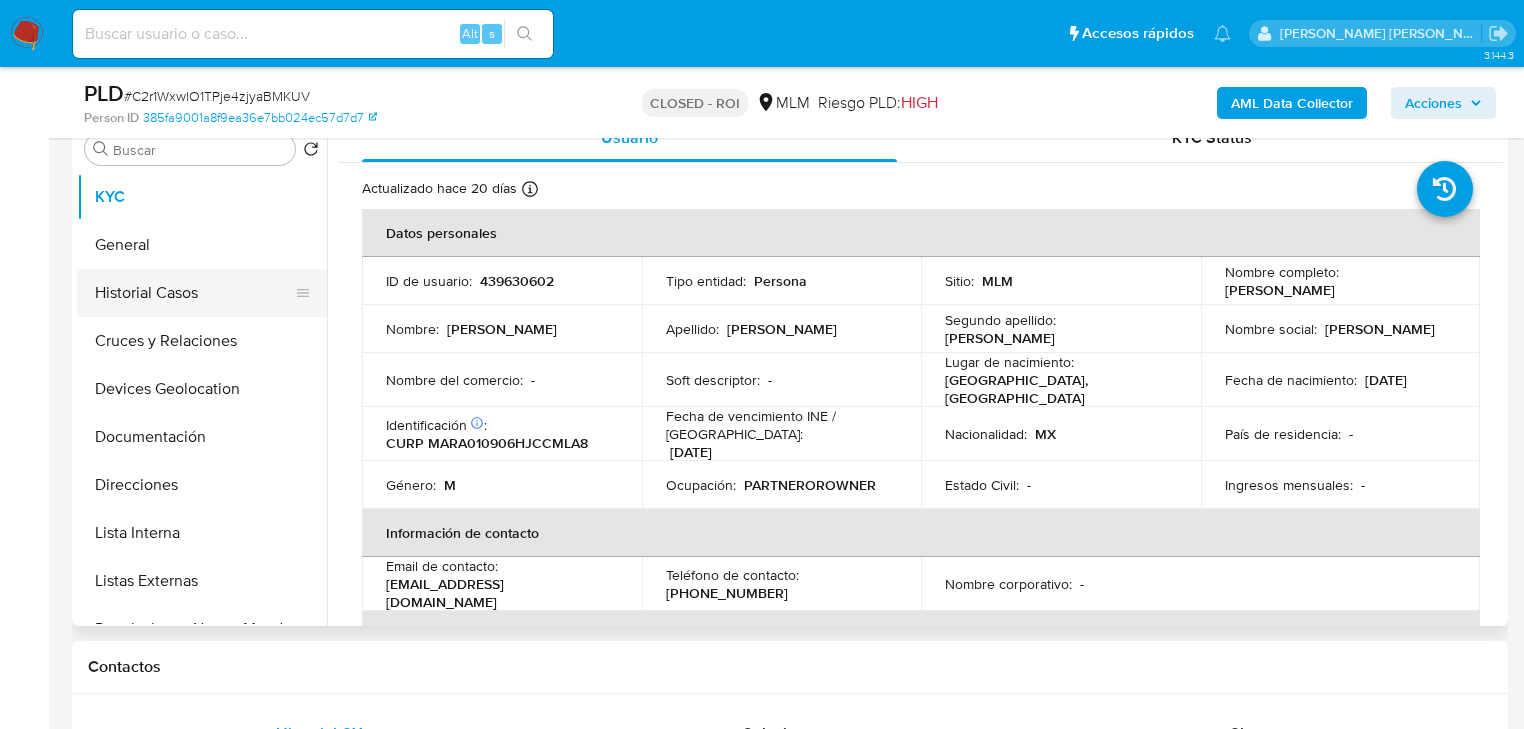 click on "Historial Casos" at bounding box center (194, 293) 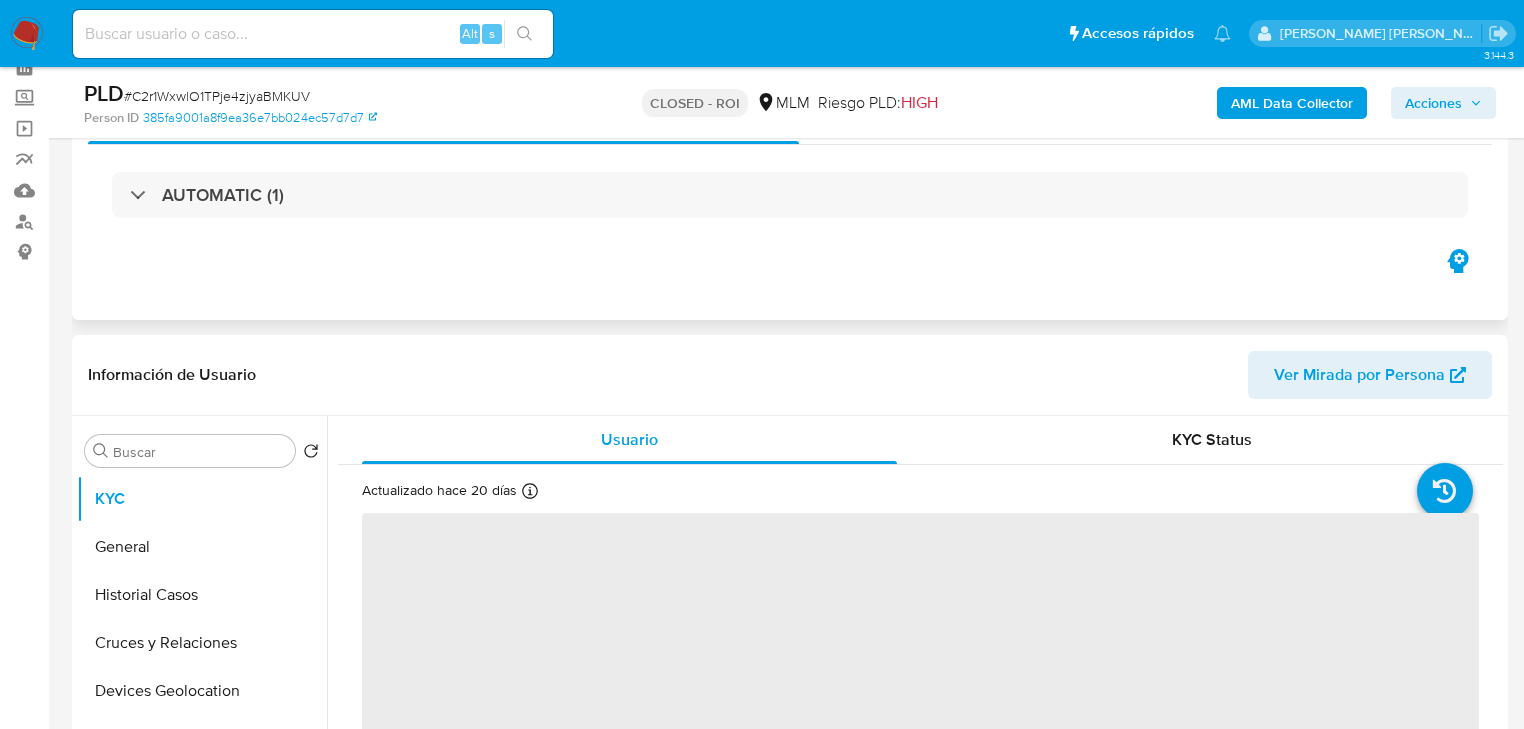 scroll, scrollTop: 160, scrollLeft: 0, axis: vertical 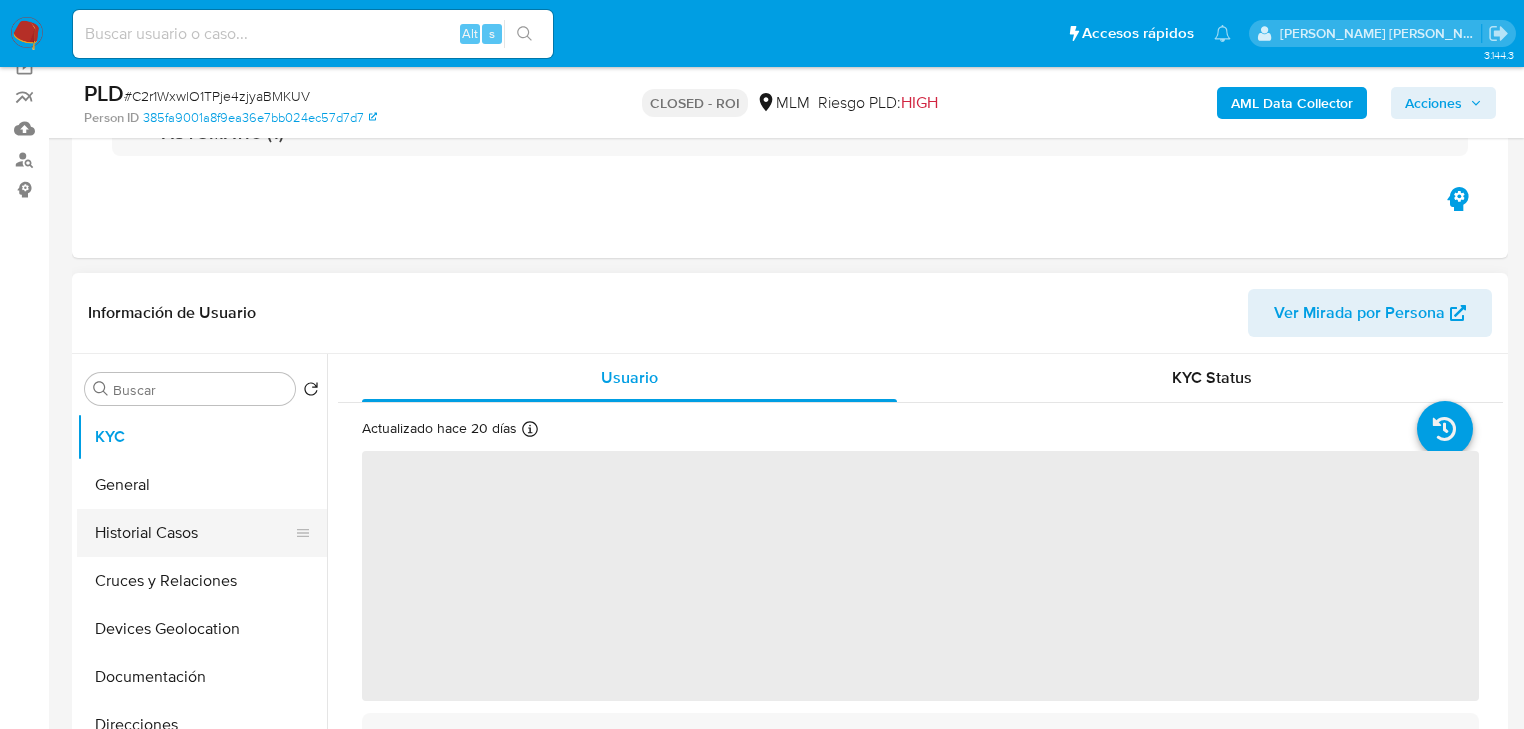 click on "Historial Casos" at bounding box center (194, 533) 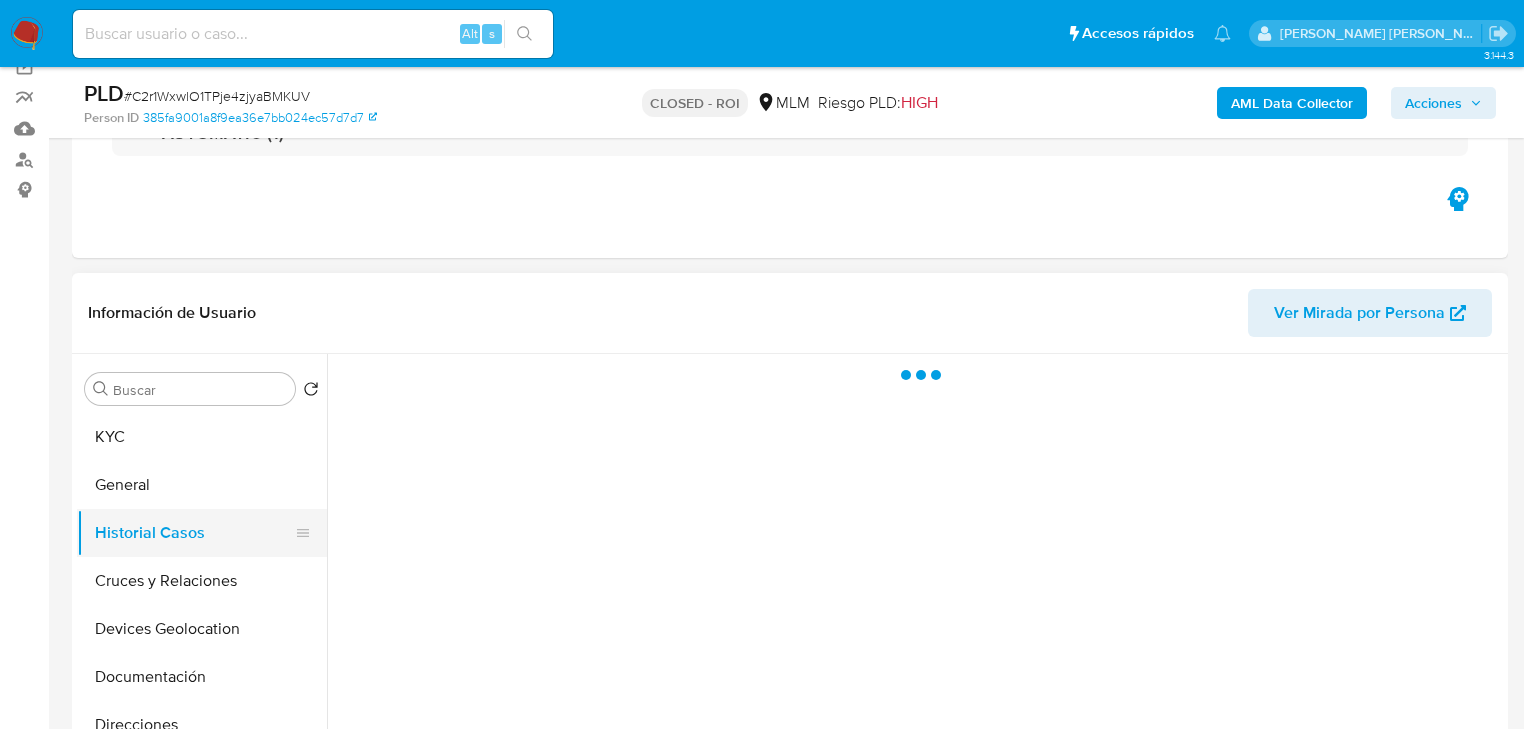 select on "10" 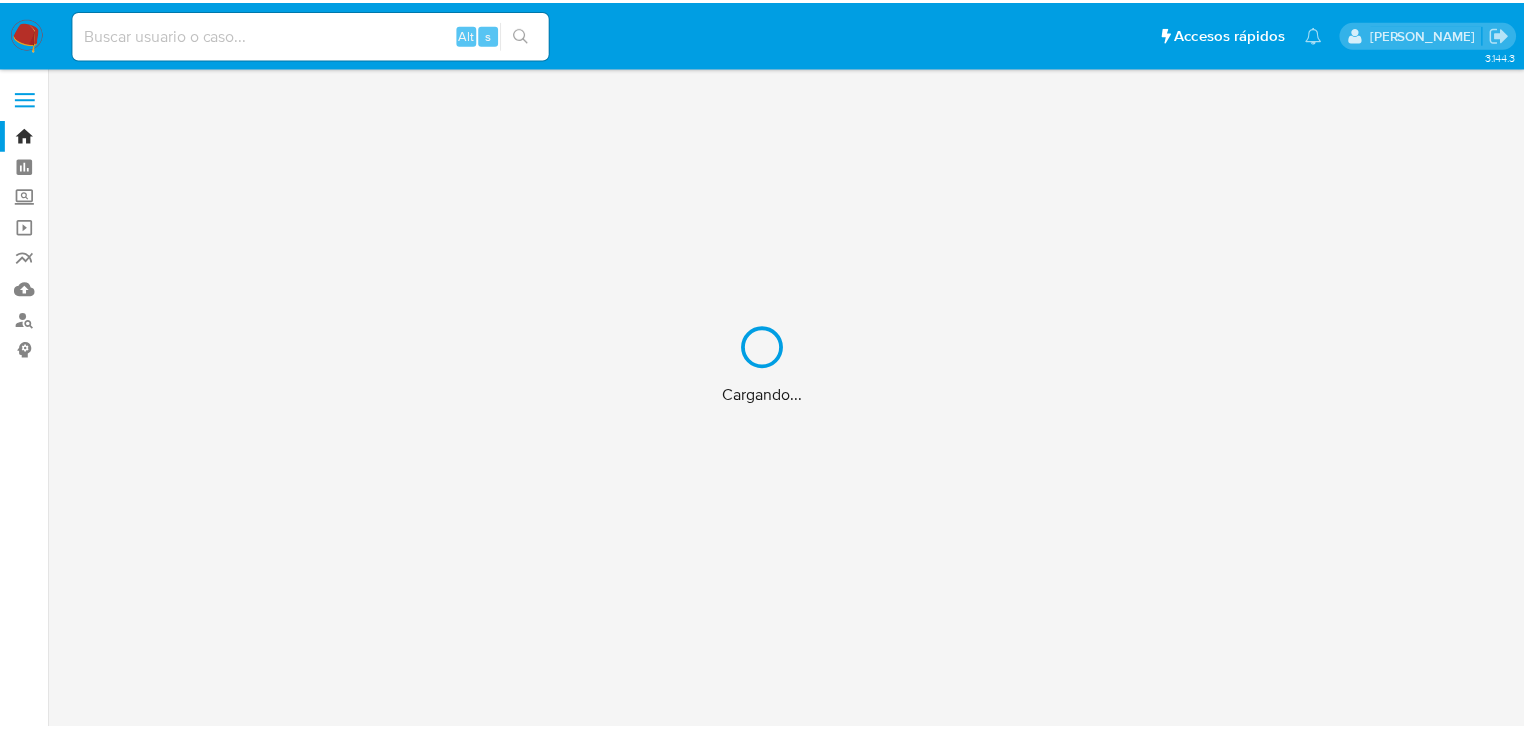 scroll, scrollTop: 0, scrollLeft: 0, axis: both 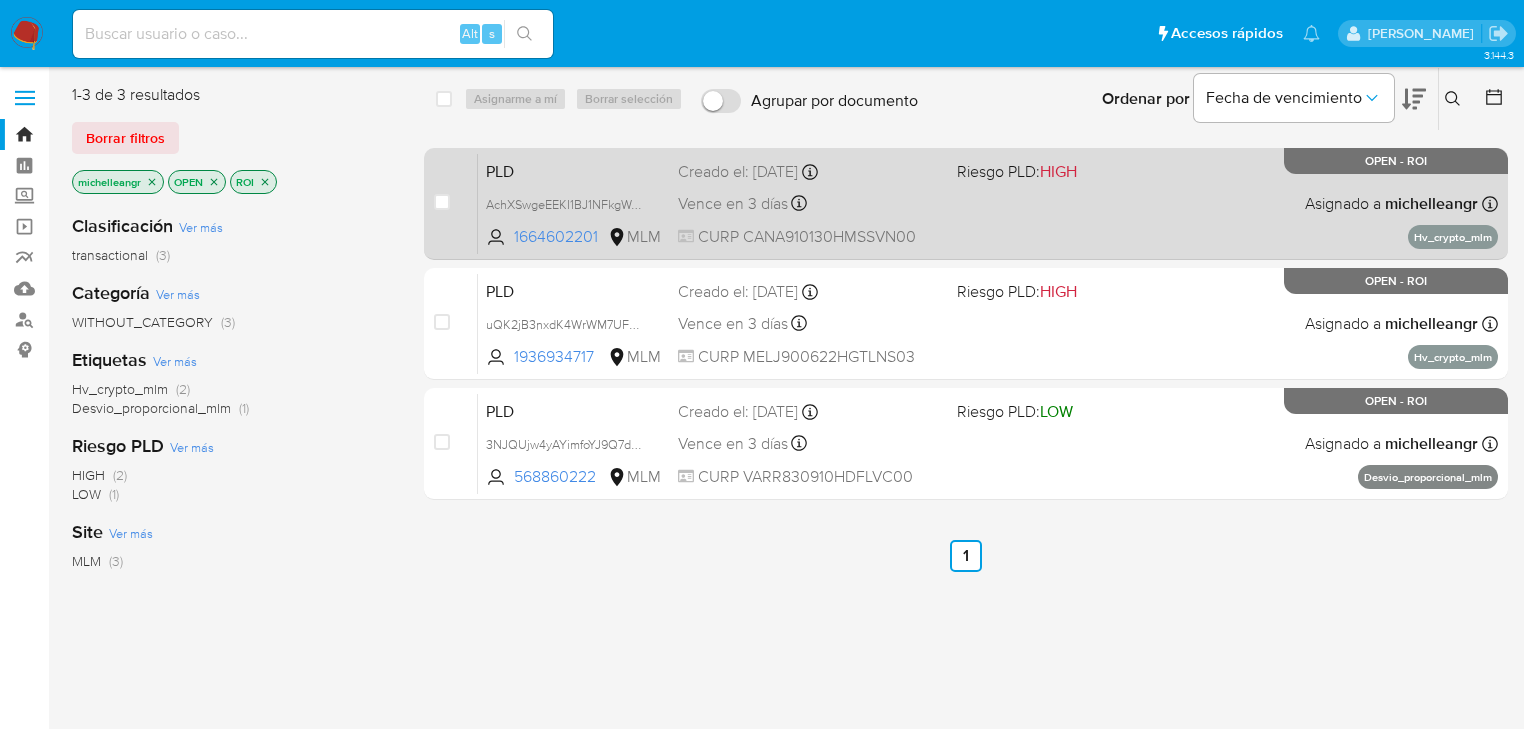 click on "PLD" at bounding box center (574, 170) 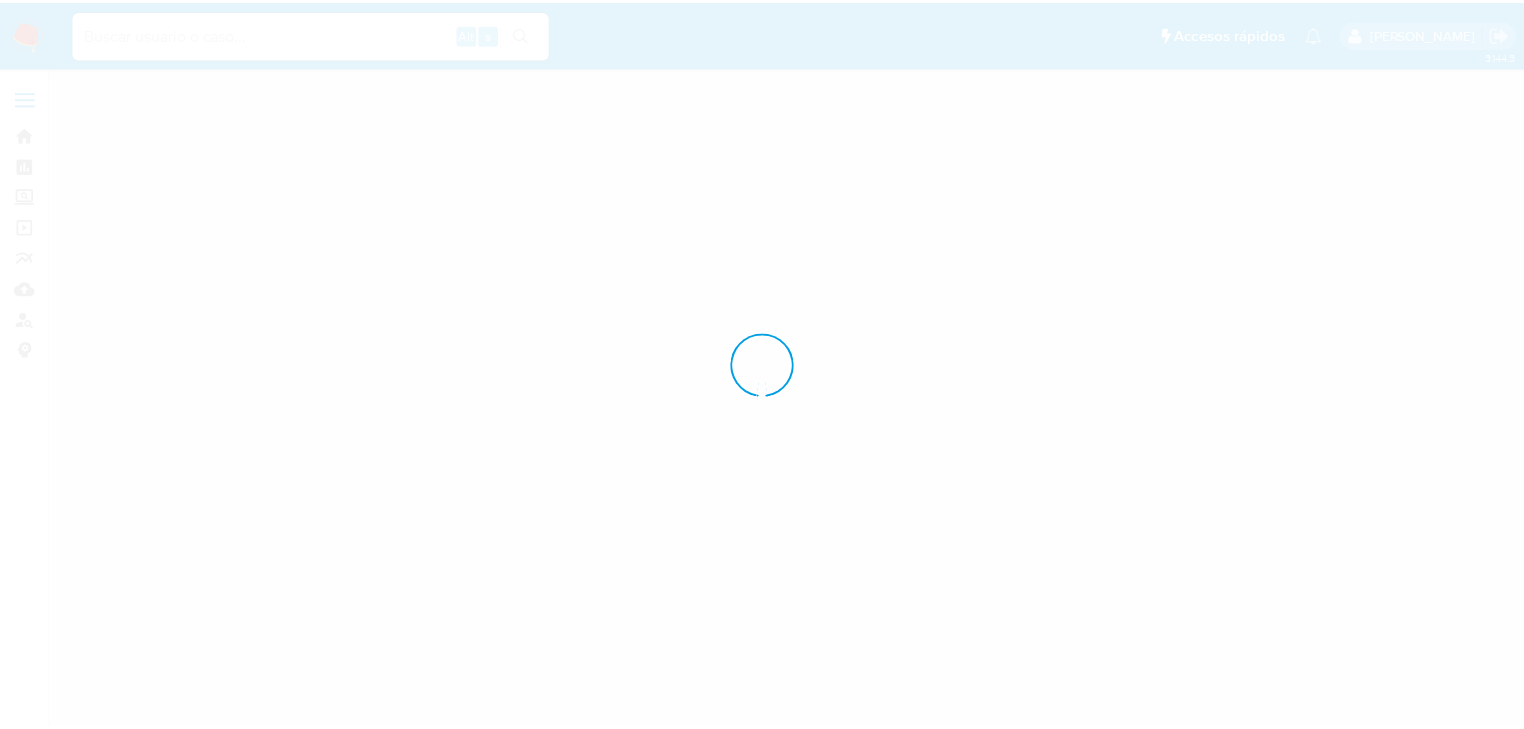 scroll, scrollTop: 0, scrollLeft: 0, axis: both 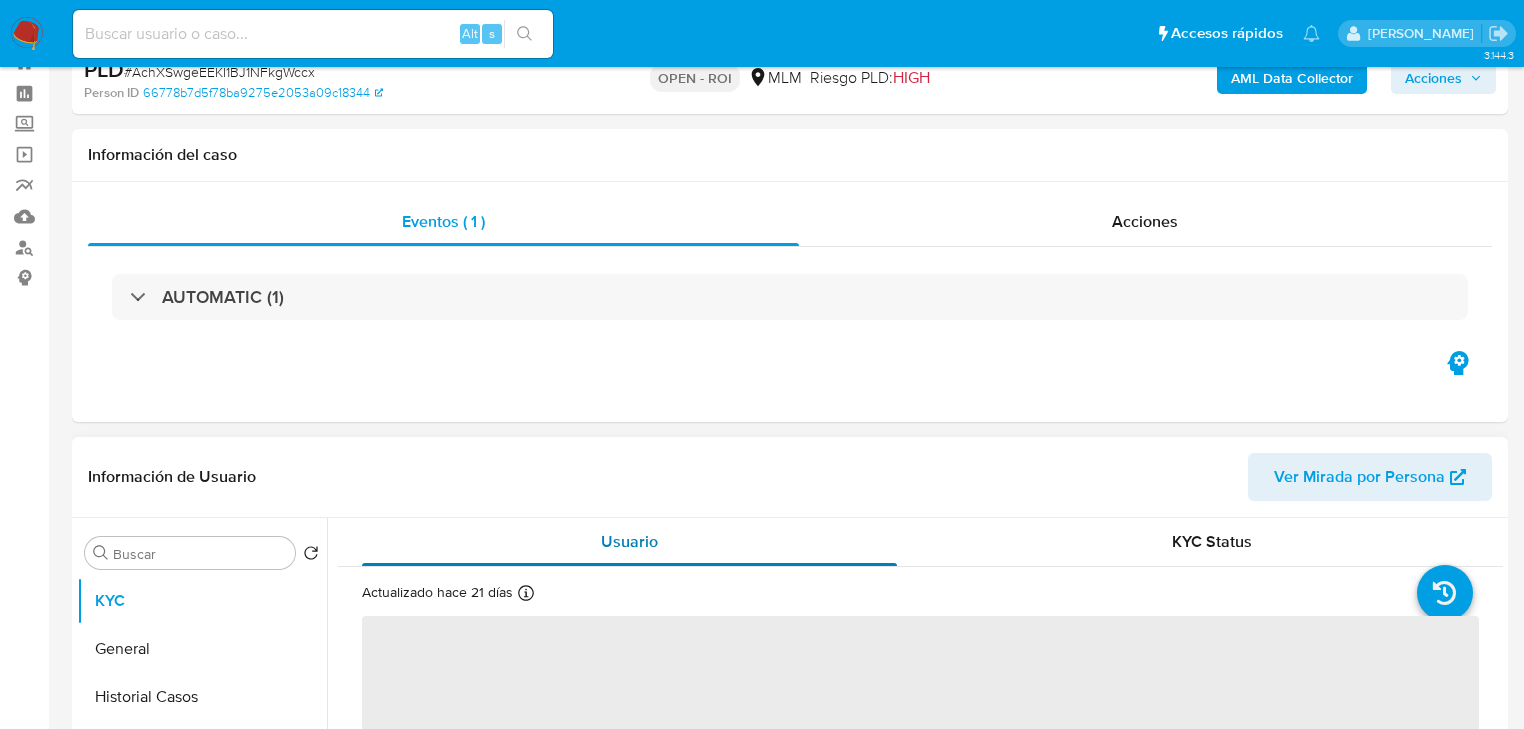 select on "10" 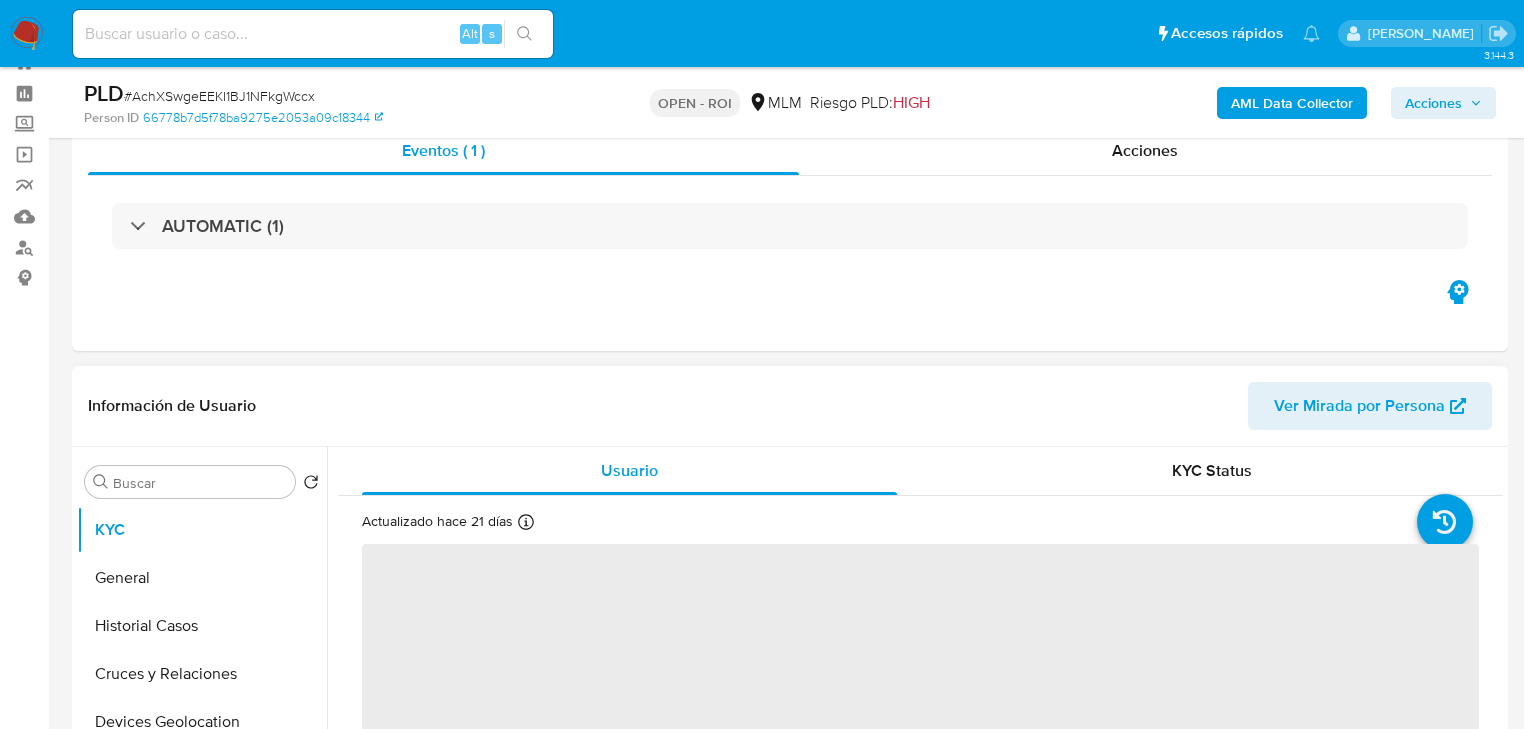 scroll, scrollTop: 240, scrollLeft: 0, axis: vertical 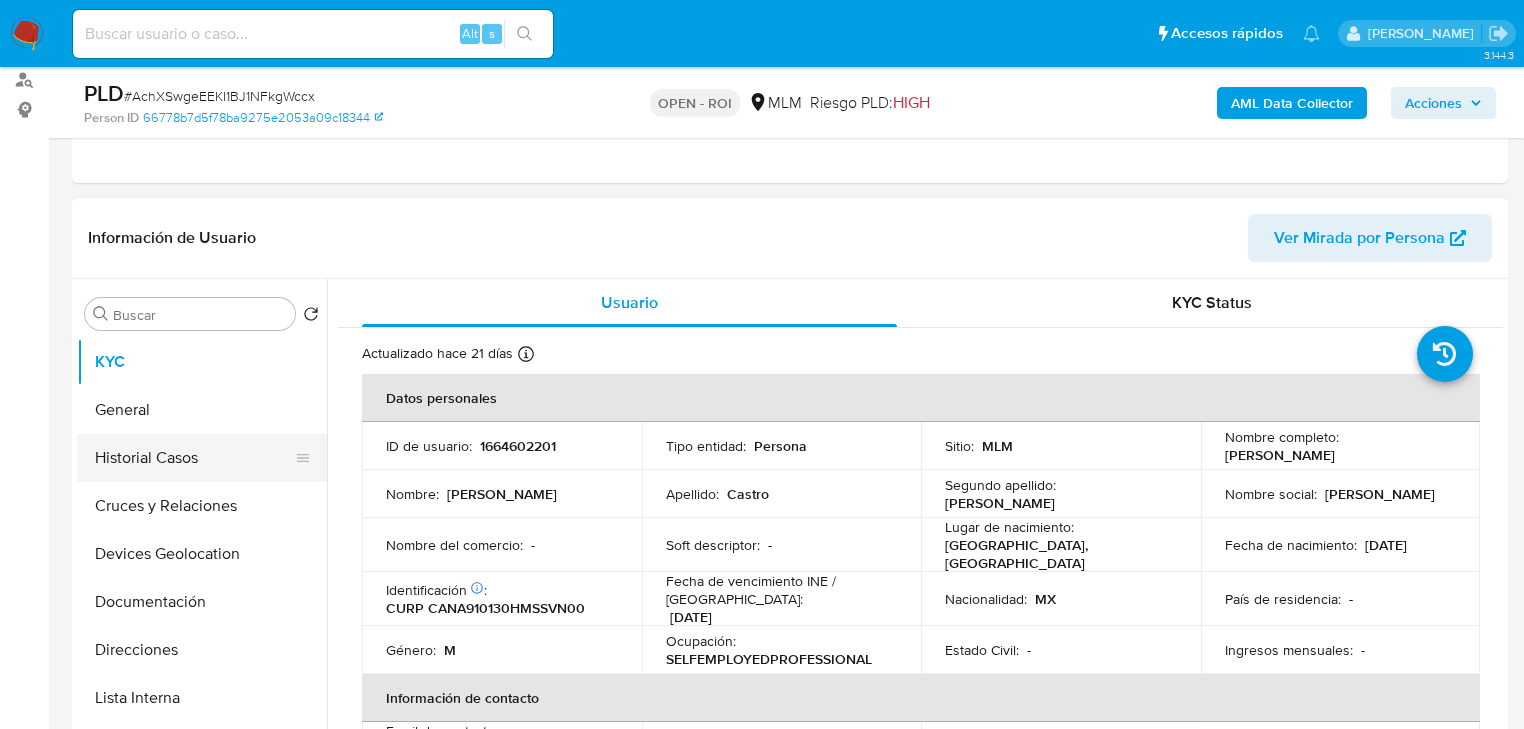 click on "Historial Casos" at bounding box center [194, 458] 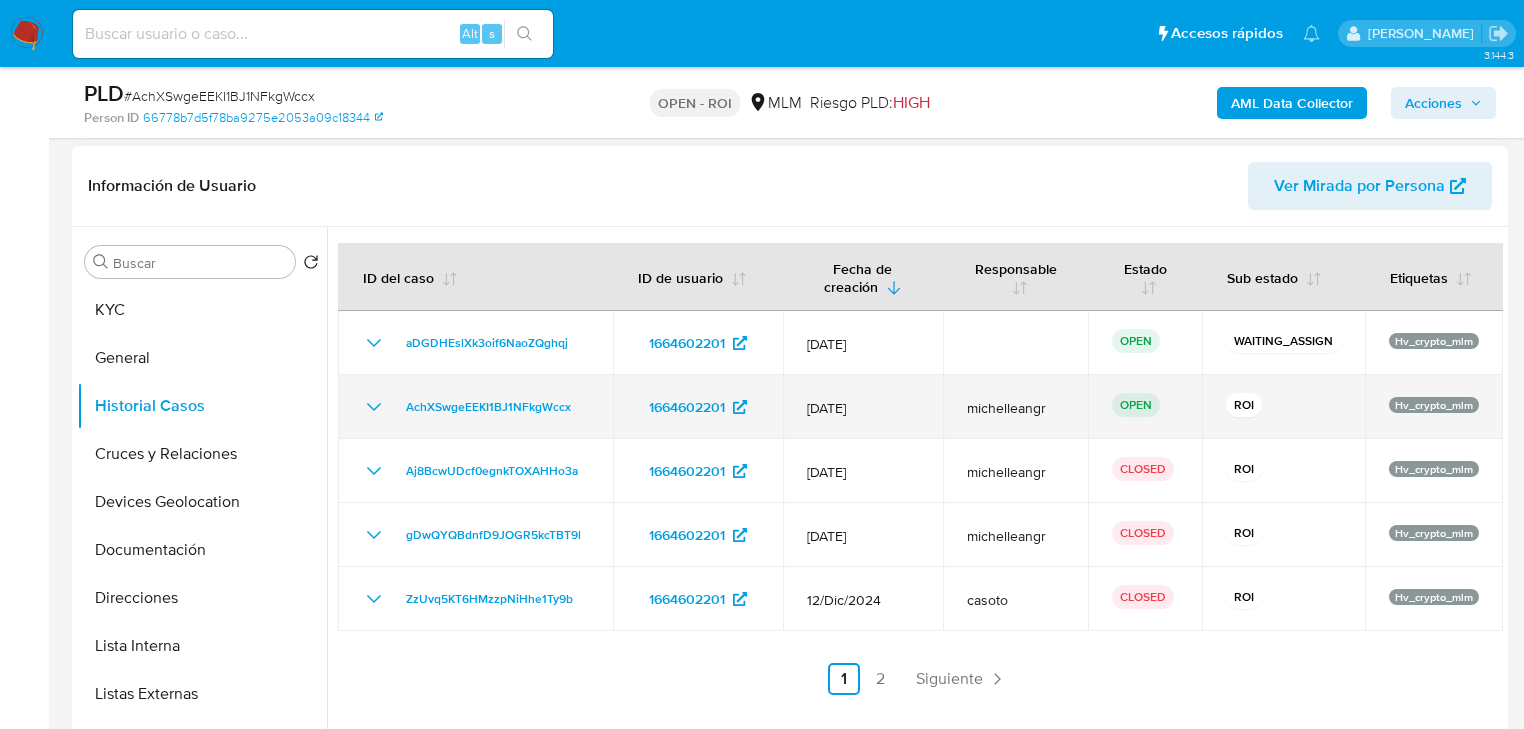 scroll, scrollTop: 320, scrollLeft: 0, axis: vertical 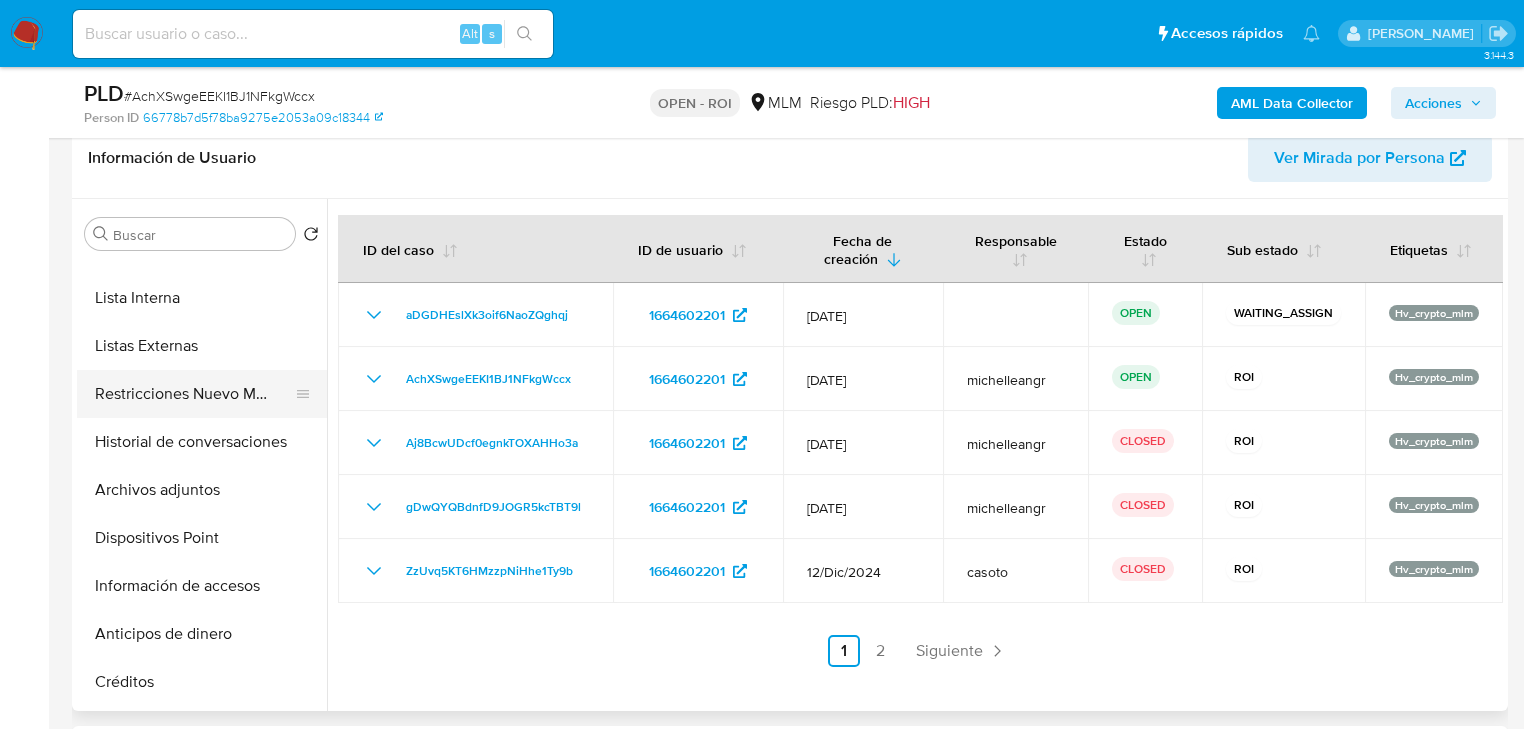 click on "Restricciones Nuevo Mundo" at bounding box center [194, 394] 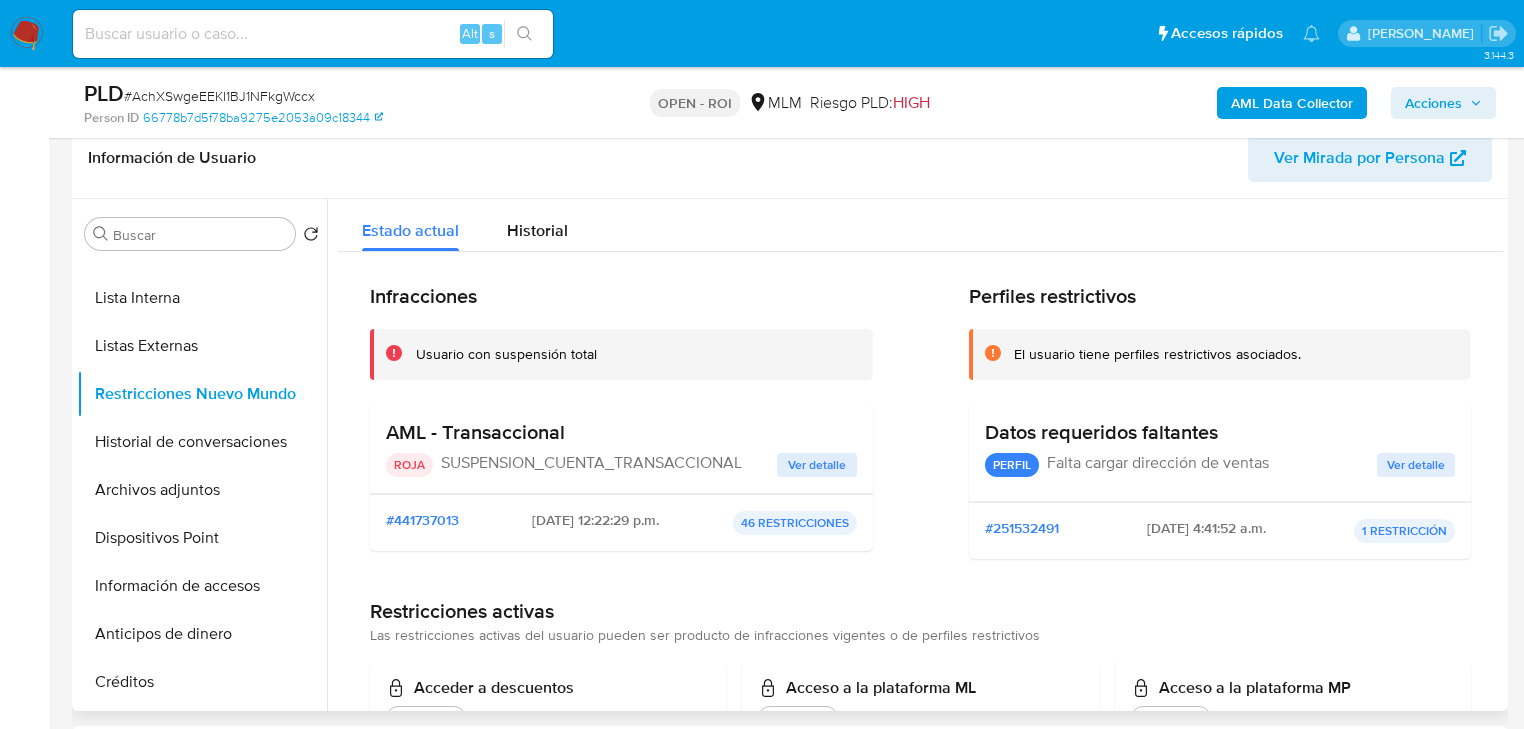 click on "Ver detalle" at bounding box center (817, 465) 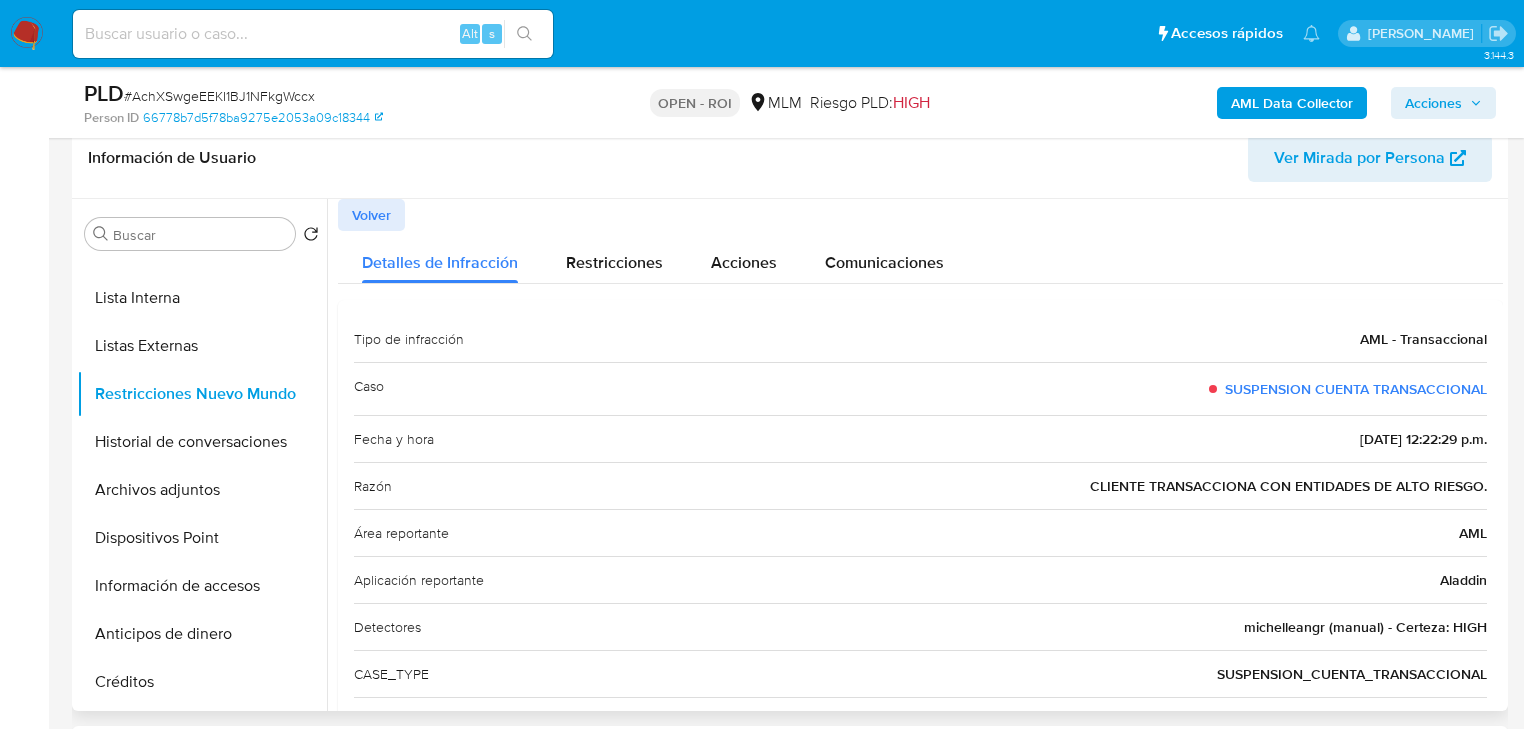 click on "Volver" at bounding box center (371, 215) 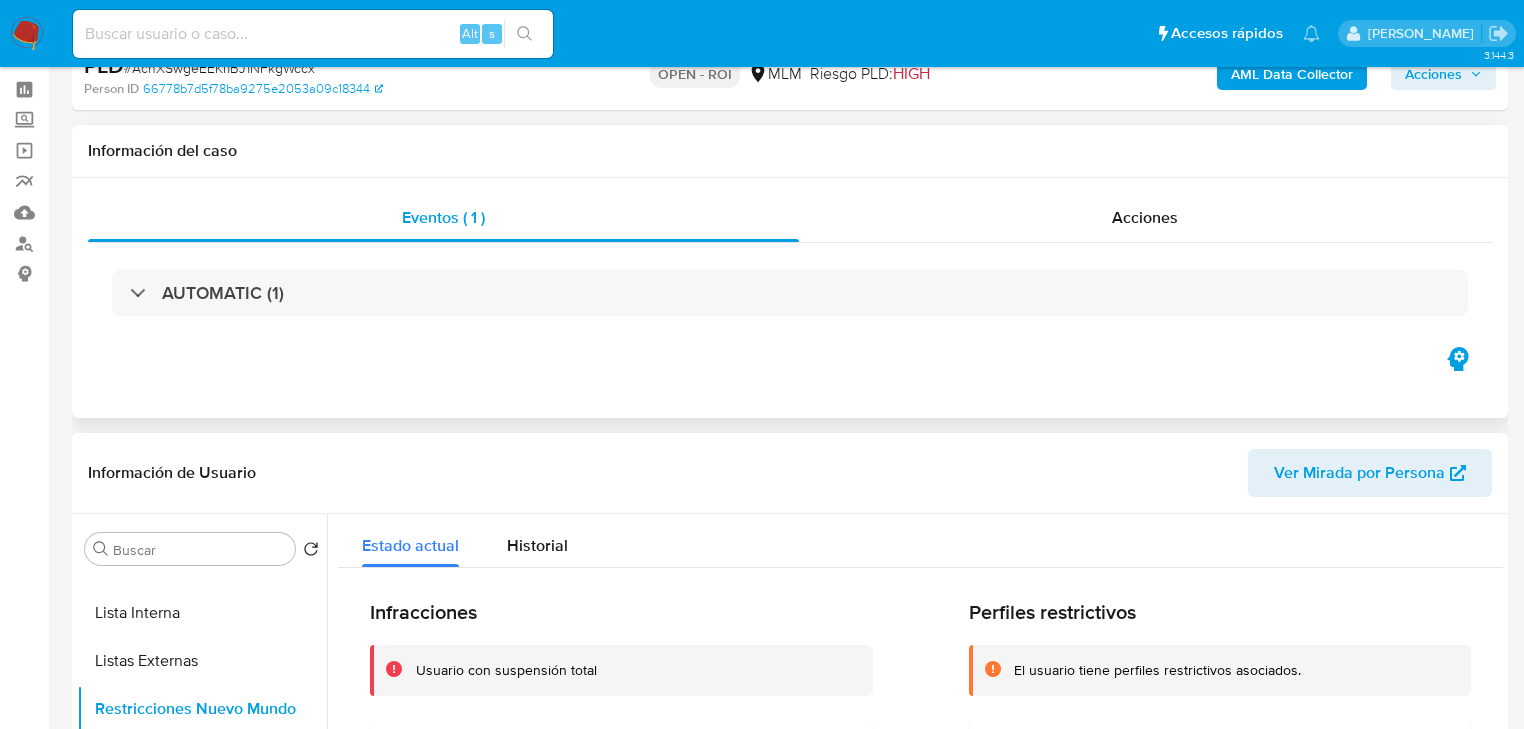 scroll, scrollTop: 0, scrollLeft: 0, axis: both 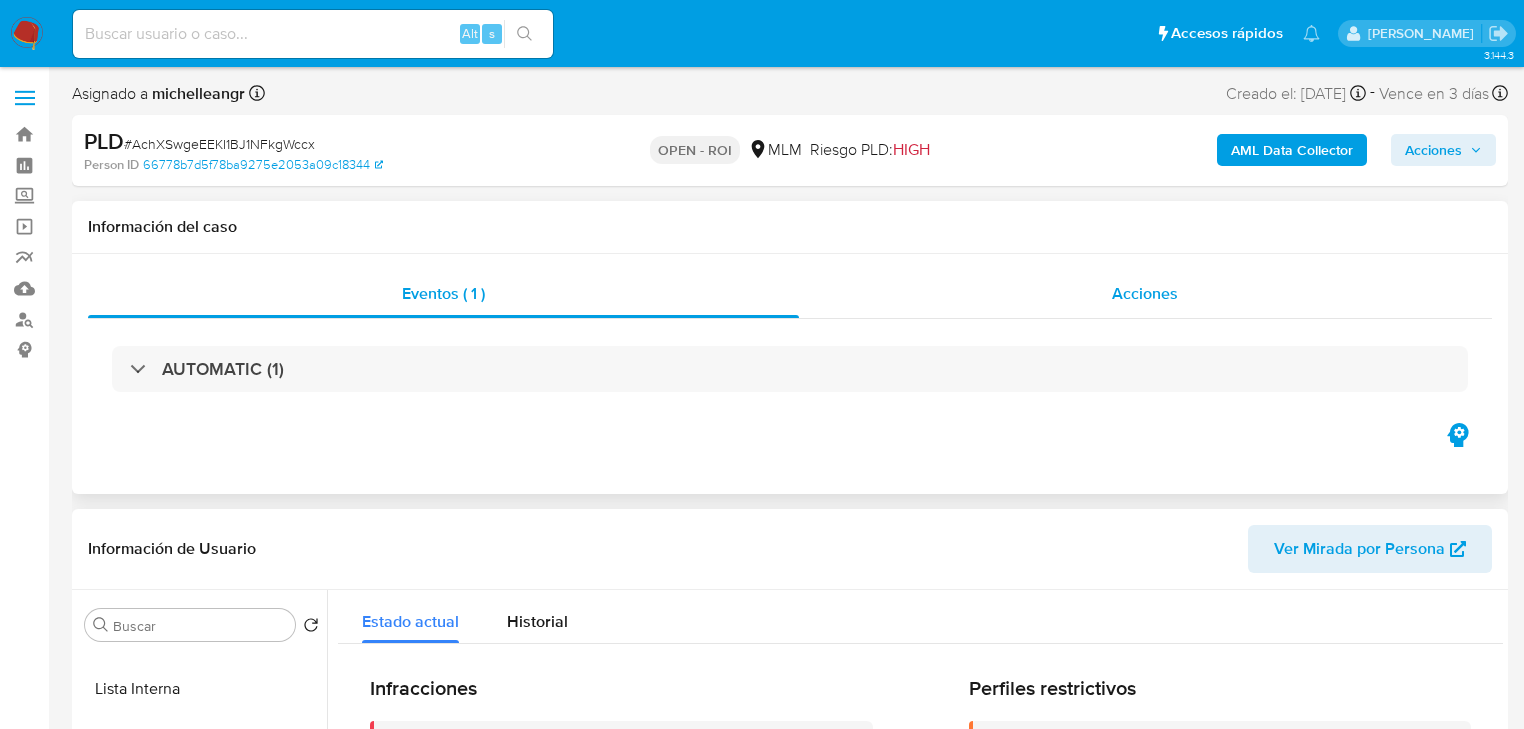 click on "Acciones" at bounding box center [1145, 293] 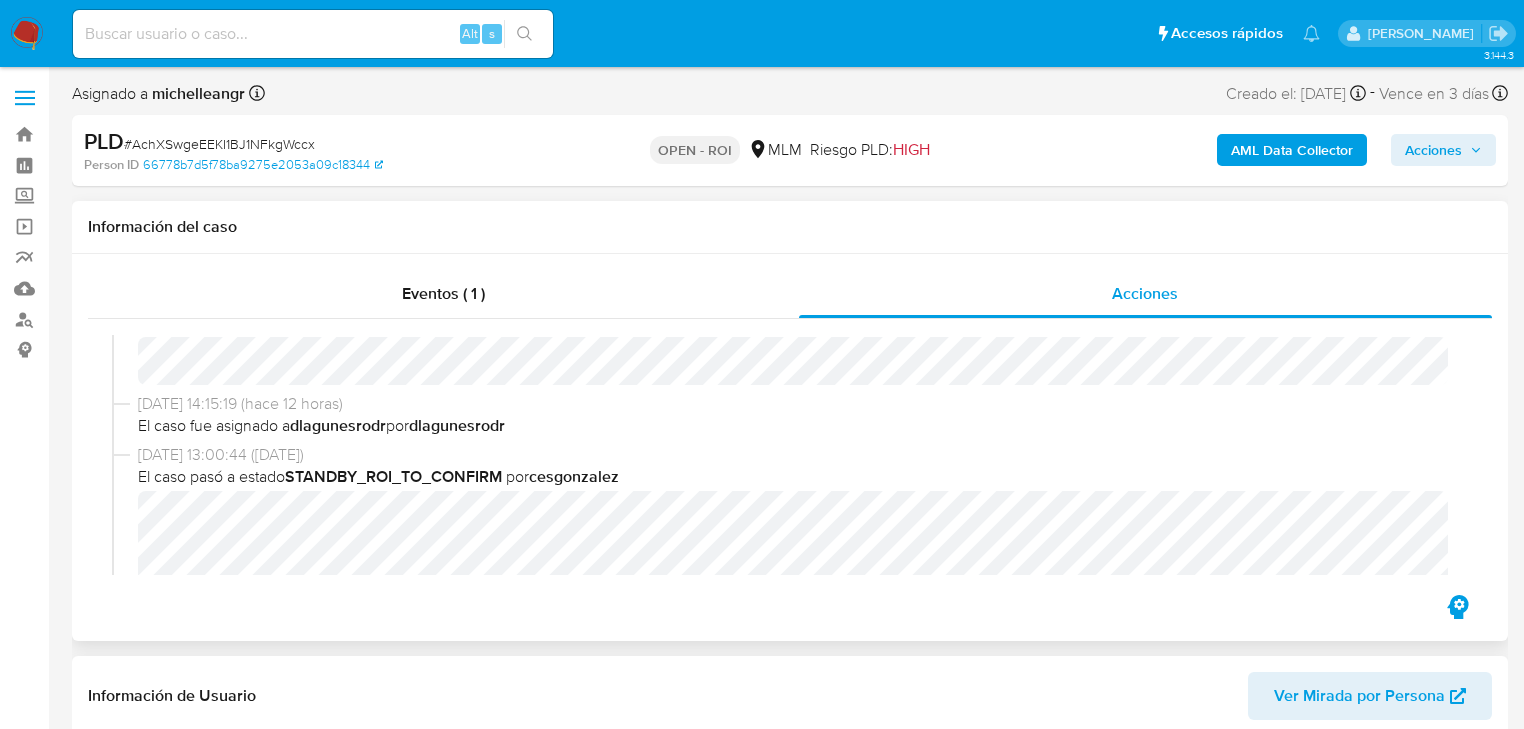 scroll, scrollTop: 480, scrollLeft: 0, axis: vertical 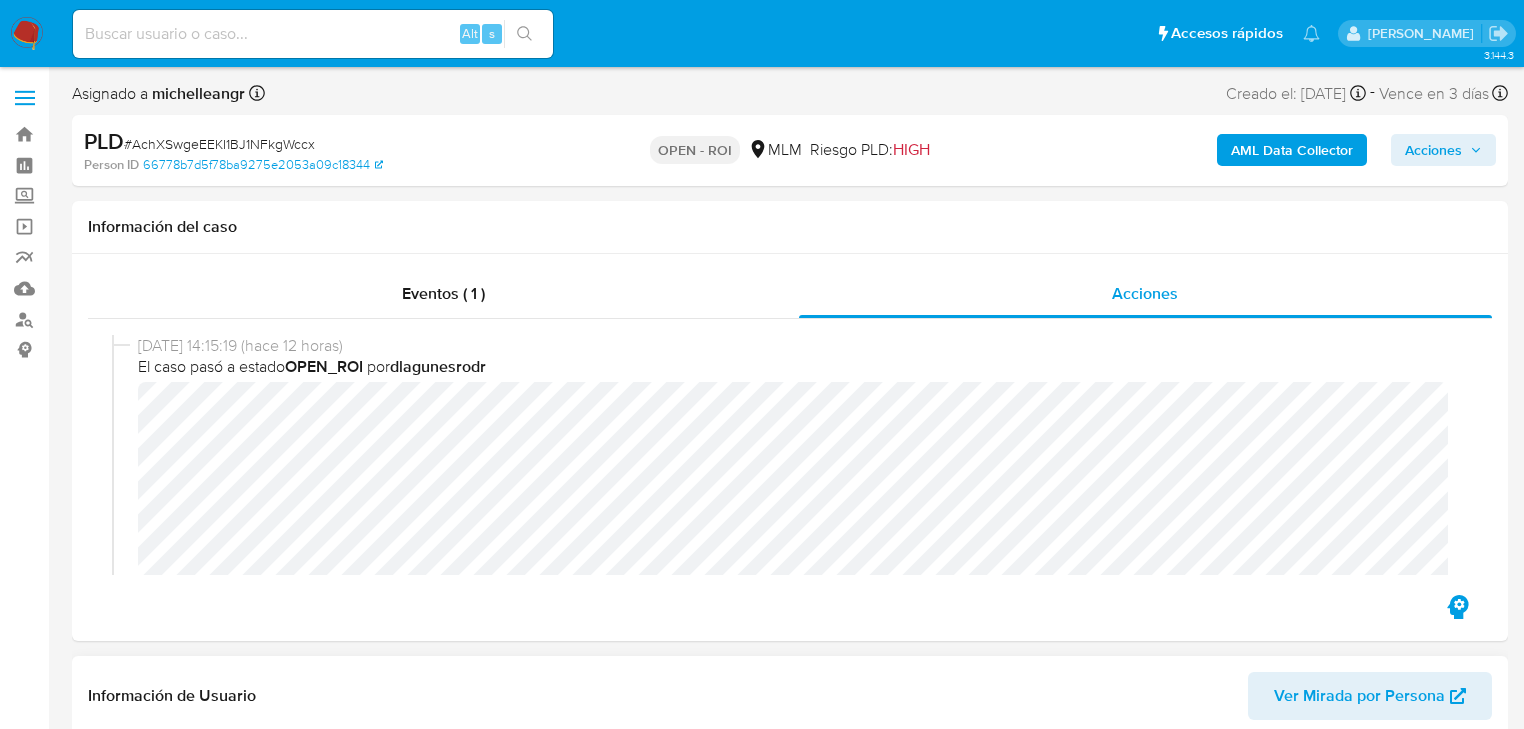drag, startPoint x: 1411, startPoint y: 151, endPoint x: 1196, endPoint y: 154, distance: 215.02094 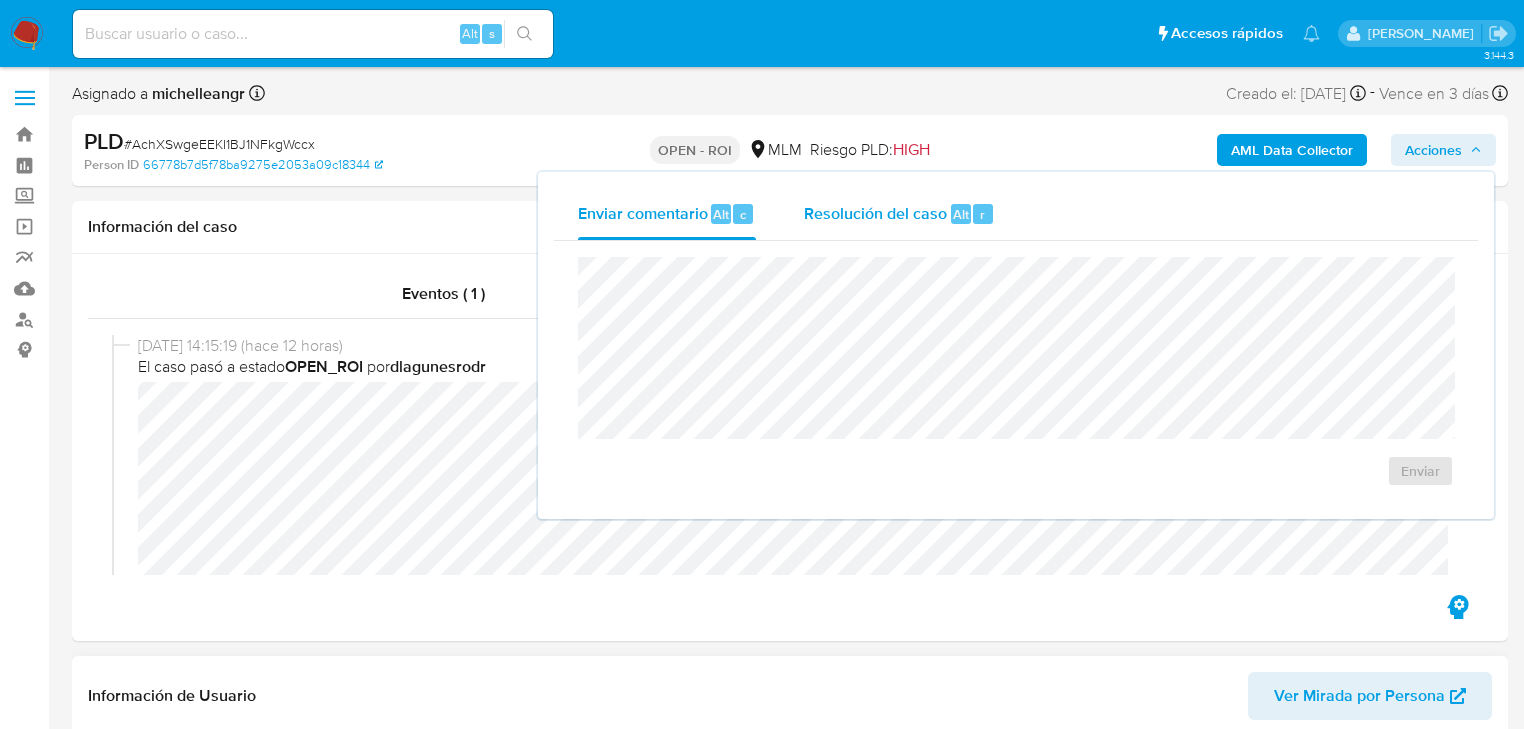 click on "Resolución del caso" at bounding box center [875, 213] 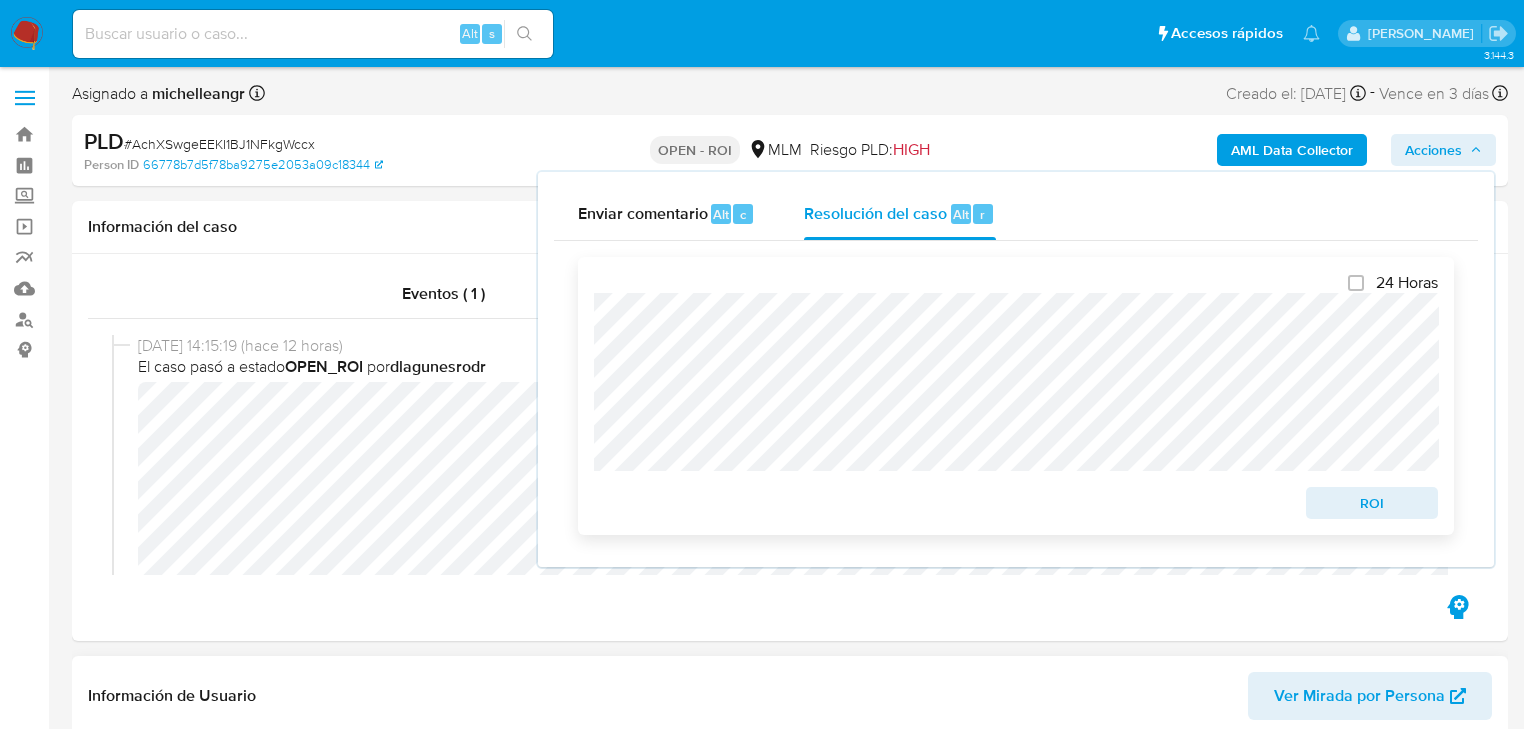 click on "ROI" at bounding box center (1372, 503) 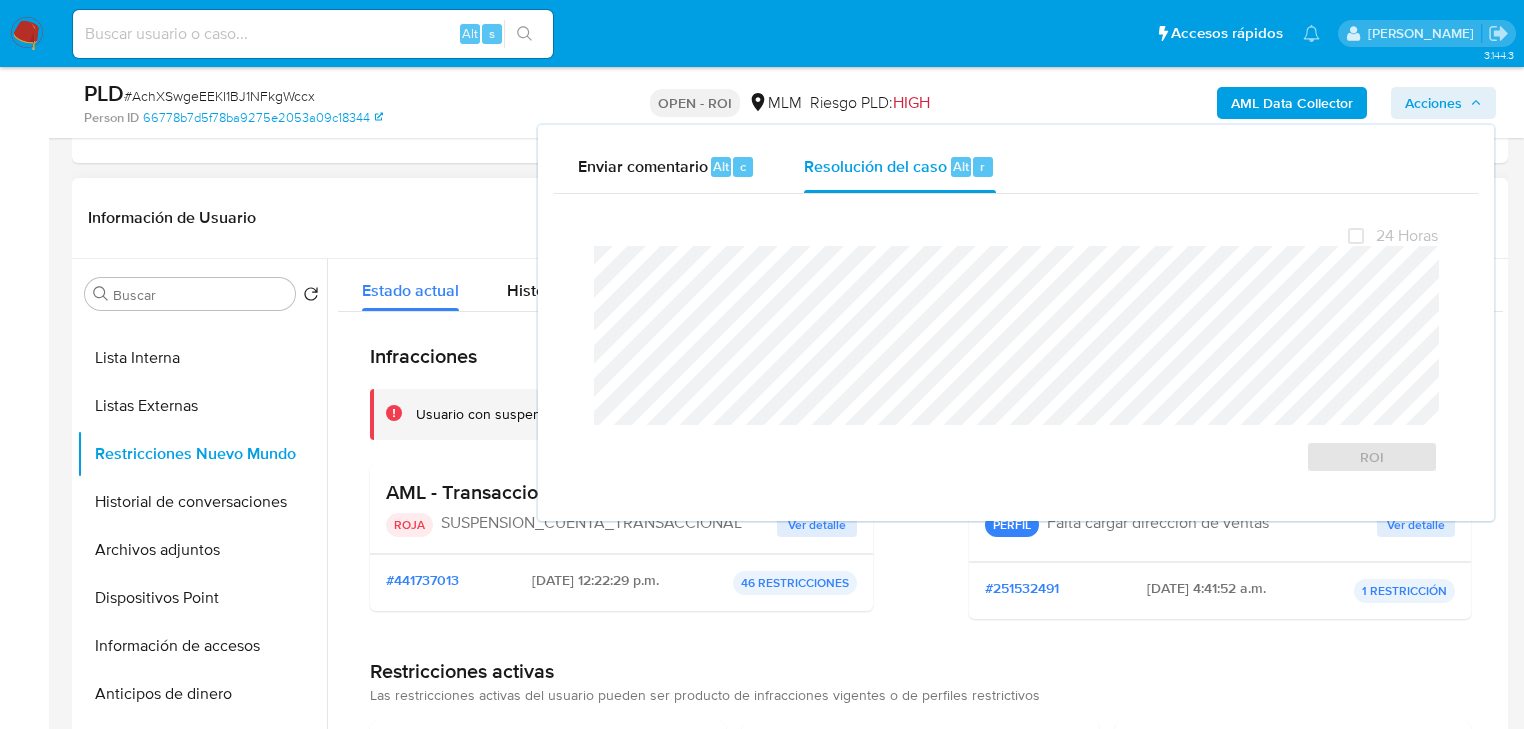 scroll, scrollTop: 480, scrollLeft: 0, axis: vertical 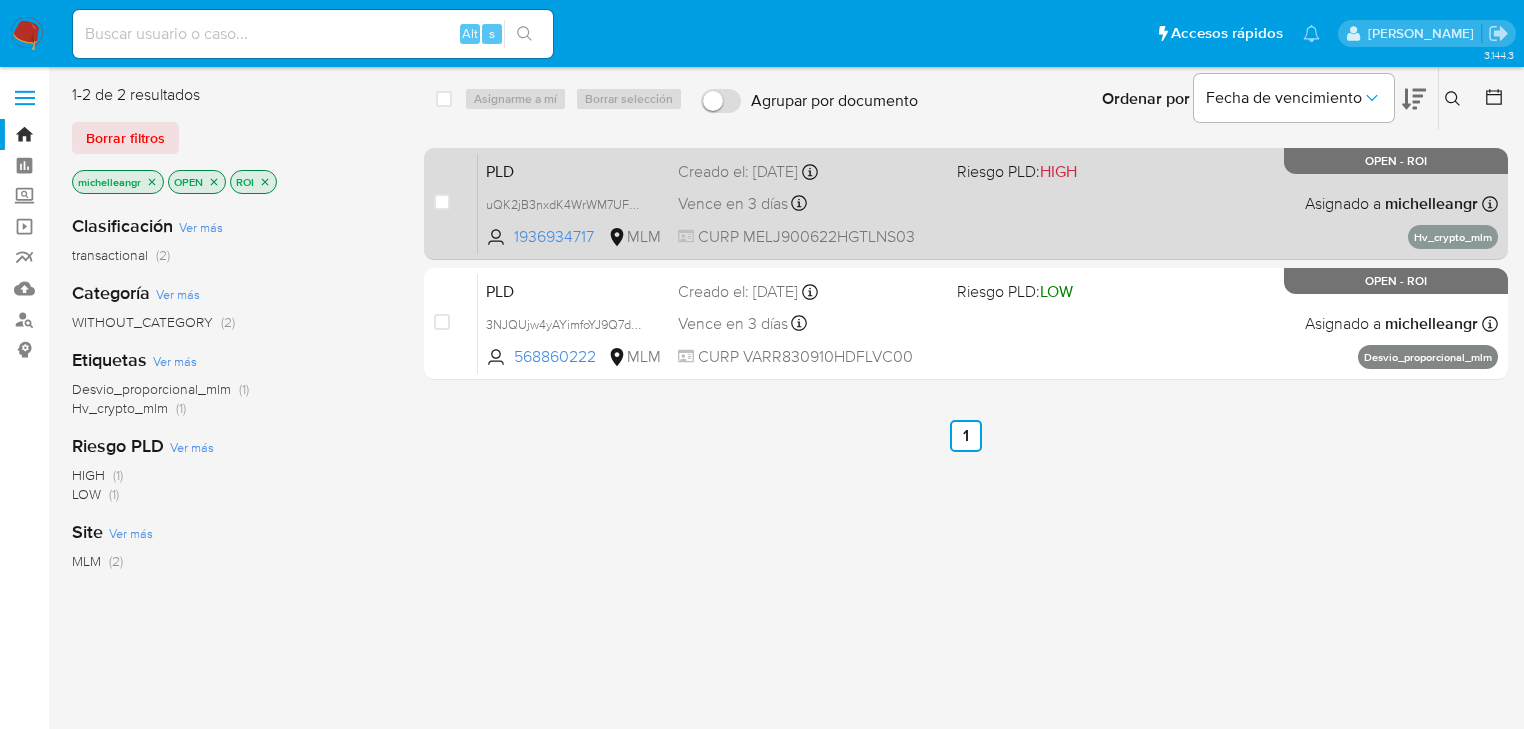 click on "PLD" at bounding box center [574, 170] 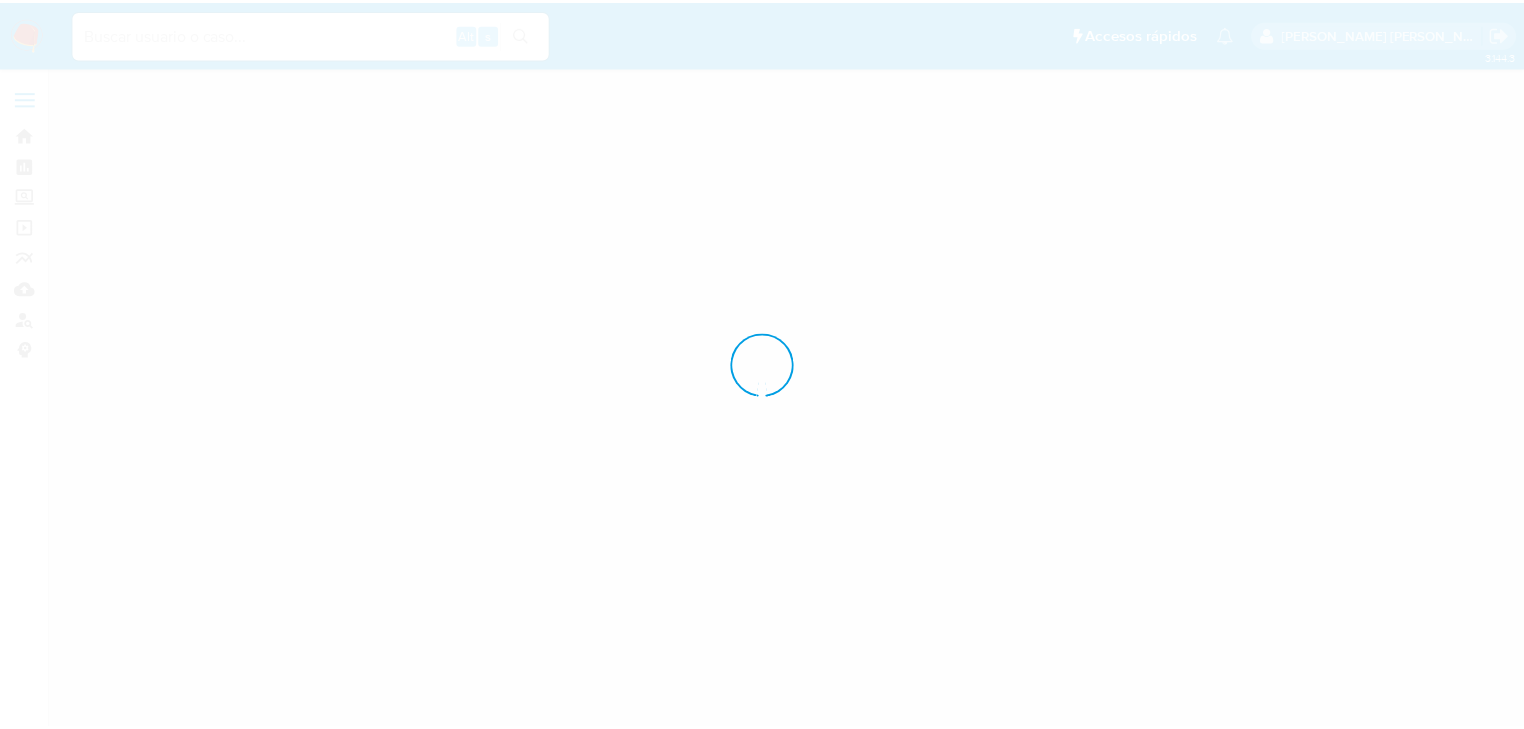 scroll, scrollTop: 0, scrollLeft: 0, axis: both 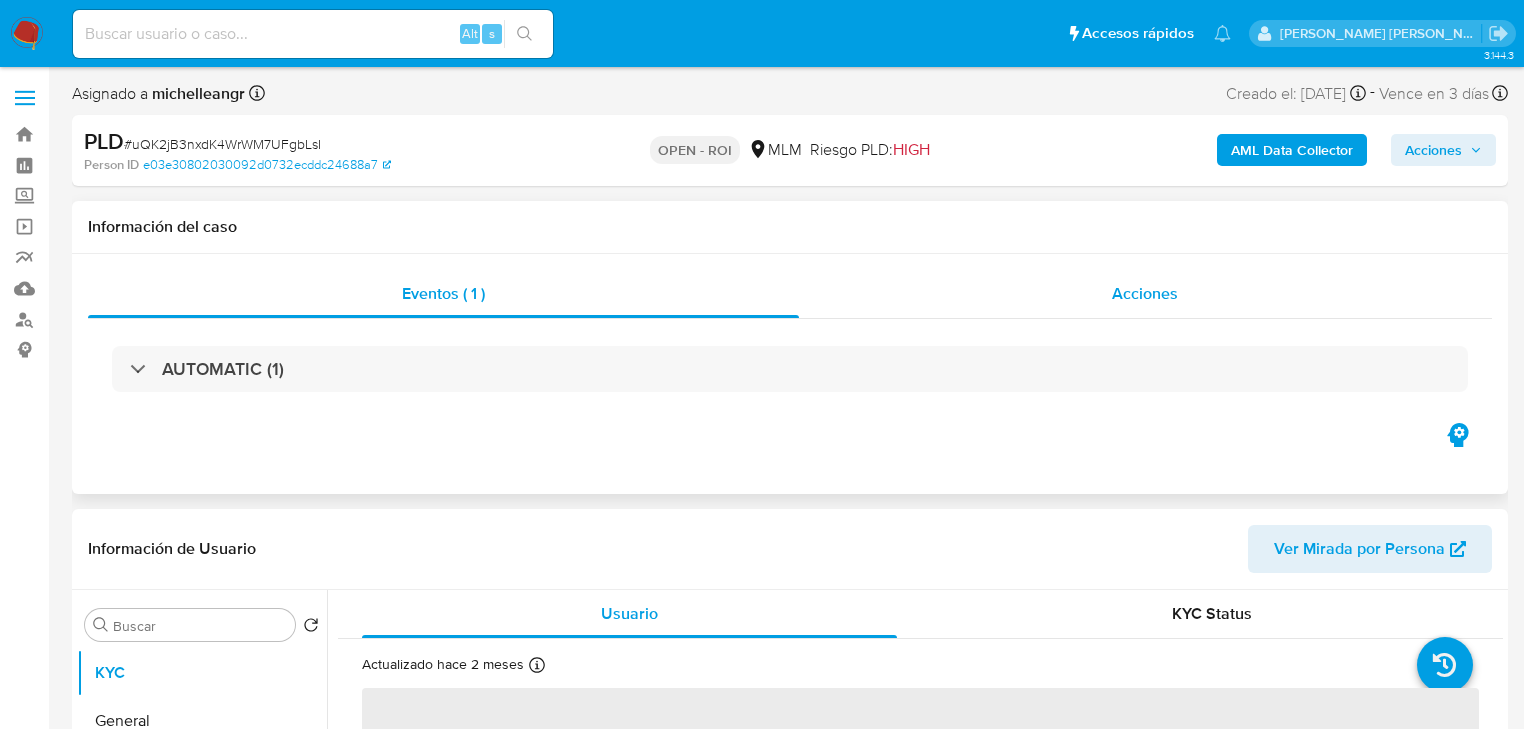 click on "Acciones" at bounding box center (1145, 293) 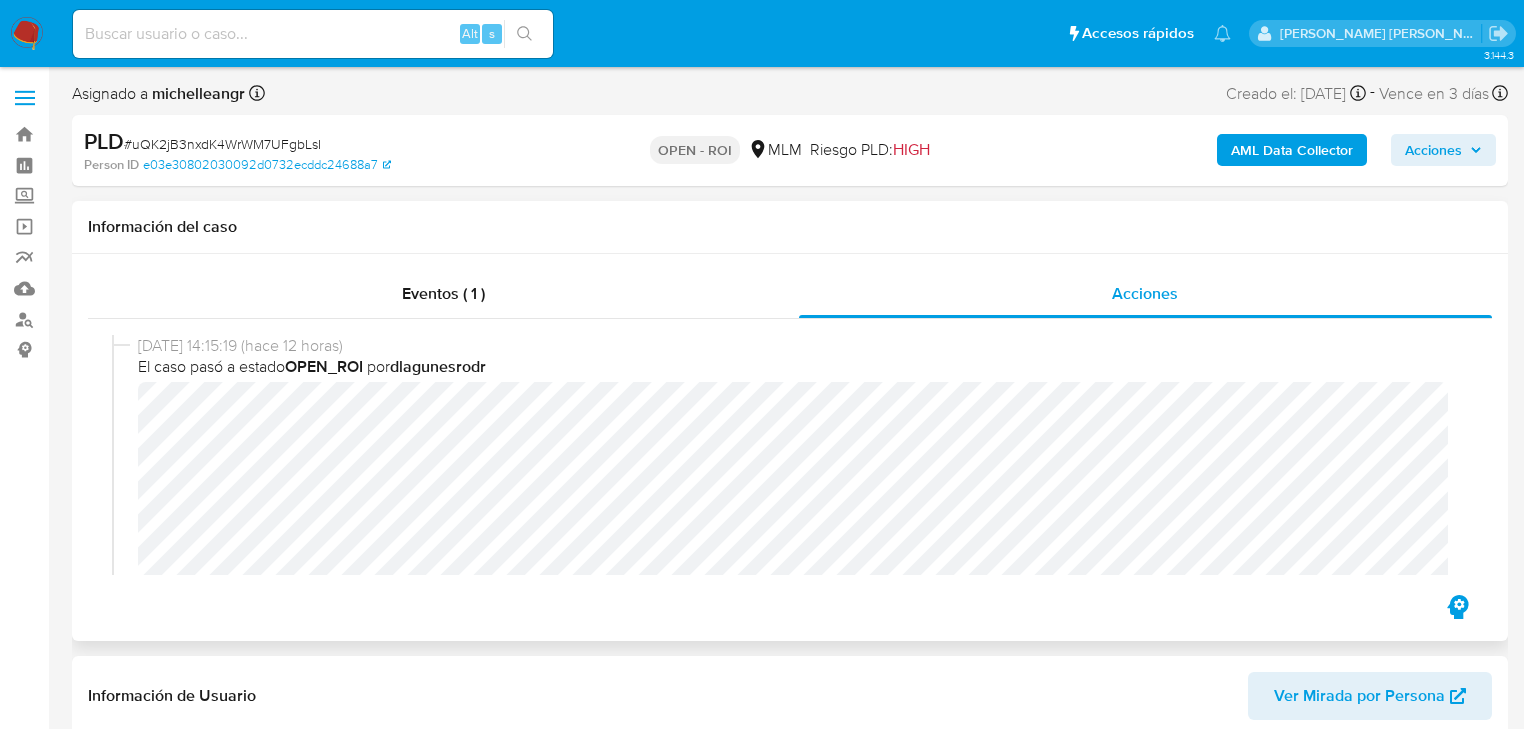 scroll, scrollTop: 320, scrollLeft: 0, axis: vertical 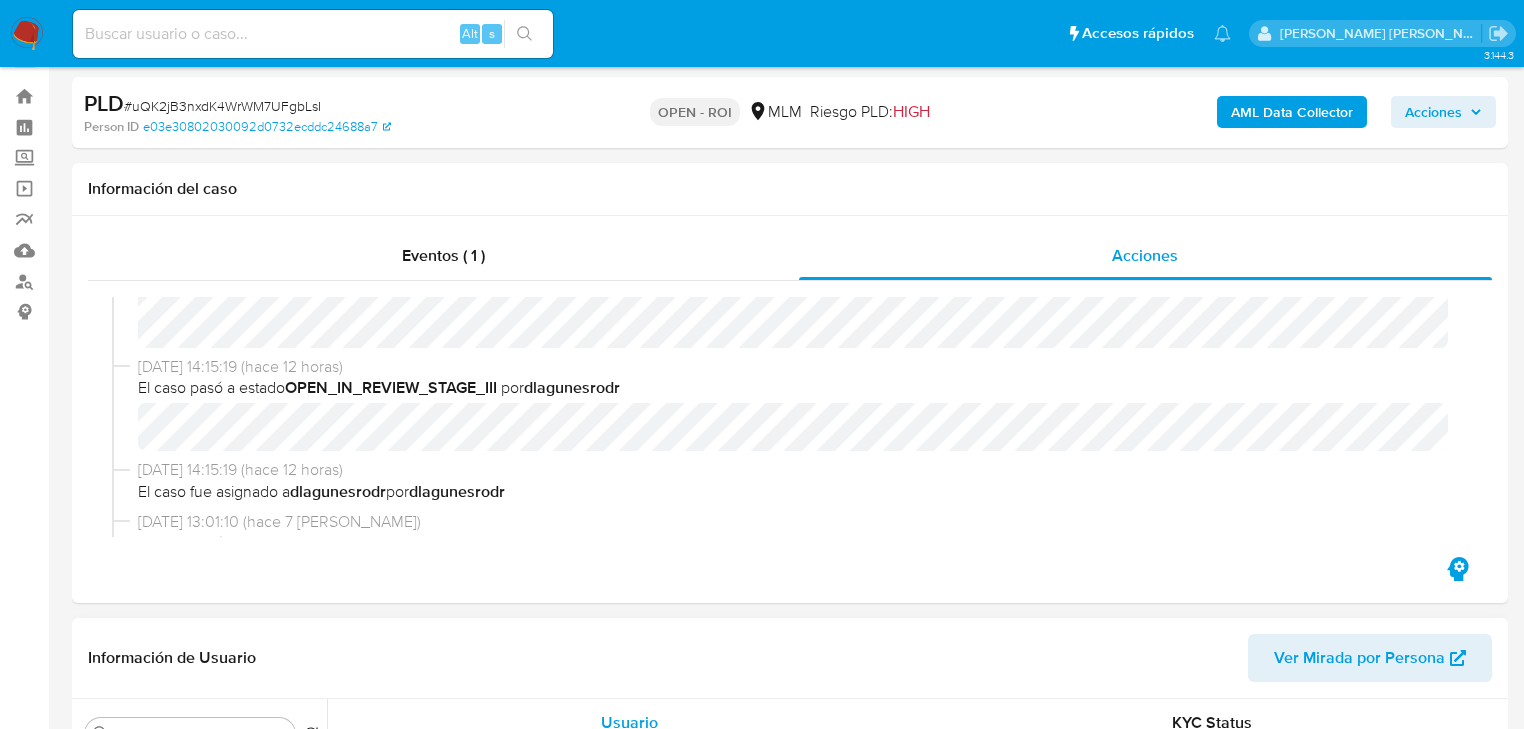 select on "10" 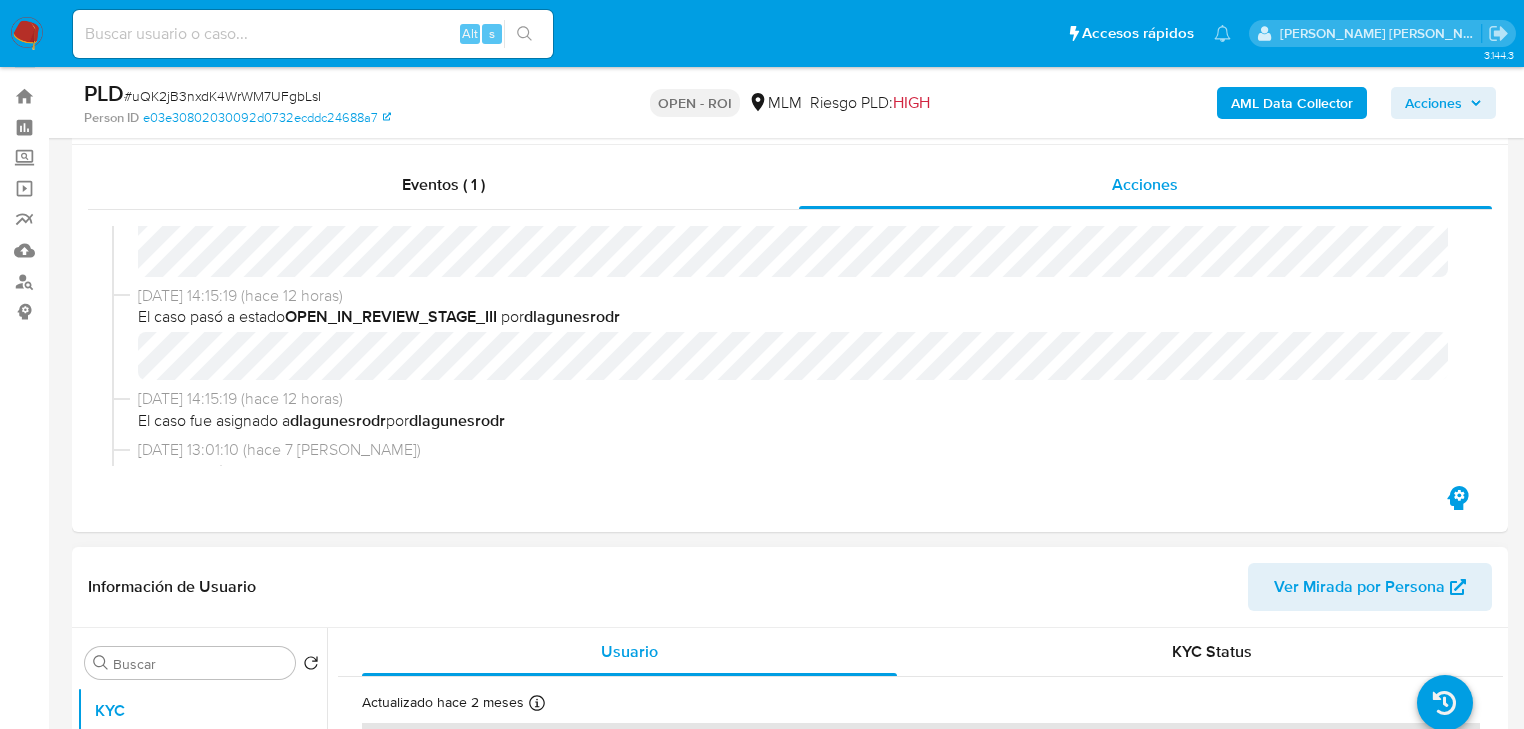 scroll, scrollTop: 480, scrollLeft: 0, axis: vertical 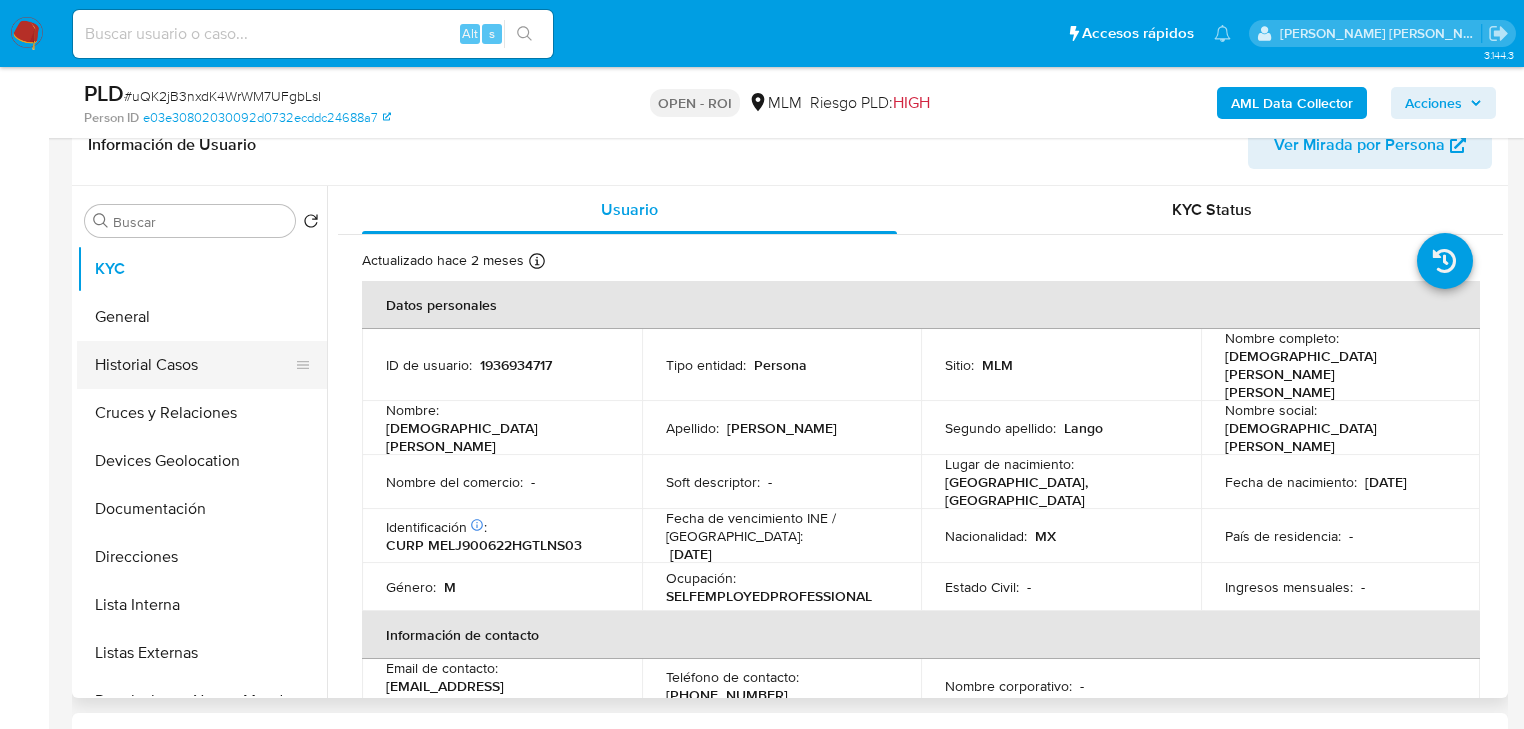 click on "Historial Casos" at bounding box center [194, 365] 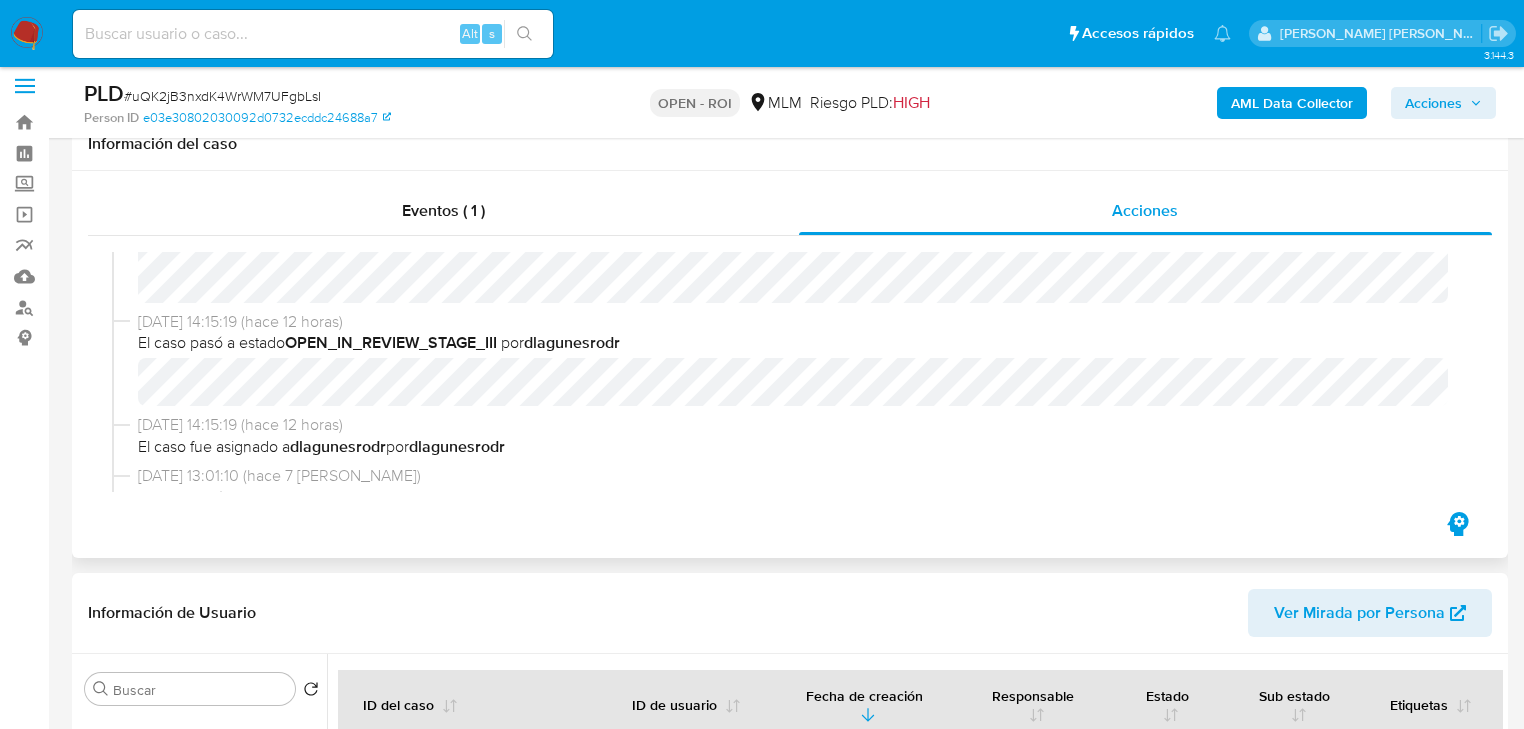 scroll, scrollTop: 0, scrollLeft: 0, axis: both 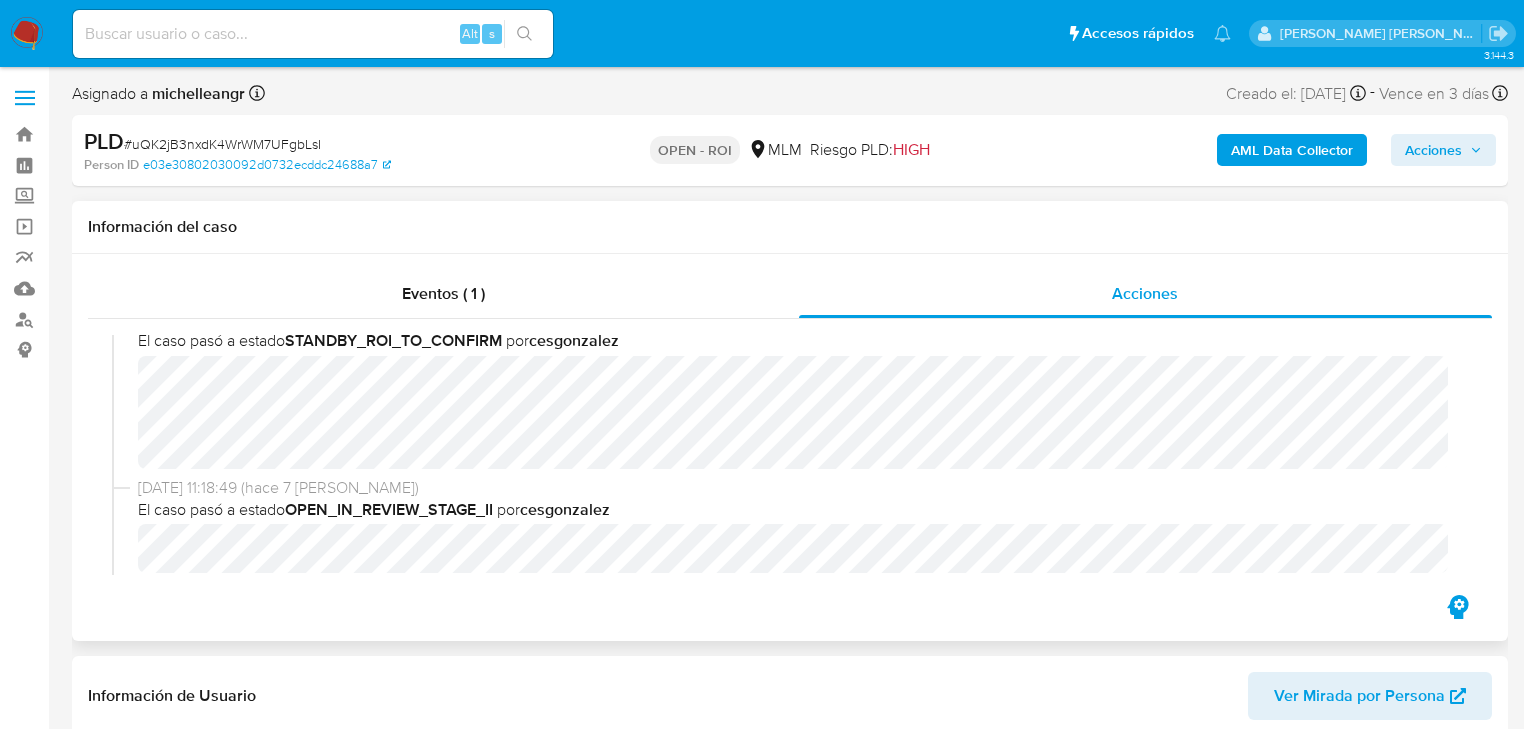 click on "01/07/2025 13:01:10 (hace 7 días) El caso pasó a estado  STANDBY_ROI_TO_CONFIRM      por  cesgonzalez" at bounding box center (790, 393) 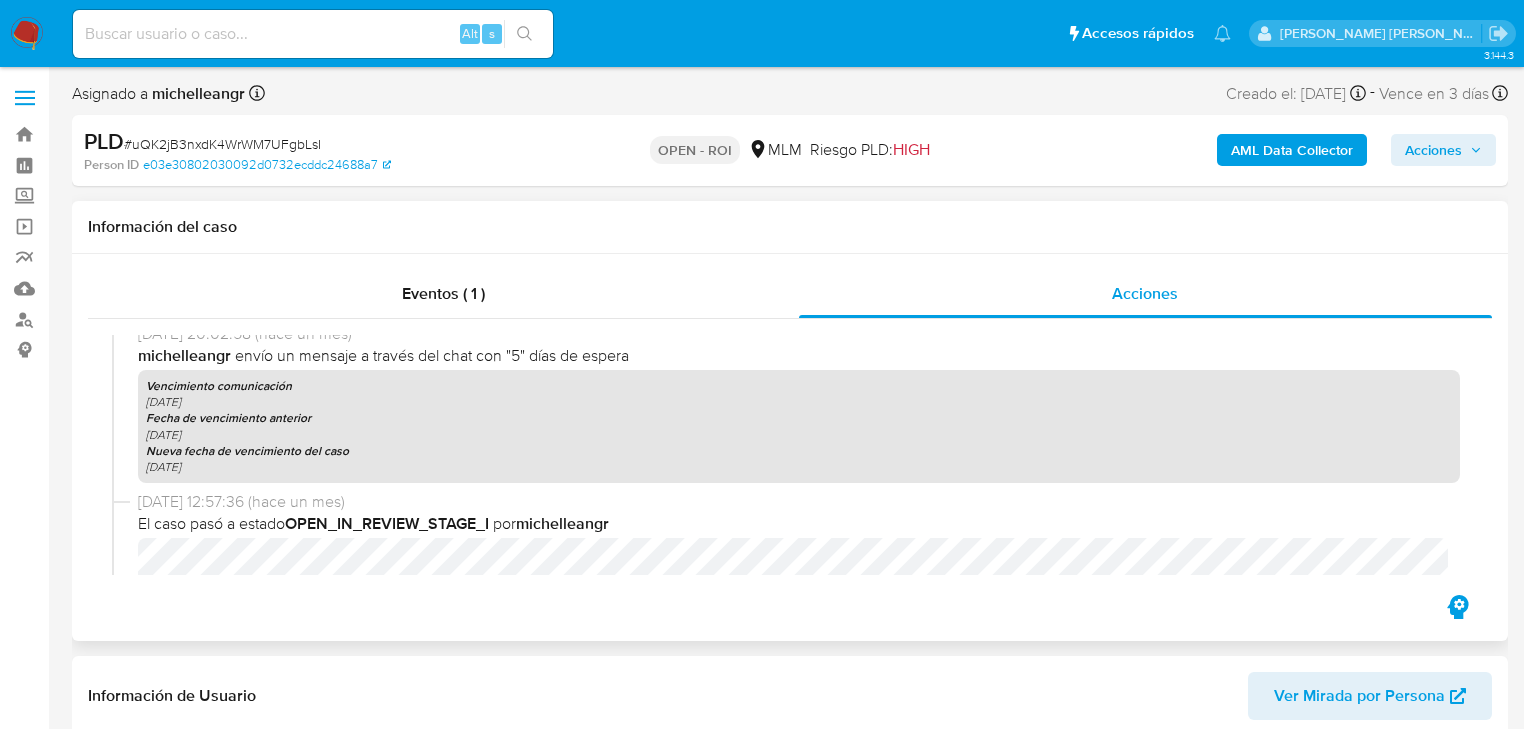 scroll, scrollTop: 2081, scrollLeft: 0, axis: vertical 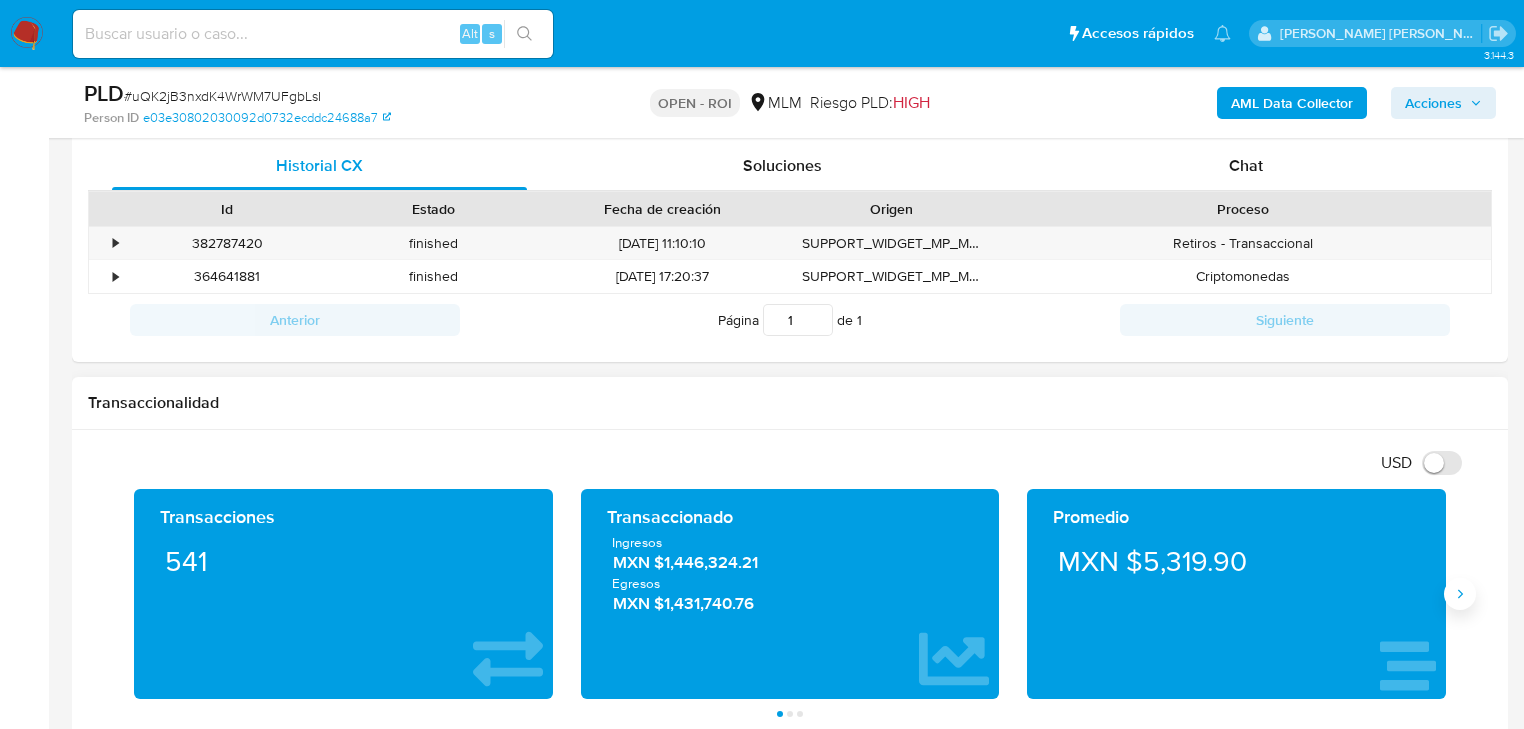 click on "Transacciones 541 Transaccionado Ingresos MXN $1,446,324.21 Egresos MXN $1,431,740.76 Promedio MXN $5,319.90 Saldo MP Total MXN $7,429.57 Disponible MXN $194.99 No disponible MXN $7,234.58 Saldo cripto No se encontró saldo cripto en el balance del usuario Saldo inversiones No se encontró saldo inversiones en el balance del usuario Saldo reserva Total MXN $52.24 Disponible MXN $0.00 No disponible MXN $52.24 Página 1 Página 2 Página 3" at bounding box center [790, 603] 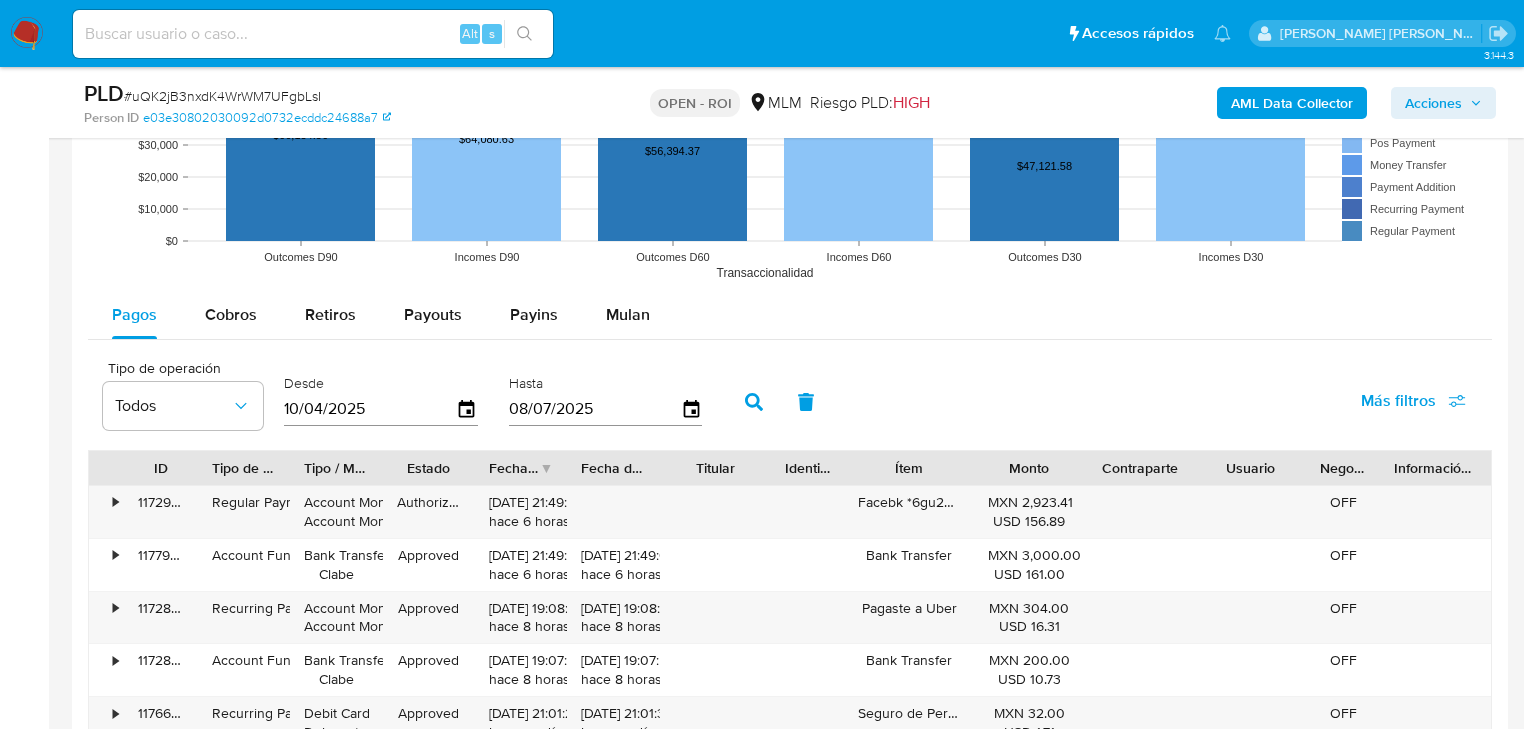 scroll, scrollTop: 2240, scrollLeft: 0, axis: vertical 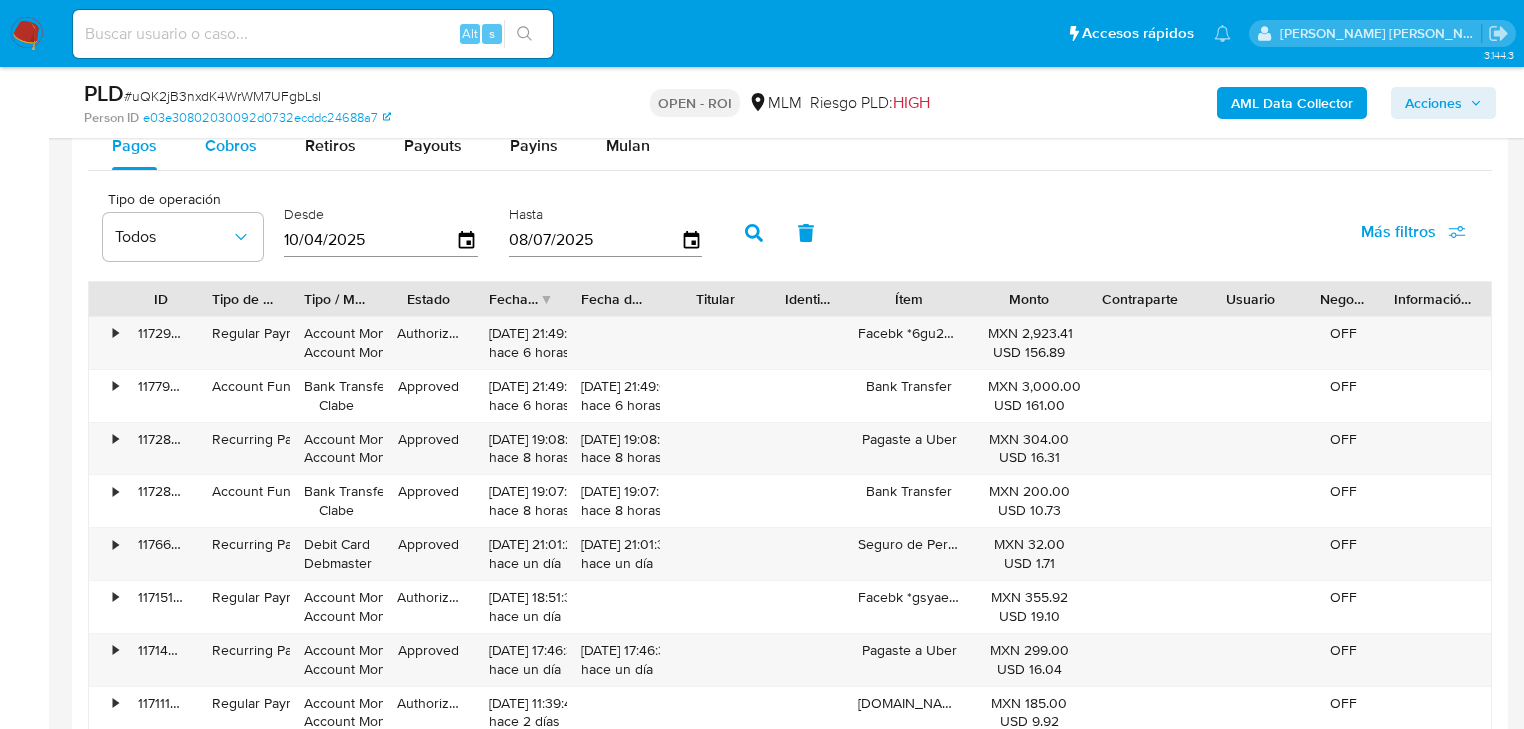 click on "Cobros" at bounding box center (231, 145) 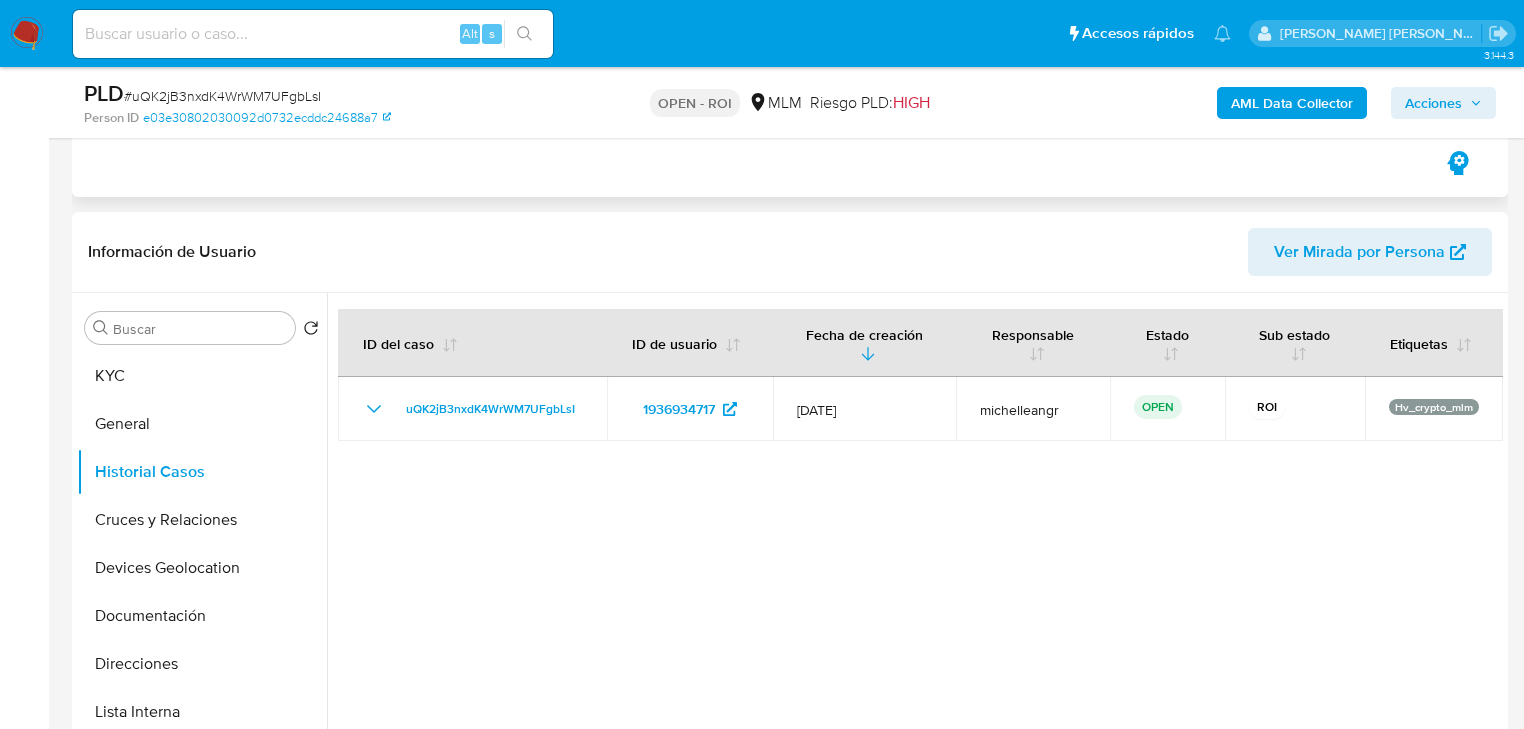 scroll, scrollTop: 240, scrollLeft: 0, axis: vertical 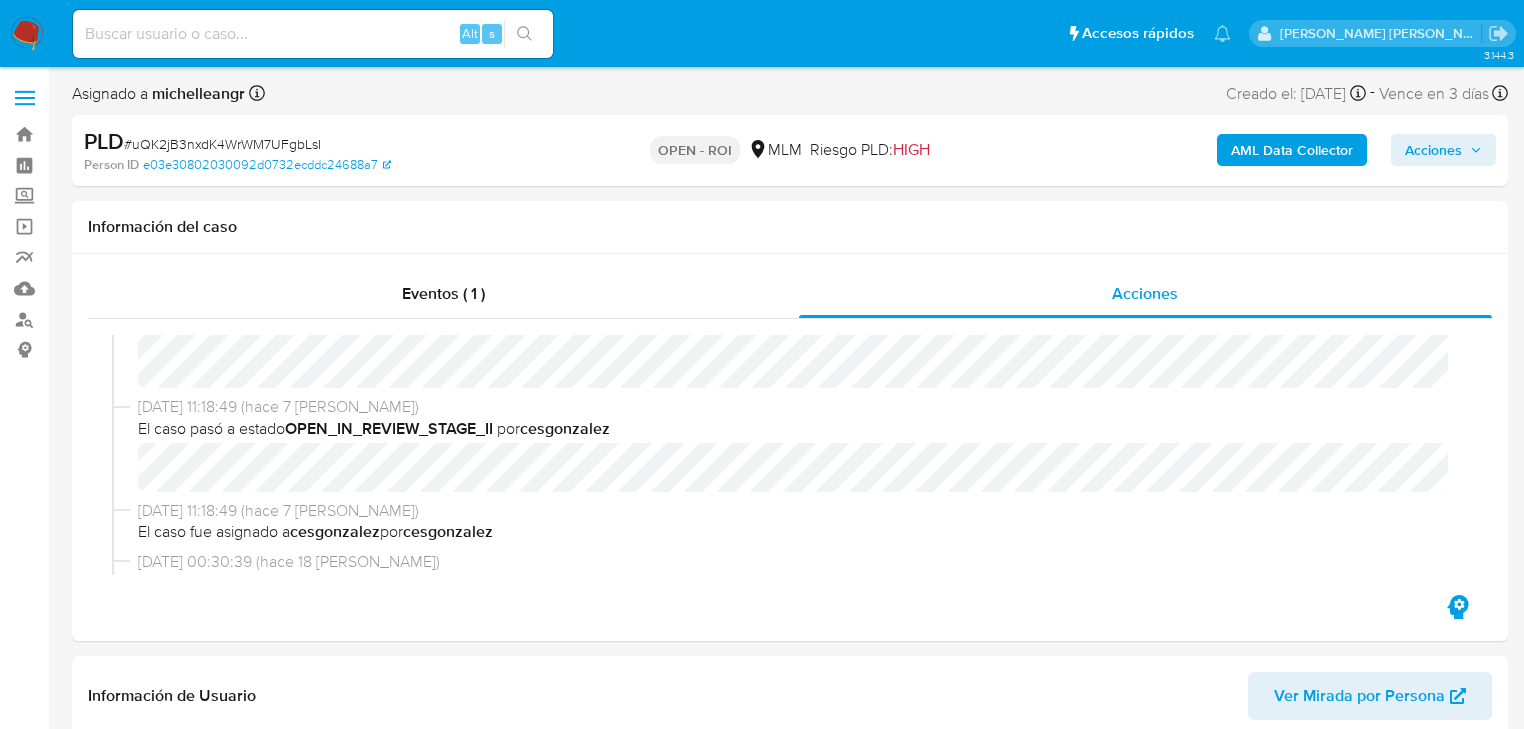 click on "Acciones" at bounding box center [1433, 150] 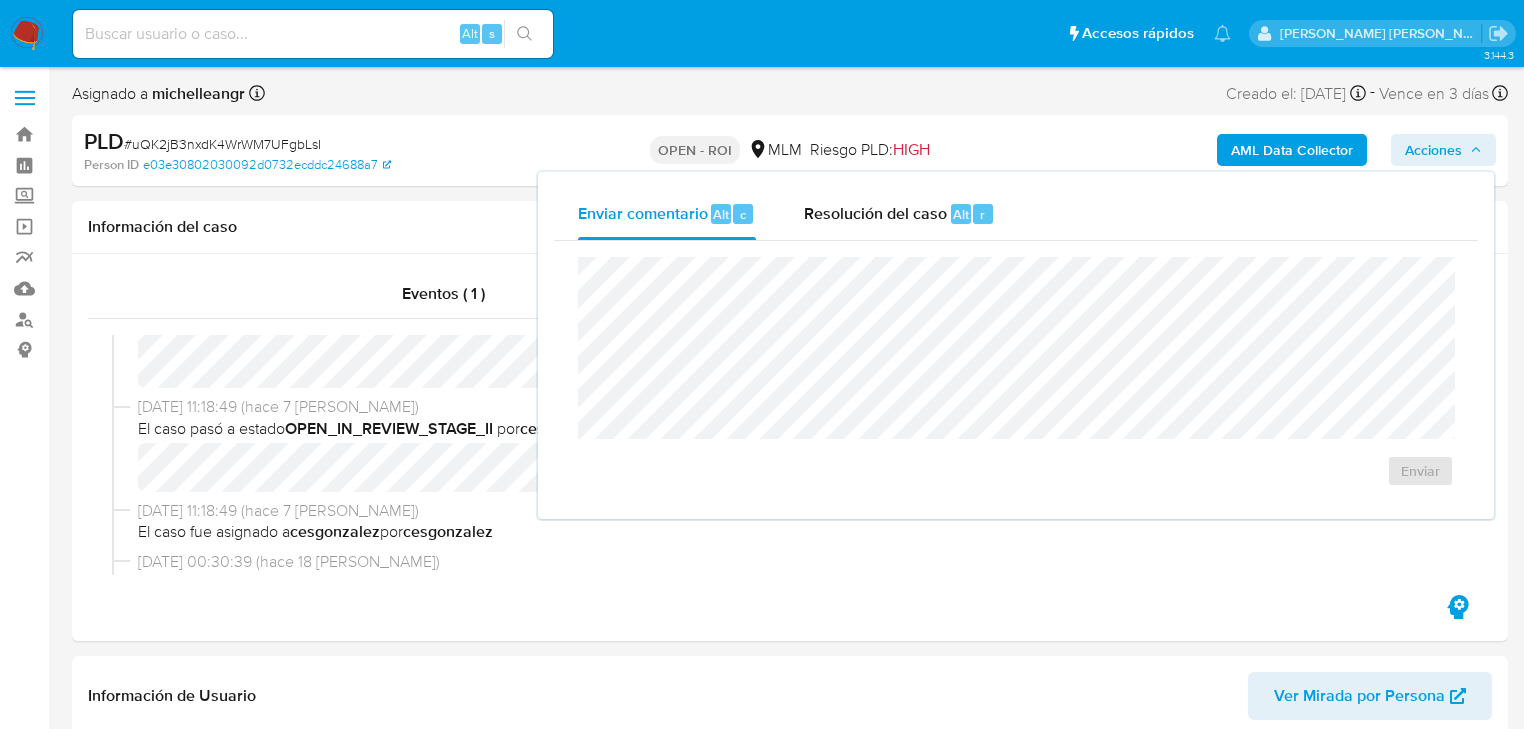 drag, startPoint x: 908, startPoint y: 211, endPoint x: 896, endPoint y: 242, distance: 33.24154 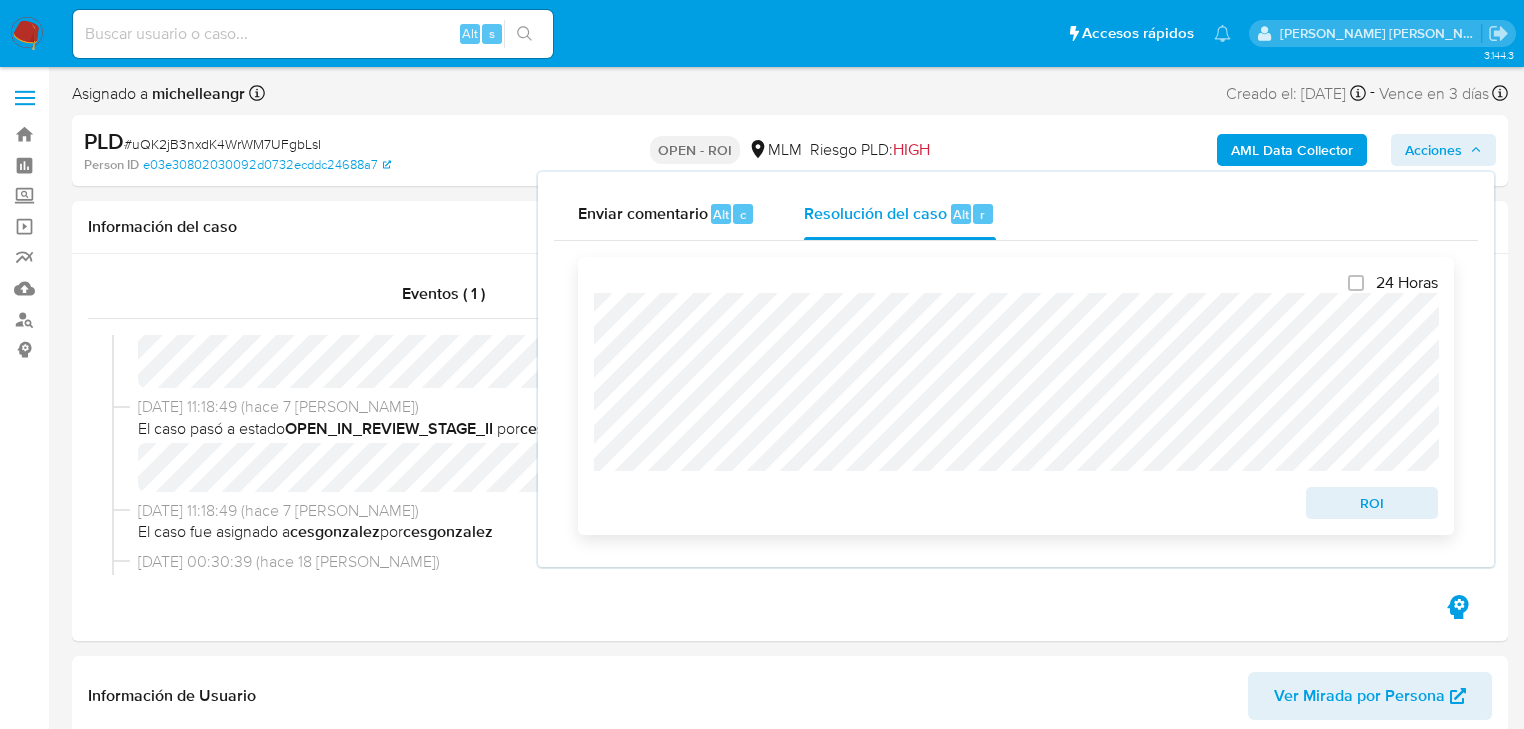 click on "ROI" at bounding box center (1372, 503) 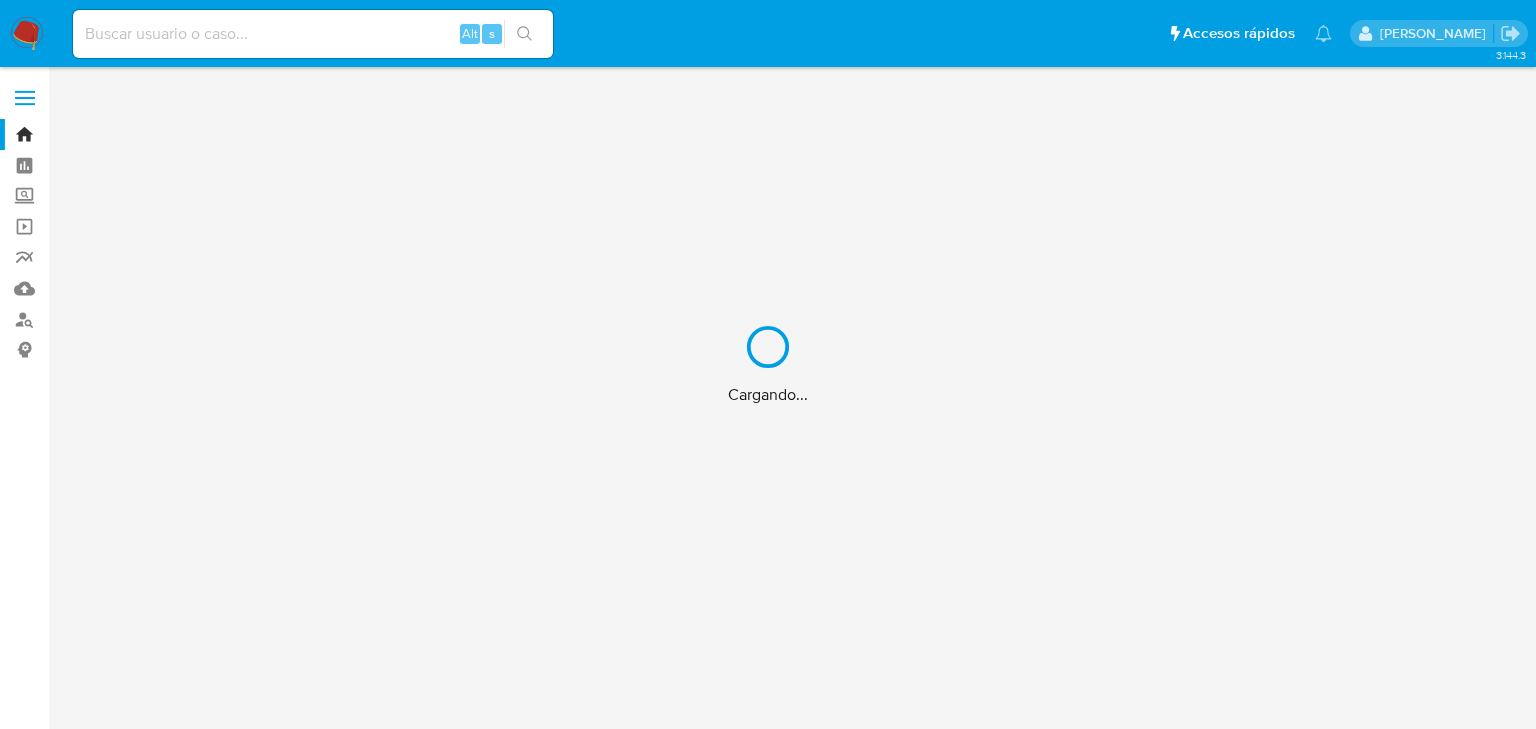 scroll, scrollTop: 0, scrollLeft: 0, axis: both 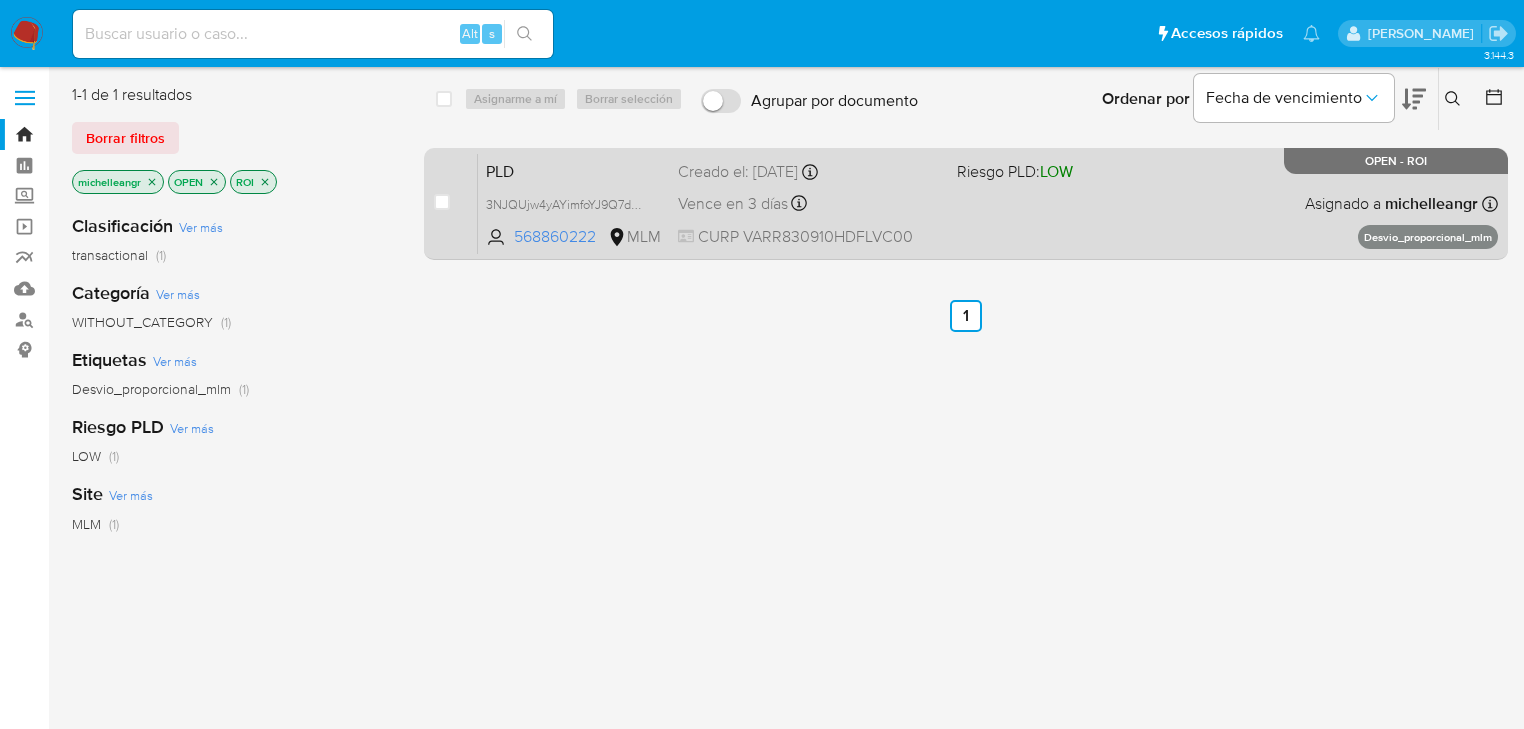 click on "PLD" at bounding box center (574, 170) 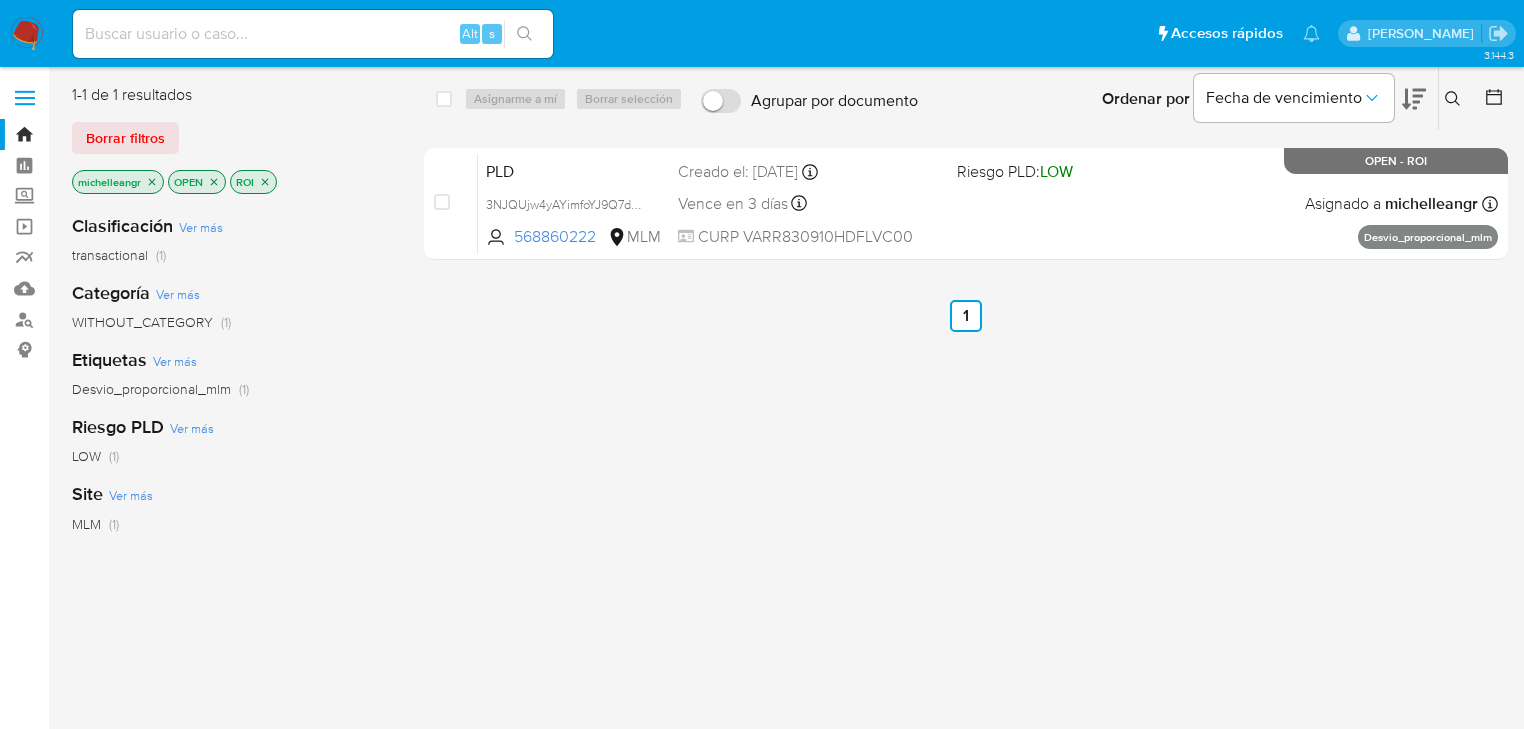 click 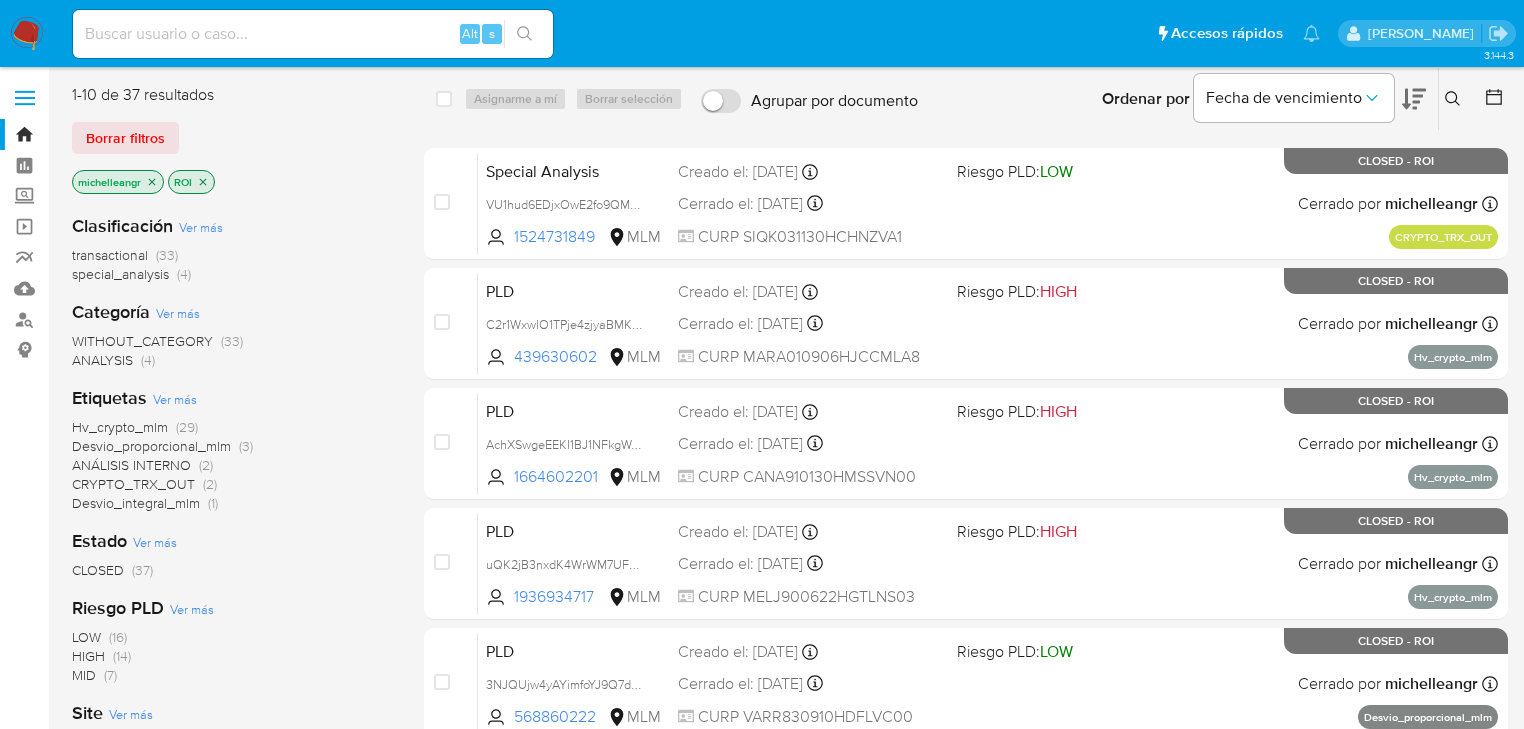 click 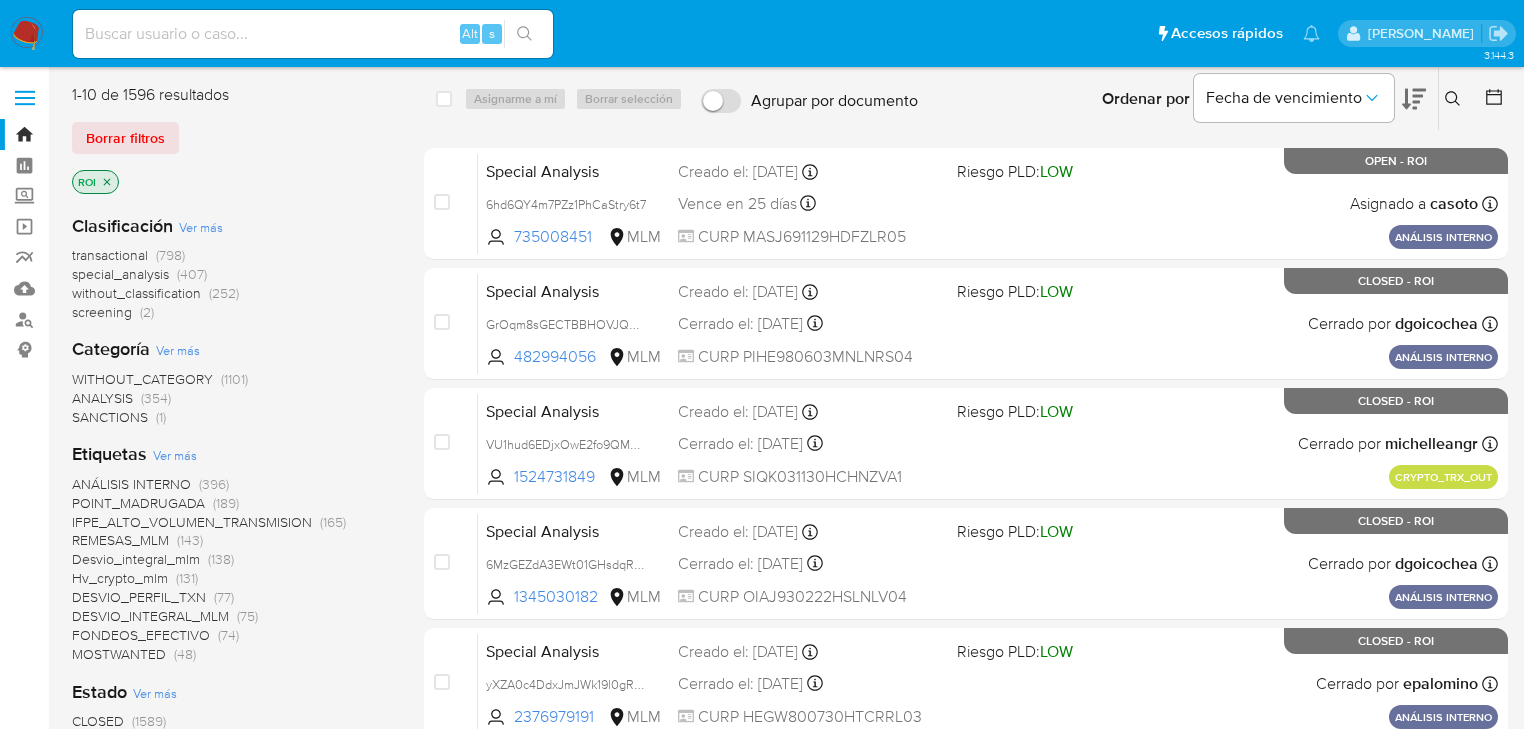 click on "Borrar filtros" at bounding box center (125, 138) 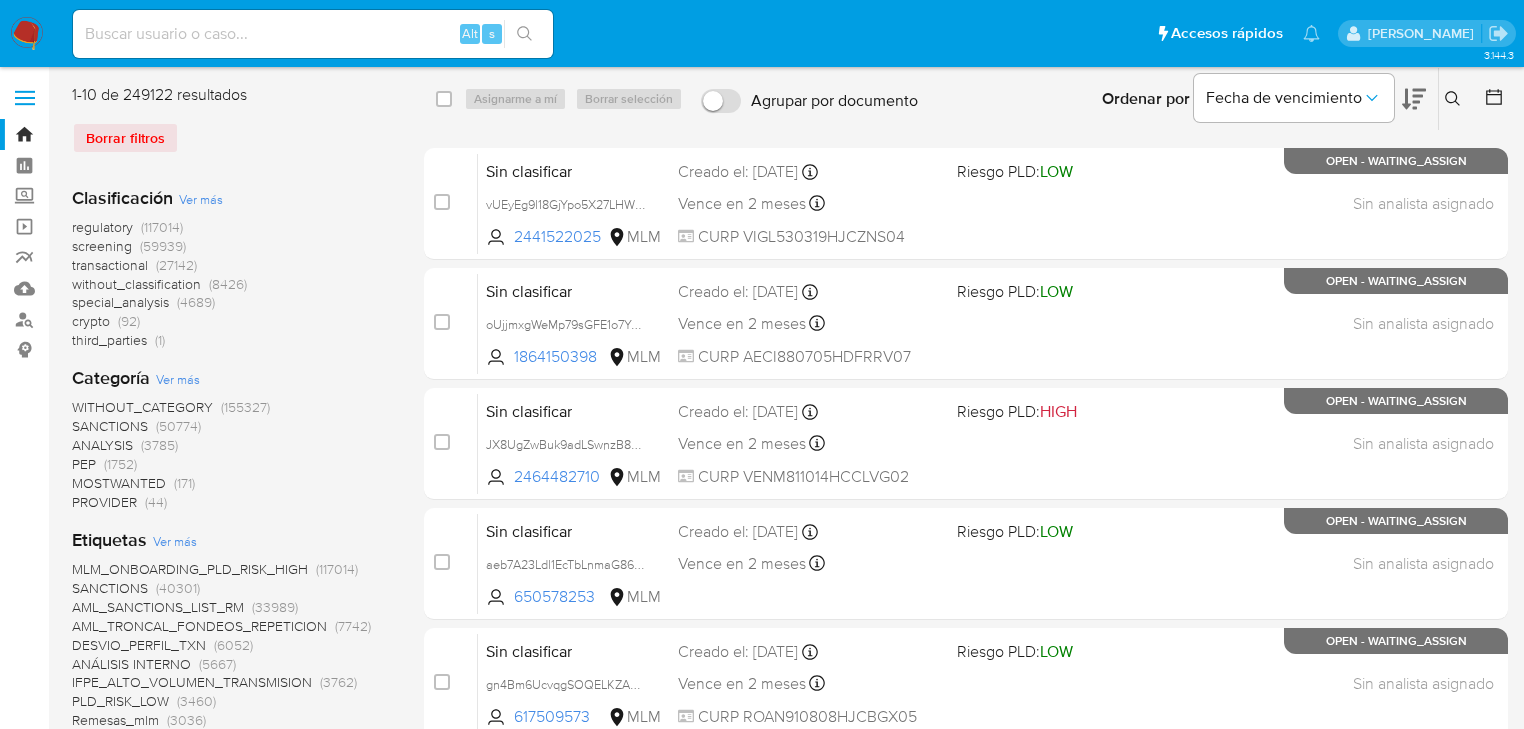 click 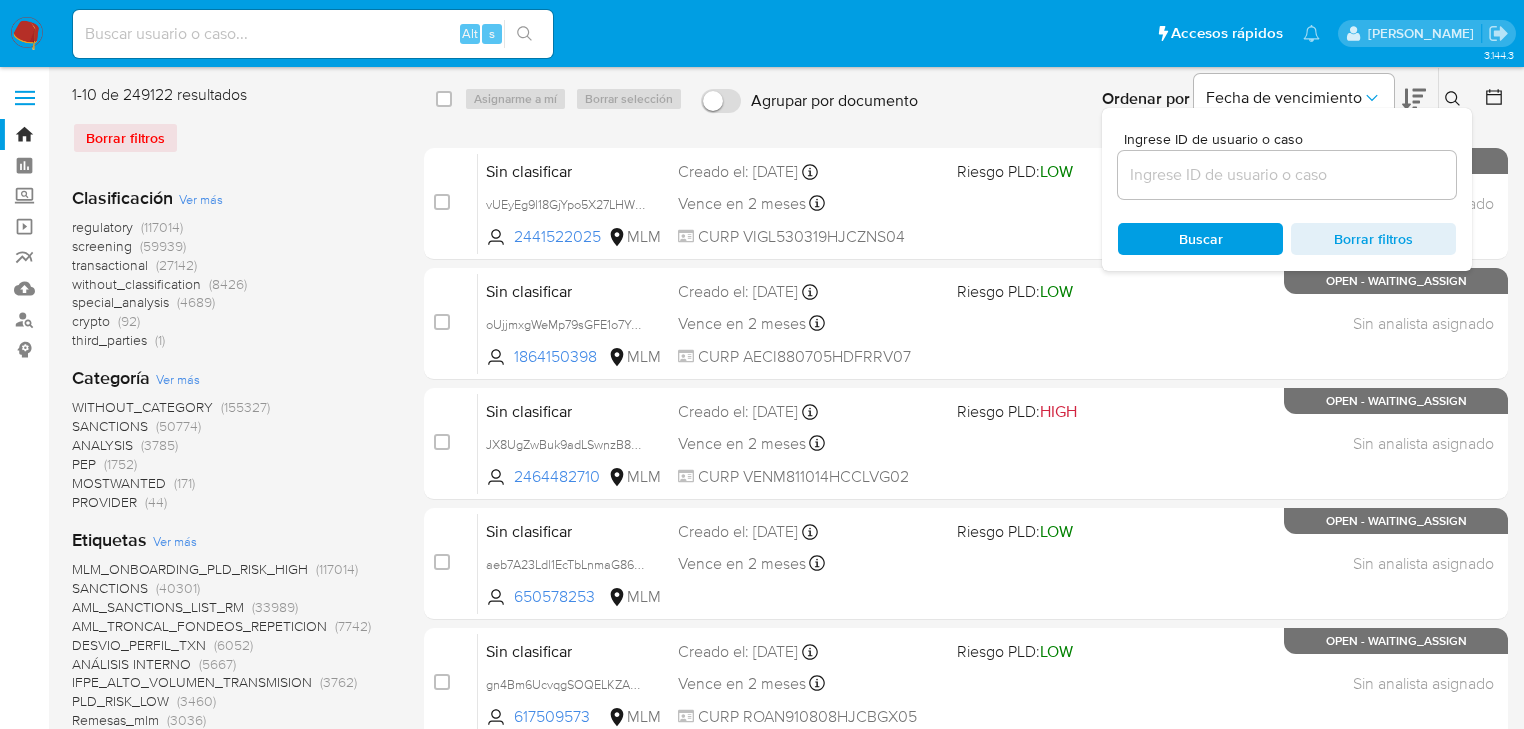 click at bounding box center (1287, 175) 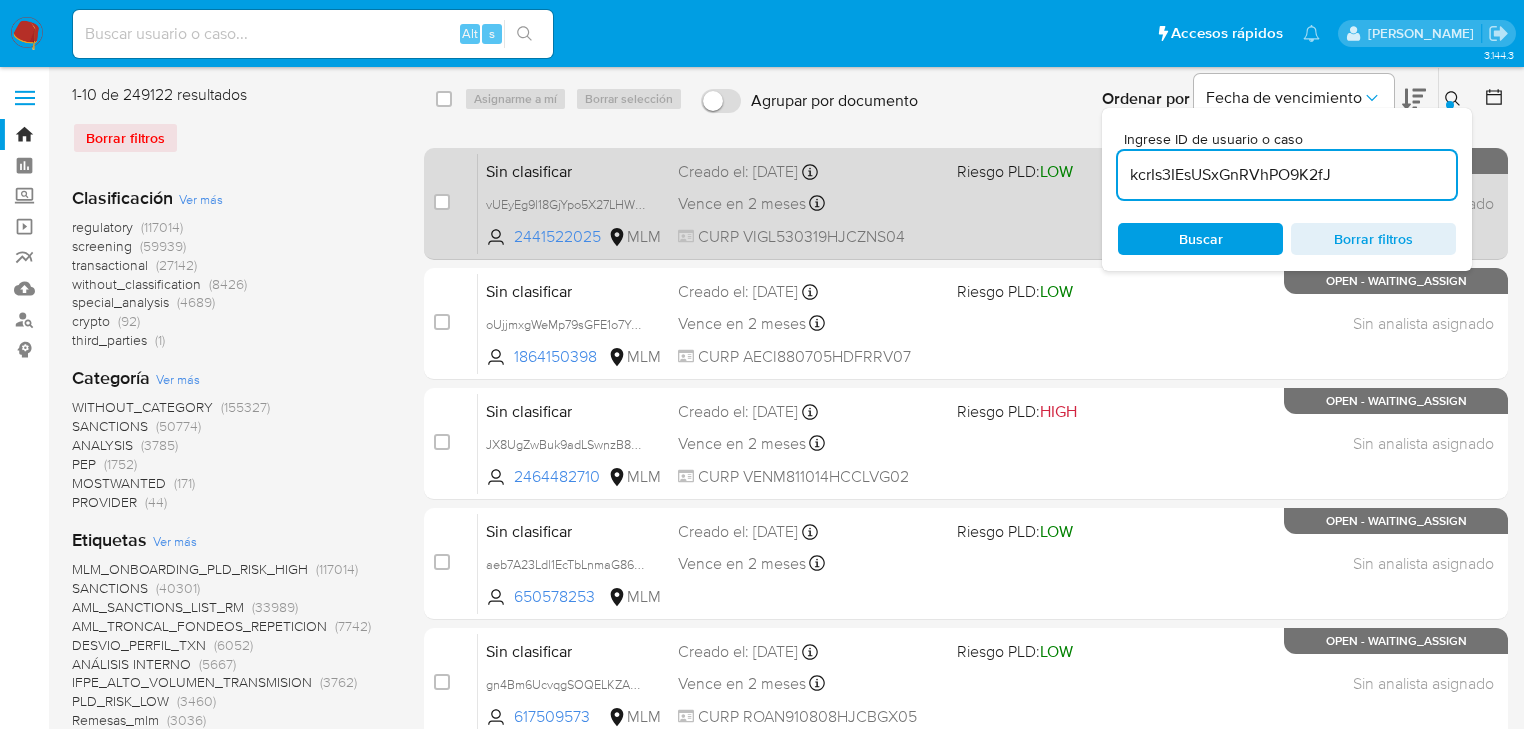 type on "kcrIs3IEsUSxGnRVhPO9K2fJ" 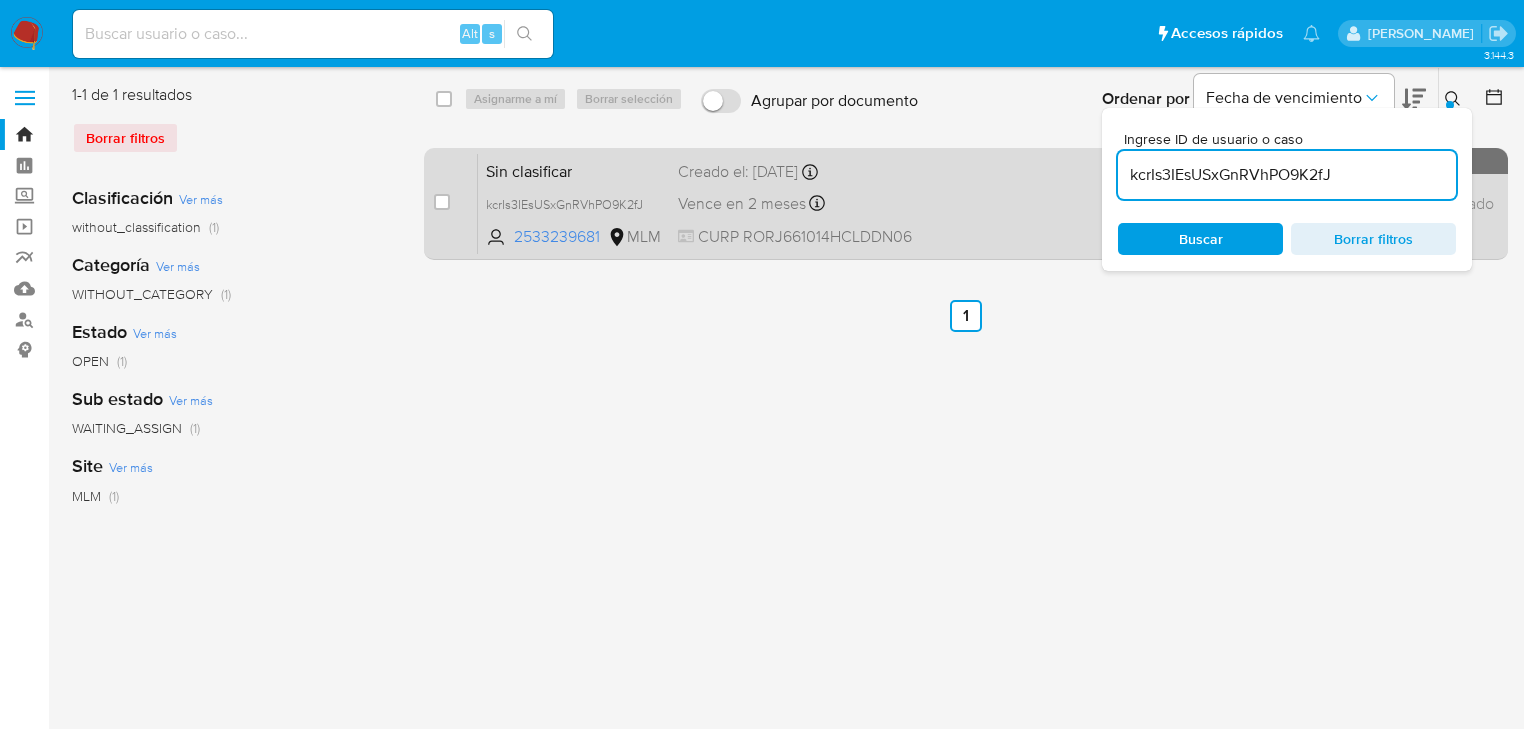 click on "Sin clasificar" at bounding box center (574, 170) 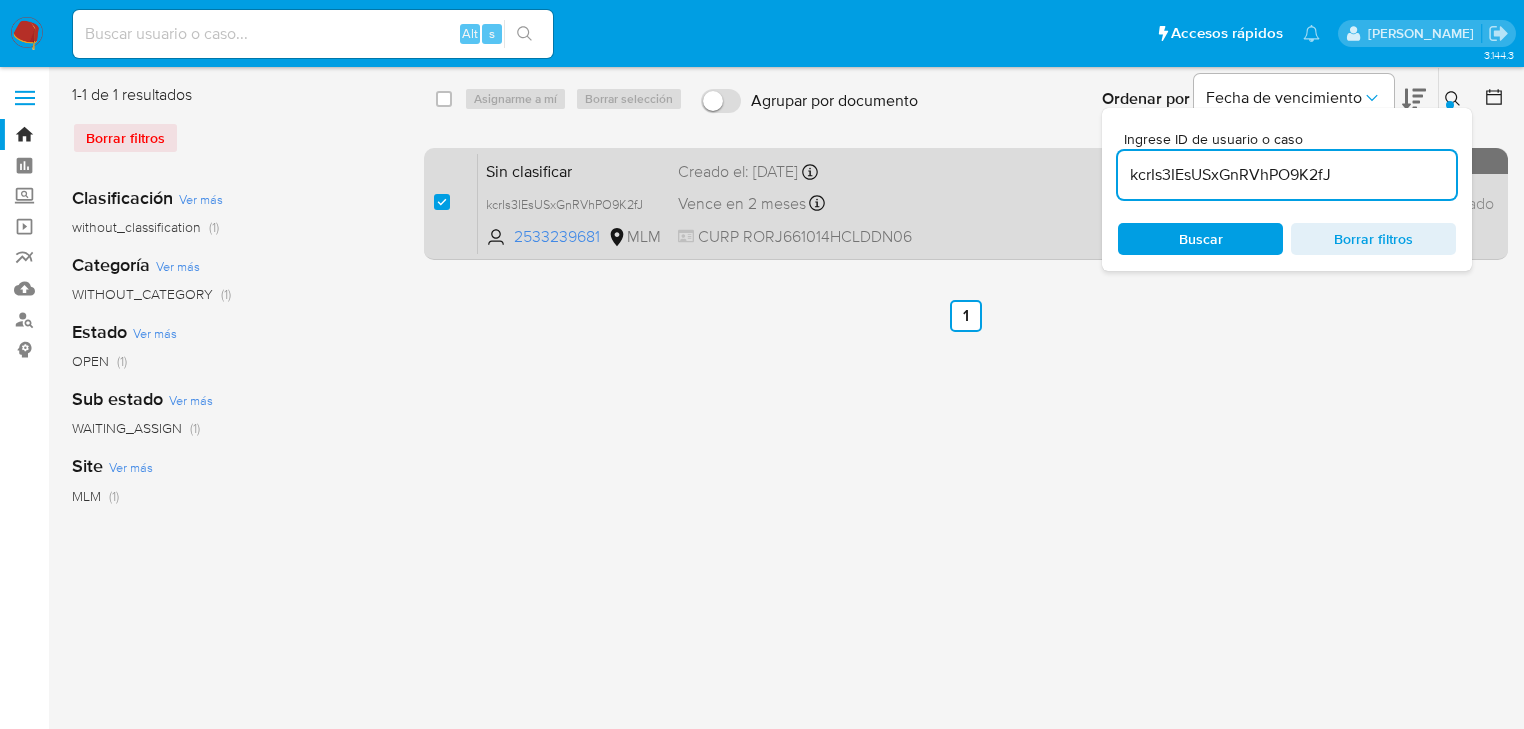 checkbox on "true" 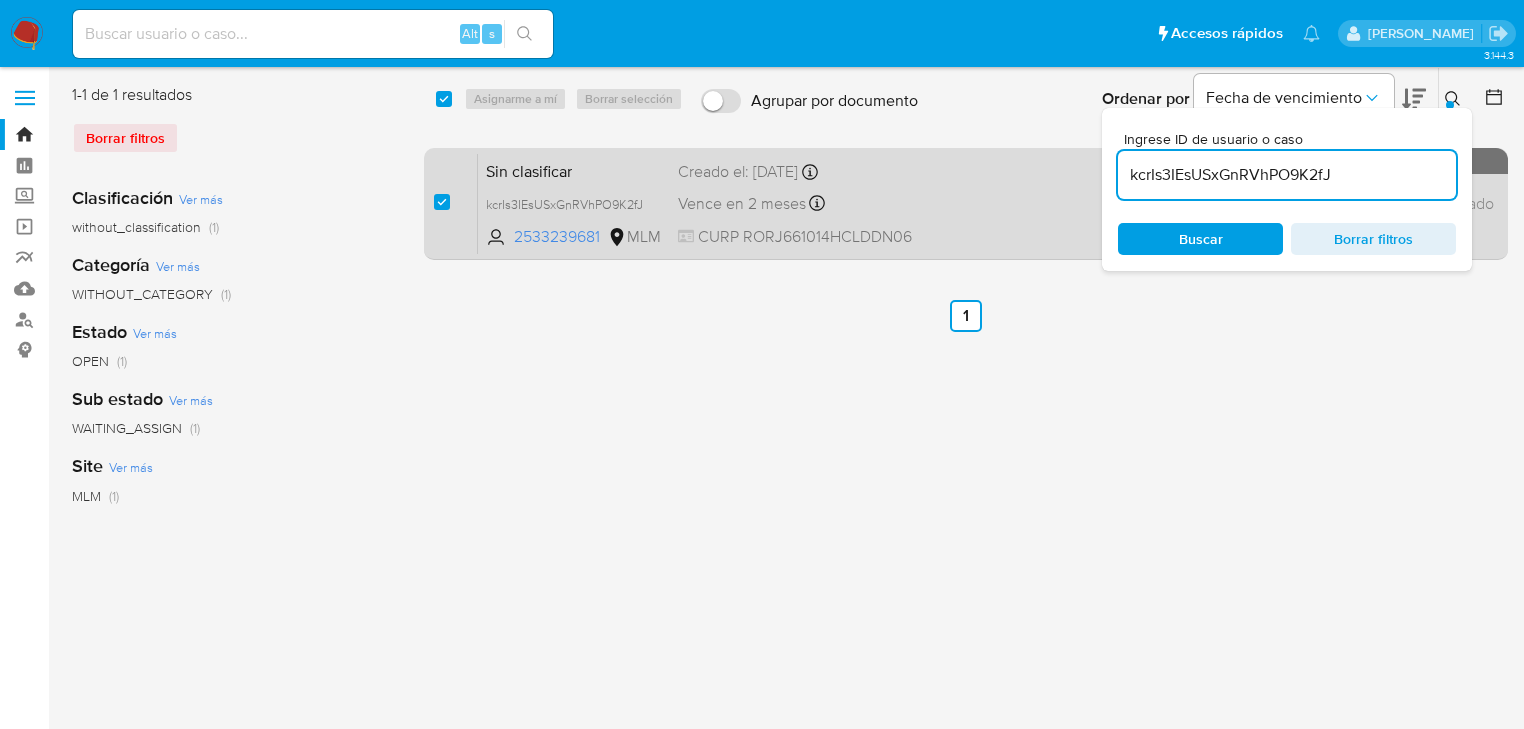 checkbox on "true" 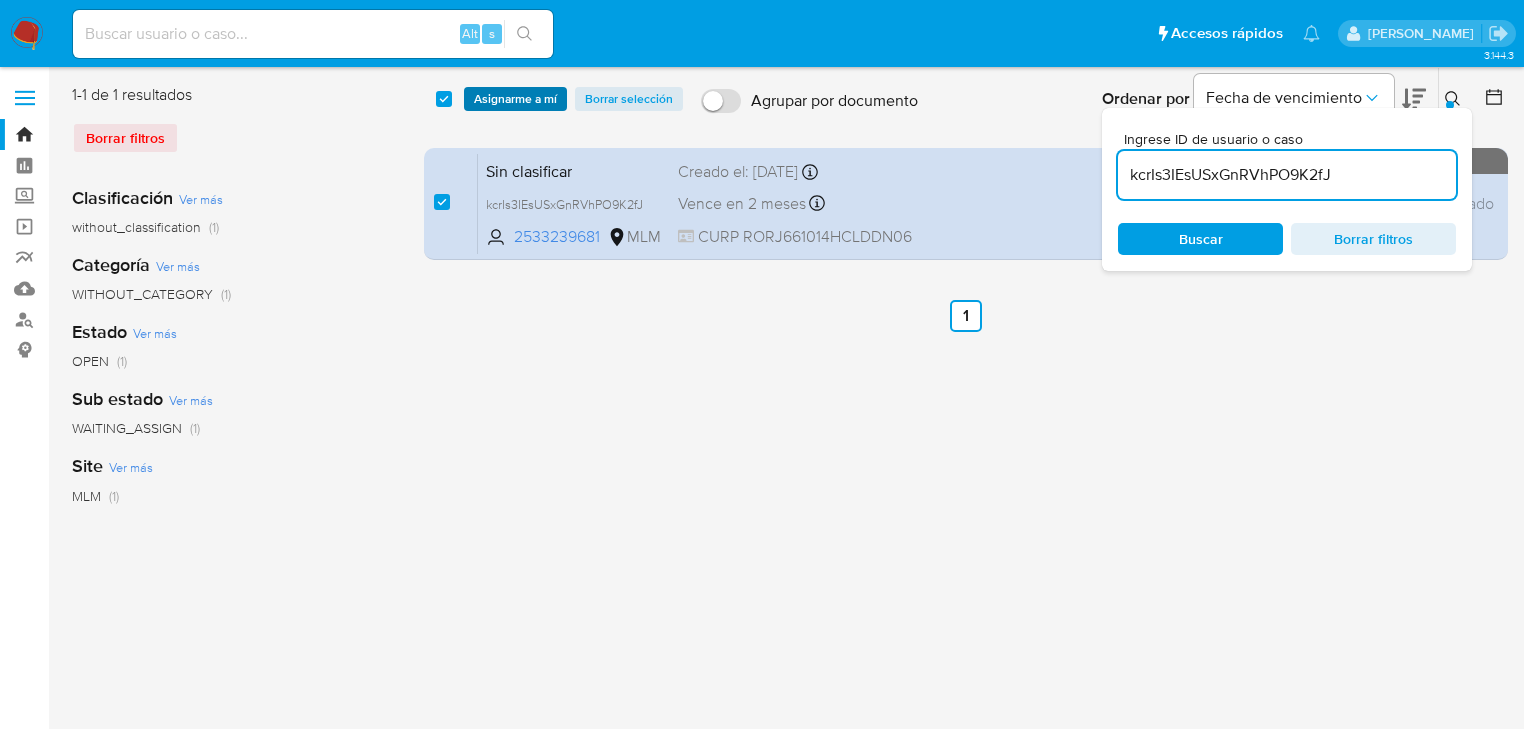 click on "Asignarme a mí" at bounding box center [515, 99] 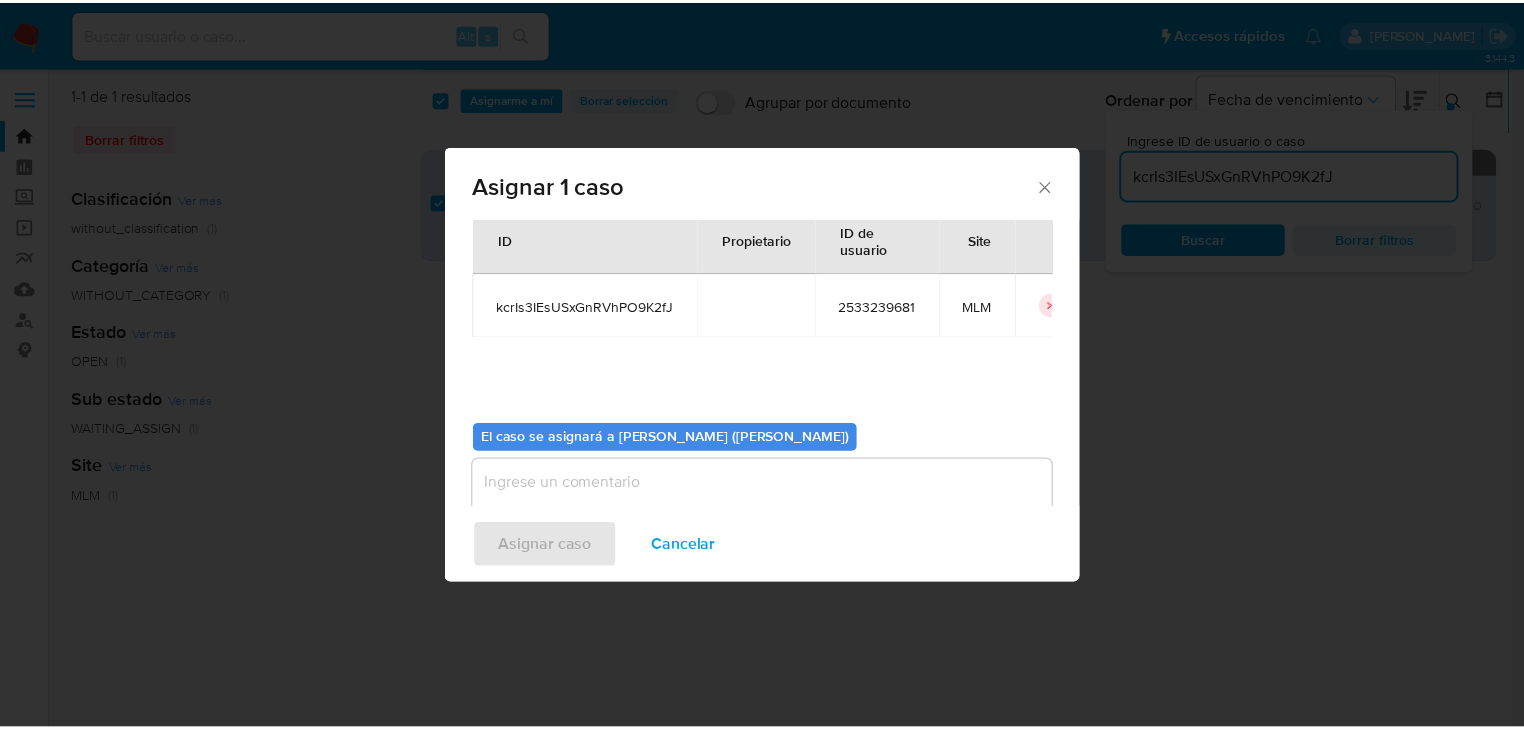 scroll, scrollTop: 103, scrollLeft: 0, axis: vertical 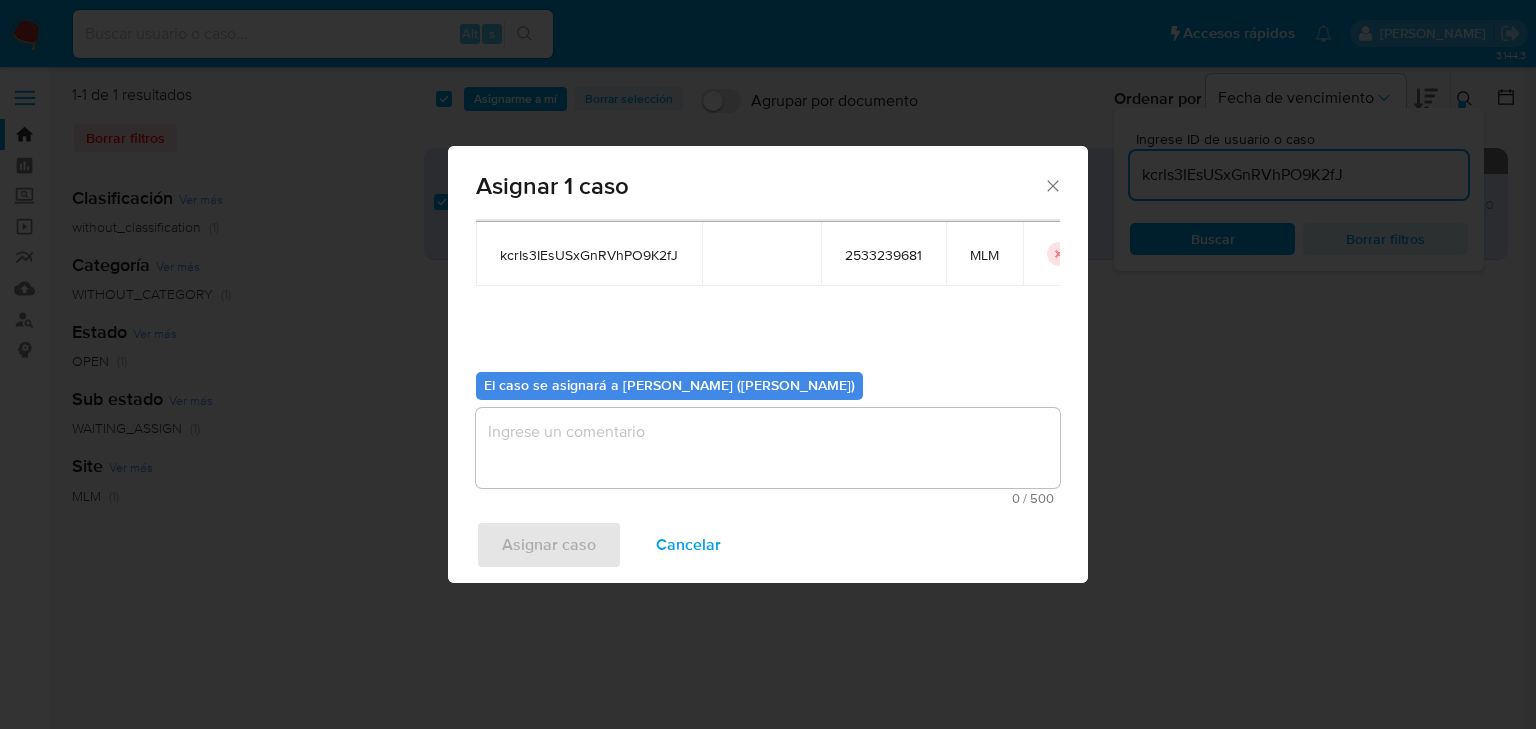 click at bounding box center [768, 448] 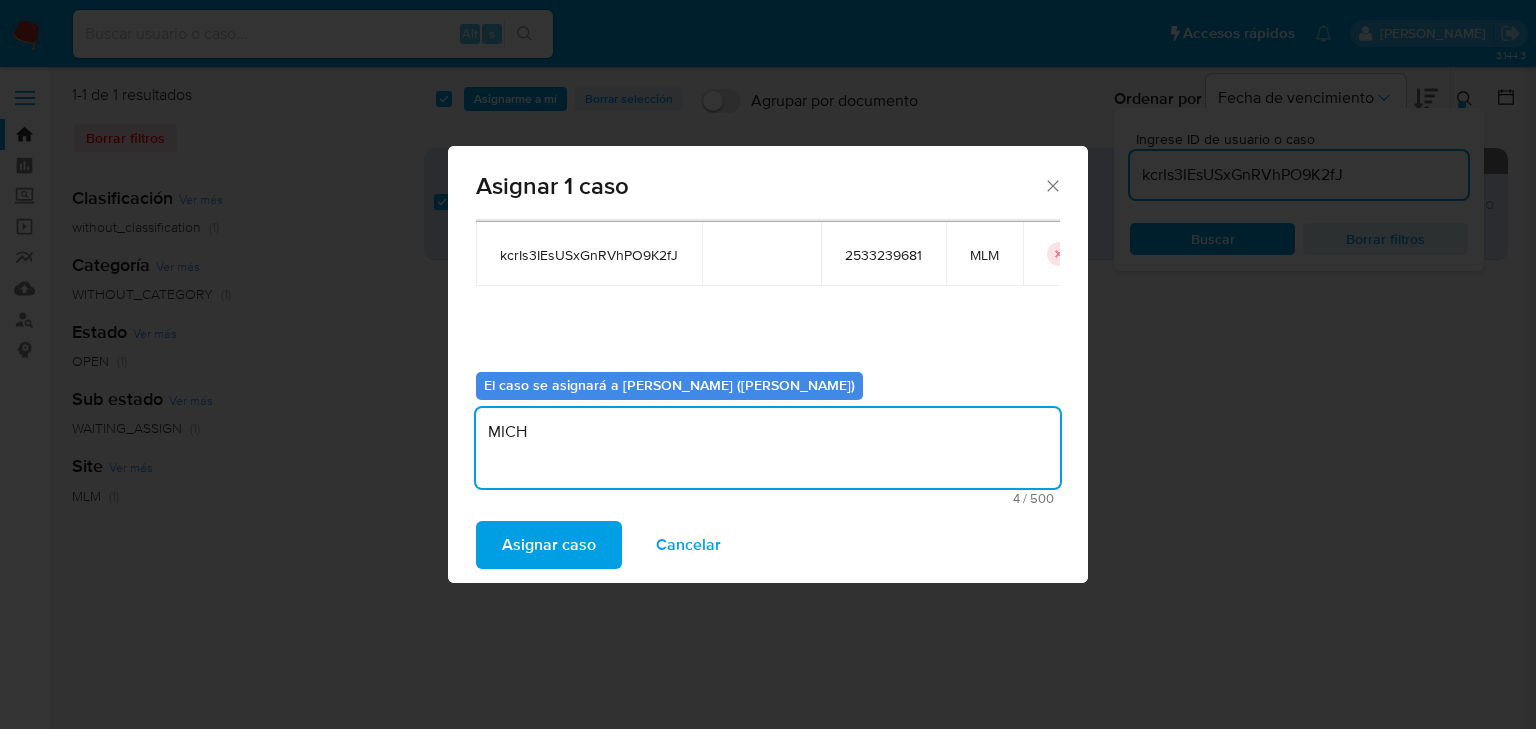 type on "MICH" 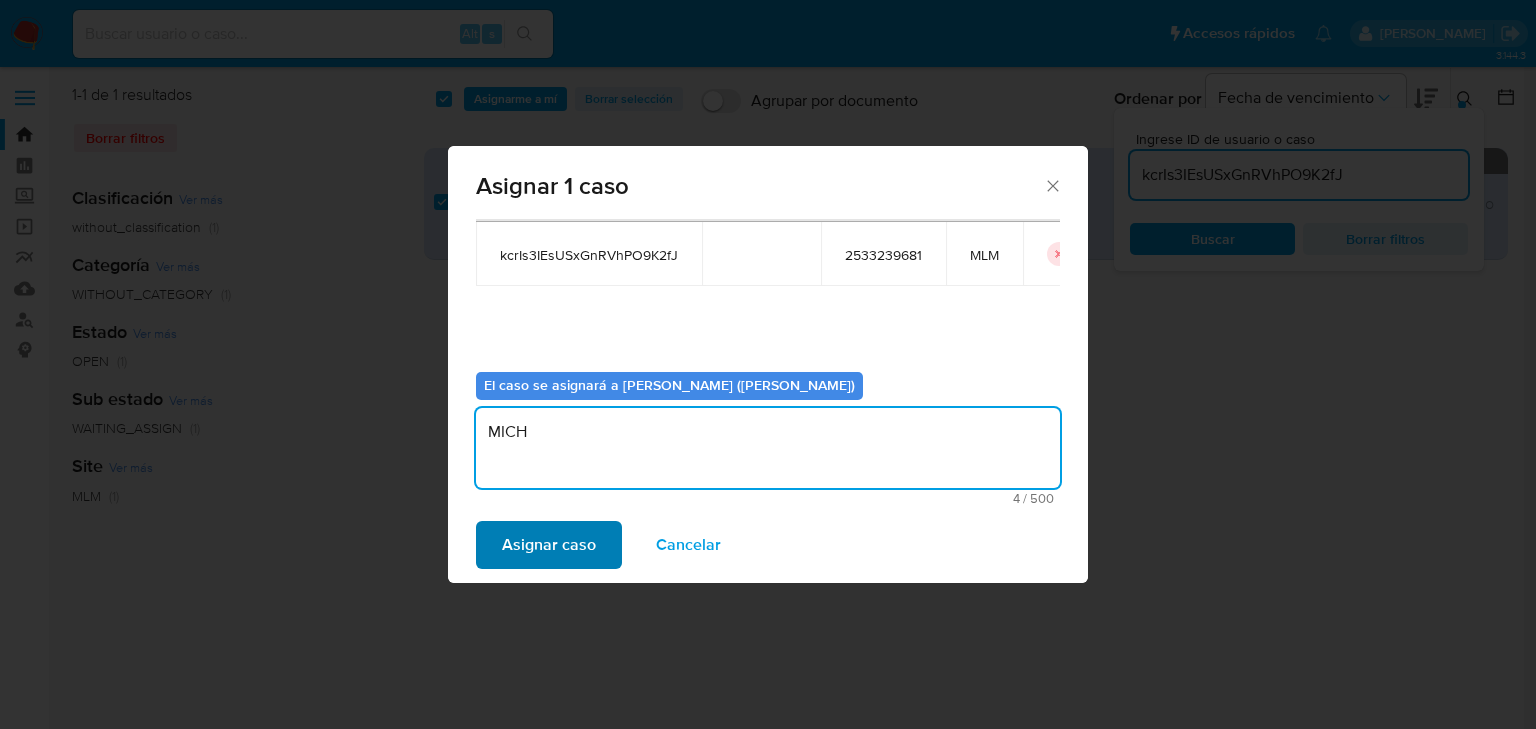 drag, startPoint x: 566, startPoint y: 497, endPoint x: 564, endPoint y: 537, distance: 40.04997 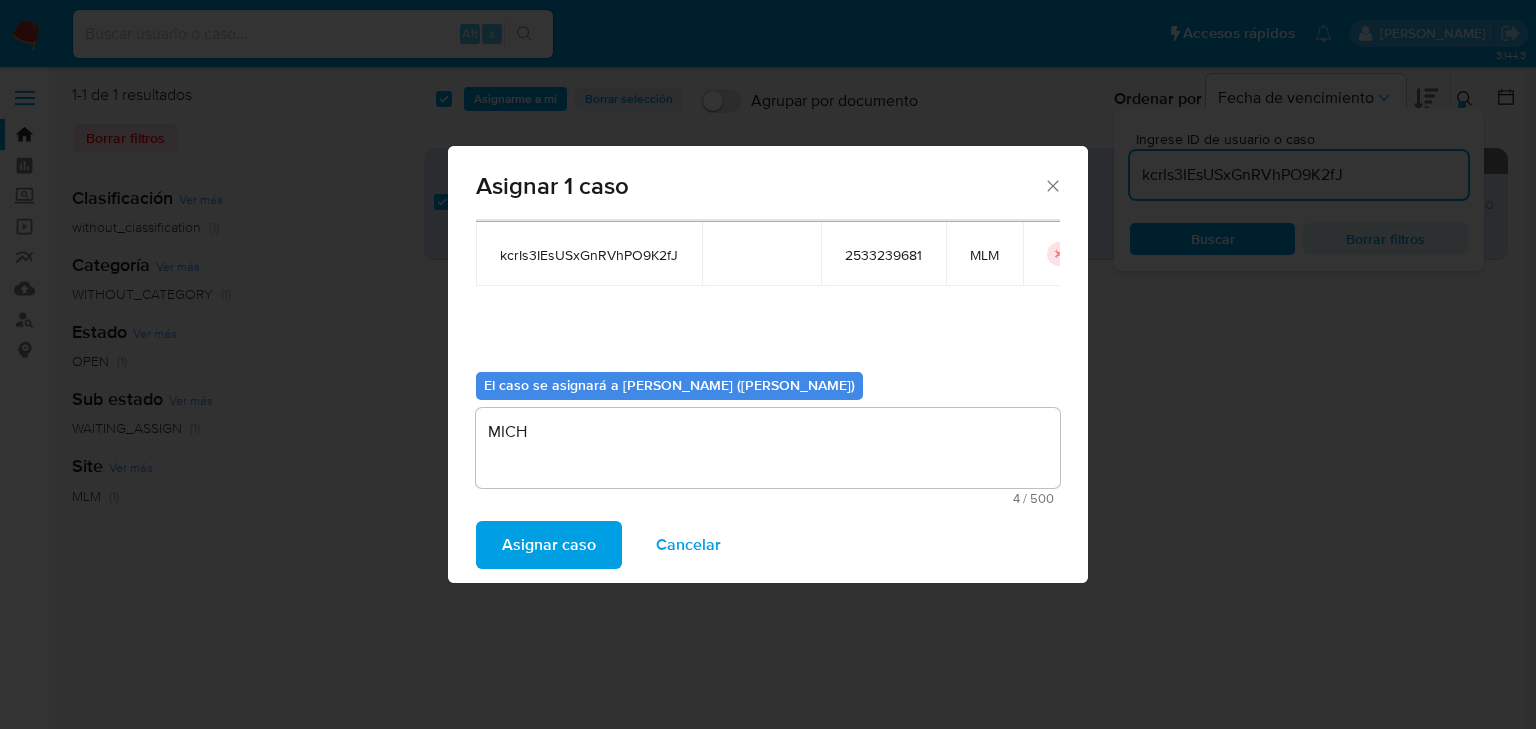 click on "Asignar caso" at bounding box center (549, 545) 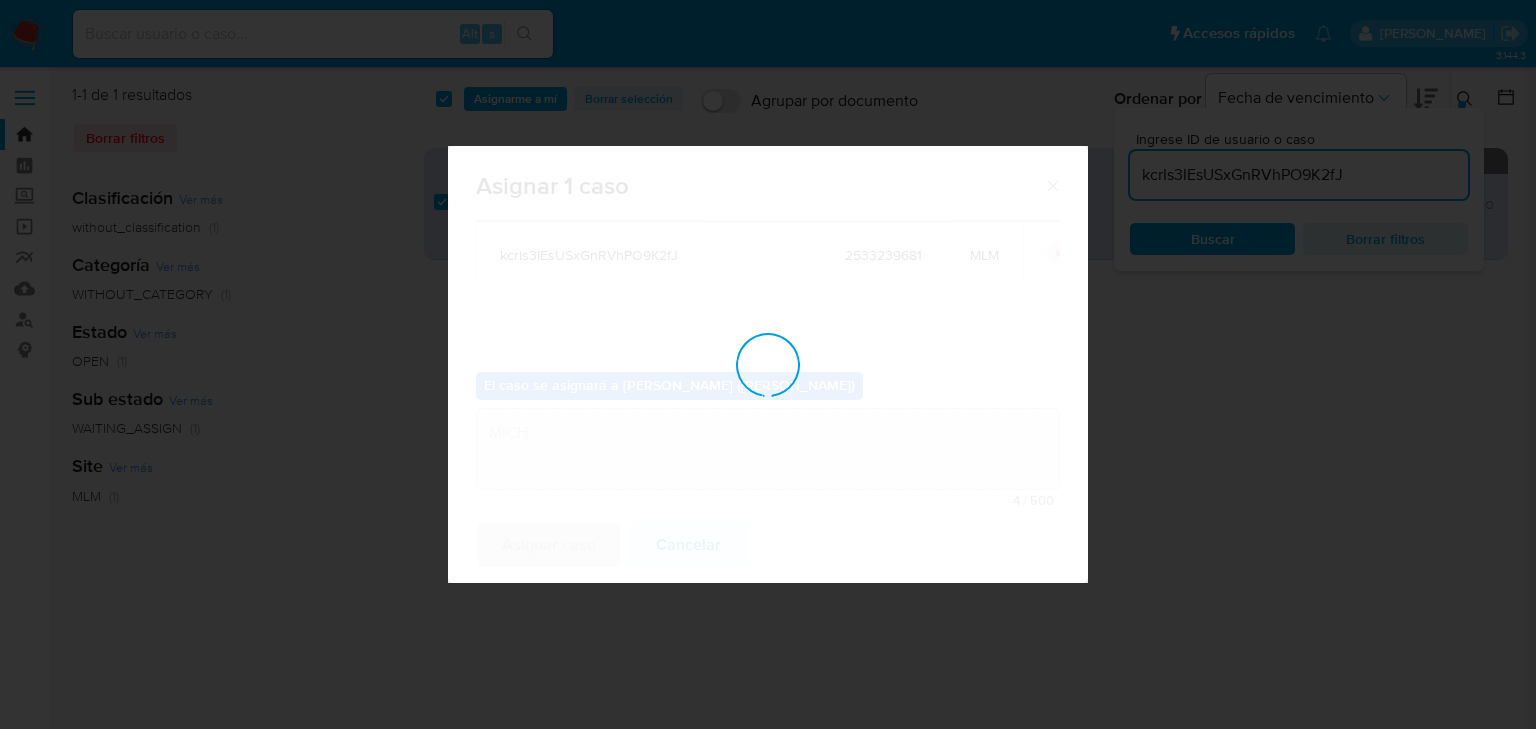 type 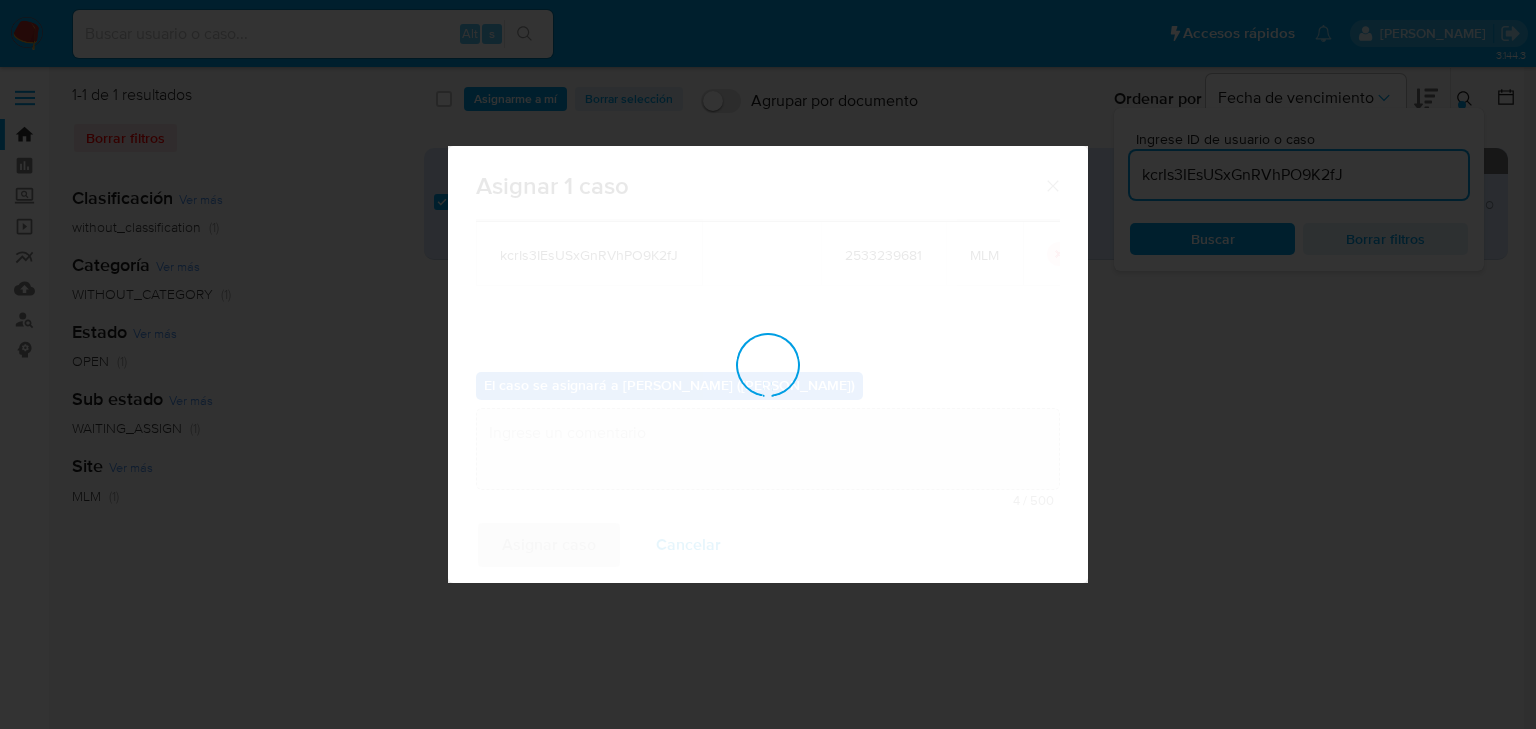checkbox on "false" 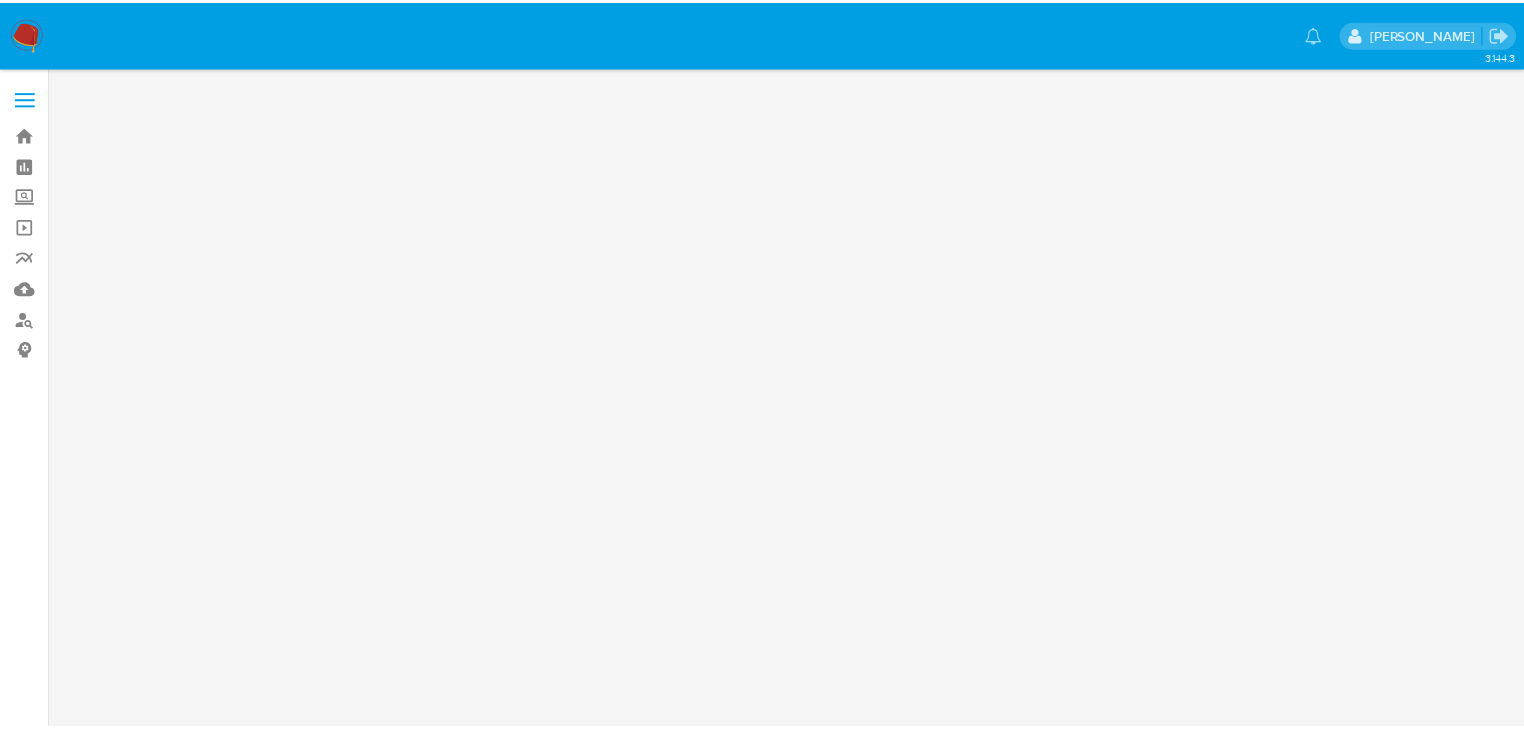 scroll, scrollTop: 0, scrollLeft: 0, axis: both 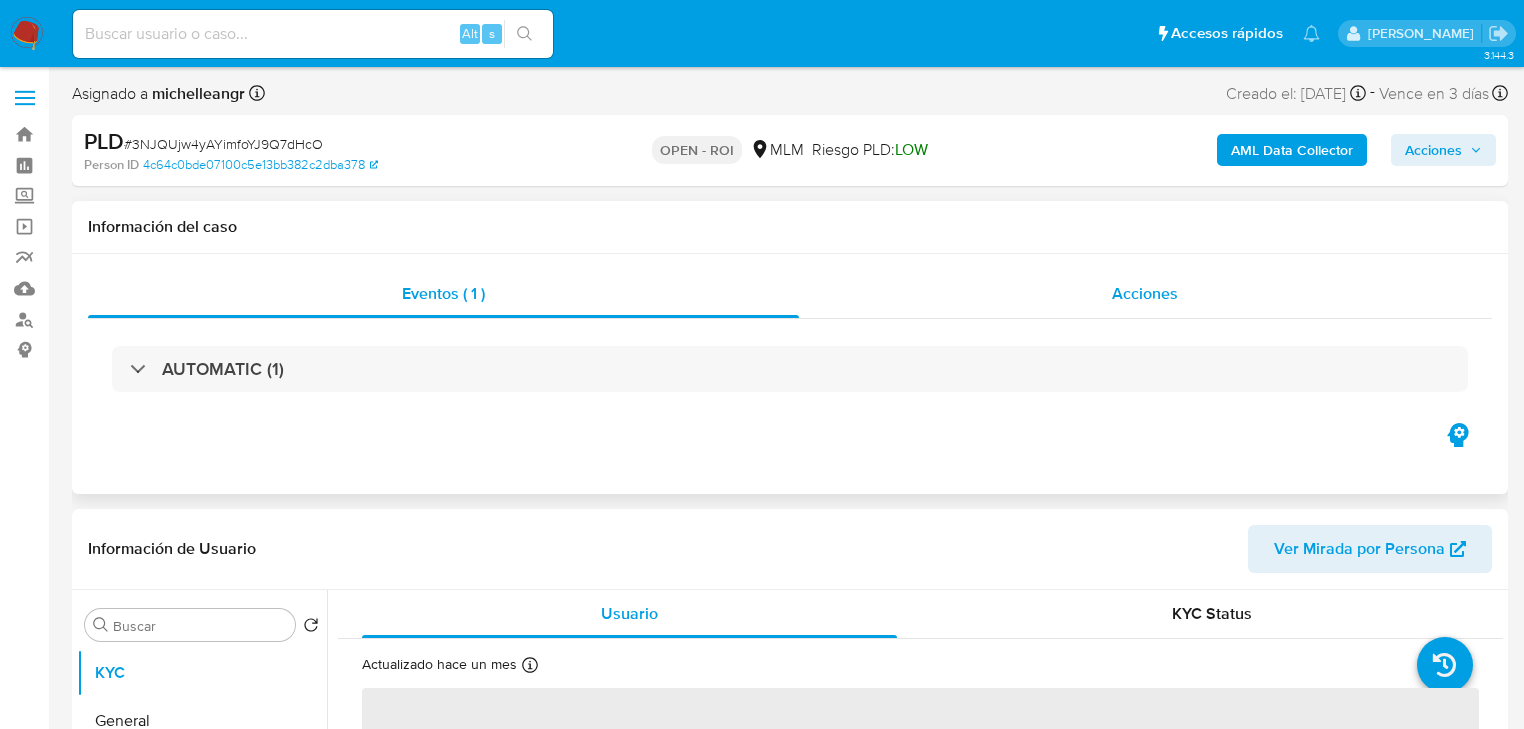 click on "Acciones" at bounding box center (1145, 293) 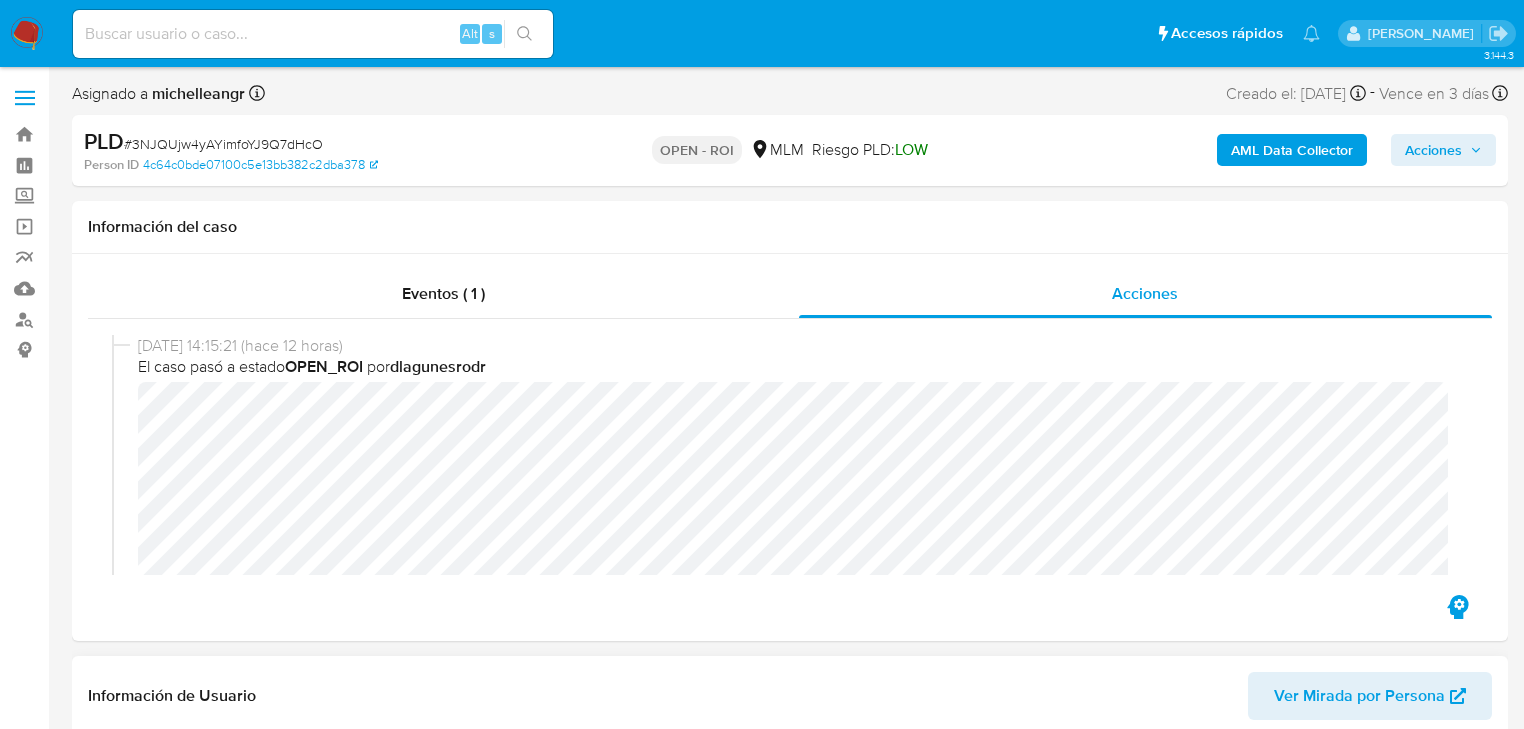 scroll, scrollTop: 160, scrollLeft: 0, axis: vertical 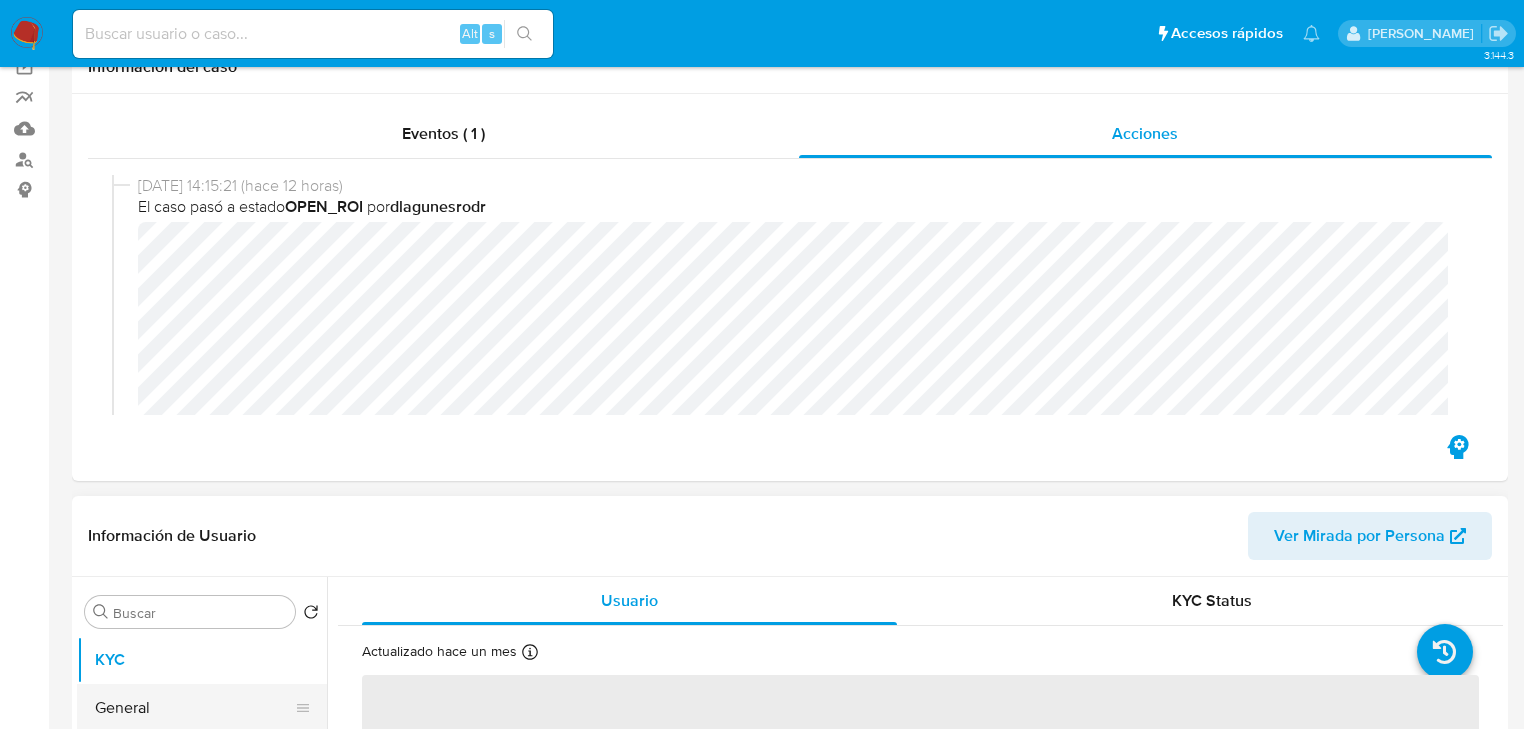 select on "10" 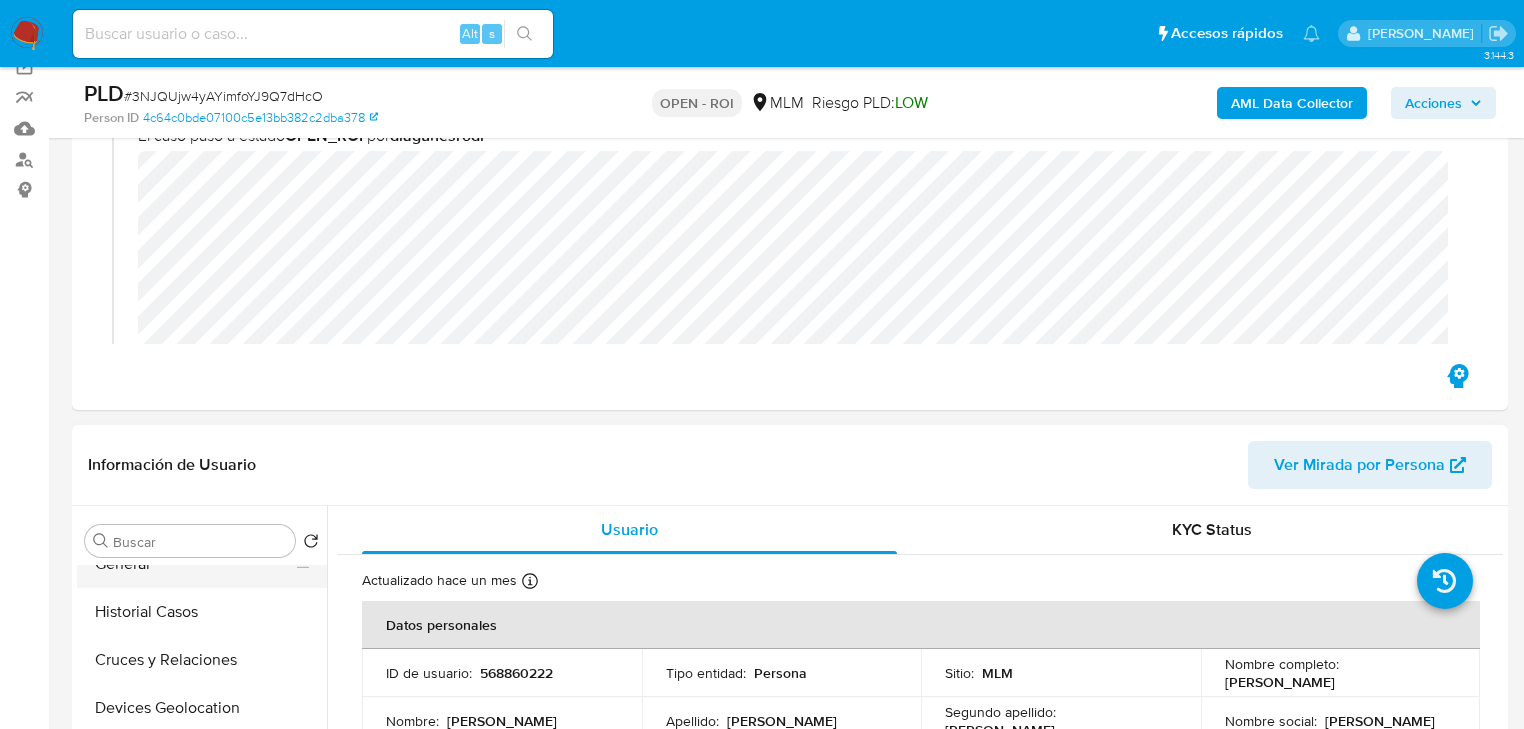 scroll, scrollTop: 0, scrollLeft: 0, axis: both 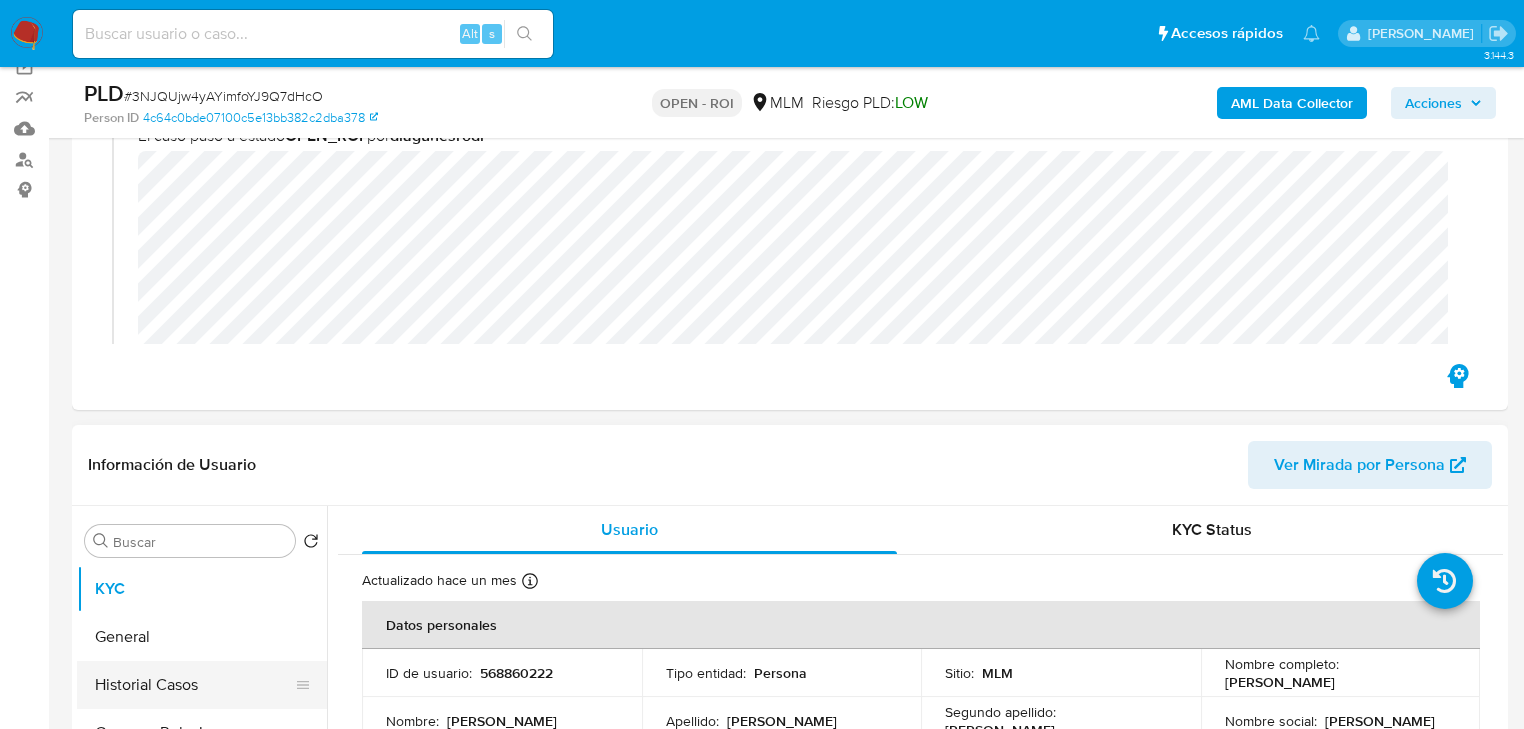 click on "Historial Casos" at bounding box center [194, 685] 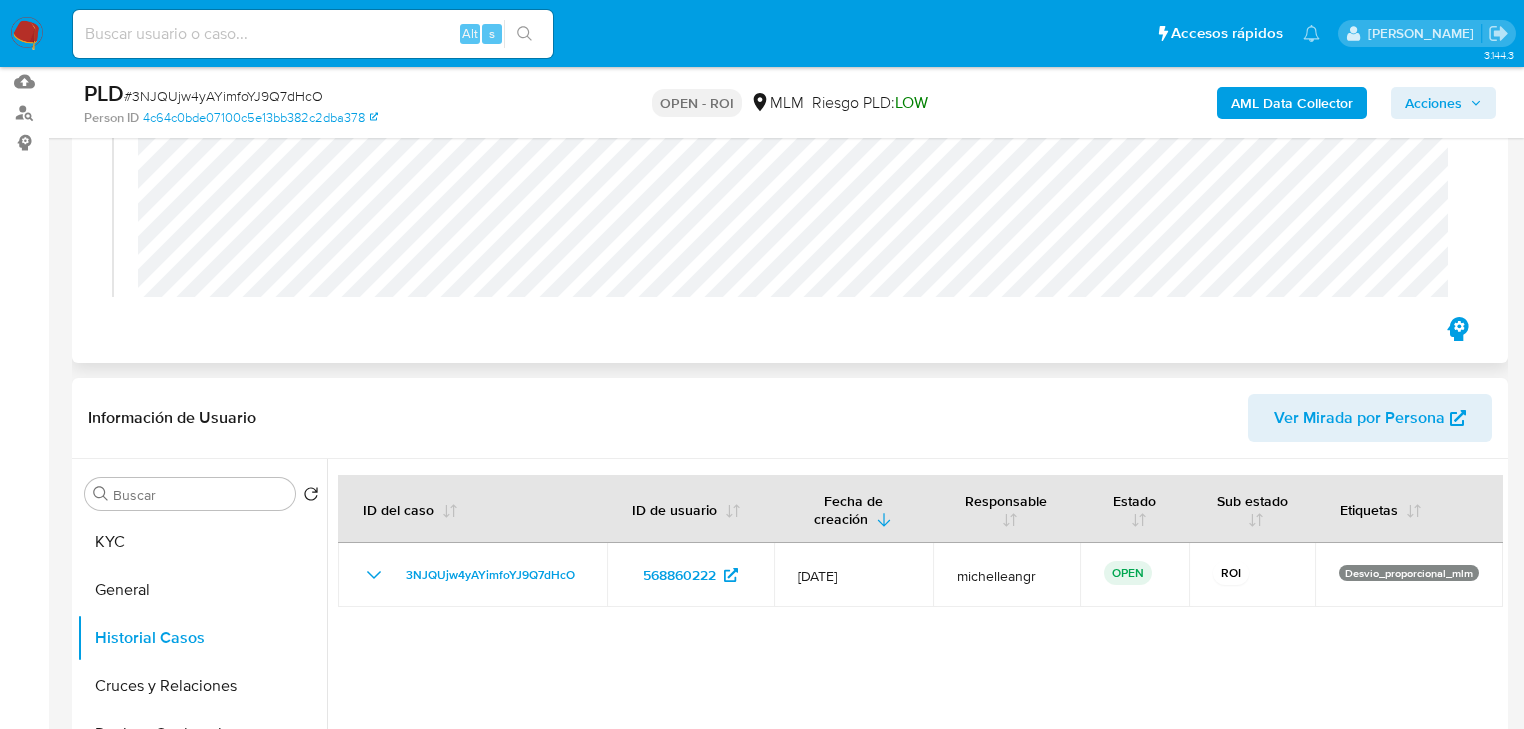 scroll, scrollTop: 0, scrollLeft: 0, axis: both 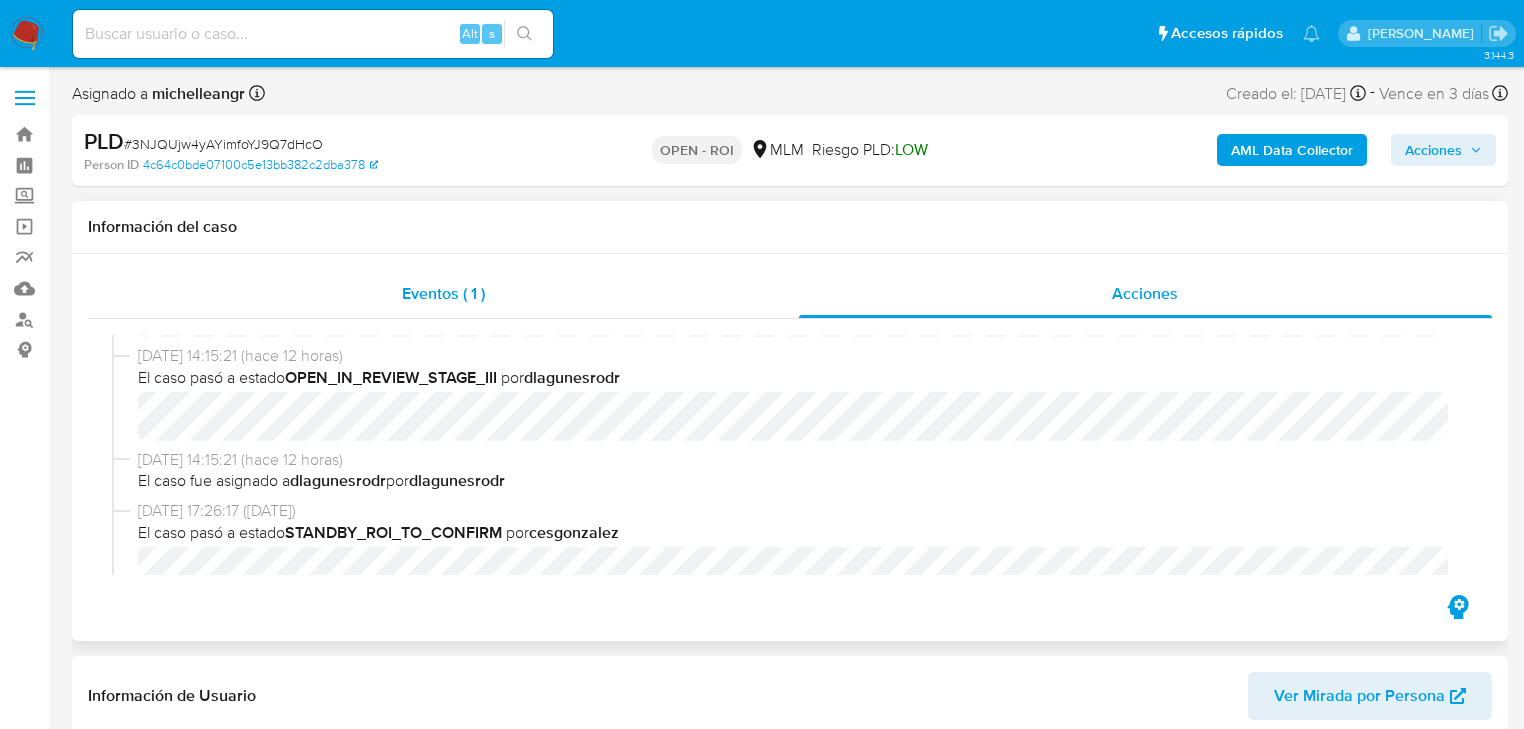 click on "Eventos ( 1 )" at bounding box center [443, 293] 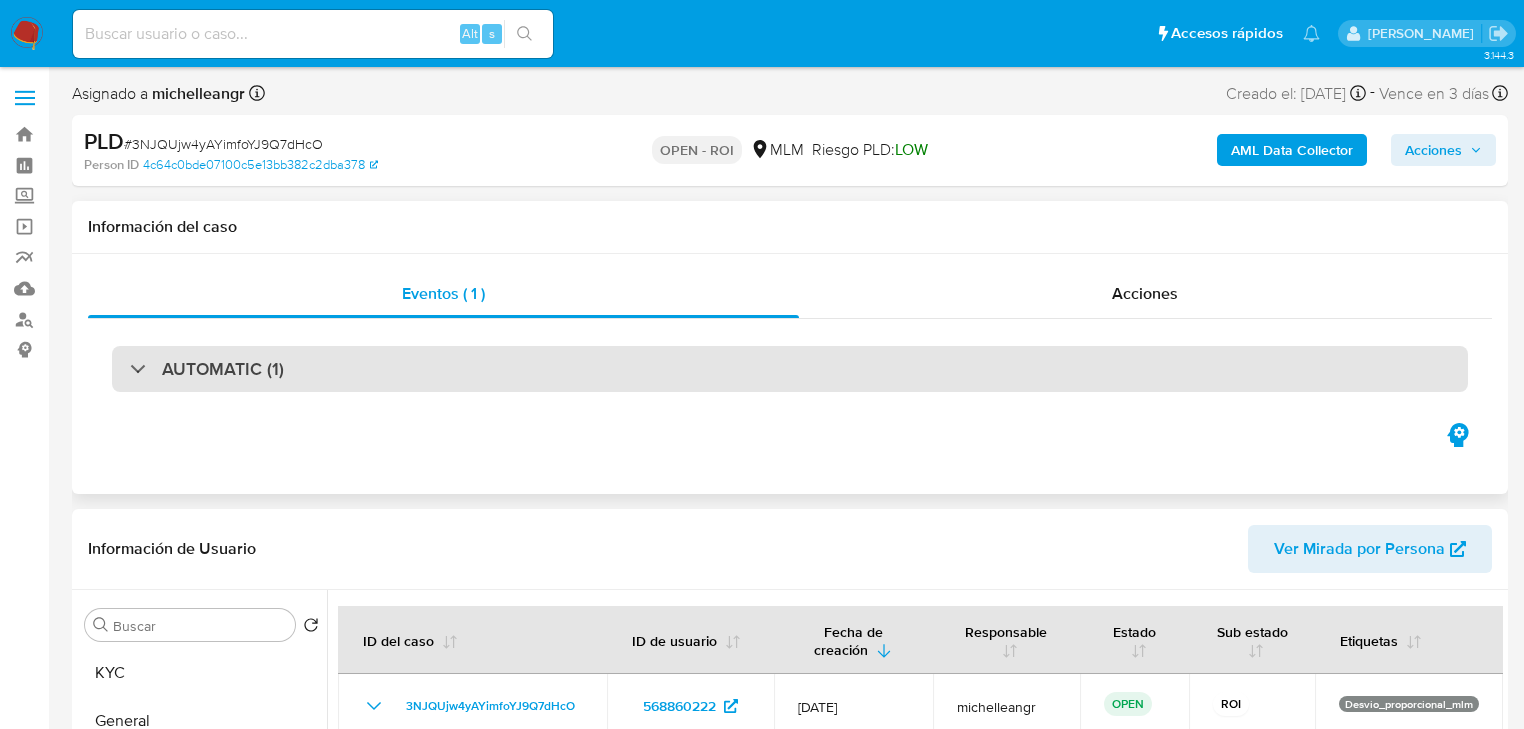 click on "AUTOMATIC (1)" at bounding box center [790, 369] 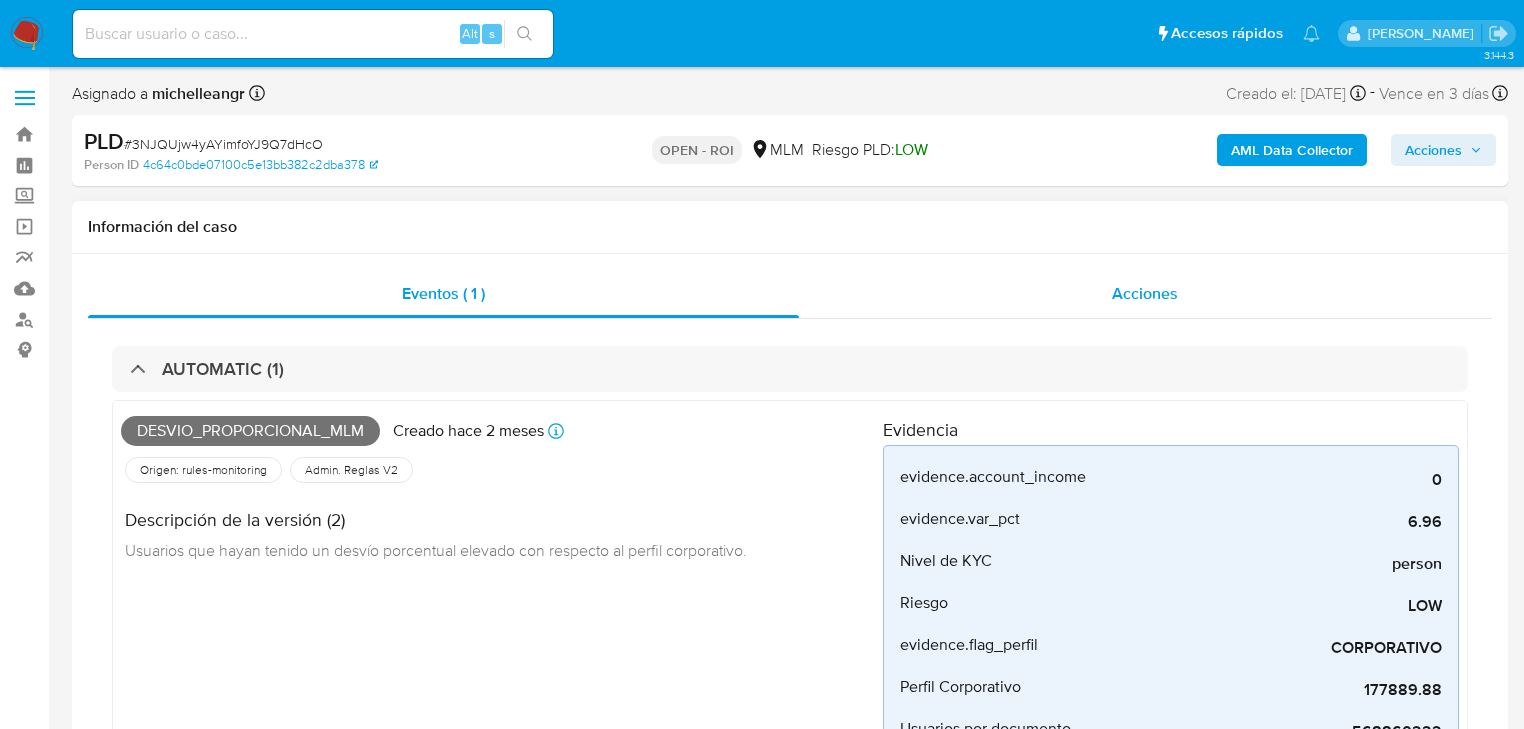 click on "Acciones" at bounding box center (1145, 293) 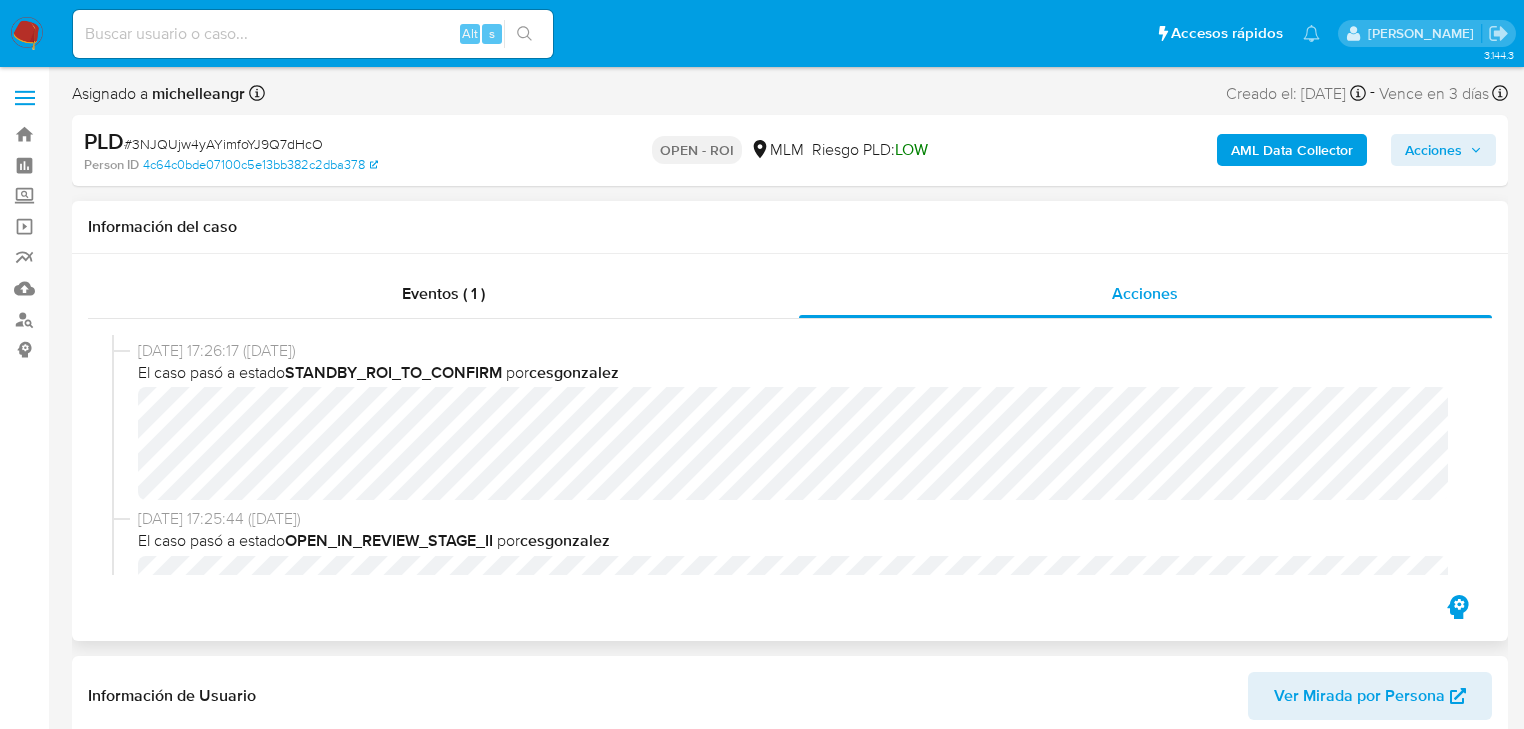 scroll, scrollTop: 480, scrollLeft: 0, axis: vertical 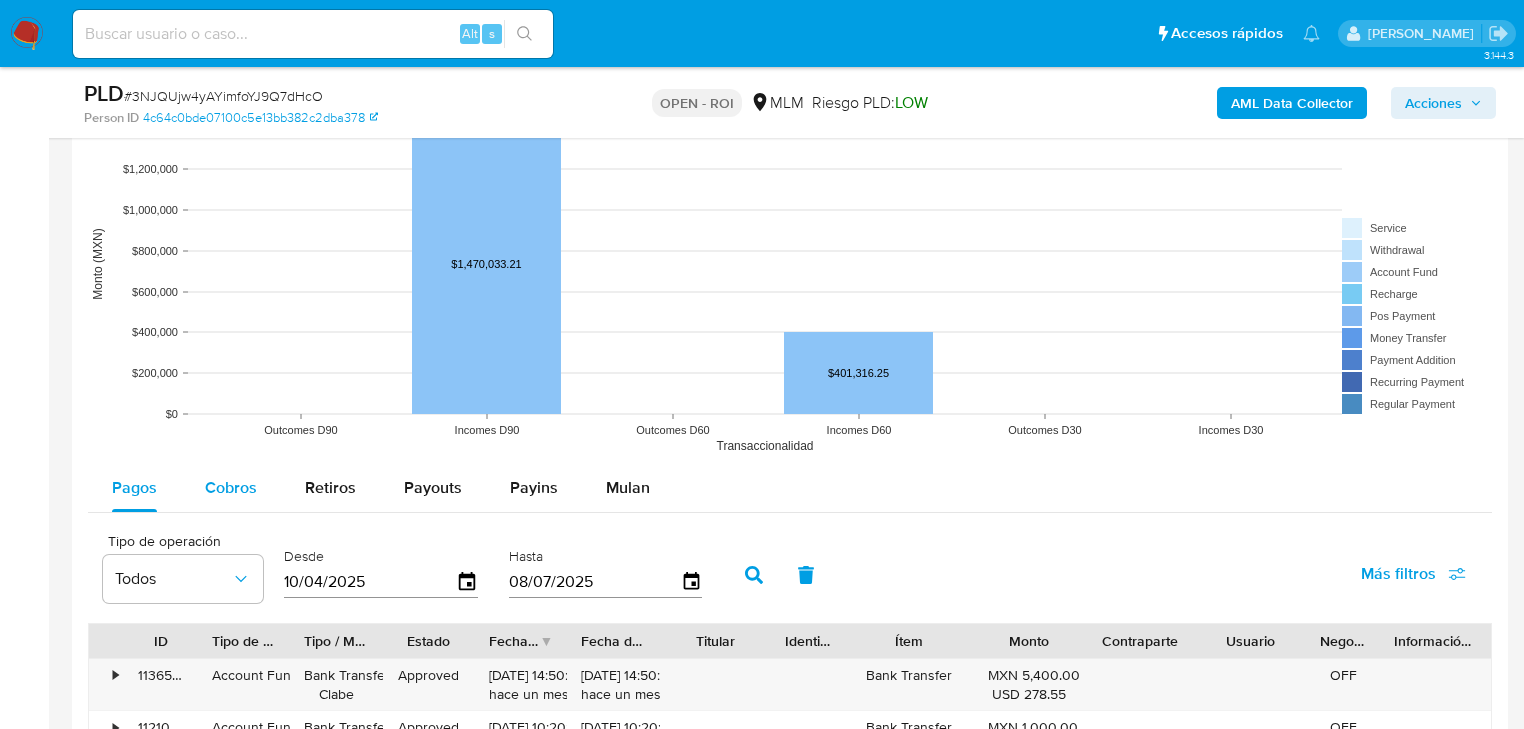 drag, startPoint x: 215, startPoint y: 480, endPoint x: 252, endPoint y: 471, distance: 38.078865 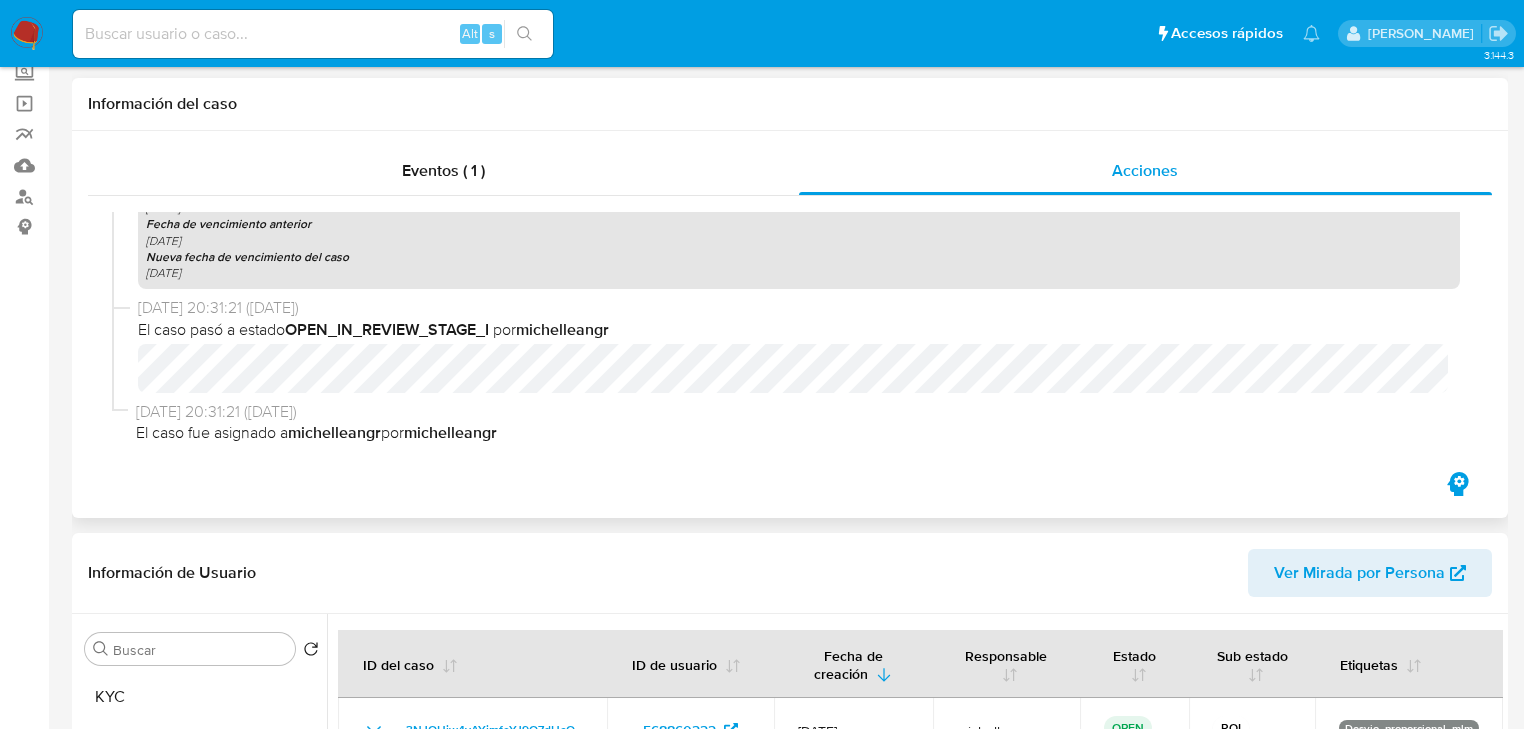 scroll, scrollTop: 0, scrollLeft: 0, axis: both 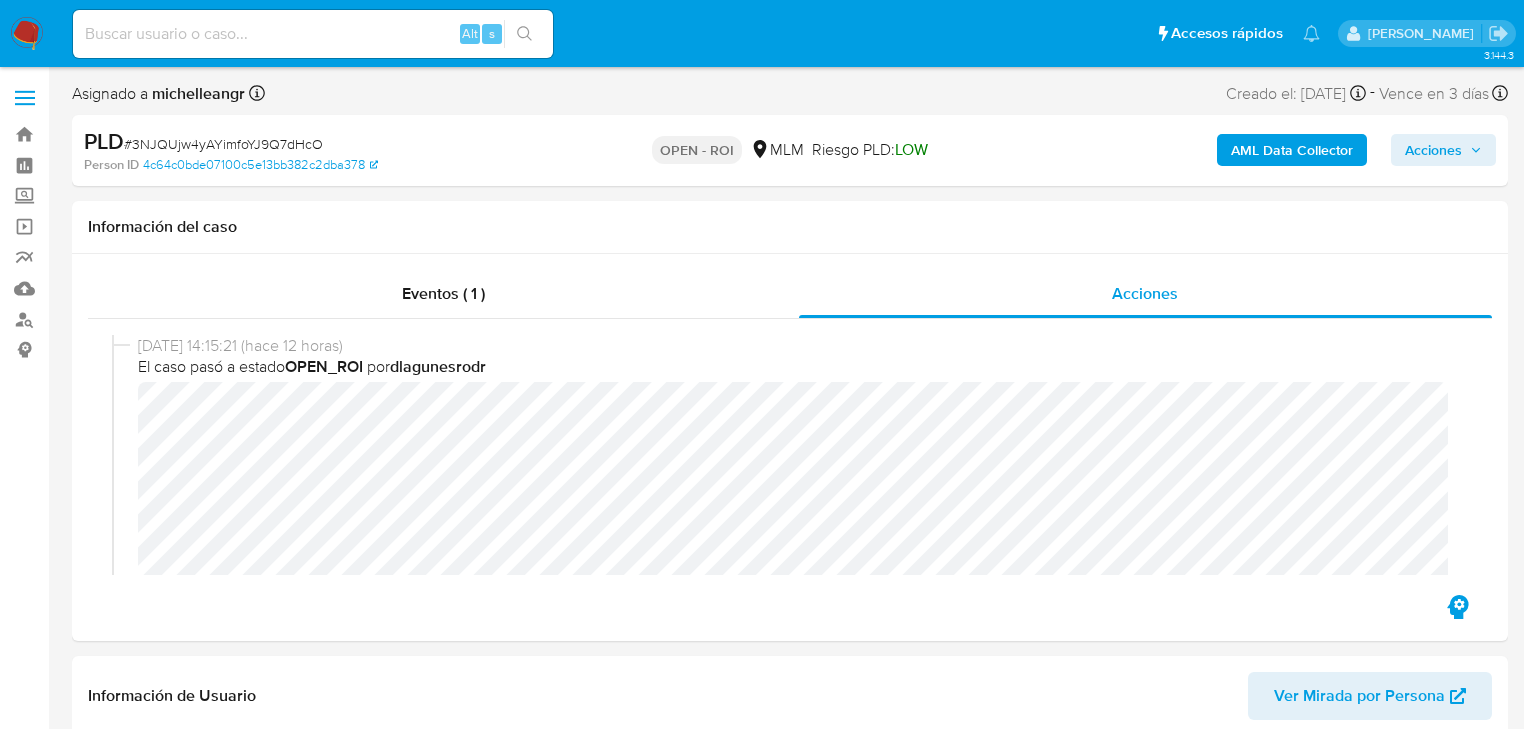 click on "Acciones" at bounding box center (1433, 150) 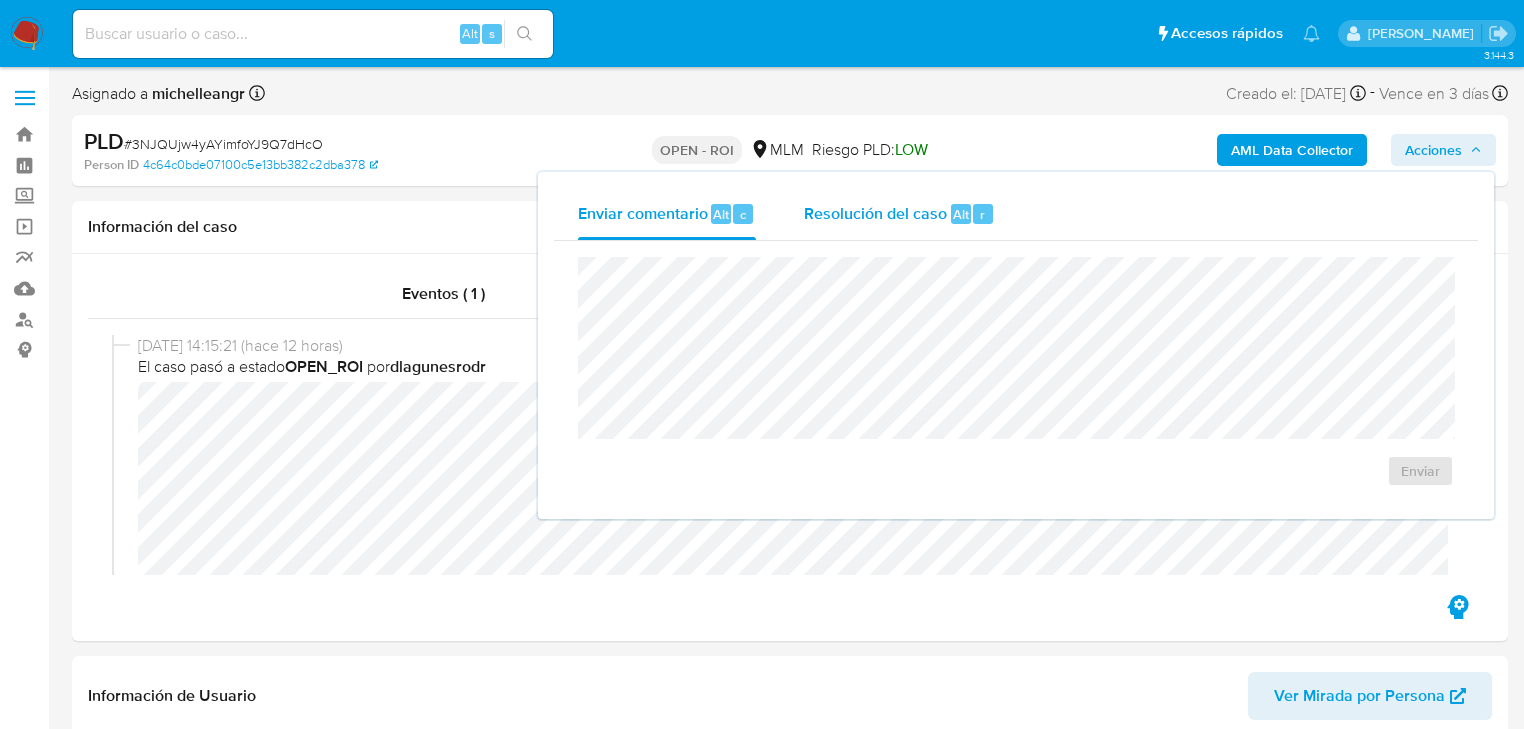 click on "Resolución del caso" at bounding box center [875, 213] 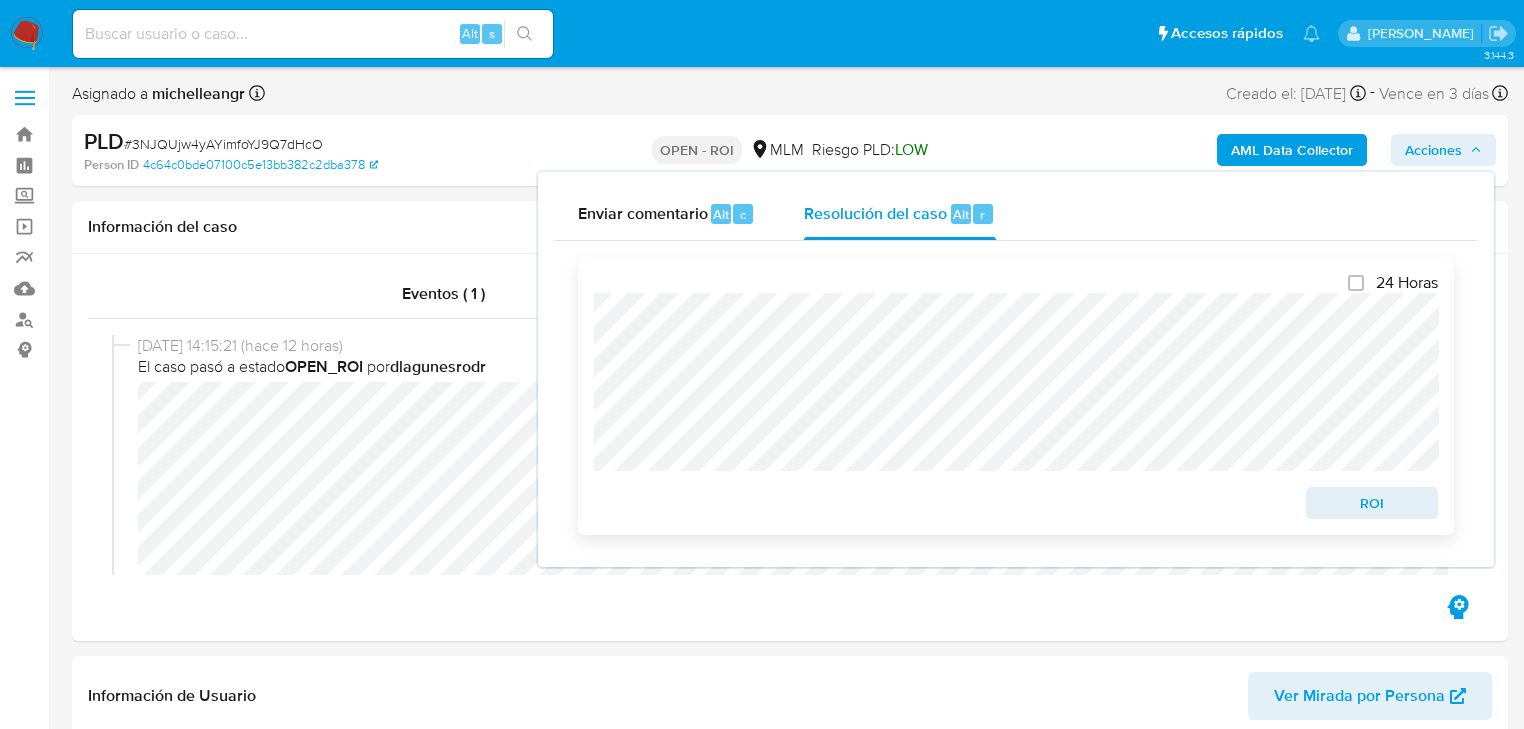 click on "ROI" at bounding box center (1372, 503) 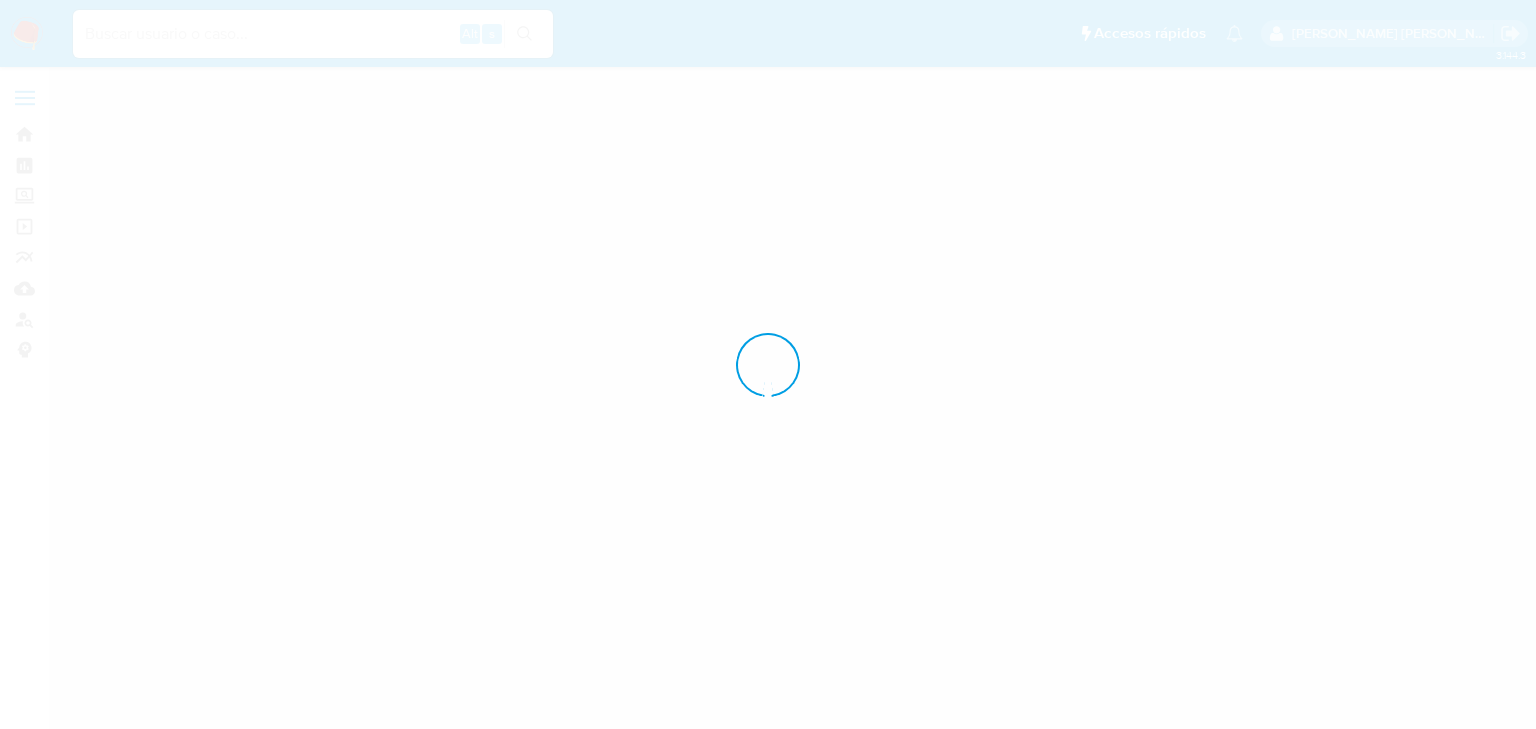 scroll, scrollTop: 0, scrollLeft: 0, axis: both 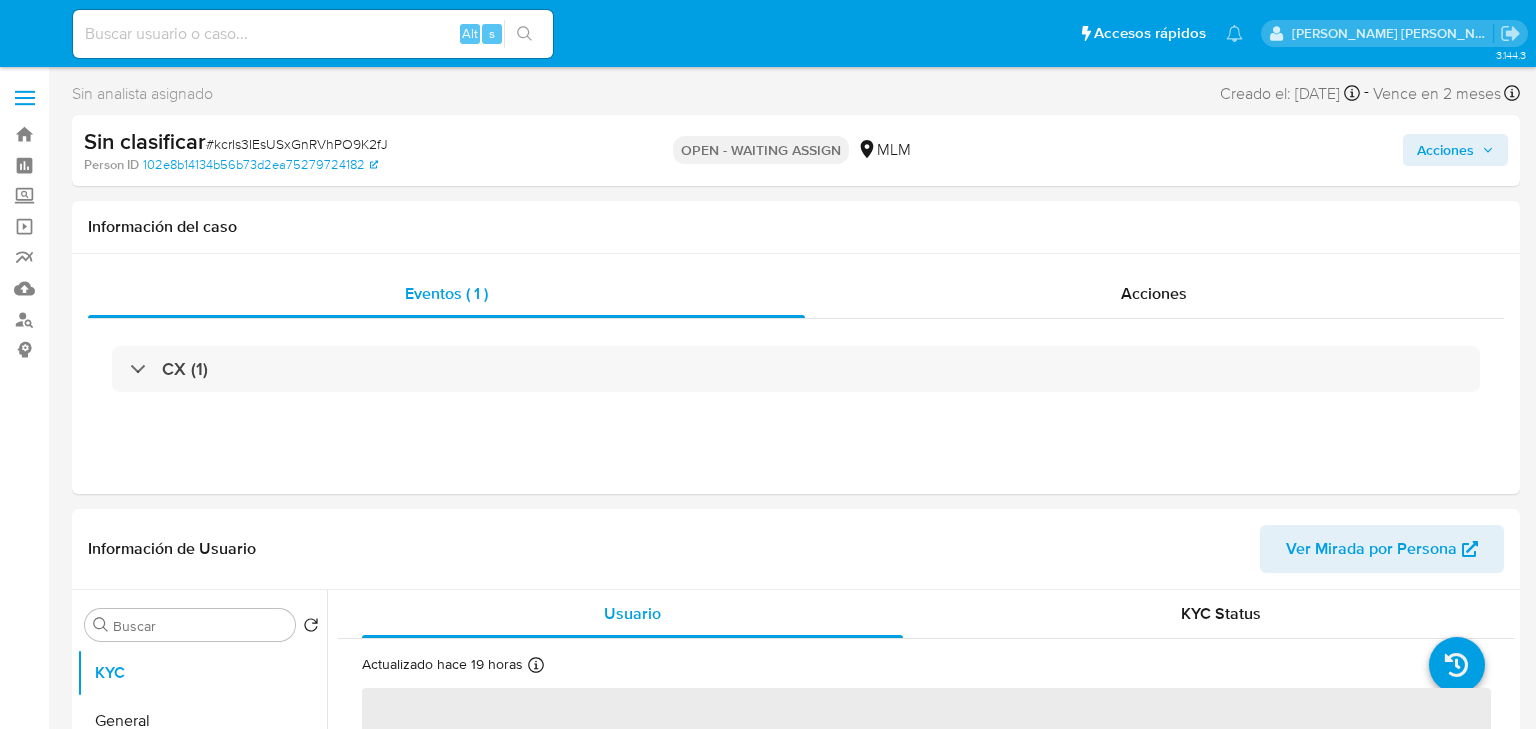 select on "10" 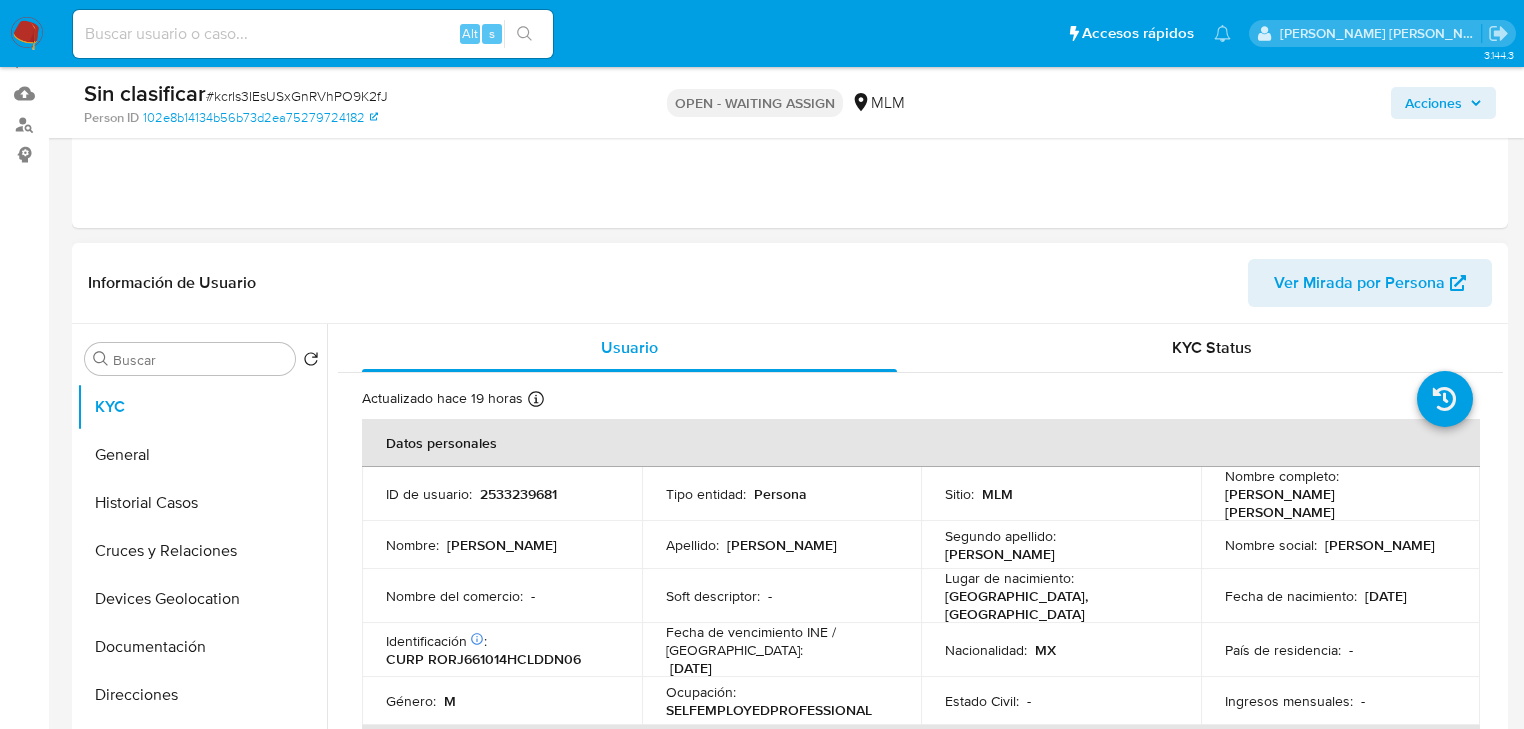 scroll, scrollTop: 320, scrollLeft: 0, axis: vertical 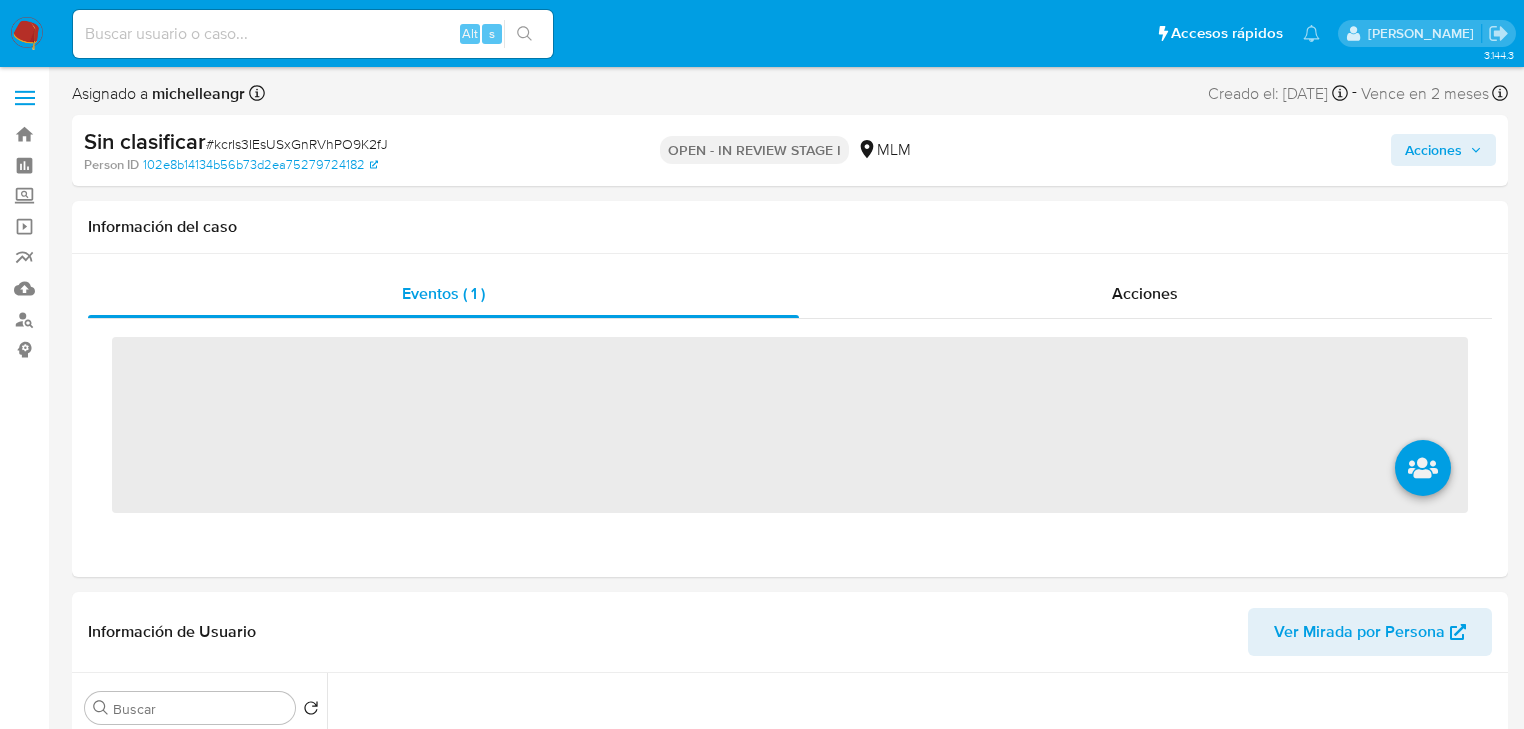 click on "‌" at bounding box center [790, 425] 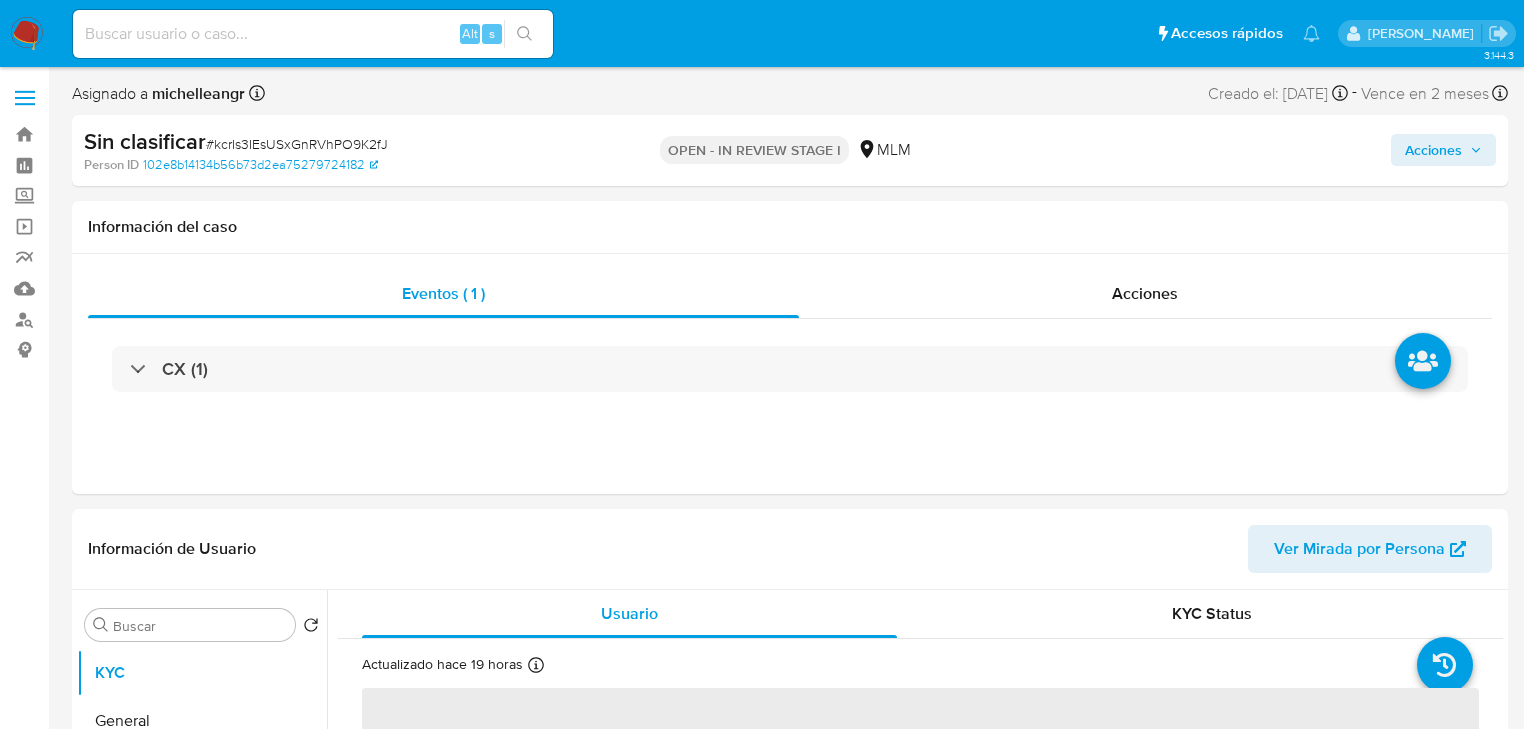 click on "CX (1)" at bounding box center (790, 369) 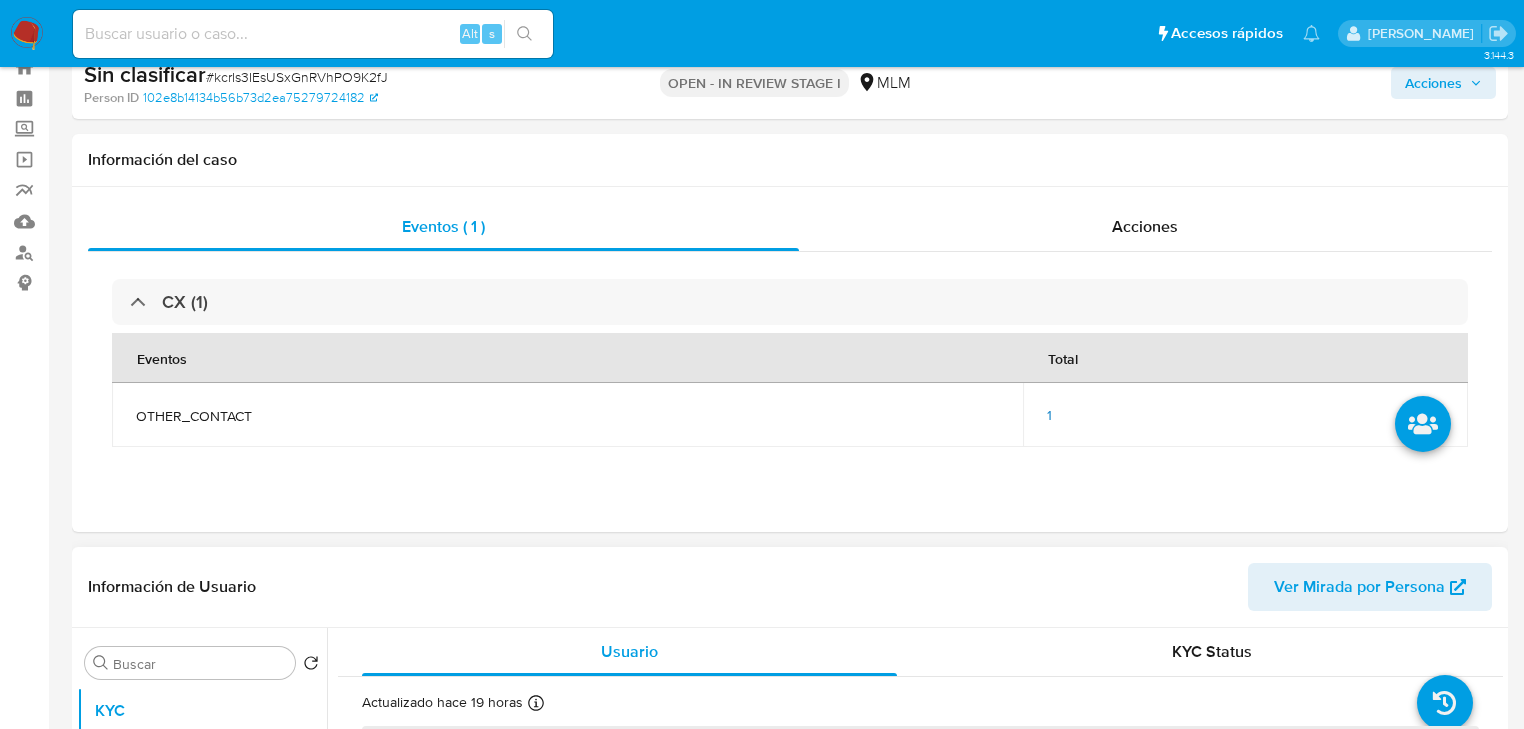 select on "10" 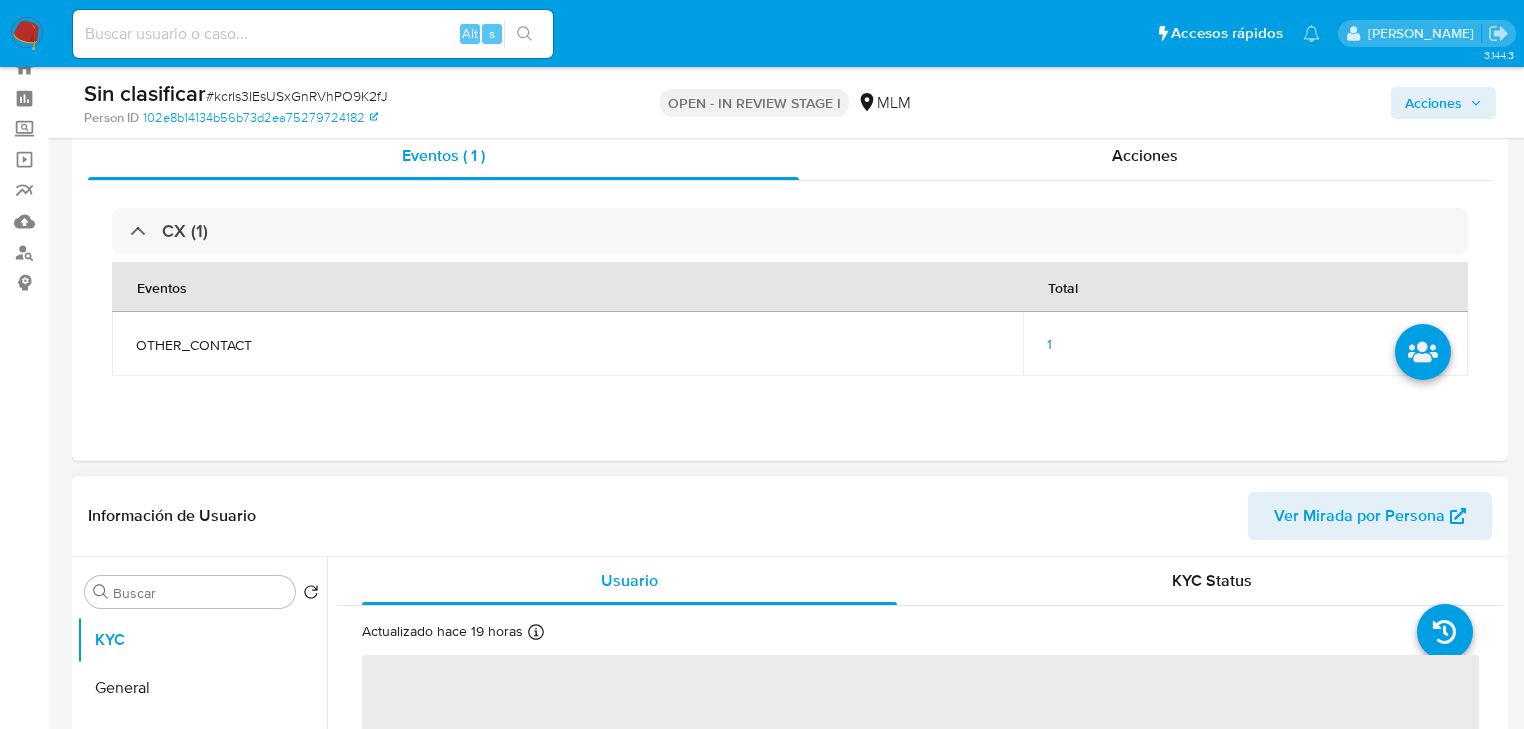 scroll, scrollTop: 320, scrollLeft: 0, axis: vertical 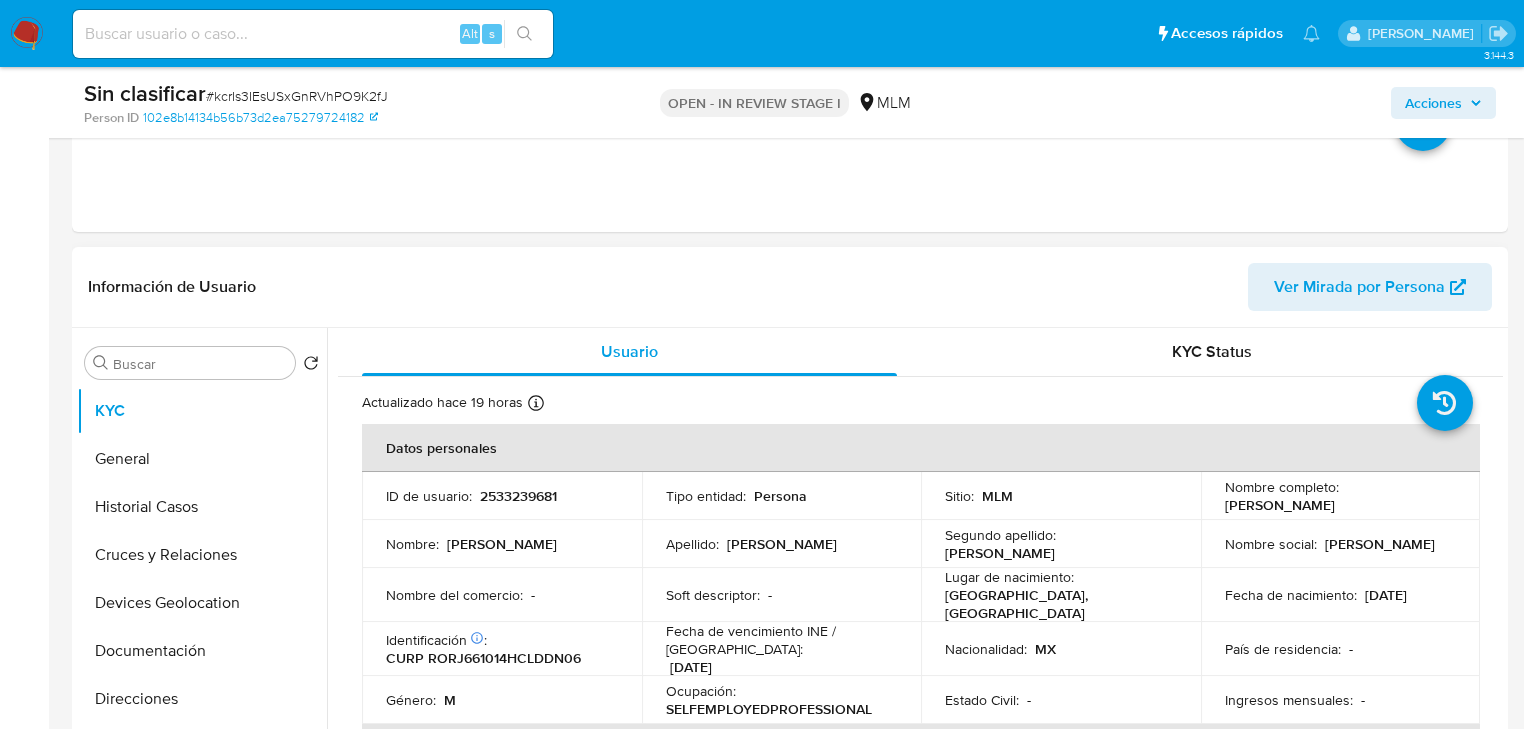 click on "2533239681" at bounding box center [518, 496] 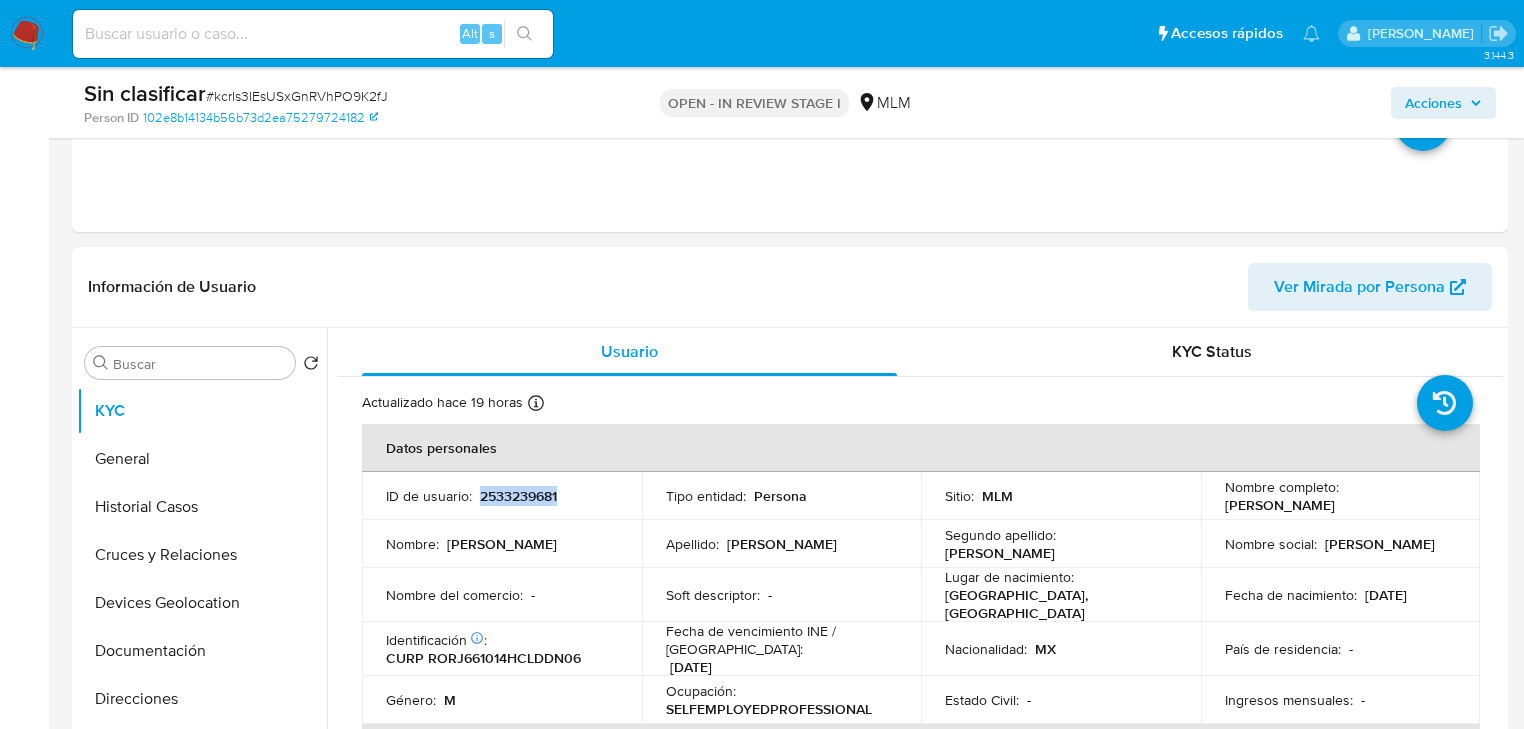 click on "2533239681" at bounding box center (518, 496) 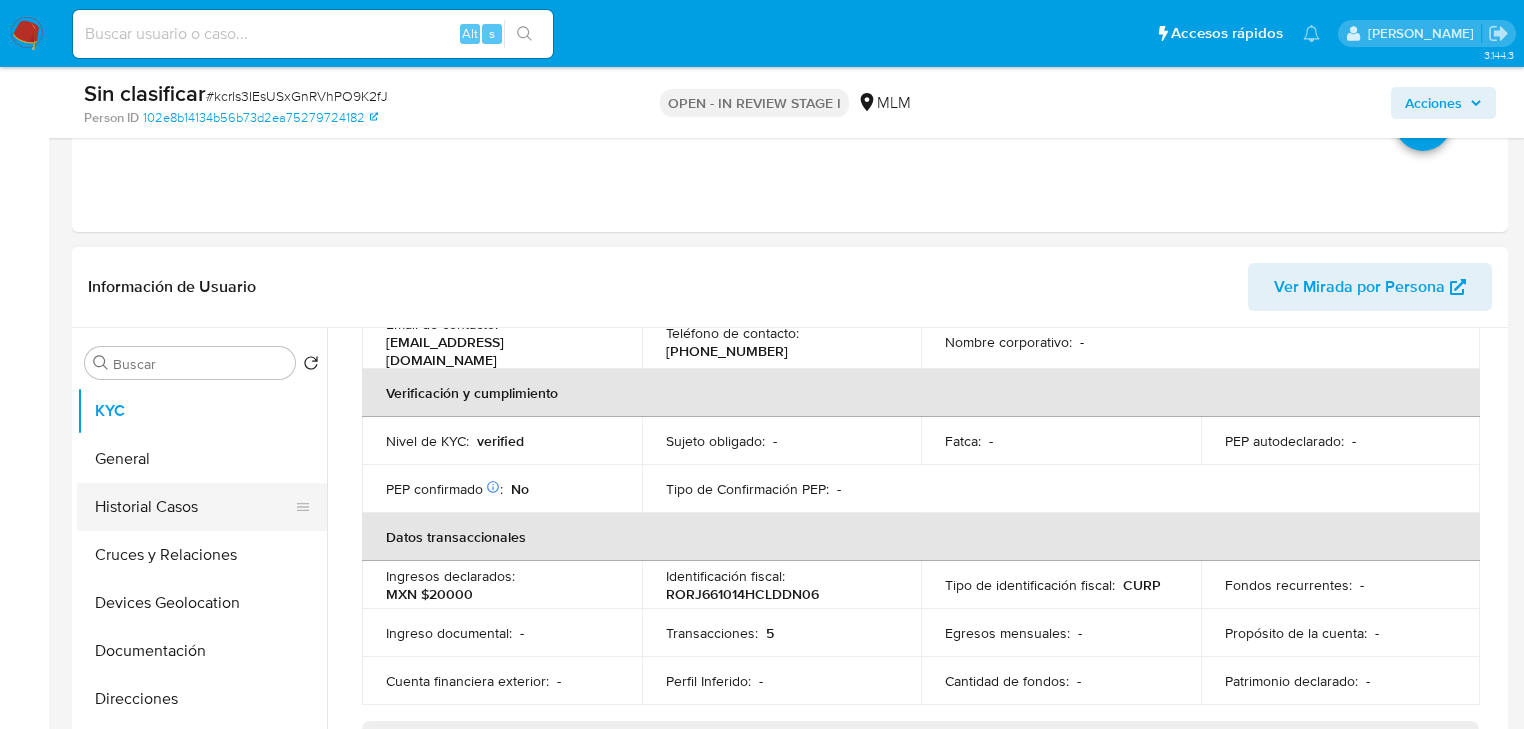 scroll, scrollTop: 640, scrollLeft: 0, axis: vertical 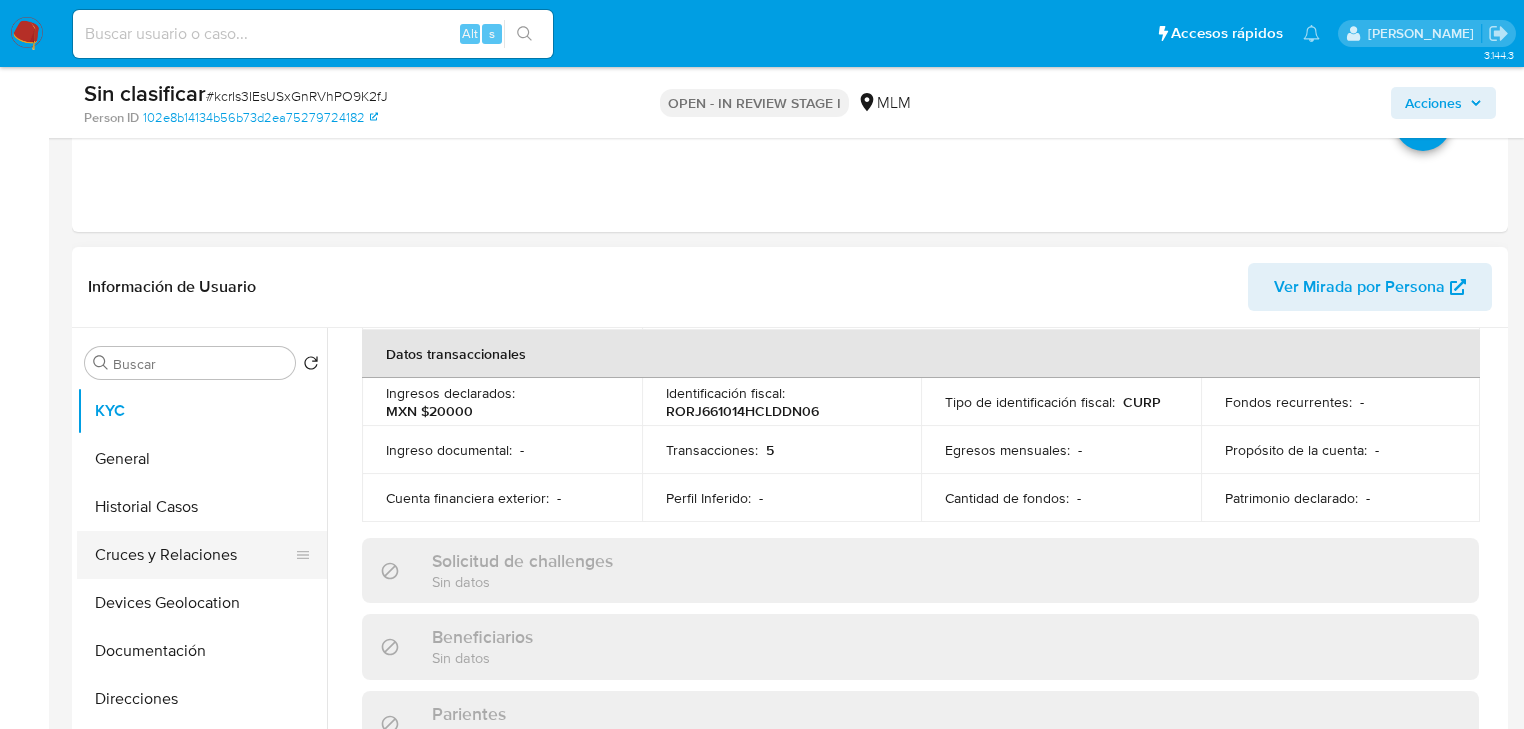 drag, startPoint x: 215, startPoint y: 510, endPoint x: 232, endPoint y: 508, distance: 17.117243 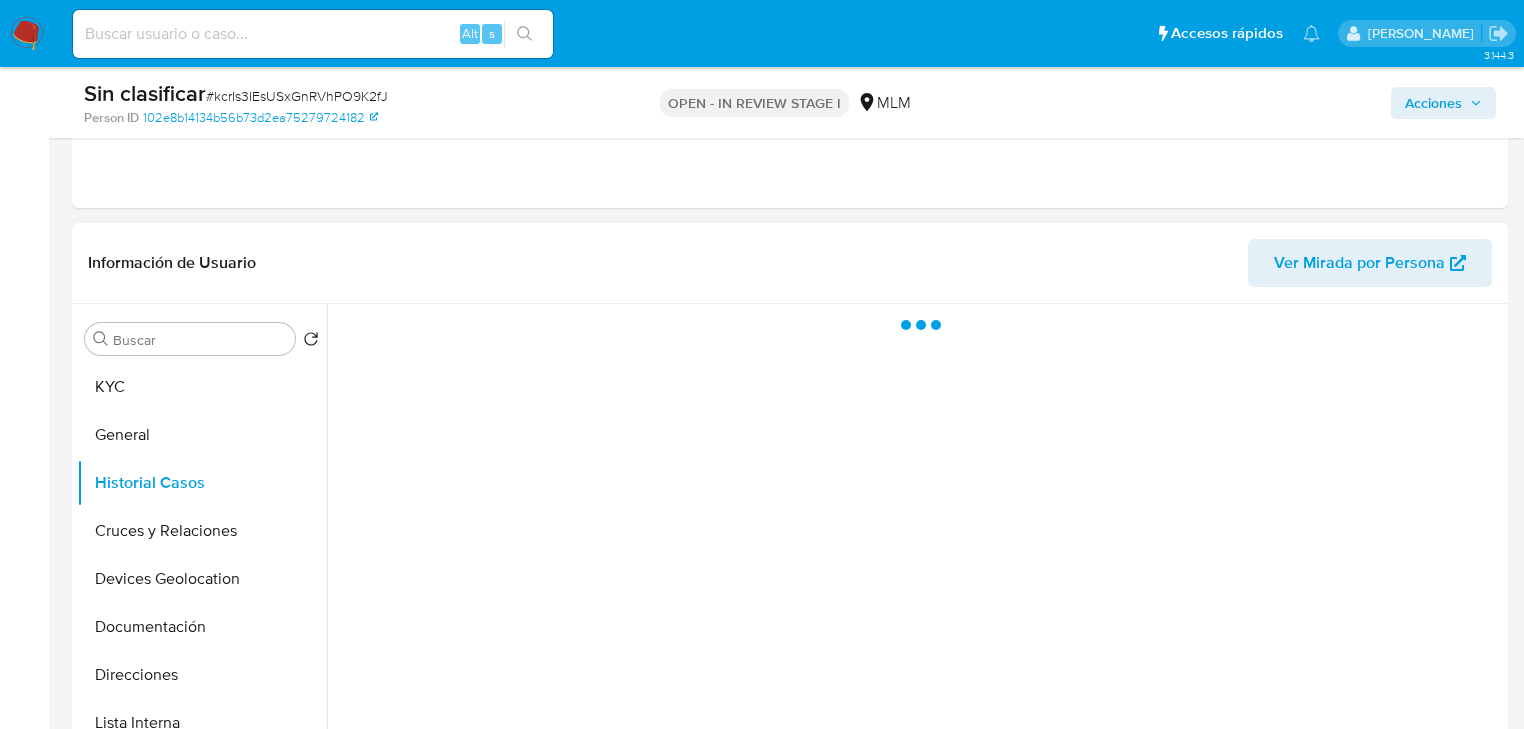scroll, scrollTop: 0, scrollLeft: 0, axis: both 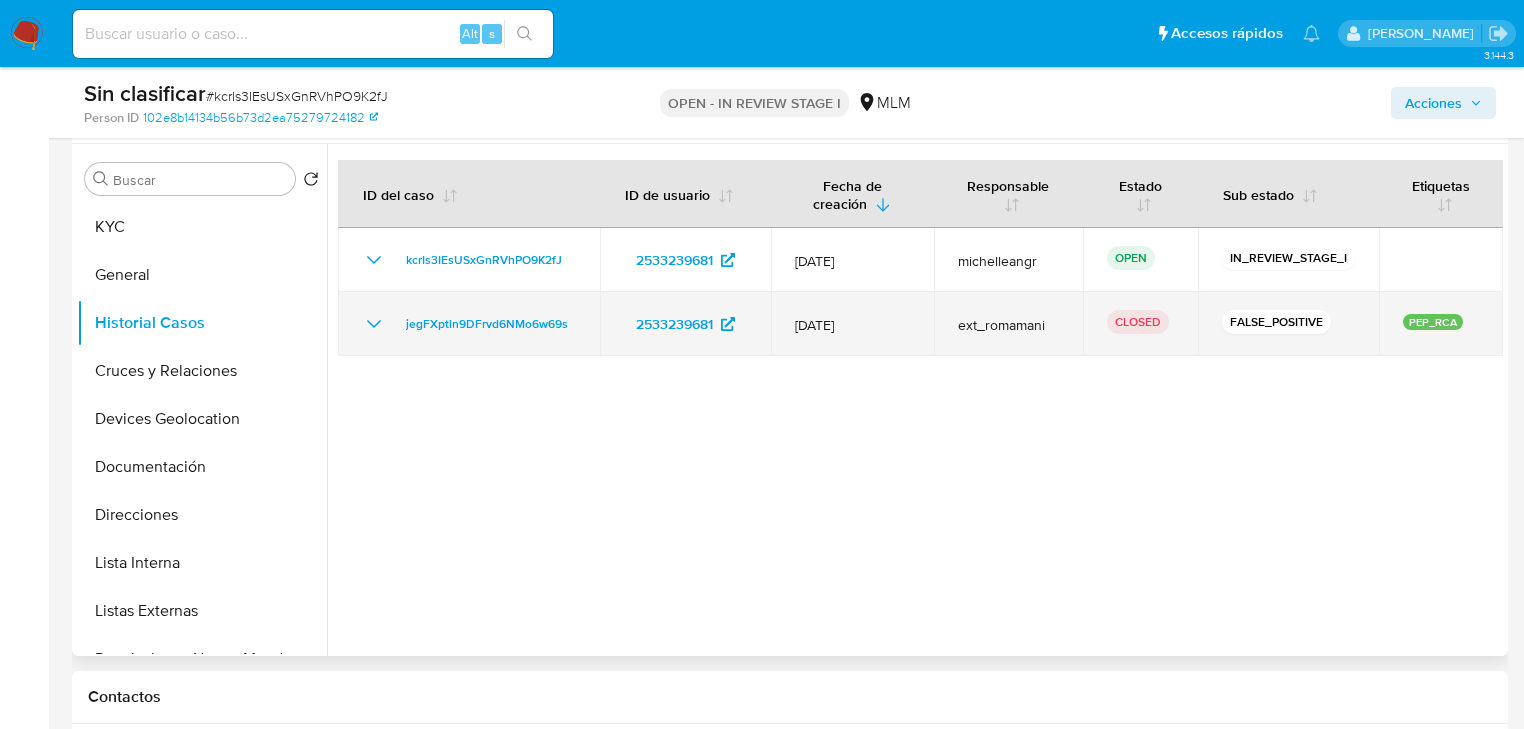 click 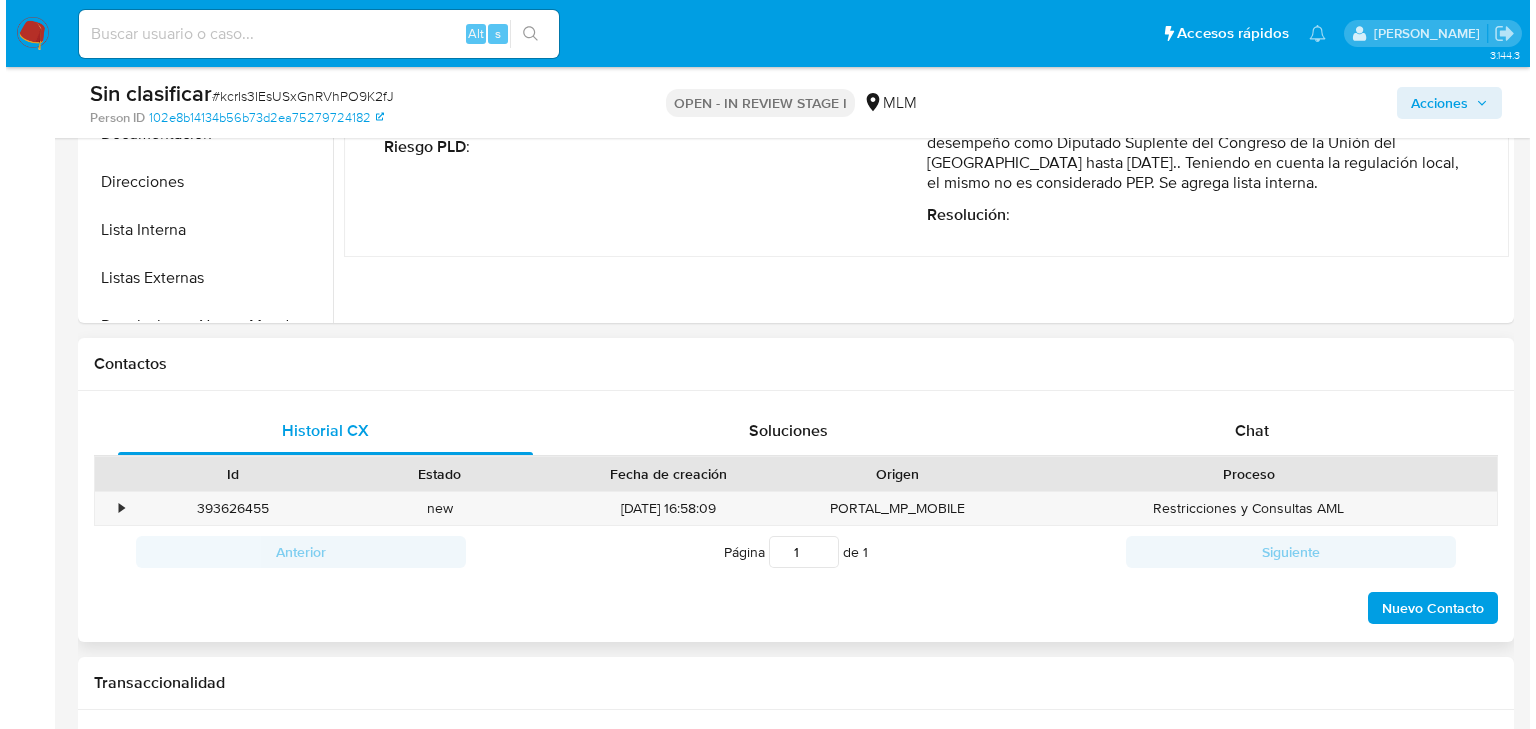 scroll, scrollTop: 960, scrollLeft: 0, axis: vertical 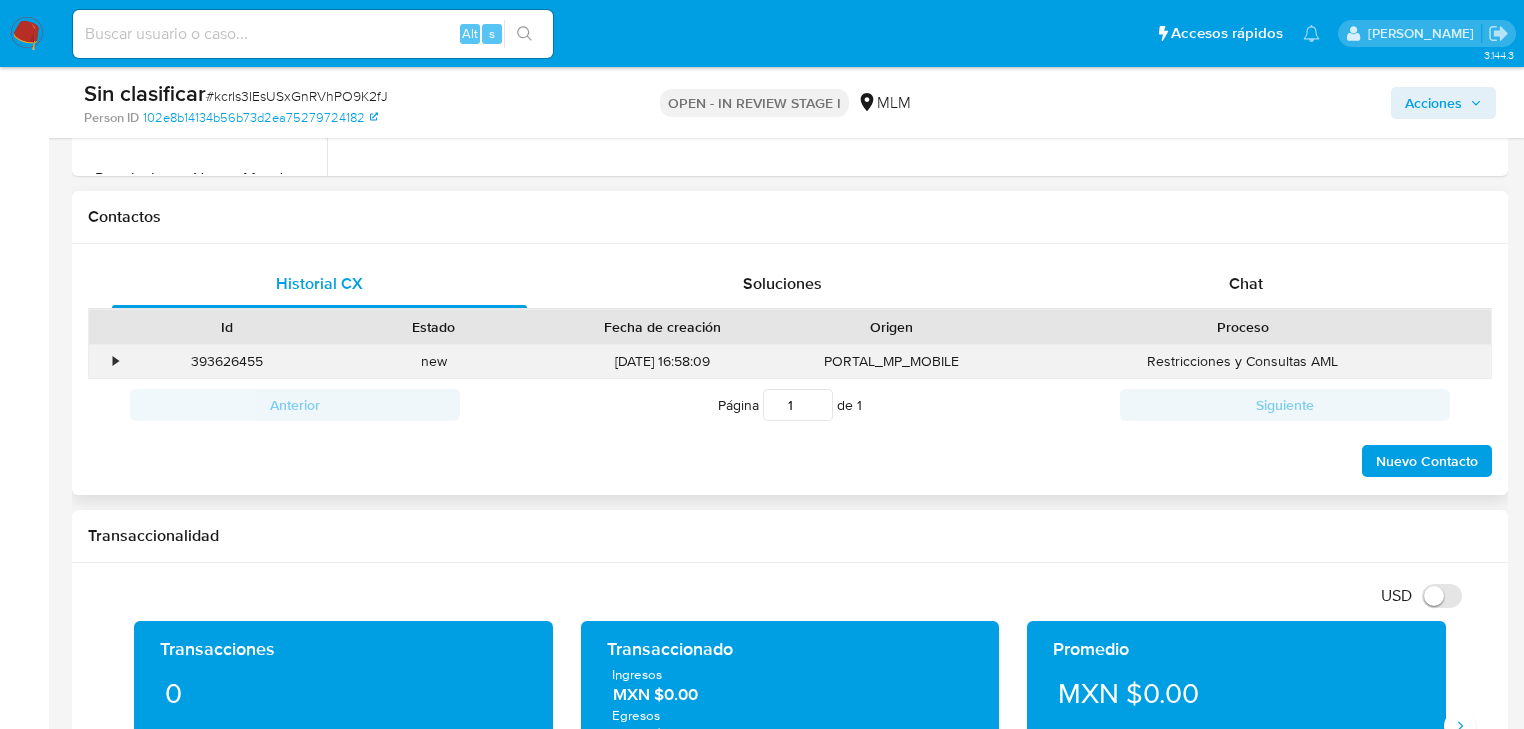 drag, startPoint x: 96, startPoint y: 359, endPoint x: 198, endPoint y: 376, distance: 103.40696 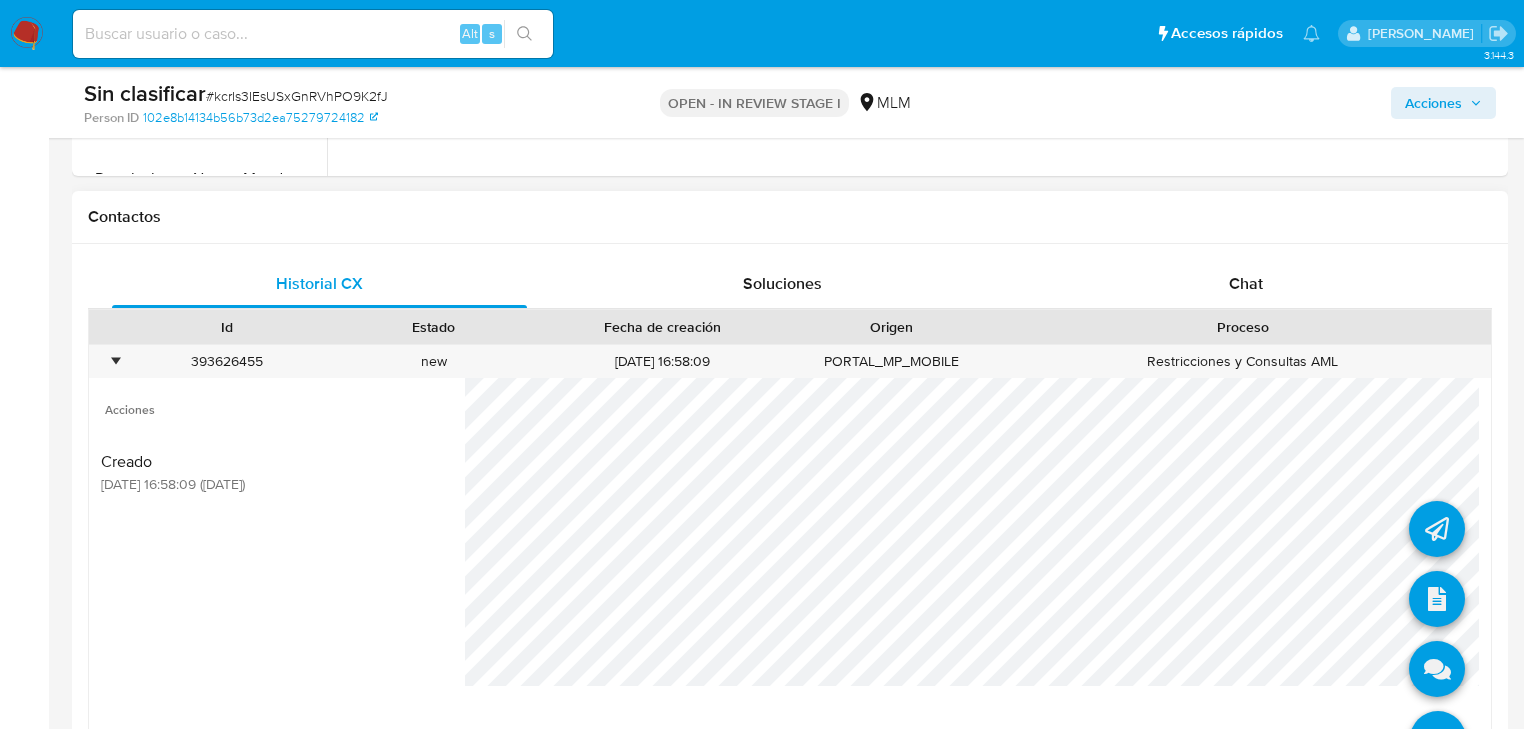 click at bounding box center [1438, 739] 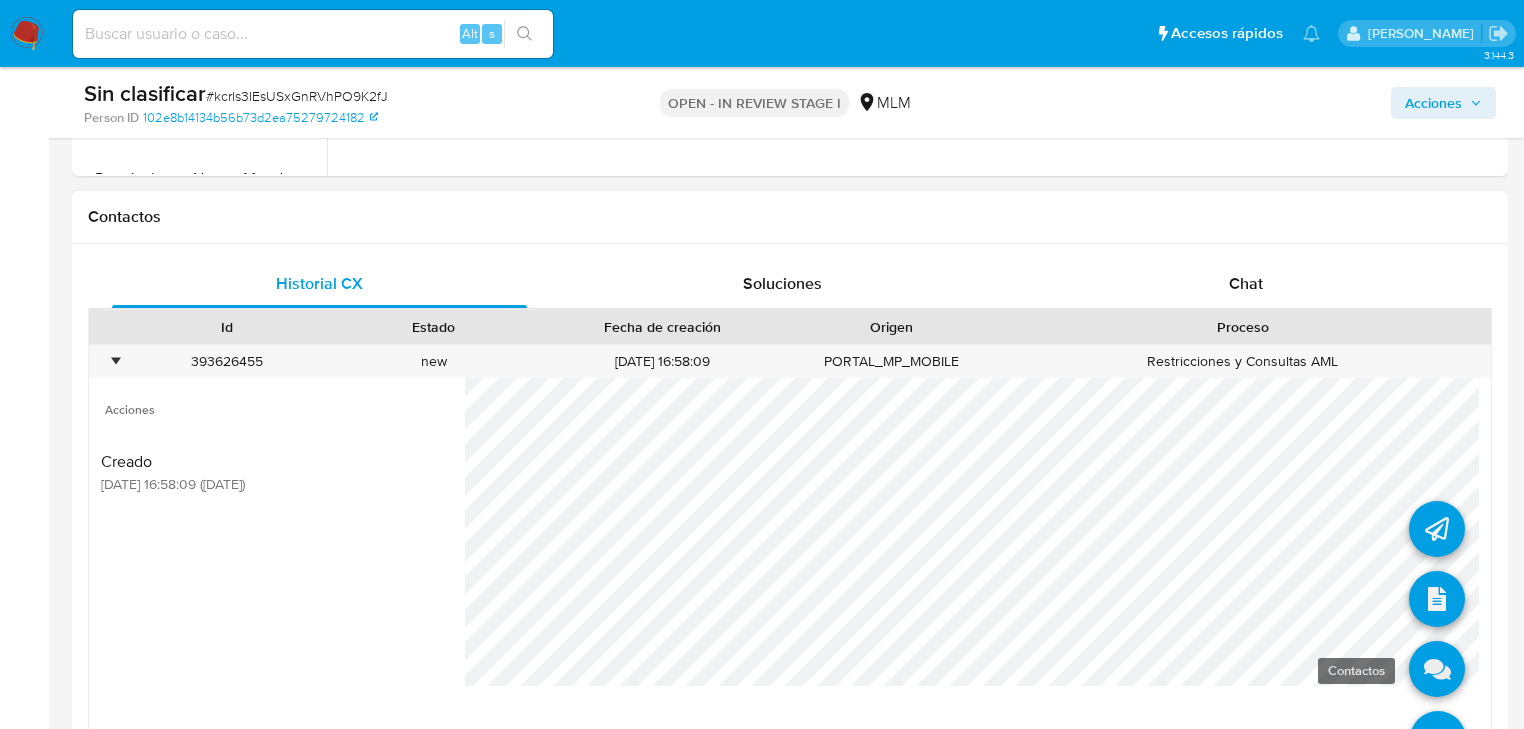 click at bounding box center (1437, 669) 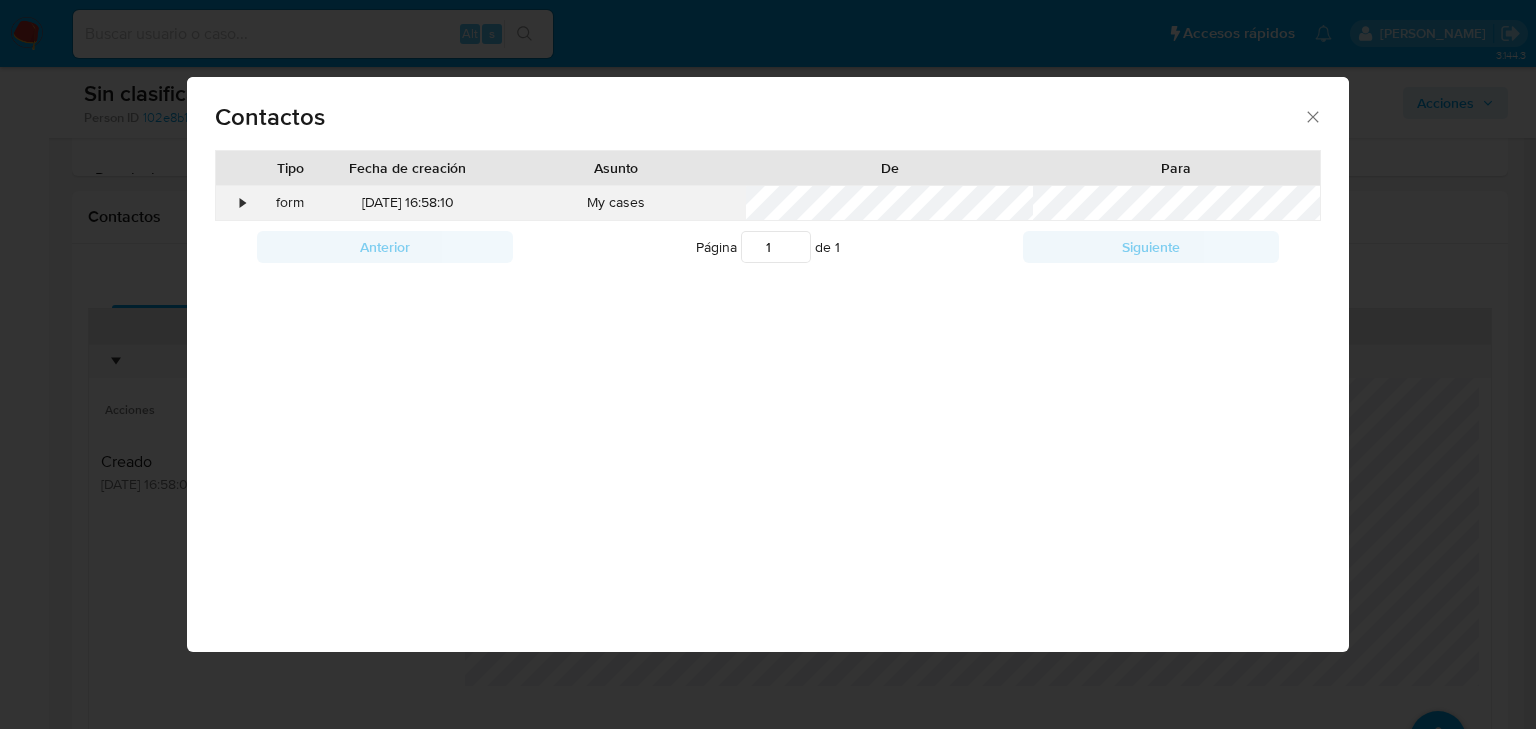 click on "•" at bounding box center (242, 203) 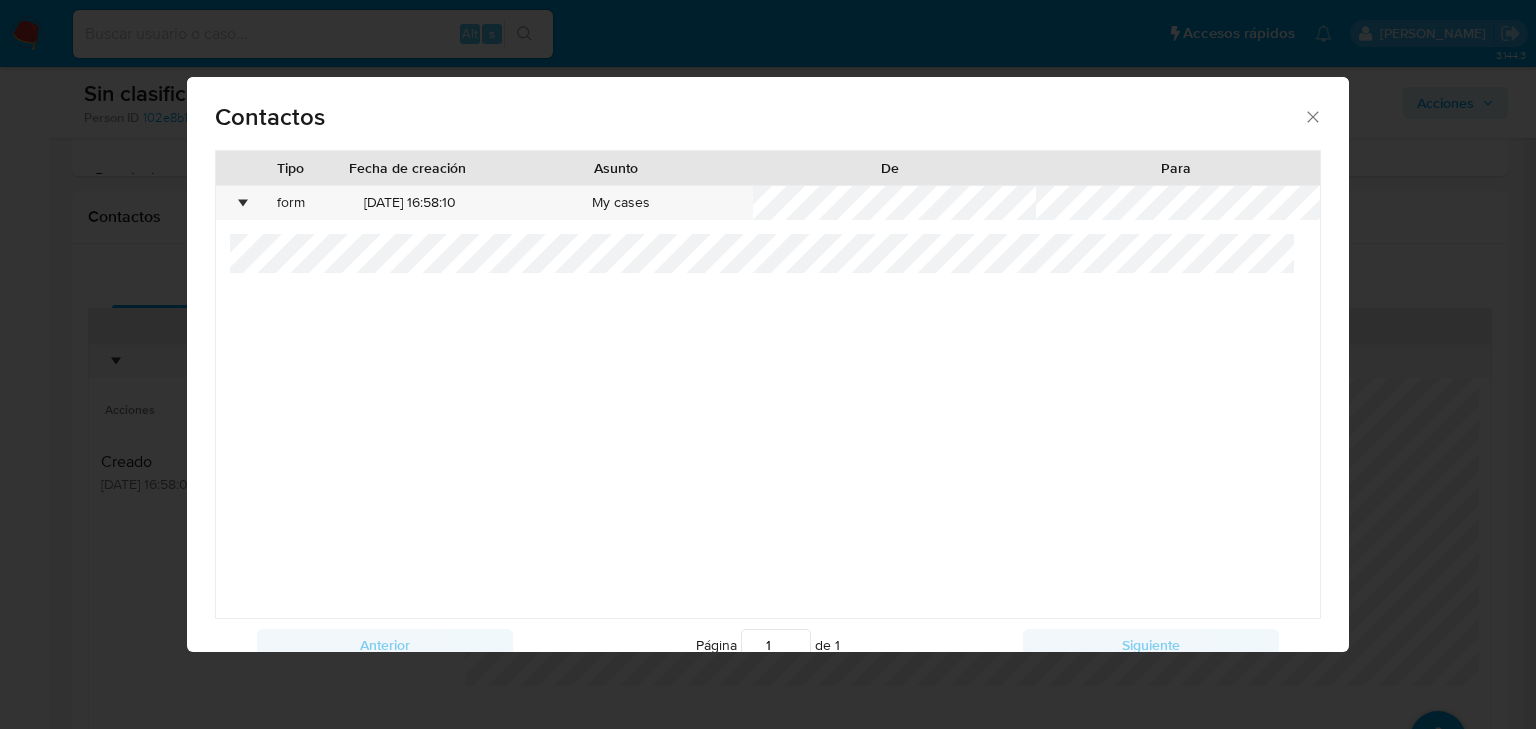 click 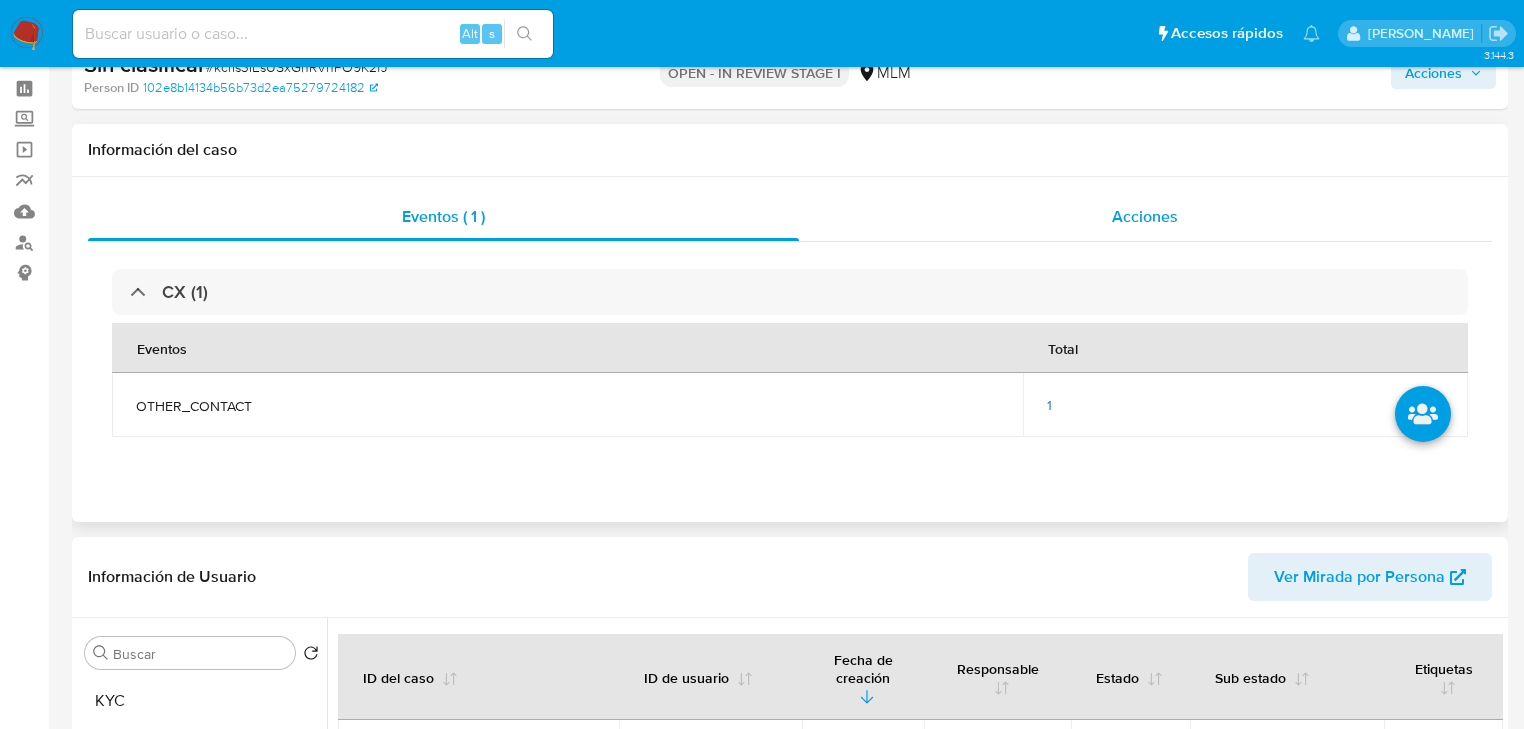 scroll, scrollTop: 0, scrollLeft: 0, axis: both 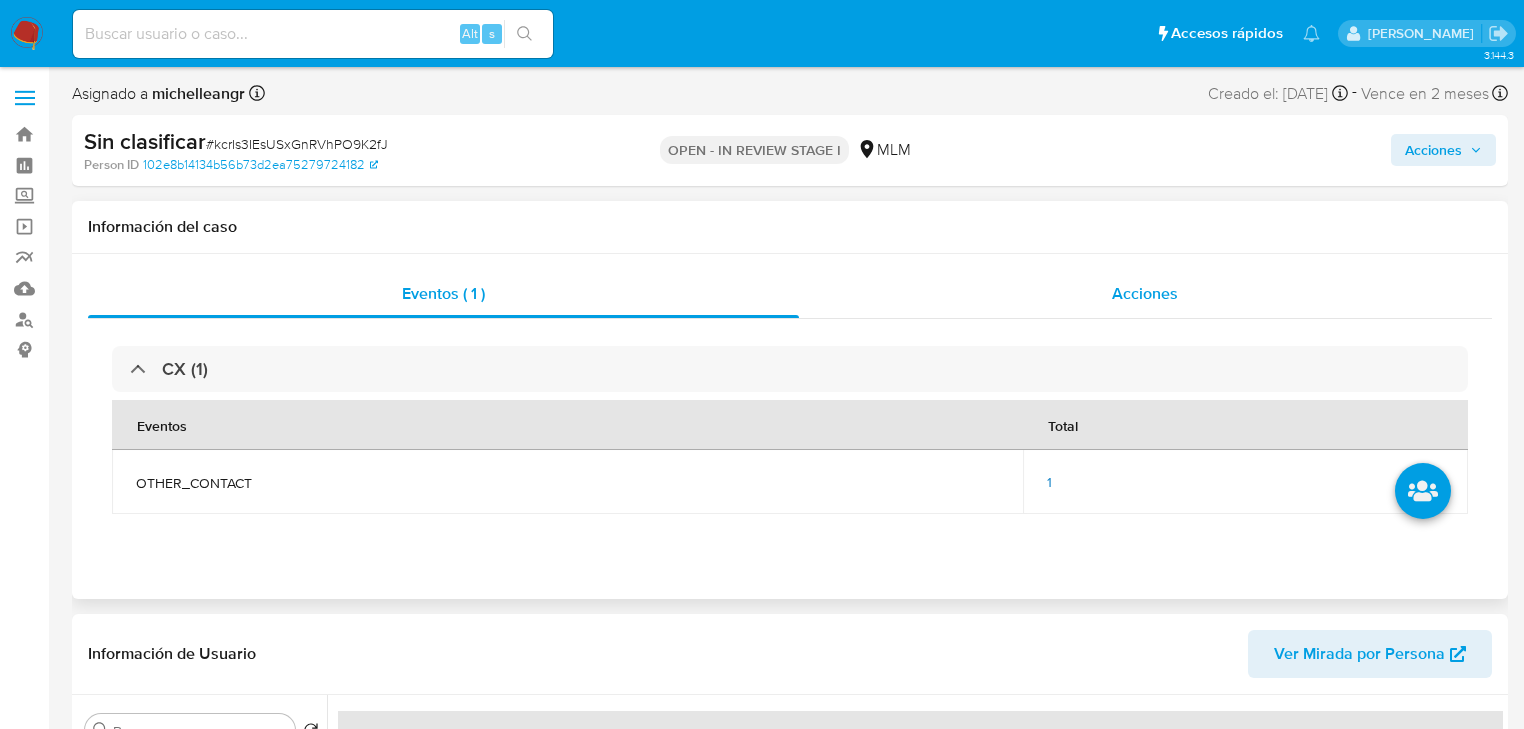 drag, startPoint x: 1111, startPoint y: 295, endPoint x: 1122, endPoint y: 291, distance: 11.7046995 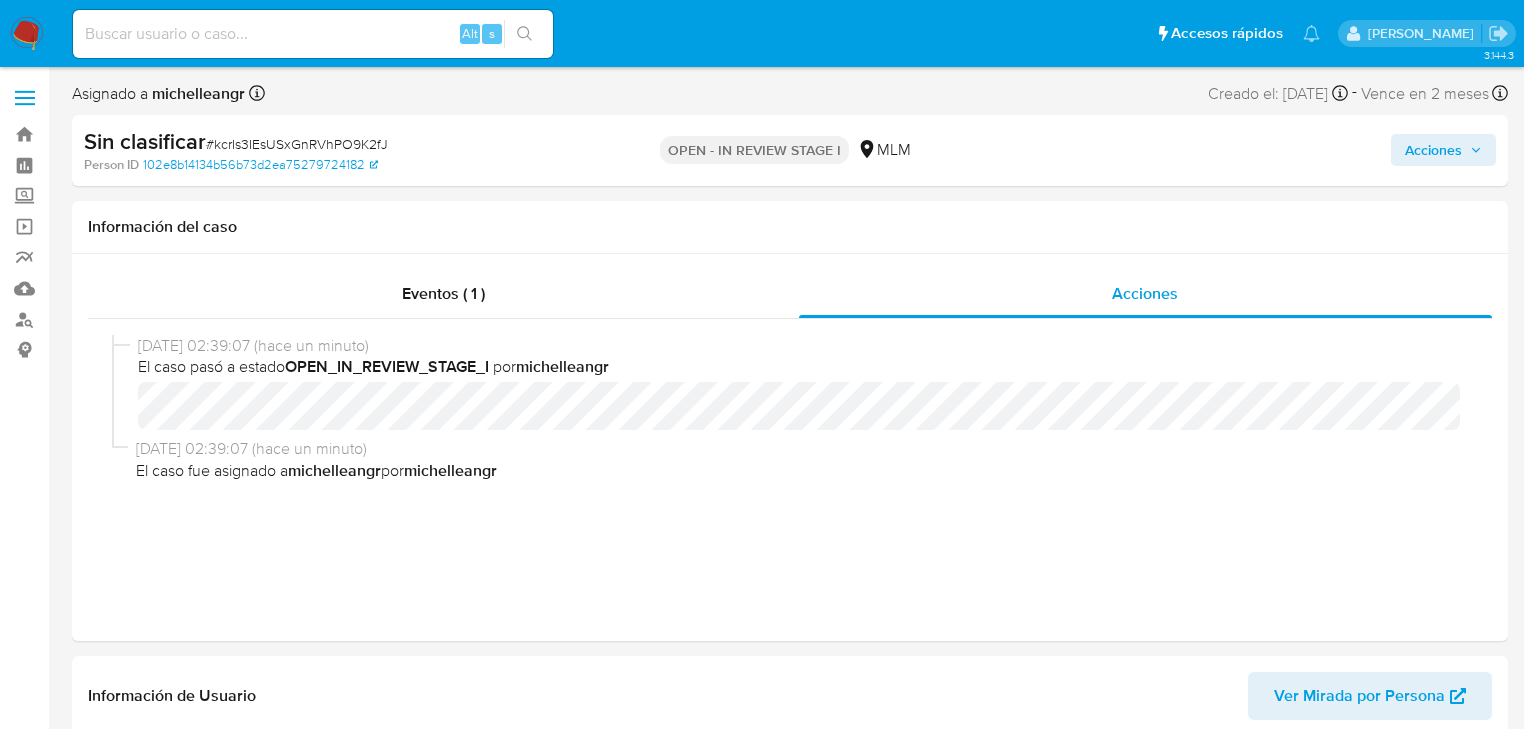 click on "Acciones" at bounding box center [1433, 150] 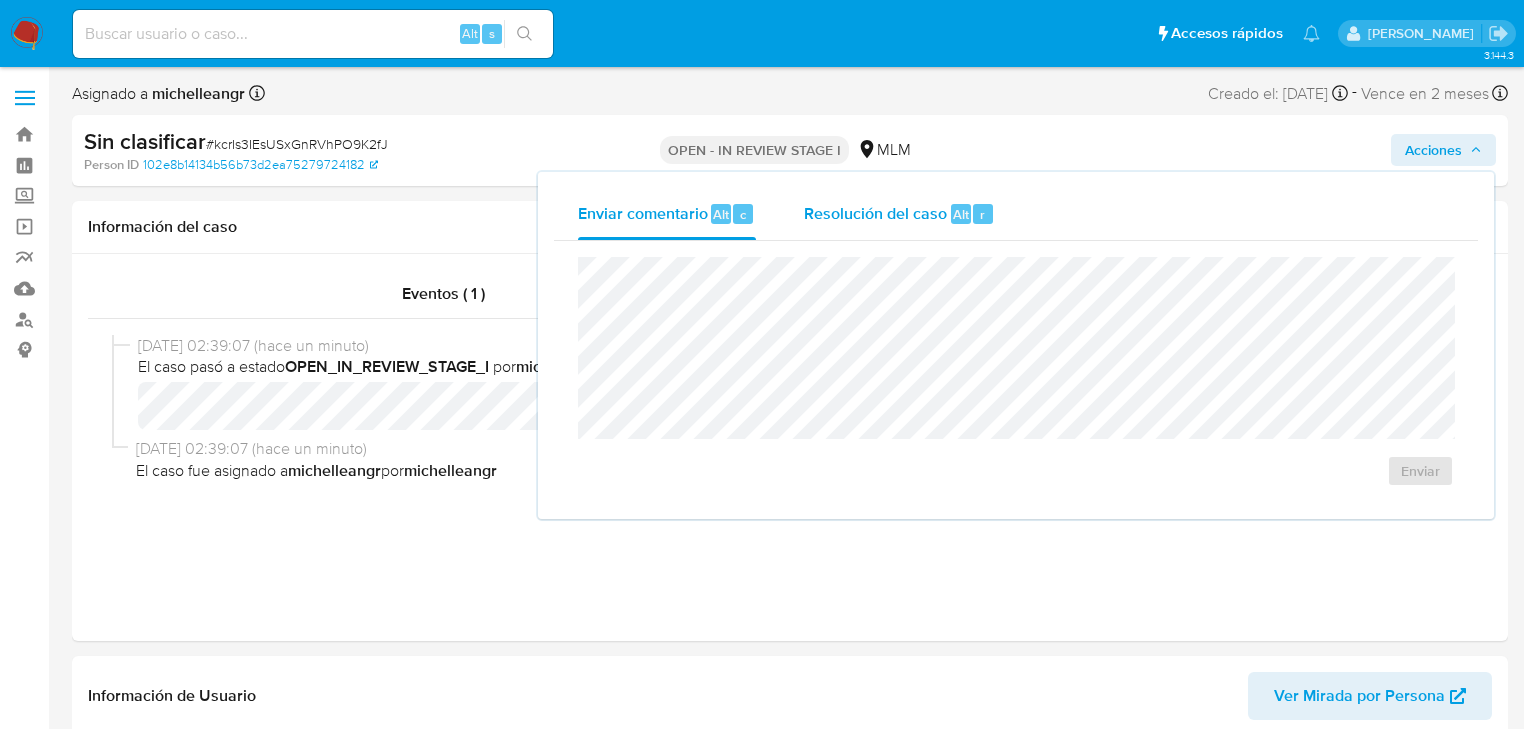 click on "Resolución del caso" at bounding box center (875, 213) 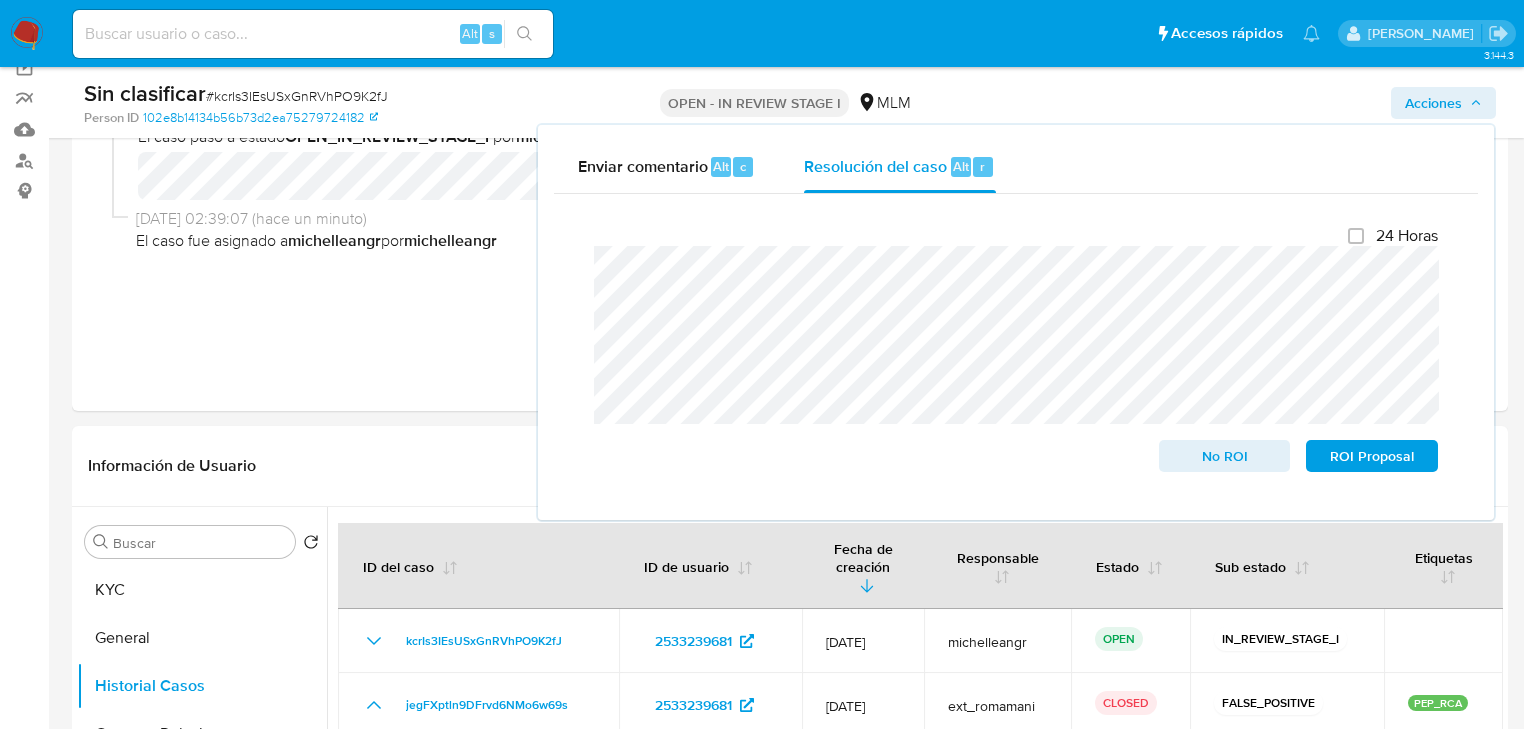 scroll, scrollTop: 160, scrollLeft: 0, axis: vertical 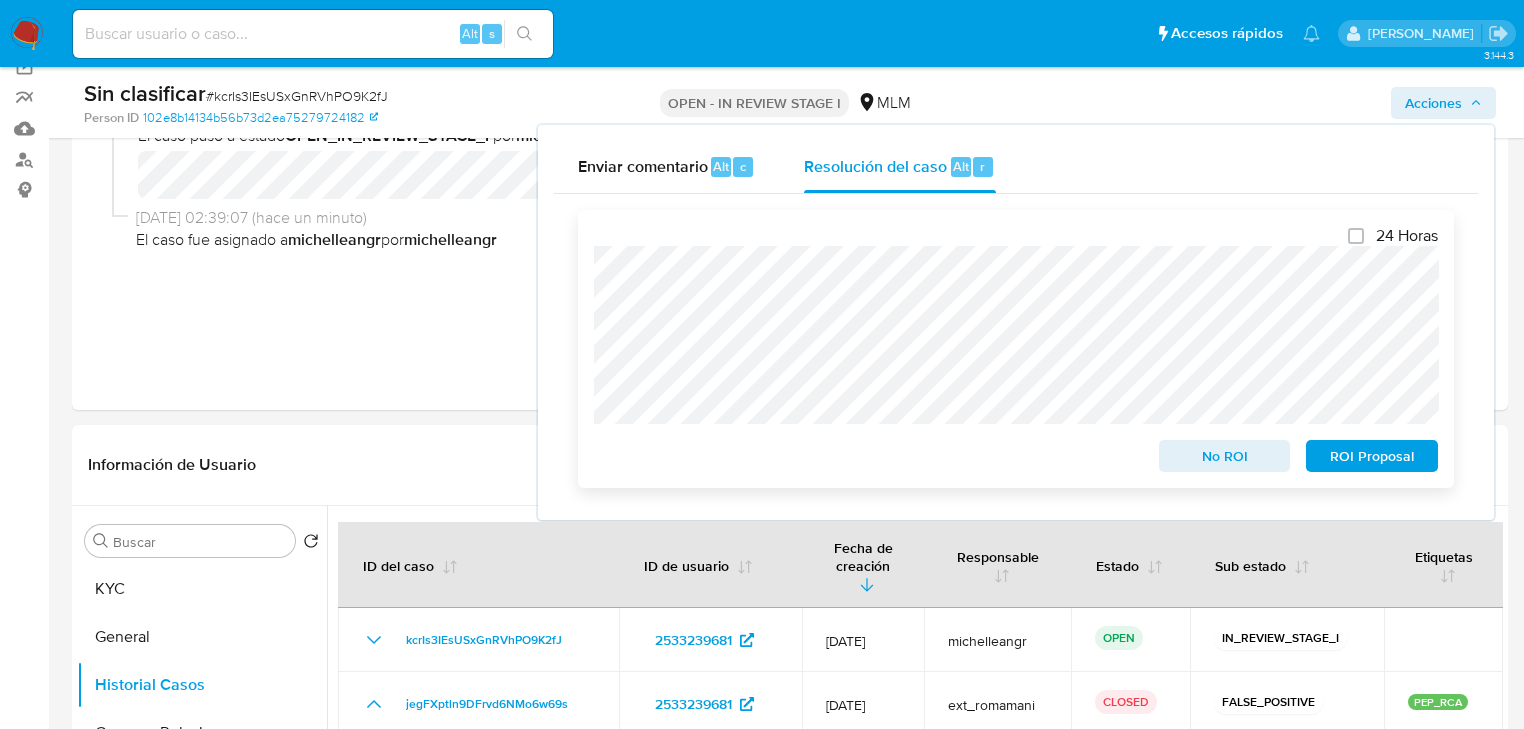 click on "24 Horas No ROI ROI Proposal" at bounding box center [1016, 349] 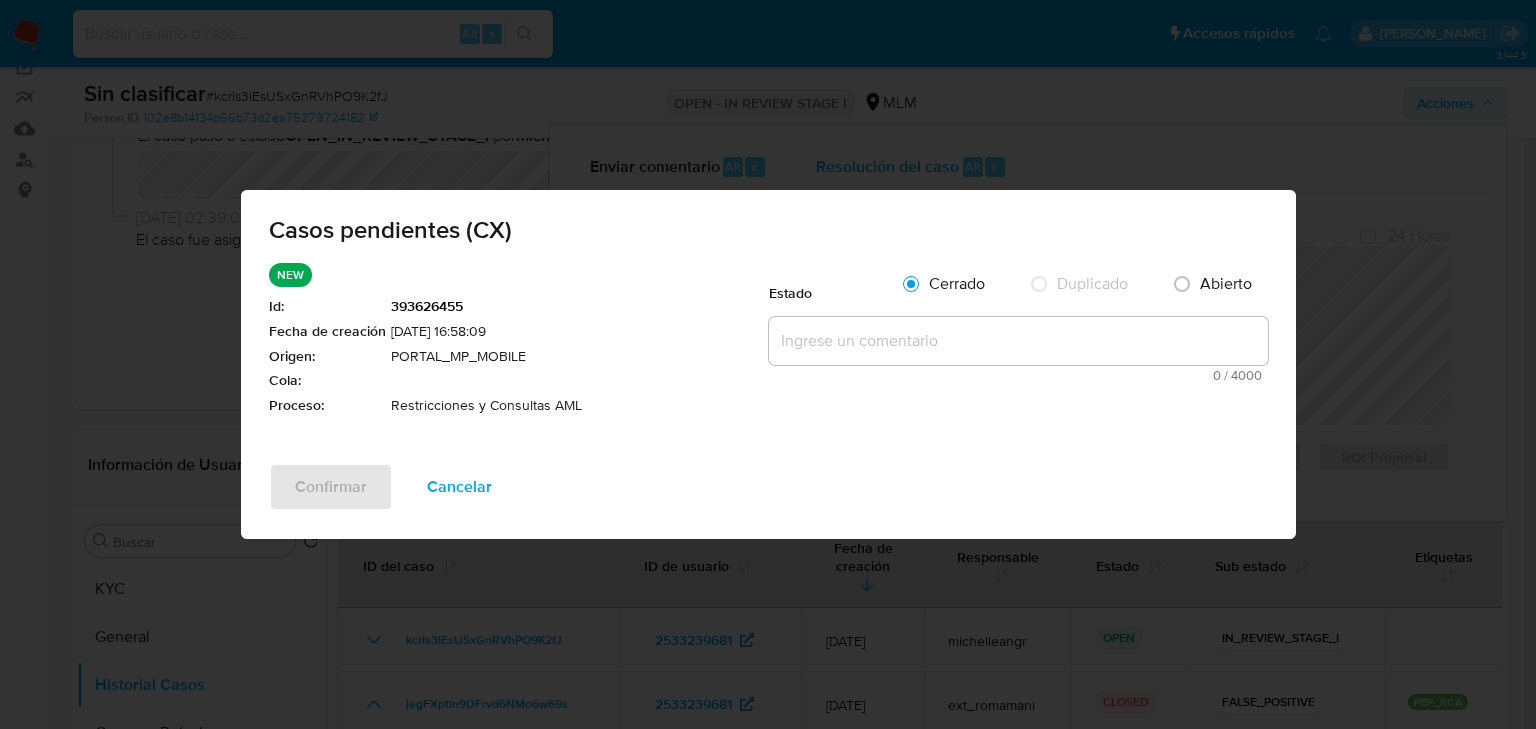 click at bounding box center [1018, 341] 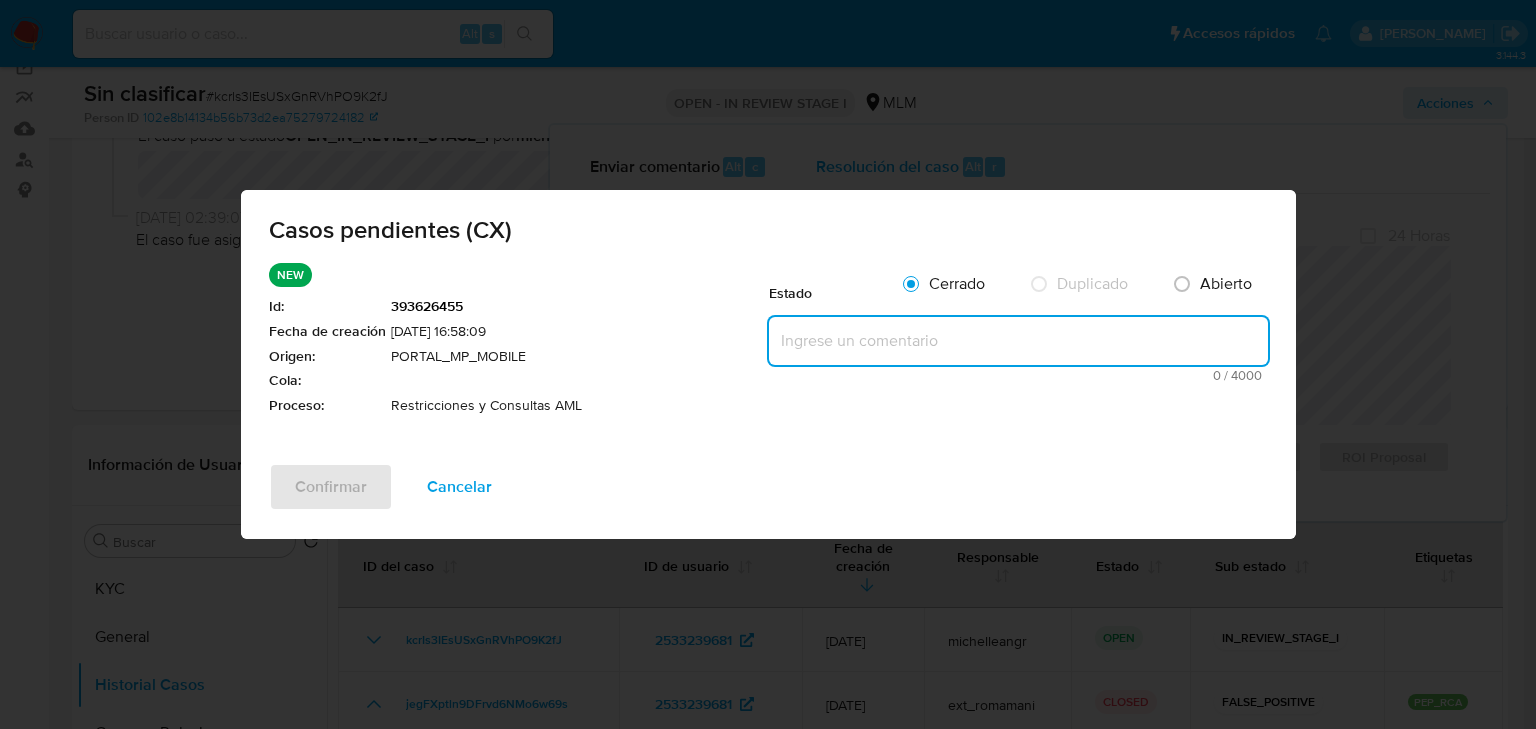 paste on "Se valida CX donde el cliente alerto por screening PEP el [DATE], mismo que fue descartado como falso positivo y se elimino la restricción." 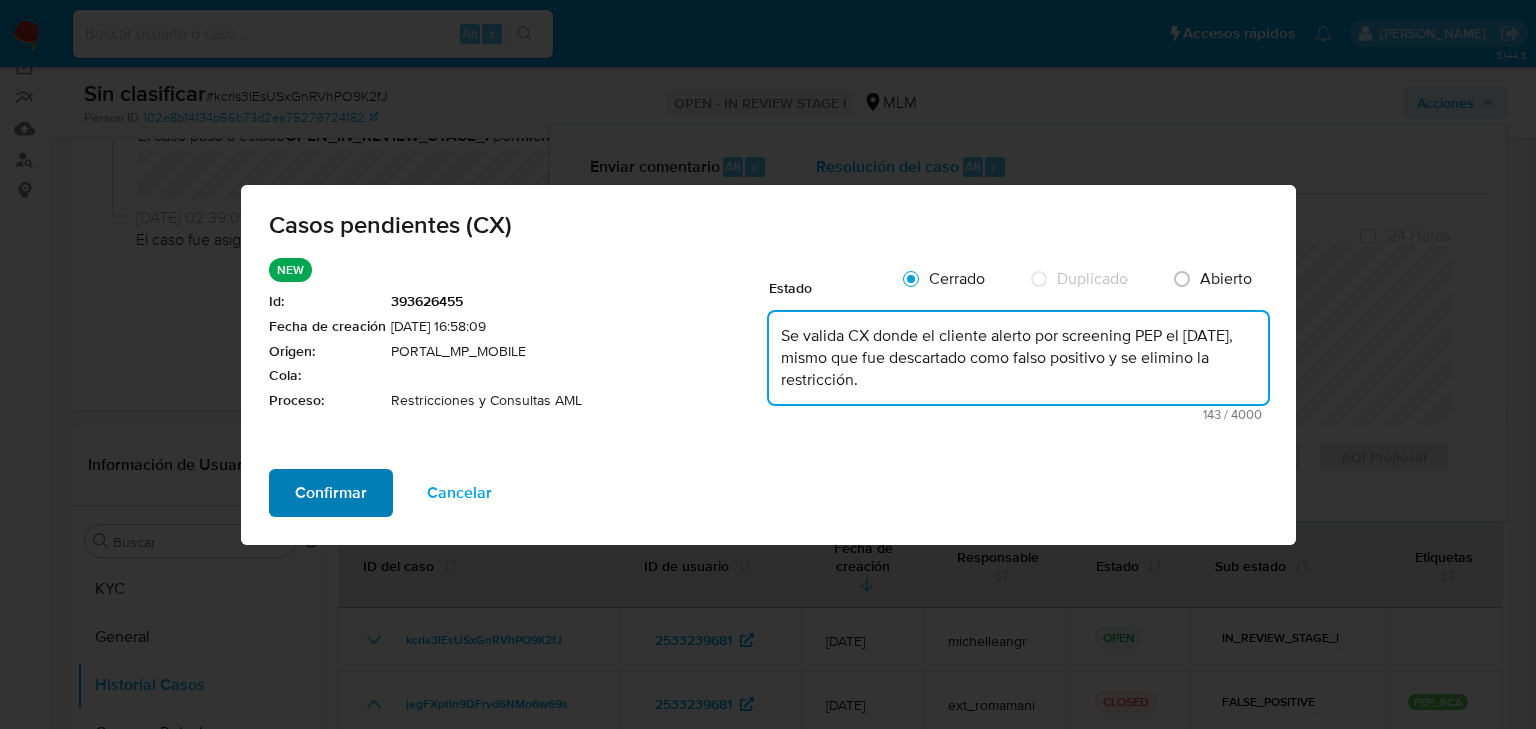 type on "Se valida CX donde el cliente alerto por screening PEP el [DATE], mismo que fue descartado como falso positivo y se elimino la restricción." 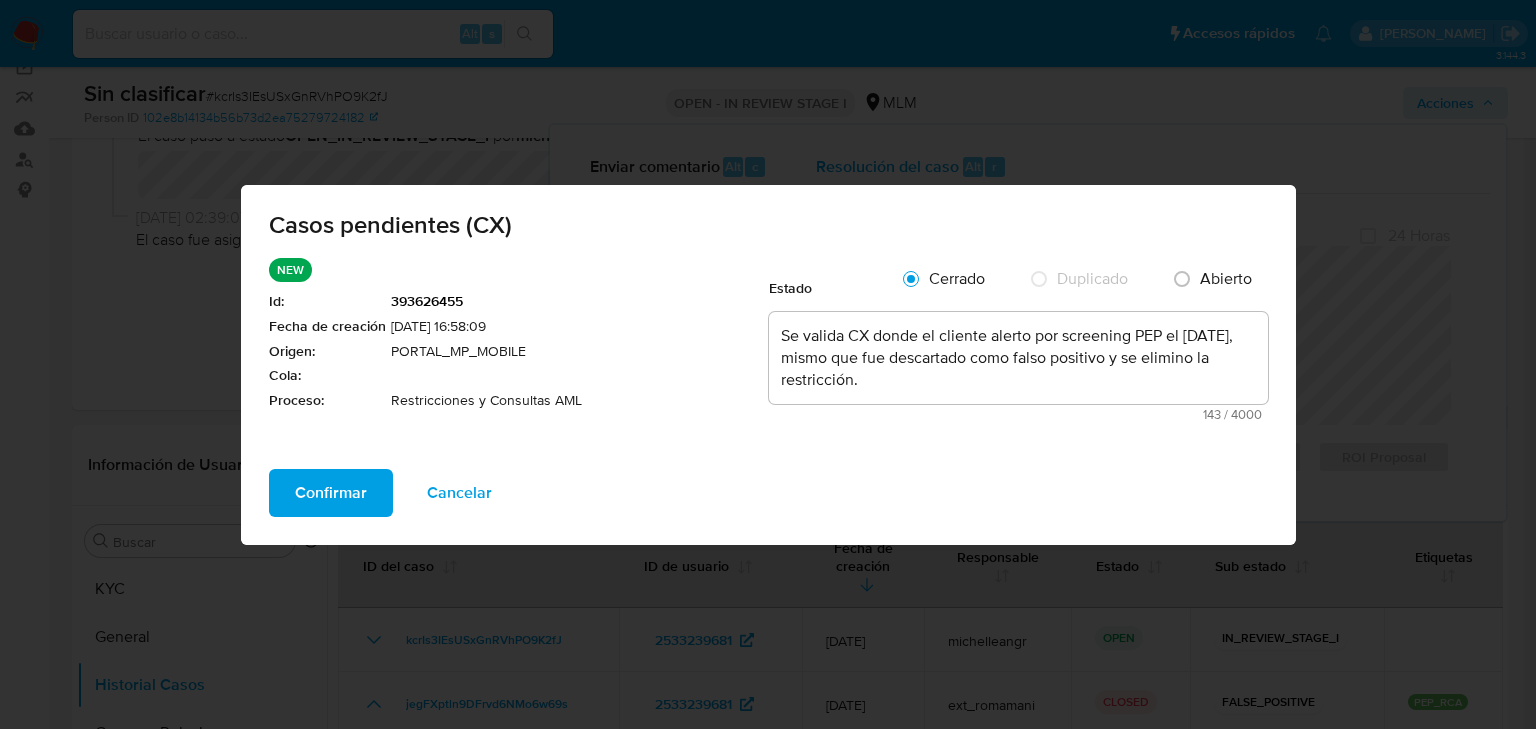 click on "Confirmar" at bounding box center [331, 493] 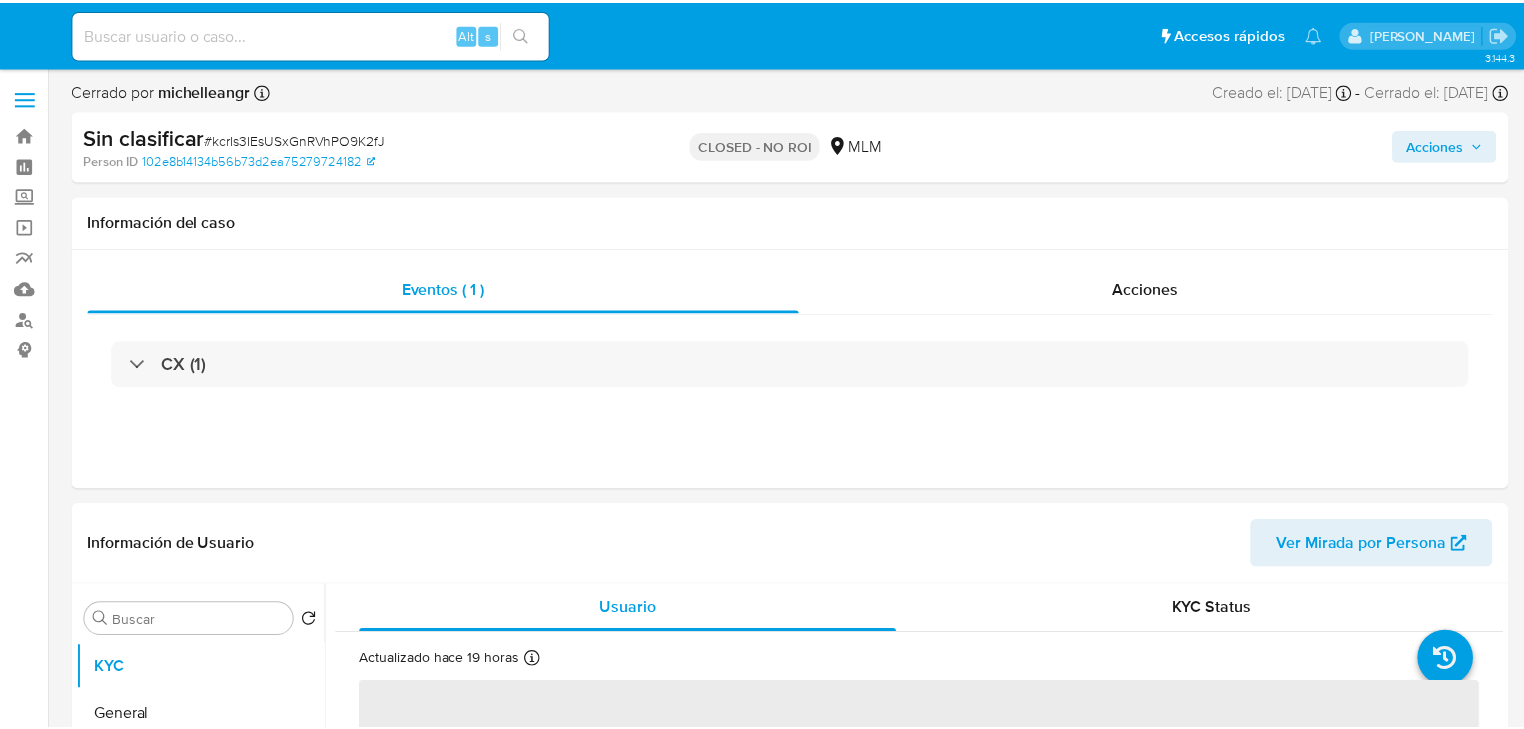 scroll, scrollTop: 0, scrollLeft: 0, axis: both 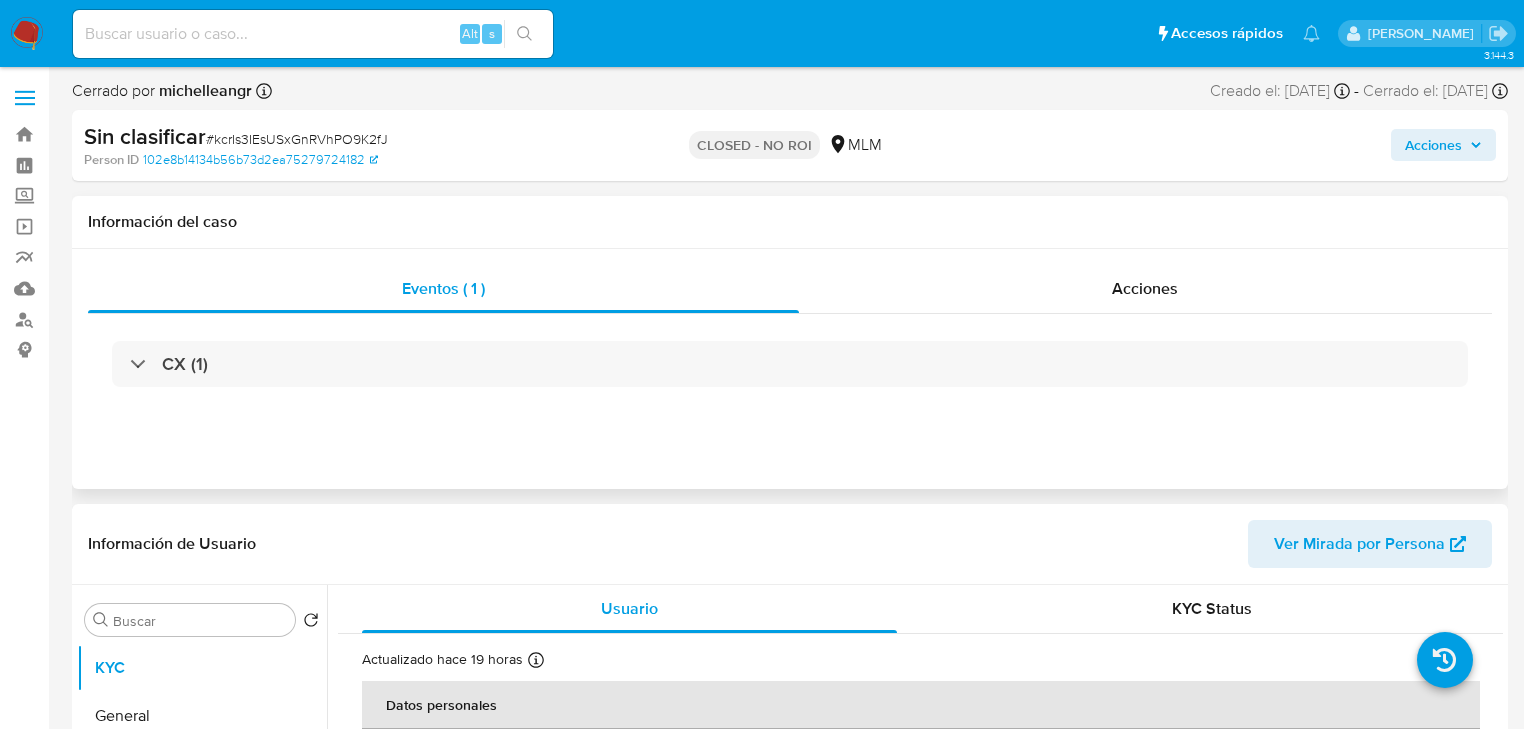 click on "Eventos ( 1 ) Acciones CX (1)" at bounding box center [790, 369] 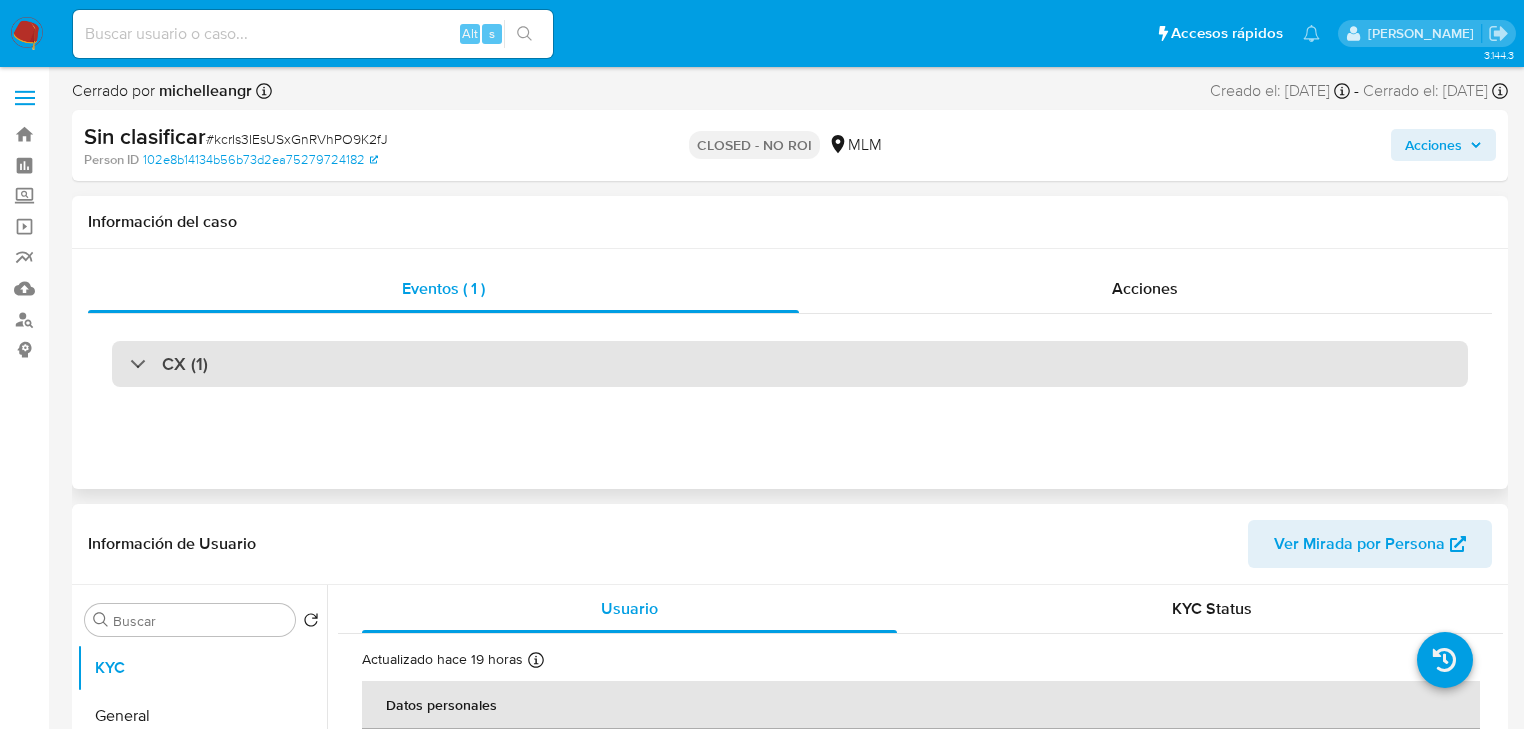 select on "10" 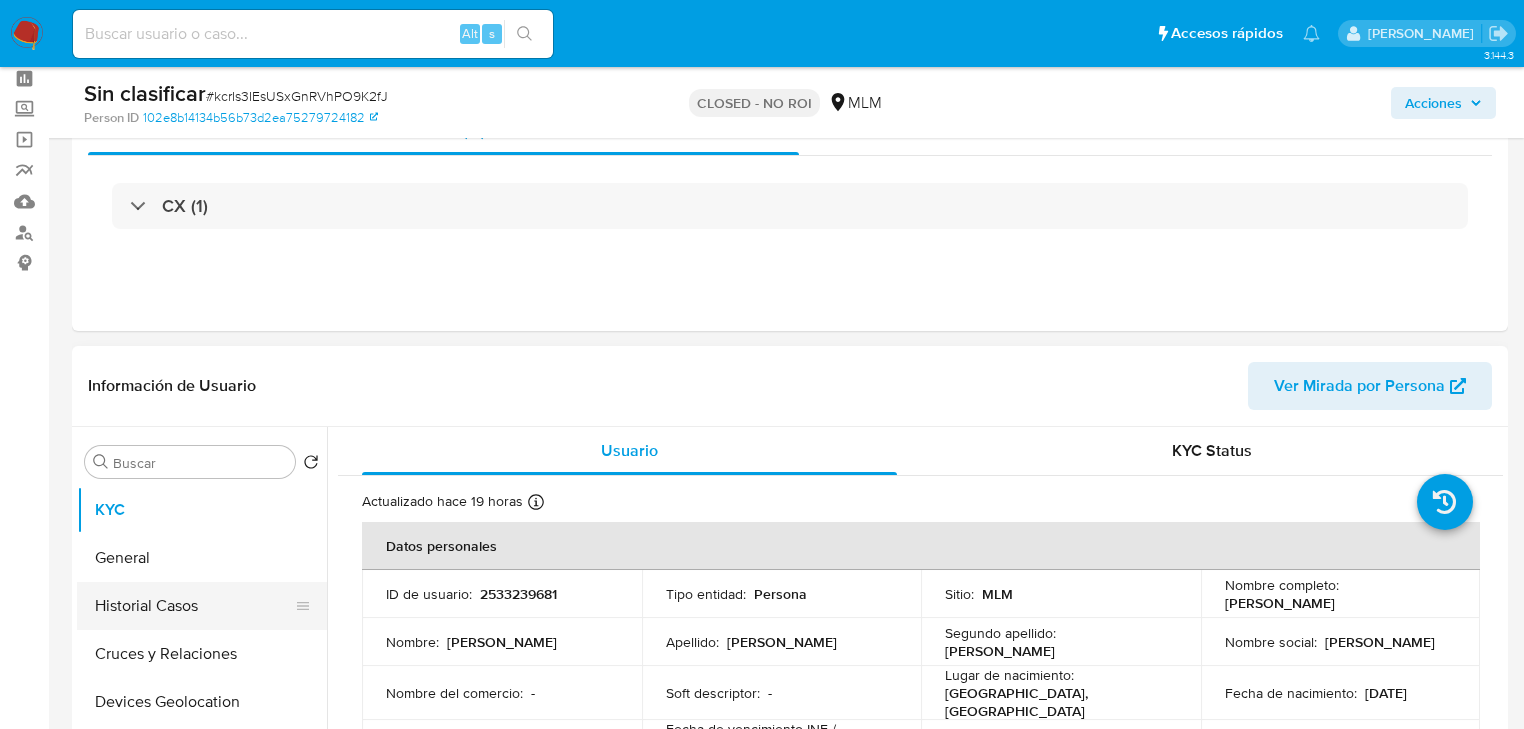 scroll, scrollTop: 240, scrollLeft: 0, axis: vertical 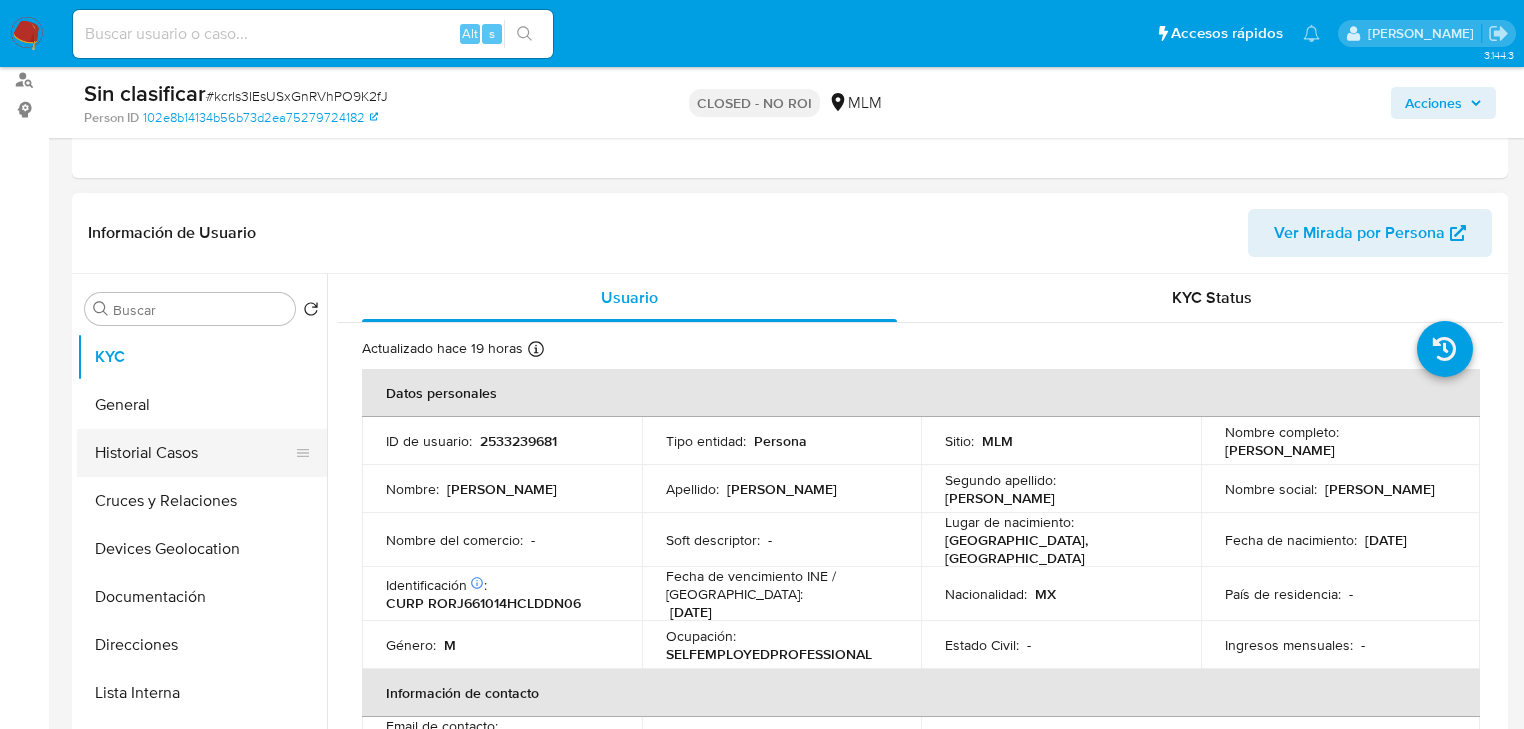 click on "Historial Casos" at bounding box center [194, 453] 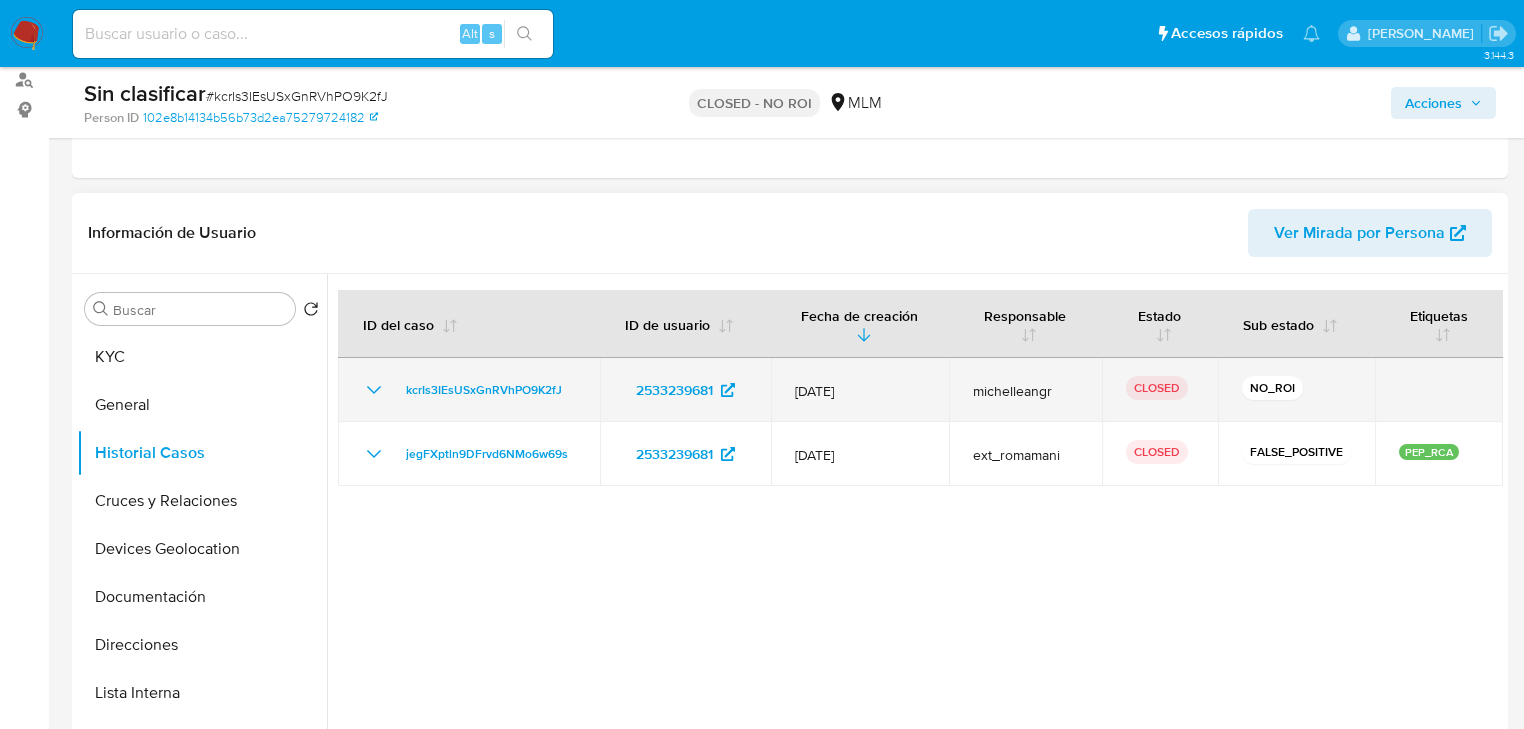 click 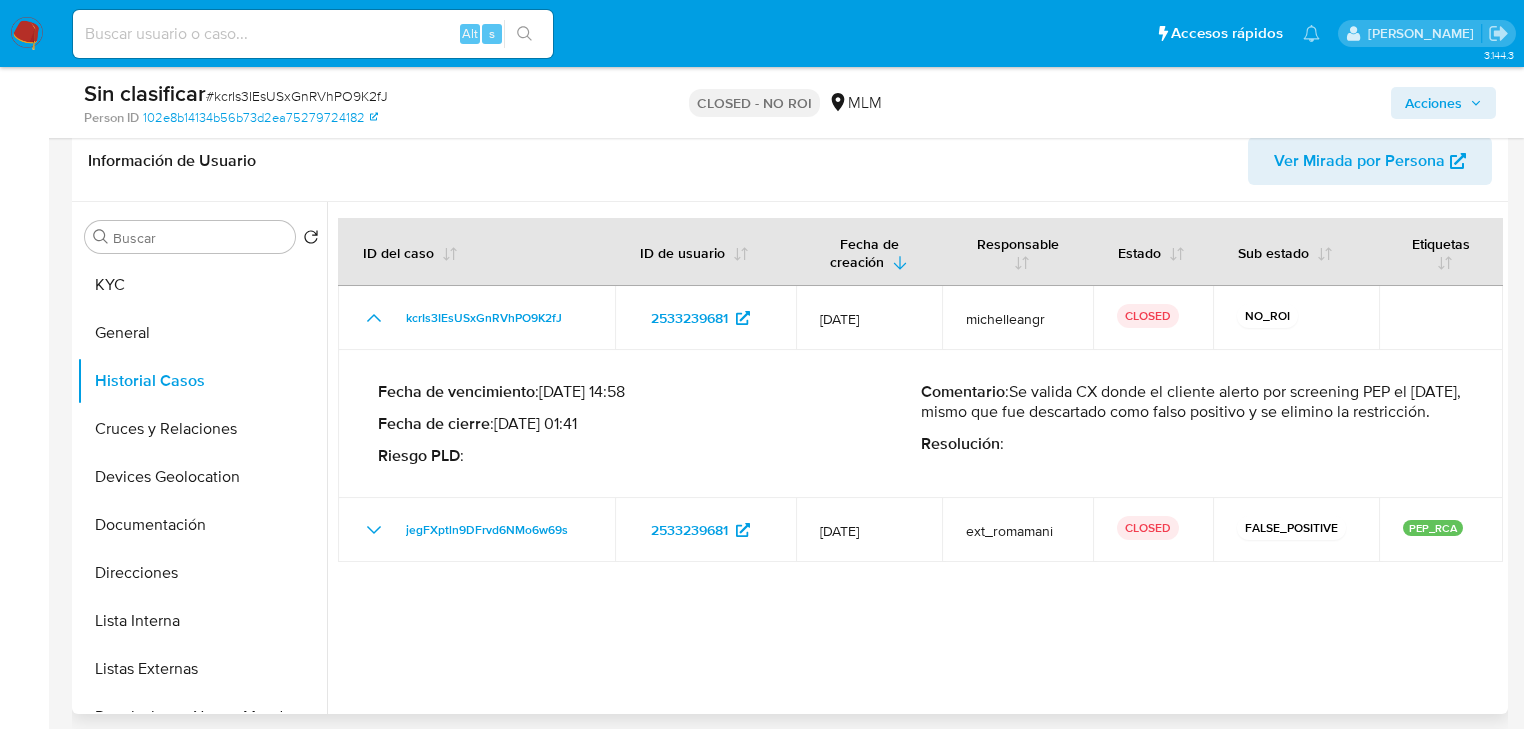 scroll, scrollTop: 400, scrollLeft: 0, axis: vertical 